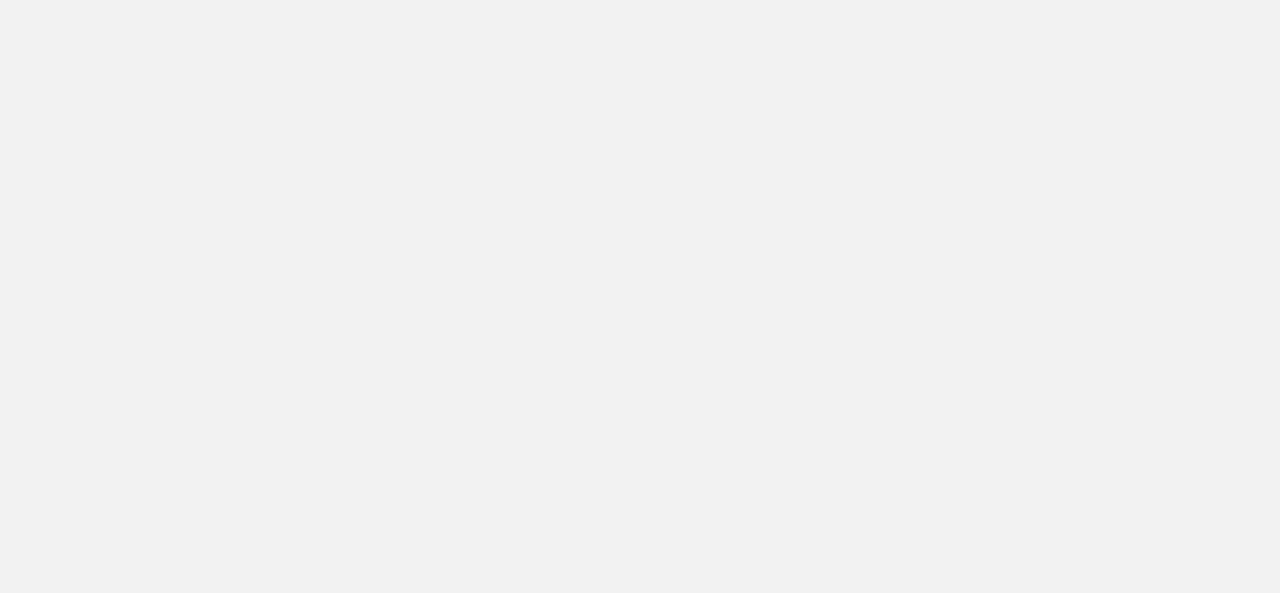 scroll, scrollTop: 0, scrollLeft: 0, axis: both 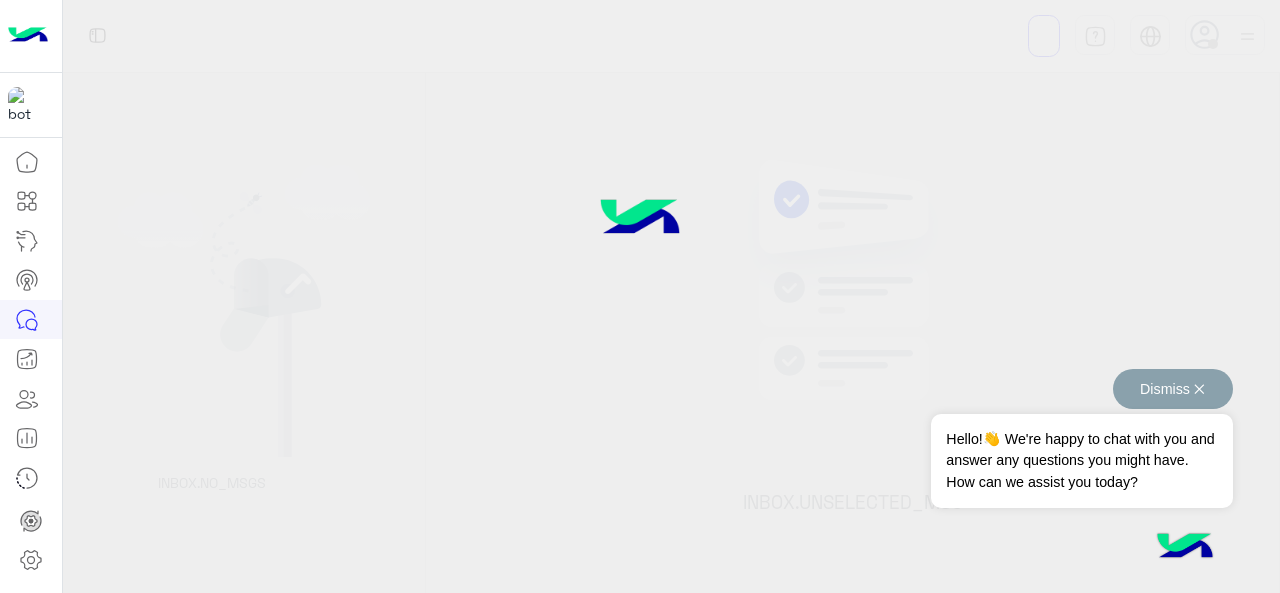 click on "Dismiss ✕" at bounding box center [1173, 389] 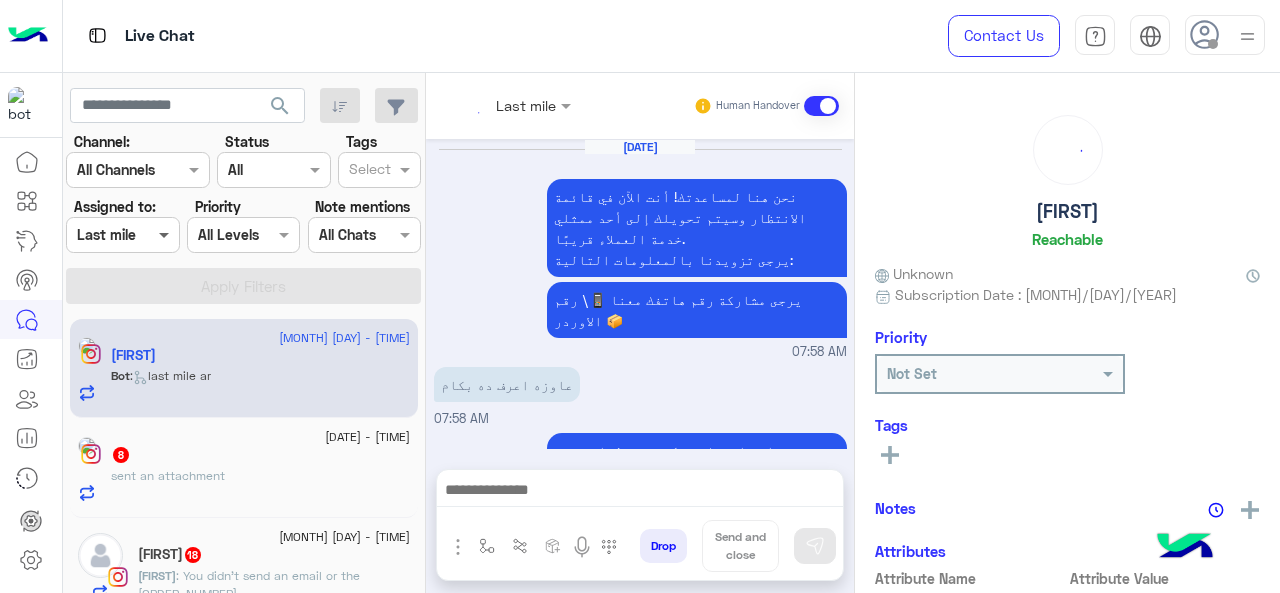 scroll, scrollTop: 812, scrollLeft: 0, axis: vertical 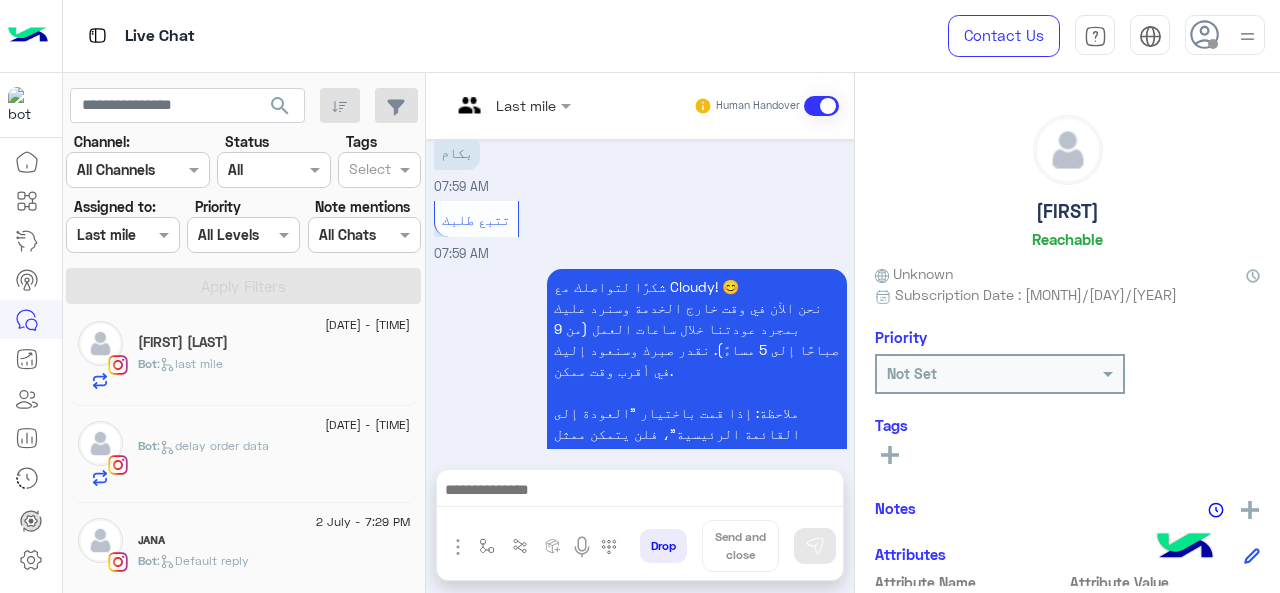 click on ":   delay order data" 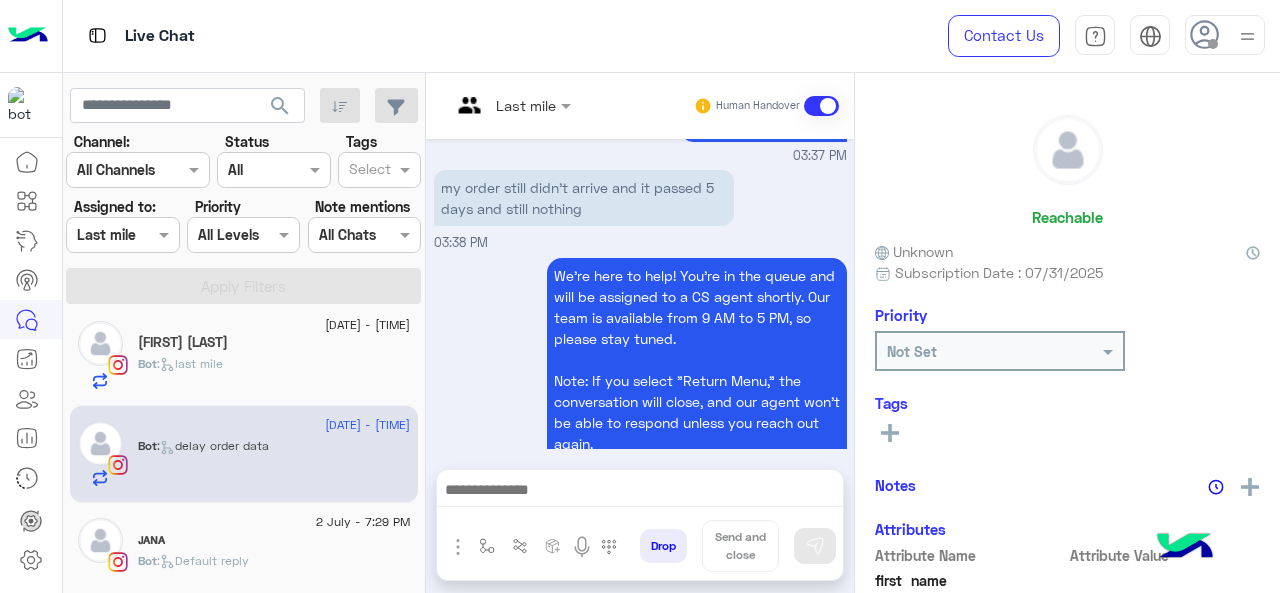 scroll, scrollTop: 690, scrollLeft: 0, axis: vertical 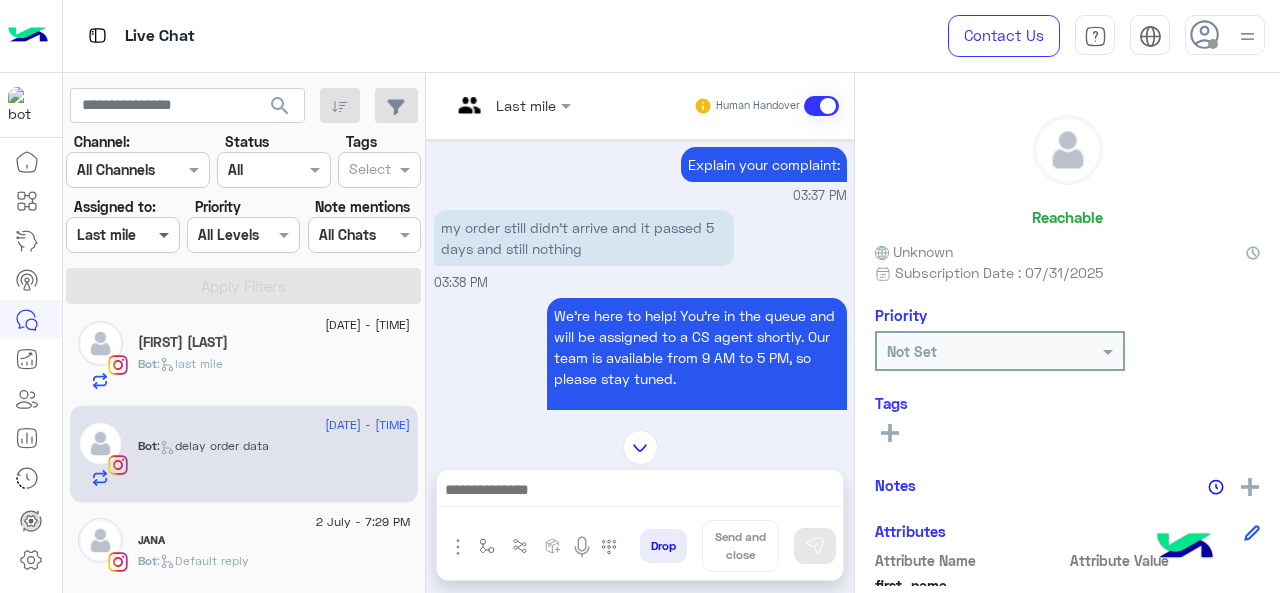 click at bounding box center [166, 234] 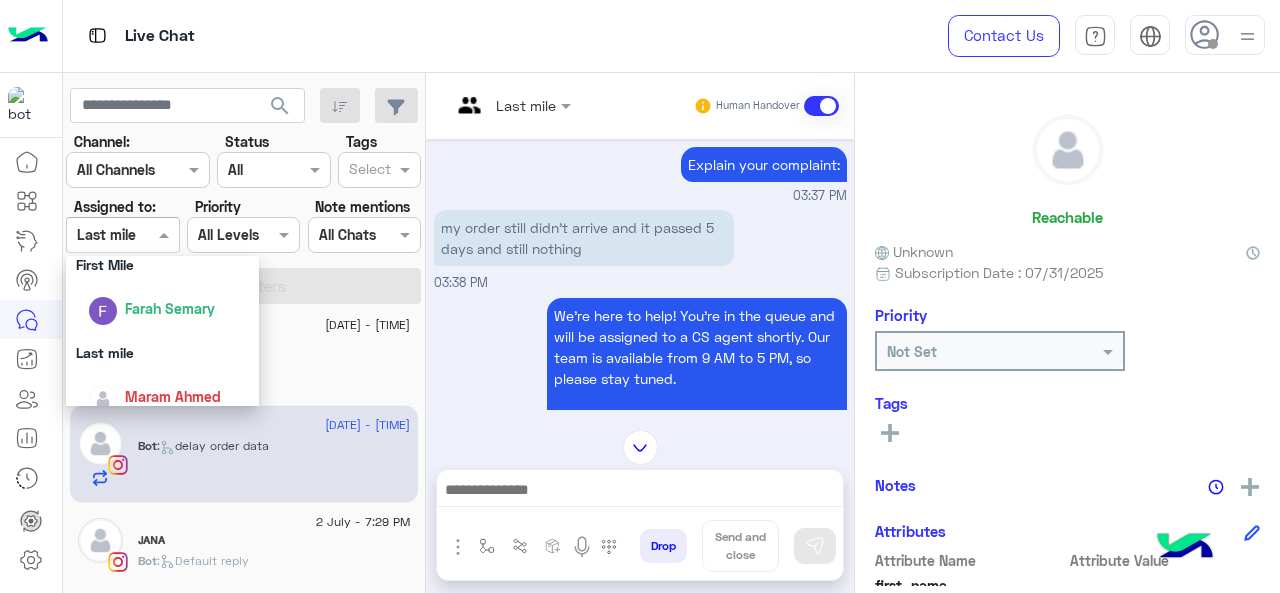 scroll, scrollTop: 0, scrollLeft: 0, axis: both 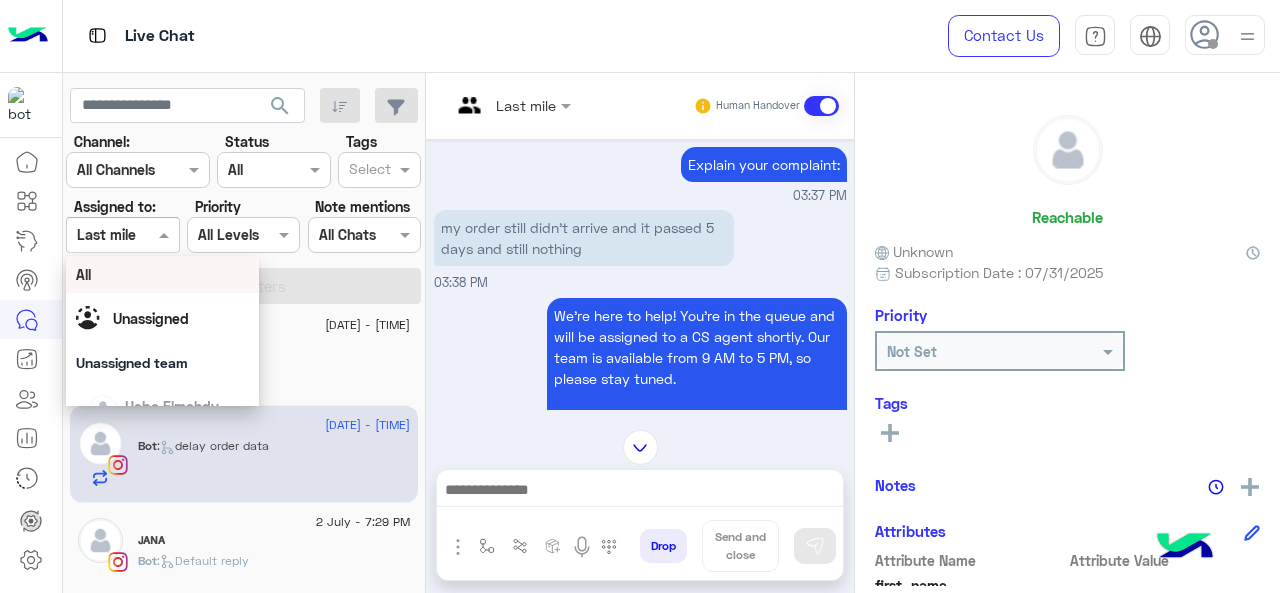 click on "All" at bounding box center (163, 274) 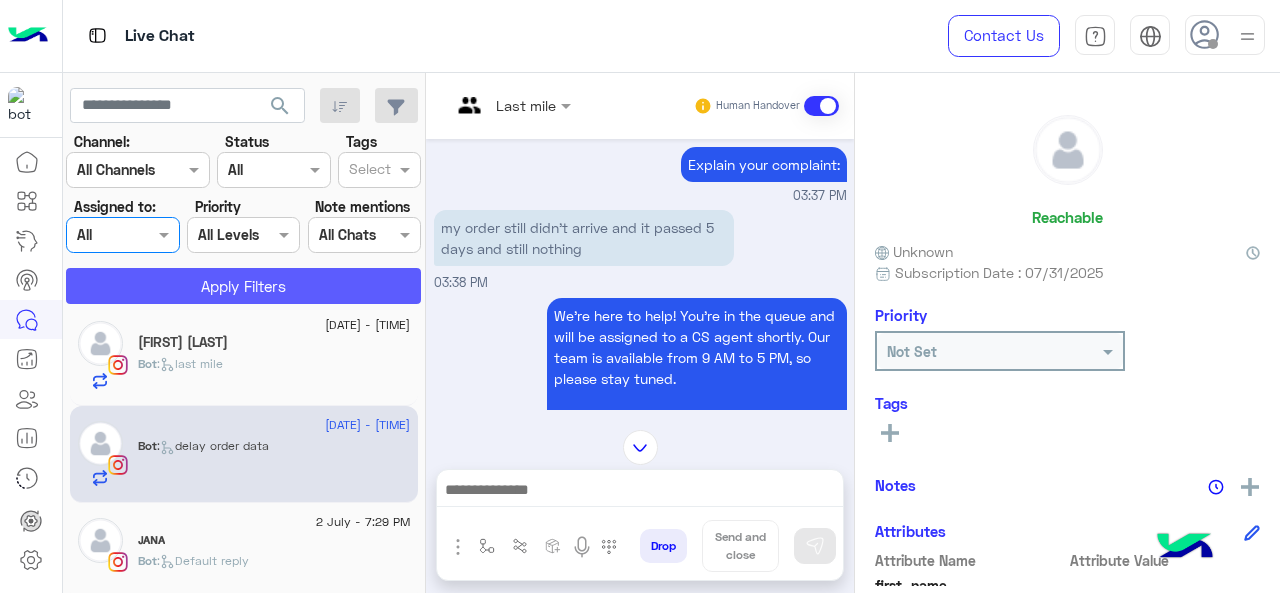 click on "Apply Filters" 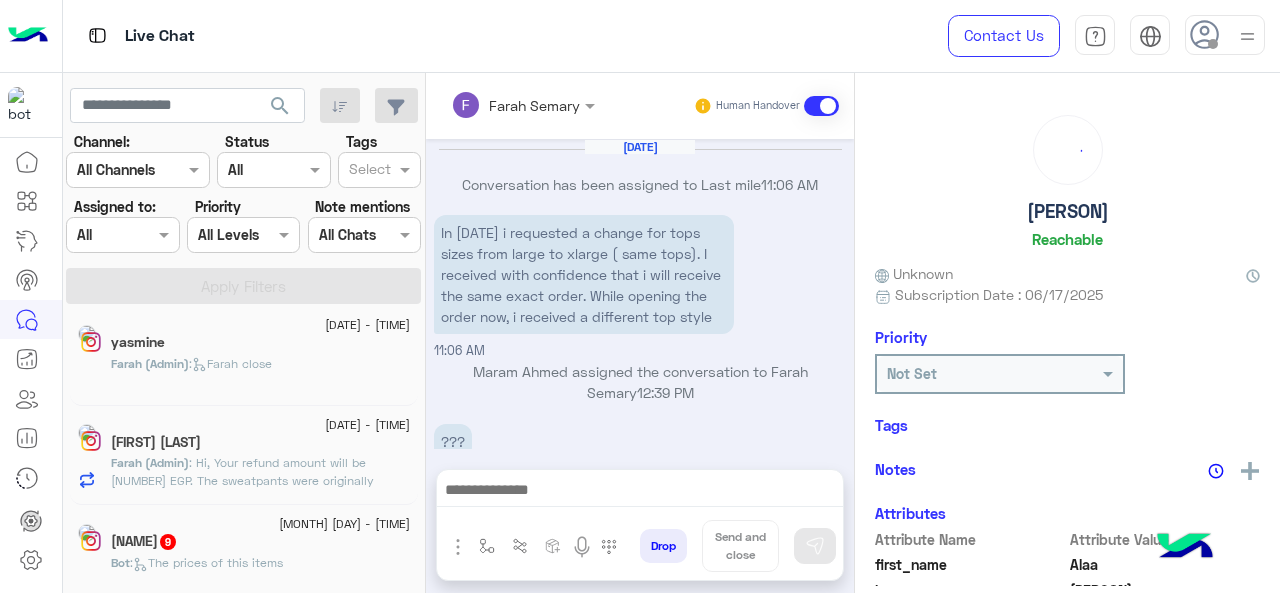scroll, scrollTop: 606, scrollLeft: 0, axis: vertical 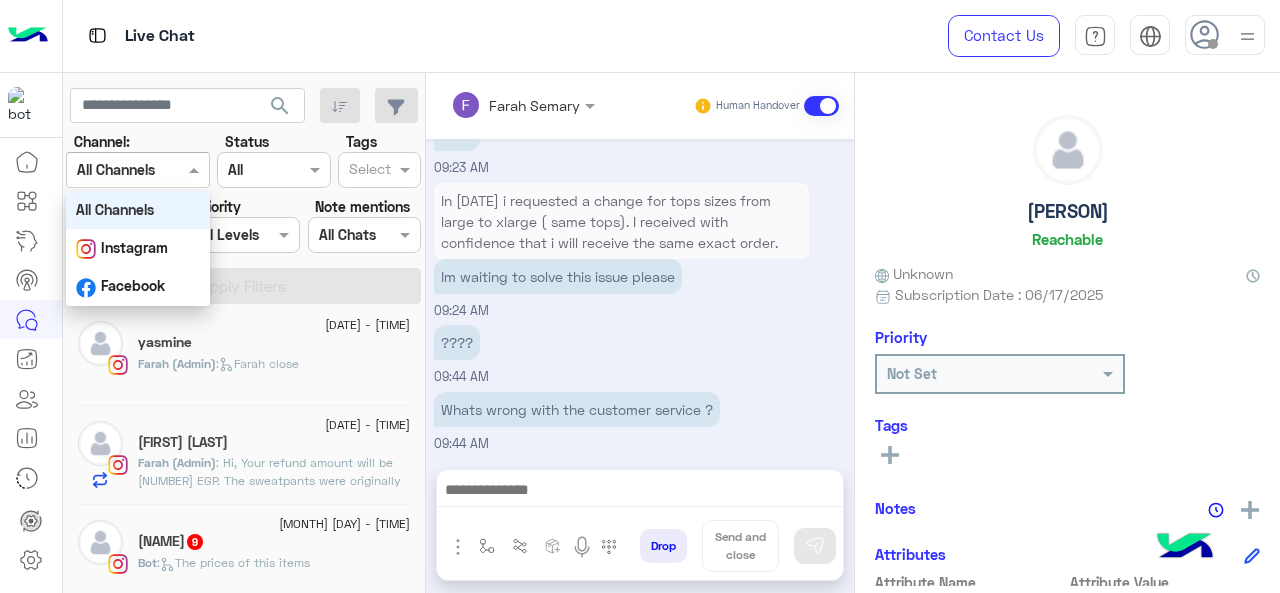 click at bounding box center [138, 169] 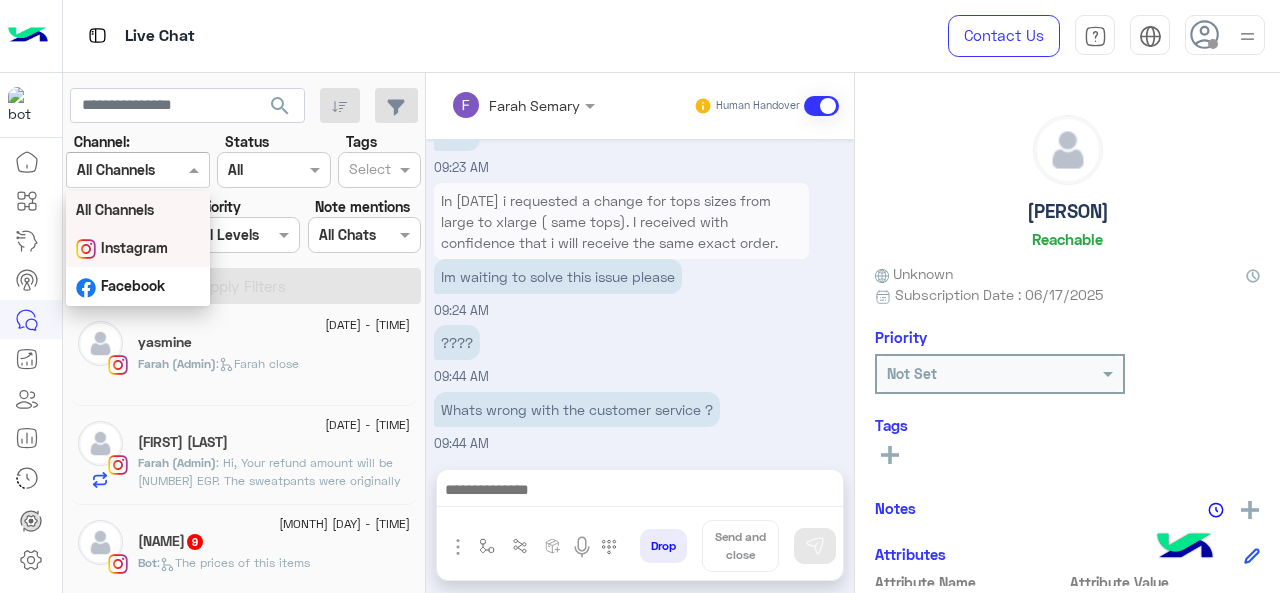click on "Instagram" at bounding box center [138, 248] 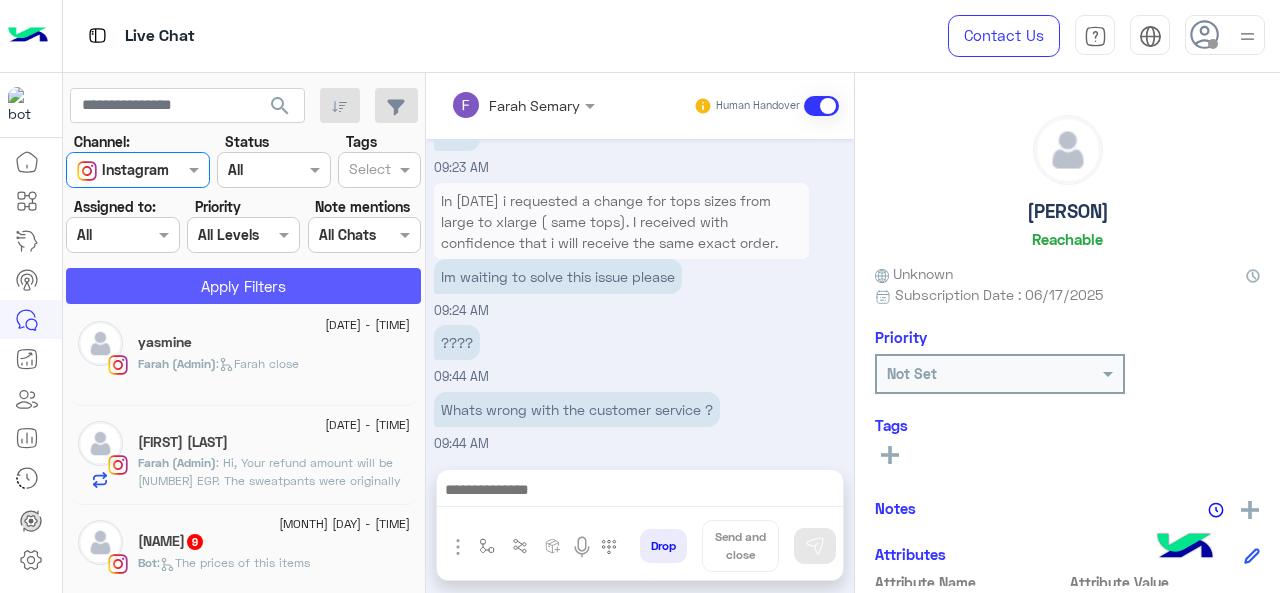 click on "Apply Filters" 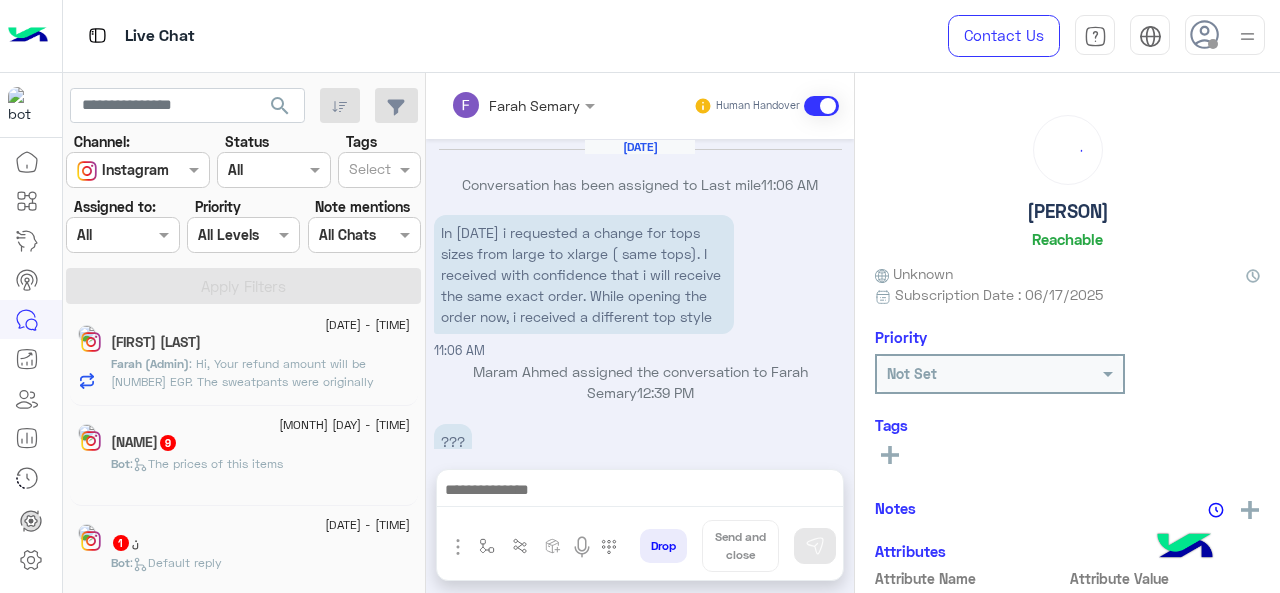 scroll, scrollTop: 606, scrollLeft: 0, axis: vertical 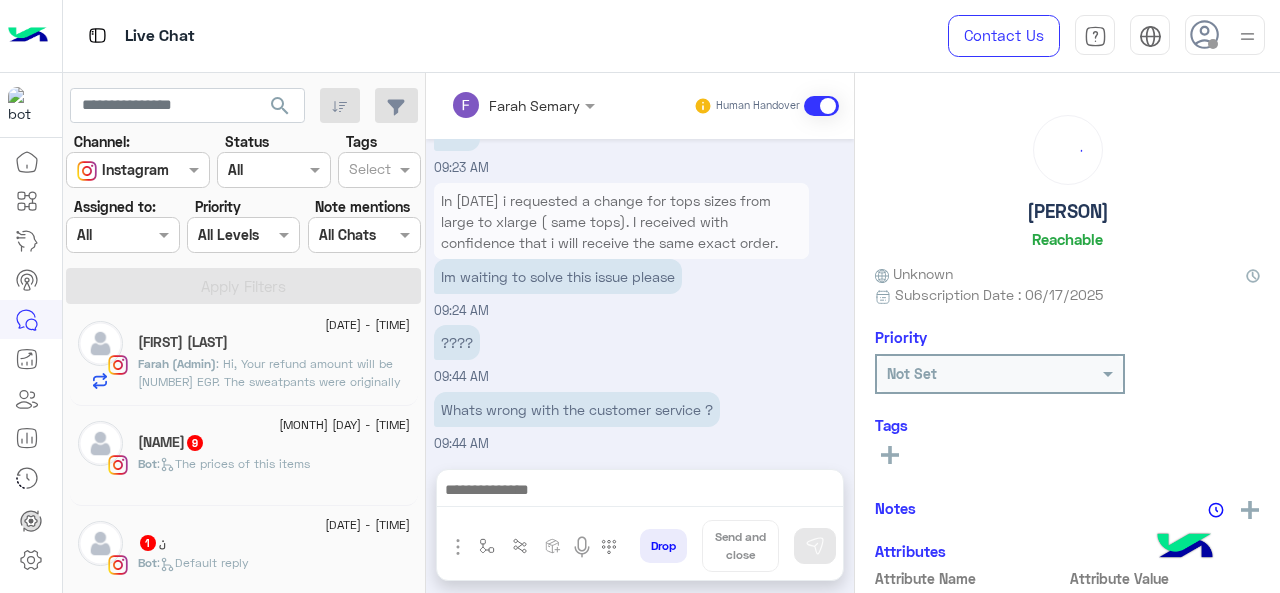 drag, startPoint x: 173, startPoint y: 179, endPoint x: 188, endPoint y: 189, distance: 18.027756 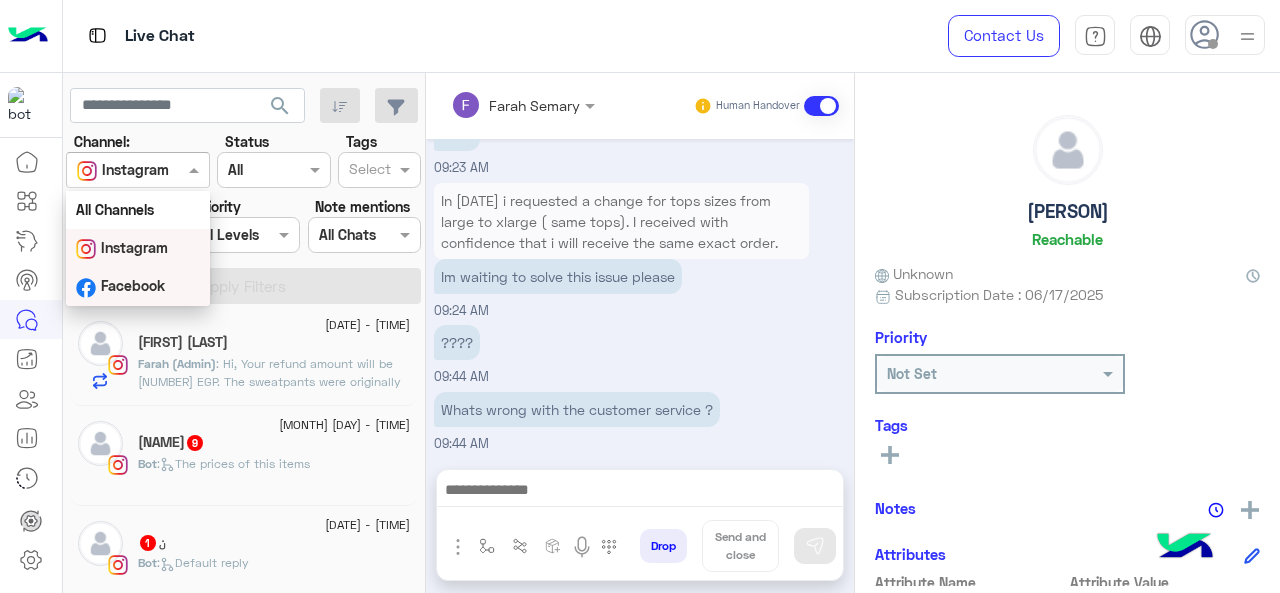 click on "Facebook" at bounding box center [133, 285] 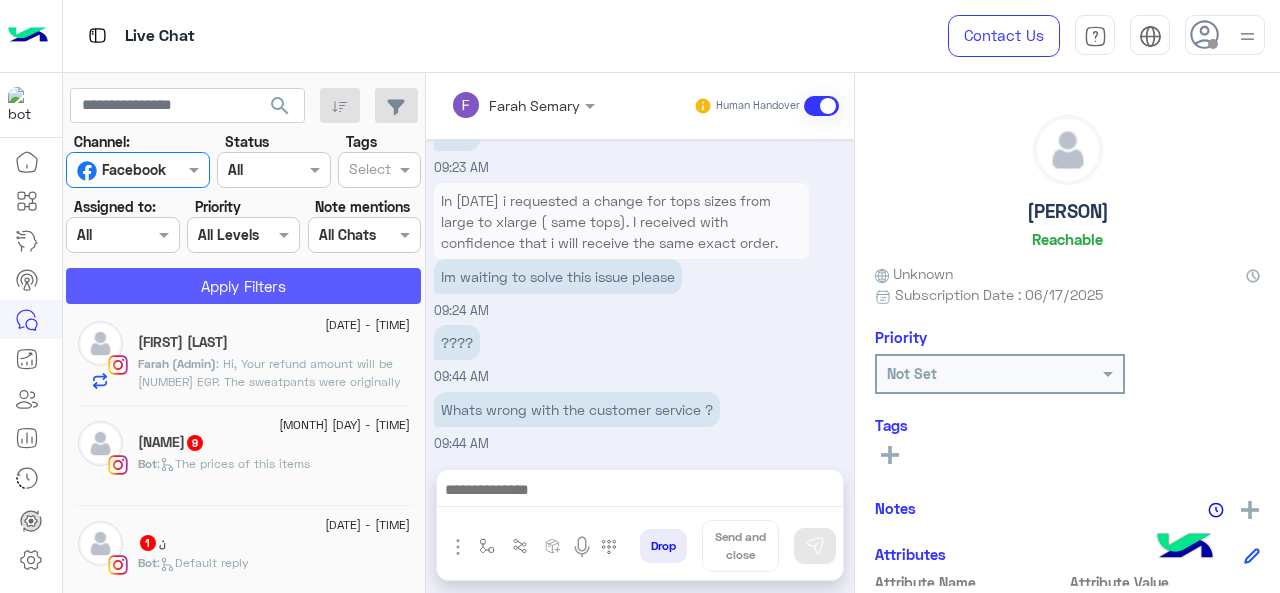 click on "Apply Filters" 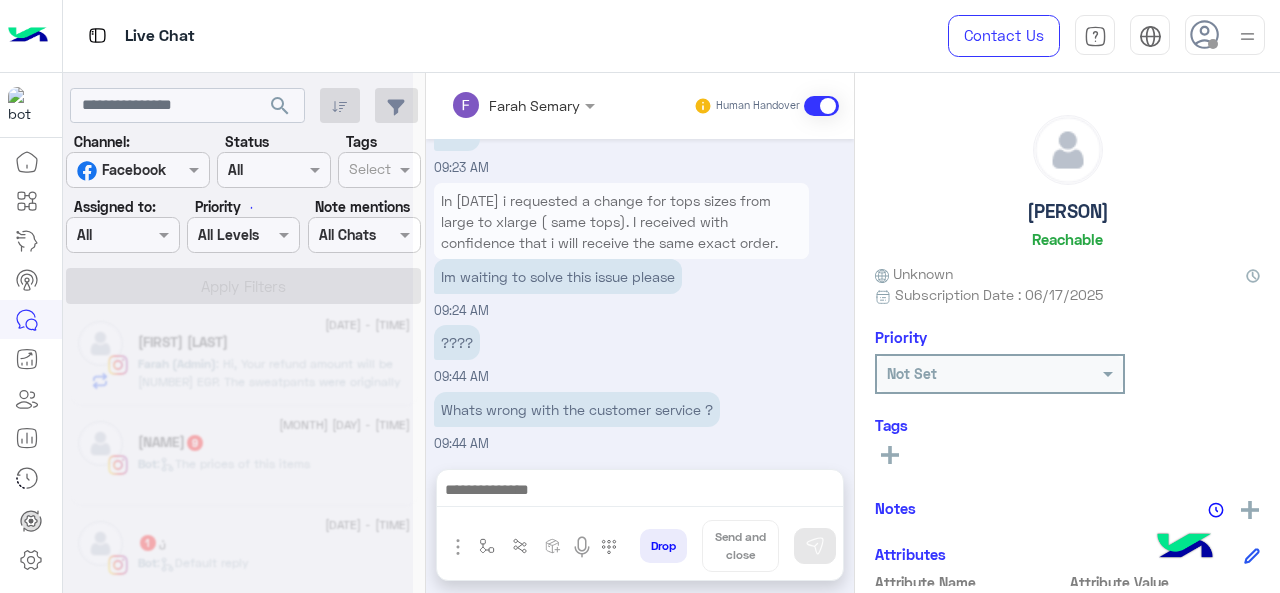 scroll, scrollTop: 0, scrollLeft: 0, axis: both 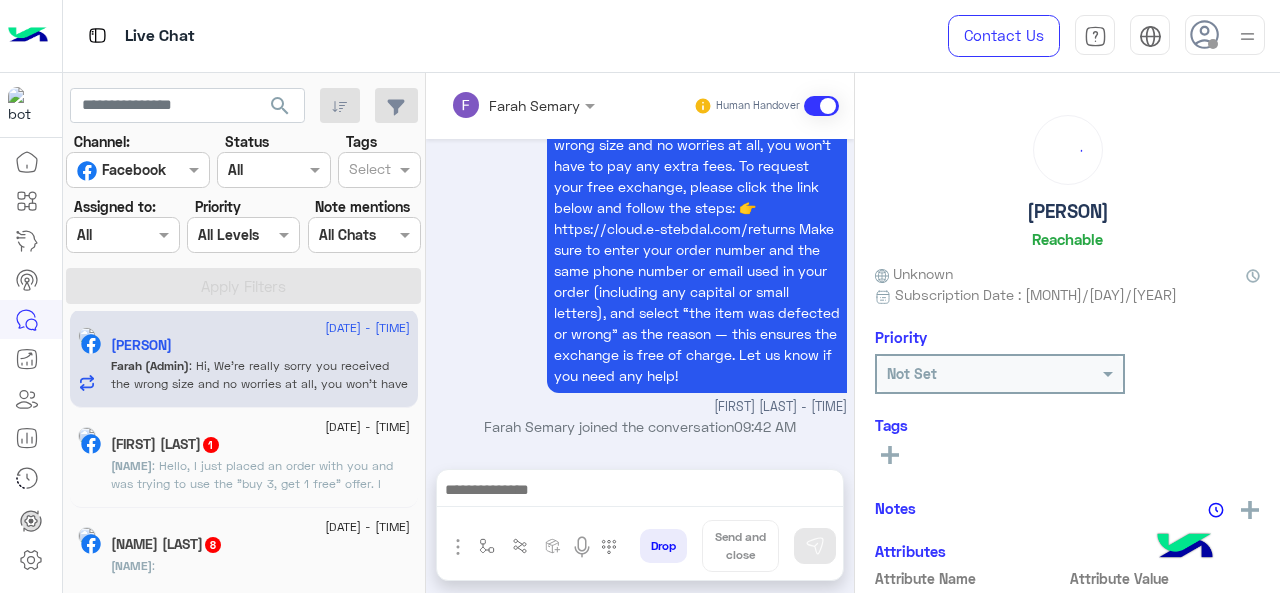 click on "Channel Facebook" at bounding box center (125, 170) 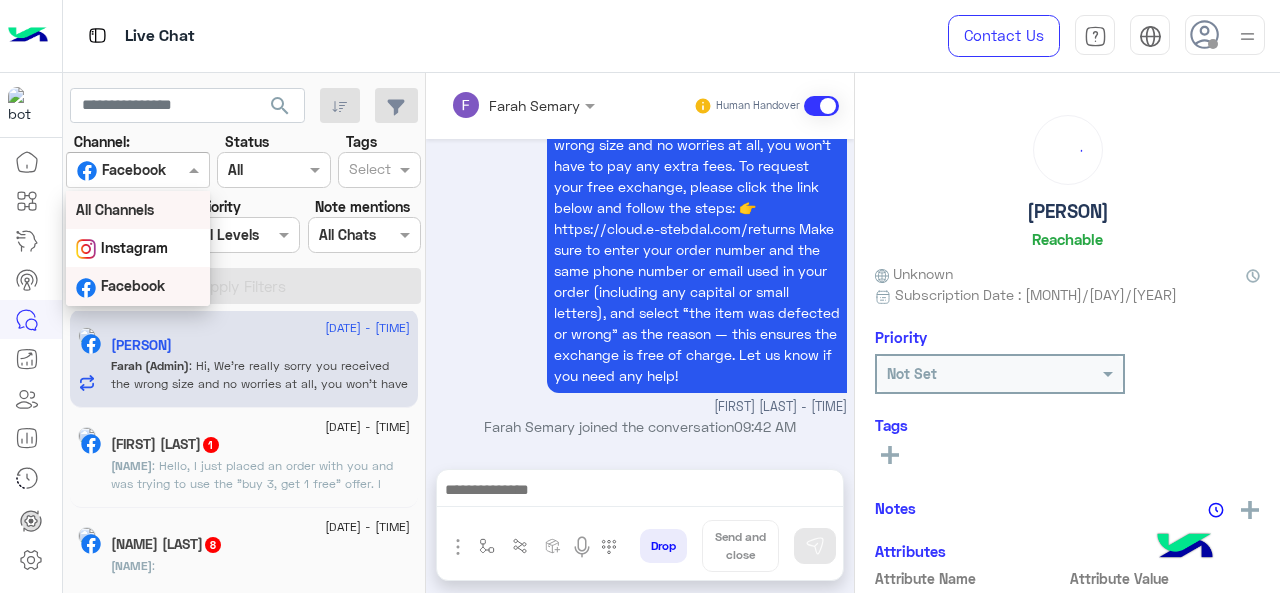 click on "All Channels" at bounding box center [138, 209] 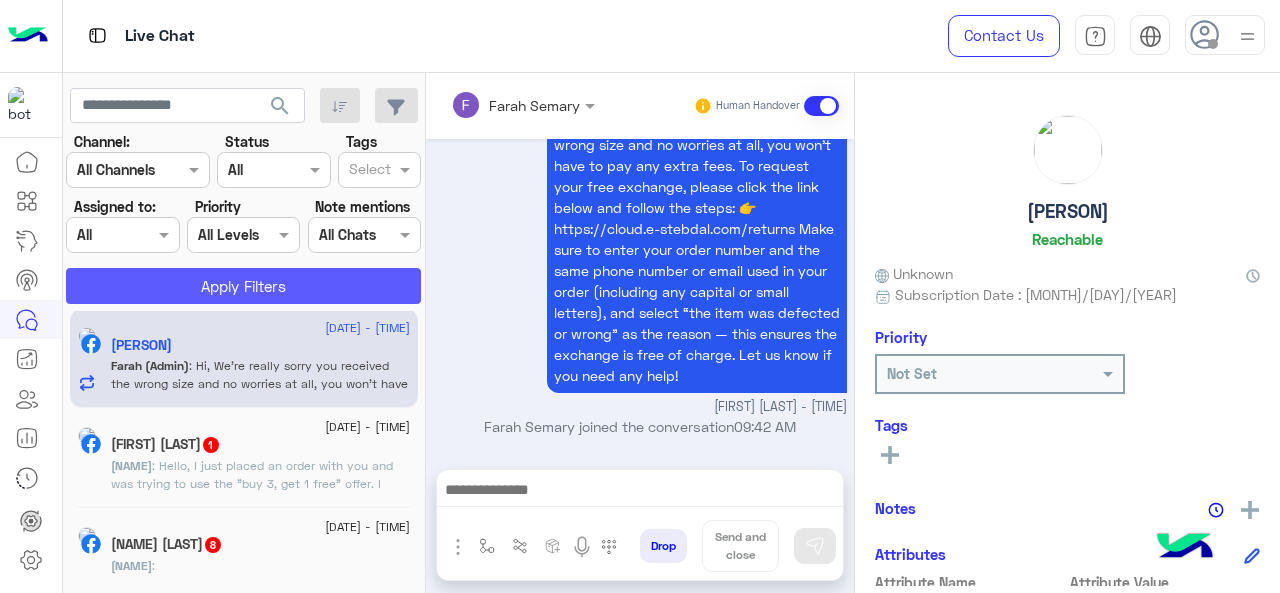 click on "Apply Filters" 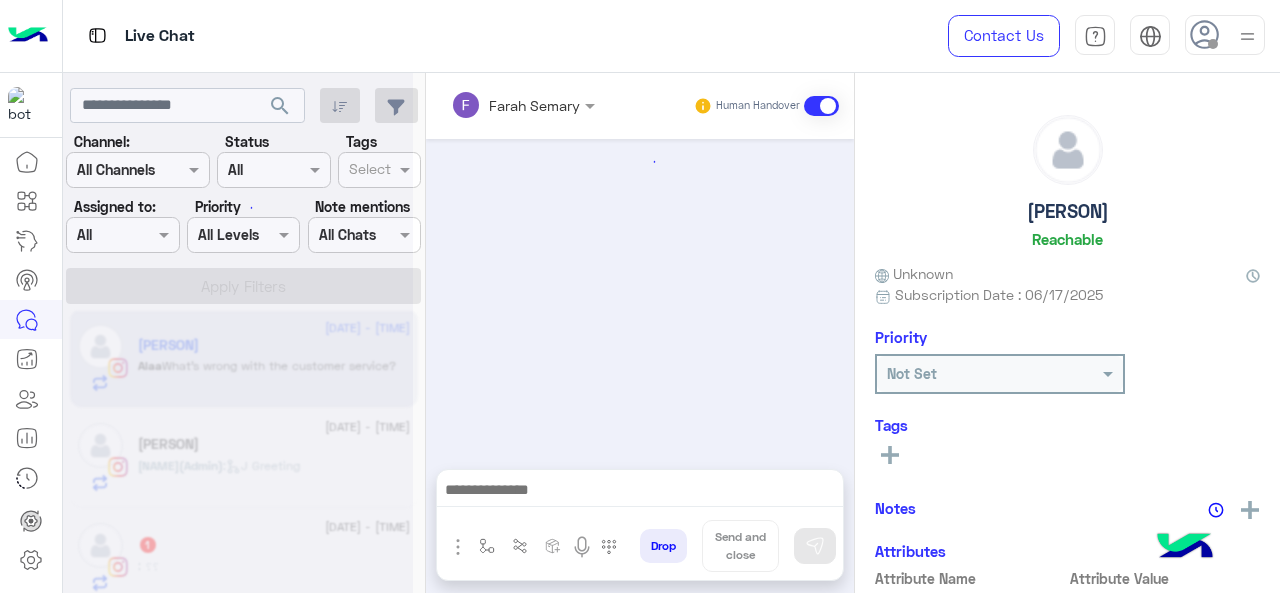 scroll, scrollTop: 606, scrollLeft: 0, axis: vertical 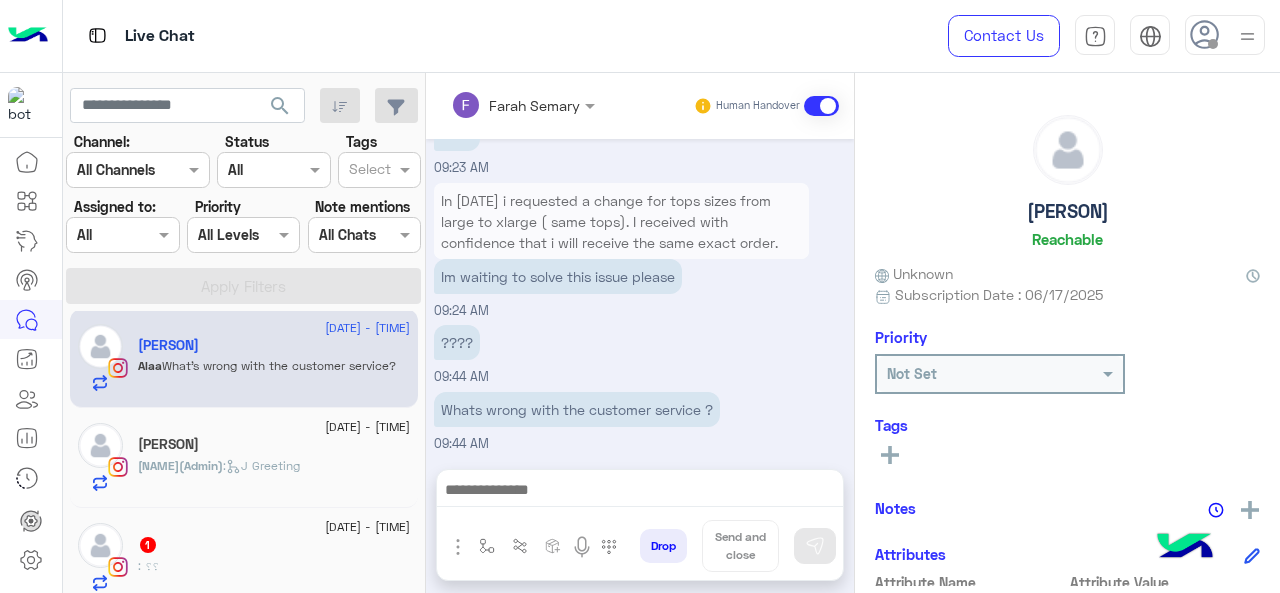 click at bounding box center (251, 170) 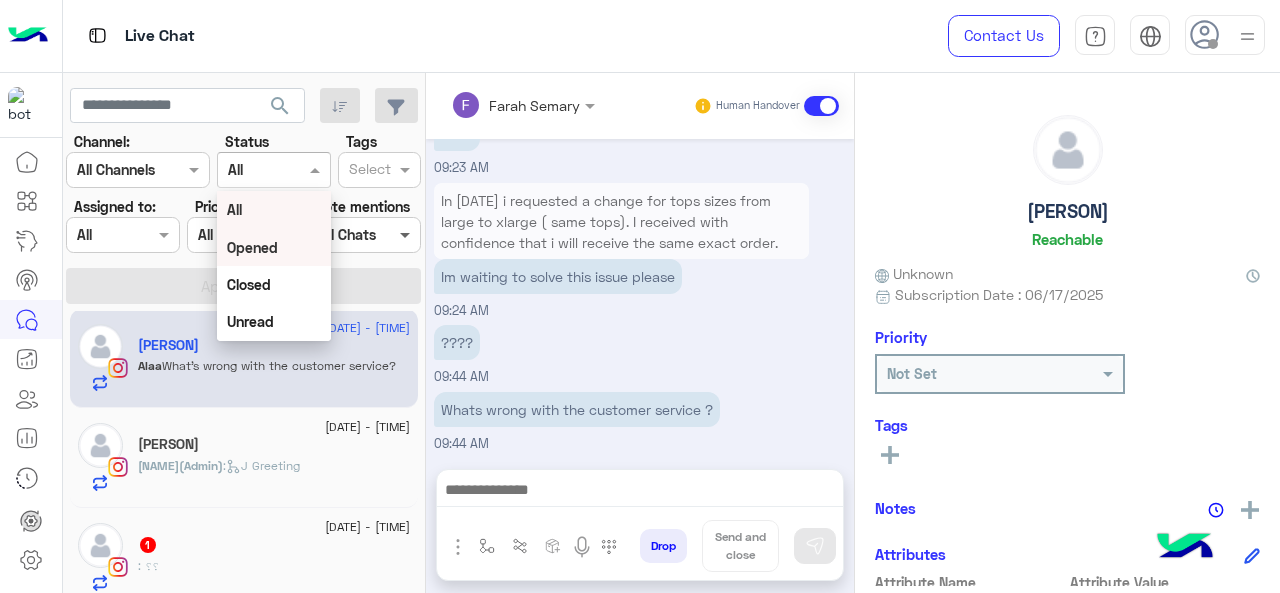 click at bounding box center (407, 234) 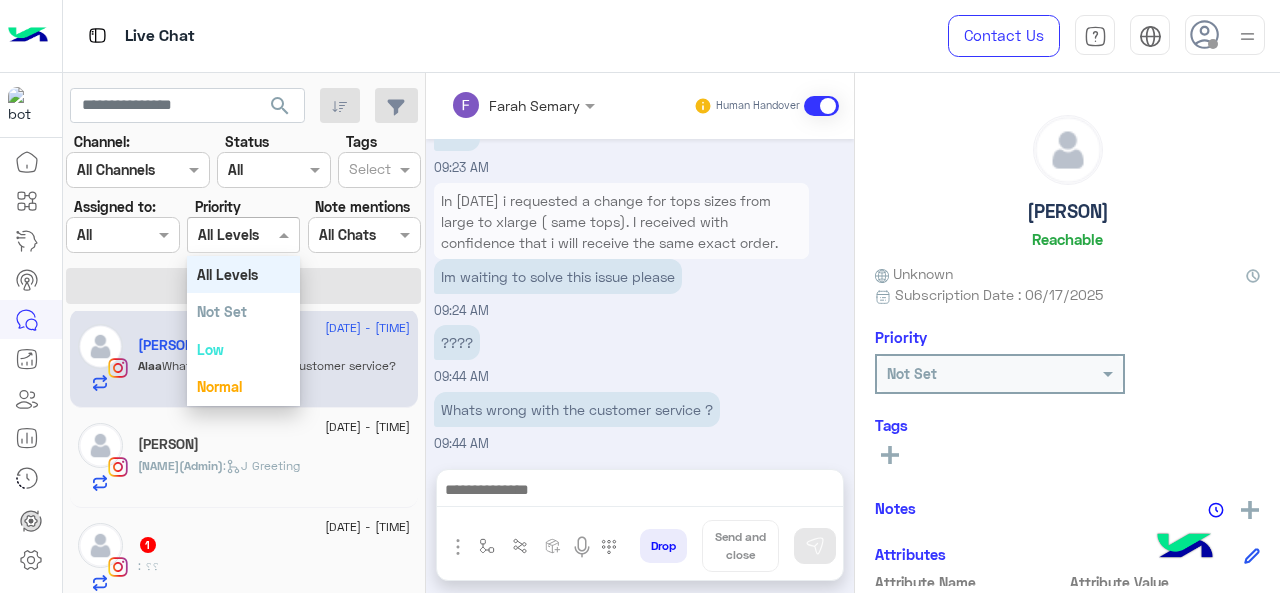 click at bounding box center [243, 234] 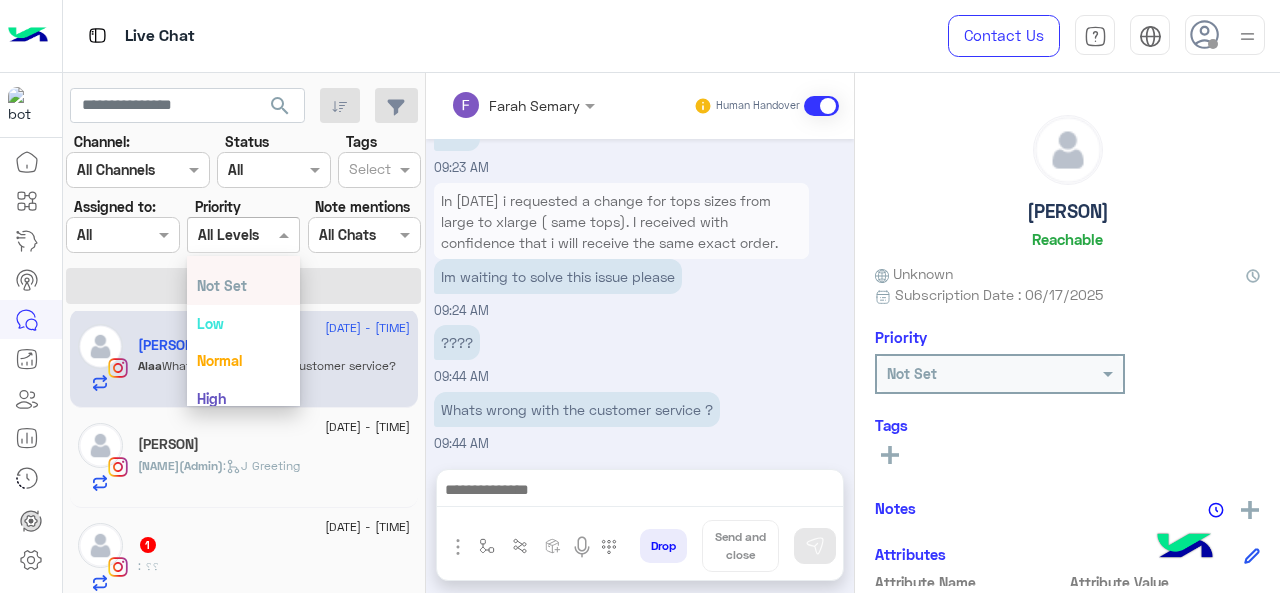scroll, scrollTop: 0, scrollLeft: 0, axis: both 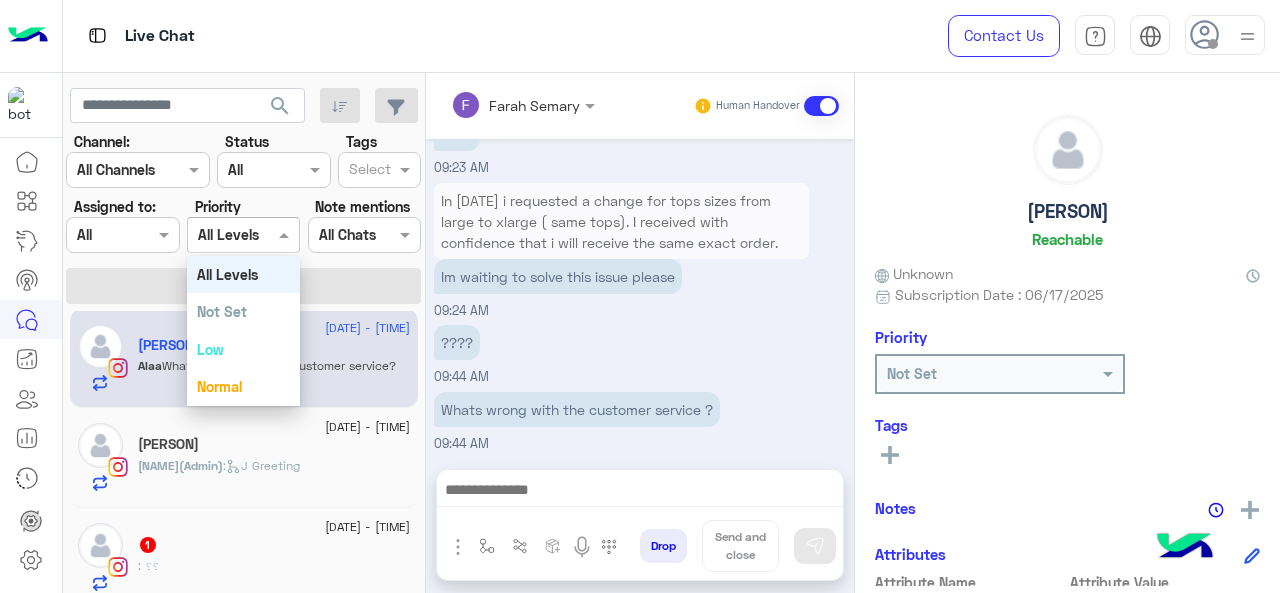 click at bounding box center [243, 234] 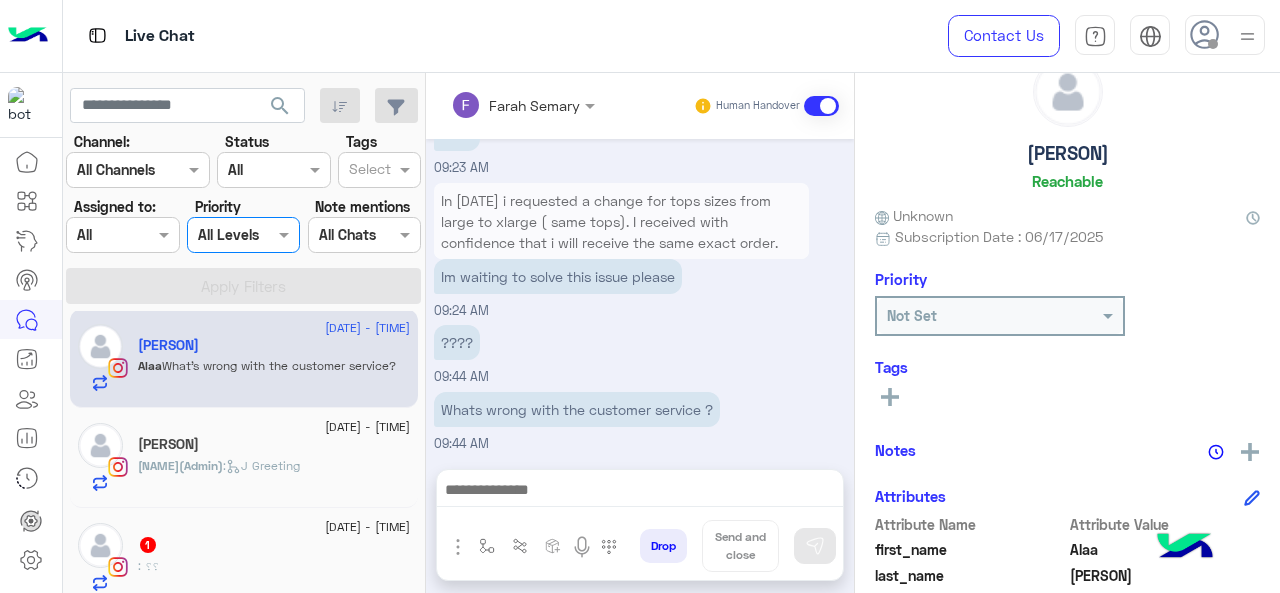 scroll, scrollTop: 100, scrollLeft: 0, axis: vertical 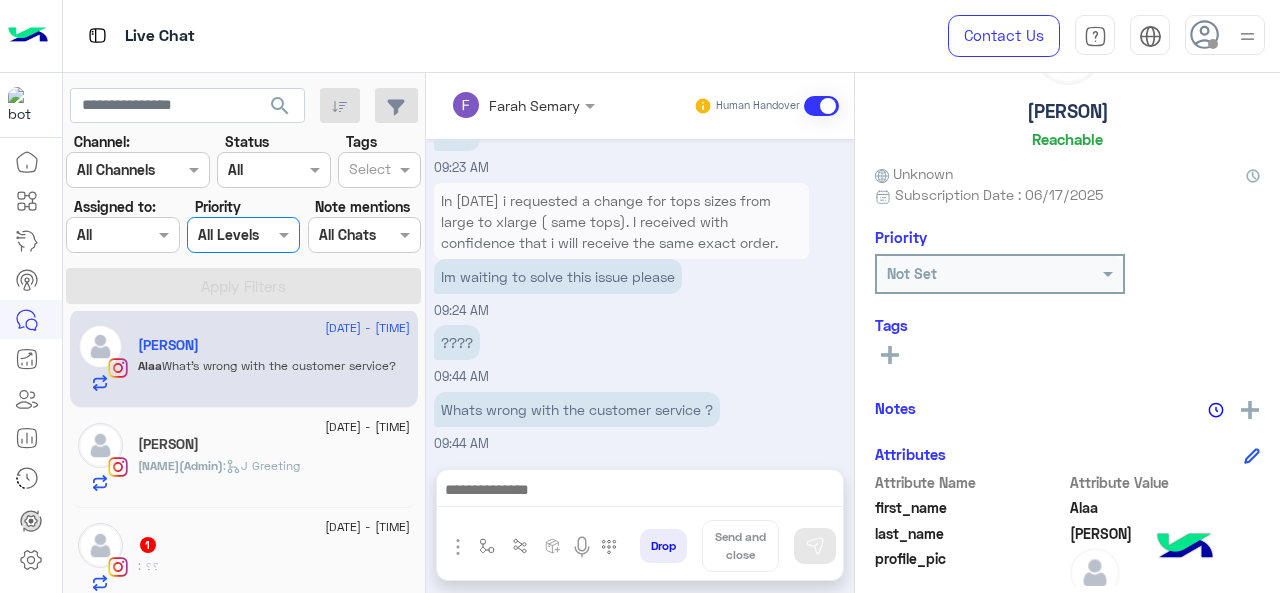 click 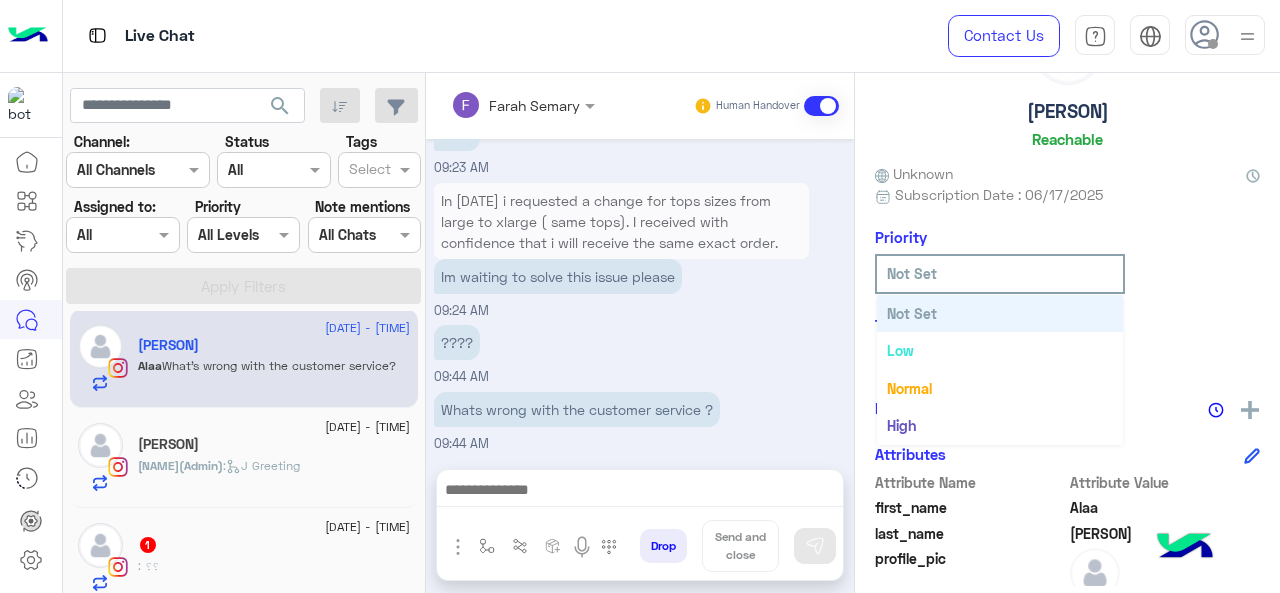 scroll, scrollTop: 36, scrollLeft: 0, axis: vertical 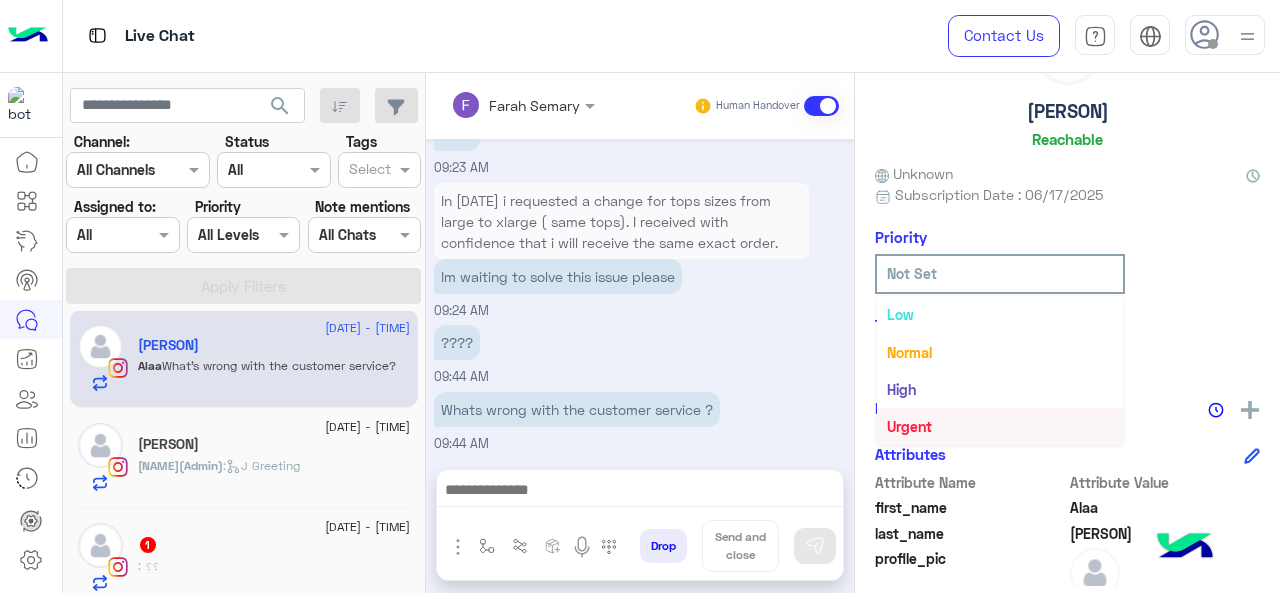 click on "Urgent" at bounding box center (1000, 426) 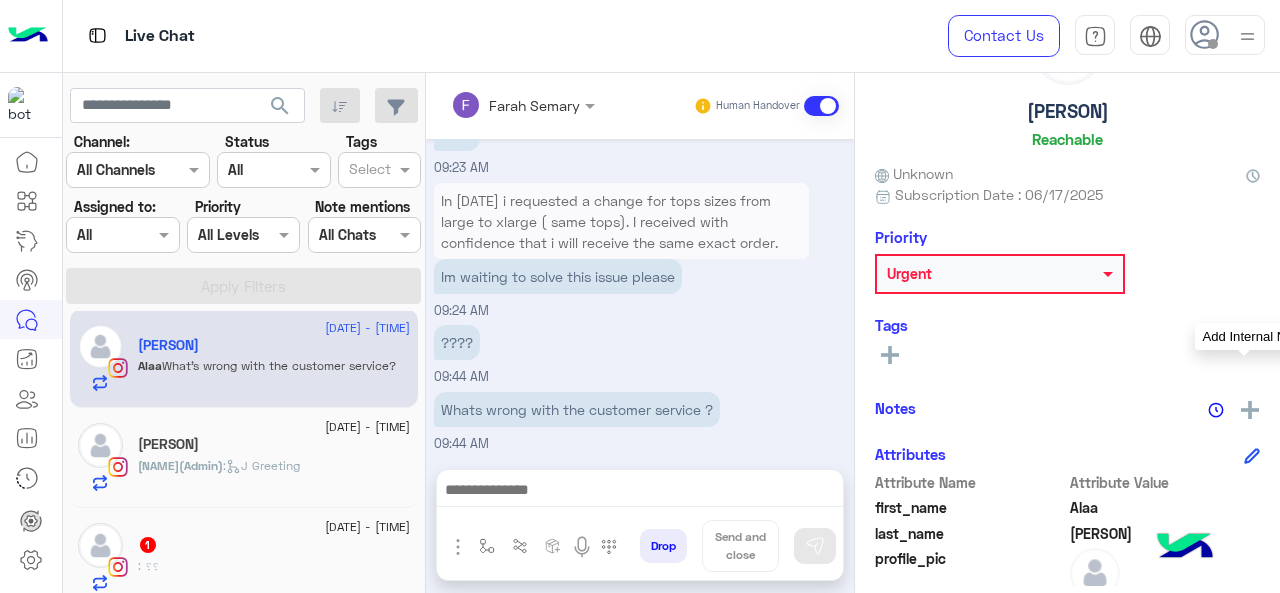 click 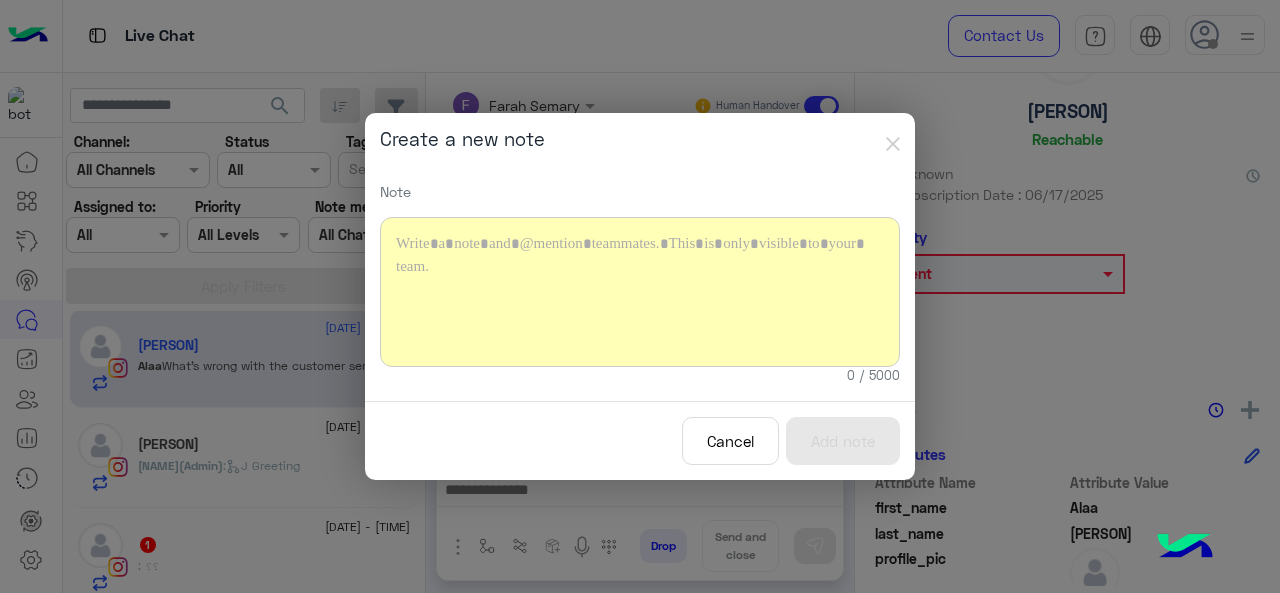 click 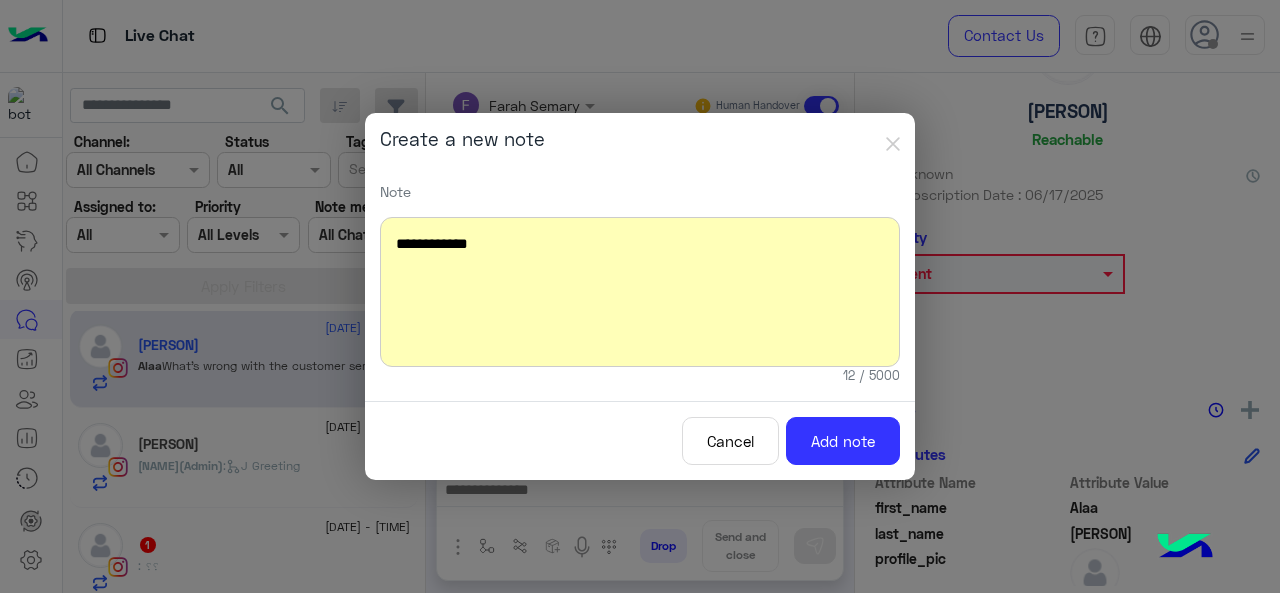 click on "**********" 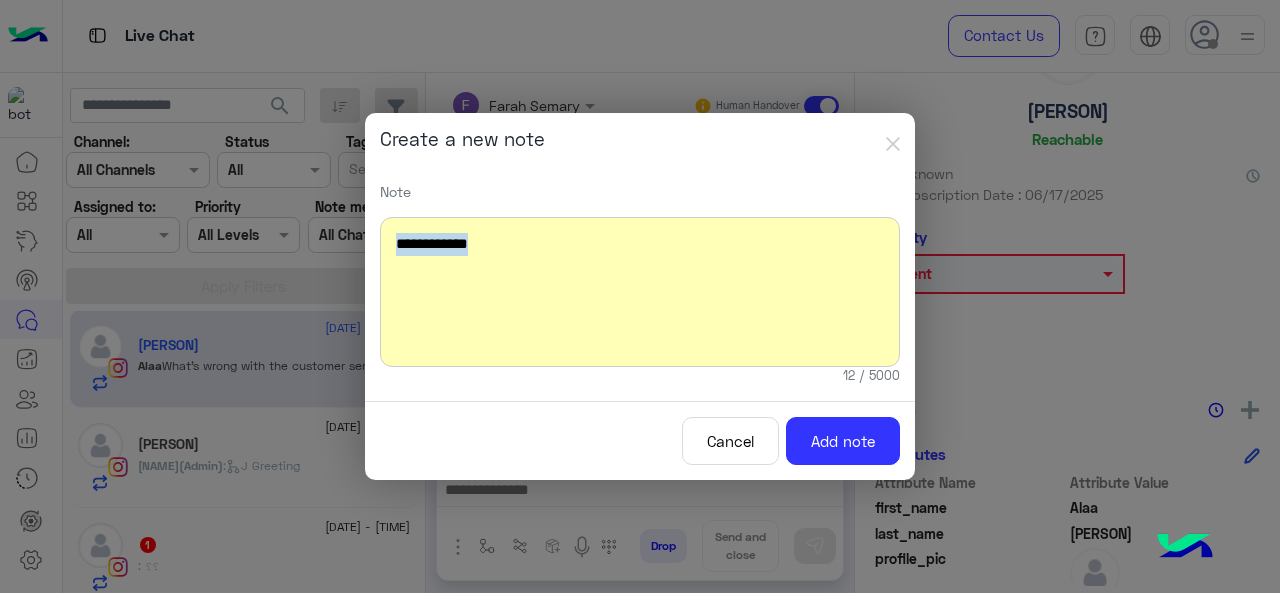 click on "**********" 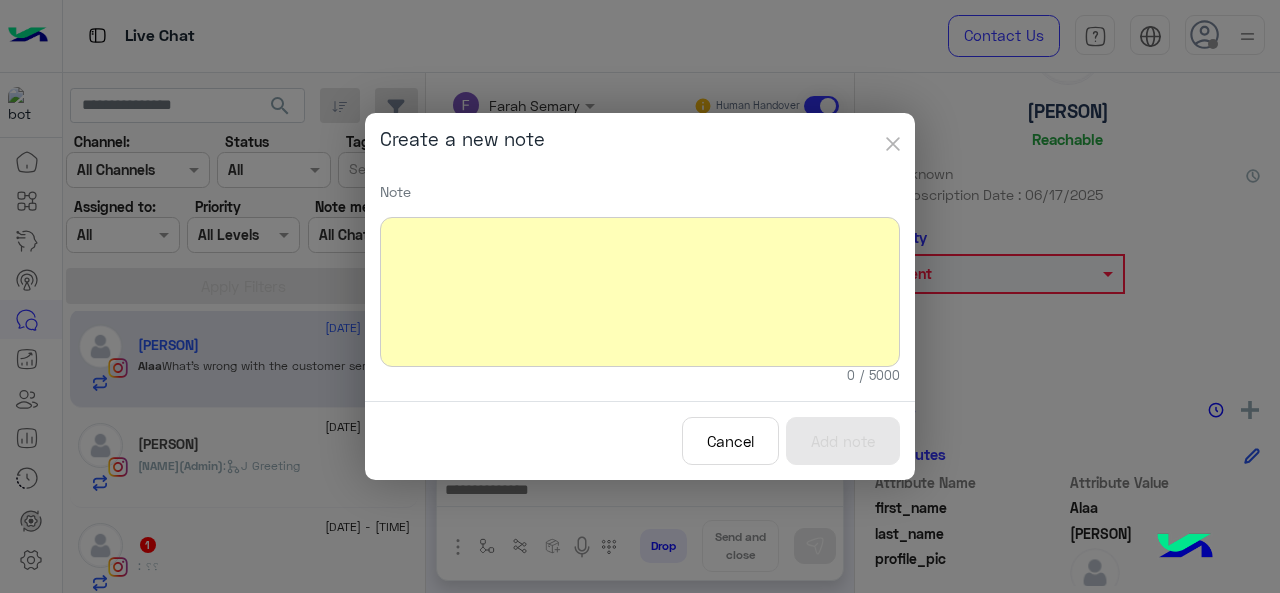 click 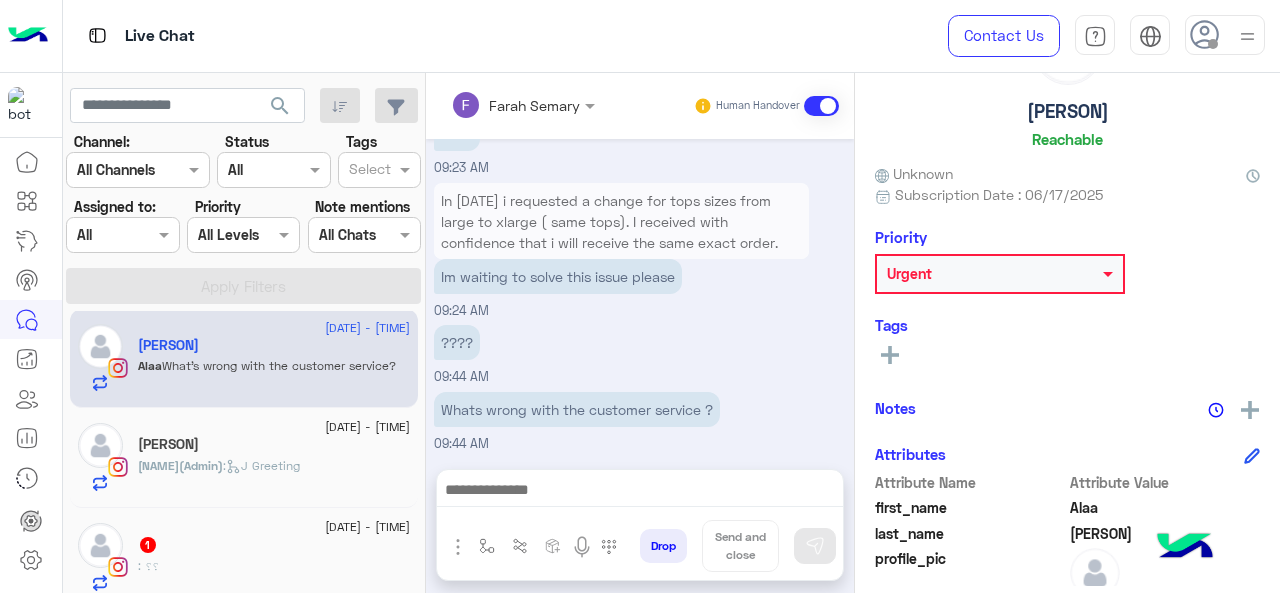 click on "Farah Semary" at bounding box center (534, 105) 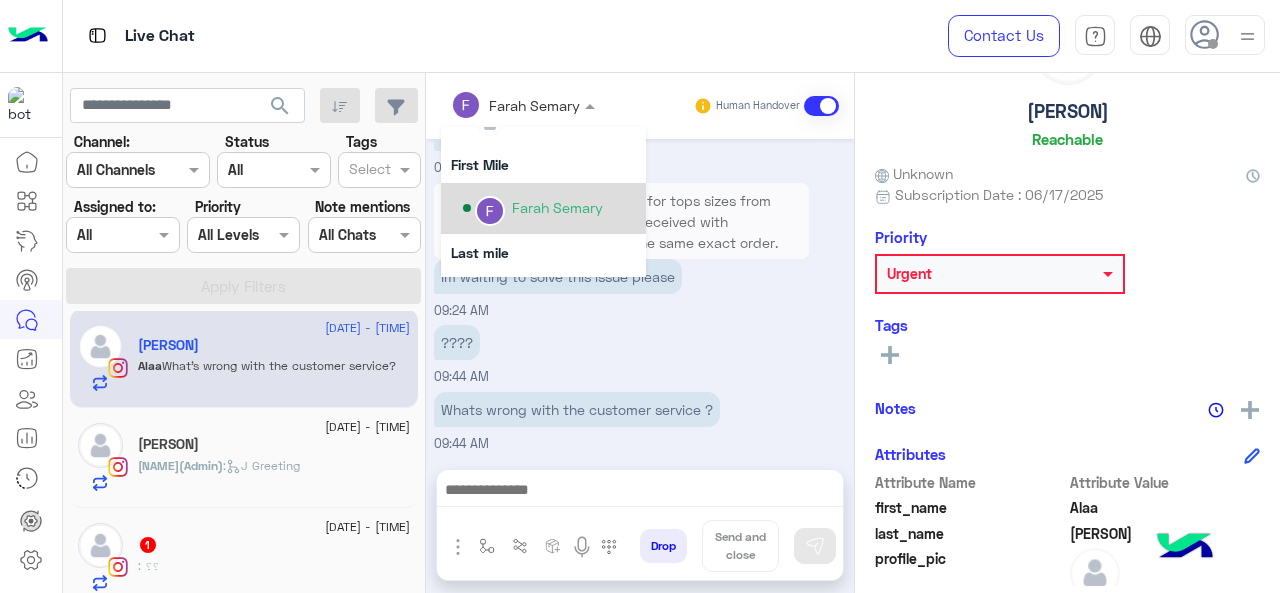 scroll, scrollTop: 300, scrollLeft: 0, axis: vertical 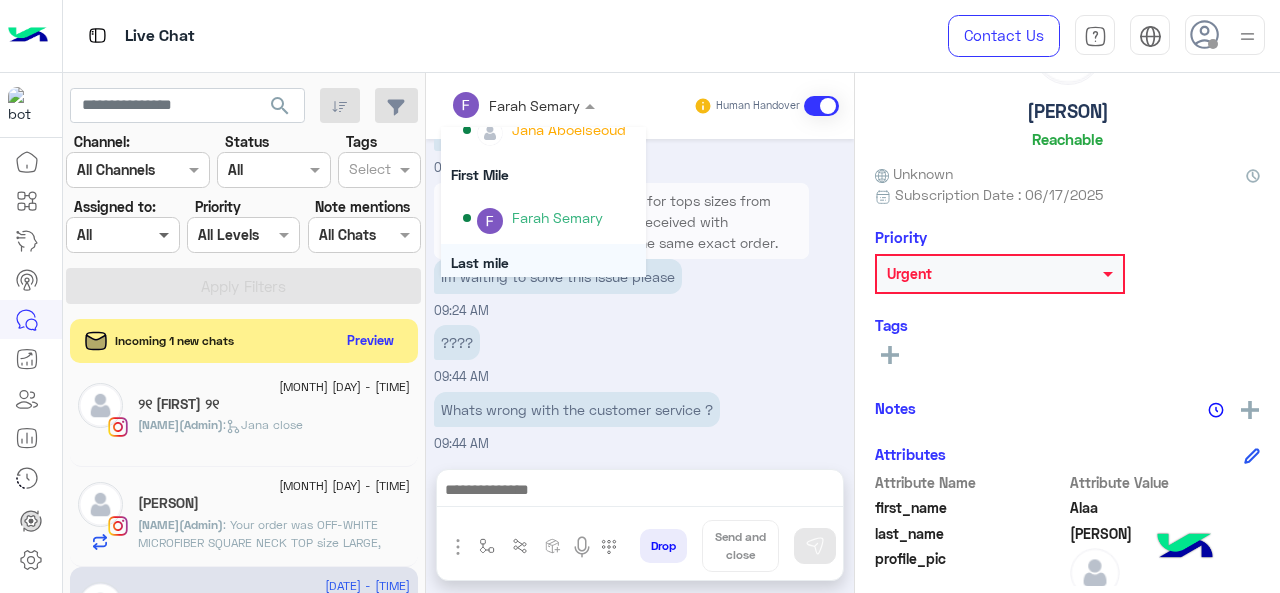 click at bounding box center (166, 234) 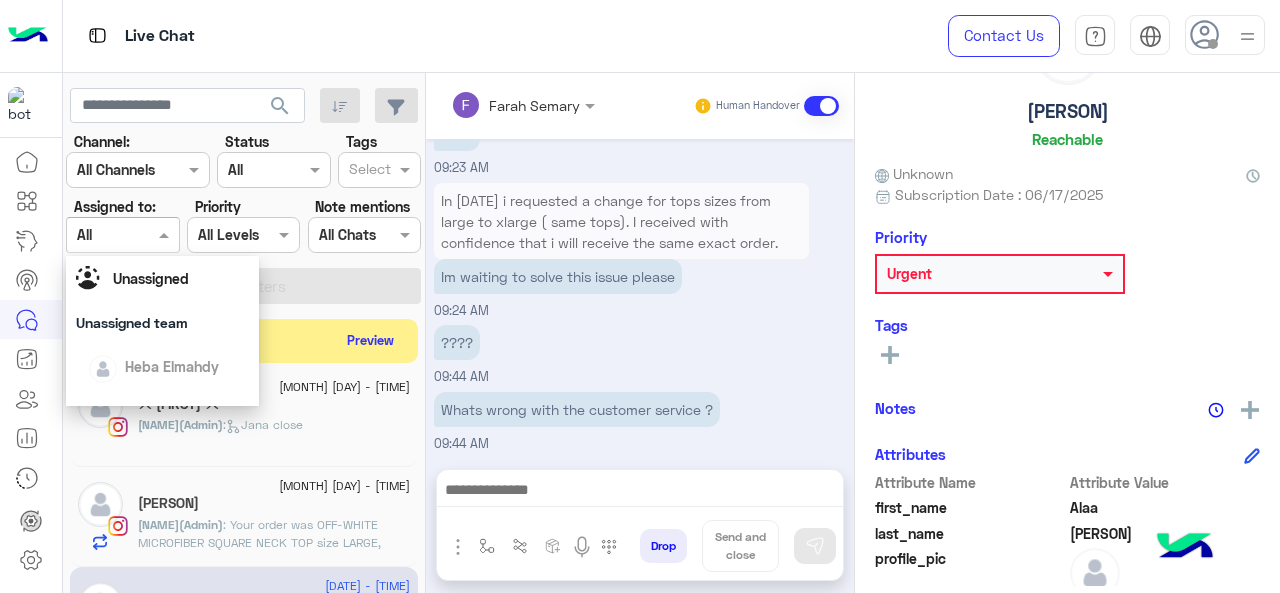 scroll, scrollTop: 0, scrollLeft: 0, axis: both 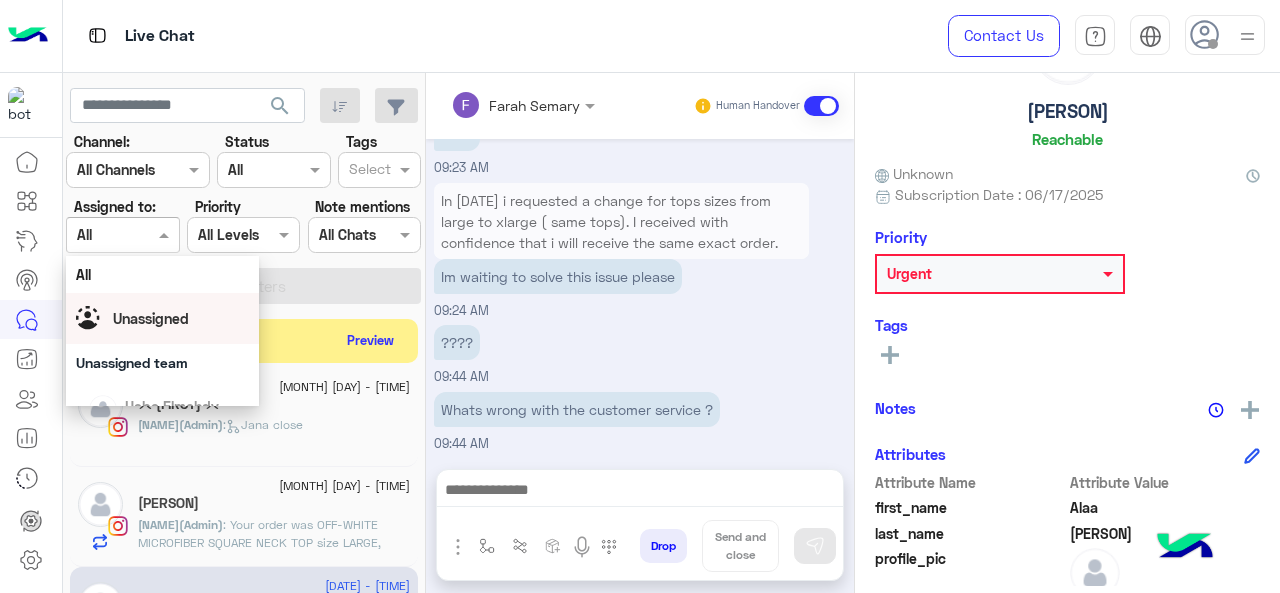 click on "Unassigned" at bounding box center [163, 318] 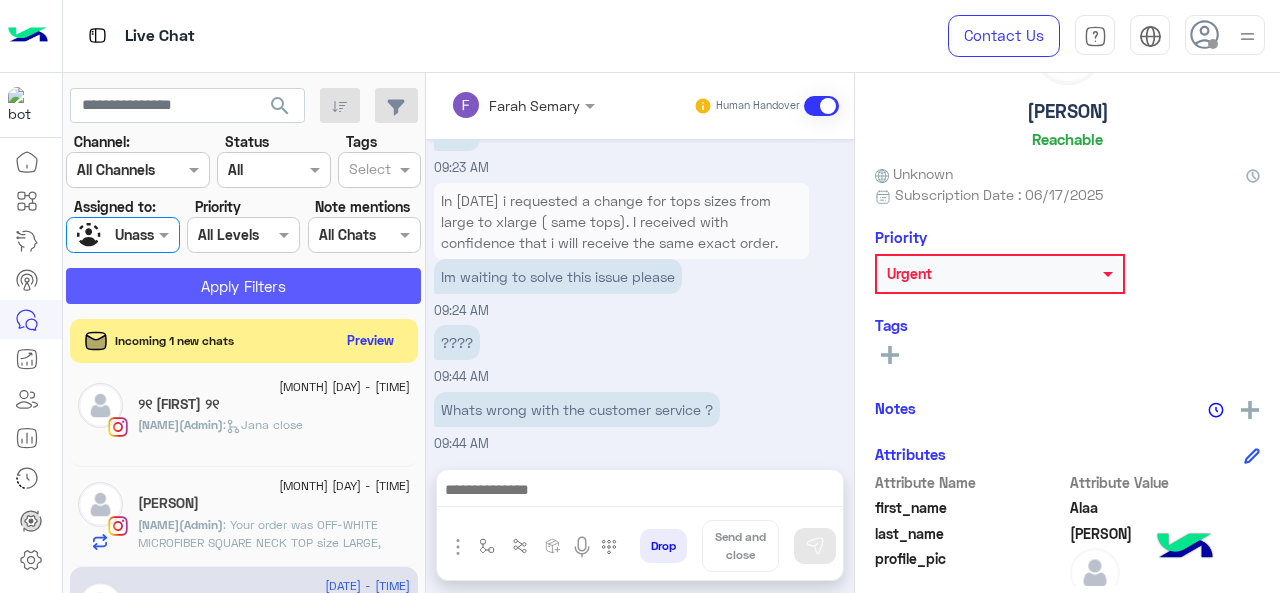 click on "Apply Filters" 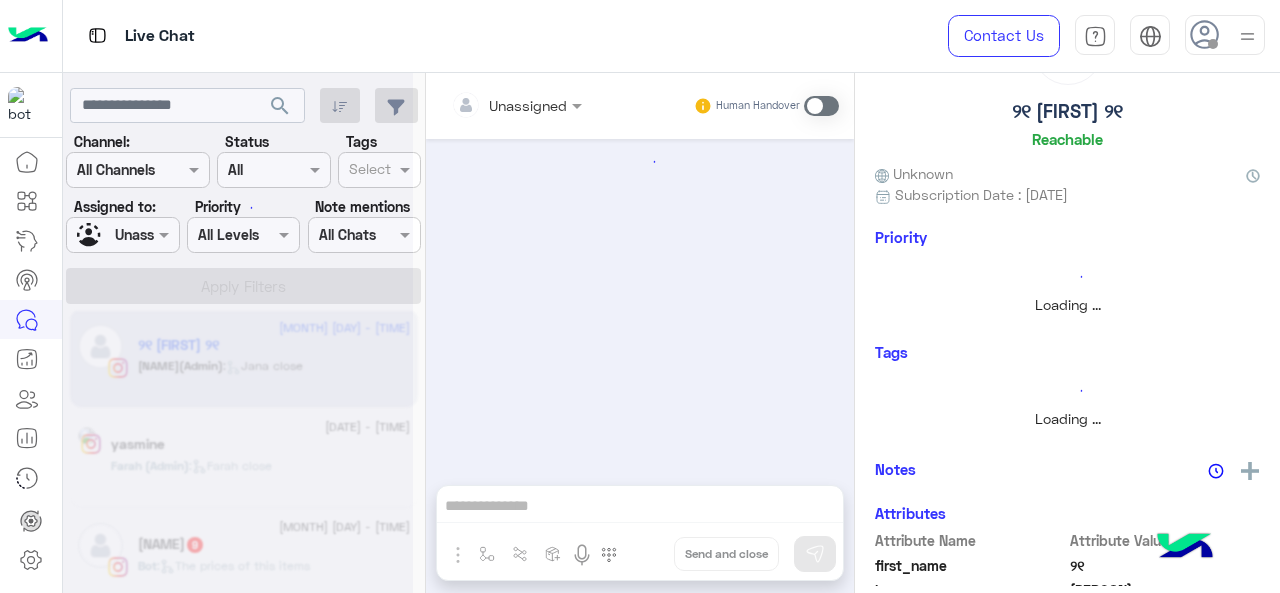 scroll, scrollTop: 906, scrollLeft: 0, axis: vertical 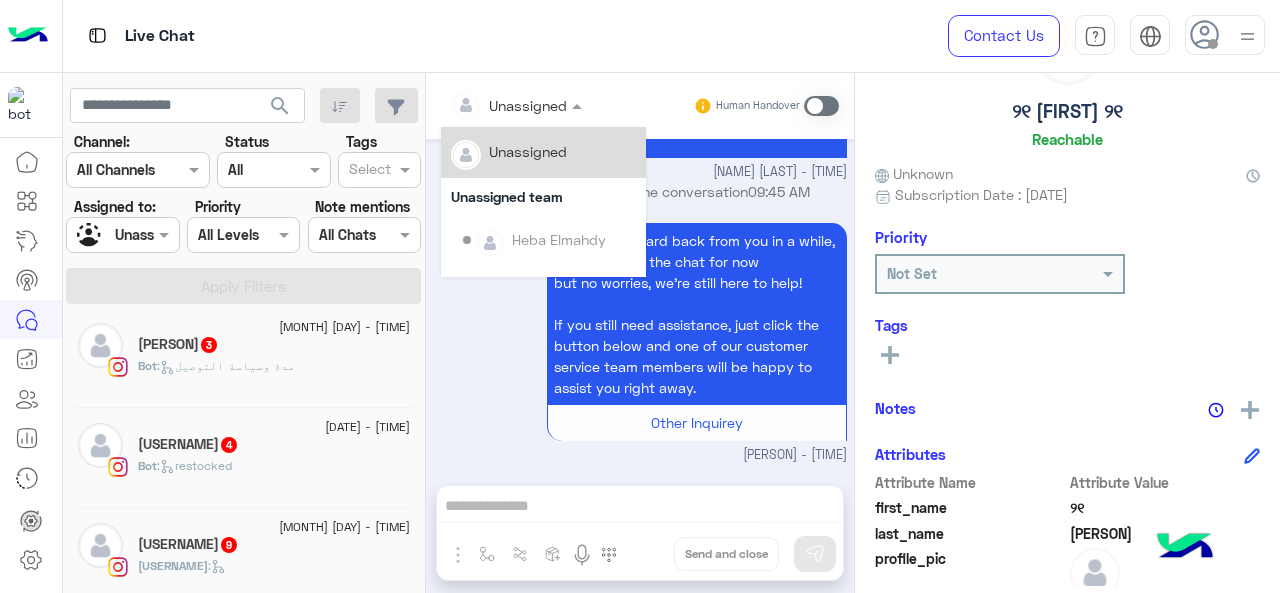 click at bounding box center [579, 105] 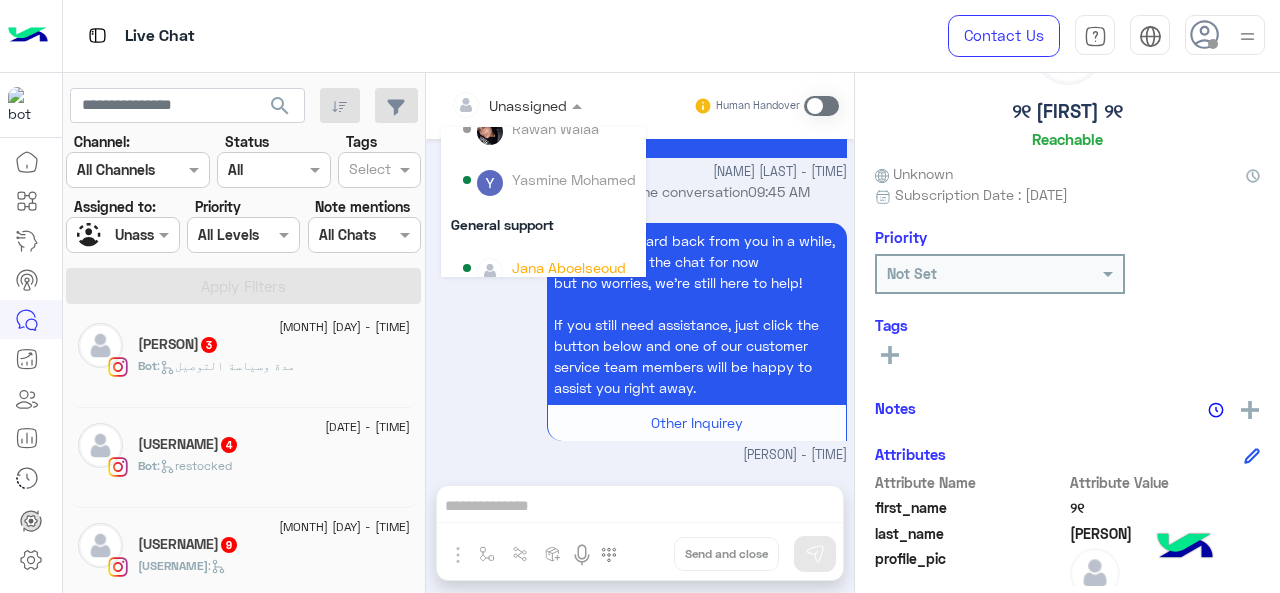 scroll, scrollTop: 154, scrollLeft: 0, axis: vertical 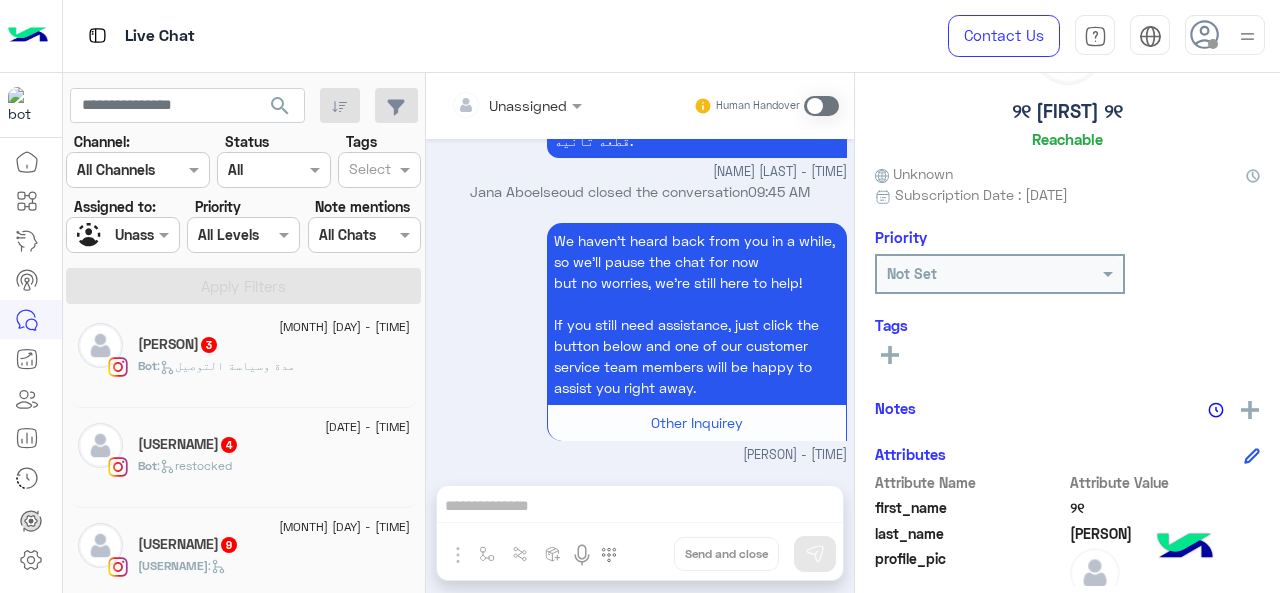 click on "We haven’t heard back from you in a while, so we’ll pause the chat for now  but no worries, we’re still here to help! If you still need assistance, just click the button below and one of our customer service team members will be happy to assist you right away.  Other Inquirey   Jana Aboelseoud -  09:45 AM" at bounding box center (640, 341) 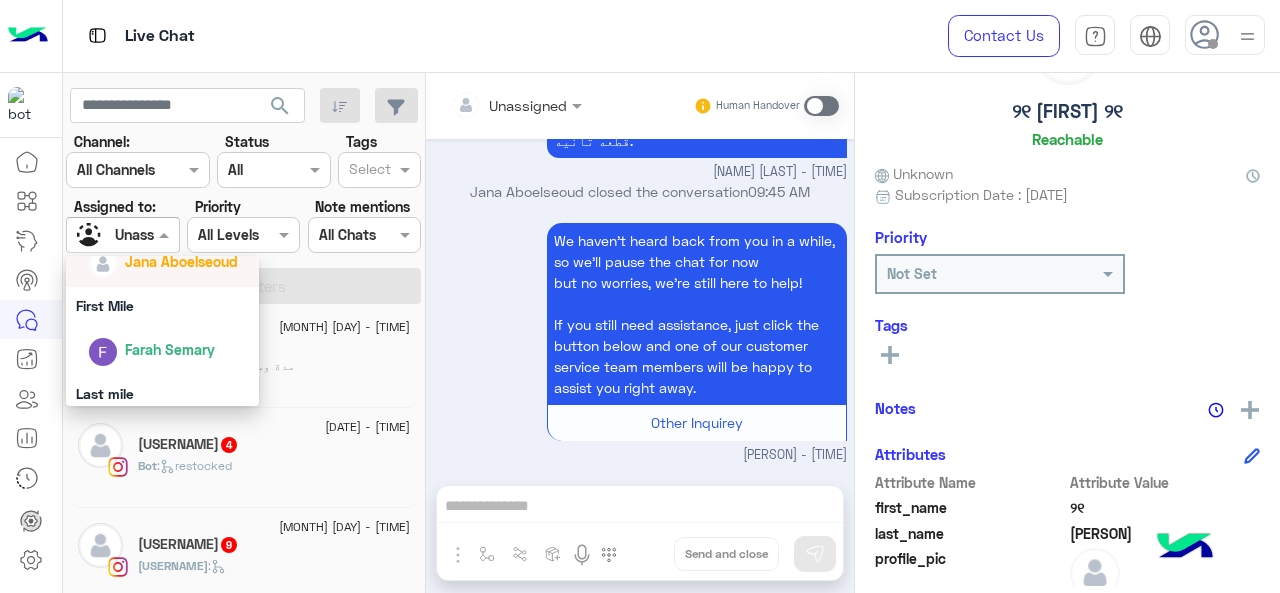 scroll, scrollTop: 392, scrollLeft: 0, axis: vertical 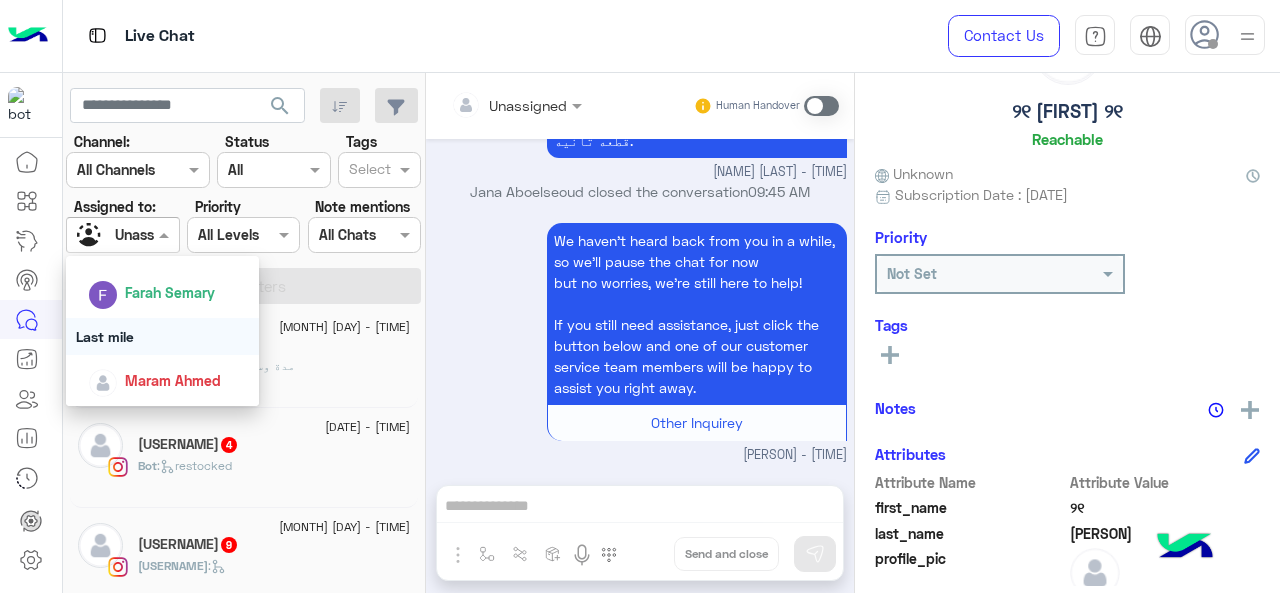 click on "Last mile" at bounding box center (163, 336) 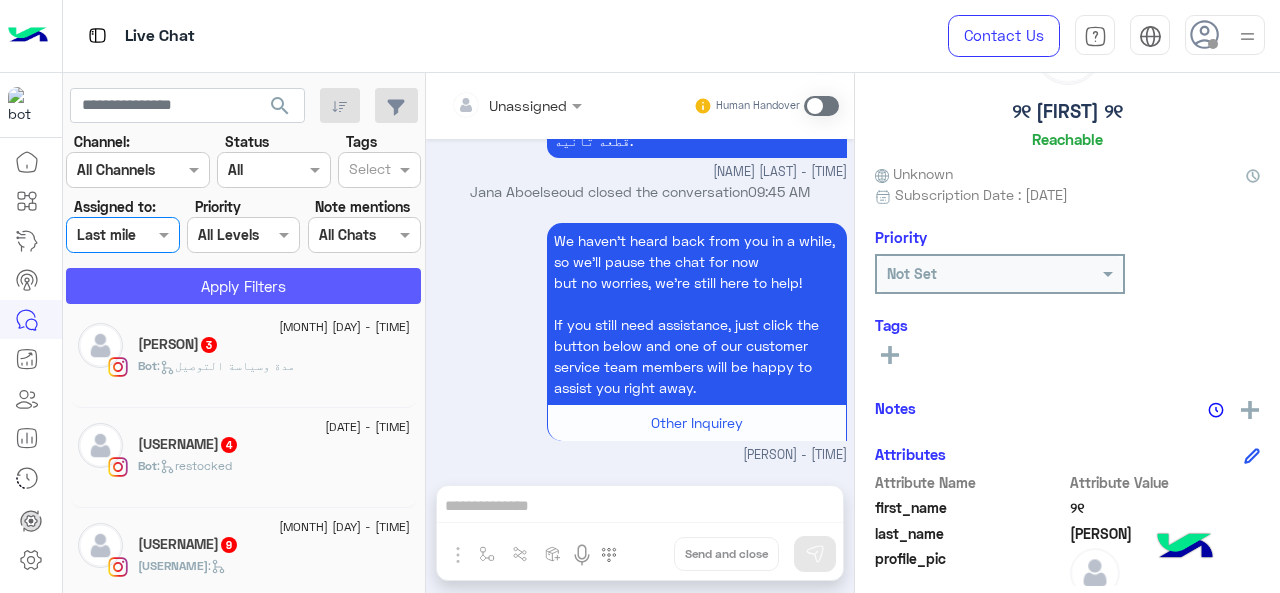 click on "Apply Filters" 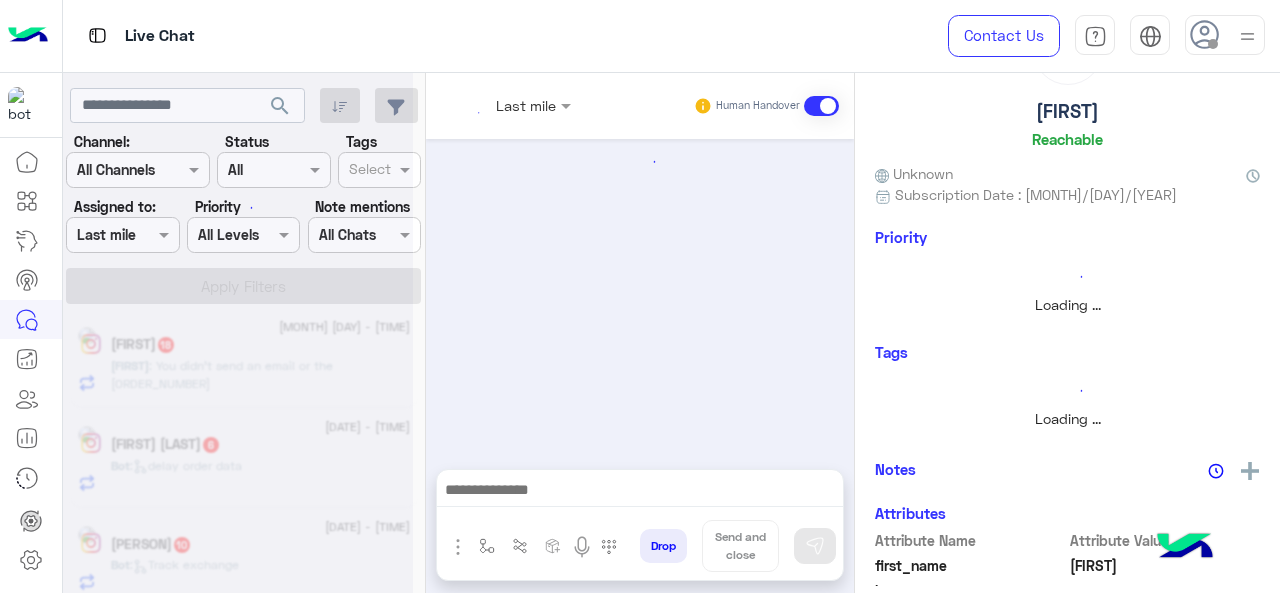 scroll, scrollTop: 0, scrollLeft: 0, axis: both 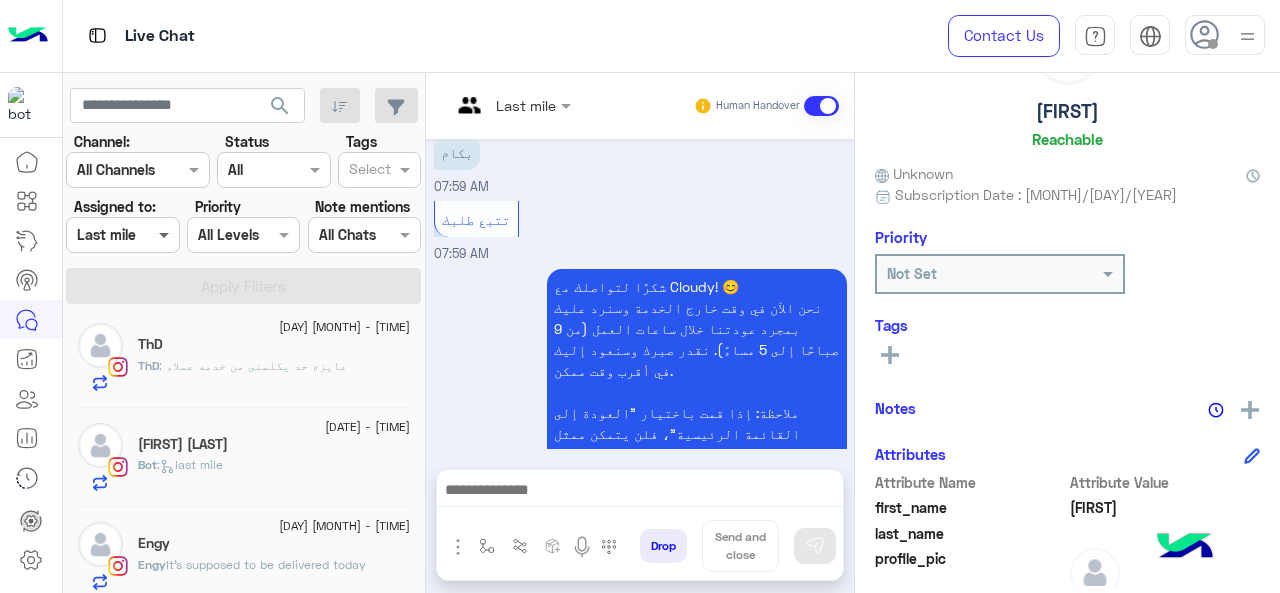 click at bounding box center [166, 234] 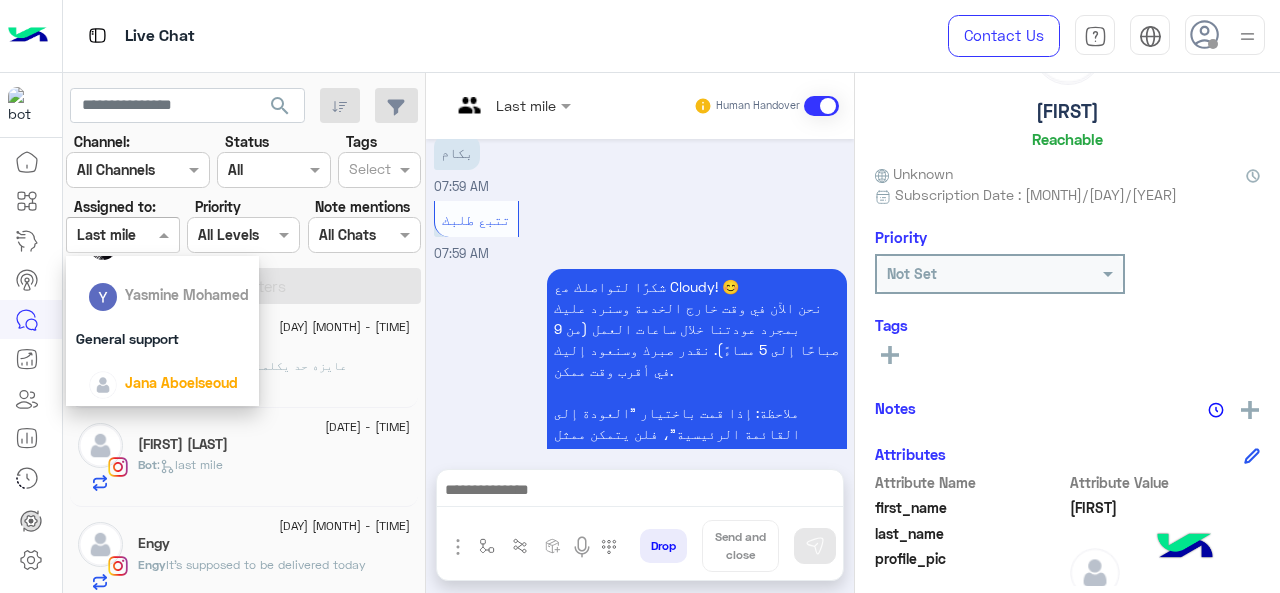 scroll, scrollTop: 392, scrollLeft: 0, axis: vertical 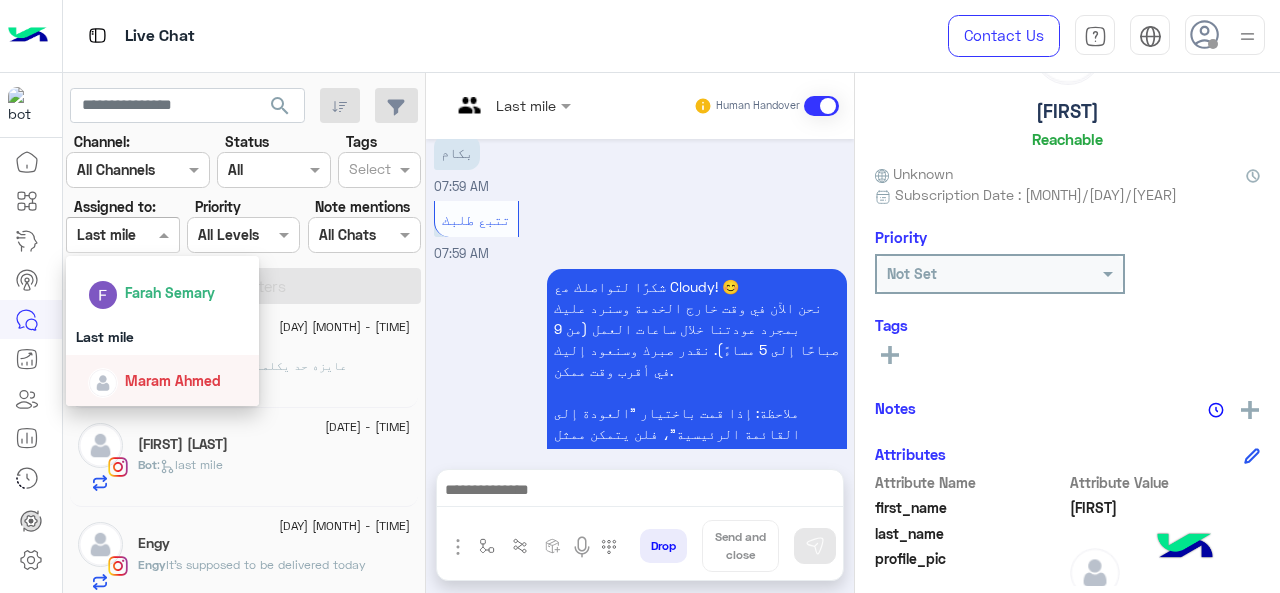 click on "Maram Ahmed" at bounding box center (173, 380) 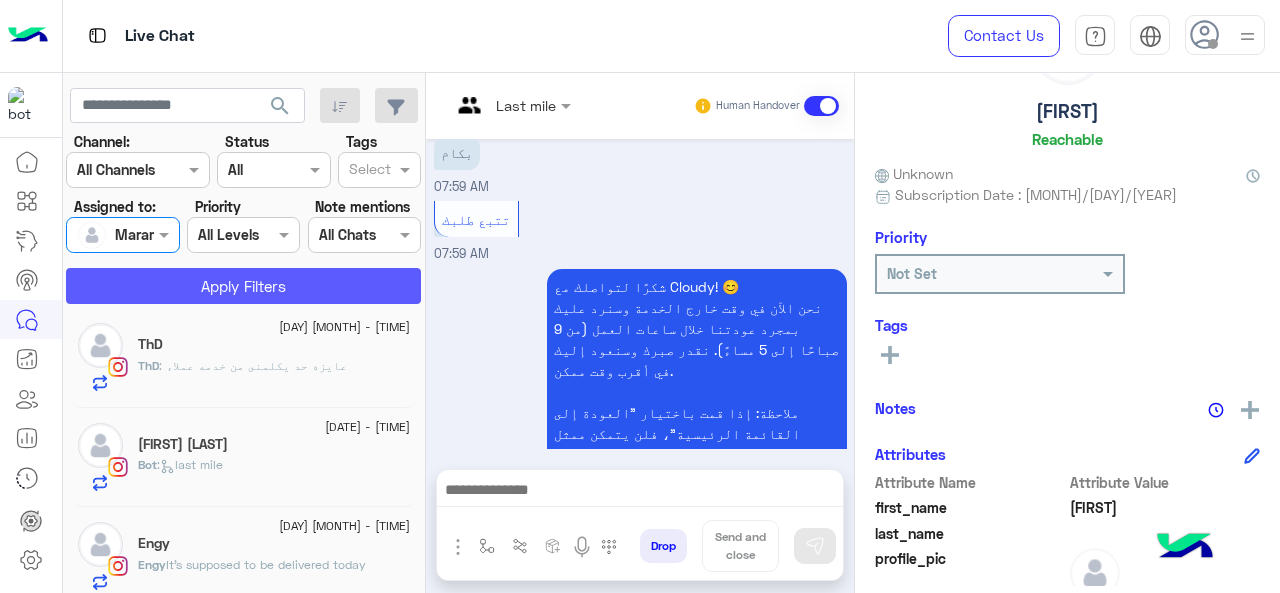 click on "Apply Filters" 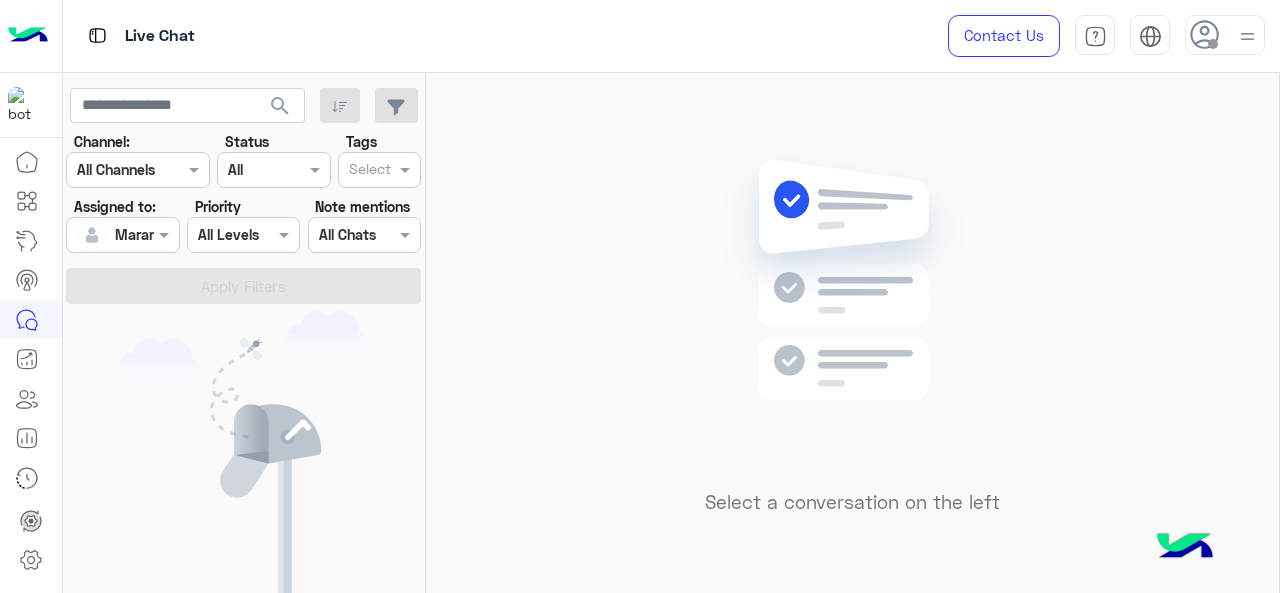 click at bounding box center (1247, 36) 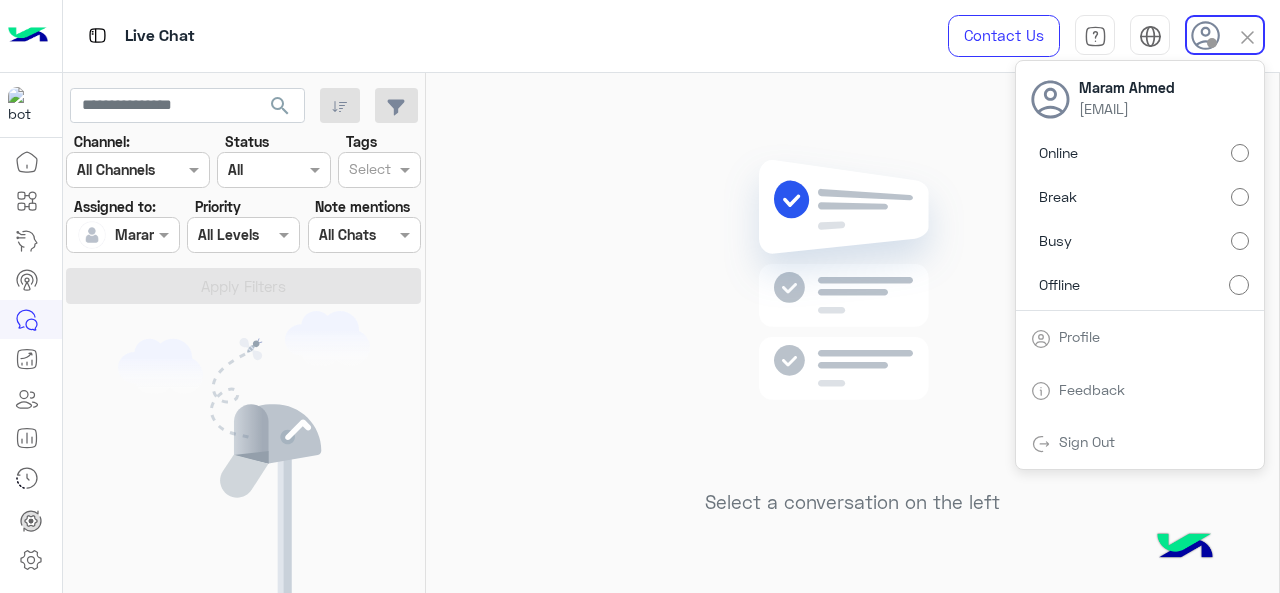 drag, startPoint x: 267, startPoint y: 401, endPoint x: 255, endPoint y: 397, distance: 12.649111 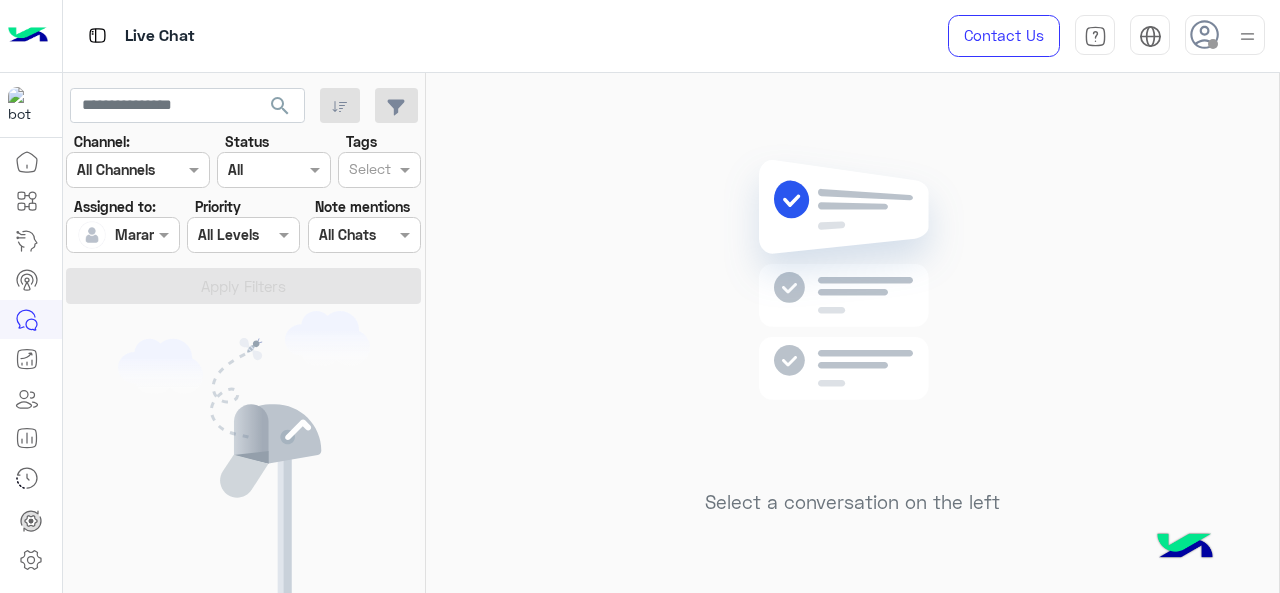 click at bounding box center [1247, 36] 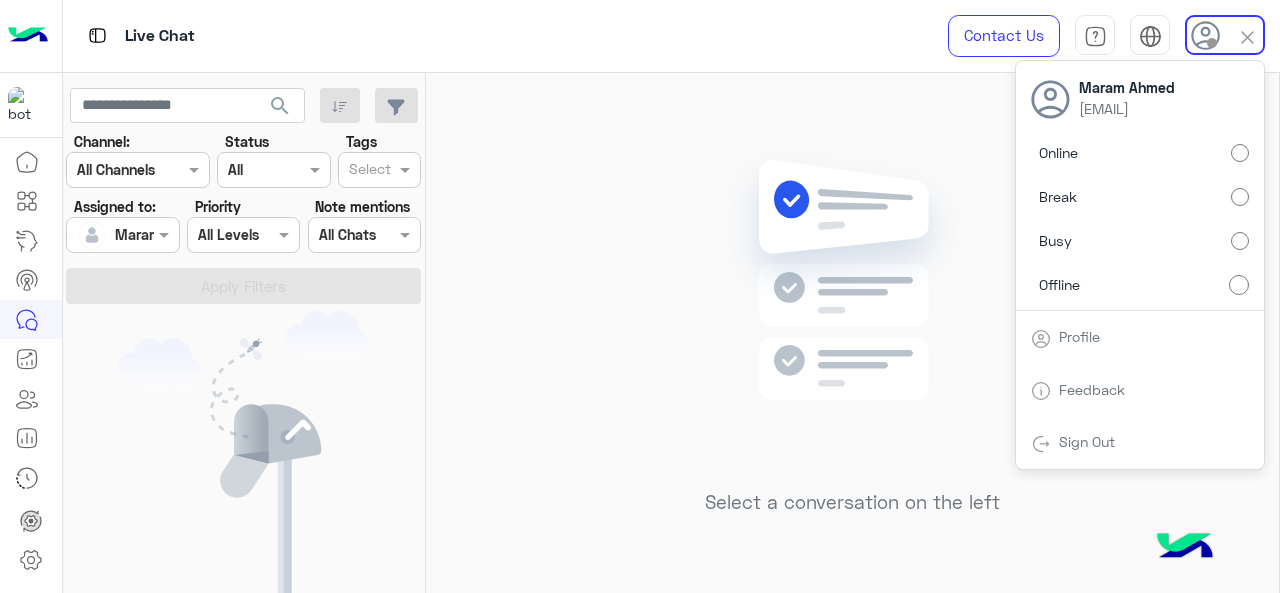 click on "Select a conversation on the left" 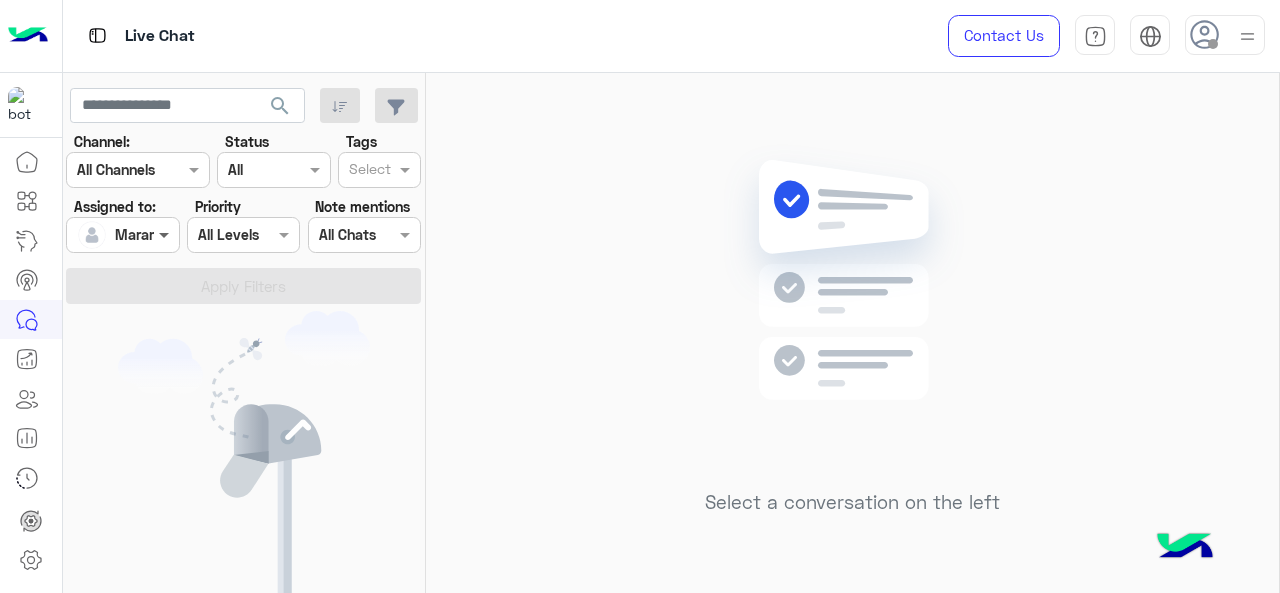 click at bounding box center (166, 234) 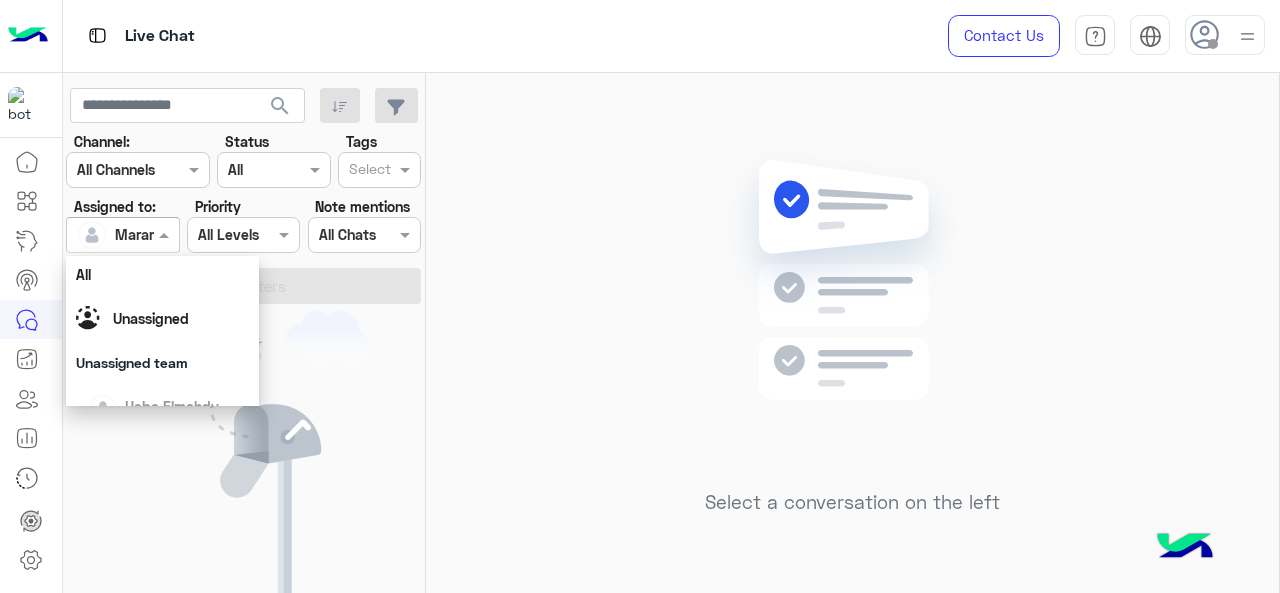 scroll, scrollTop: 392, scrollLeft: 0, axis: vertical 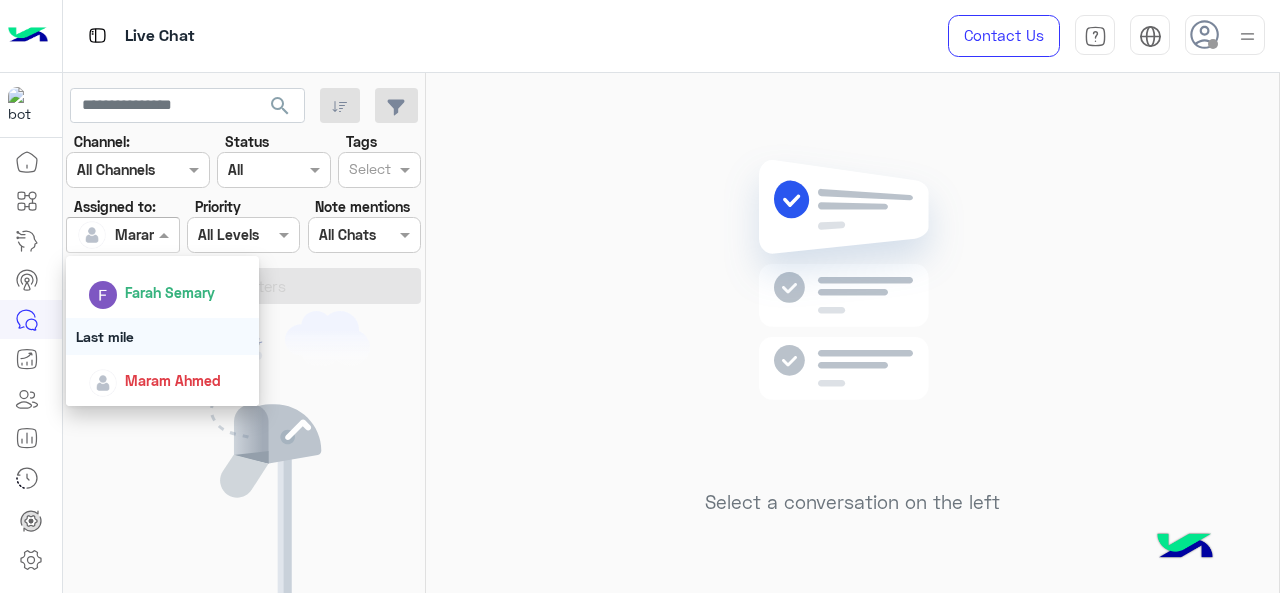 click on "Last mile" at bounding box center (163, 336) 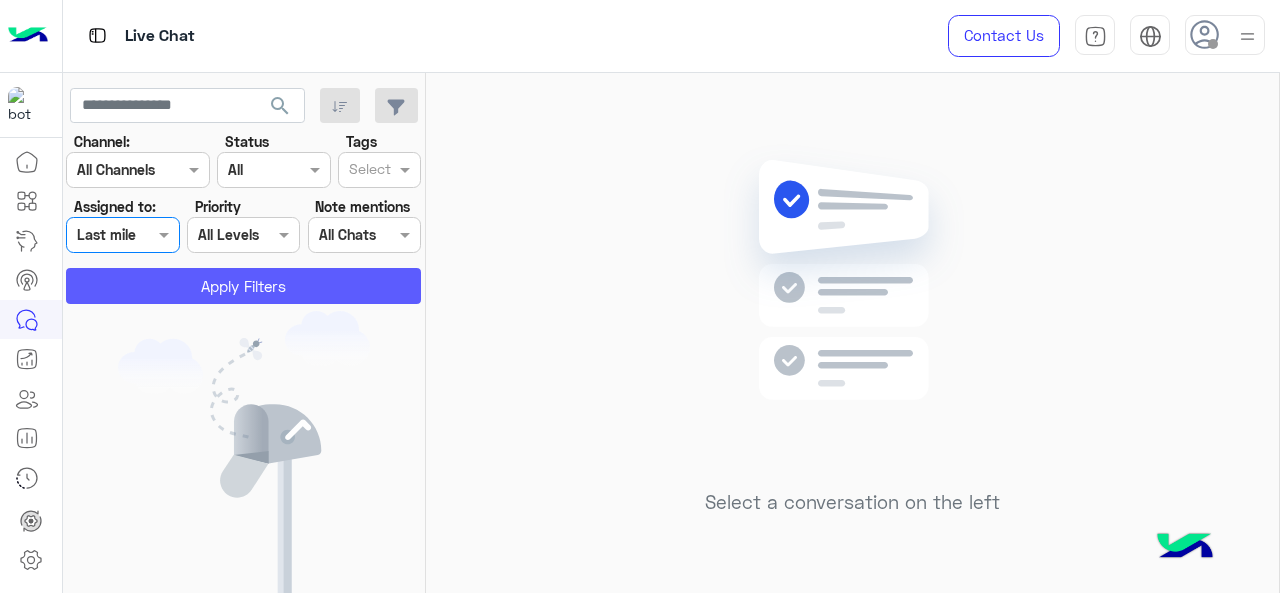 click on "Apply Filters" 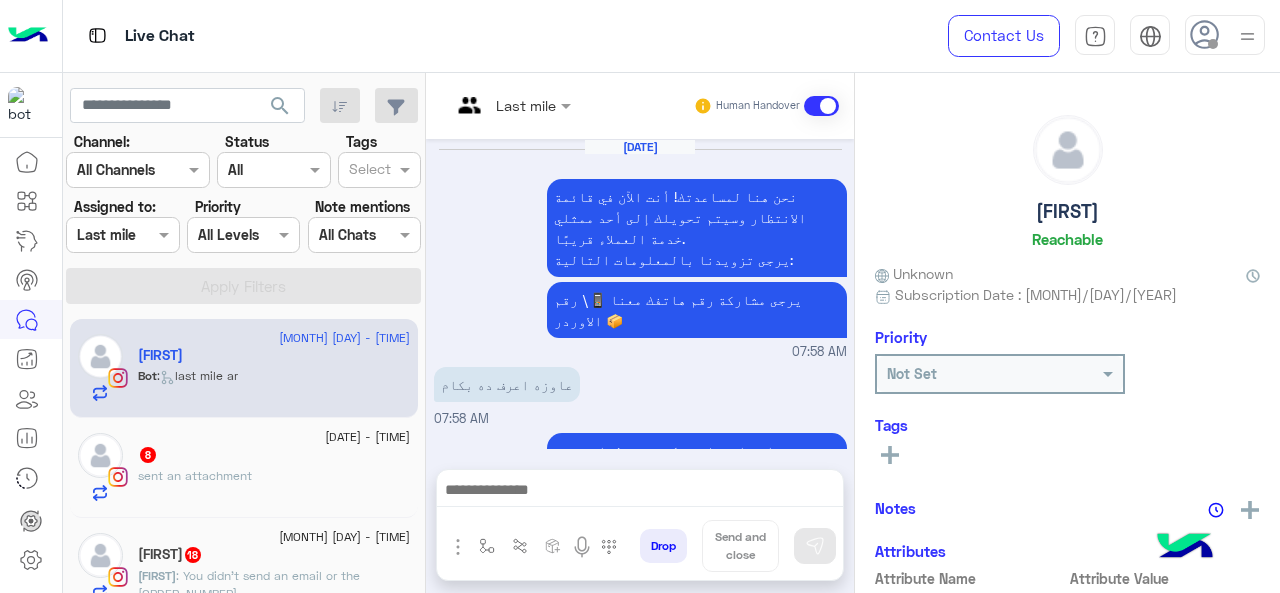 scroll, scrollTop: 812, scrollLeft: 0, axis: vertical 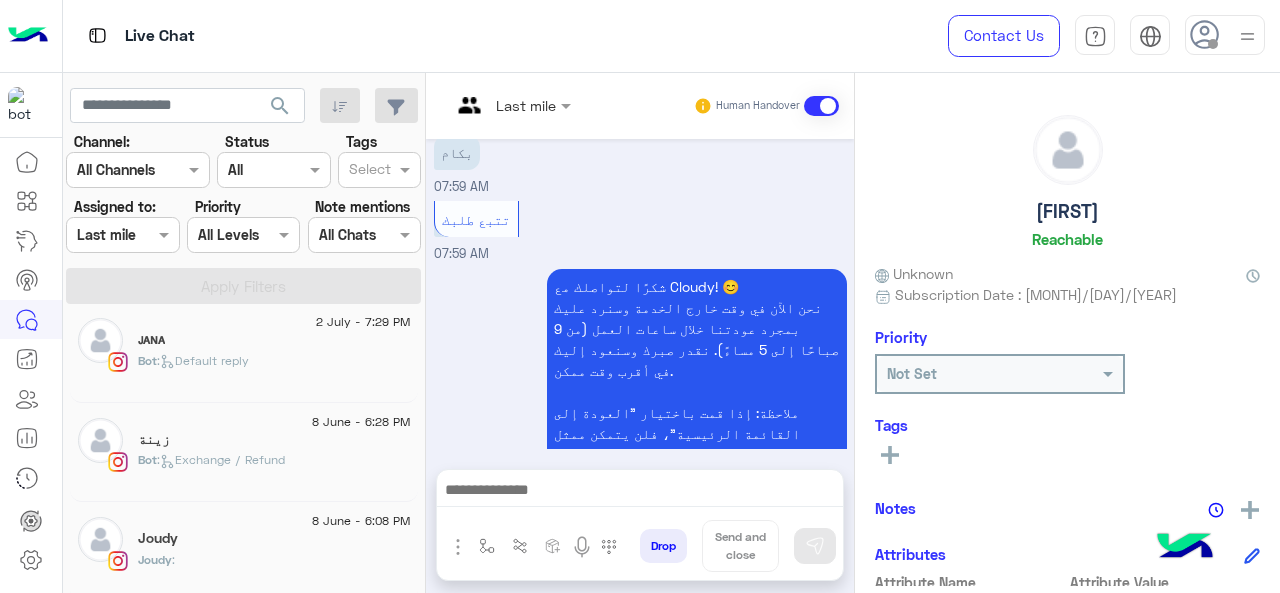 click on "Bot :   Exchange / Refund" 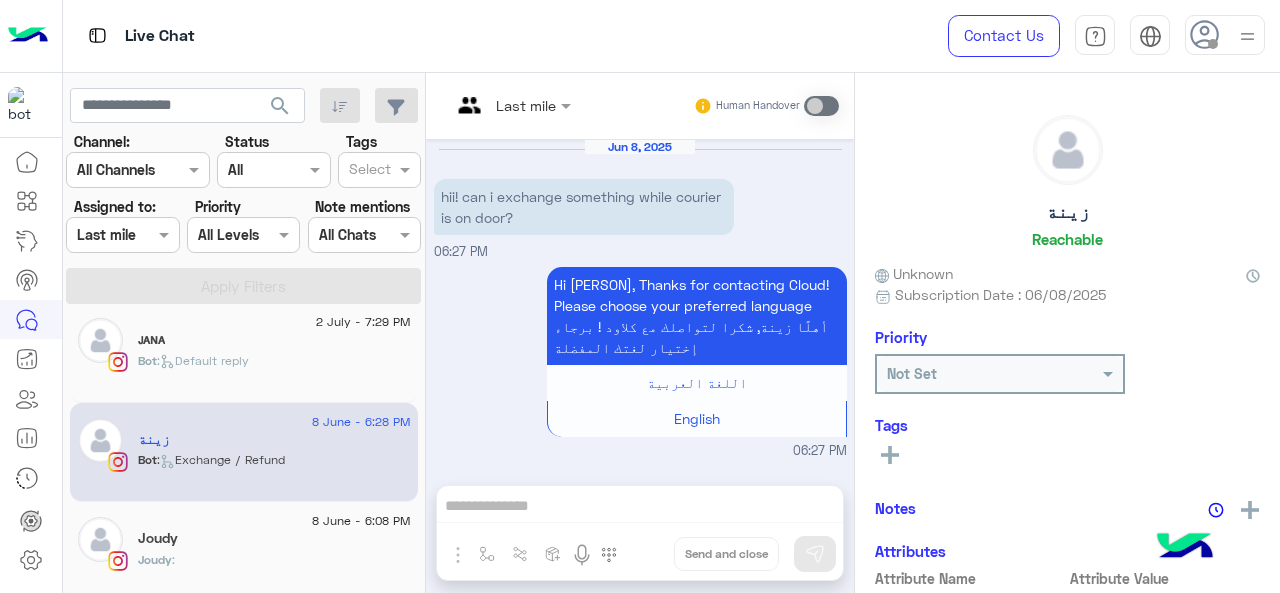 scroll, scrollTop: 869, scrollLeft: 0, axis: vertical 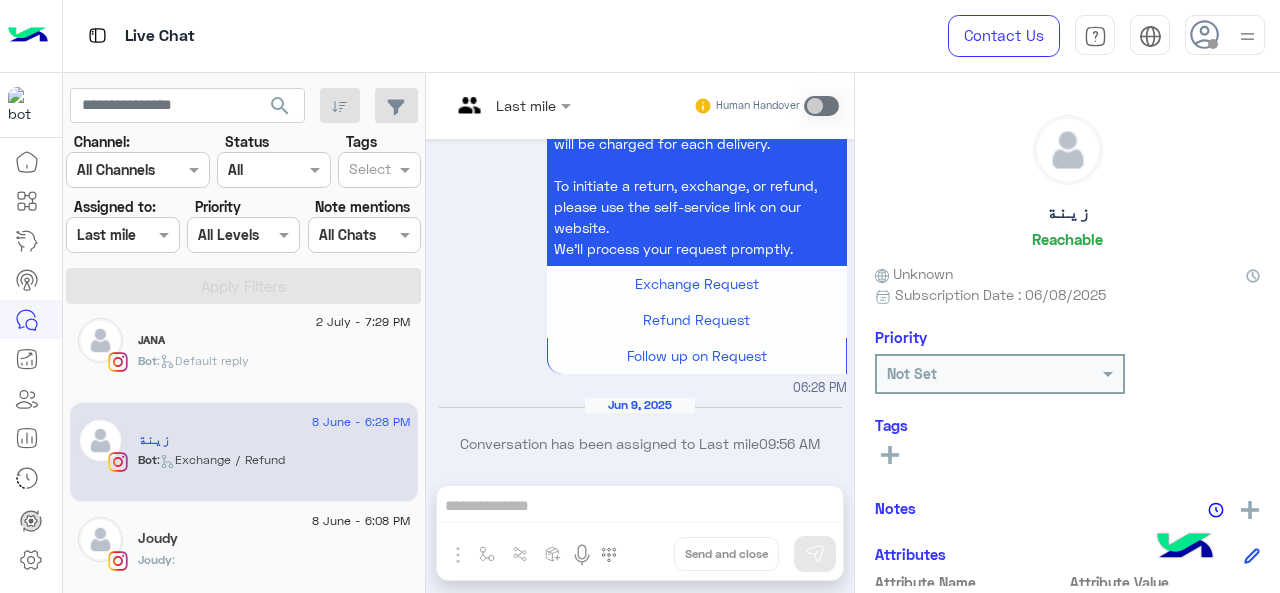 click on "Last mile Human Handover     Jun 8, 2025  hii! can i exchange something while courier is on door?   06:27 PM  Hi زينة, Thanks for contacting Cloud! Please choose your preferred language أهلًا زينة, شكرا لتواصلك مع كلاود ! برجاء إختيار لغتك المفضلة  اللغة العربية    English     06:27 PM   English    06:28 PM  Please select your query from the below 👇🔎 Previous Exchange / Refund your order 🔄  Exchange / Refund   Delivery time & Policy 🚚  Delivery Time  Track your Order 📦  Track Order  Other Questions 💬  FAQs  Talk to customer service 📞  Customer service  Next 1 2 3    06:28 PM   Exchange / Refund     06:28 PM  To initiate a return, exchange, or refund, please use the self-service link on our website.  We’ll process your request promptly.  Exchange Request   Refund Request   Follow up on Request     06:28 PM   Jun 9, 2025   Conversation has been assigned to Last mile   09:56 AM       Drop   Send and close" at bounding box center (640, 337) 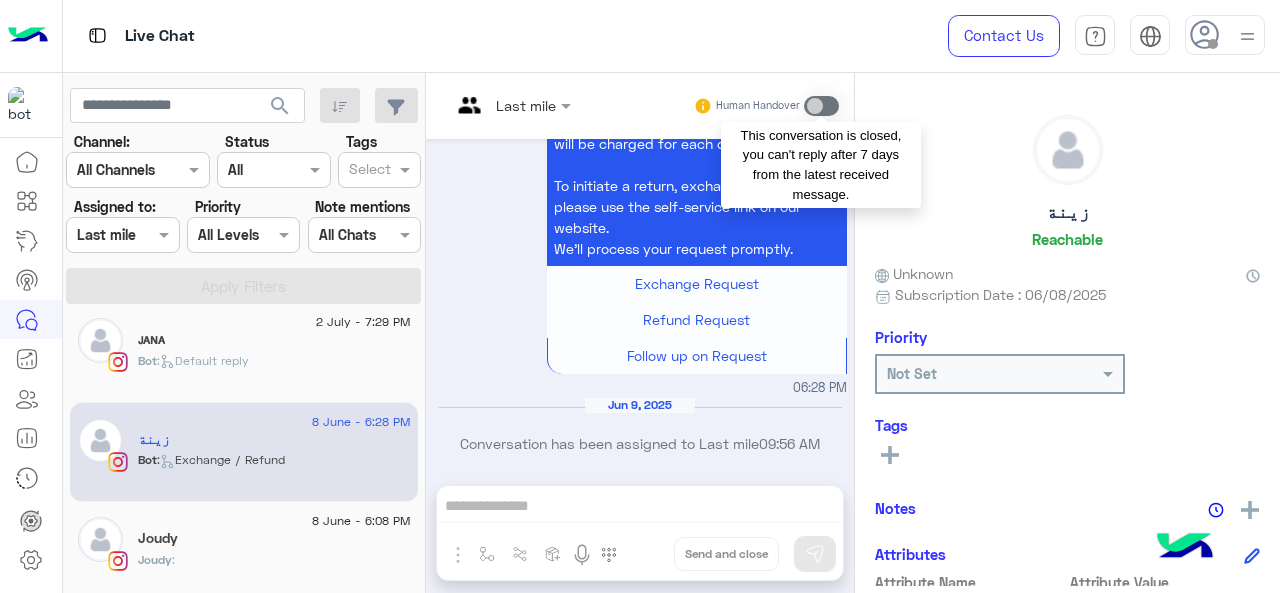click at bounding box center (821, 106) 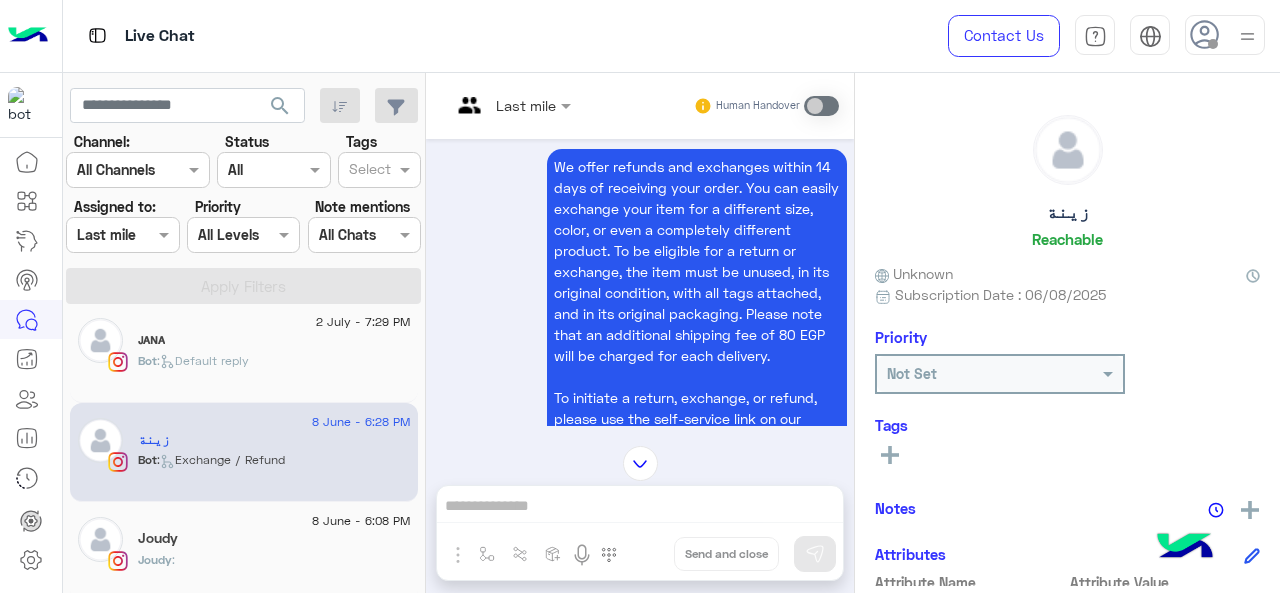 scroll, scrollTop: 569, scrollLeft: 0, axis: vertical 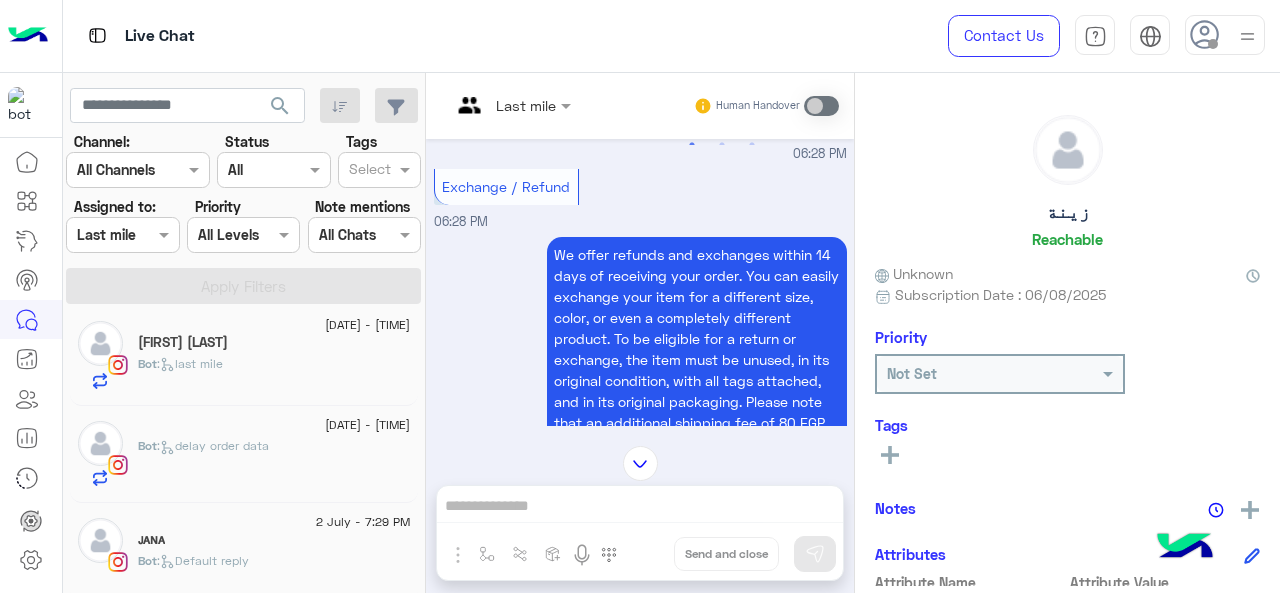 click on ":   delay order data" 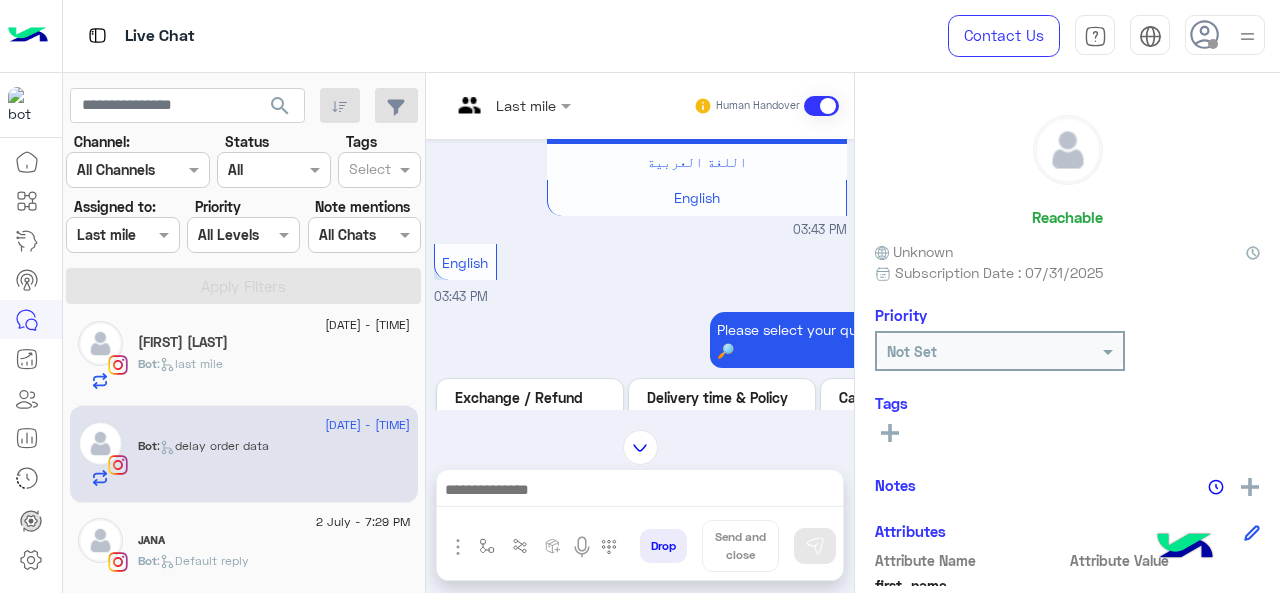 scroll, scrollTop: 300, scrollLeft: 0, axis: vertical 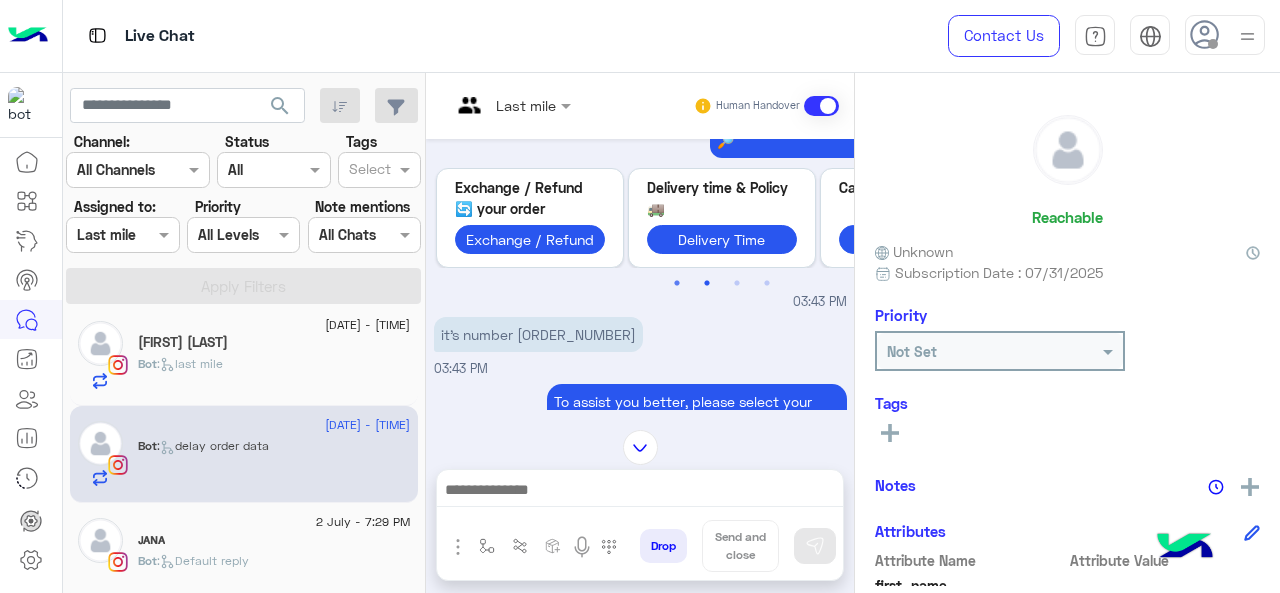 click on "2" at bounding box center [707, 283] 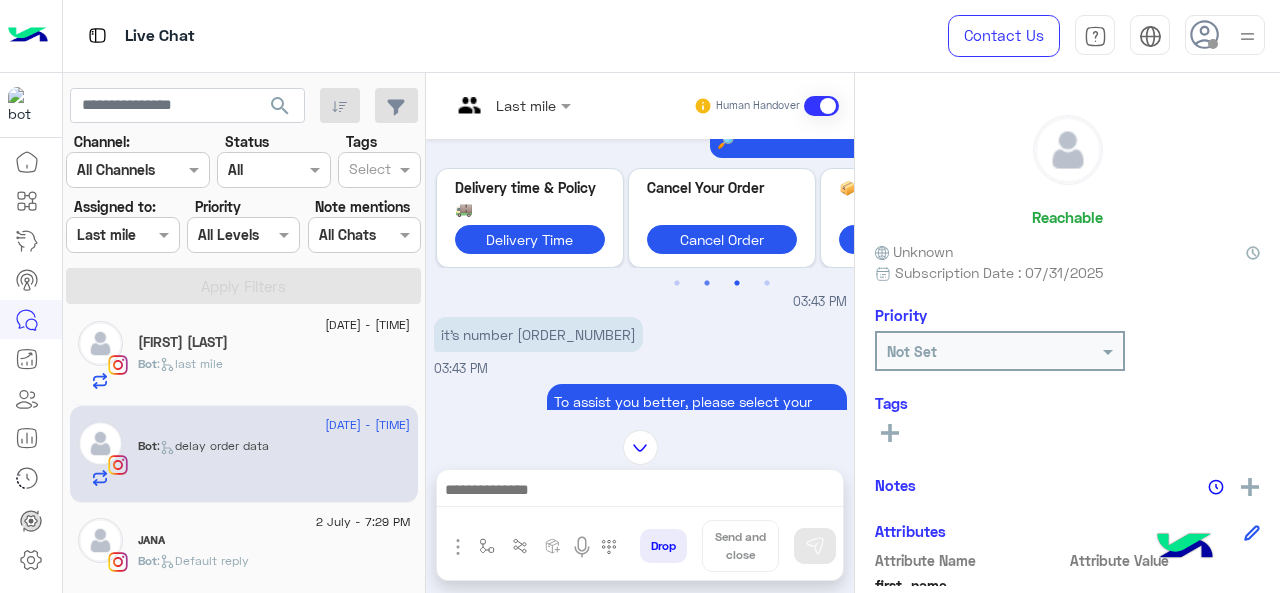 click on "3" at bounding box center (737, 283) 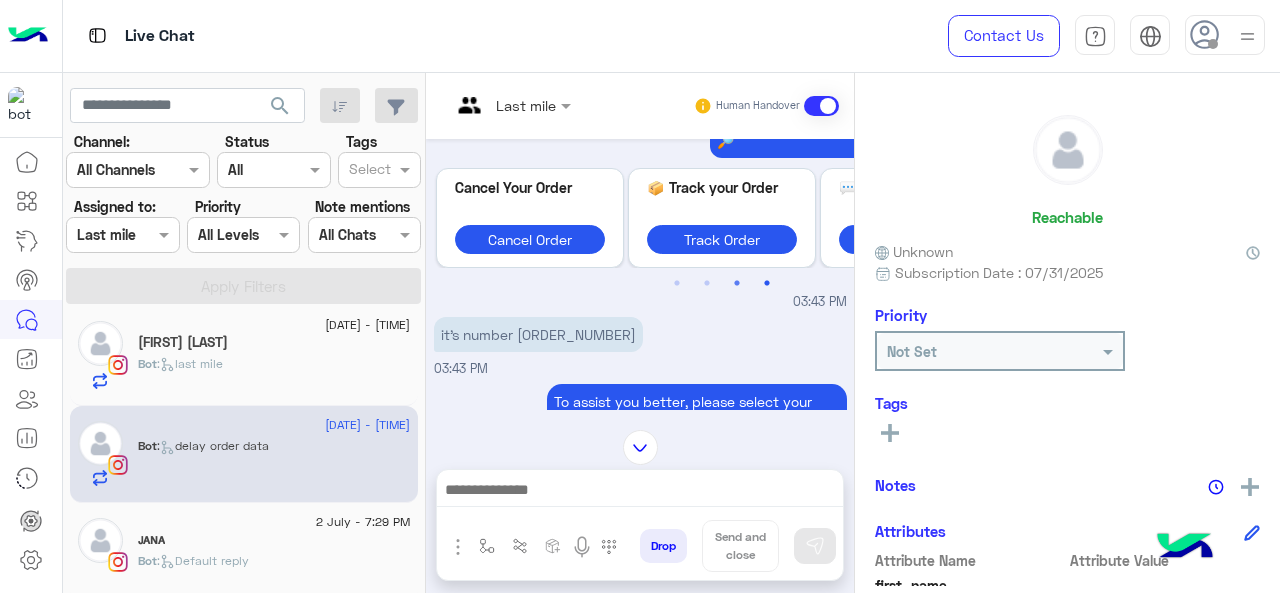 click on "4" at bounding box center [767, 283] 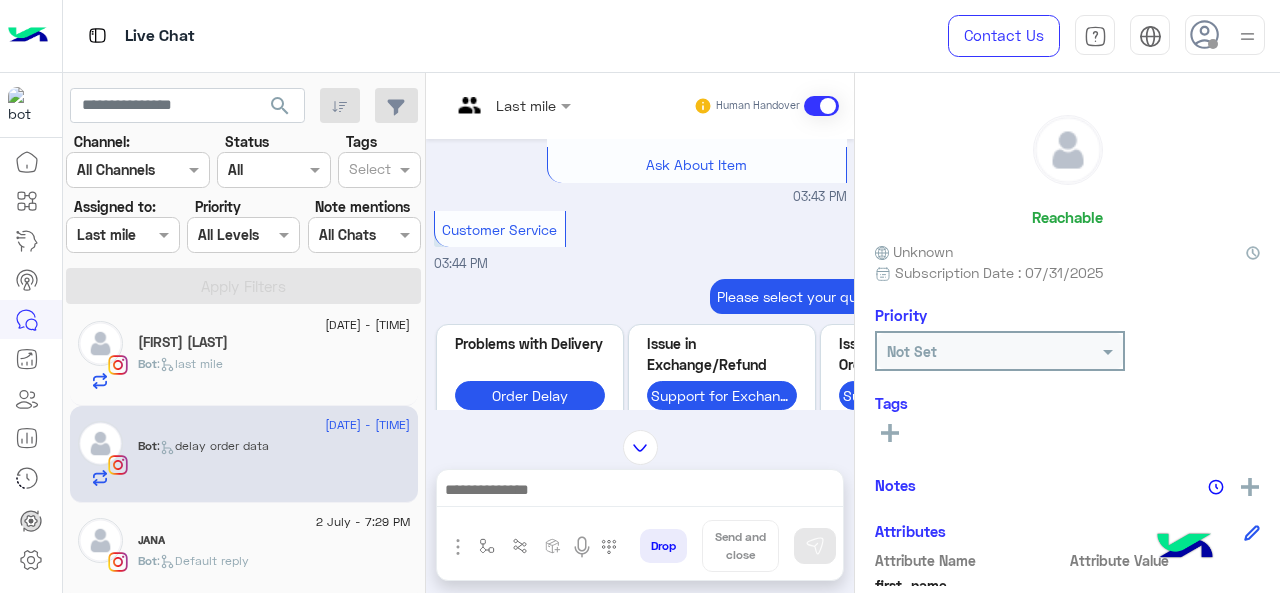 scroll, scrollTop: 900, scrollLeft: 0, axis: vertical 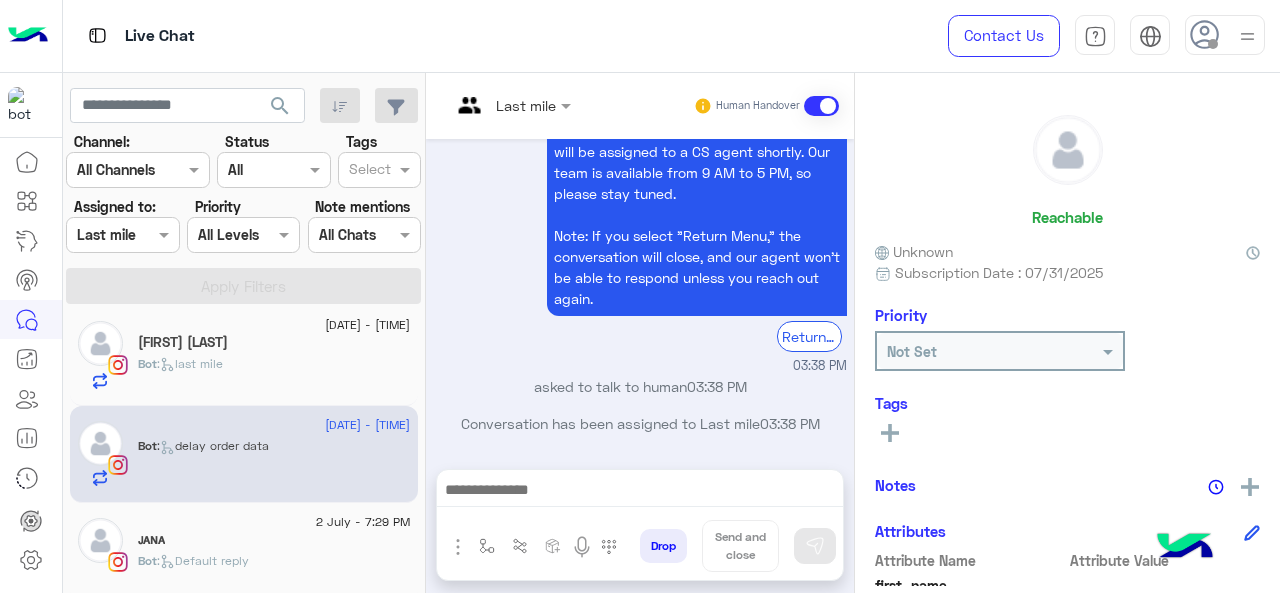 click at bounding box center [511, 104] 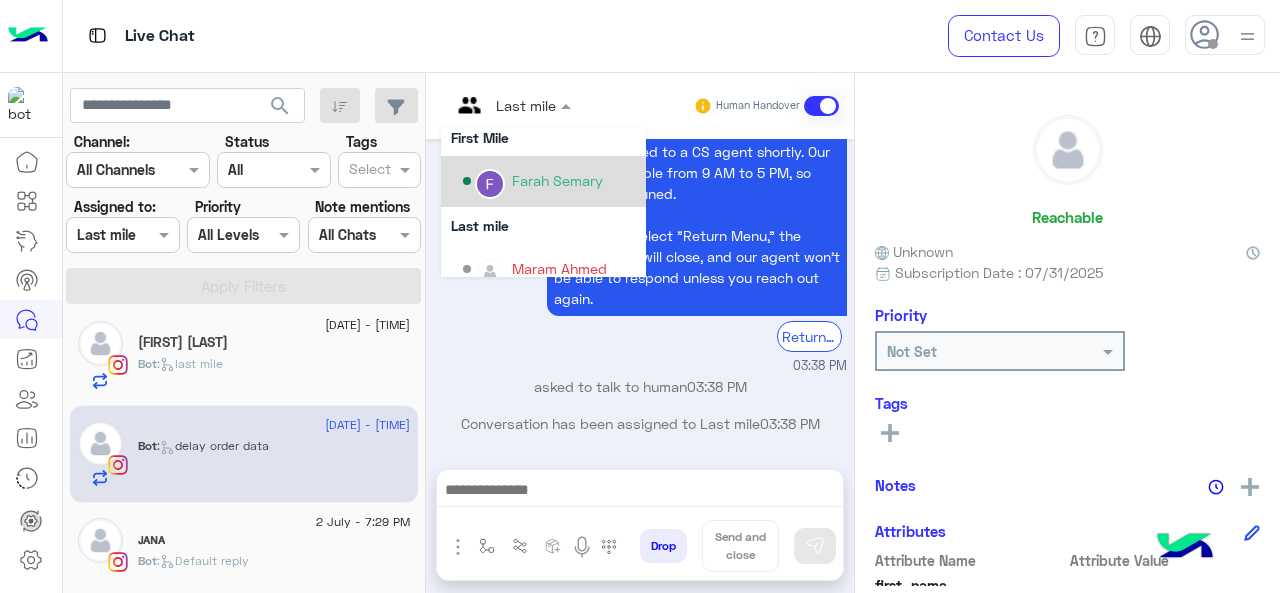 scroll, scrollTop: 354, scrollLeft: 0, axis: vertical 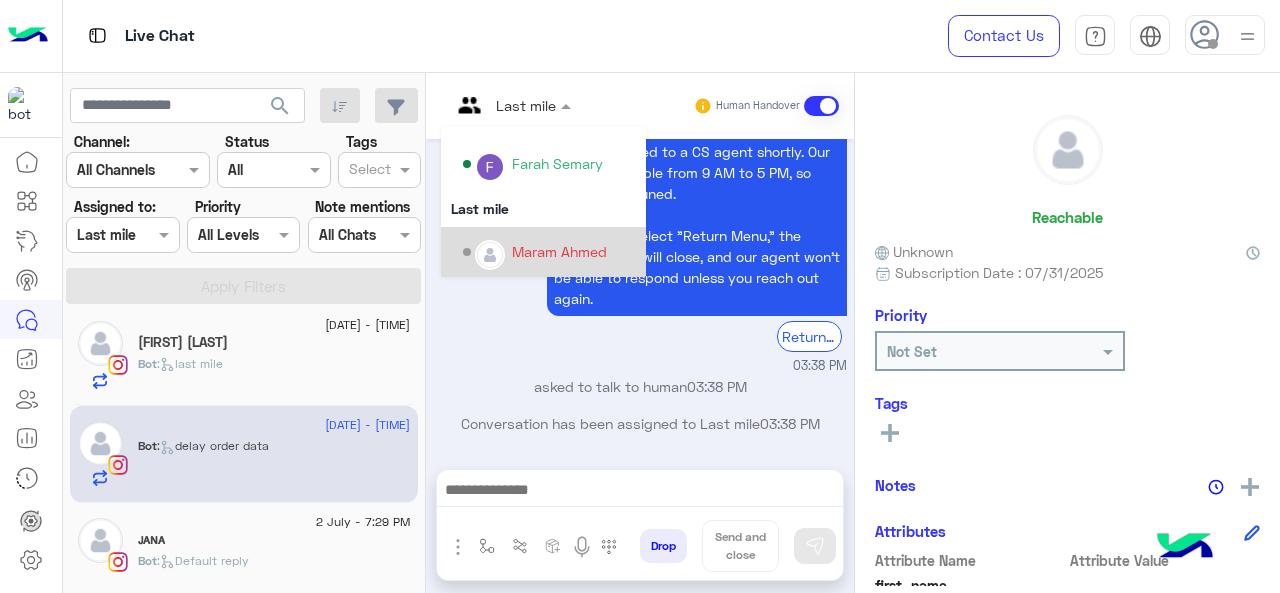 drag, startPoint x: 534, startPoint y: 261, endPoint x: 534, endPoint y: 249, distance: 12 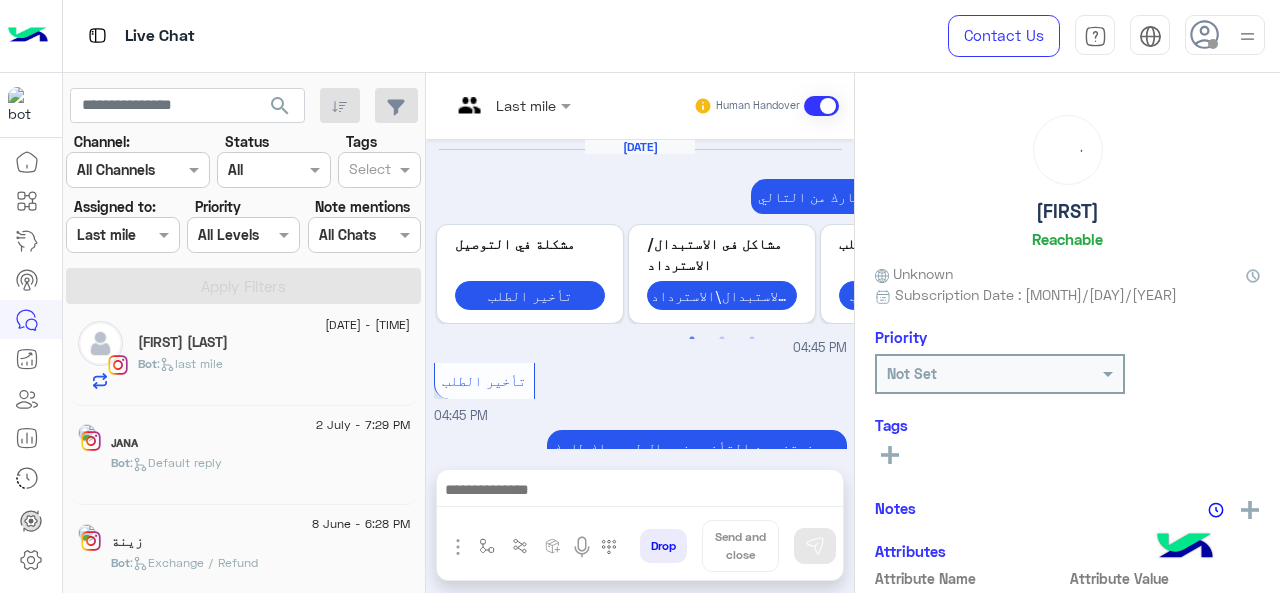 scroll, scrollTop: 868, scrollLeft: 0, axis: vertical 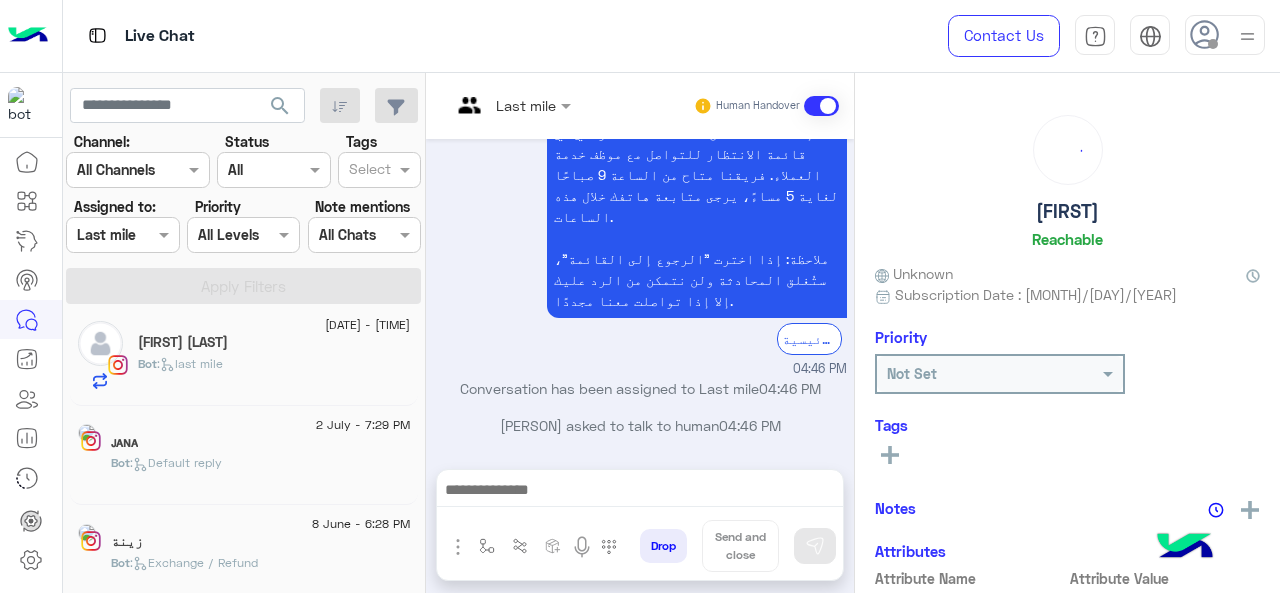 click on ":   last mile" 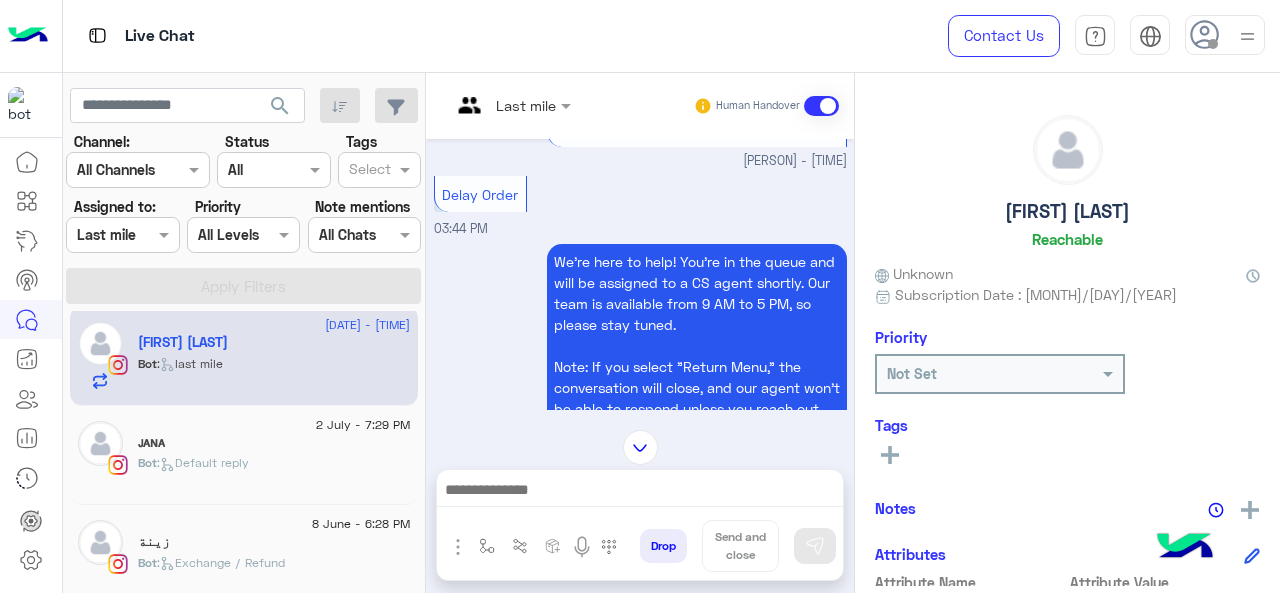 scroll, scrollTop: 754, scrollLeft: 0, axis: vertical 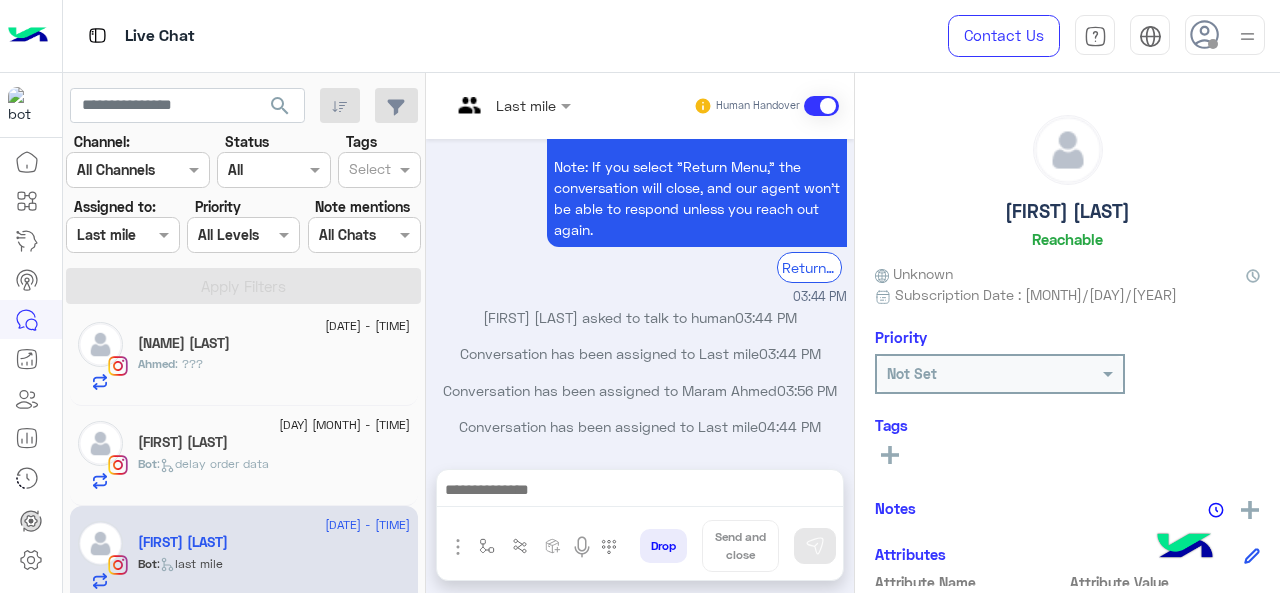 click on ":   delay order data" 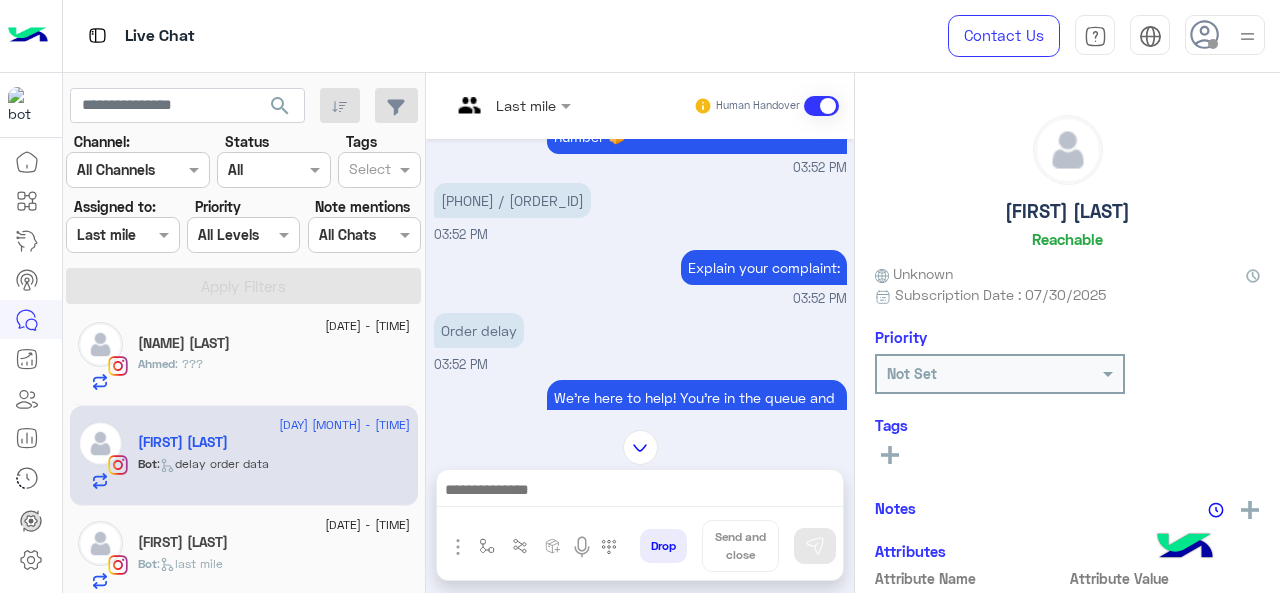 scroll, scrollTop: 548, scrollLeft: 0, axis: vertical 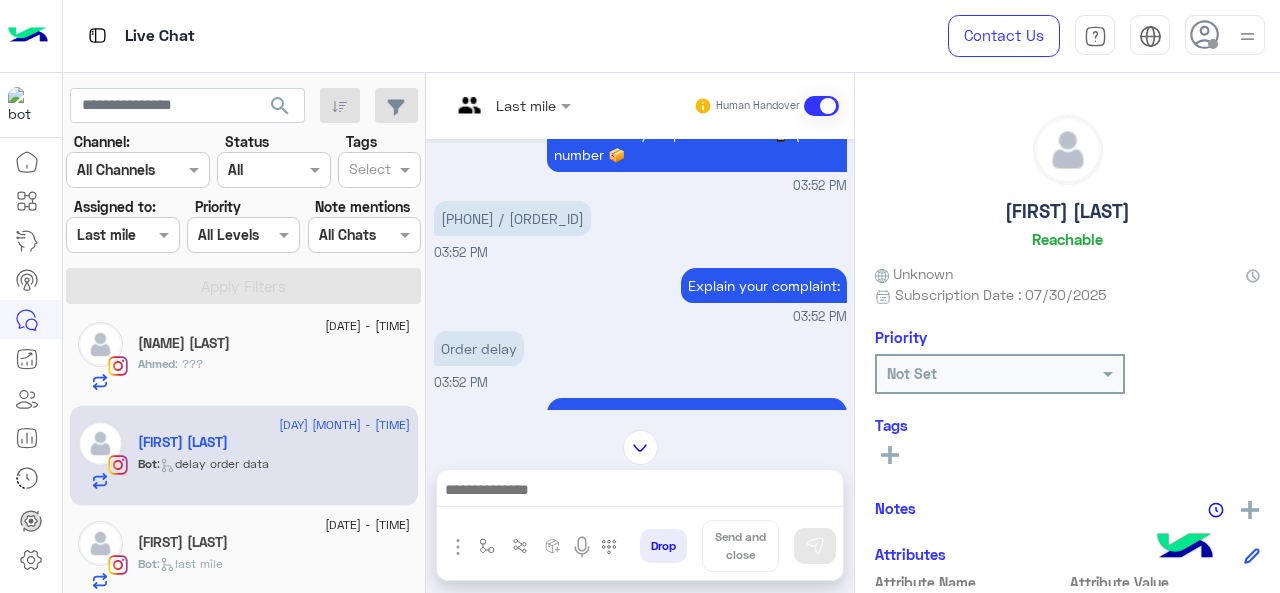 drag, startPoint x: 509, startPoint y: 101, endPoint x: 519, endPoint y: 109, distance: 12.806249 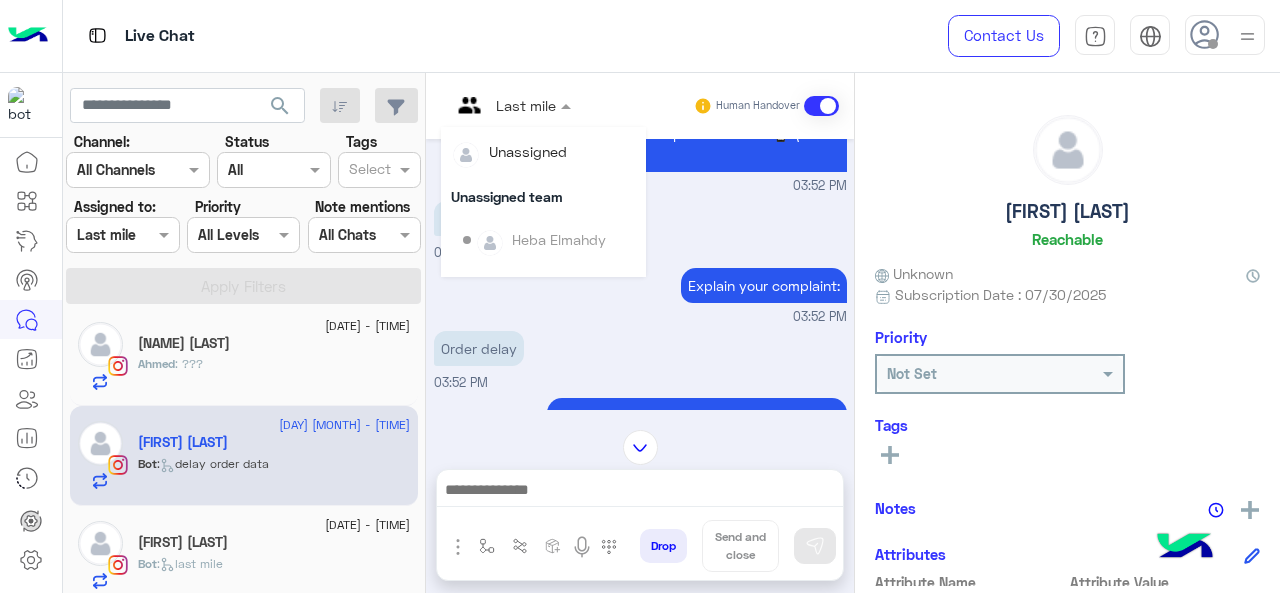 scroll, scrollTop: 354, scrollLeft: 0, axis: vertical 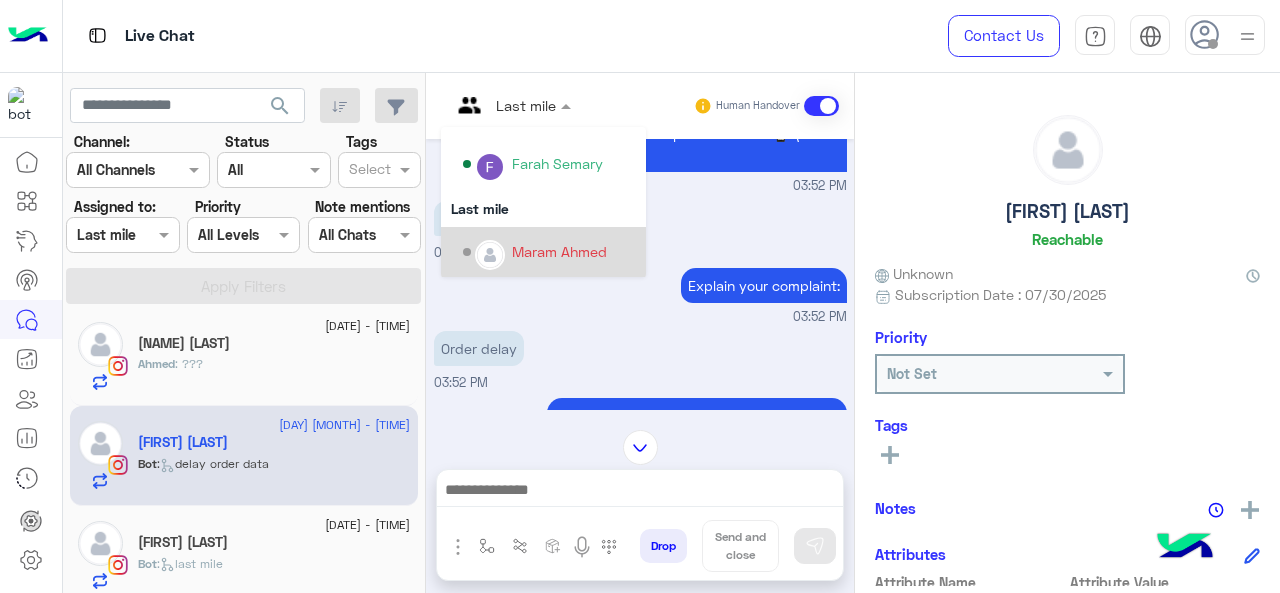 click on "Maram Ahmed" at bounding box center (559, 251) 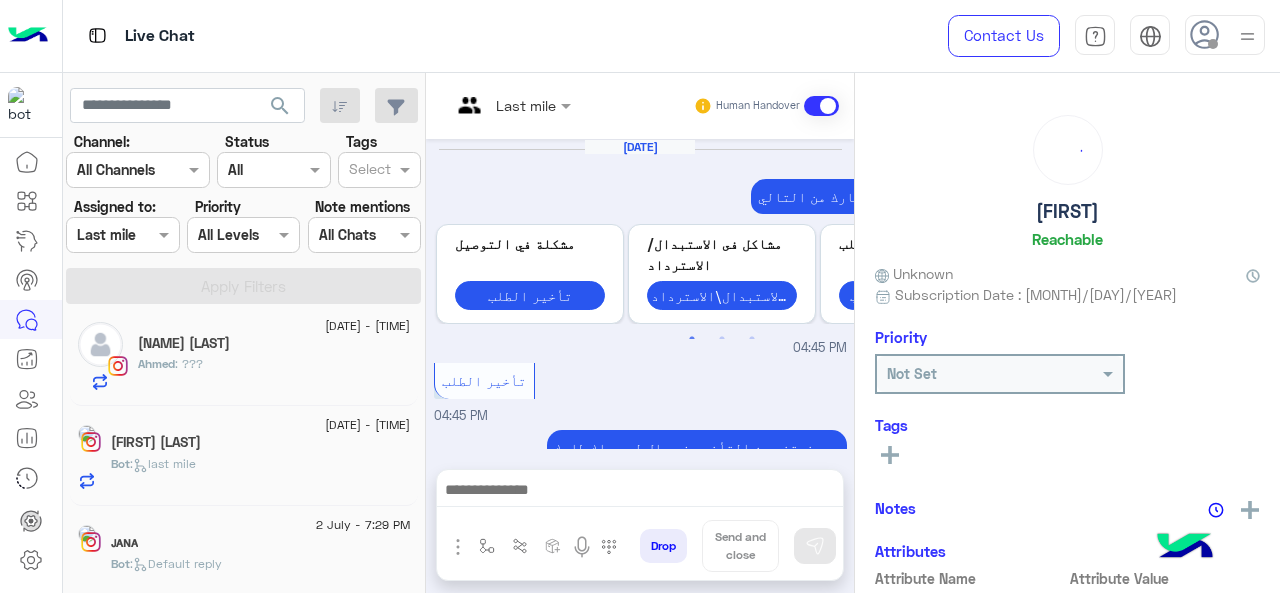 scroll, scrollTop: 868, scrollLeft: 0, axis: vertical 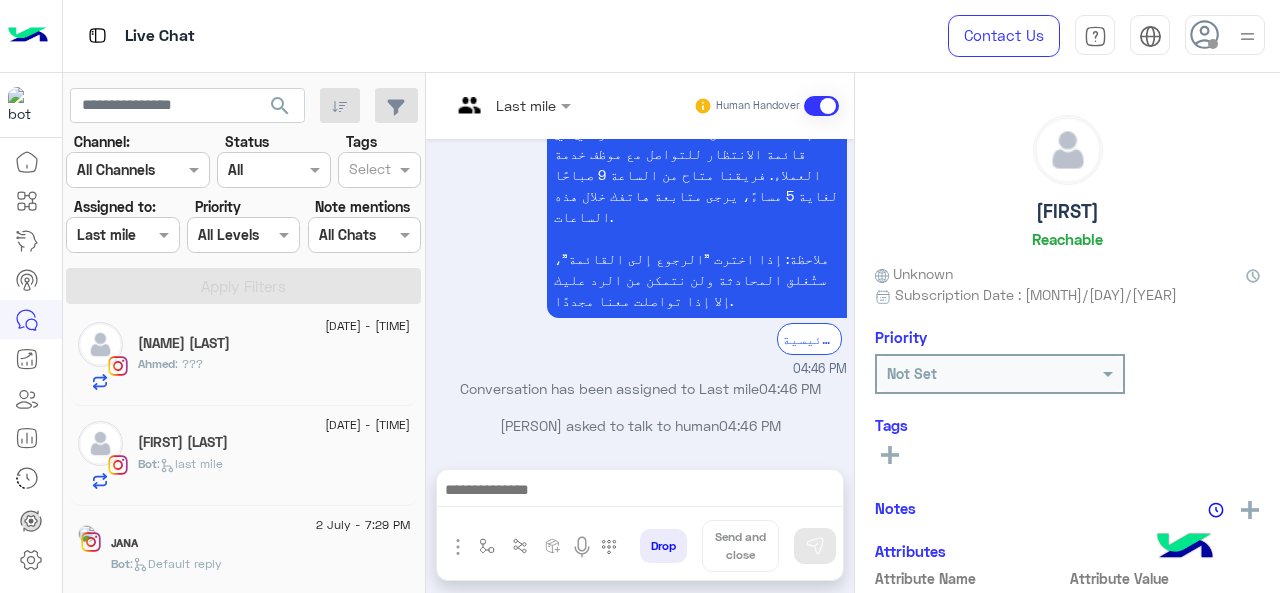 click on "Ahmed : ???" 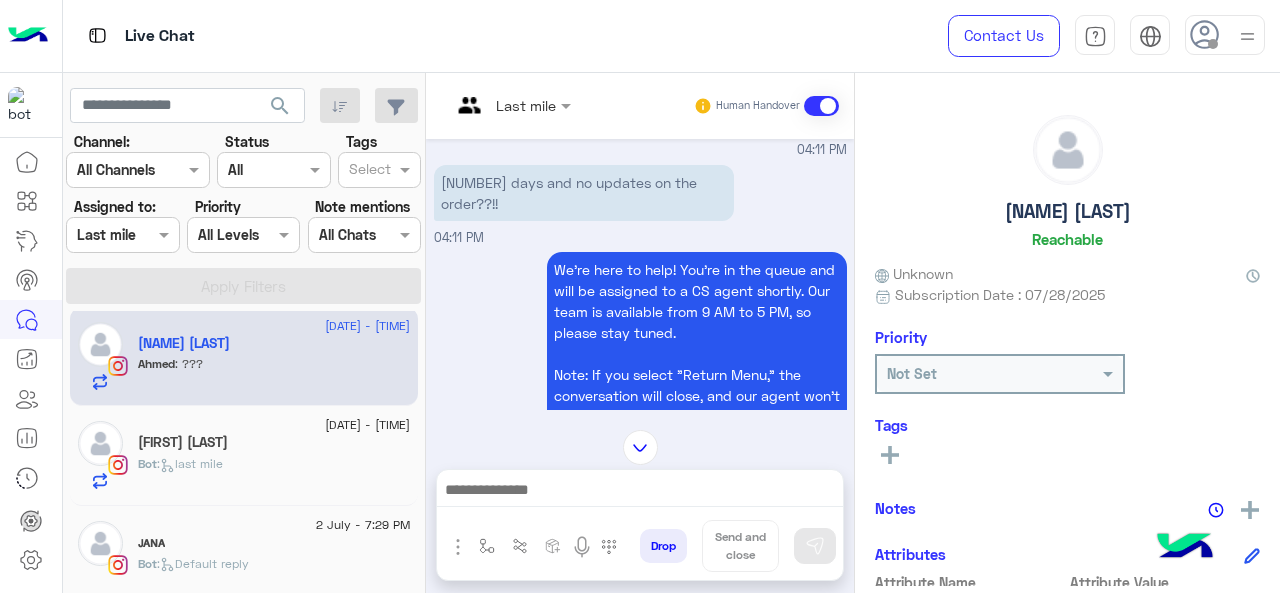 scroll, scrollTop: 589, scrollLeft: 0, axis: vertical 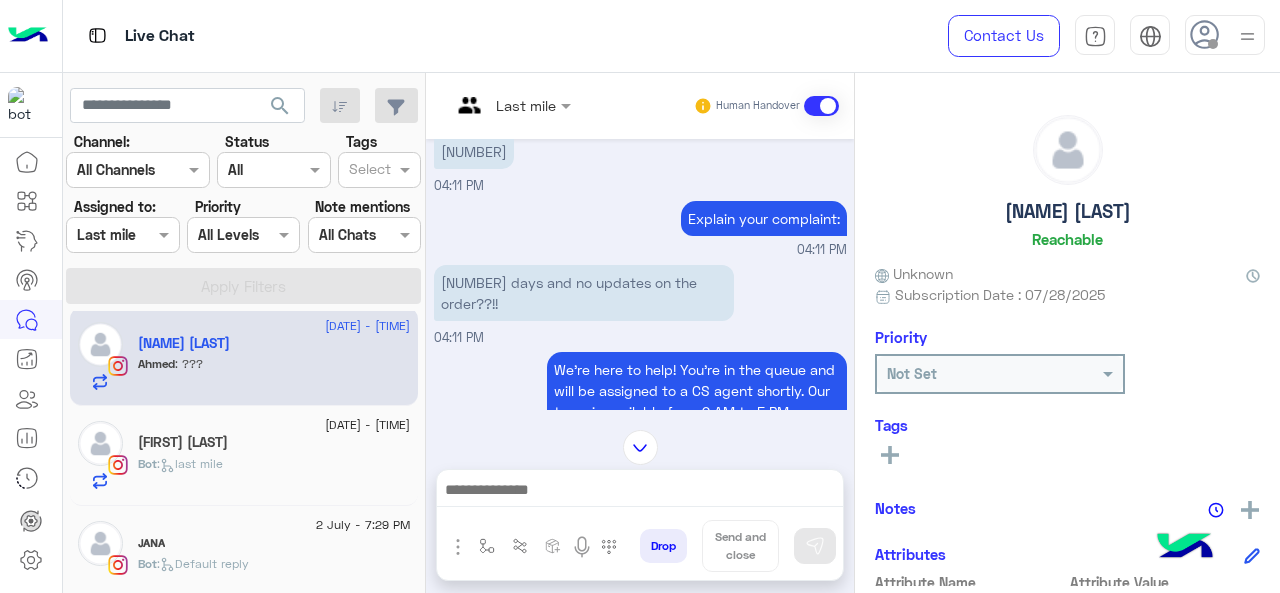 click at bounding box center [511, 104] 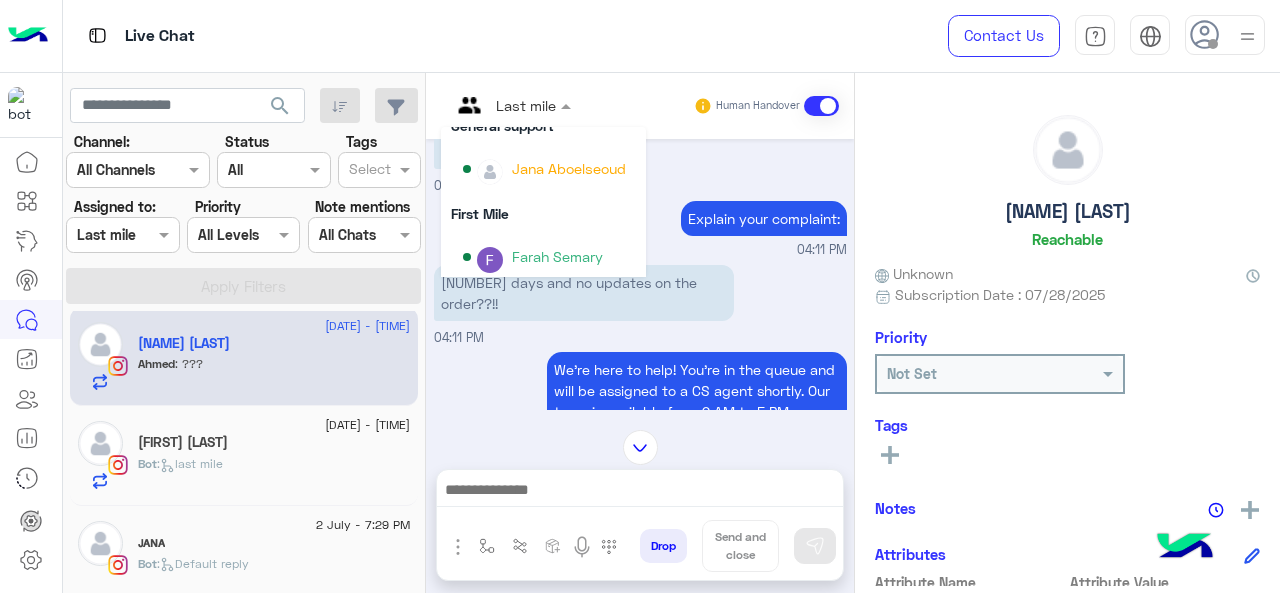 scroll, scrollTop: 354, scrollLeft: 0, axis: vertical 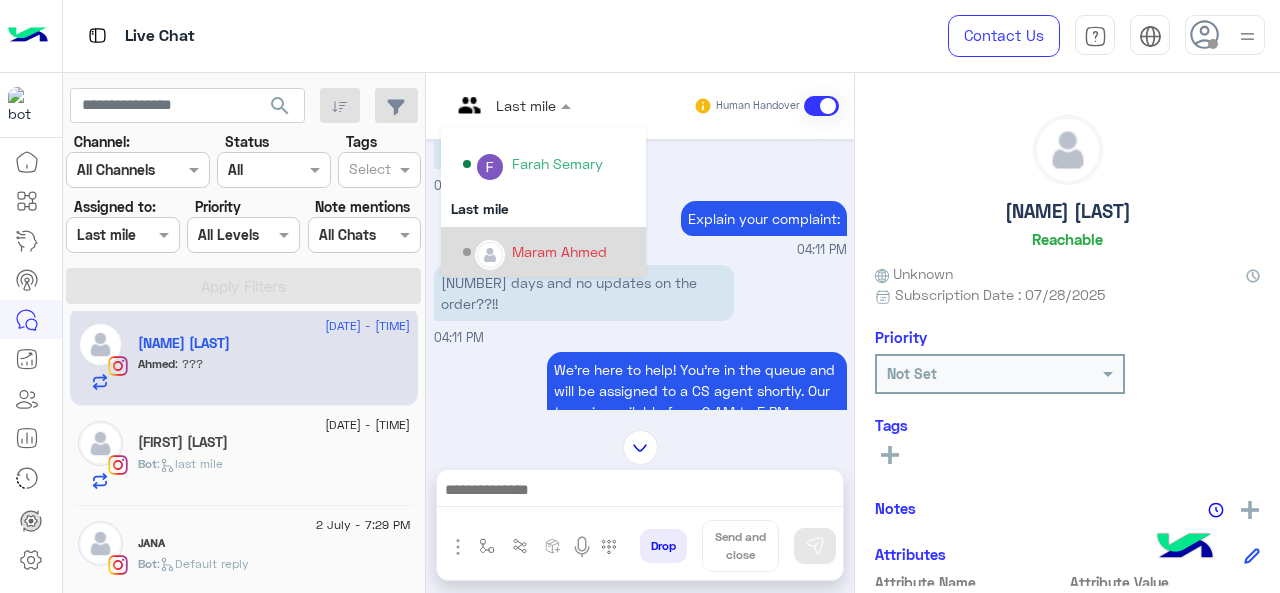 click on "Maram Ahmed" at bounding box center [559, 251] 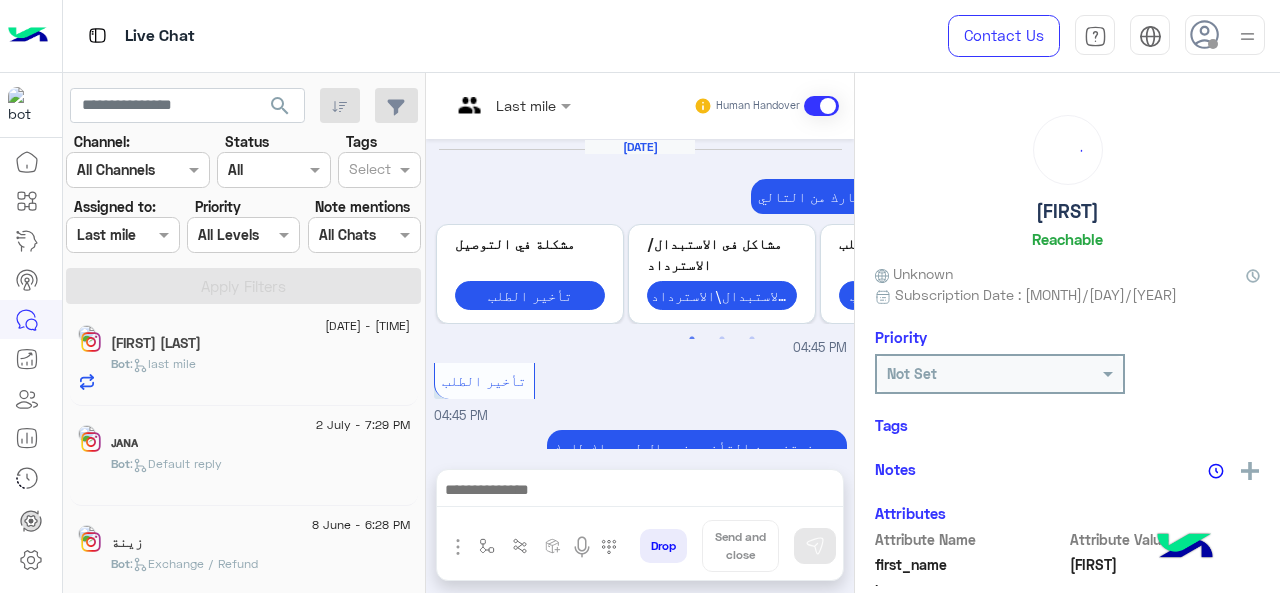 scroll, scrollTop: 868, scrollLeft: 0, axis: vertical 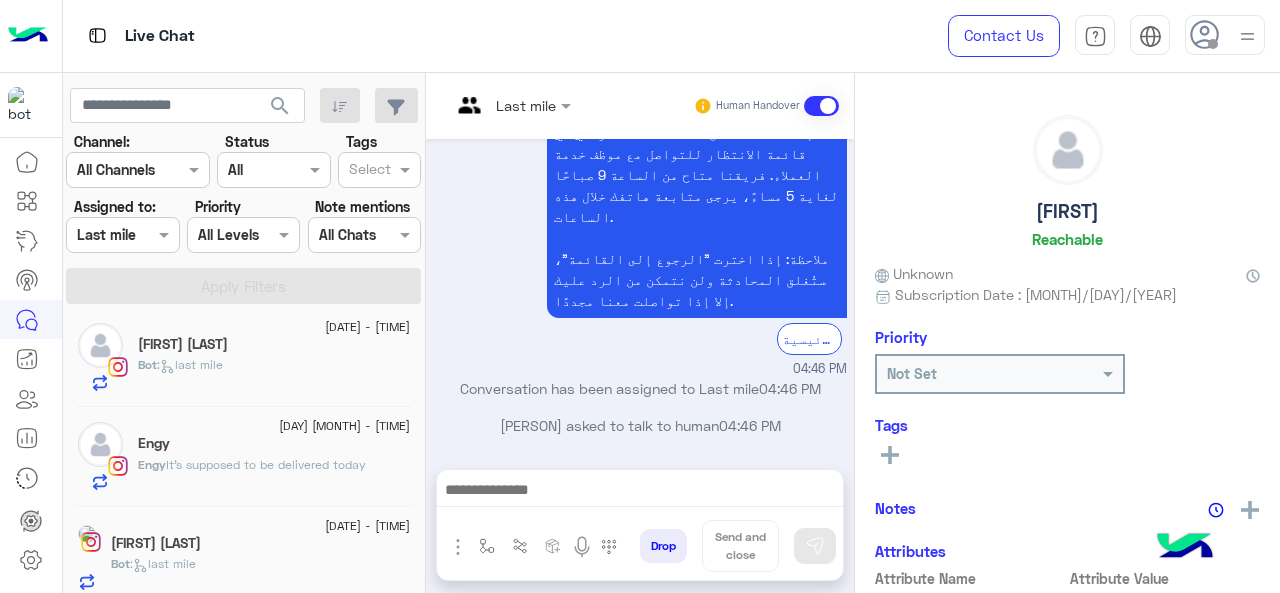 click on "Engy" 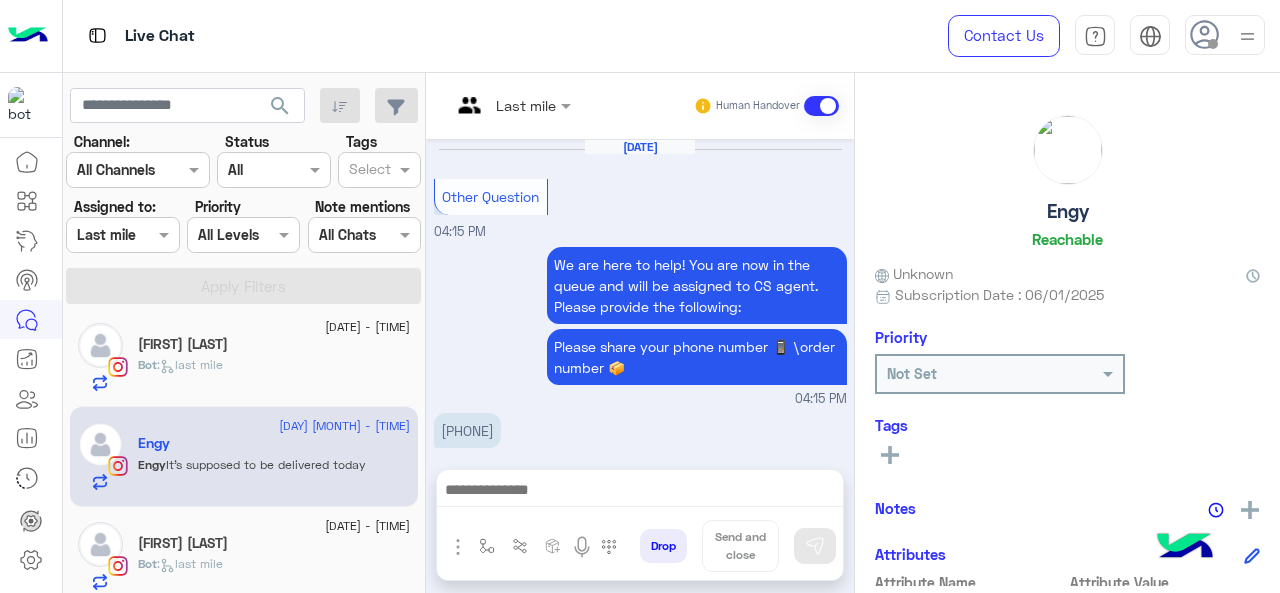 scroll, scrollTop: 626, scrollLeft: 0, axis: vertical 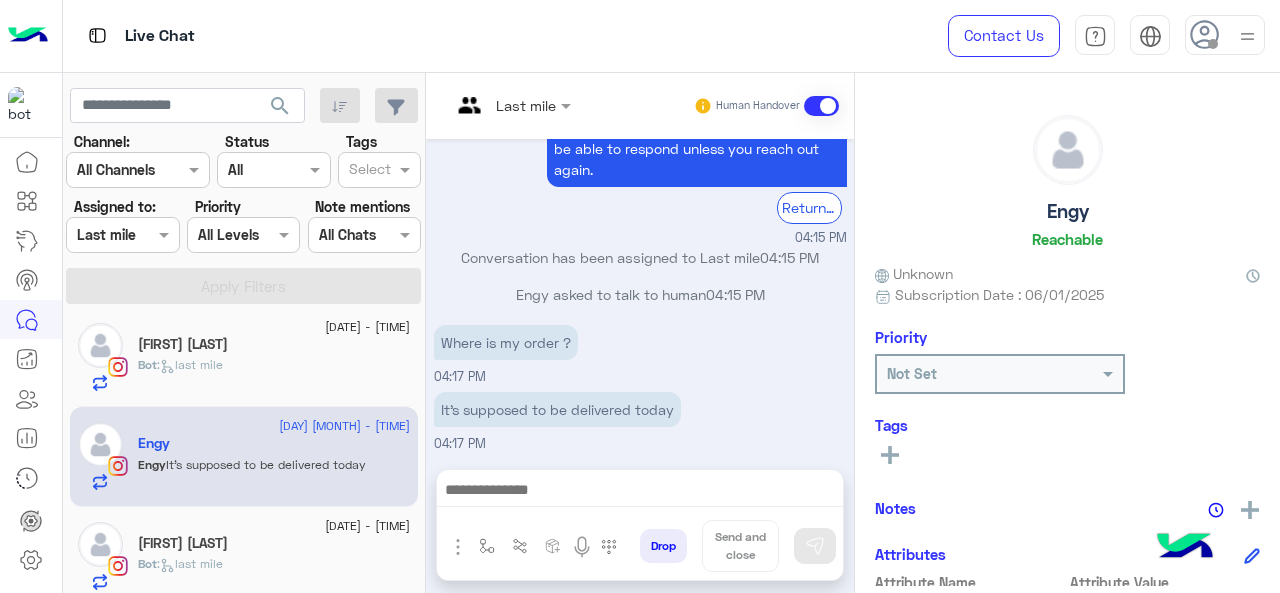 click at bounding box center [511, 104] 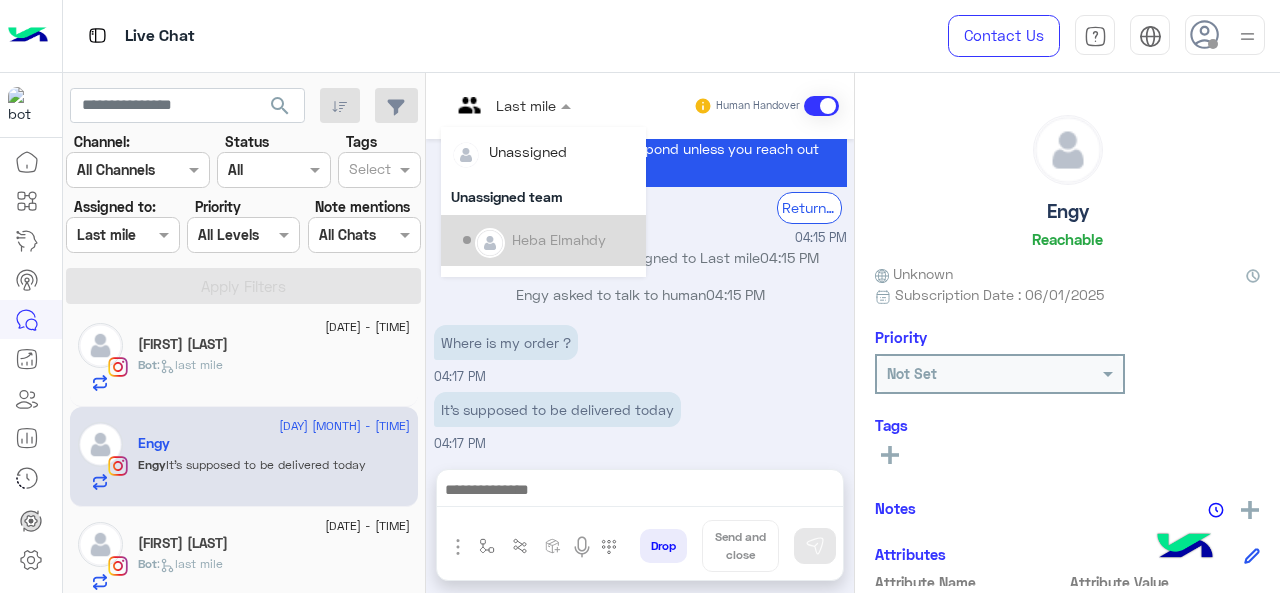 scroll, scrollTop: 354, scrollLeft: 0, axis: vertical 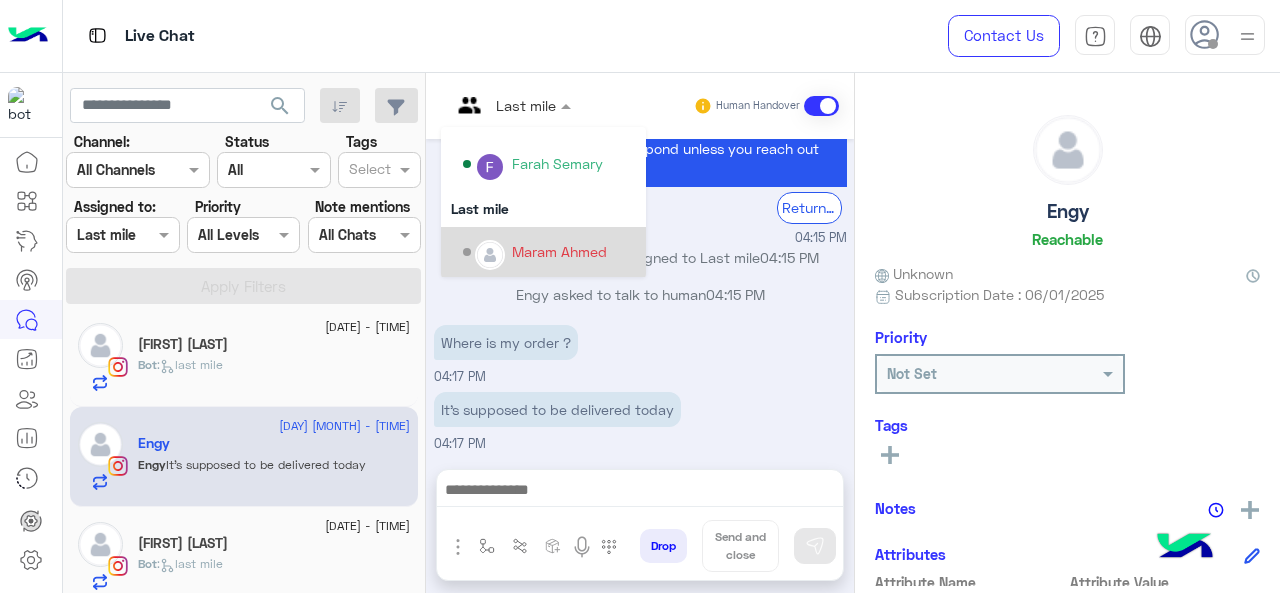 click on "Maram Ahmed" at bounding box center (549, 252) 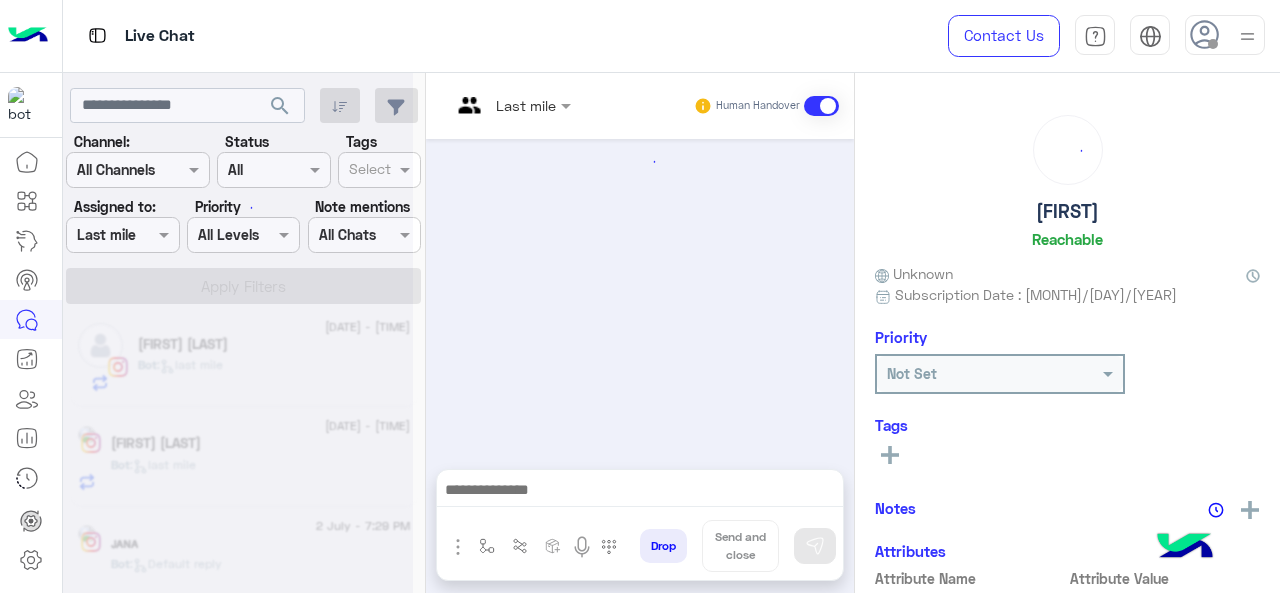 scroll, scrollTop: 868, scrollLeft: 0, axis: vertical 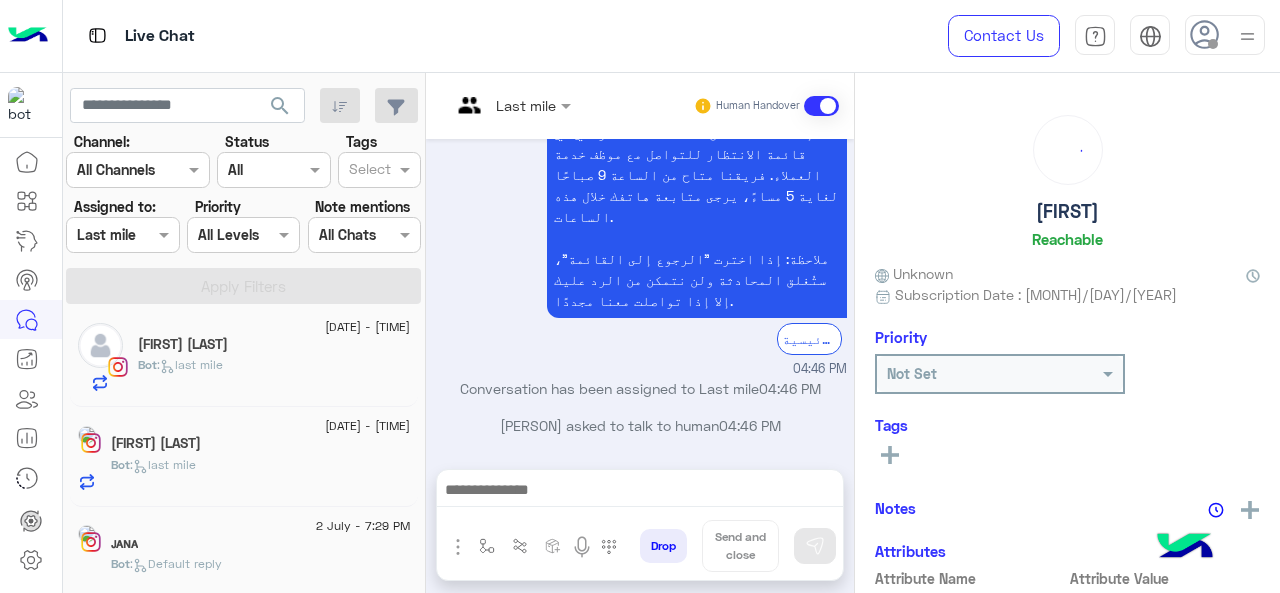 click on "Bot :   last mile" 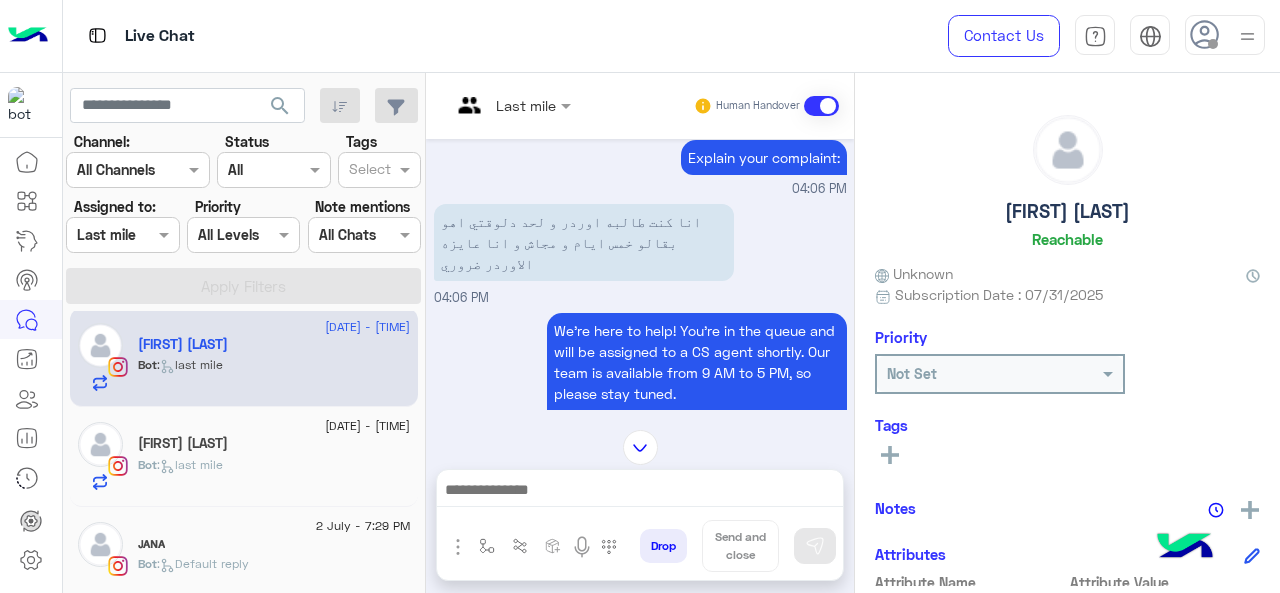 scroll, scrollTop: 800, scrollLeft: 0, axis: vertical 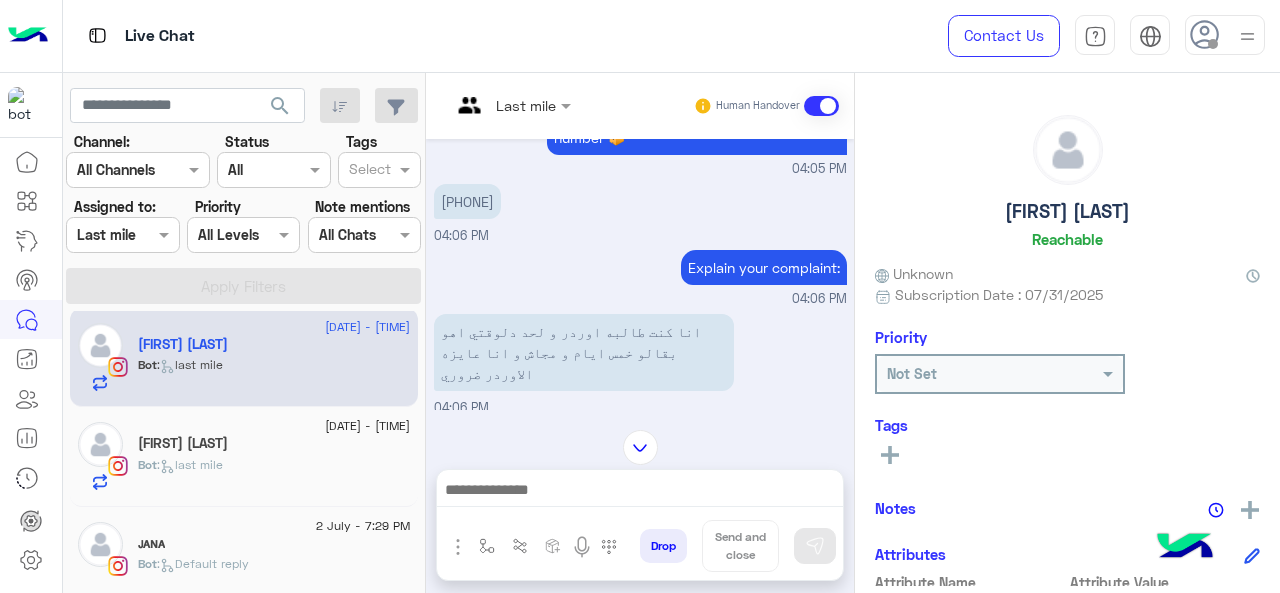 click on "Last mile" at bounding box center (511, 106) 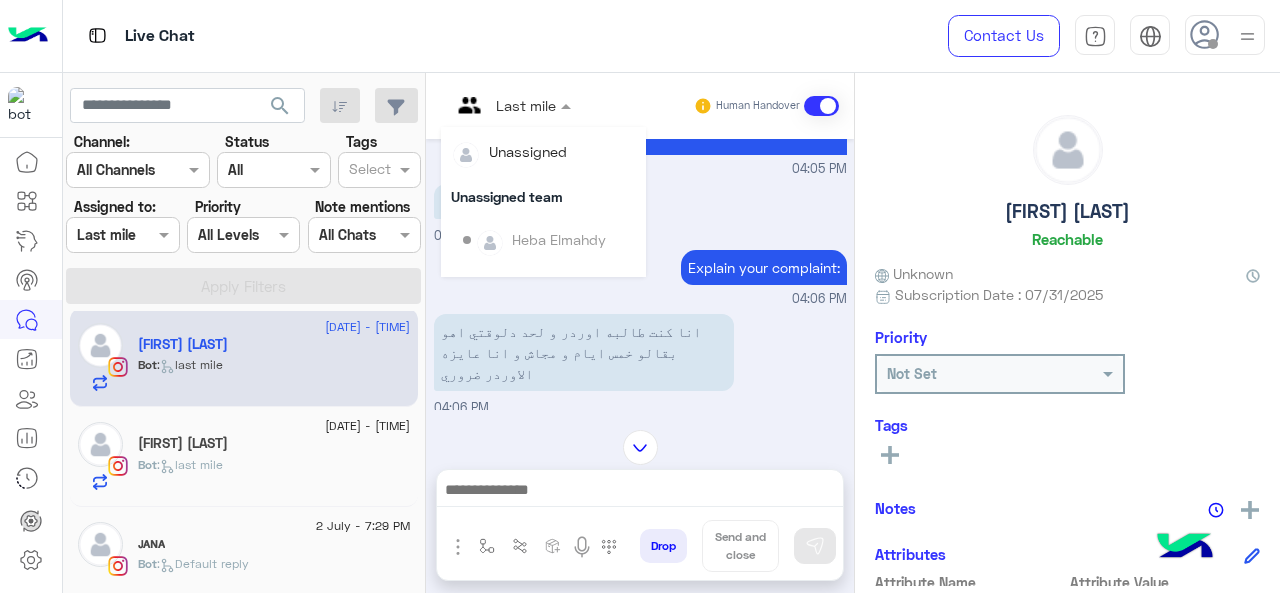 scroll, scrollTop: 354, scrollLeft: 0, axis: vertical 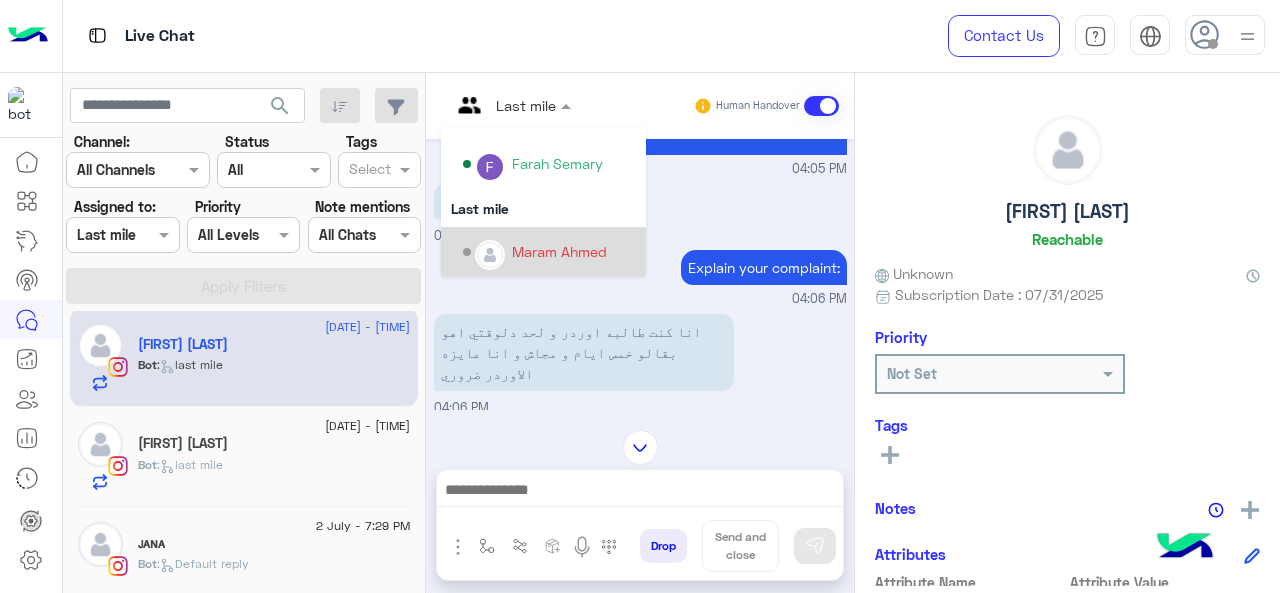 click on "Maram Ahmed" at bounding box center [559, 251] 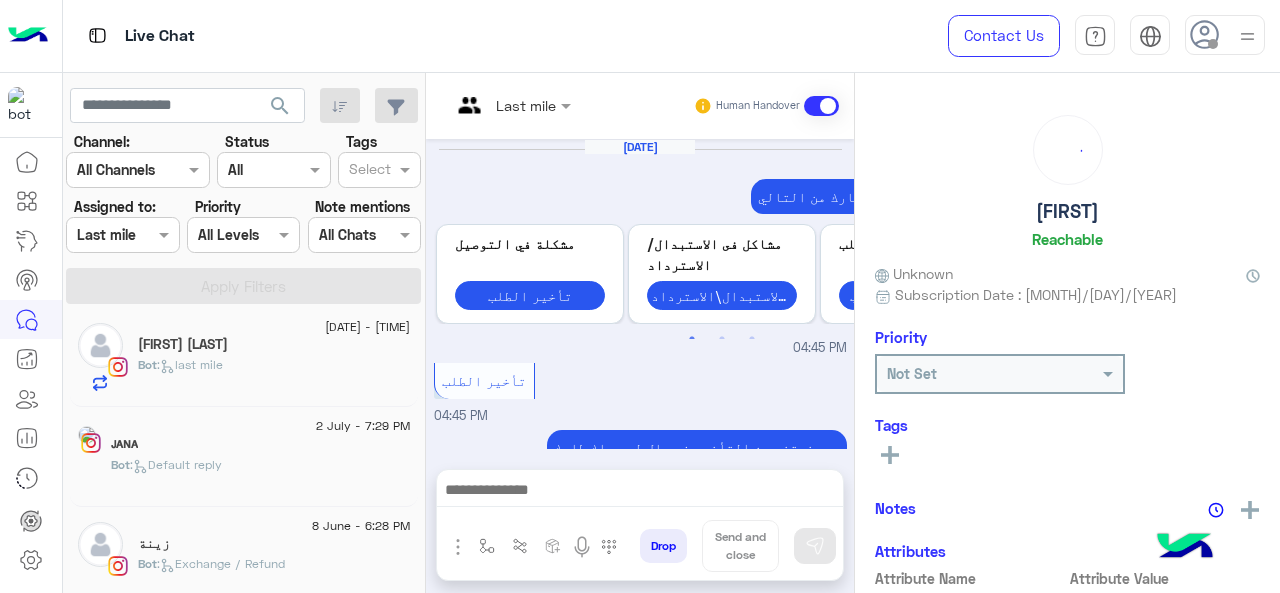 scroll, scrollTop: 868, scrollLeft: 0, axis: vertical 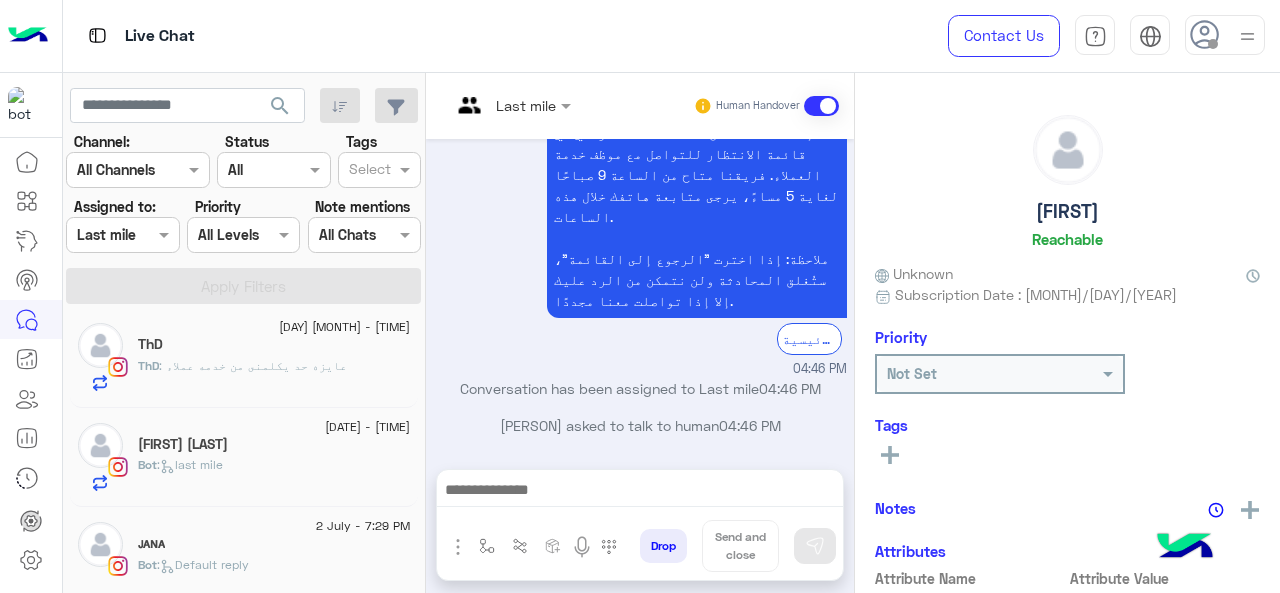 click on "ThD : عايزه حد يكلمنى من خدمه عملاء" 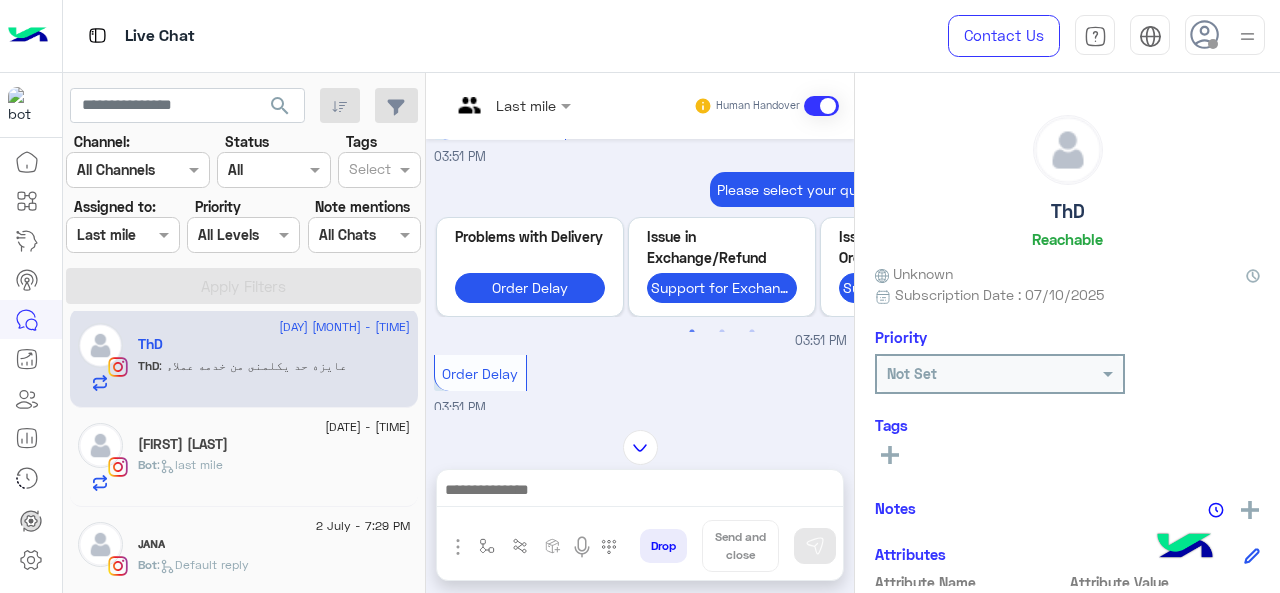scroll, scrollTop: 0, scrollLeft: 0, axis: both 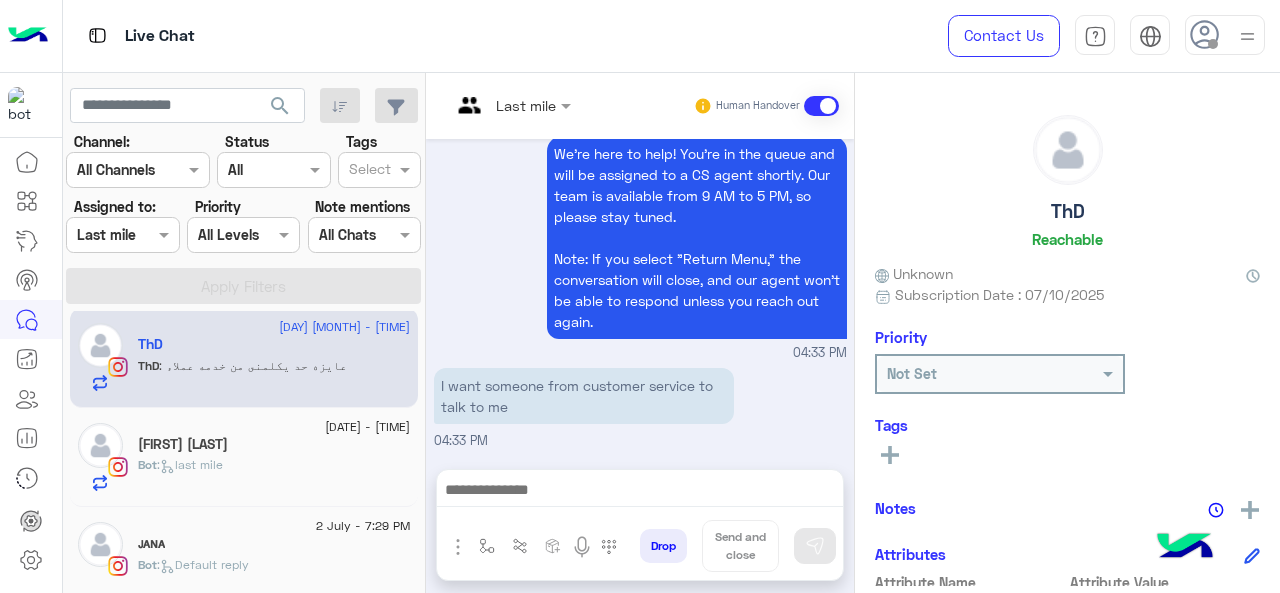 click at bounding box center [511, 104] 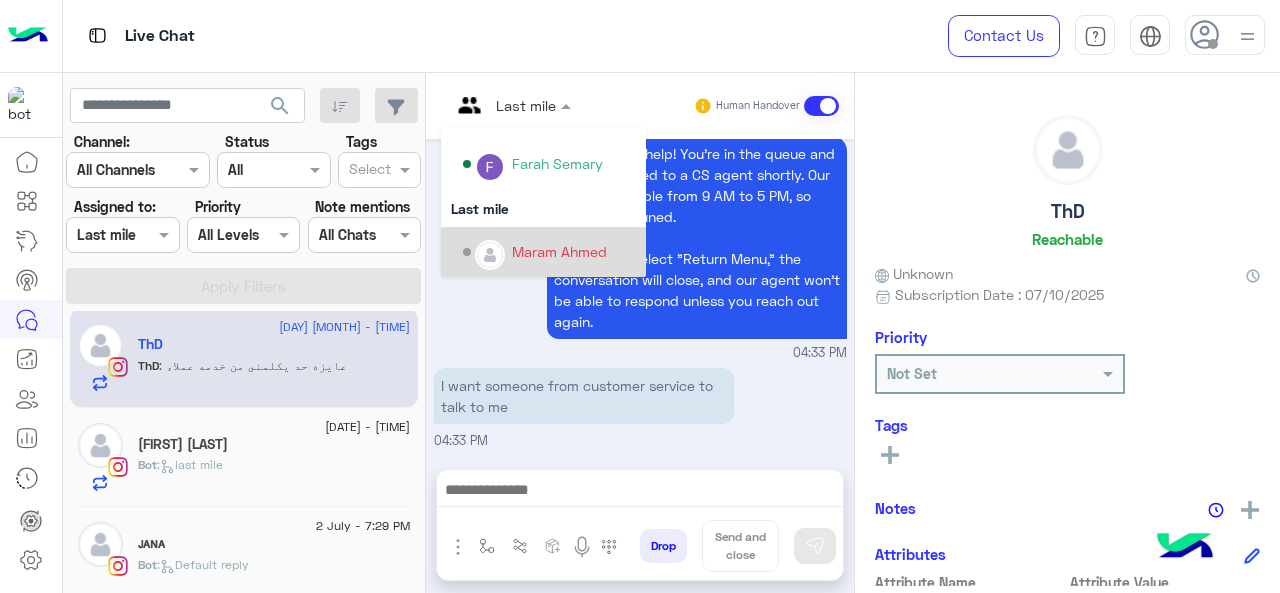 click on "Maram Ahmed" at bounding box center [559, 251] 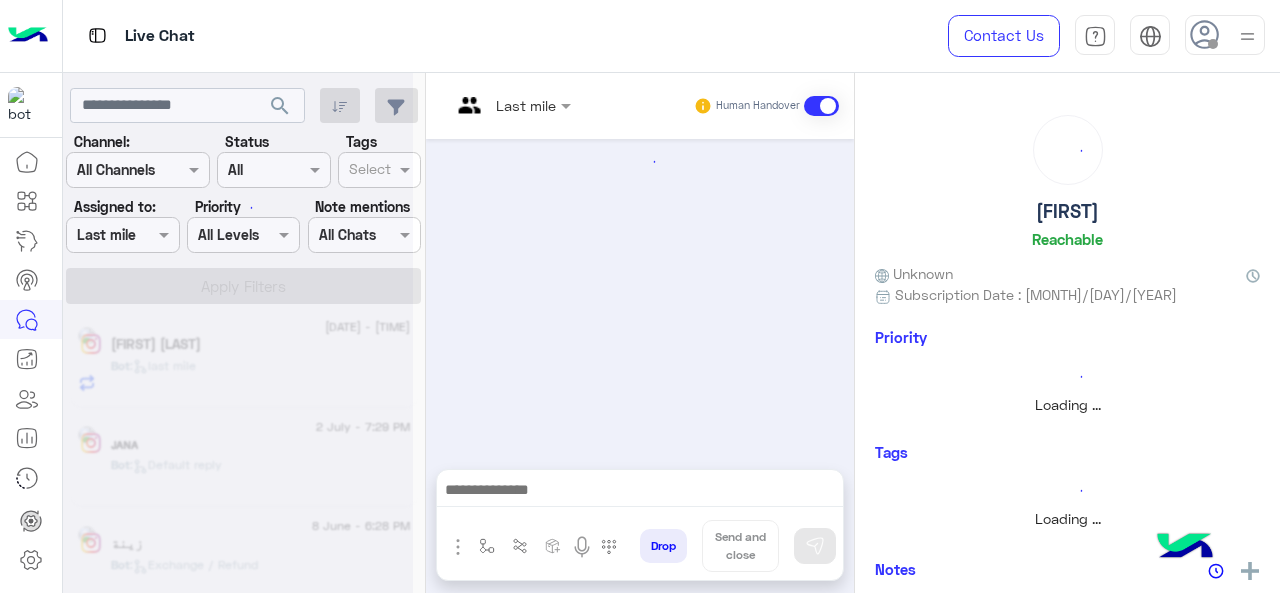 scroll, scrollTop: 0, scrollLeft: 0, axis: both 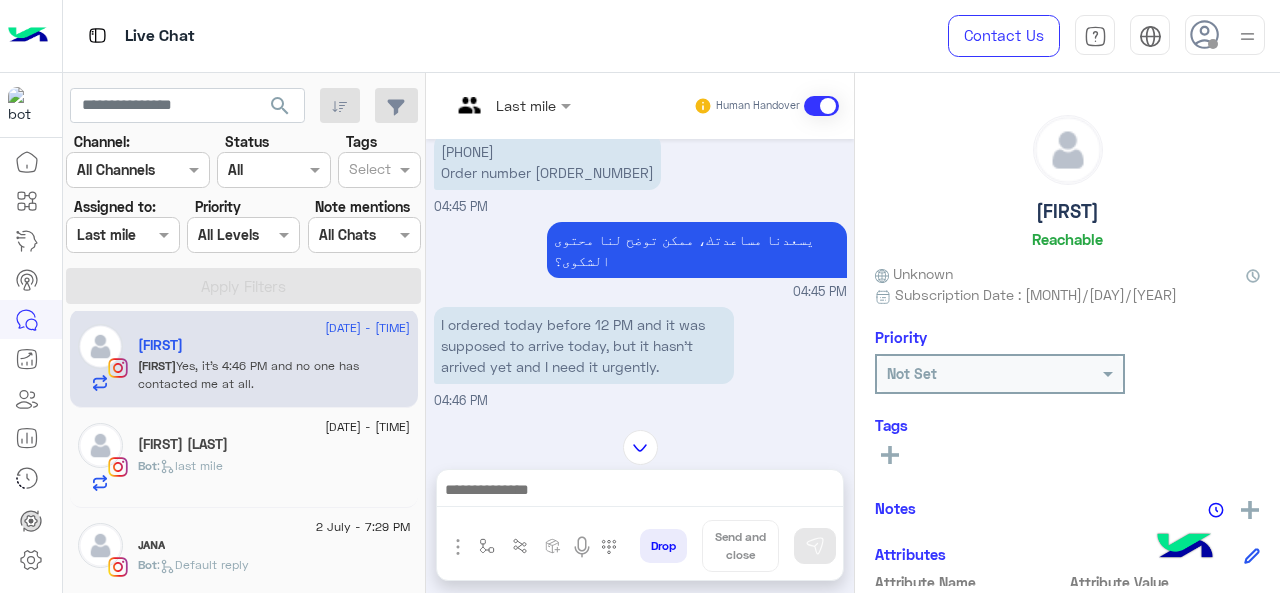 click on "Last mile" at bounding box center [526, 105] 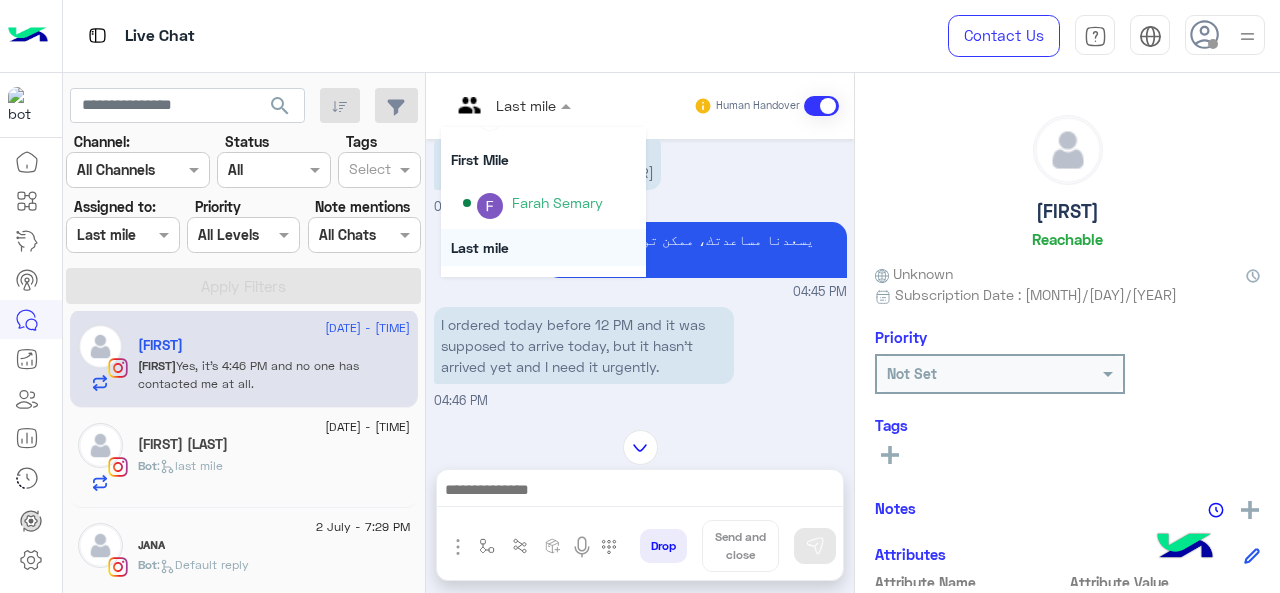 scroll, scrollTop: 354, scrollLeft: 0, axis: vertical 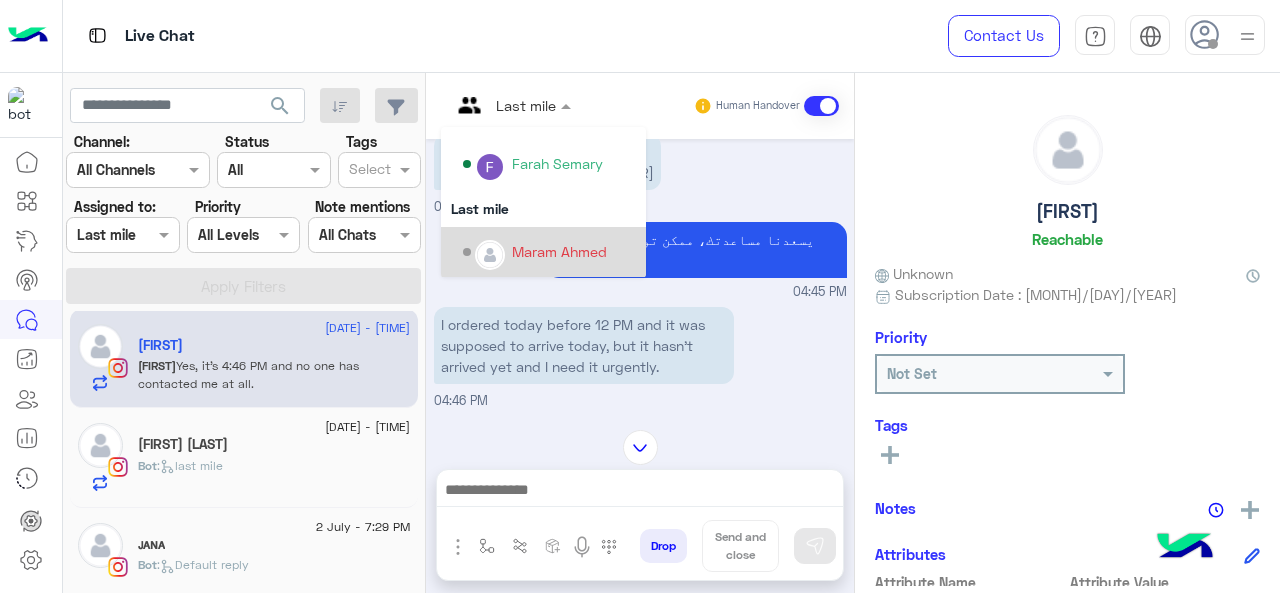 click on "Maram Ahmed" at bounding box center [559, 251] 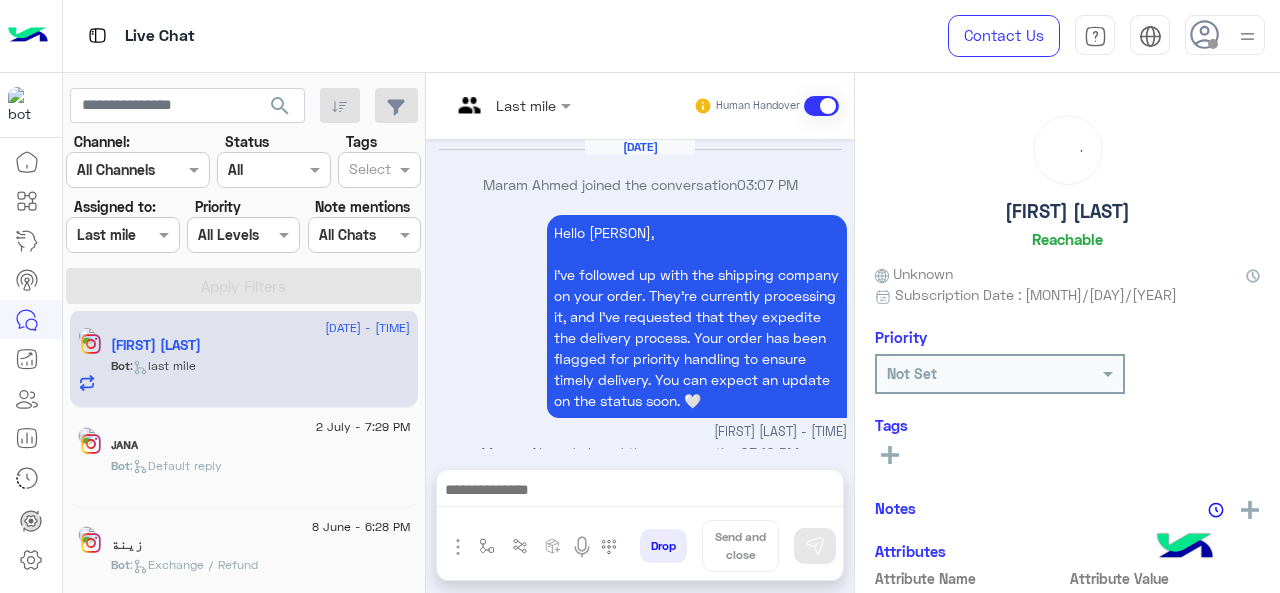 scroll, scrollTop: 754, scrollLeft: 0, axis: vertical 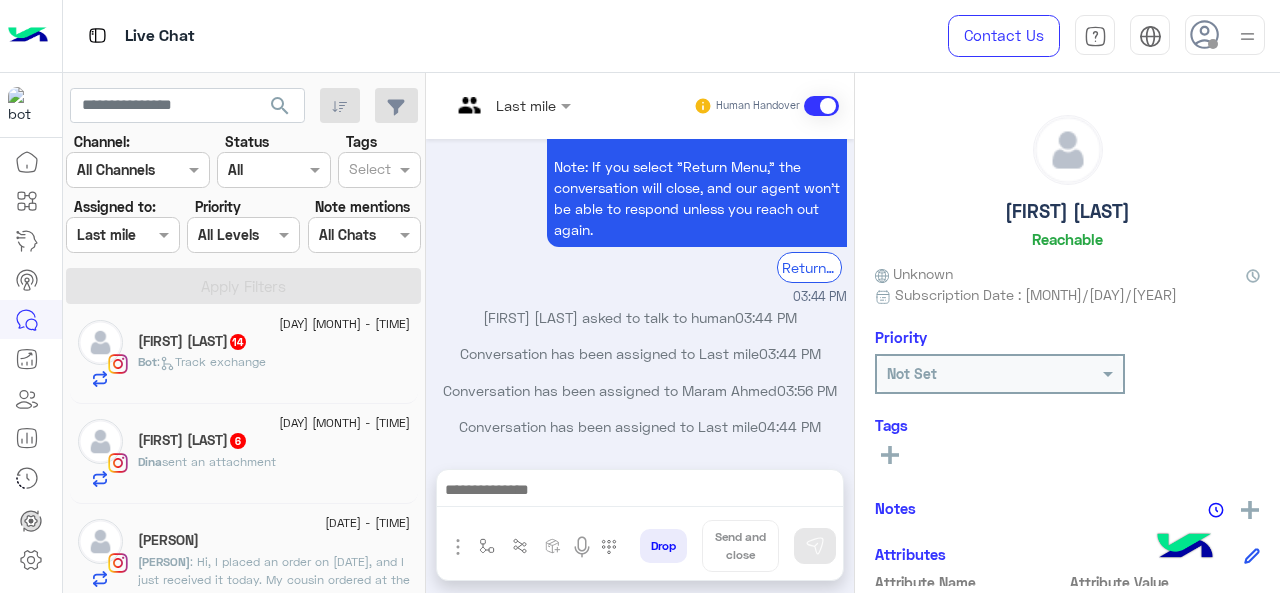 click on ": Hi, I placed an order on July 29, and I just received it today. My cousin ordered at the same time and got hers the next day — we live in the same area. Could you please check why my order was delayed? My order number is [117292]. Thanks!" 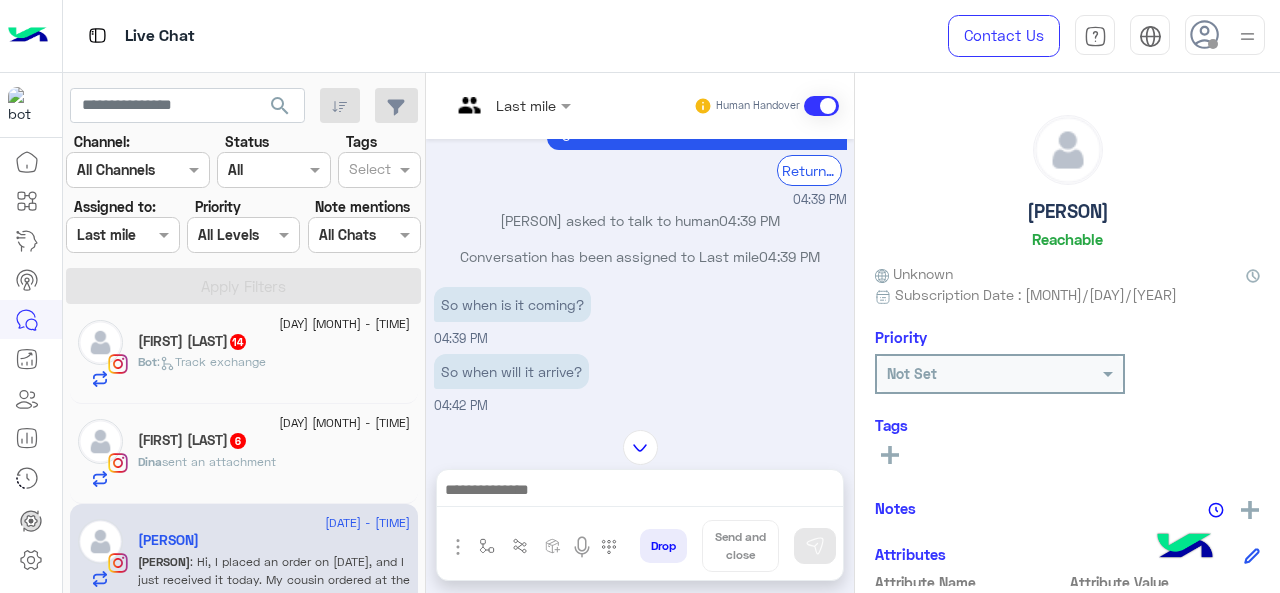 scroll, scrollTop: 820, scrollLeft: 0, axis: vertical 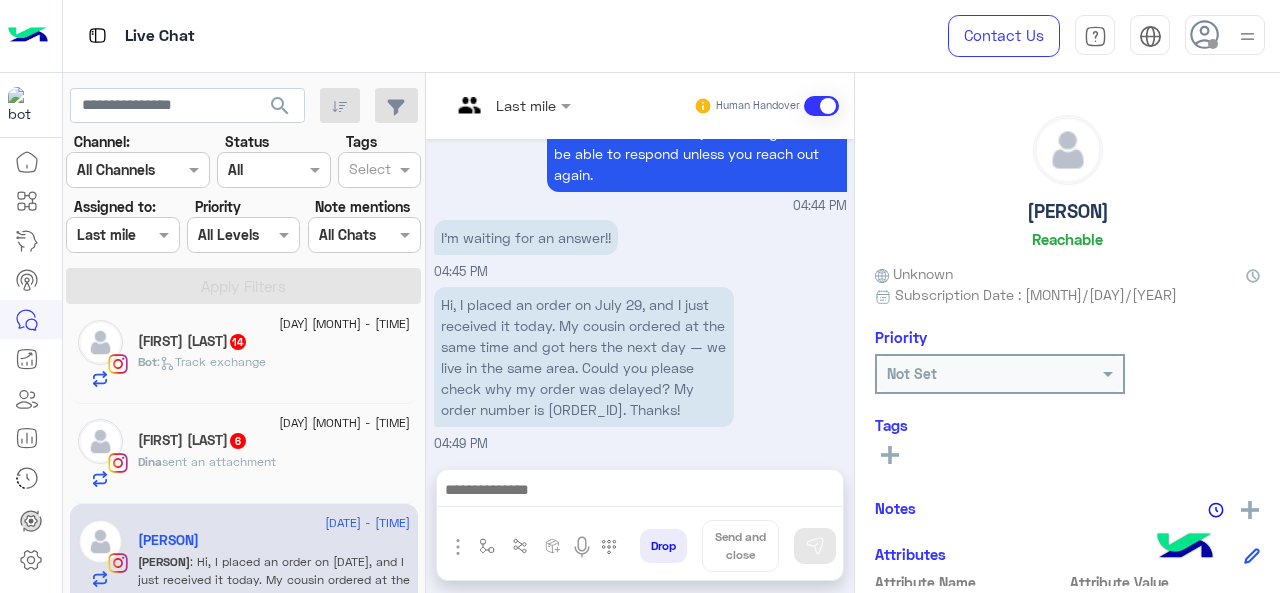 click at bounding box center [487, 105] 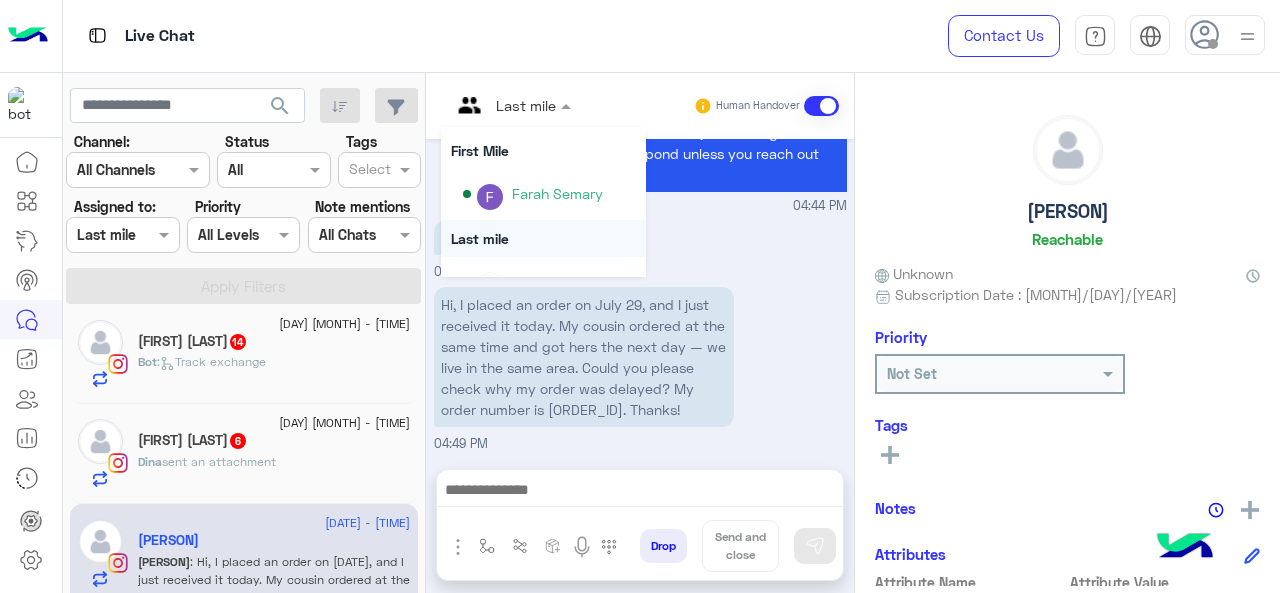 scroll, scrollTop: 354, scrollLeft: 0, axis: vertical 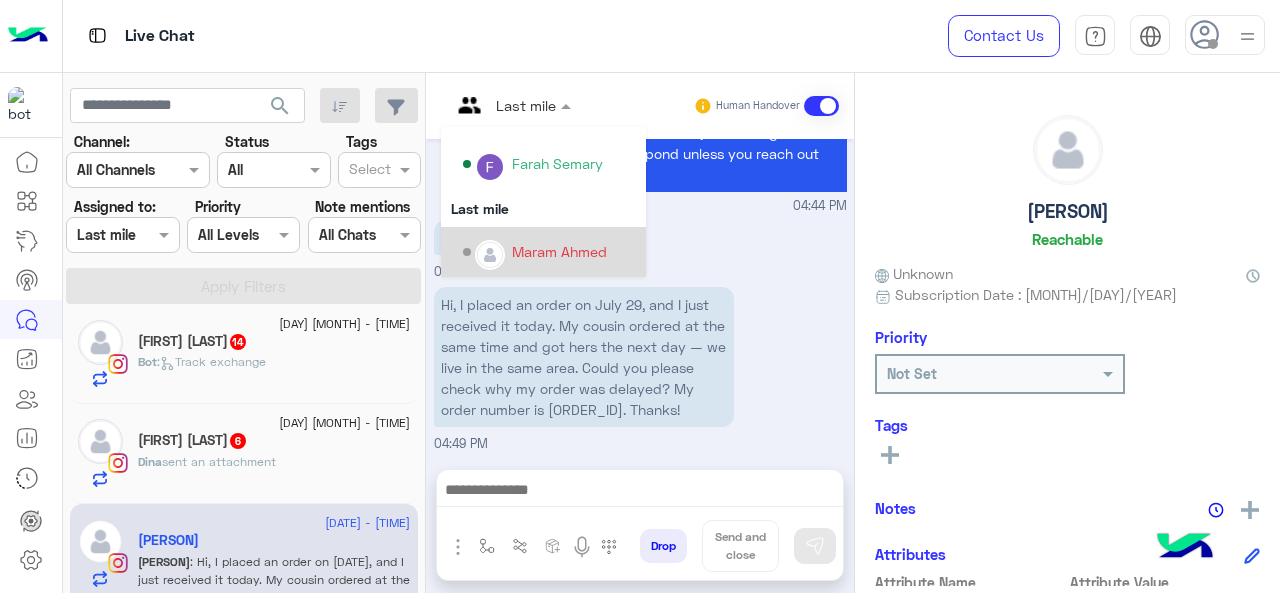 click on "Maram Ahmed" at bounding box center [559, 251] 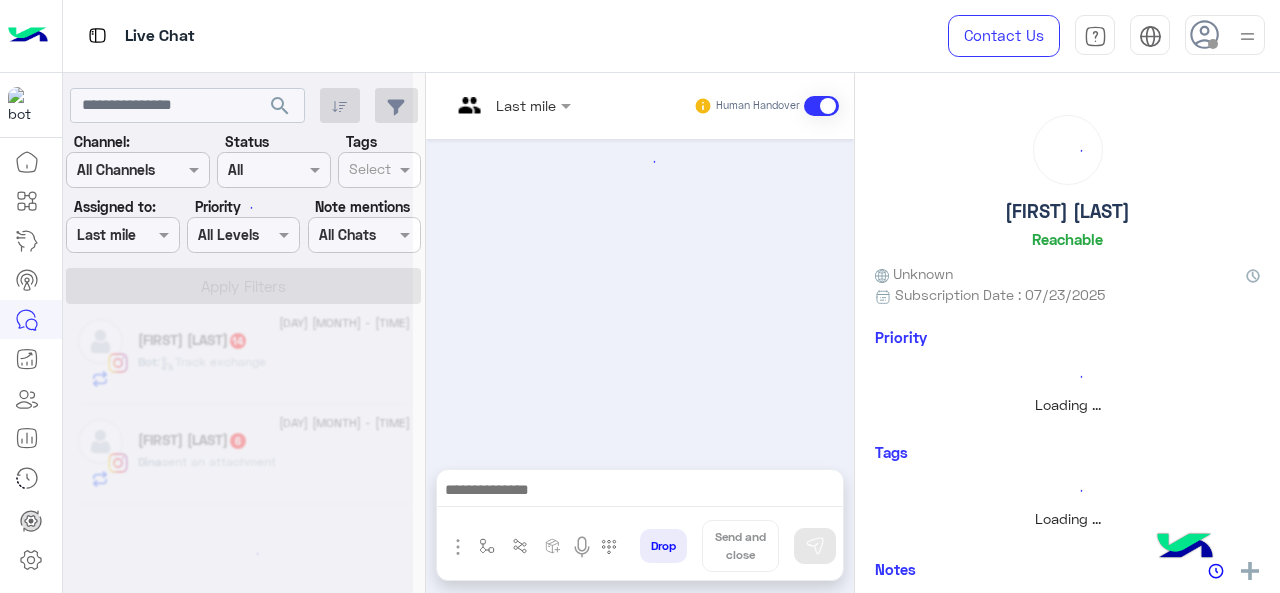 scroll, scrollTop: 1710, scrollLeft: 0, axis: vertical 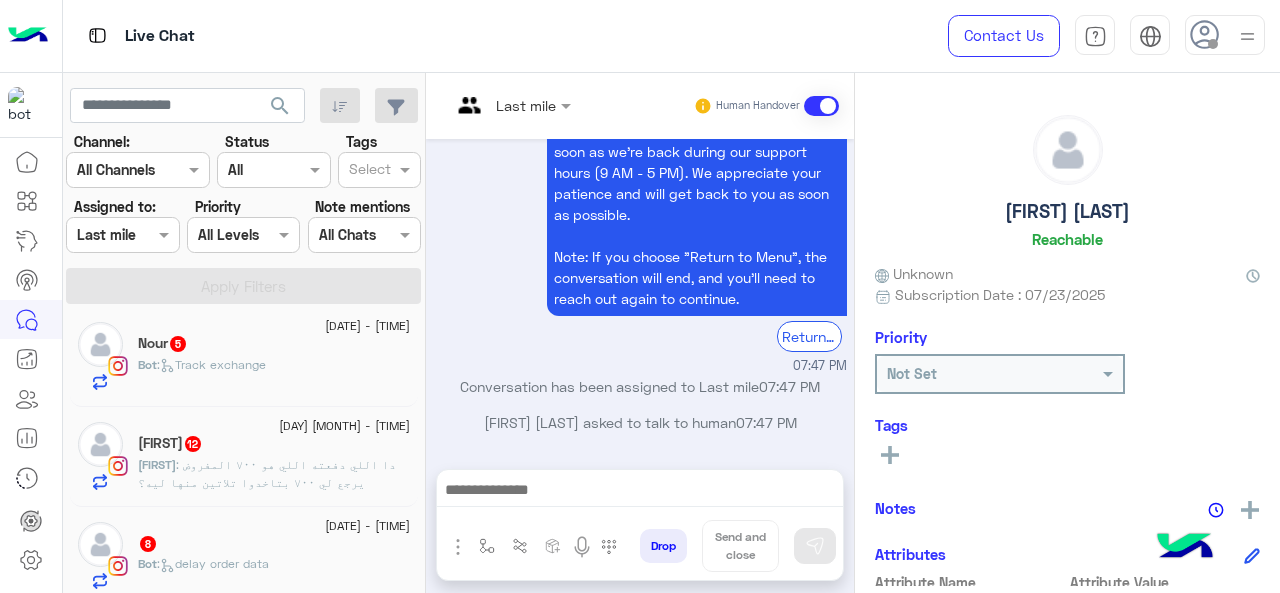 click on "Raghad   12" 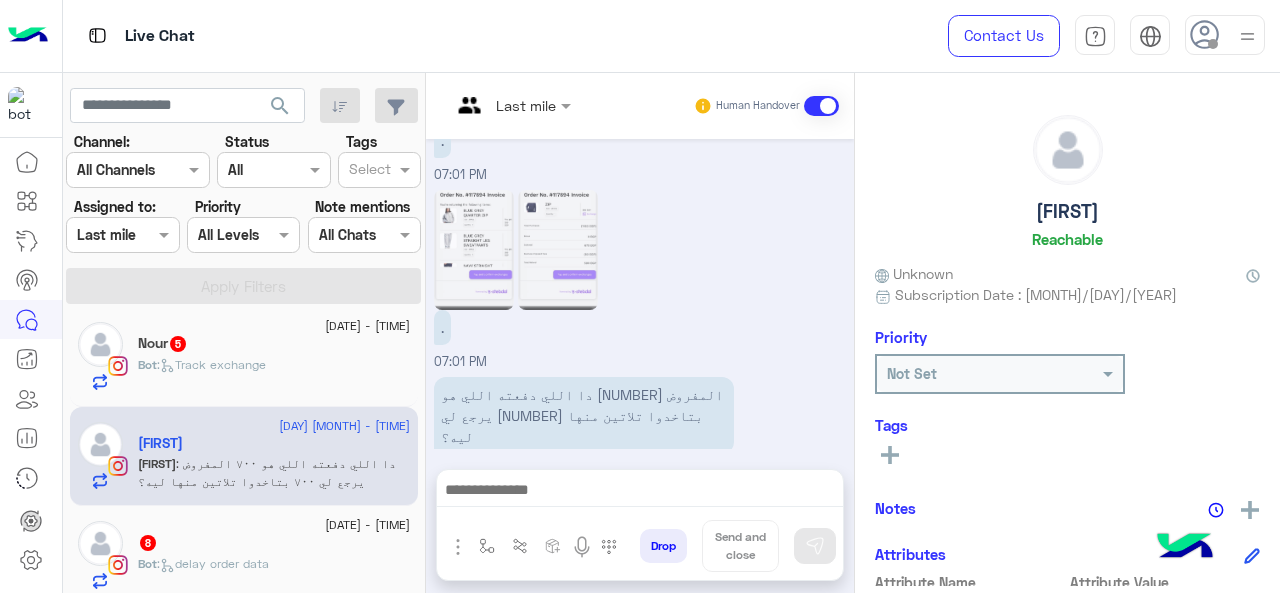 scroll, scrollTop: 898, scrollLeft: 0, axis: vertical 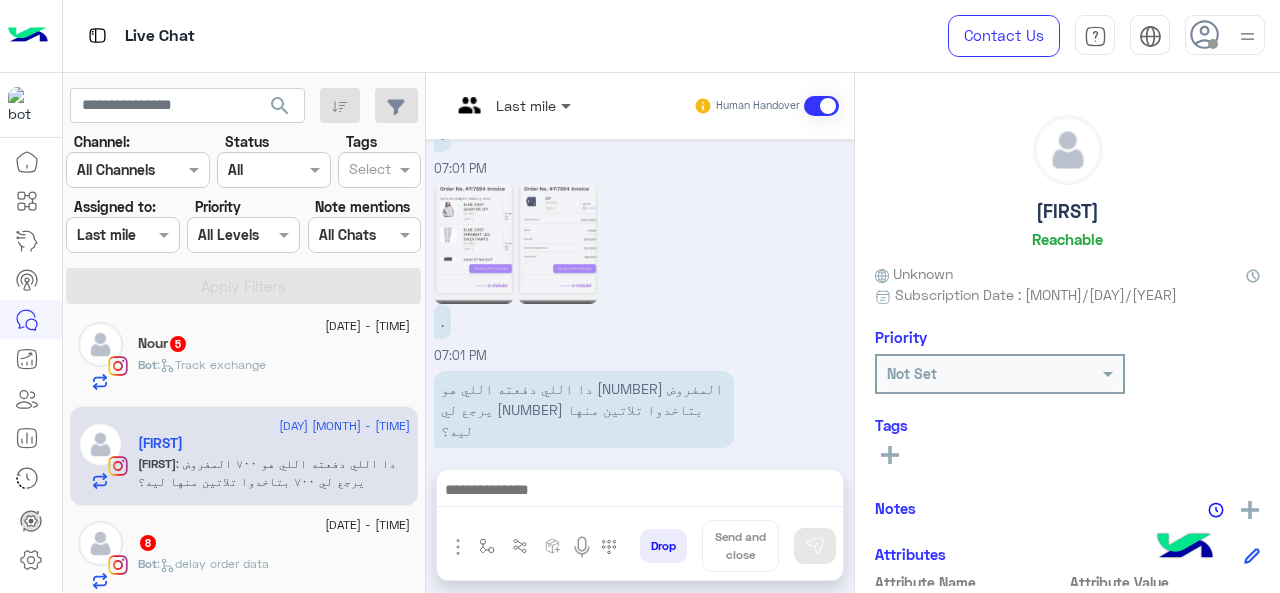 click at bounding box center [568, 105] 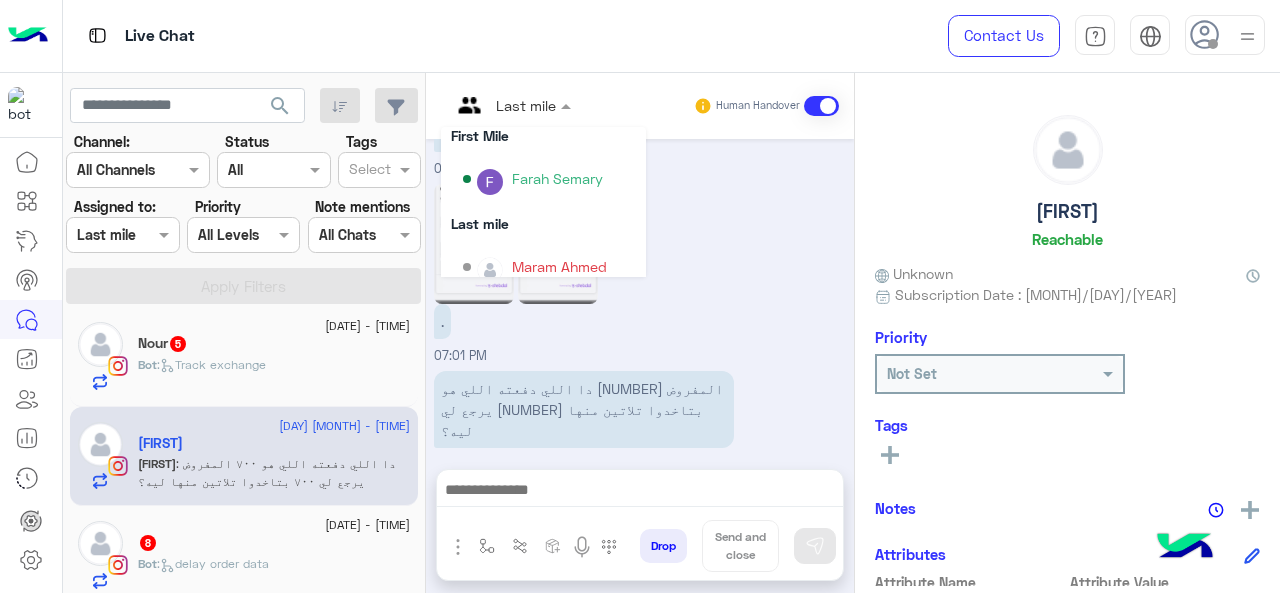 scroll, scrollTop: 354, scrollLeft: 0, axis: vertical 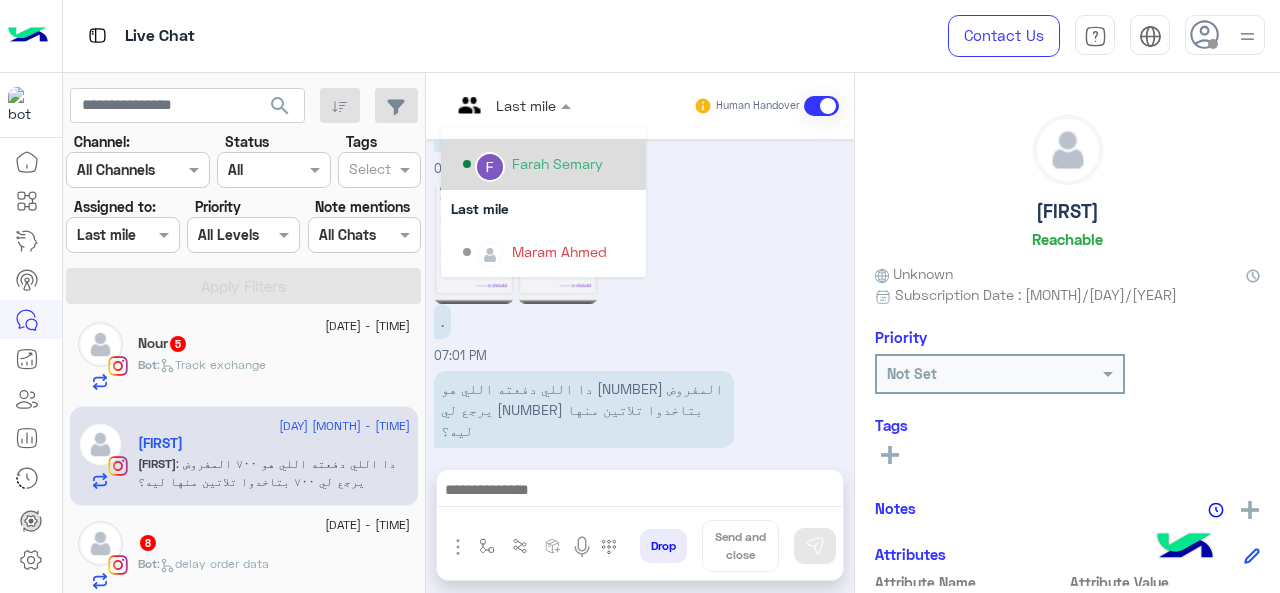 click on "Farah Semary" at bounding box center [557, 163] 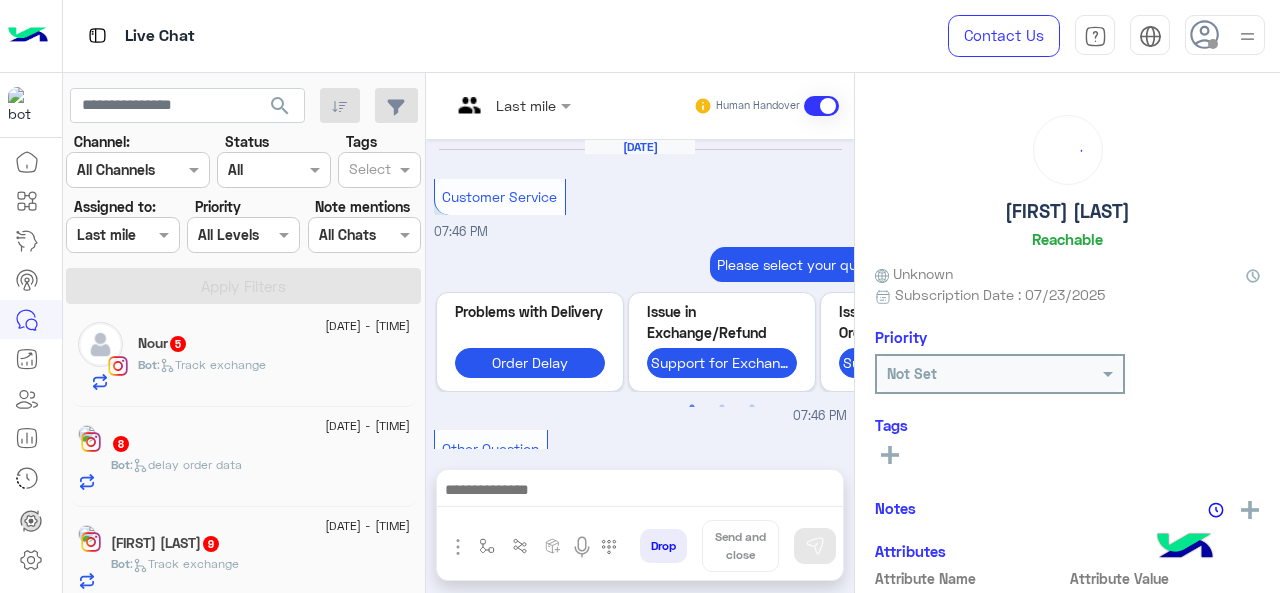 scroll, scrollTop: 827, scrollLeft: 0, axis: vertical 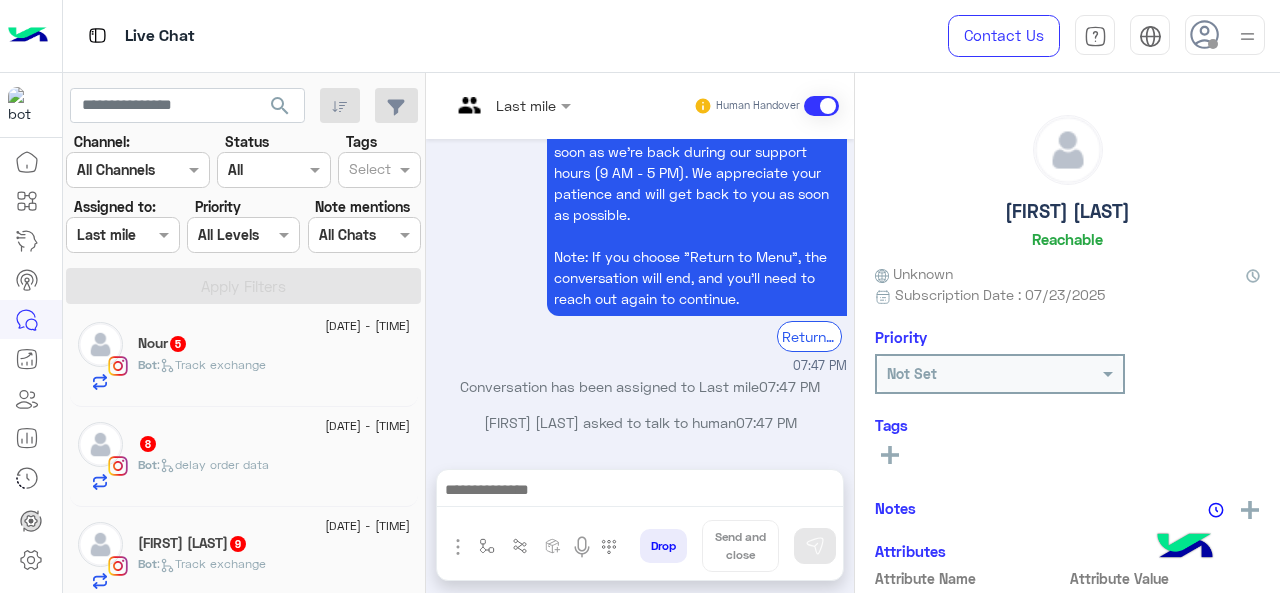 click on "8" 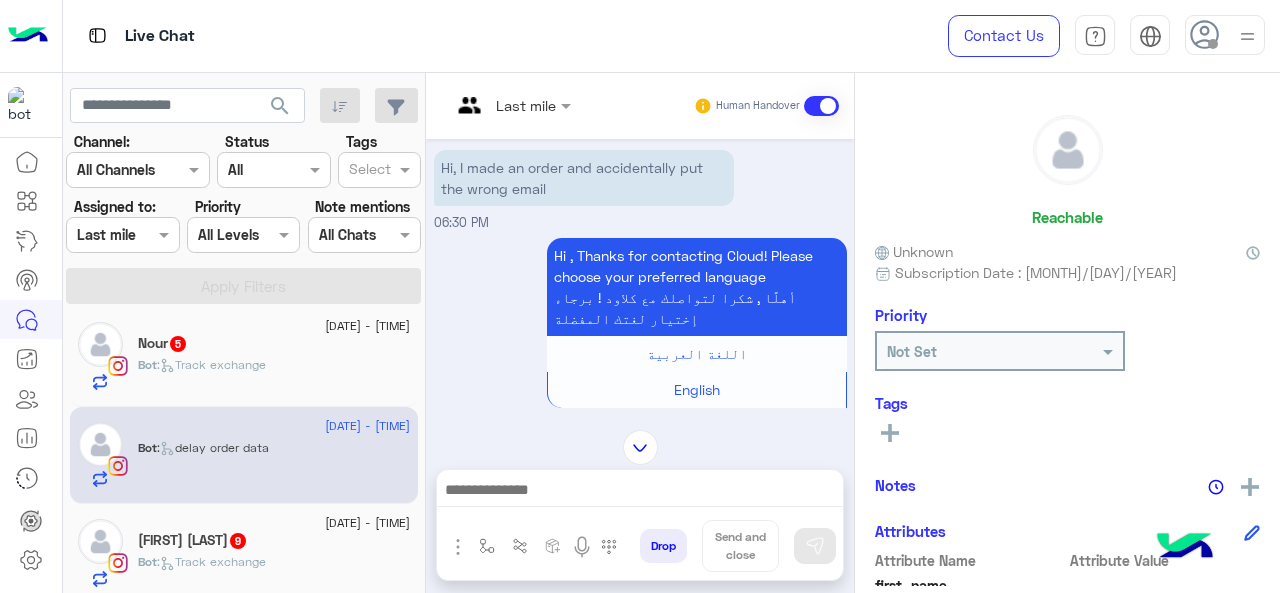 scroll, scrollTop: 0, scrollLeft: 0, axis: both 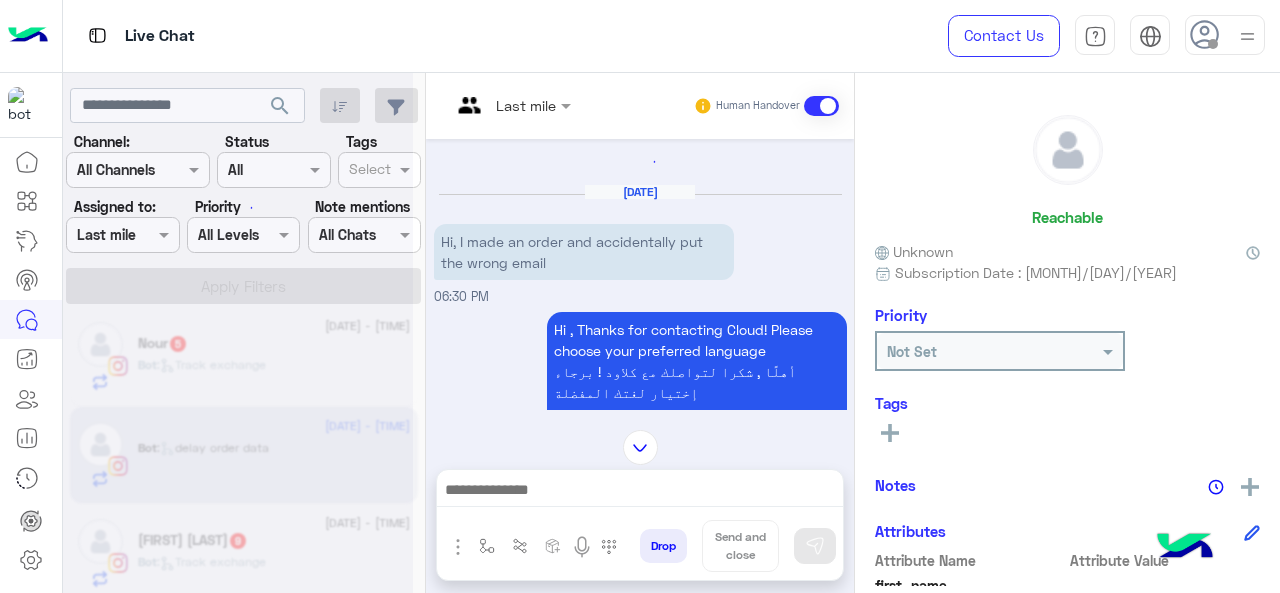 click at bounding box center [511, 104] 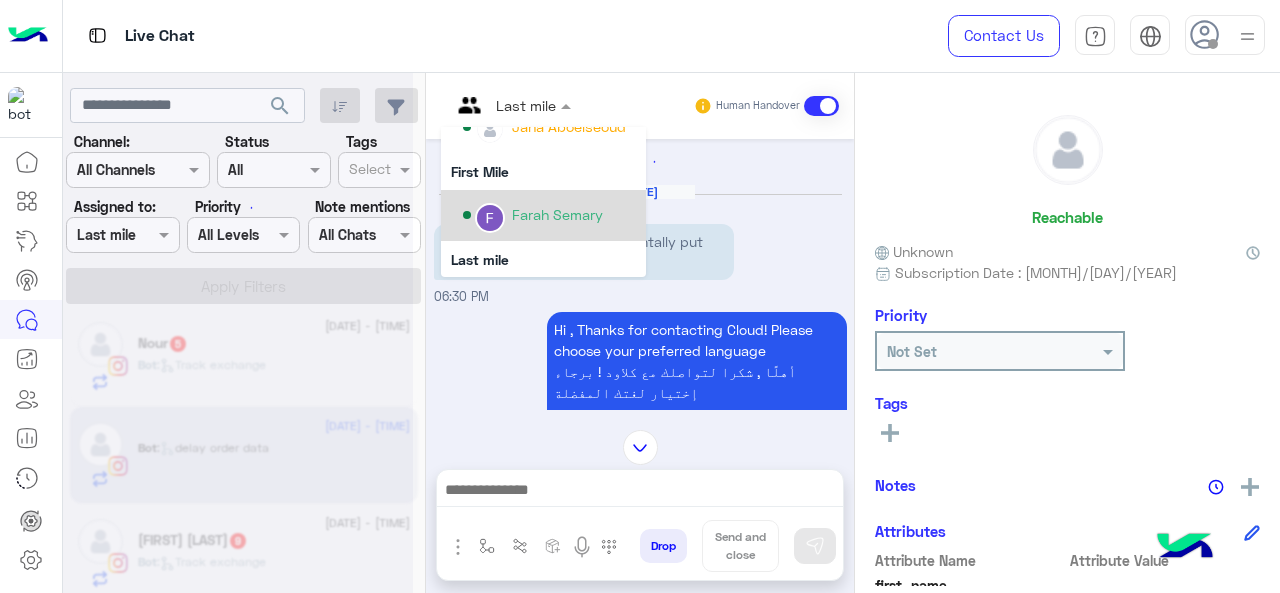 scroll, scrollTop: 354, scrollLeft: 0, axis: vertical 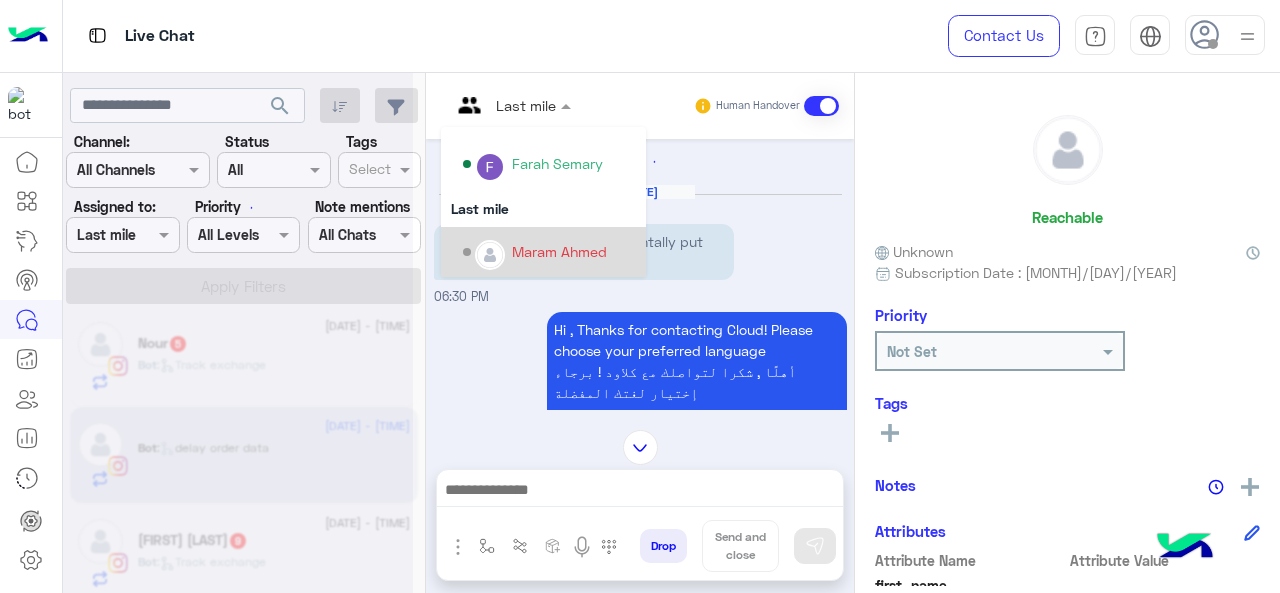 click on "Maram Ahmed" at bounding box center [559, 251] 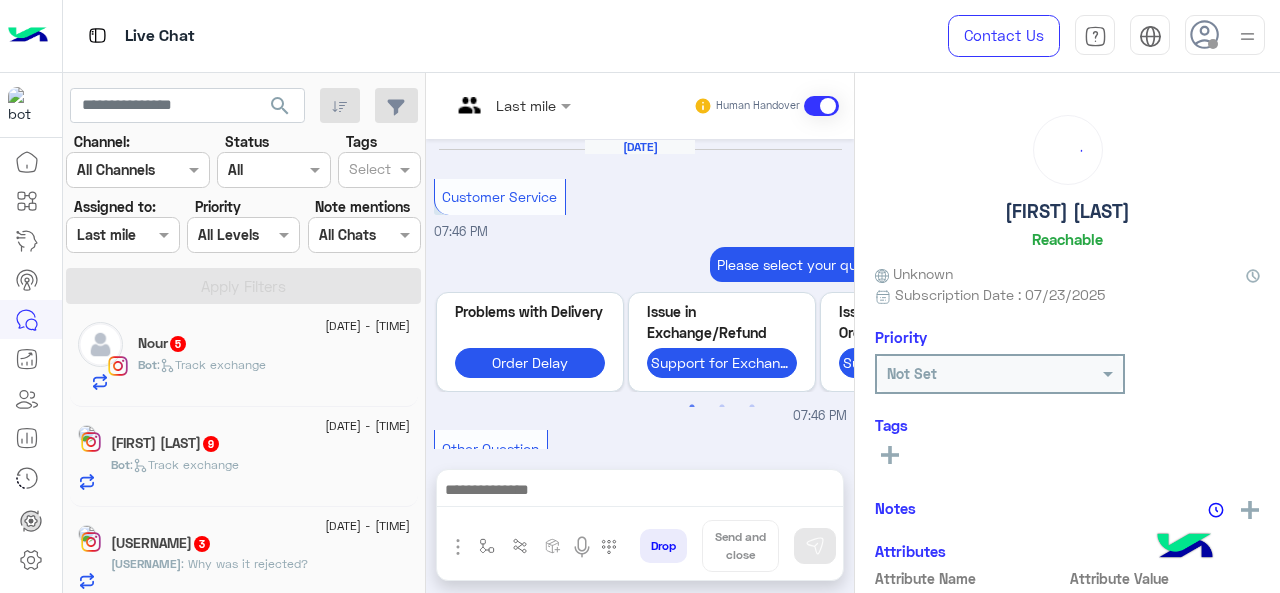 scroll, scrollTop: 827, scrollLeft: 0, axis: vertical 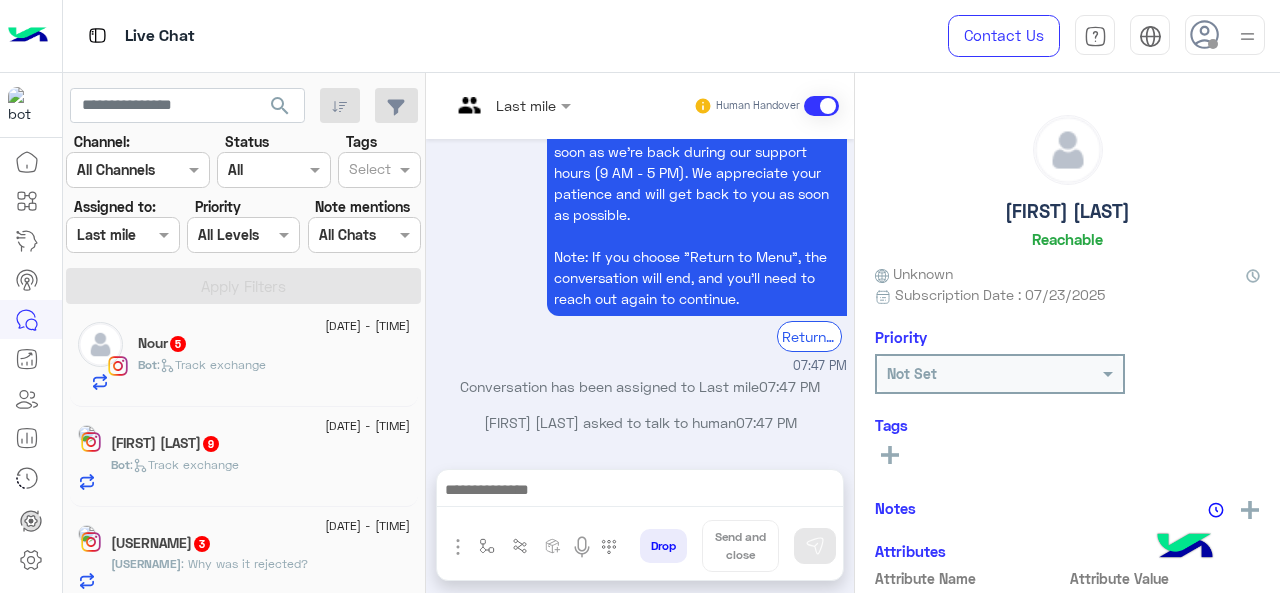 click on "ghada essam  9" 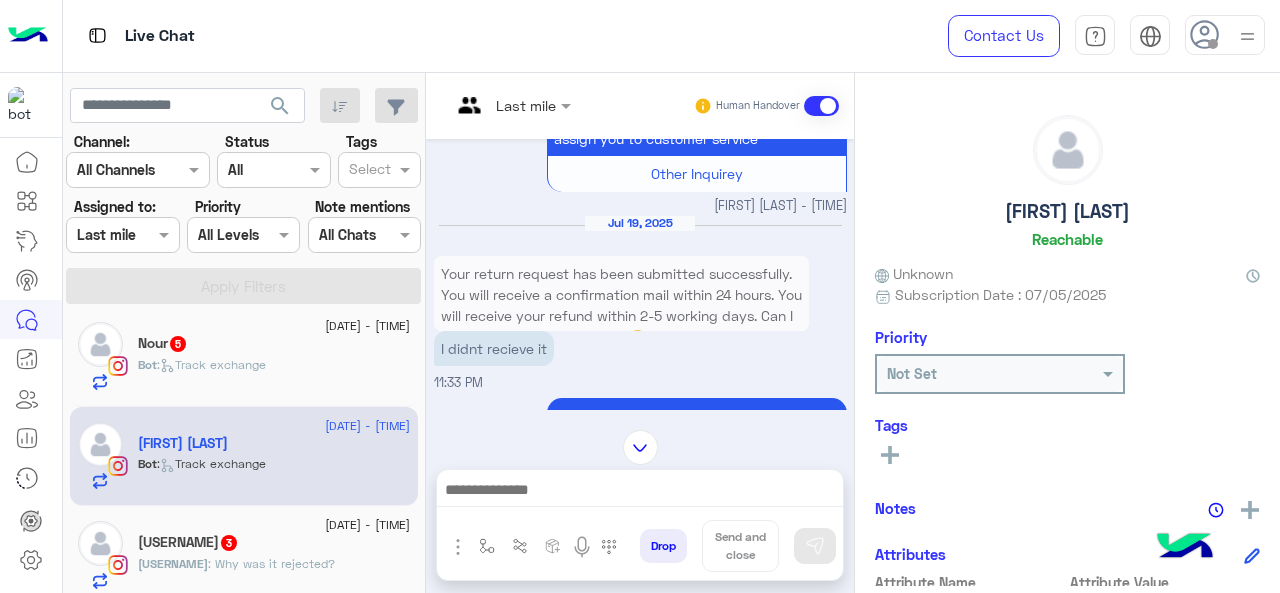 scroll, scrollTop: 1093, scrollLeft: 0, axis: vertical 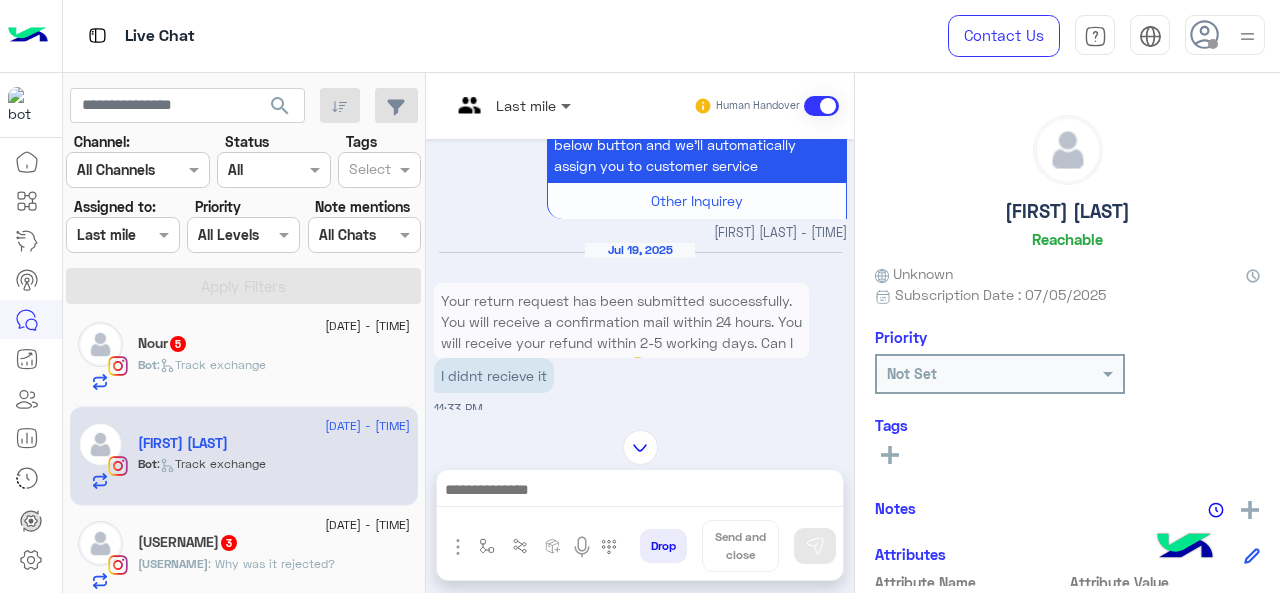 click at bounding box center [568, 105] 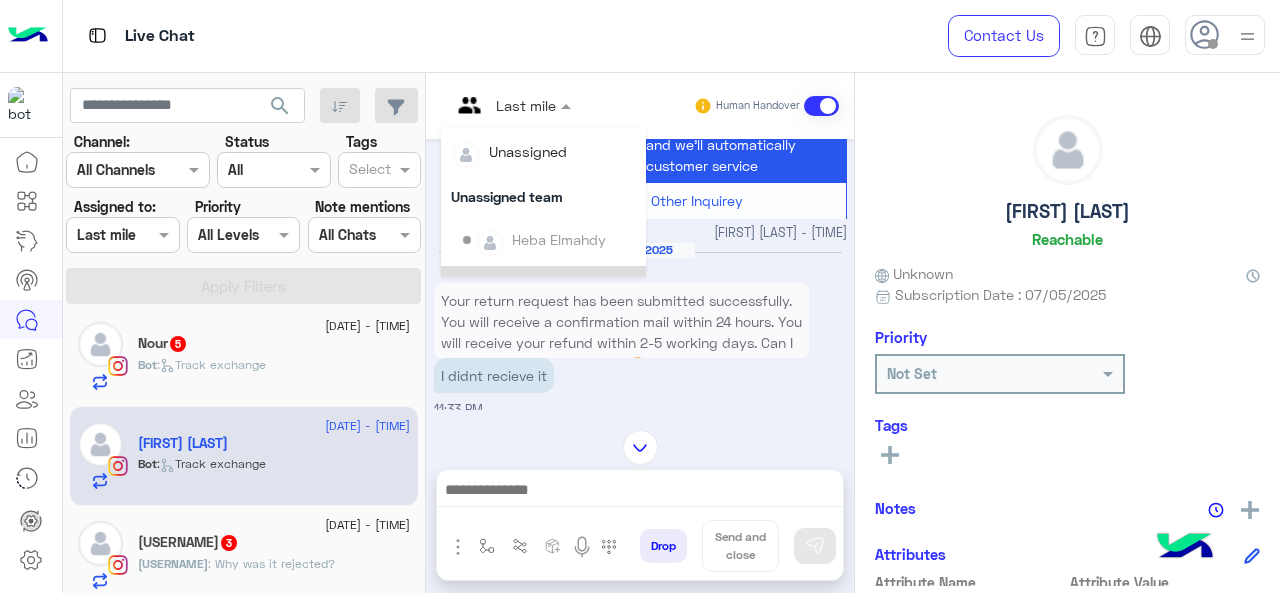 scroll, scrollTop: 354, scrollLeft: 0, axis: vertical 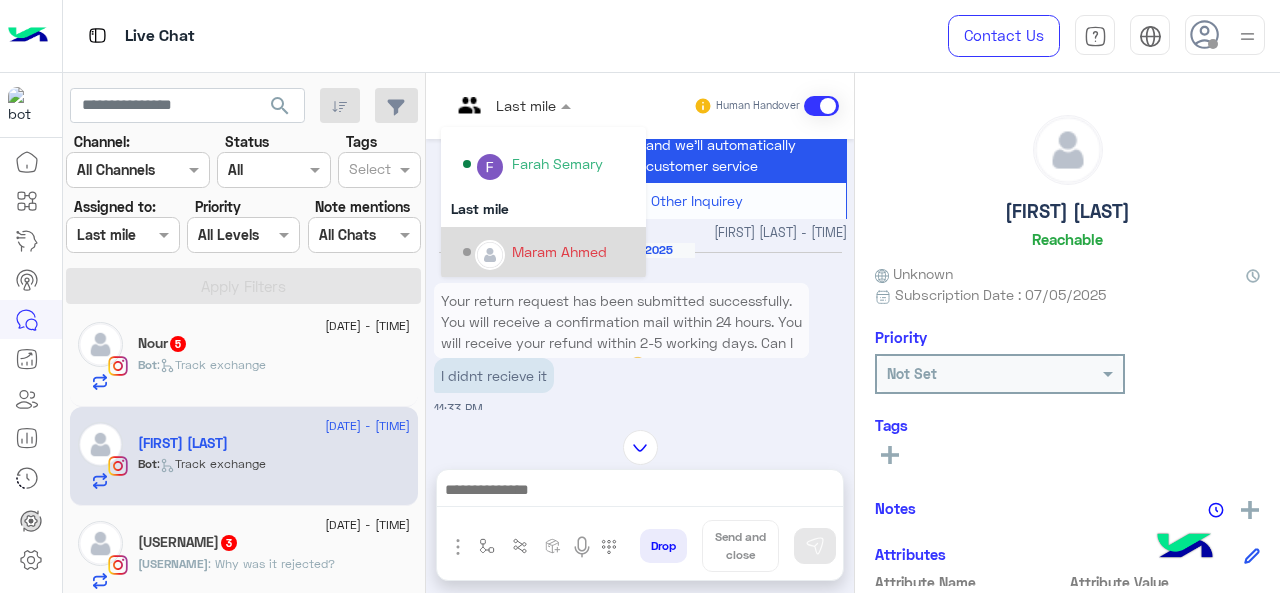 click on "Maram Ahmed" at bounding box center (549, 252) 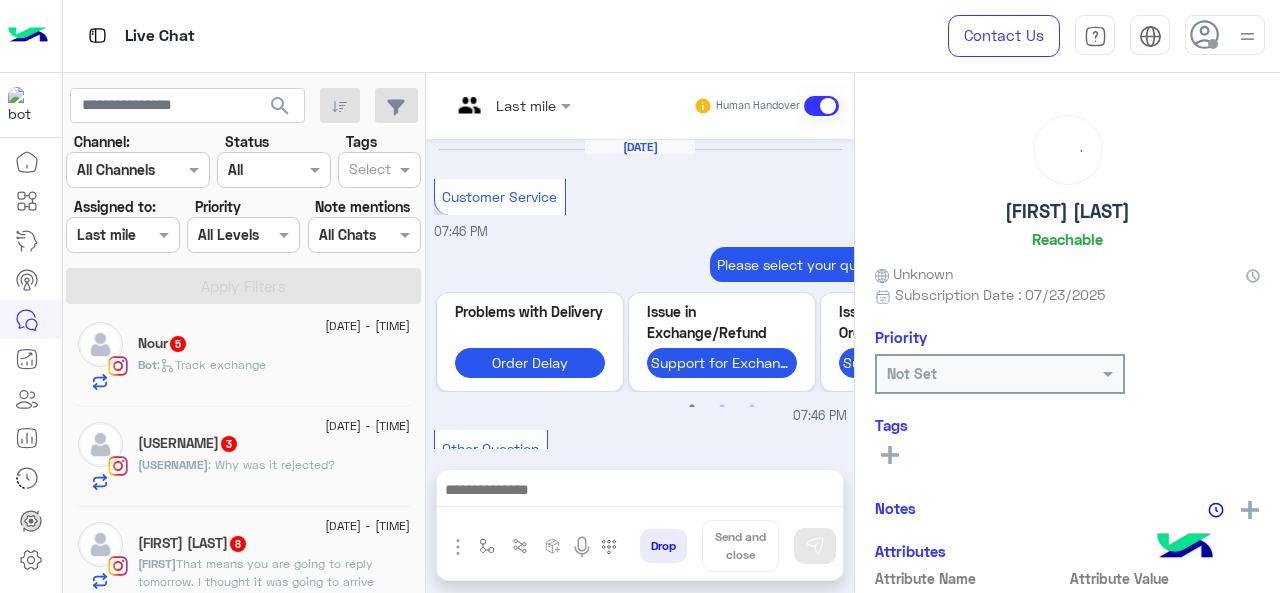 scroll, scrollTop: 827, scrollLeft: 0, axis: vertical 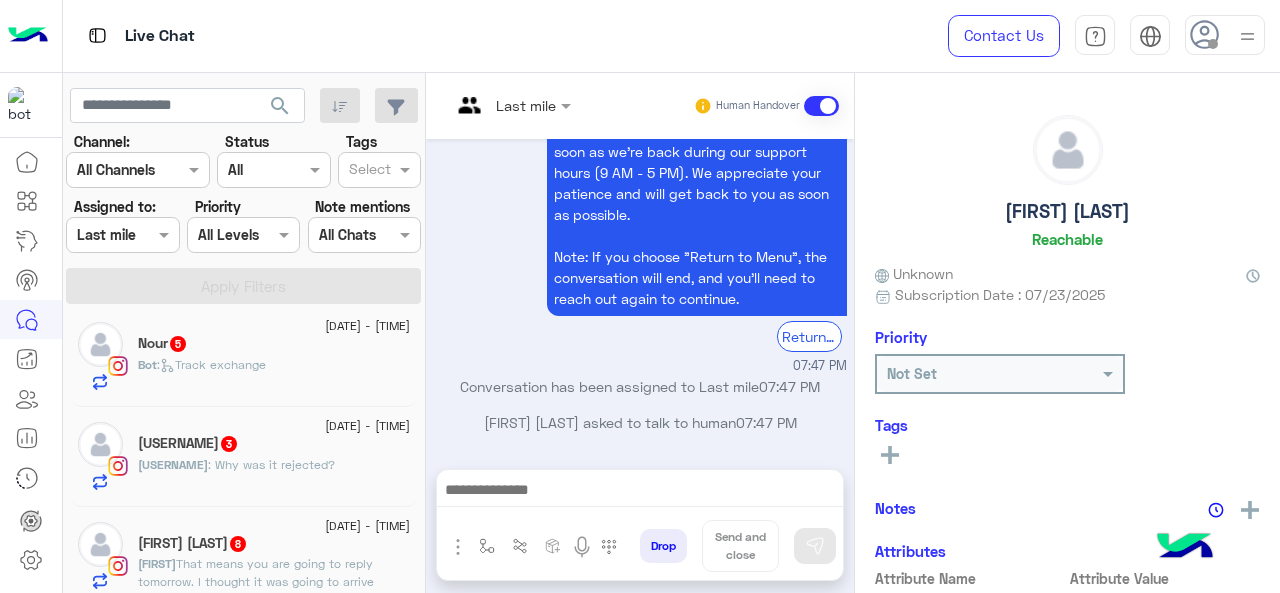 click on ": Why was it rejected?" 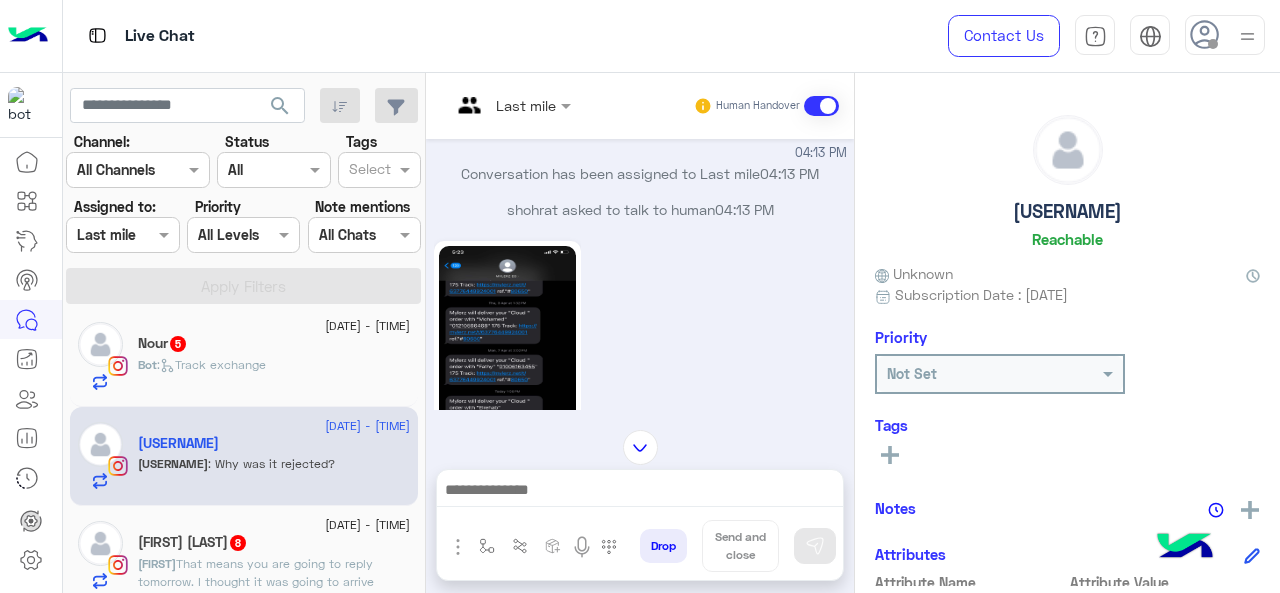 scroll, scrollTop: 927, scrollLeft: 0, axis: vertical 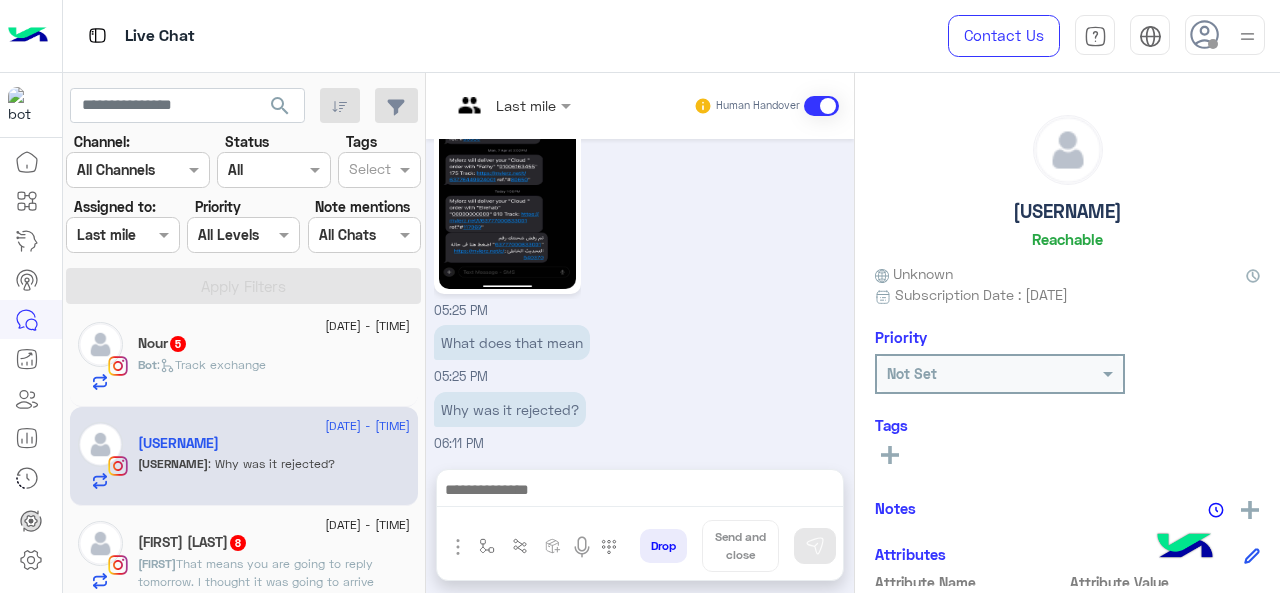click at bounding box center (511, 104) 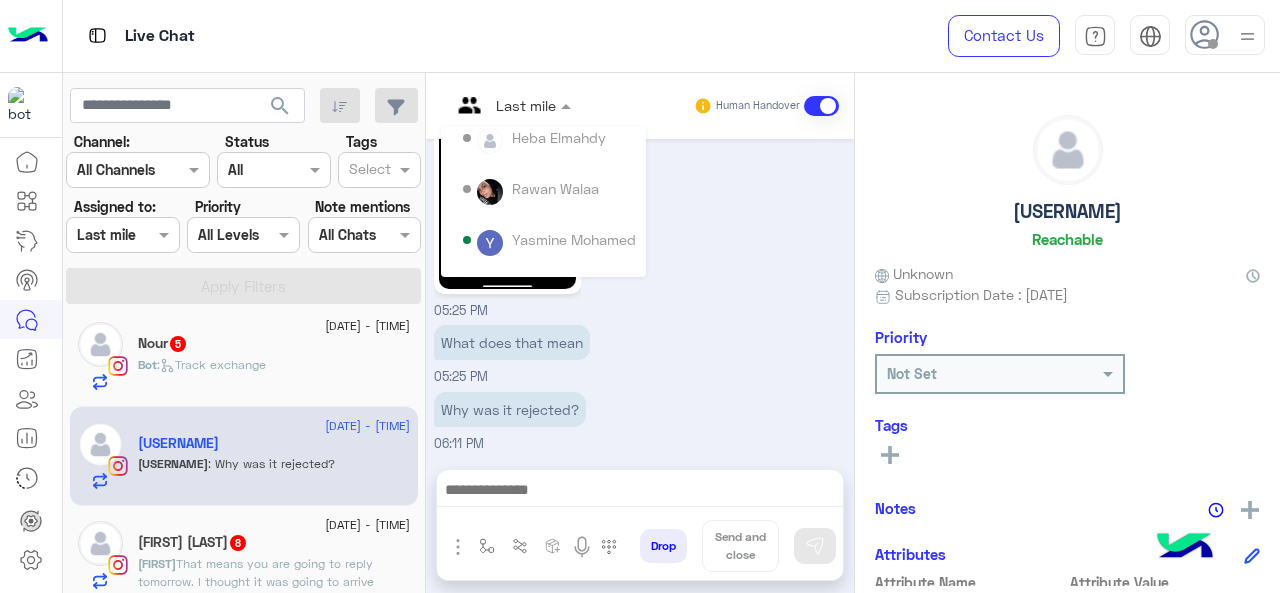 scroll, scrollTop: 354, scrollLeft: 0, axis: vertical 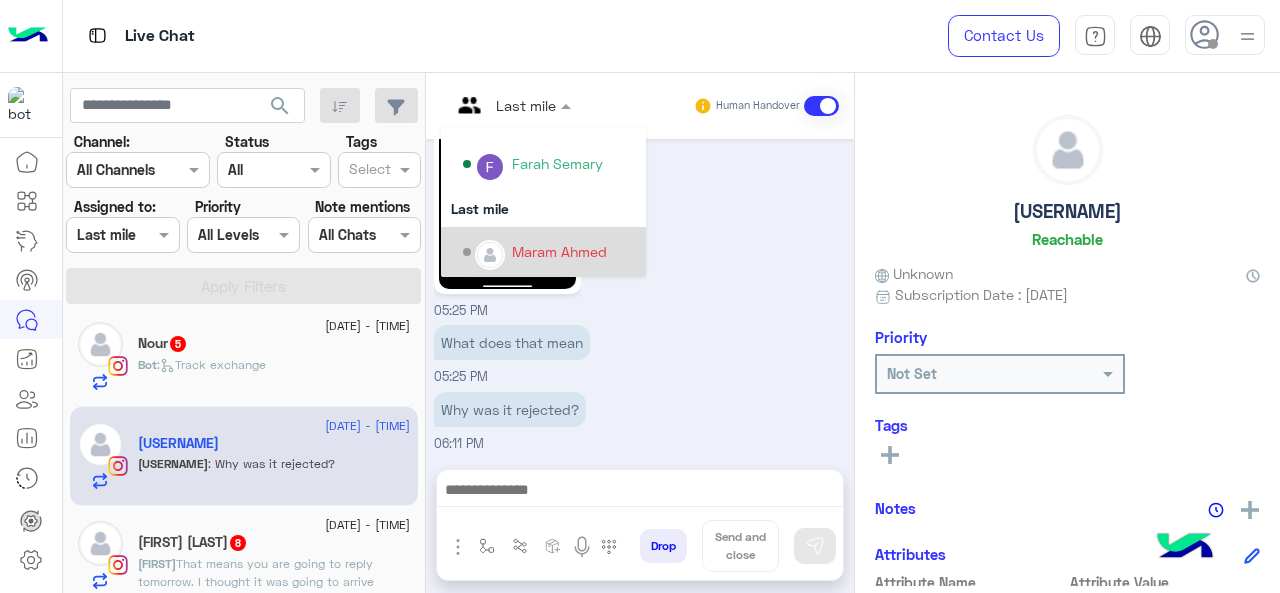 click on "Maram Ahmed" at bounding box center [559, 251] 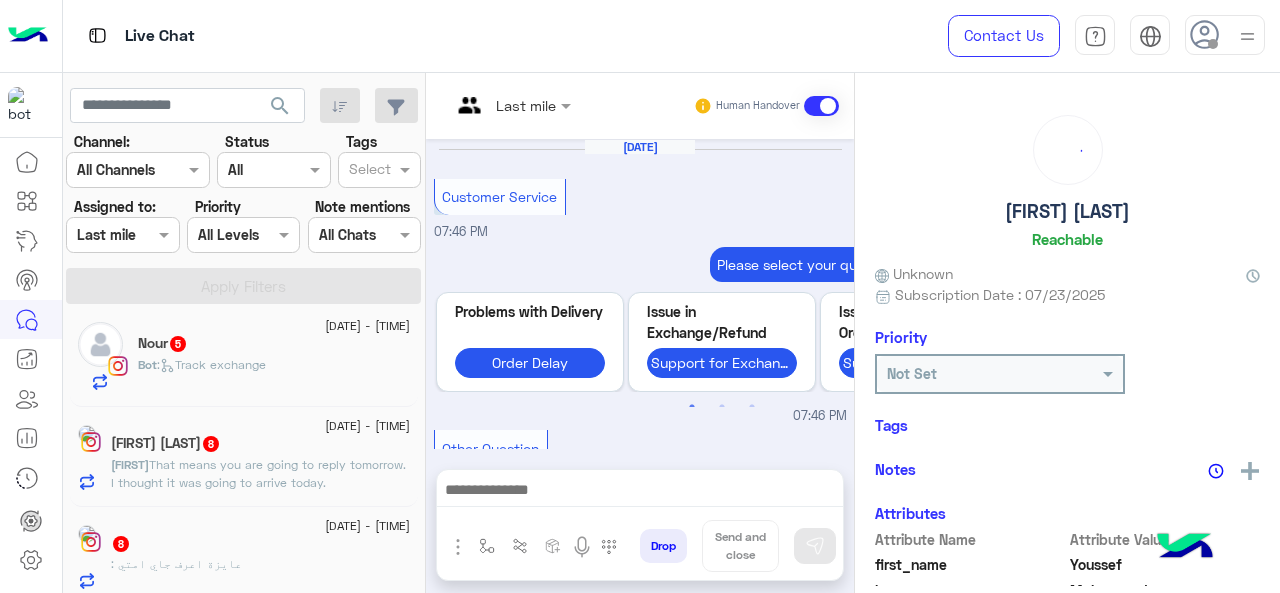 scroll, scrollTop: 827, scrollLeft: 0, axis: vertical 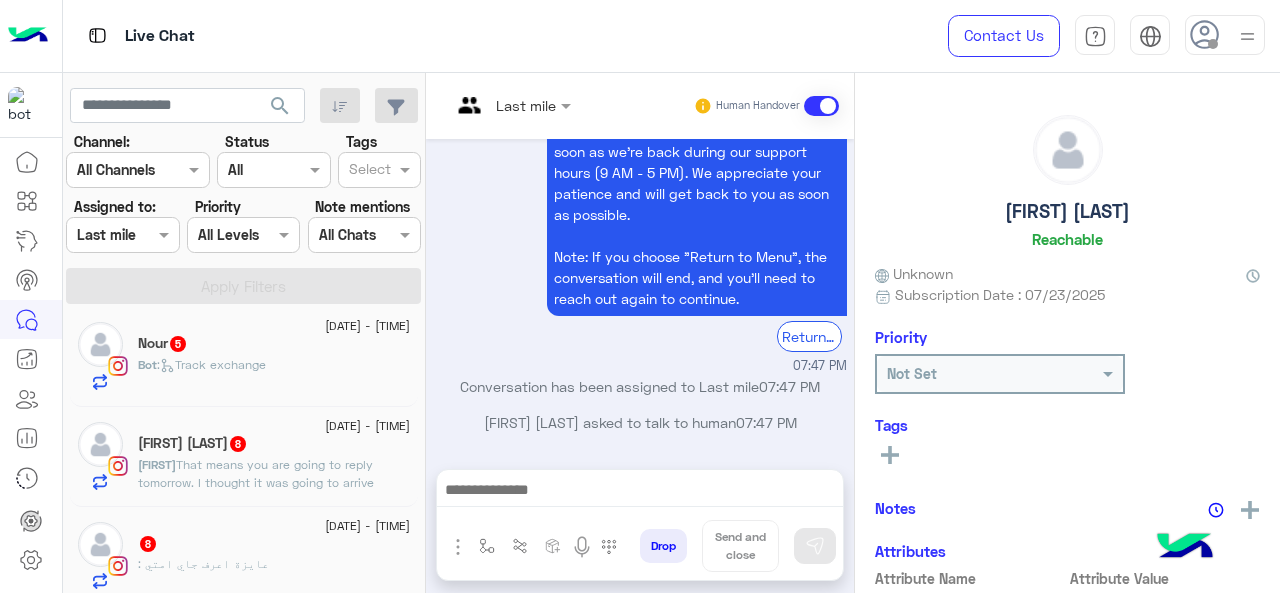 click on ": That means your going to reply tomorrow I thought it was going to arrive today" 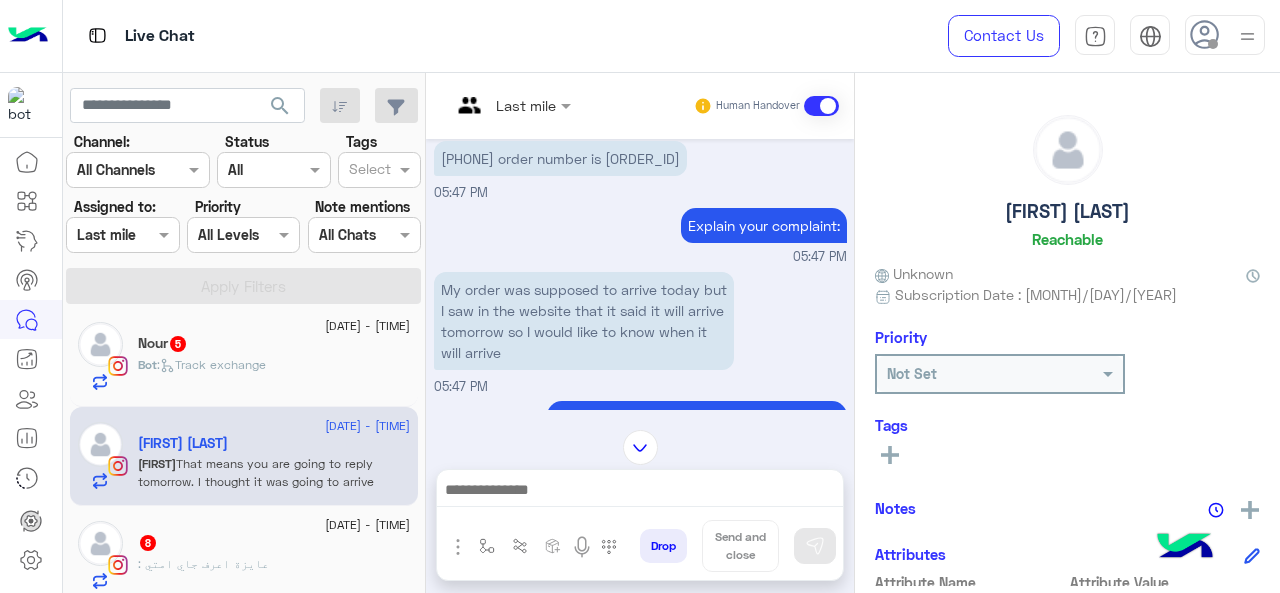 scroll, scrollTop: 652, scrollLeft: 0, axis: vertical 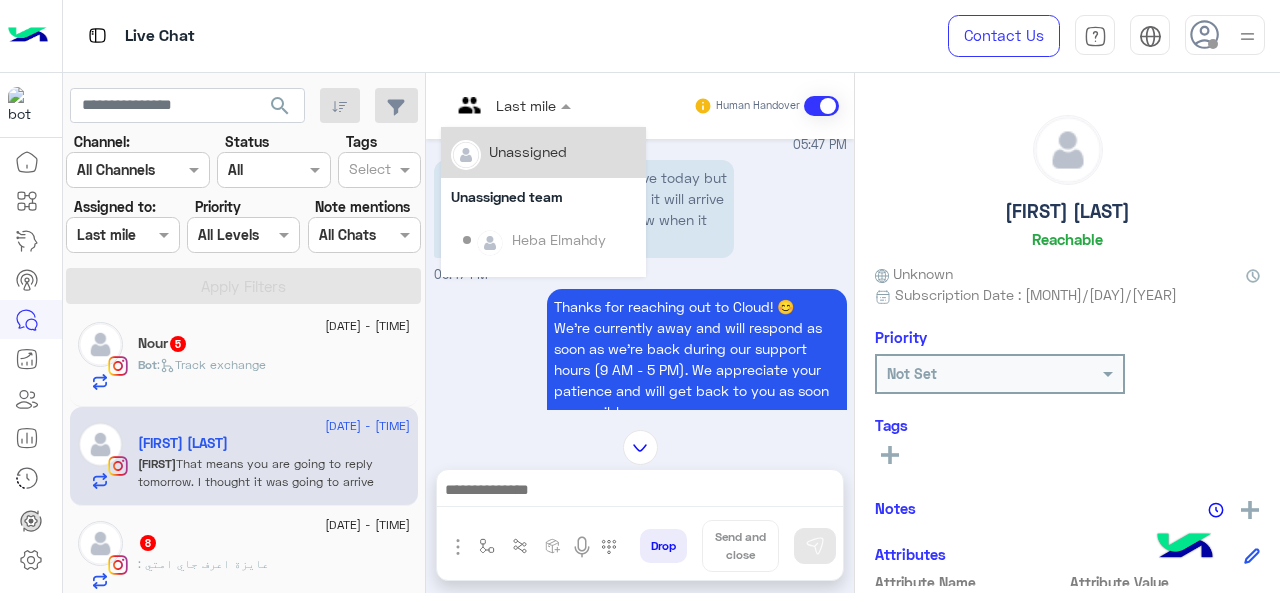 click on "Last mile" at bounding box center (511, 106) 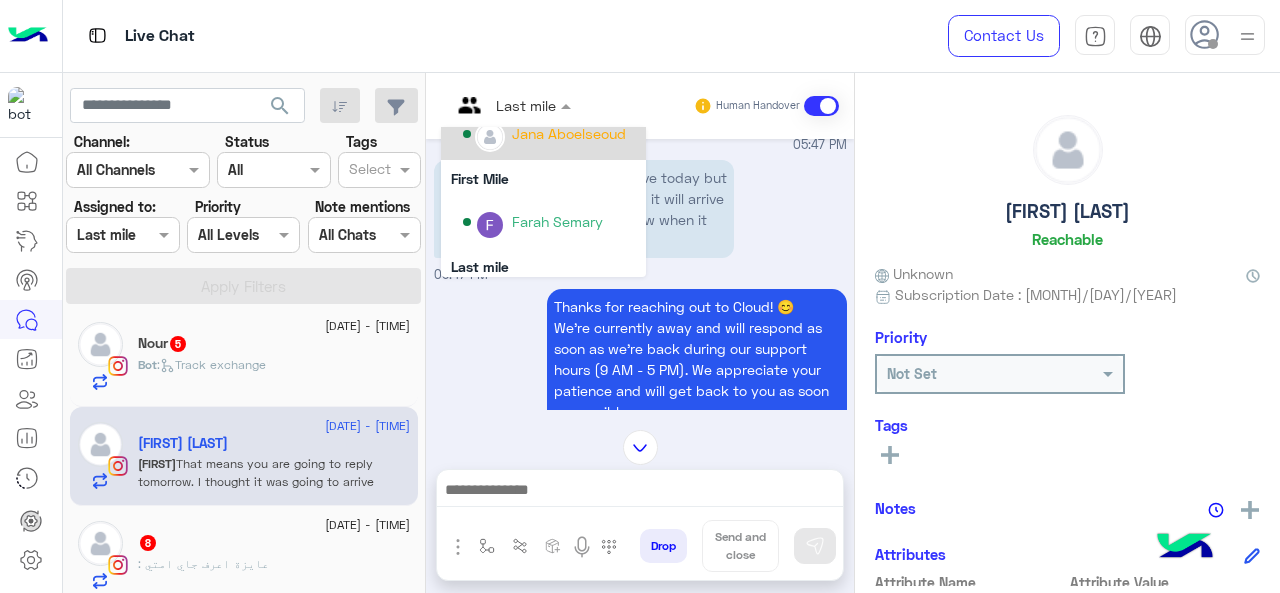 scroll, scrollTop: 354, scrollLeft: 0, axis: vertical 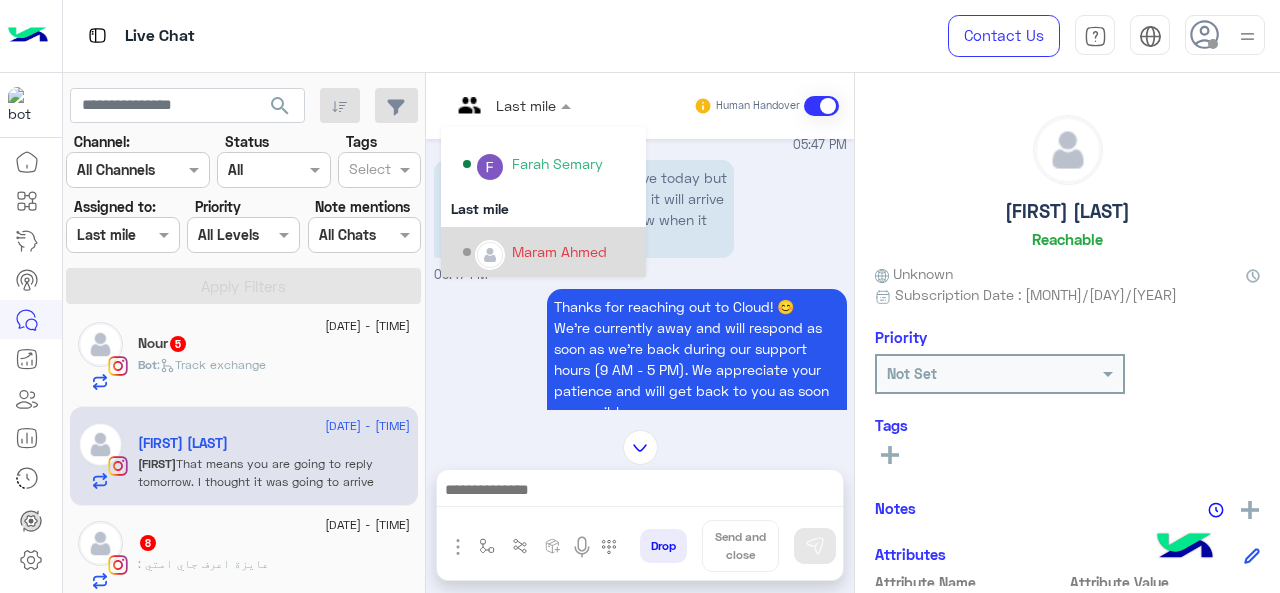 click on "Maram Ahmed" at bounding box center (559, 251) 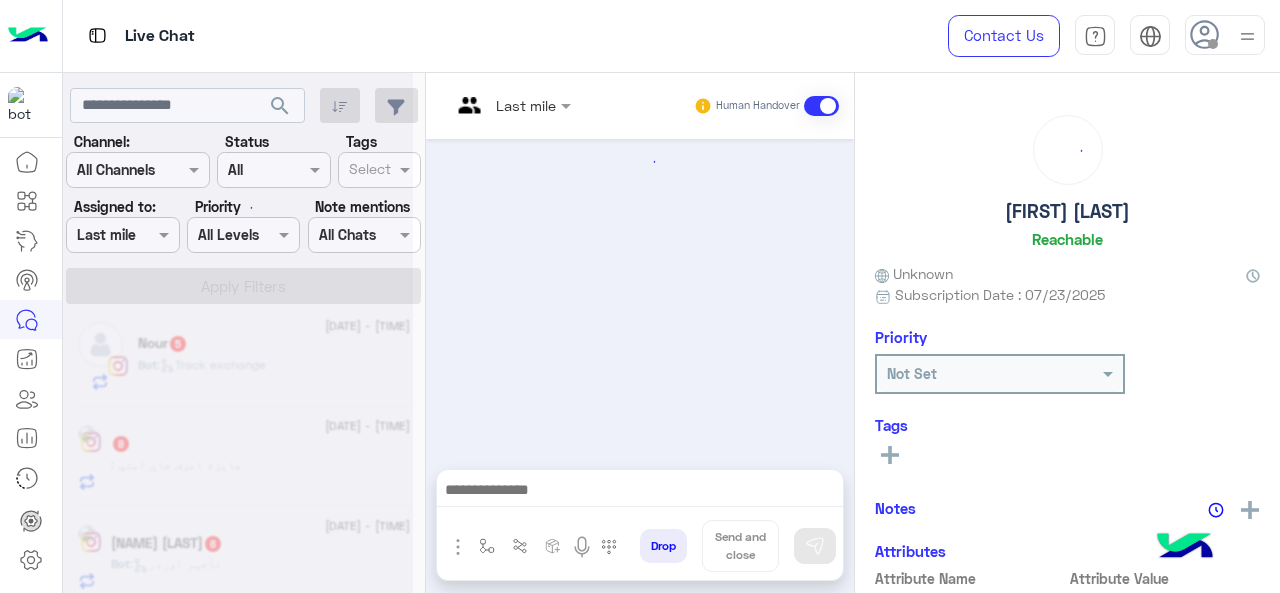 scroll, scrollTop: 827, scrollLeft: 0, axis: vertical 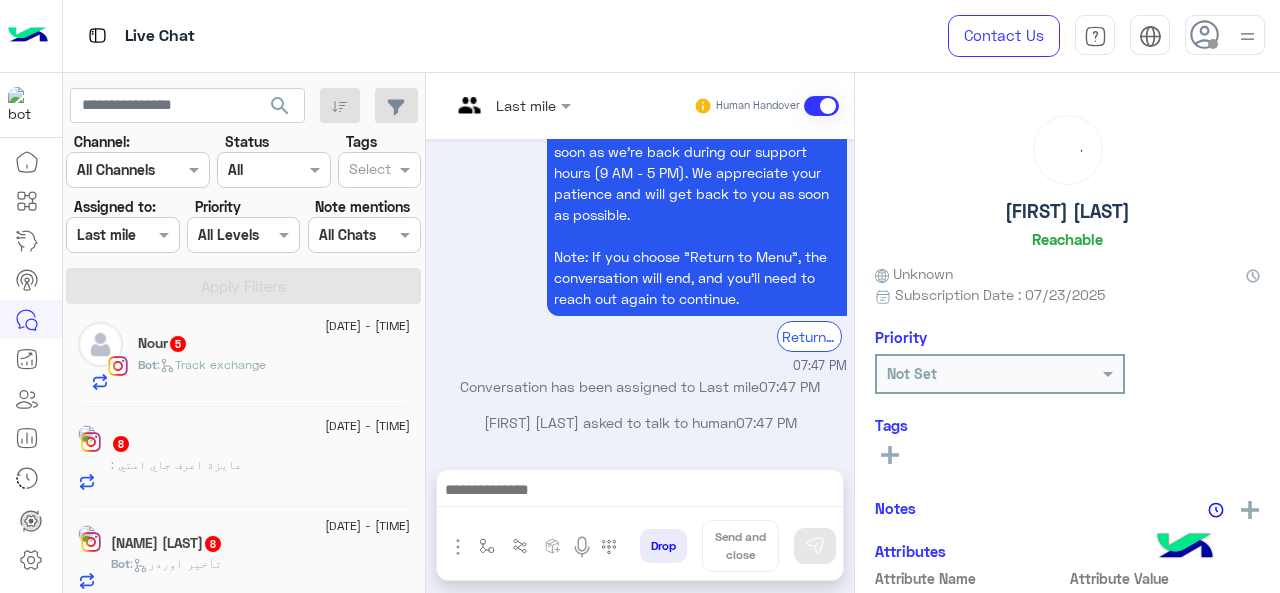 click on "8" 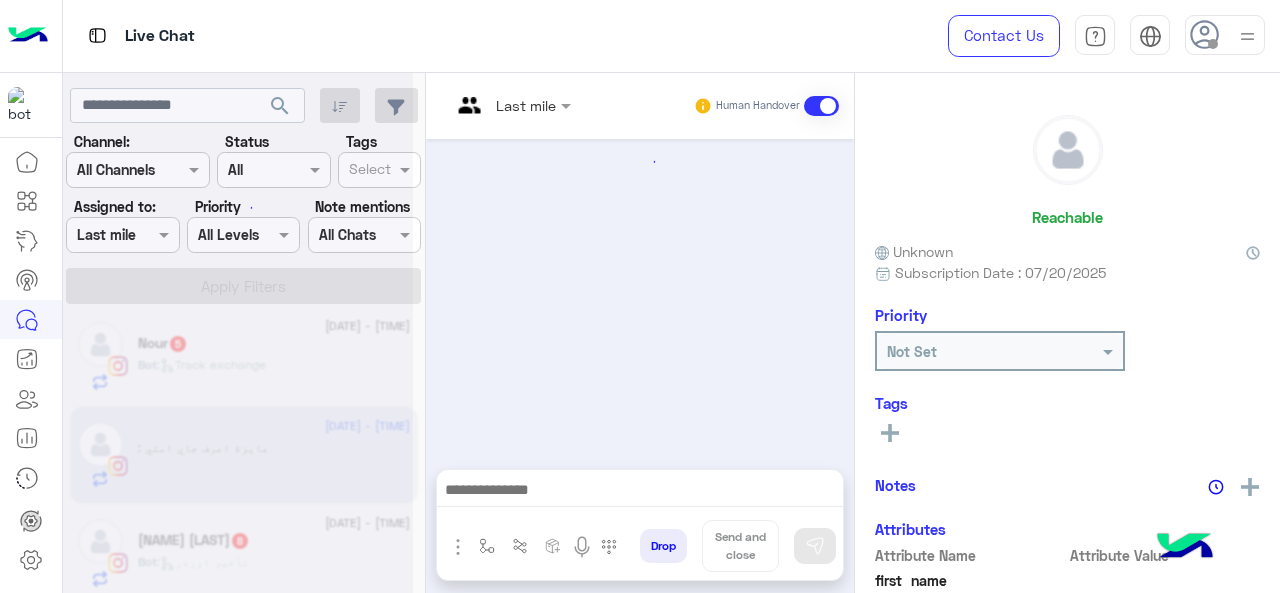scroll, scrollTop: 866, scrollLeft: 0, axis: vertical 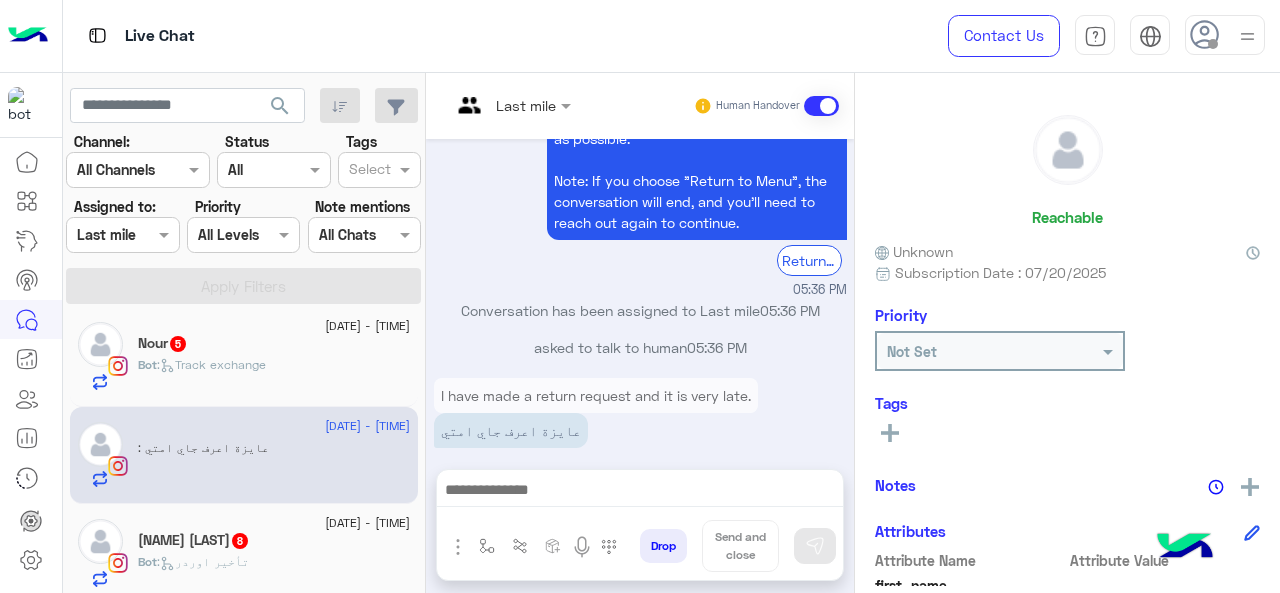 click on "Last mile" at bounding box center [503, 106] 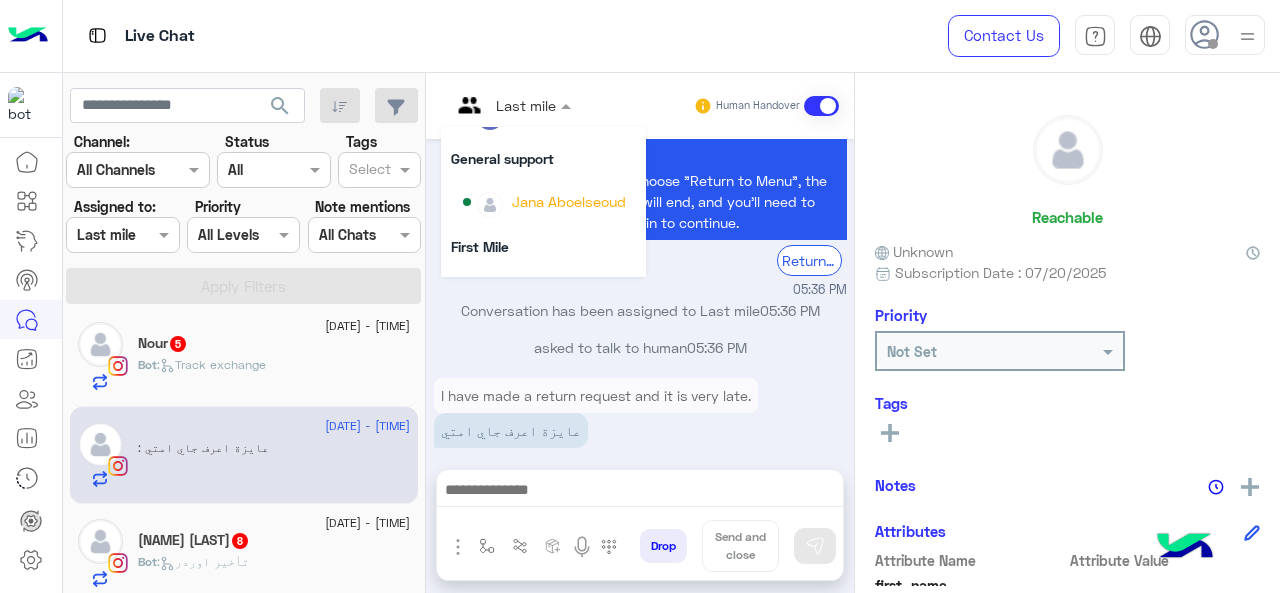 scroll, scrollTop: 354, scrollLeft: 0, axis: vertical 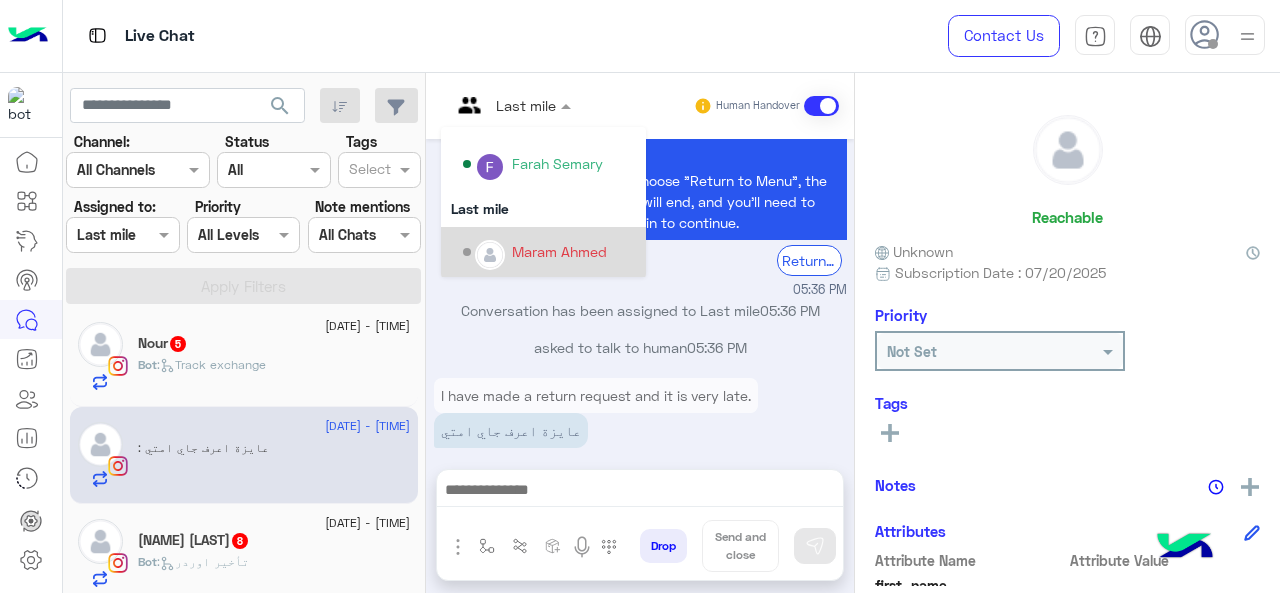 click on "Maram Ahmed" at bounding box center [559, 251] 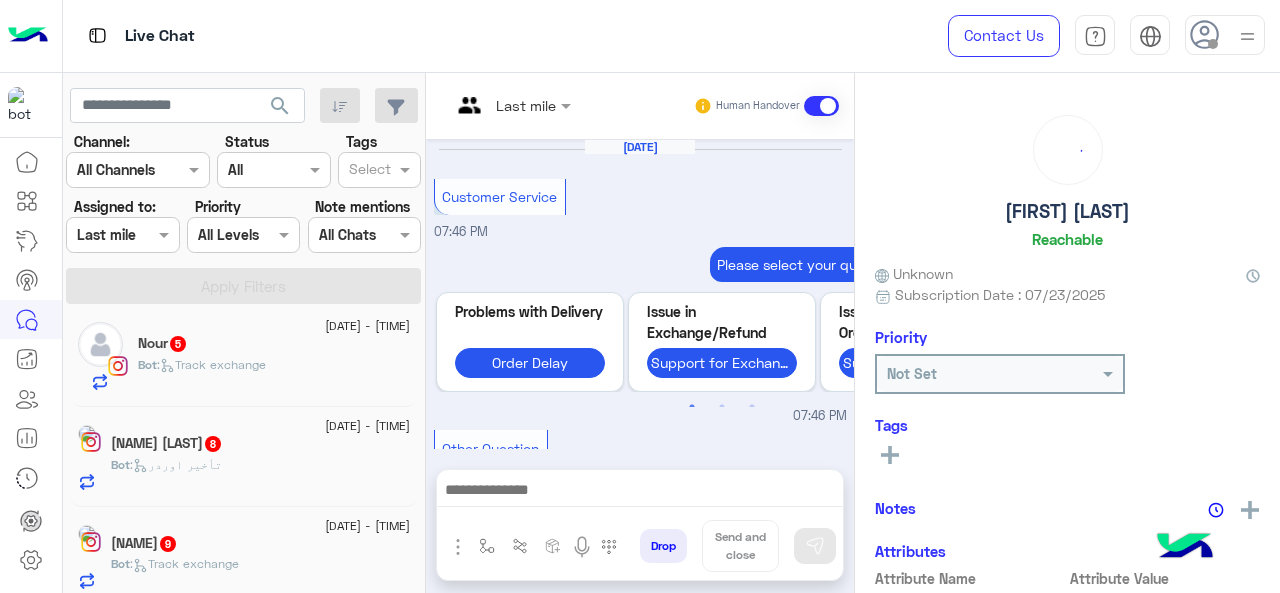 scroll, scrollTop: 827, scrollLeft: 0, axis: vertical 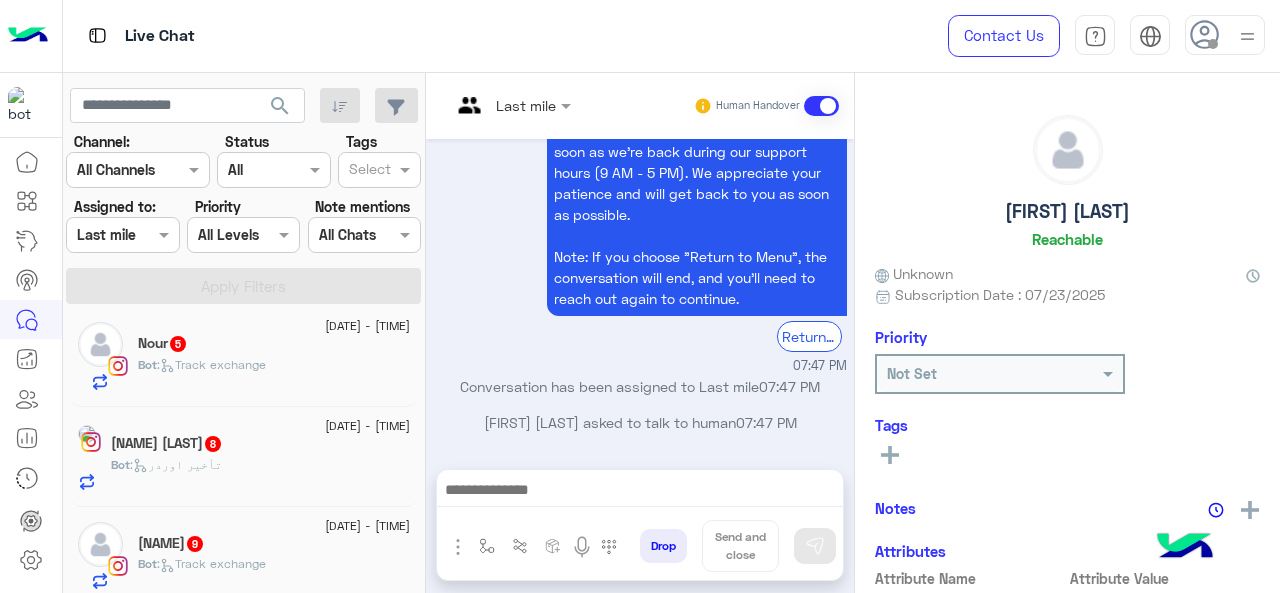 click on "Bot :   تأخير اوردر" 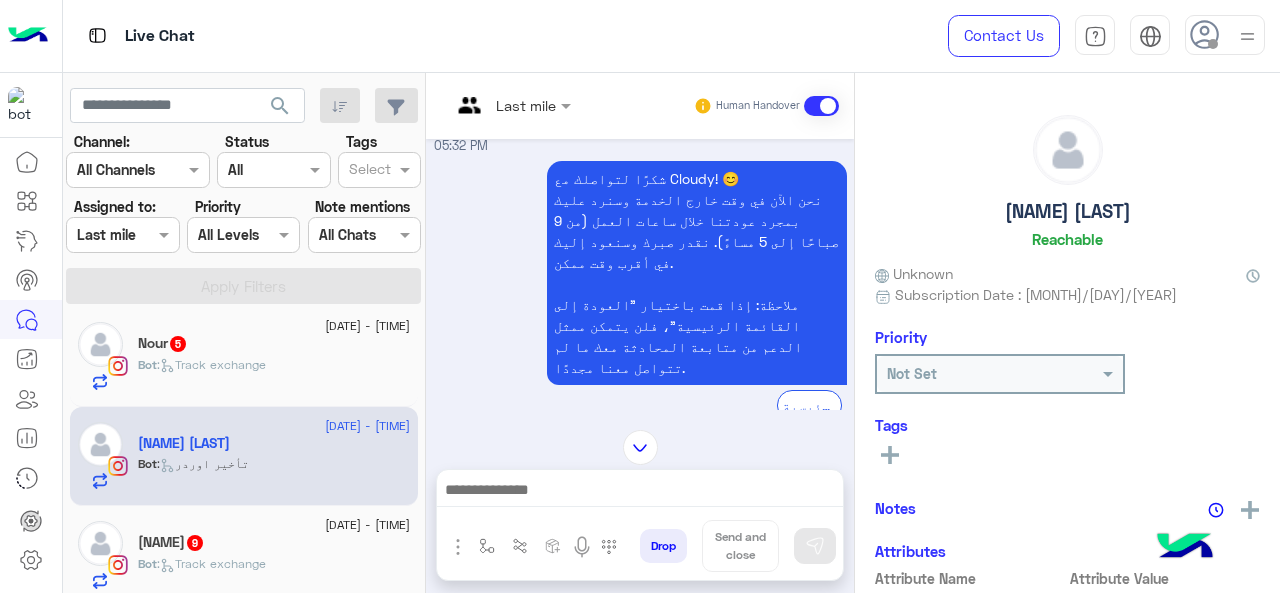 scroll, scrollTop: 611, scrollLeft: 0, axis: vertical 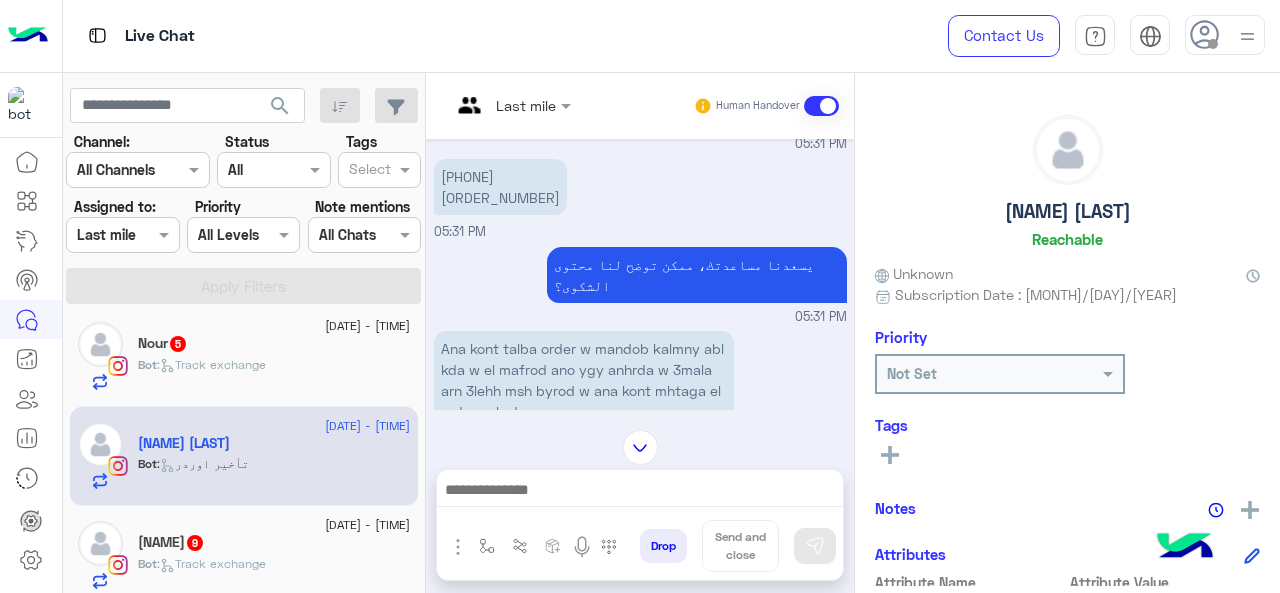 click on "Last mile" at bounding box center [503, 106] 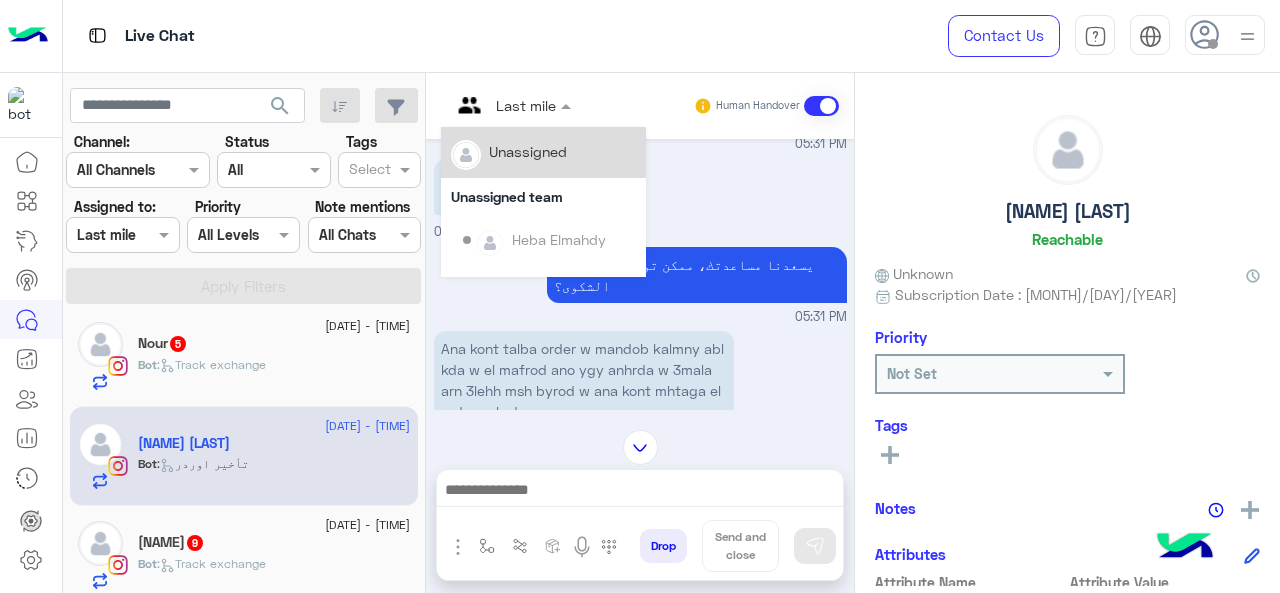 scroll, scrollTop: 354, scrollLeft: 0, axis: vertical 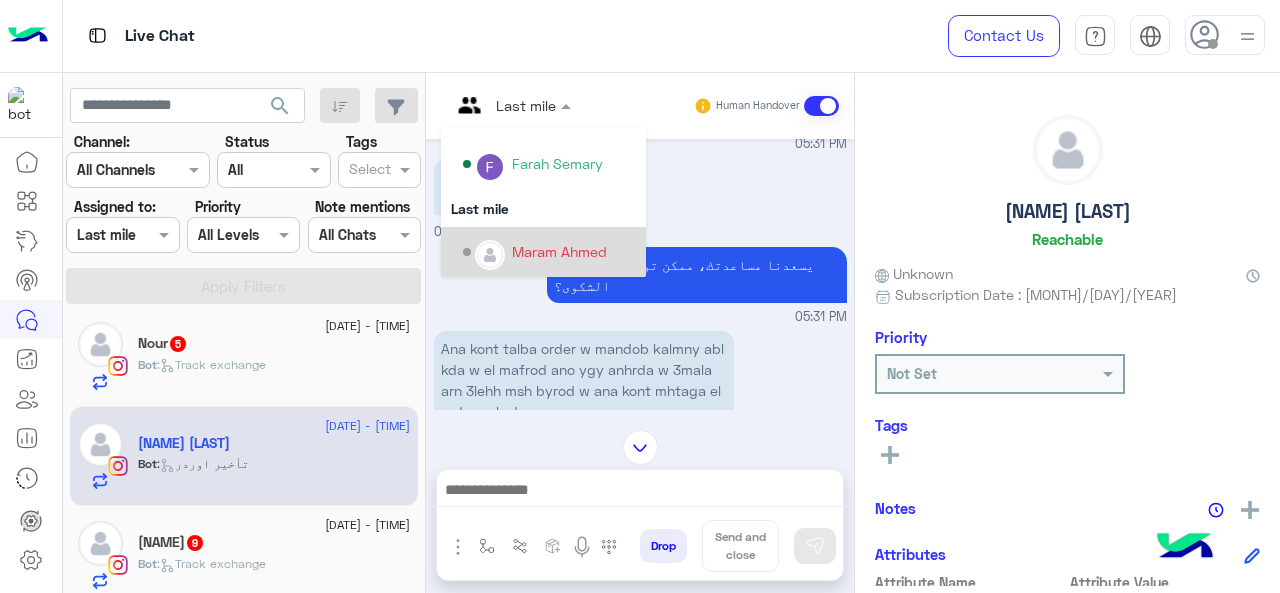 click on "Maram Ahmed" at bounding box center [559, 251] 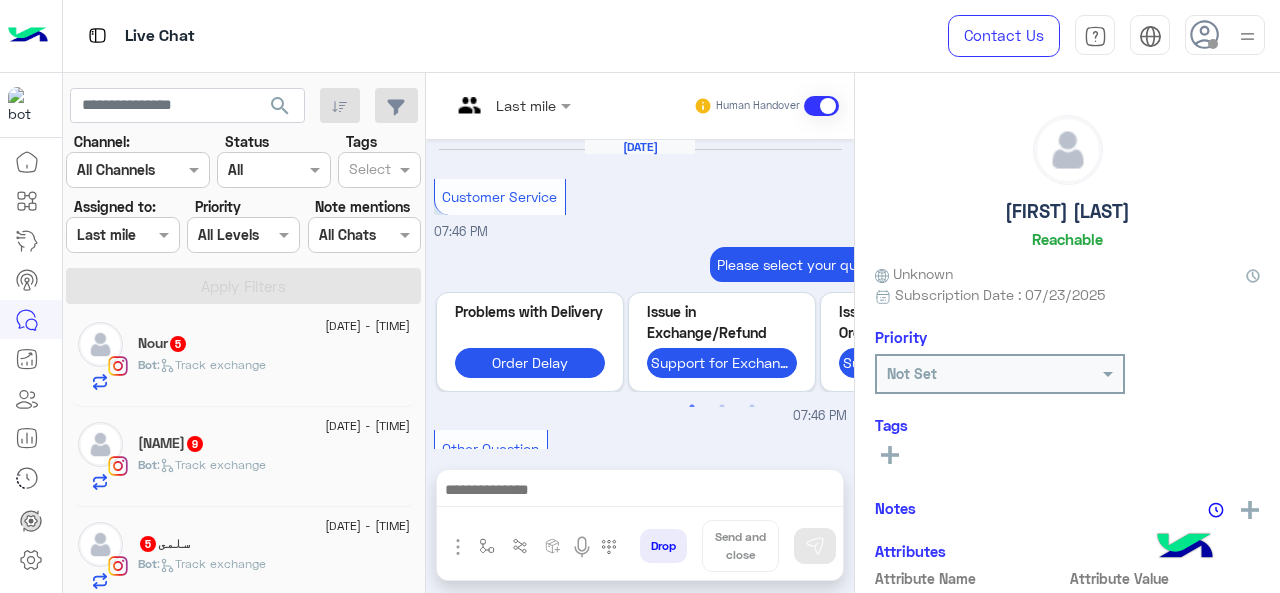 scroll, scrollTop: 827, scrollLeft: 0, axis: vertical 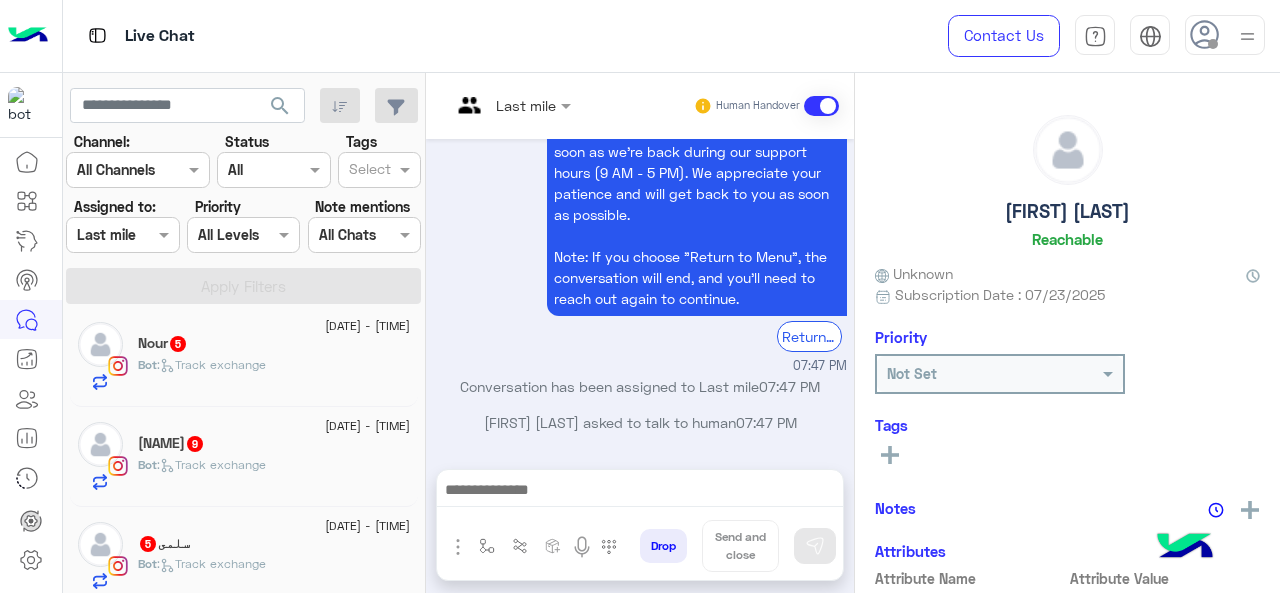 click on ":   Track exchange" 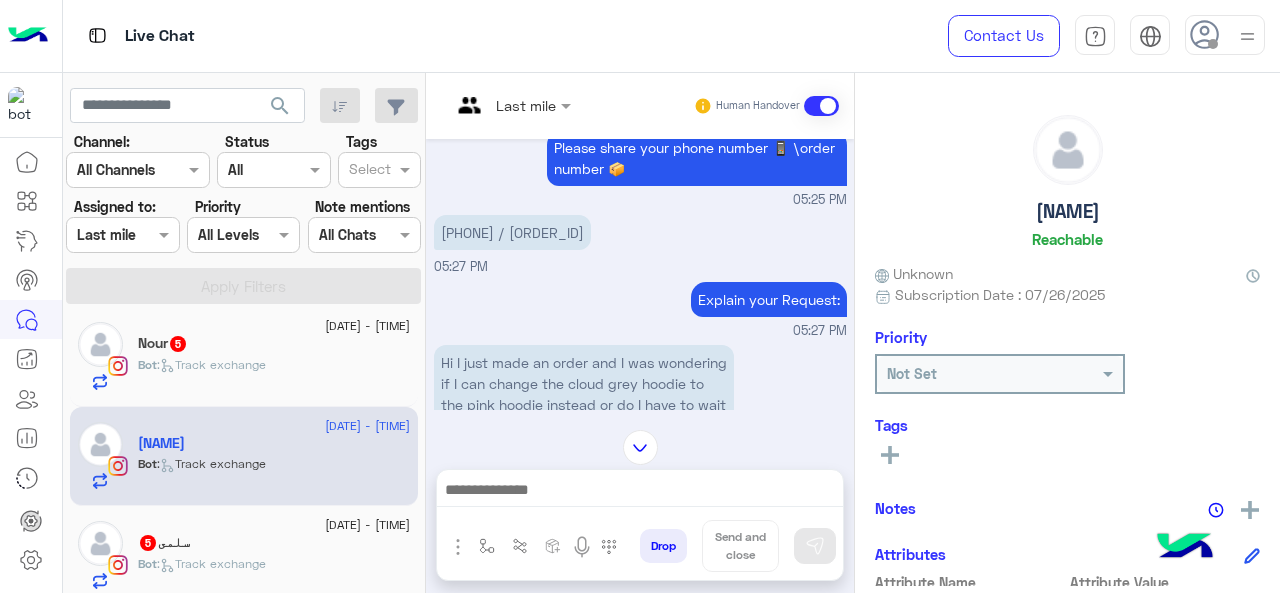 scroll, scrollTop: 548, scrollLeft: 0, axis: vertical 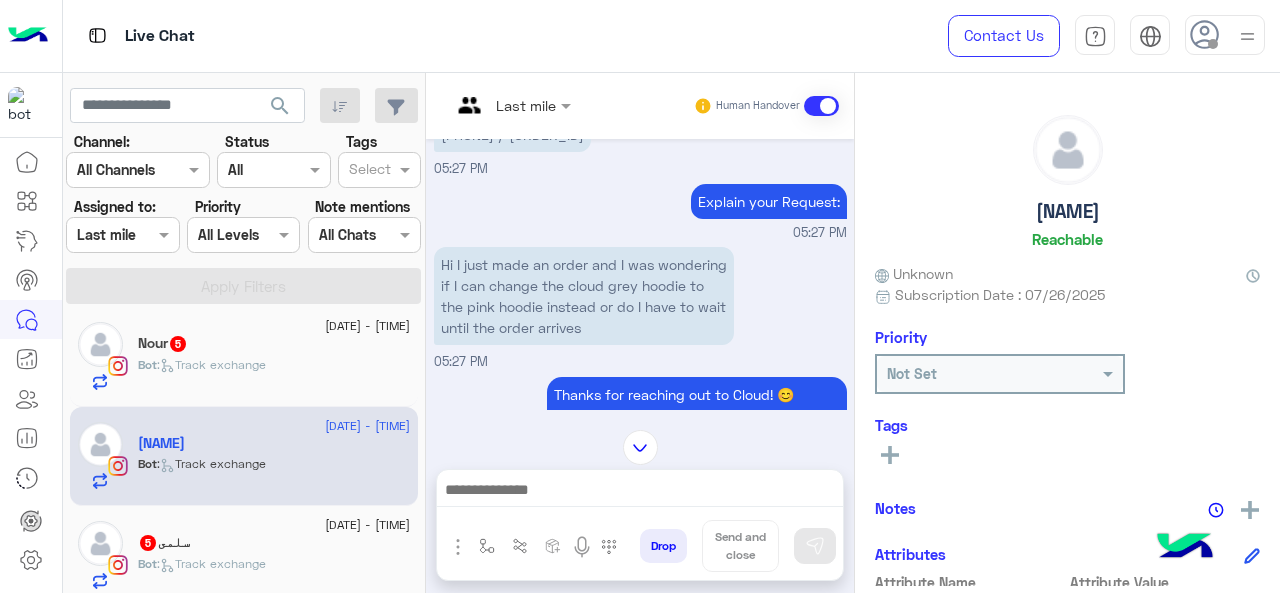 click at bounding box center (511, 104) 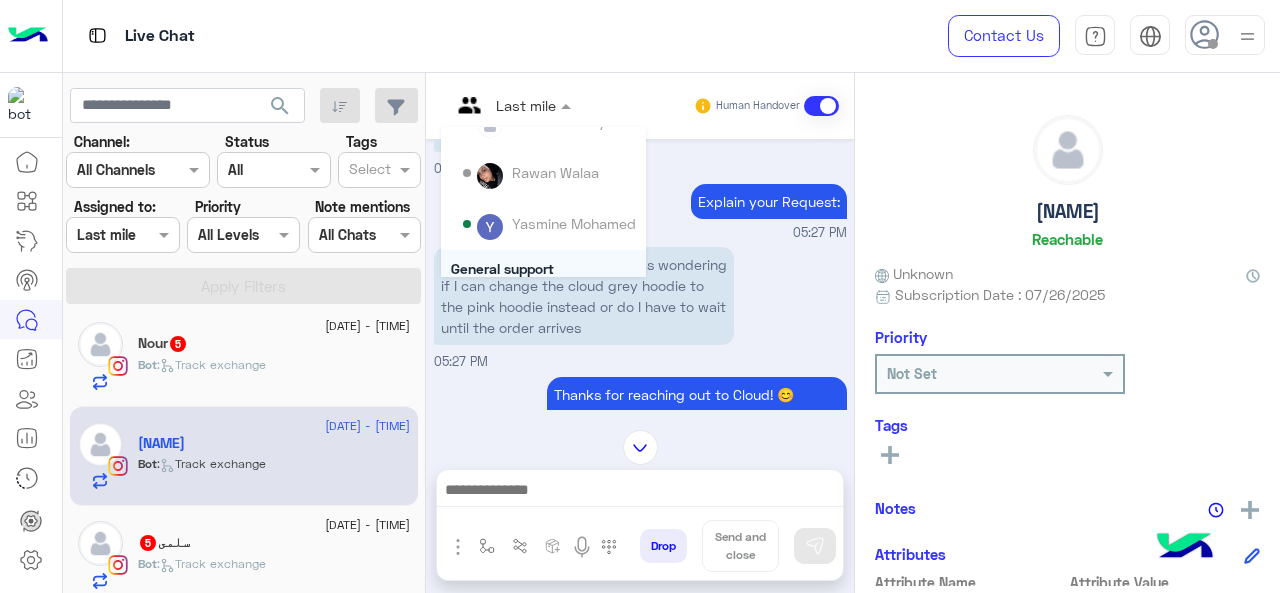 scroll, scrollTop: 200, scrollLeft: 0, axis: vertical 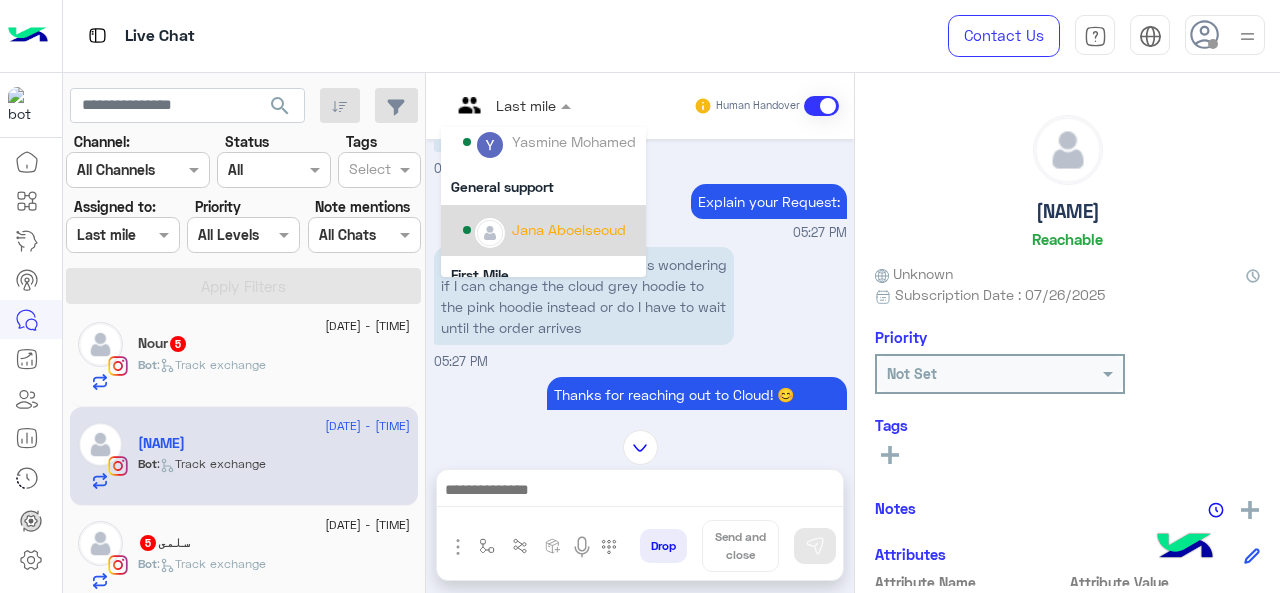 click on "Jana Aboelseoud" at bounding box center (569, 229) 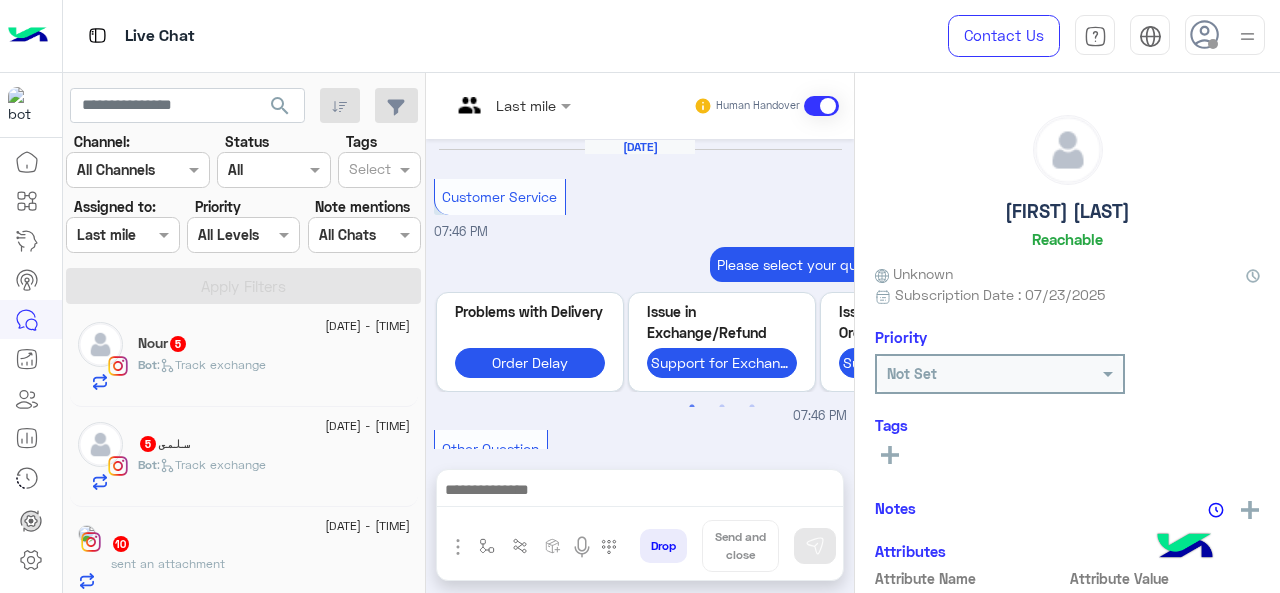 scroll, scrollTop: 827, scrollLeft: 0, axis: vertical 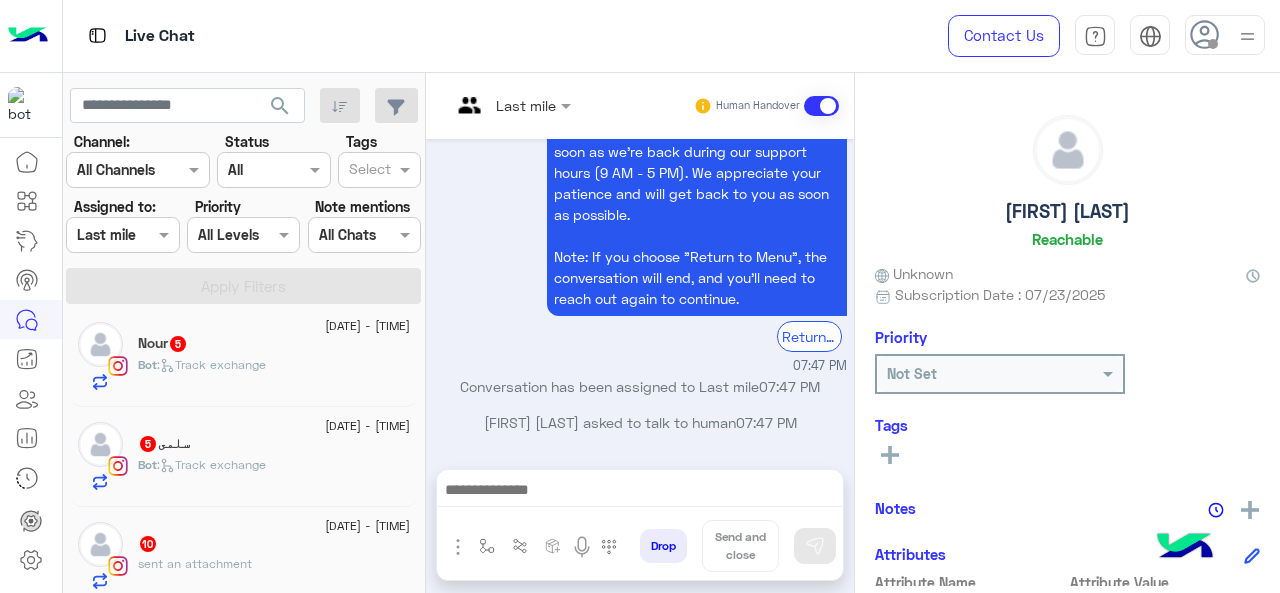 click on "[DATE] - [TIME]" 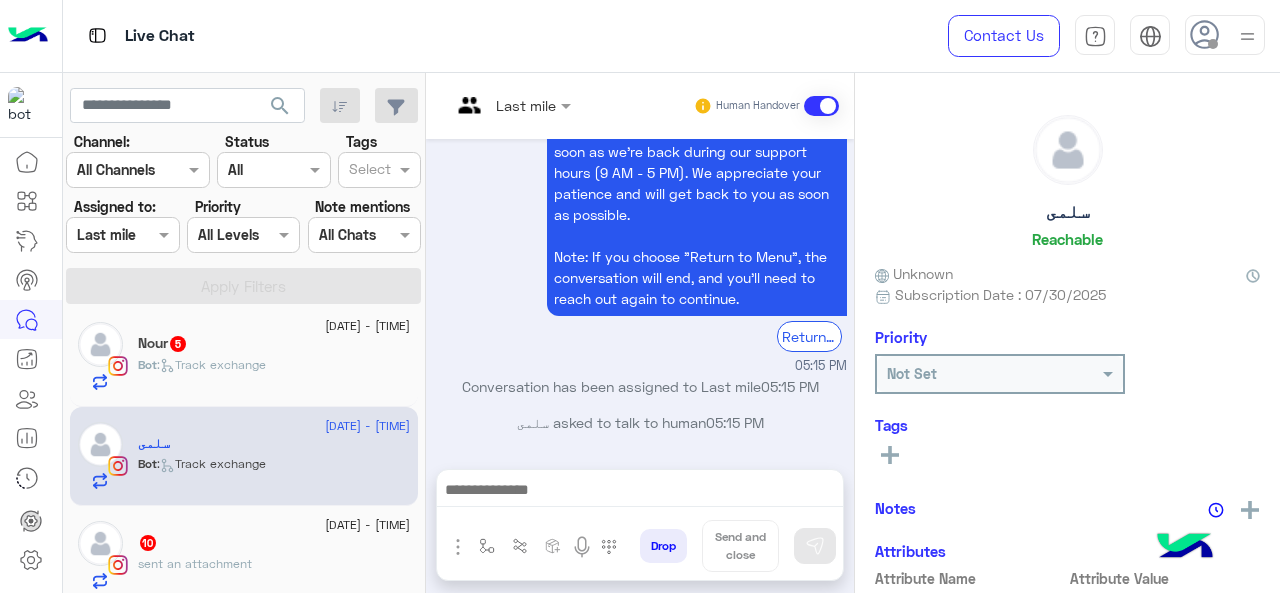 scroll, scrollTop: 648, scrollLeft: 0, axis: vertical 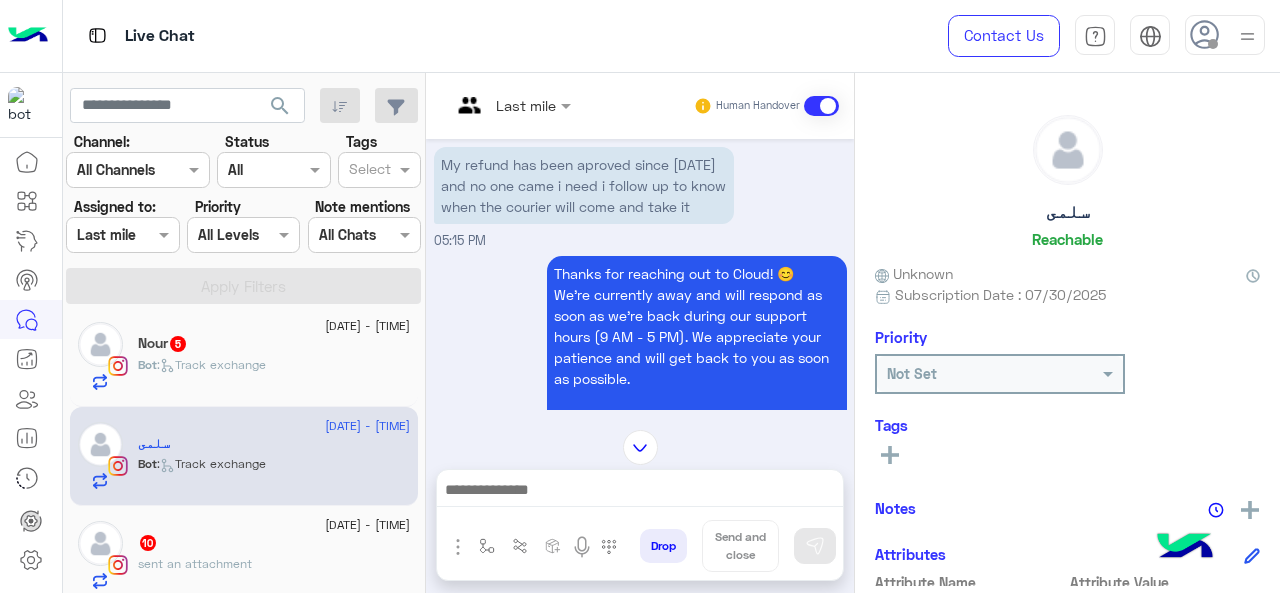 click at bounding box center (511, 104) 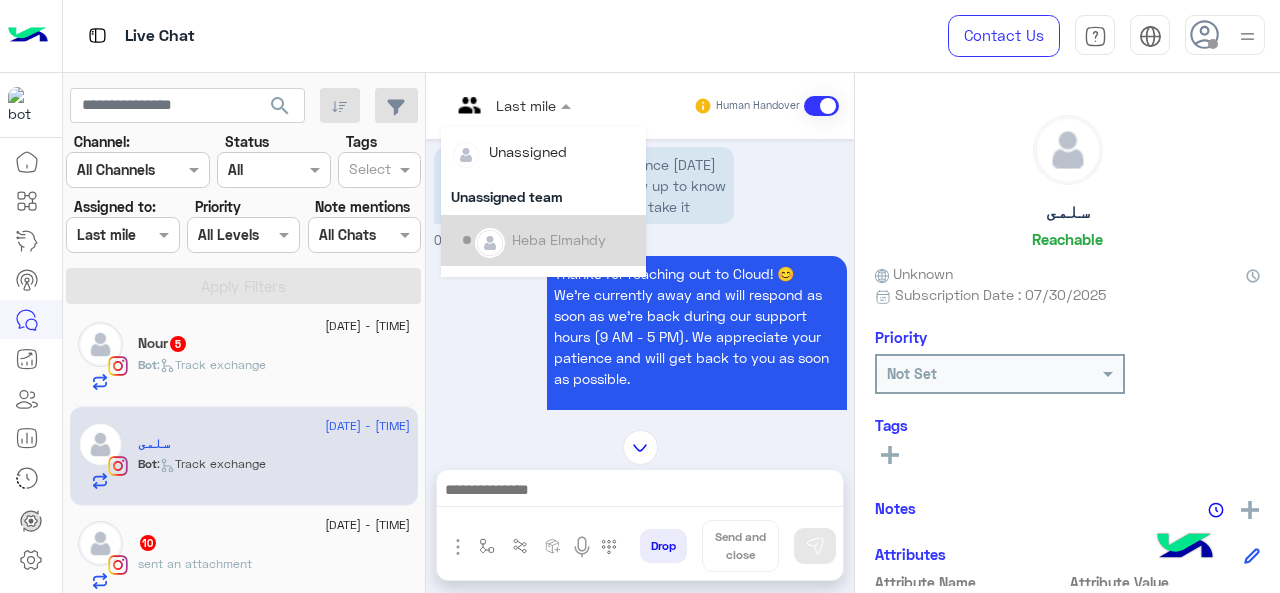 scroll, scrollTop: 354, scrollLeft: 0, axis: vertical 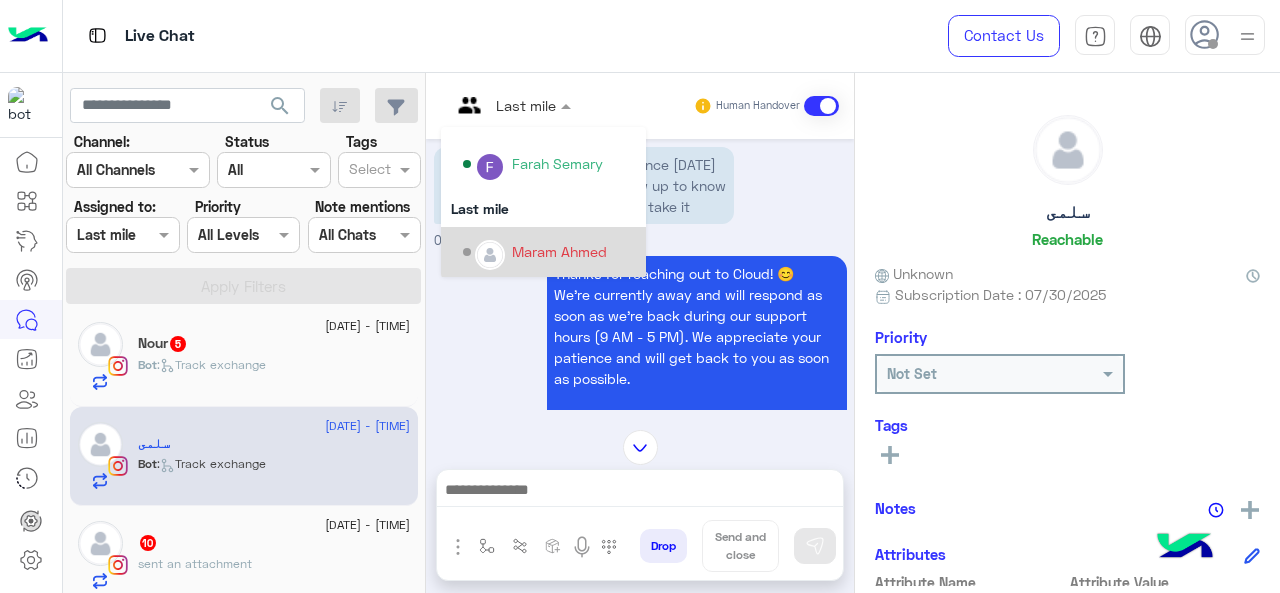click on "Maram Ahmed" at bounding box center [559, 251] 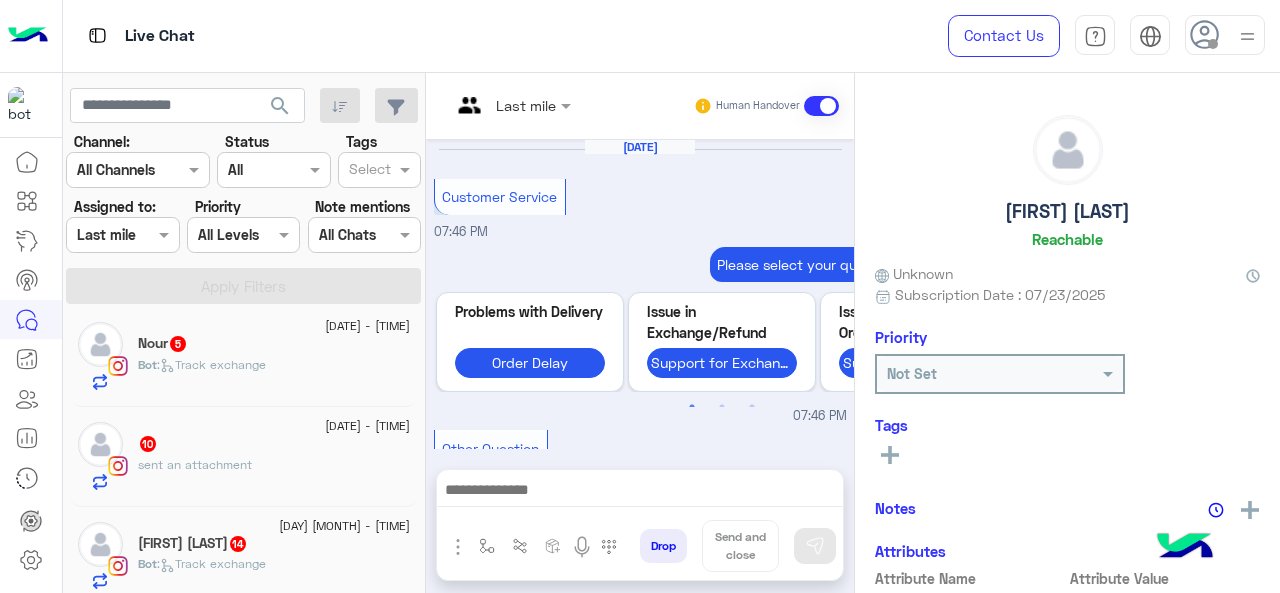 scroll, scrollTop: 827, scrollLeft: 0, axis: vertical 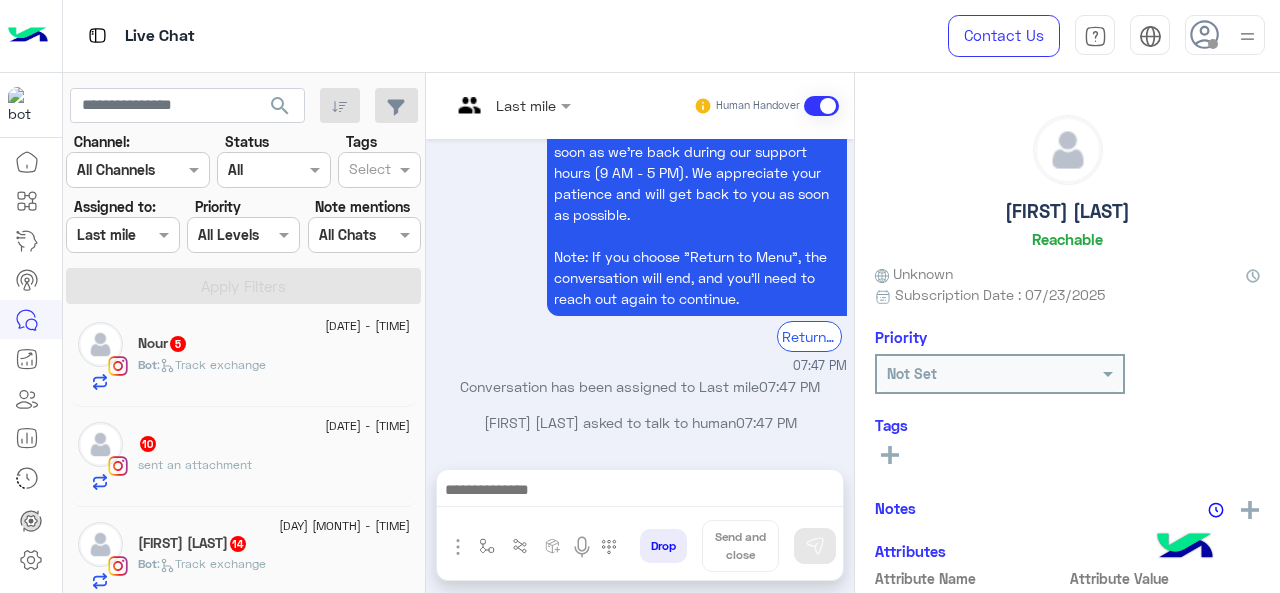 click on "sent an attachment" 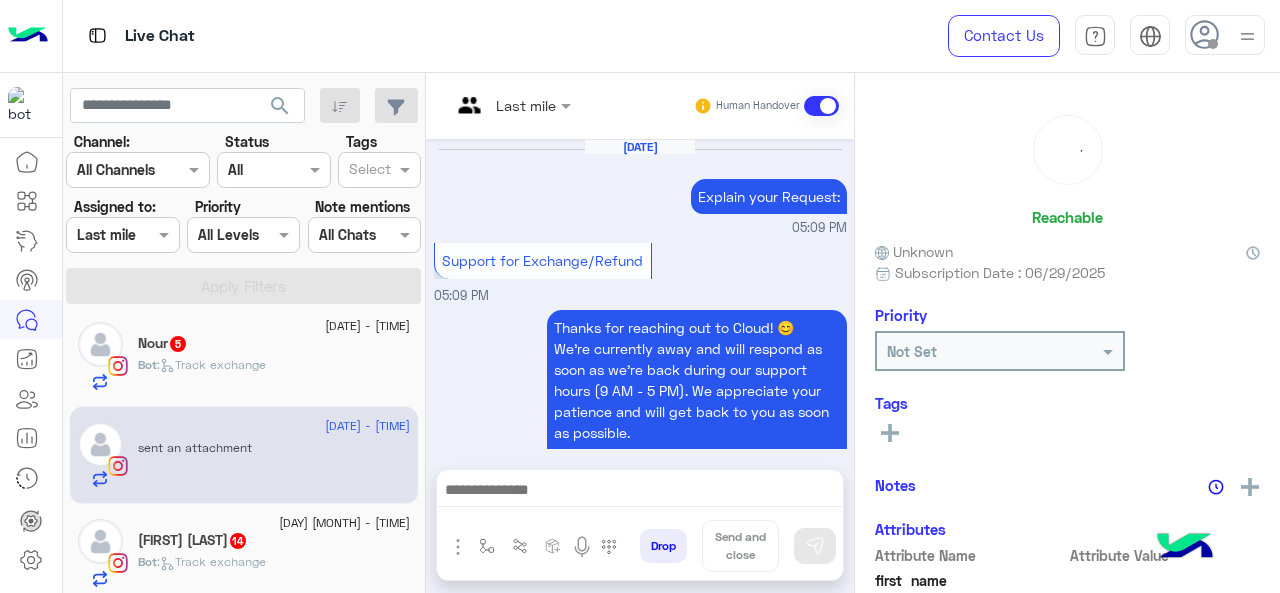 scroll, scrollTop: 990, scrollLeft: 0, axis: vertical 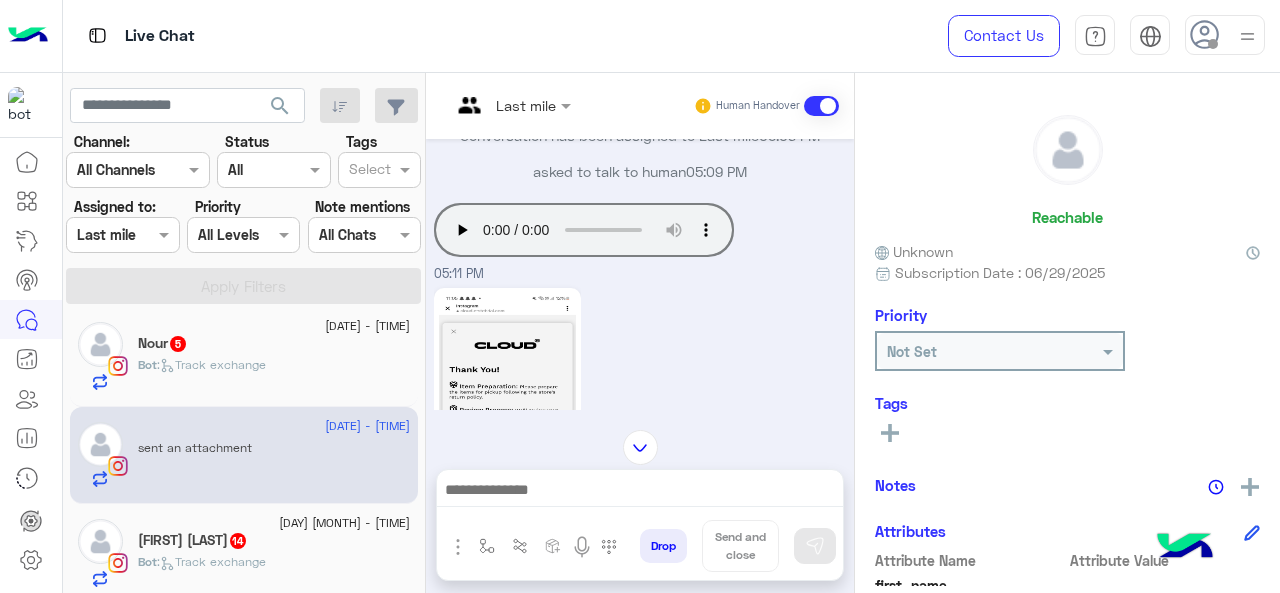 click at bounding box center (511, 104) 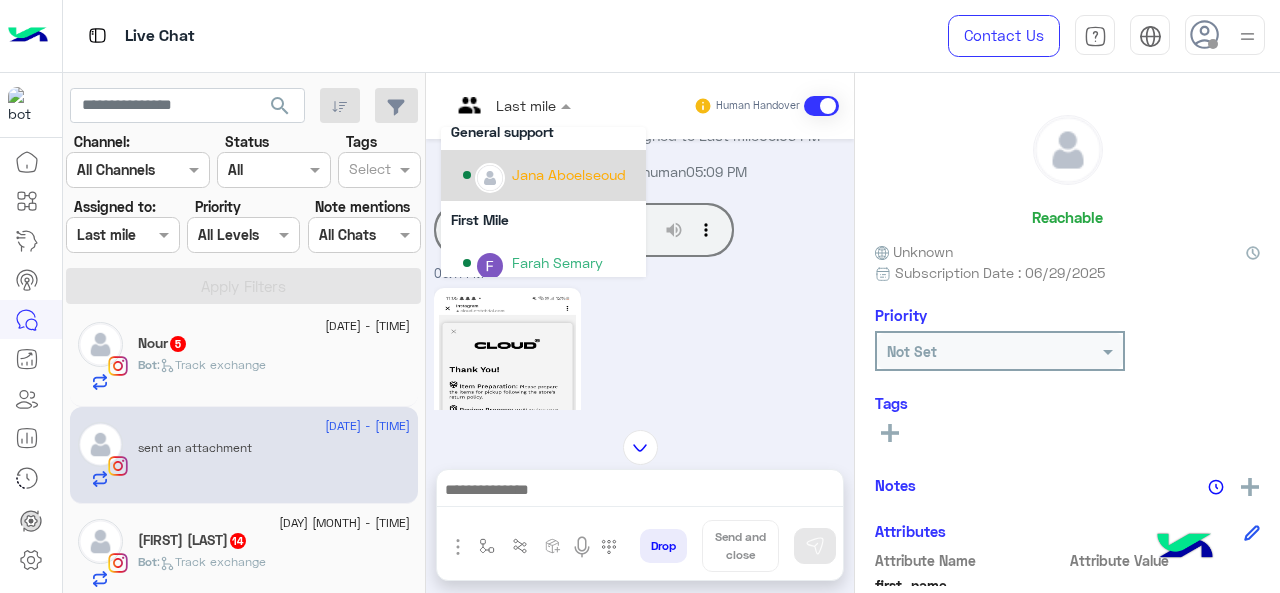 scroll, scrollTop: 300, scrollLeft: 0, axis: vertical 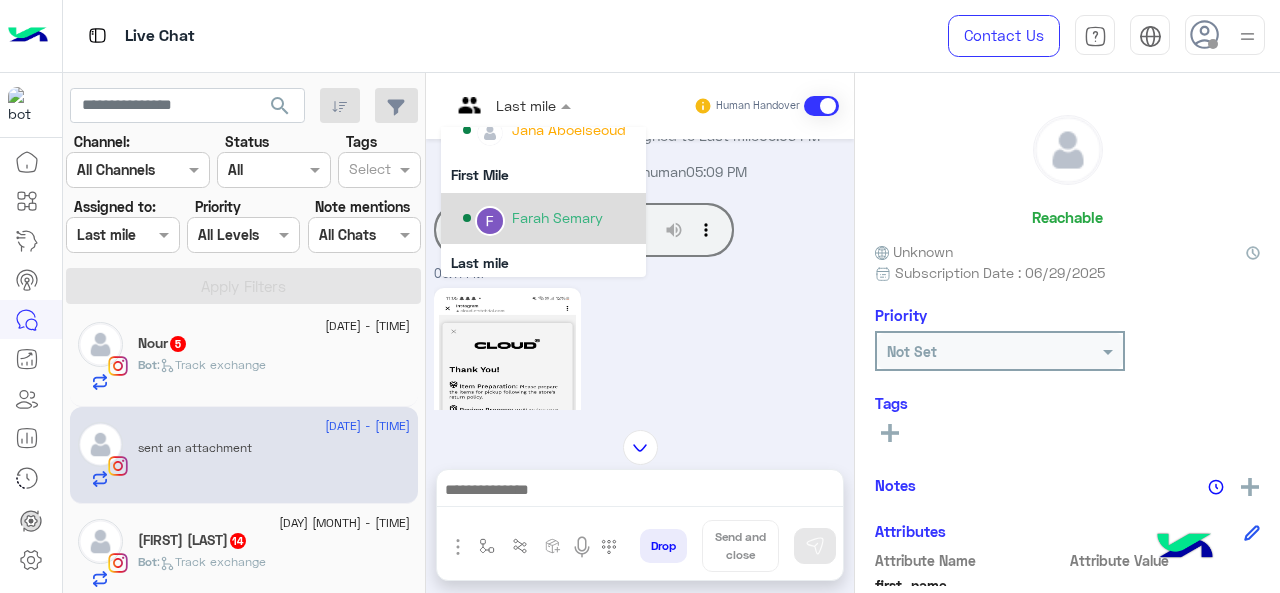 click on "Farah Semary" at bounding box center [557, 217] 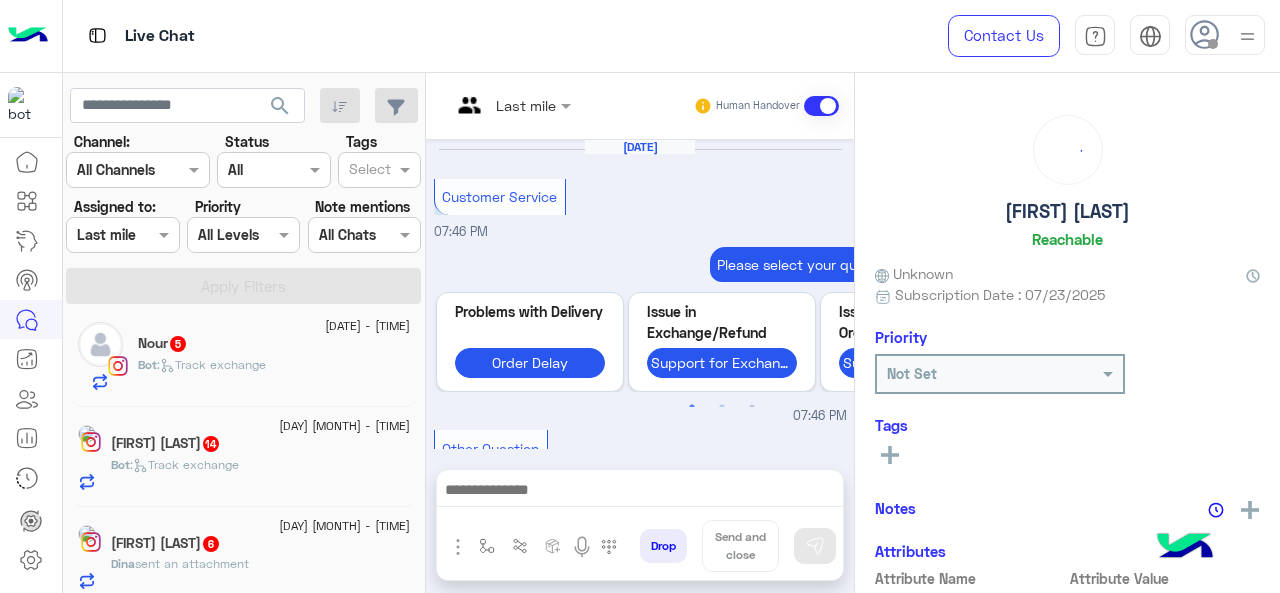scroll, scrollTop: 827, scrollLeft: 0, axis: vertical 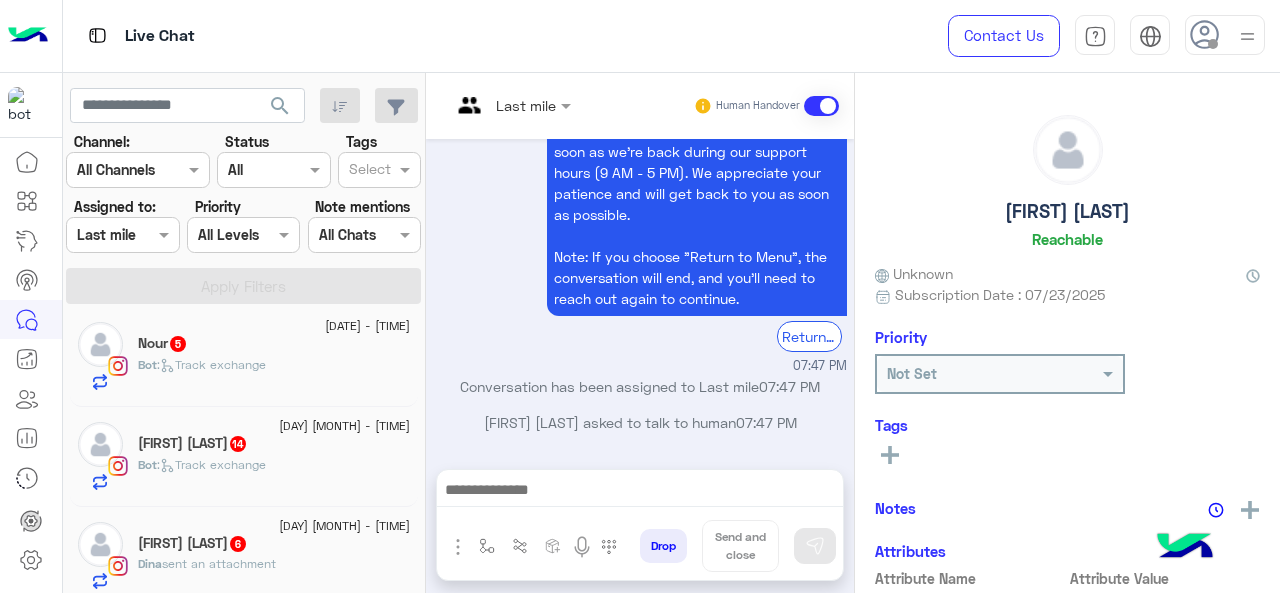 click on "Hana Ahmed  14" 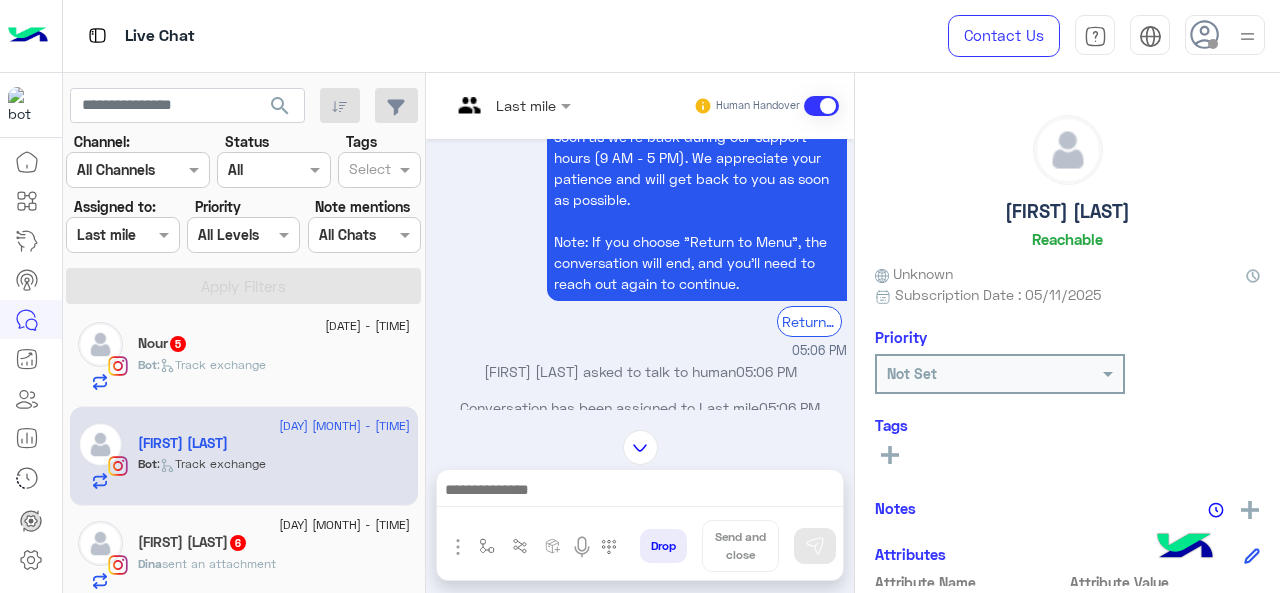 scroll, scrollTop: 606, scrollLeft: 0, axis: vertical 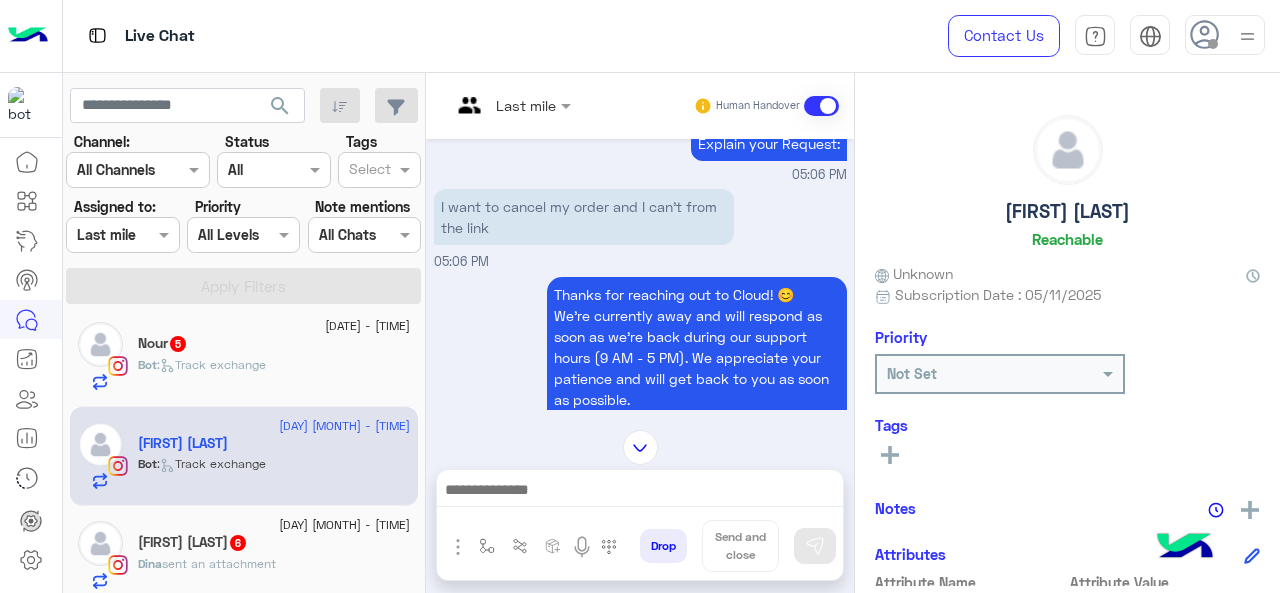 click at bounding box center (511, 104) 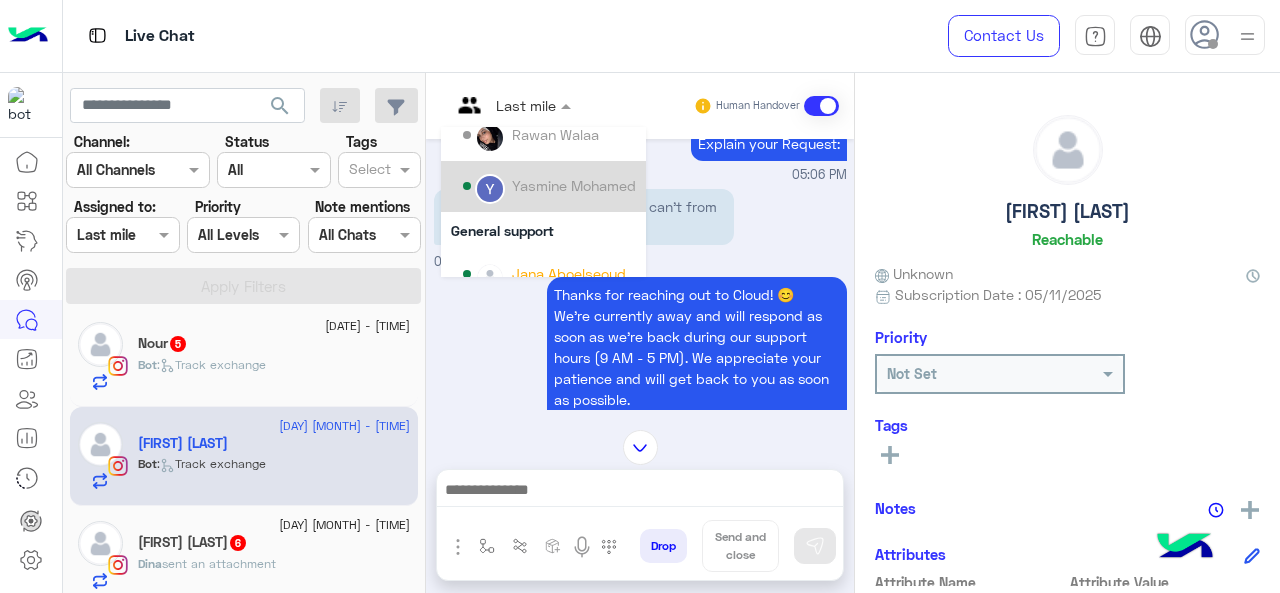 scroll, scrollTop: 200, scrollLeft: 0, axis: vertical 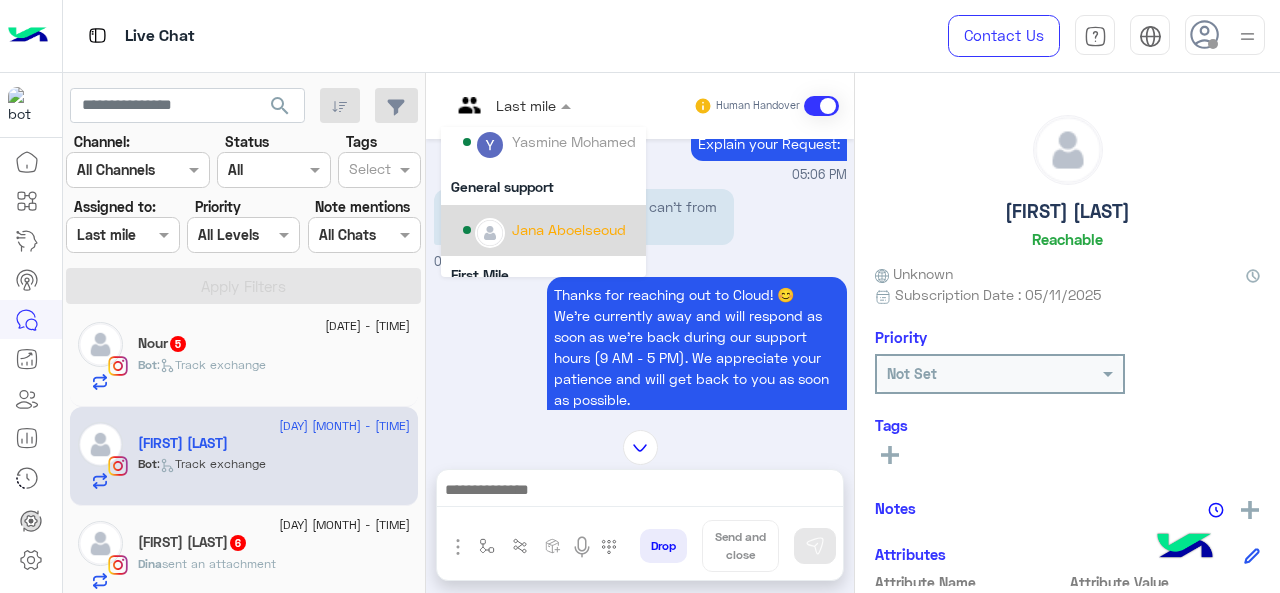 click on "Jana Aboelseoud" at bounding box center (569, 229) 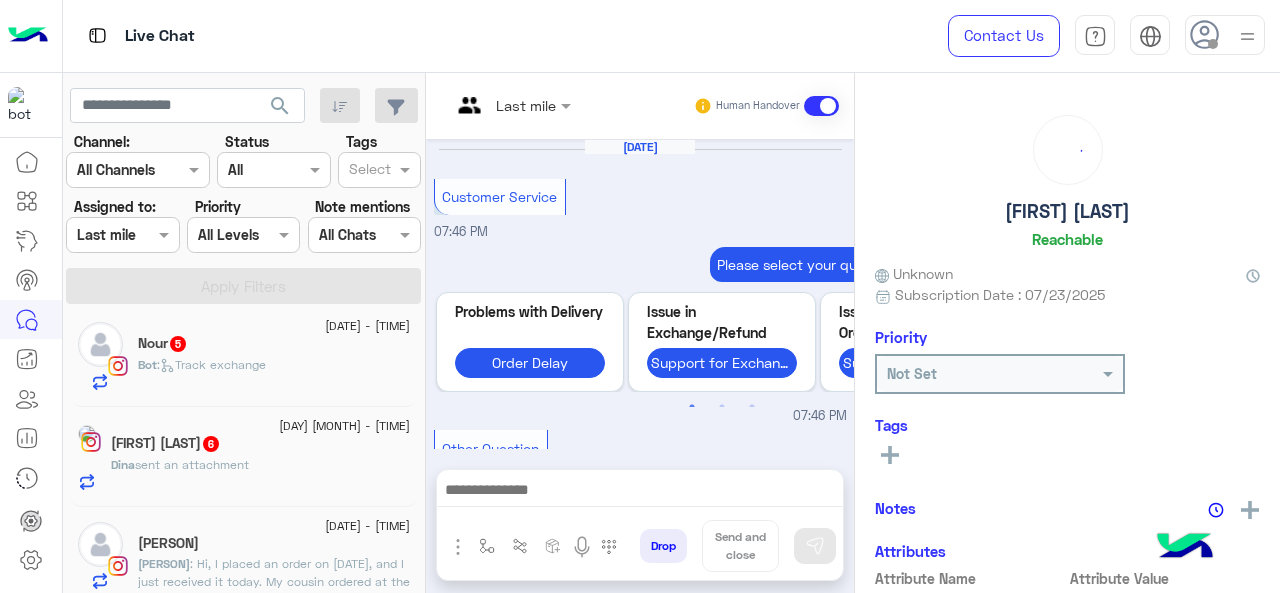 scroll, scrollTop: 827, scrollLeft: 0, axis: vertical 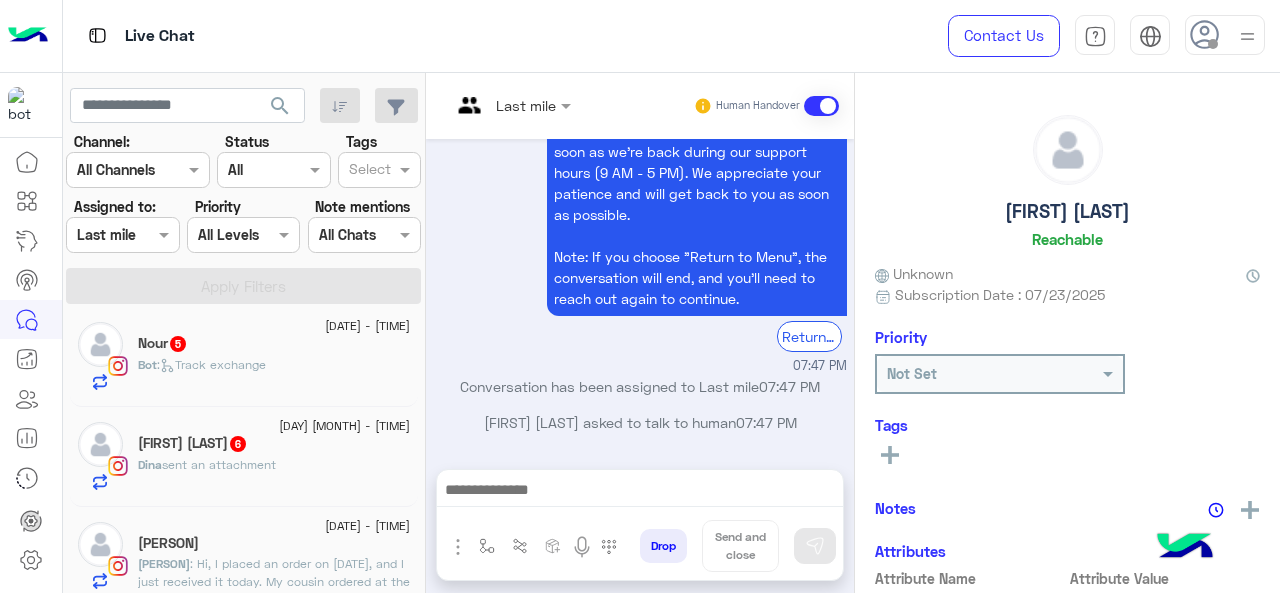 click on "Dina Sidcky  6" 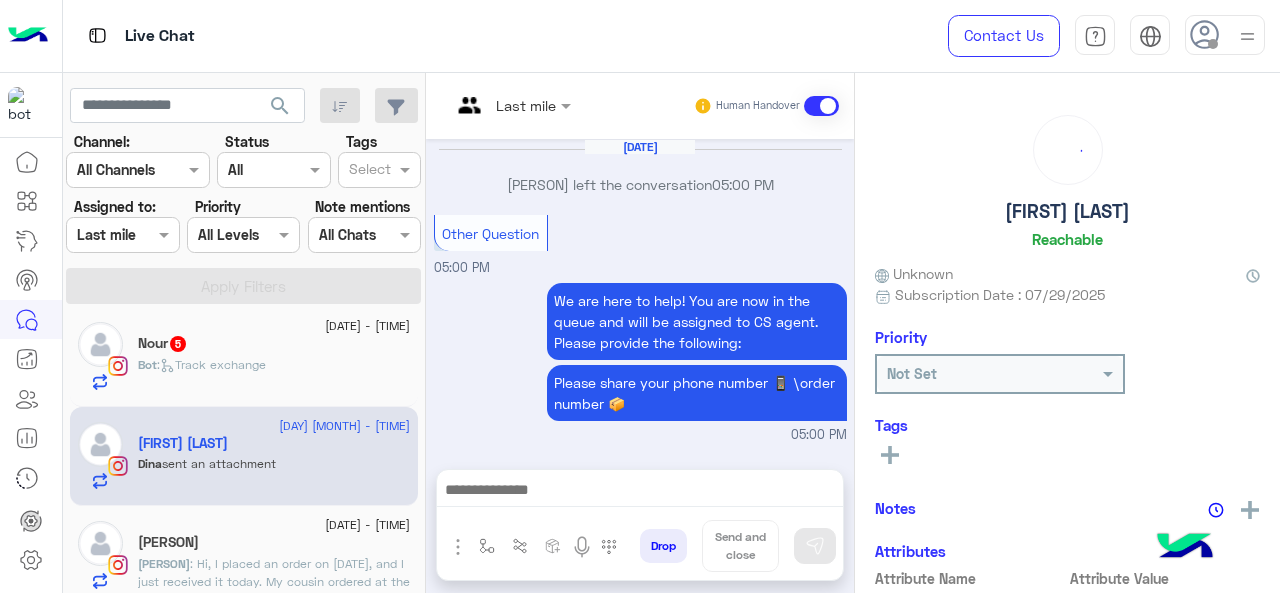 scroll, scrollTop: 671, scrollLeft: 0, axis: vertical 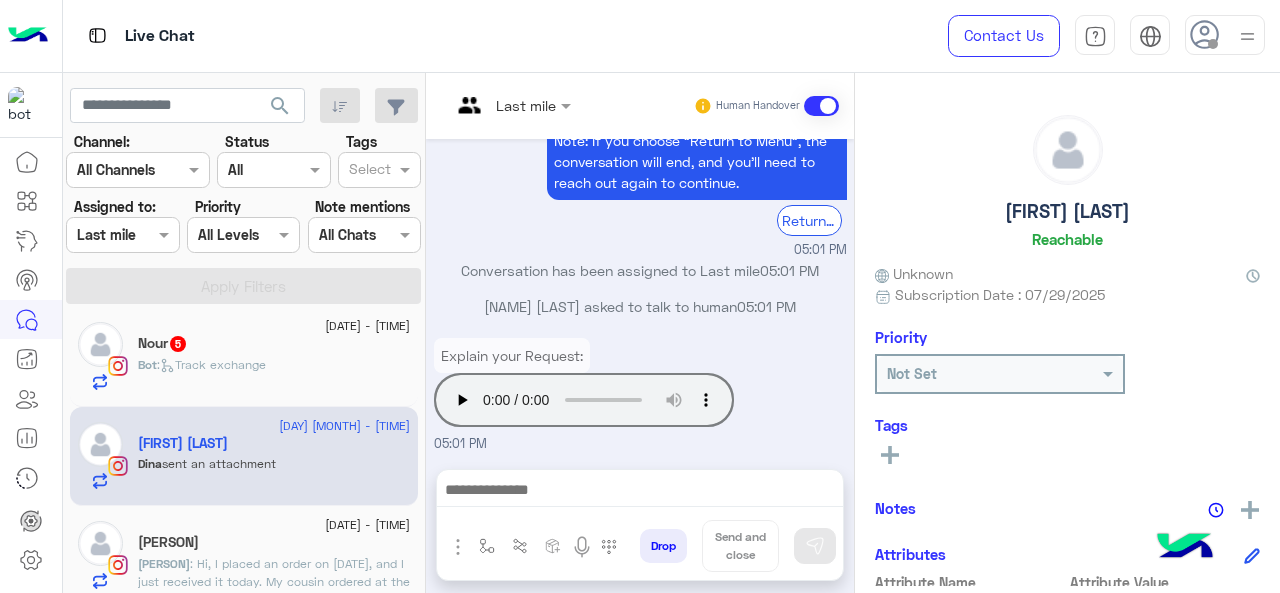 click at bounding box center [511, 104] 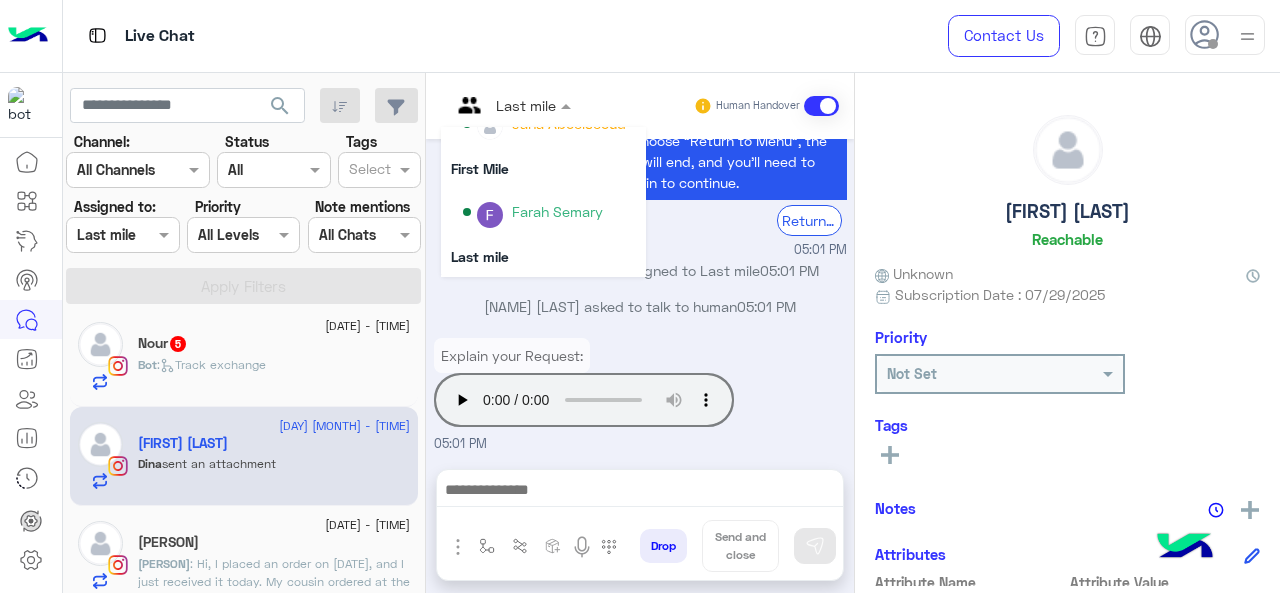 scroll, scrollTop: 354, scrollLeft: 0, axis: vertical 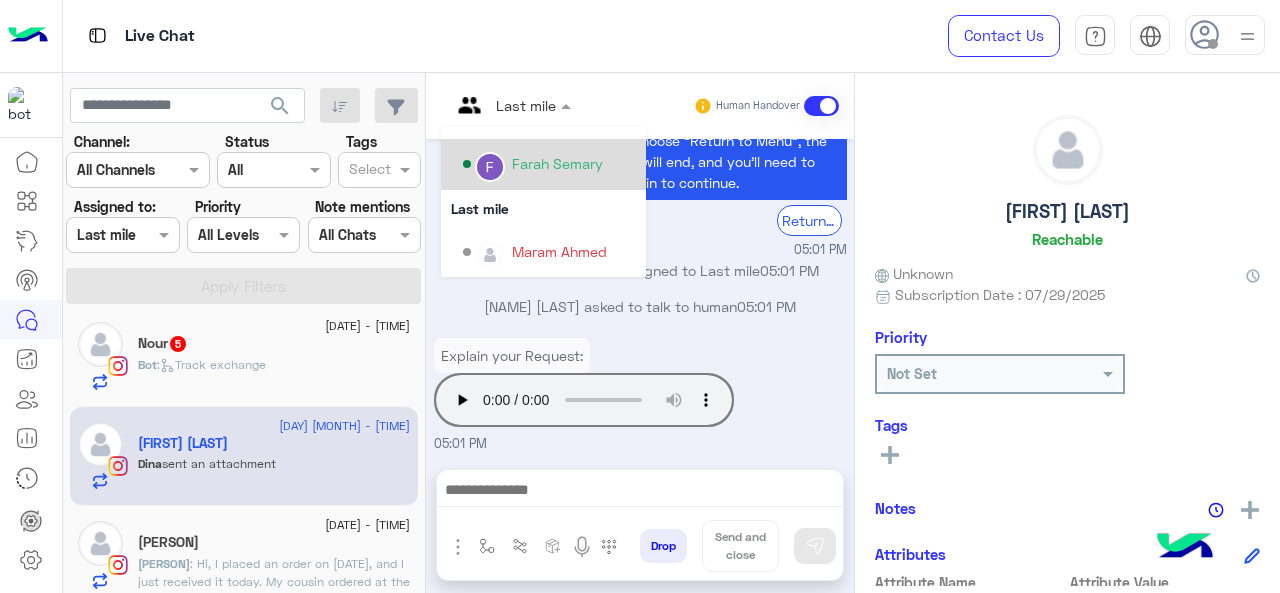 click on "Farah Semary" at bounding box center [557, 163] 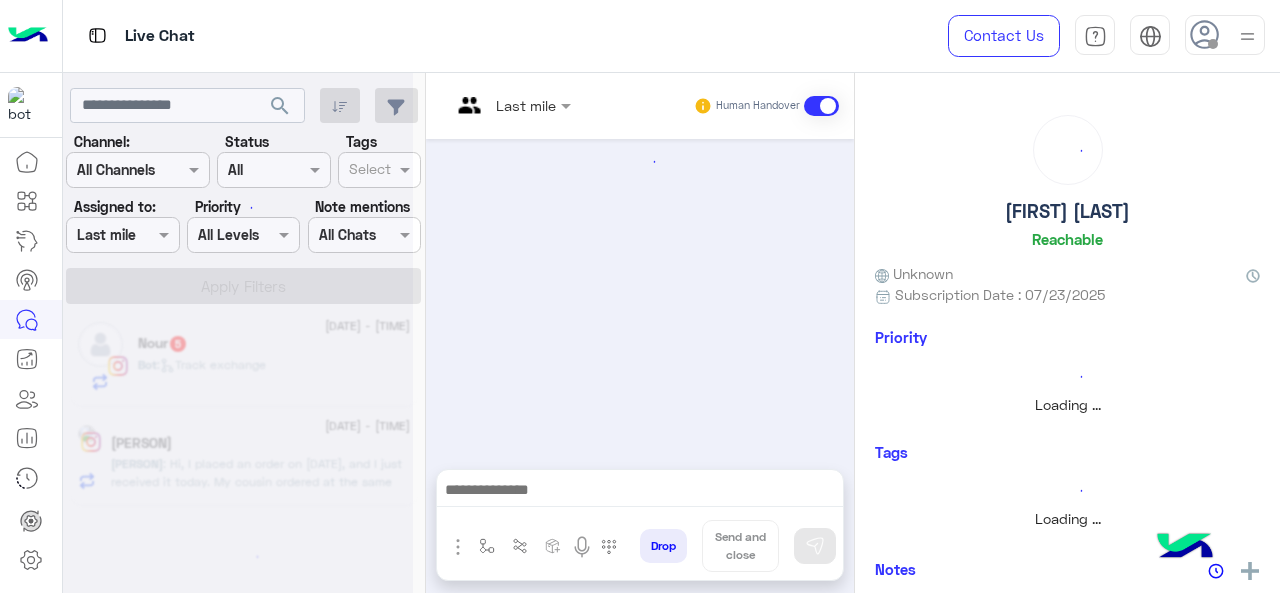 scroll, scrollTop: 610, scrollLeft: 0, axis: vertical 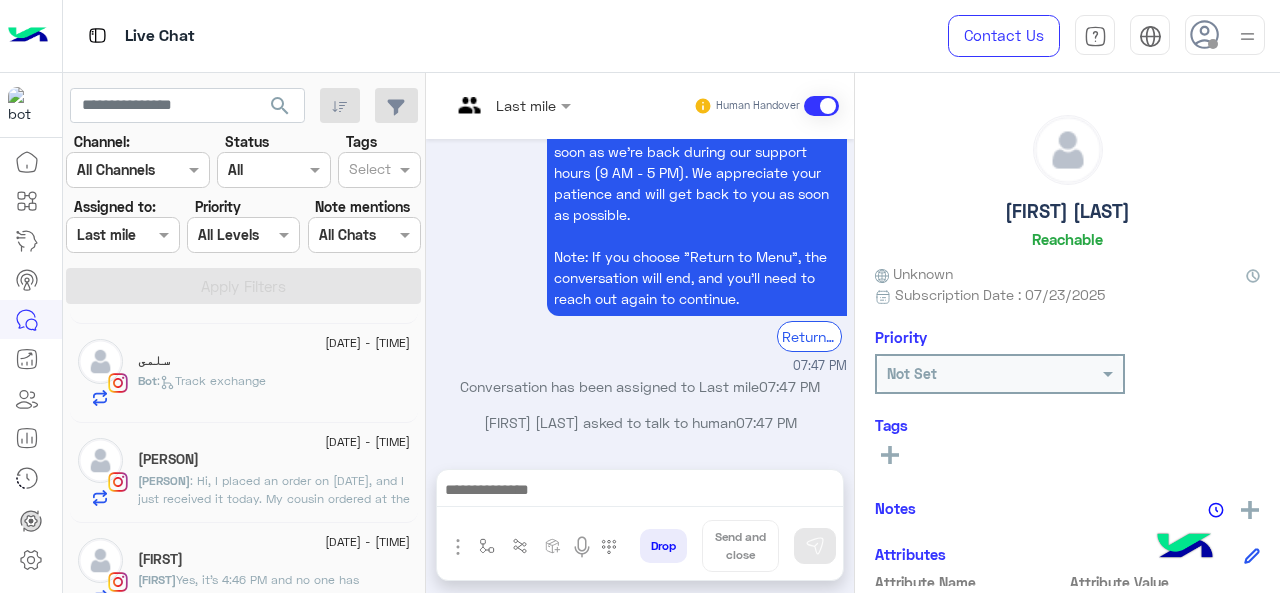 click on ": Hi, I placed an order on July 29, and I just received it today. My cousin ordered at the same time and got hers the next day — we live in the same area. Could you please check why my order was delayed? My order number is [117292]. Thanks!" 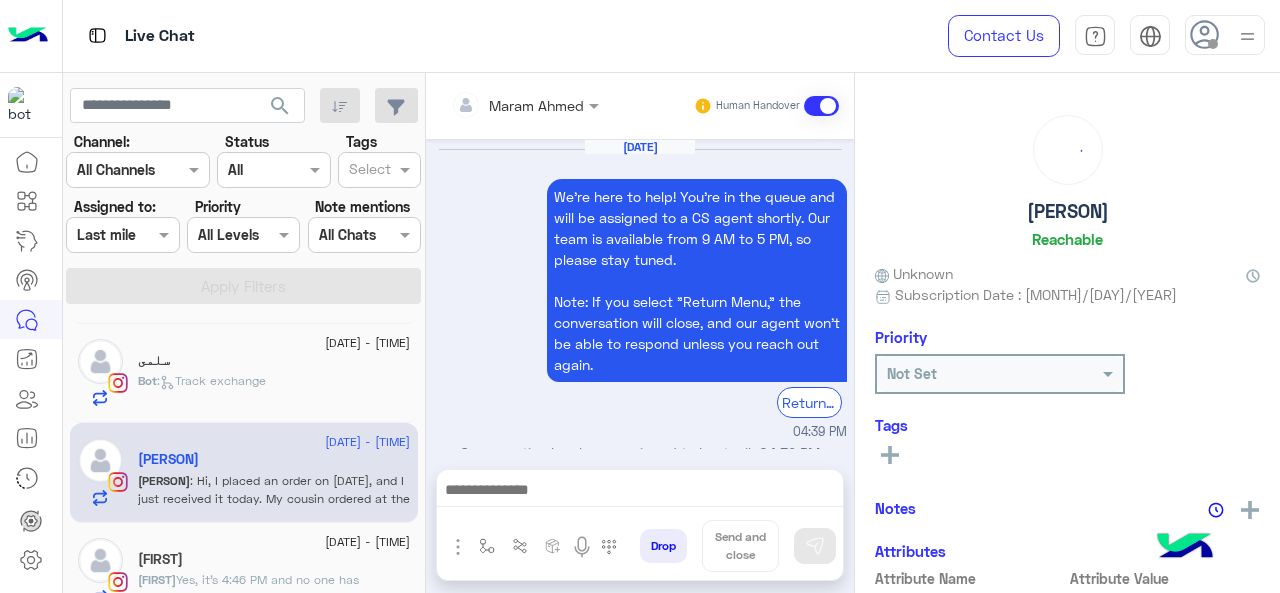 scroll, scrollTop: 804, scrollLeft: 0, axis: vertical 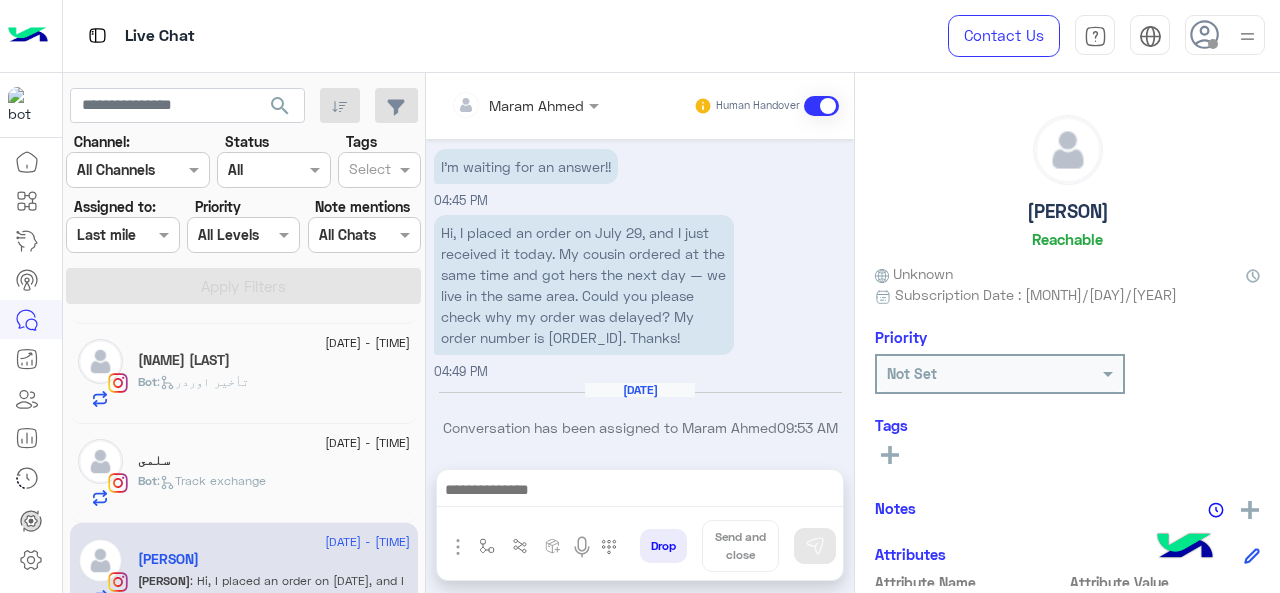 click on "سلمى" 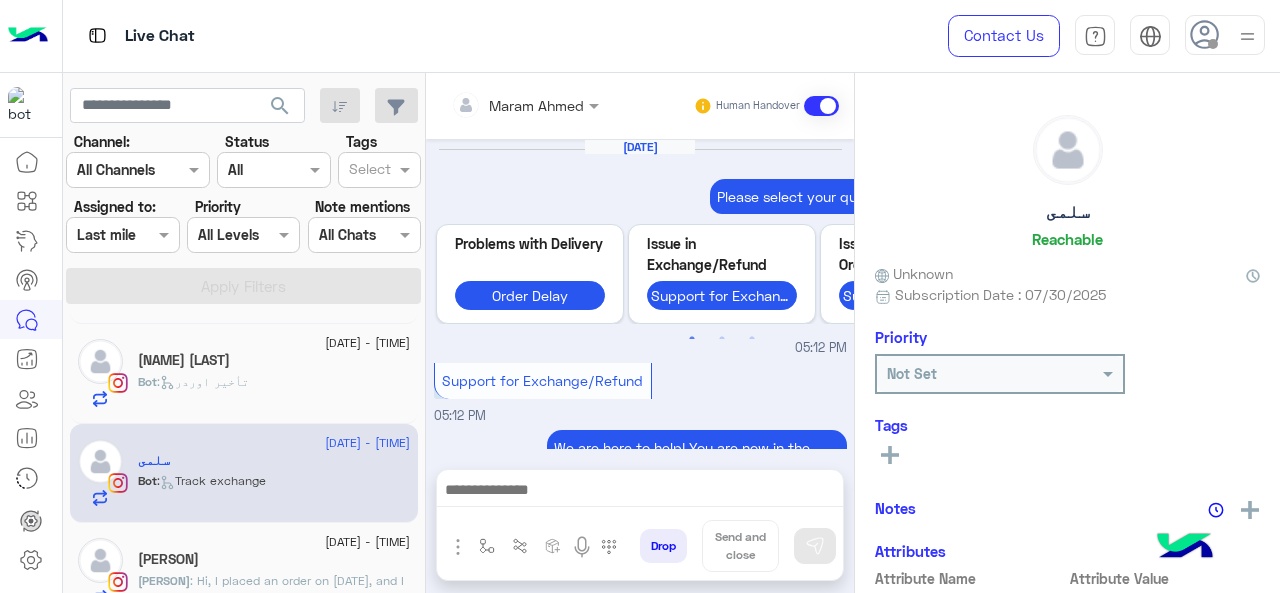 scroll, scrollTop: 852, scrollLeft: 0, axis: vertical 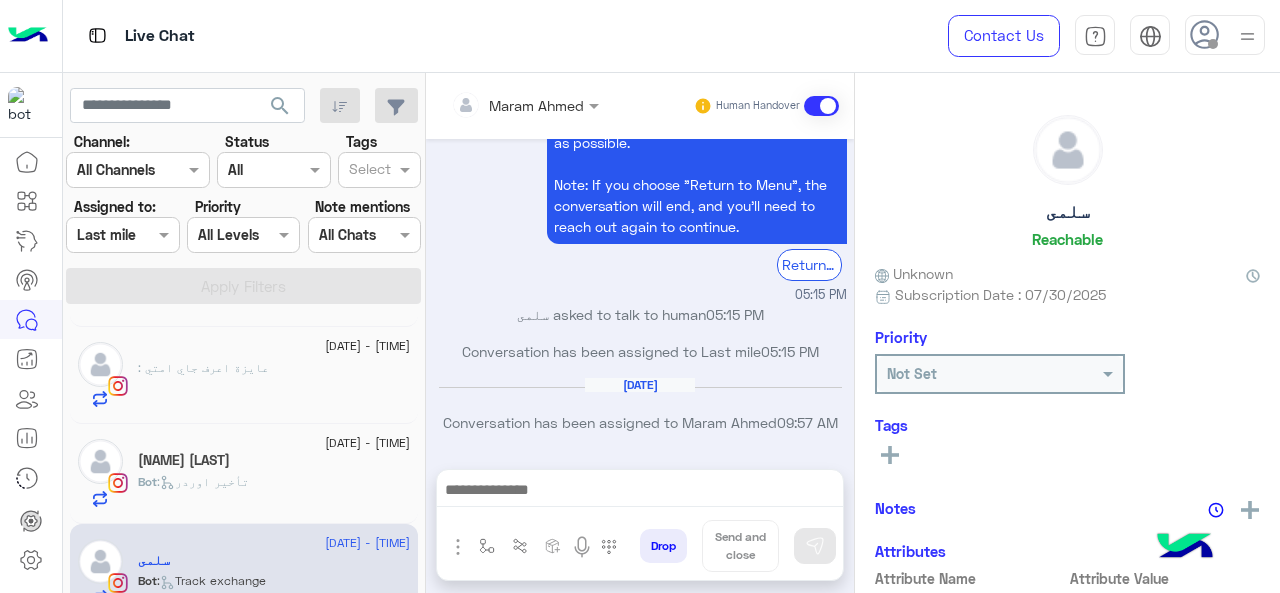 click on "[FIRST] [LAST]" 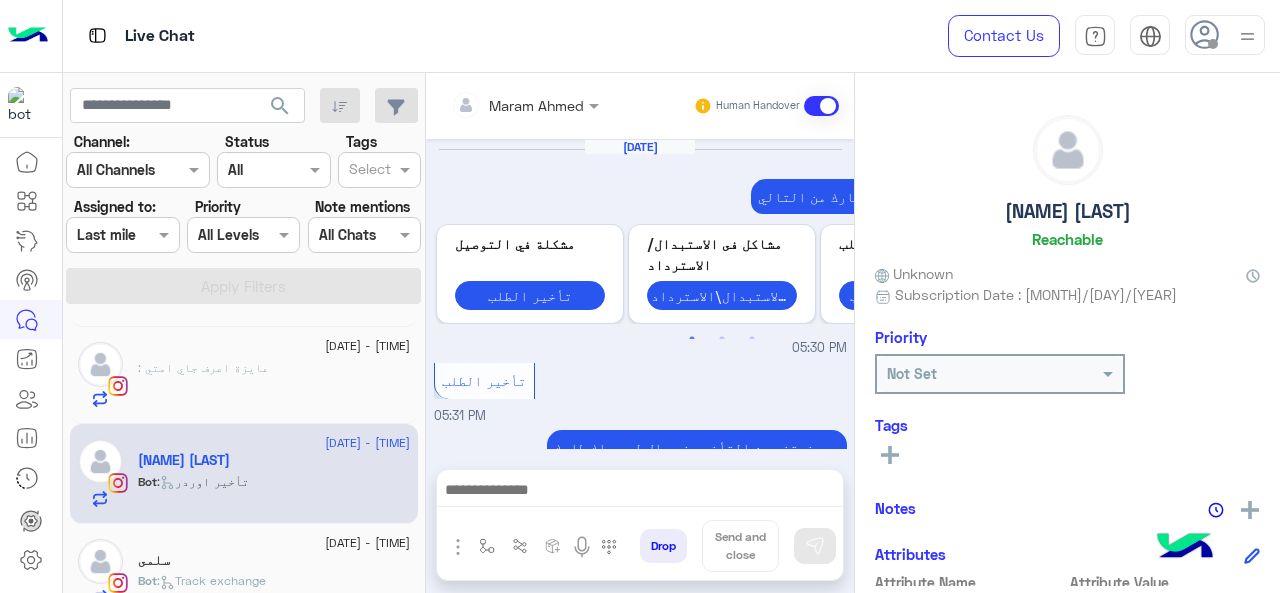 scroll, scrollTop: 916, scrollLeft: 0, axis: vertical 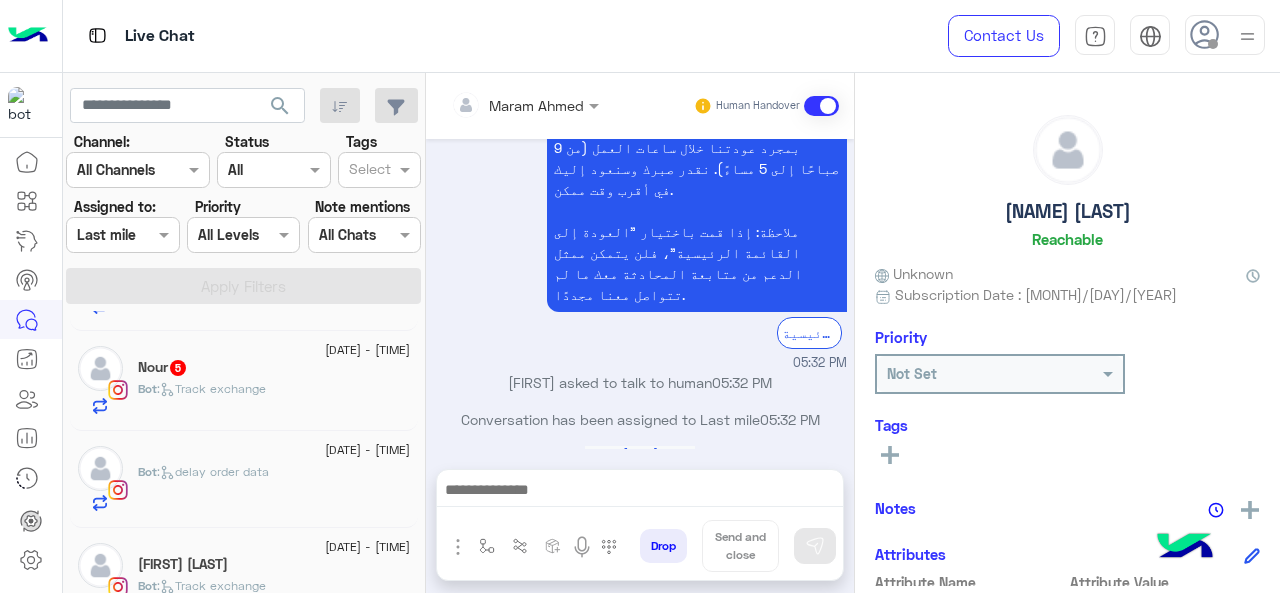 click on ":   Track exchange" 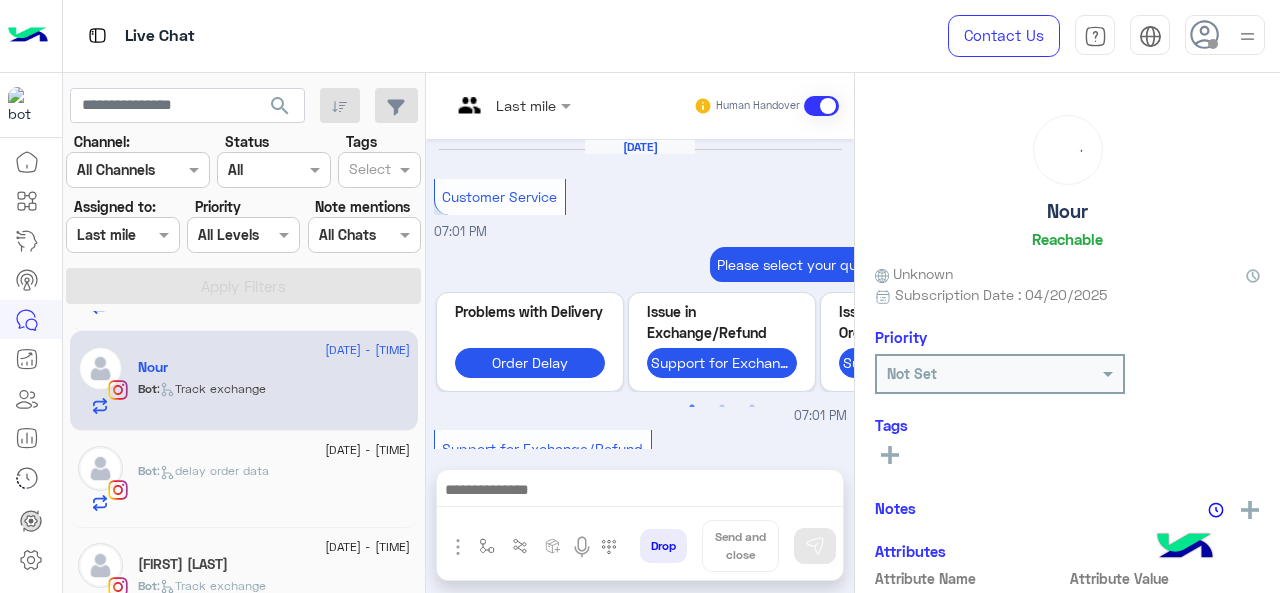 scroll, scrollTop: 848, scrollLeft: 0, axis: vertical 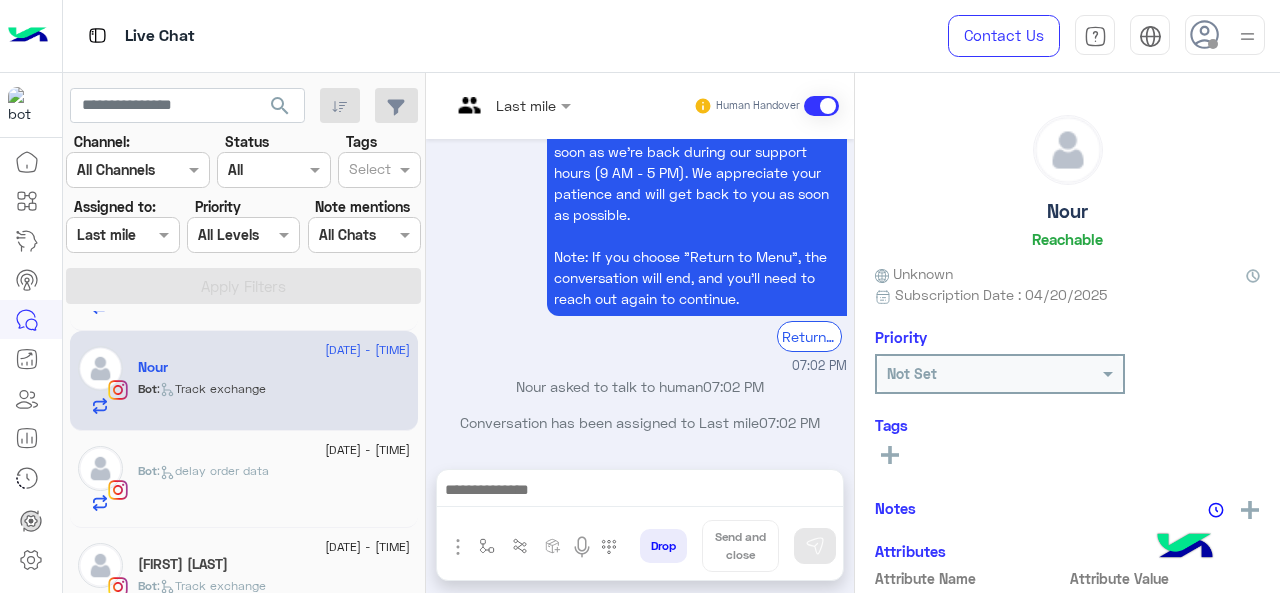 click 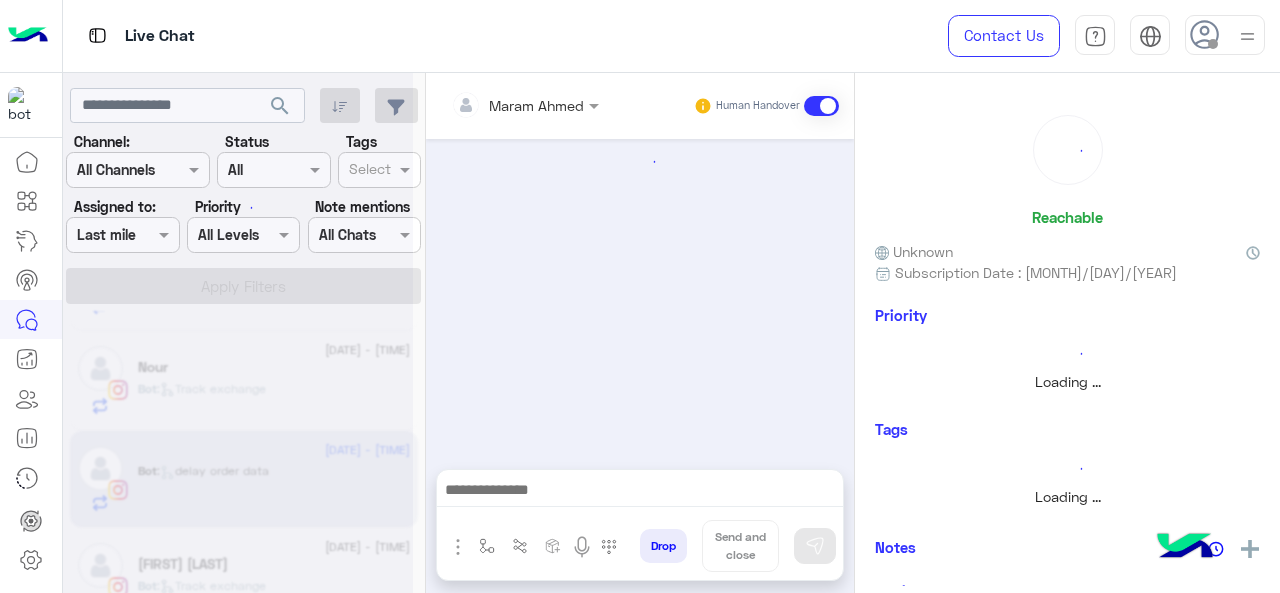 scroll, scrollTop: 0, scrollLeft: 0, axis: both 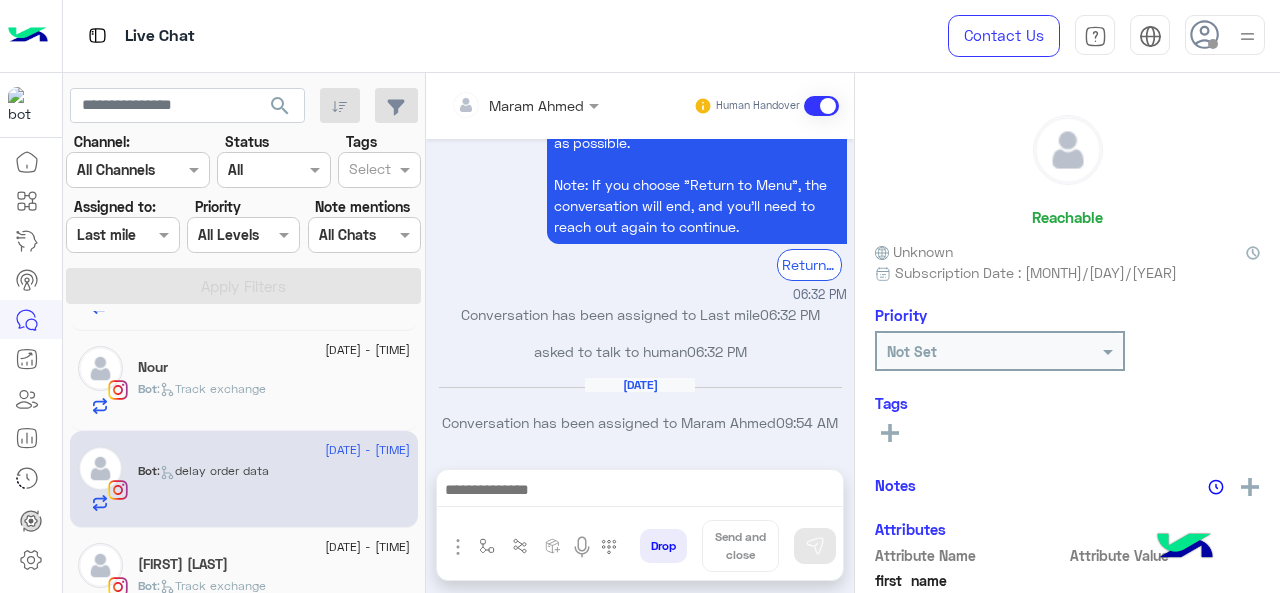 click on ":   Track exchange" 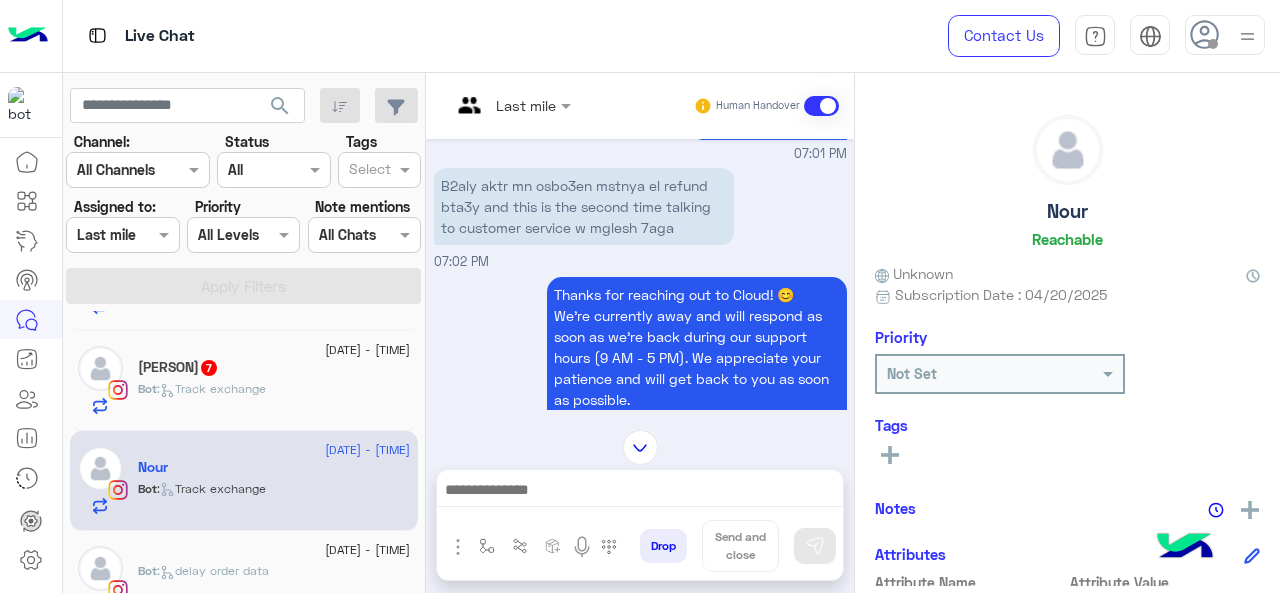 click at bounding box center (511, 104) 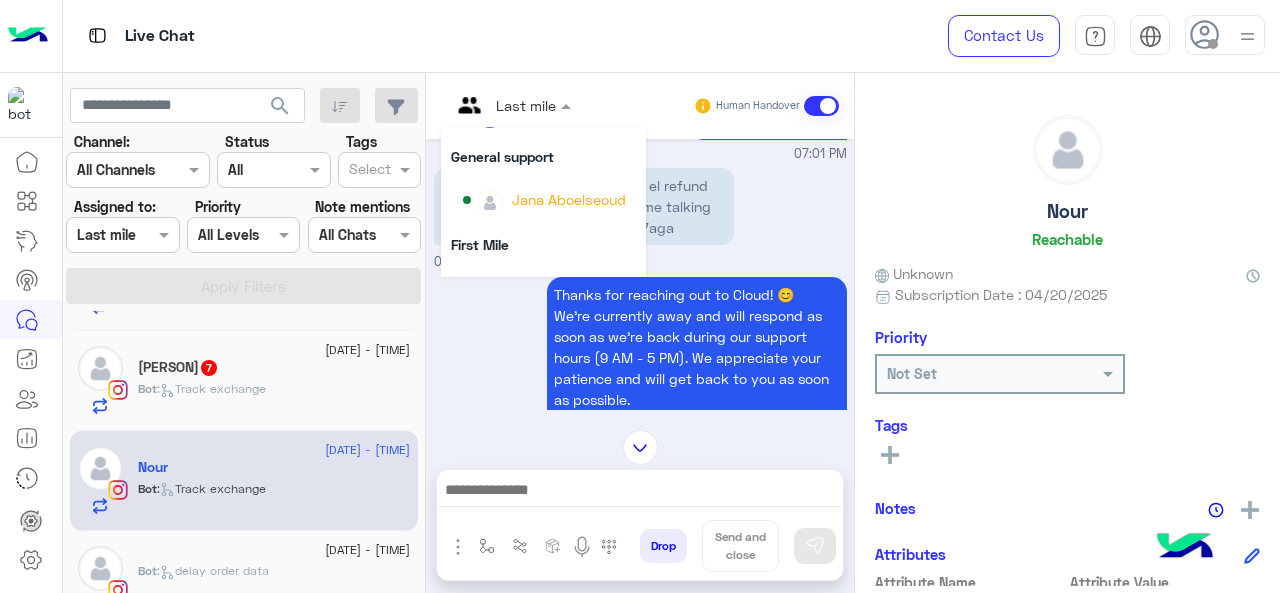 scroll, scrollTop: 354, scrollLeft: 0, axis: vertical 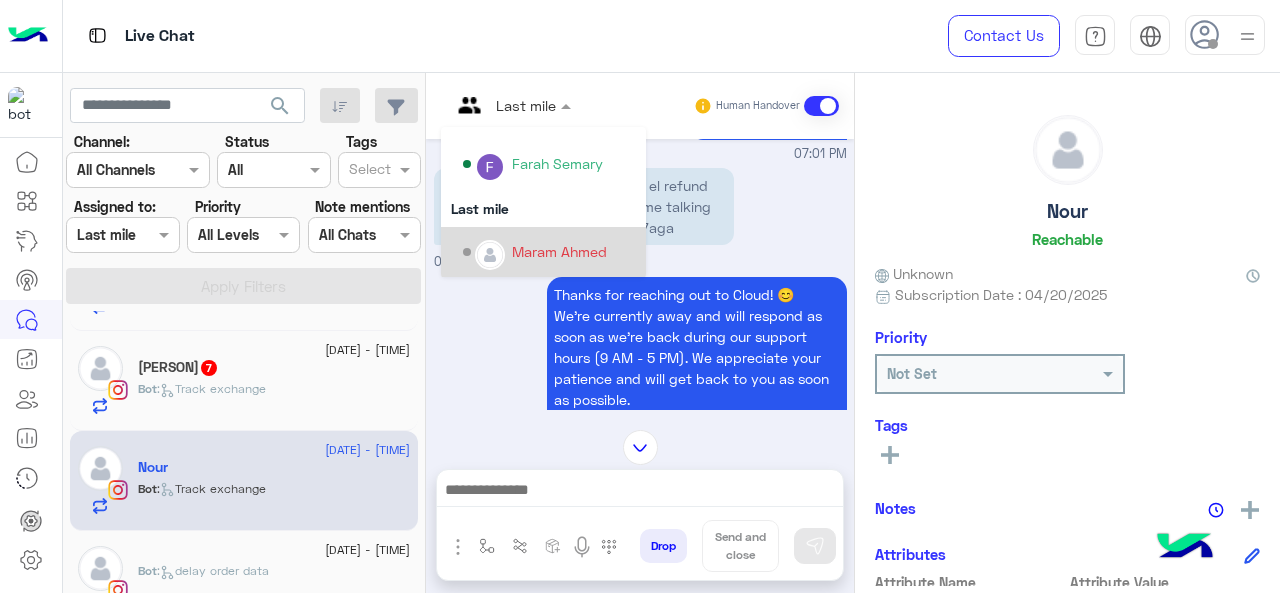 click on "Maram Ahmed" at bounding box center [559, 251] 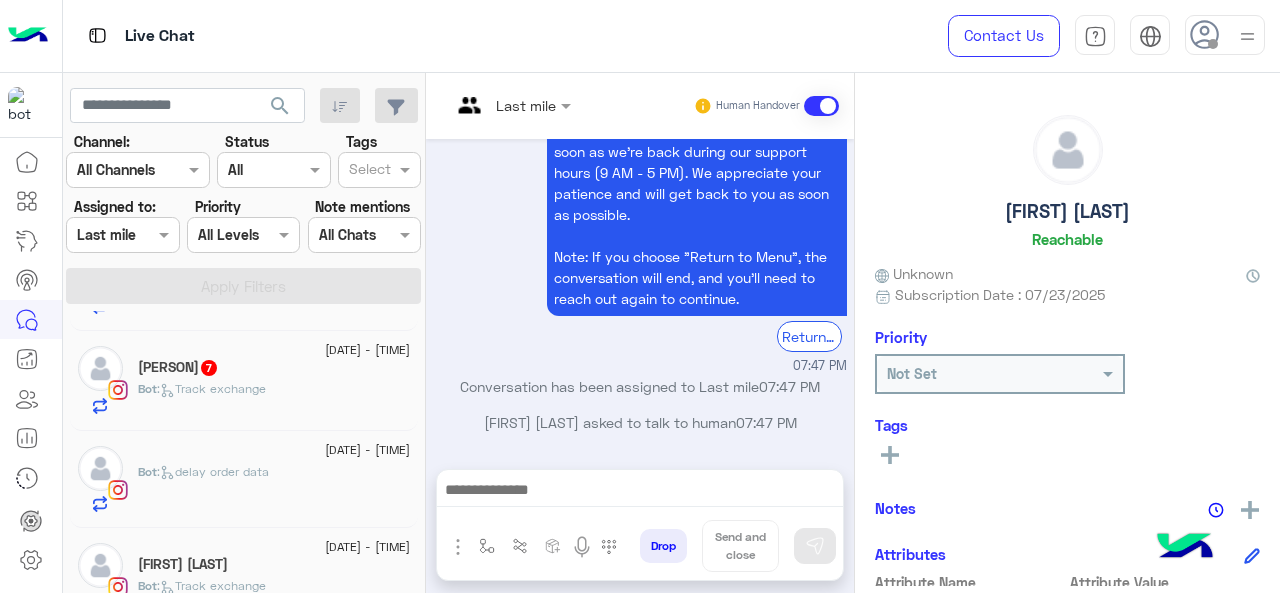 click on ":   Track exchange" 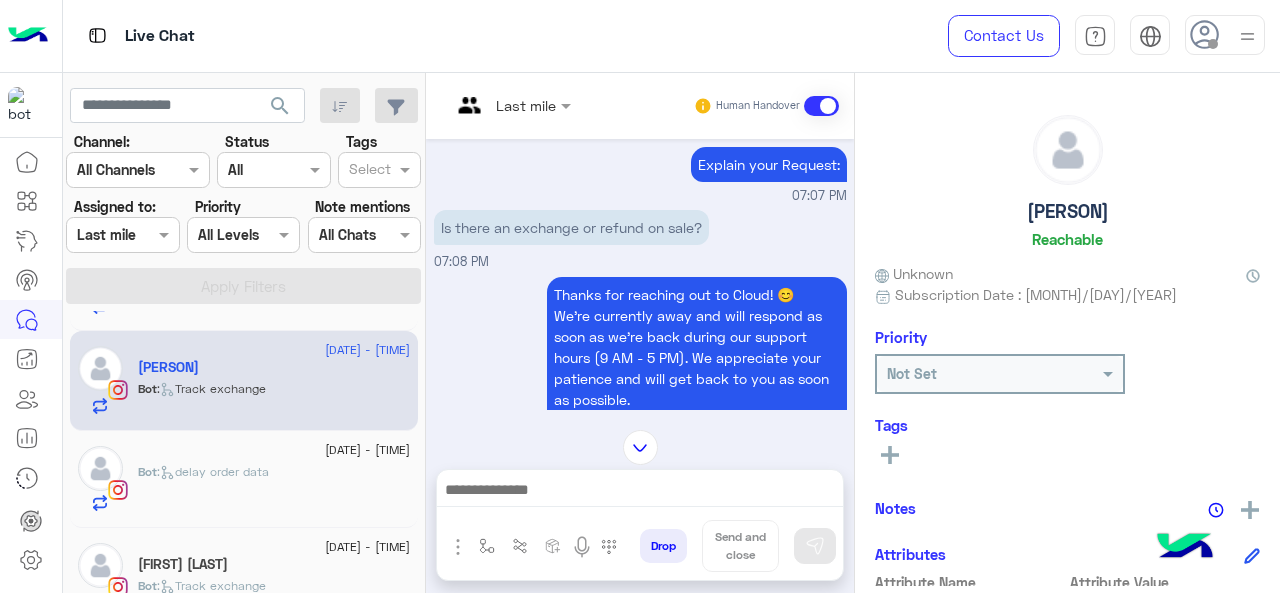 click on "Last mile" at bounding box center [503, 106] 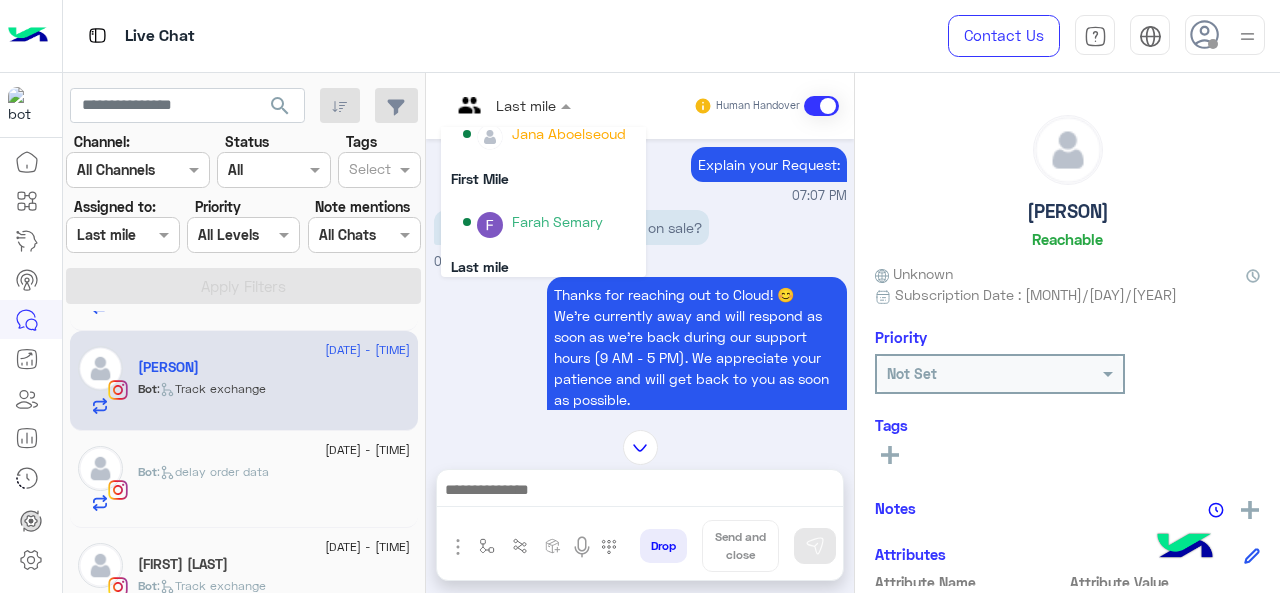 scroll, scrollTop: 300, scrollLeft: 0, axis: vertical 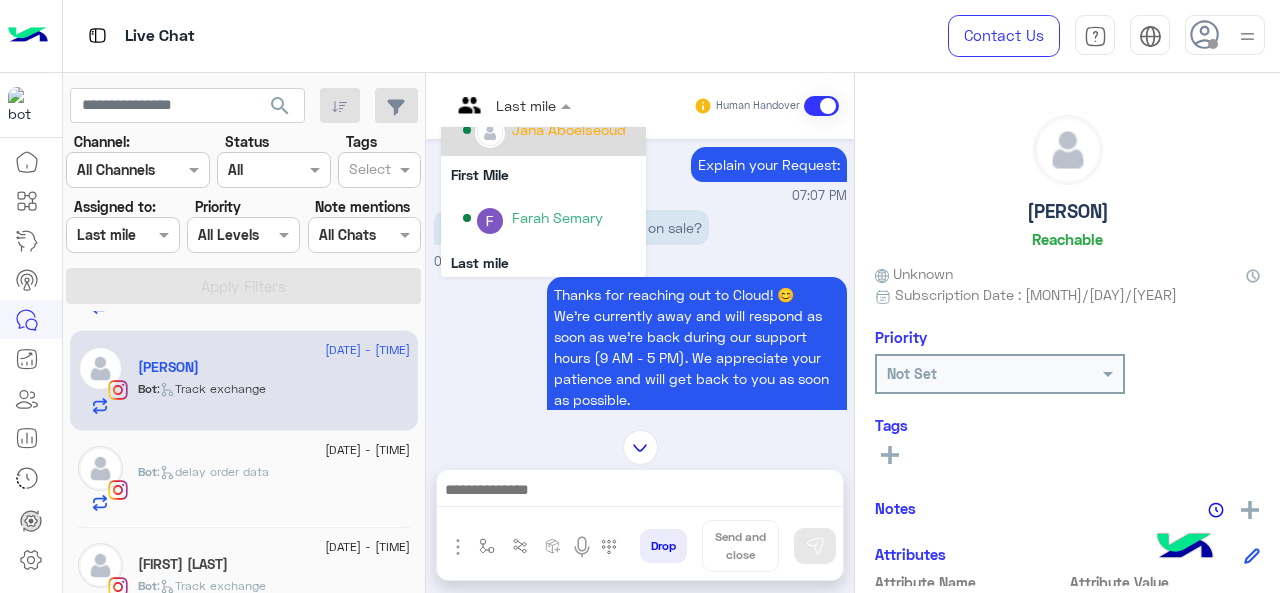 click on "Jana Aboelseoud" at bounding box center [549, 130] 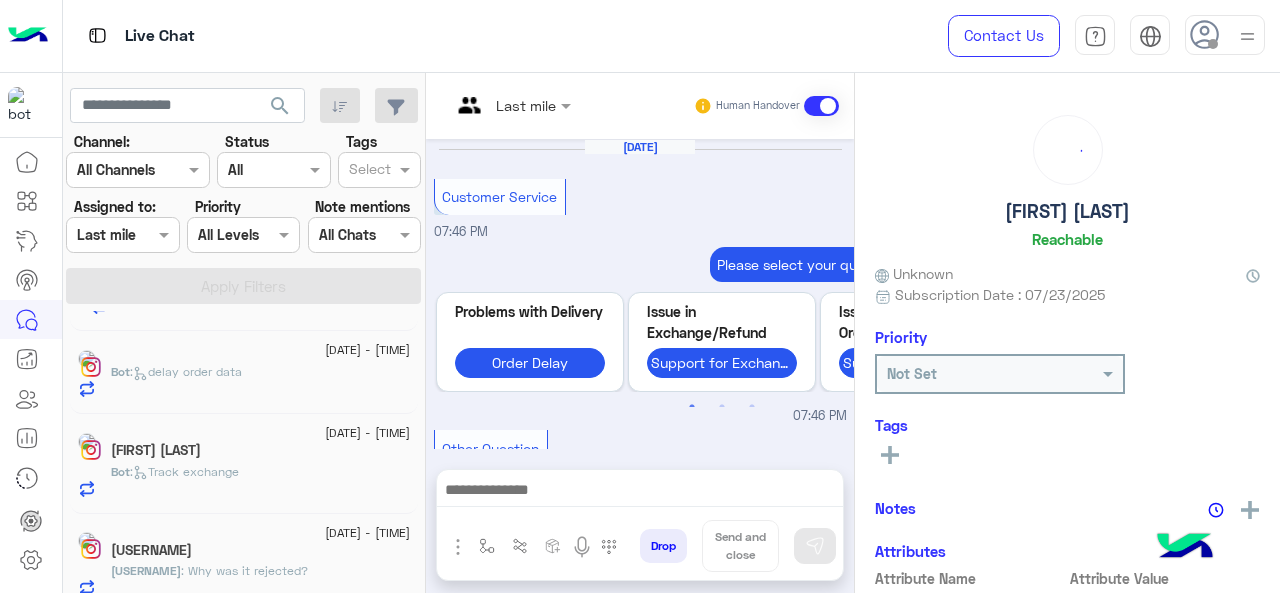 scroll, scrollTop: 827, scrollLeft: 0, axis: vertical 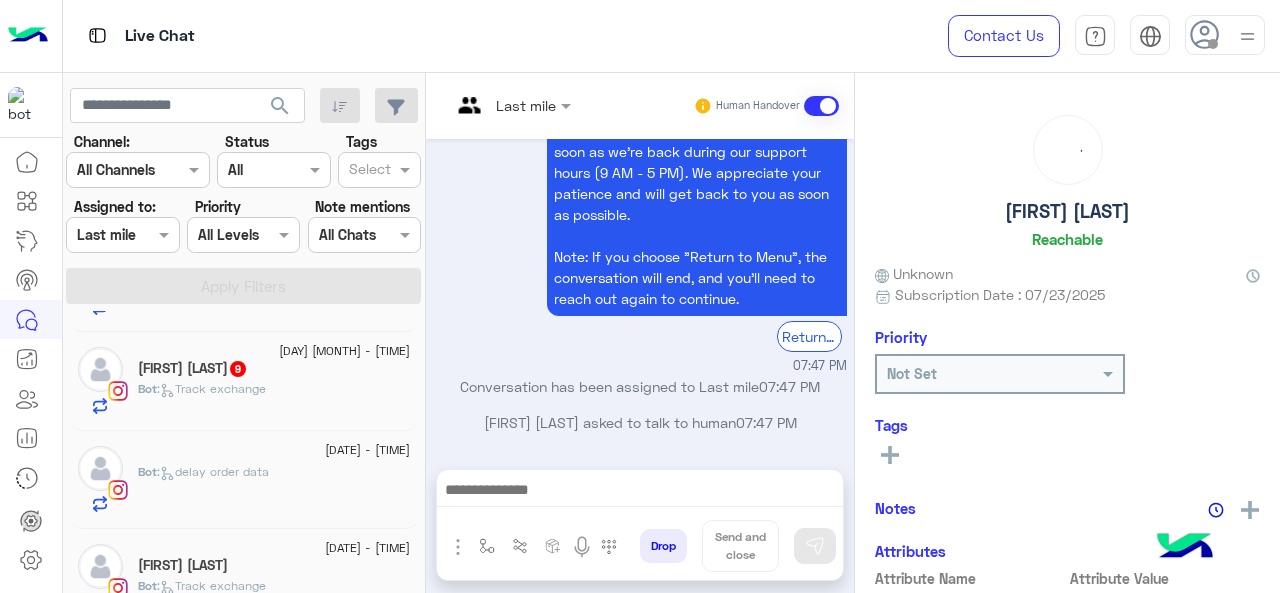 click on "hend ahmed  9" 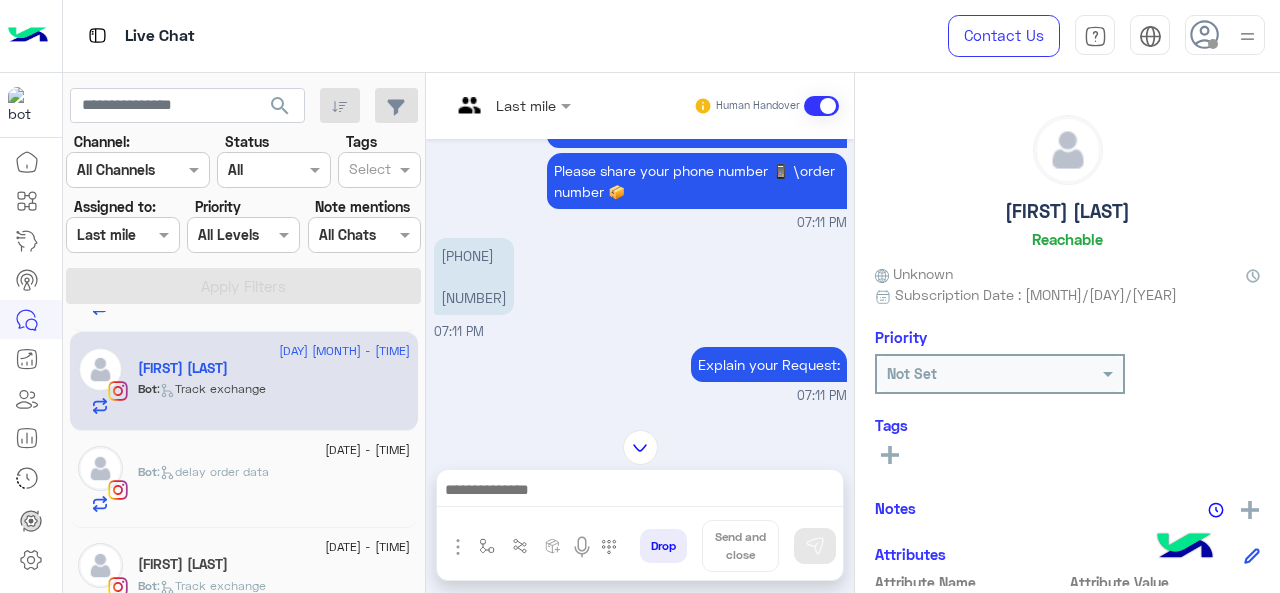 scroll, scrollTop: 627, scrollLeft: 0, axis: vertical 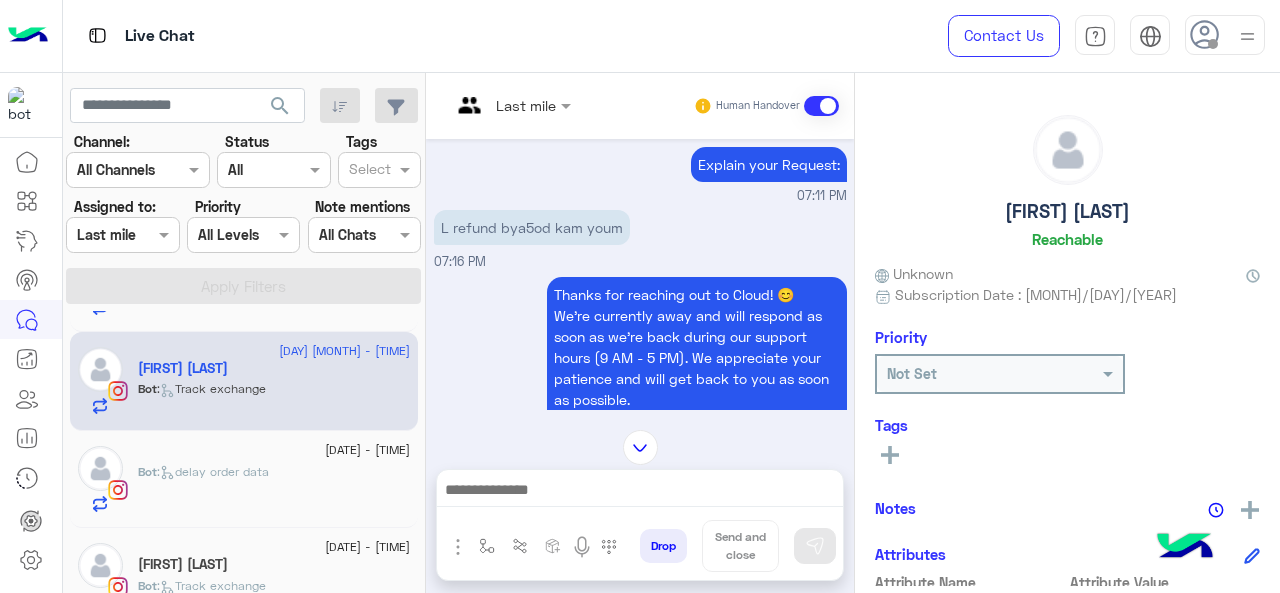 click at bounding box center [511, 104] 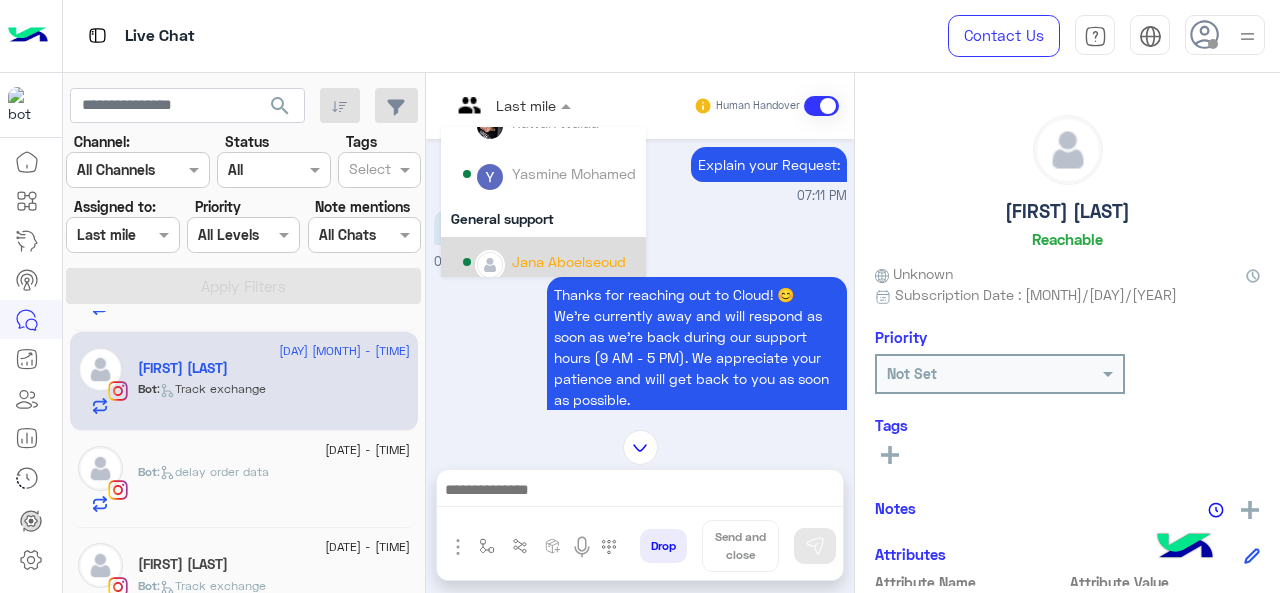 scroll, scrollTop: 200, scrollLeft: 0, axis: vertical 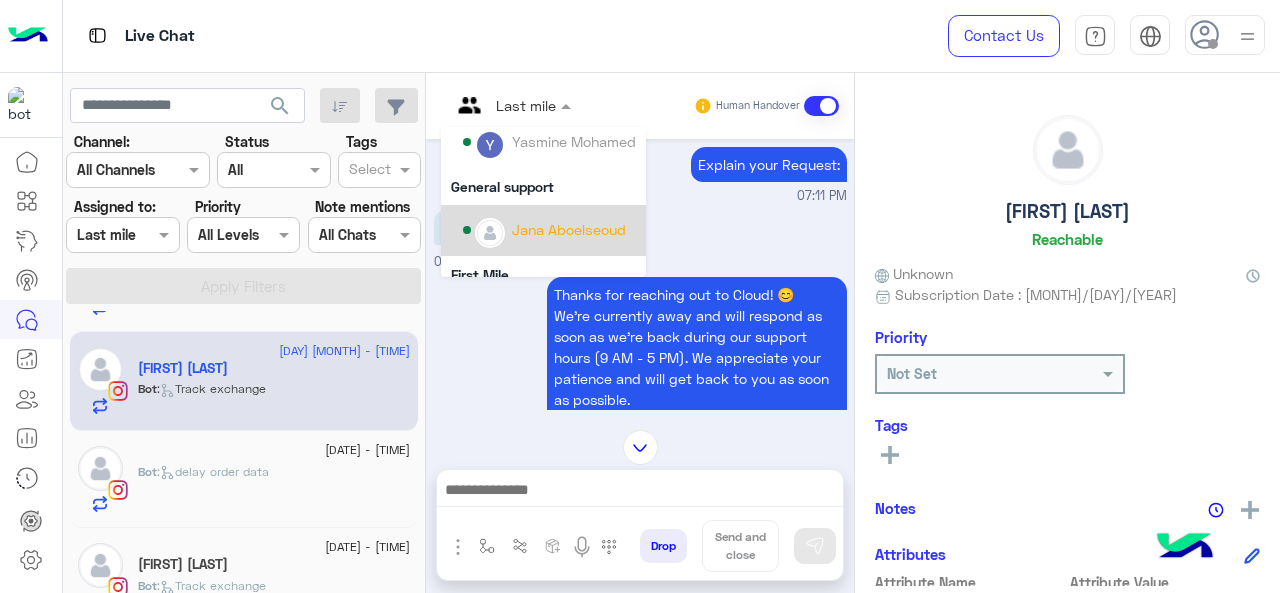 click on "Jana Aboelseoud" at bounding box center [569, 229] 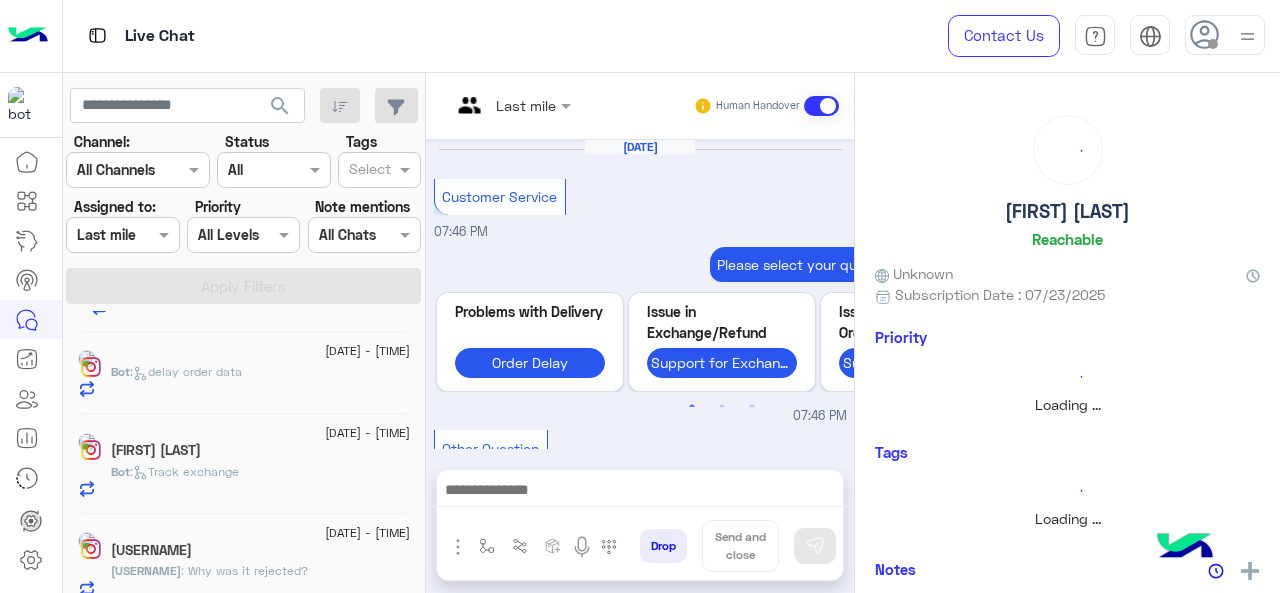 scroll, scrollTop: 827, scrollLeft: 0, axis: vertical 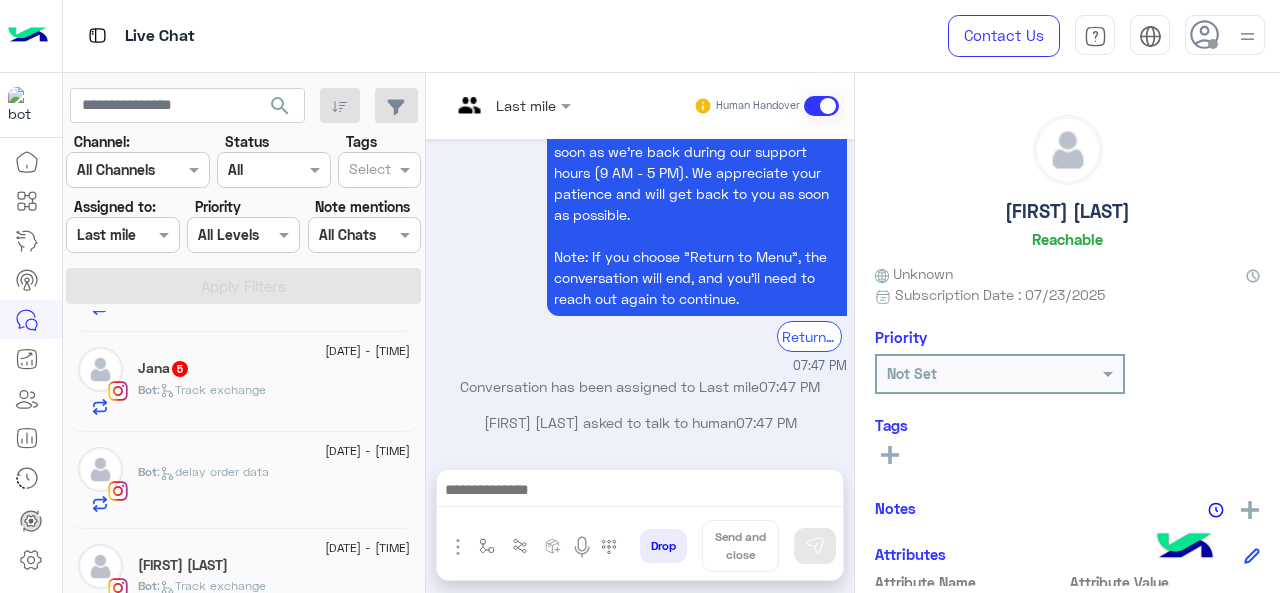 click on "Jana   5" 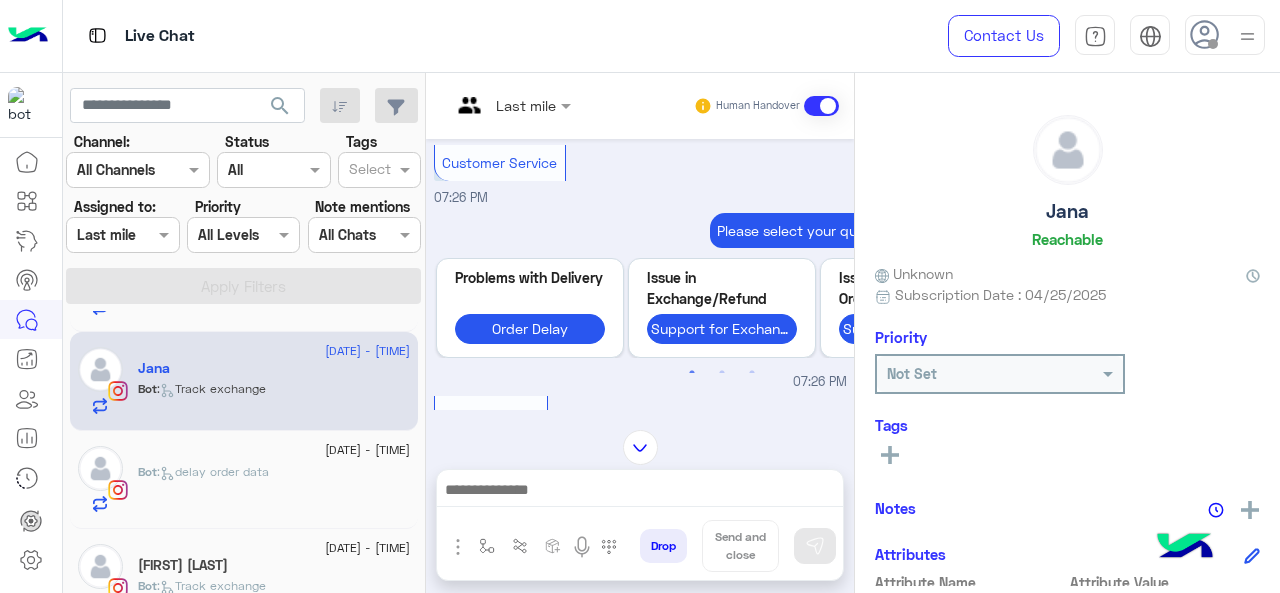 scroll, scrollTop: 6, scrollLeft: 0, axis: vertical 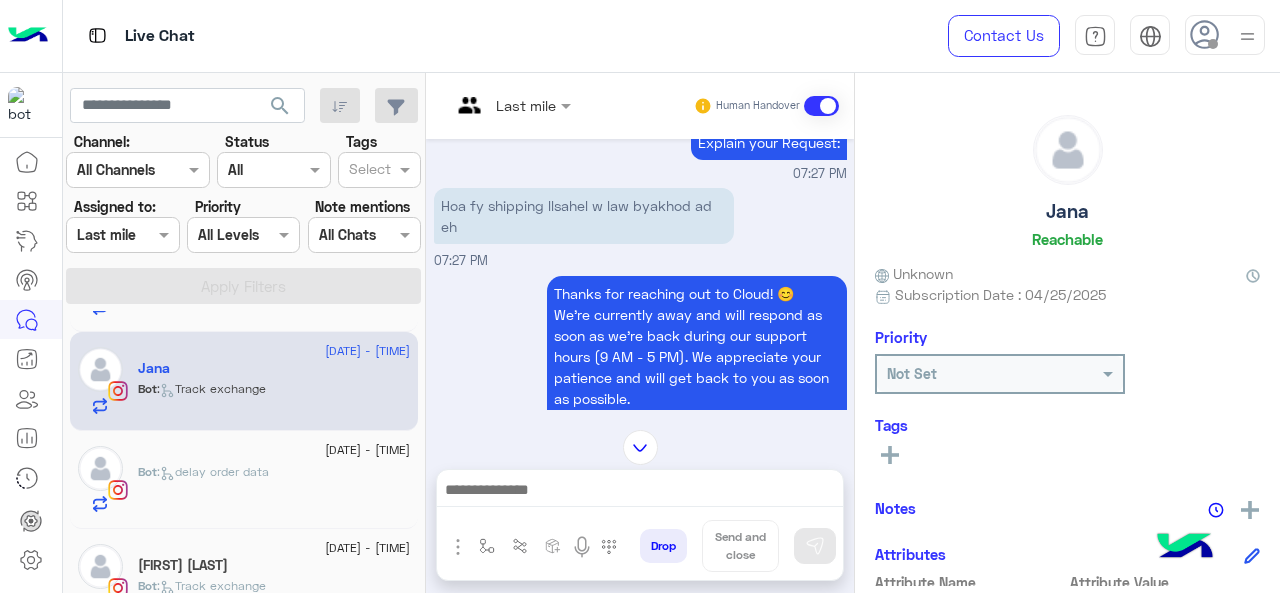 click at bounding box center [511, 104] 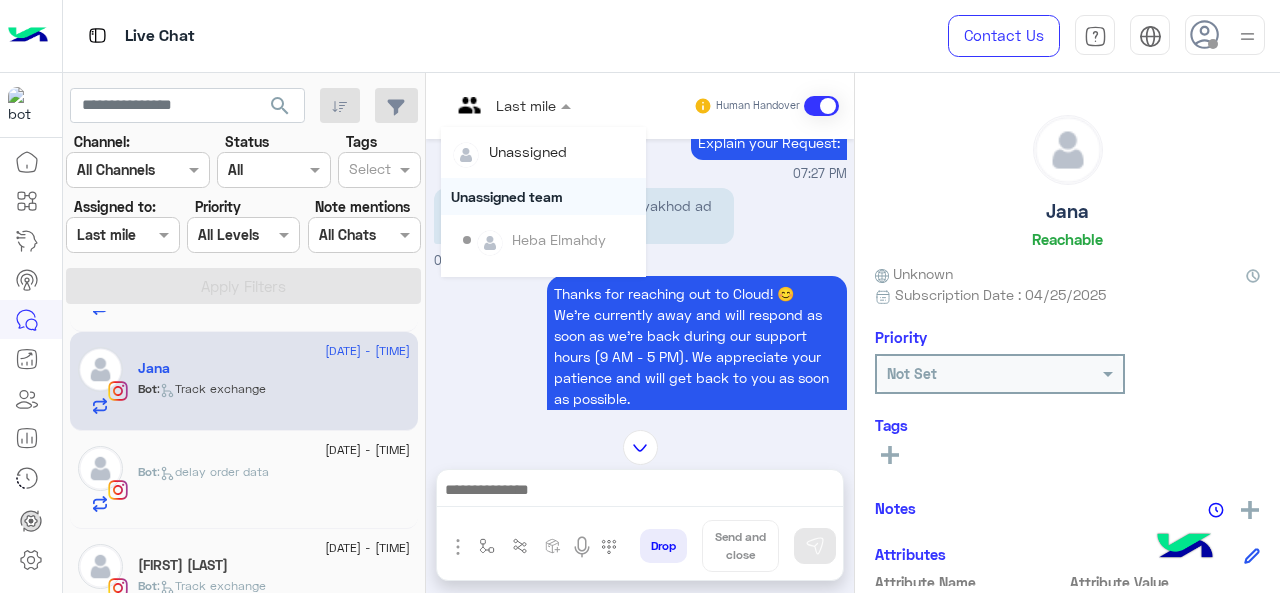 scroll, scrollTop: 300, scrollLeft: 0, axis: vertical 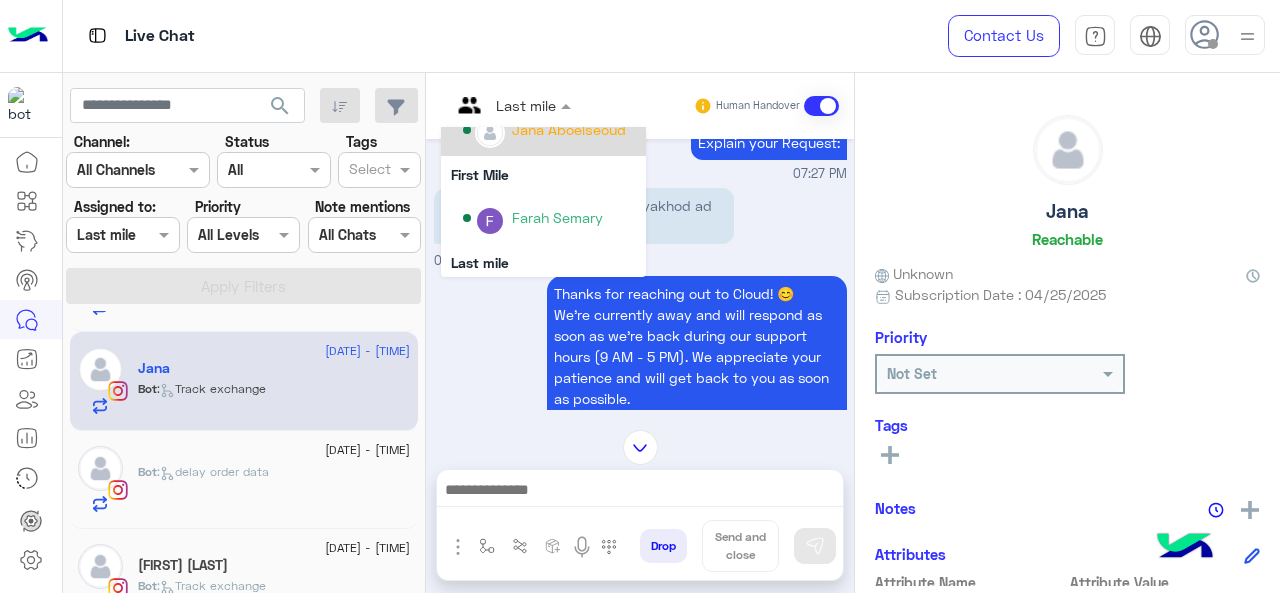 click on "Jana Aboelseoud" at bounding box center (549, 130) 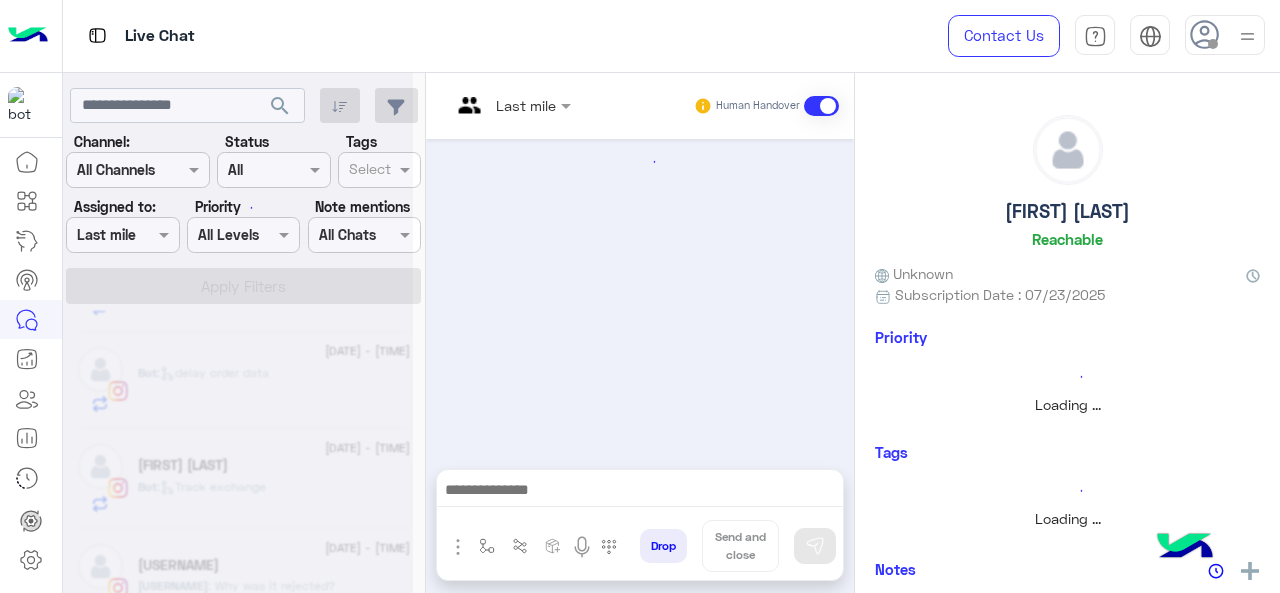 scroll, scrollTop: 827, scrollLeft: 0, axis: vertical 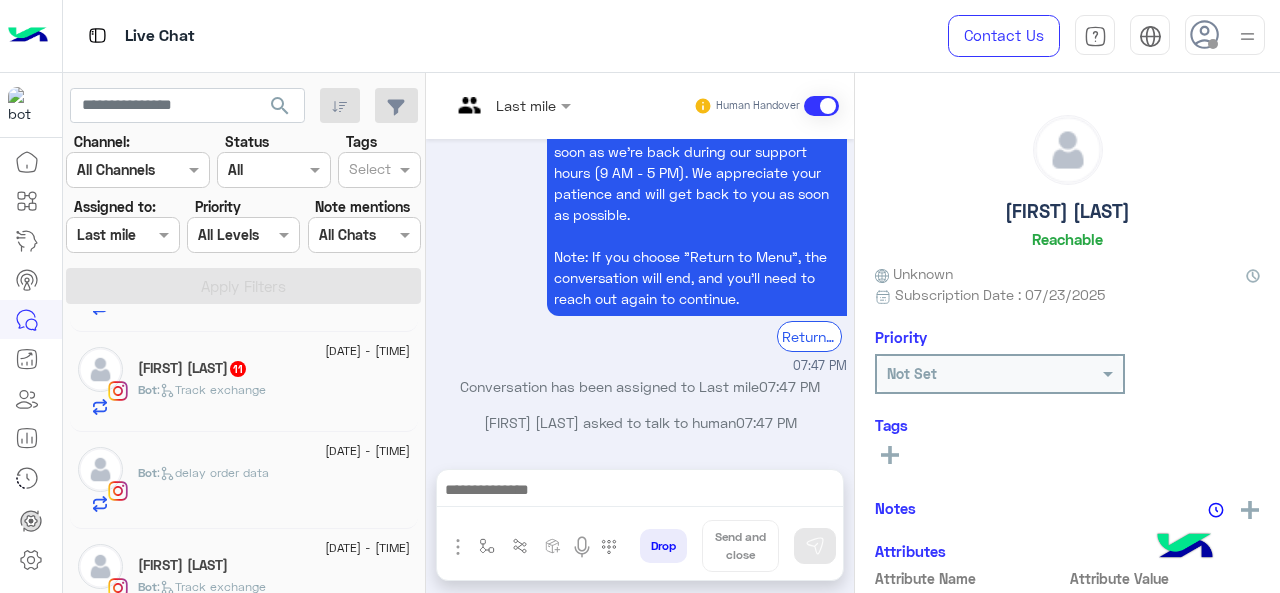 click on ":   Track exchange" 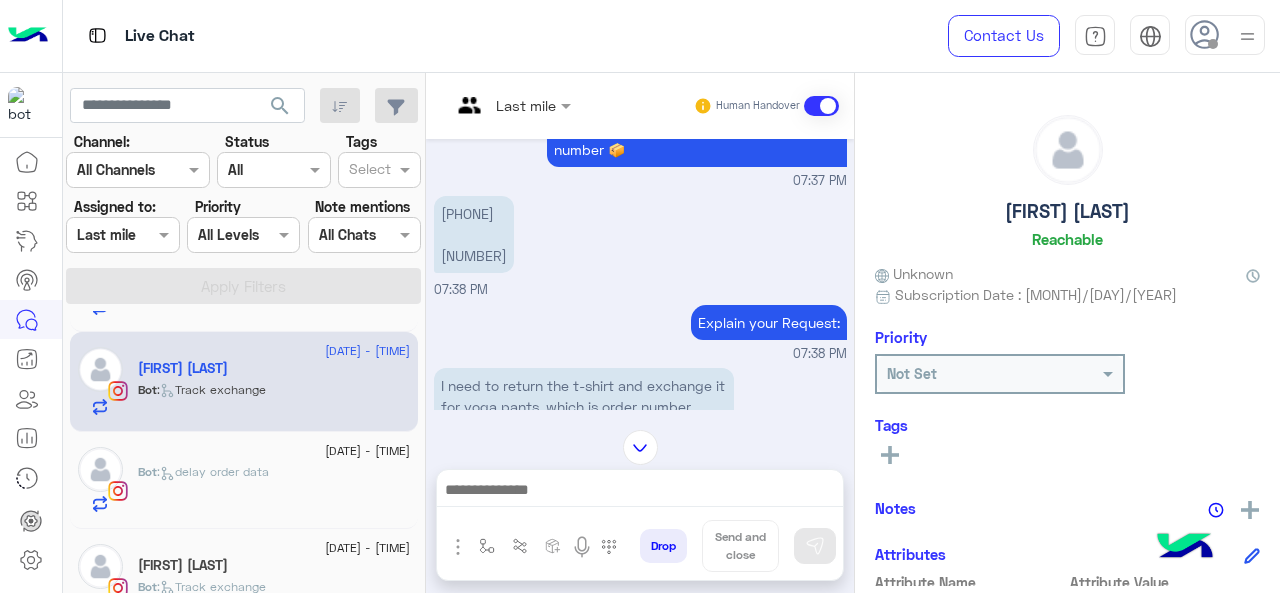 scroll, scrollTop: 669, scrollLeft: 0, axis: vertical 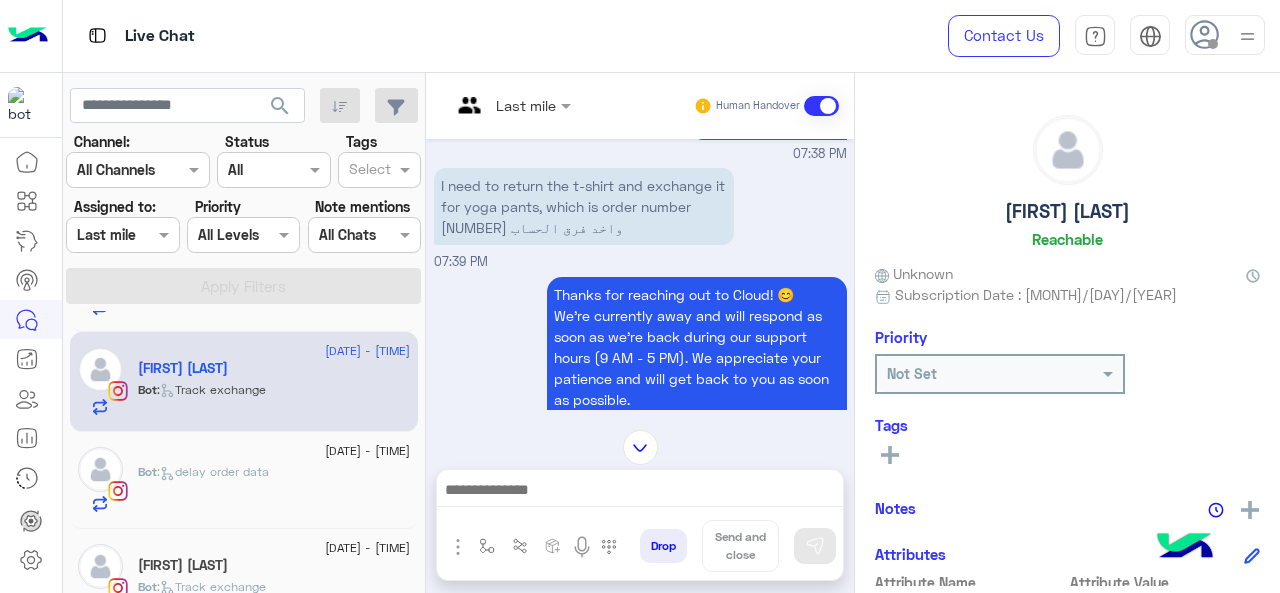 click on "Last mile Human Handover" at bounding box center [640, 106] 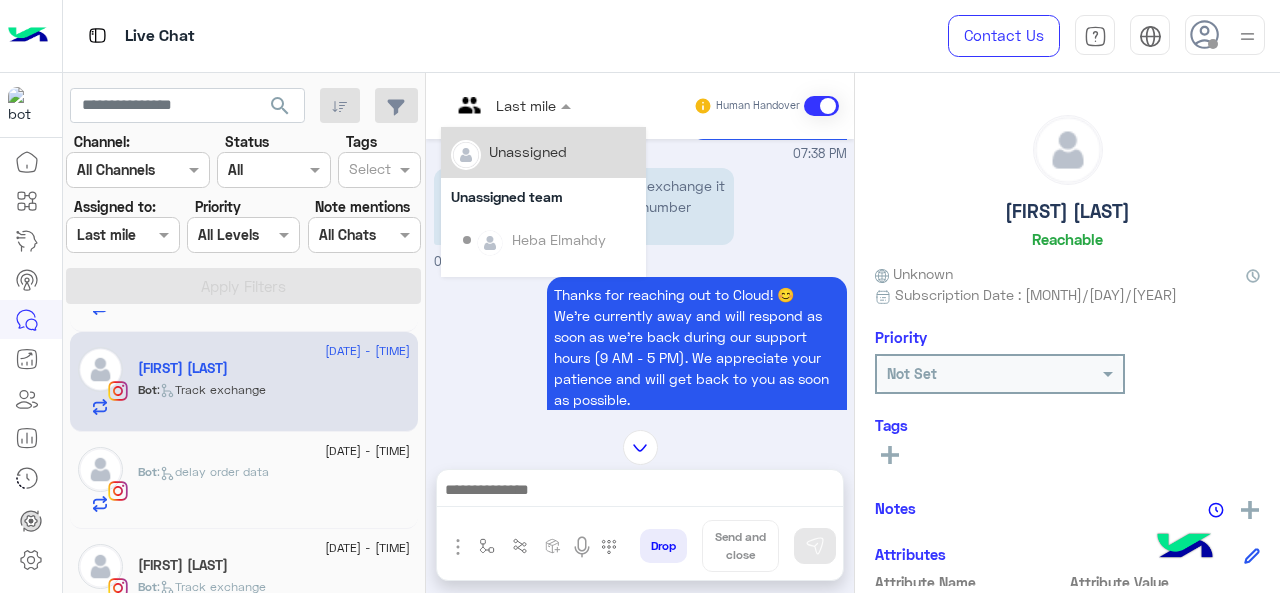 click on "Not Set" 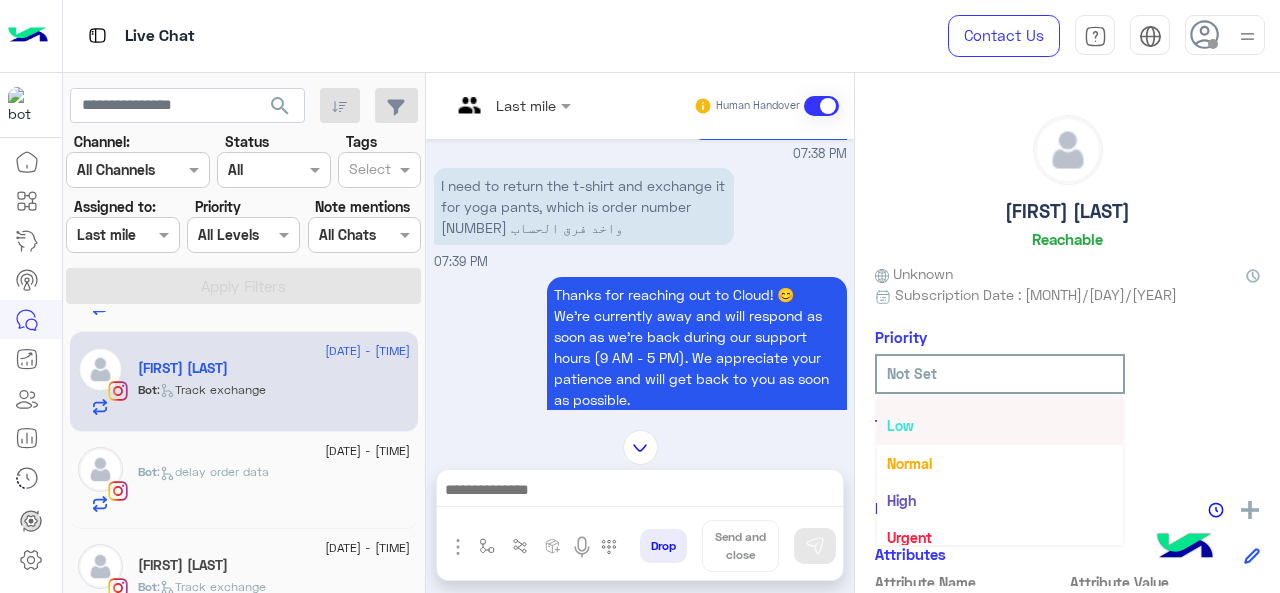 scroll, scrollTop: 36, scrollLeft: 0, axis: vertical 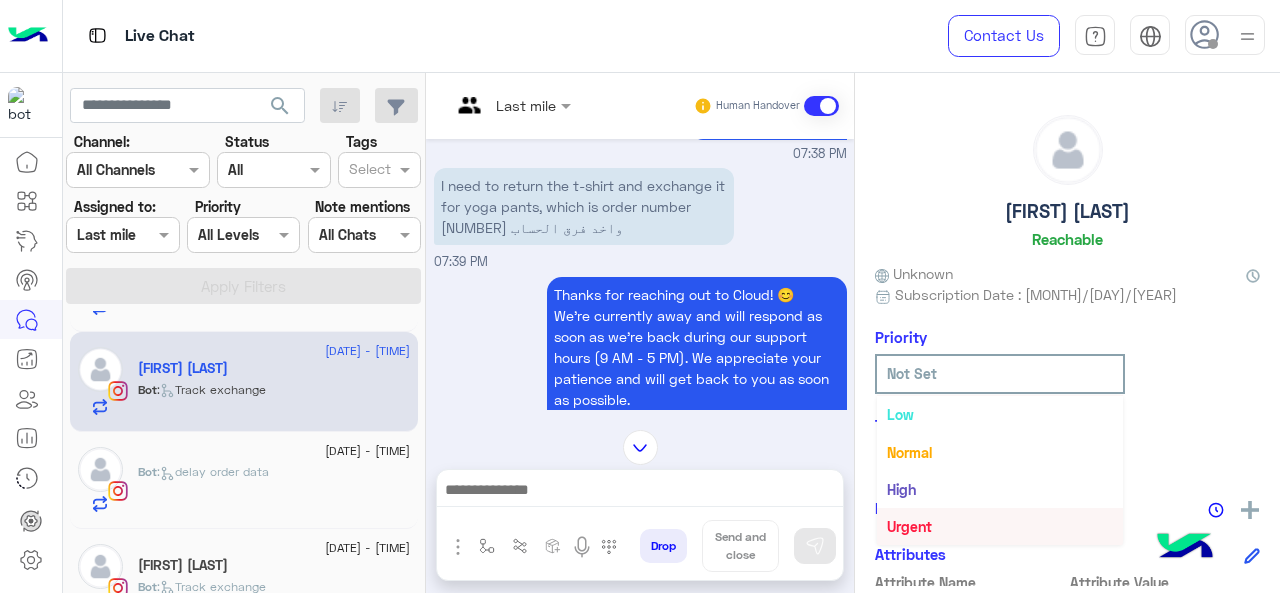 click on "Urgent" at bounding box center [909, 526] 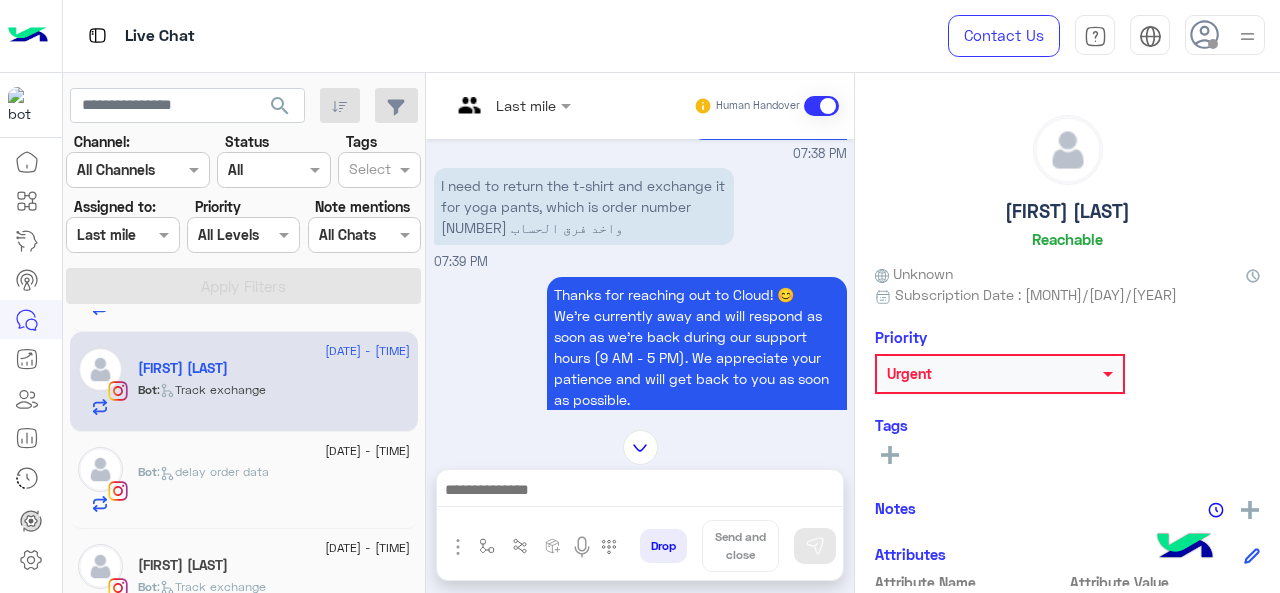 click at bounding box center [511, 104] 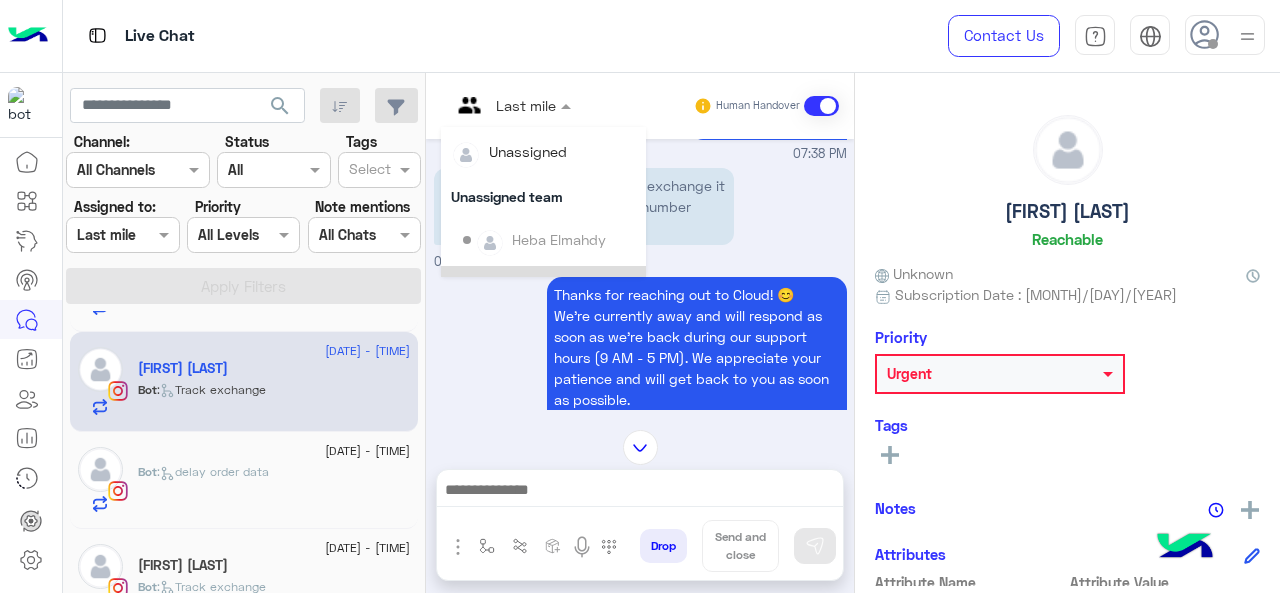 click on "Urgent" 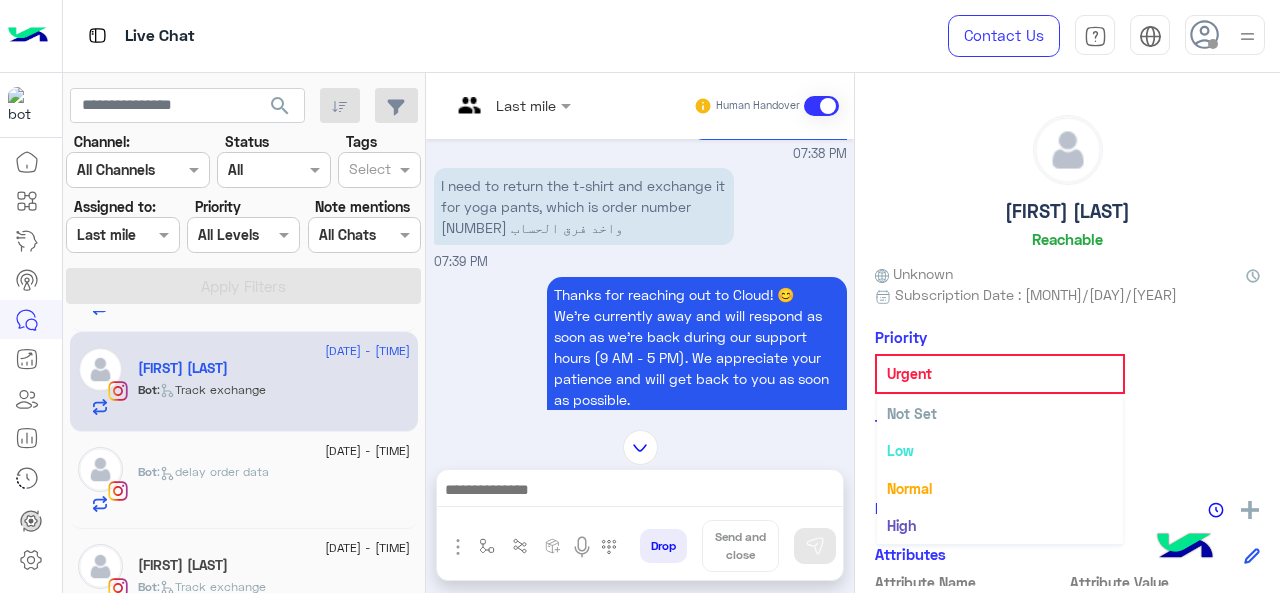 scroll, scrollTop: 36, scrollLeft: 0, axis: vertical 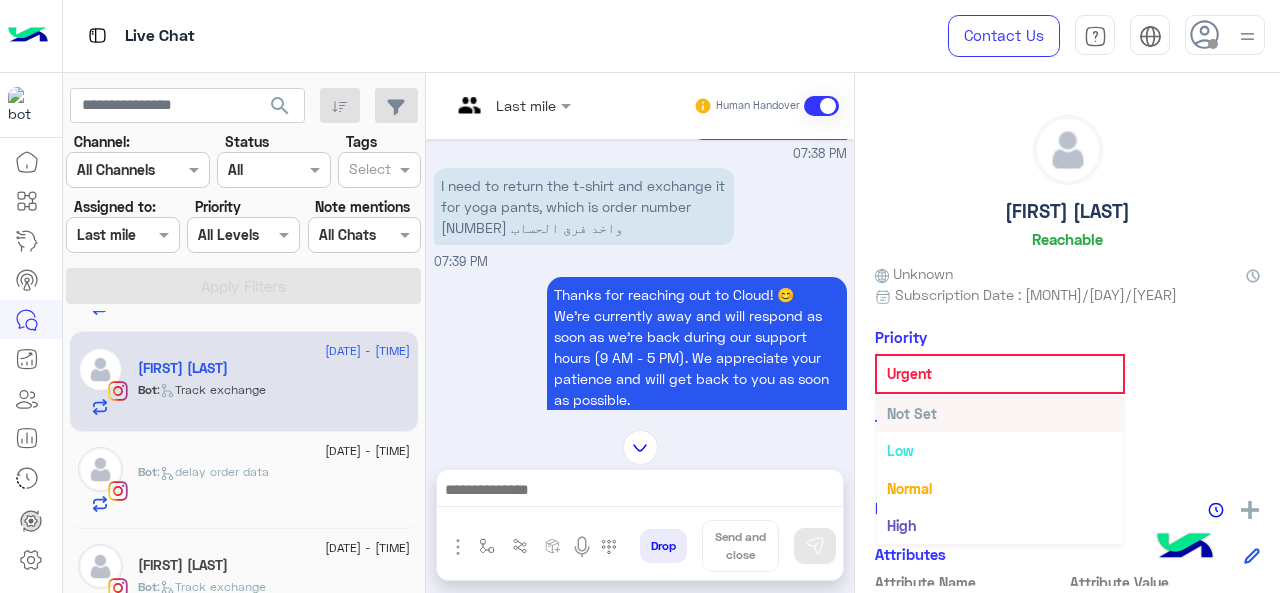 click on "Not Set" at bounding box center (1000, 413) 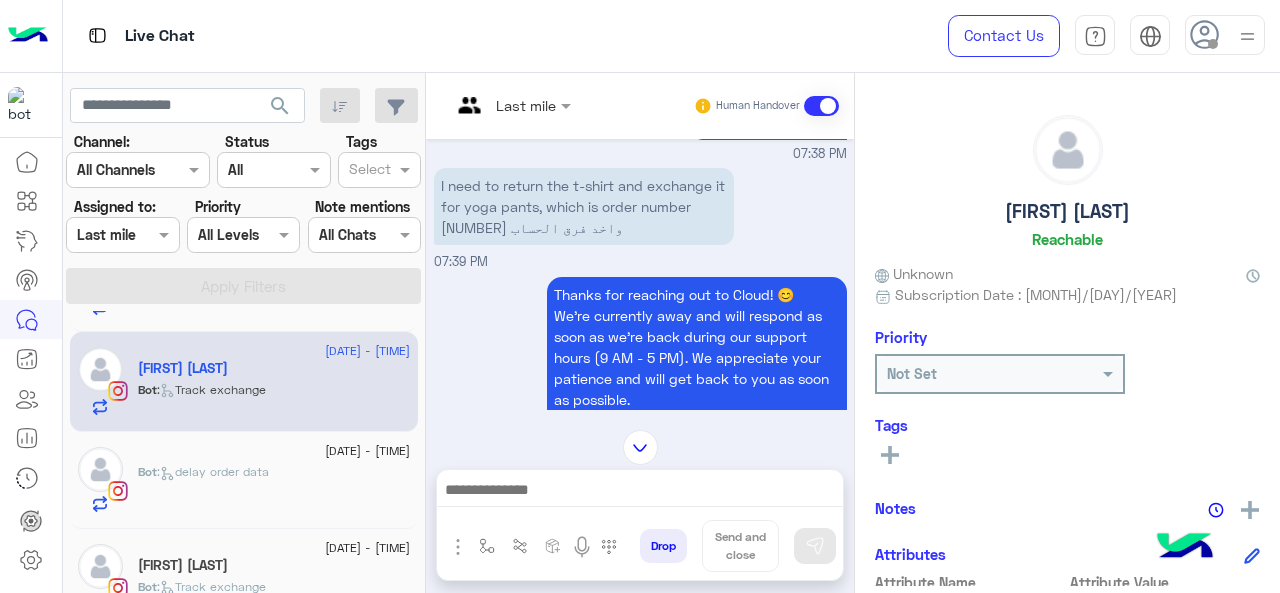 click at bounding box center [511, 104] 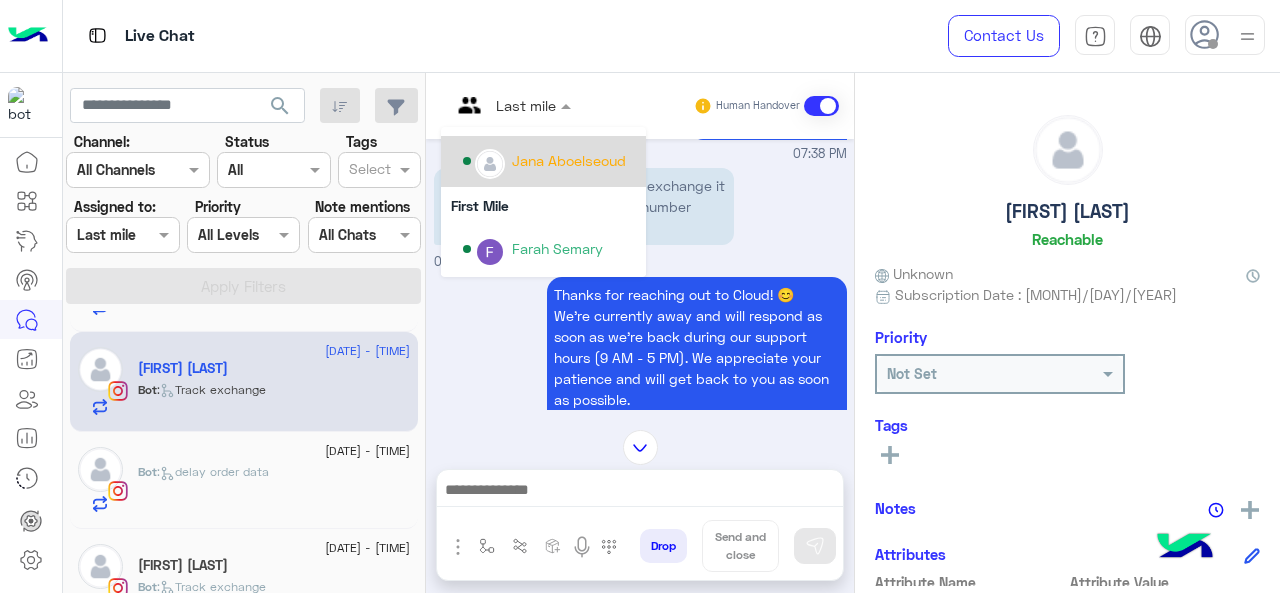 scroll, scrollTop: 300, scrollLeft: 0, axis: vertical 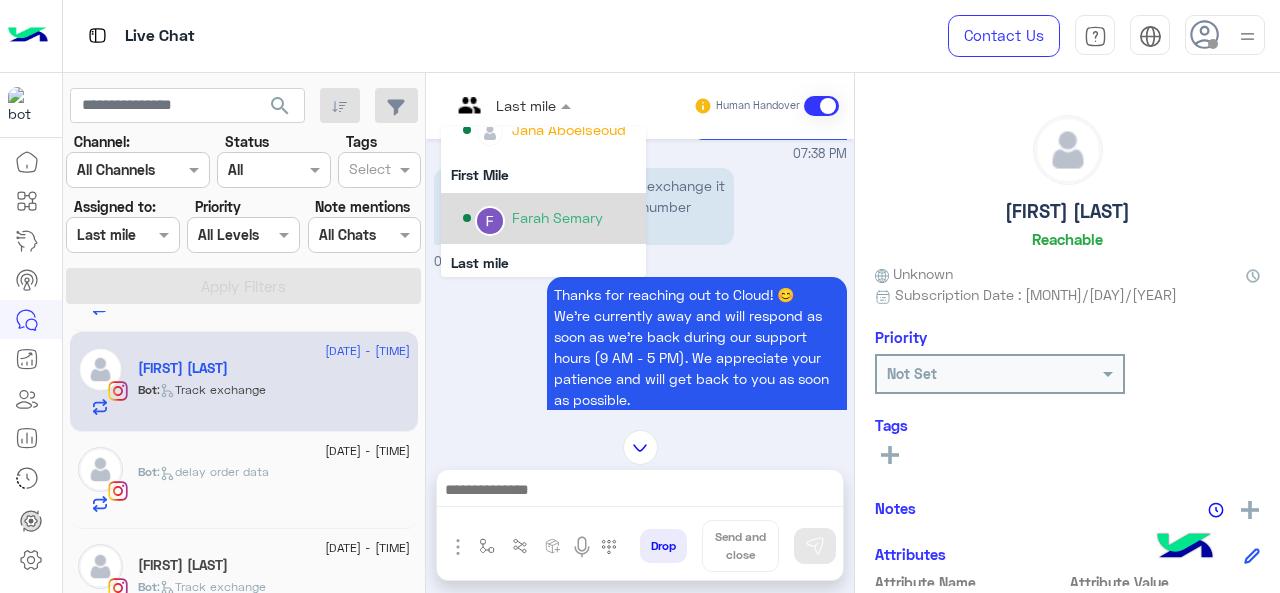 click on "Farah Semary" at bounding box center (557, 217) 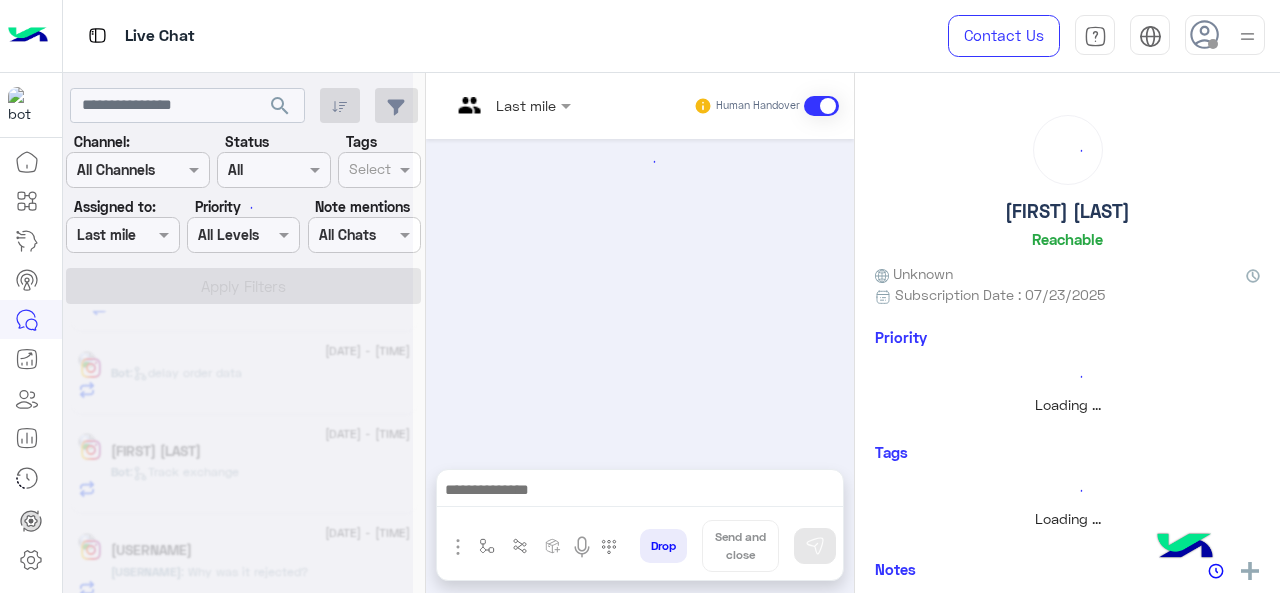 scroll, scrollTop: 0, scrollLeft: 0, axis: both 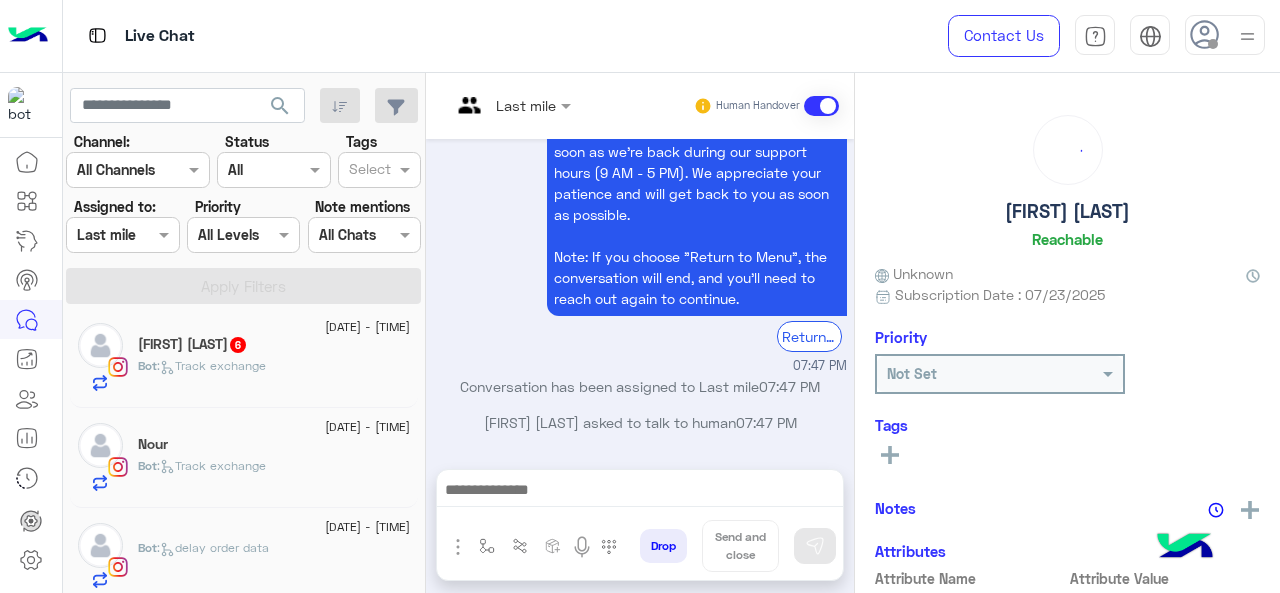 click on "Bot :   Track exchange" 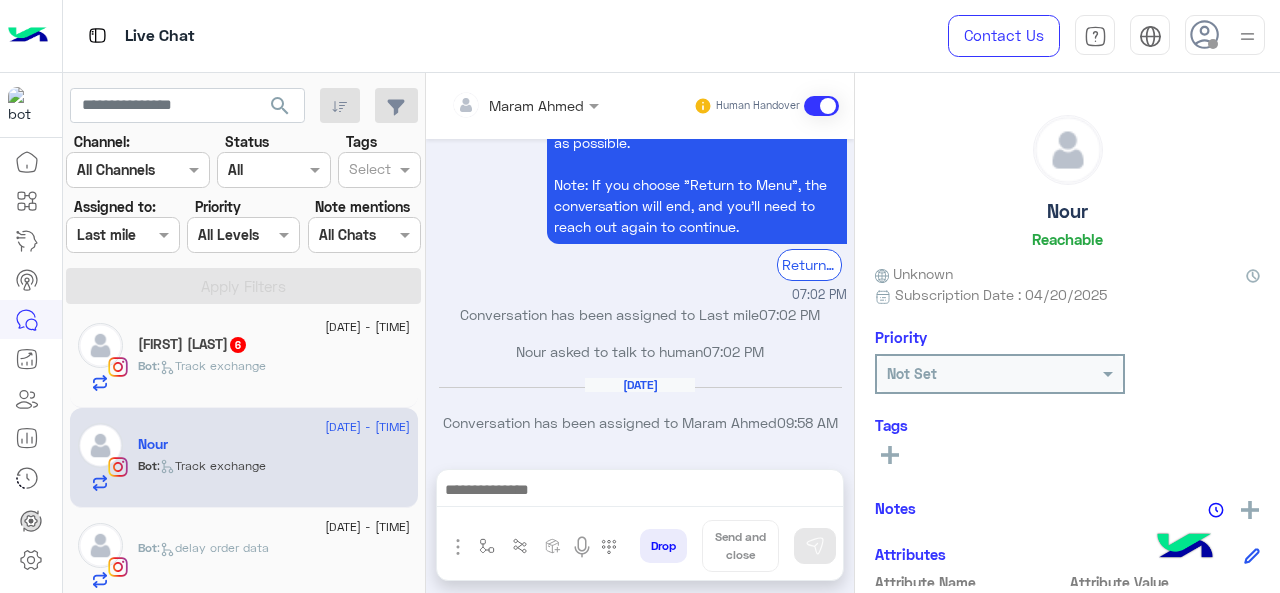 click on ":   Track exchange" 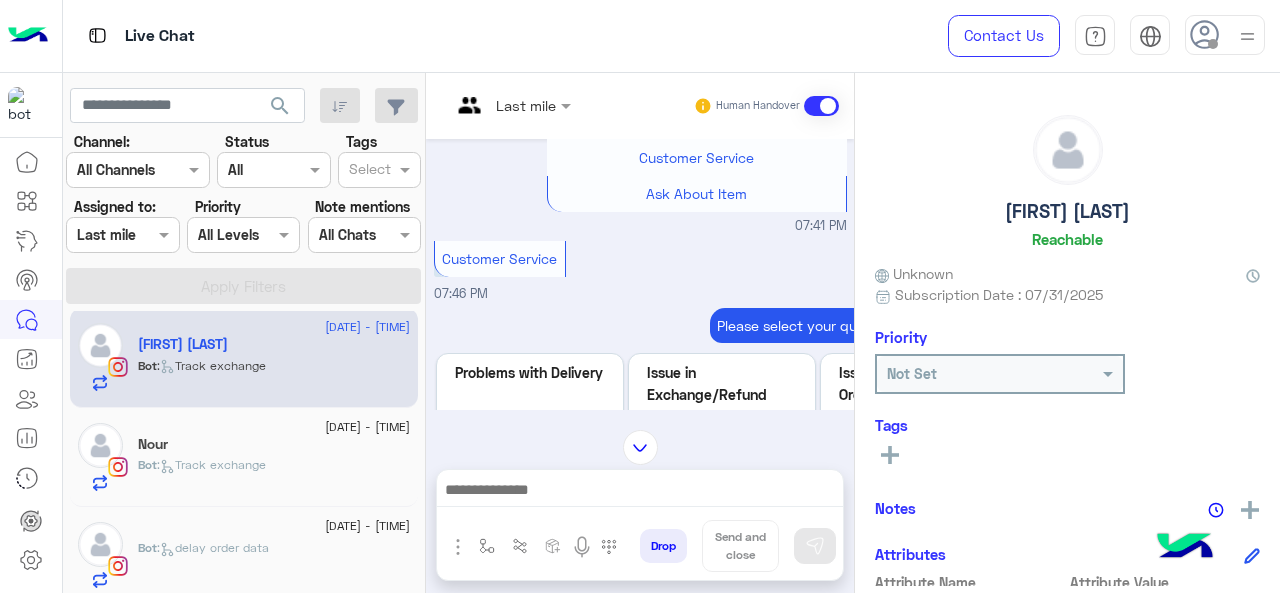 click at bounding box center (511, 104) 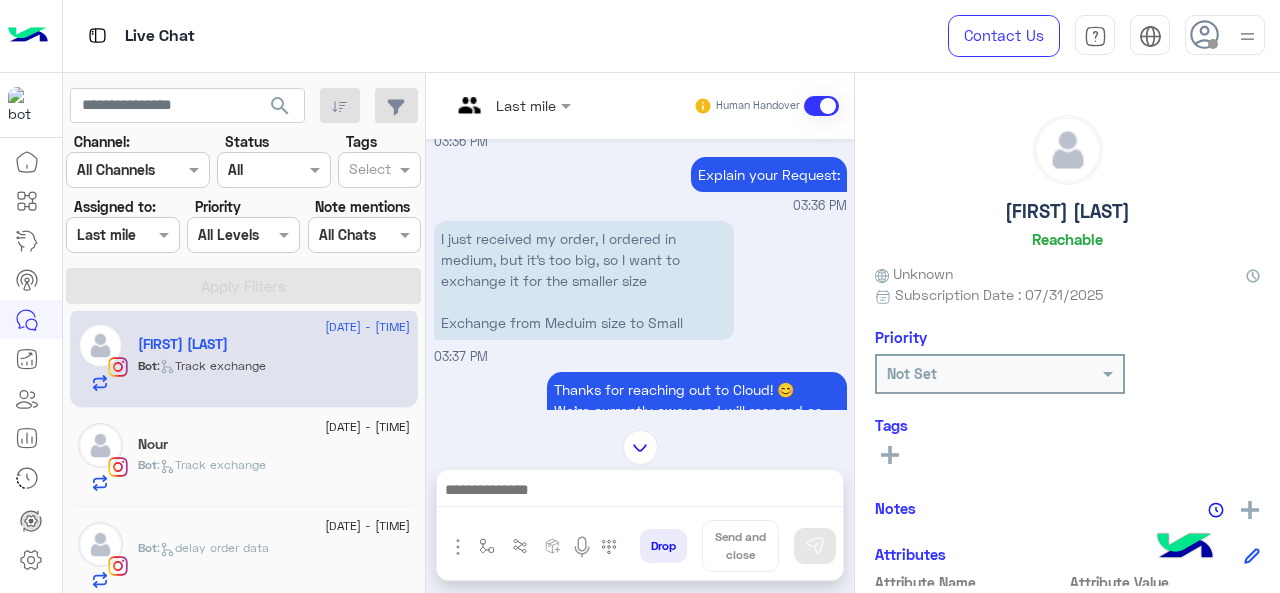 click 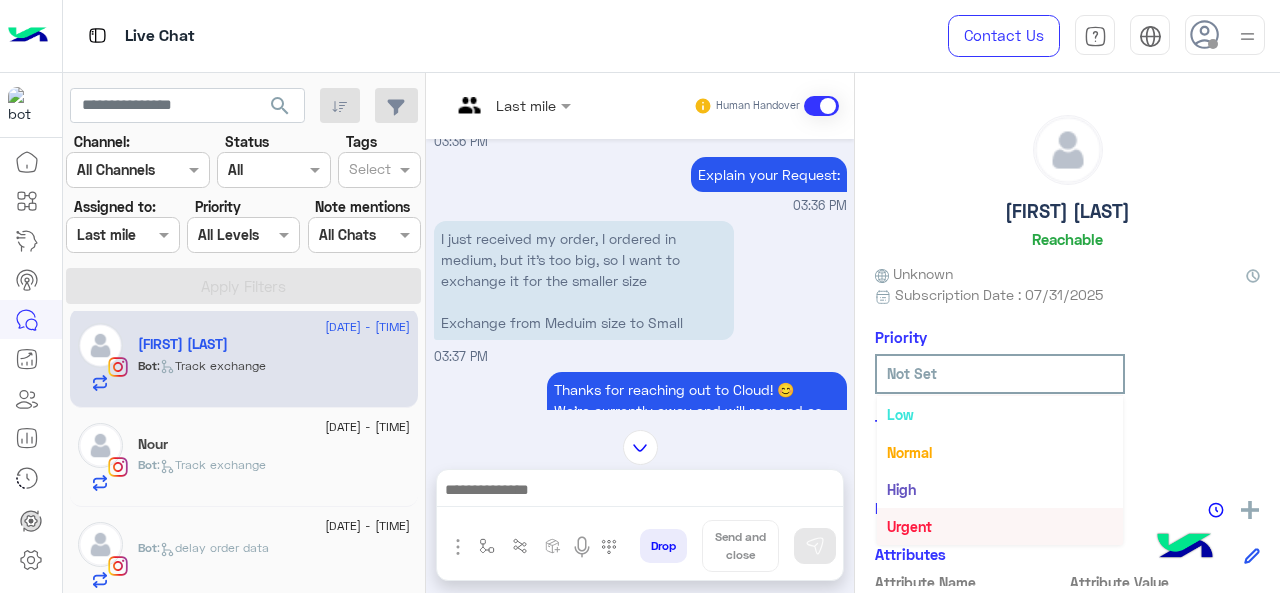 click on "Urgent" at bounding box center (1000, 526) 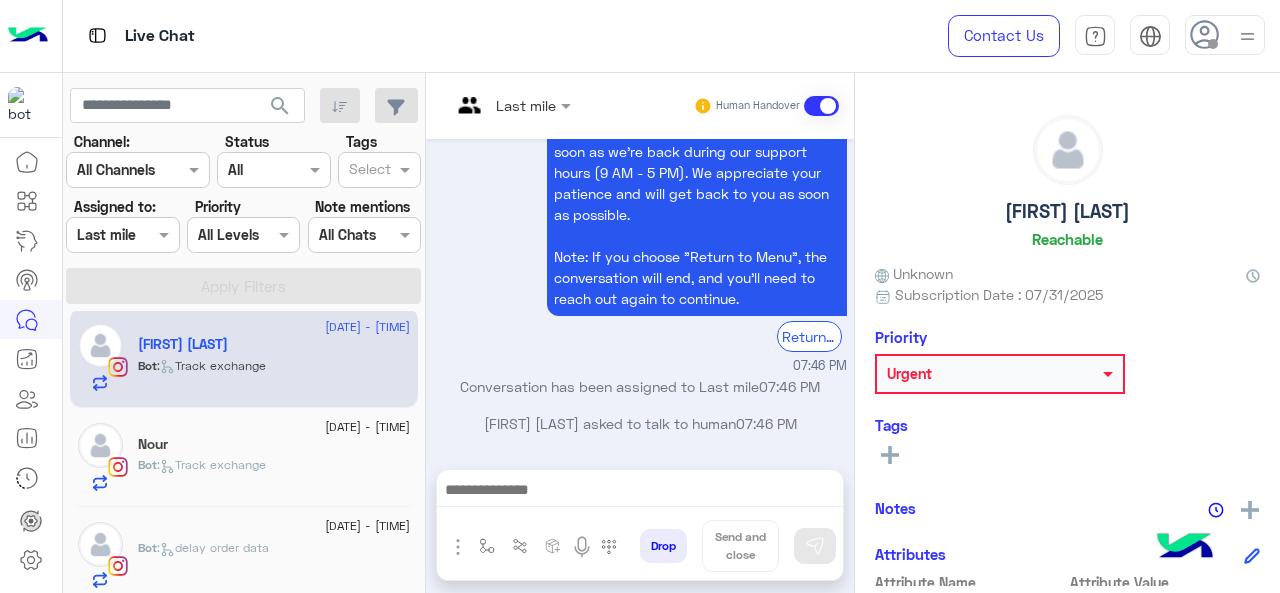 scroll, scrollTop: 3580, scrollLeft: 0, axis: vertical 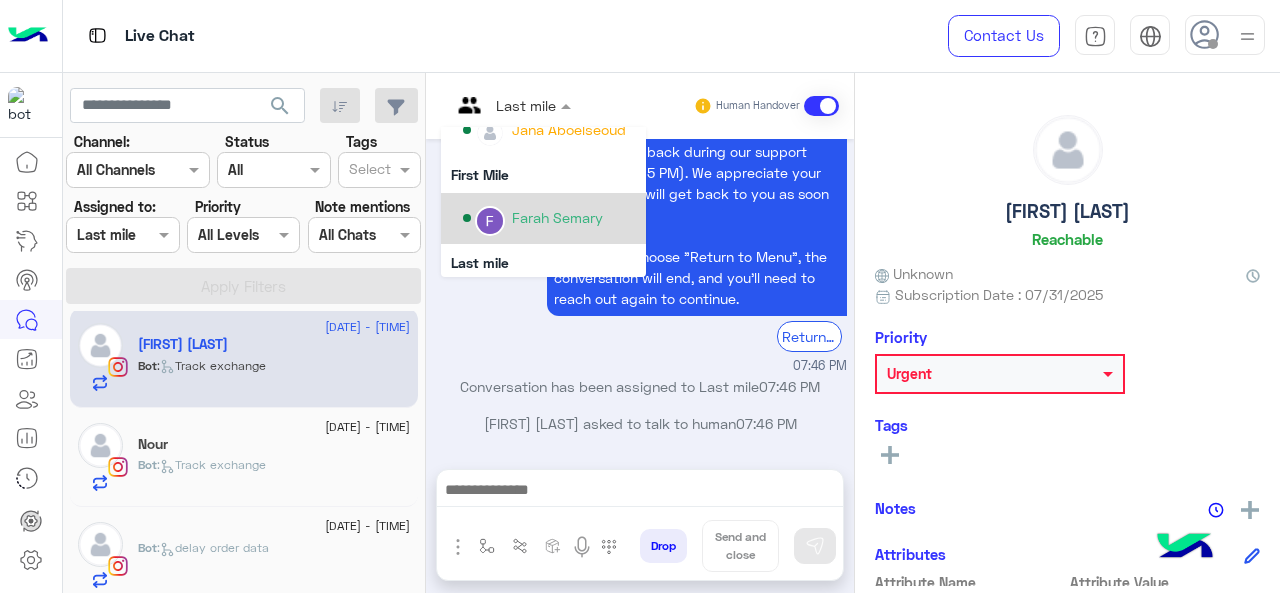 click on "Farah Semary" at bounding box center (557, 217) 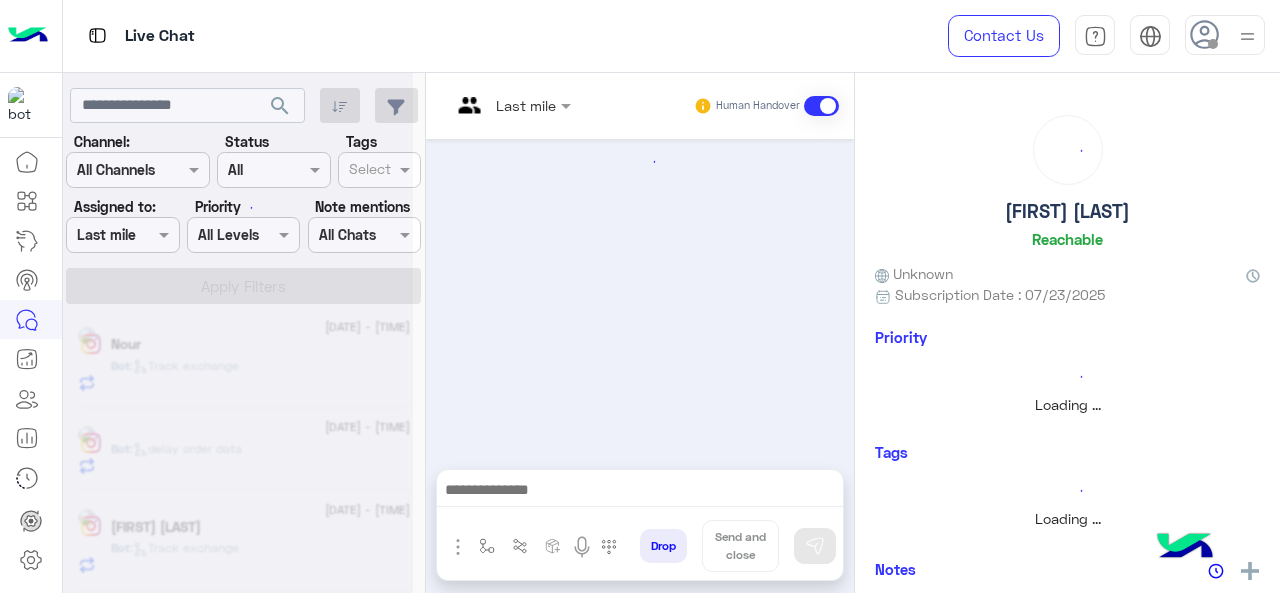 scroll, scrollTop: 0, scrollLeft: 0, axis: both 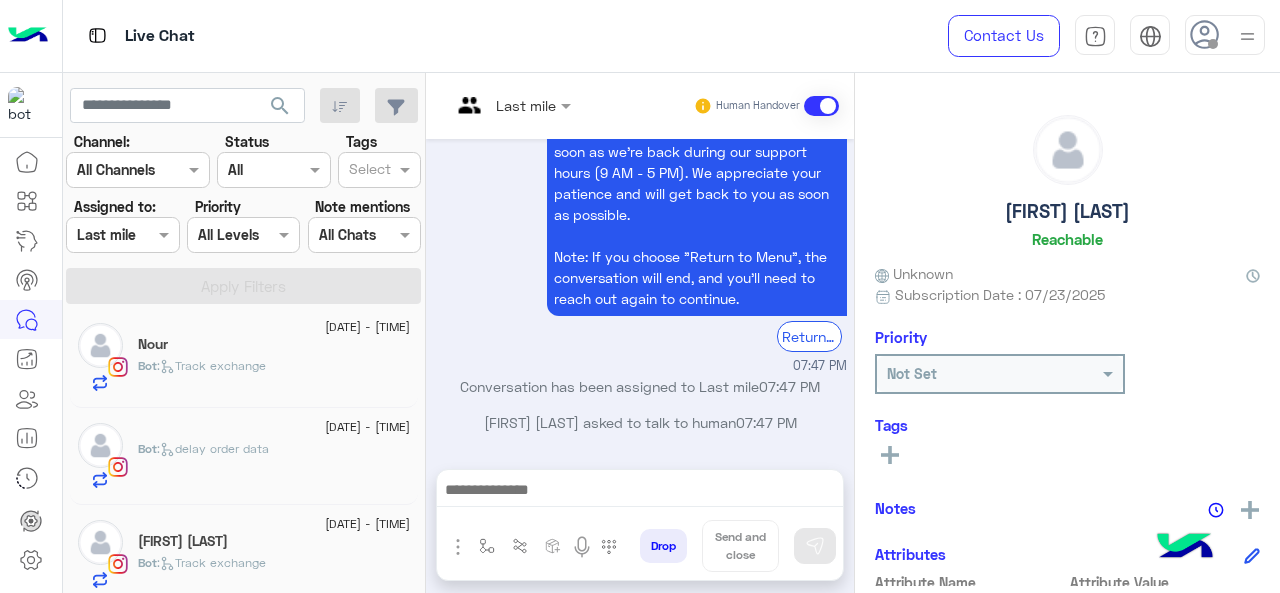 click on ":   Track exchange" 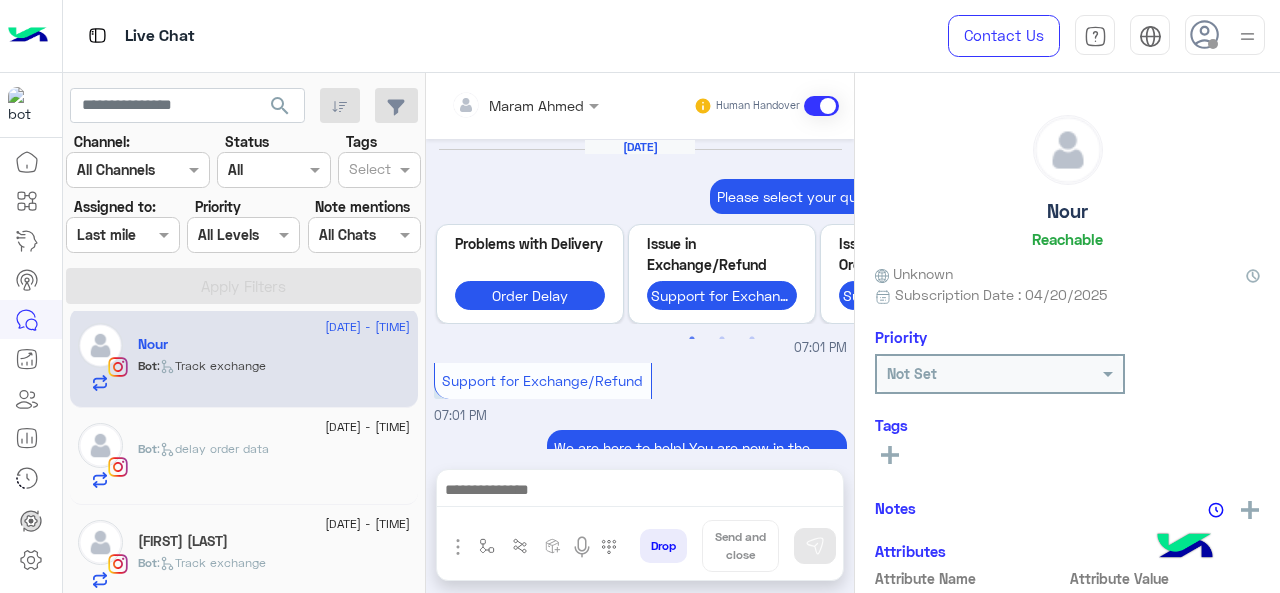 scroll, scrollTop: 852, scrollLeft: 0, axis: vertical 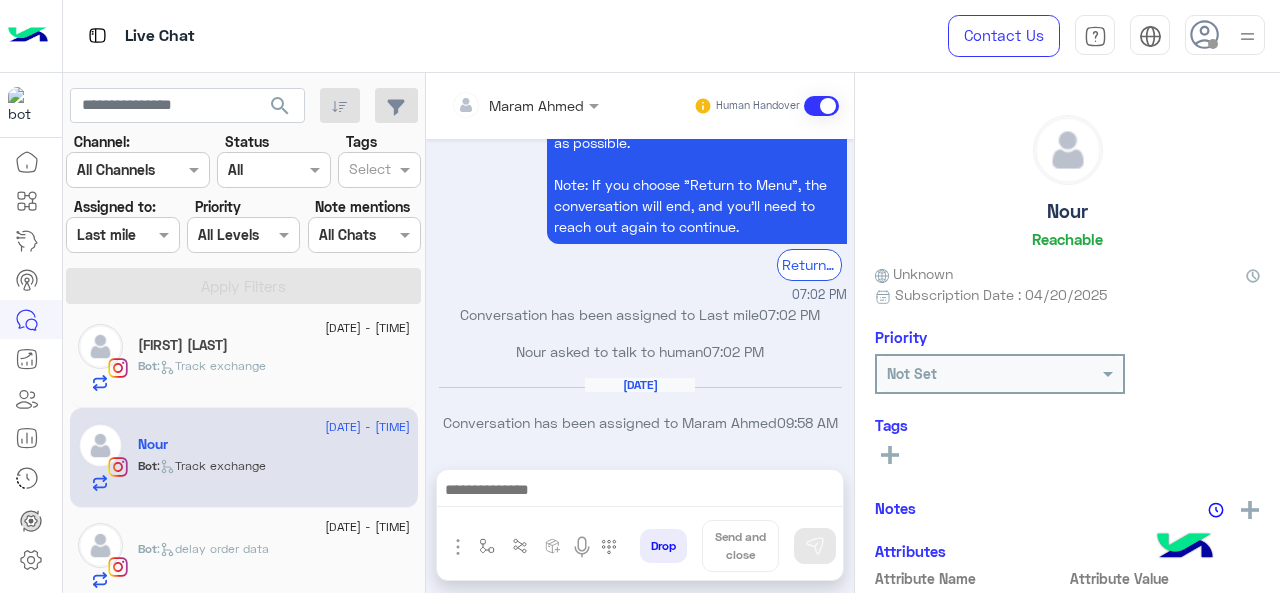 click on "Bot :   Track exchange" 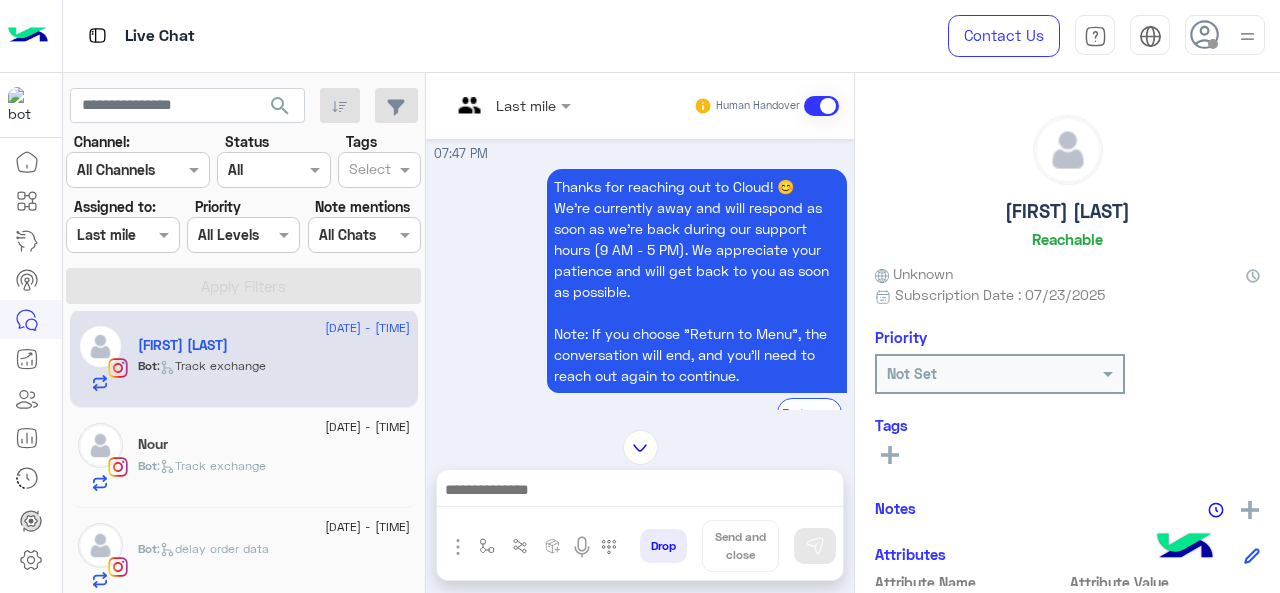 scroll, scrollTop: 627, scrollLeft: 0, axis: vertical 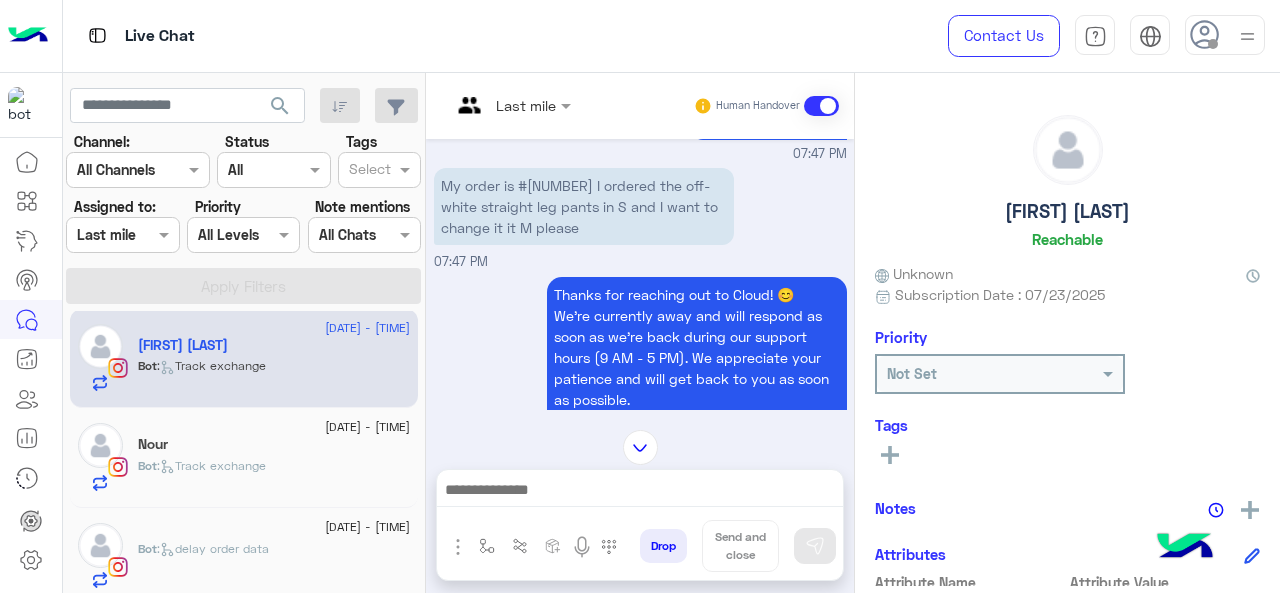 click at bounding box center [487, 105] 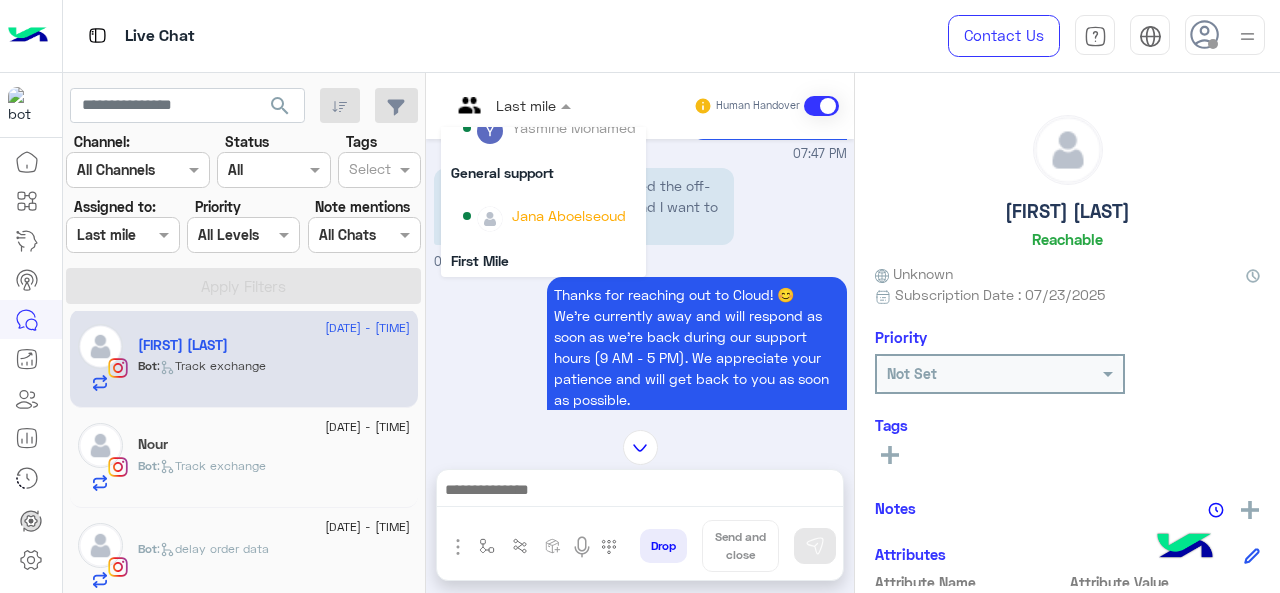 scroll, scrollTop: 300, scrollLeft: 0, axis: vertical 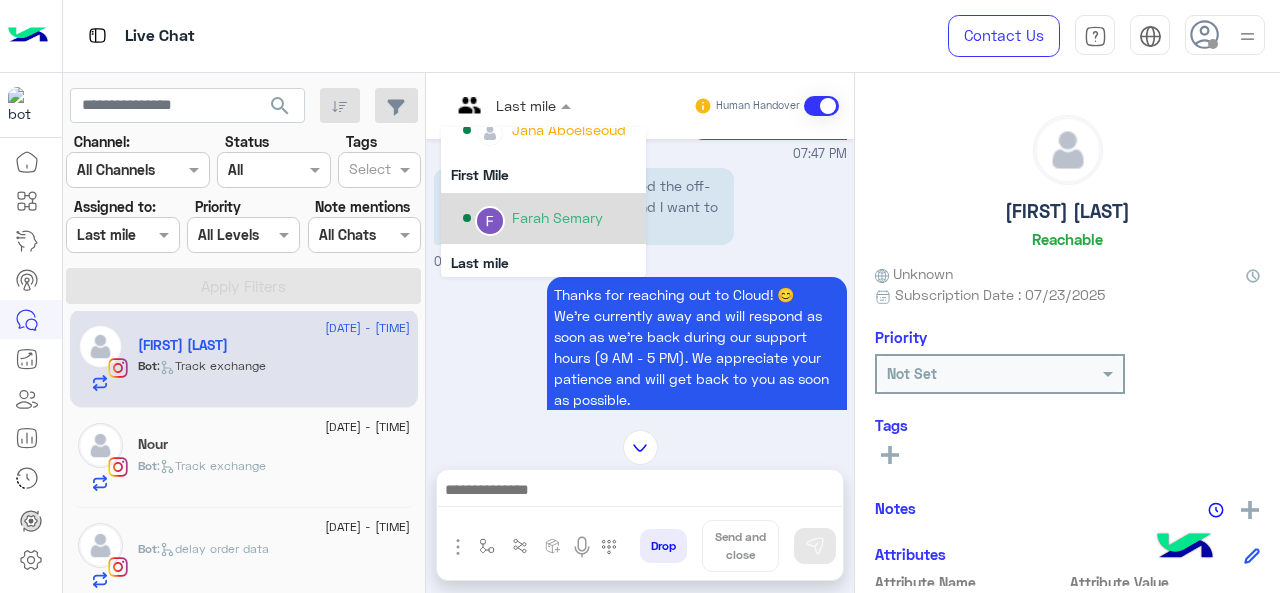 click on "Farah Semary" at bounding box center (557, 217) 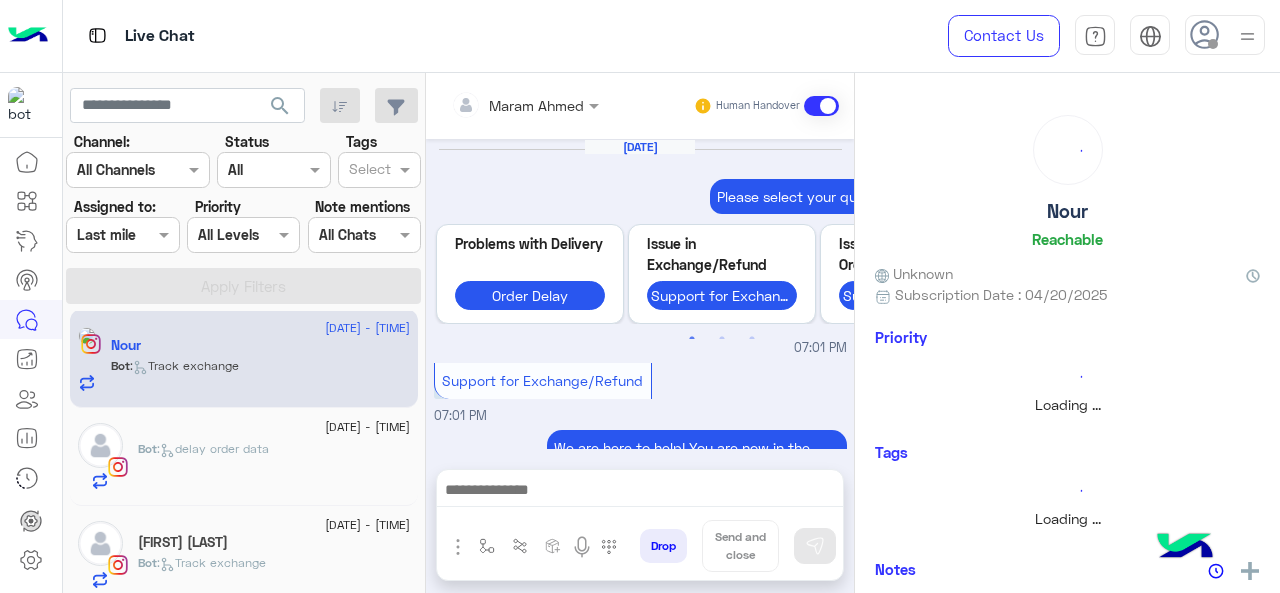 scroll, scrollTop: 852, scrollLeft: 0, axis: vertical 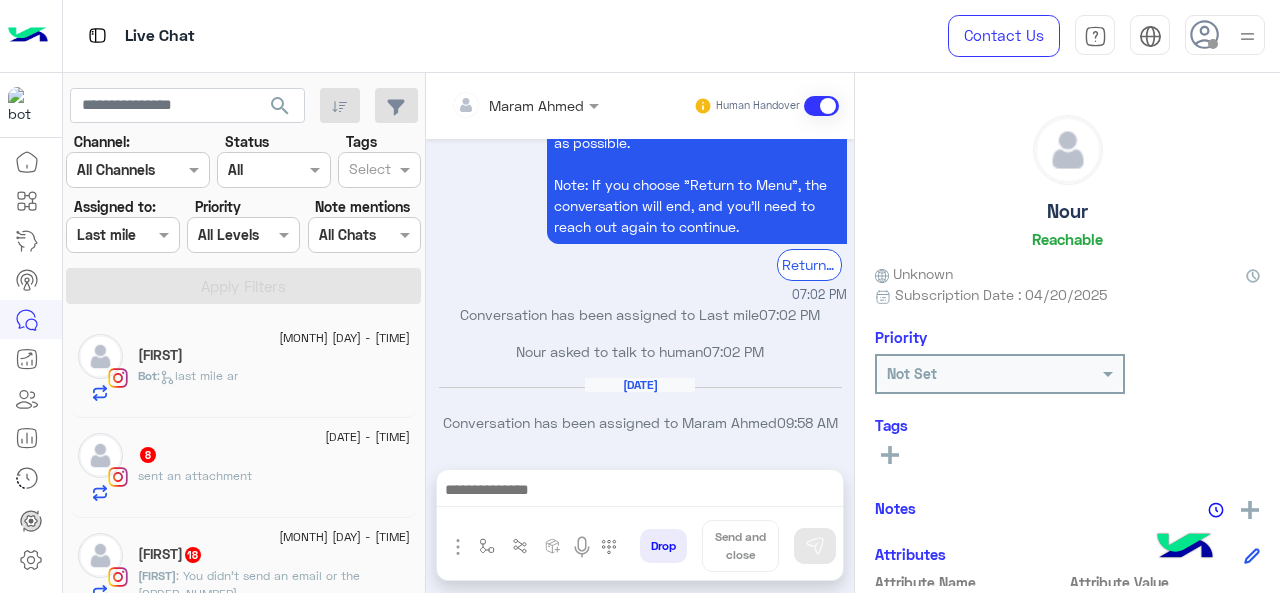 click on "Bot :   last mile ar" 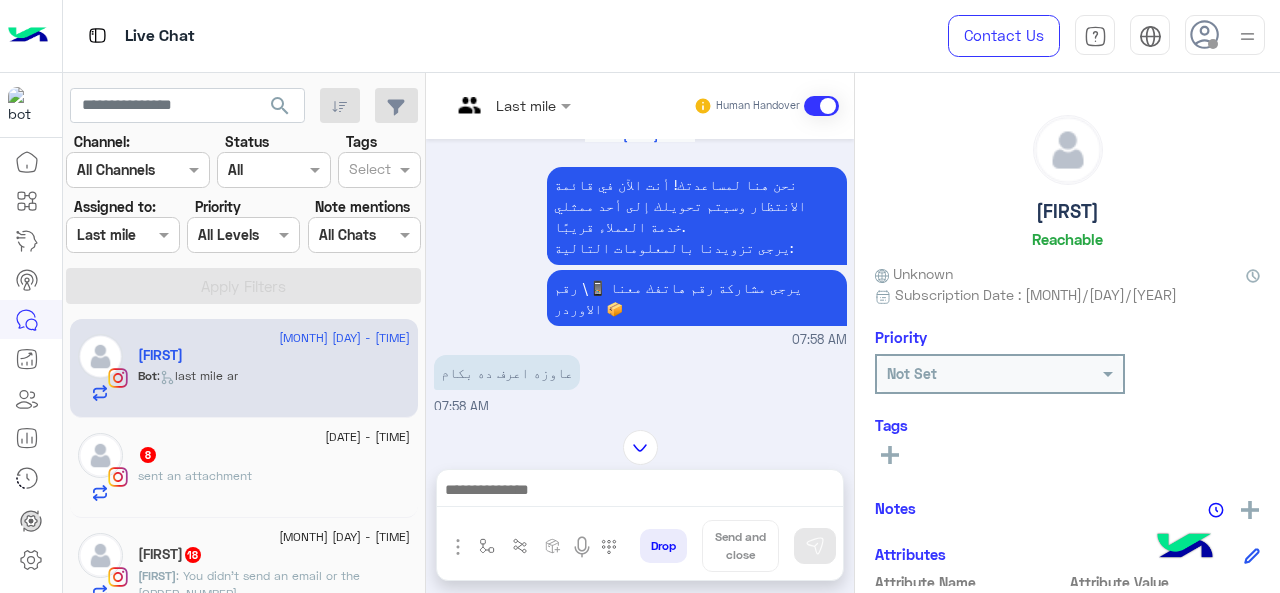 scroll, scrollTop: 212, scrollLeft: 0, axis: vertical 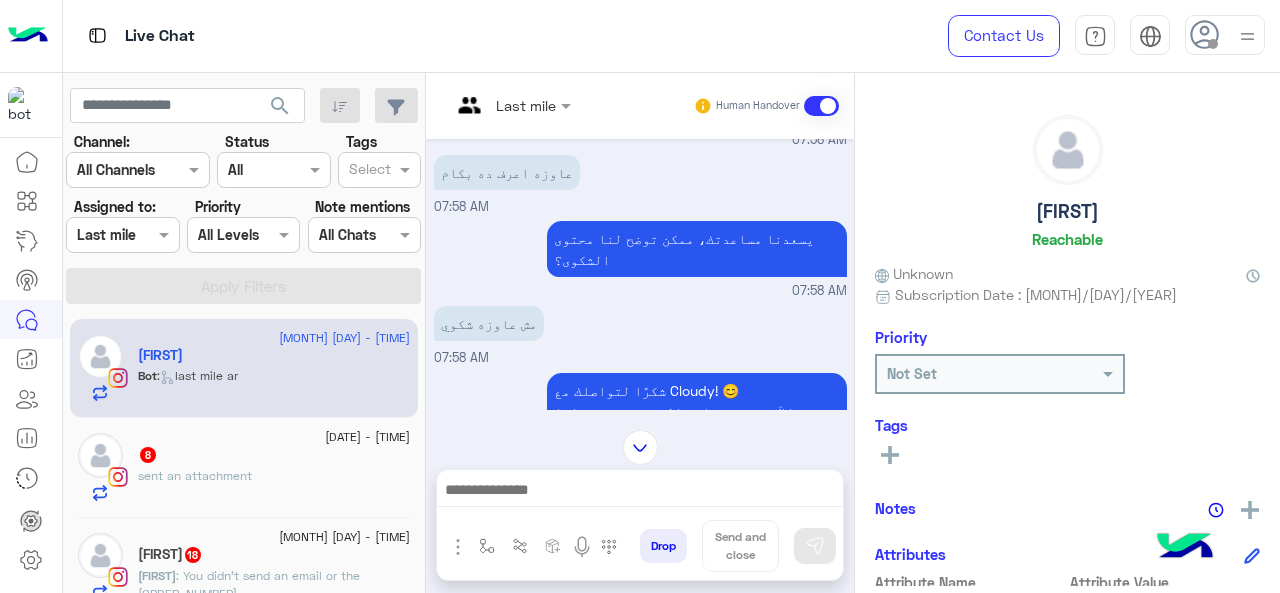 click at bounding box center [511, 104] 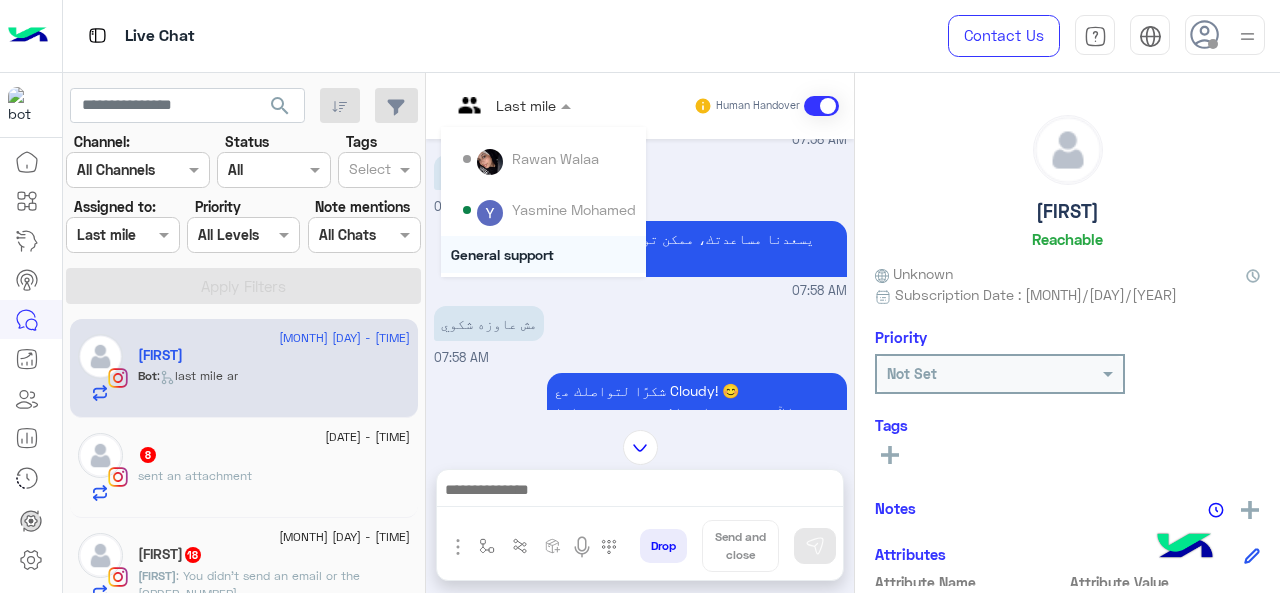 scroll, scrollTop: 200, scrollLeft: 0, axis: vertical 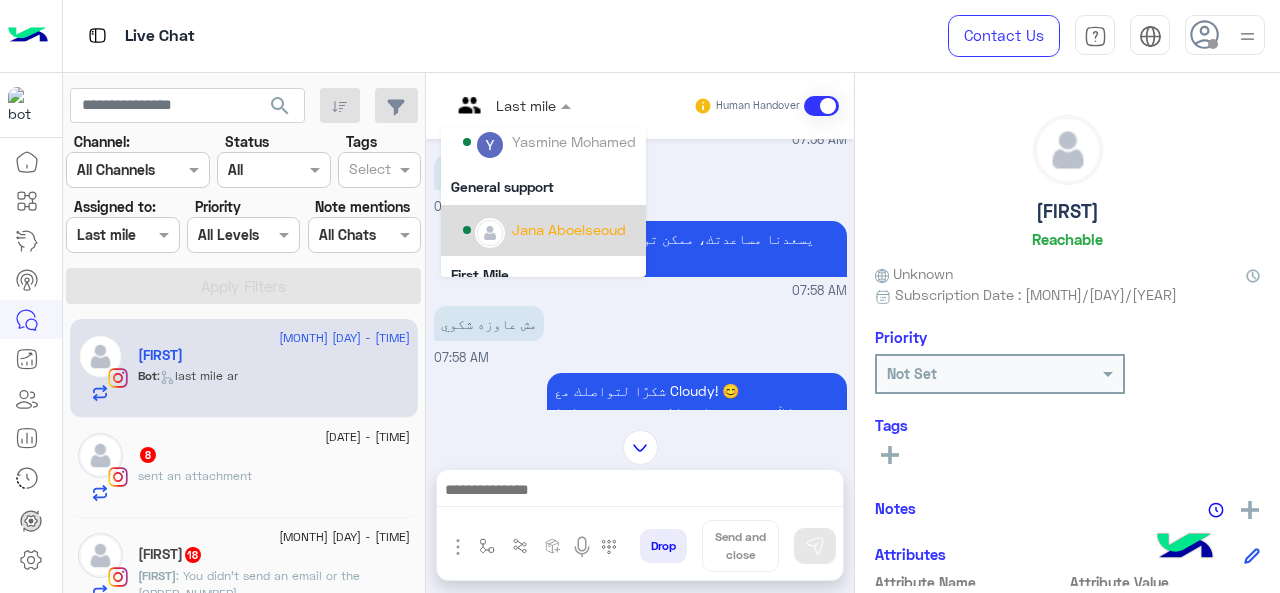 click on "Jana Aboelseoud" at bounding box center [569, 229] 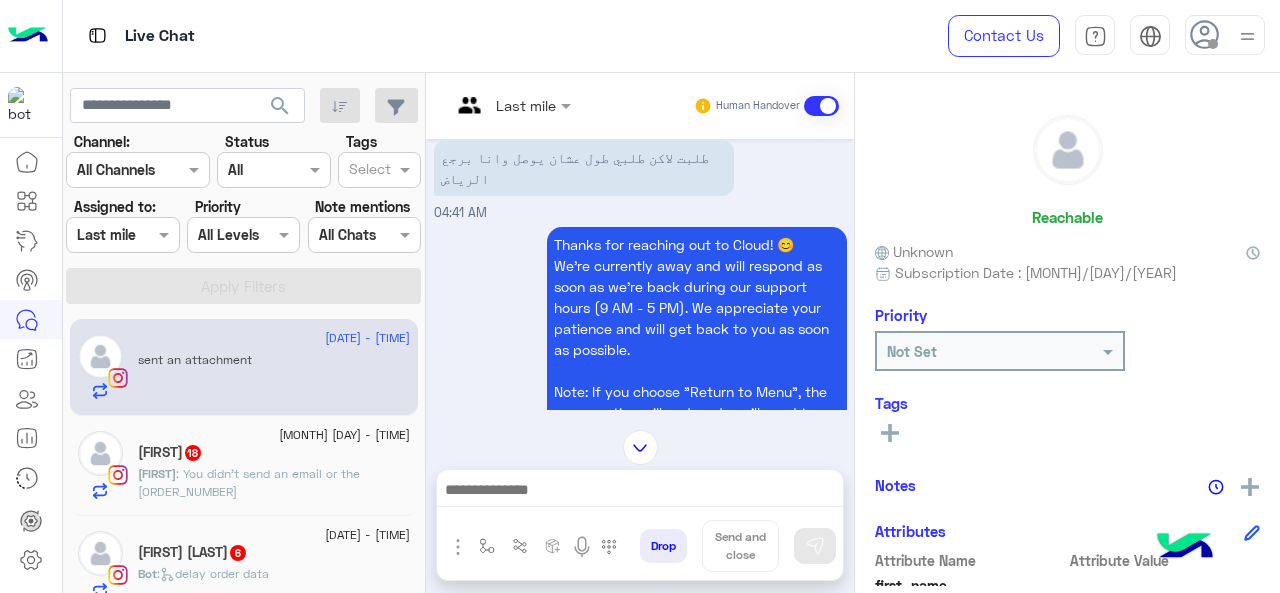 scroll, scrollTop: 370, scrollLeft: 0, axis: vertical 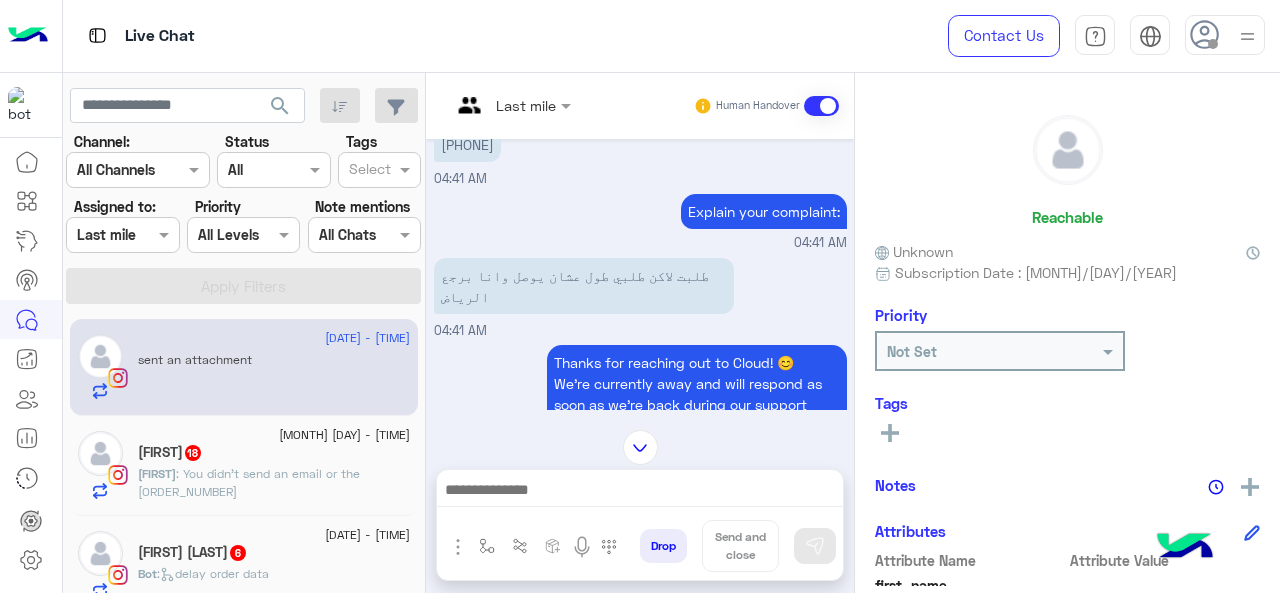 click at bounding box center (487, 105) 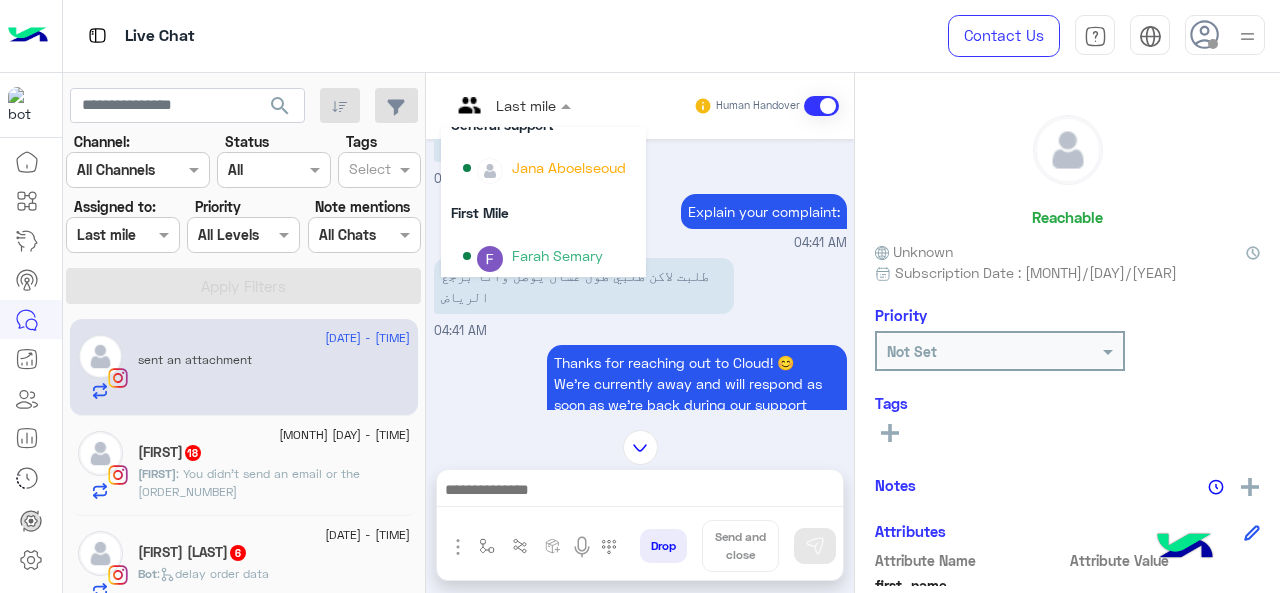 scroll, scrollTop: 354, scrollLeft: 0, axis: vertical 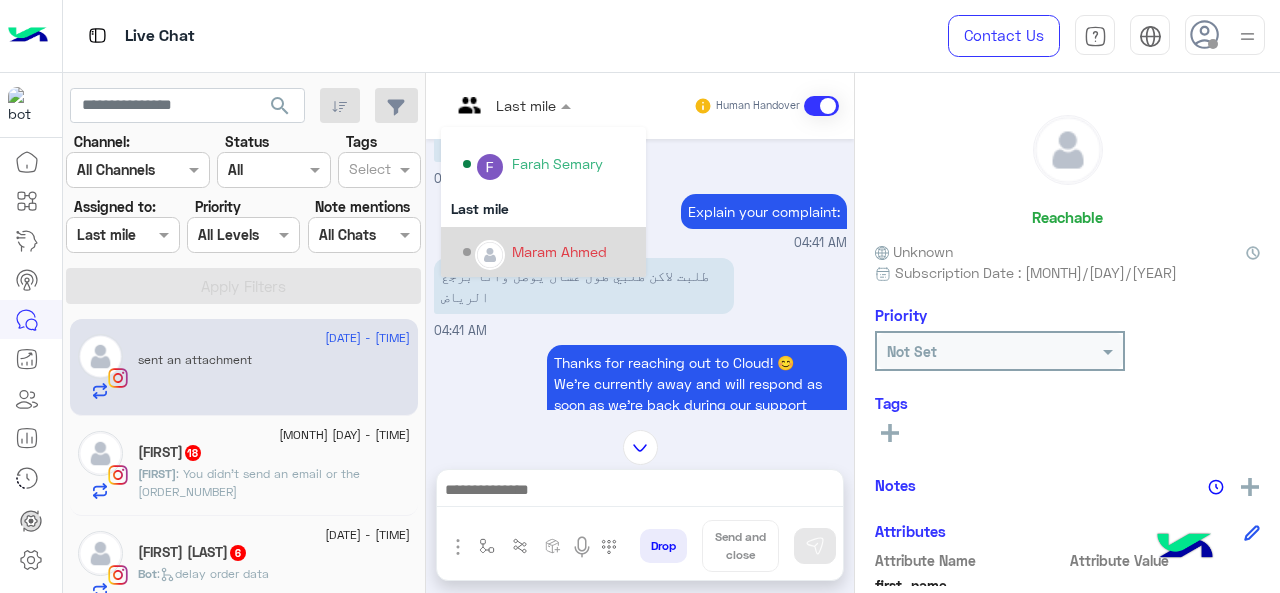 click on "Maram Ahmed" at bounding box center [559, 251] 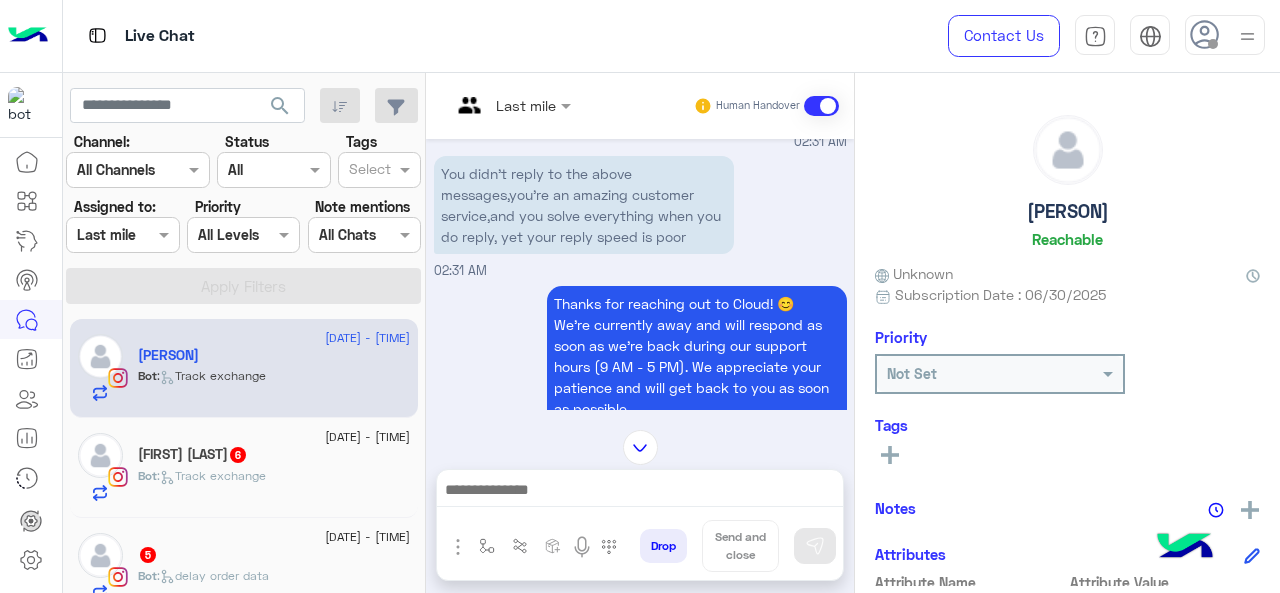 scroll, scrollTop: 1925, scrollLeft: 0, axis: vertical 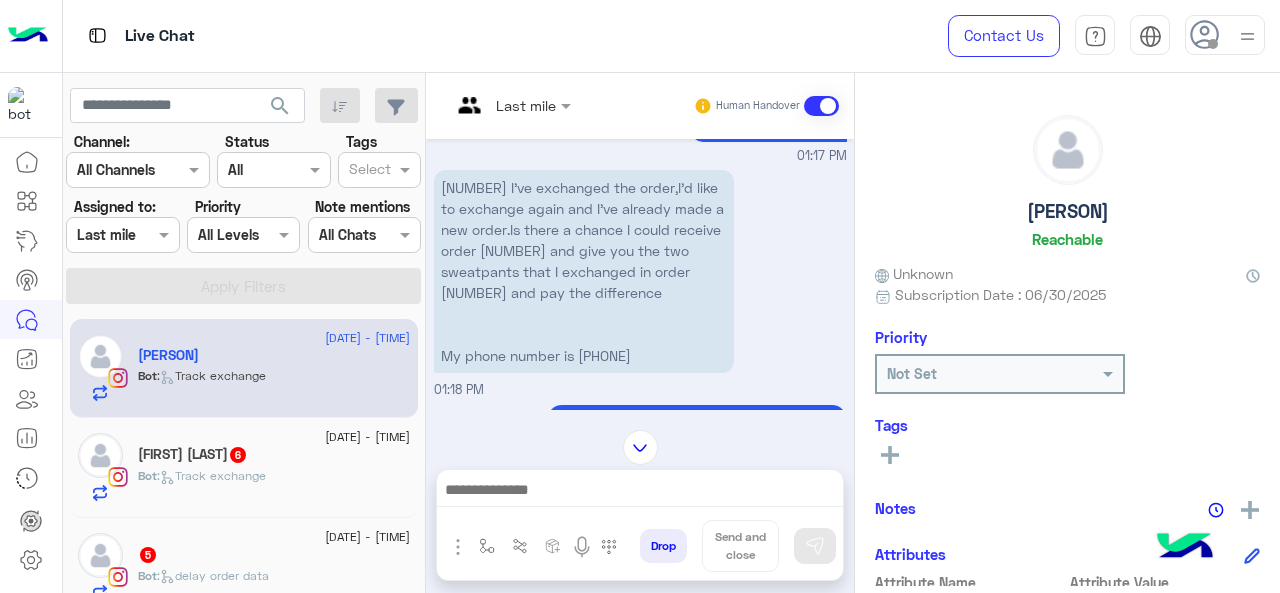 click 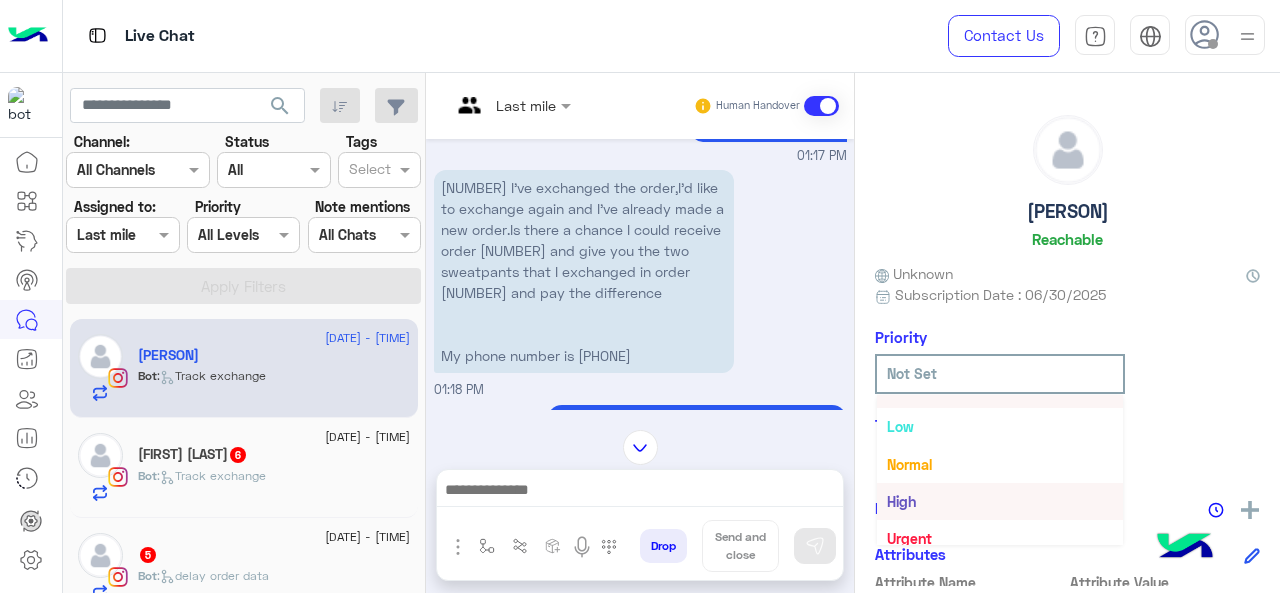 scroll, scrollTop: 36, scrollLeft: 0, axis: vertical 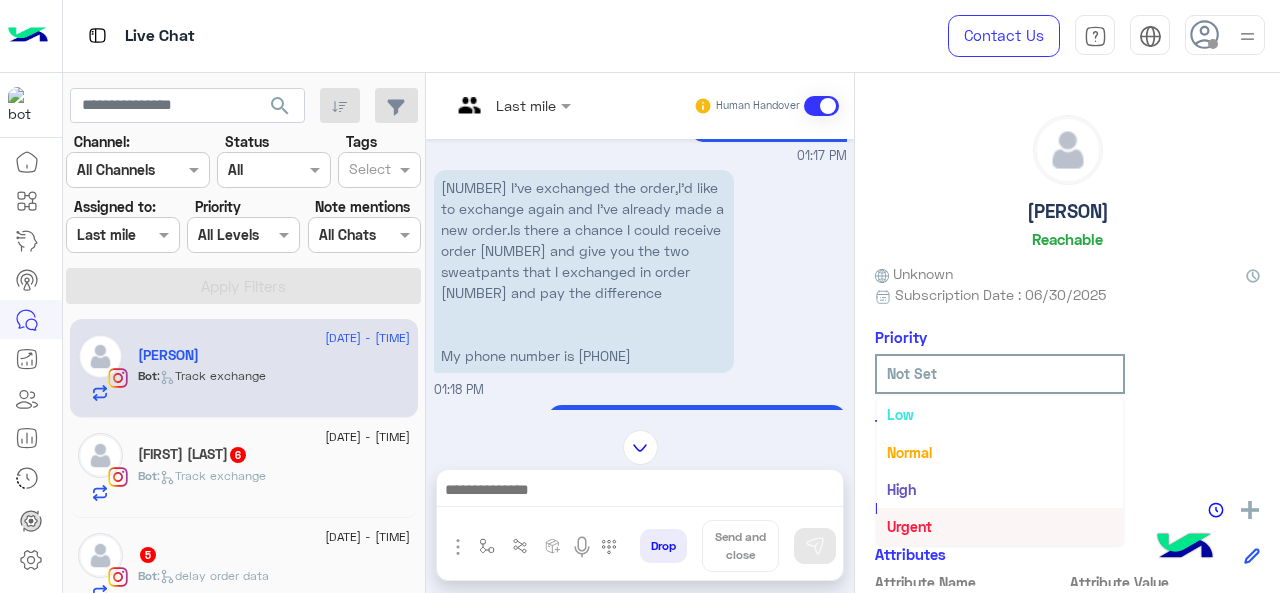 click on "Urgent" at bounding box center [909, 526] 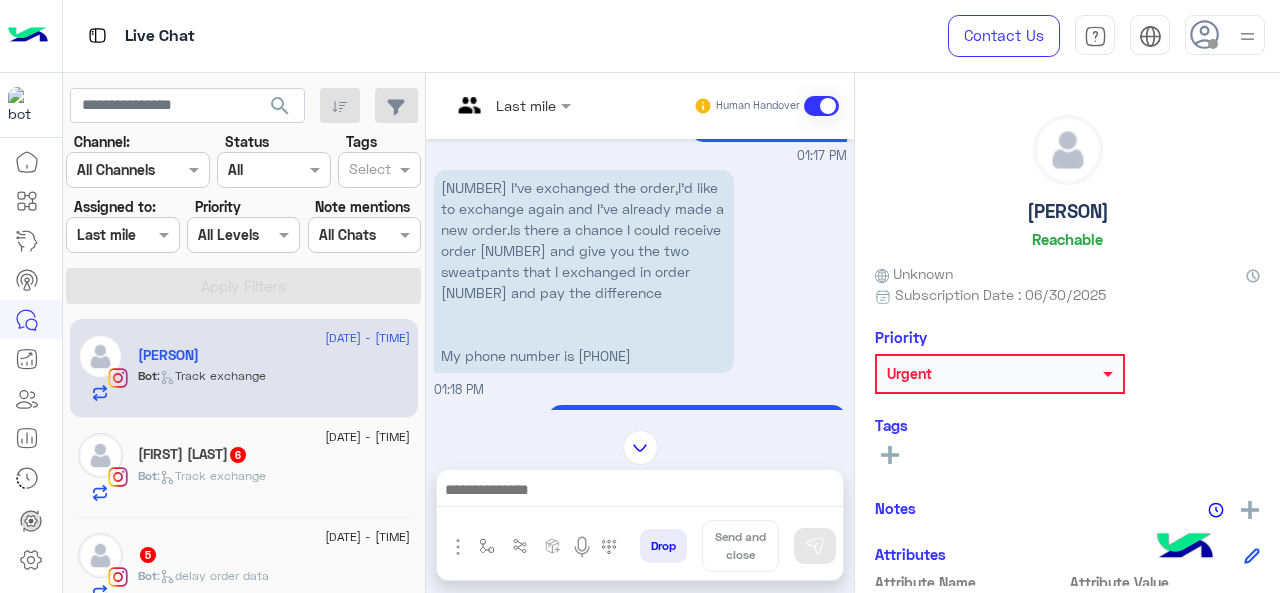 click at bounding box center [511, 104] 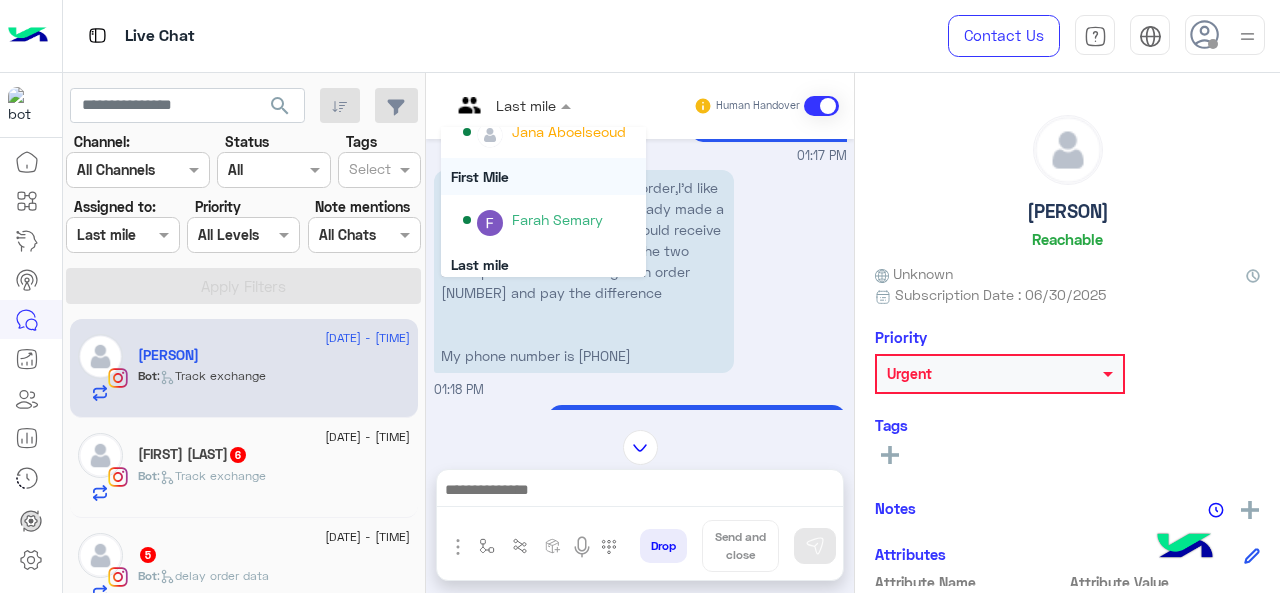 scroll, scrollTop: 300, scrollLeft: 0, axis: vertical 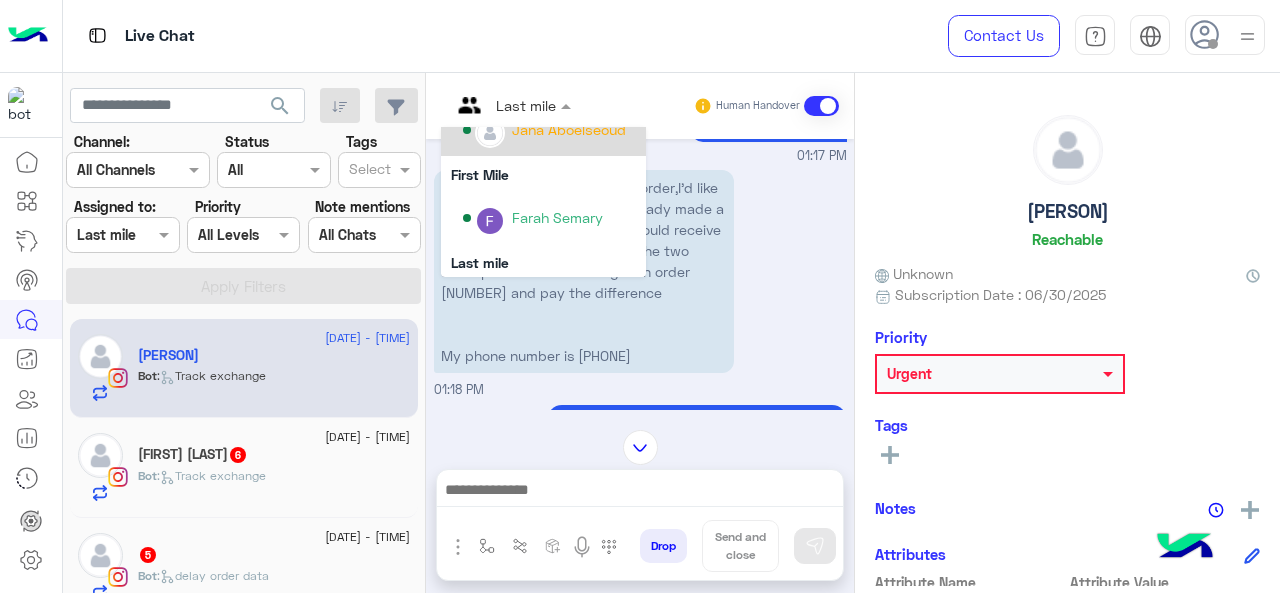 click on "Jana Aboelseoud" at bounding box center [549, 130] 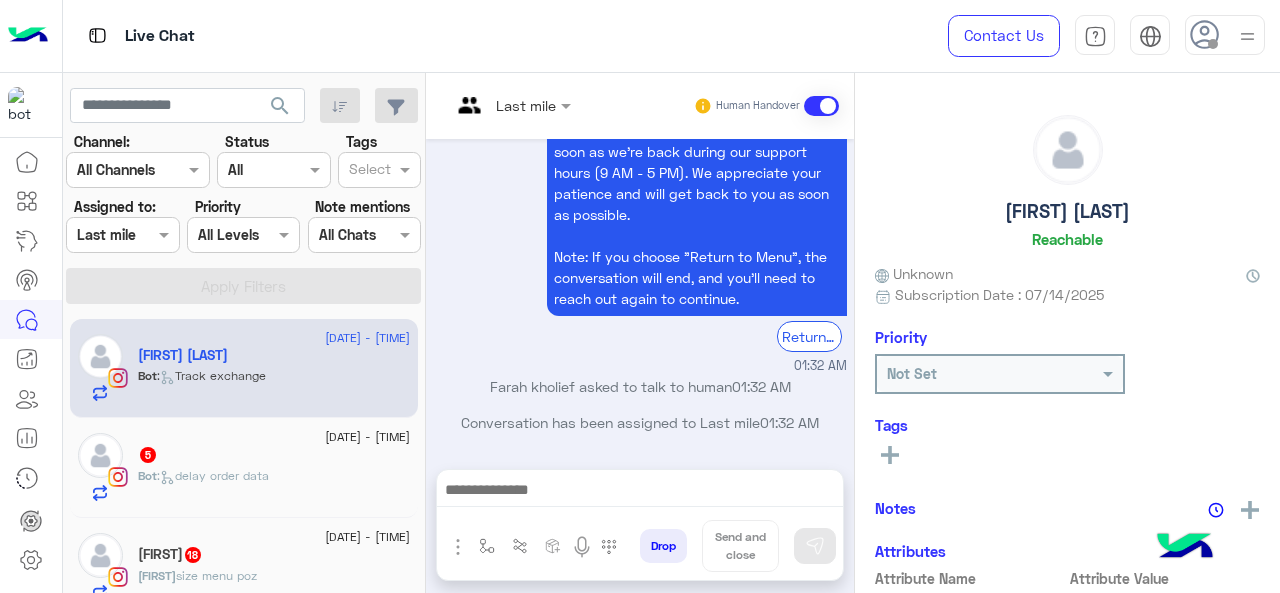 scroll, scrollTop: 648, scrollLeft: 0, axis: vertical 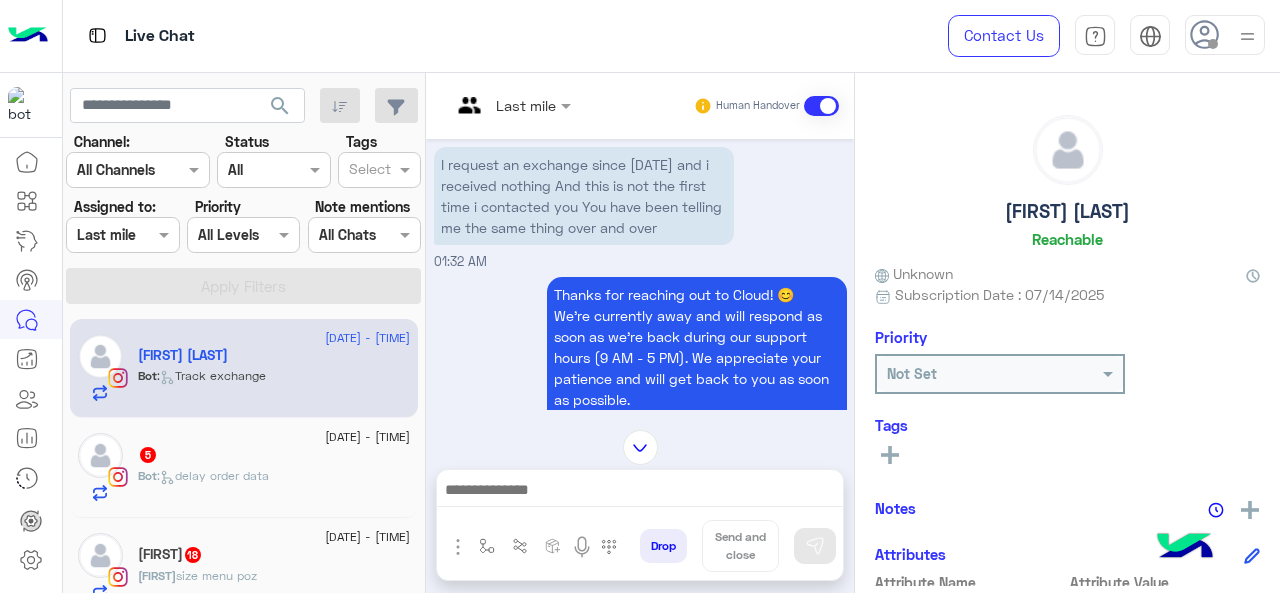 click at bounding box center (511, 104) 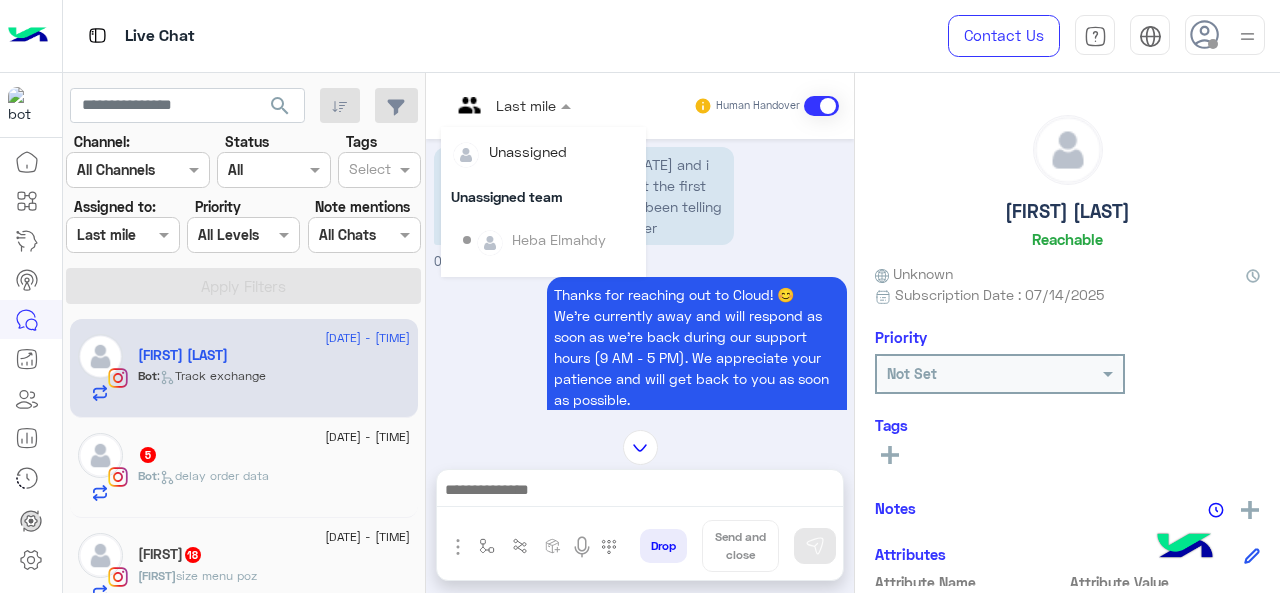 scroll, scrollTop: 354, scrollLeft: 0, axis: vertical 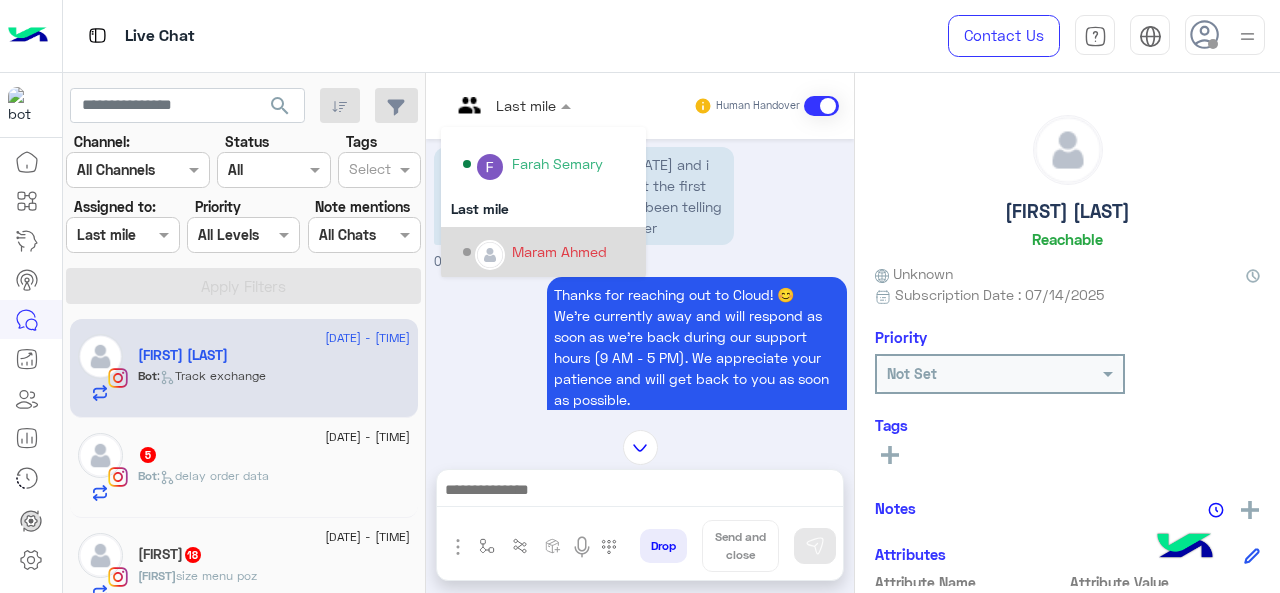 click on "Maram Ahmed" at bounding box center [559, 251] 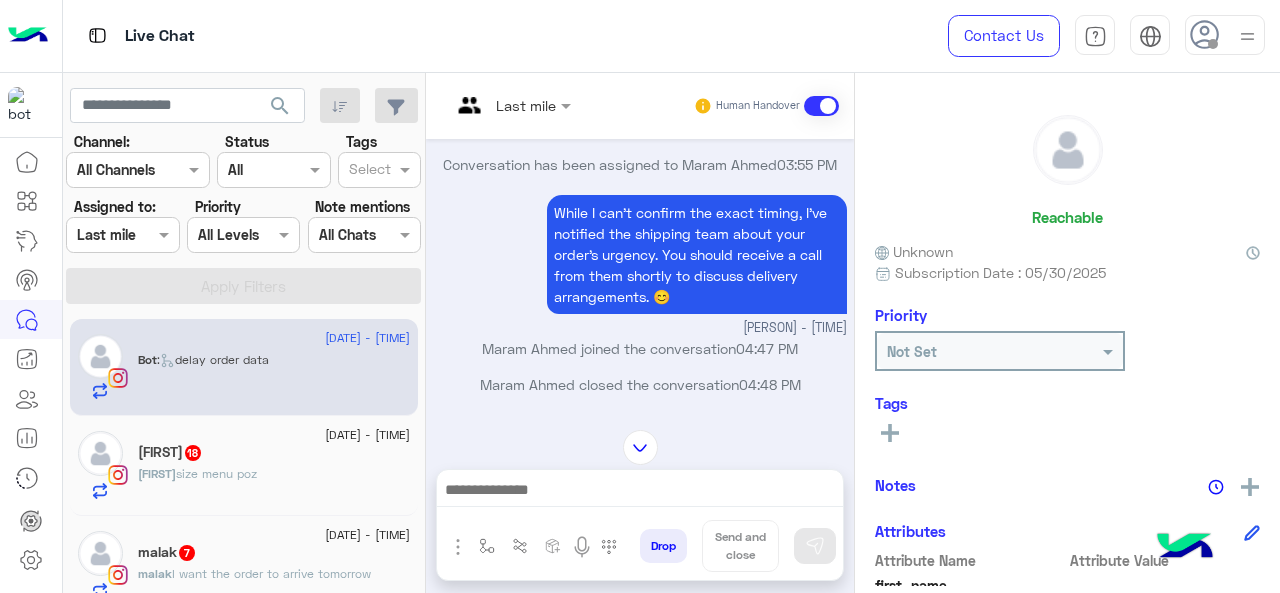 scroll, scrollTop: 334, scrollLeft: 0, axis: vertical 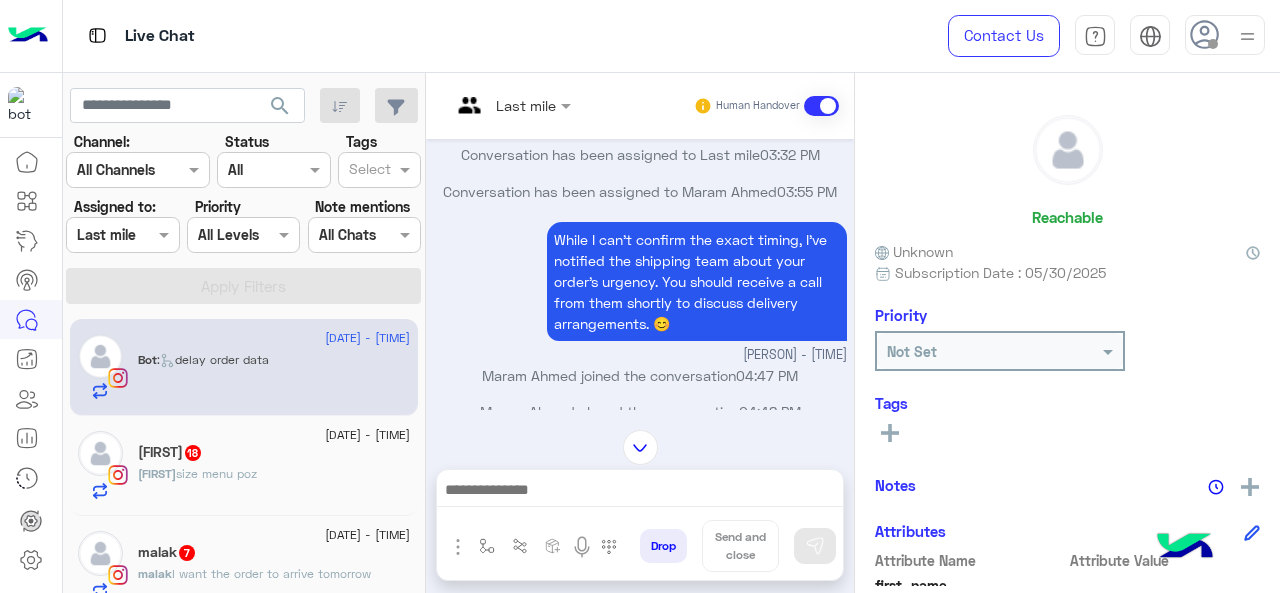 click at bounding box center (511, 104) 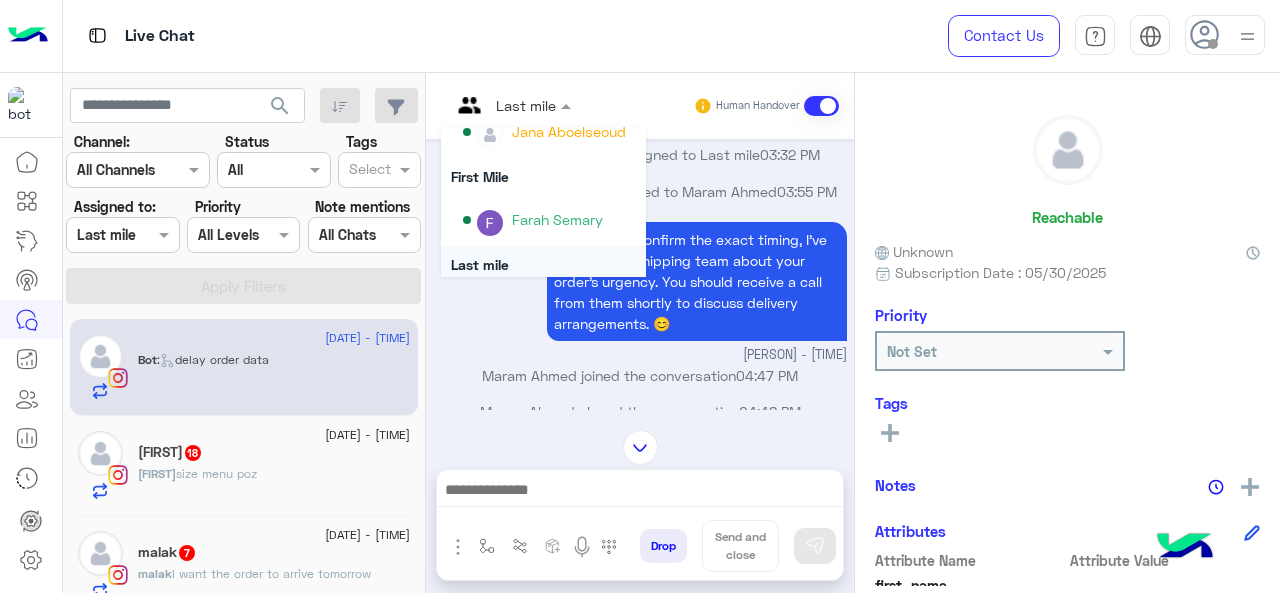 scroll, scrollTop: 354, scrollLeft: 0, axis: vertical 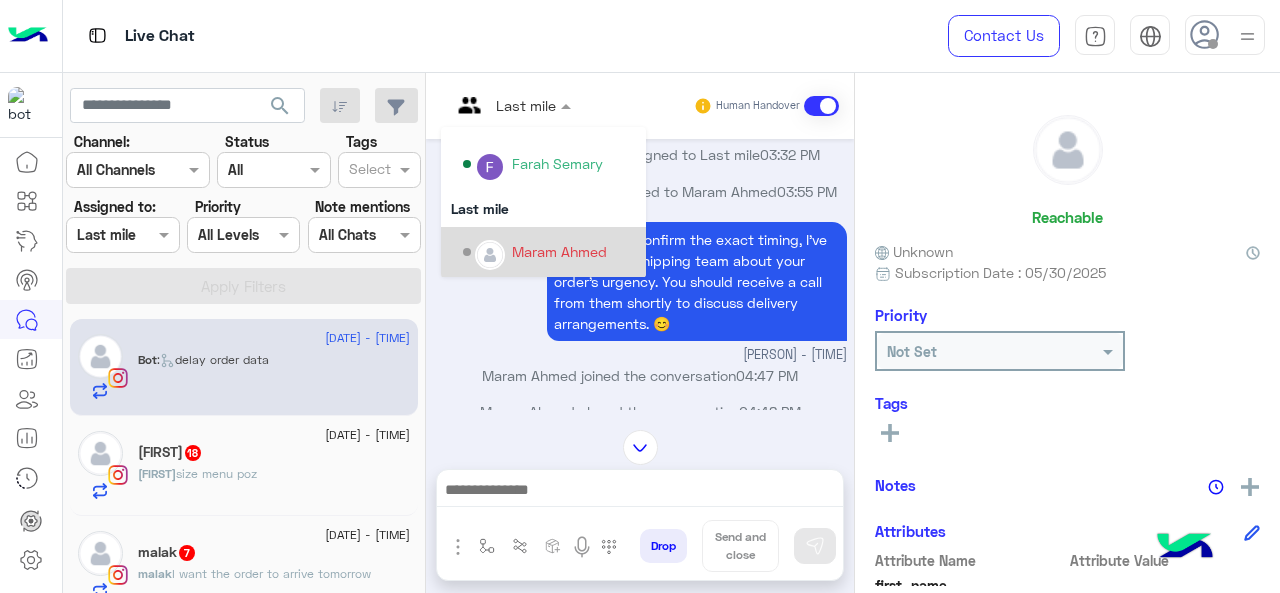 click on "Maram Ahmed" at bounding box center (559, 251) 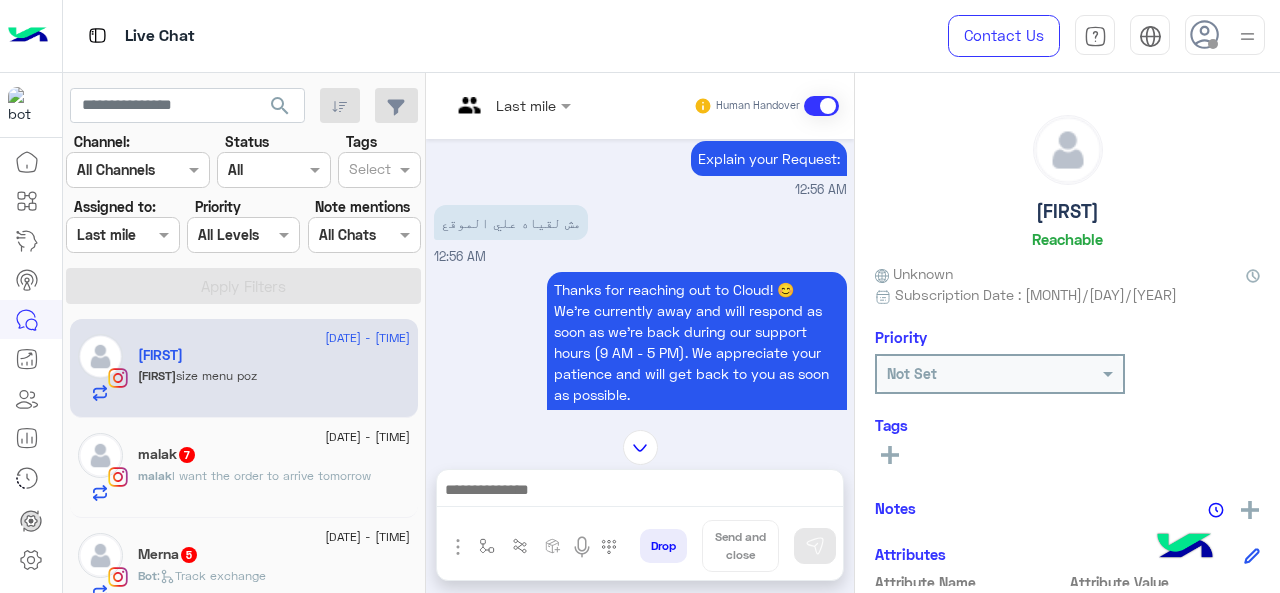 scroll, scrollTop: 134, scrollLeft: 0, axis: vertical 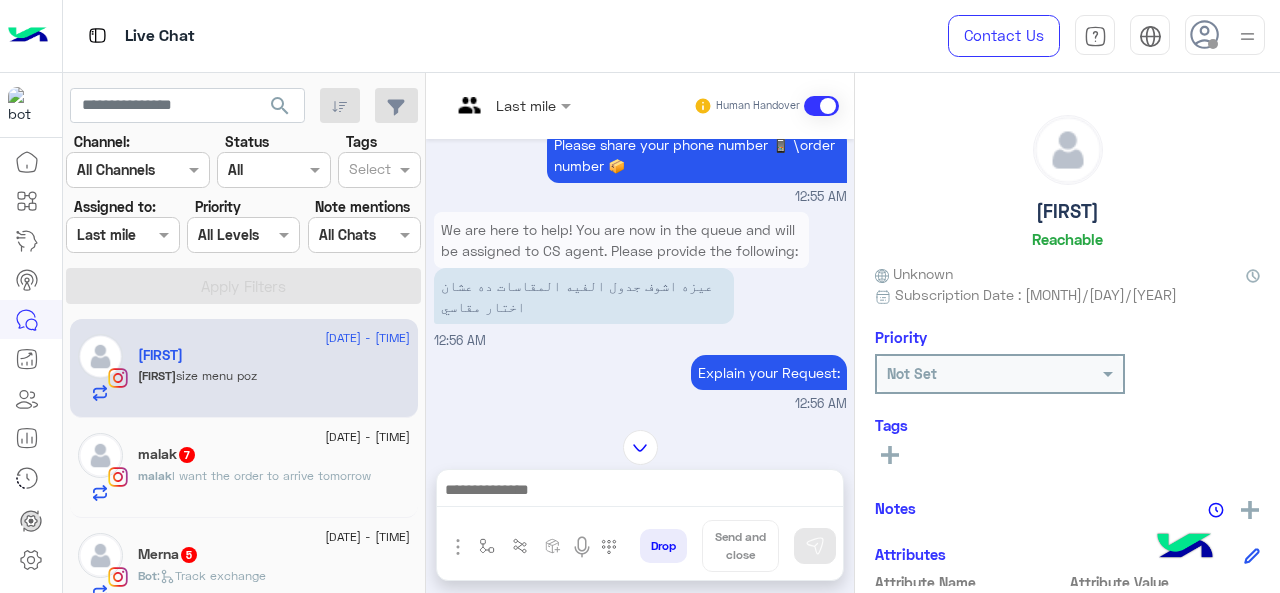 click at bounding box center (511, 104) 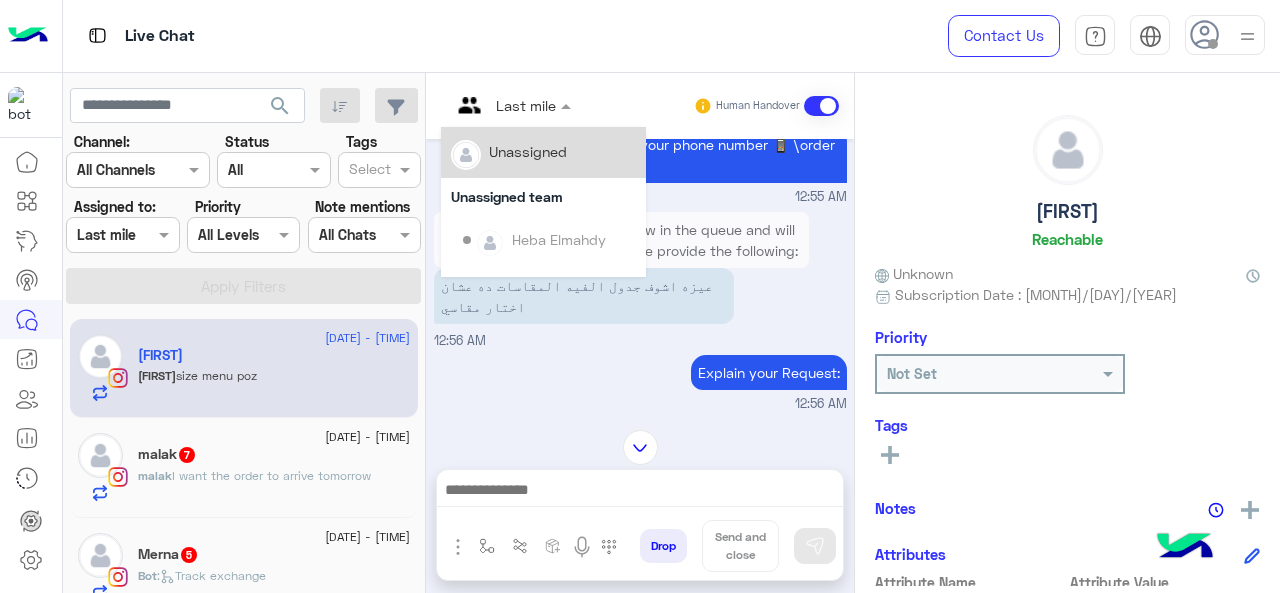 scroll, scrollTop: 200, scrollLeft: 0, axis: vertical 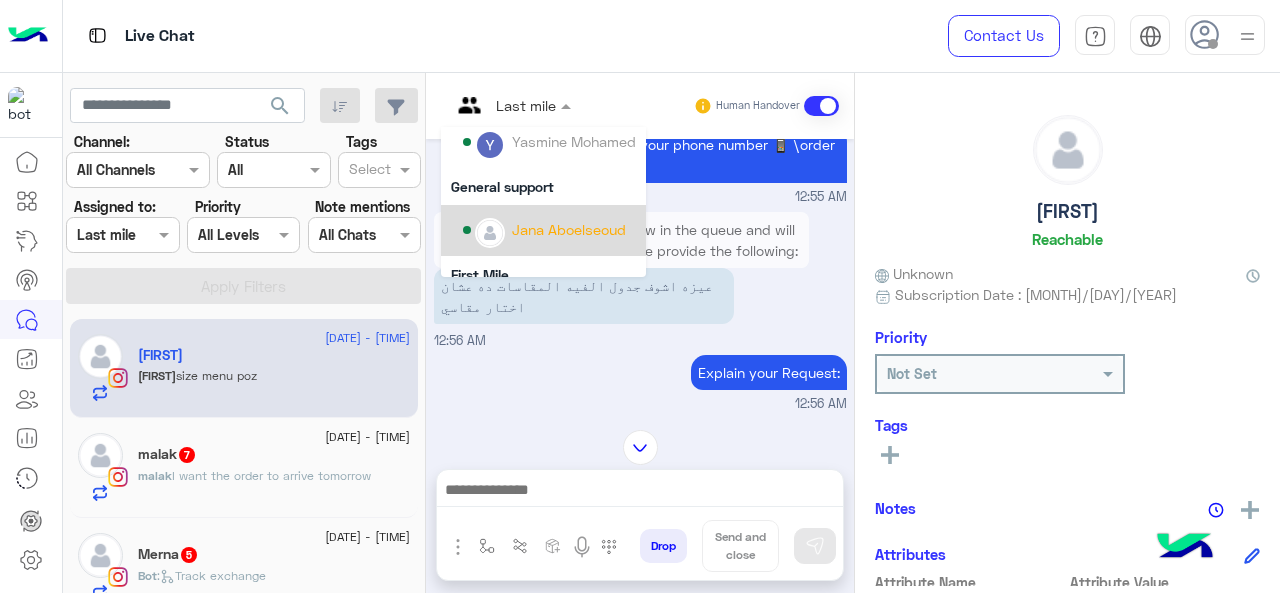 click on "Jana Aboelseoud" at bounding box center (549, 230) 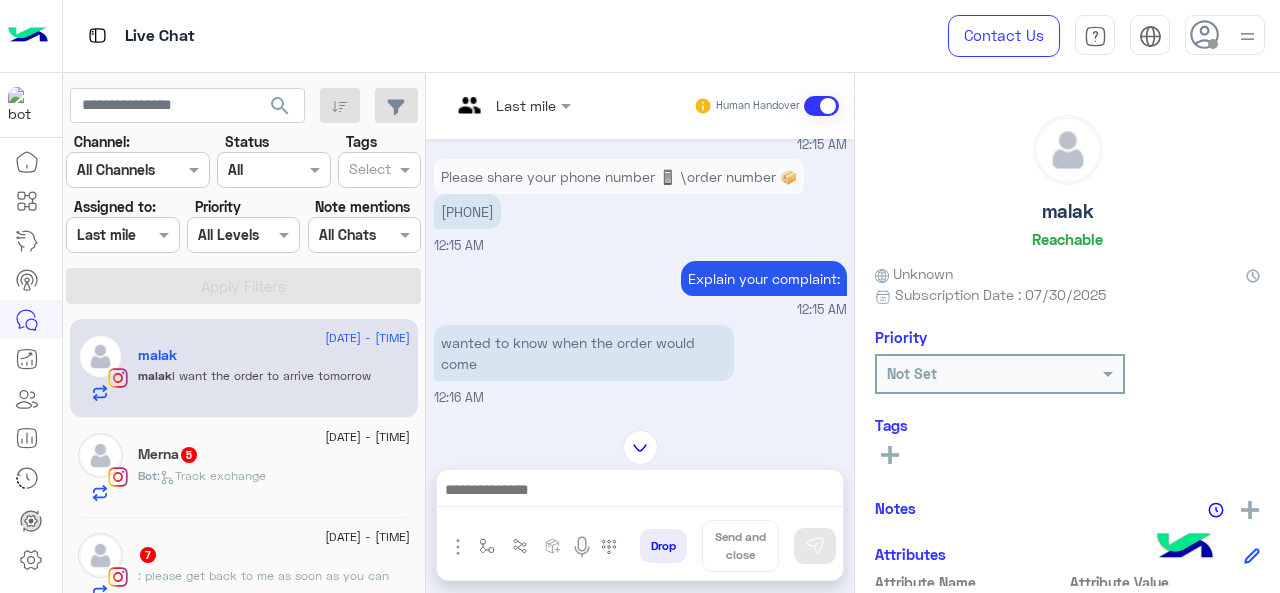 scroll, scrollTop: 308, scrollLeft: 0, axis: vertical 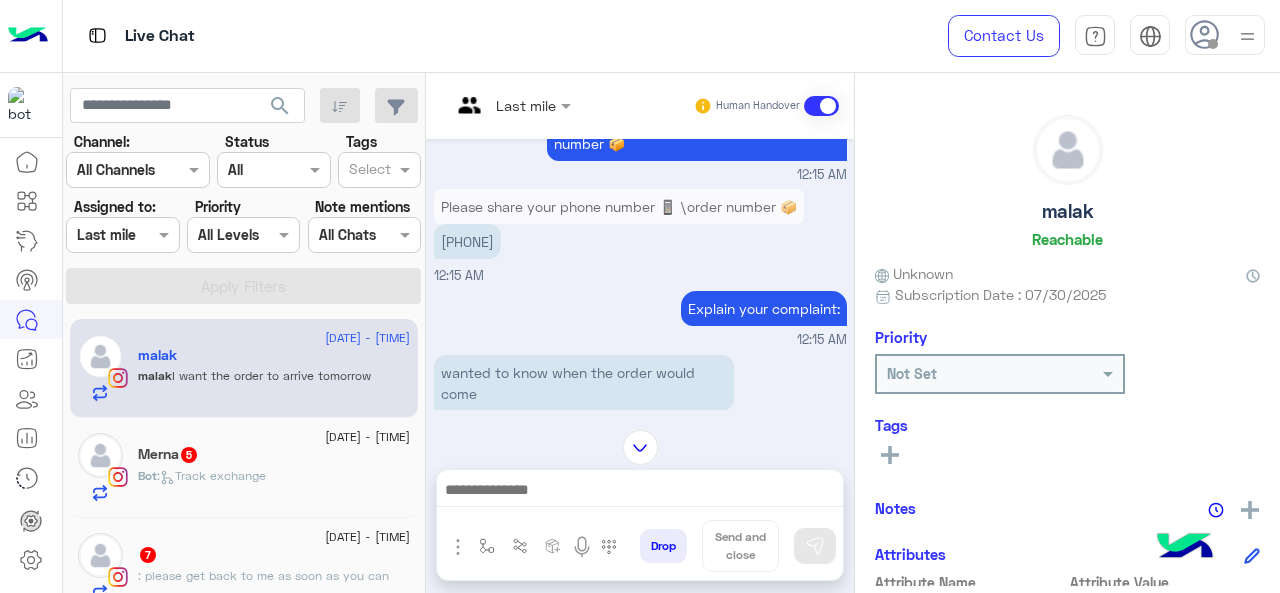 click on "Last mile" at bounding box center [503, 106] 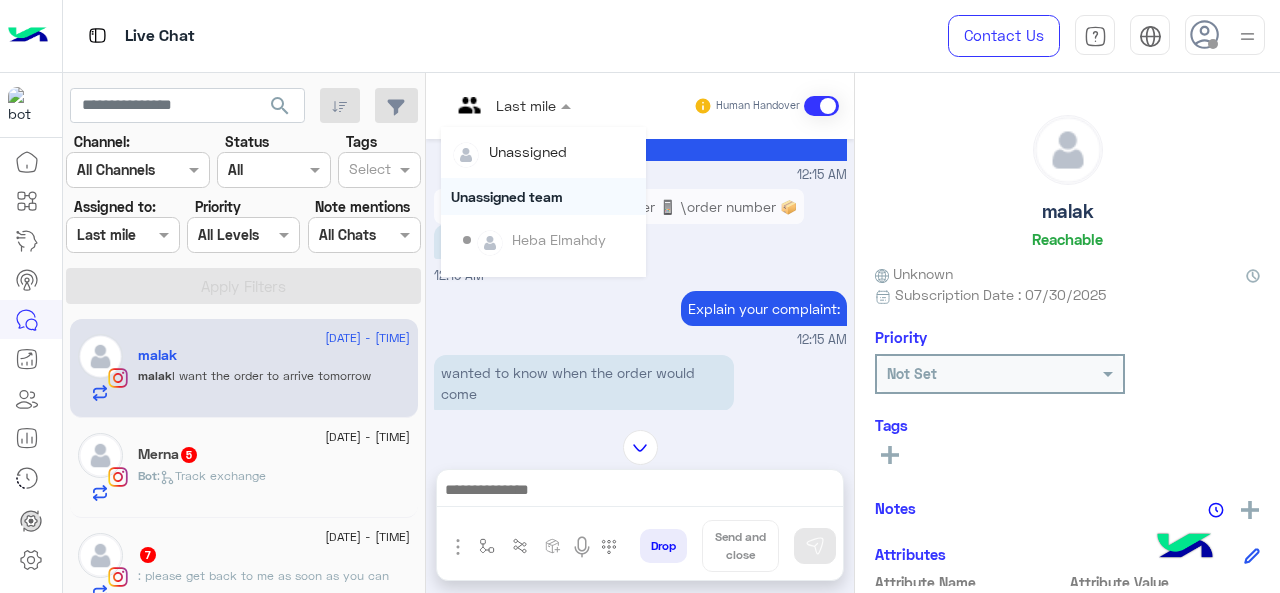scroll, scrollTop: 354, scrollLeft: 0, axis: vertical 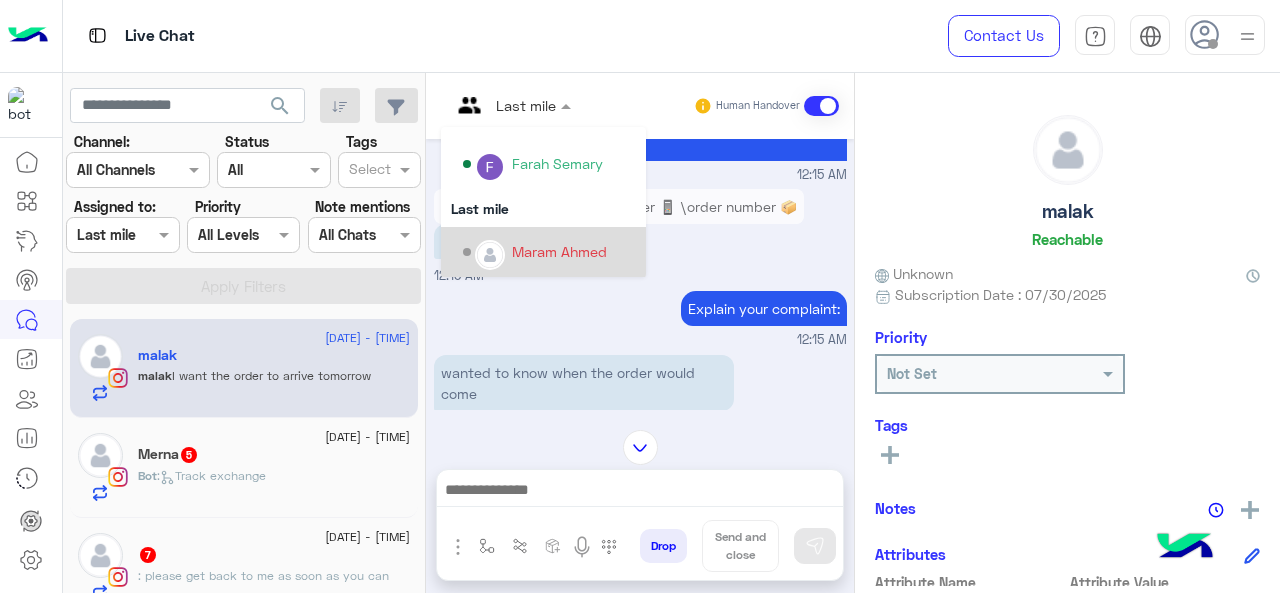 click on "Maram Ahmed" at bounding box center (559, 251) 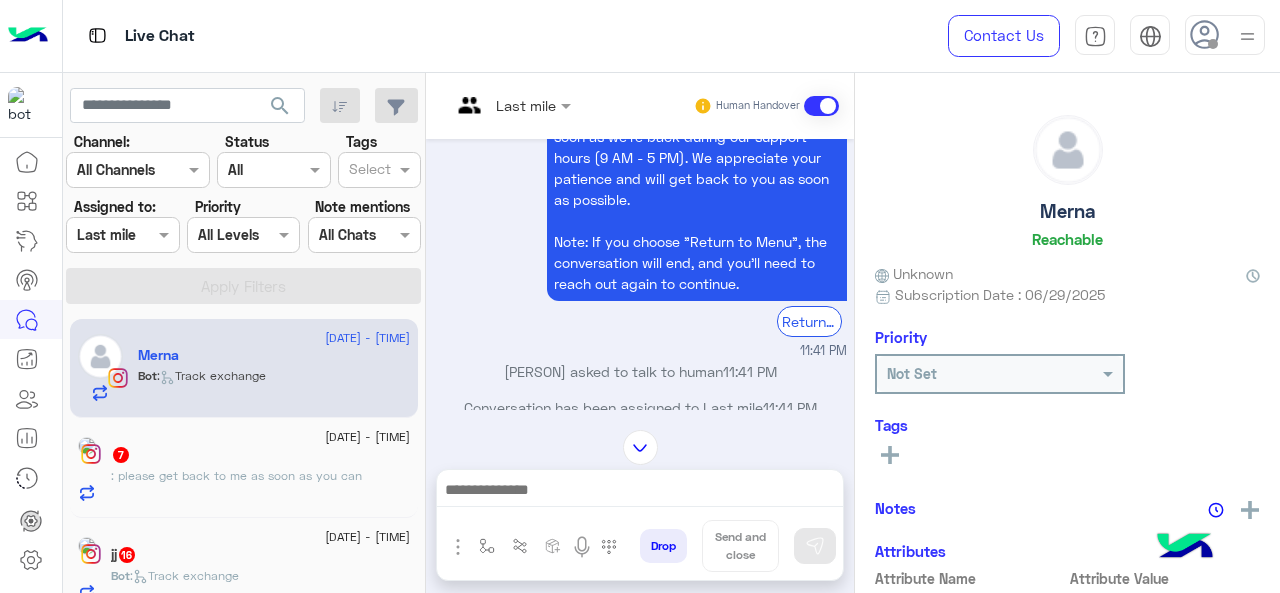 scroll, scrollTop: 611, scrollLeft: 0, axis: vertical 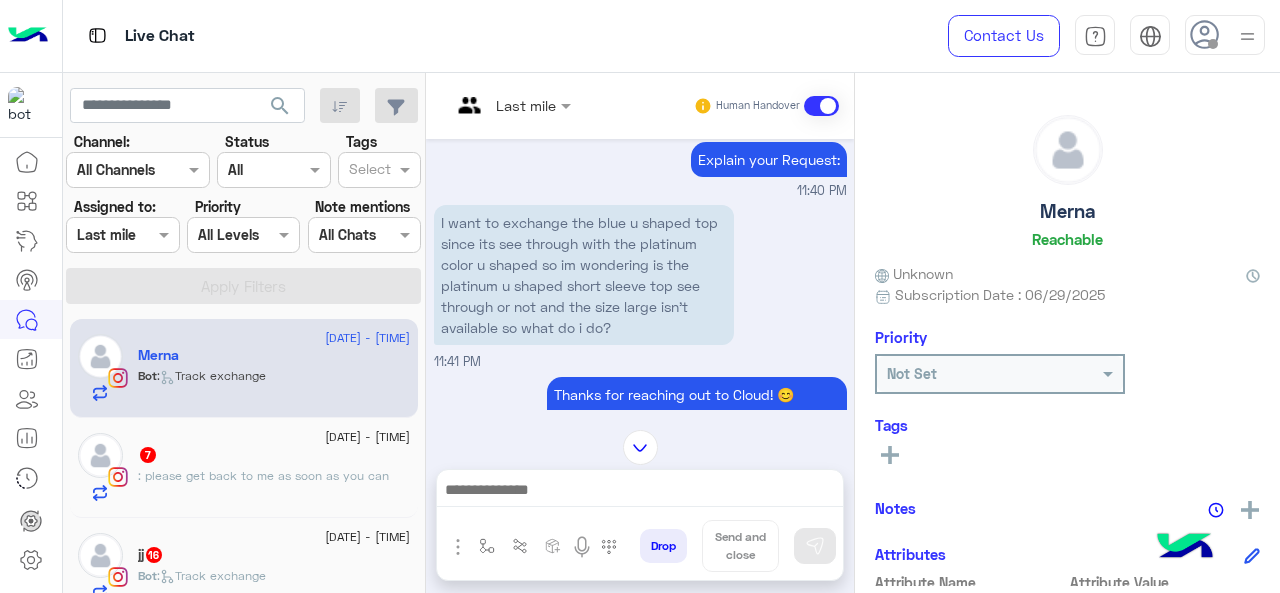 click on "Last mile" at bounding box center [503, 106] 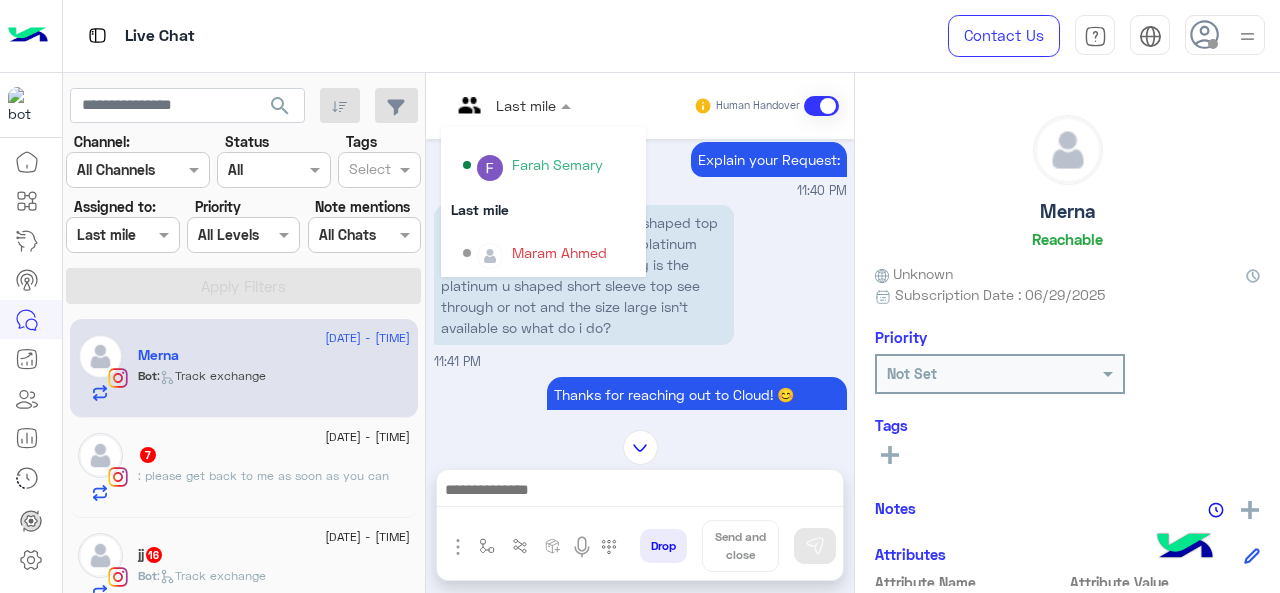scroll, scrollTop: 354, scrollLeft: 0, axis: vertical 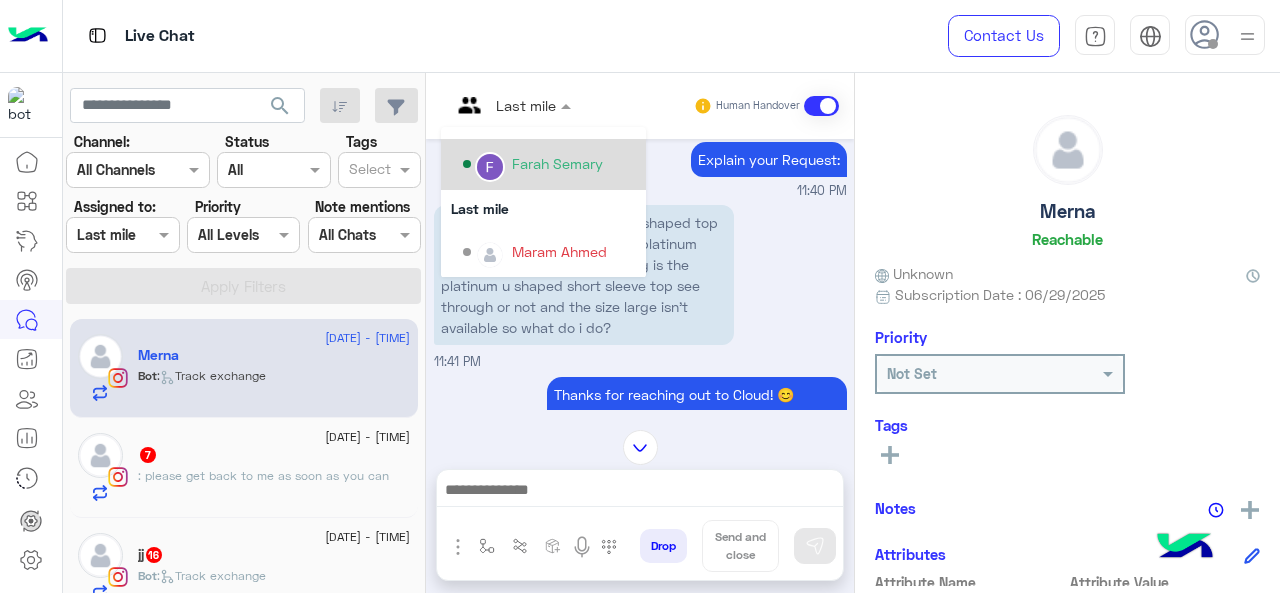 click on "Farah Semary" at bounding box center [543, 164] 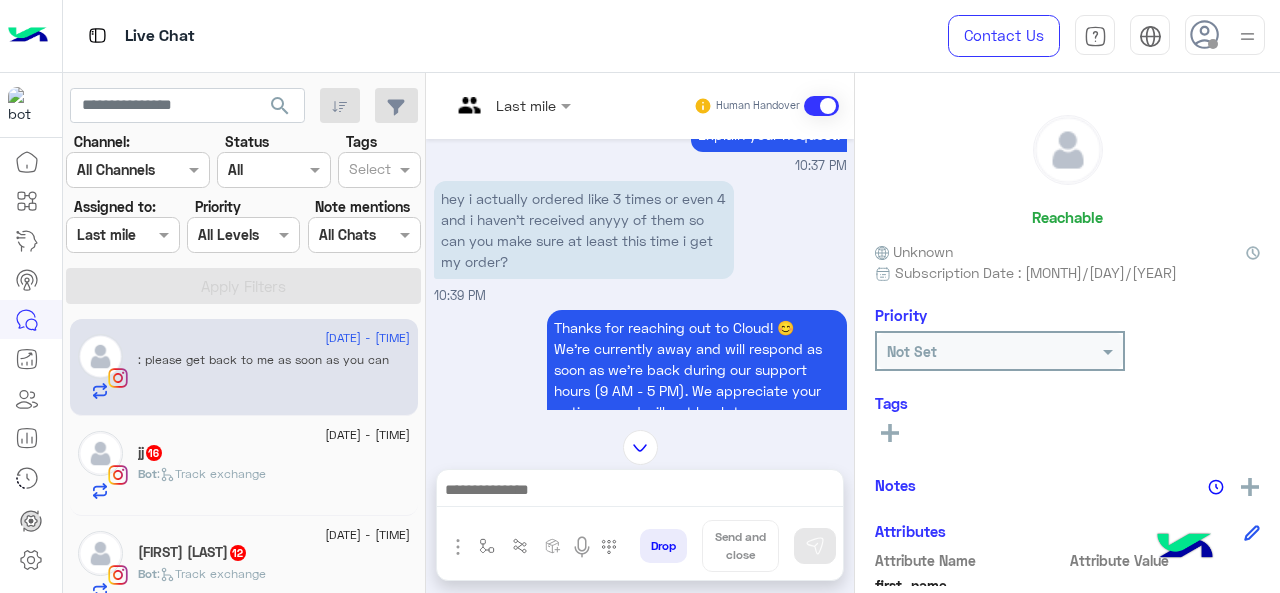 scroll, scrollTop: 403, scrollLeft: 0, axis: vertical 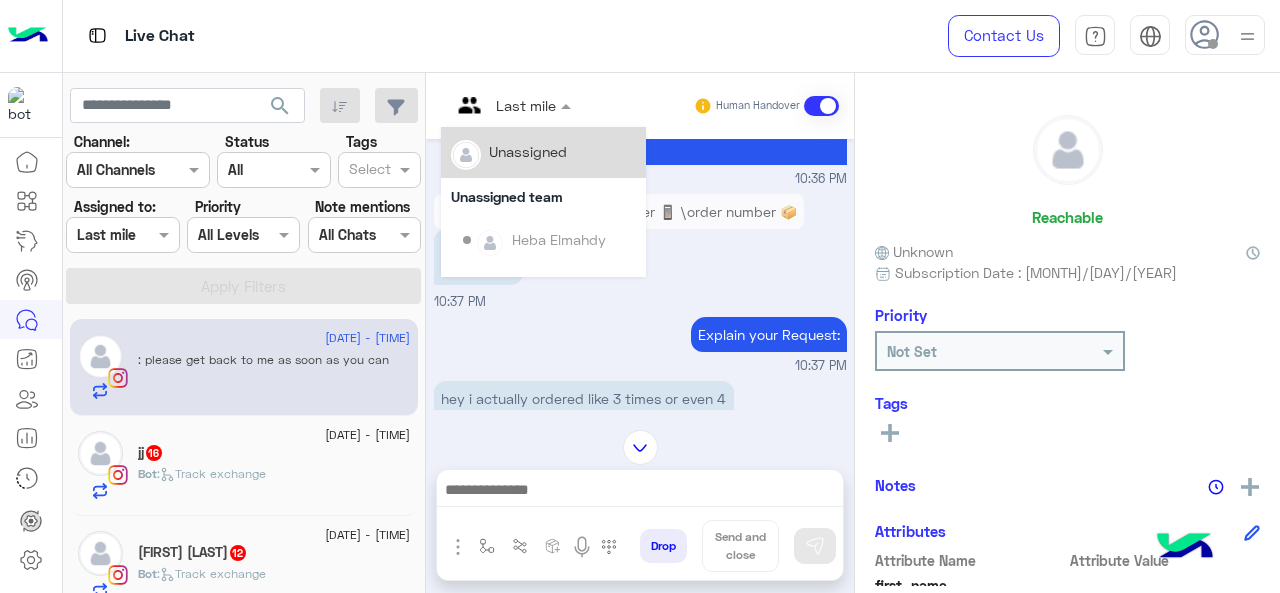 click at bounding box center [511, 104] 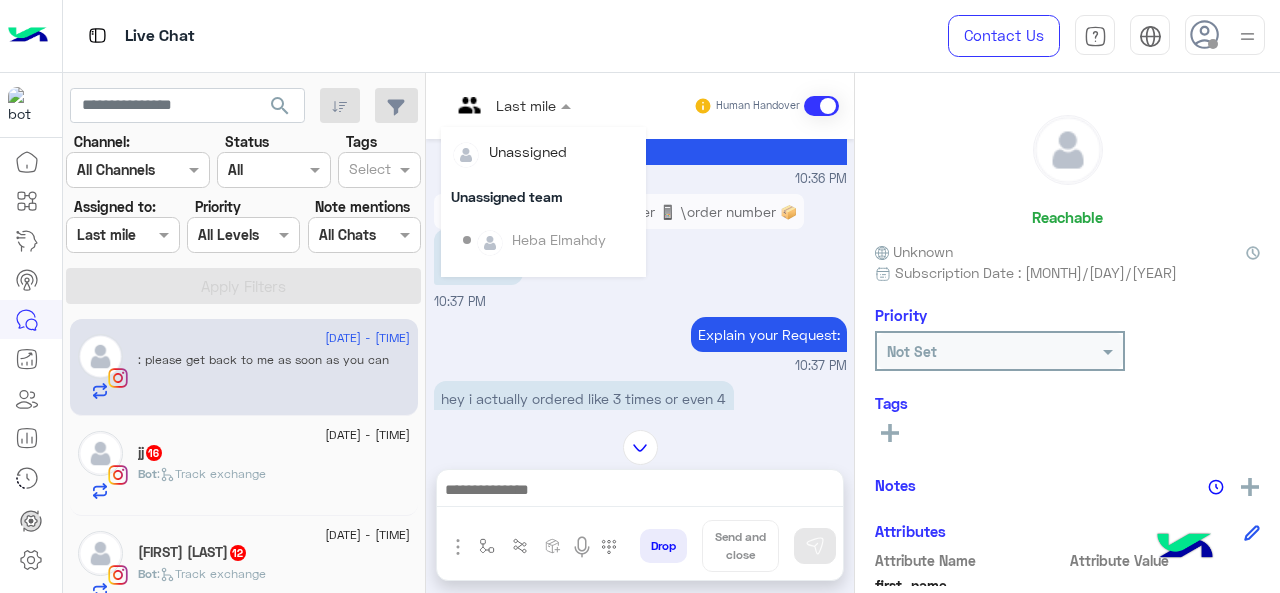 scroll, scrollTop: 354, scrollLeft: 0, axis: vertical 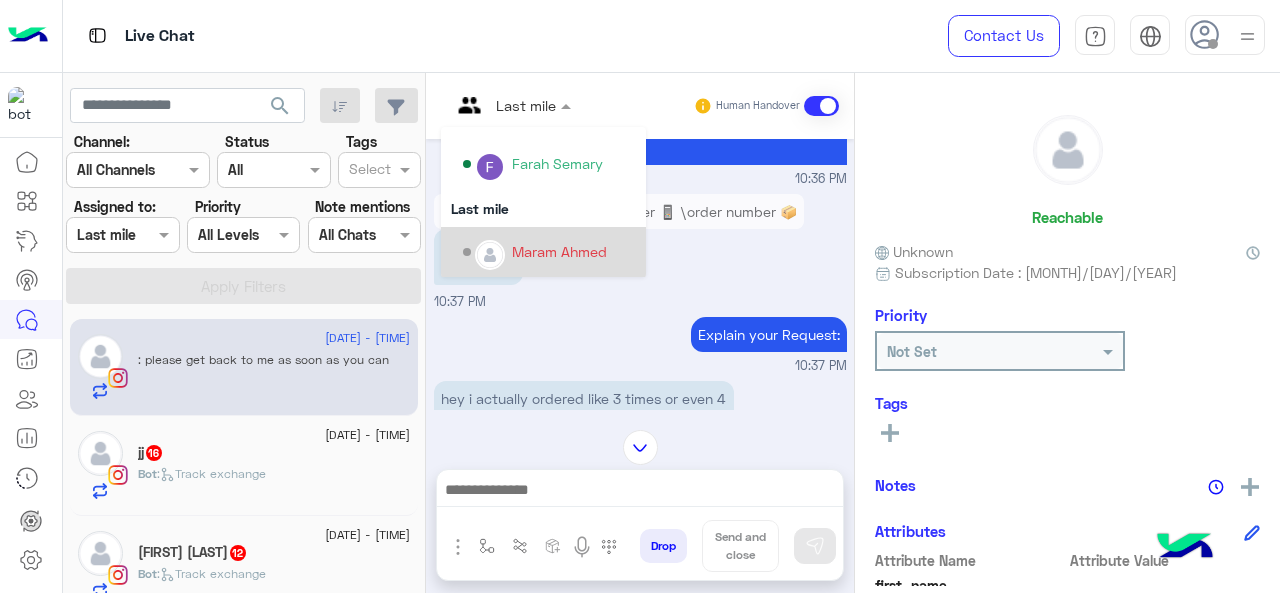 click on "Maram Ahmed" at bounding box center (559, 251) 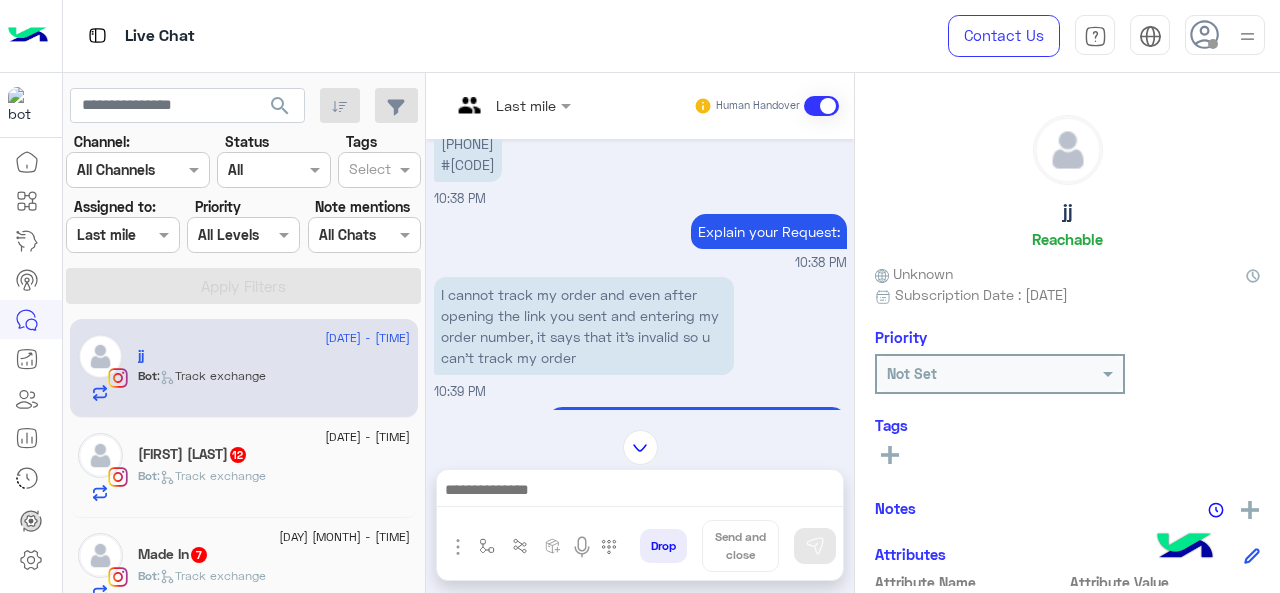 scroll, scrollTop: 569, scrollLeft: 0, axis: vertical 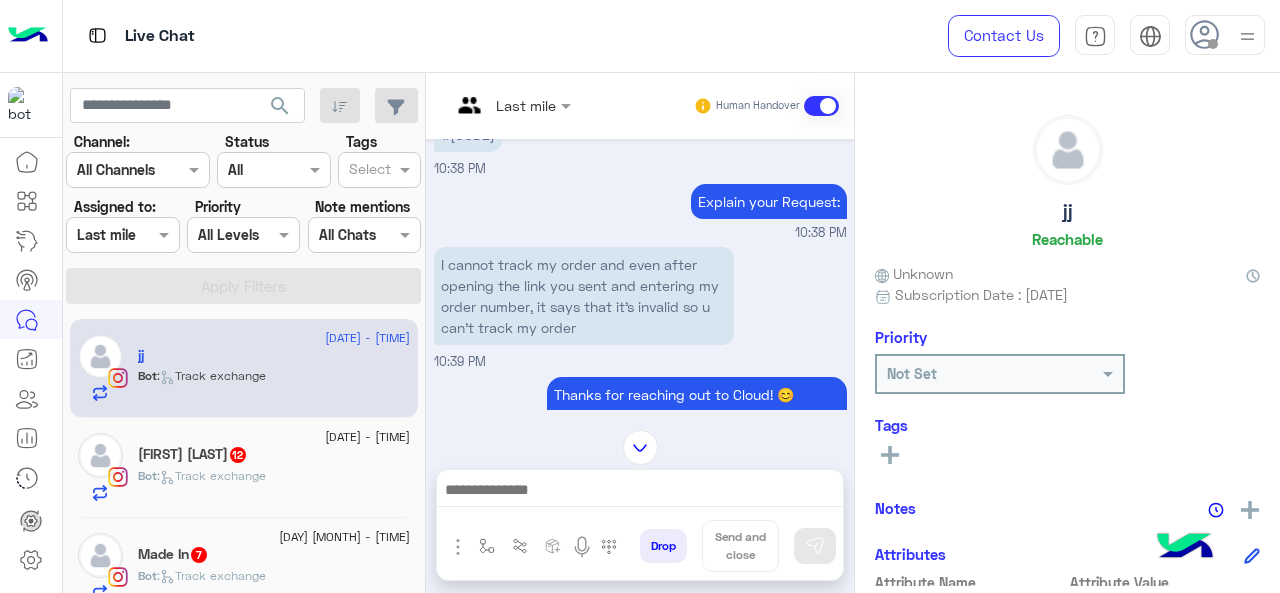 click at bounding box center (487, 105) 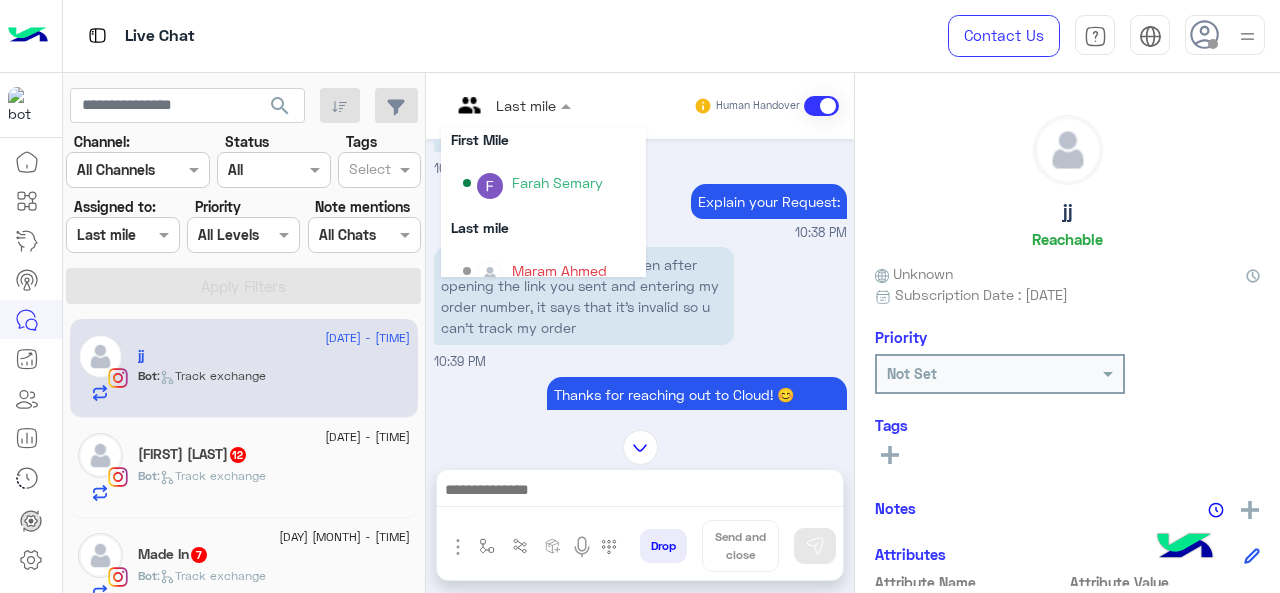 scroll, scrollTop: 354, scrollLeft: 0, axis: vertical 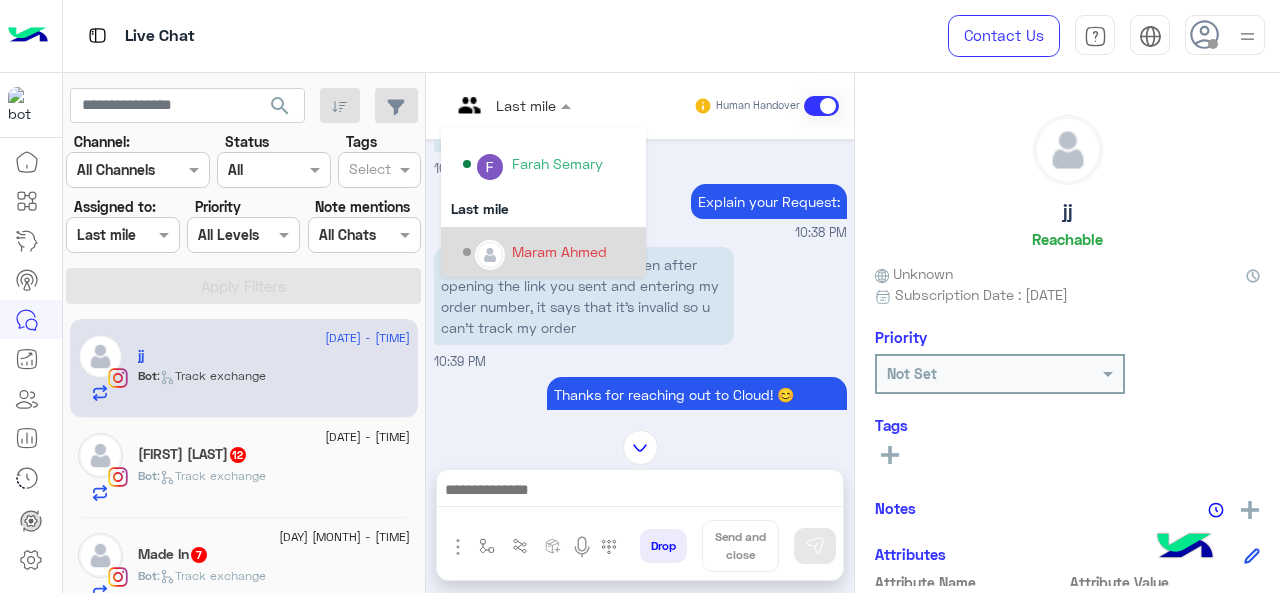 click on "Maram Ahmed" at bounding box center (559, 251) 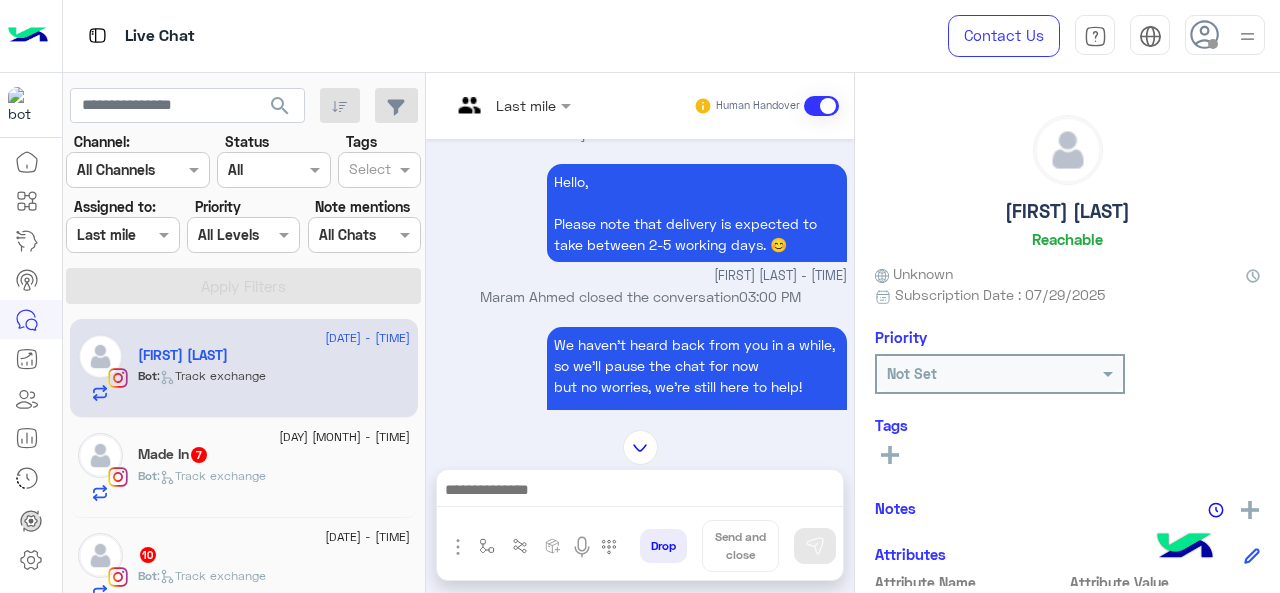 scroll, scrollTop: 551, scrollLeft: 0, axis: vertical 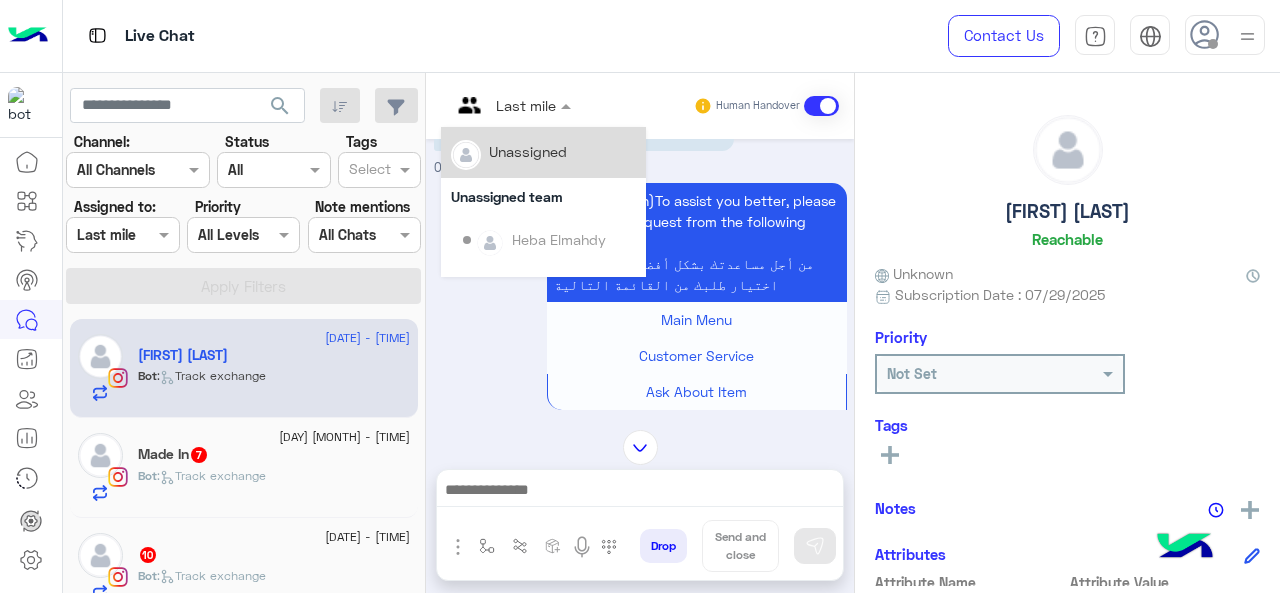 click at bounding box center [511, 104] 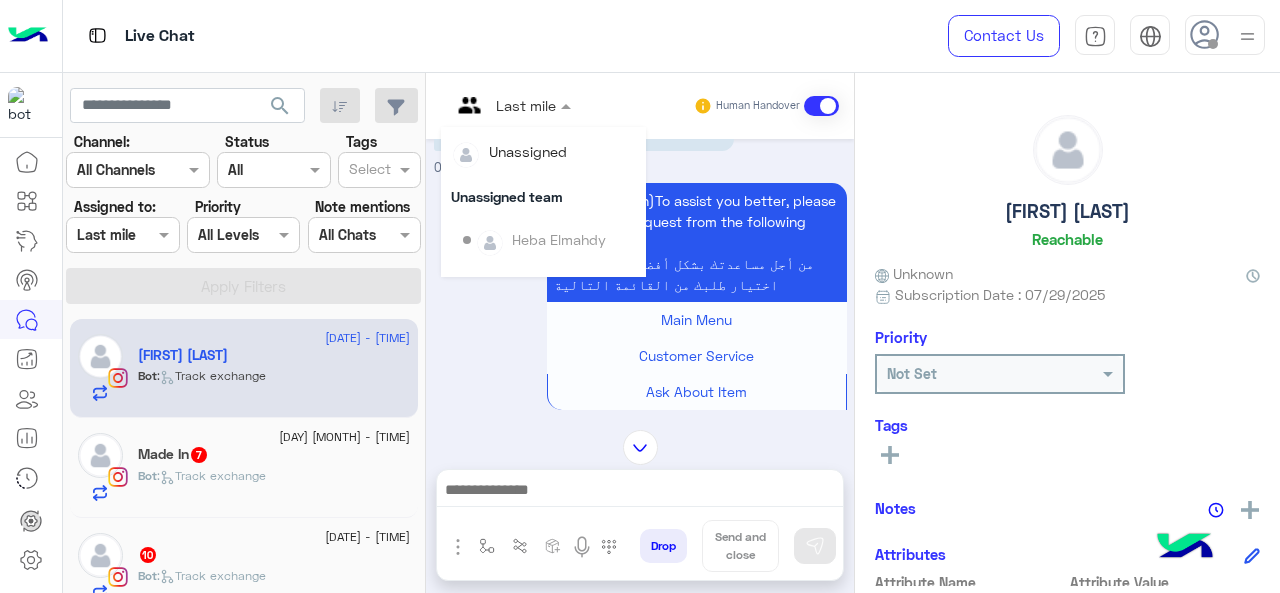 scroll, scrollTop: 354, scrollLeft: 0, axis: vertical 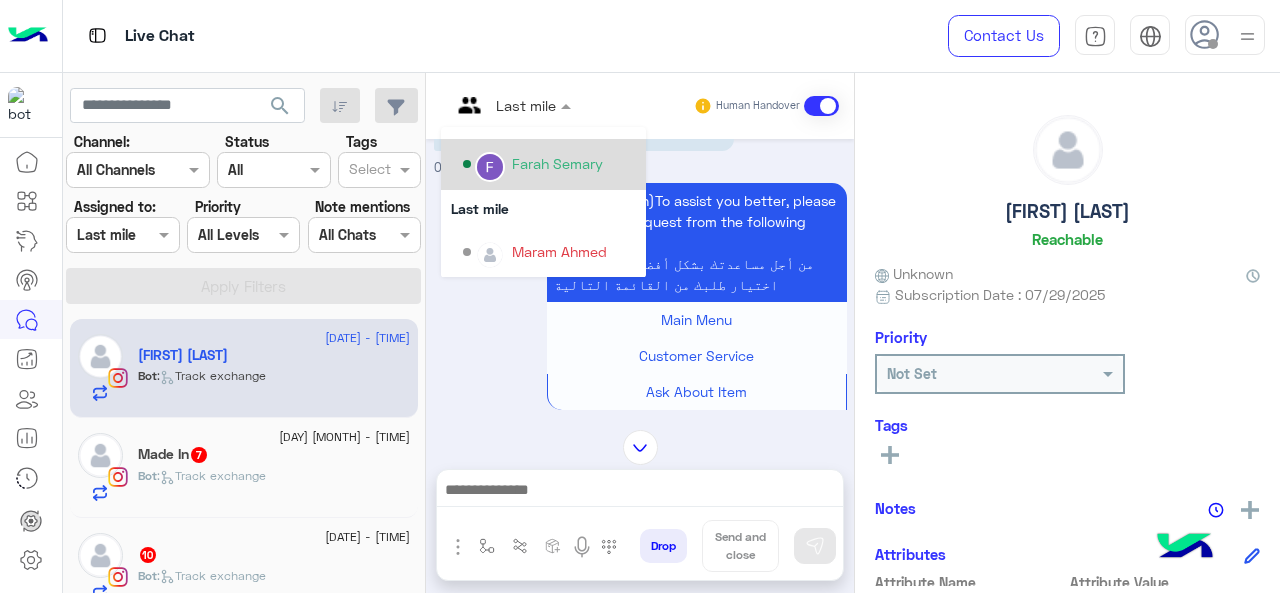 click on "Farah Semary" at bounding box center [549, 164] 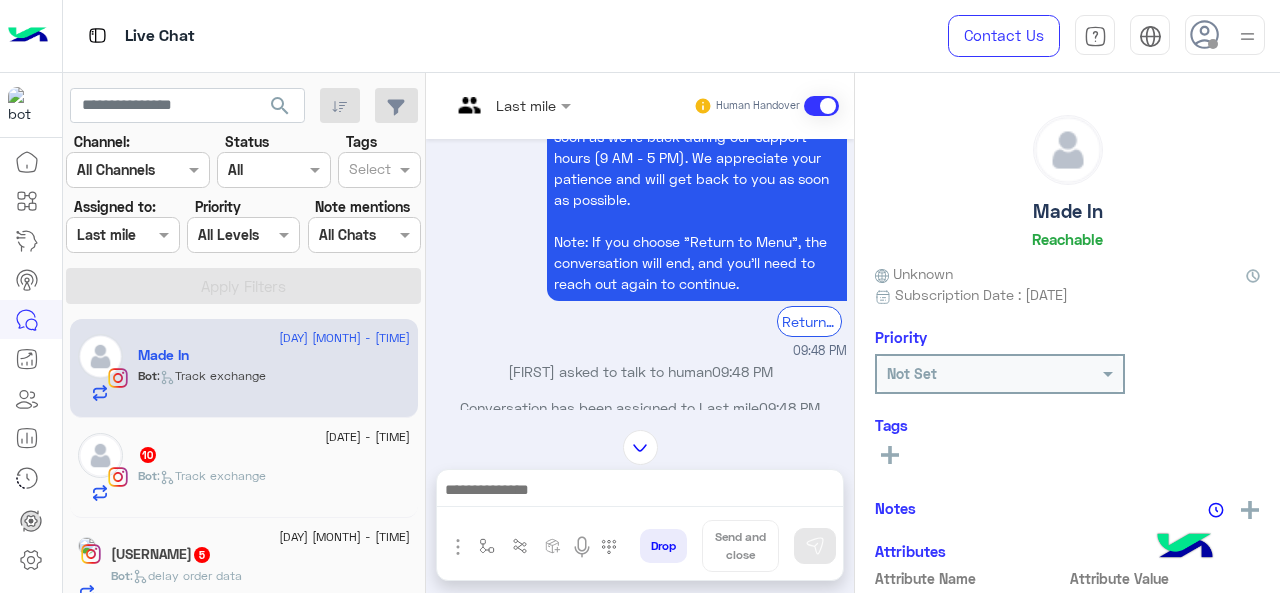 scroll, scrollTop: 590, scrollLeft: 0, axis: vertical 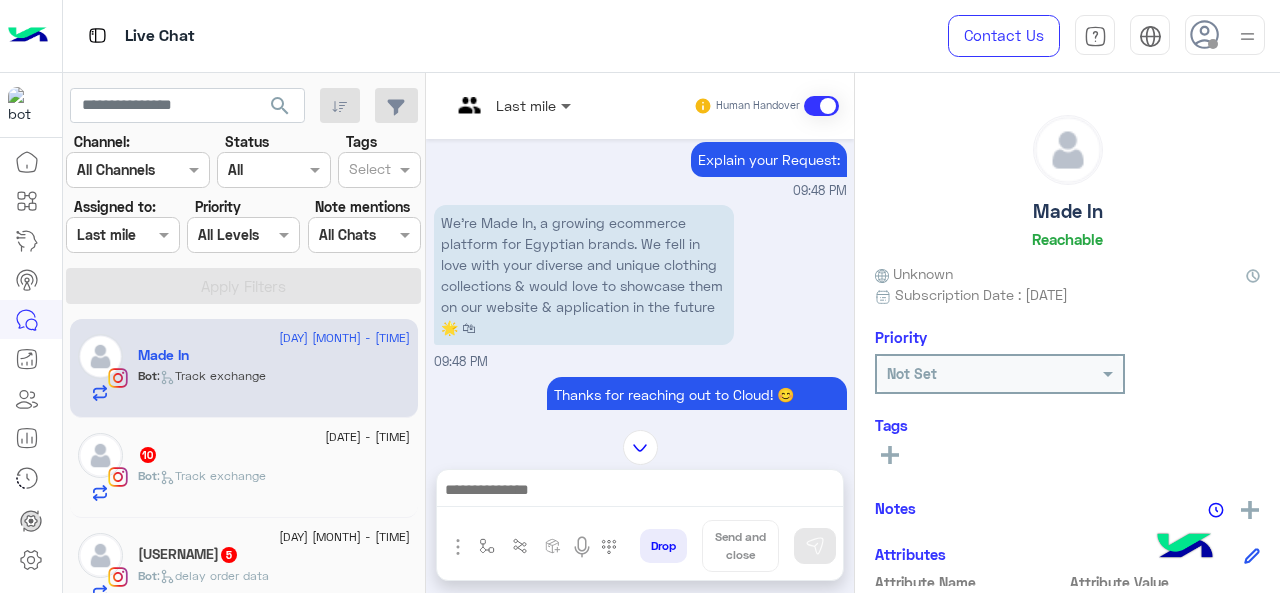 click at bounding box center [568, 105] 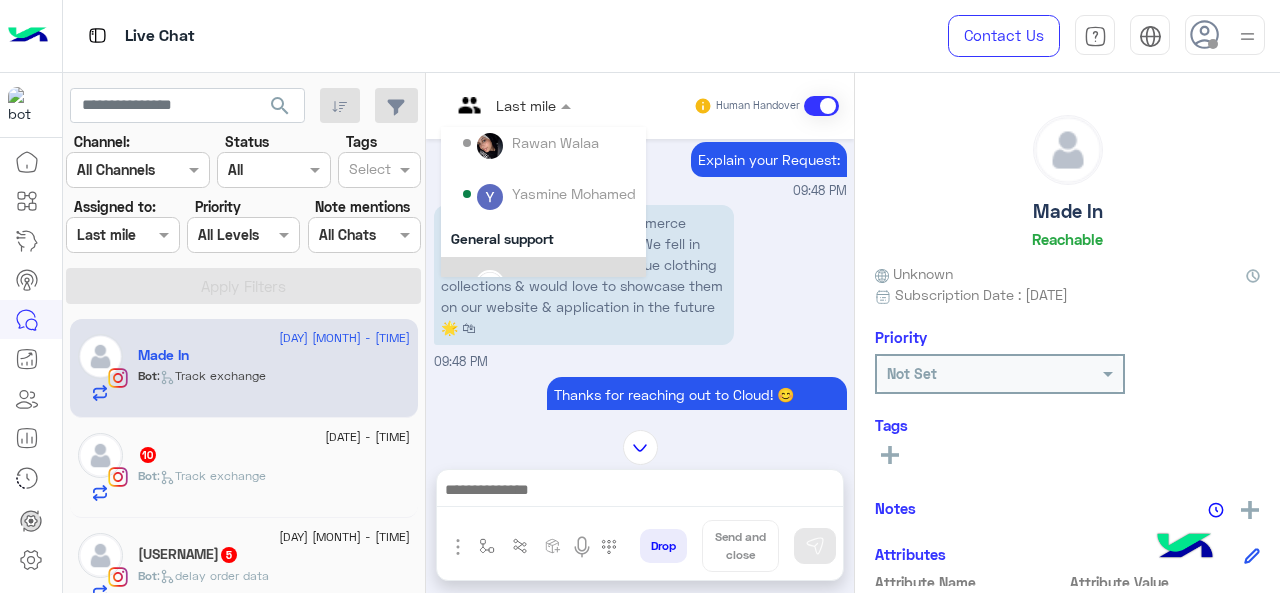 scroll, scrollTop: 200, scrollLeft: 0, axis: vertical 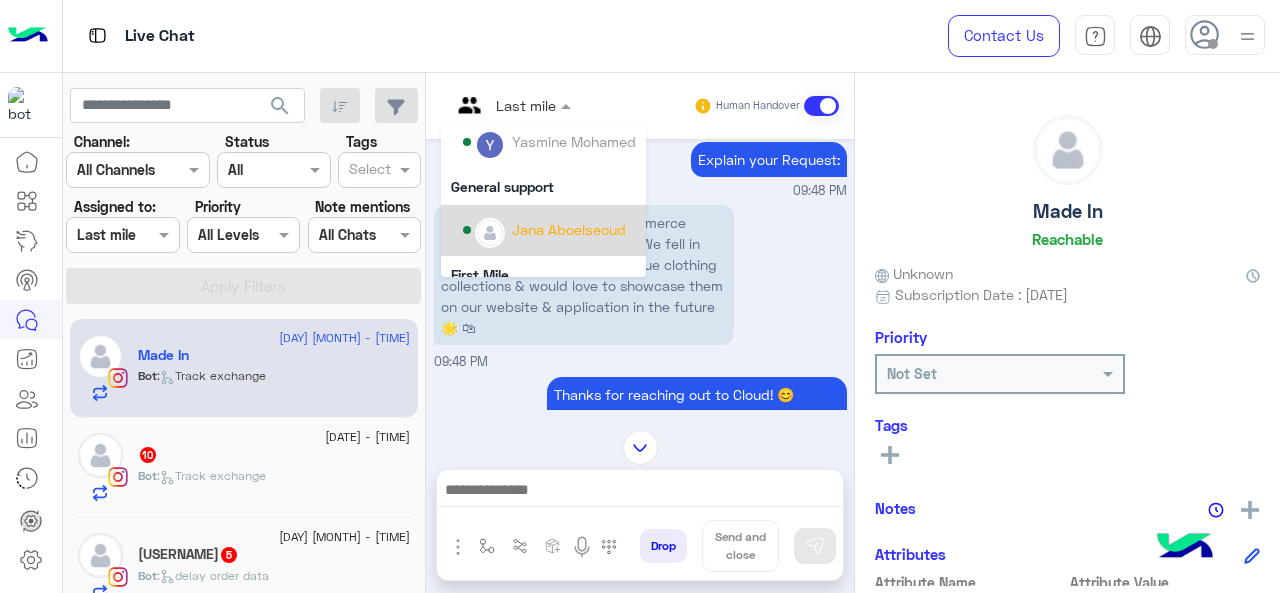 click on "Jana Aboelseoud" at bounding box center [569, 229] 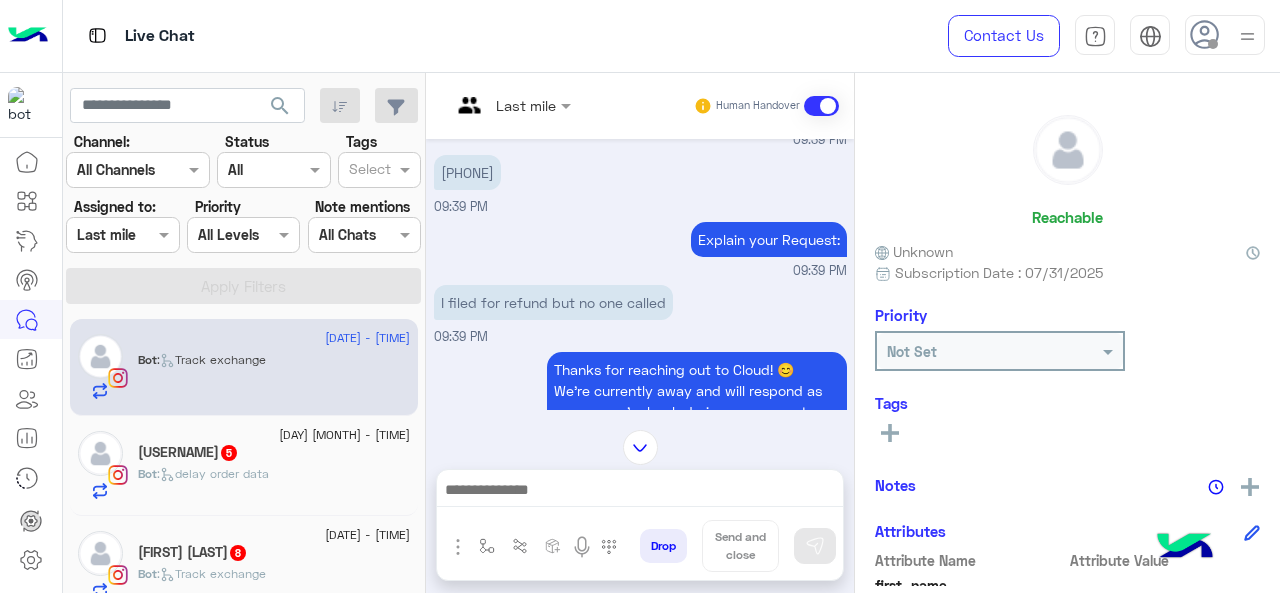 scroll, scrollTop: 485, scrollLeft: 0, axis: vertical 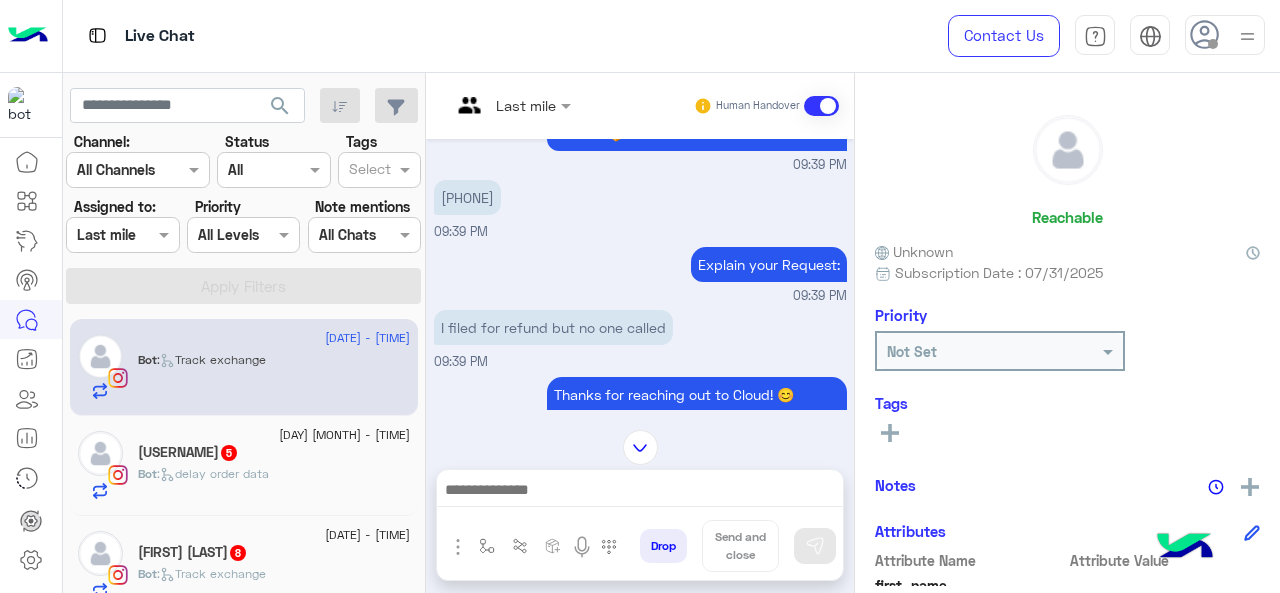 click at bounding box center [511, 104] 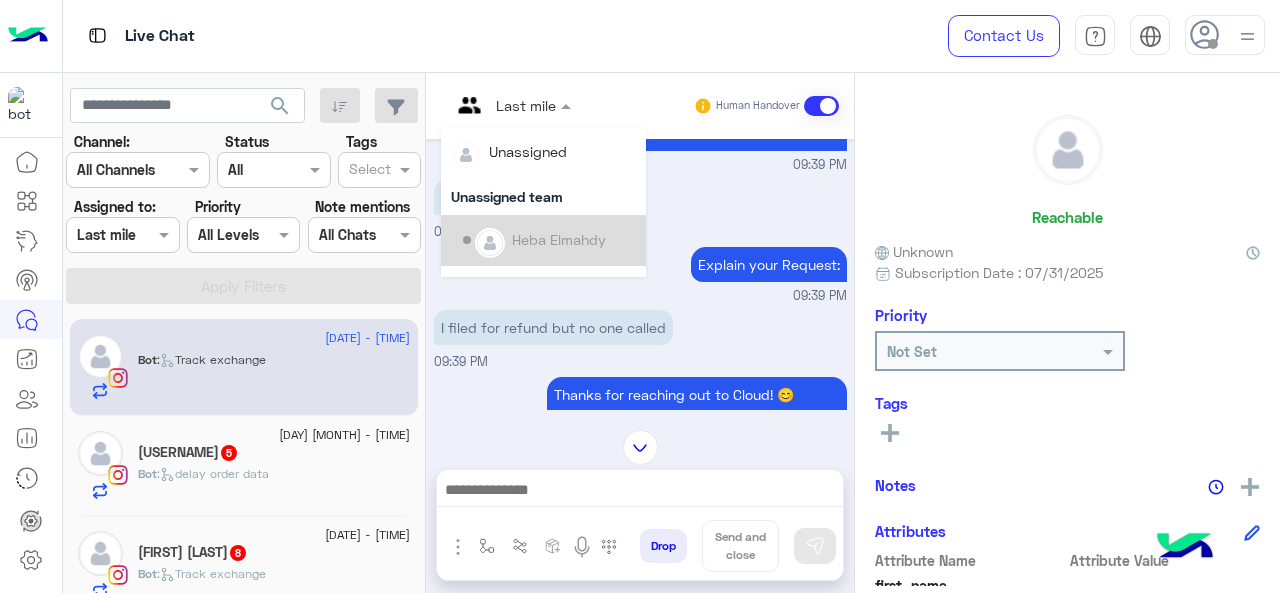 scroll, scrollTop: 354, scrollLeft: 0, axis: vertical 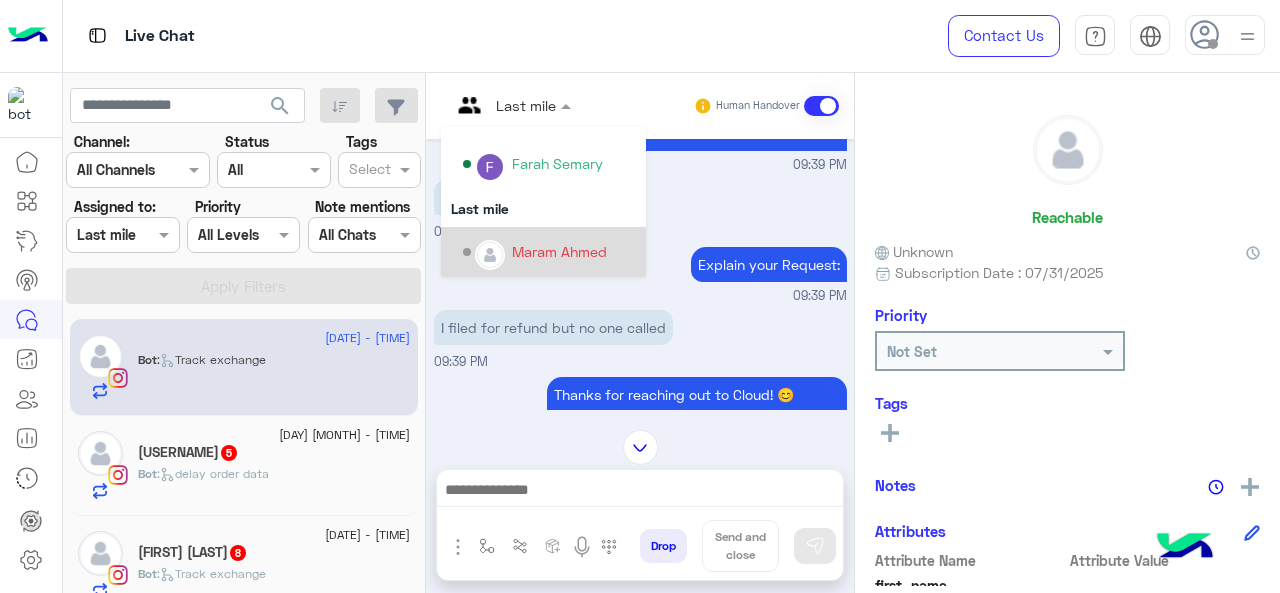 click on "Maram Ahmed" at bounding box center [559, 251] 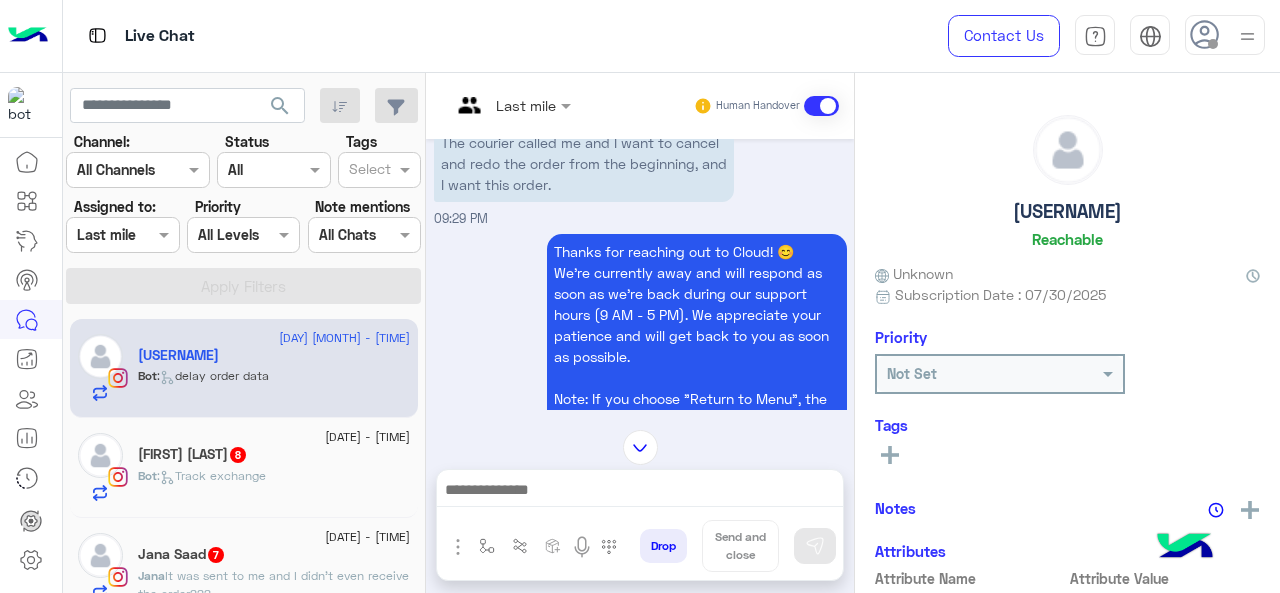 scroll, scrollTop: 753, scrollLeft: 0, axis: vertical 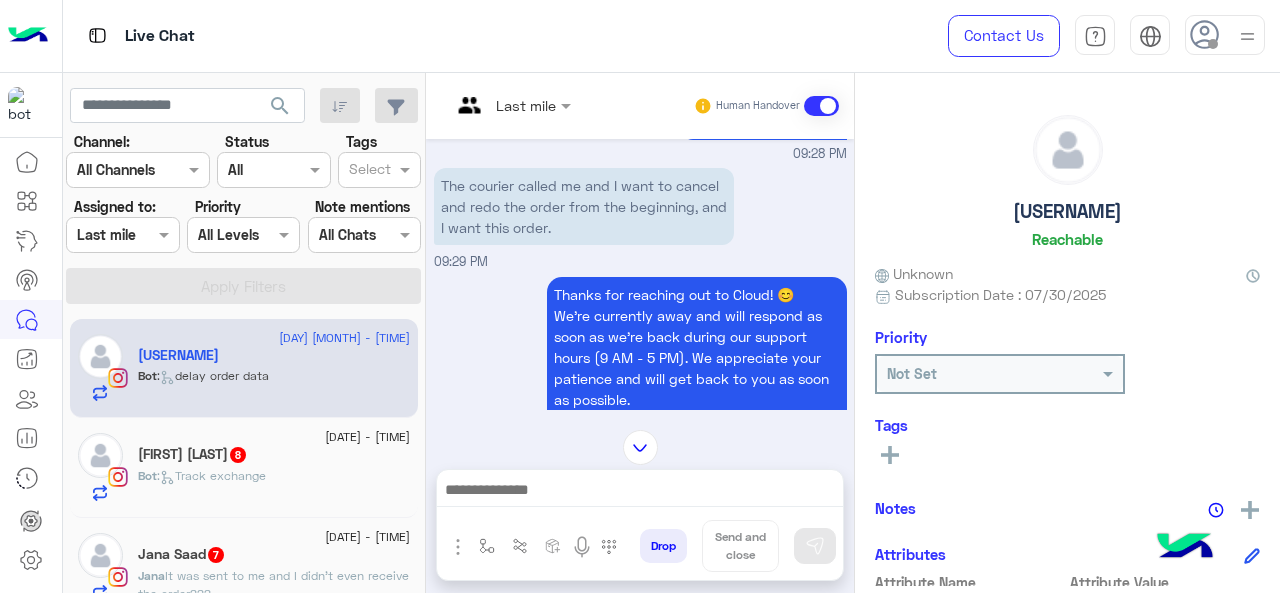 click at bounding box center [511, 104] 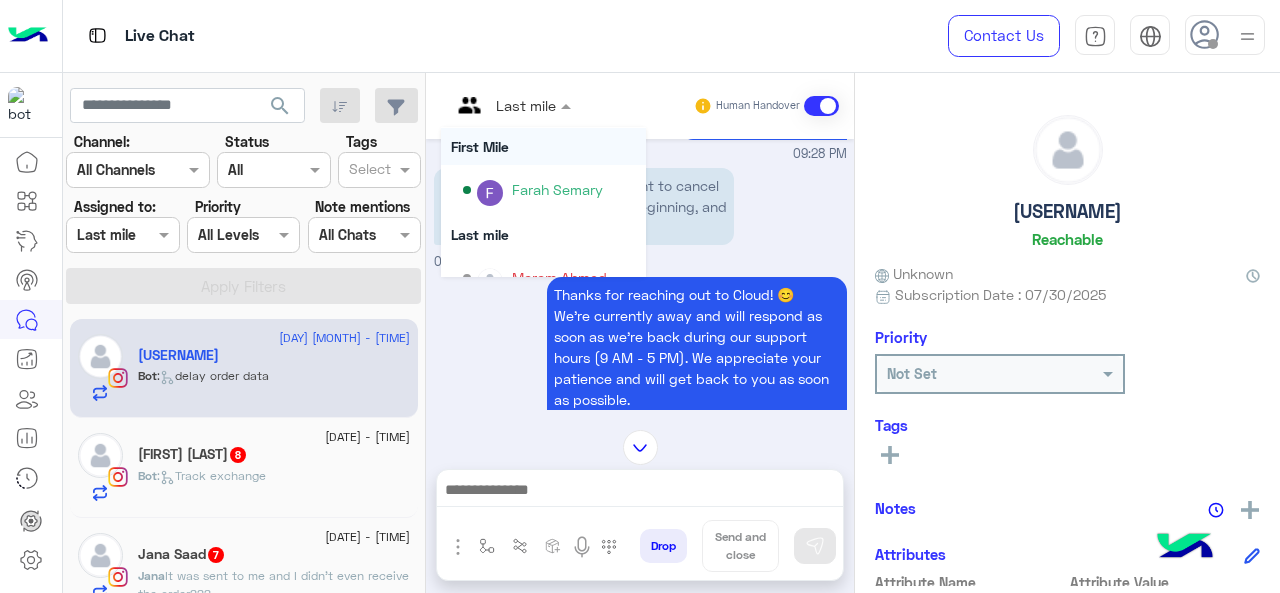 scroll, scrollTop: 354, scrollLeft: 0, axis: vertical 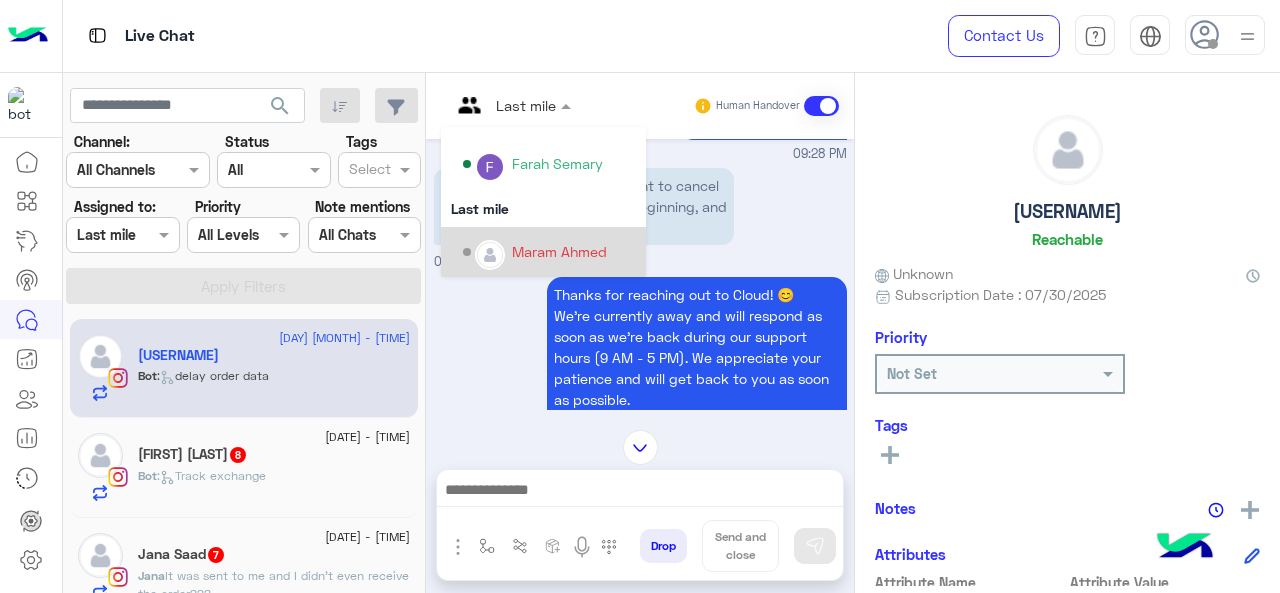 click on "Maram Ahmed" at bounding box center (559, 251) 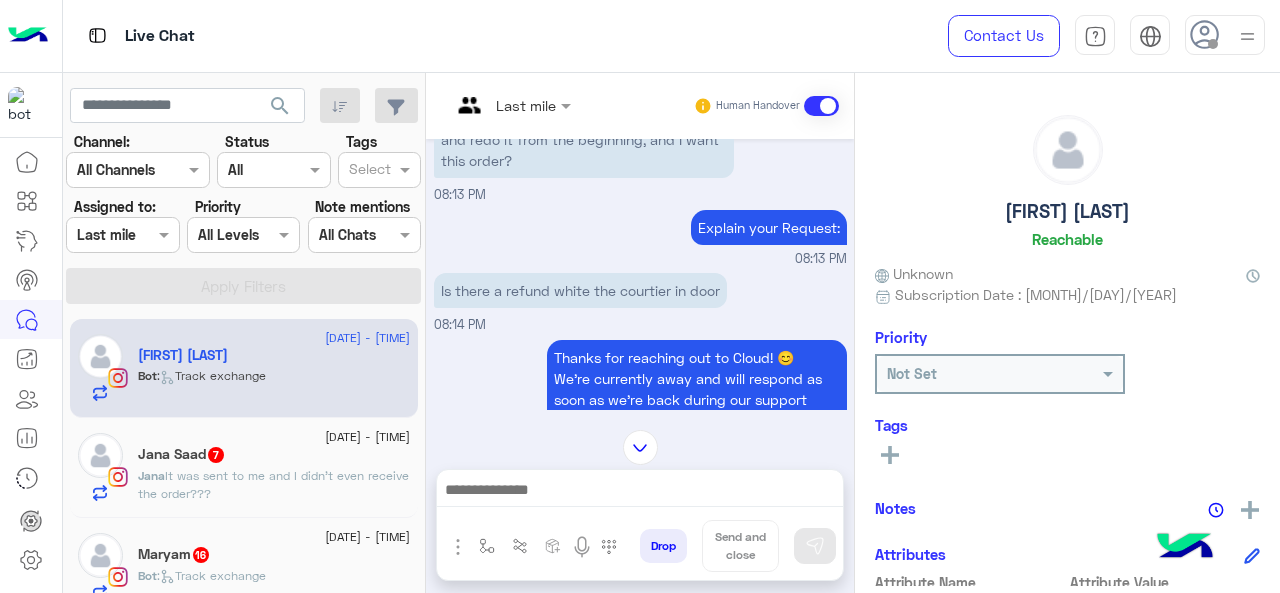 scroll, scrollTop: 485, scrollLeft: 0, axis: vertical 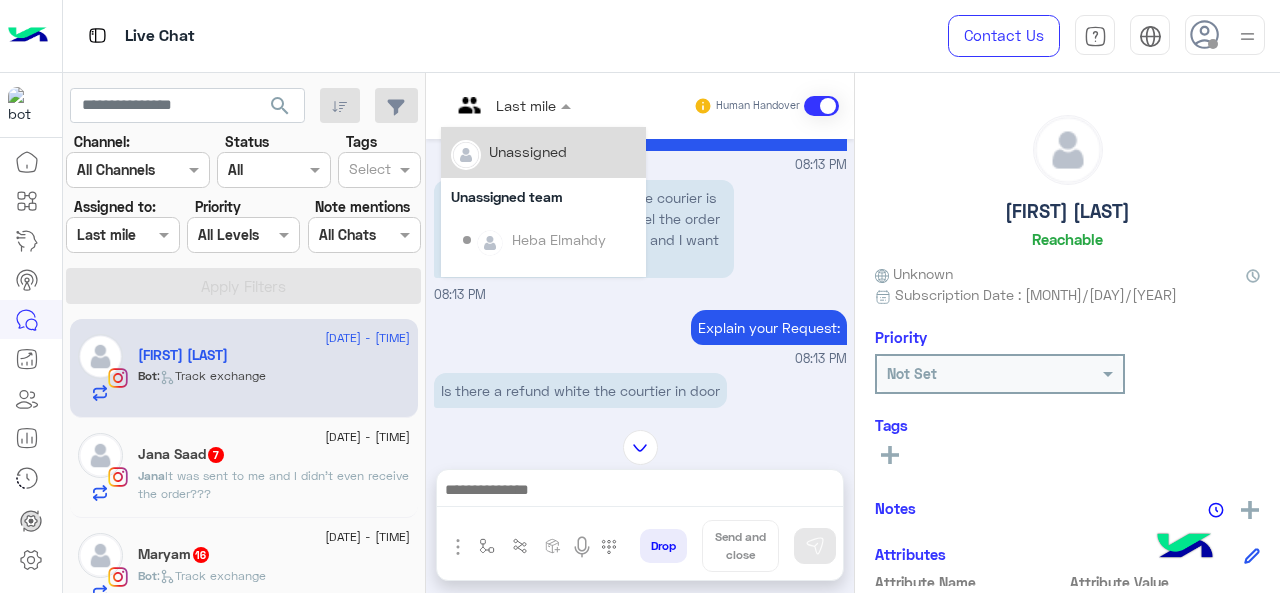 drag, startPoint x: 536, startPoint y: 105, endPoint x: 554, endPoint y: 101, distance: 18.439089 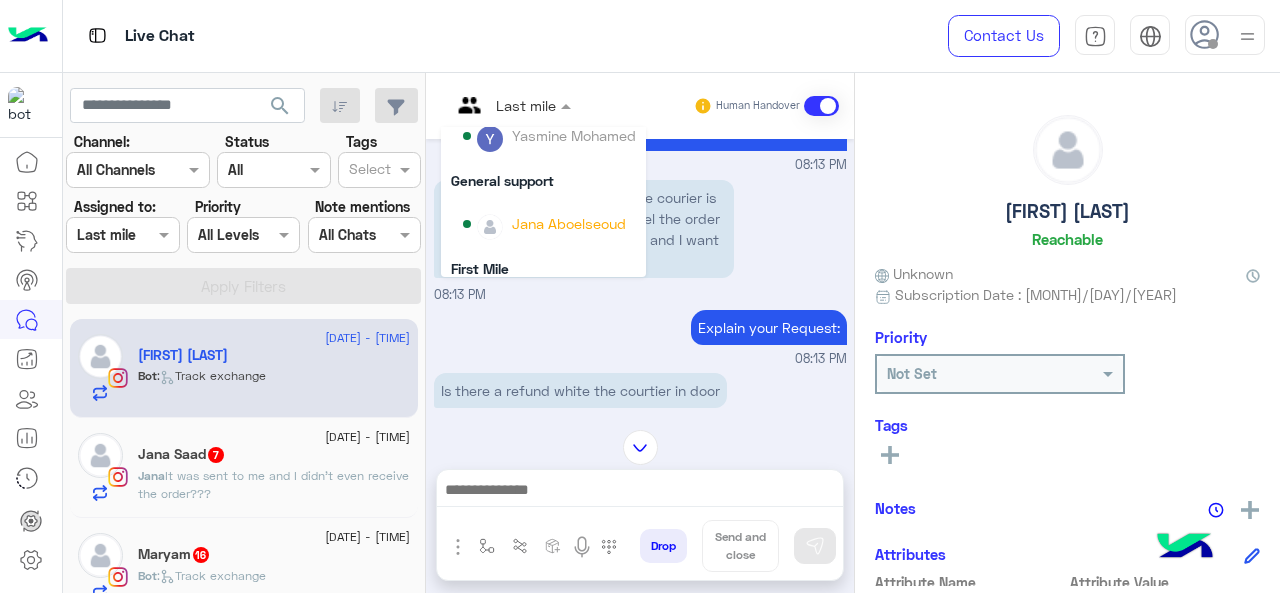 scroll, scrollTop: 300, scrollLeft: 0, axis: vertical 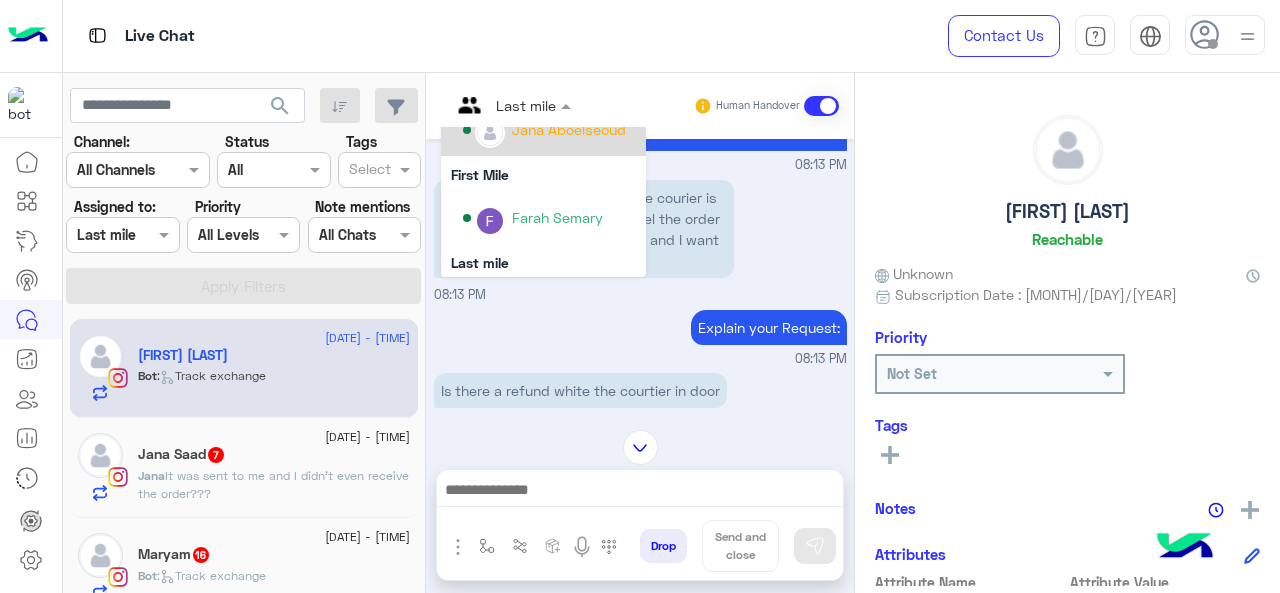 click on "Jana Aboelseoud" at bounding box center [549, 130] 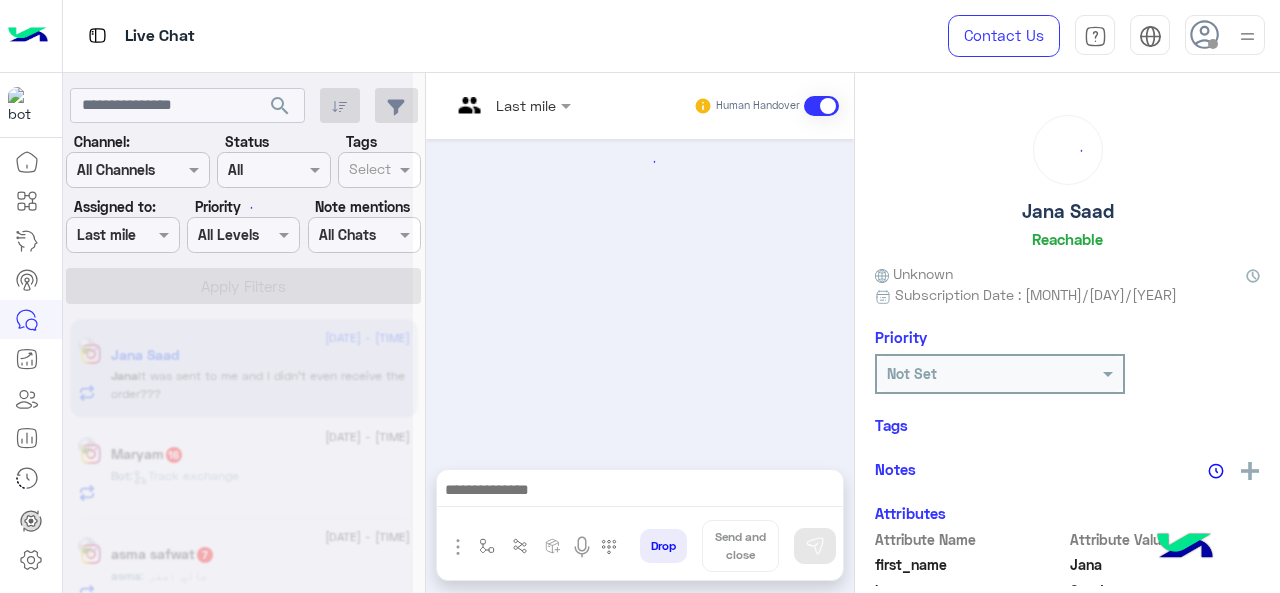scroll, scrollTop: 1381, scrollLeft: 0, axis: vertical 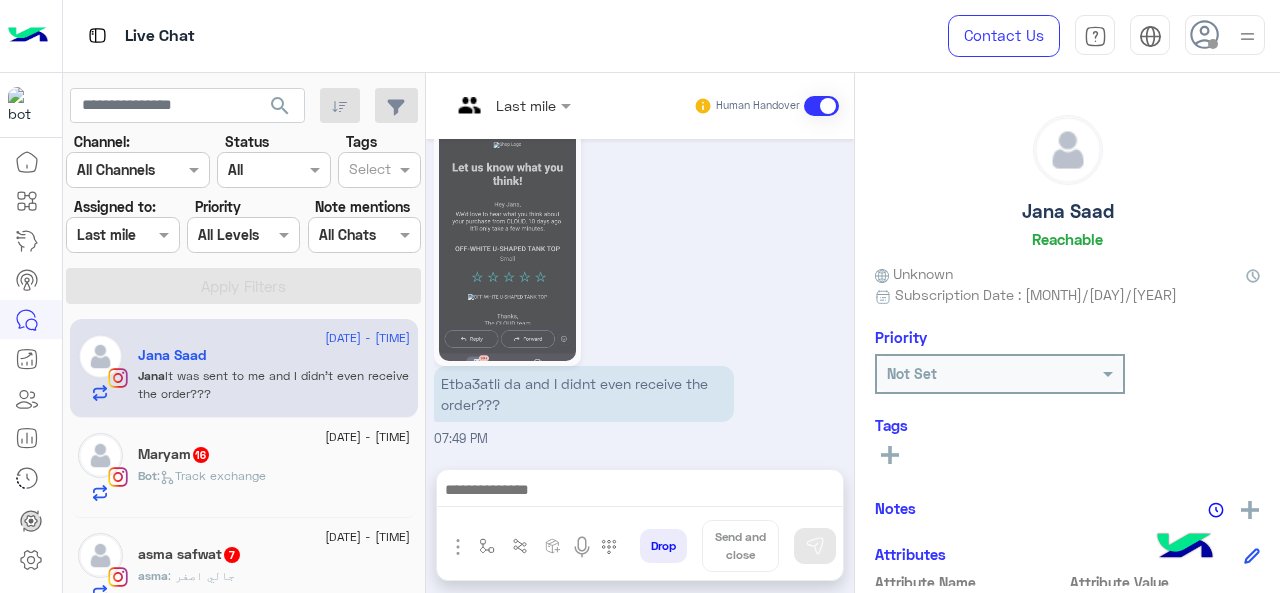 drag, startPoint x: 535, startPoint y: 258, endPoint x: 522, endPoint y: 259, distance: 13.038404 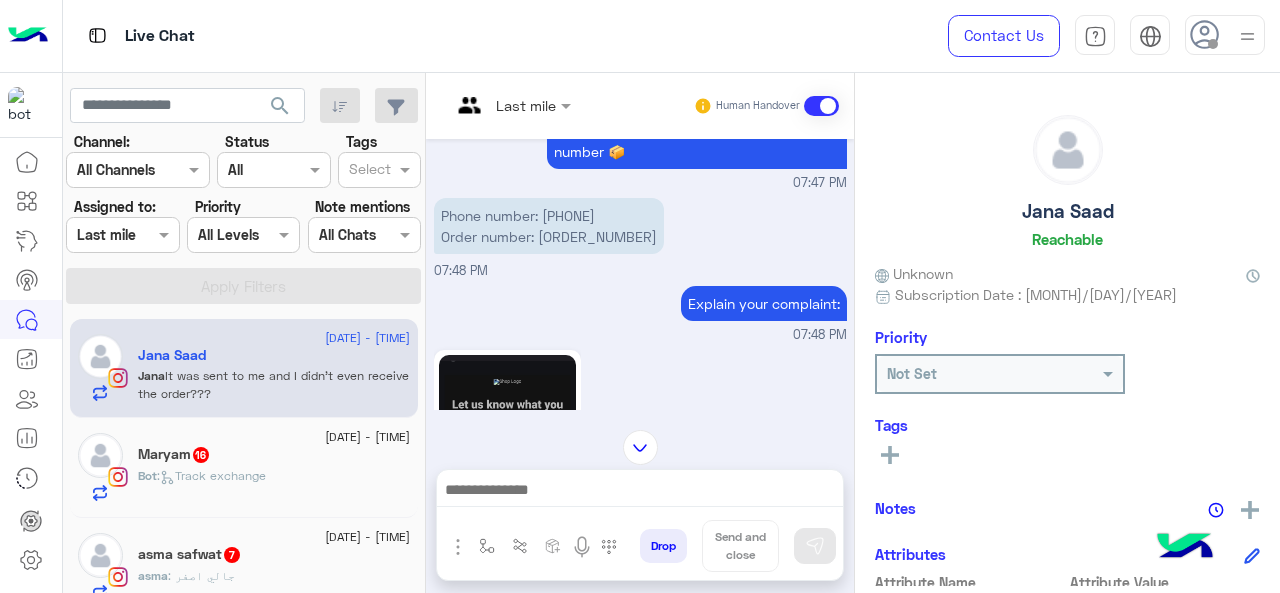 scroll, scrollTop: 783, scrollLeft: 0, axis: vertical 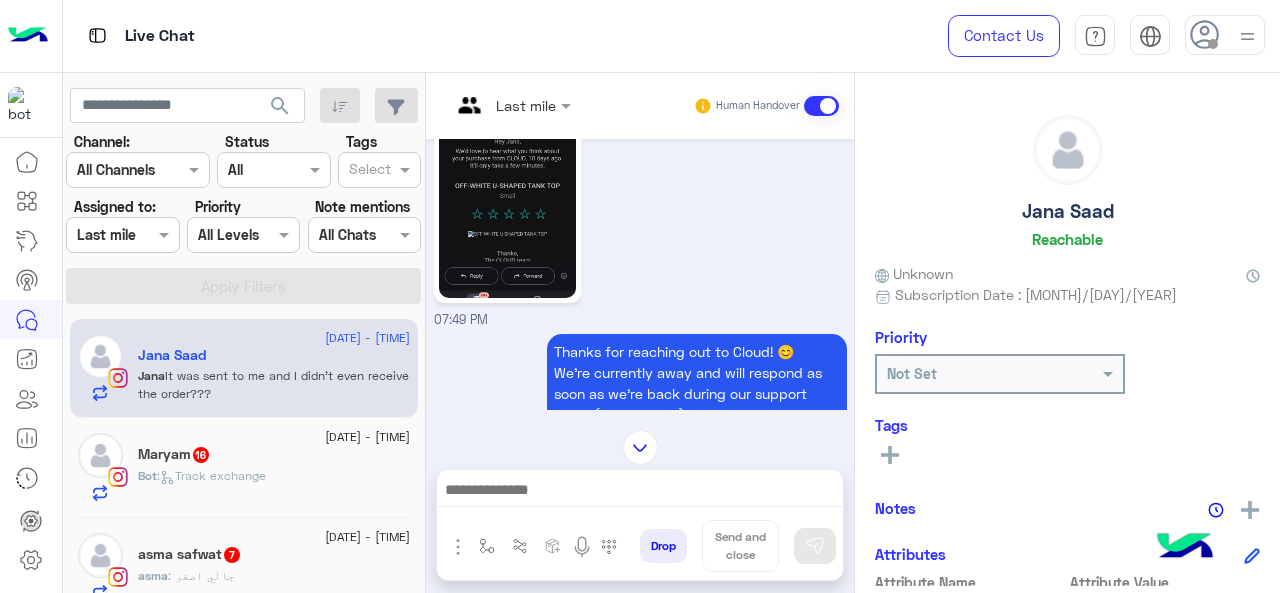 click at bounding box center (511, 104) 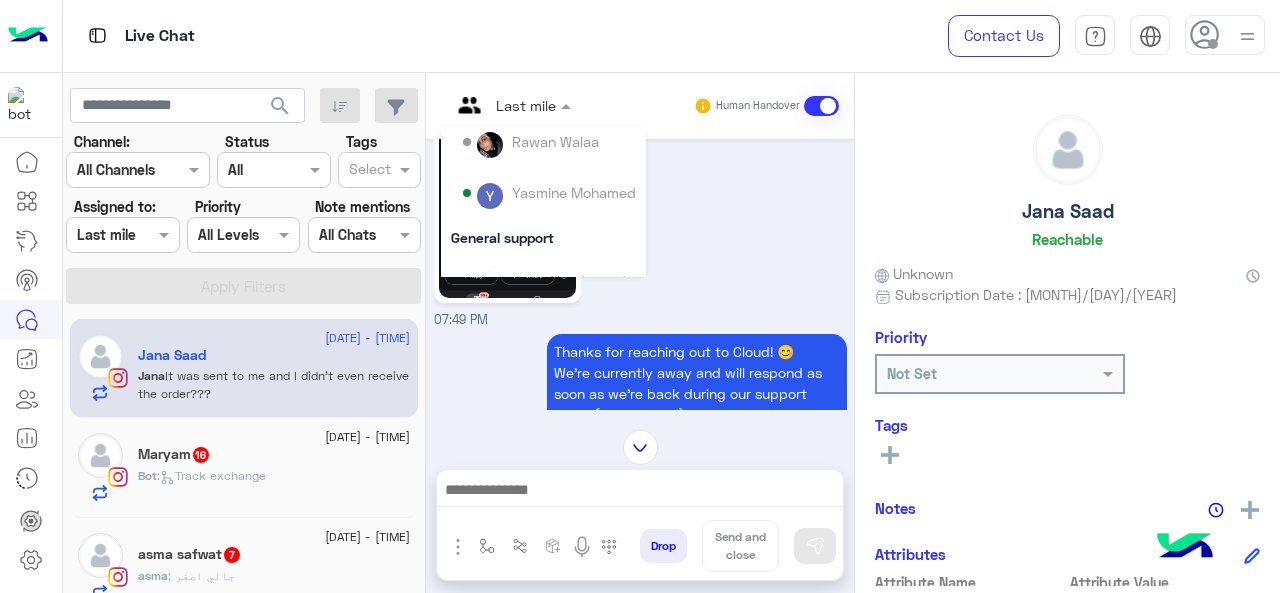 scroll, scrollTop: 354, scrollLeft: 0, axis: vertical 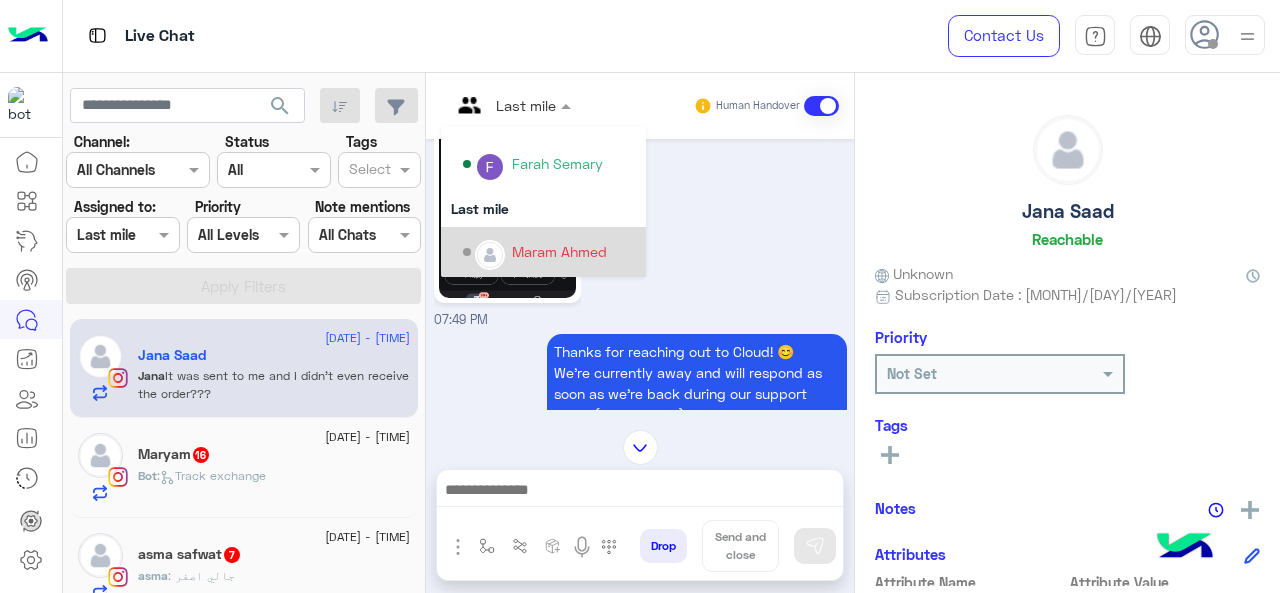 click on "Maram Ahmed" at bounding box center (559, 251) 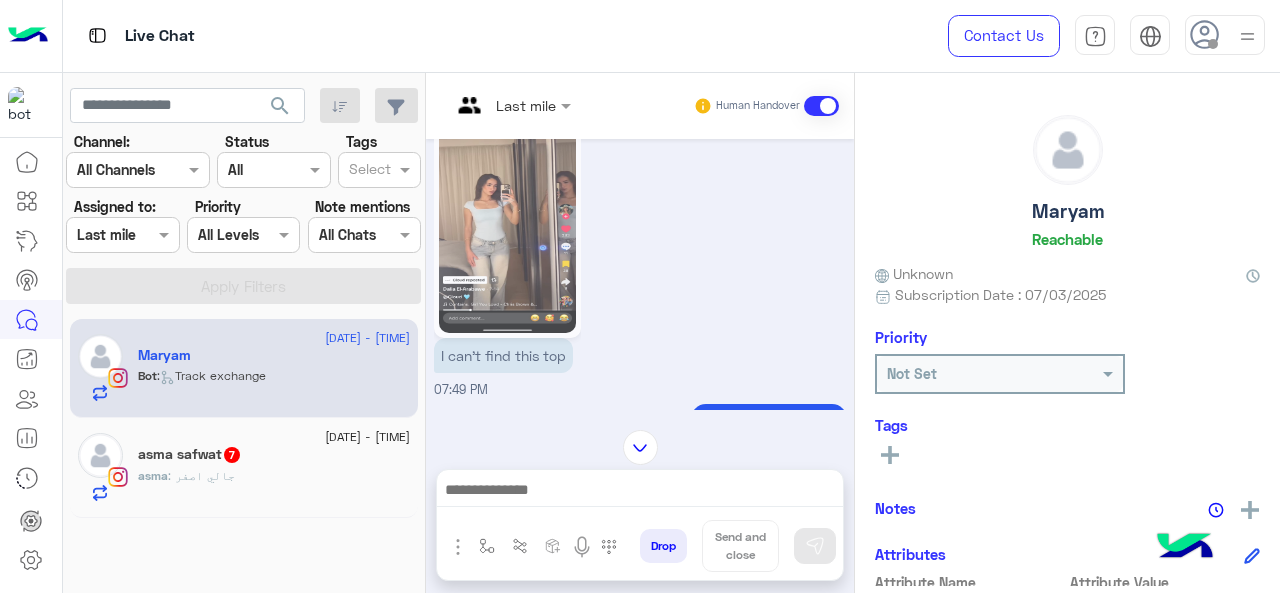 scroll, scrollTop: 604, scrollLeft: 0, axis: vertical 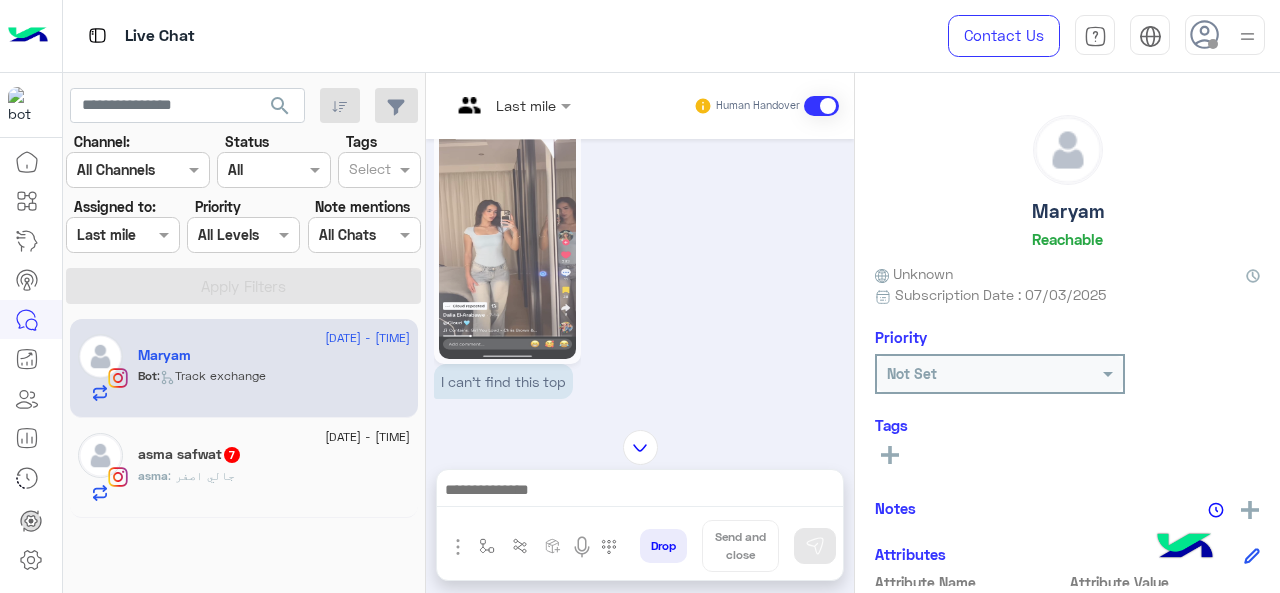 click at bounding box center [511, 104] 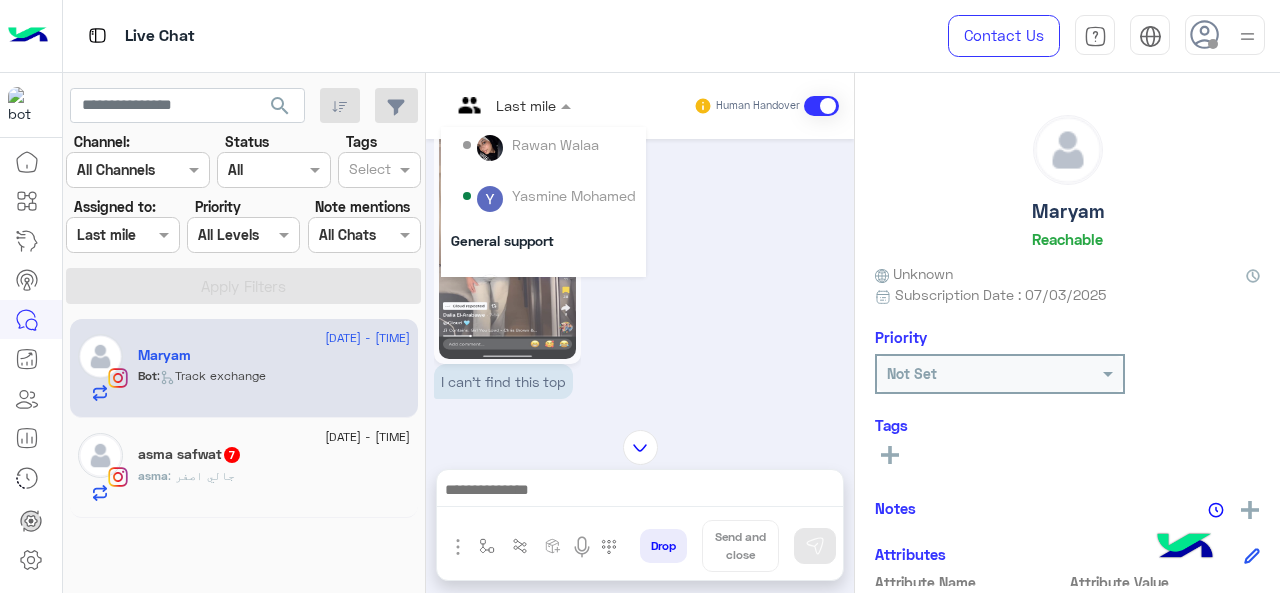 scroll, scrollTop: 300, scrollLeft: 0, axis: vertical 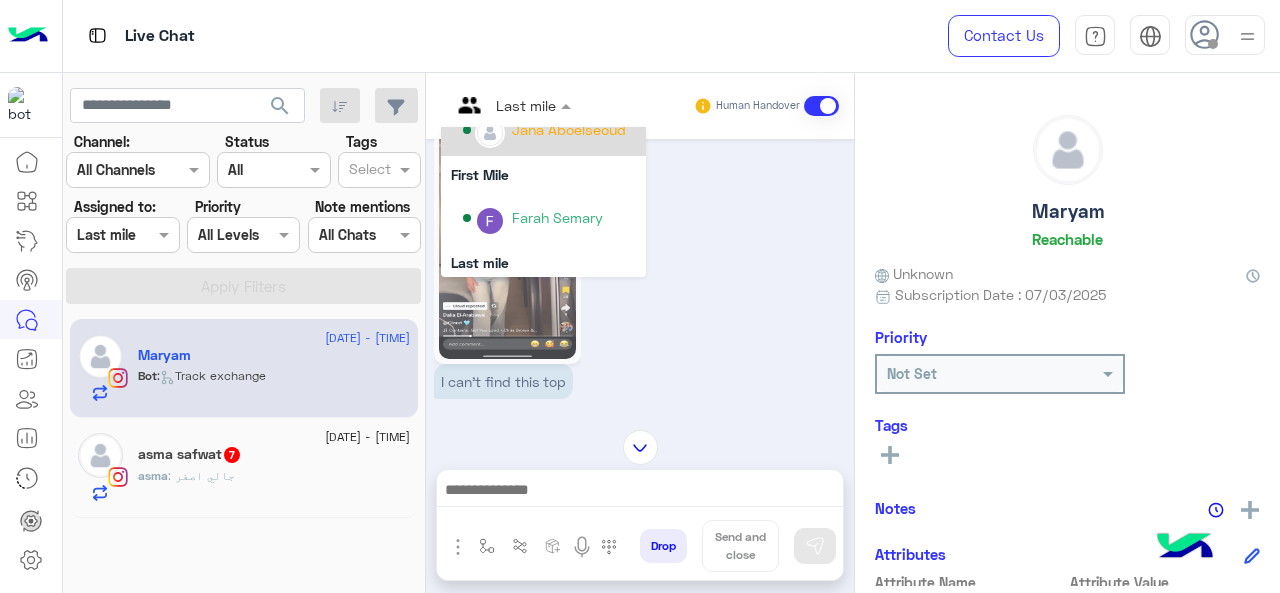 click on "Jana Aboelseoud" at bounding box center (543, 130) 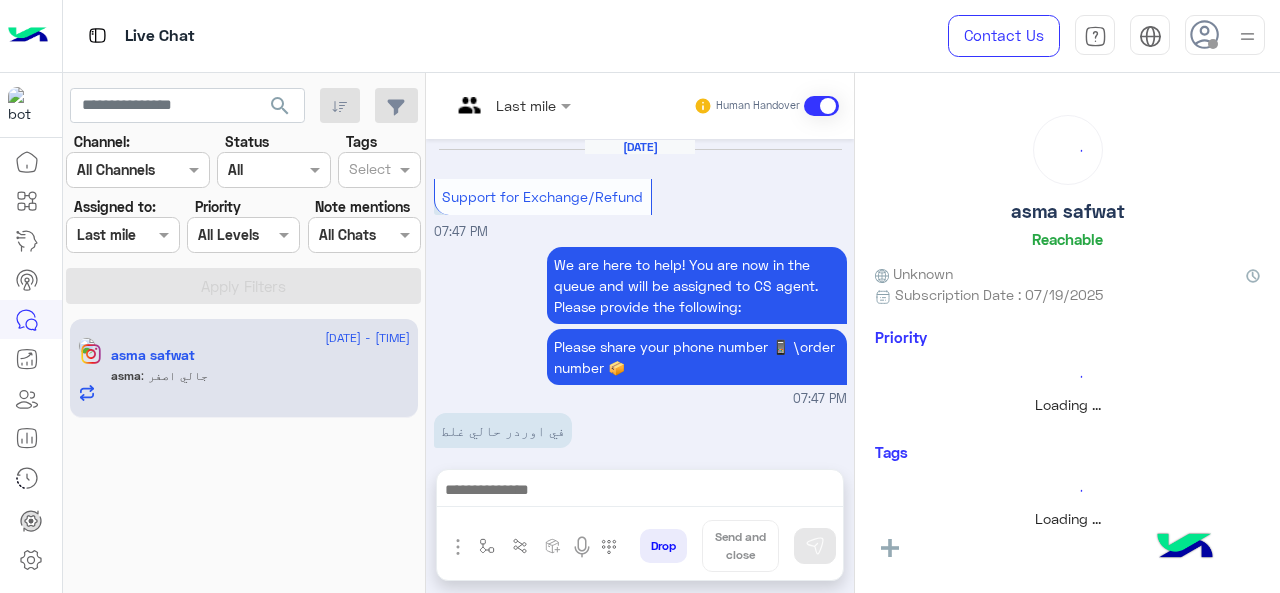 scroll, scrollTop: 865, scrollLeft: 0, axis: vertical 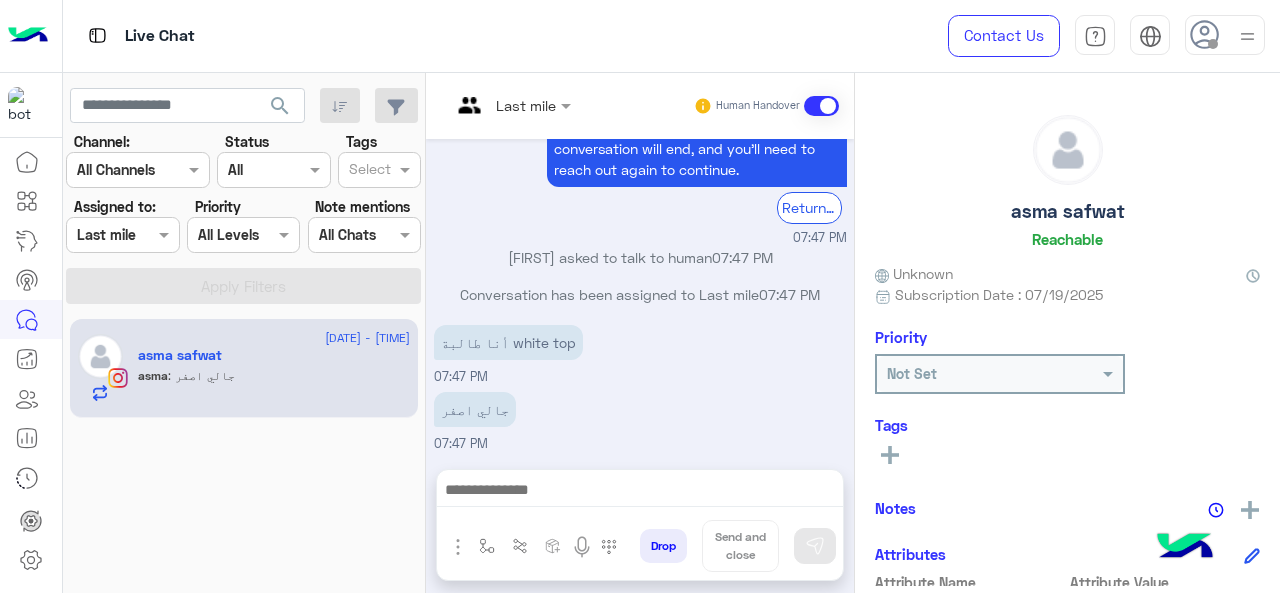 click 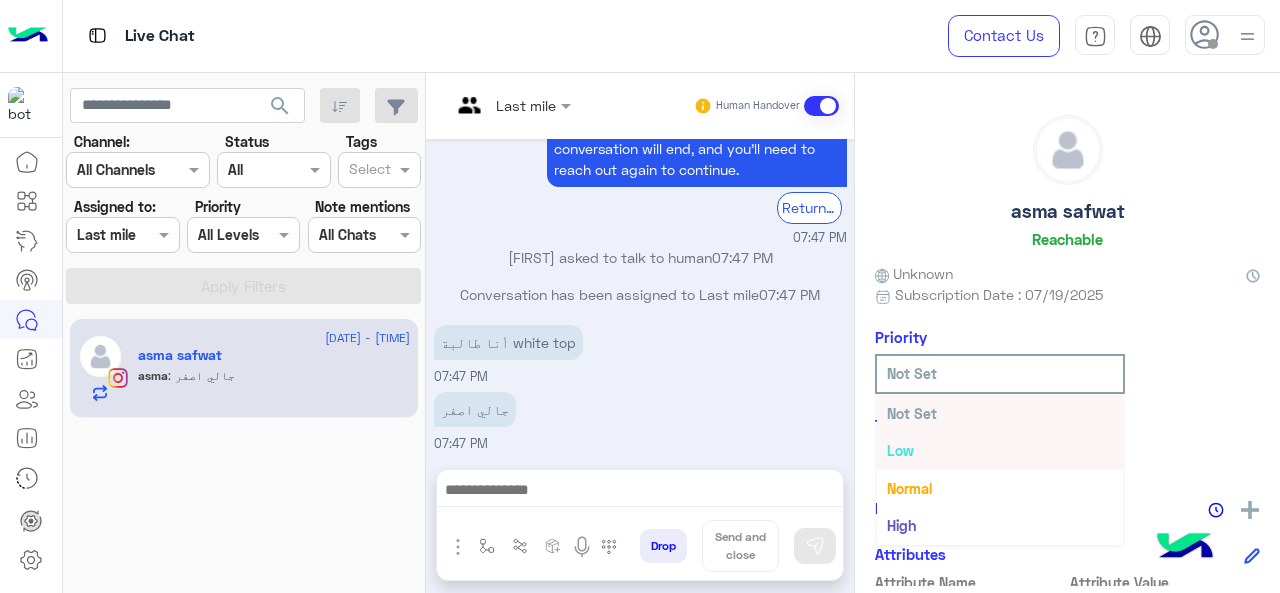 scroll, scrollTop: 36, scrollLeft: 0, axis: vertical 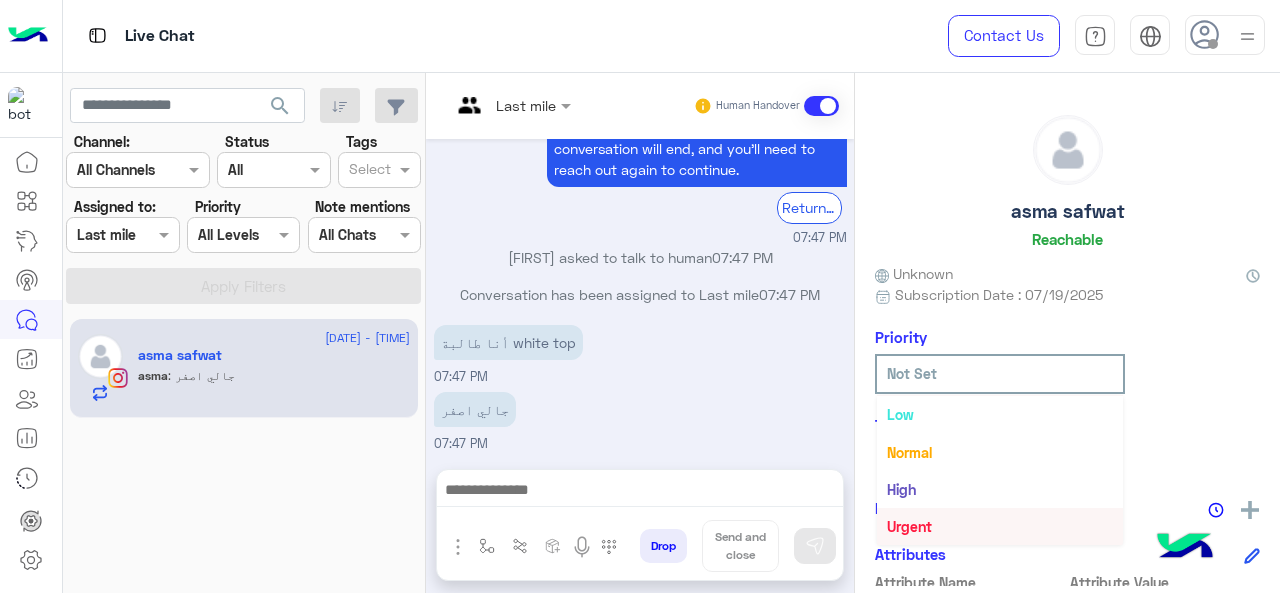 click on "Urgent" at bounding box center [909, 526] 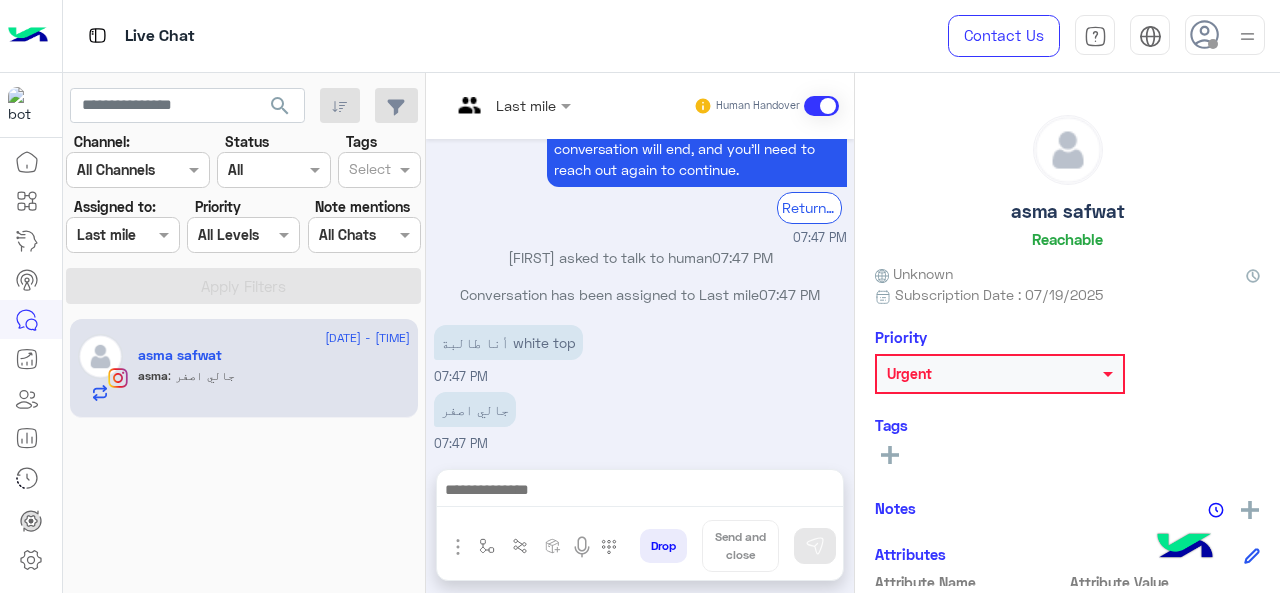 click at bounding box center (511, 104) 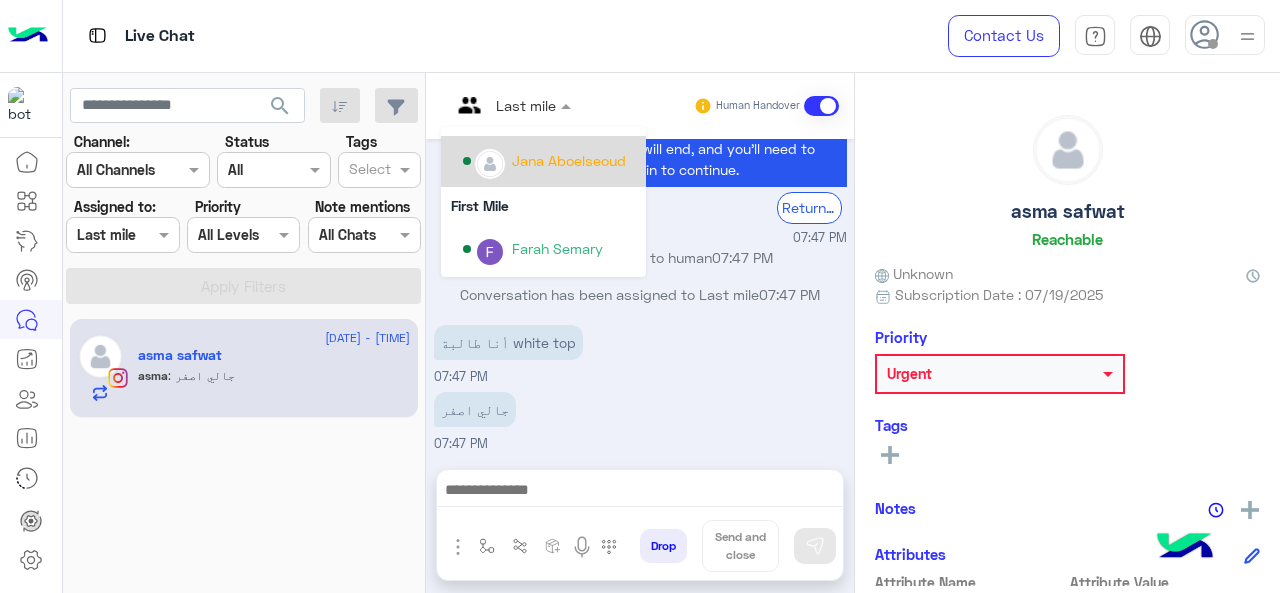 scroll, scrollTop: 300, scrollLeft: 0, axis: vertical 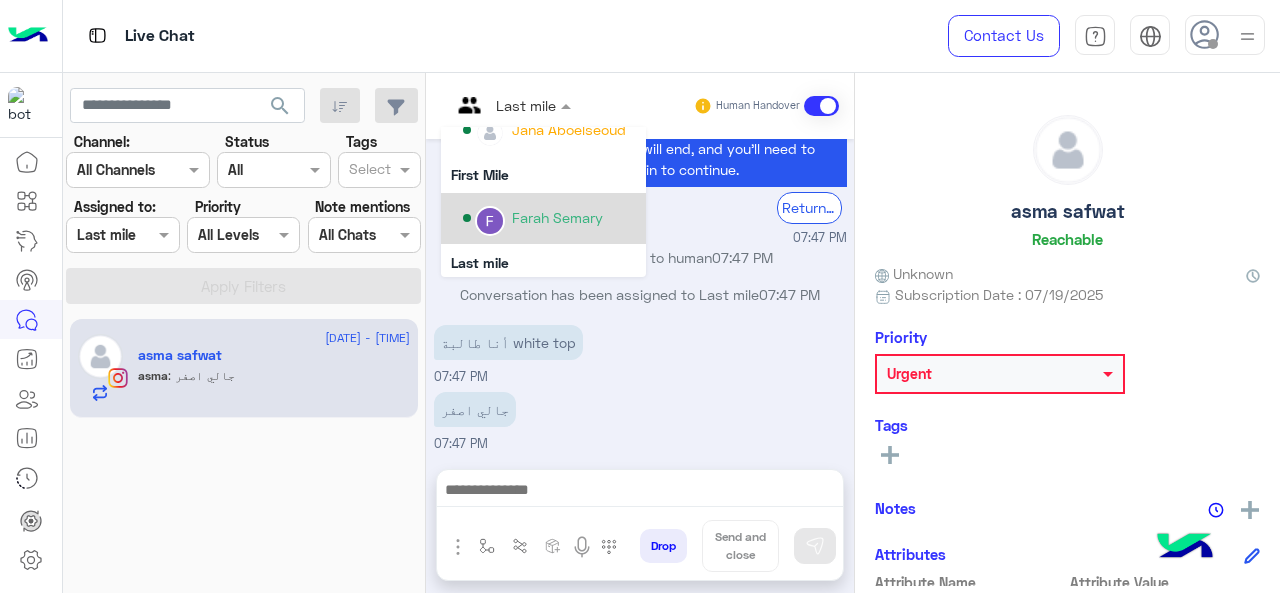 click on "Farah Semary" at bounding box center [557, 217] 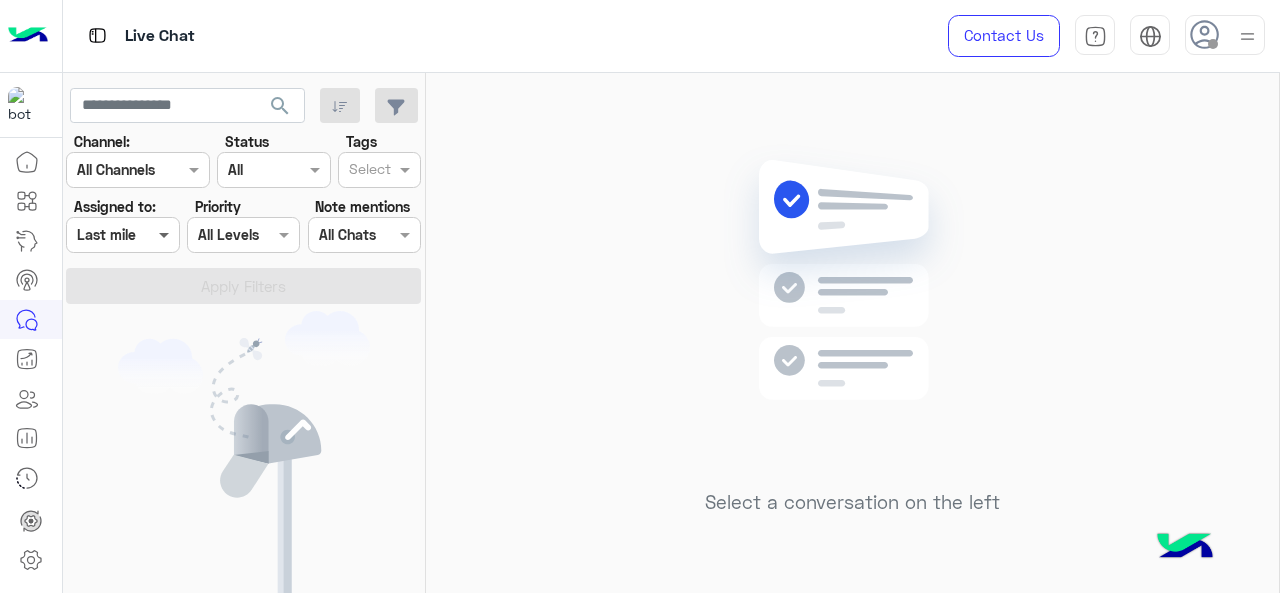 click at bounding box center [166, 234] 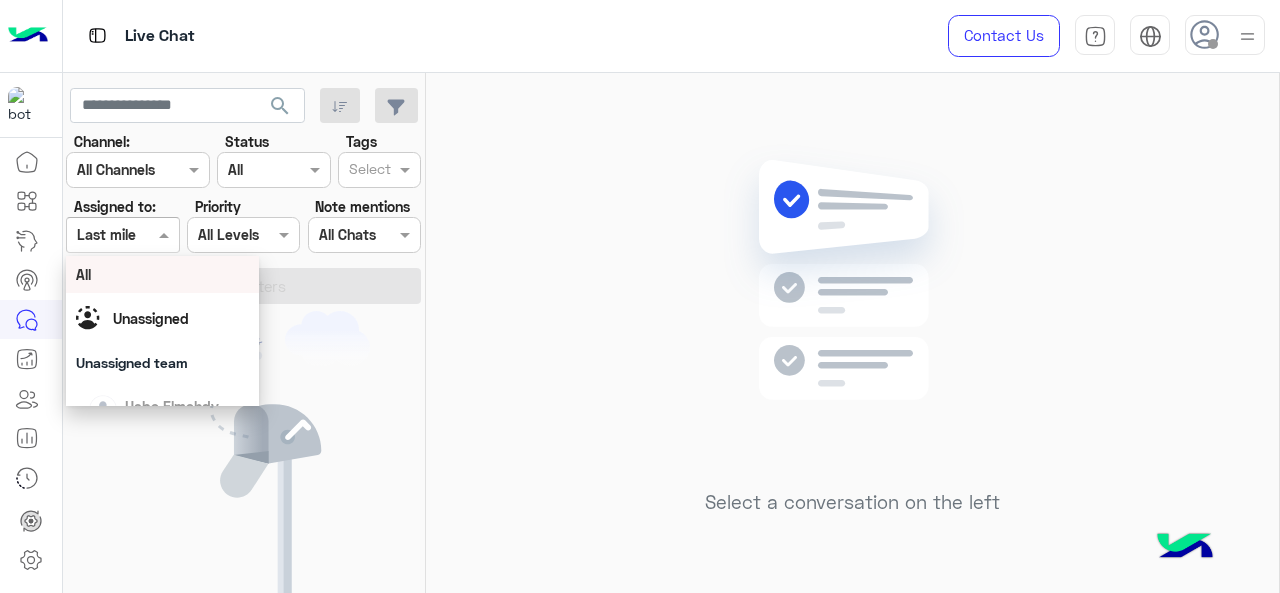 click on "Select a conversation on the left" 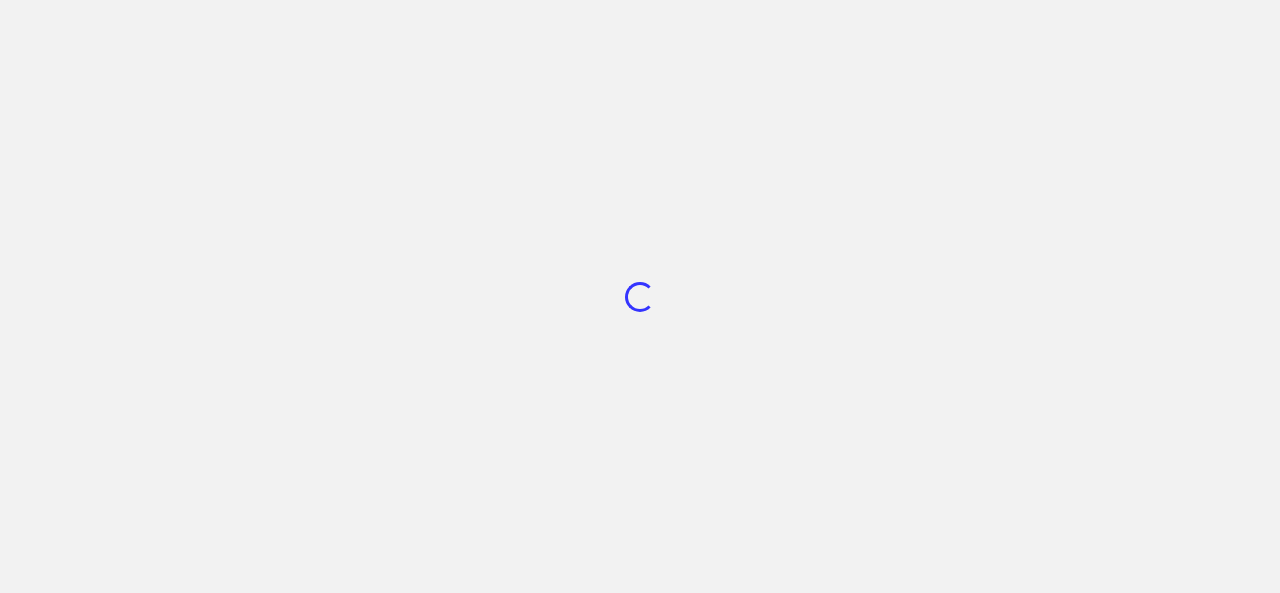 scroll, scrollTop: 0, scrollLeft: 0, axis: both 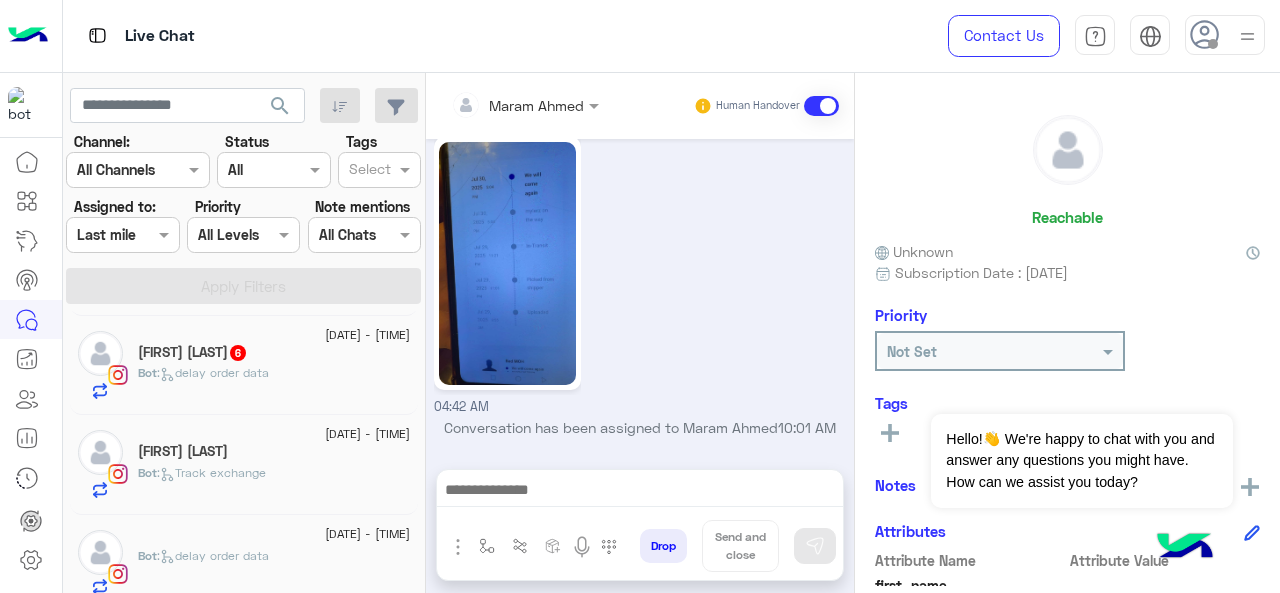 click on ":   delay order data" 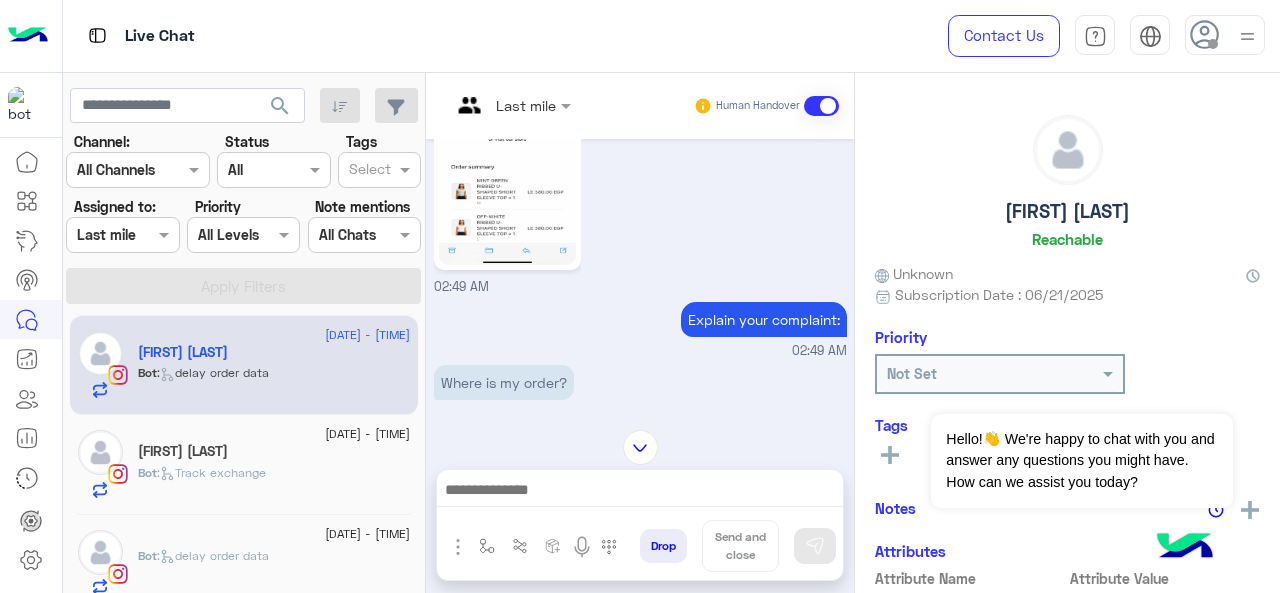 scroll, scrollTop: 687, scrollLeft: 0, axis: vertical 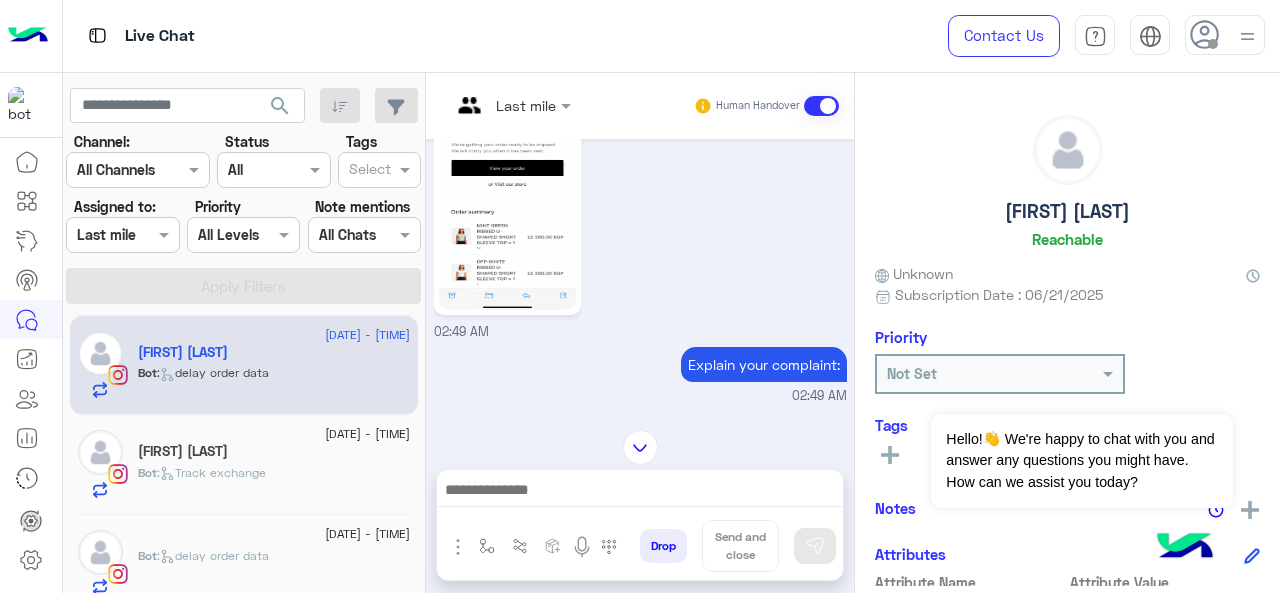 click at bounding box center [487, 105] 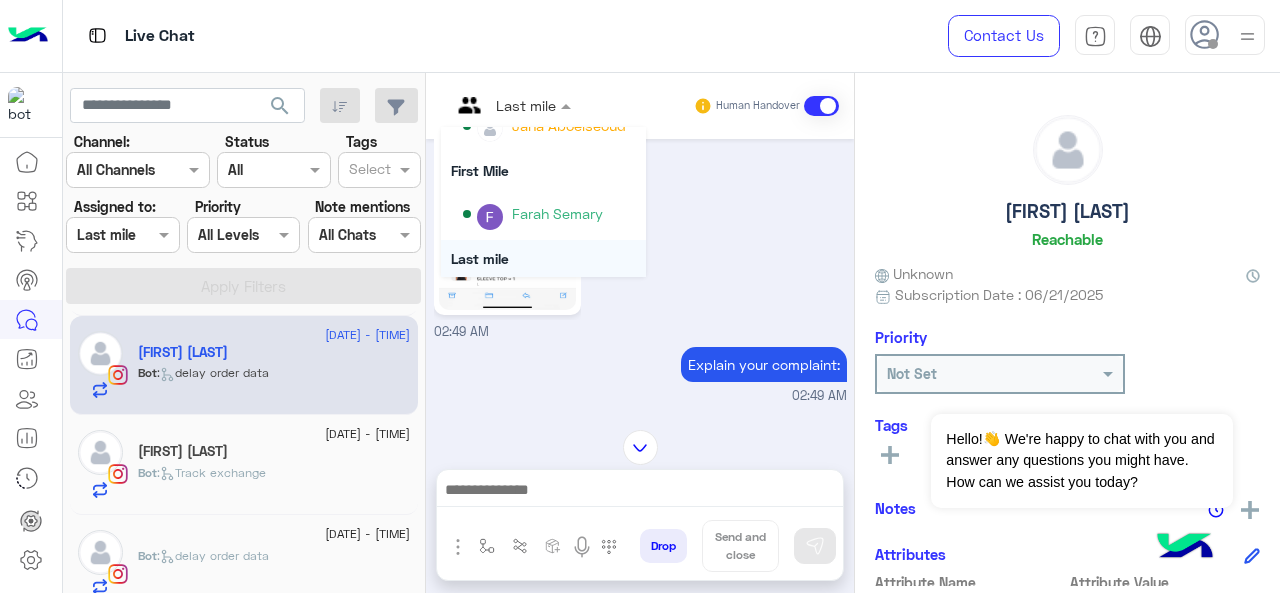scroll, scrollTop: 354, scrollLeft: 0, axis: vertical 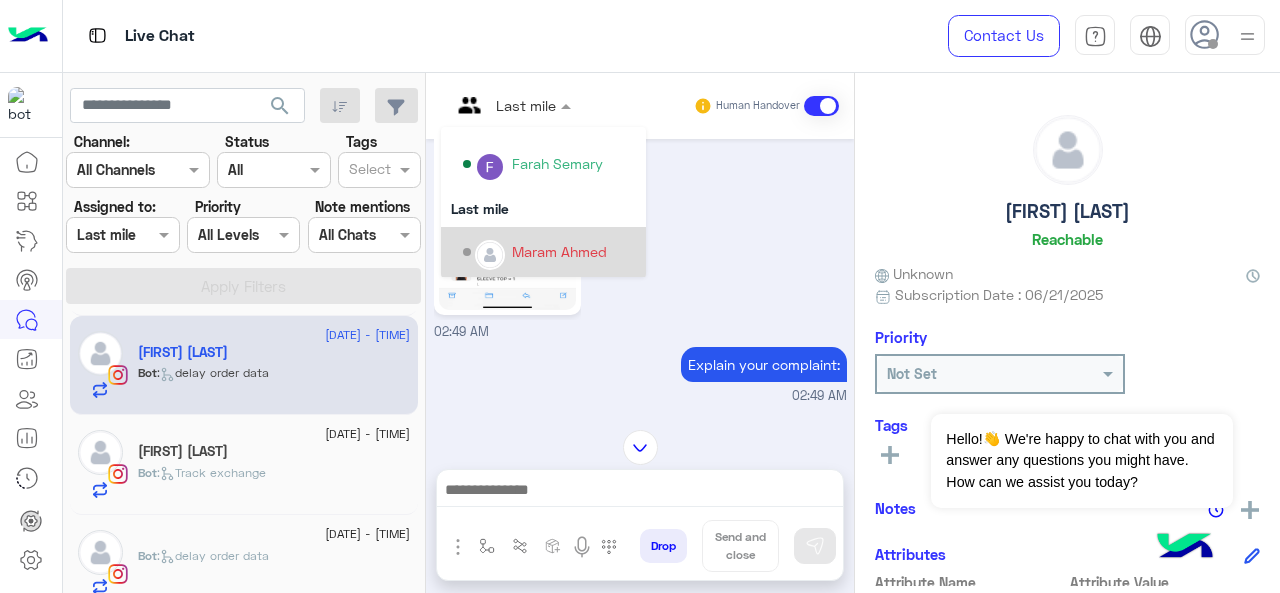 click on "Maram Ahmed" at bounding box center [559, 251] 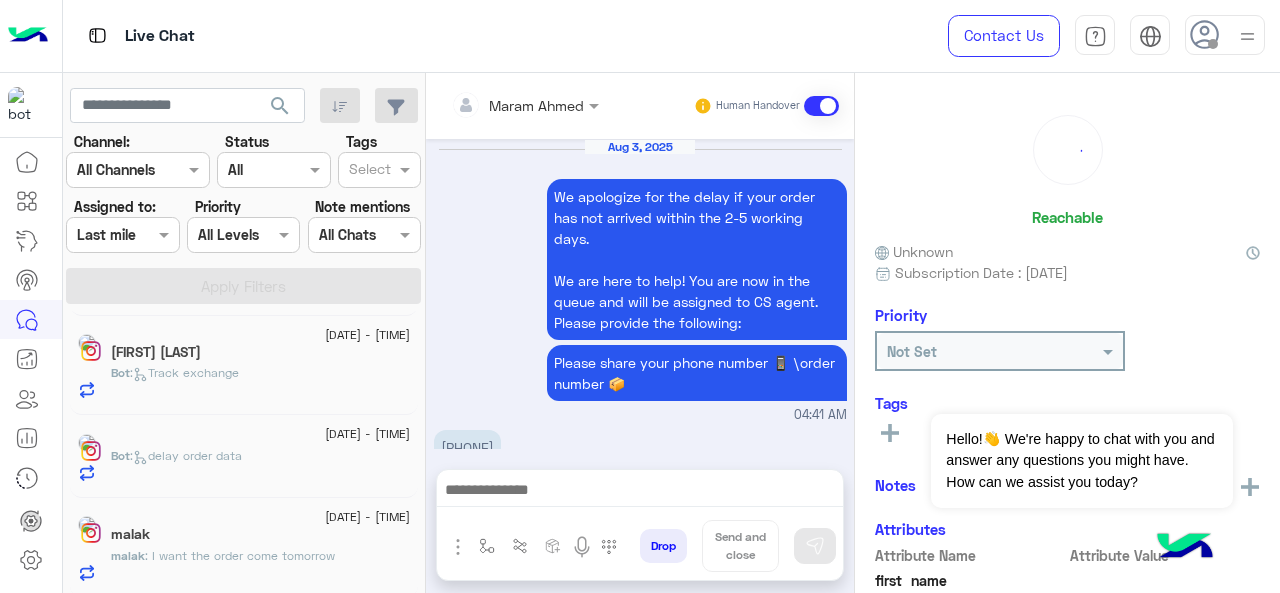 scroll, scrollTop: 939, scrollLeft: 0, axis: vertical 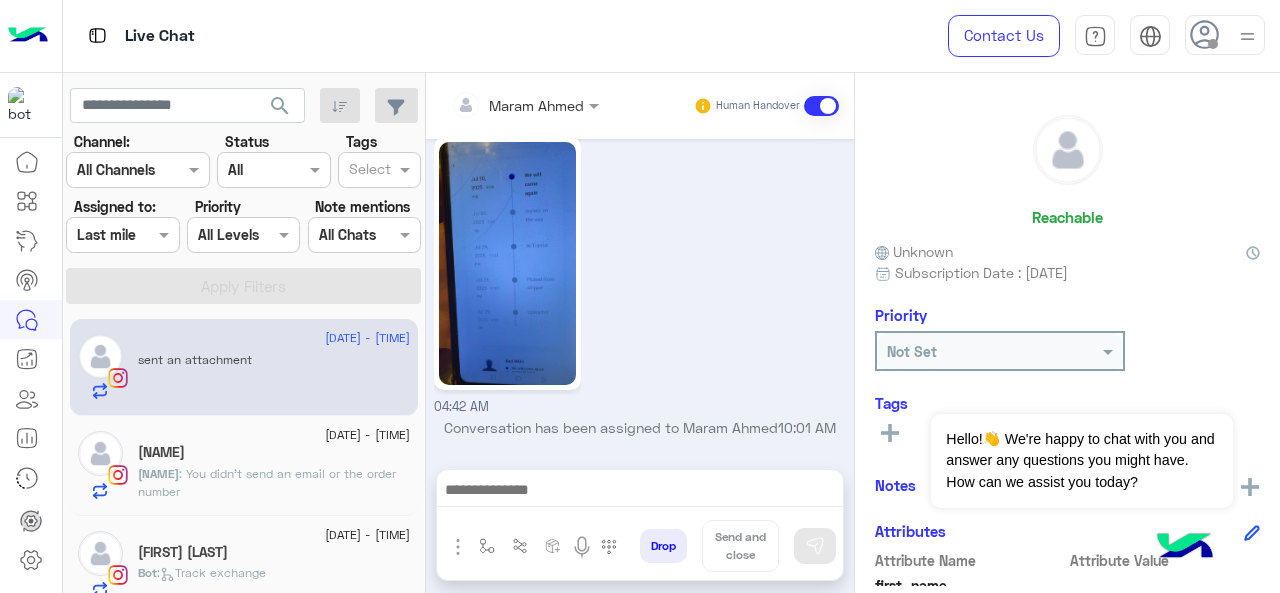 click on "Judyy : You didn’t send an email or the order number" 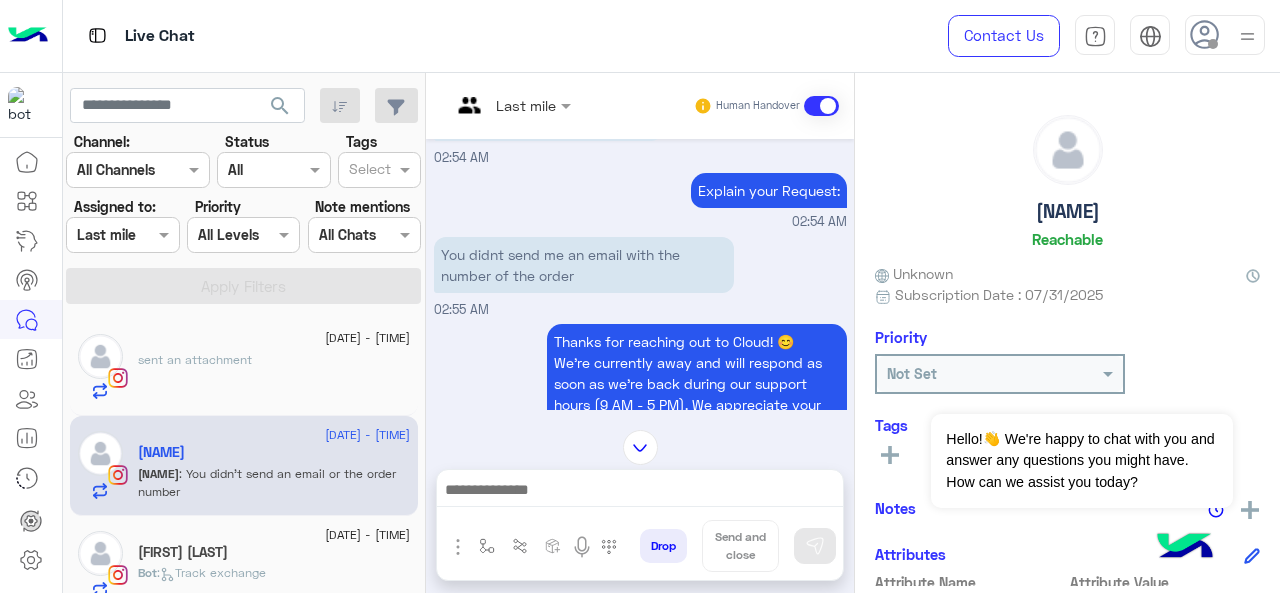 scroll, scrollTop: 210, scrollLeft: 0, axis: vertical 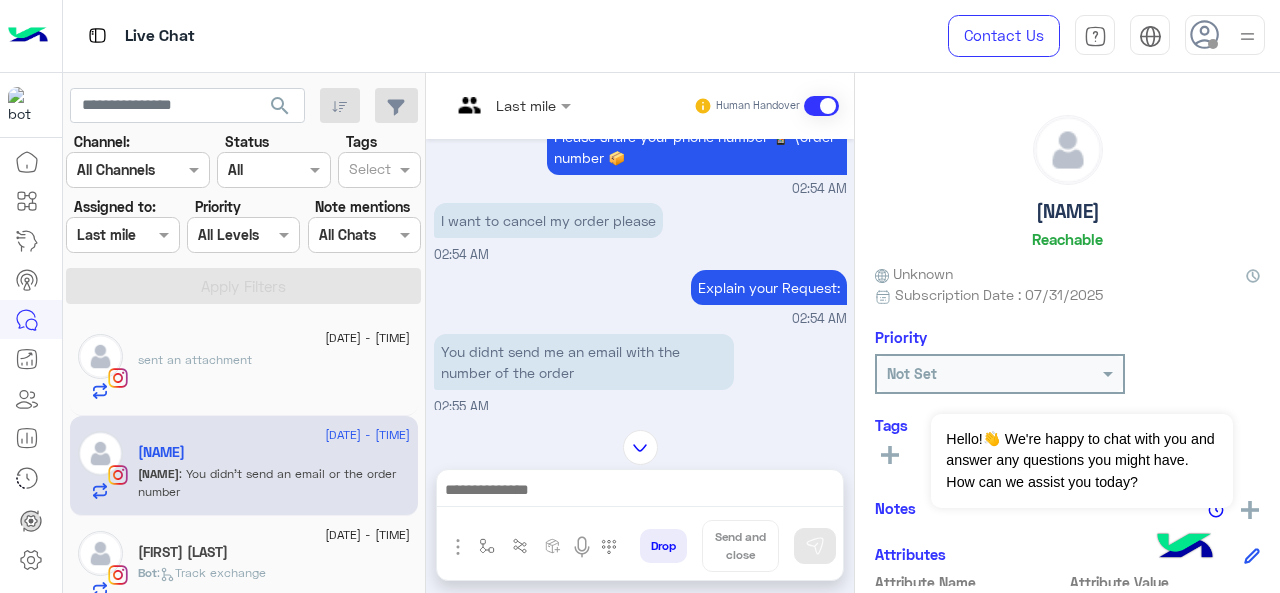 click at bounding box center [511, 104] 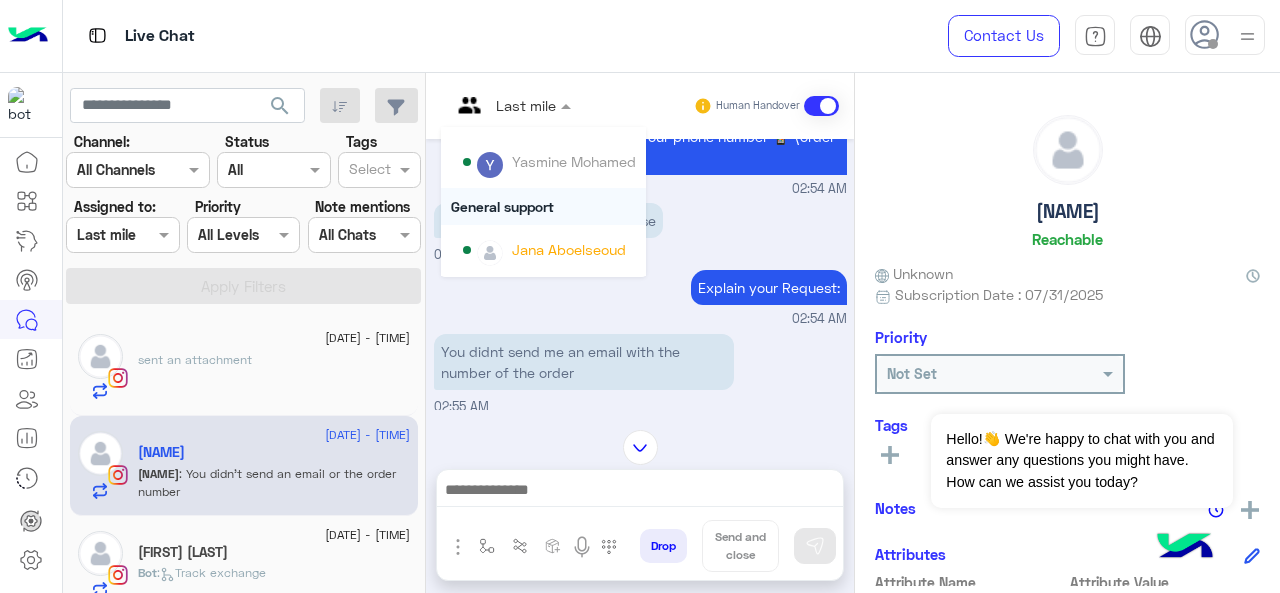 scroll, scrollTop: 200, scrollLeft: 0, axis: vertical 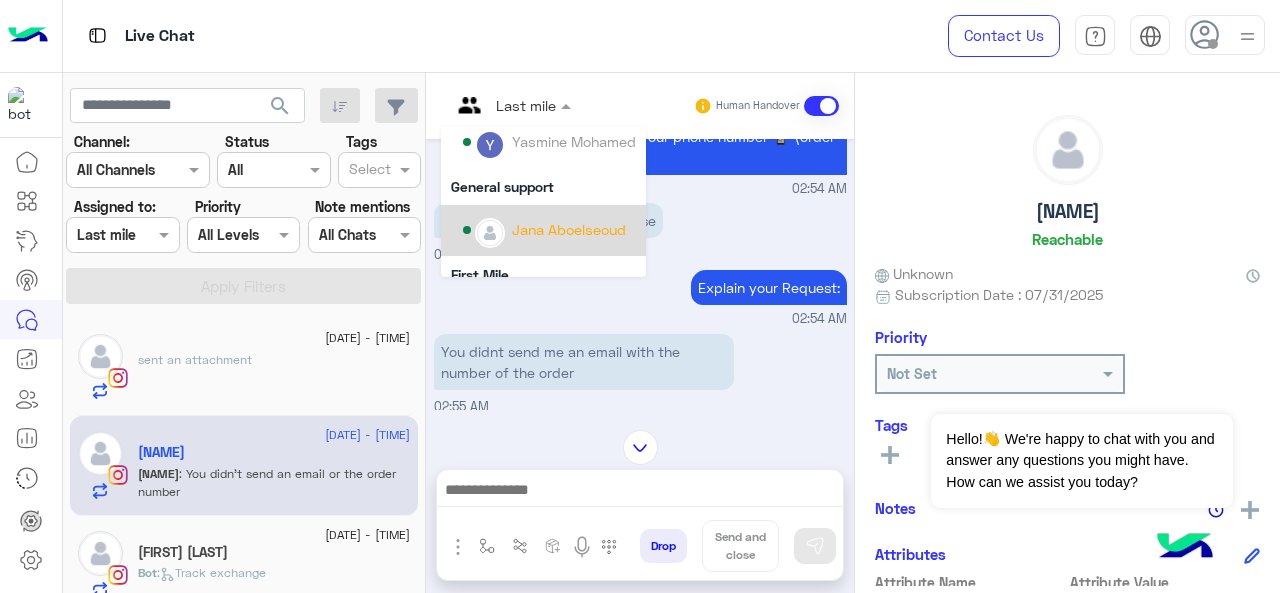 click on "Jana Aboelseoud" at bounding box center [569, 229] 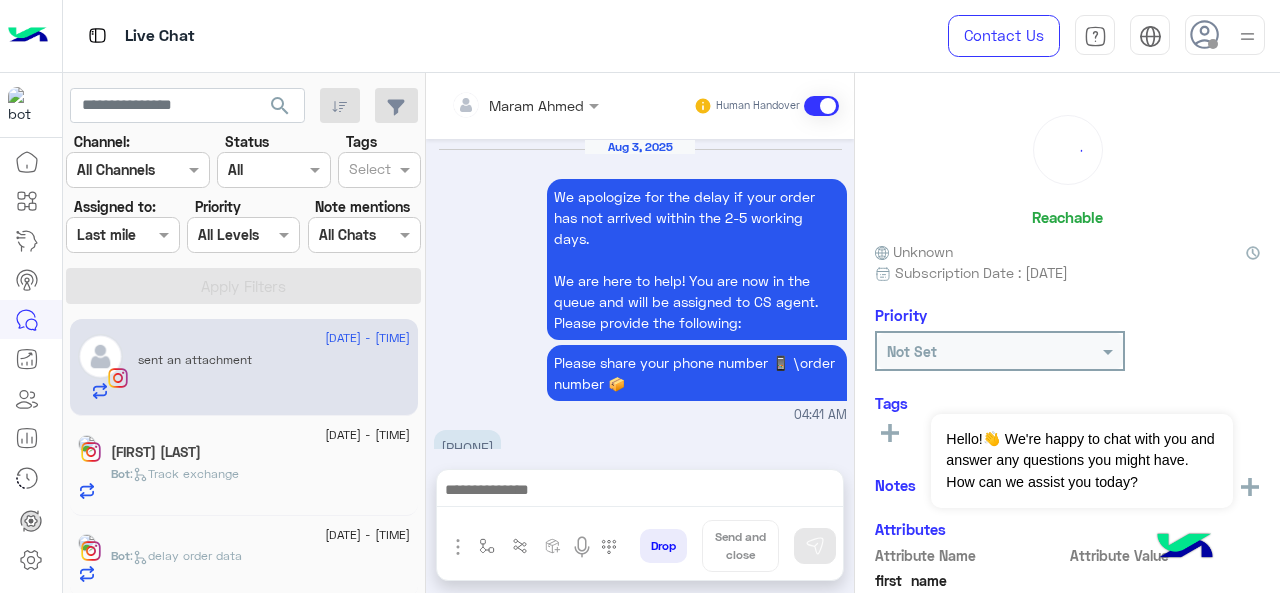 scroll, scrollTop: 939, scrollLeft: 0, axis: vertical 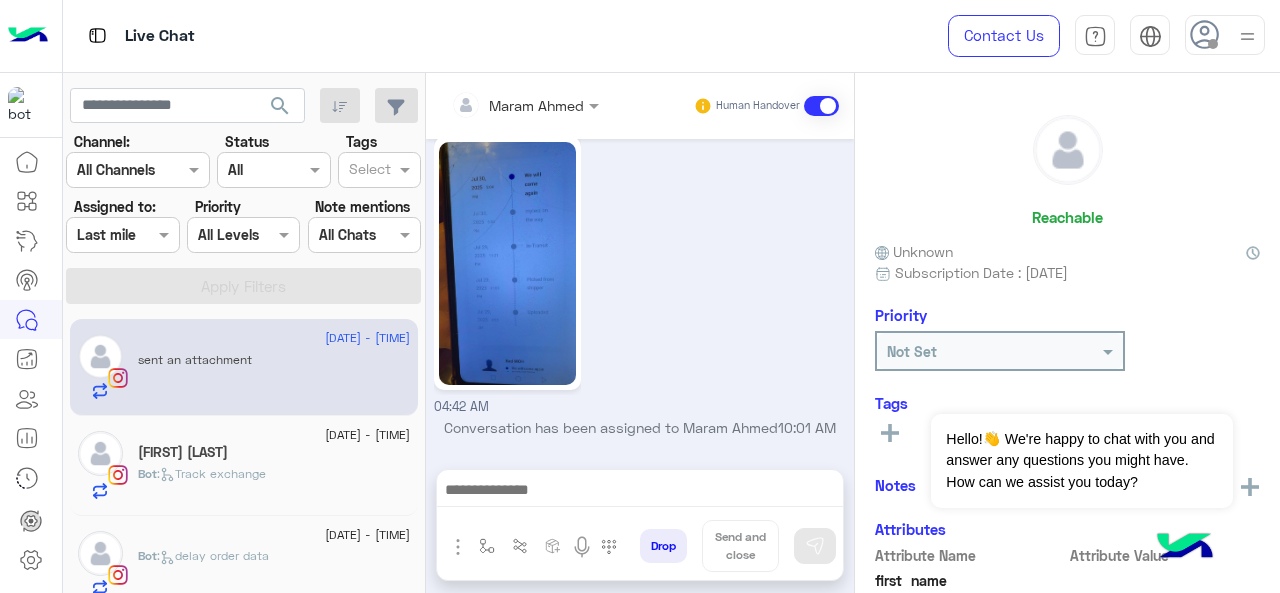 click on "Bot :   Track exchange" 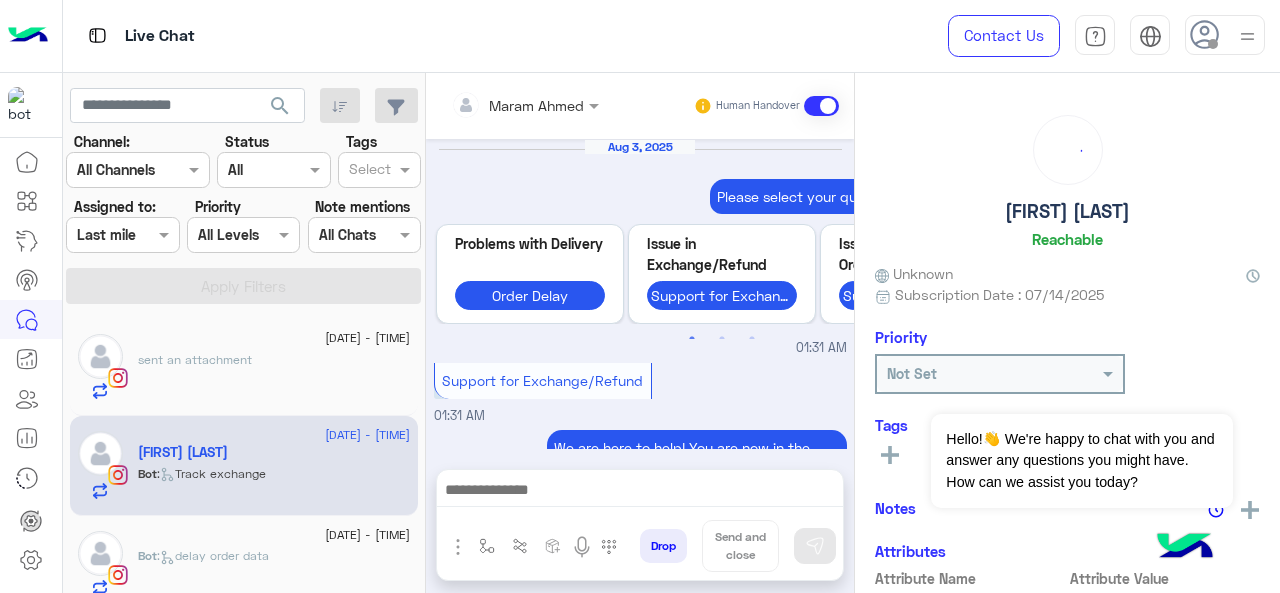scroll, scrollTop: 817, scrollLeft: 0, axis: vertical 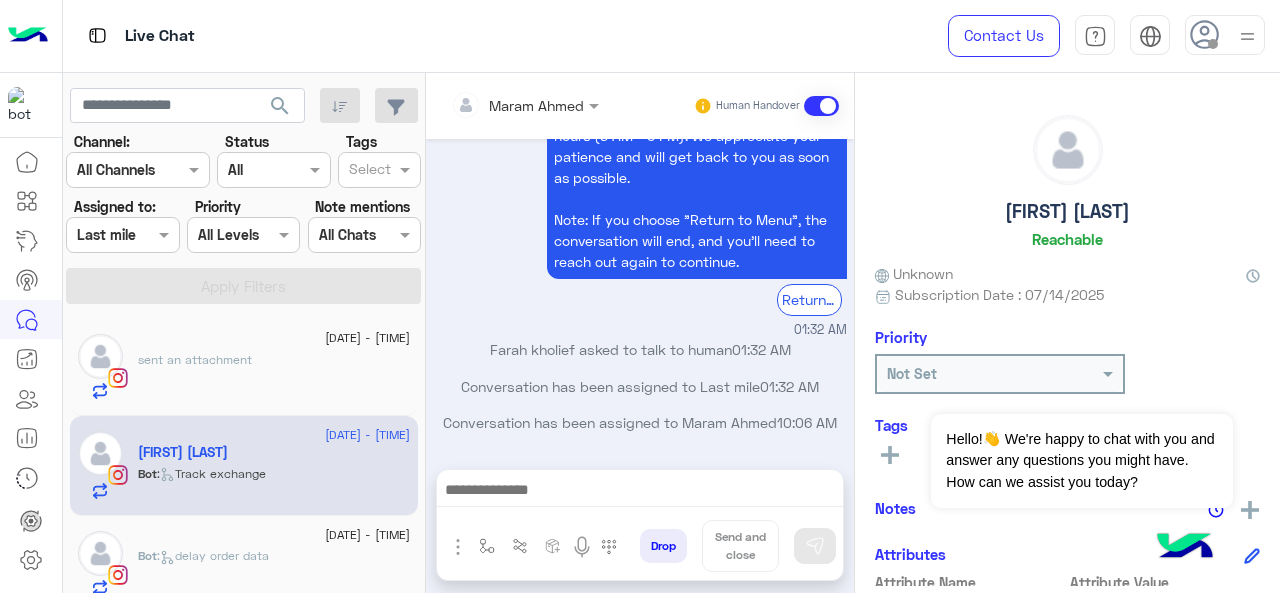 click on "Bot :   delay order data" 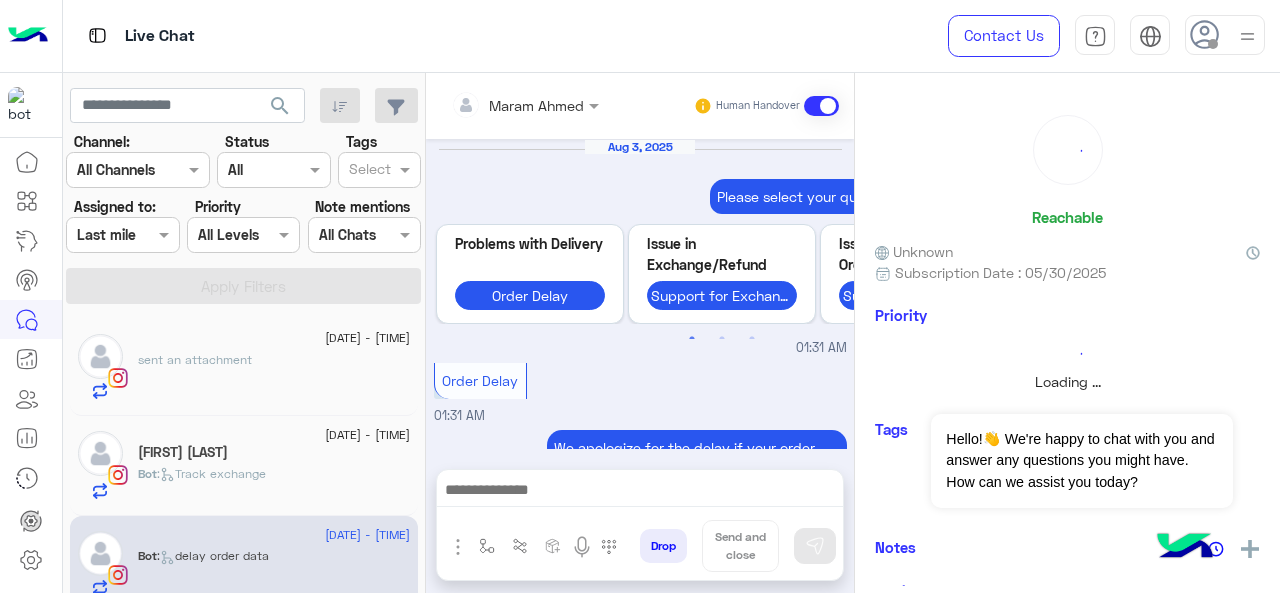 scroll, scrollTop: 873, scrollLeft: 0, axis: vertical 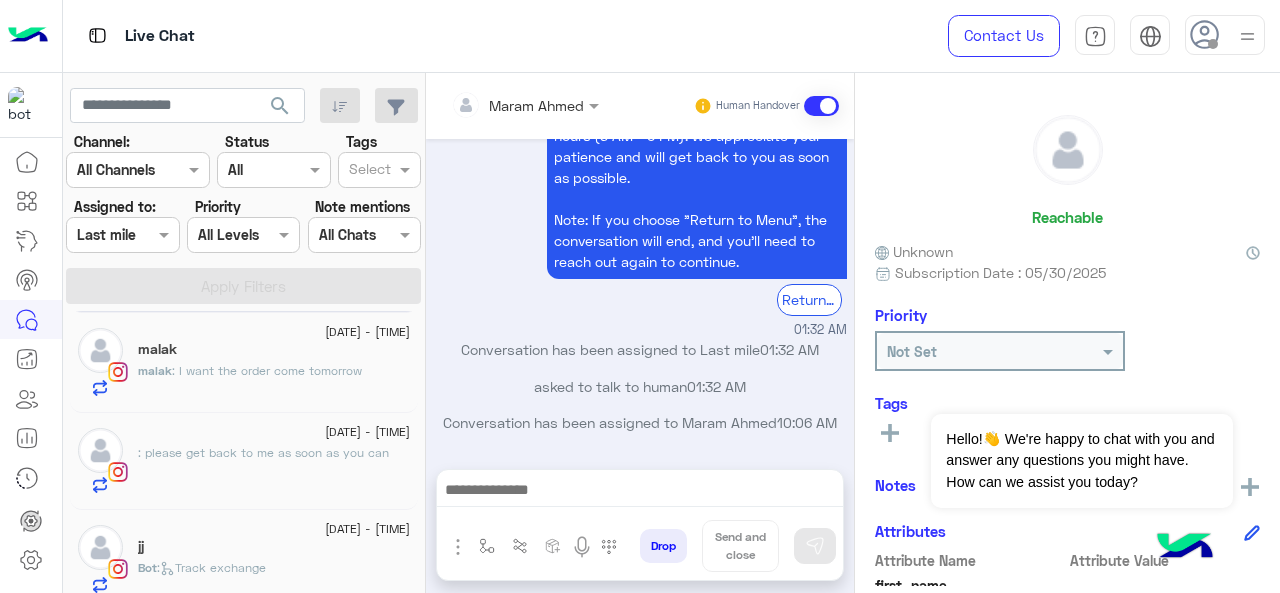 click on ": I want the order come tomorrow" 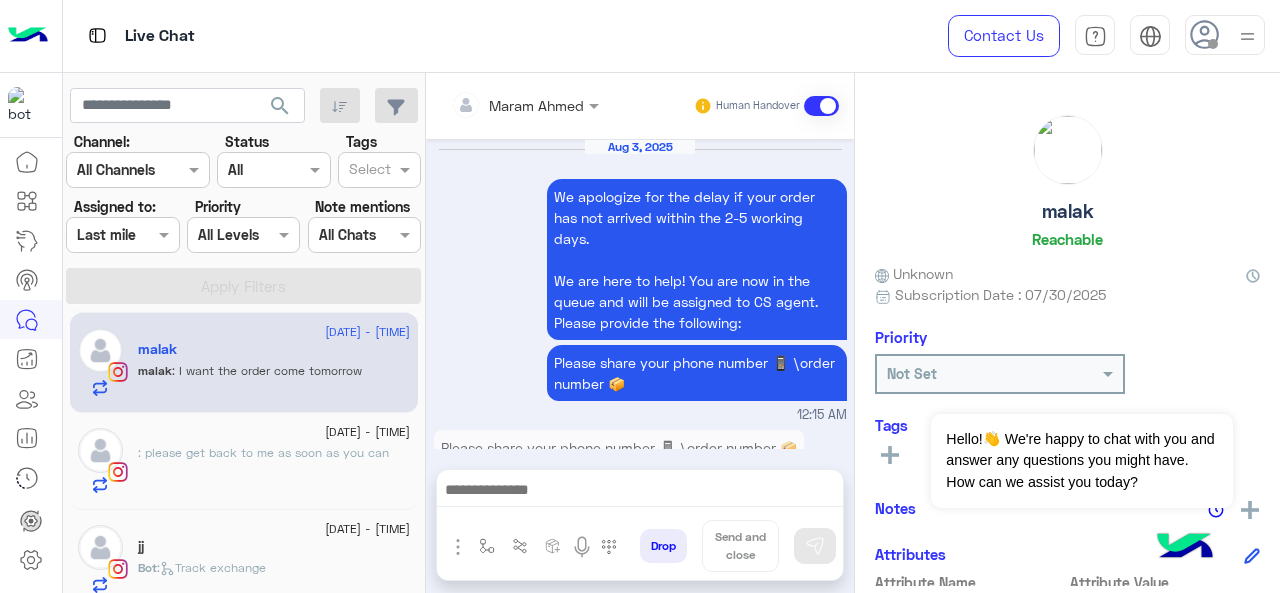 scroll, scrollTop: 777, scrollLeft: 0, axis: vertical 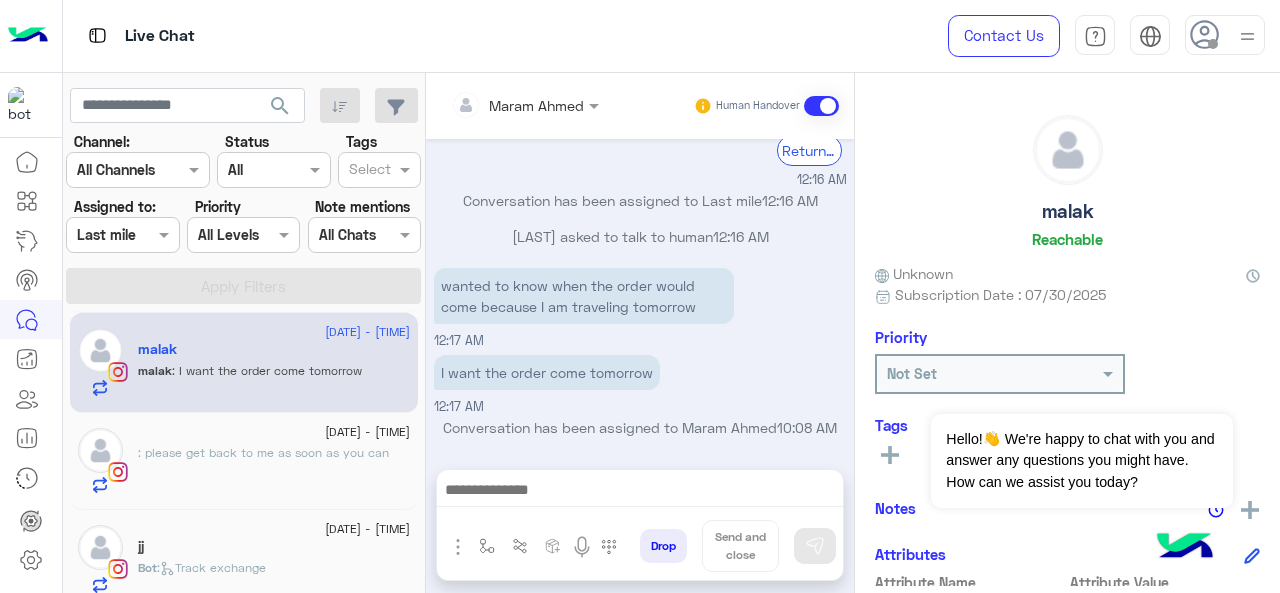 click on ": please get back to me as soon as you can" 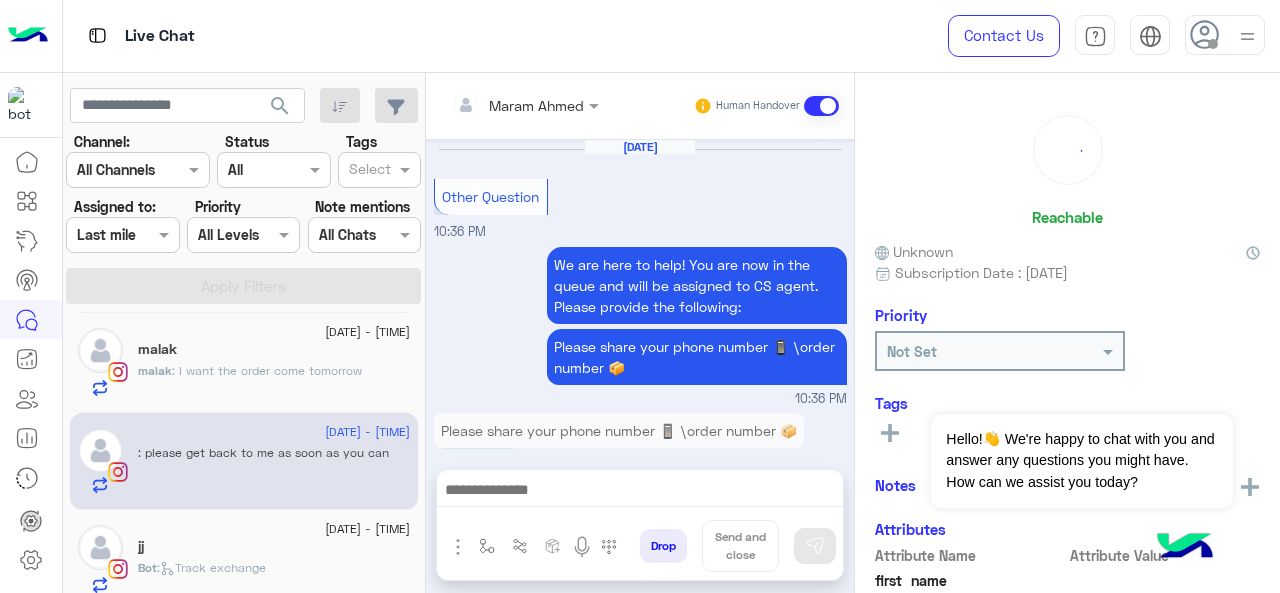 scroll, scrollTop: 771, scrollLeft: 0, axis: vertical 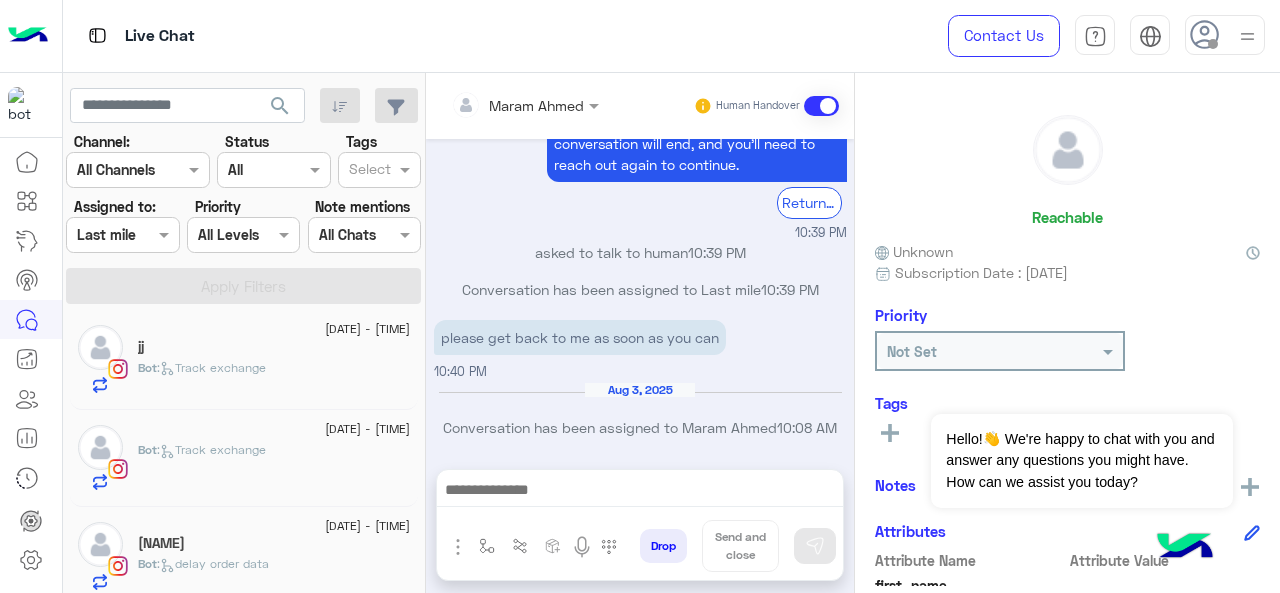 click at bounding box center (122, 234) 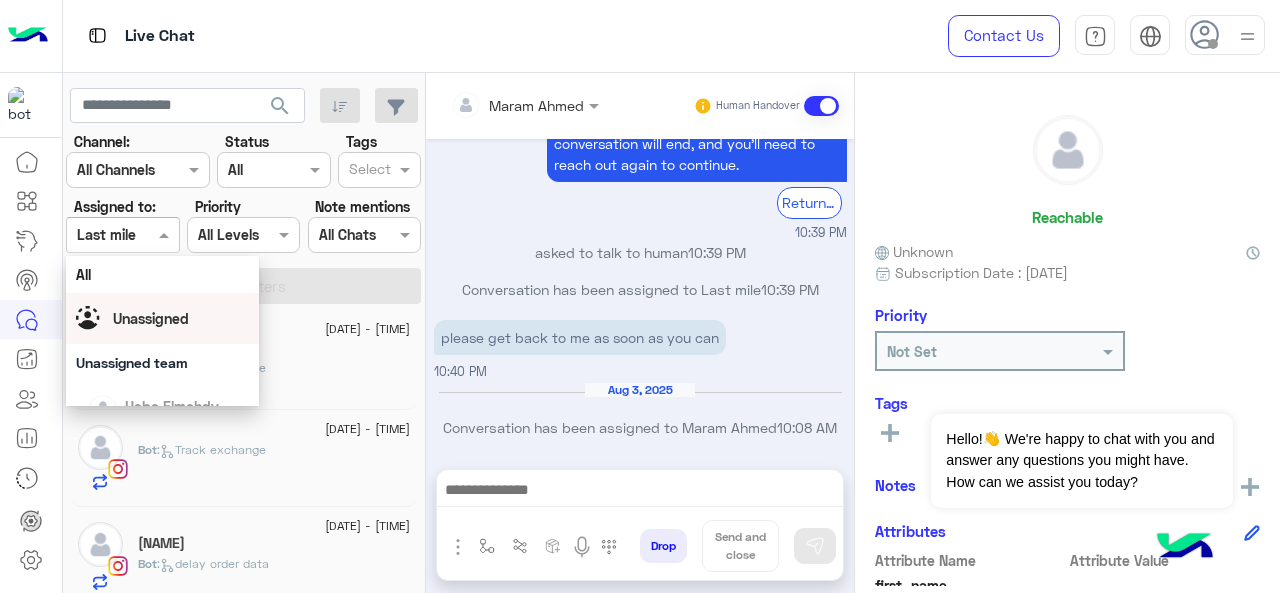 scroll, scrollTop: 392, scrollLeft: 0, axis: vertical 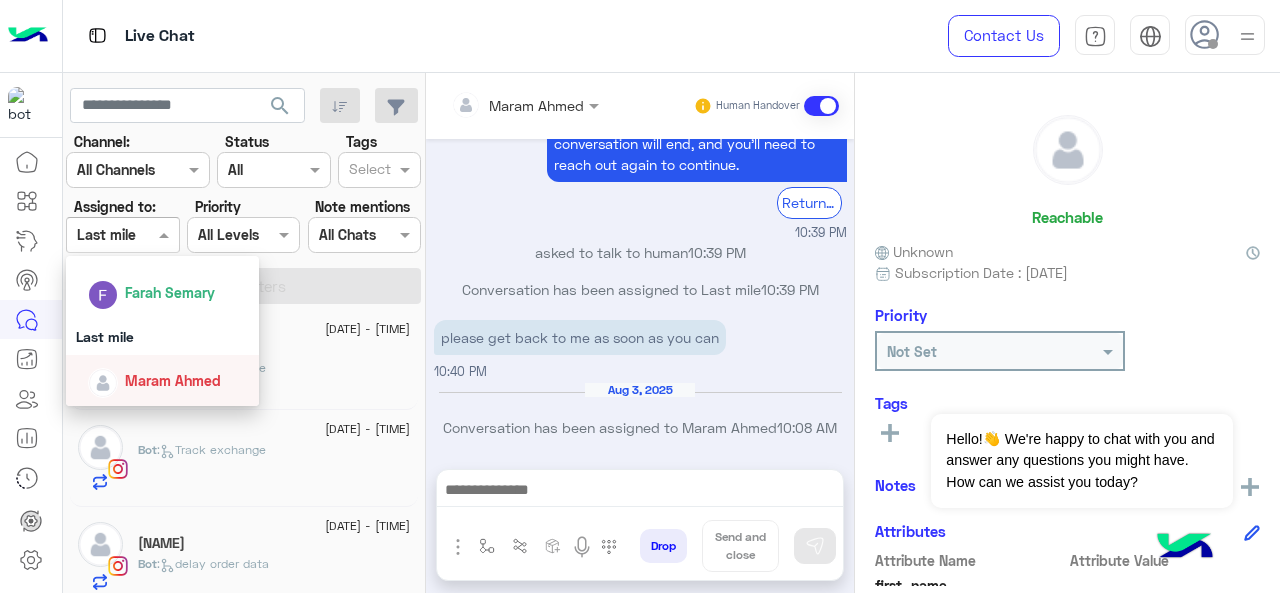 click on "Maram Ahmed" at bounding box center [173, 380] 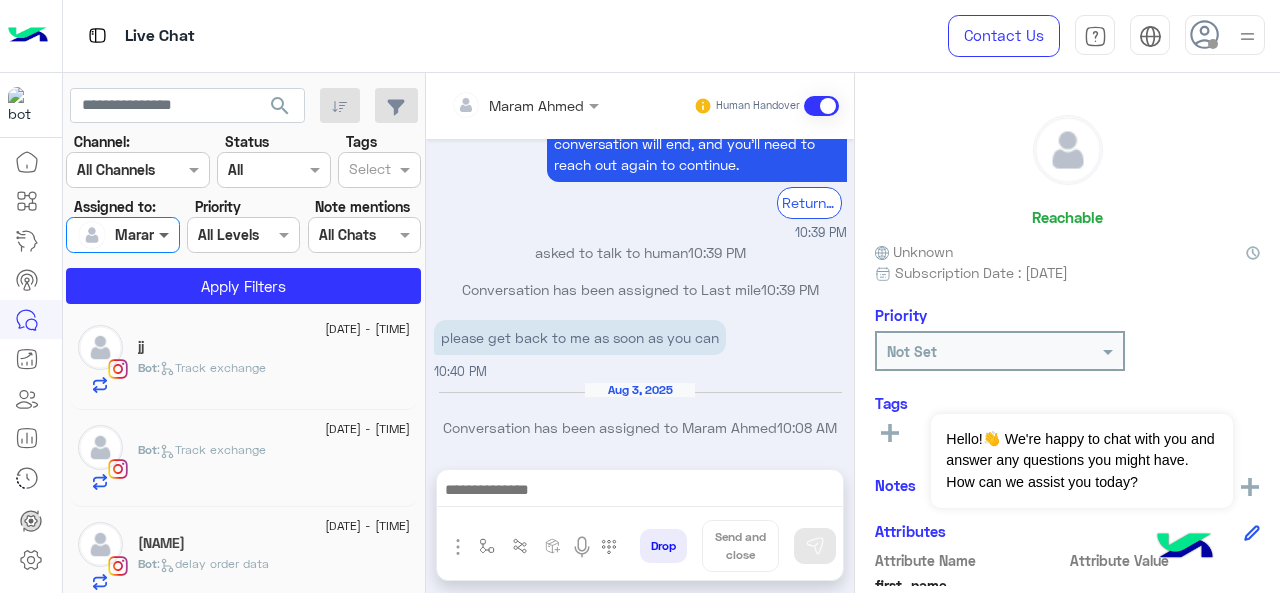 click at bounding box center (166, 234) 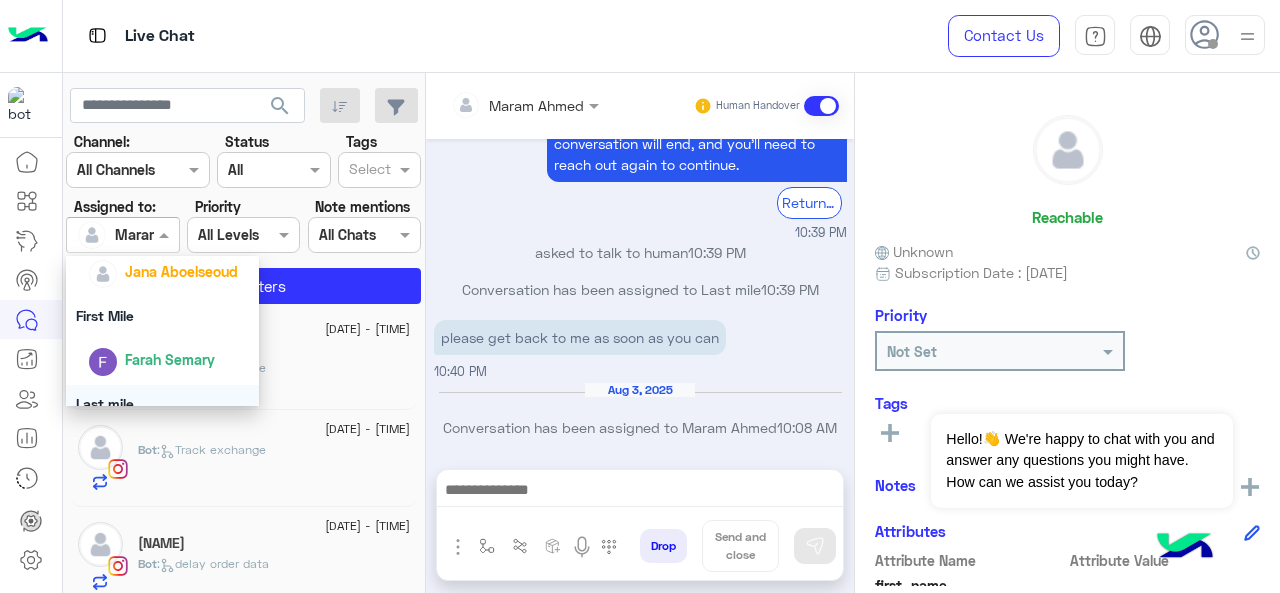scroll, scrollTop: 392, scrollLeft: 0, axis: vertical 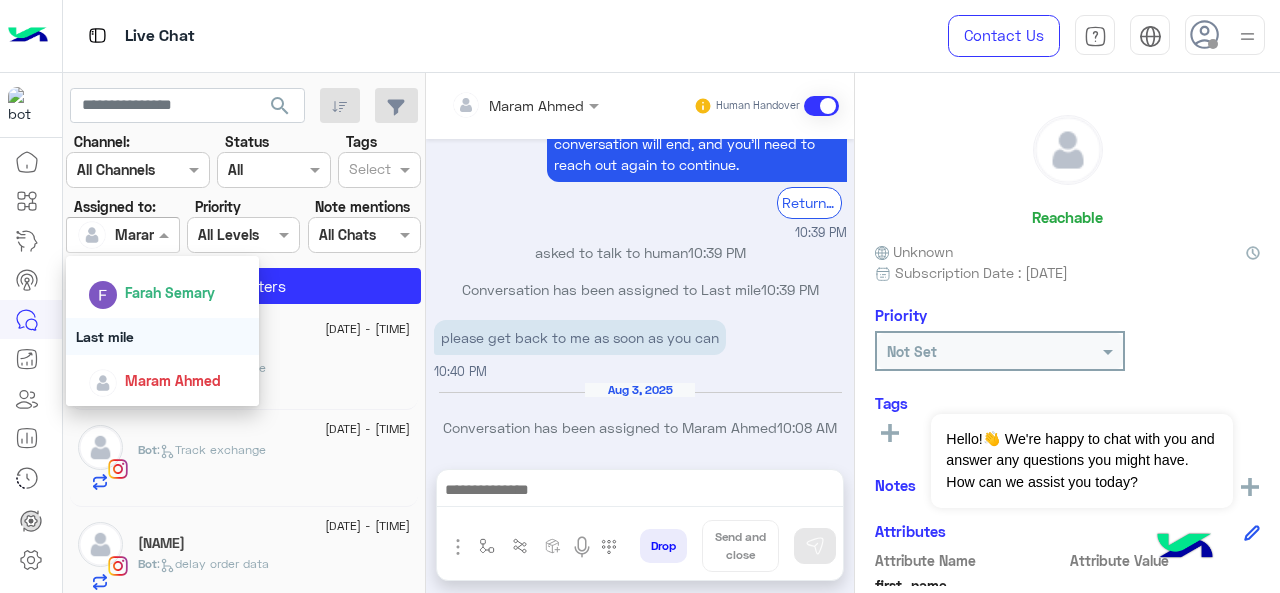 click on "Last mile" at bounding box center [163, 336] 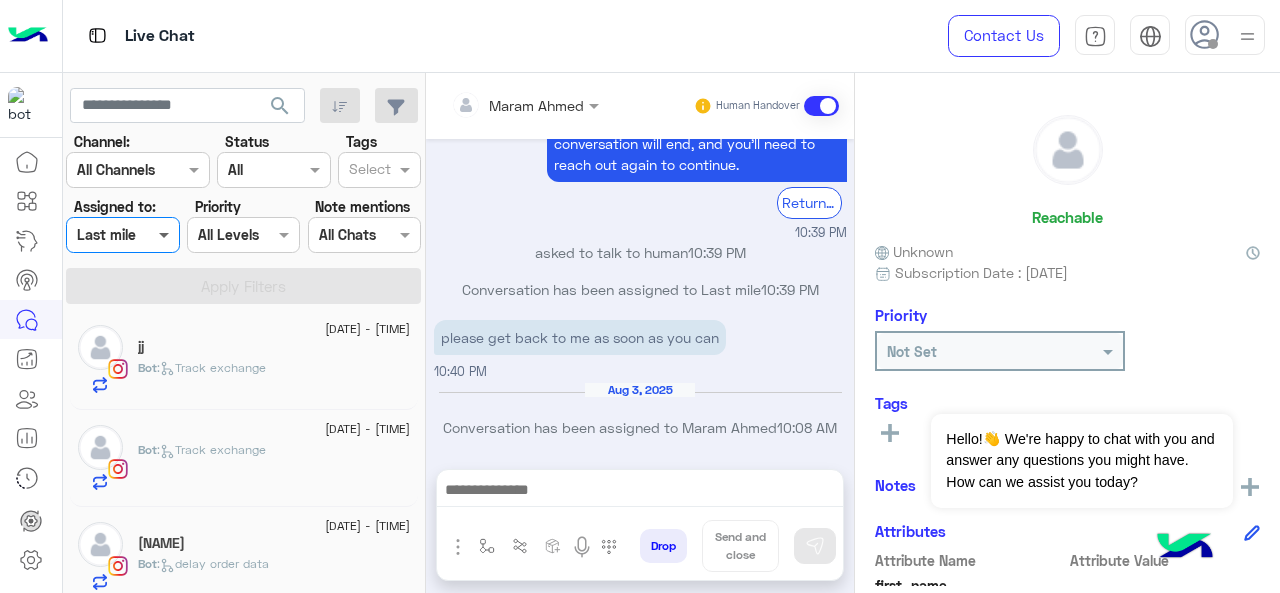 click at bounding box center (166, 234) 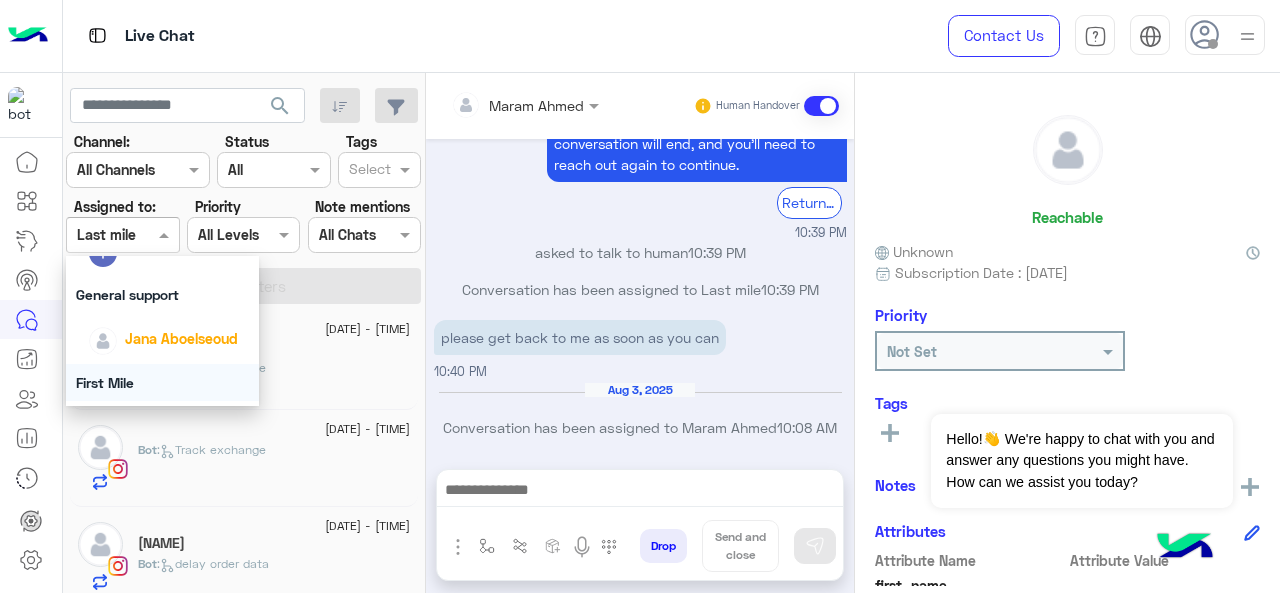 scroll, scrollTop: 392, scrollLeft: 0, axis: vertical 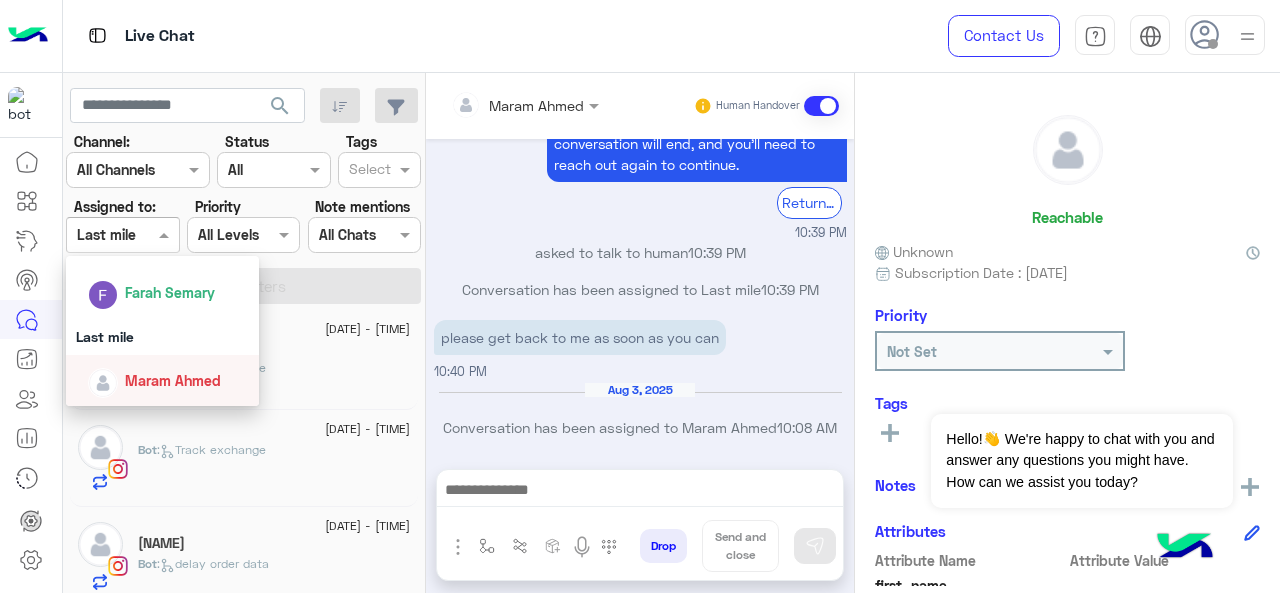 click on "Maram Ahmed" at bounding box center (173, 380) 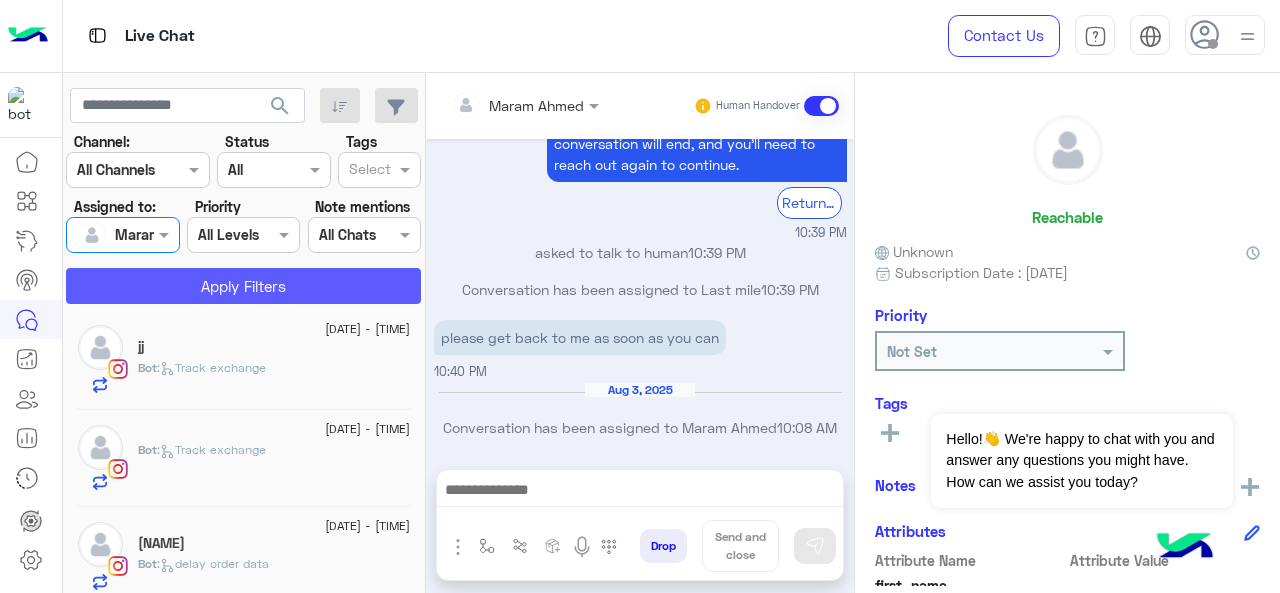 click on "Apply Filters" 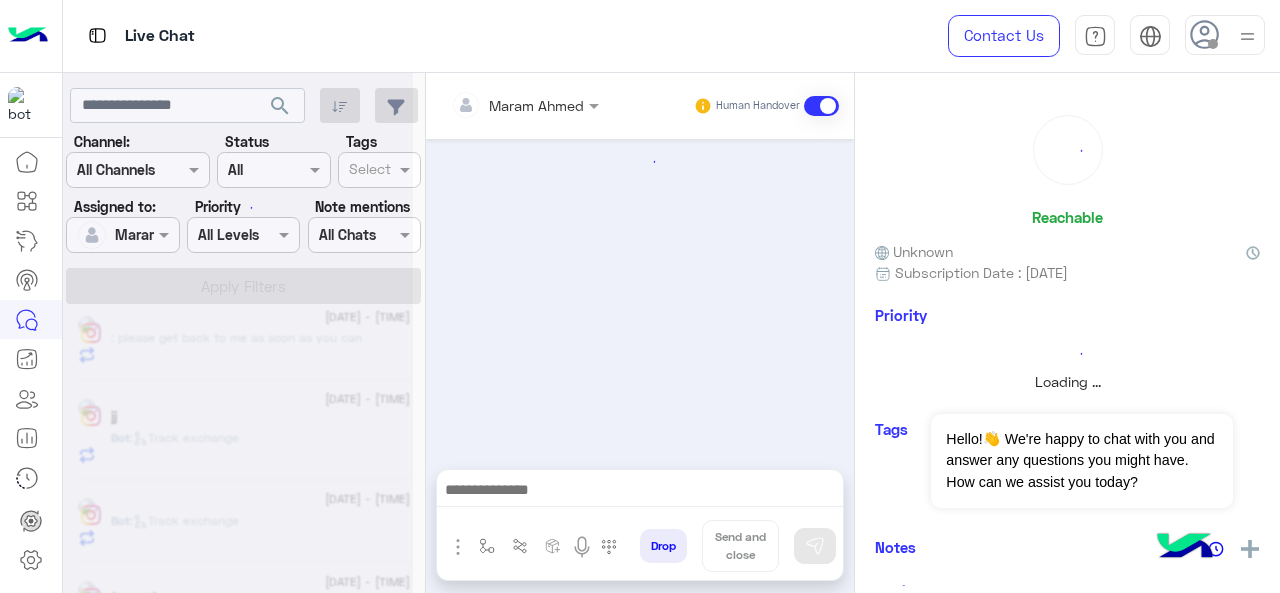 scroll 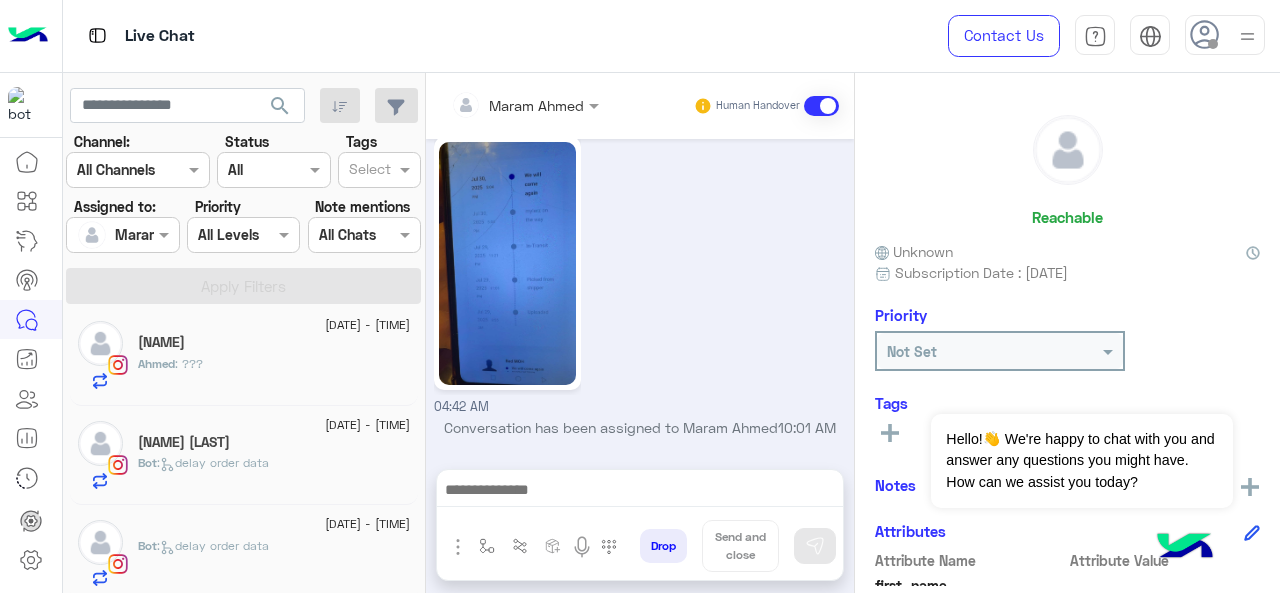 click on "Bot :   delay order data" 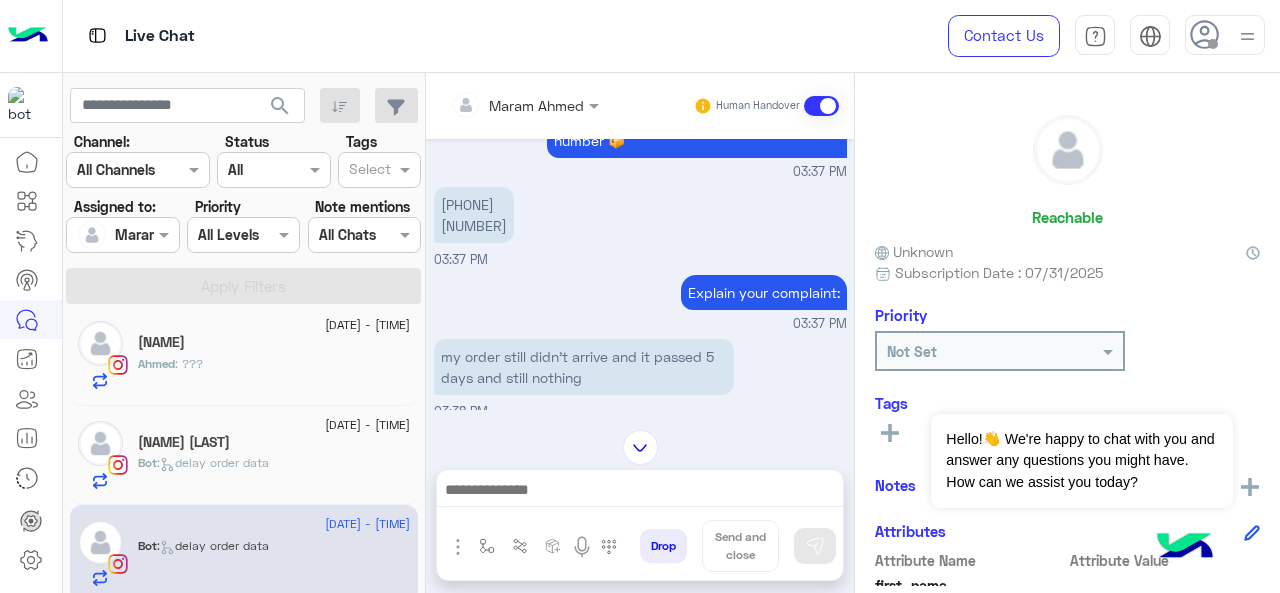 click on "01128929221 116704" at bounding box center [474, 215] 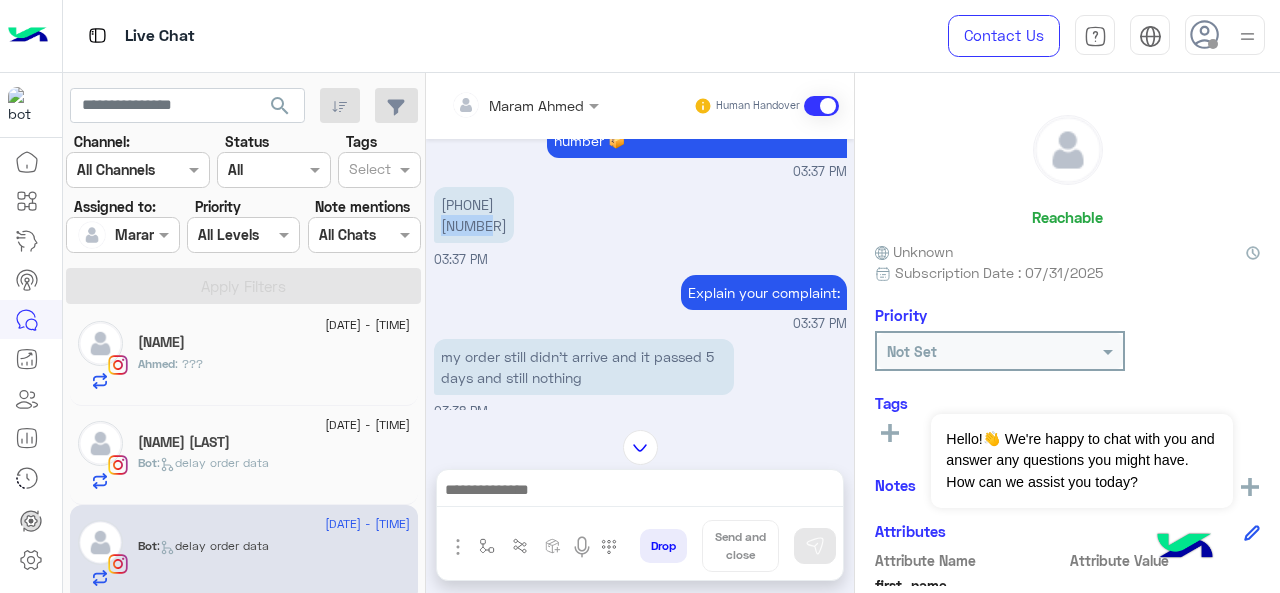 click on "01128929221 116704" at bounding box center (474, 215) 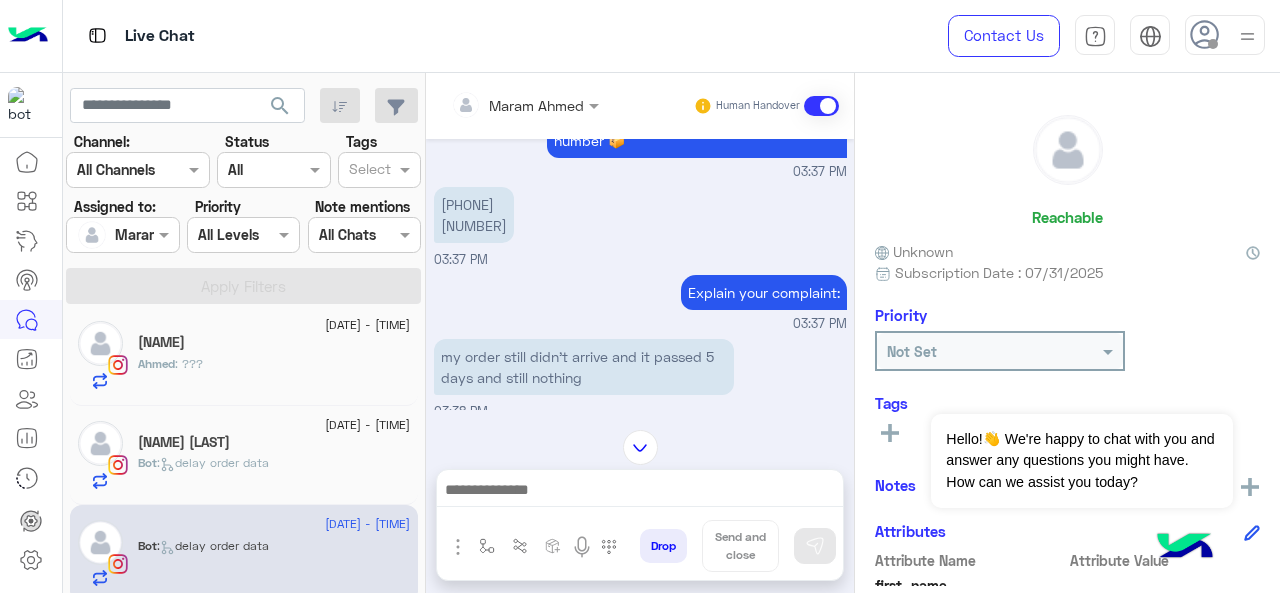 click on "01128929221 116704" at bounding box center (474, 215) 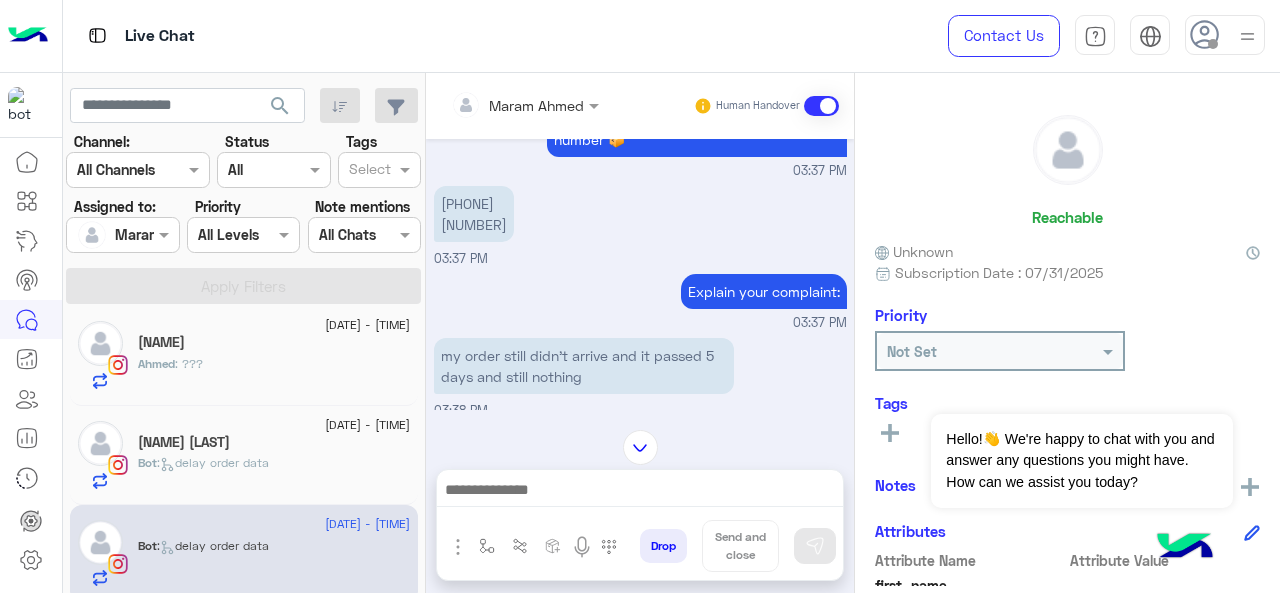 scroll, scrollTop: 894, scrollLeft: 0, axis: vertical 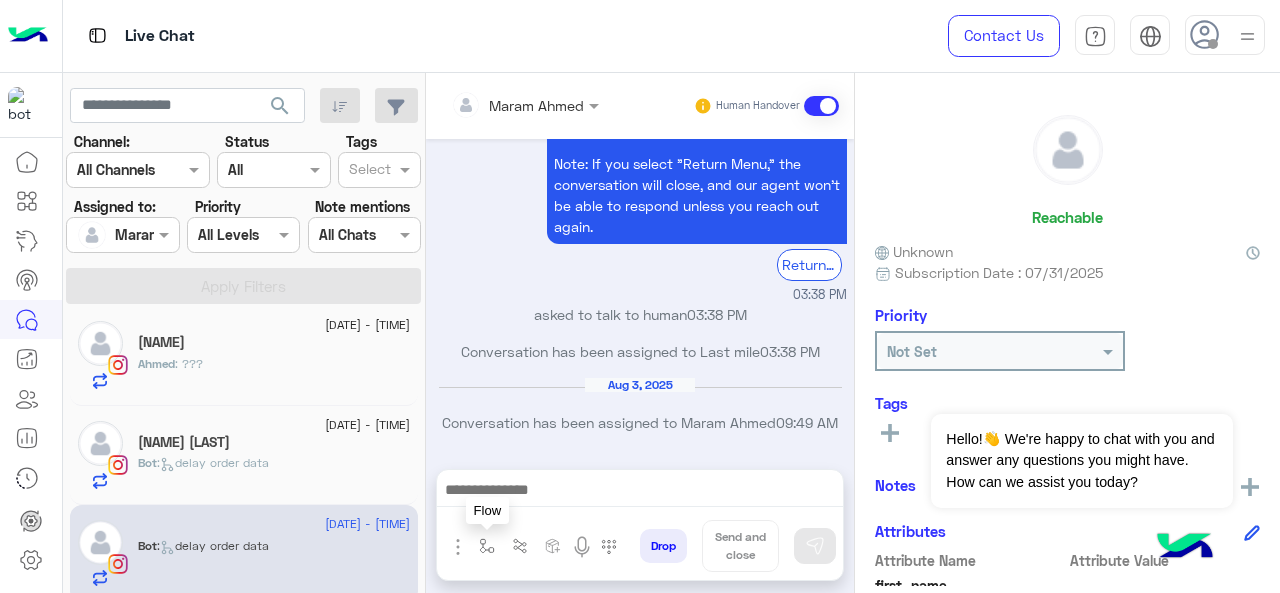 click at bounding box center [487, 546] 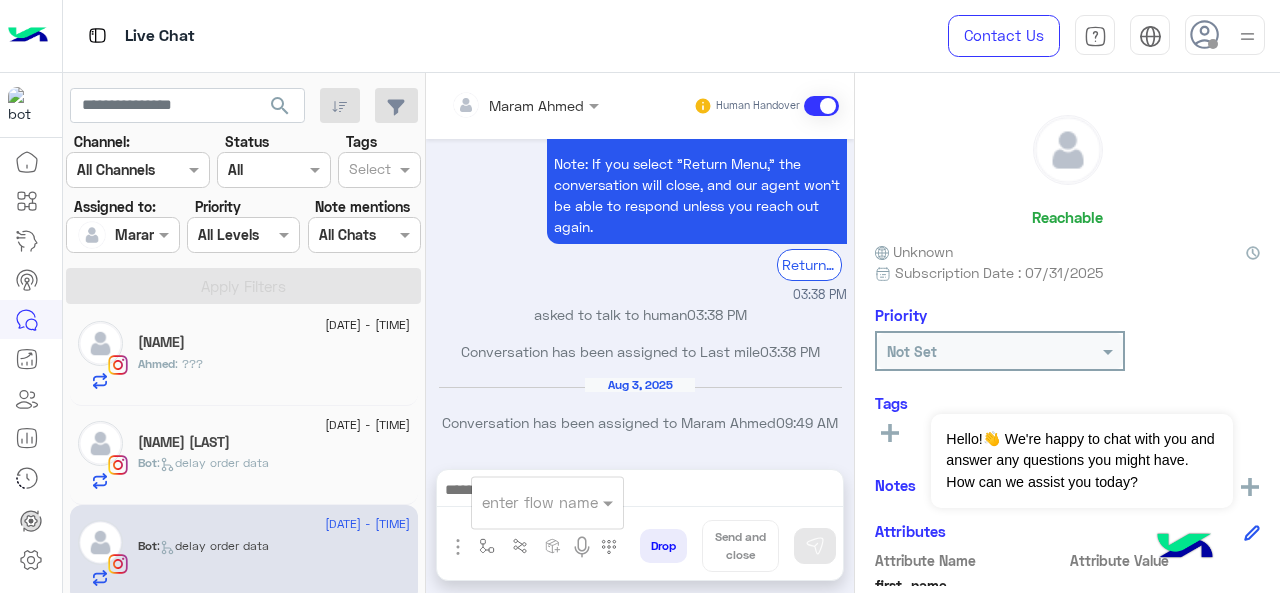click at bounding box center [523, 502] 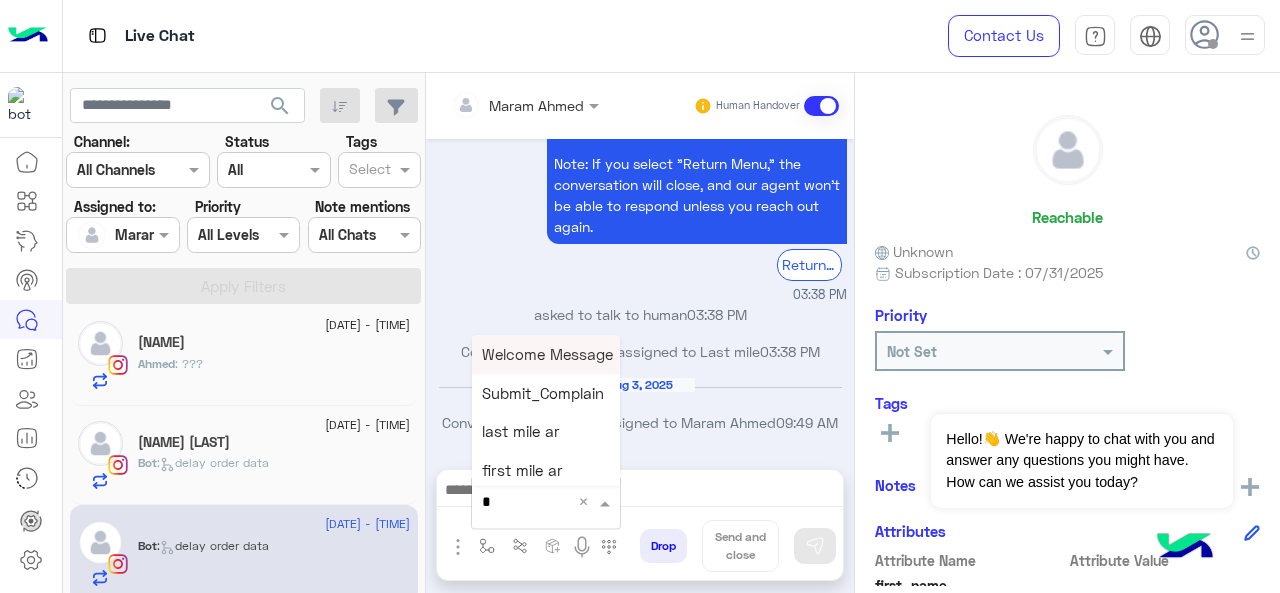 type on "*" 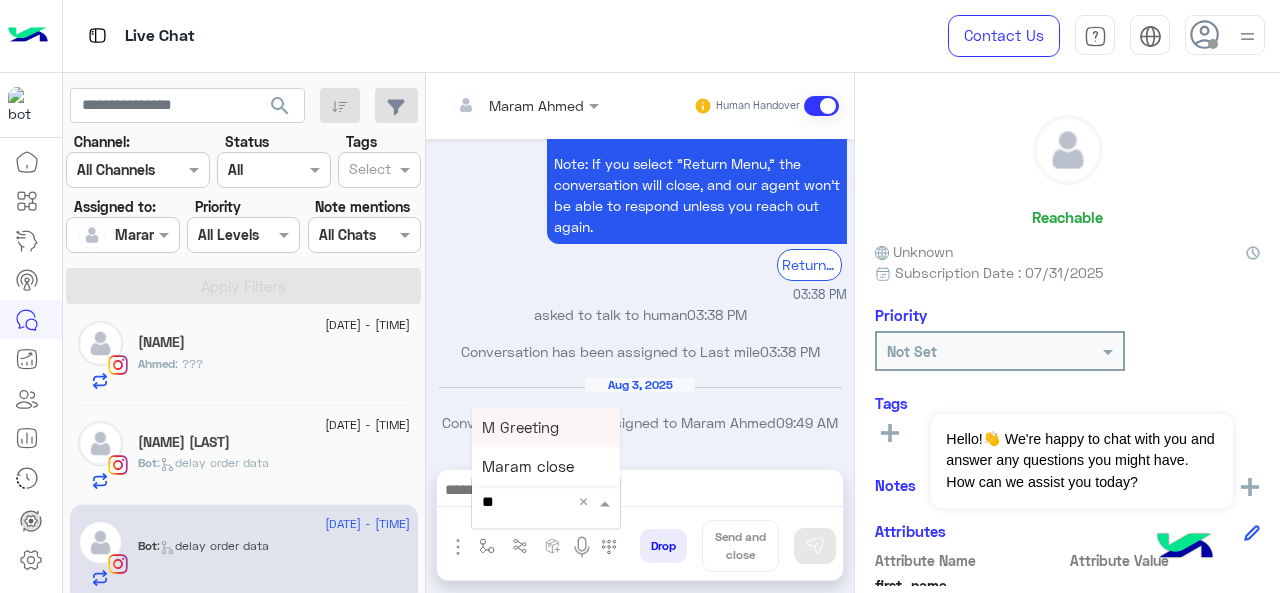 click on "M Greeting" at bounding box center [520, 427] 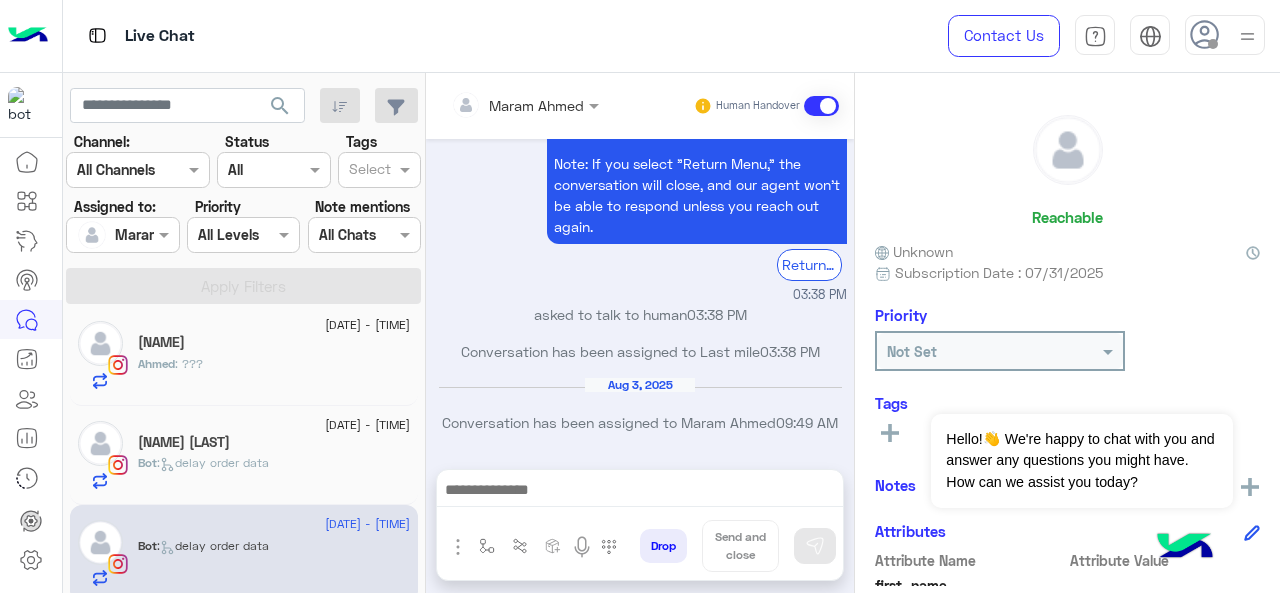 type on "**********" 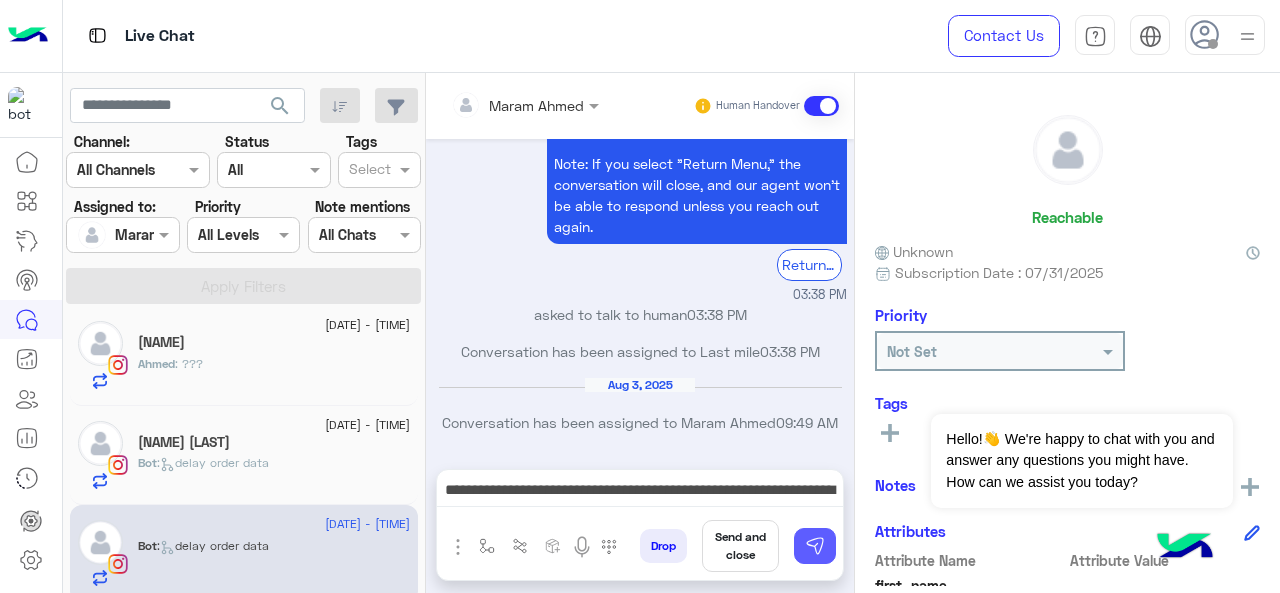 drag, startPoint x: 818, startPoint y: 559, endPoint x: 797, endPoint y: 550, distance: 22.847319 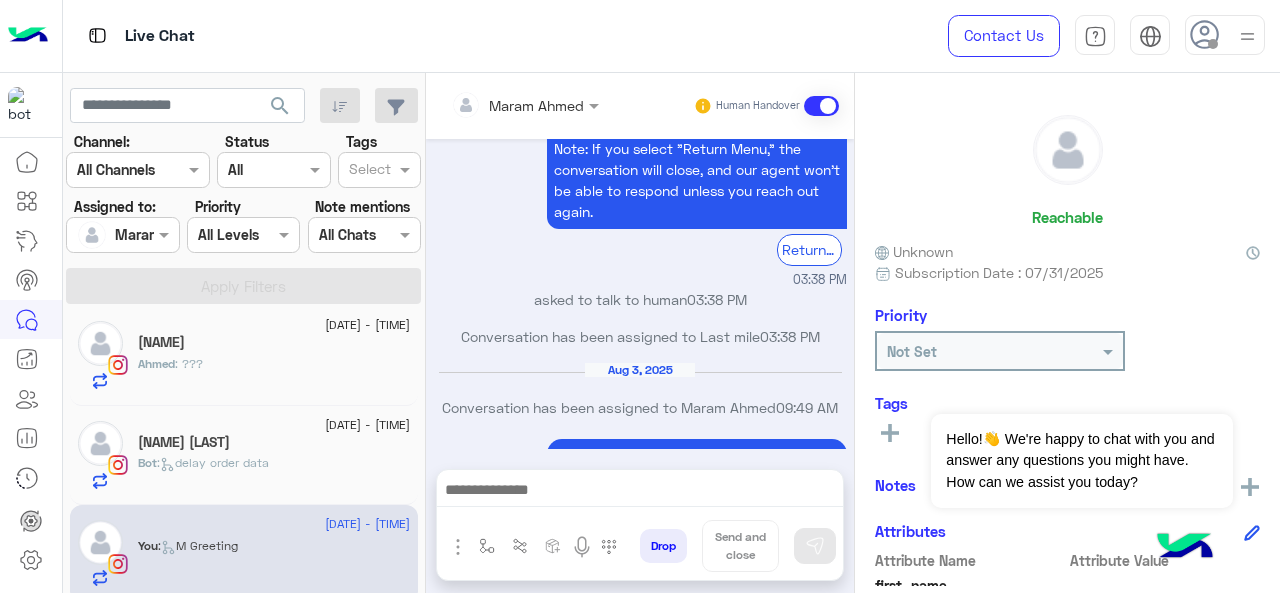 scroll, scrollTop: 1016, scrollLeft: 0, axis: vertical 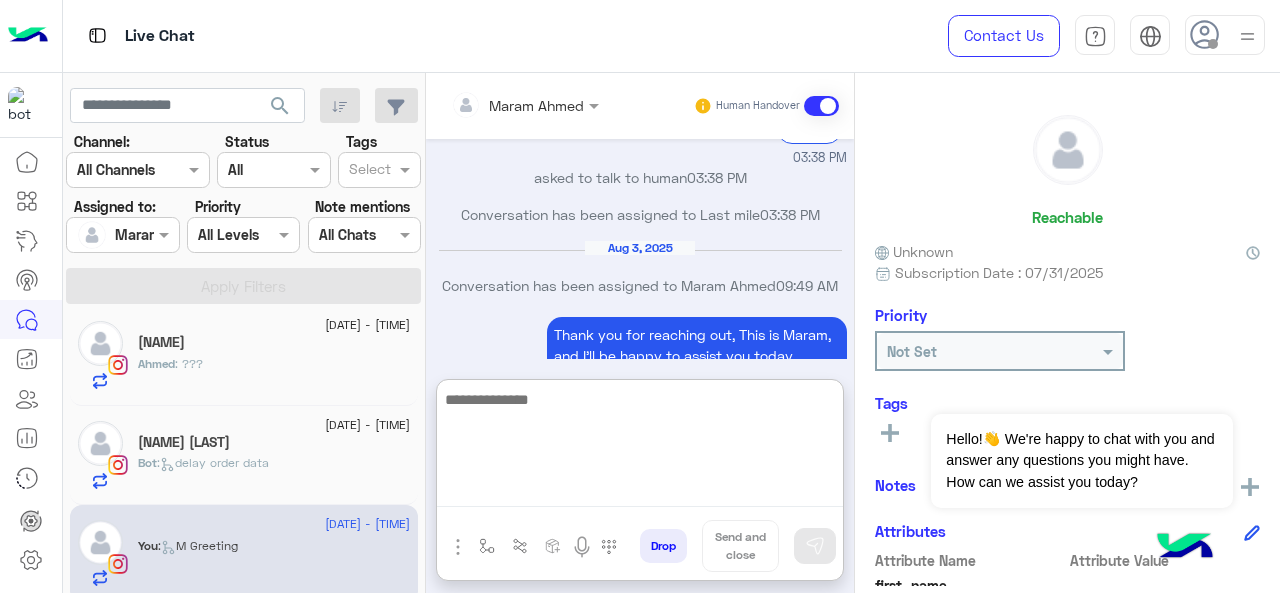 click at bounding box center (640, 447) 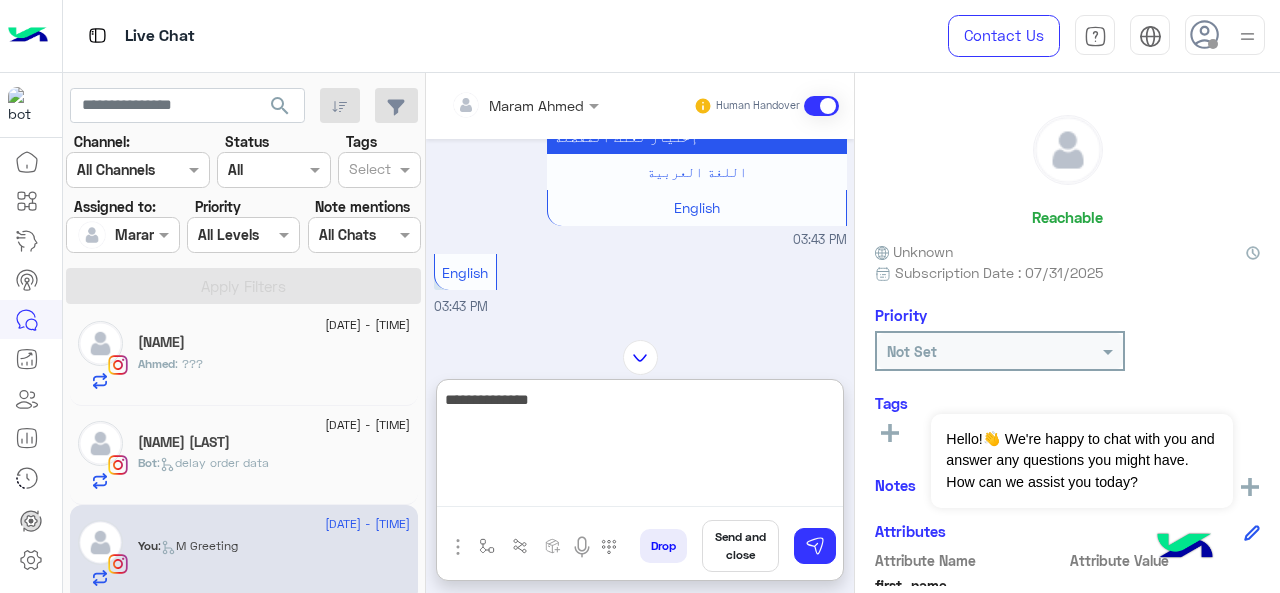 scroll, scrollTop: 0, scrollLeft: 0, axis: both 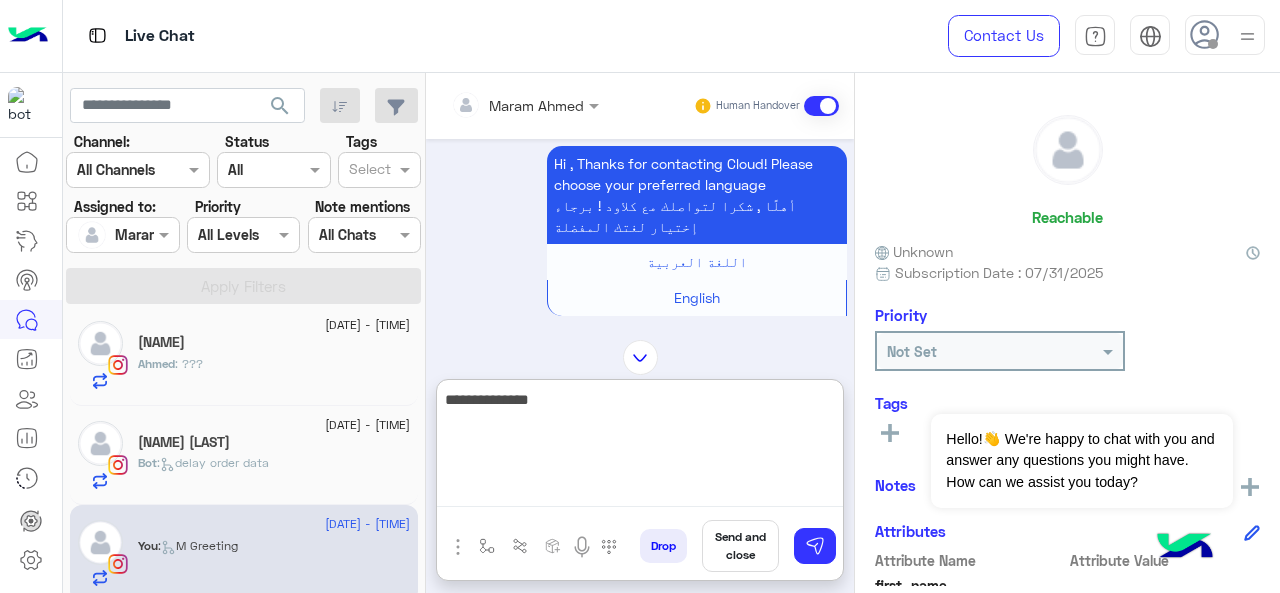 paste on "**********" 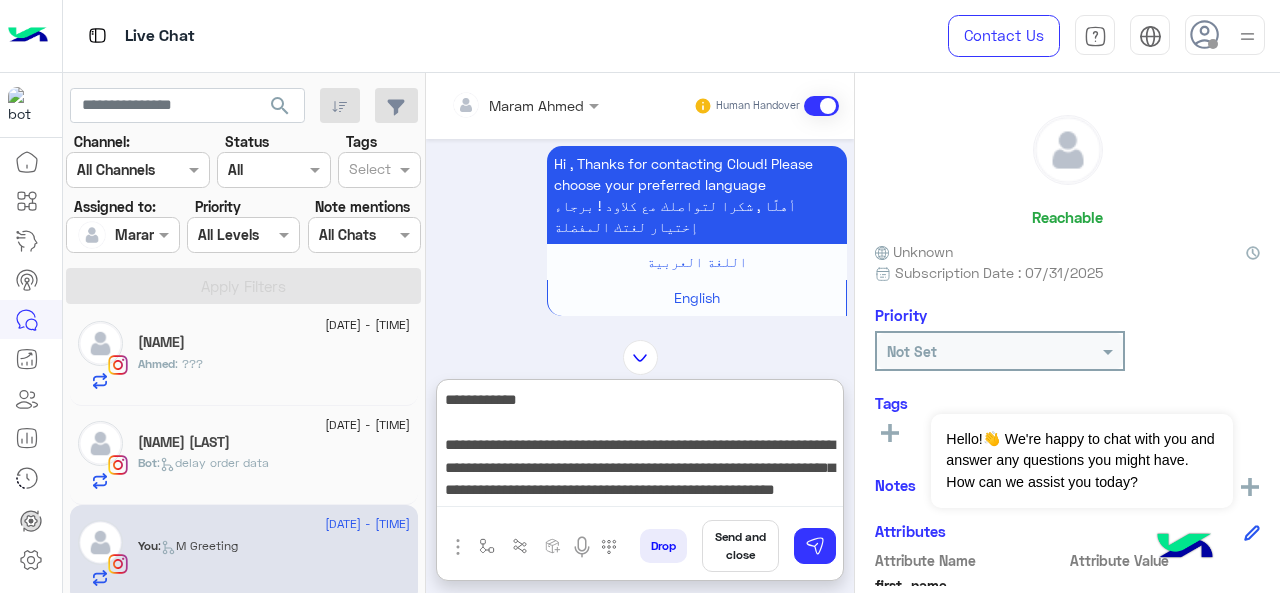scroll, scrollTop: 15, scrollLeft: 0, axis: vertical 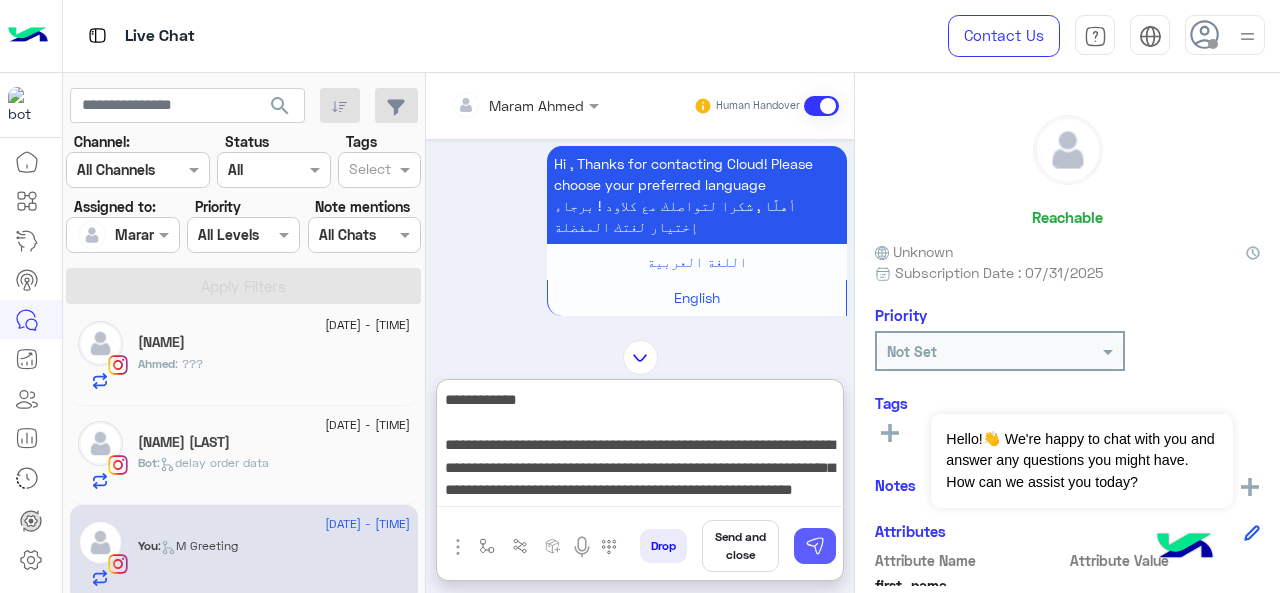 type on "**********" 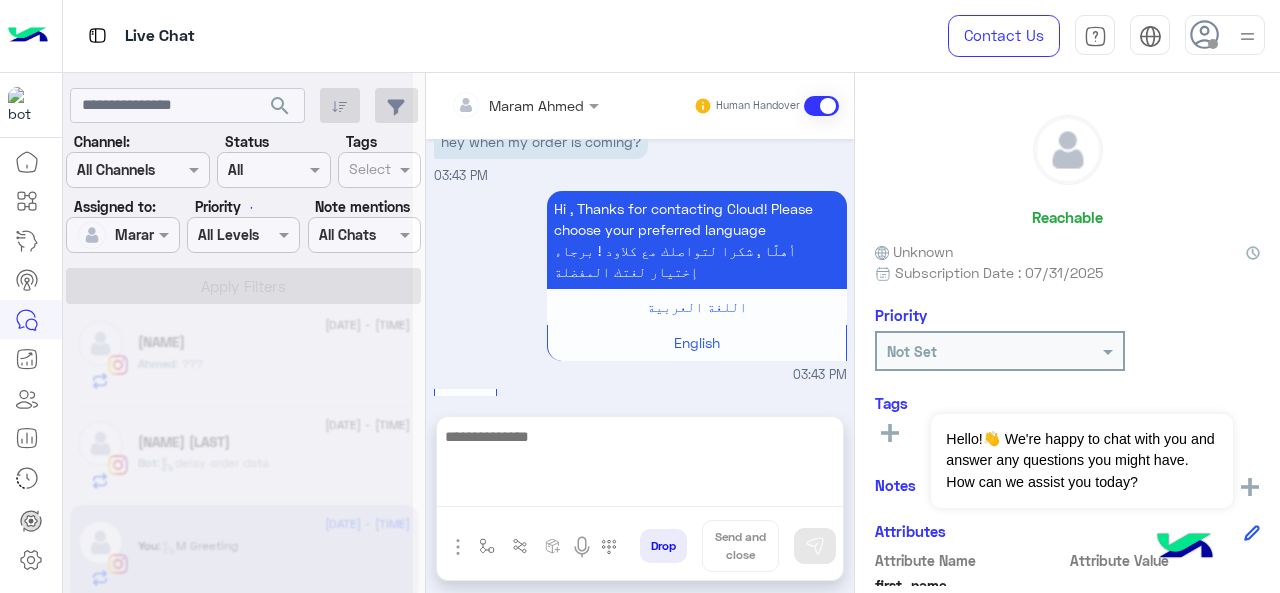 scroll, scrollTop: 0, scrollLeft: 0, axis: both 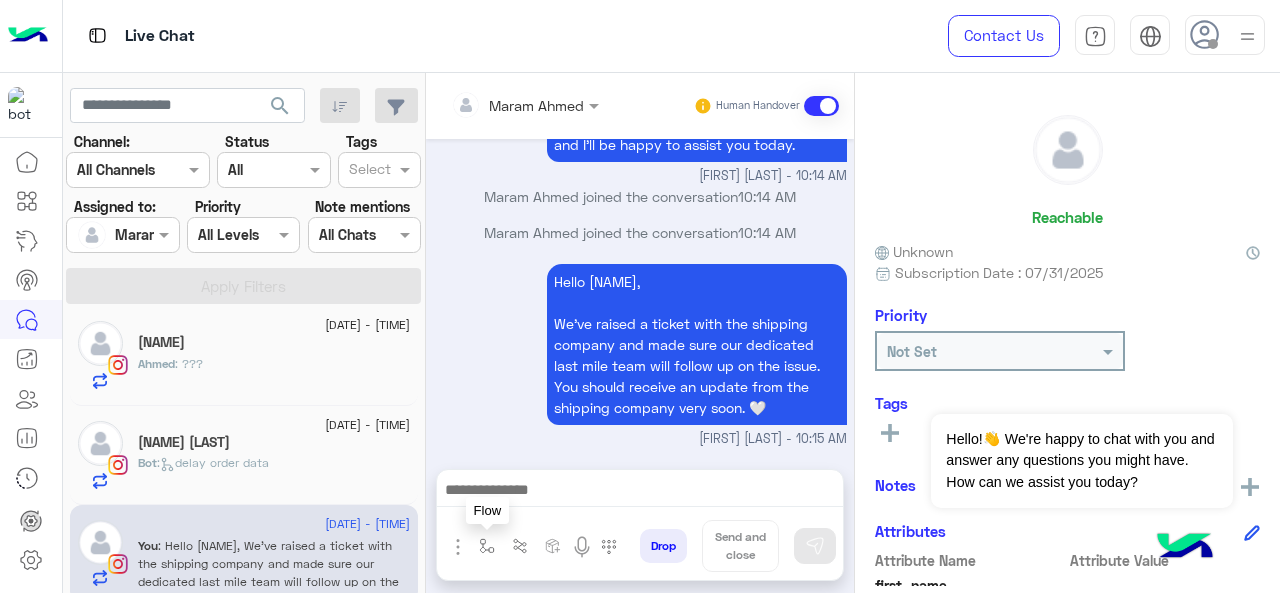 click at bounding box center (487, 546) 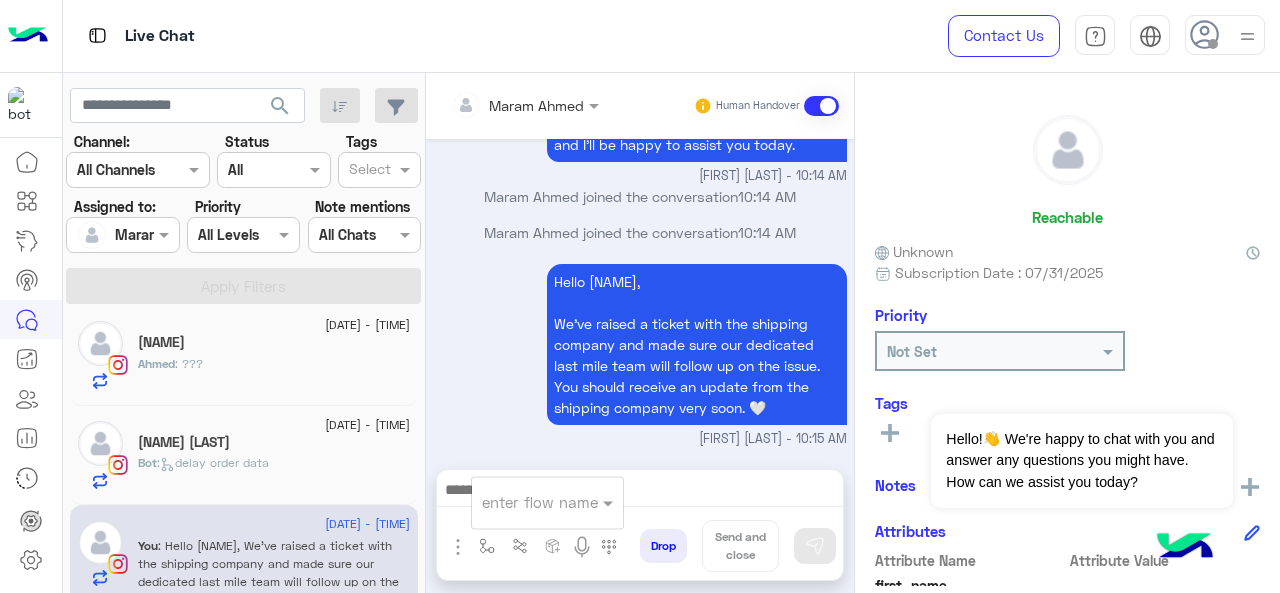 click on "enter flow name" at bounding box center [547, 502] 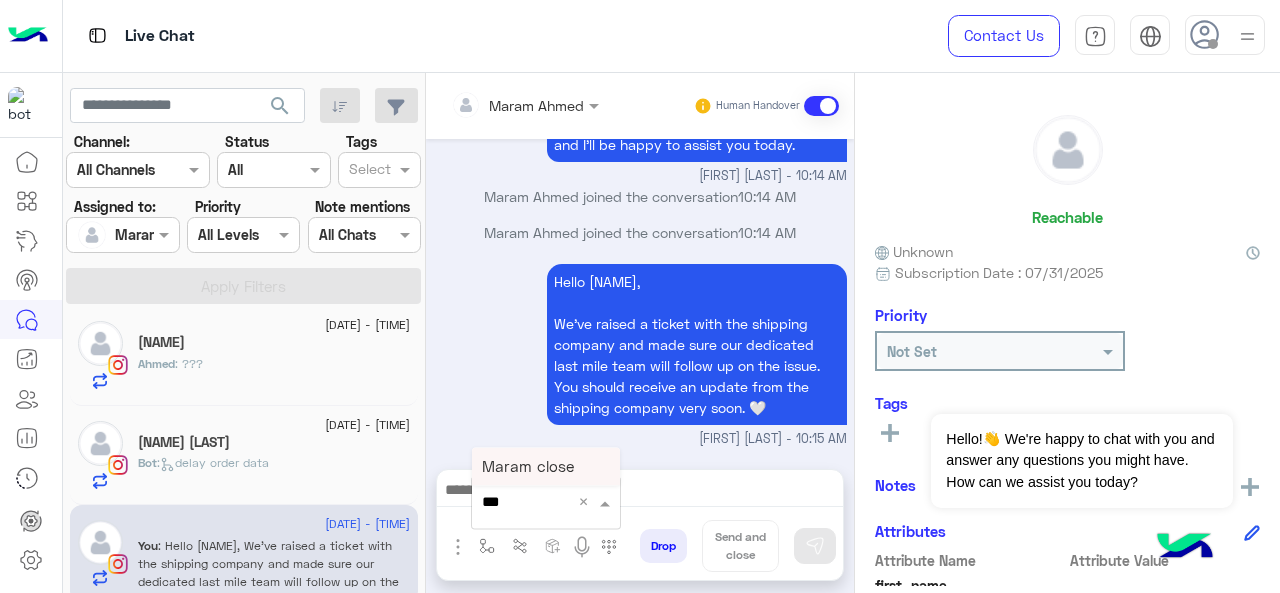 type on "****" 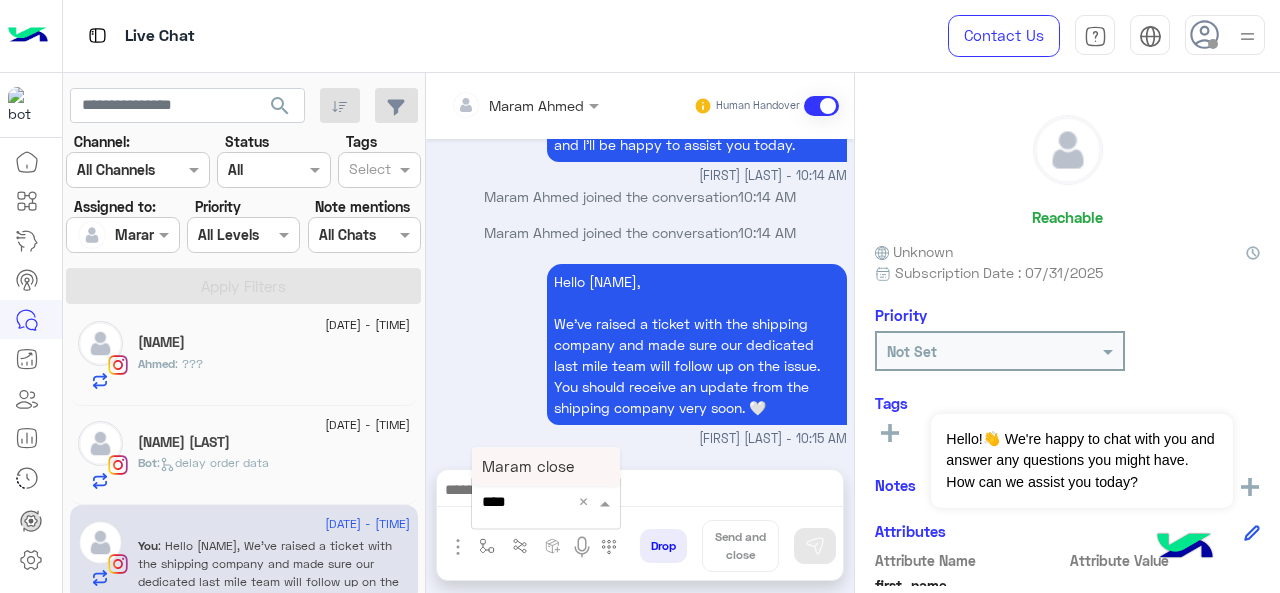 click on "Maram close" at bounding box center (528, 466) 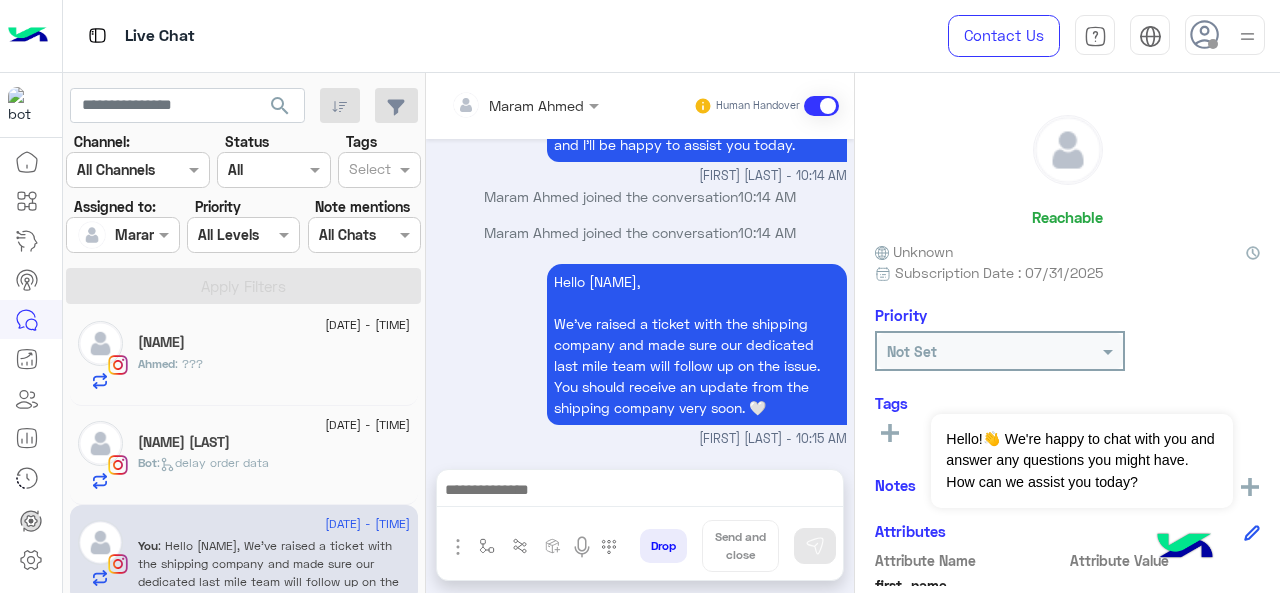 type on "**********" 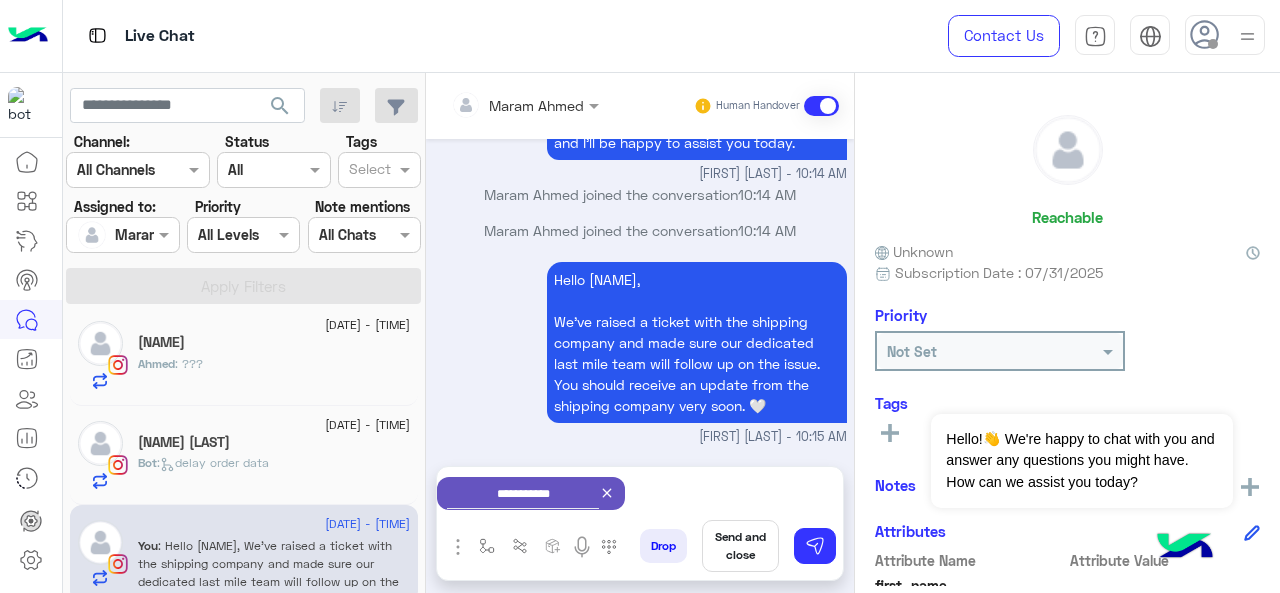 click on "Send and close" at bounding box center (740, 546) 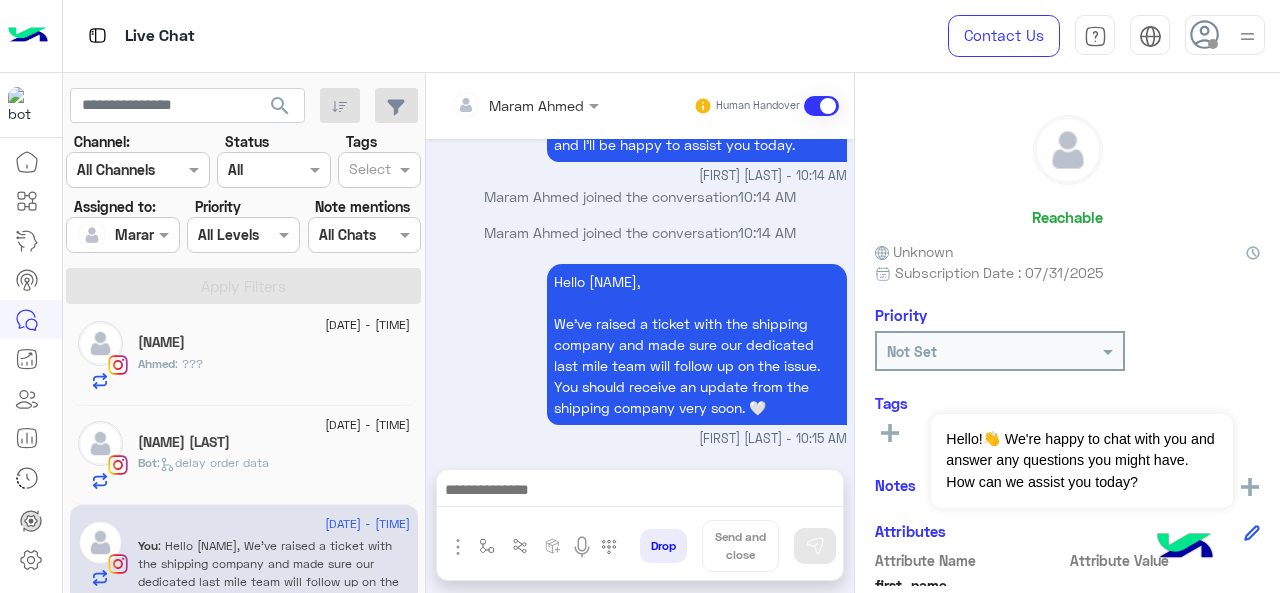 scroll, scrollTop: 5234, scrollLeft: 0, axis: vertical 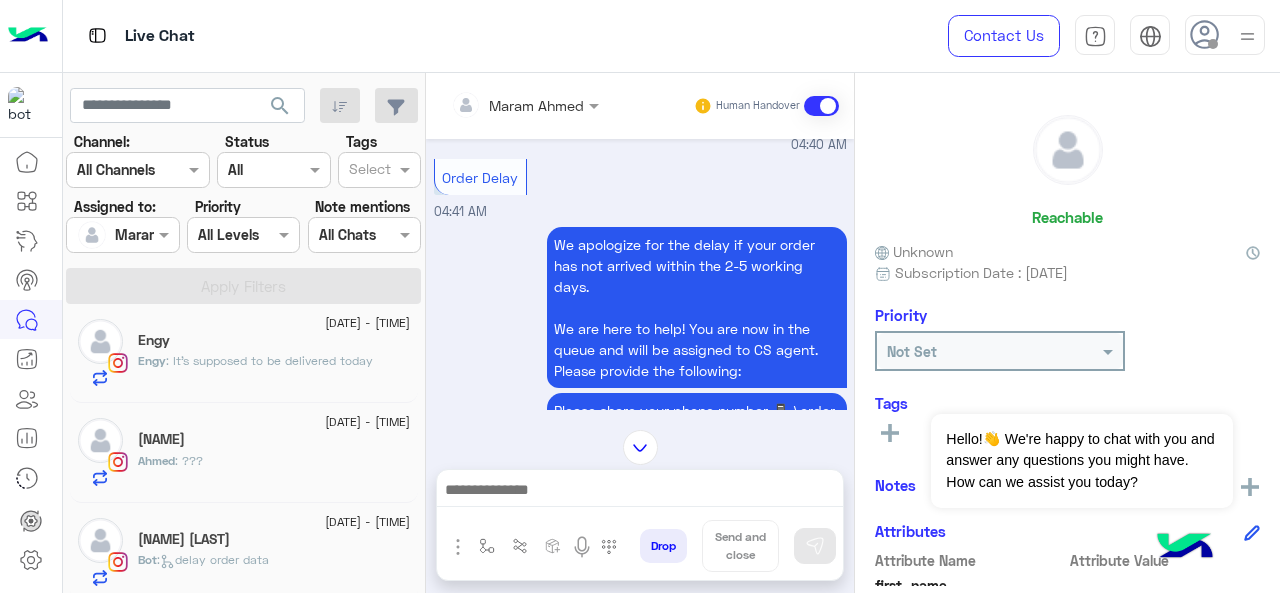 click on "[FIRST] [LAST]" 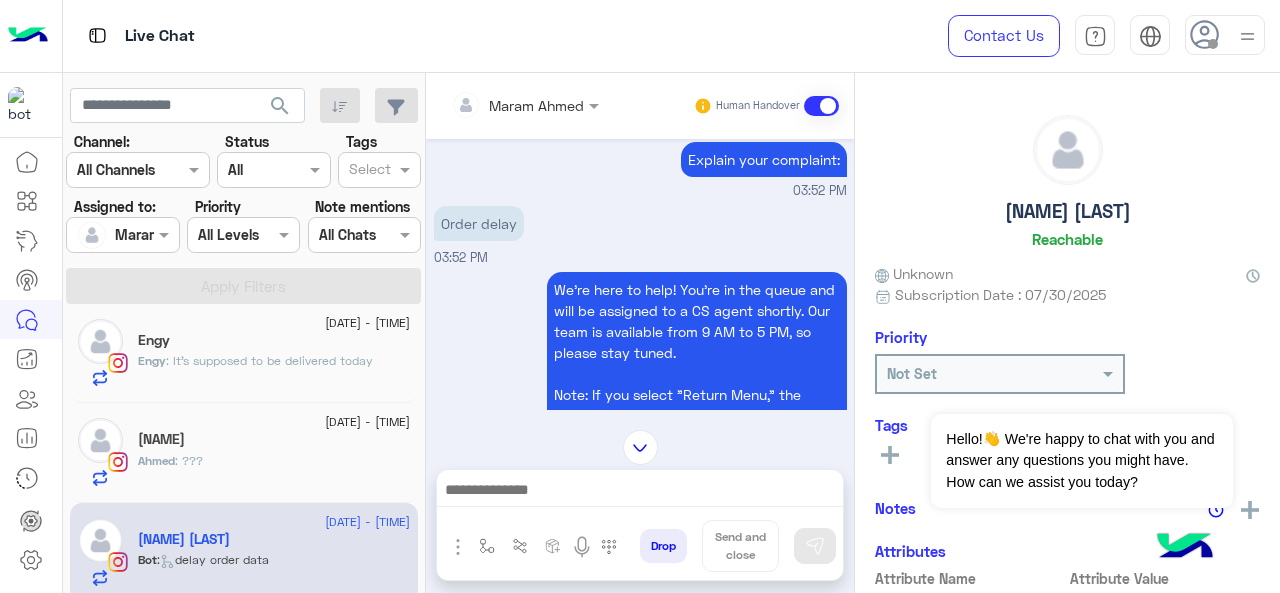 scroll, scrollTop: 552, scrollLeft: 0, axis: vertical 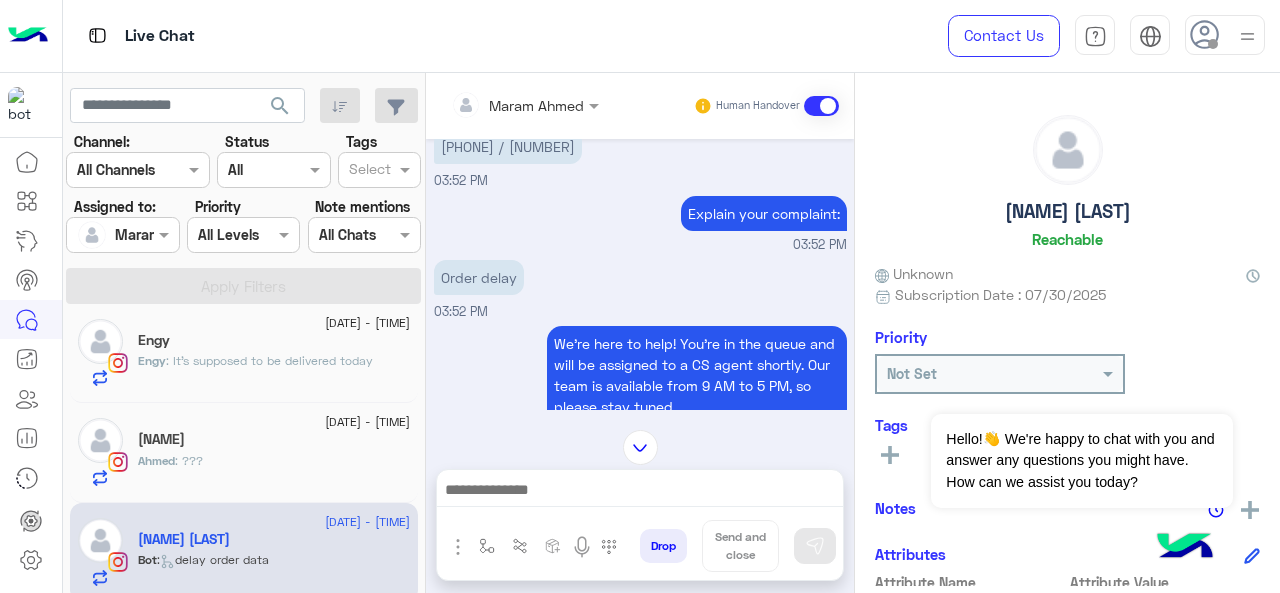 click on "01060746845/ 116135" at bounding box center (508, 146) 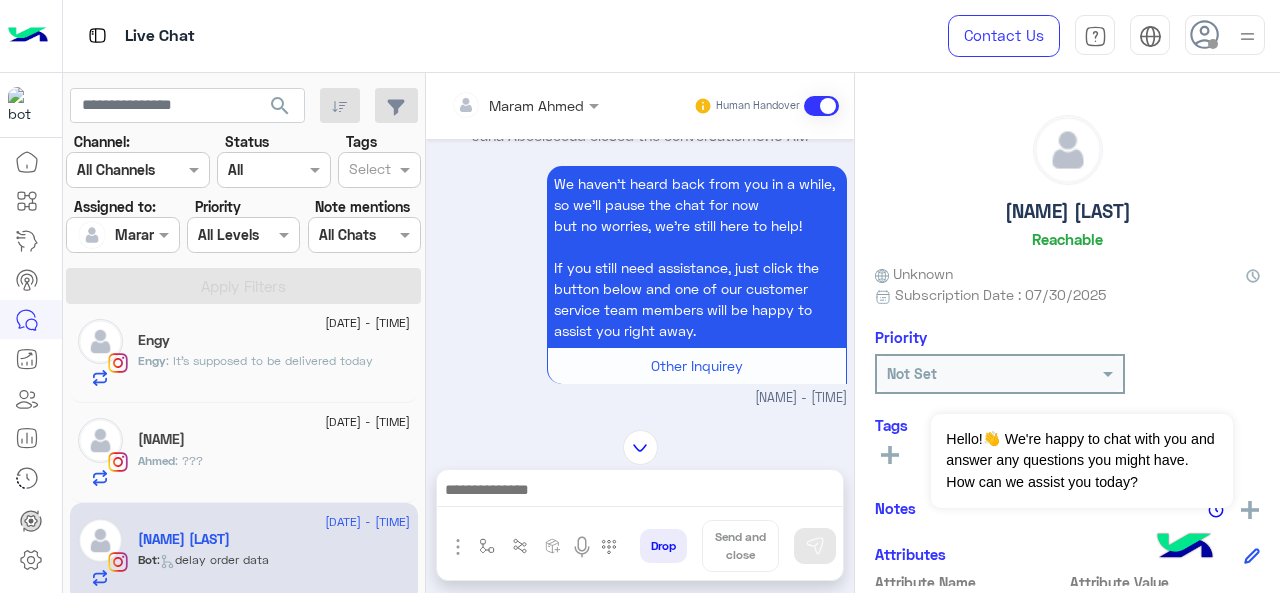 scroll, scrollTop: 504, scrollLeft: 0, axis: vertical 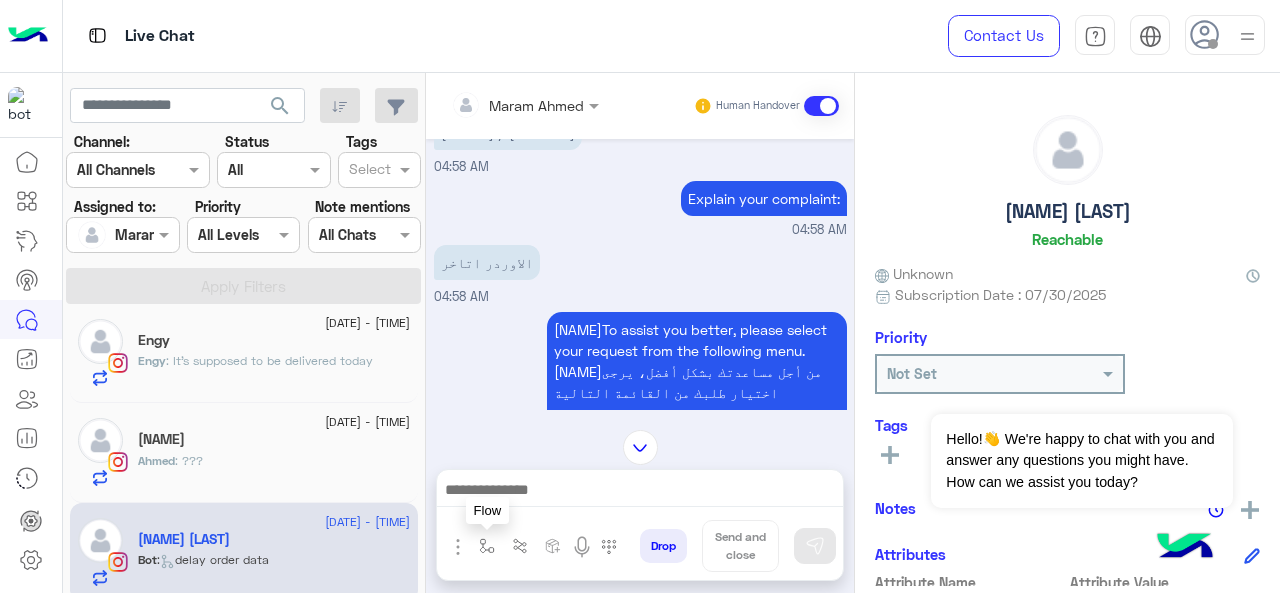 click at bounding box center [487, 546] 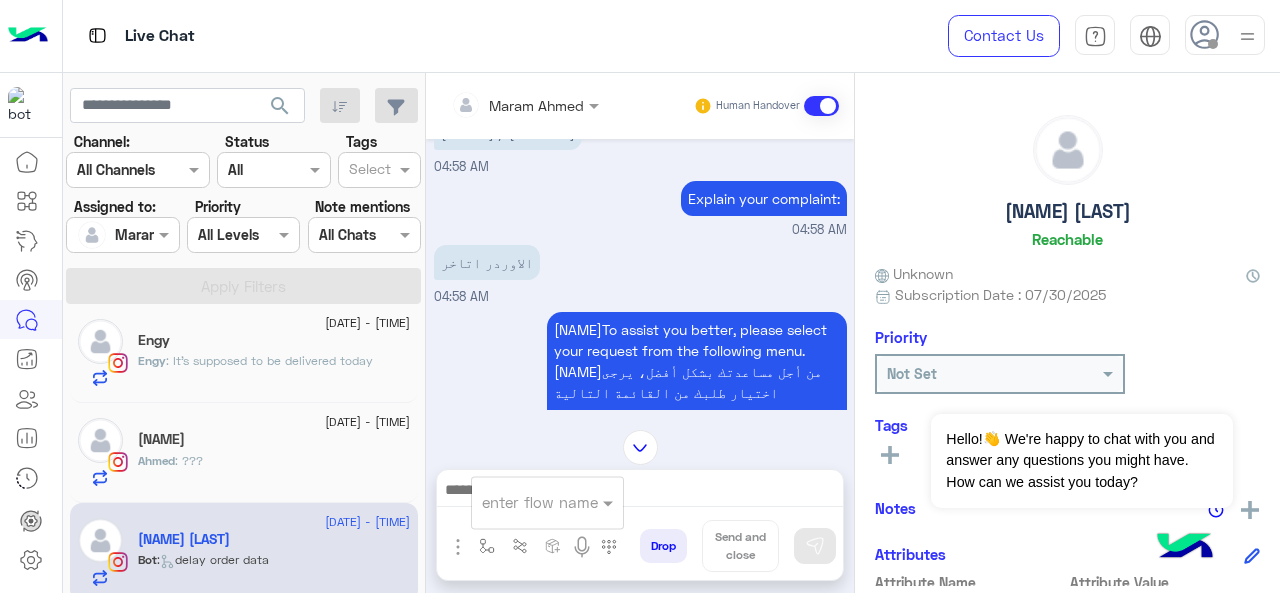 click at bounding box center (523, 502) 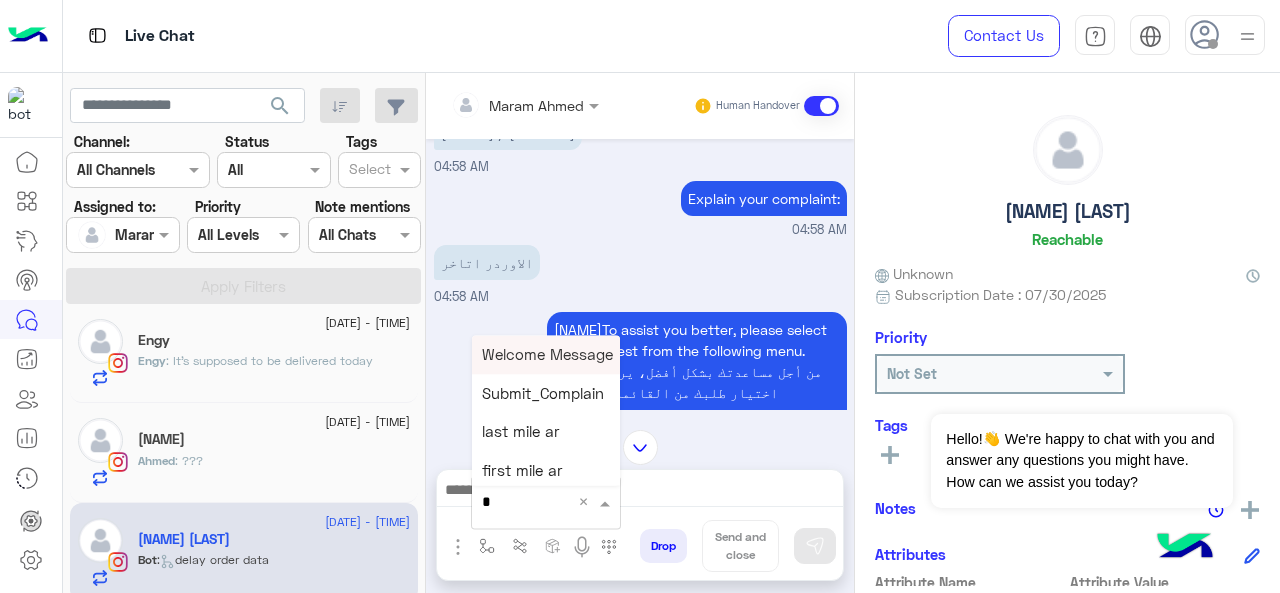 type on "*" 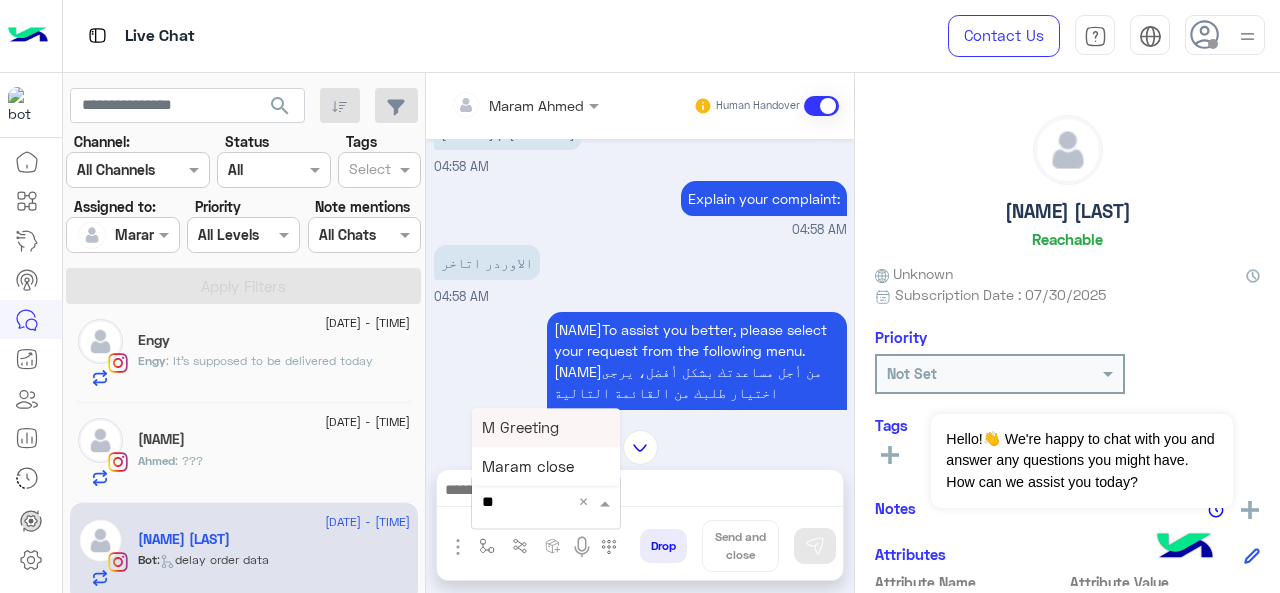 click on "M Greeting" at bounding box center (546, 427) 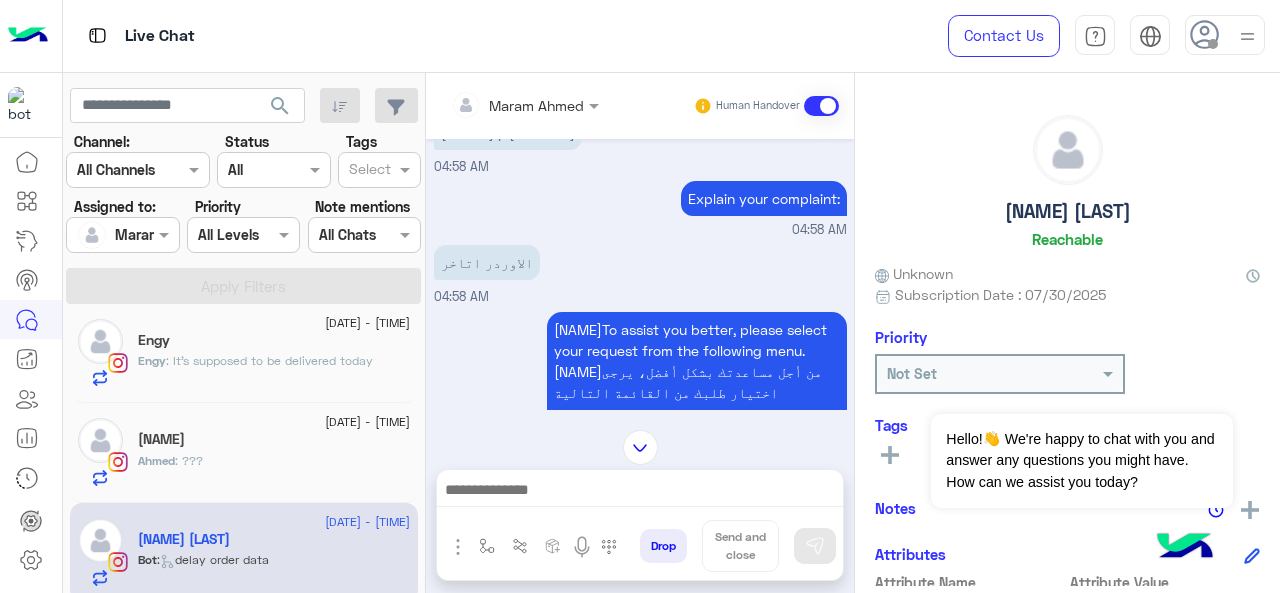 type on "**********" 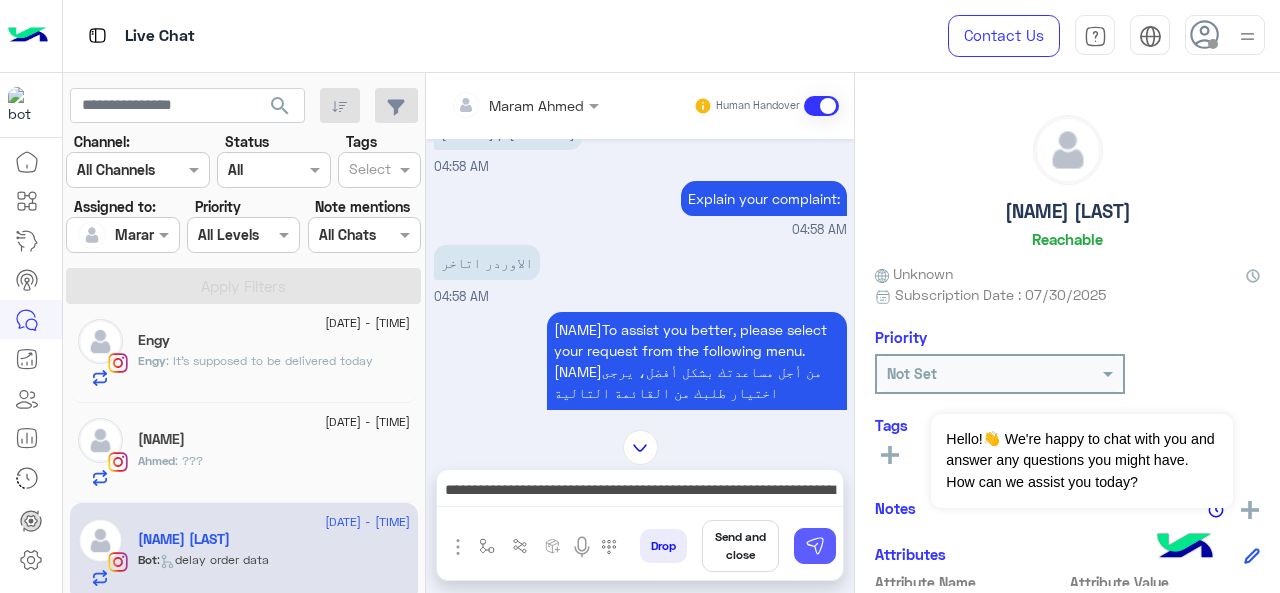 click at bounding box center [815, 546] 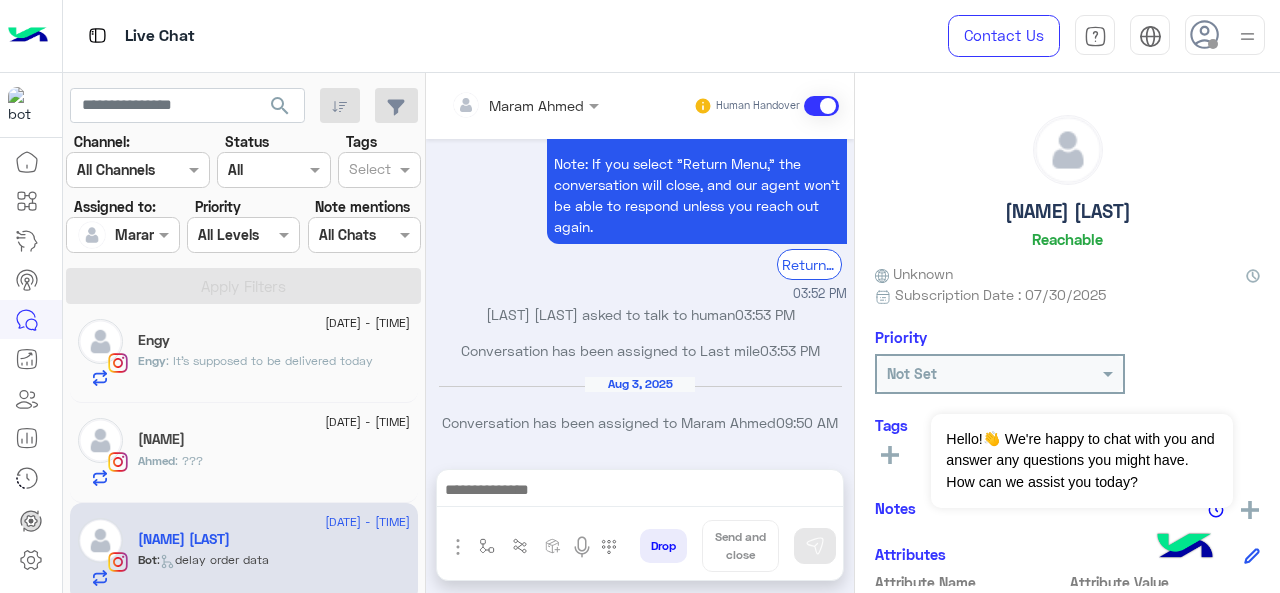 click at bounding box center [640, 492] 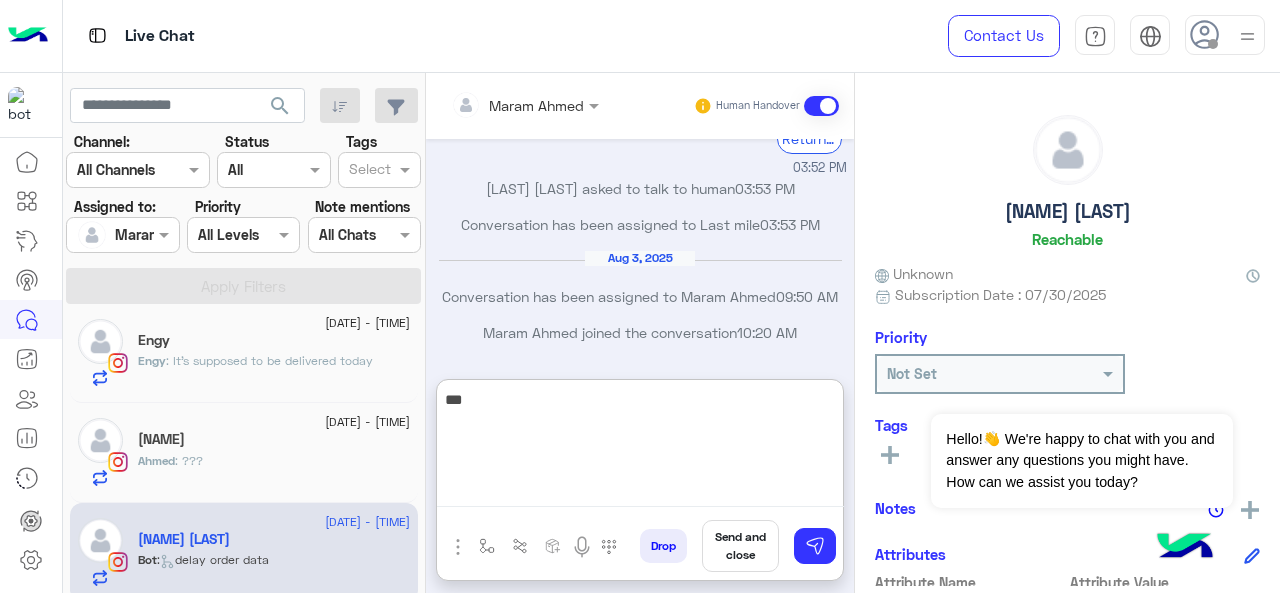 scroll, scrollTop: 3398, scrollLeft: 0, axis: vertical 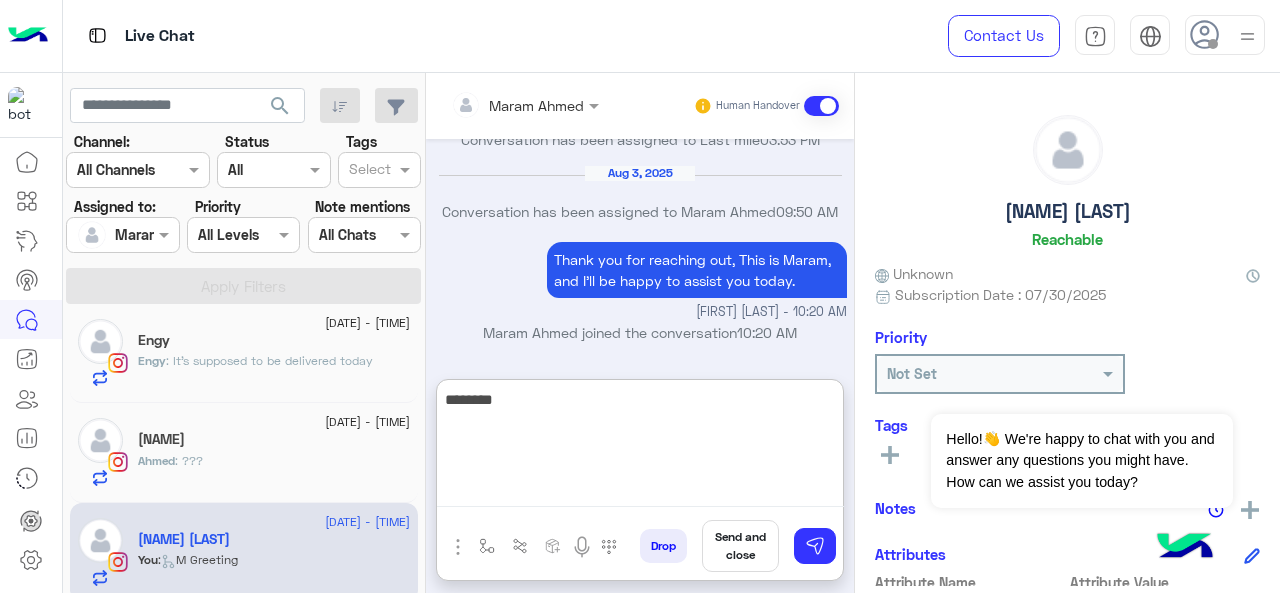 paste on "**********" 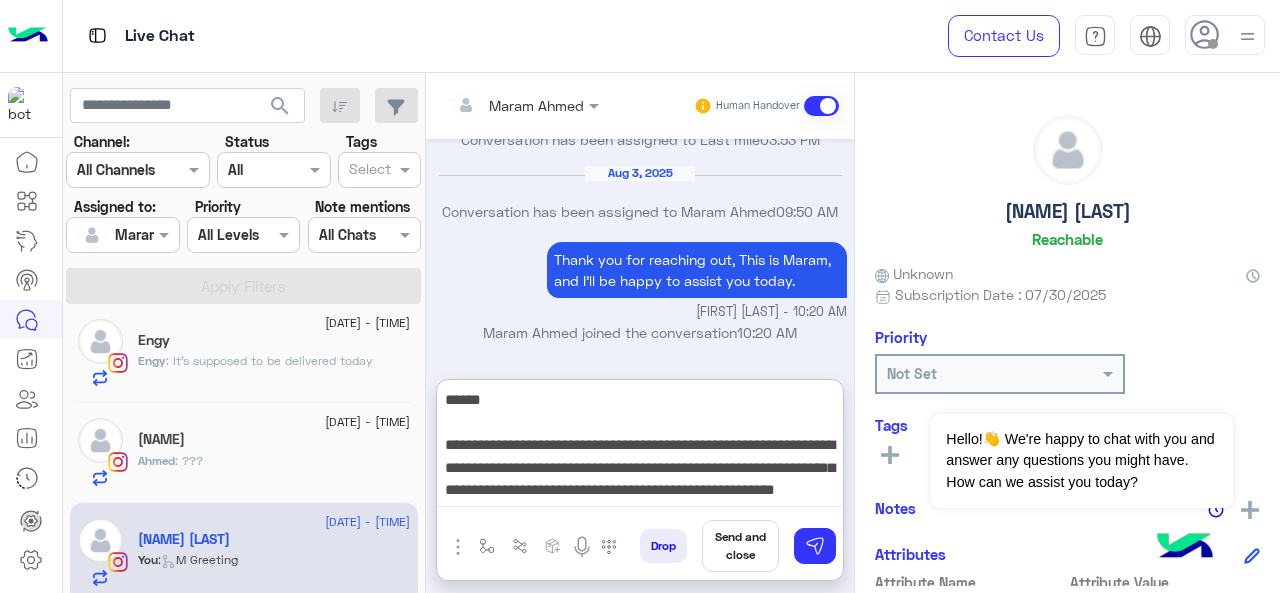 scroll, scrollTop: 15, scrollLeft: 0, axis: vertical 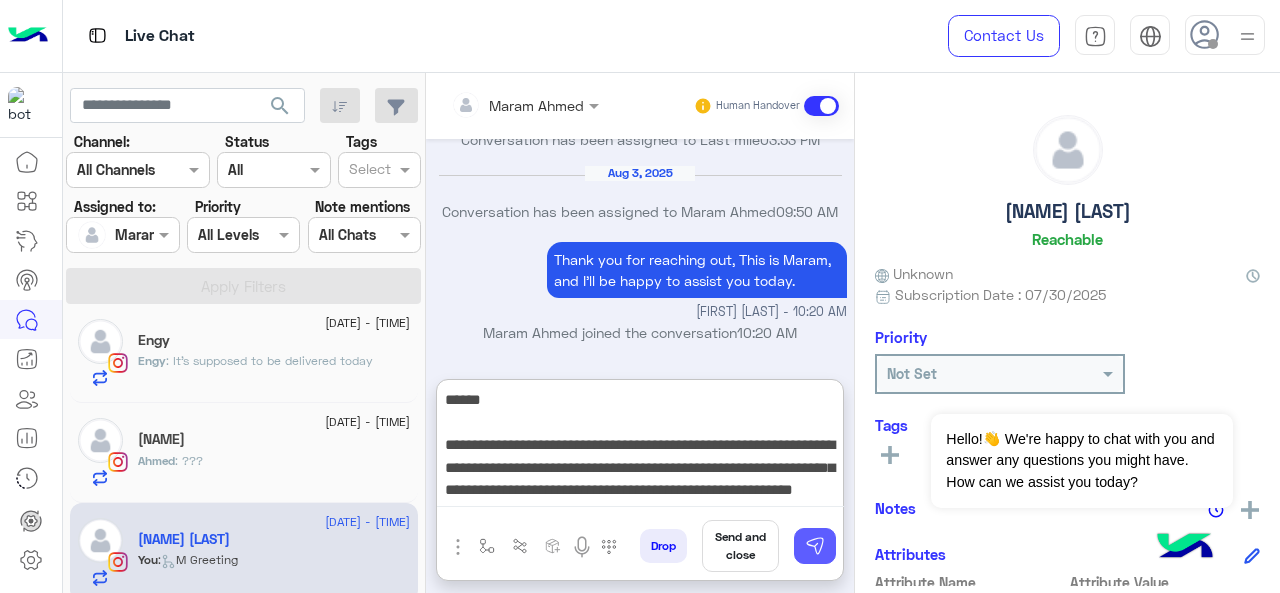 type on "**********" 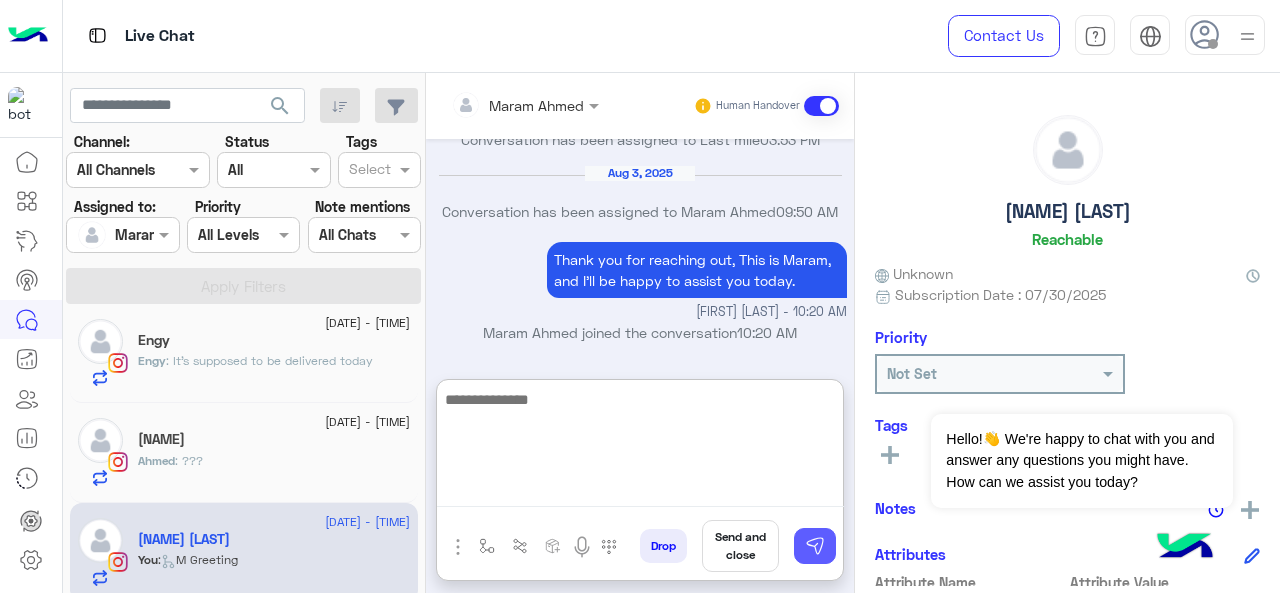 scroll, scrollTop: 0, scrollLeft: 0, axis: both 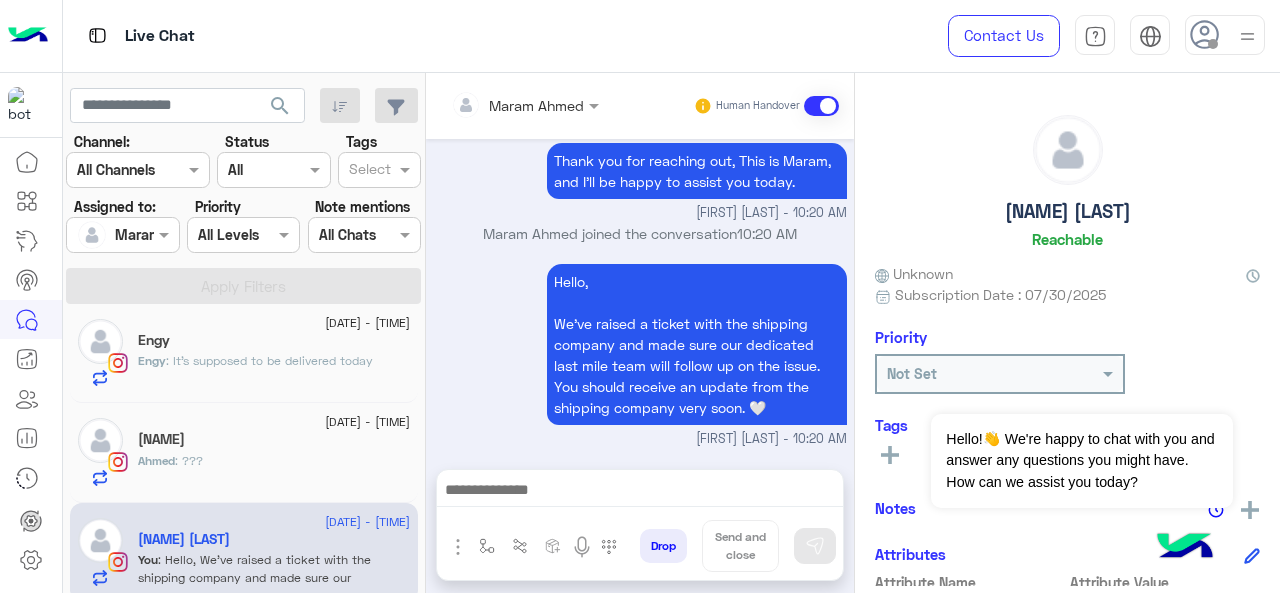 click on "Ahmed : ???" 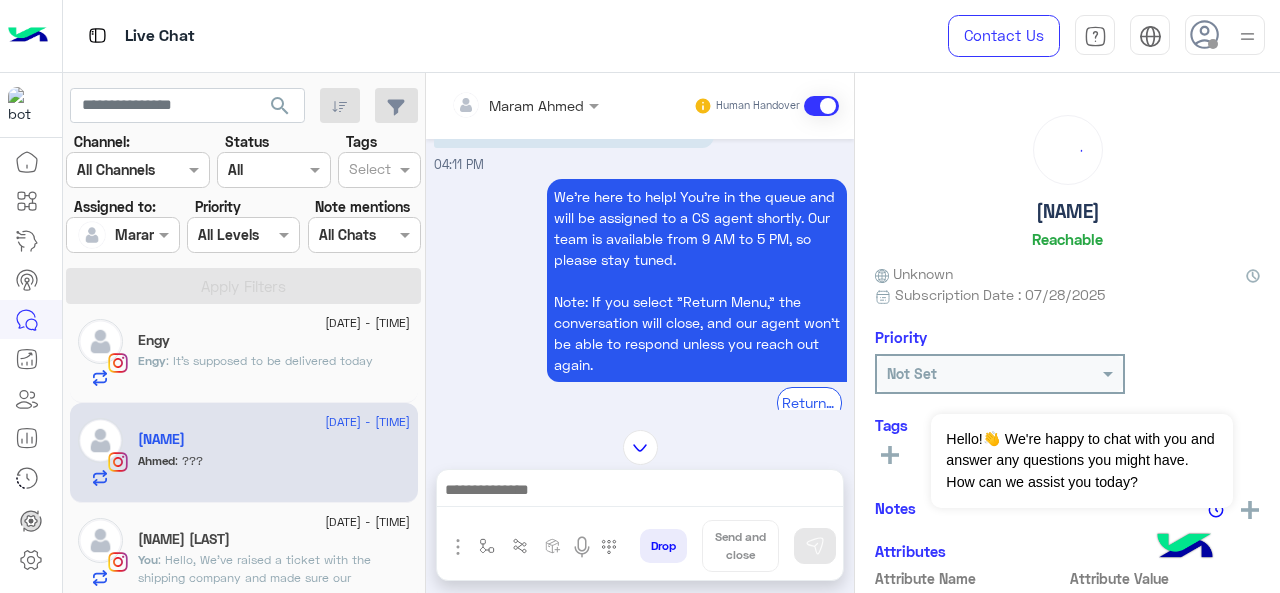scroll, scrollTop: 357, scrollLeft: 0, axis: vertical 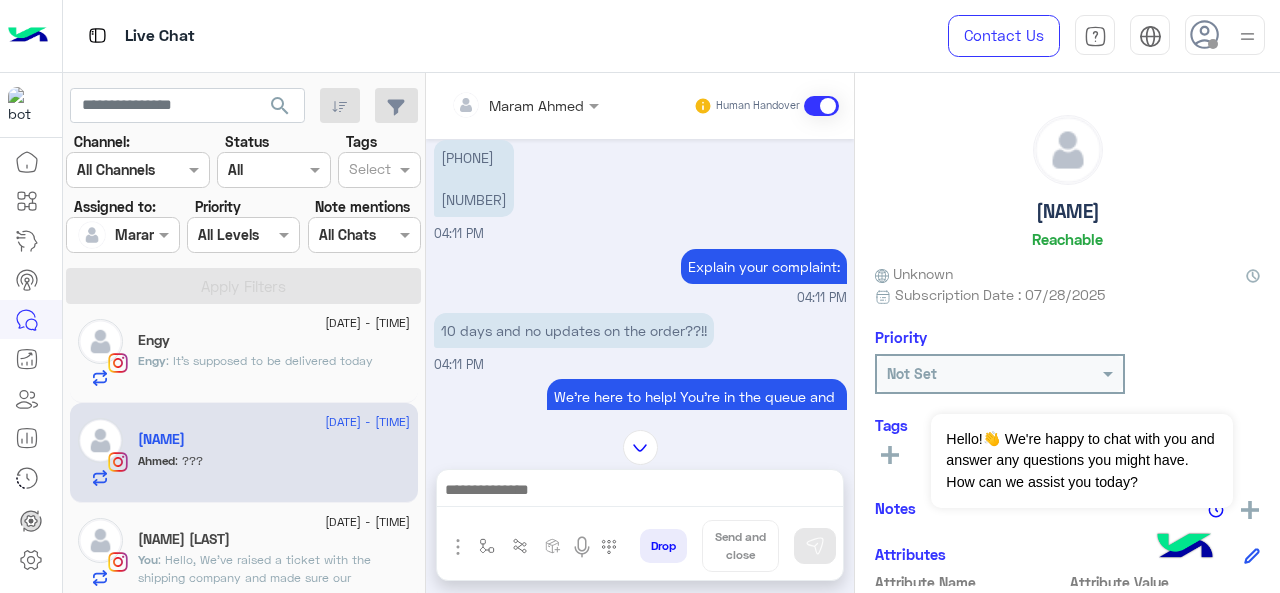 click on "01279710095 114728" at bounding box center (474, 178) 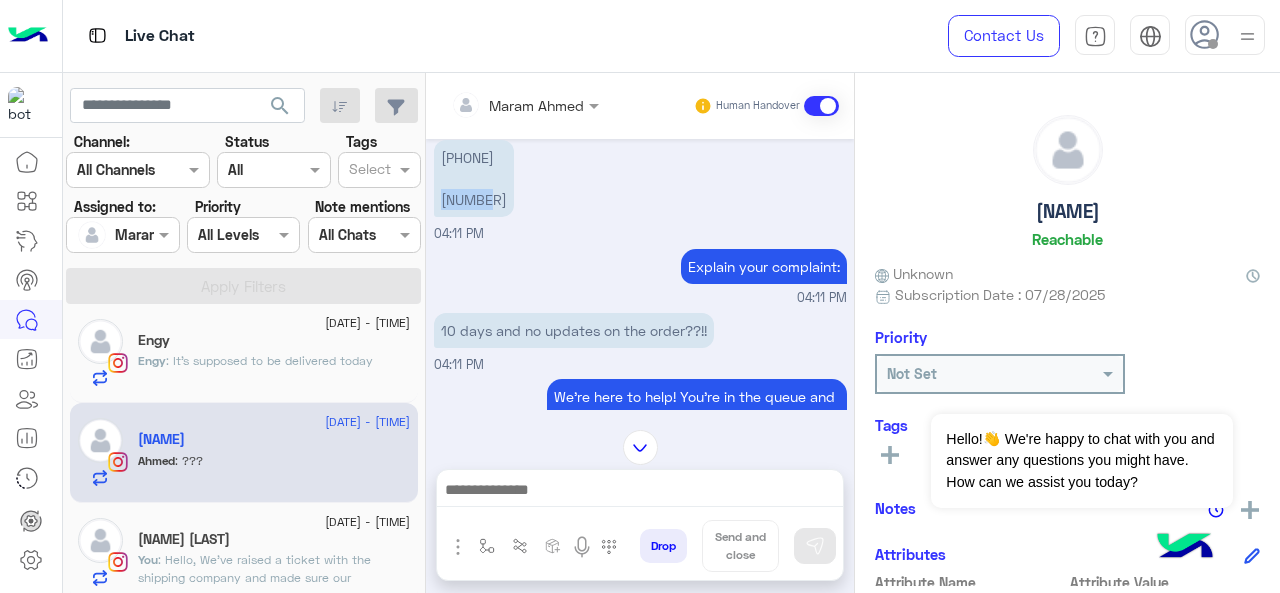 click on "01279710095 114728" at bounding box center [474, 178] 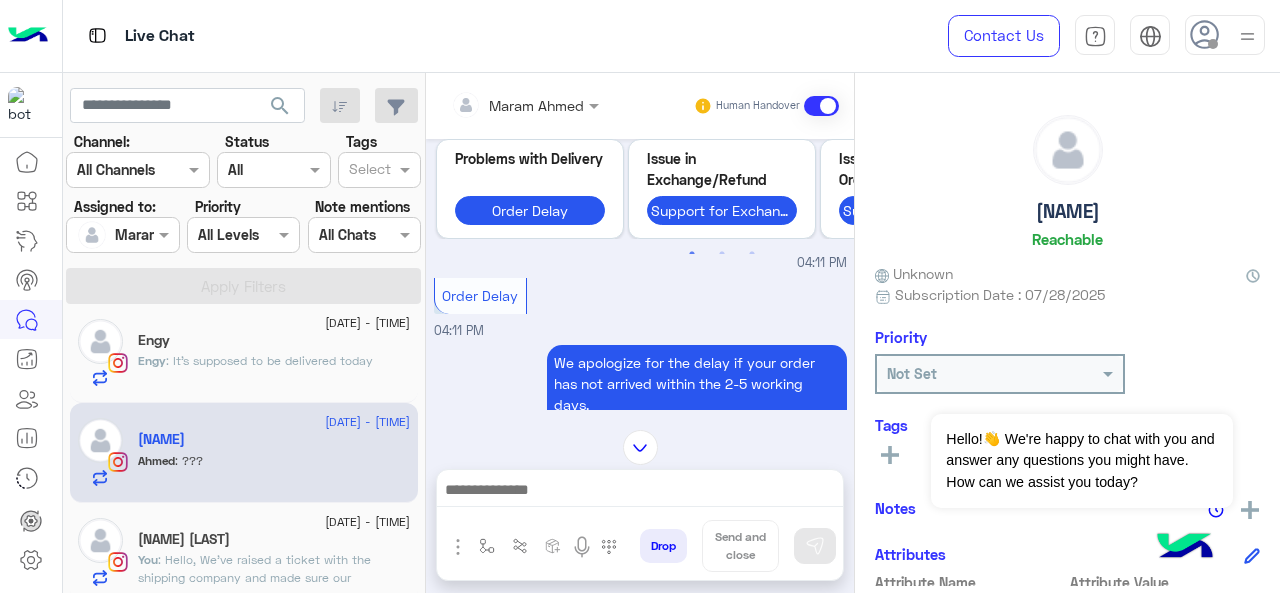 scroll, scrollTop: 1209, scrollLeft: 0, axis: vertical 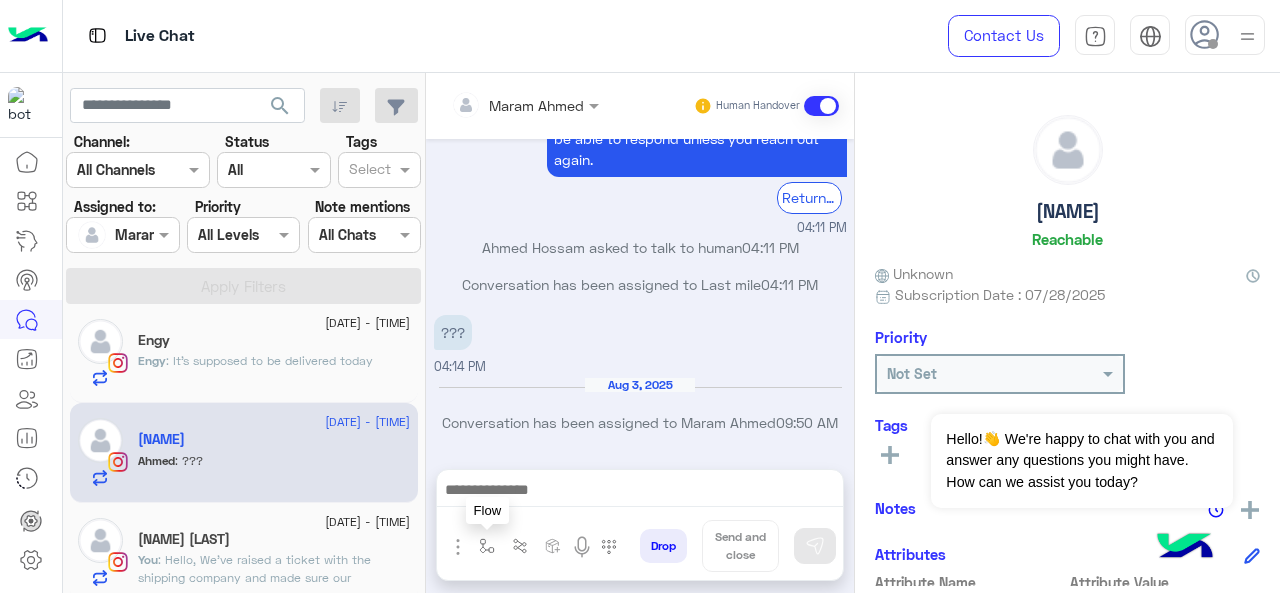 drag, startPoint x: 481, startPoint y: 544, endPoint x: 492, endPoint y: 523, distance: 23.70654 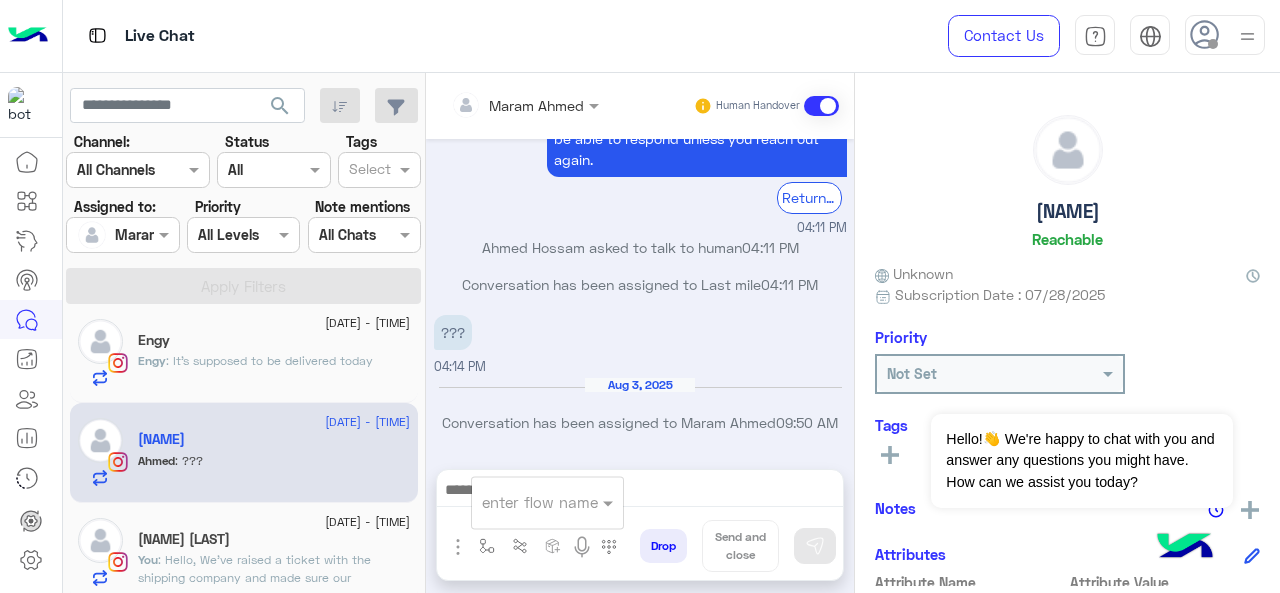 click at bounding box center (523, 502) 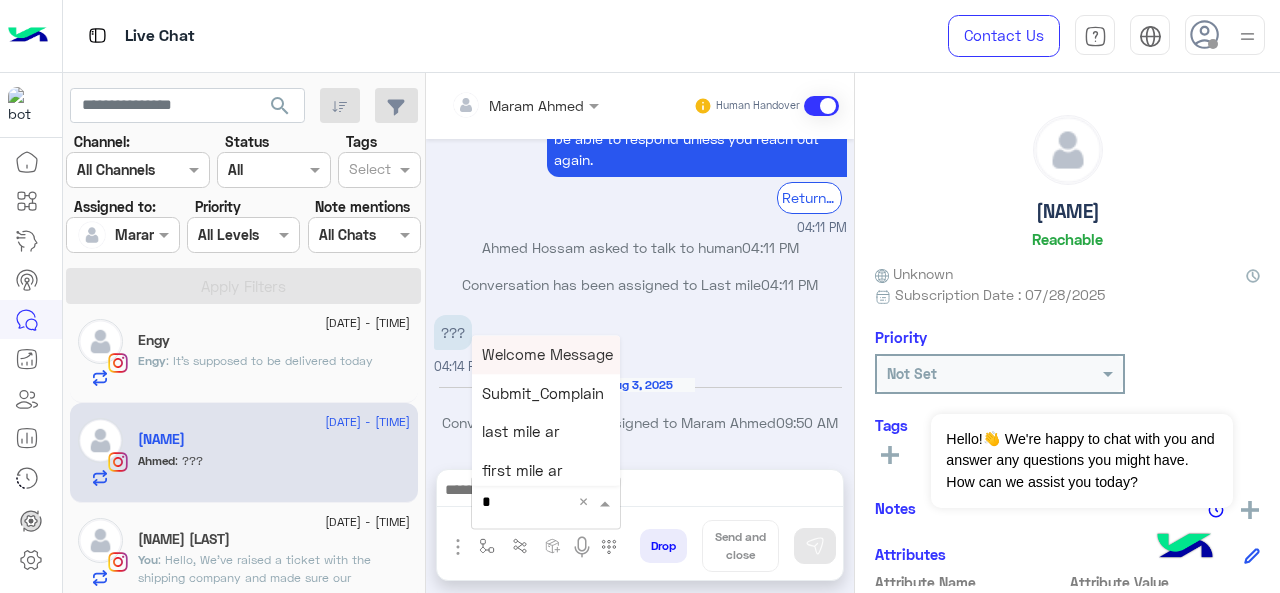 type on "*" 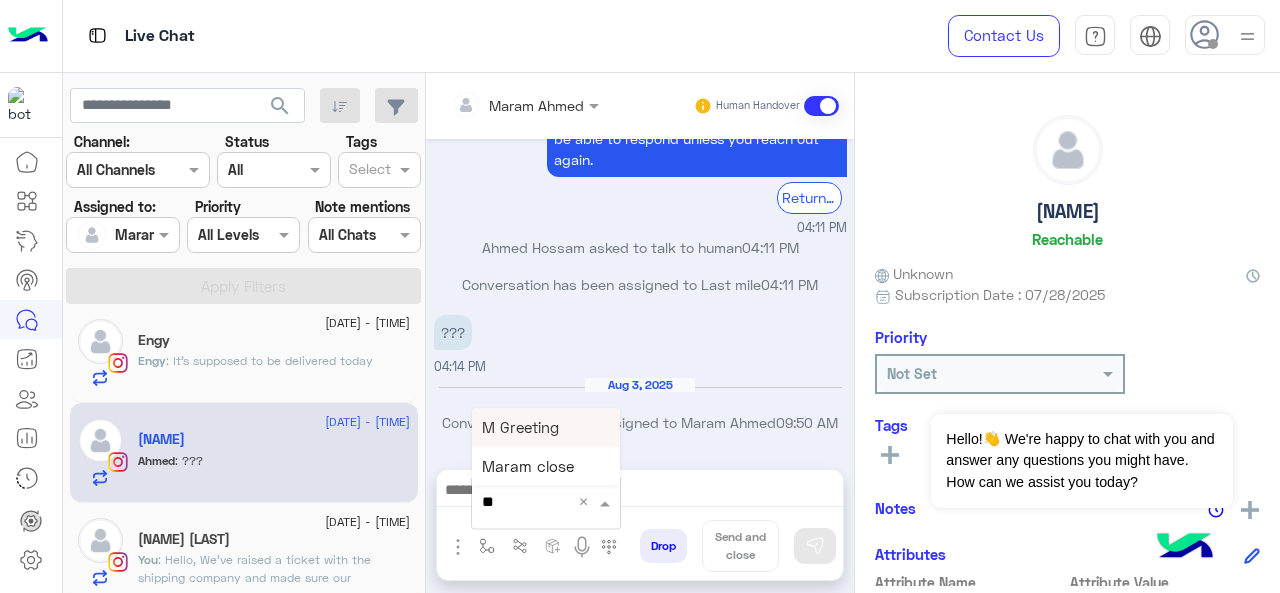 click on "M Greeting" at bounding box center [520, 427] 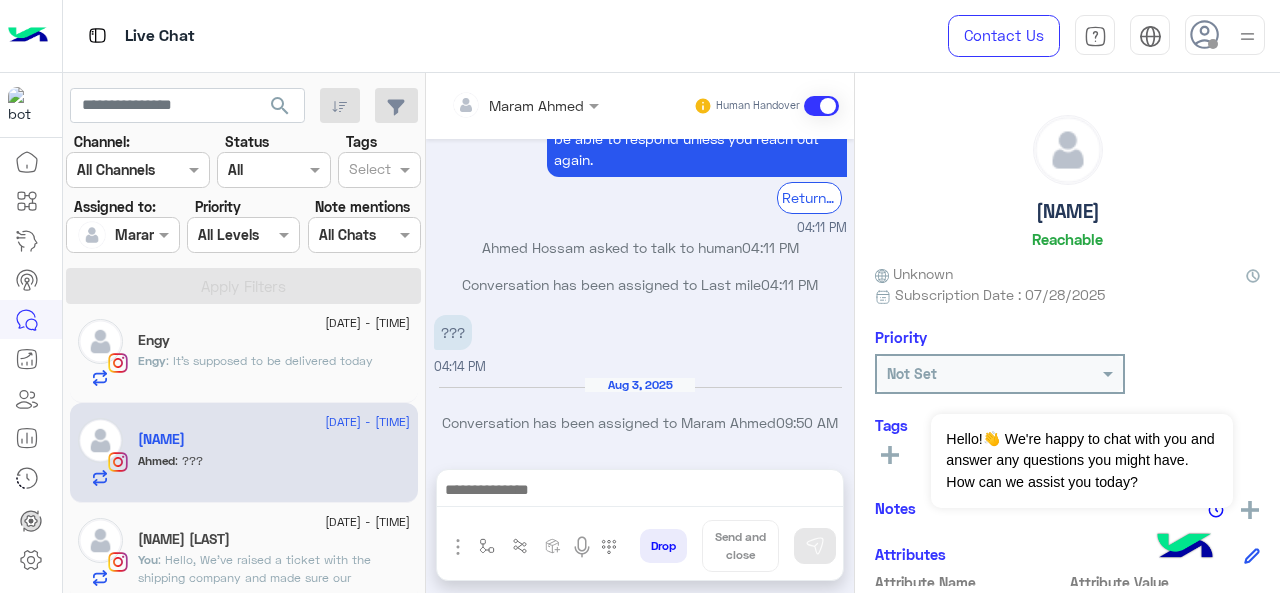 type on "**********" 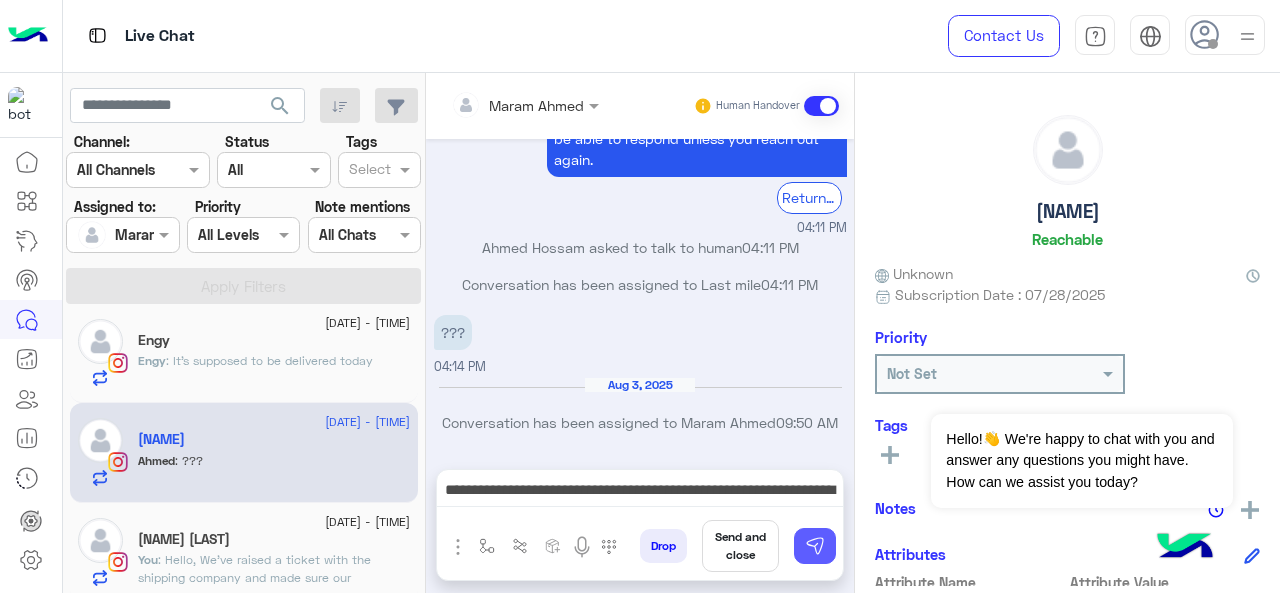 click at bounding box center (815, 546) 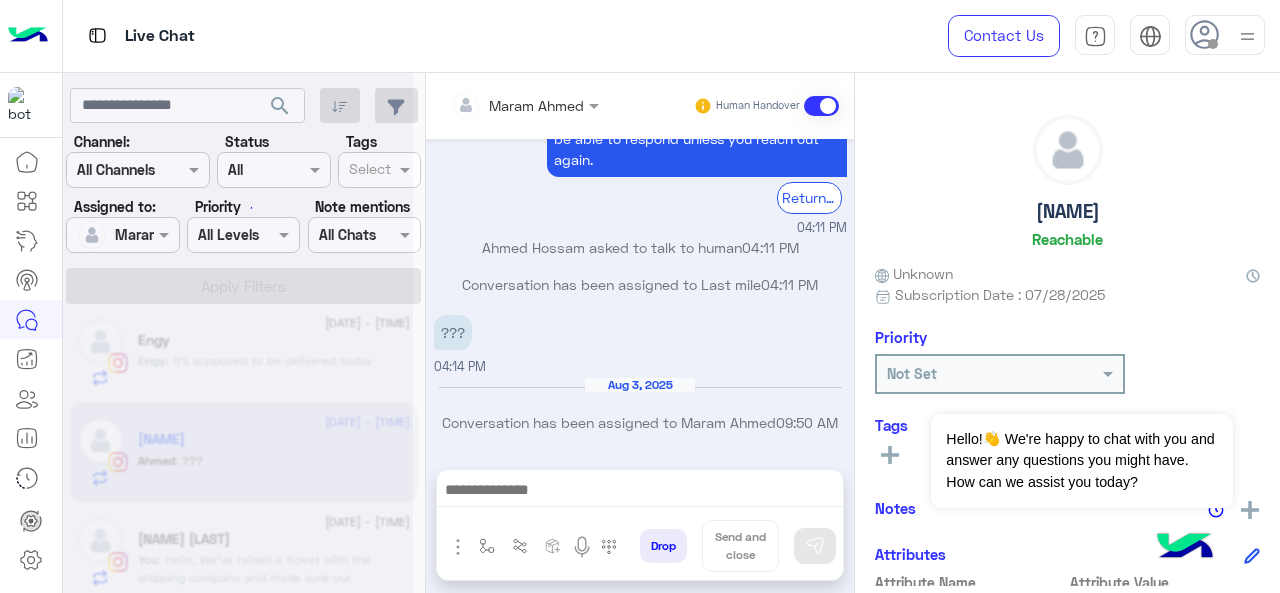 click at bounding box center [640, 492] 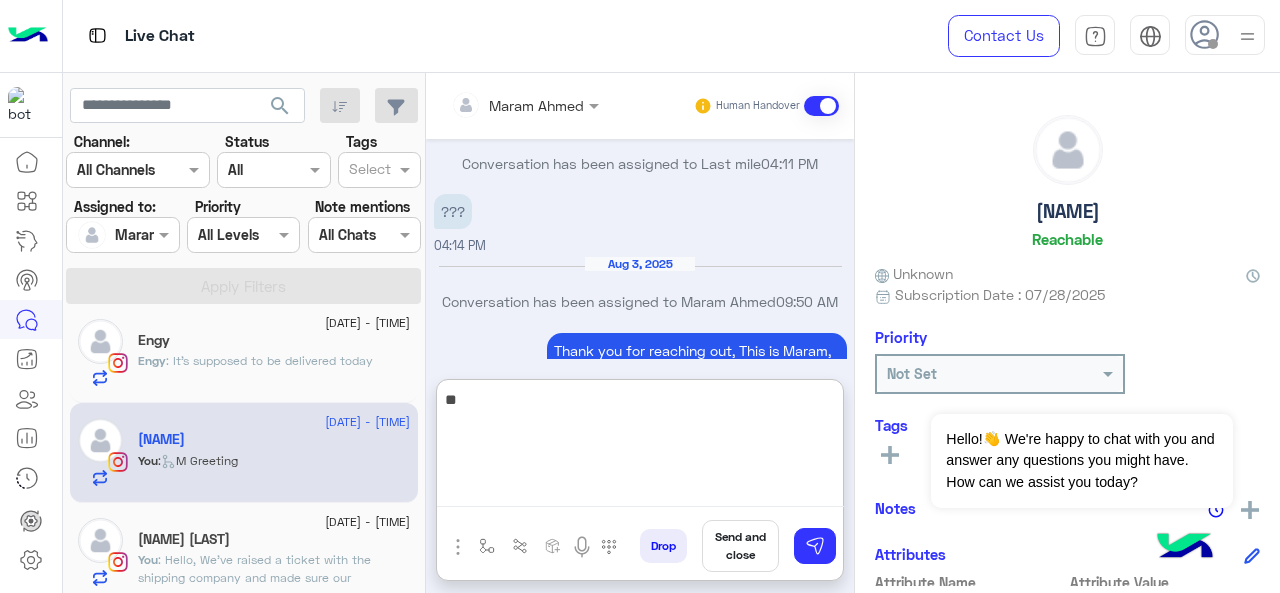 scroll, scrollTop: 3381, scrollLeft: 0, axis: vertical 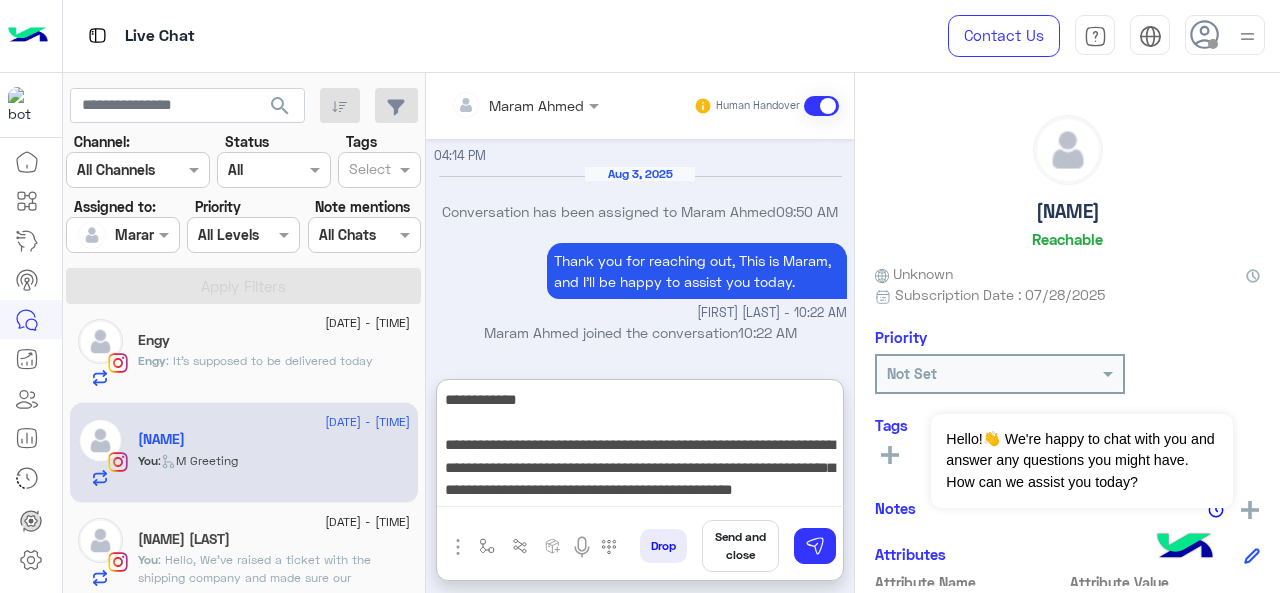 type on "**********" 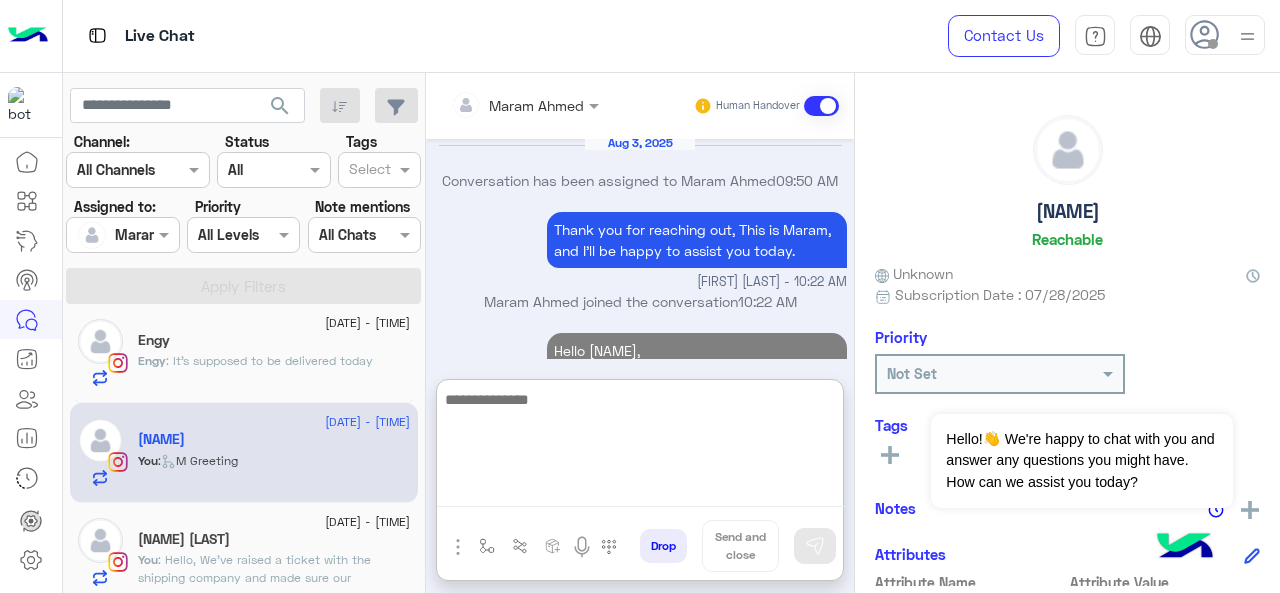 scroll, scrollTop: 0, scrollLeft: 0, axis: both 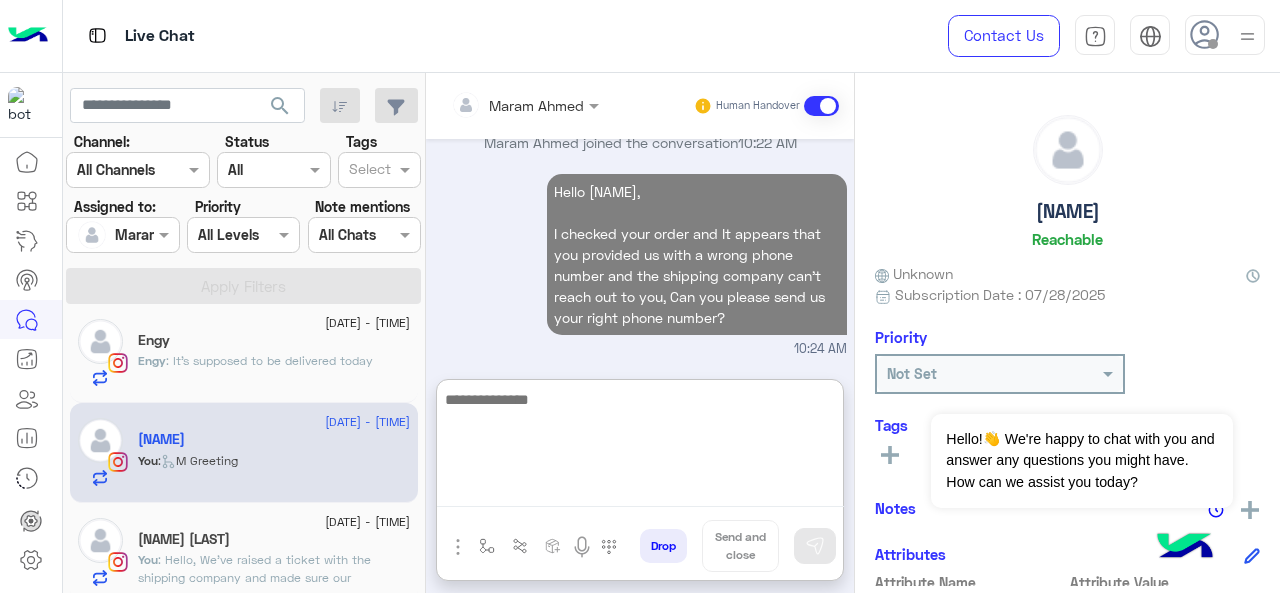type 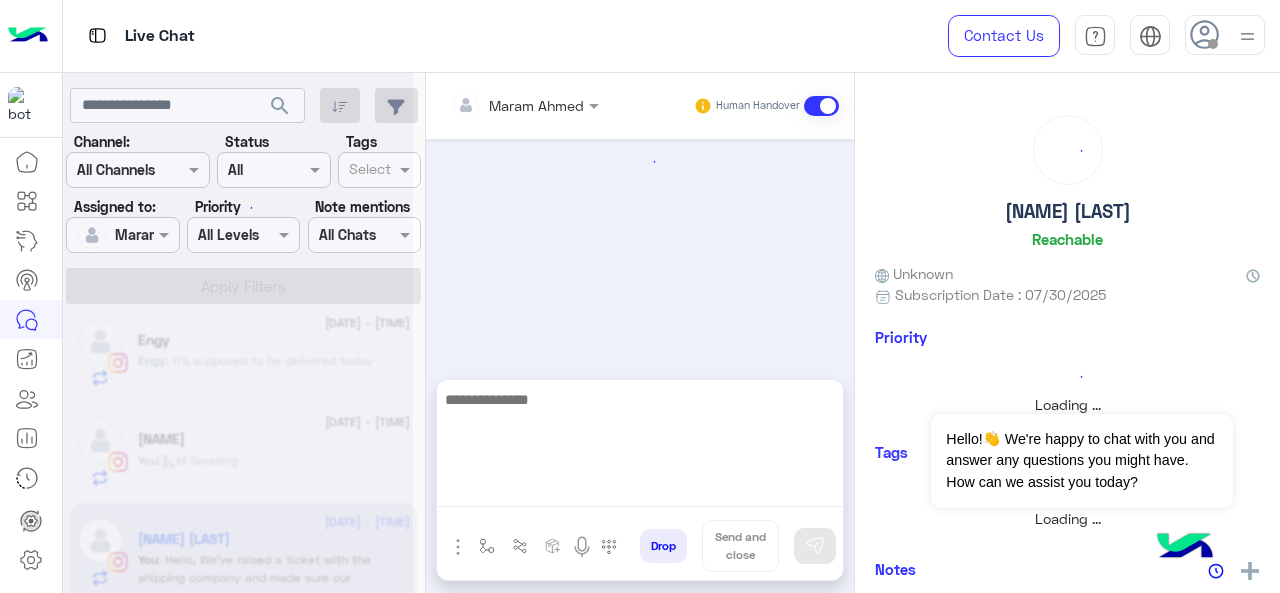 scroll, scrollTop: 0, scrollLeft: 0, axis: both 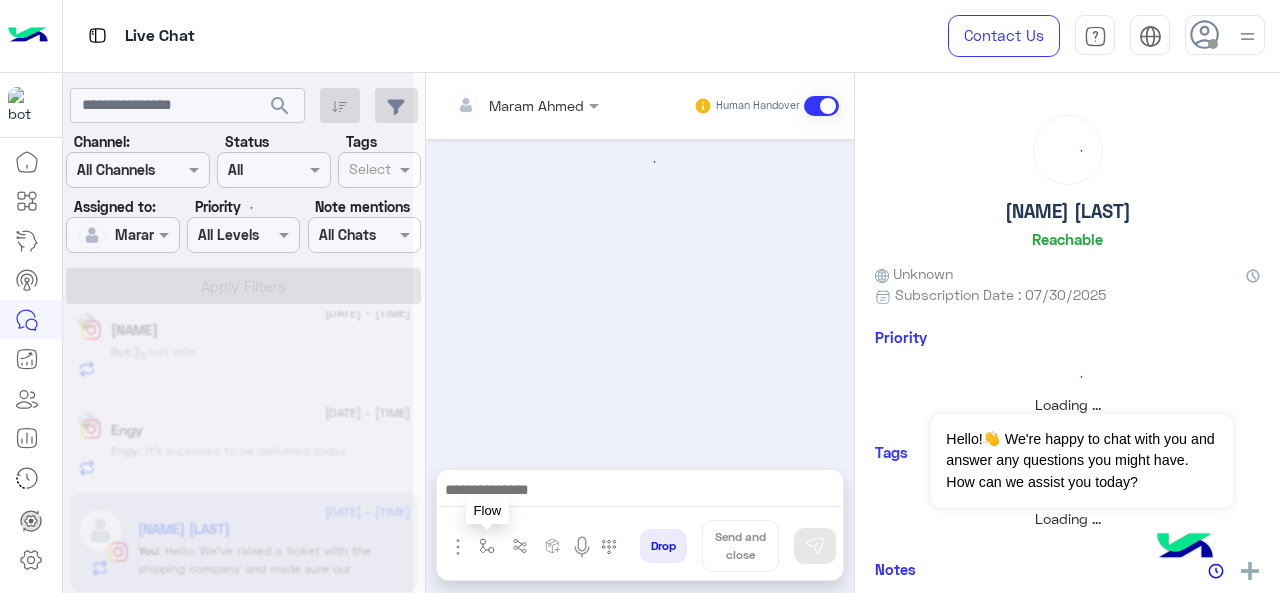 click at bounding box center (487, 546) 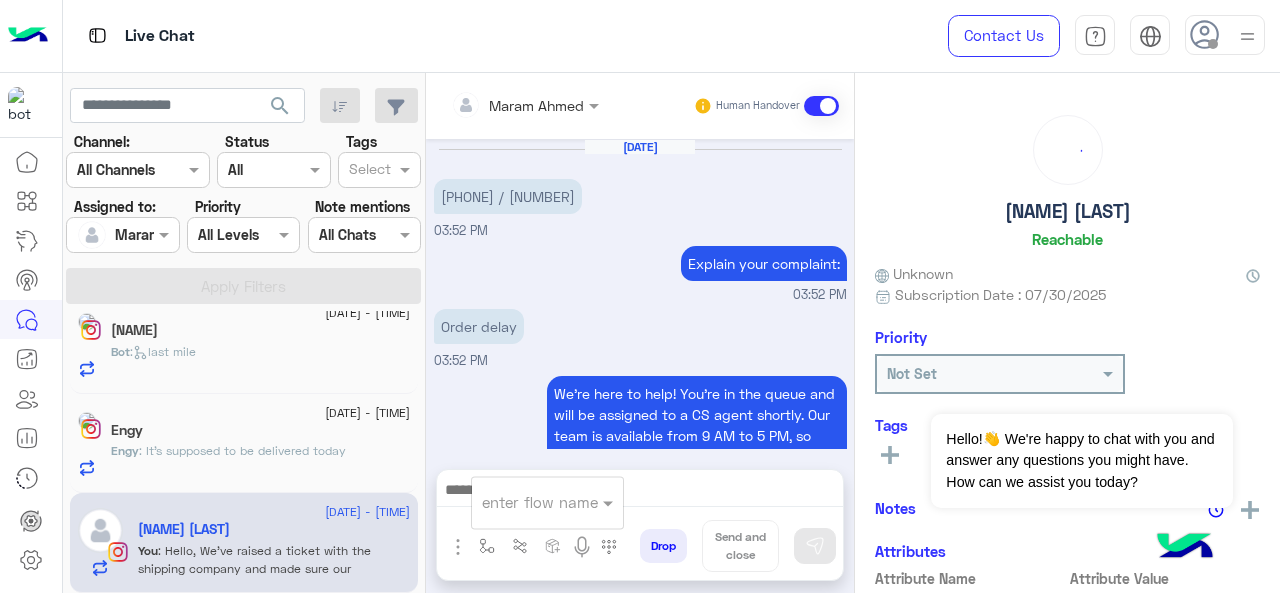 scroll, scrollTop: 642, scrollLeft: 0, axis: vertical 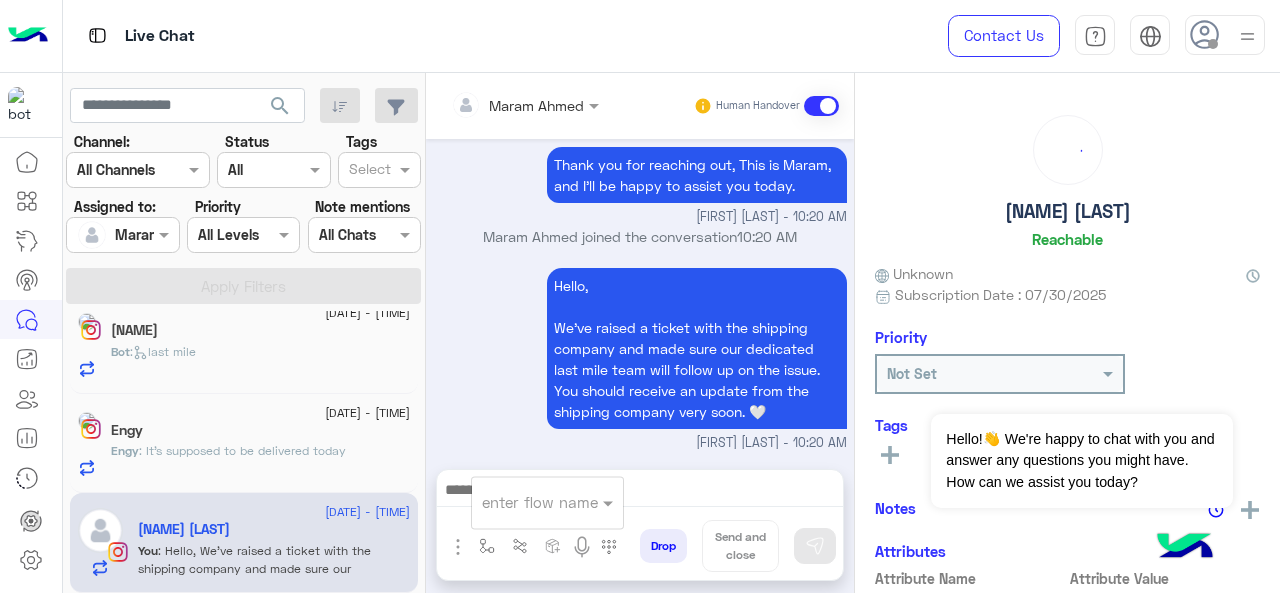 click on "enter flow name" at bounding box center [540, 502] 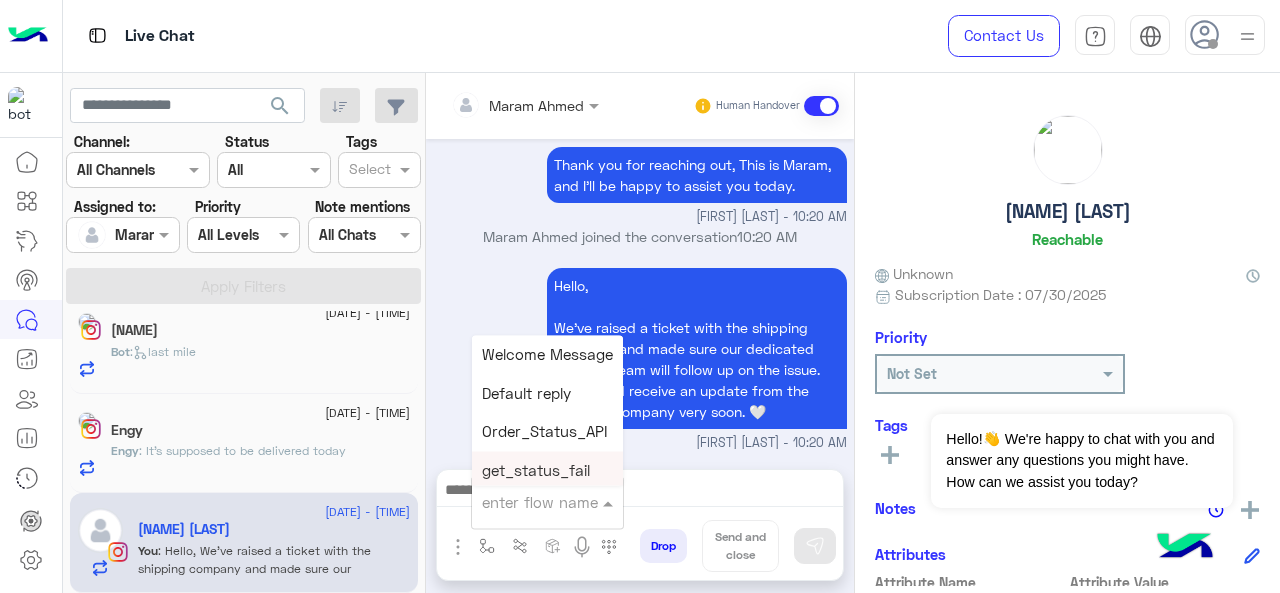 scroll, scrollTop: 2192, scrollLeft: 0, axis: vertical 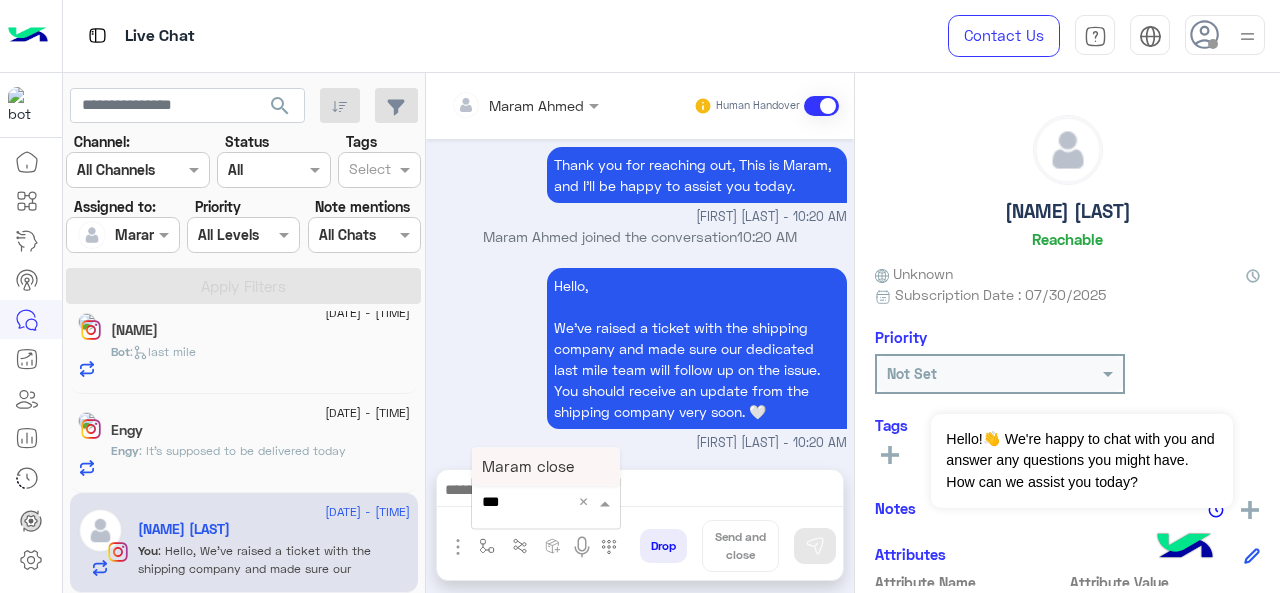 type on "****" 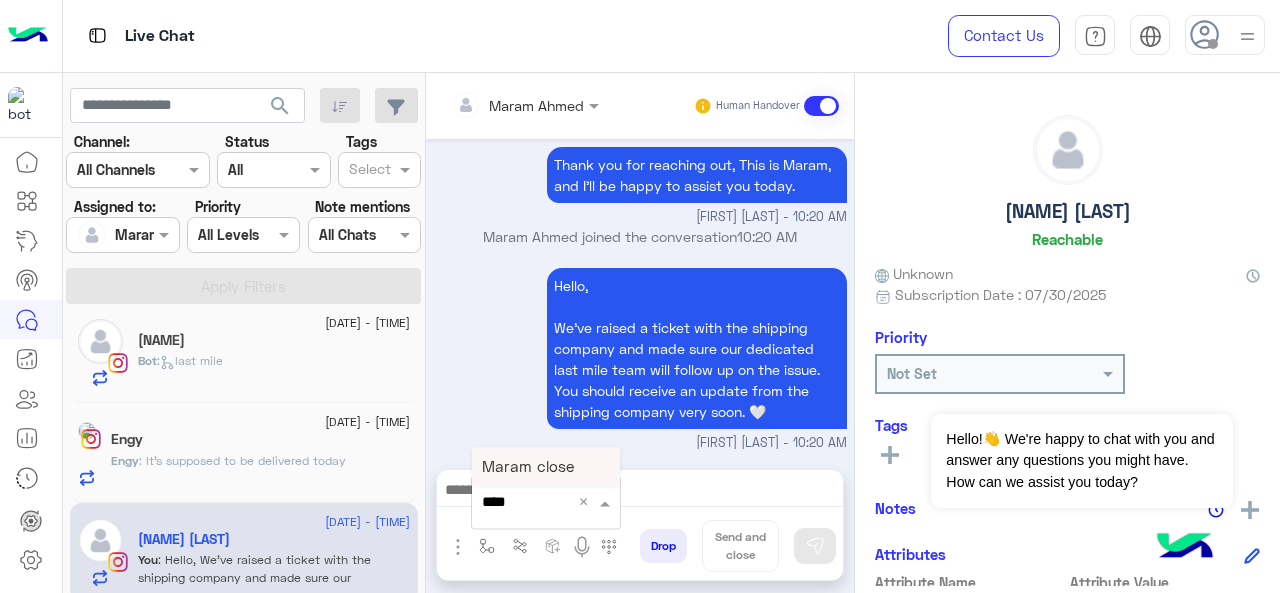 click on "Maram close" at bounding box center [528, 466] 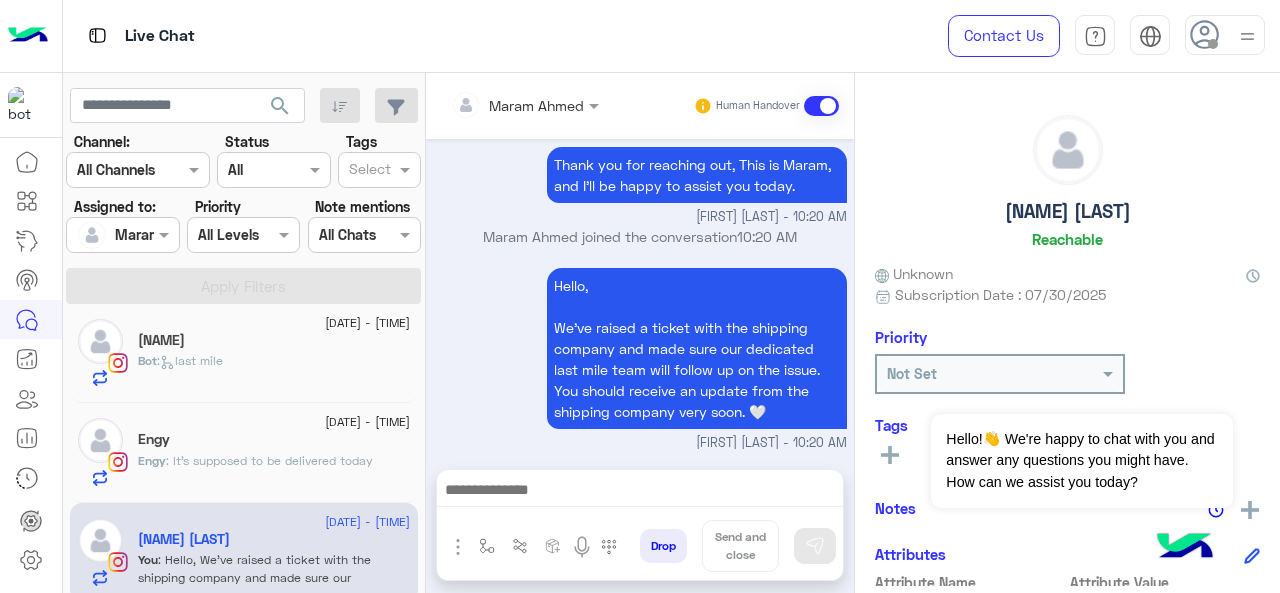 type on "**********" 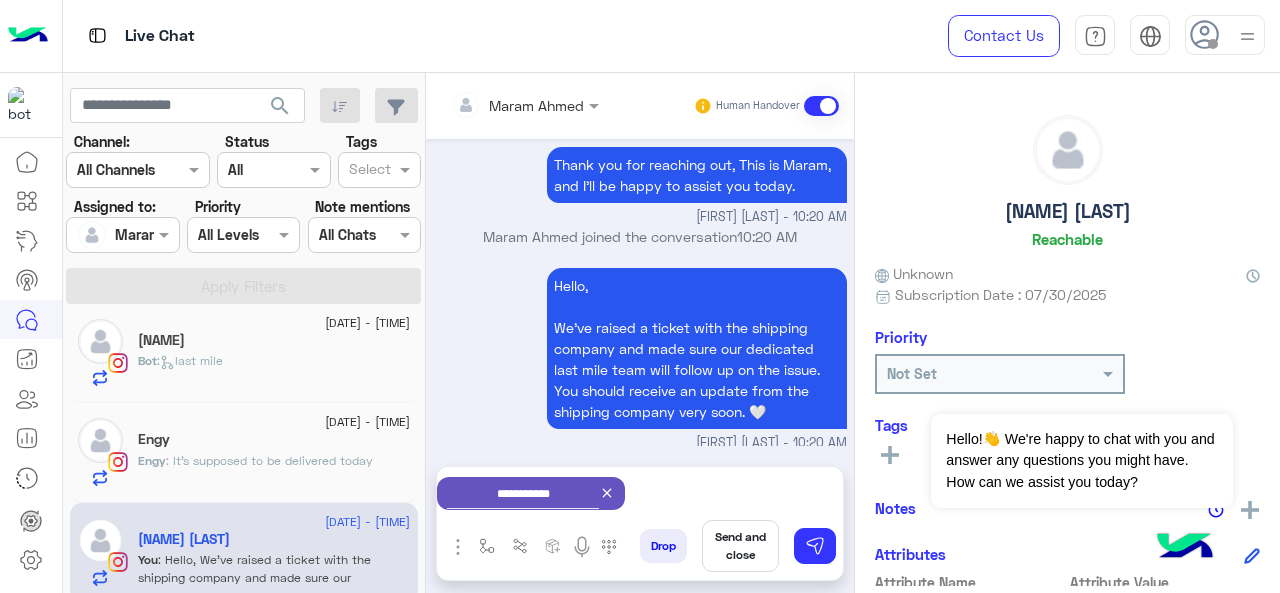 click on "Send and close" at bounding box center [740, 546] 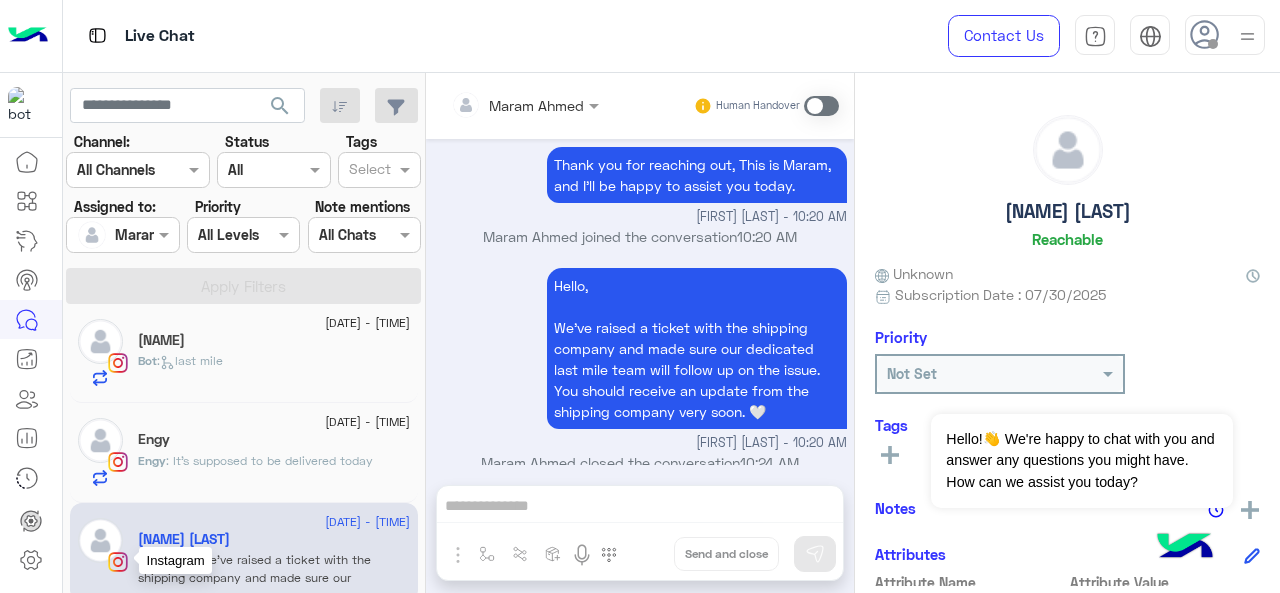 scroll, scrollTop: 662, scrollLeft: 0, axis: vertical 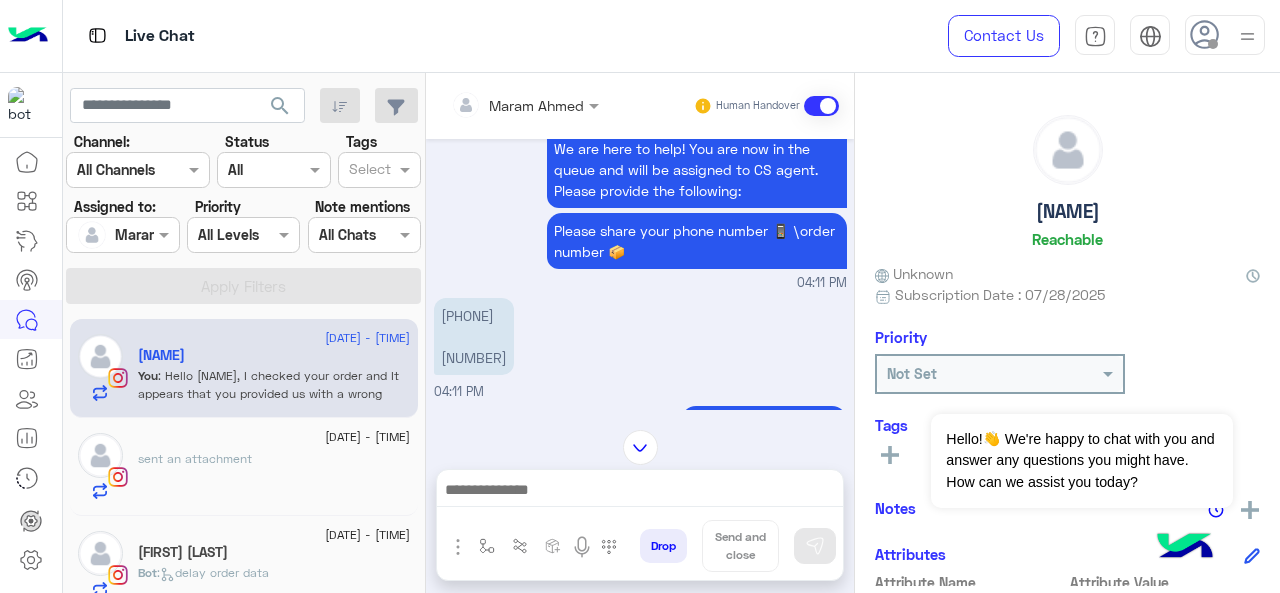 click on "01279710095 114728" at bounding box center (474, 336) 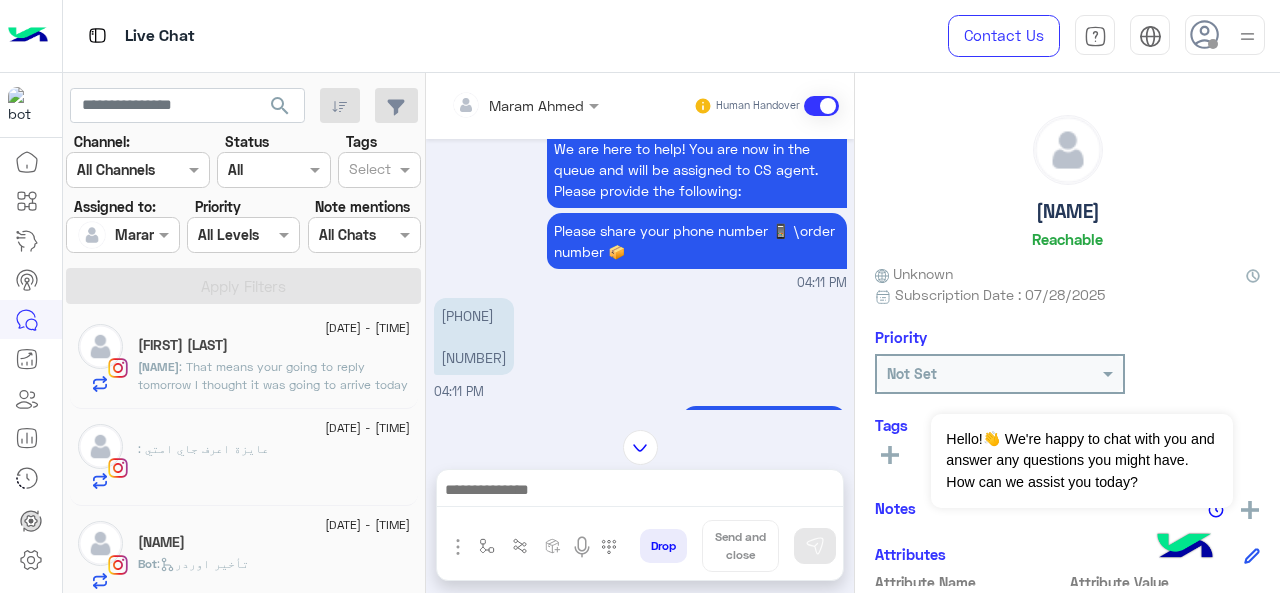 scroll, scrollTop: 992, scrollLeft: 0, axis: vertical 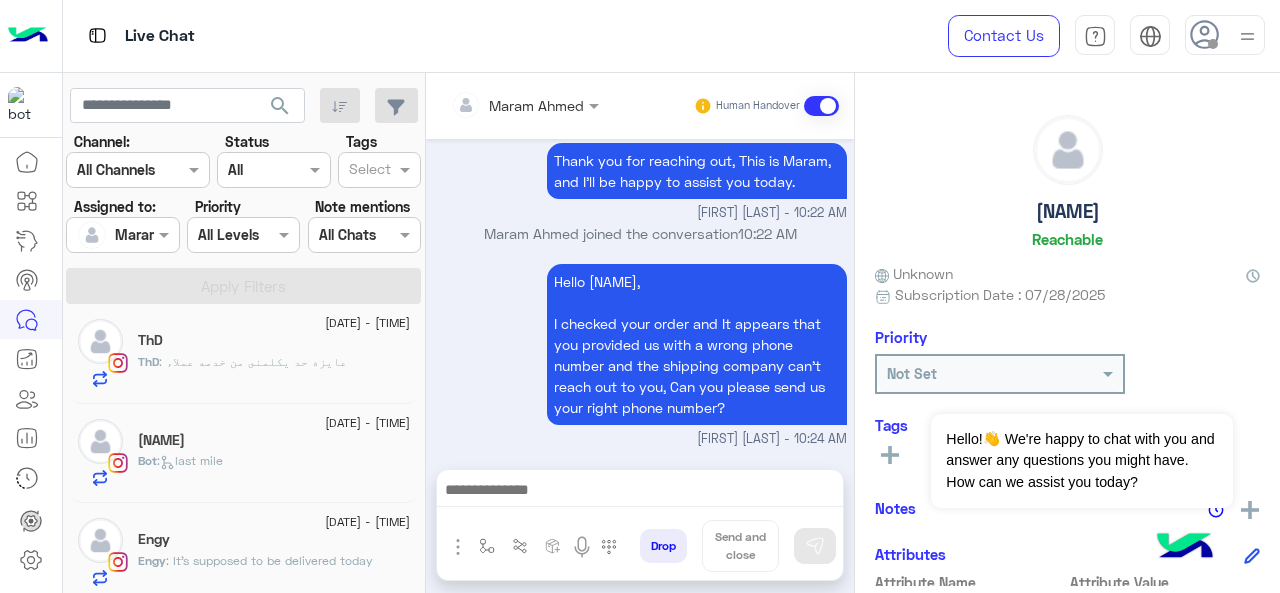 click on "Engy : It’s supposed to be delivered today" 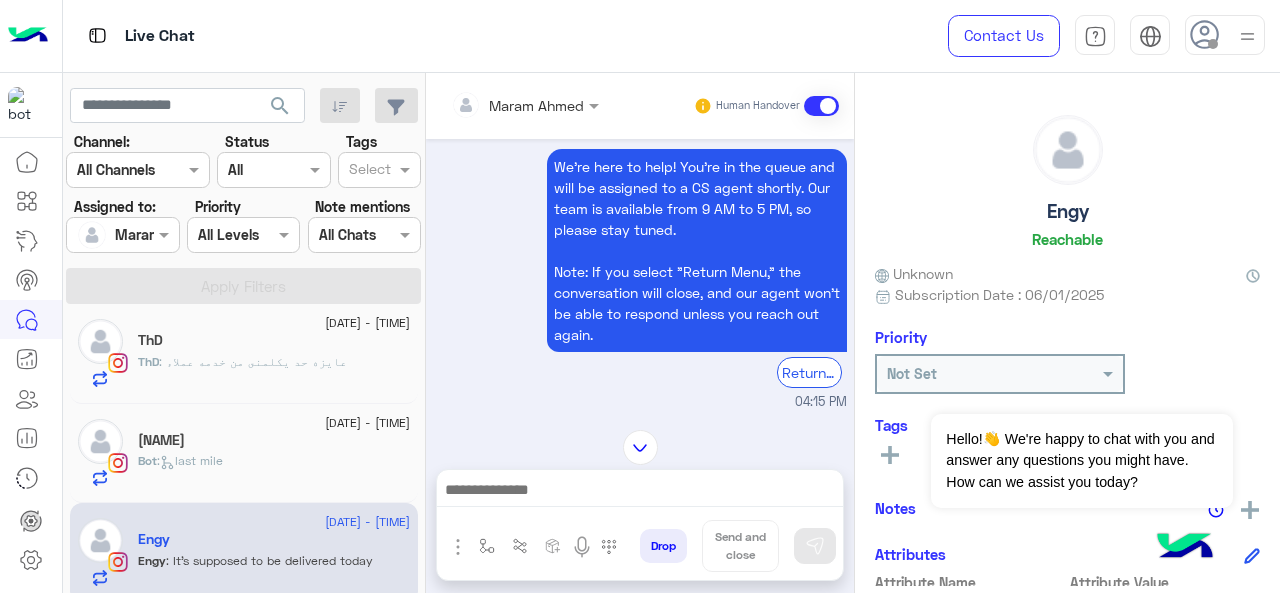 scroll, scrollTop: 230, scrollLeft: 0, axis: vertical 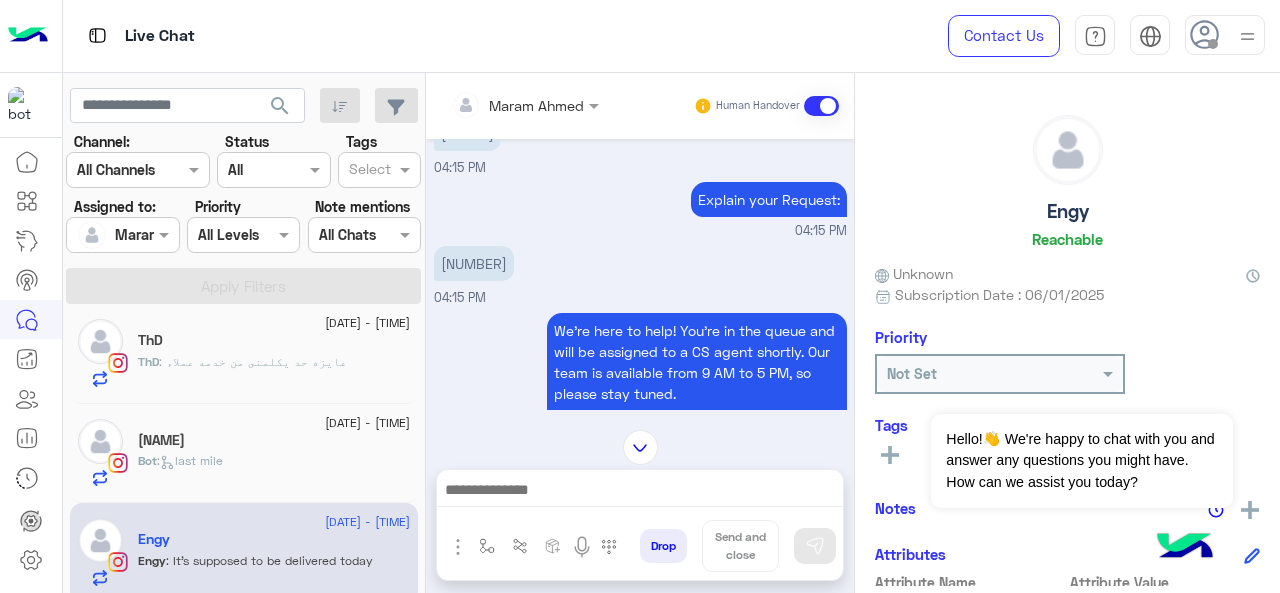click on "118412" at bounding box center (474, 263) 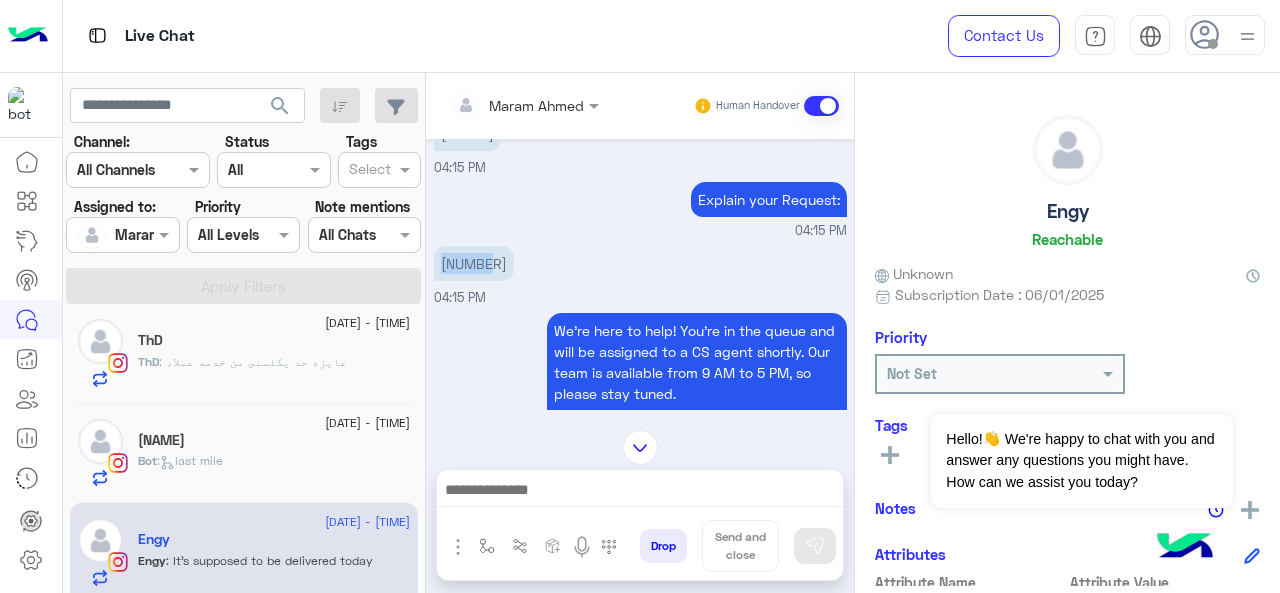 click on "118412" at bounding box center (474, 263) 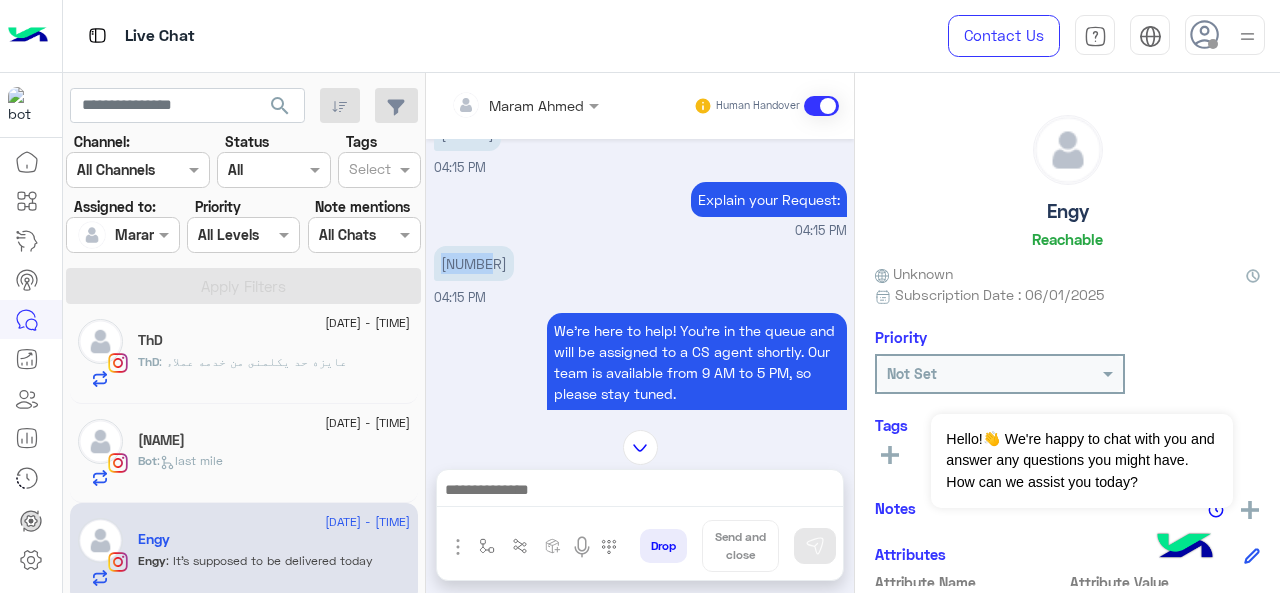 scroll, scrollTop: 630, scrollLeft: 0, axis: vertical 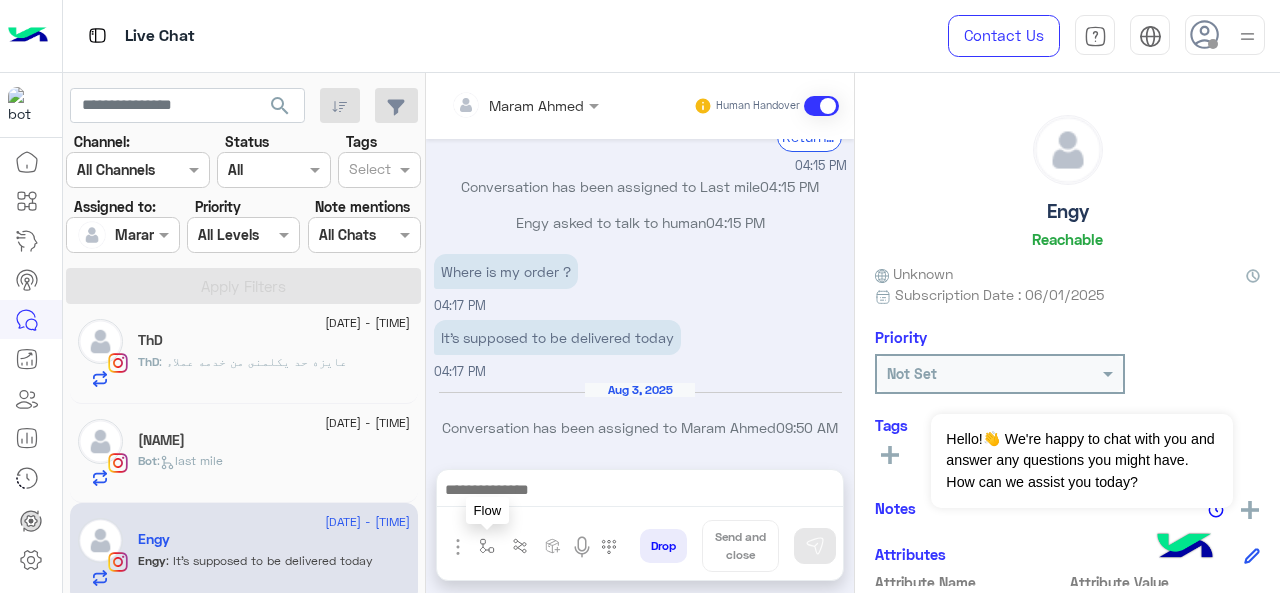 click at bounding box center (487, 546) 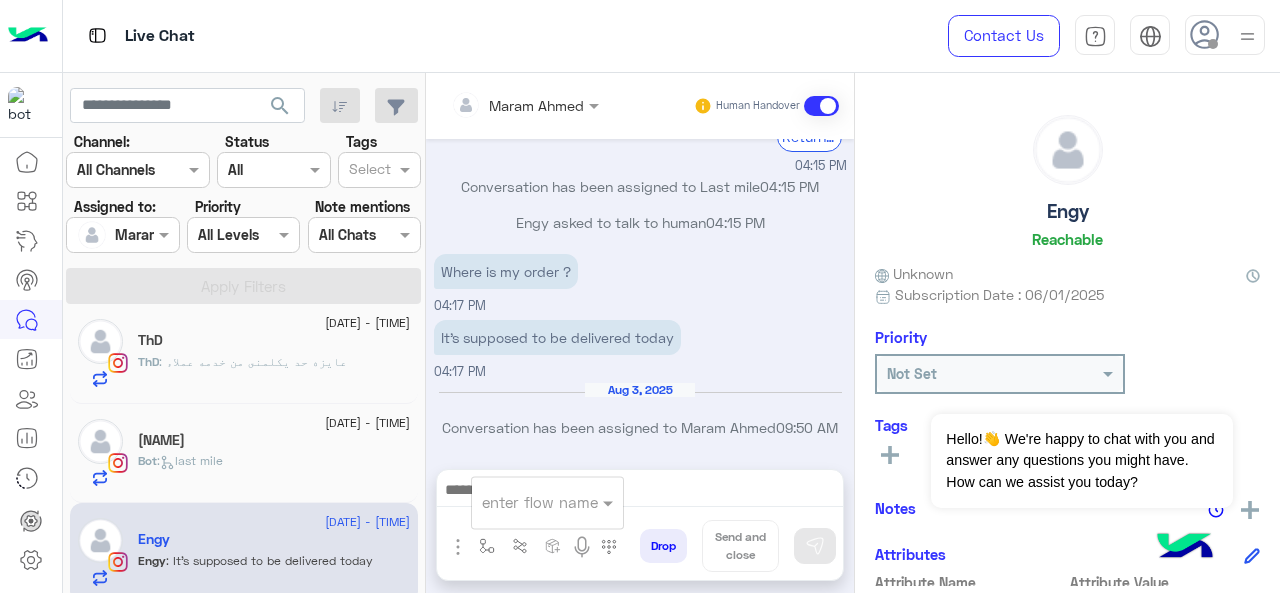 click on "enter flow name" at bounding box center [540, 502] 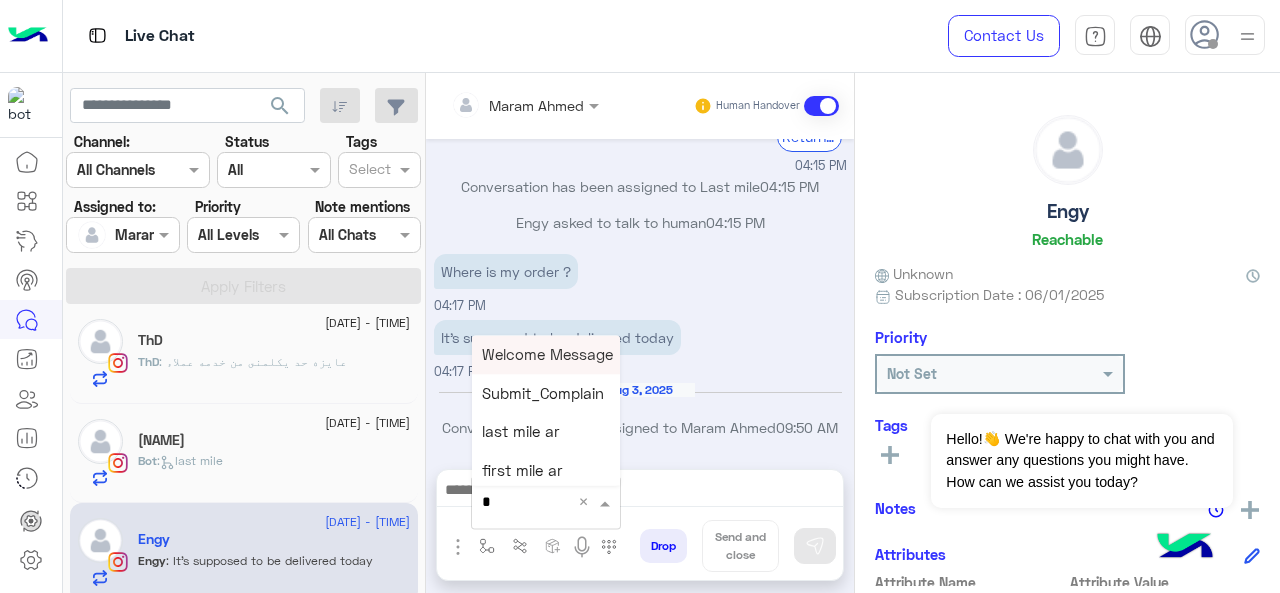 type on "*" 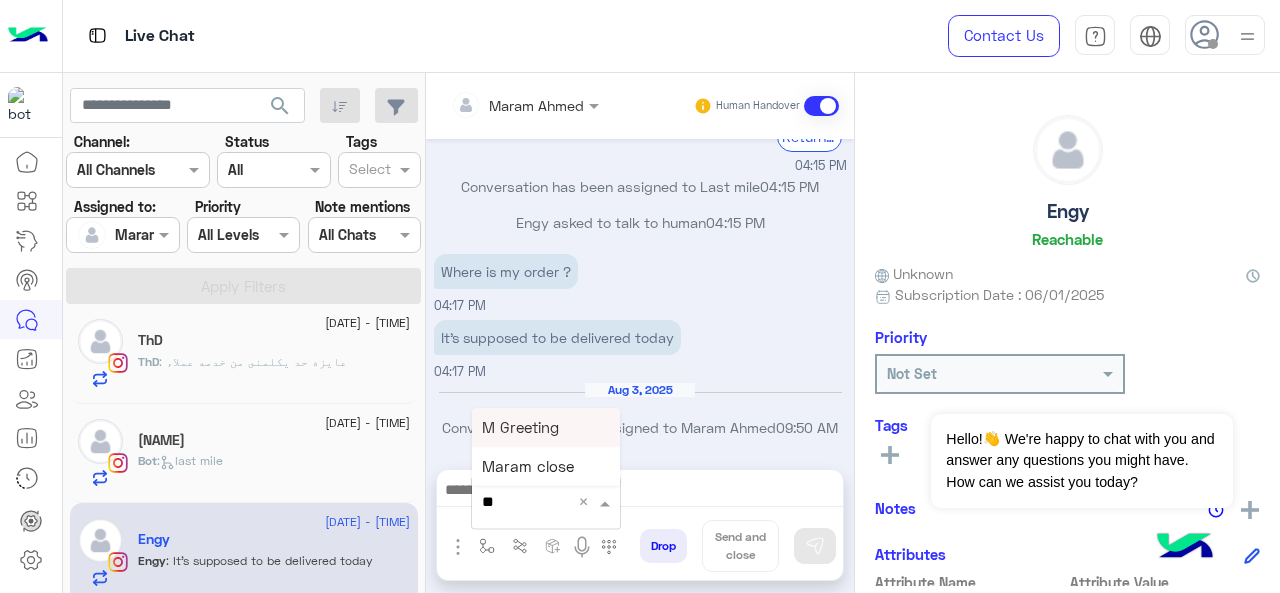 click on "M Greeting" at bounding box center (546, 427) 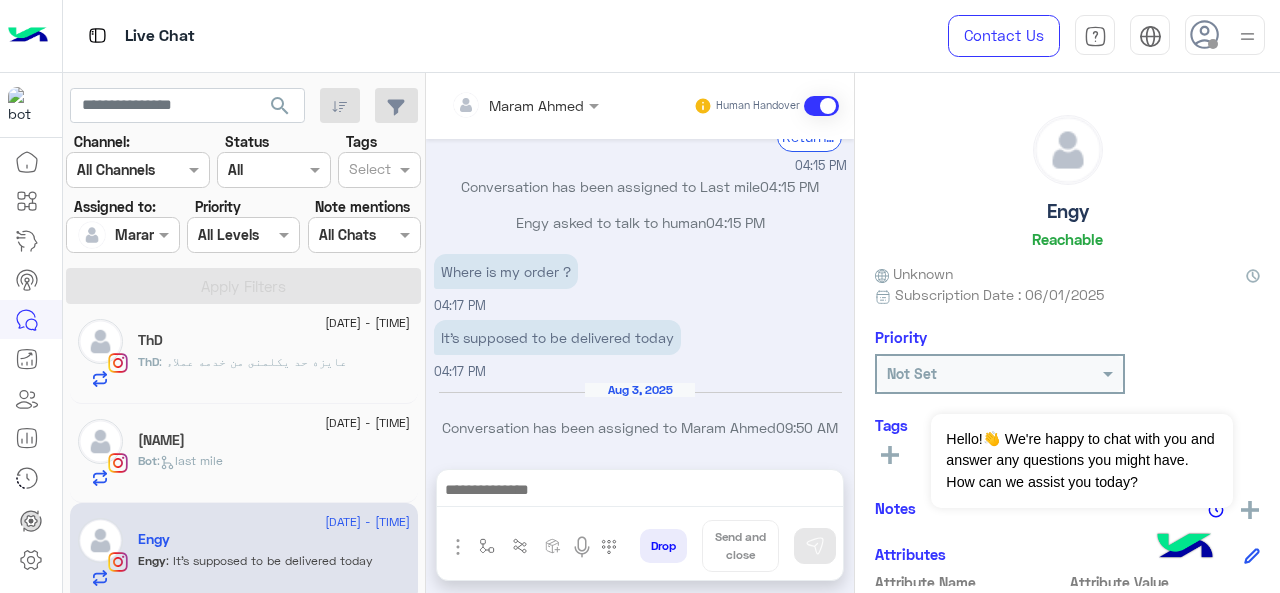 type on "**********" 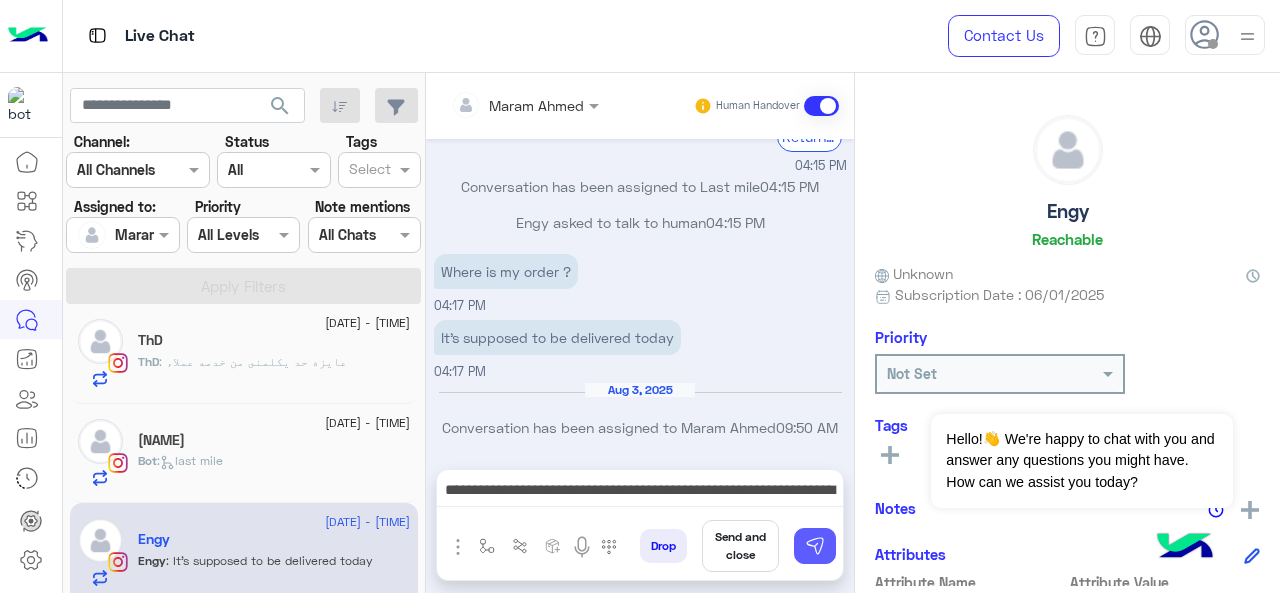 click at bounding box center [815, 546] 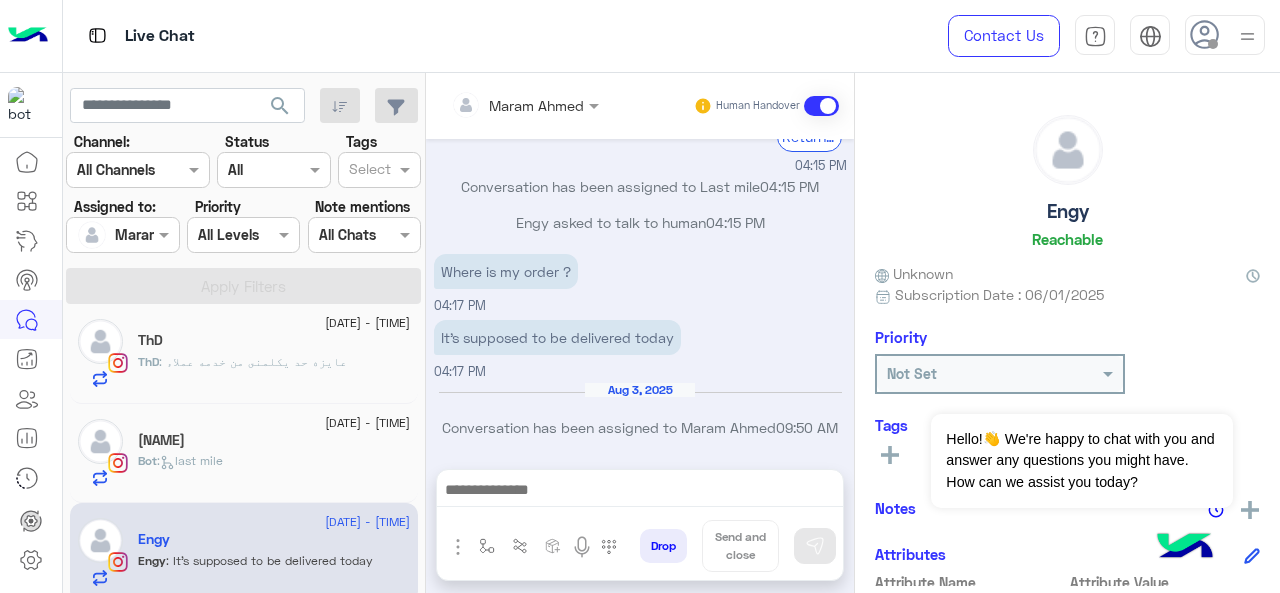 scroll, scrollTop: 637, scrollLeft: 0, axis: vertical 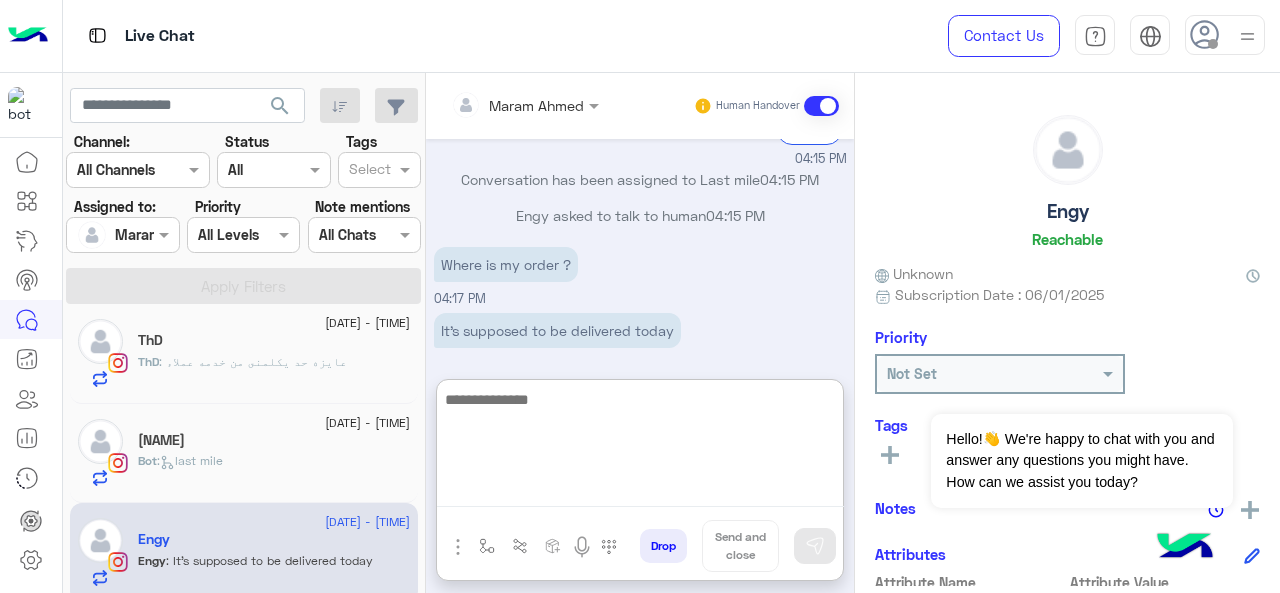 paste on "**********" 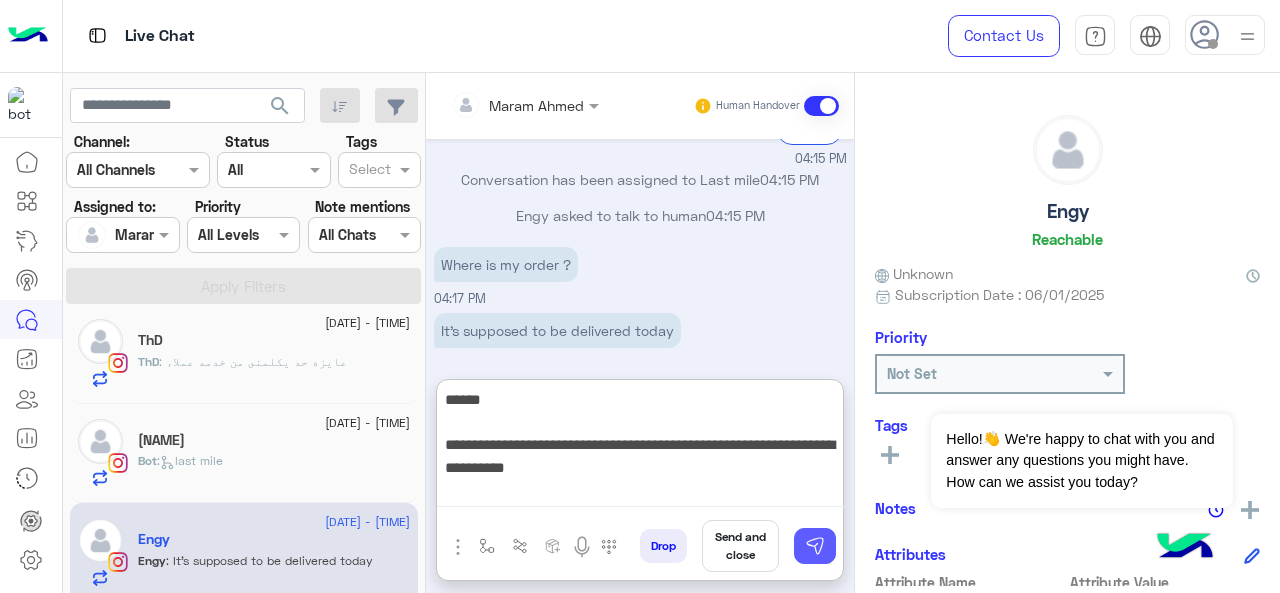 type on "**********" 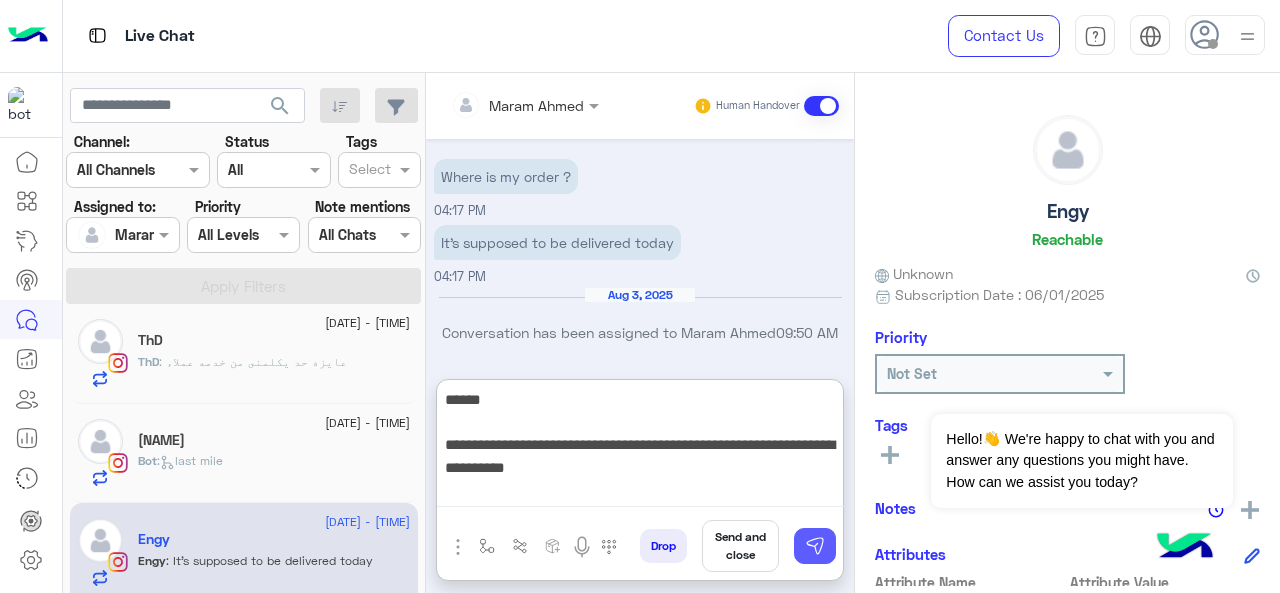 click at bounding box center (815, 546) 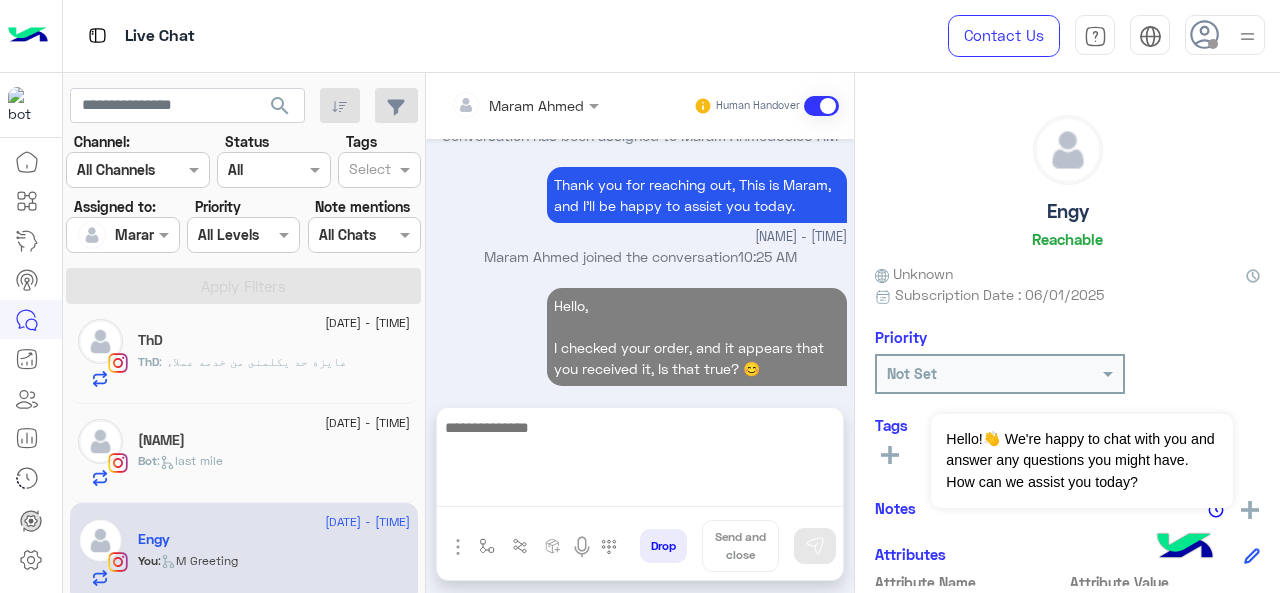 scroll, scrollTop: 878, scrollLeft: 0, axis: vertical 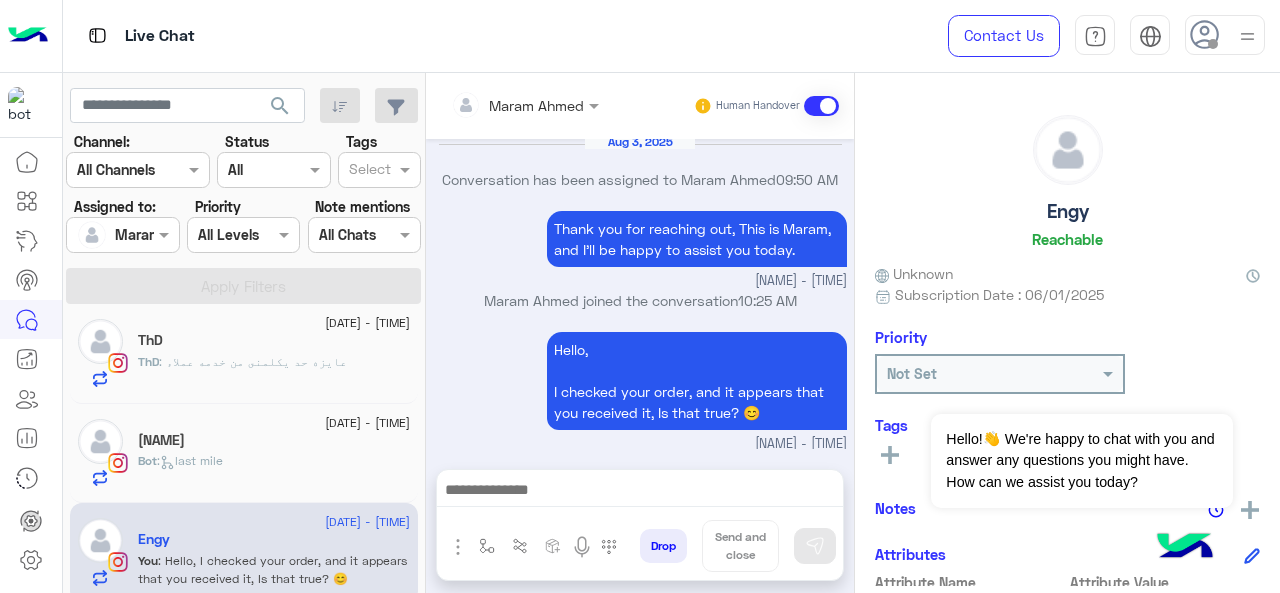 click on "Bot :   last mile" 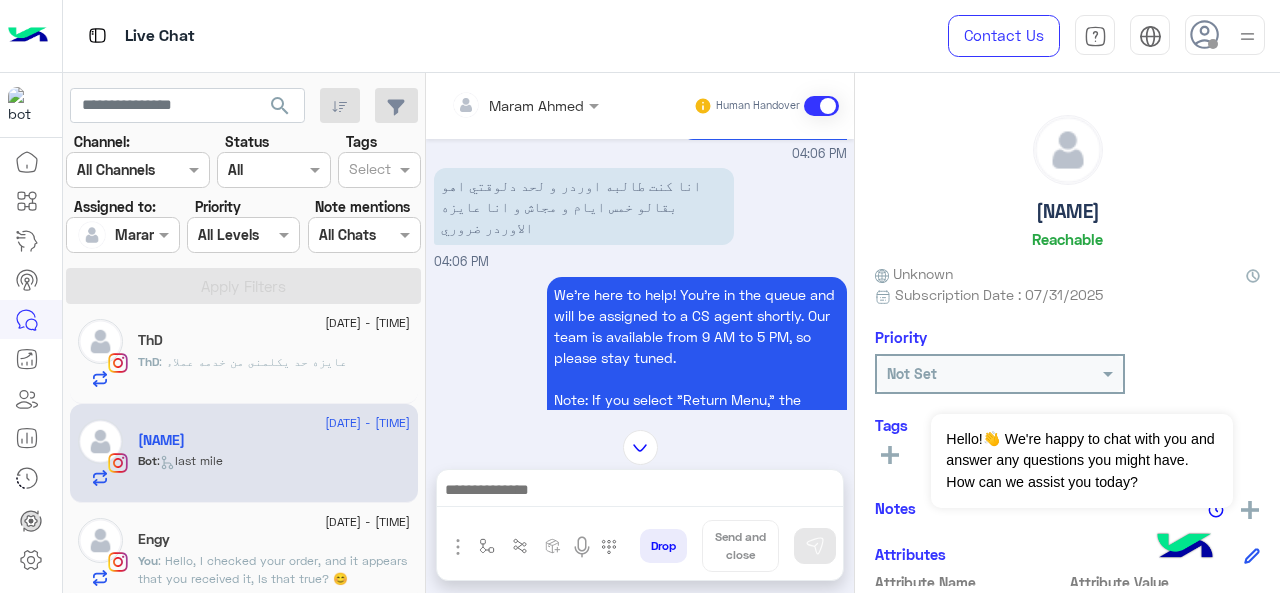 scroll, scrollTop: 601, scrollLeft: 0, axis: vertical 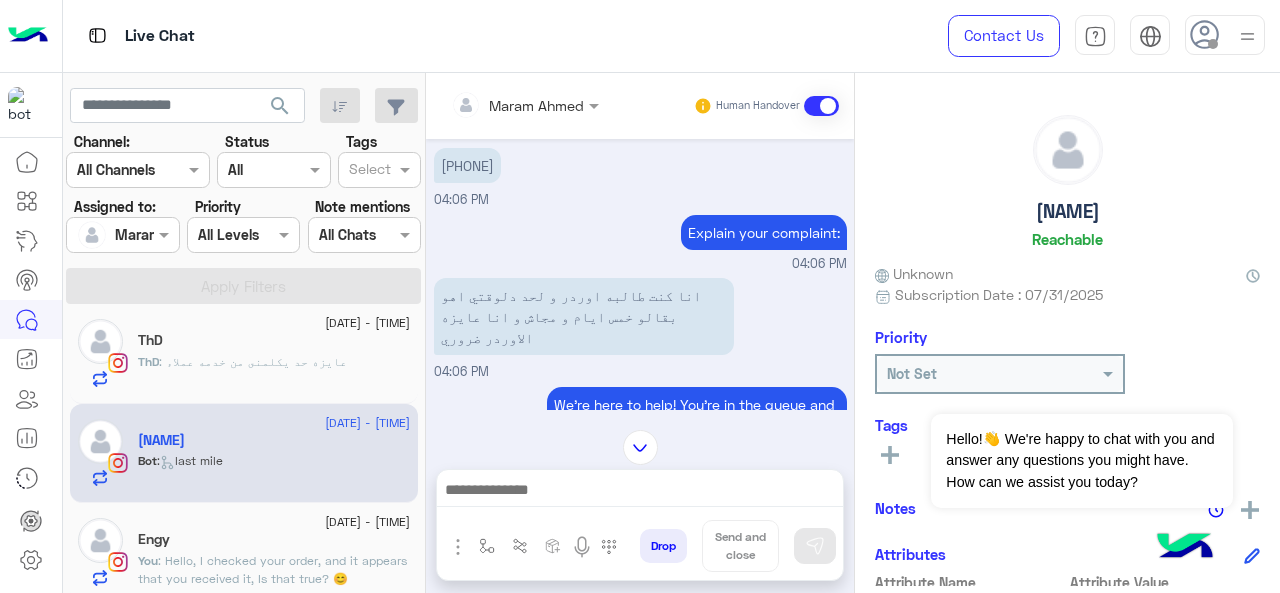 drag, startPoint x: 528, startPoint y: 189, endPoint x: 448, endPoint y: 189, distance: 80 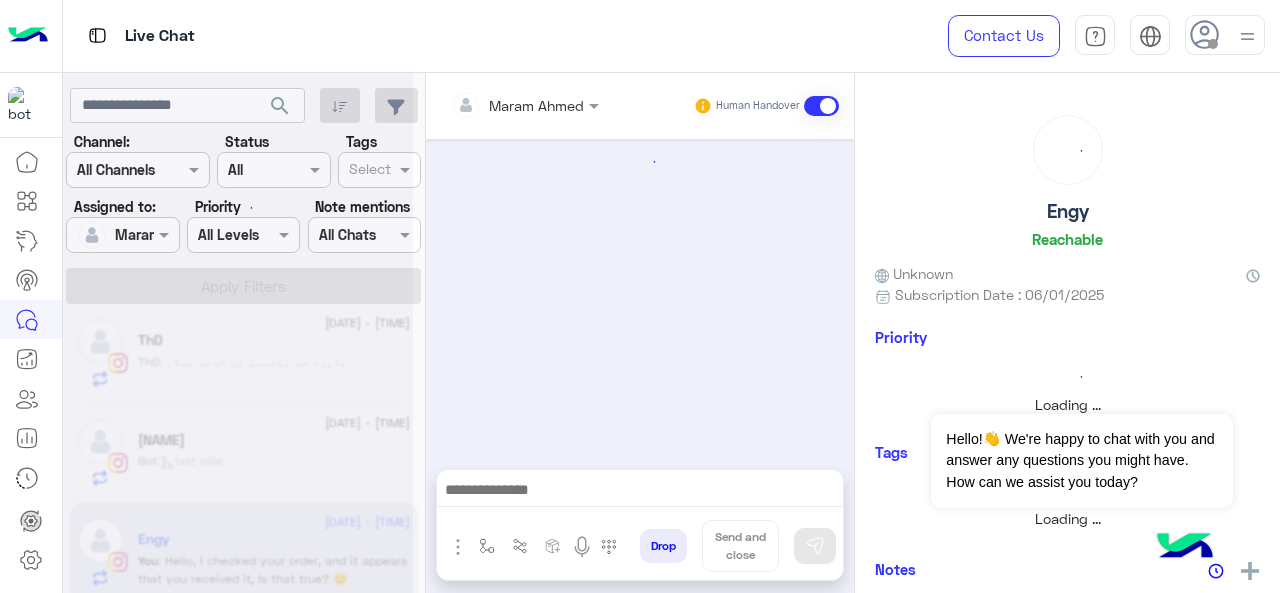 scroll, scrollTop: 0, scrollLeft: 0, axis: both 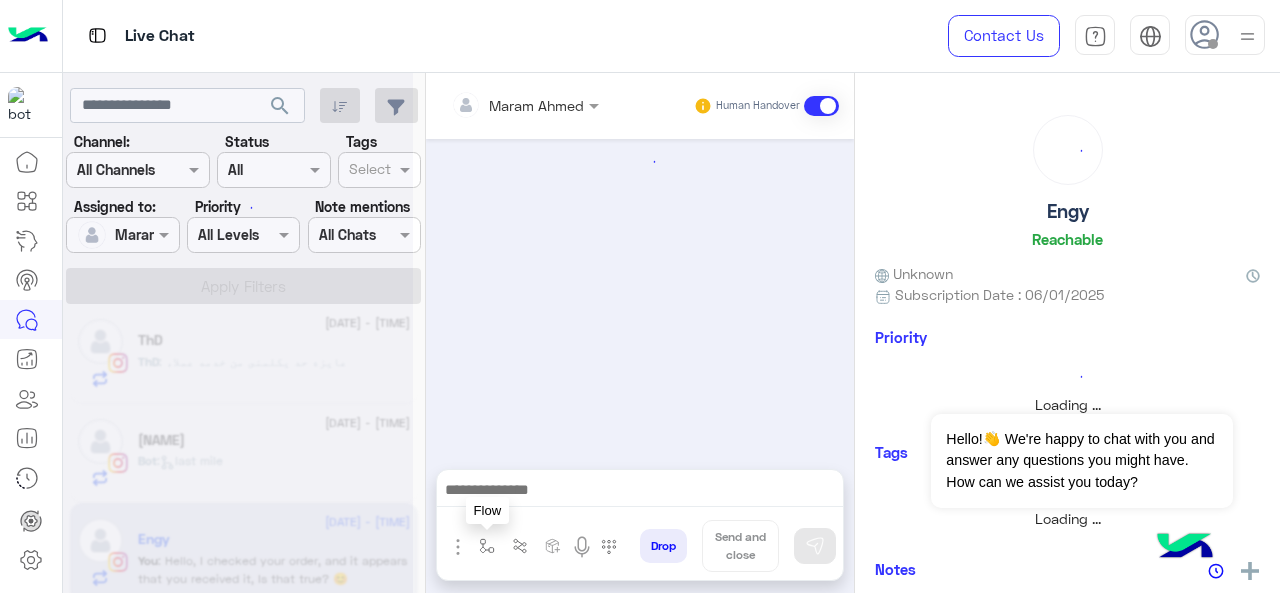 click at bounding box center (487, 546) 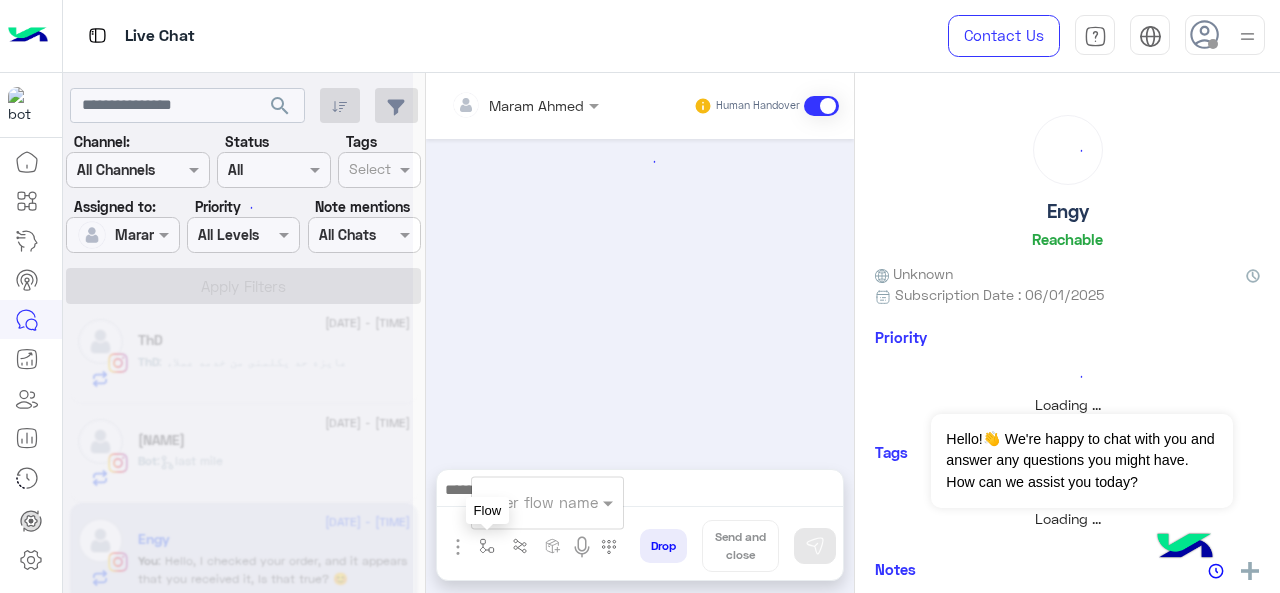 click at bounding box center (523, 502) 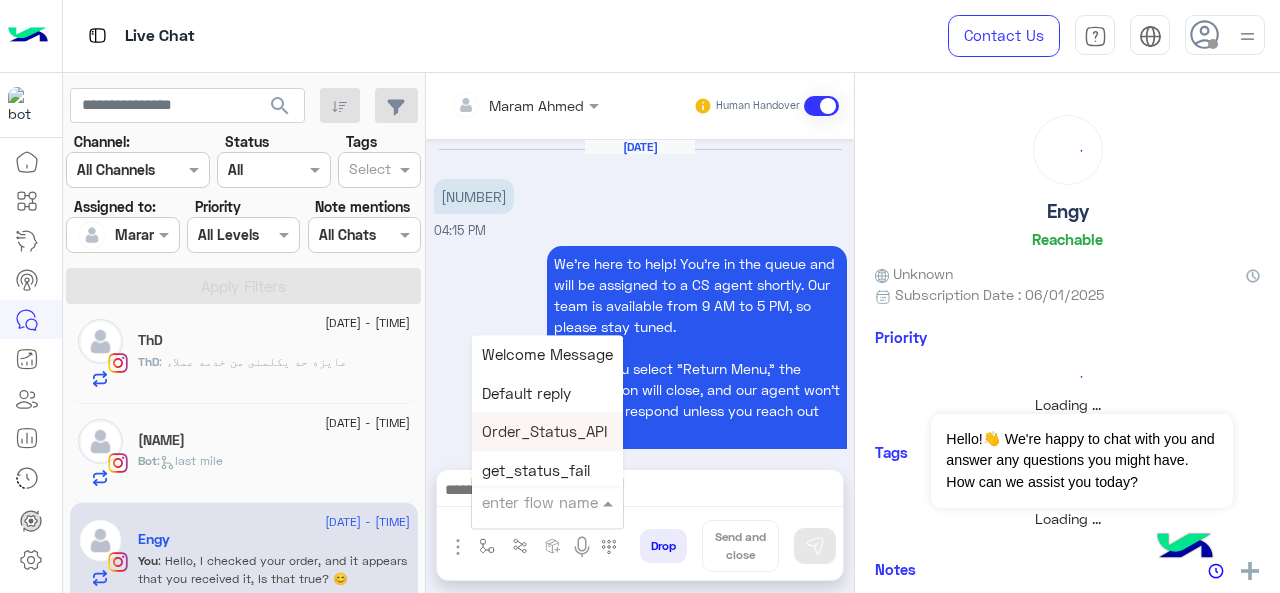 scroll, scrollTop: 581, scrollLeft: 0, axis: vertical 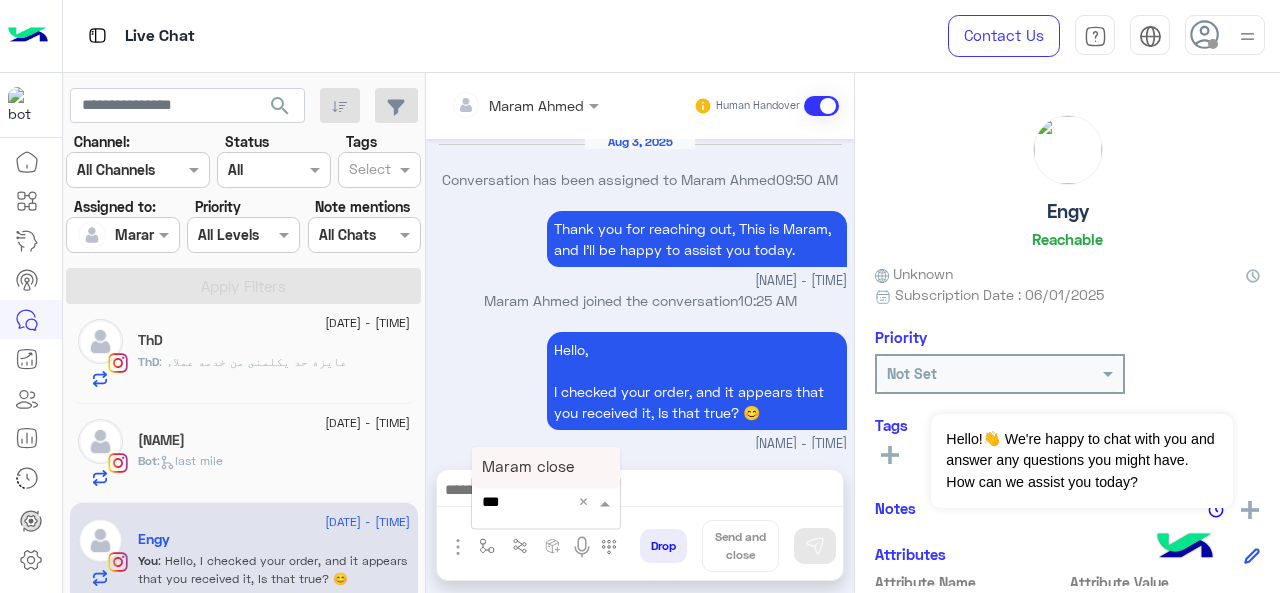 type on "****" 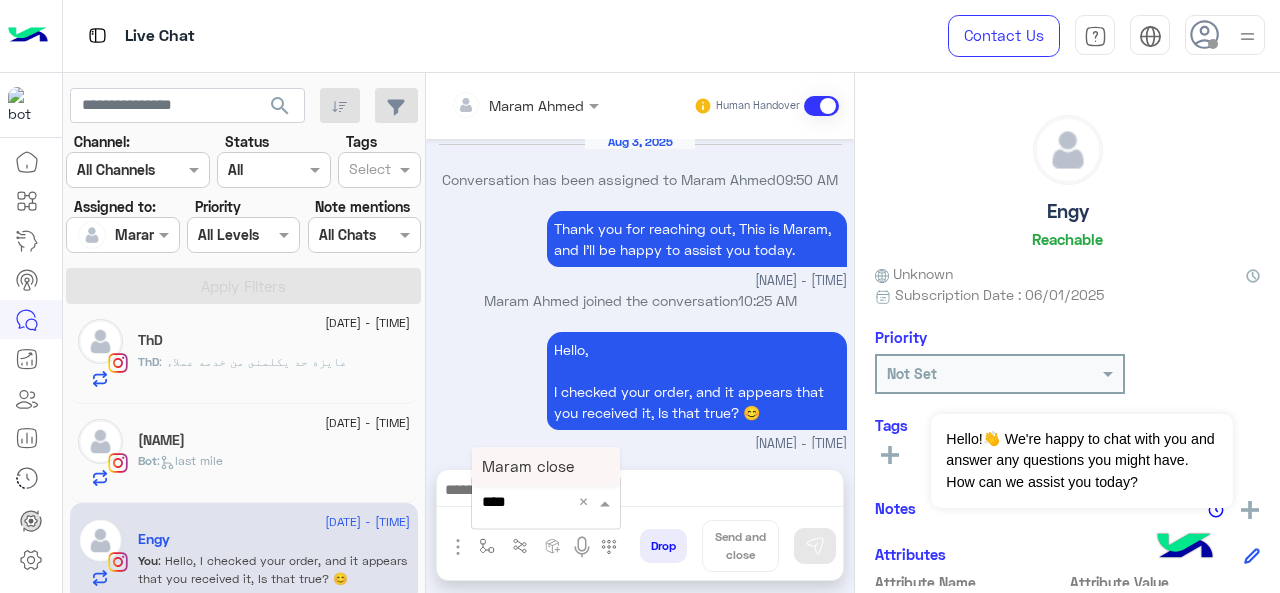 click on "Maram close" at bounding box center [546, 466] 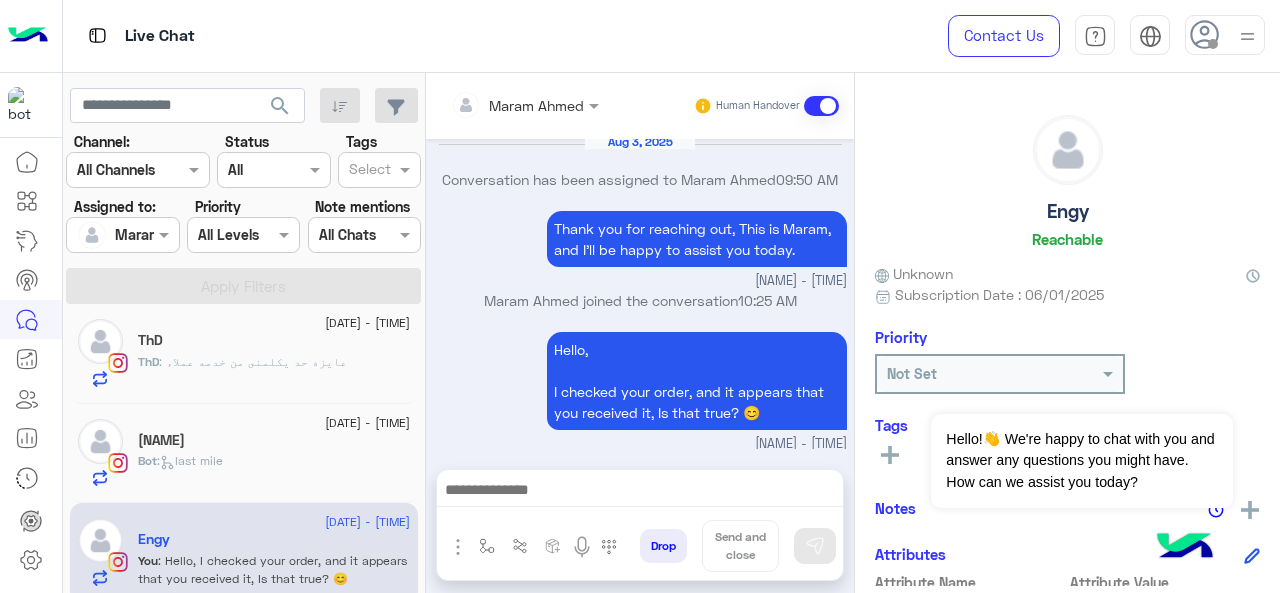 type on "**********" 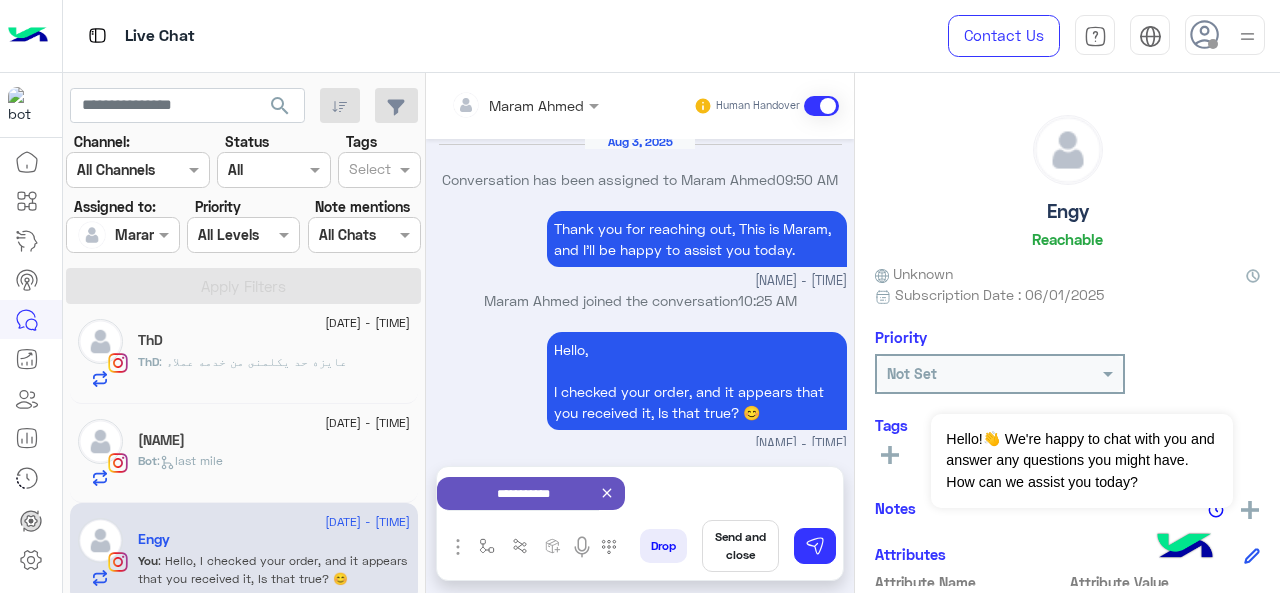 click on "Send and close" at bounding box center [740, 546] 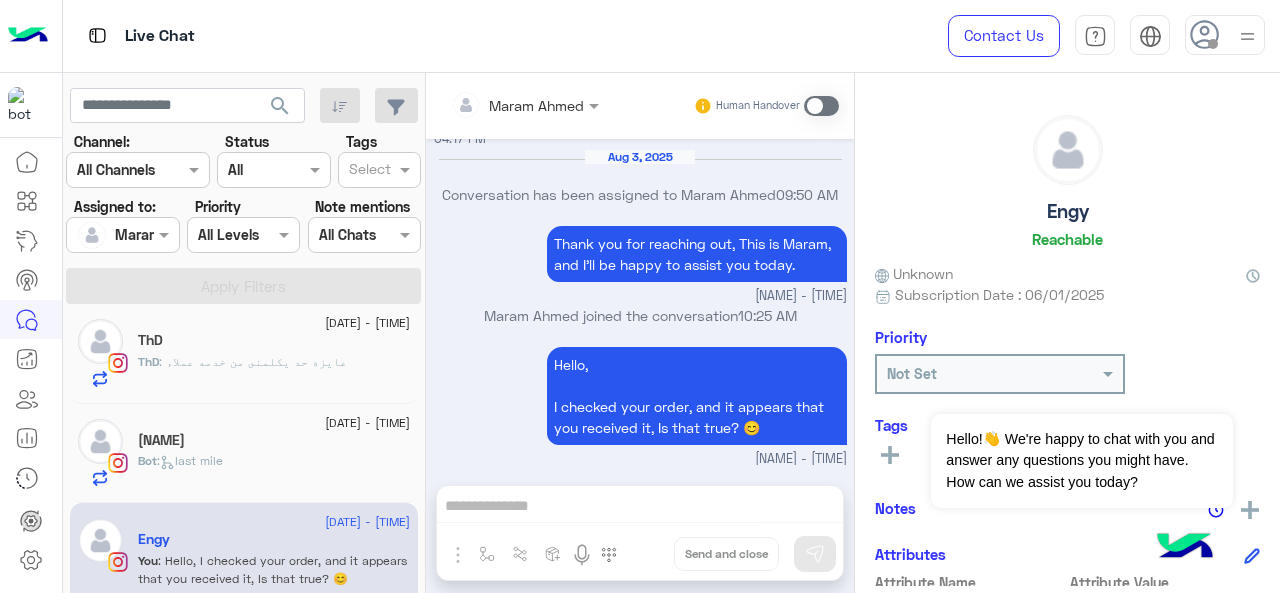 scroll, scrollTop: 602, scrollLeft: 0, axis: vertical 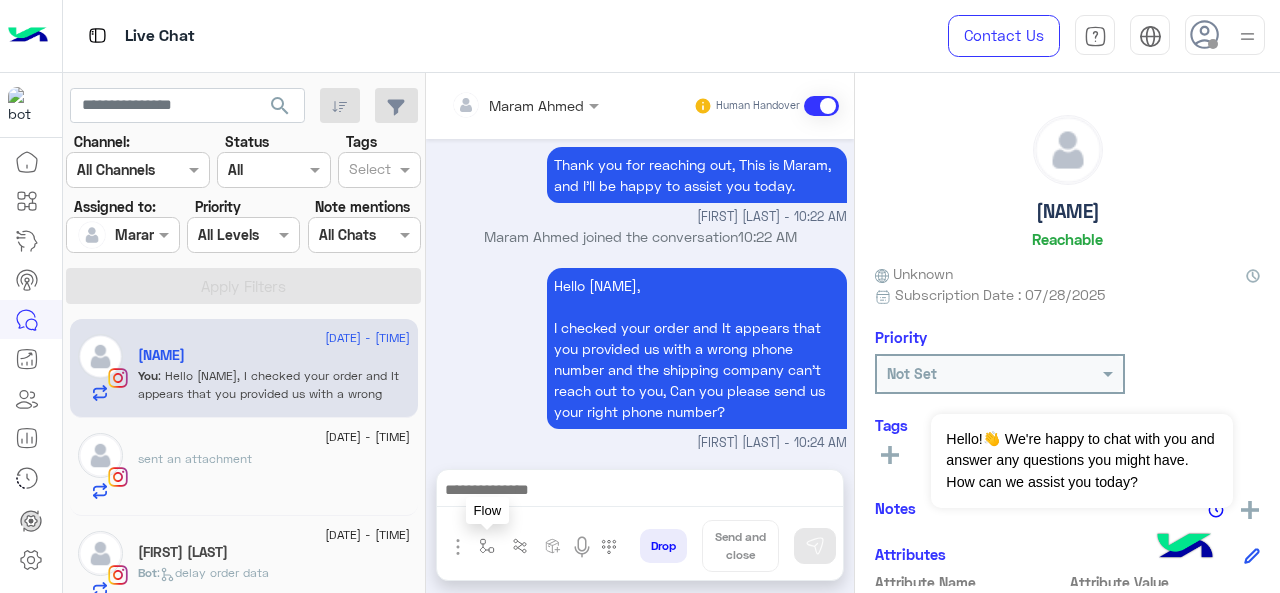 click at bounding box center (487, 546) 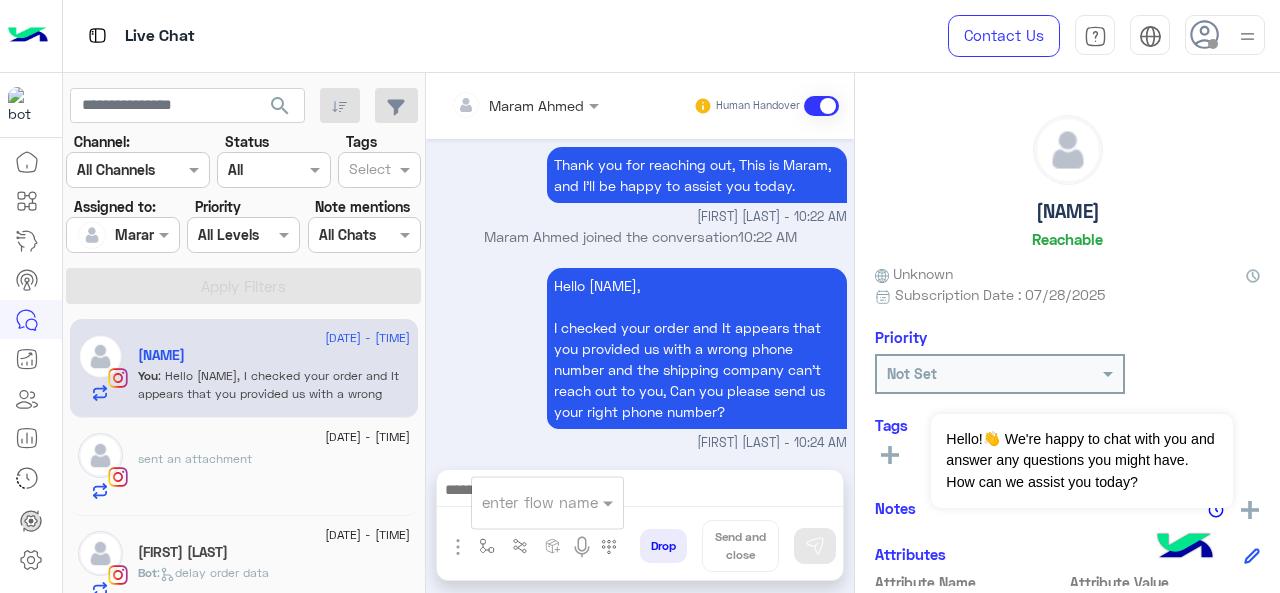 click at bounding box center [523, 502] 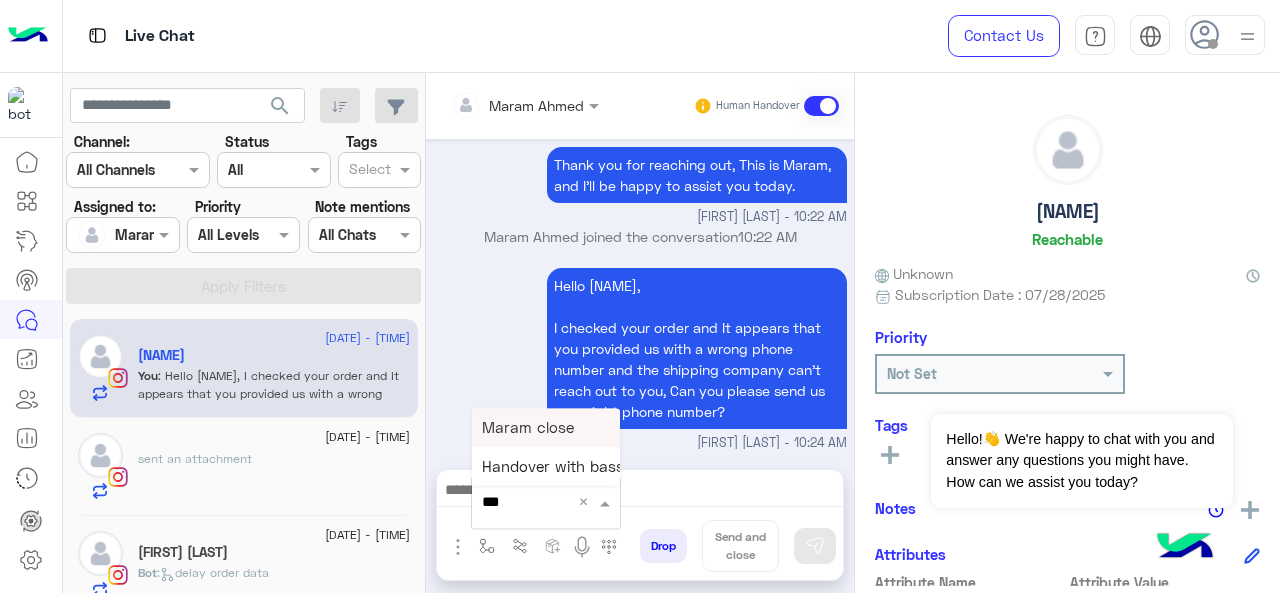 type on "****" 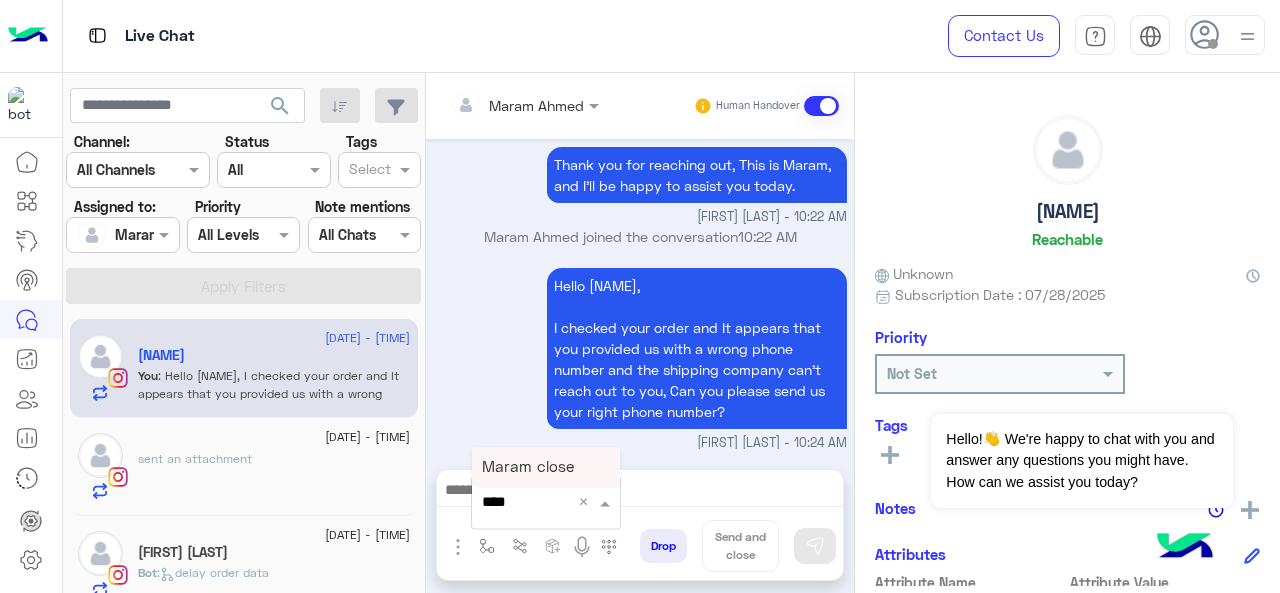 click on "Maram close" at bounding box center [528, 466] 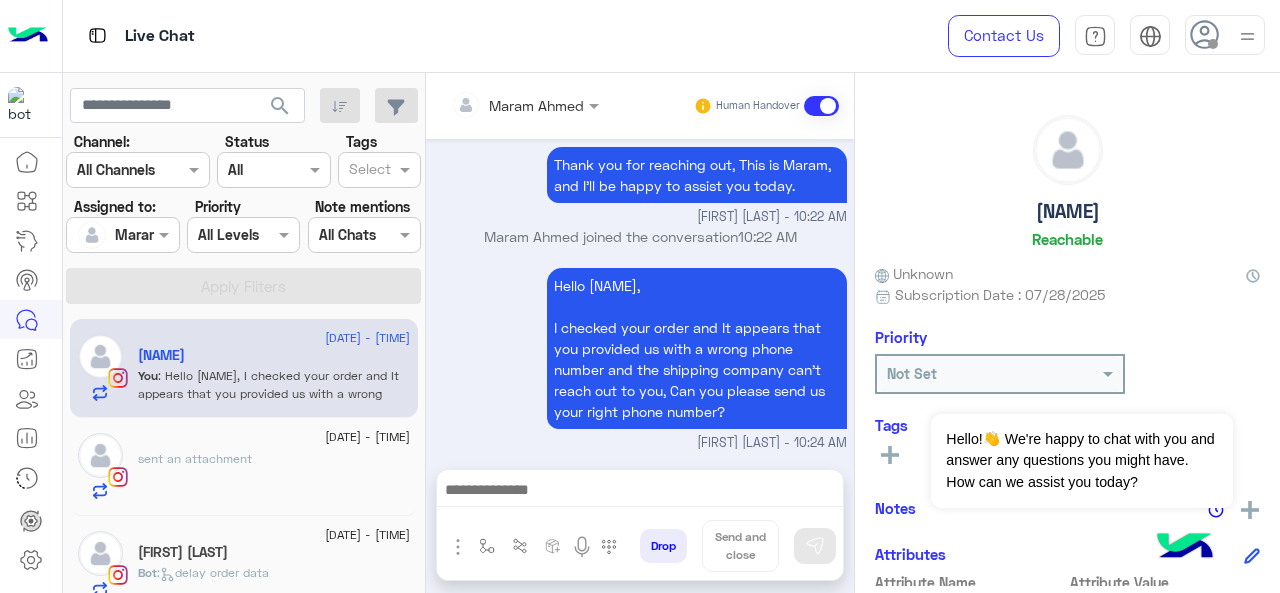 type on "**********" 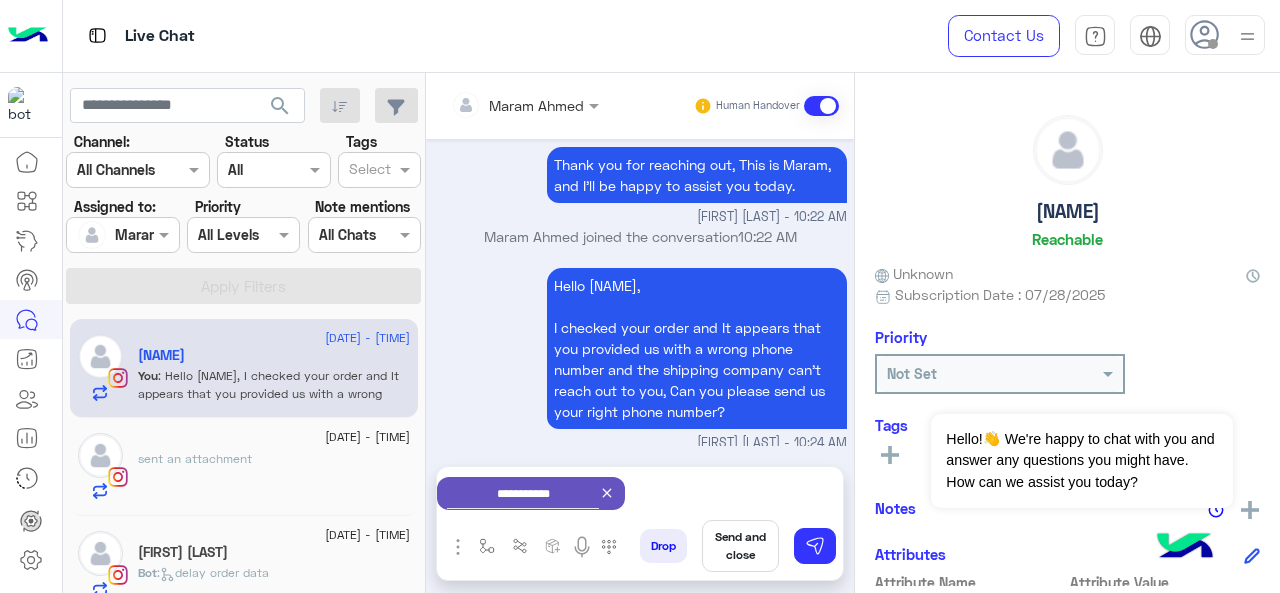 click on "Send and close" at bounding box center [740, 546] 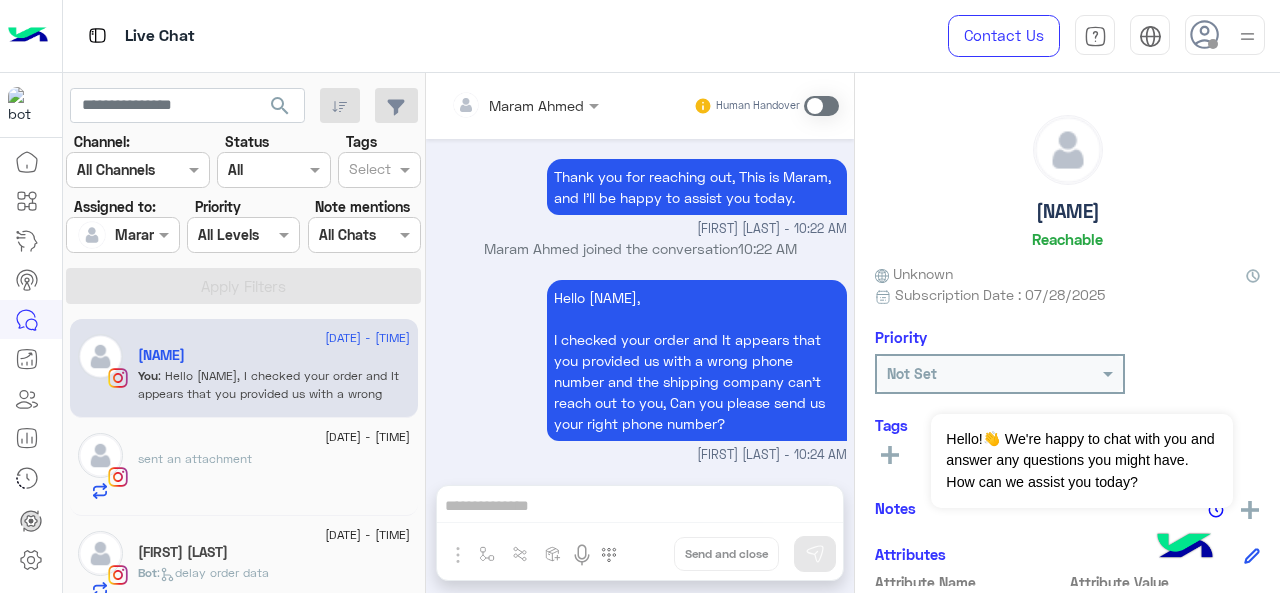 scroll, scrollTop: 662, scrollLeft: 0, axis: vertical 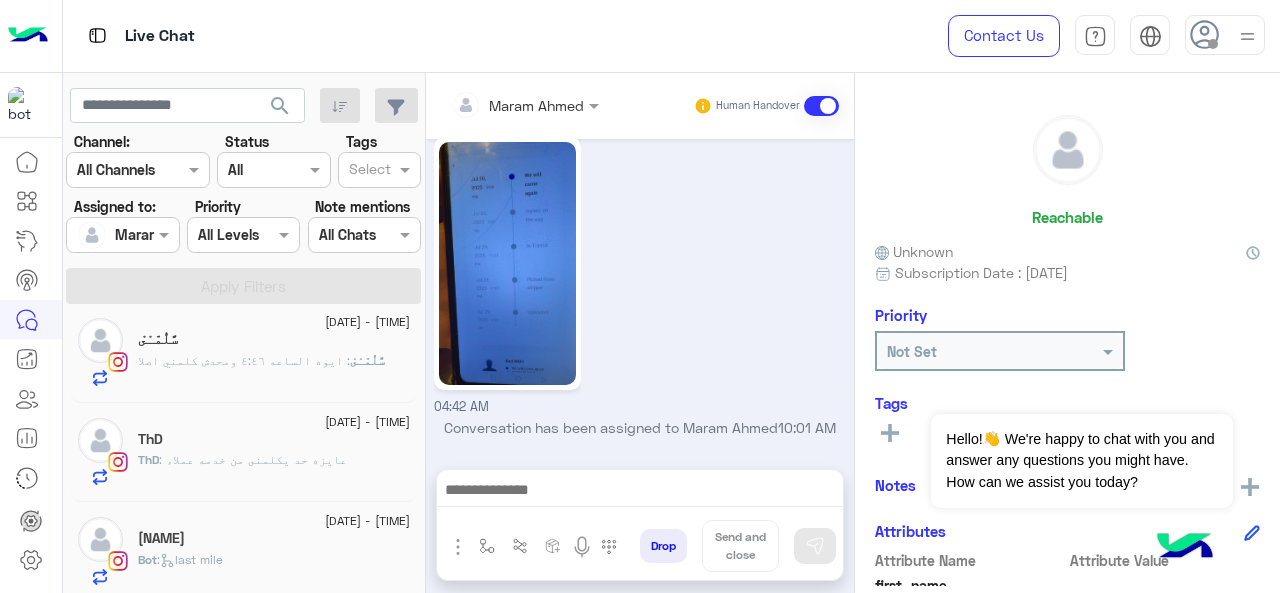 click on "Bot :   last mile" 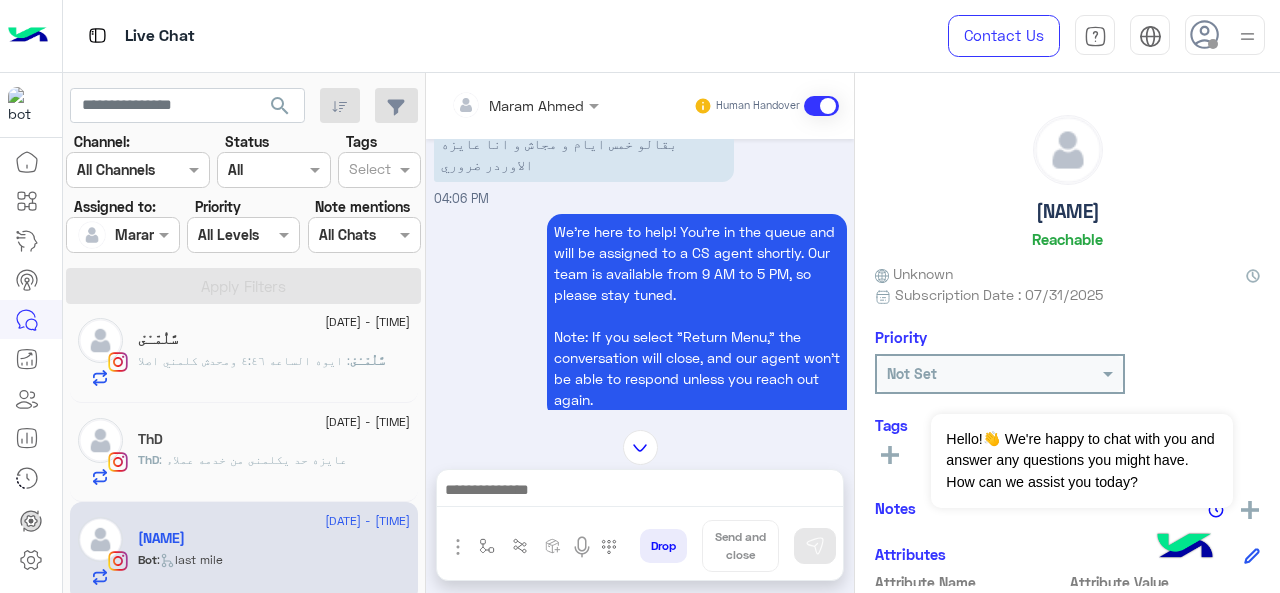 scroll, scrollTop: 701, scrollLeft: 0, axis: vertical 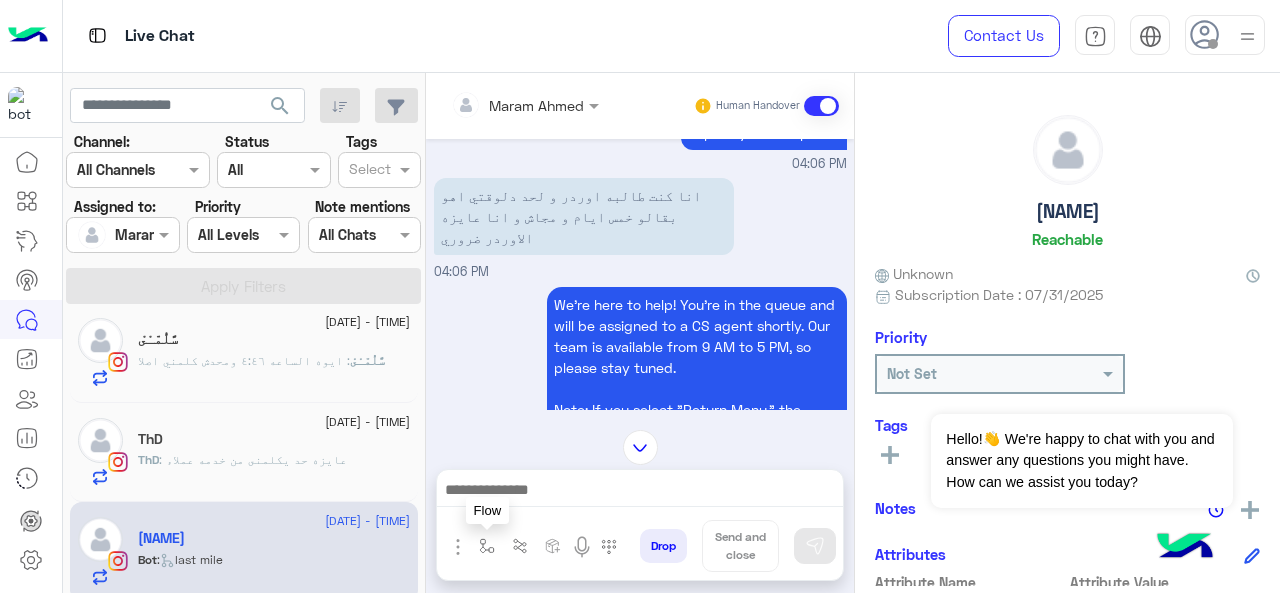 click at bounding box center (487, 546) 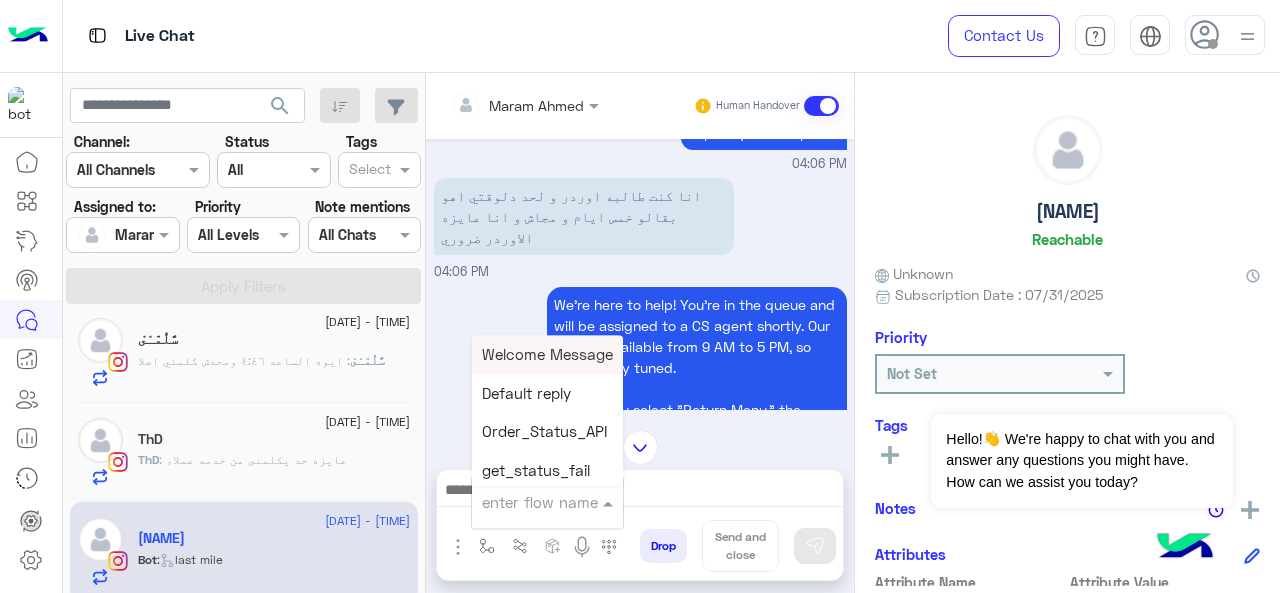 click at bounding box center [523, 502] 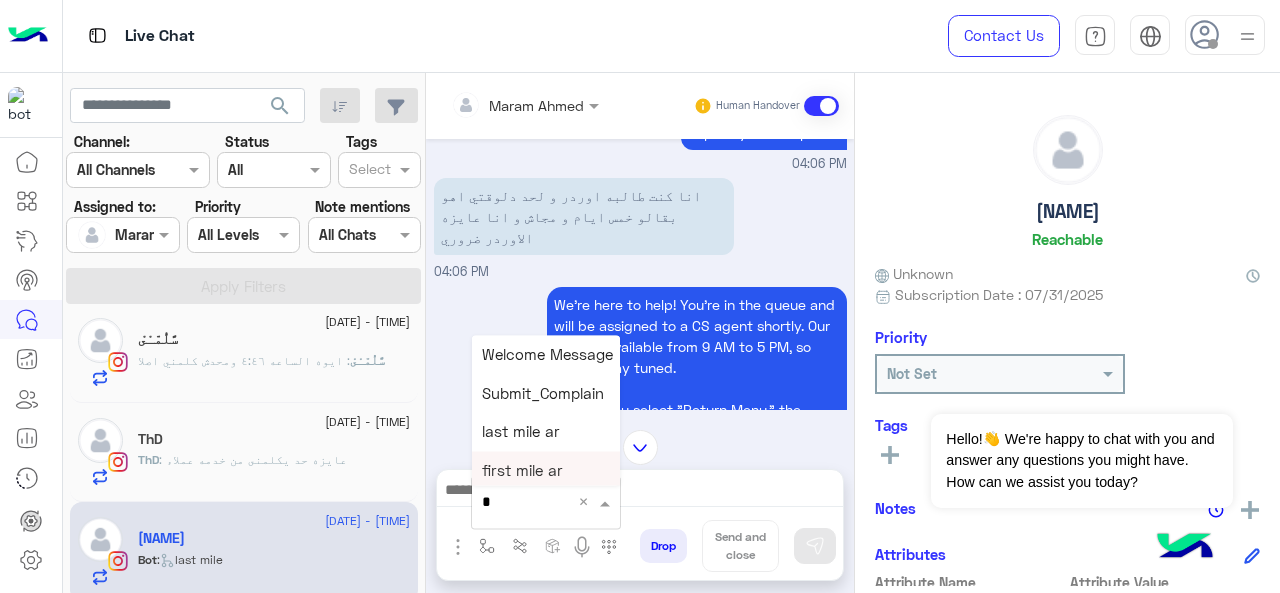 type on "*" 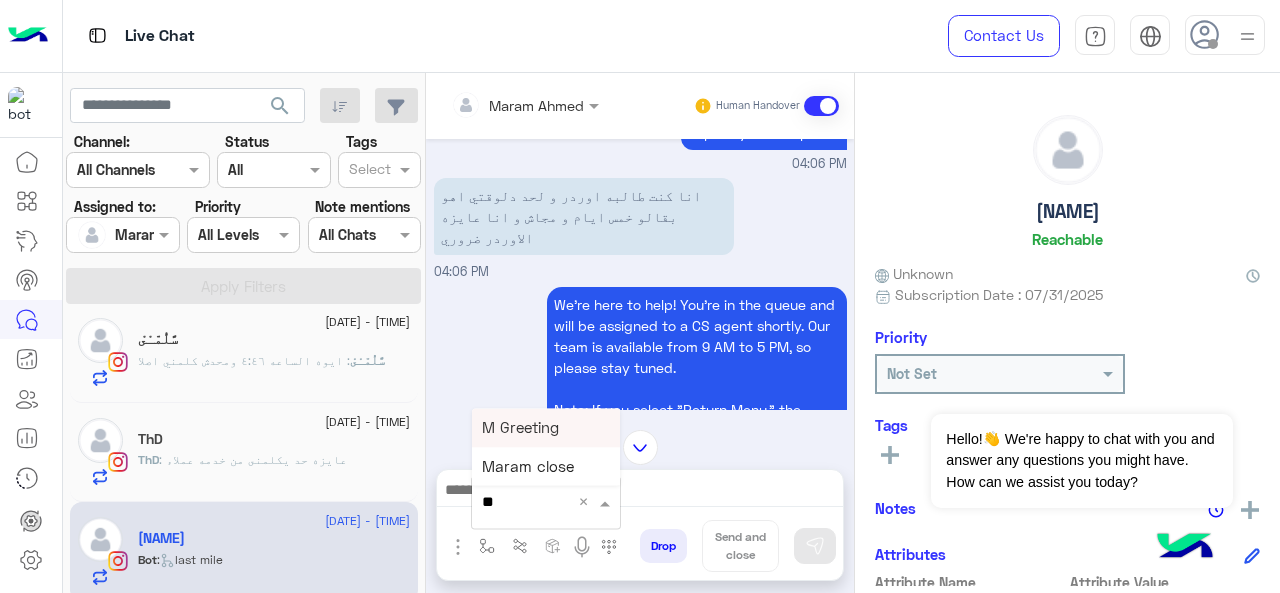 click on "M Greeting" at bounding box center [520, 427] 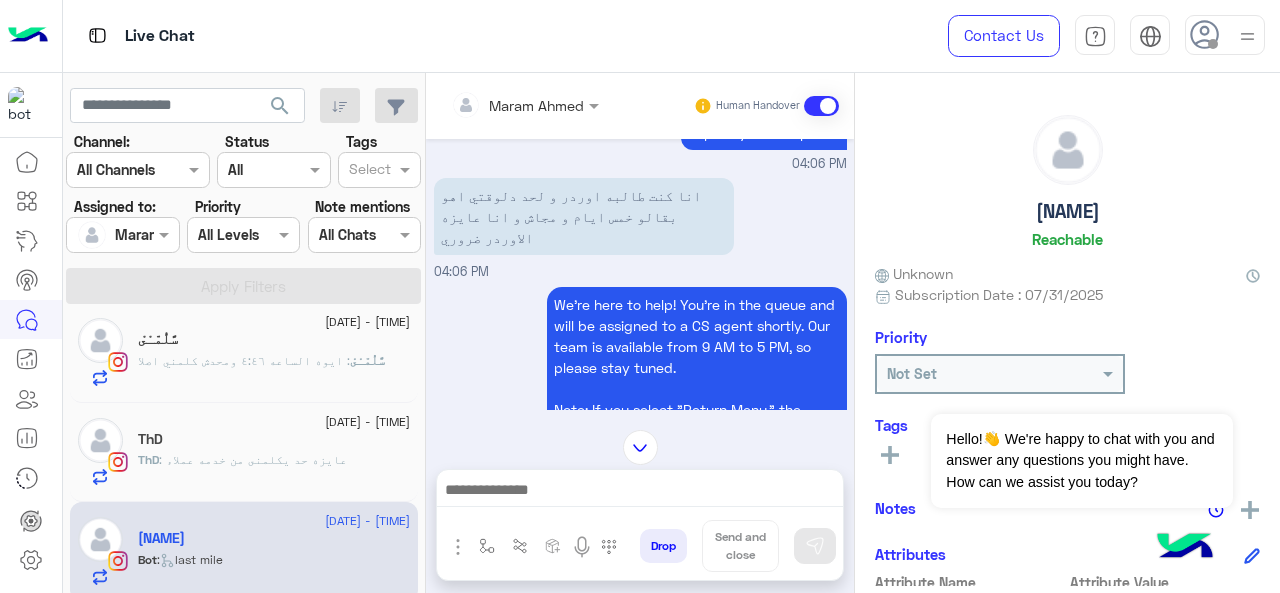 type on "**********" 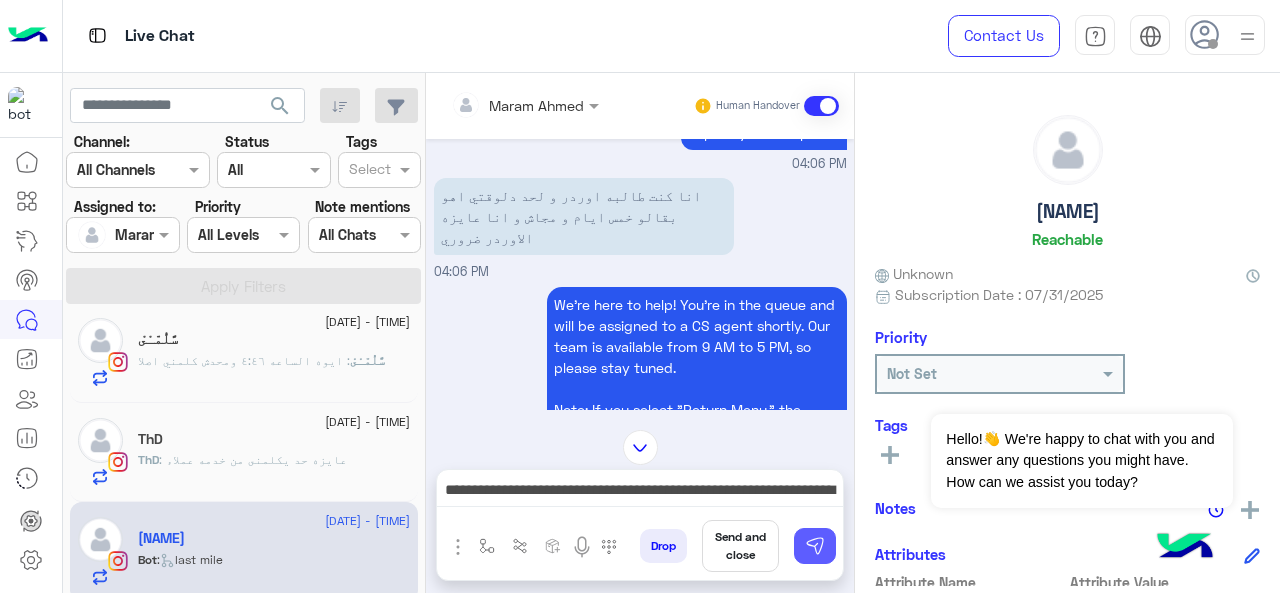 click at bounding box center (815, 546) 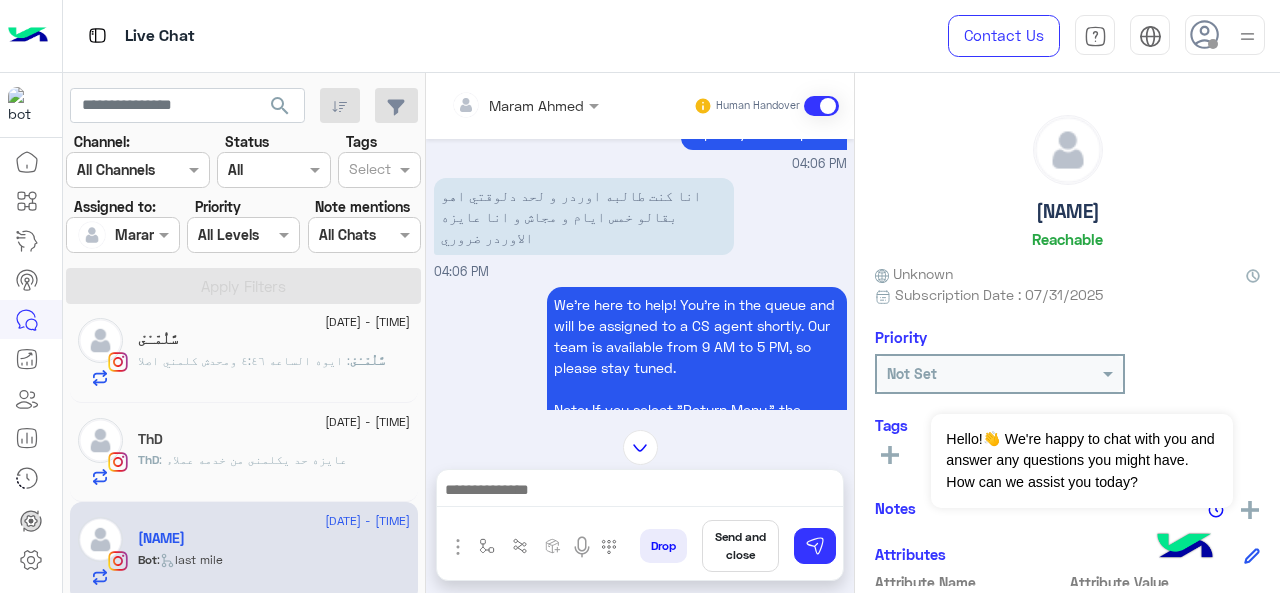 scroll, scrollTop: 746, scrollLeft: 0, axis: vertical 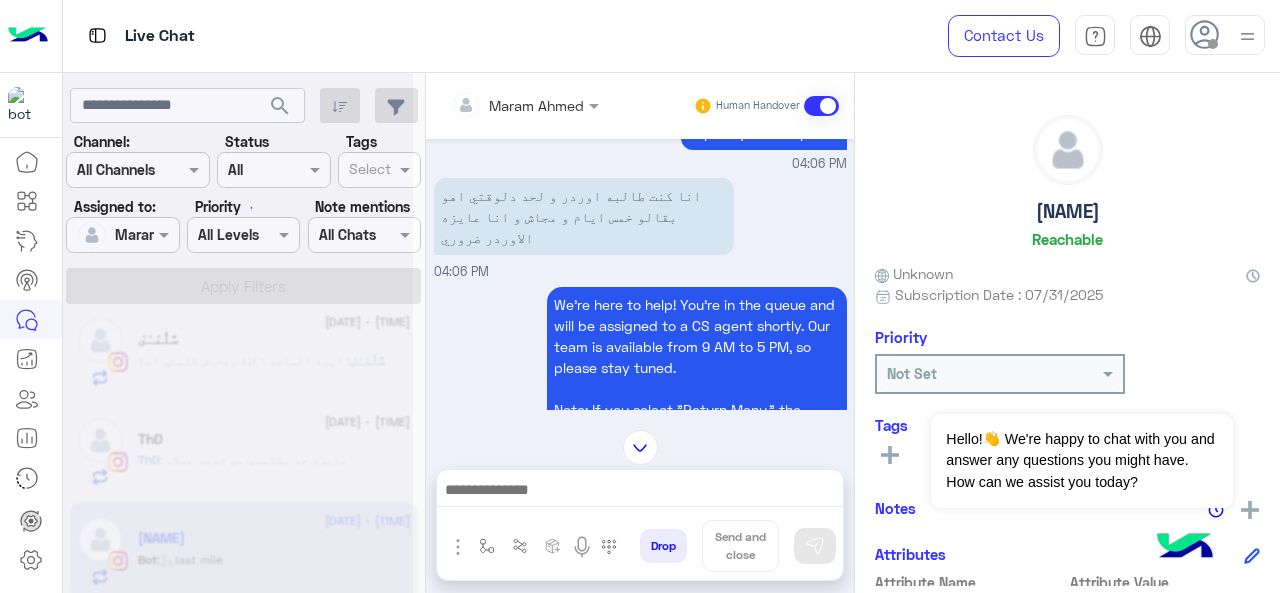click at bounding box center (640, 492) 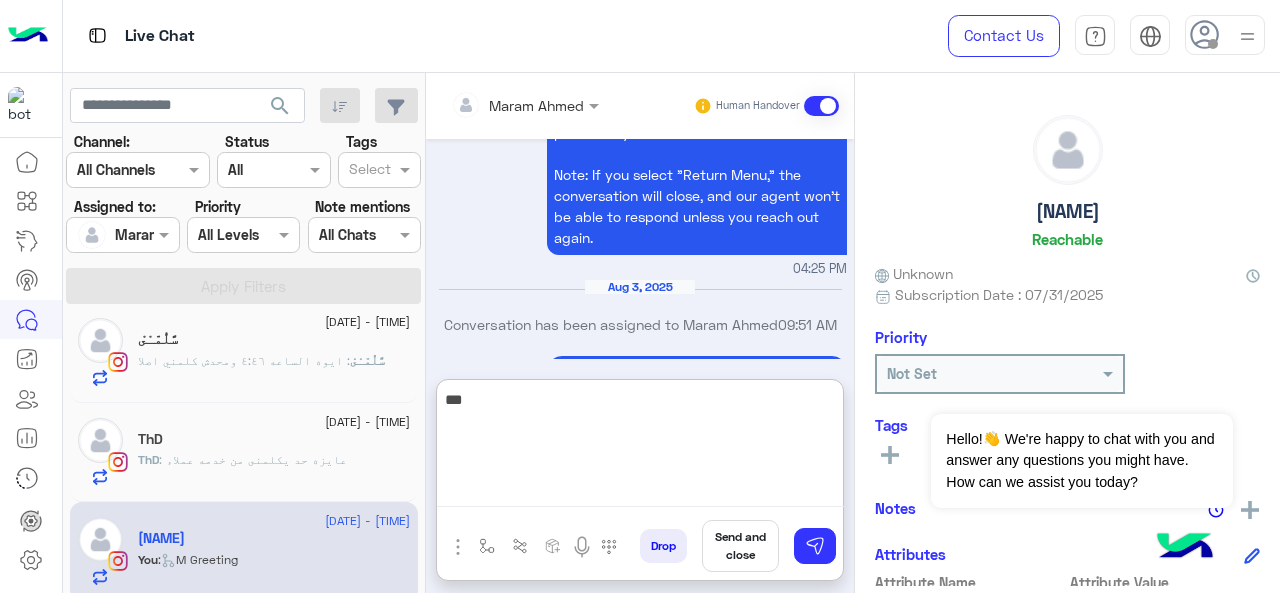 scroll, scrollTop: 2248, scrollLeft: 0, axis: vertical 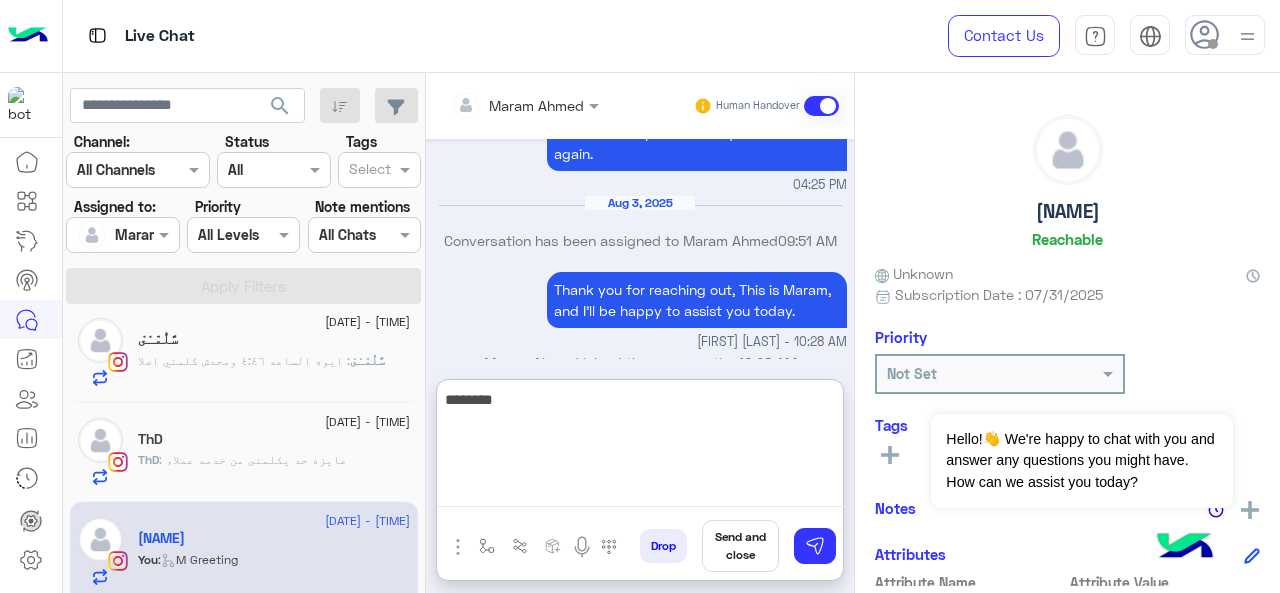 paste on "**********" 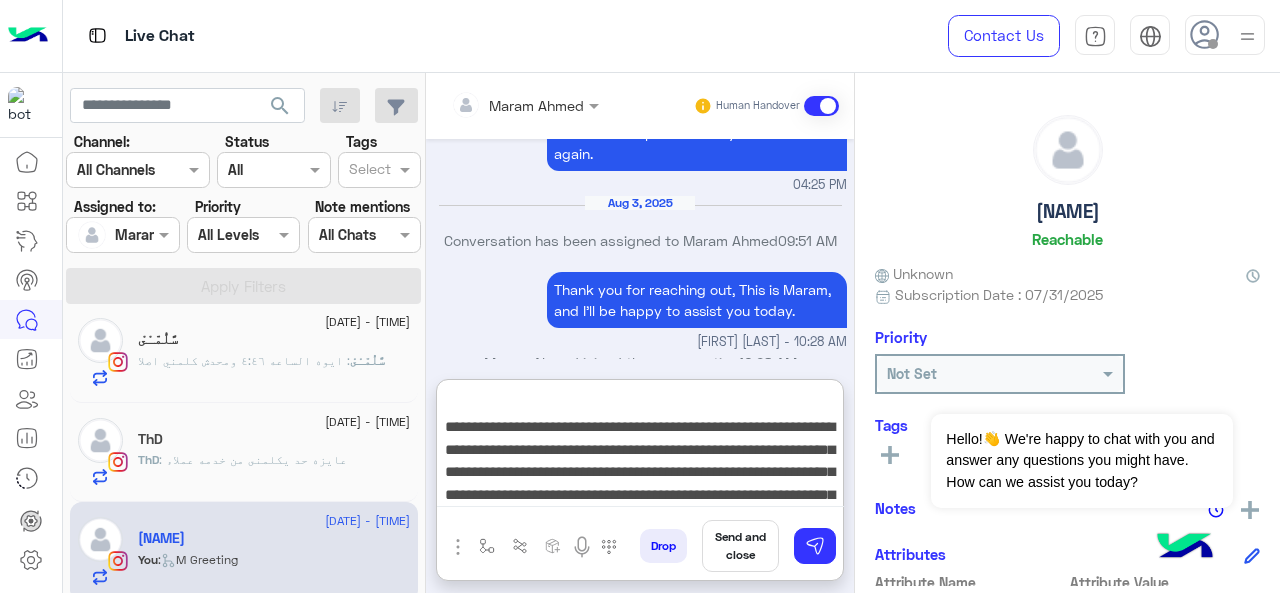 scroll, scrollTop: 0, scrollLeft: 0, axis: both 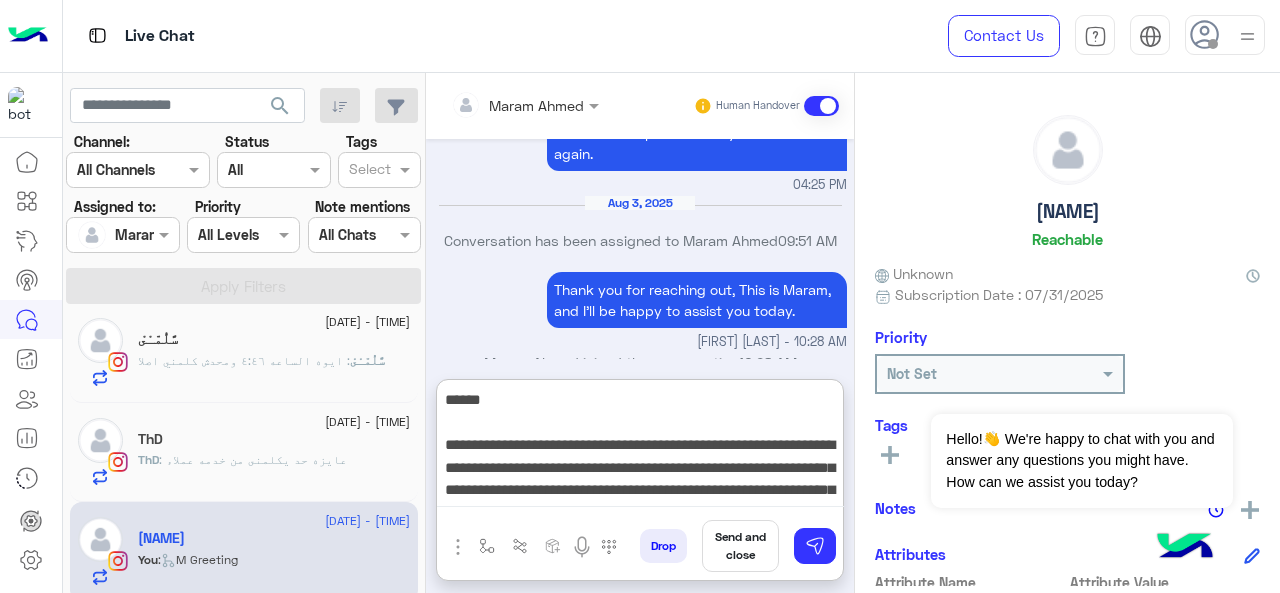 click on "**********" at bounding box center [640, 447] 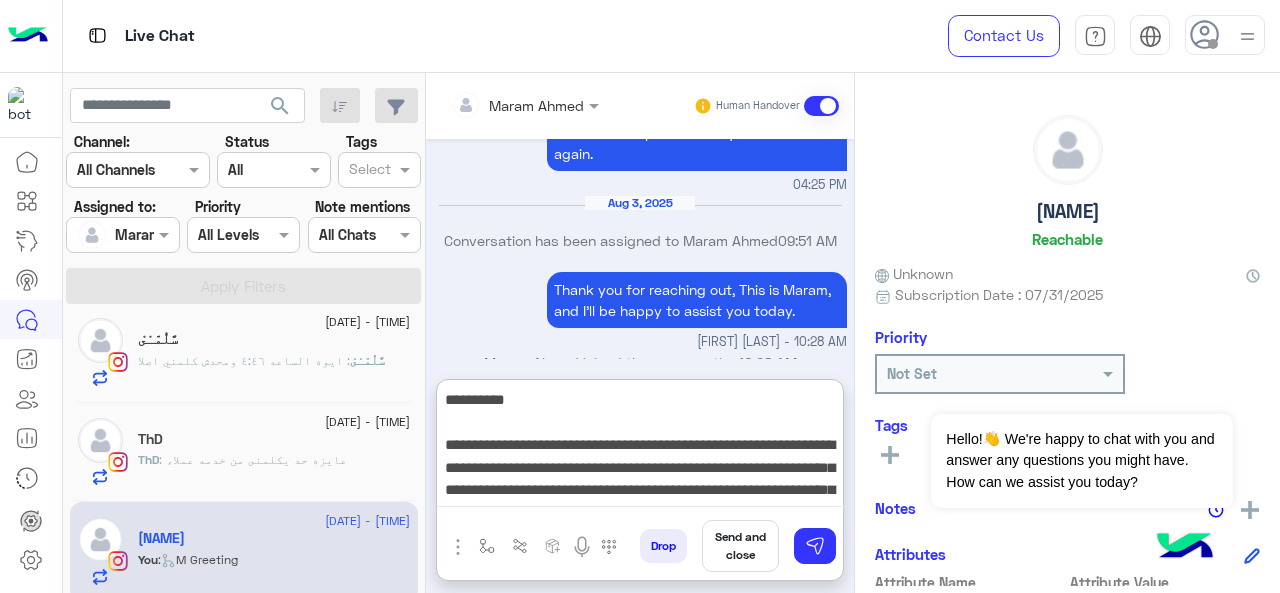 type on "**********" 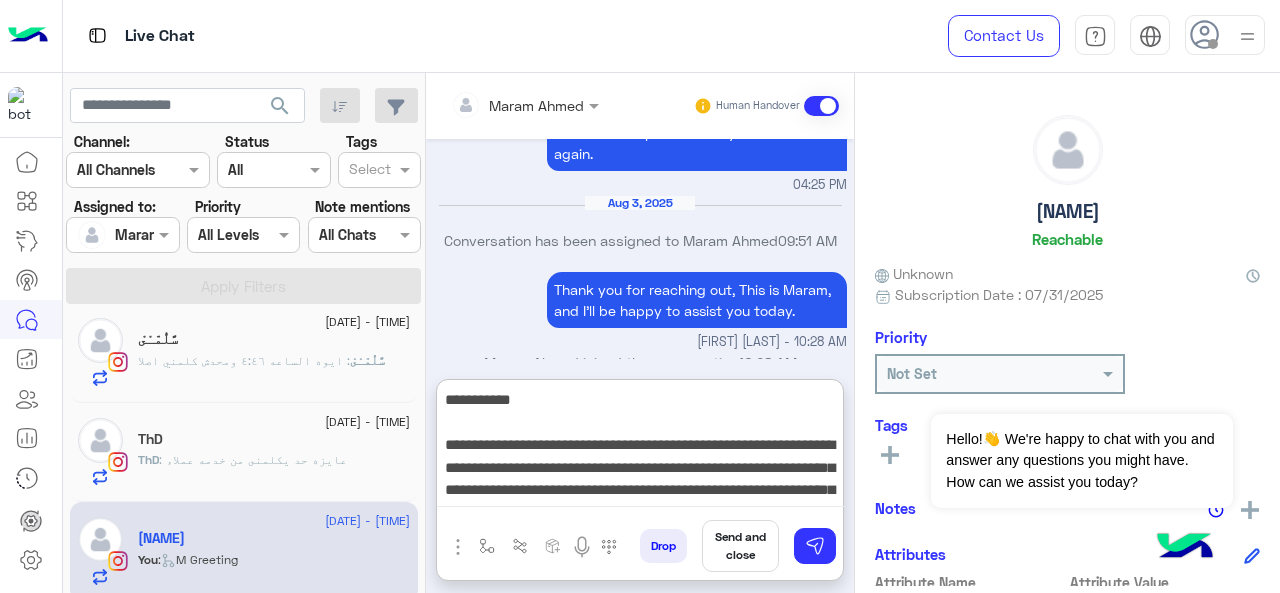 type 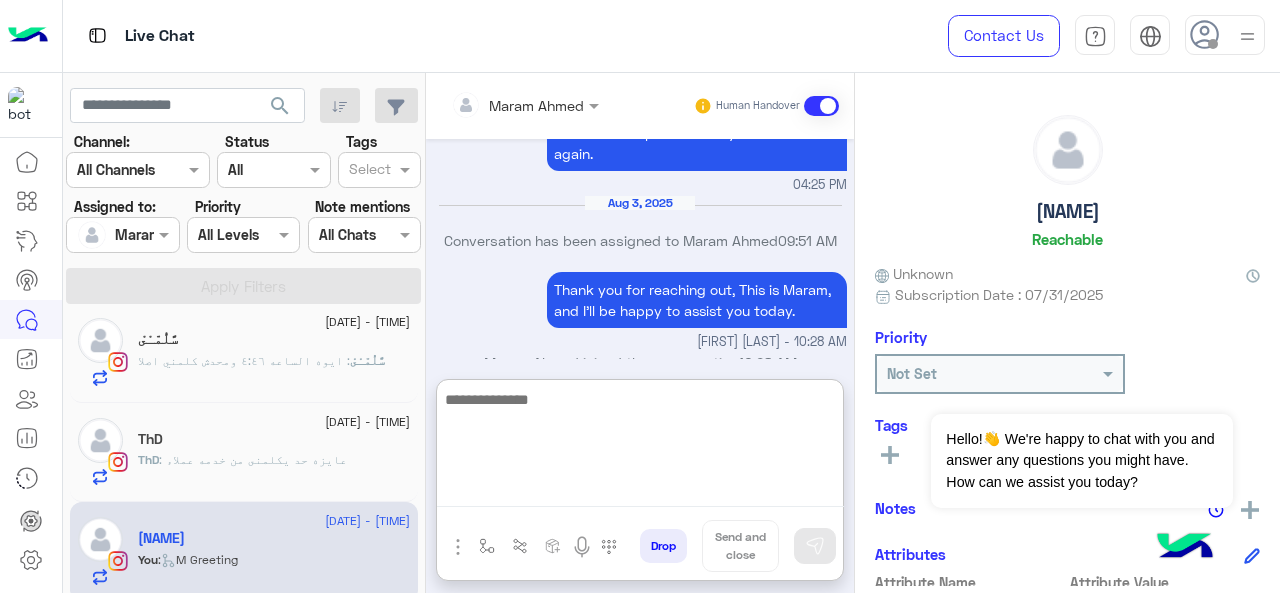 scroll, scrollTop: 2480, scrollLeft: 0, axis: vertical 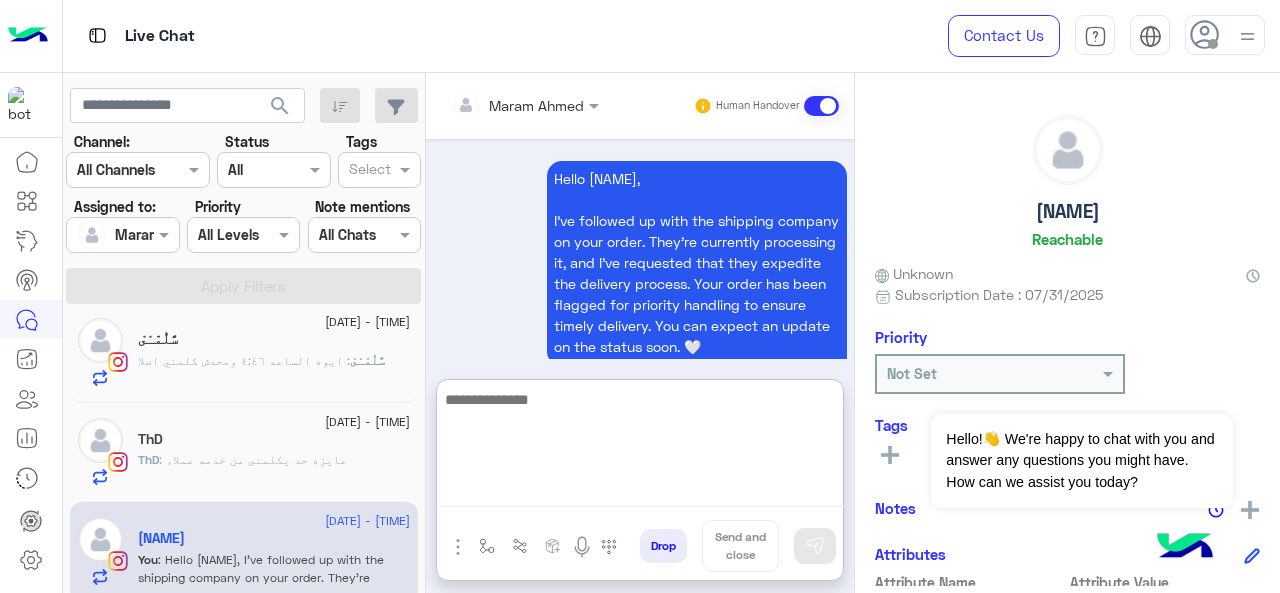 click on "ThD" 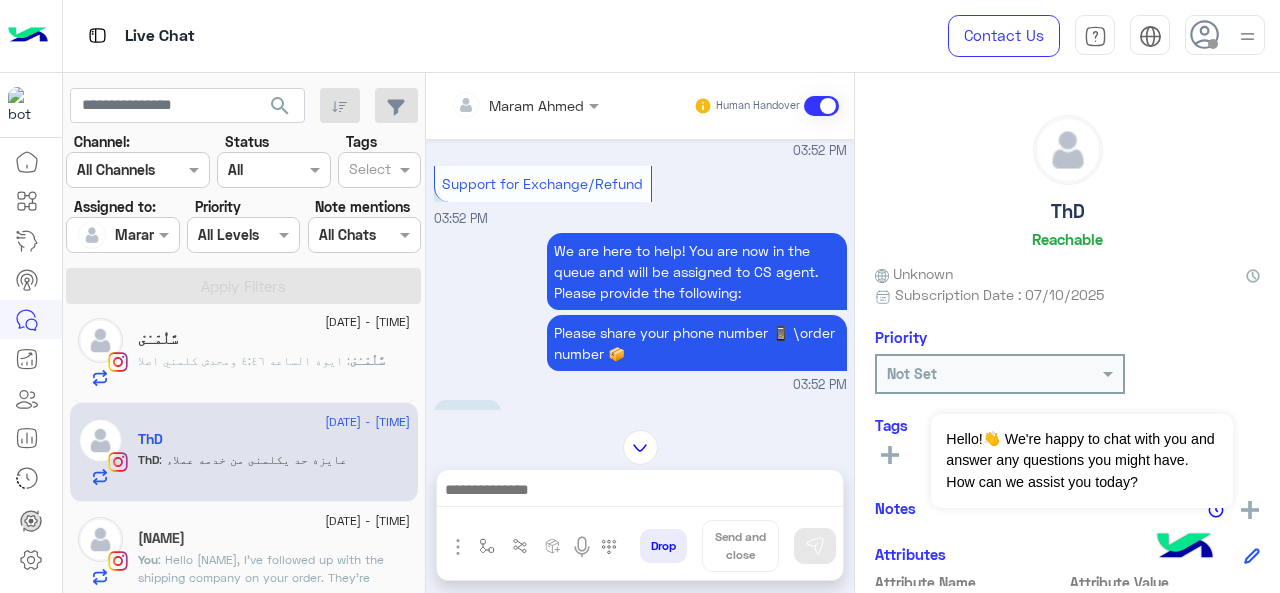 scroll, scrollTop: 873, scrollLeft: 0, axis: vertical 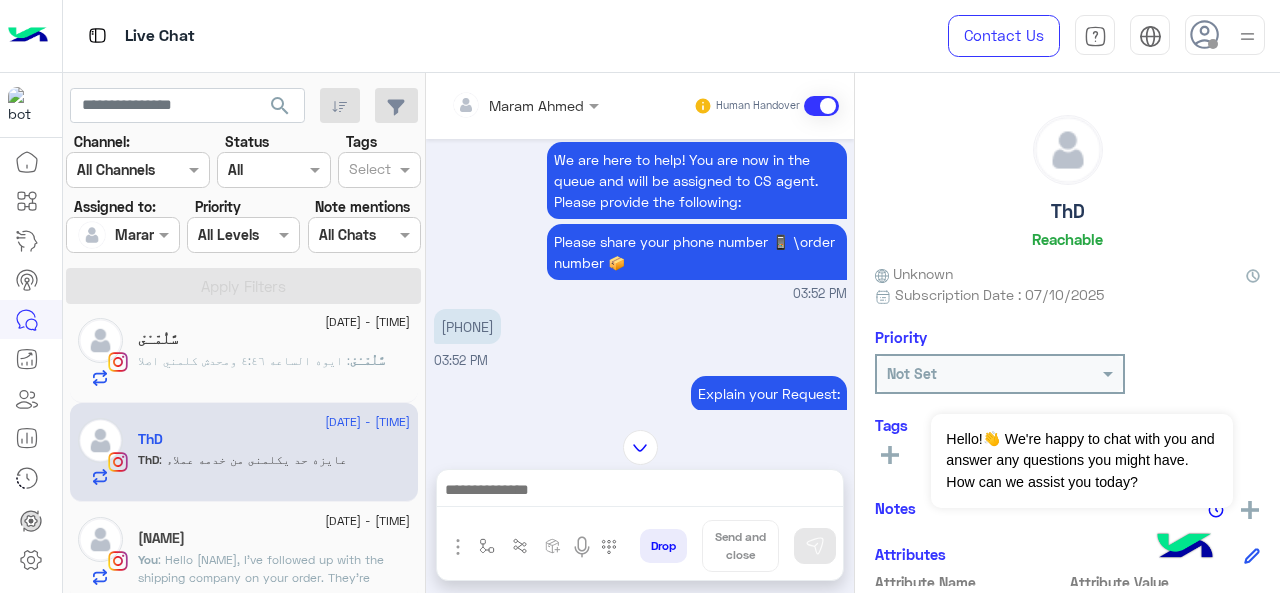 drag, startPoint x: 522, startPoint y: 346, endPoint x: 444, endPoint y: 347, distance: 78.00641 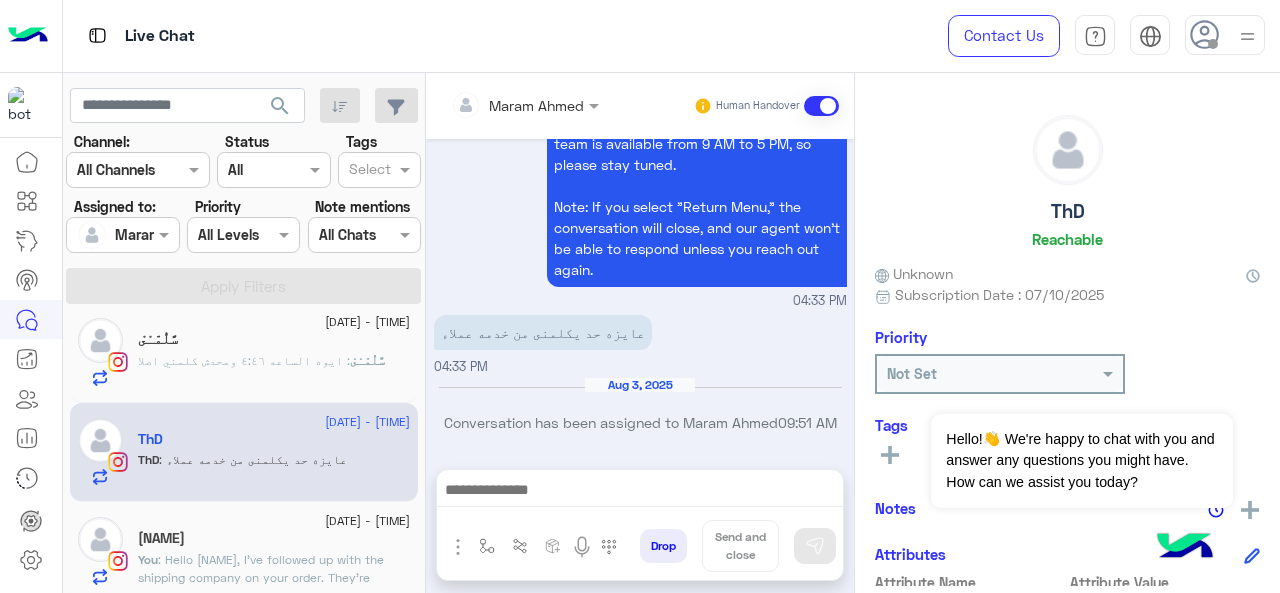 scroll, scrollTop: 2168, scrollLeft: 0, axis: vertical 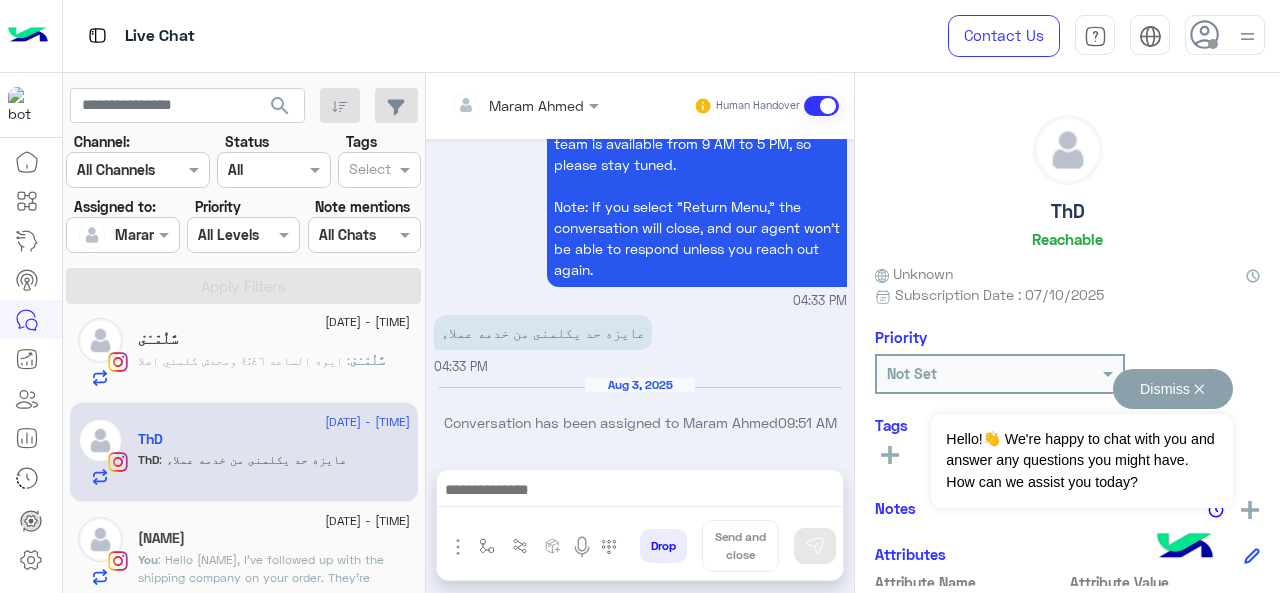 click on "Dismiss ✕ Hello!👋 We're happy to chat with you and answer any questions you might have. How can we assist you today?" at bounding box center (1081, 438) 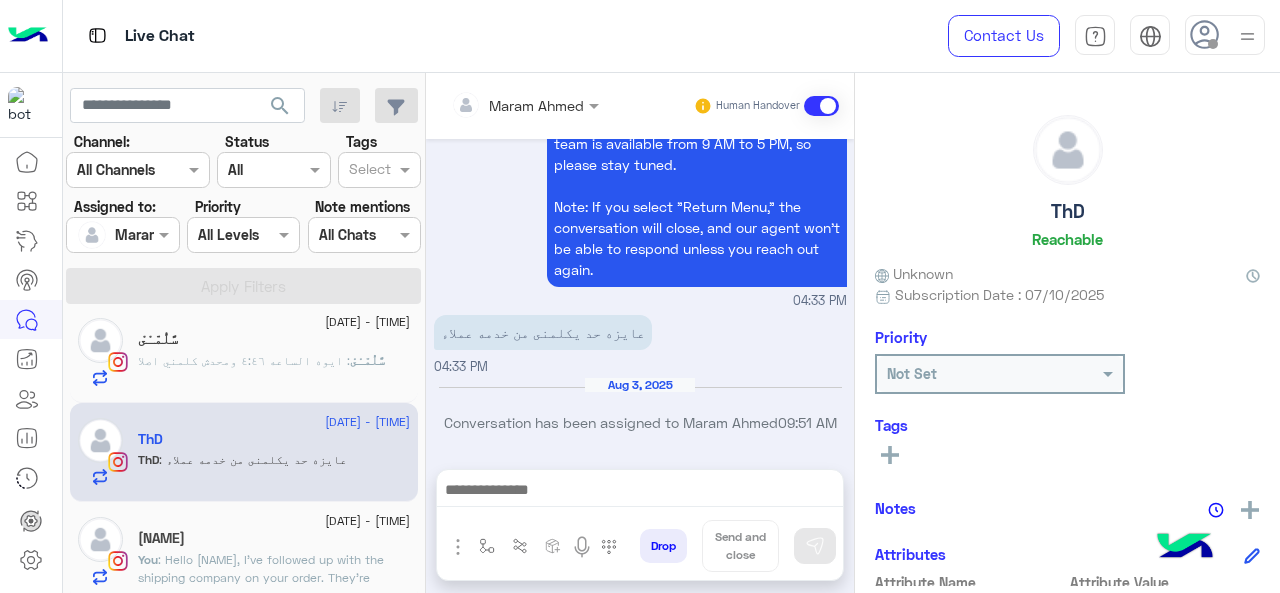 click 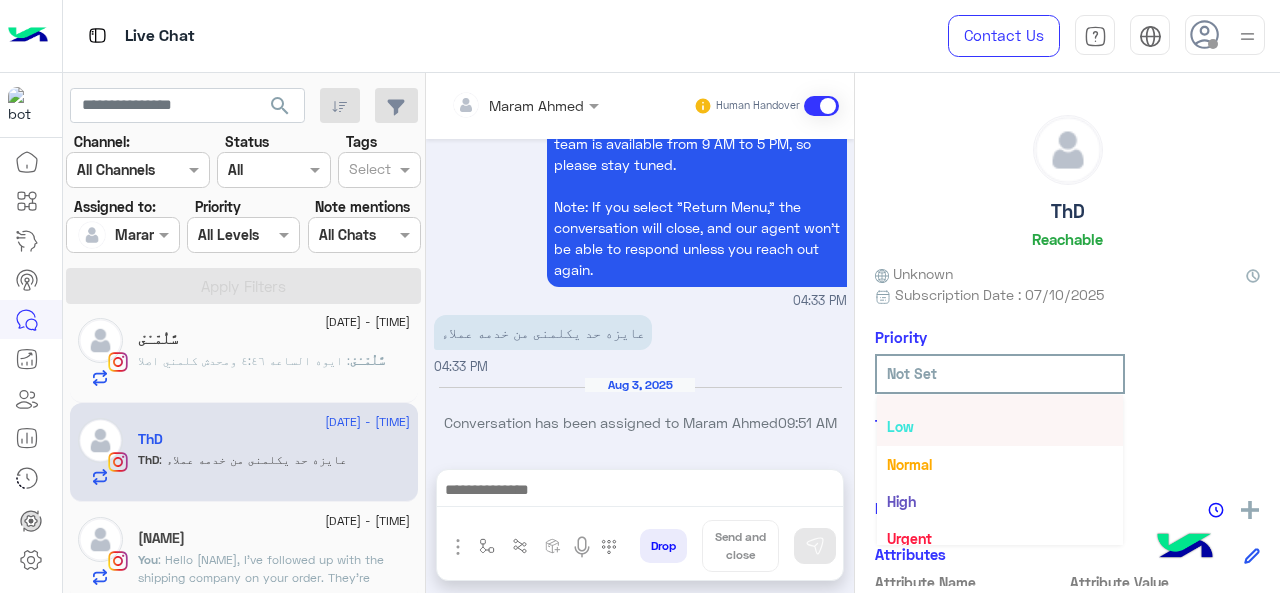 scroll, scrollTop: 36, scrollLeft: 0, axis: vertical 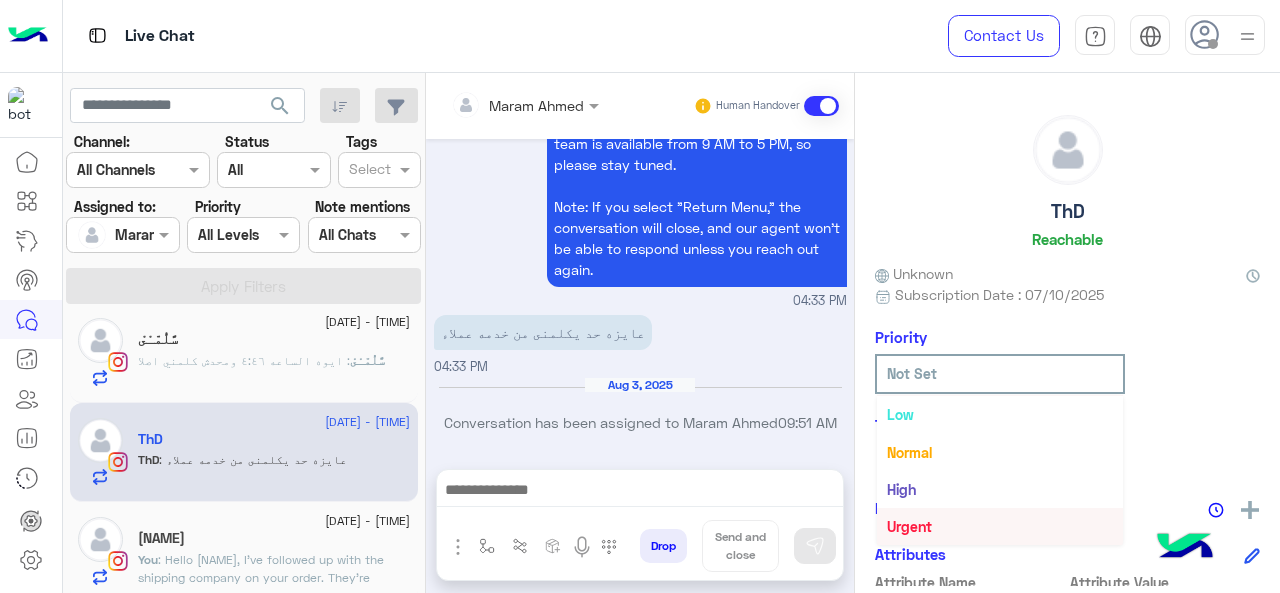 click on "Urgent" at bounding box center [909, 526] 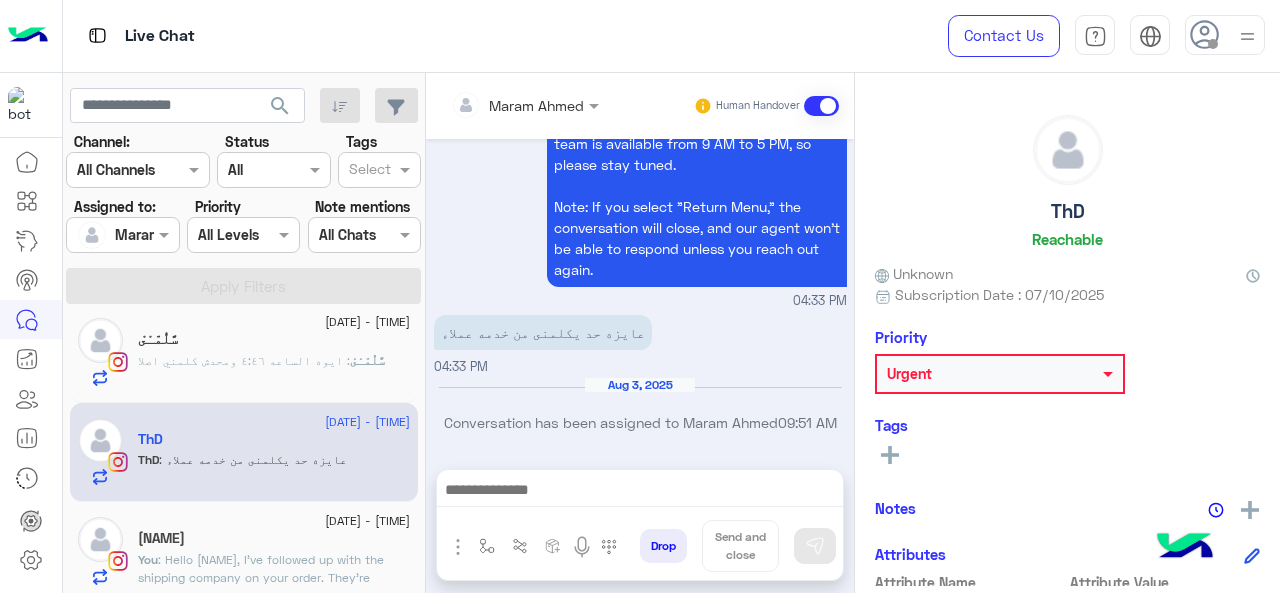 click on "Hana Elyamny" 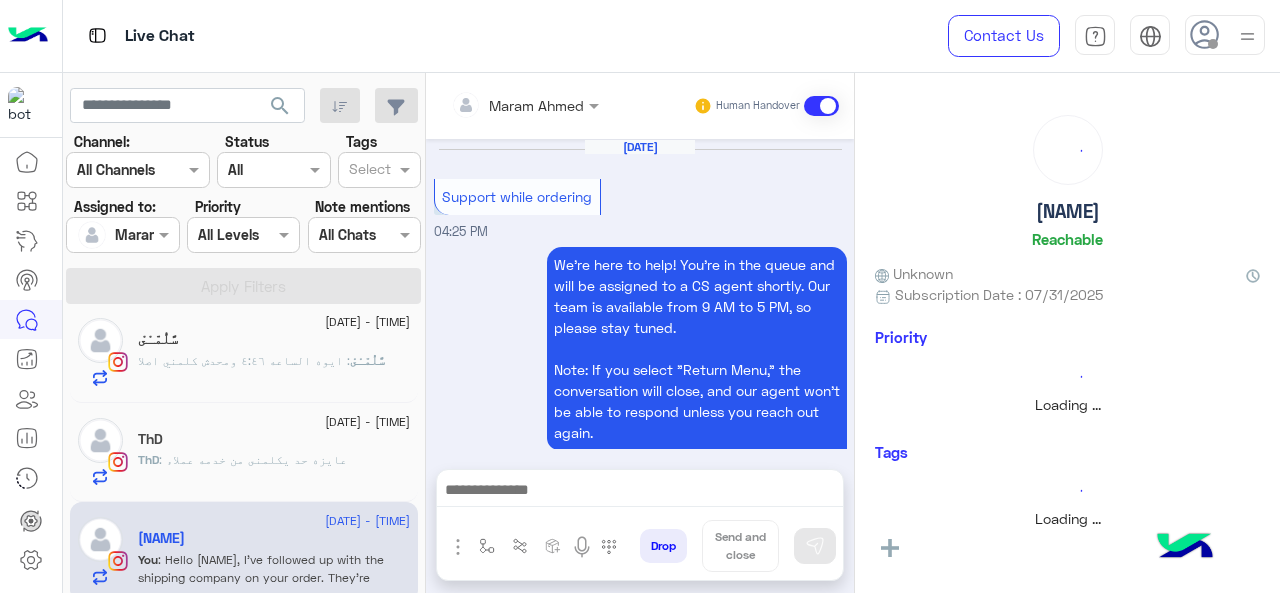 scroll, scrollTop: 1044, scrollLeft: 0, axis: vertical 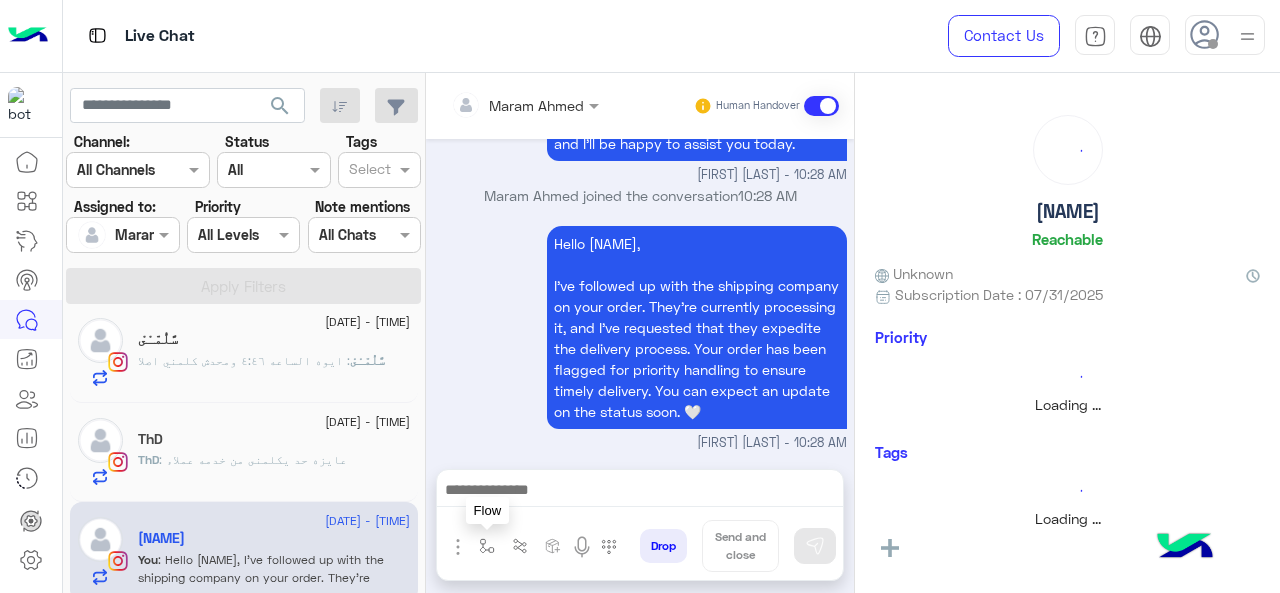 click at bounding box center [487, 546] 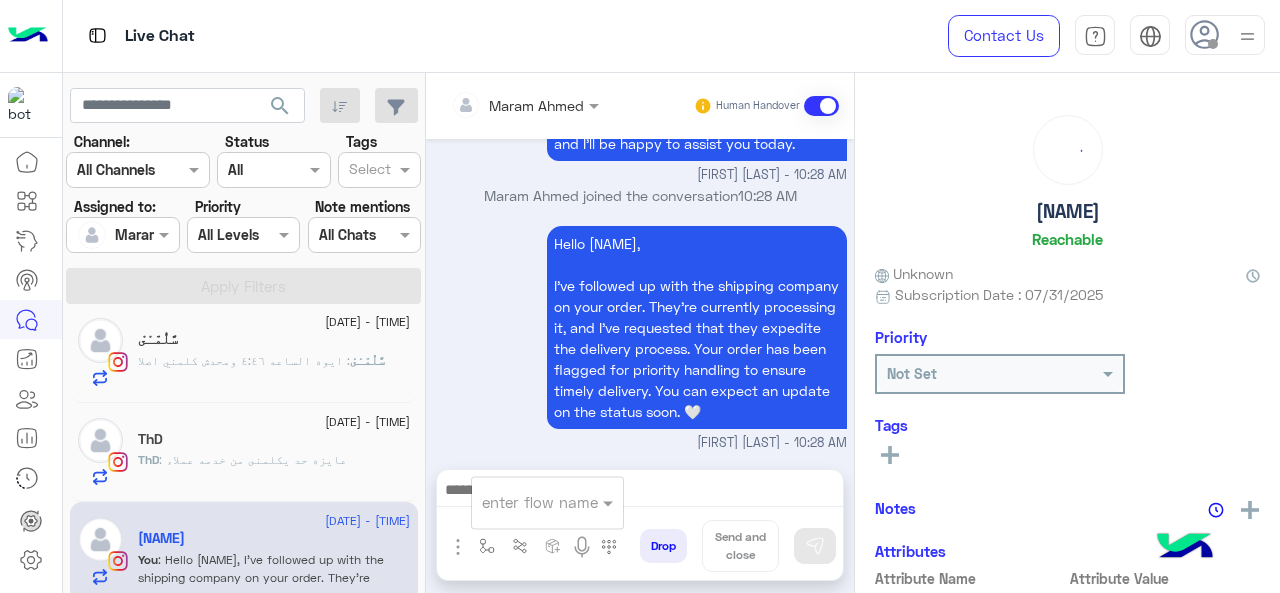 click at bounding box center [523, 502] 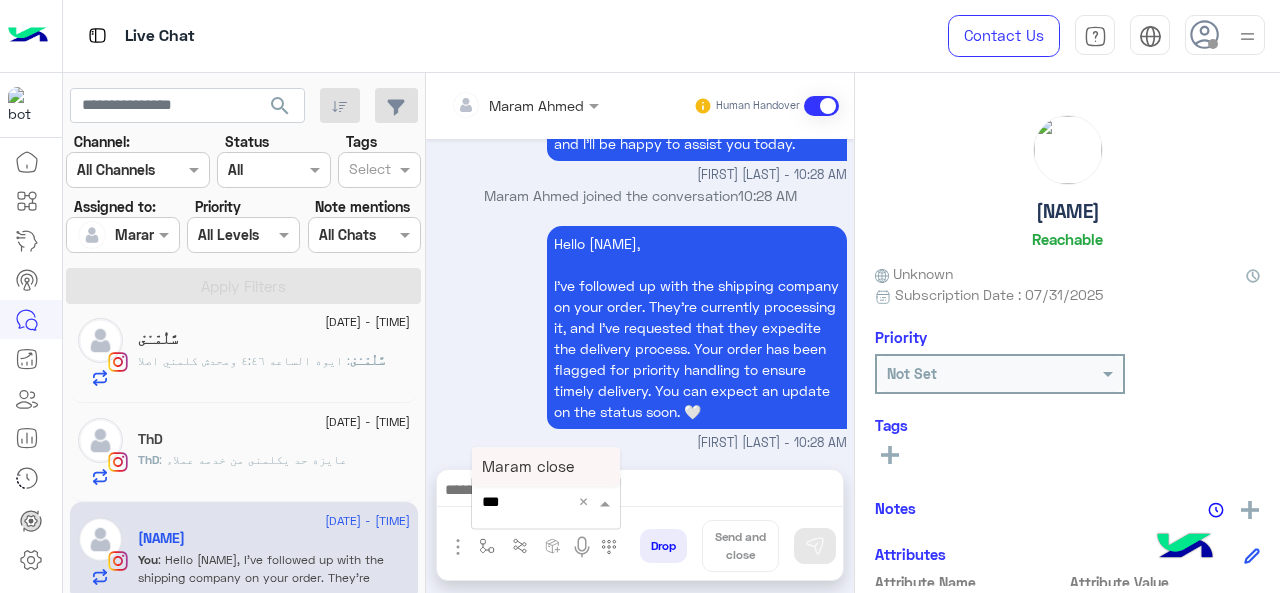 type on "****" 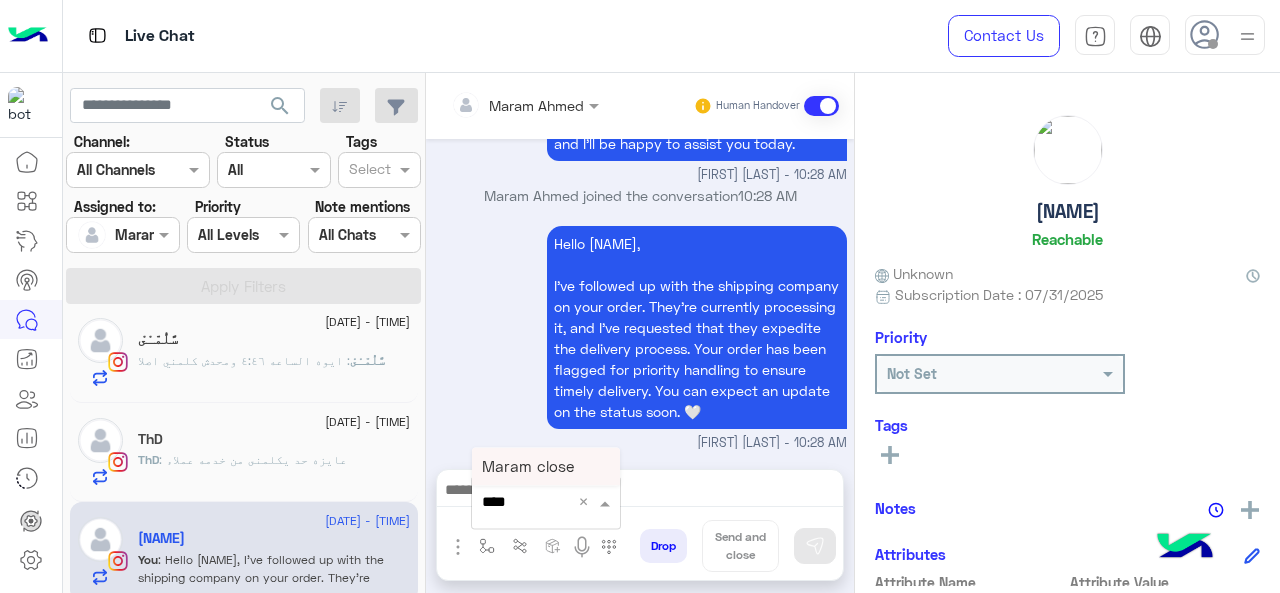 click on "Maram close" at bounding box center (528, 466) 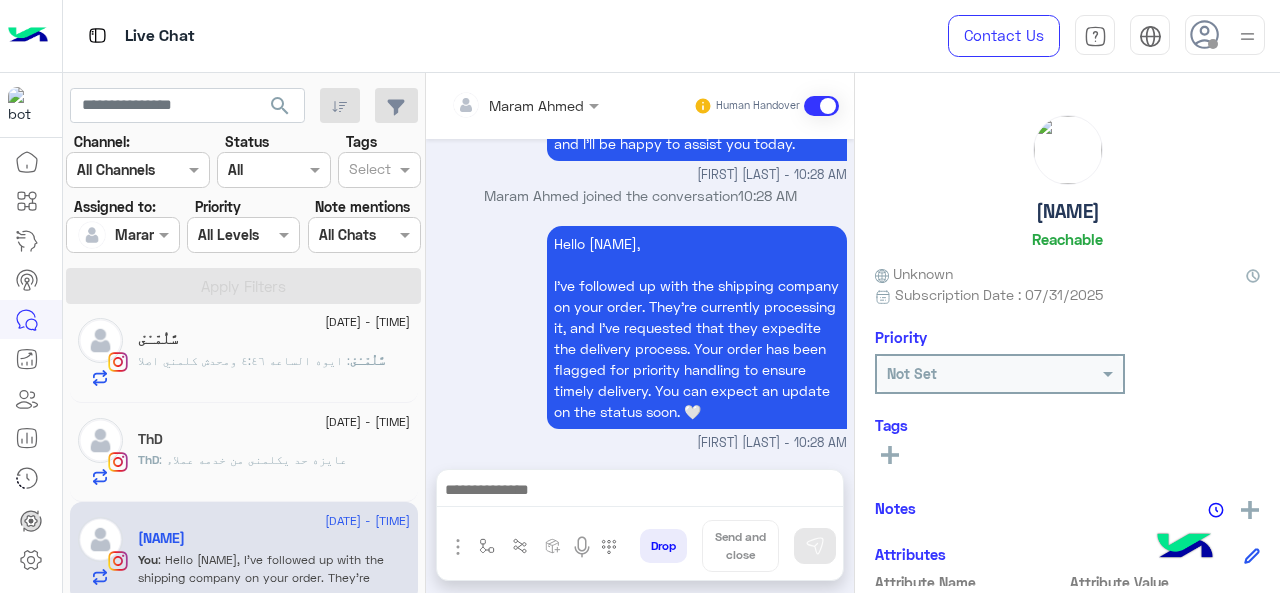 type on "**********" 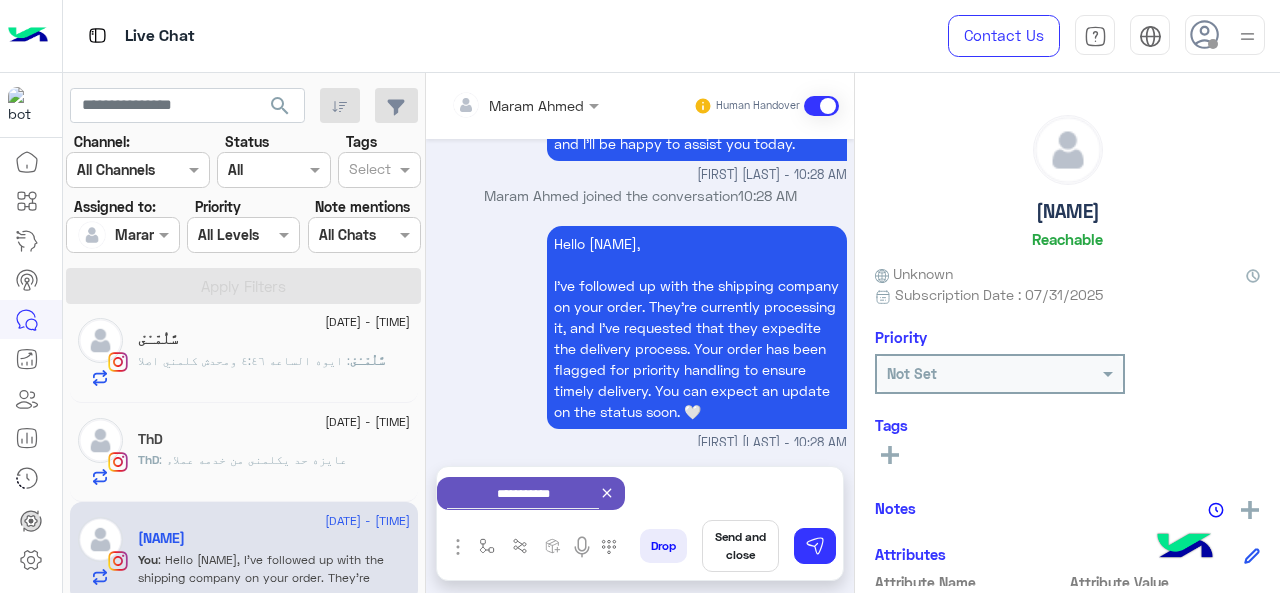 click on "Send and close" at bounding box center (740, 546) 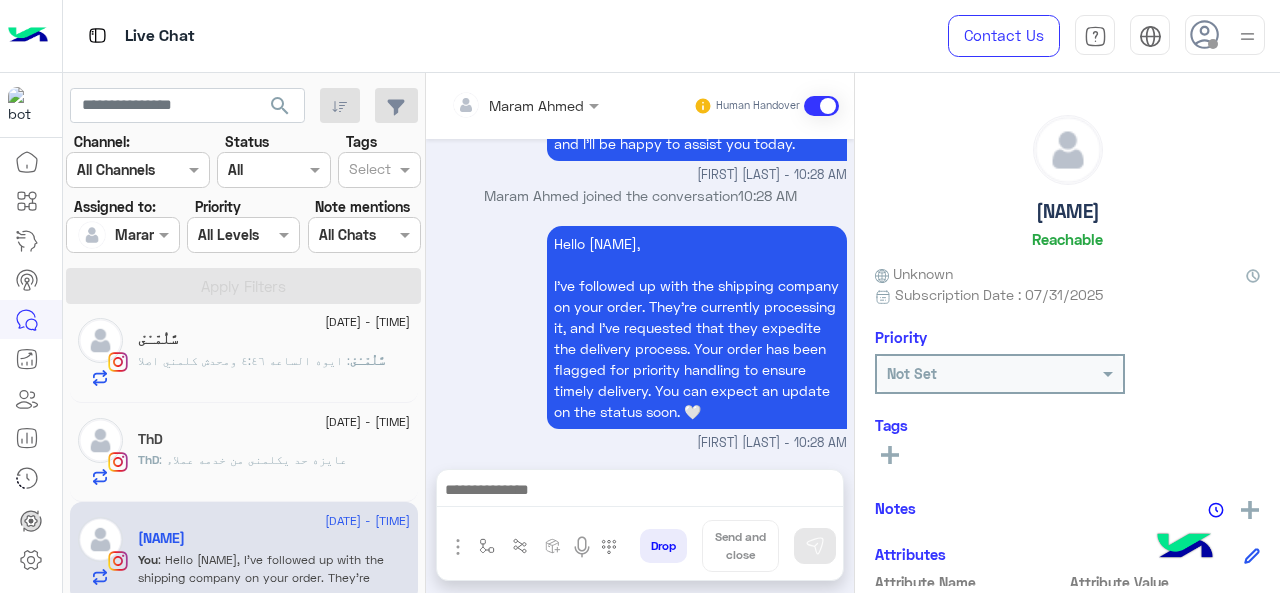 scroll, scrollTop: 1065, scrollLeft: 0, axis: vertical 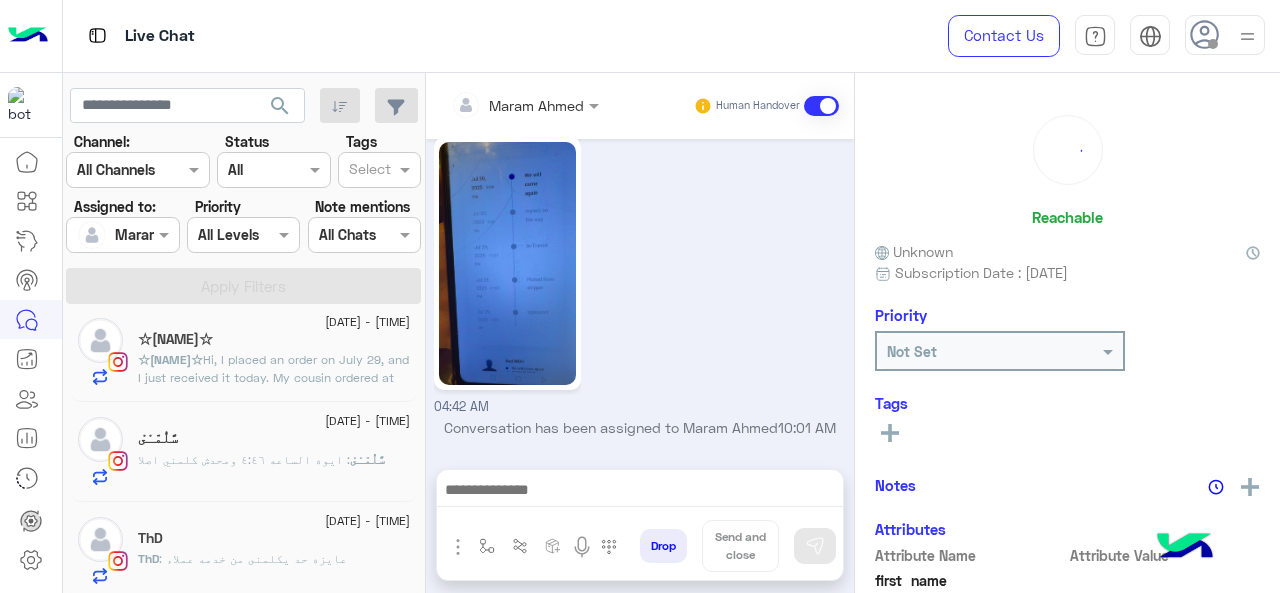 click on "سًّلُْمّـْىْ" 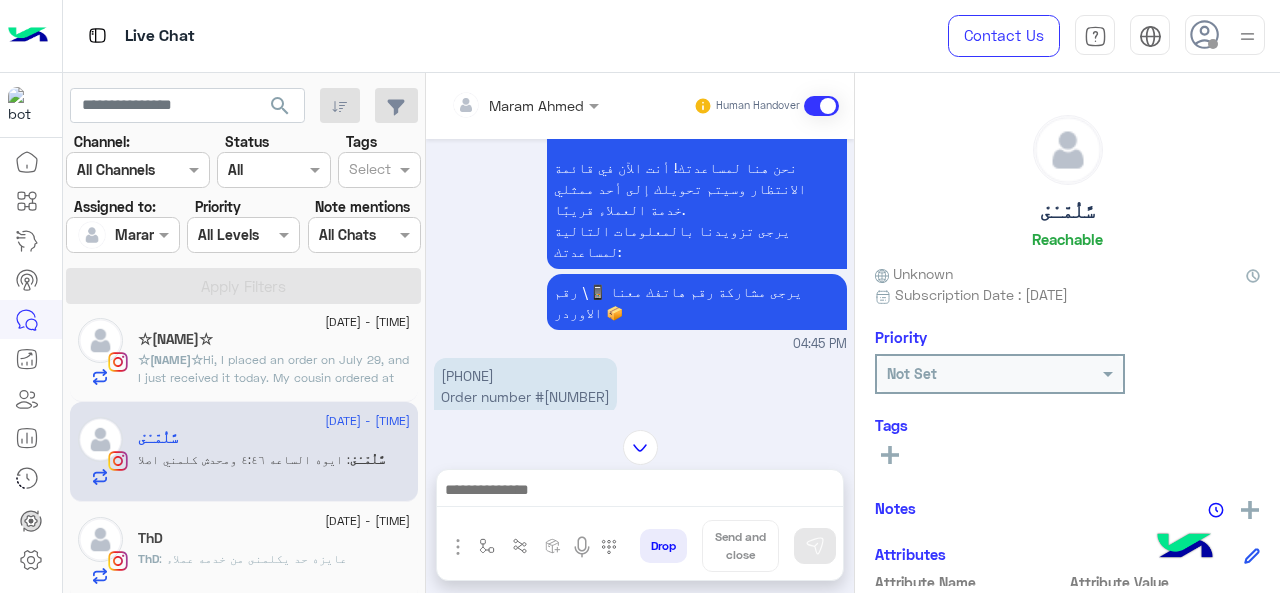 scroll, scrollTop: 257, scrollLeft: 0, axis: vertical 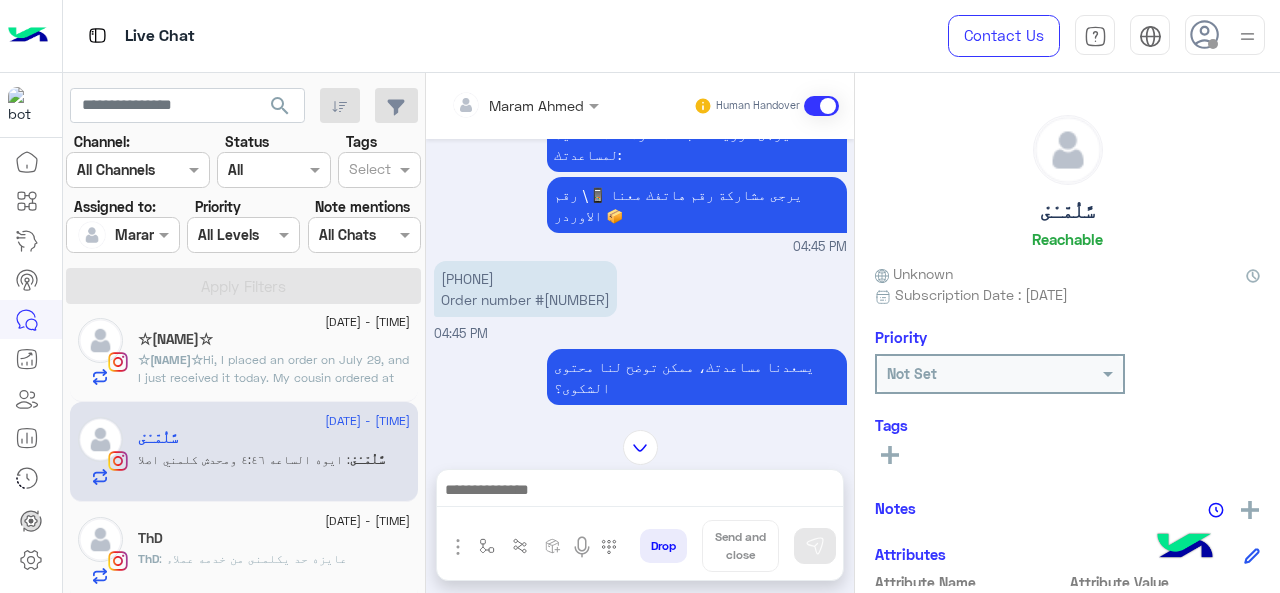 click on "01004033245 Order number #118753" at bounding box center [525, 289] 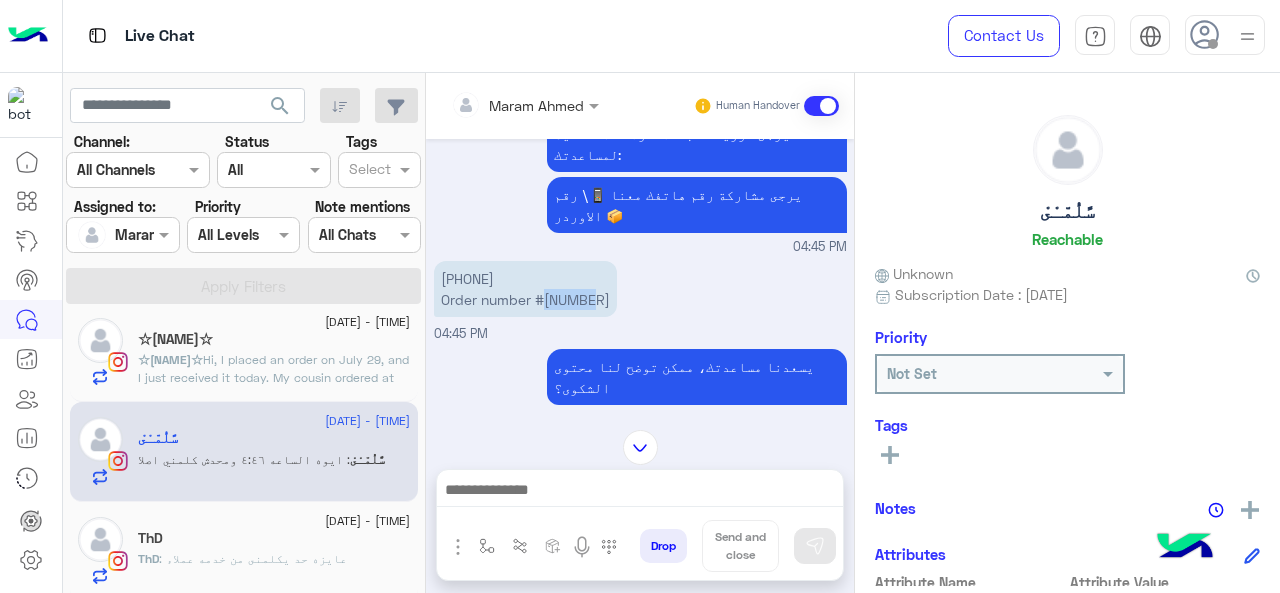 click on "01004033245 Order number #118753" at bounding box center (525, 289) 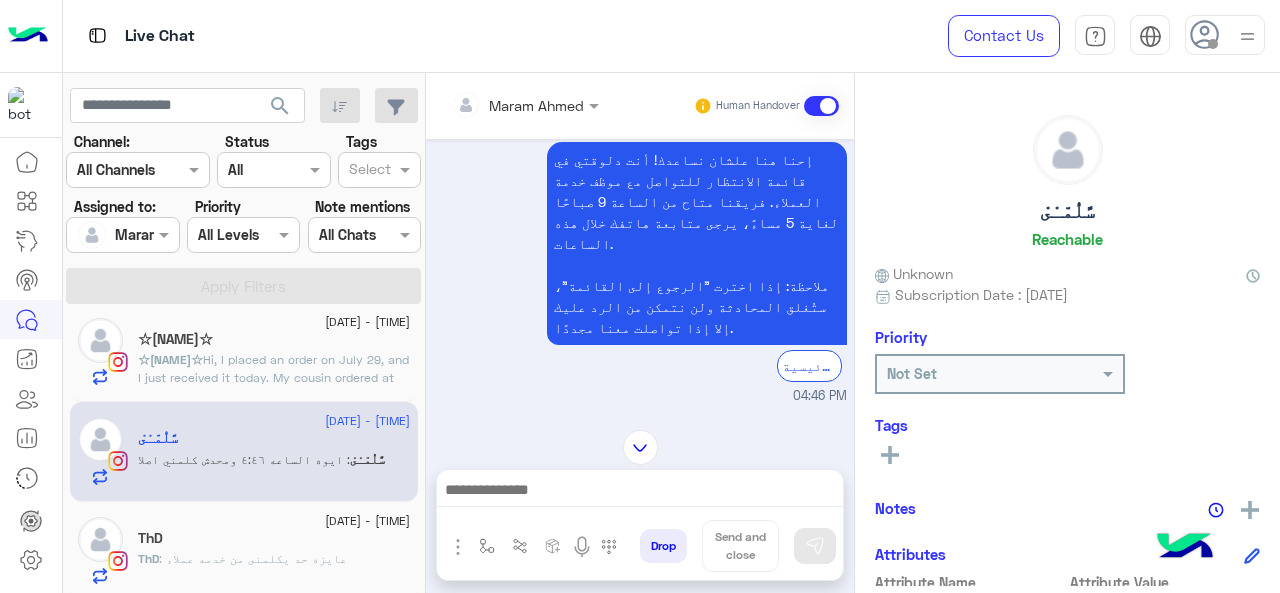 scroll, scrollTop: 757, scrollLeft: 0, axis: vertical 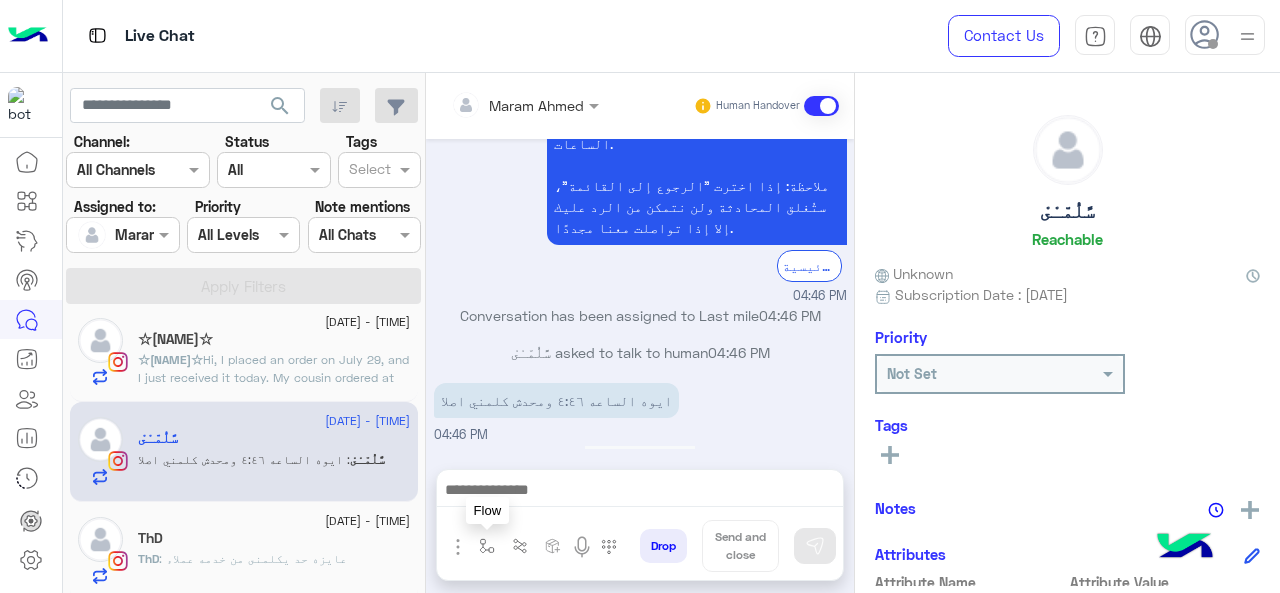 click at bounding box center (487, 546) 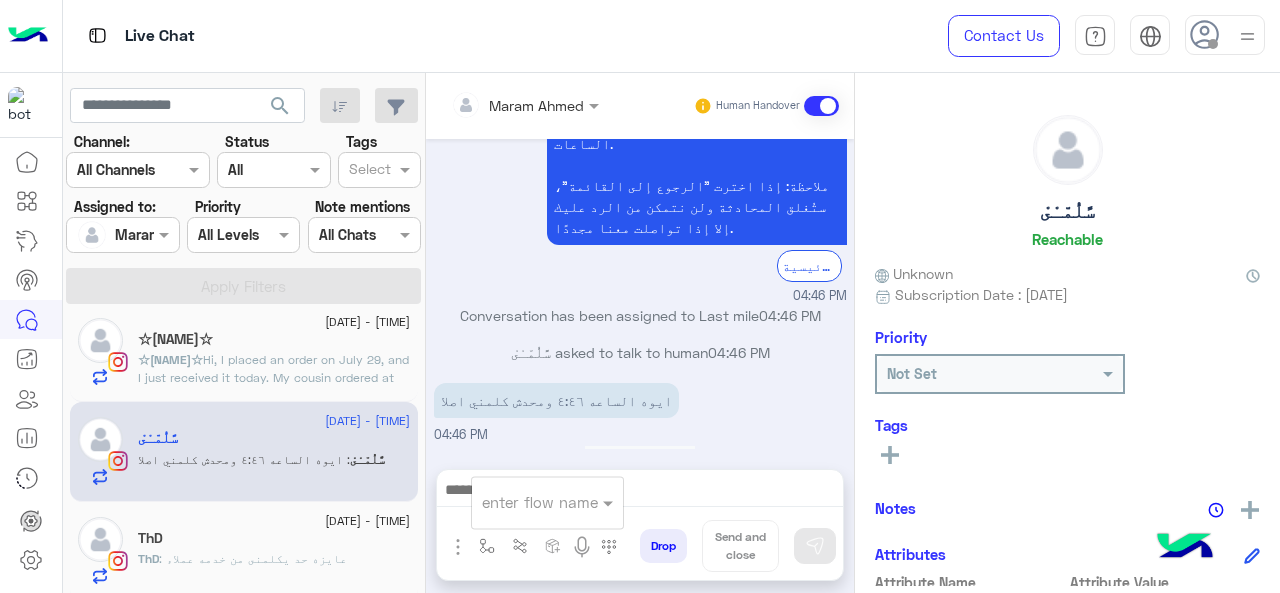 click at bounding box center [523, 502] 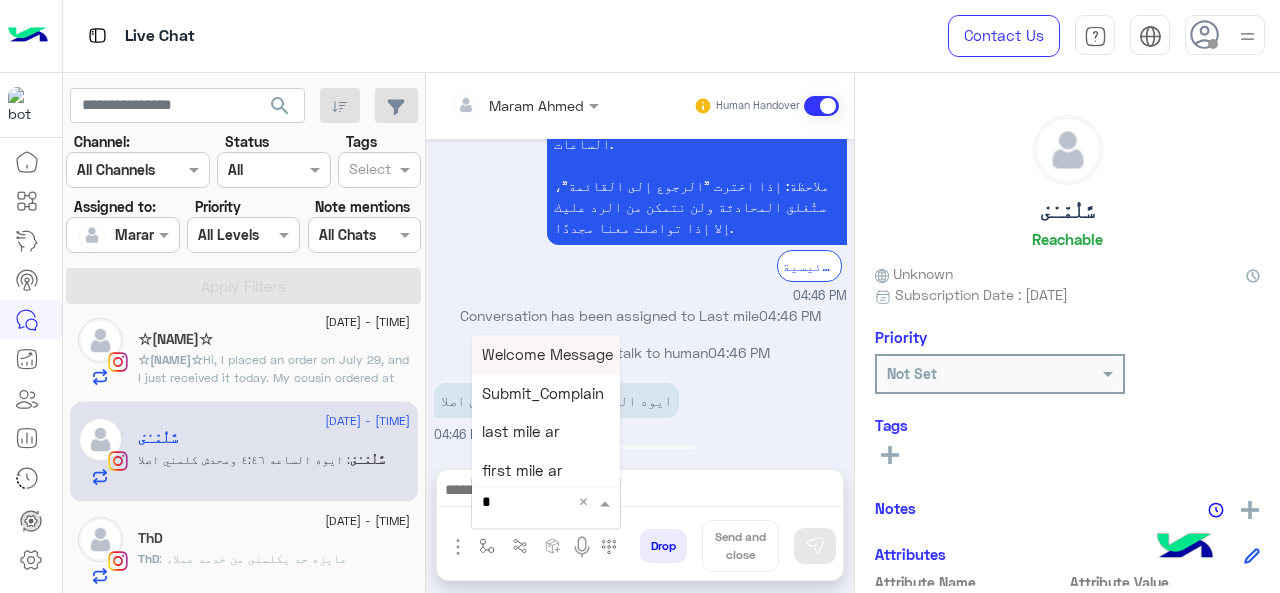 type on "*" 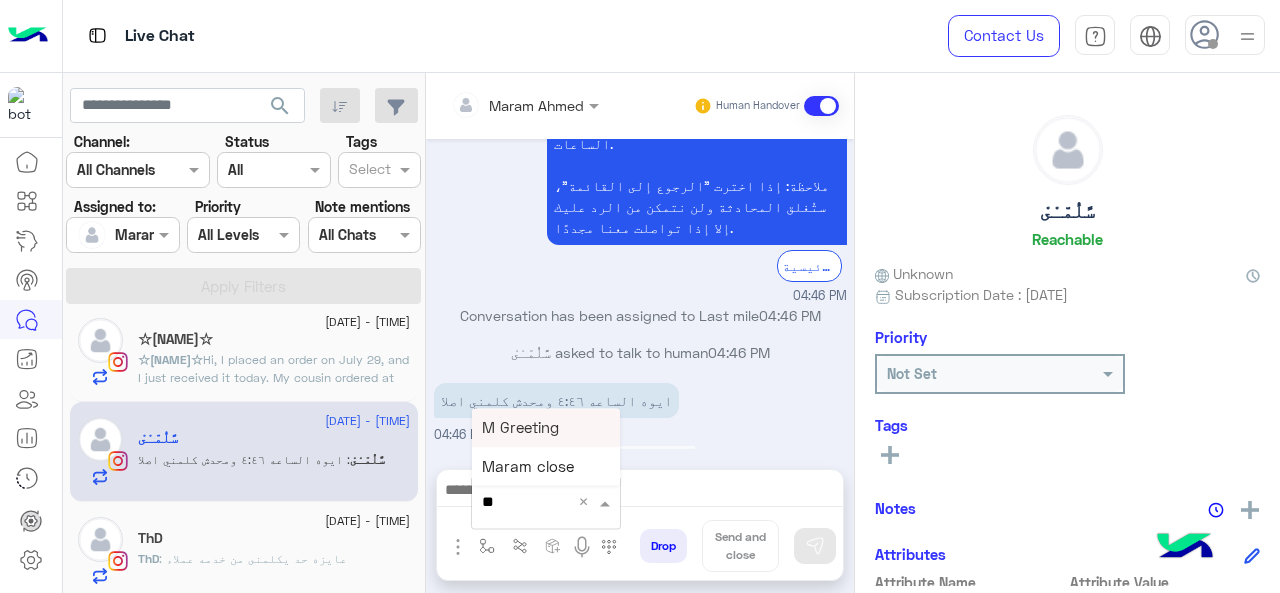click on "M Greeting" at bounding box center (546, 427) 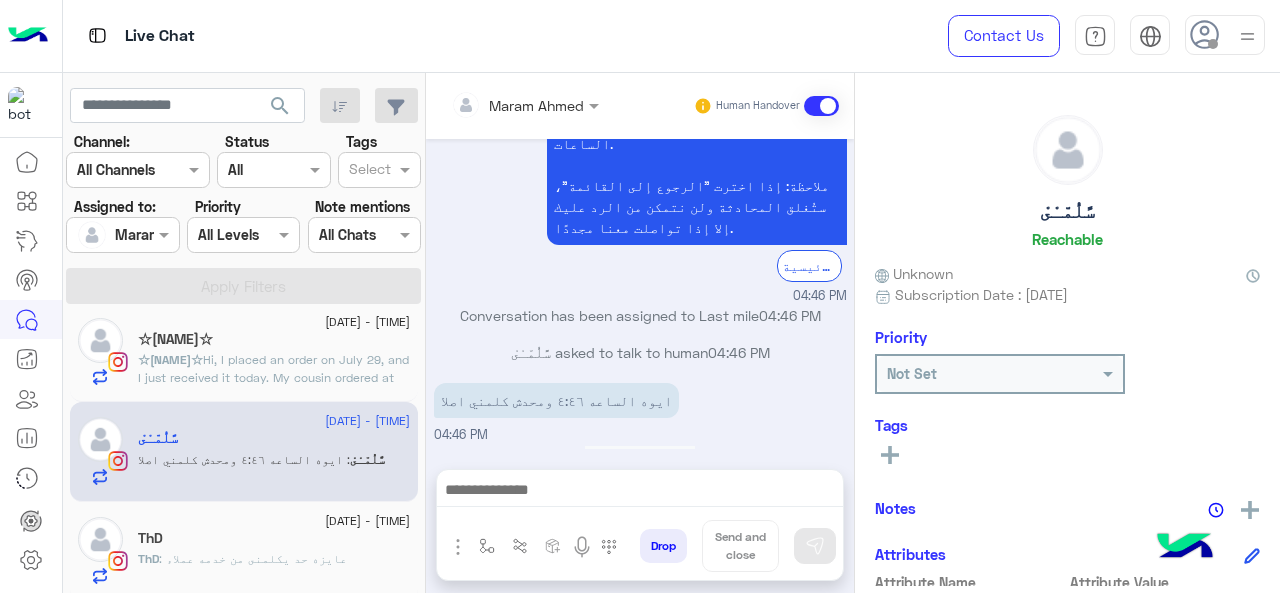 type on "**********" 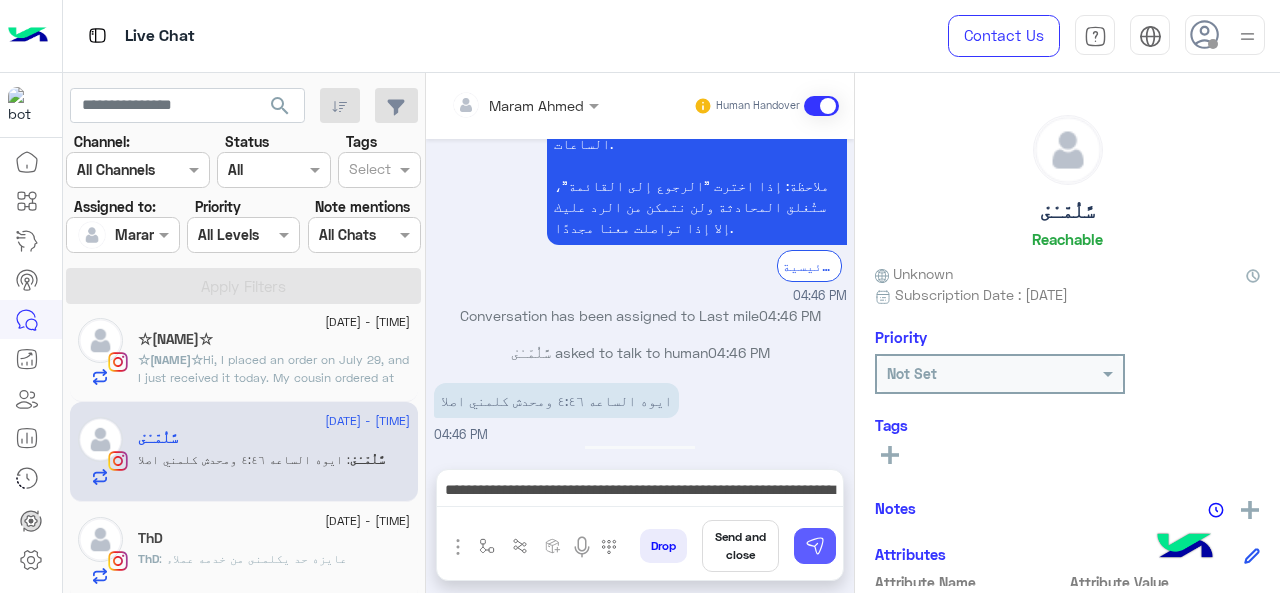 click at bounding box center (815, 546) 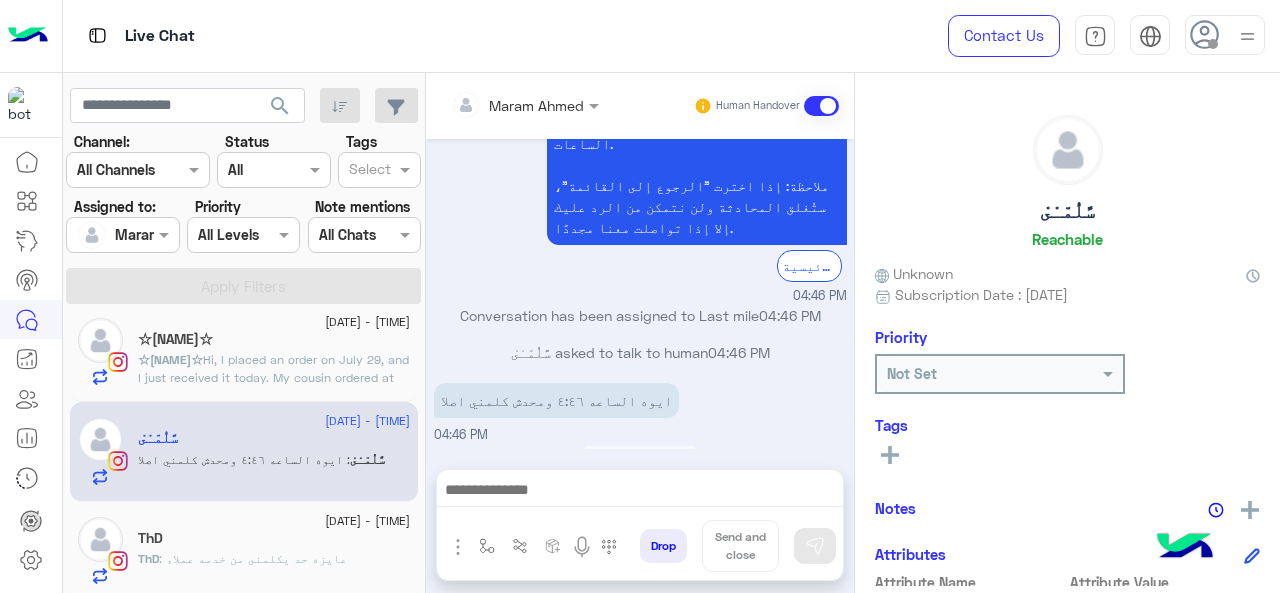 click at bounding box center (640, 492) 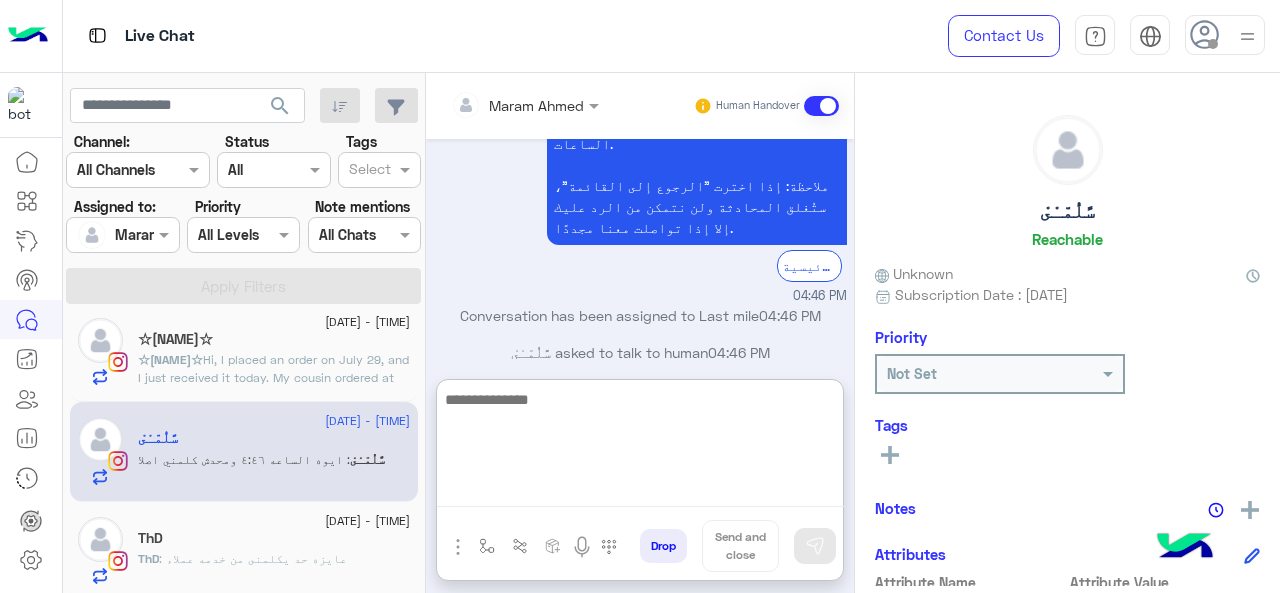 paste on "**********" 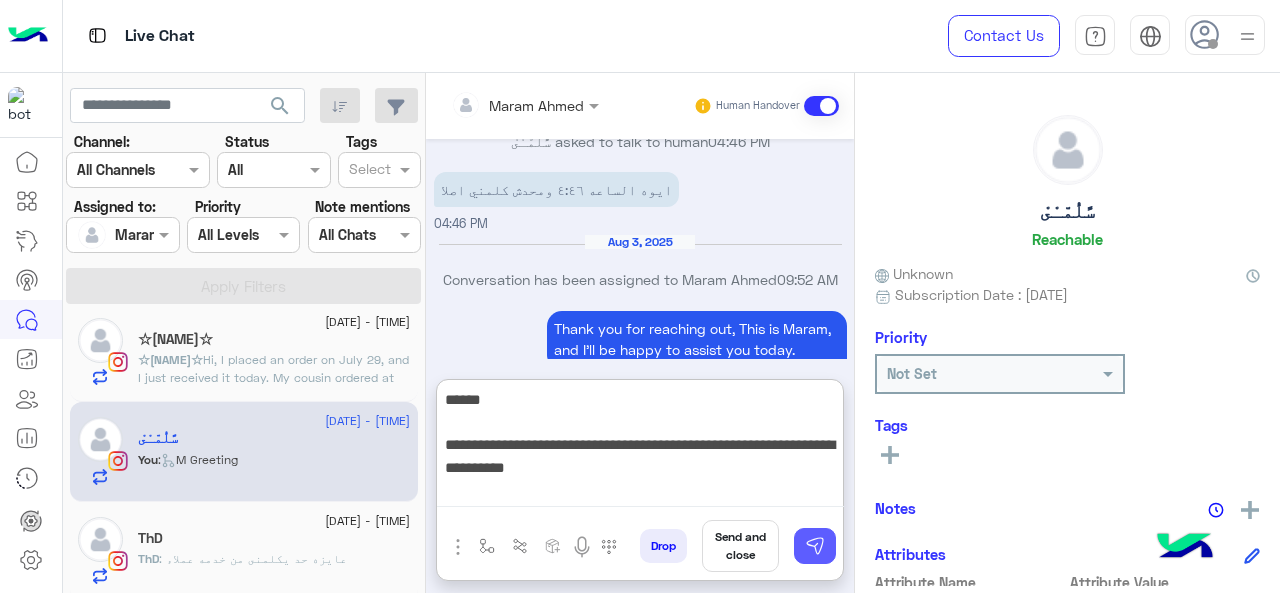 type on "**********" 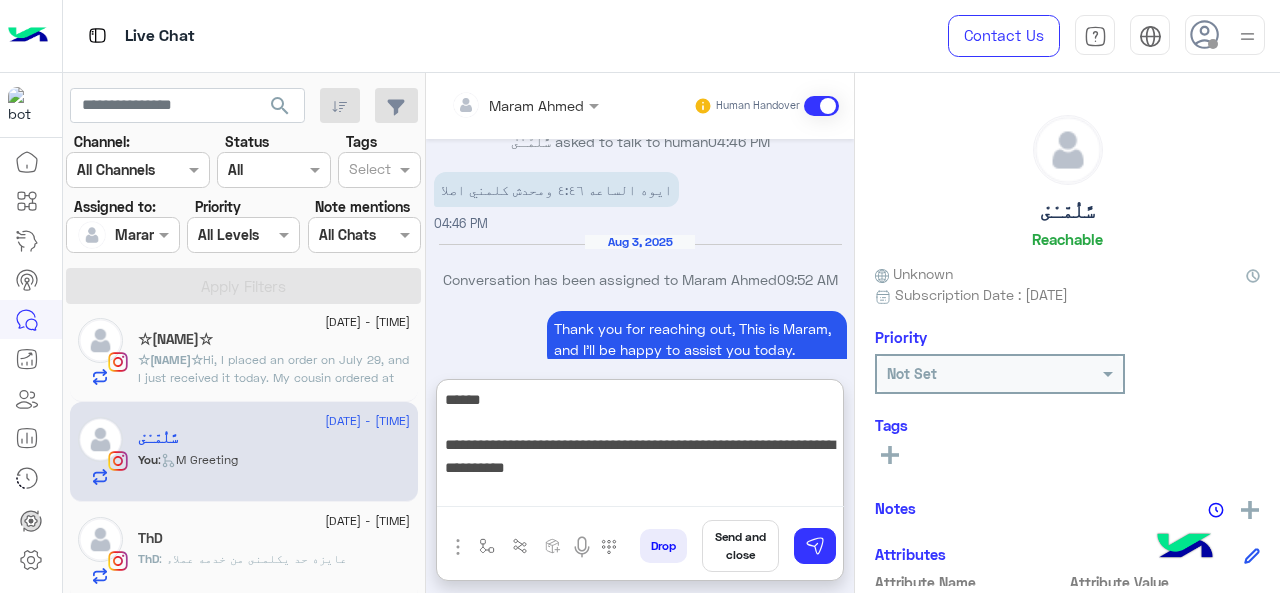 type 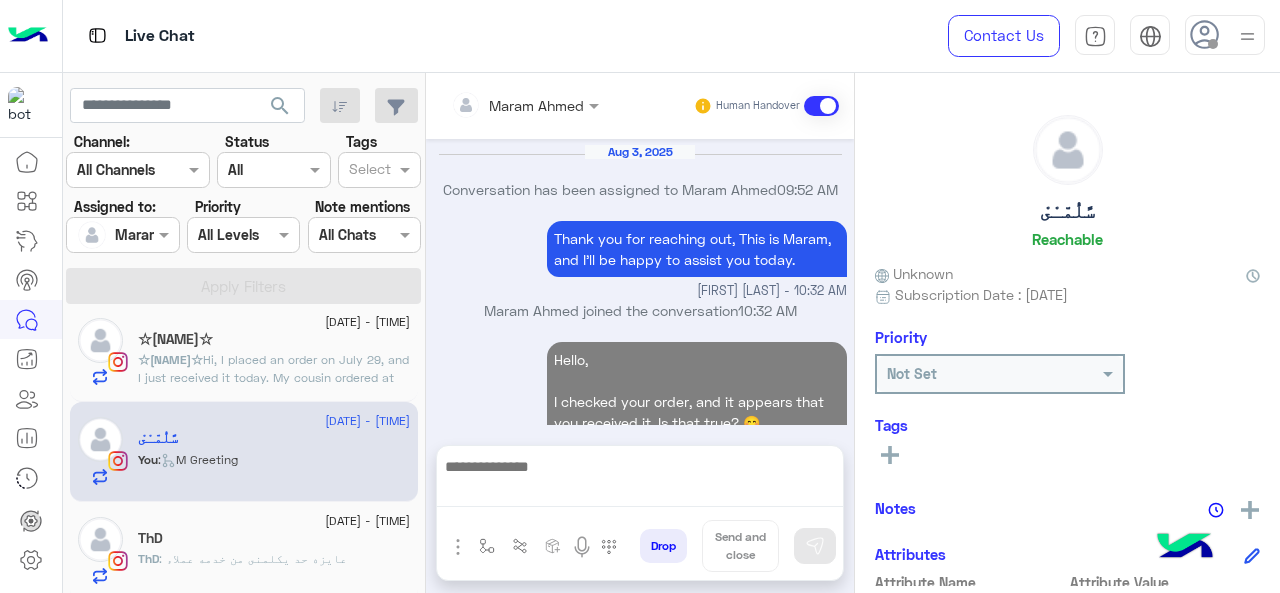 scroll, scrollTop: 1005, scrollLeft: 0, axis: vertical 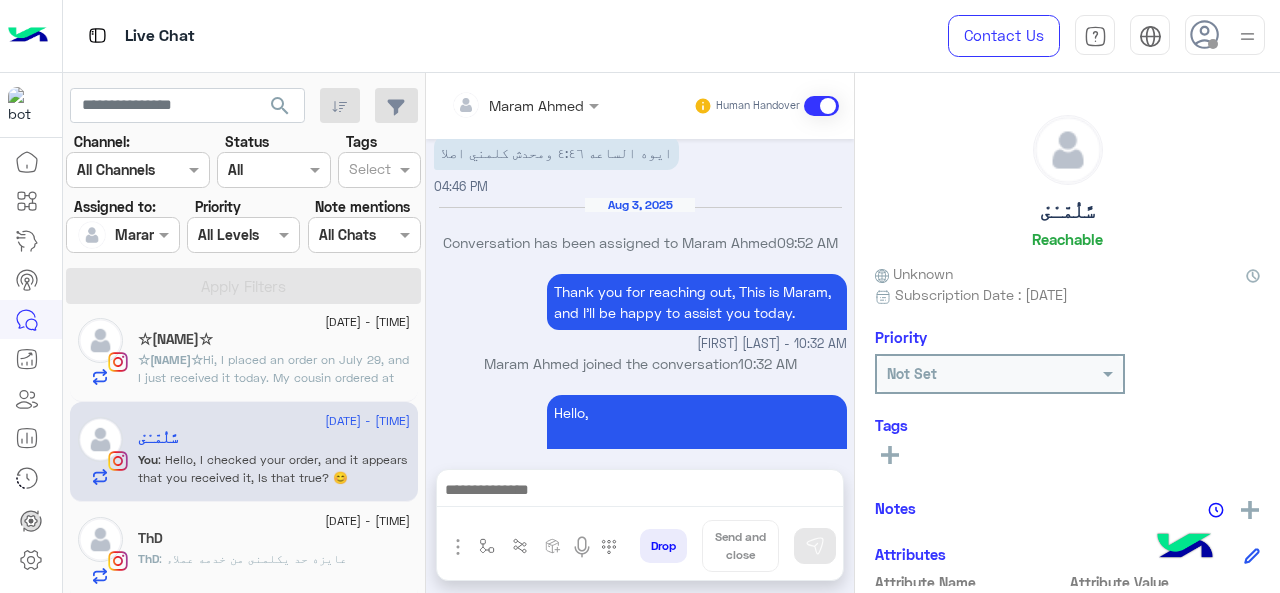 click on ": Hi, I placed an order on July 29, and I just received it today. My cousin ordered at the same time and got hers the next day — we live in the same area. Could you please check why my order was delayed? My order number is [117292]. Thanks!" 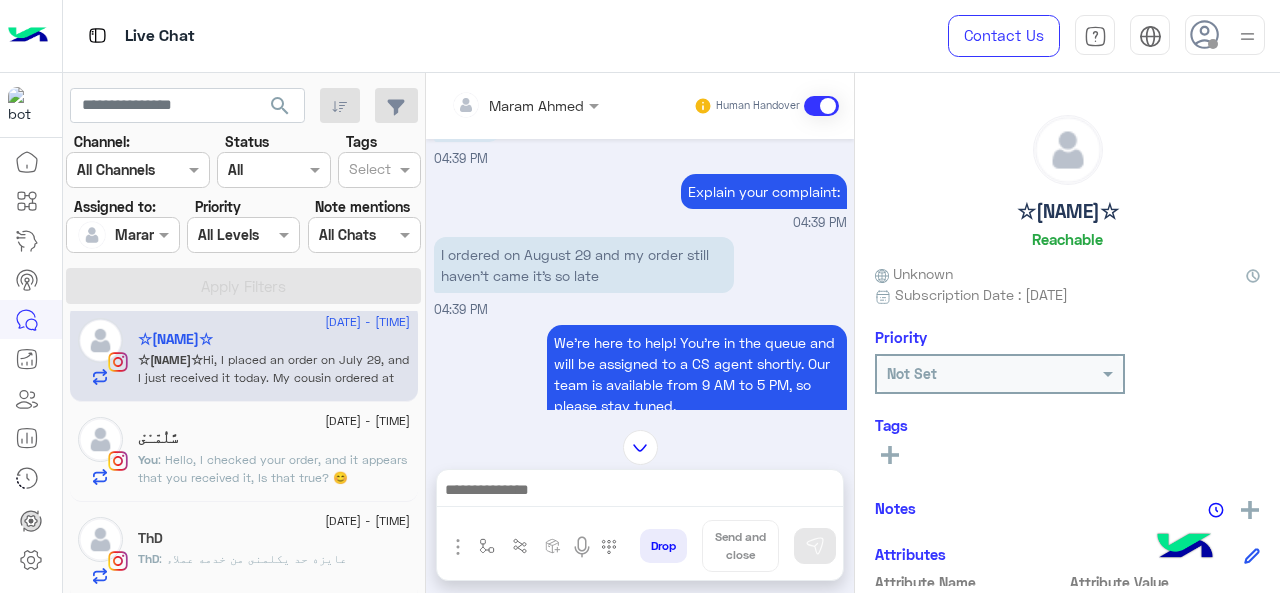 scroll, scrollTop: 1155, scrollLeft: 0, axis: vertical 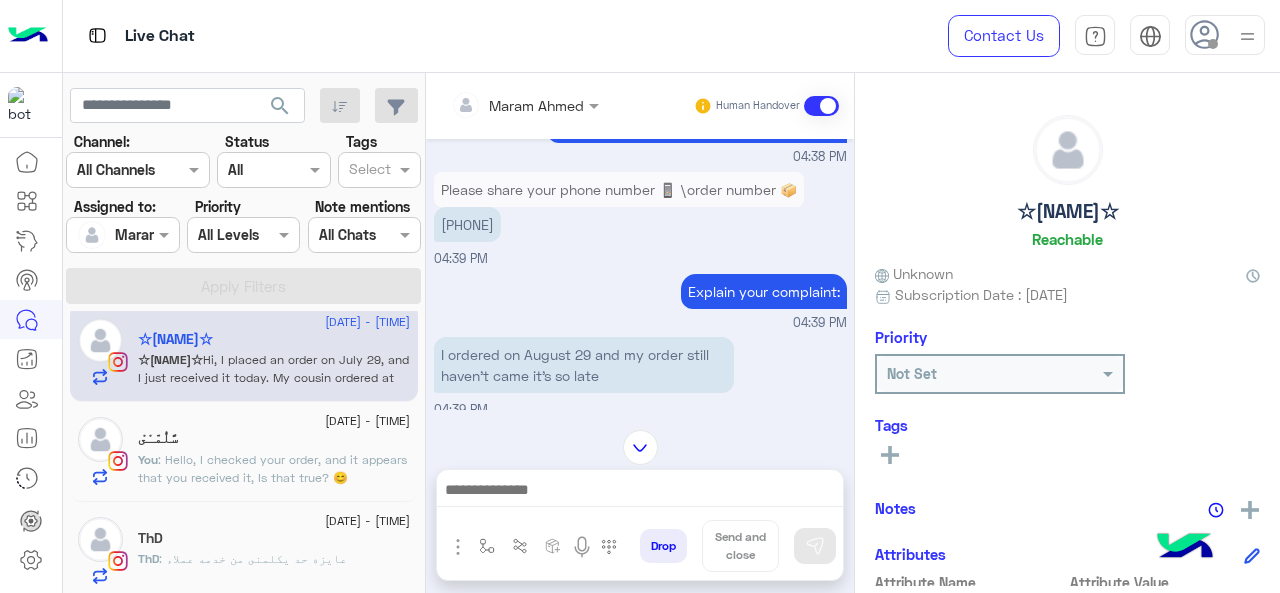 drag, startPoint x: 528, startPoint y: 223, endPoint x: 444, endPoint y: 233, distance: 84.59315 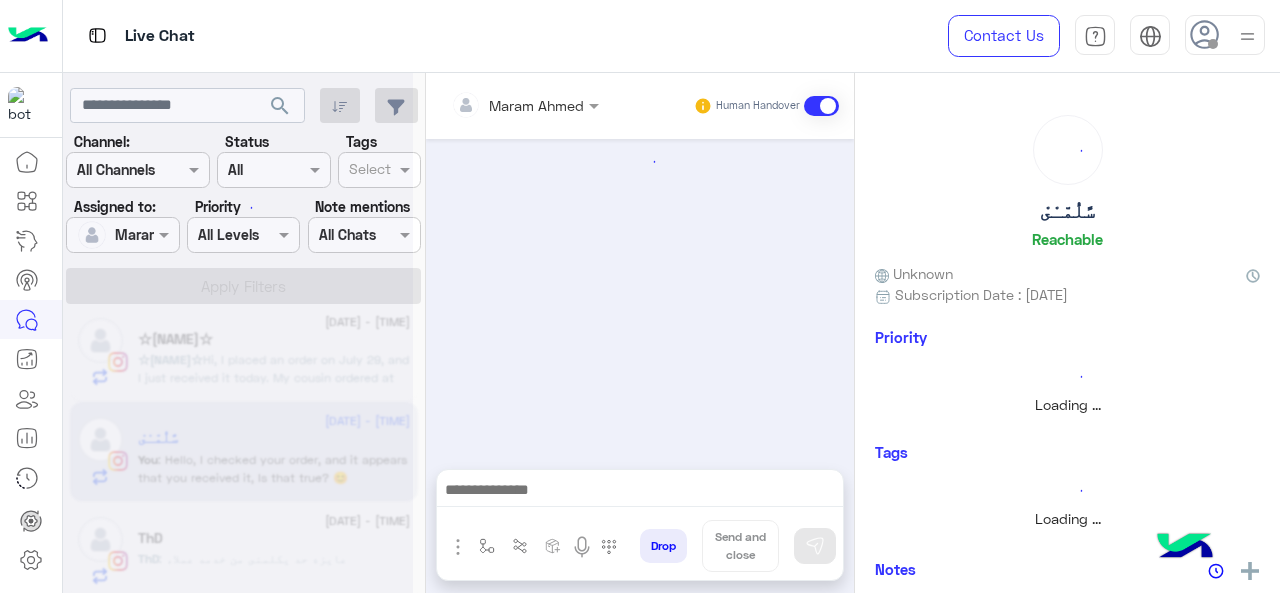 scroll, scrollTop: 0, scrollLeft: 0, axis: both 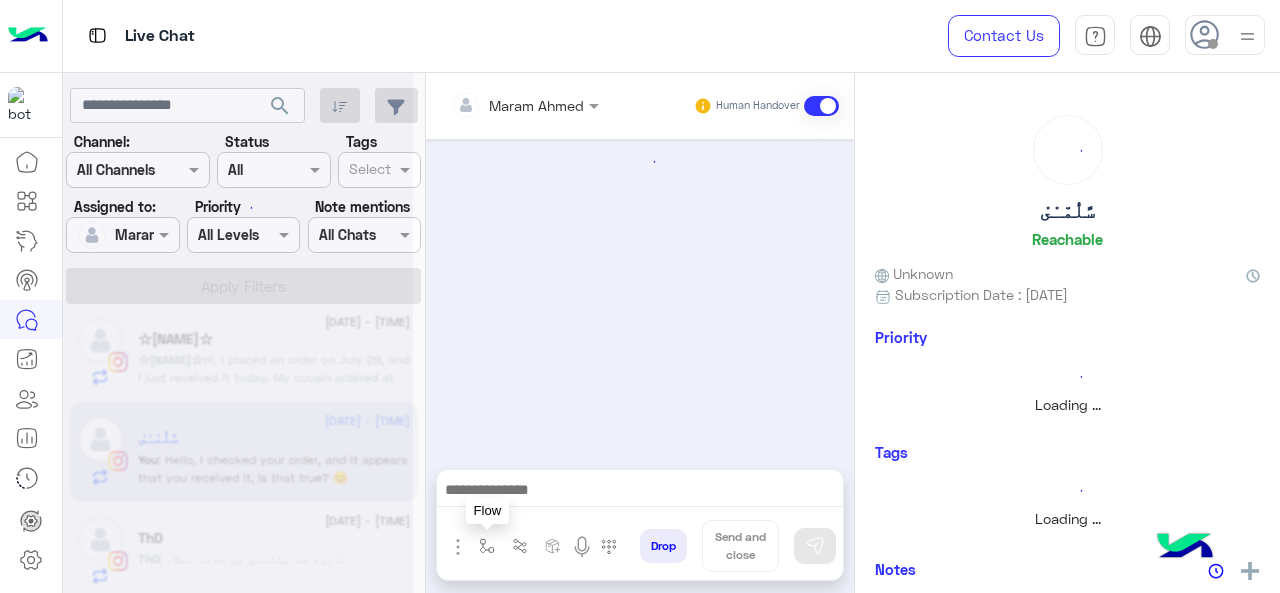 click at bounding box center [487, 546] 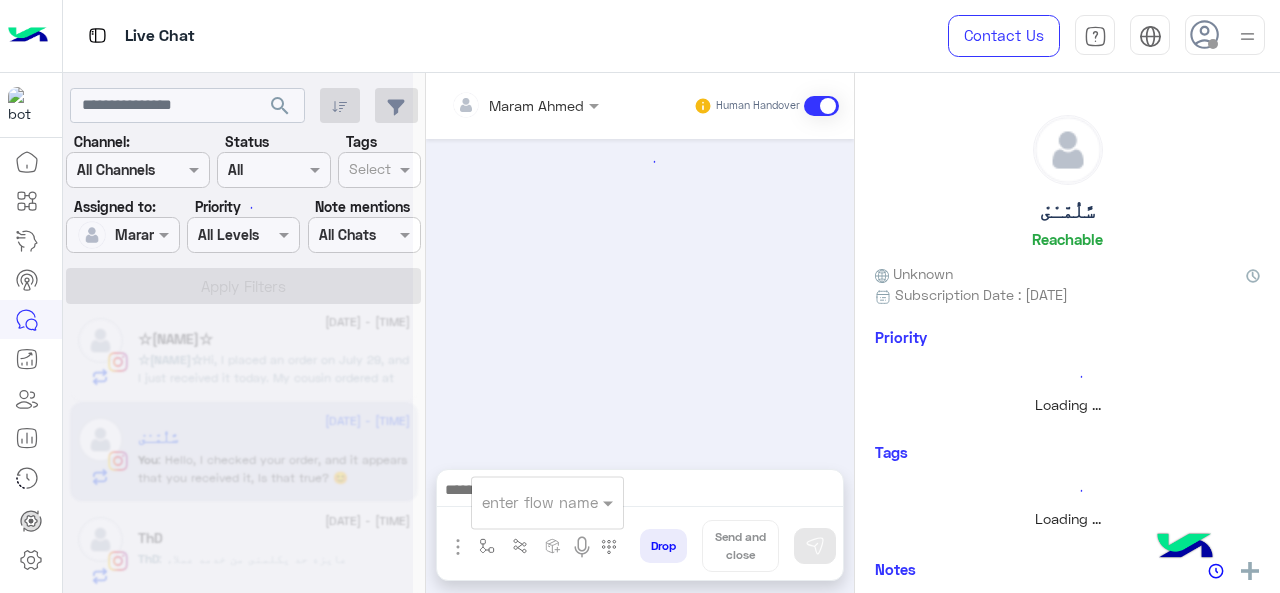 click at bounding box center (523, 502) 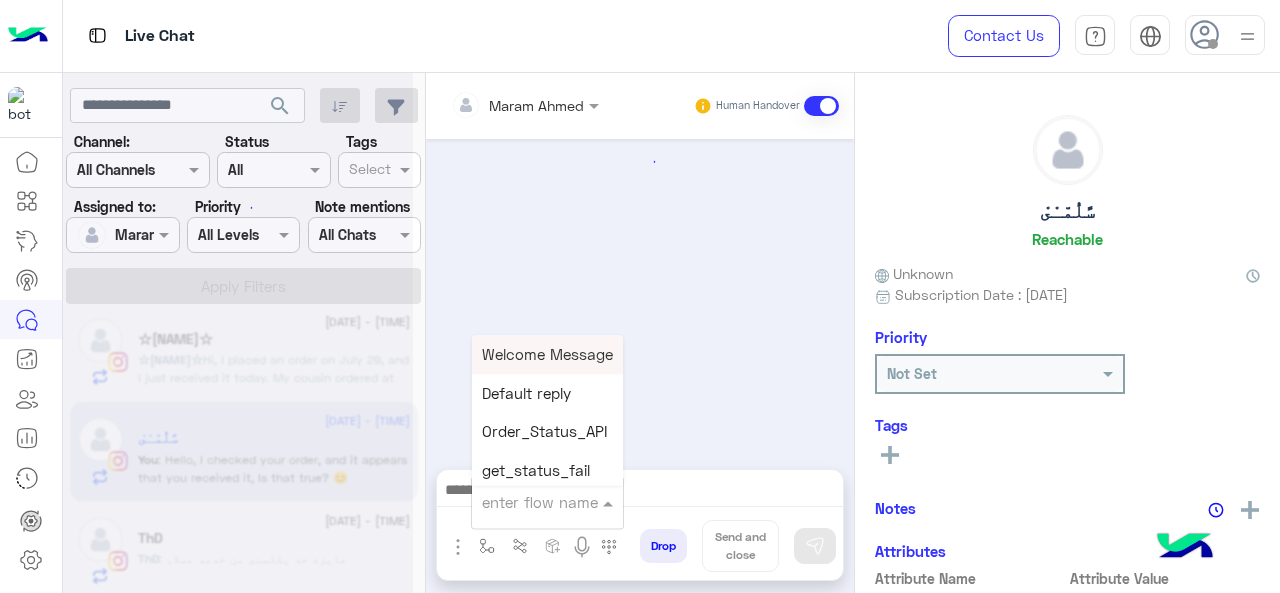 scroll, scrollTop: 620, scrollLeft: 0, axis: vertical 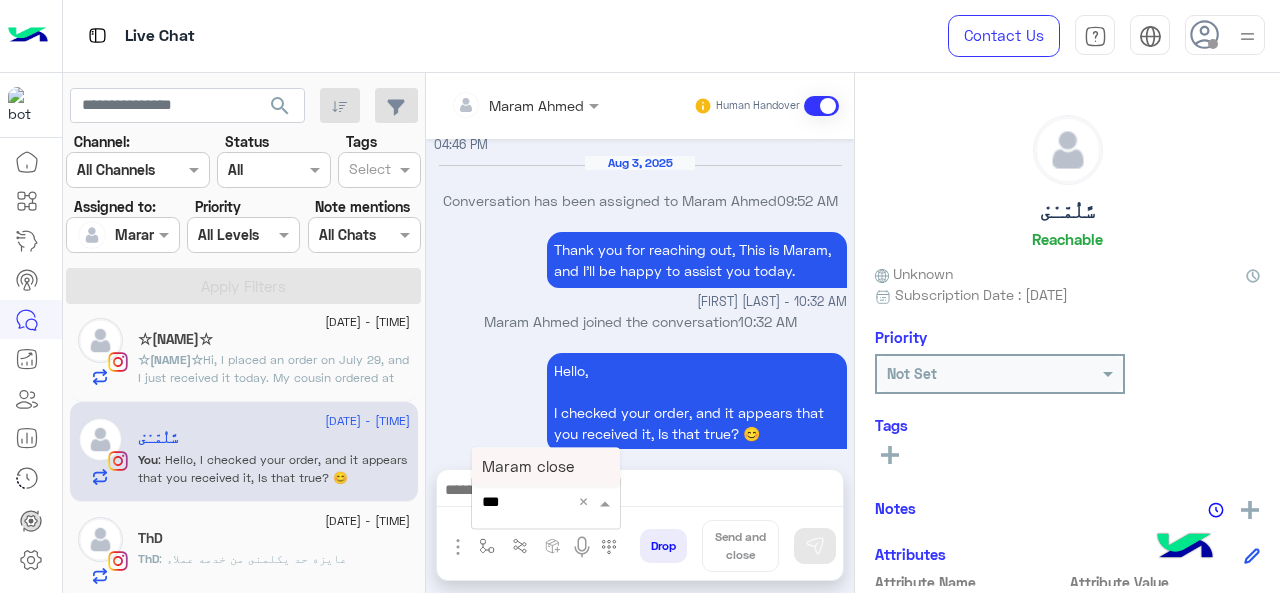 type on "****" 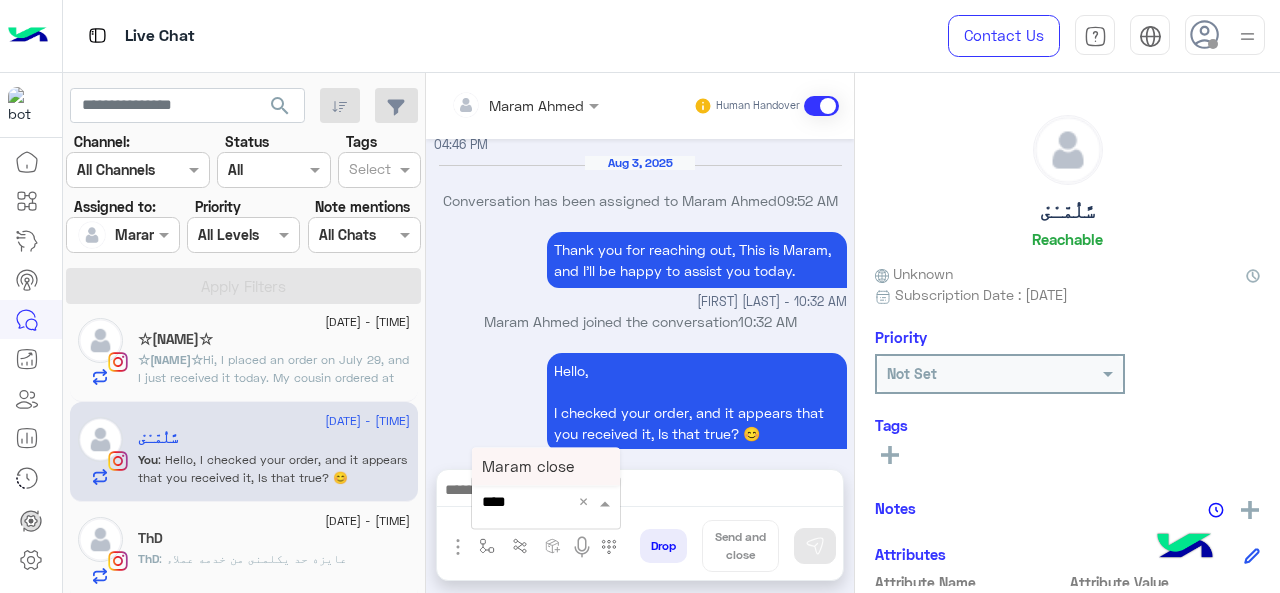 drag, startPoint x: 506, startPoint y: 481, endPoint x: 490, endPoint y: 559, distance: 79.624115 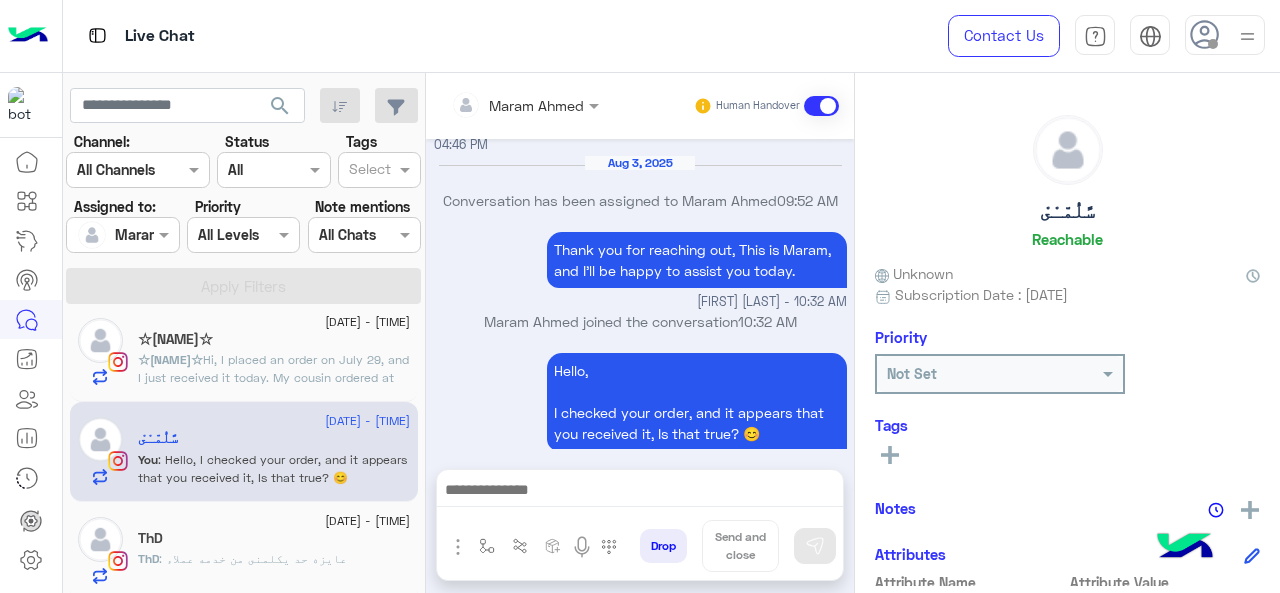 type on "**********" 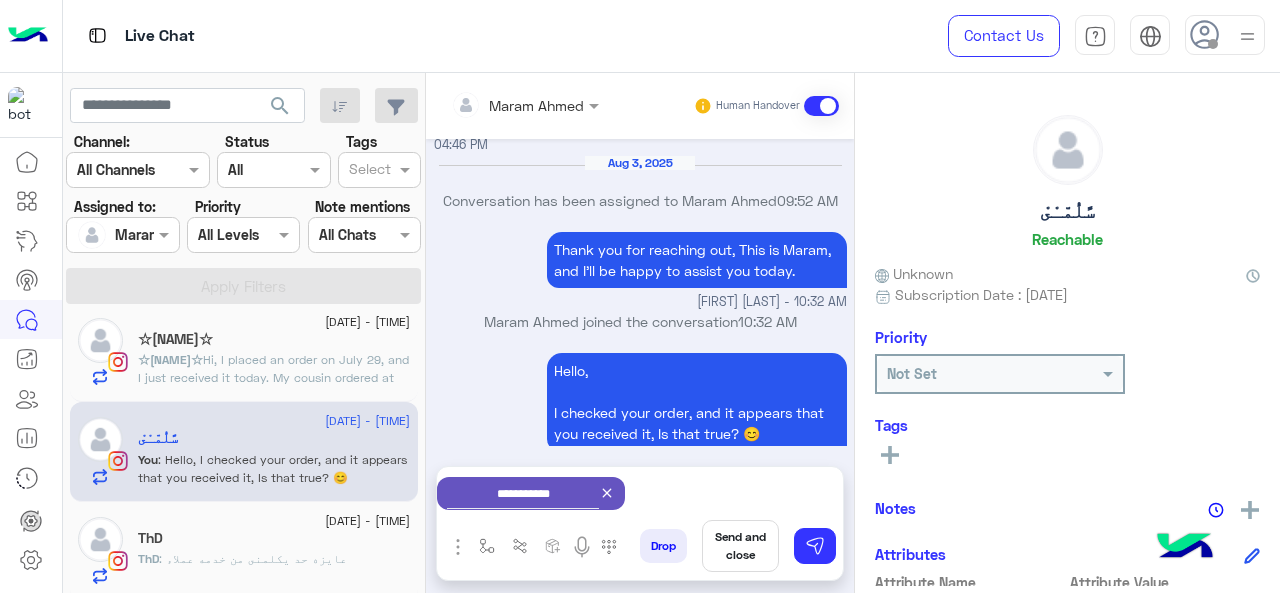 click on "Send and close" at bounding box center [740, 546] 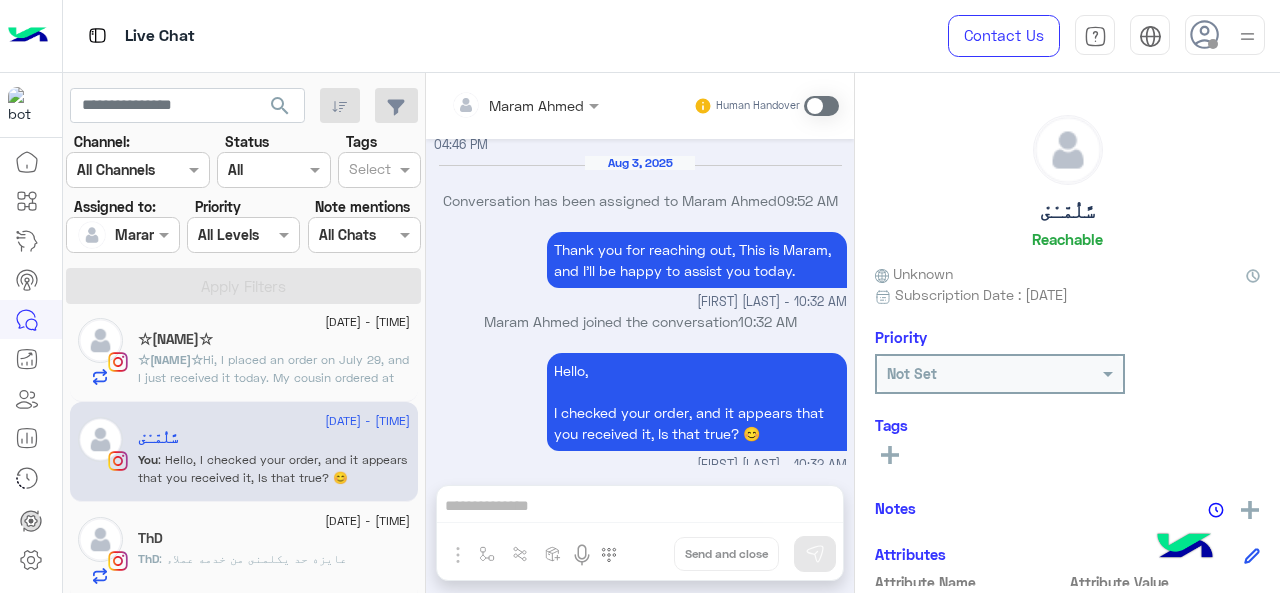 scroll, scrollTop: 642, scrollLeft: 0, axis: vertical 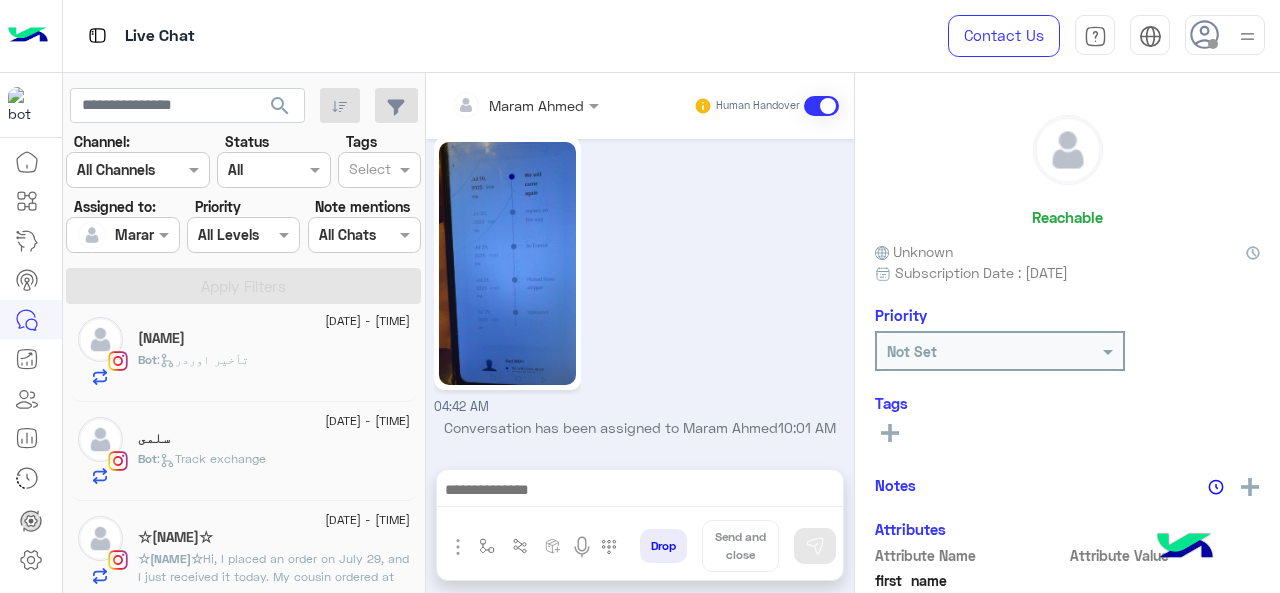 click on "[NAME]" 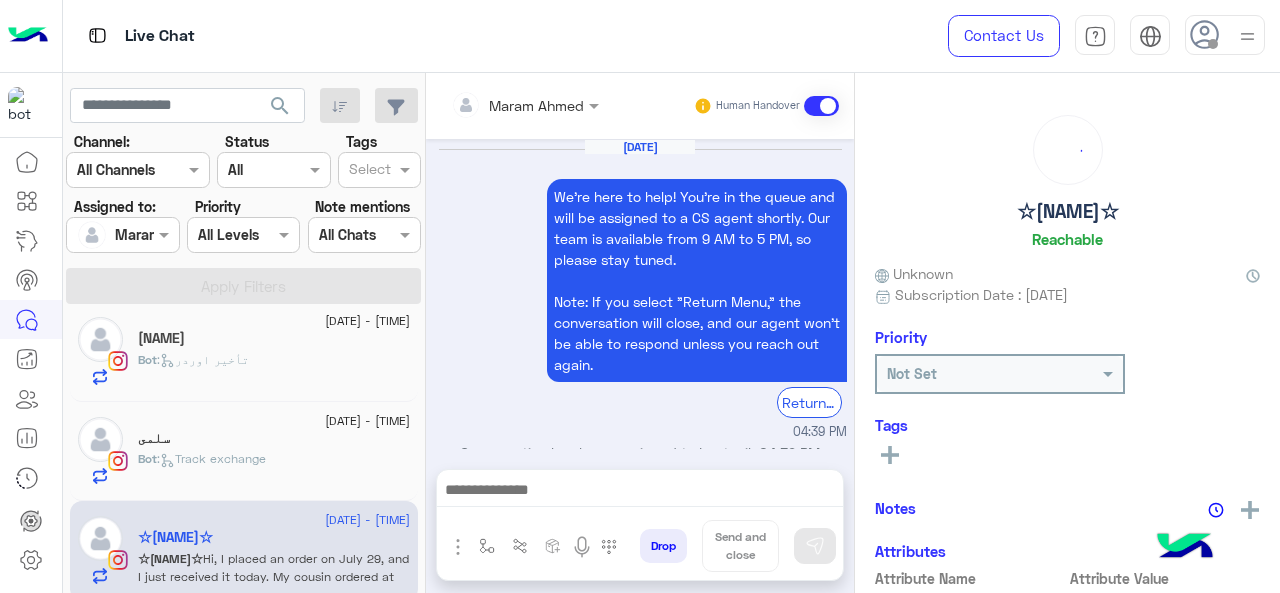 scroll, scrollTop: 804, scrollLeft: 0, axis: vertical 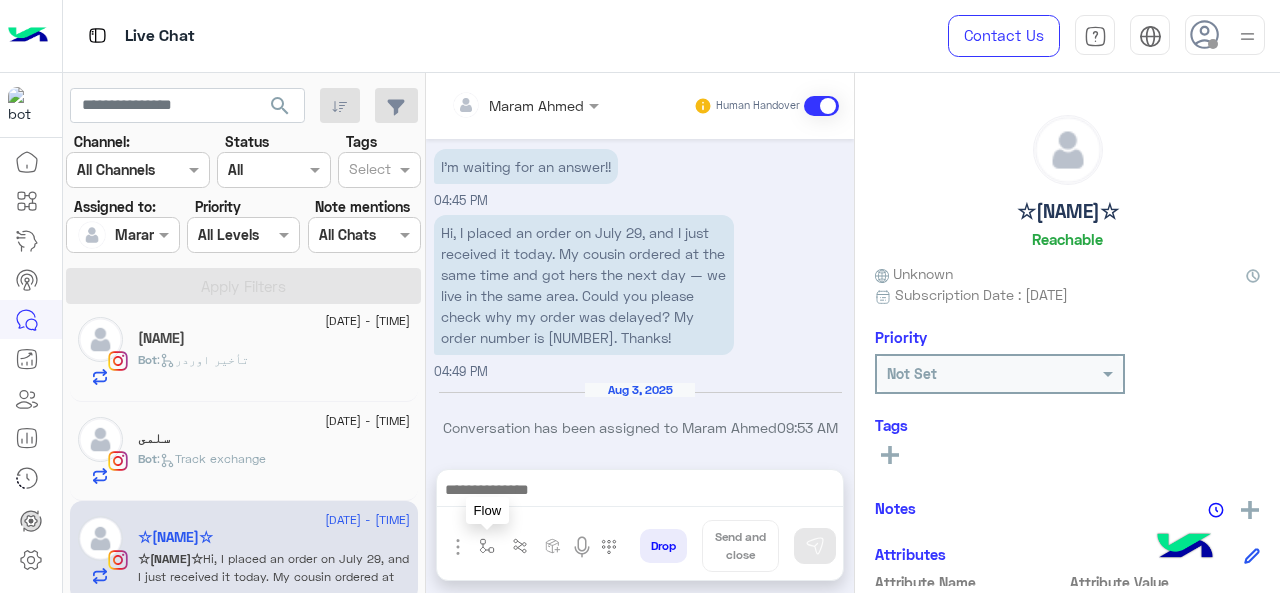 click at bounding box center (487, 546) 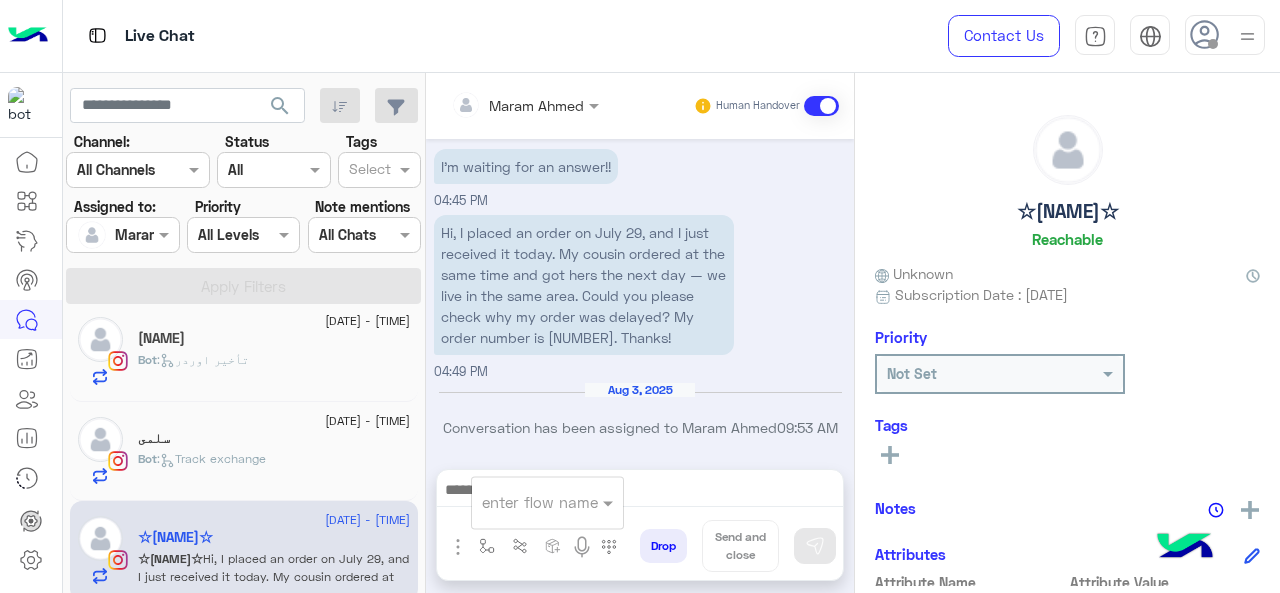 click at bounding box center [523, 502] 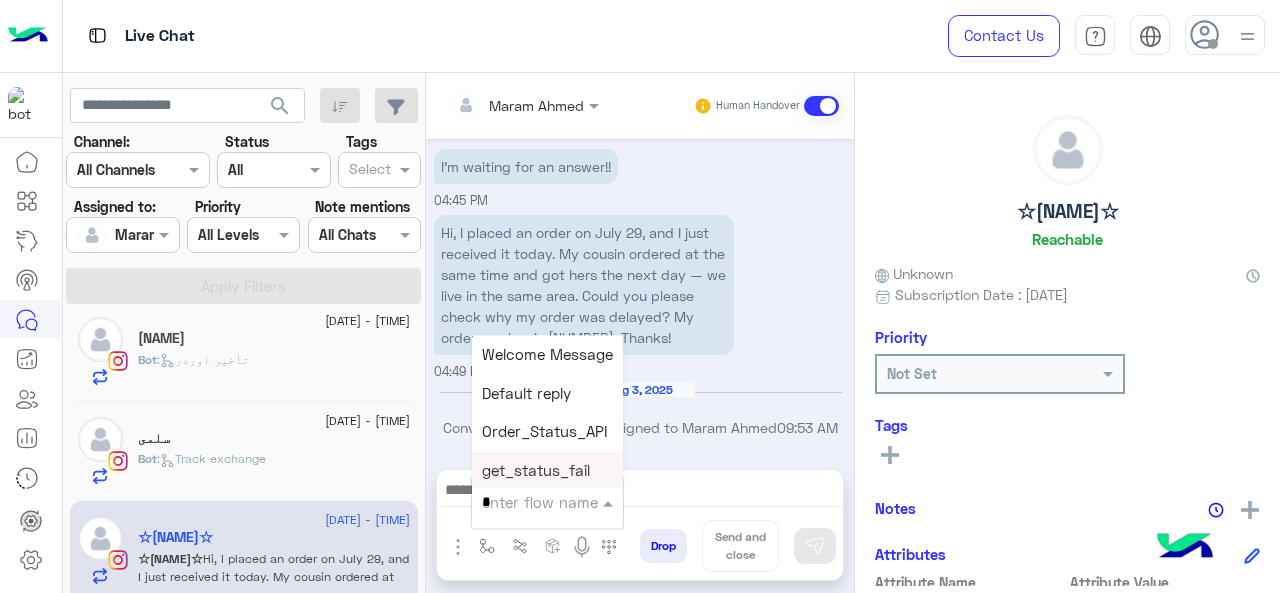 type on "*" 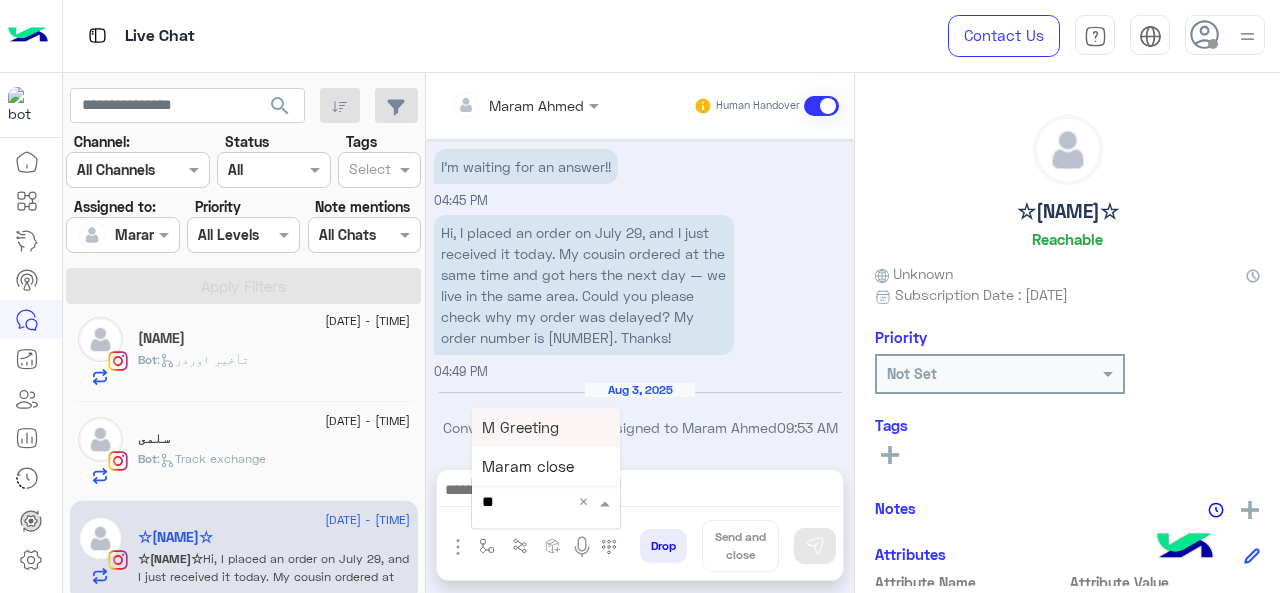 click on "M Greeting" at bounding box center (546, 427) 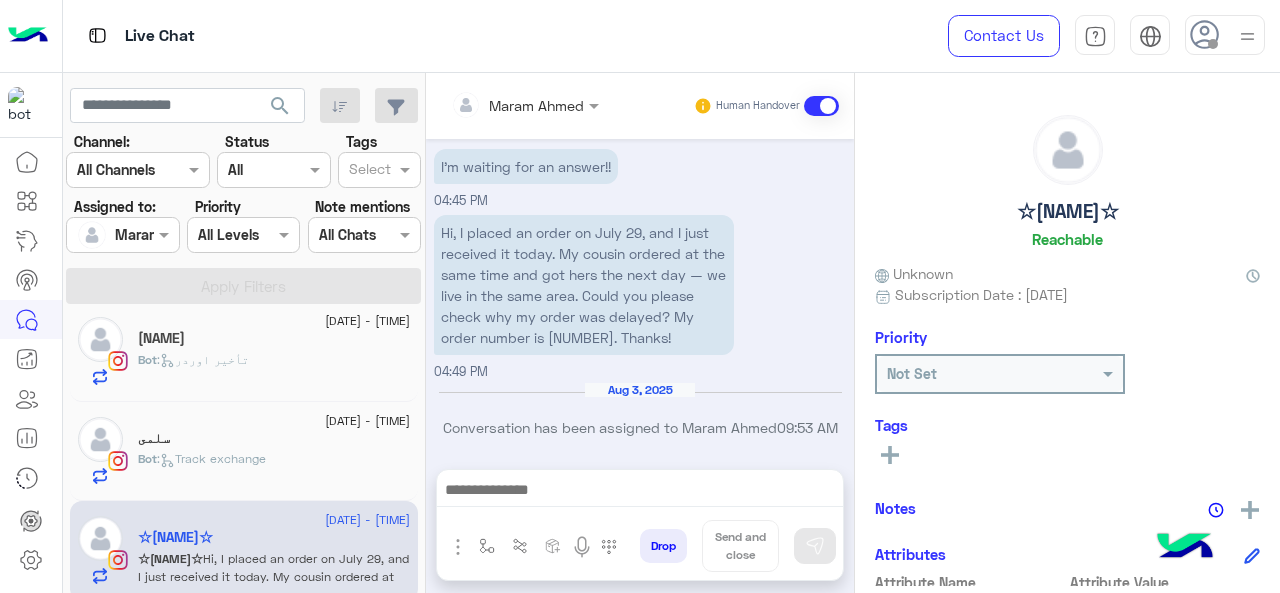 type on "**********" 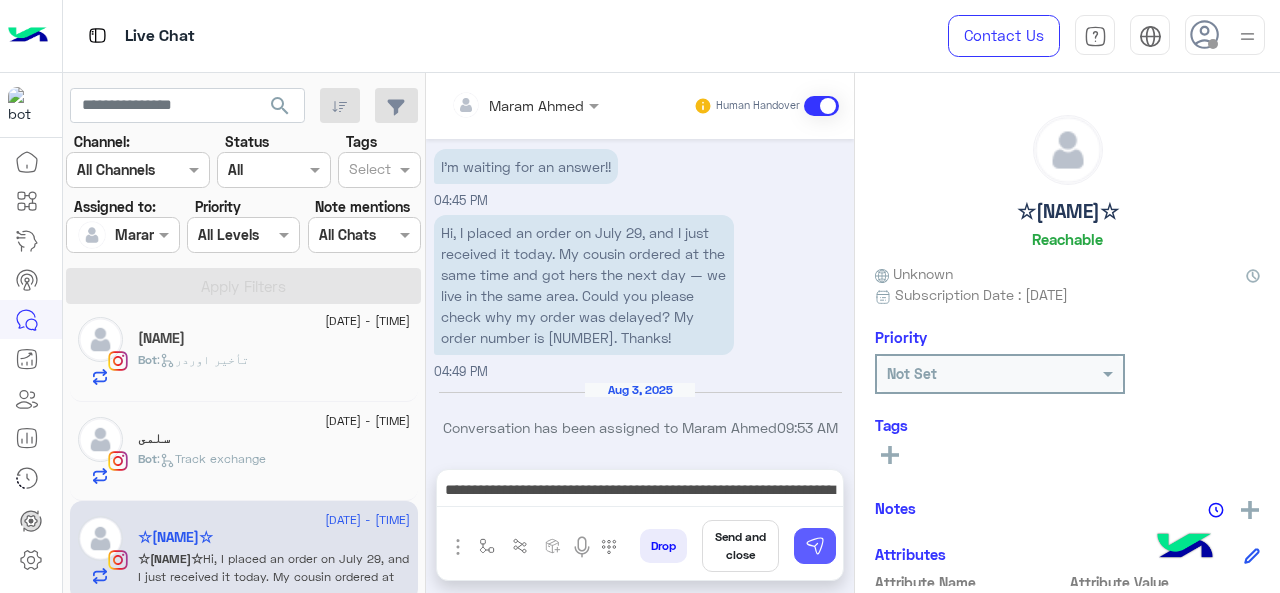 click at bounding box center (815, 546) 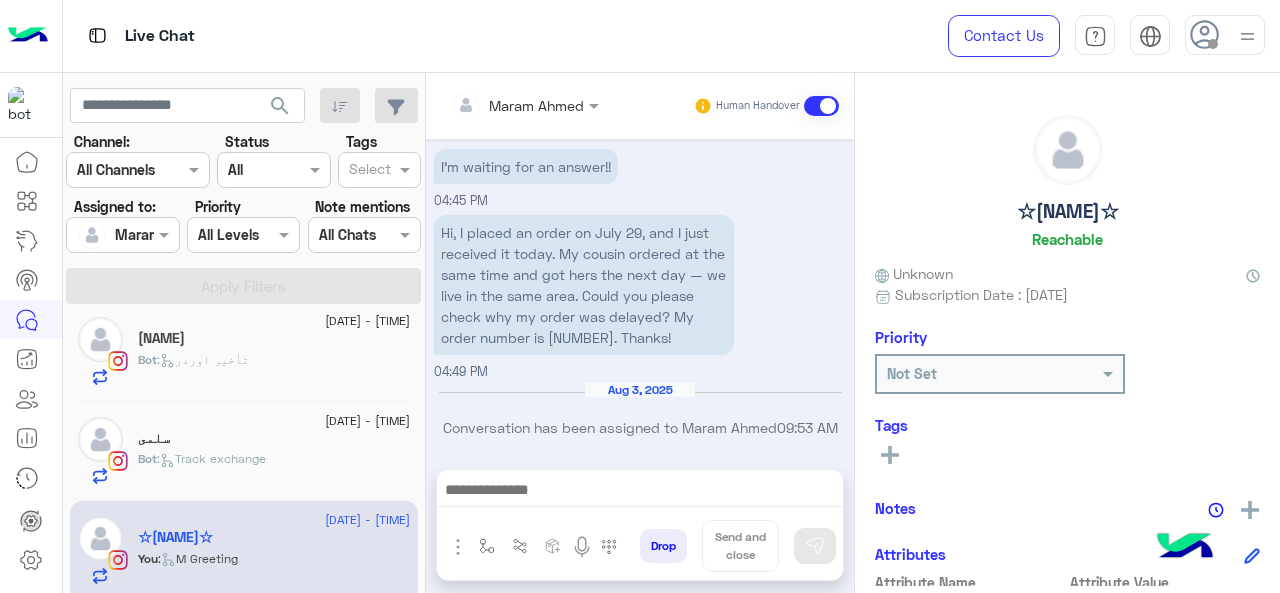 scroll, scrollTop: 925, scrollLeft: 0, axis: vertical 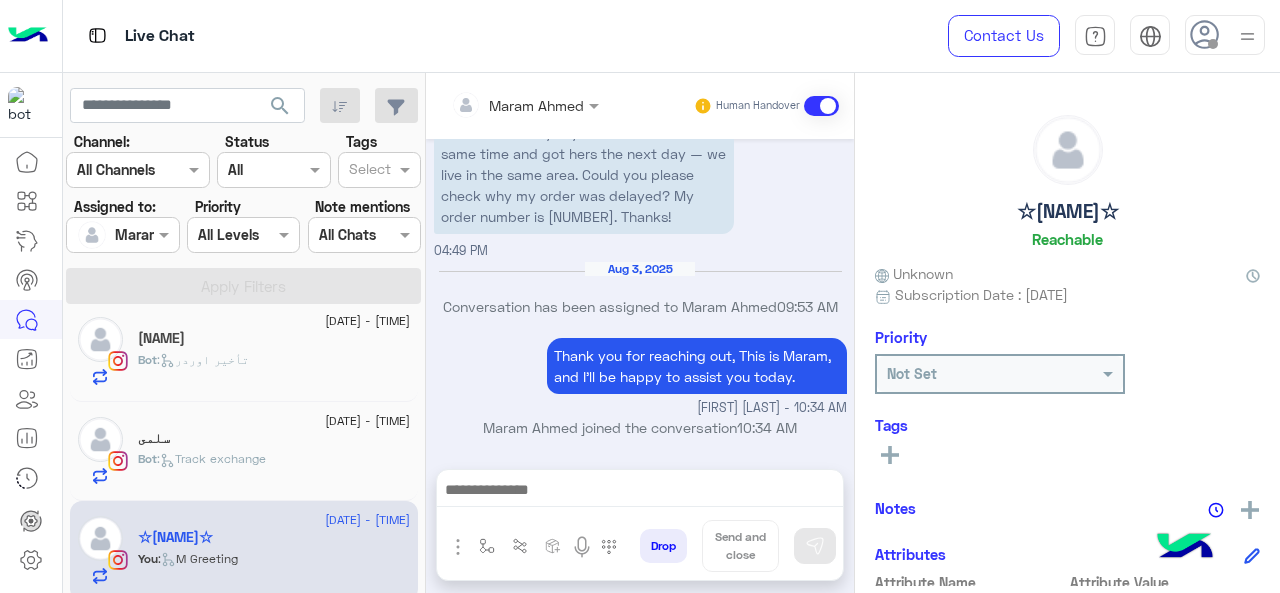 click at bounding box center (640, 492) 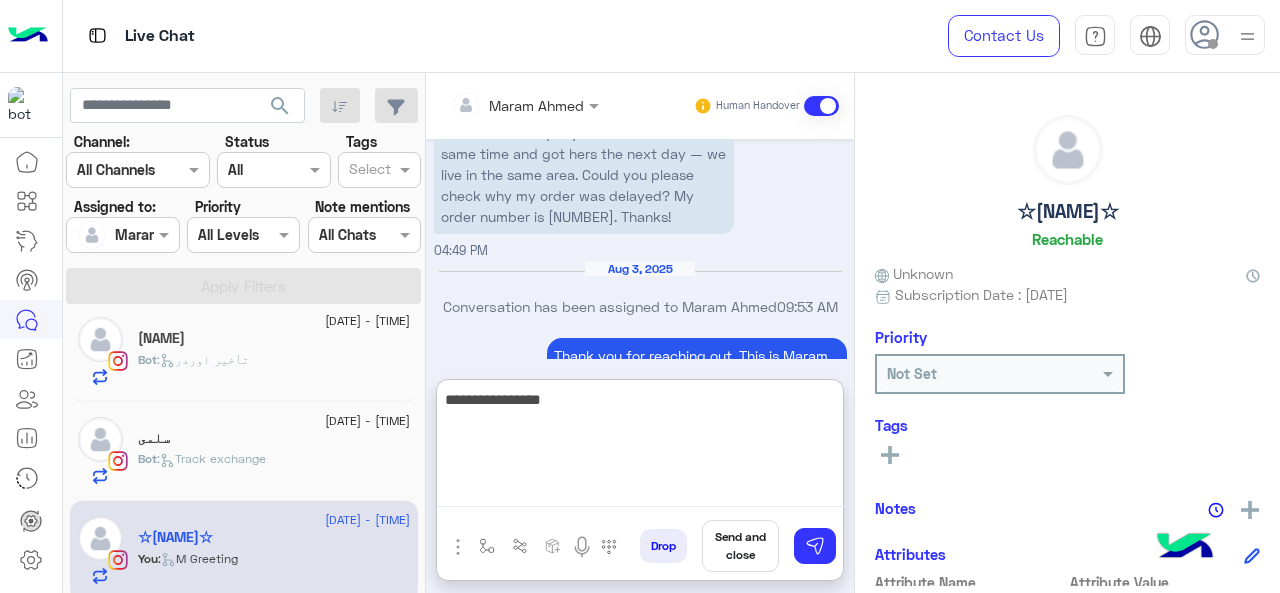 paste on "**********" 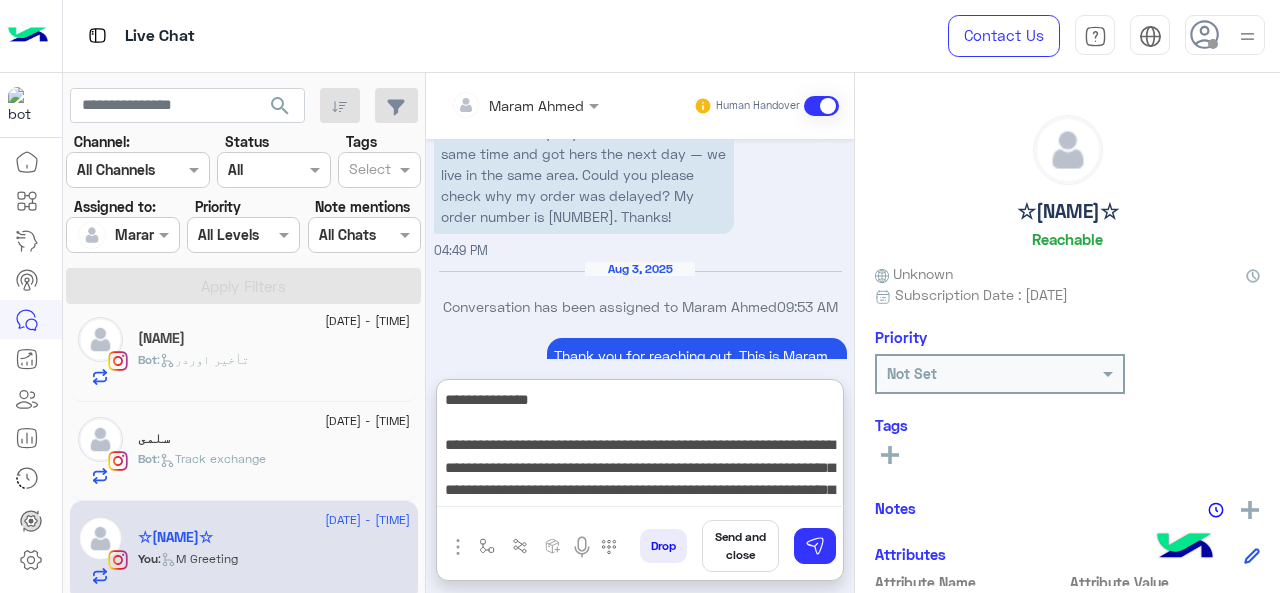 scroll, scrollTop: 60, scrollLeft: 0, axis: vertical 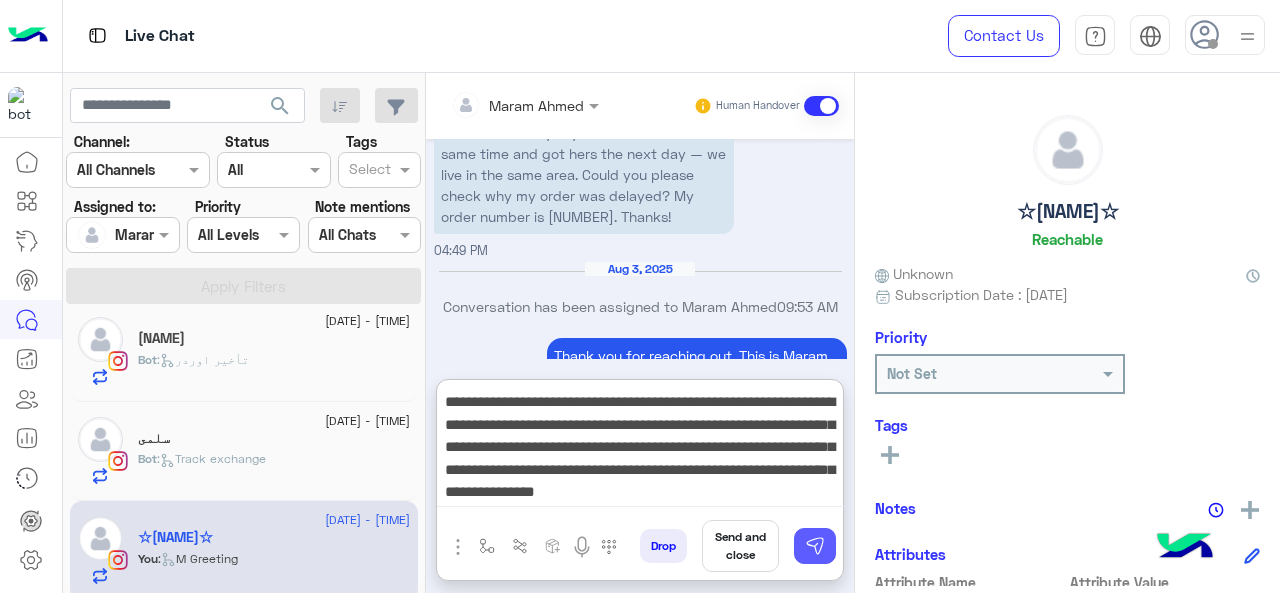 type on "**********" 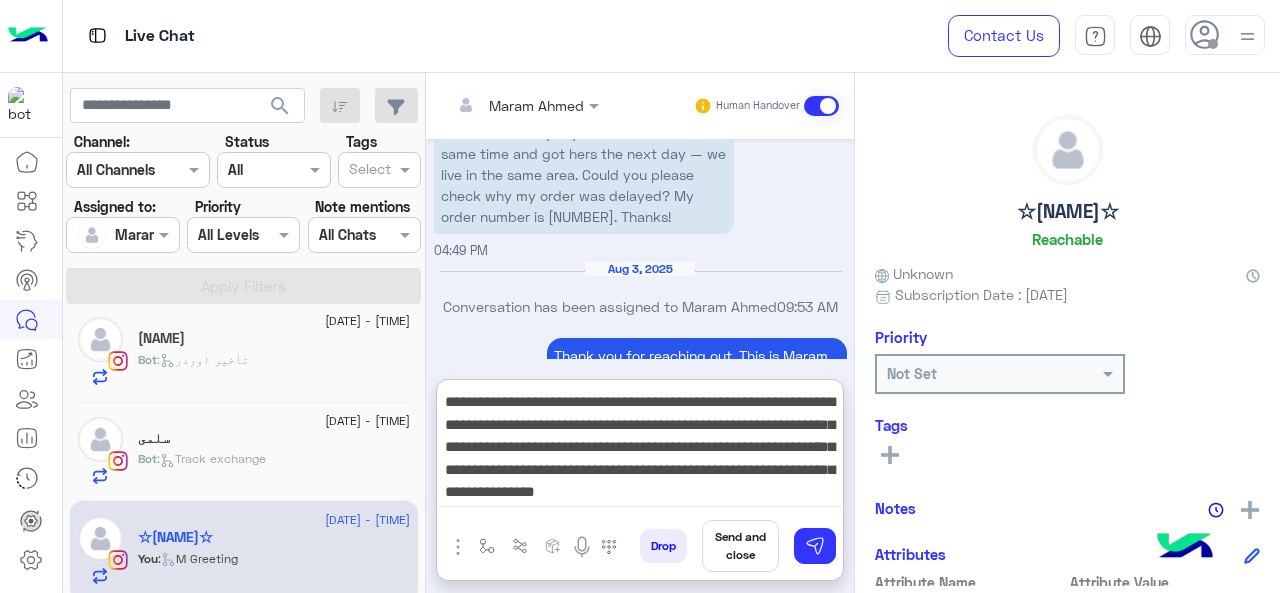 type 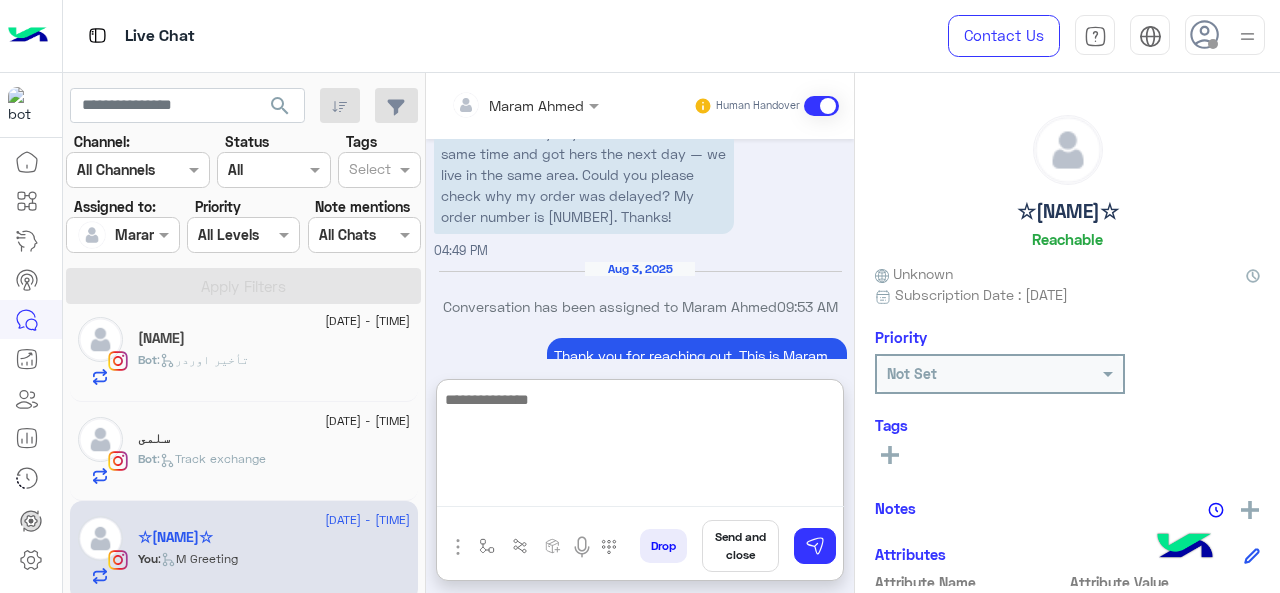 scroll, scrollTop: 0, scrollLeft: 0, axis: both 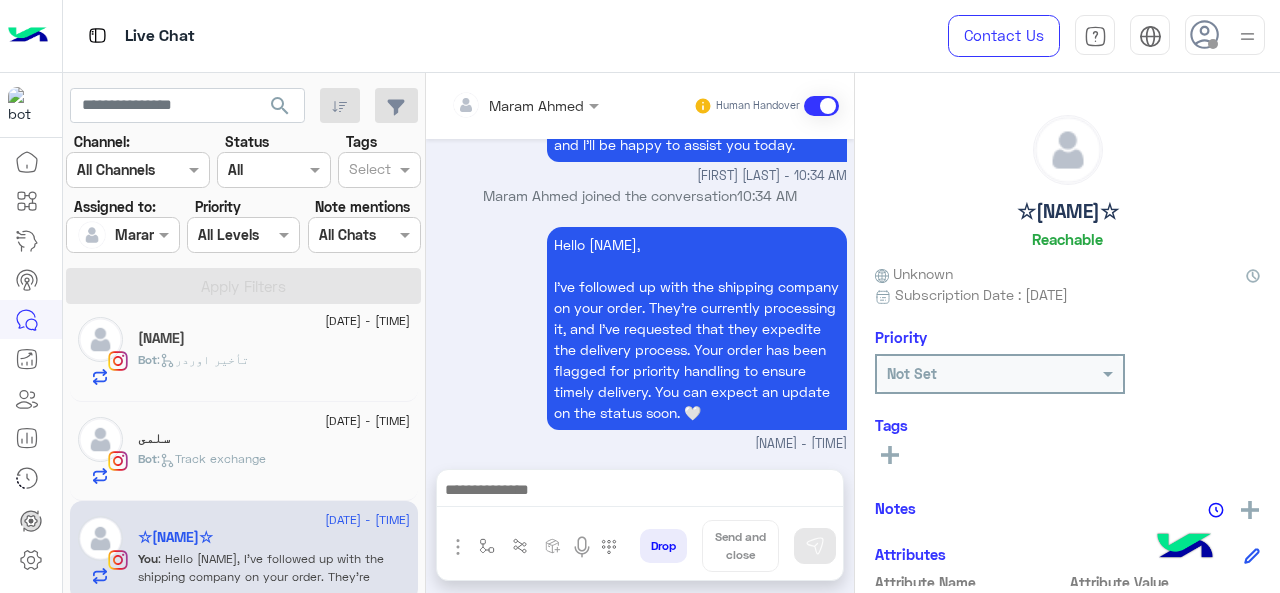 click on "Bot :   Track exchange" 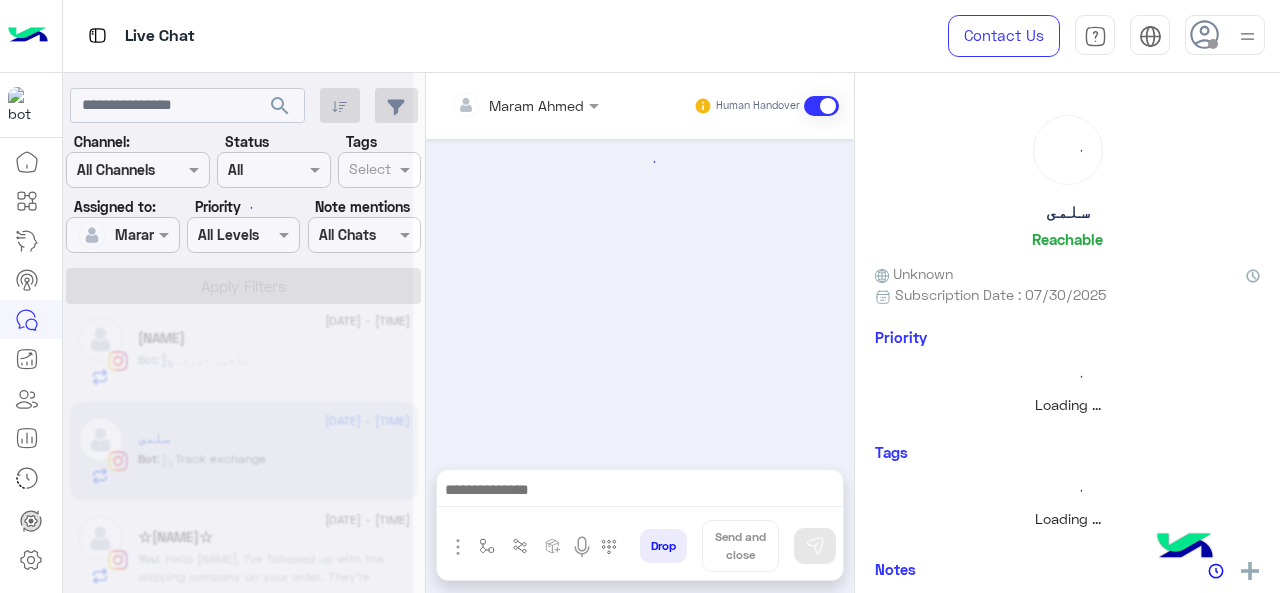scroll, scrollTop: 0, scrollLeft: 0, axis: both 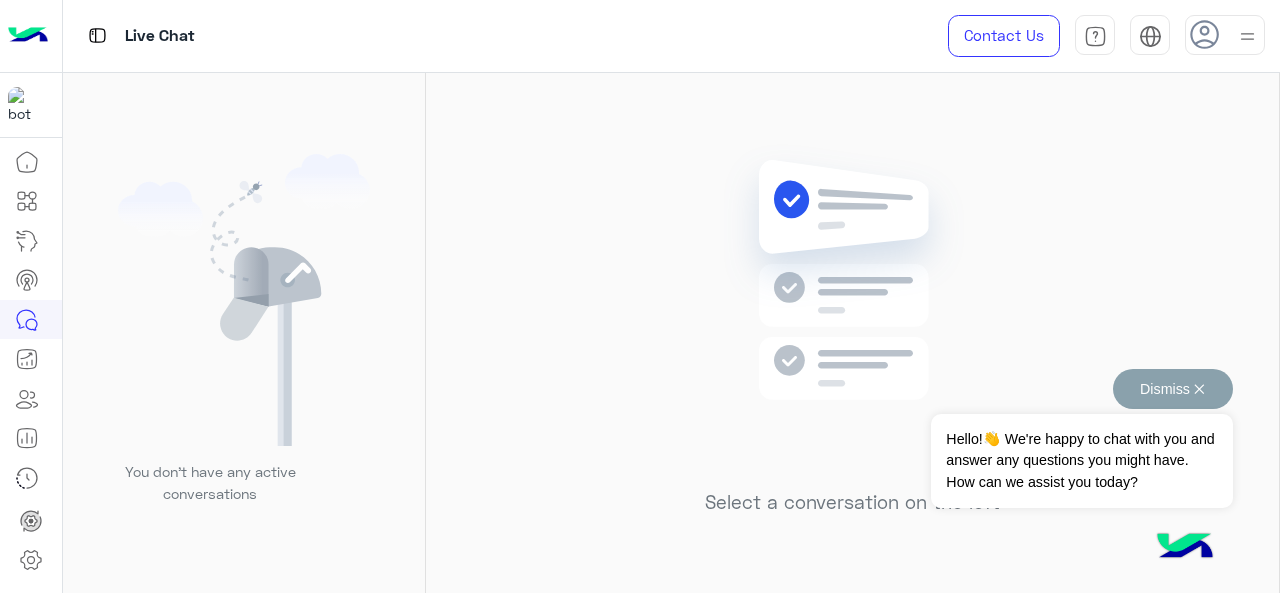 click on "Dismiss ✕" at bounding box center [1173, 389] 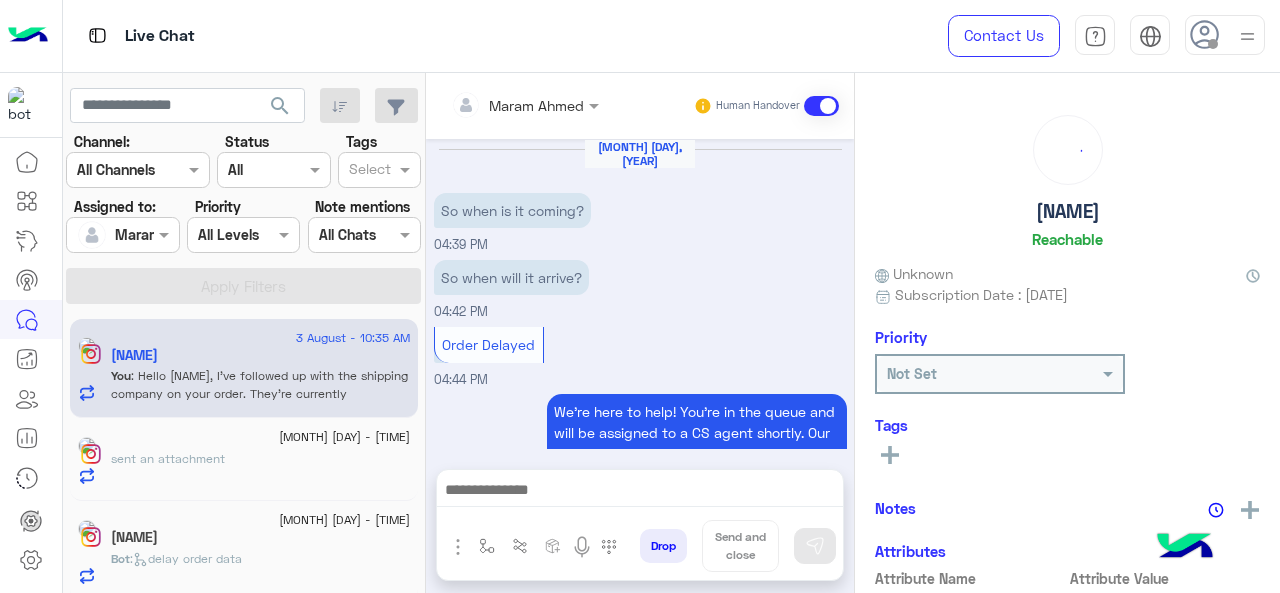 scroll, scrollTop: 816, scrollLeft: 0, axis: vertical 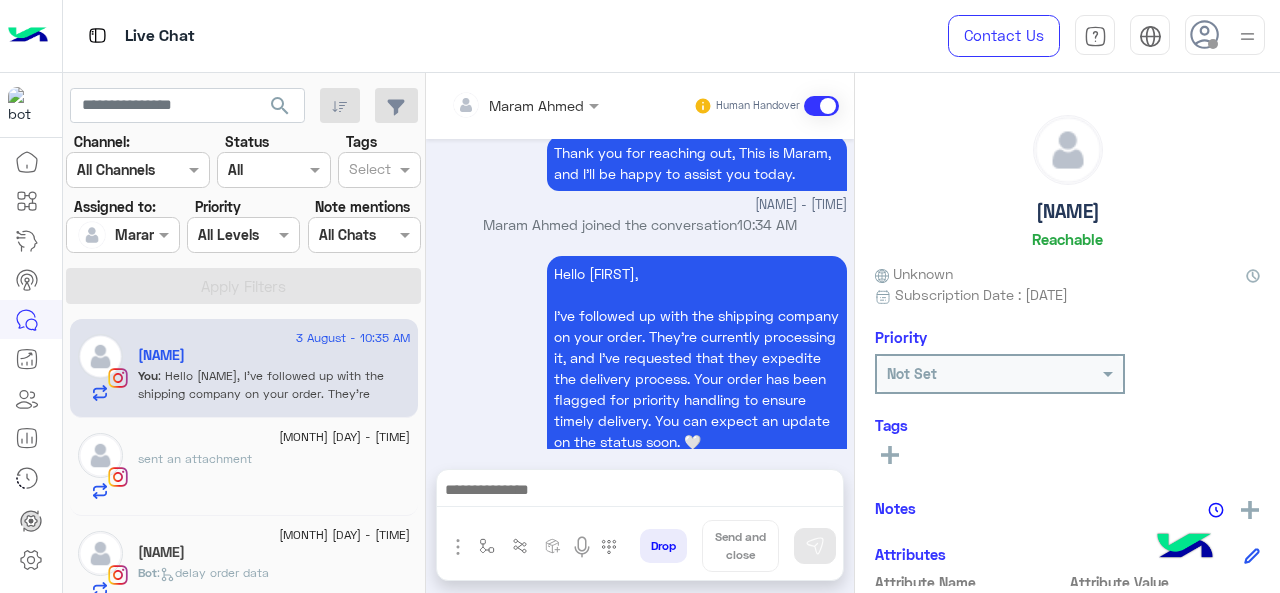 drag, startPoint x: 300, startPoint y: 21, endPoint x: 265, endPoint y: 62, distance: 53.90733 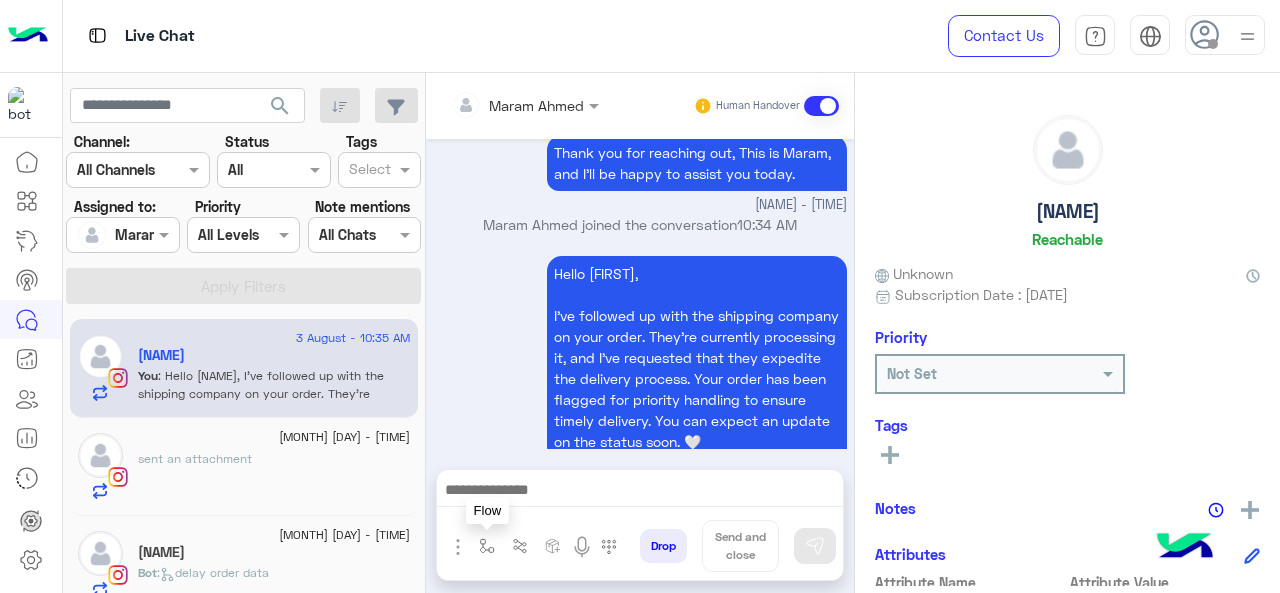 click at bounding box center [487, 546] 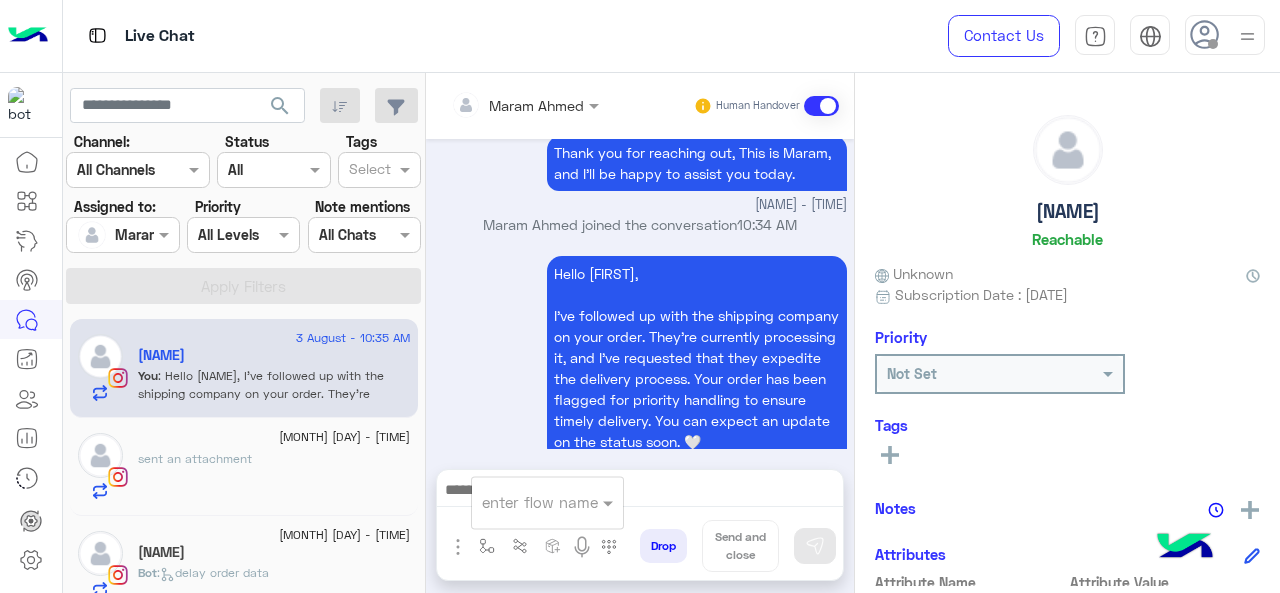 click on "enter flow name" at bounding box center (547, 502) 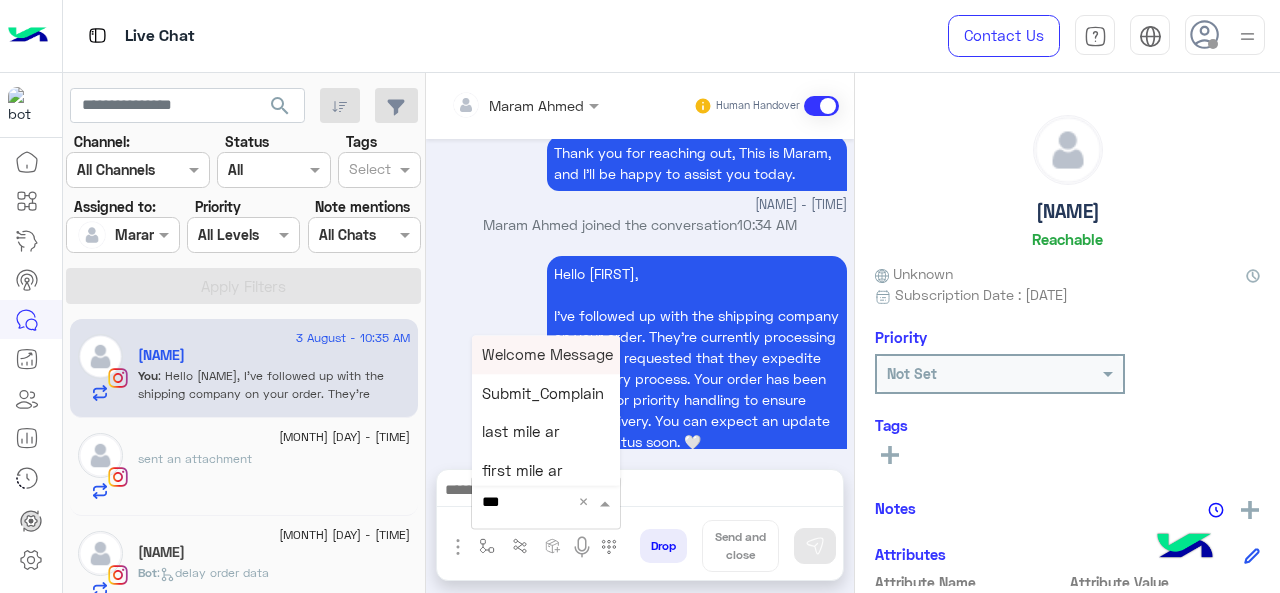 type on "****" 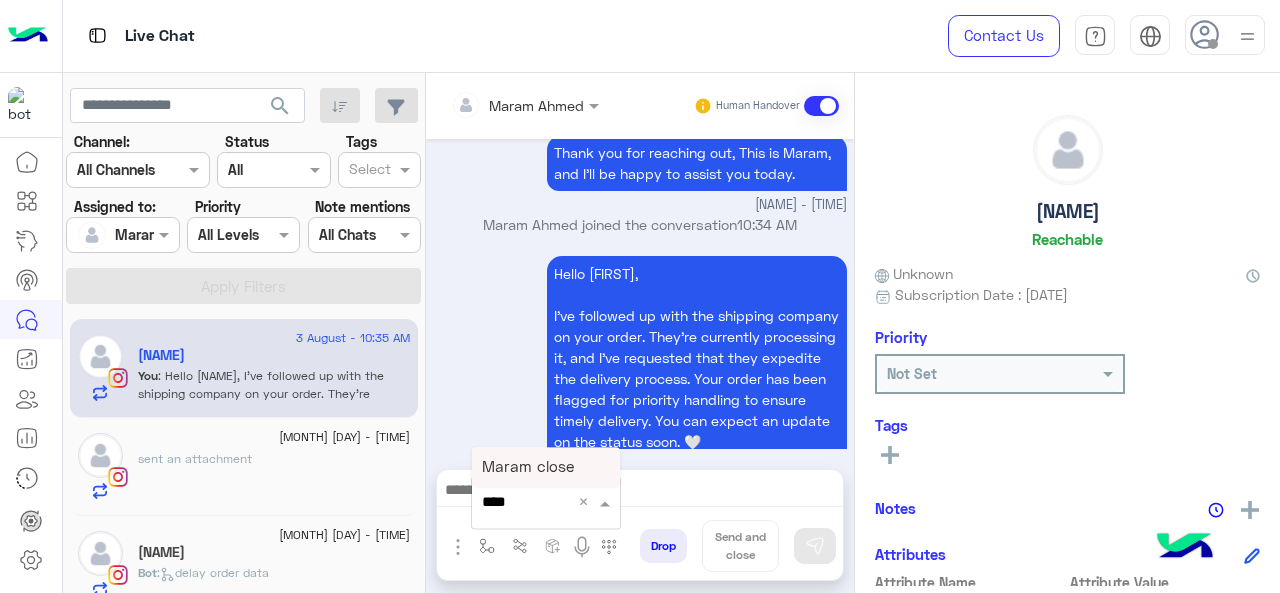 click on "Maram close" at bounding box center [528, 466] 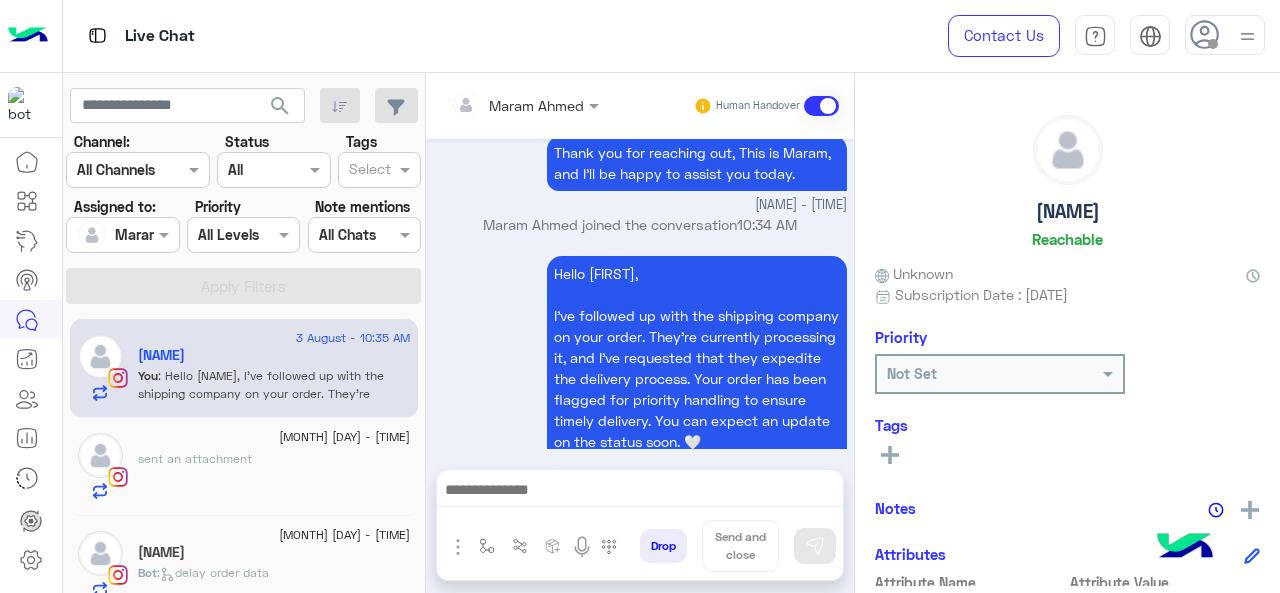 type on "**********" 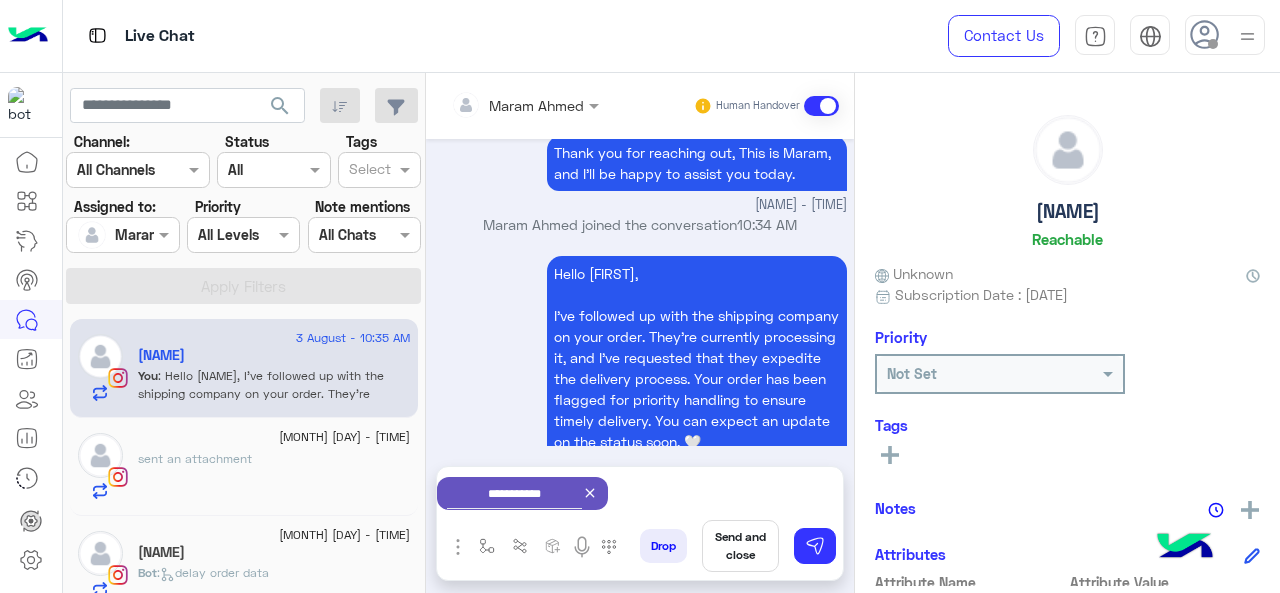 click on "Send and close" at bounding box center [740, 546] 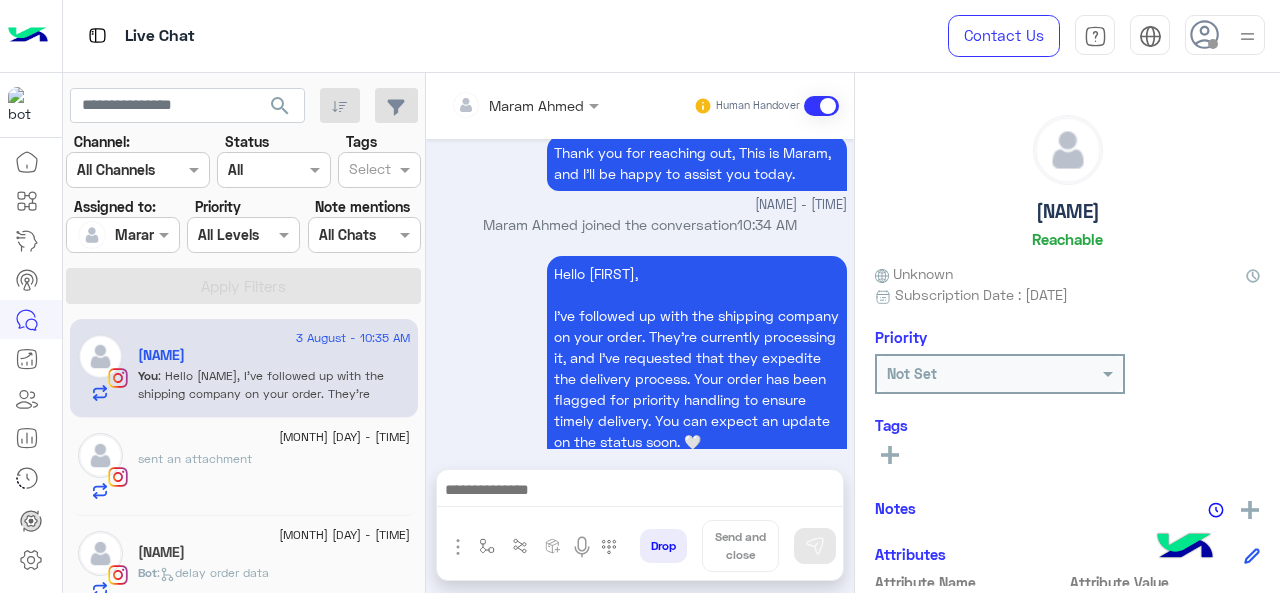 scroll, scrollTop: 838, scrollLeft: 0, axis: vertical 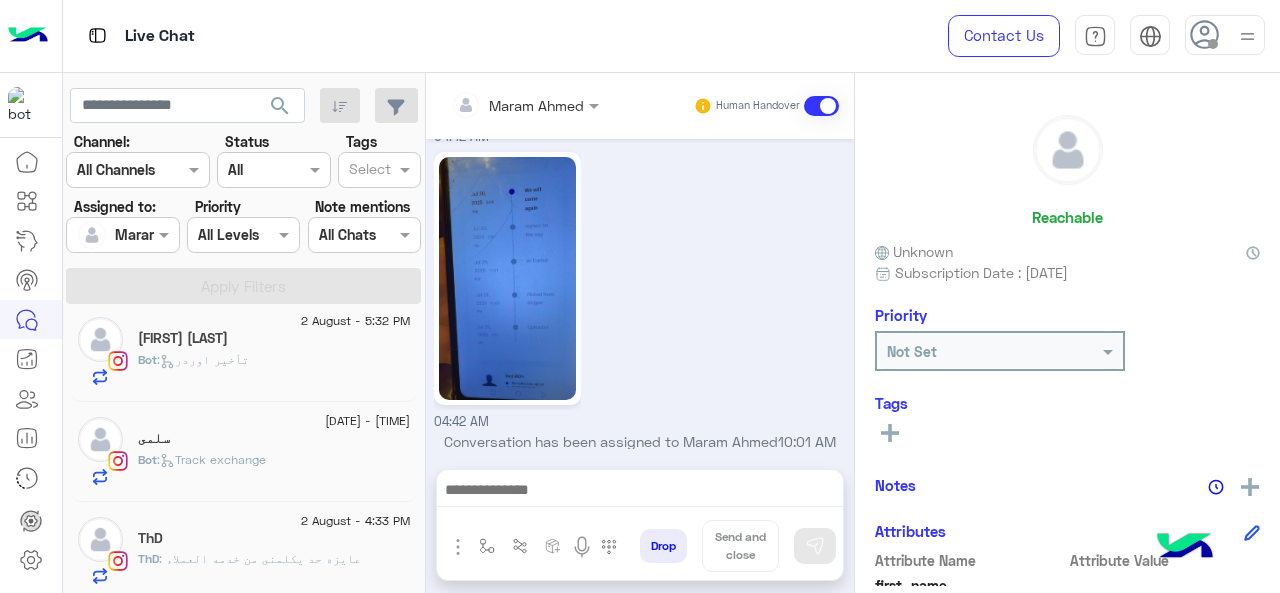 click on "Bot :   Track exchange" 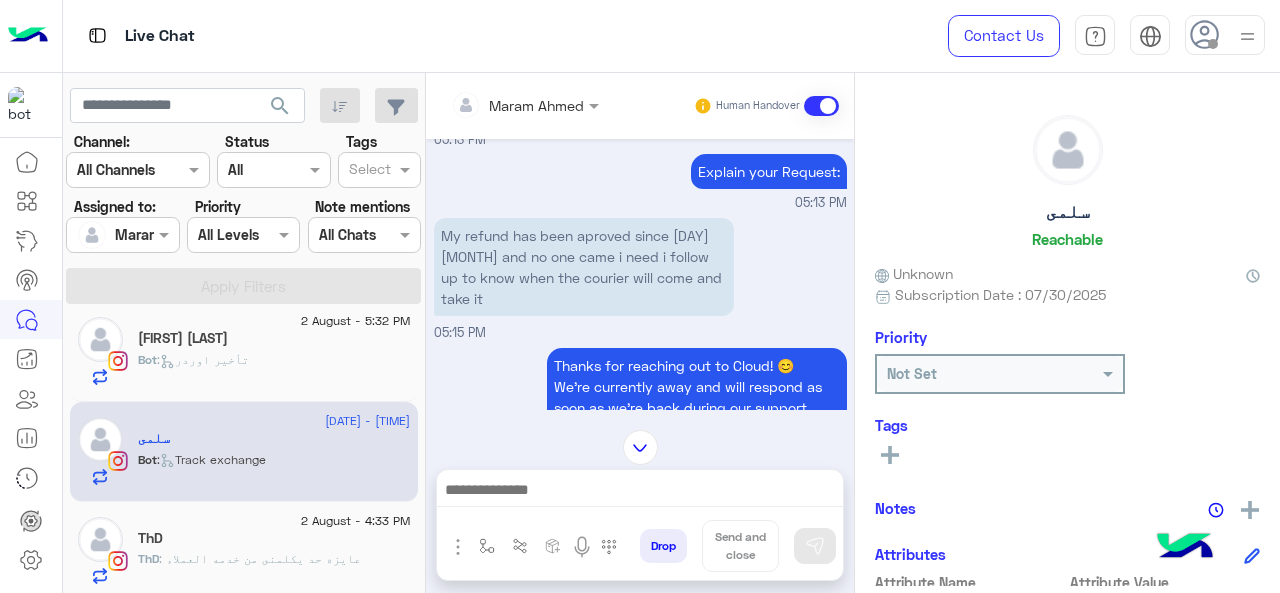scroll, scrollTop: 452, scrollLeft: 0, axis: vertical 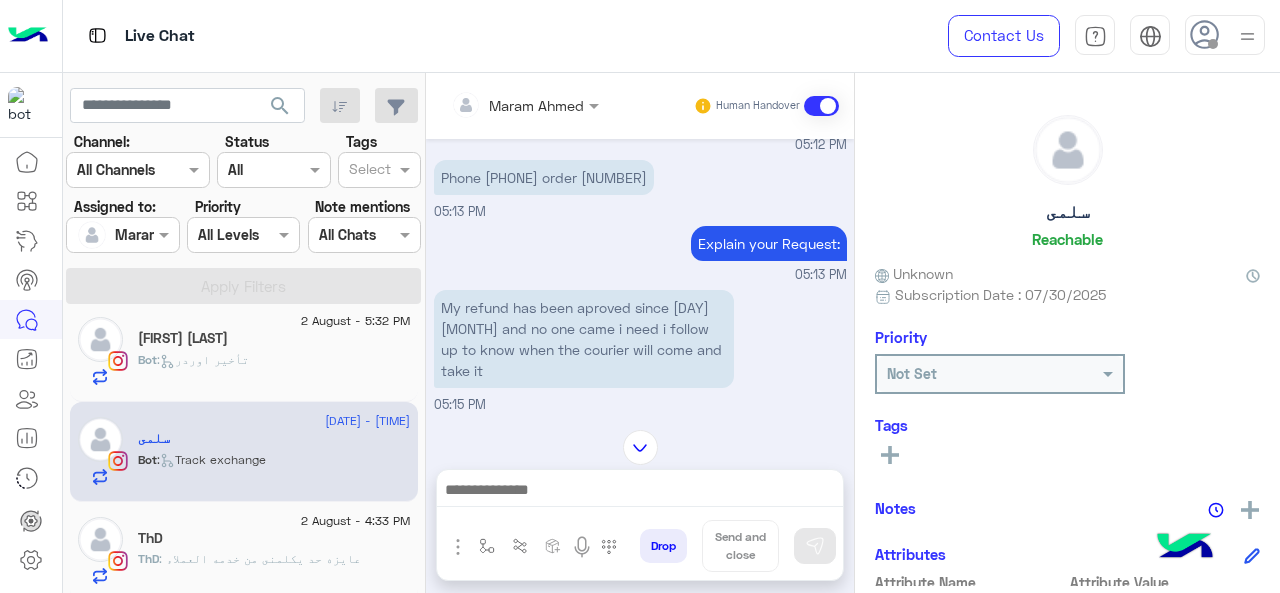 click on "Phone [PHONE] order [NUMBER]" at bounding box center (544, 177) 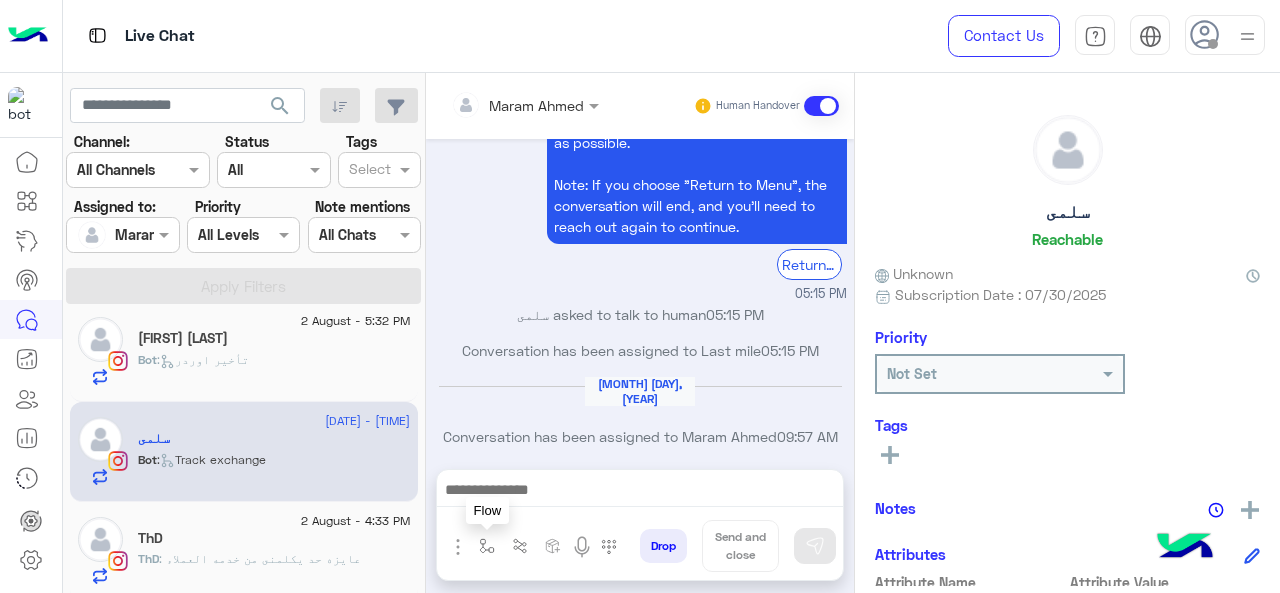 click at bounding box center [487, 546] 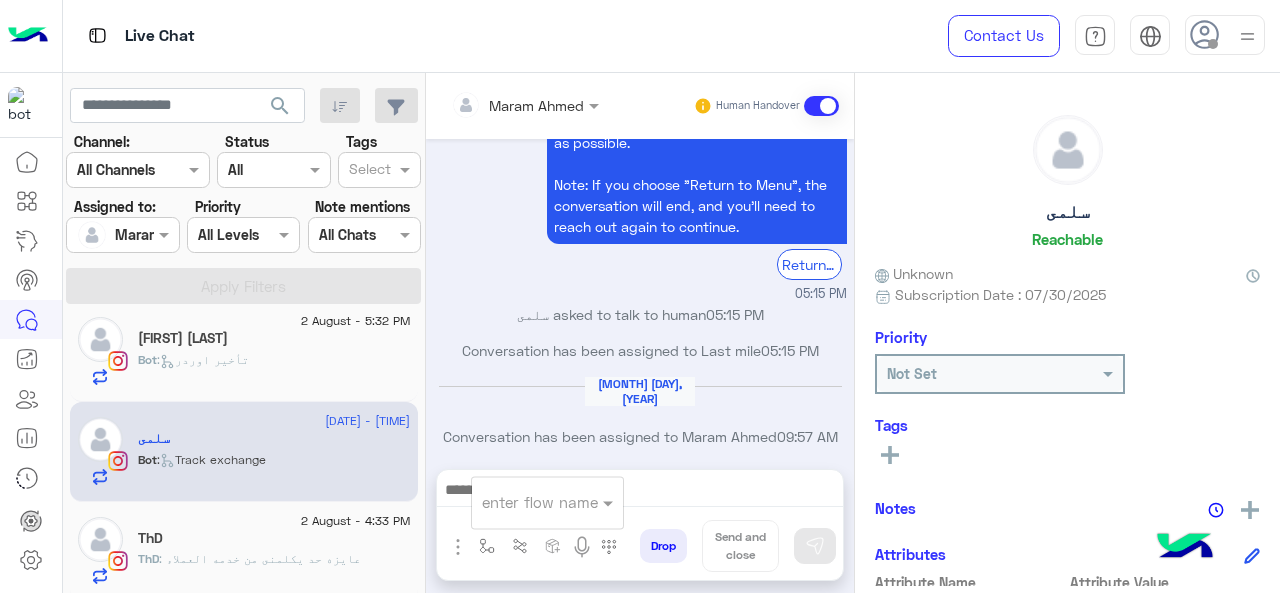 click on "enter flow name" at bounding box center (540, 502) 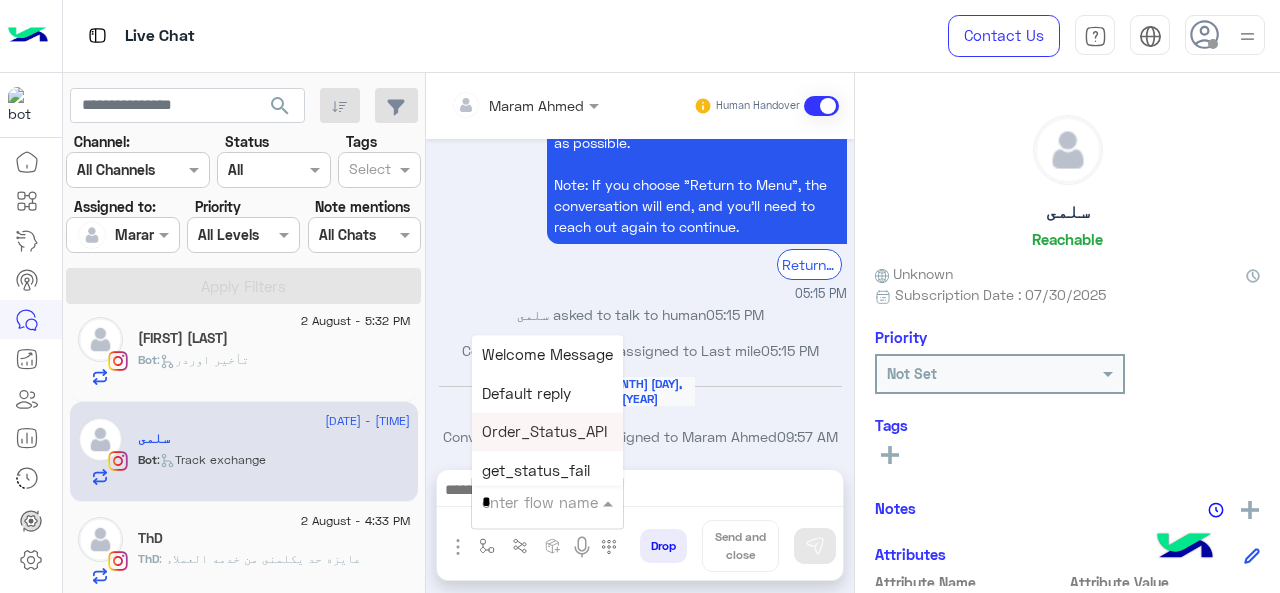 type on "*" 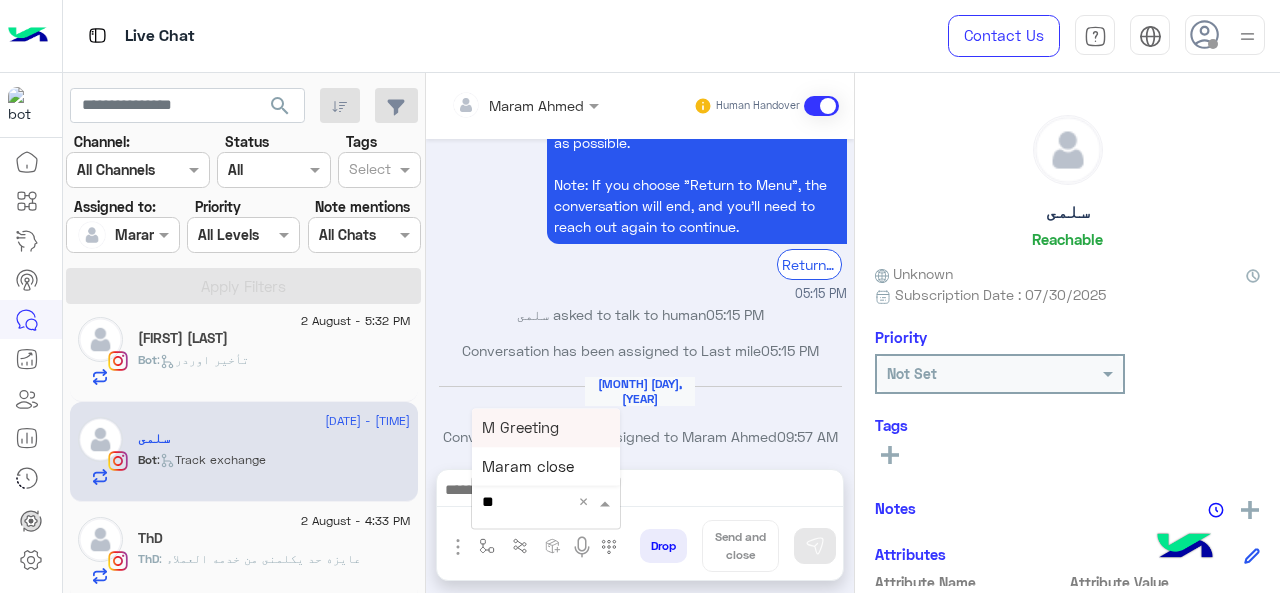 click on "M Greeting" at bounding box center (520, 427) 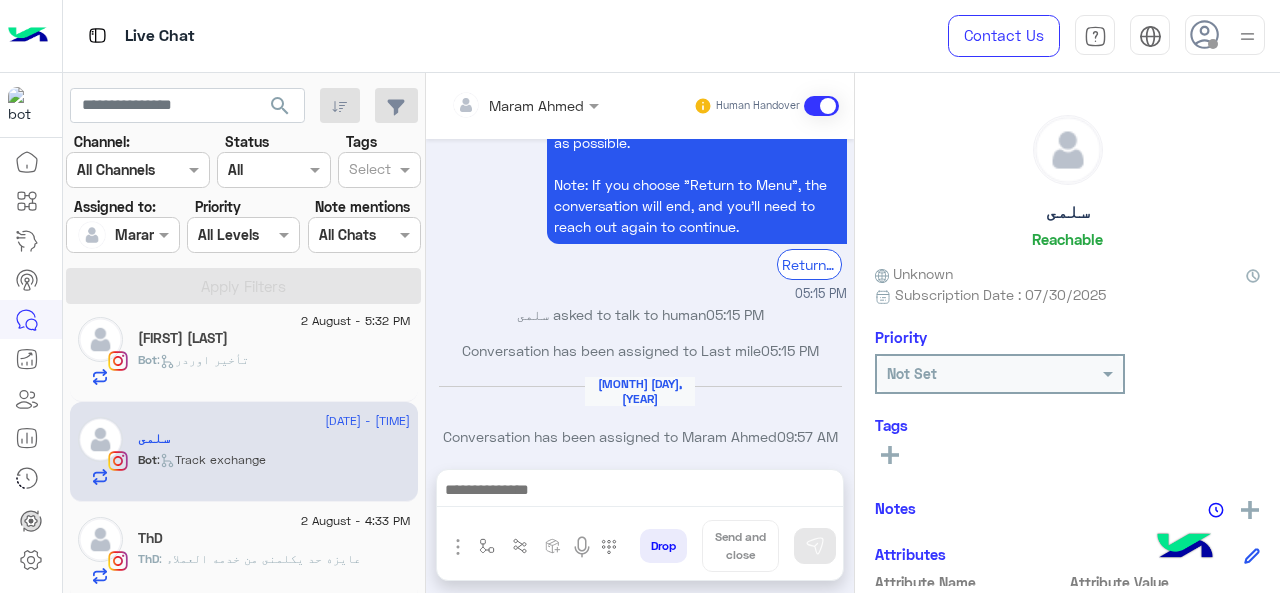 type on "**********" 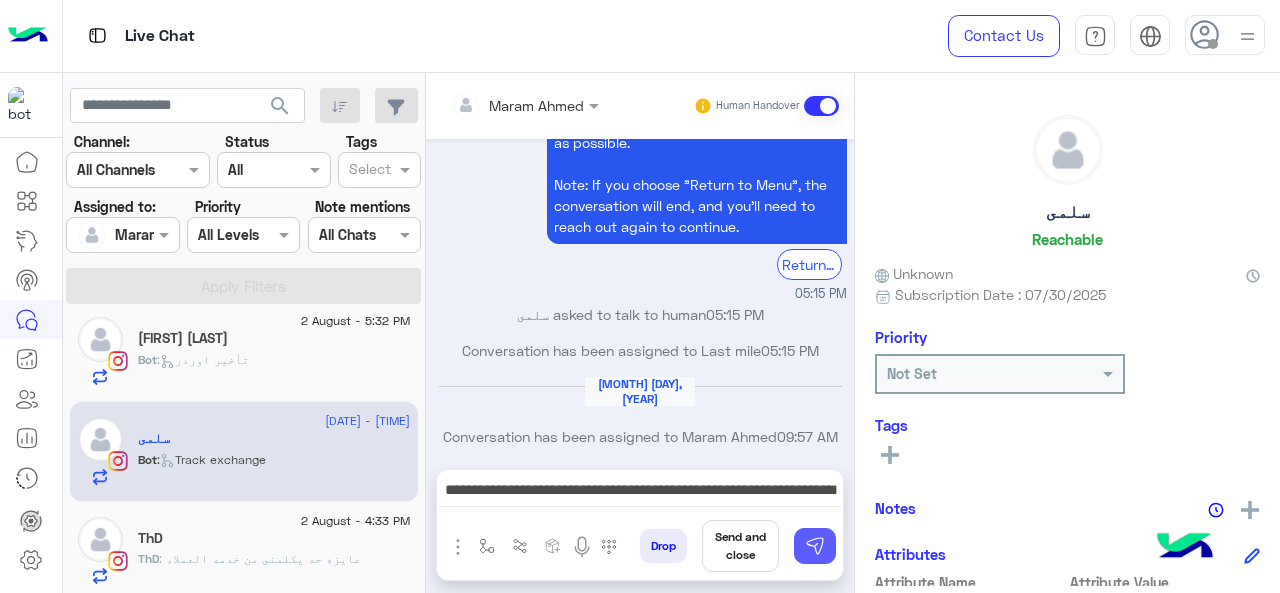 click at bounding box center [815, 546] 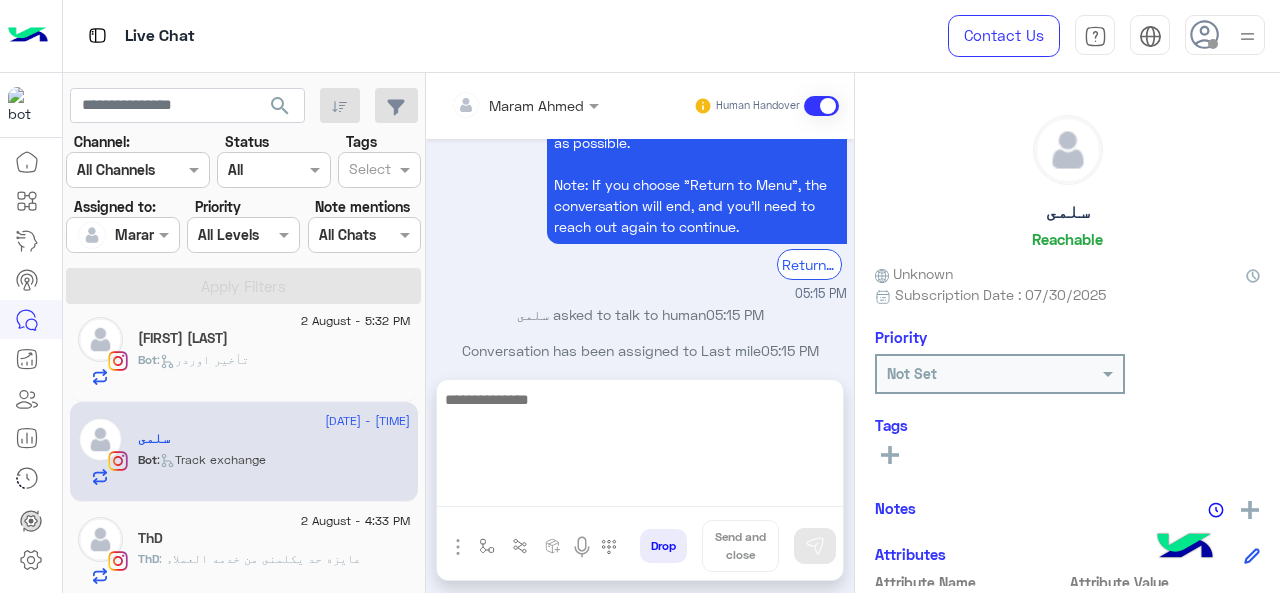 click at bounding box center [640, 447] 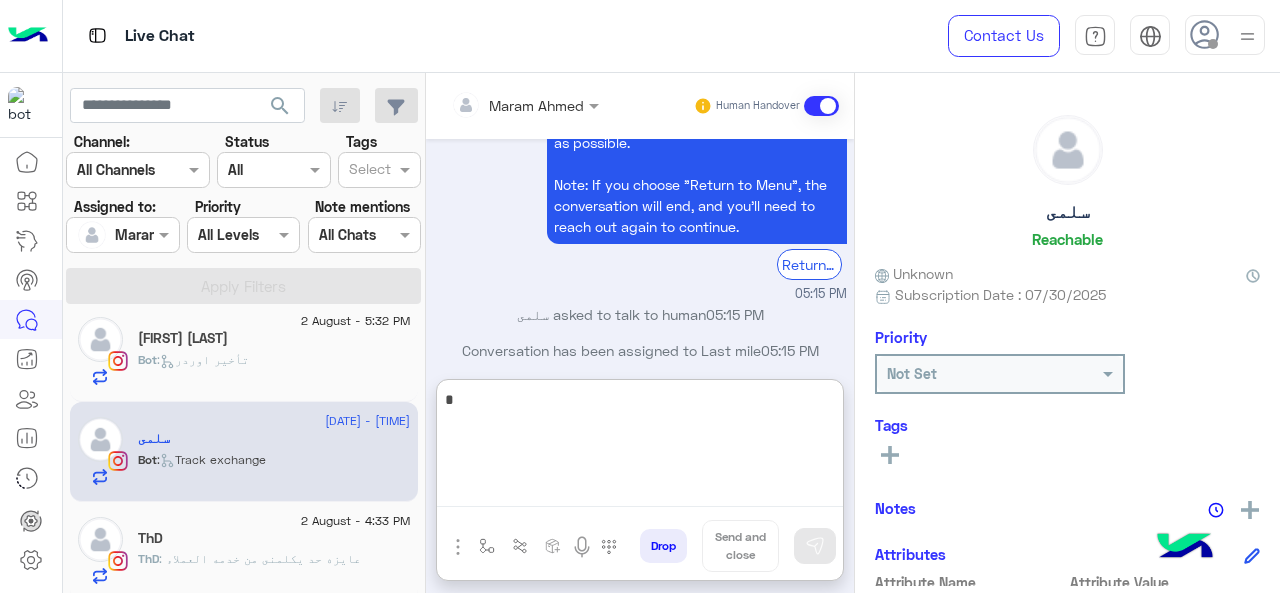 scroll, scrollTop: 1064, scrollLeft: 0, axis: vertical 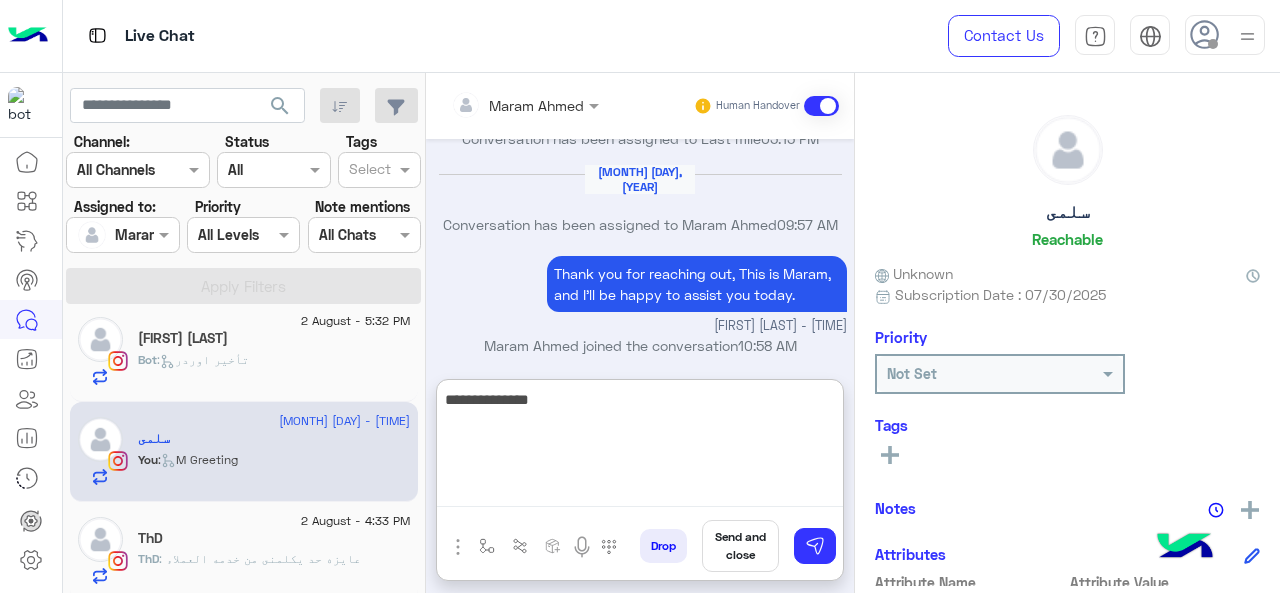 paste on "**********" 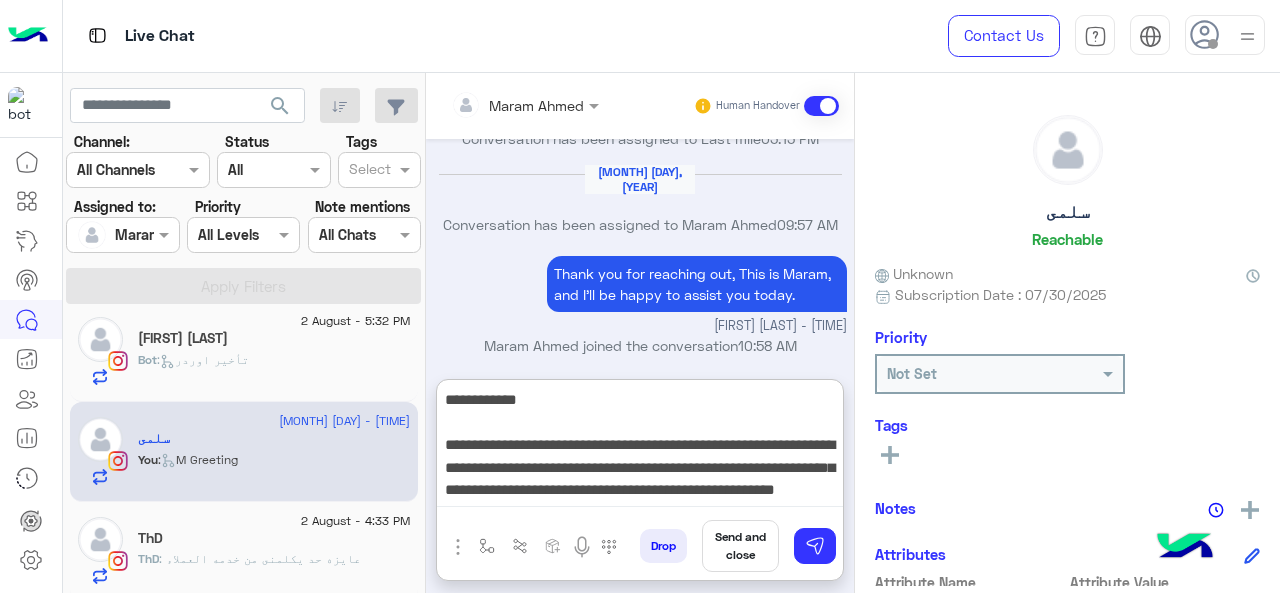 scroll, scrollTop: 15, scrollLeft: 0, axis: vertical 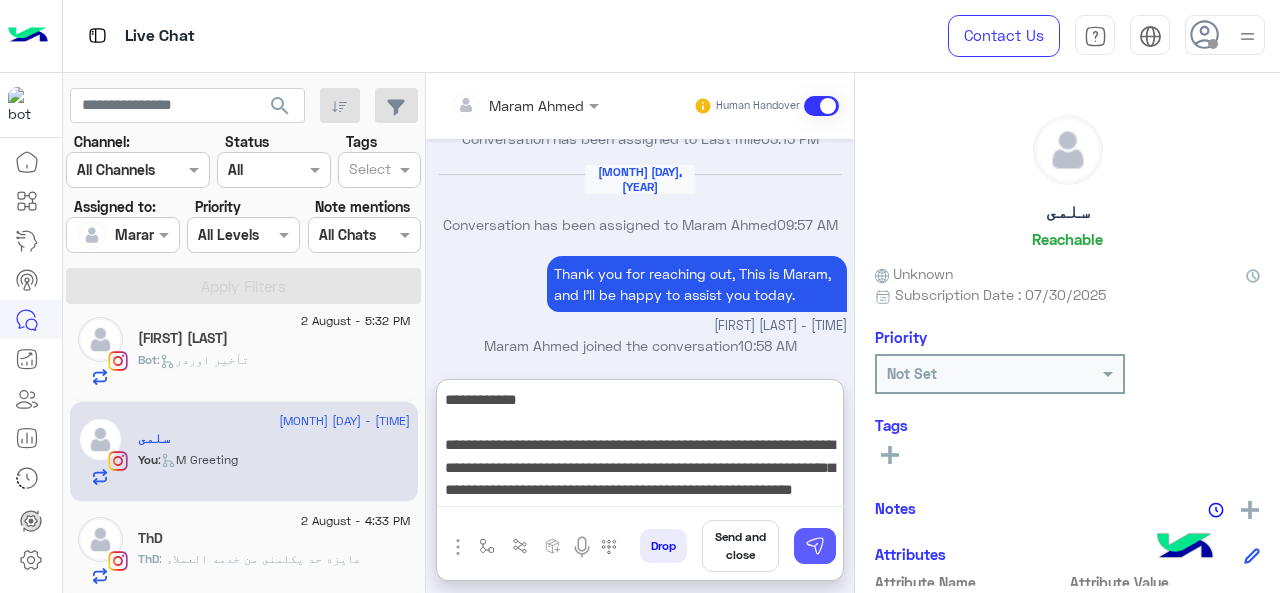 type on "**********" 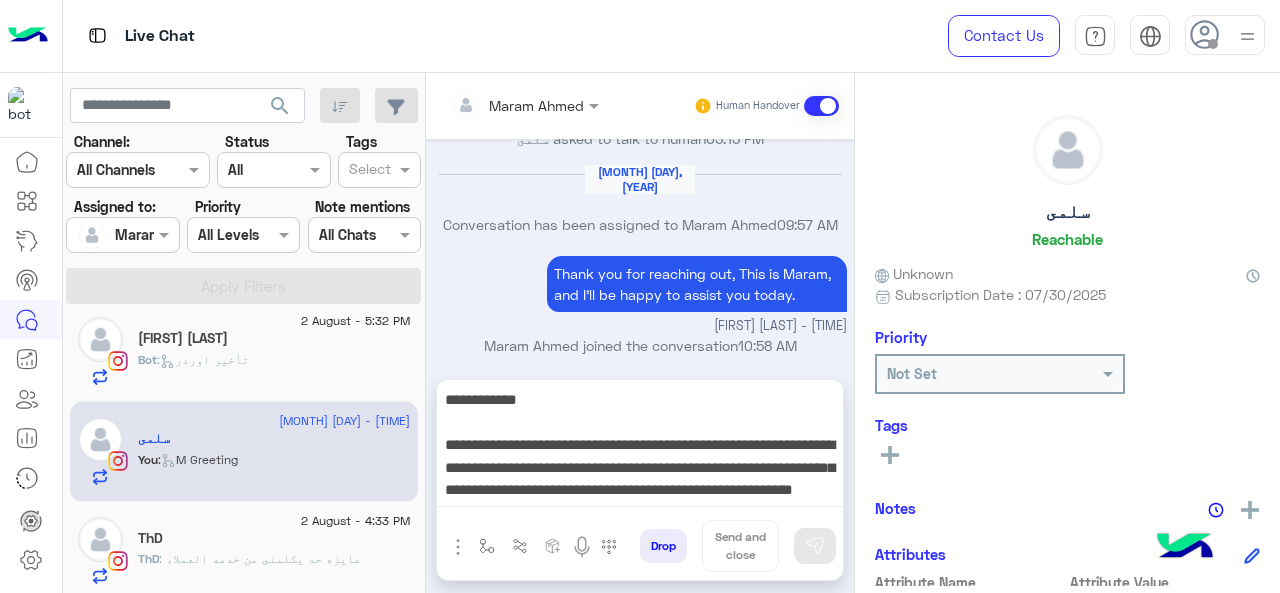 type 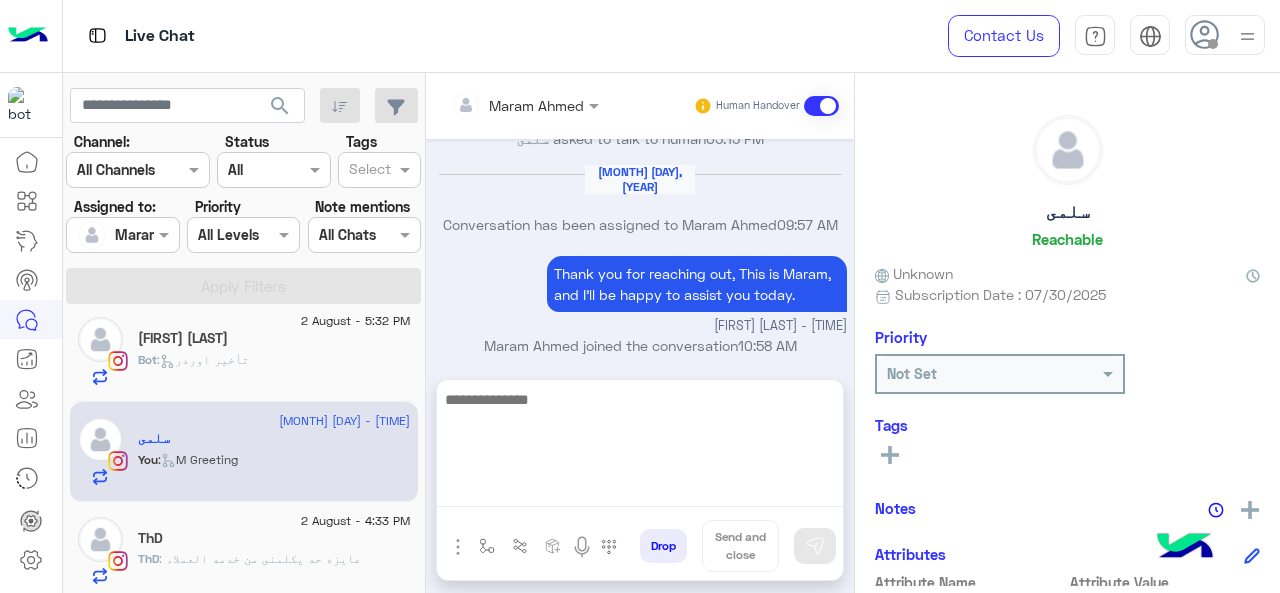 scroll, scrollTop: 1163, scrollLeft: 0, axis: vertical 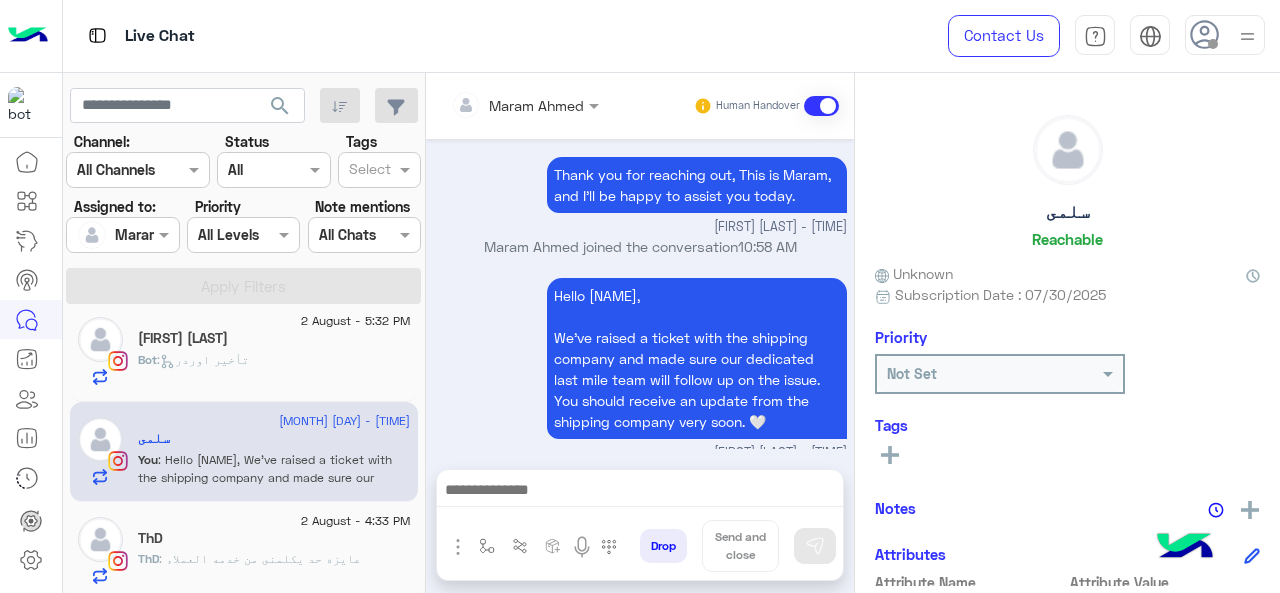 click on "Bot :   تأخير اوردر" 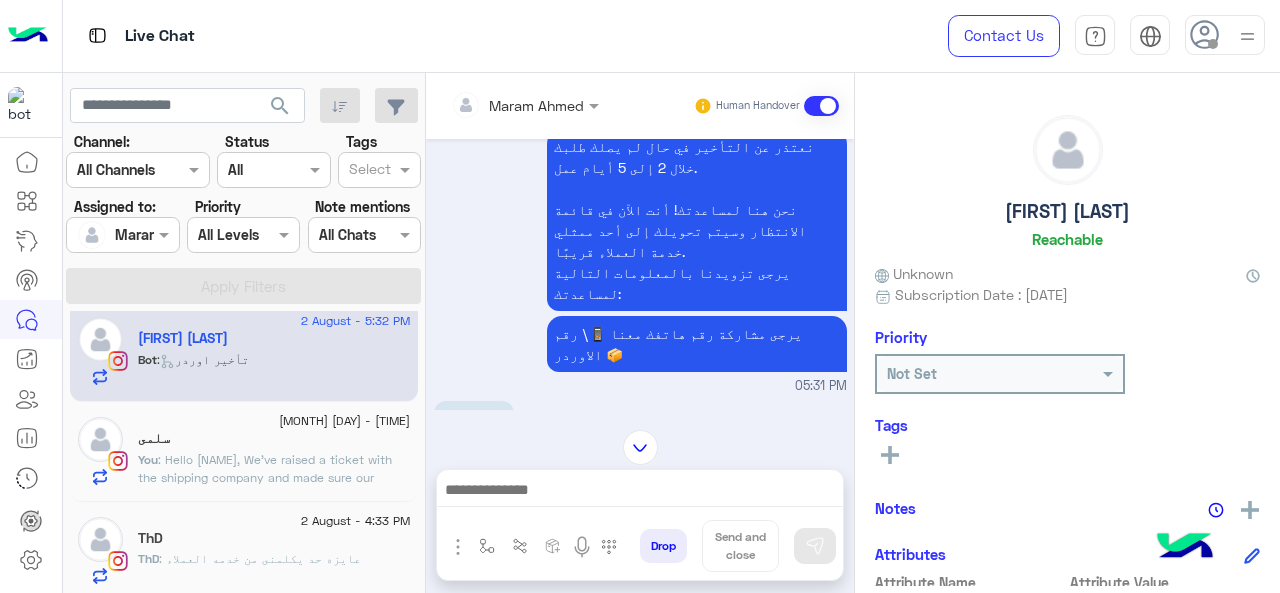 scroll, scrollTop: 416, scrollLeft: 0, axis: vertical 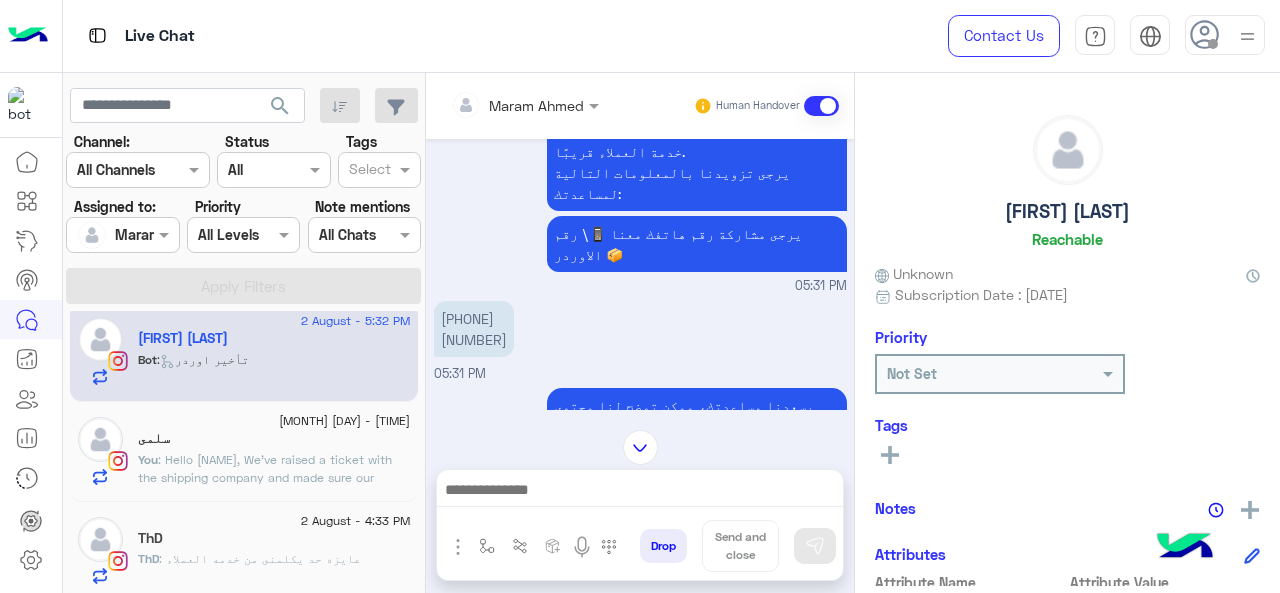 click on "[PHONE] [NUMBER]" at bounding box center (474, 329) 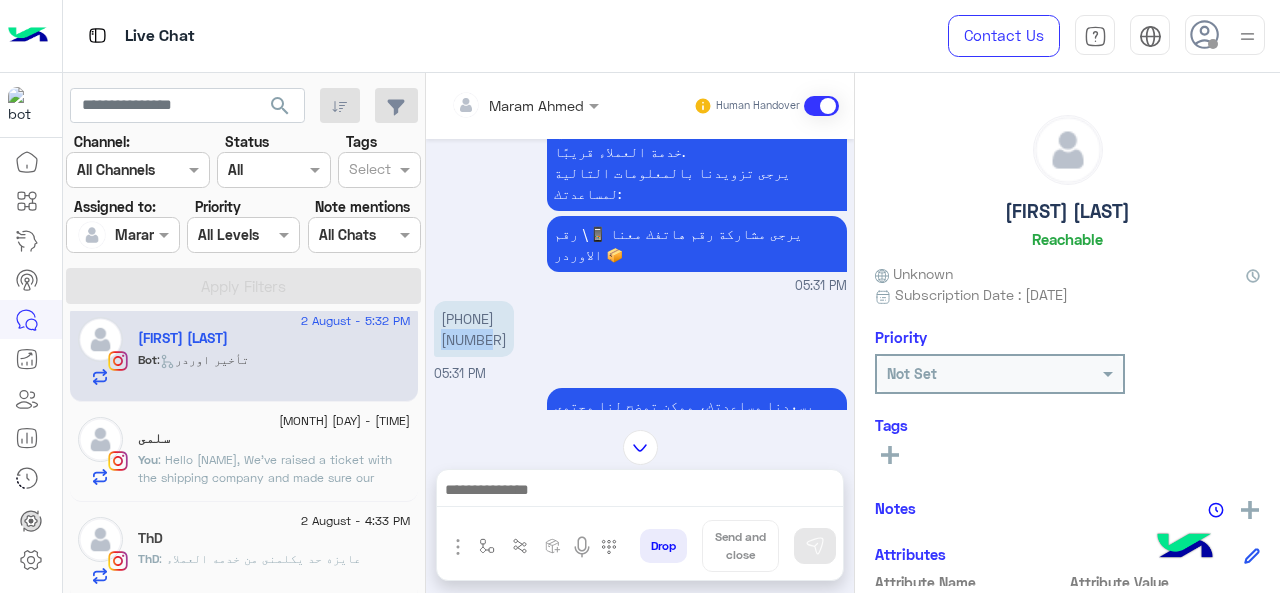 click on "[PHONE] [NUMBER]" at bounding box center (474, 329) 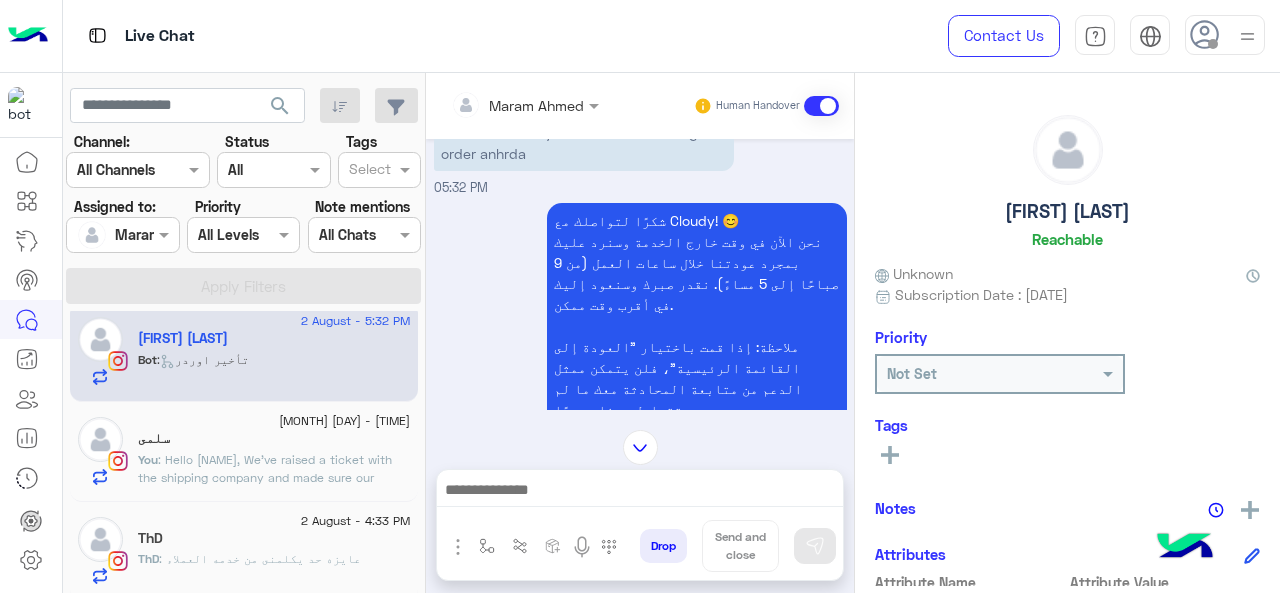 scroll, scrollTop: 916, scrollLeft: 0, axis: vertical 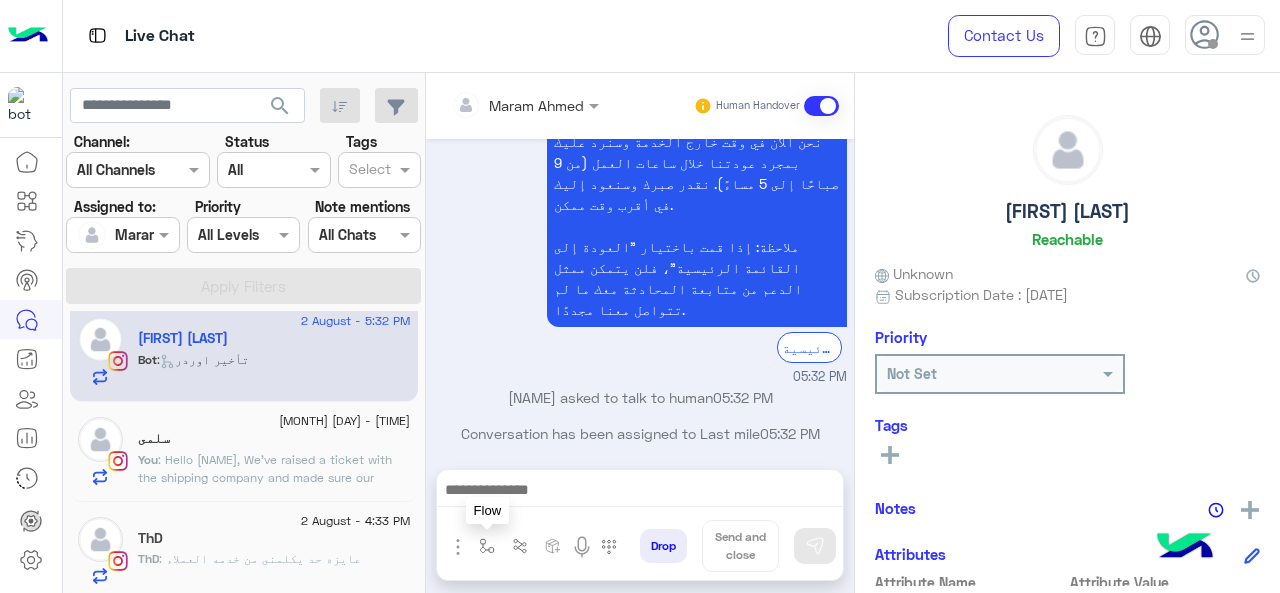 click at bounding box center (487, 546) 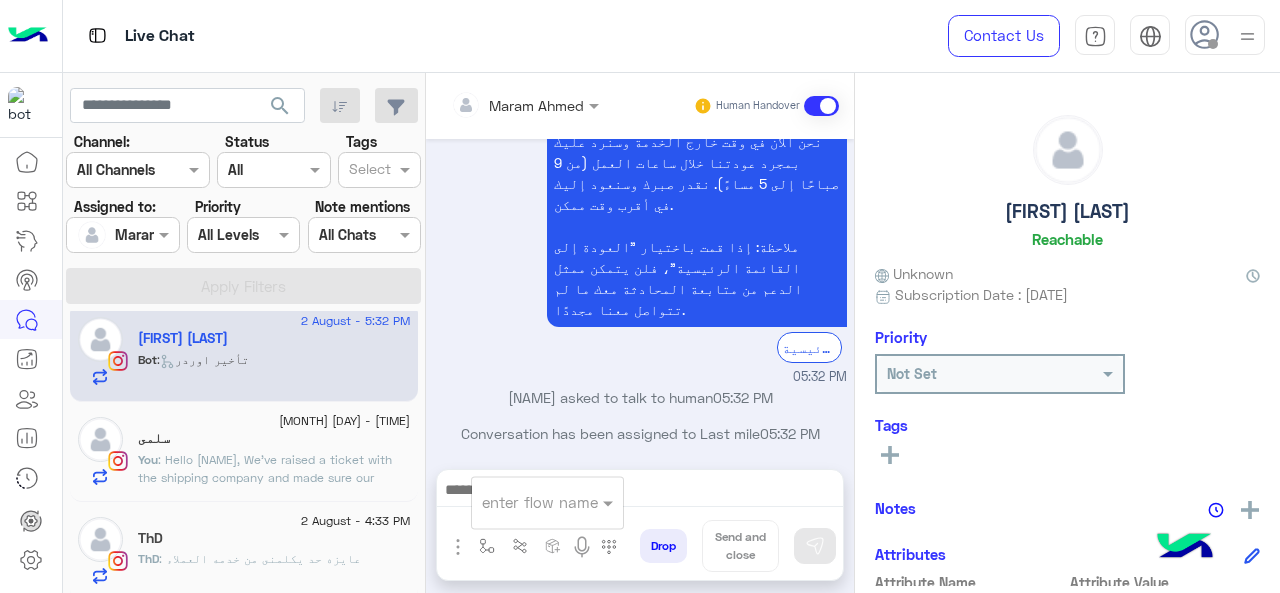 click on "enter flow name" at bounding box center (547, 502) 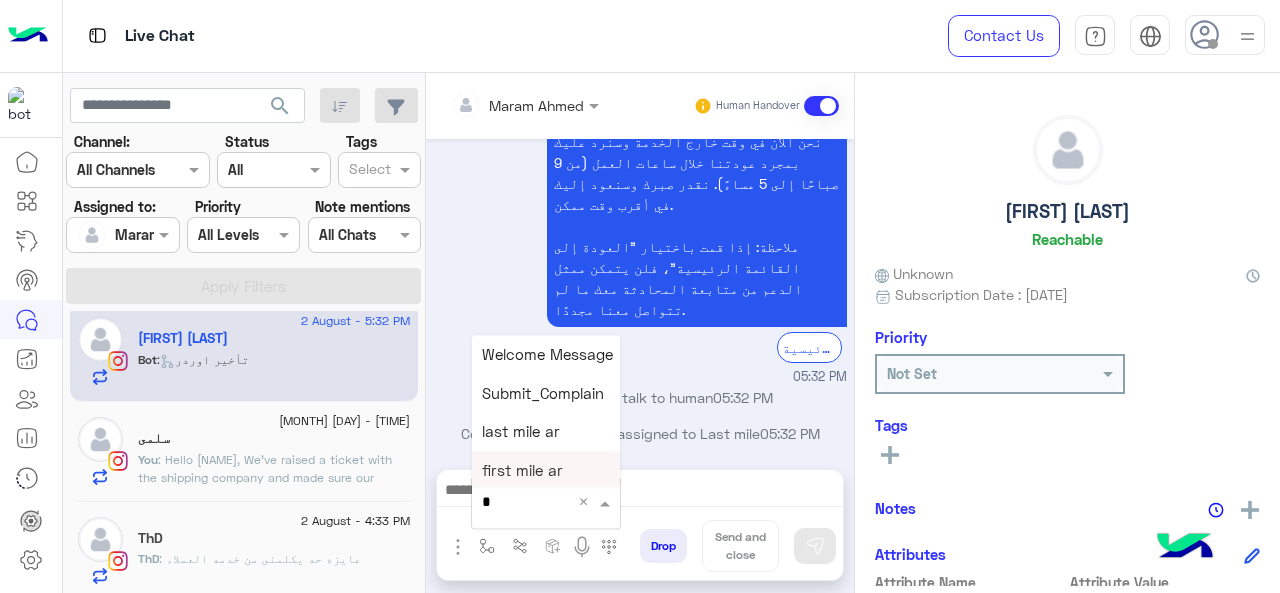 type on "*" 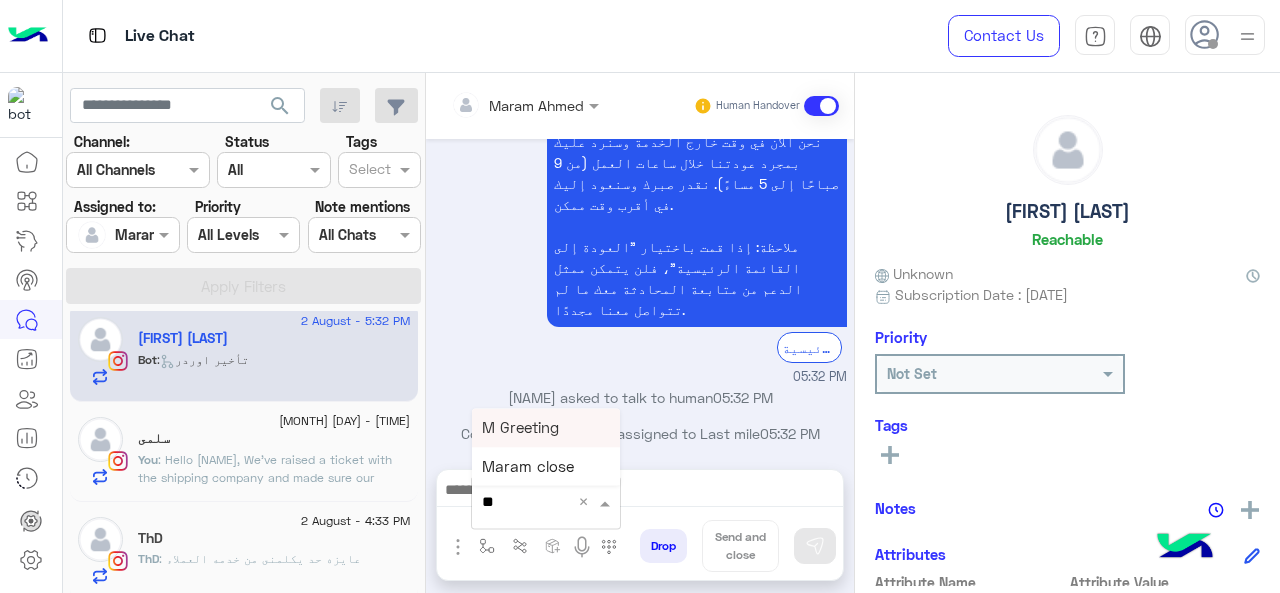 click on "M Greeting" at bounding box center (520, 427) 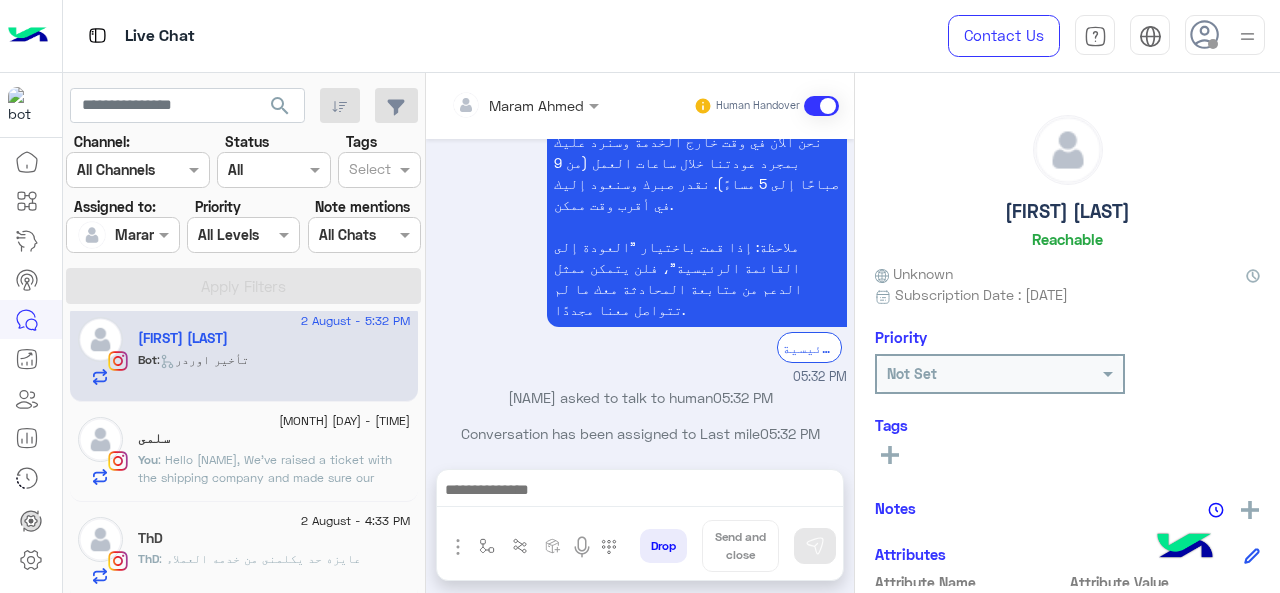 type on "**********" 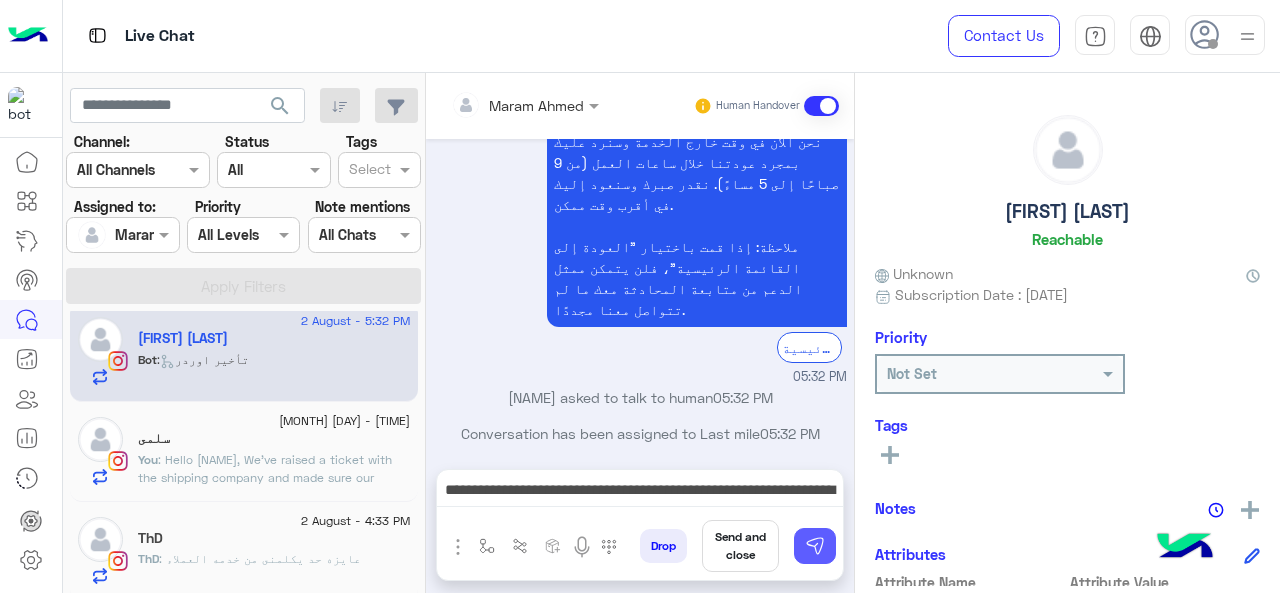 click at bounding box center [815, 546] 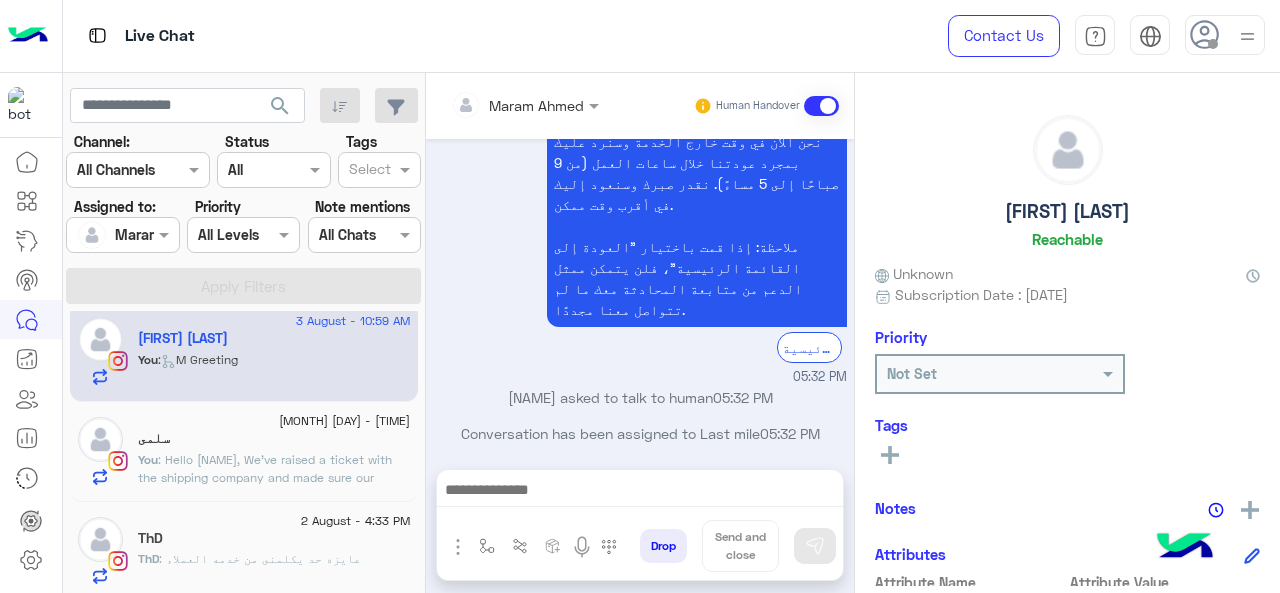scroll, scrollTop: 1036, scrollLeft: 0, axis: vertical 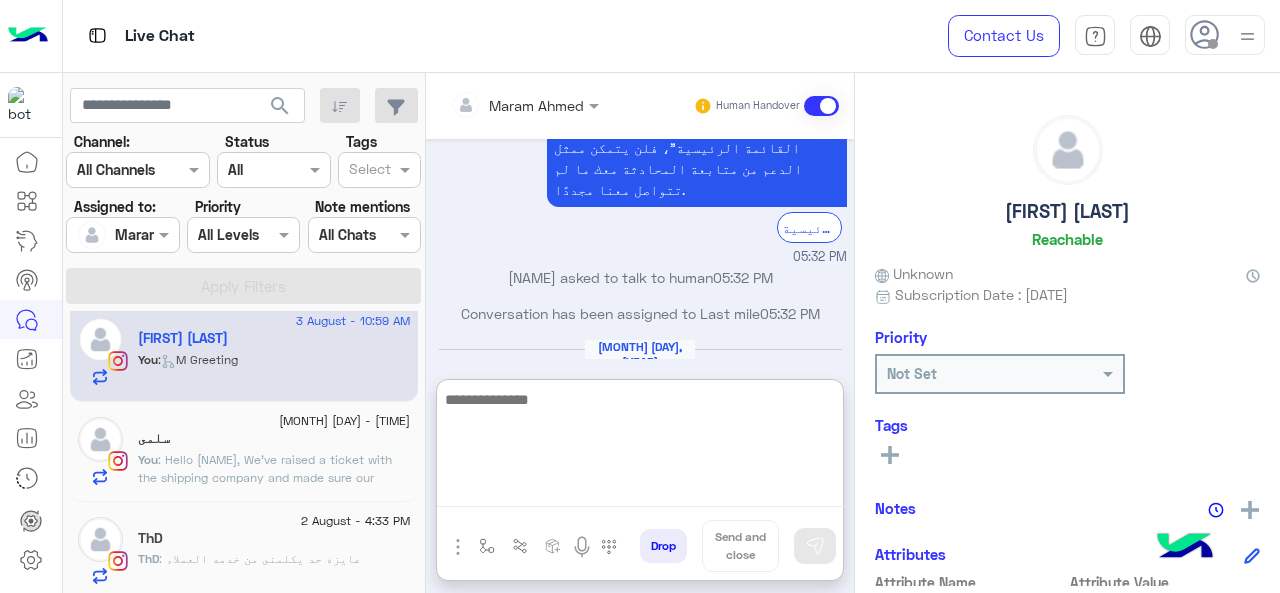 paste on "**********" 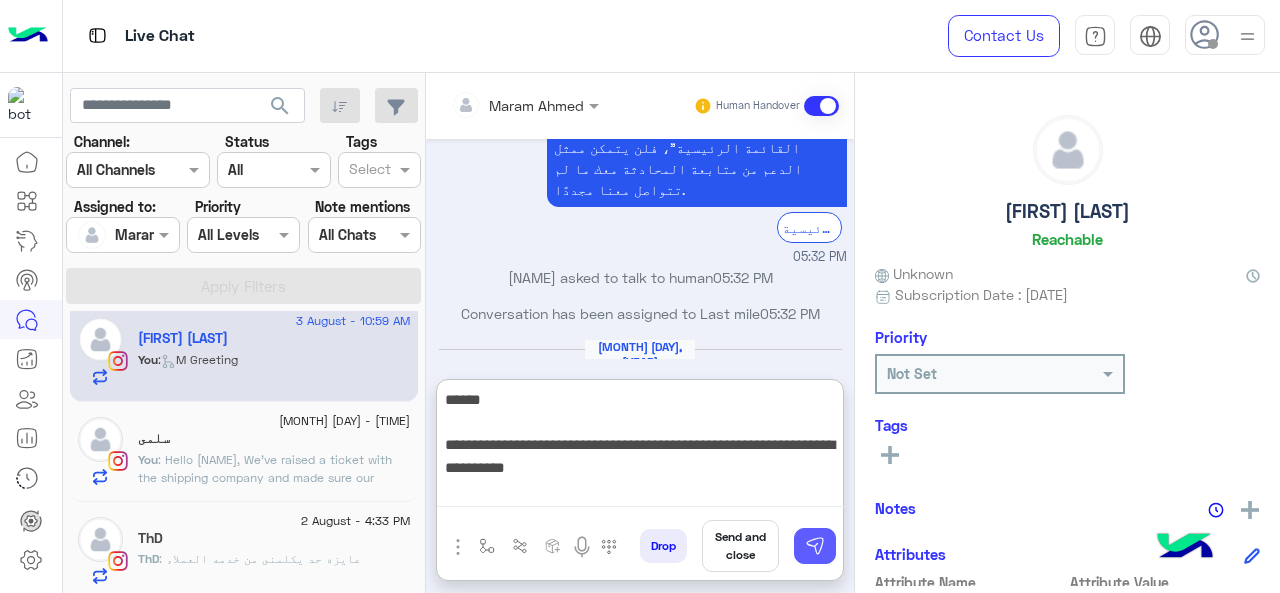 type on "**********" 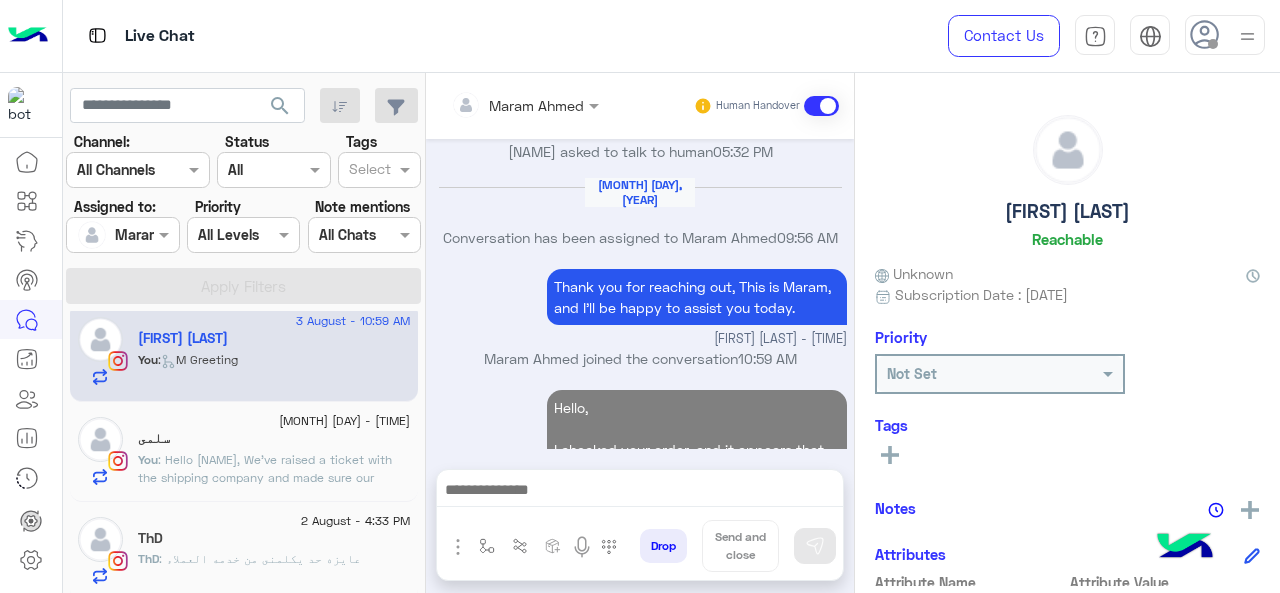 scroll, scrollTop: 1163, scrollLeft: 0, axis: vertical 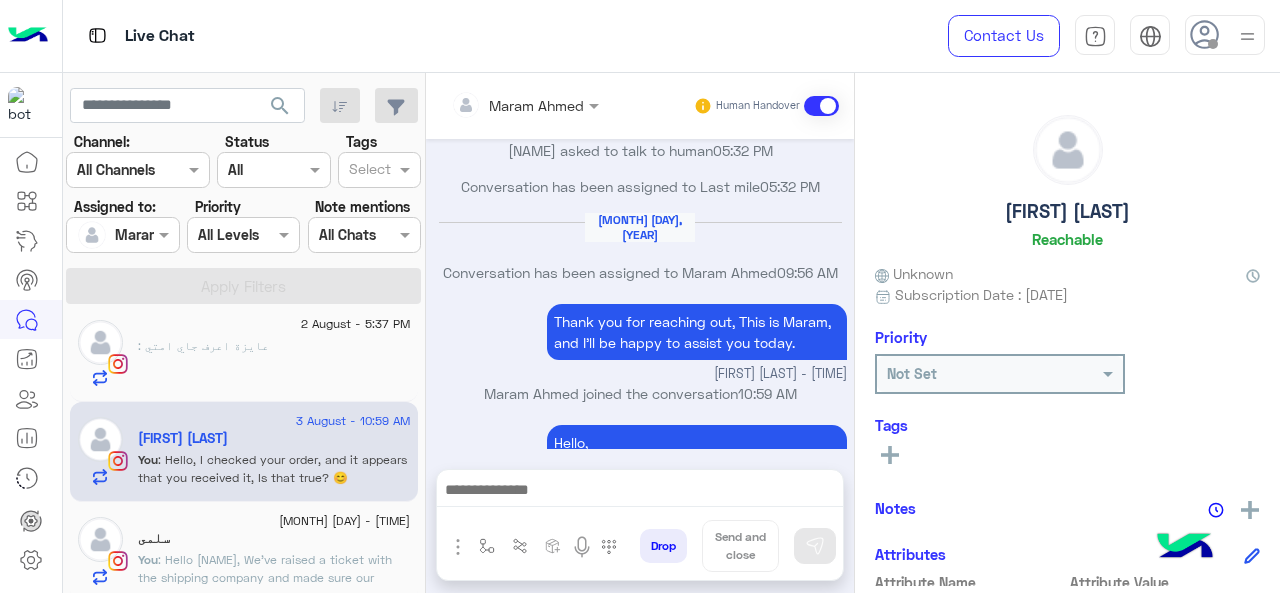 click on ": عايزة اعرف جاي امتي" 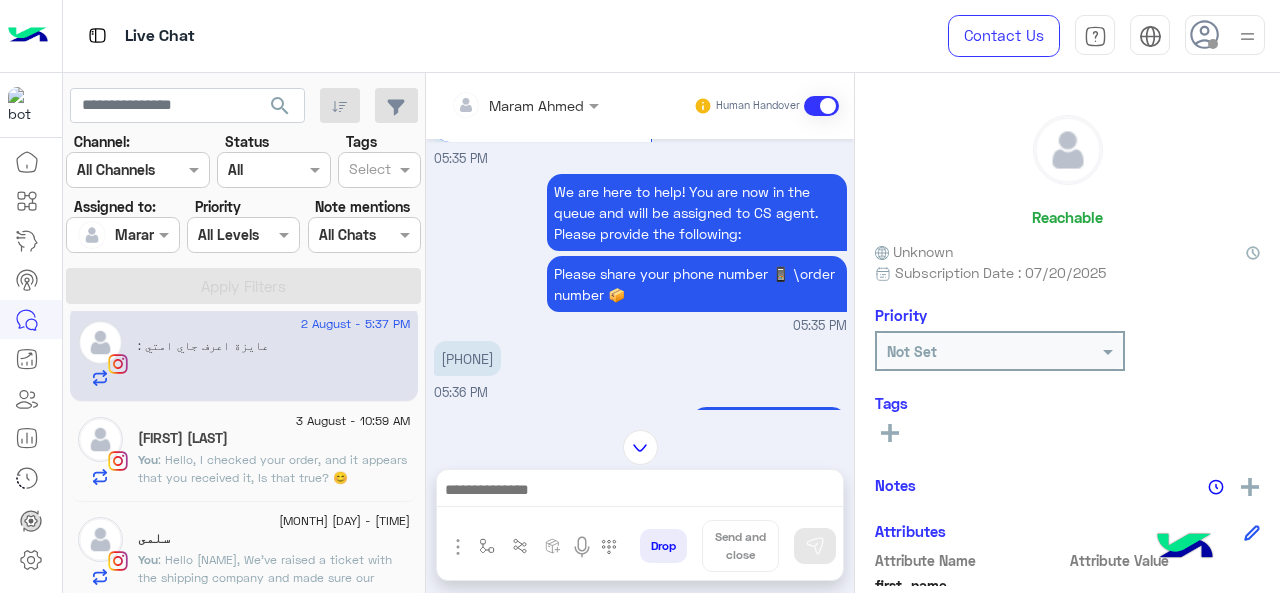 scroll, scrollTop: 187, scrollLeft: 0, axis: vertical 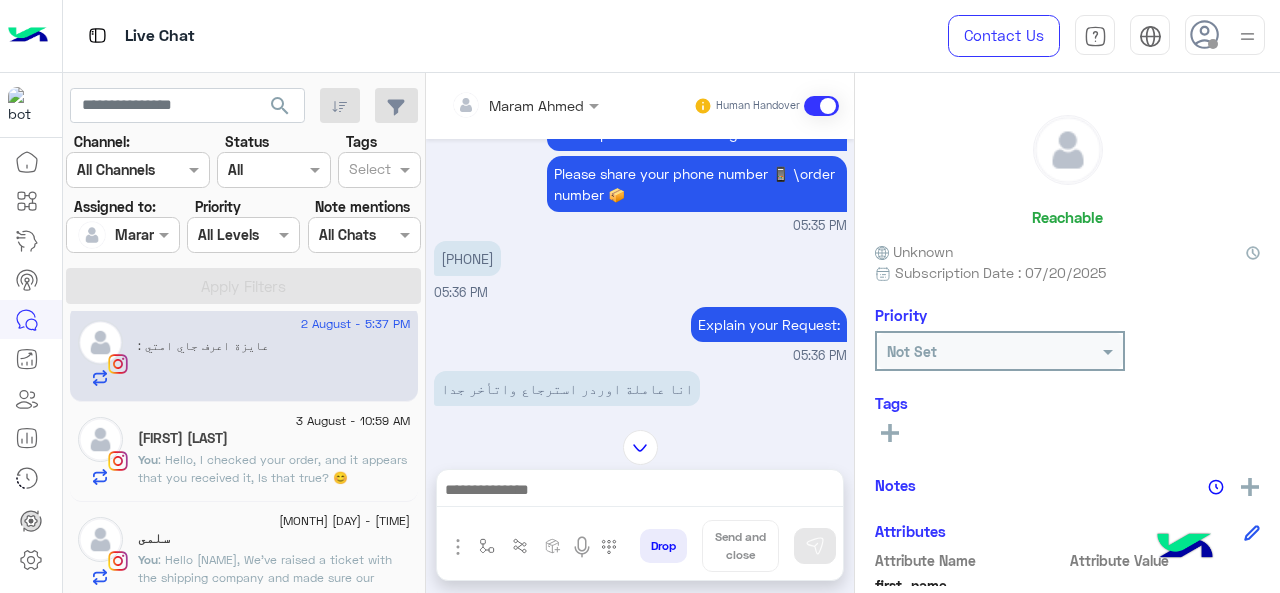 drag, startPoint x: 530, startPoint y: 245, endPoint x: 447, endPoint y: 259, distance: 84.17244 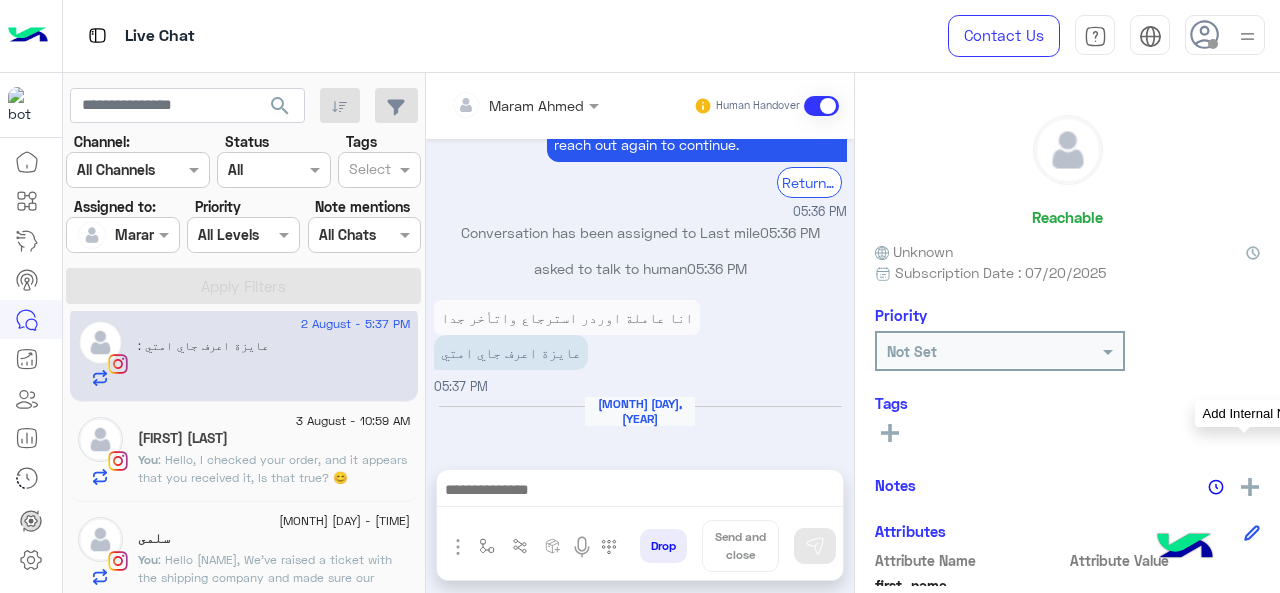 click 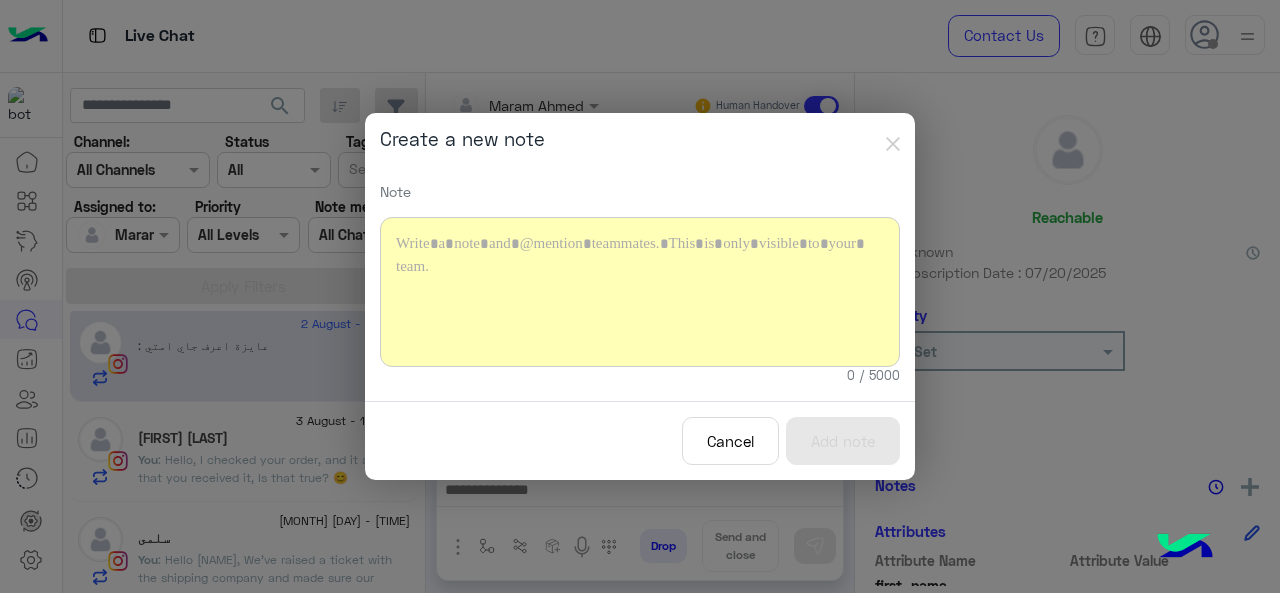 click 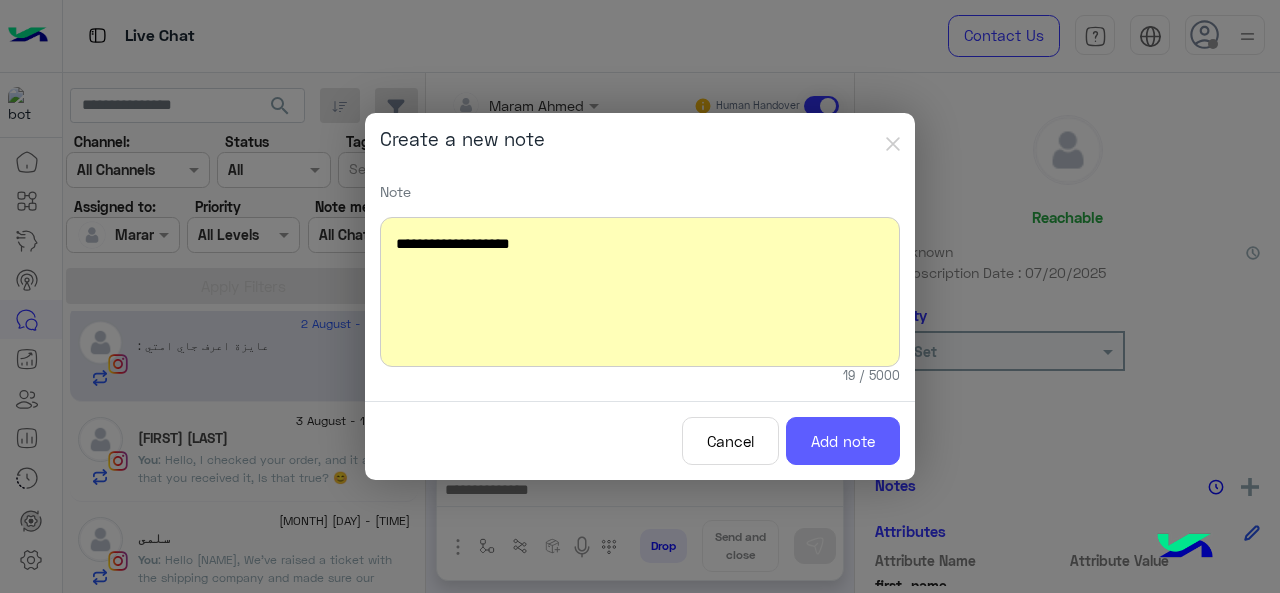 click on "Add note" 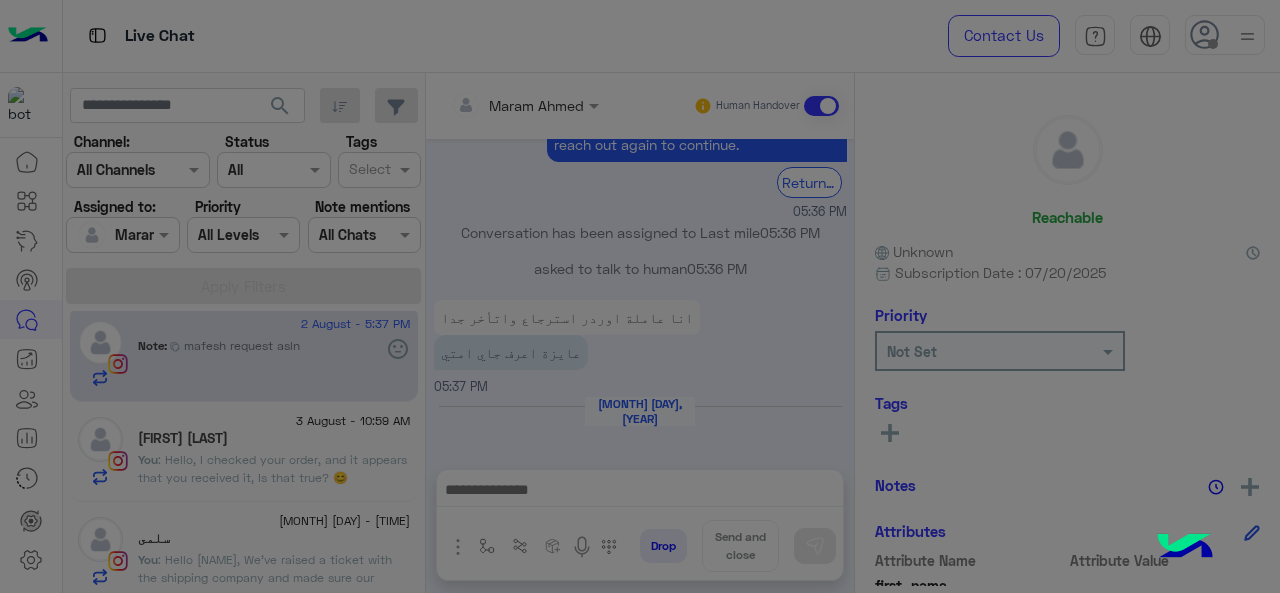 scroll, scrollTop: 811, scrollLeft: 0, axis: vertical 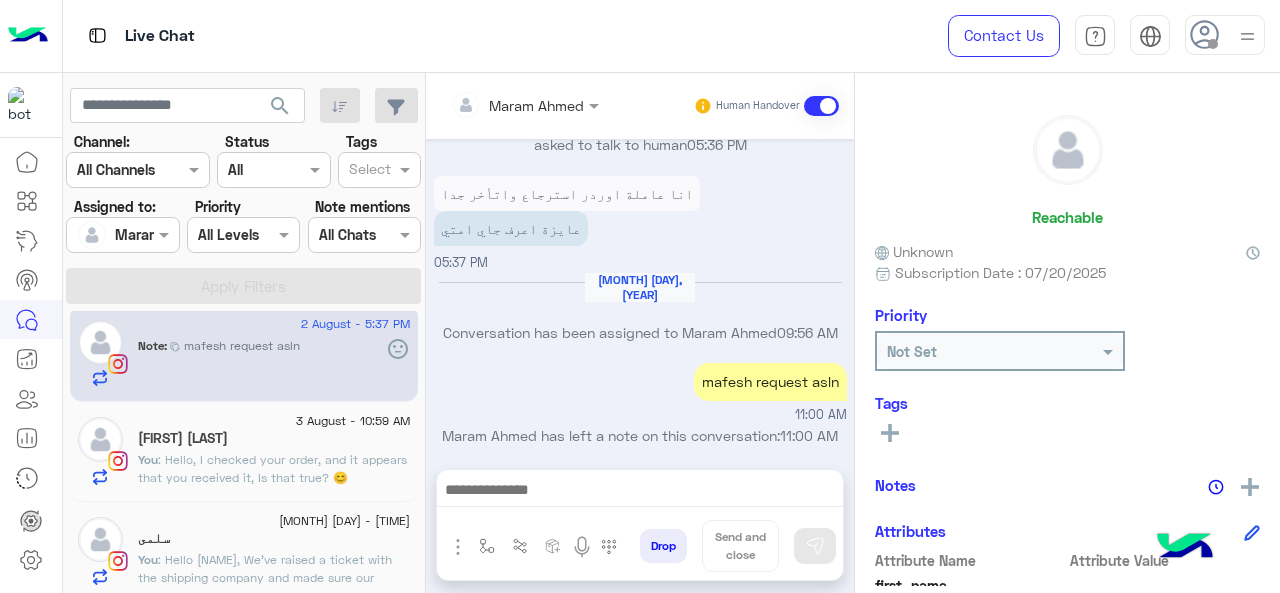 click 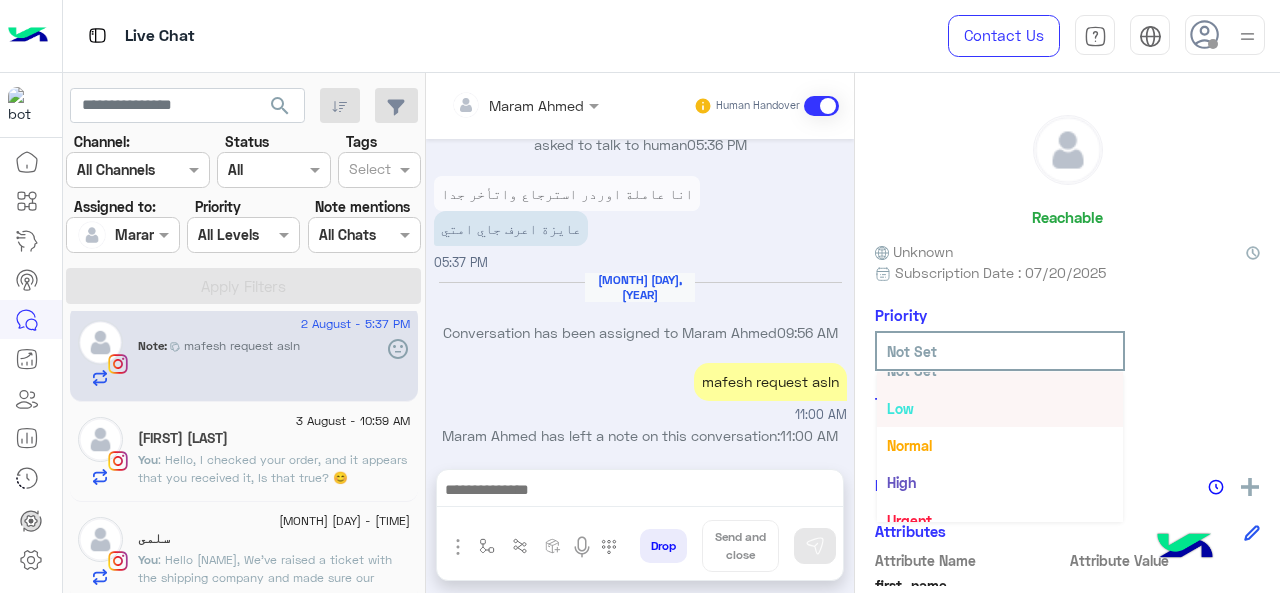 scroll, scrollTop: 36, scrollLeft: 0, axis: vertical 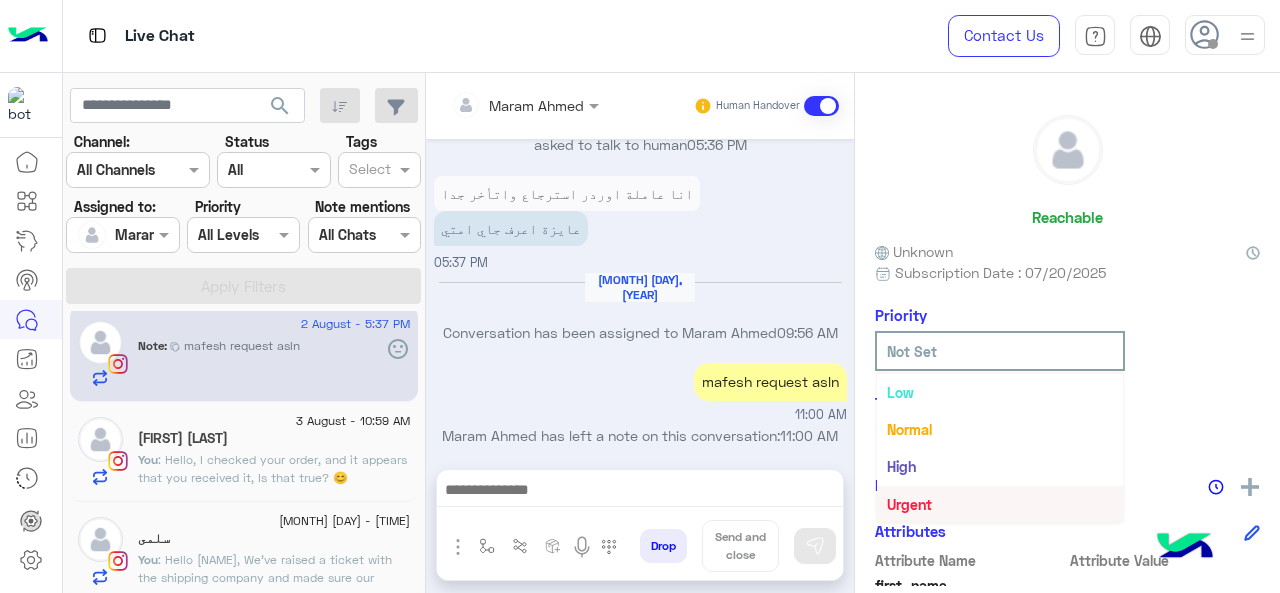 drag, startPoint x: 937, startPoint y: 499, endPoint x: 895, endPoint y: 472, distance: 49.92995 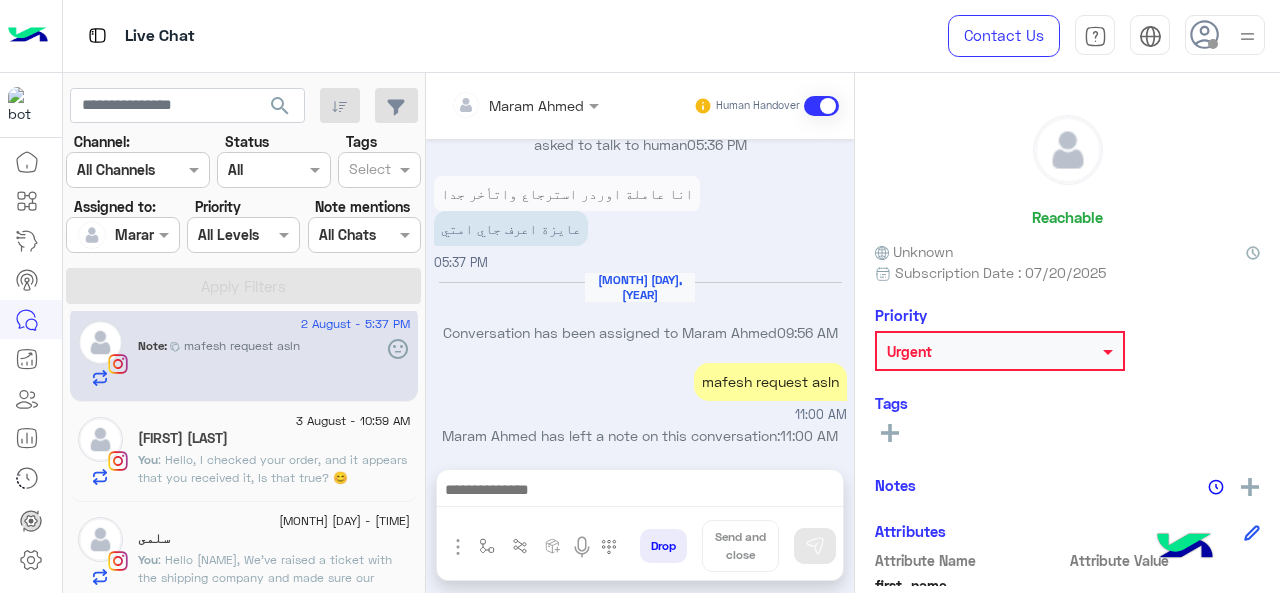 click at bounding box center (525, 104) 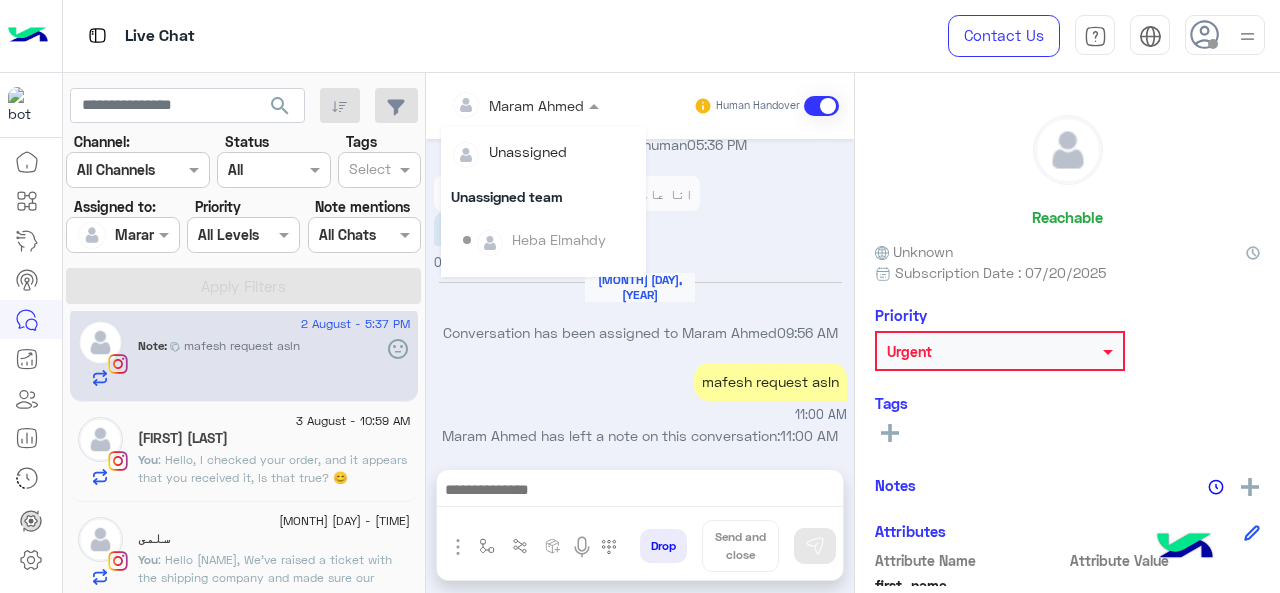 scroll, scrollTop: 304, scrollLeft: 0, axis: vertical 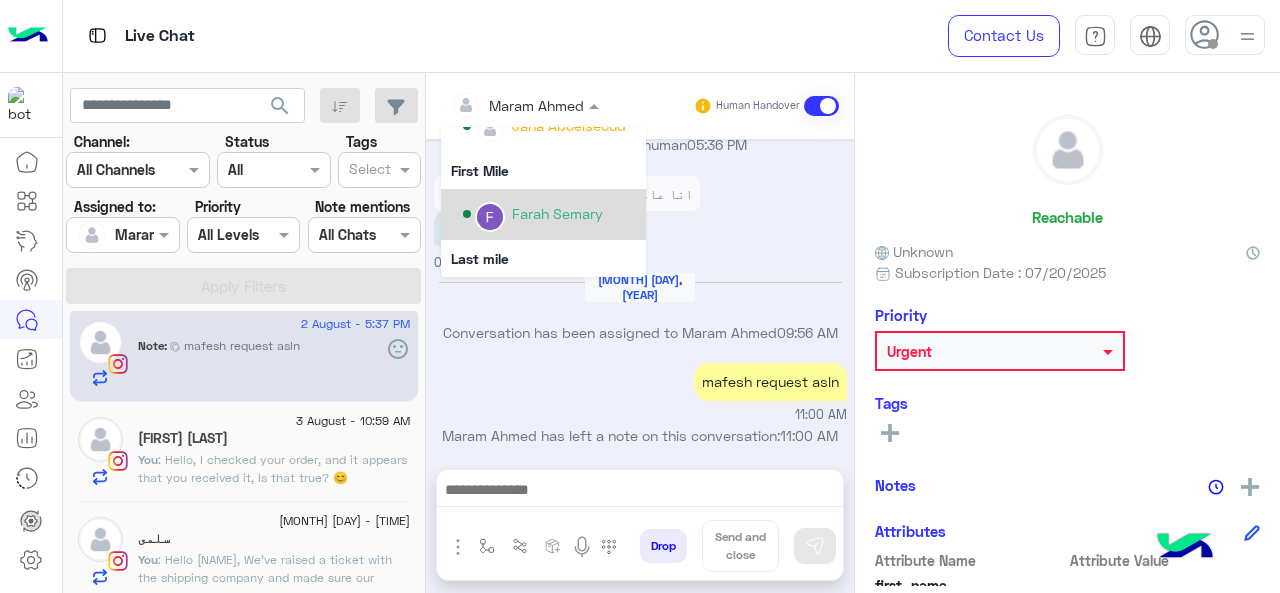 click on "Farah Semary" at bounding box center (557, 213) 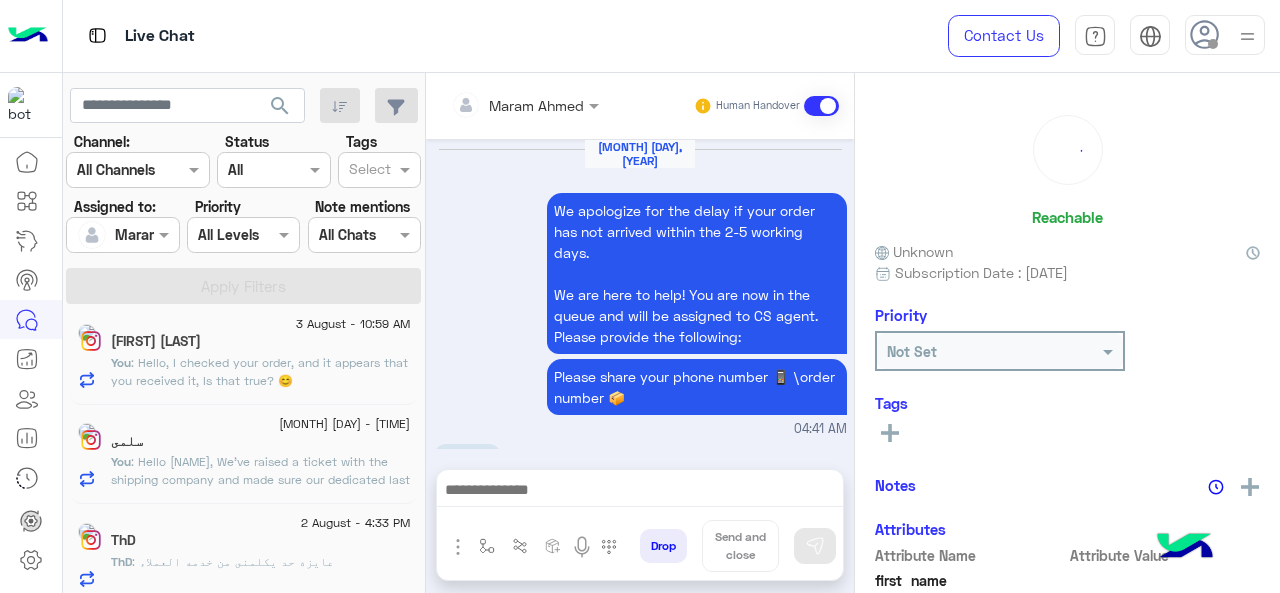 scroll, scrollTop: 939, scrollLeft: 0, axis: vertical 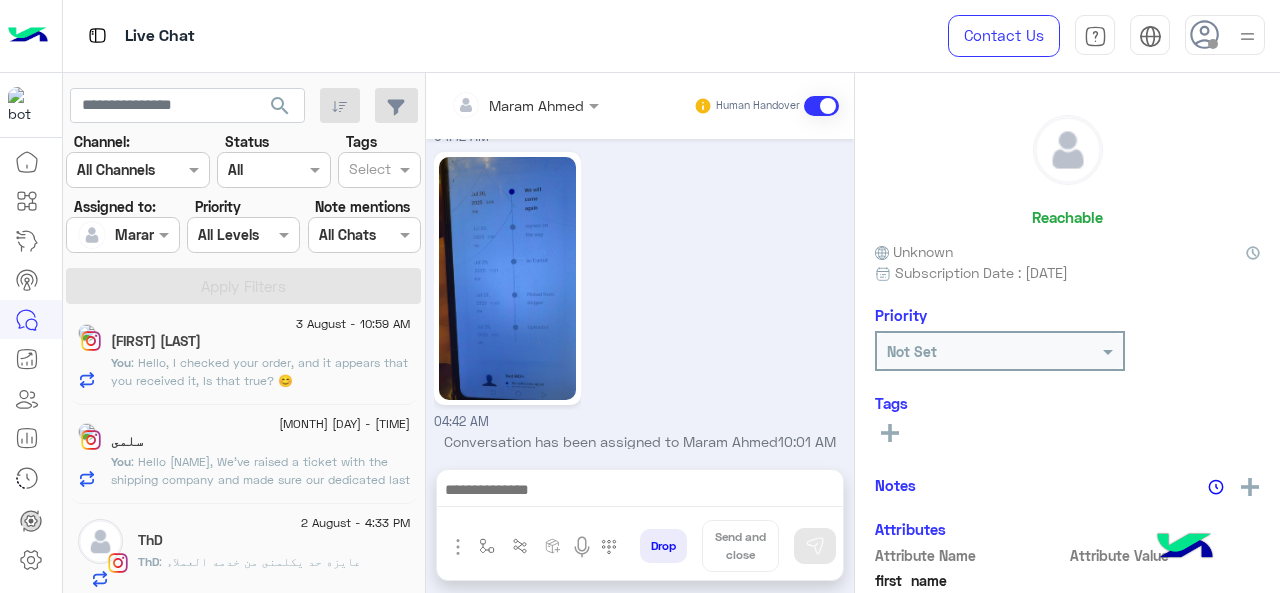 click on "You  : Hello [NAME],
We’ve raised a ticket with the shipping company and made sure our dedicated last mile team will follow up on the issue. You should receive an update from the shipping company very soon. 🤍" 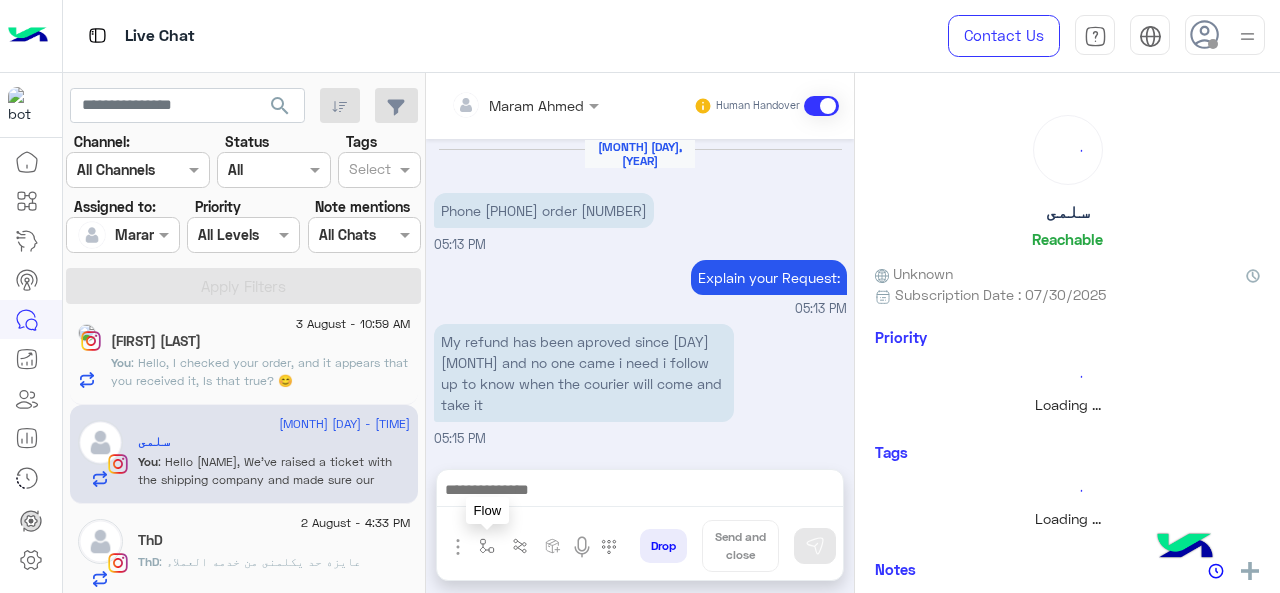scroll, scrollTop: 726, scrollLeft: 0, axis: vertical 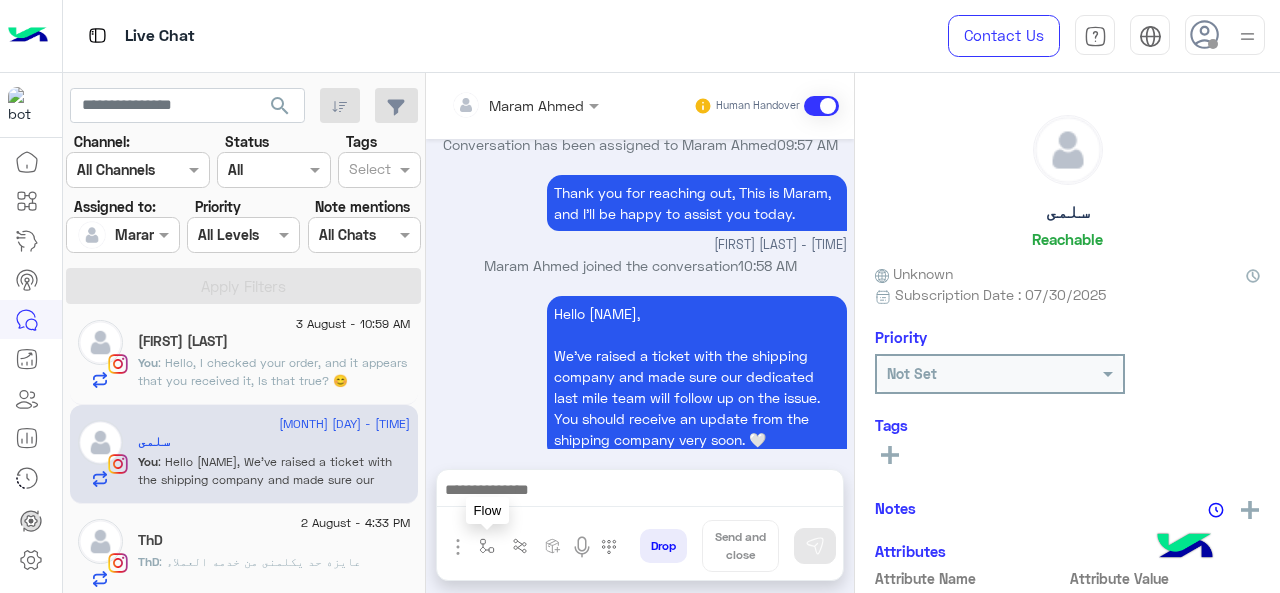 click at bounding box center (487, 546) 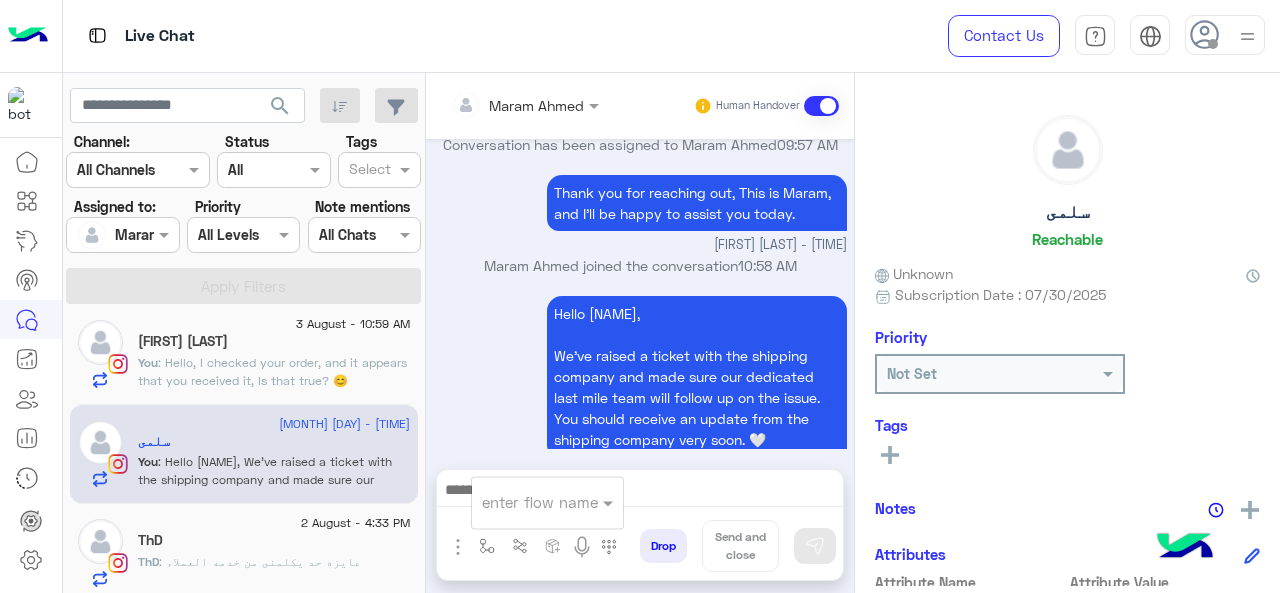 click at bounding box center (523, 502) 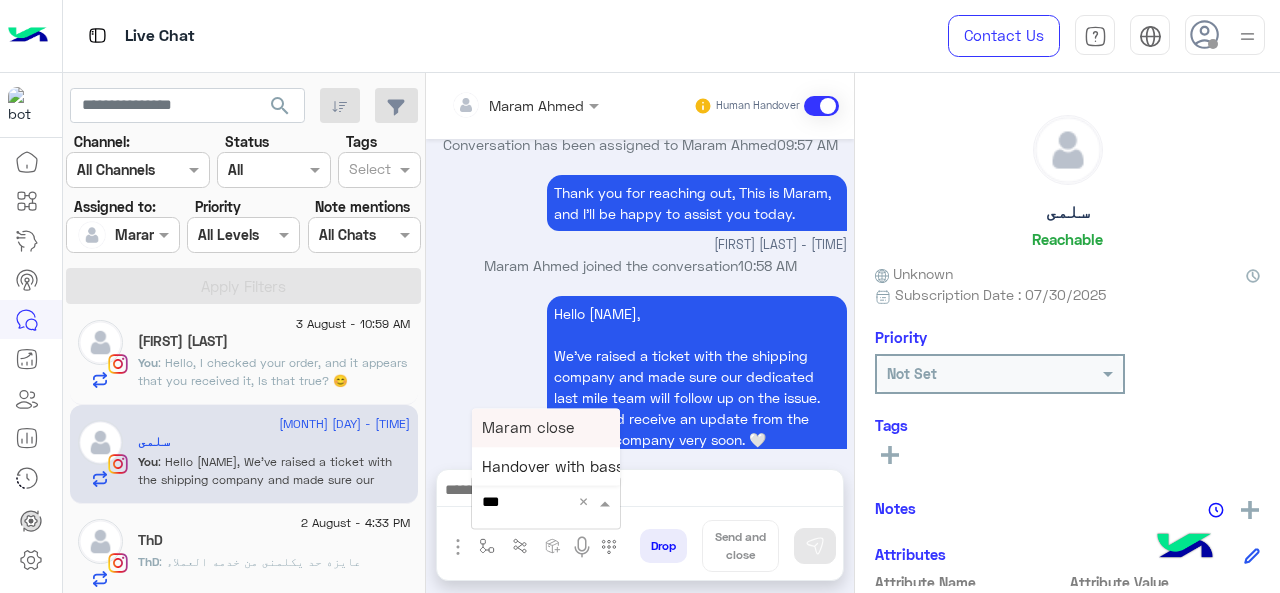 type on "****" 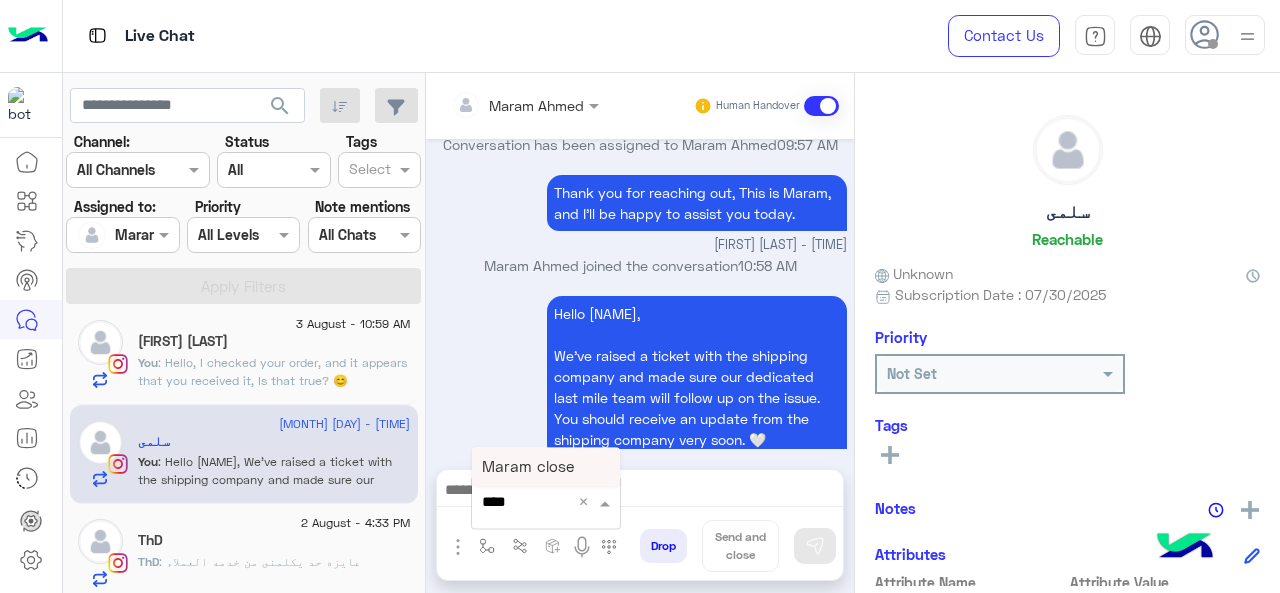 click on "Maram close" at bounding box center [528, 466] 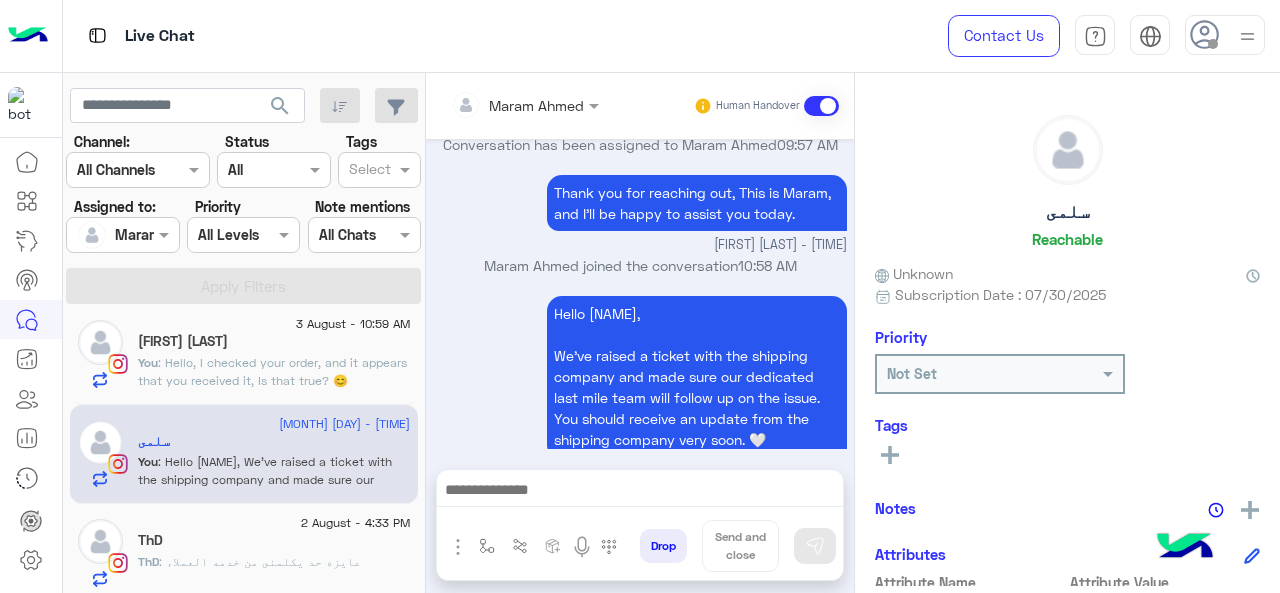 type on "**********" 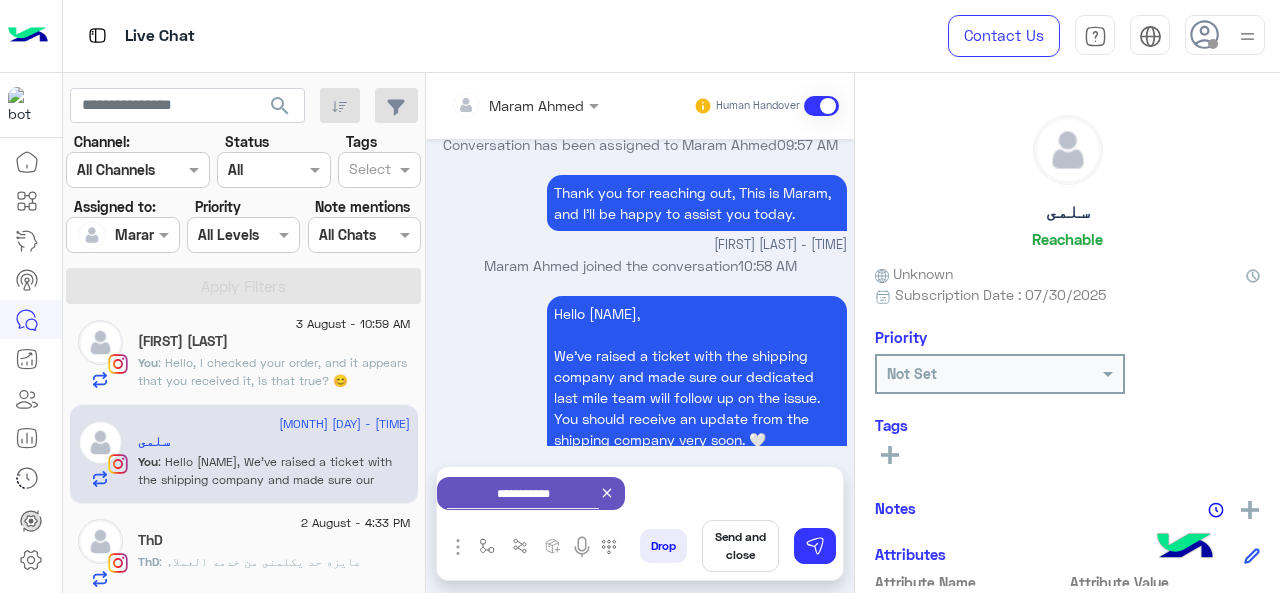 click on "Send and close" at bounding box center [740, 546] 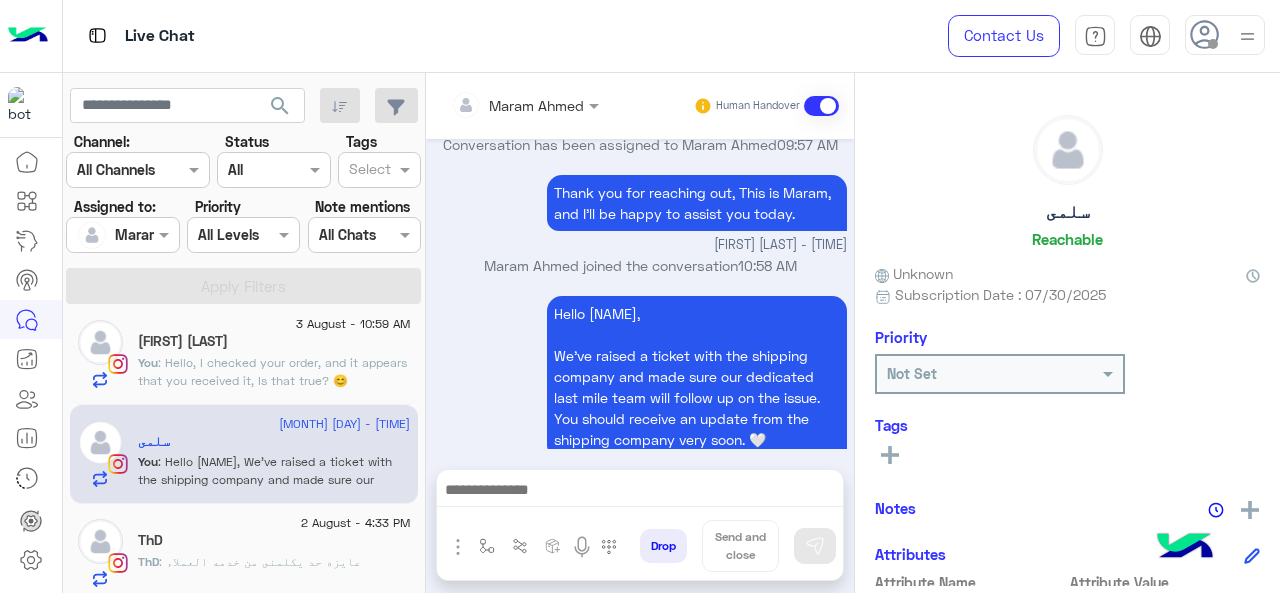 scroll, scrollTop: 746, scrollLeft: 0, axis: vertical 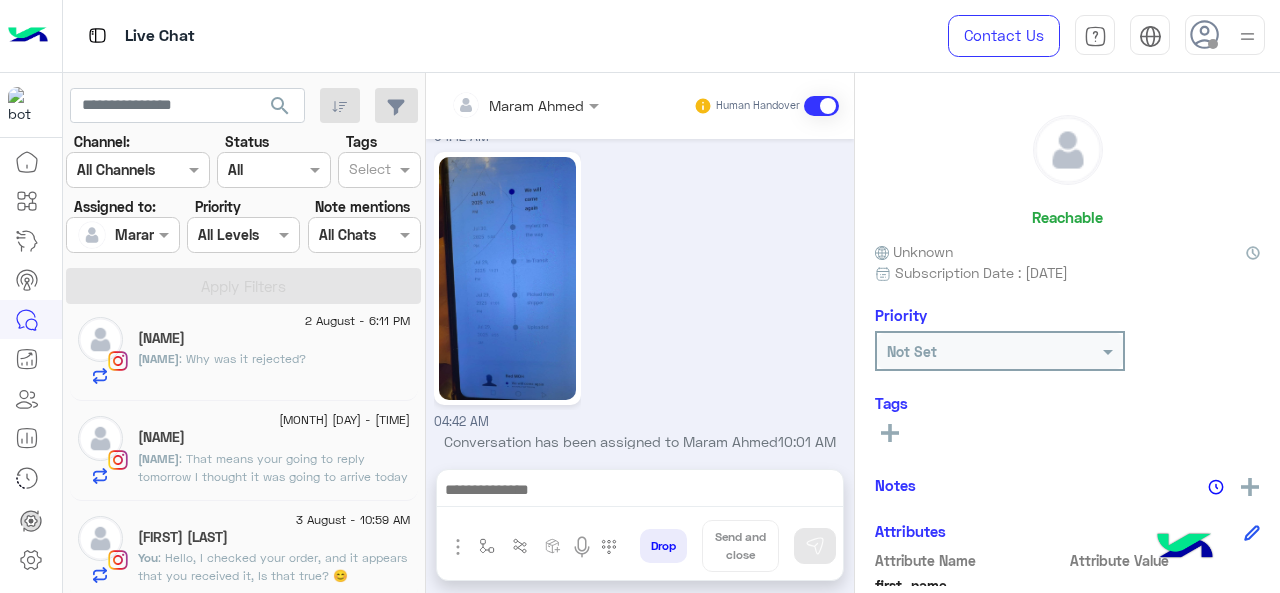 click on ": That means your going to reply tomorrow I thought it was going to arrive today" 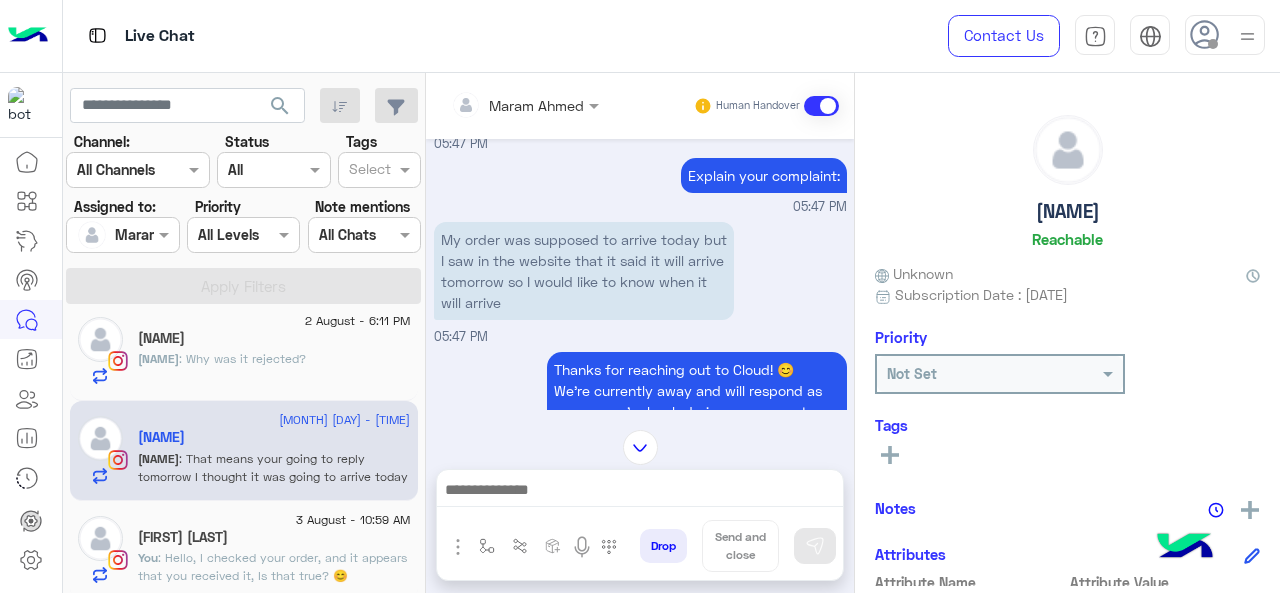 scroll, scrollTop: 320, scrollLeft: 0, axis: vertical 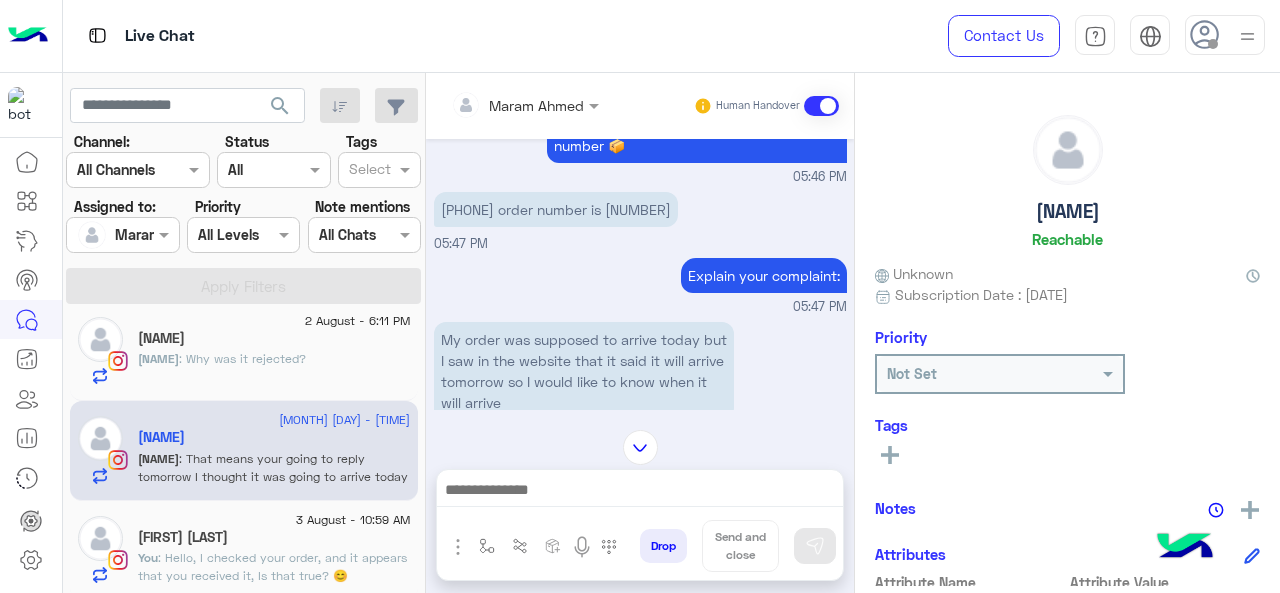 click on "[PHONE] order number is [NUMBER]" at bounding box center (556, 209) 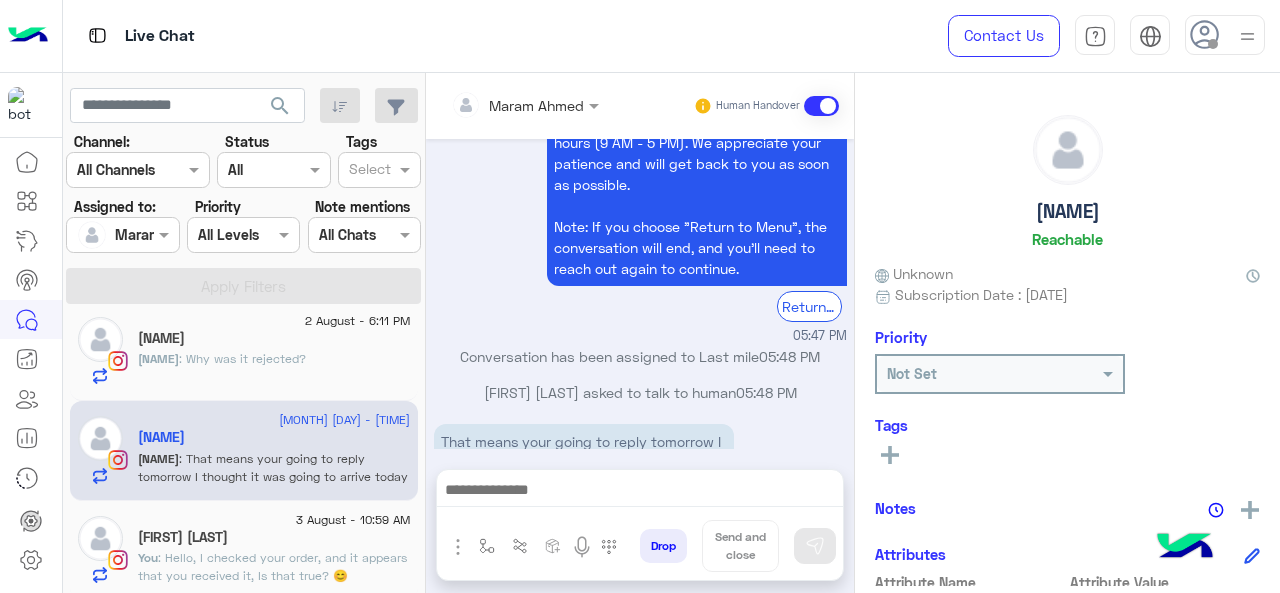 scroll, scrollTop: 820, scrollLeft: 0, axis: vertical 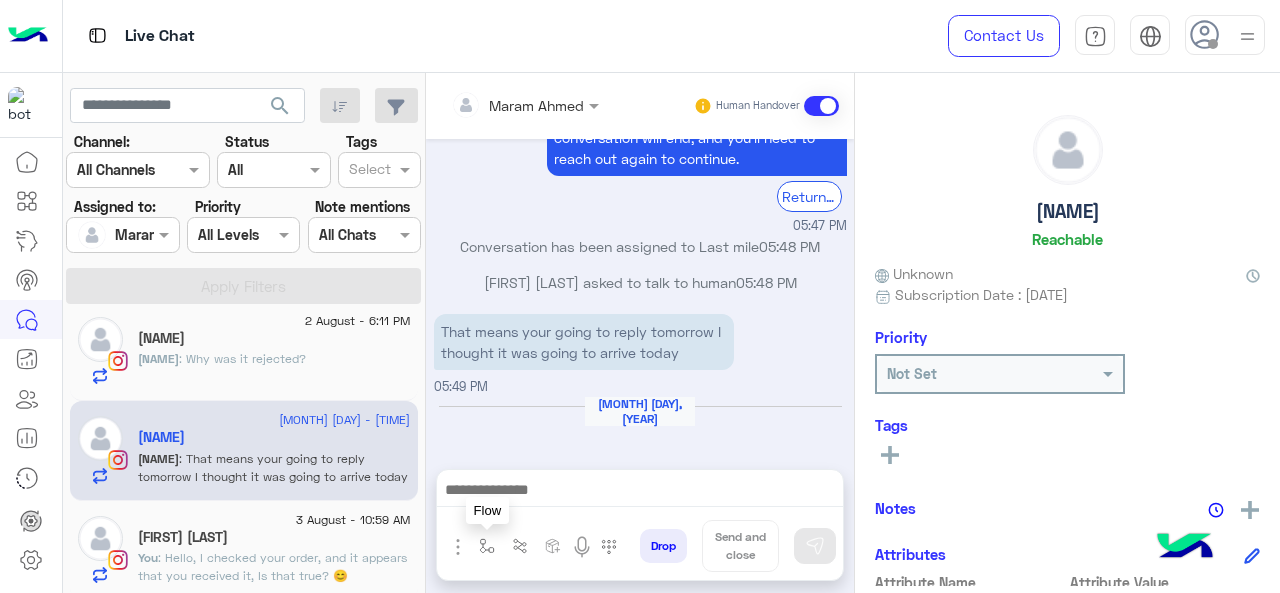 click at bounding box center [487, 546] 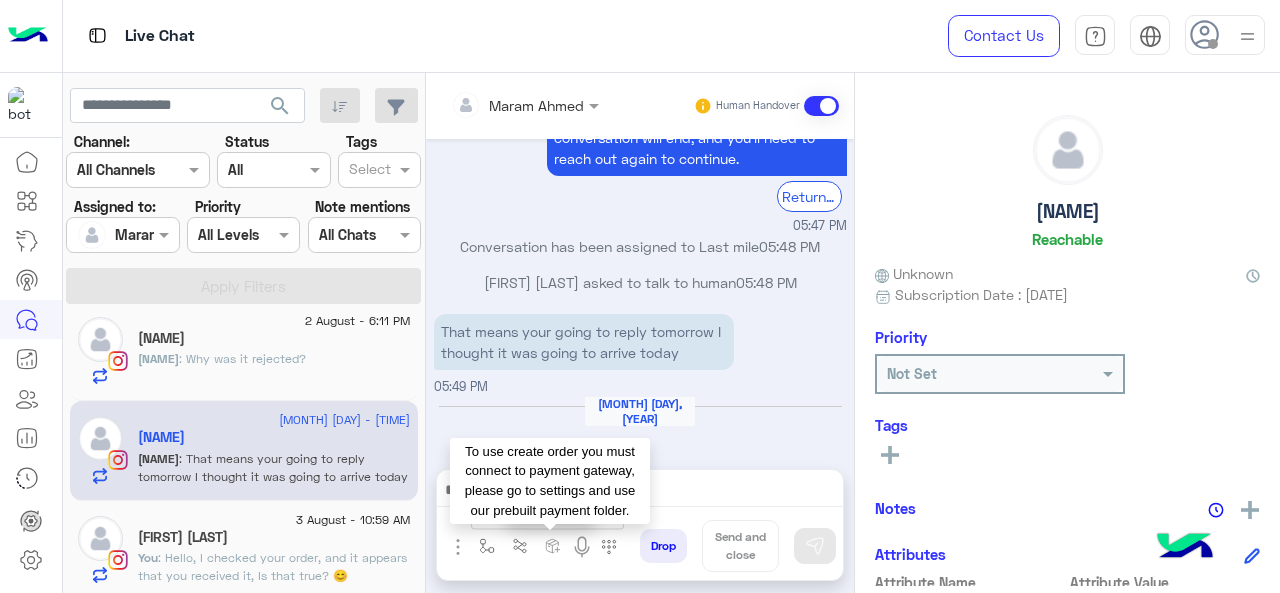 click at bounding box center [523, 502] 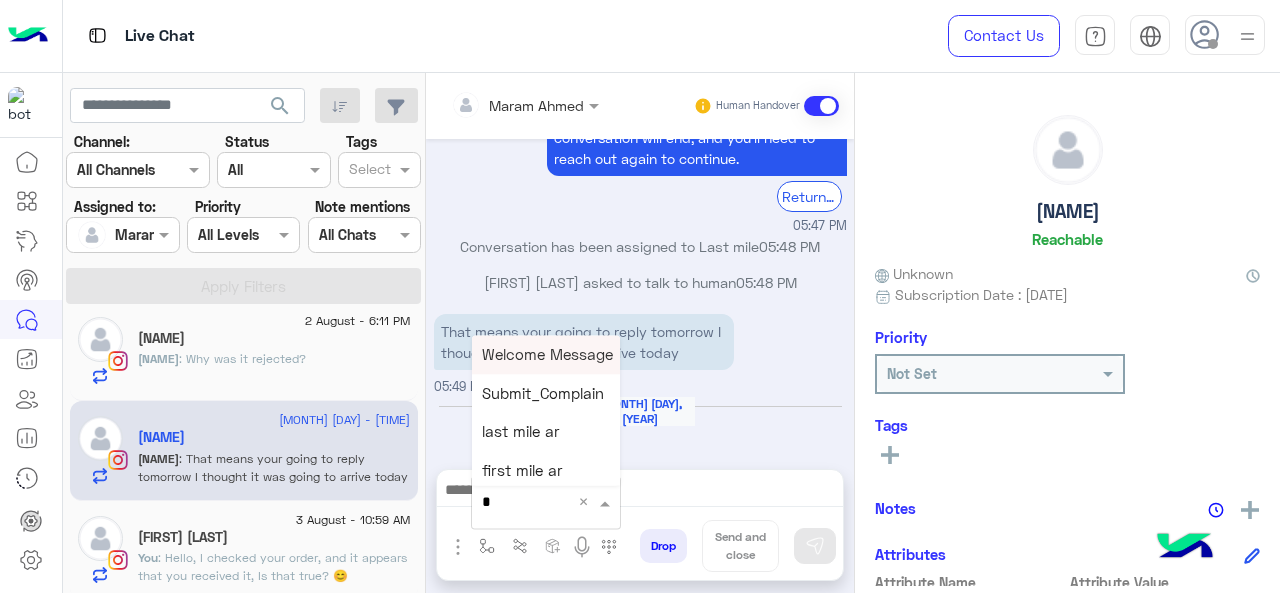 type on "*" 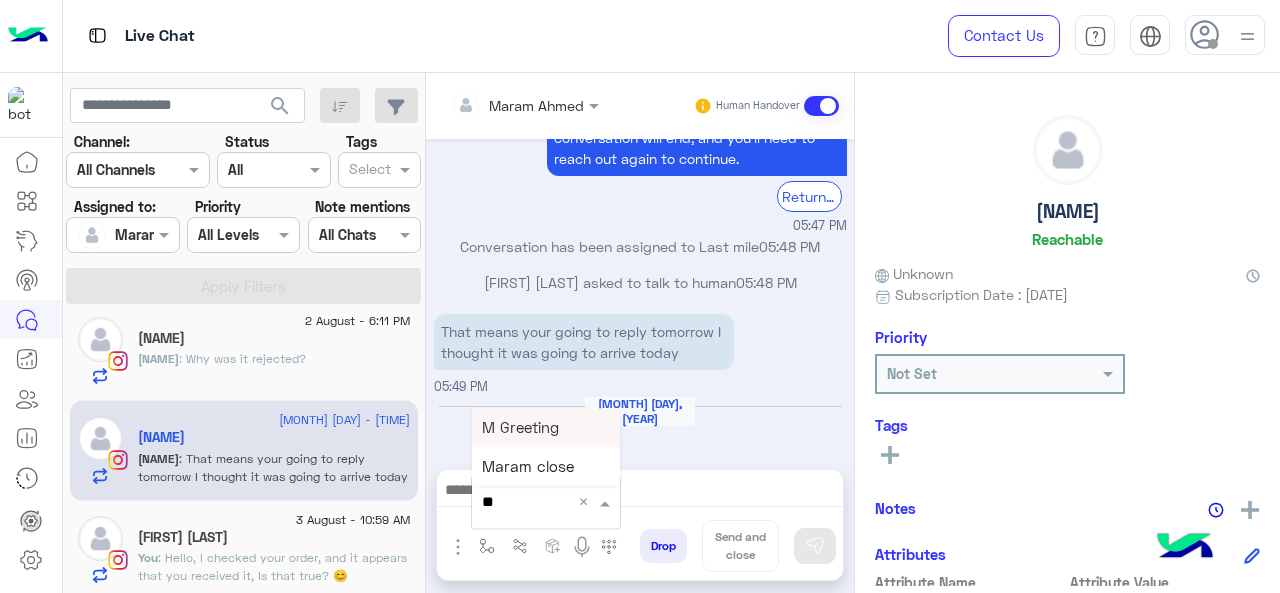 click on "M Greeting" at bounding box center [520, 427] 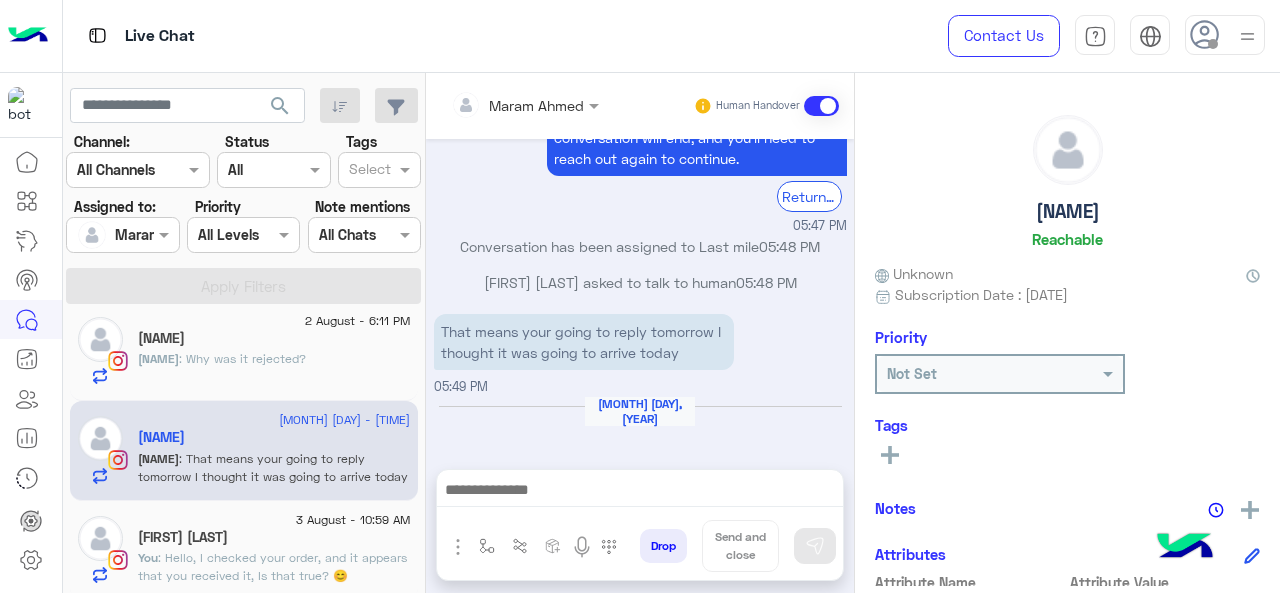 type on "**********" 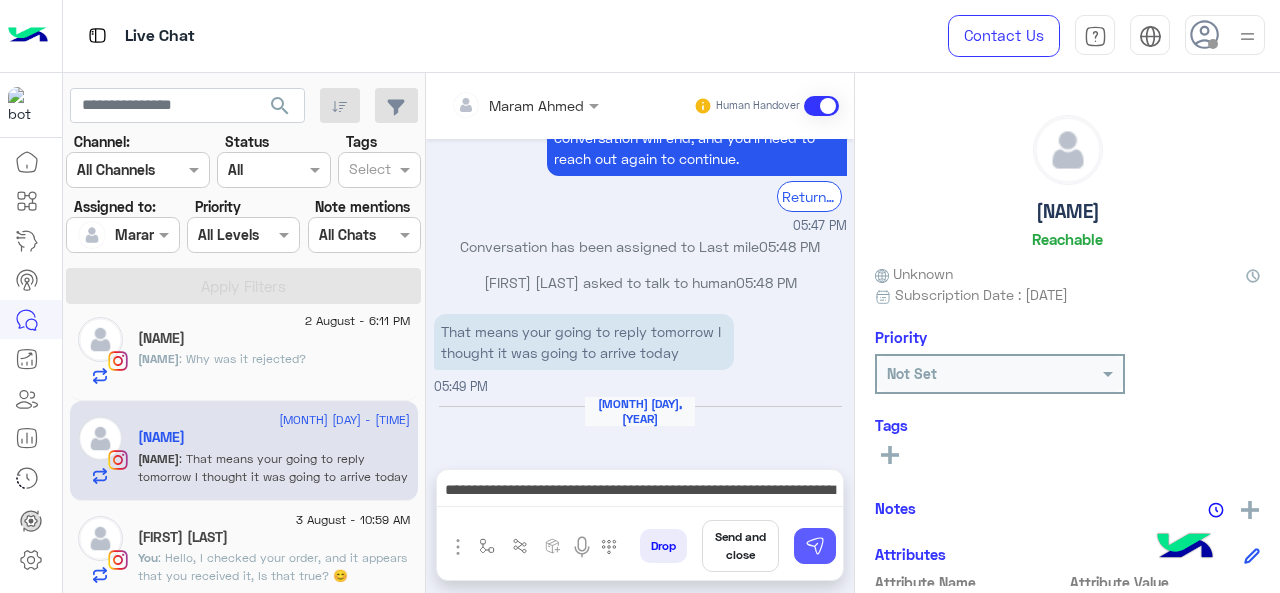 click at bounding box center [815, 546] 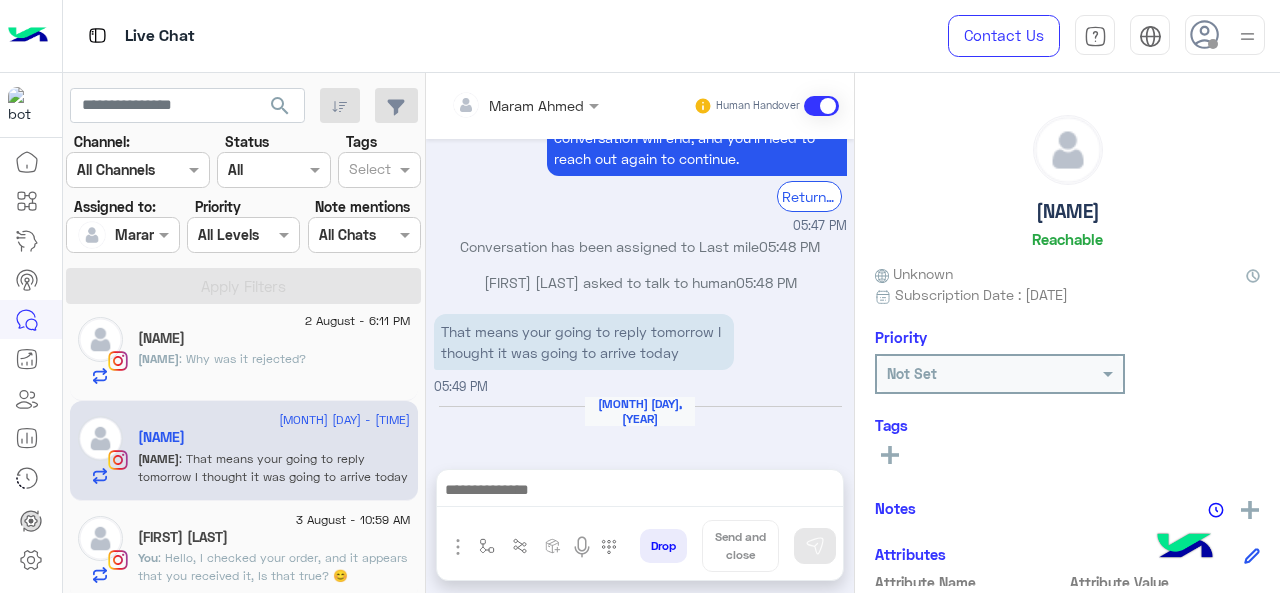 scroll, scrollTop: 941, scrollLeft: 0, axis: vertical 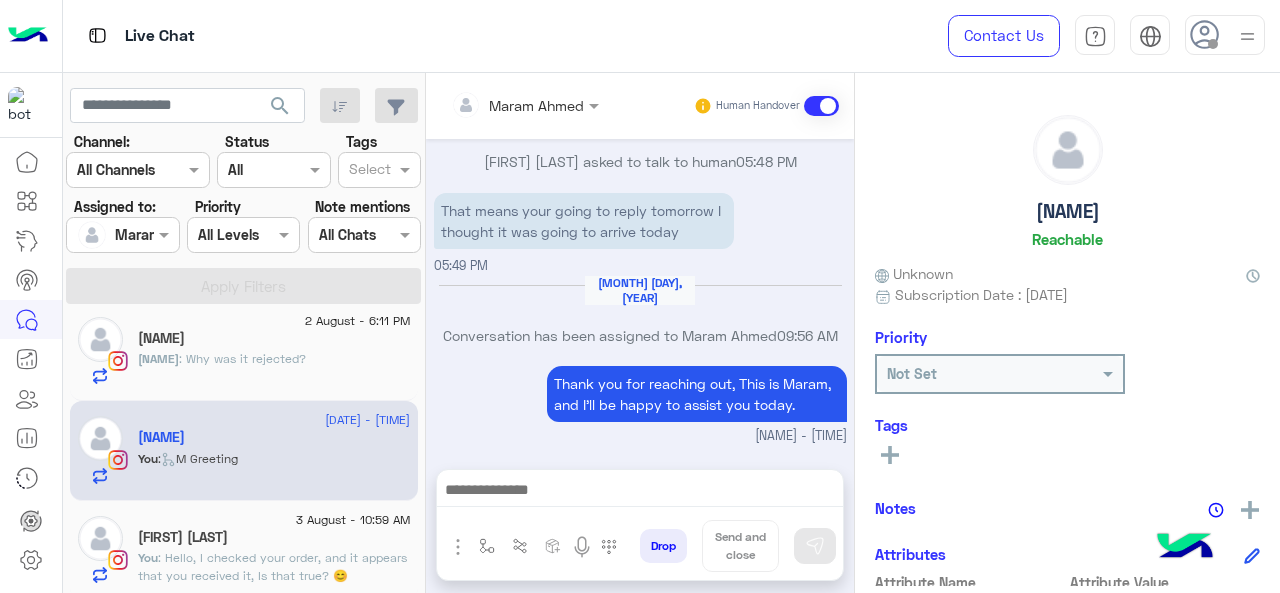 click at bounding box center (640, 492) 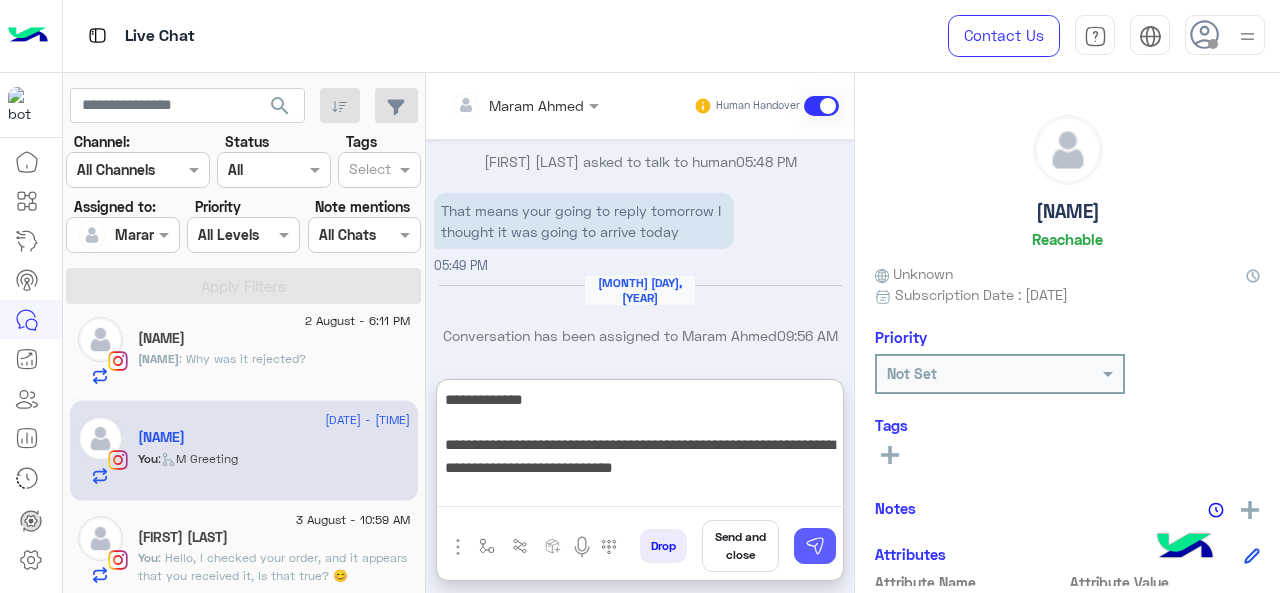 type on "**********" 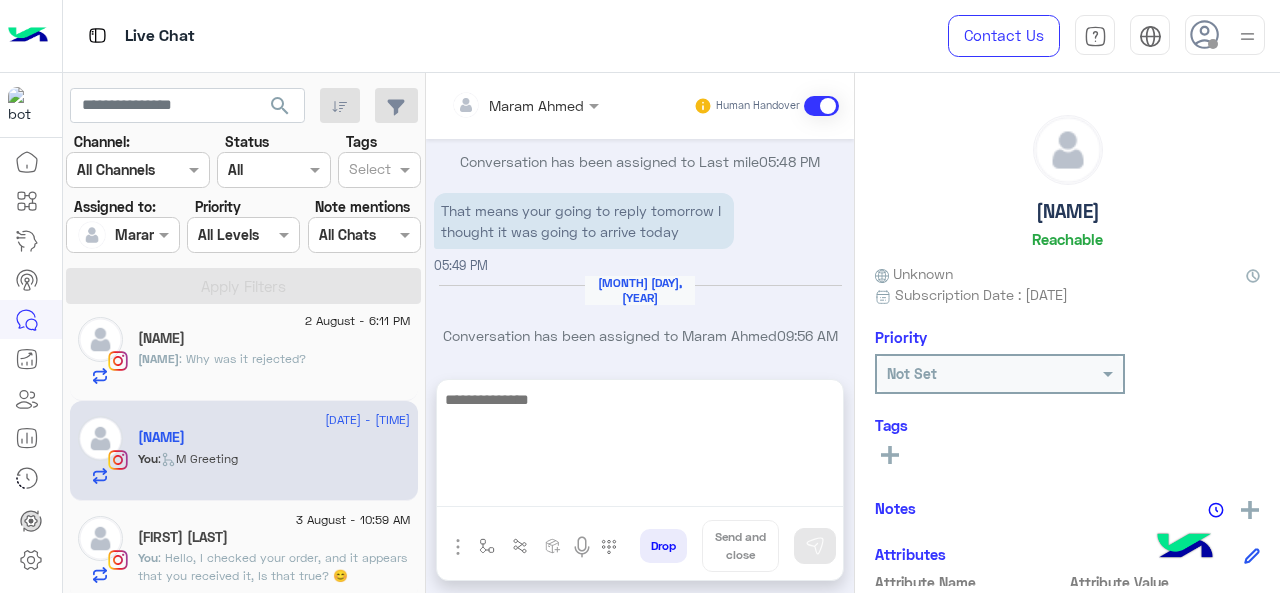 scroll, scrollTop: 1089, scrollLeft: 0, axis: vertical 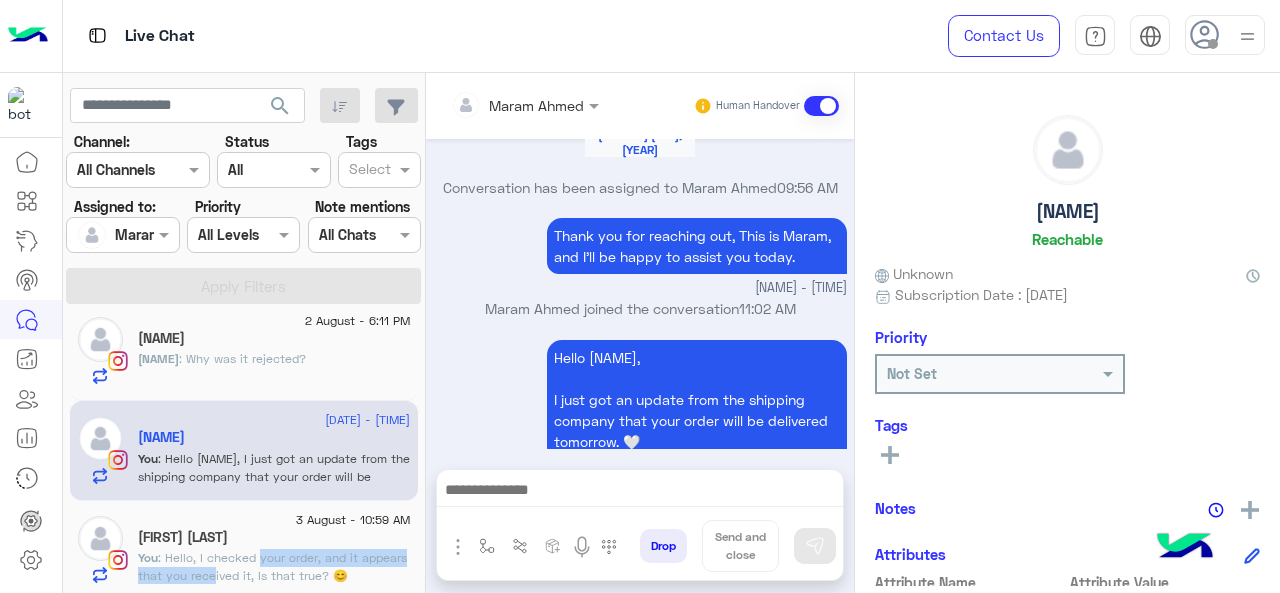 click on "You  : Hello,
I checked your order, and it appears that you received it, Is that true? 😊" 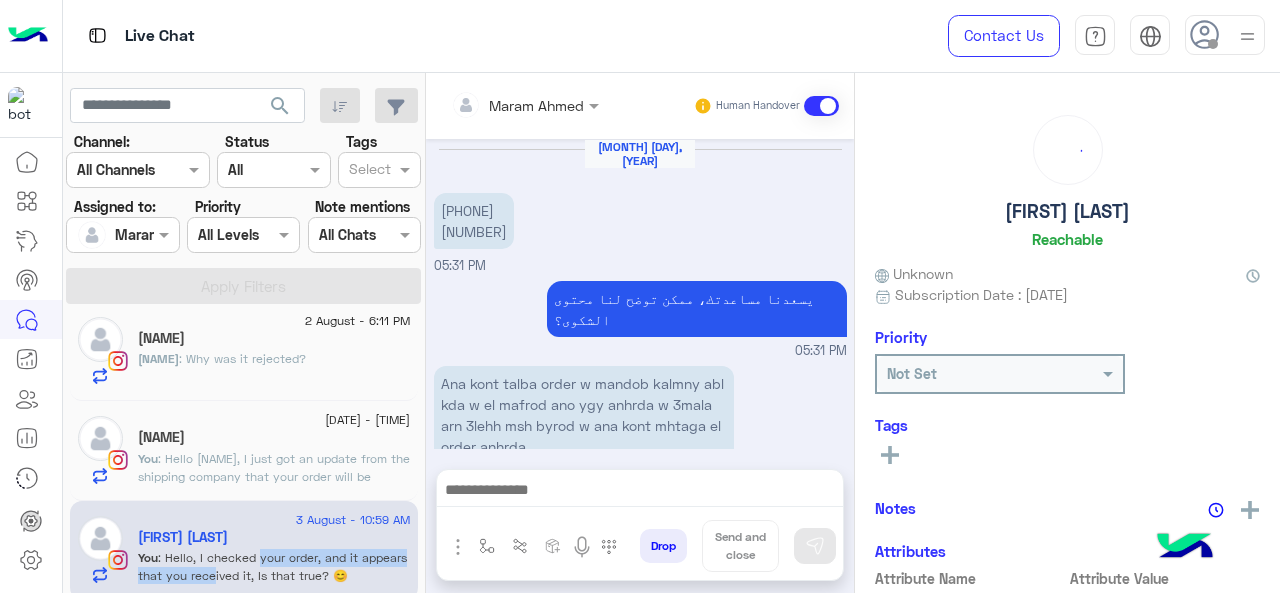 scroll, scrollTop: 684, scrollLeft: 0, axis: vertical 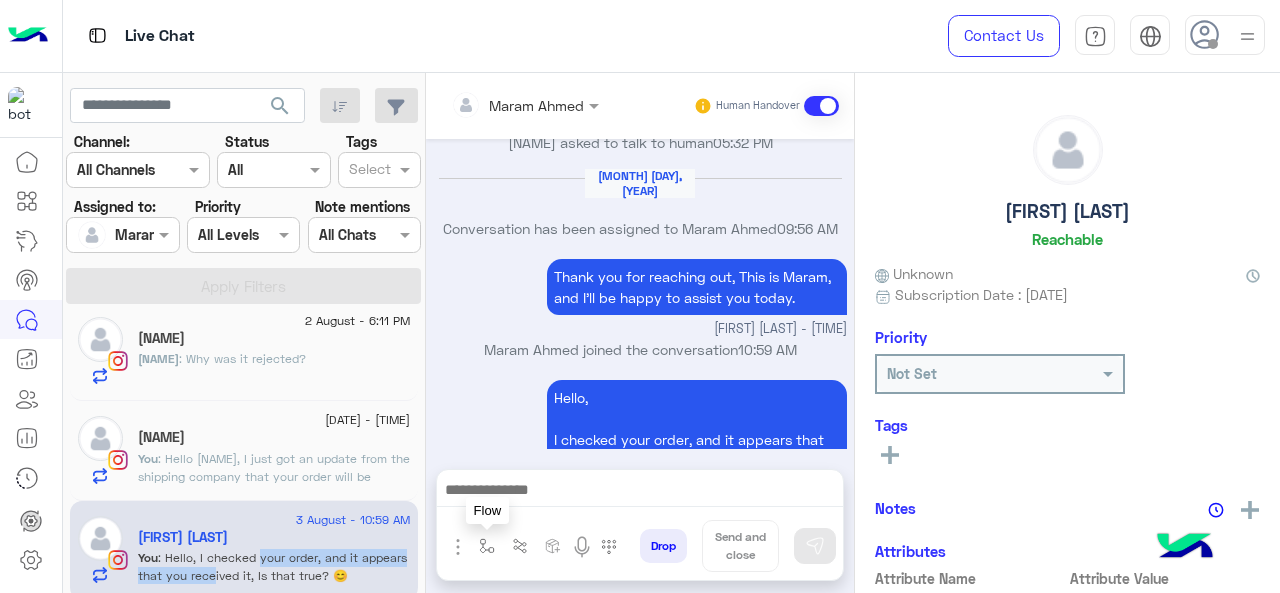 click at bounding box center (487, 546) 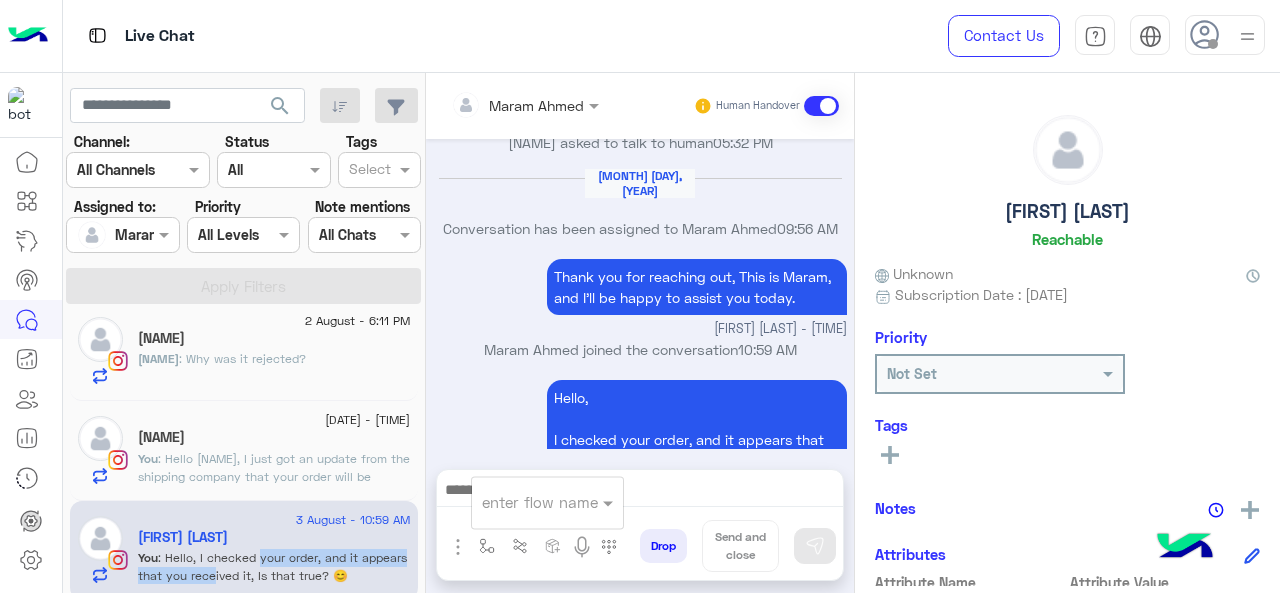 click at bounding box center (523, 502) 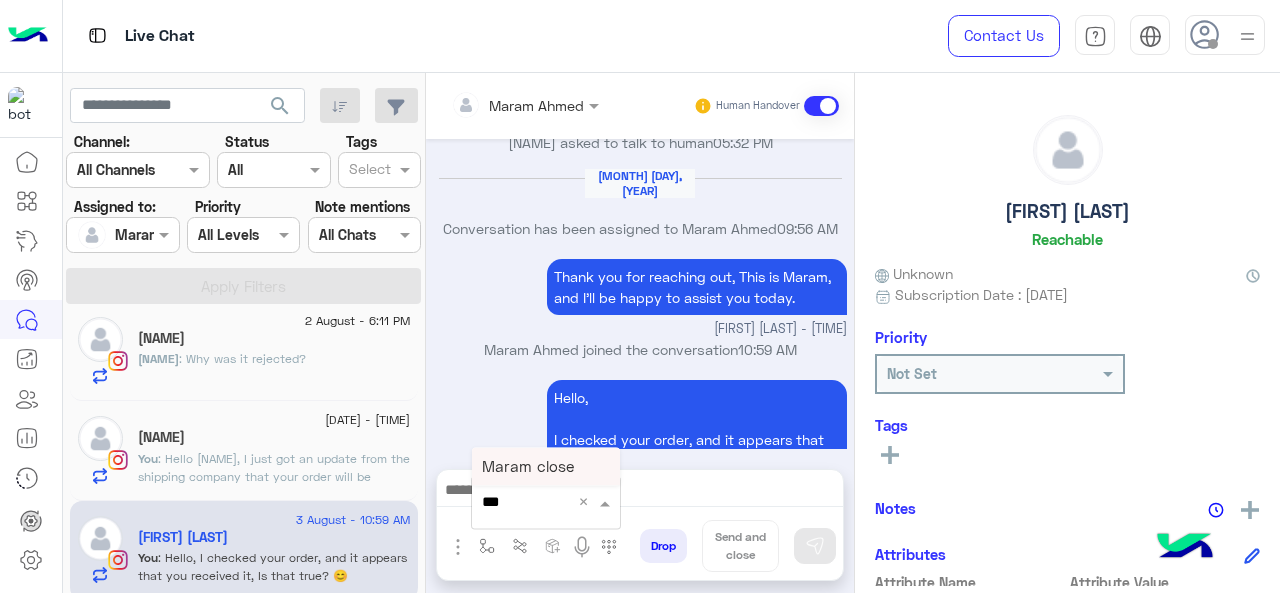 type on "****" 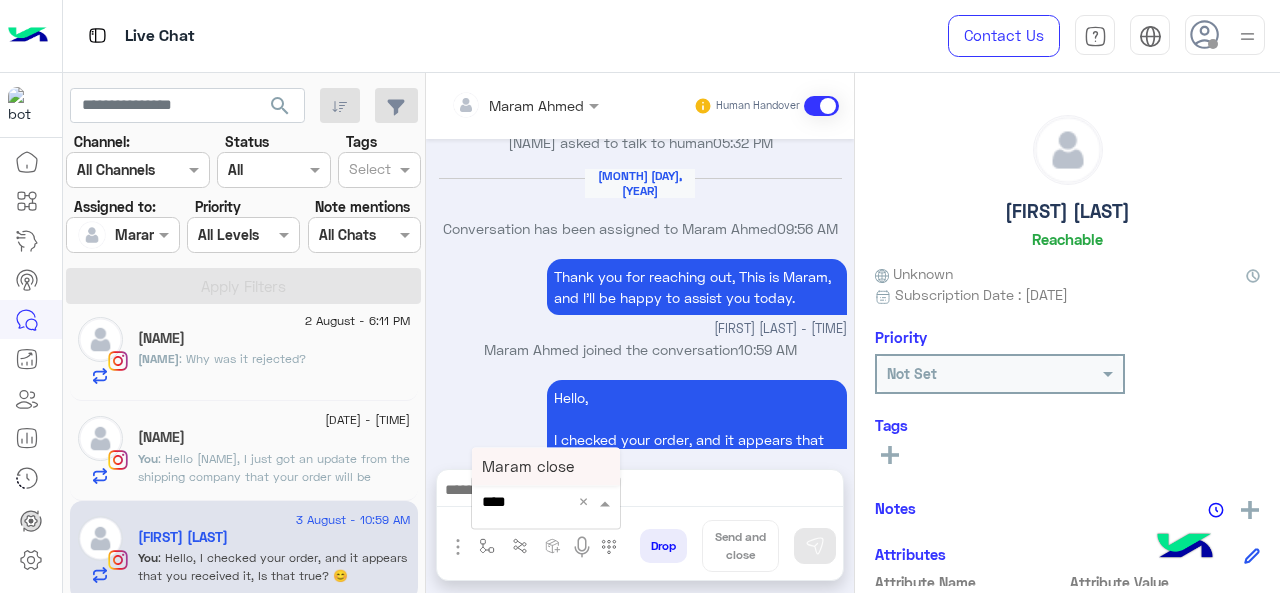 click on "Maram close" at bounding box center (546, 466) 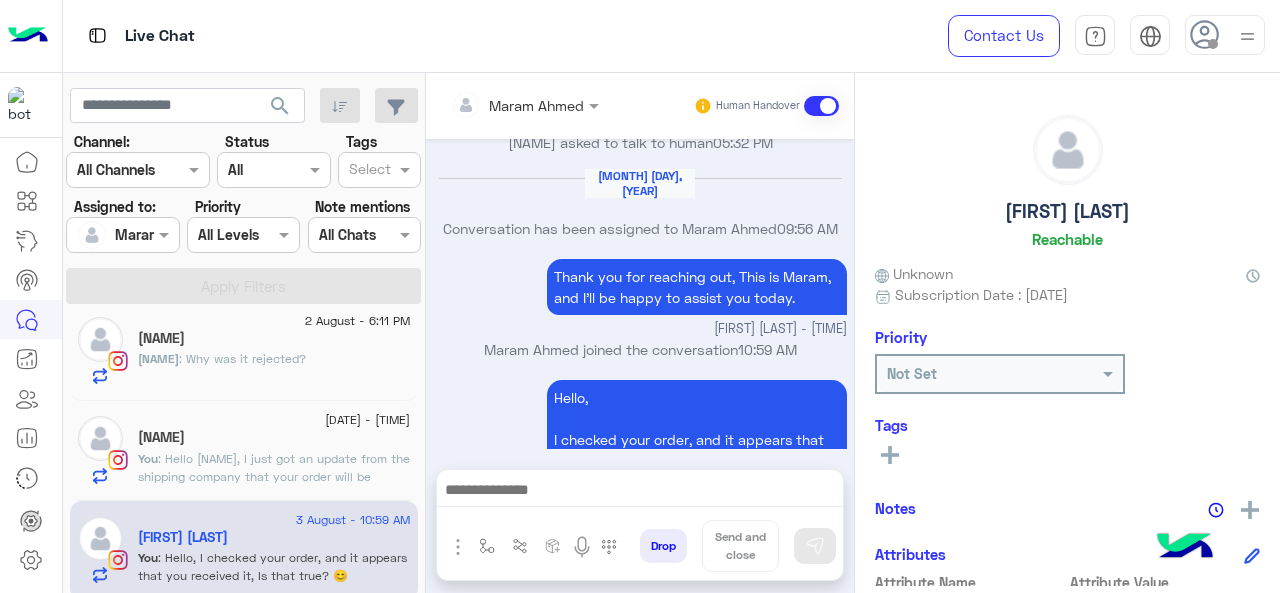 type on "**********" 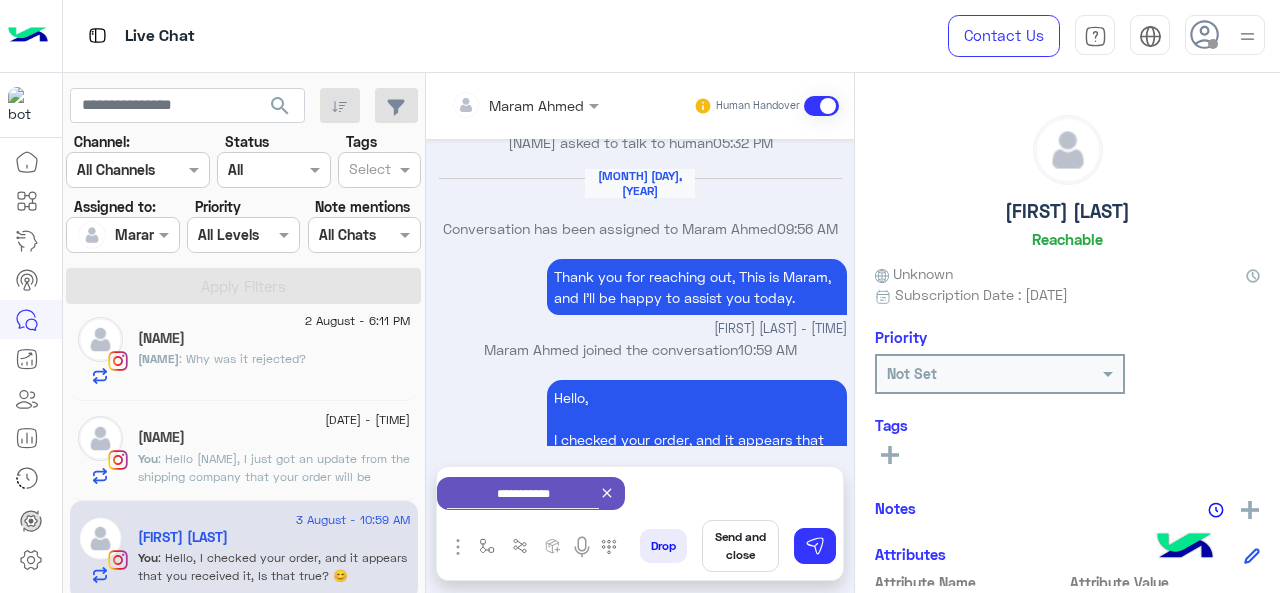 click on "Send and close" at bounding box center (740, 546) 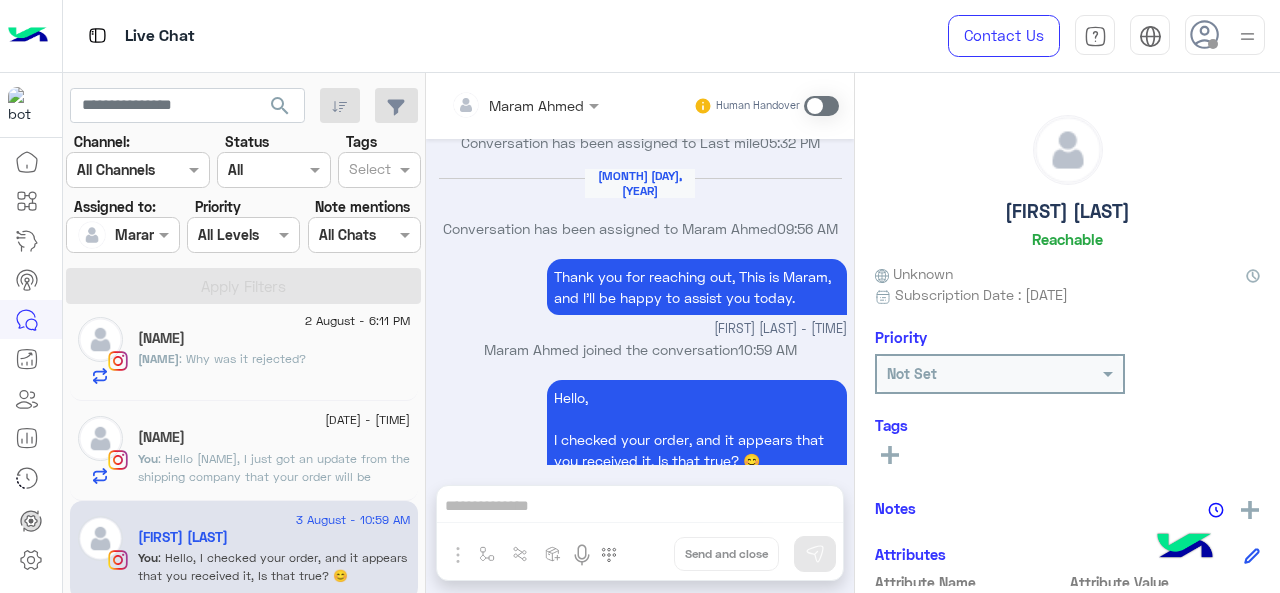 scroll, scrollTop: 704, scrollLeft: 0, axis: vertical 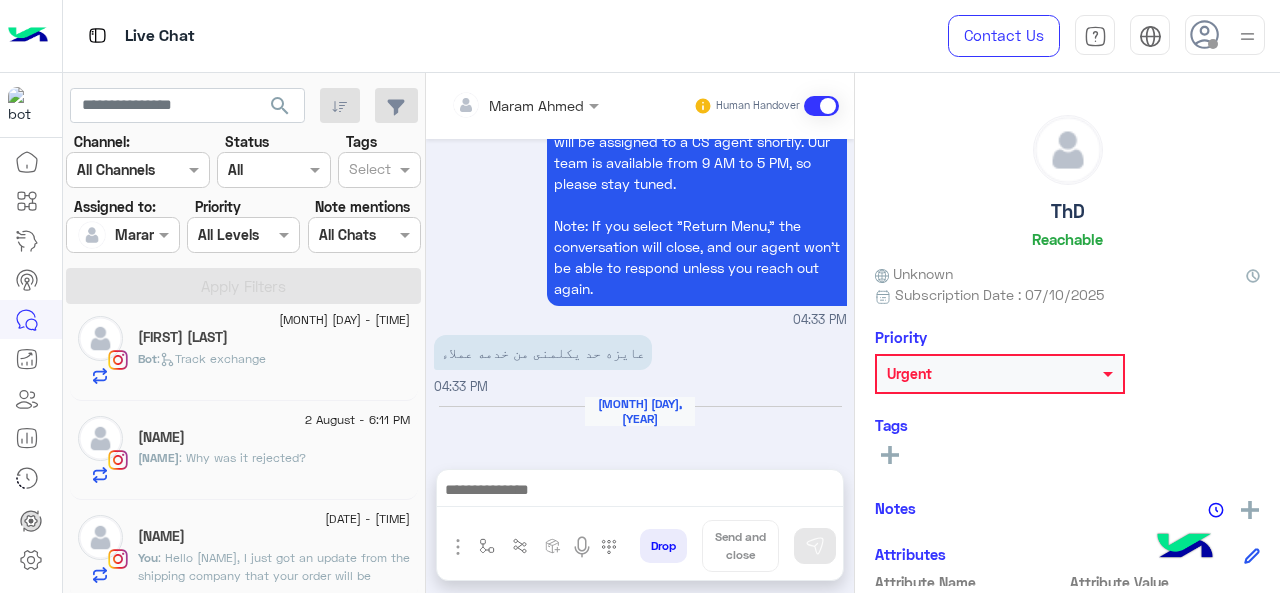 click on ": Hello [NAME],
I just got an update from the shipping company that your order will be delivered tomorrow. 🤍" 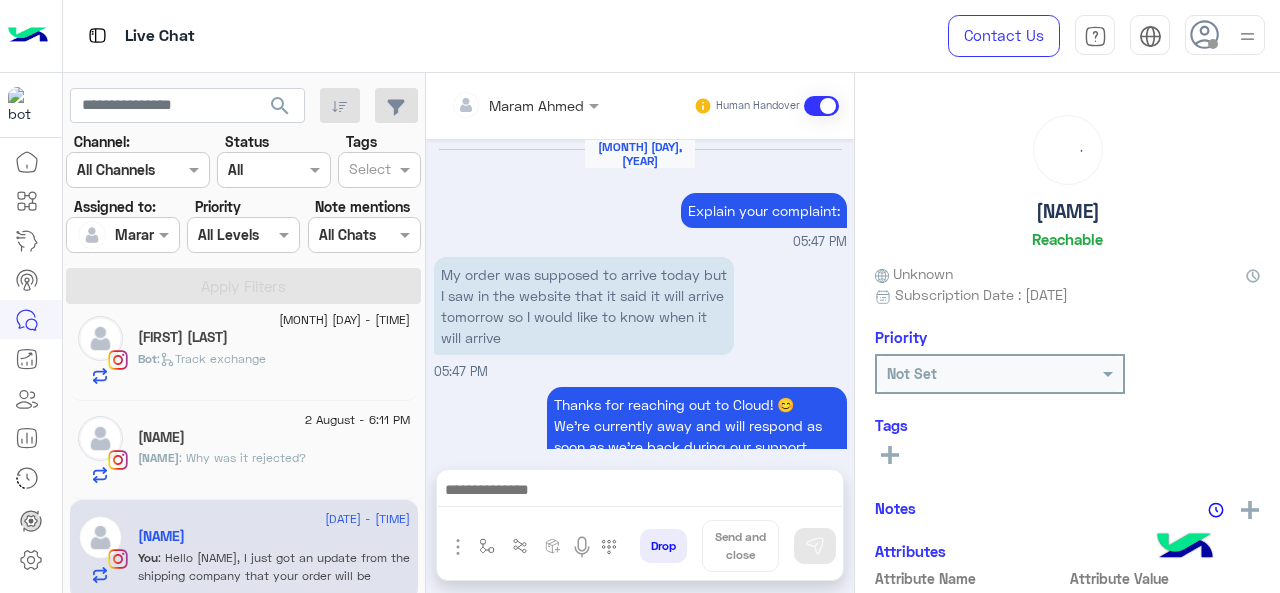 scroll, scrollTop: 704, scrollLeft: 0, axis: vertical 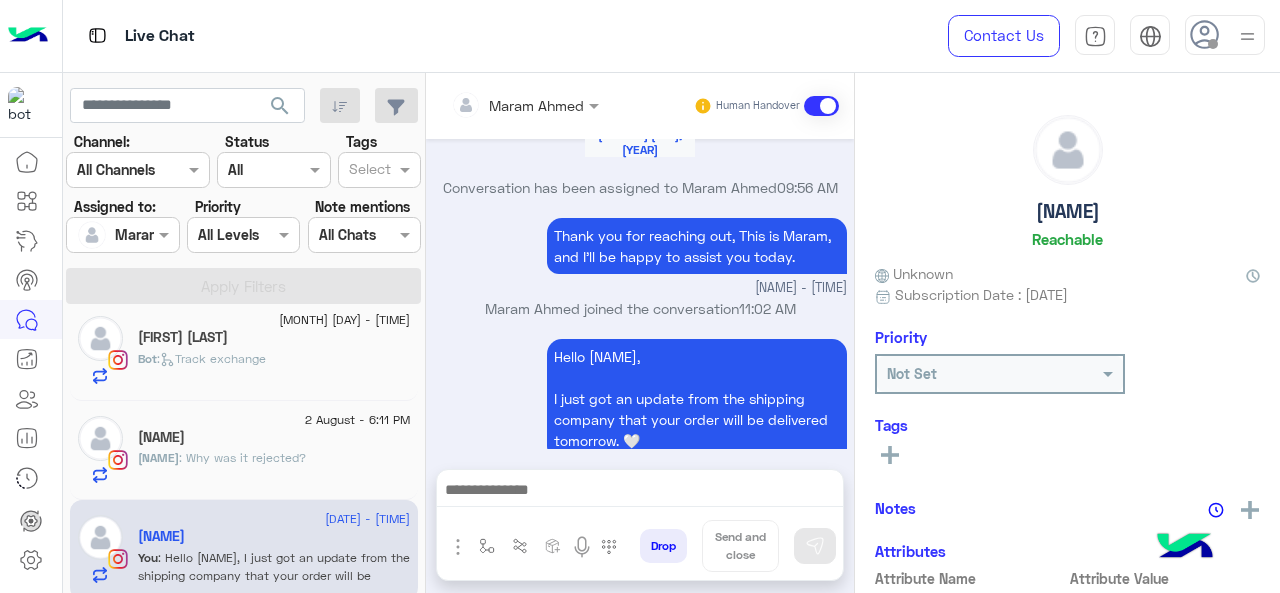 click on "[NAME] : Why was it rejected?" 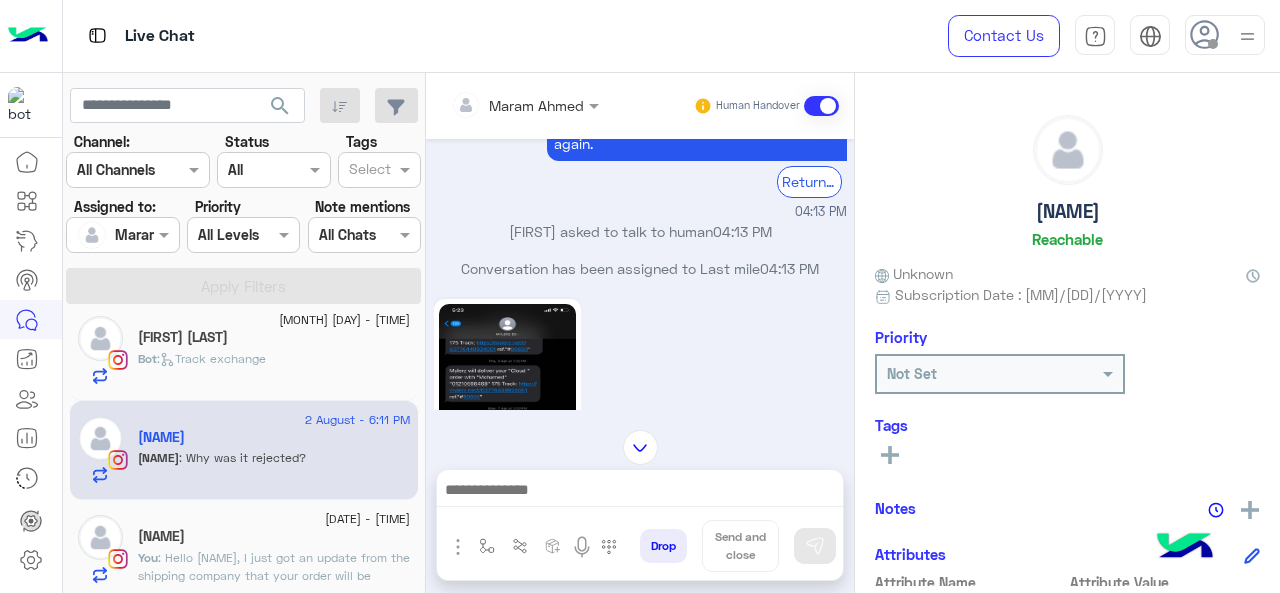 scroll, scrollTop: 448, scrollLeft: 0, axis: vertical 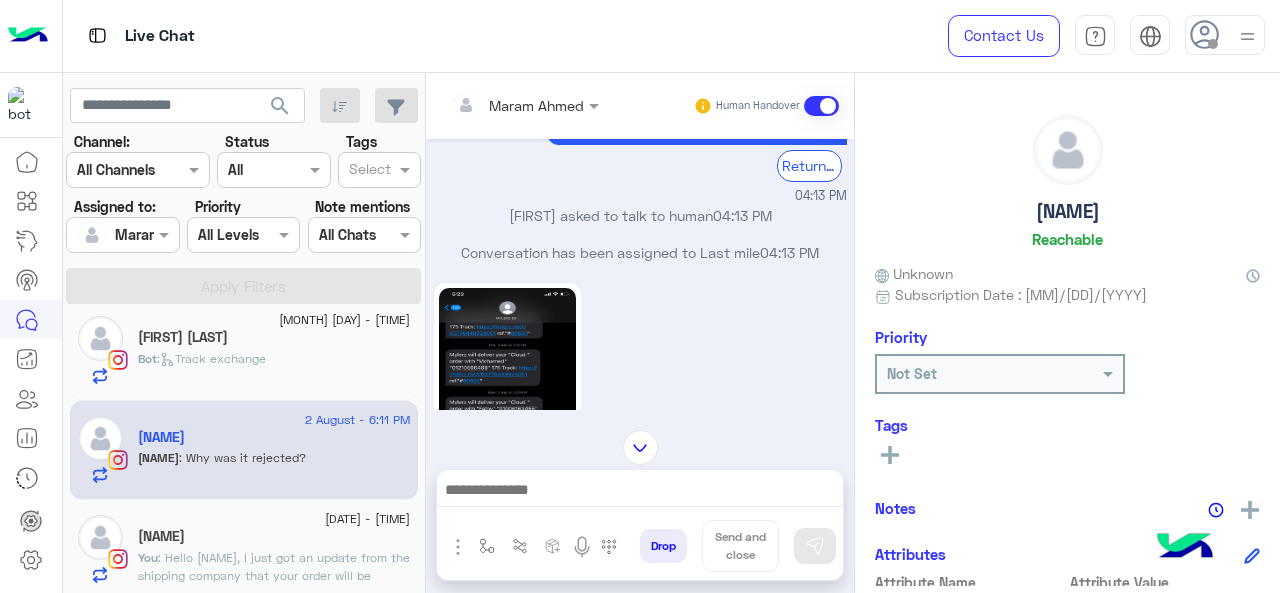 click 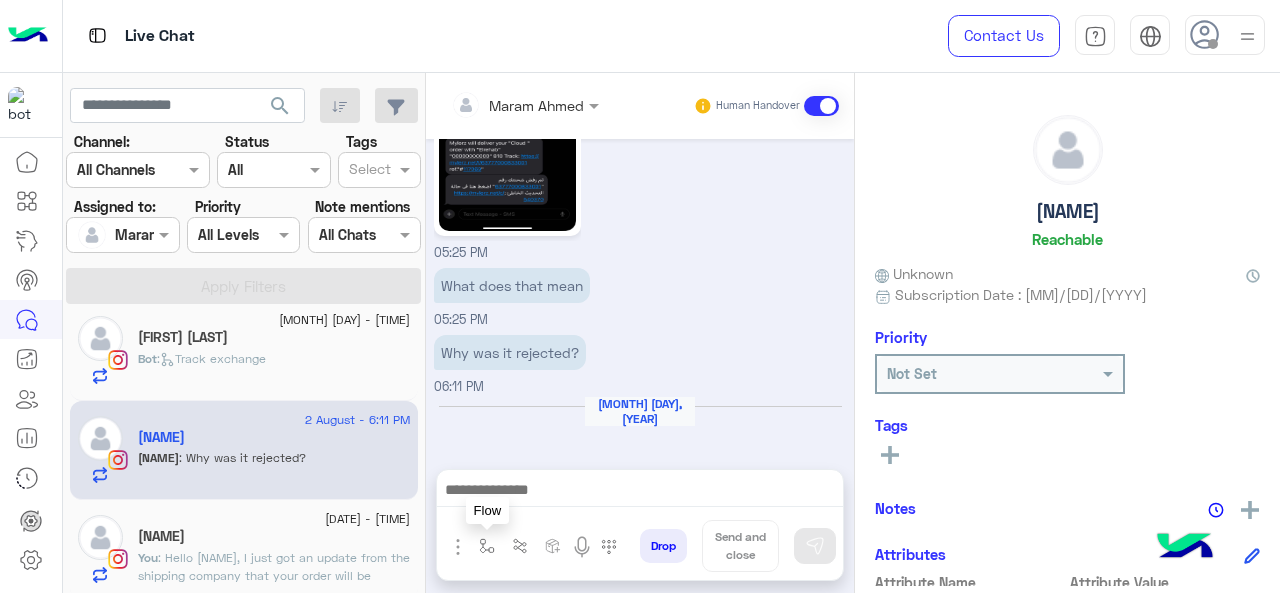click at bounding box center (487, 546) 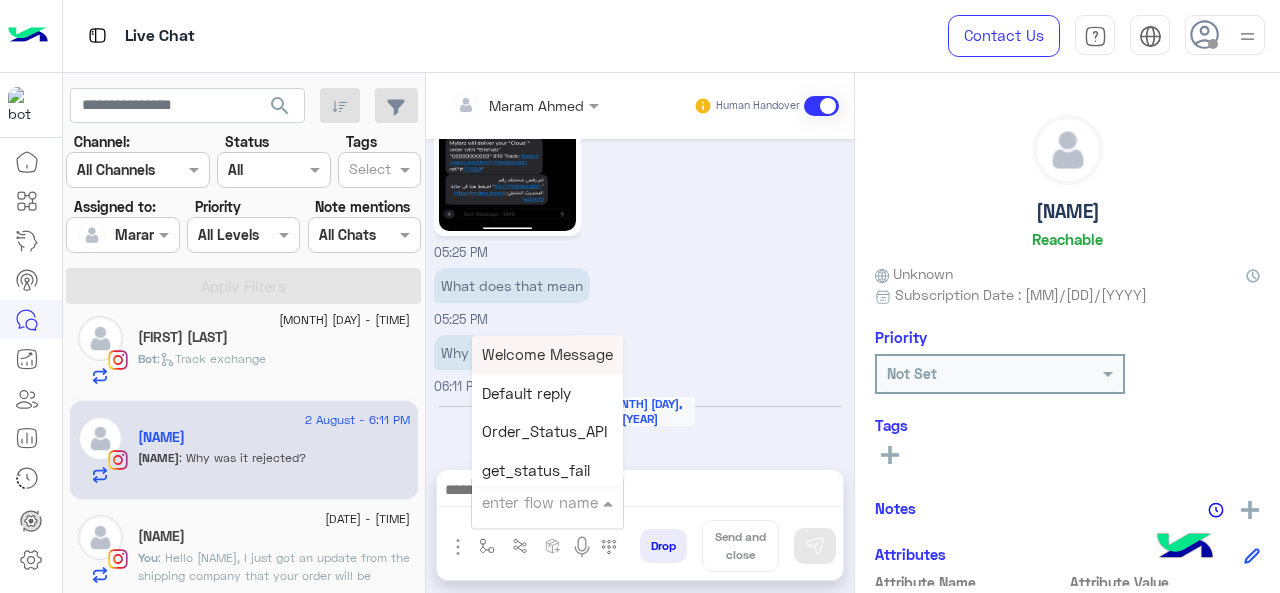 click at bounding box center [523, 502] 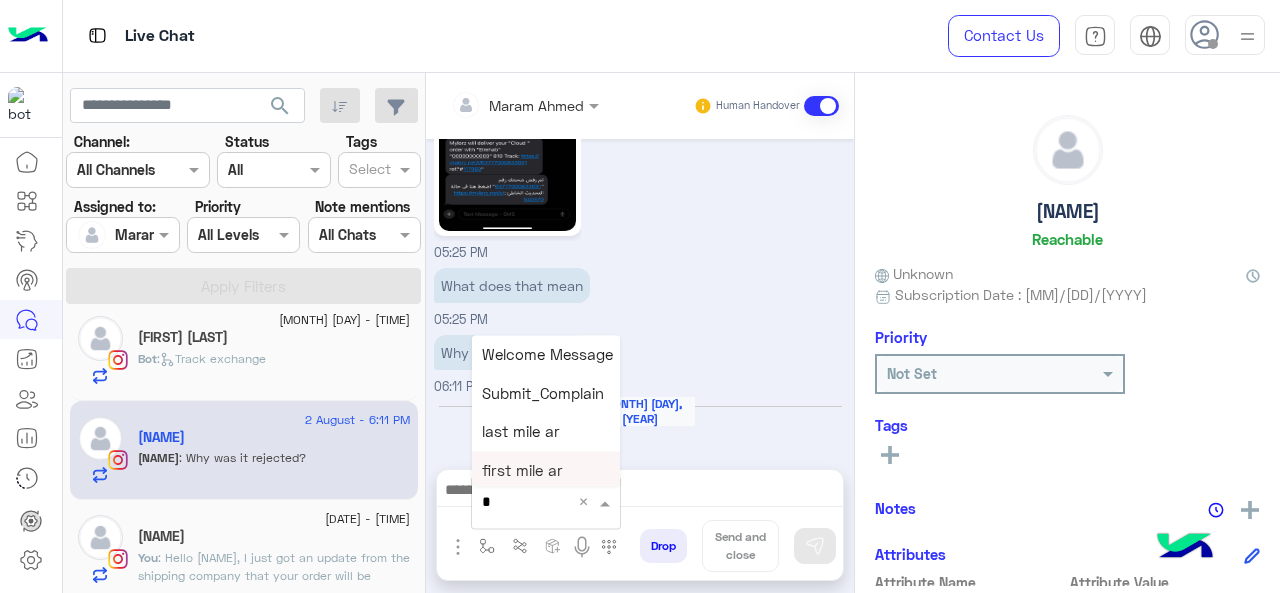 type on "*" 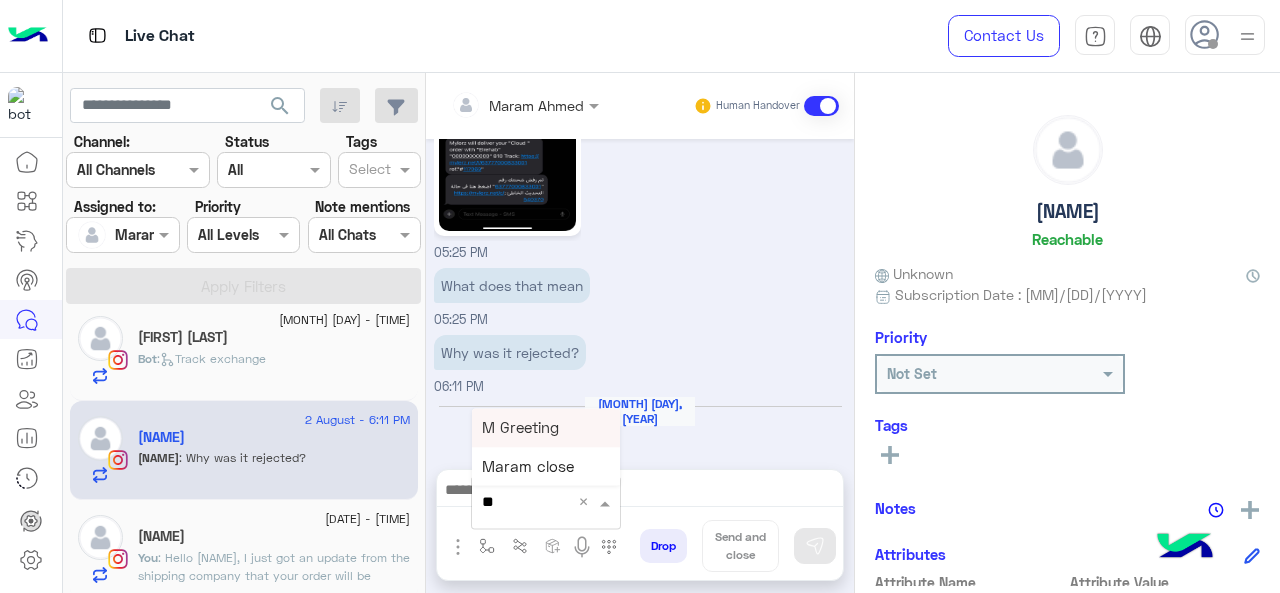 click on "M Greeting" at bounding box center (546, 427) 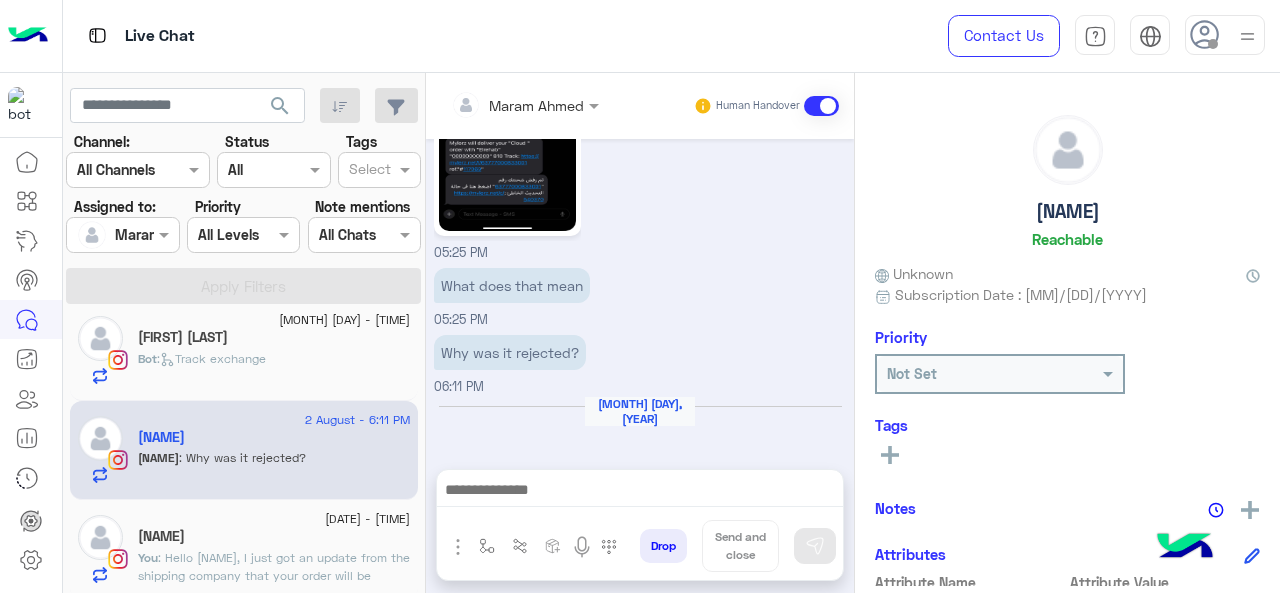 type on "**********" 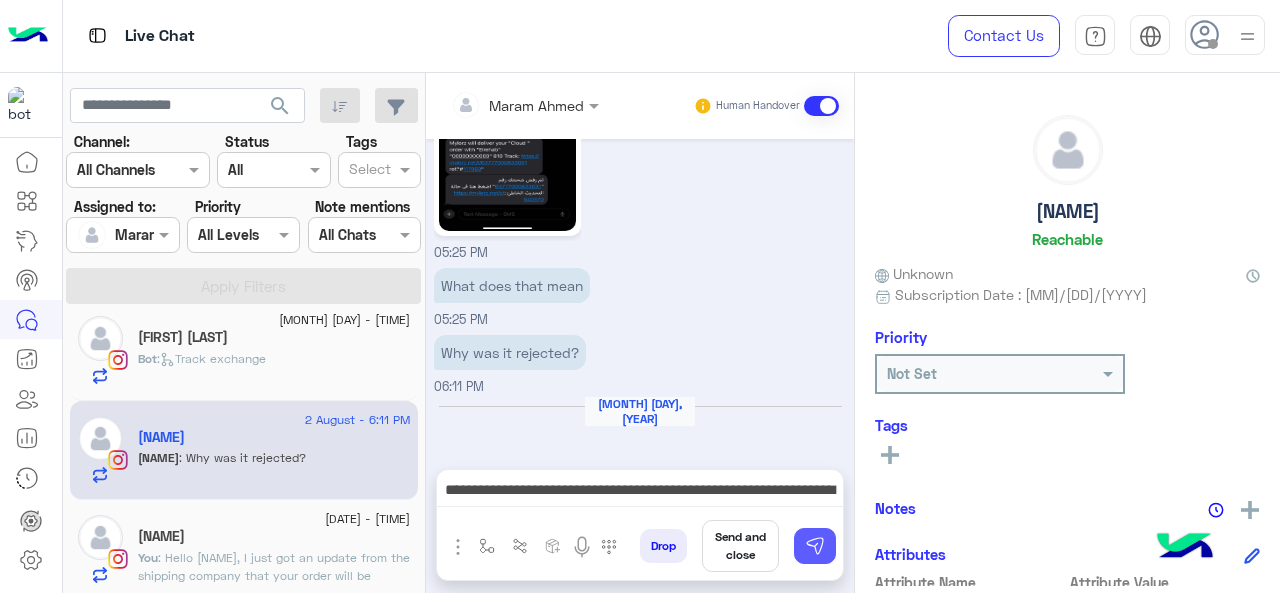 drag, startPoint x: 813, startPoint y: 551, endPoint x: 527, endPoint y: 498, distance: 290.8694 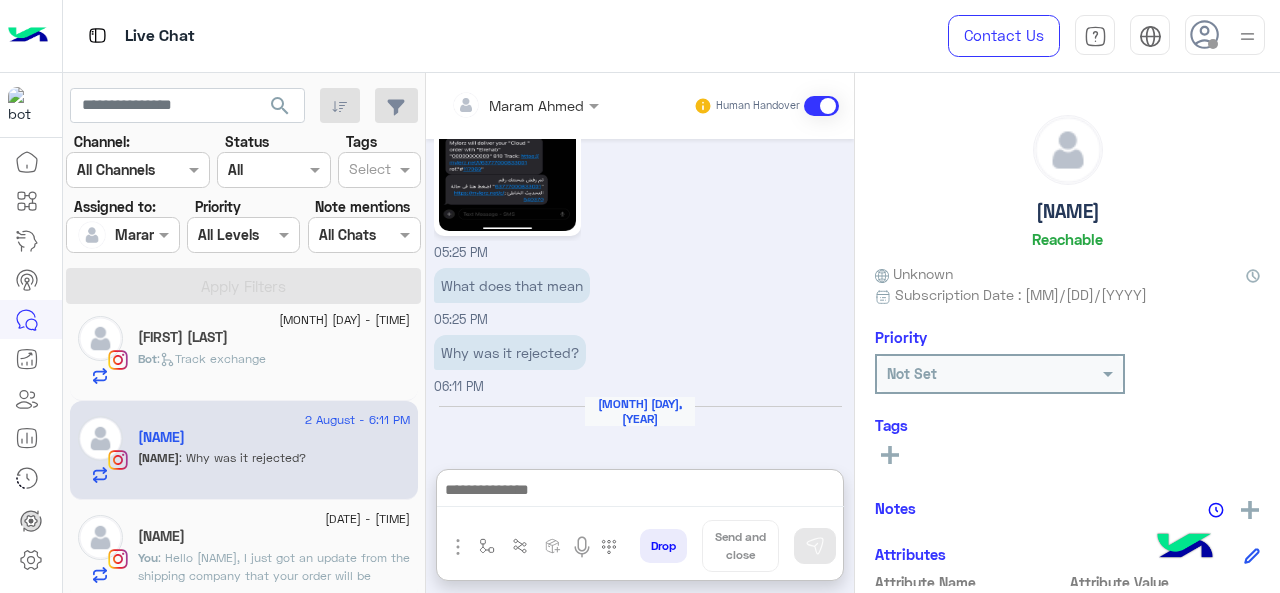 click at bounding box center [640, 492] 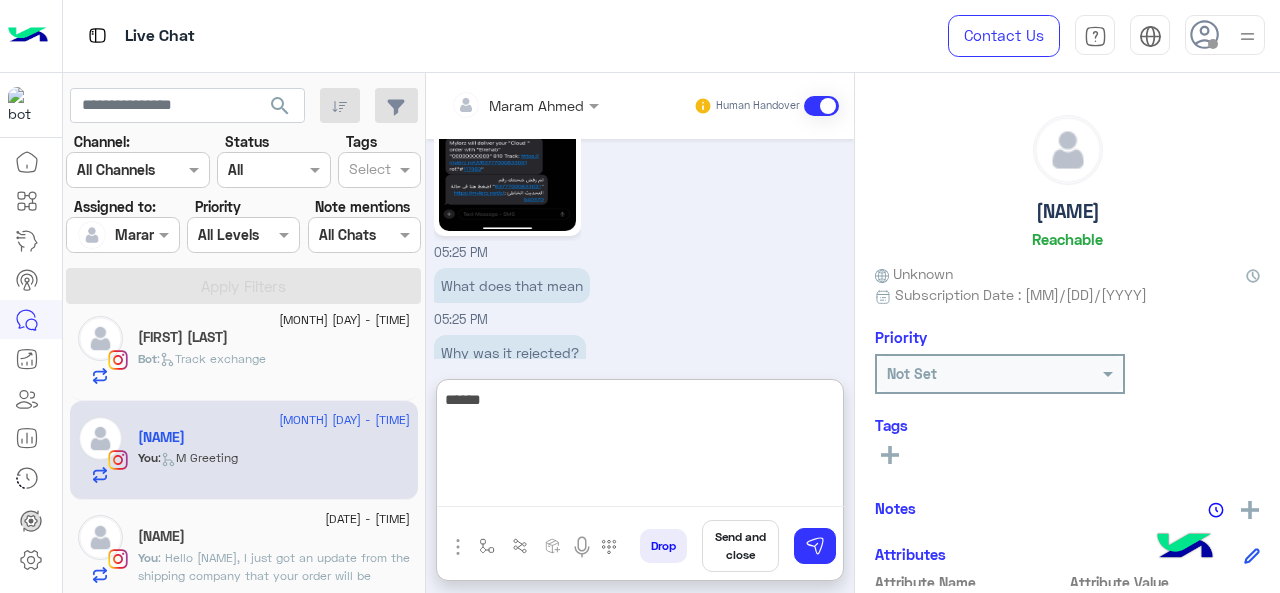 scroll, scrollTop: 959, scrollLeft: 0, axis: vertical 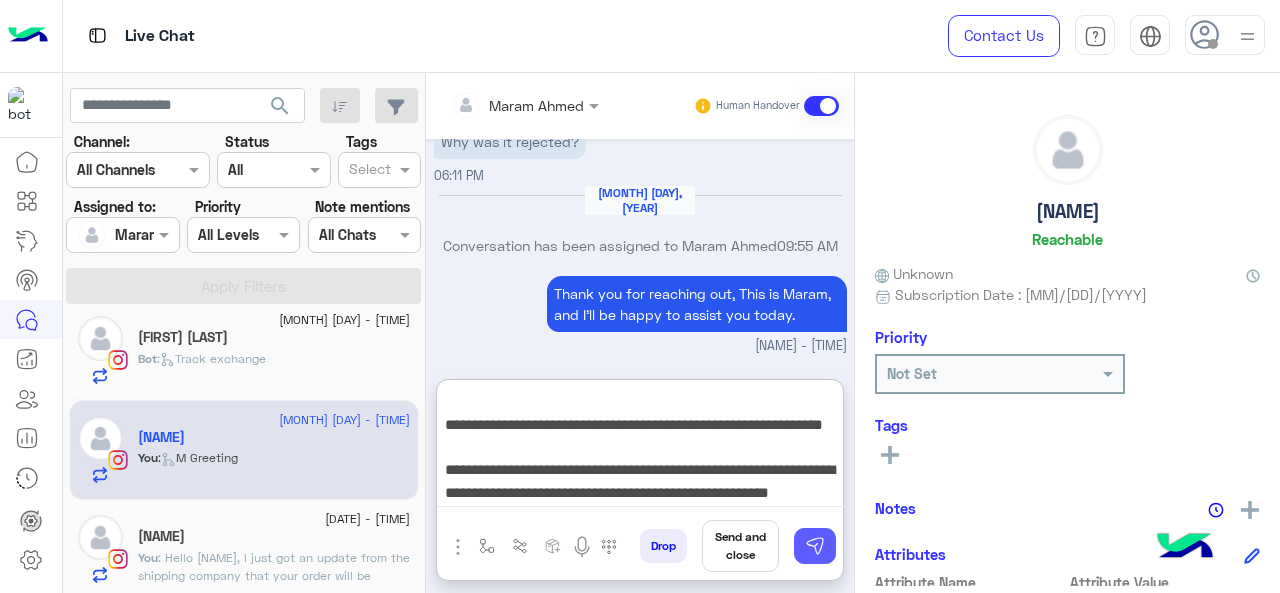 type on "**********" 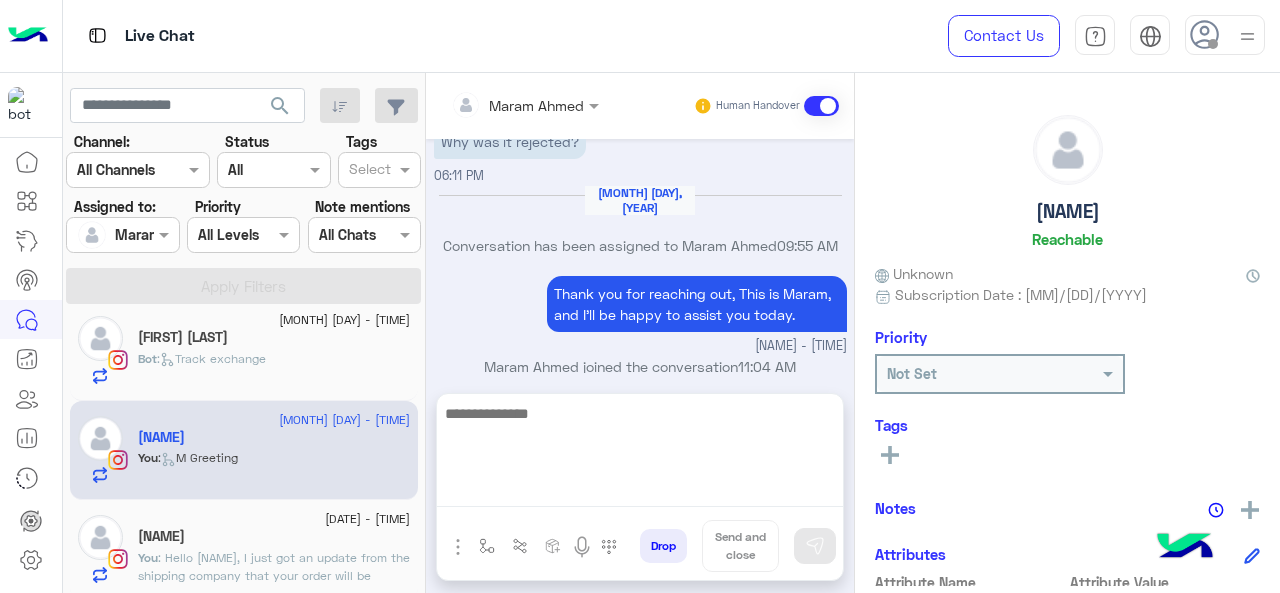 scroll, scrollTop: 0, scrollLeft: 0, axis: both 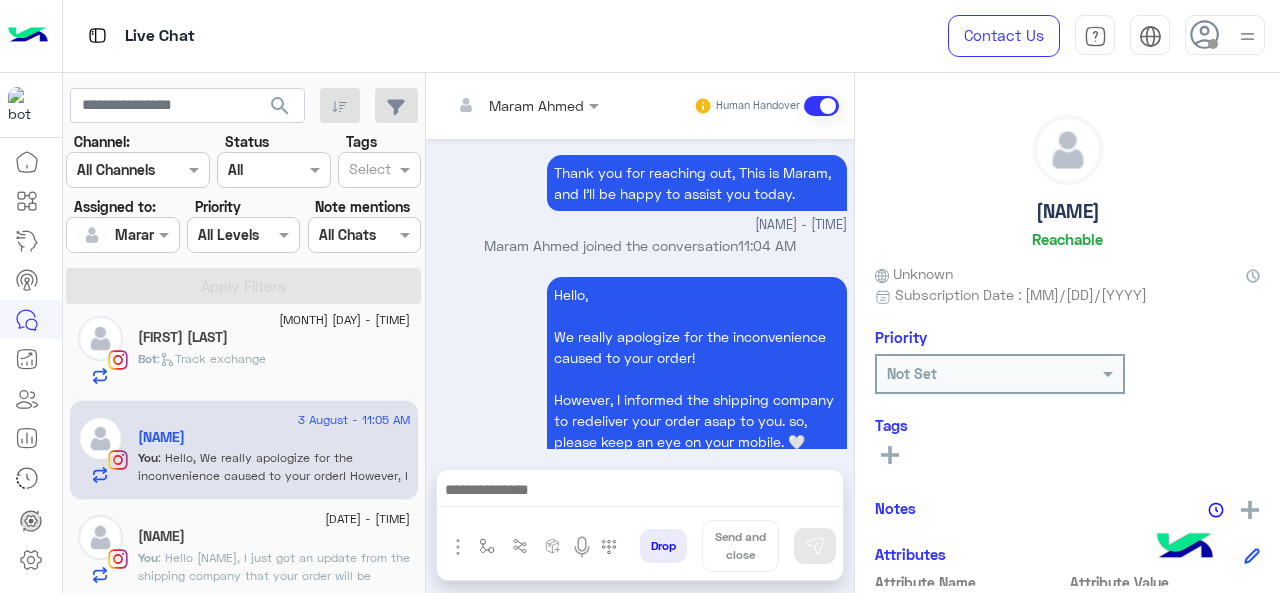 click on "[NAME]" 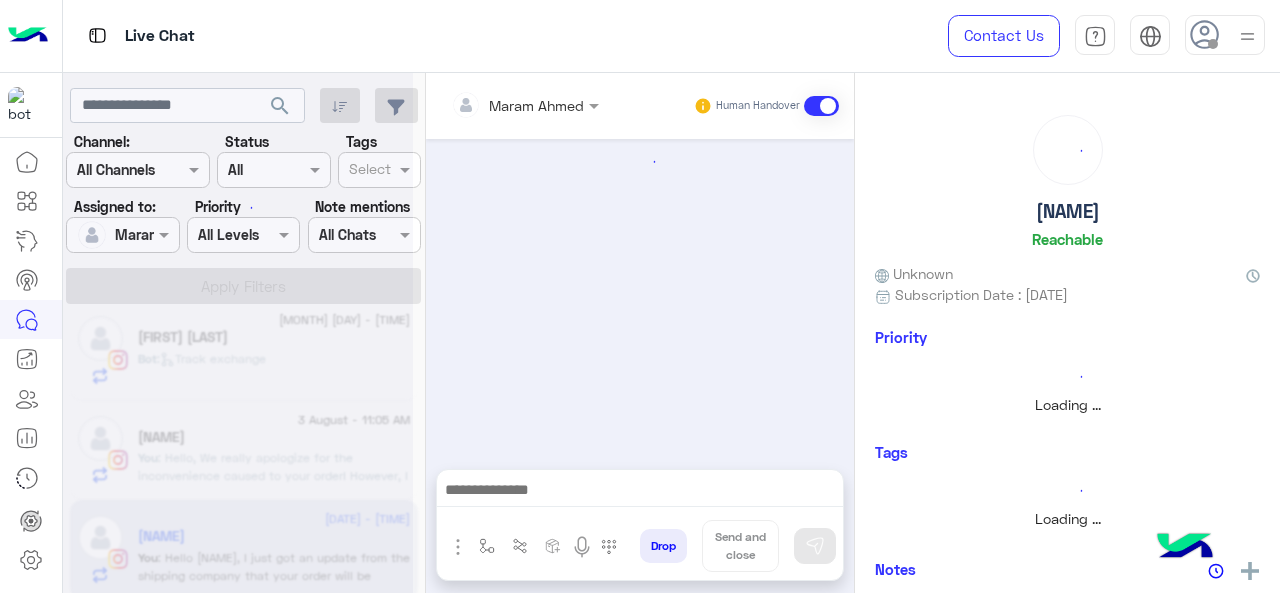 scroll, scrollTop: 0, scrollLeft: 0, axis: both 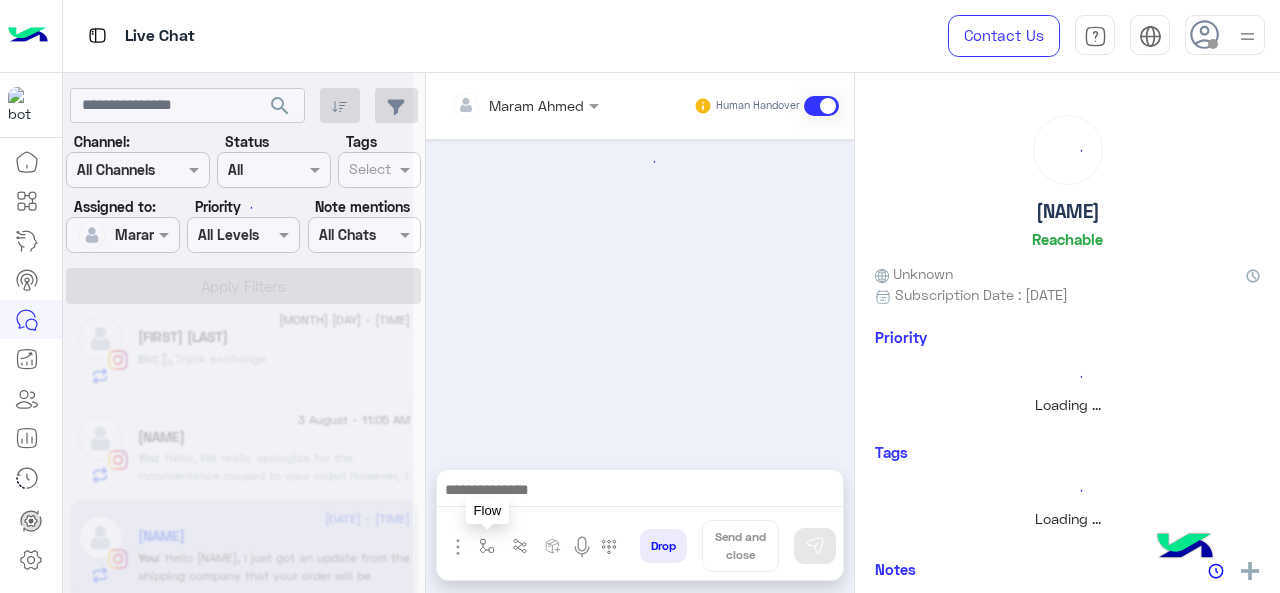 click at bounding box center (487, 546) 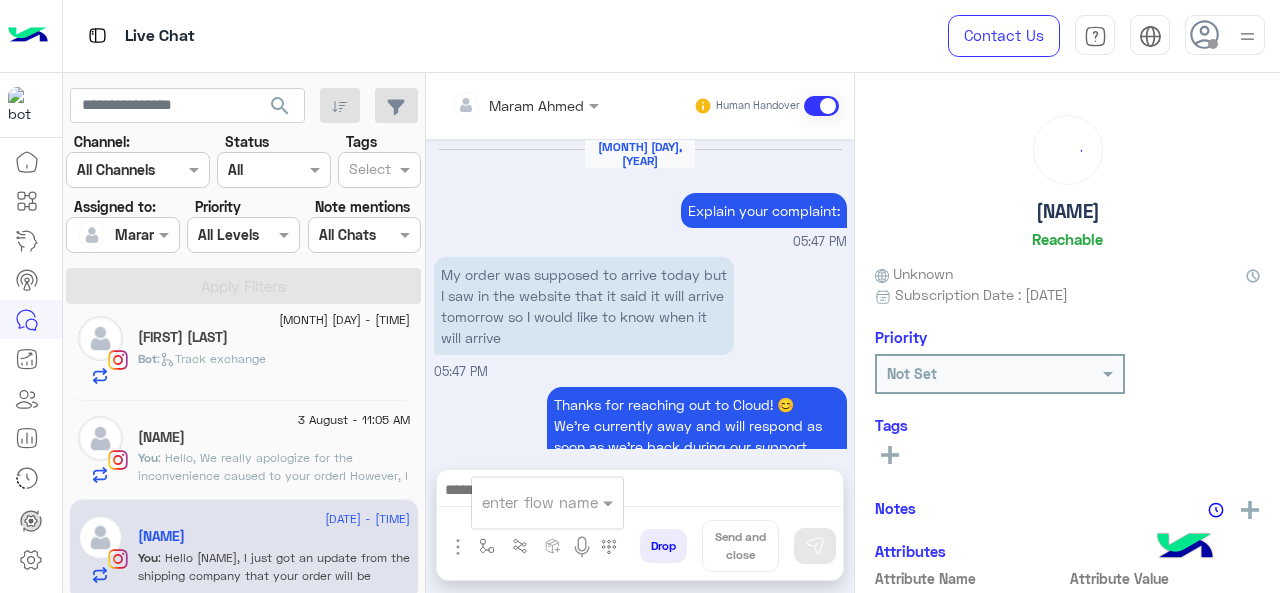 scroll, scrollTop: 704, scrollLeft: 0, axis: vertical 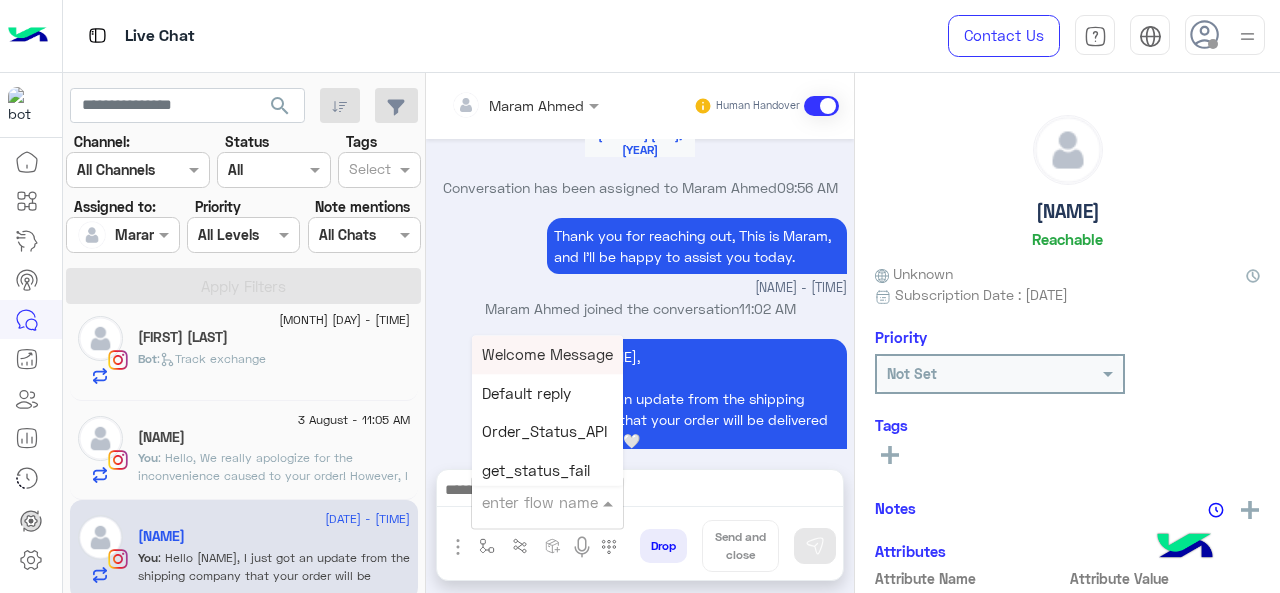 click at bounding box center (523, 502) 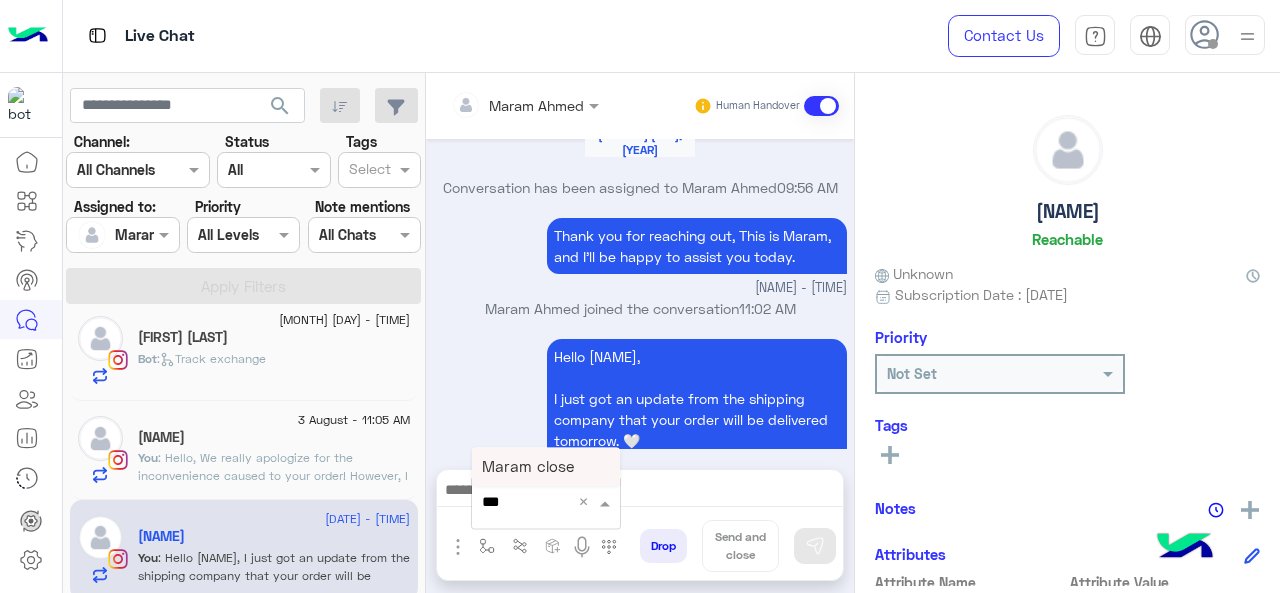 type on "****" 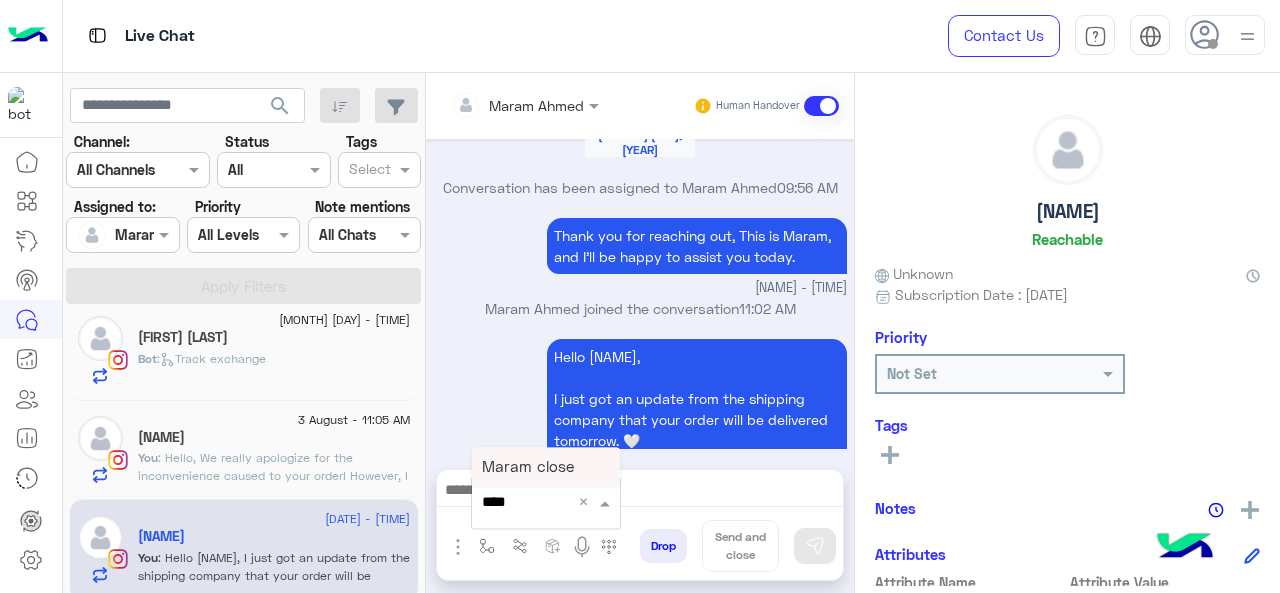 click on "Maram close" at bounding box center [528, 466] 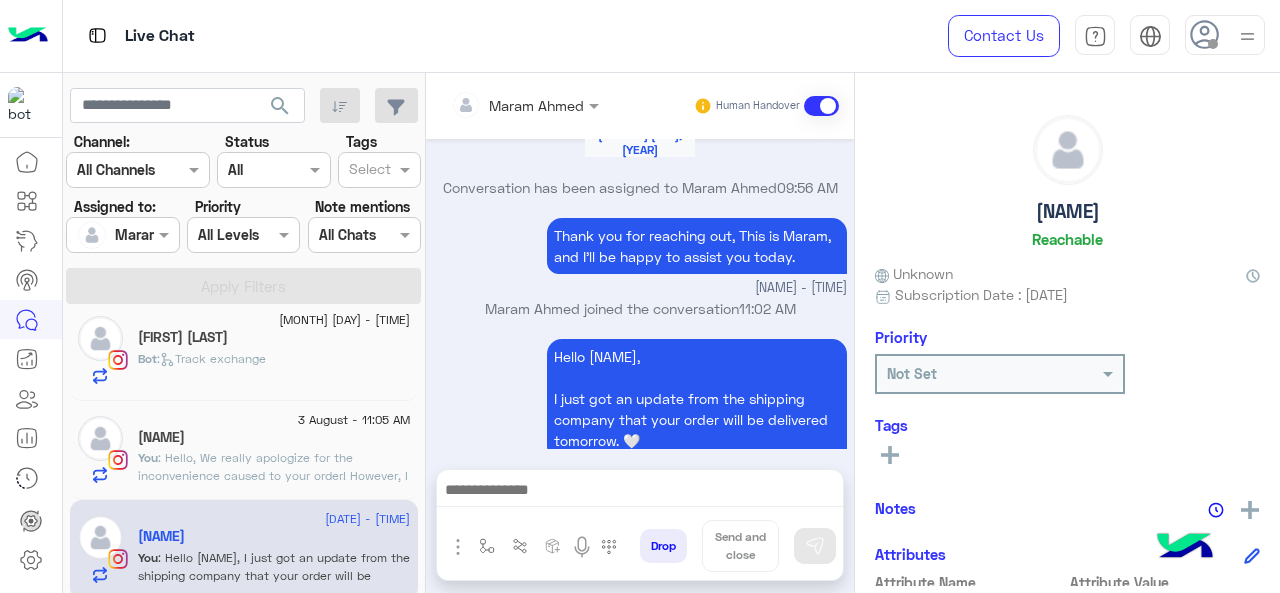 type on "**********" 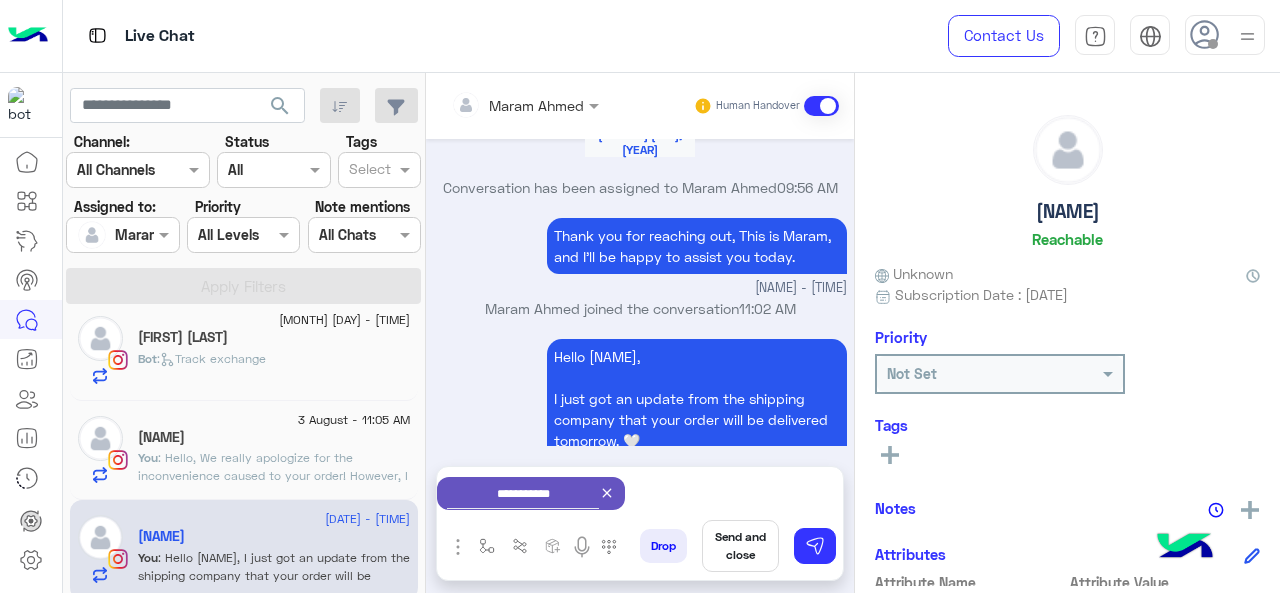 click on "Send and close" at bounding box center (740, 546) 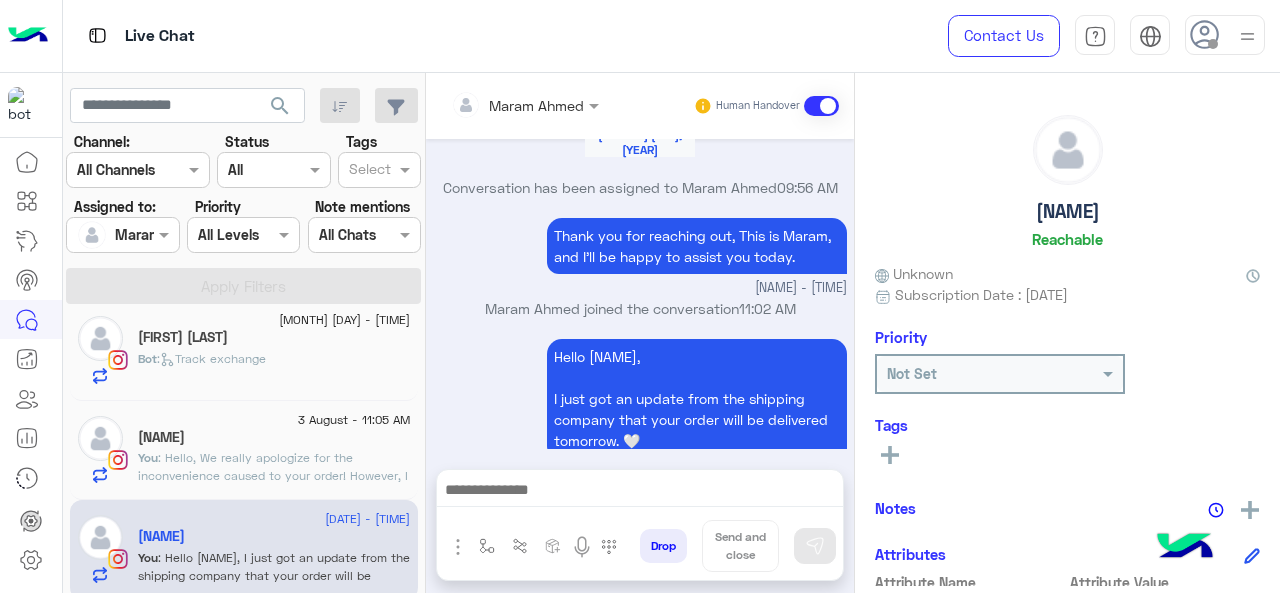 scroll, scrollTop: 726, scrollLeft: 0, axis: vertical 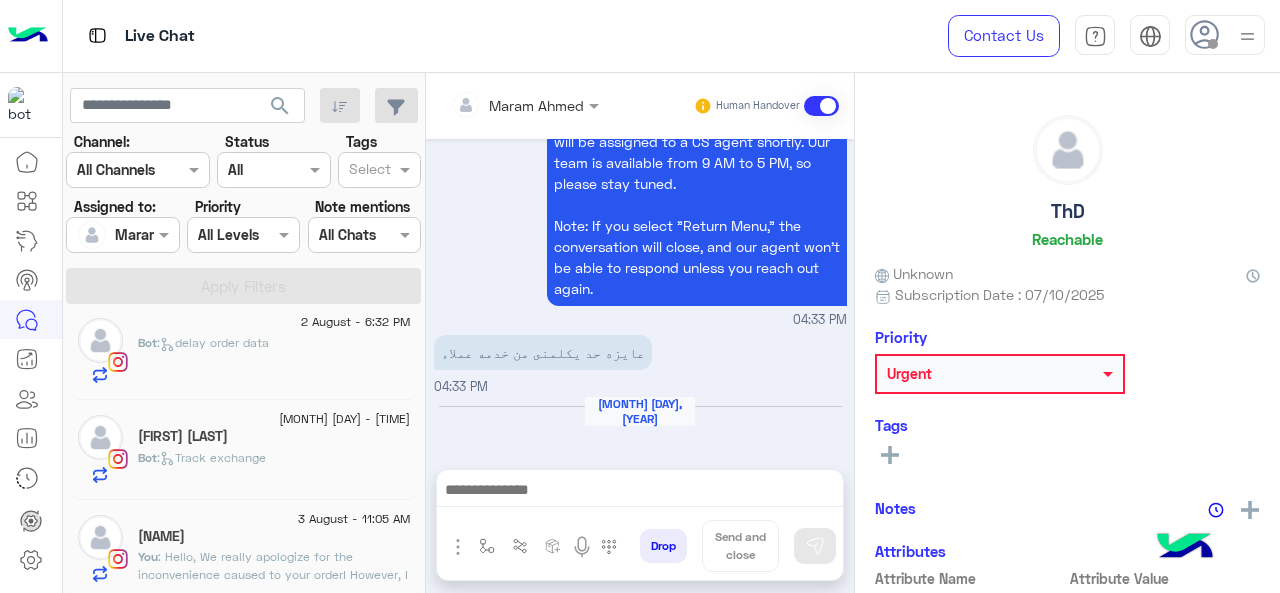 click on "[FIRST] [LAST]" 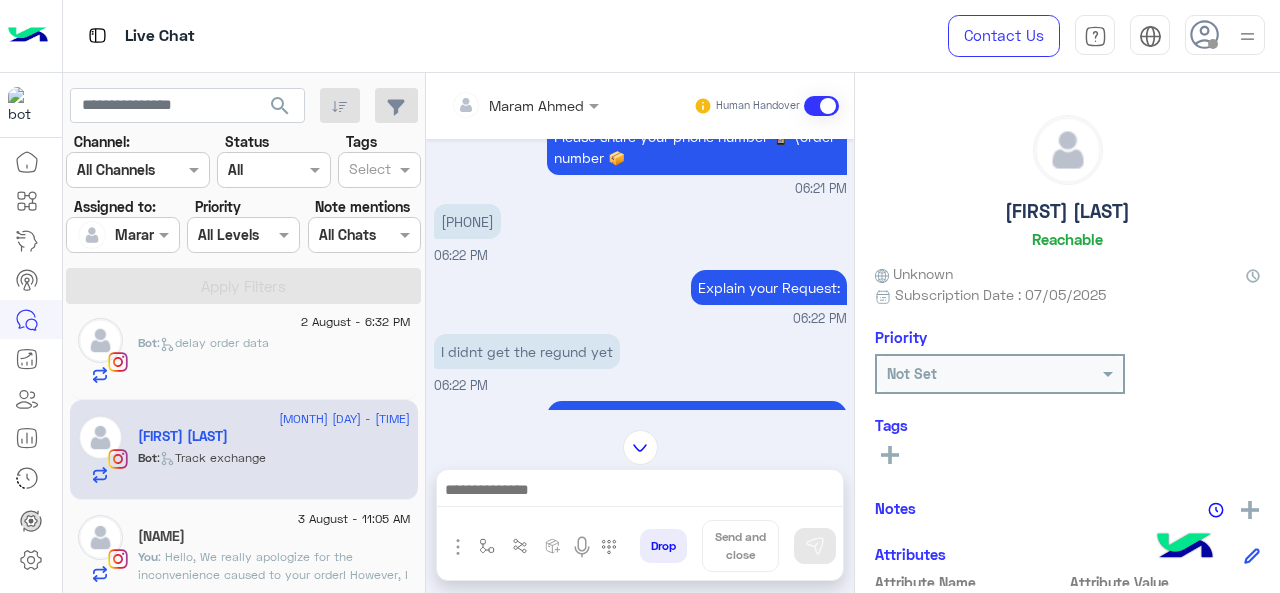 scroll, scrollTop: 390, scrollLeft: 0, axis: vertical 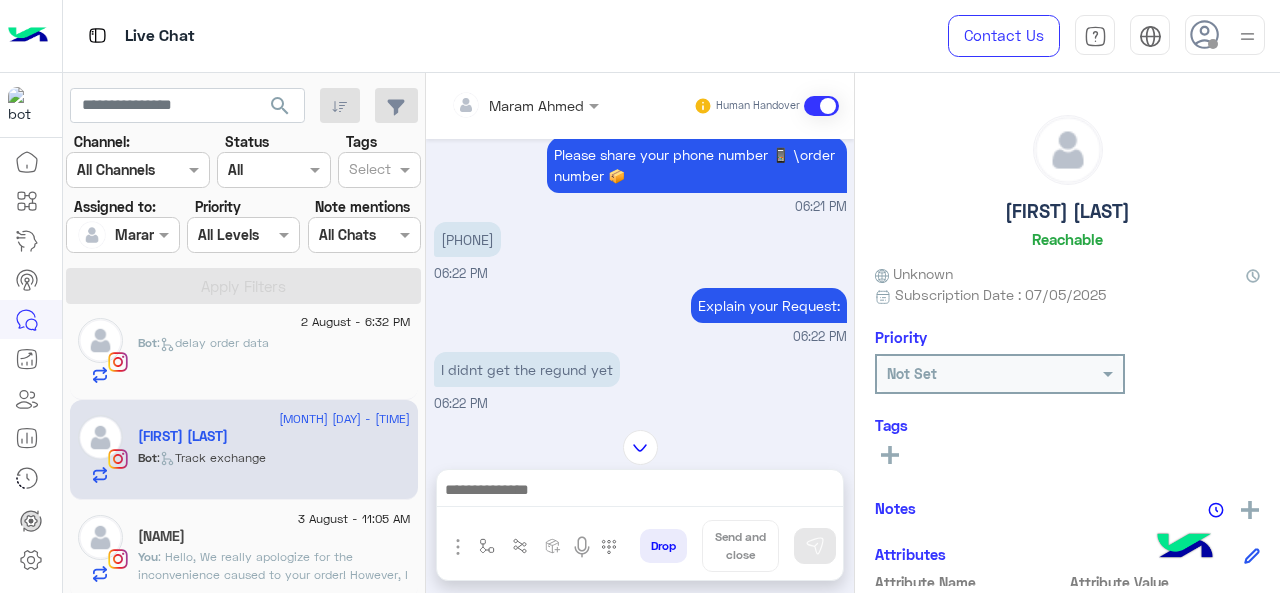 drag, startPoint x: 528, startPoint y: 243, endPoint x: 448, endPoint y: 249, distance: 80.224686 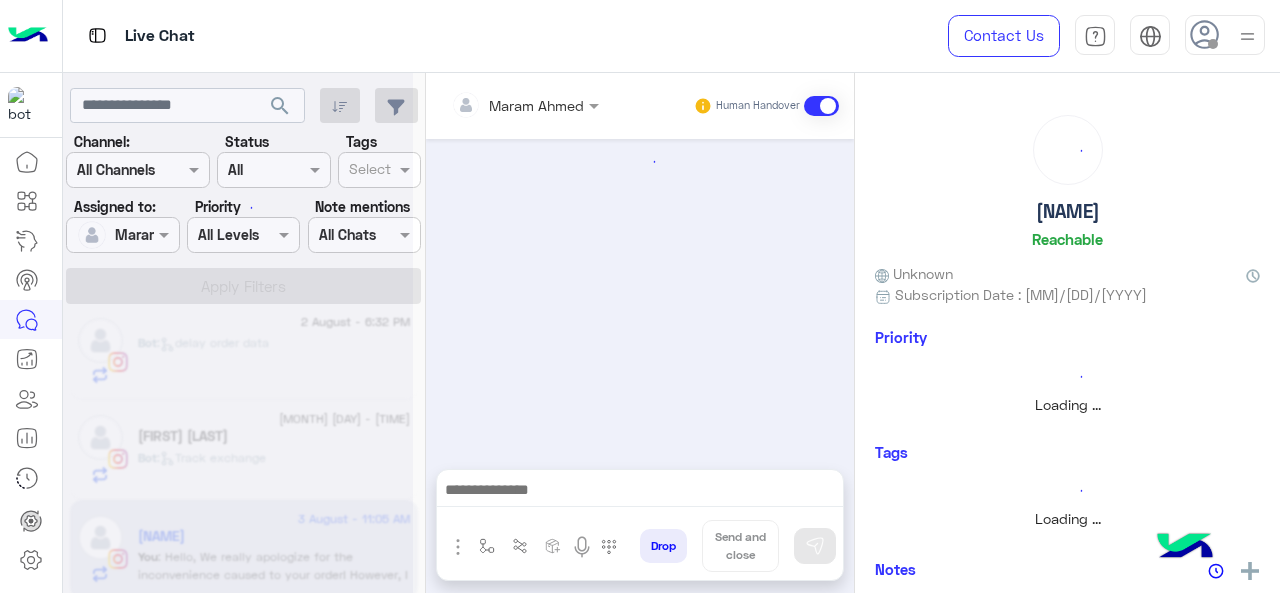scroll, scrollTop: 0, scrollLeft: 0, axis: both 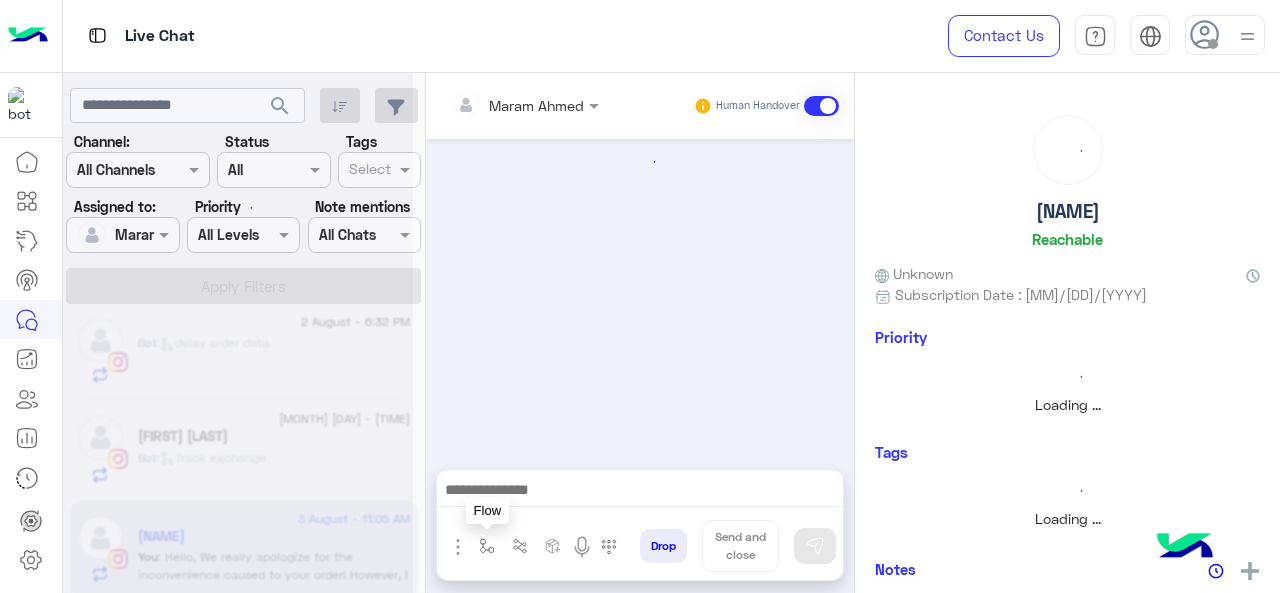 click at bounding box center (487, 546) 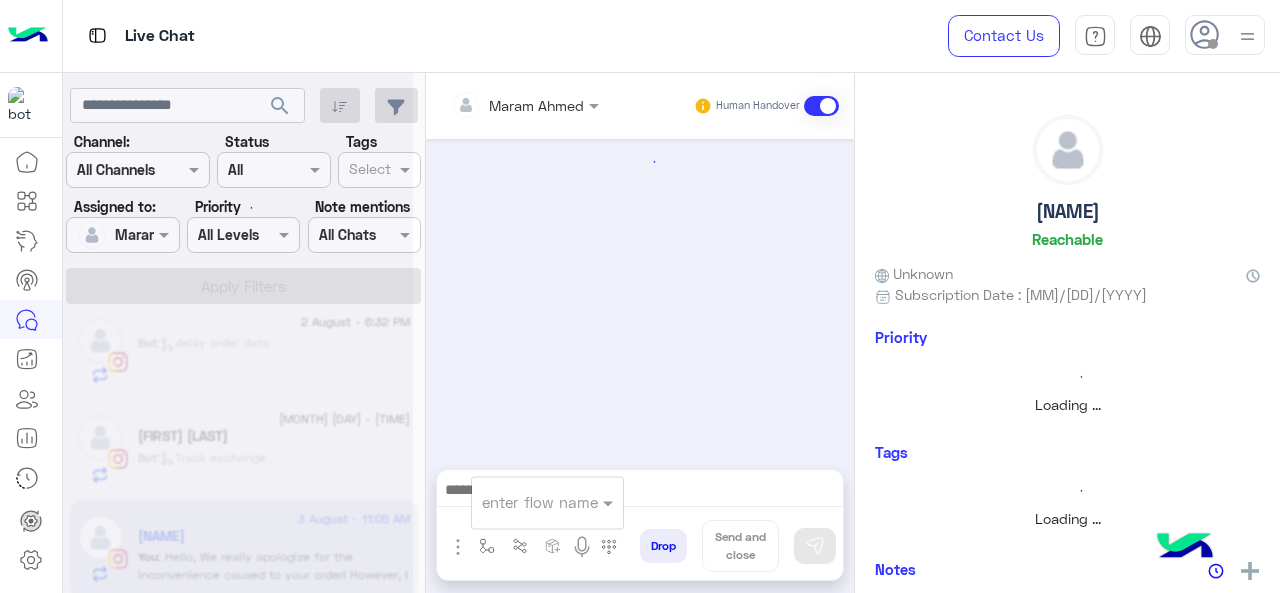 click at bounding box center (523, 502) 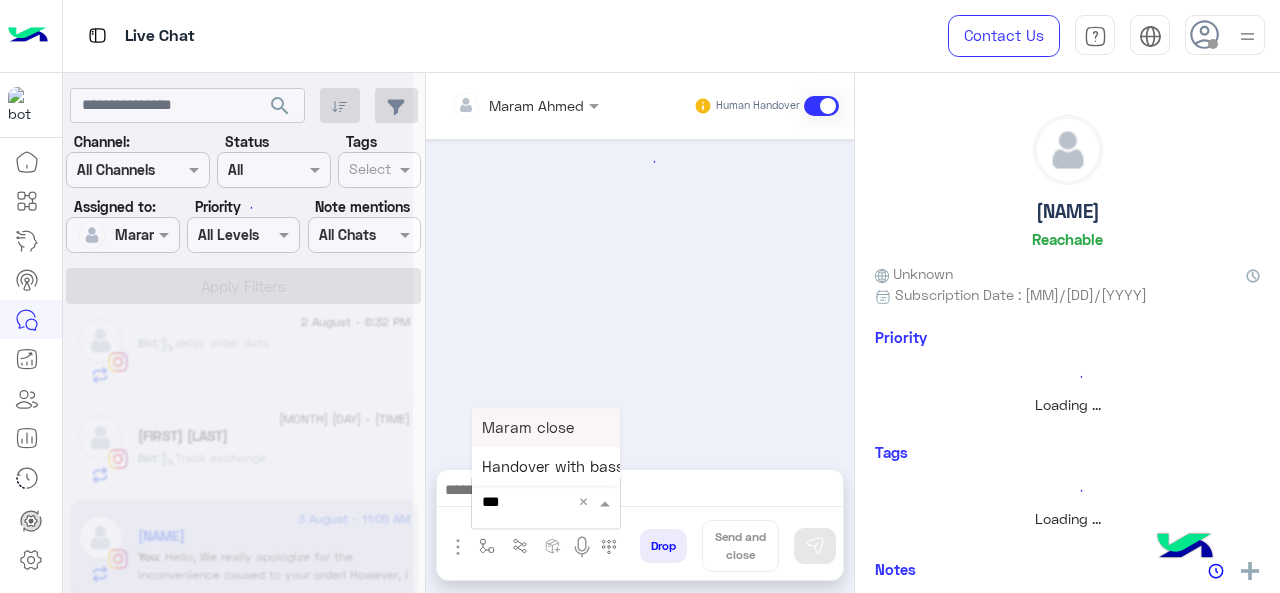 type on "****" 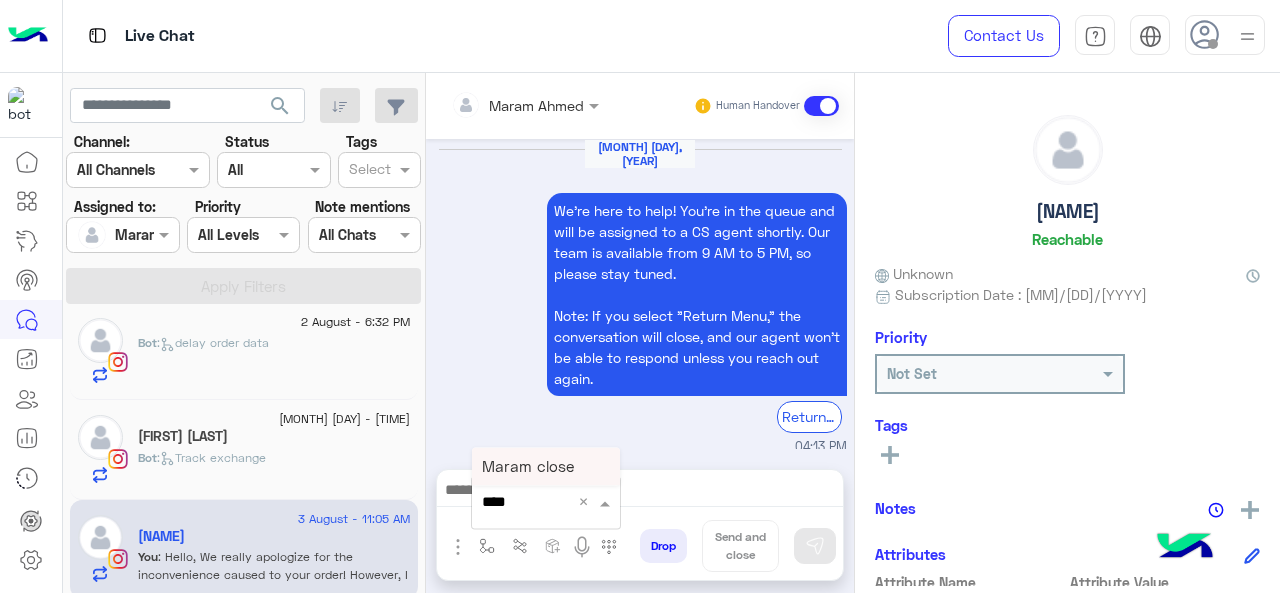 scroll, scrollTop: 883, scrollLeft: 0, axis: vertical 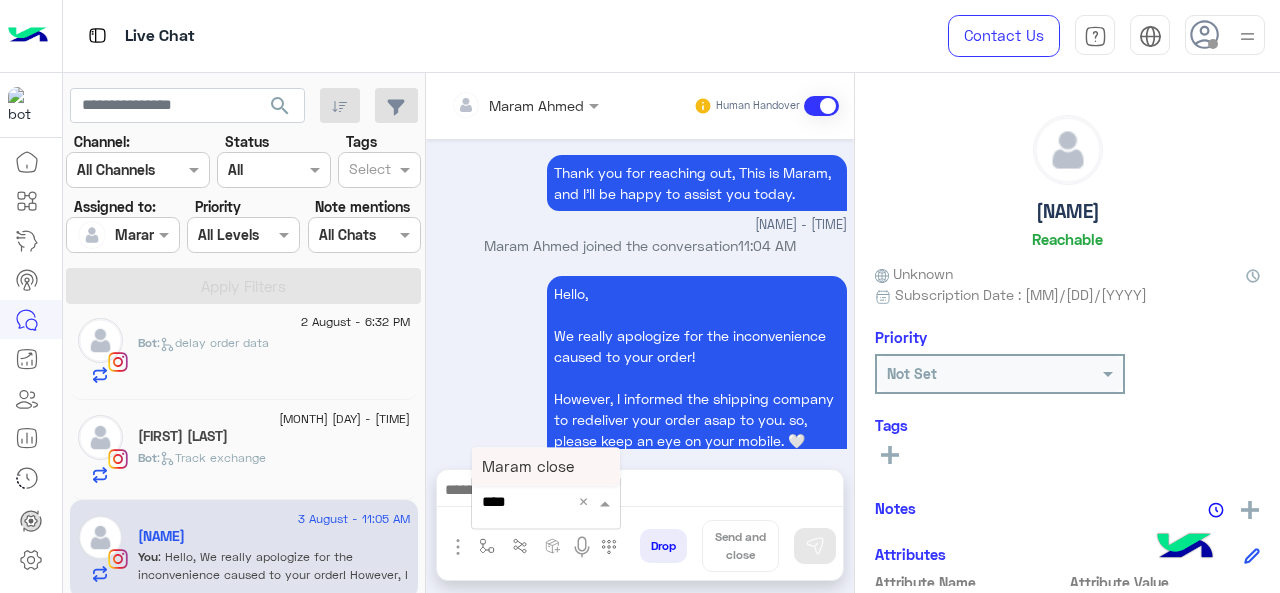 click on "Maram close" at bounding box center [528, 466] 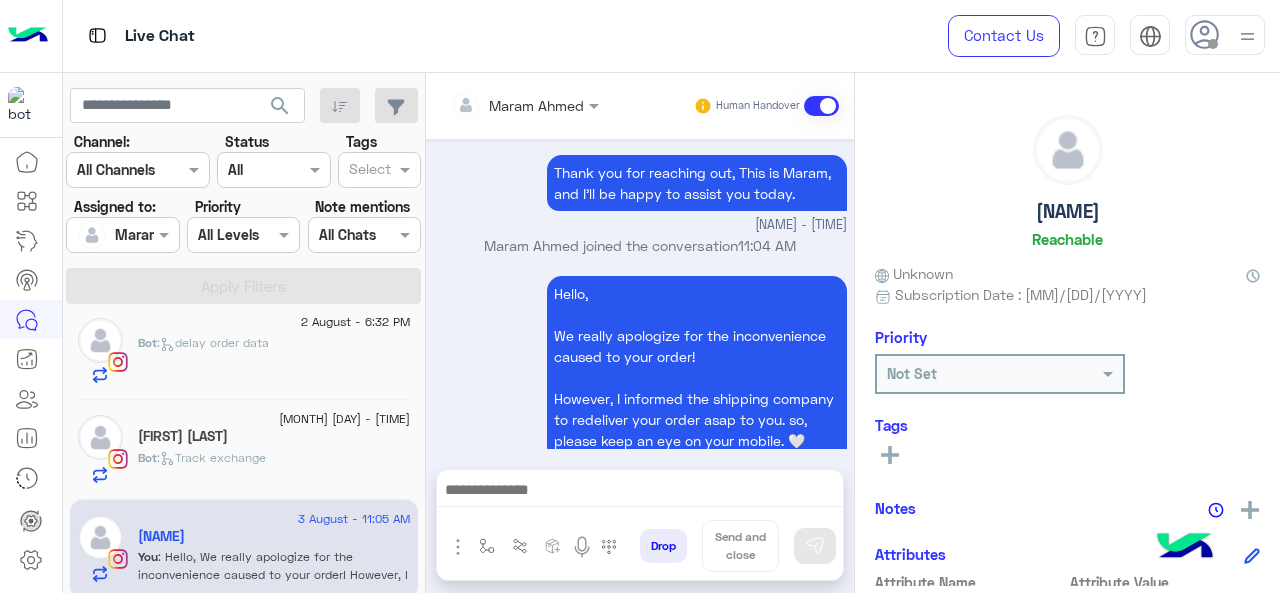 type on "**********" 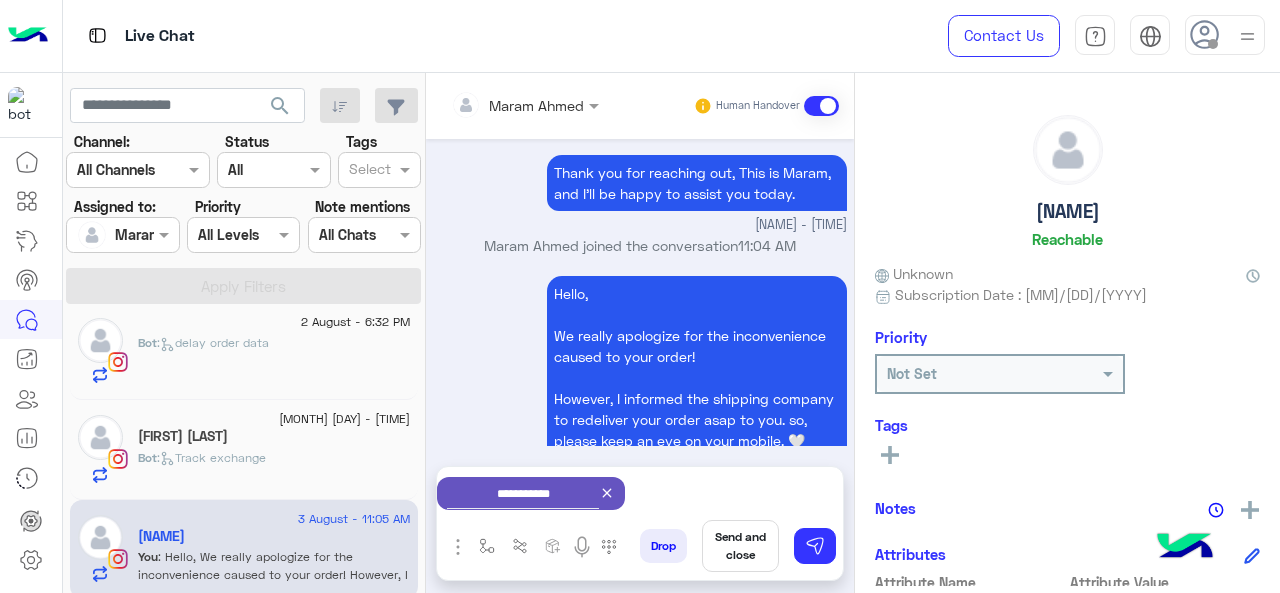 click on "Send and close" at bounding box center [740, 546] 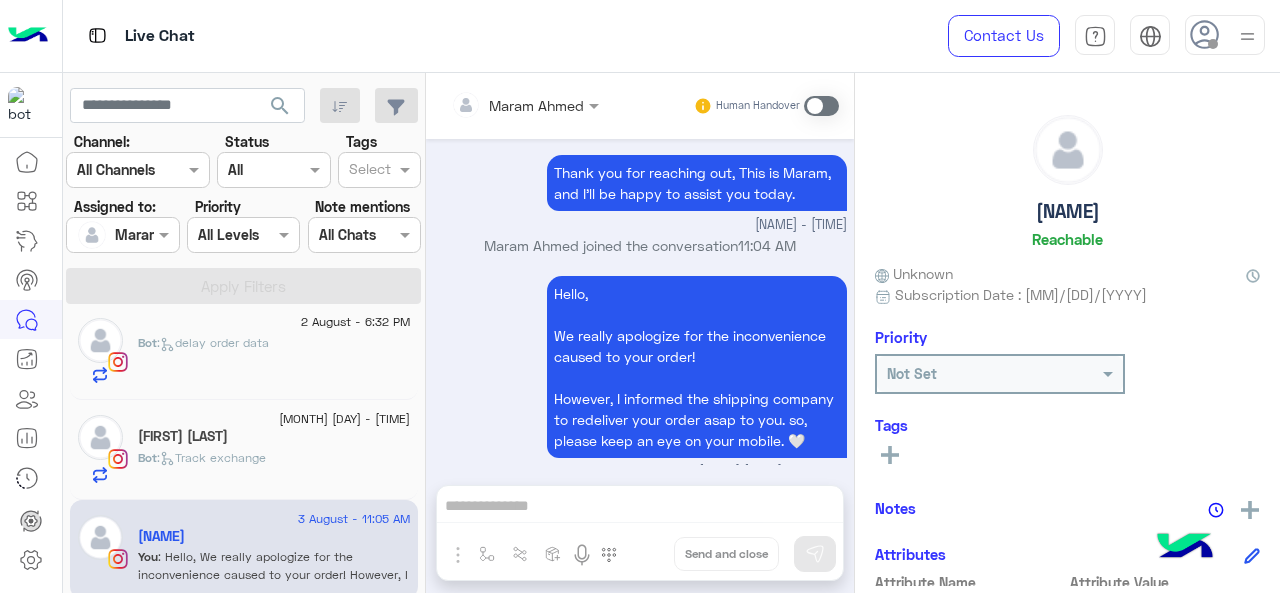 scroll, scrollTop: 904, scrollLeft: 0, axis: vertical 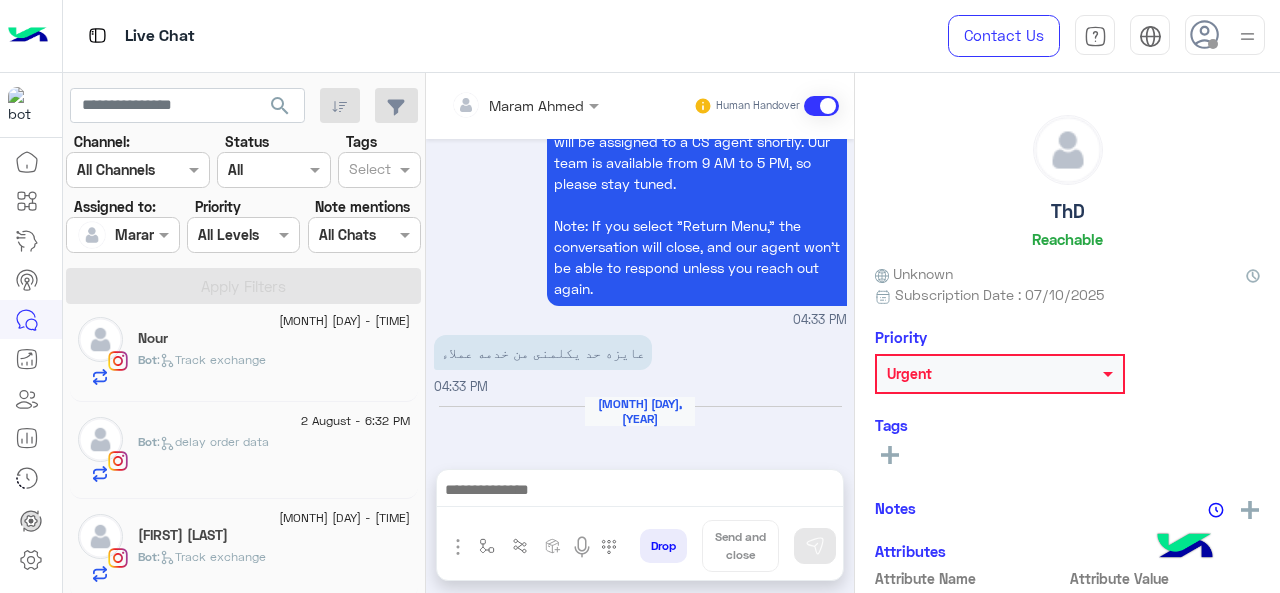 click on "Bot :   Track exchange" 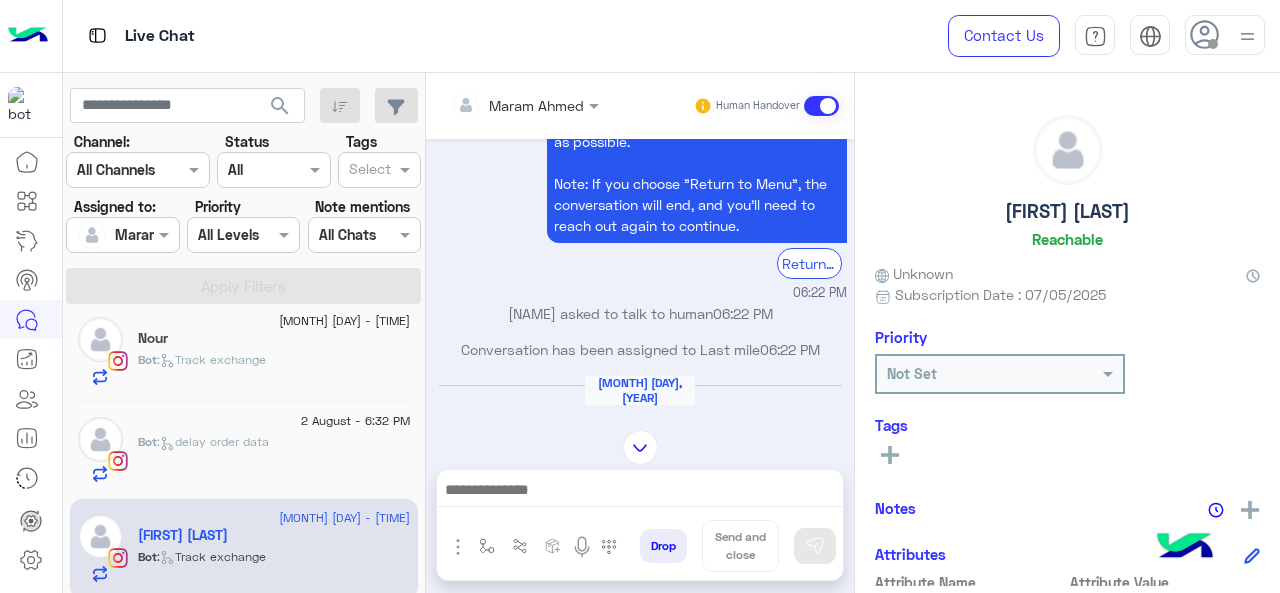 scroll, scrollTop: 390, scrollLeft: 0, axis: vertical 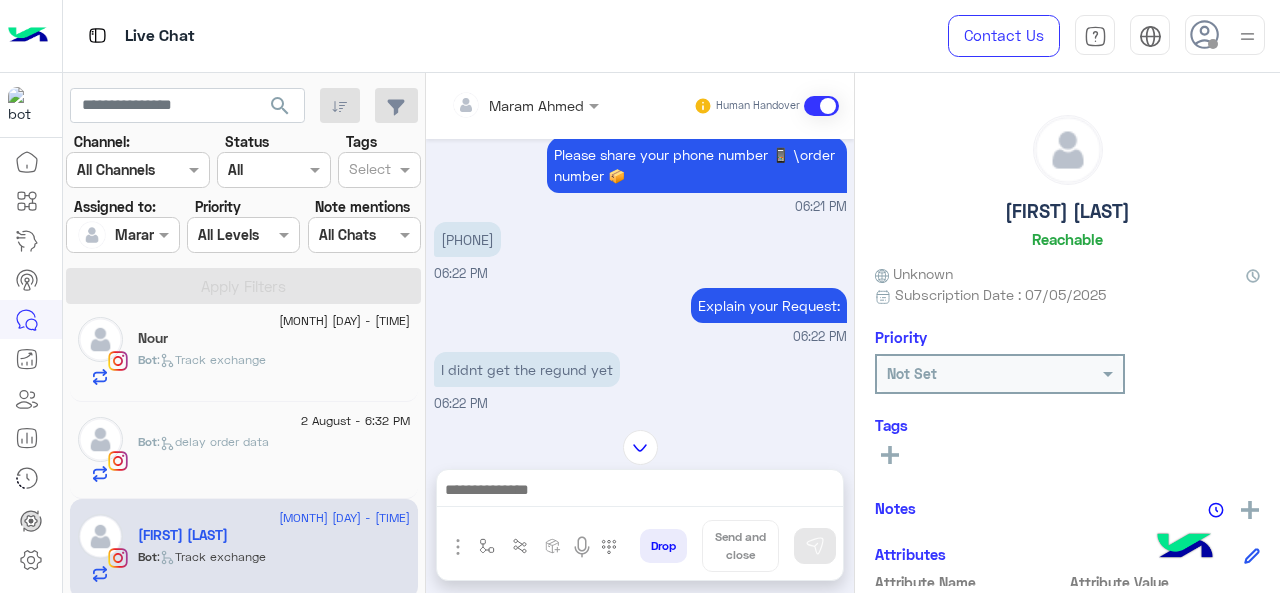 click 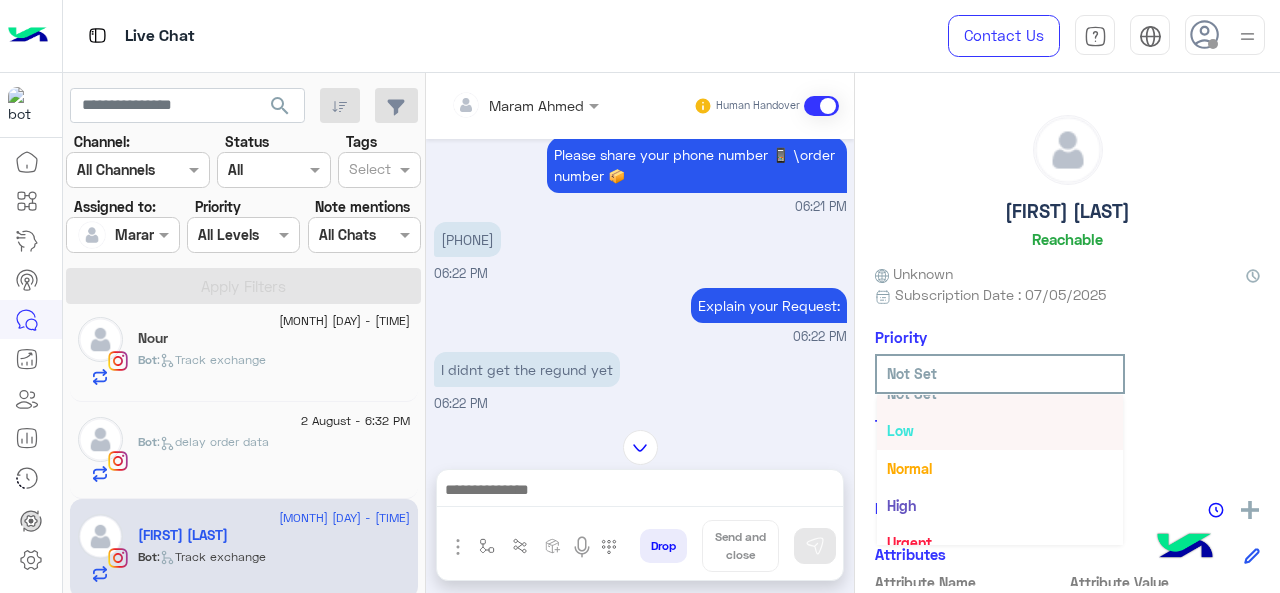 scroll, scrollTop: 36, scrollLeft: 0, axis: vertical 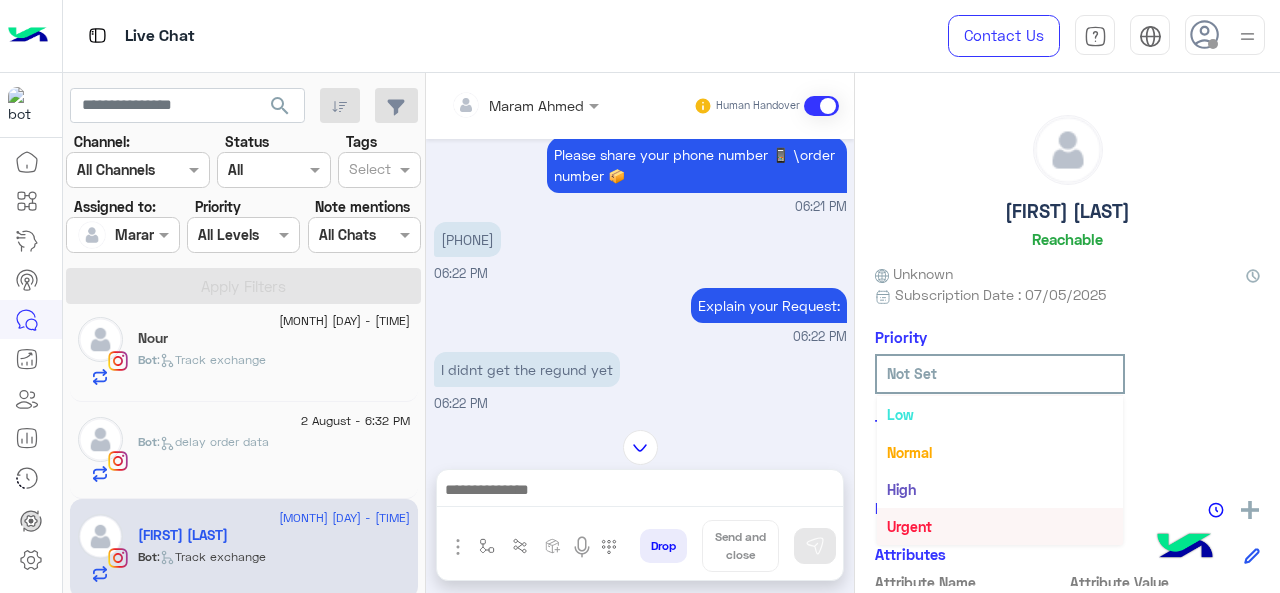 click on "Urgent" at bounding box center [909, 526] 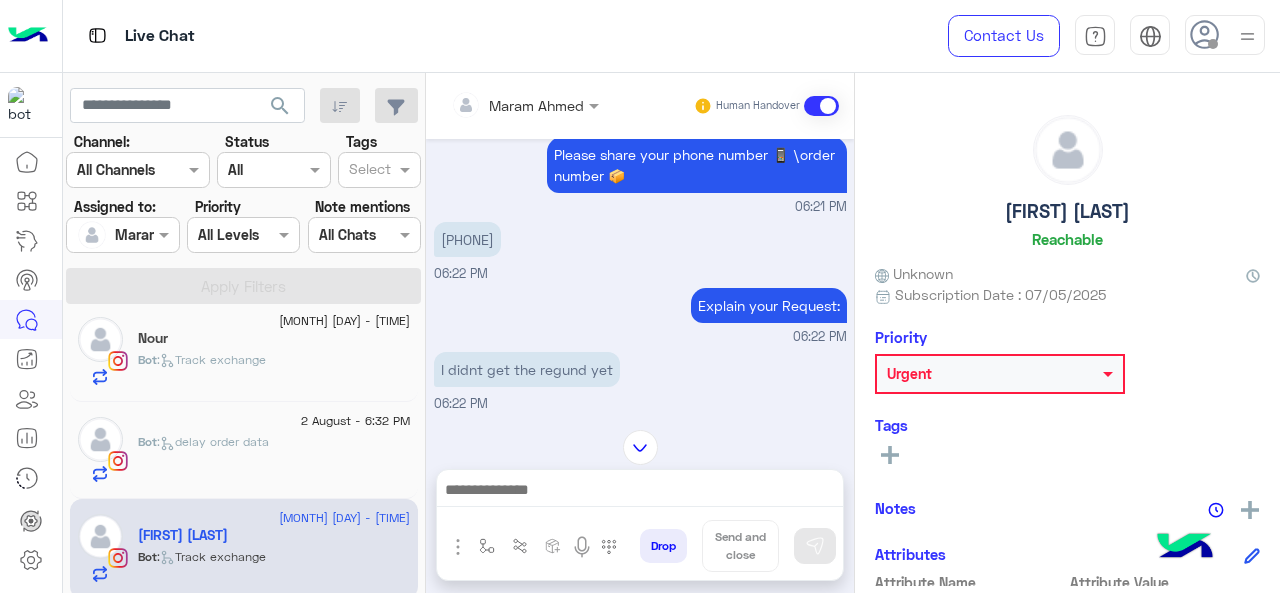 click on "Bot :   delay order data" 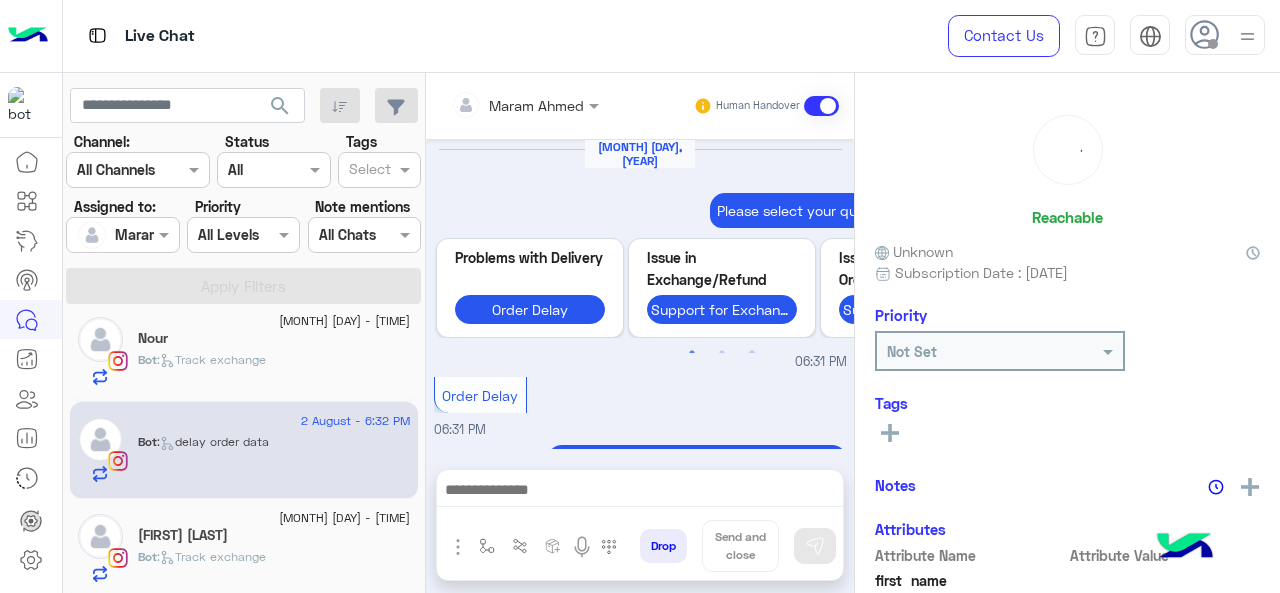 scroll, scrollTop: 936, scrollLeft: 0, axis: vertical 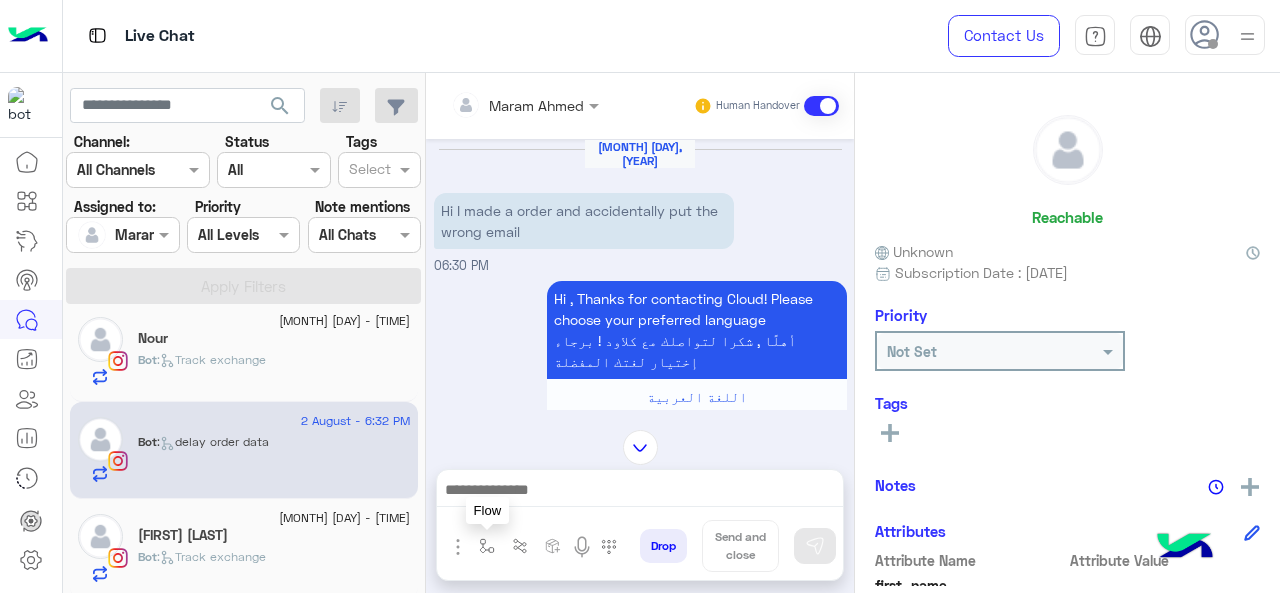 click at bounding box center (487, 546) 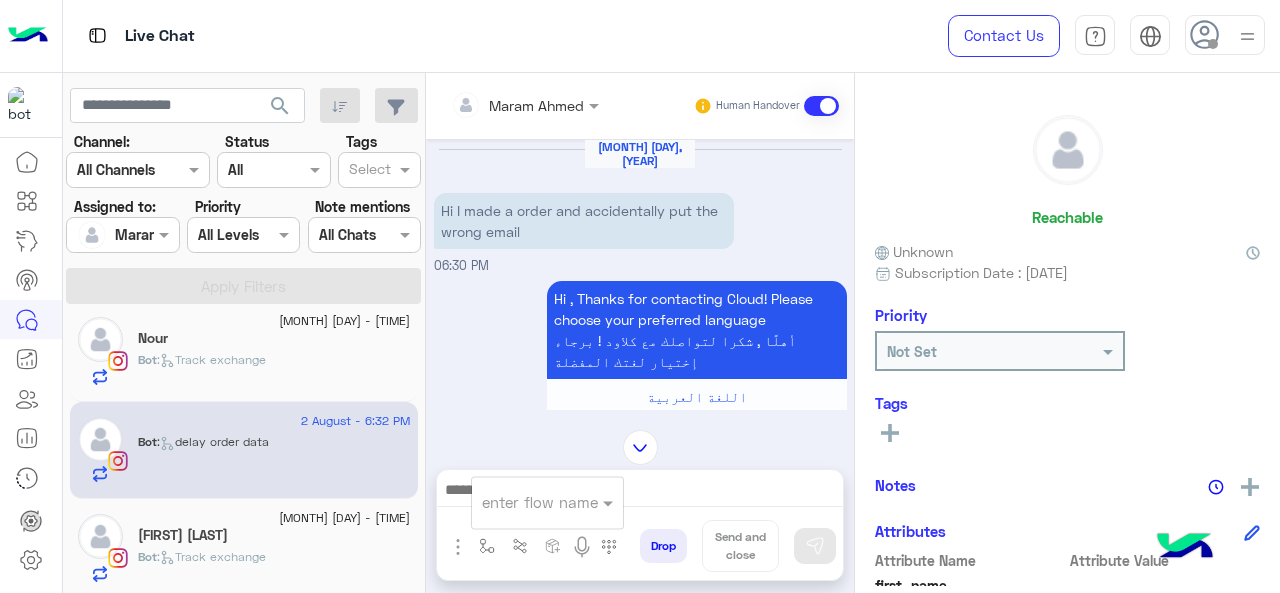 click on "enter flow name" at bounding box center (547, 502) 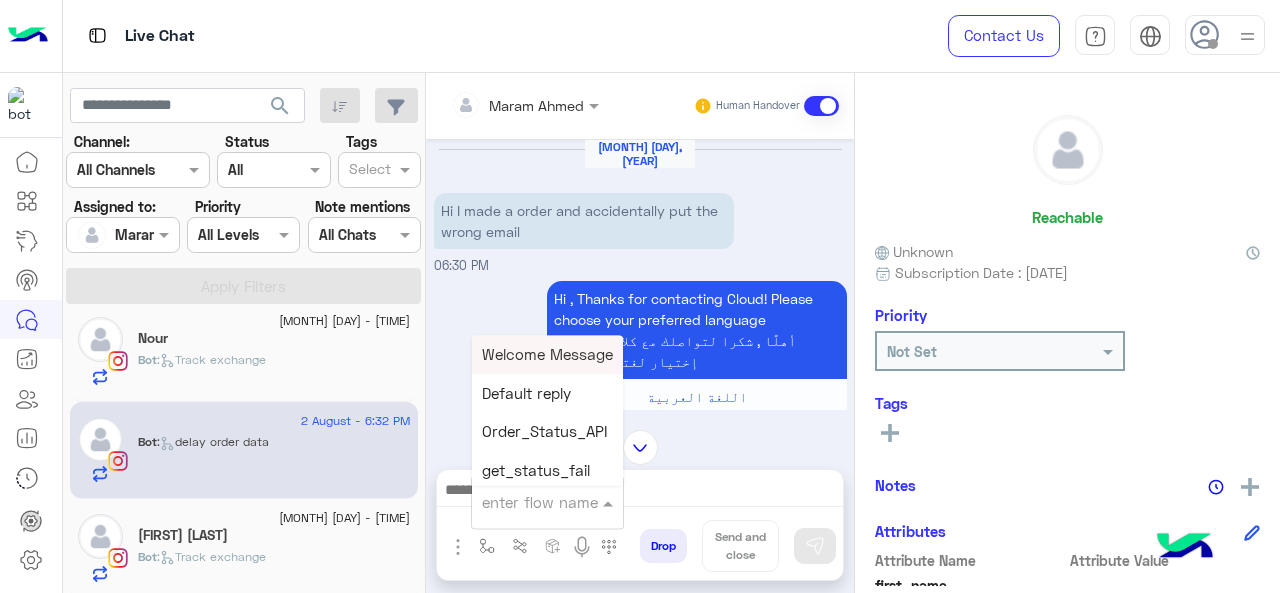 click at bounding box center [523, 502] 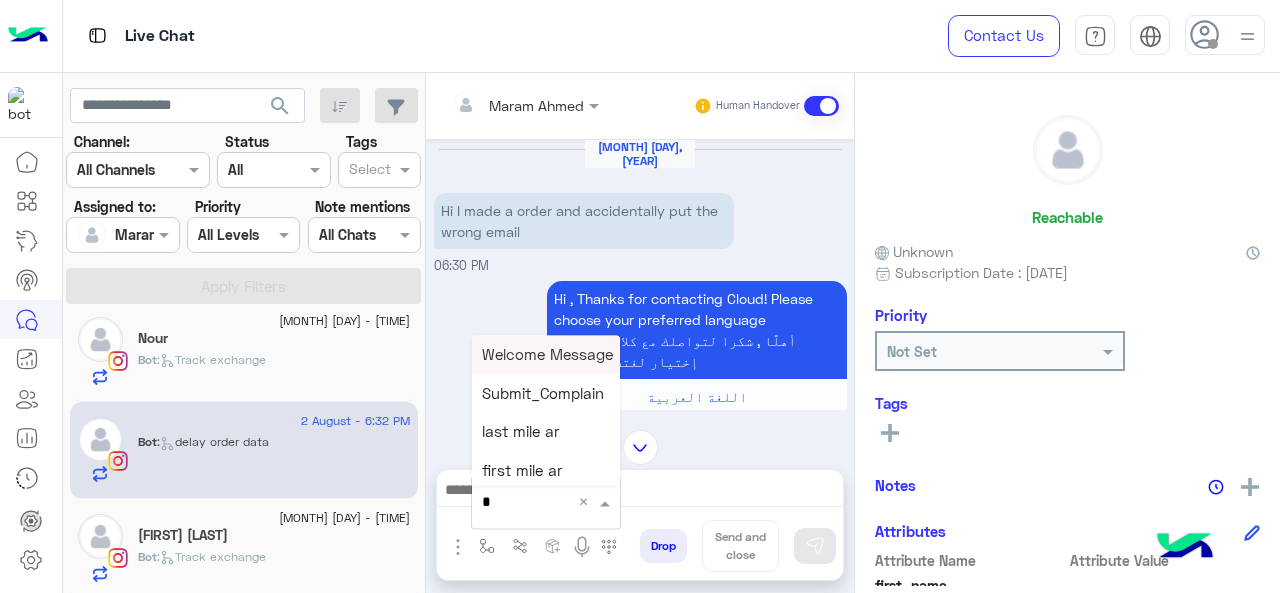 type on "*" 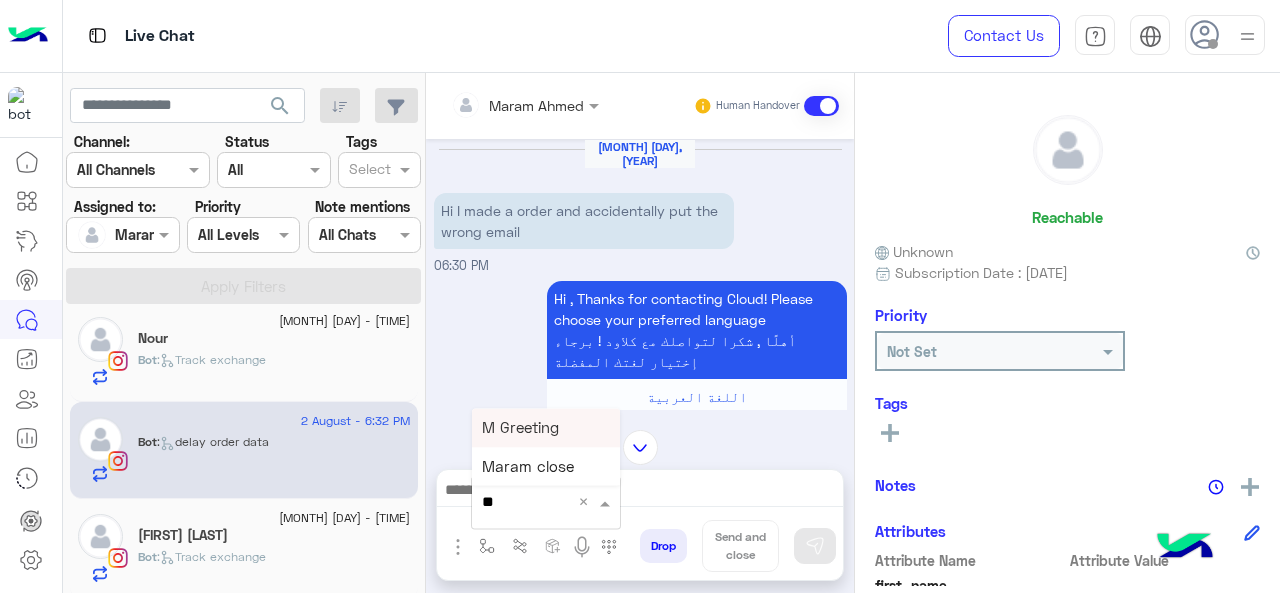 click on "M Greeting" at bounding box center (546, 427) 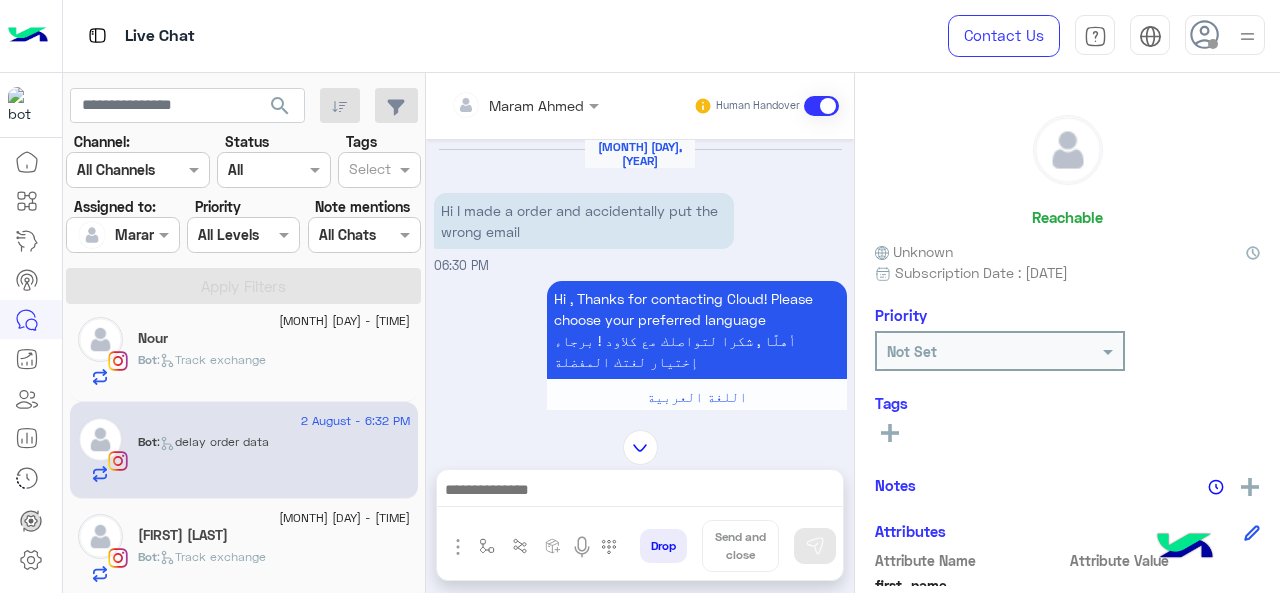 type on "**********" 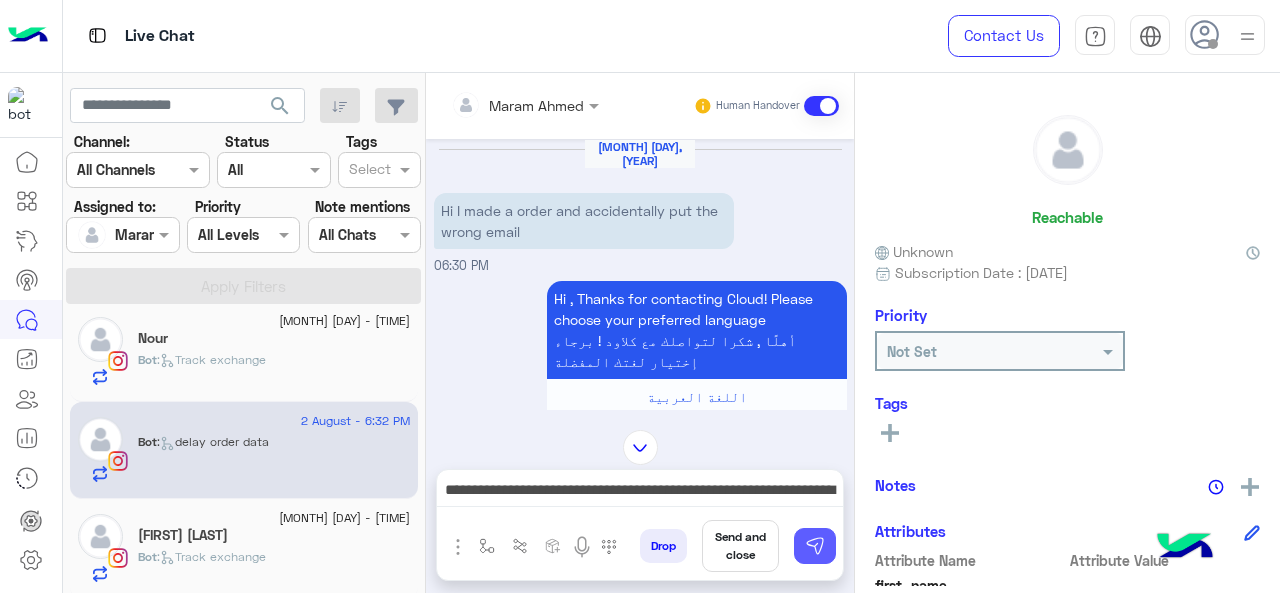 click at bounding box center (815, 546) 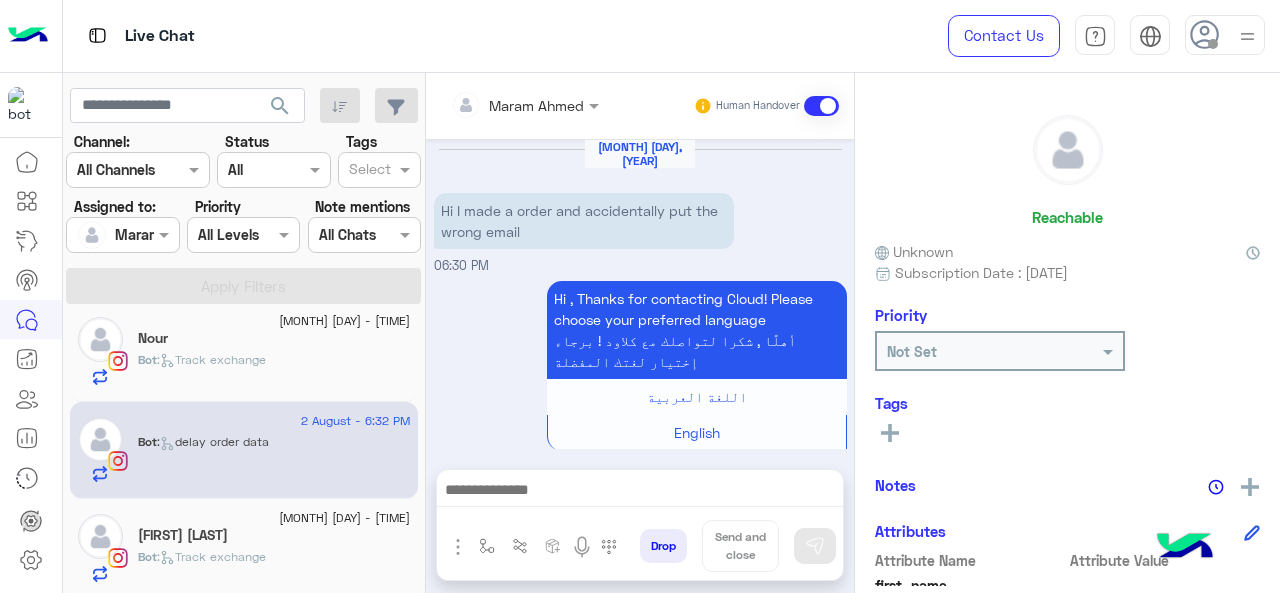 scroll, scrollTop: 2149, scrollLeft: 0, axis: vertical 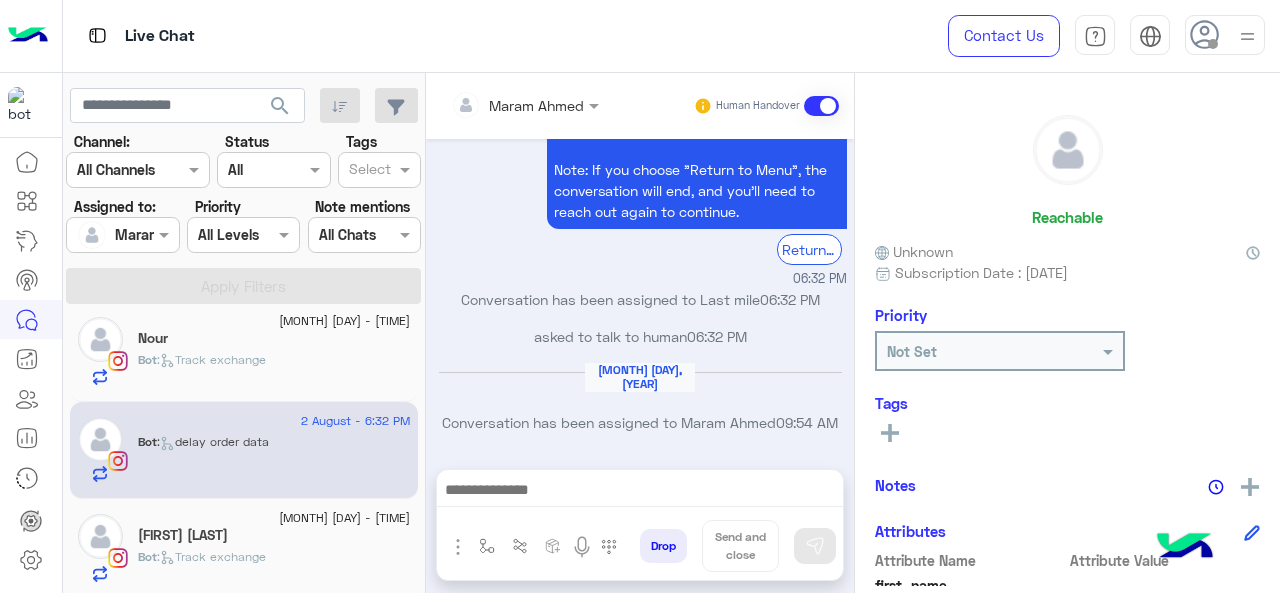 click at bounding box center (640, 492) 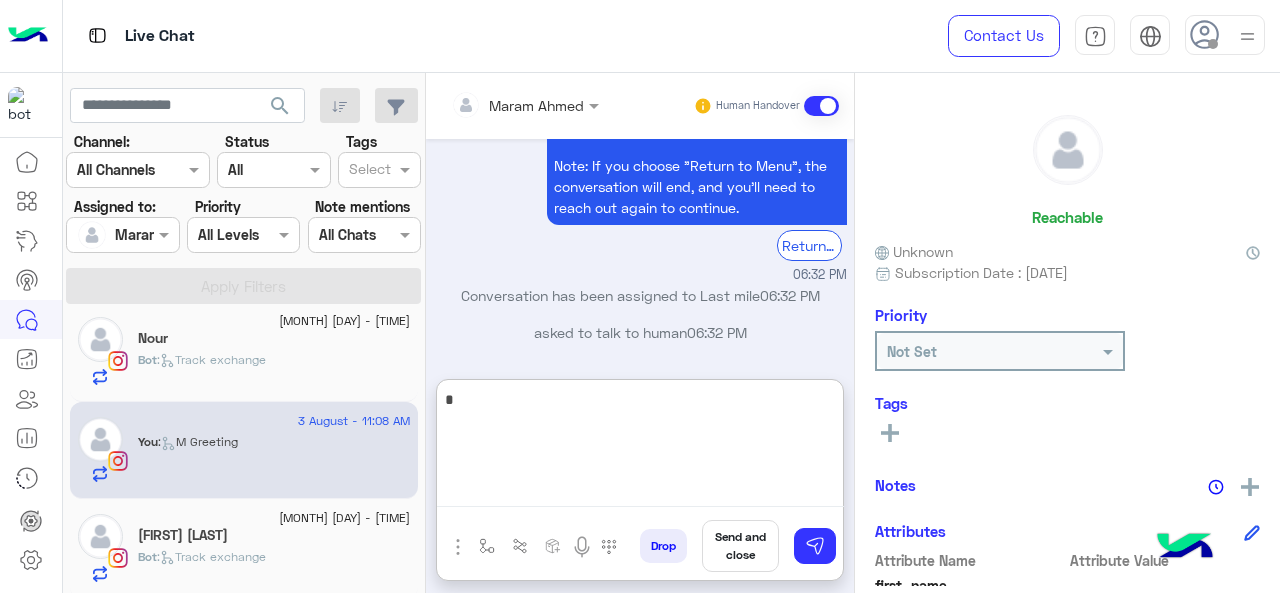 scroll, scrollTop: 2360, scrollLeft: 0, axis: vertical 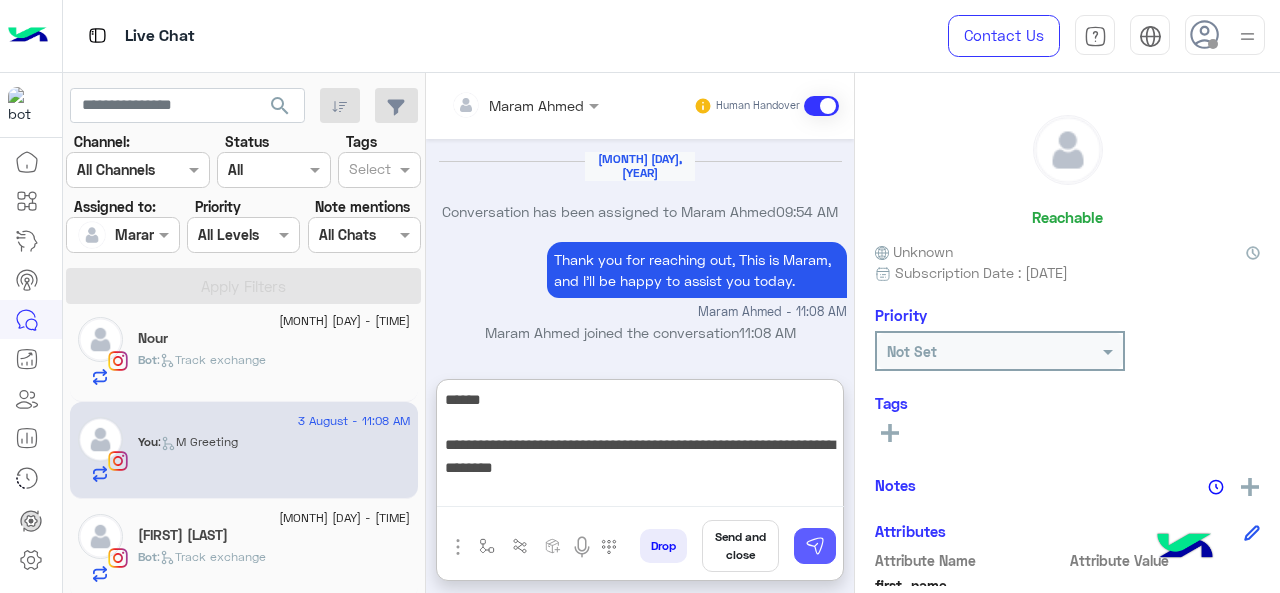type on "**********" 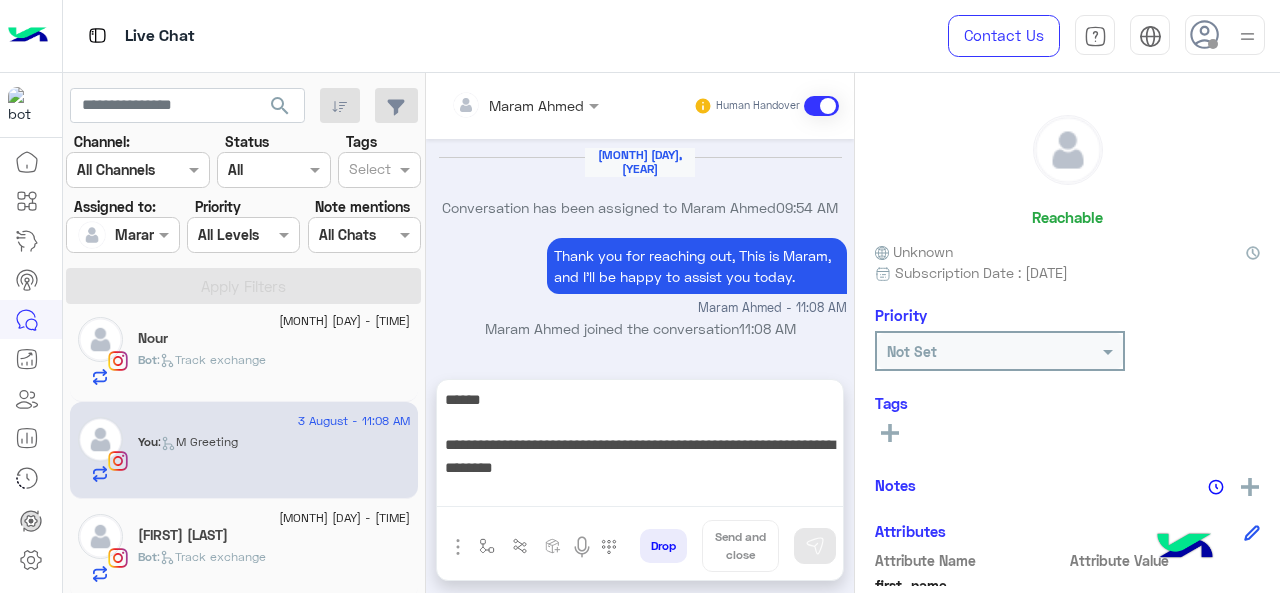 type 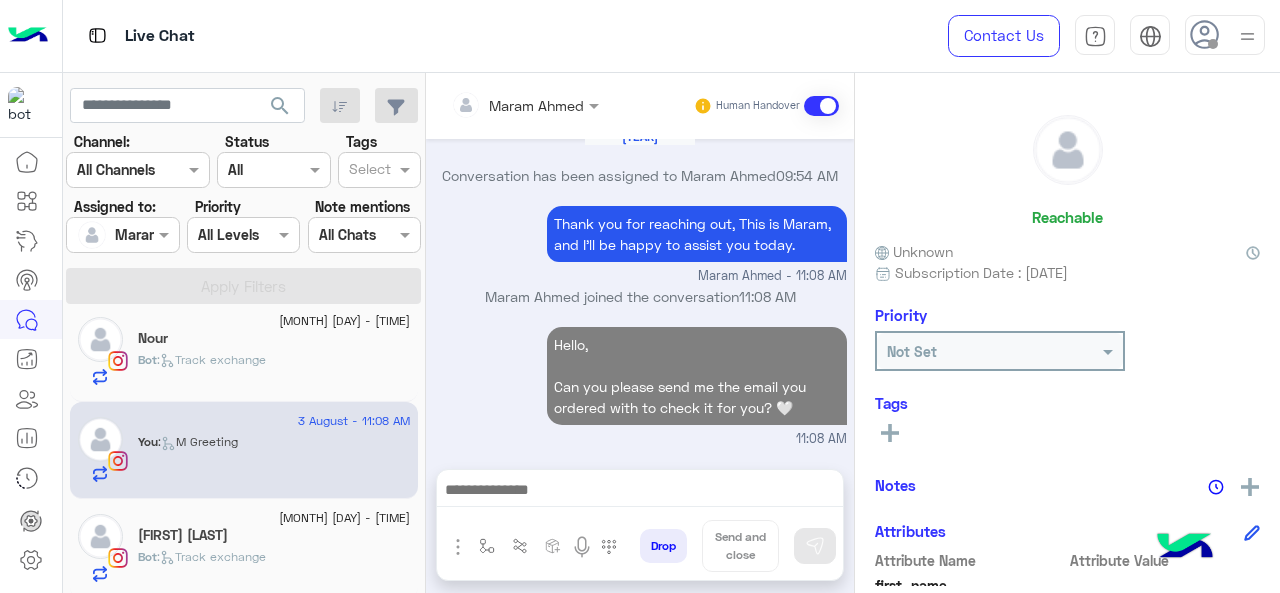 scroll, scrollTop: 2396, scrollLeft: 0, axis: vertical 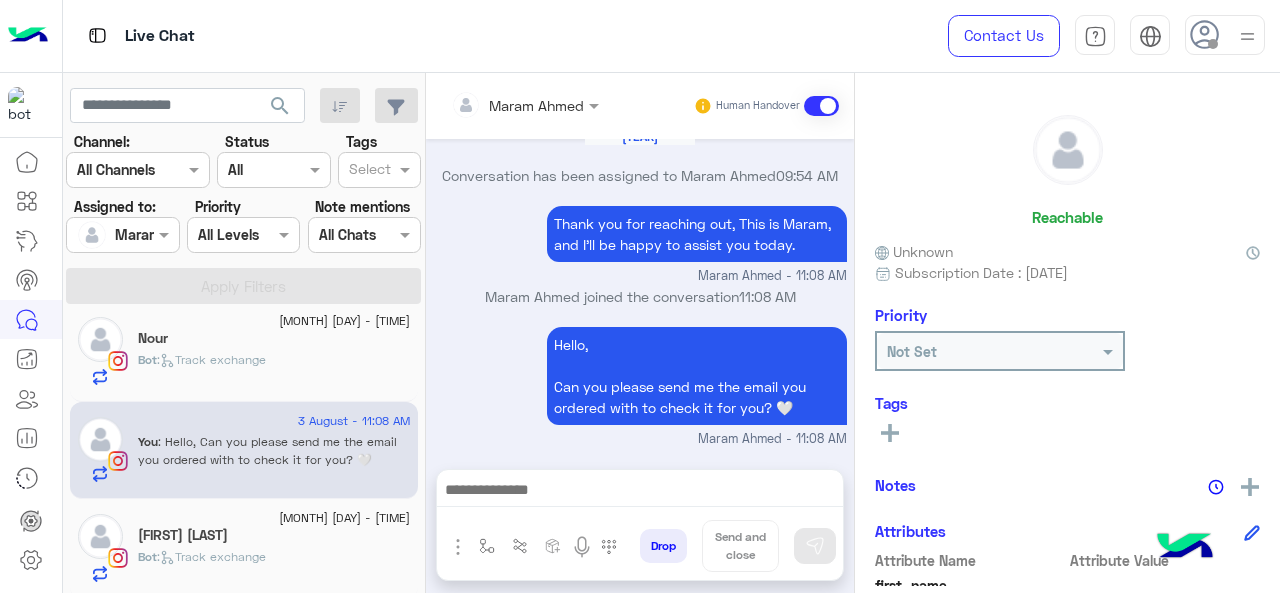 click on "Bot :   Track exchange" 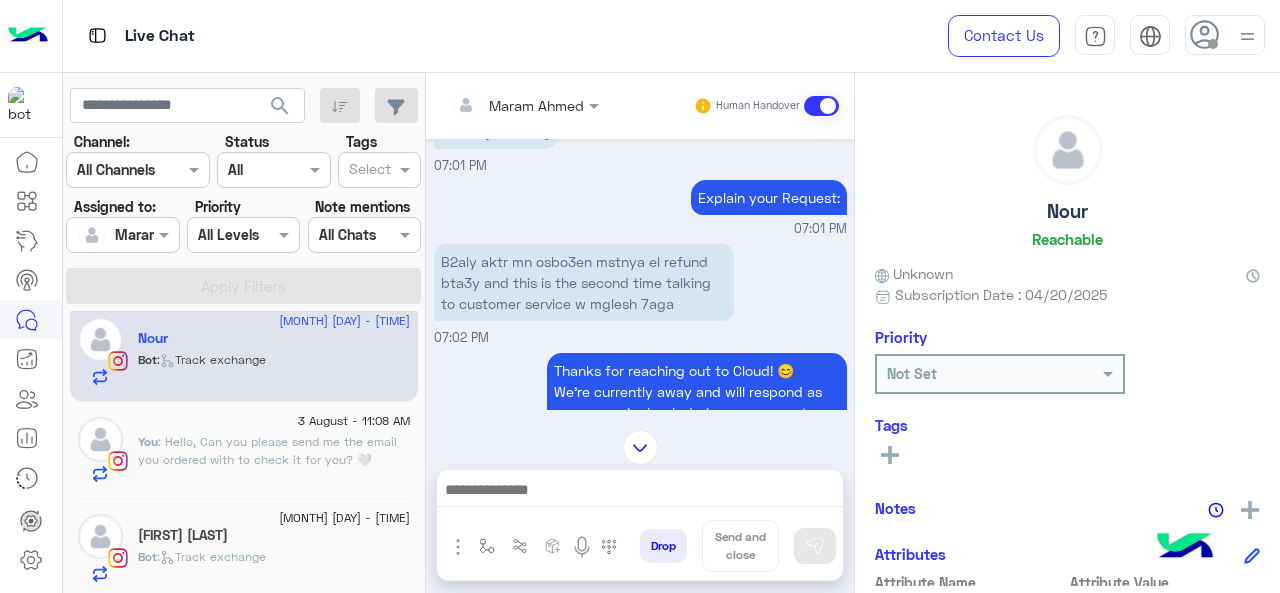 scroll, scrollTop: 452, scrollLeft: 0, axis: vertical 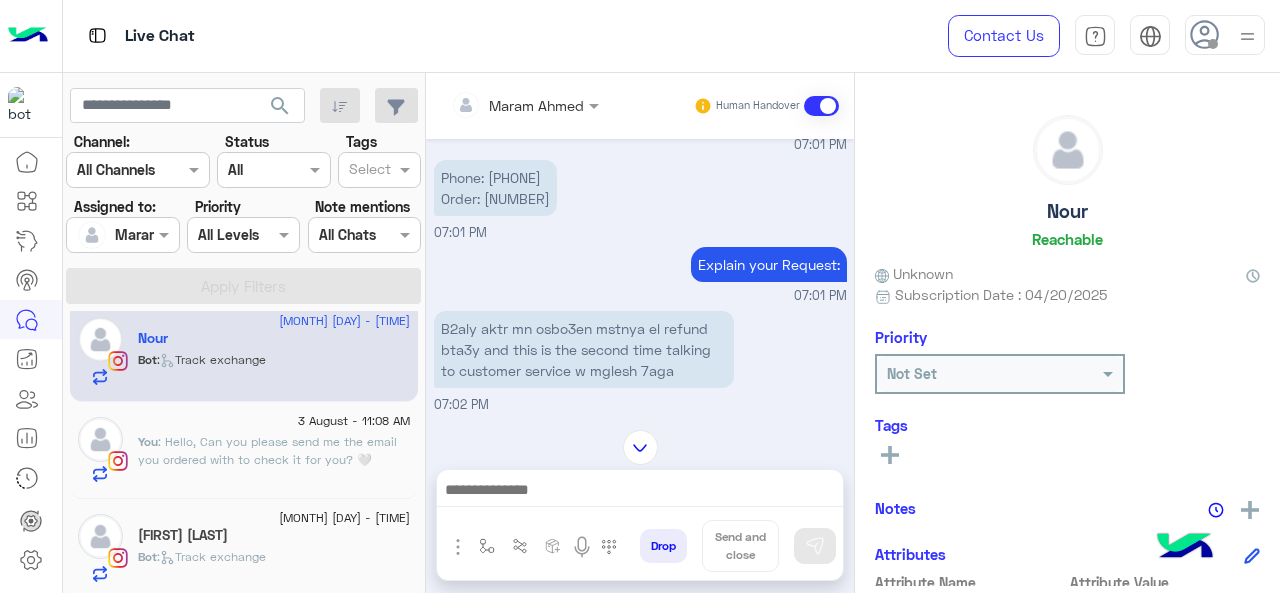 click on "Phone: [PHONE] Order: [ORDER]" at bounding box center (495, 188) 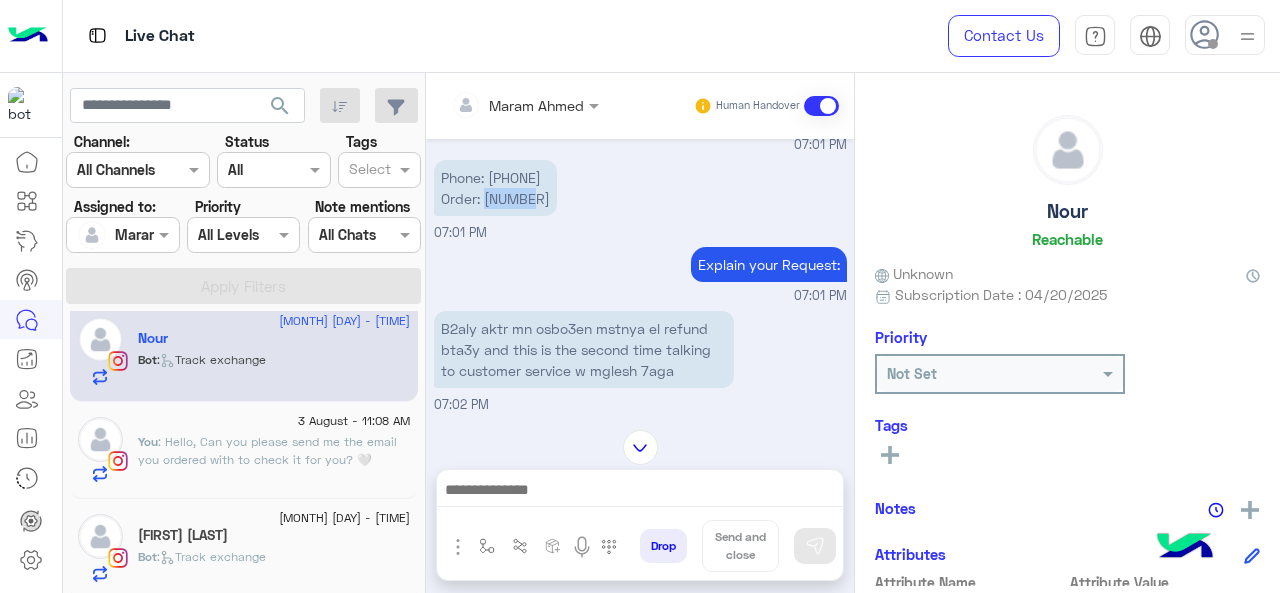 click on "Phone: [PHONE] Order: [ORDER]" at bounding box center [495, 188] 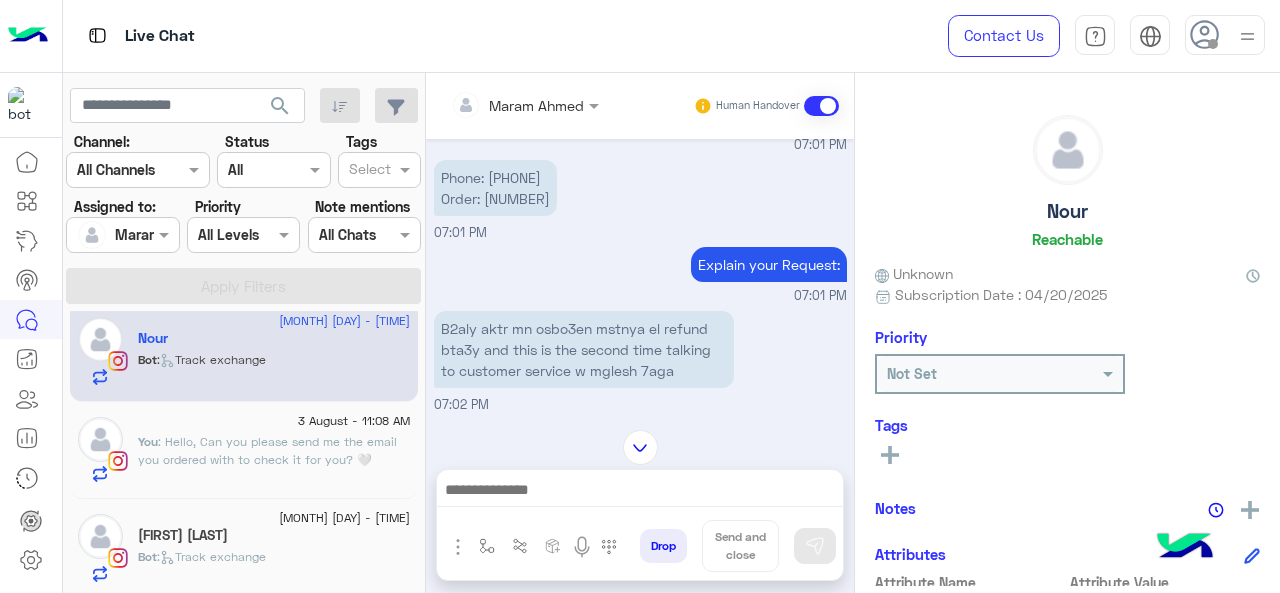click 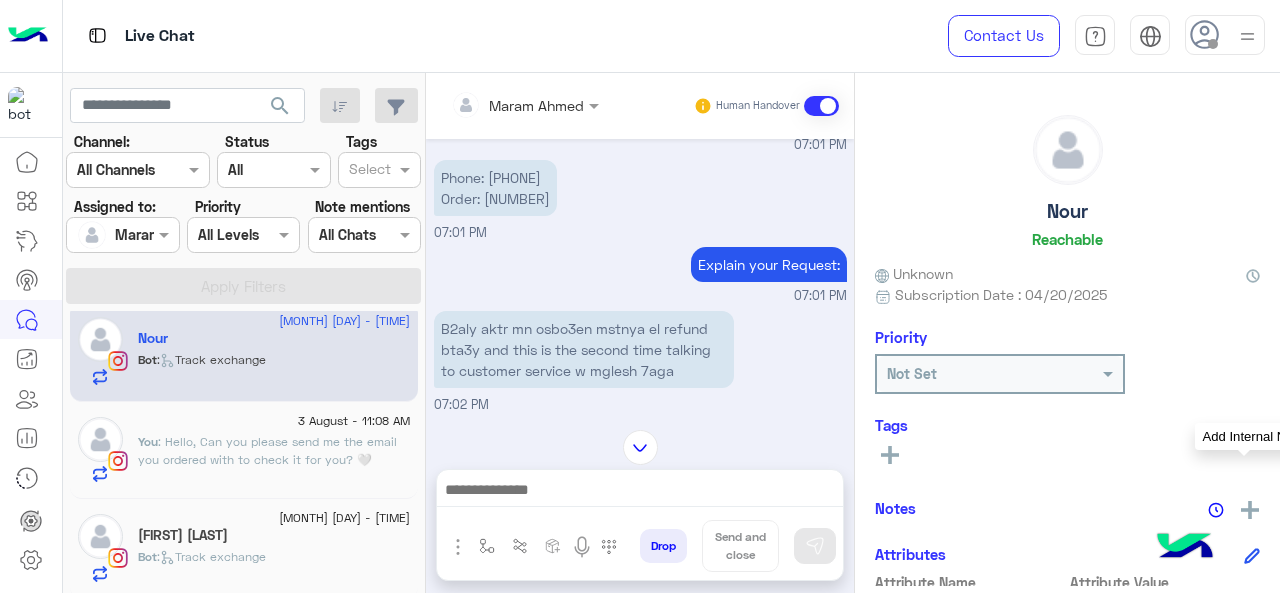 click 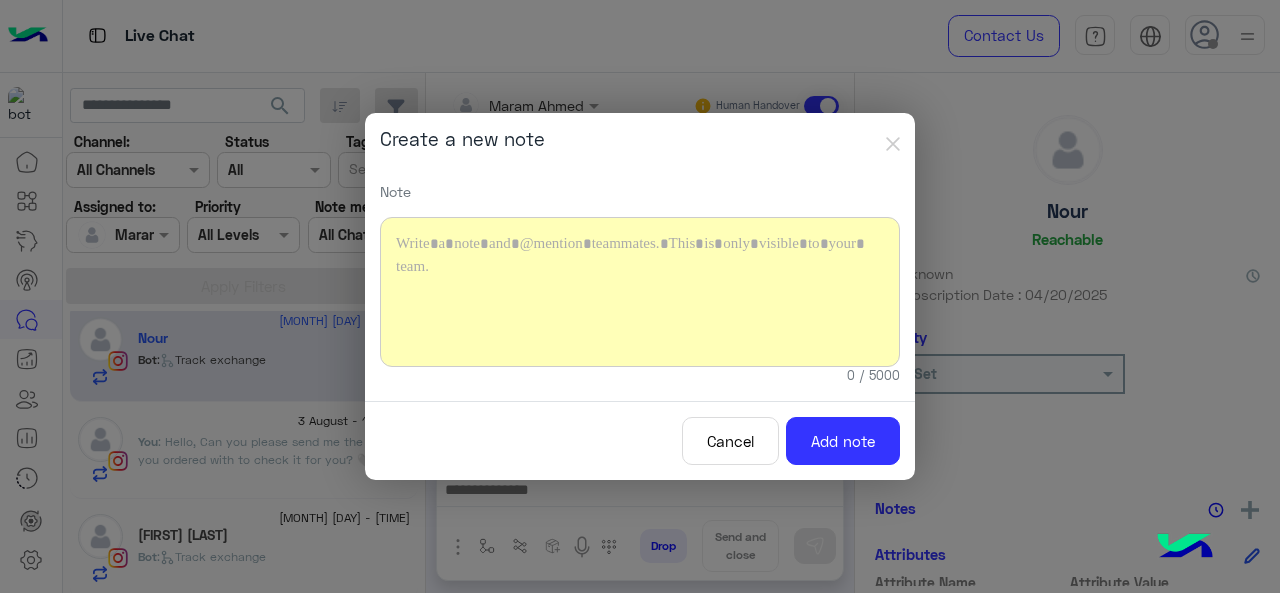 click 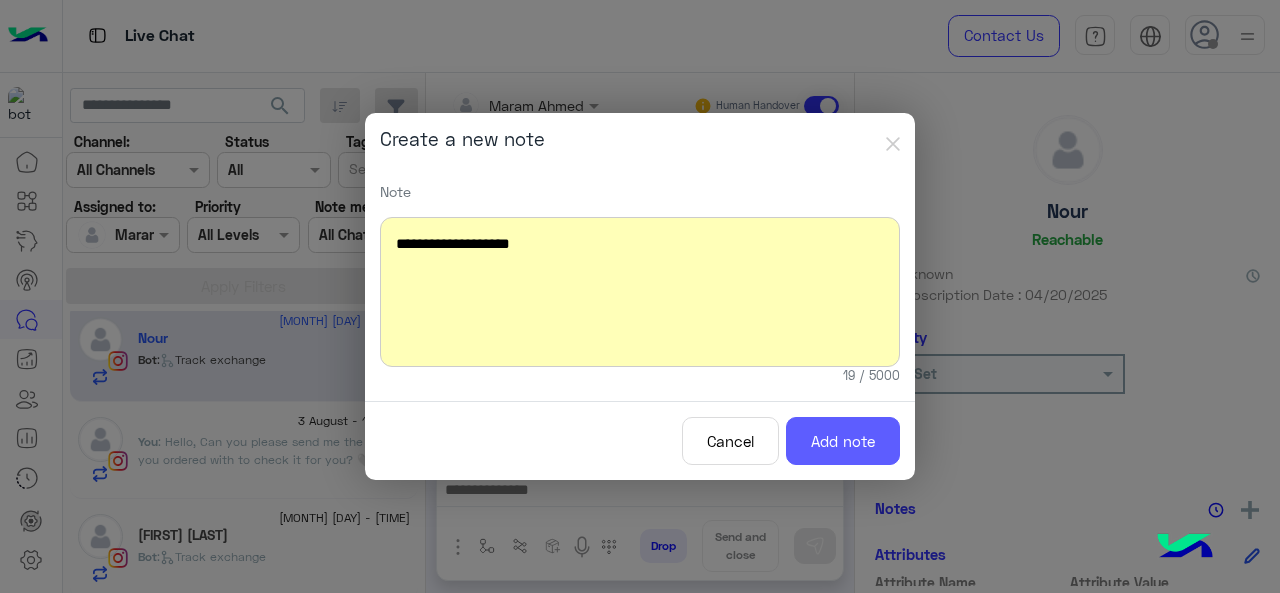 click on "Add note" 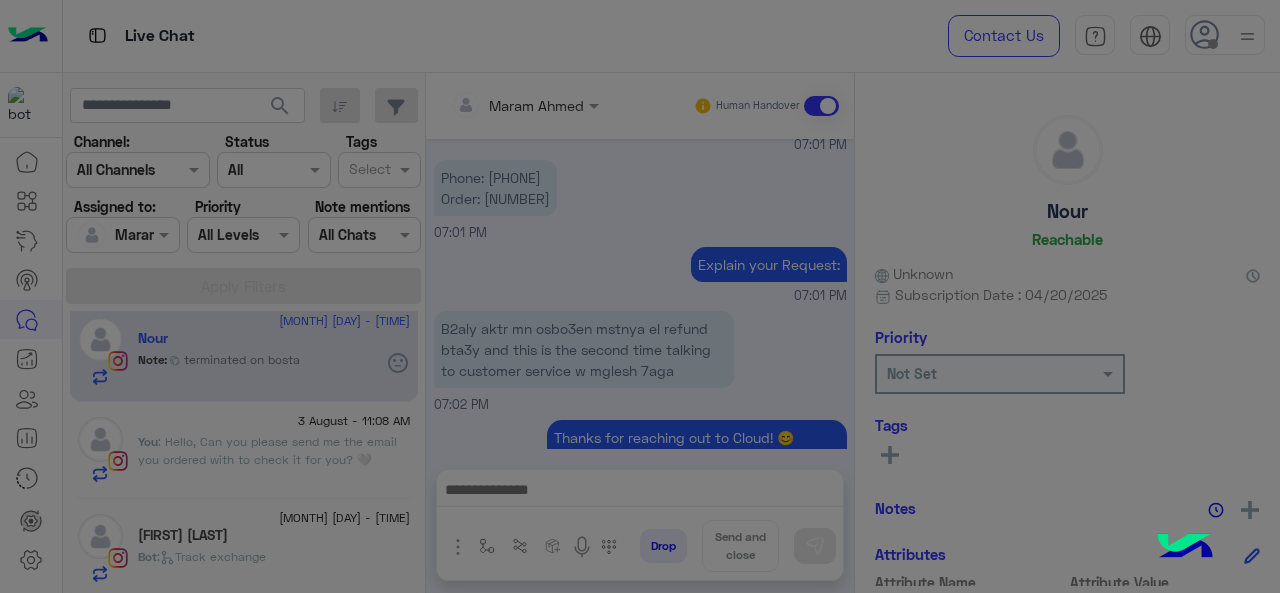 scroll, scrollTop: 955, scrollLeft: 0, axis: vertical 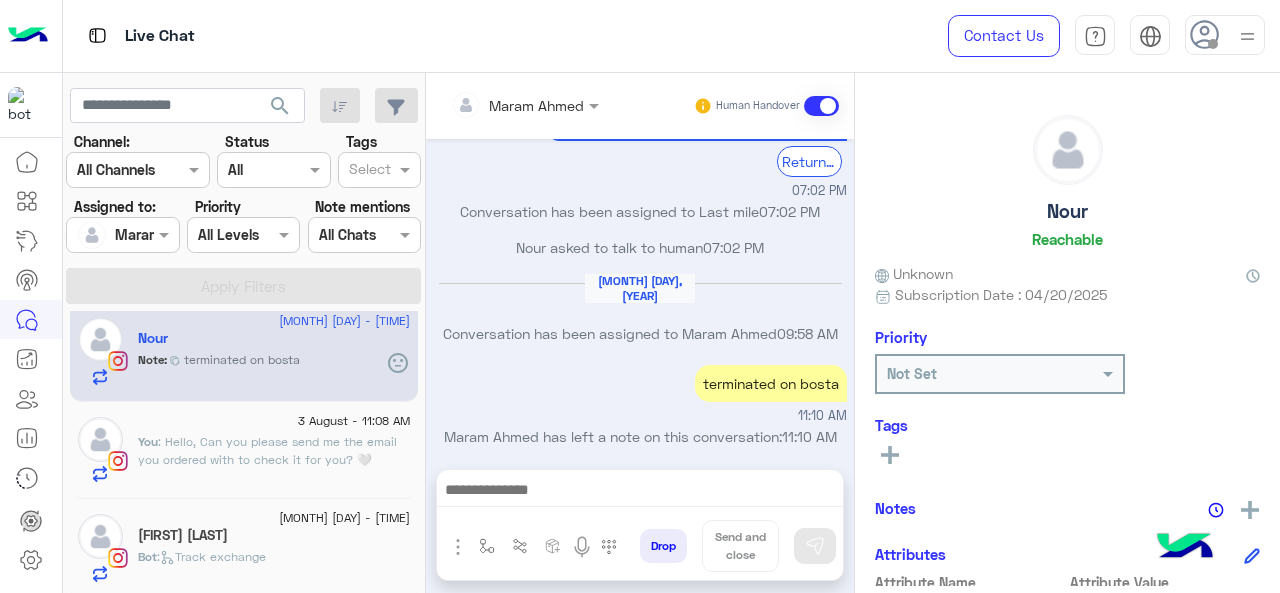 click on "Not Set" 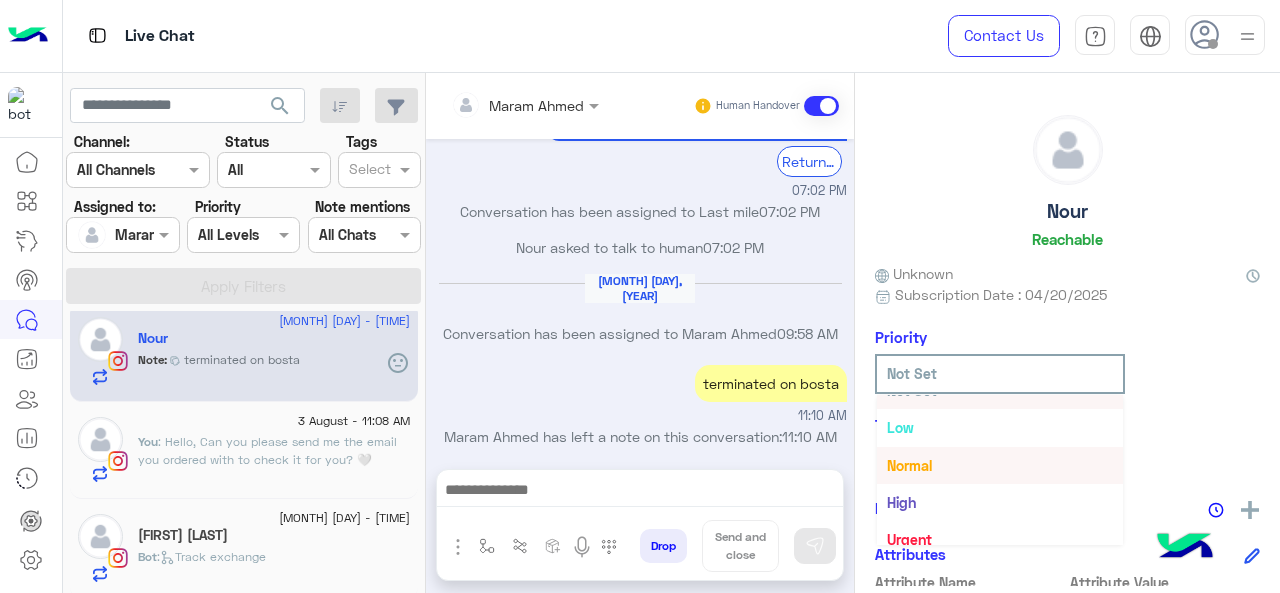 scroll, scrollTop: 36, scrollLeft: 0, axis: vertical 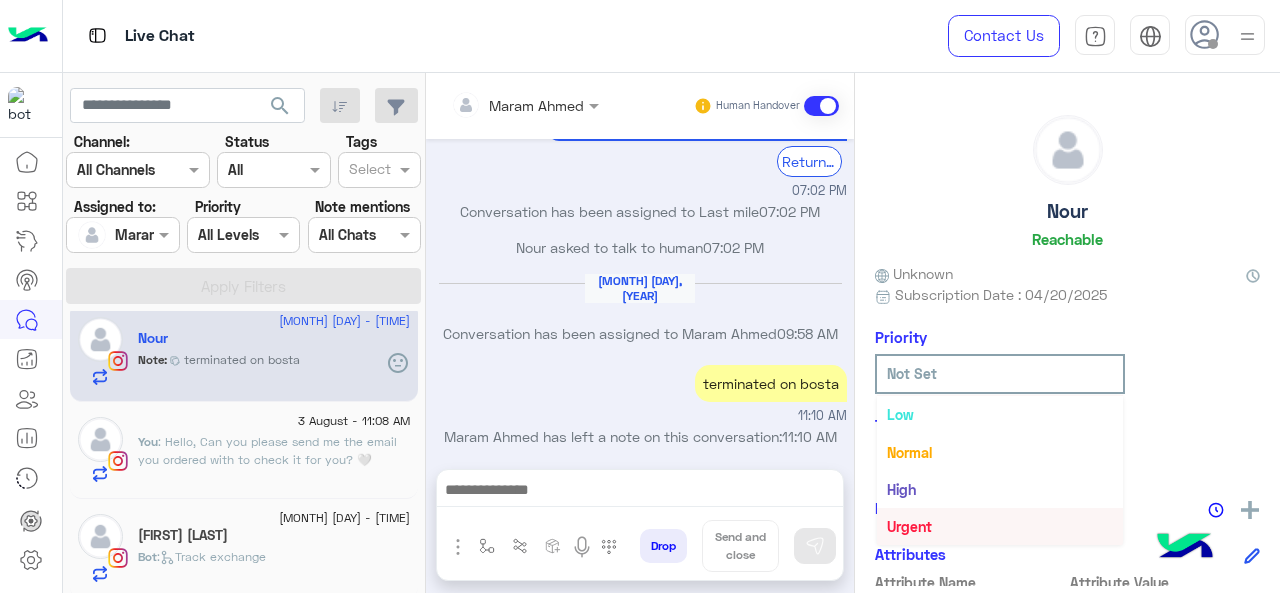 click on "Urgent" at bounding box center (1000, 526) 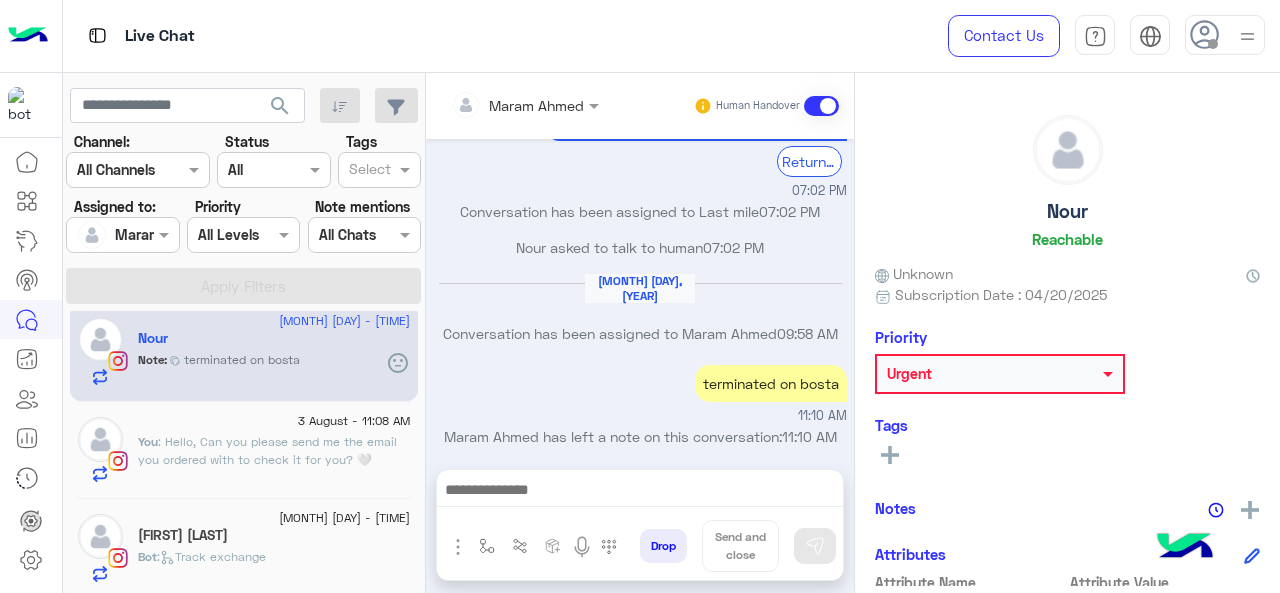 click at bounding box center [499, 105] 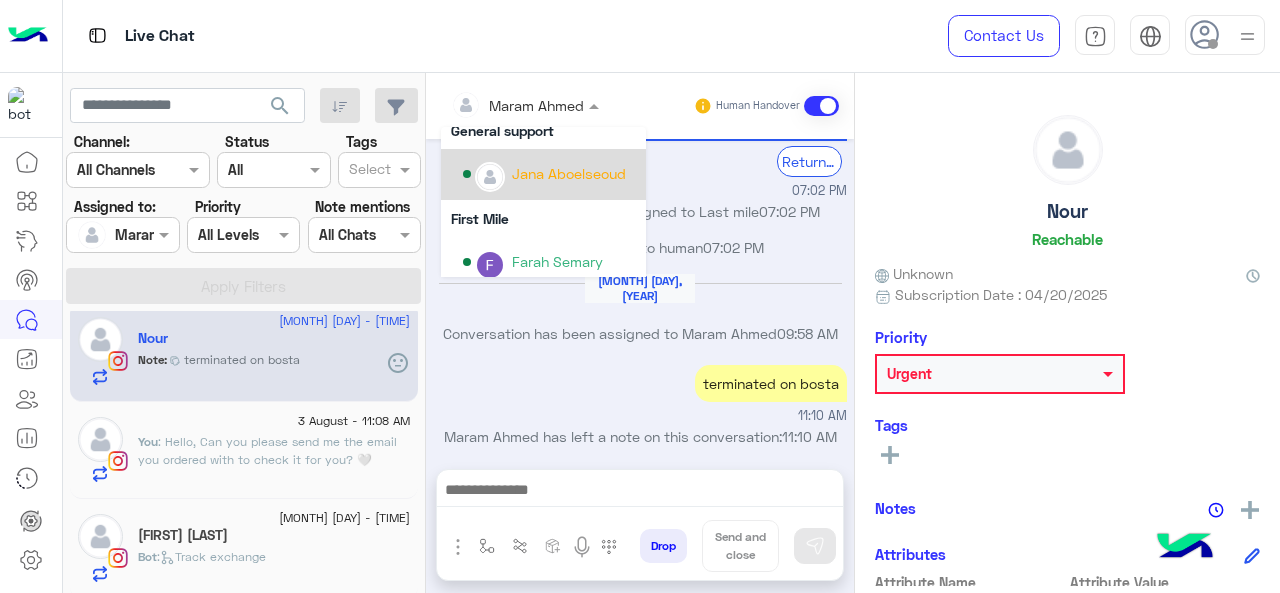 scroll, scrollTop: 300, scrollLeft: 0, axis: vertical 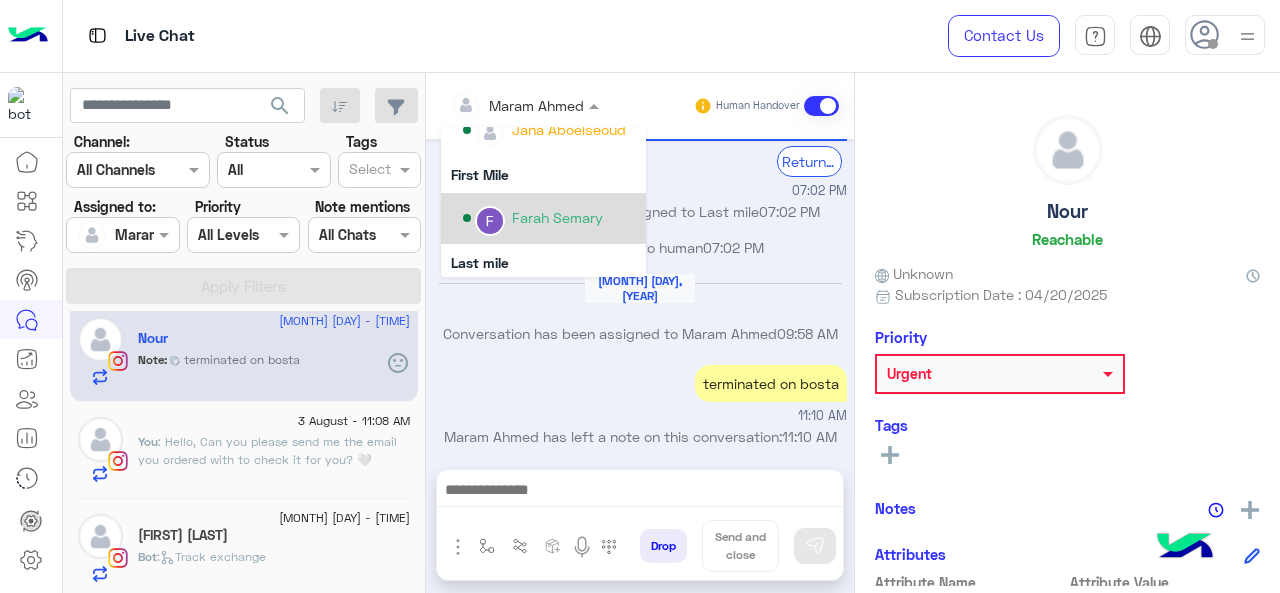click on "Farah Semary" at bounding box center [557, 217] 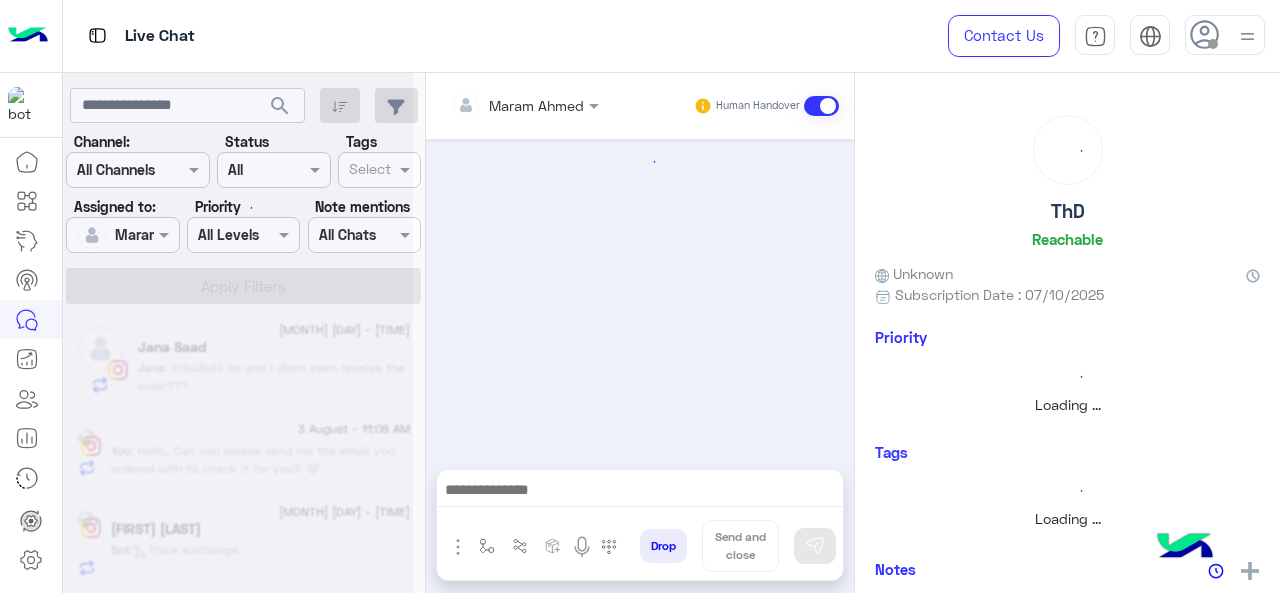 scroll, scrollTop: 1004, scrollLeft: 0, axis: vertical 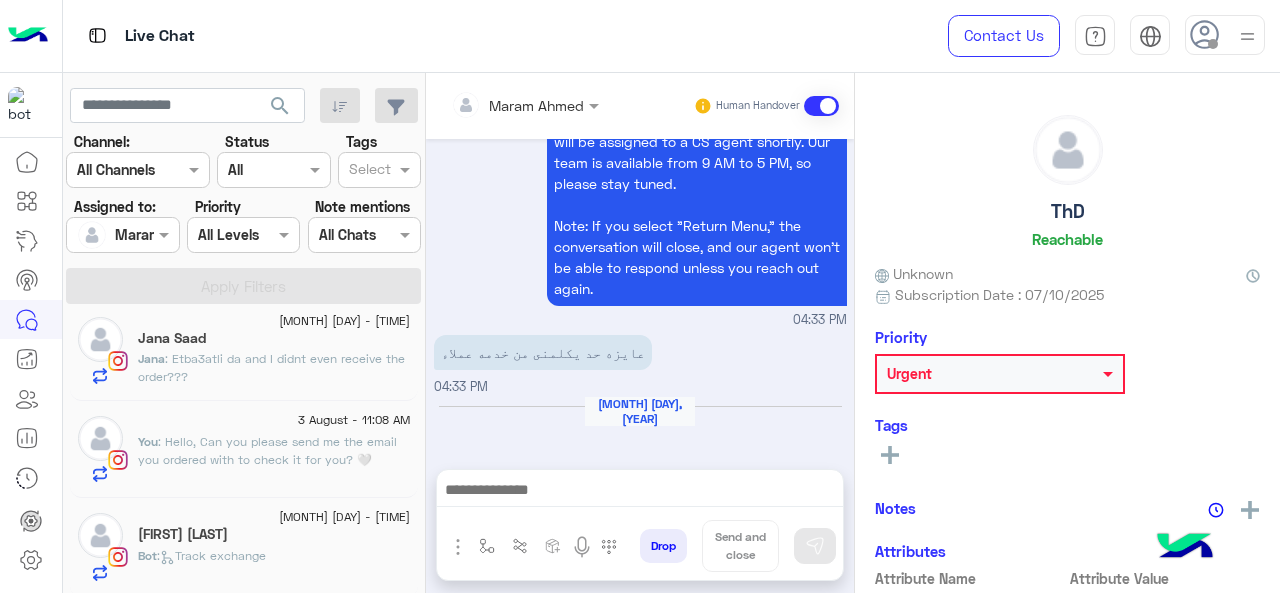 click on ": Hello,
Can you please send me the email you ordered with to check it for you? 🤍" 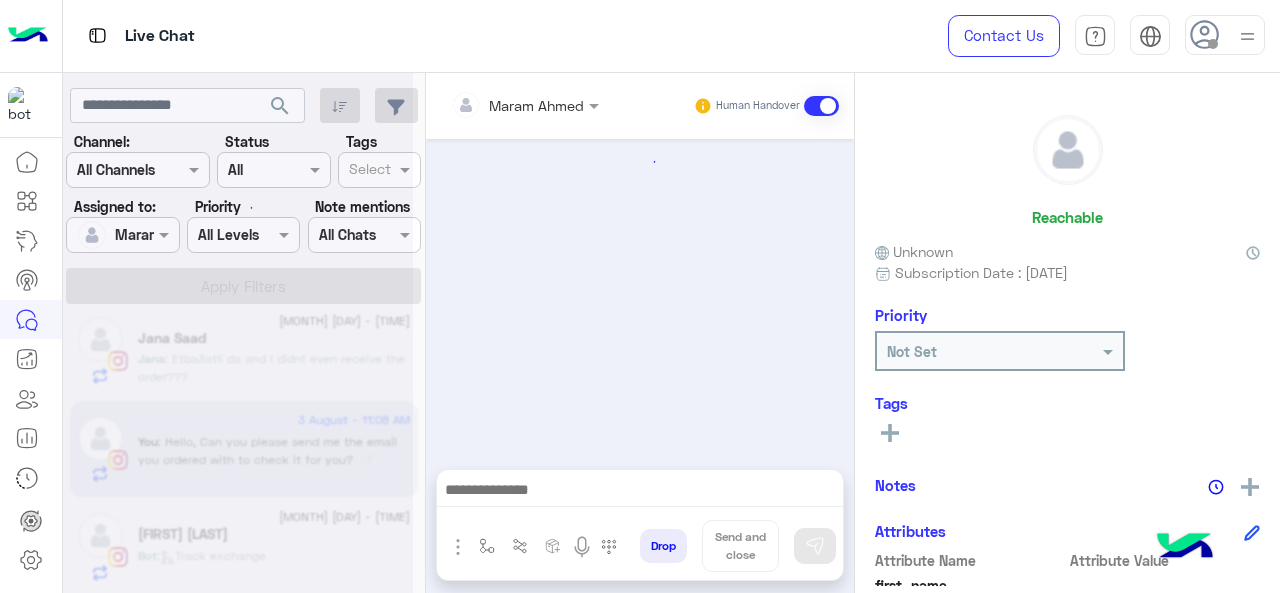 scroll, scrollTop: 662, scrollLeft: 0, axis: vertical 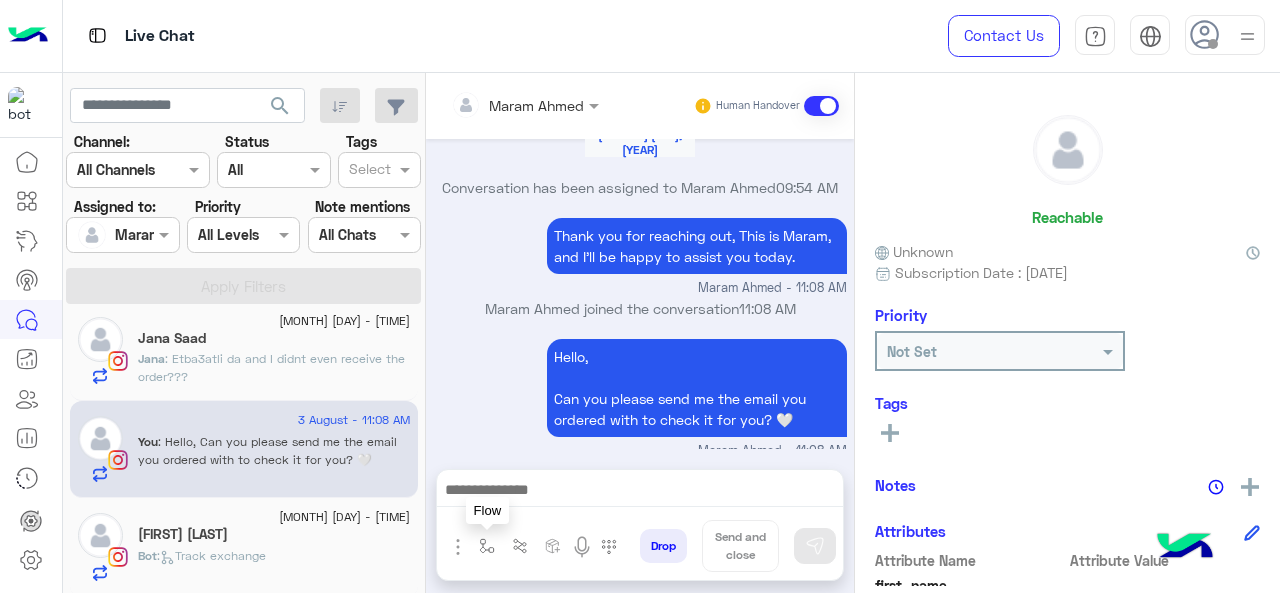 click at bounding box center [487, 546] 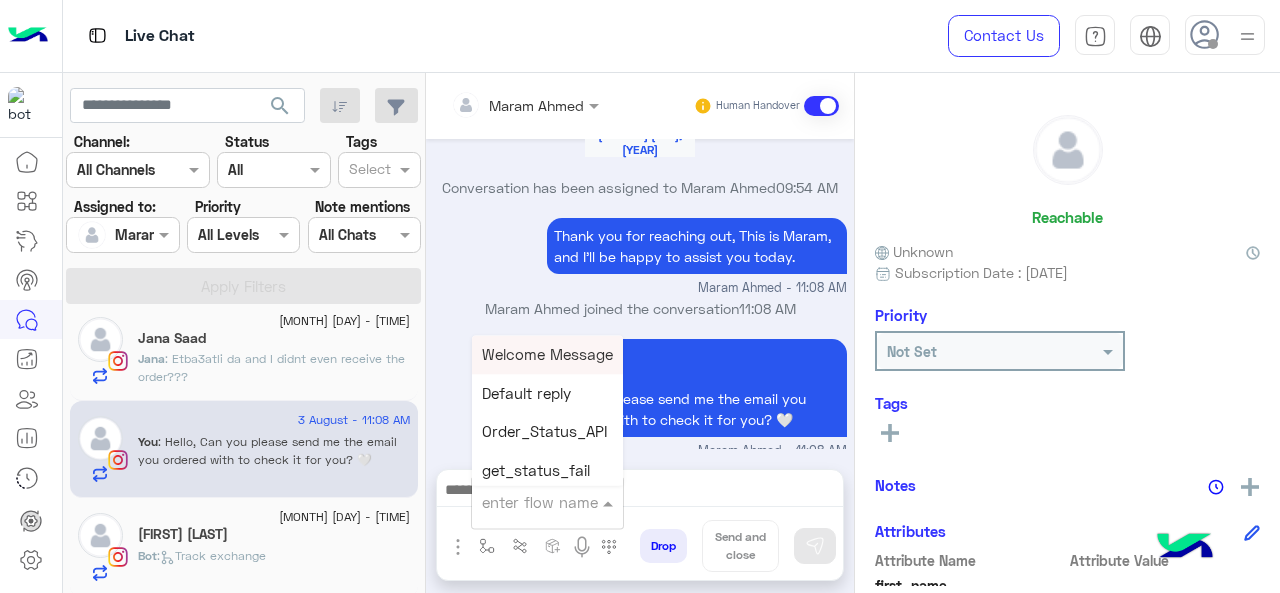 click on "enter flow name" at bounding box center (540, 502) 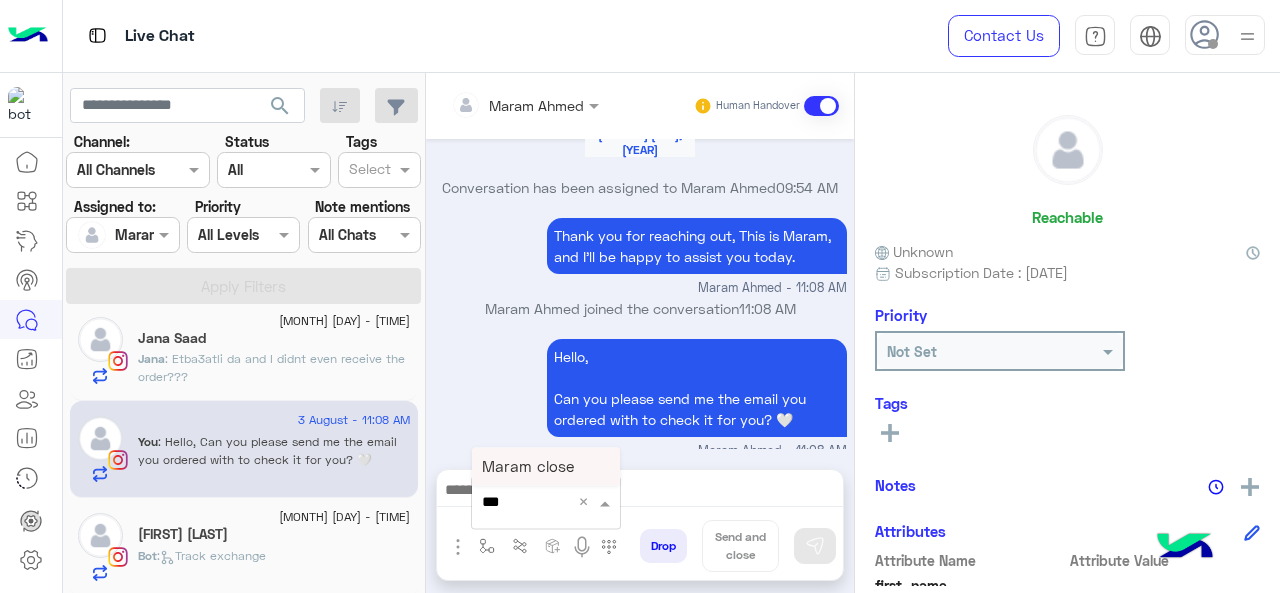 type on "****" 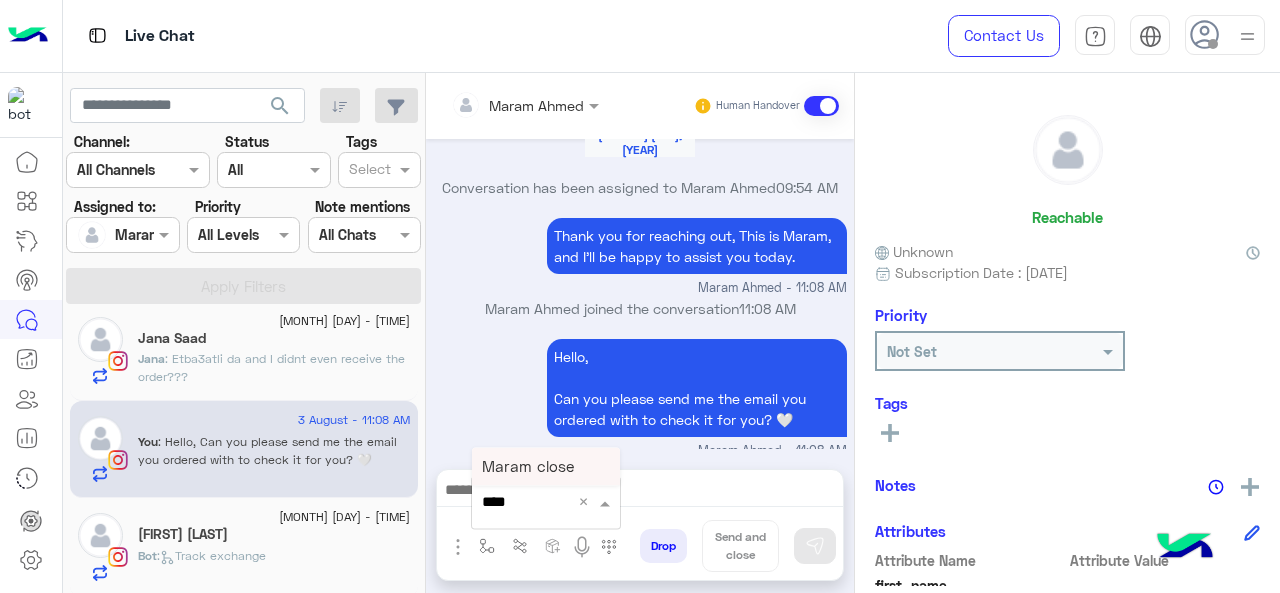 click on "Maram close" at bounding box center (528, 466) 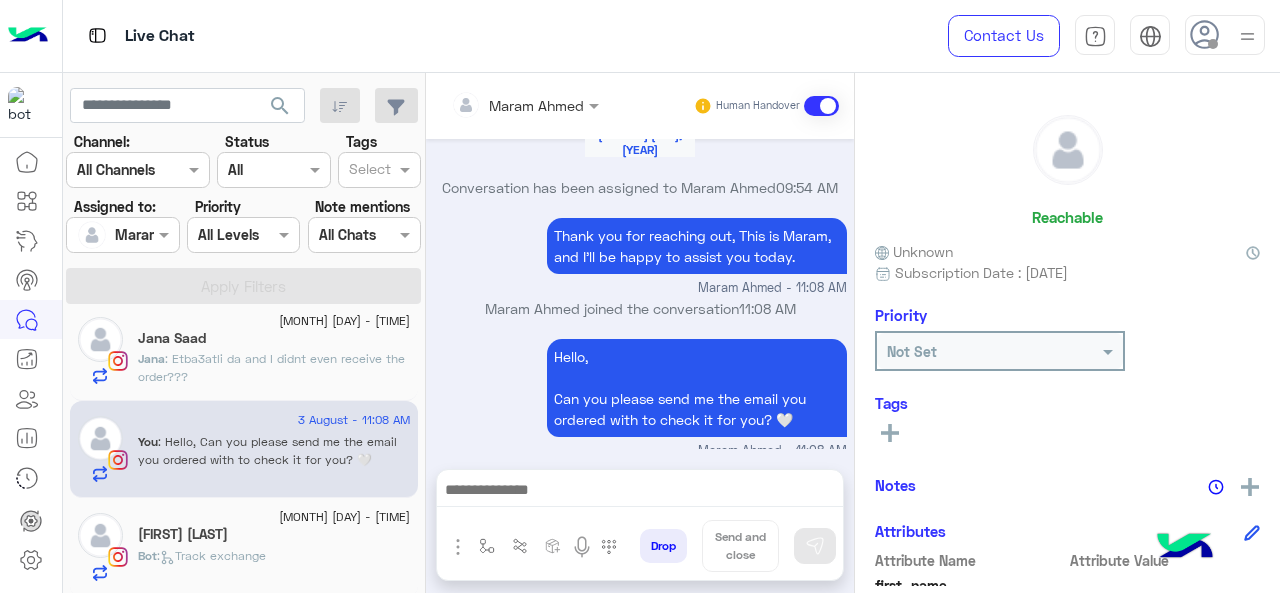 type on "**********" 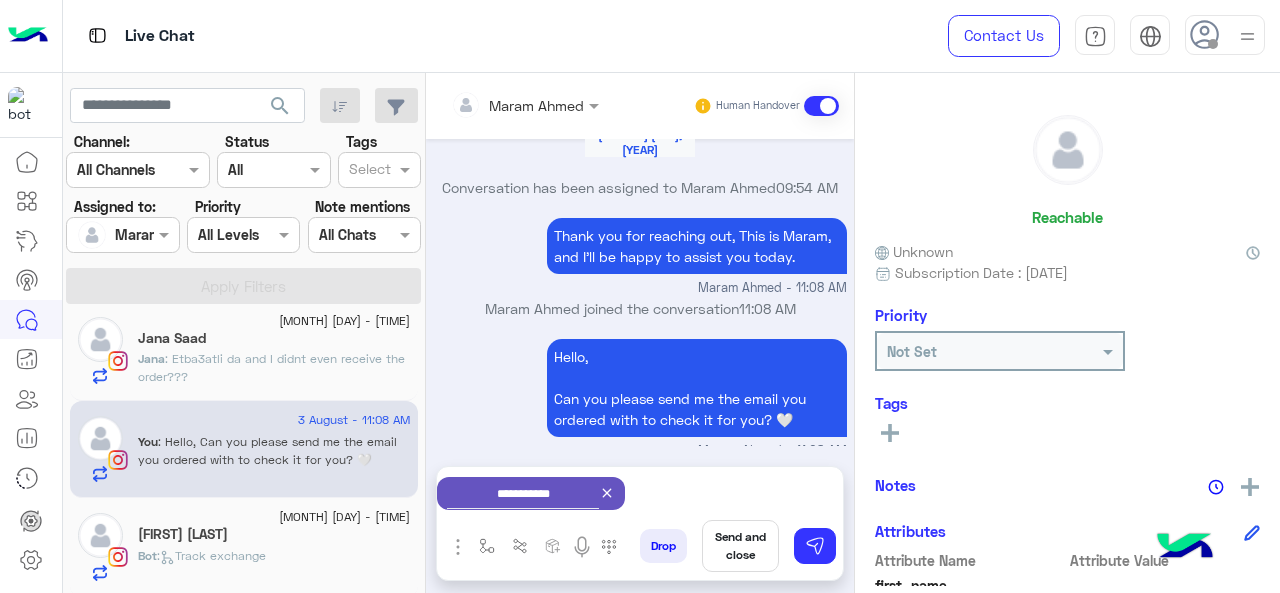 click on "Send and close" at bounding box center [740, 546] 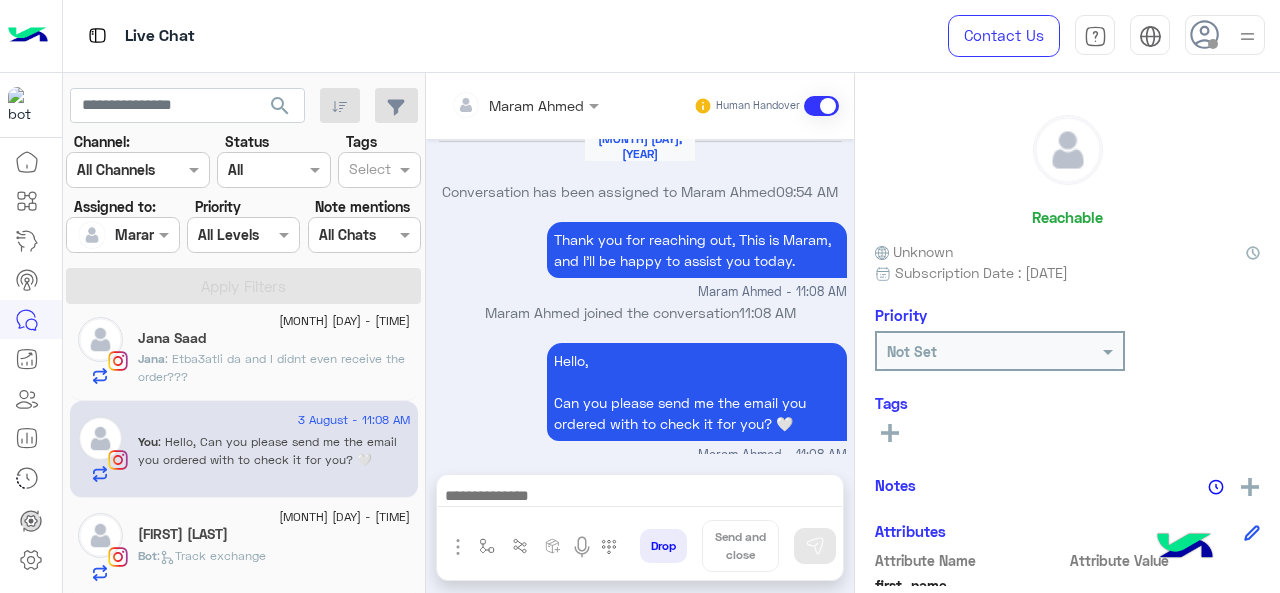 scroll, scrollTop: 662, scrollLeft: 0, axis: vertical 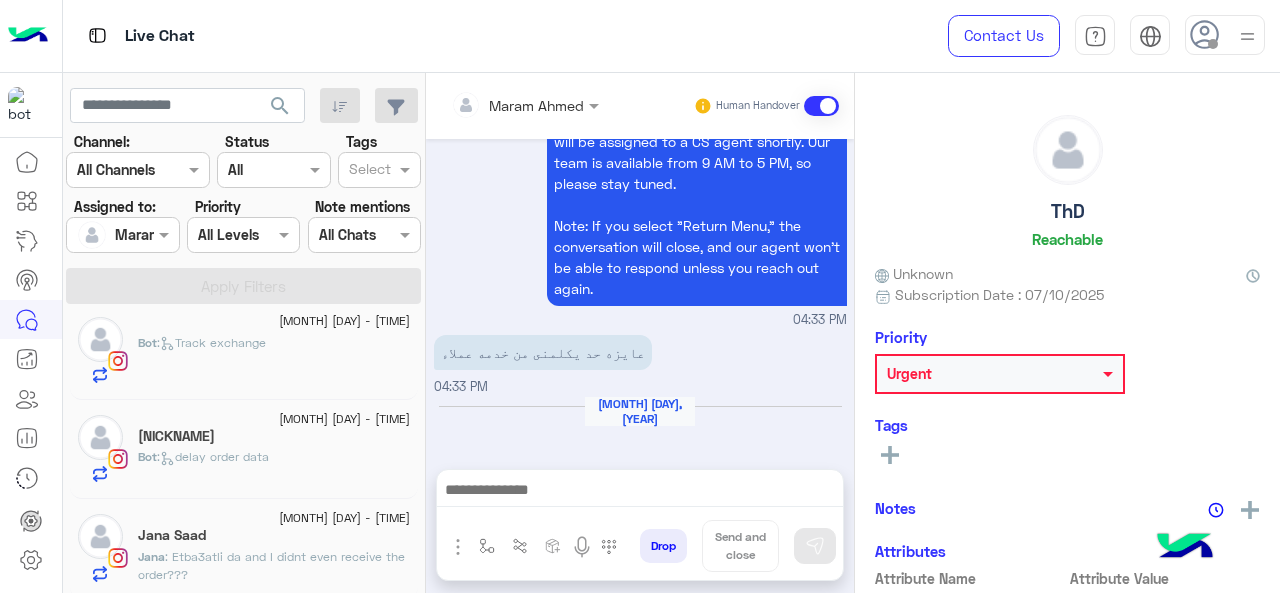 click on ": Etba3atli da and I didnt even receive the order???" 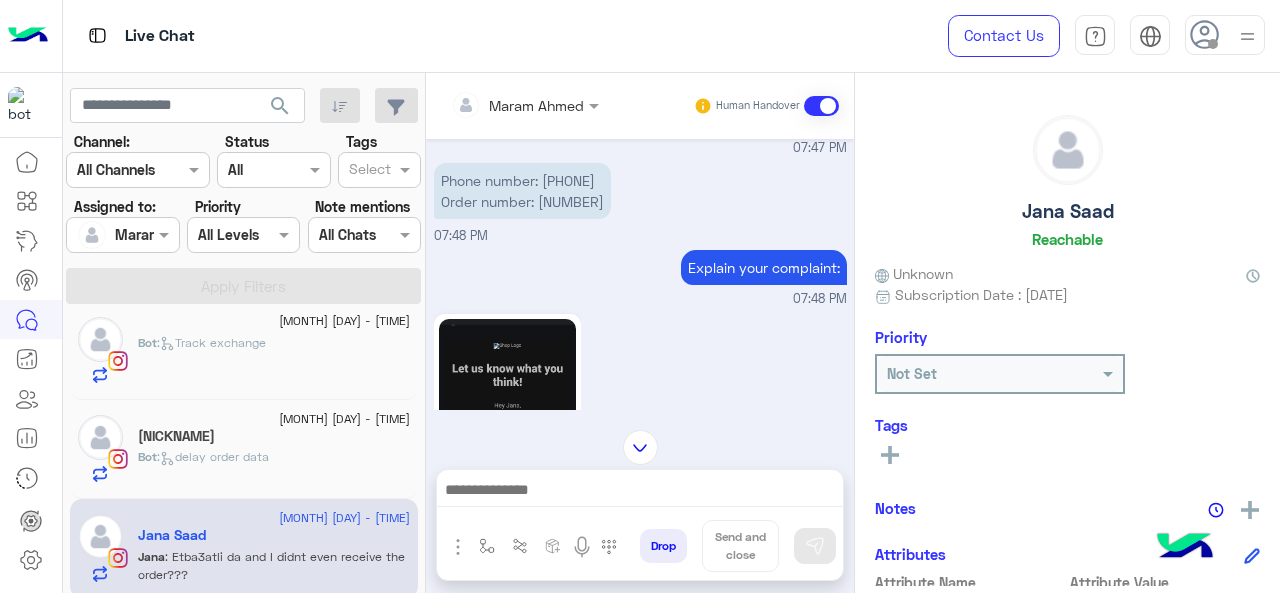 scroll, scrollTop: 249, scrollLeft: 0, axis: vertical 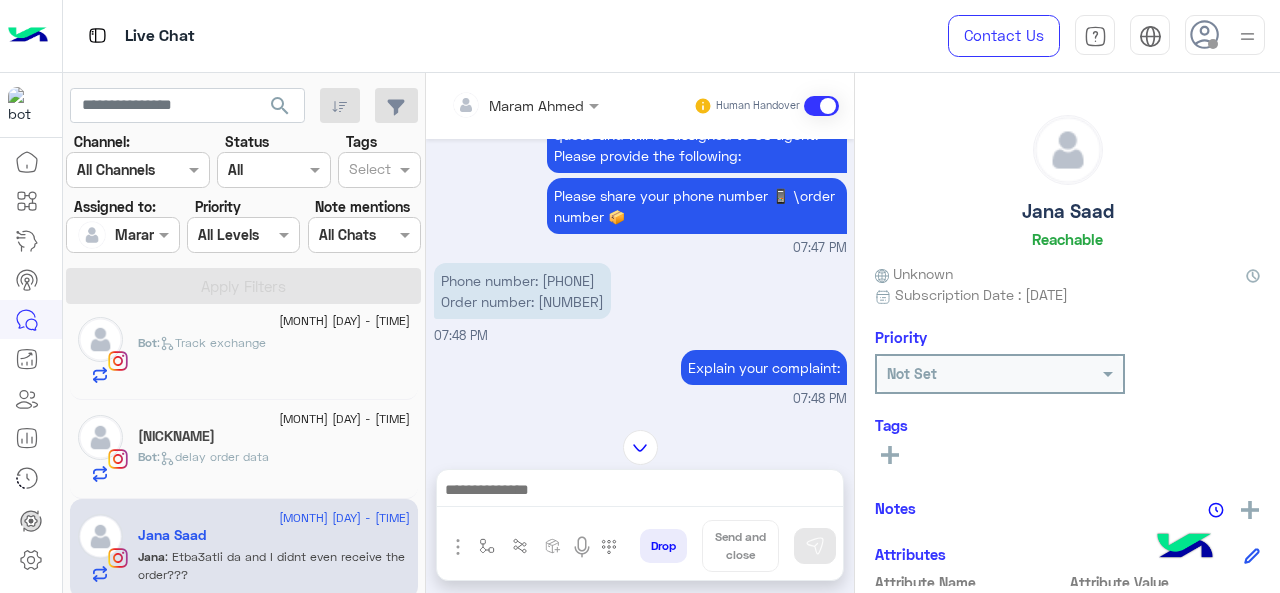 click on "Phone number: [PHONE] Order number: [NUMBER]" at bounding box center (522, 291) 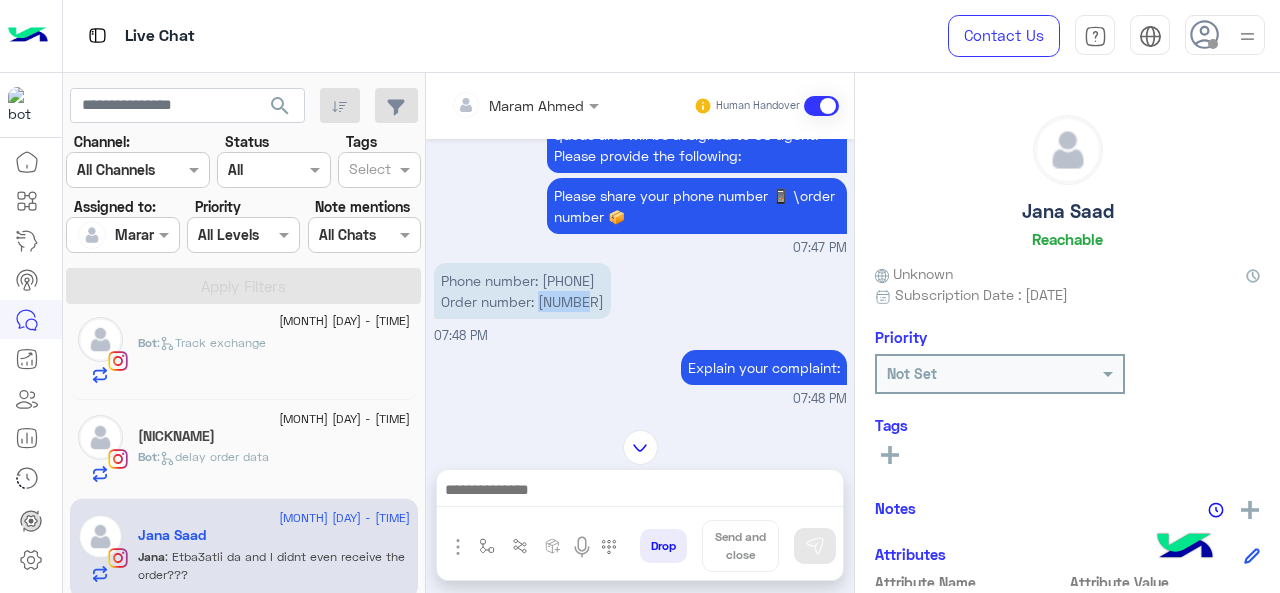 click on "Phone number: [PHONE] Order number: [NUMBER]" at bounding box center (522, 291) 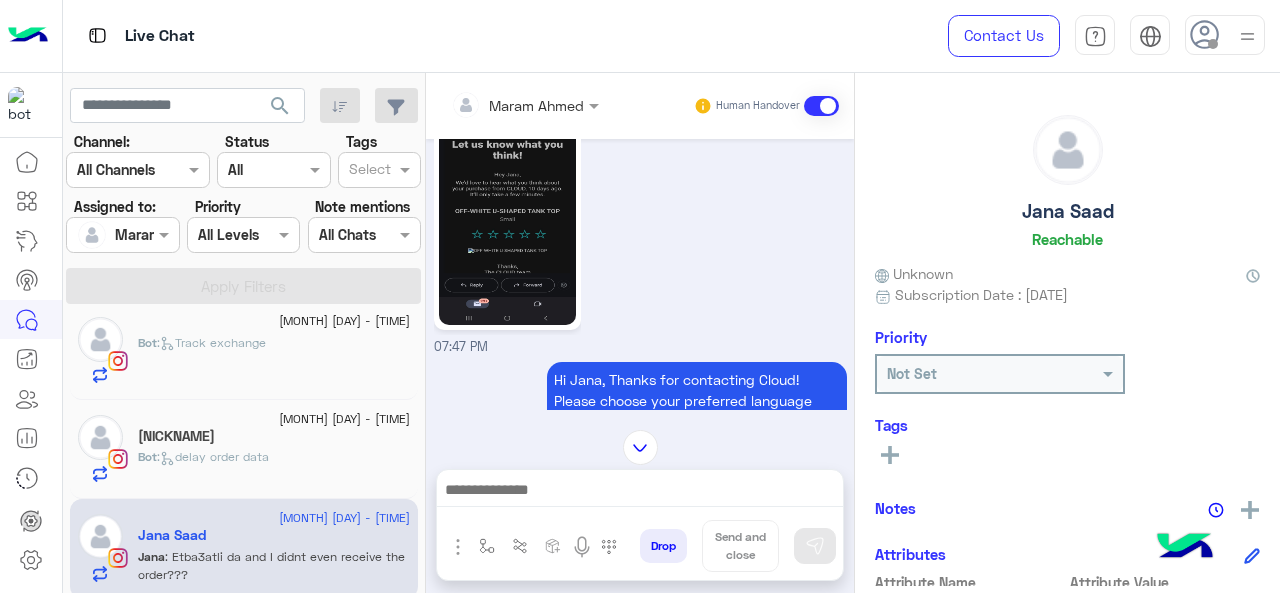 scroll, scrollTop: 0, scrollLeft: 0, axis: both 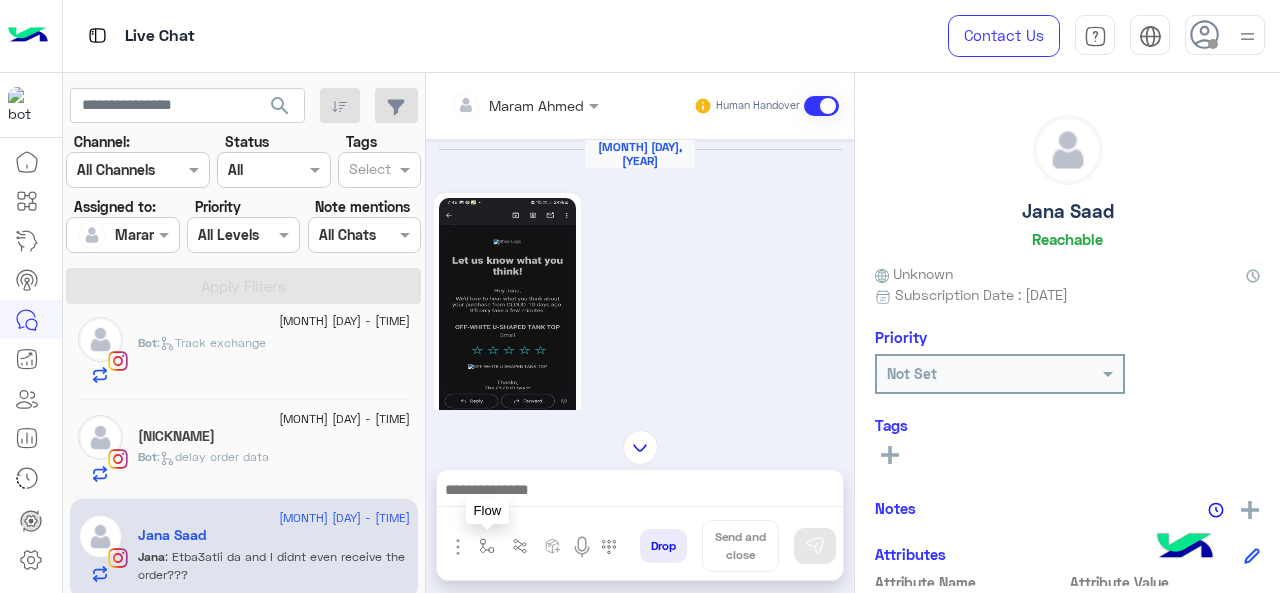 click at bounding box center [487, 546] 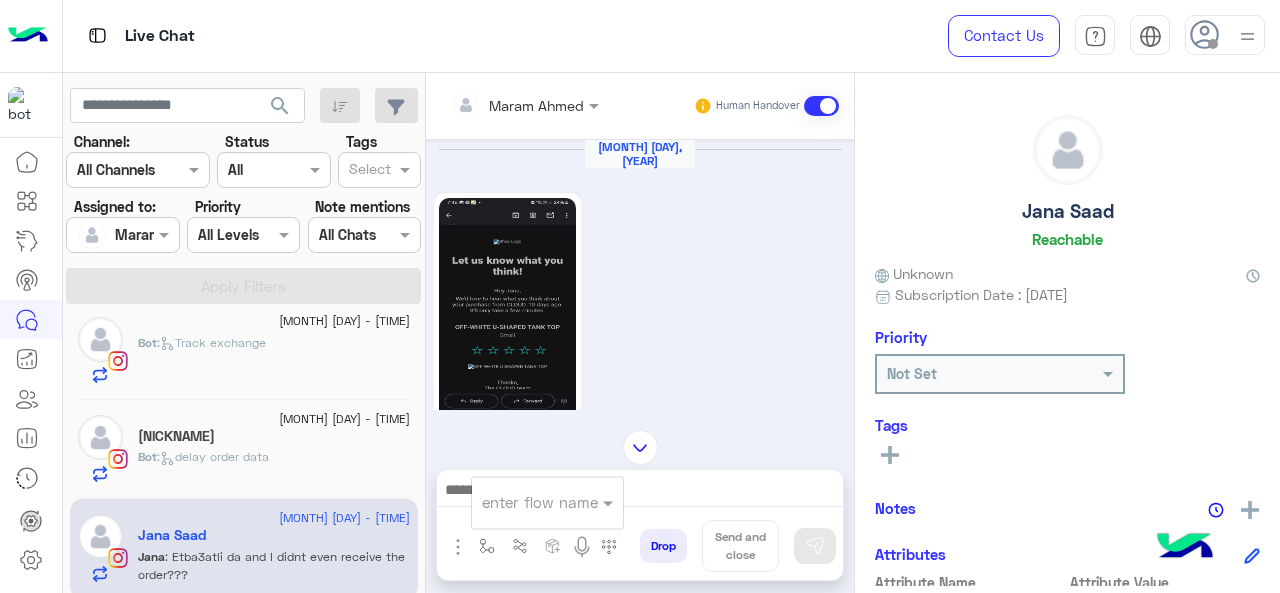 click at bounding box center [523, 502] 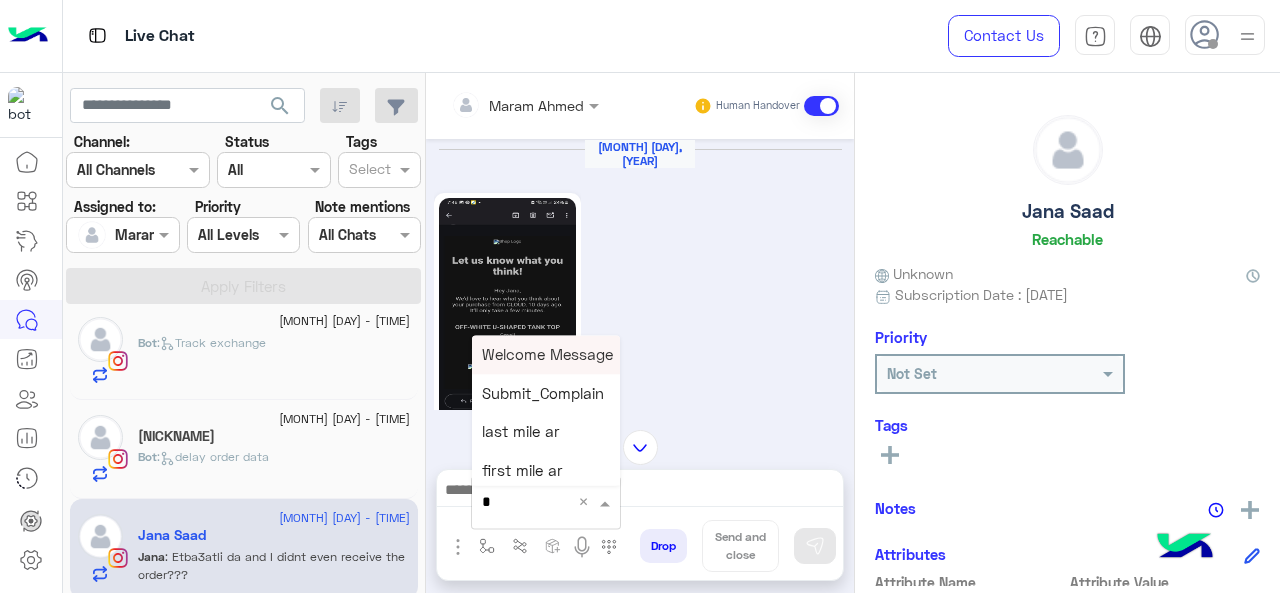 type on "*" 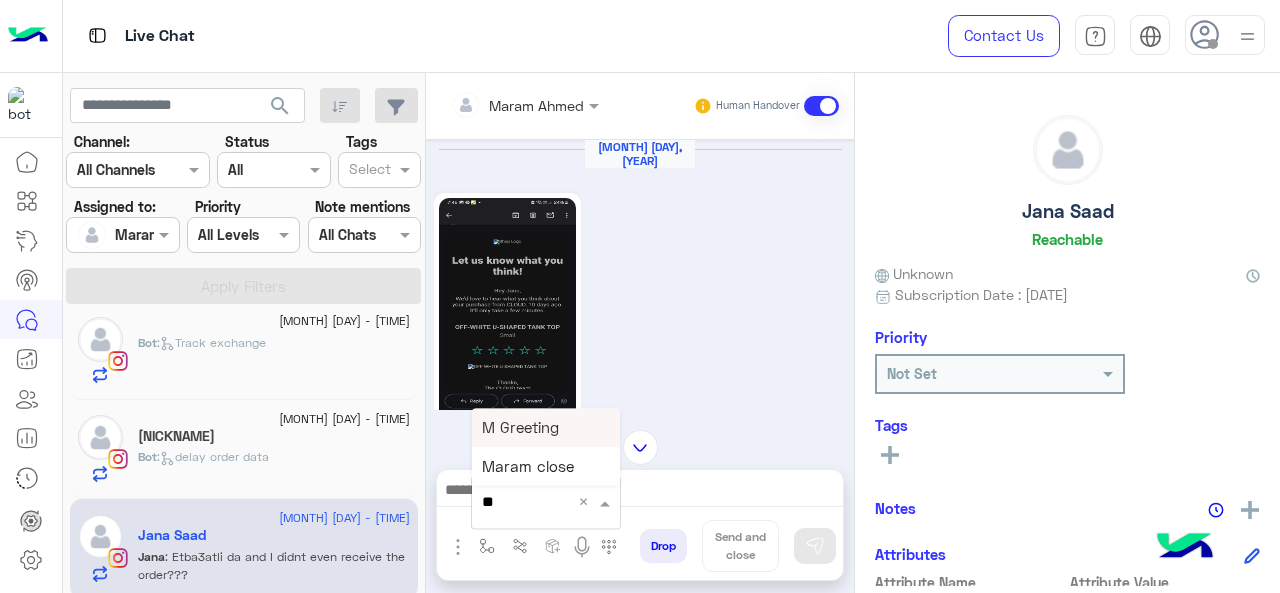 click on "M Greeting" at bounding box center (546, 427) 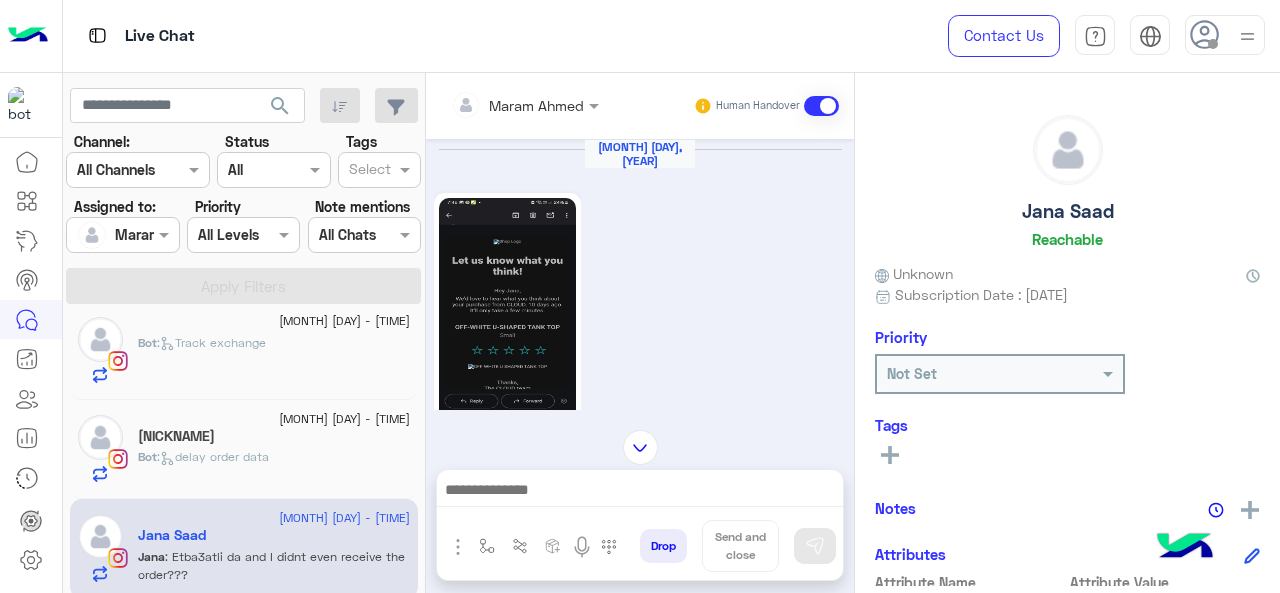 type on "**********" 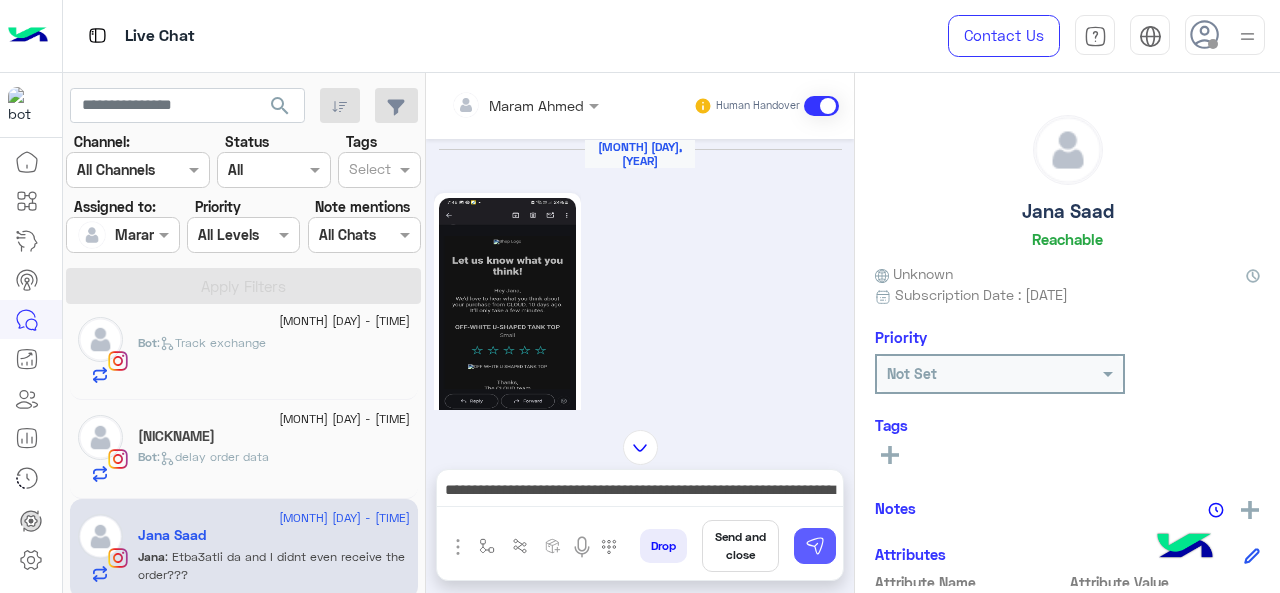 click at bounding box center [815, 546] 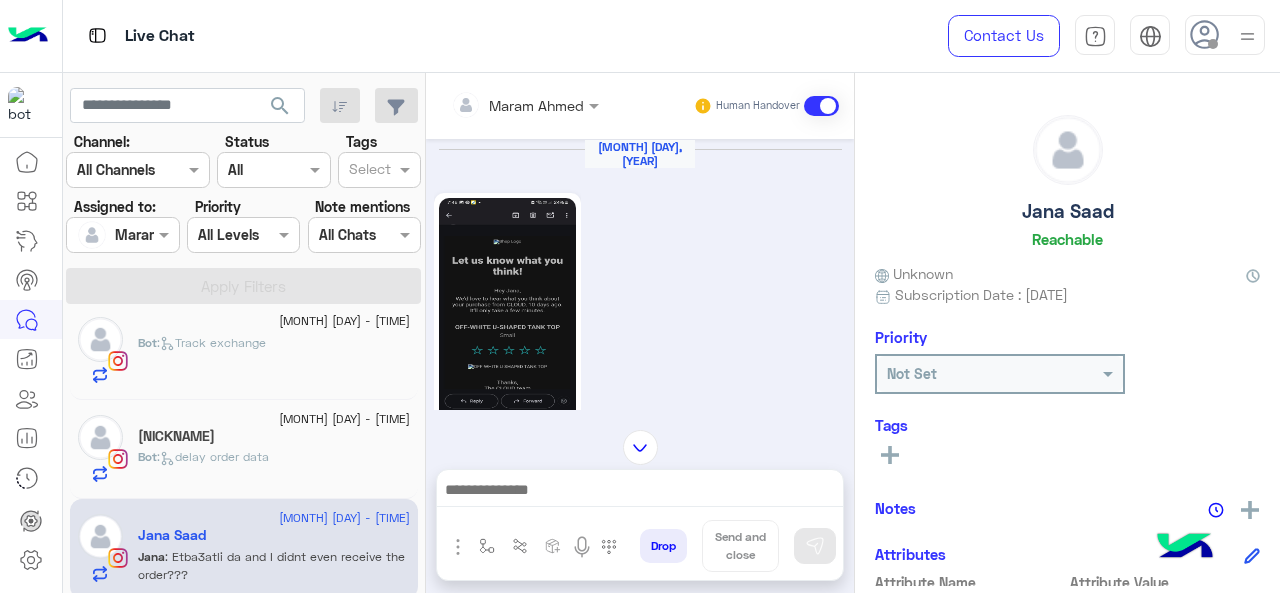 click at bounding box center [640, 492] 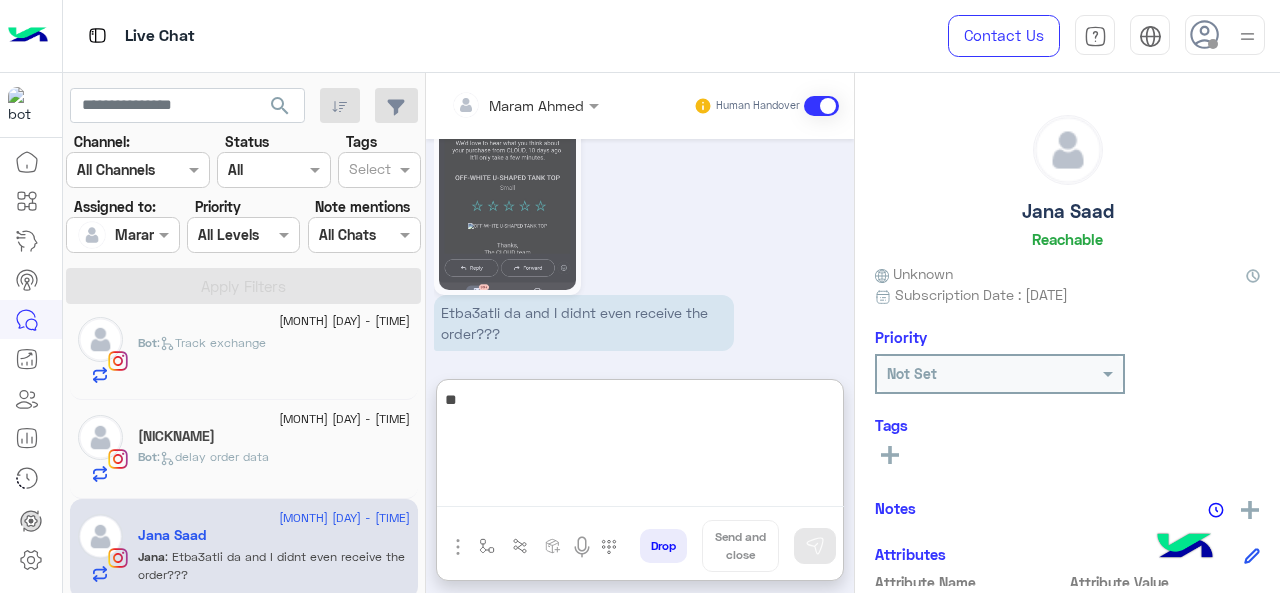 scroll, scrollTop: 2536, scrollLeft: 0, axis: vertical 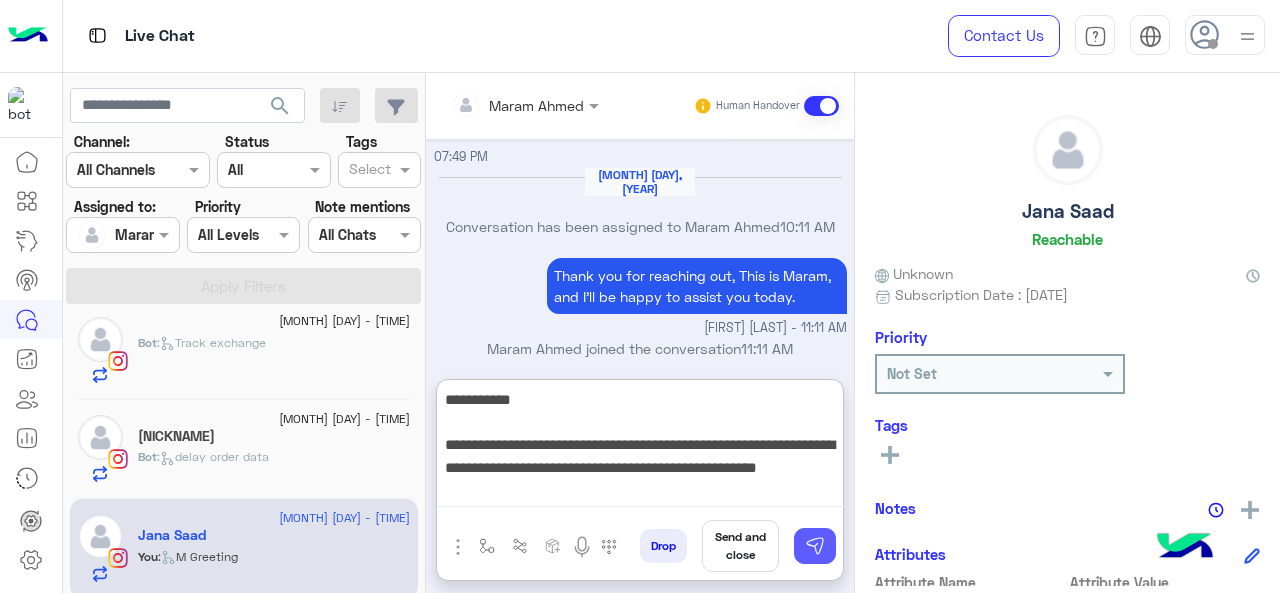 type on "**********" 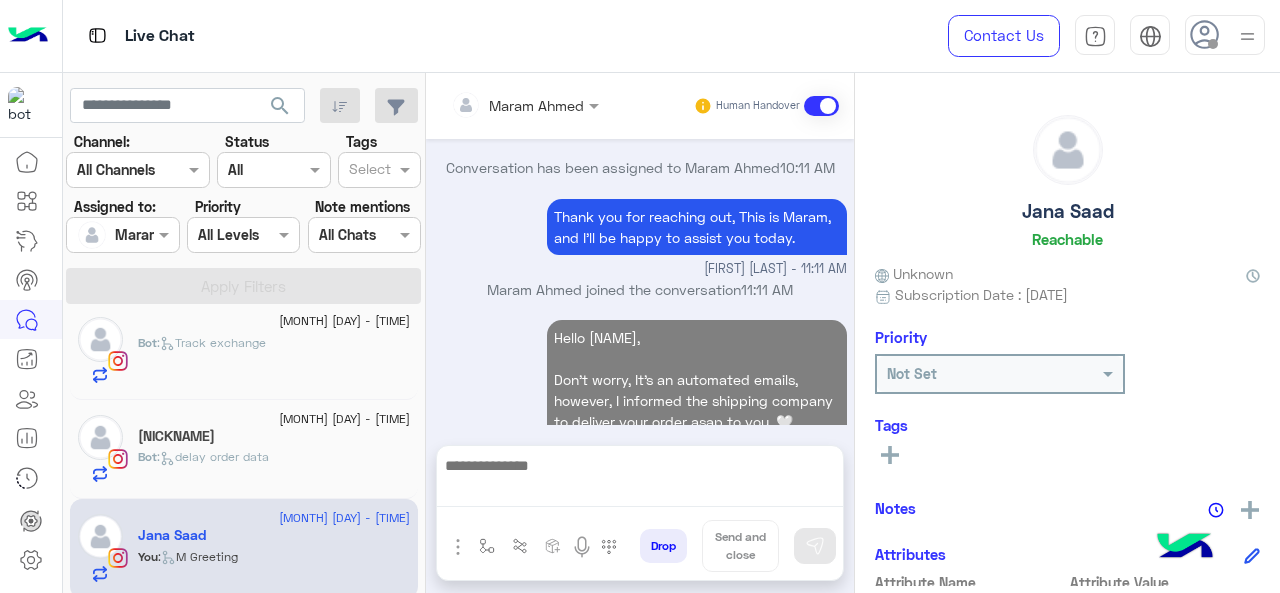 scroll, scrollTop: 2594, scrollLeft: 0, axis: vertical 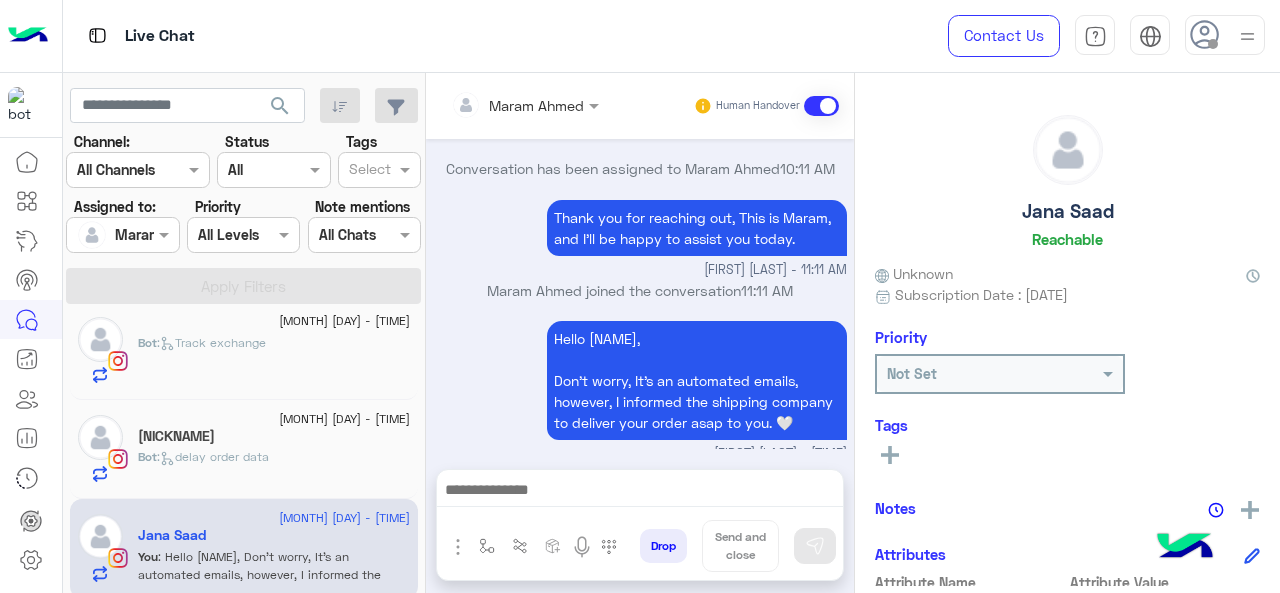 click on "Bot :   delay order data" 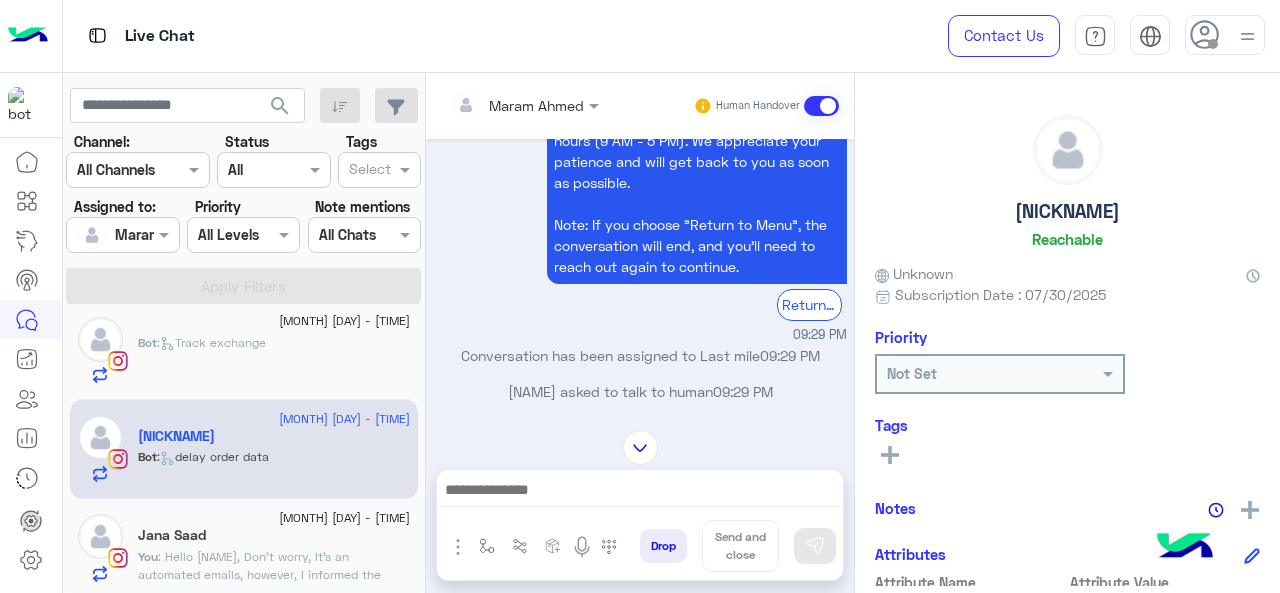 scroll, scrollTop: 2055, scrollLeft: 0, axis: vertical 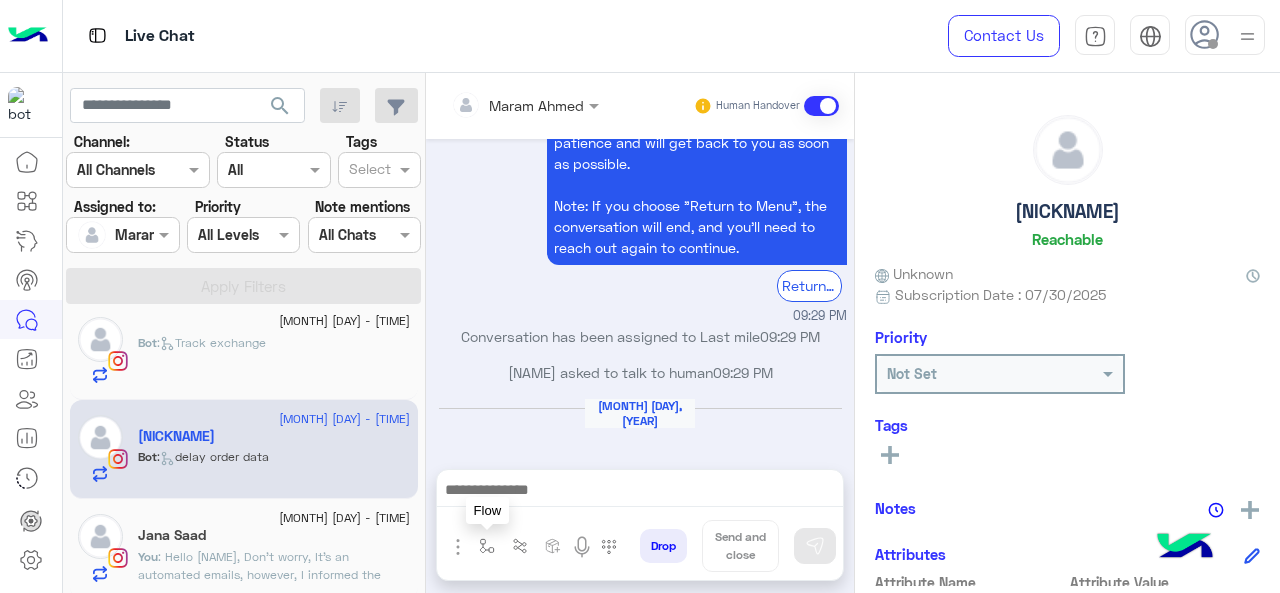 click at bounding box center [487, 546] 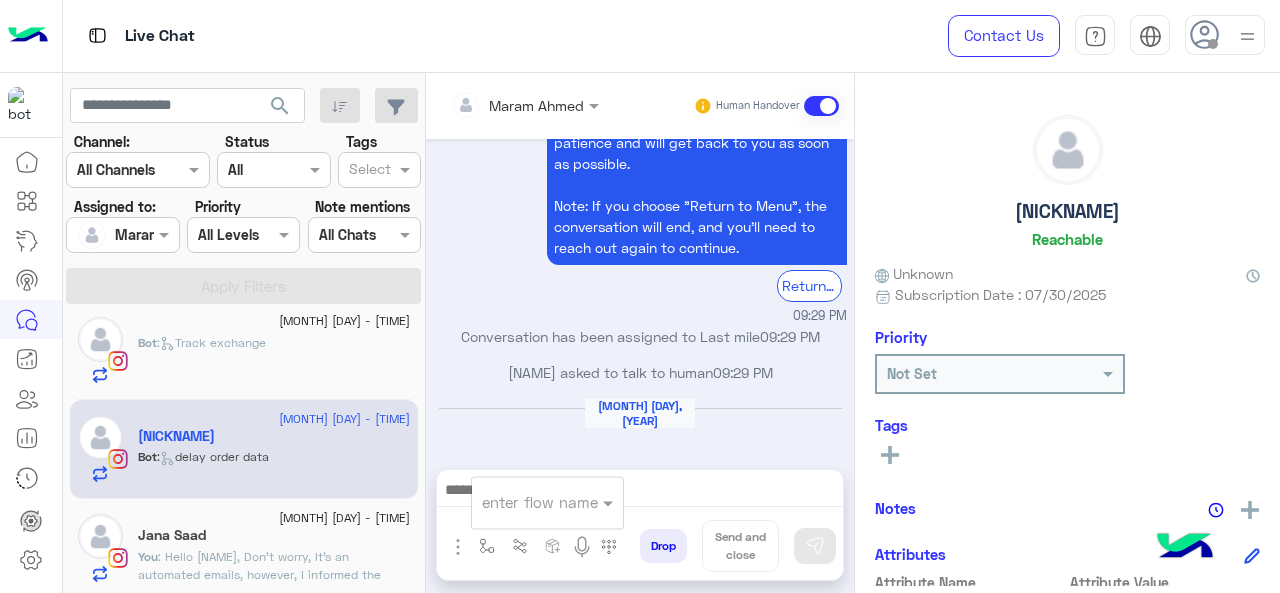 click at bounding box center [523, 502] 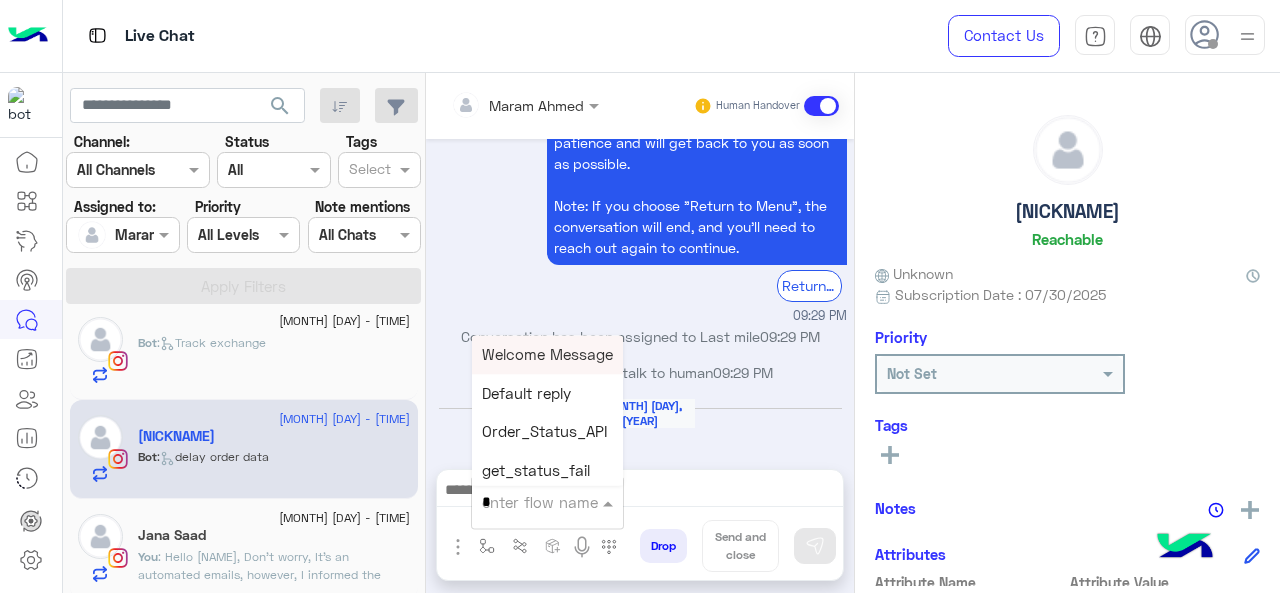 type on "*" 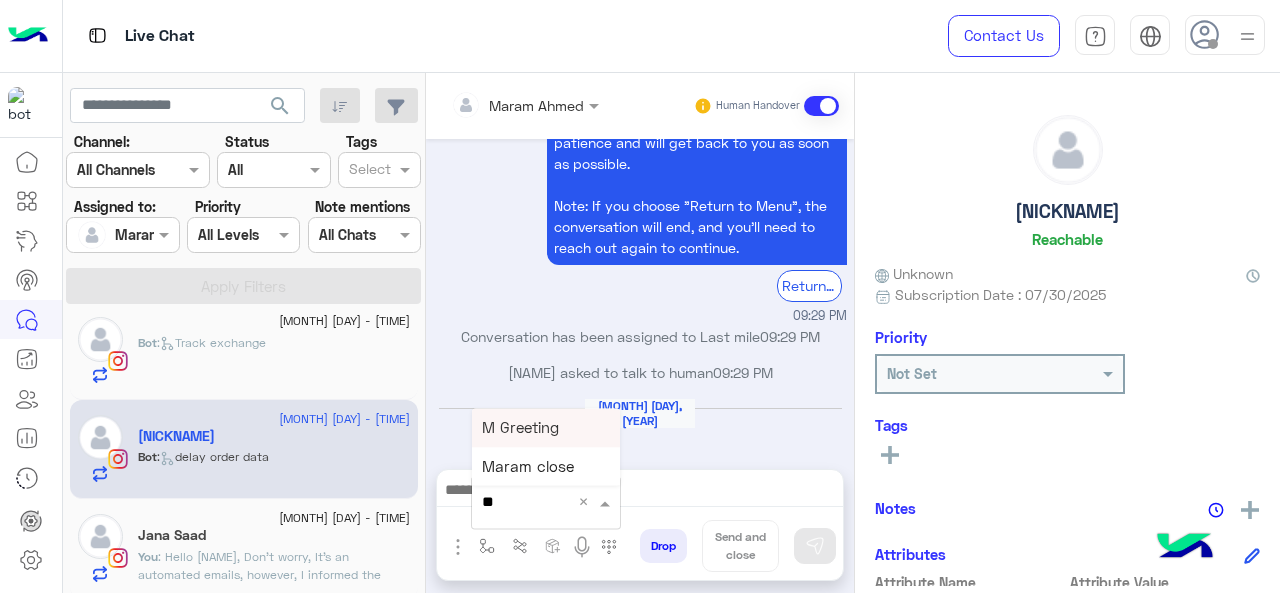 drag, startPoint x: 525, startPoint y: 441, endPoint x: 585, endPoint y: 456, distance: 61.846584 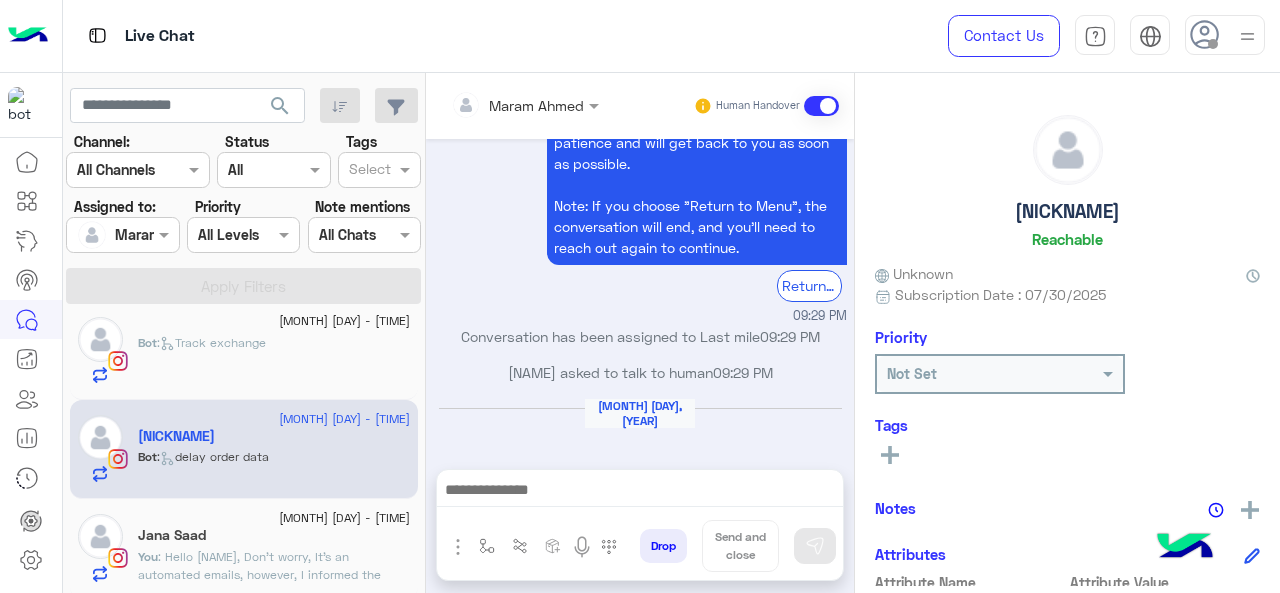 type on "**********" 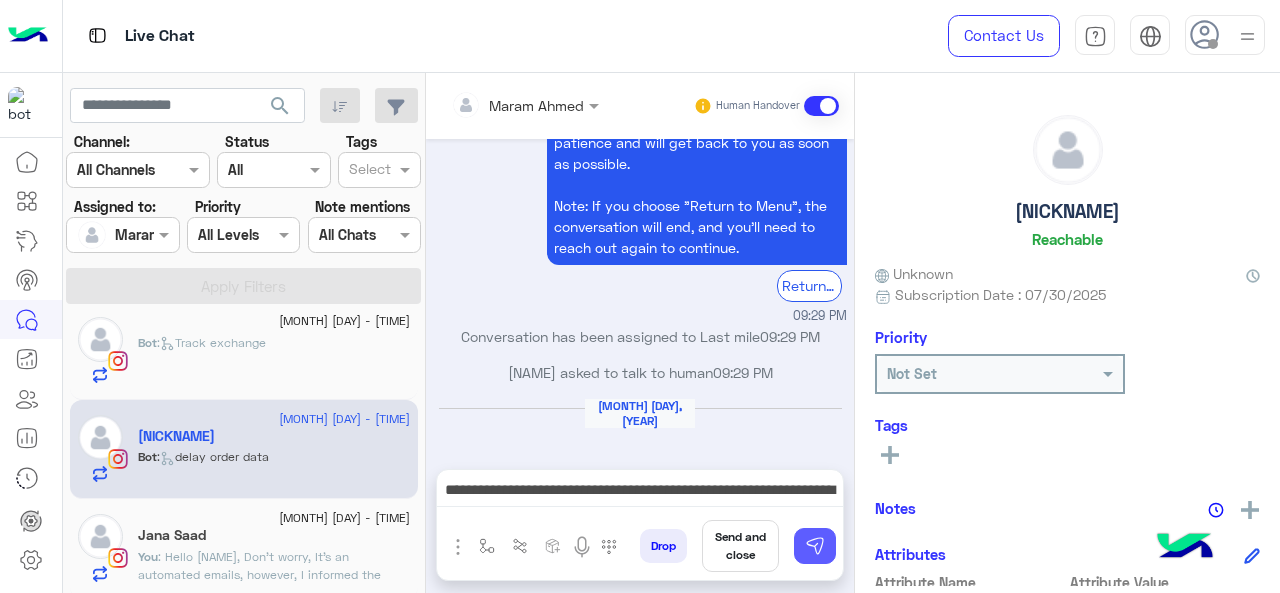 click at bounding box center (815, 546) 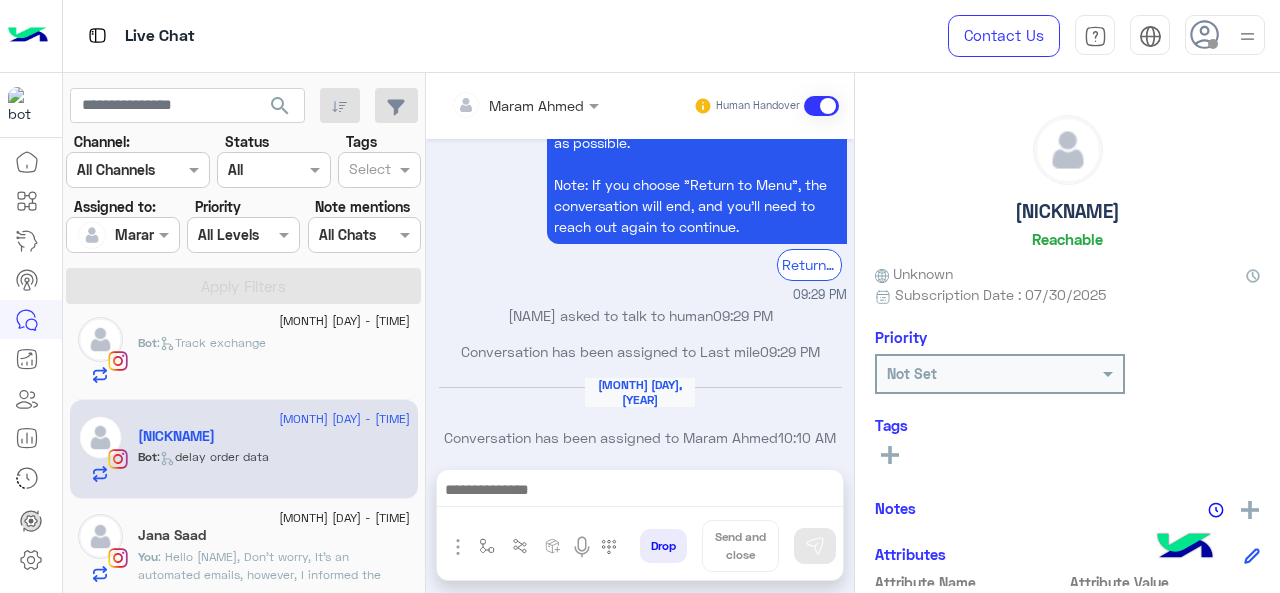 click at bounding box center [640, 492] 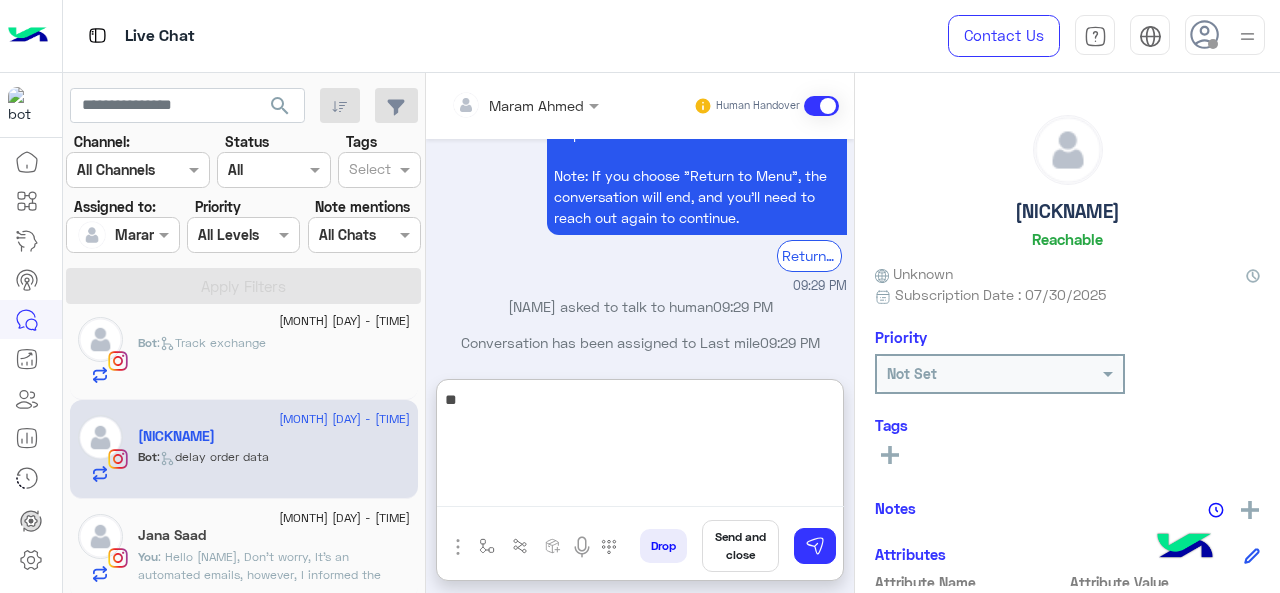 scroll, scrollTop: 2287, scrollLeft: 0, axis: vertical 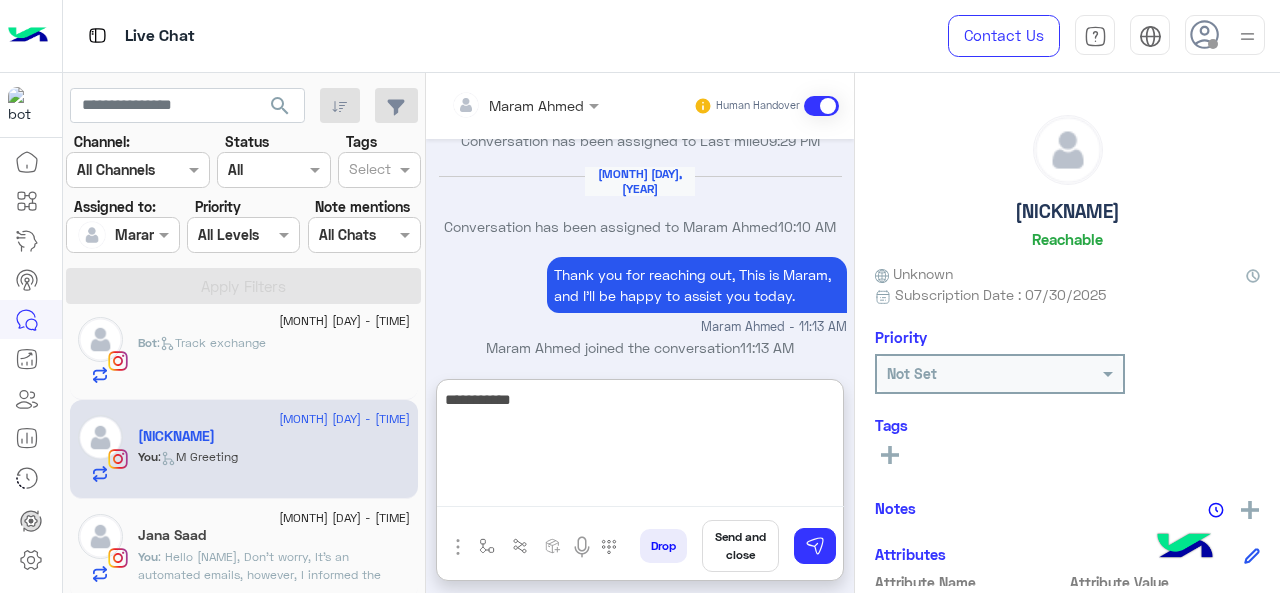 type on "**********" 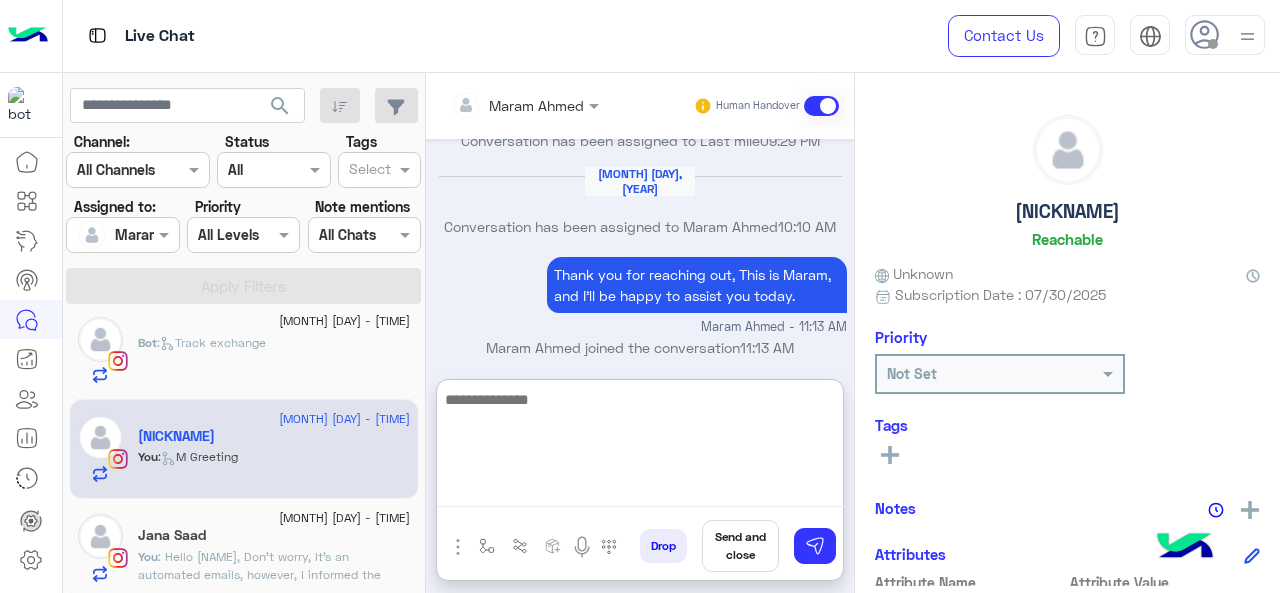 scroll, scrollTop: 2351, scrollLeft: 0, axis: vertical 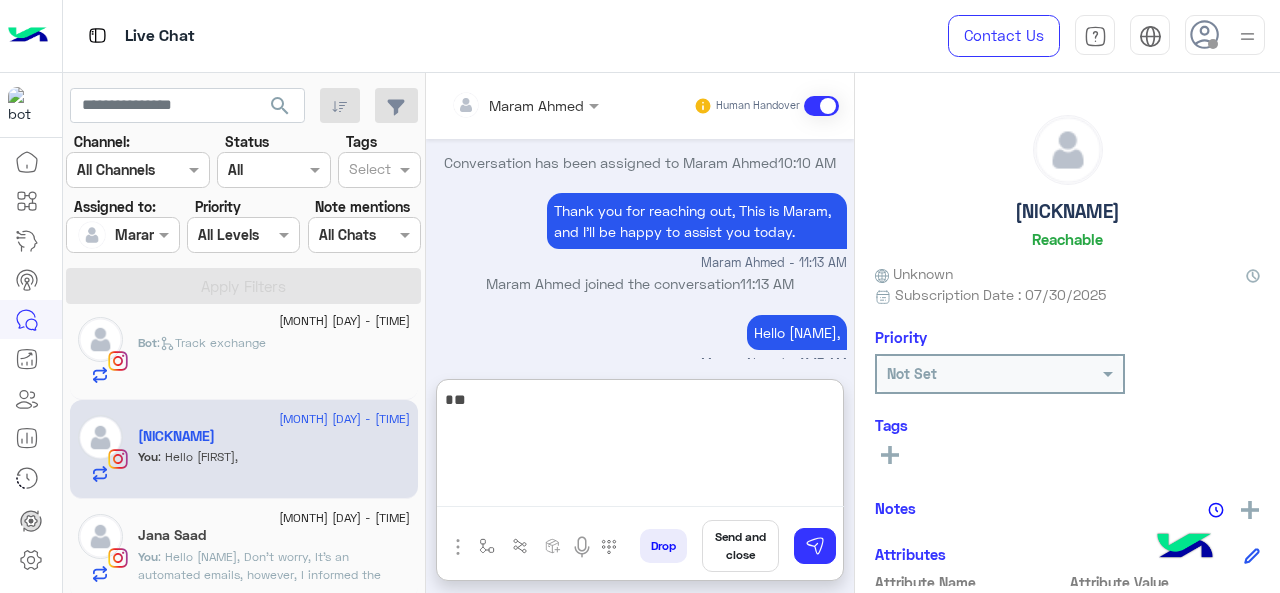 type on "*" 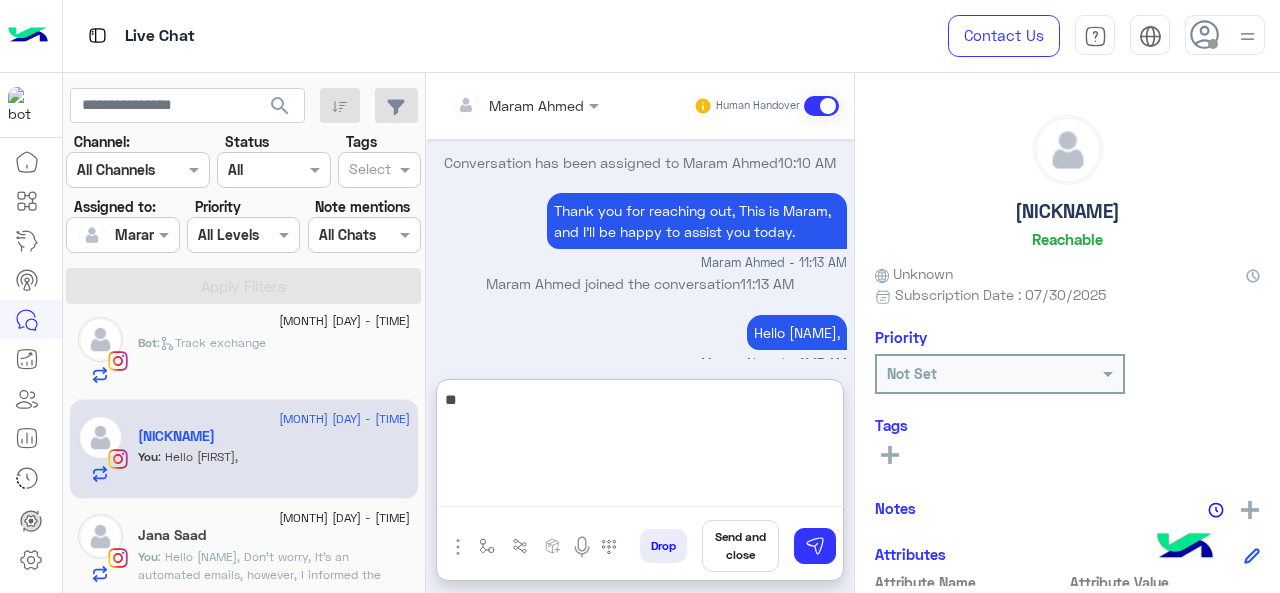 type on "*" 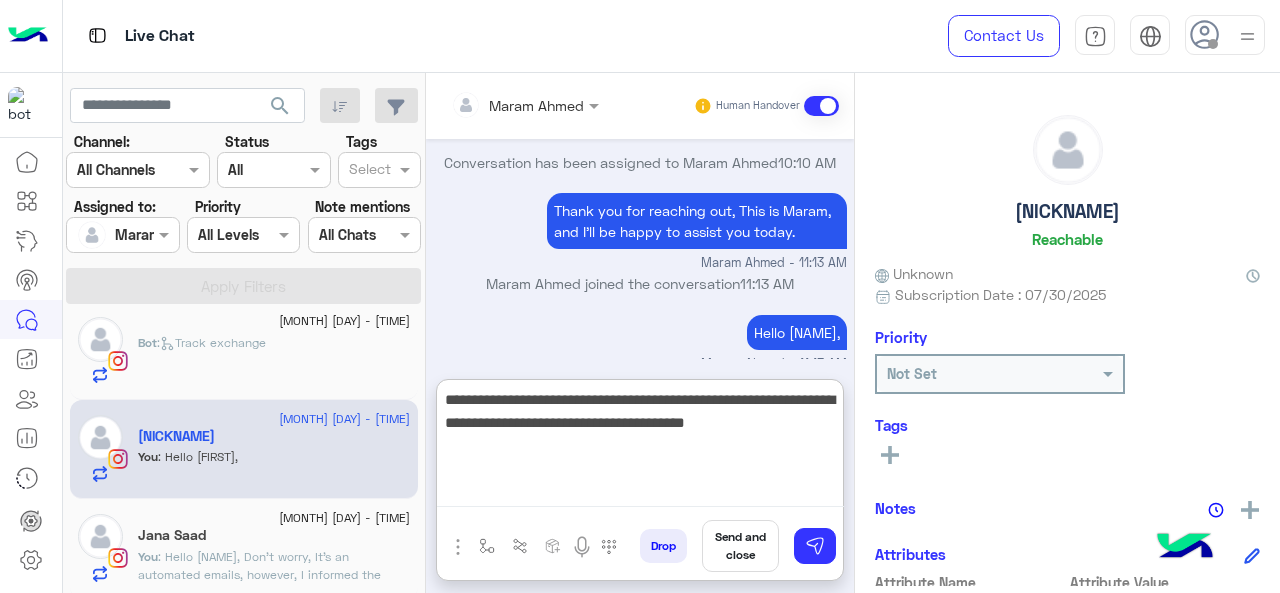 type on "**********" 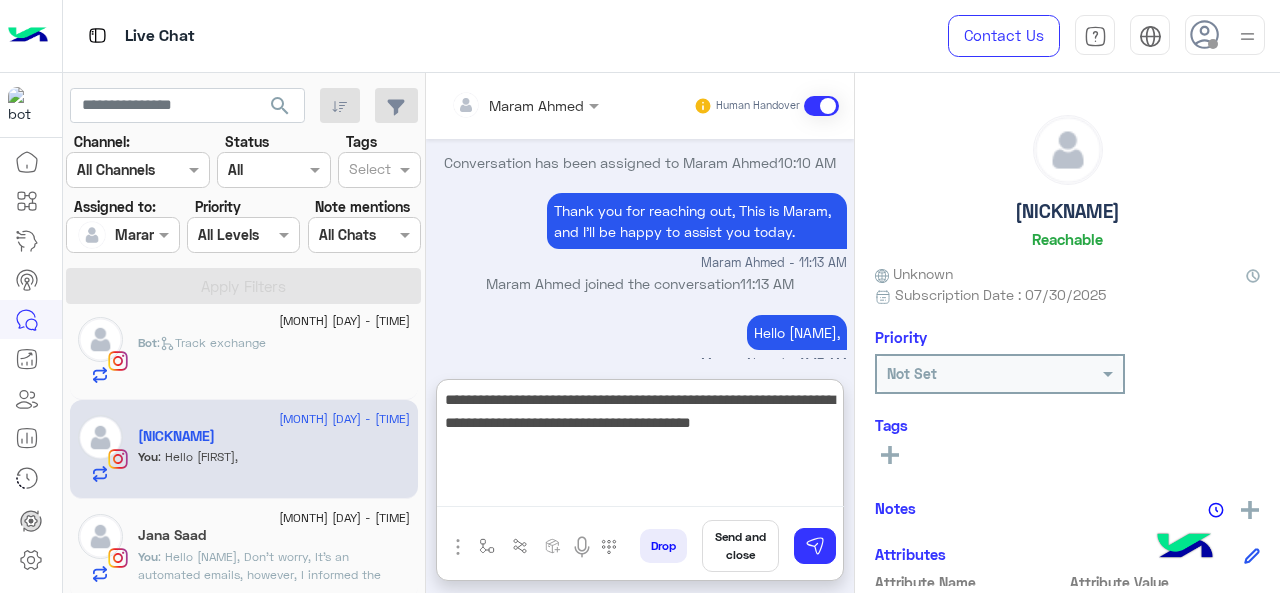 type 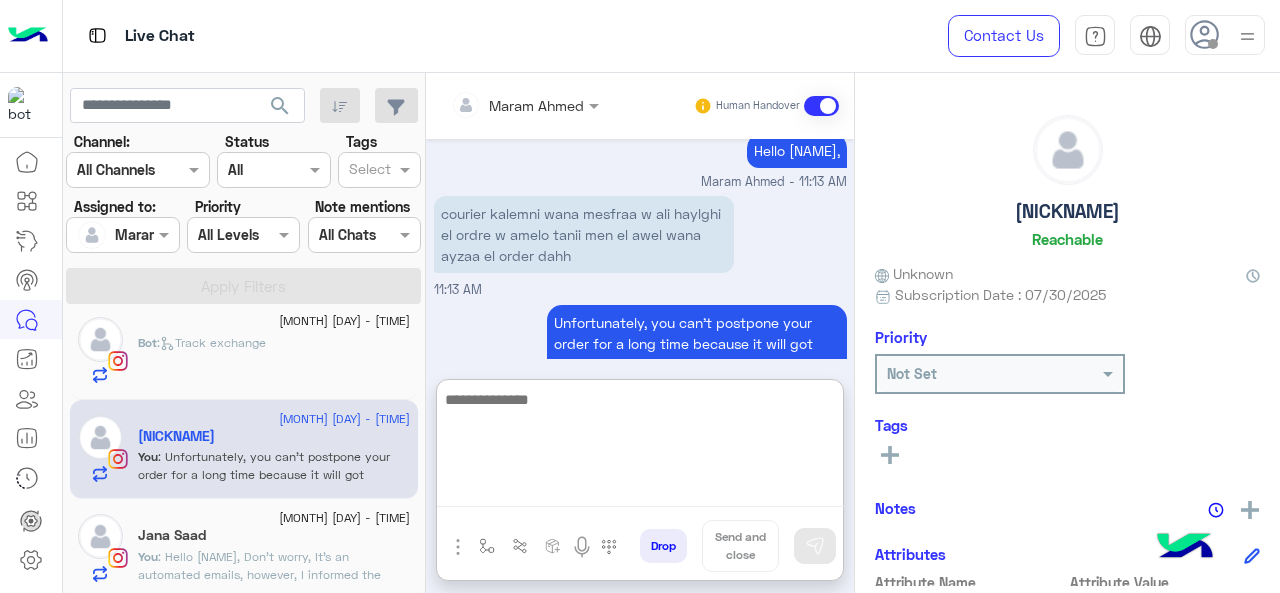 scroll, scrollTop: 2565, scrollLeft: 0, axis: vertical 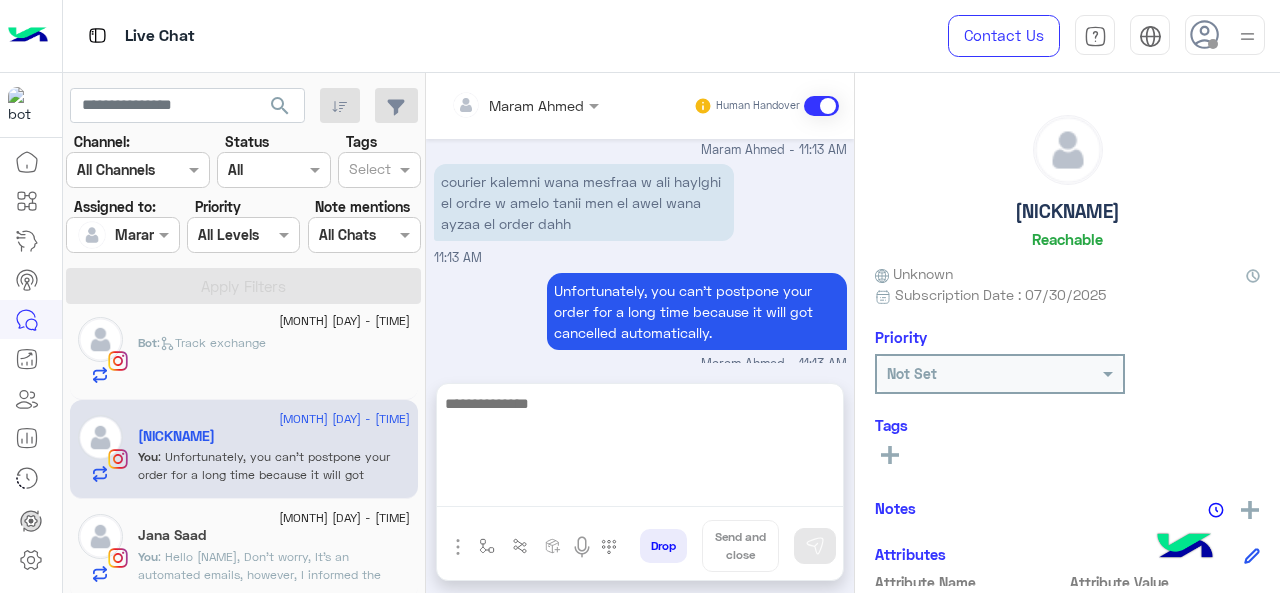 drag, startPoint x: 272, startPoint y: 539, endPoint x: 484, endPoint y: 542, distance: 212.02122 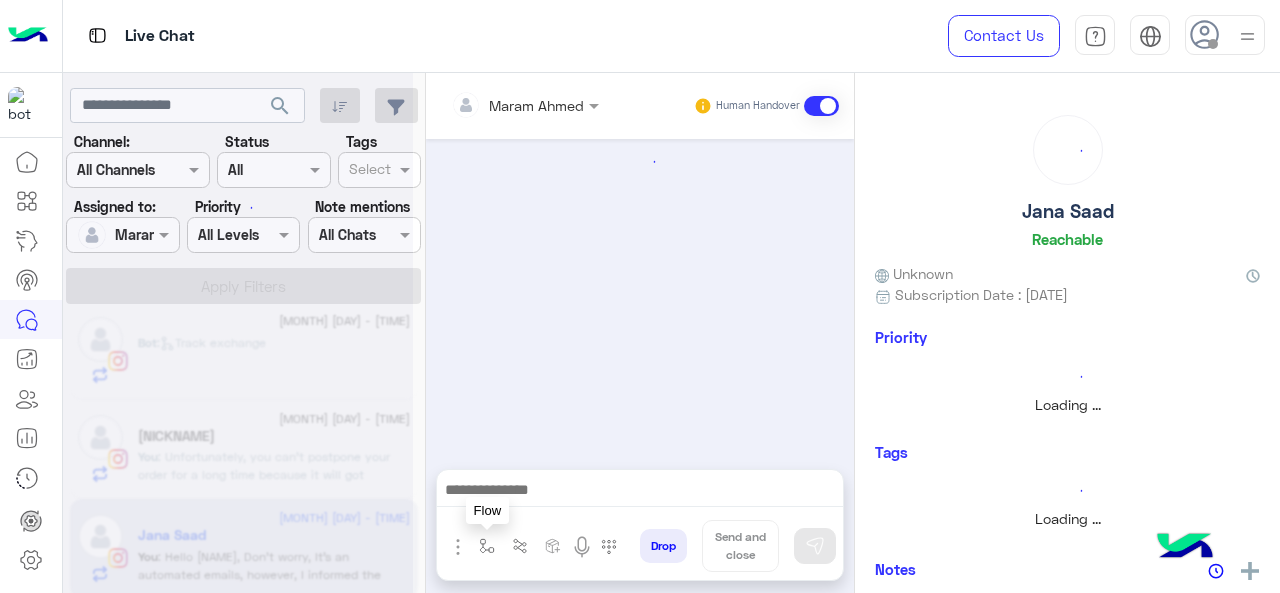scroll, scrollTop: 0, scrollLeft: 0, axis: both 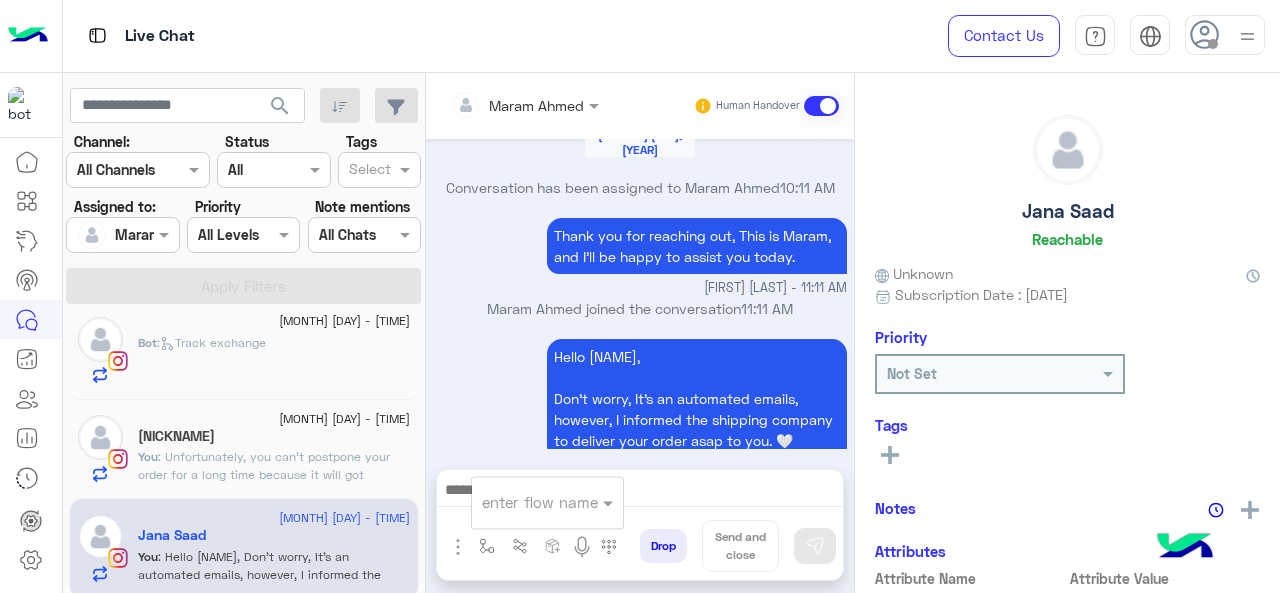 click at bounding box center (523, 502) 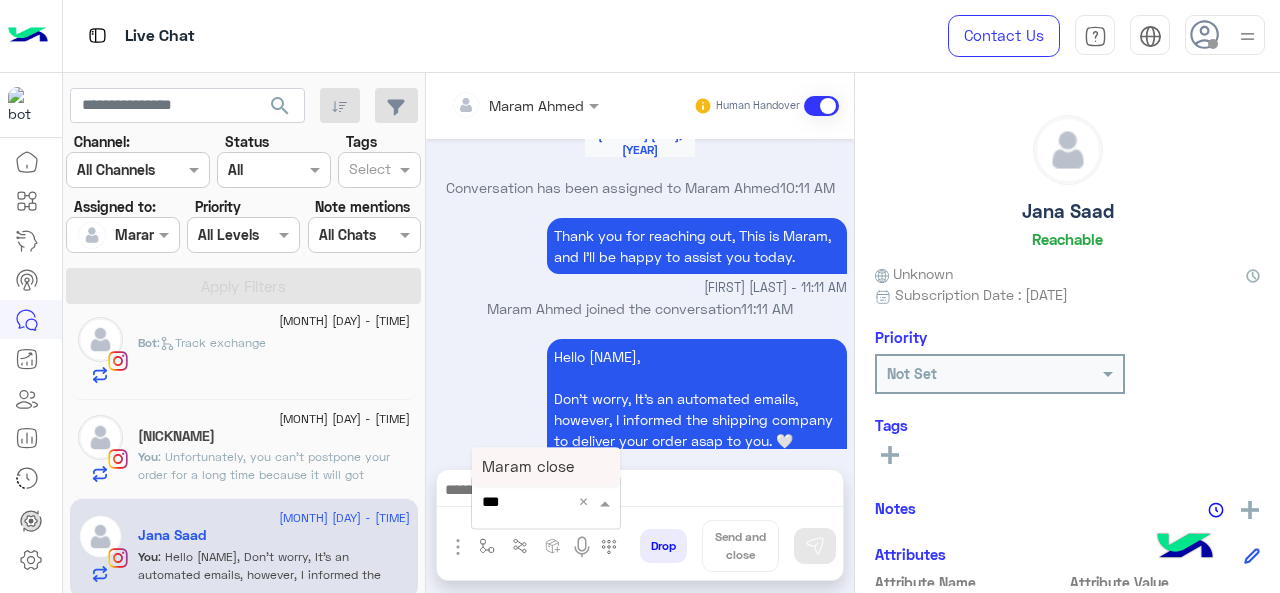 type on "****" 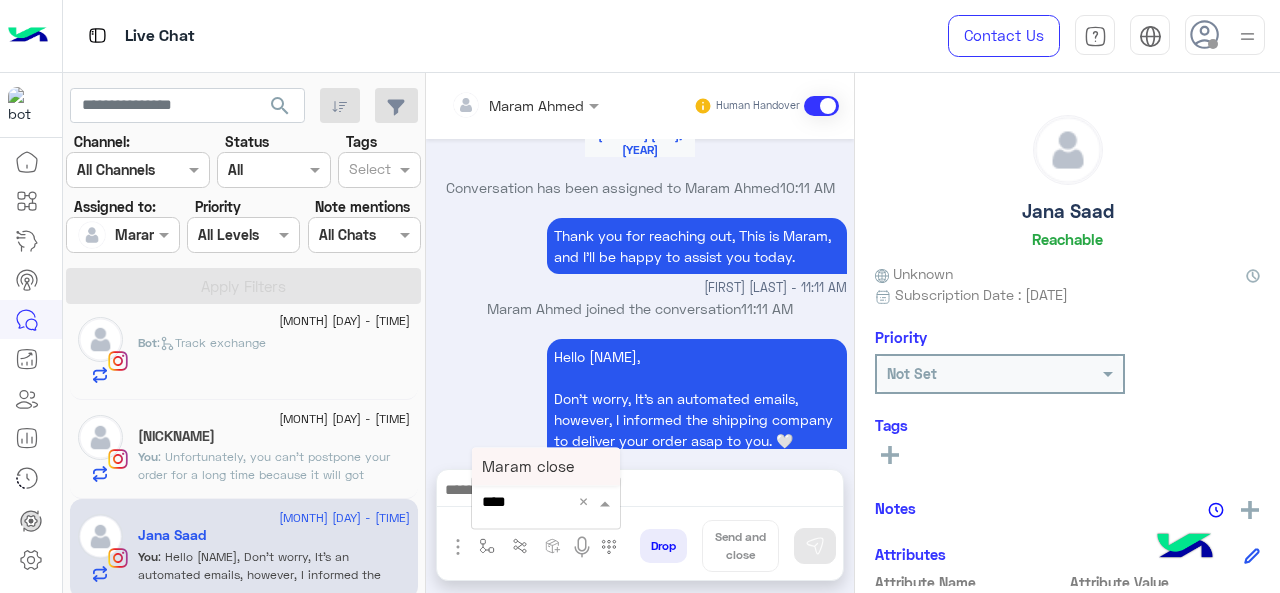 click on "Maram close" at bounding box center (546, 466) 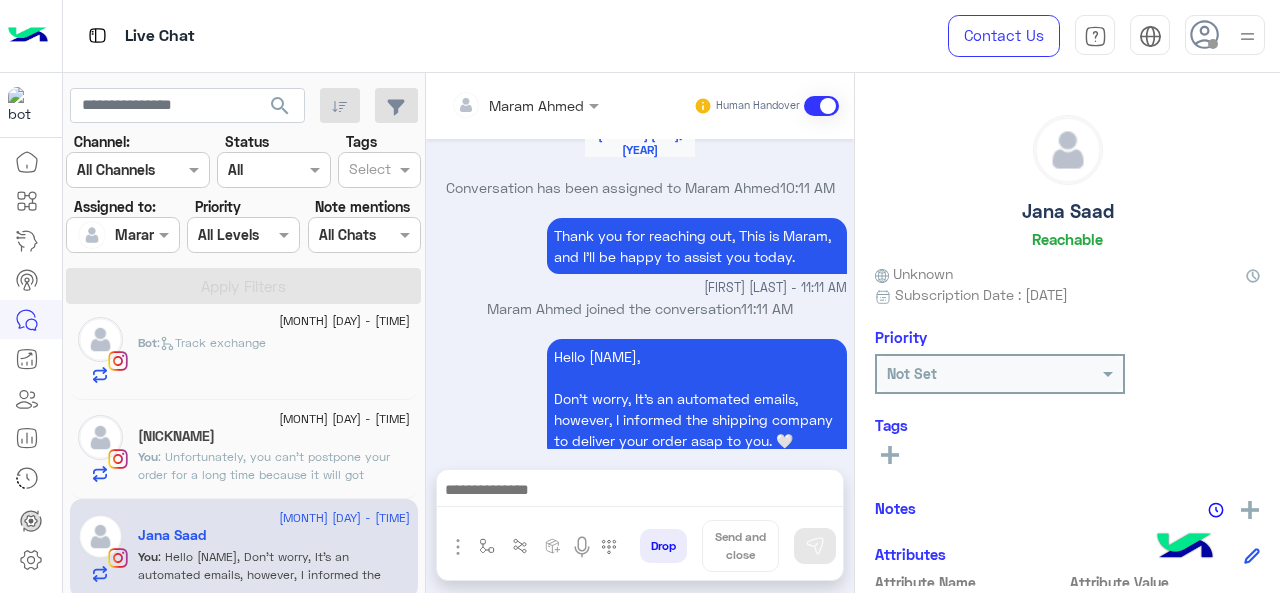 type on "**********" 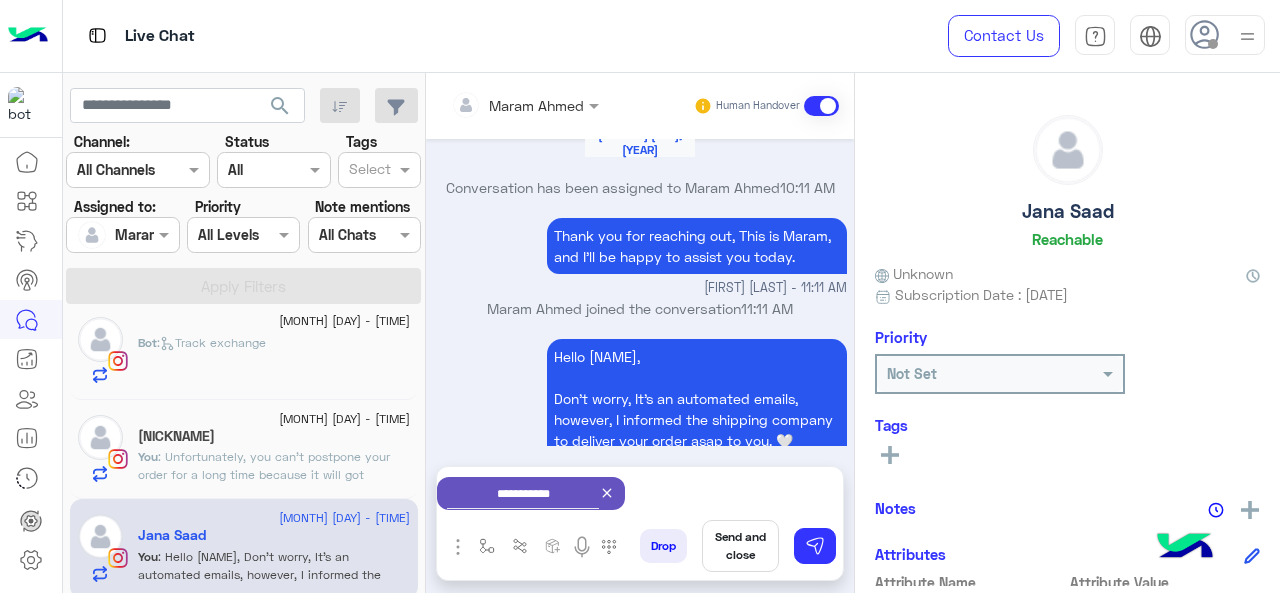 click on "Send and close" at bounding box center (740, 546) 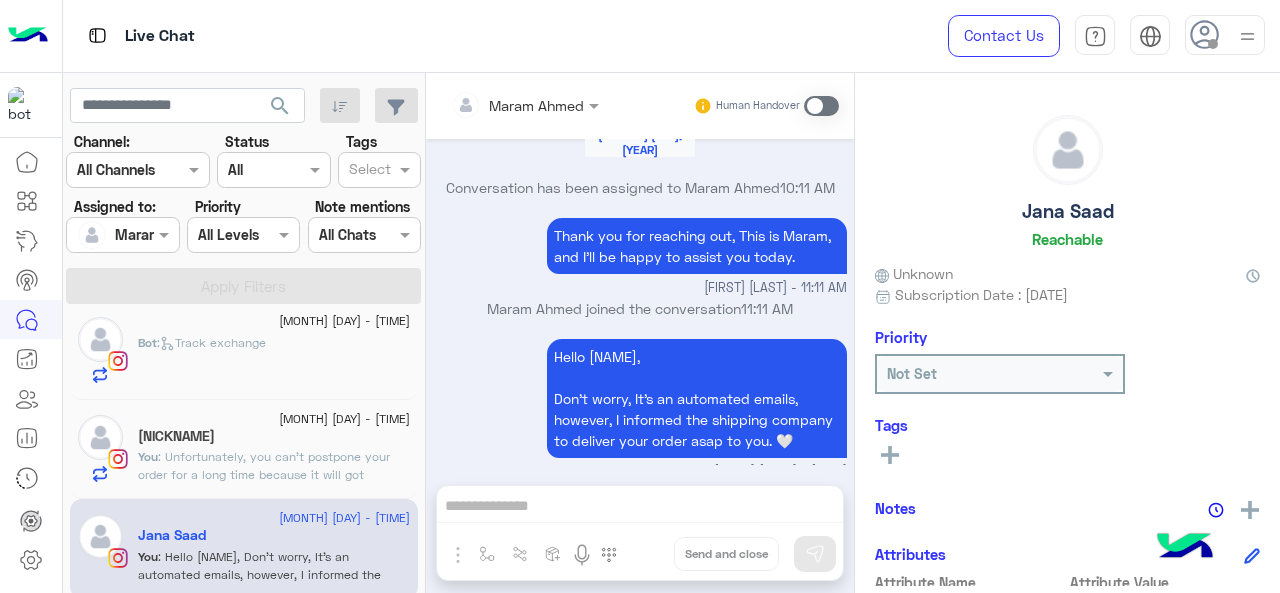 scroll, scrollTop: 1134, scrollLeft: 0, axis: vertical 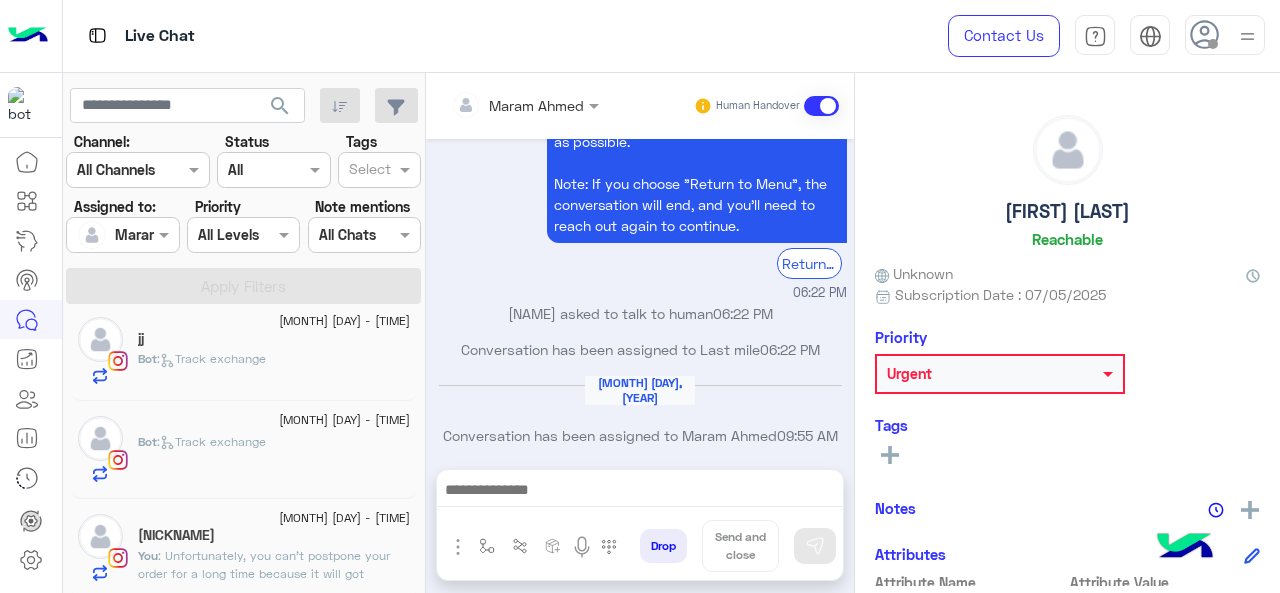 click on "Bot :   Track exchange" 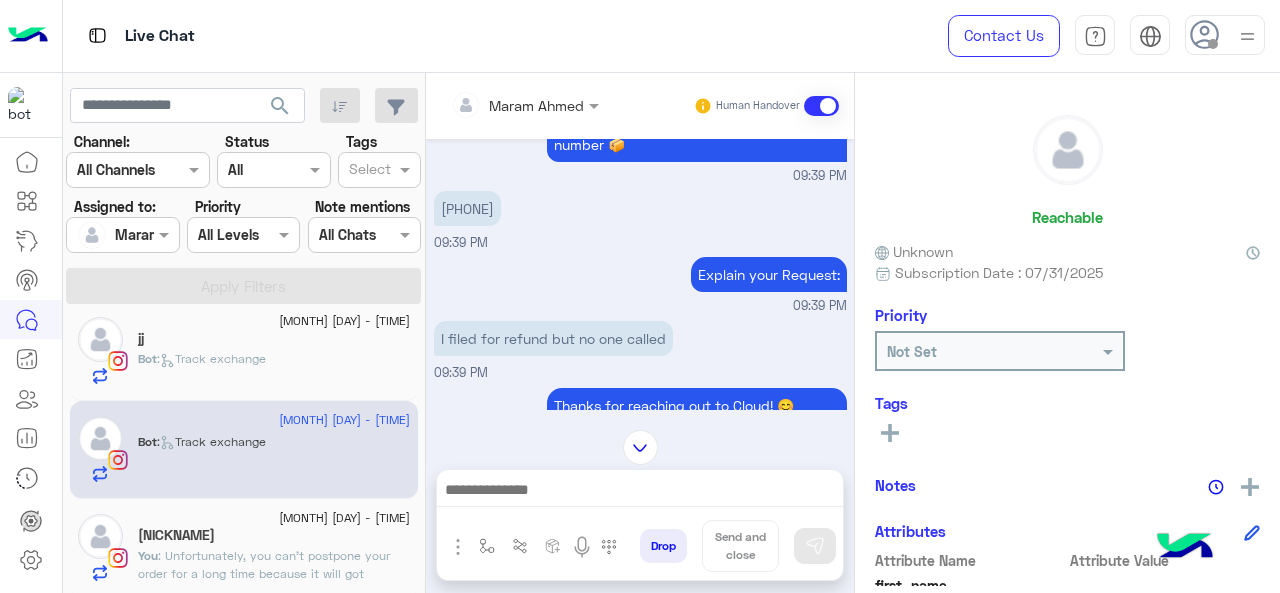 scroll, scrollTop: 390, scrollLeft: 0, axis: vertical 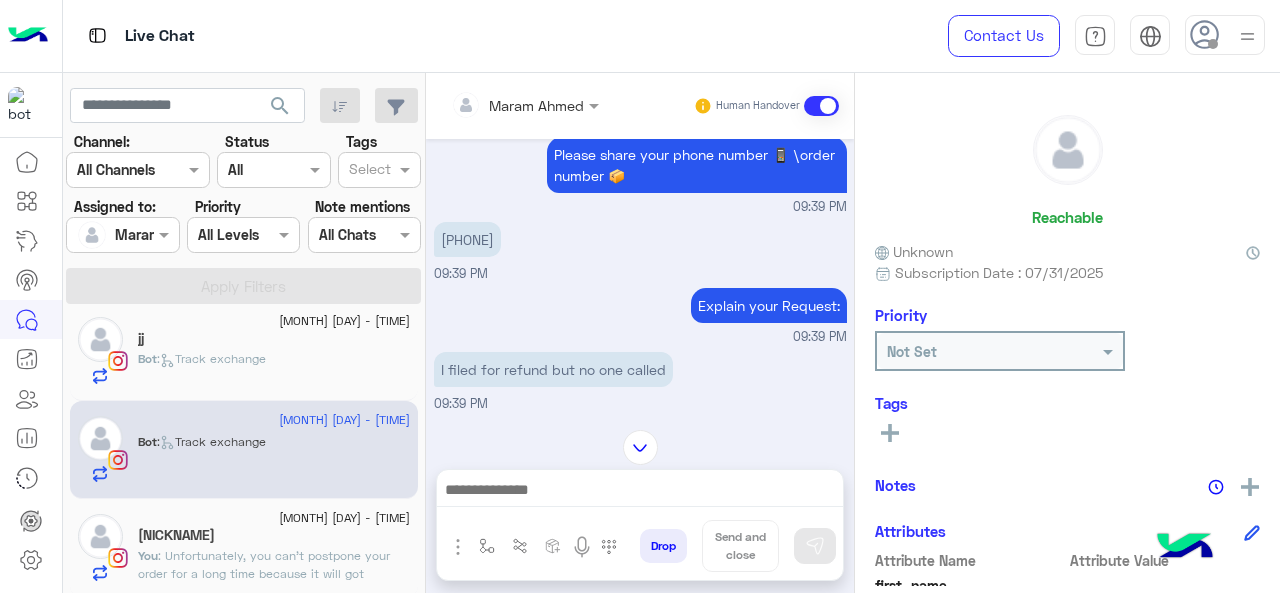 drag, startPoint x: 520, startPoint y: 240, endPoint x: 451, endPoint y: 251, distance: 69.87131 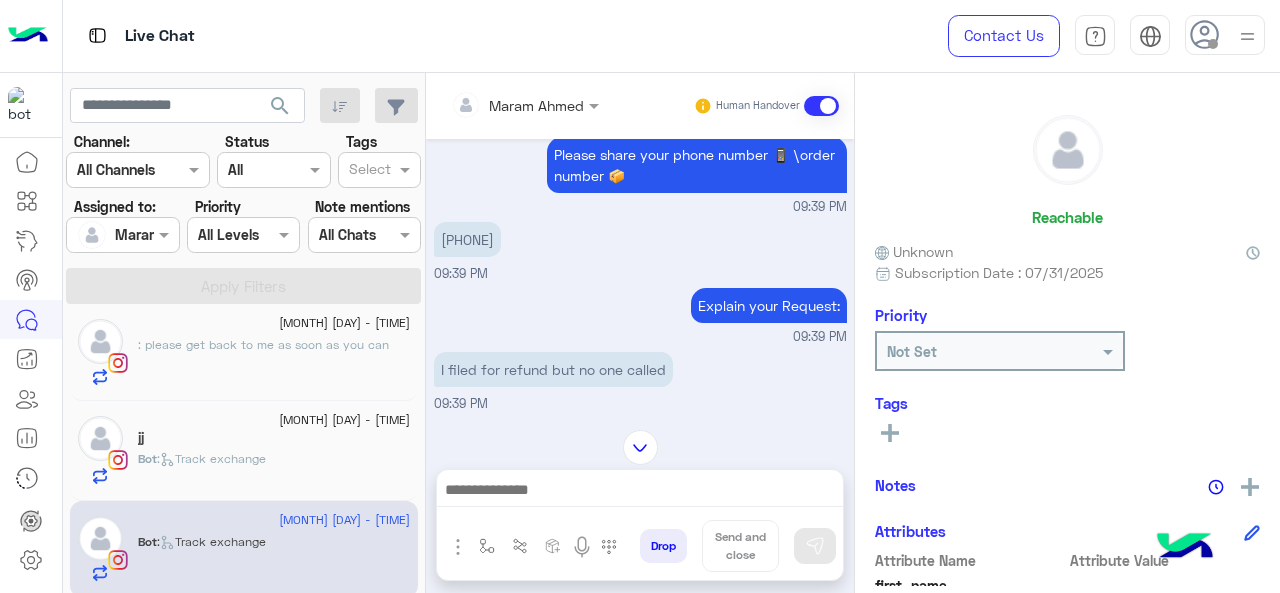 scroll, scrollTop: 808, scrollLeft: 0, axis: vertical 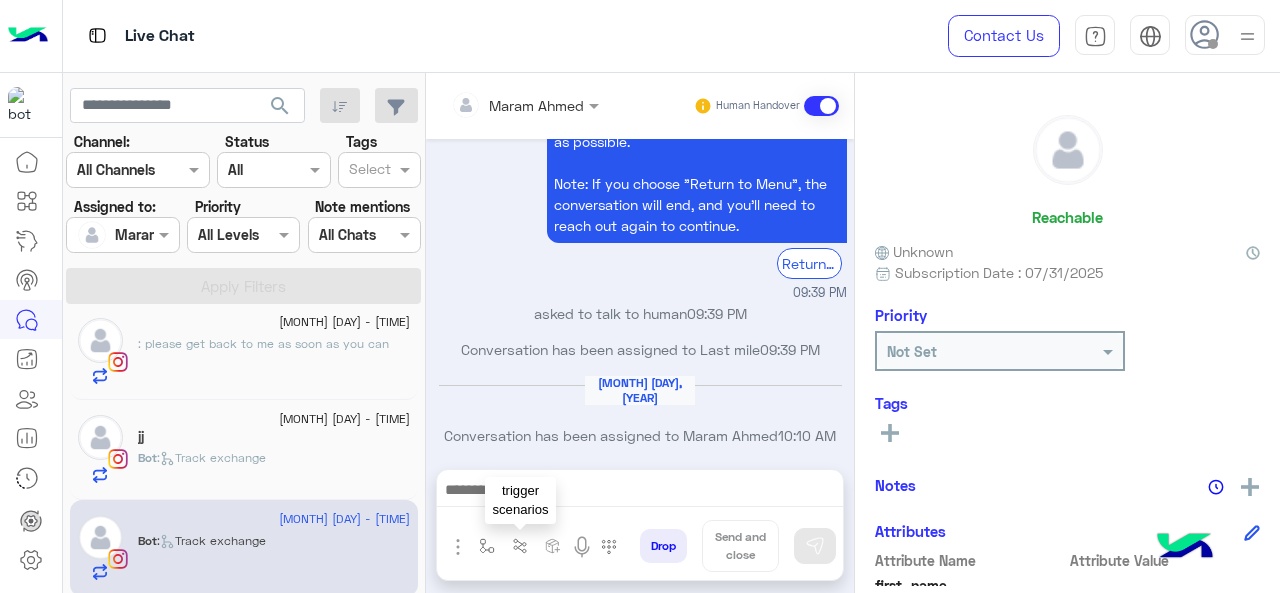 drag, startPoint x: 492, startPoint y: 553, endPoint x: 520, endPoint y: 527, distance: 38.209946 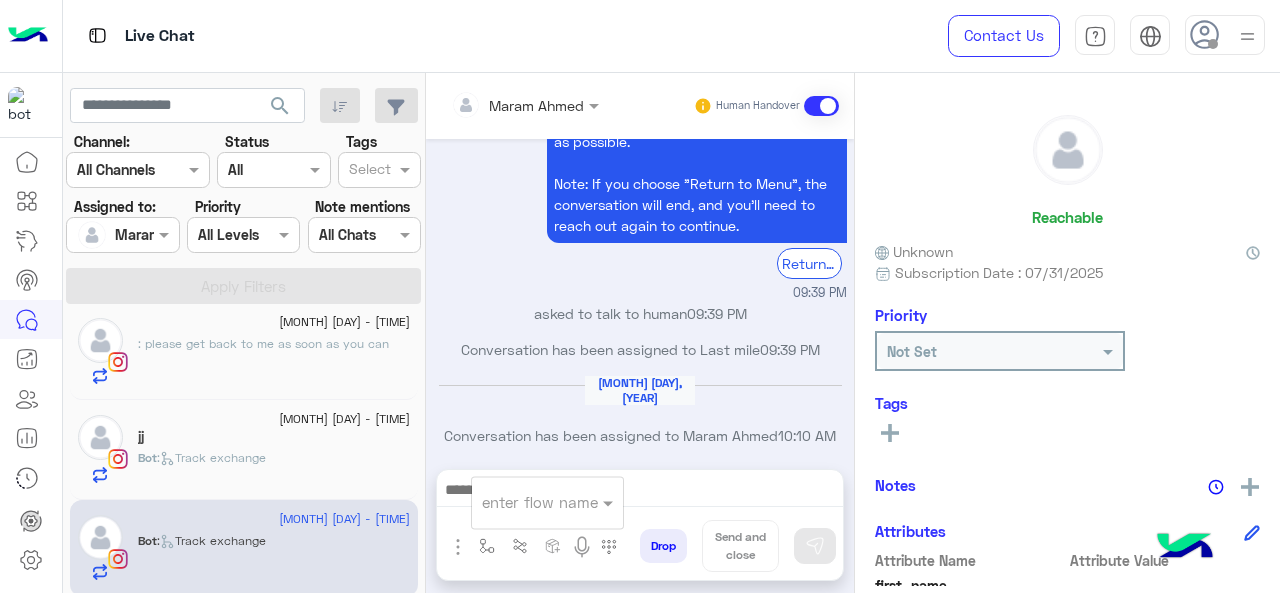 click at bounding box center (523, 502) 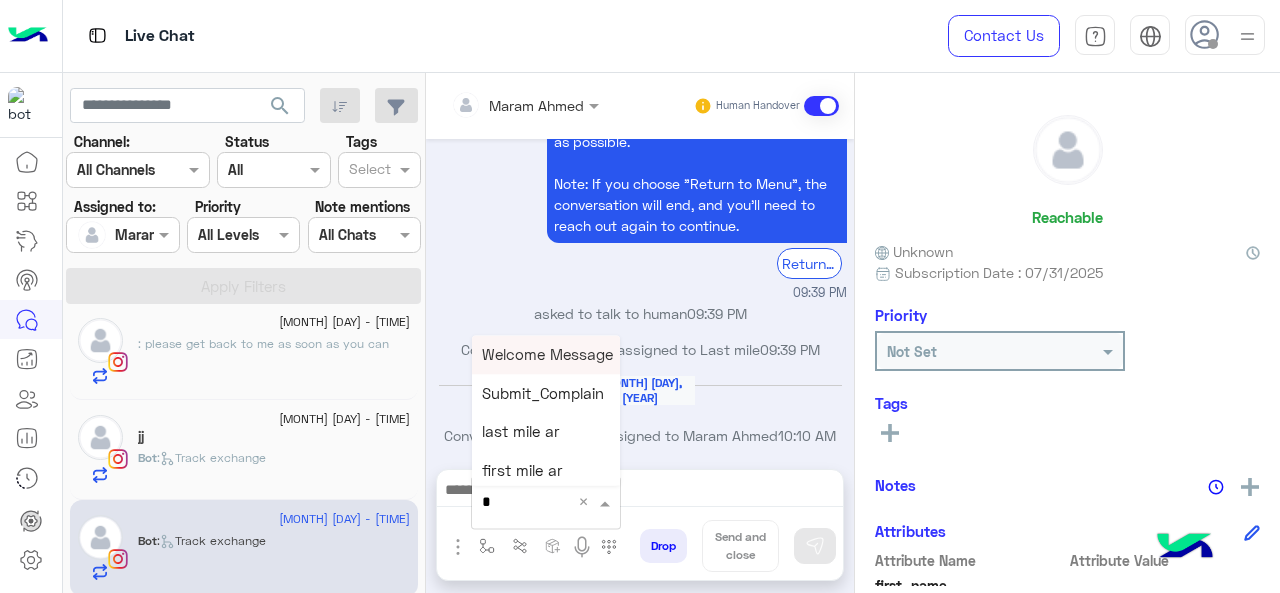 type on "*" 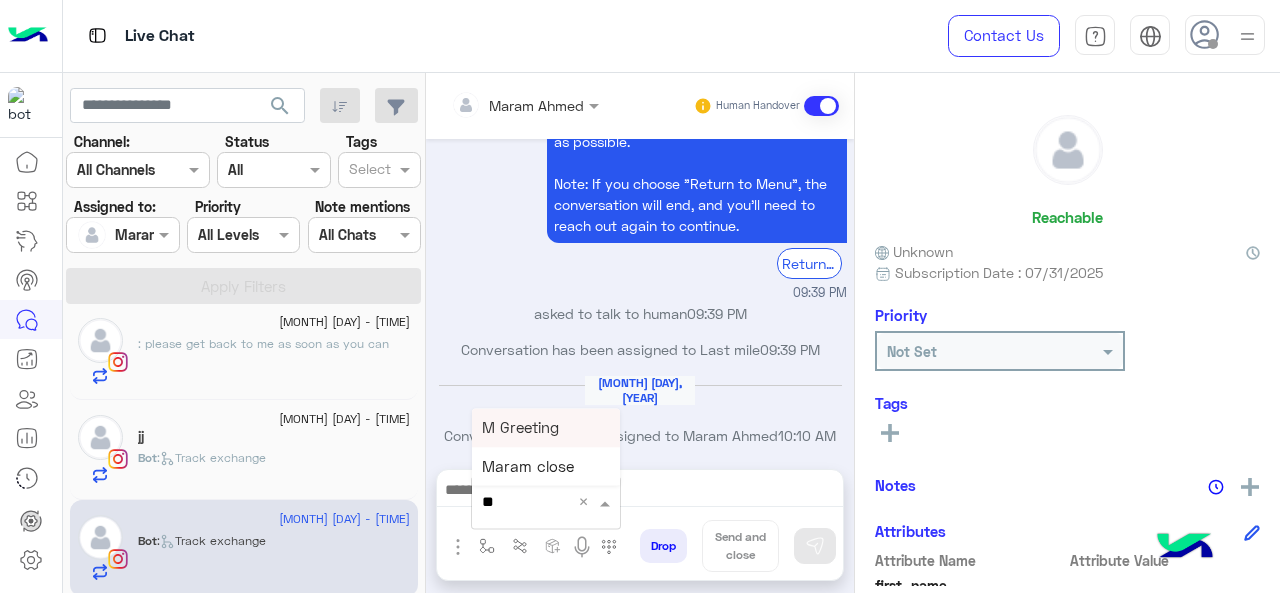 drag, startPoint x: 552, startPoint y: 437, endPoint x: 722, endPoint y: 495, distance: 179.62183 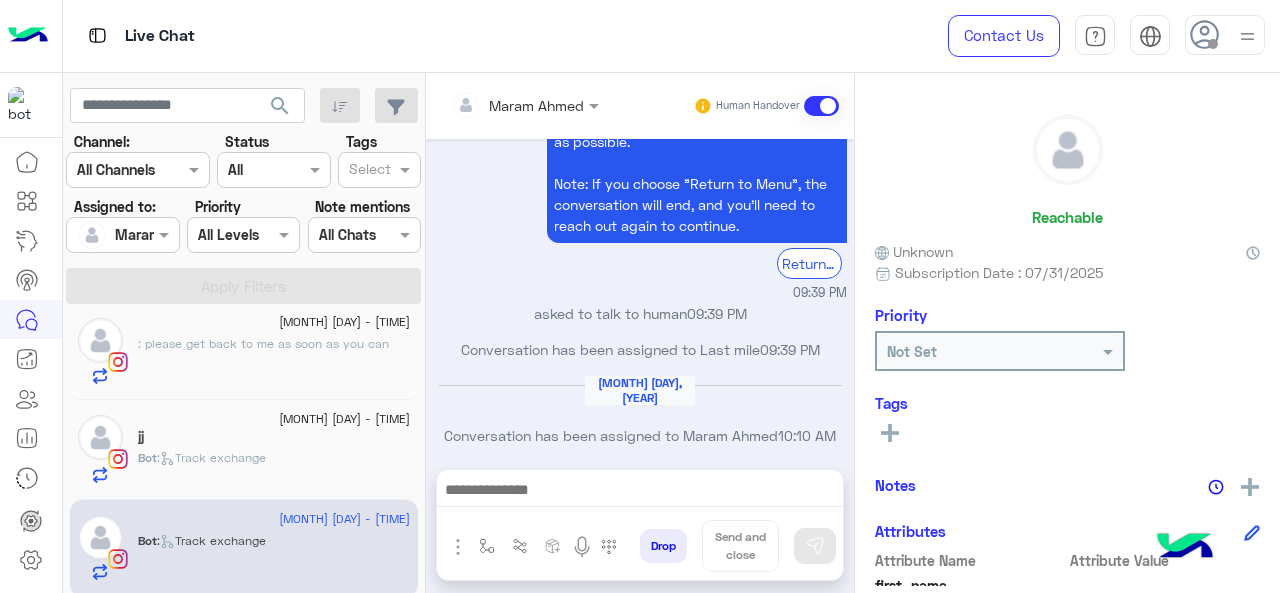 type on "**********" 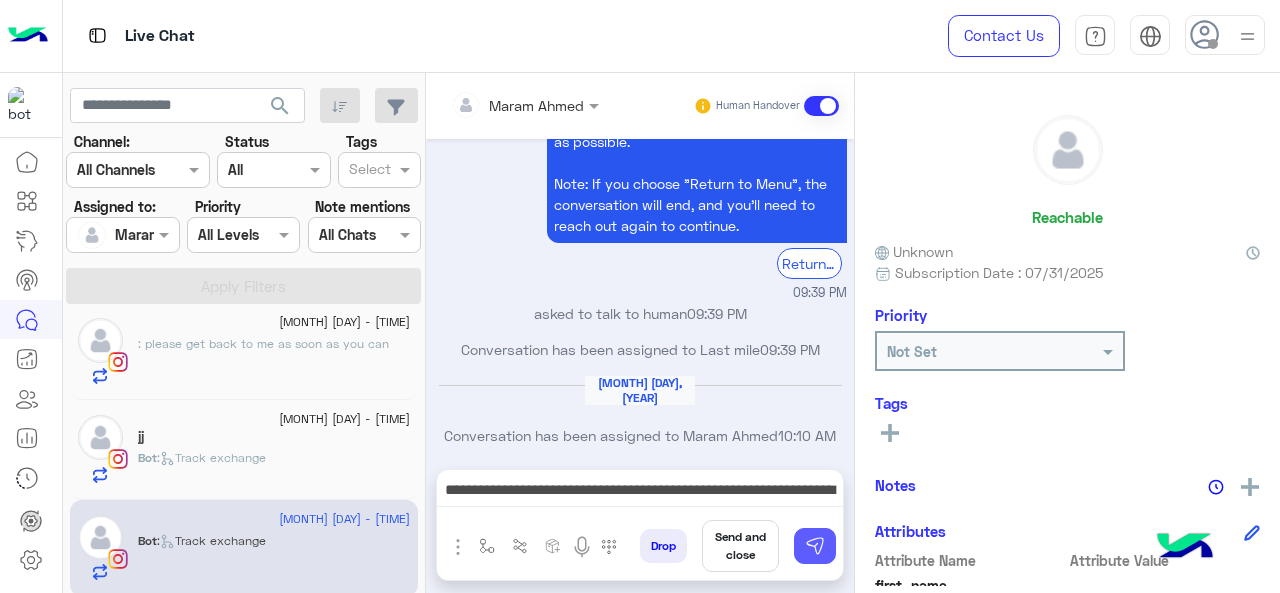 click at bounding box center [815, 546] 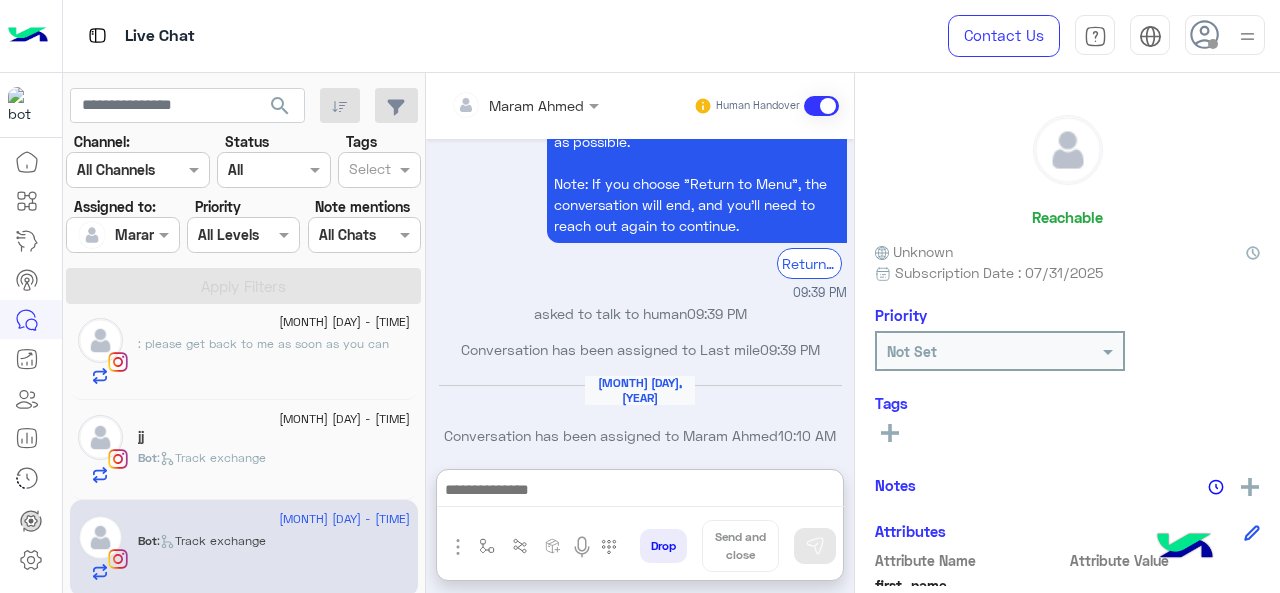 drag, startPoint x: 637, startPoint y: 489, endPoint x: 736, endPoint y: 502, distance: 99.849884 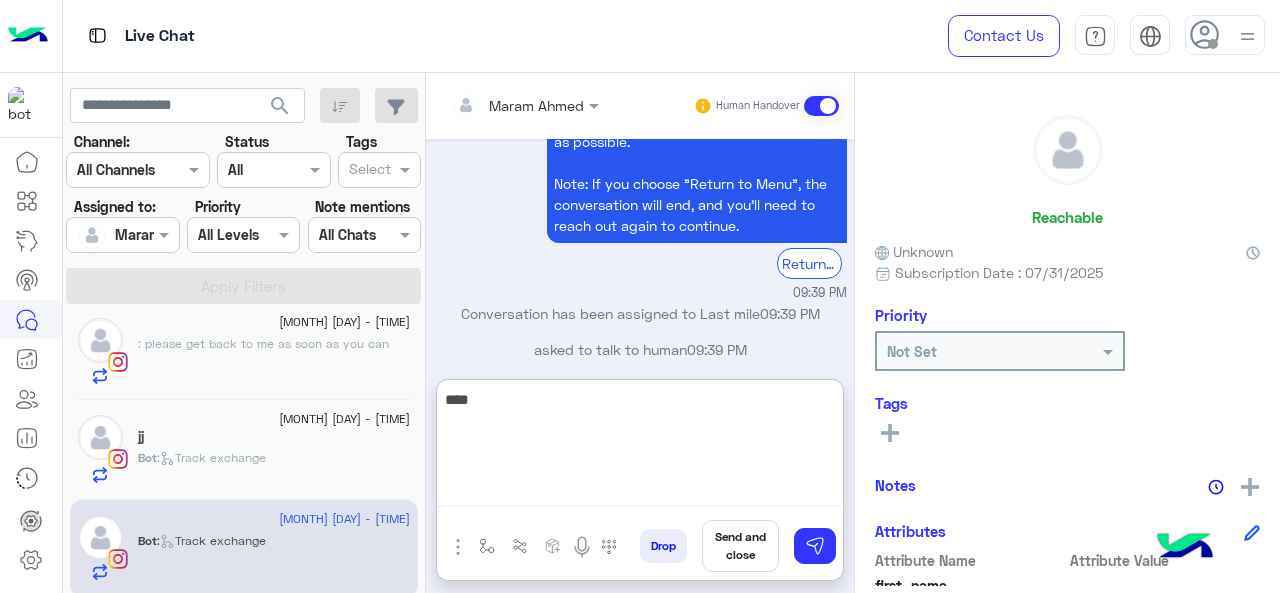 scroll, scrollTop: 1000, scrollLeft: 0, axis: vertical 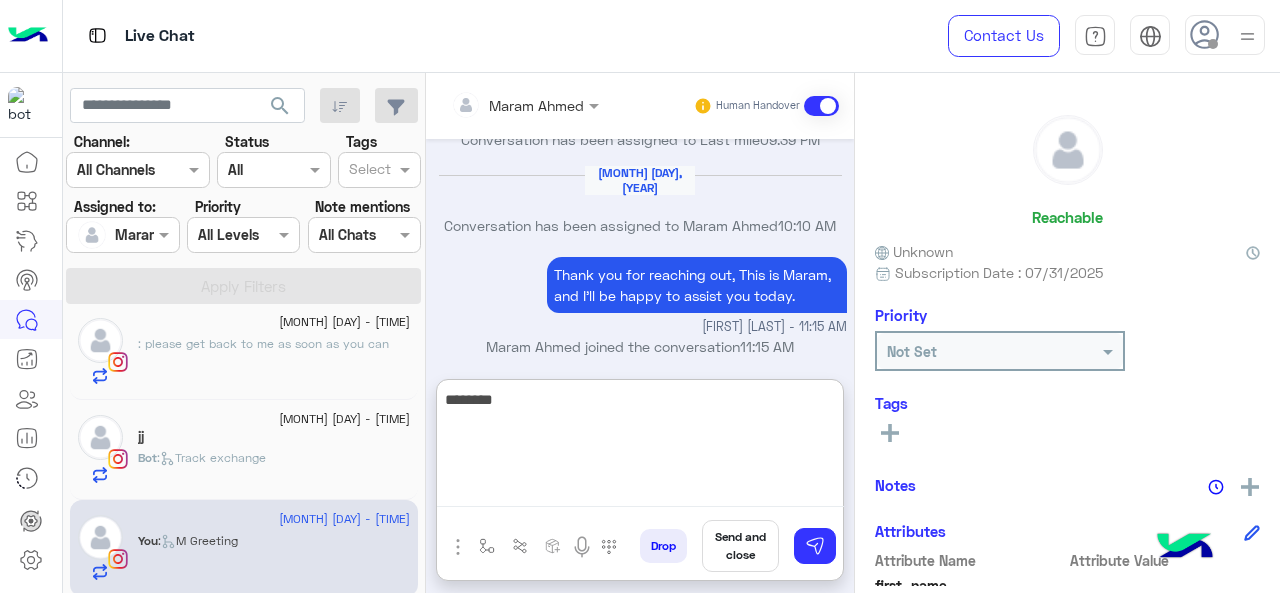 paste on "**********" 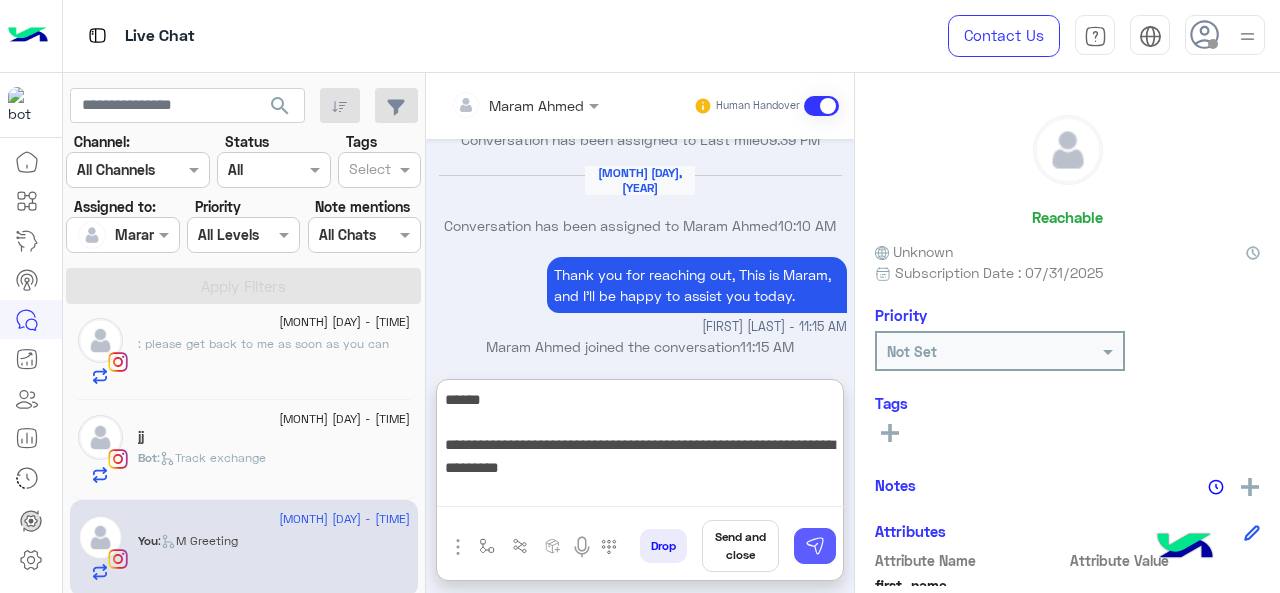 type on "**********" 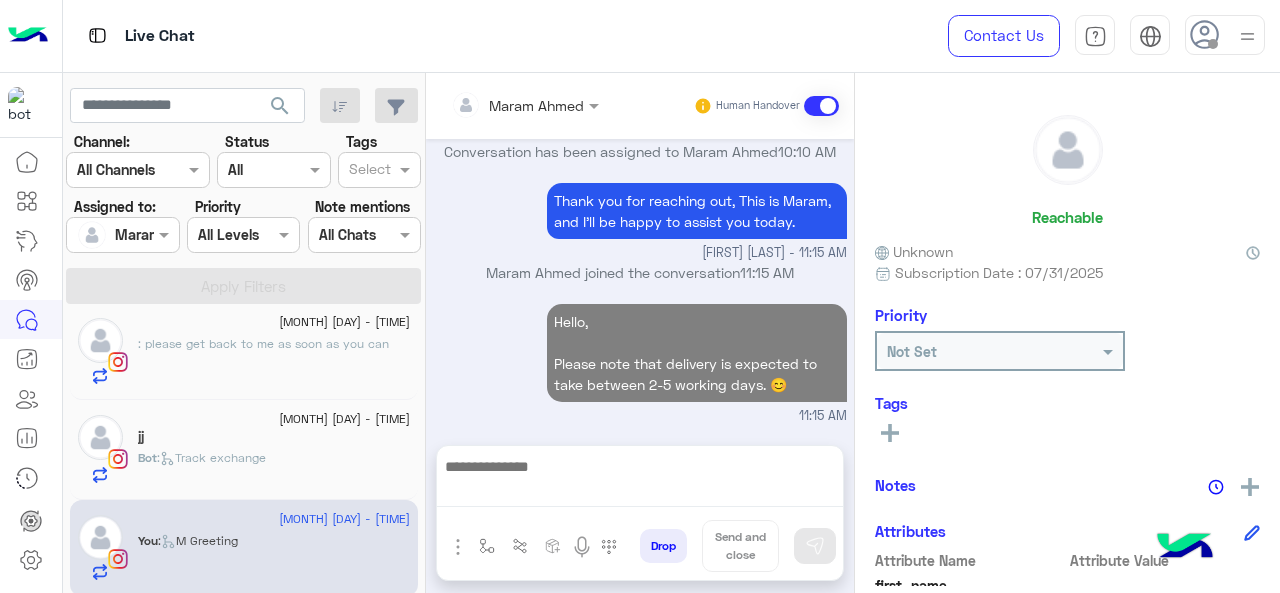 scroll, scrollTop: 1037, scrollLeft: 0, axis: vertical 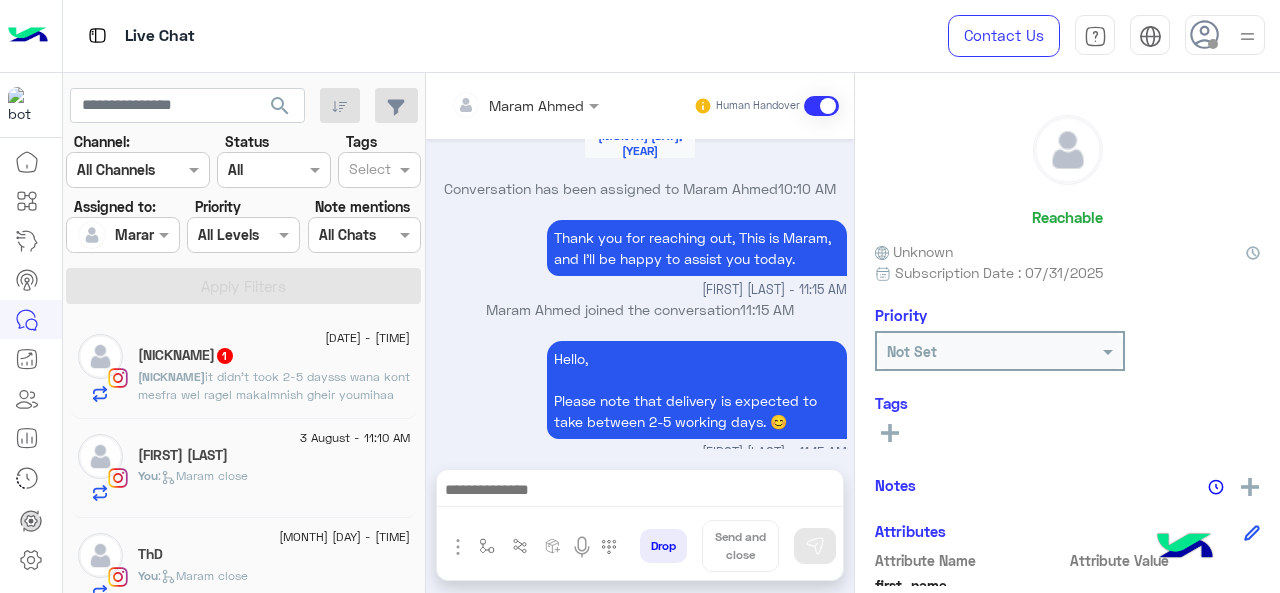 click on "it didn’t took 2-5 daysss wana kont mesfra wel ragel makalmnish gheir youmihaa" 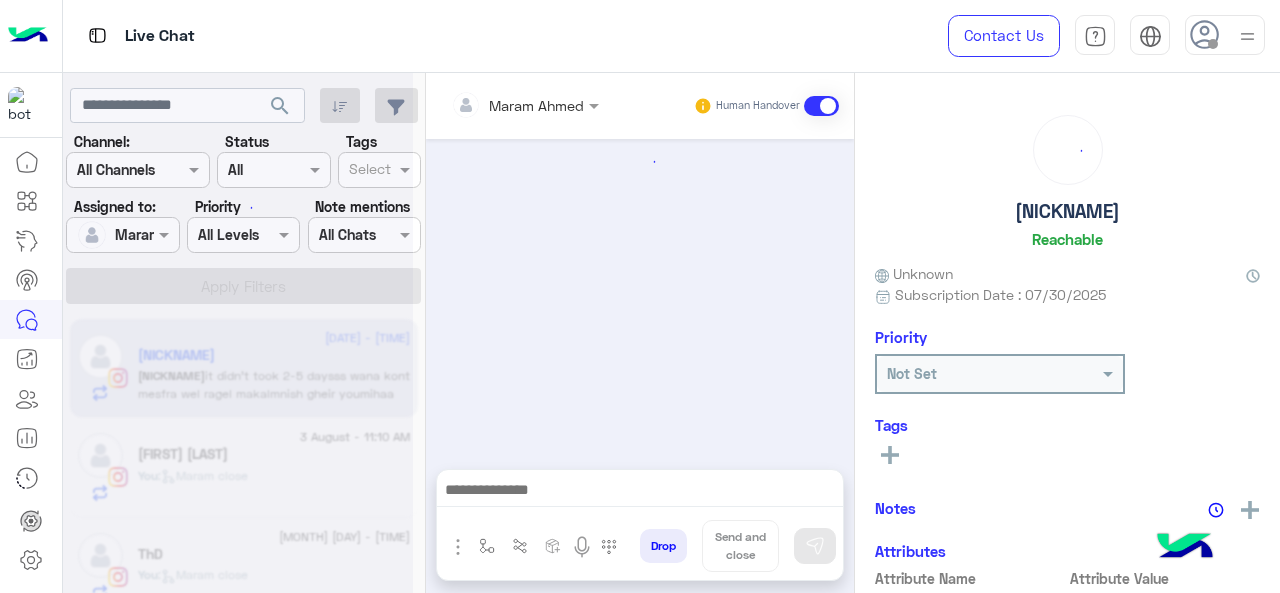 scroll, scrollTop: 662, scrollLeft: 0, axis: vertical 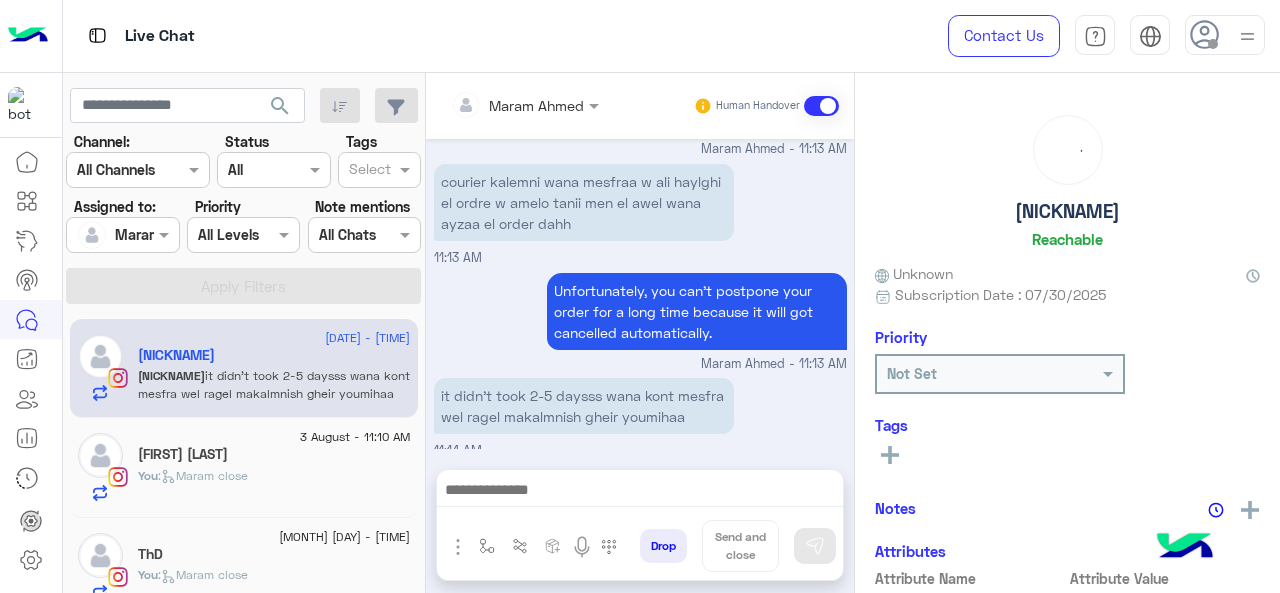 click at bounding box center [640, 492] 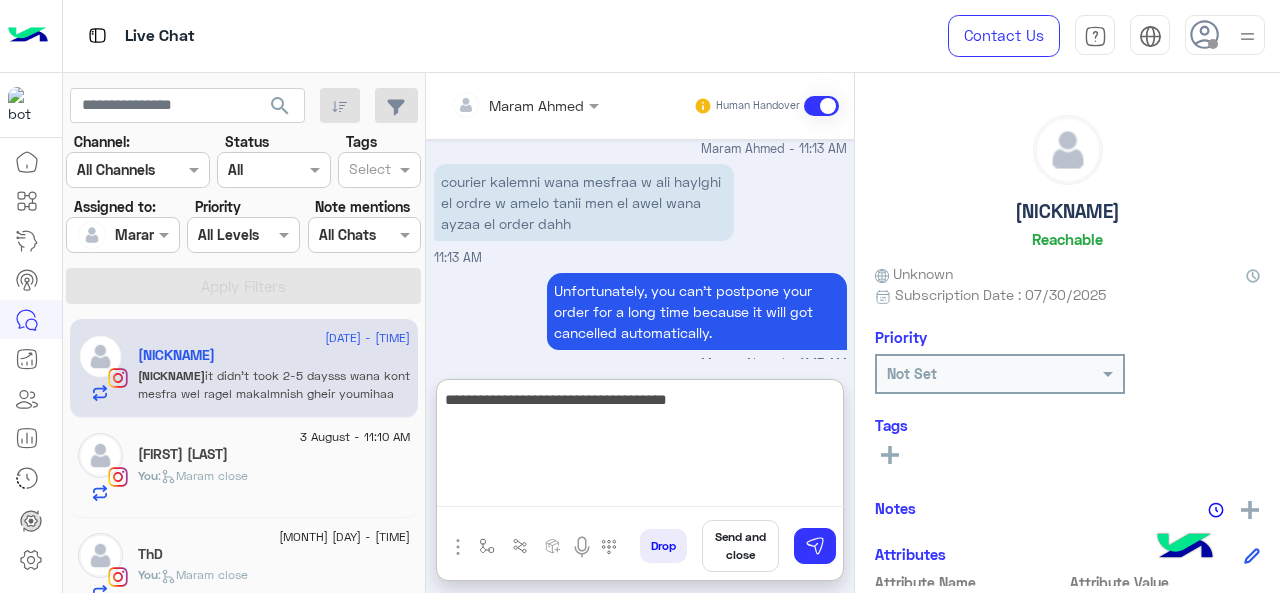 type on "**********" 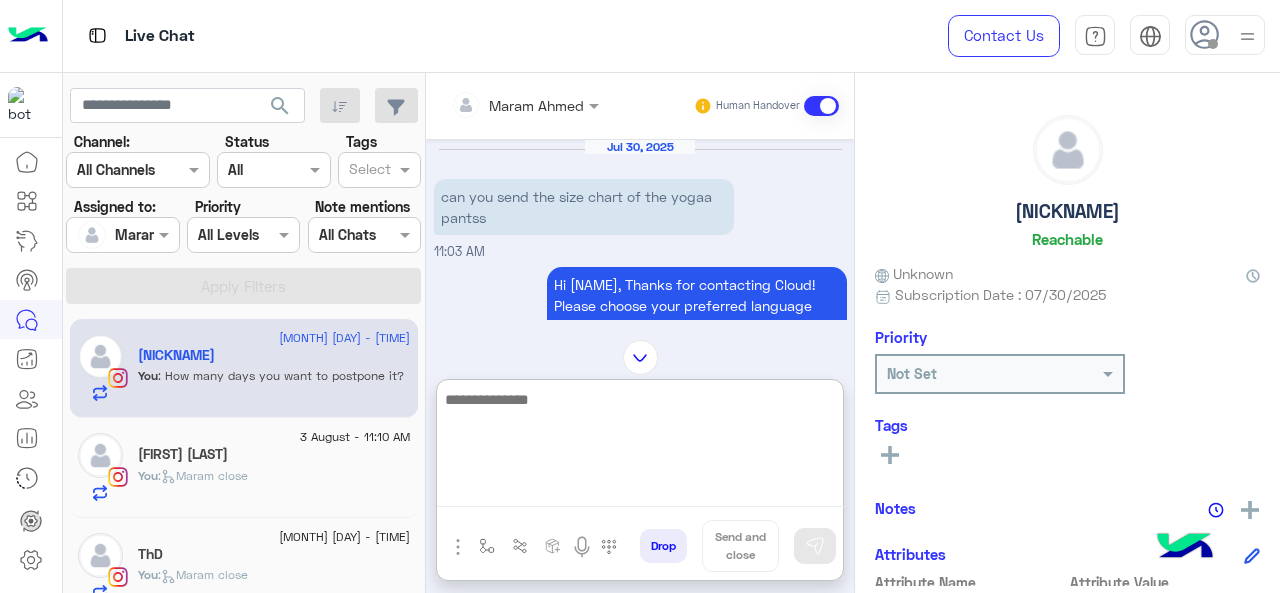 scroll, scrollTop: 0, scrollLeft: 0, axis: both 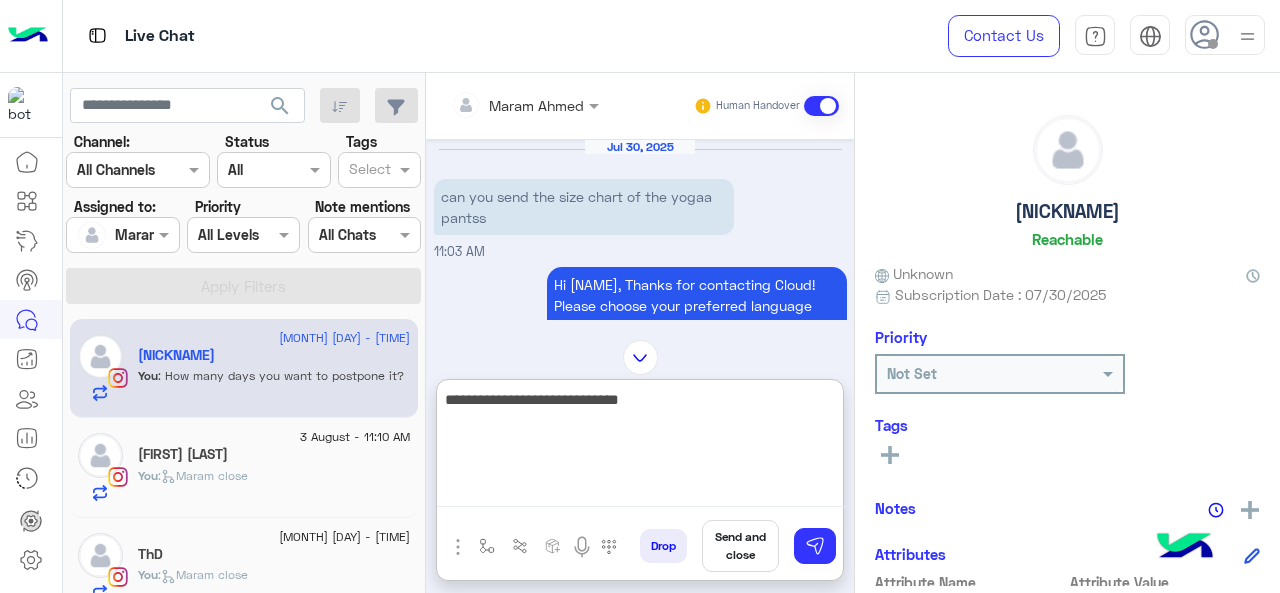 type on "**********" 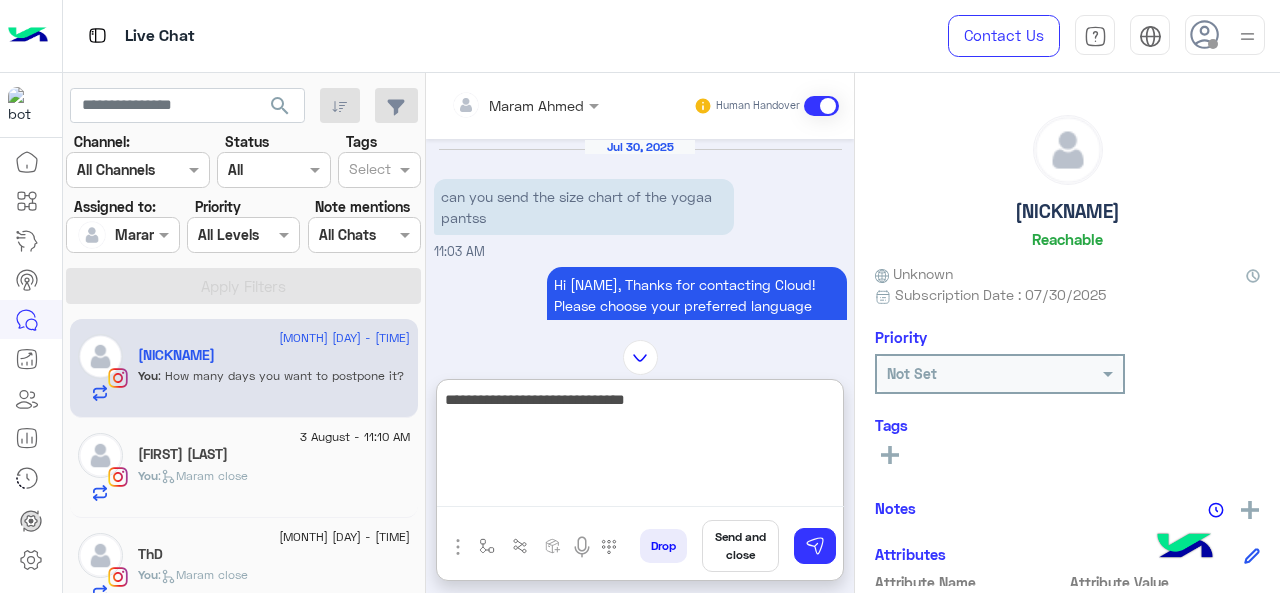 type 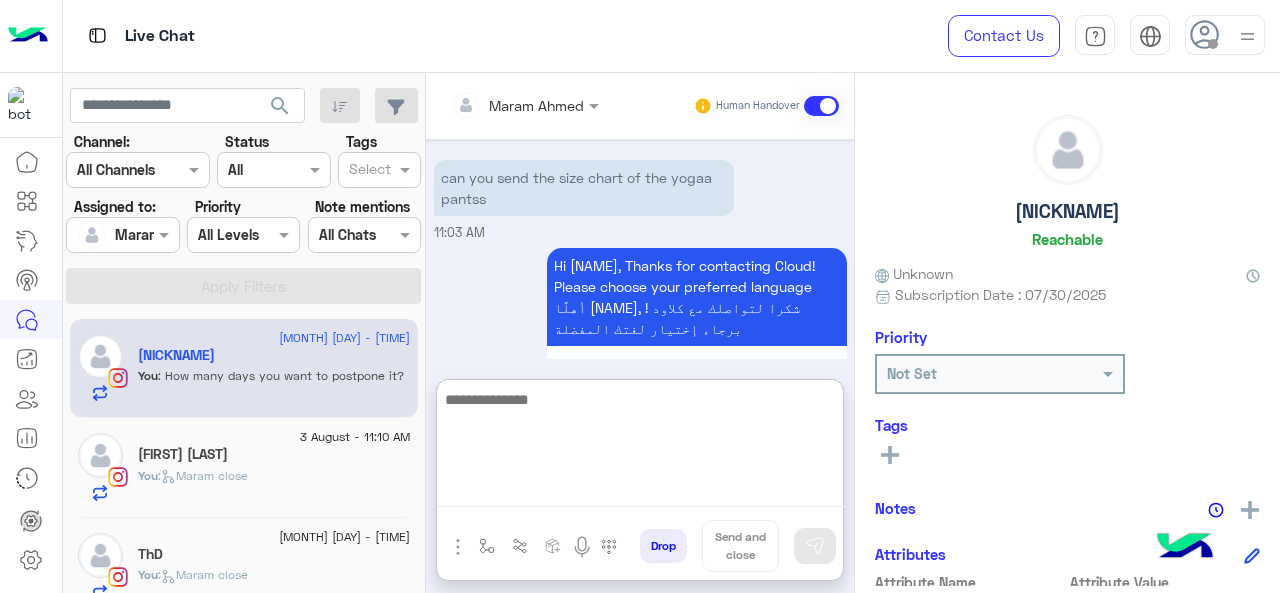 scroll, scrollTop: 5052, scrollLeft: 0, axis: vertical 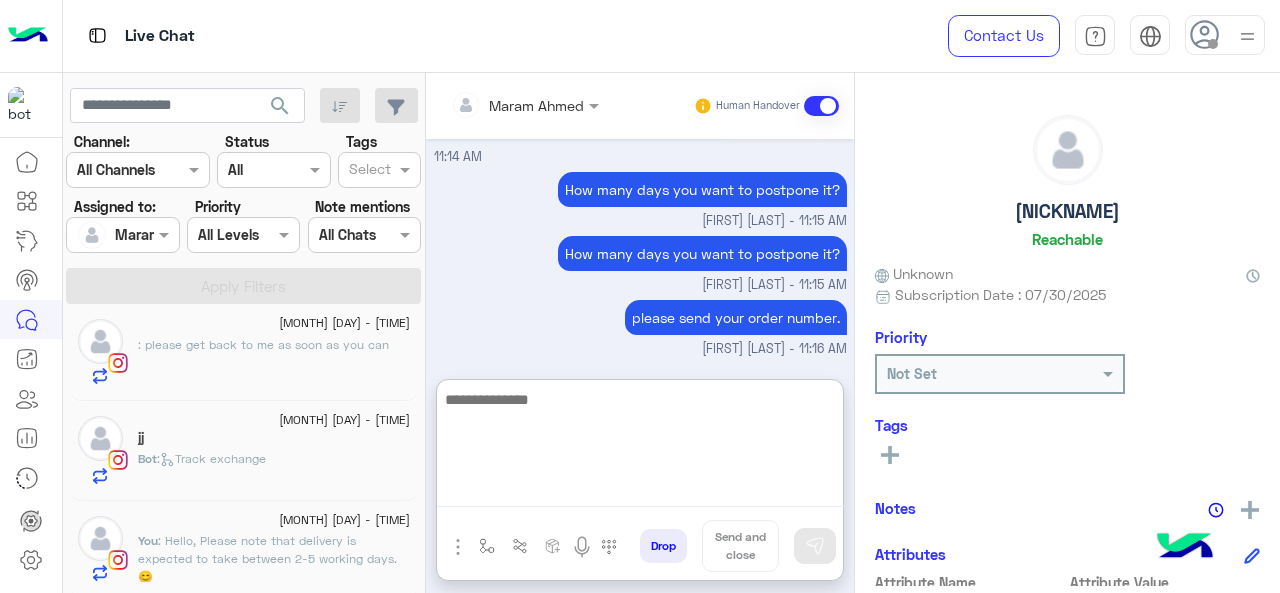 click on ": Hello,
Please note that delivery is expected to take between 2-5 working days. 😊" 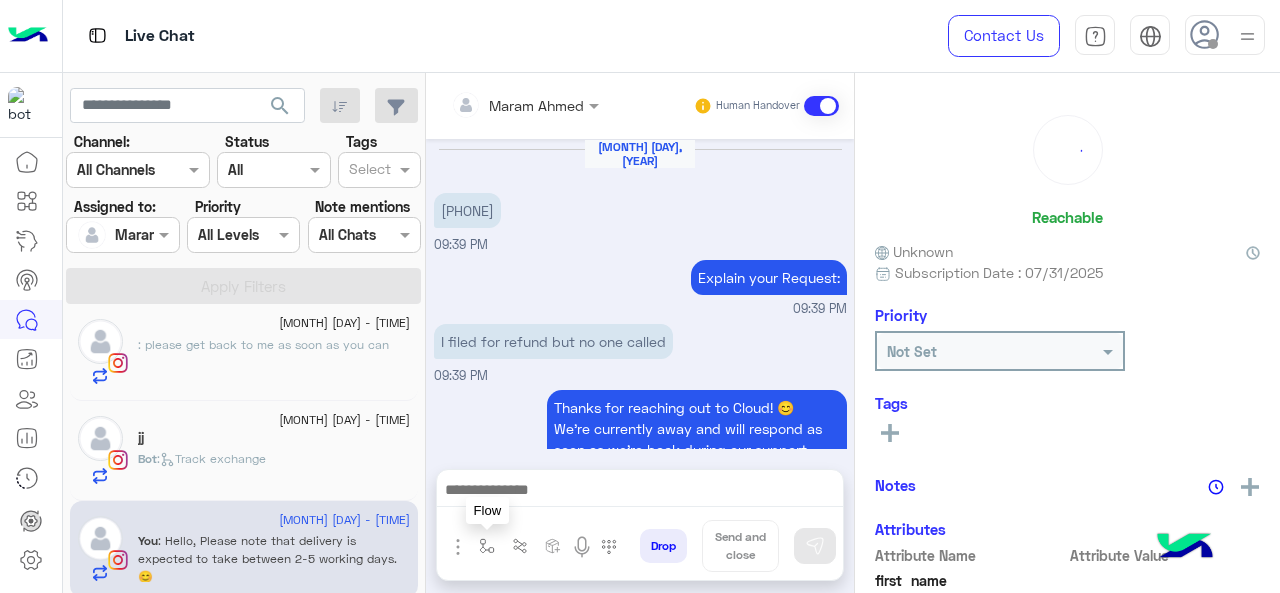 scroll, scrollTop: 600, scrollLeft: 0, axis: vertical 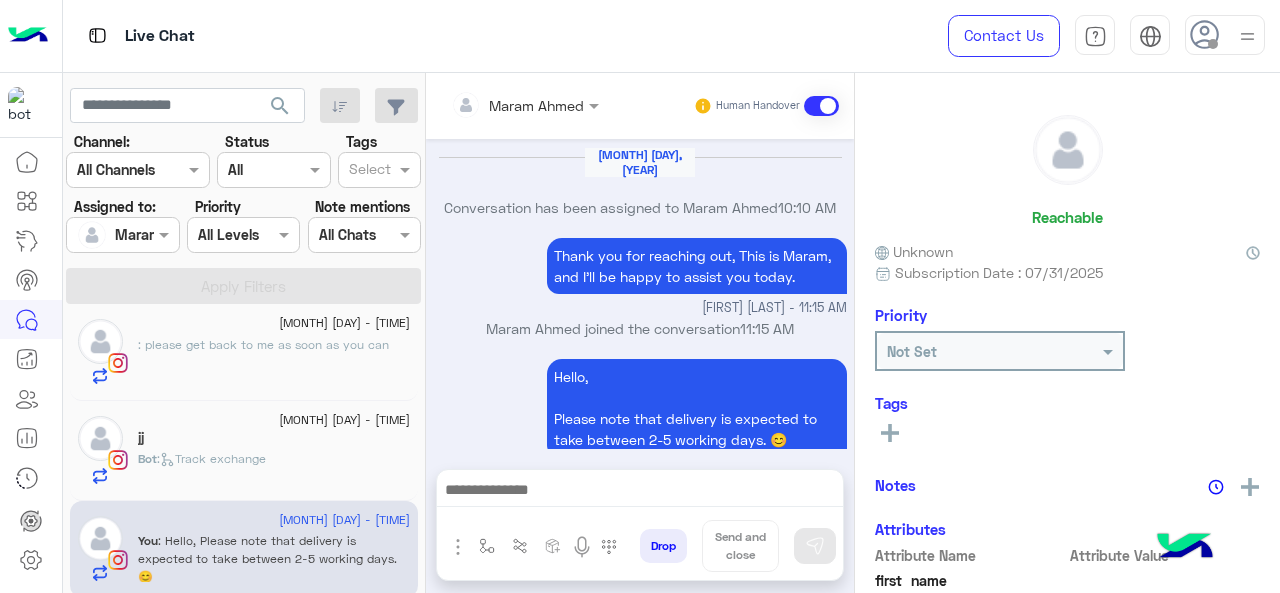 click on "2 August - 10:39 PM  jj   Bot :   Track exchange" 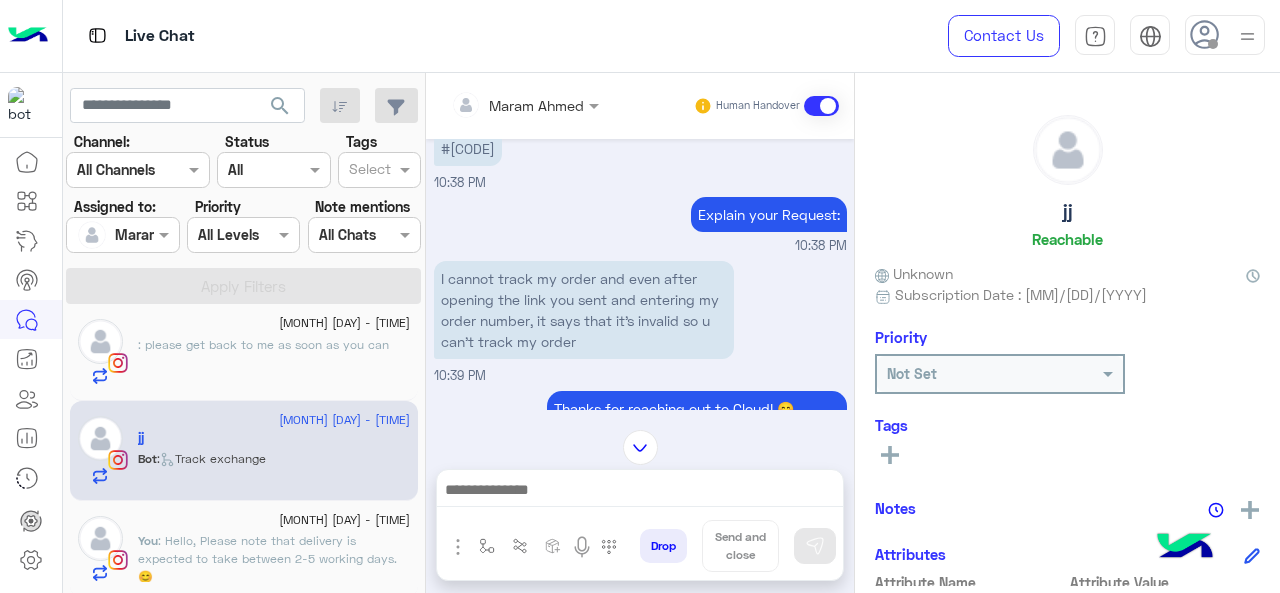 scroll, scrollTop: 474, scrollLeft: 0, axis: vertical 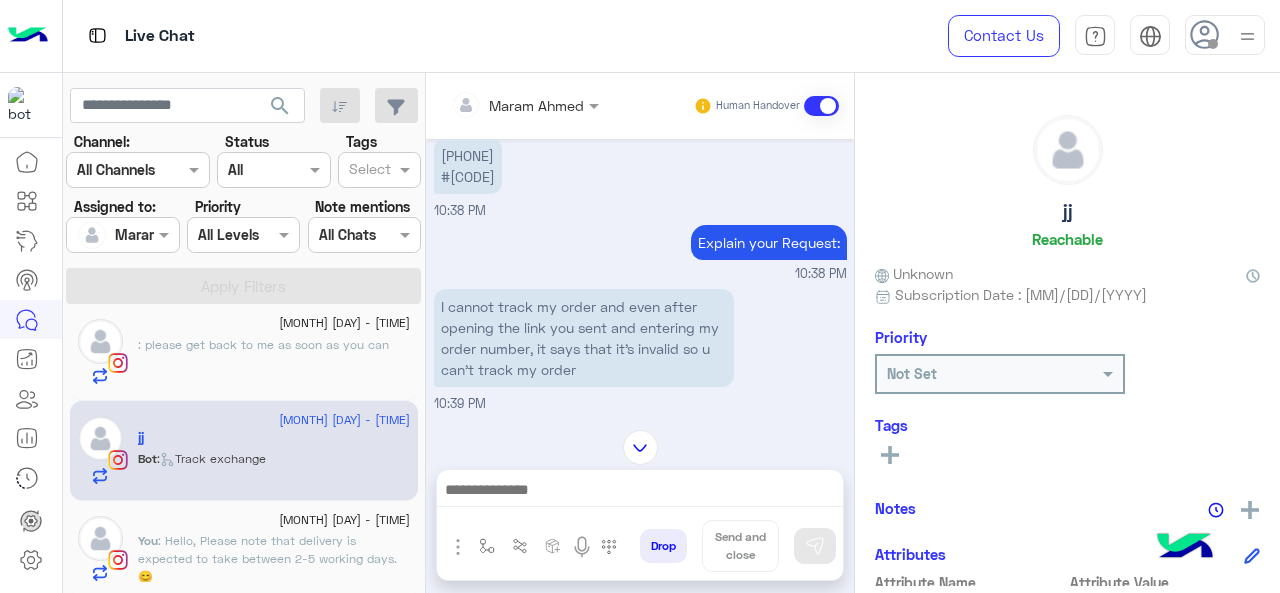 drag, startPoint x: 447, startPoint y: 173, endPoint x: 529, endPoint y: 185, distance: 82.8734 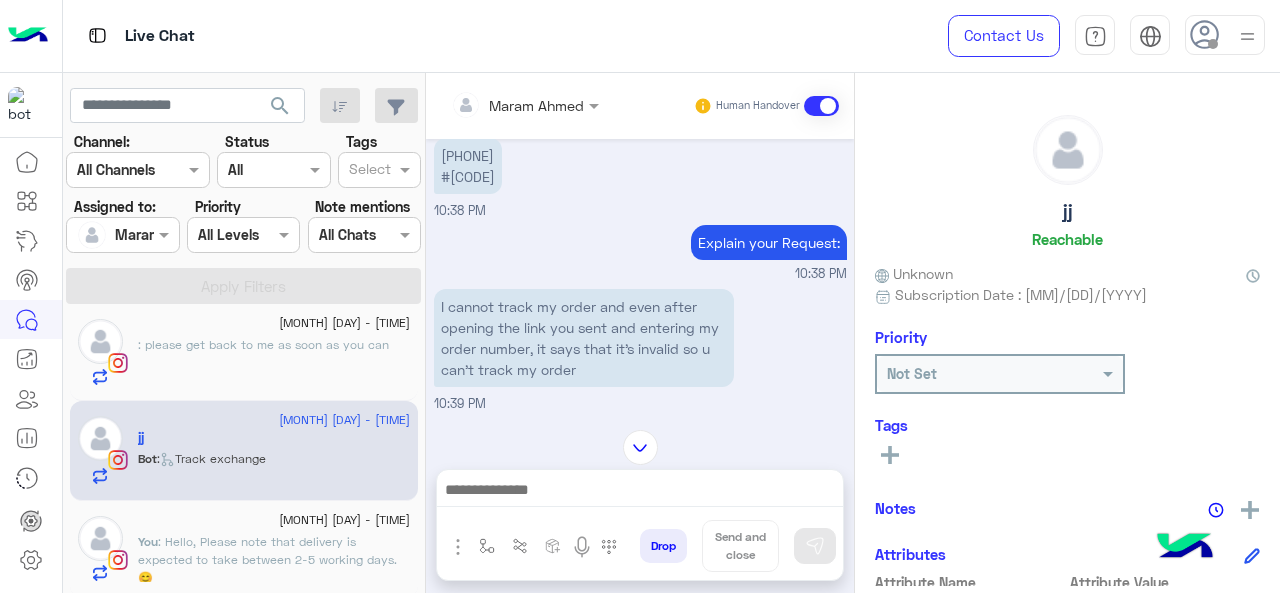 scroll, scrollTop: 808, scrollLeft: 0, axis: vertical 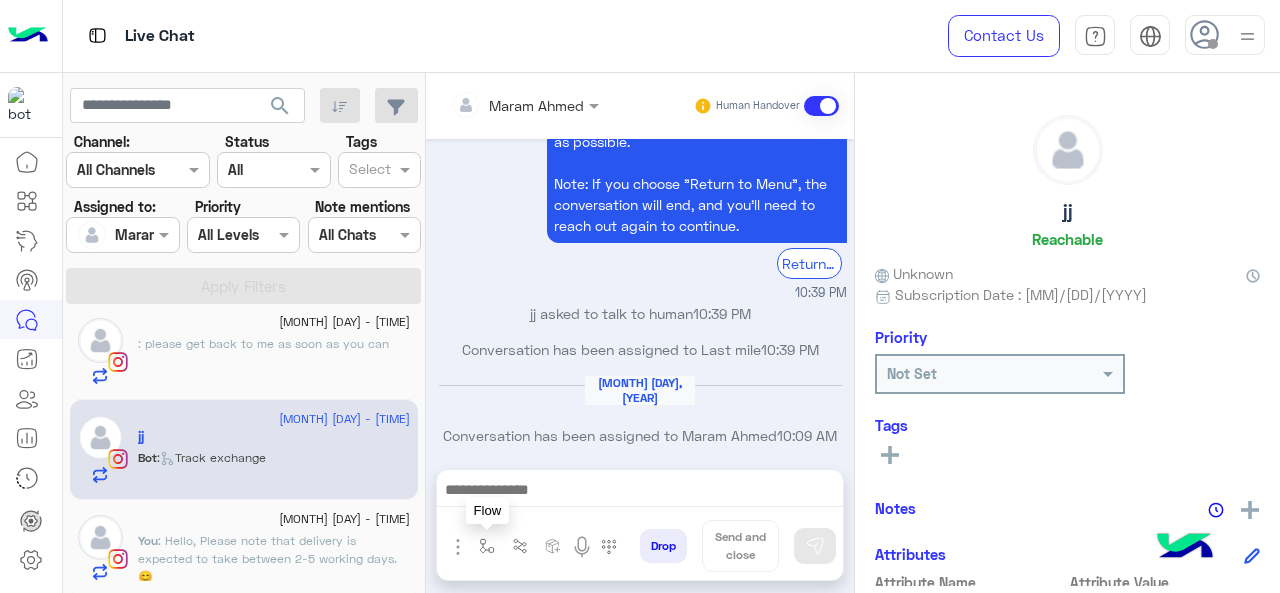 drag, startPoint x: 488, startPoint y: 545, endPoint x: 492, endPoint y: 532, distance: 13.601471 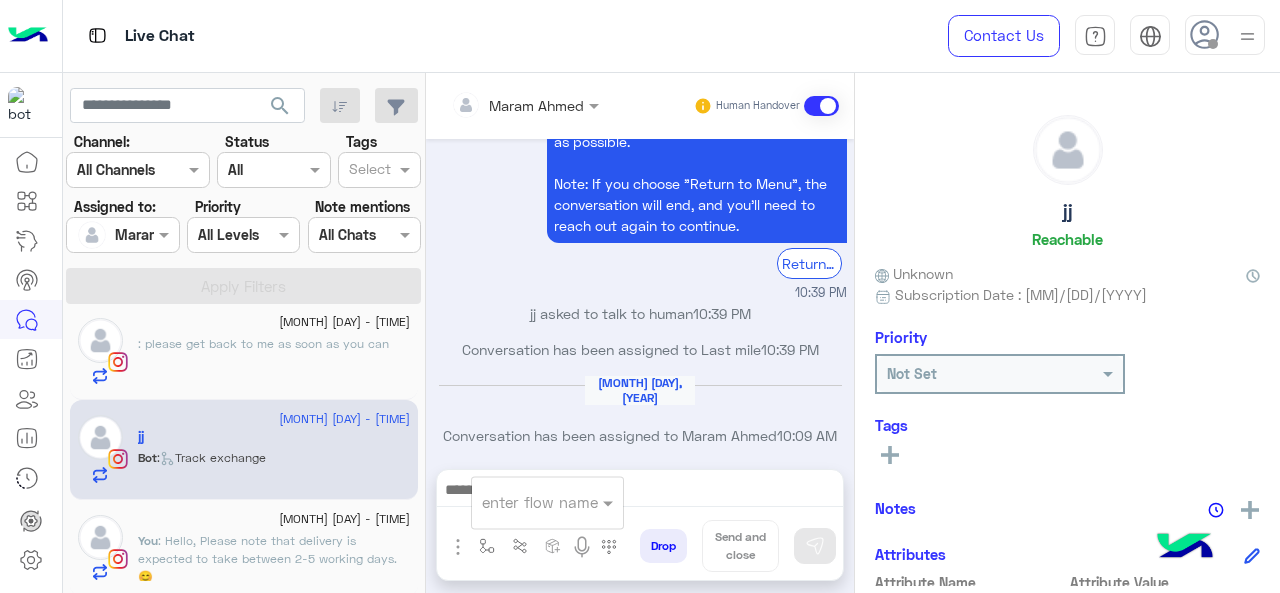 drag, startPoint x: 505, startPoint y: 513, endPoint x: 510, endPoint y: 503, distance: 11.18034 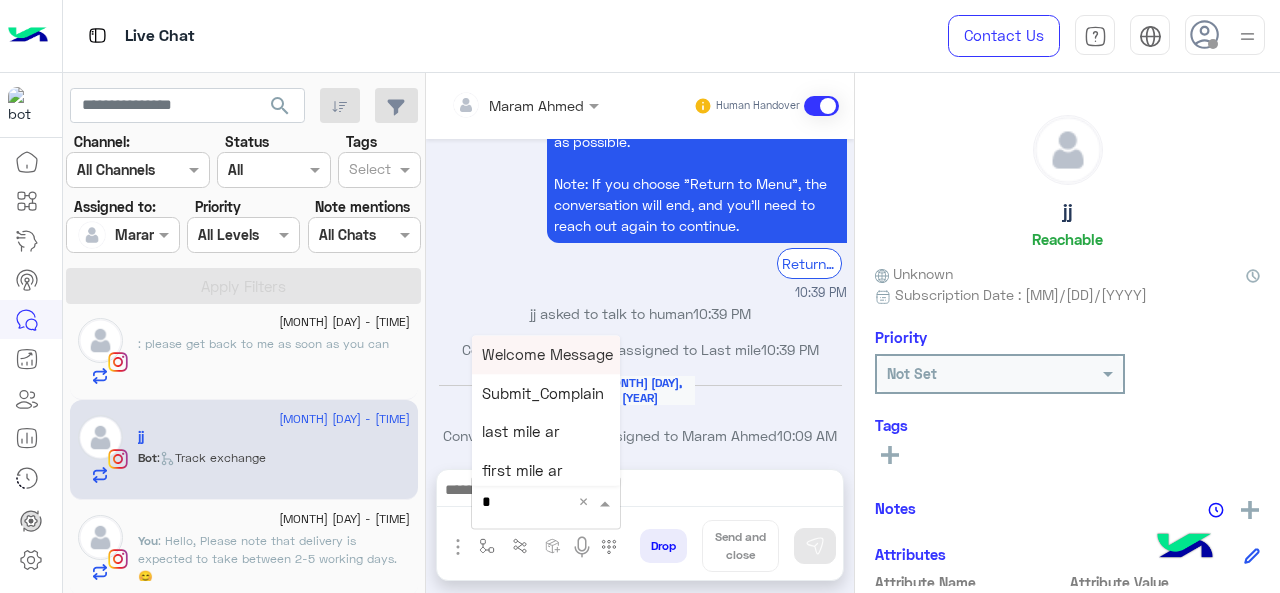 type on "*" 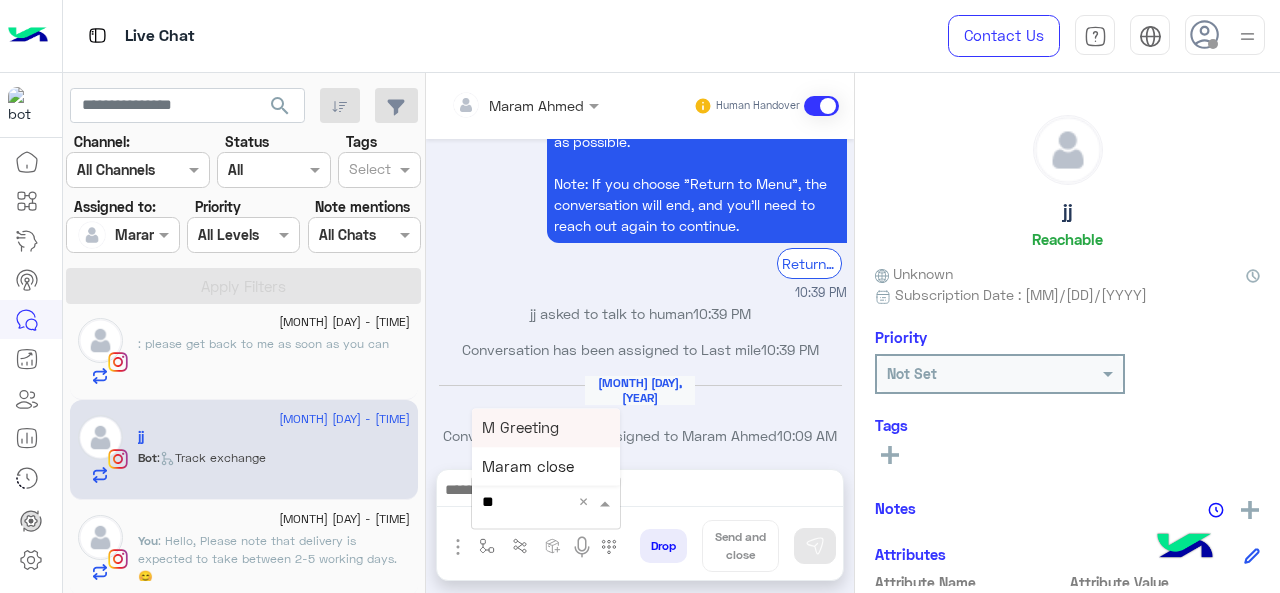 click on "M Greeting" at bounding box center [546, 427] 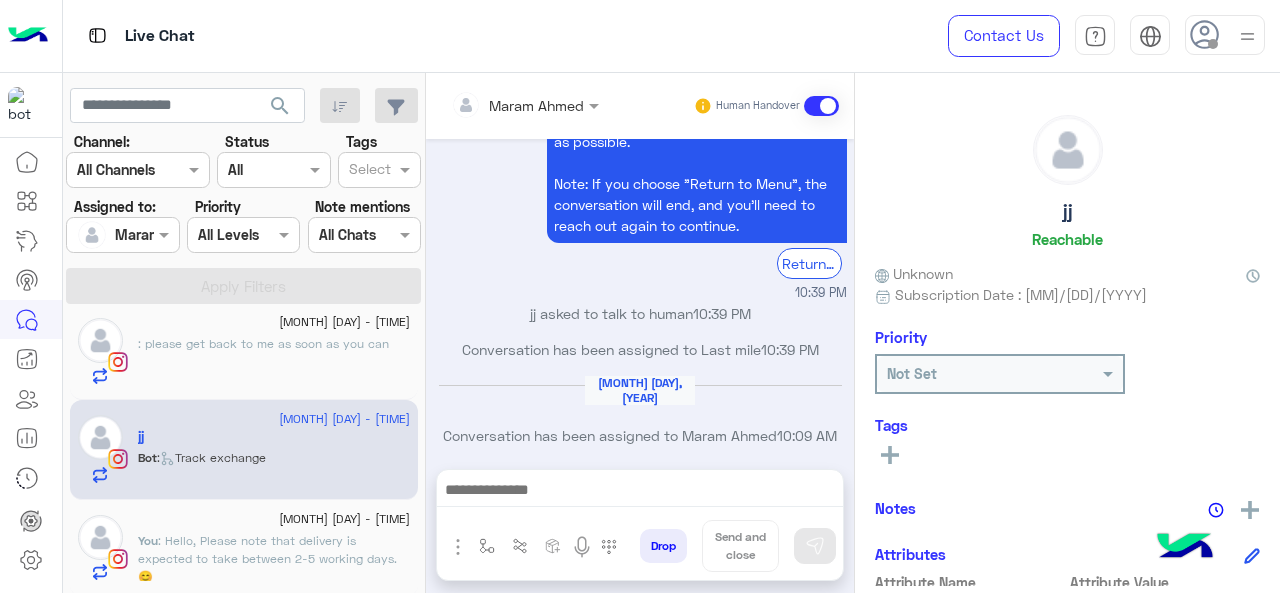 type on "**********" 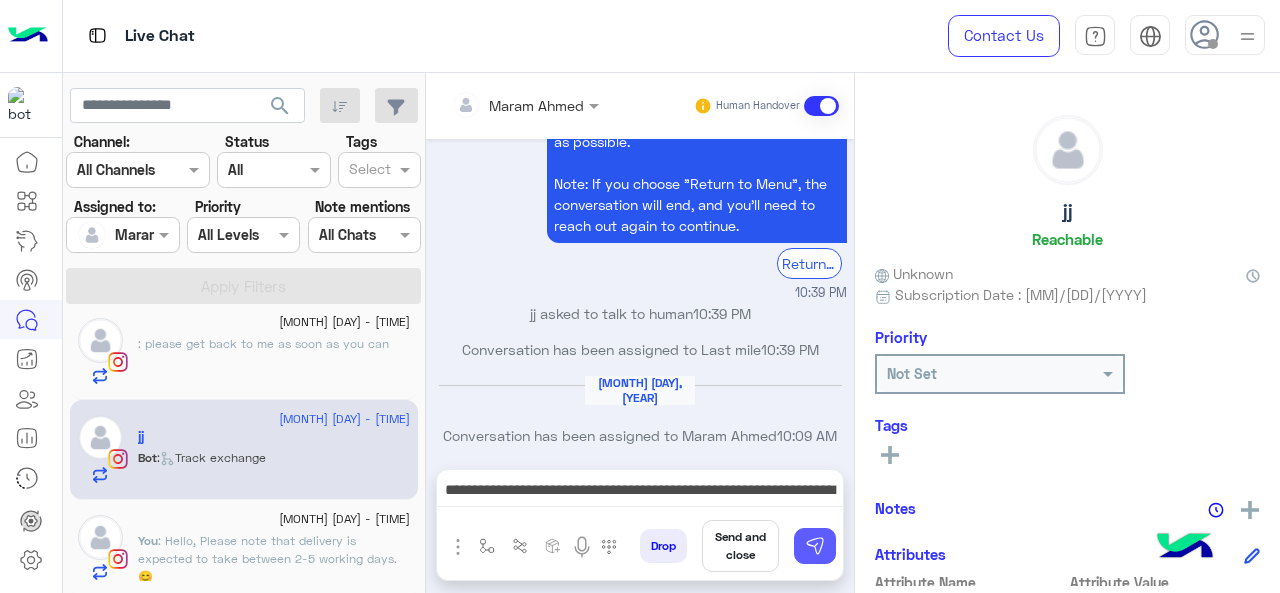 drag, startPoint x: 823, startPoint y: 550, endPoint x: 794, endPoint y: 544, distance: 29.614185 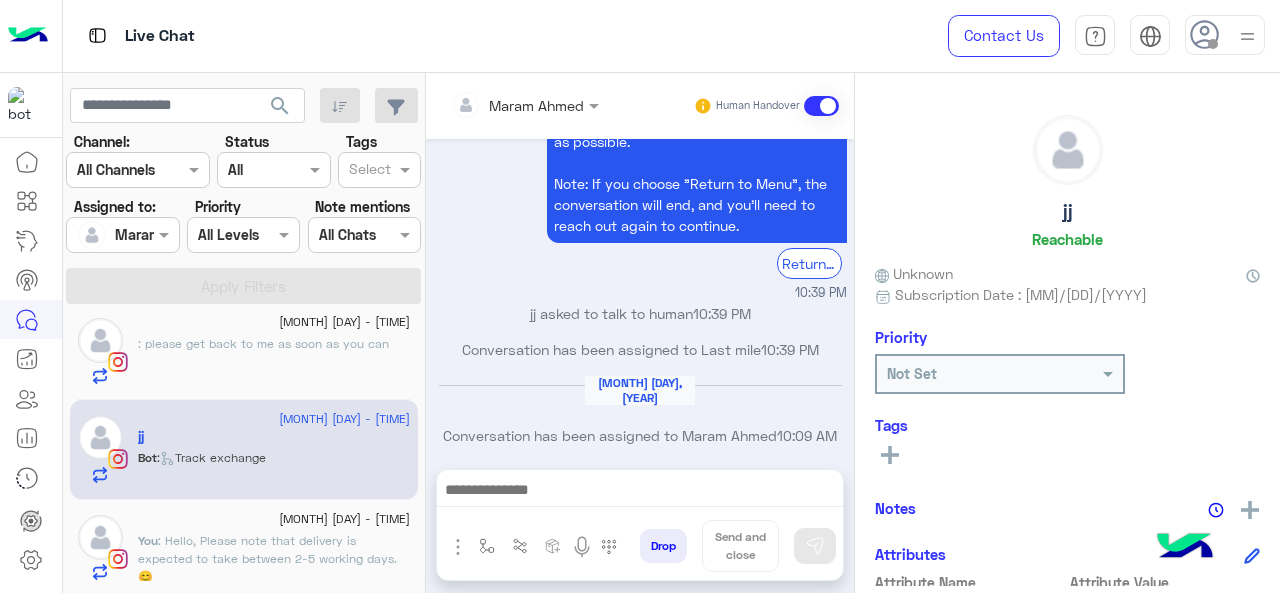 click at bounding box center [640, 492] 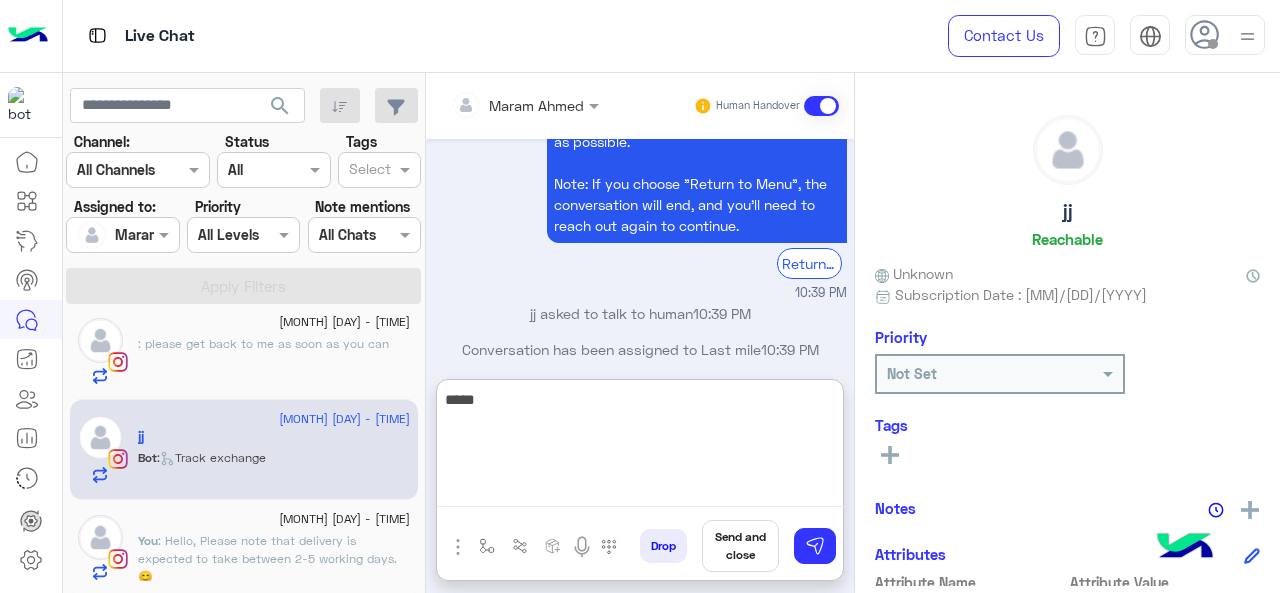 scroll, scrollTop: 1084, scrollLeft: 0, axis: vertical 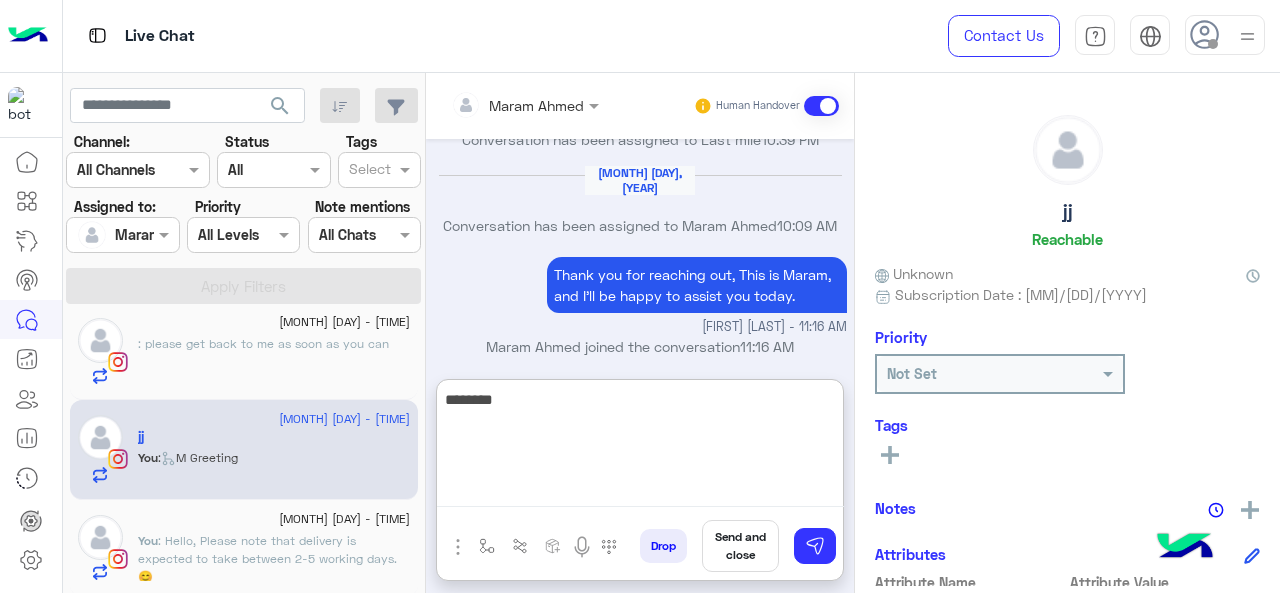 paste on "**********" 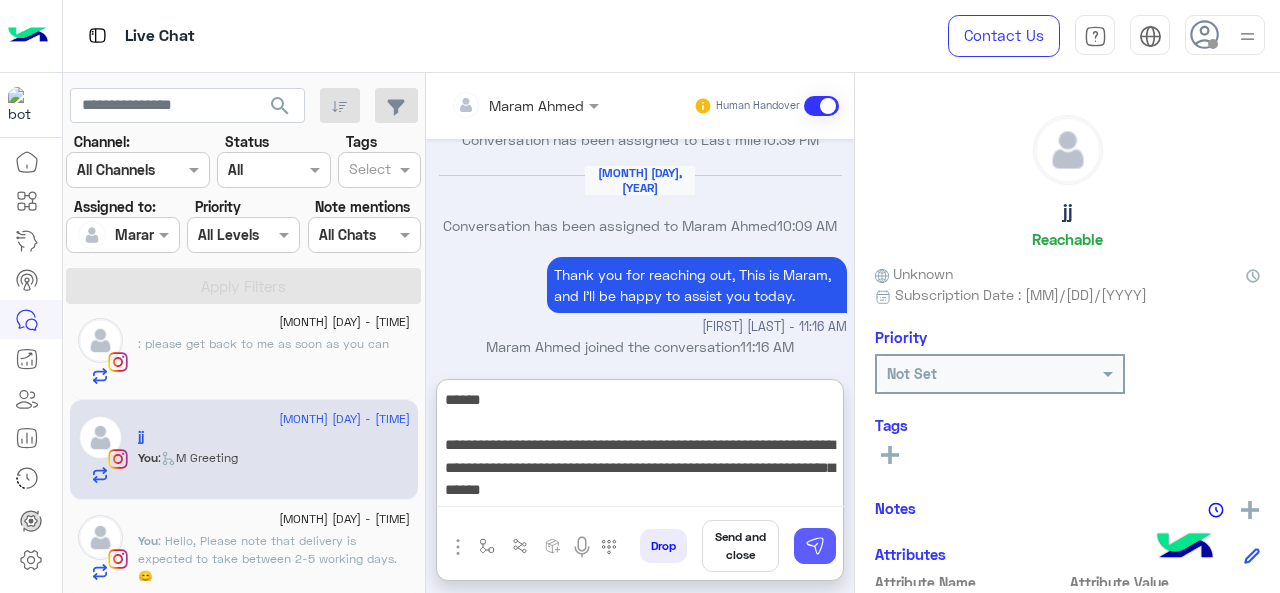 type on "**********" 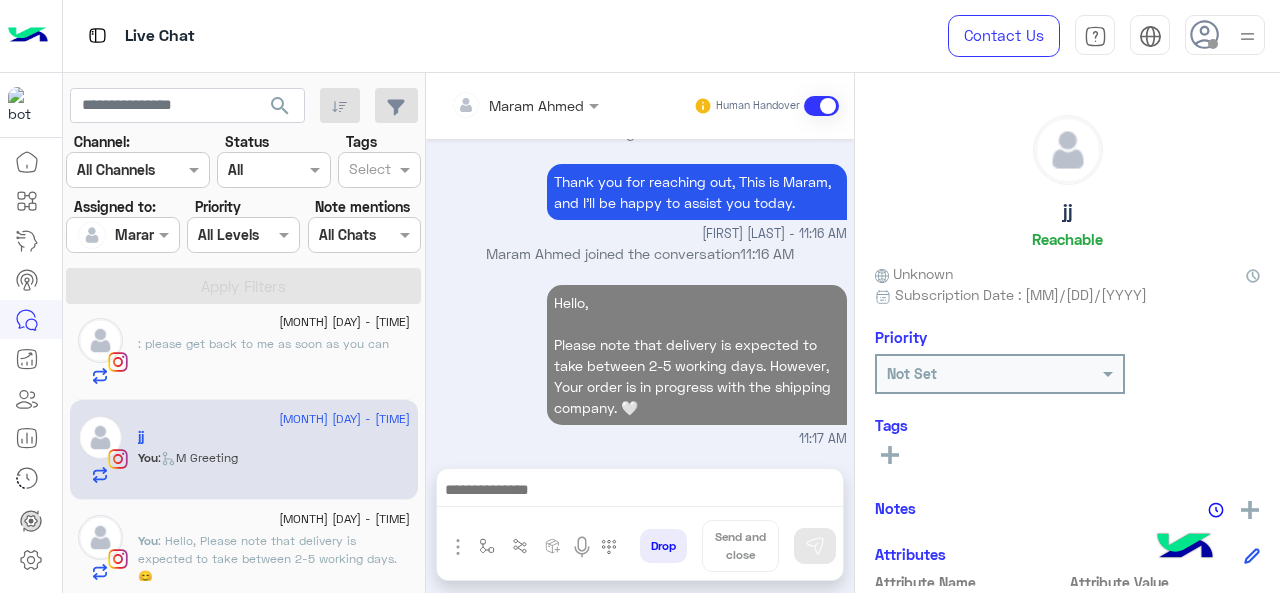 scroll, scrollTop: 1163, scrollLeft: 0, axis: vertical 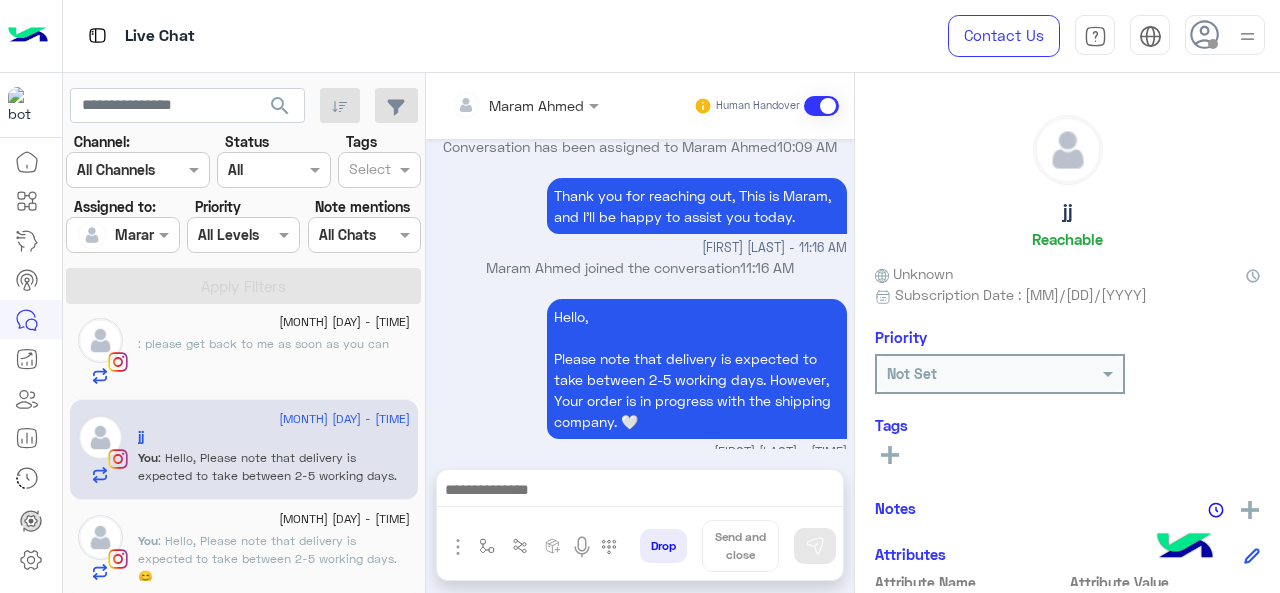 click on "You : Hello,
Please note that delivery is expected to take between 2-5 working days. 😊" 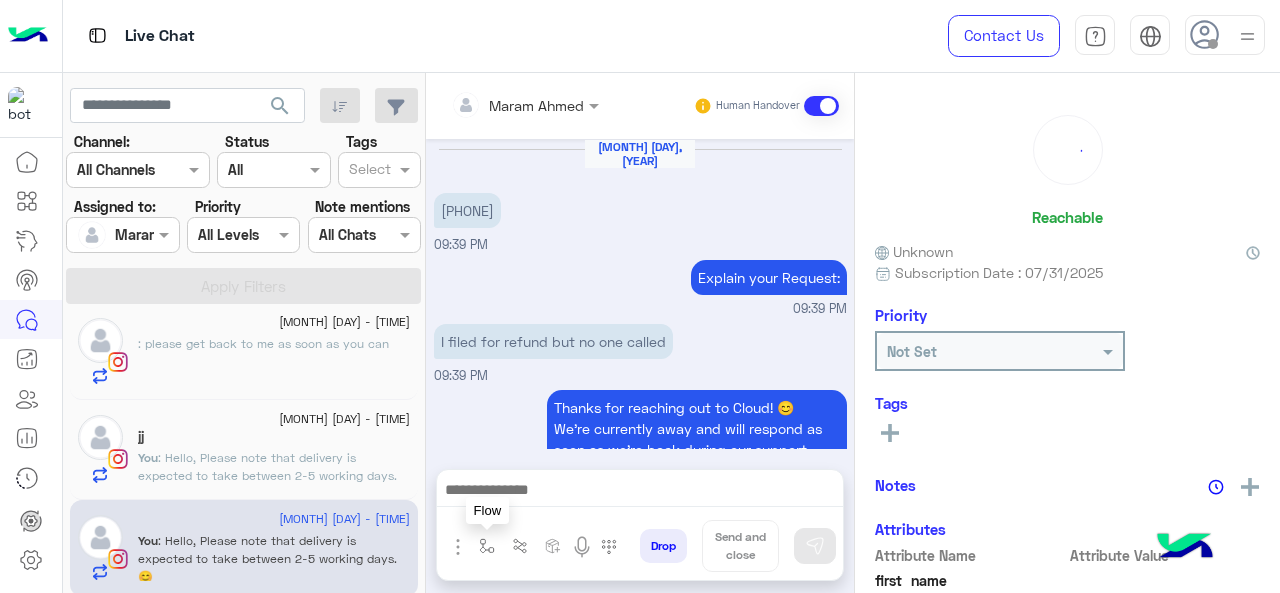 scroll, scrollTop: 600, scrollLeft: 0, axis: vertical 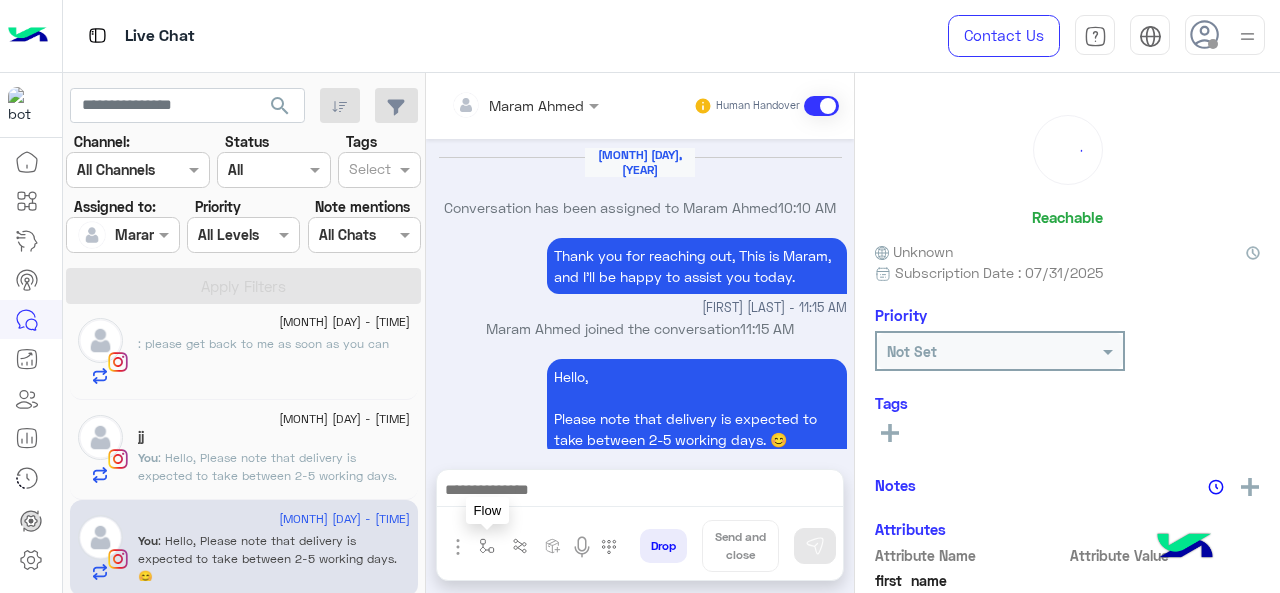 click at bounding box center (487, 546) 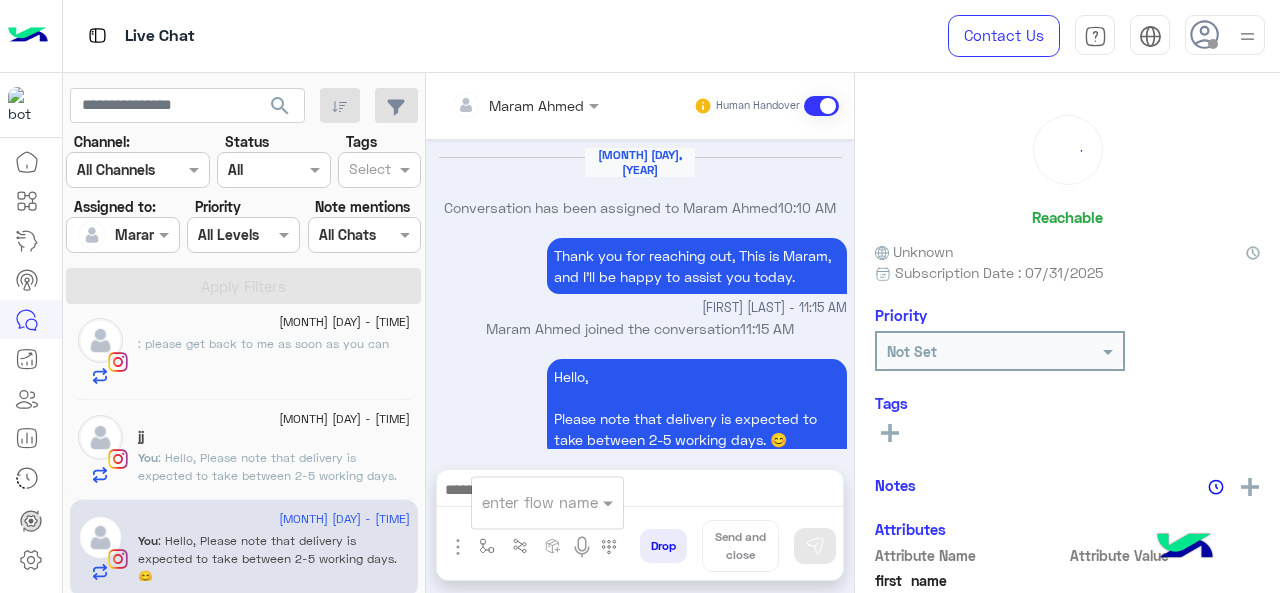 click at bounding box center (523, 502) 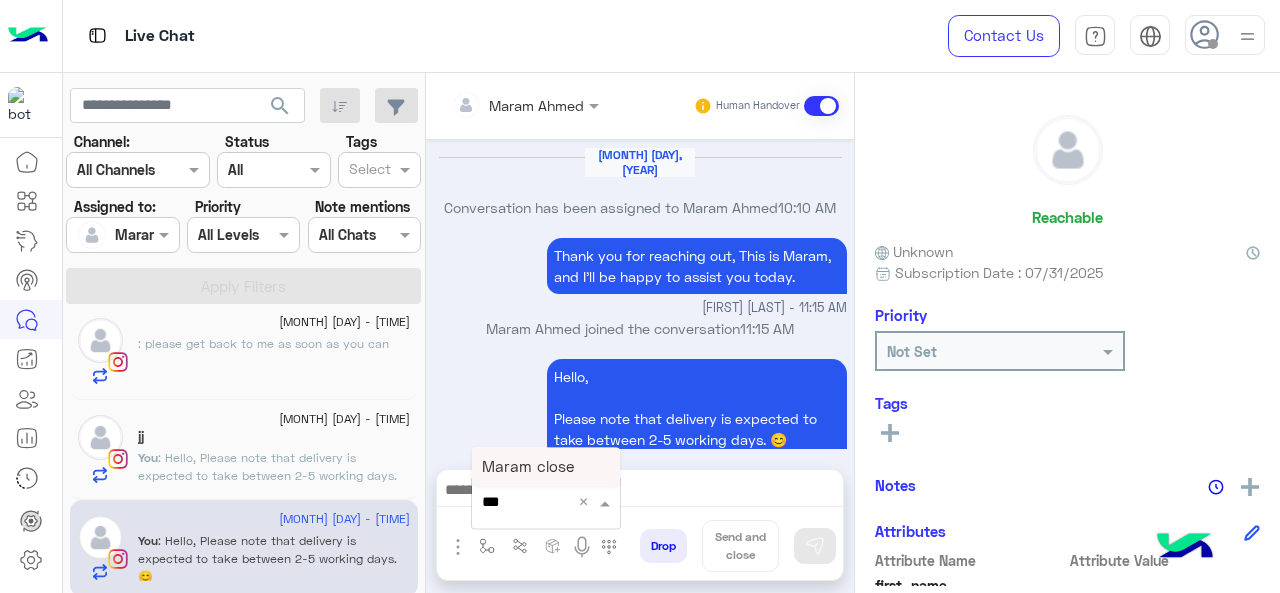 type on "****" 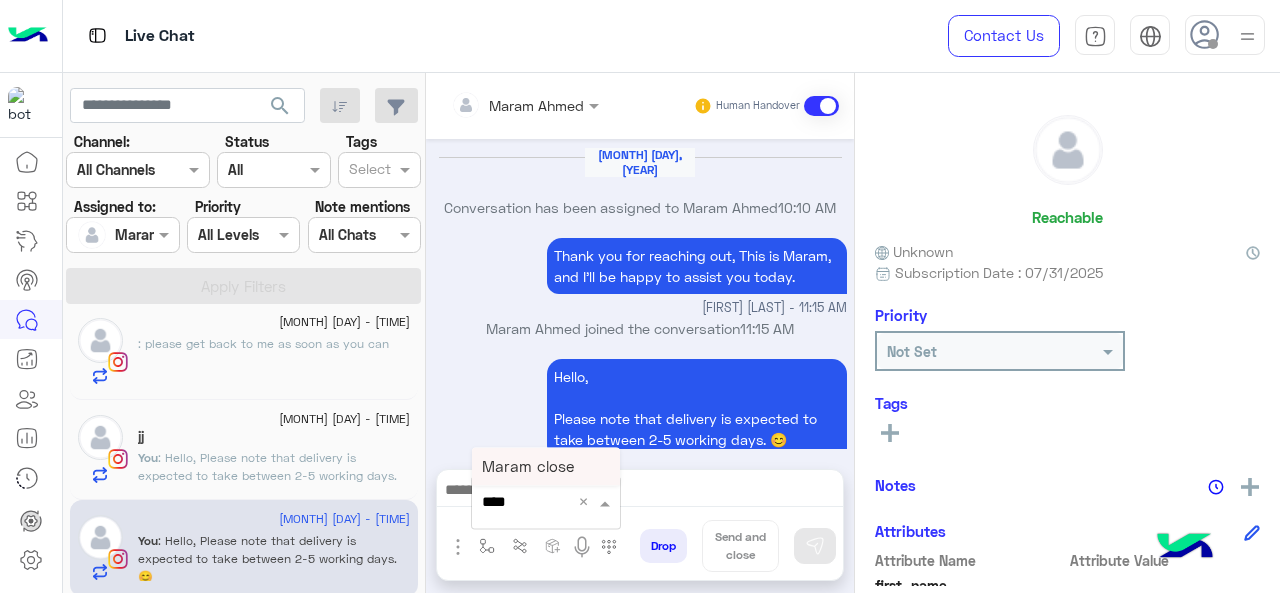 click on "Maram close" at bounding box center [546, 466] 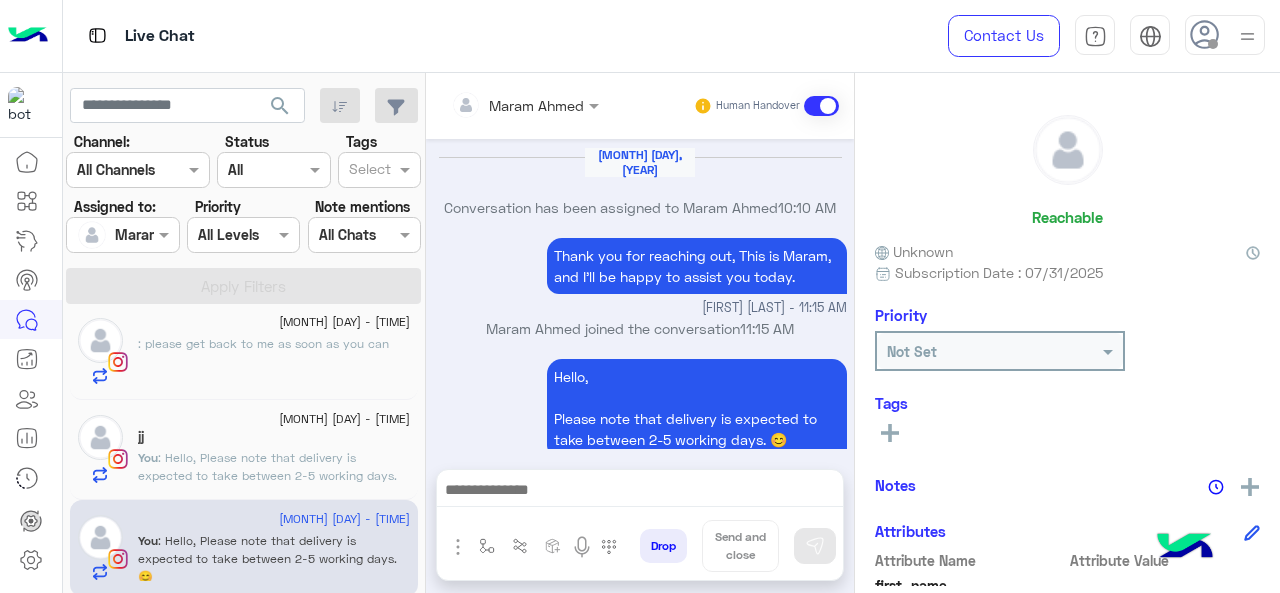 type on "**********" 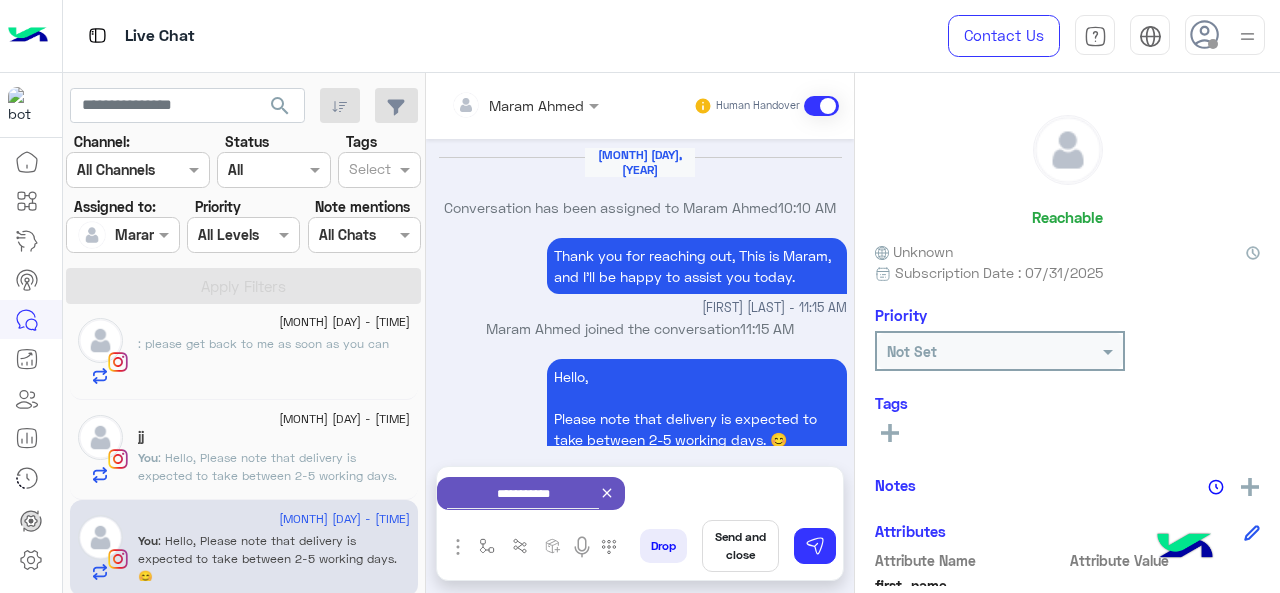 click on "Send and close" at bounding box center (740, 546) 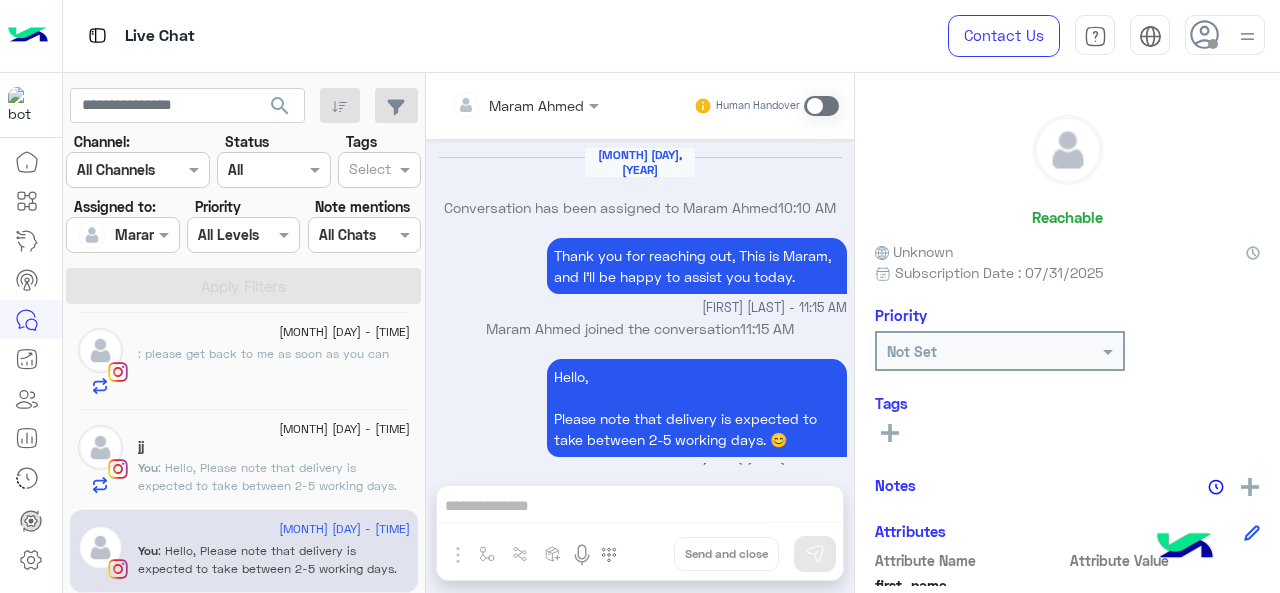 scroll, scrollTop: 620, scrollLeft: 0, axis: vertical 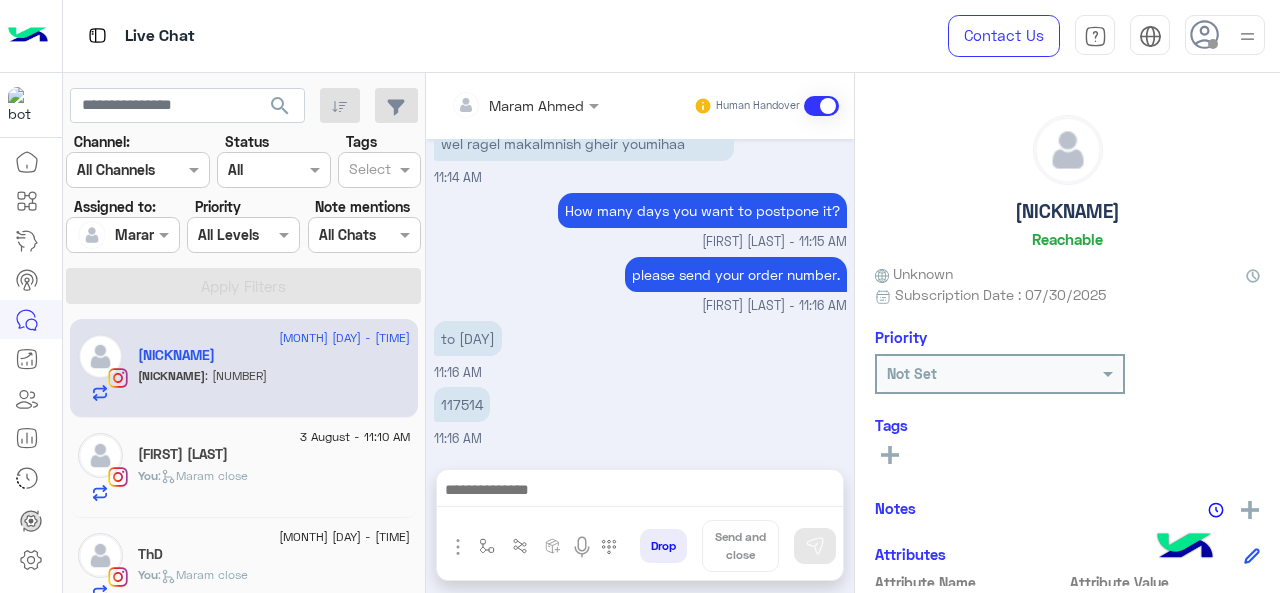 click on "117514" at bounding box center [462, 404] 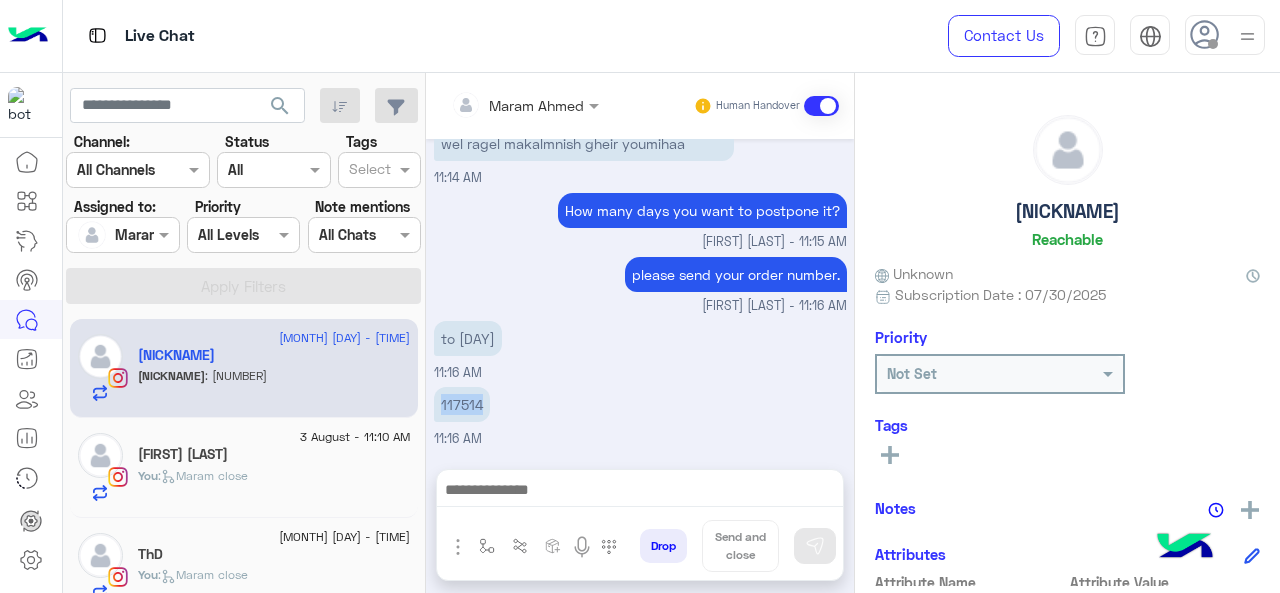 copy on "117514" 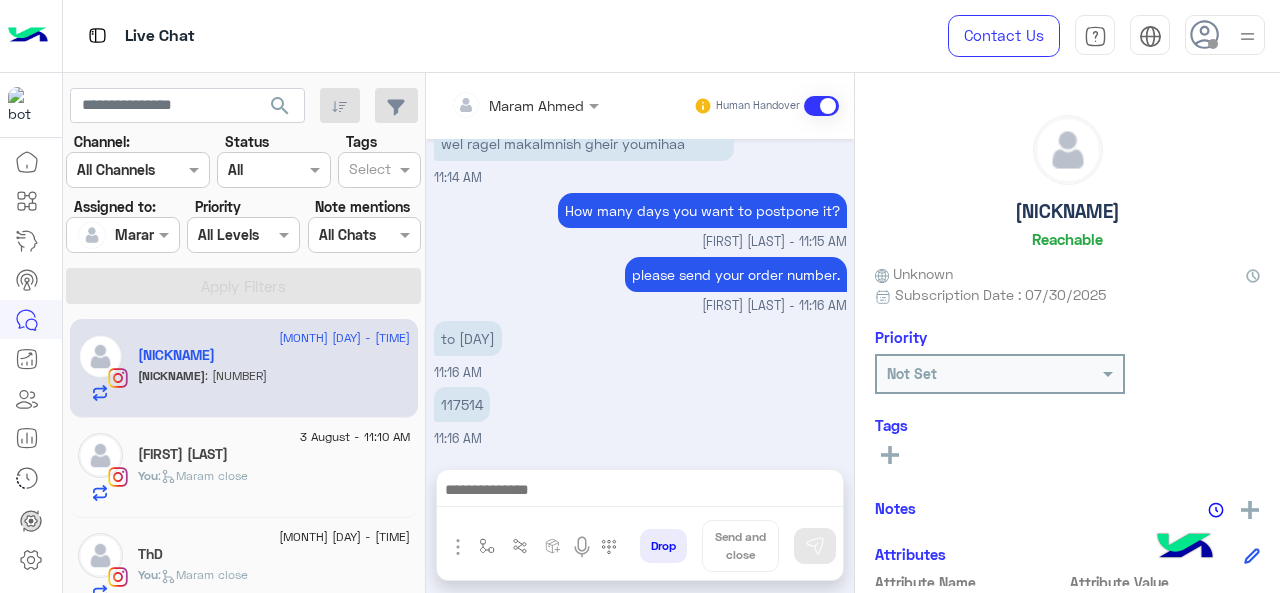 click at bounding box center (640, 492) 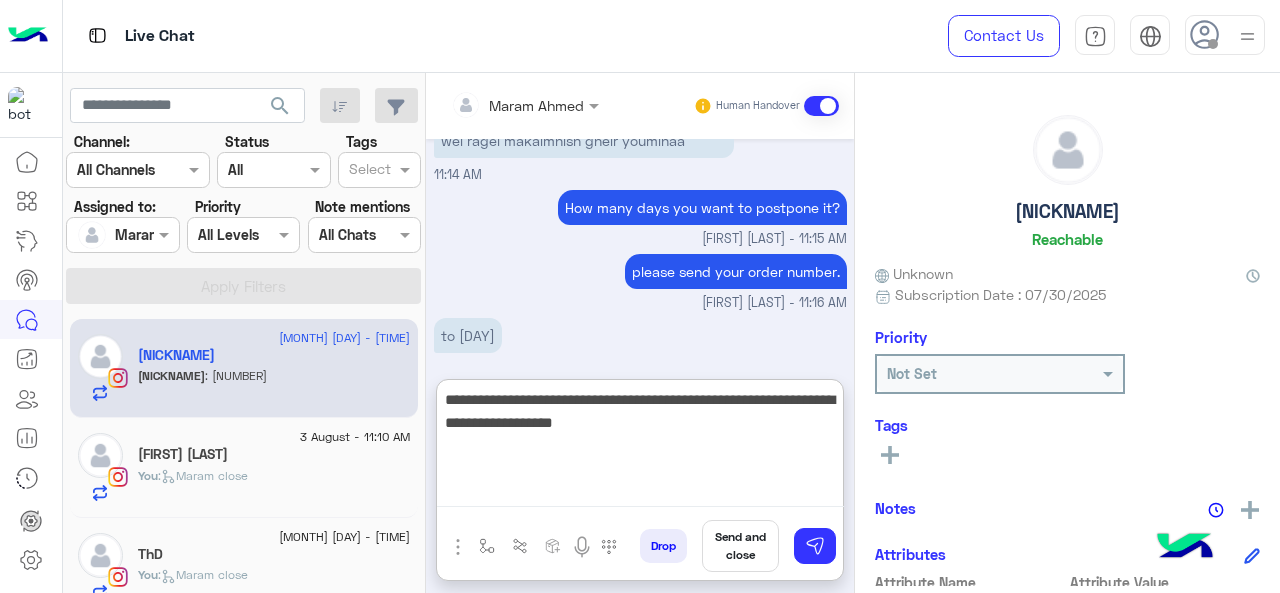 type on "**********" 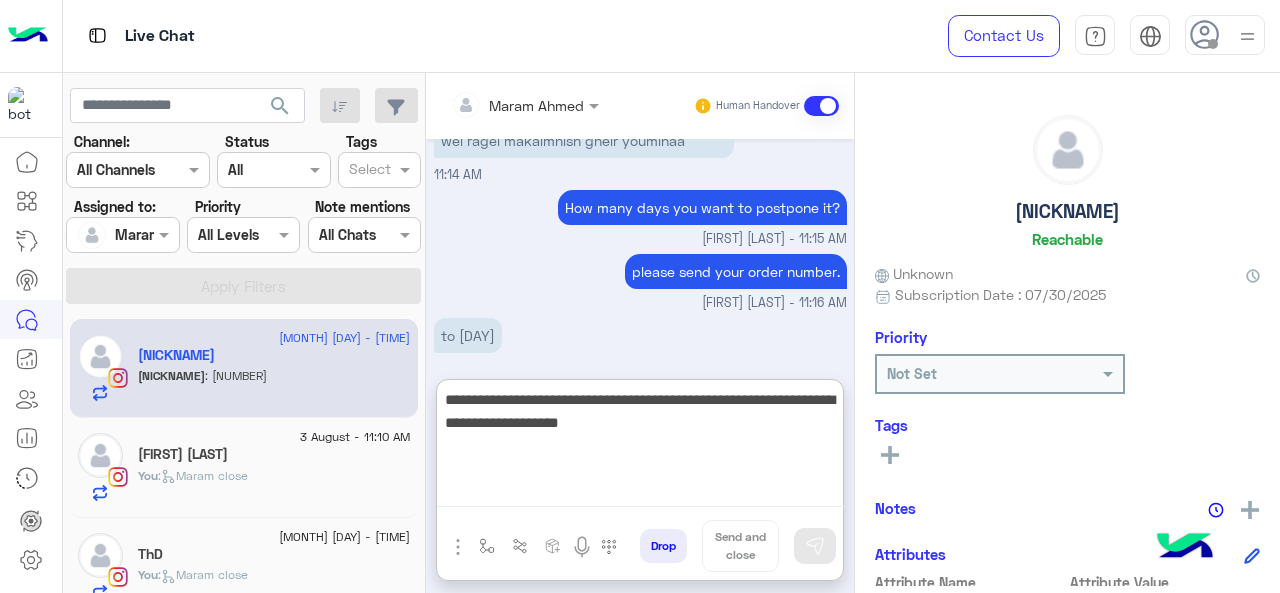 type 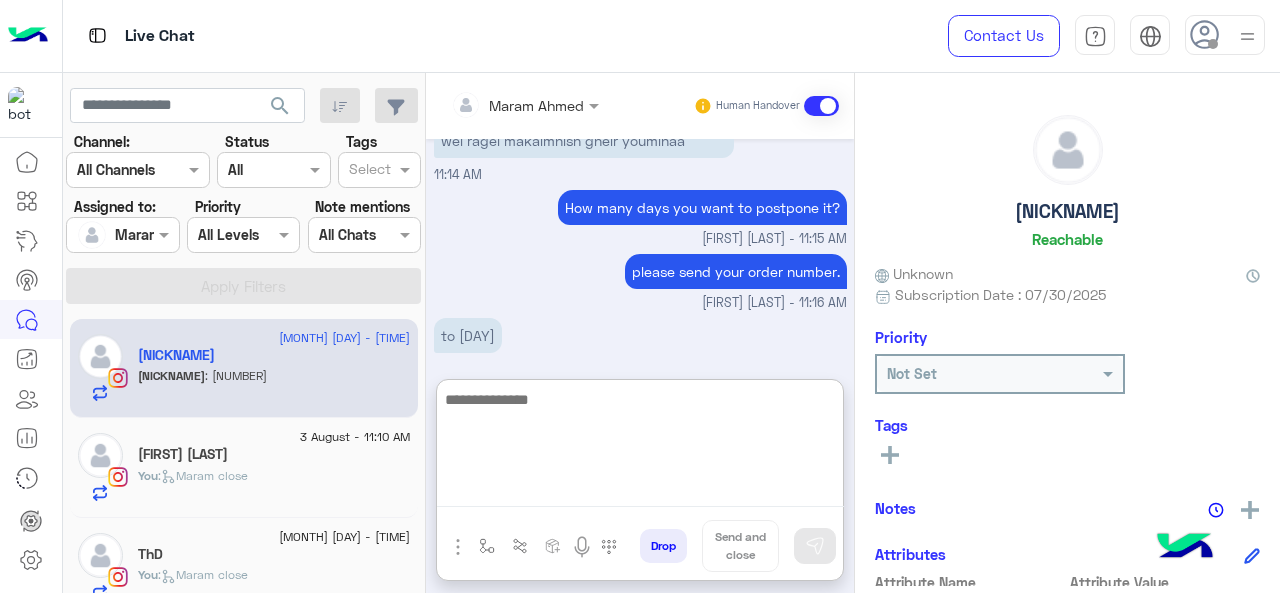 scroll, scrollTop: 665, scrollLeft: 0, axis: vertical 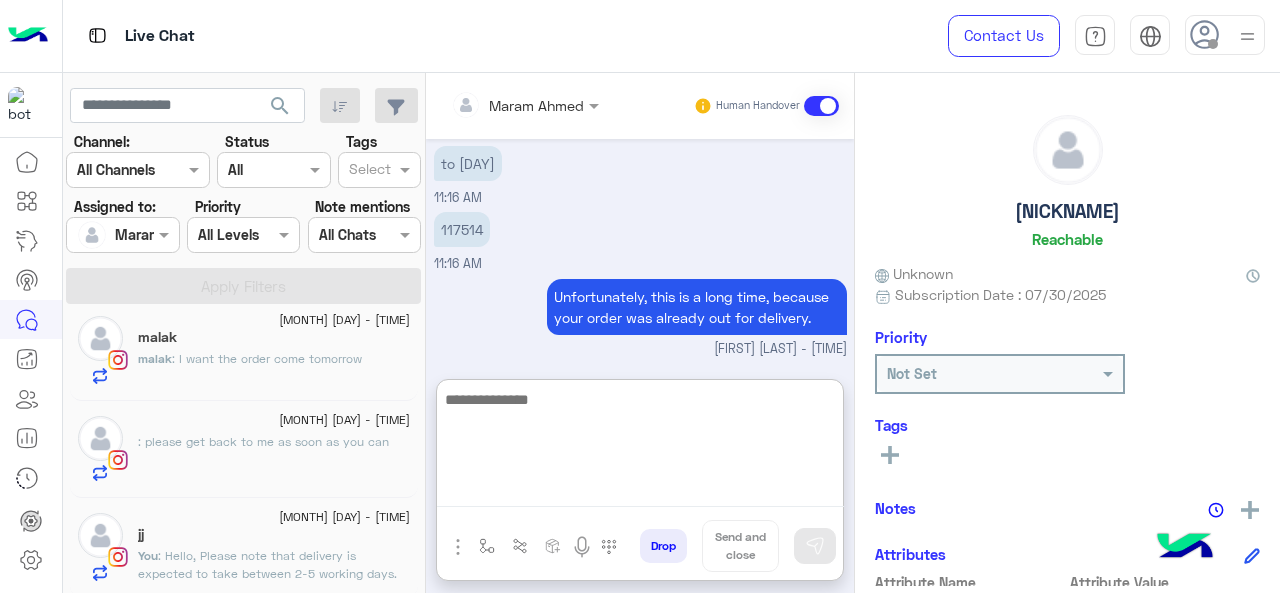 click on ": Hello,
Please note that delivery is expected to take between 2-5 working days. However, Your order is in progress with the shipping company. 🤍" 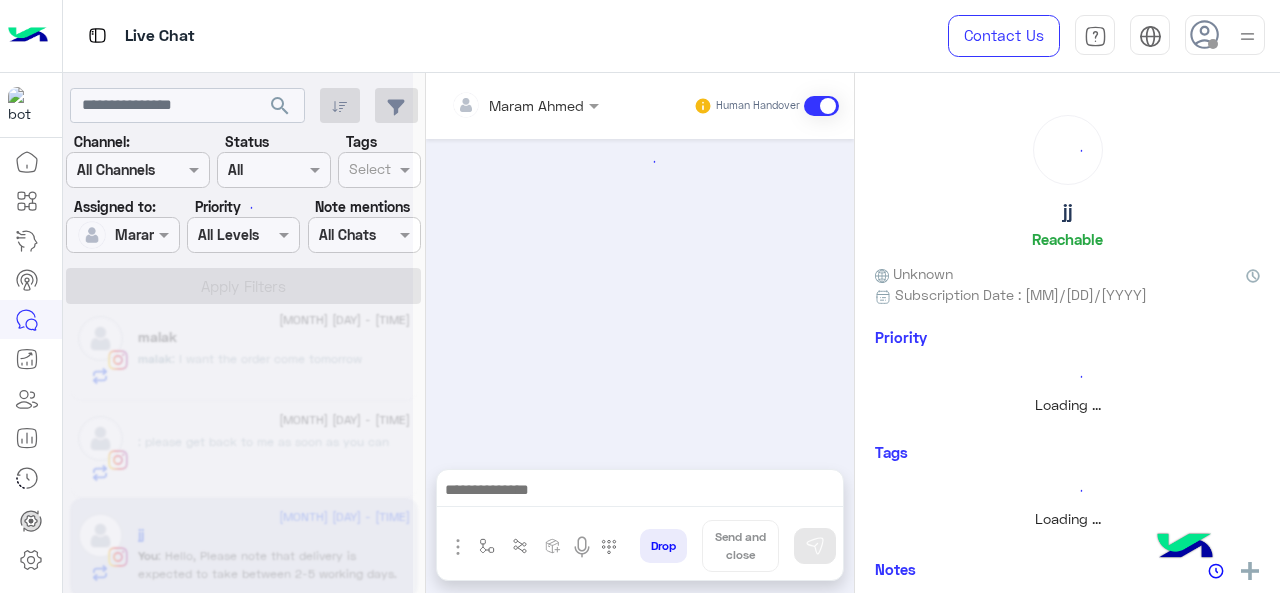 scroll, scrollTop: 0, scrollLeft: 0, axis: both 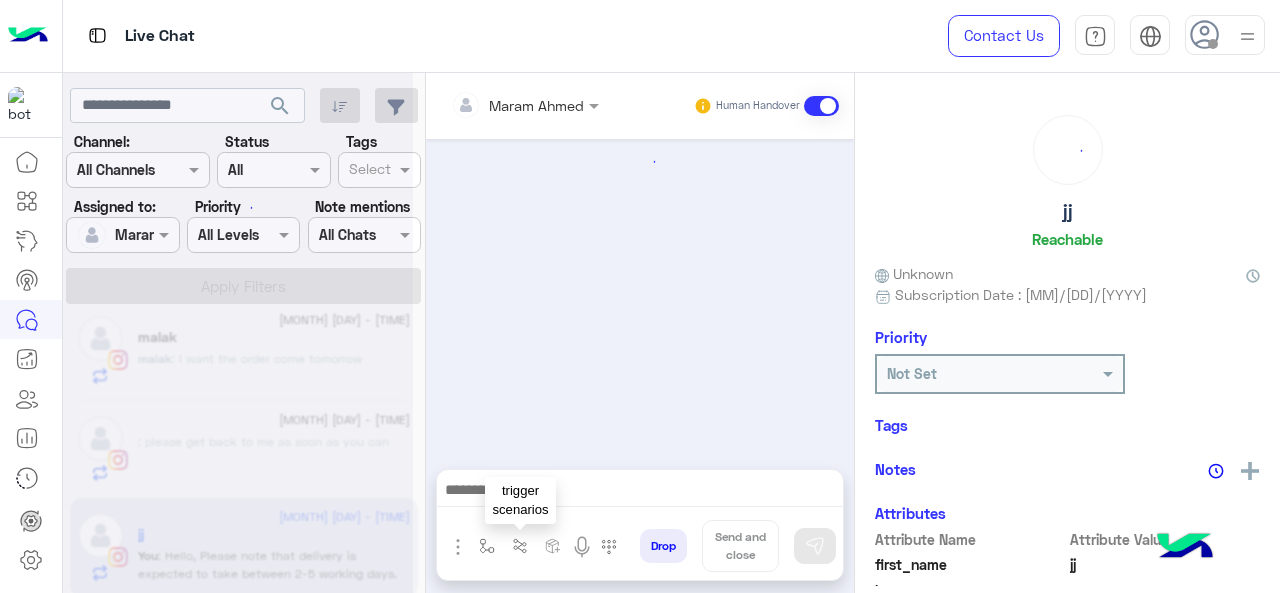 click at bounding box center (487, 546) 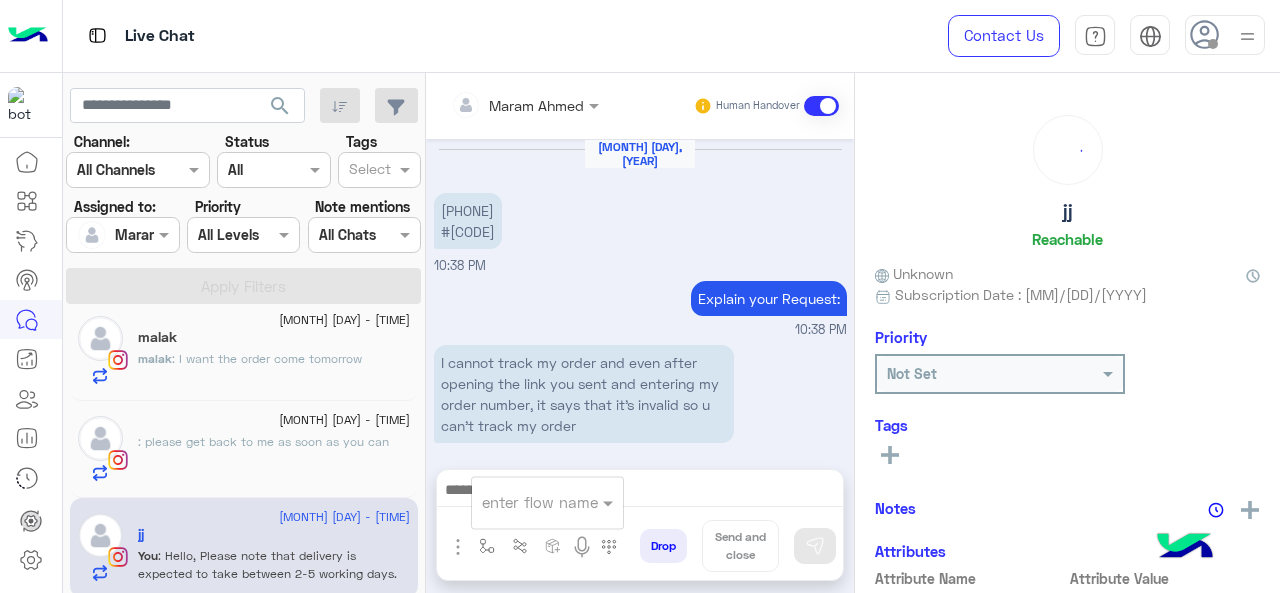 scroll, scrollTop: 726, scrollLeft: 0, axis: vertical 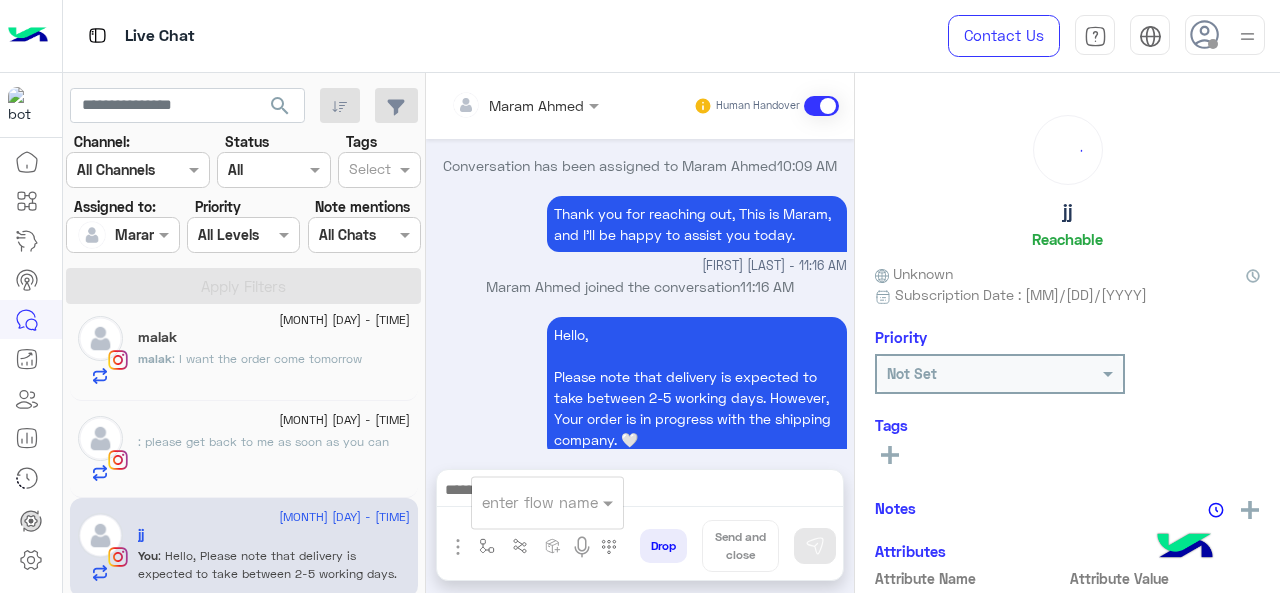 click on "enter flow name" at bounding box center (547, 502) 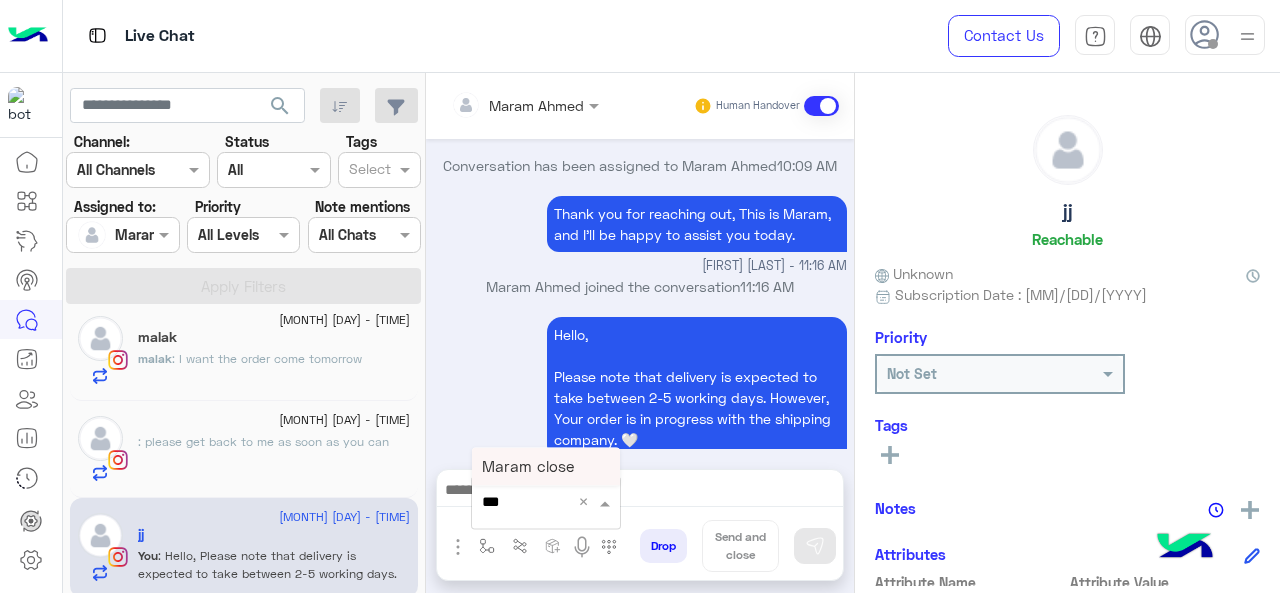 type on "****" 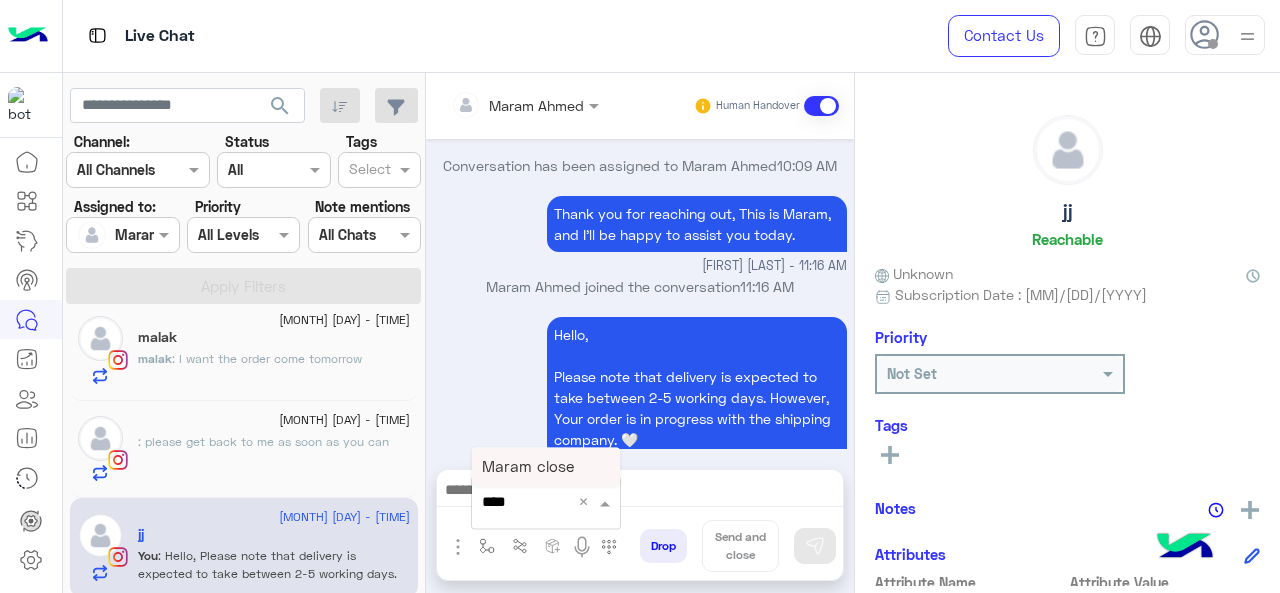 click on "Maram close" at bounding box center [528, 466] 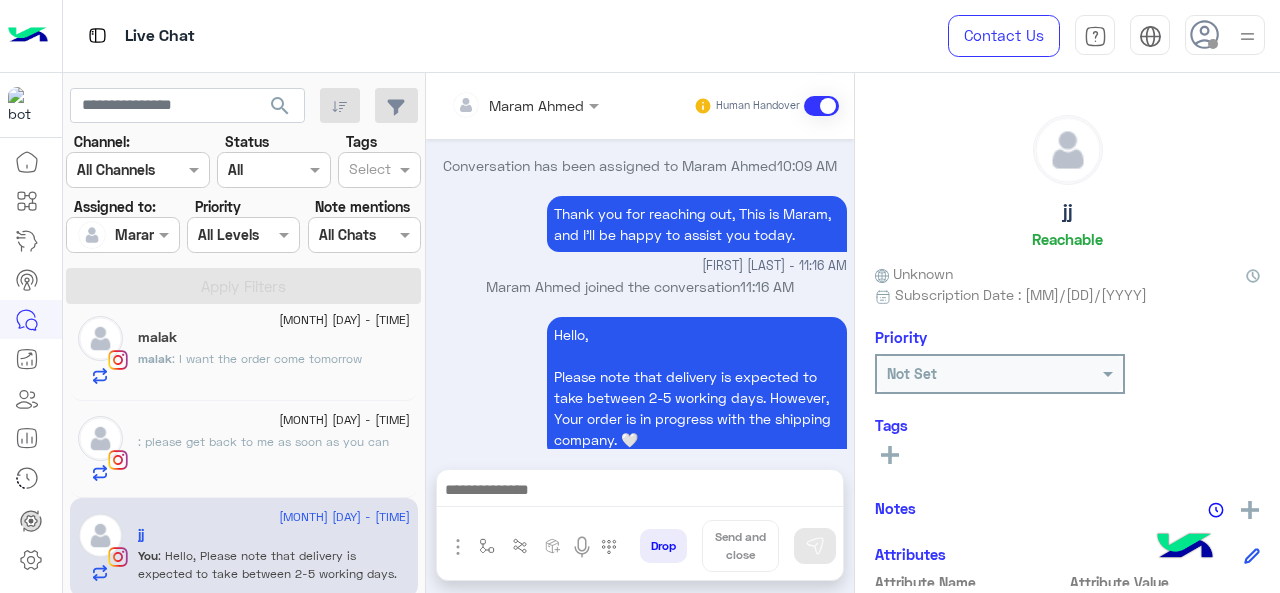 type on "**********" 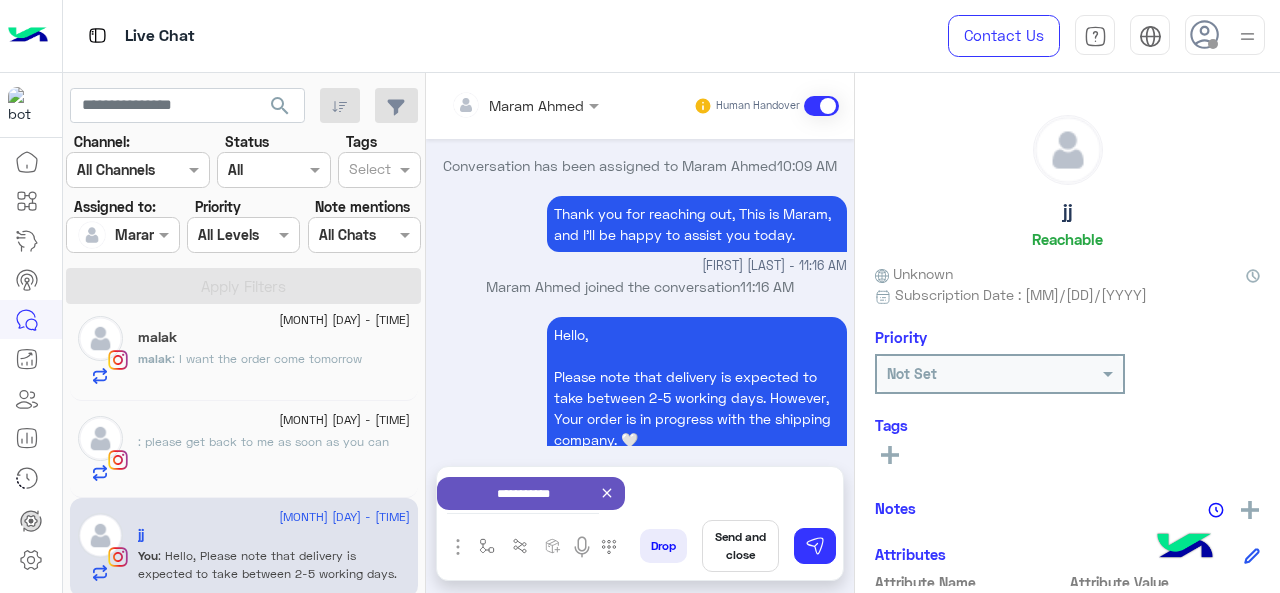 click on "Send and close" at bounding box center (740, 546) 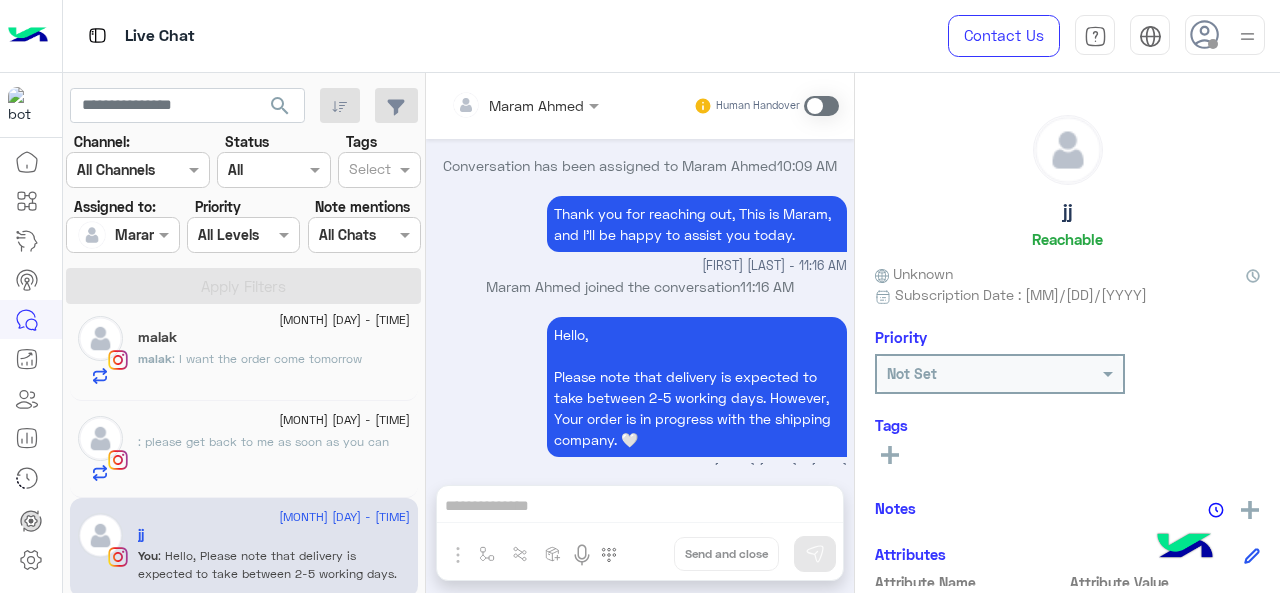 scroll, scrollTop: 746, scrollLeft: 0, axis: vertical 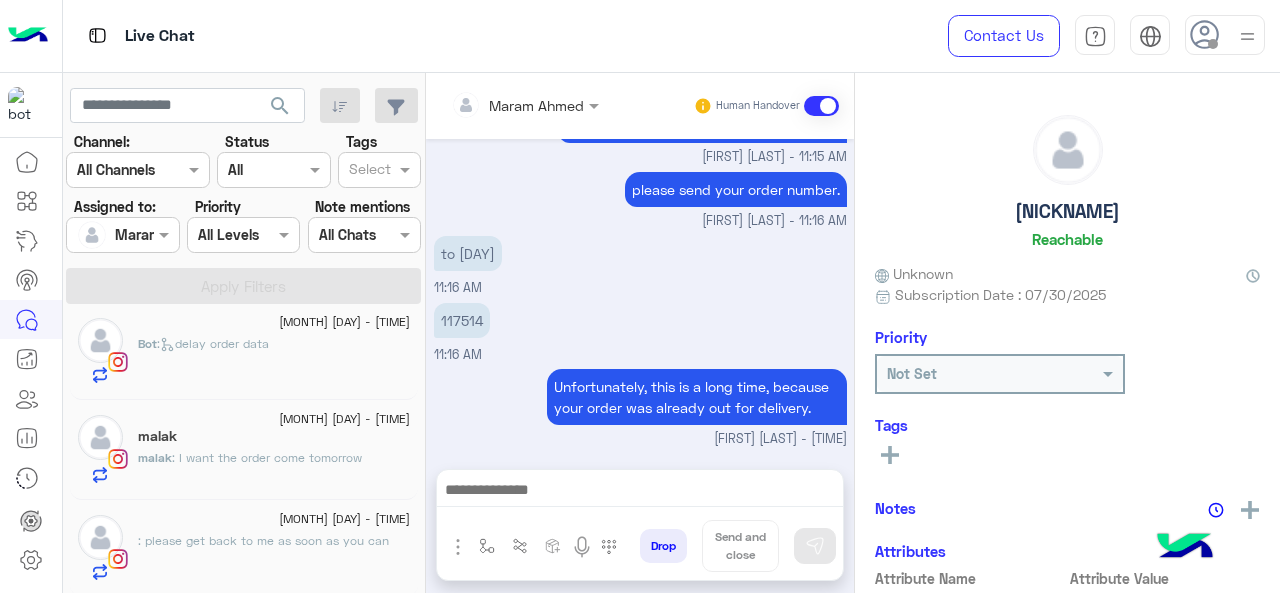click on ": please get back to me as soon as you can" 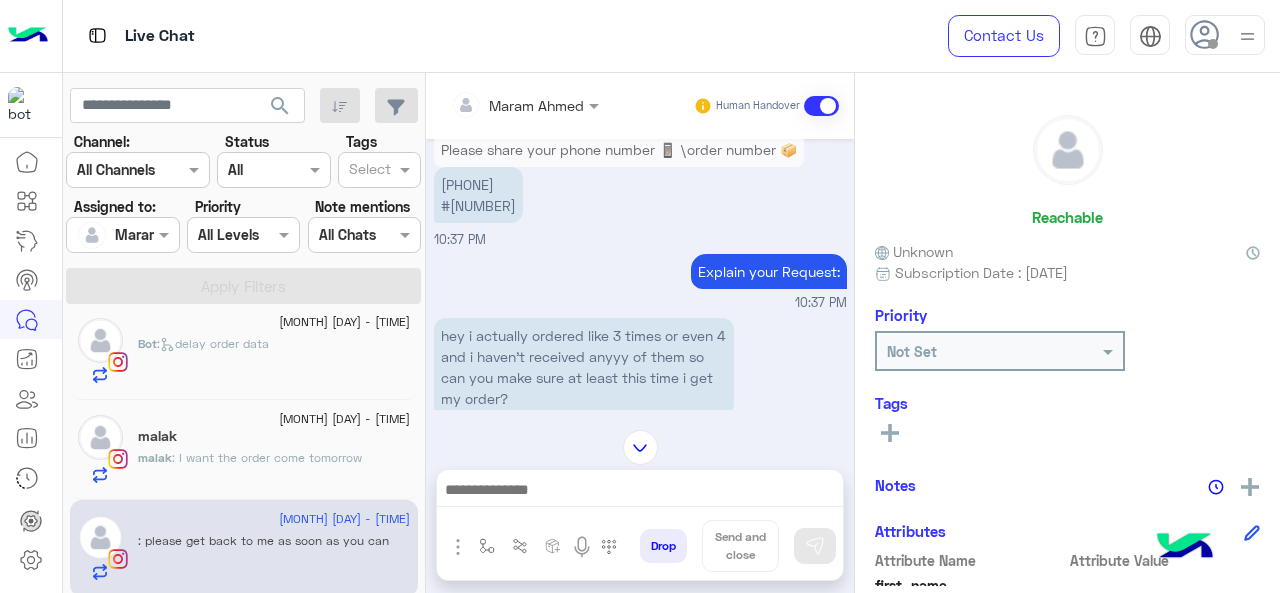 scroll, scrollTop: 271, scrollLeft: 0, axis: vertical 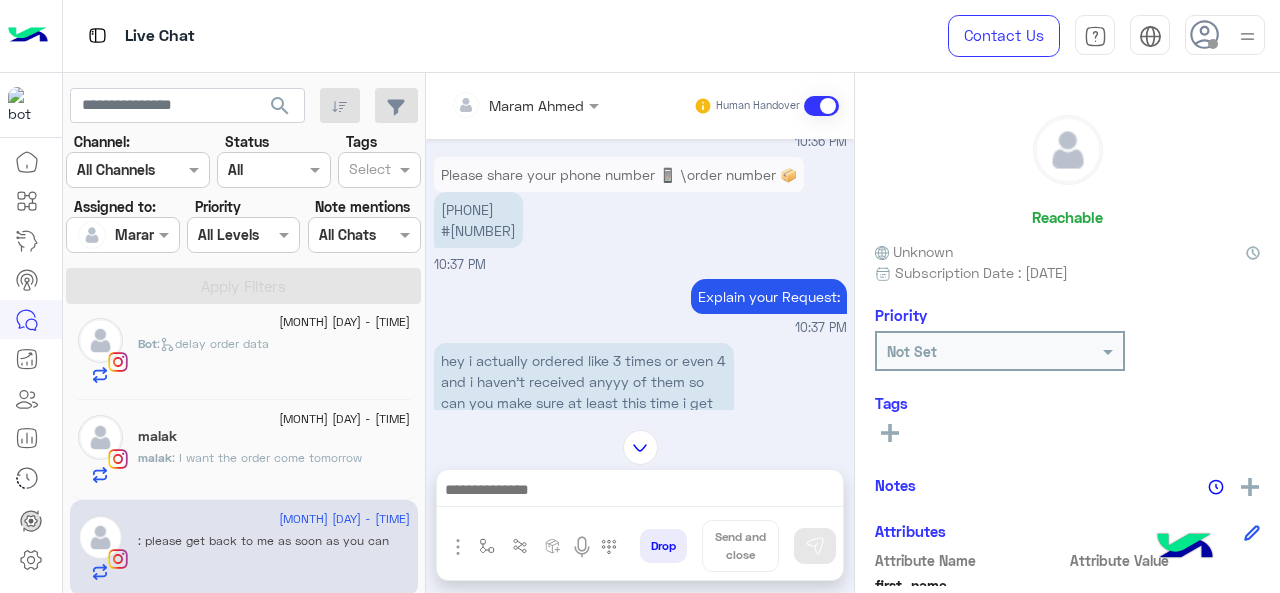 click on "01007568542  #118936" at bounding box center (478, 220) 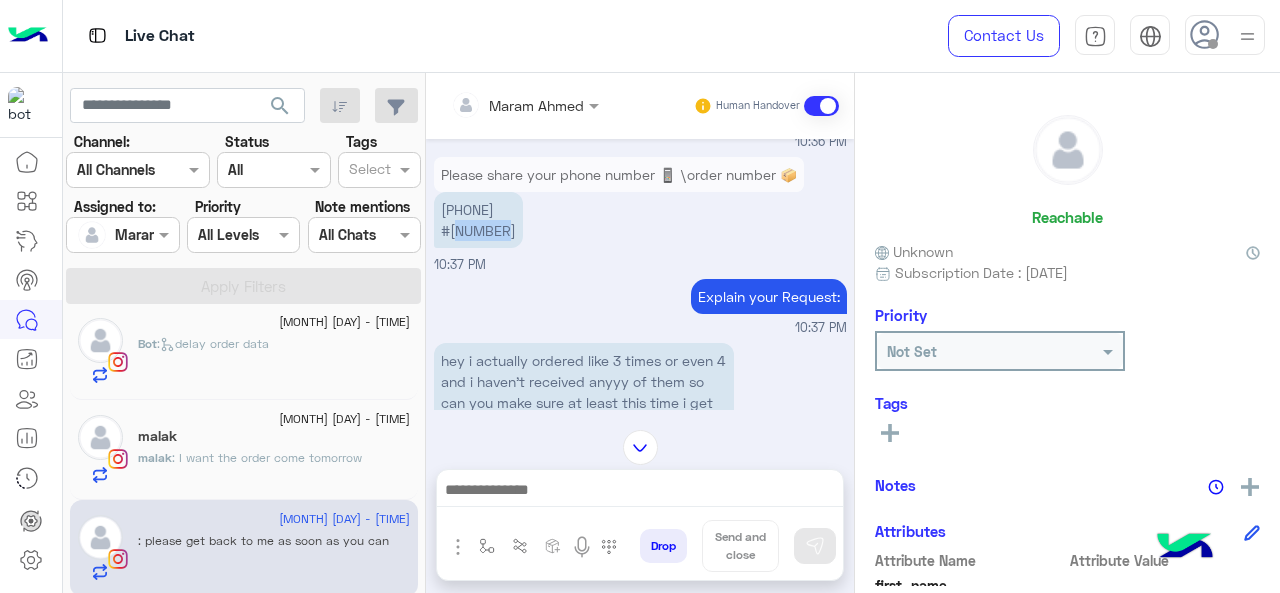 copy on "118936" 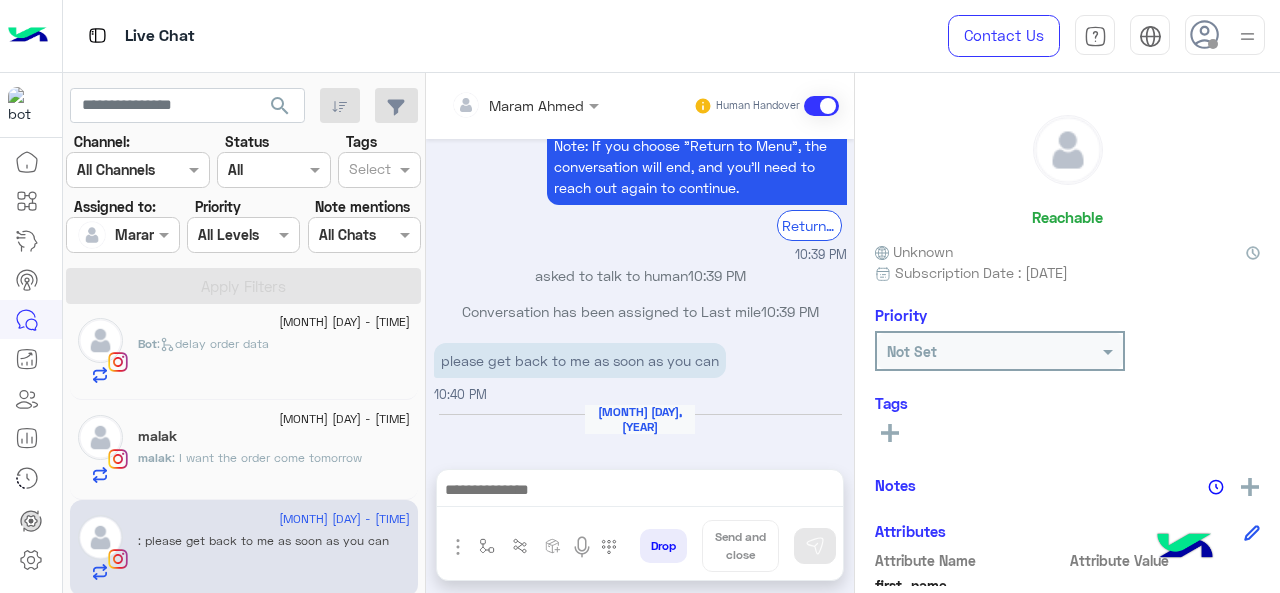 scroll, scrollTop: 771, scrollLeft: 0, axis: vertical 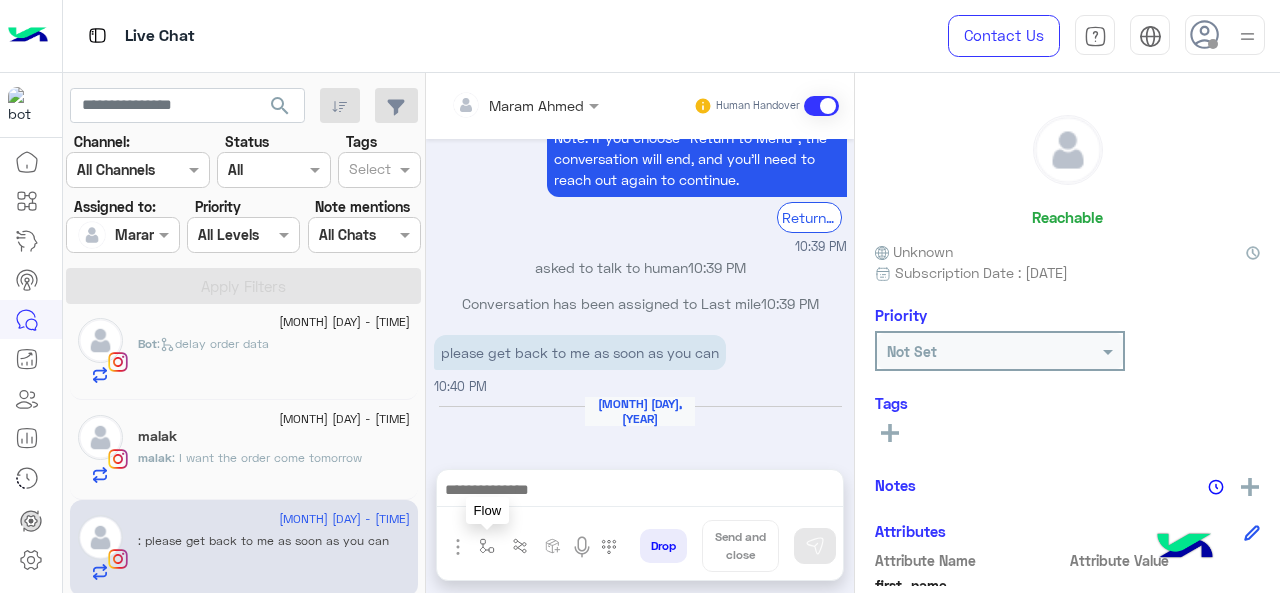 click at bounding box center (487, 546) 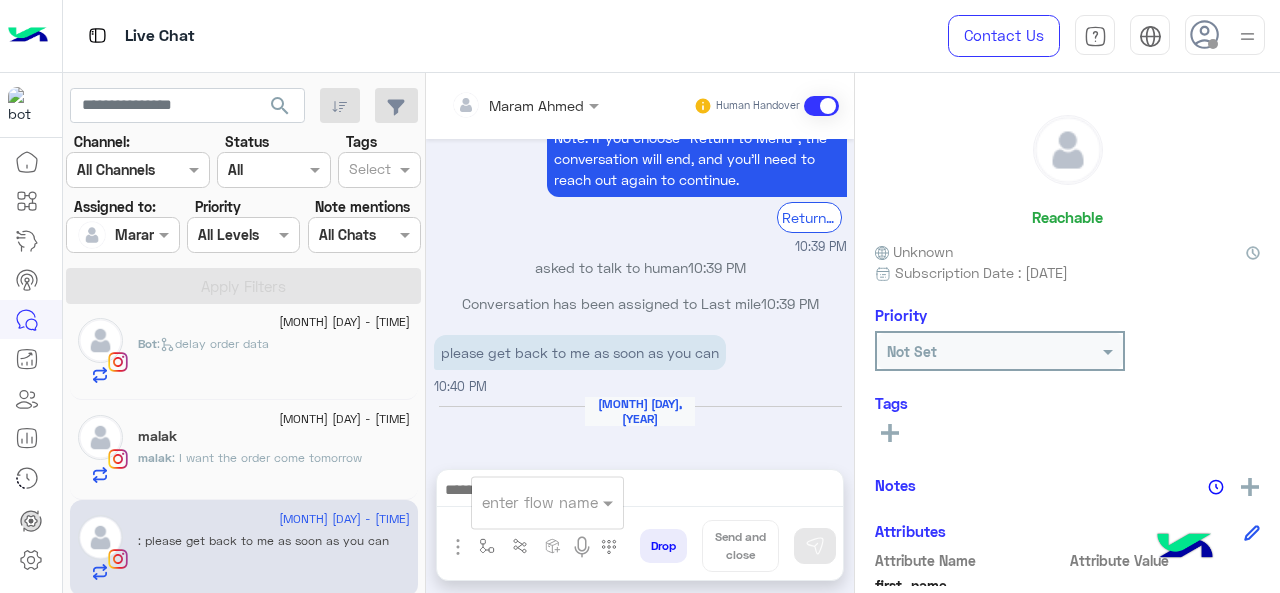 click at bounding box center (523, 502) 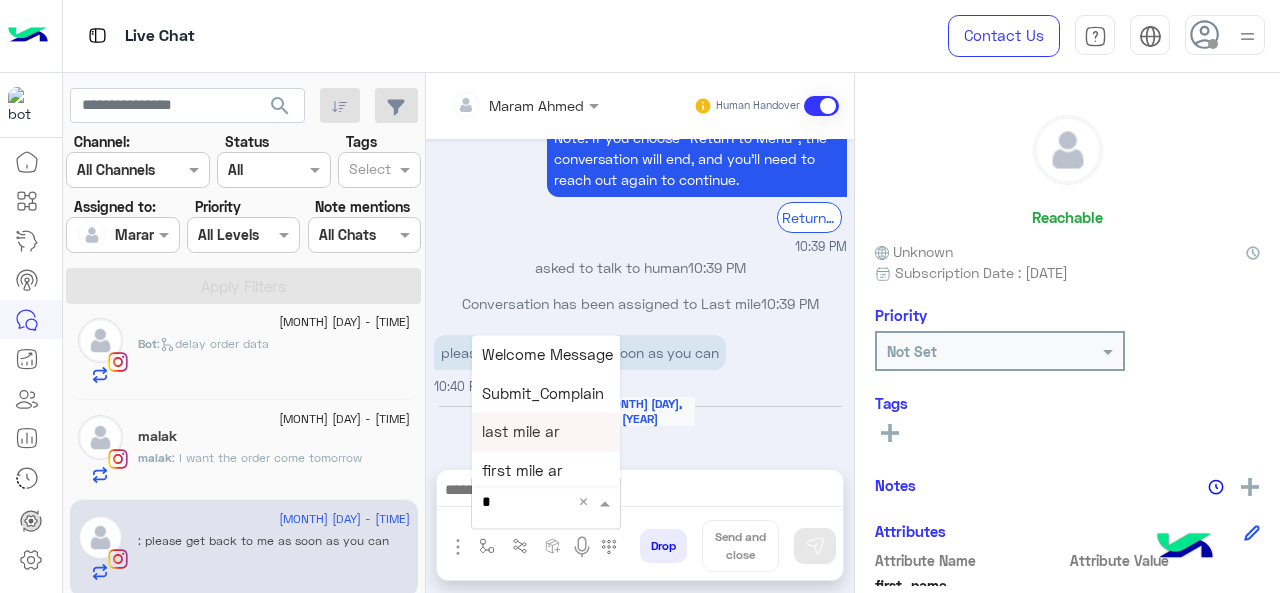 type on "*" 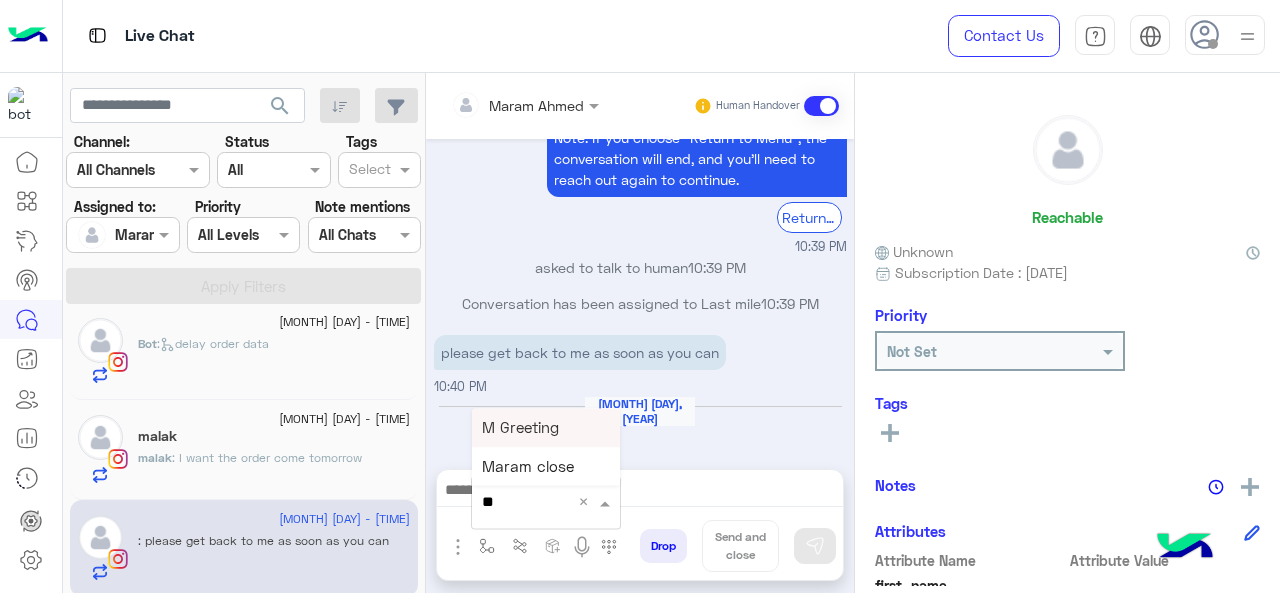 click on "M Greeting" at bounding box center [546, 427] 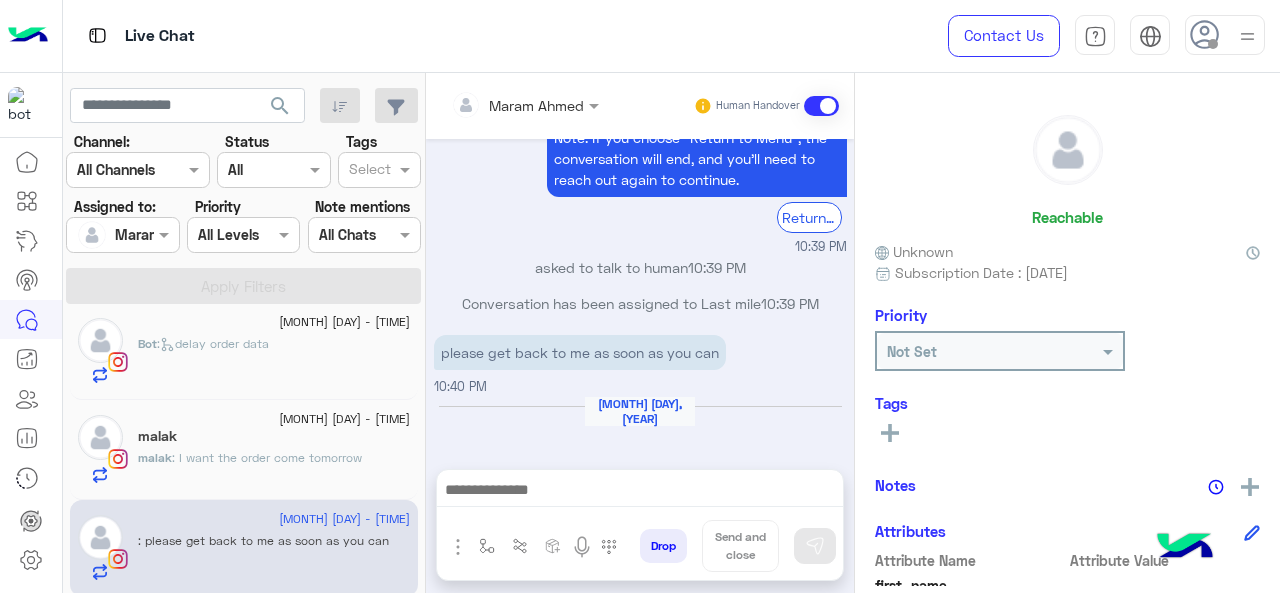 type on "**********" 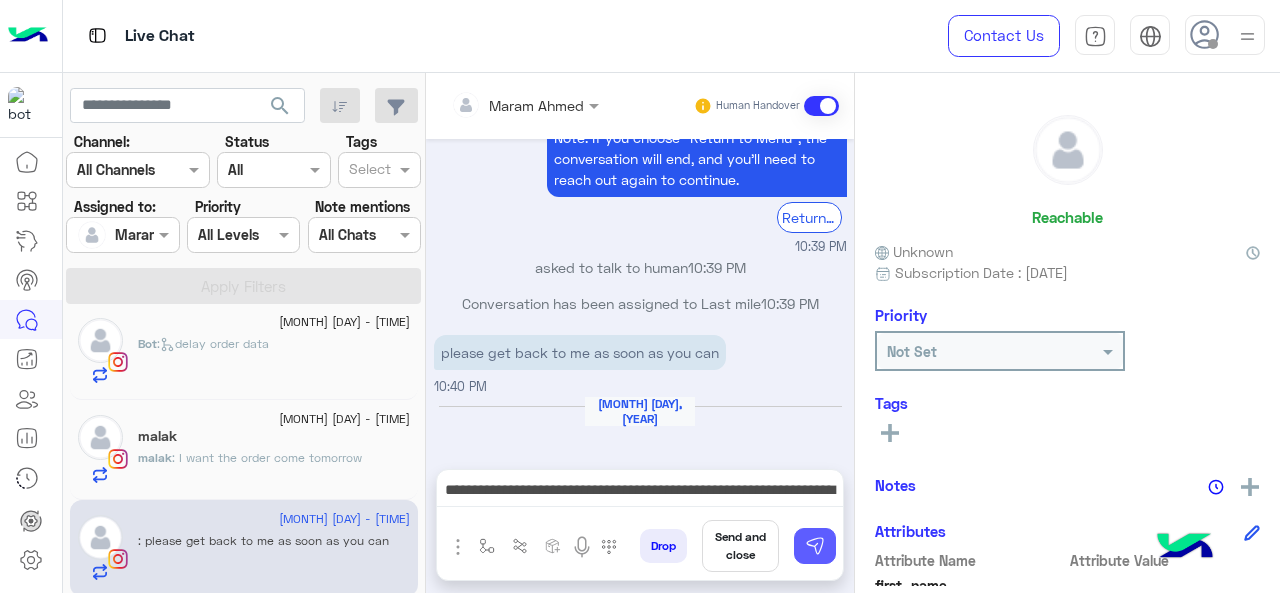 click at bounding box center (815, 546) 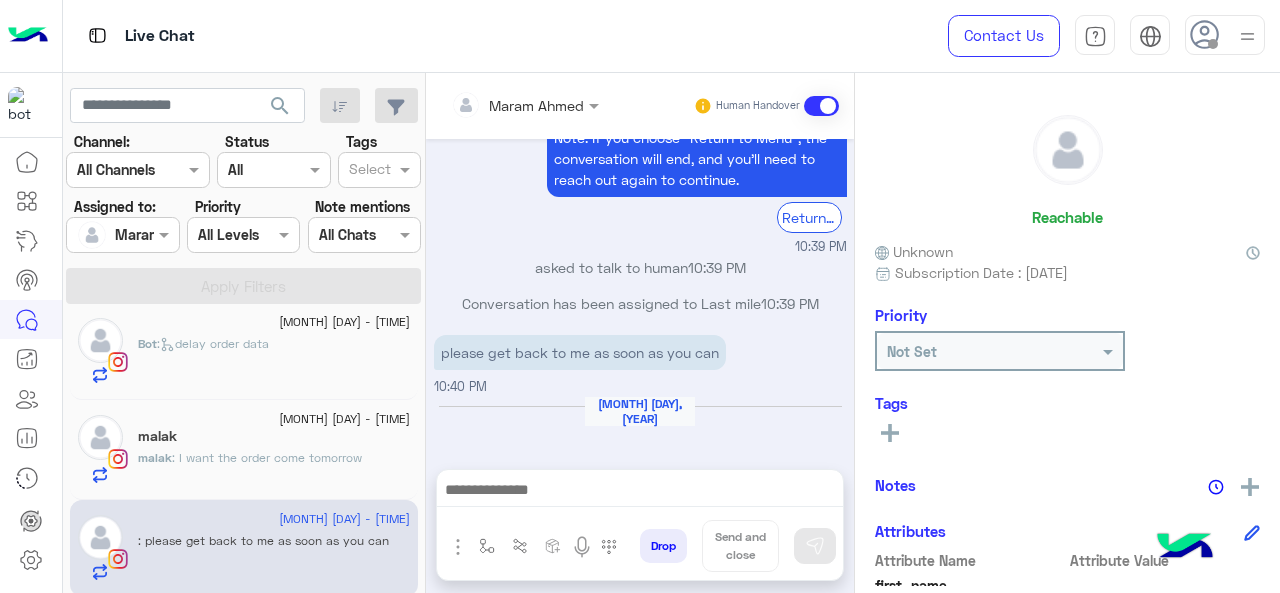 click at bounding box center (640, 492) 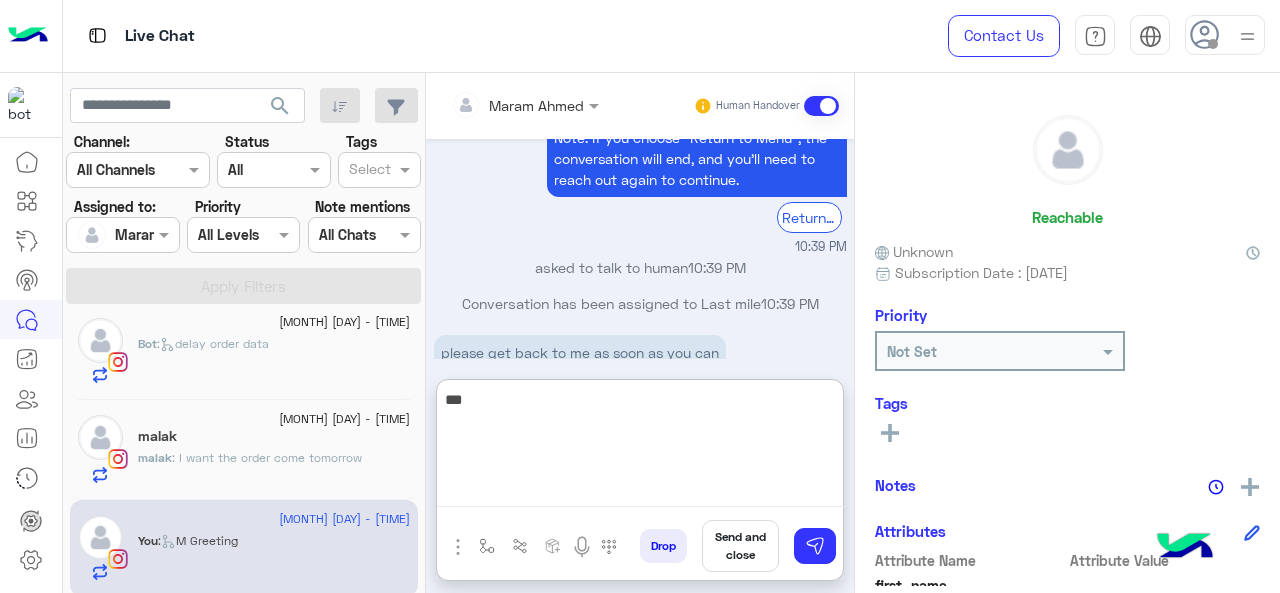 scroll, scrollTop: 982, scrollLeft: 0, axis: vertical 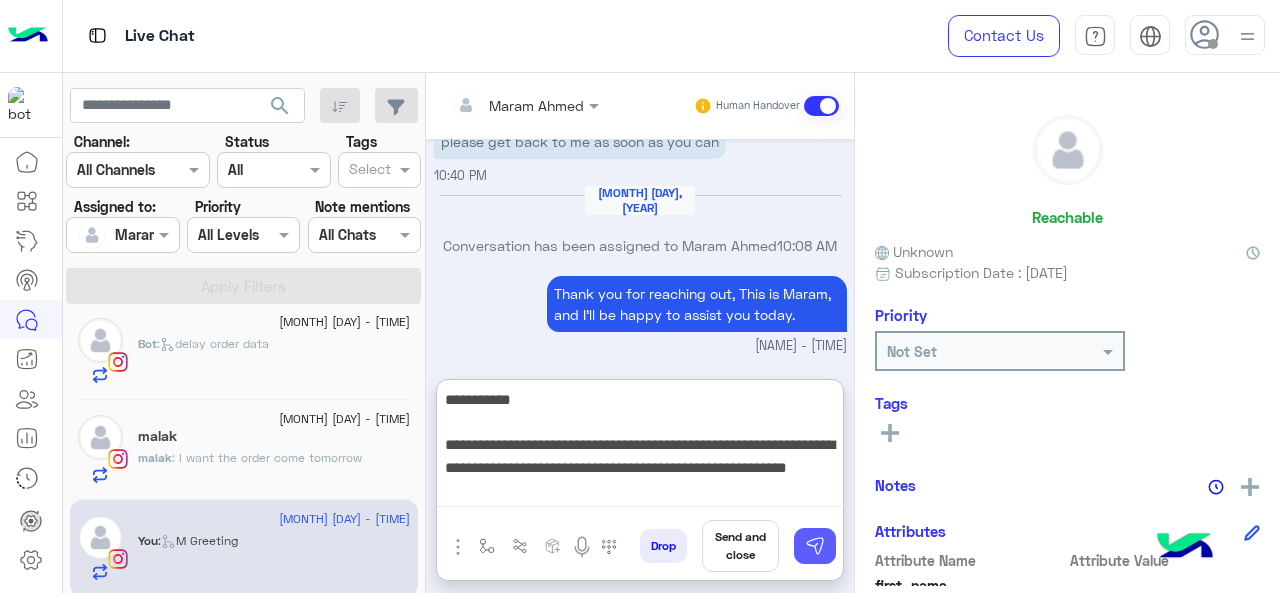 type on "**********" 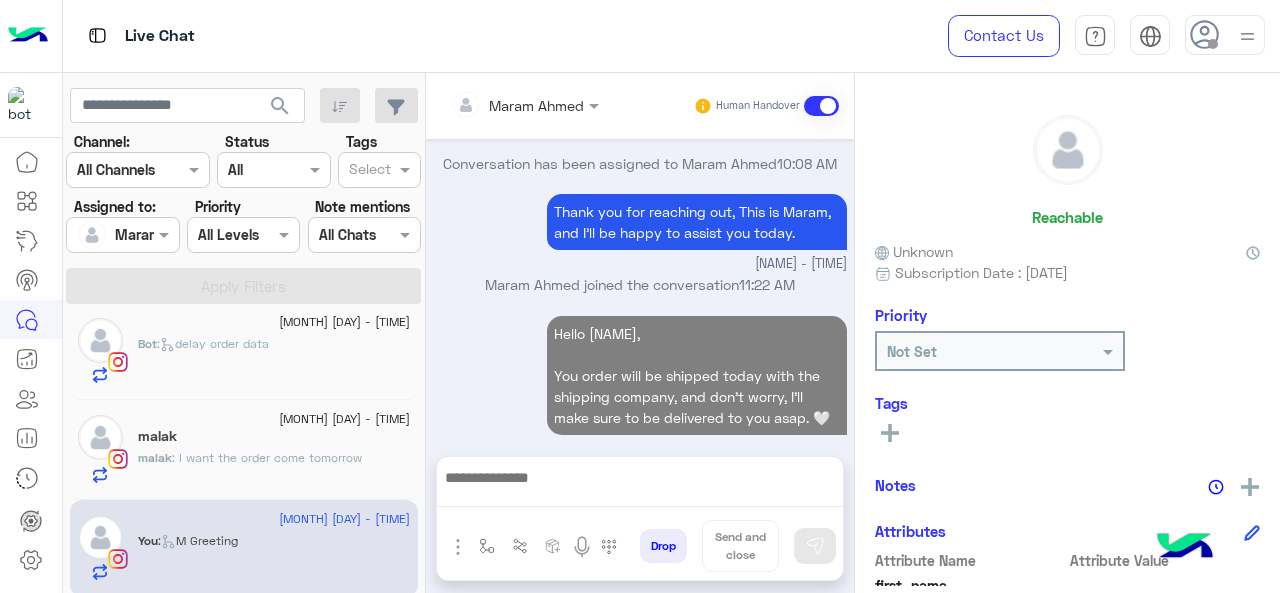 scroll, scrollTop: 1040, scrollLeft: 0, axis: vertical 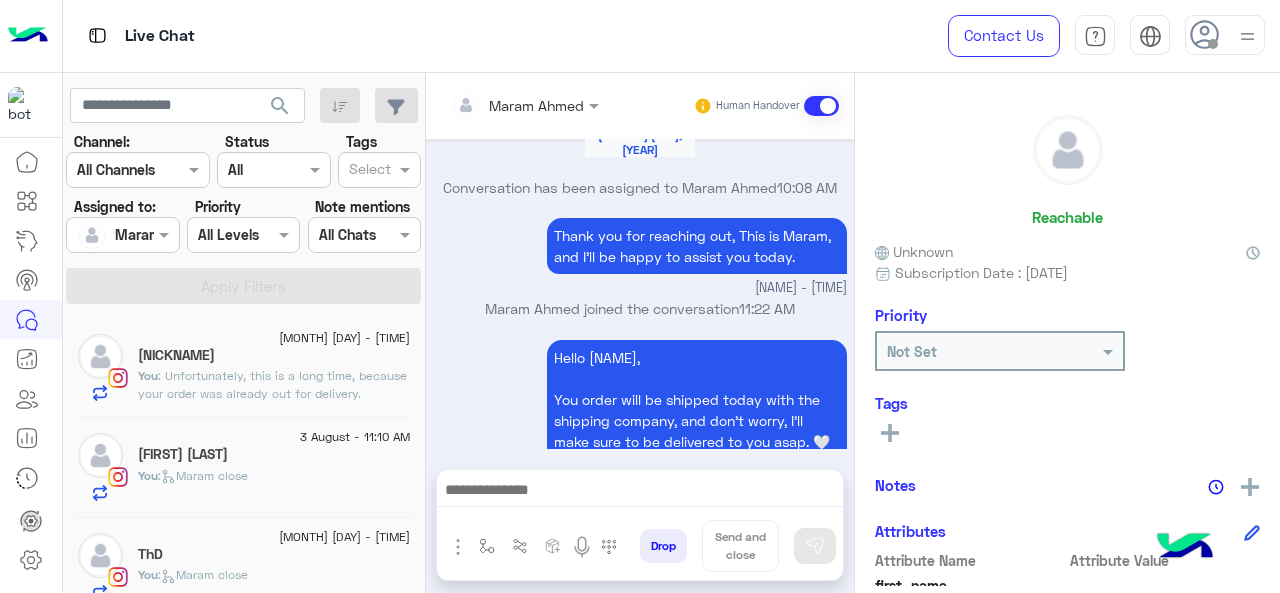 click on "You  : Unfortunately, this is a long time, because your order was already out for delivery." 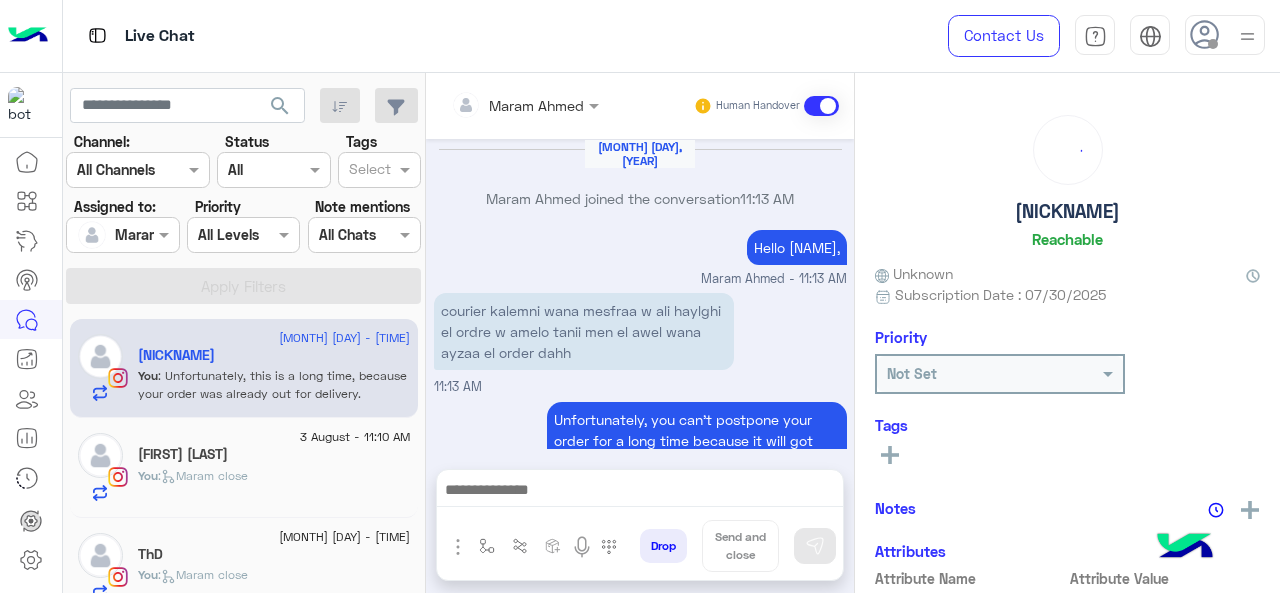 scroll, scrollTop: 490, scrollLeft: 0, axis: vertical 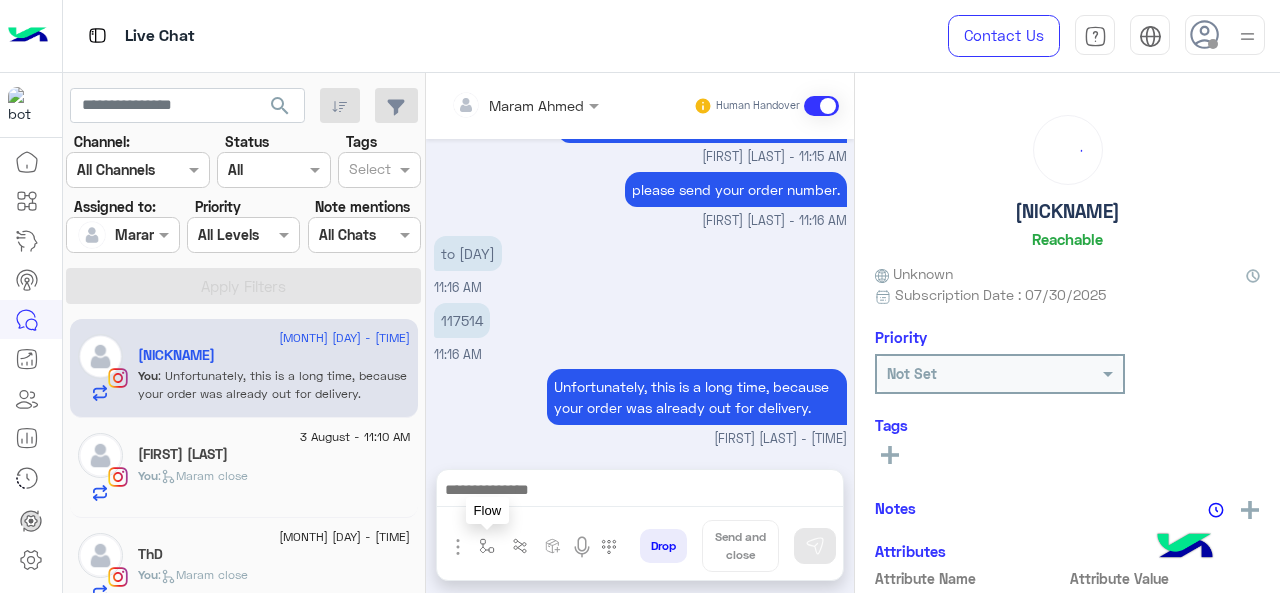 click at bounding box center (487, 546) 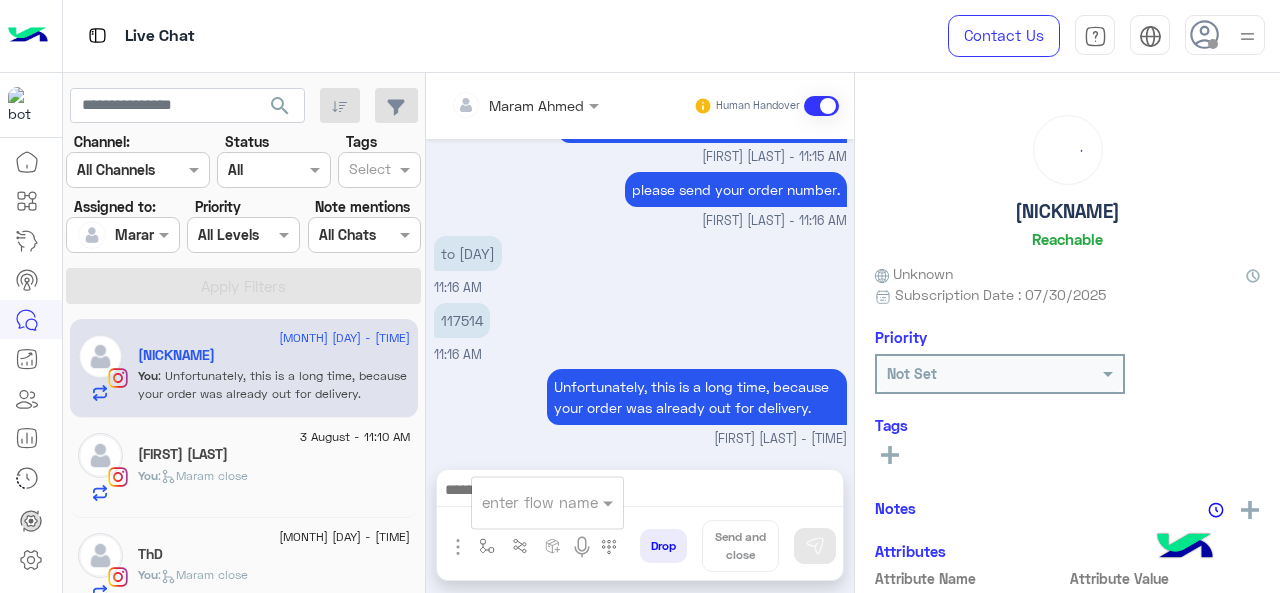 click at bounding box center [523, 502] 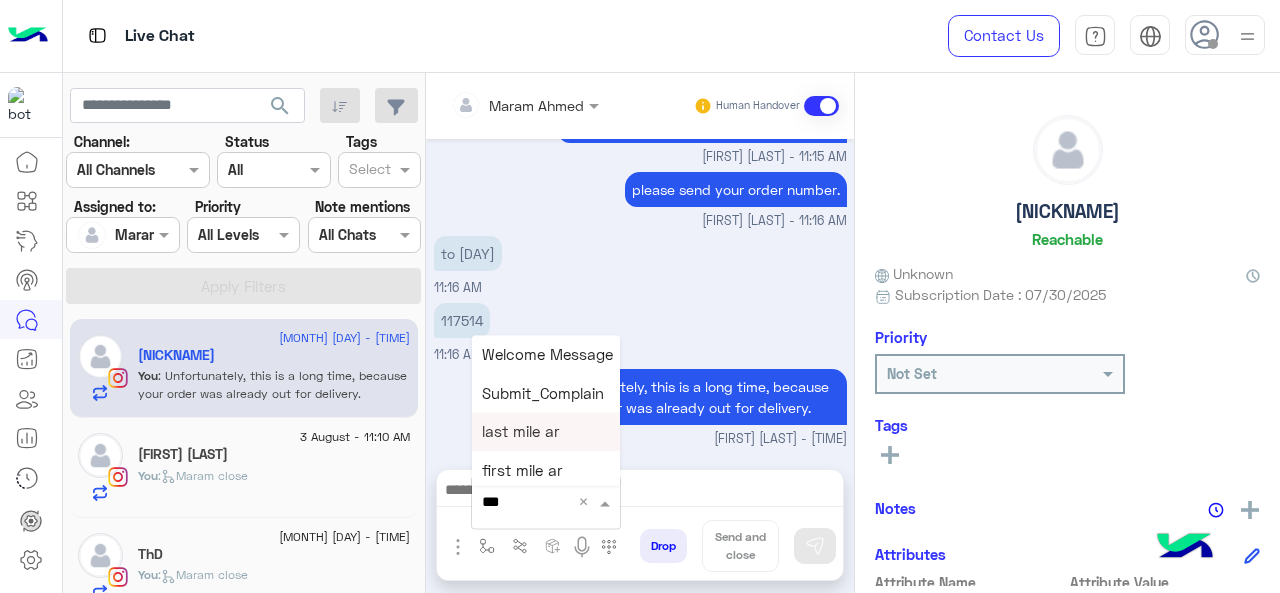 type on "****" 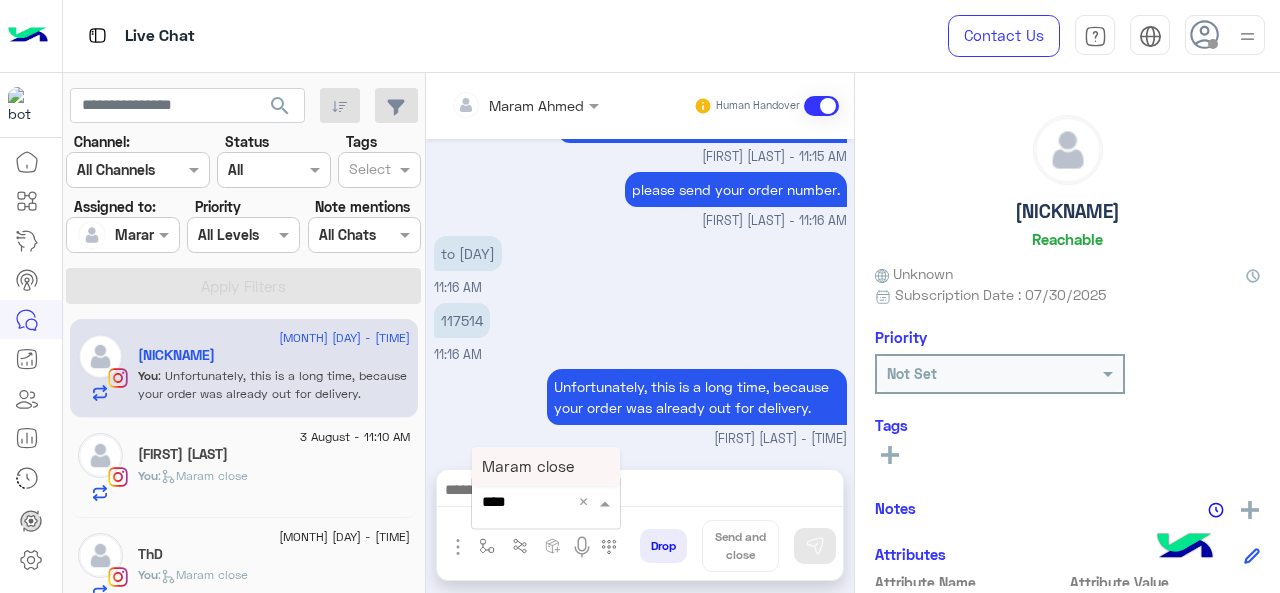 click on "Maram close" at bounding box center (528, 466) 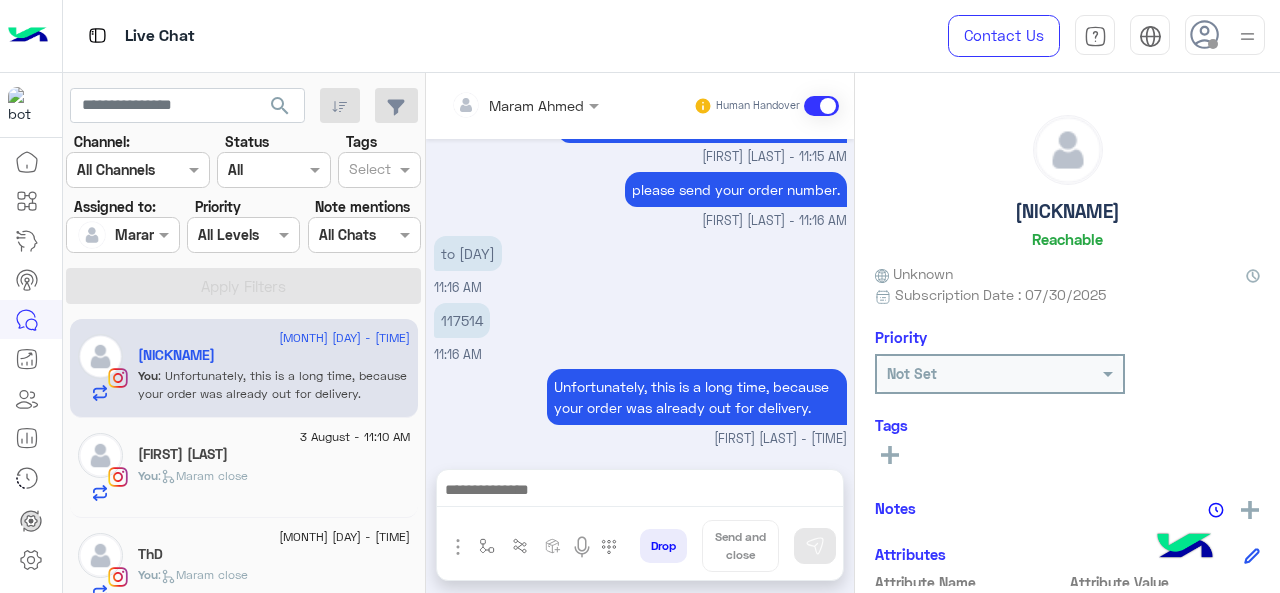 type on "**********" 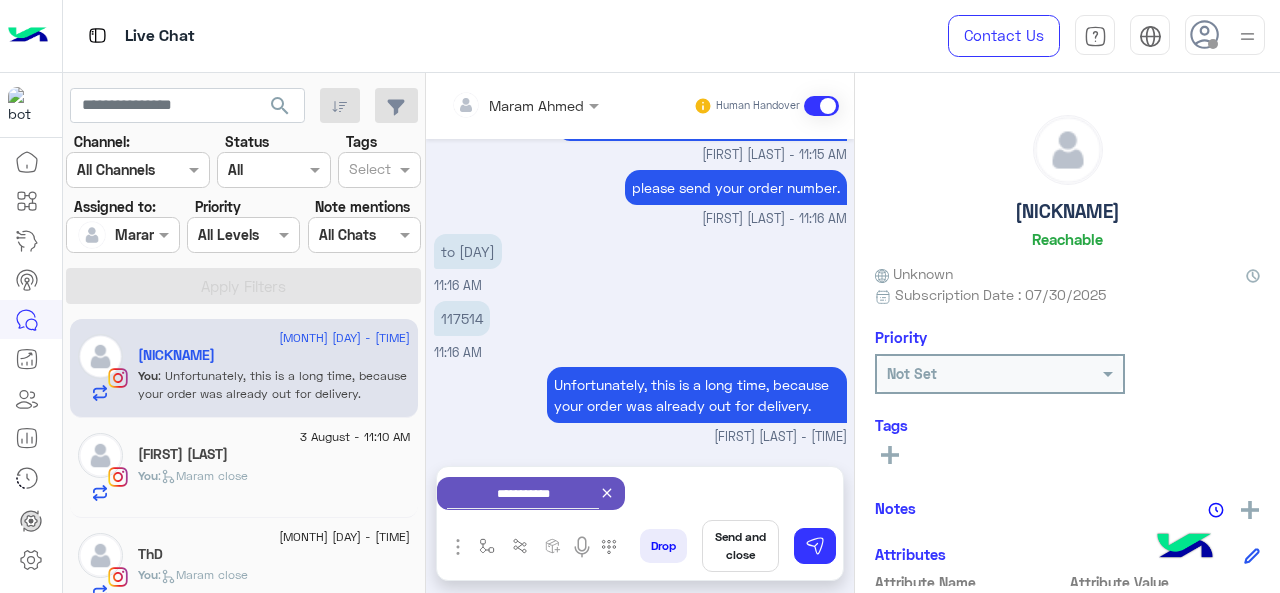 click on "Send and close" at bounding box center (740, 546) 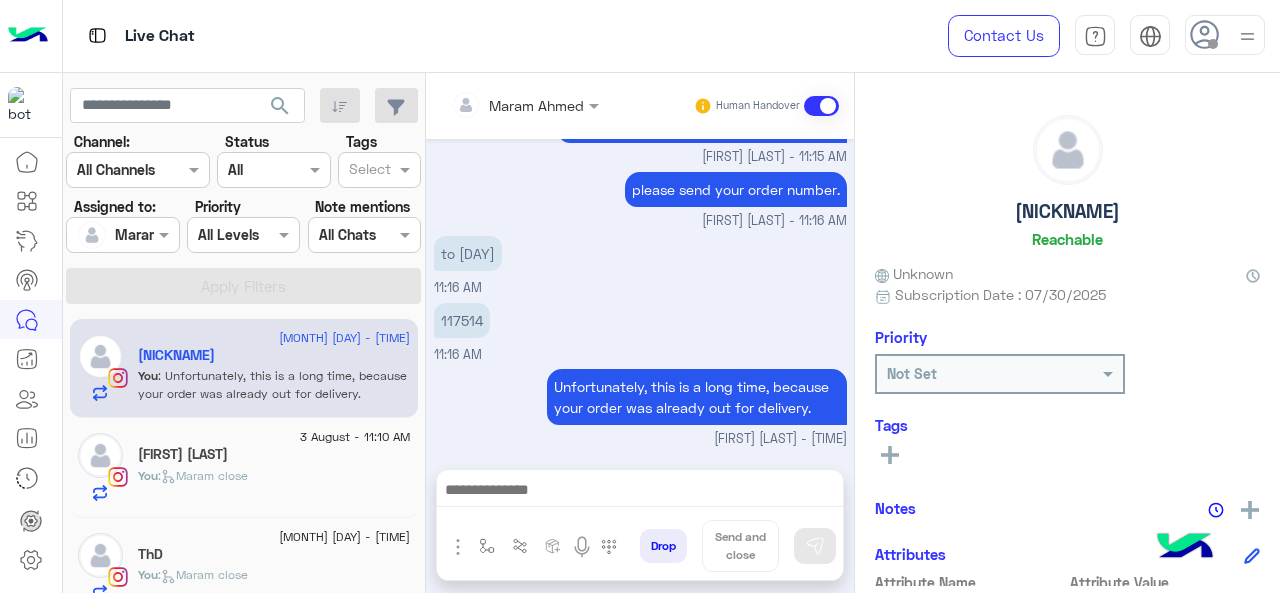 scroll, scrollTop: 511, scrollLeft: 0, axis: vertical 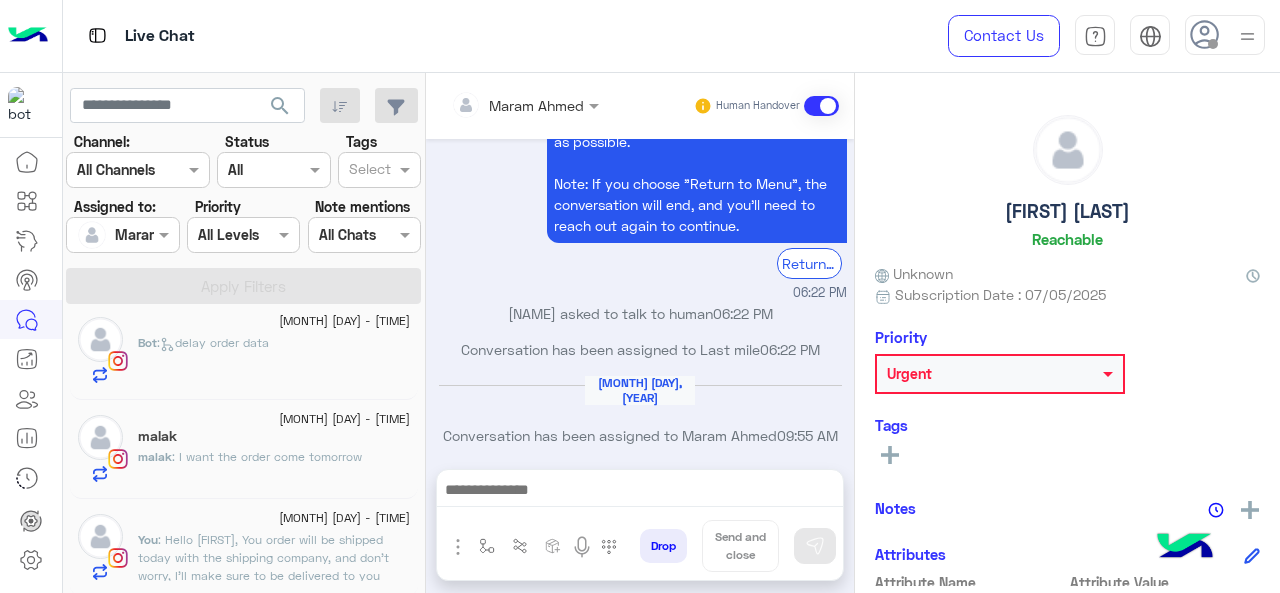 click on "malak" 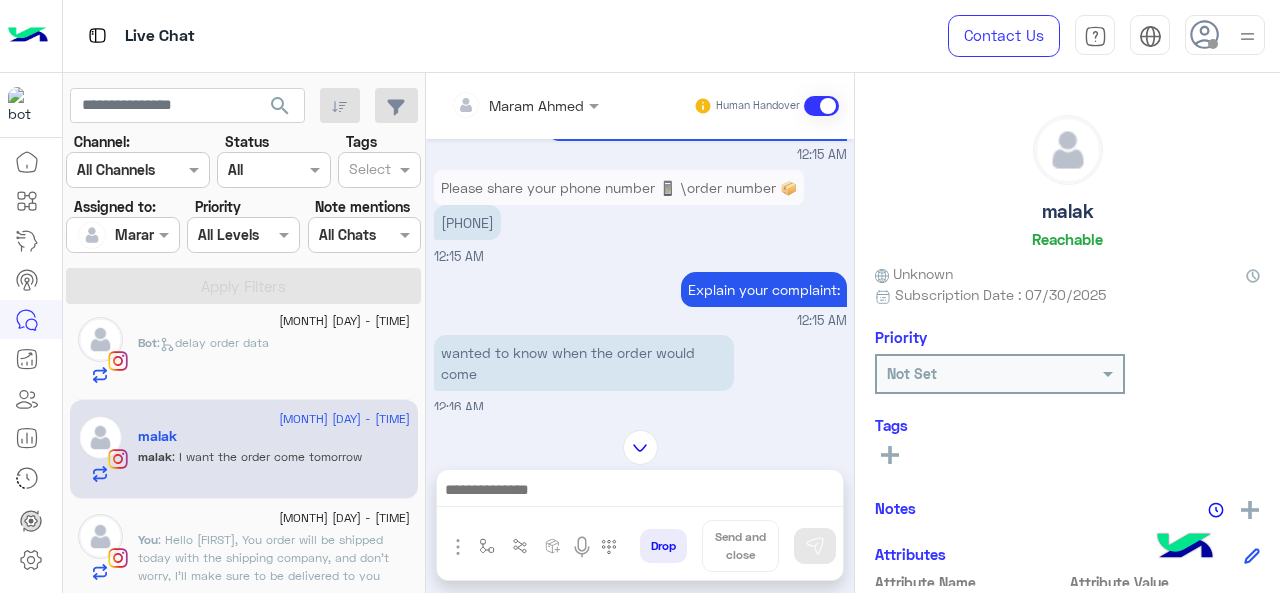 scroll, scrollTop: 177, scrollLeft: 0, axis: vertical 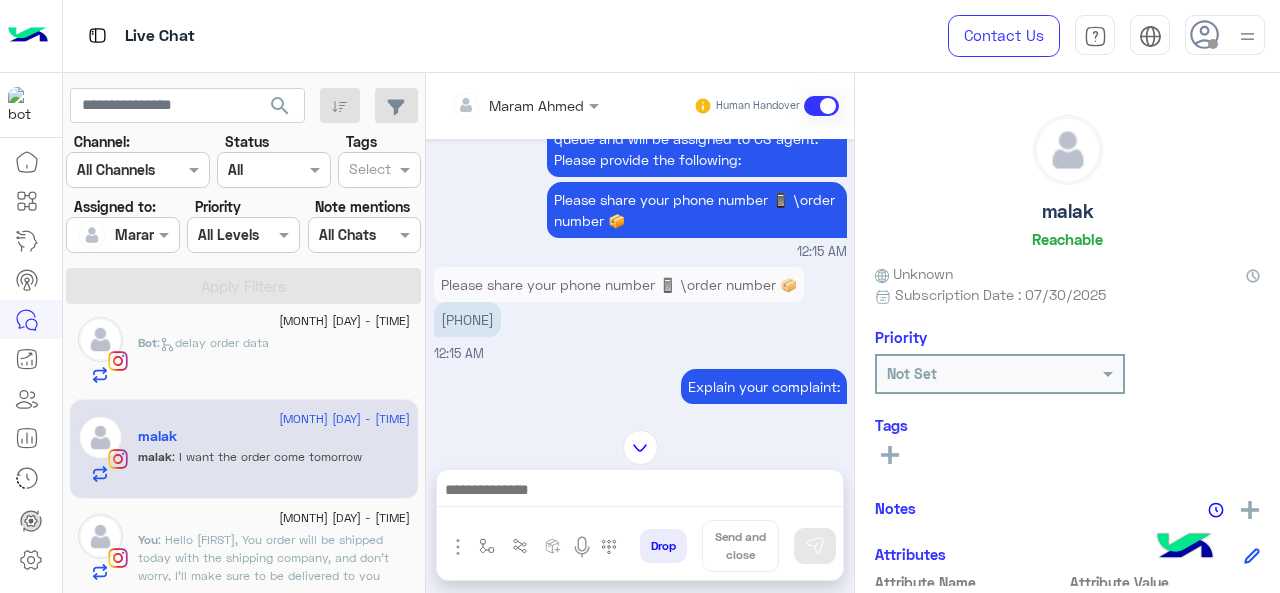 drag, startPoint x: 515, startPoint y: 304, endPoint x: 446, endPoint y: 305, distance: 69.00725 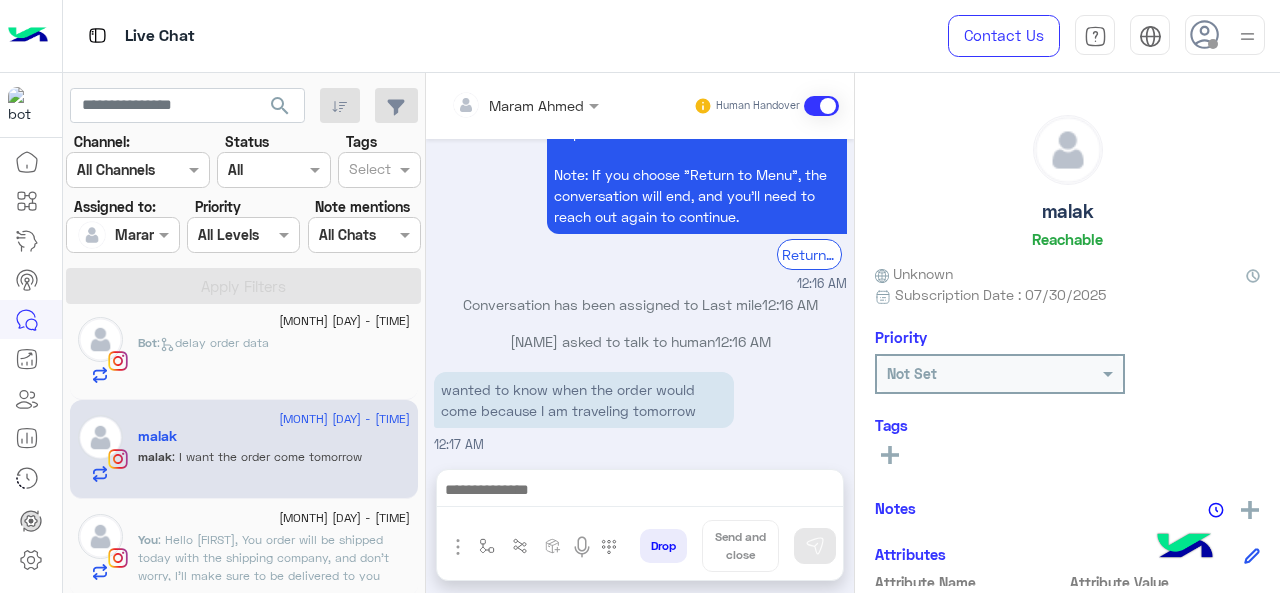 scroll, scrollTop: 777, scrollLeft: 0, axis: vertical 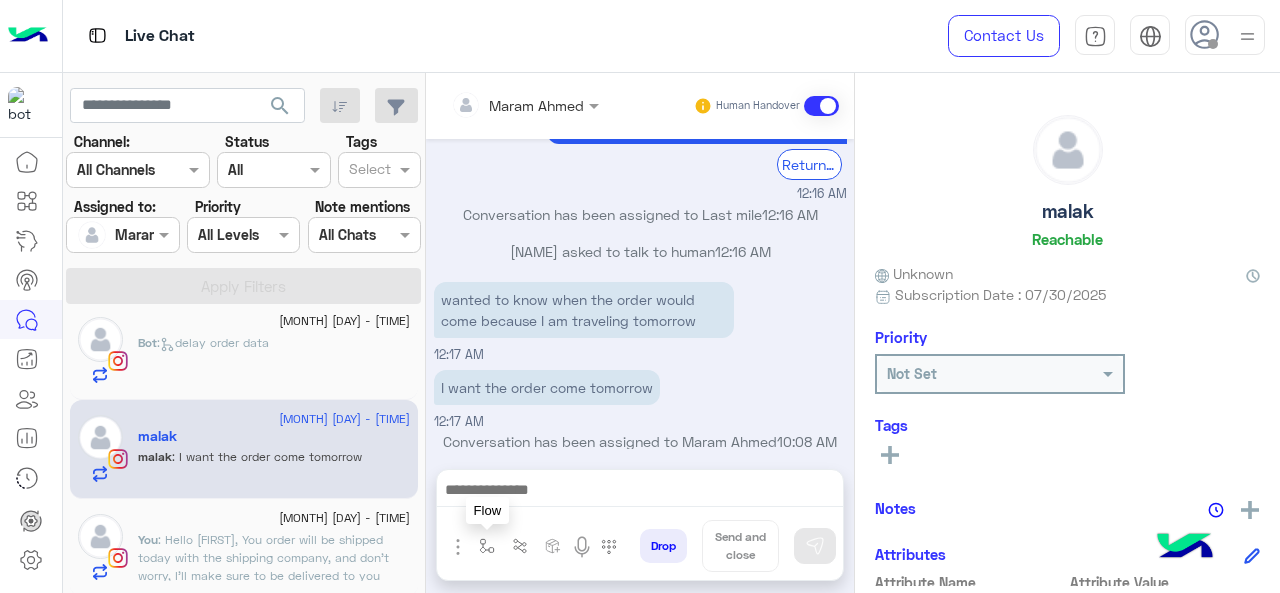 click at bounding box center (487, 546) 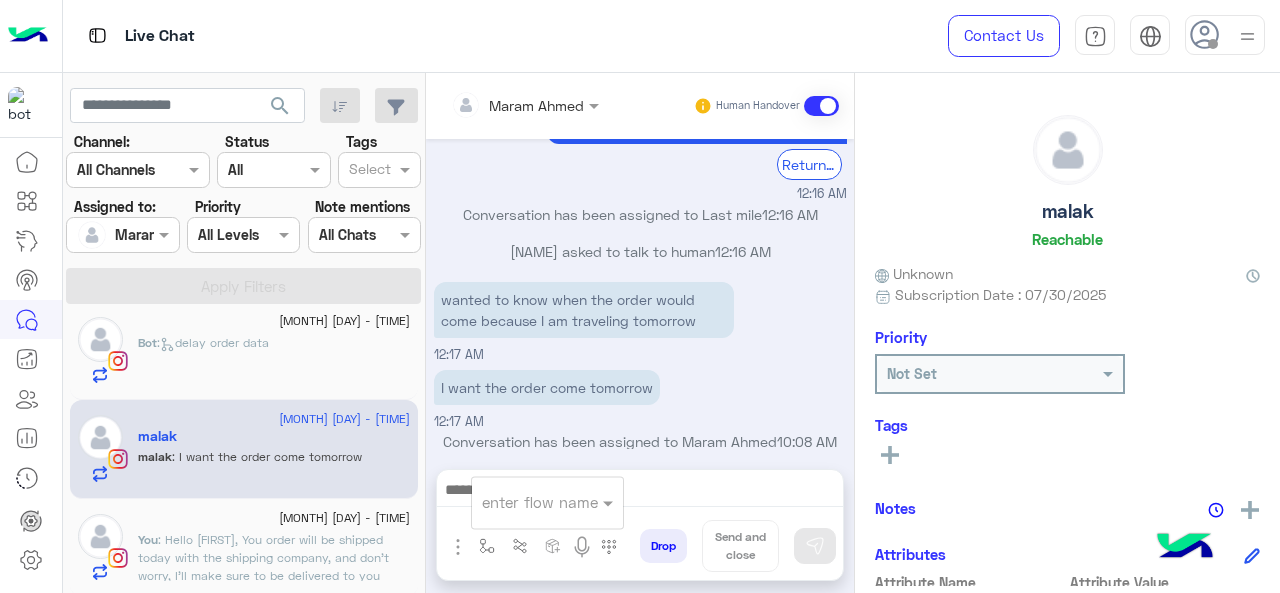 click at bounding box center [523, 502] 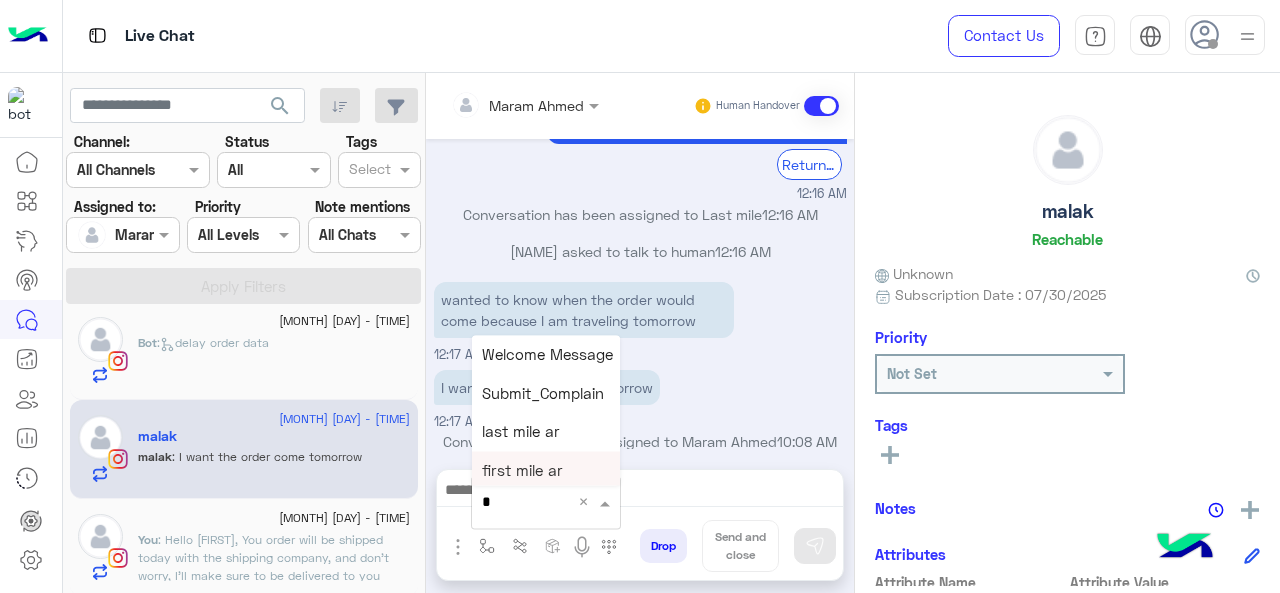 type on "*" 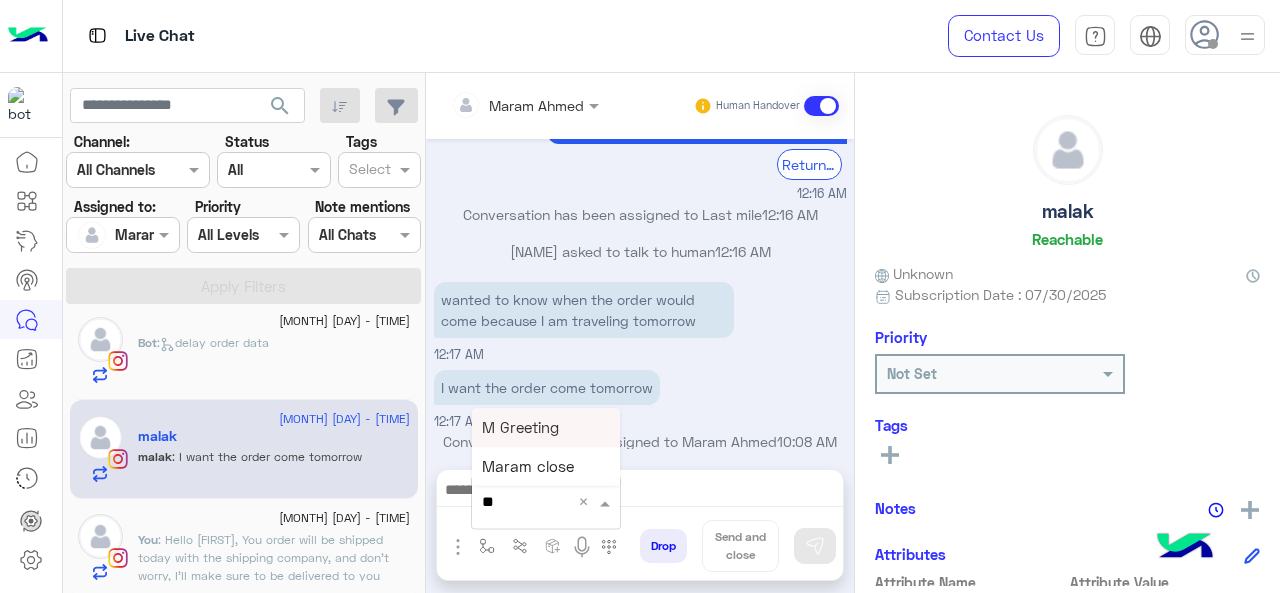 click on "M Greeting" at bounding box center [520, 427] 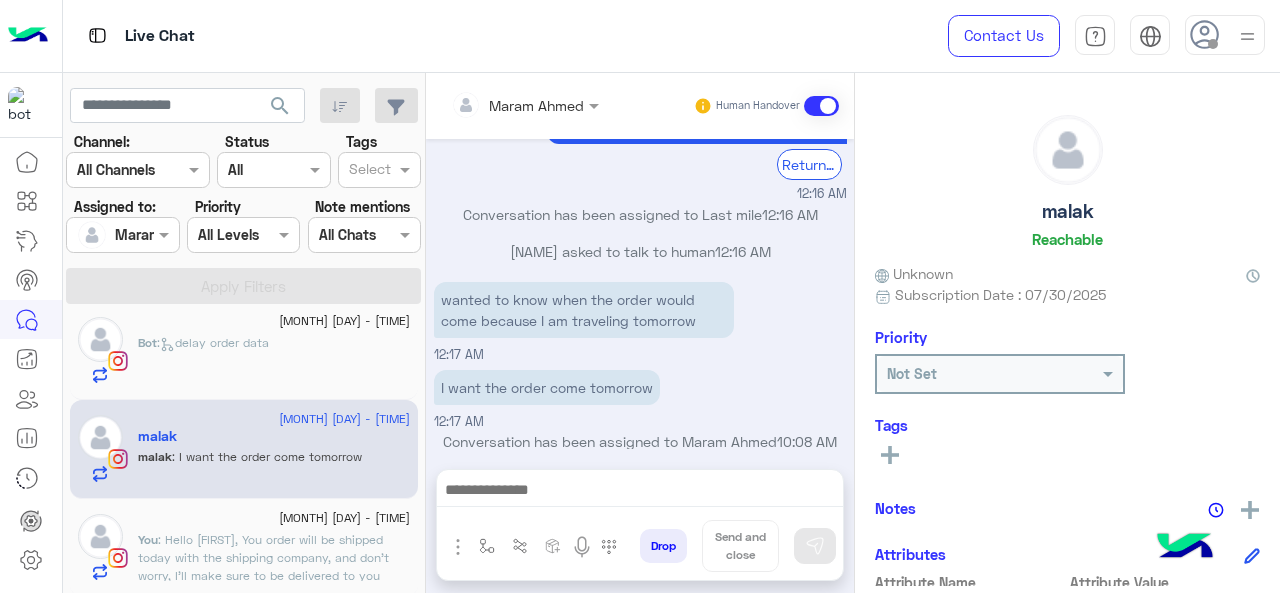 type on "**********" 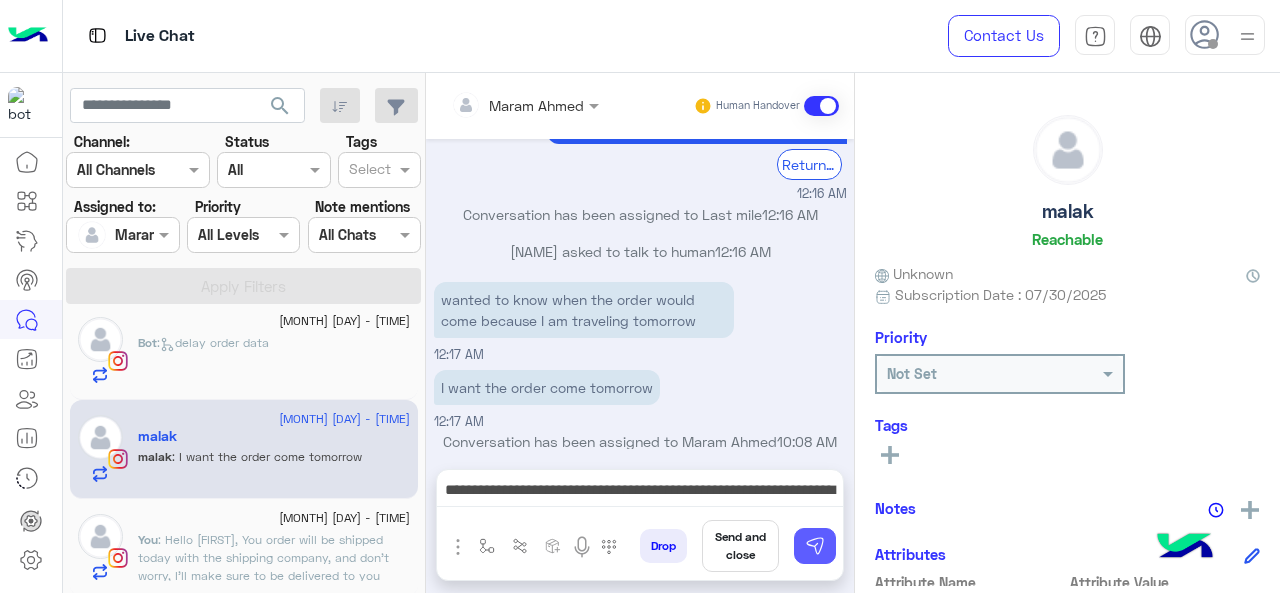 click at bounding box center [815, 546] 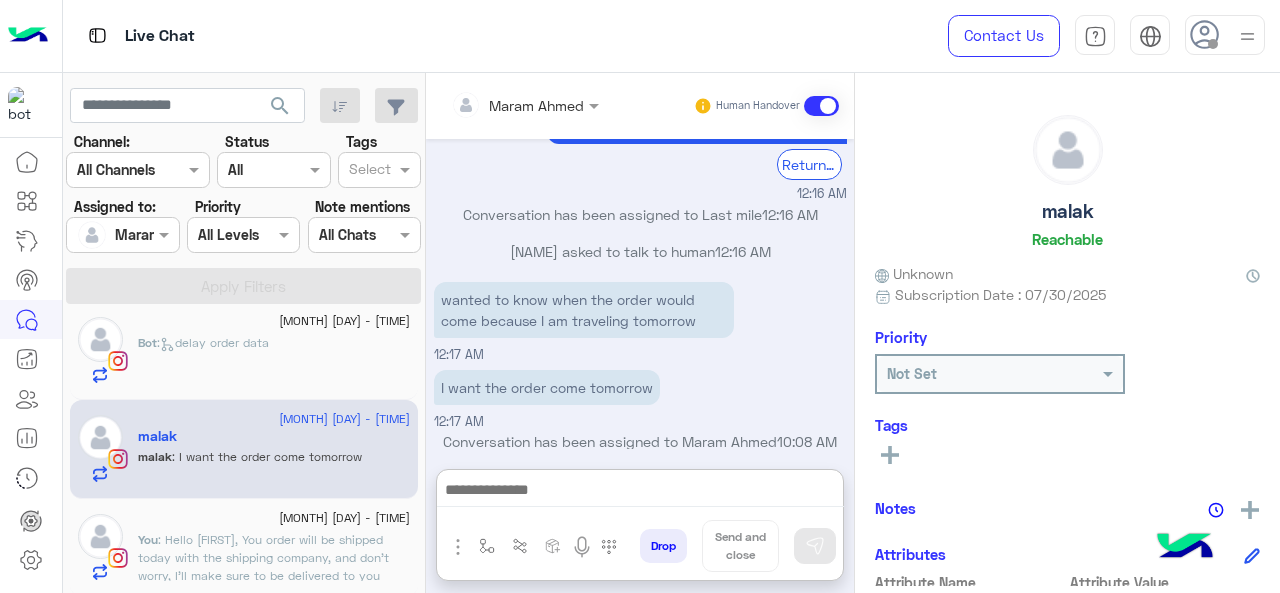 click at bounding box center (640, 492) 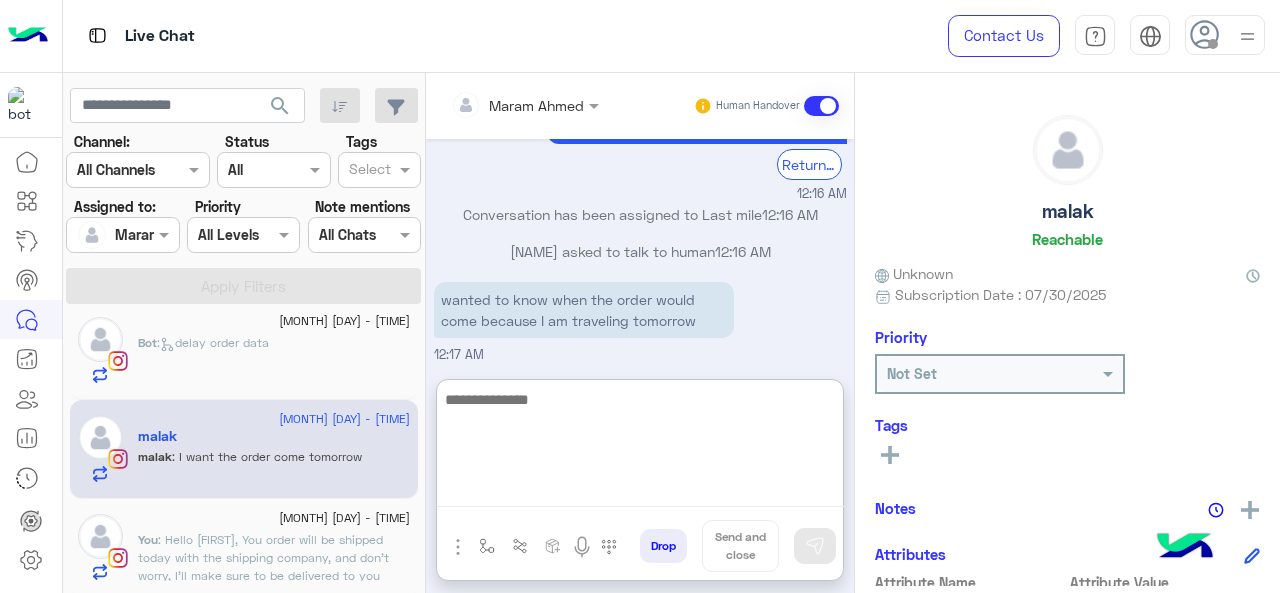 scroll, scrollTop: 988, scrollLeft: 0, axis: vertical 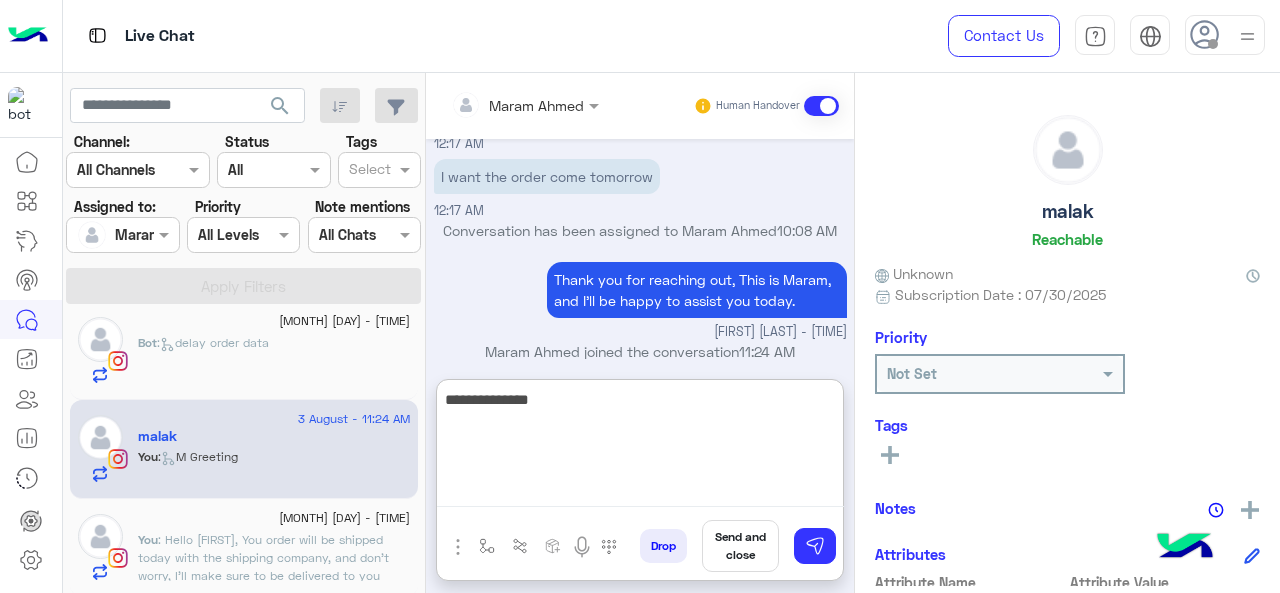 paste on "**********" 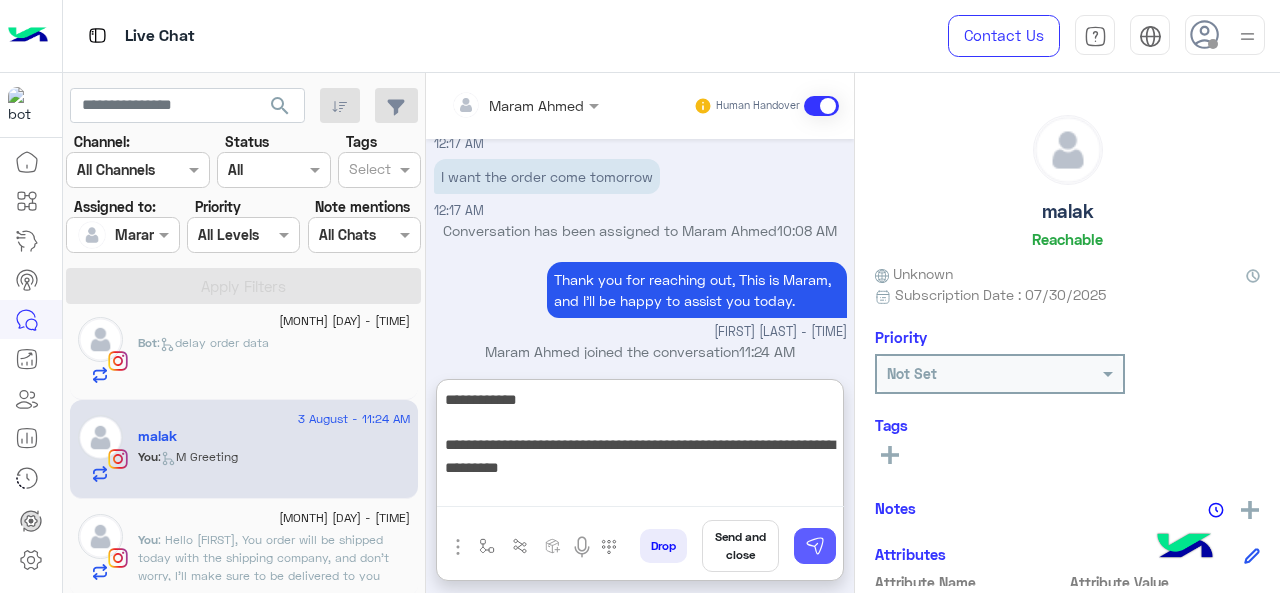 type on "**********" 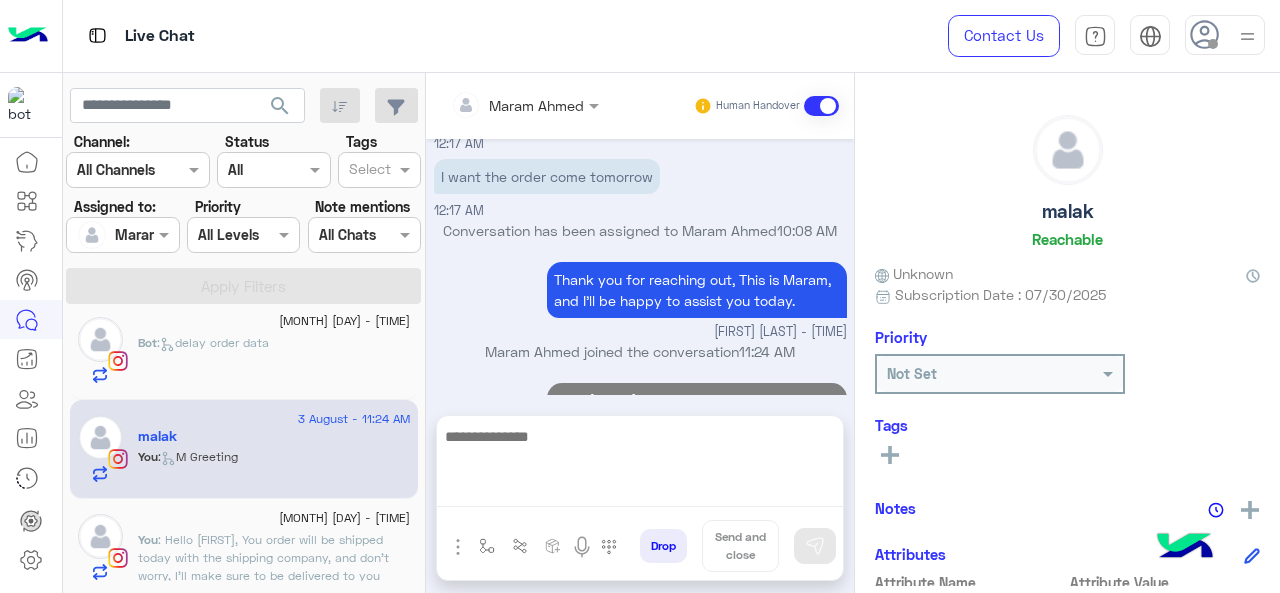 scroll, scrollTop: 1025, scrollLeft: 0, axis: vertical 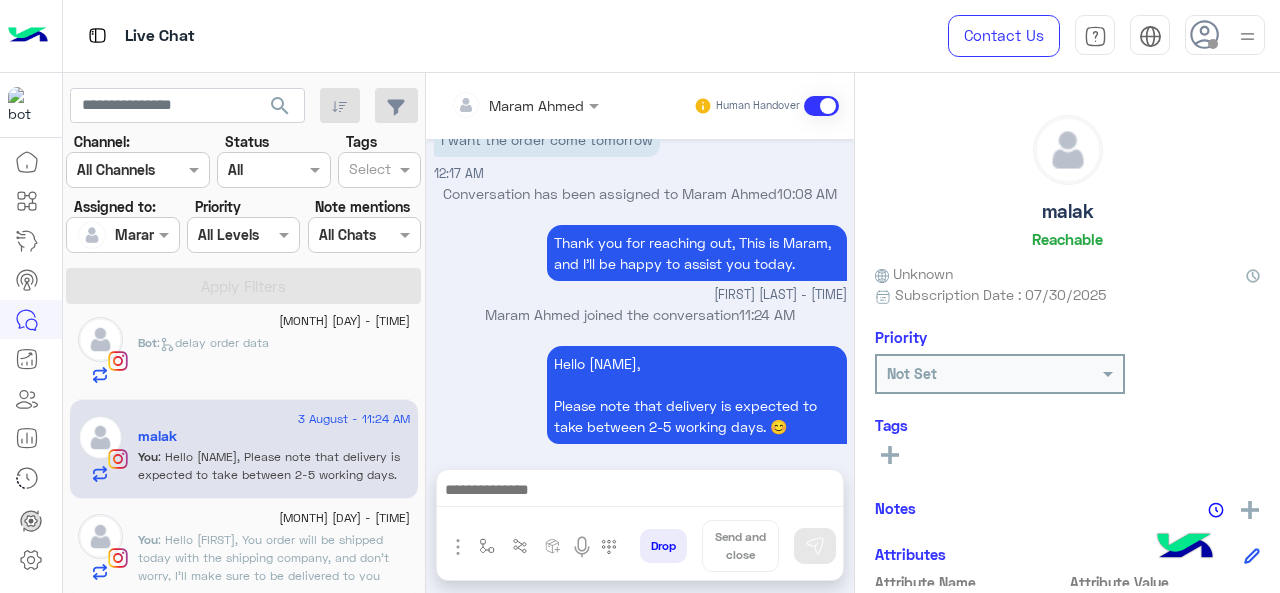 click on ": Hello Jana,
You order will be shipped today with the shipping company, and don't worry, I'll make sure to be delivered to you asap. 🤍" 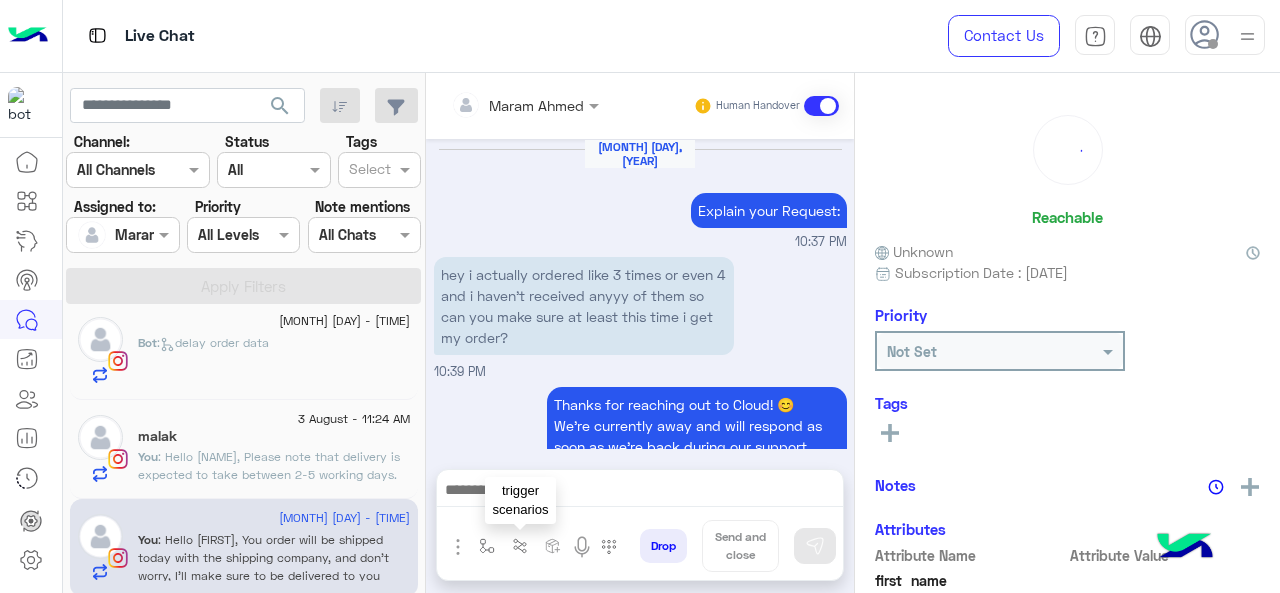 scroll, scrollTop: 684, scrollLeft: 0, axis: vertical 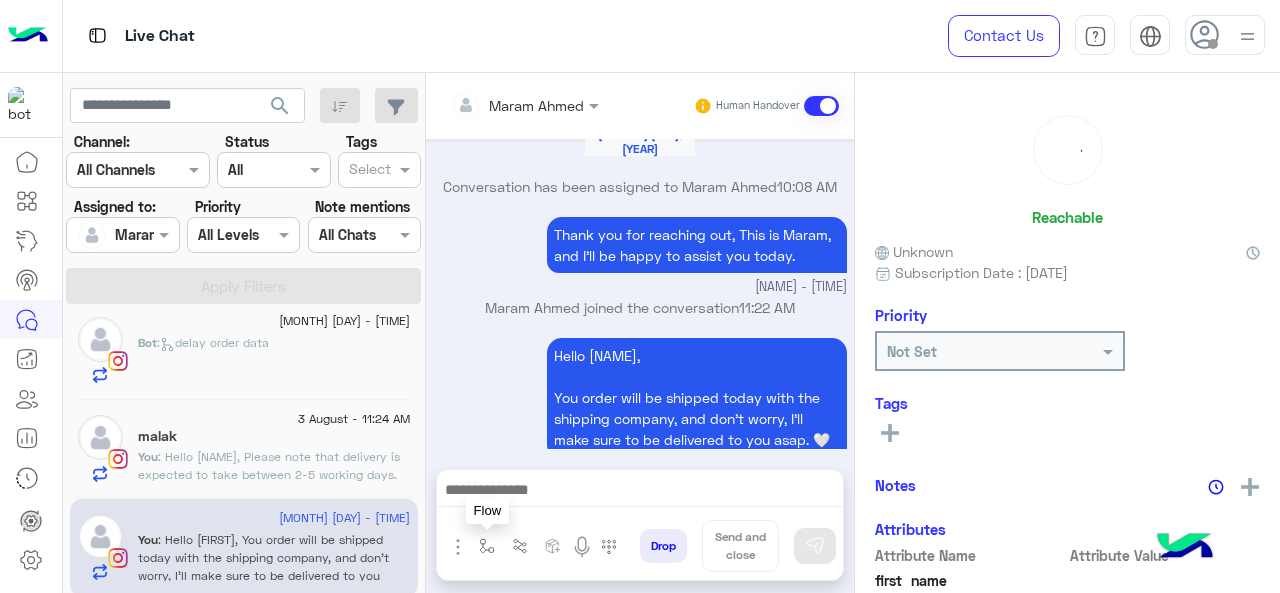 click at bounding box center (487, 546) 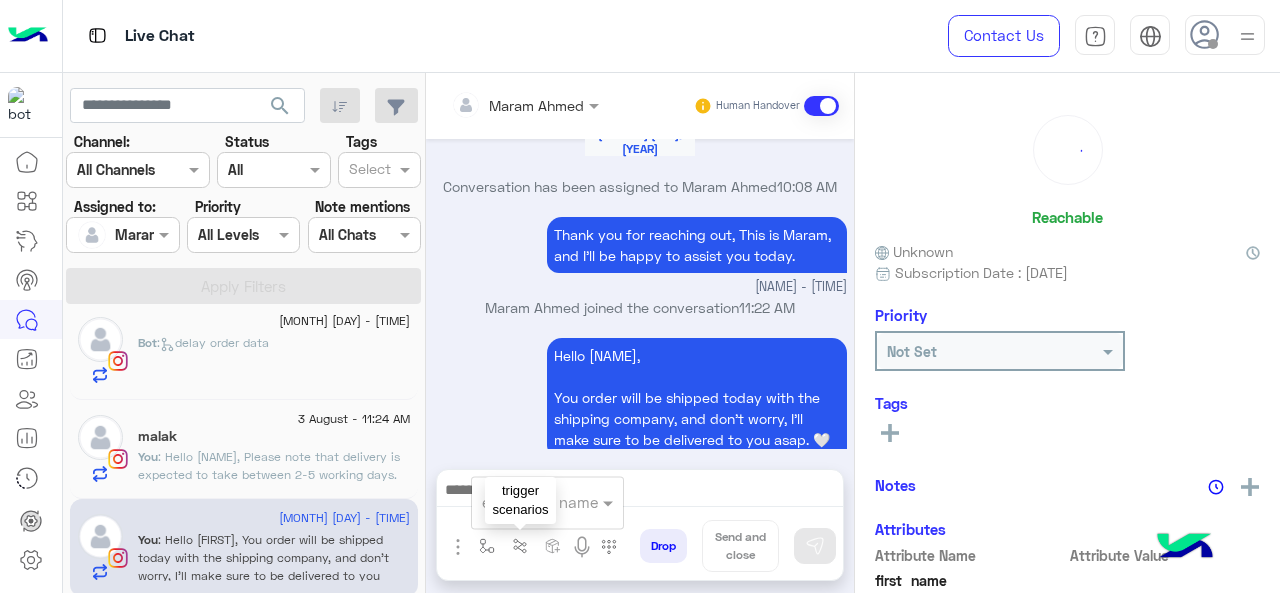 click at bounding box center [523, 502] 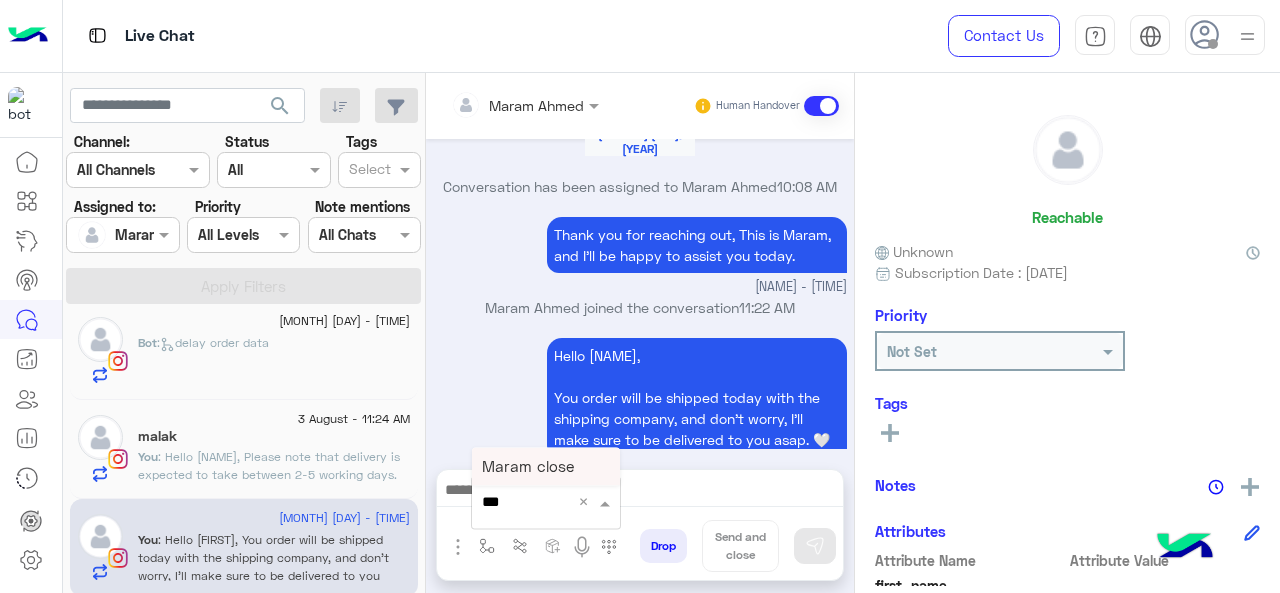 type on "****" 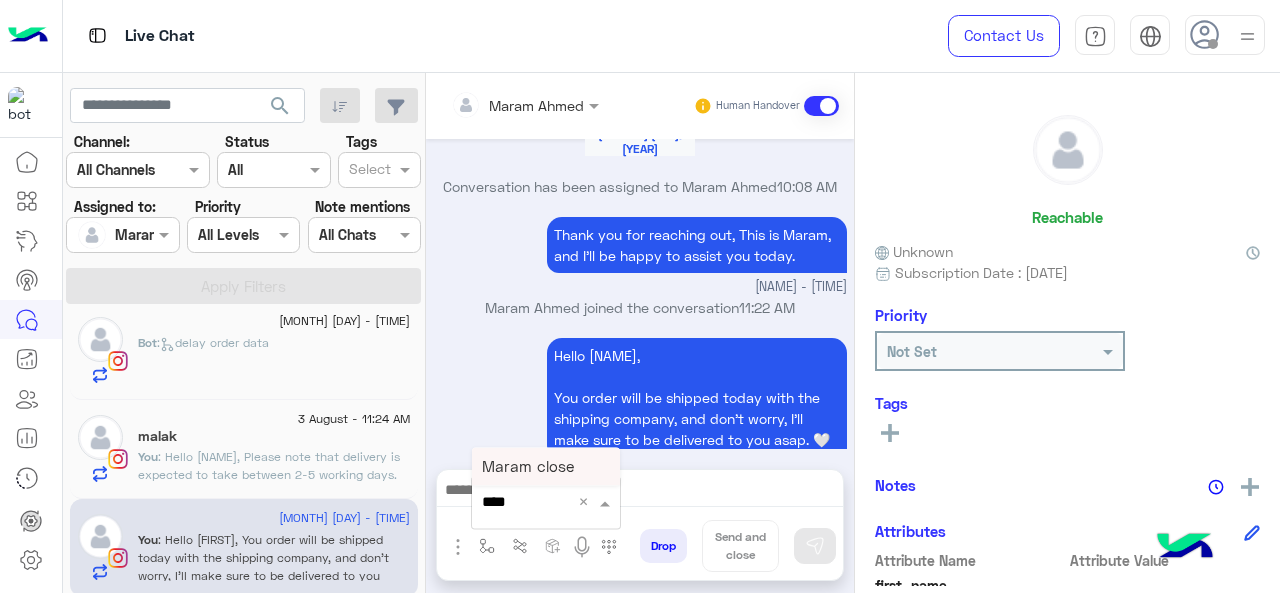 click on "Maram close" at bounding box center [528, 466] 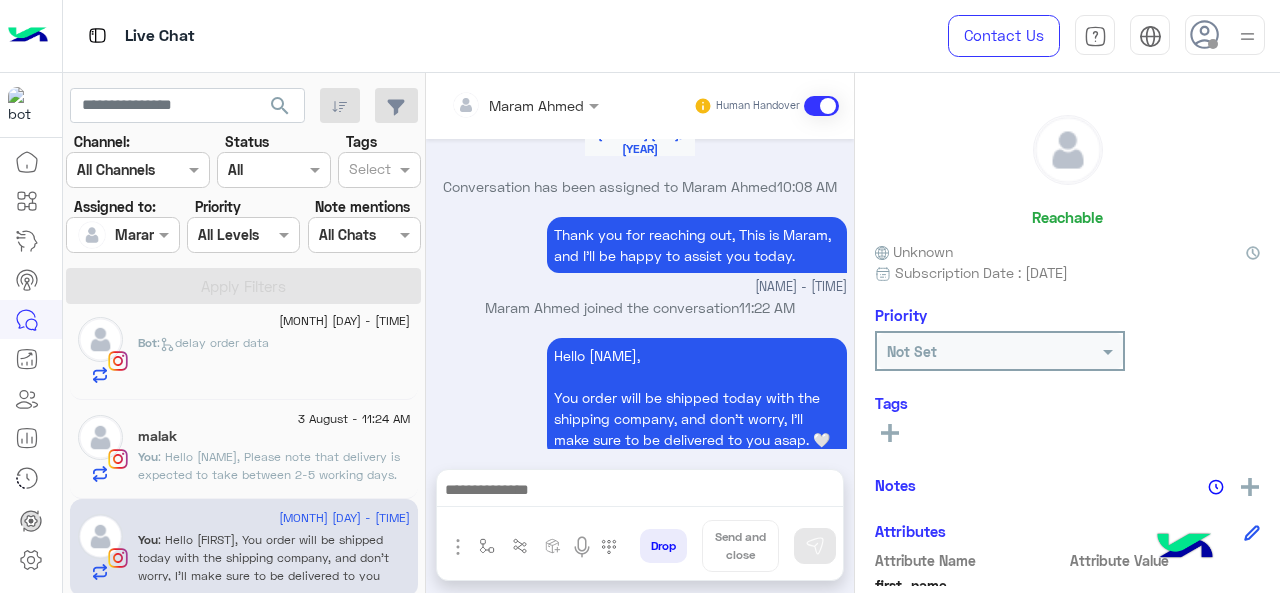 type on "**********" 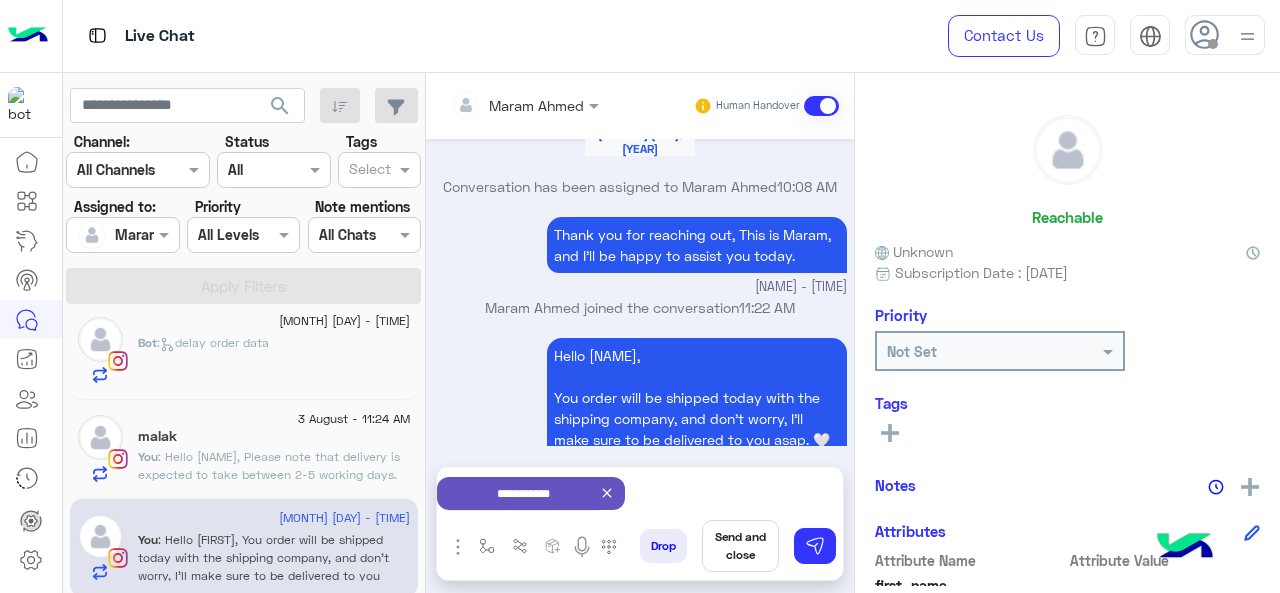click on "Send and close" at bounding box center (740, 546) 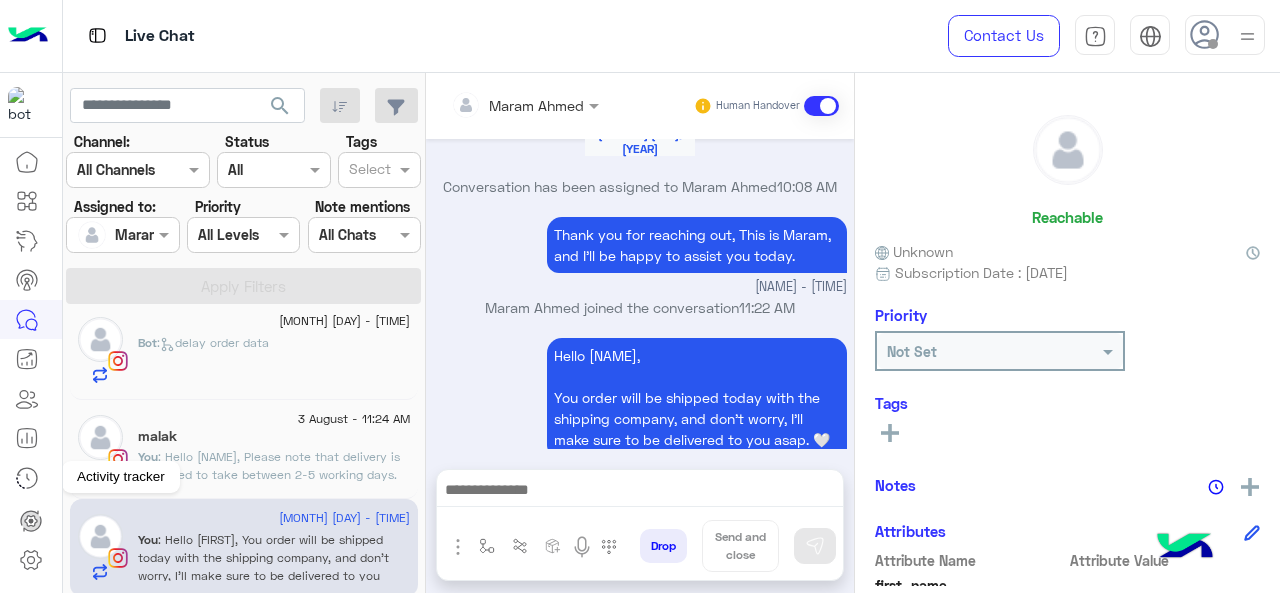 scroll, scrollTop: 704, scrollLeft: 0, axis: vertical 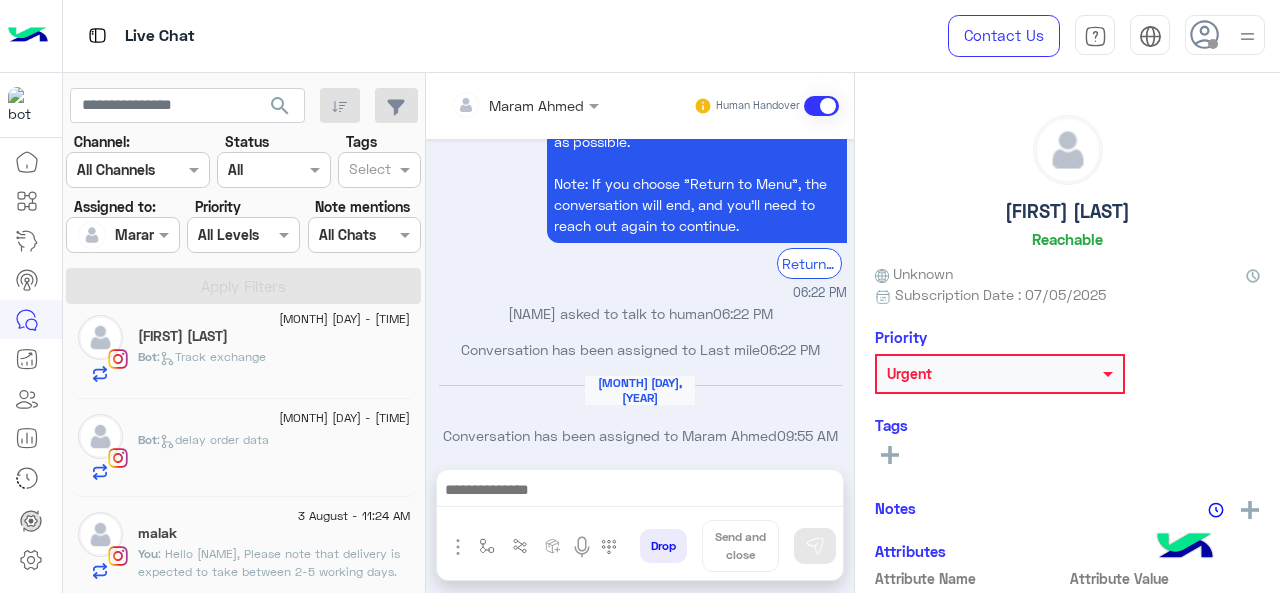 click on "Bot :   delay order data" 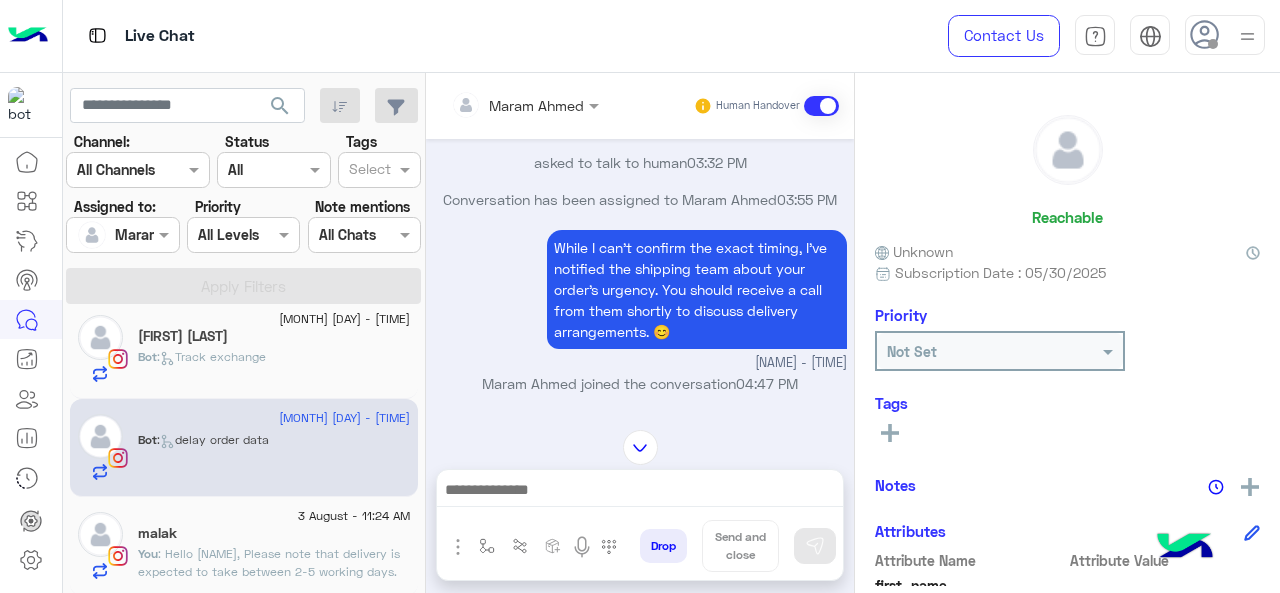 scroll, scrollTop: 2462, scrollLeft: 0, axis: vertical 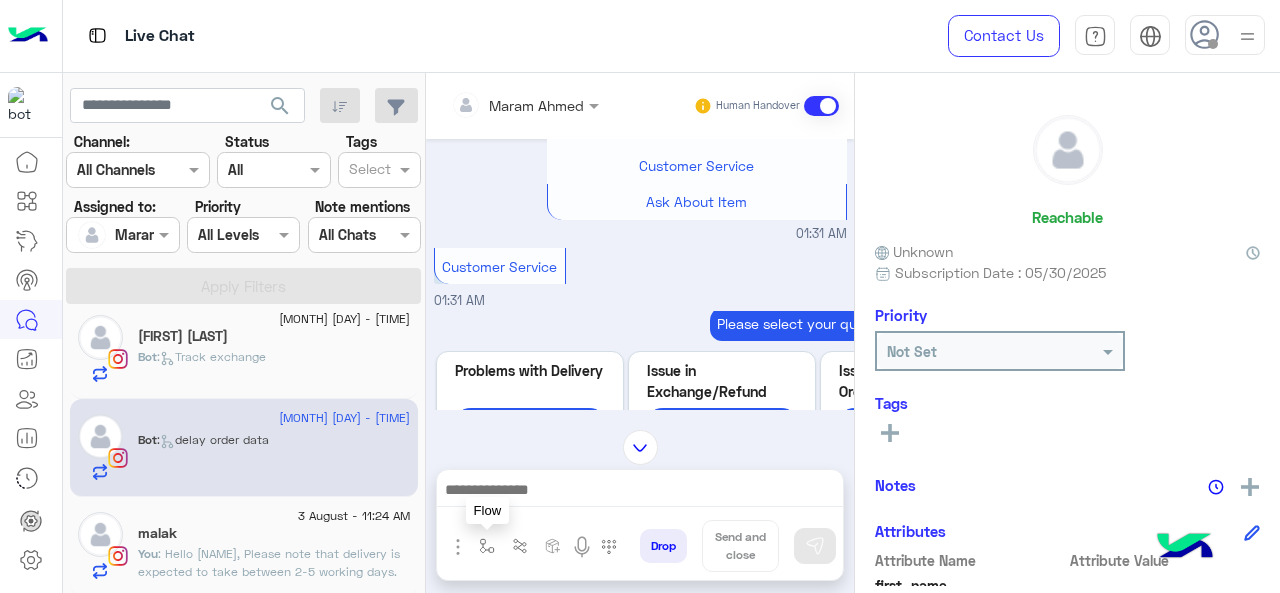 click at bounding box center [487, 546] 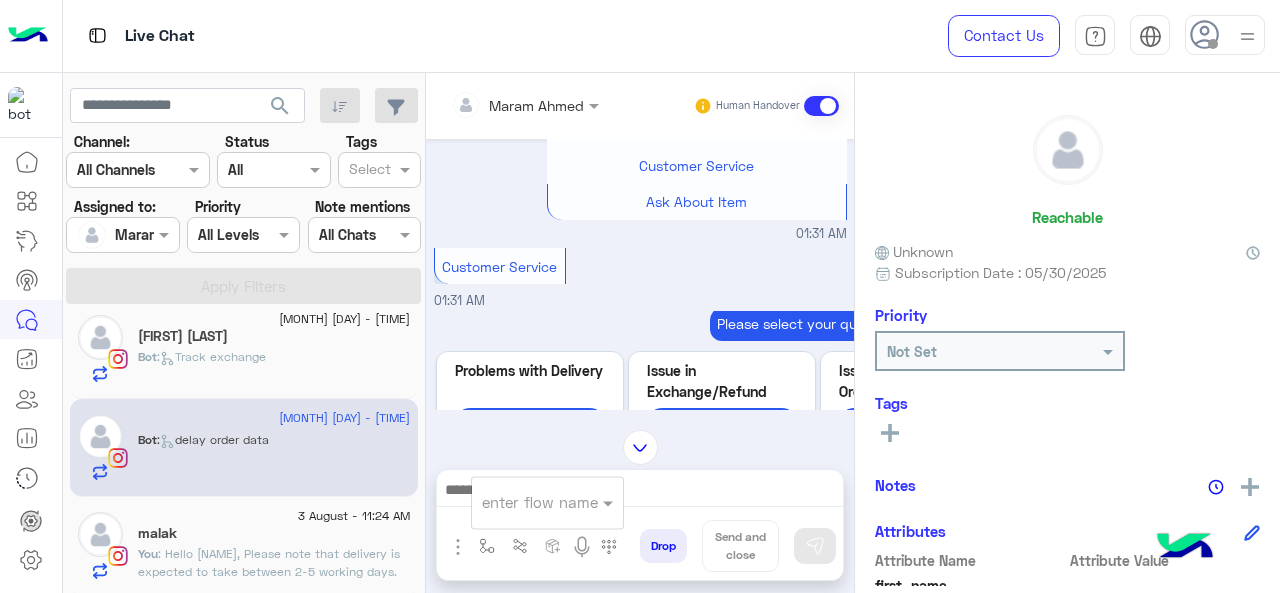 click at bounding box center [523, 502] 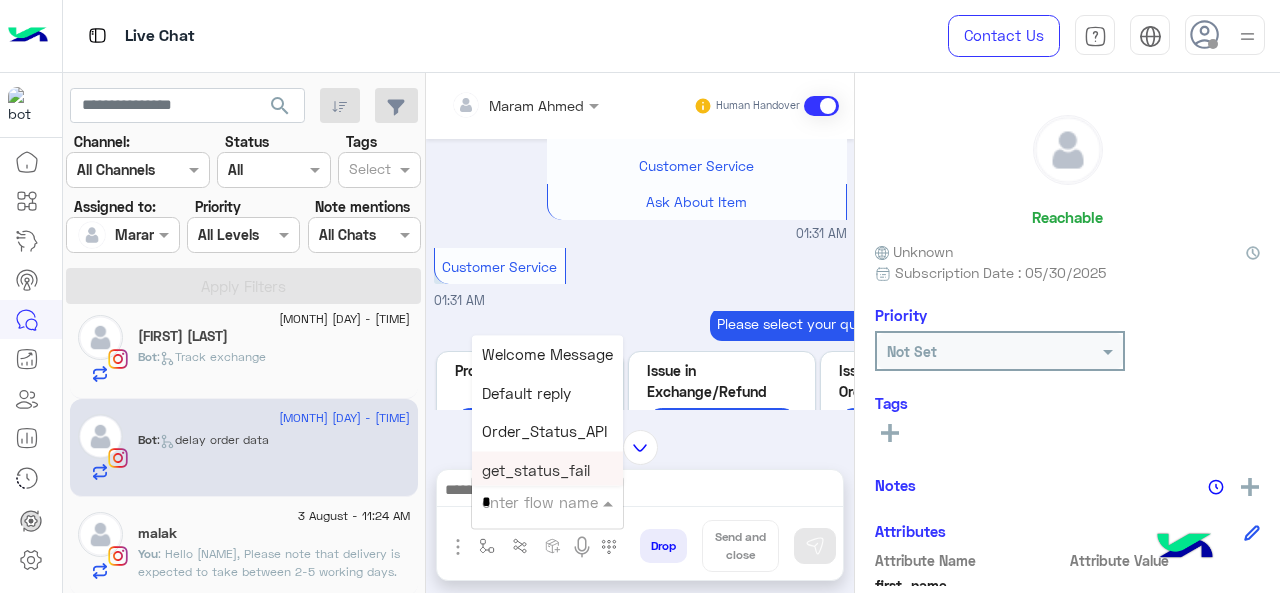 type on "*" 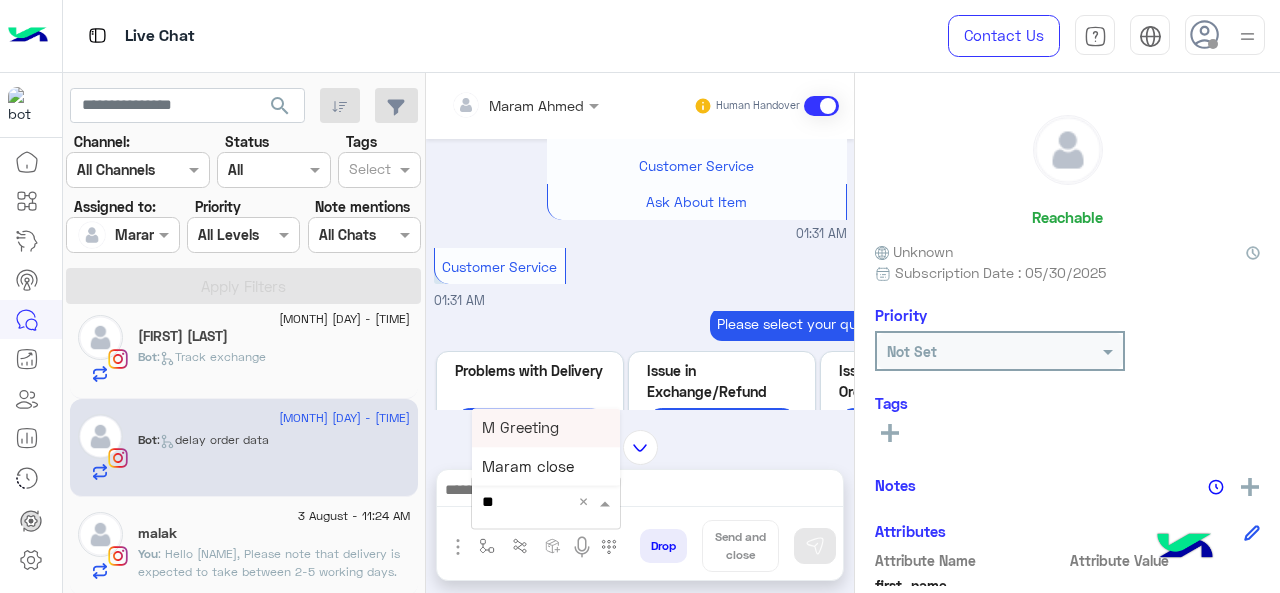 click on "M Greeting" at bounding box center (520, 427) 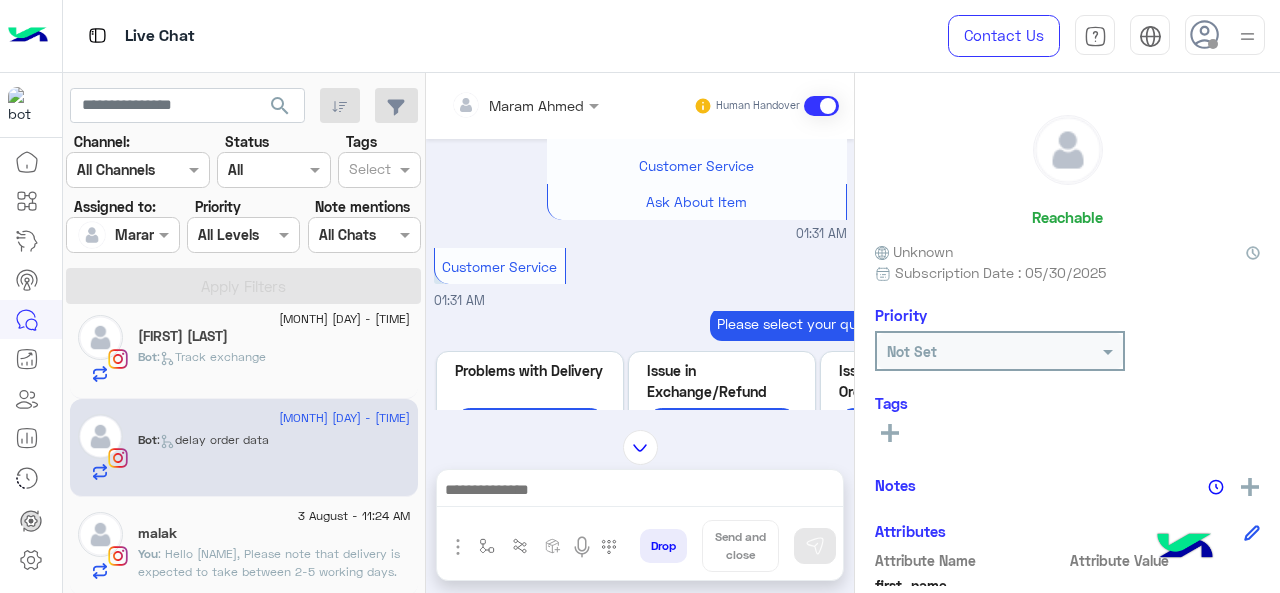 type on "**********" 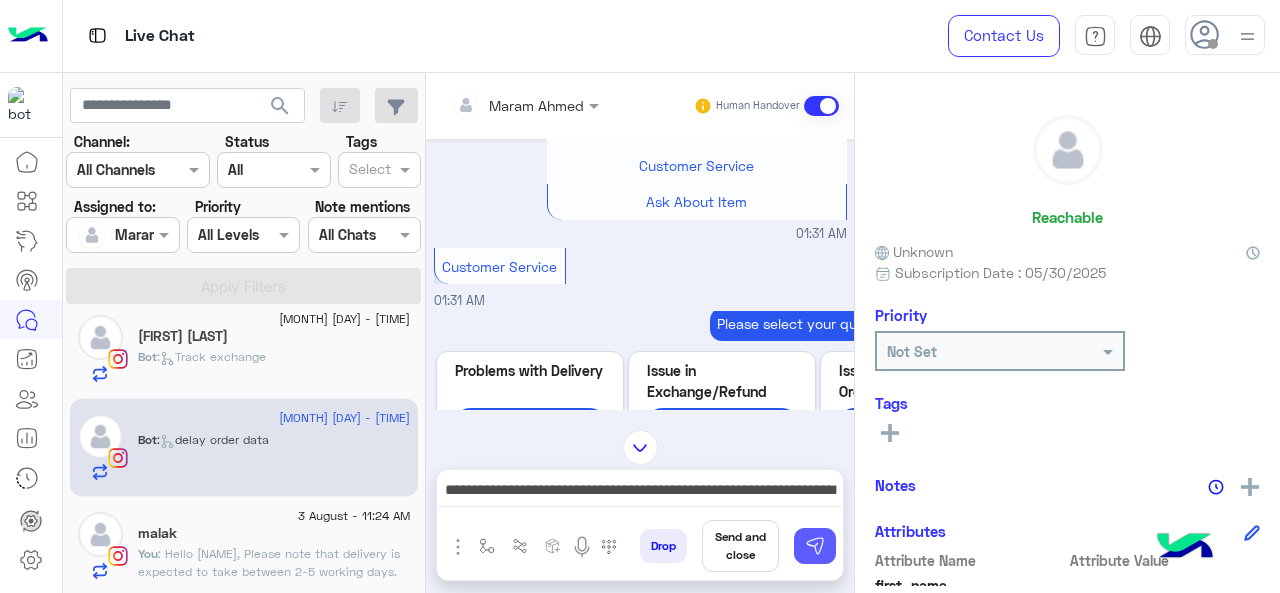 click at bounding box center [815, 546] 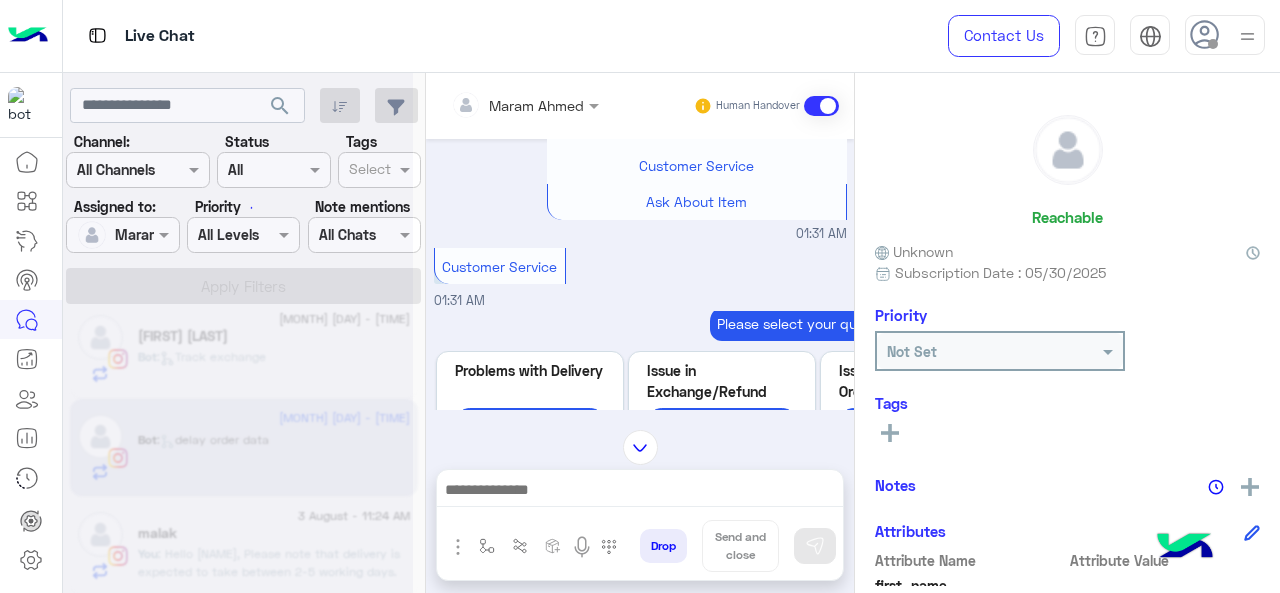 click at bounding box center (640, 492) 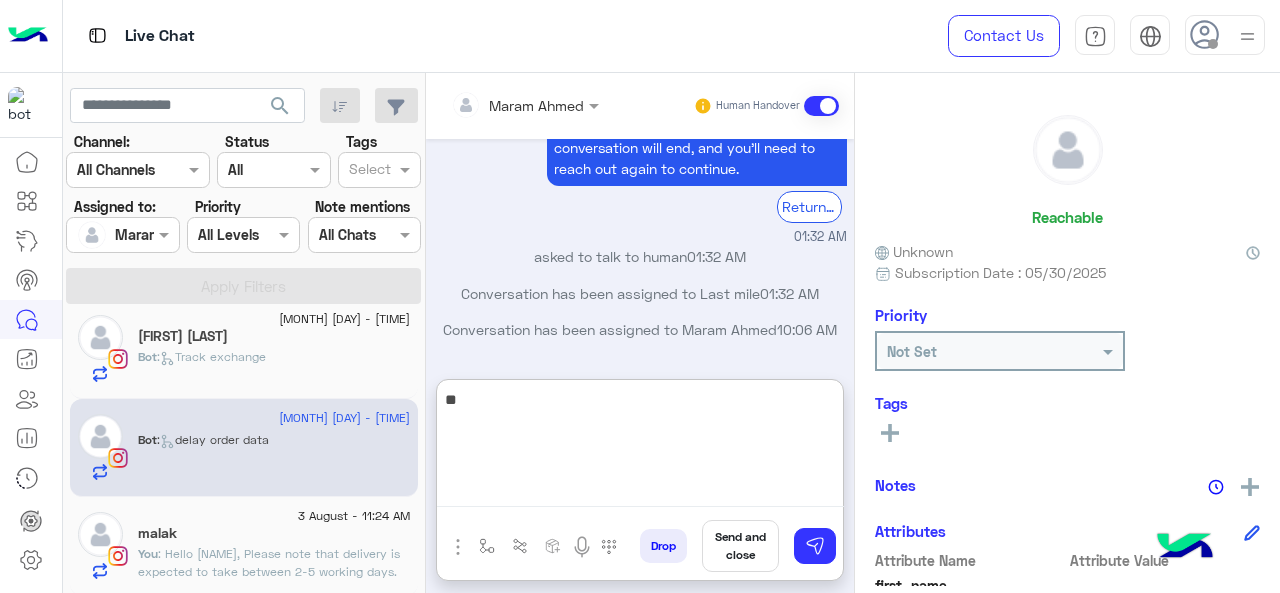scroll, scrollTop: 3671, scrollLeft: 0, axis: vertical 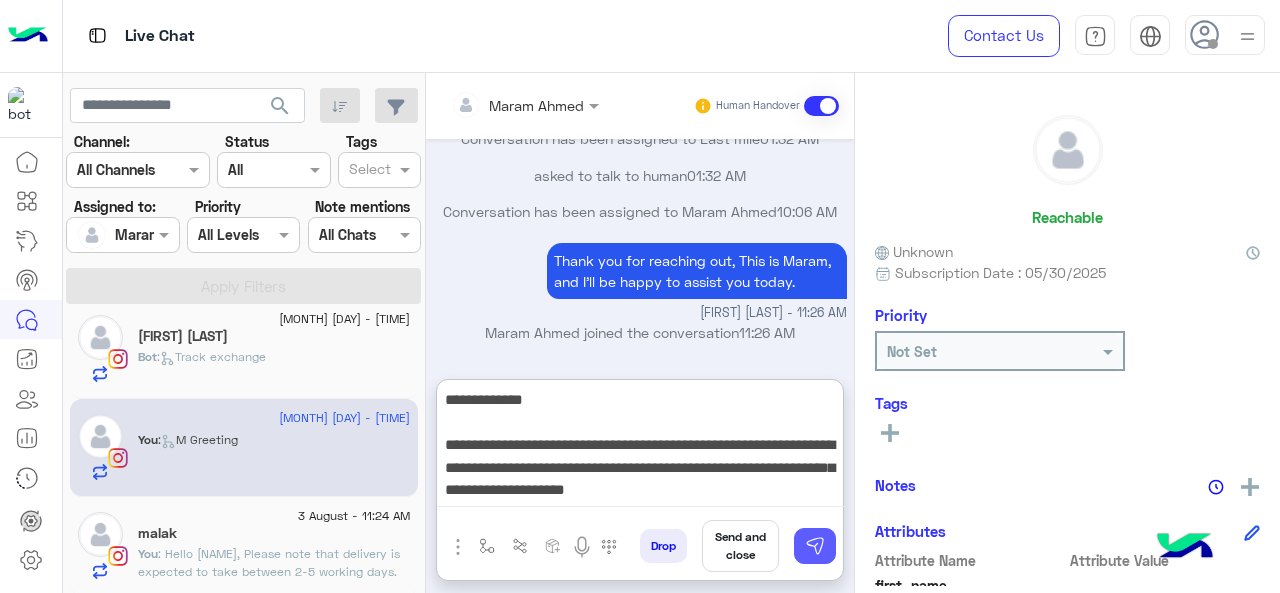 type on "**********" 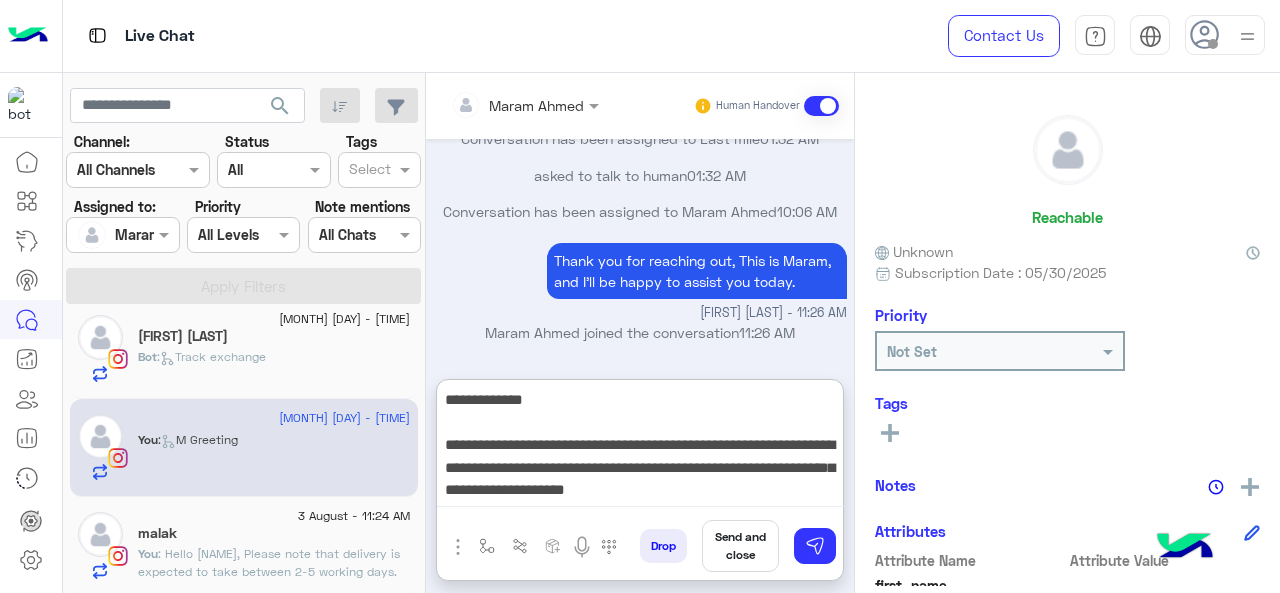type 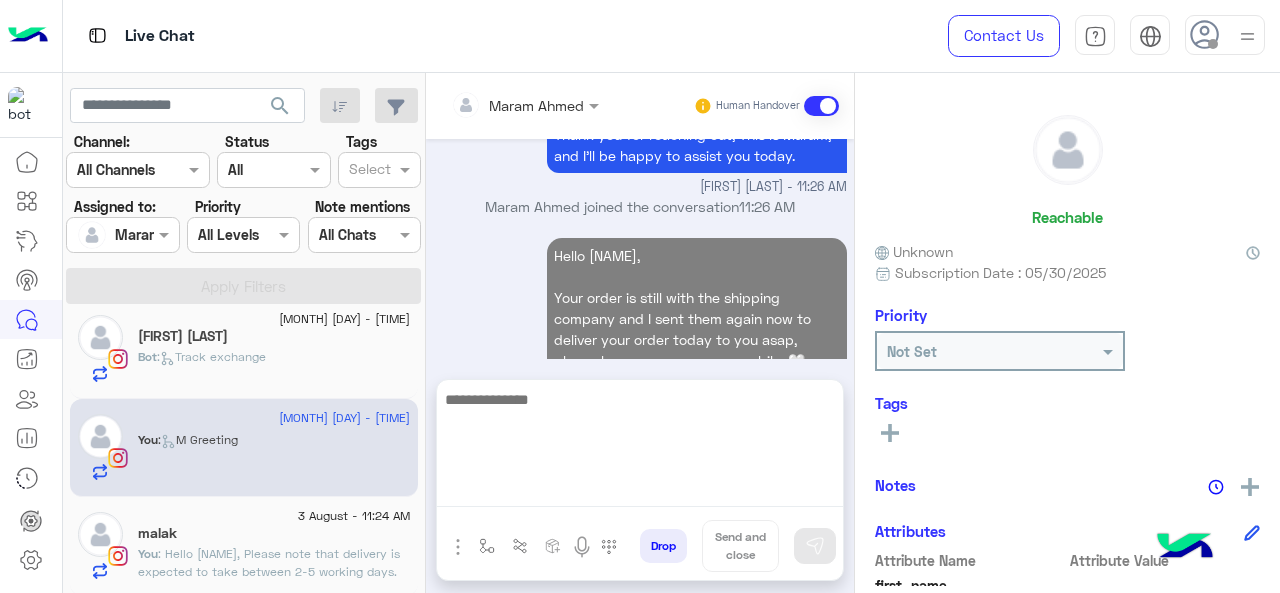 scroll, scrollTop: 3750, scrollLeft: 0, axis: vertical 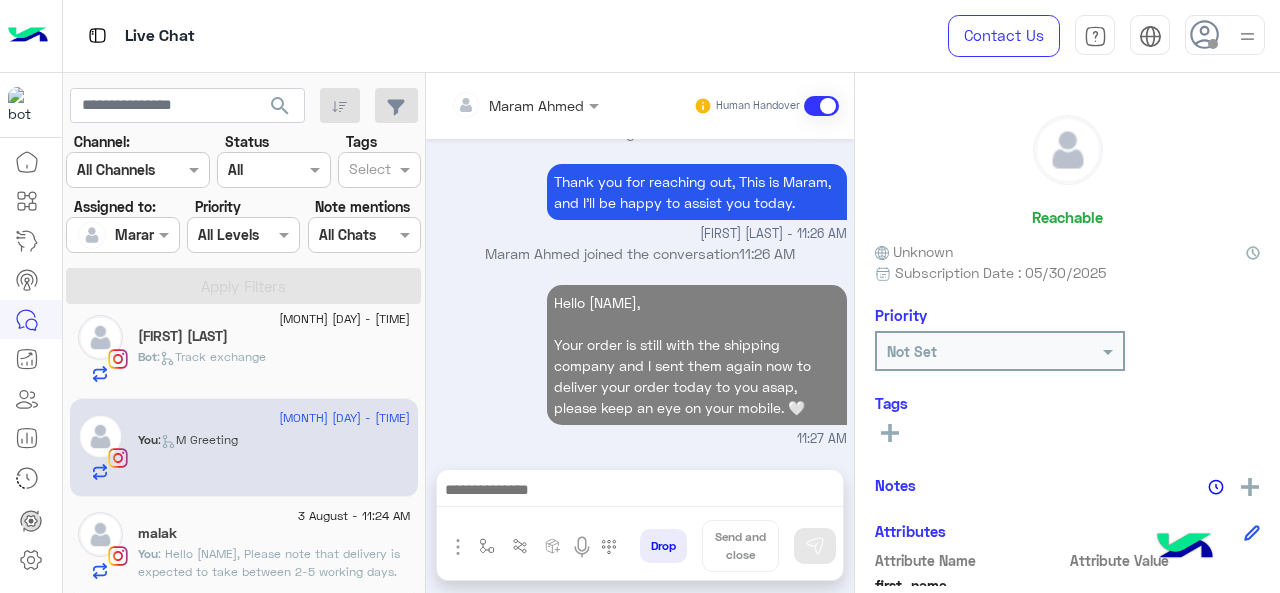 click on ": Hello Malak,
Please note that delivery is expected to take between 2-5 working days. 😊" 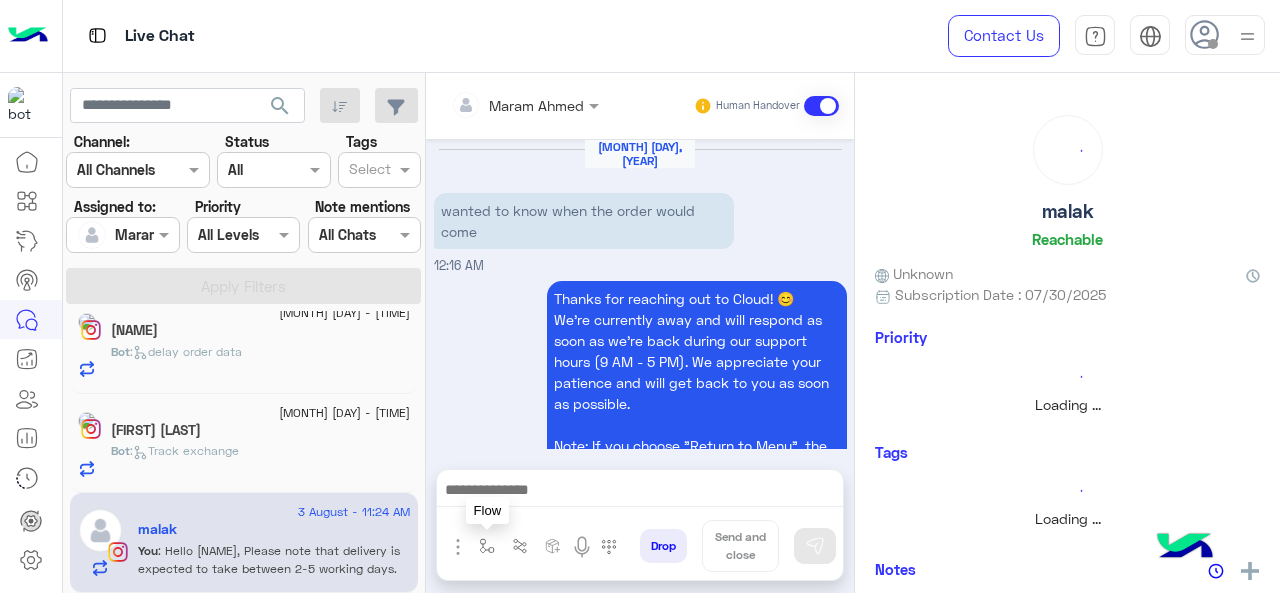 scroll, scrollTop: 609, scrollLeft: 0, axis: vertical 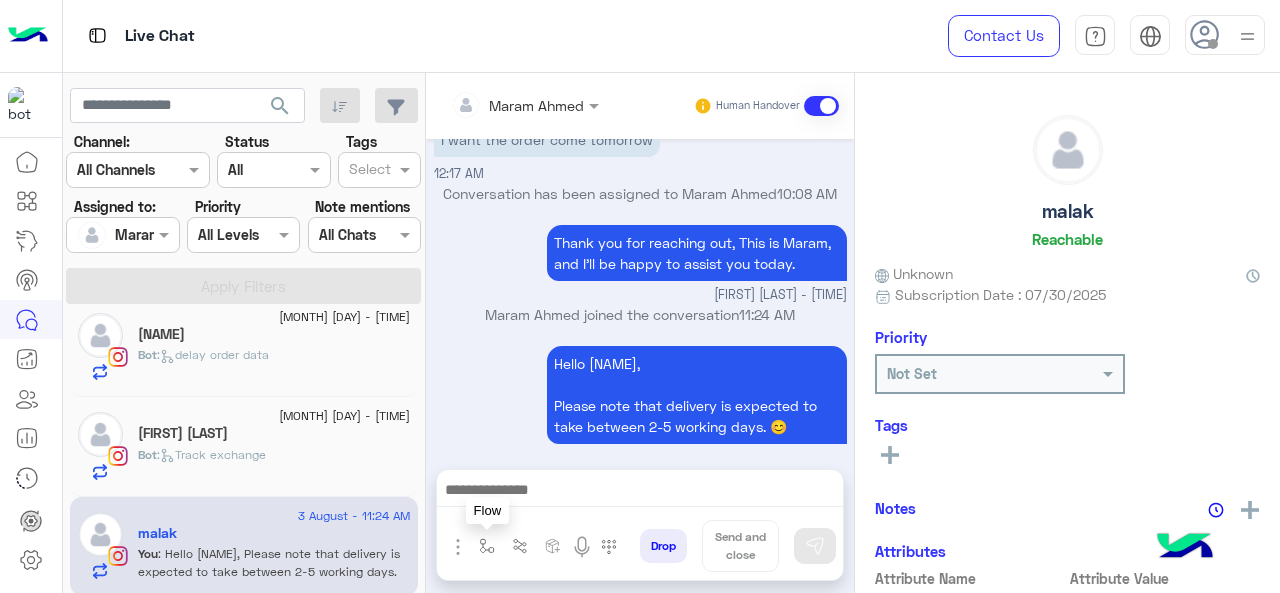 click at bounding box center [487, 546] 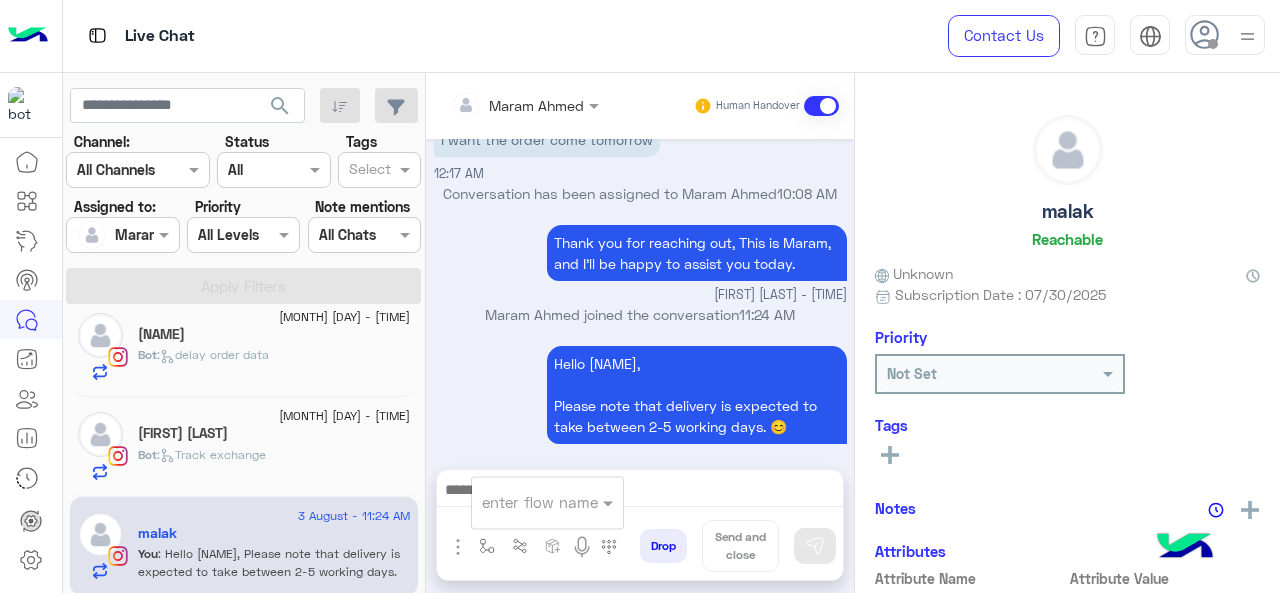 click at bounding box center [523, 502] 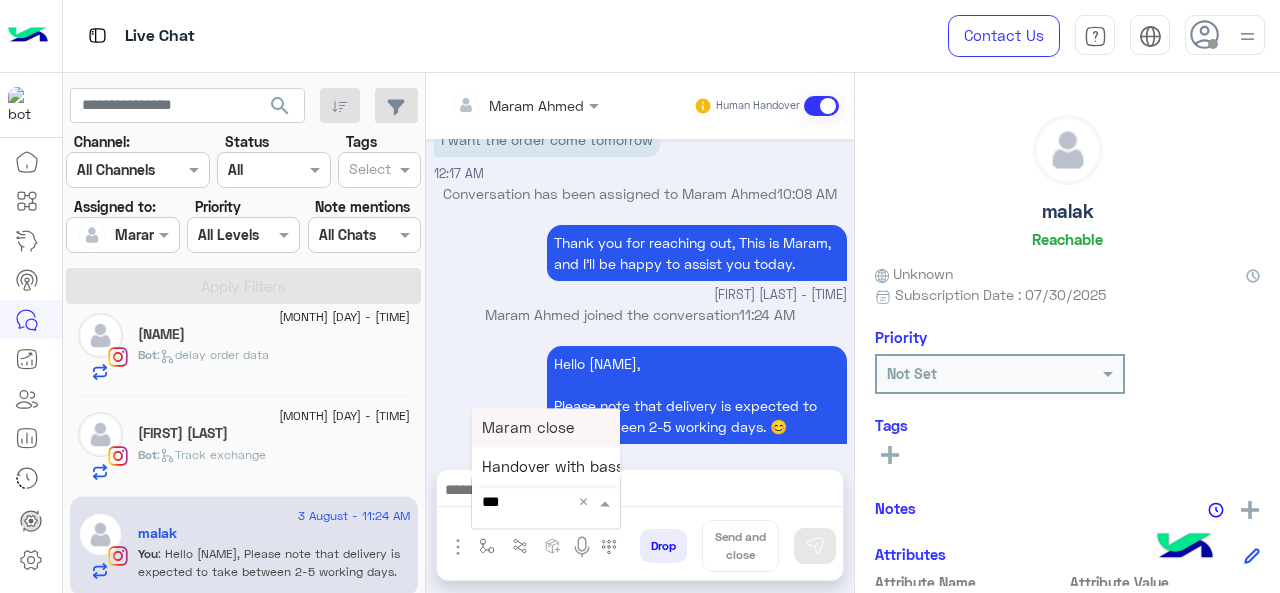 type on "****" 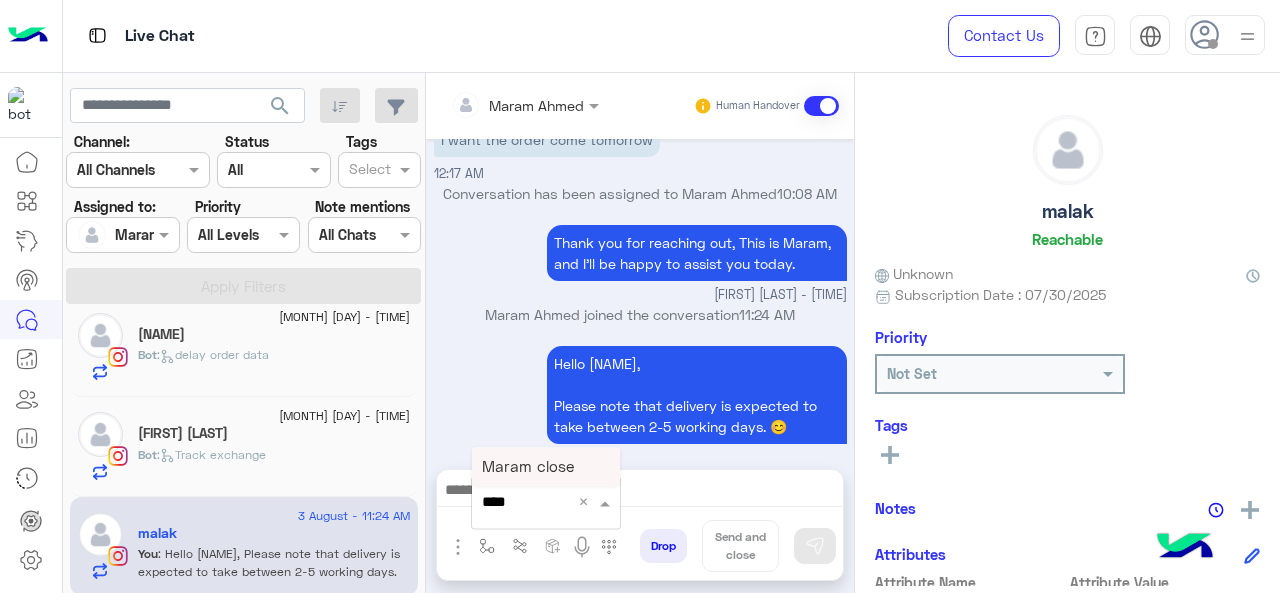 click on "Maram close" at bounding box center (546, 466) 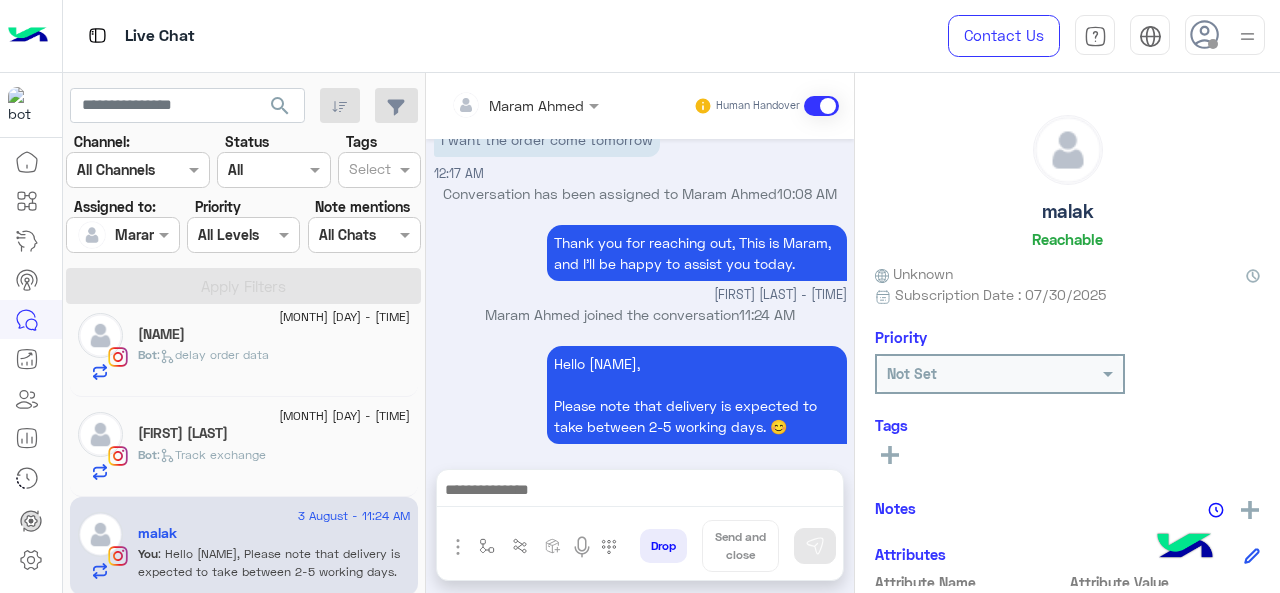 type on "**********" 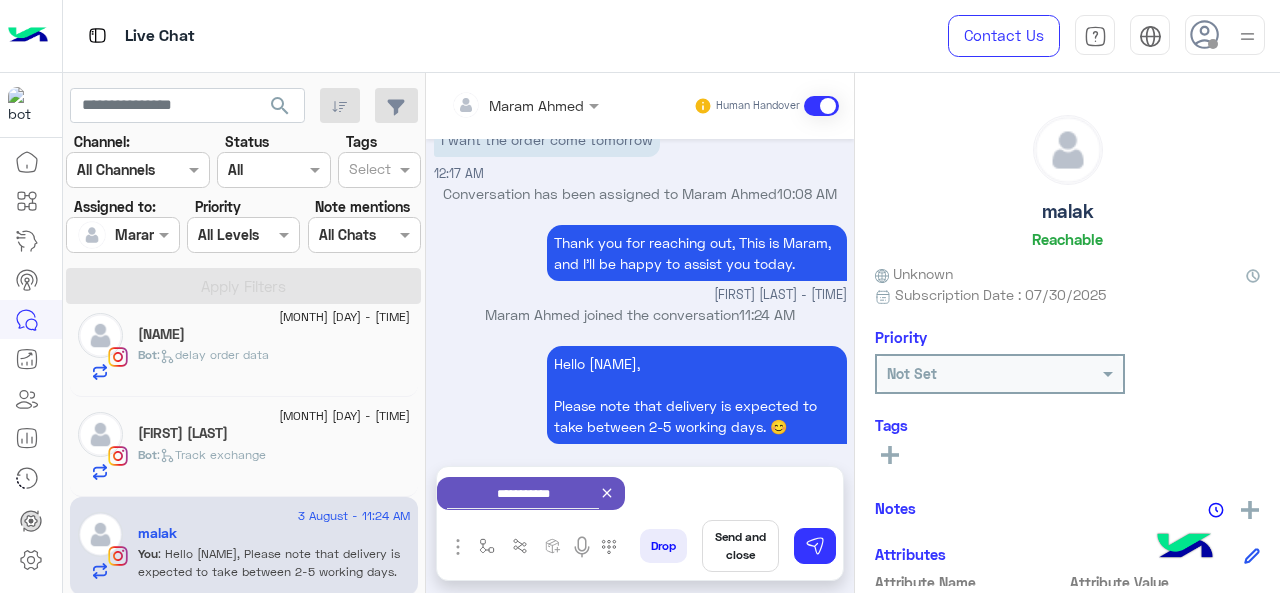 click on "Send and close" at bounding box center [740, 546] 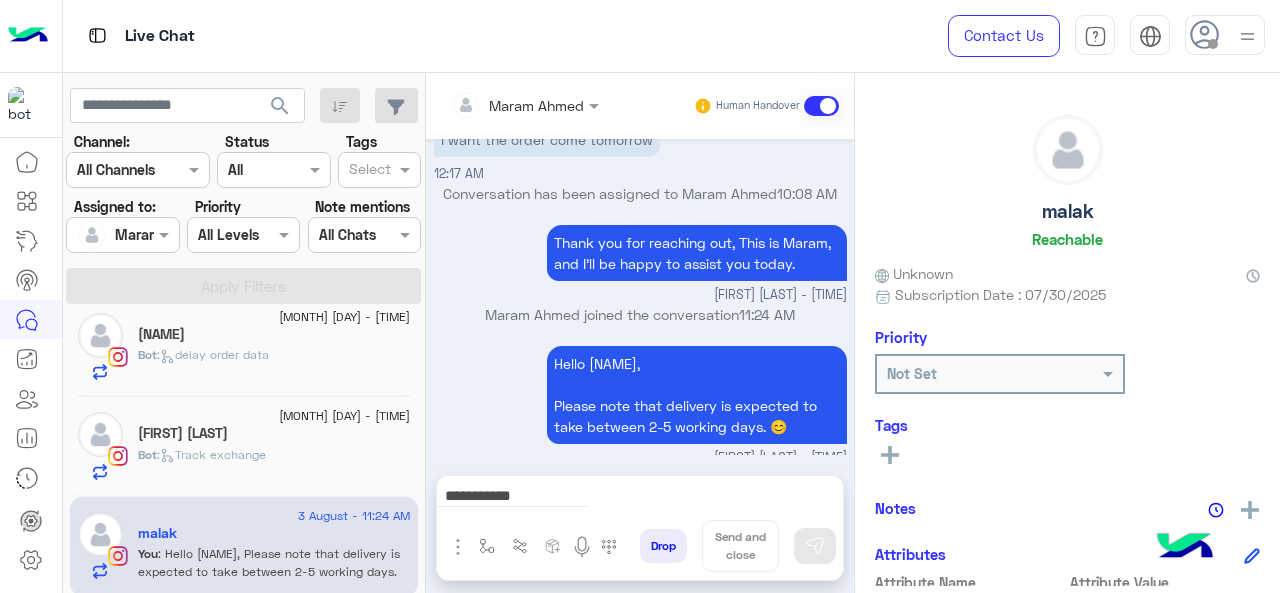 type 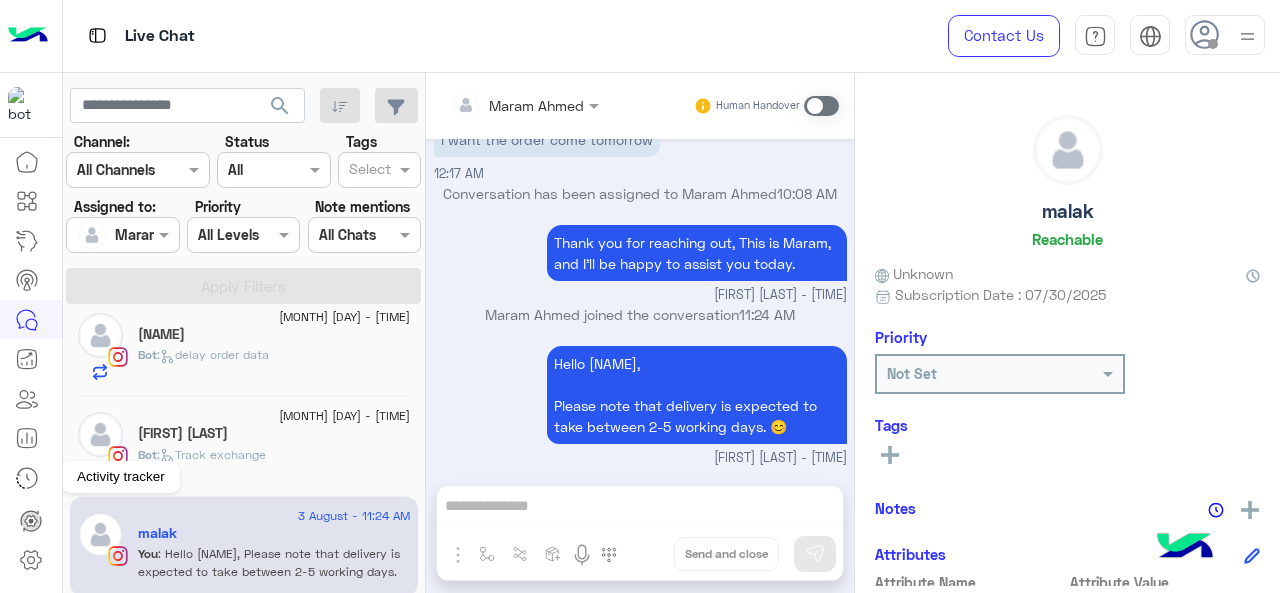 scroll, scrollTop: 630, scrollLeft: 0, axis: vertical 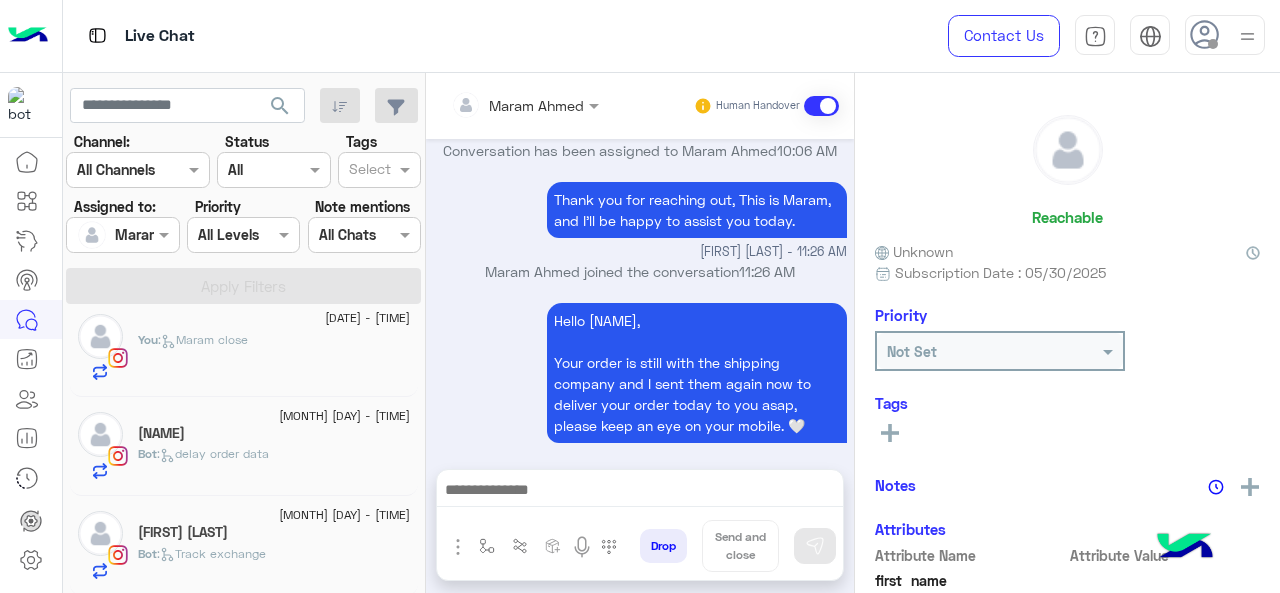 click on "Bot :   Track exchange" 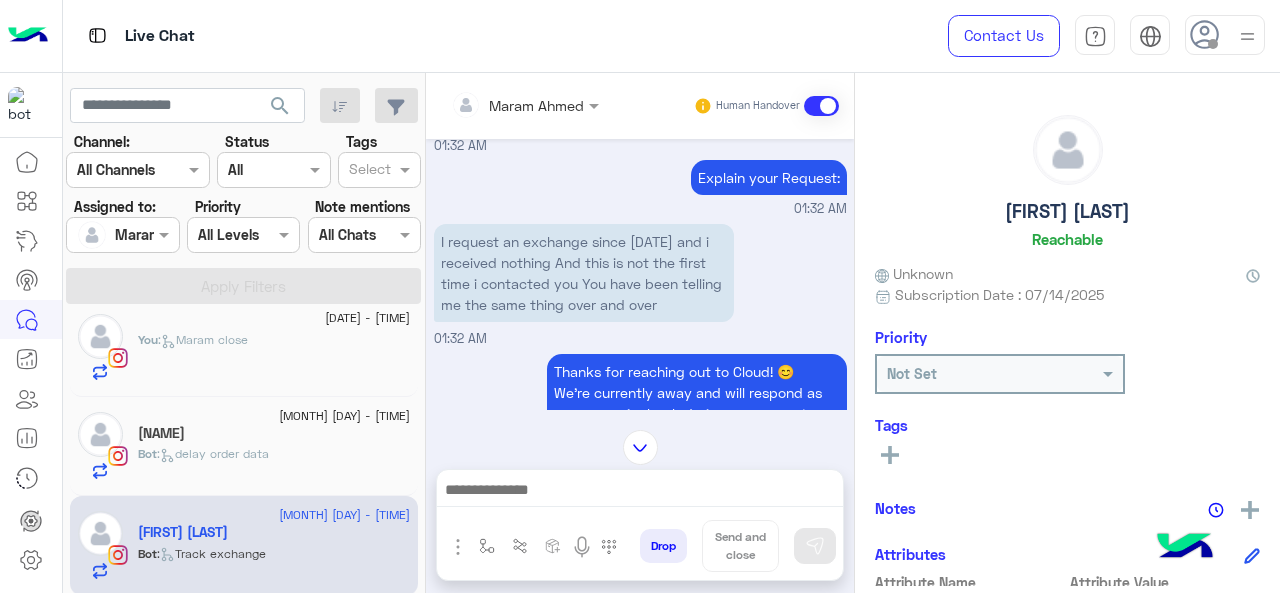 scroll, scrollTop: 517, scrollLeft: 0, axis: vertical 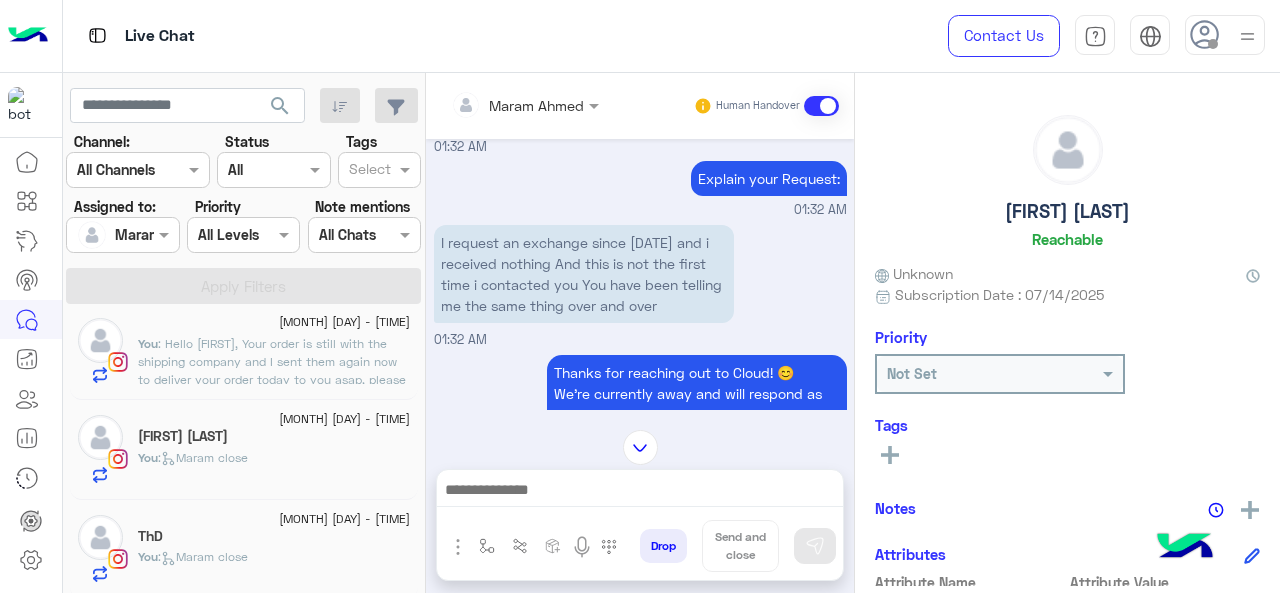 click on ":   Maram close" 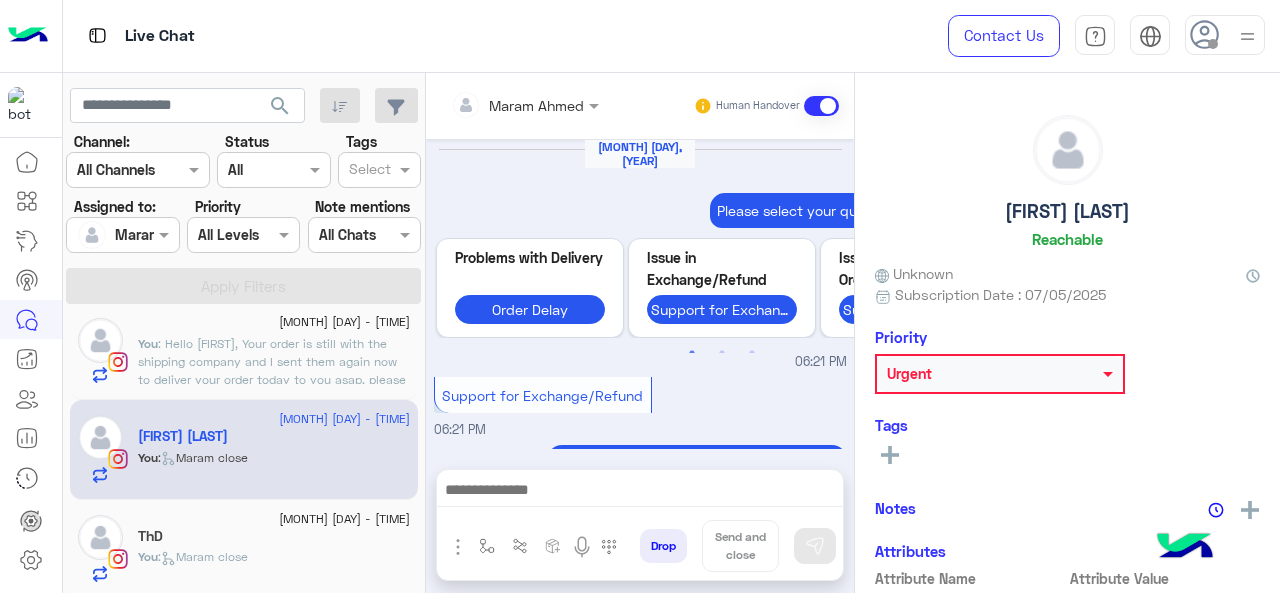 scroll, scrollTop: 790, scrollLeft: 0, axis: vertical 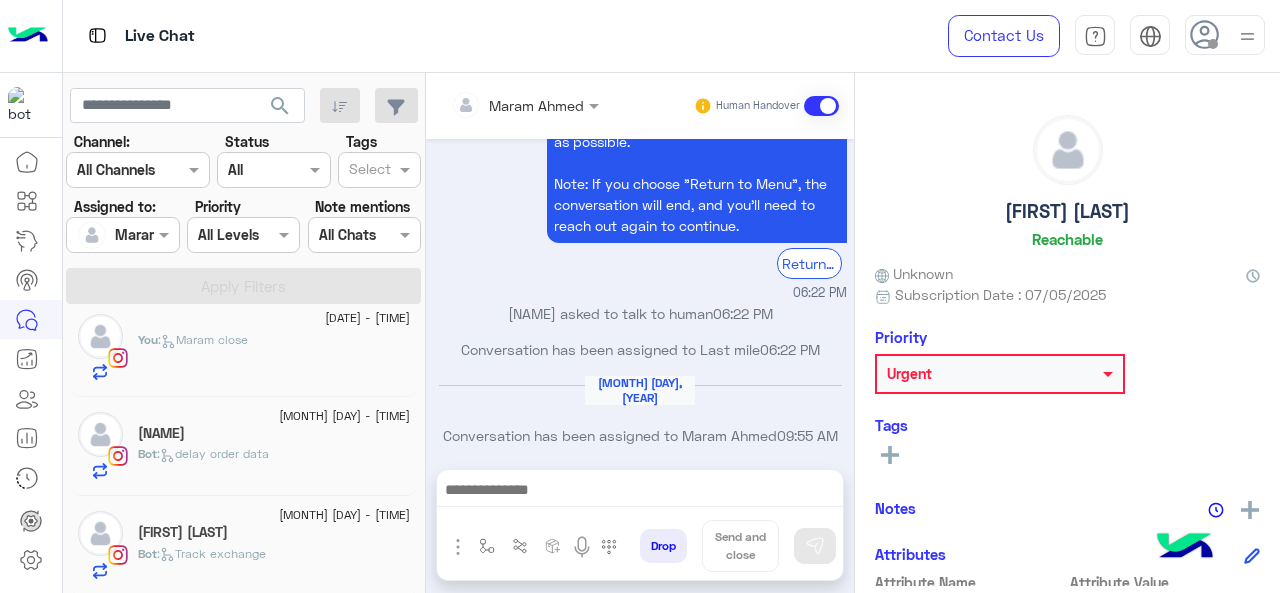 click on ":   Track exchange" 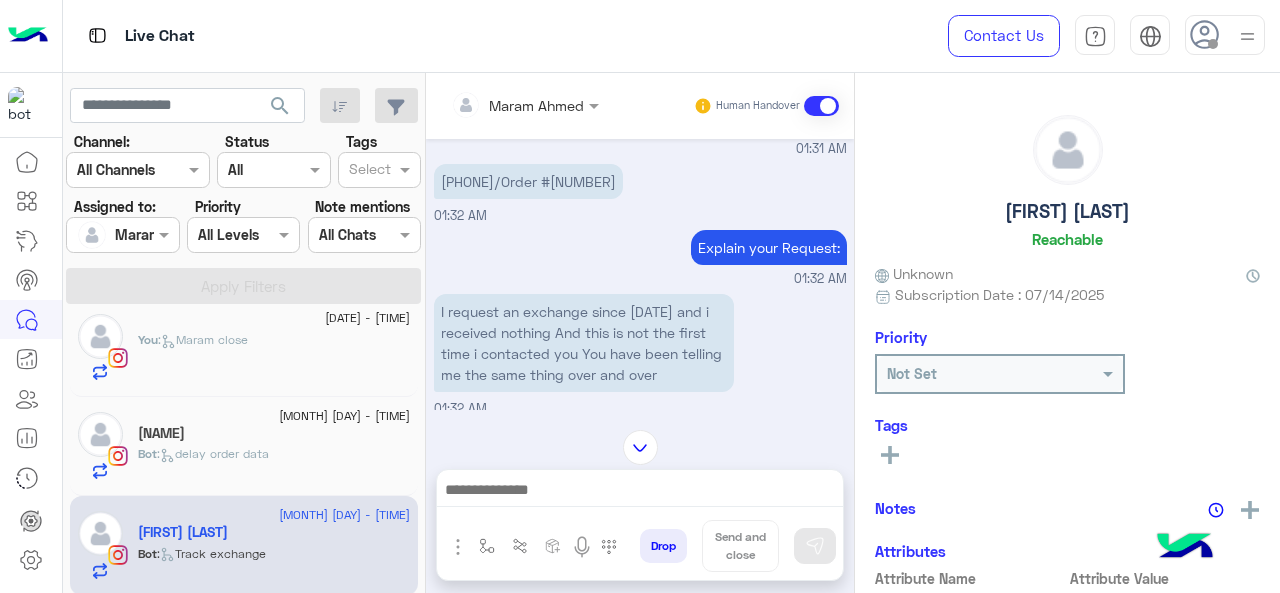 scroll, scrollTop: 417, scrollLeft: 0, axis: vertical 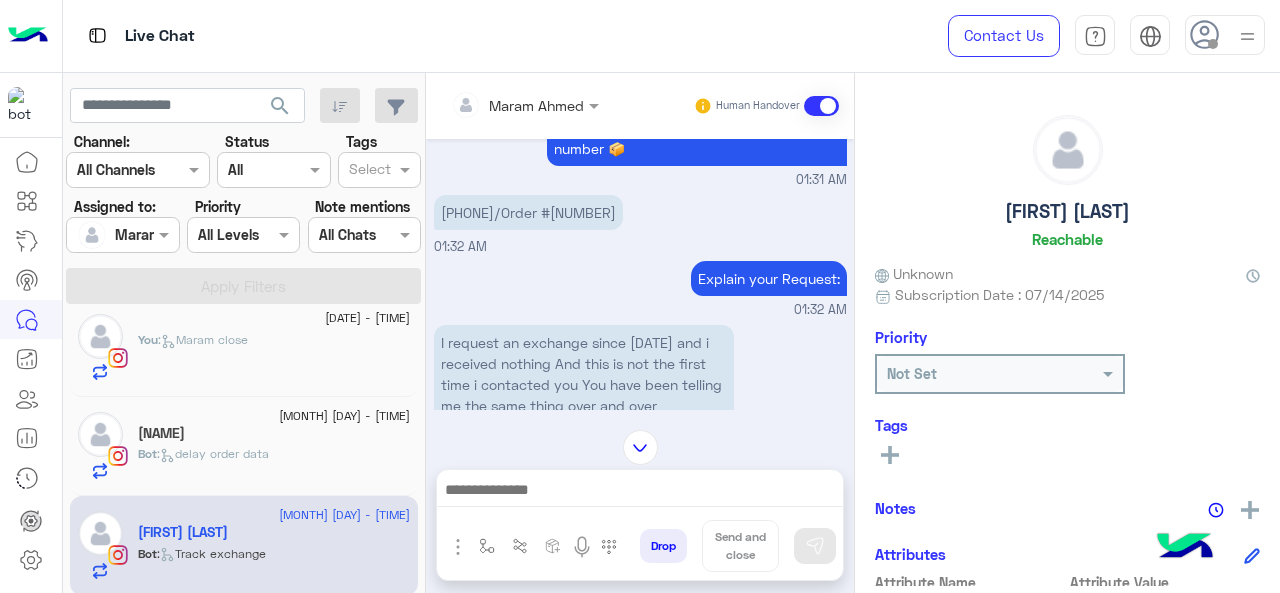 click on "01111122352/Order #101686" at bounding box center [528, 212] 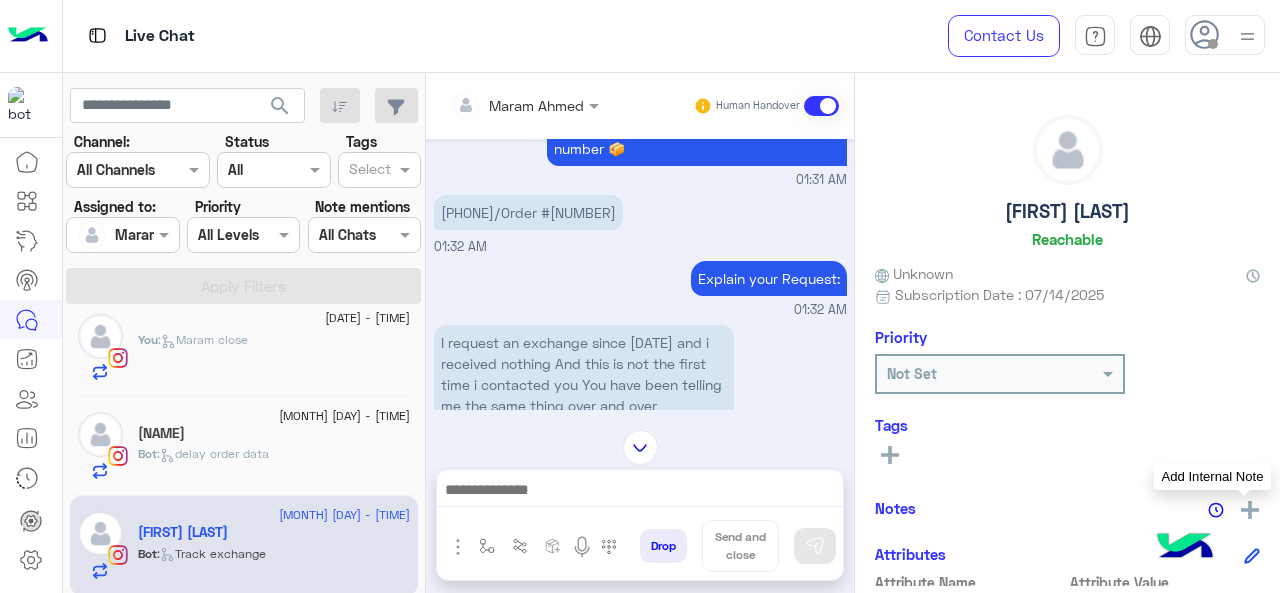 click 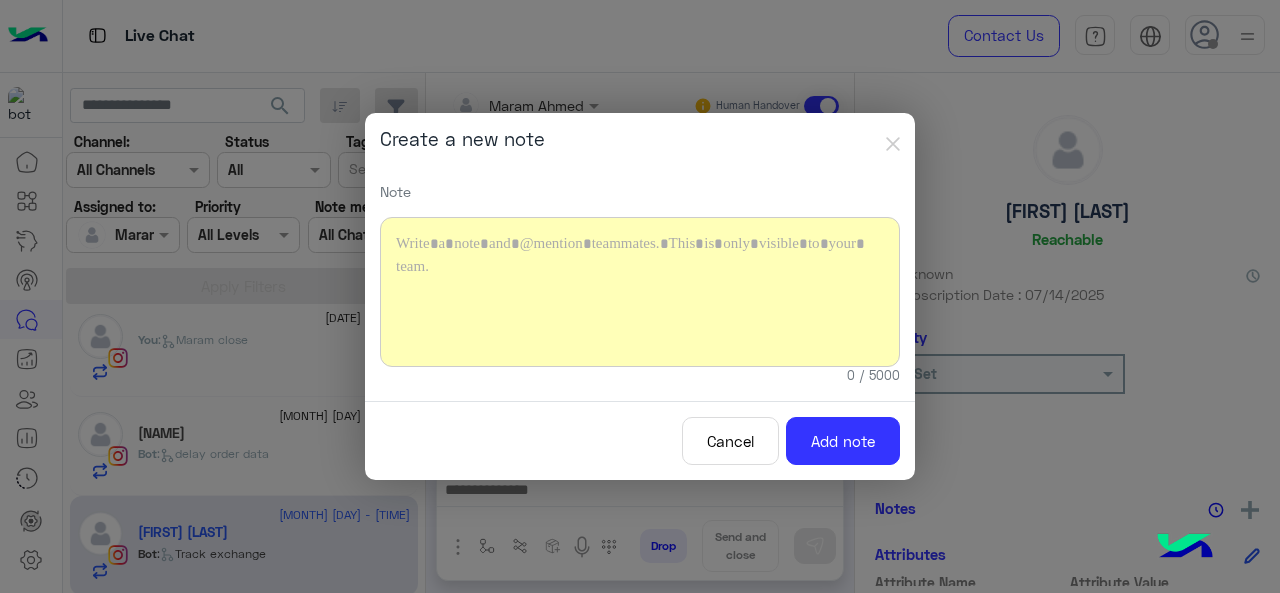 type 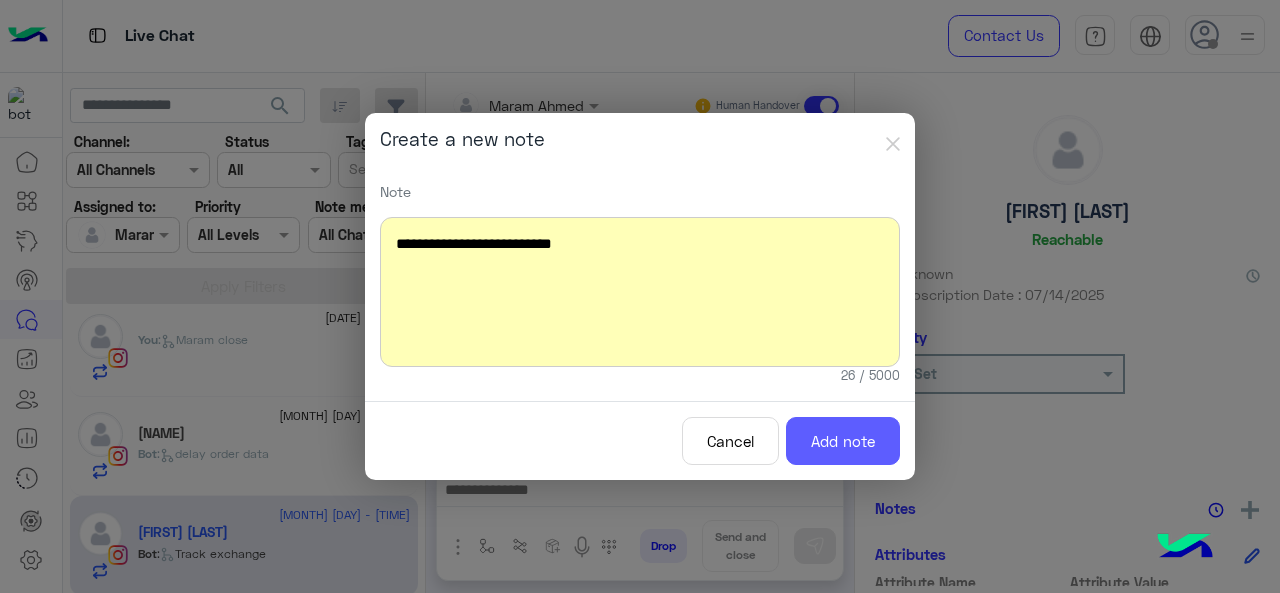 click on "Add note" 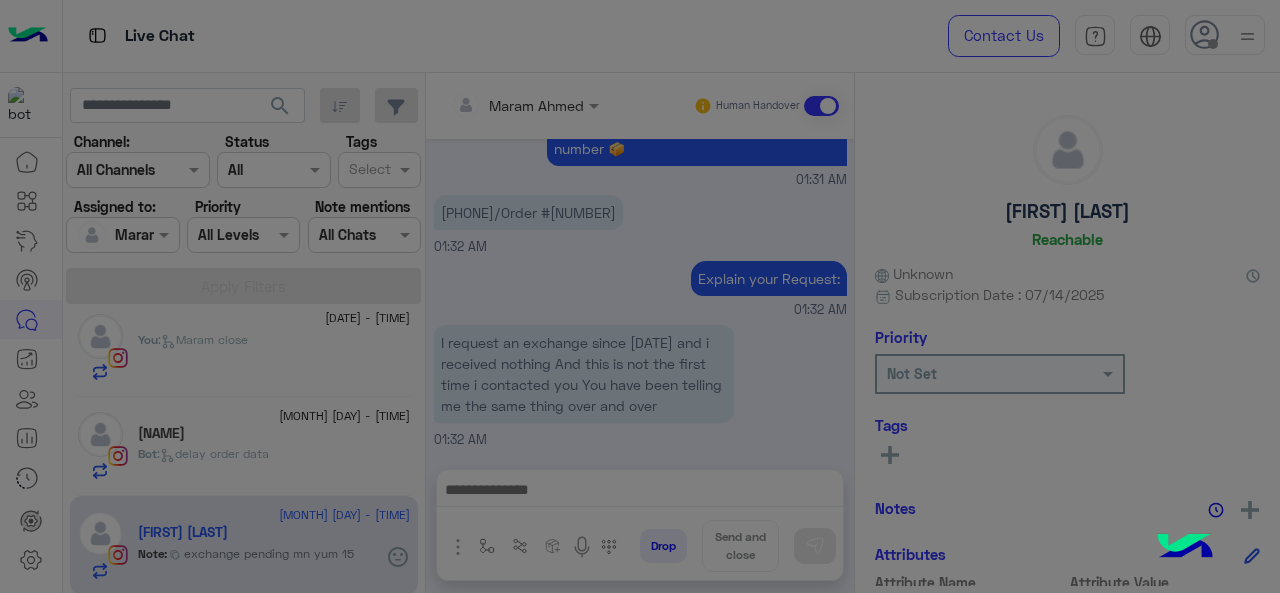 scroll, scrollTop: 941, scrollLeft: 0, axis: vertical 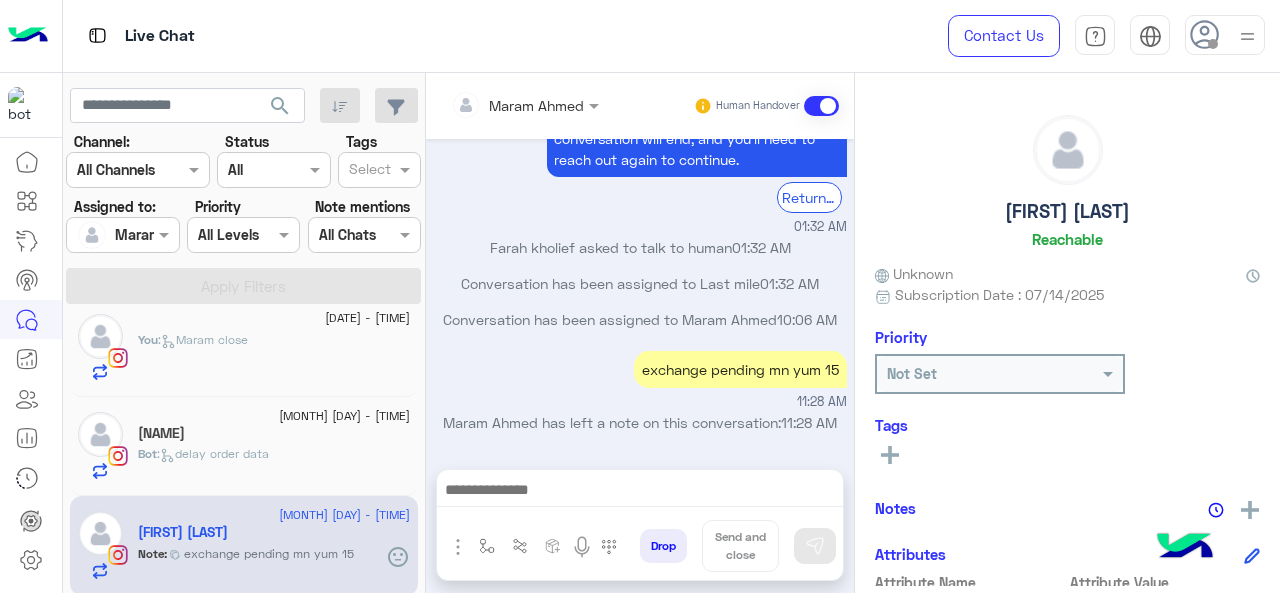 click at bounding box center [525, 104] 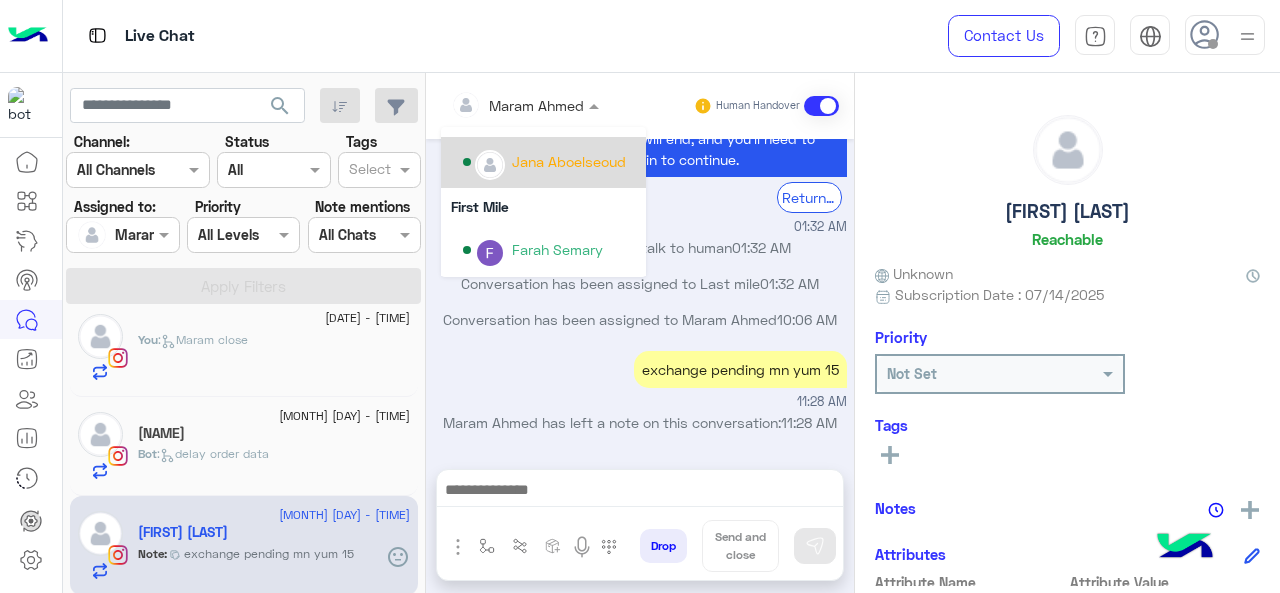scroll, scrollTop: 300, scrollLeft: 0, axis: vertical 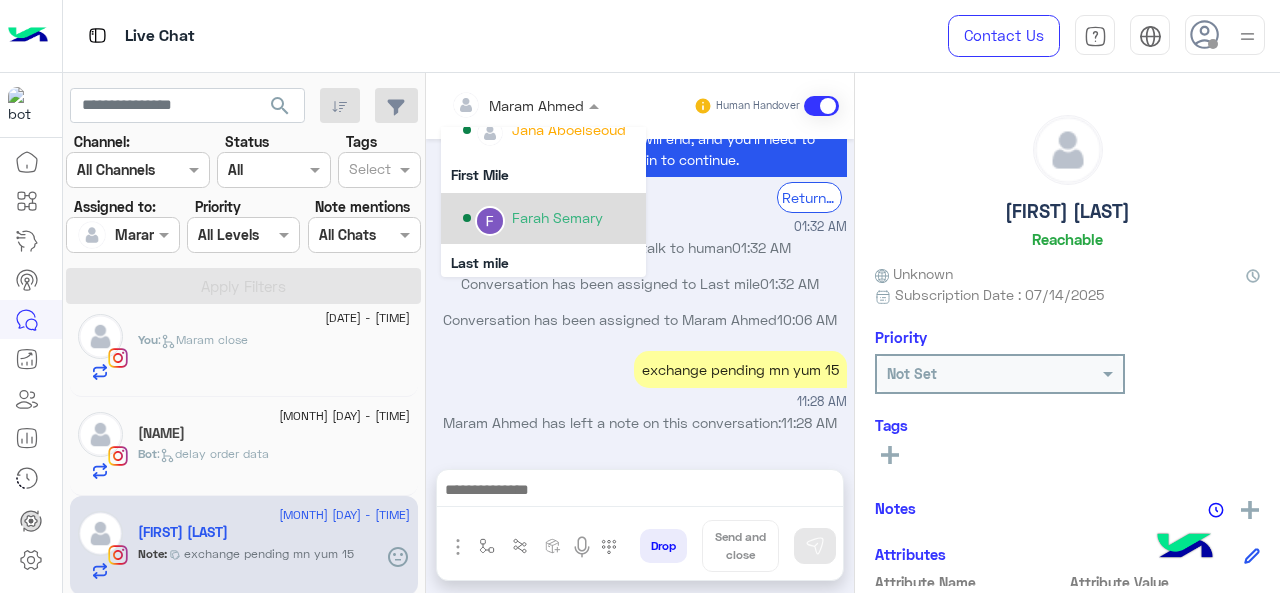 click on "Farah Semary" at bounding box center [557, 217] 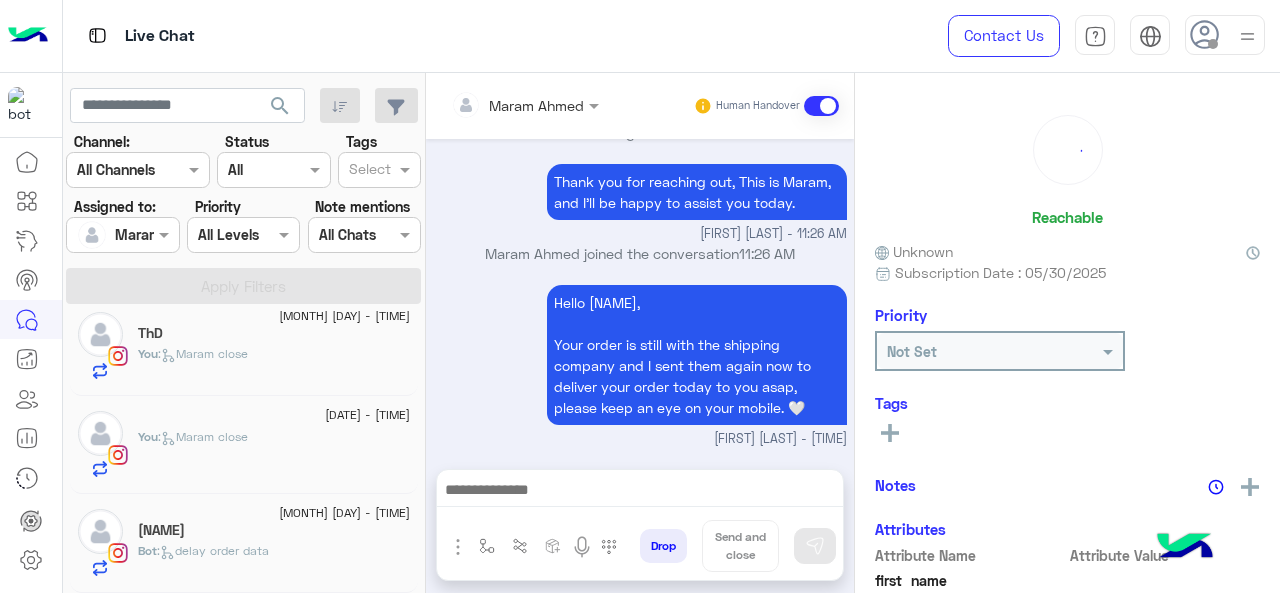 scroll, scrollTop: 216, scrollLeft: 0, axis: vertical 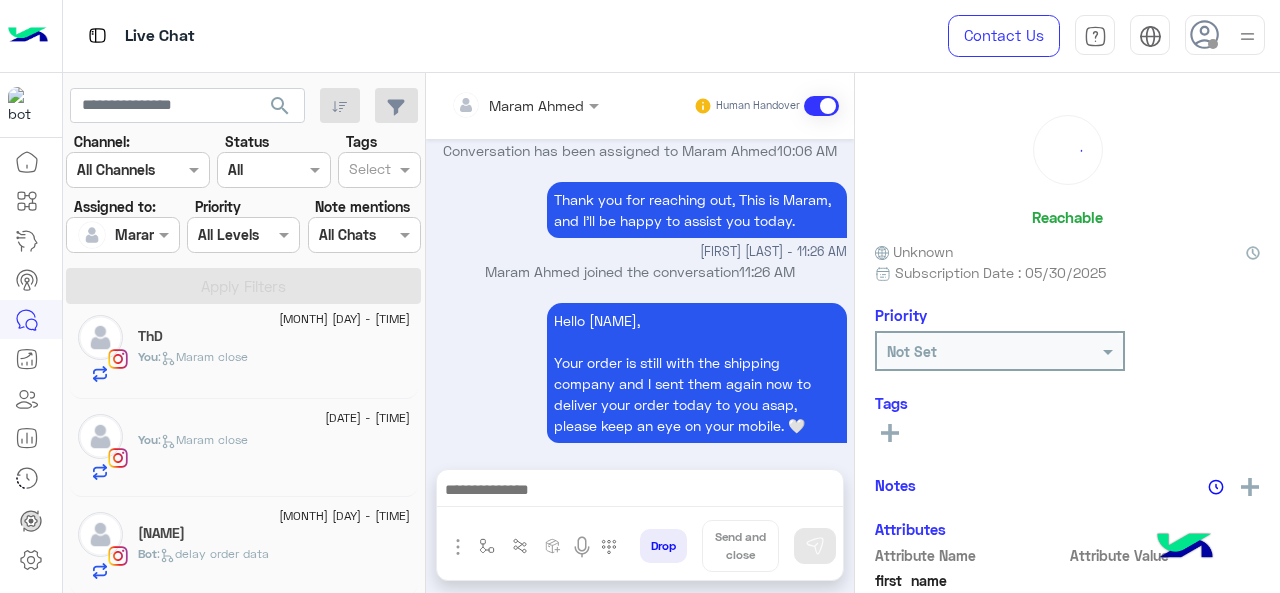 click on ":   delay order data" 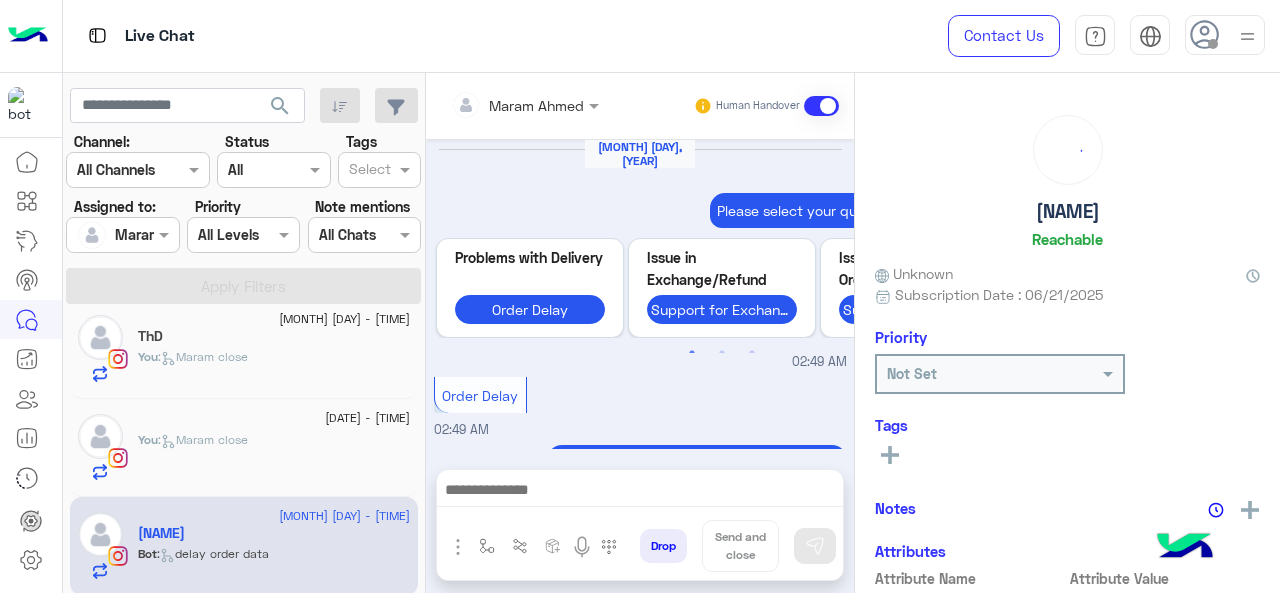 scroll, scrollTop: 1056, scrollLeft: 0, axis: vertical 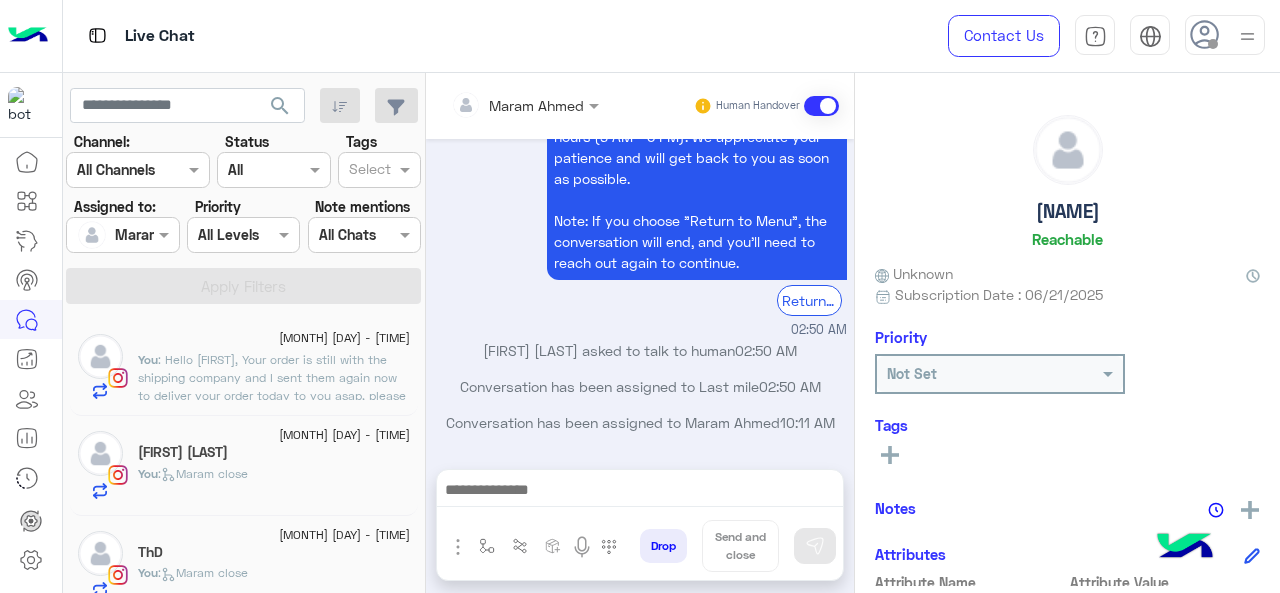 click on "You  : Hello Raneem,
Your order is still with the shipping company and I sent them again now to deliver your order today to you asap, please keep an eye on your mobile. 🤍" 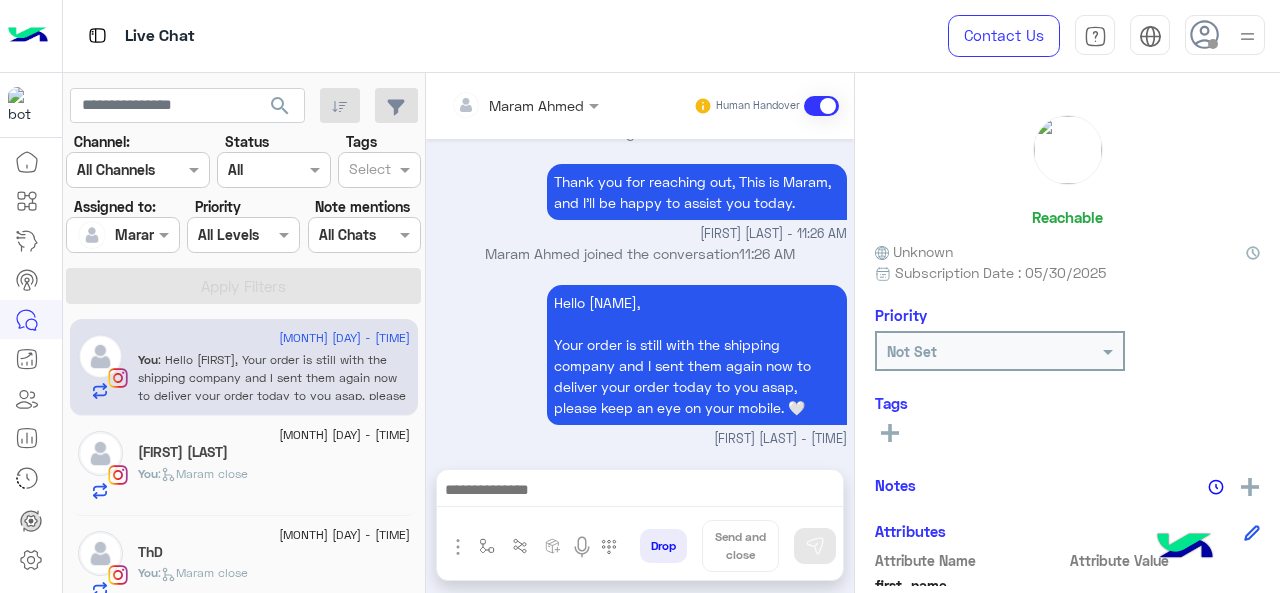 scroll, scrollTop: 642, scrollLeft: 0, axis: vertical 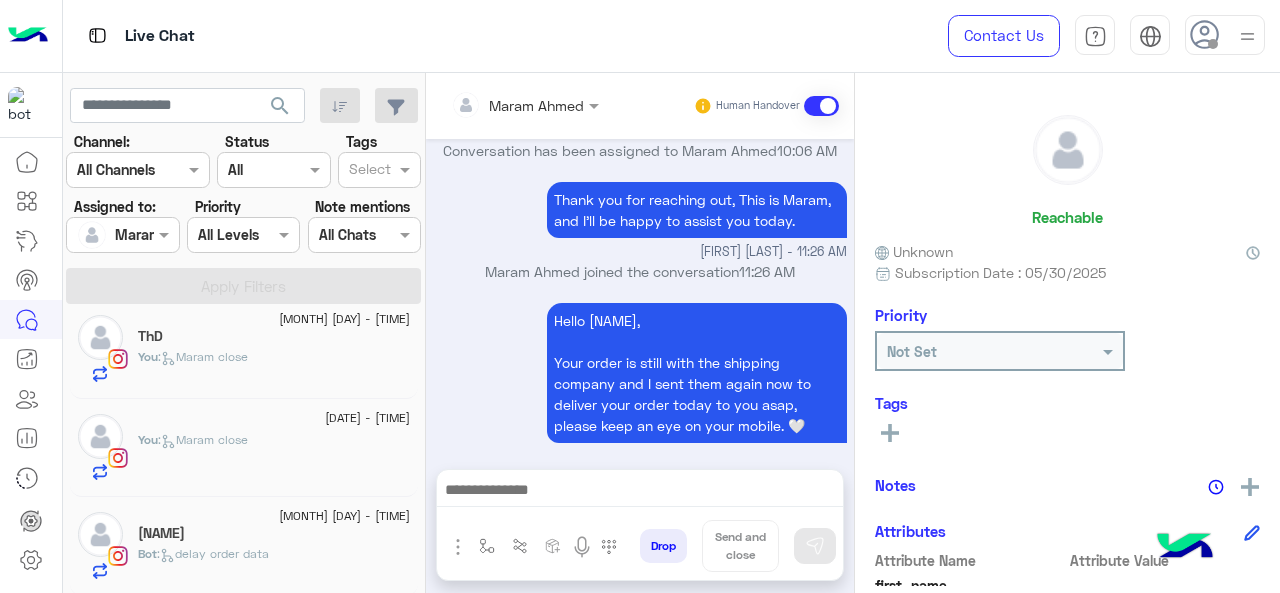 click on "Lojy Moustafa" 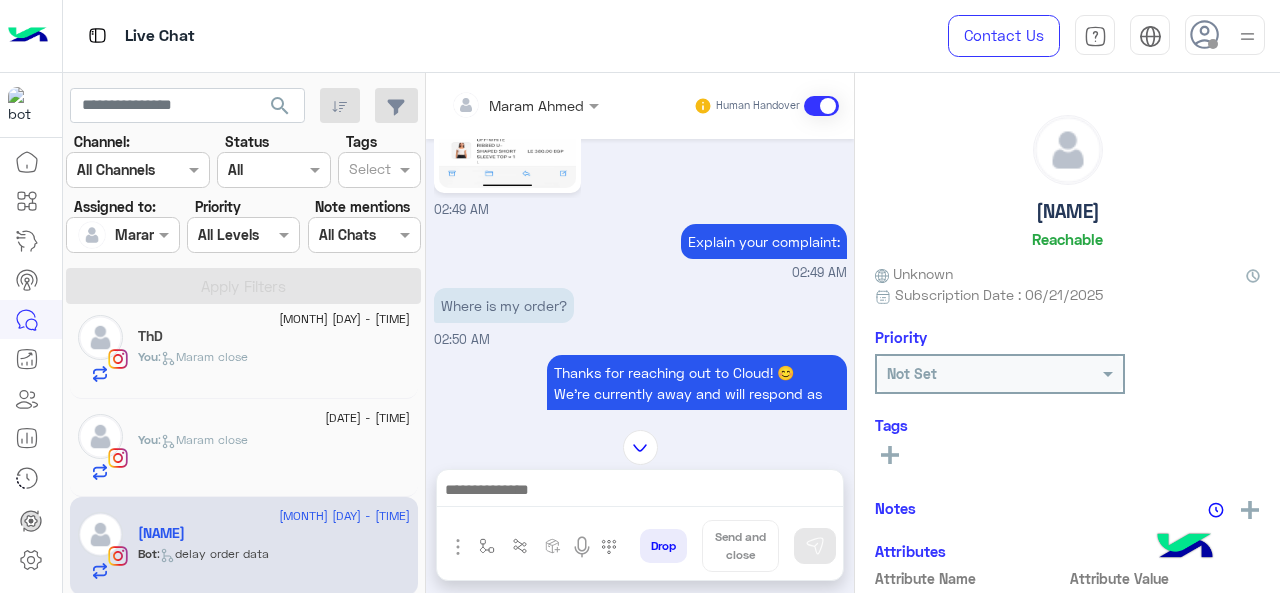 scroll, scrollTop: 556, scrollLeft: 0, axis: vertical 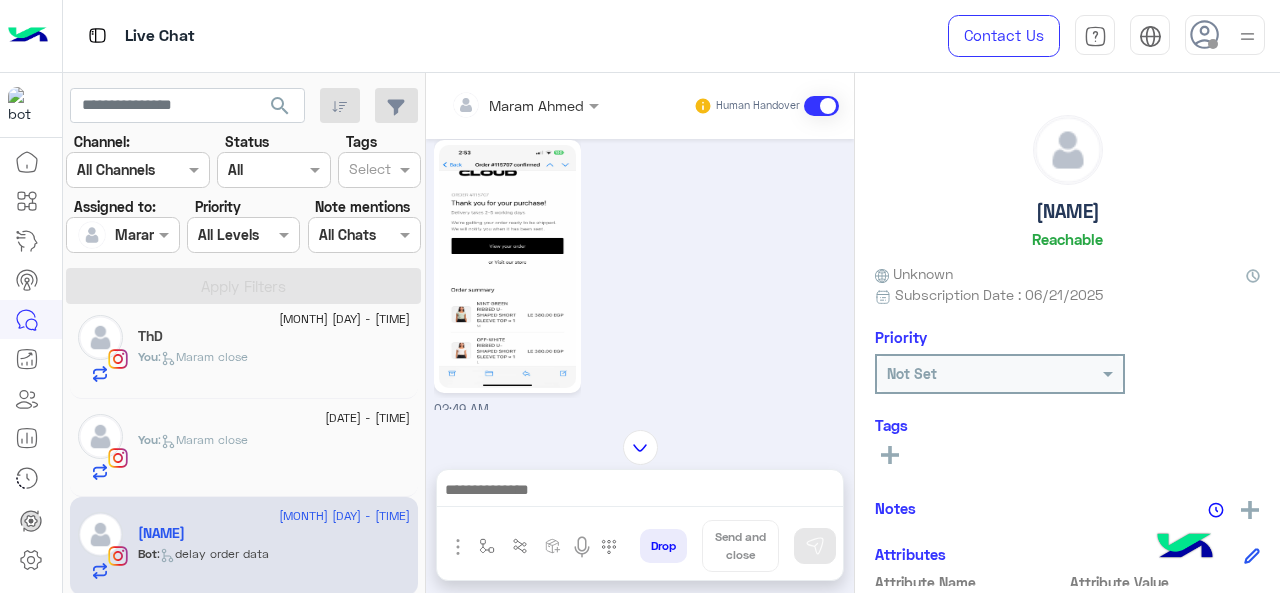 click 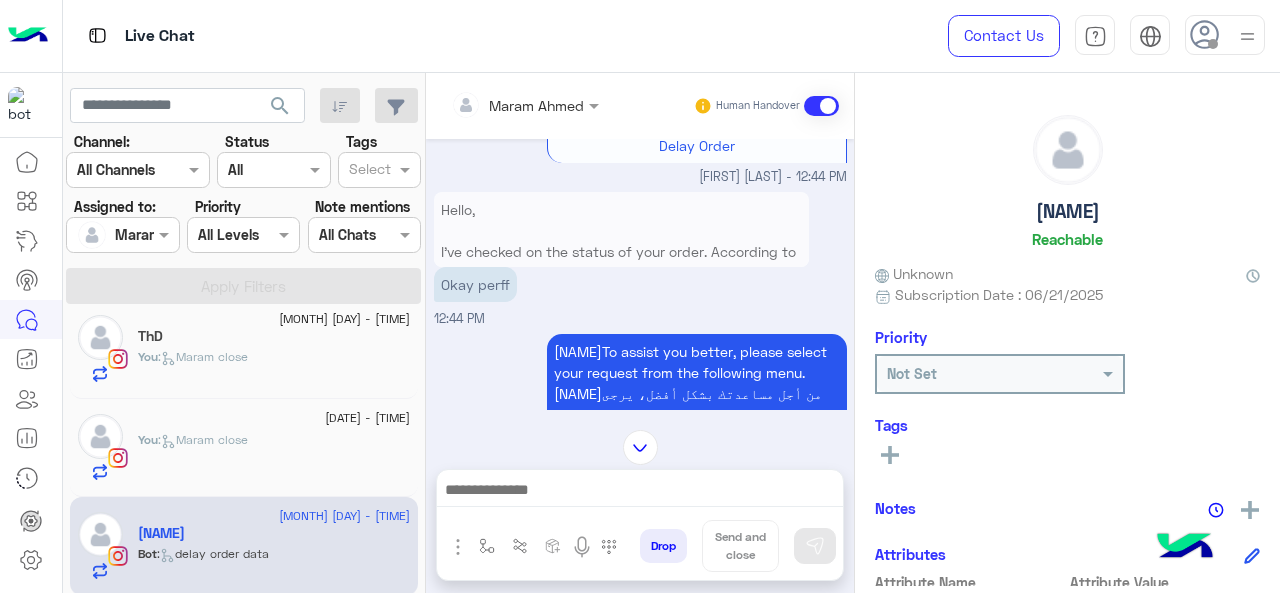 scroll, scrollTop: 592, scrollLeft: 0, axis: vertical 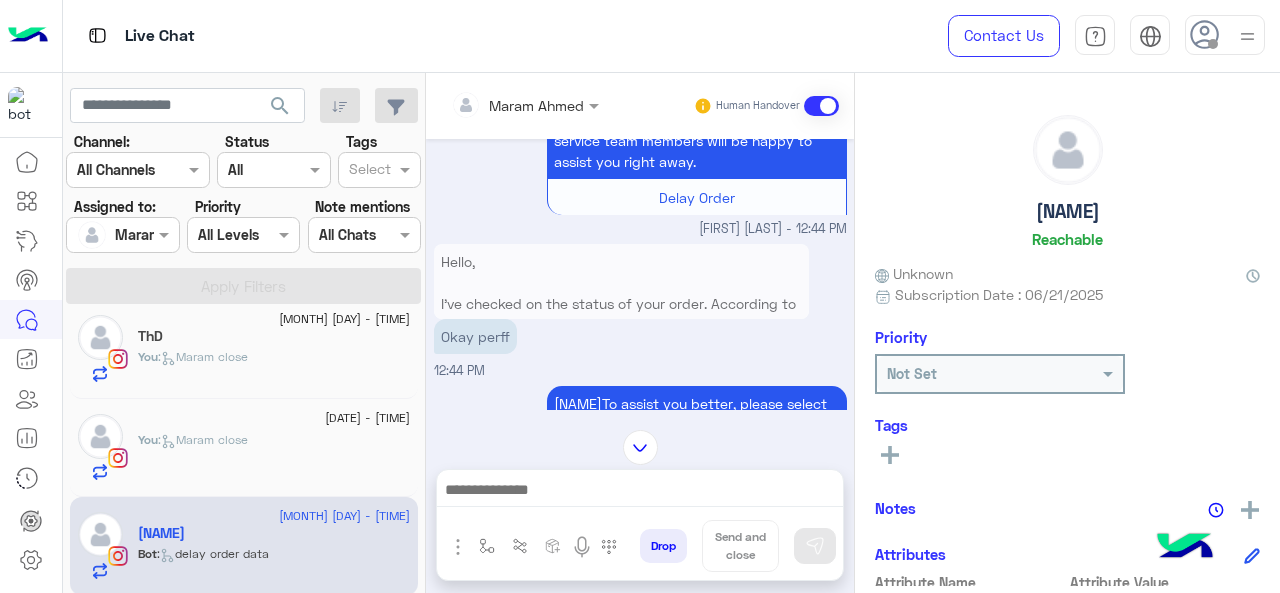 click on "Hello, I've checked on the status of your order. According to the shipping company, they've made two attempts to deliver your package. I've requested that they make an additional delivery attempt. Please keep an eye on your mobile for their call or notification to ensure successful delivery. 🤍" at bounding box center [621, 335] 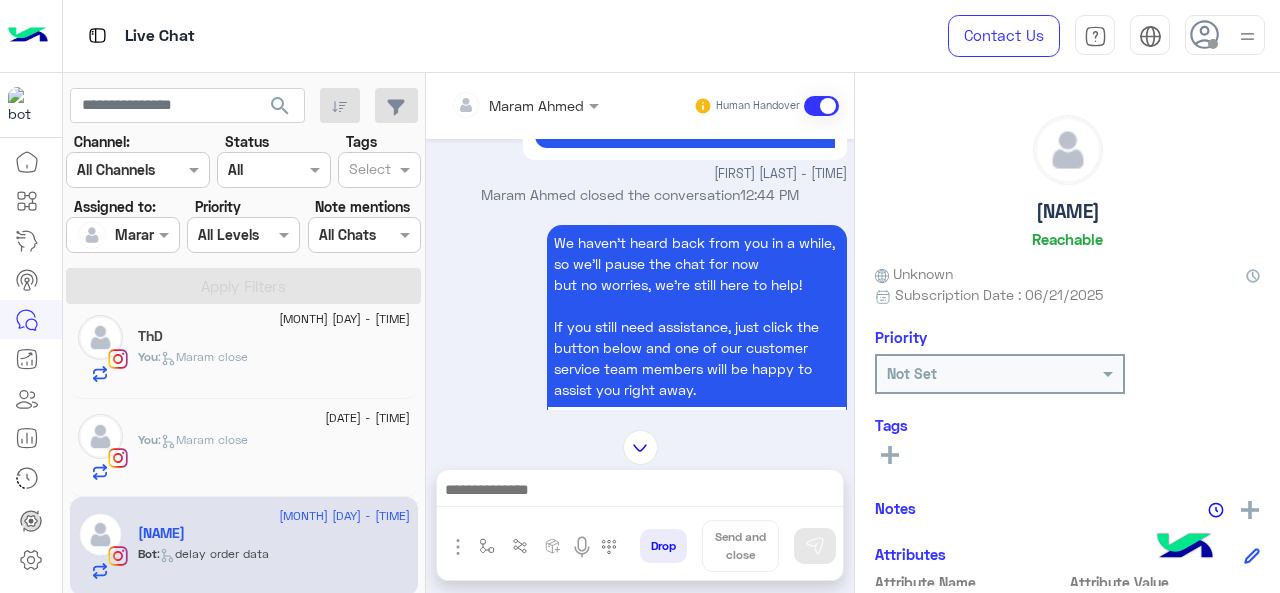 scroll, scrollTop: 136, scrollLeft: 0, axis: vertical 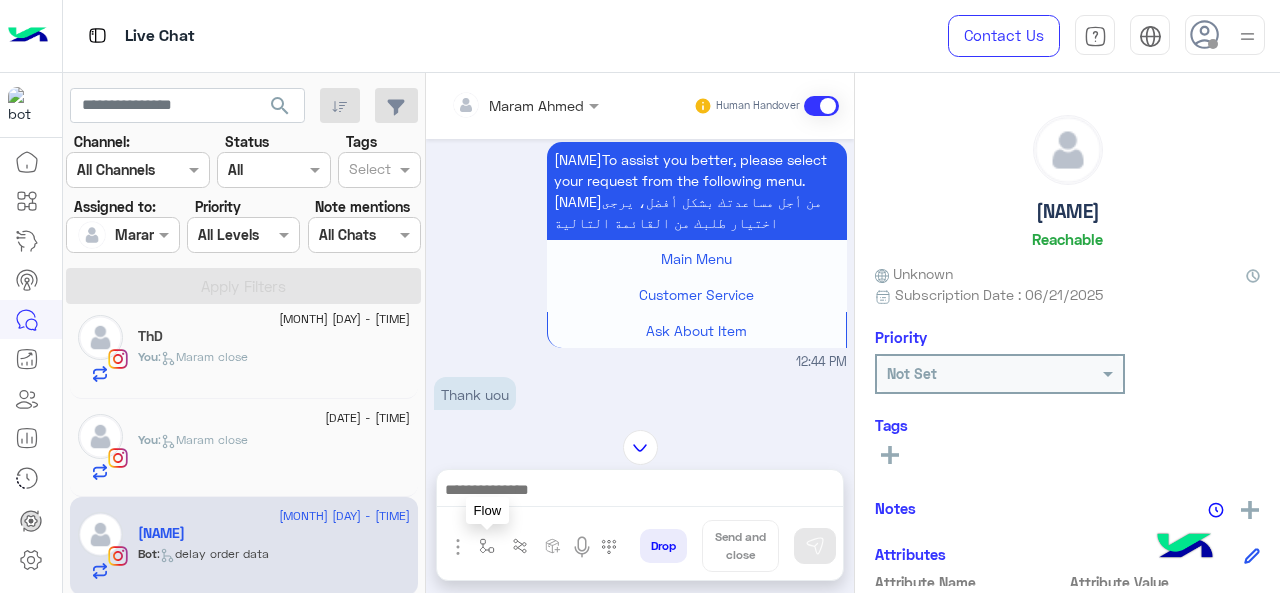 click at bounding box center [487, 546] 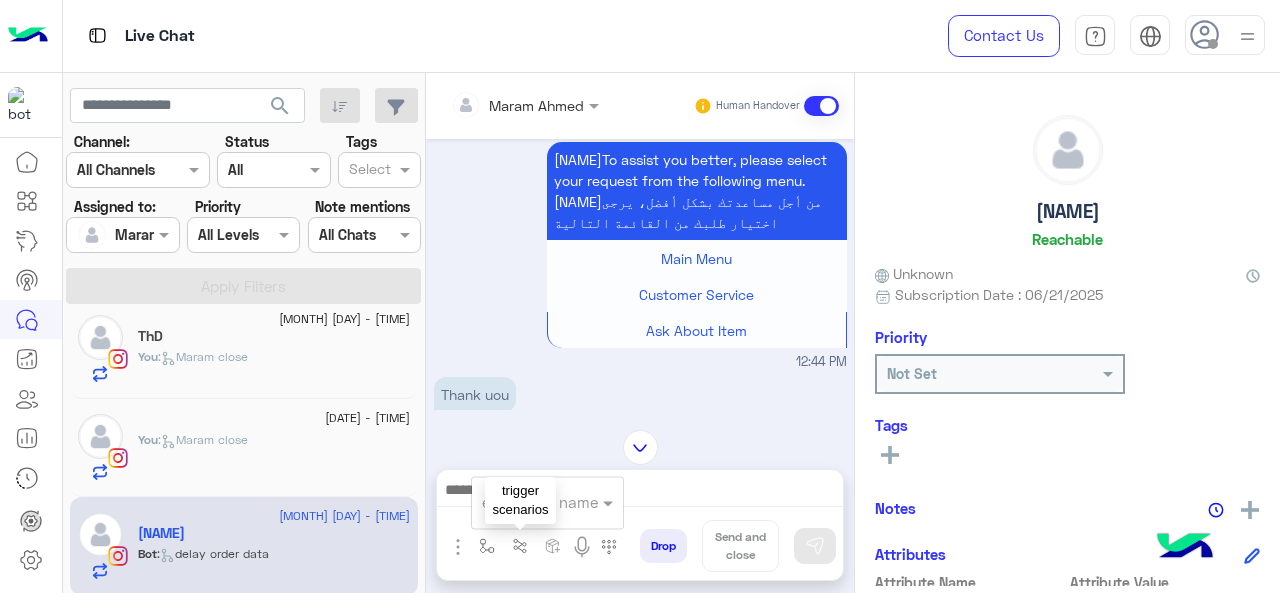click at bounding box center (523, 502) 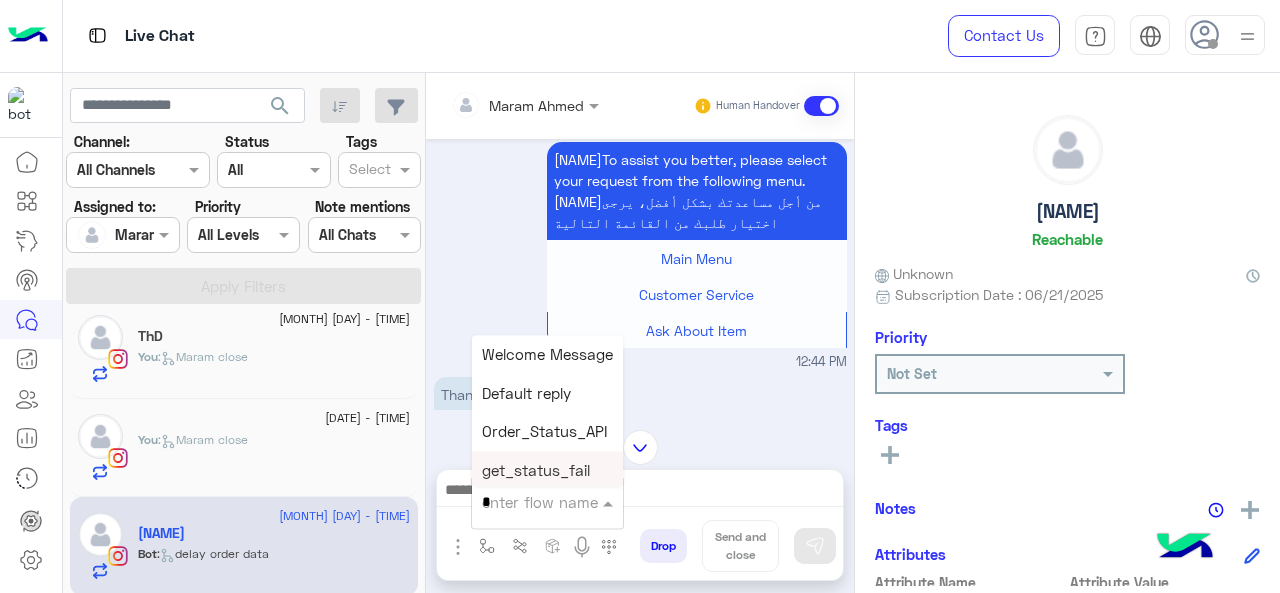 type on "*" 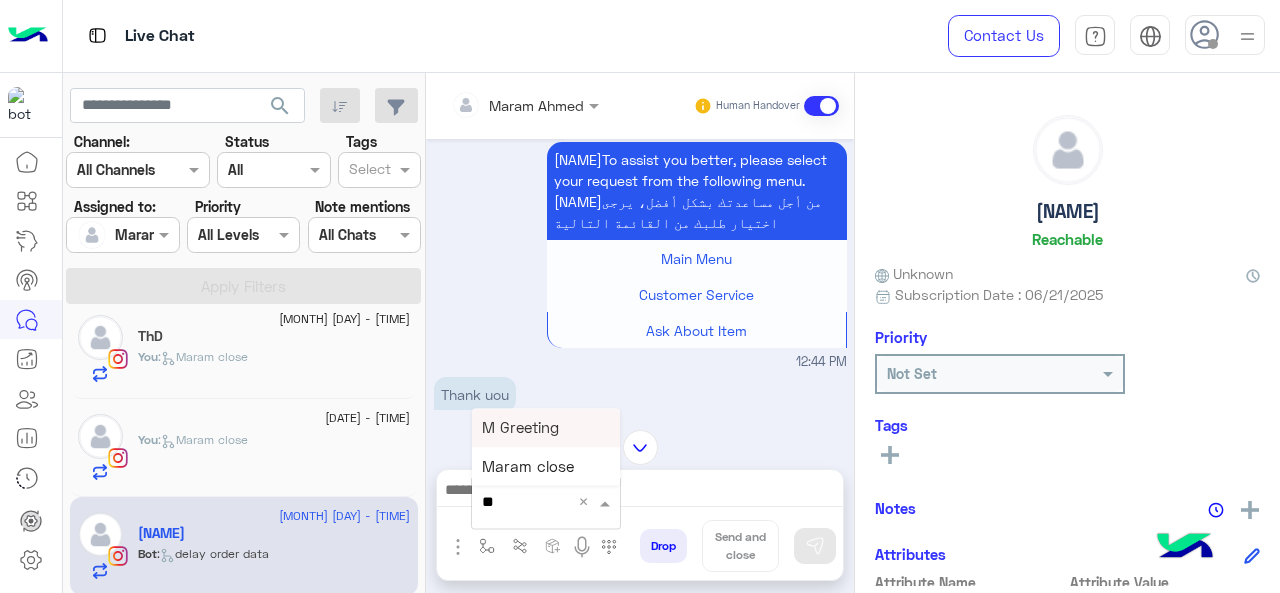 click on "M Greeting" at bounding box center [546, 427] 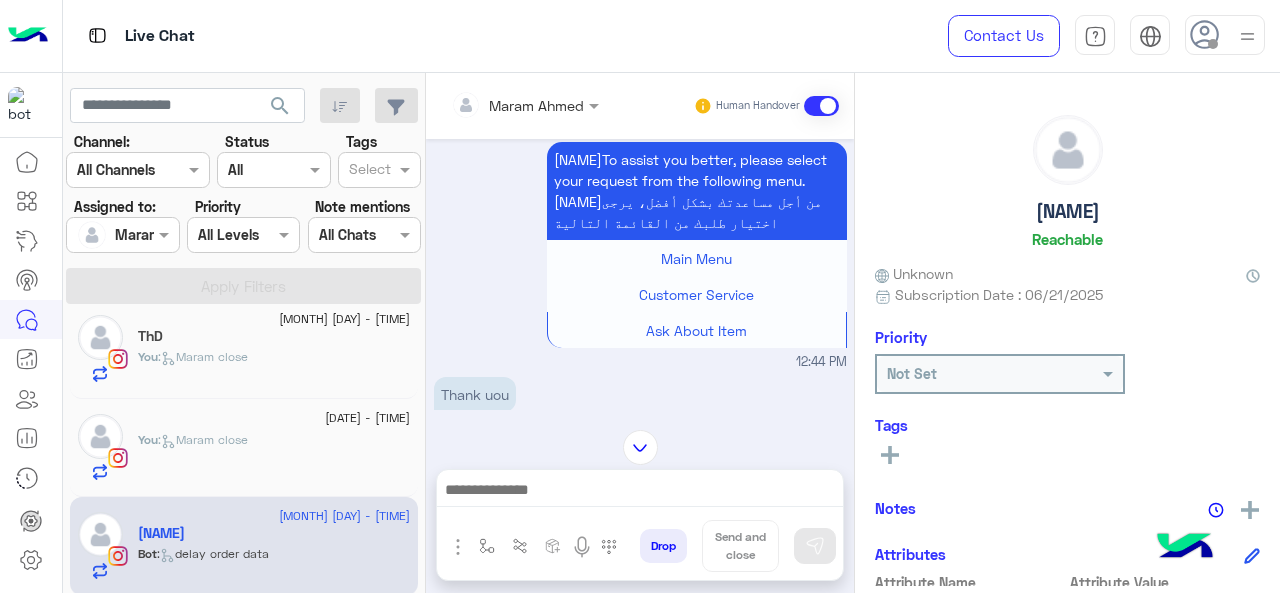 type on "**********" 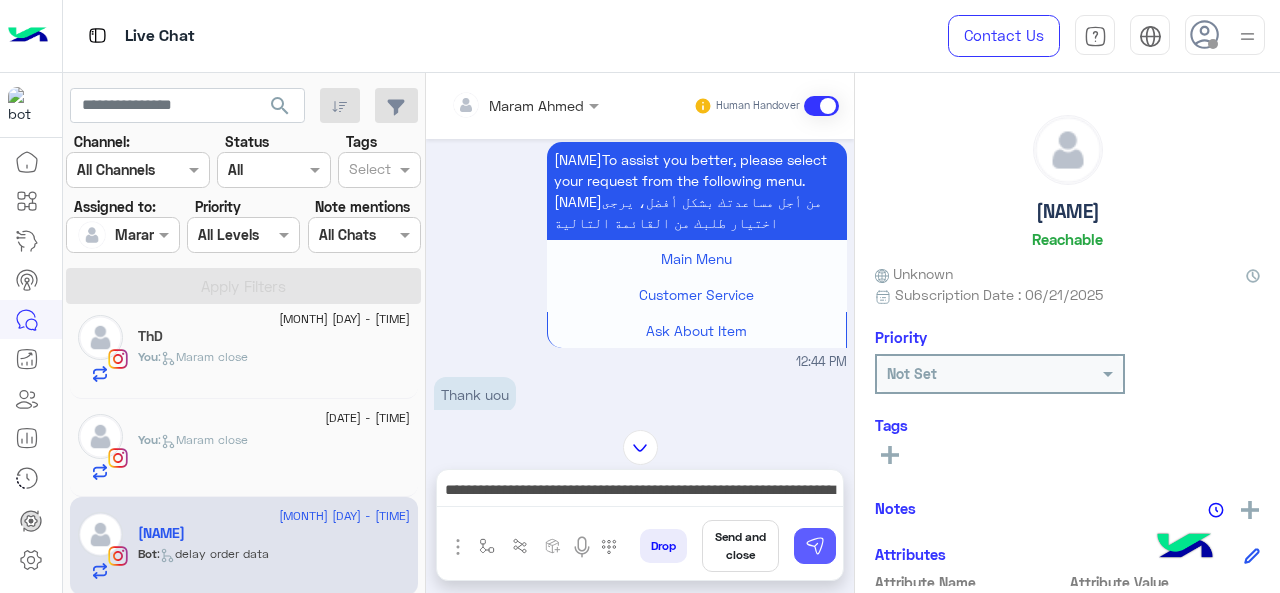 click at bounding box center (815, 546) 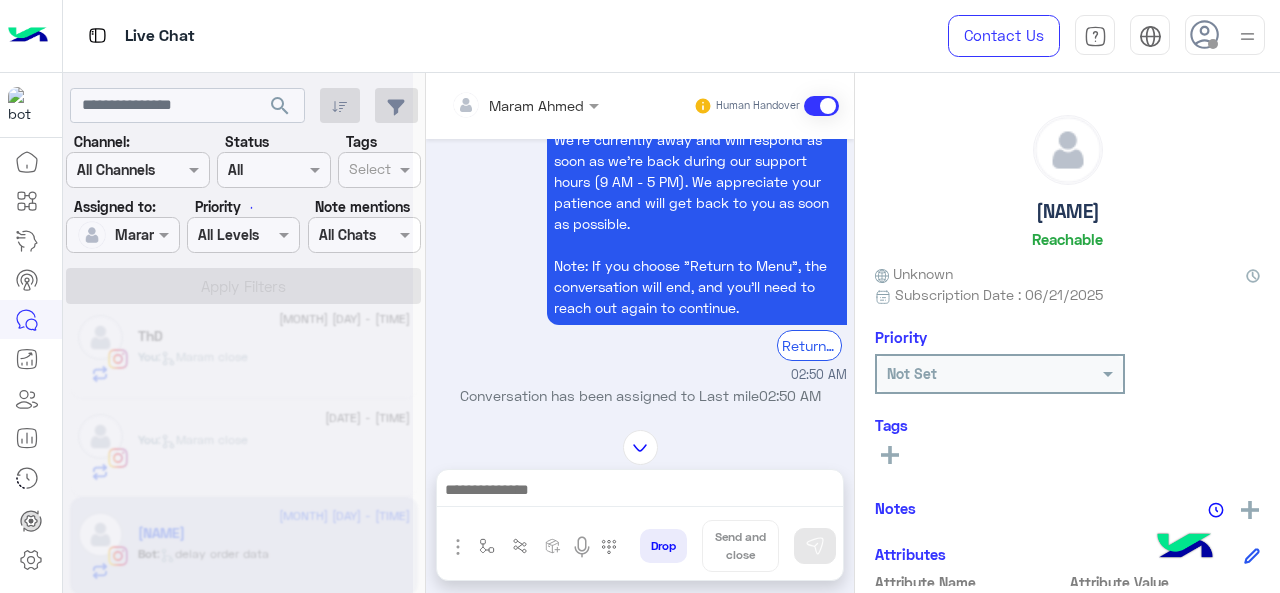 click at bounding box center [640, 492] 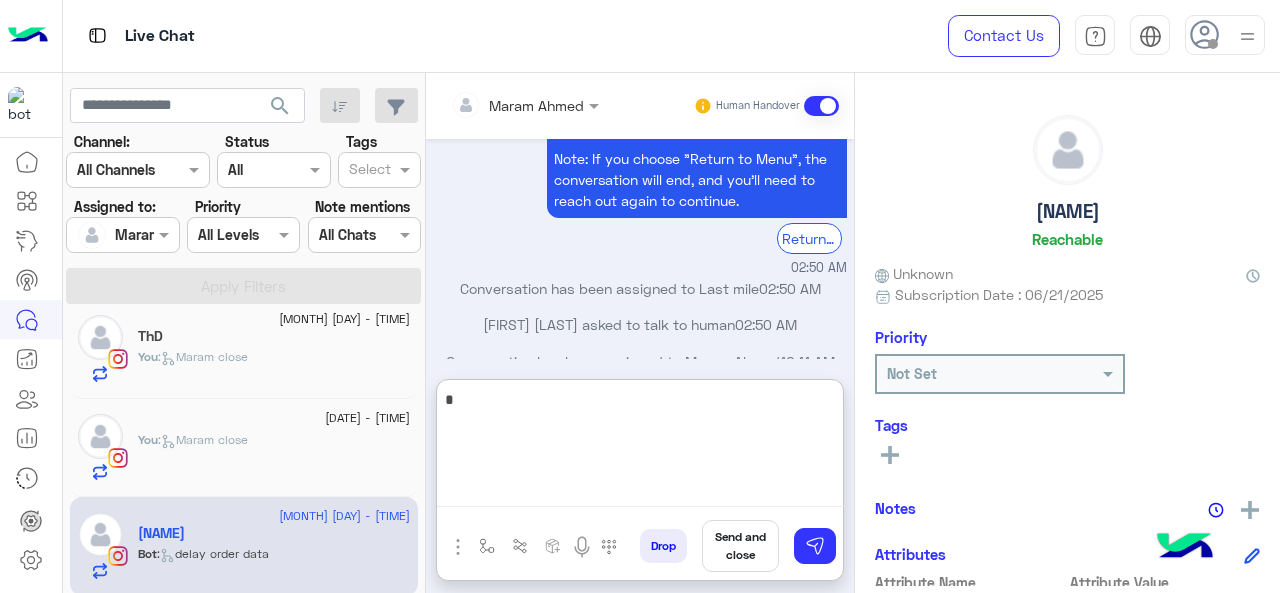 scroll, scrollTop: 2704, scrollLeft: 0, axis: vertical 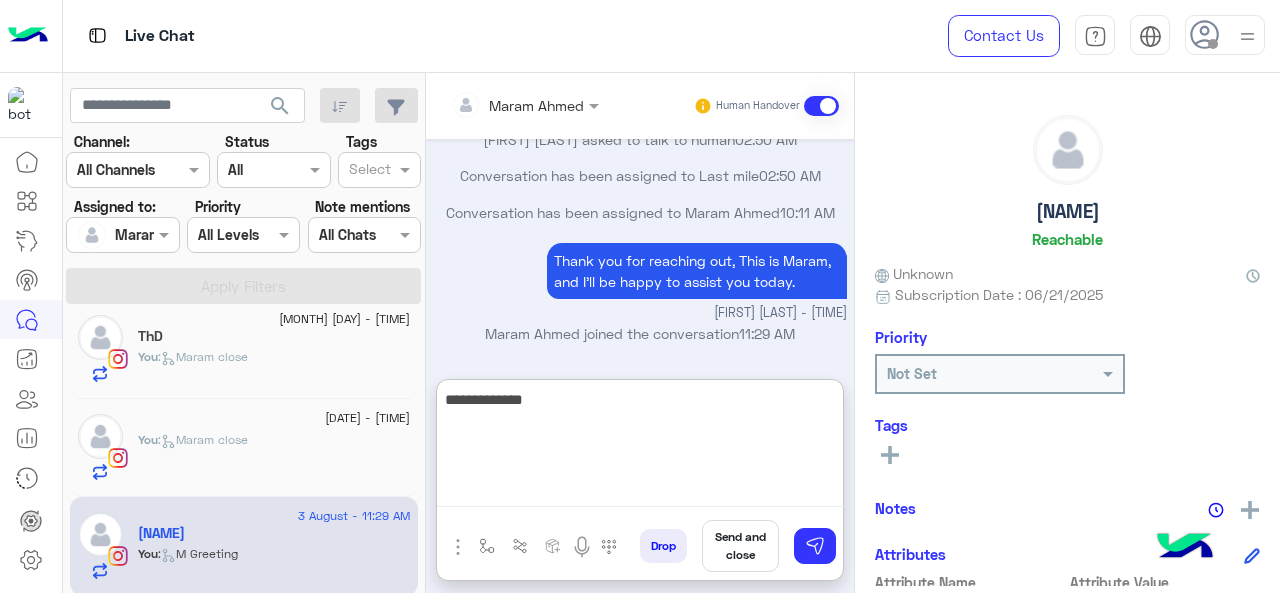 paste on "**********" 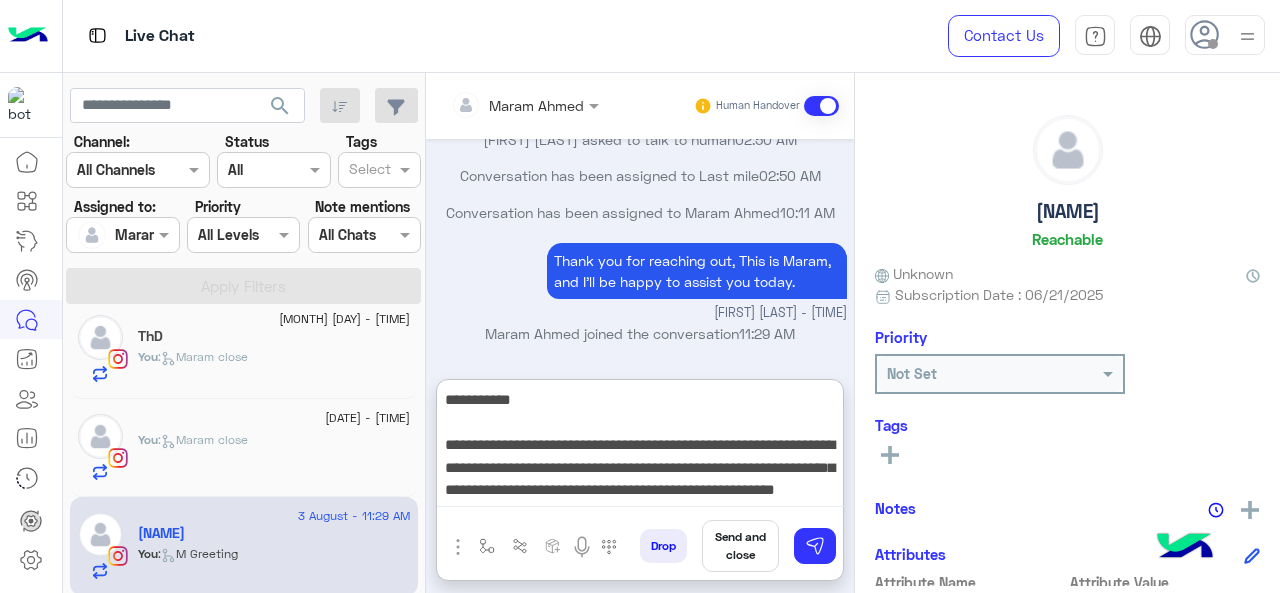 scroll, scrollTop: 15, scrollLeft: 0, axis: vertical 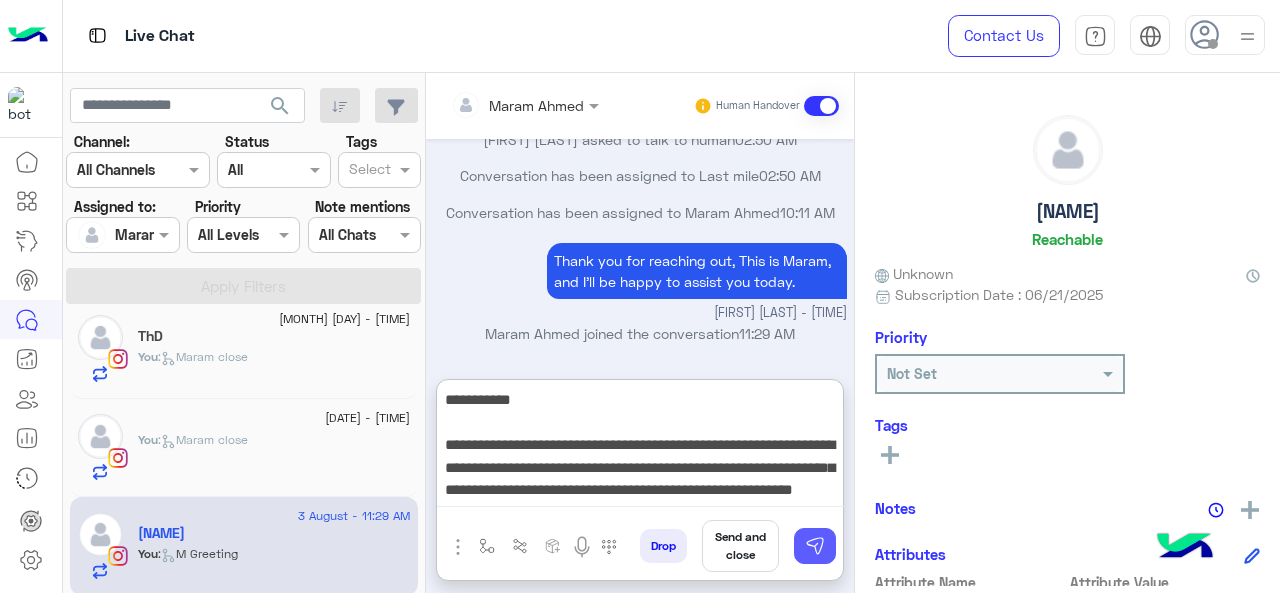 type on "**********" 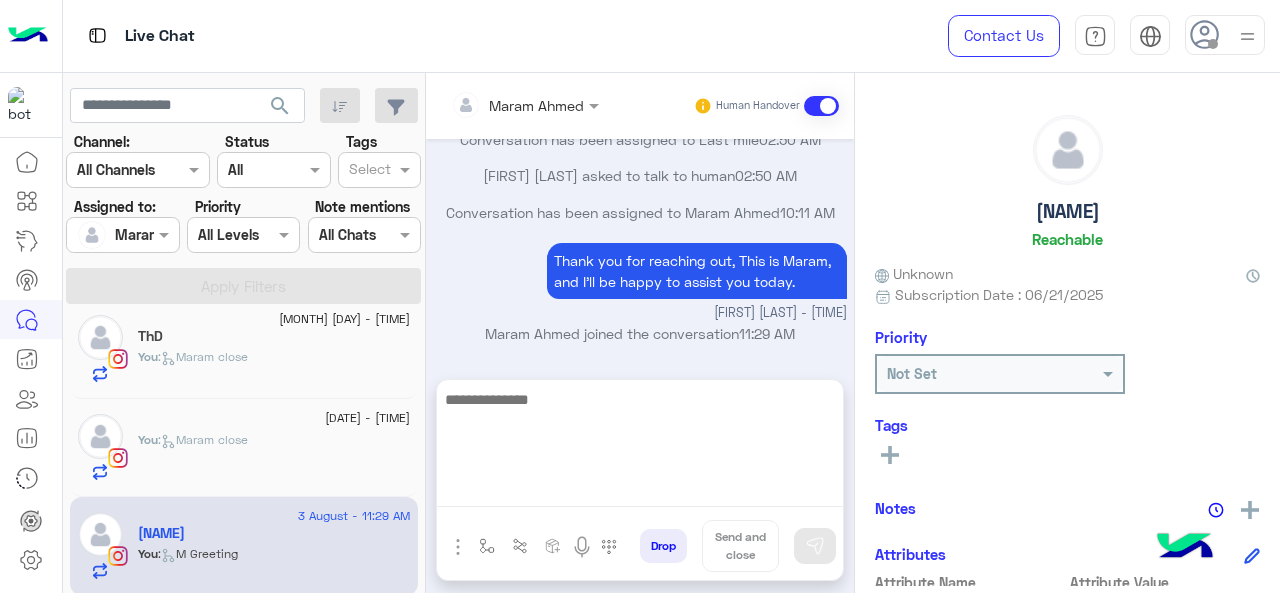 scroll, scrollTop: 0, scrollLeft: 0, axis: both 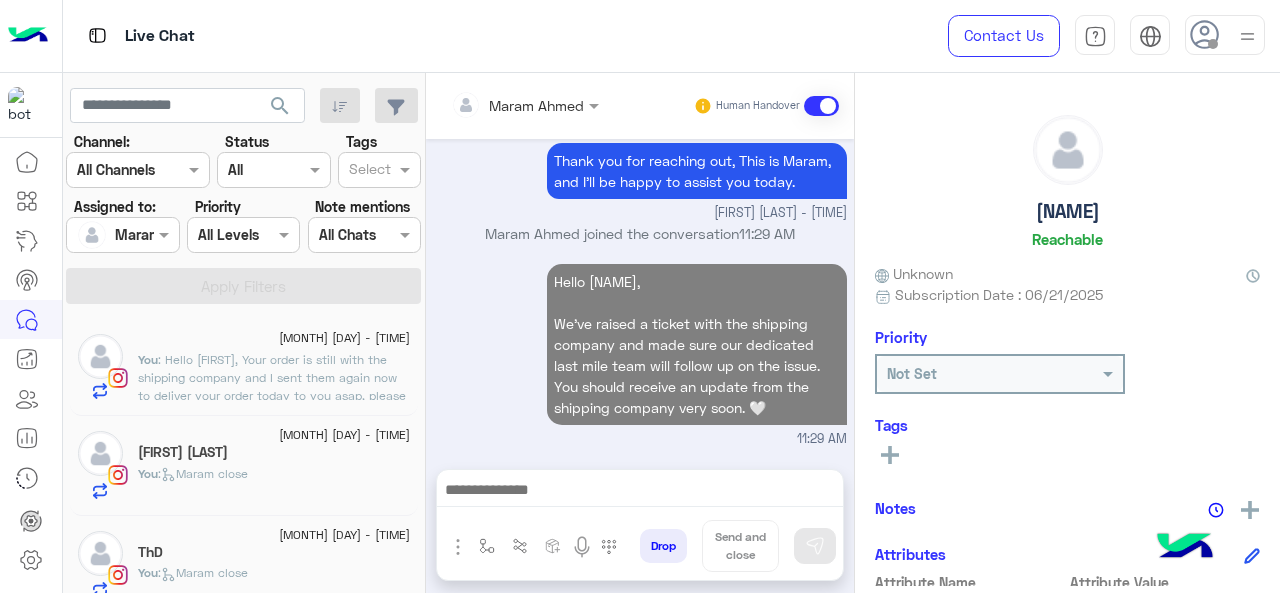 click on ": Hello Raneem,
Your order is still with the shipping company and I sent them again now to deliver your order today to you asap, please keep an eye on your mobile. 🤍" 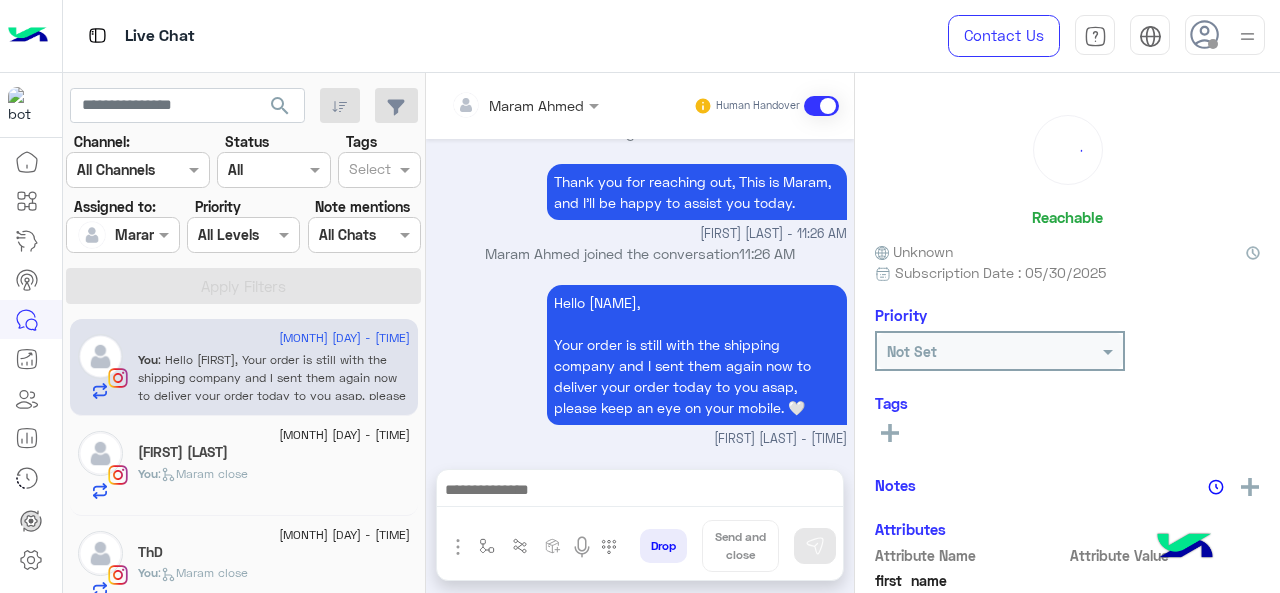 scroll, scrollTop: 642, scrollLeft: 0, axis: vertical 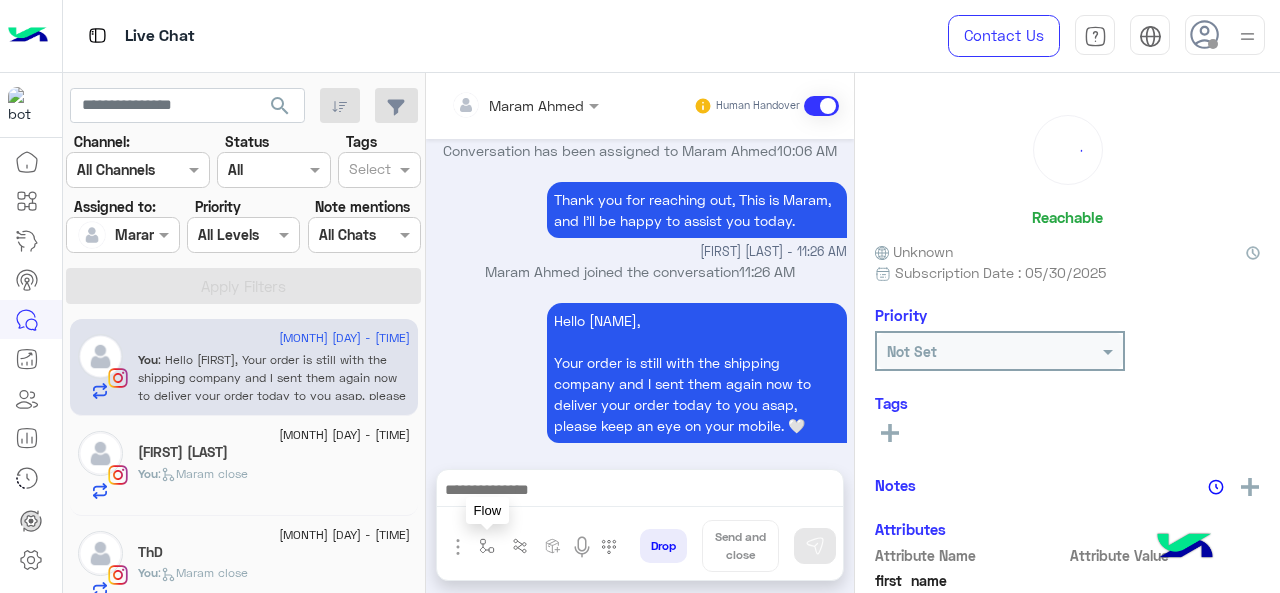 drag, startPoint x: 484, startPoint y: 557, endPoint x: 498, endPoint y: 525, distance: 34.928497 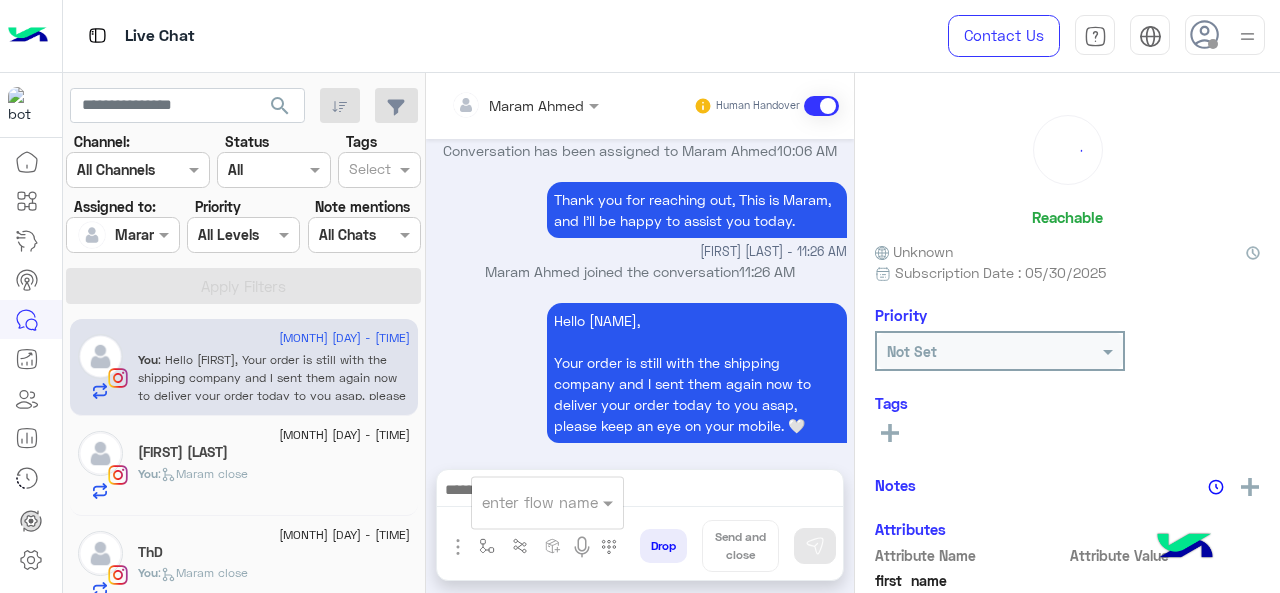 click at bounding box center [523, 502] 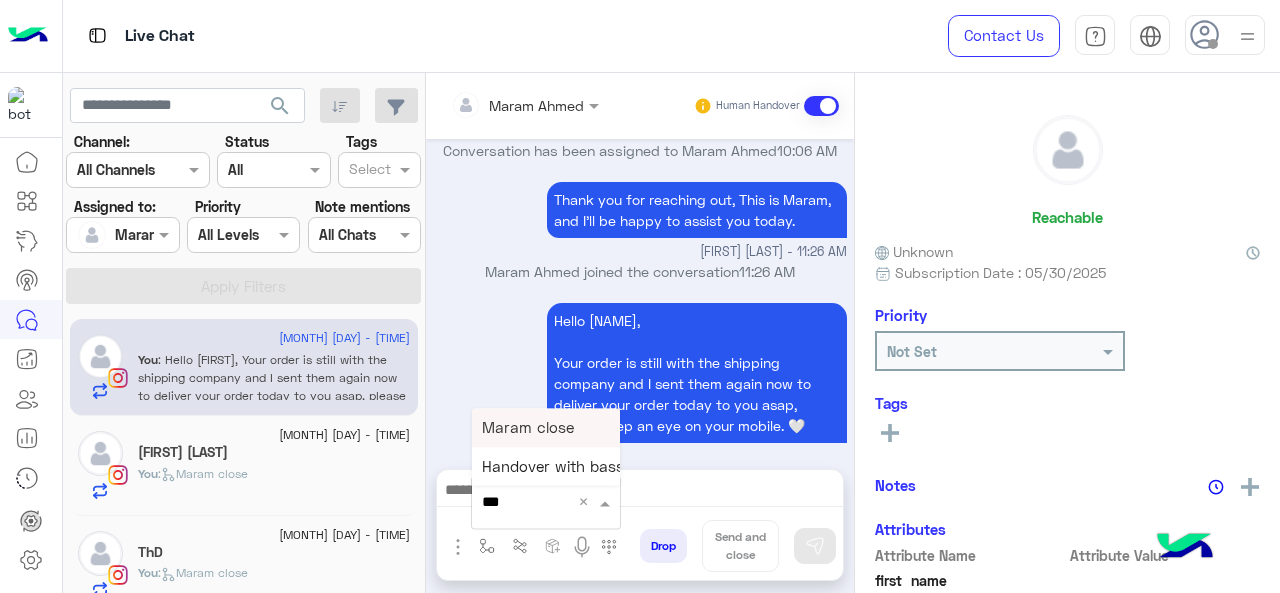 type on "****" 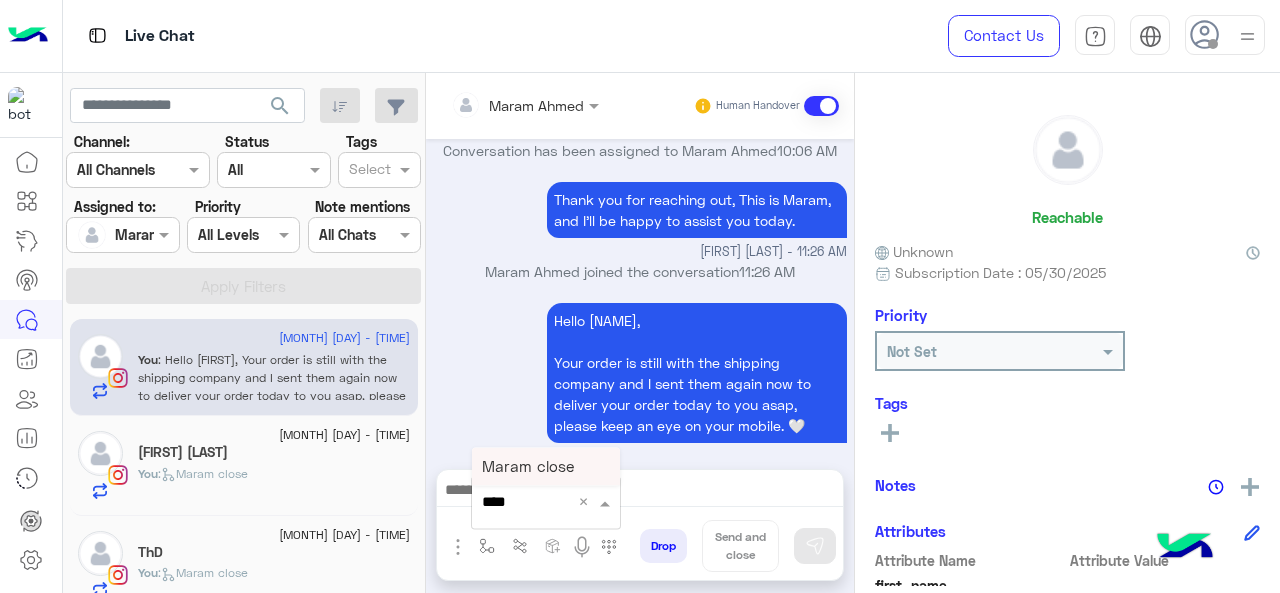 click on "Maram close" at bounding box center [528, 466] 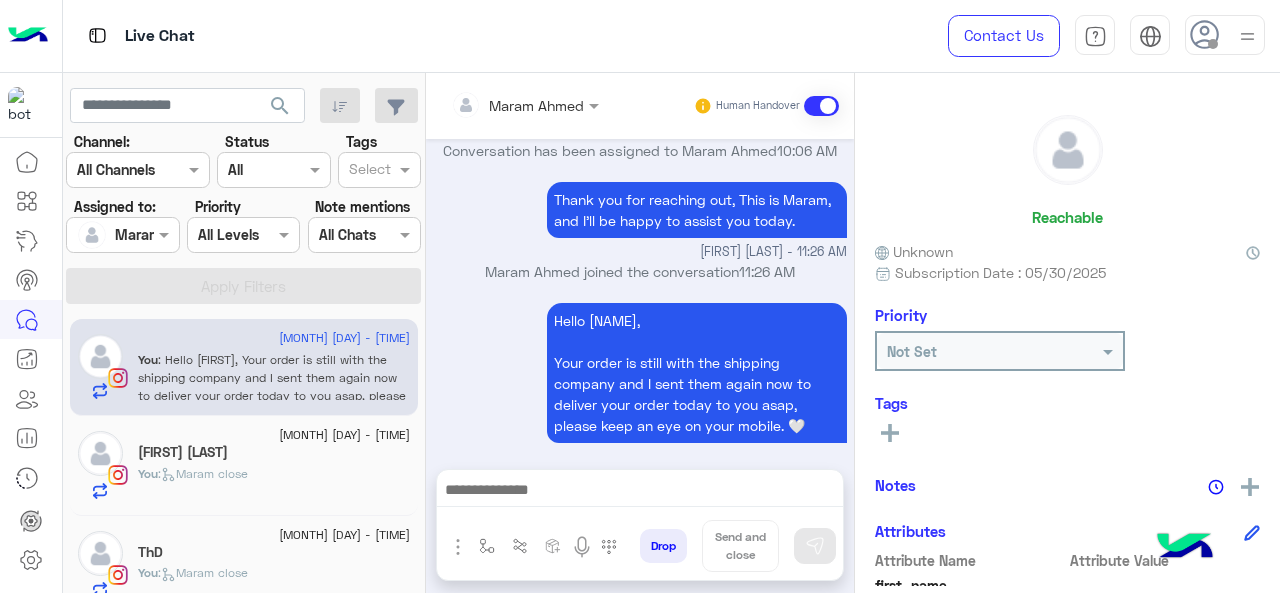 type on "**********" 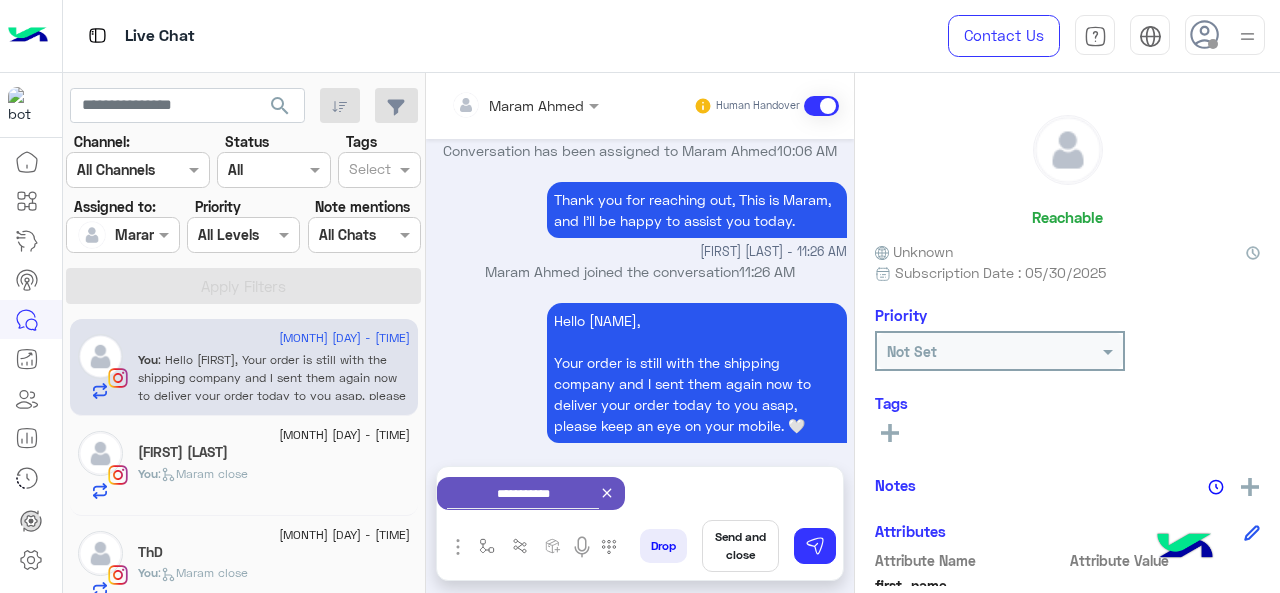 click on "Send and close" at bounding box center (740, 546) 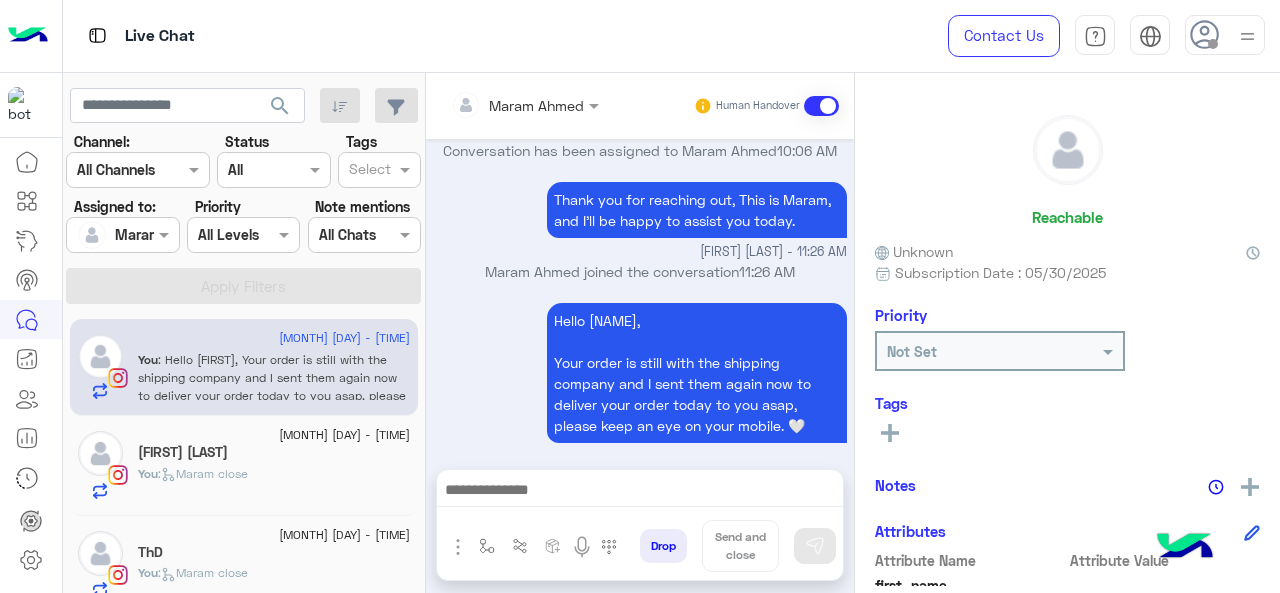 scroll, scrollTop: 662, scrollLeft: 0, axis: vertical 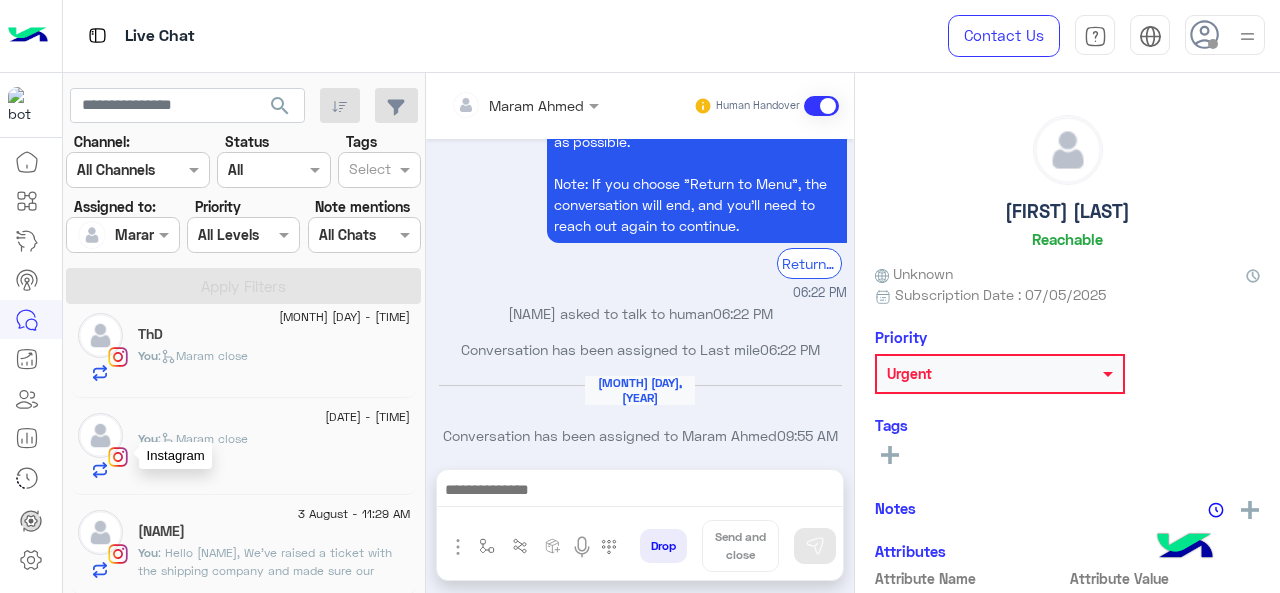 click on "Instagram" 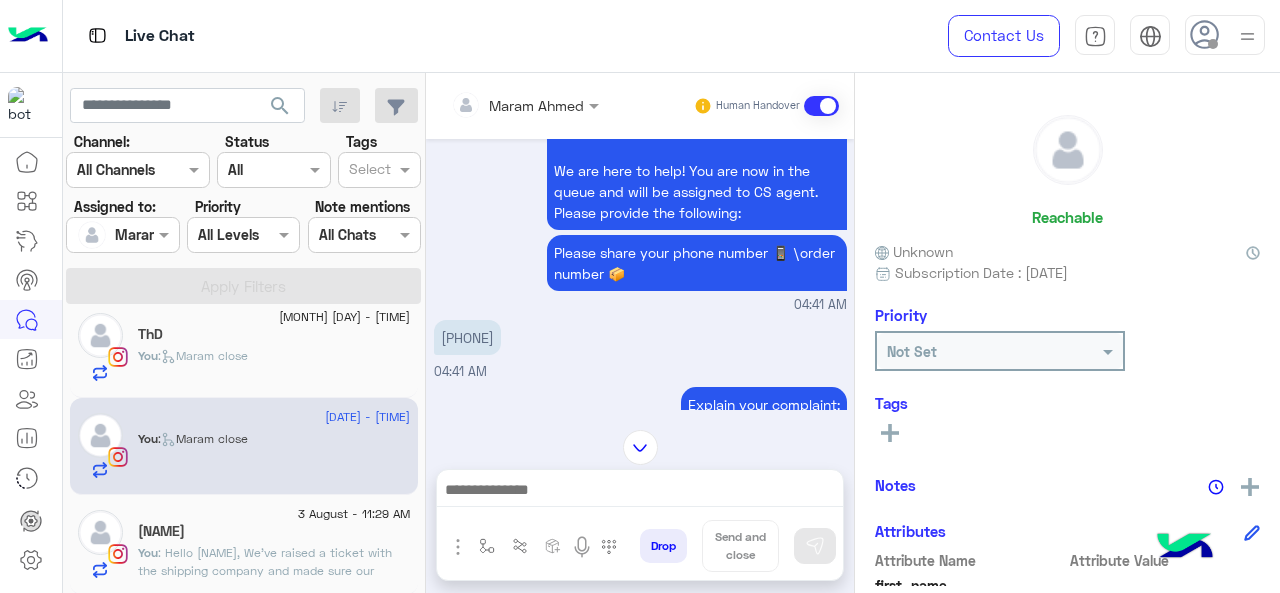 scroll, scrollTop: 139, scrollLeft: 0, axis: vertical 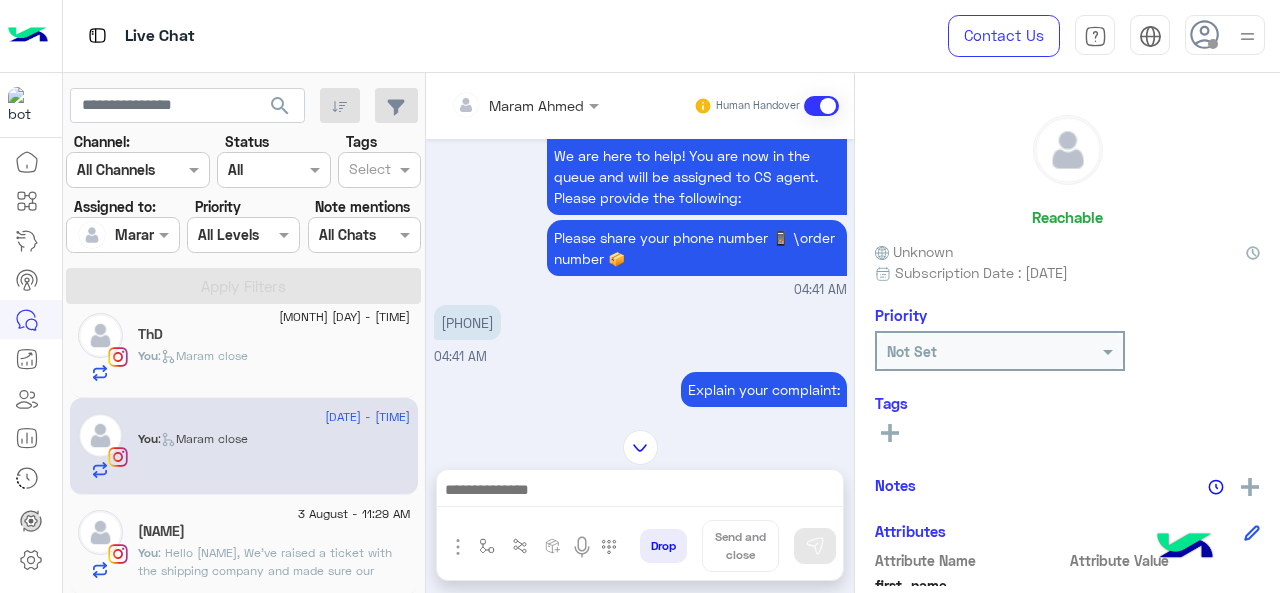 drag, startPoint x: 518, startPoint y: 308, endPoint x: 446, endPoint y: 301, distance: 72.33948 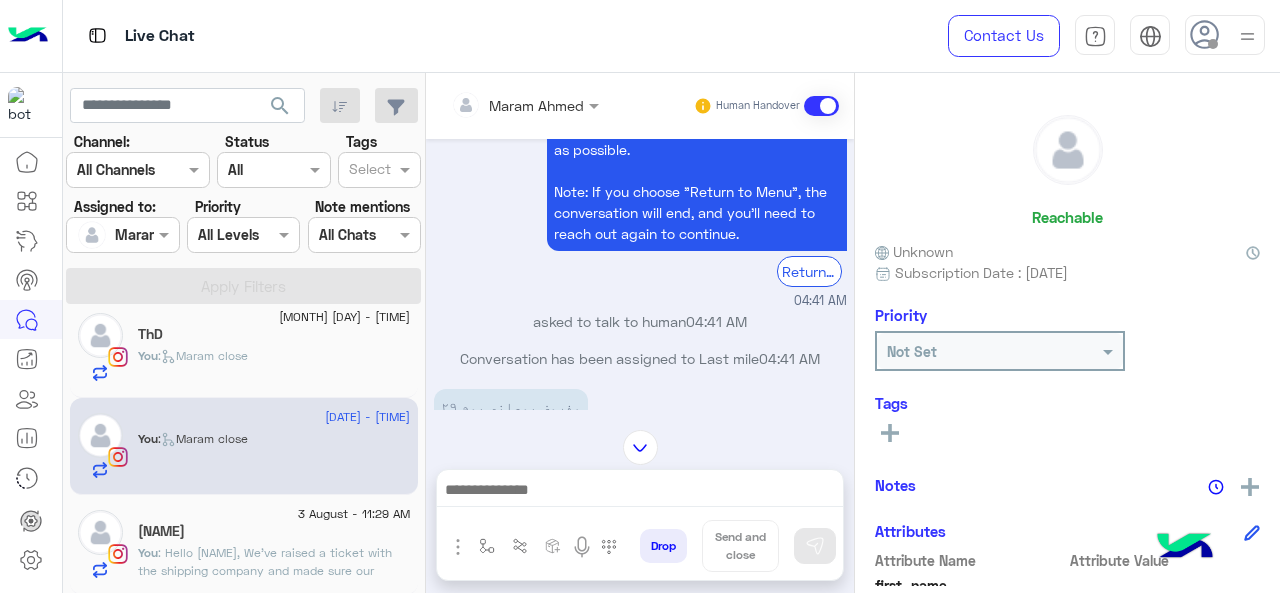 scroll, scrollTop: 639, scrollLeft: 0, axis: vertical 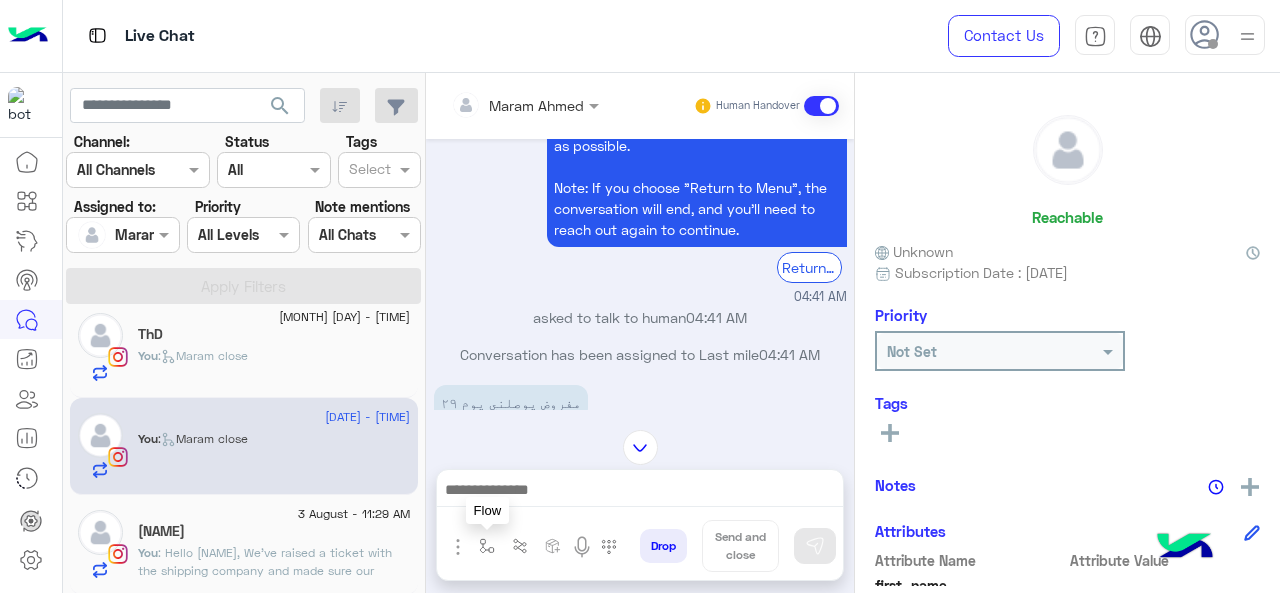 click at bounding box center (487, 546) 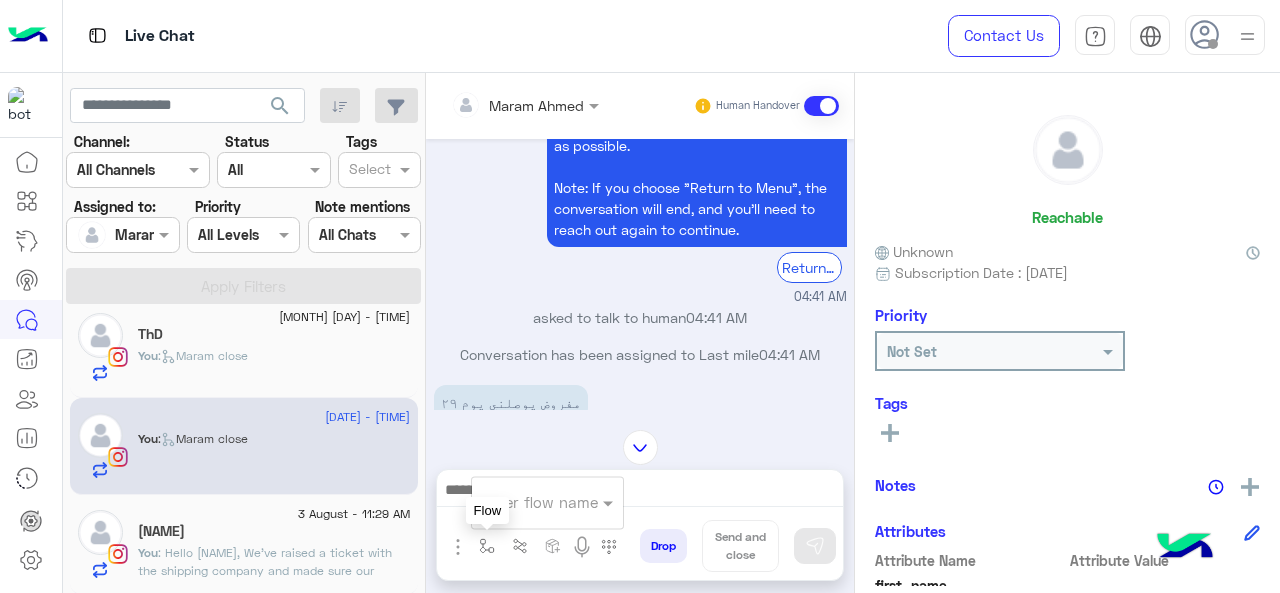click on "enter flow name" at bounding box center [540, 502] 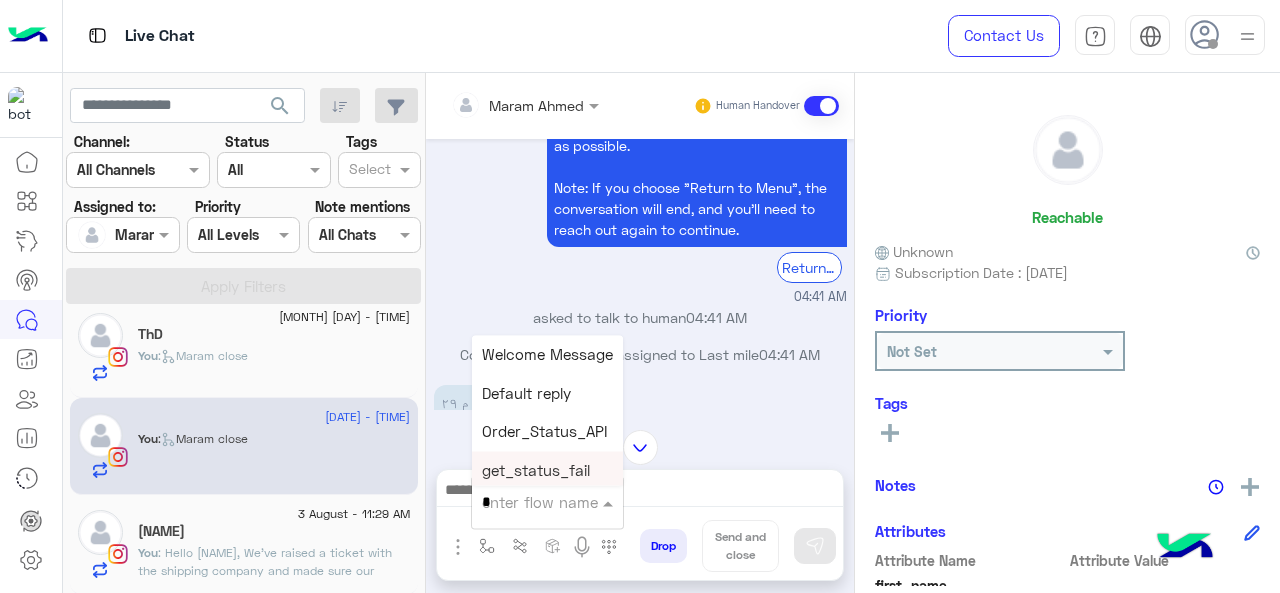type on "*" 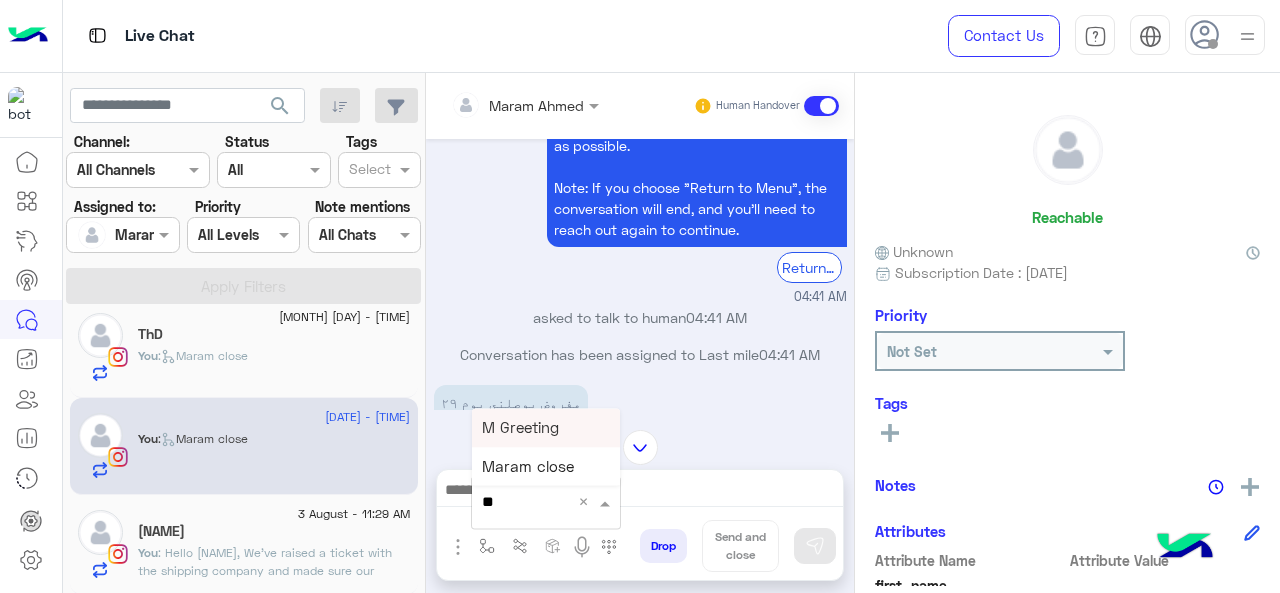 click on "M Greeting" at bounding box center [546, 427] 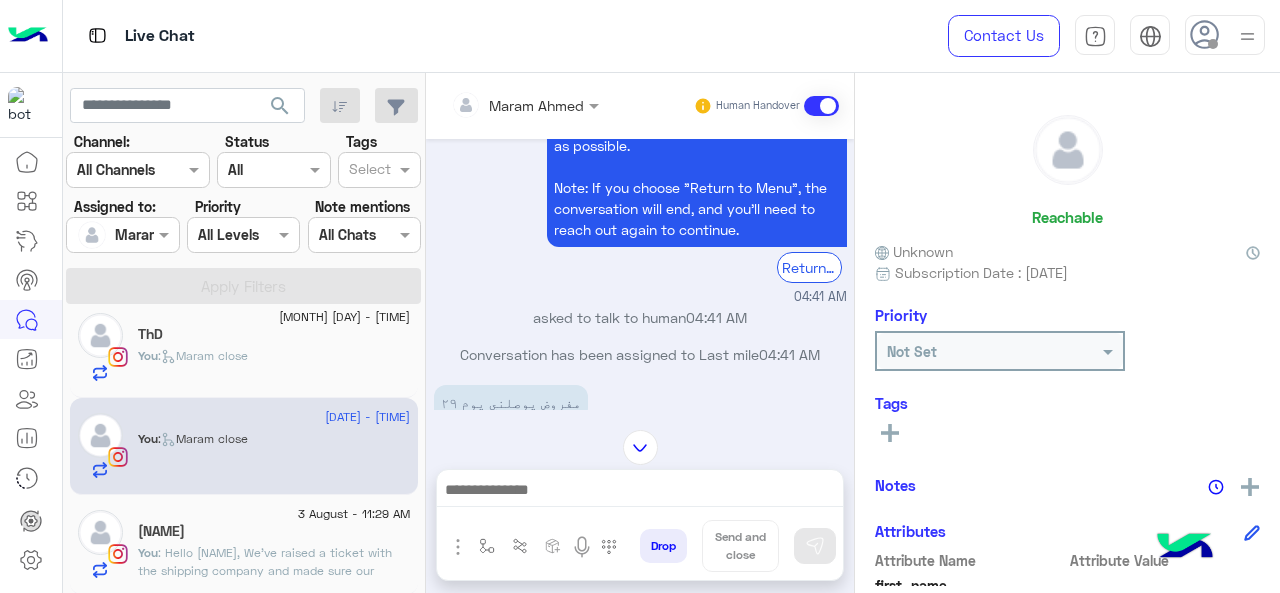 type on "**********" 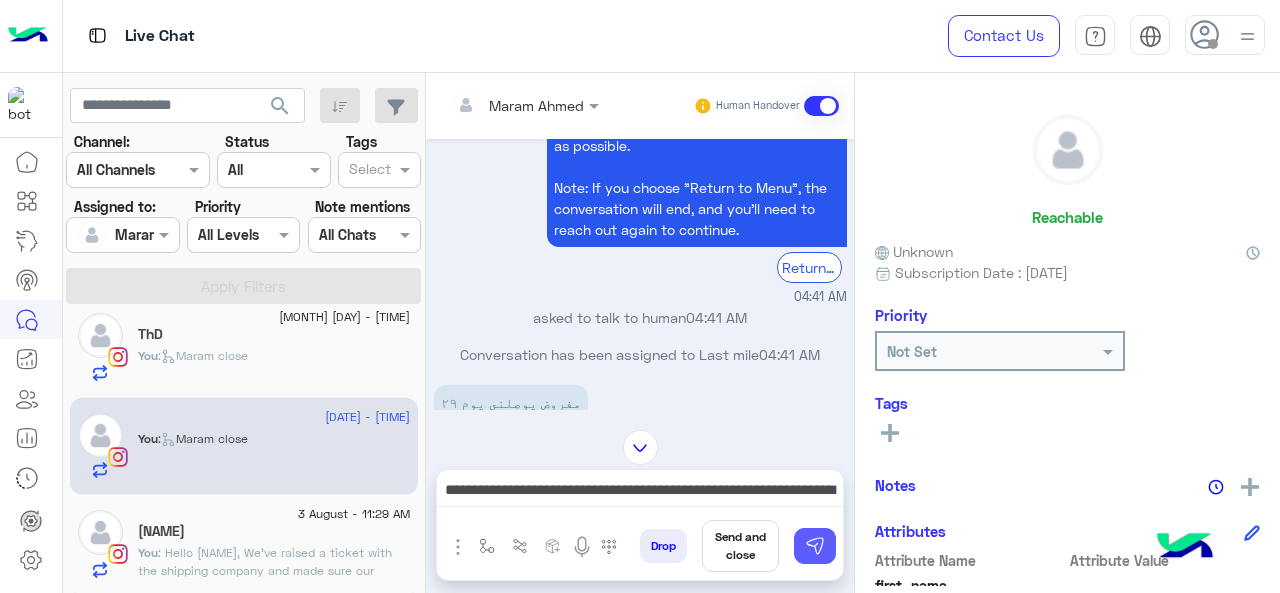 drag, startPoint x: 811, startPoint y: 545, endPoint x: 765, endPoint y: 523, distance: 50.990196 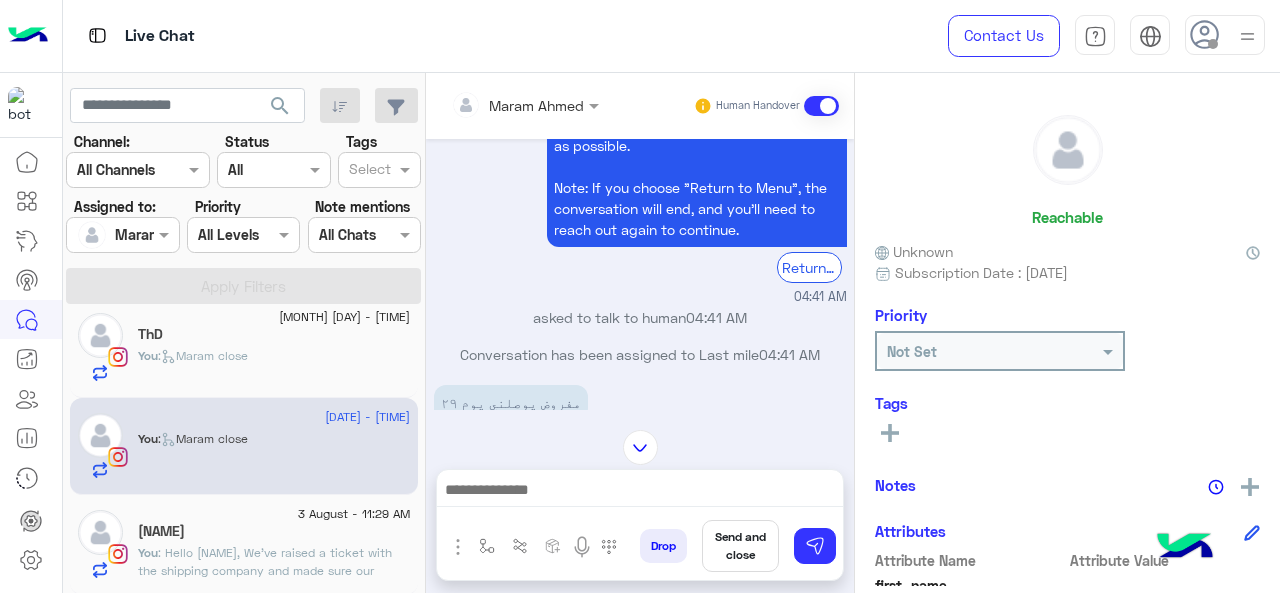 scroll, scrollTop: 939, scrollLeft: 0, axis: vertical 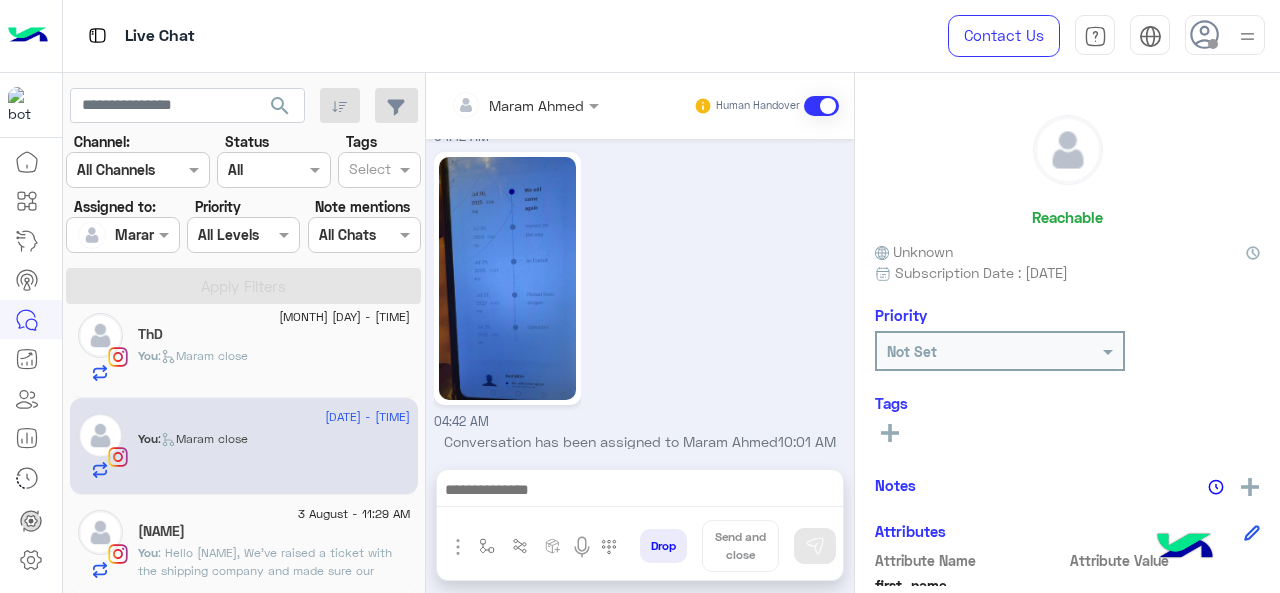 click at bounding box center [640, 492] 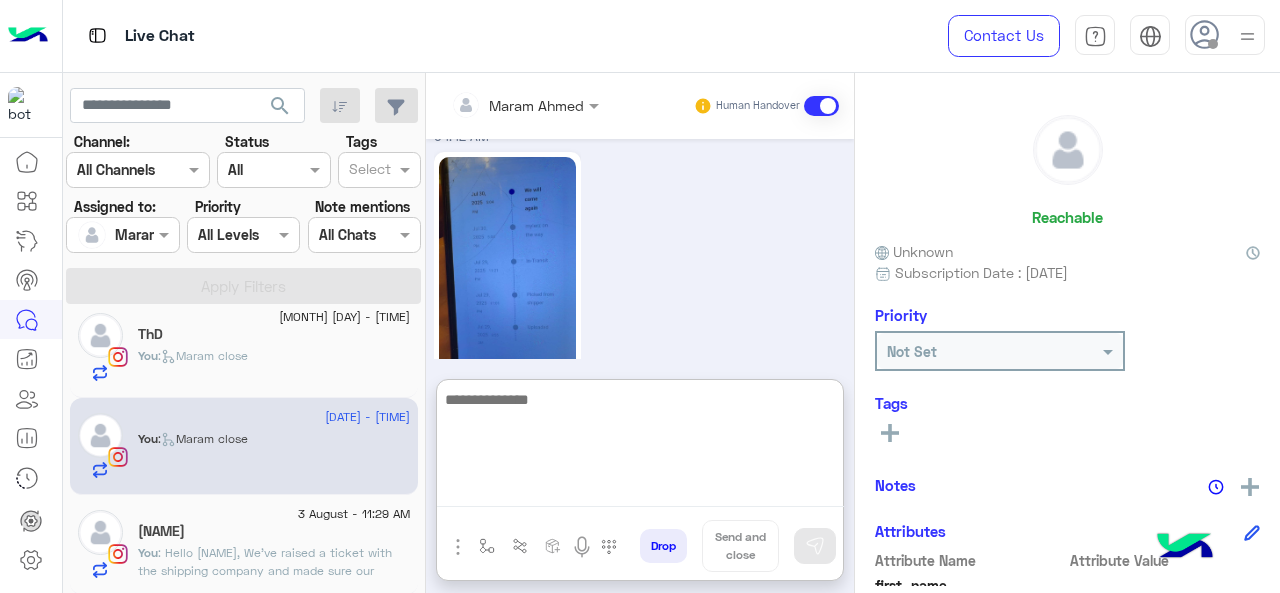 paste on "**********" 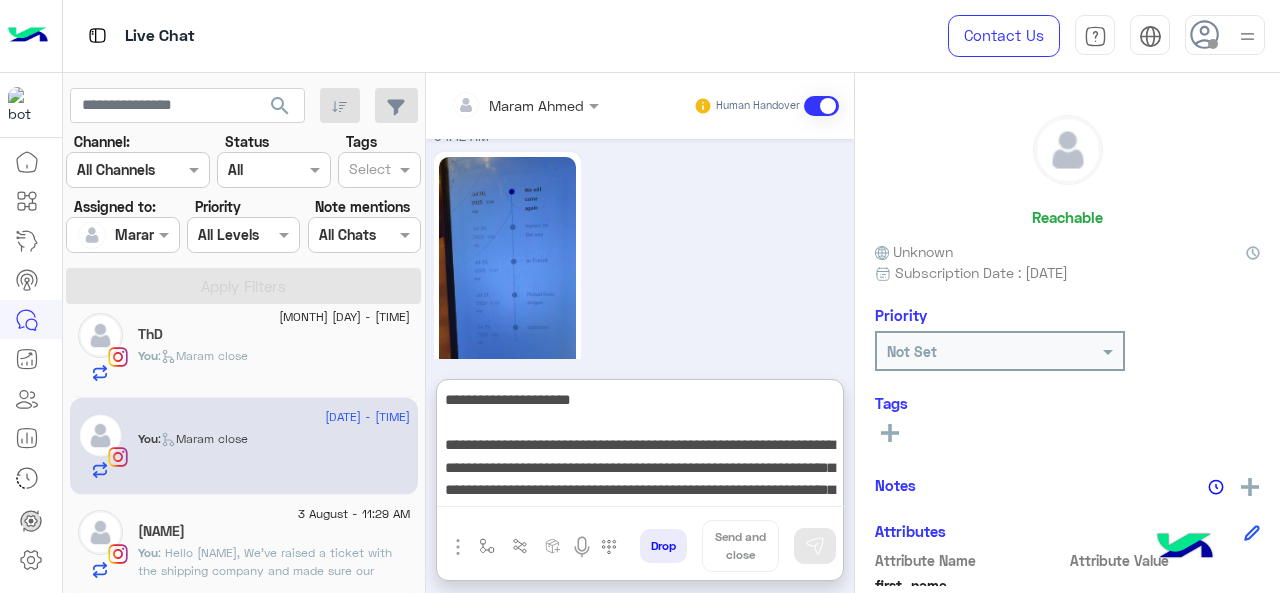 scroll, scrollTop: 15, scrollLeft: 0, axis: vertical 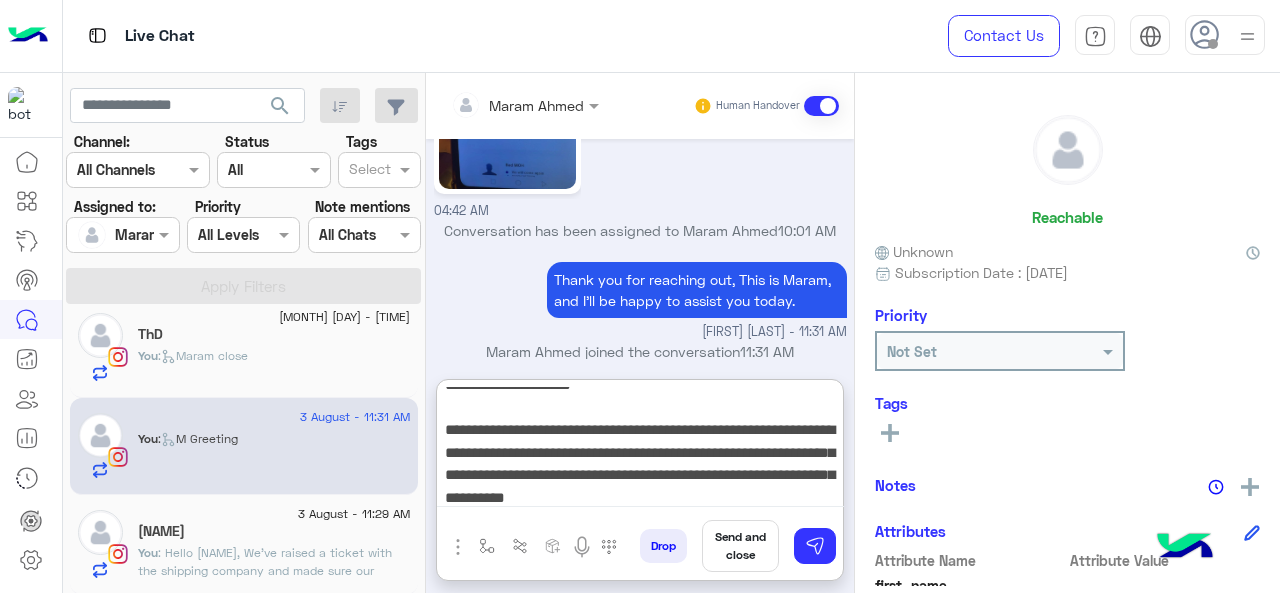 type 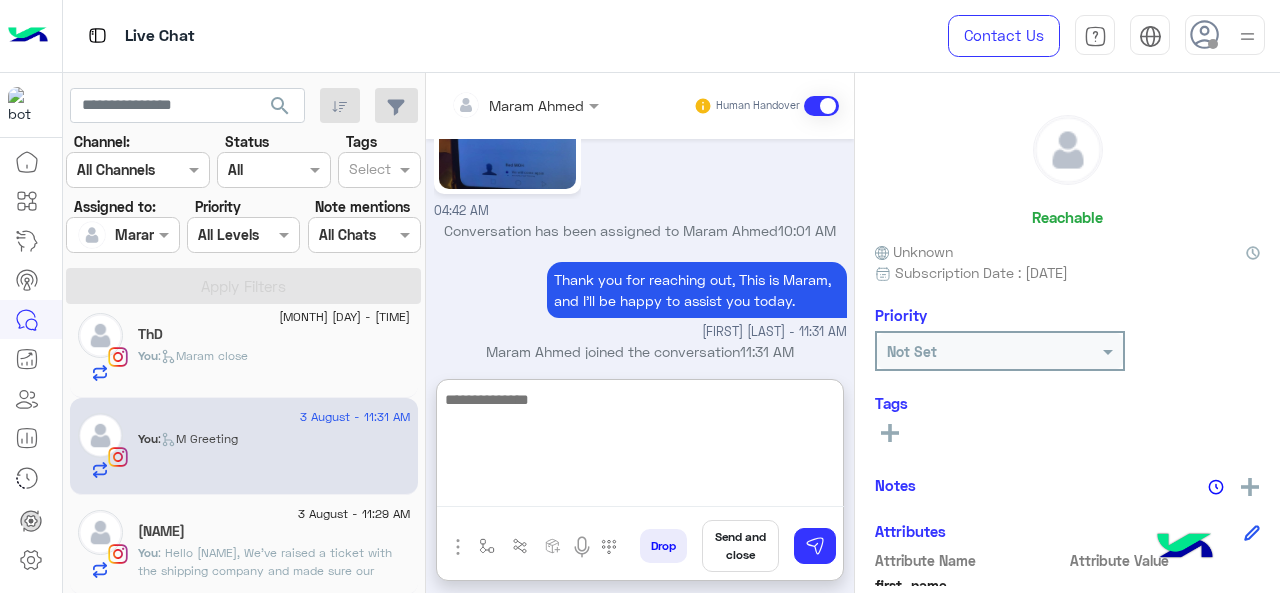 scroll, scrollTop: 0, scrollLeft: 0, axis: both 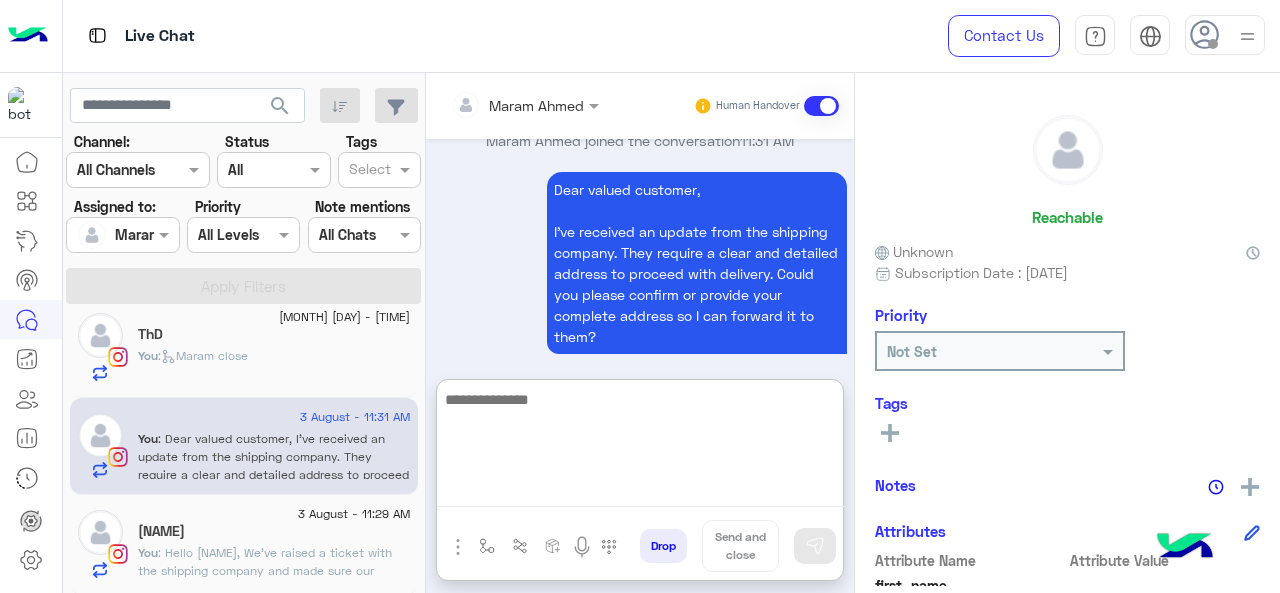 click on "Lojy Moustafa" 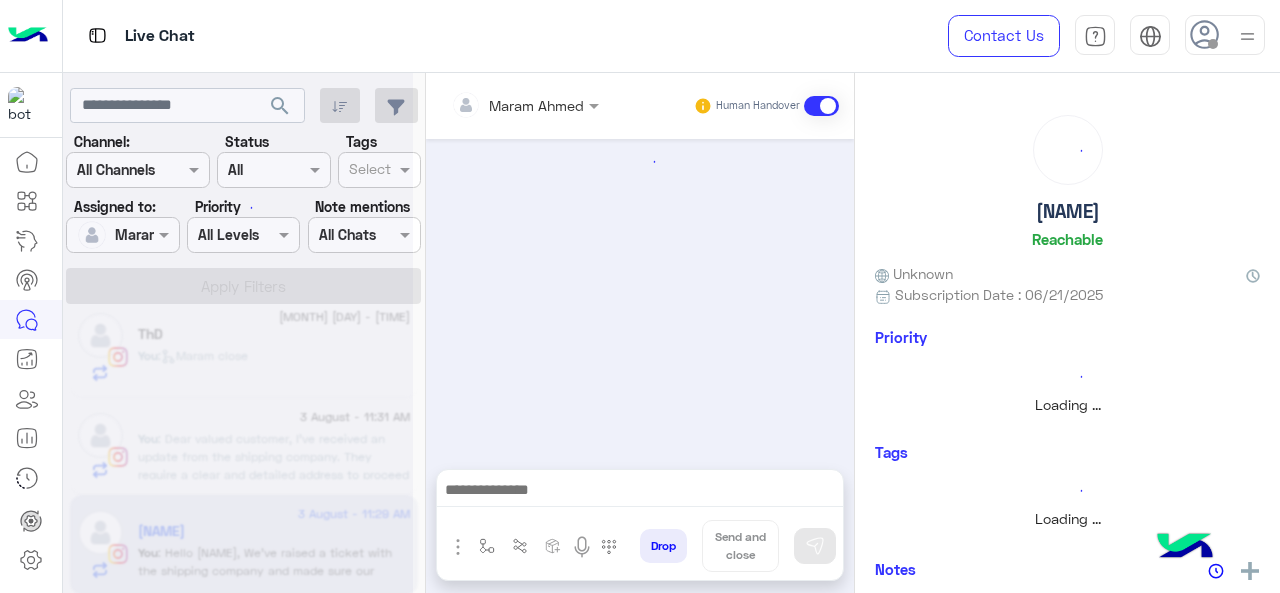 scroll, scrollTop: 0, scrollLeft: 0, axis: both 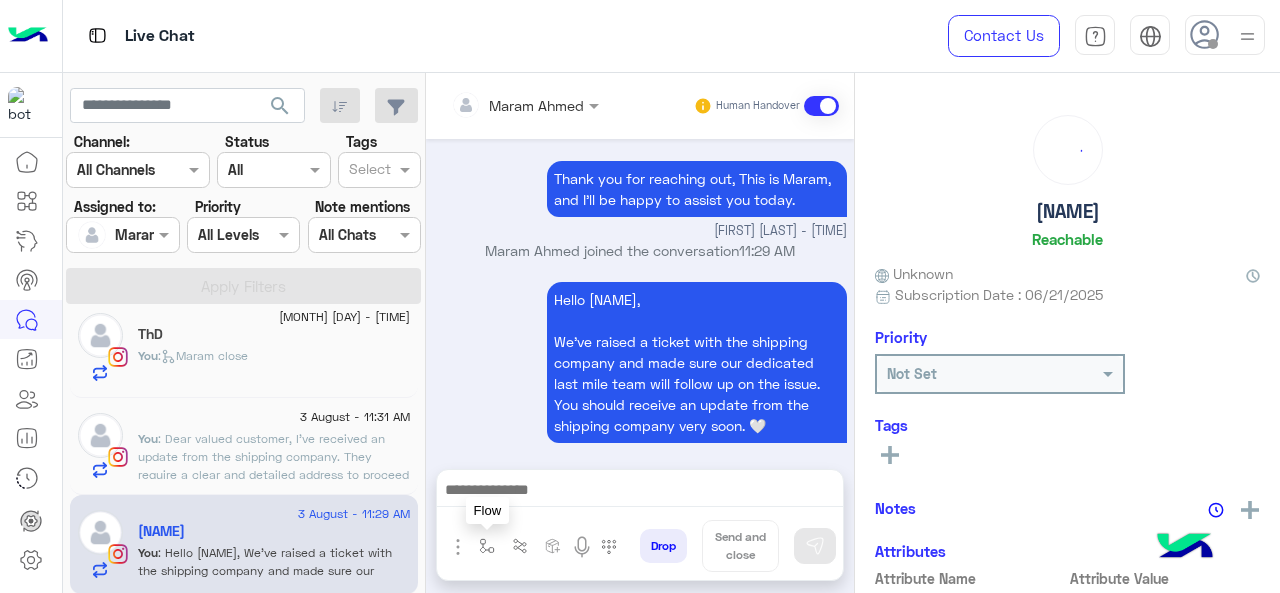 click at bounding box center [487, 546] 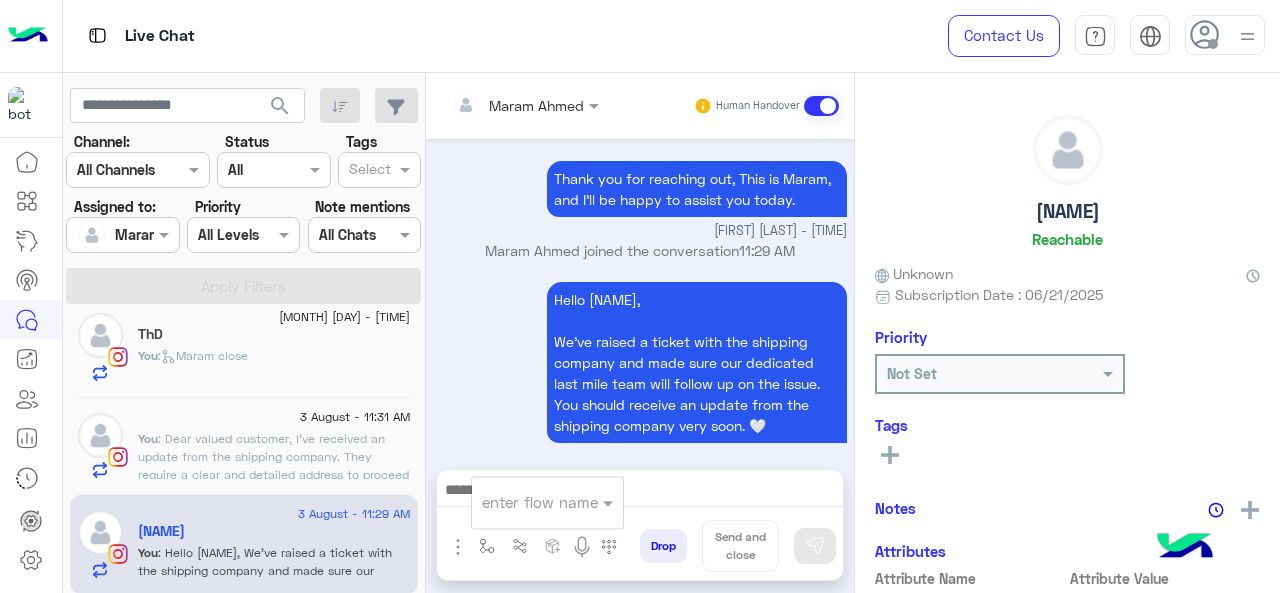 click at bounding box center (523, 502) 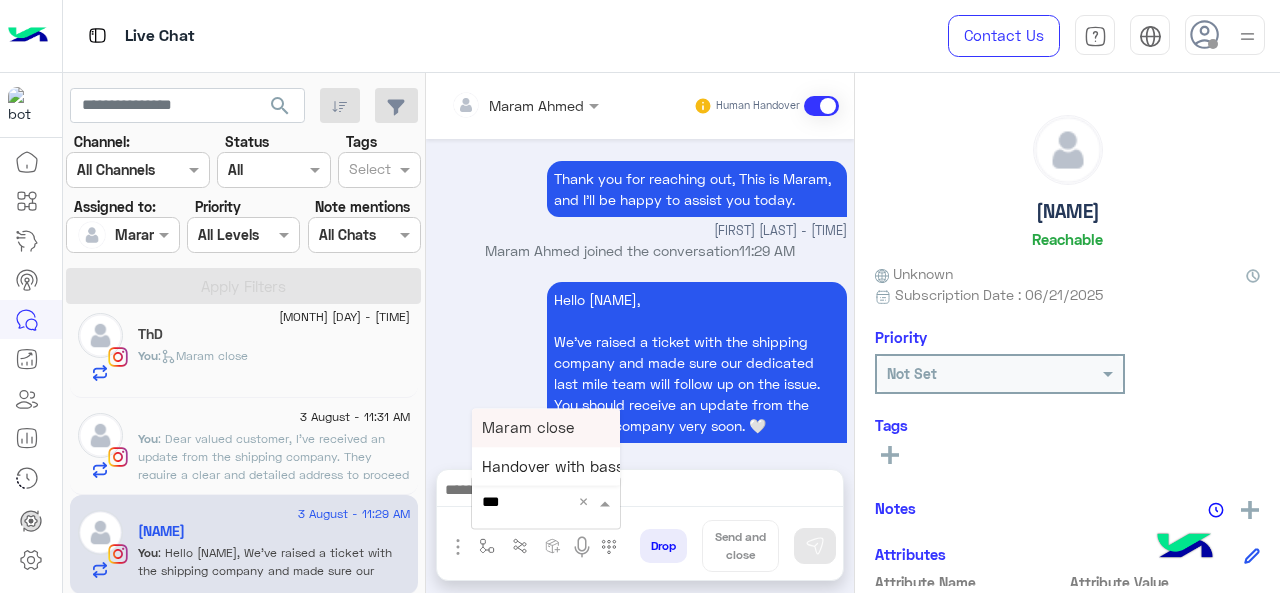 type on "****" 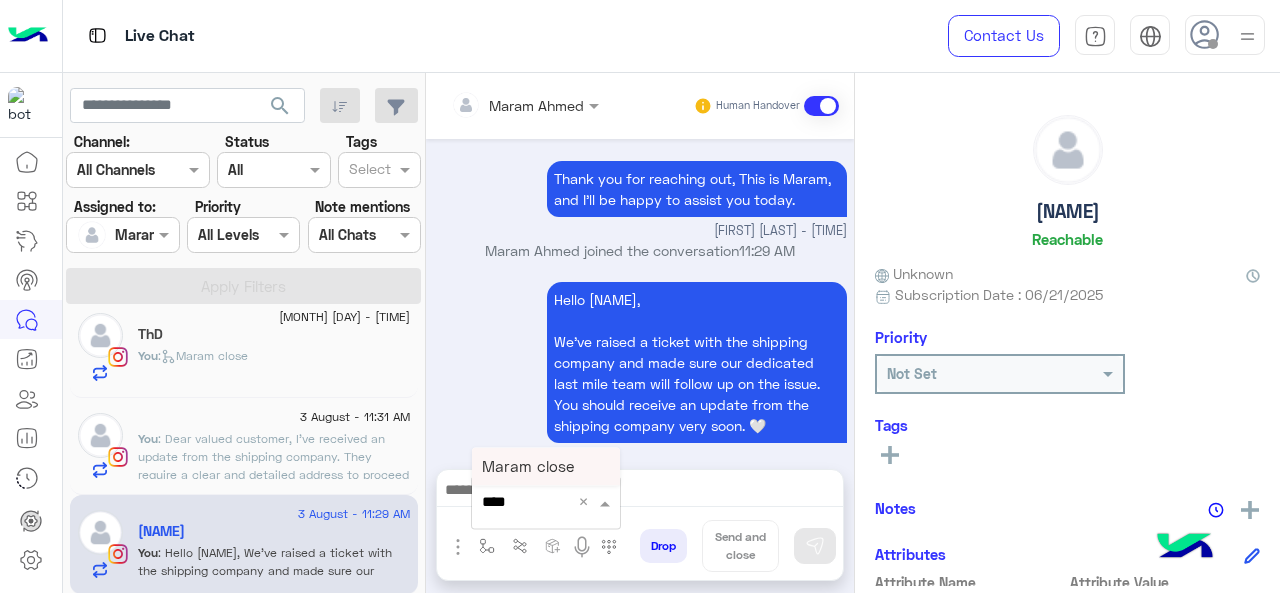 click on "Maram close" at bounding box center [528, 466] 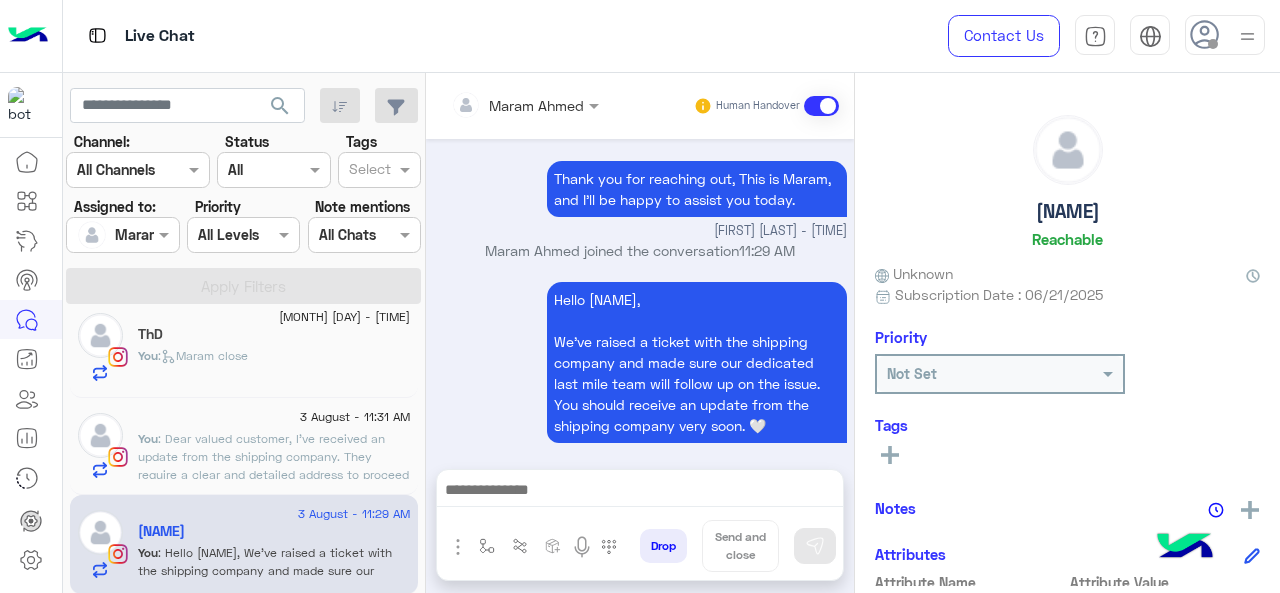 type on "**********" 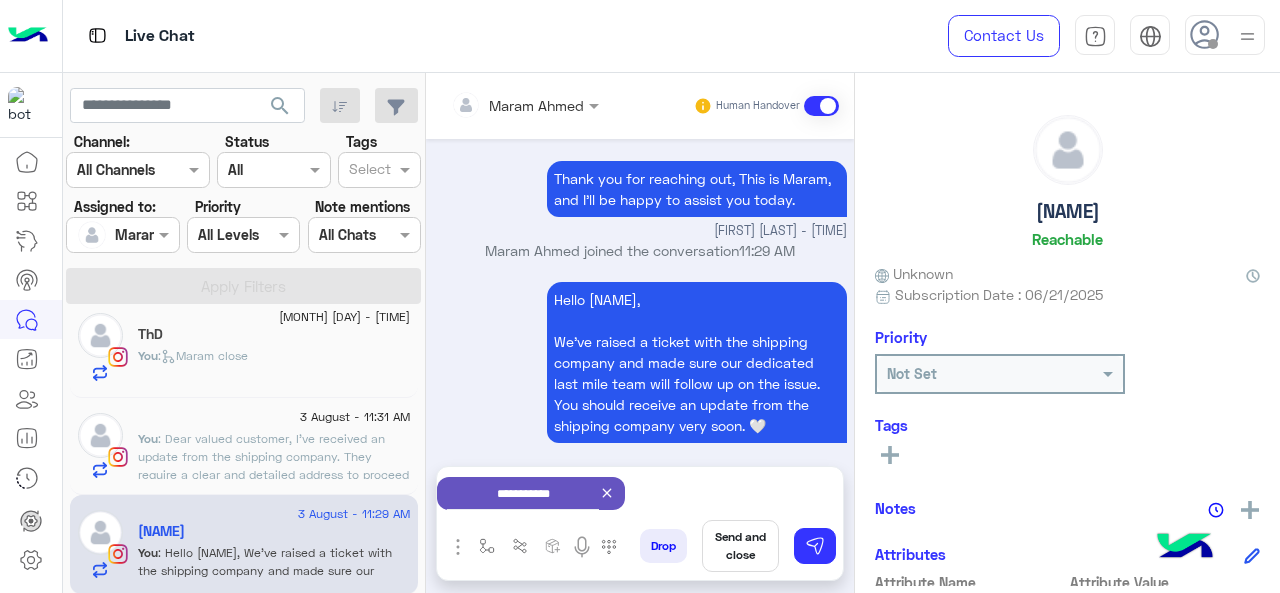 click on "Send and close" at bounding box center [740, 546] 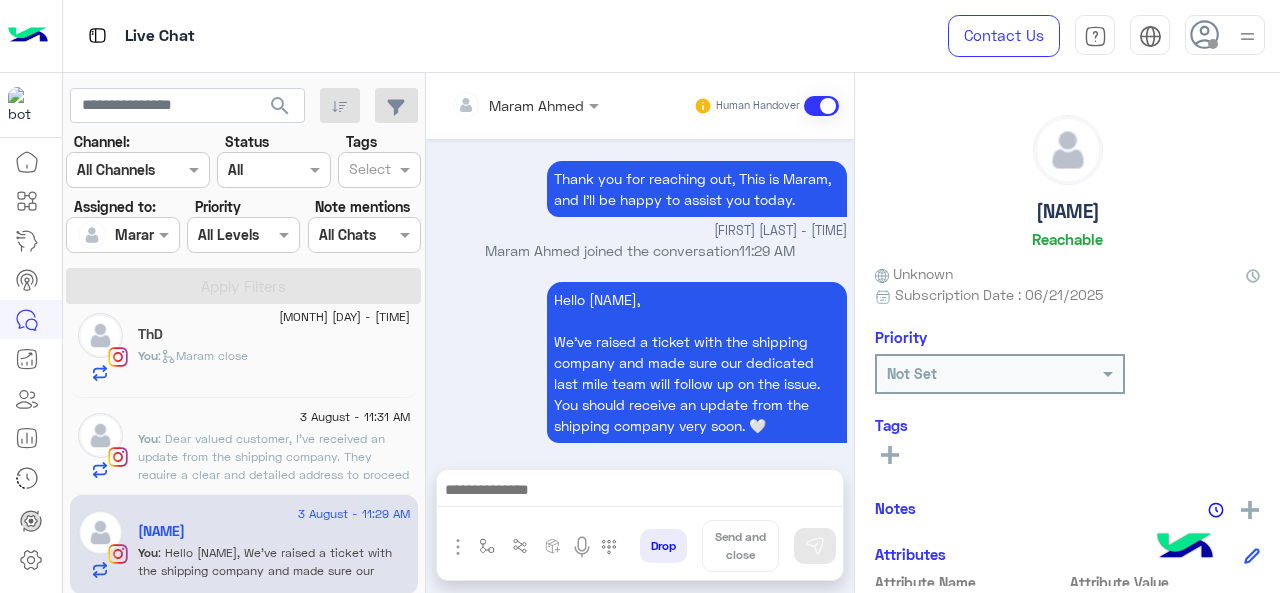 scroll, scrollTop: 866, scrollLeft: 0, axis: vertical 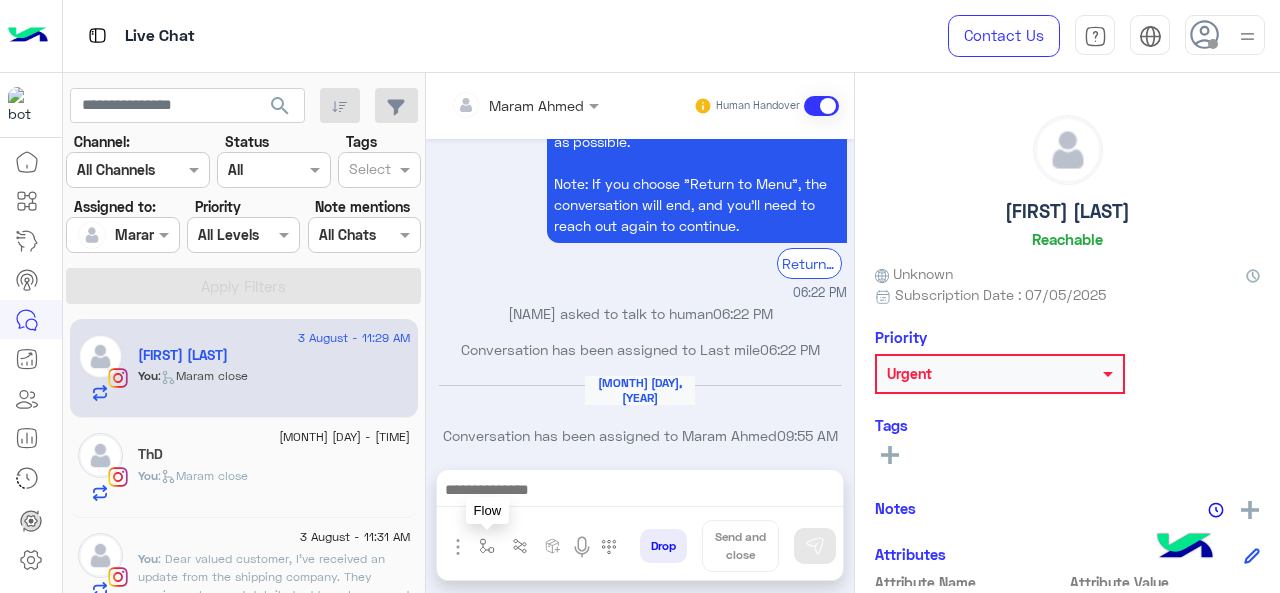 click at bounding box center [487, 546] 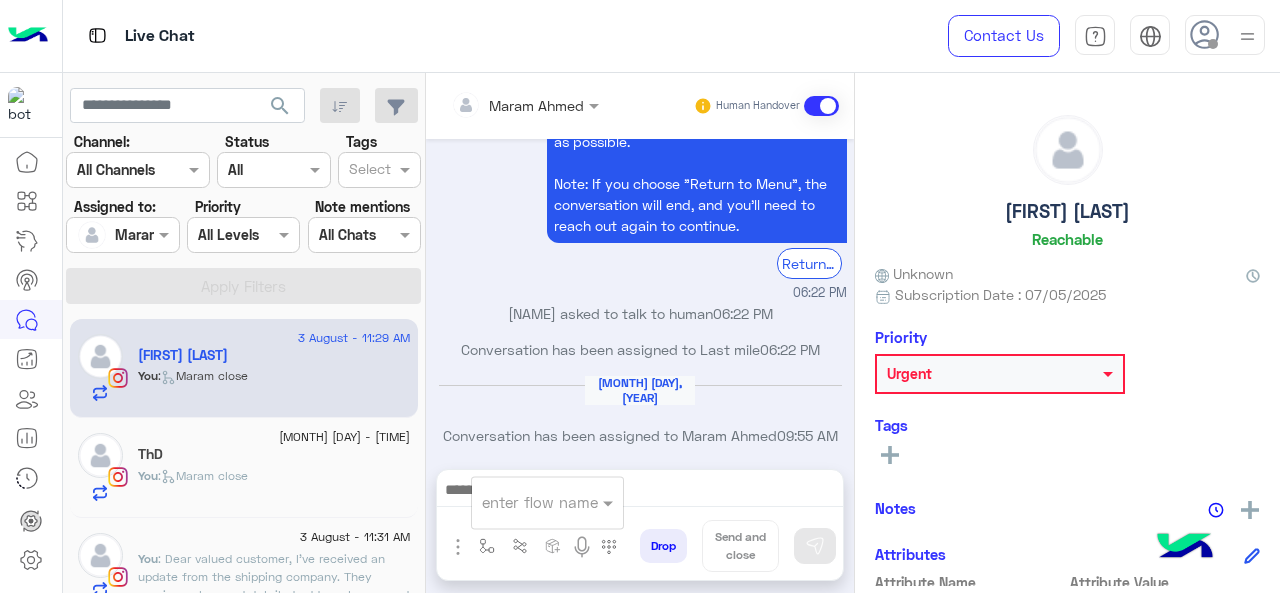 click on "enter flow name" at bounding box center [547, 502] 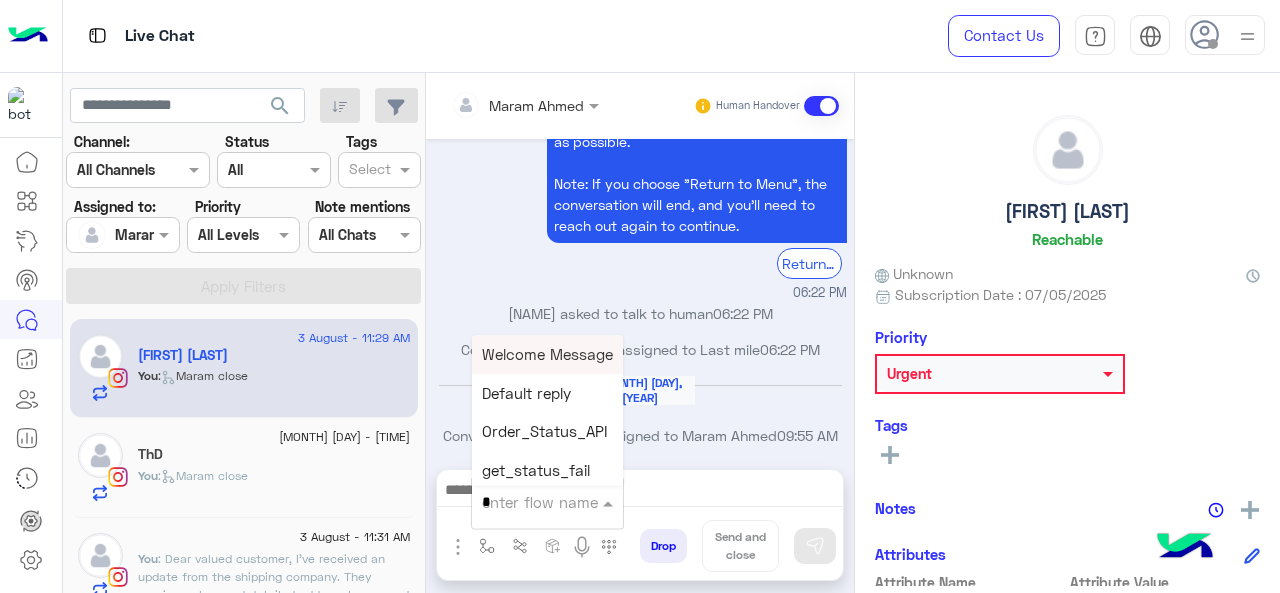 type on "*" 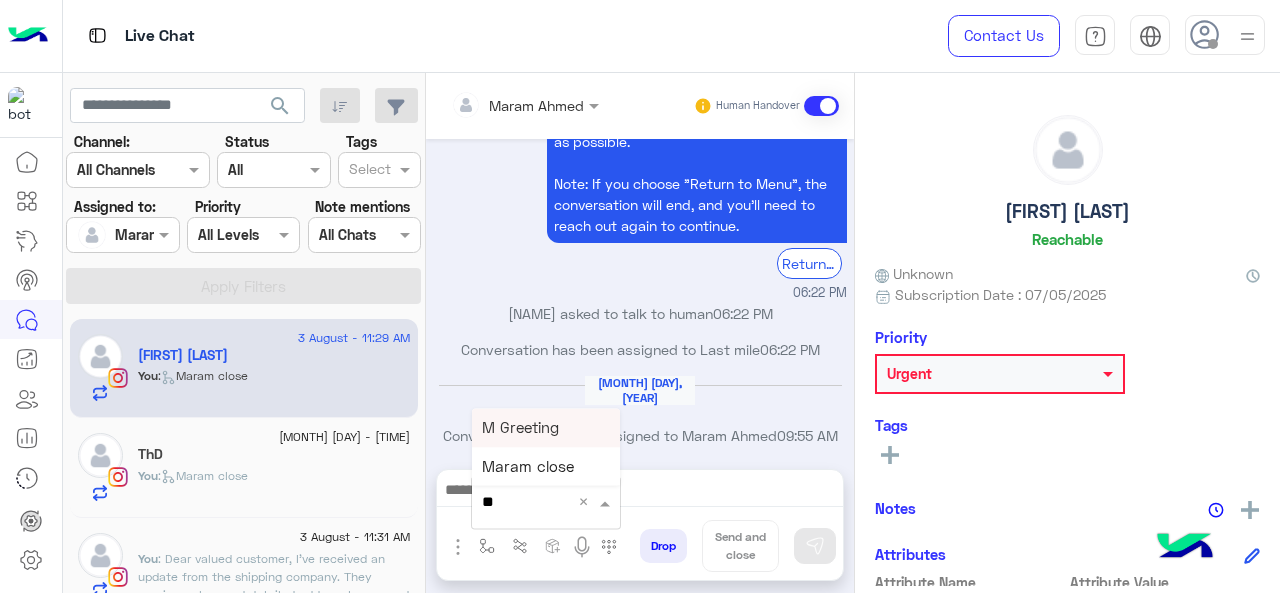 click on "M Greeting" at bounding box center [546, 427] 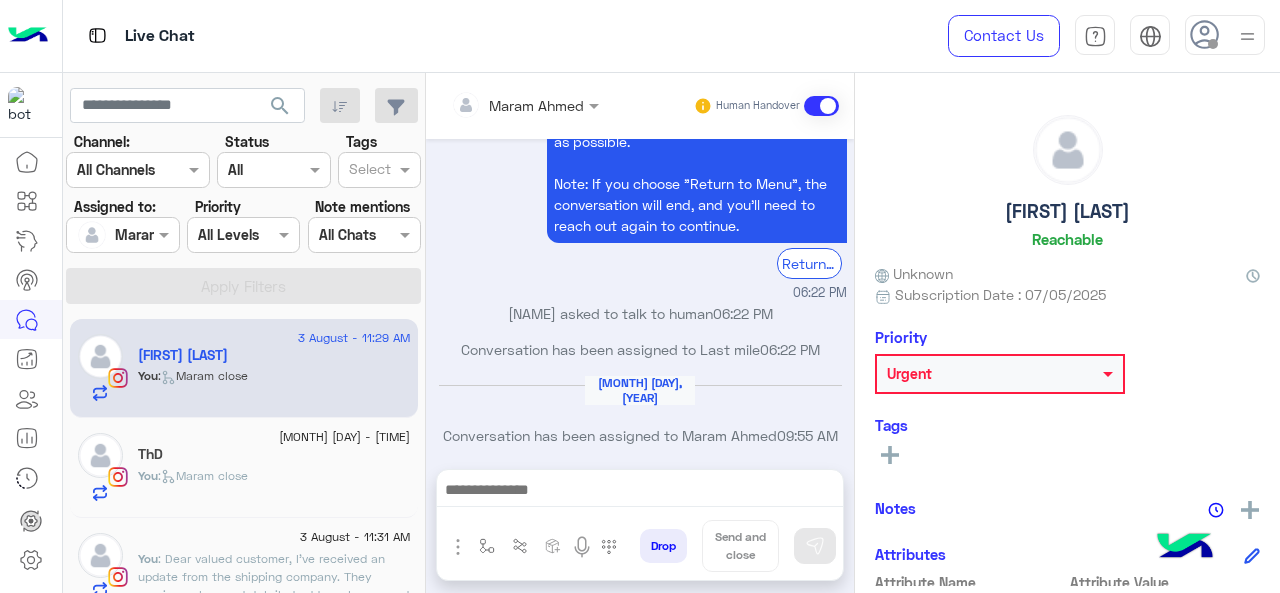 type on "**********" 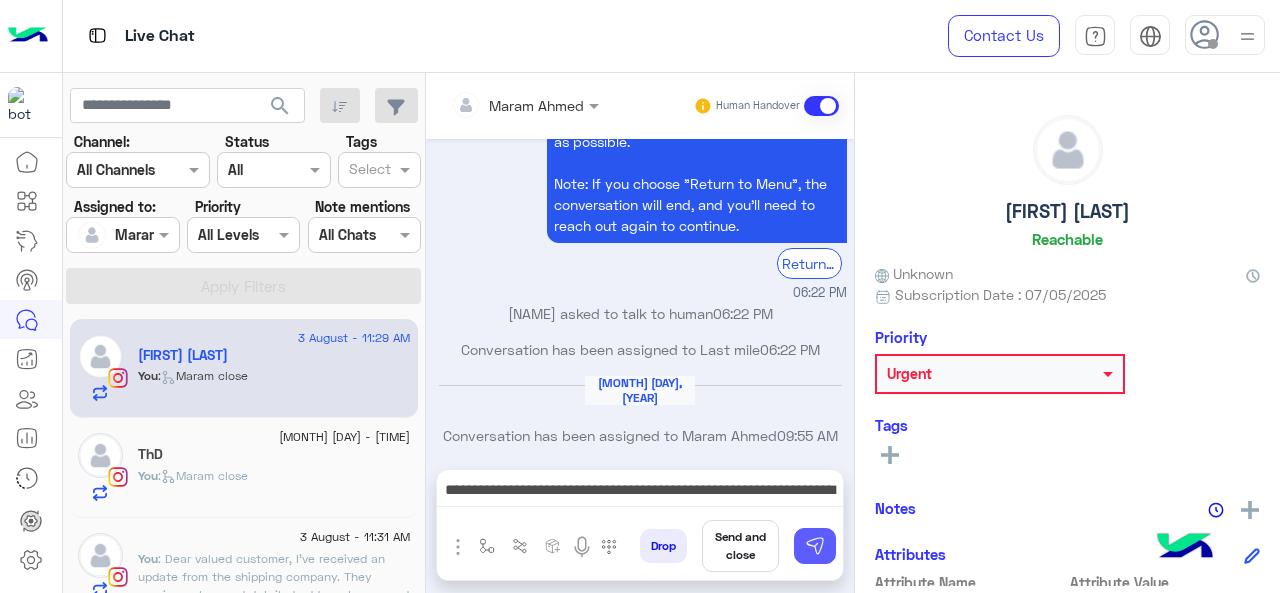 click at bounding box center [815, 546] 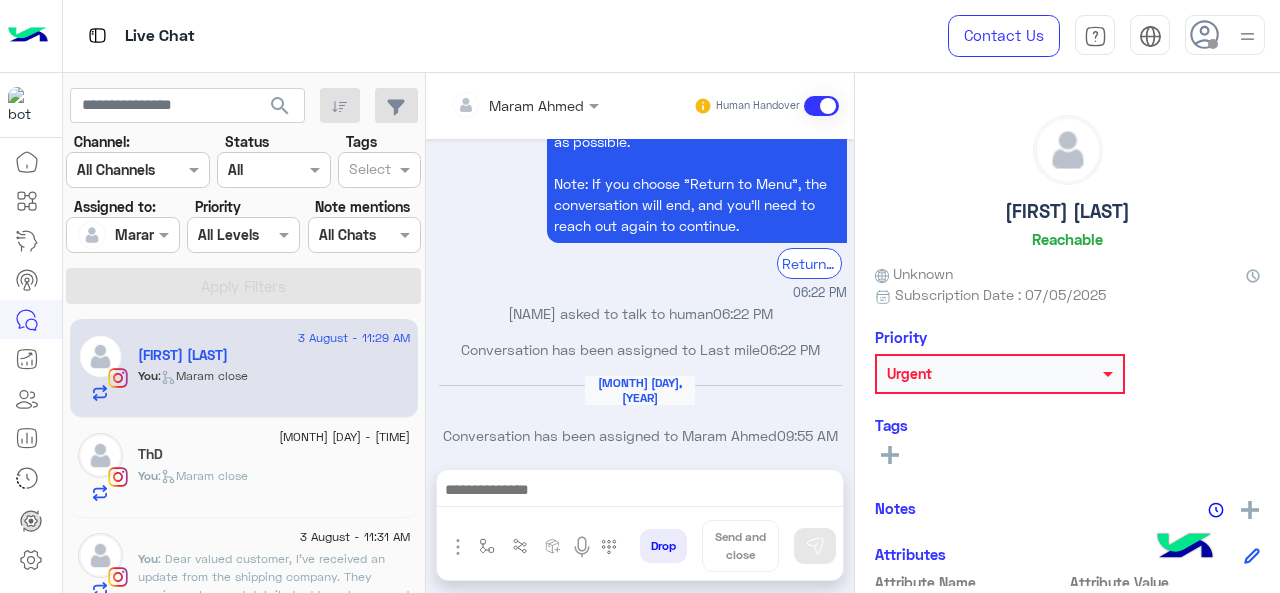 click at bounding box center (640, 492) 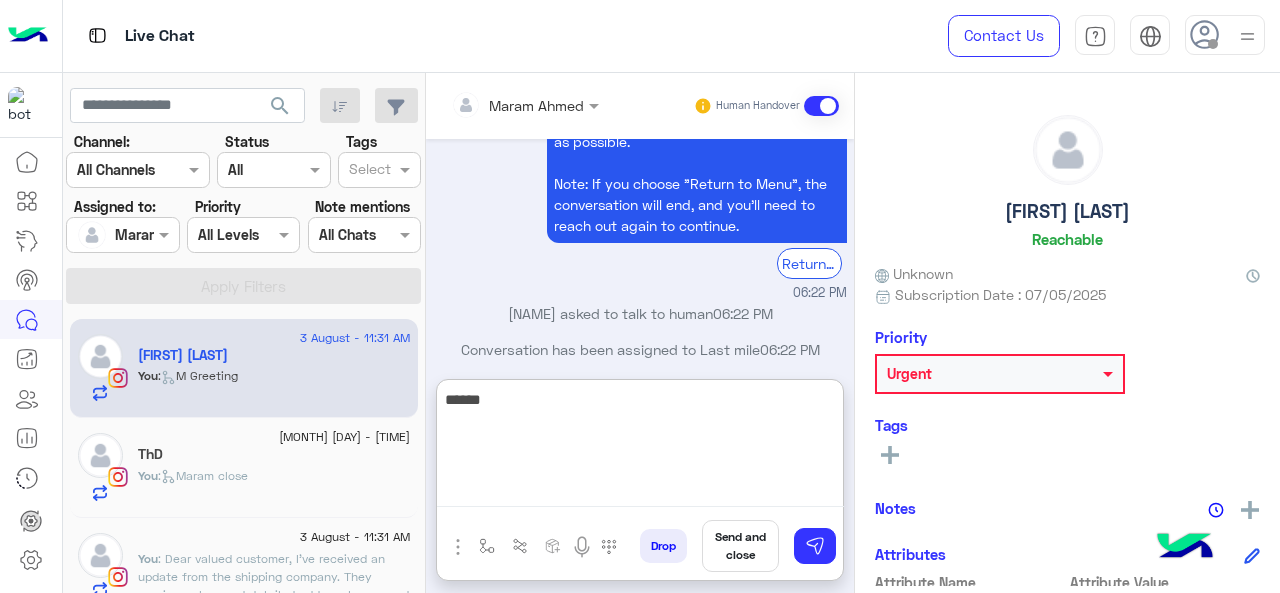 scroll, scrollTop: 1000, scrollLeft: 0, axis: vertical 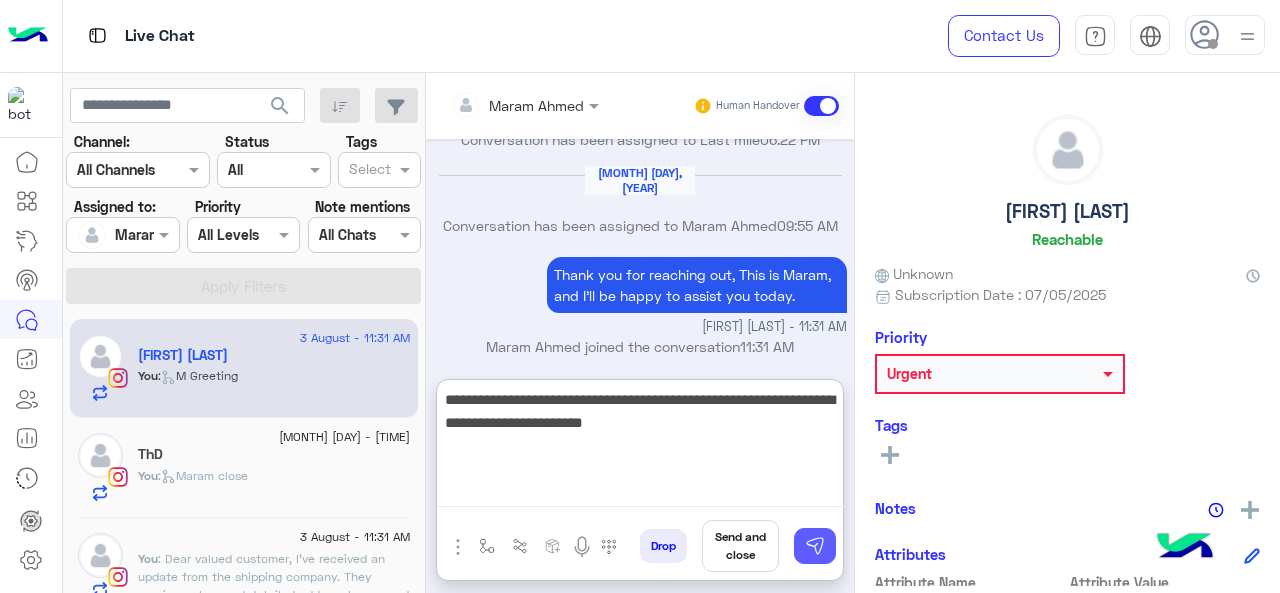 type on "**********" 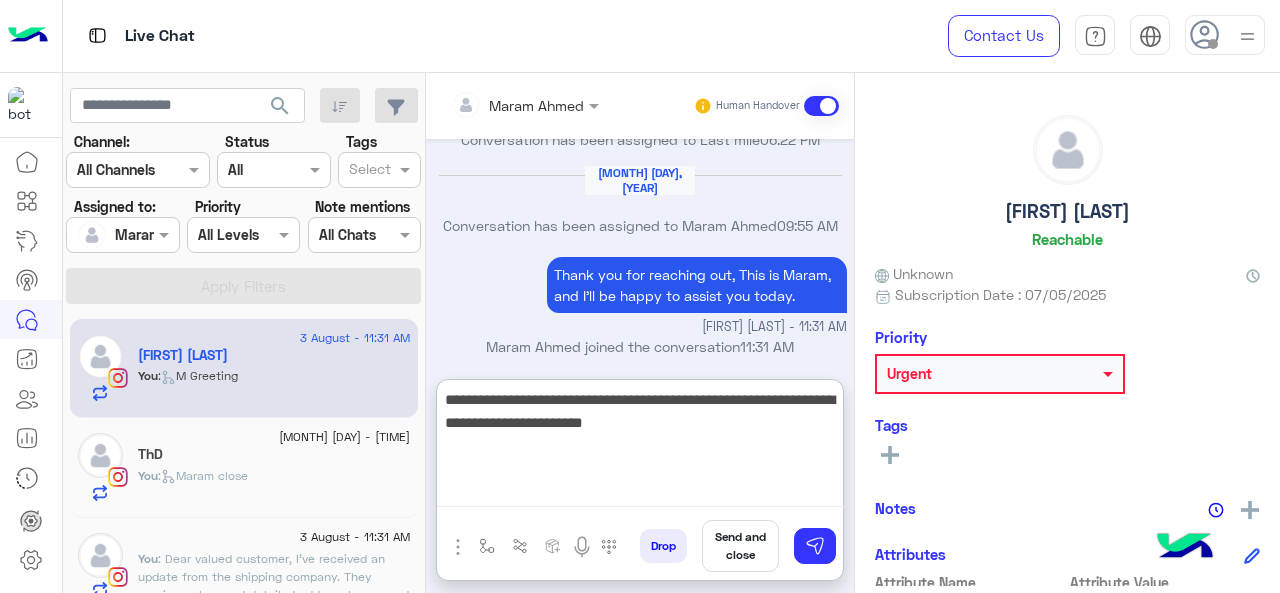 type 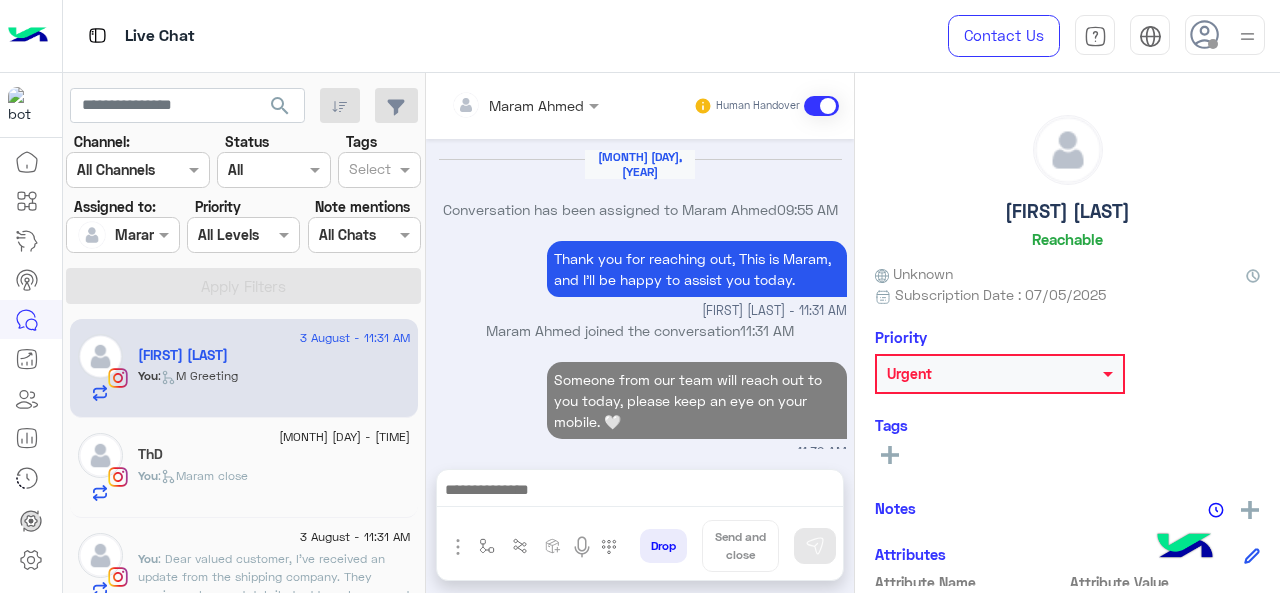click at bounding box center [640, 492] 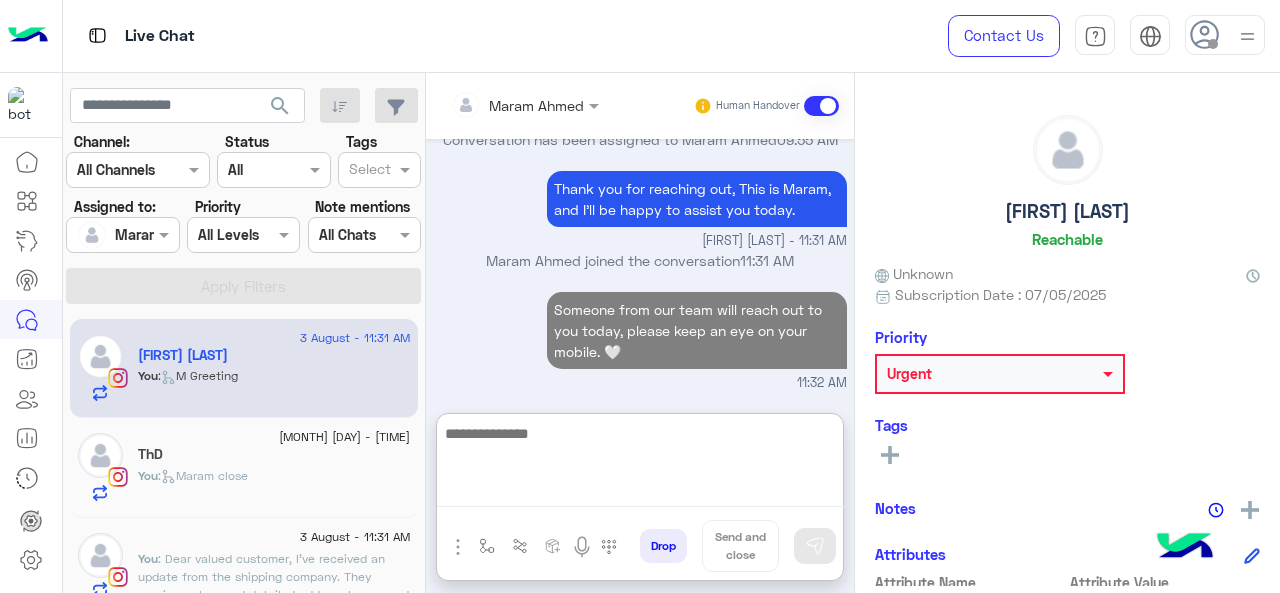 scroll, scrollTop: 1106, scrollLeft: 0, axis: vertical 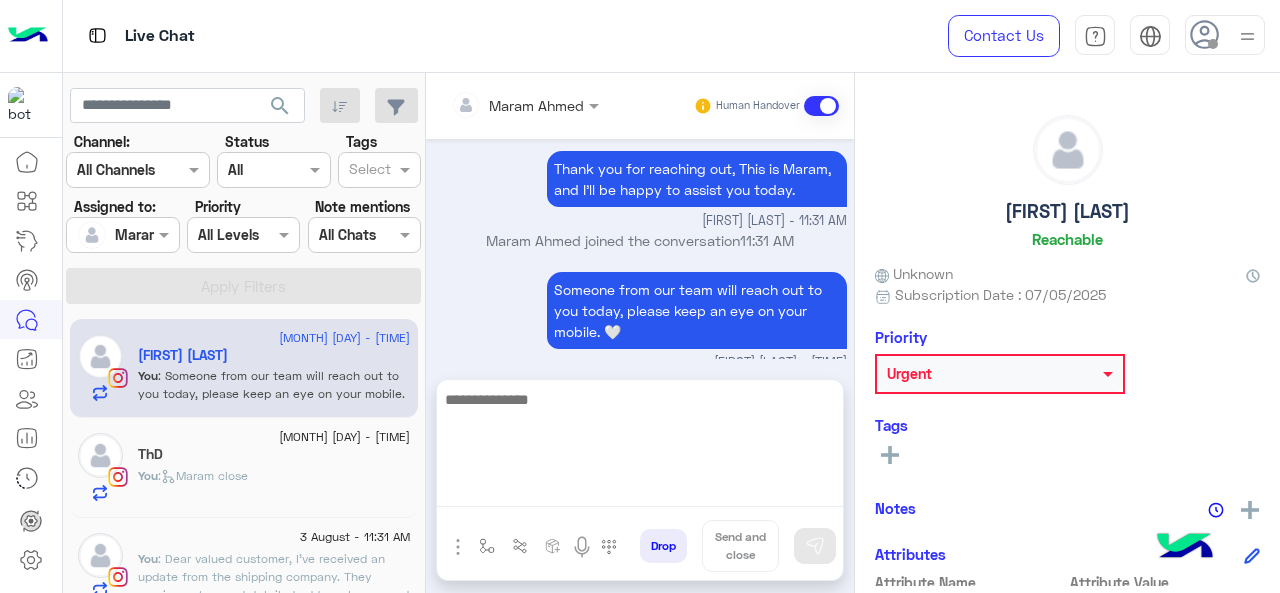 drag, startPoint x: 328, startPoint y: 557, endPoint x: 477, endPoint y: 543, distance: 149.65627 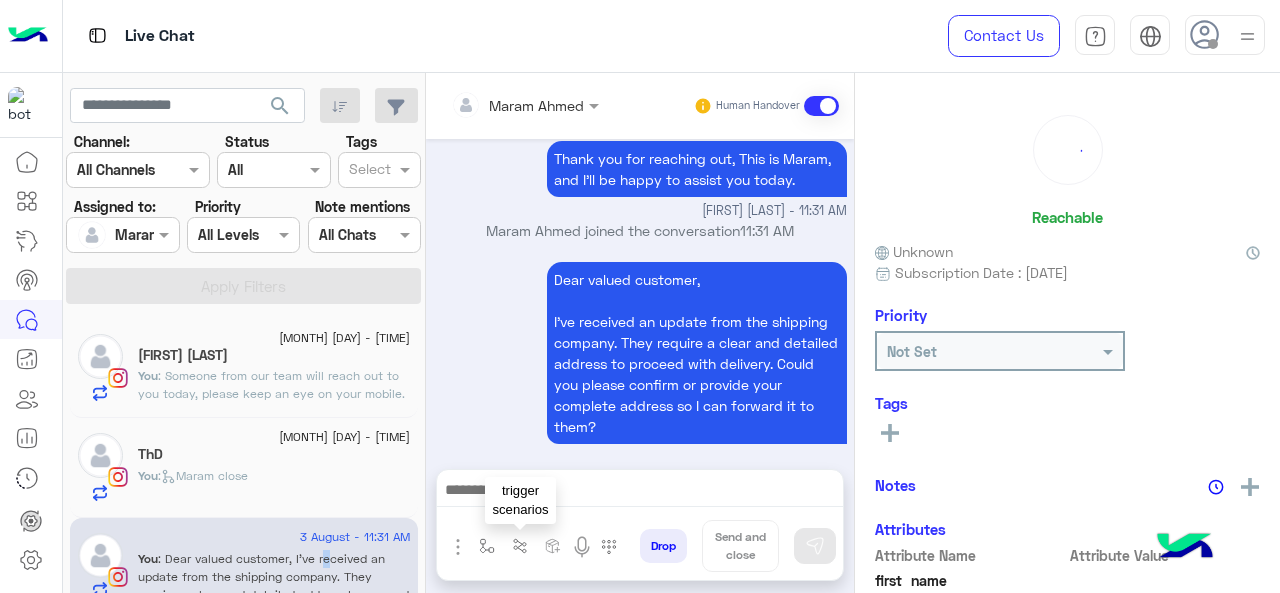 scroll, scrollTop: 890, scrollLeft: 0, axis: vertical 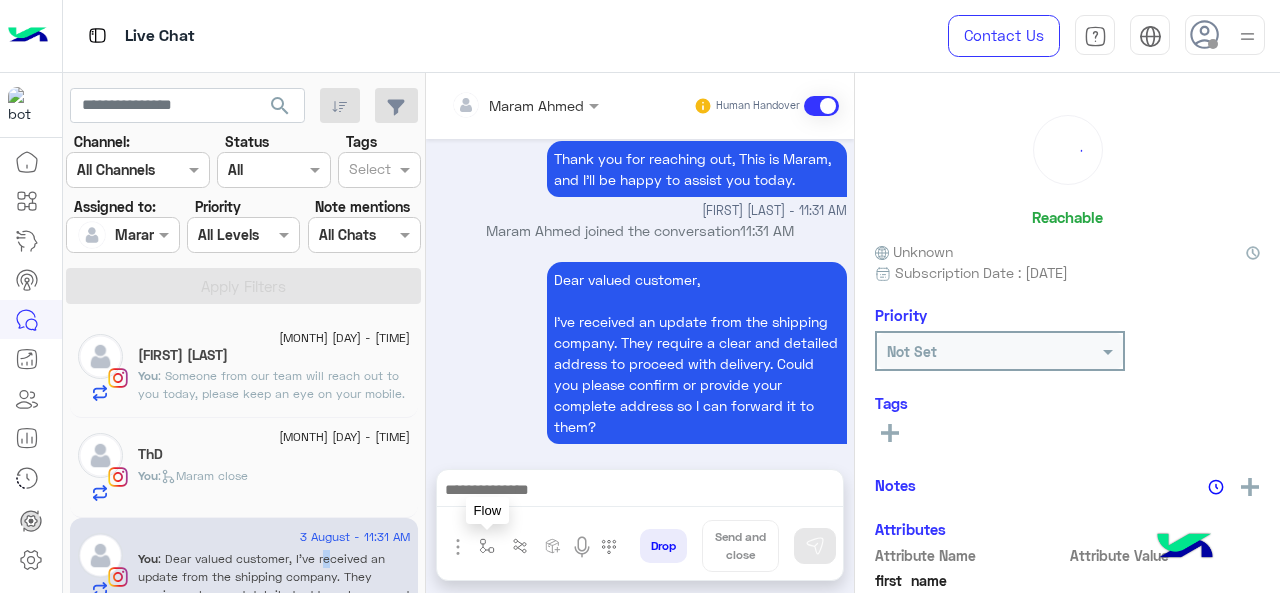 click at bounding box center (487, 546) 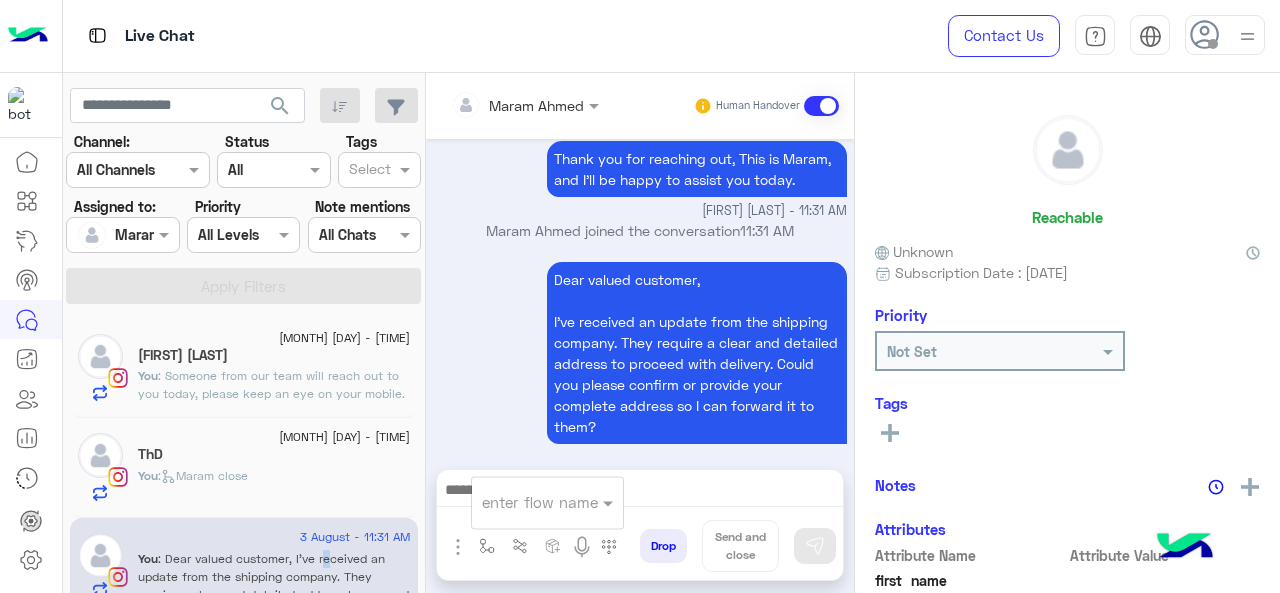 click at bounding box center (523, 502) 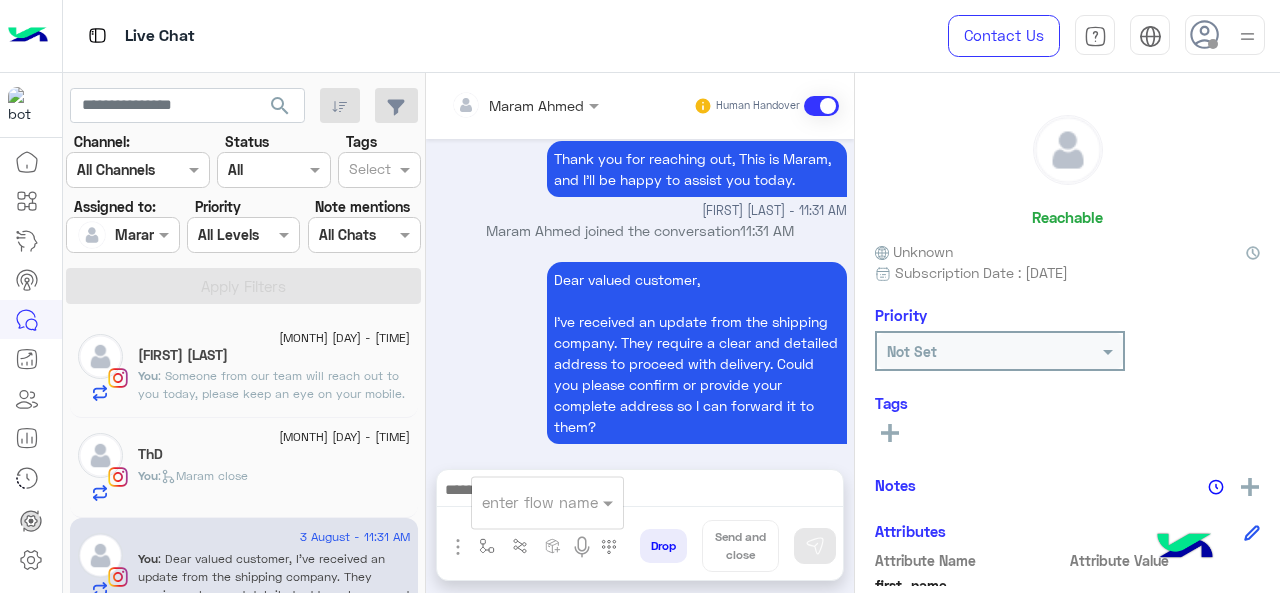 click on "Maram Ahmed -  11:31 AM" at bounding box center [774, 458] 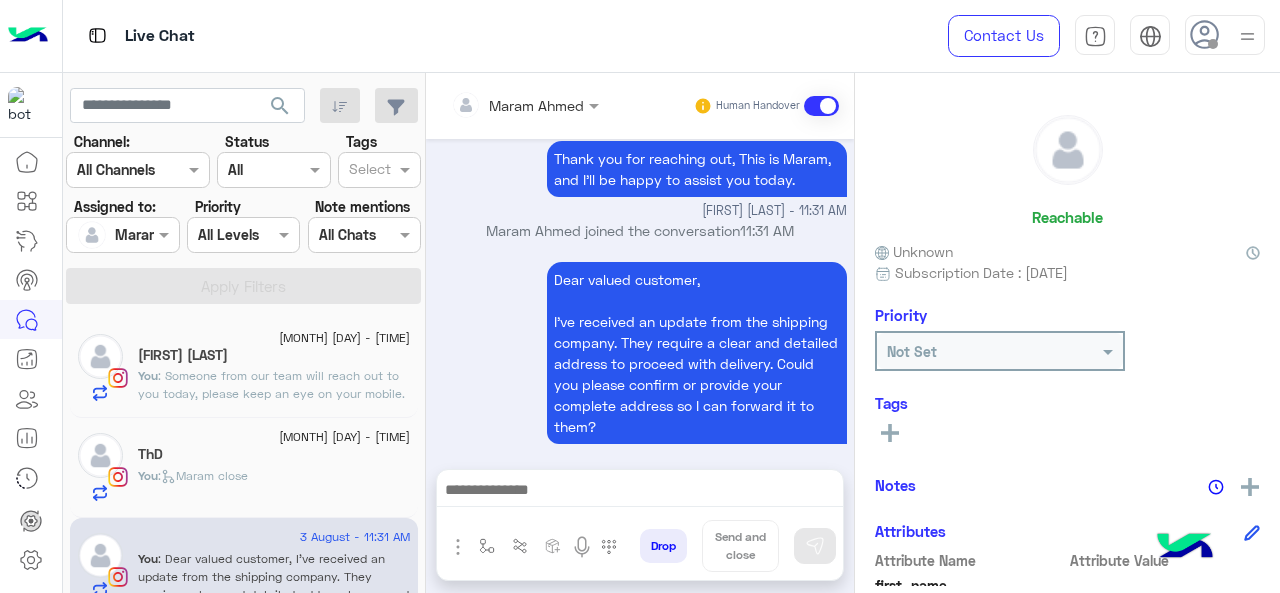 click on ": Someone from our team will reach out to you today, please keep an eye on your mobile. 🤍" 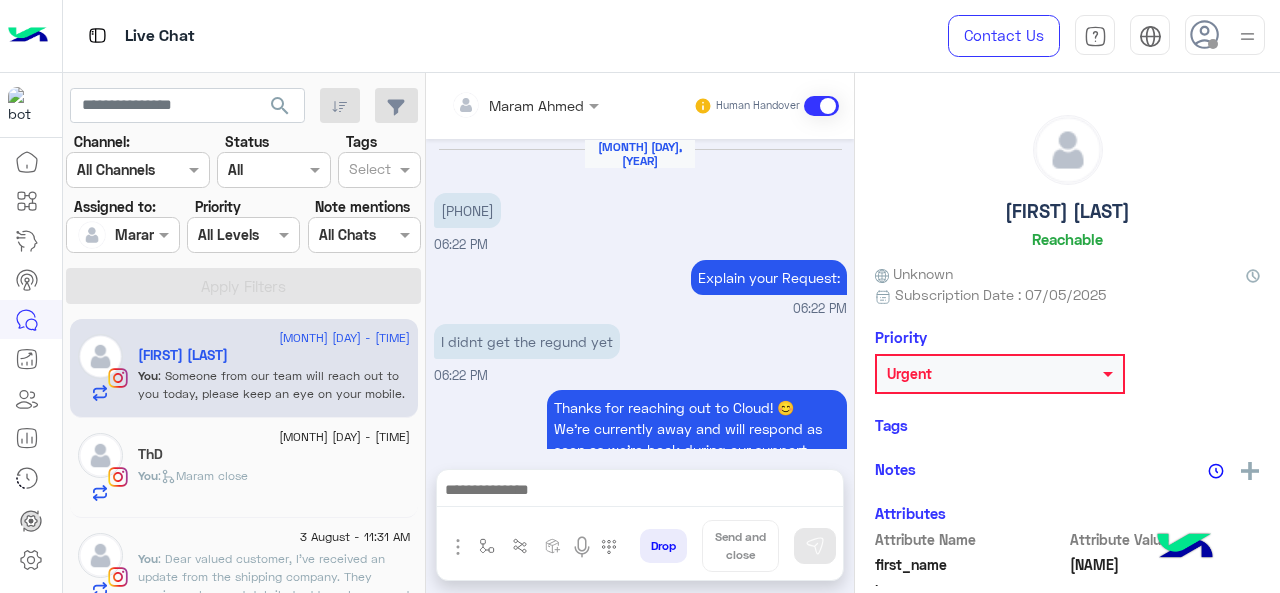 scroll, scrollTop: 578, scrollLeft: 0, axis: vertical 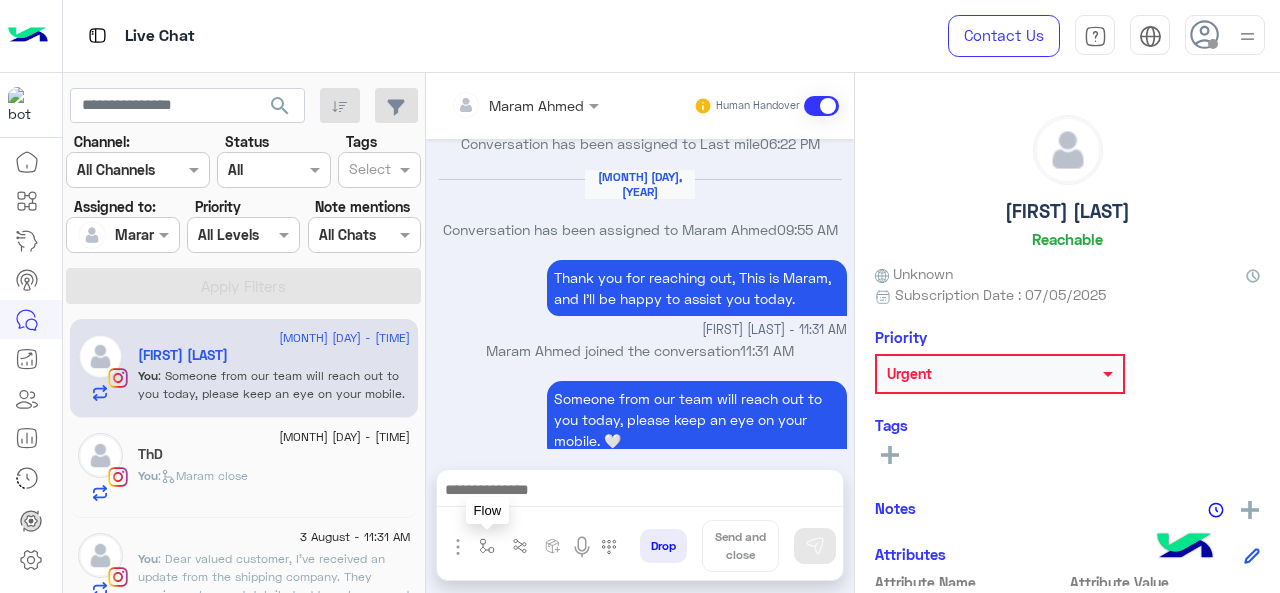 click at bounding box center (487, 546) 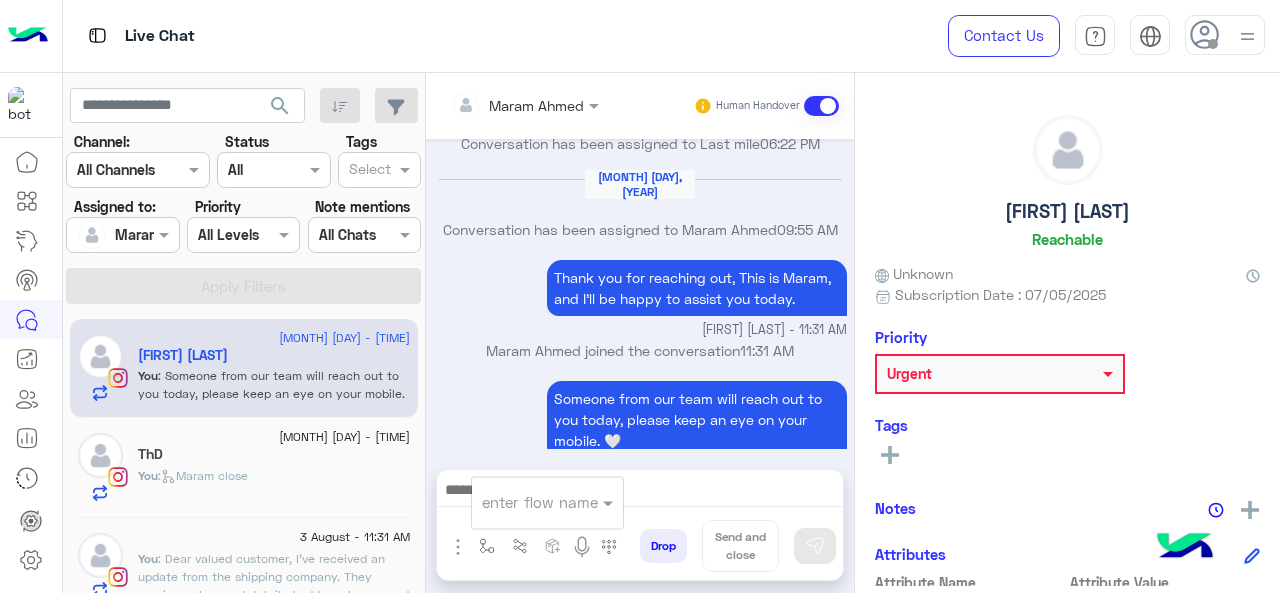 click on "enter flow name" at bounding box center (547, 502) 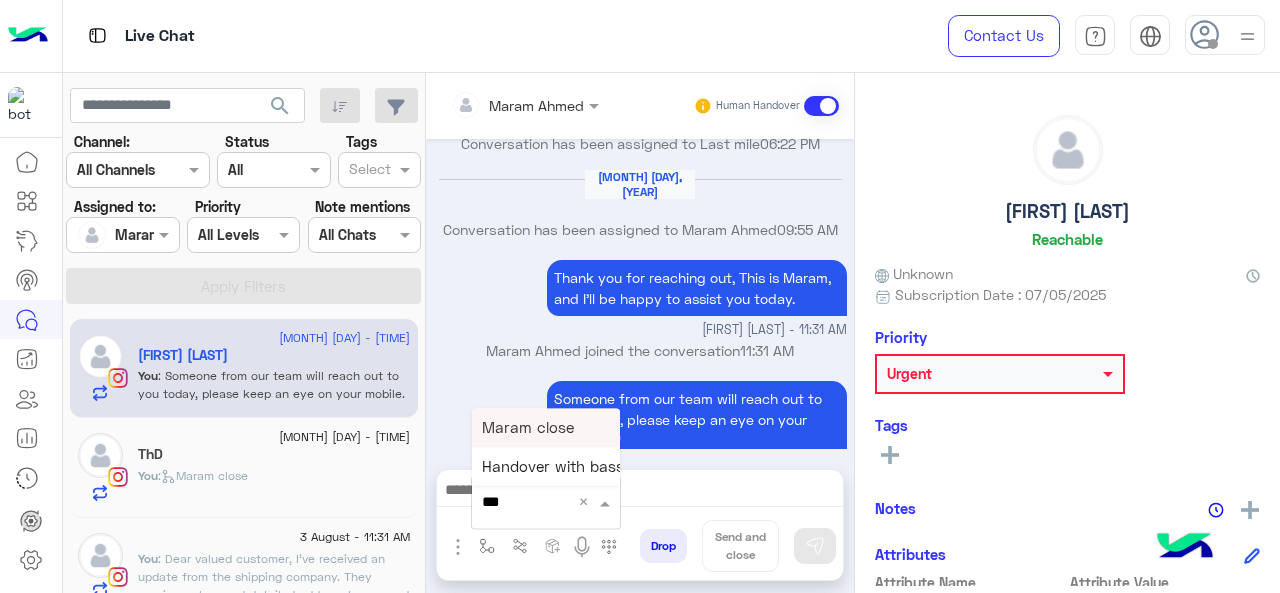 type on "****" 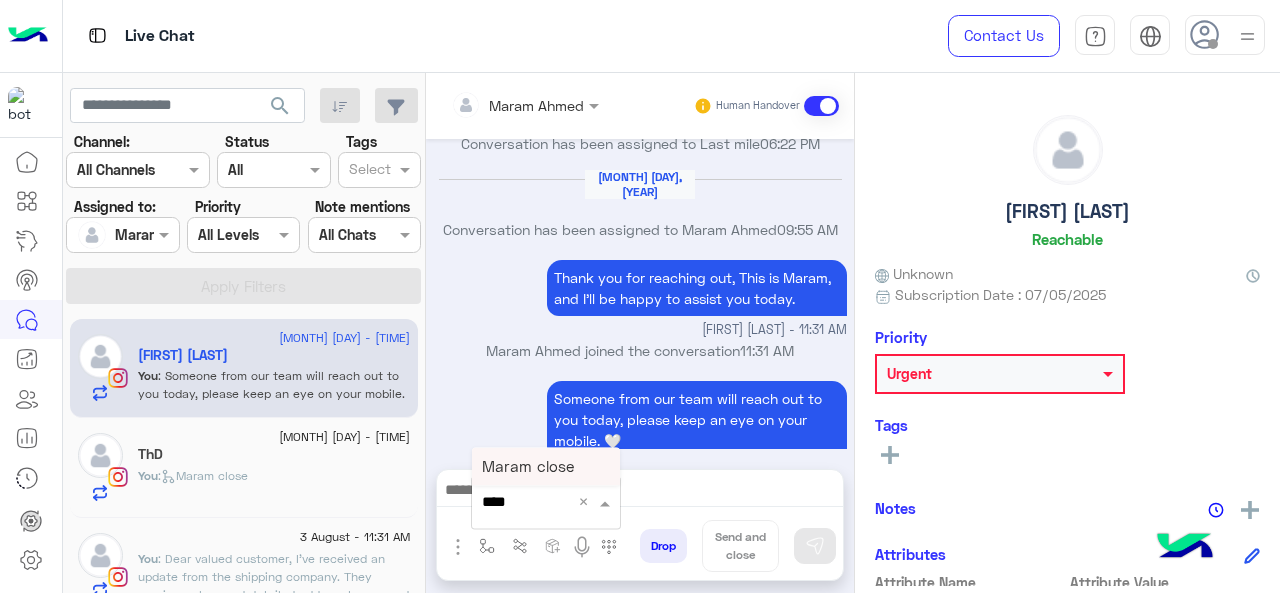 click on "Maram close" at bounding box center (528, 466) 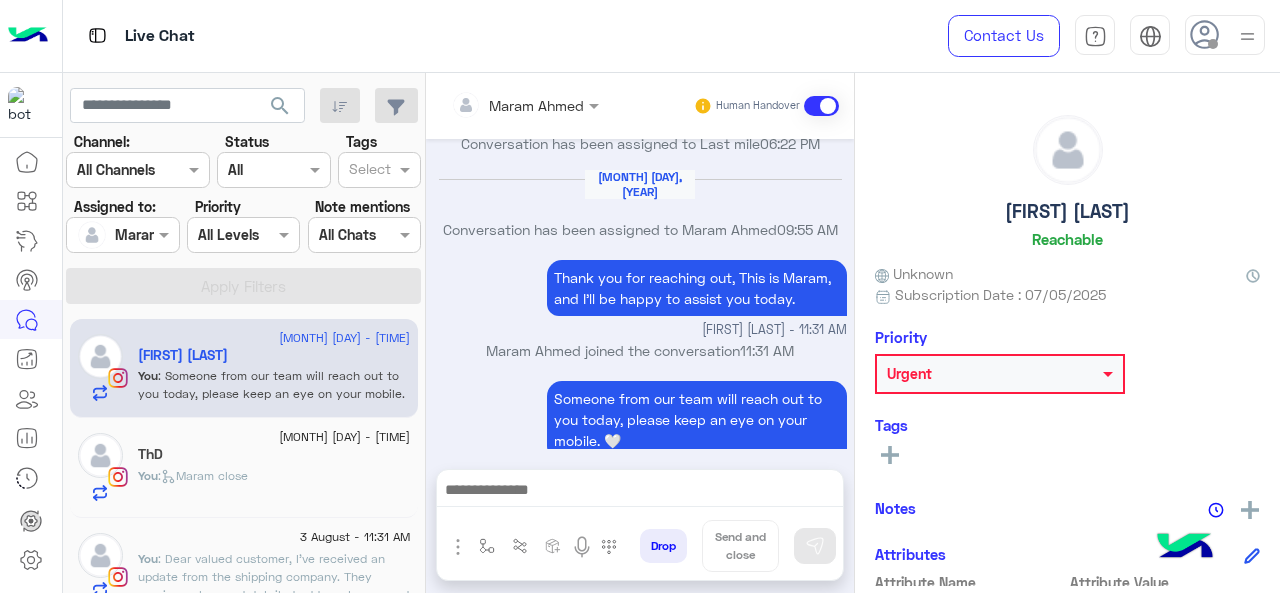 type on "**********" 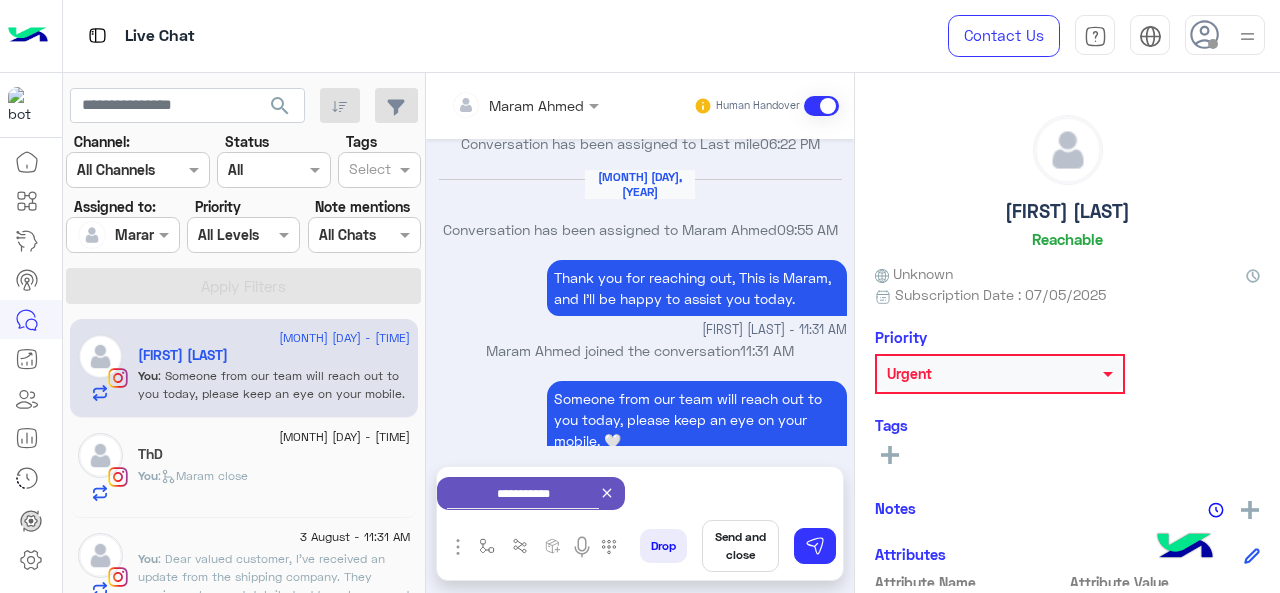 click on "Send and close" at bounding box center (740, 546) 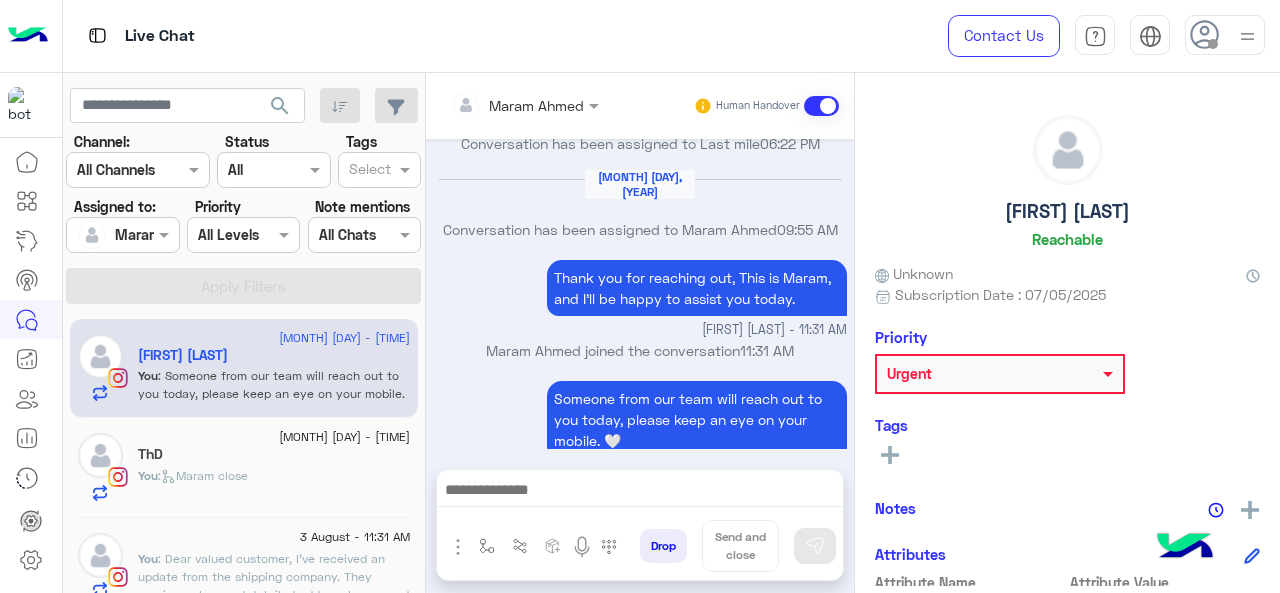 scroll, scrollTop: 600, scrollLeft: 0, axis: vertical 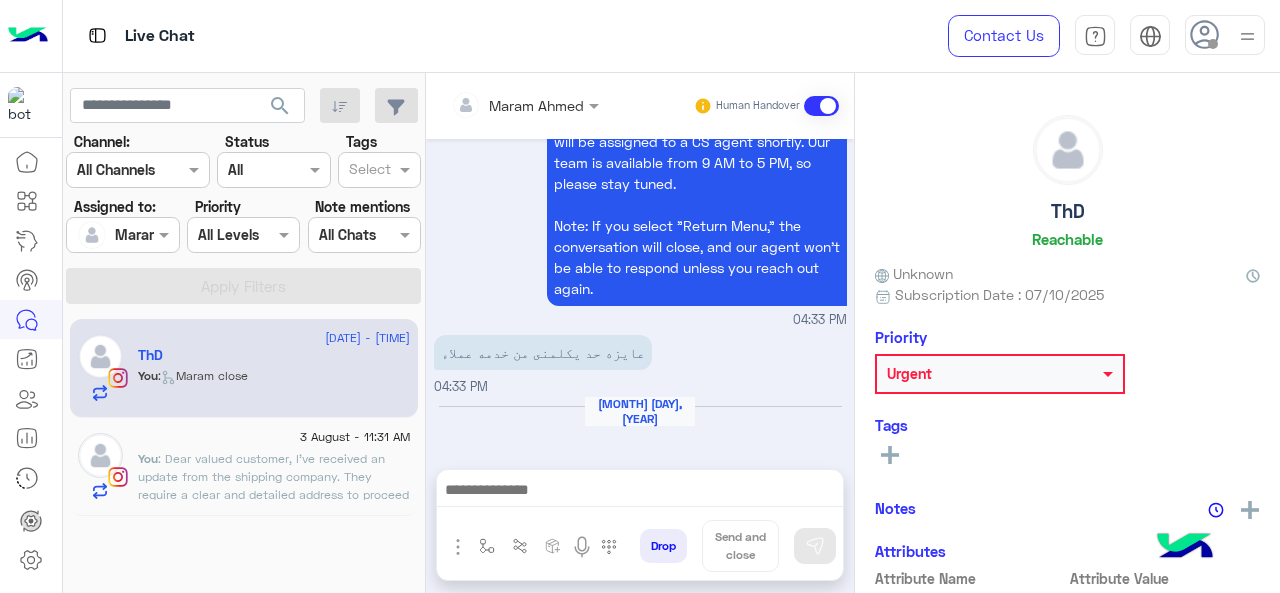 click on ": Dear valued customer,
I've received an update from the shipping company. They require a clear and detailed address to proceed with delivery. Could you please confirm or provide your complete address so I can forward it to them?" 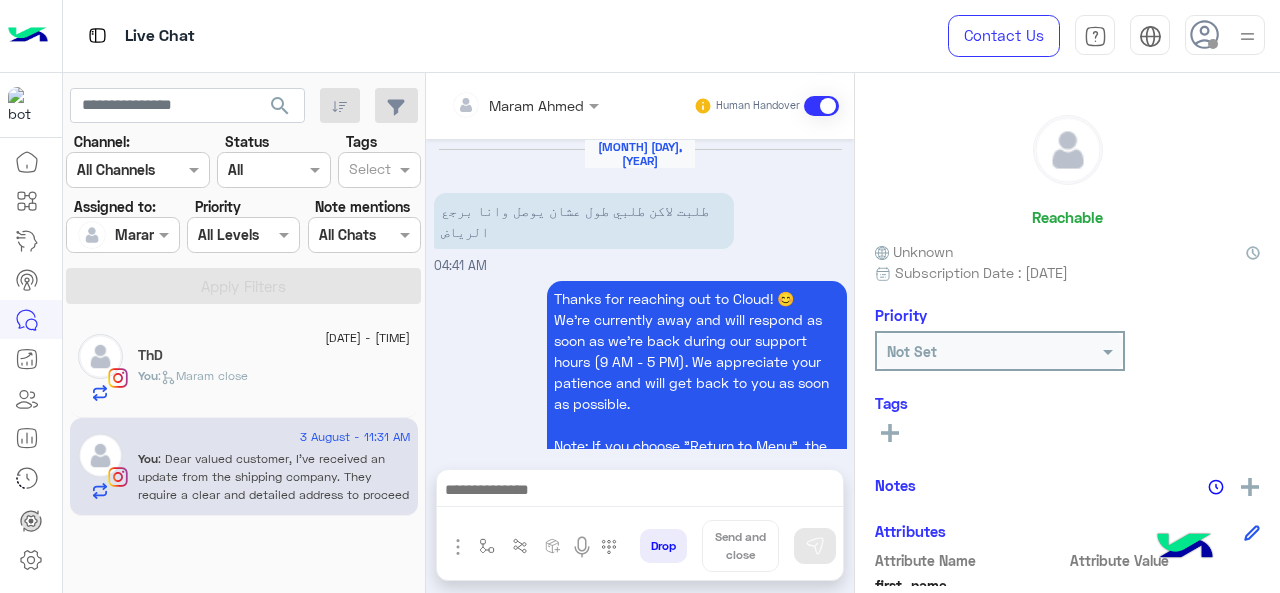 scroll, scrollTop: 890, scrollLeft: 0, axis: vertical 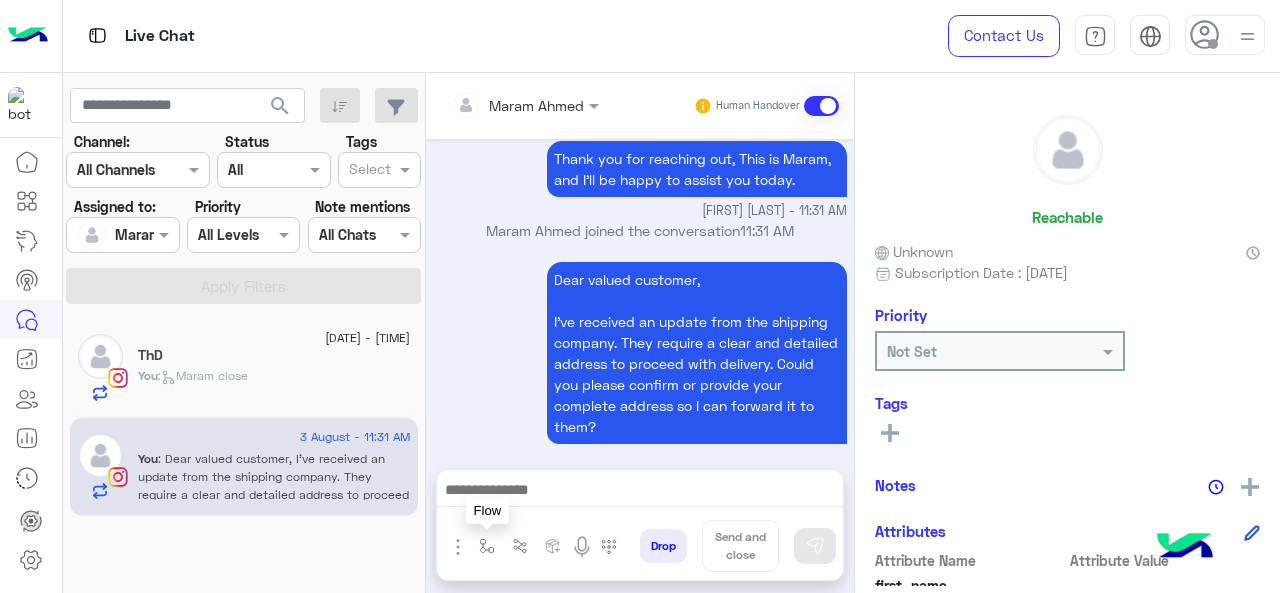 click at bounding box center (487, 546) 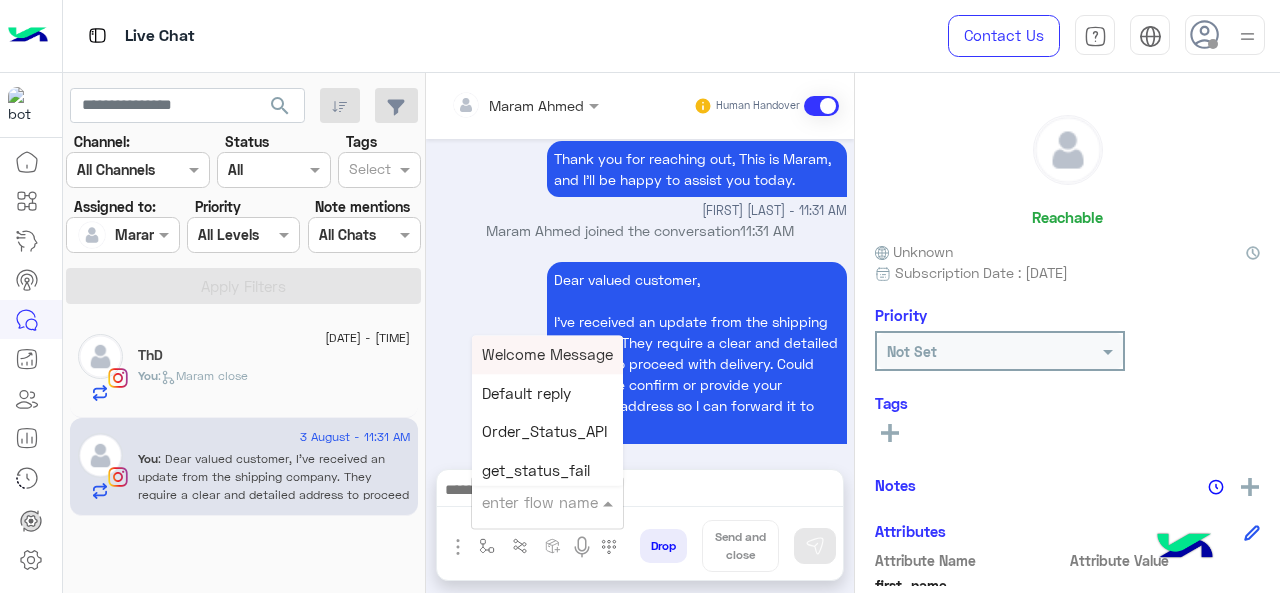 click at bounding box center [523, 502] 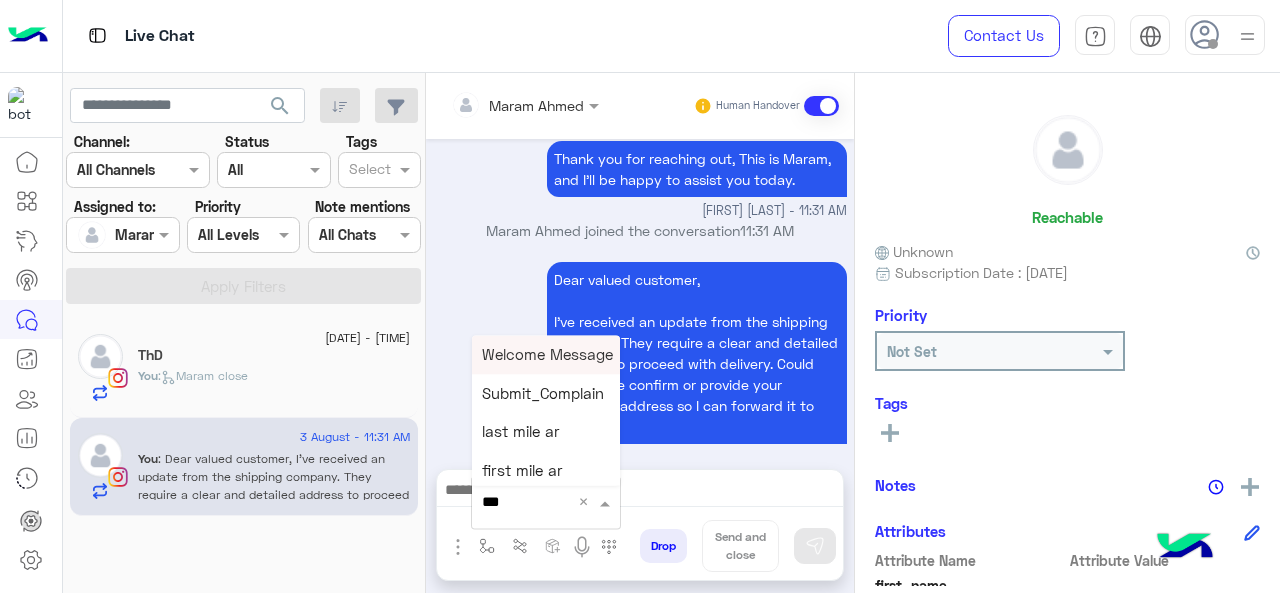 type on "****" 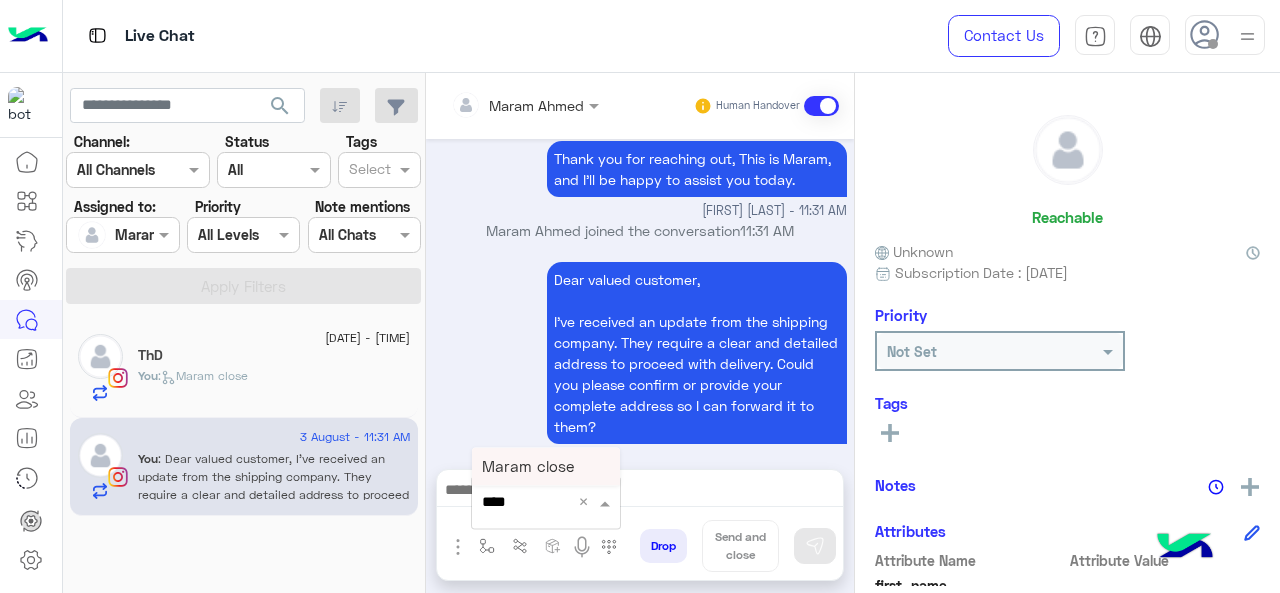 click on "Maram close" at bounding box center [528, 466] 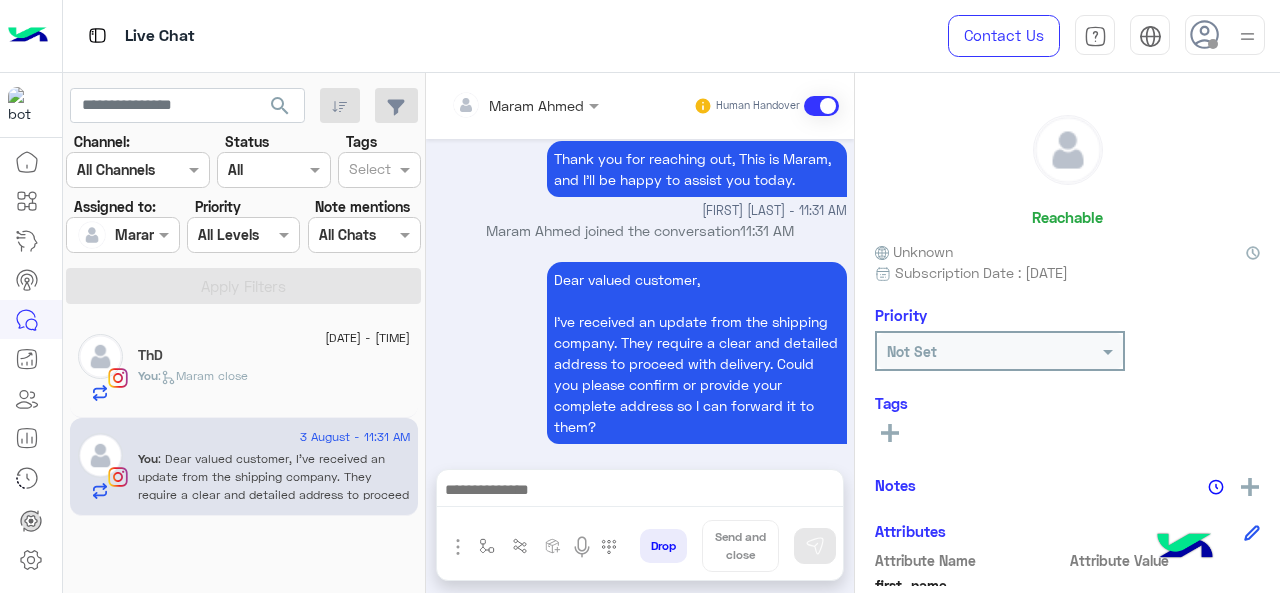 type on "**********" 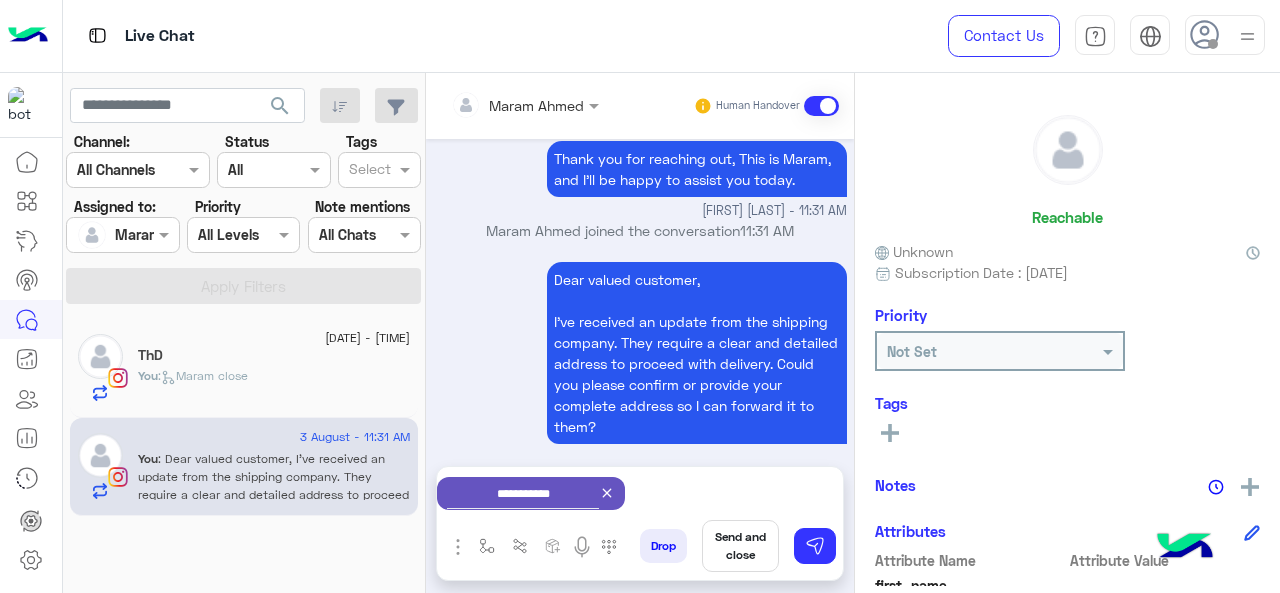 click on "Send and close" at bounding box center (740, 546) 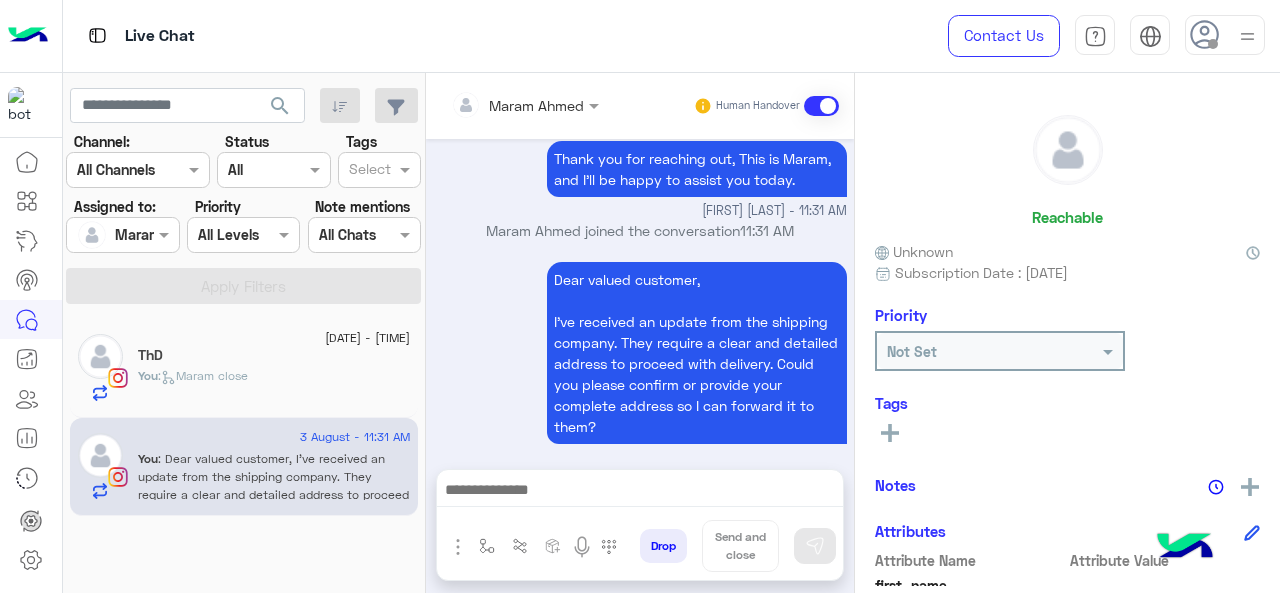 scroll, scrollTop: 911, scrollLeft: 0, axis: vertical 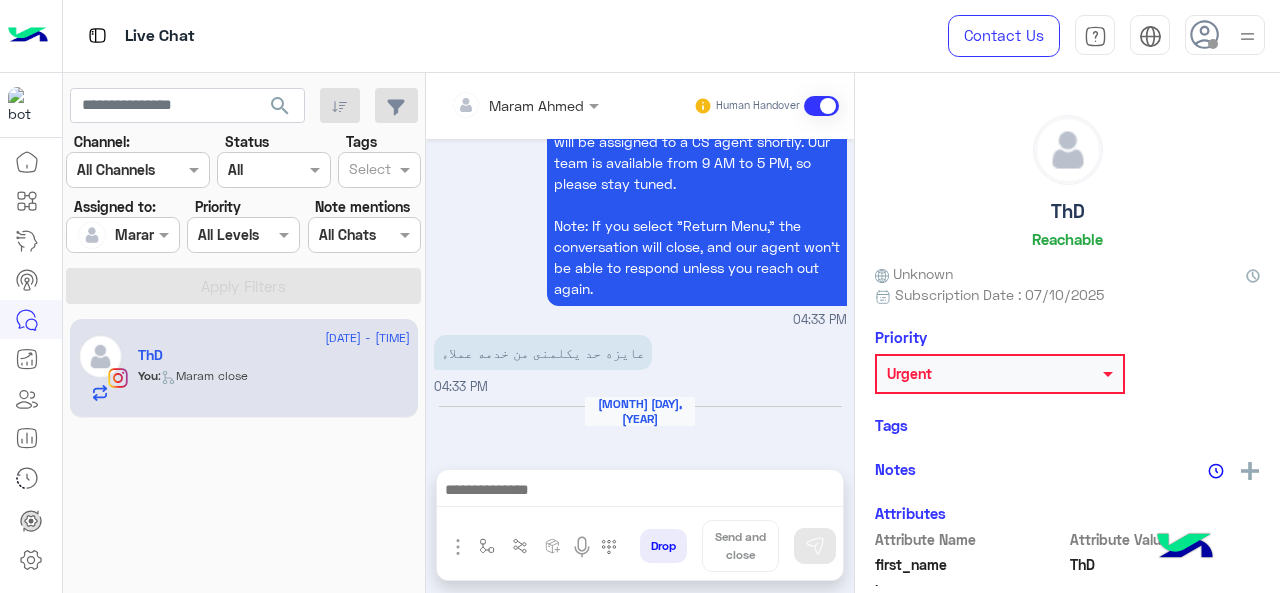 click at bounding box center [122, 234] 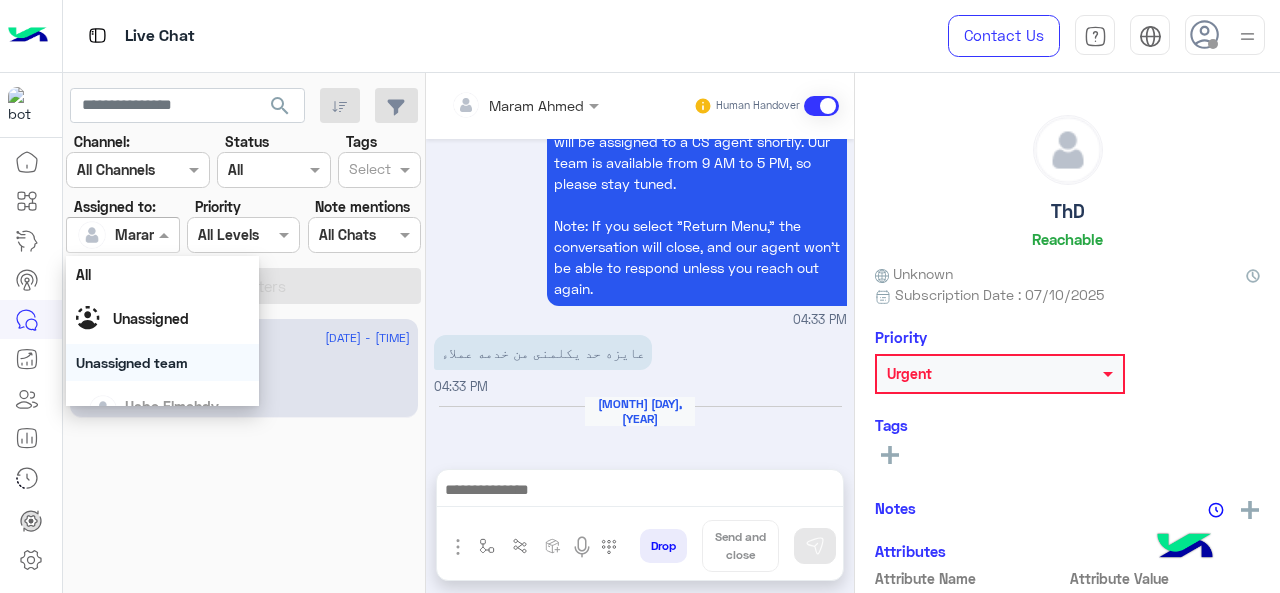 scroll, scrollTop: 392, scrollLeft: 0, axis: vertical 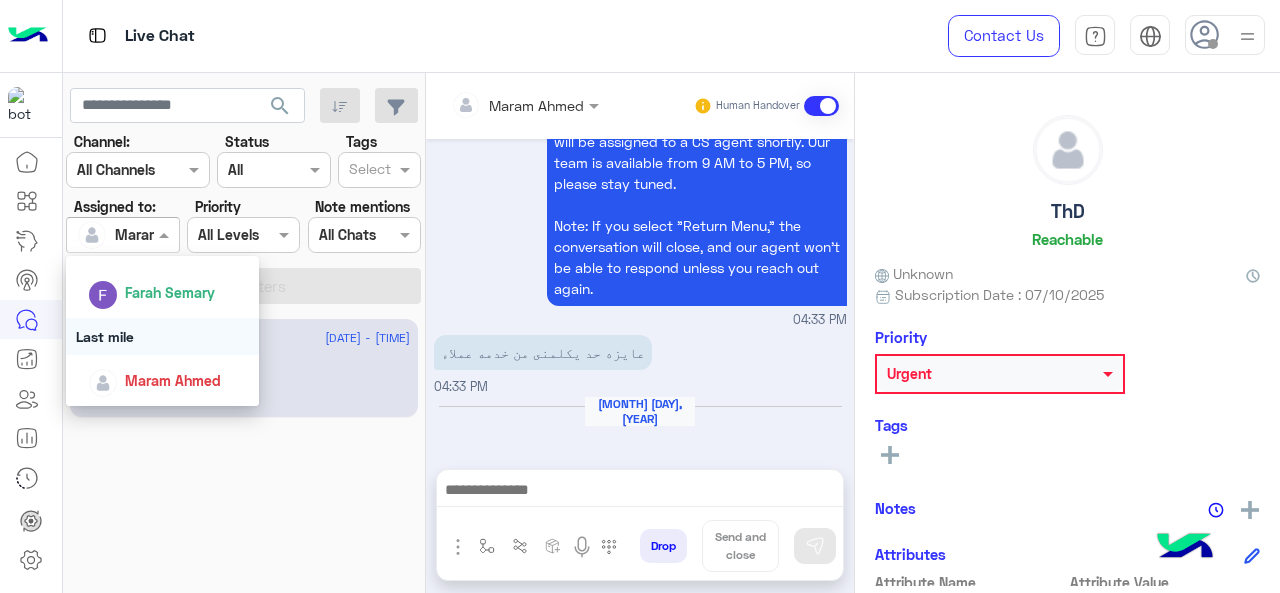 click on "Last mile" at bounding box center (163, 336) 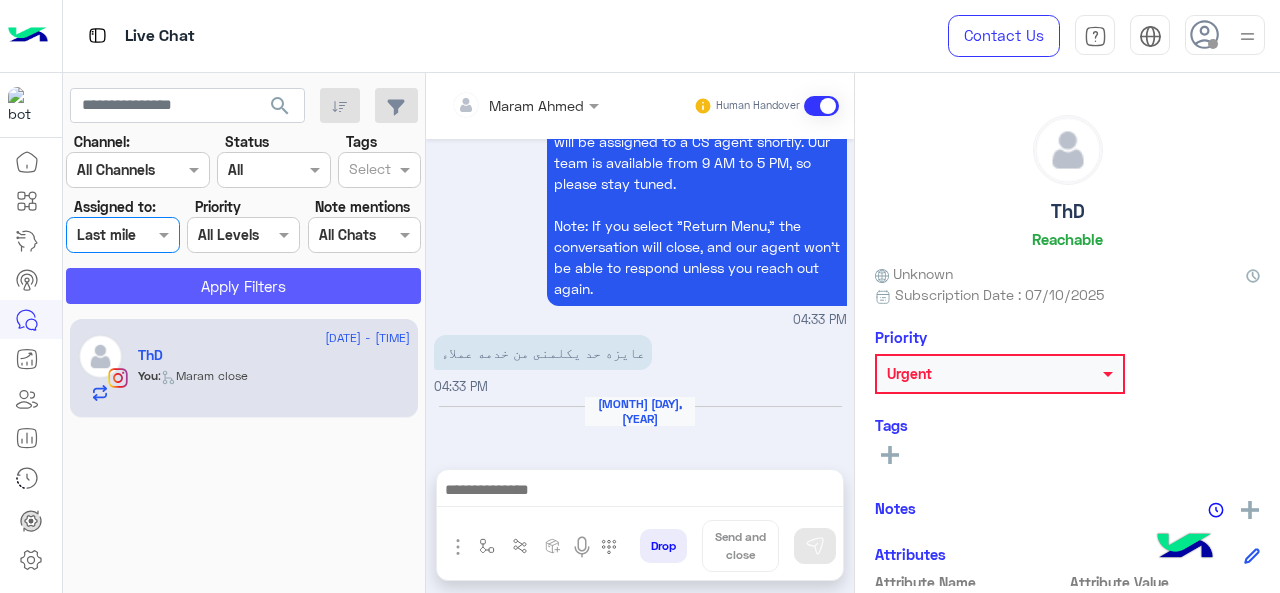 click on "Apply Filters" 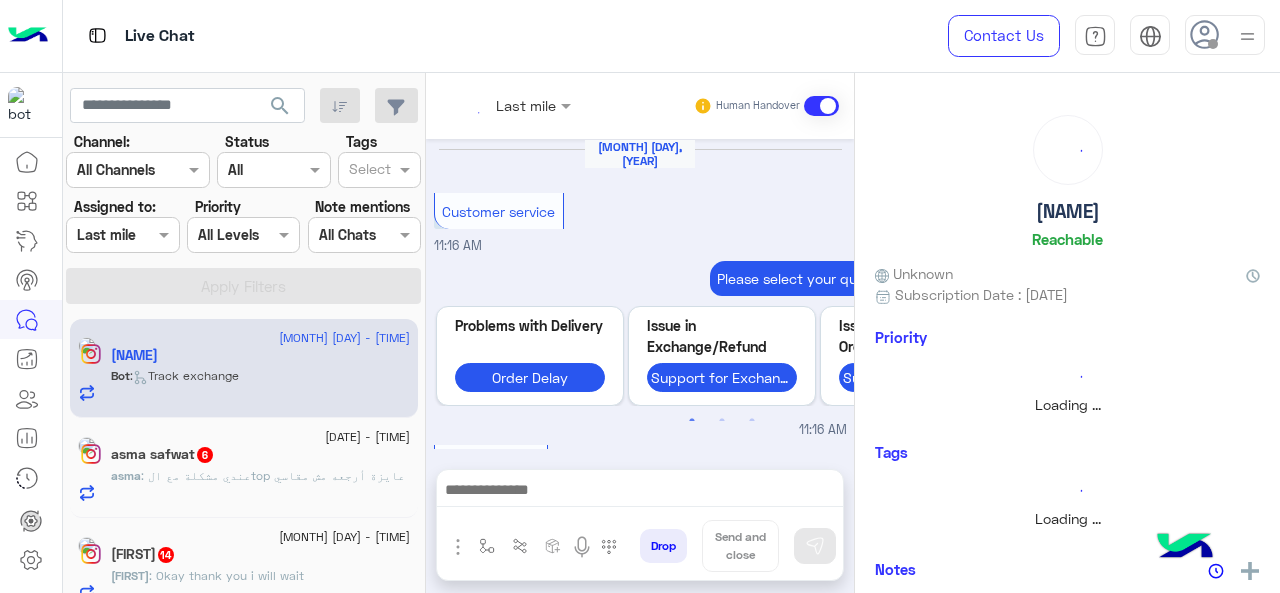 scroll, scrollTop: 785, scrollLeft: 0, axis: vertical 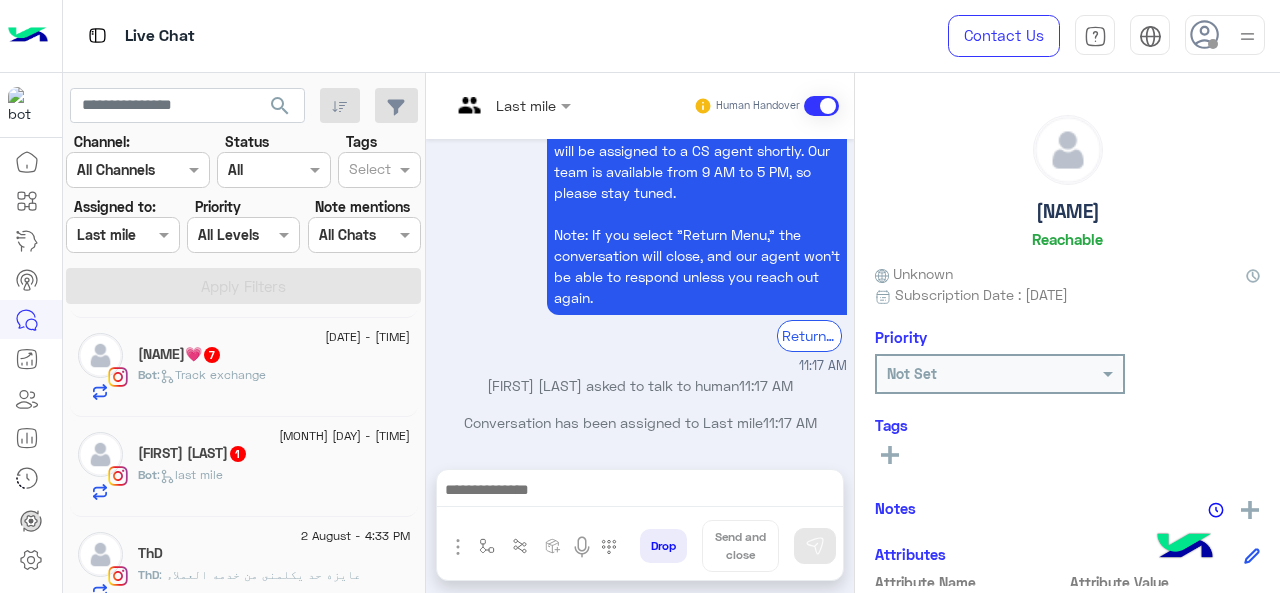 click on "Bot :   last mile" 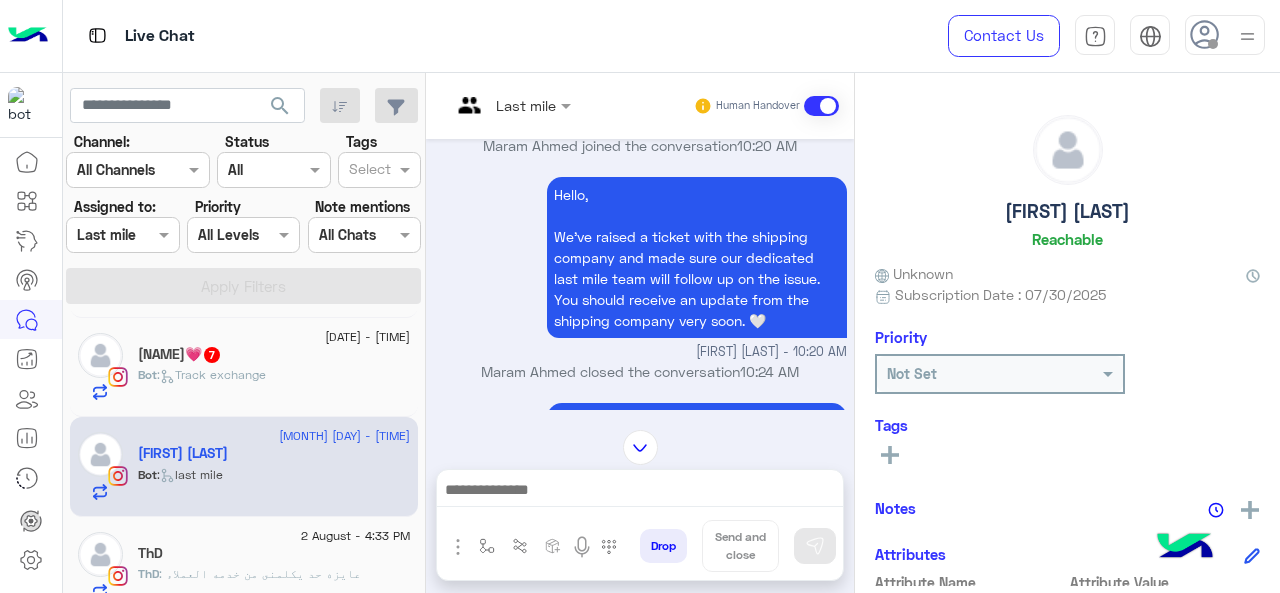scroll, scrollTop: 160, scrollLeft: 0, axis: vertical 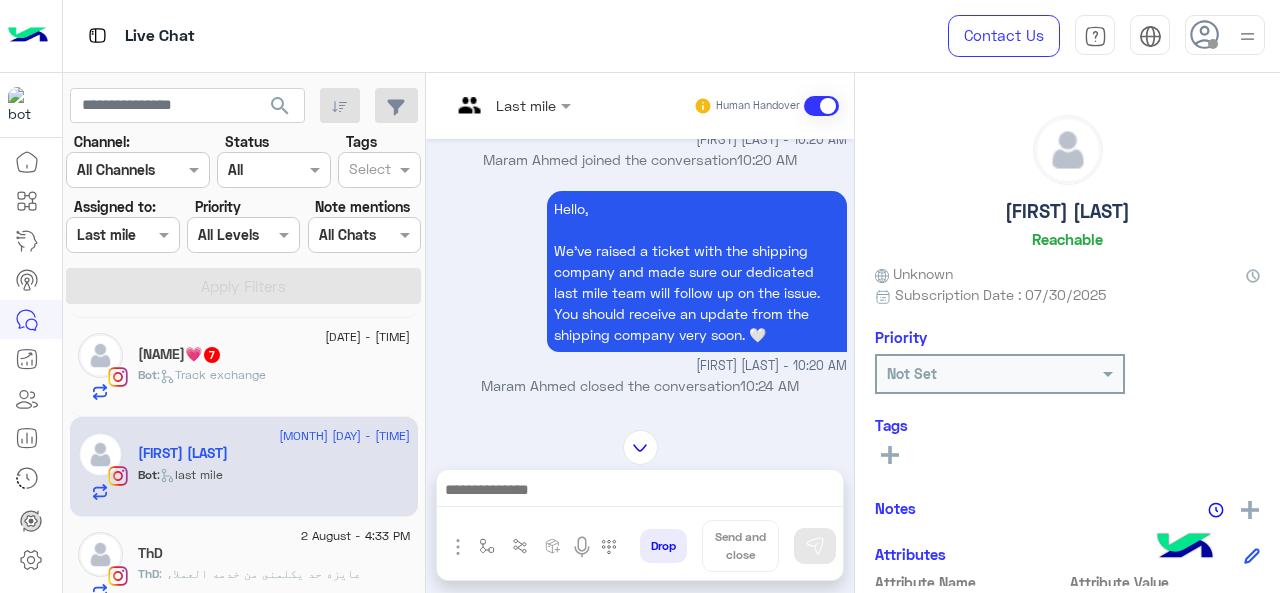 click on "kenzy💗   7" 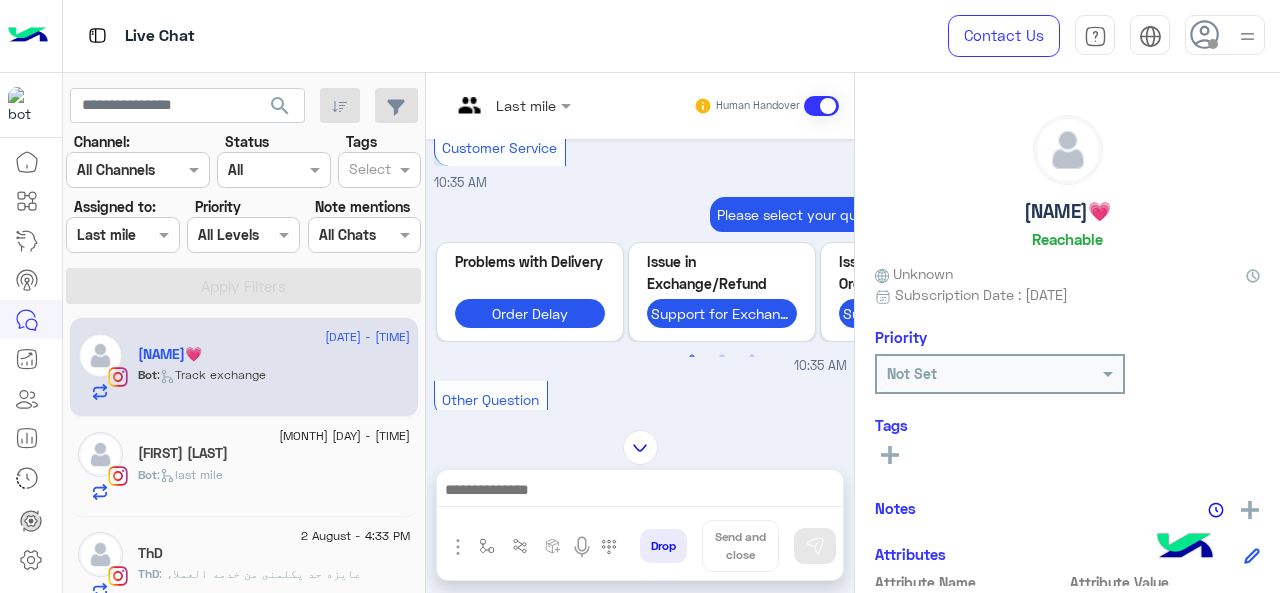 scroll, scrollTop: 1200, scrollLeft: 0, axis: vertical 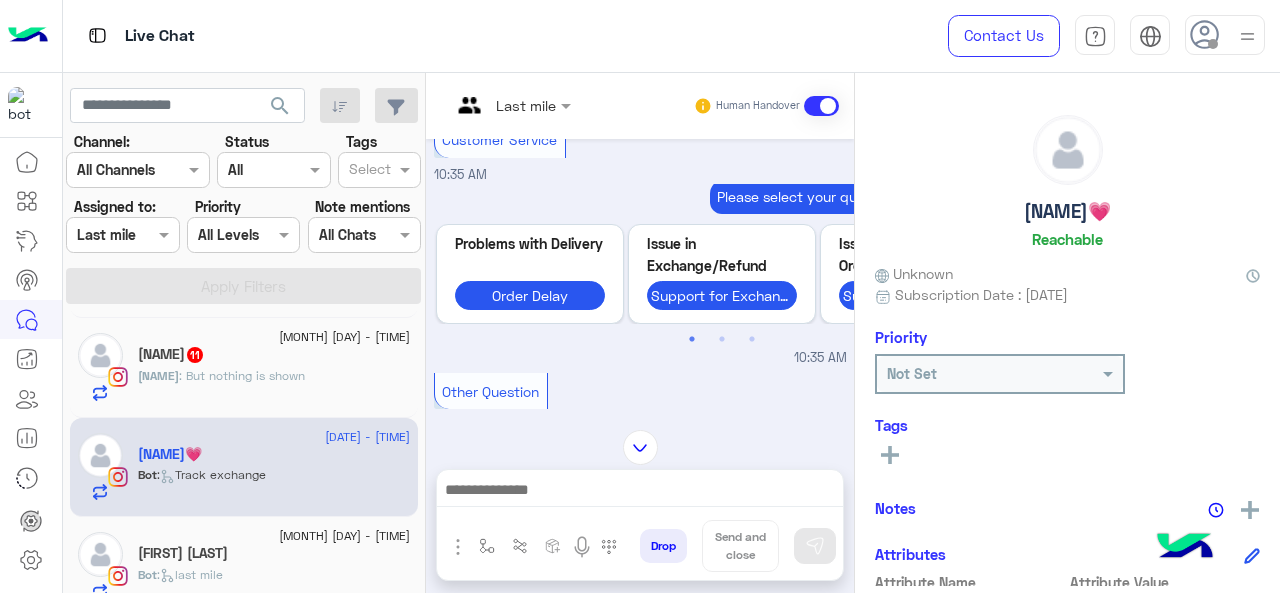 click on "Ezzia : But nothing is shown" 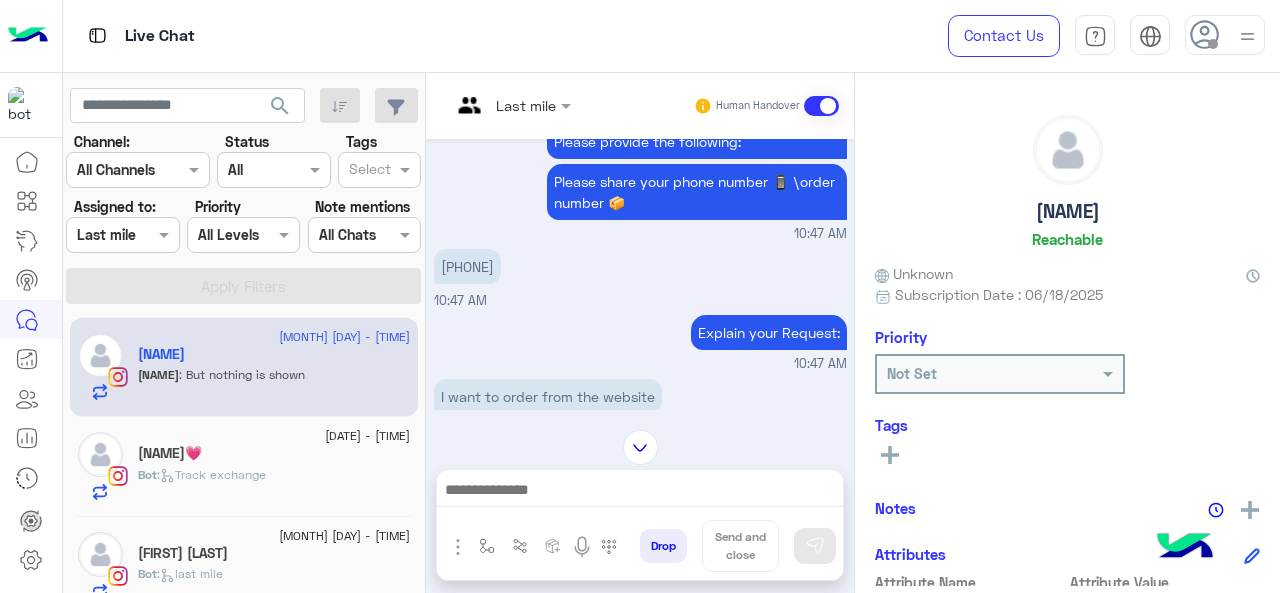 scroll, scrollTop: 763, scrollLeft: 0, axis: vertical 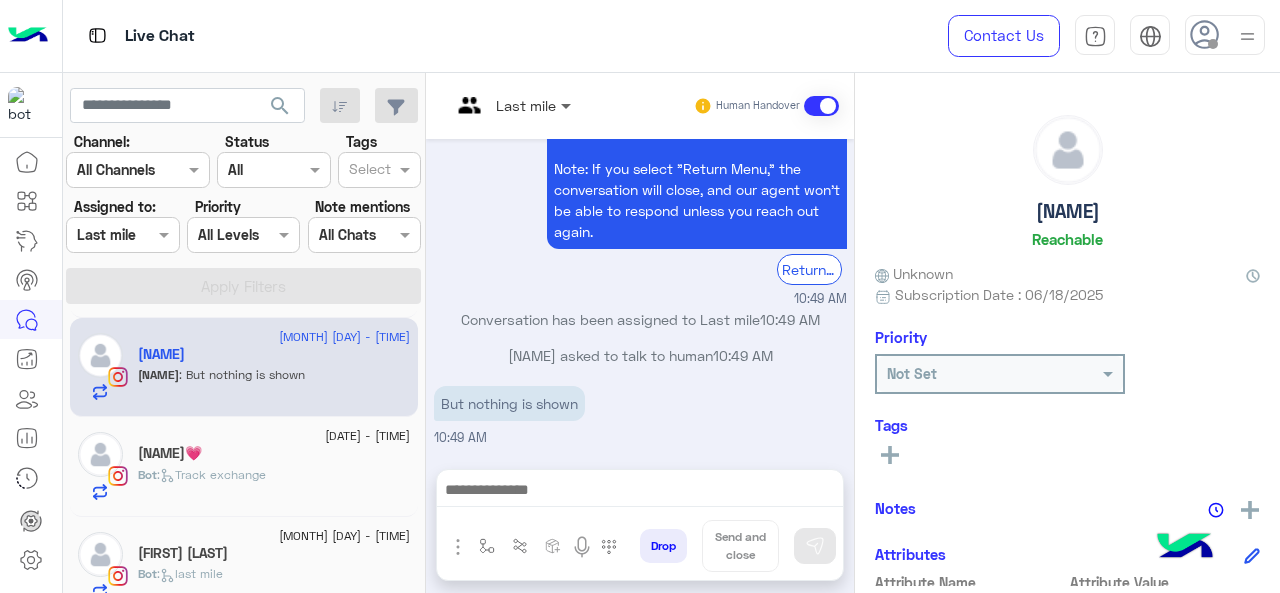 click at bounding box center (568, 105) 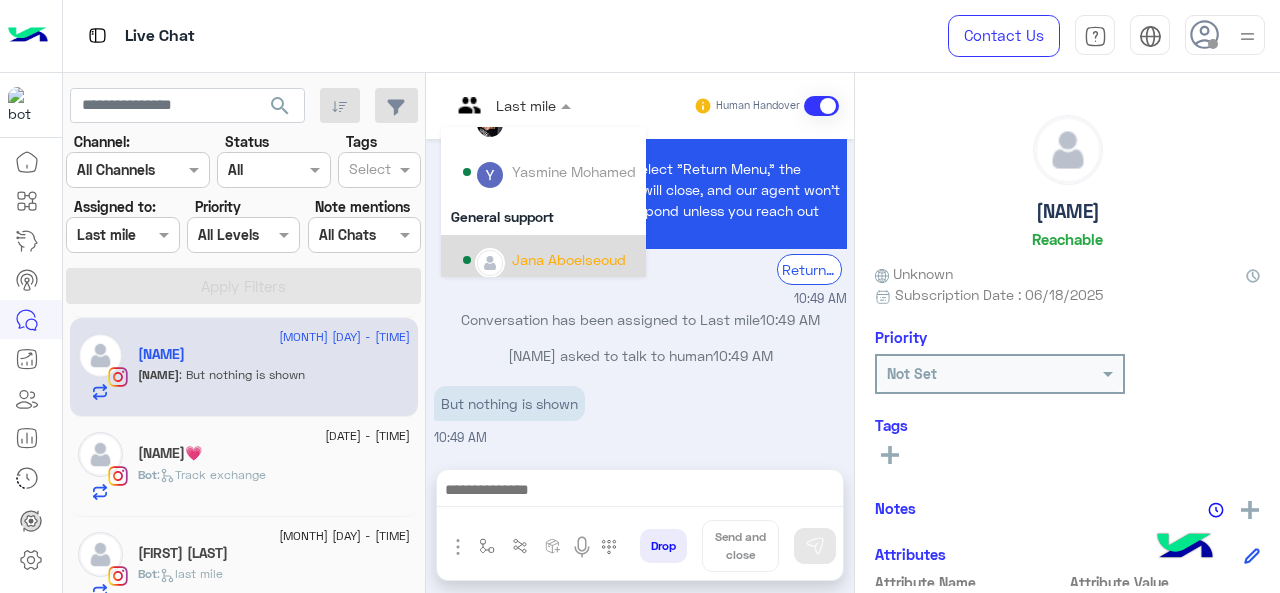 scroll, scrollTop: 200, scrollLeft: 0, axis: vertical 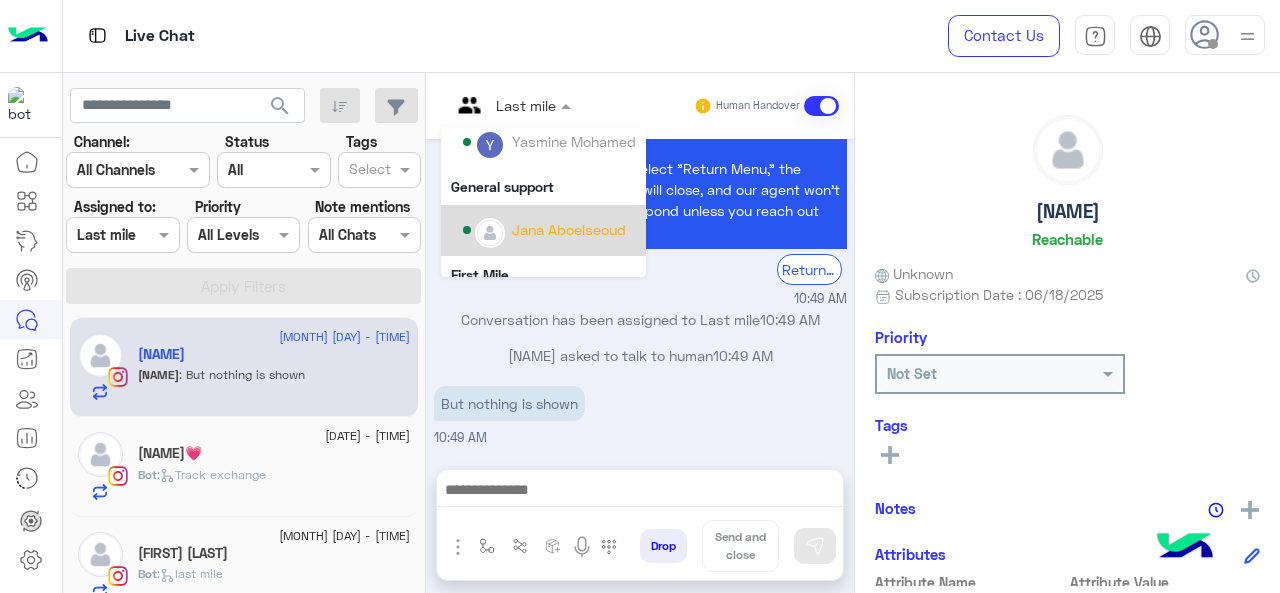 drag, startPoint x: 512, startPoint y: 236, endPoint x: 506, endPoint y: 245, distance: 10.816654 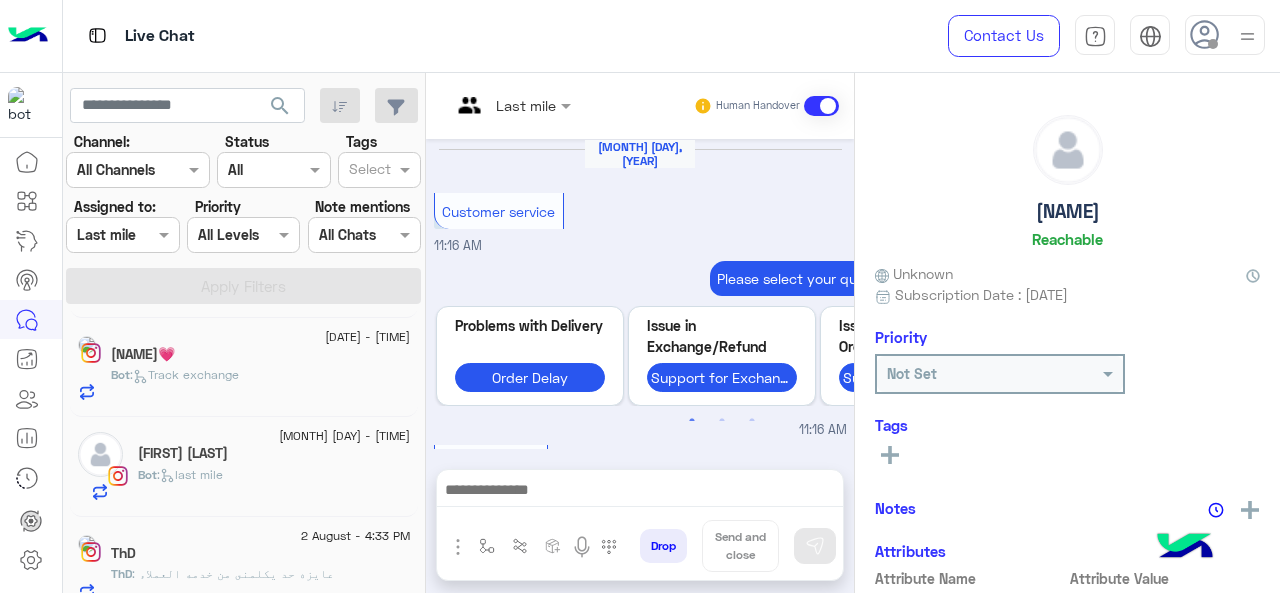 scroll, scrollTop: 785, scrollLeft: 0, axis: vertical 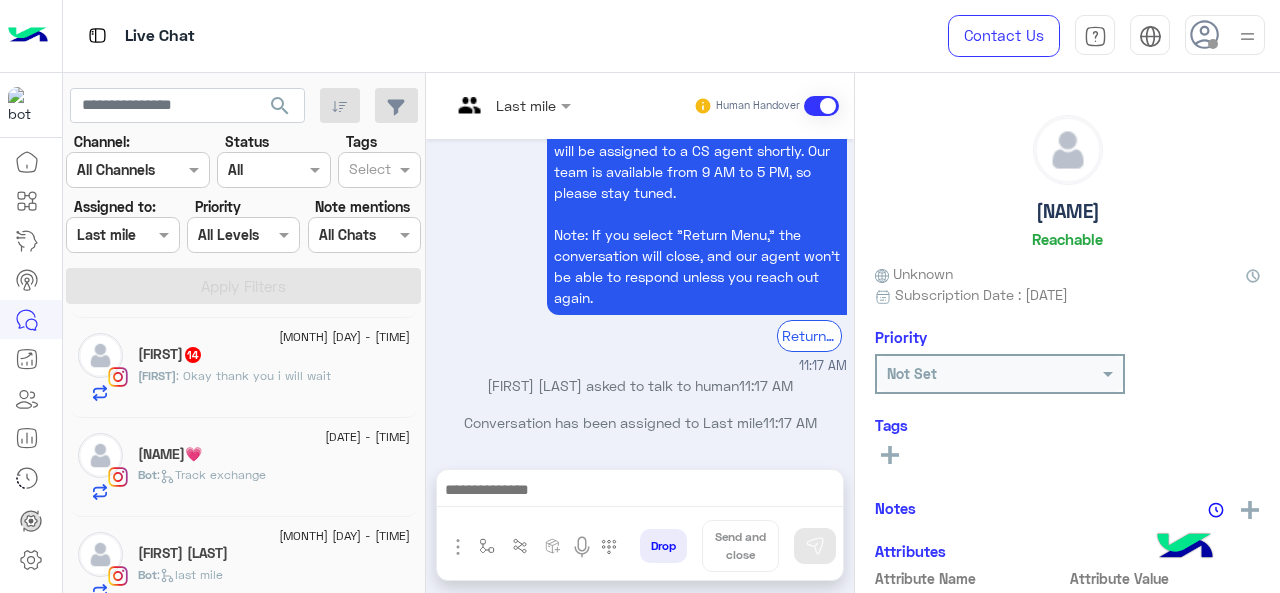 click on ": Okay thank you i will wait" 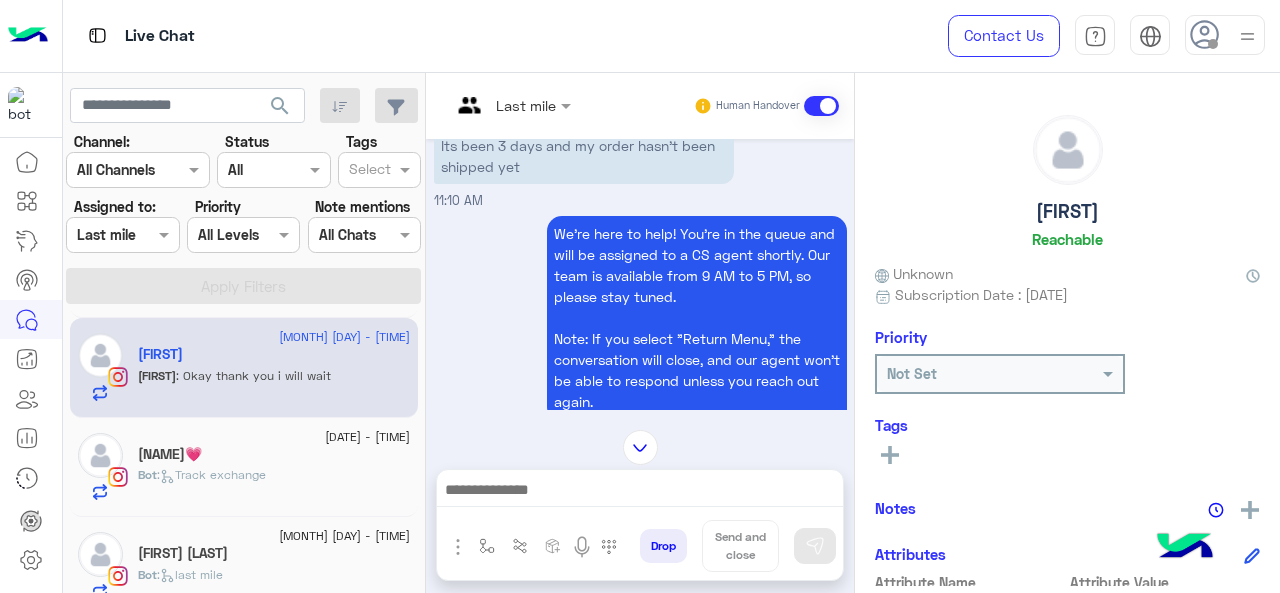scroll, scrollTop: 484, scrollLeft: 0, axis: vertical 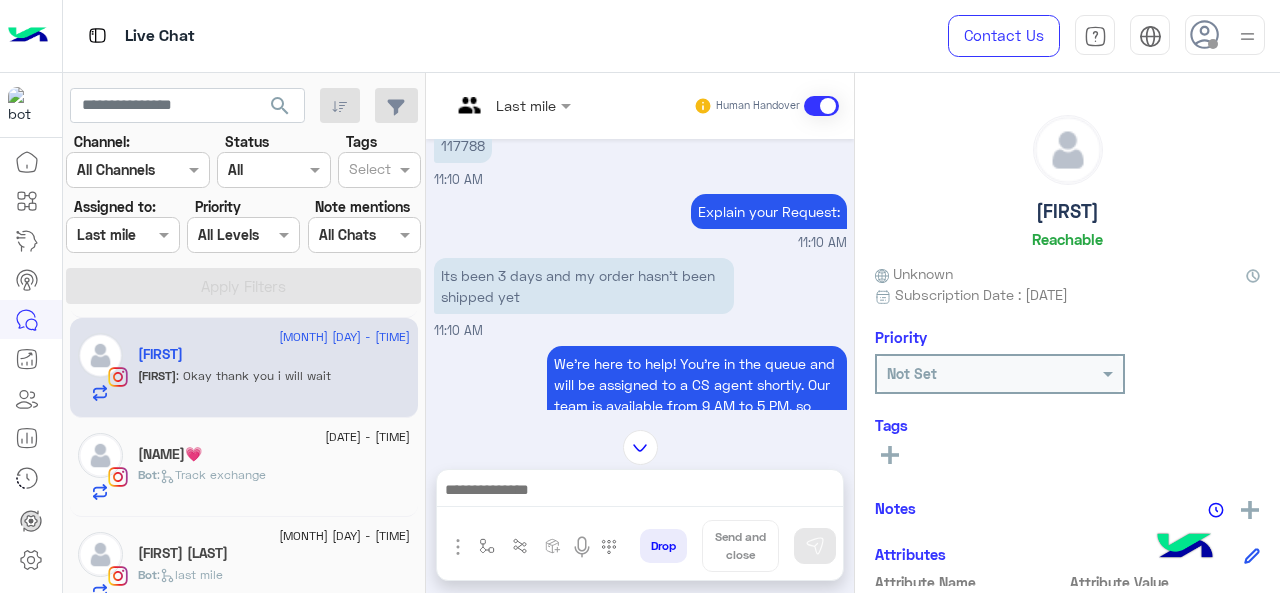 click at bounding box center [487, 105] 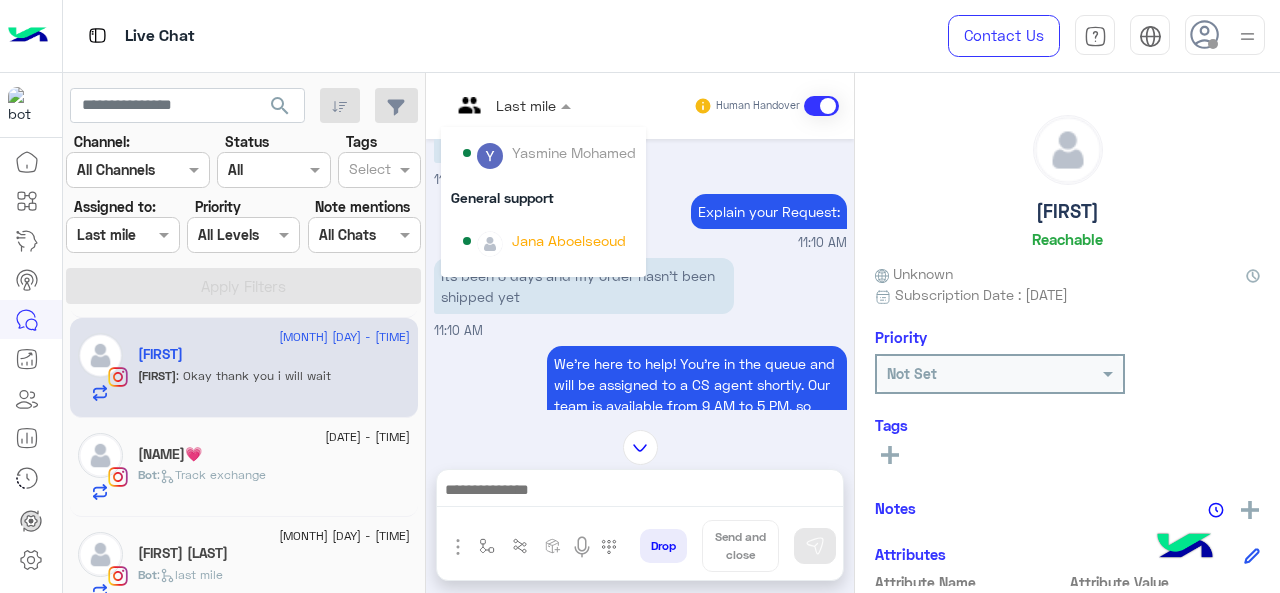scroll, scrollTop: 354, scrollLeft: 0, axis: vertical 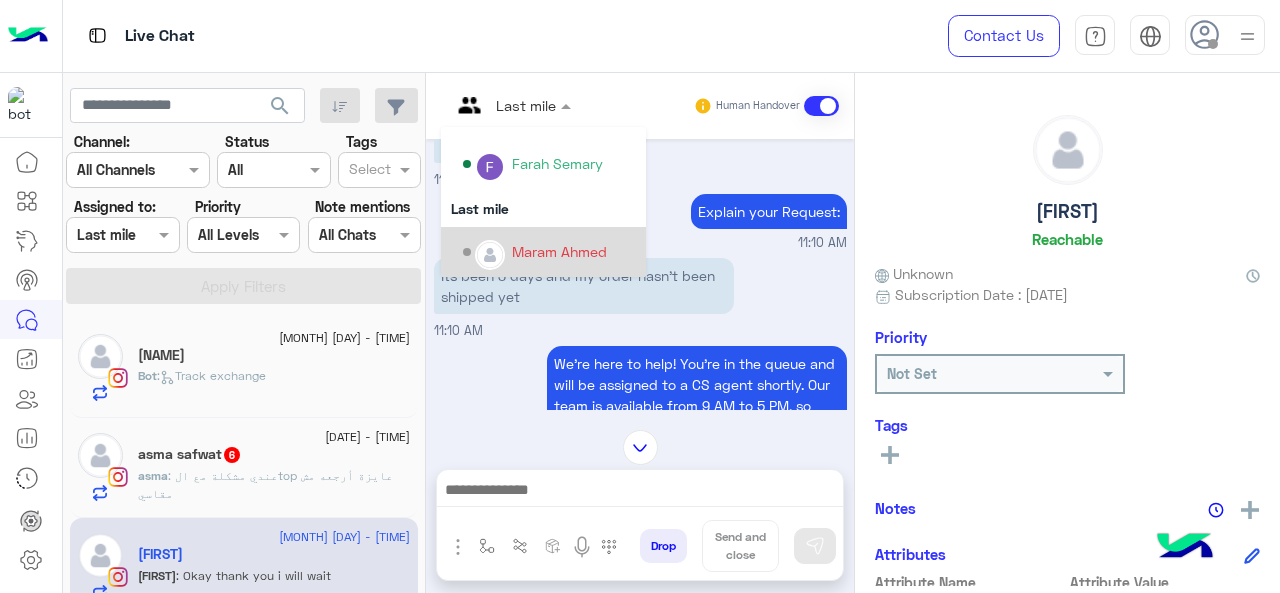 click on "Maram Ahmed" at bounding box center (559, 251) 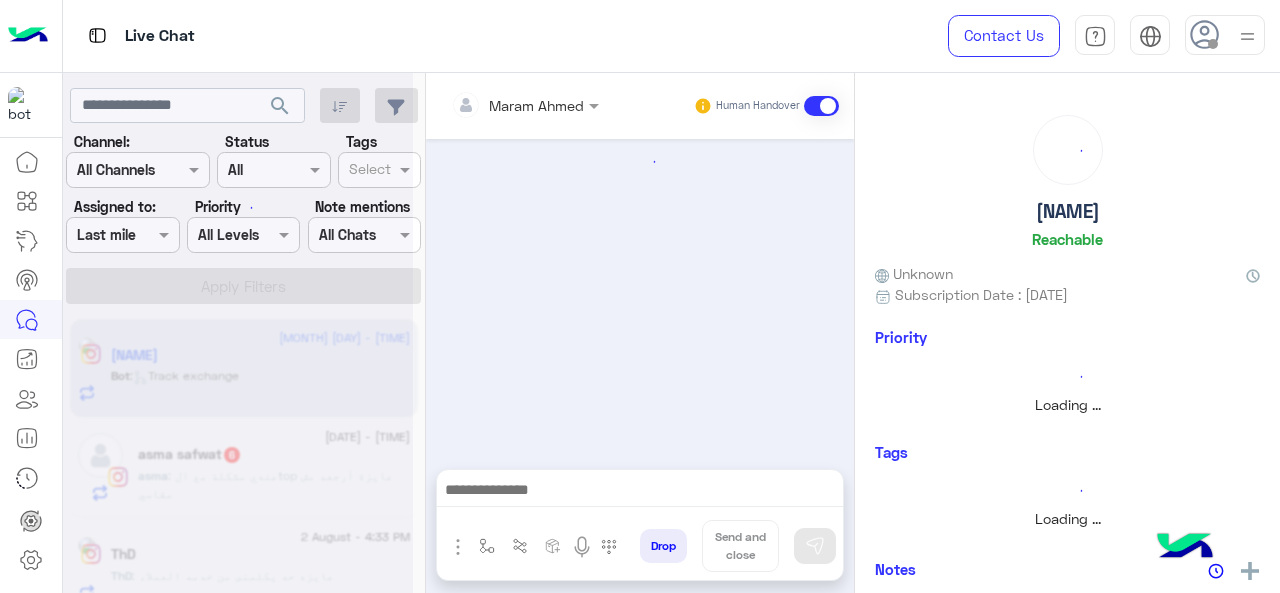 scroll, scrollTop: 0, scrollLeft: 0, axis: both 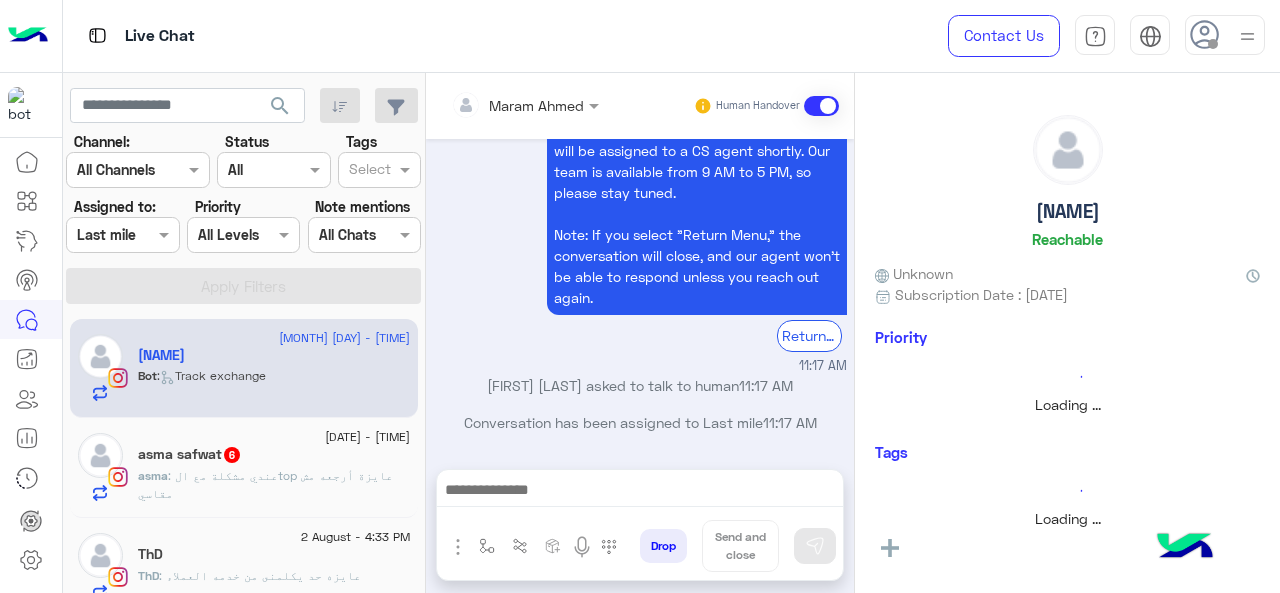 click on ": عندي مشكلة مع الtop عايزة أرجعه مش مقاسي" 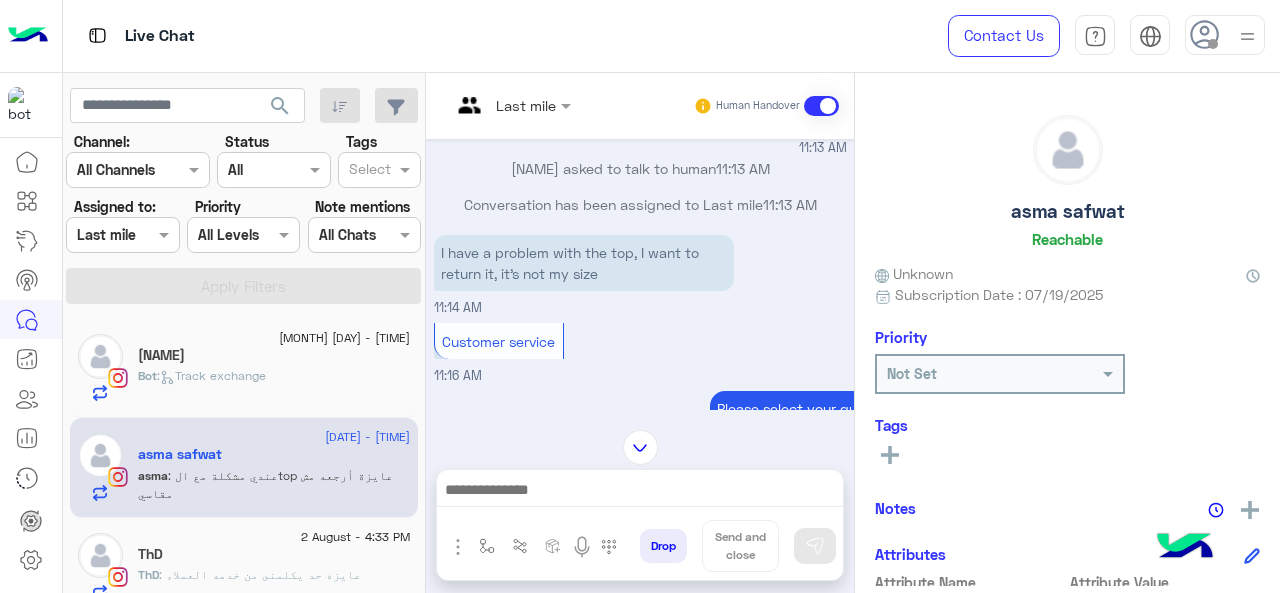 scroll, scrollTop: 1065, scrollLeft: 0, axis: vertical 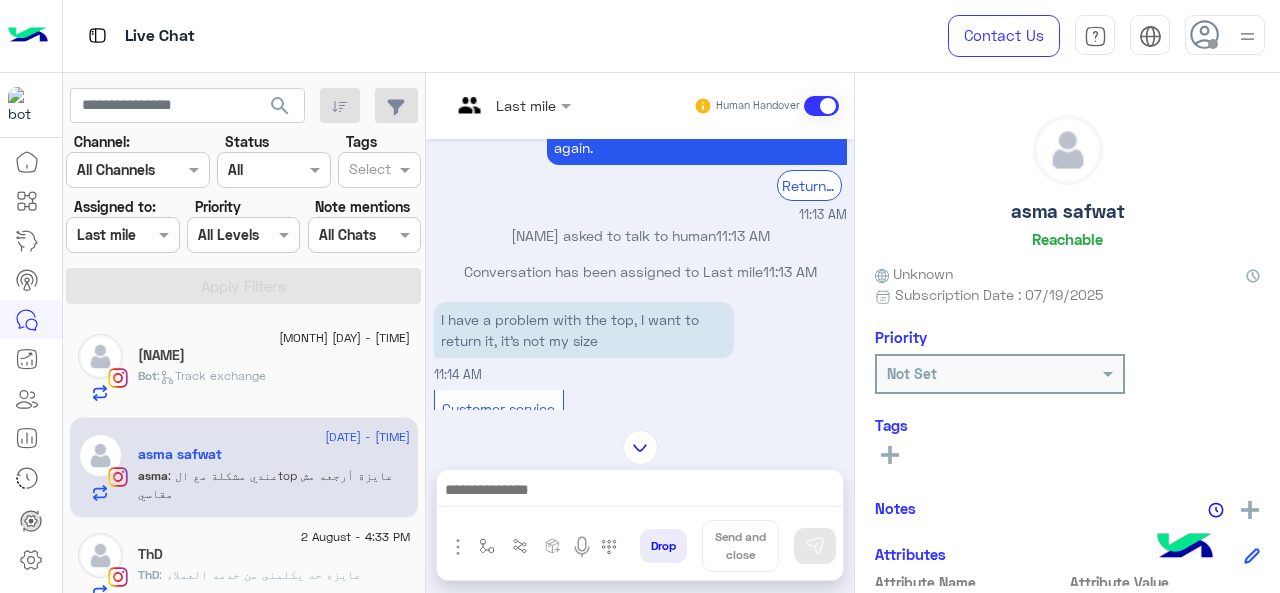 click on "Not Set" 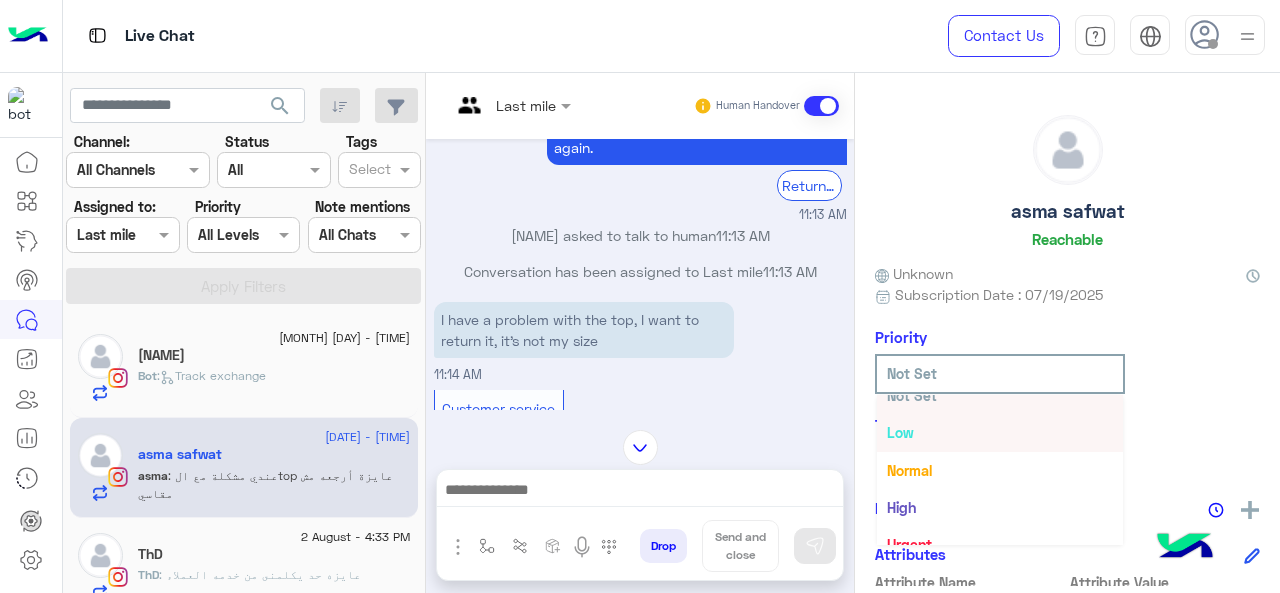 scroll, scrollTop: 36, scrollLeft: 0, axis: vertical 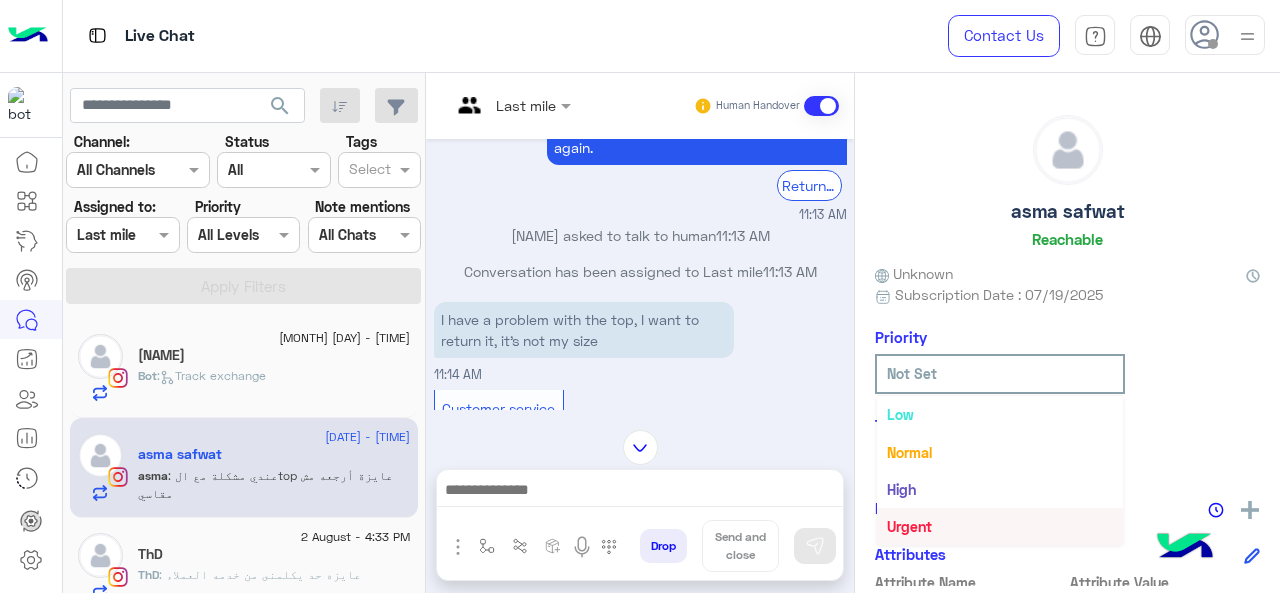 click on "Urgent" at bounding box center [909, 526] 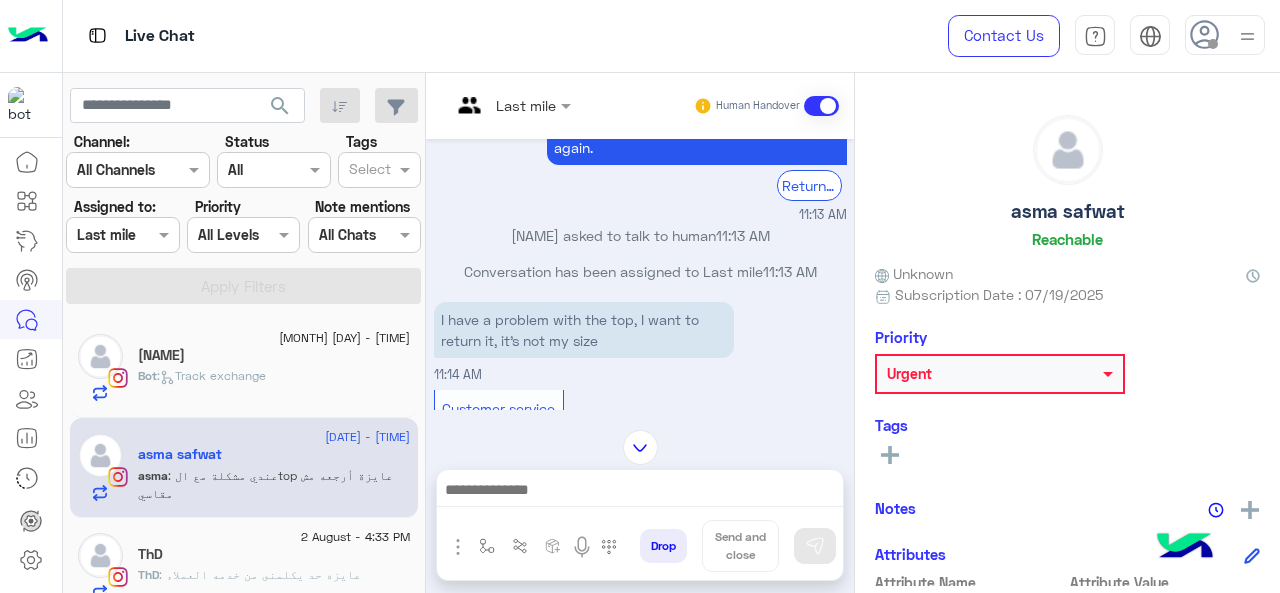 click at bounding box center (511, 104) 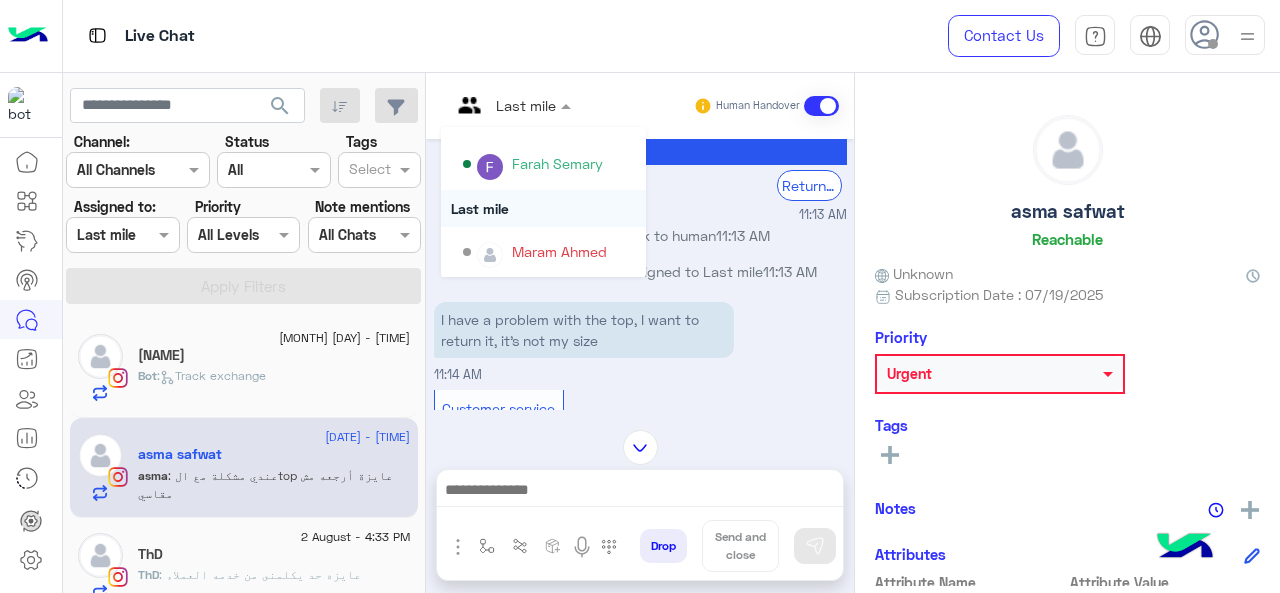 scroll, scrollTop: 354, scrollLeft: 0, axis: vertical 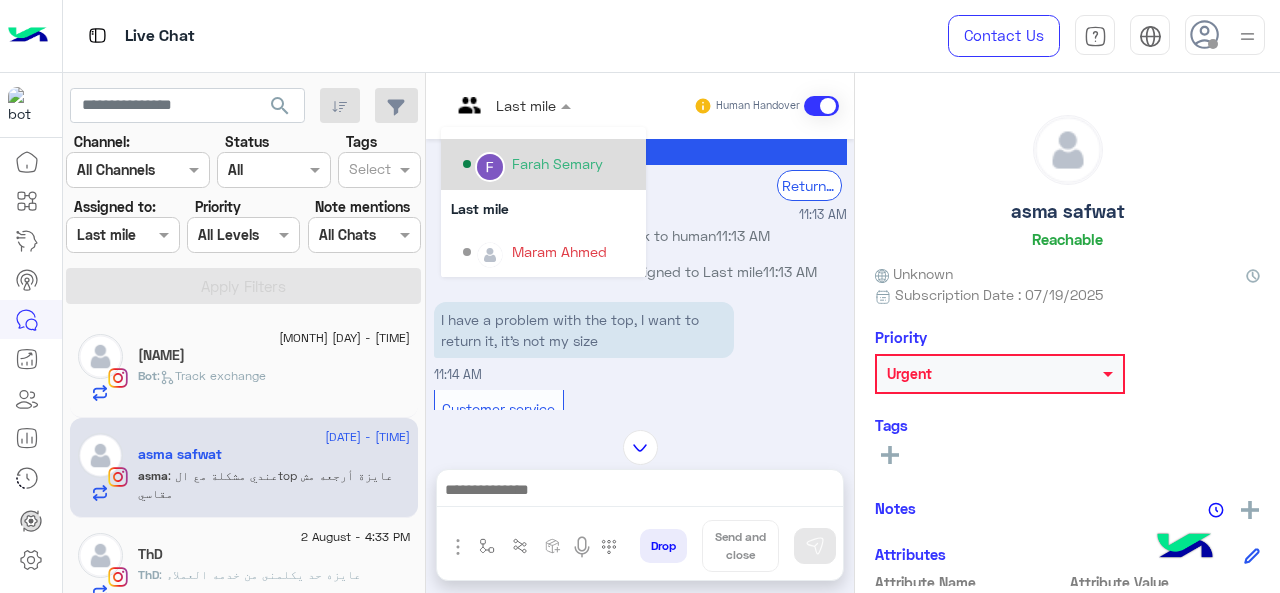 click on "Farah Semary" at bounding box center (557, 163) 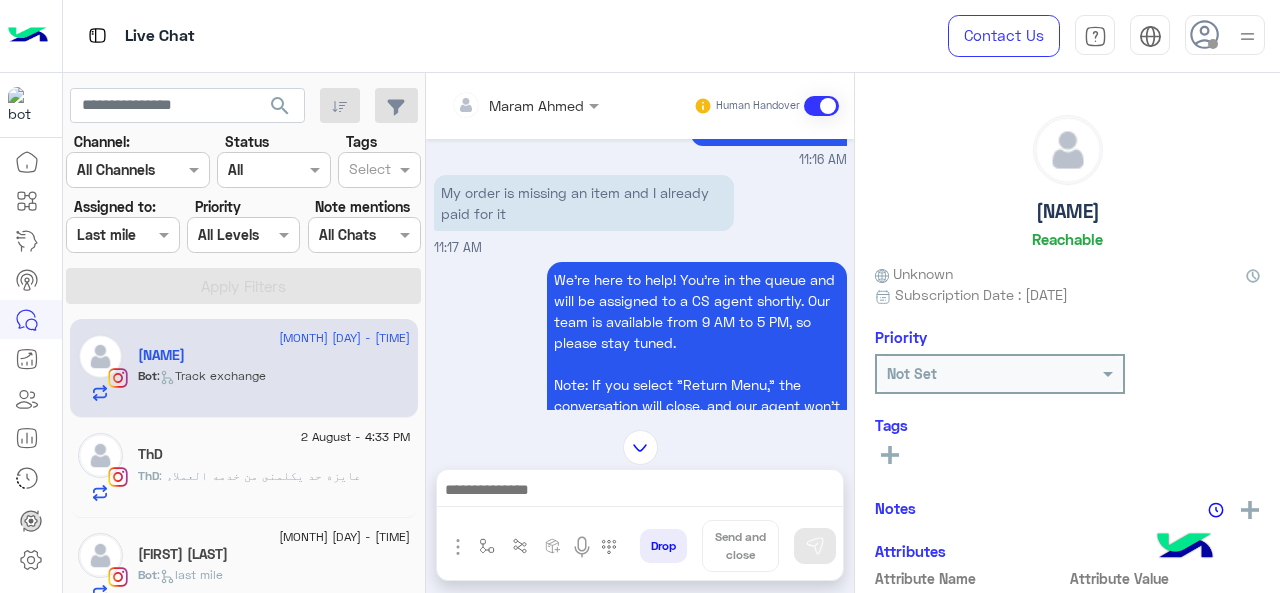 scroll, scrollTop: 585, scrollLeft: 0, axis: vertical 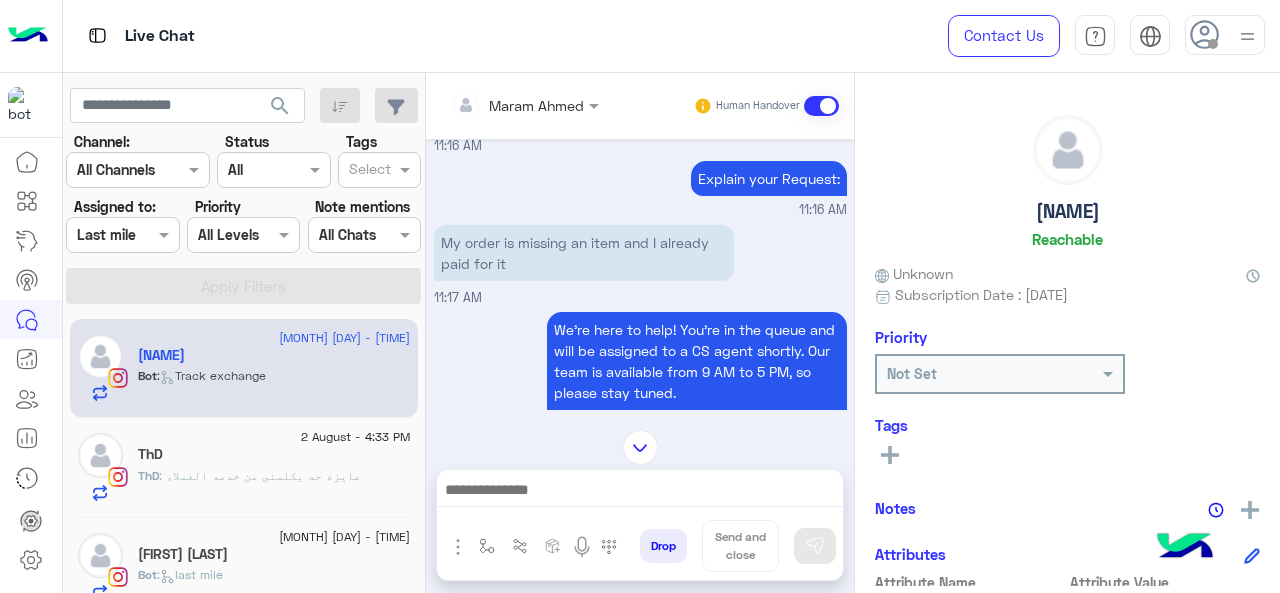 click 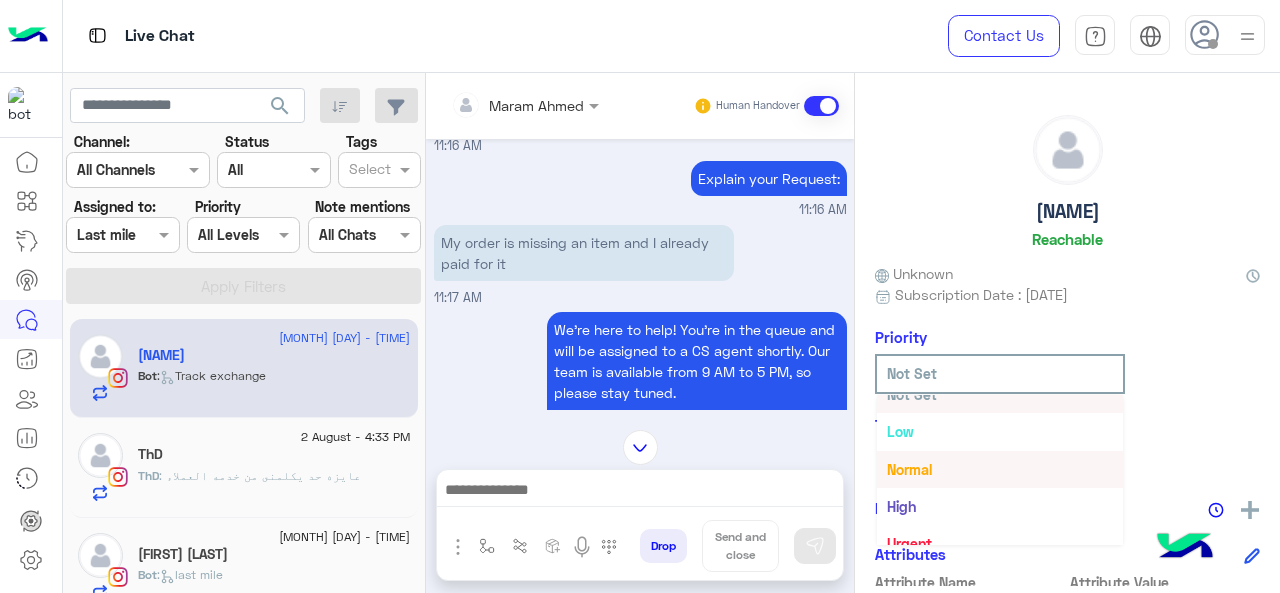 scroll, scrollTop: 36, scrollLeft: 0, axis: vertical 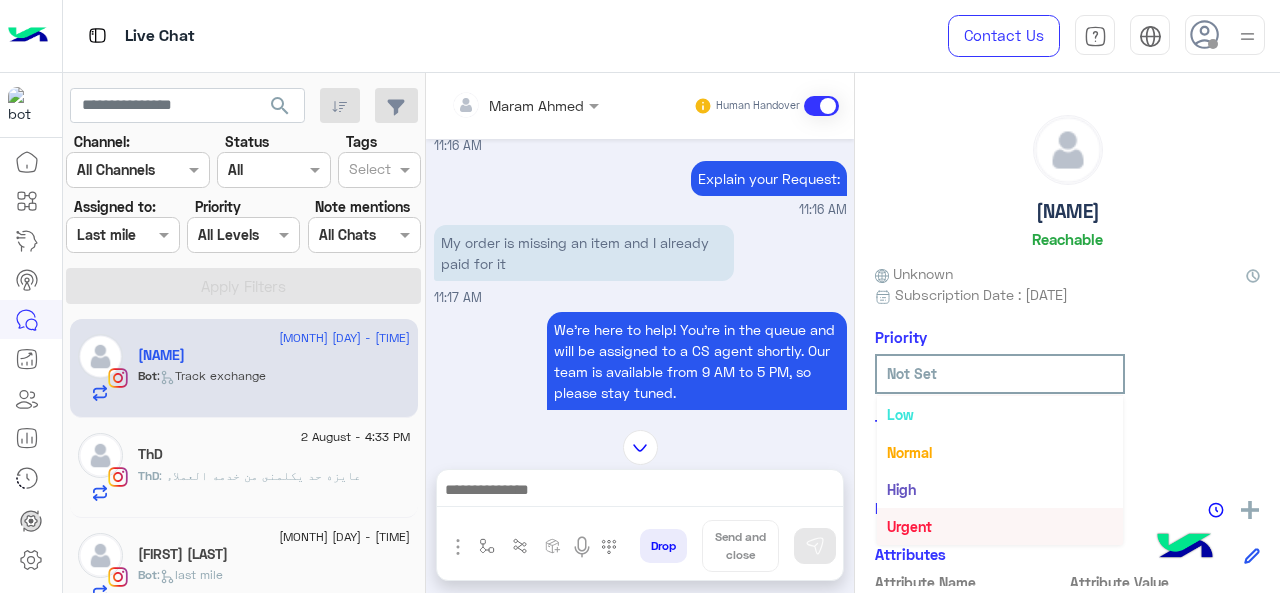 click on "Urgent" at bounding box center [1000, 526] 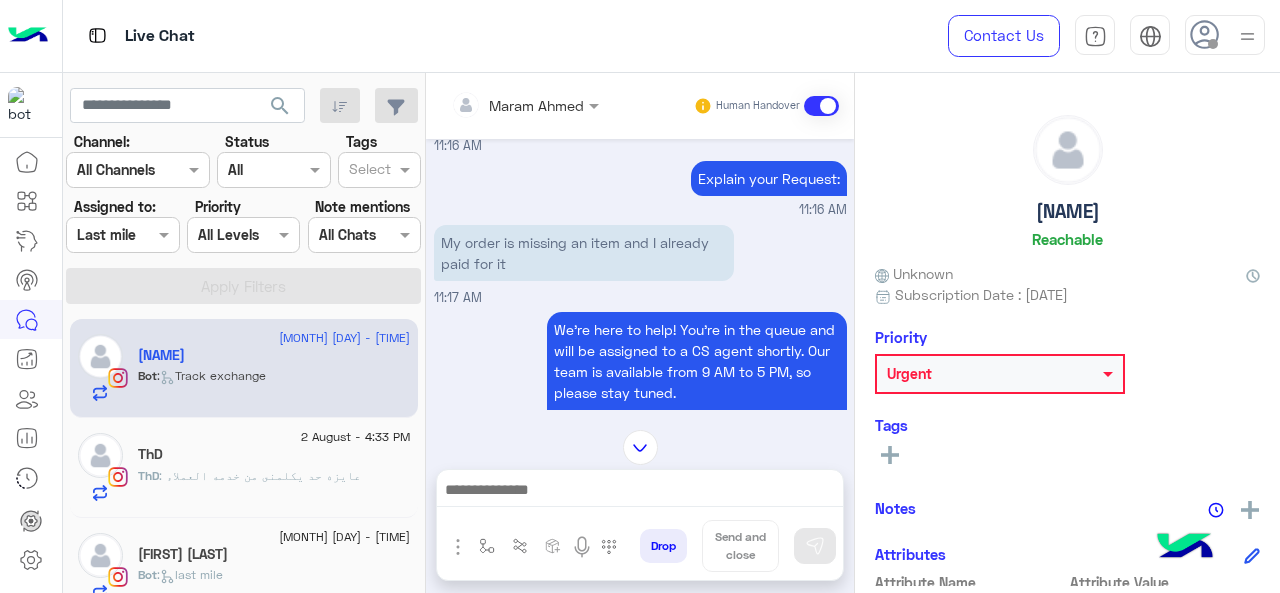 drag, startPoint x: 522, startPoint y: 101, endPoint x: 540, endPoint y: 117, distance: 24.083189 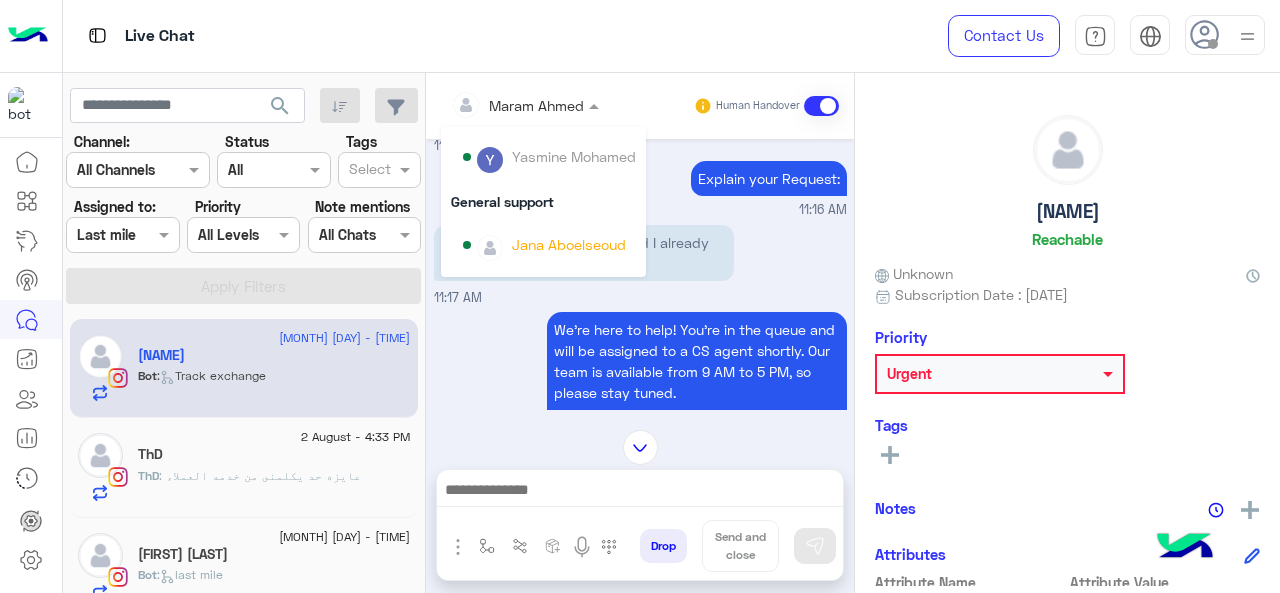 scroll, scrollTop: 354, scrollLeft: 0, axis: vertical 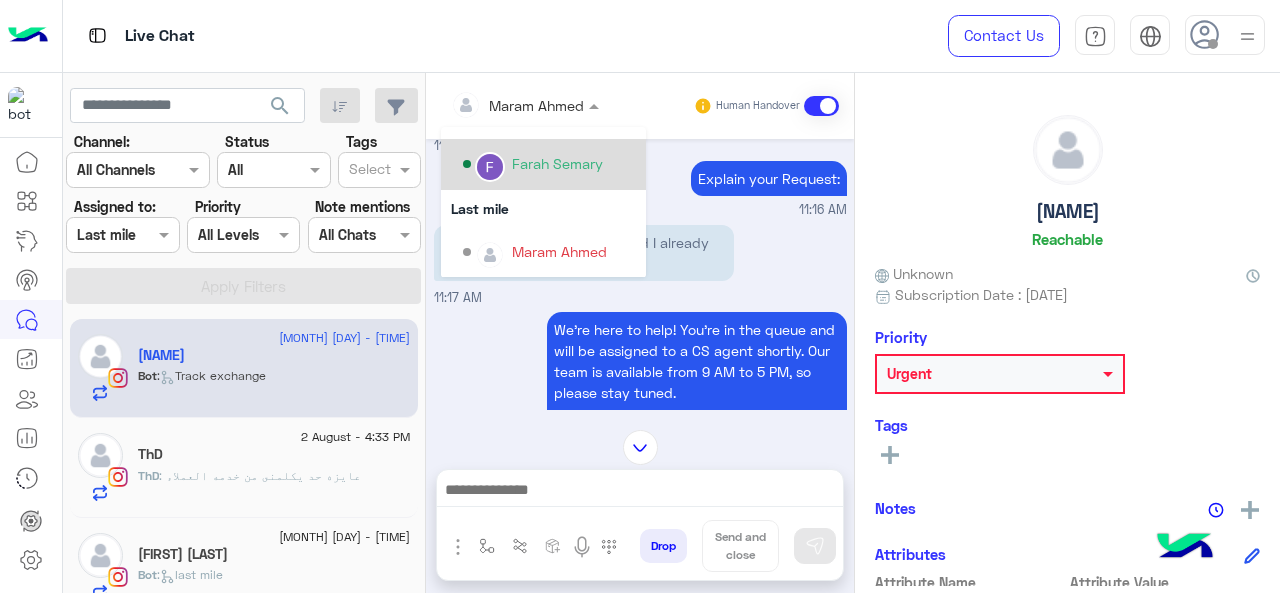 click on "Farah Semary" at bounding box center [549, 164] 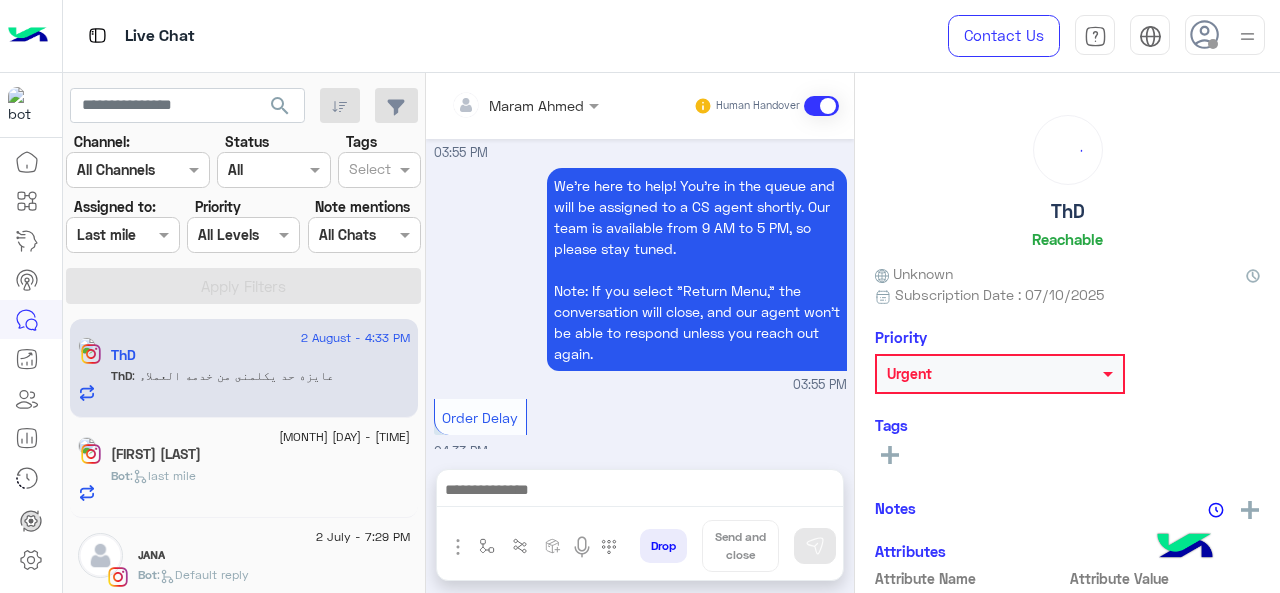 scroll, scrollTop: 949, scrollLeft: 0, axis: vertical 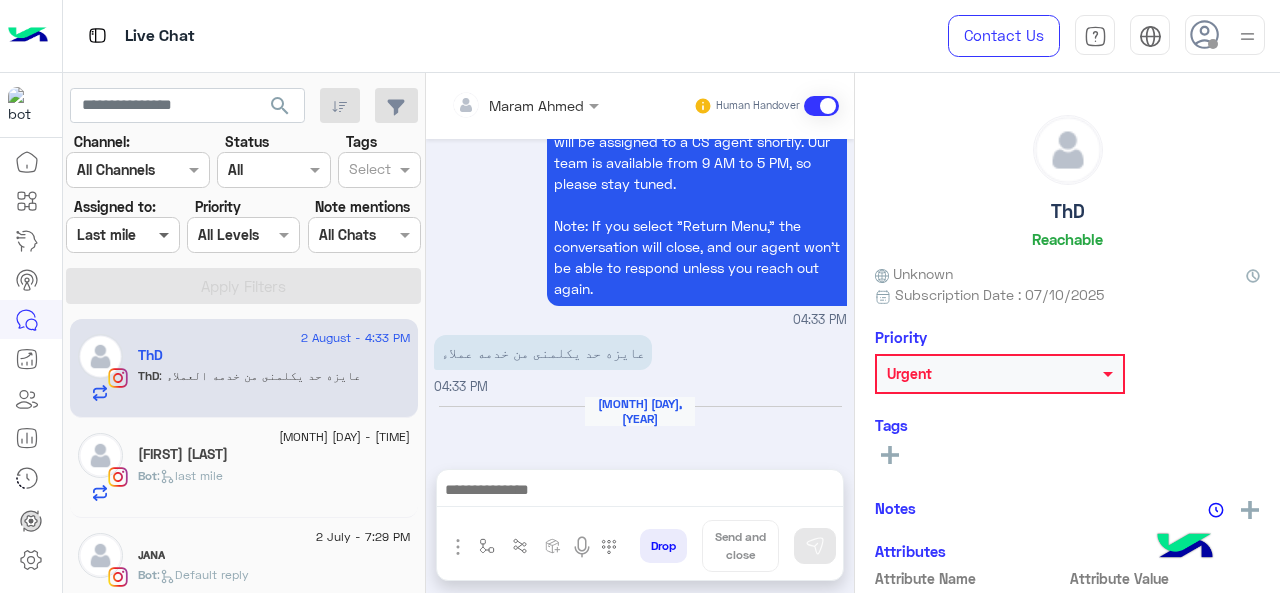 click at bounding box center [166, 234] 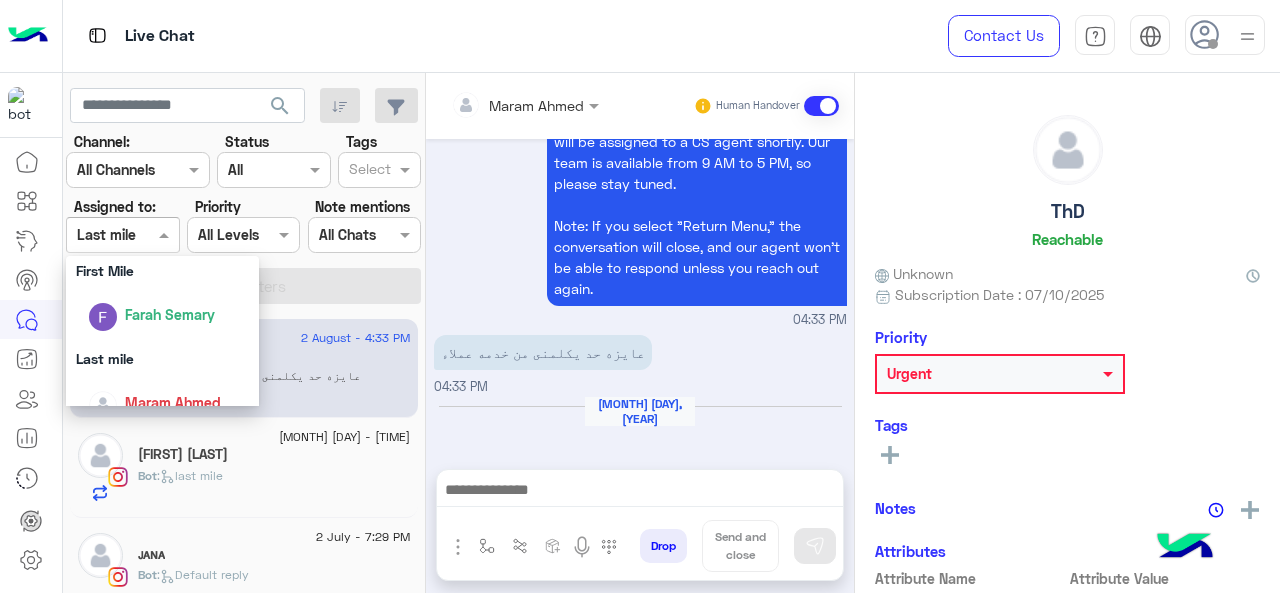 scroll, scrollTop: 392, scrollLeft: 0, axis: vertical 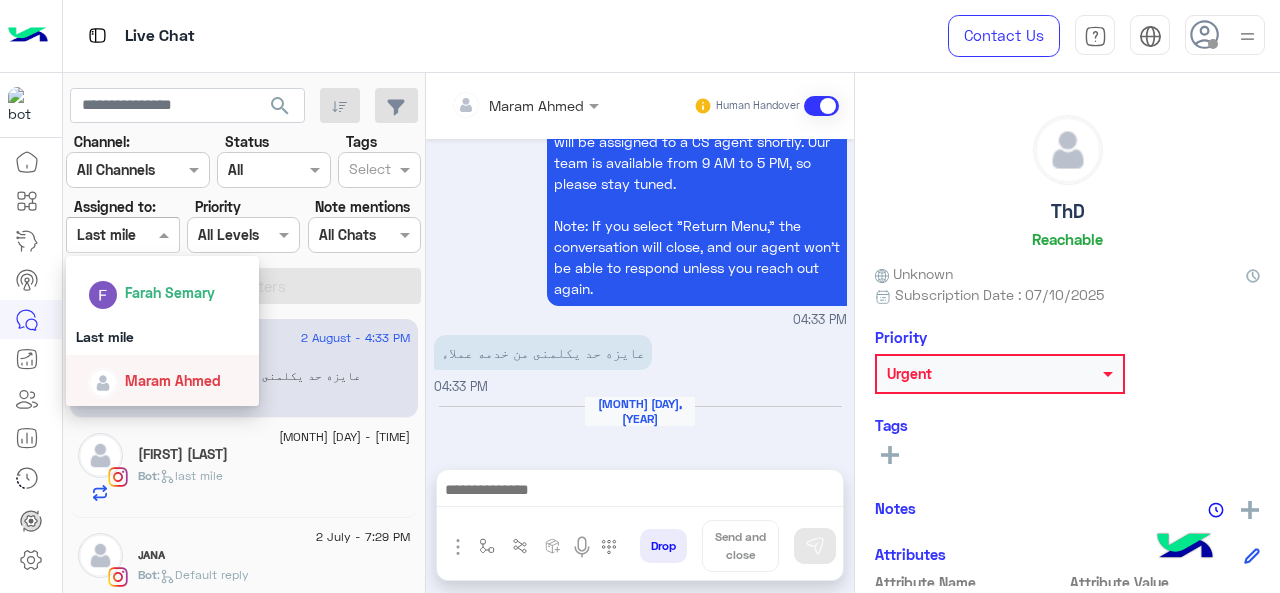 click on "Maram Ahmed" at bounding box center [169, 380] 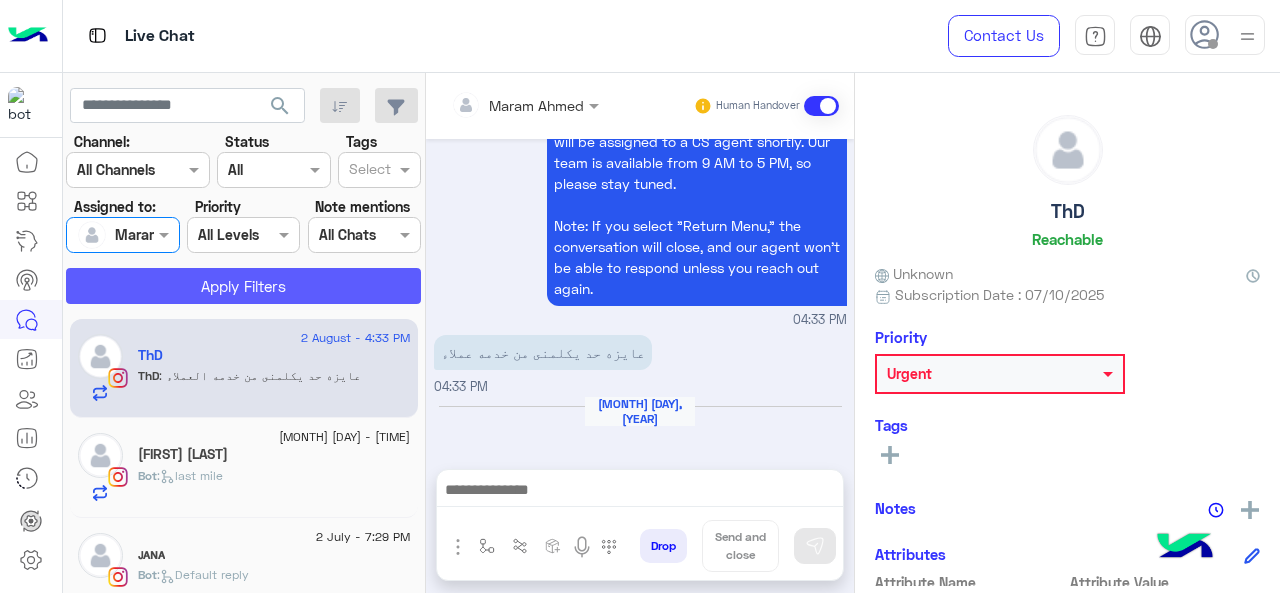 click on "Apply Filters" 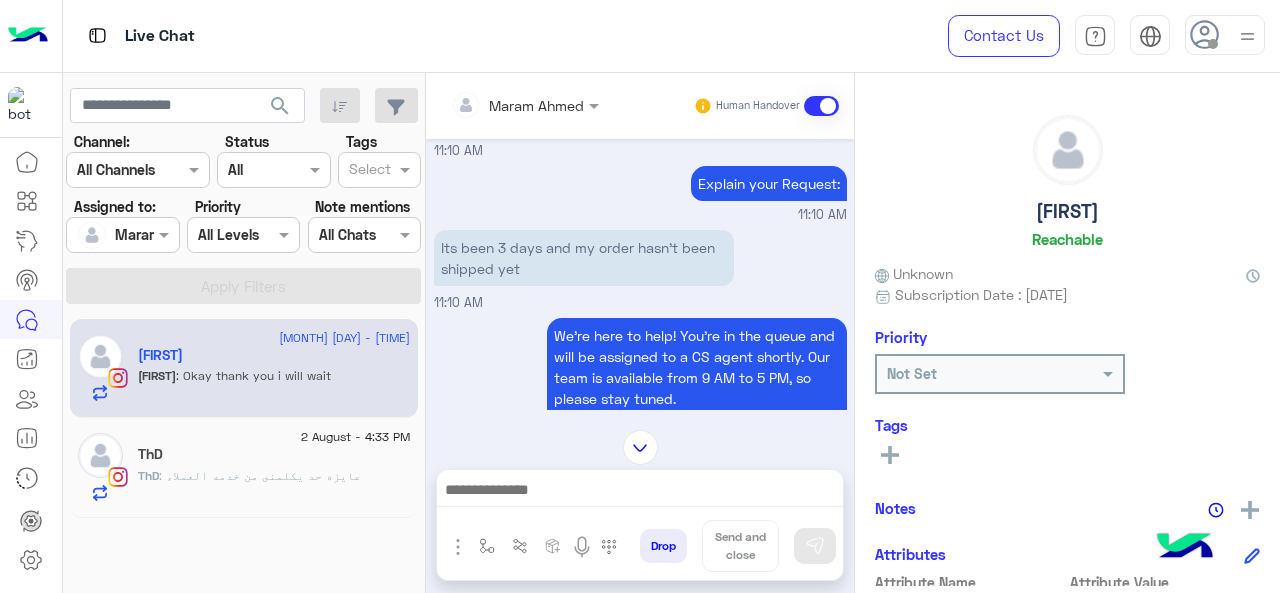 scroll, scrollTop: 3113, scrollLeft: 0, axis: vertical 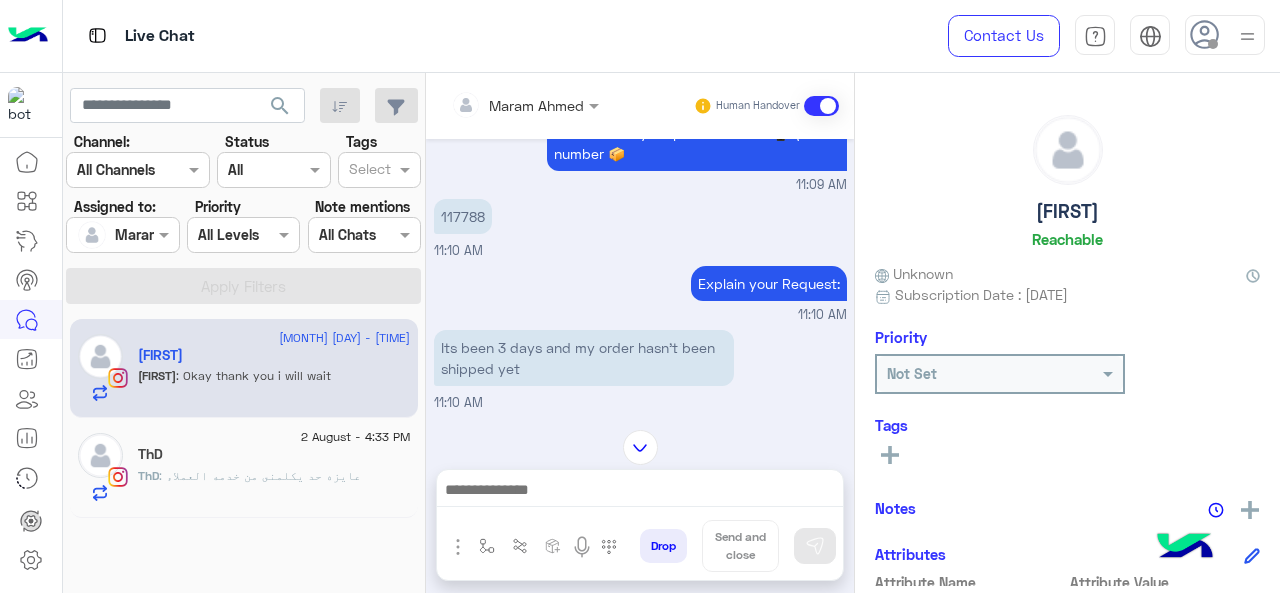 click on "117788" at bounding box center (463, 216) 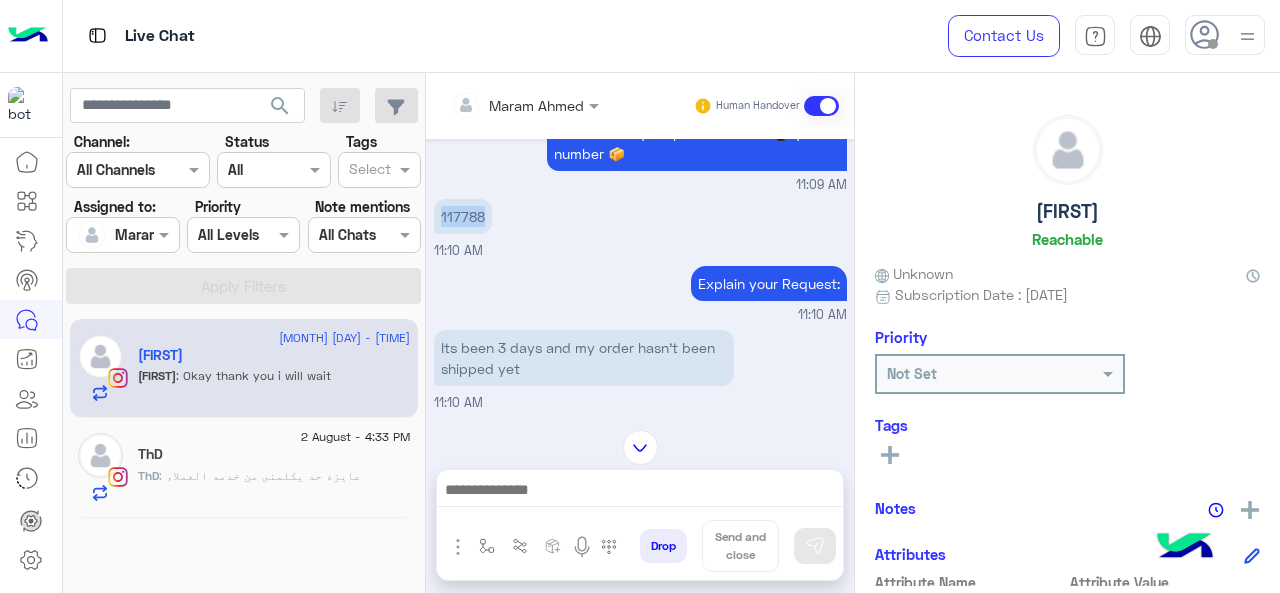 click on "117788" at bounding box center (463, 216) 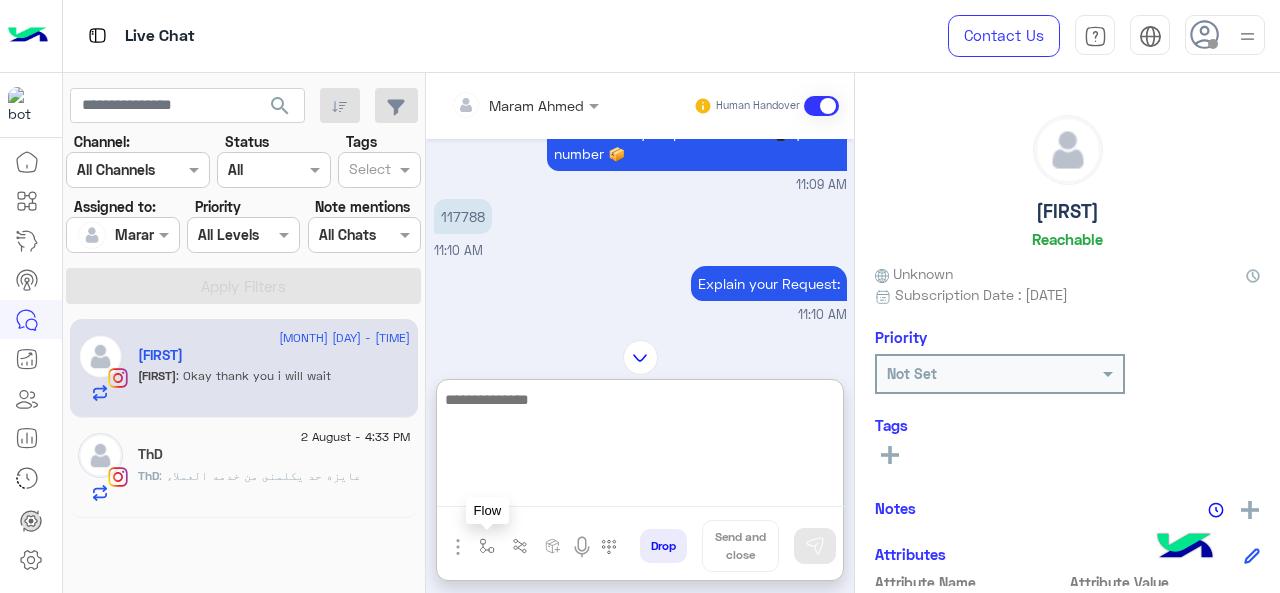 click at bounding box center [487, 546] 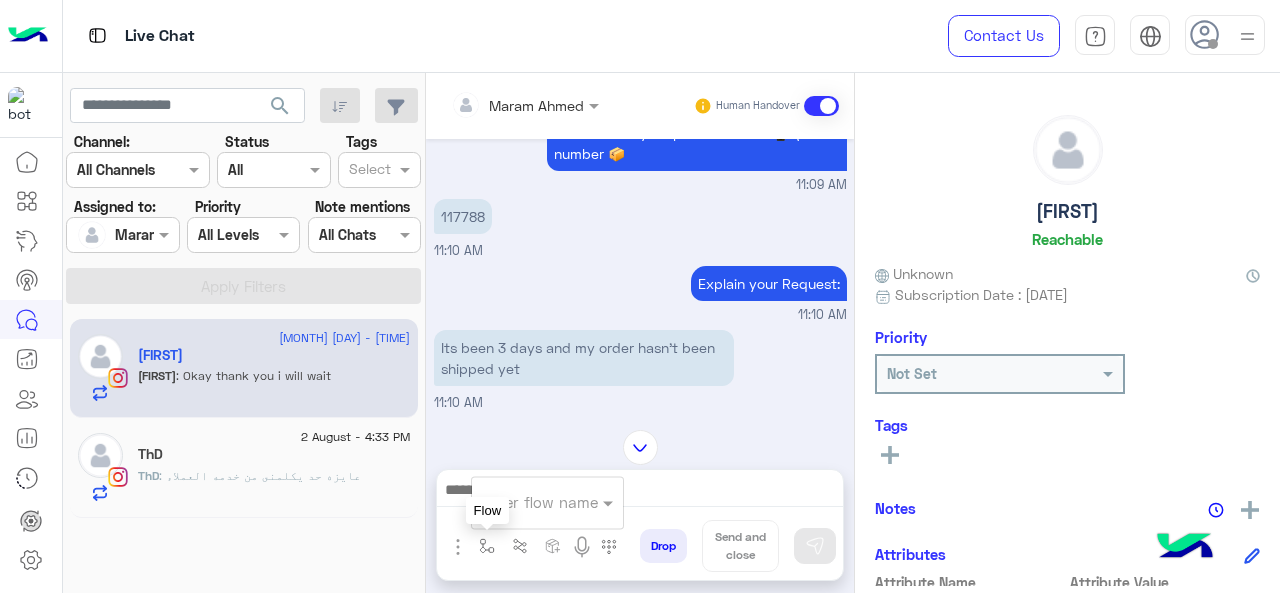 type 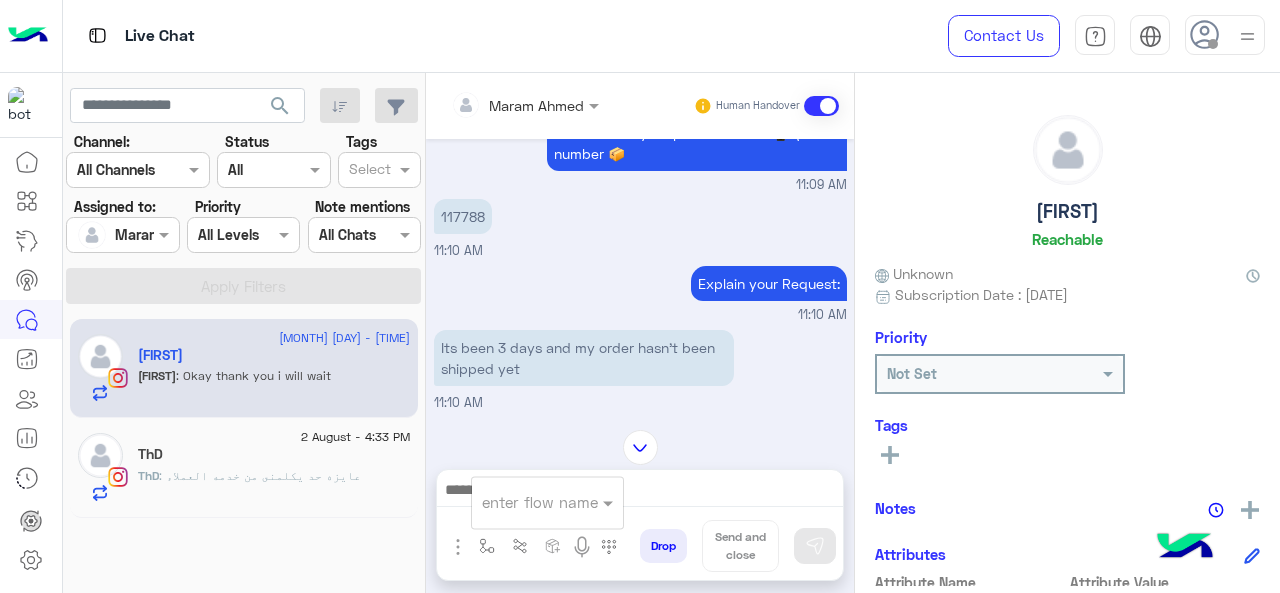click at bounding box center [547, 501] 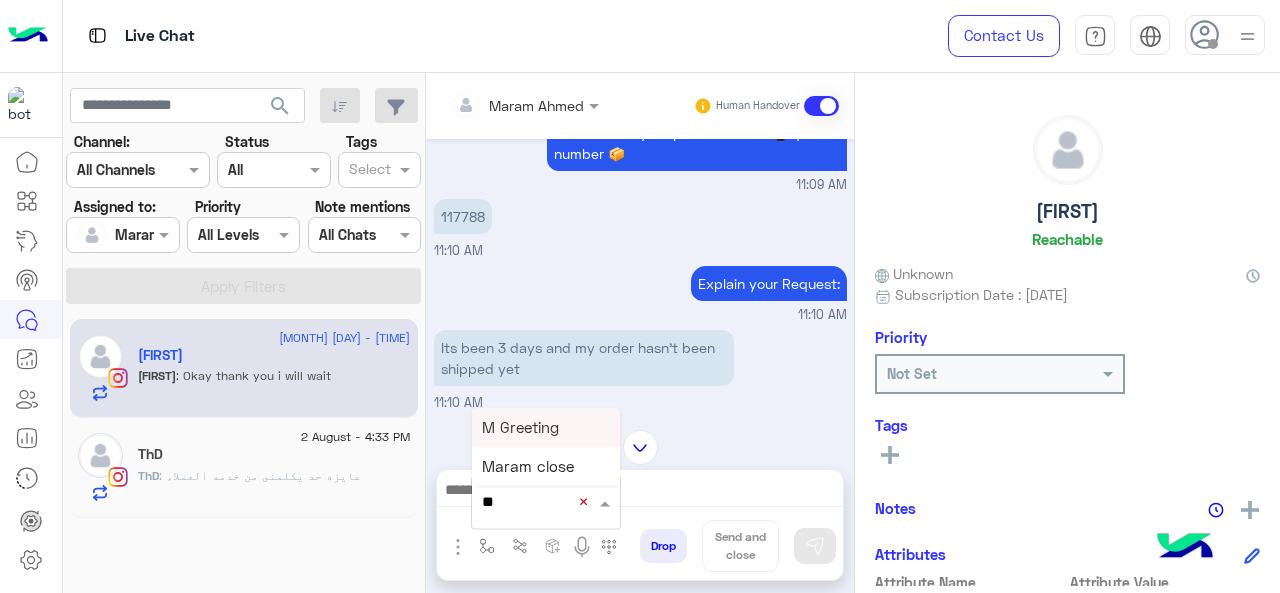 type on "***" 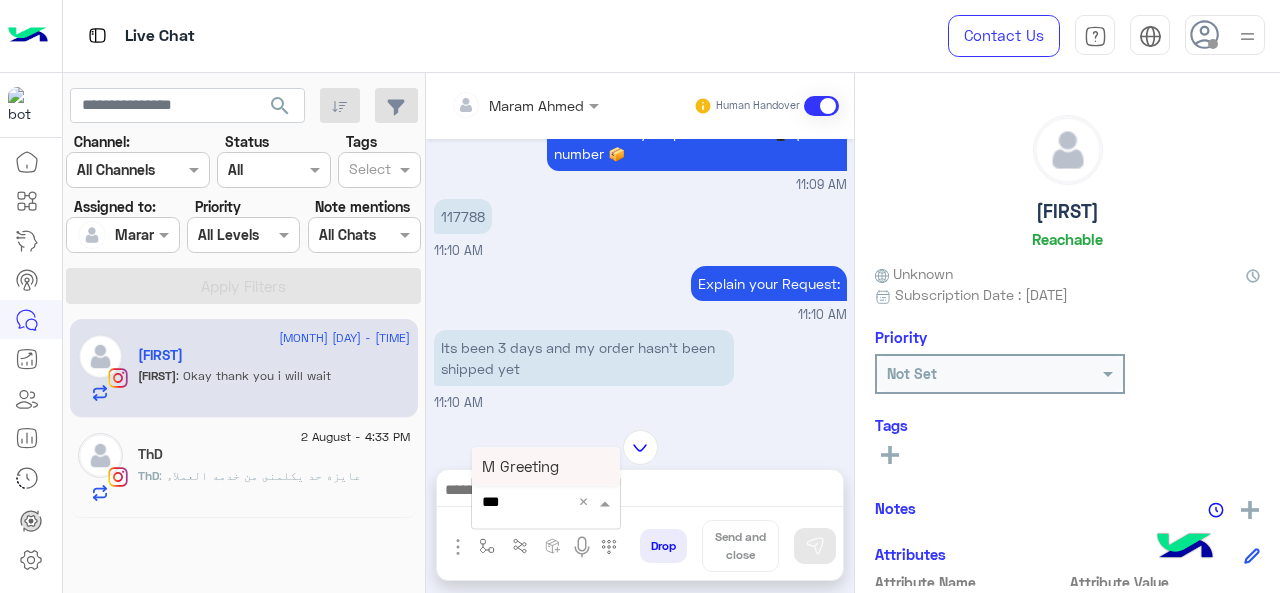 click on "M Greeting" at bounding box center [520, 466] 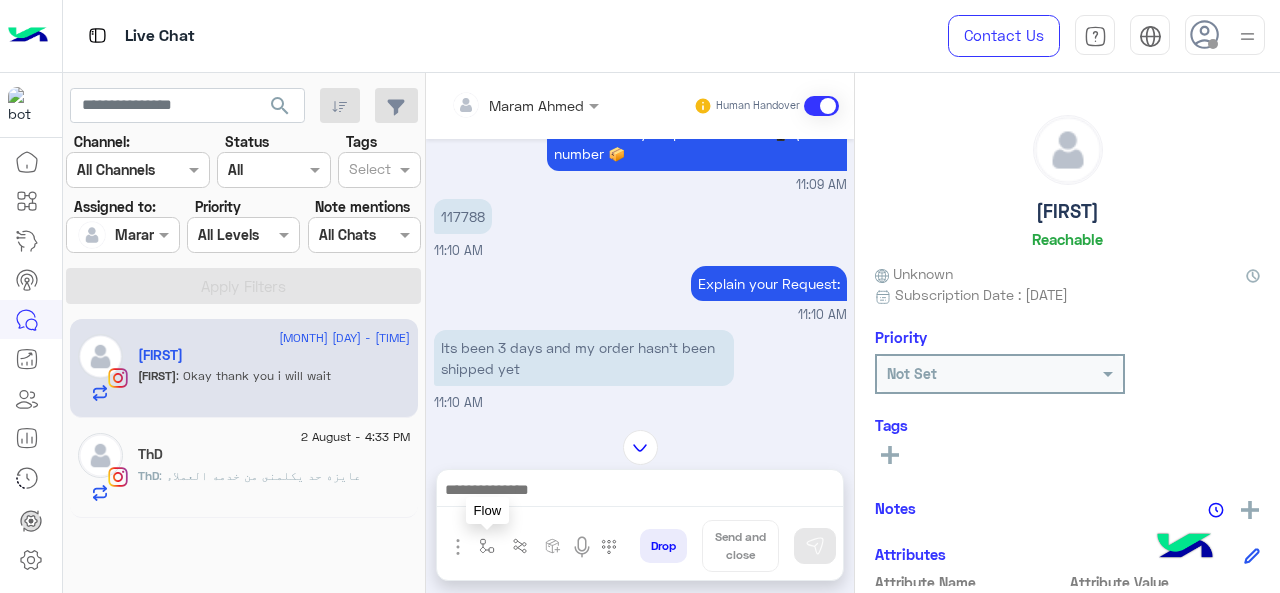 click at bounding box center (487, 546) 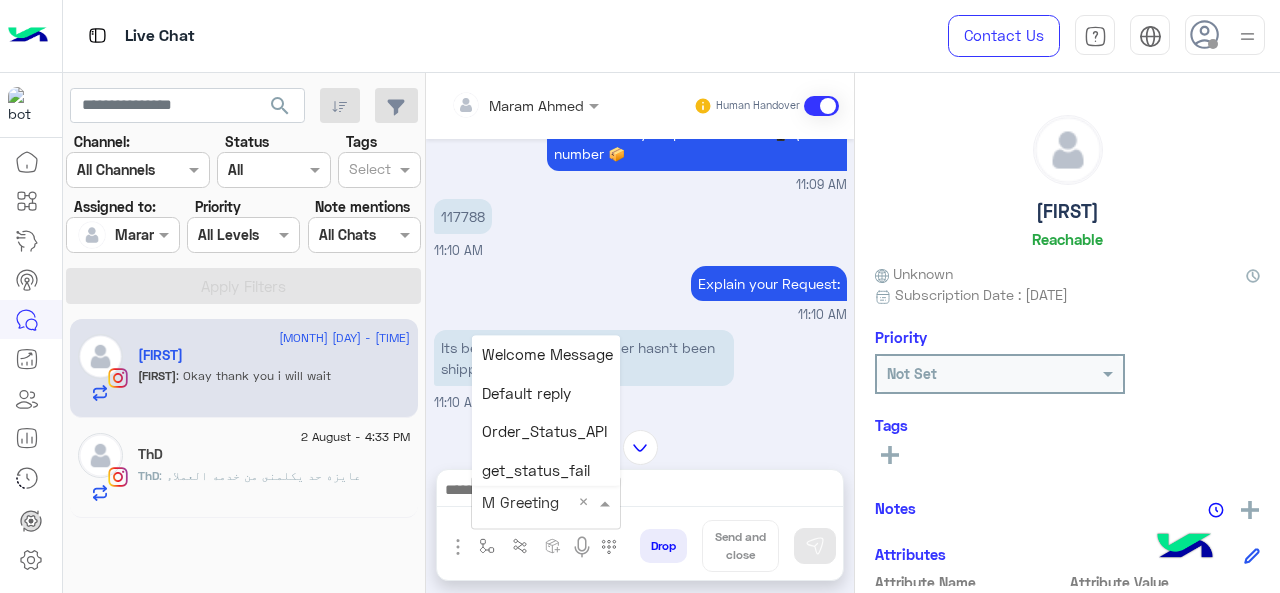 click at bounding box center [521, 502] 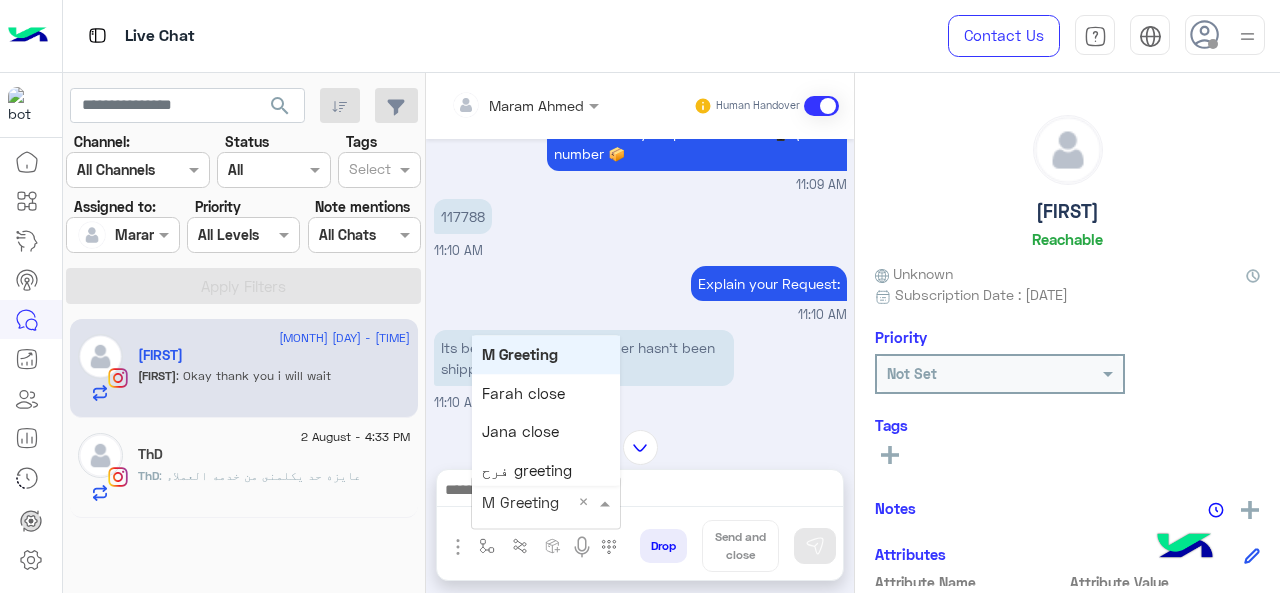type on "**********" 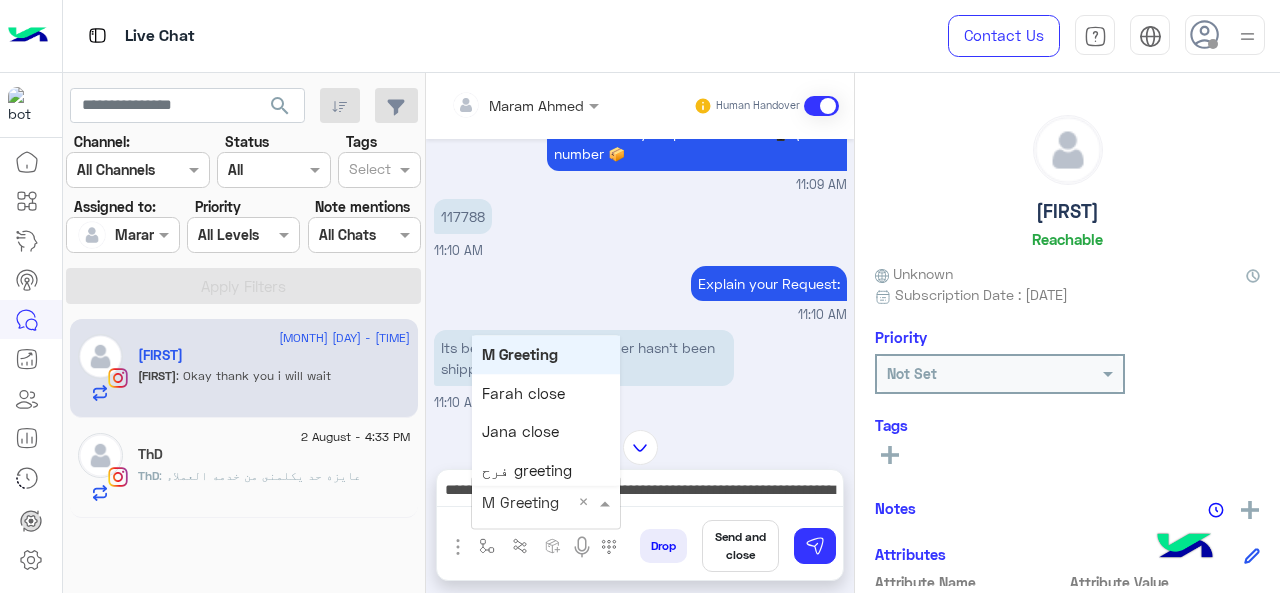 click on "**********" at bounding box center (640, 492) 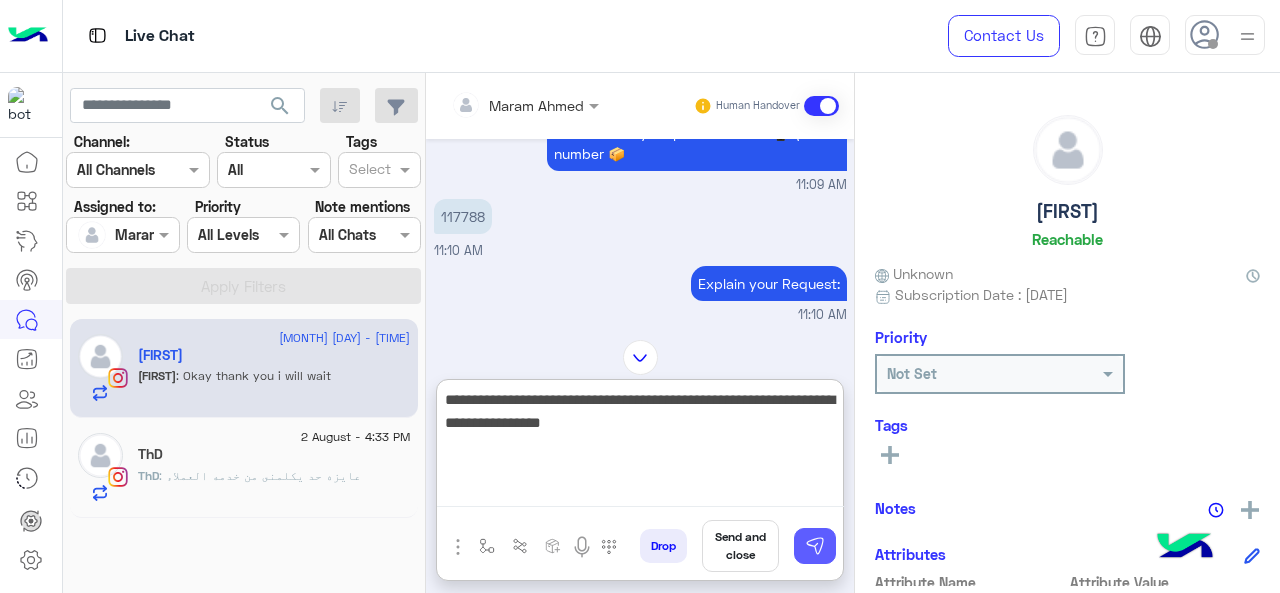 click at bounding box center [815, 546] 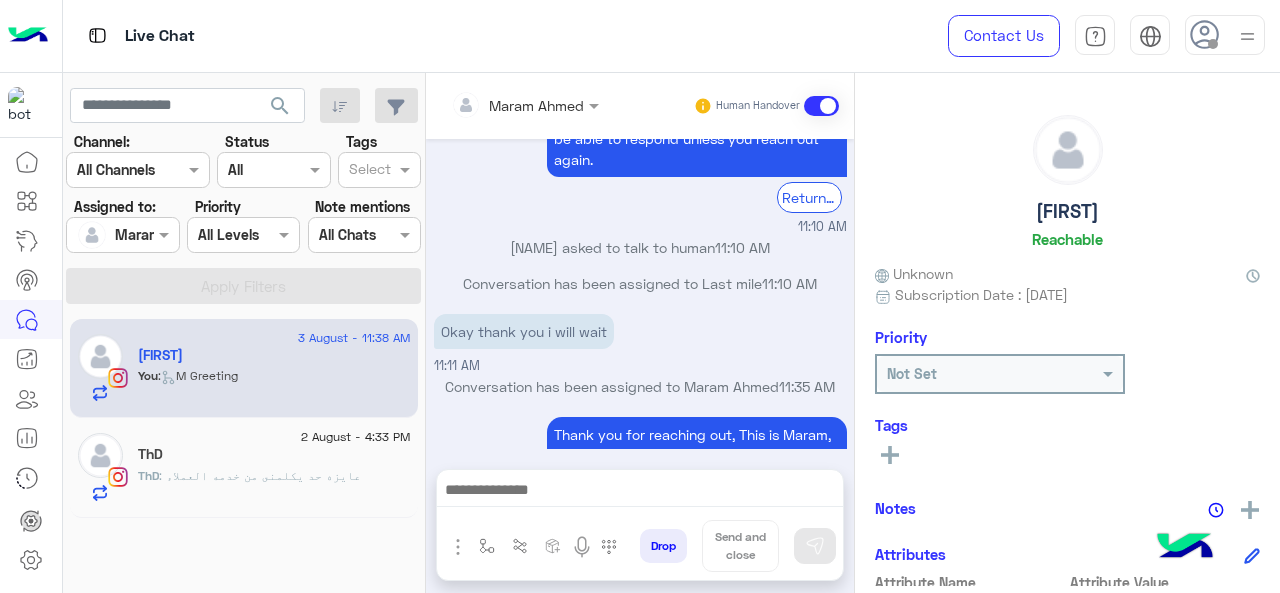 scroll, scrollTop: 3642, scrollLeft: 0, axis: vertical 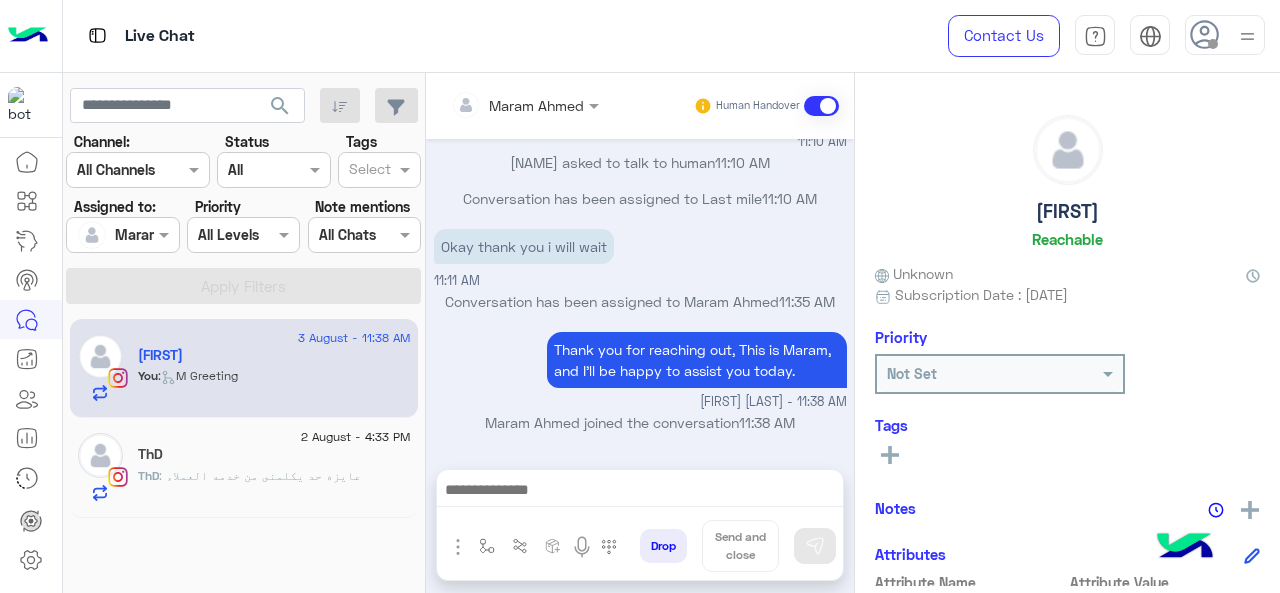 click at bounding box center (640, 492) 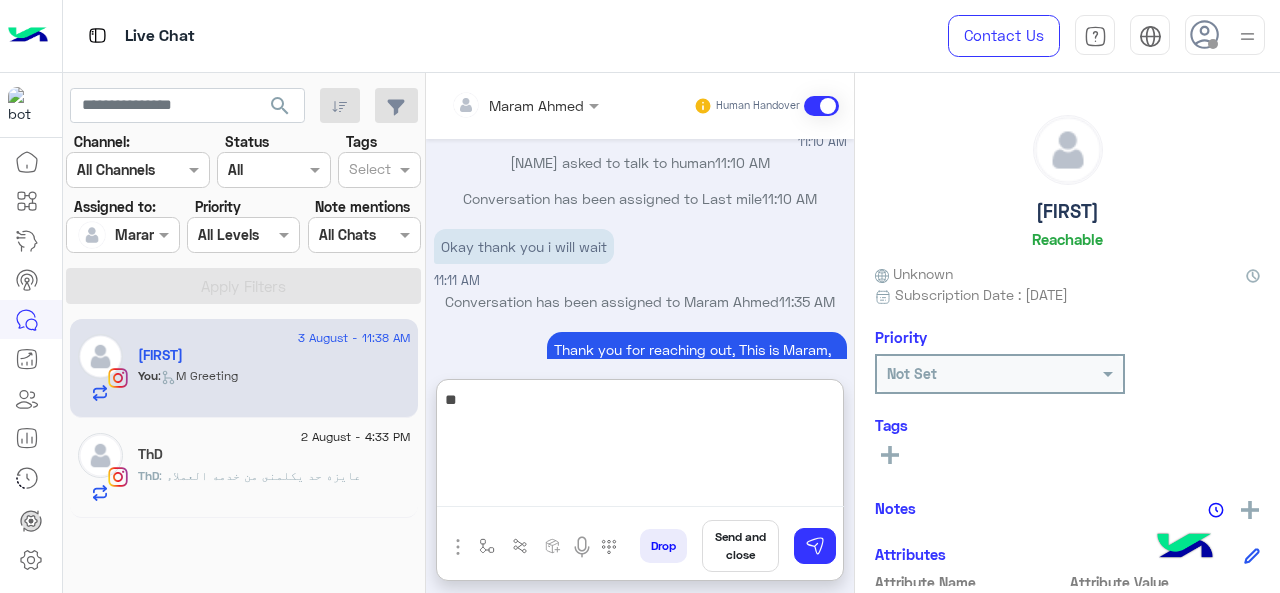 type on "*" 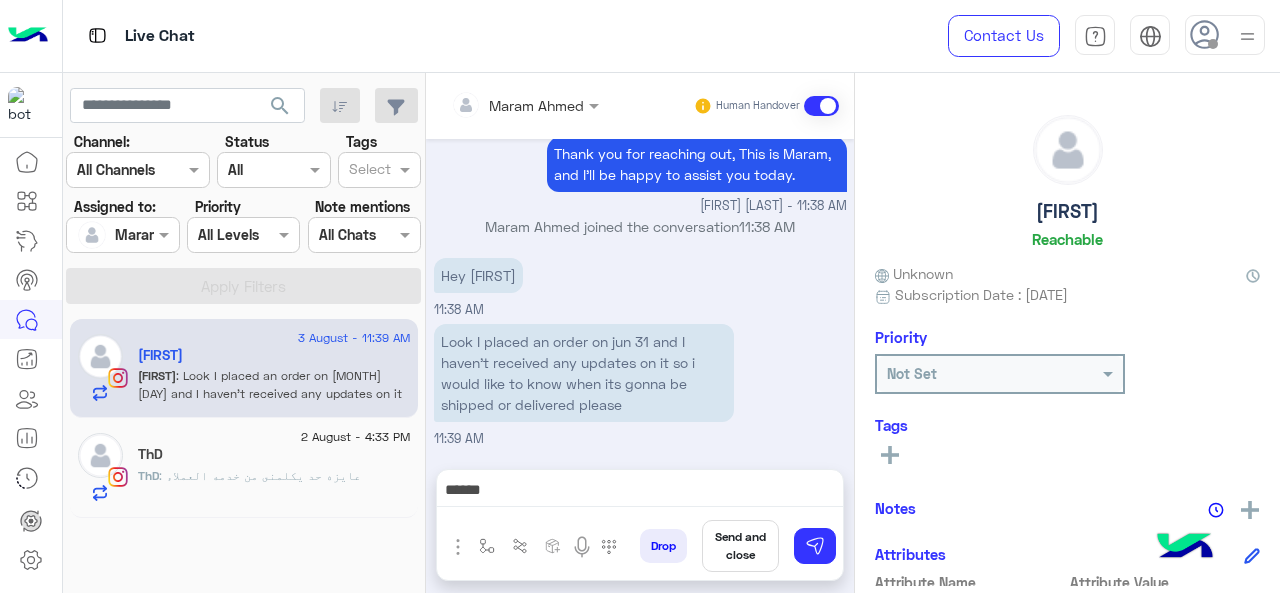 scroll, scrollTop: 3837, scrollLeft: 0, axis: vertical 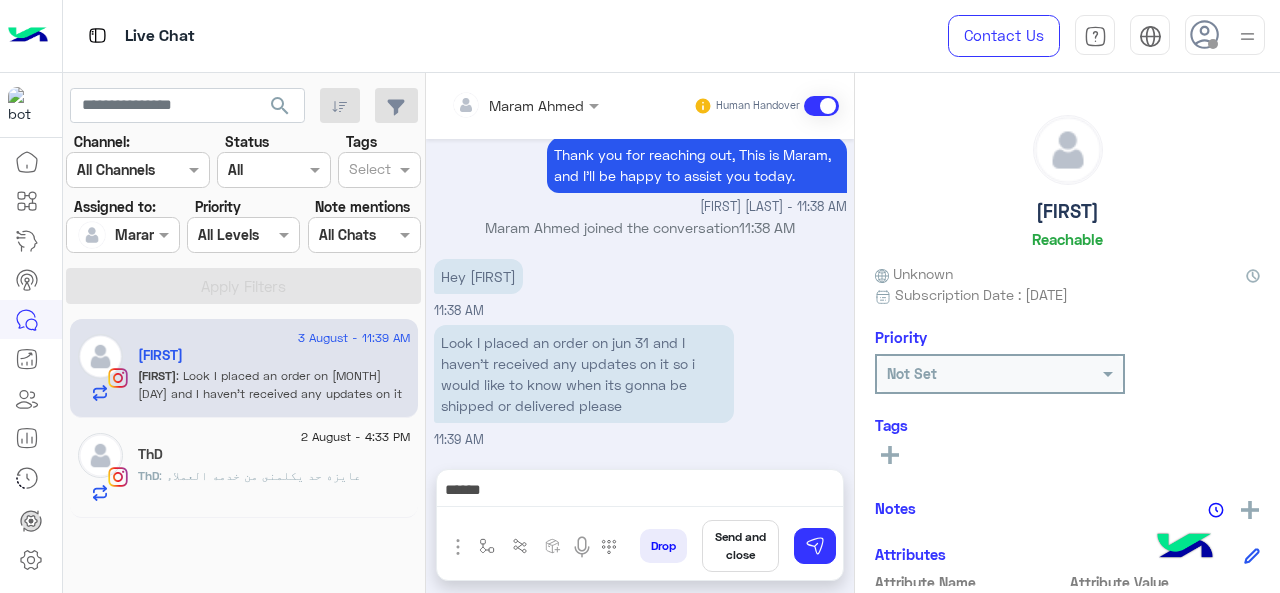 click on "**********" at bounding box center (640, 492) 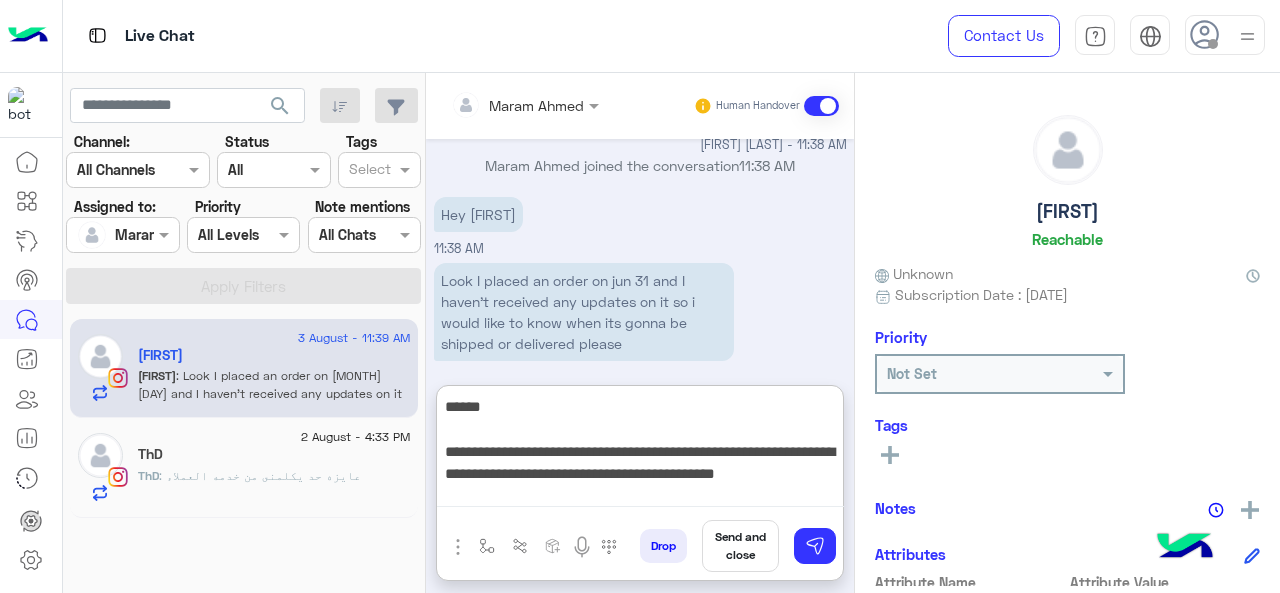 scroll, scrollTop: 3927, scrollLeft: 0, axis: vertical 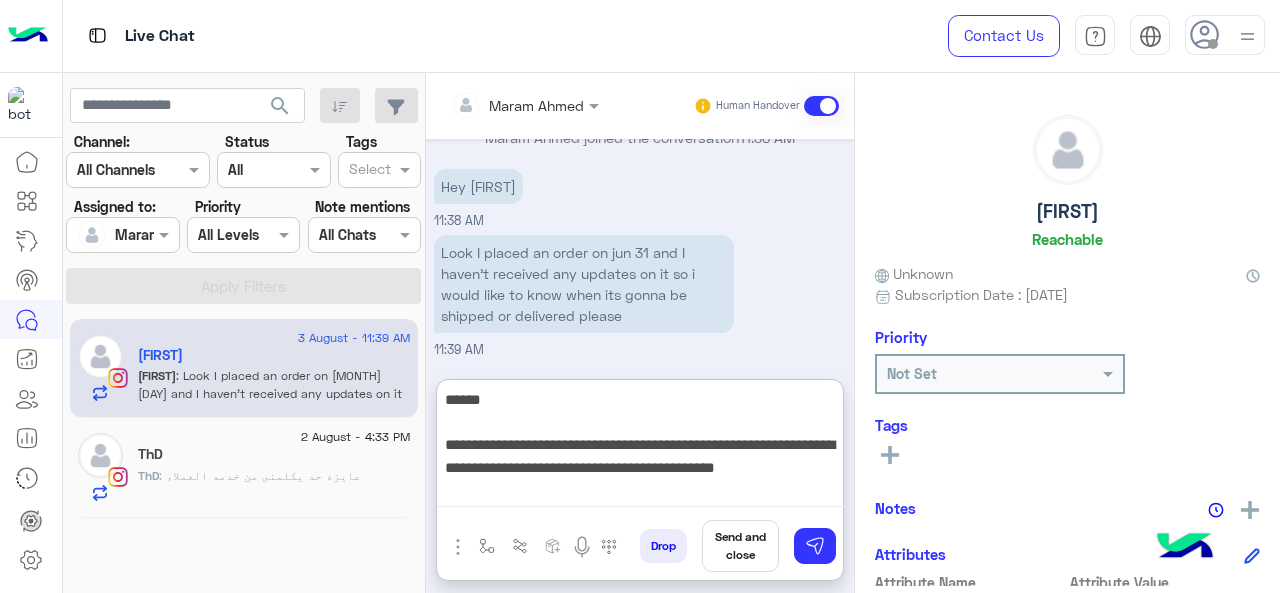 click on "**********" at bounding box center [640, 447] 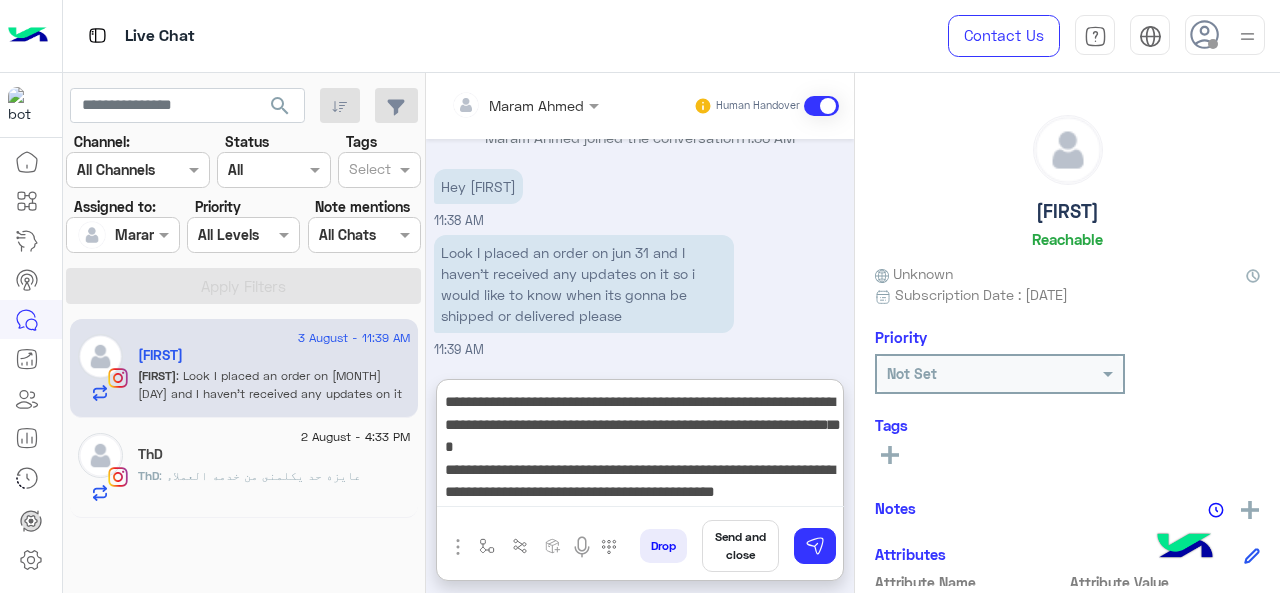 scroll, scrollTop: 64, scrollLeft: 0, axis: vertical 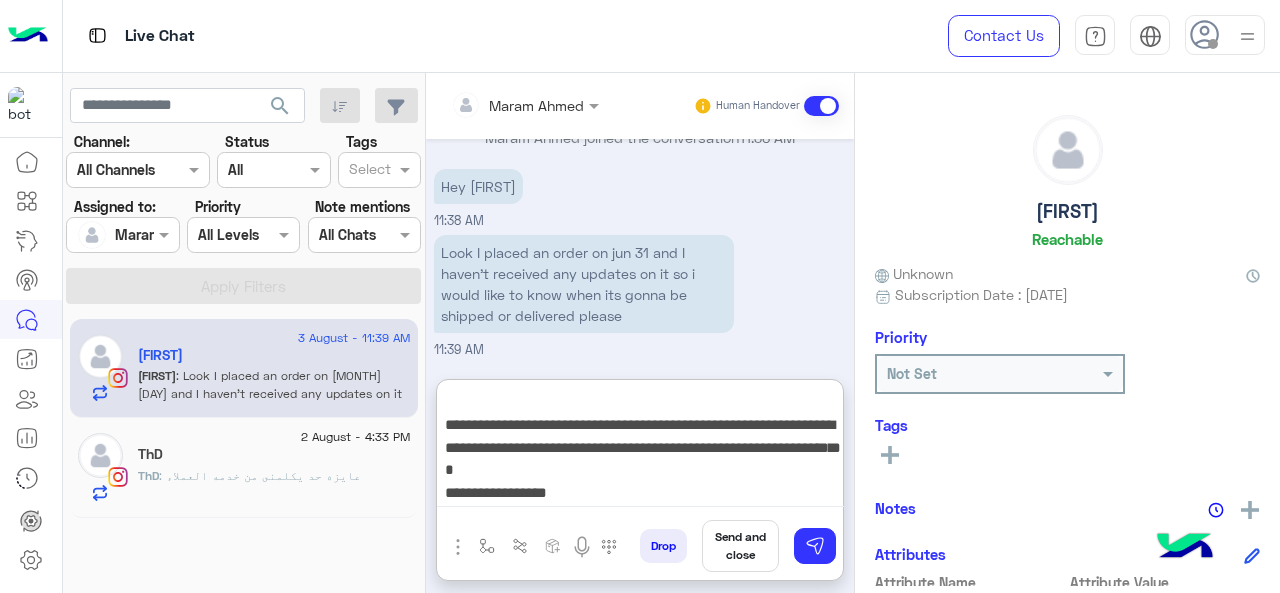 click on "**********" at bounding box center (640, 447) 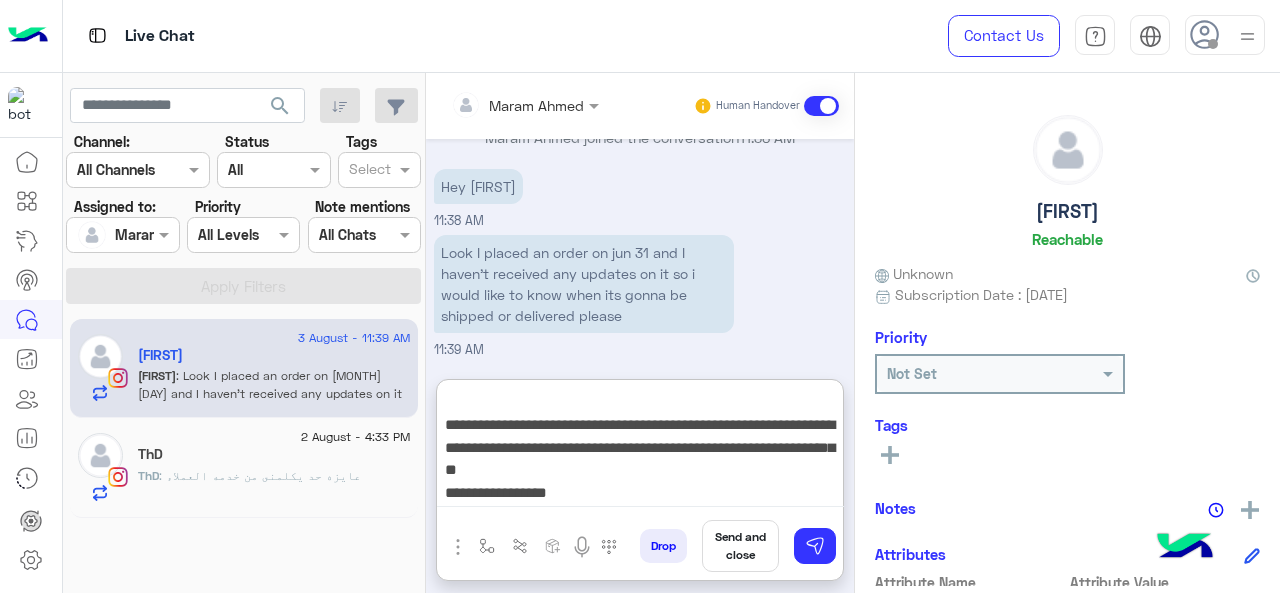paste on "**********" 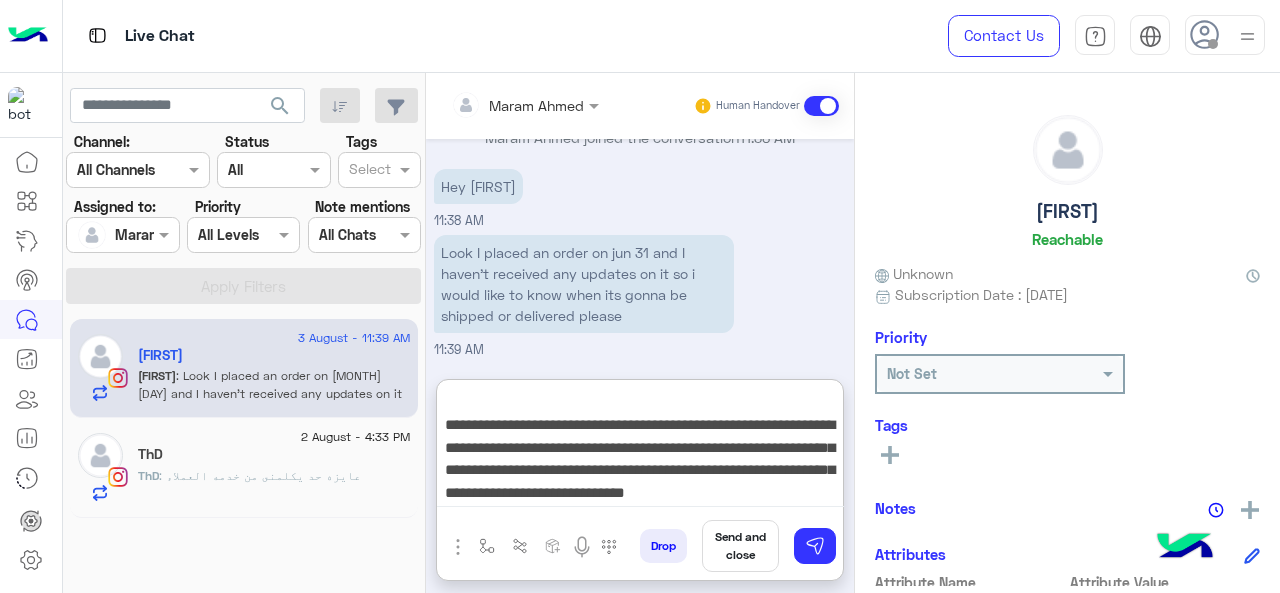 scroll, scrollTop: 64, scrollLeft: 0, axis: vertical 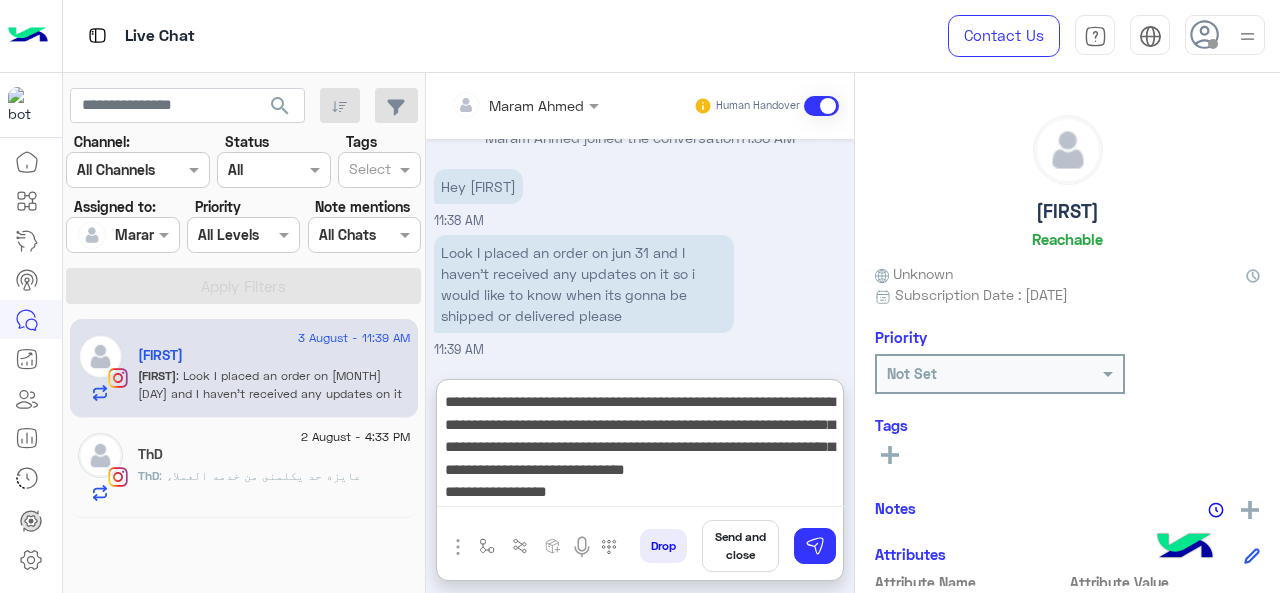 drag, startPoint x: 439, startPoint y: 501, endPoint x: 580, endPoint y: 499, distance: 141.01419 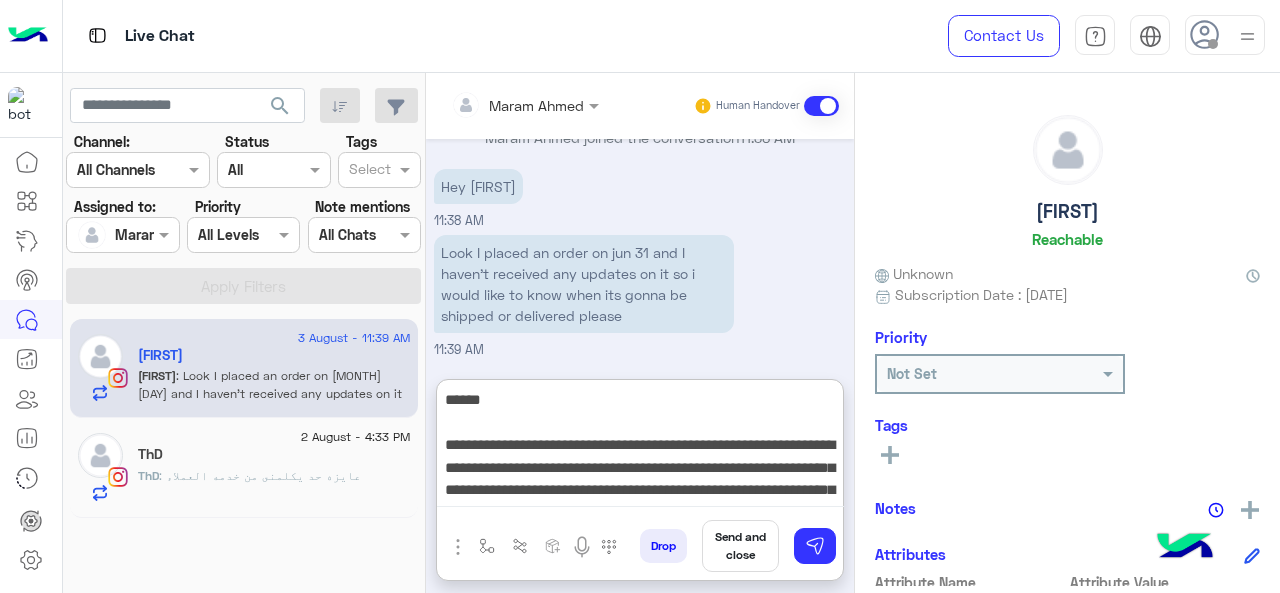scroll, scrollTop: 42, scrollLeft: 0, axis: vertical 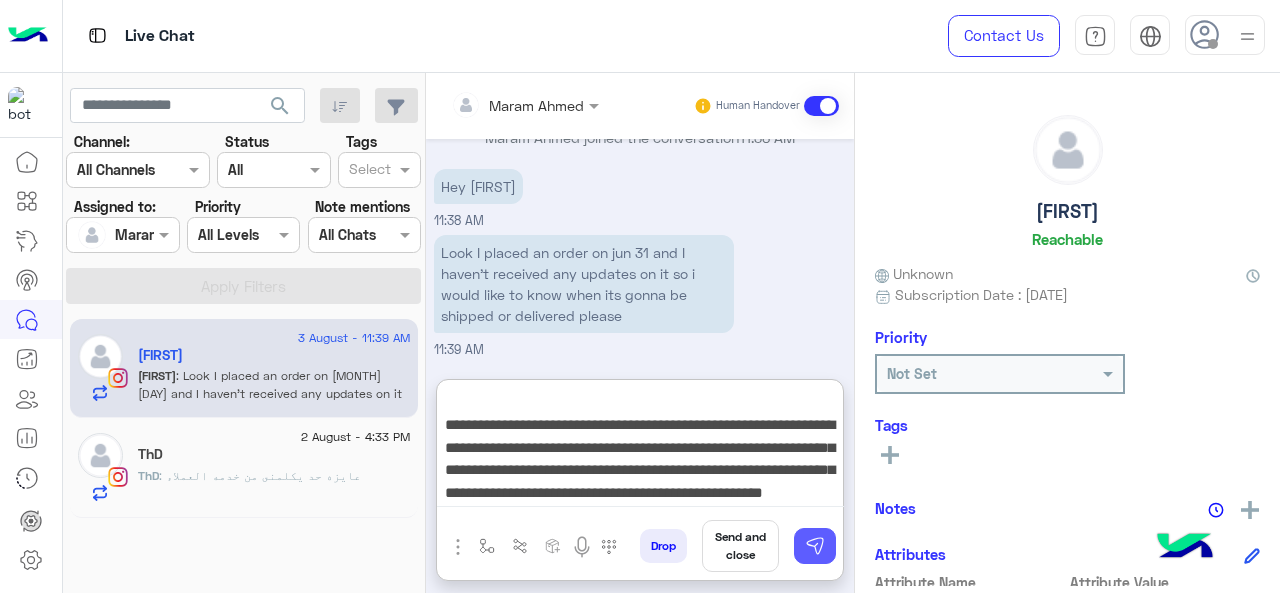 type on "**********" 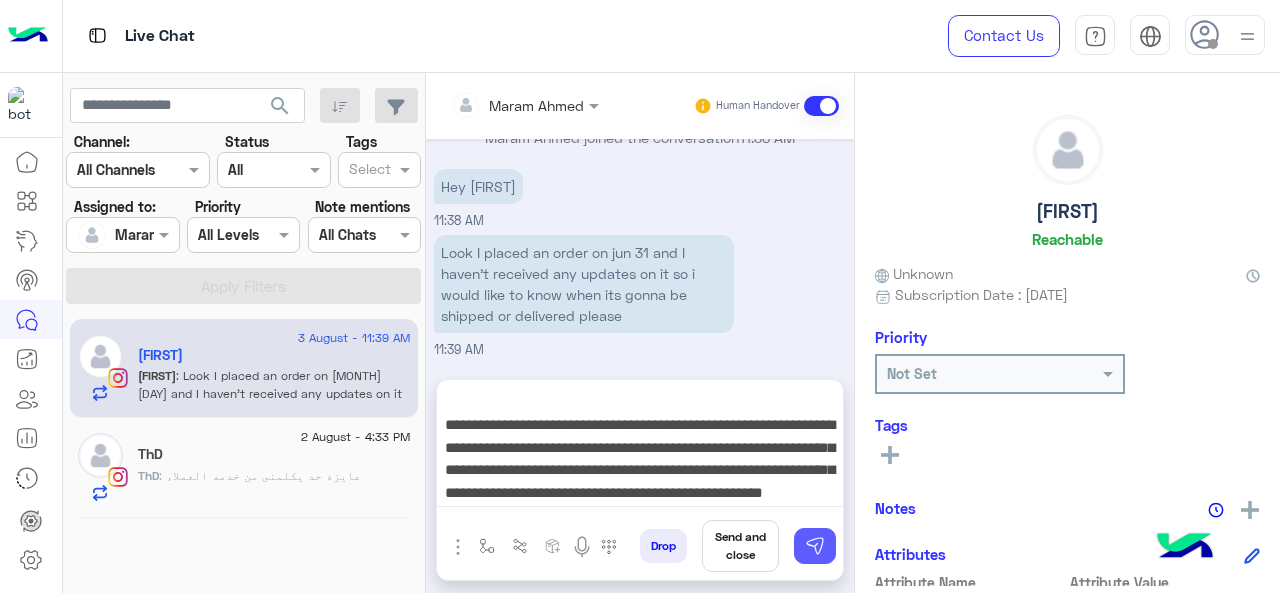 click at bounding box center (815, 546) 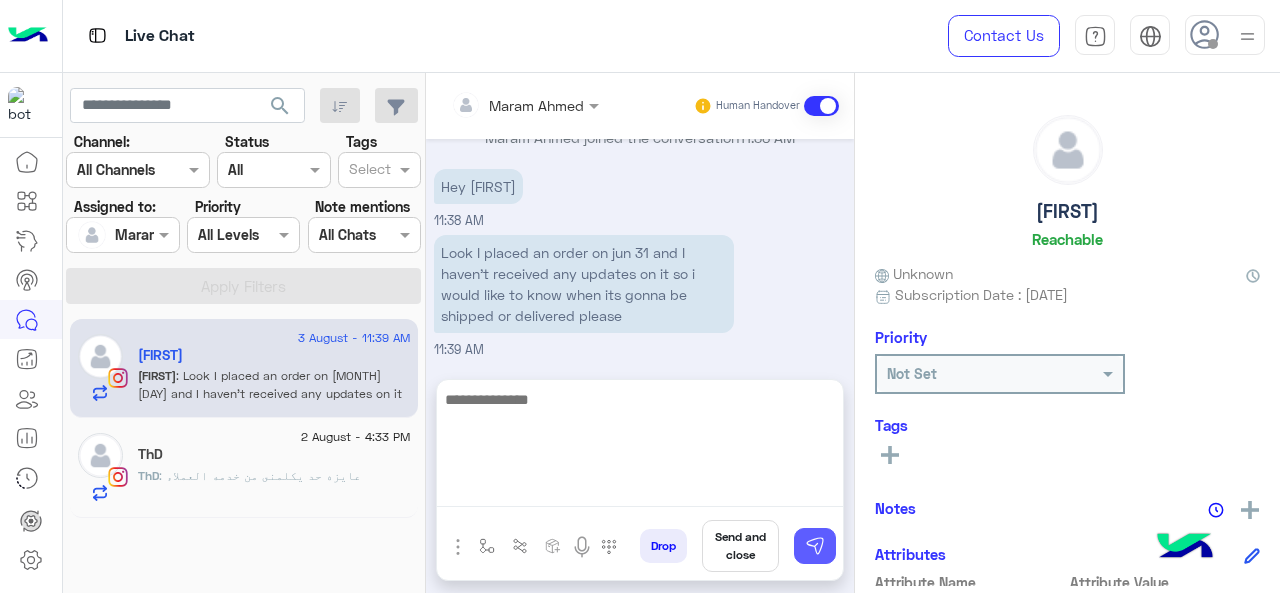 scroll, scrollTop: 4104, scrollLeft: 0, axis: vertical 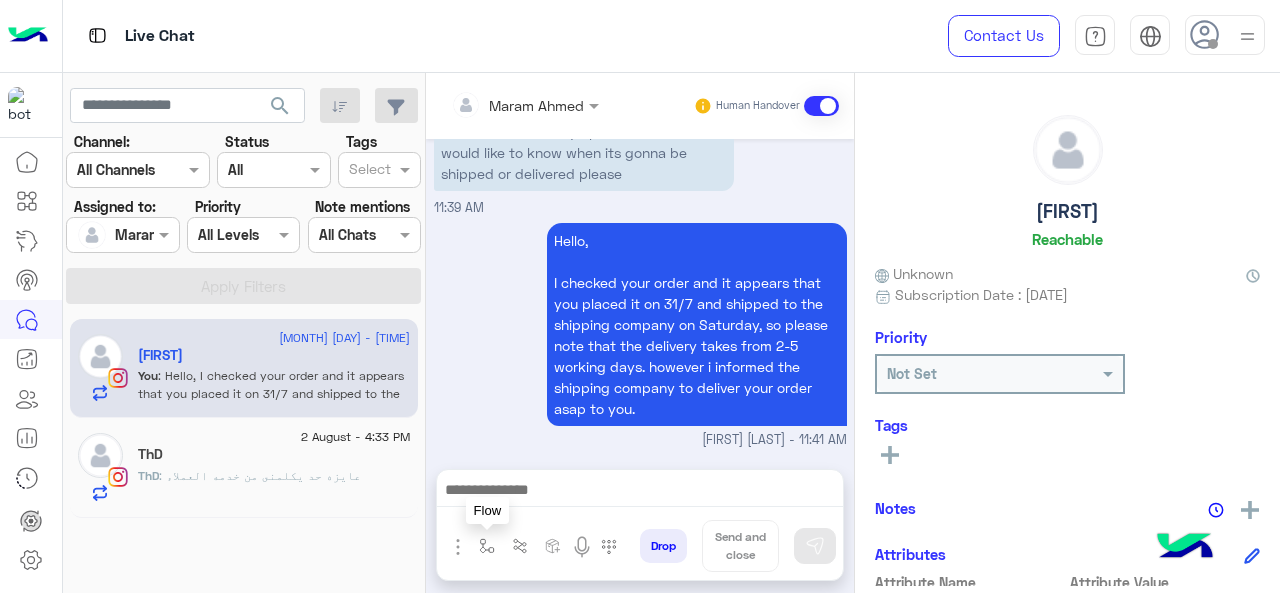 click at bounding box center (487, 546) 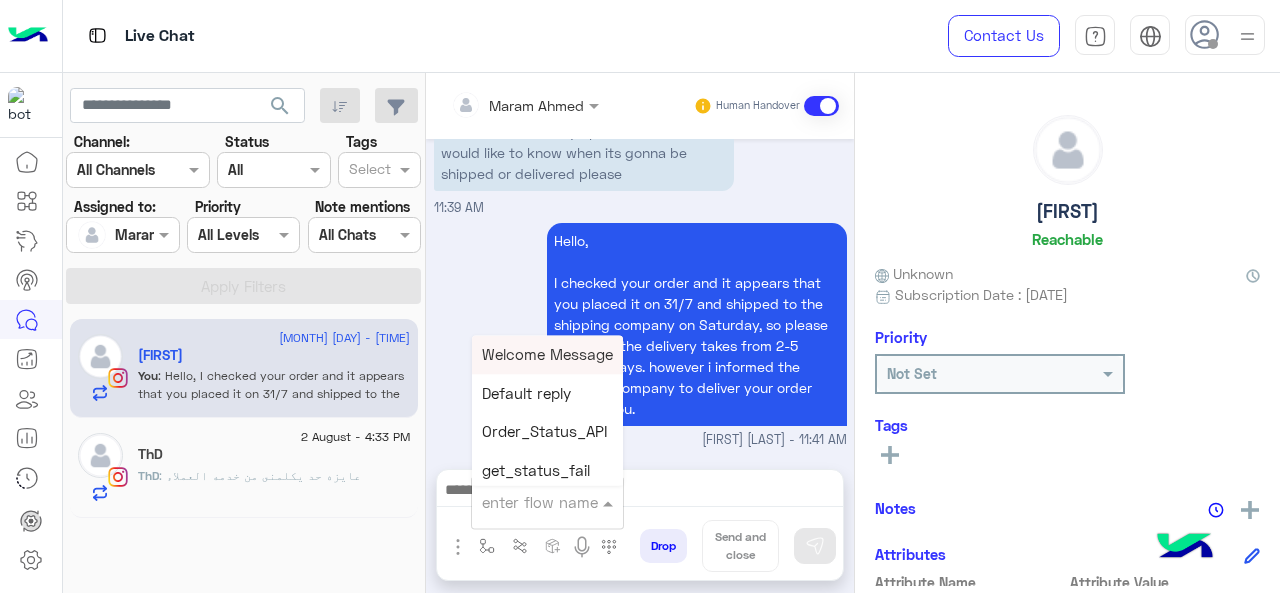 click at bounding box center [523, 502] 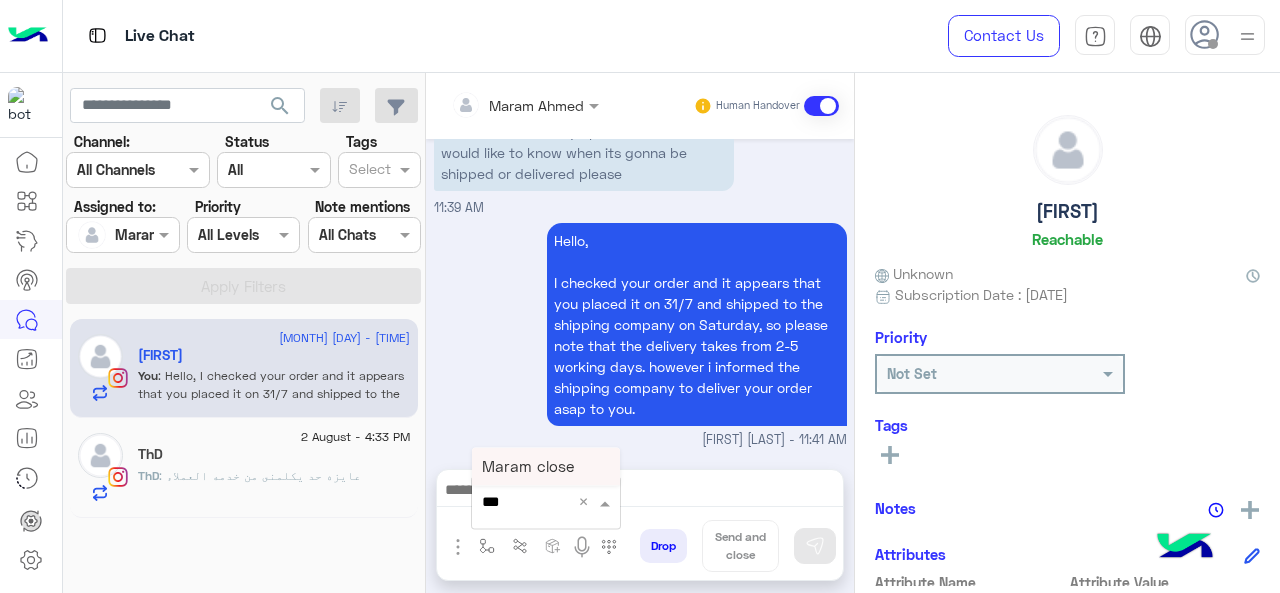 type on "****" 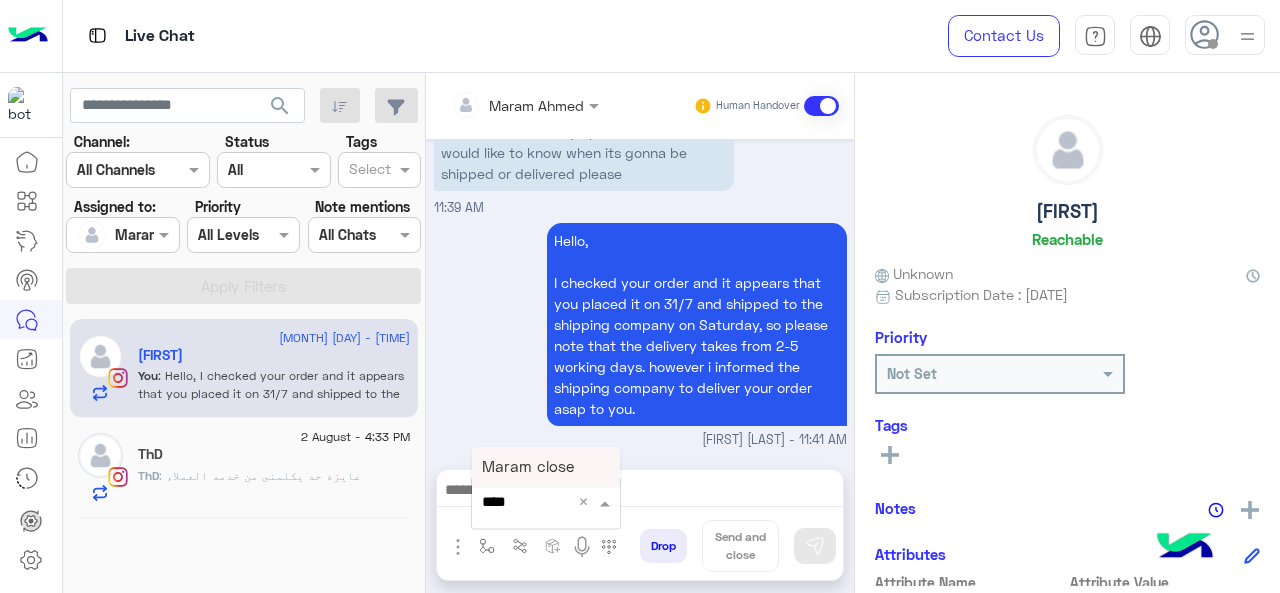 click on "Maram close" at bounding box center (528, 466) 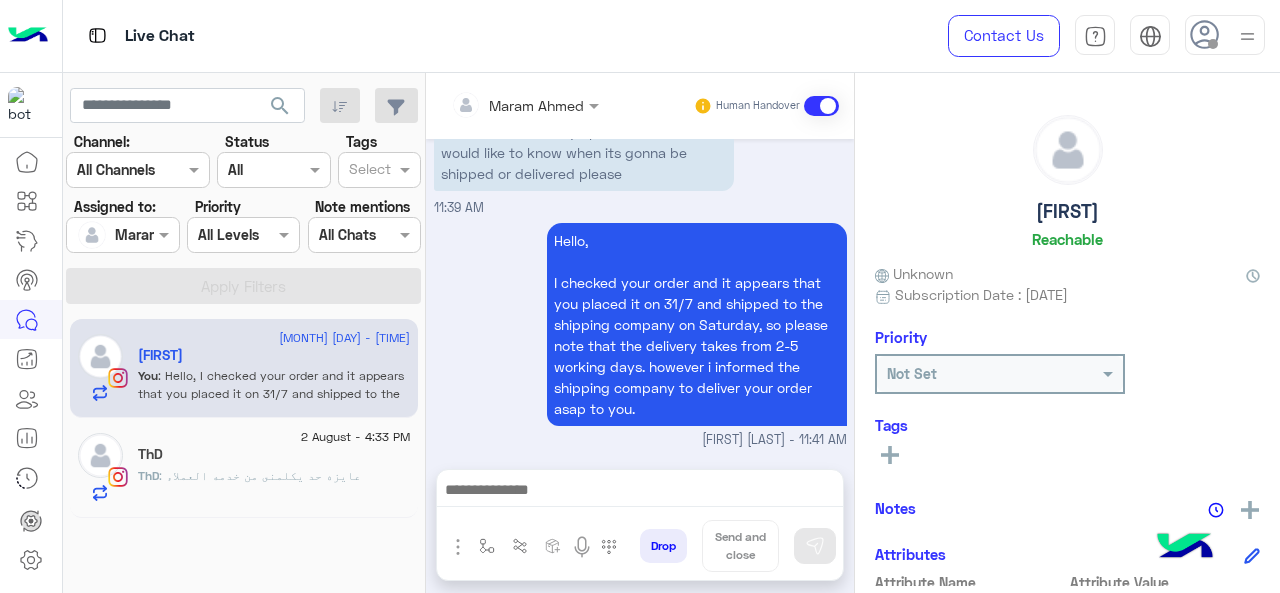type on "**********" 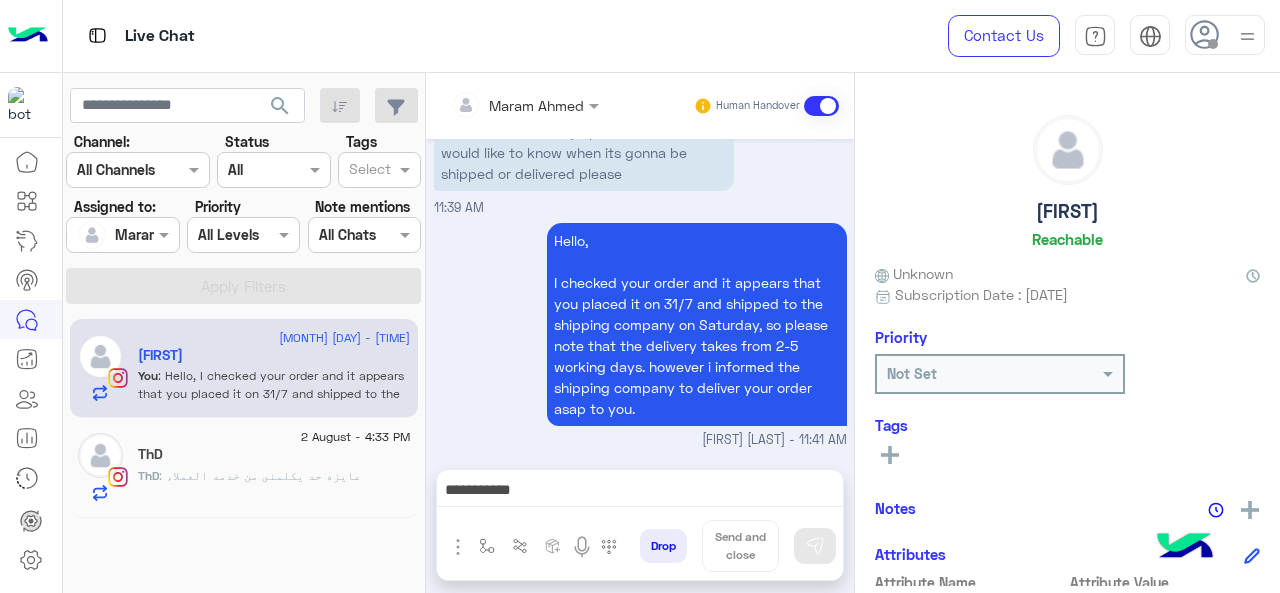 scroll, scrollTop: 4072, scrollLeft: 0, axis: vertical 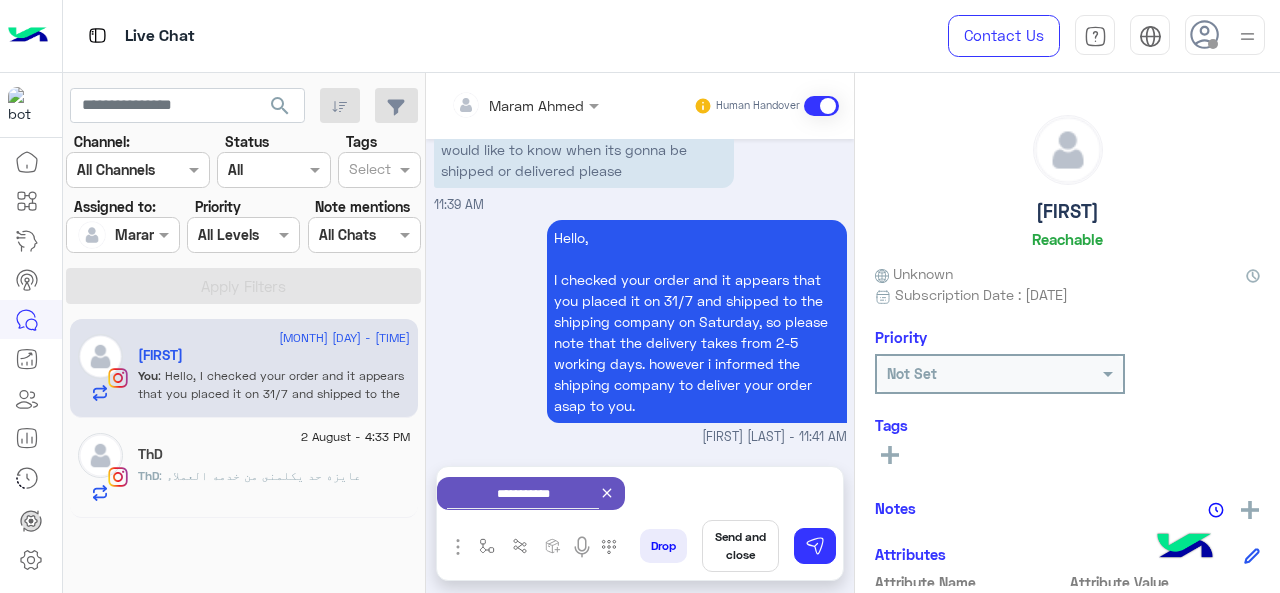 click 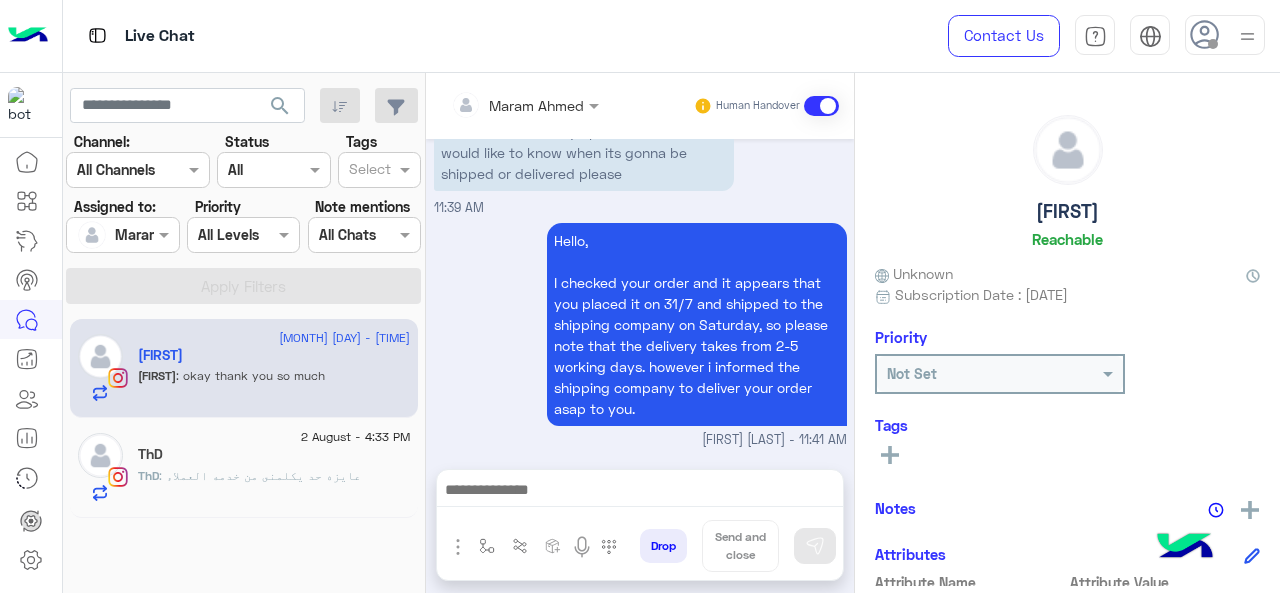 scroll, scrollTop: 4136, scrollLeft: 0, axis: vertical 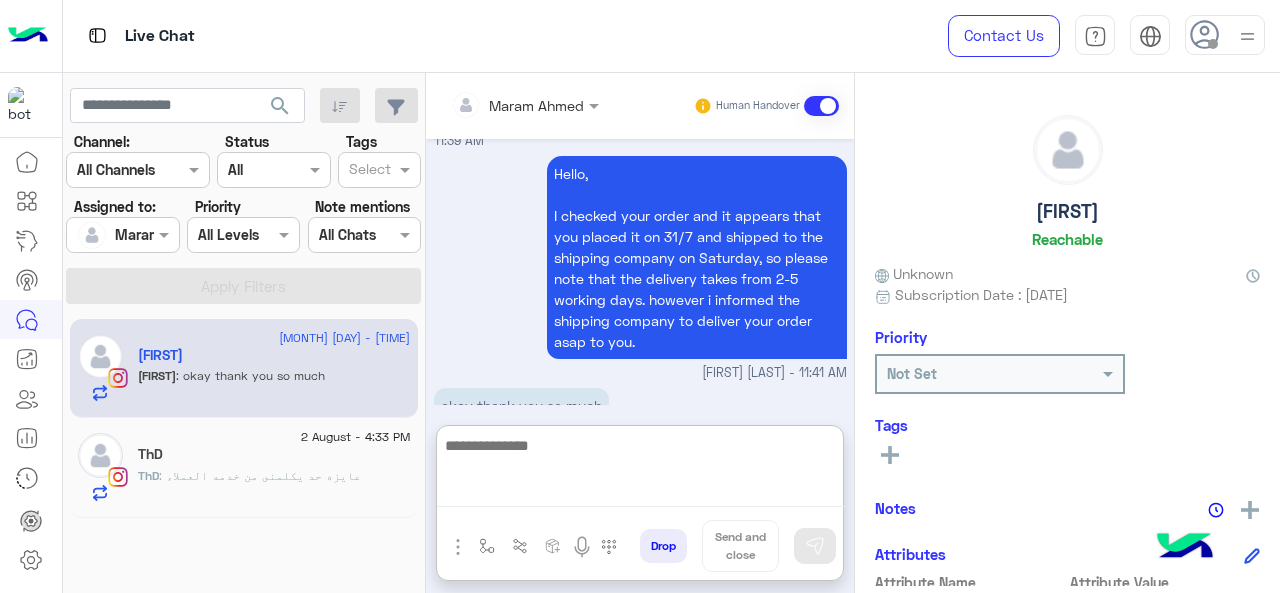 click at bounding box center (640, 470) 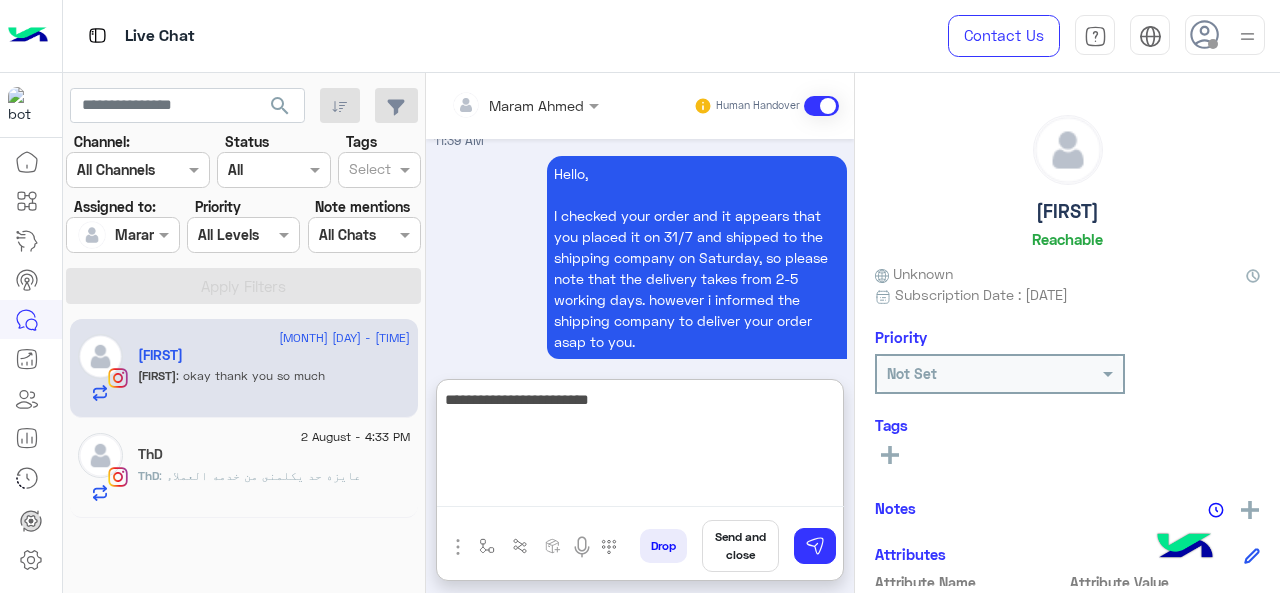 type on "**********" 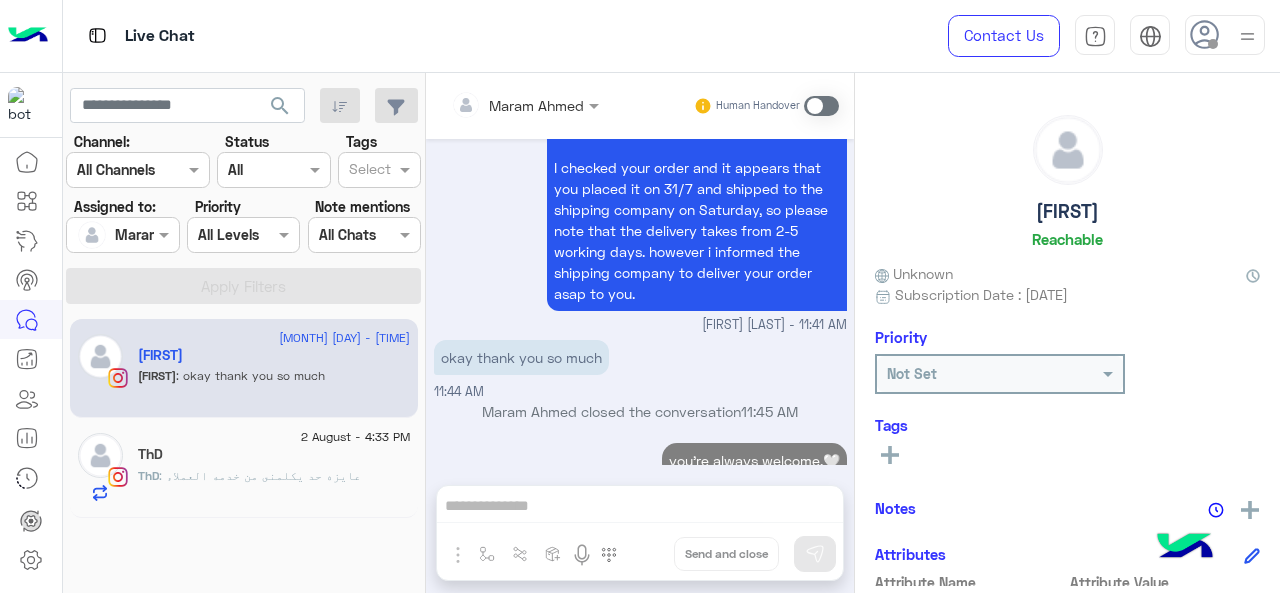 scroll, scrollTop: 4220, scrollLeft: 0, axis: vertical 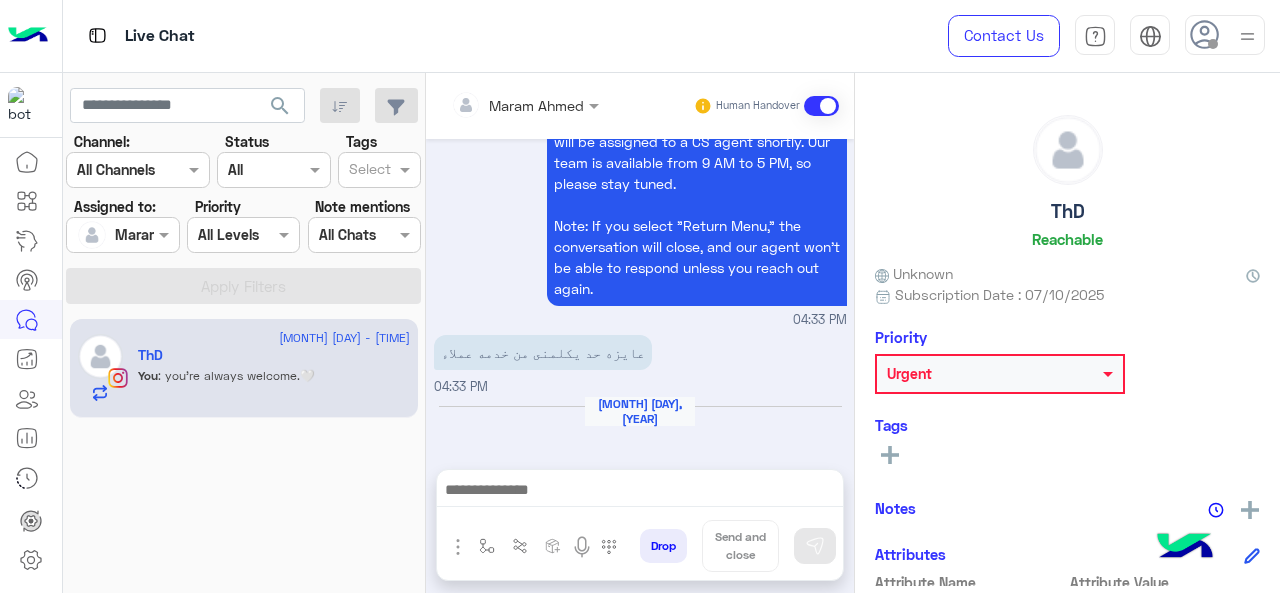 click at bounding box center [122, 234] 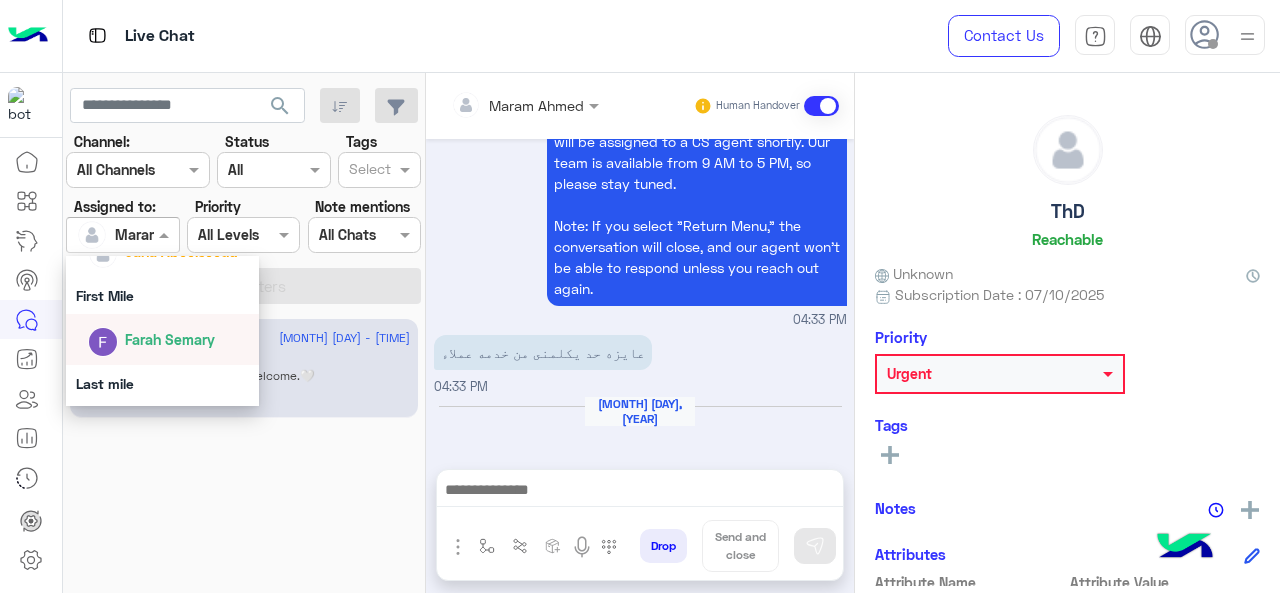 scroll, scrollTop: 392, scrollLeft: 0, axis: vertical 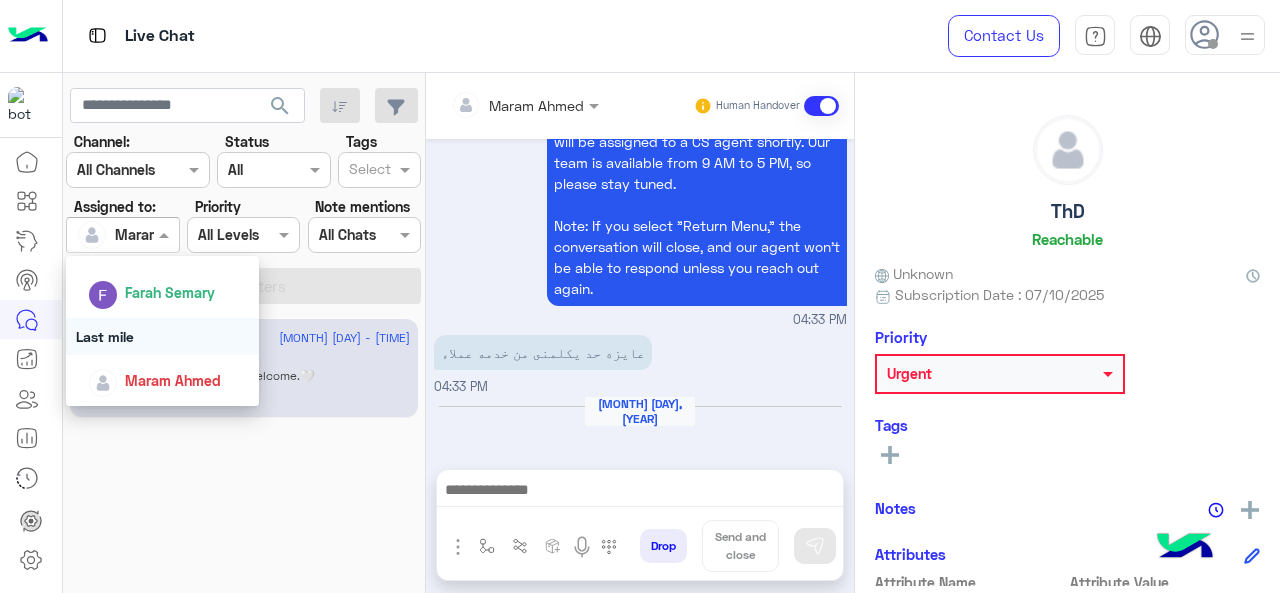 click on "Last mile" at bounding box center (163, 336) 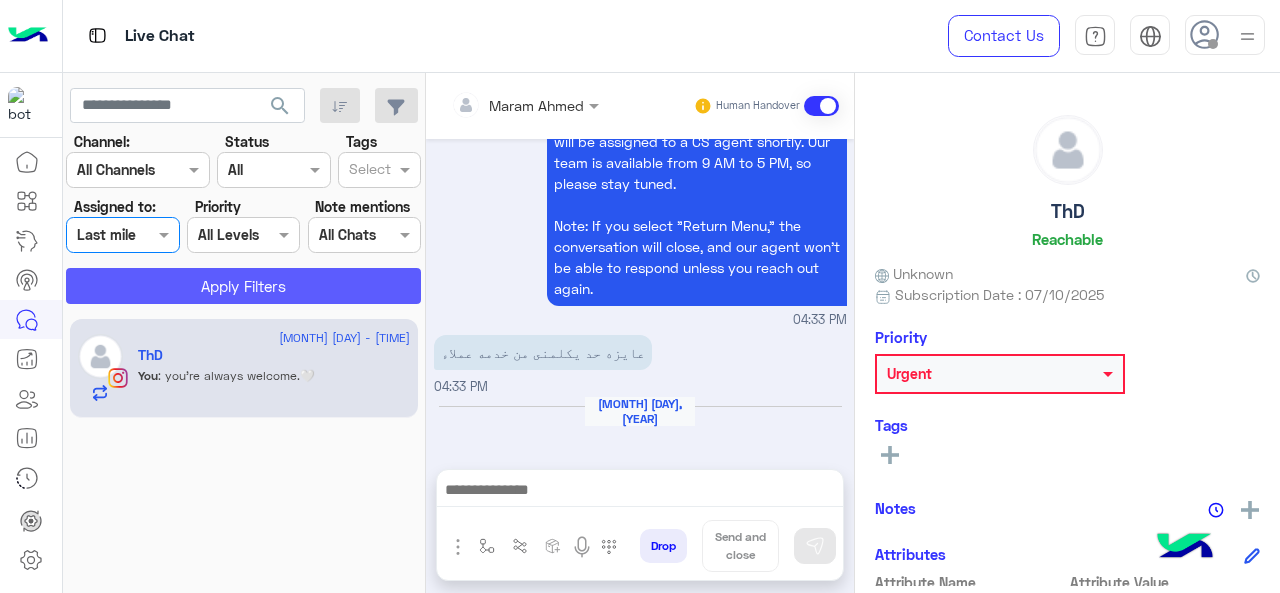 click on "Apply Filters" 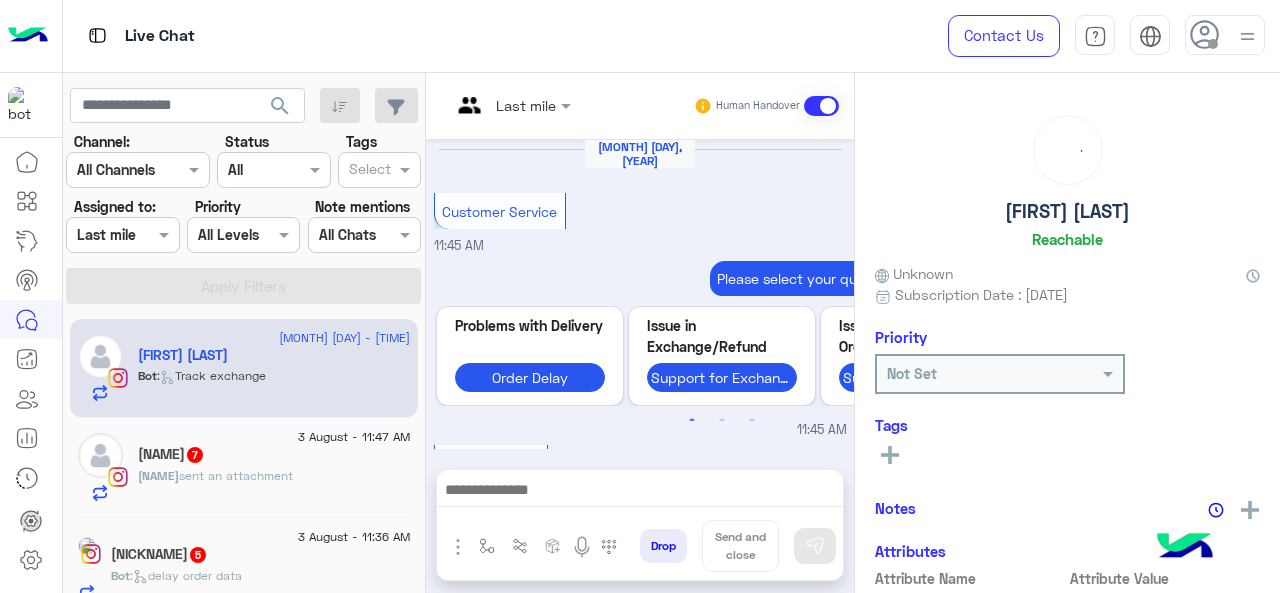 scroll, scrollTop: 764, scrollLeft: 0, axis: vertical 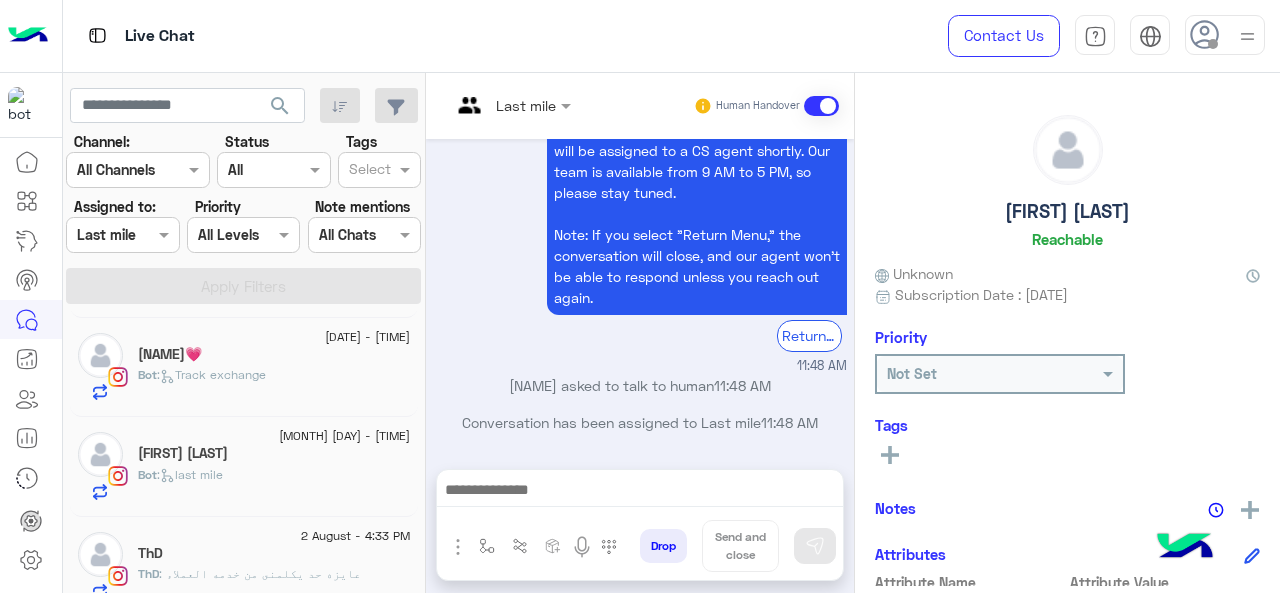 click on "Bot :   last mile" 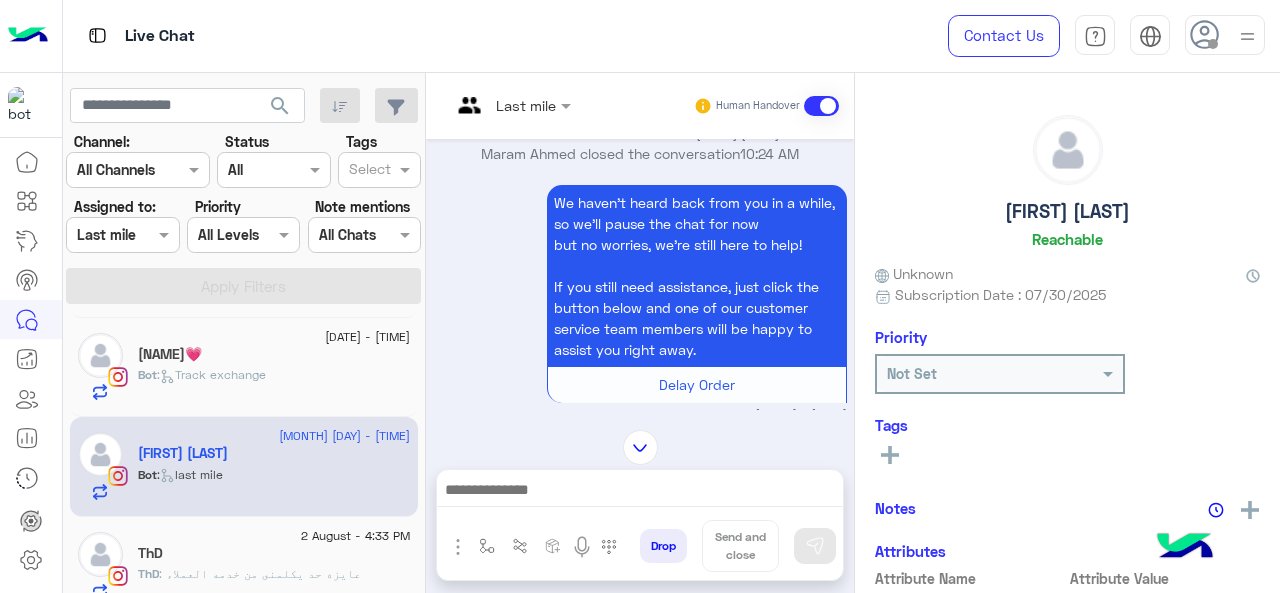 scroll, scrollTop: 360, scrollLeft: 0, axis: vertical 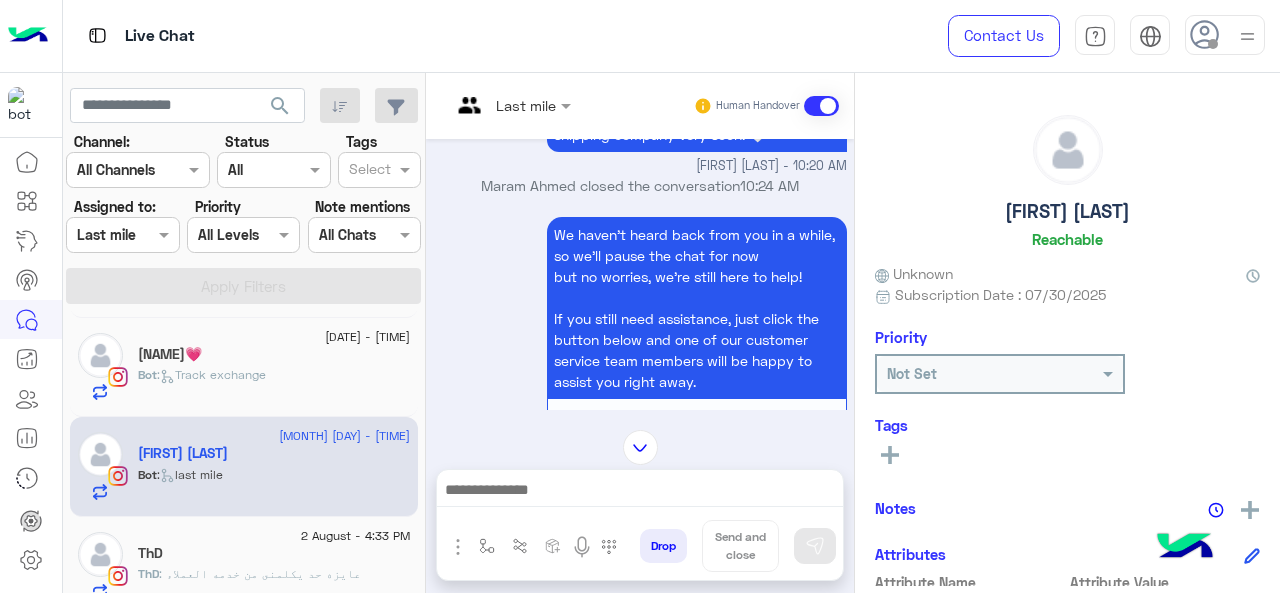 click on "Bot :   Track exchange" 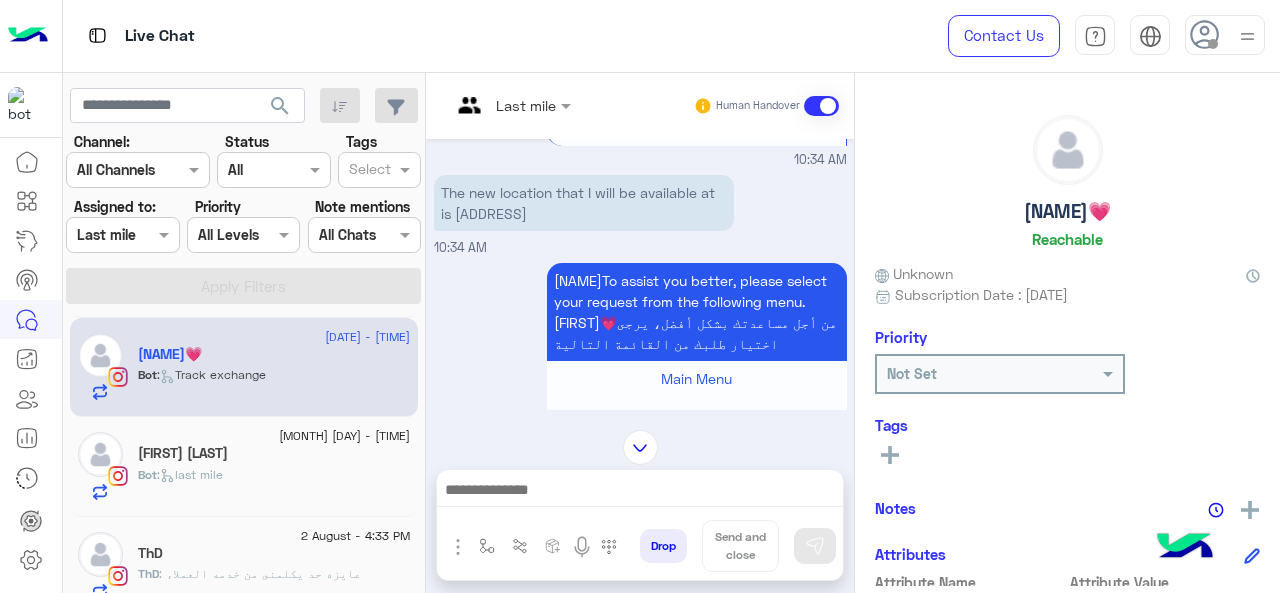 scroll, scrollTop: 682, scrollLeft: 0, axis: vertical 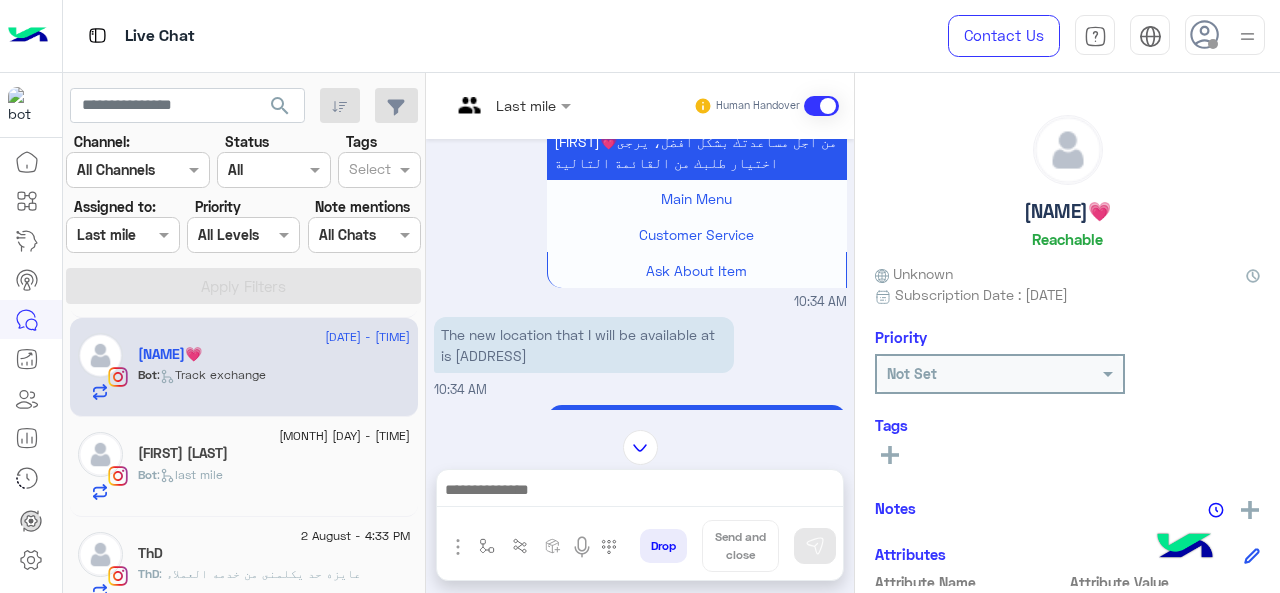 click at bounding box center [511, 104] 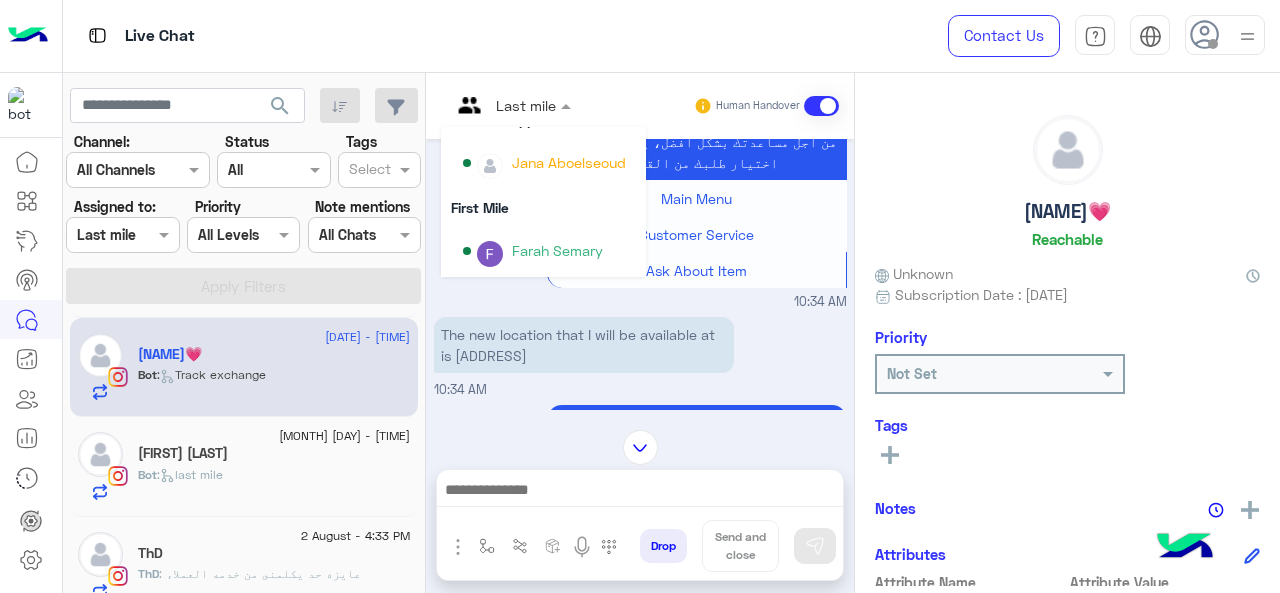 scroll, scrollTop: 354, scrollLeft: 0, axis: vertical 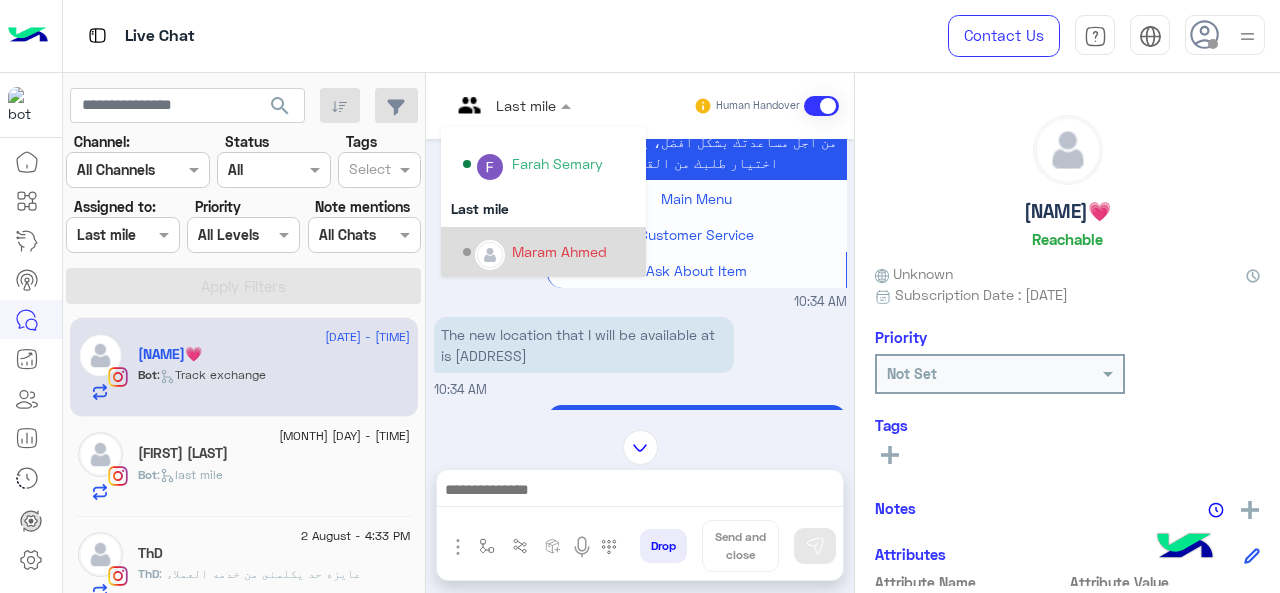 click on "Maram Ahmed" at bounding box center (559, 251) 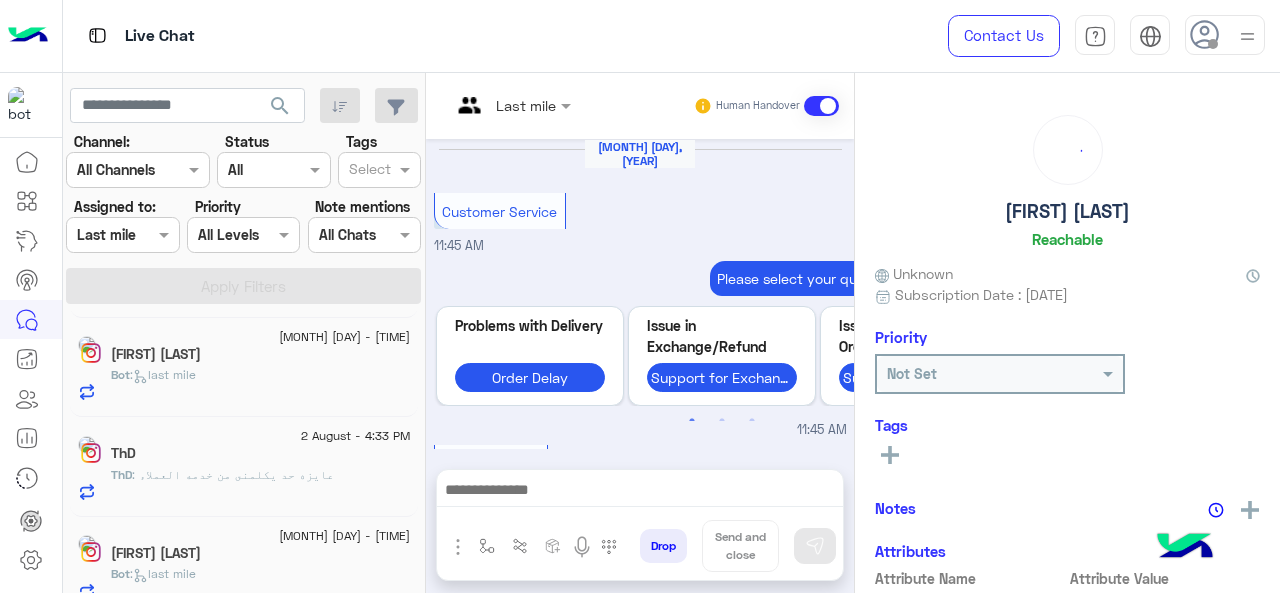 scroll, scrollTop: 764, scrollLeft: 0, axis: vertical 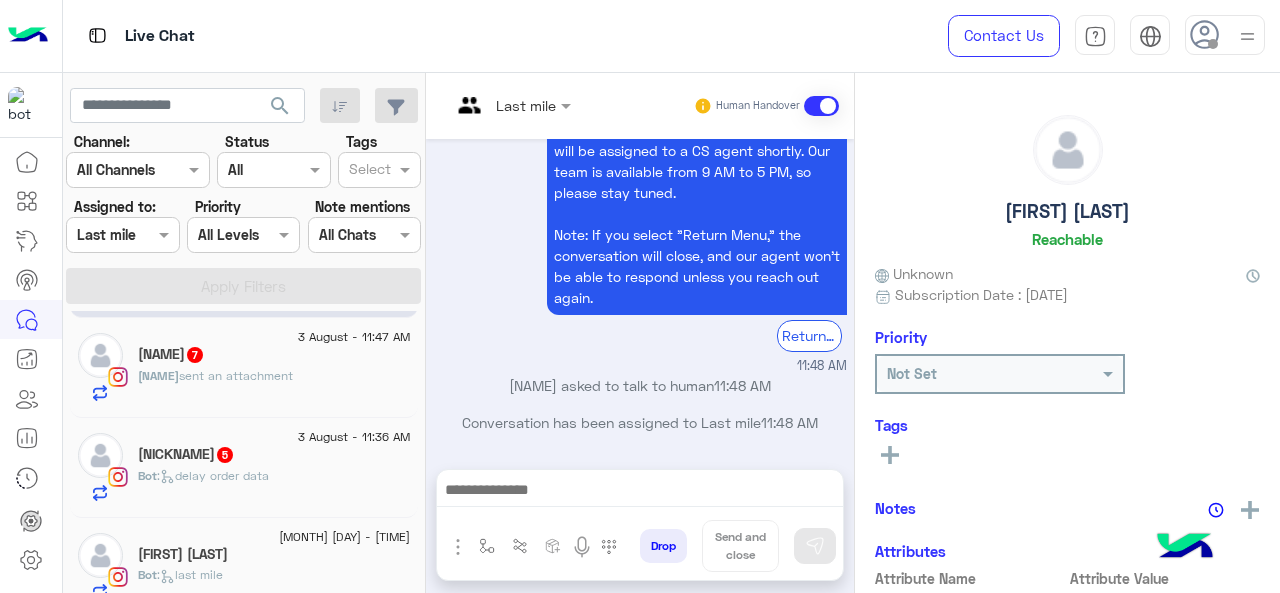 click on ":   delay order data" 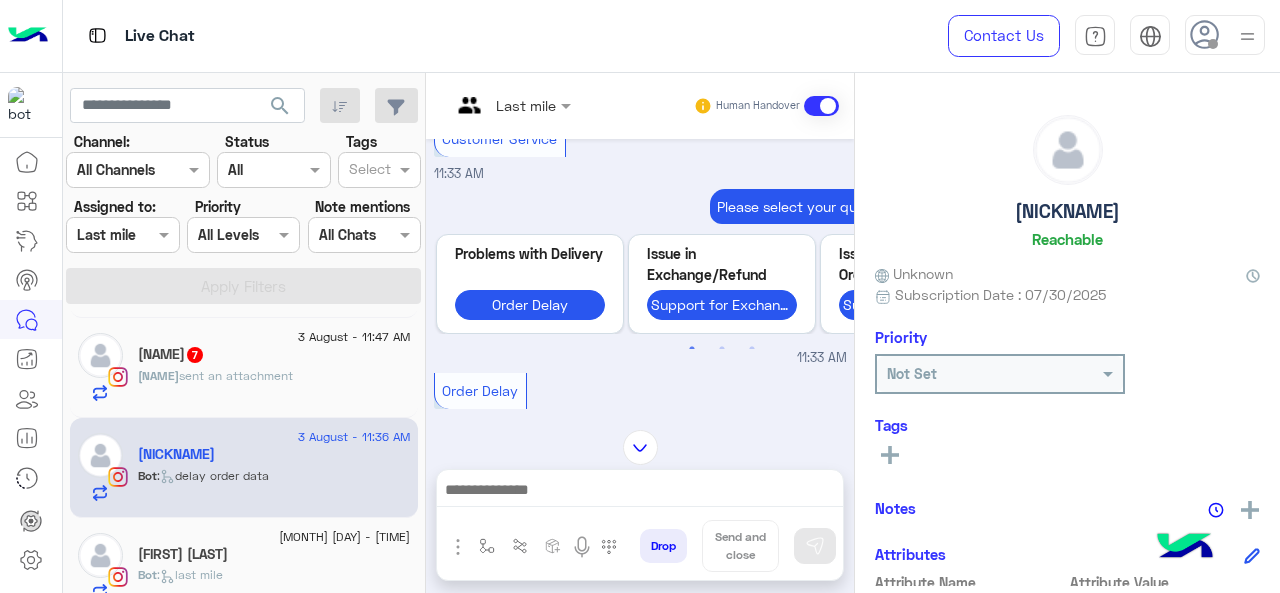 scroll, scrollTop: 1092, scrollLeft: 0, axis: vertical 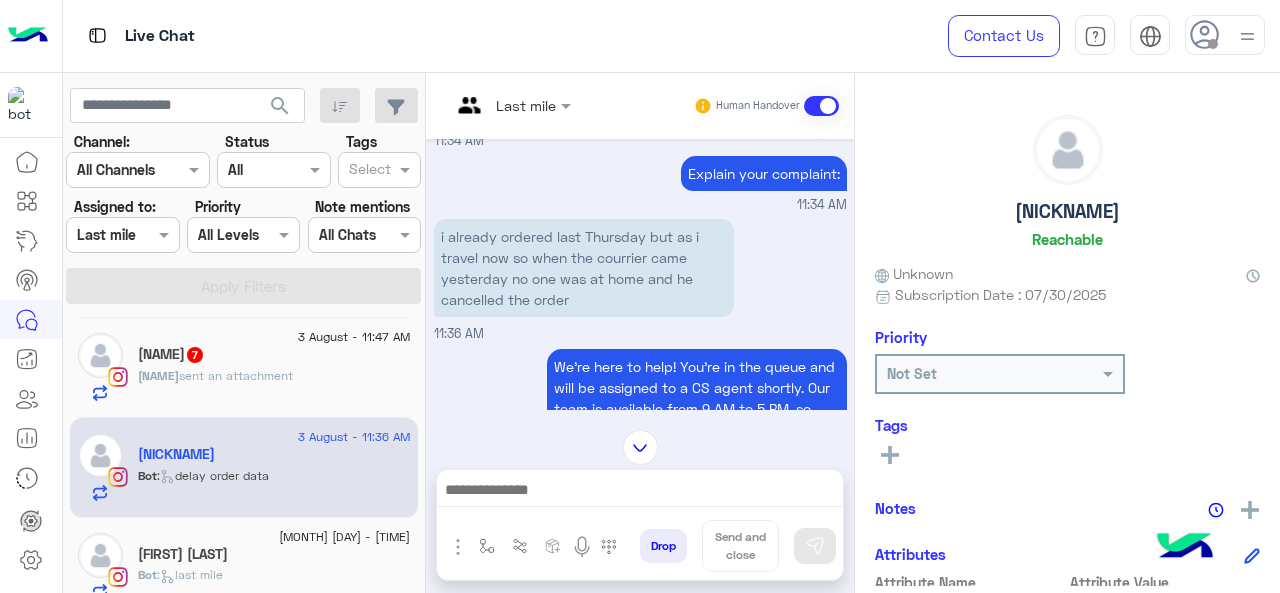 click on "𝔖𝔞𝔯𝔞 𝔥𝔲𝔰𝔰𝔦𝔢𝔫🥀  7" 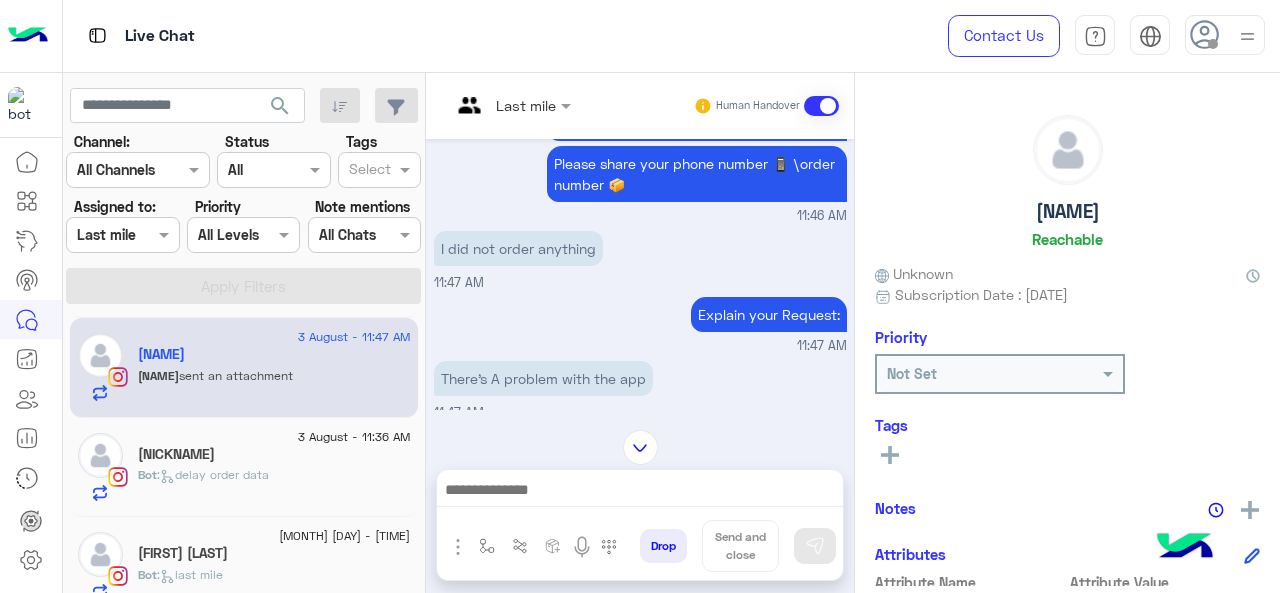 scroll, scrollTop: 481, scrollLeft: 0, axis: vertical 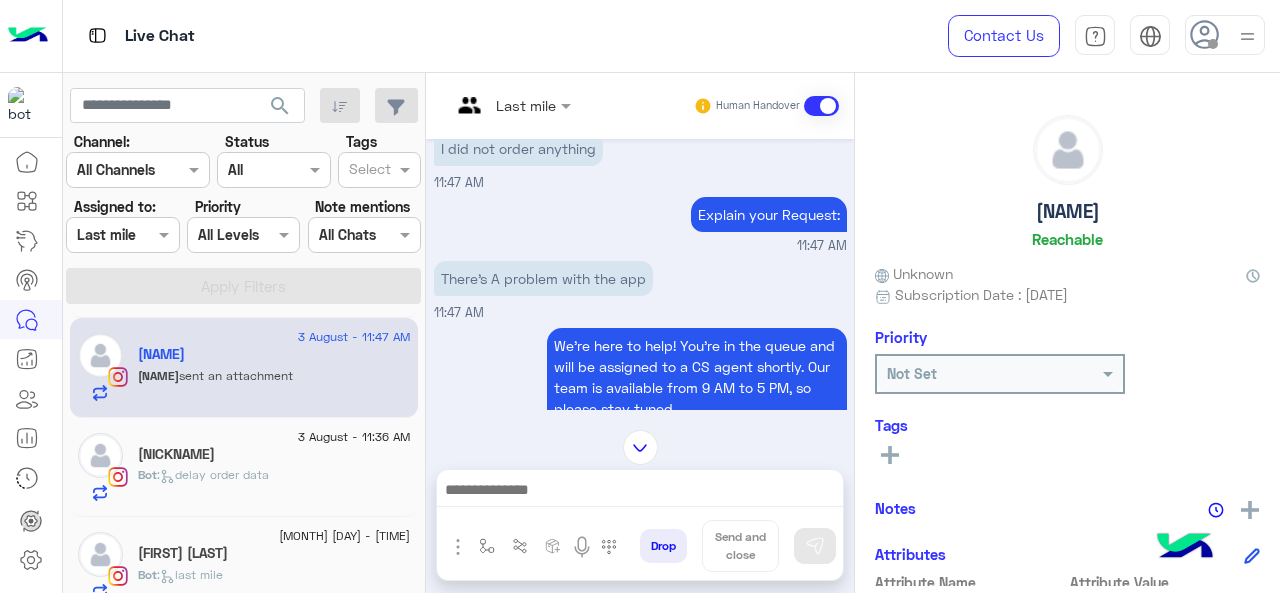 click on ":   delay order data" 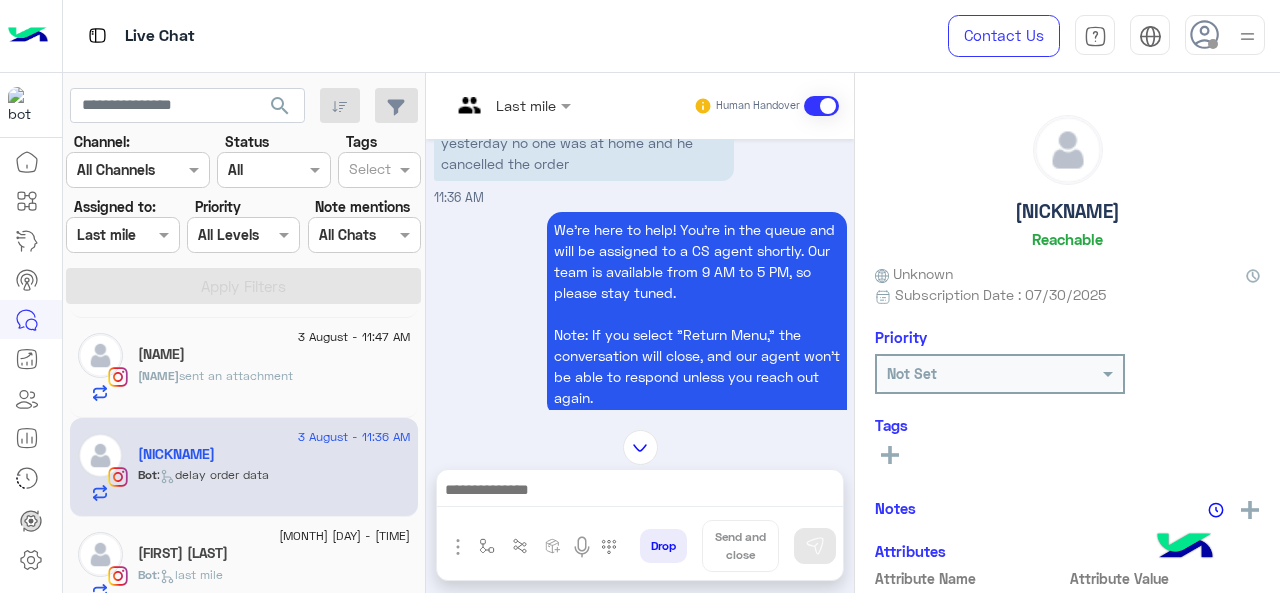 scroll, scrollTop: 611, scrollLeft: 0, axis: vertical 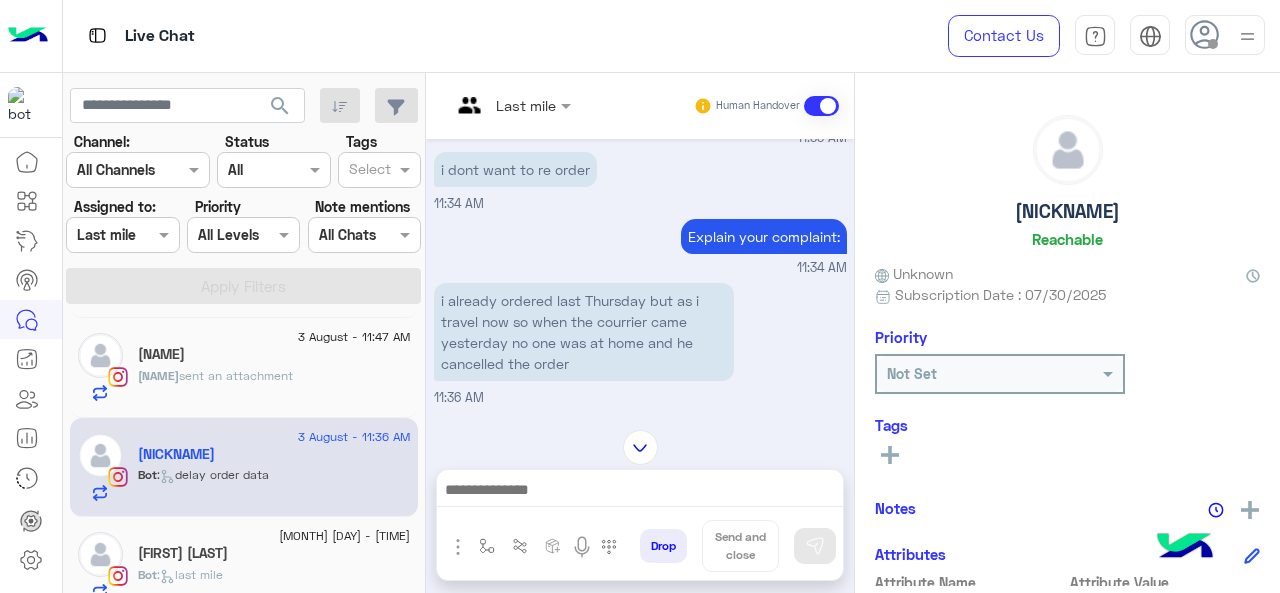 click on "𝔖𝔞𝔯𝔞  sent an attachment" 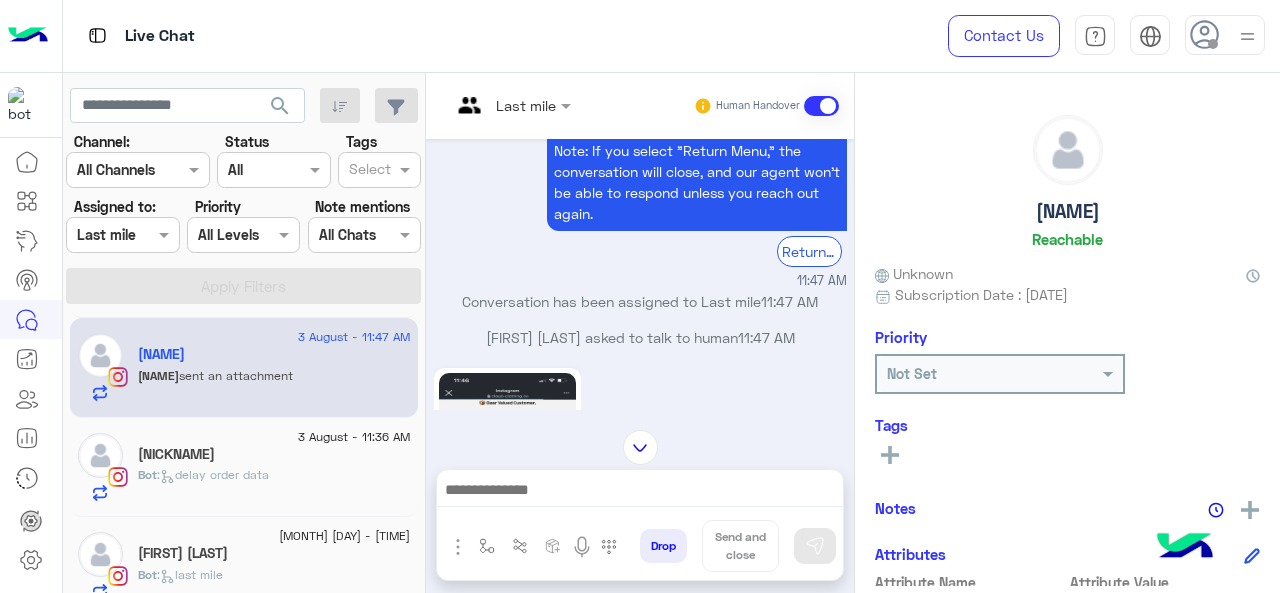 scroll, scrollTop: 981, scrollLeft: 0, axis: vertical 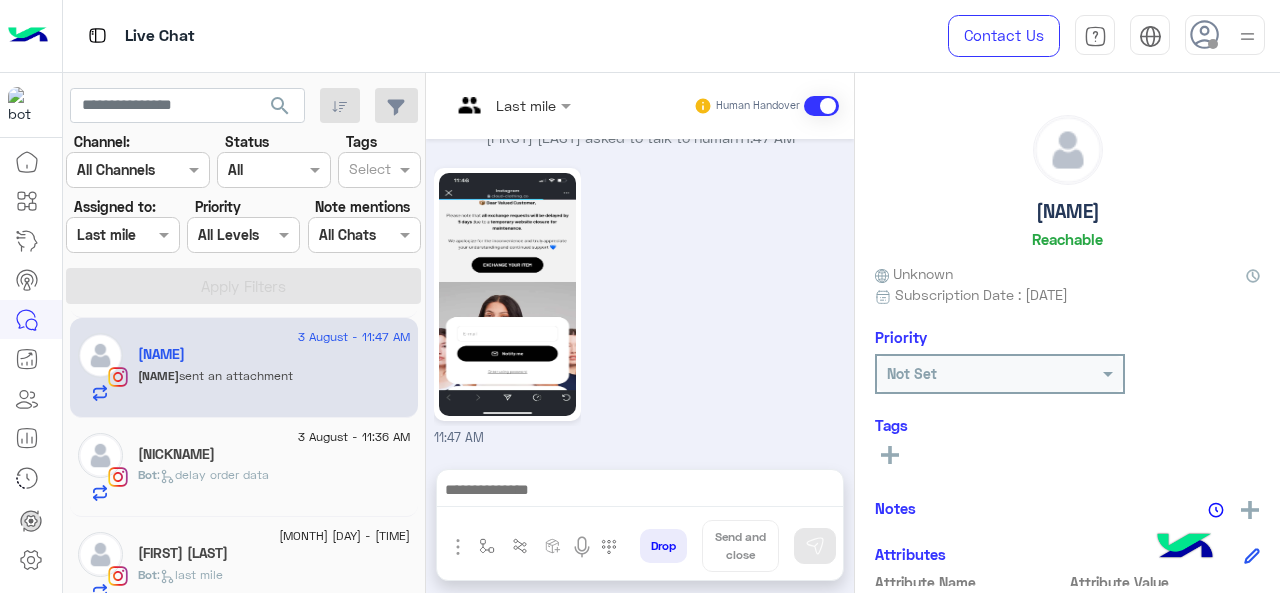 click at bounding box center [511, 104] 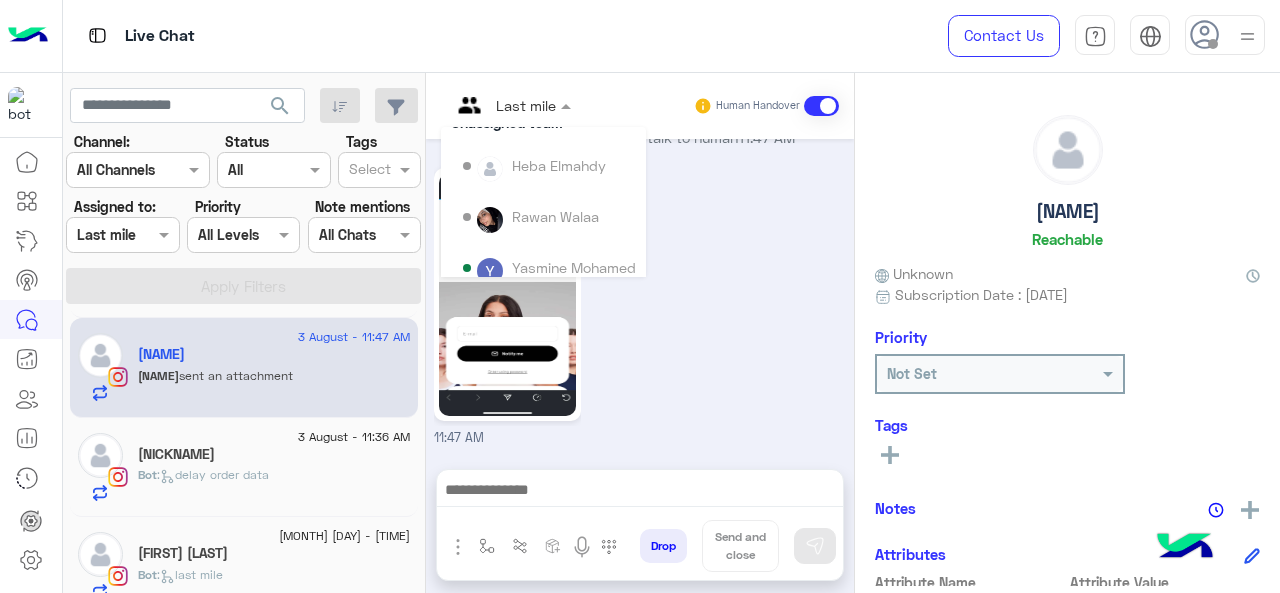 scroll, scrollTop: 200, scrollLeft: 0, axis: vertical 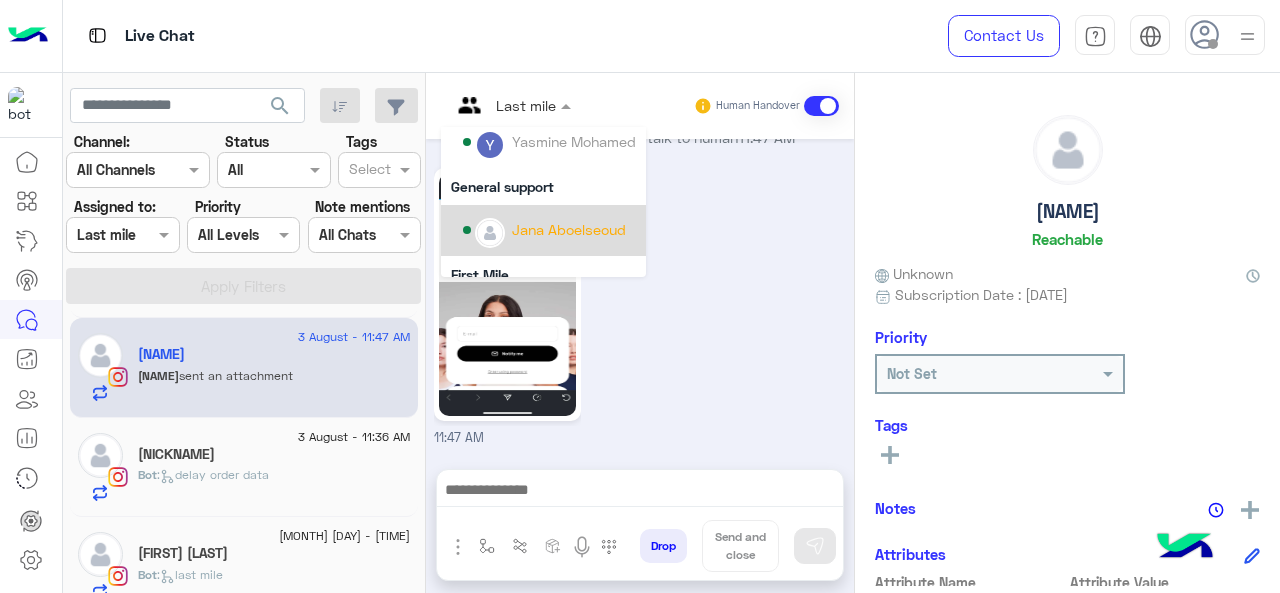 click on "Jana Aboelseoud" at bounding box center (569, 229) 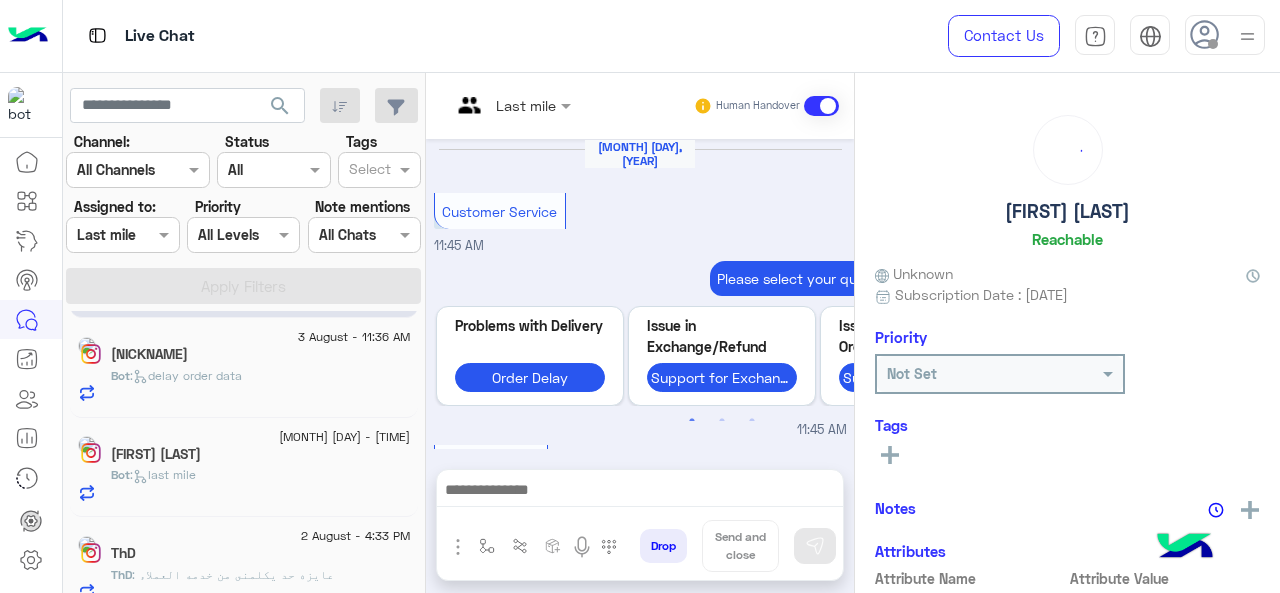 scroll, scrollTop: 764, scrollLeft: 0, axis: vertical 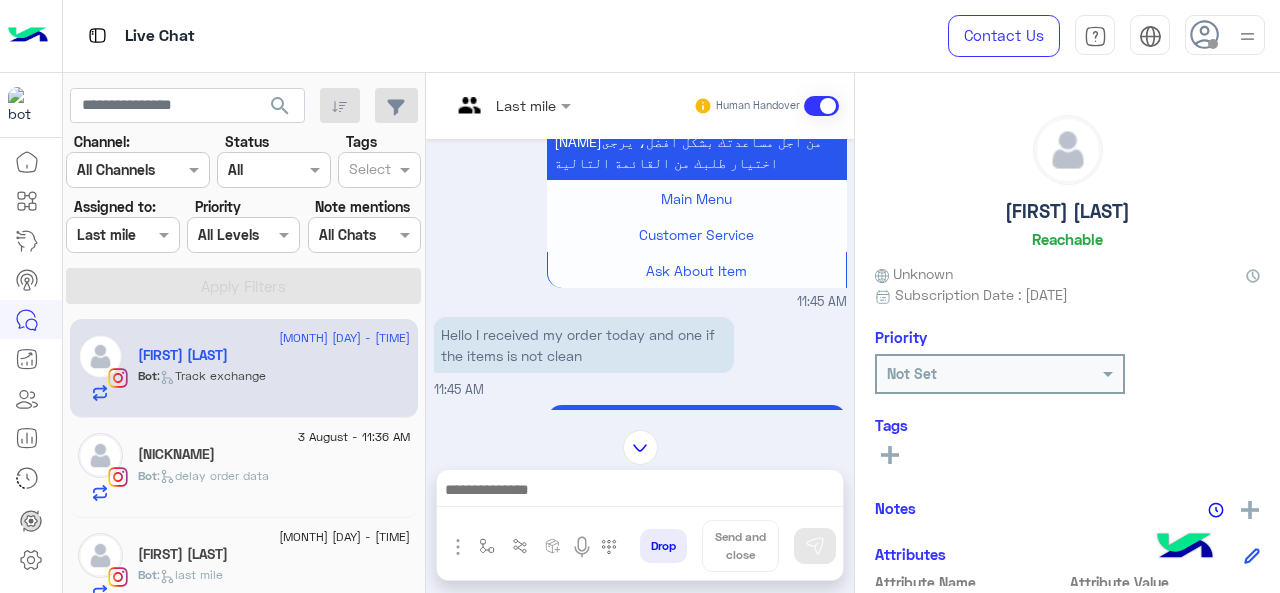 click on "Not Set" 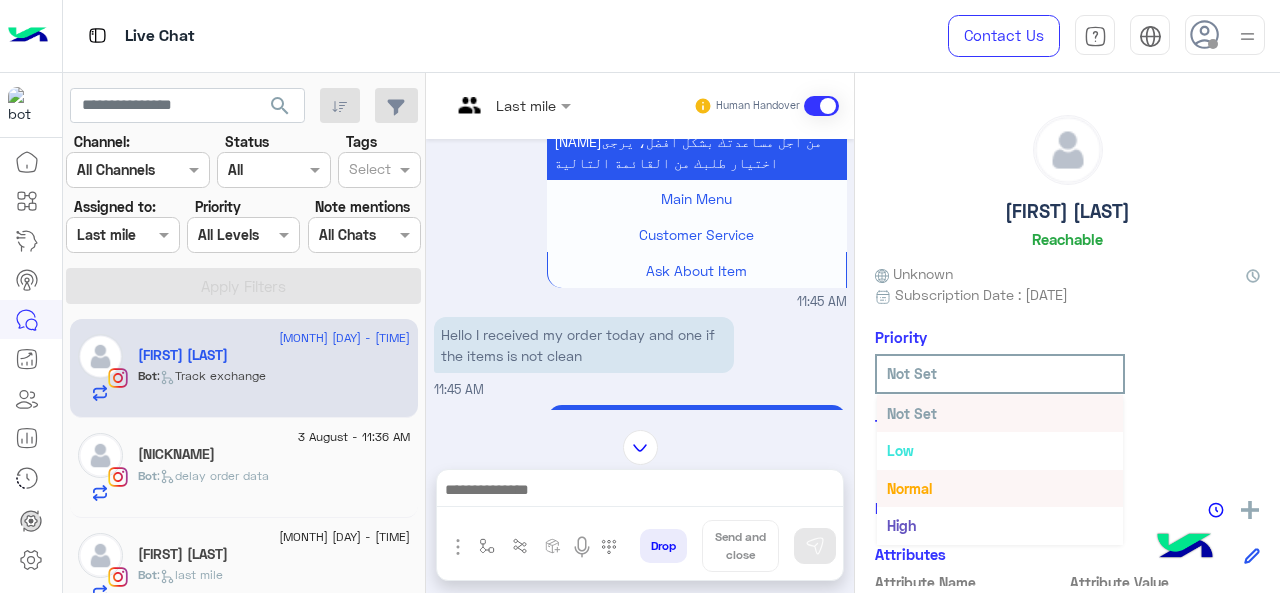 scroll, scrollTop: 36, scrollLeft: 0, axis: vertical 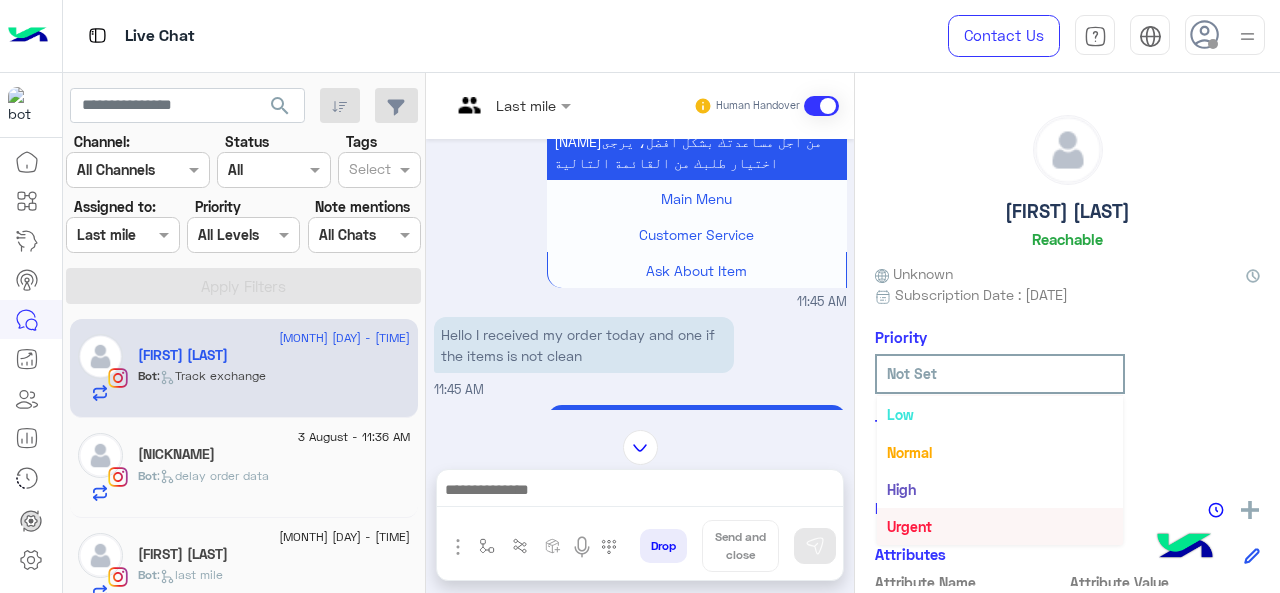 click on "Urgent" at bounding box center [1000, 526] 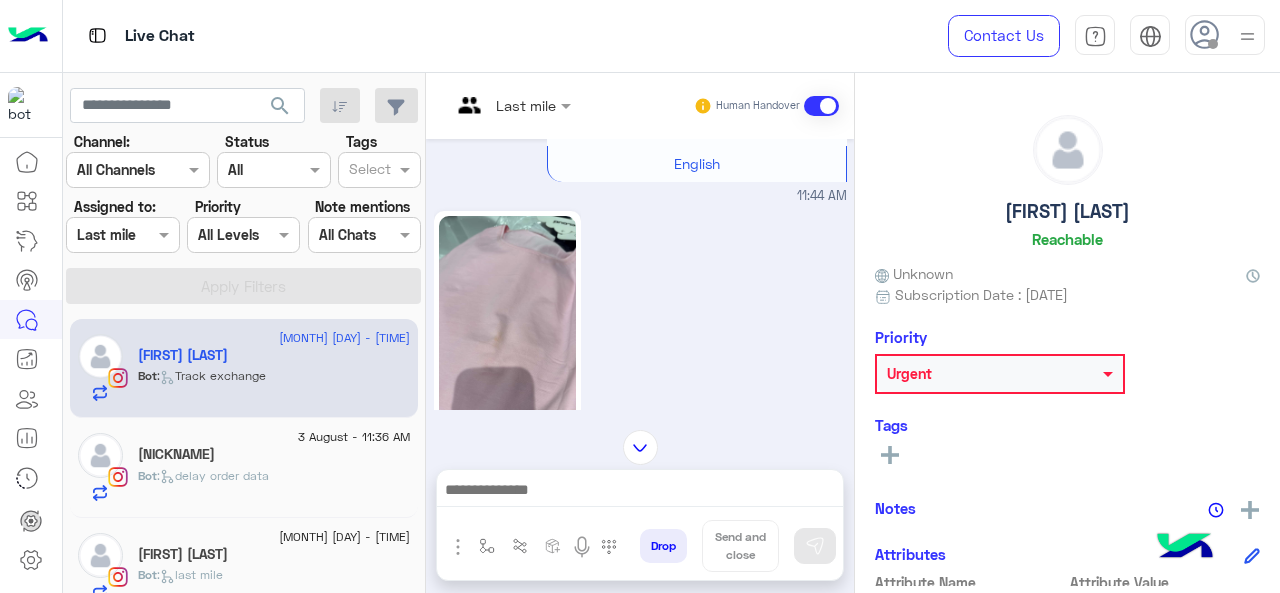 scroll, scrollTop: 479, scrollLeft: 0, axis: vertical 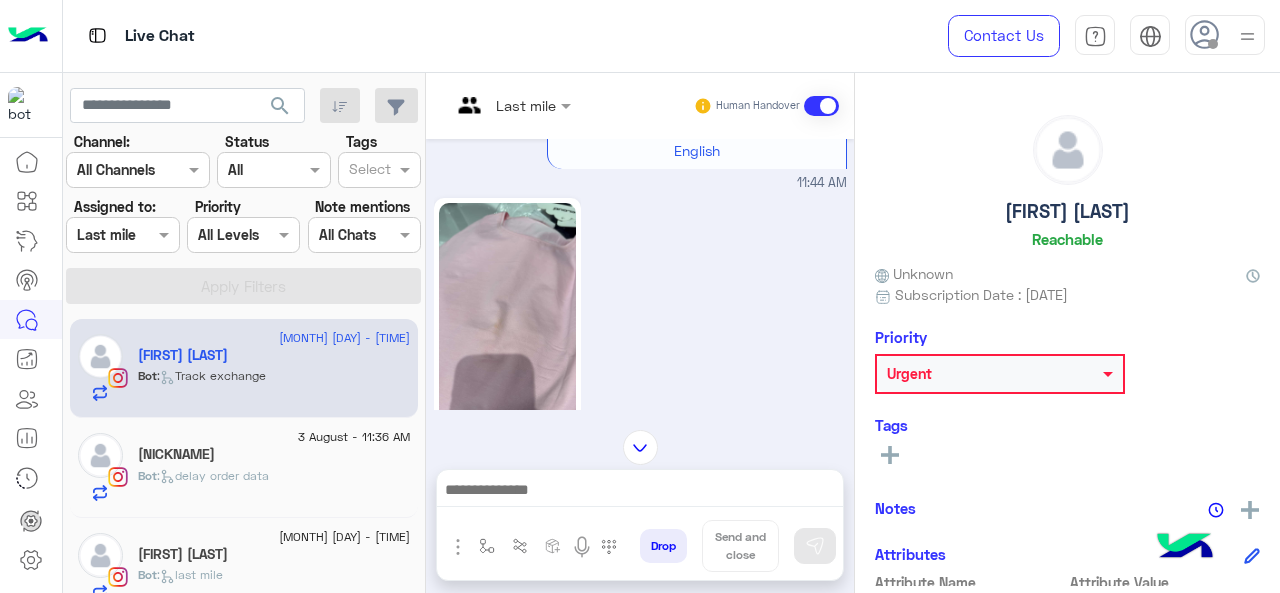 click at bounding box center [487, 105] 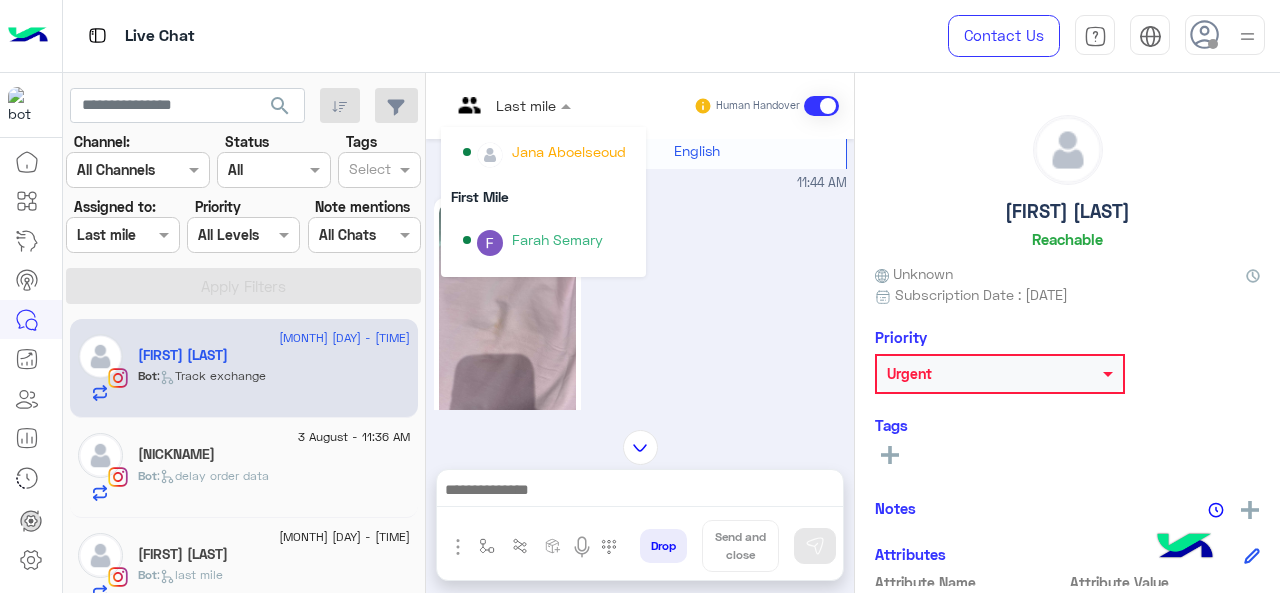scroll, scrollTop: 354, scrollLeft: 0, axis: vertical 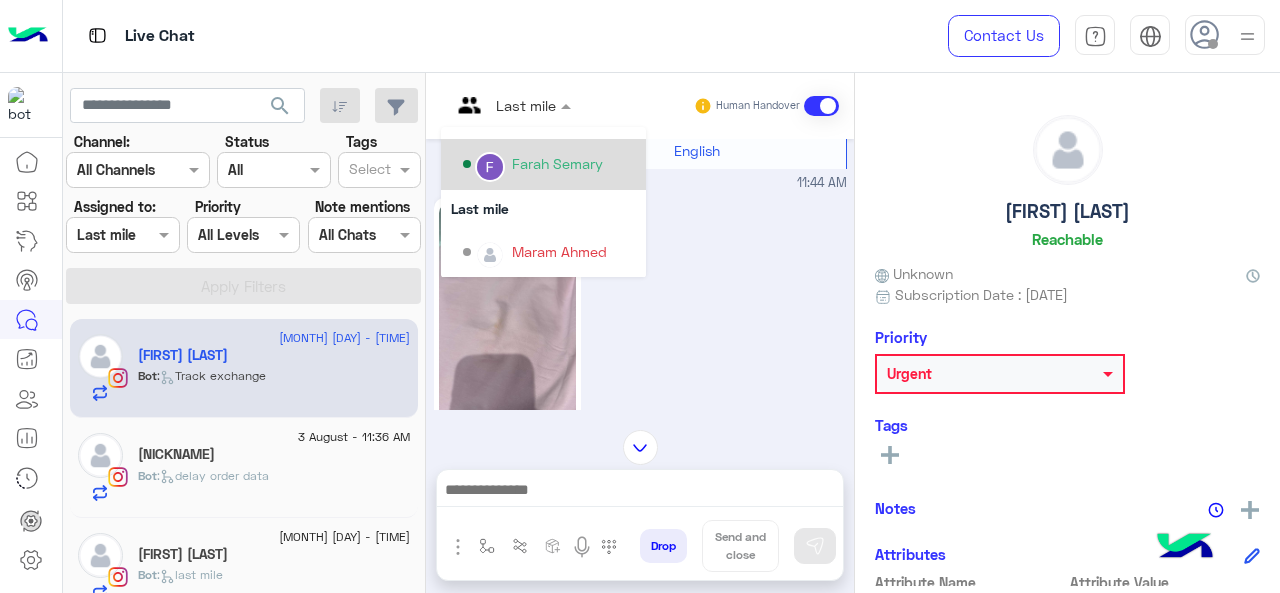 click on "Farah Semary" at bounding box center (557, 163) 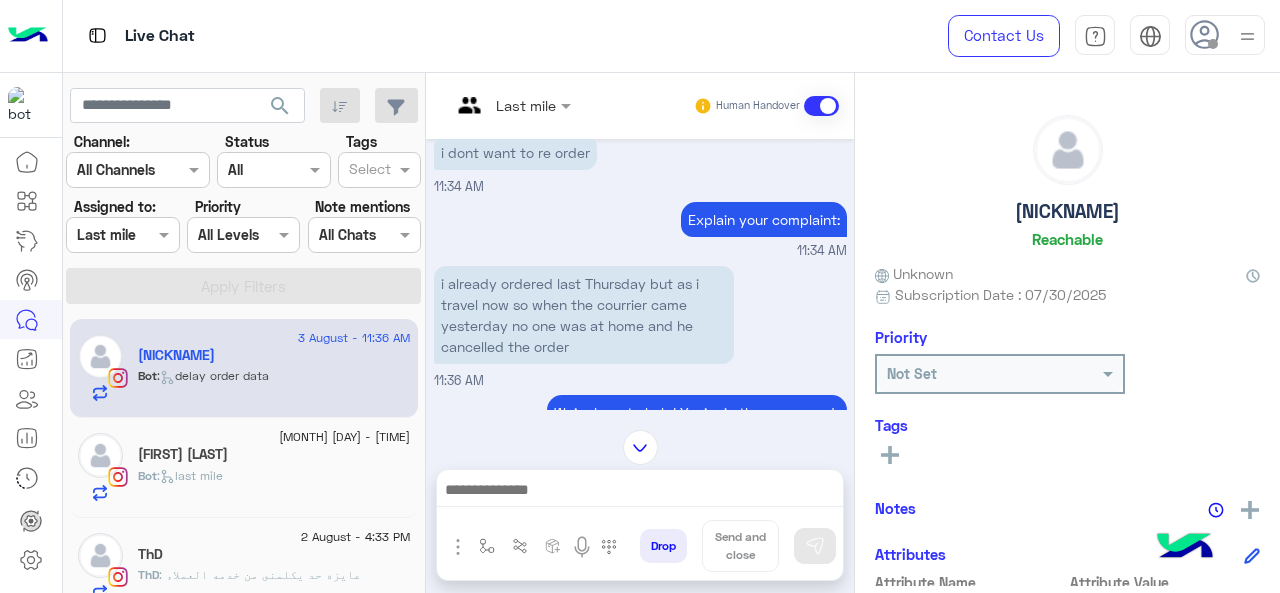 scroll, scrollTop: 611, scrollLeft: 0, axis: vertical 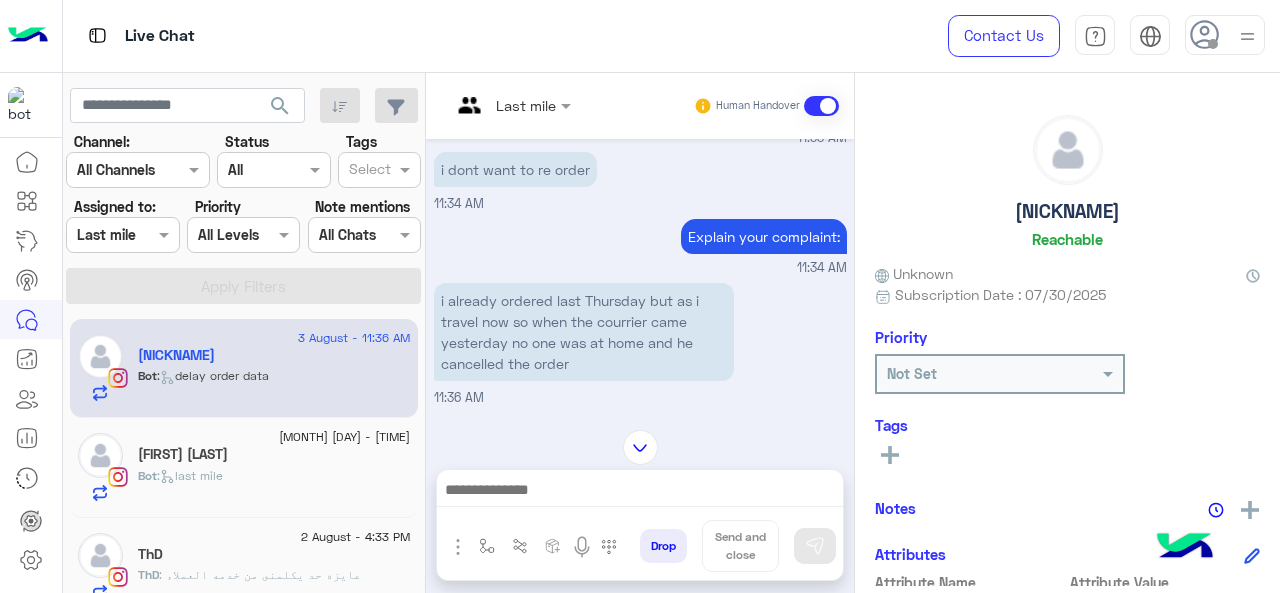 click at bounding box center (511, 104) 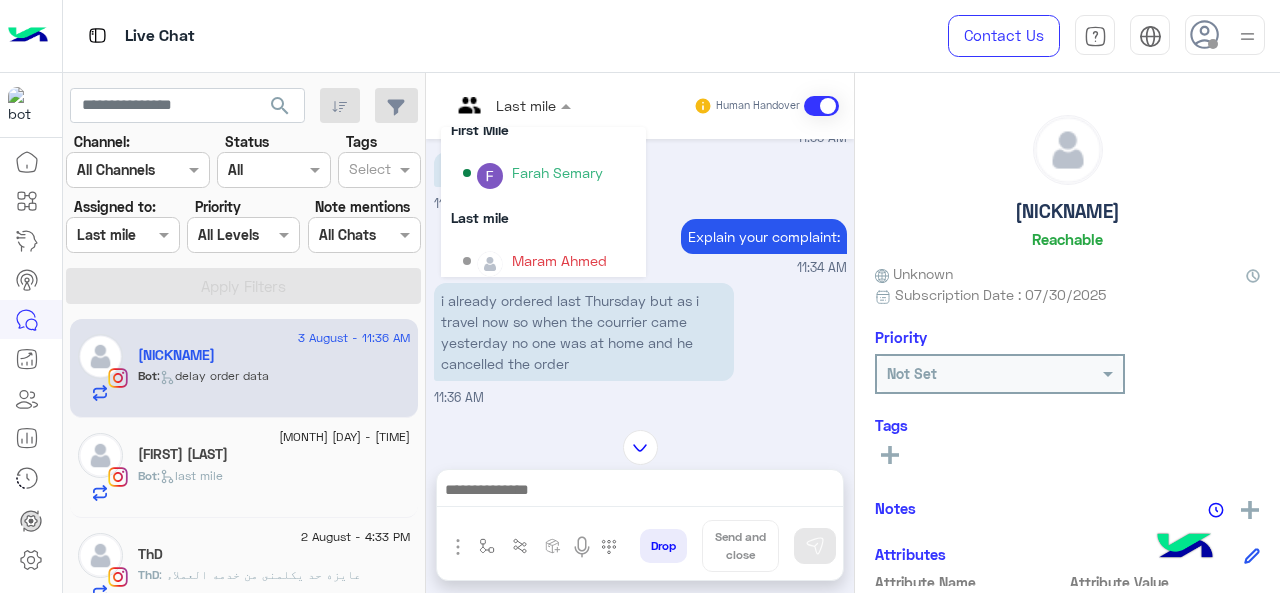 scroll, scrollTop: 354, scrollLeft: 0, axis: vertical 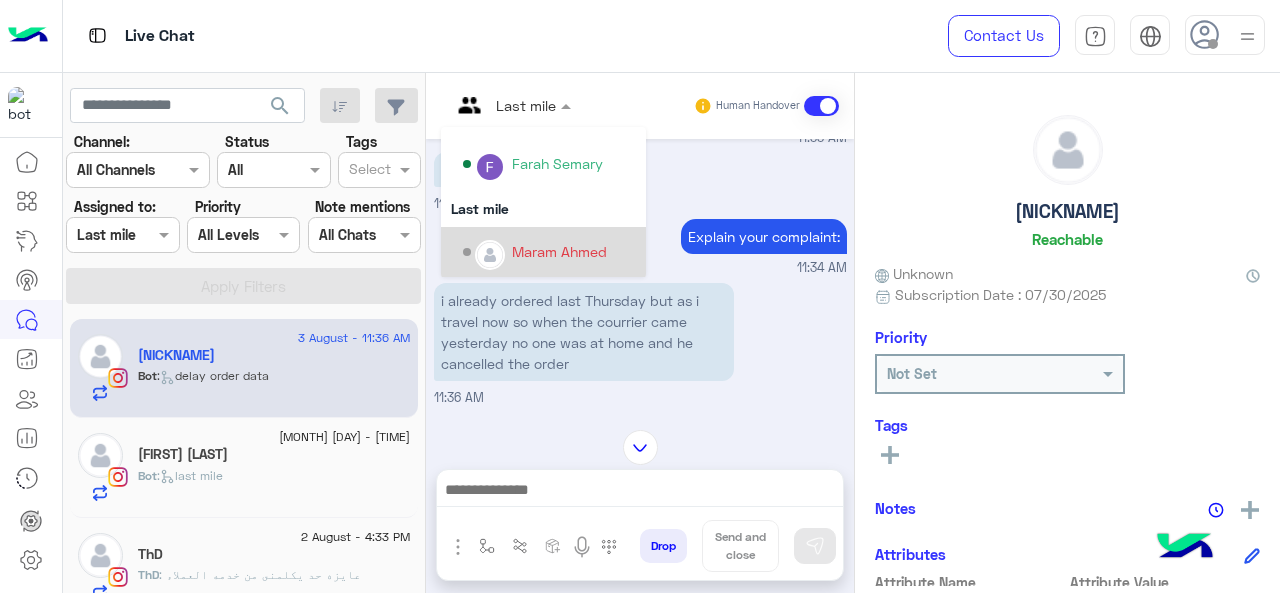 click on "Maram Ahmed" at bounding box center (559, 251) 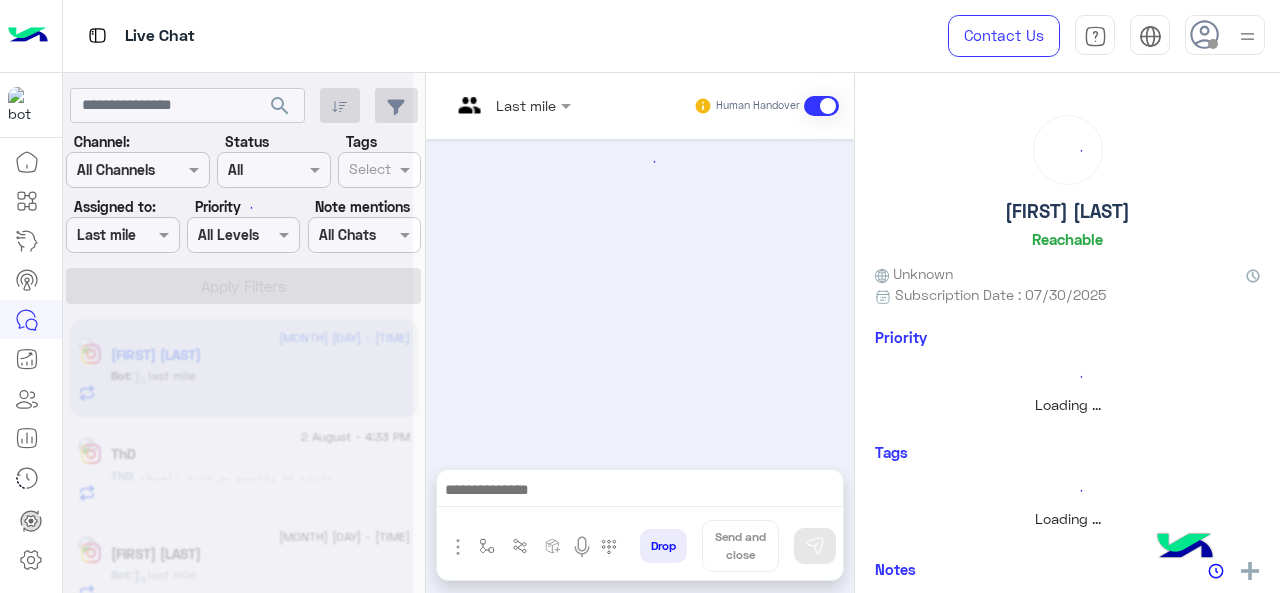 scroll, scrollTop: 760, scrollLeft: 0, axis: vertical 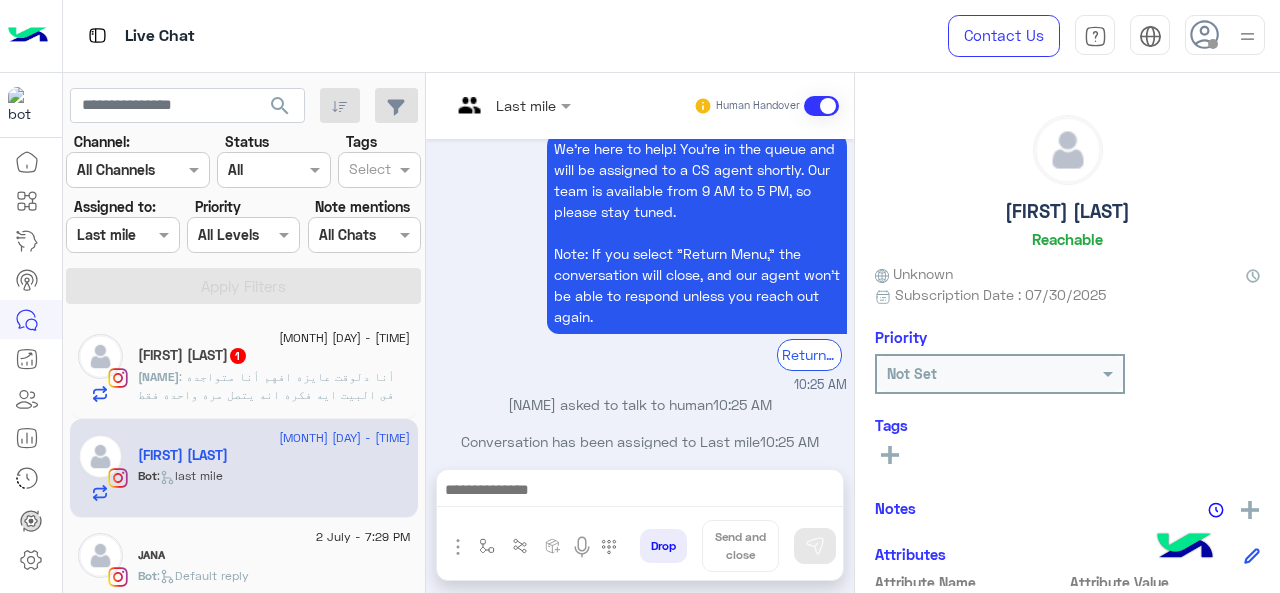 click at bounding box center [122, 234] 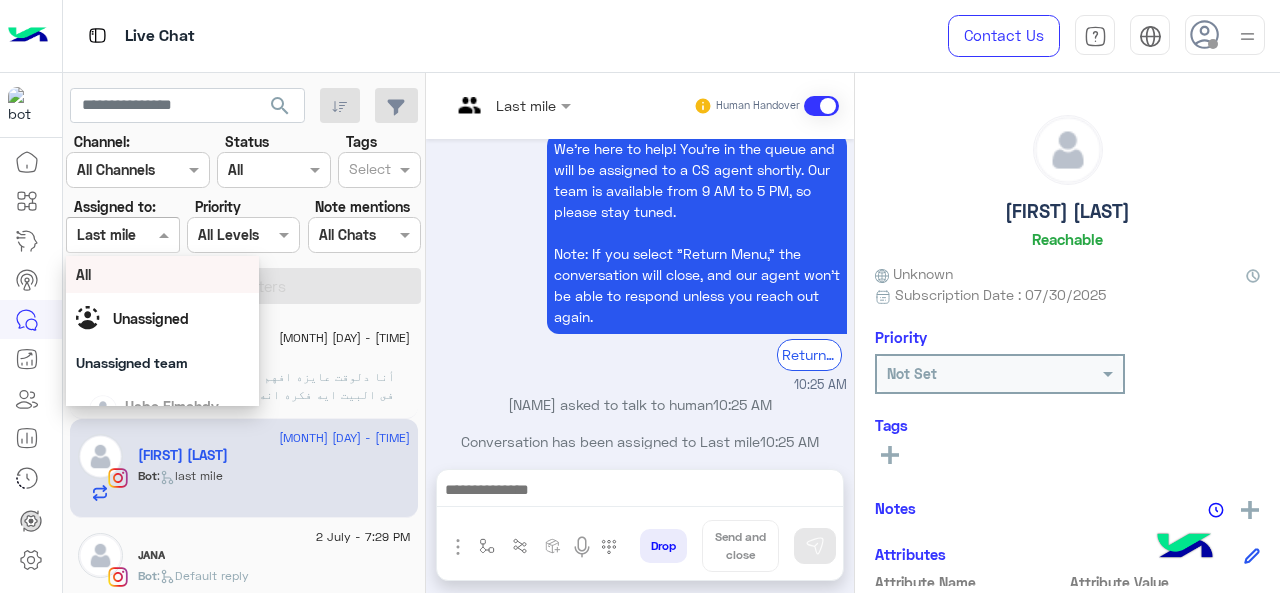 click on "All" at bounding box center [163, 274] 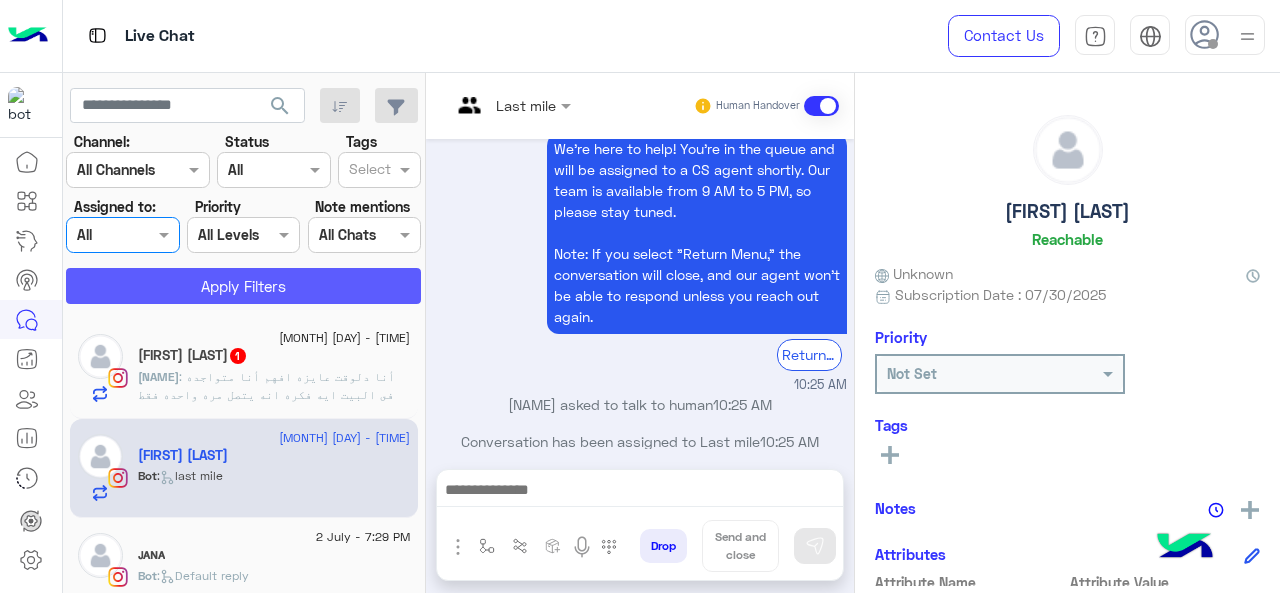 click on "Apply Filters" 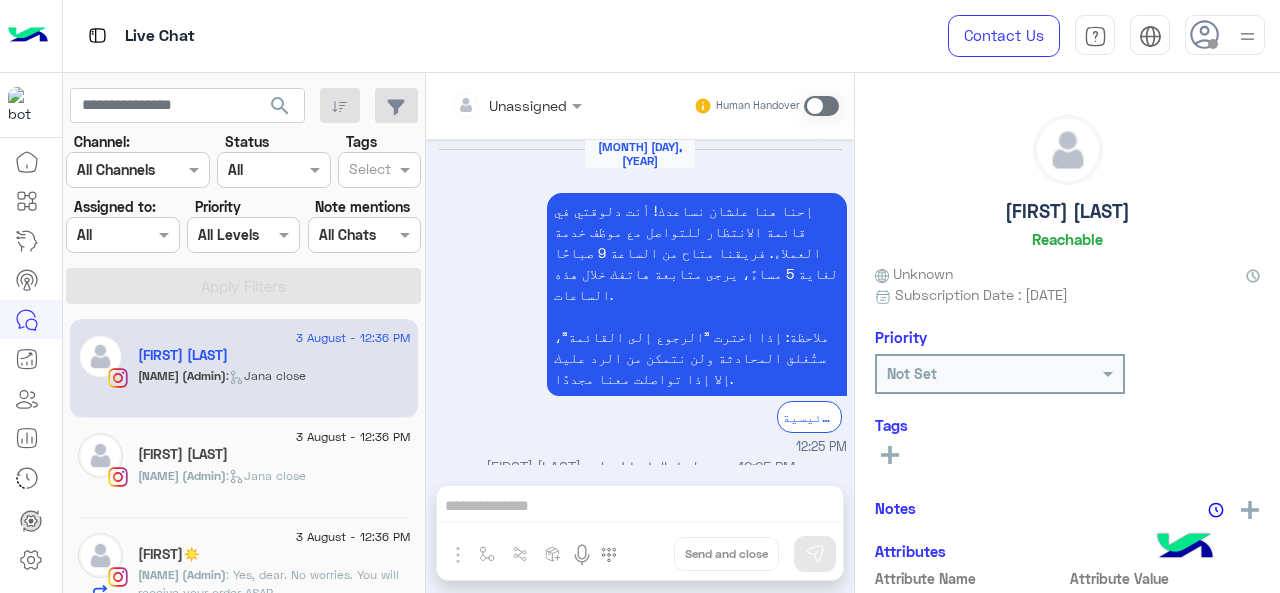 scroll, scrollTop: 807, scrollLeft: 0, axis: vertical 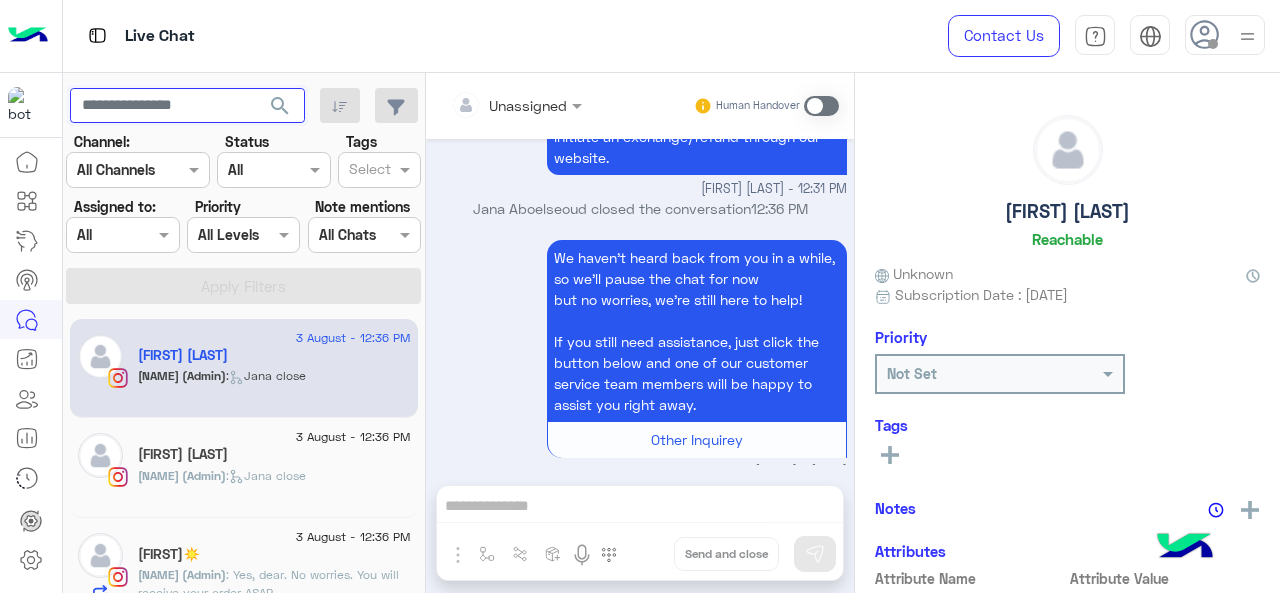 click at bounding box center [187, 106] 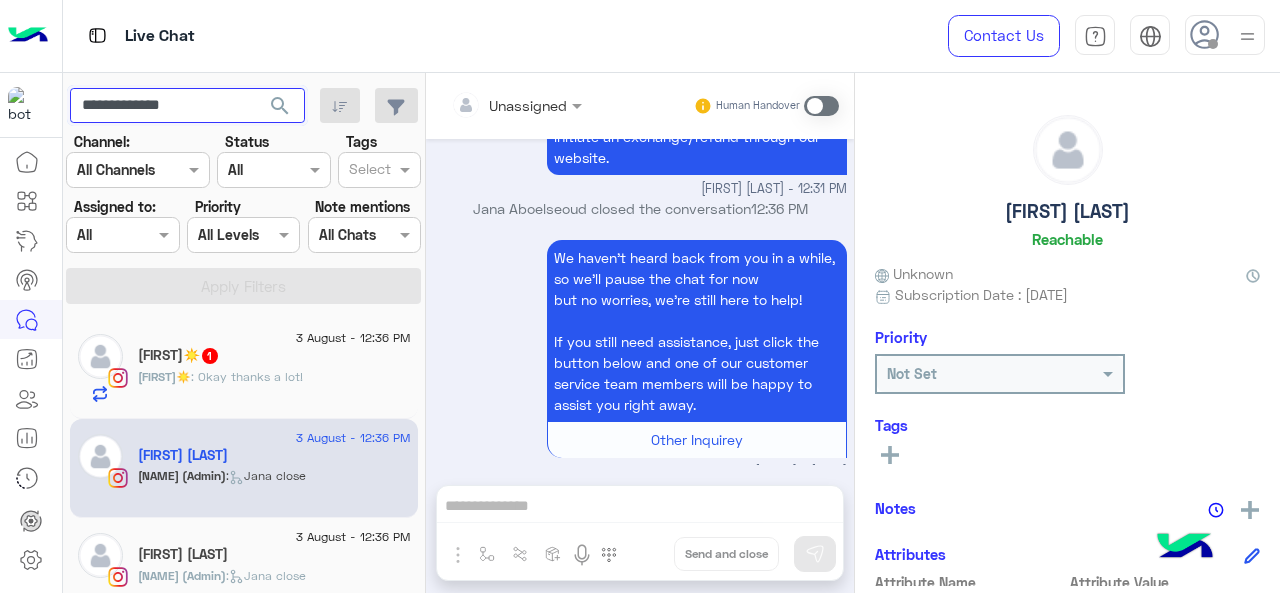 click on "**********" at bounding box center (187, 106) 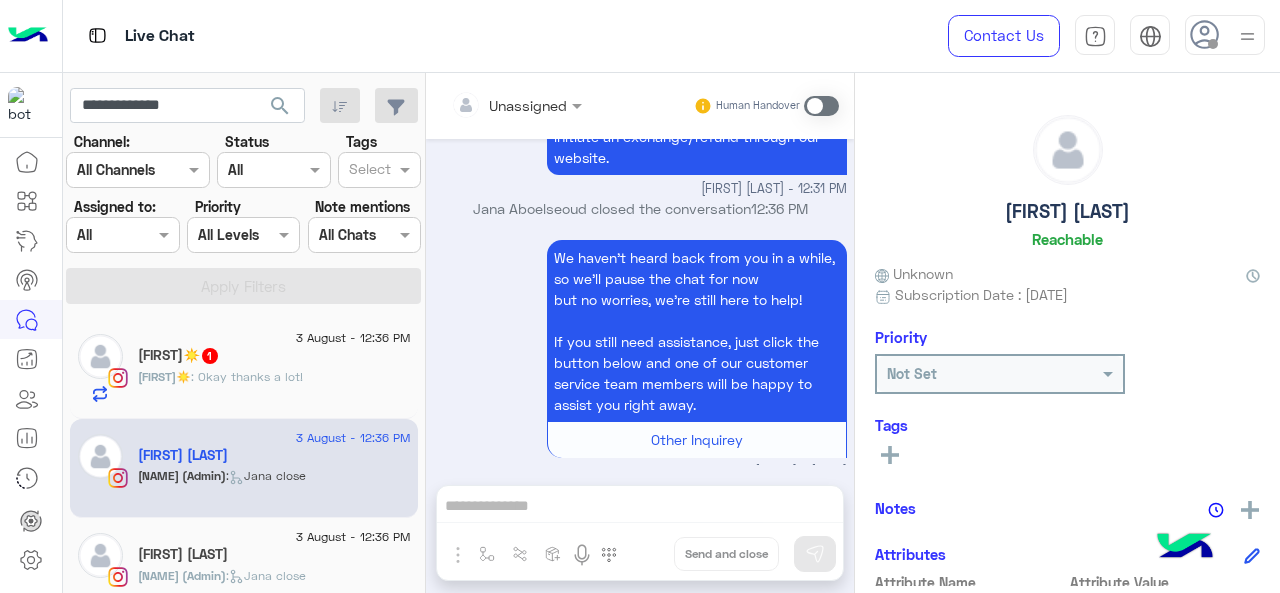 click on "search" 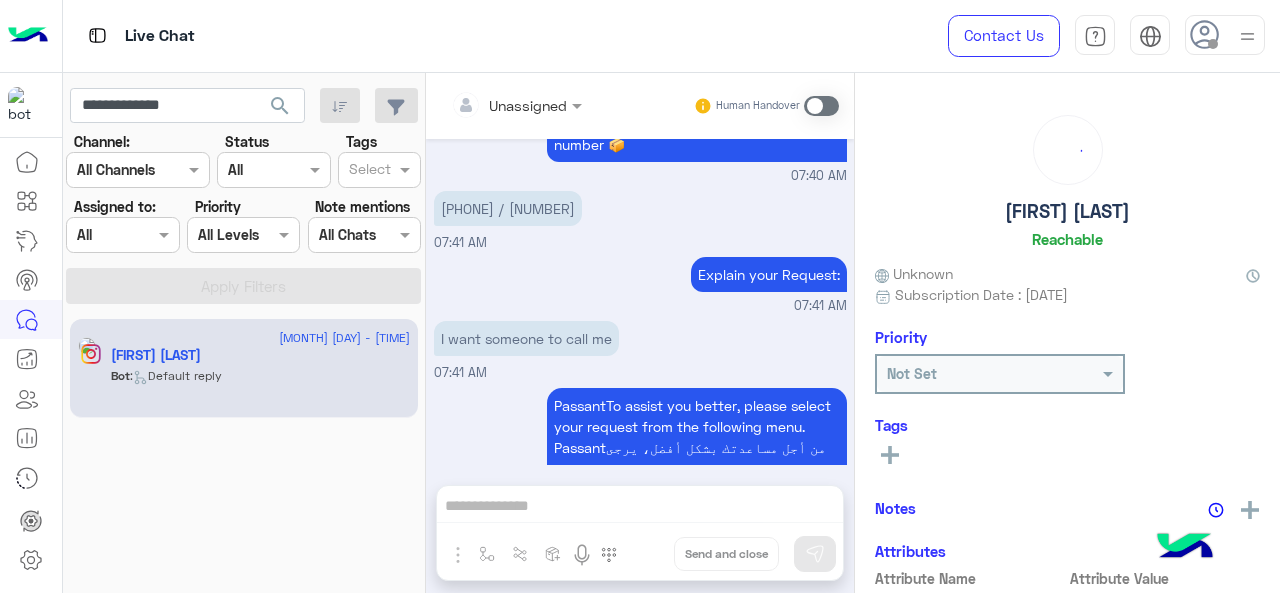 scroll, scrollTop: 962, scrollLeft: 0, axis: vertical 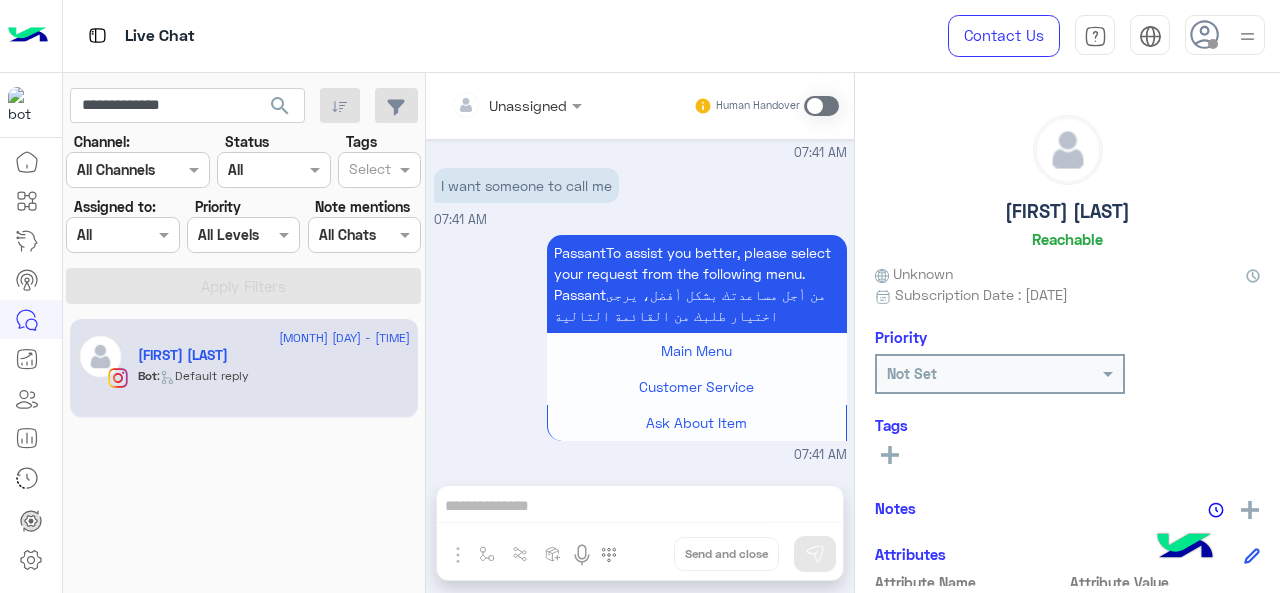 click at bounding box center [821, 106] 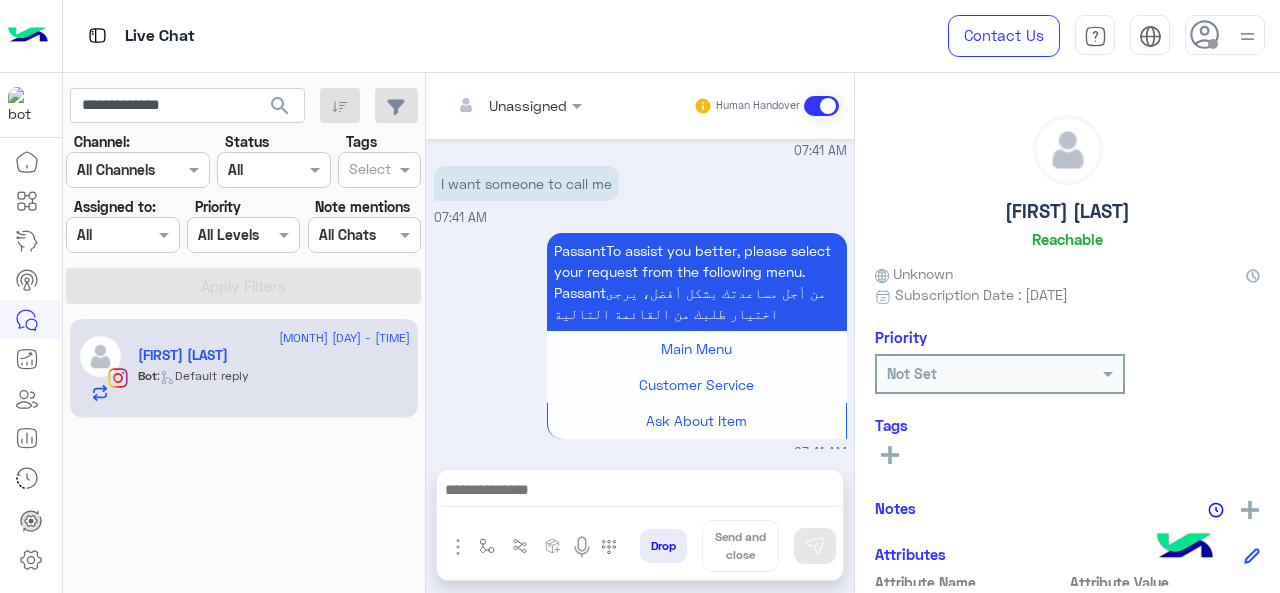 scroll, scrollTop: 1013, scrollLeft: 0, axis: vertical 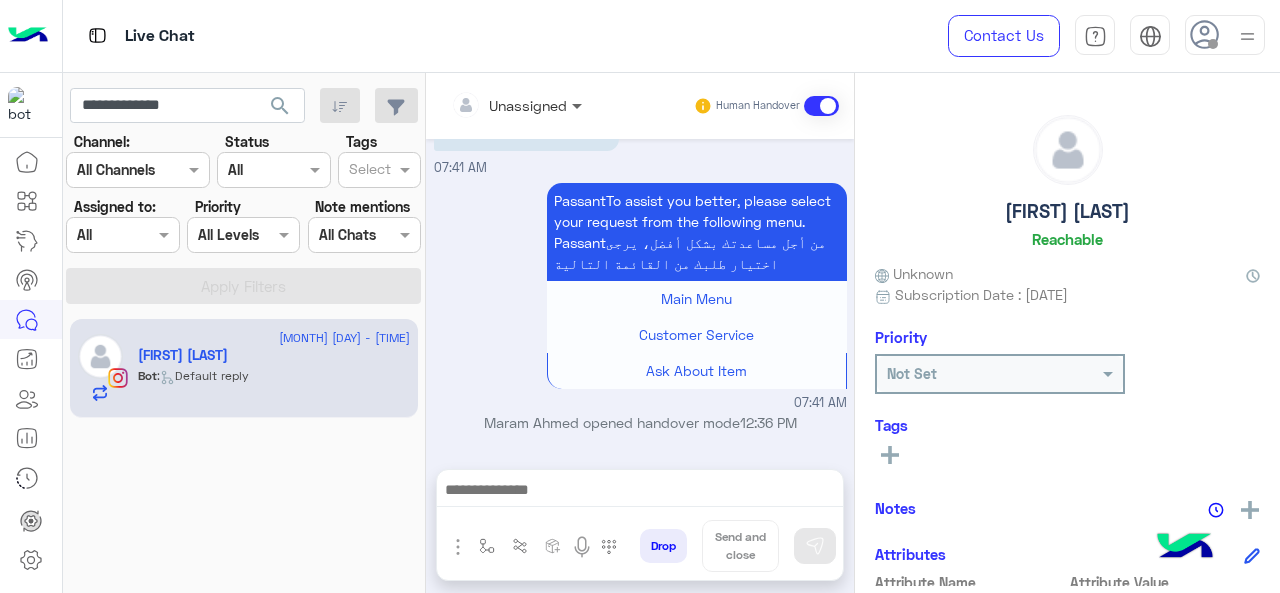 click at bounding box center (579, 105) 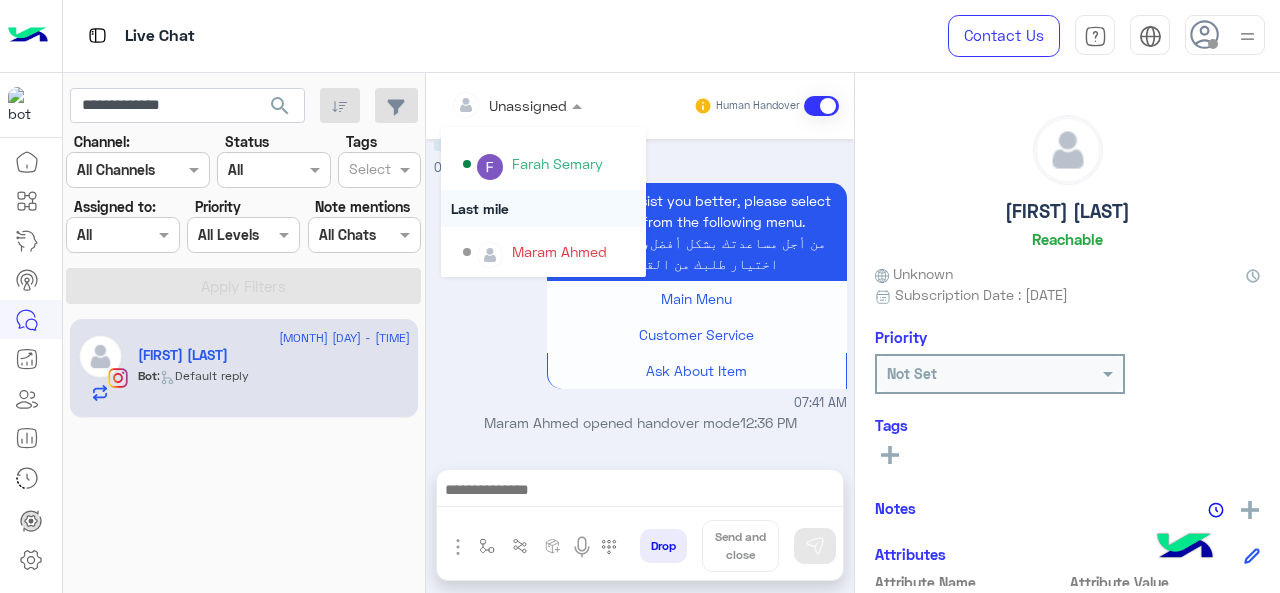 scroll, scrollTop: 304, scrollLeft: 0, axis: vertical 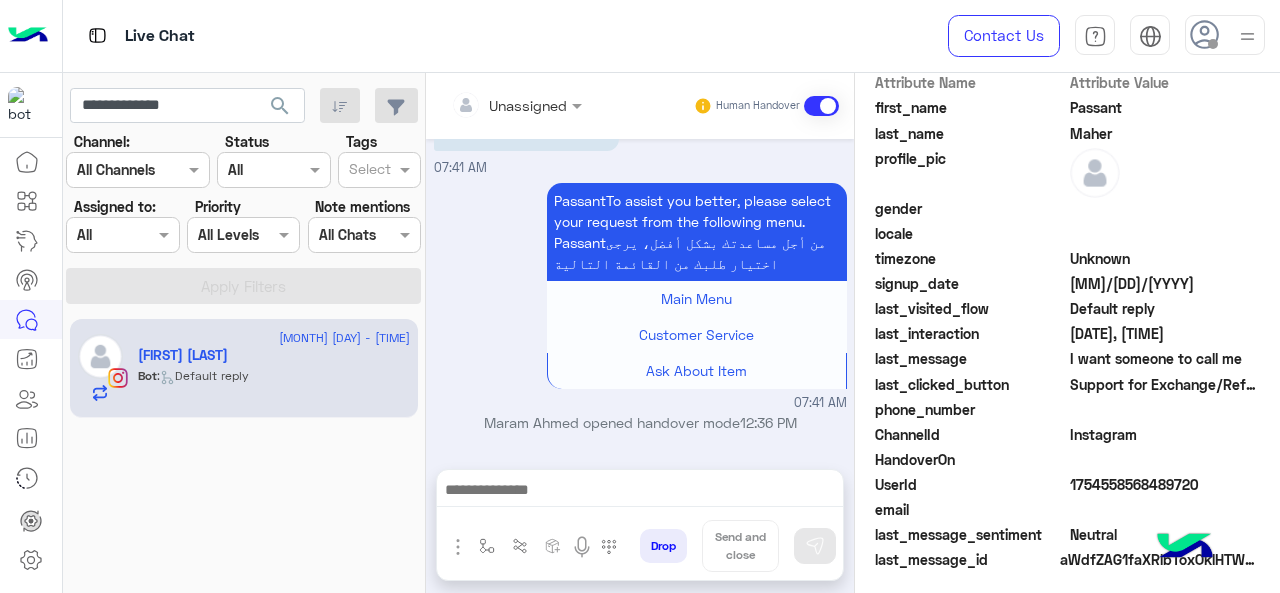 click on "HandoverOn" 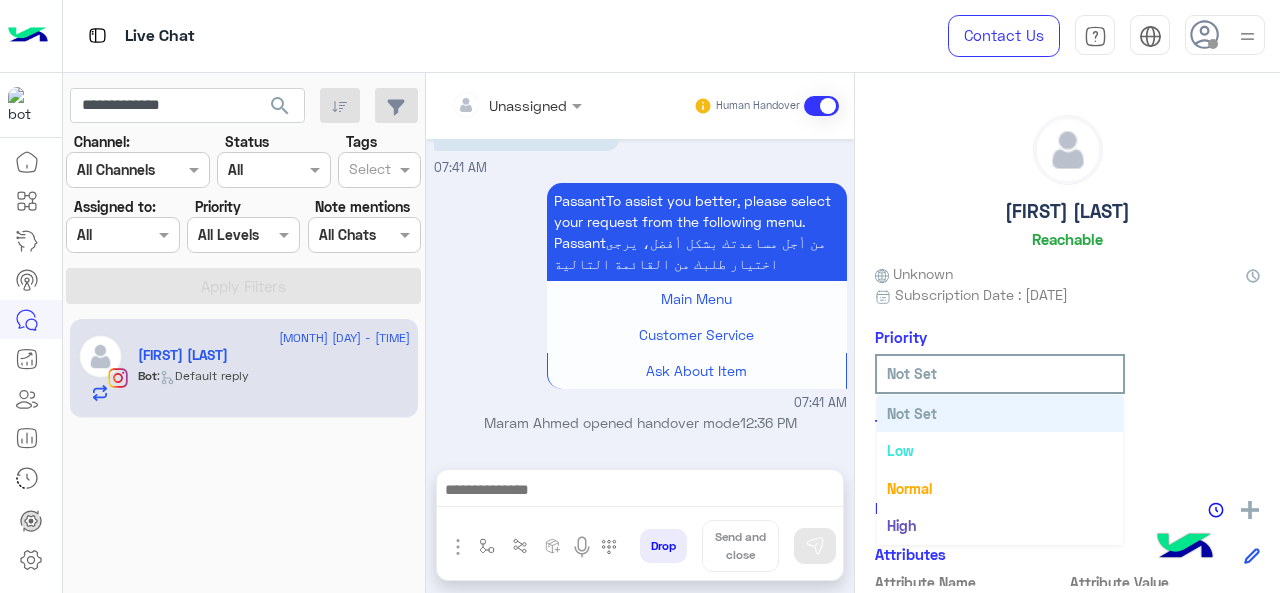 click 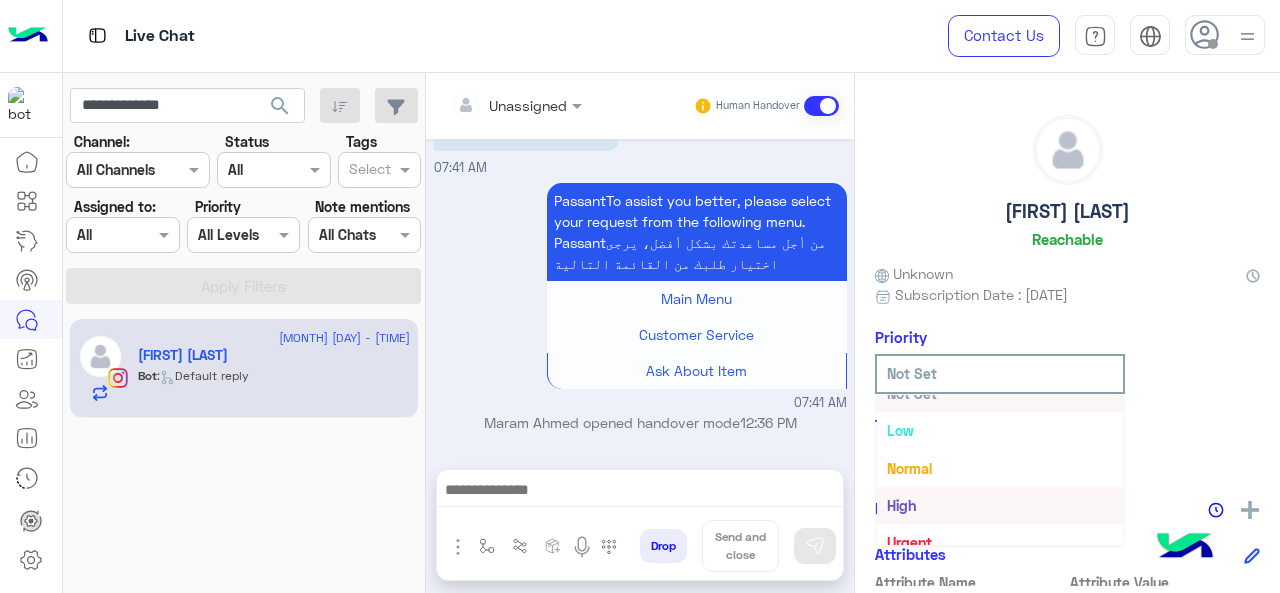 scroll, scrollTop: 36, scrollLeft: 0, axis: vertical 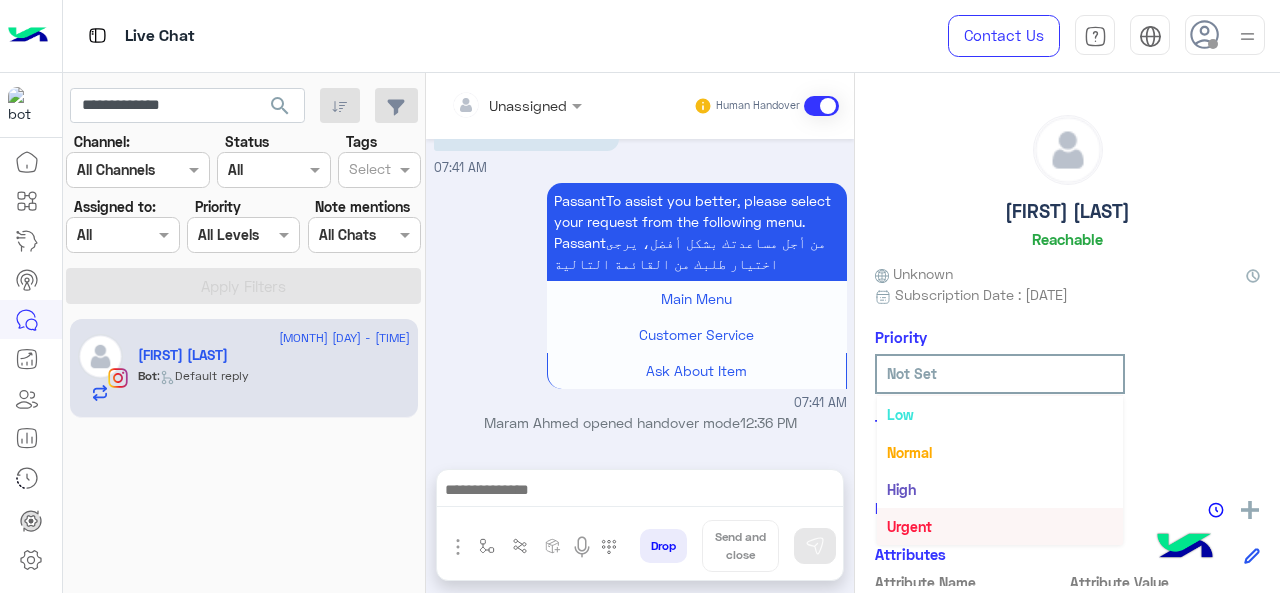 click on "Urgent" at bounding box center [909, 526] 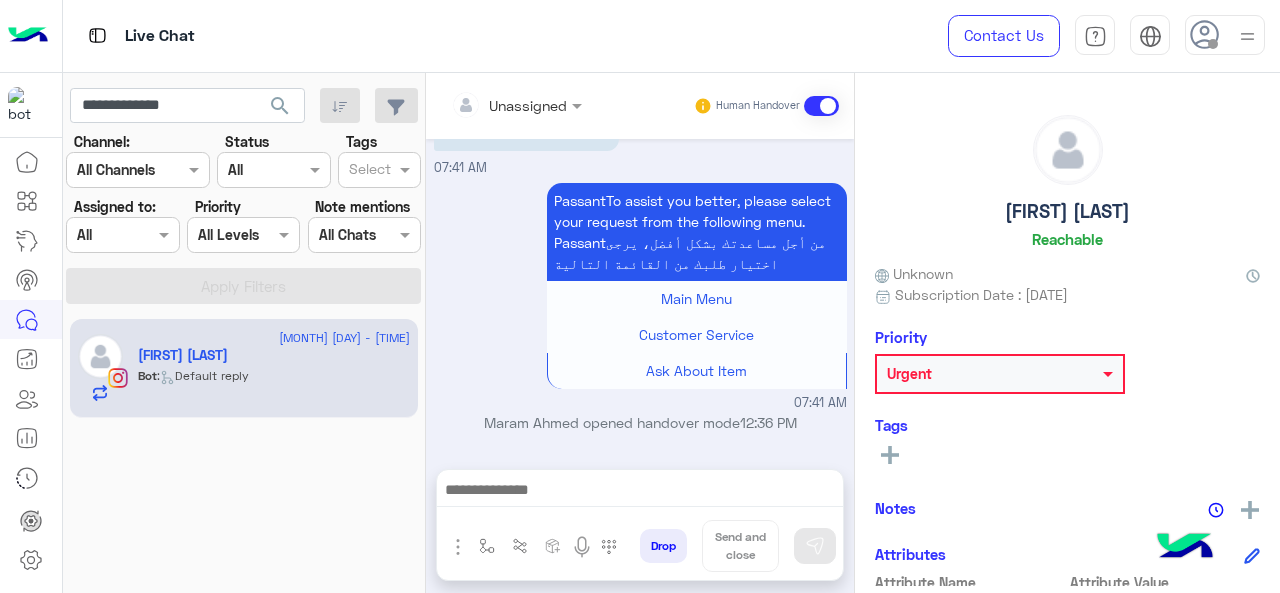 click on "Unassigned" at bounding box center [528, 105] 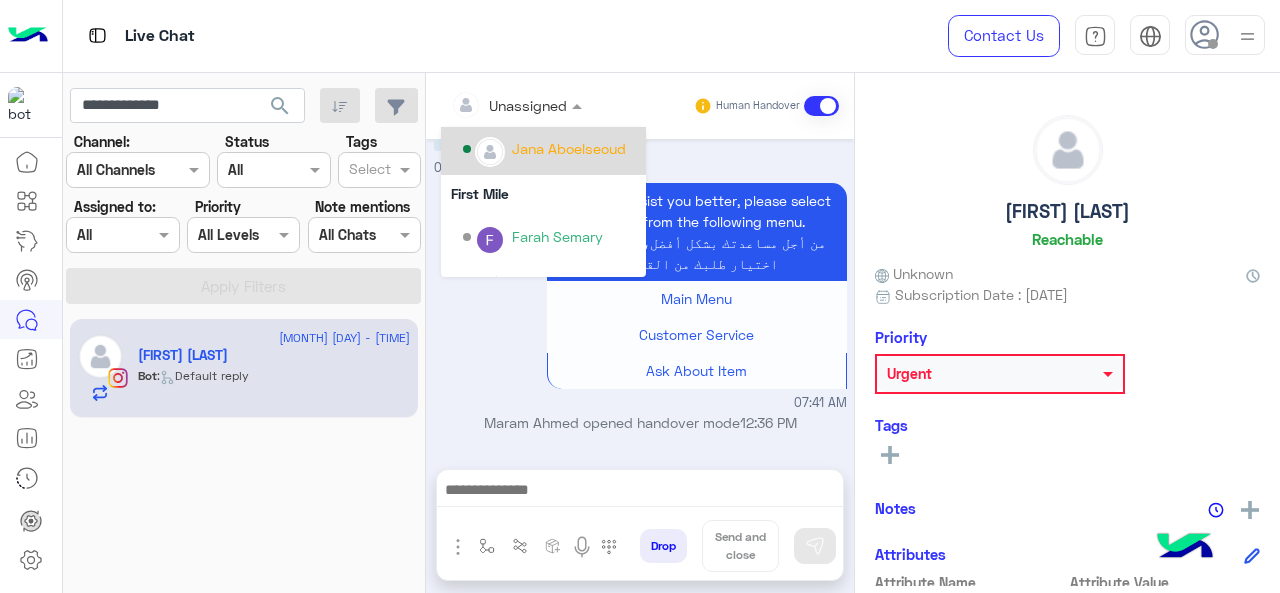 scroll, scrollTop: 200, scrollLeft: 0, axis: vertical 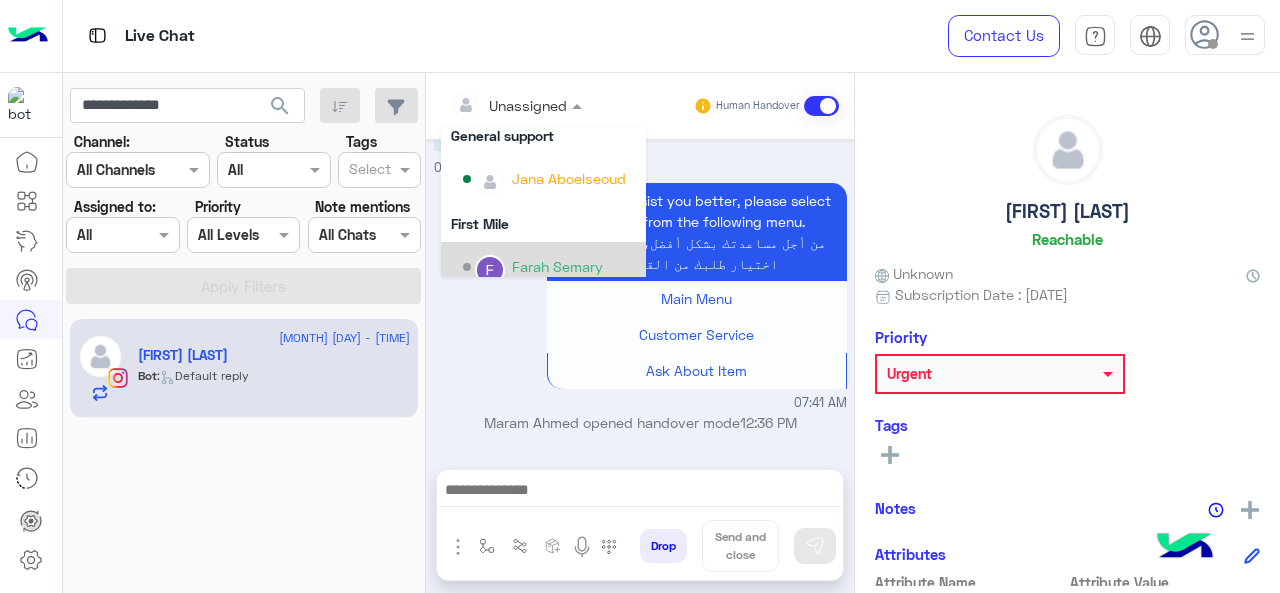click on "Farah Semary" at bounding box center (549, 267) 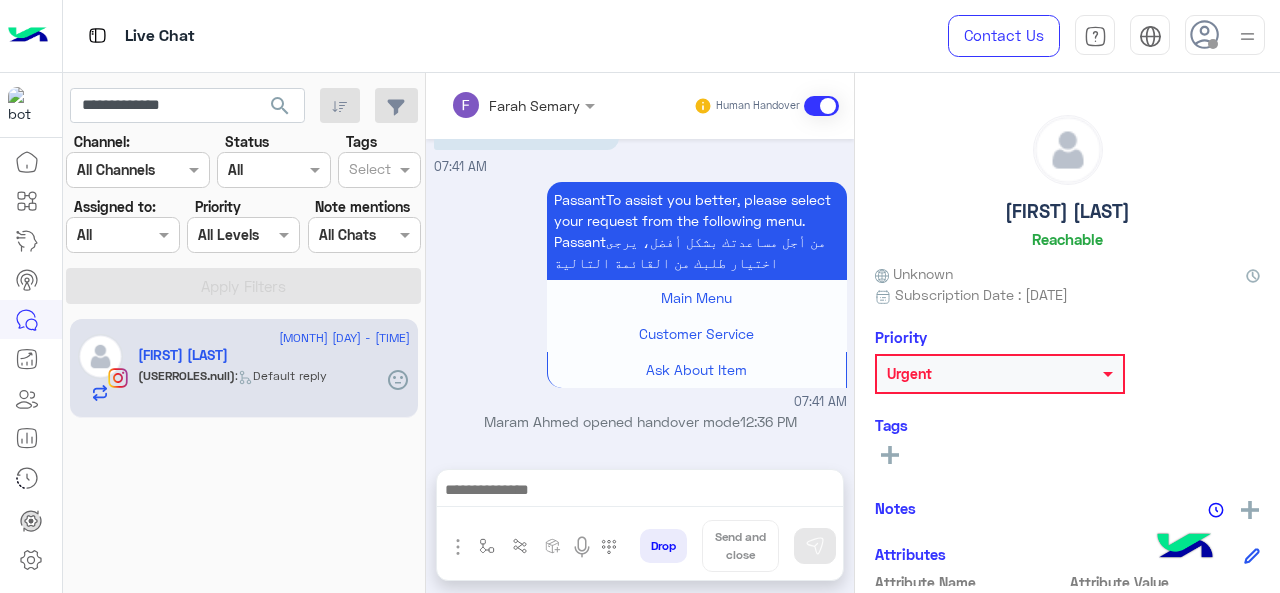 scroll, scrollTop: 1071, scrollLeft: 0, axis: vertical 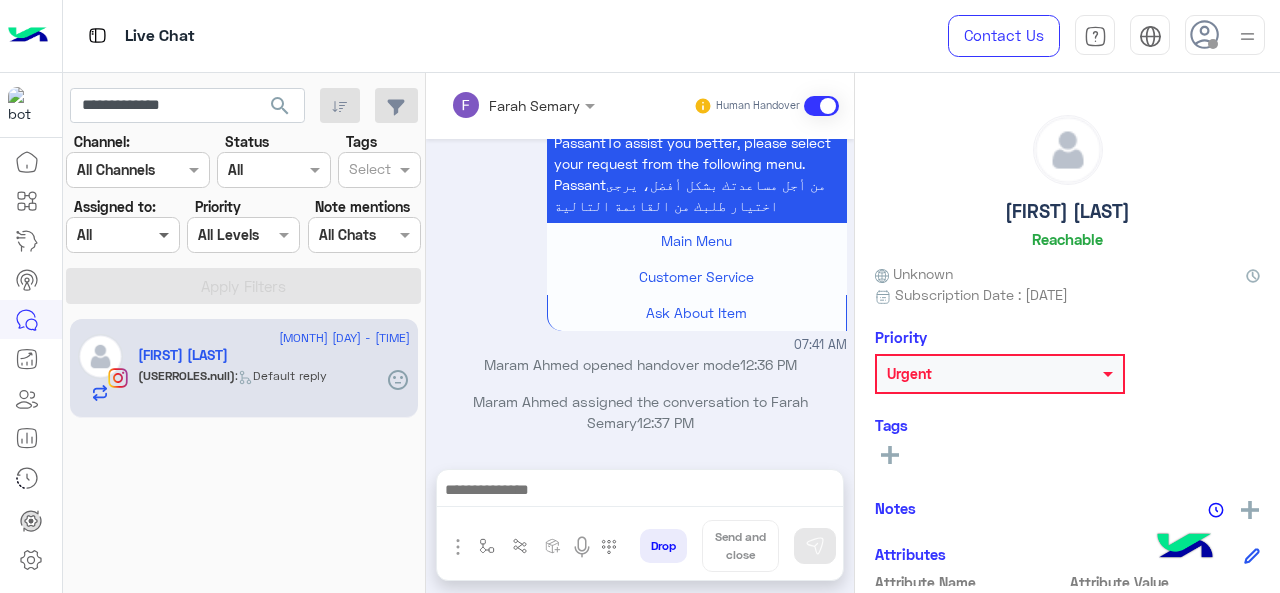 click at bounding box center [166, 234] 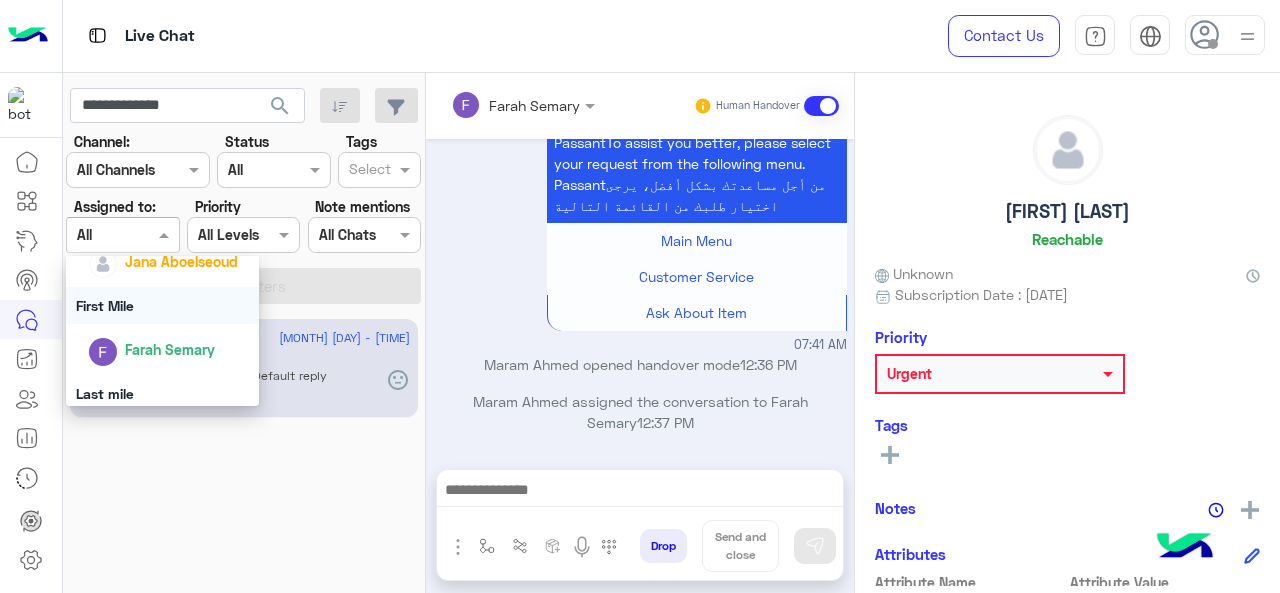 scroll, scrollTop: 392, scrollLeft: 0, axis: vertical 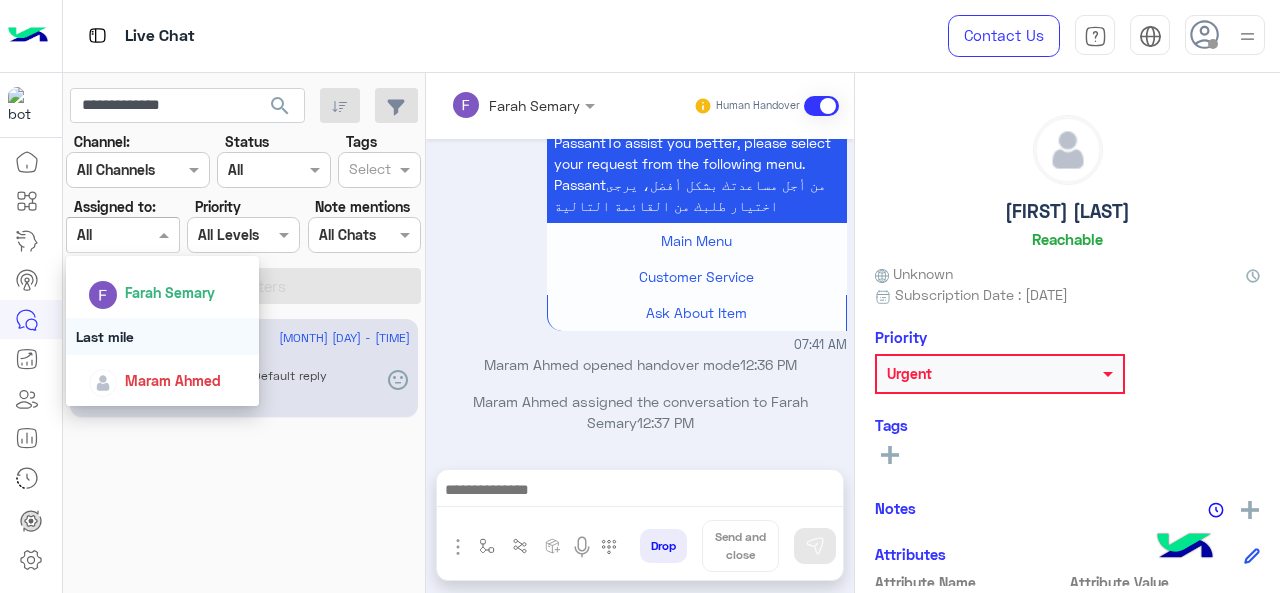 click on "Last mile" at bounding box center (163, 336) 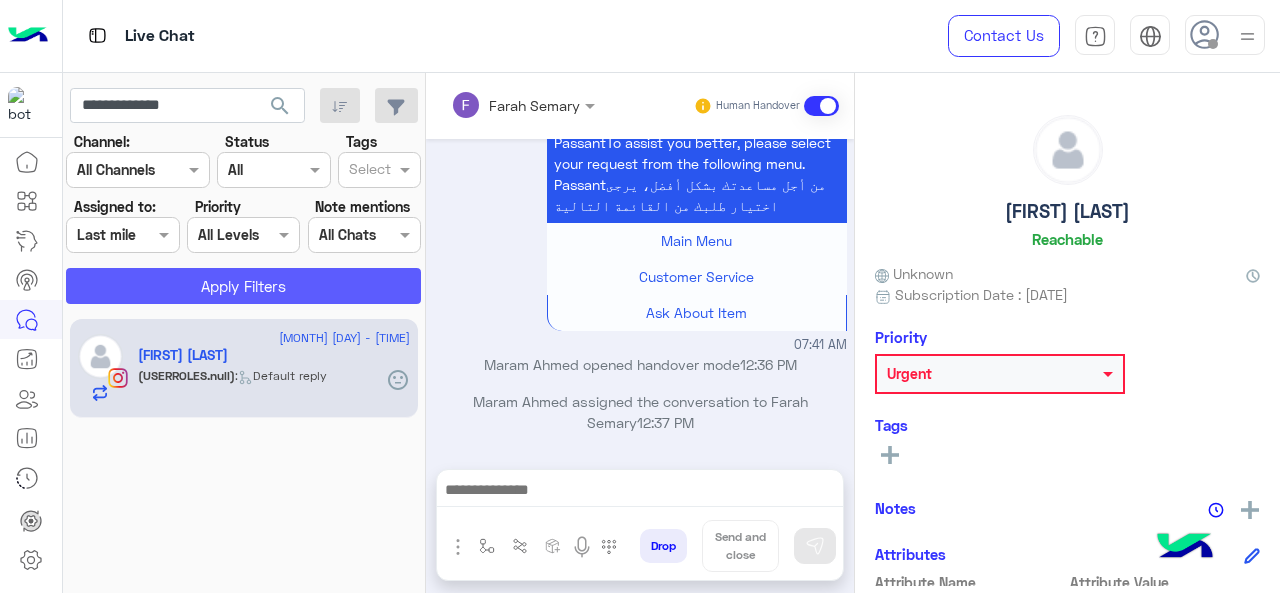 click on "Apply Filters" 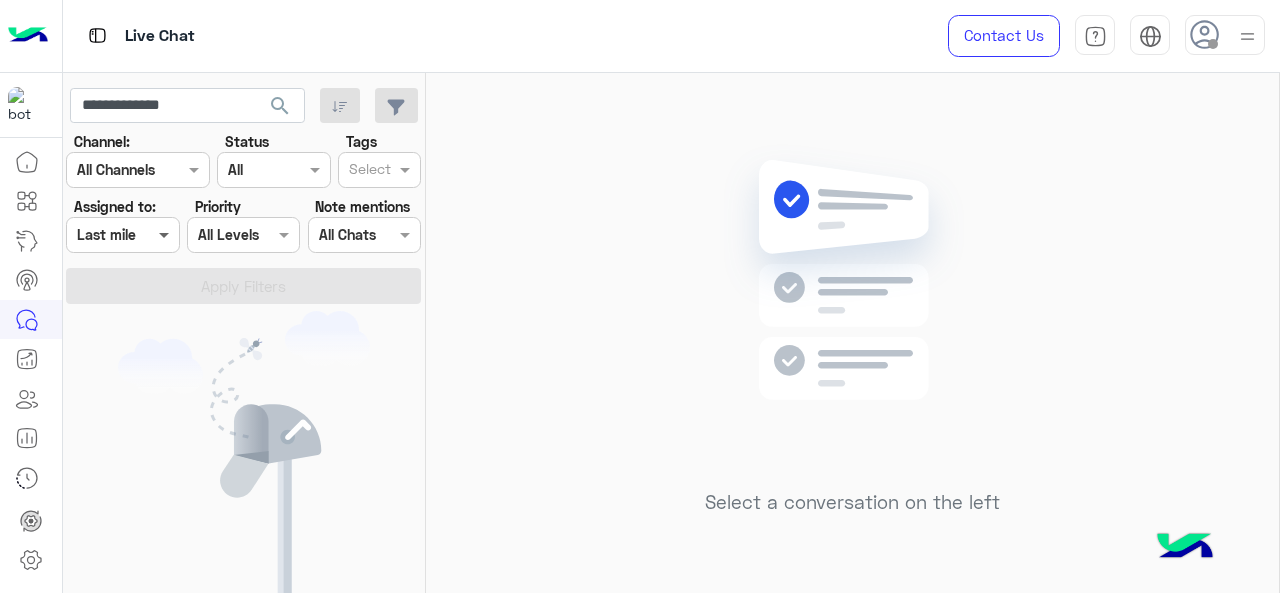 click at bounding box center (166, 234) 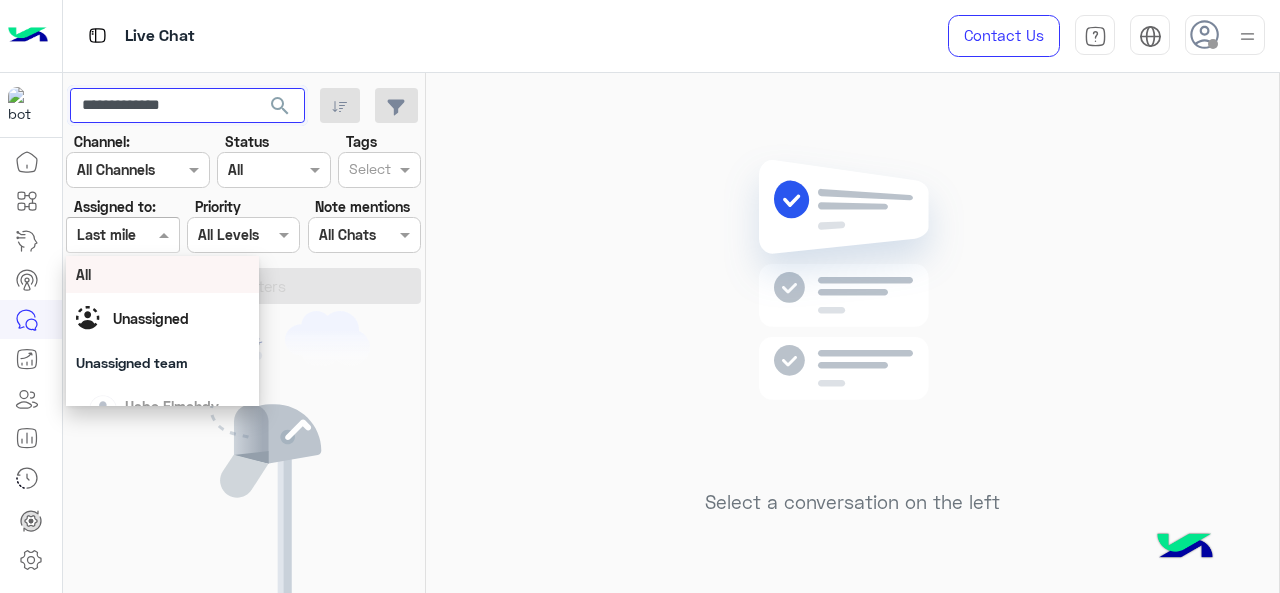 click on "**********" at bounding box center [187, 106] 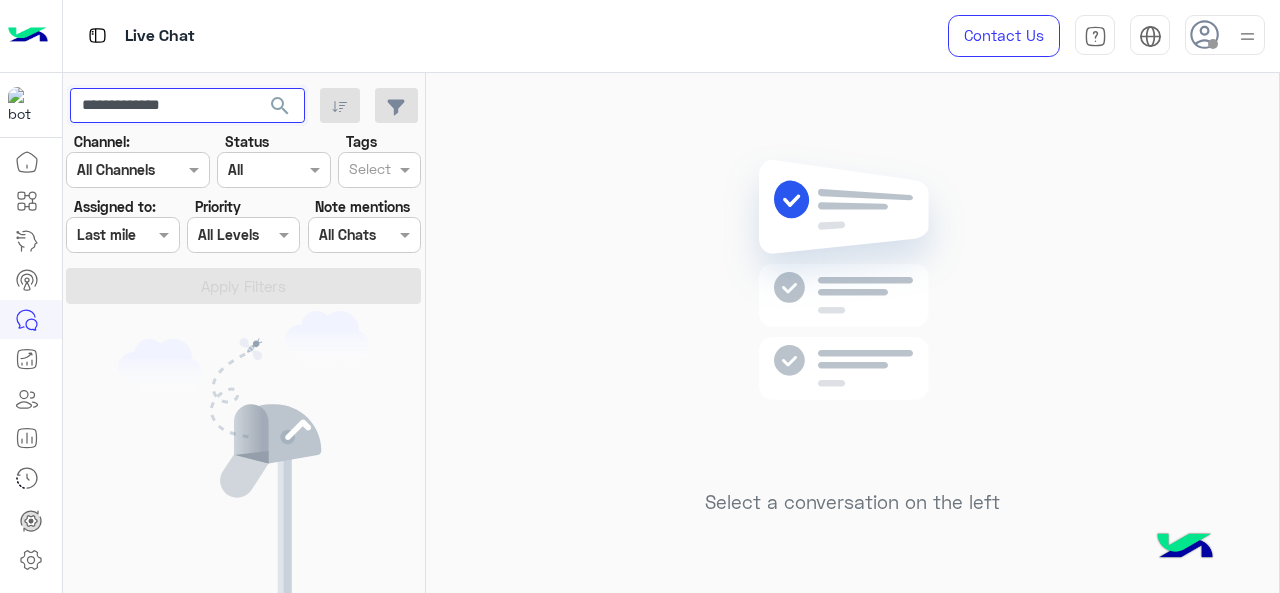 click on "**********" at bounding box center (187, 106) 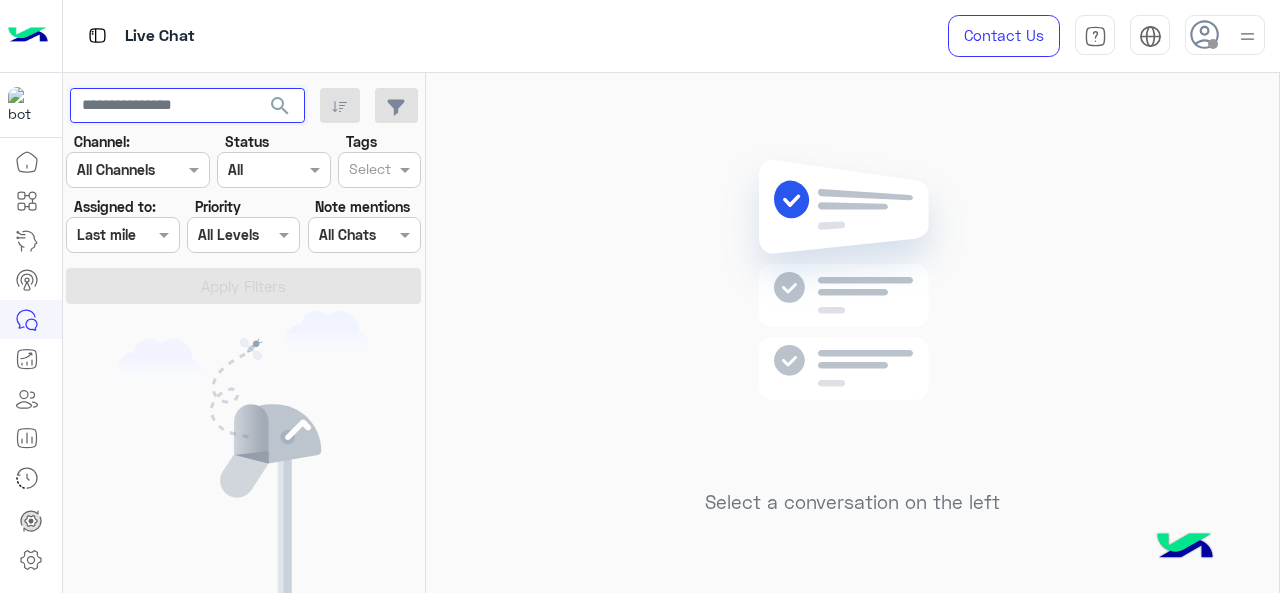type 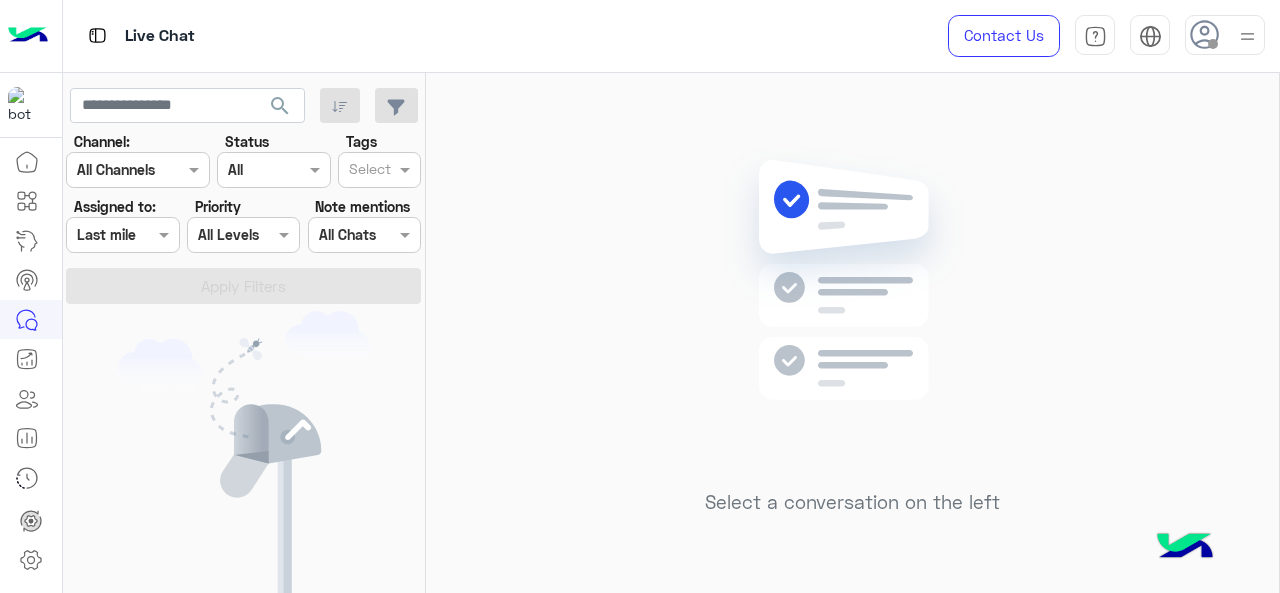 click on "search" 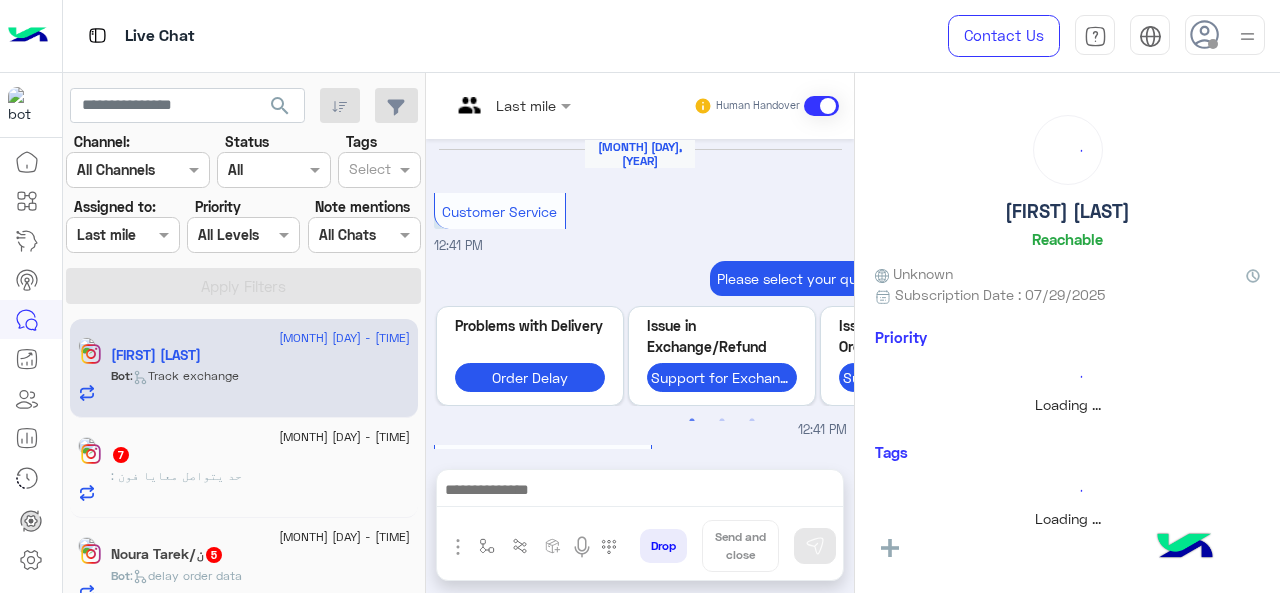 scroll, scrollTop: 806, scrollLeft: 0, axis: vertical 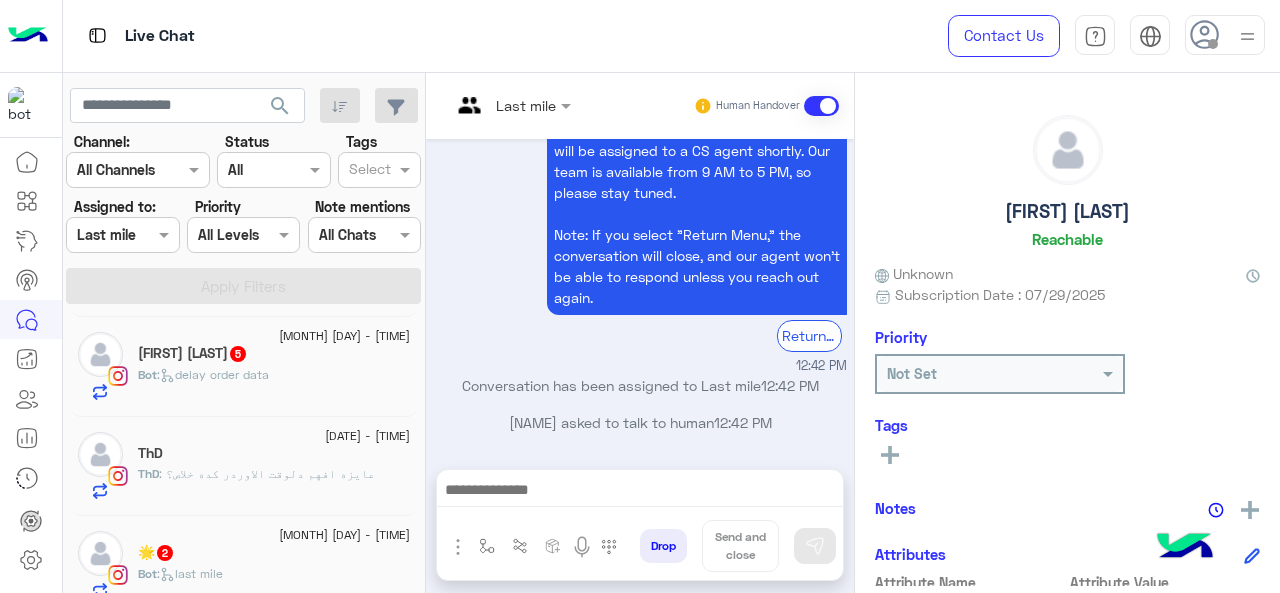 click on "ThD" 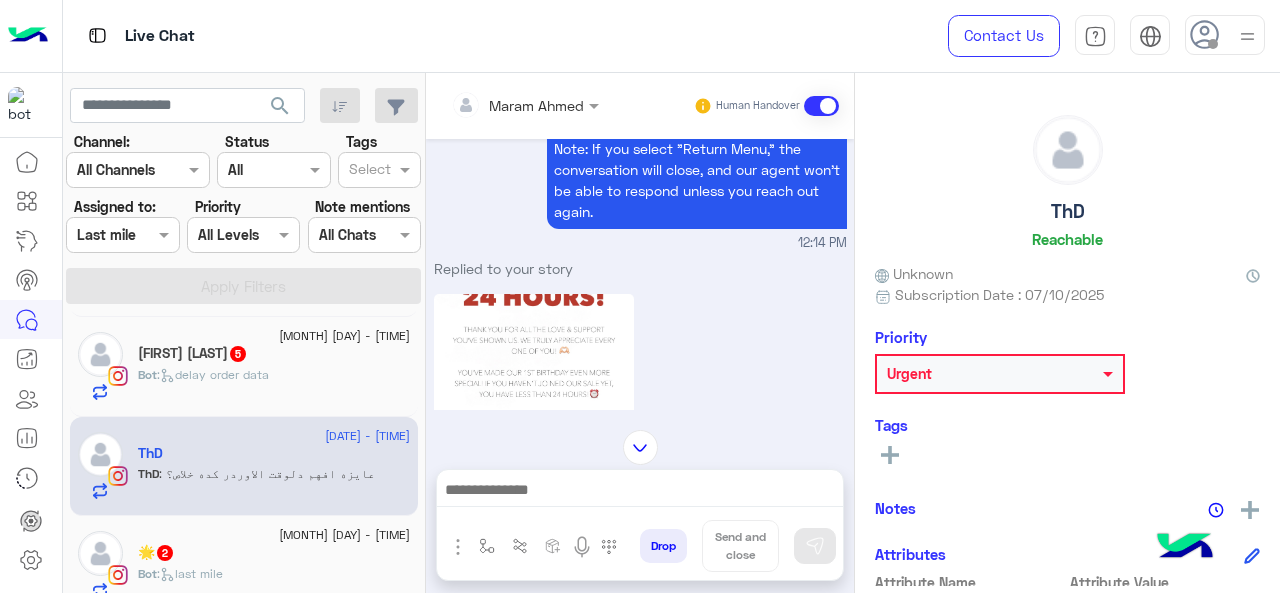 scroll, scrollTop: 980, scrollLeft: 0, axis: vertical 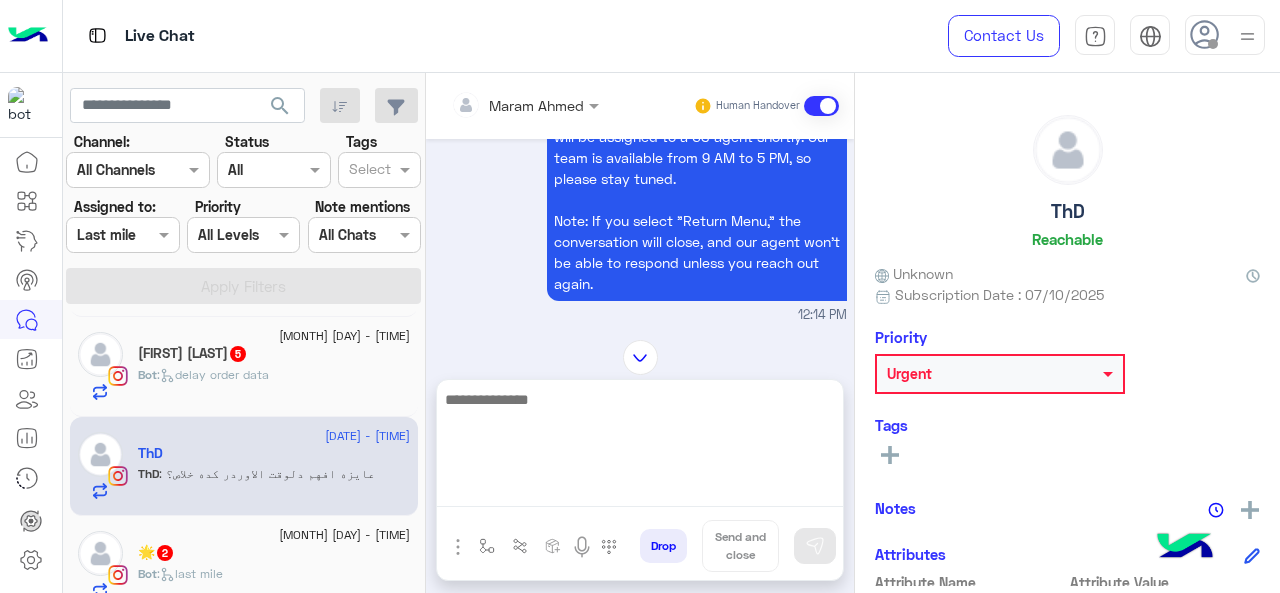 click at bounding box center [640, 447] 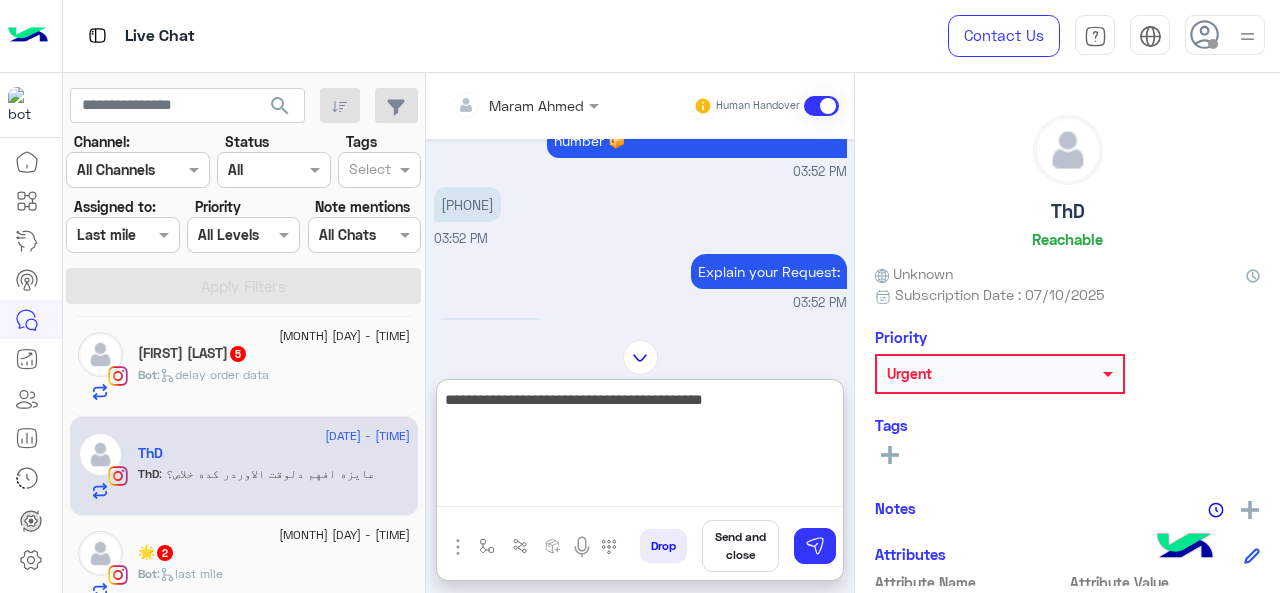 scroll, scrollTop: 492, scrollLeft: 0, axis: vertical 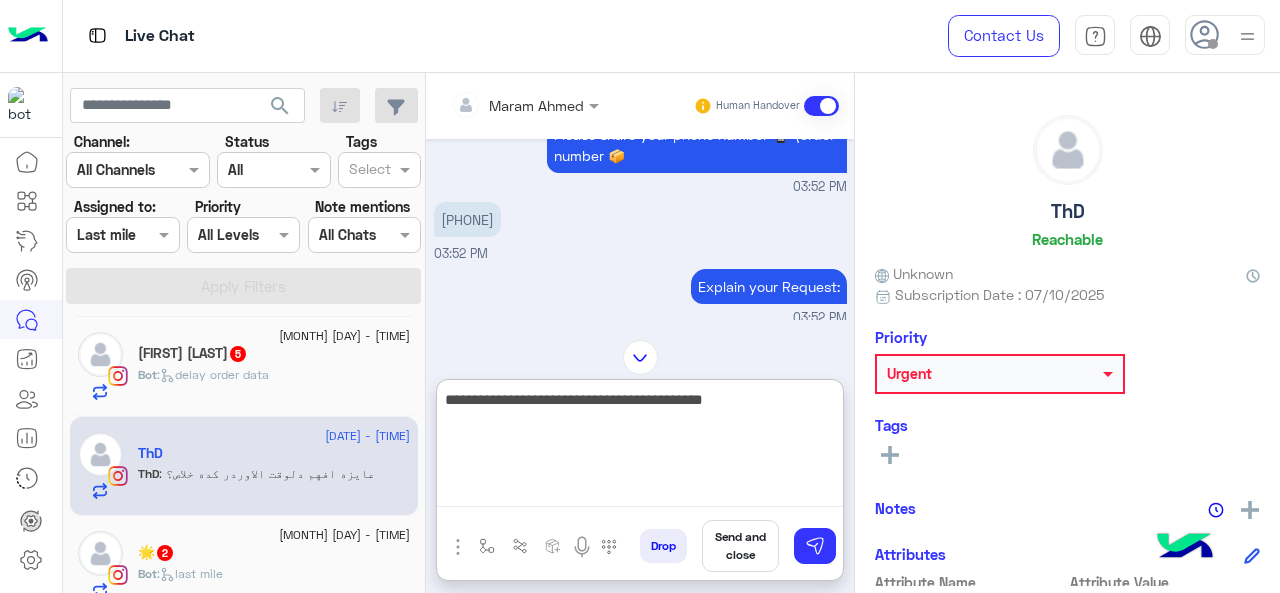 type on "**********" 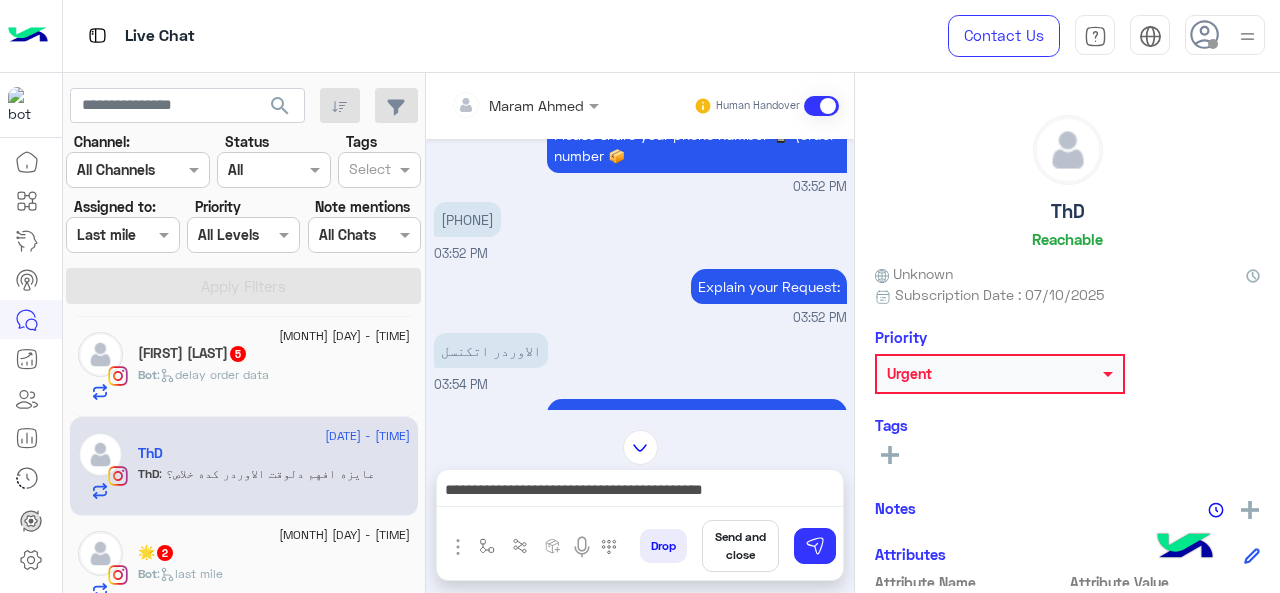 drag, startPoint x: 525, startPoint y: 207, endPoint x: 447, endPoint y: 211, distance: 78.10249 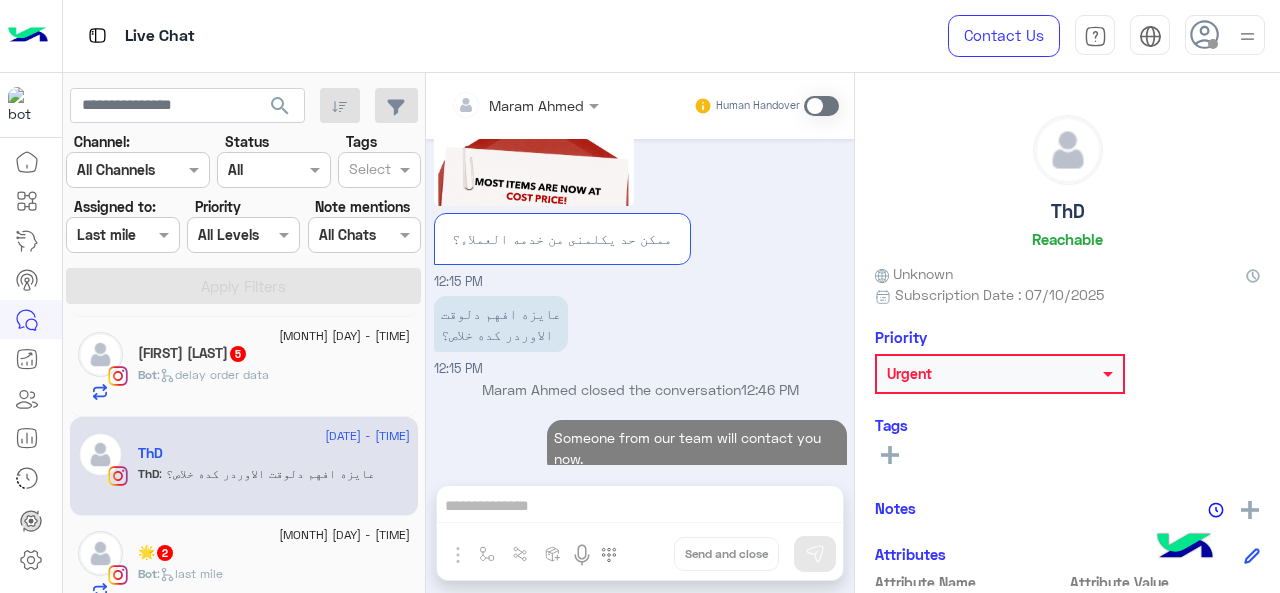 scroll, scrollTop: 3676, scrollLeft: 0, axis: vertical 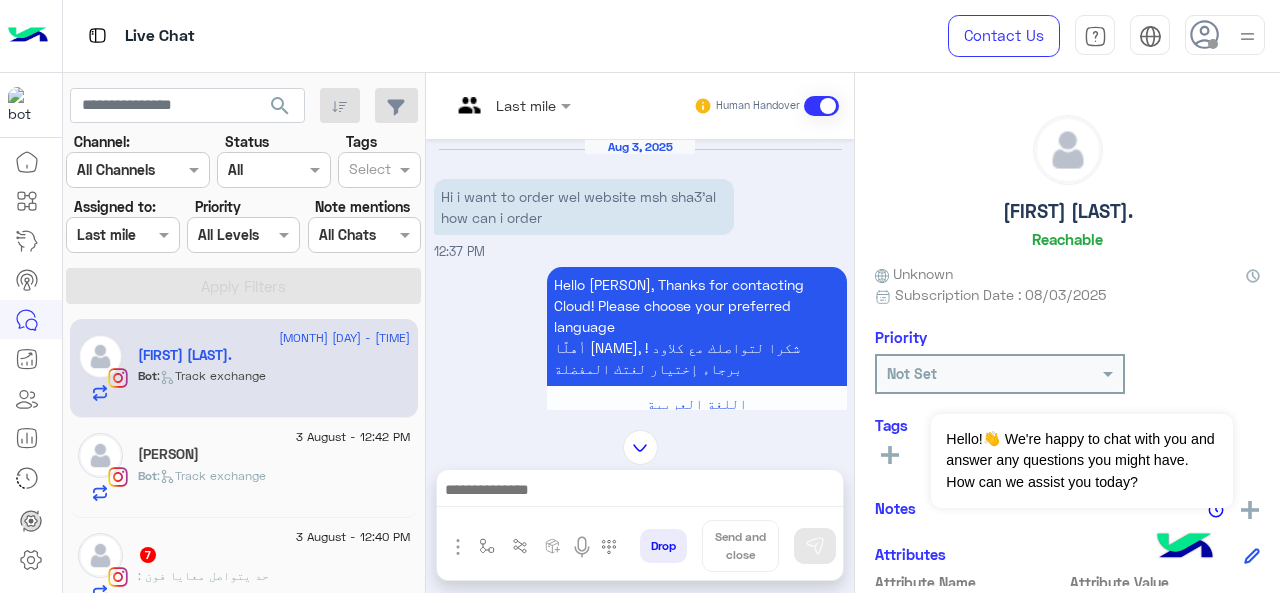 click on "Last mile" at bounding box center (503, 106) 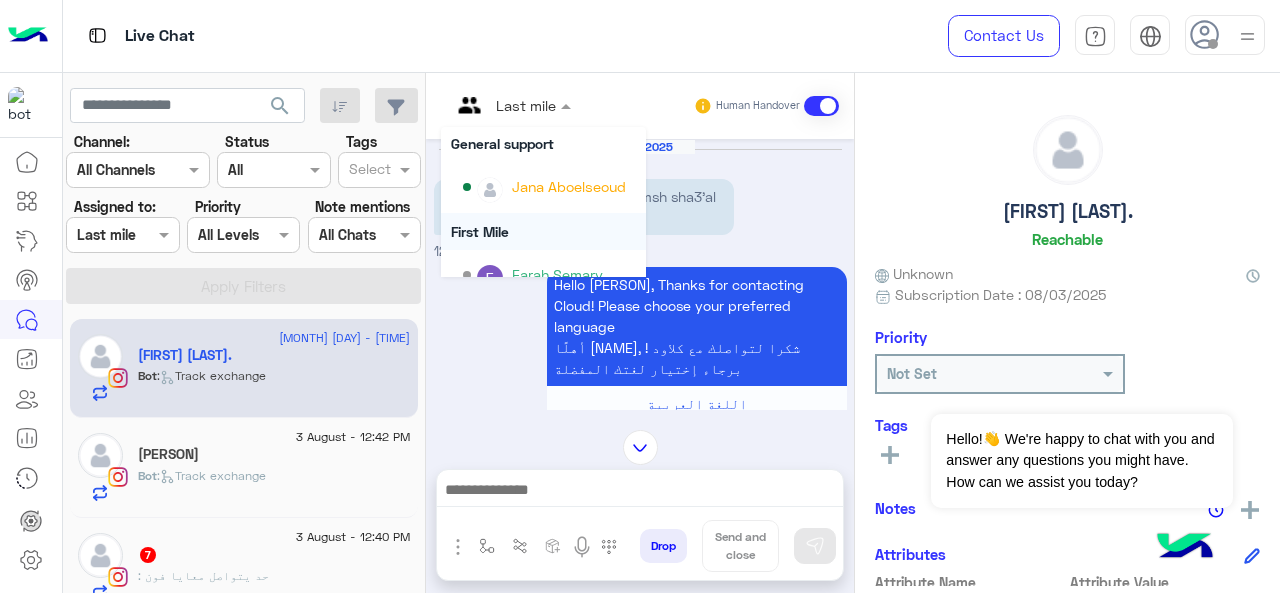 scroll, scrollTop: 200, scrollLeft: 0, axis: vertical 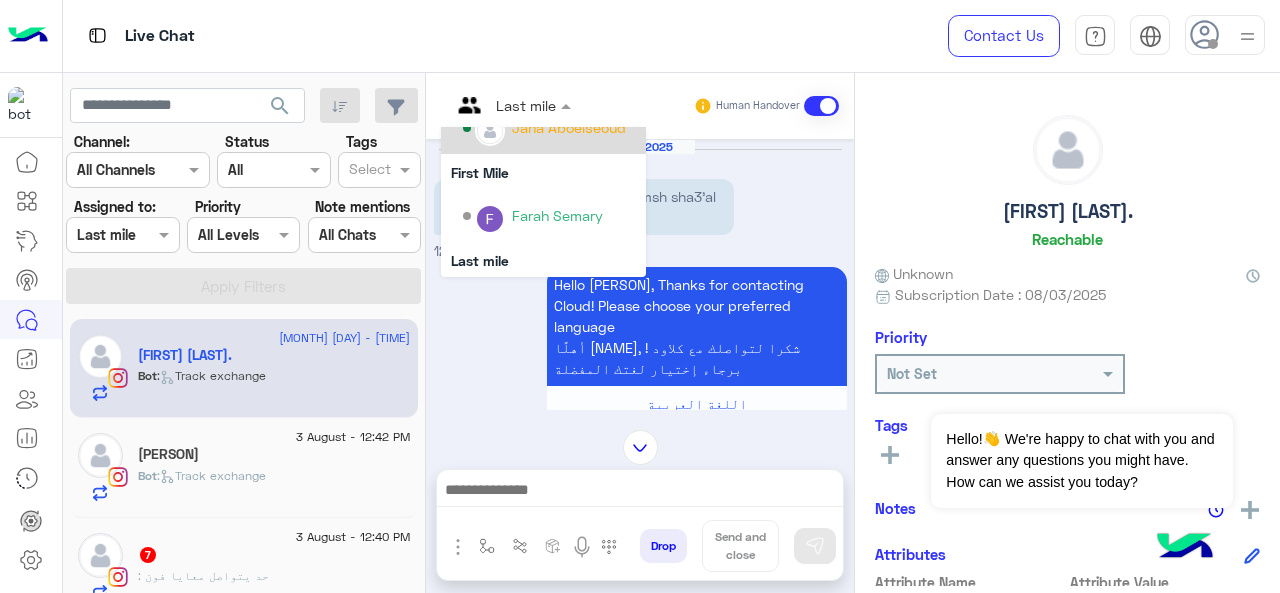 click on "Jana Aboelseoud" at bounding box center [549, 128] 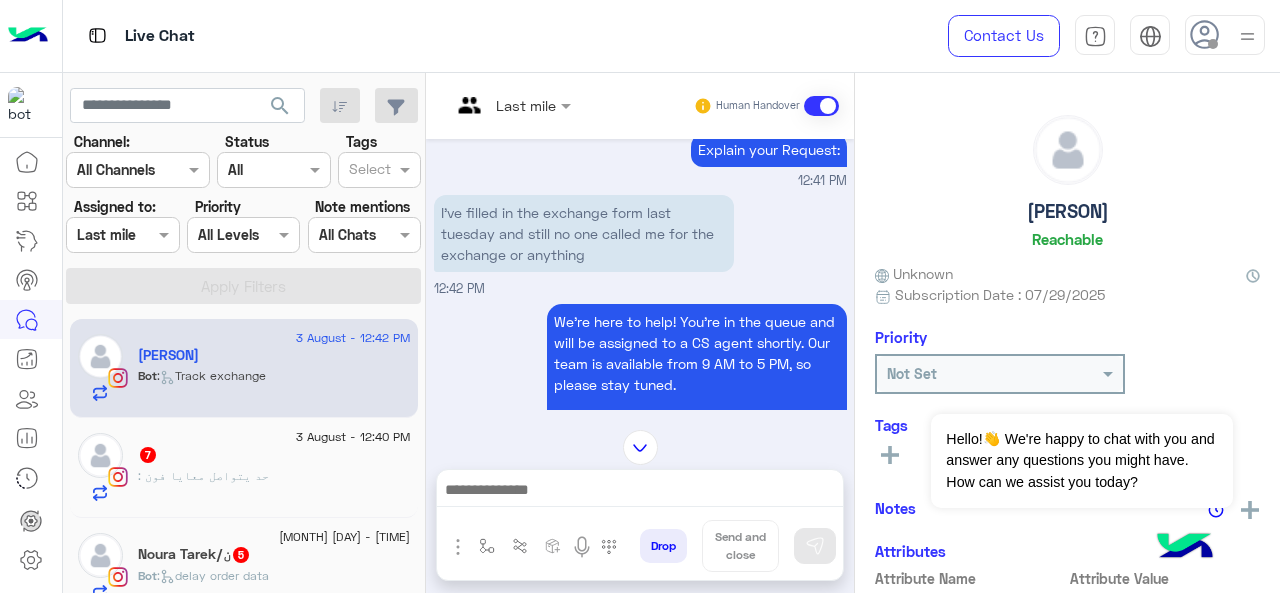 scroll, scrollTop: 506, scrollLeft: 0, axis: vertical 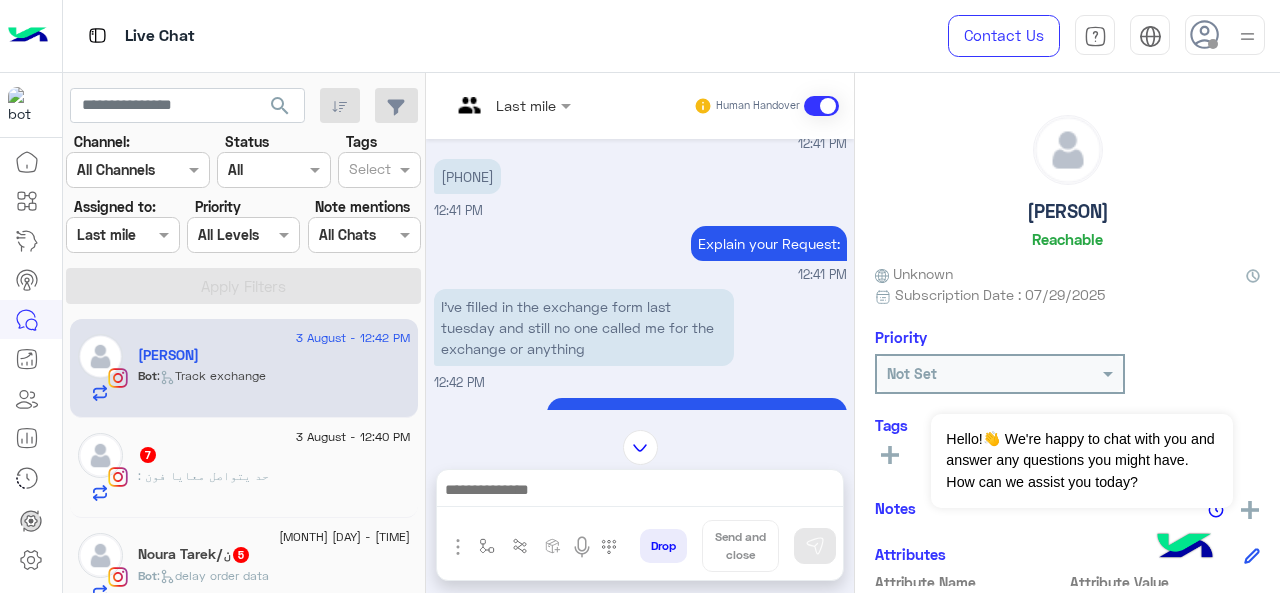 drag, startPoint x: 525, startPoint y: 193, endPoint x: 450, endPoint y: 205, distance: 75.95393 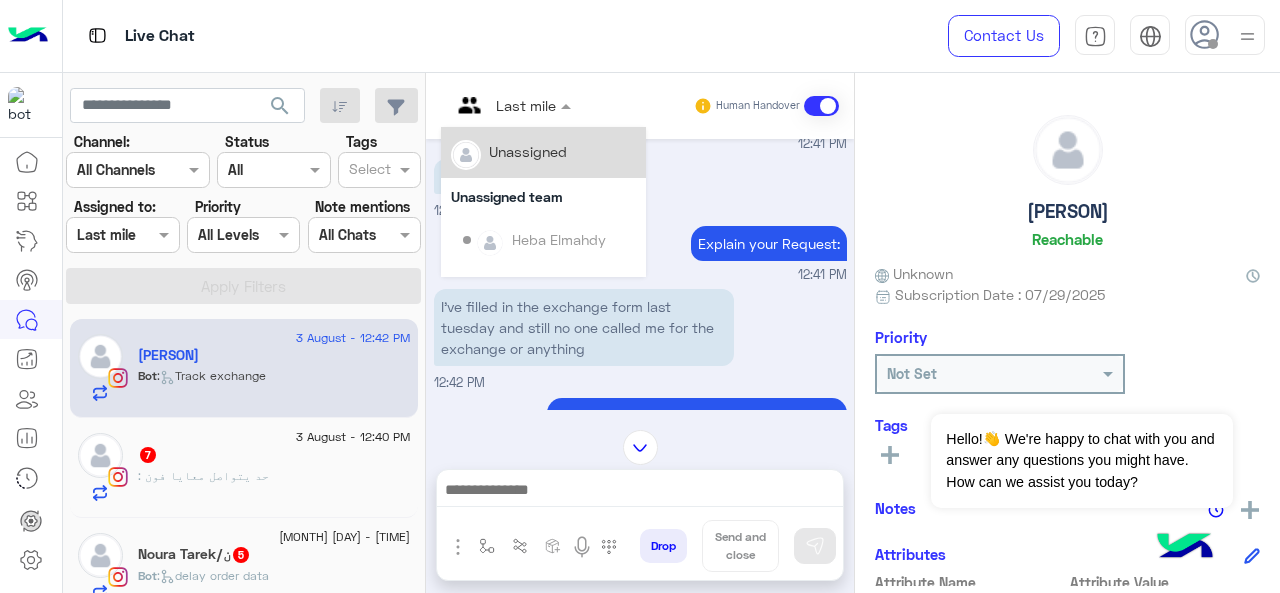 scroll, scrollTop: 304, scrollLeft: 0, axis: vertical 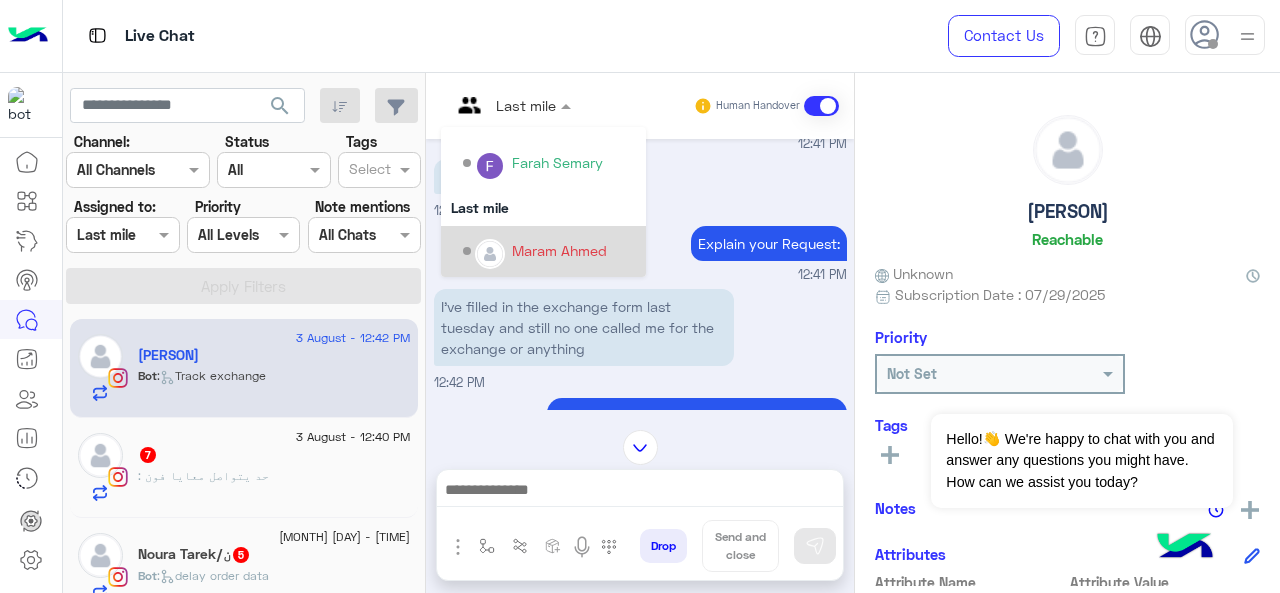 click on "Maram Ahmed" at bounding box center (559, 250) 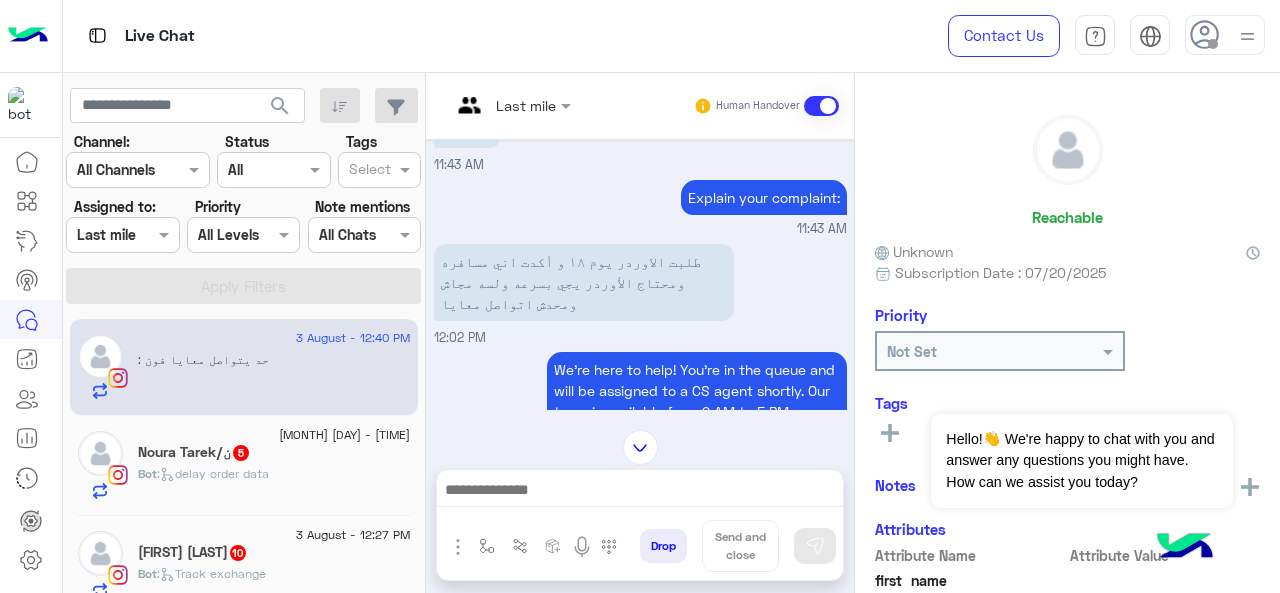 scroll, scrollTop: 547, scrollLeft: 0, axis: vertical 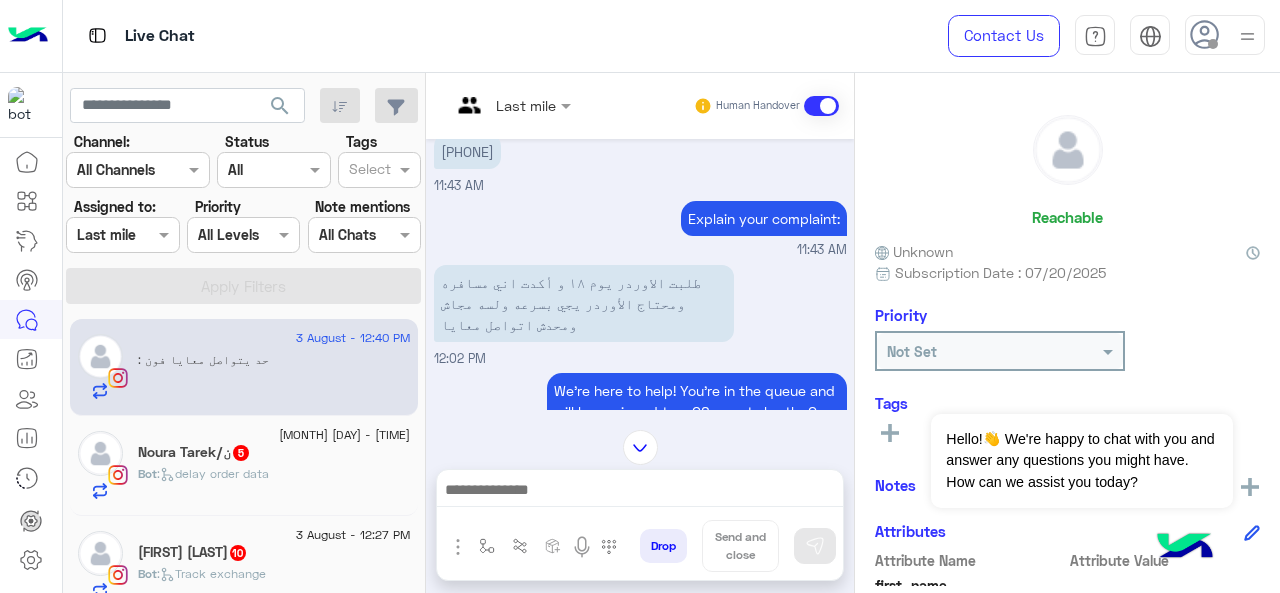 click on "Last mile" at bounding box center (503, 106) 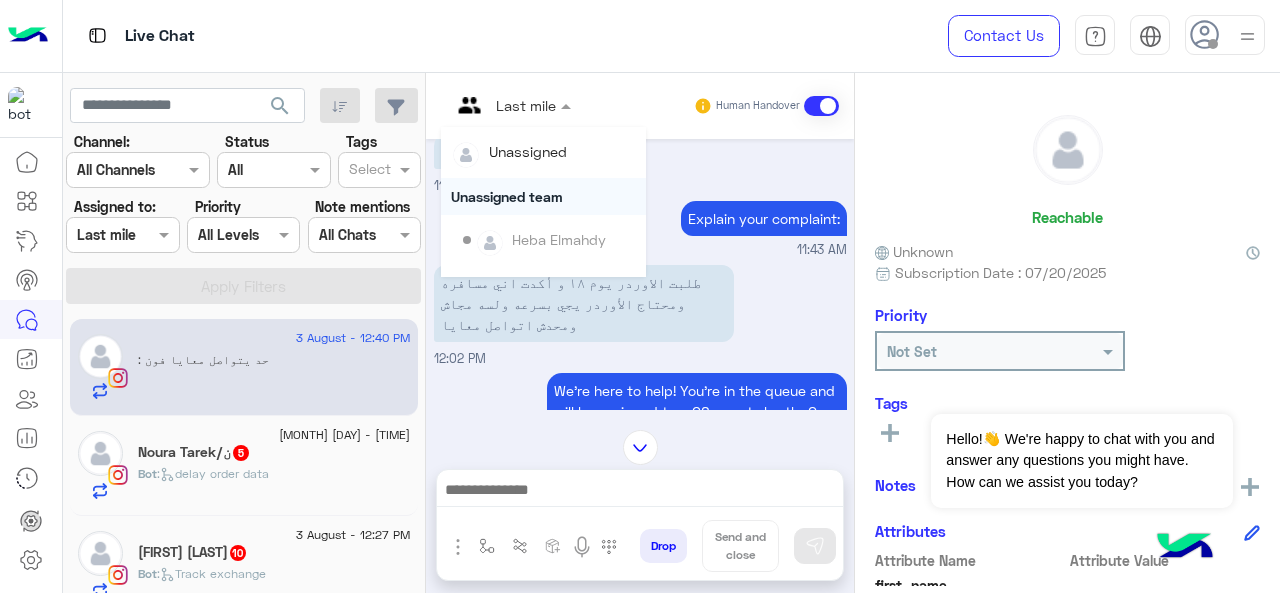 scroll, scrollTop: 304, scrollLeft: 0, axis: vertical 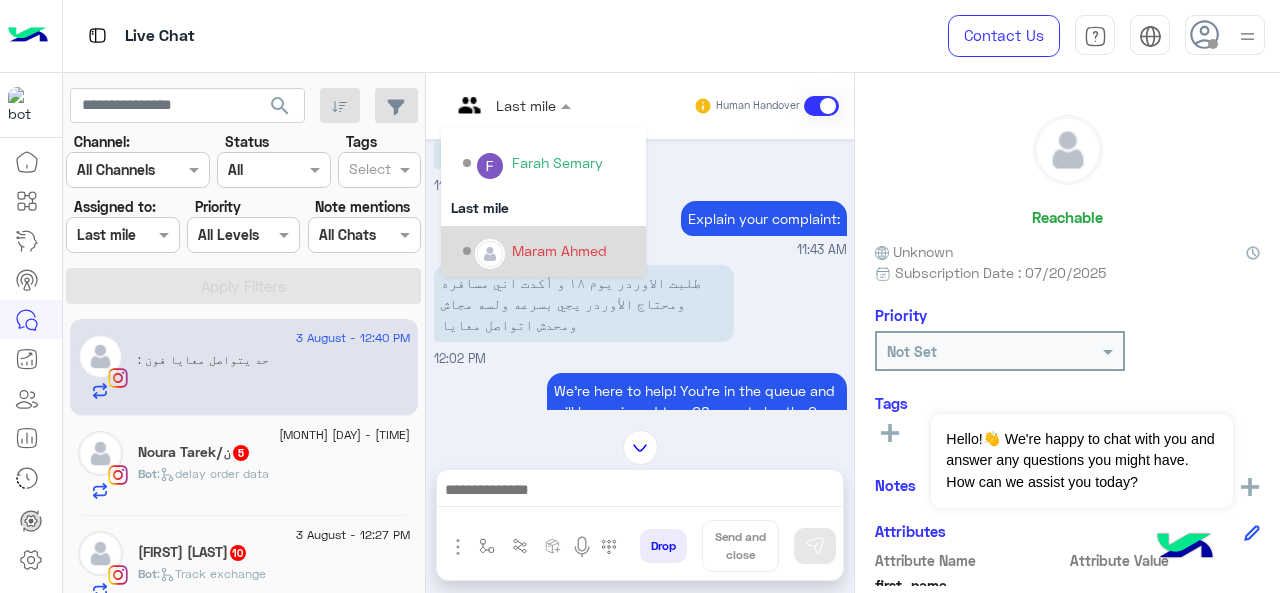 click on "Maram Ahmed" at bounding box center (559, 250) 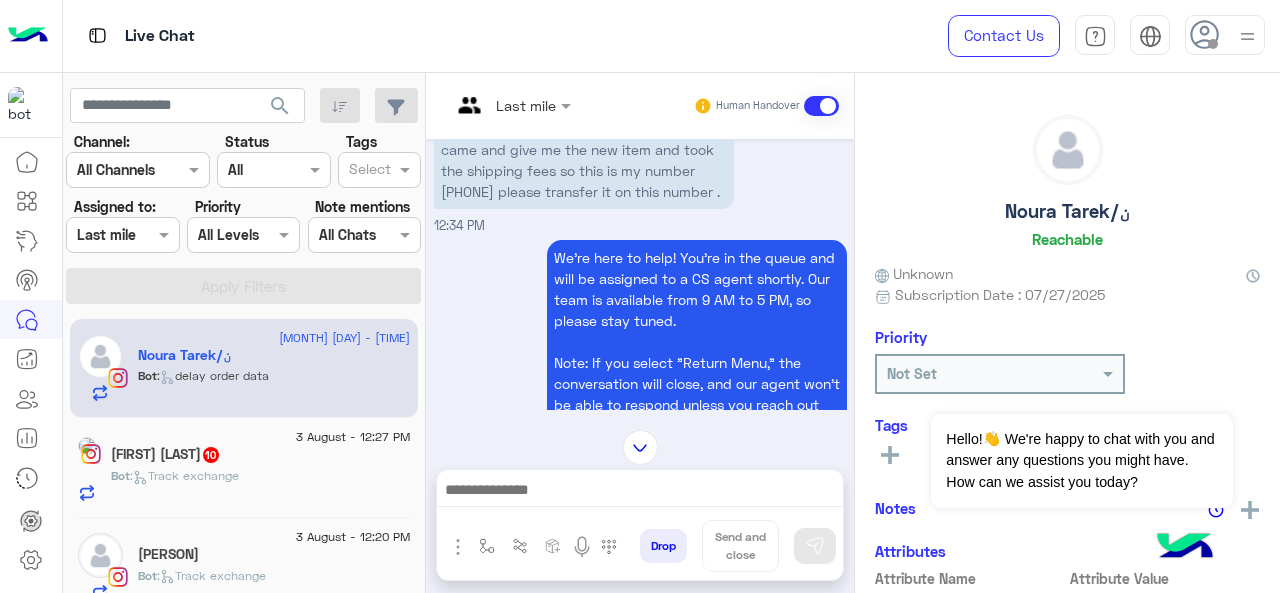 scroll, scrollTop: 601, scrollLeft: 0, axis: vertical 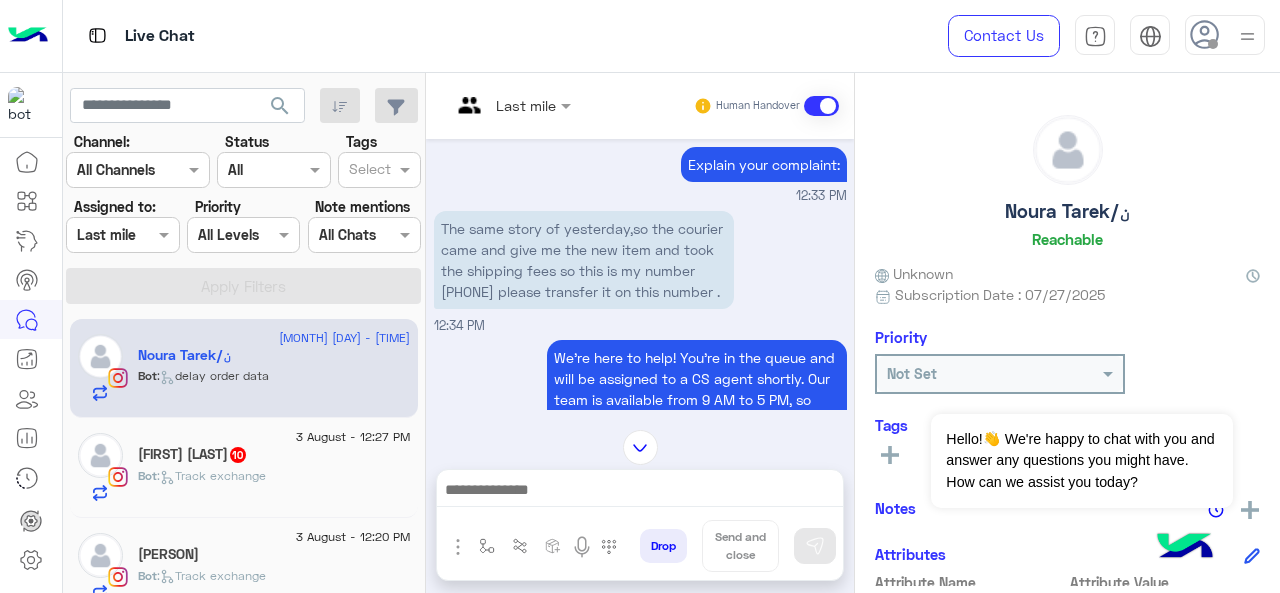 click at bounding box center (511, 104) 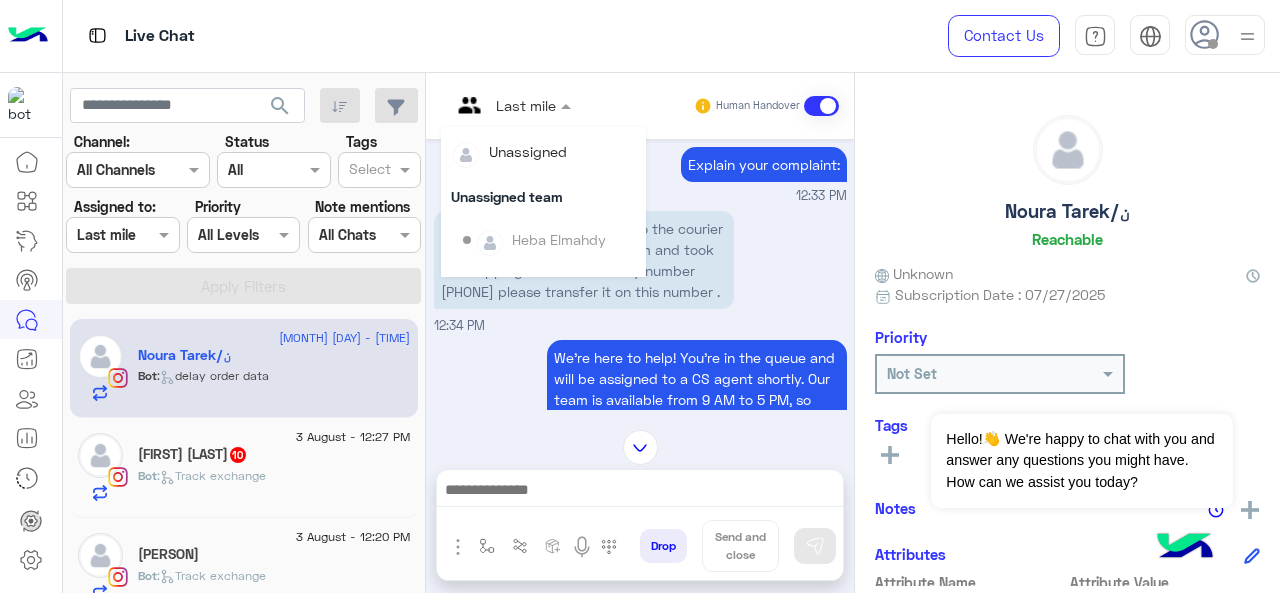 scroll, scrollTop: 304, scrollLeft: 0, axis: vertical 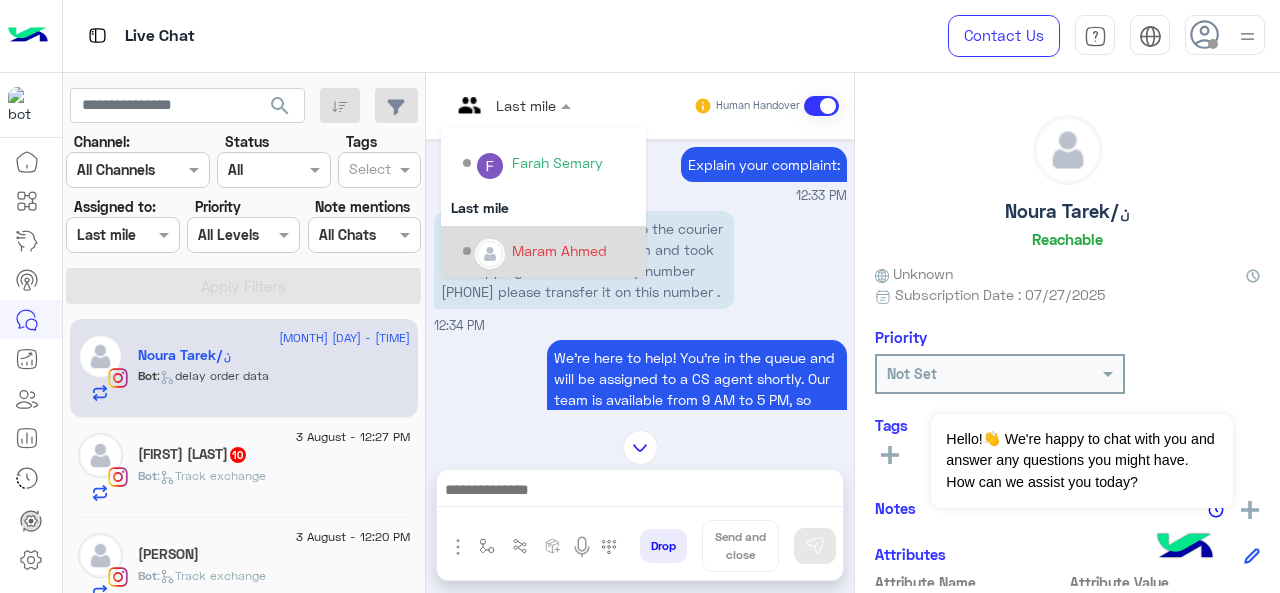 click on "Maram Ahmed" at bounding box center (559, 250) 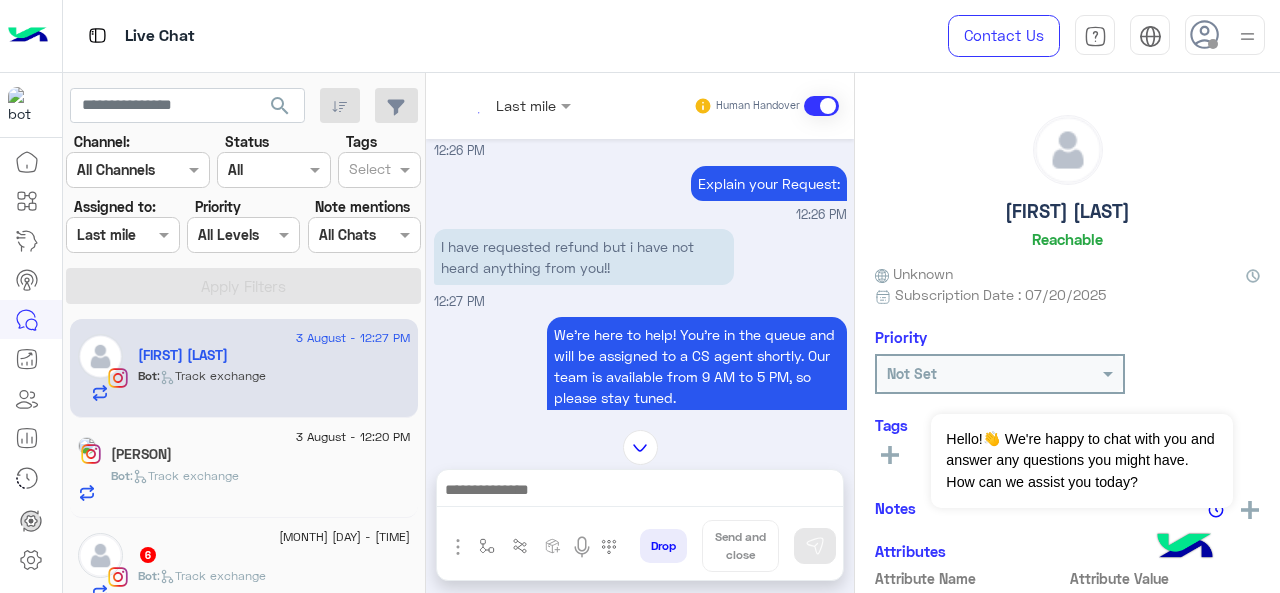 scroll, scrollTop: 485, scrollLeft: 0, axis: vertical 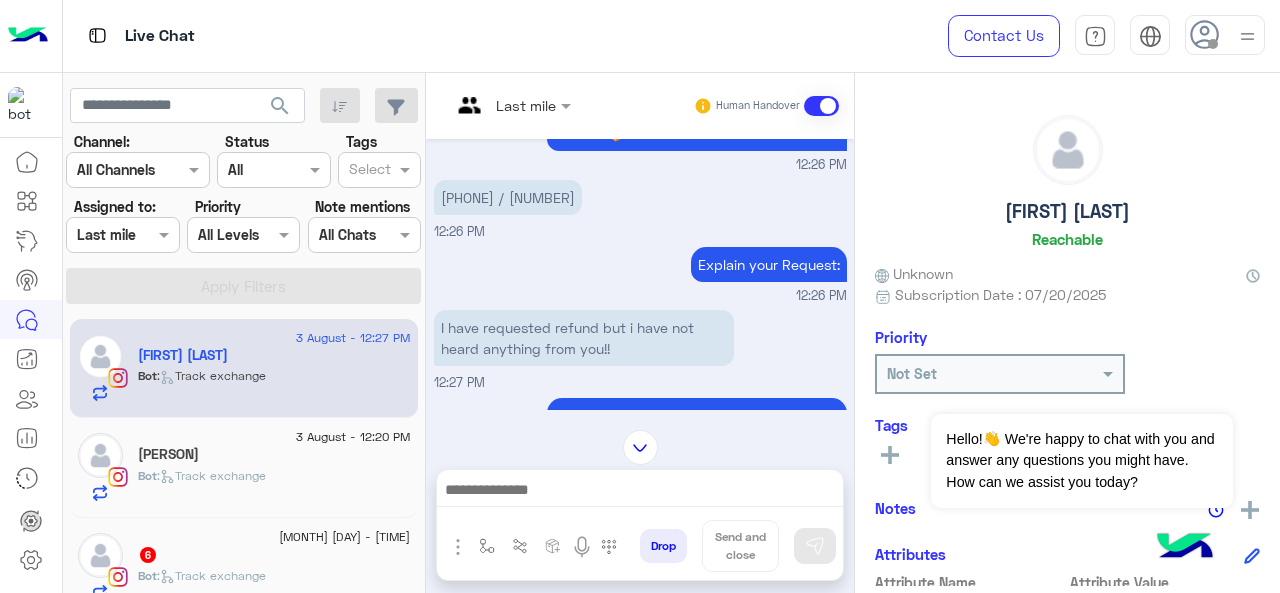 click at bounding box center [511, 104] 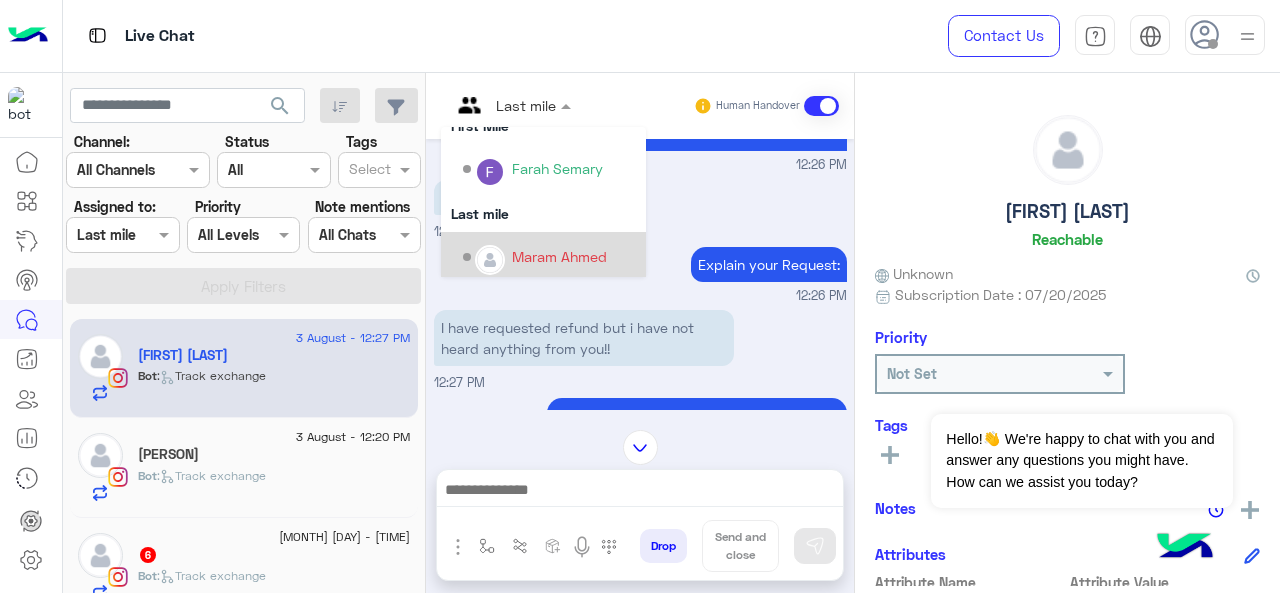 scroll, scrollTop: 304, scrollLeft: 0, axis: vertical 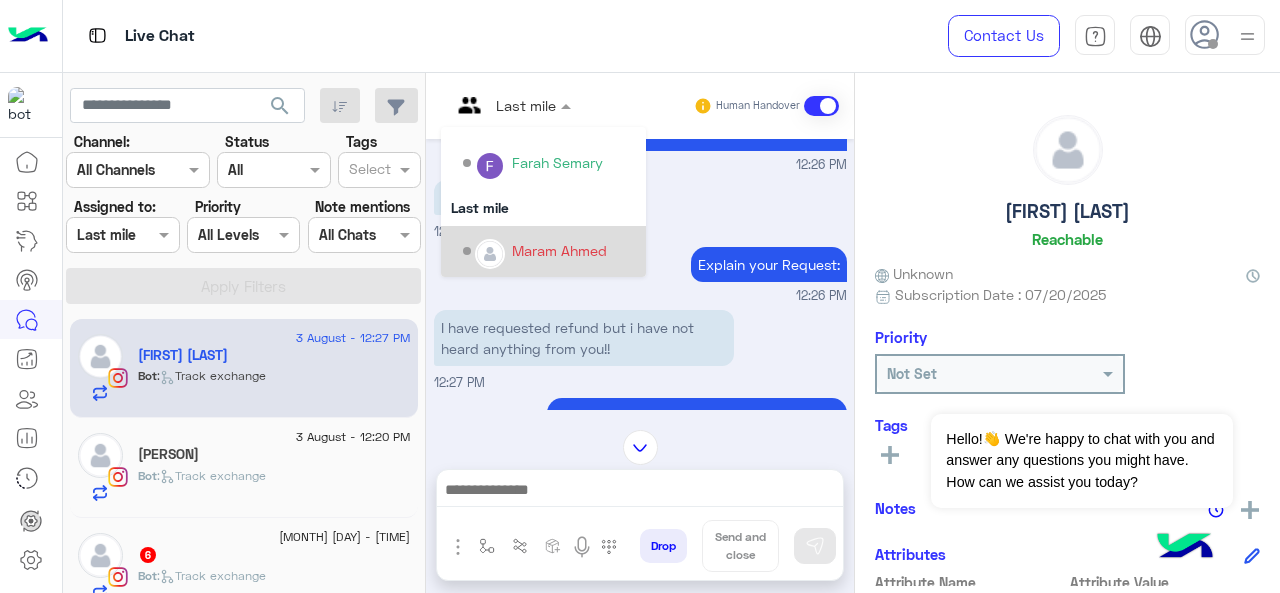click on "Maram Ahmed" at bounding box center (559, 250) 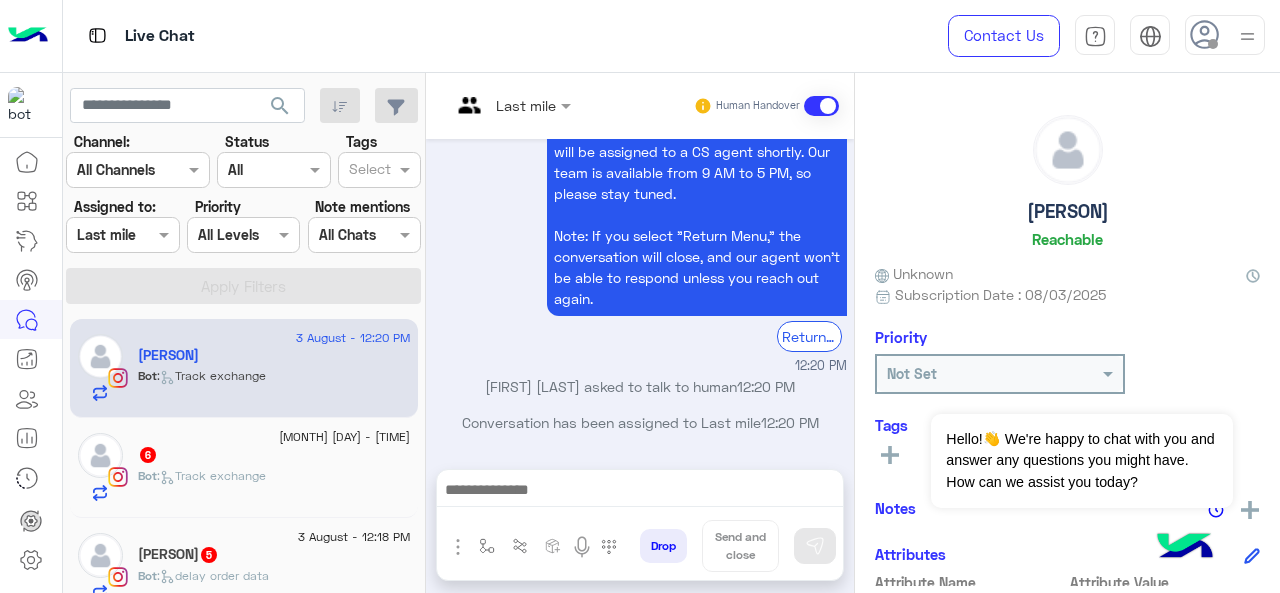 scroll, scrollTop: 548, scrollLeft: 0, axis: vertical 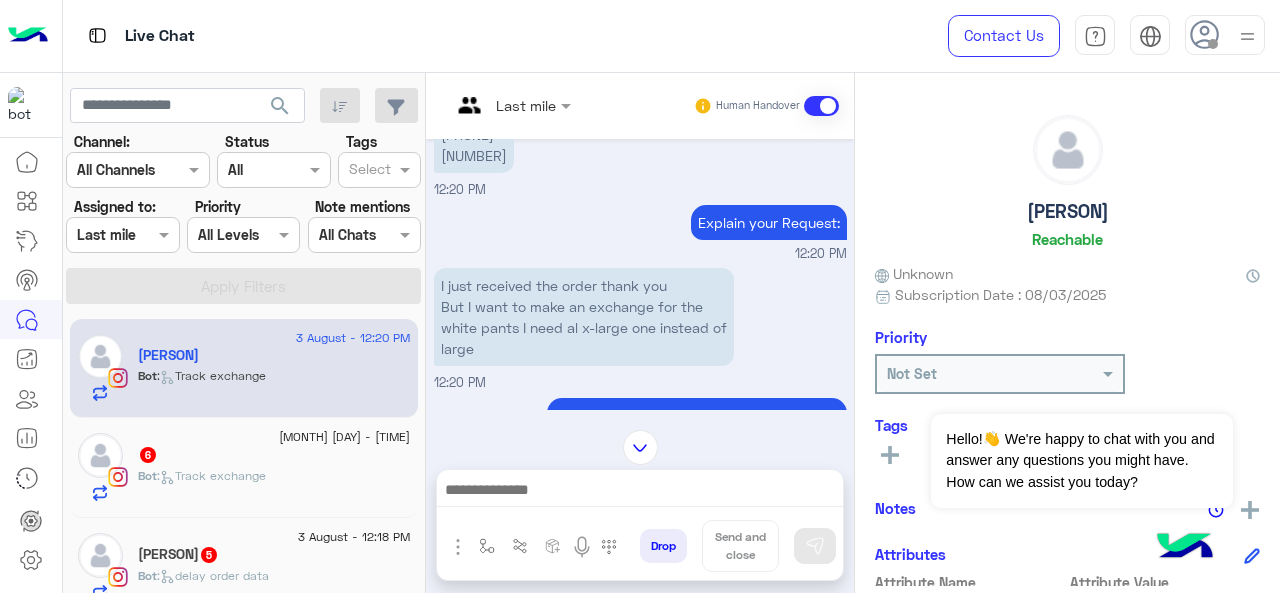 click at bounding box center (487, 105) 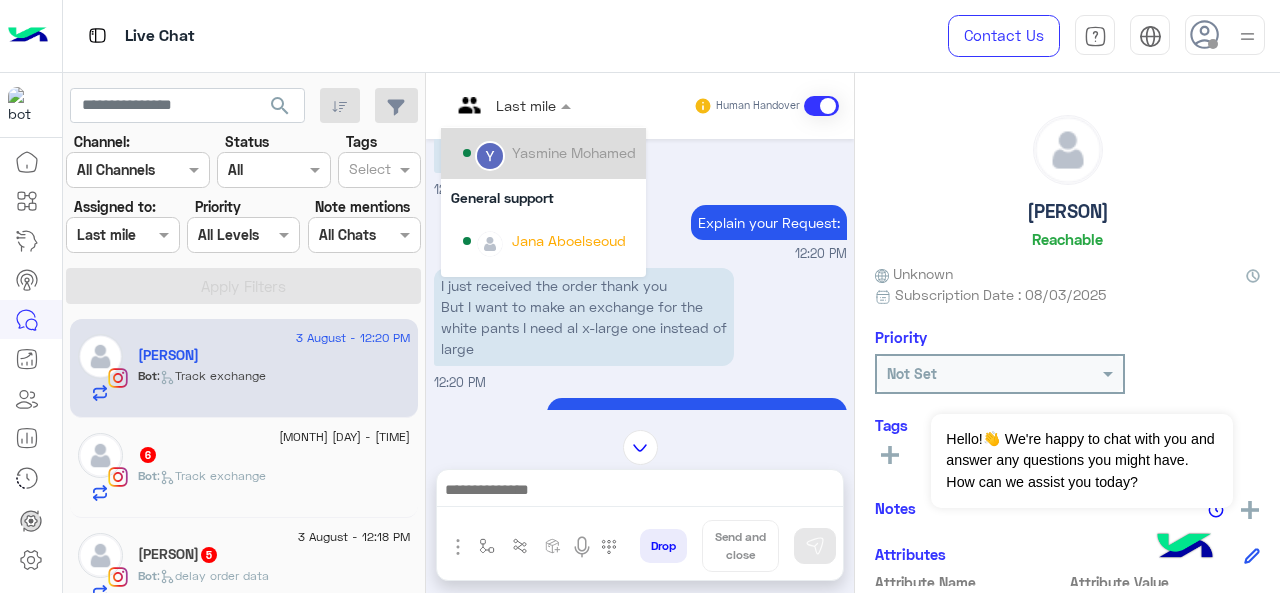 scroll, scrollTop: 304, scrollLeft: 0, axis: vertical 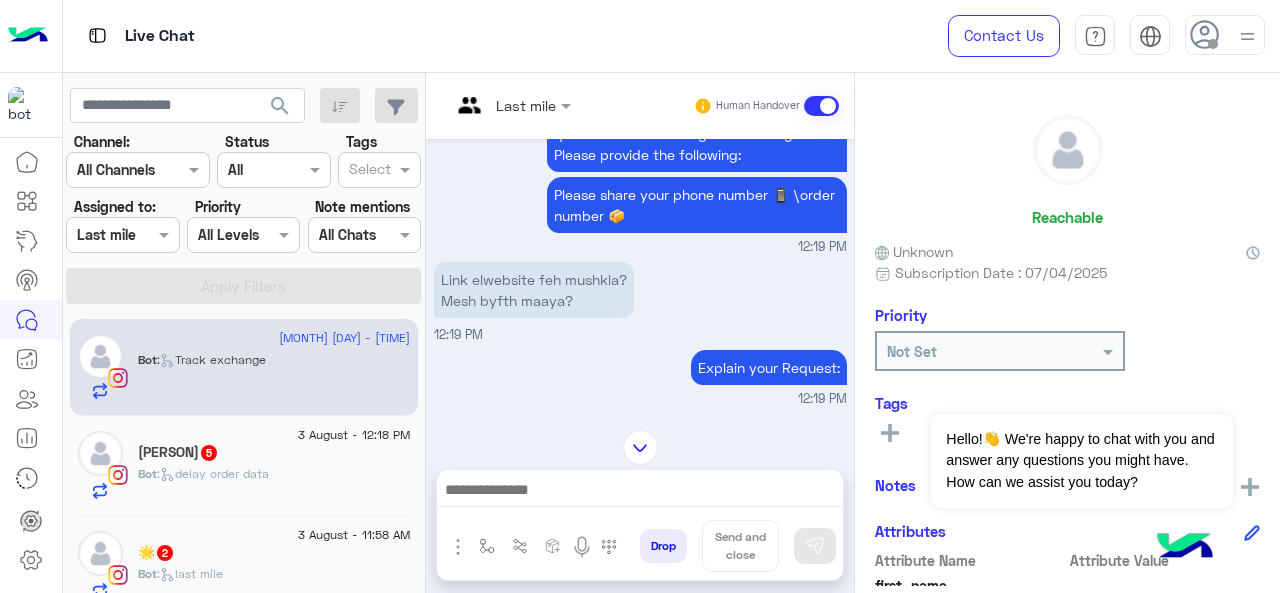 click on "Last mile" at bounding box center (503, 106) 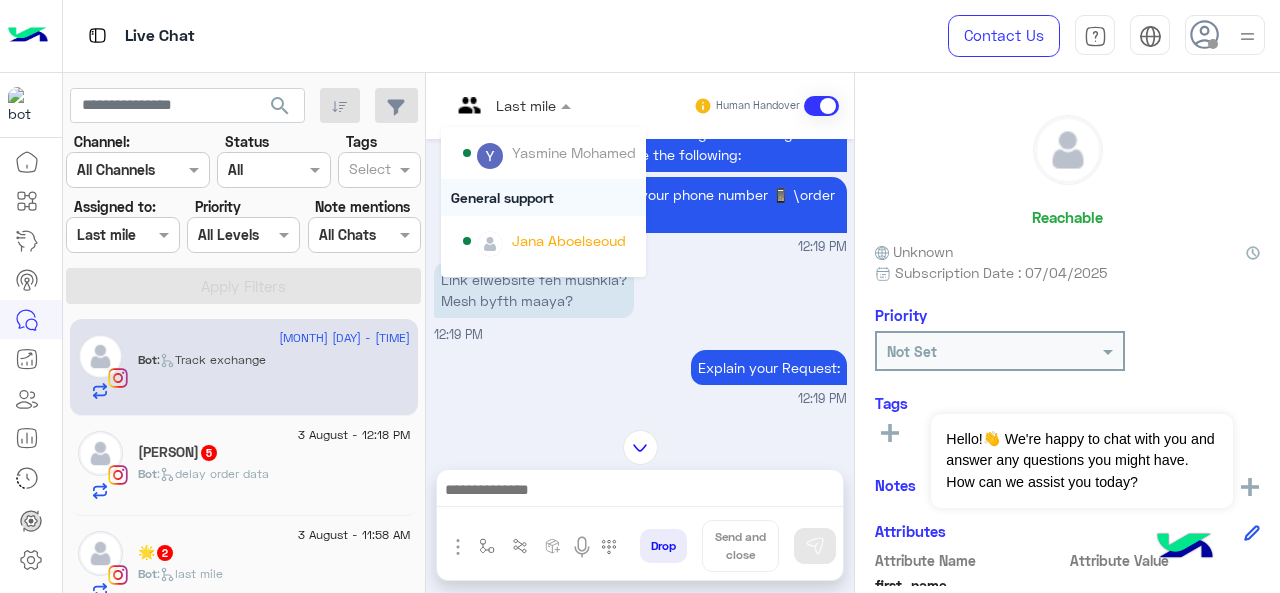 scroll, scrollTop: 200, scrollLeft: 0, axis: vertical 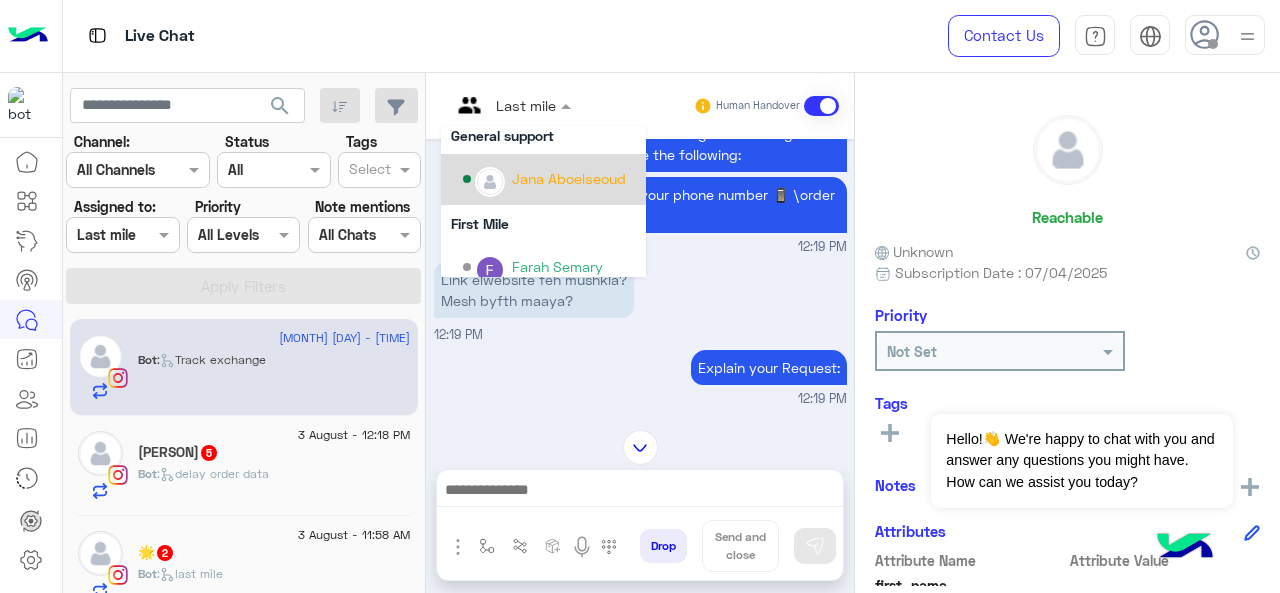 click on "Jana Aboelseoud" at bounding box center [569, 178] 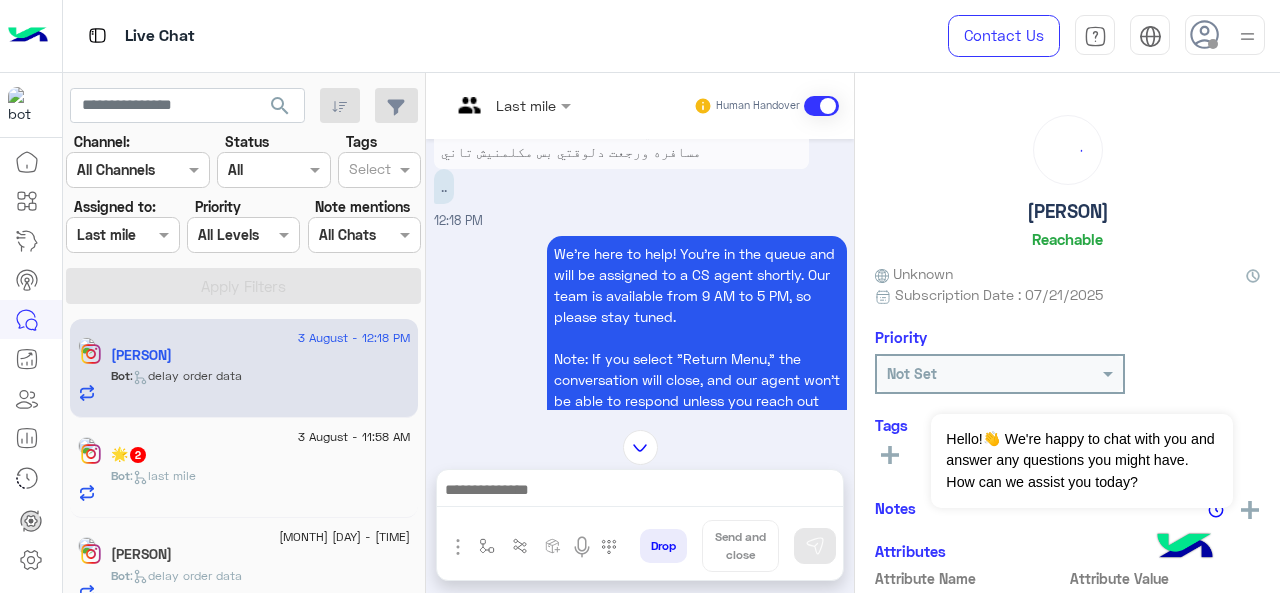 scroll, scrollTop: 604, scrollLeft: 0, axis: vertical 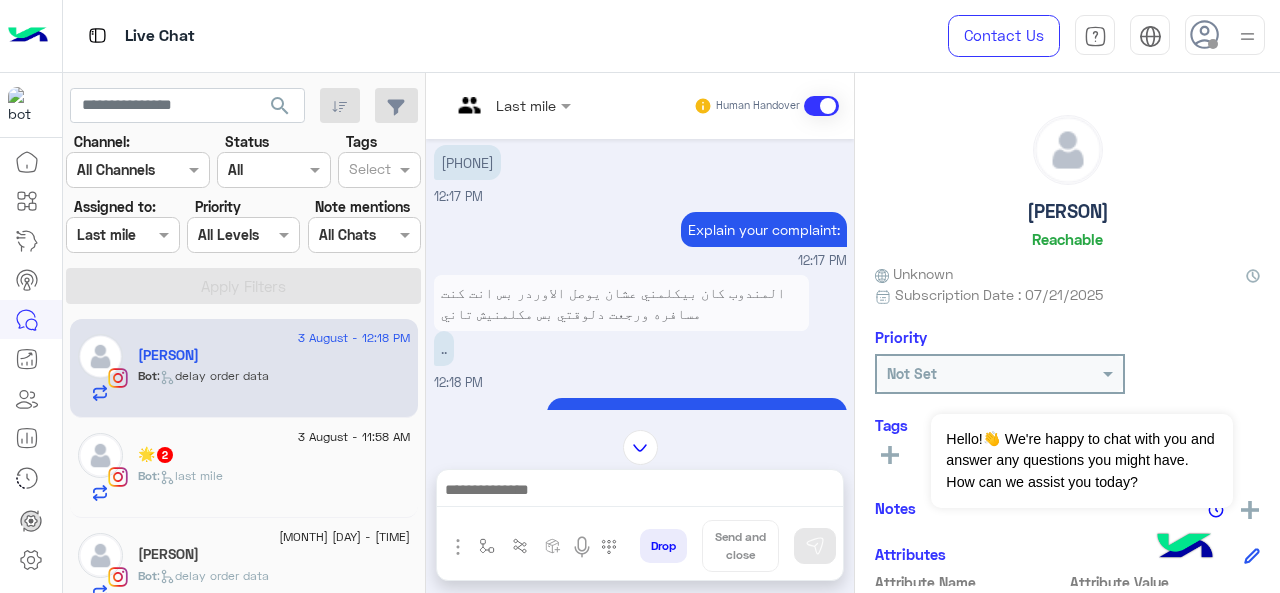 click at bounding box center (511, 104) 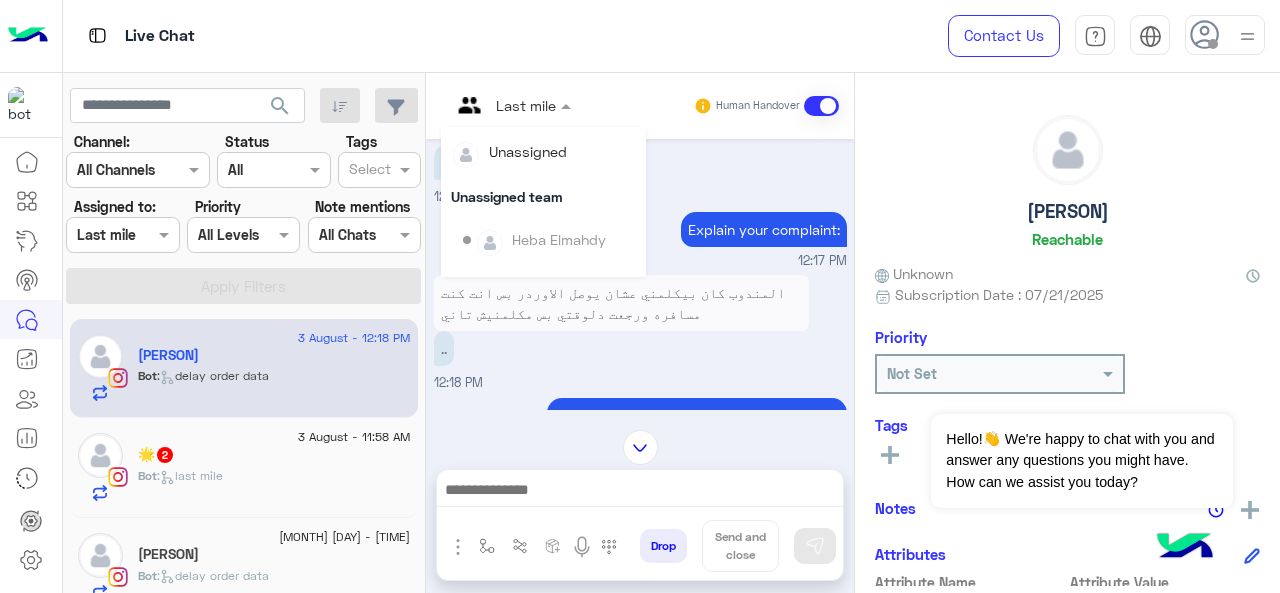 scroll, scrollTop: 304, scrollLeft: 0, axis: vertical 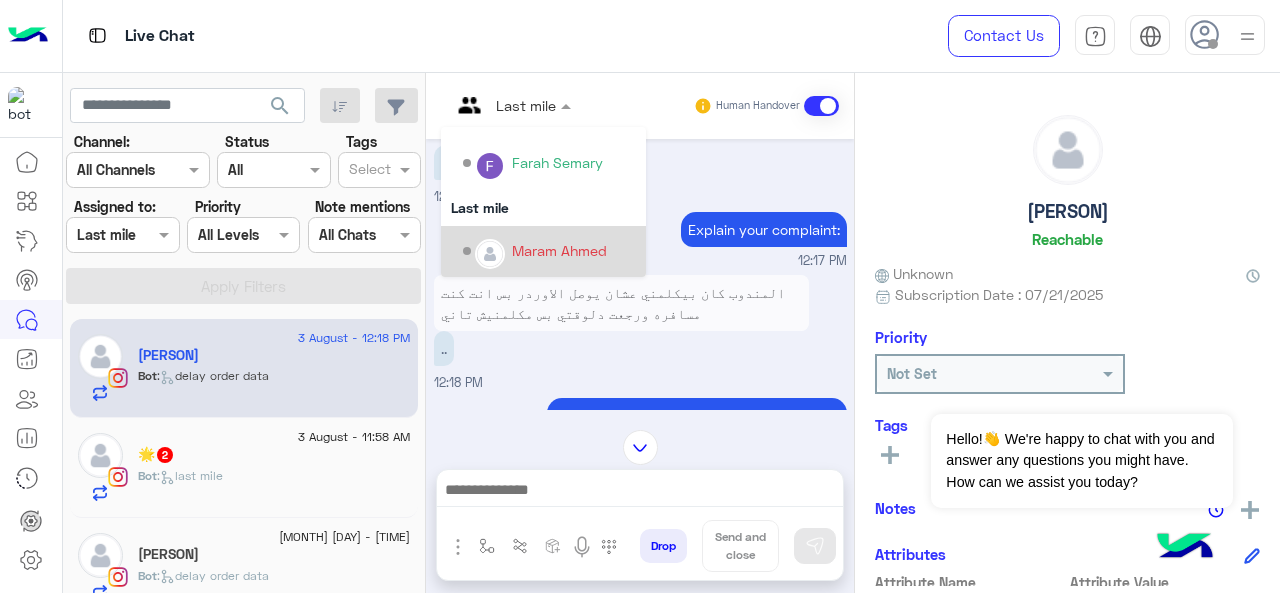 click on "Maram Ahmed" at bounding box center [559, 250] 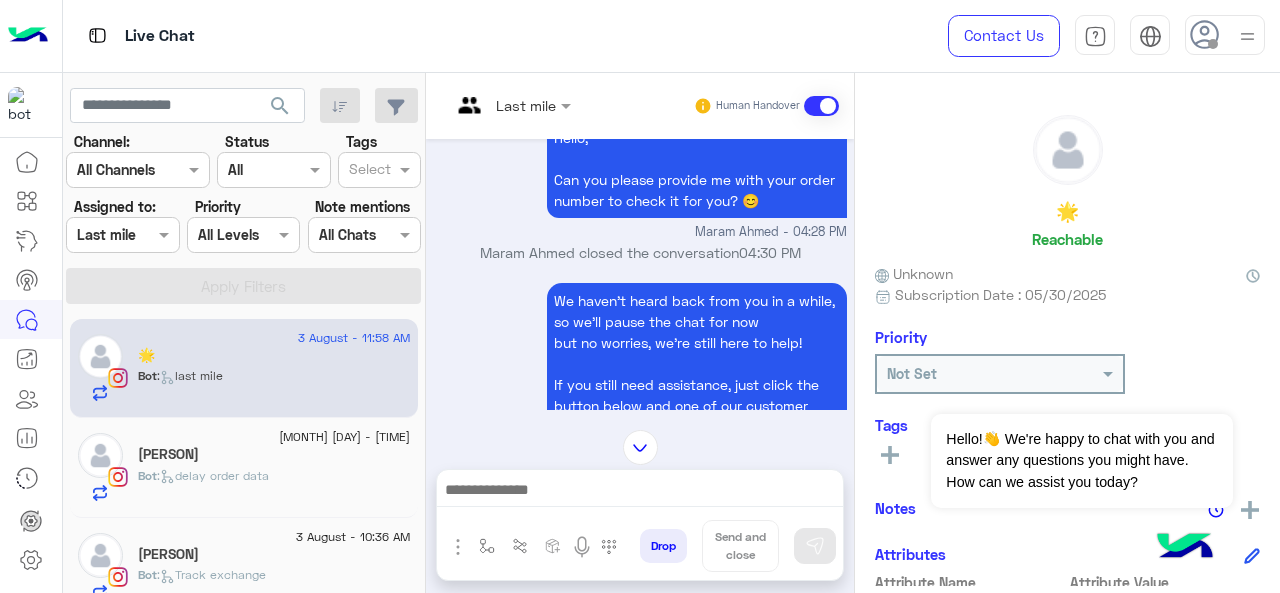 scroll, scrollTop: 88, scrollLeft: 0, axis: vertical 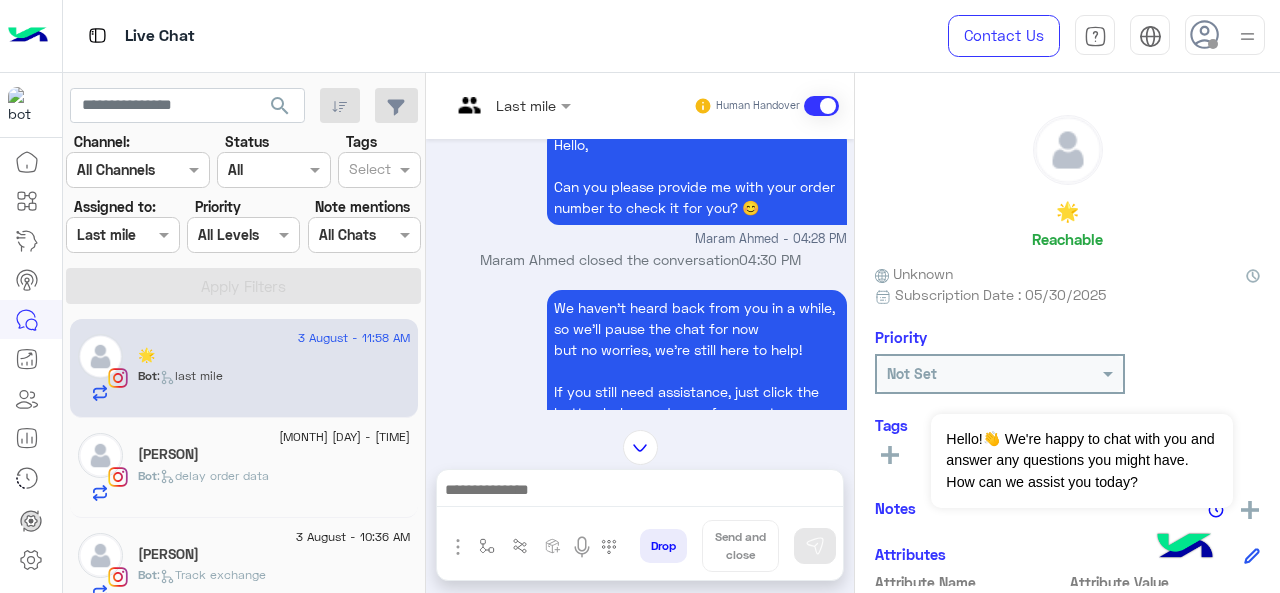 click at bounding box center (511, 104) 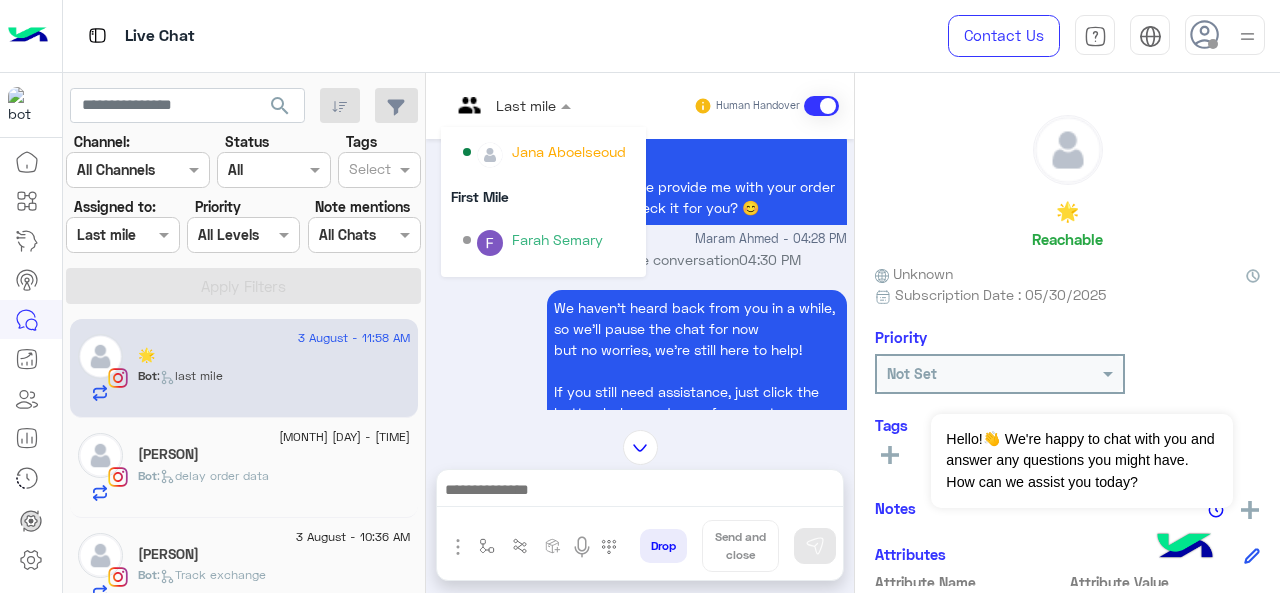 scroll, scrollTop: 304, scrollLeft: 0, axis: vertical 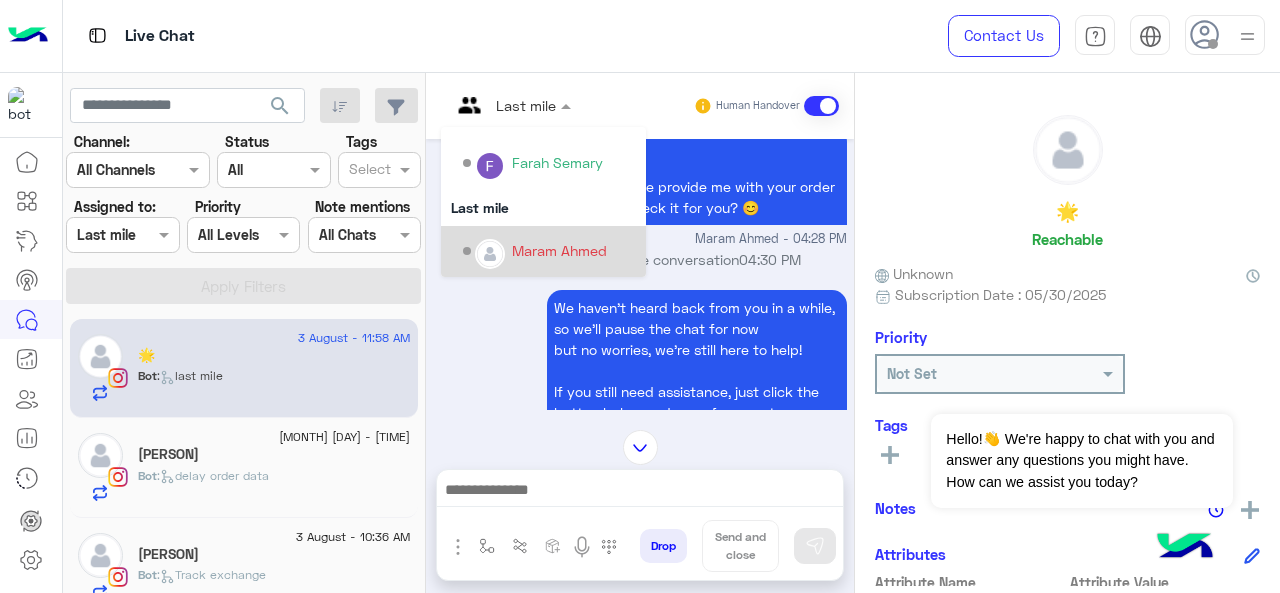 click on "Maram Ahmed" at bounding box center [559, 250] 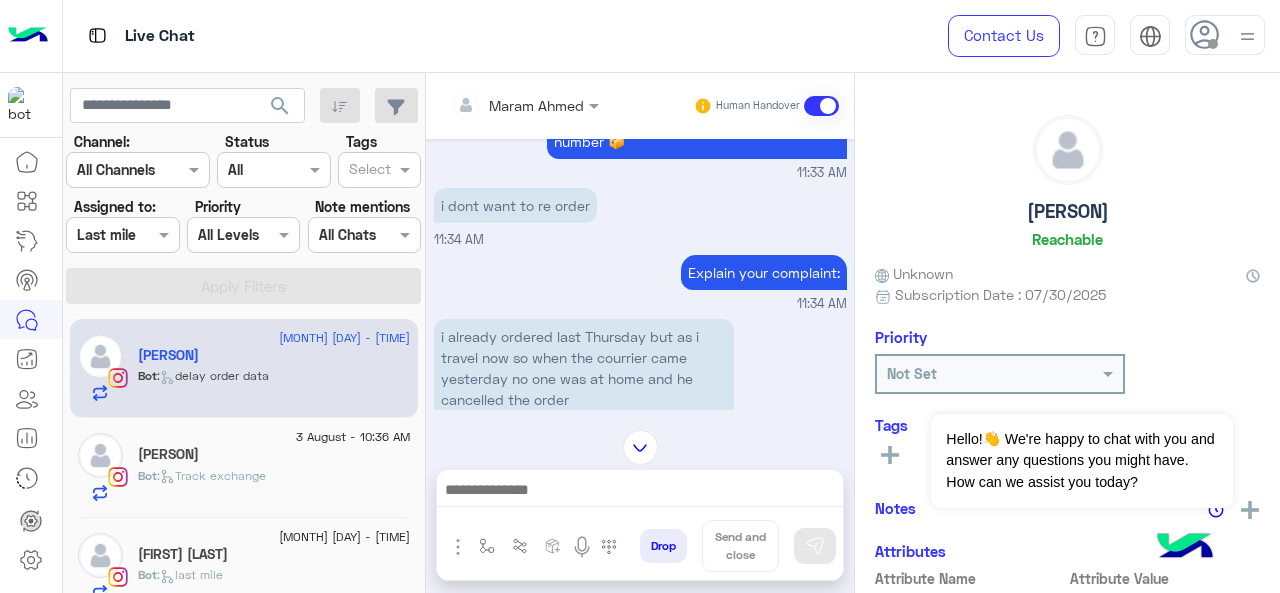 scroll, scrollTop: 480, scrollLeft: 0, axis: vertical 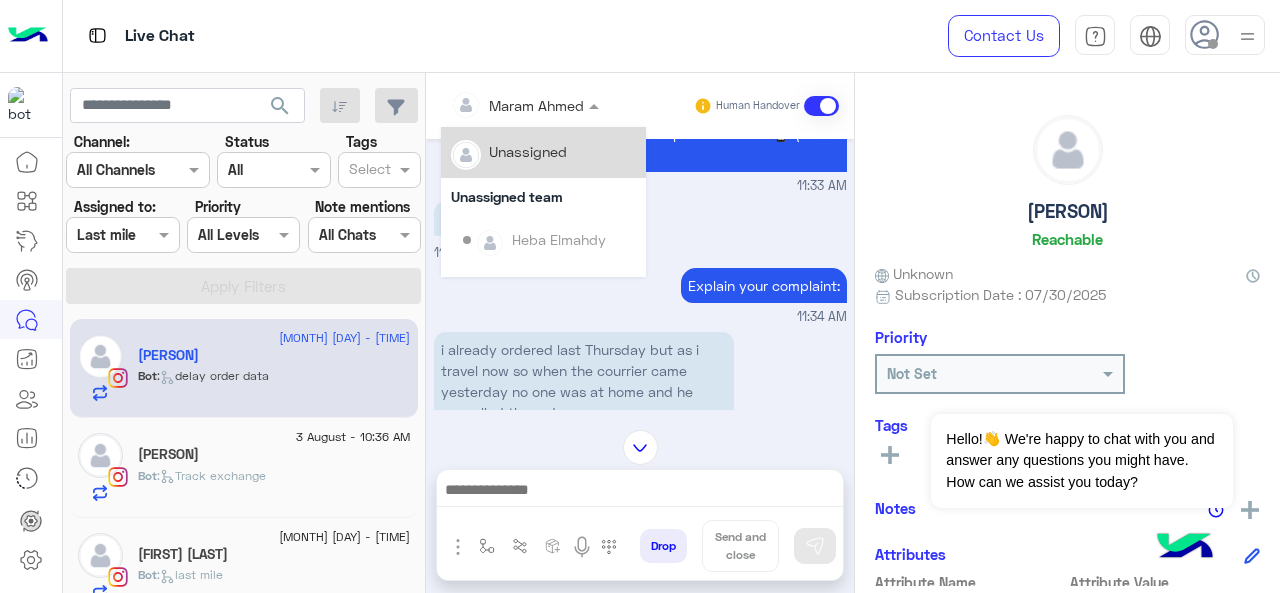 click at bounding box center [499, 105] 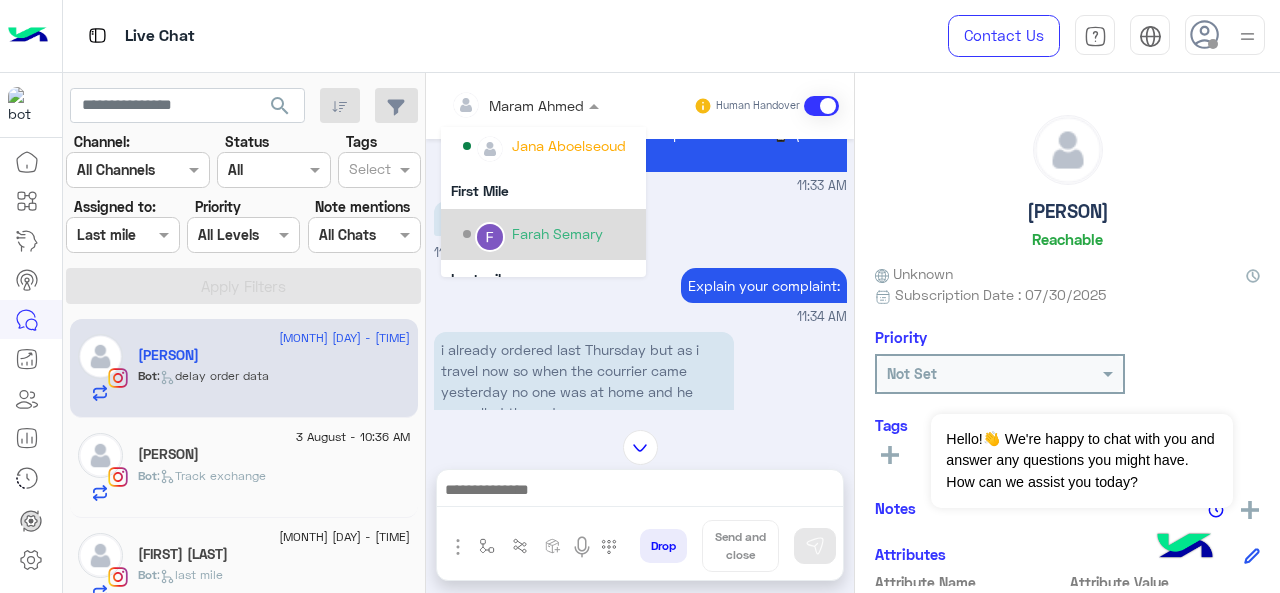 scroll, scrollTop: 204, scrollLeft: 0, axis: vertical 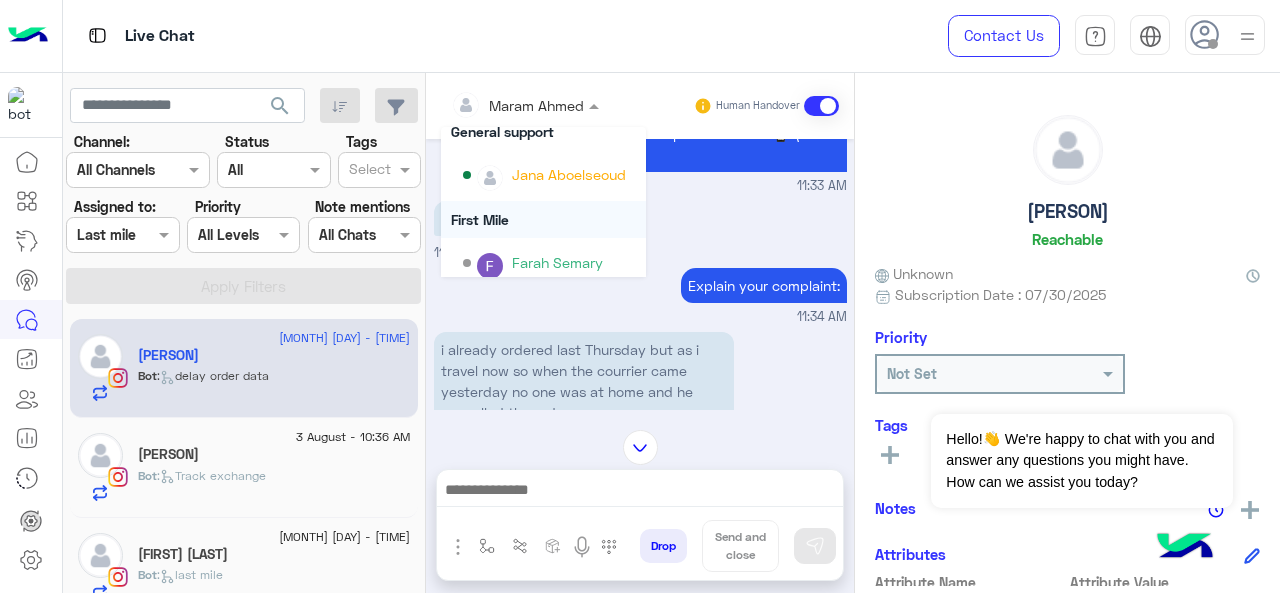 click on "Jana Aboelseoud" at bounding box center (569, 174) 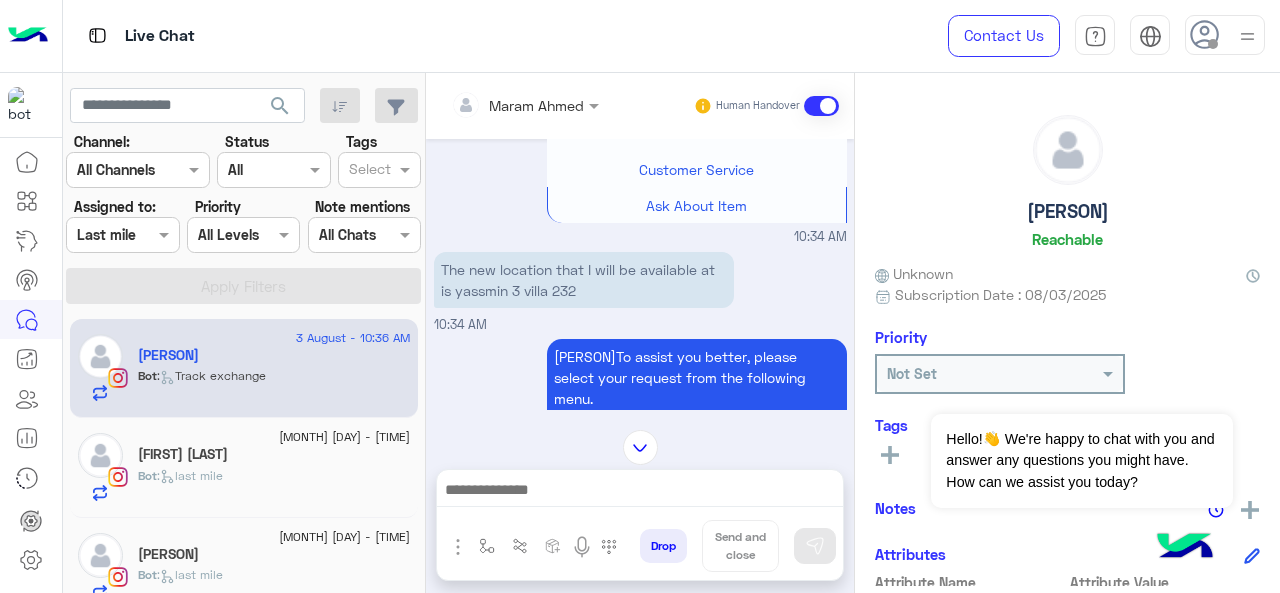 scroll, scrollTop: 749, scrollLeft: 0, axis: vertical 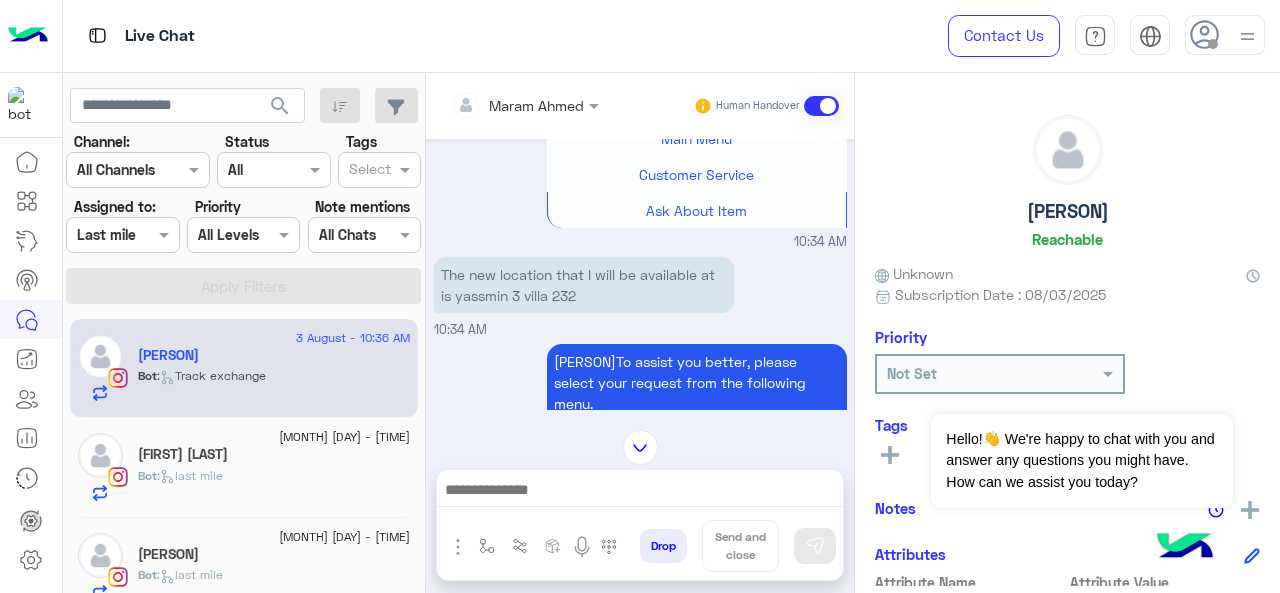 click at bounding box center (525, 104) 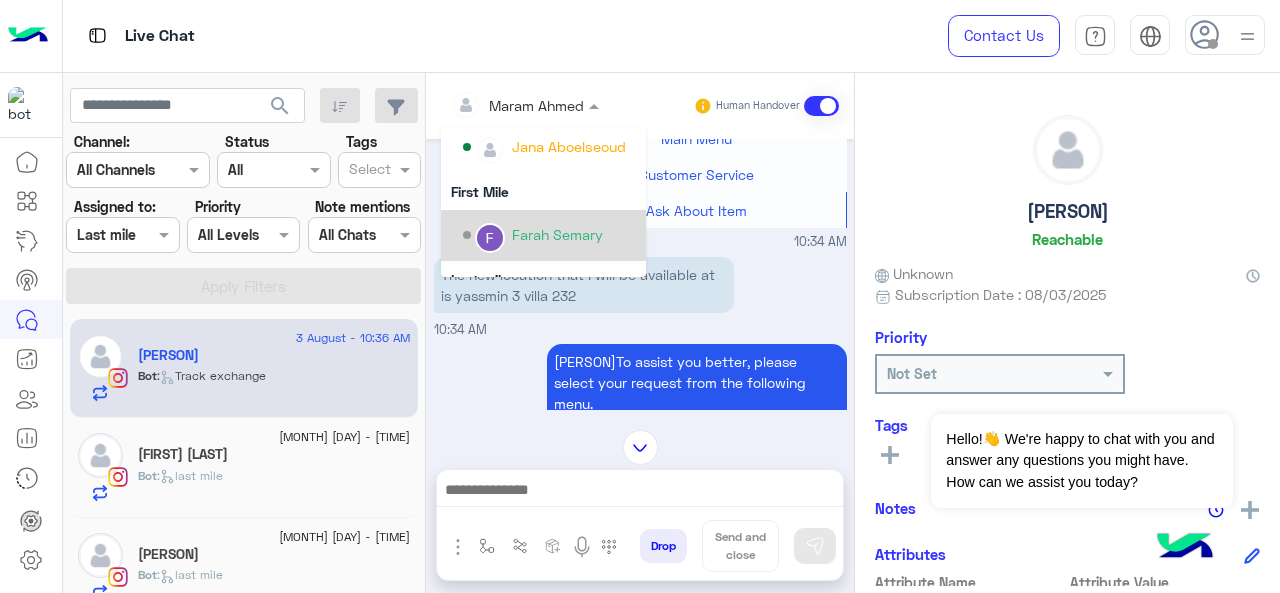 scroll, scrollTop: 200, scrollLeft: 0, axis: vertical 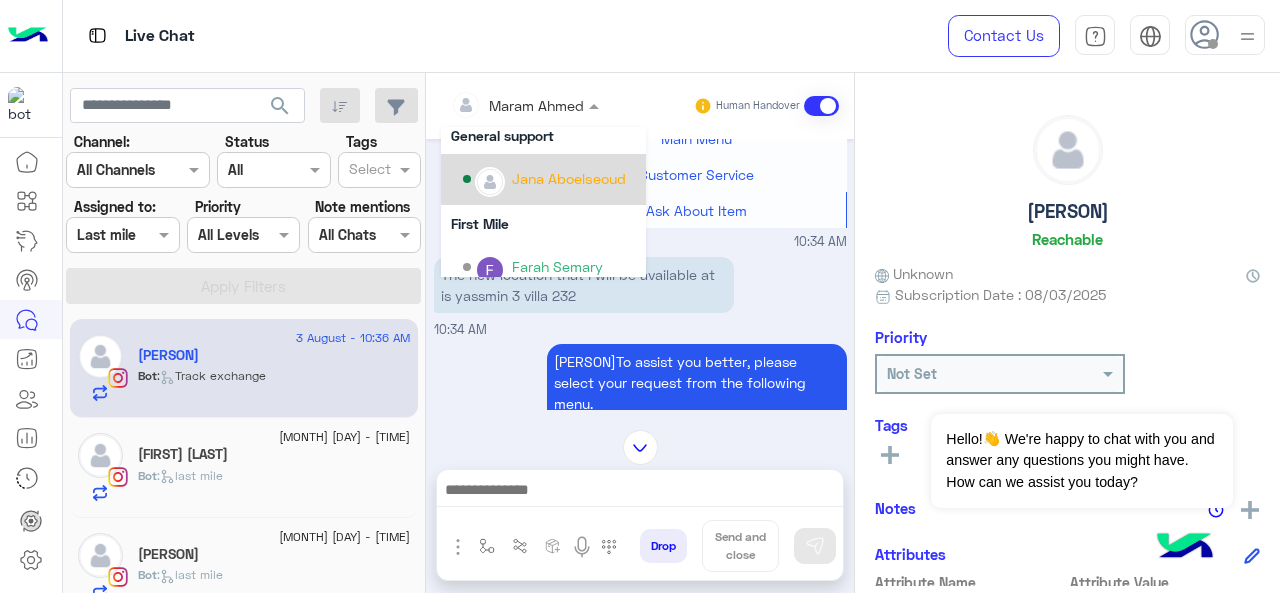 click on "Jana Aboelseoud" at bounding box center [569, 178] 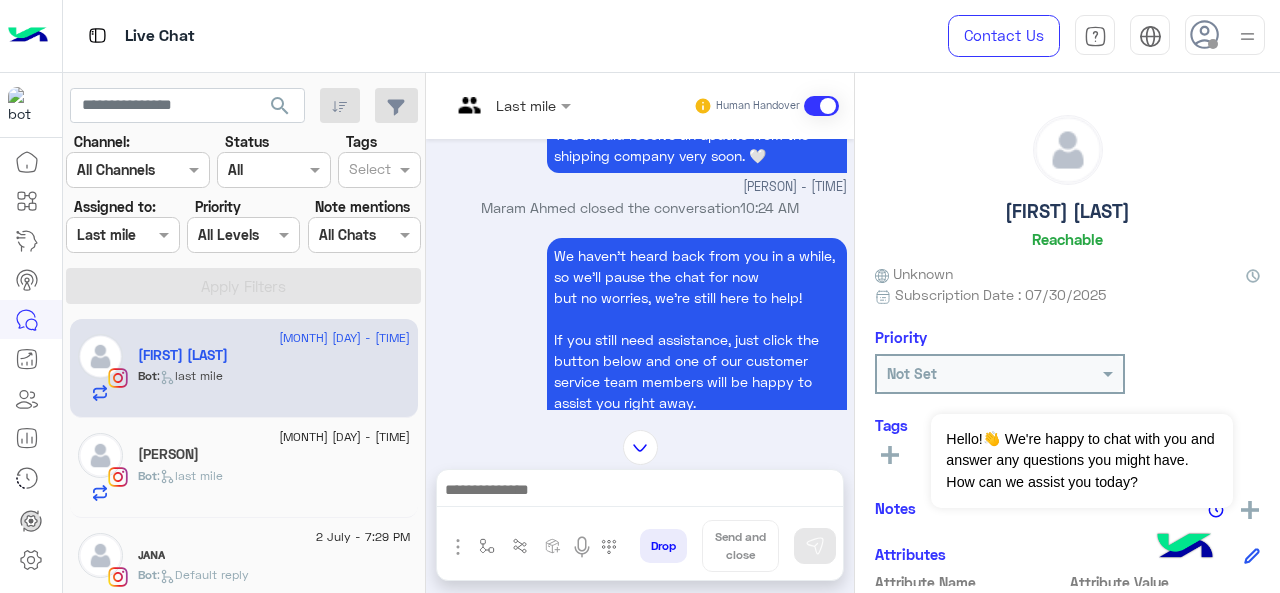 scroll, scrollTop: 260, scrollLeft: 0, axis: vertical 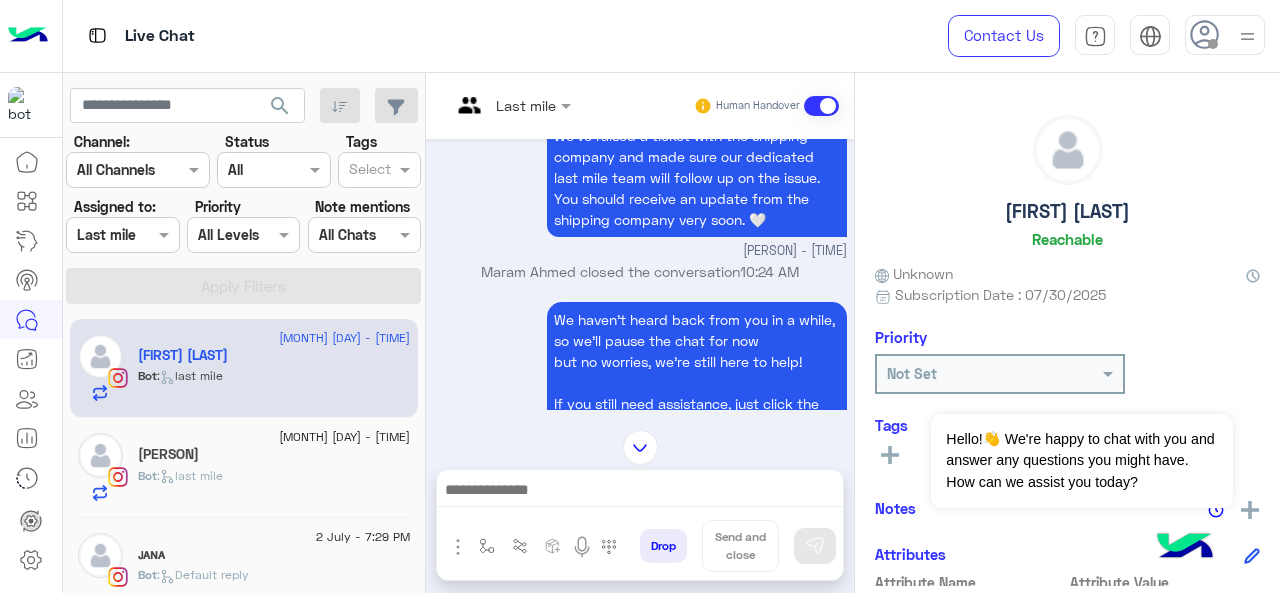 click on "[FIRST] [LAST]" 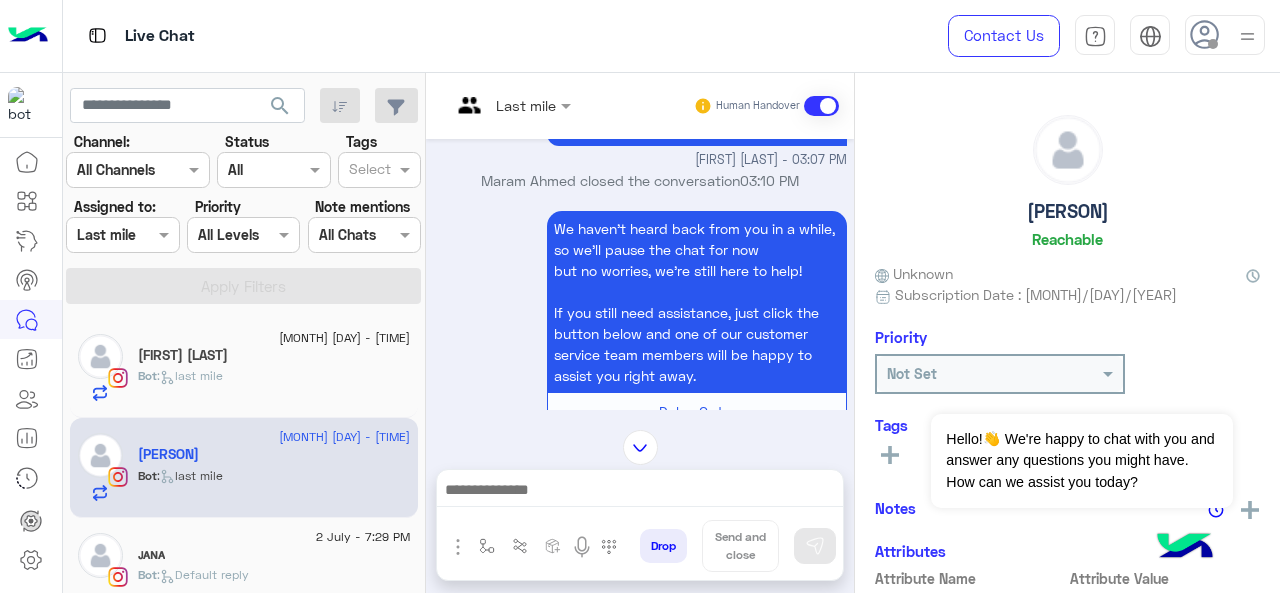 scroll, scrollTop: 254, scrollLeft: 0, axis: vertical 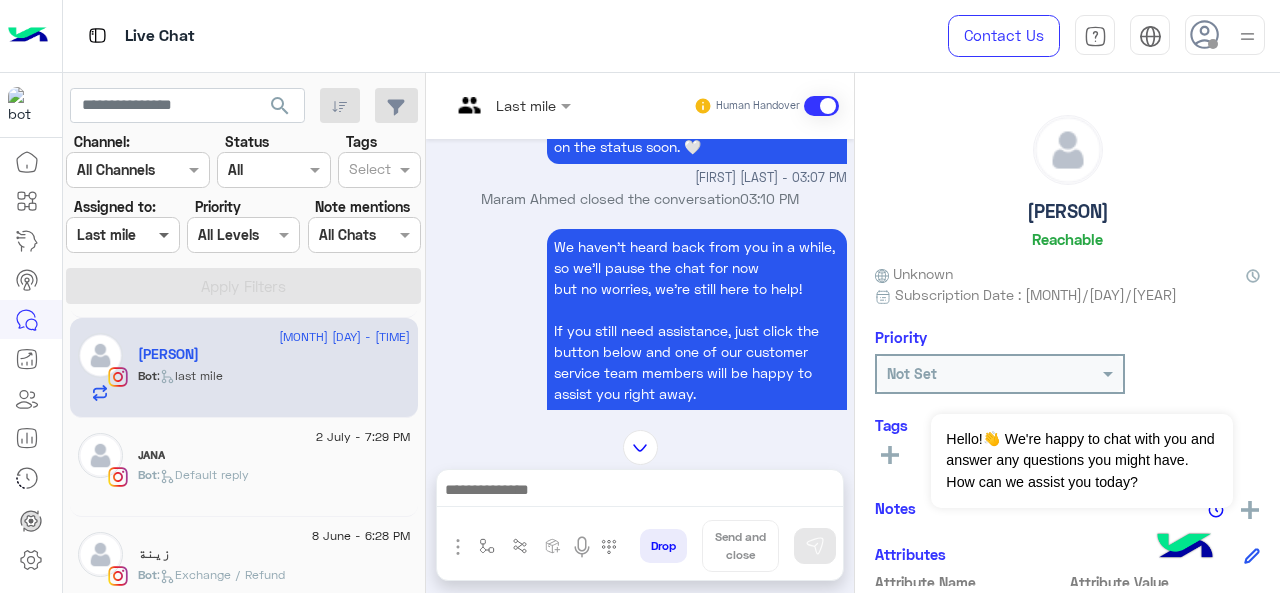 click at bounding box center [166, 234] 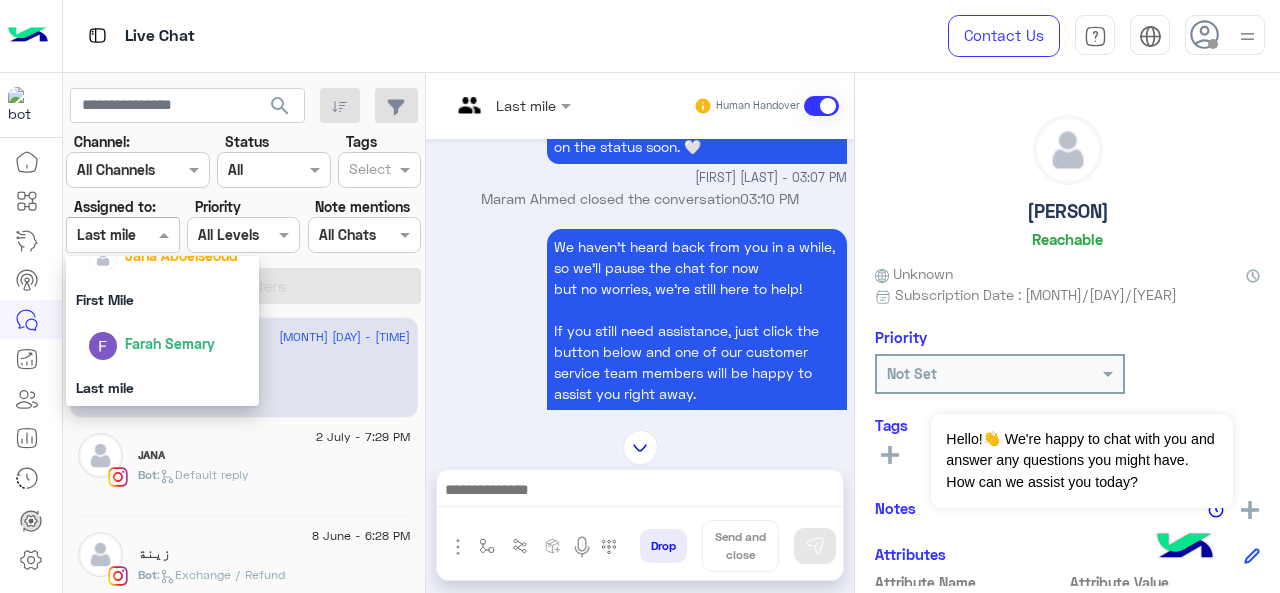 scroll, scrollTop: 341, scrollLeft: 0, axis: vertical 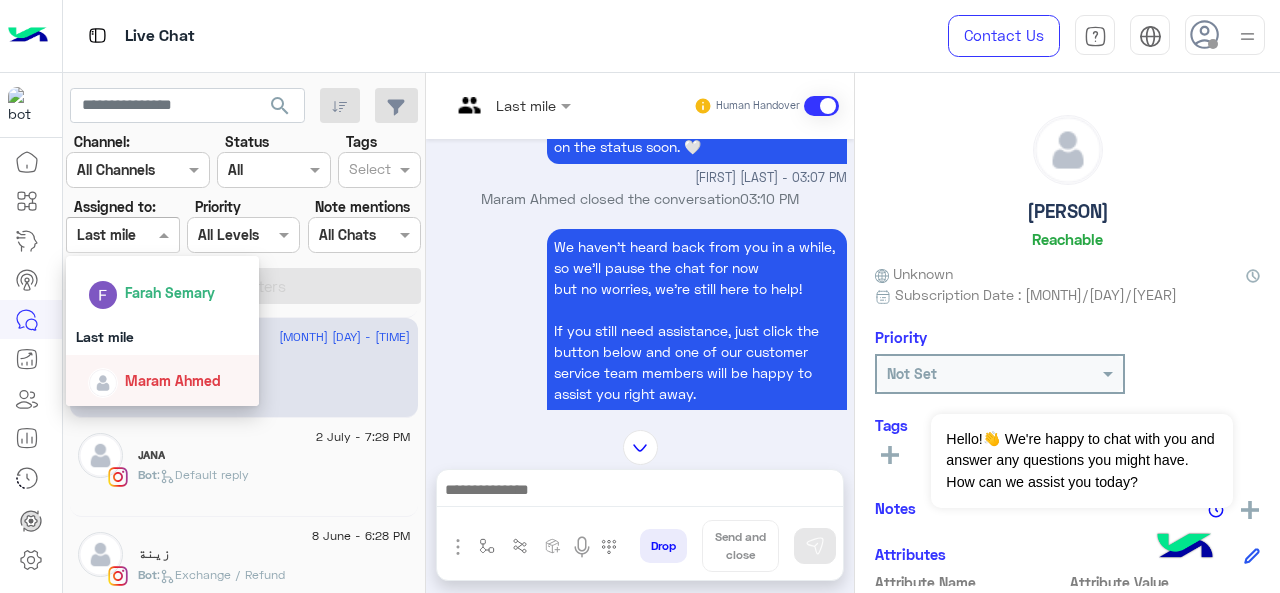 click on "Maram Ahmed" at bounding box center (173, 380) 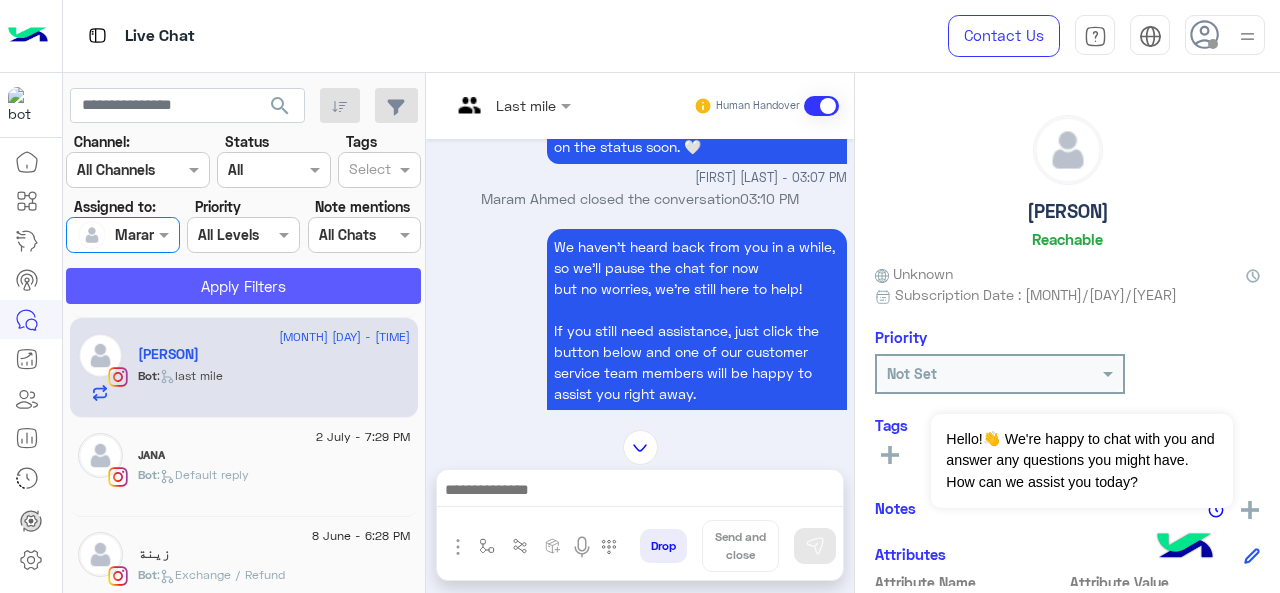 click on "Apply Filters" 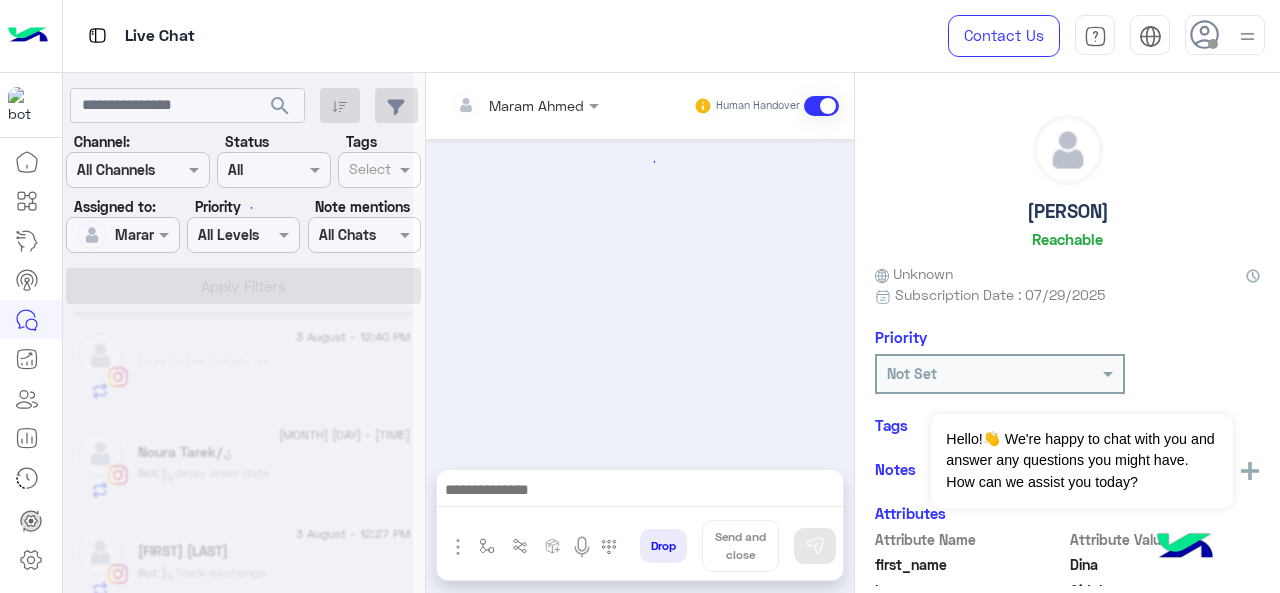 scroll, scrollTop: 775, scrollLeft: 0, axis: vertical 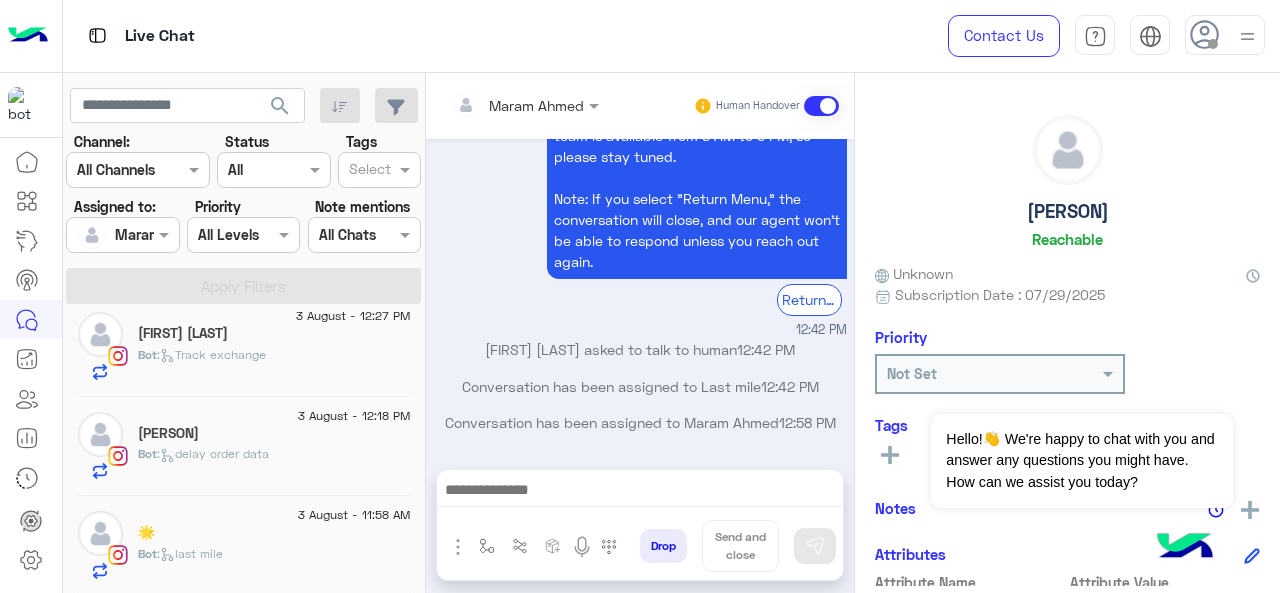 click on ":   last mile" 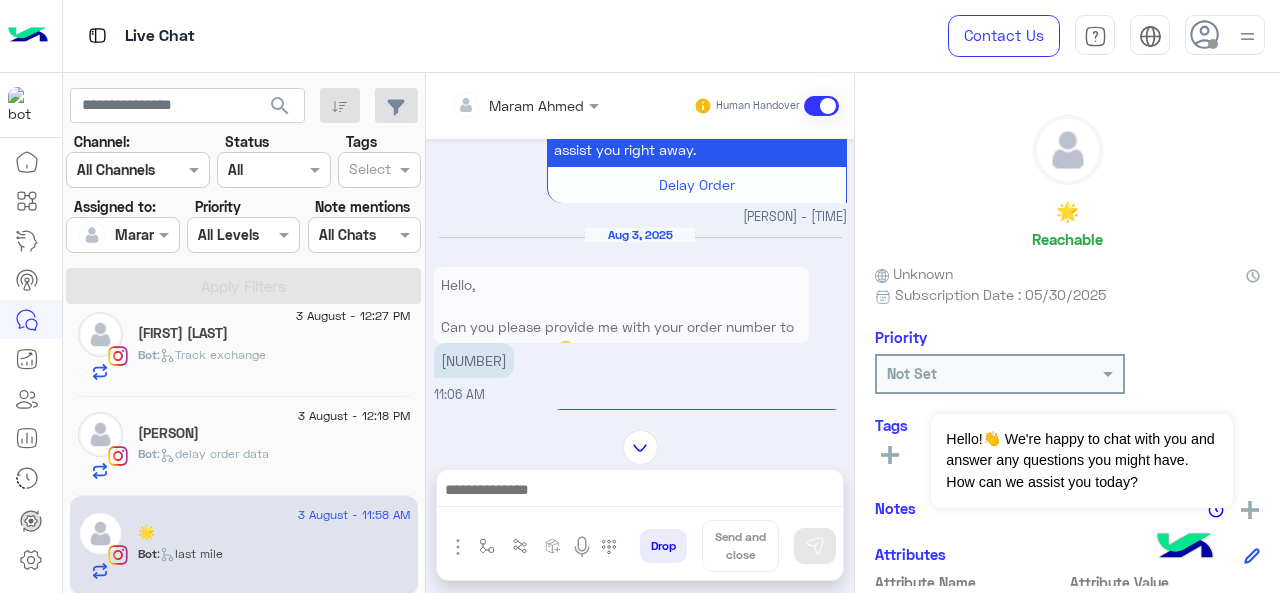 scroll, scrollTop: 388, scrollLeft: 0, axis: vertical 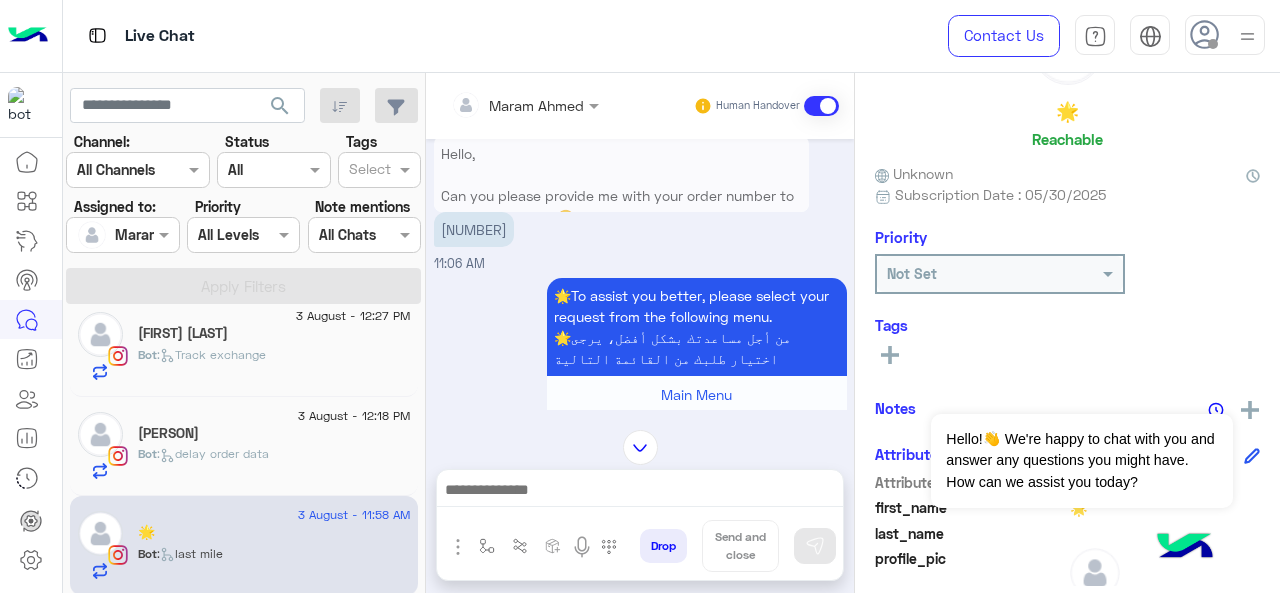 click on "103997" at bounding box center [474, 229] 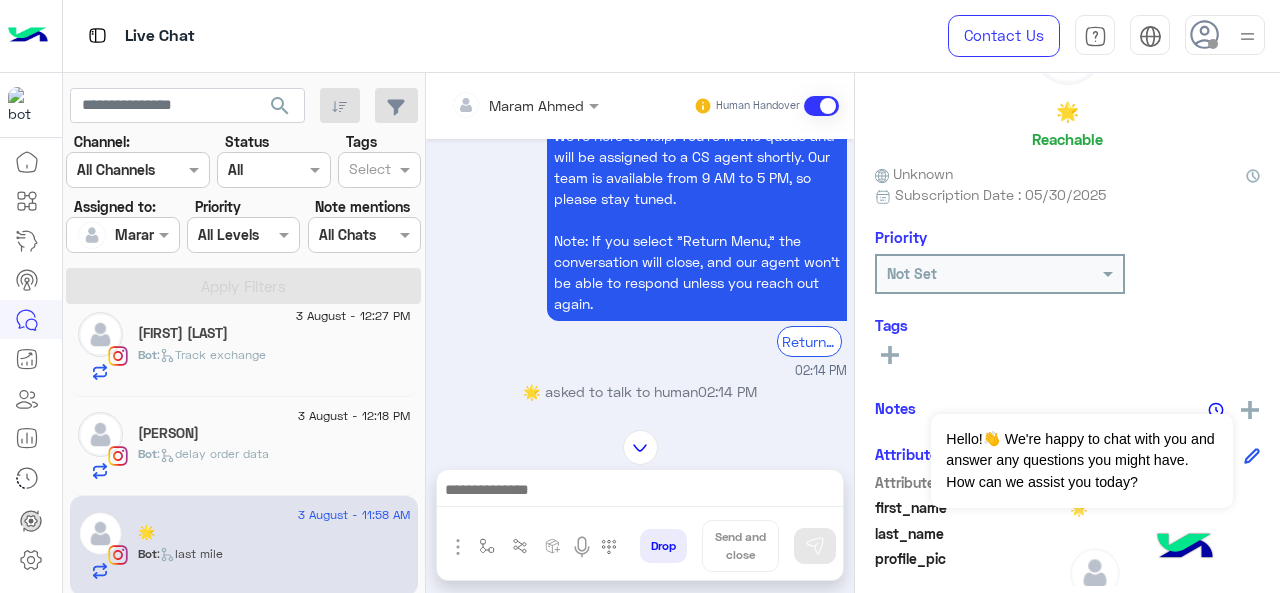 scroll, scrollTop: 100, scrollLeft: 0, axis: vertical 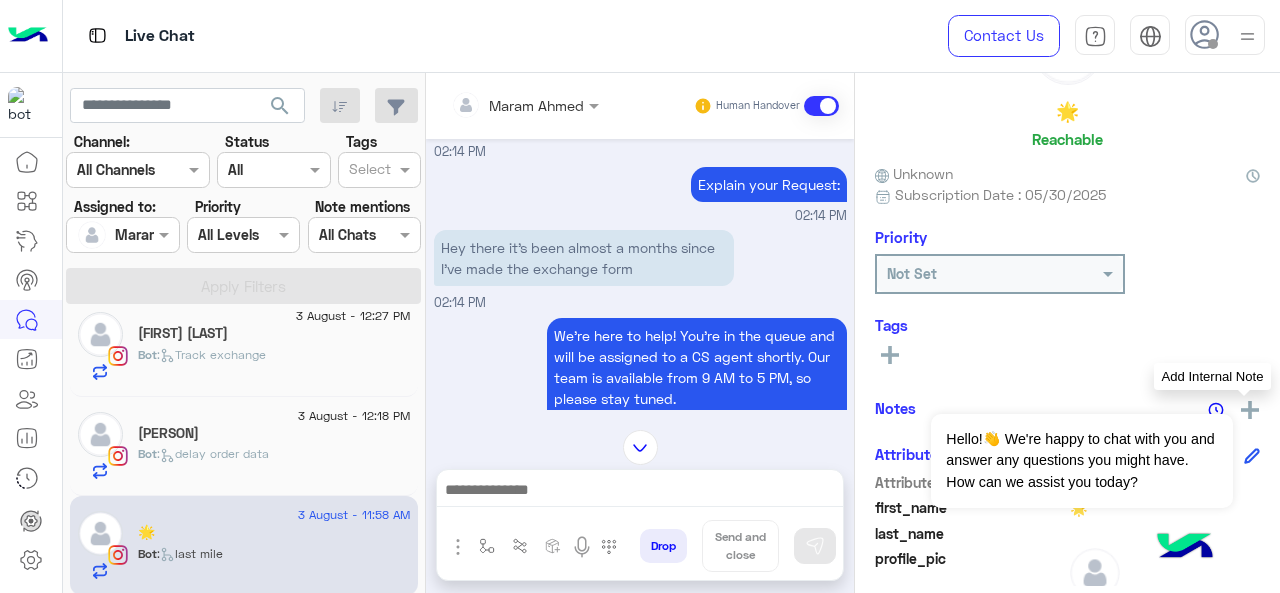 click 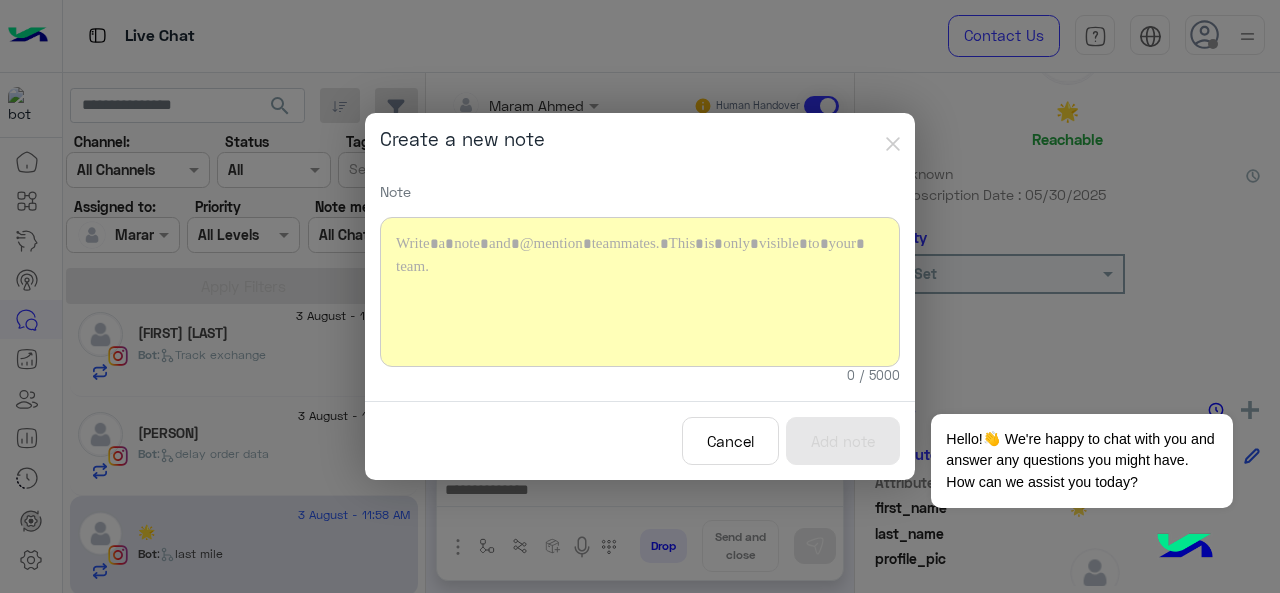type 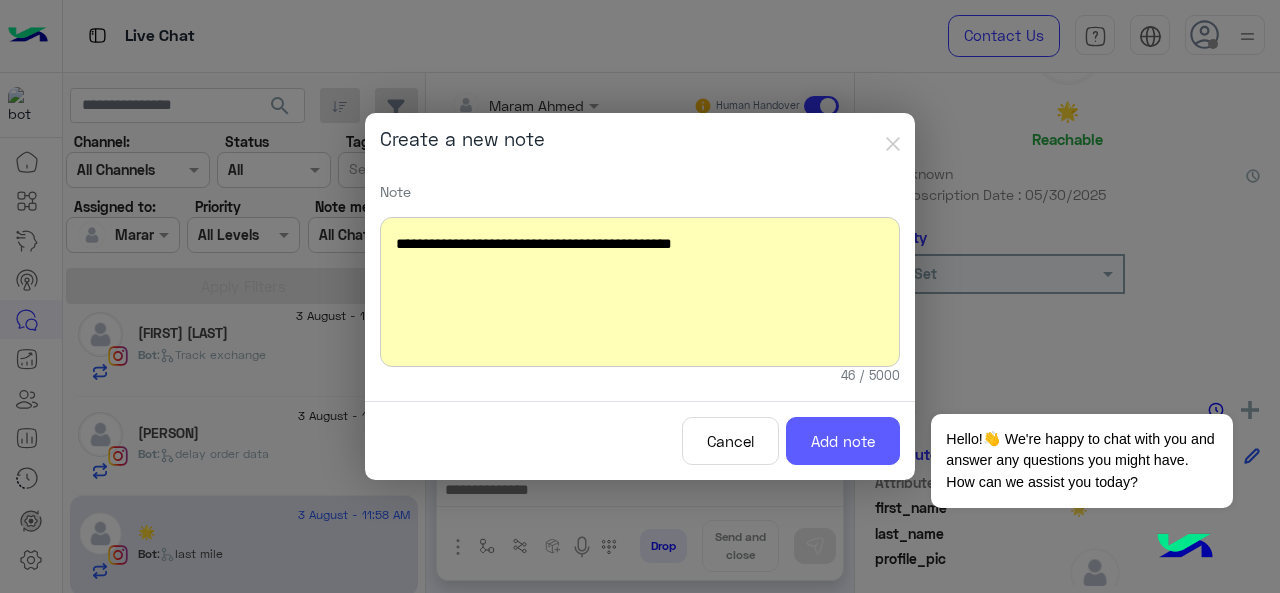 click on "Add note" 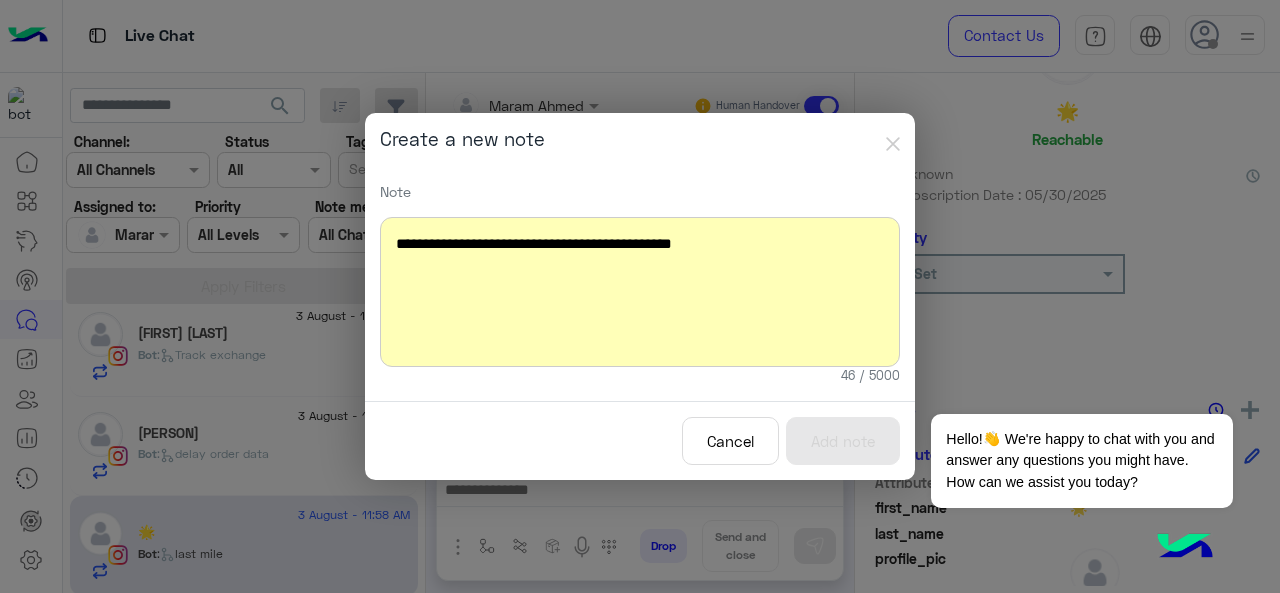 scroll, scrollTop: 1978, scrollLeft: 0, axis: vertical 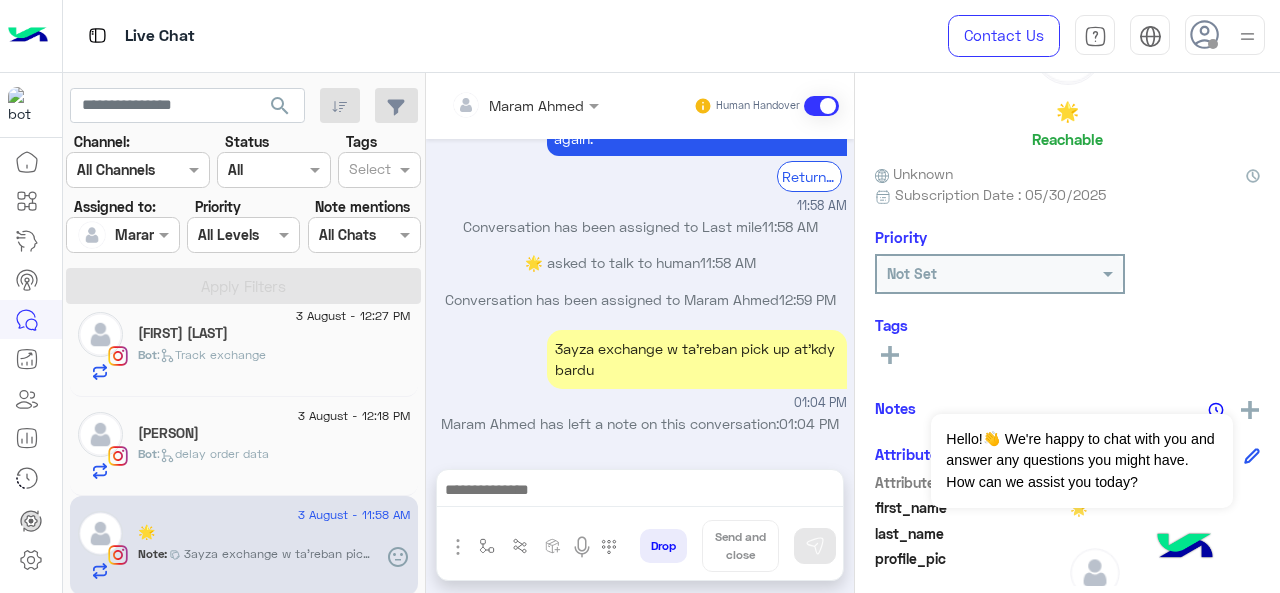 click 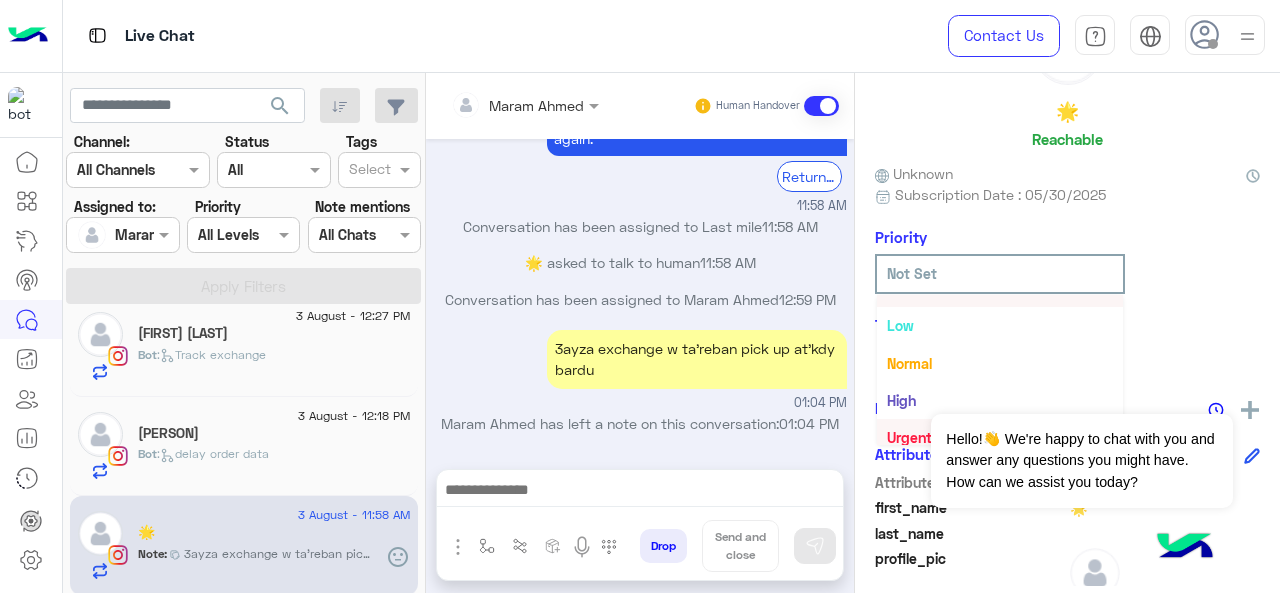 scroll, scrollTop: 36, scrollLeft: 0, axis: vertical 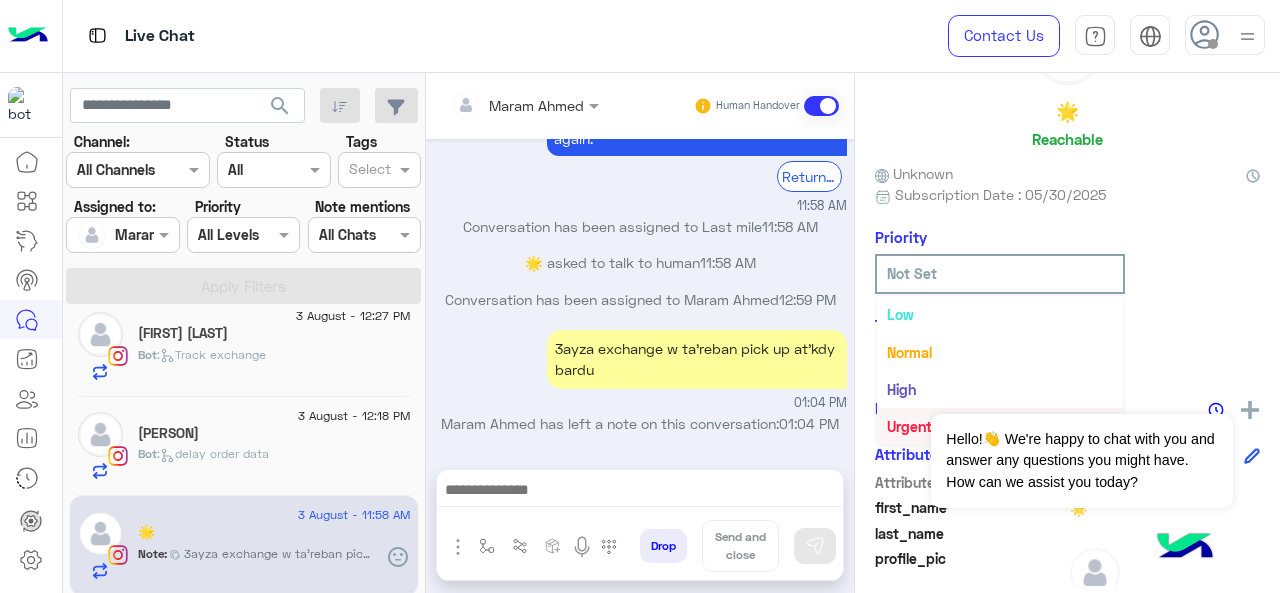 click on "Urgent" at bounding box center [1000, 426] 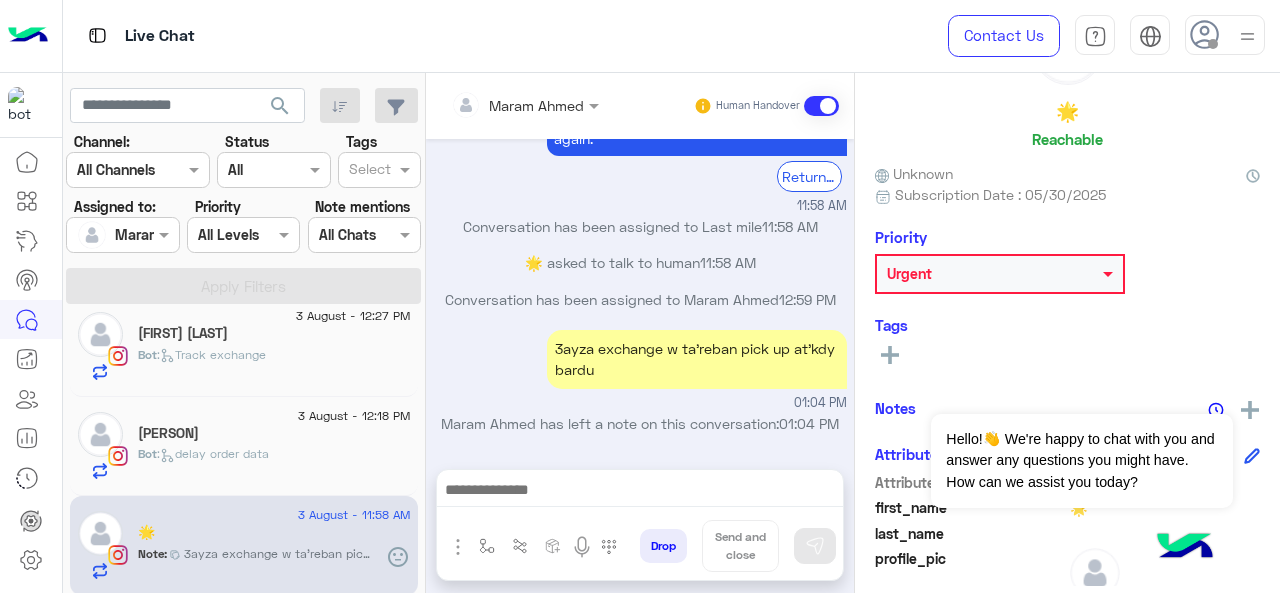 click on "Maram Ahmed" at bounding box center [536, 105] 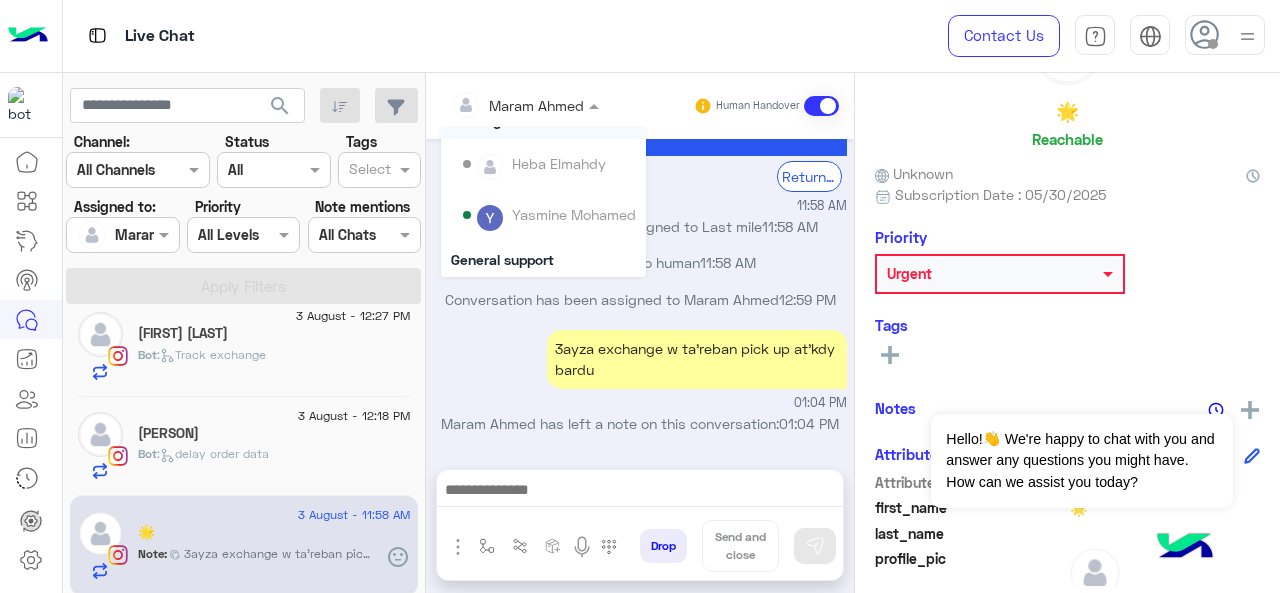 scroll, scrollTop: 304, scrollLeft: 0, axis: vertical 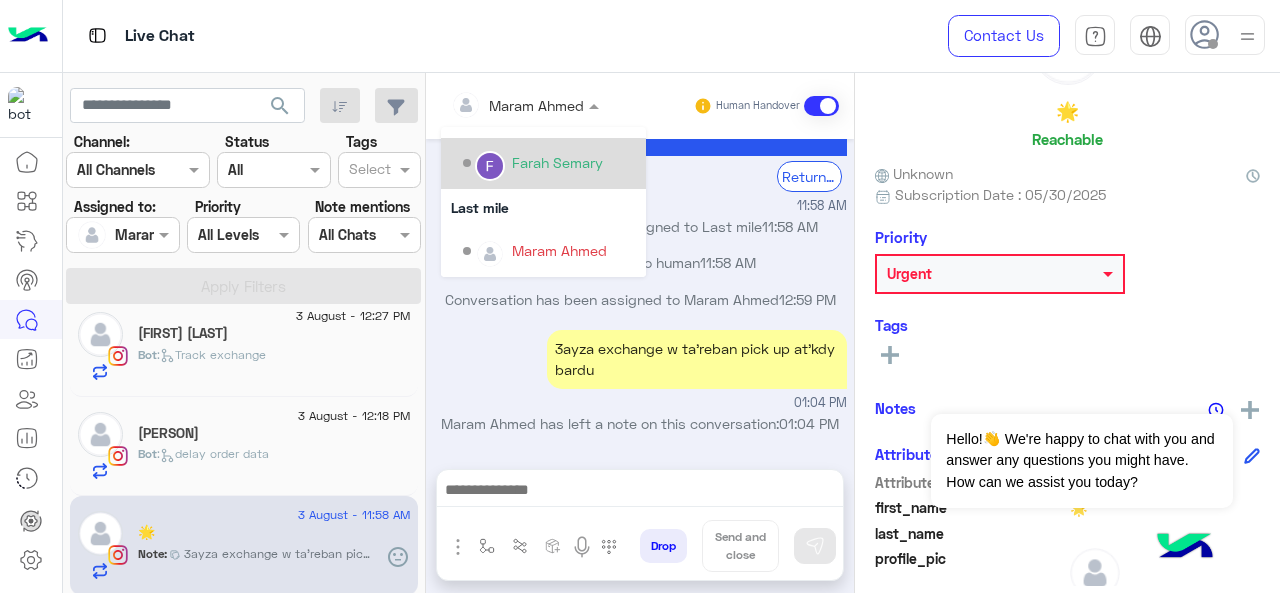 click on "Farah Semary" at bounding box center [557, 162] 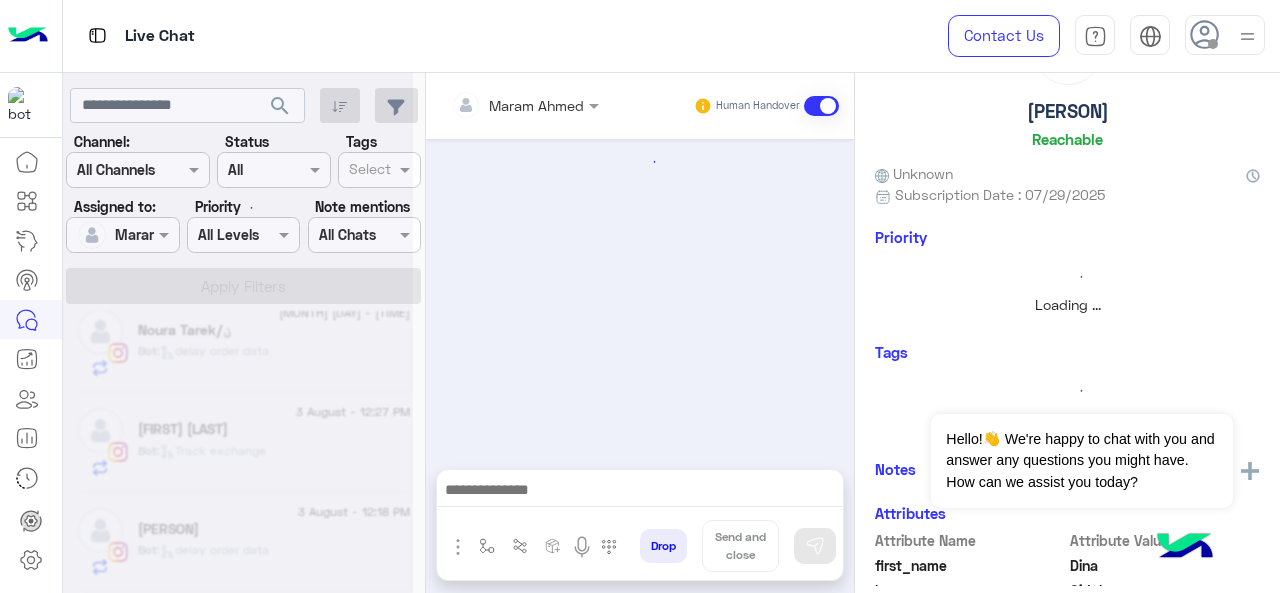 scroll, scrollTop: 218, scrollLeft: 0, axis: vertical 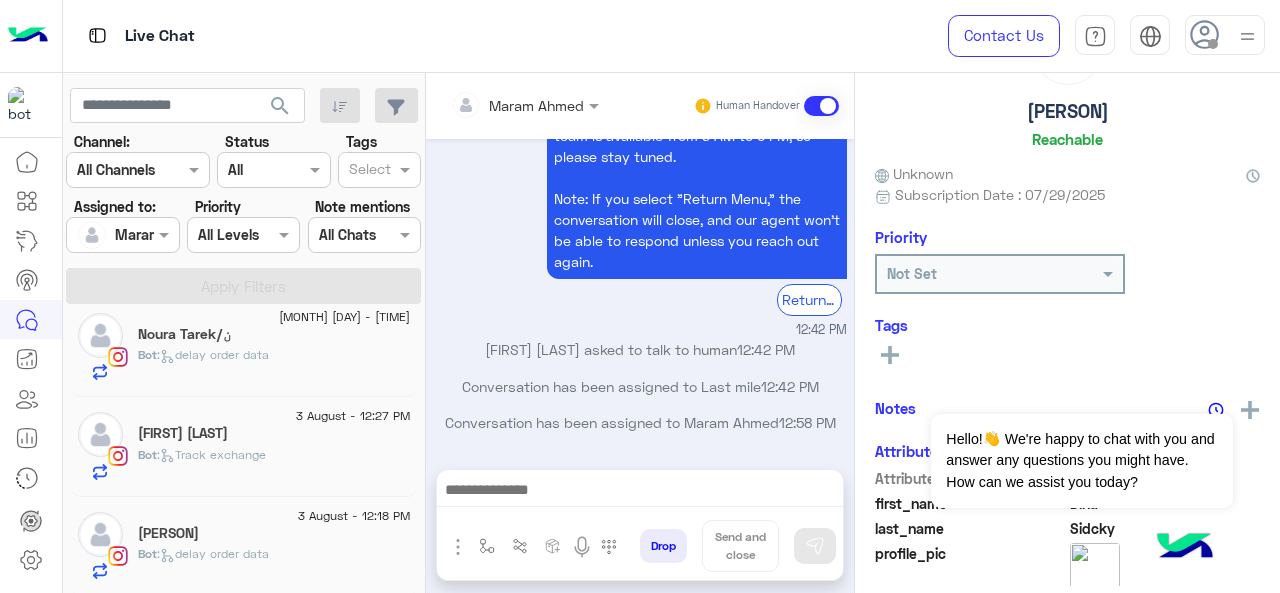 click on "[FIRST] [LAST]" 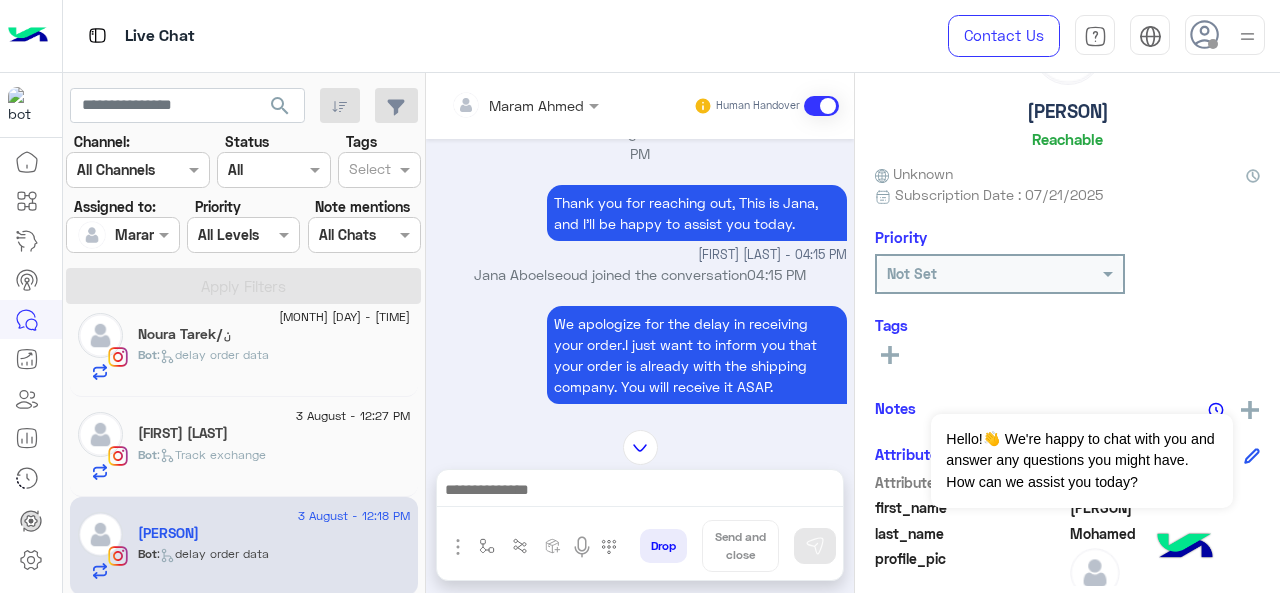 scroll, scrollTop: 2591, scrollLeft: 0, axis: vertical 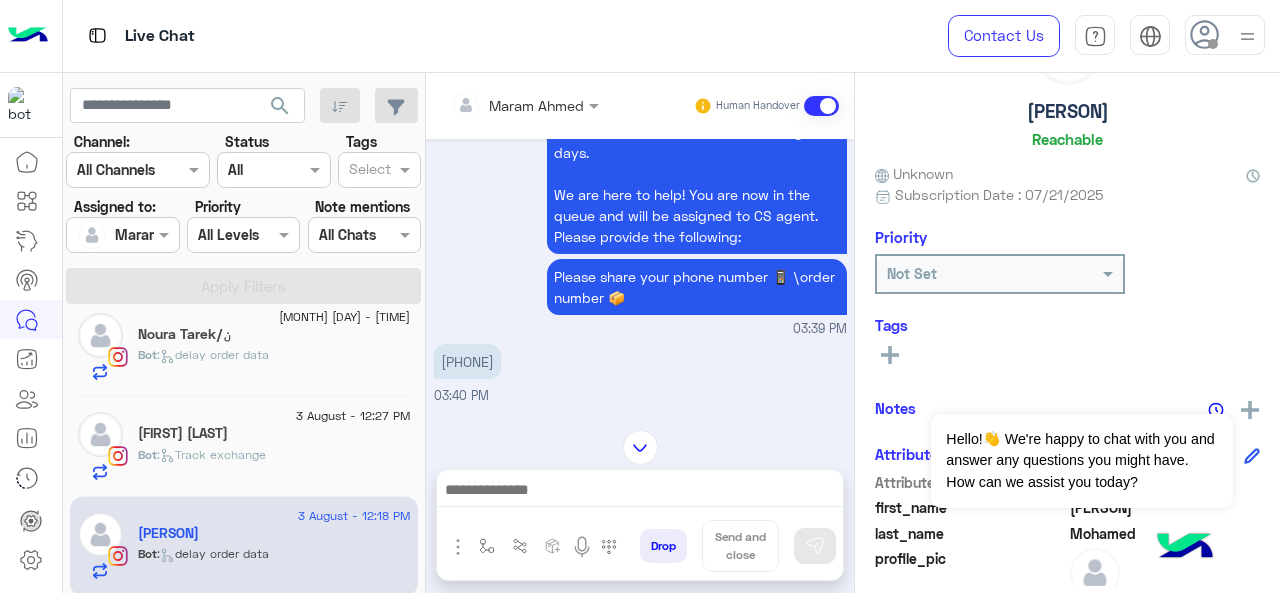 click on "01099269086" at bounding box center [467, 361] 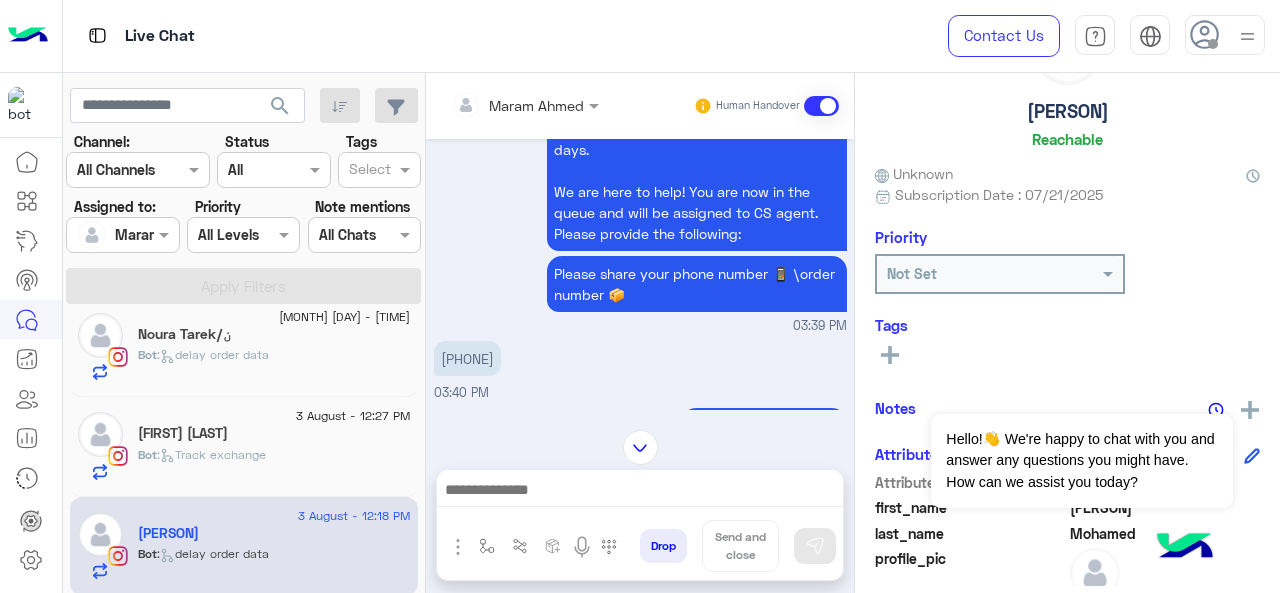 click on "01099269086" at bounding box center (467, 358) 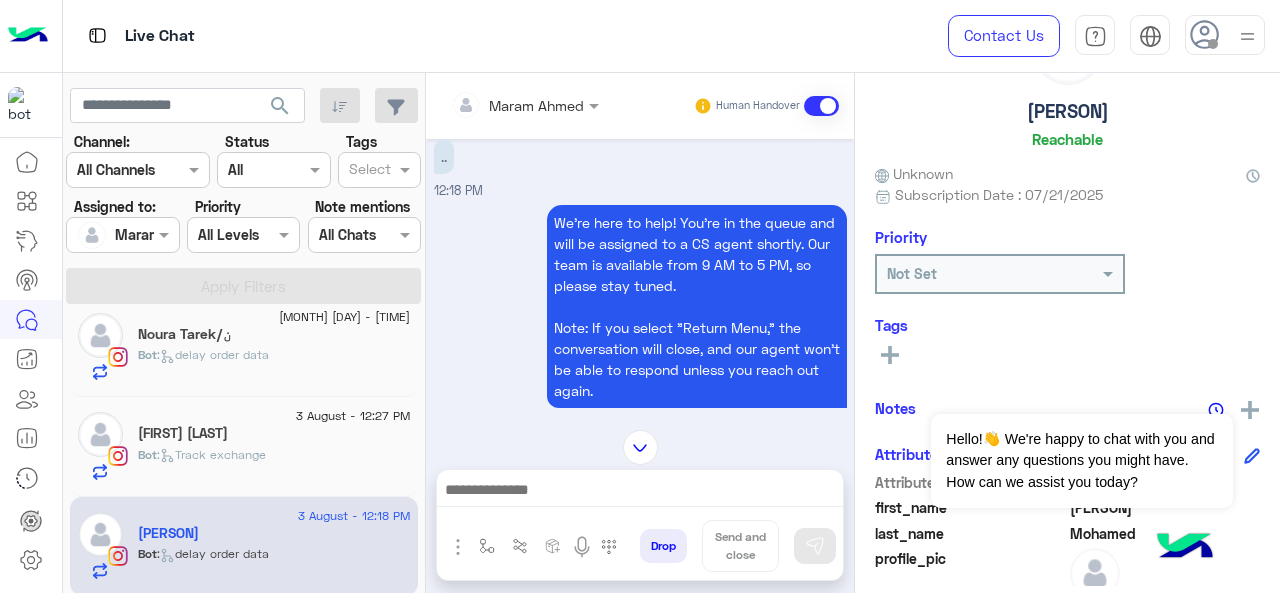 scroll, scrollTop: 4581, scrollLeft: 0, axis: vertical 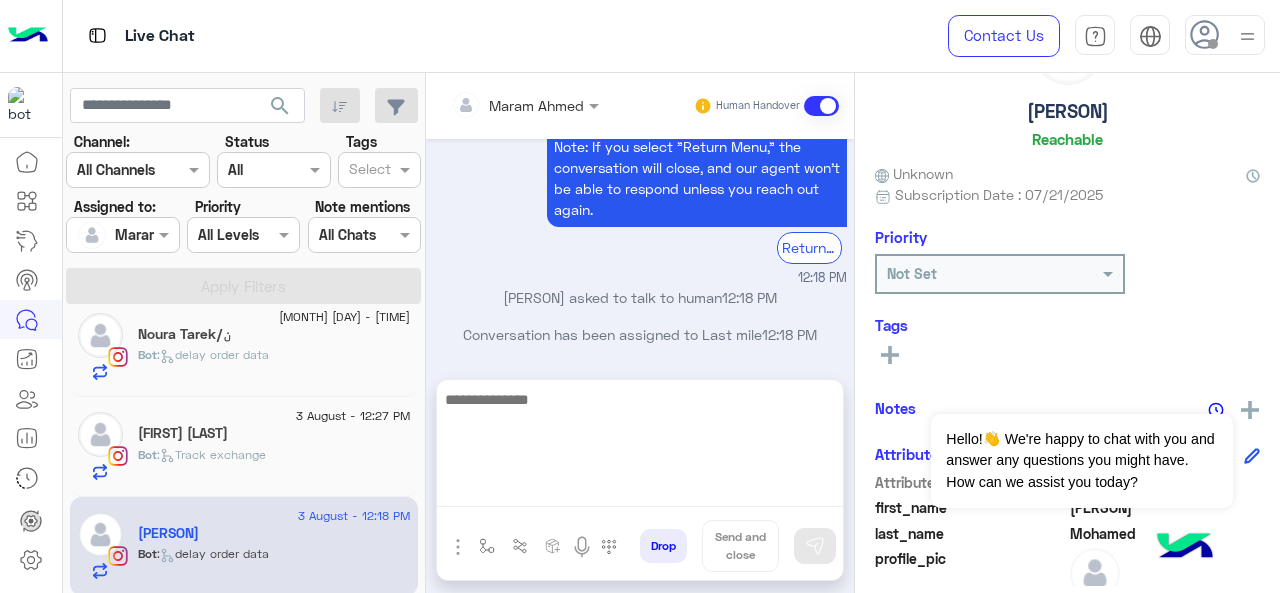 click at bounding box center (640, 447) 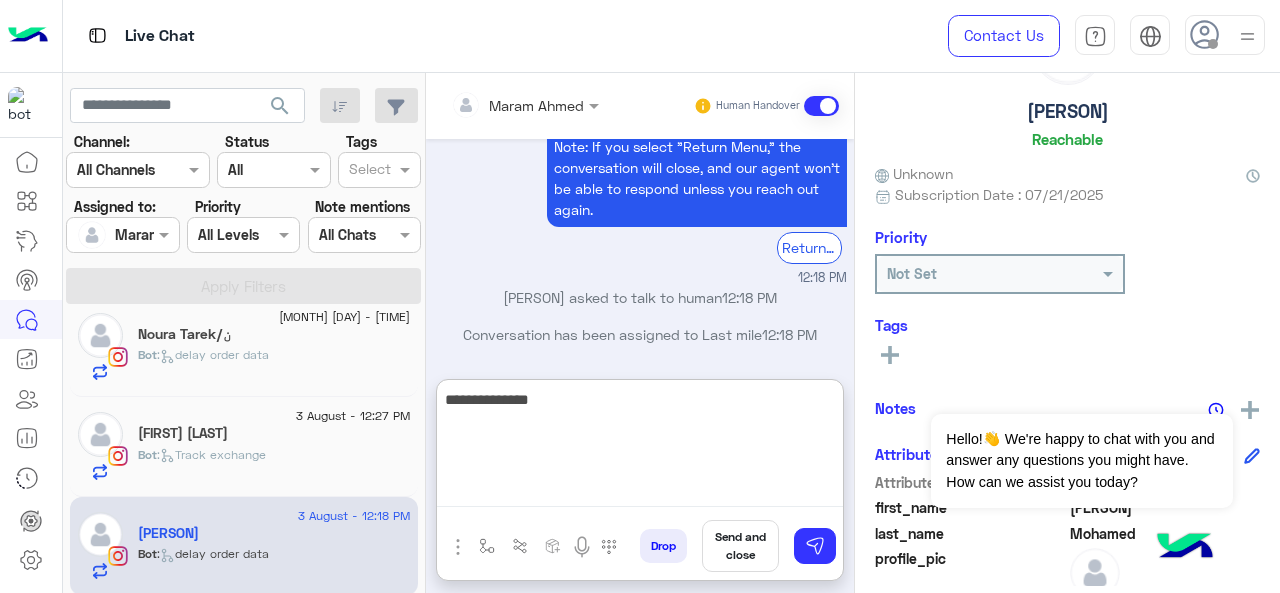 drag, startPoint x: 486, startPoint y: 399, endPoint x: 502, endPoint y: 403, distance: 16.492422 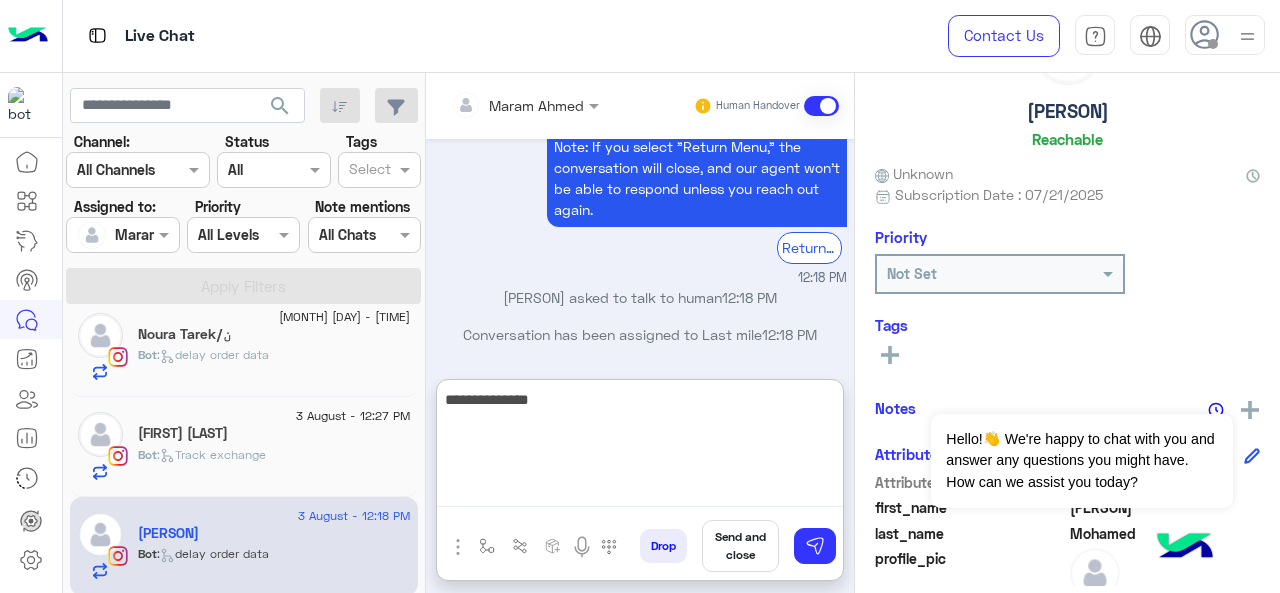 click on "**********" at bounding box center (640, 447) 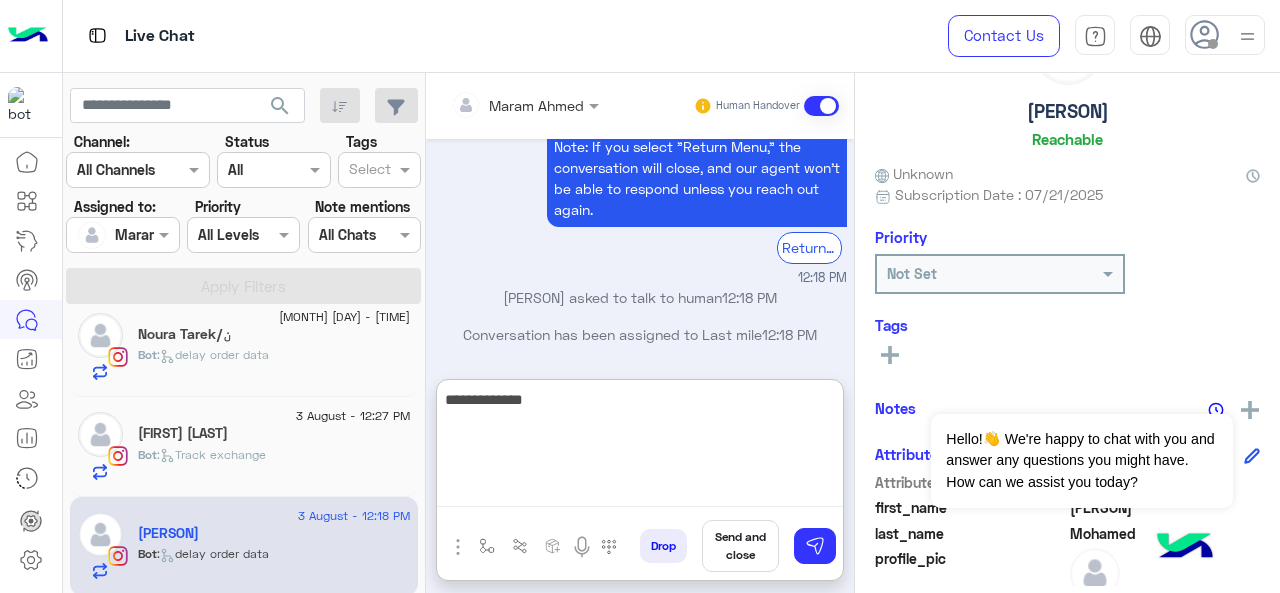click on "**********" at bounding box center [640, 447] 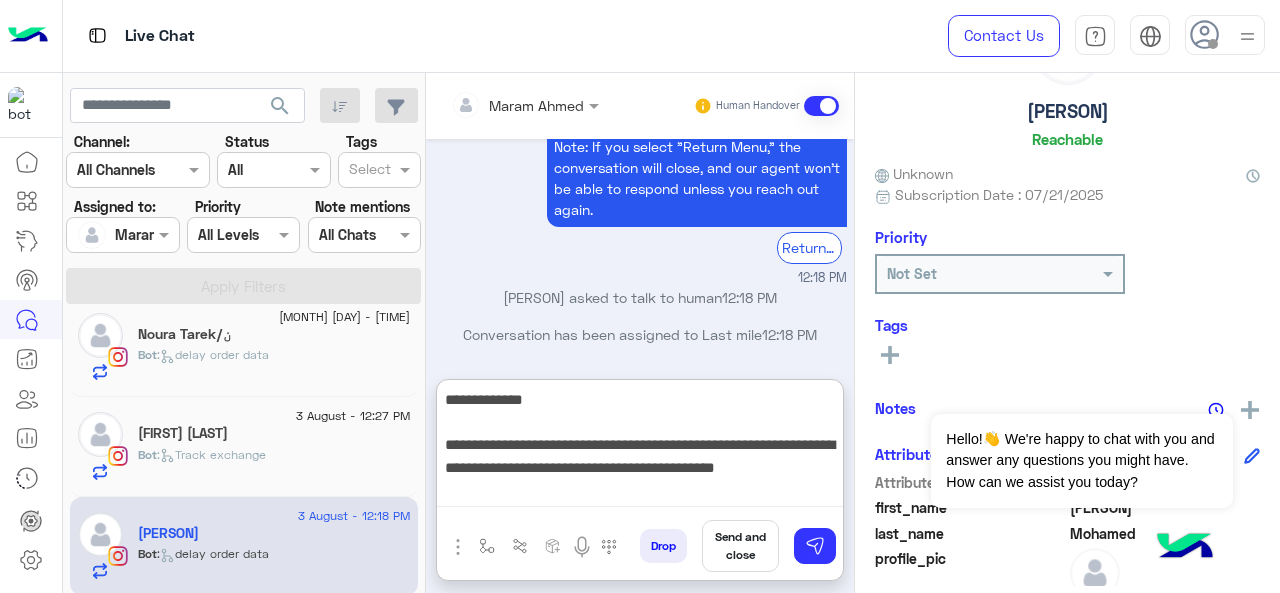 click on "**********" at bounding box center [640, 447] 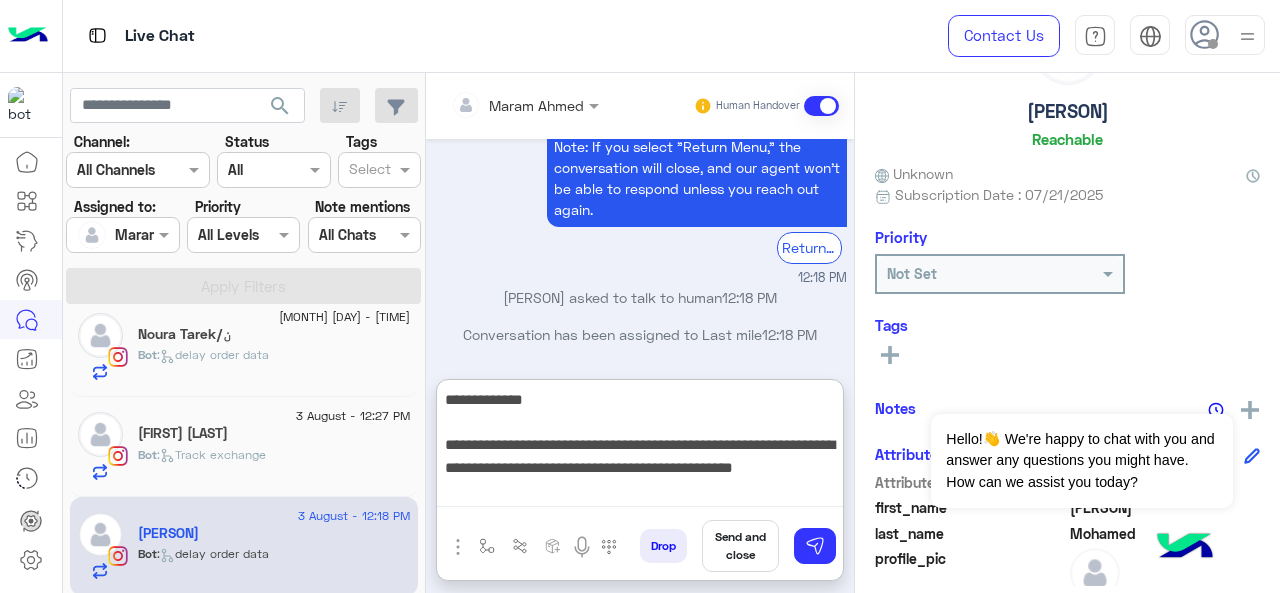click on "**********" at bounding box center [640, 447] 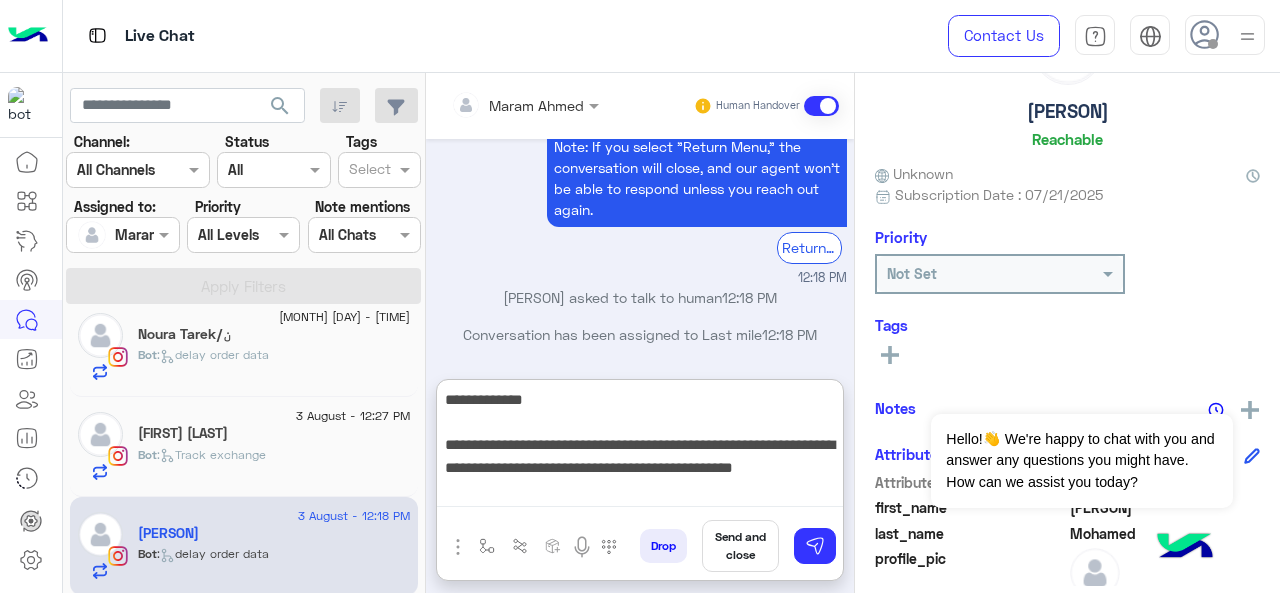type on "**********" 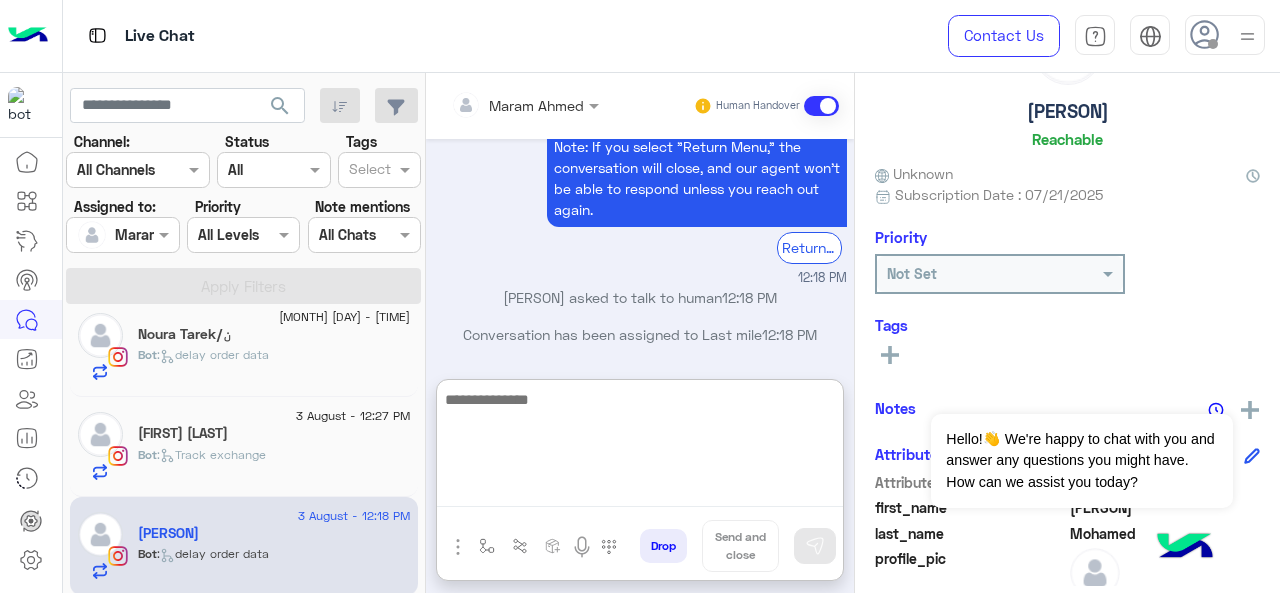 click at bounding box center (640, 447) 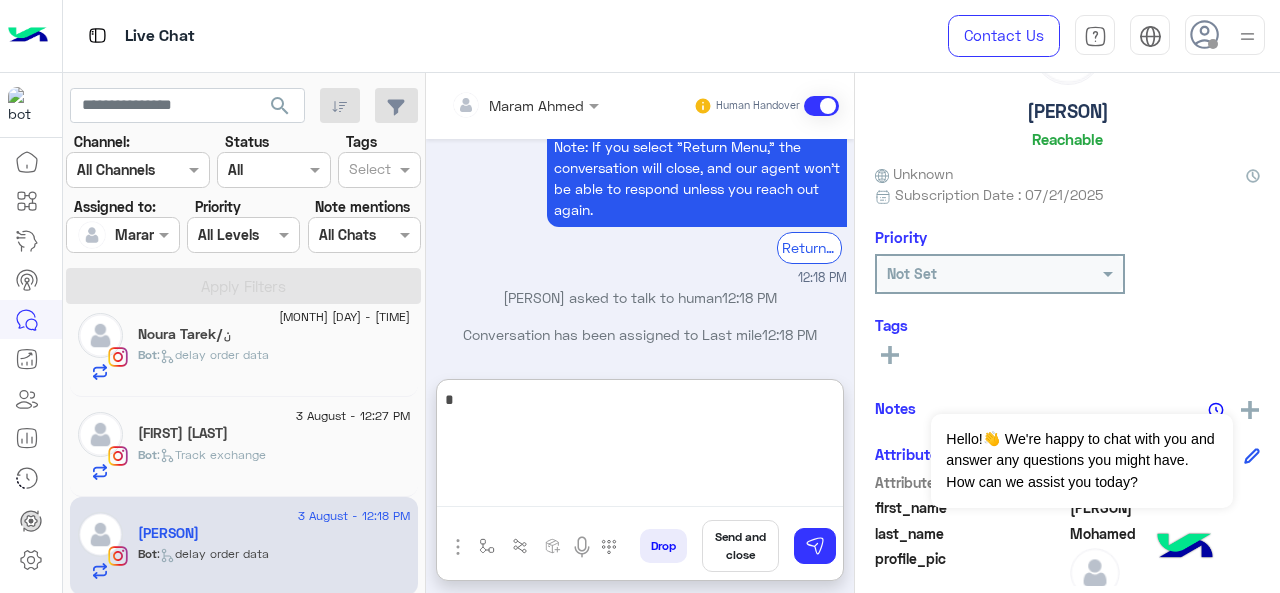 type 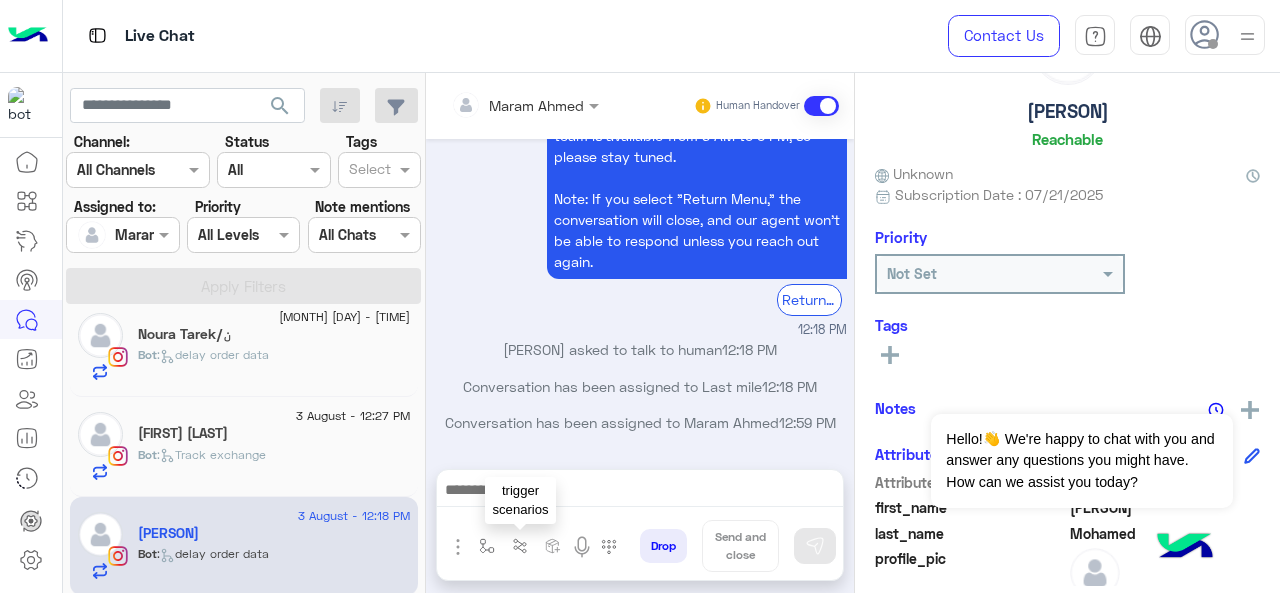 click at bounding box center [520, 546] 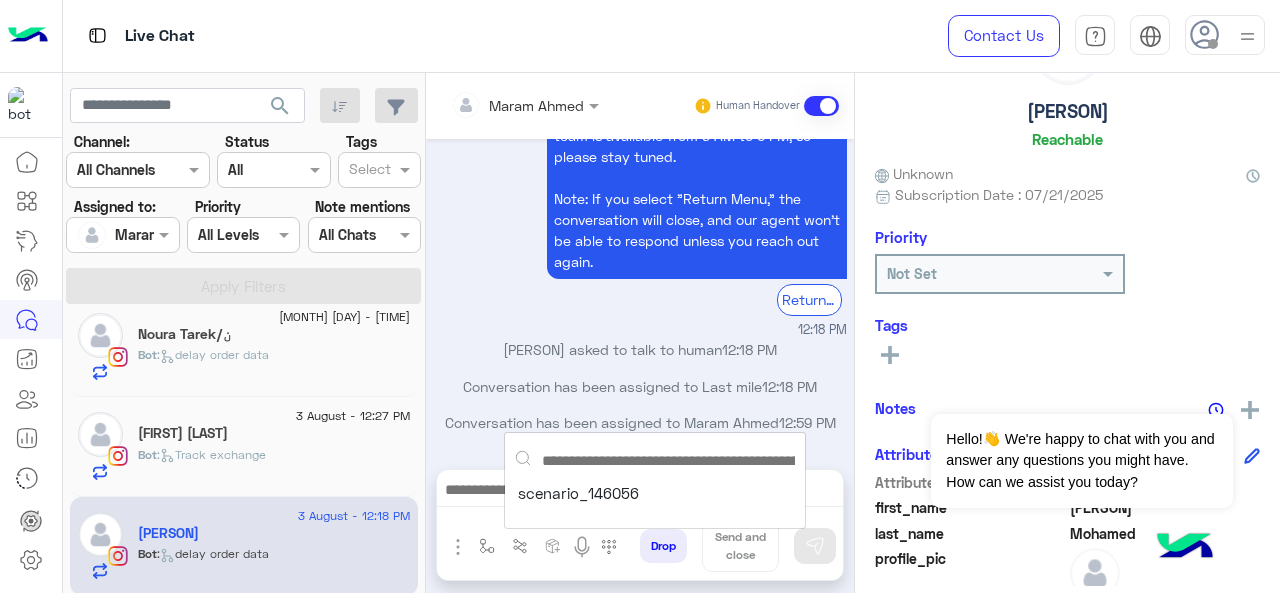 click at bounding box center [654, 461] 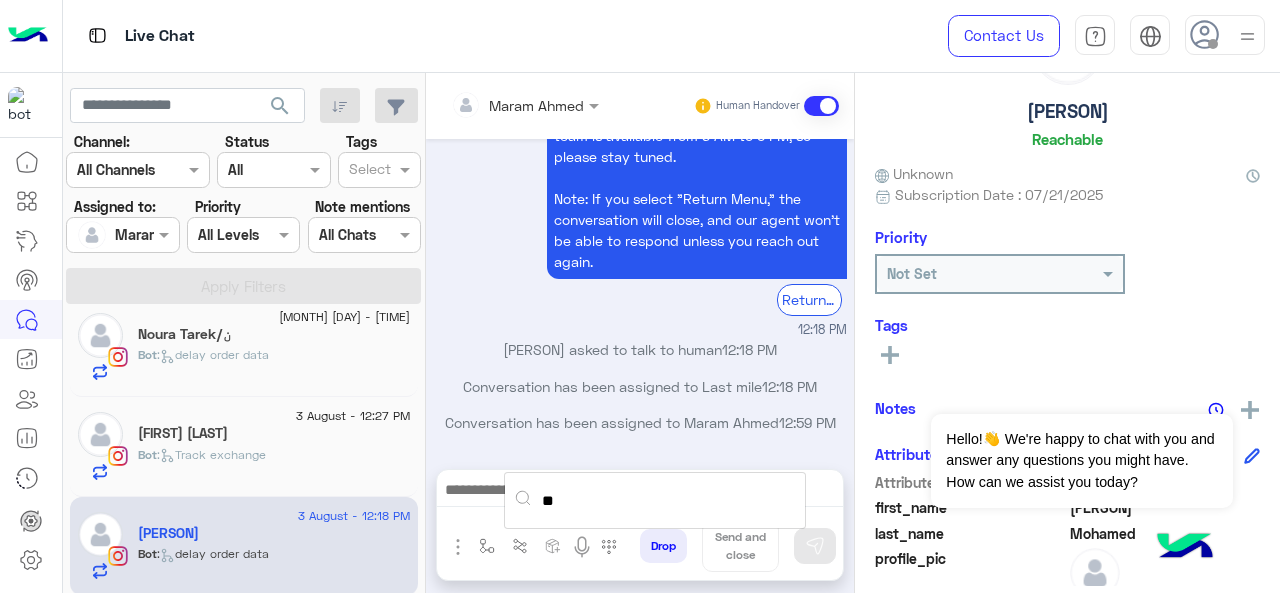 type on "*" 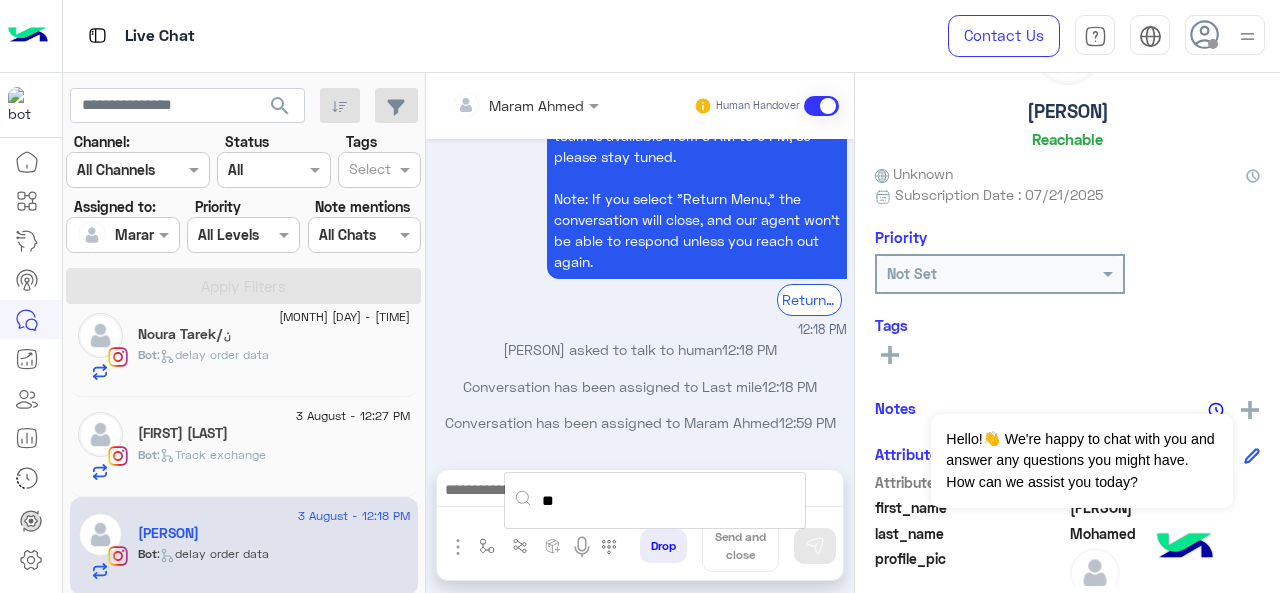 type on "*" 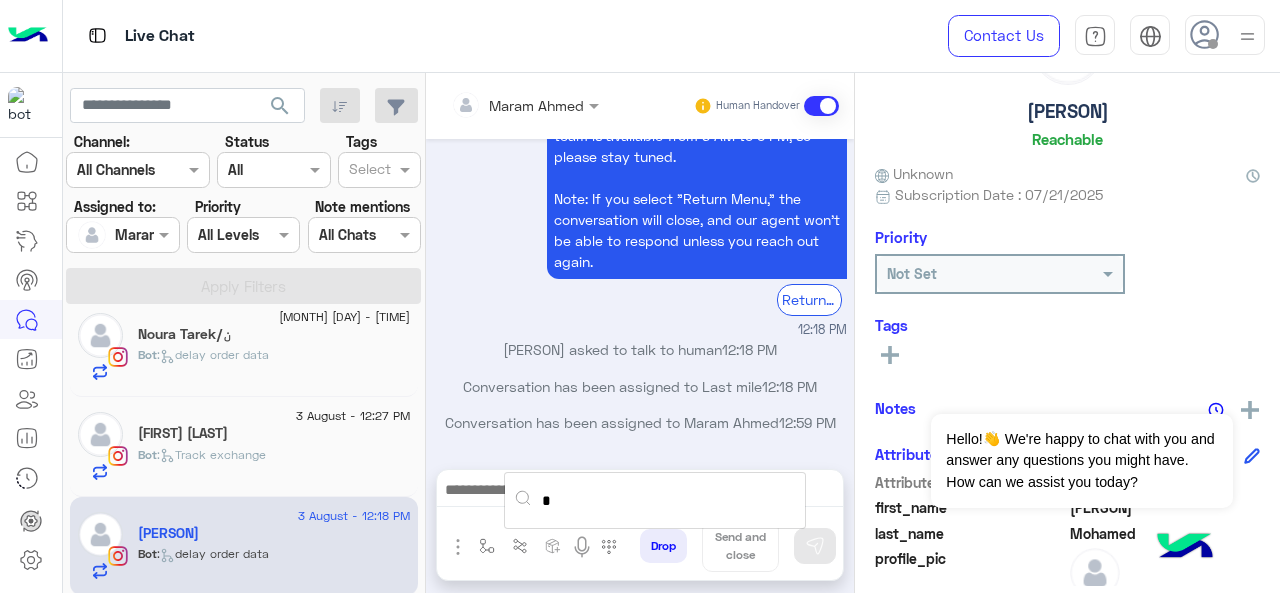 type 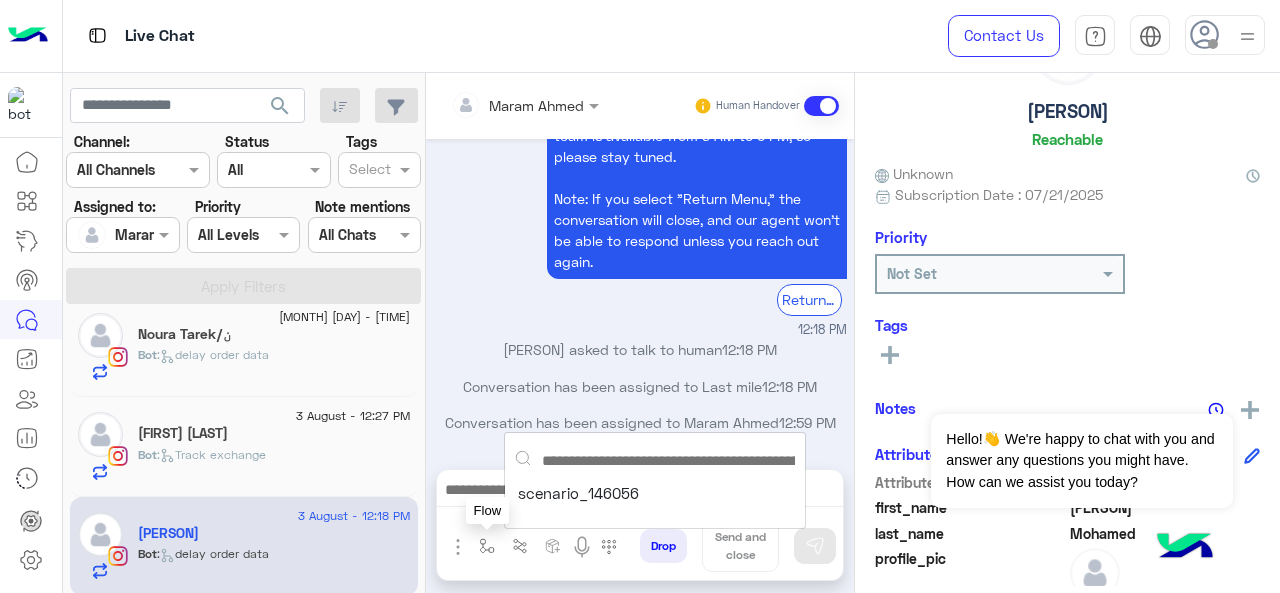 click at bounding box center [487, 546] 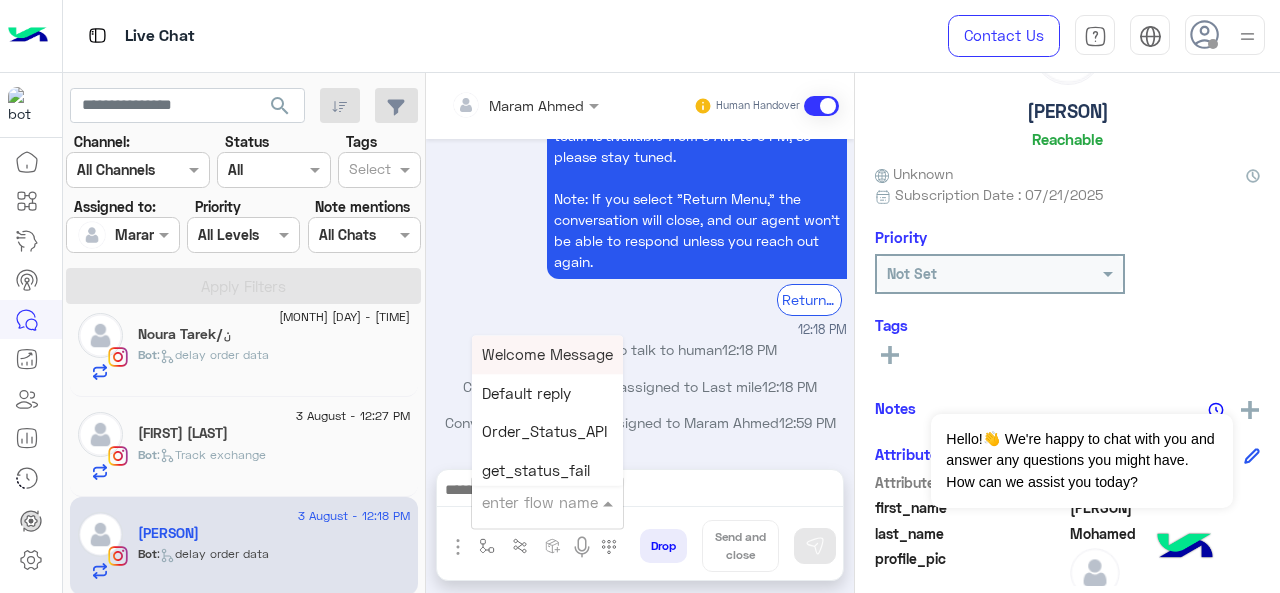 click at bounding box center (523, 502) 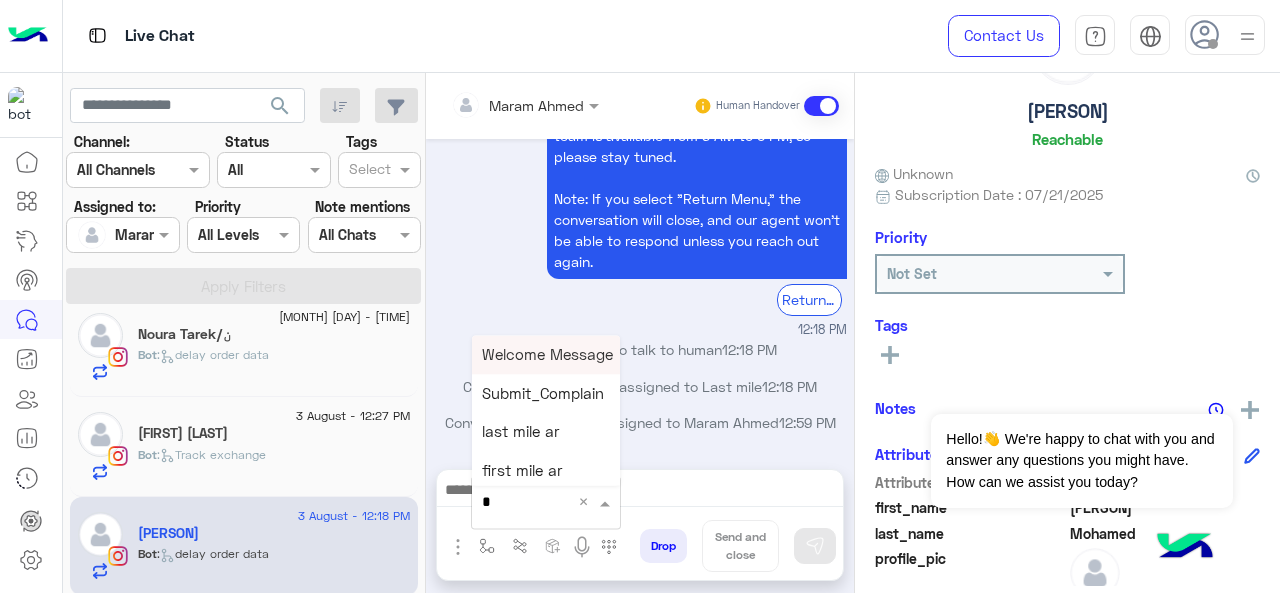 type on "*" 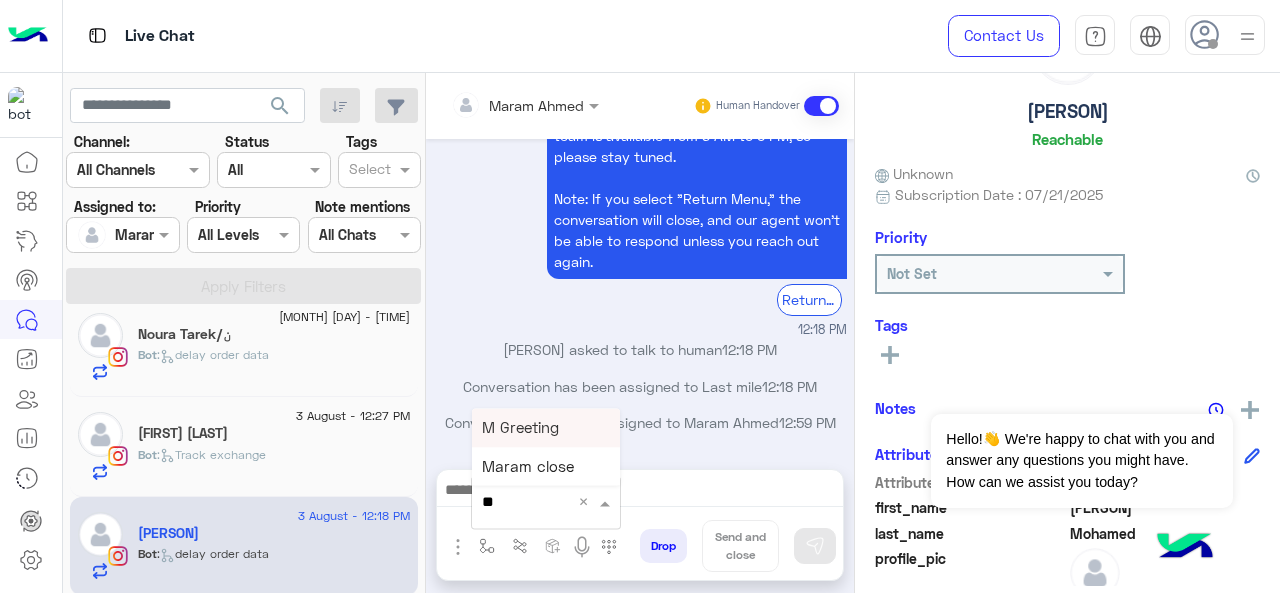 click on "M Greeting" at bounding box center (520, 427) 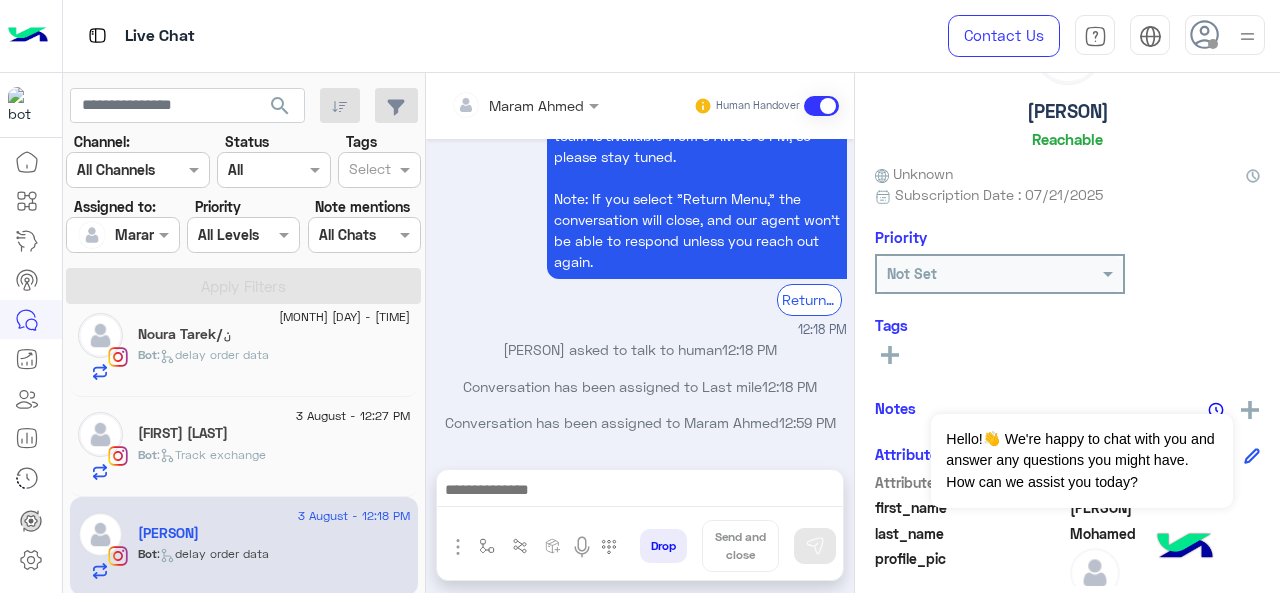 type on "**********" 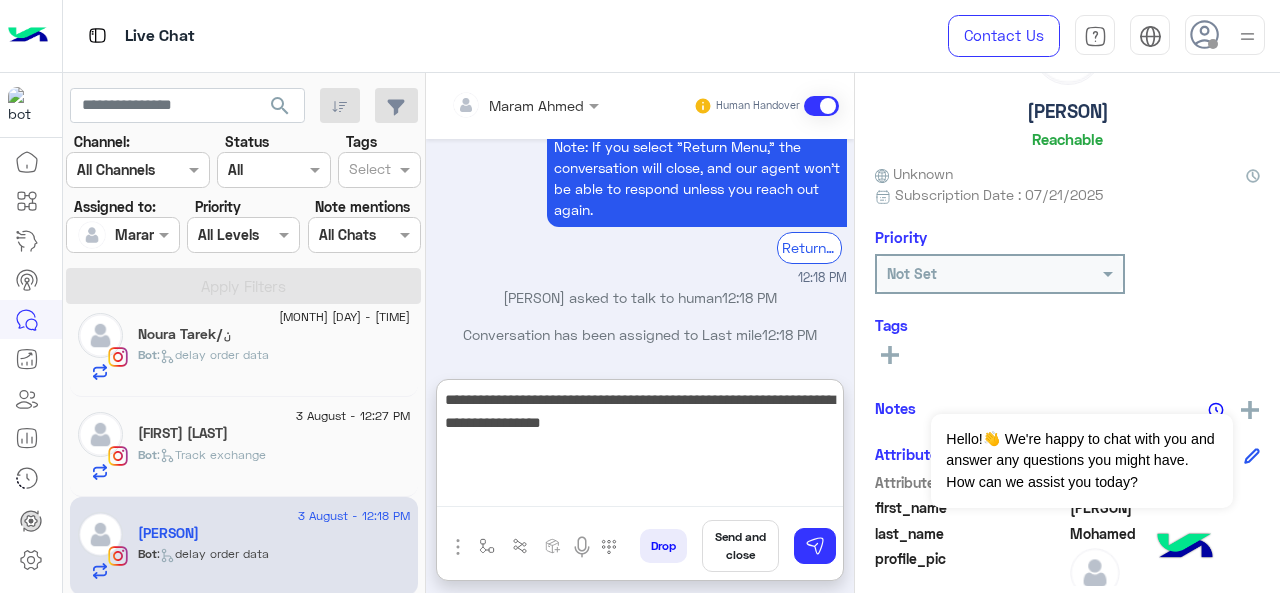 click on "**********" at bounding box center [640, 447] 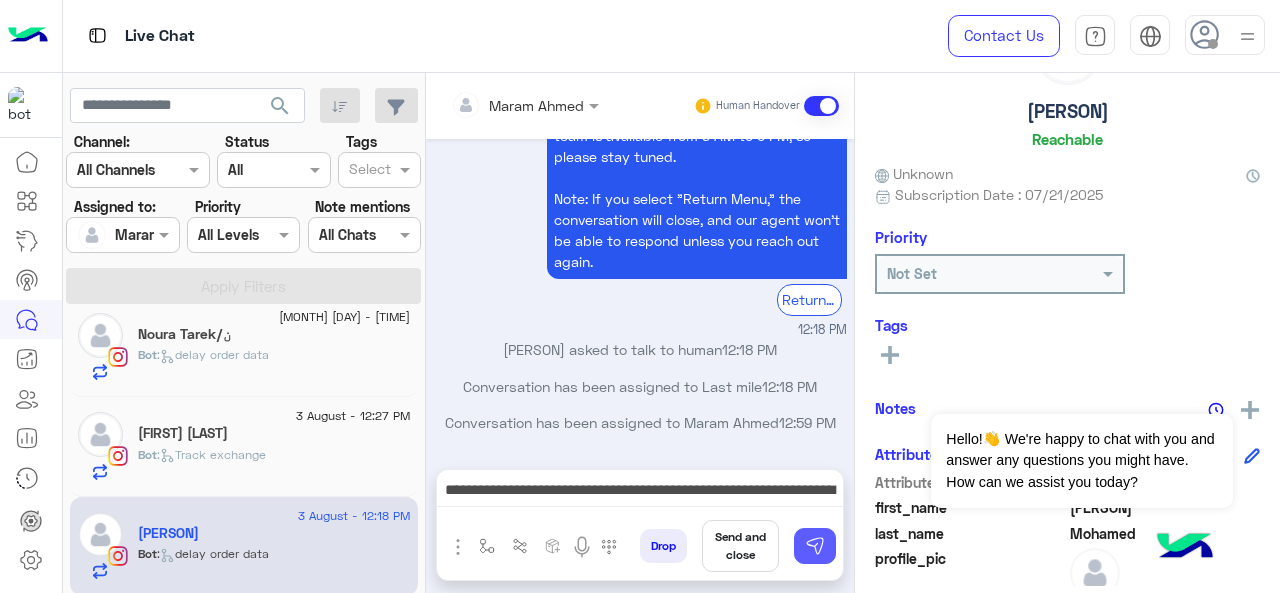 click at bounding box center (815, 546) 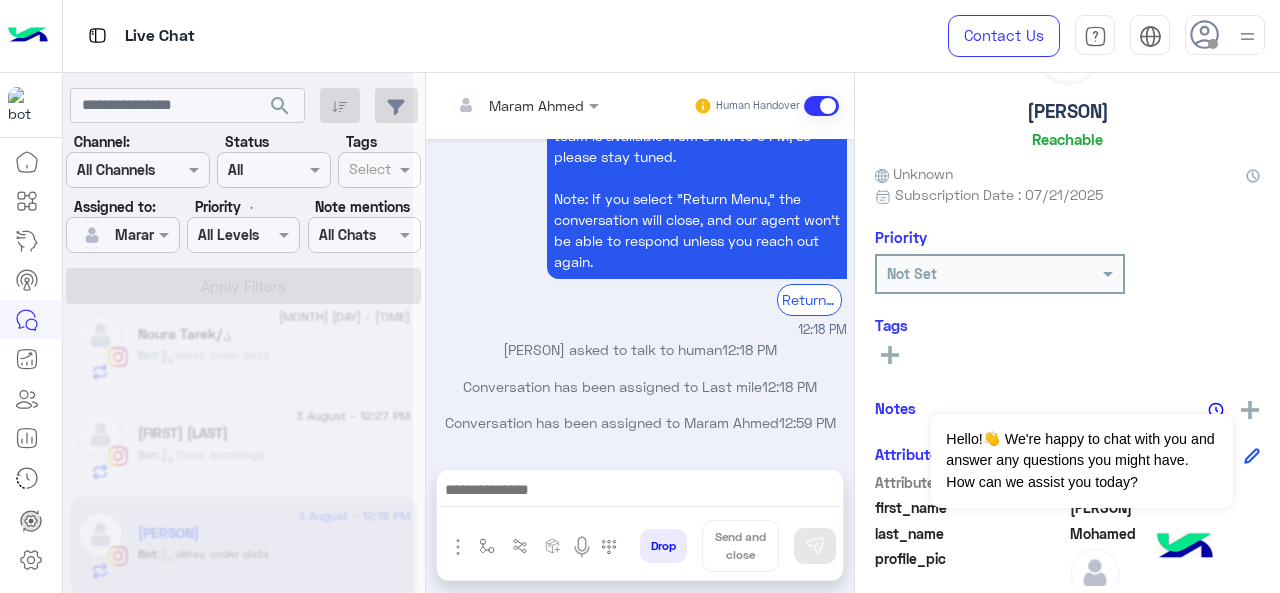scroll, scrollTop: 4581, scrollLeft: 0, axis: vertical 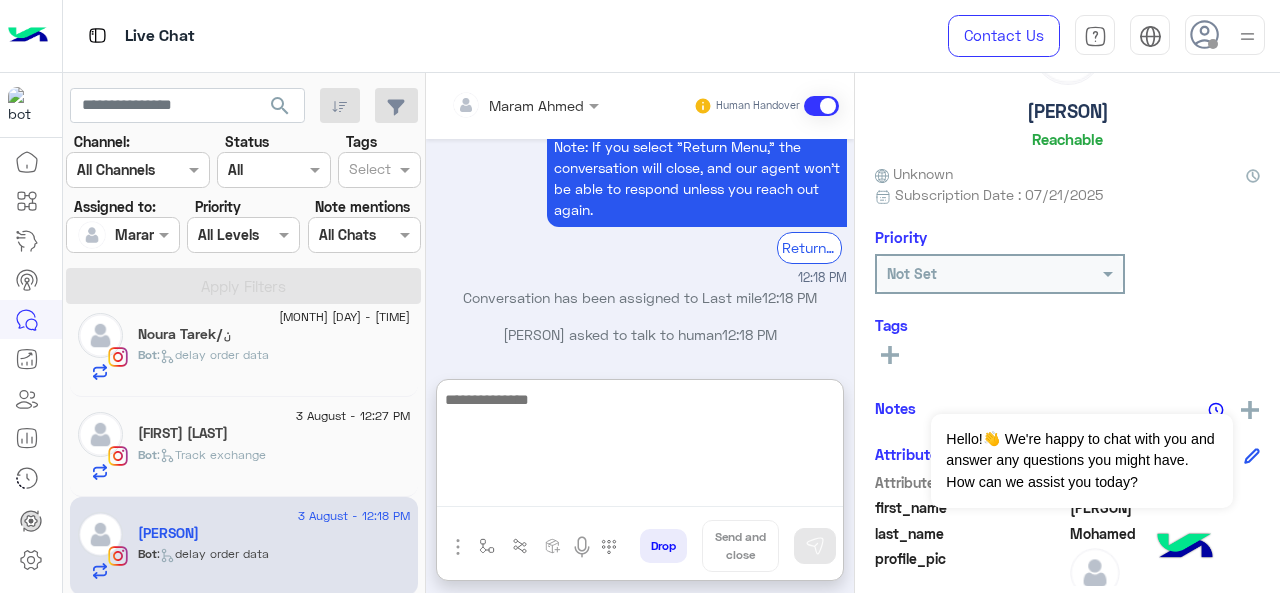 click at bounding box center [640, 447] 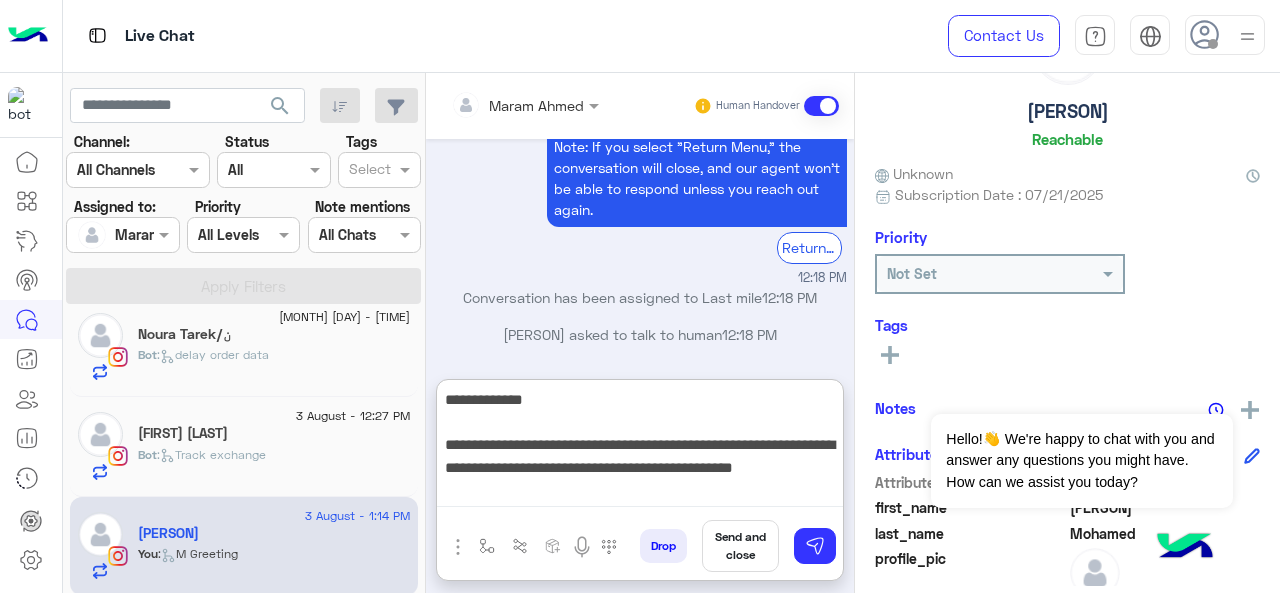scroll, scrollTop: 4792, scrollLeft: 0, axis: vertical 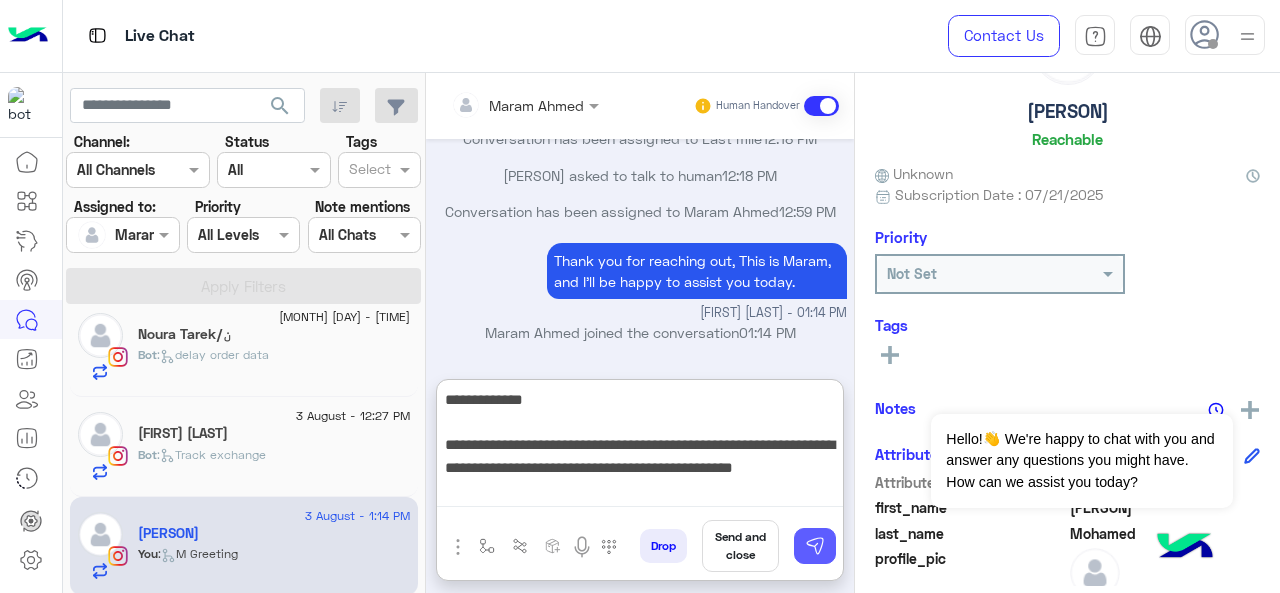 type on "**********" 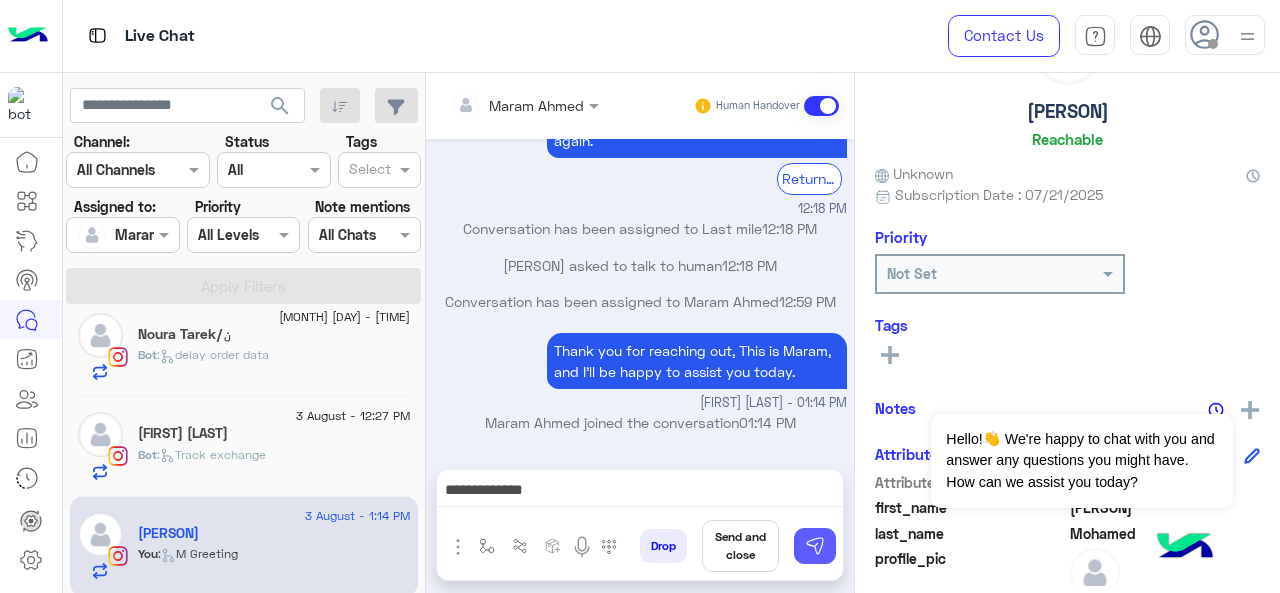 scroll, scrollTop: 4850, scrollLeft: 0, axis: vertical 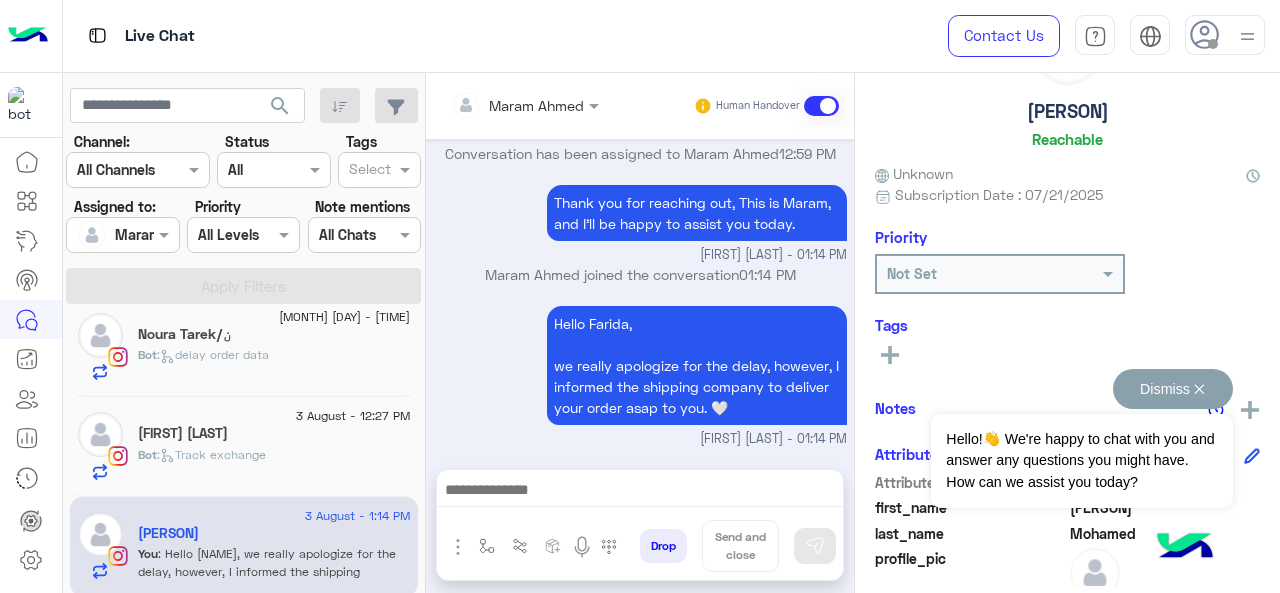 click on "Dismiss ✕" at bounding box center (1173, 389) 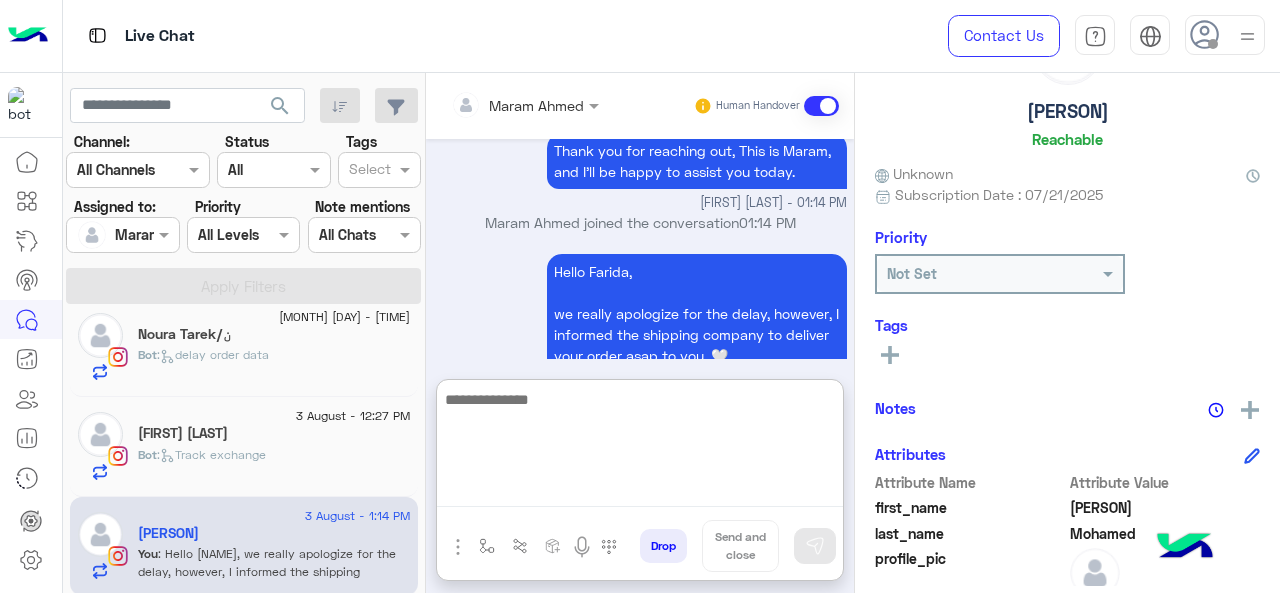 click at bounding box center [640, 447] 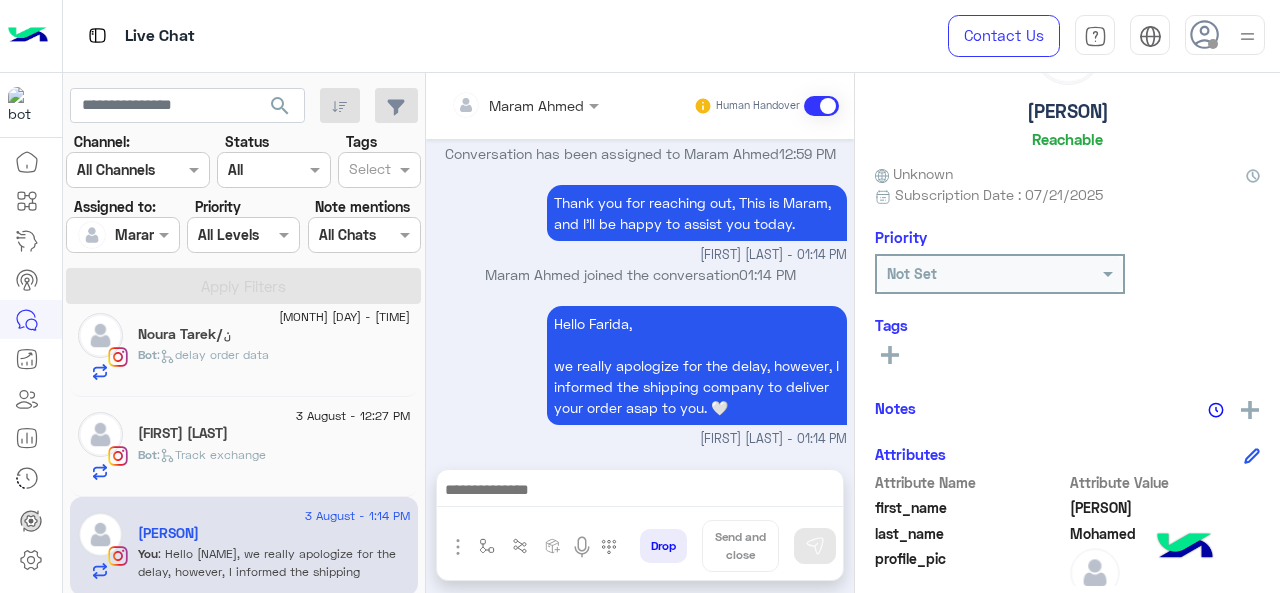click on "Maram Ahmed joined the conversation   01:14 PM" at bounding box center (640, 282) 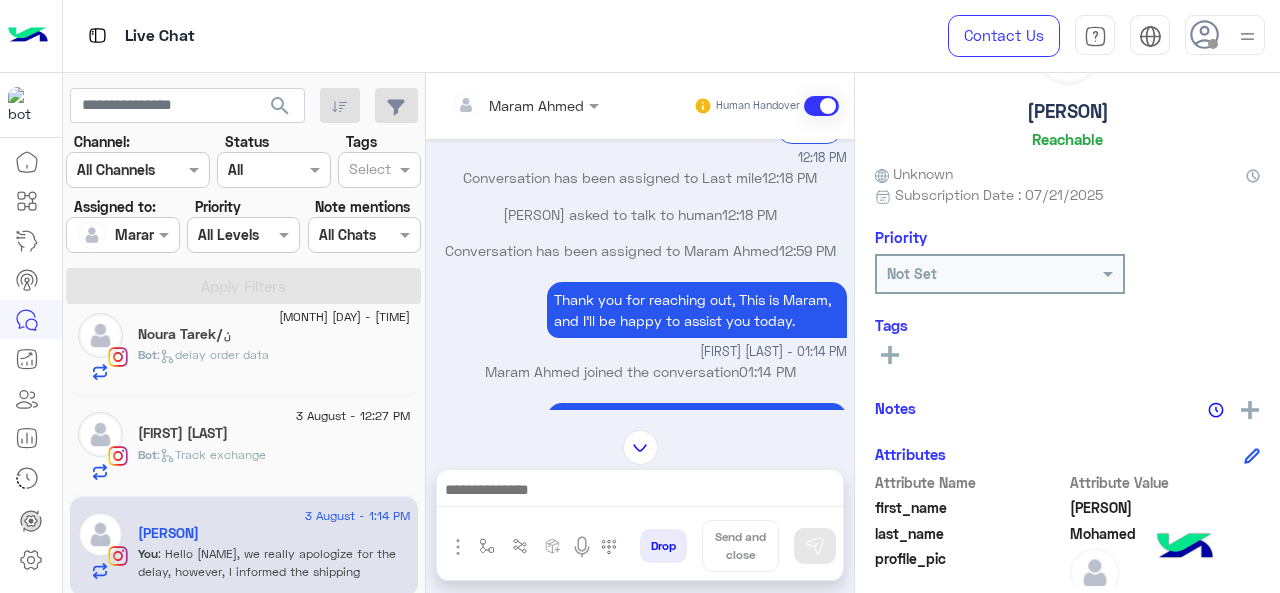 scroll, scrollTop: 4850, scrollLeft: 0, axis: vertical 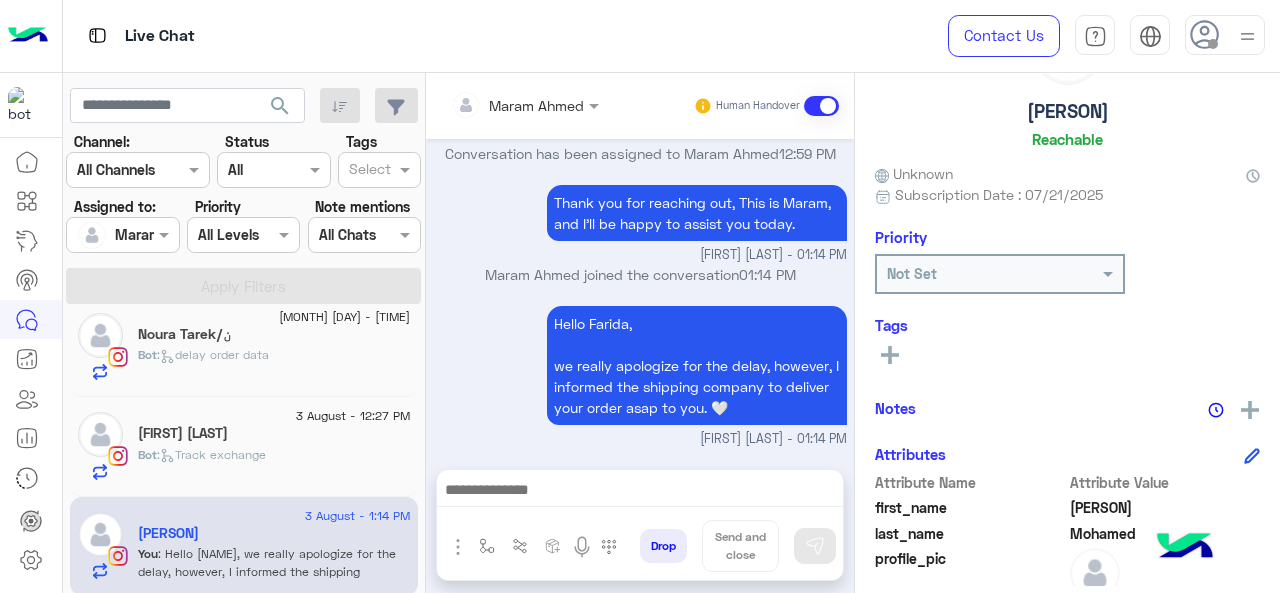 click on ":   Track exchange" 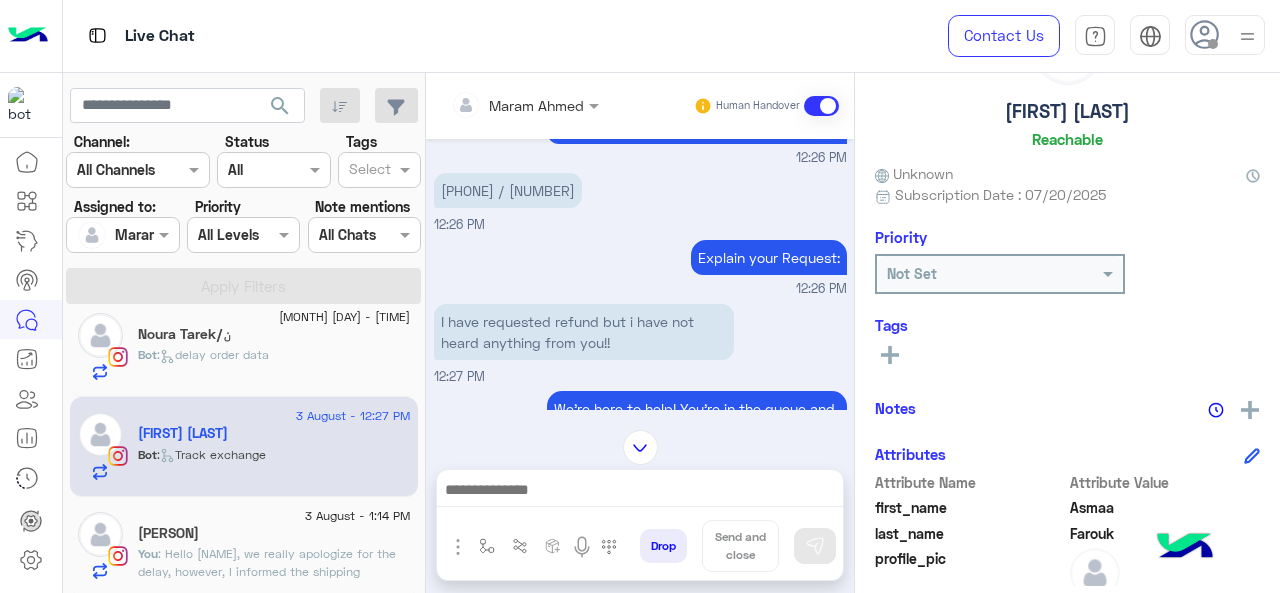 scroll, scrollTop: 458, scrollLeft: 0, axis: vertical 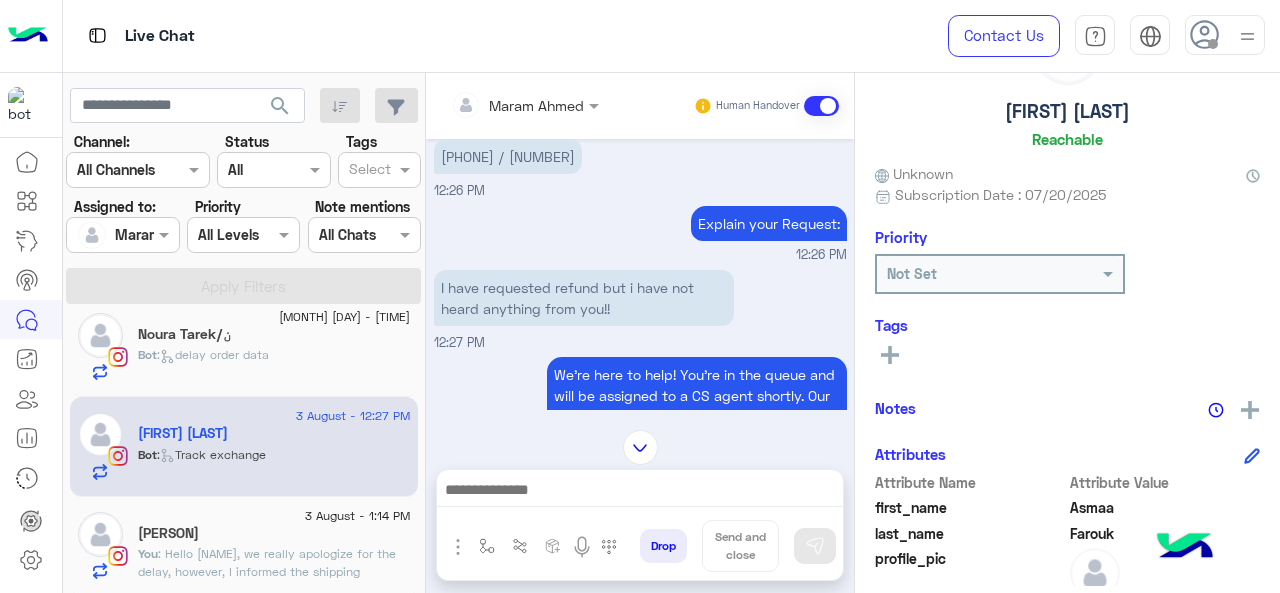 click on "01000500969 / 111176" at bounding box center [508, 156] 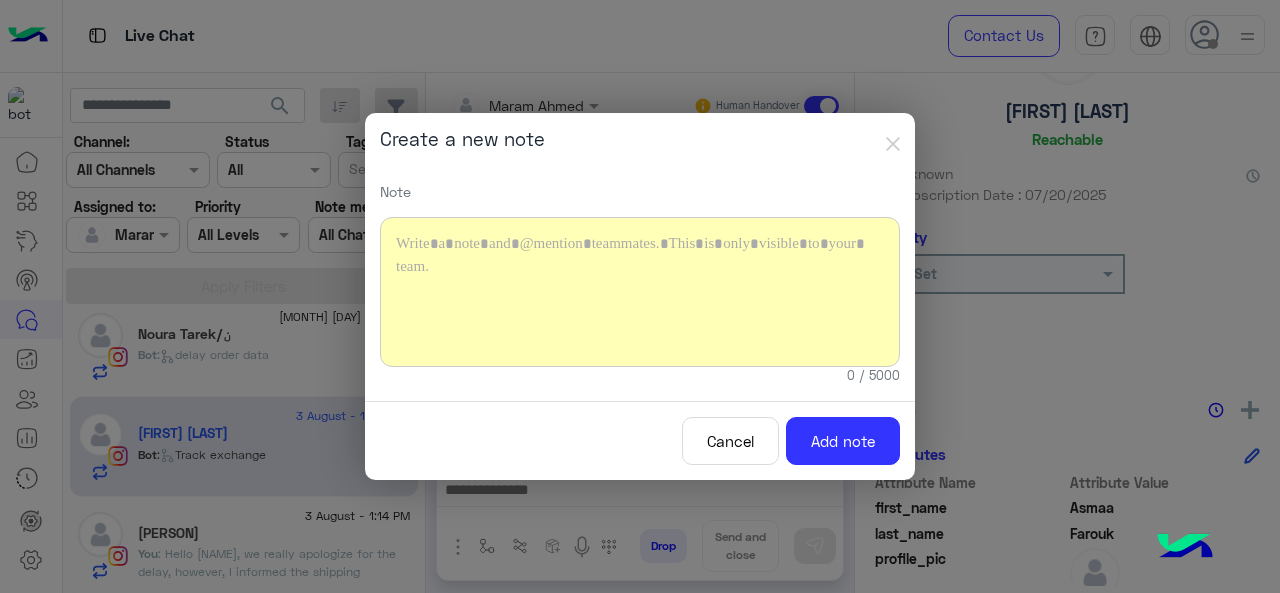 type 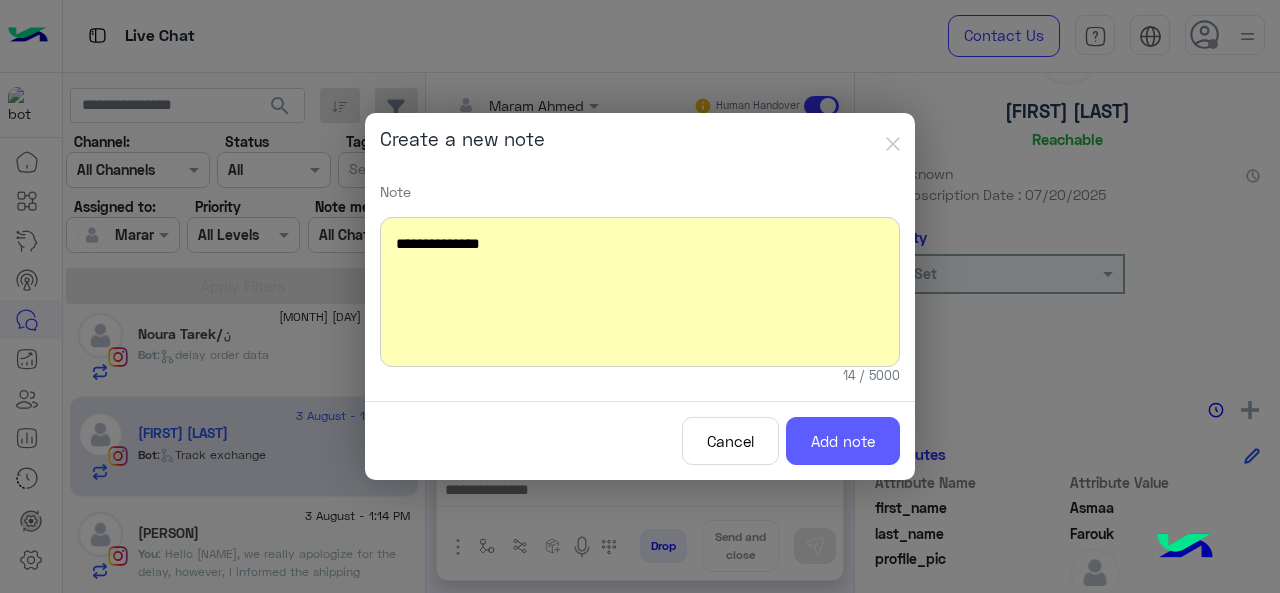 click on "Add note" 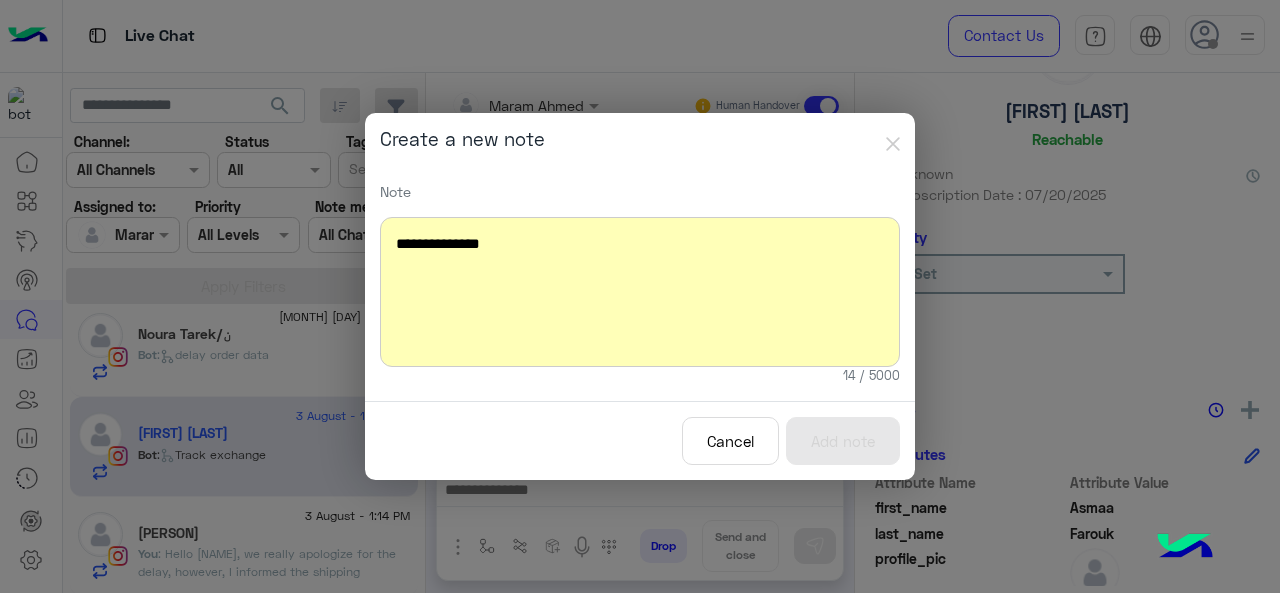 scroll, scrollTop: 878, scrollLeft: 0, axis: vertical 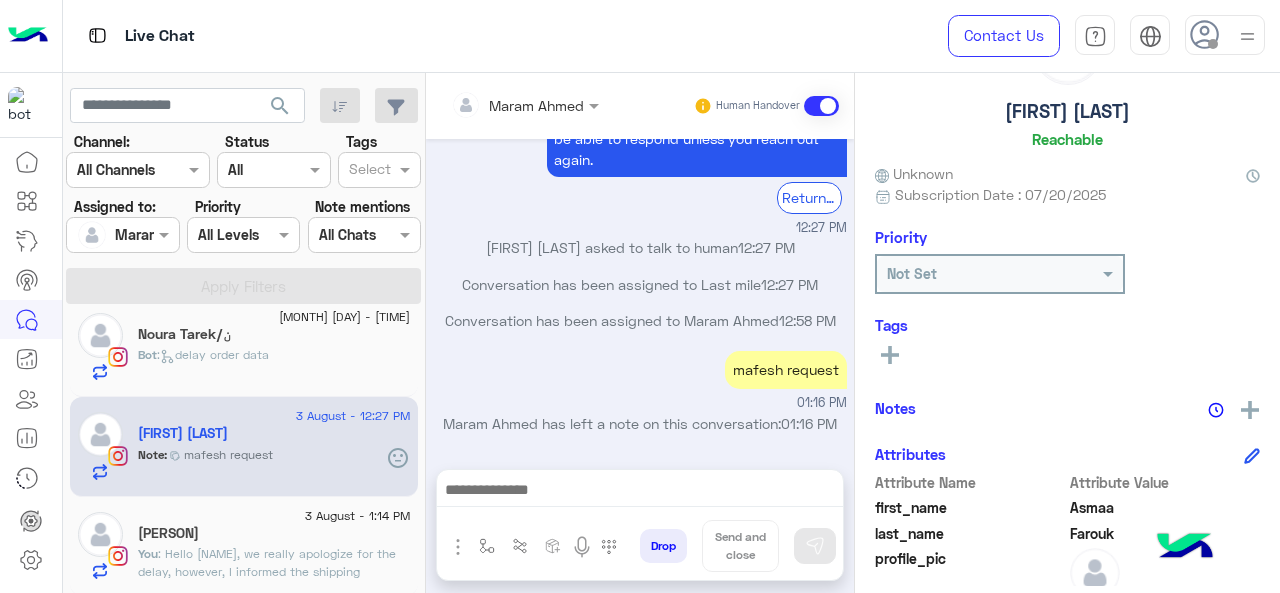 click at bounding box center [525, 104] 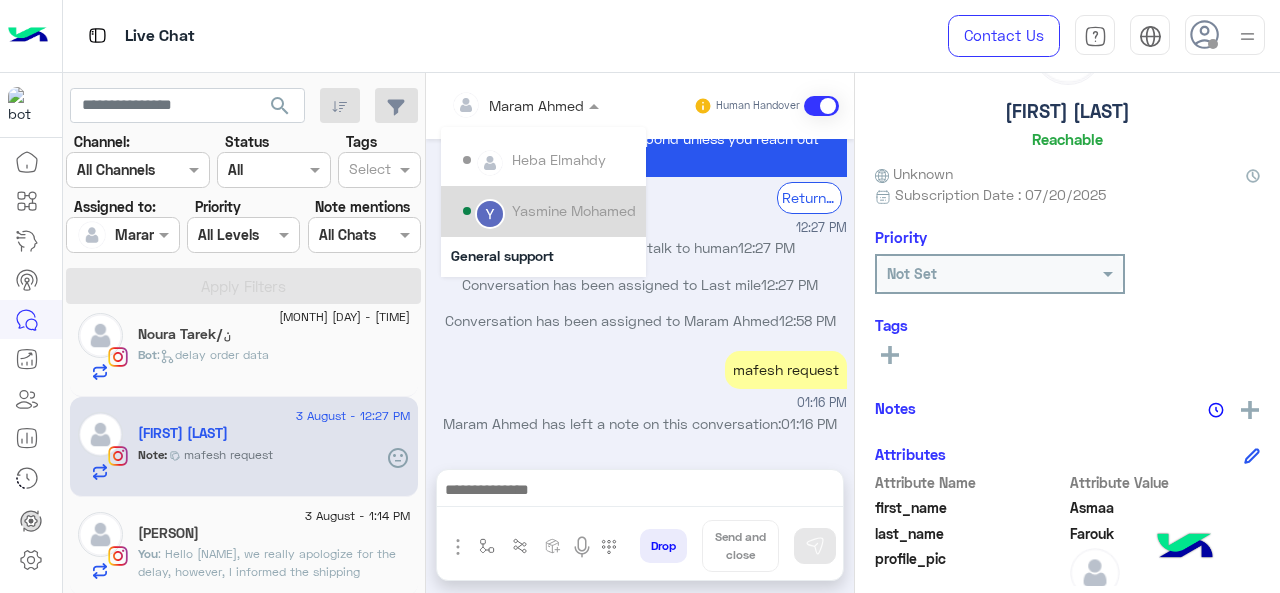 scroll, scrollTop: 200, scrollLeft: 0, axis: vertical 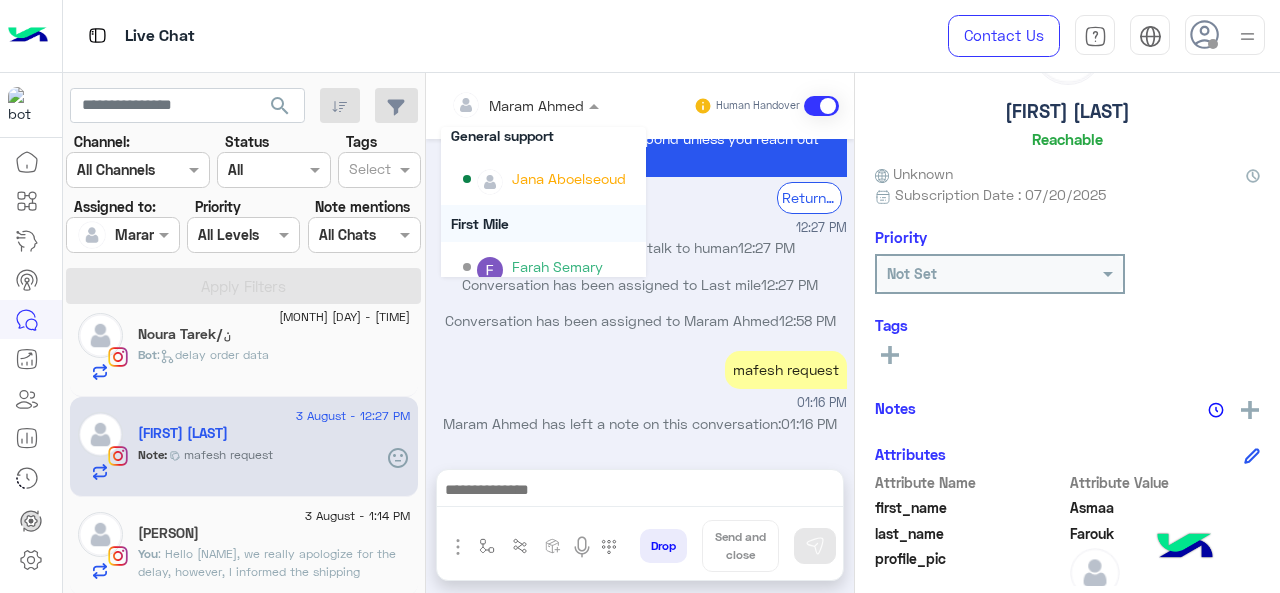 click on "First Mile" at bounding box center (543, 223) 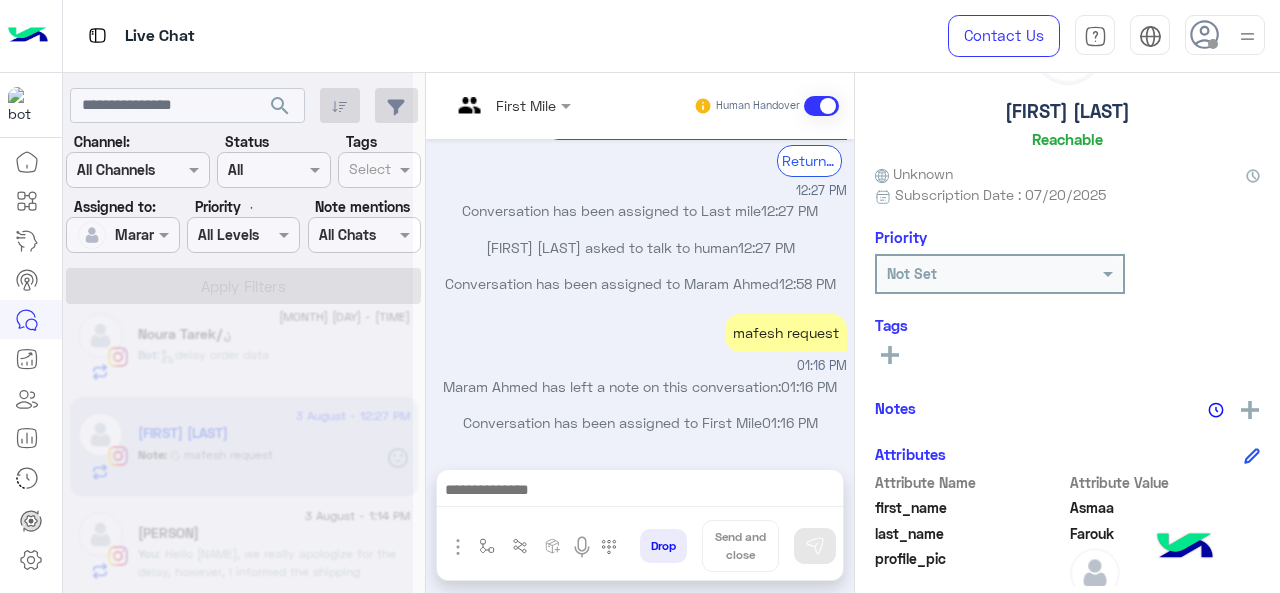 scroll, scrollTop: 914, scrollLeft: 0, axis: vertical 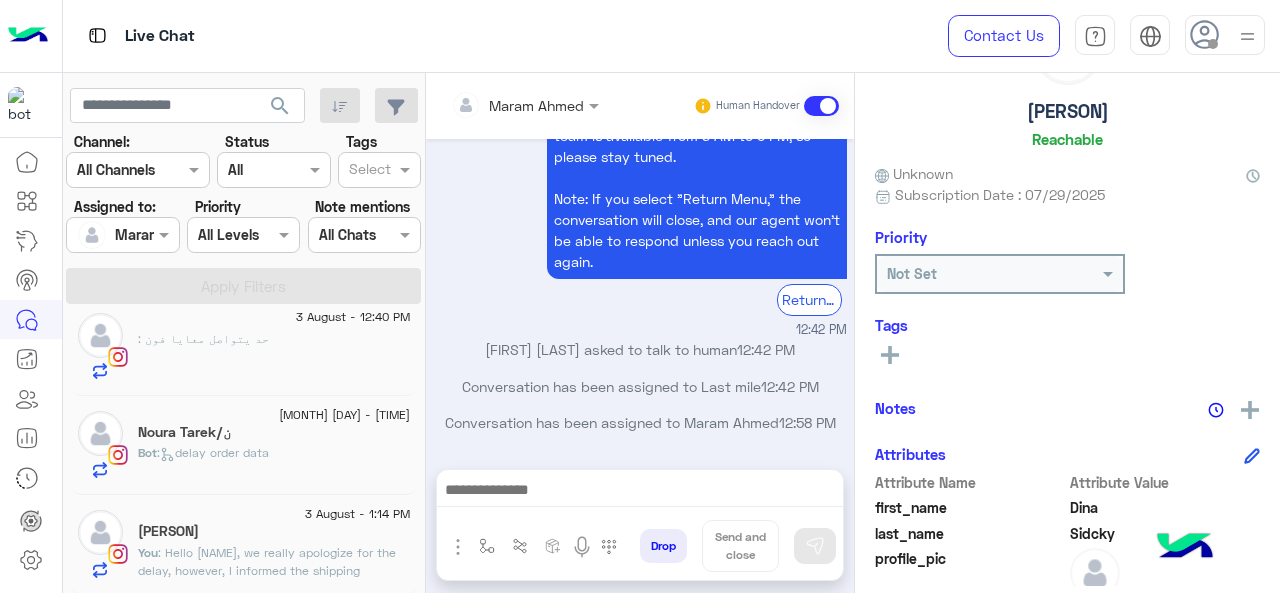 click on "[FIRST] [LAST]" 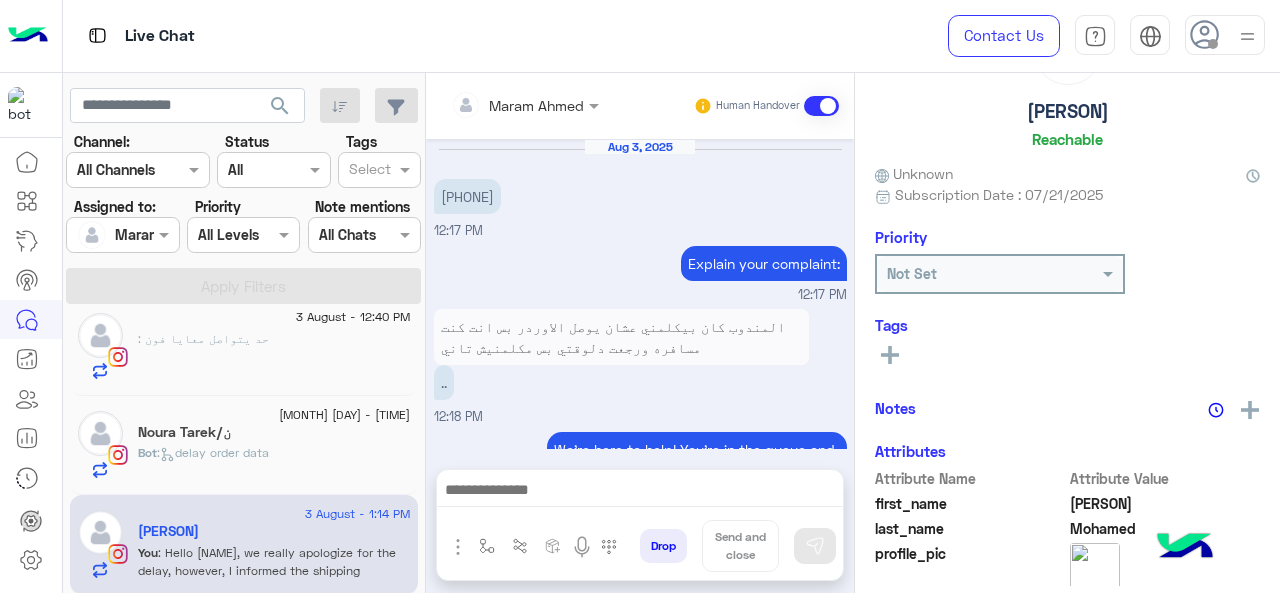 scroll, scrollTop: 620, scrollLeft: 0, axis: vertical 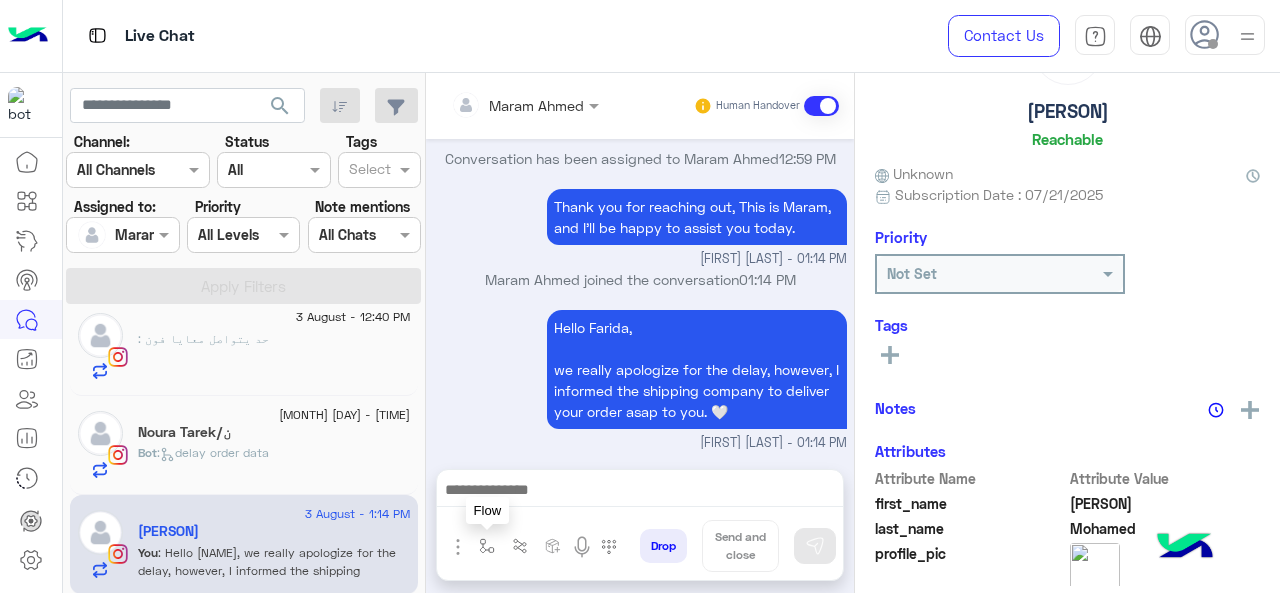 click at bounding box center [487, 546] 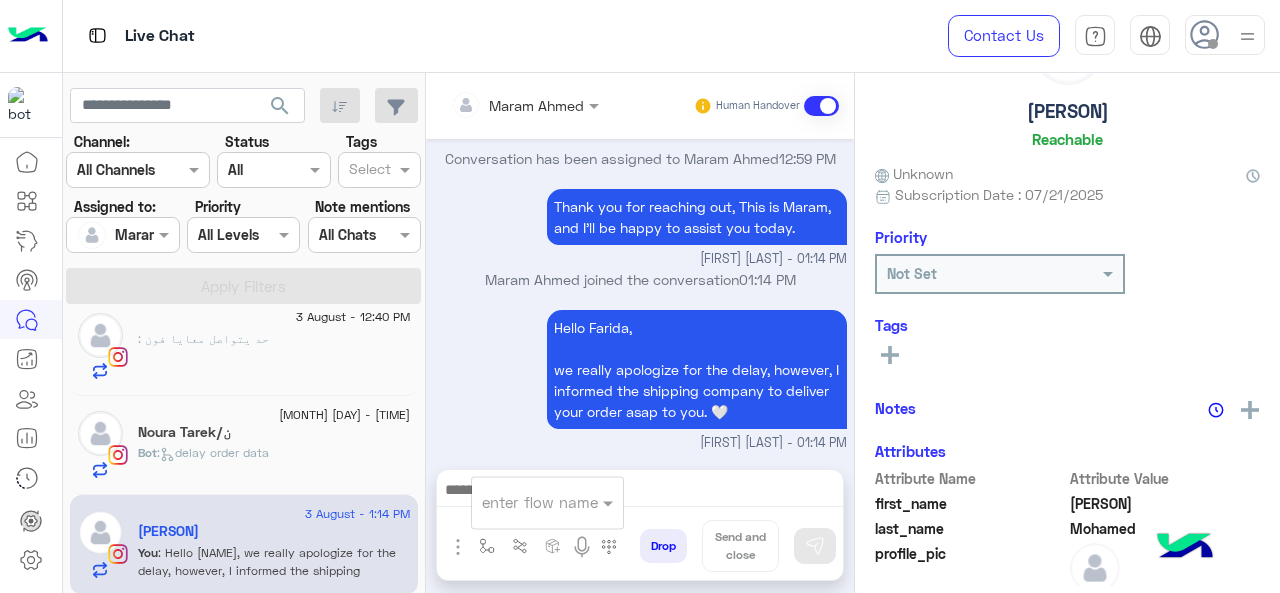click on "enter flow name" at bounding box center (540, 502) 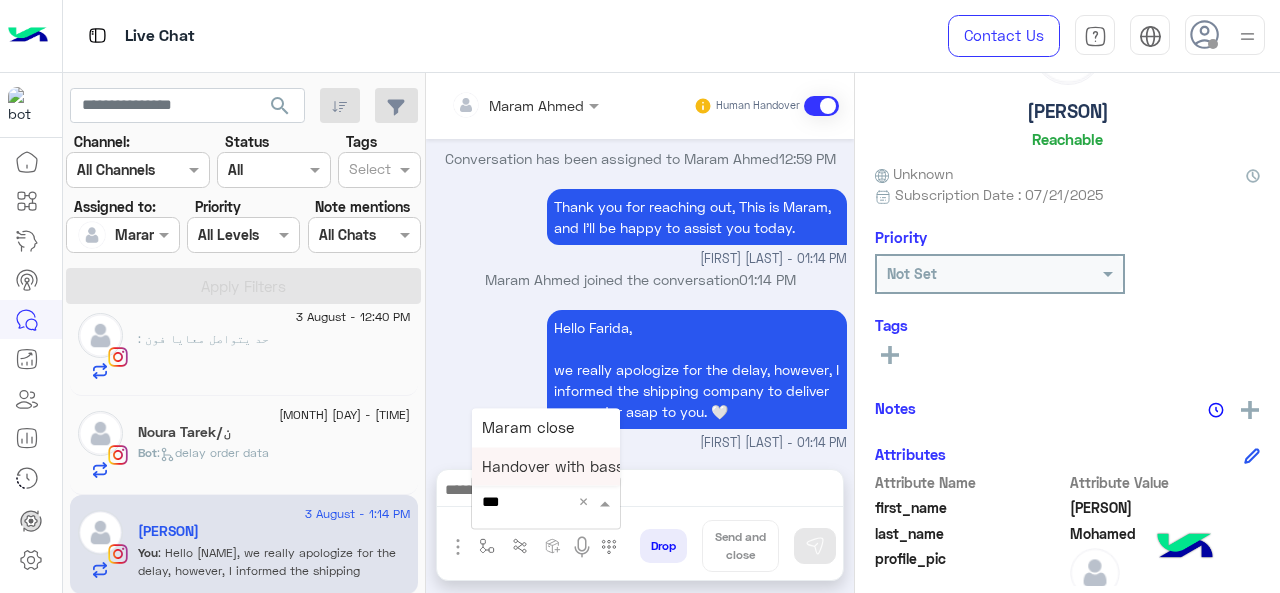 type on "****" 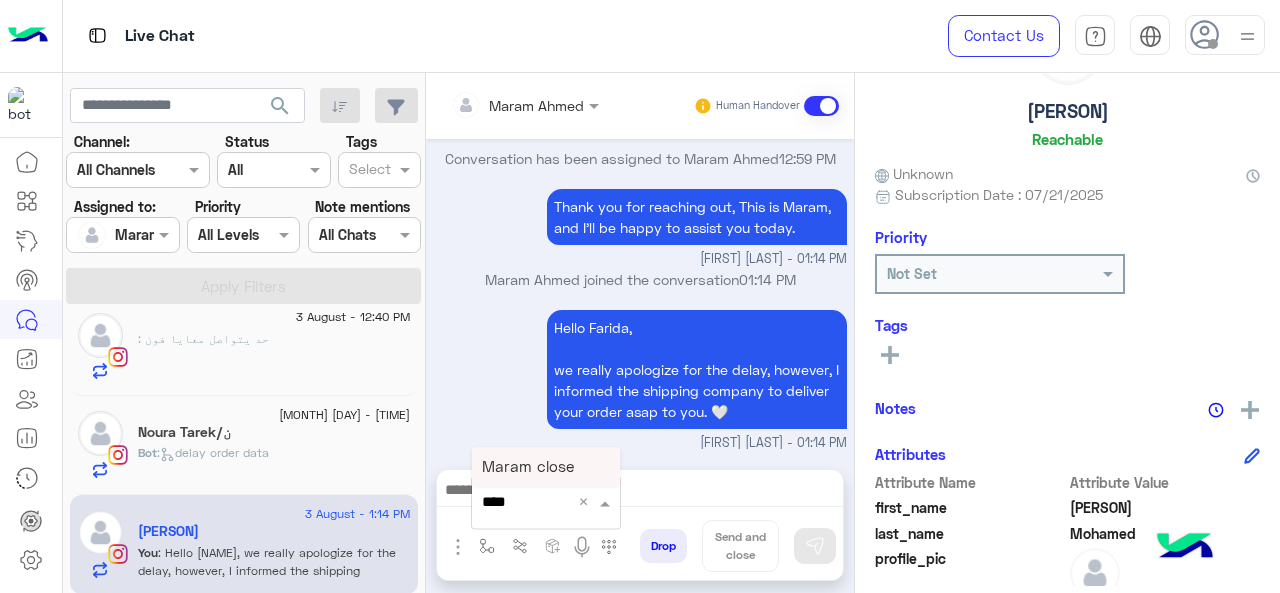 click on "Maram close" at bounding box center [546, 466] 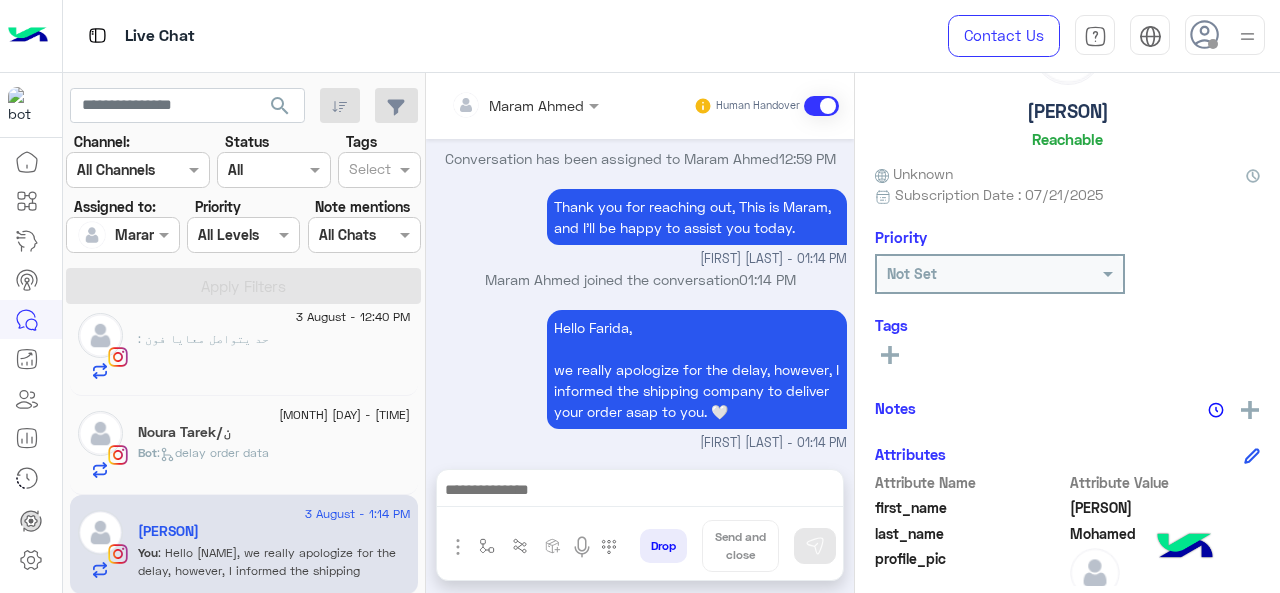 type on "**********" 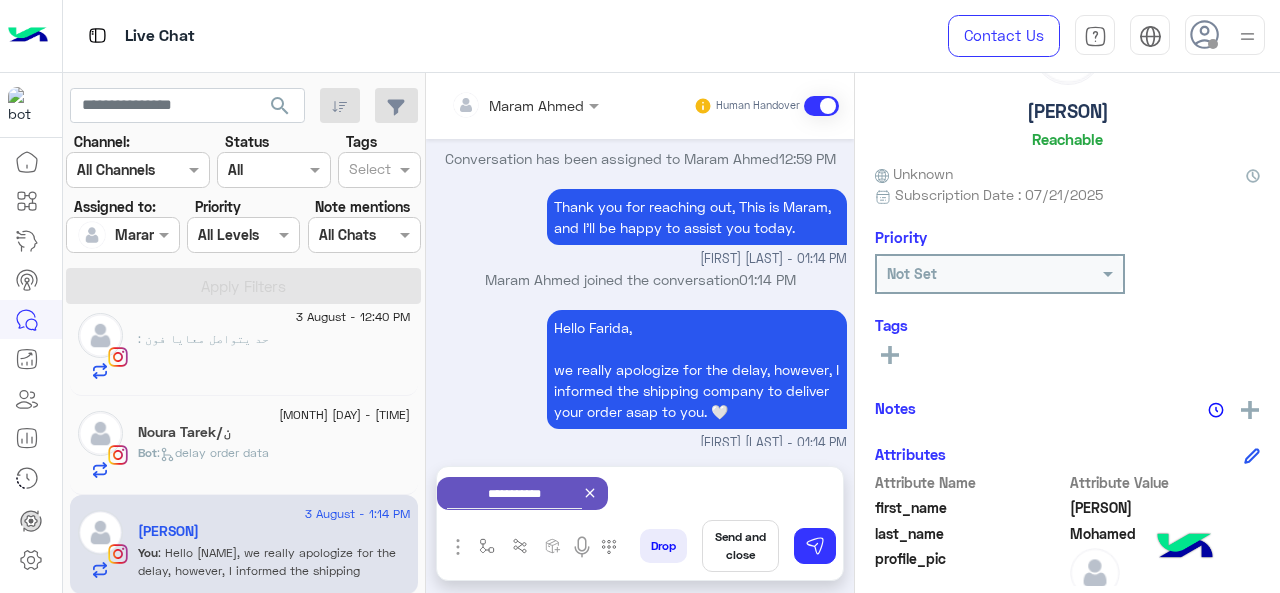 click on "Send and close" at bounding box center (740, 546) 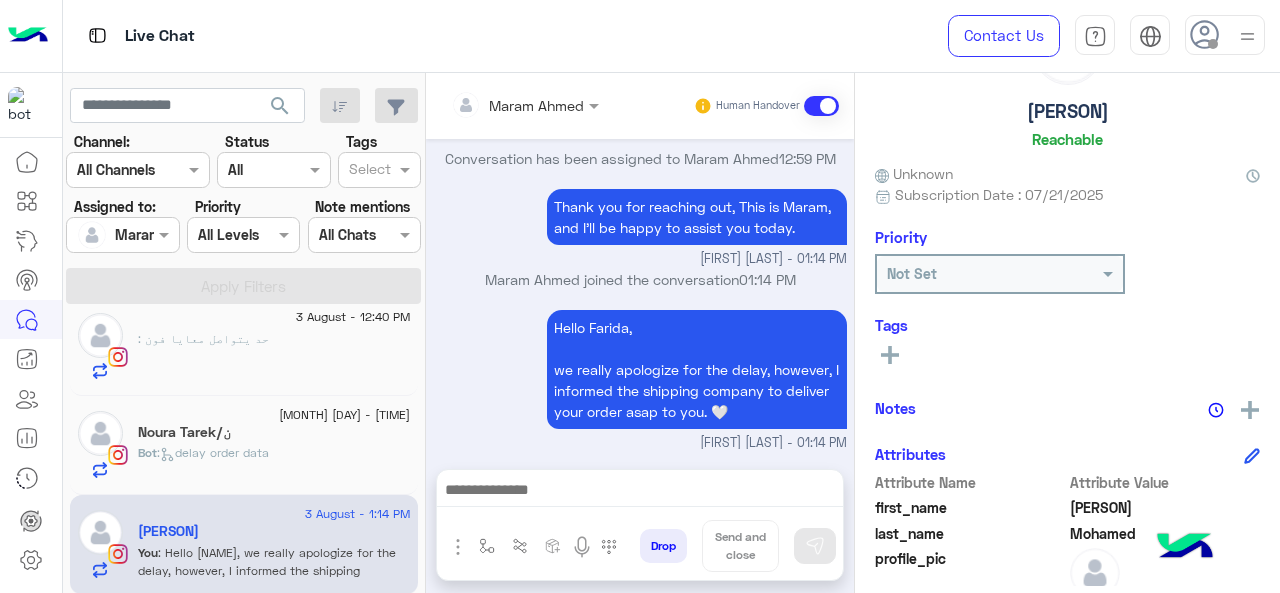 scroll, scrollTop: 642, scrollLeft: 0, axis: vertical 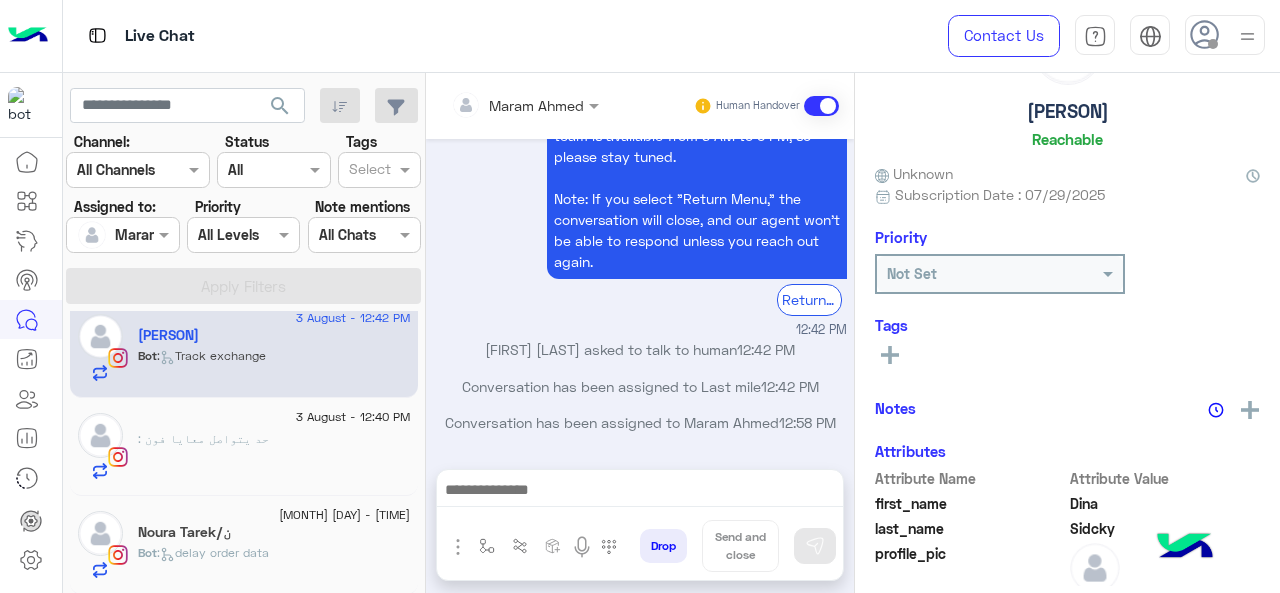 click on "Bot :   delay order data" 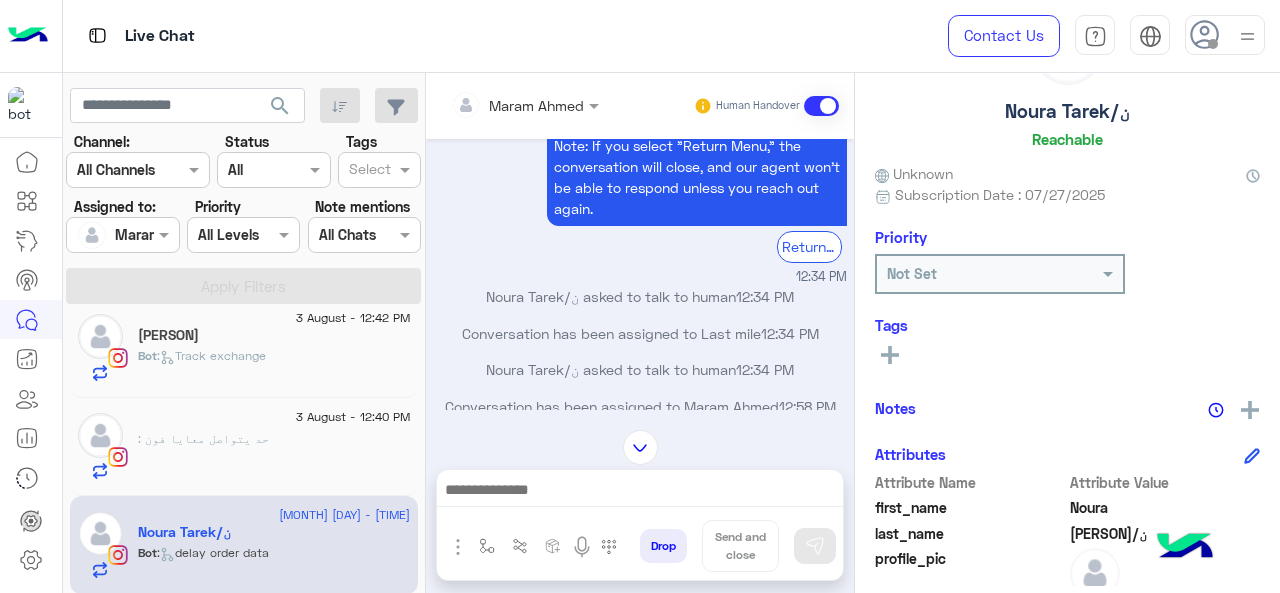 scroll, scrollTop: 434, scrollLeft: 0, axis: vertical 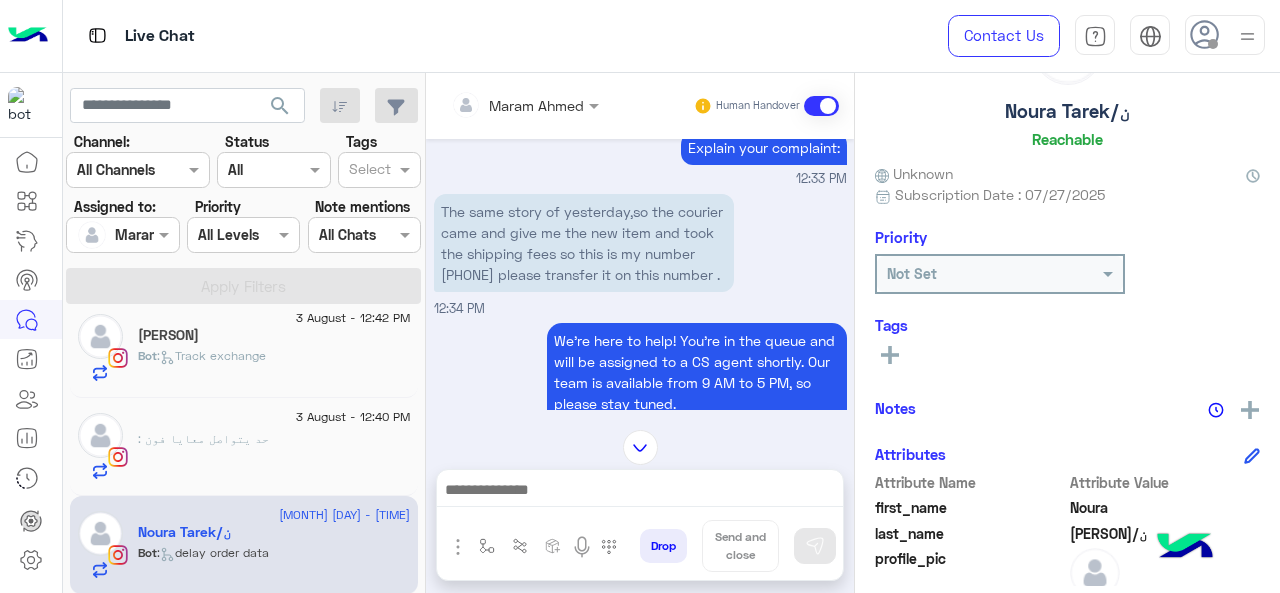 drag, startPoint x: 487, startPoint y: 277, endPoint x: 451, endPoint y: 282, distance: 36.345562 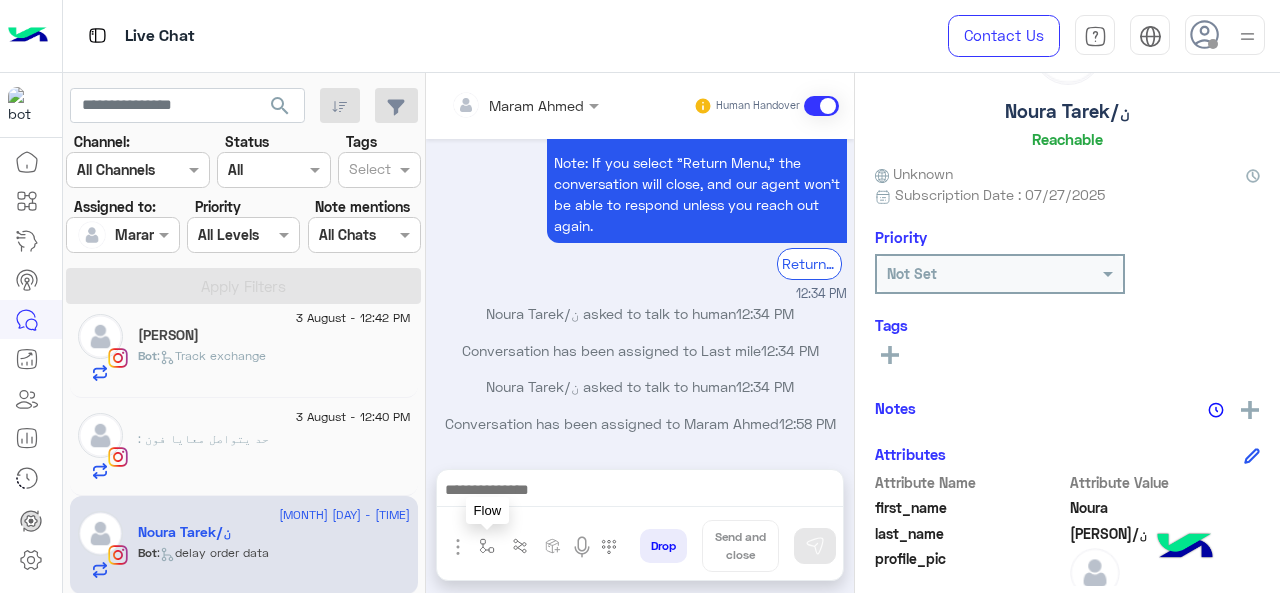 click at bounding box center [487, 546] 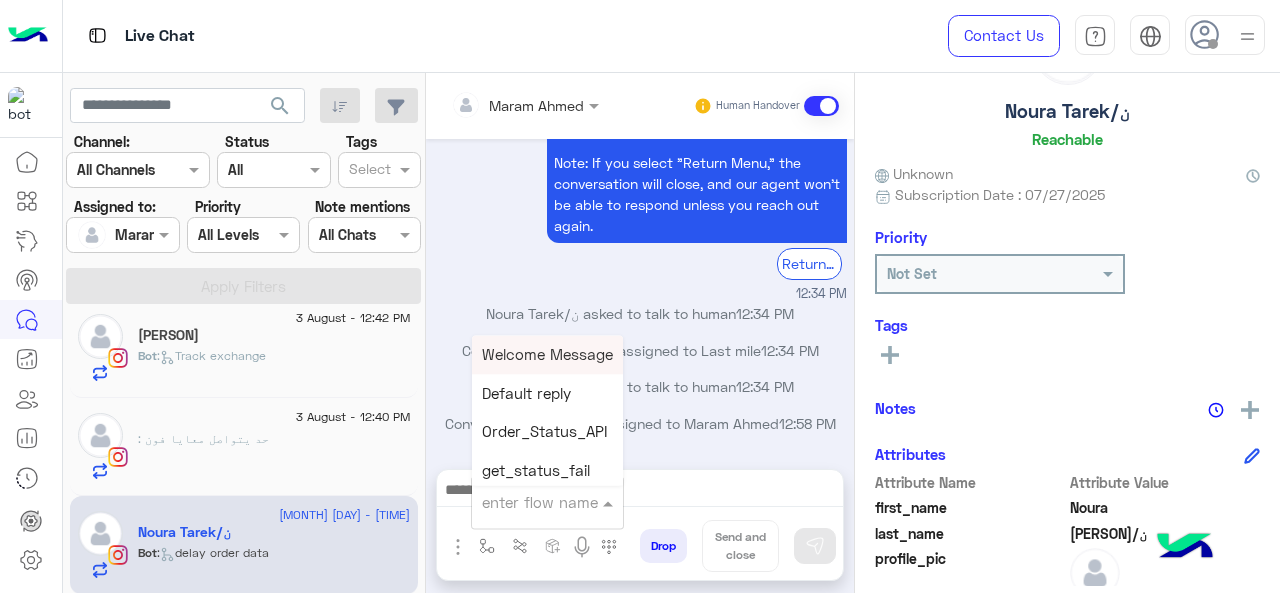 click at bounding box center [523, 502] 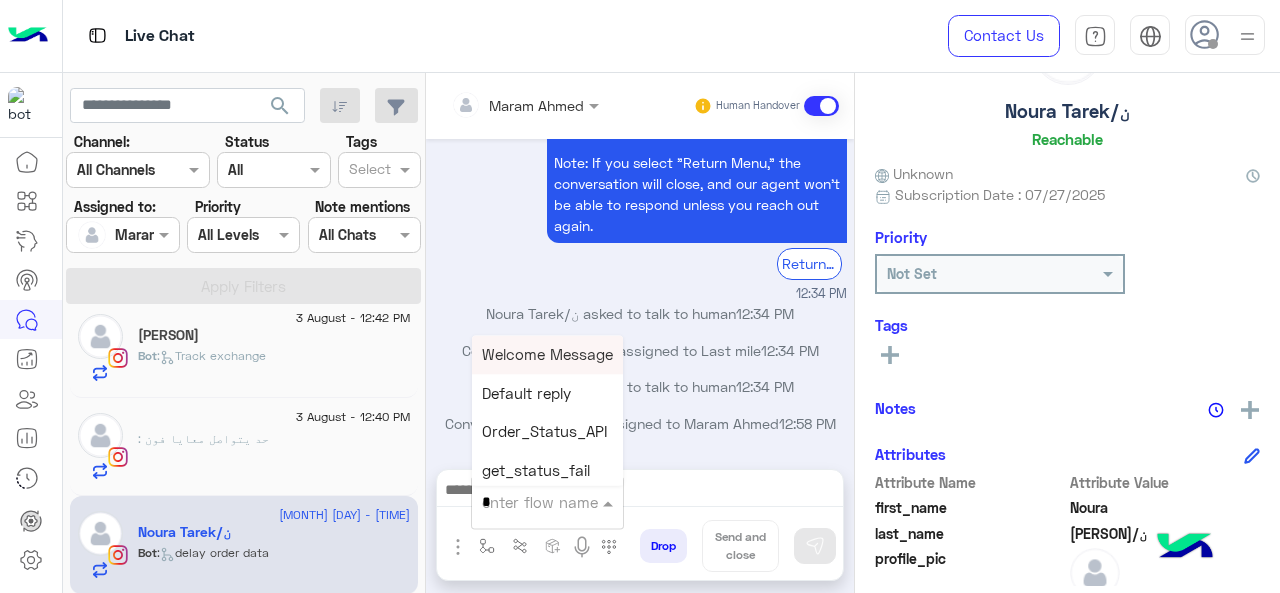 type on "*" 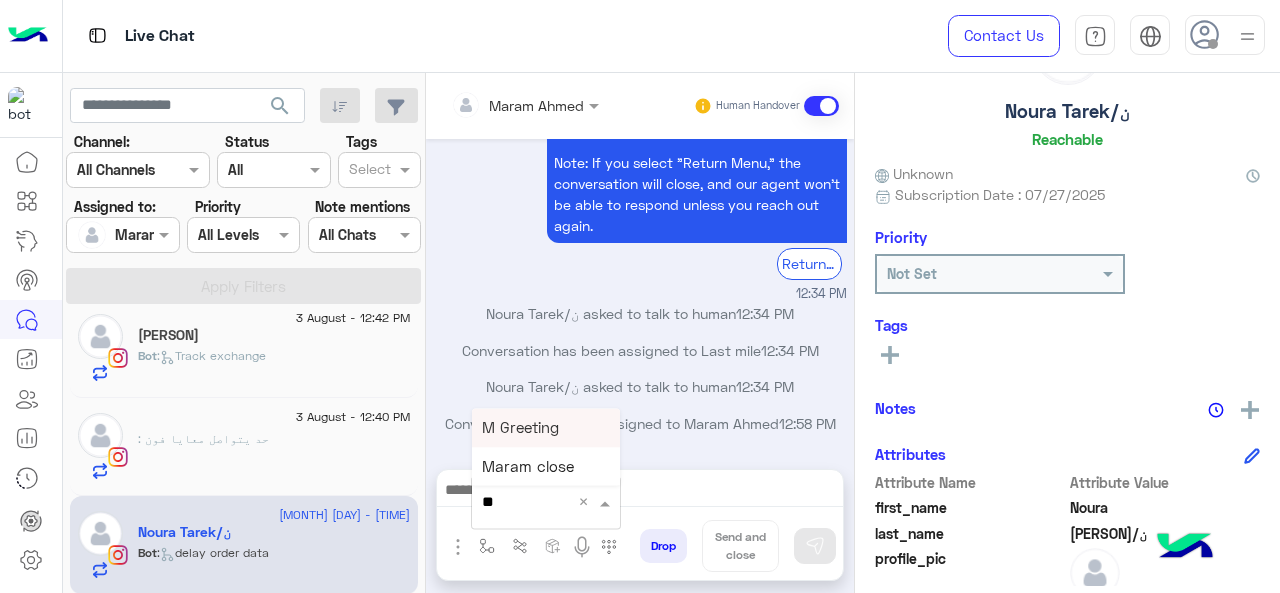drag, startPoint x: 549, startPoint y: 427, endPoint x: 559, endPoint y: 419, distance: 12.806249 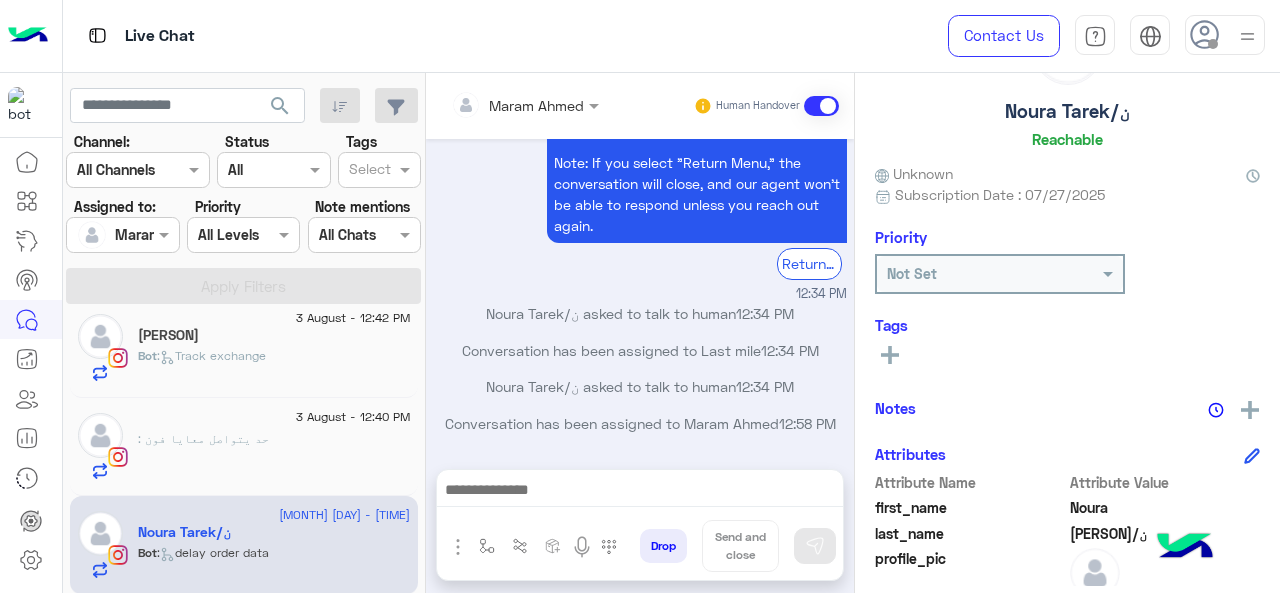 type on "**********" 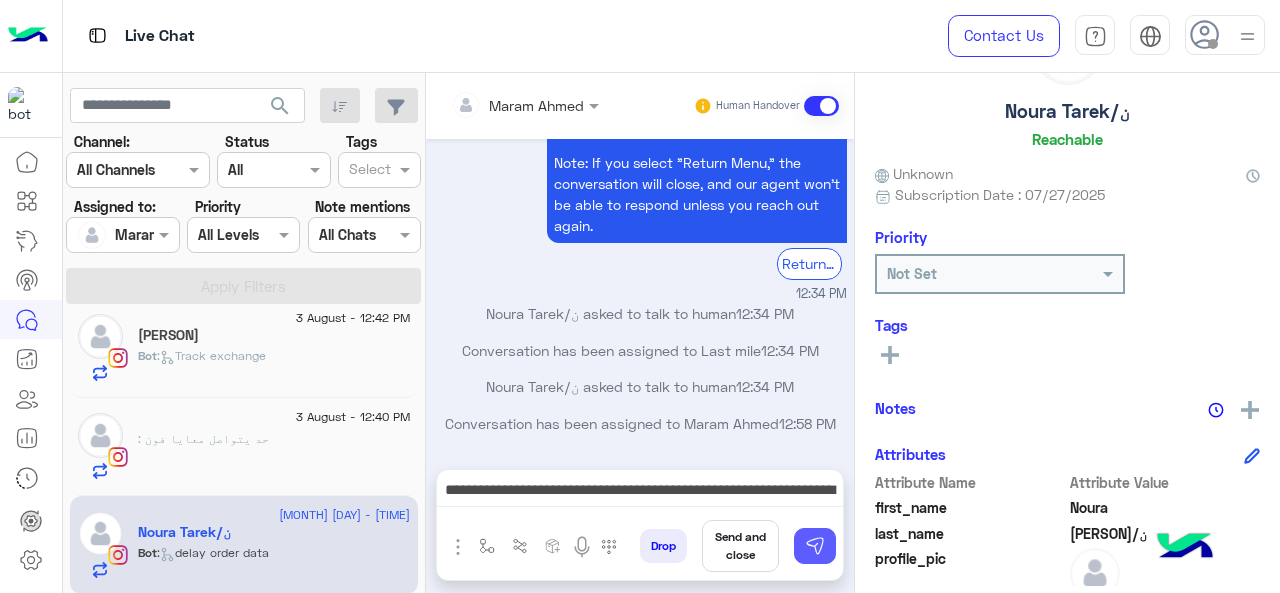 click at bounding box center [815, 546] 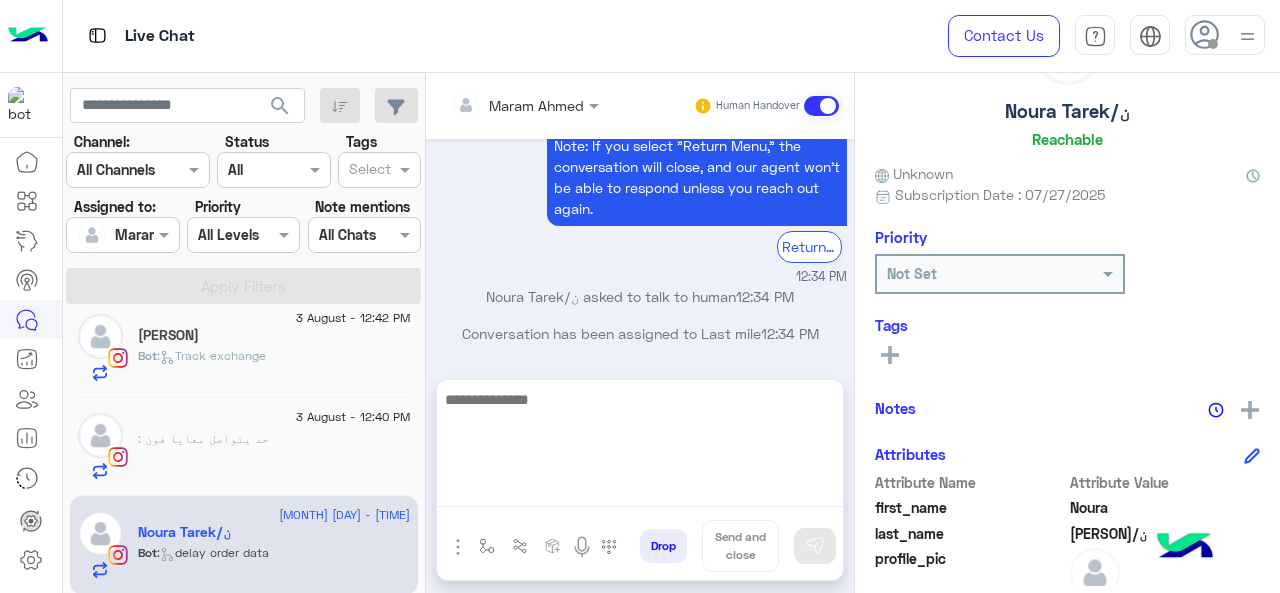 click at bounding box center (640, 447) 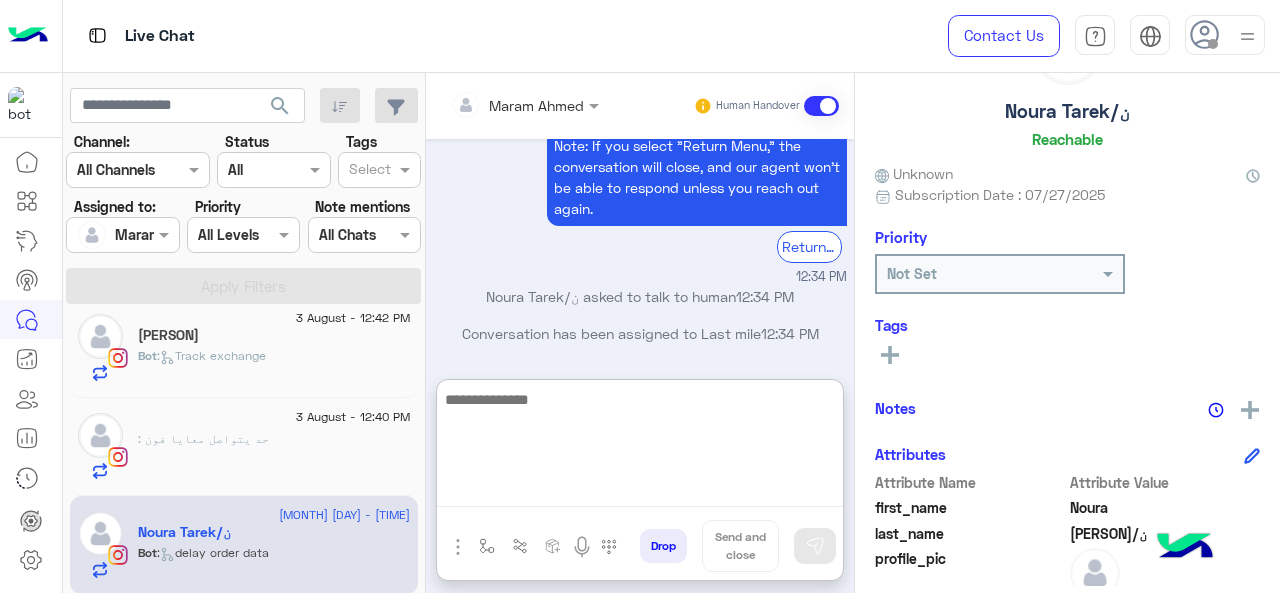 scroll, scrollTop: 945, scrollLeft: 0, axis: vertical 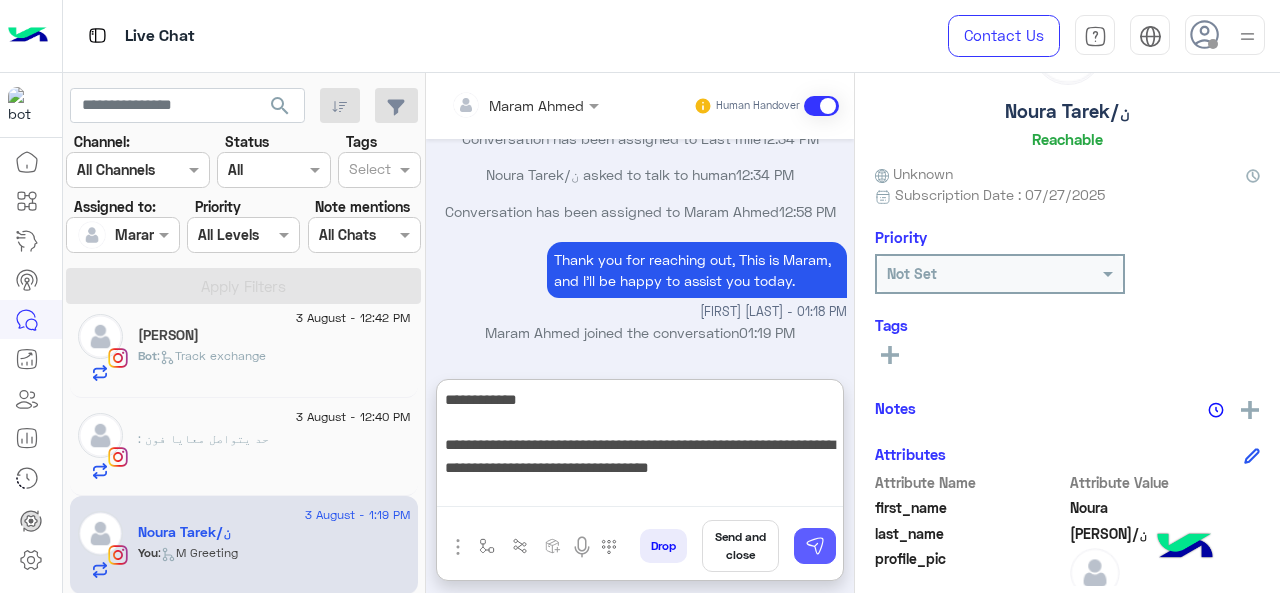 type on "**********" 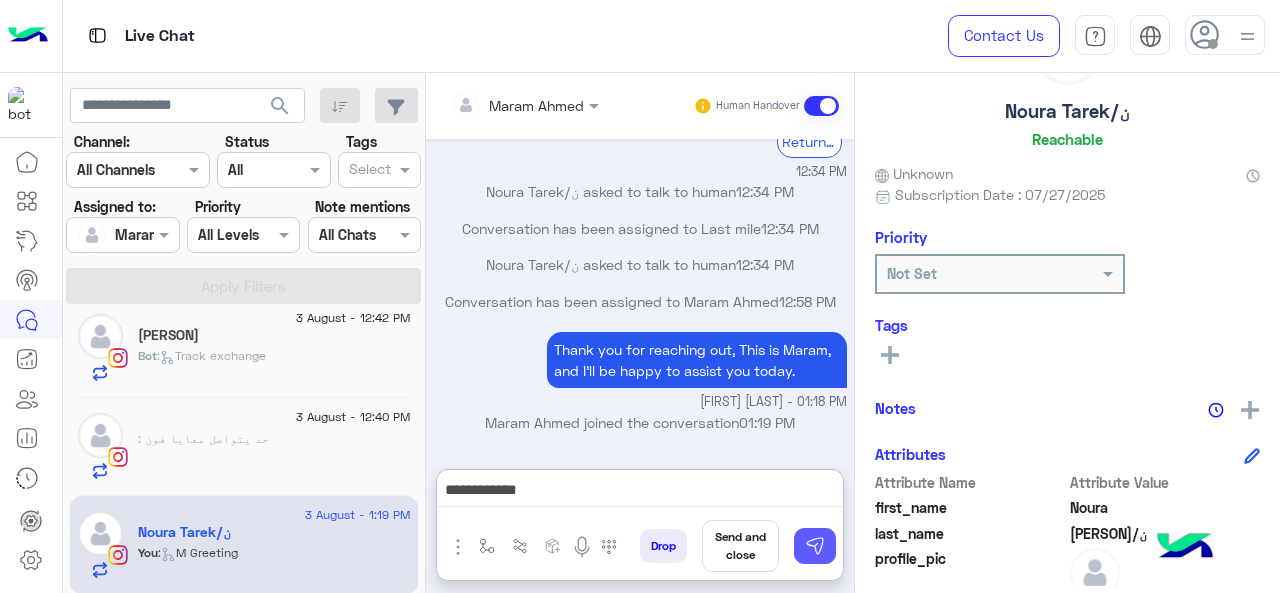 click at bounding box center [815, 546] 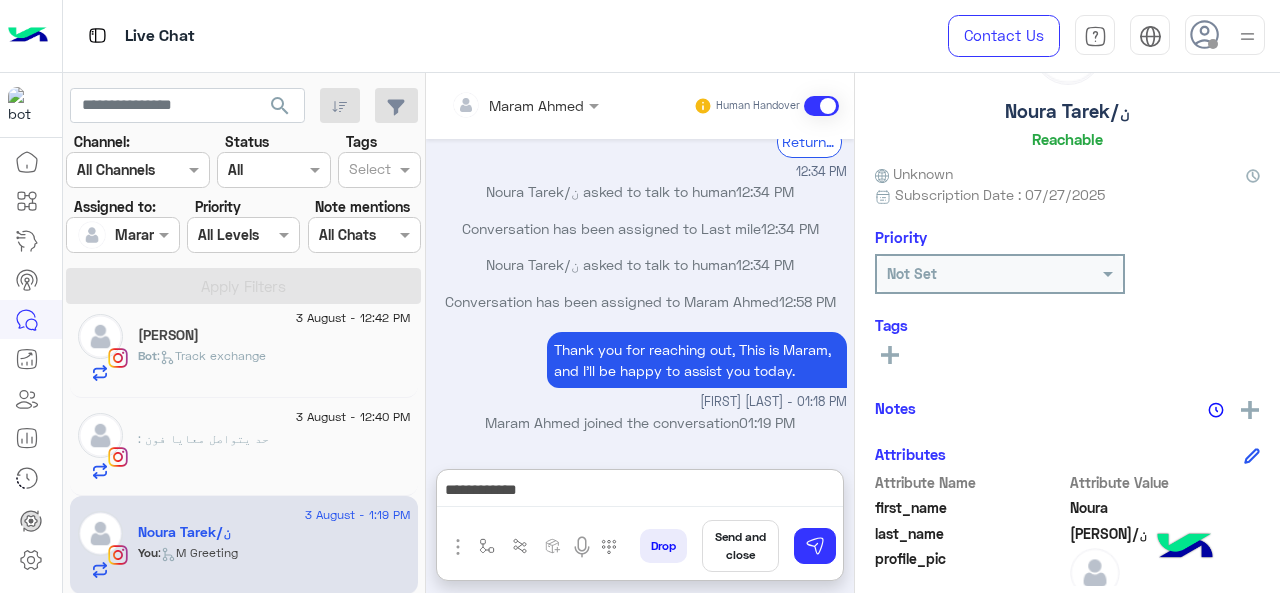 type 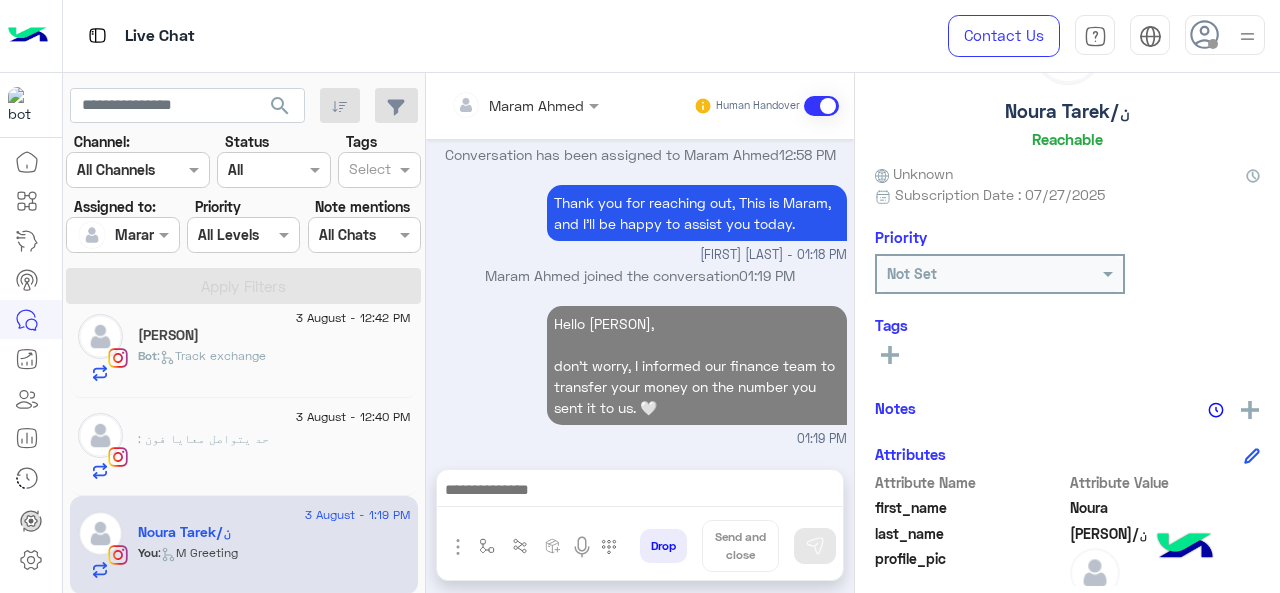 scroll, scrollTop: 1003, scrollLeft: 0, axis: vertical 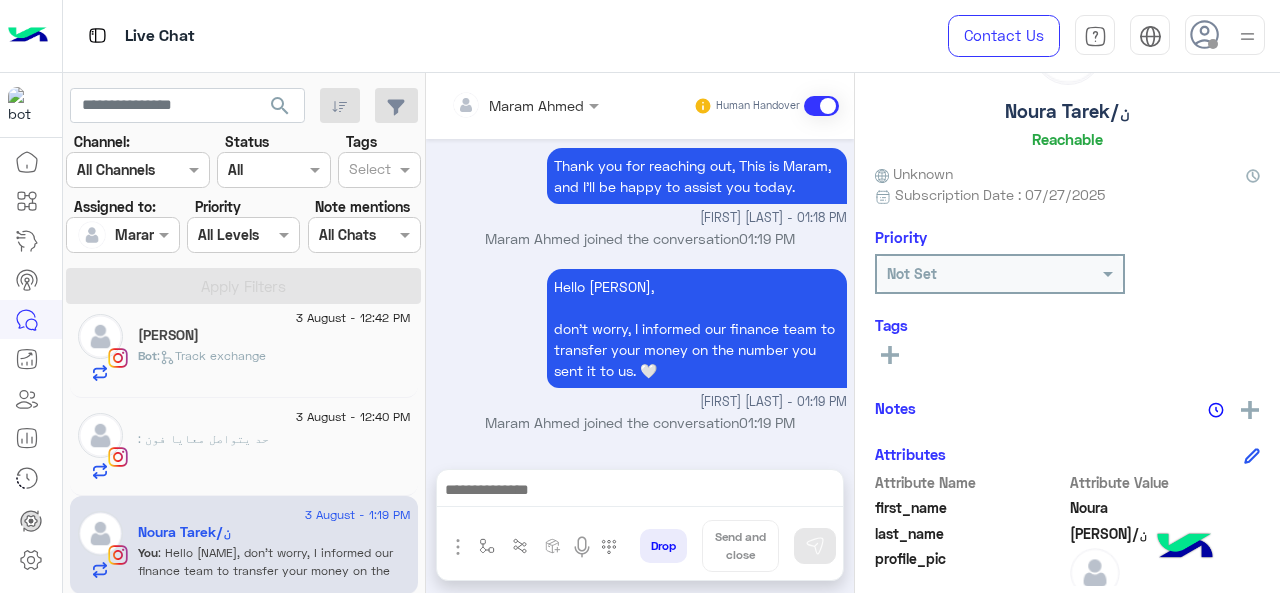 click on ": حد يتواصل معايا فون" 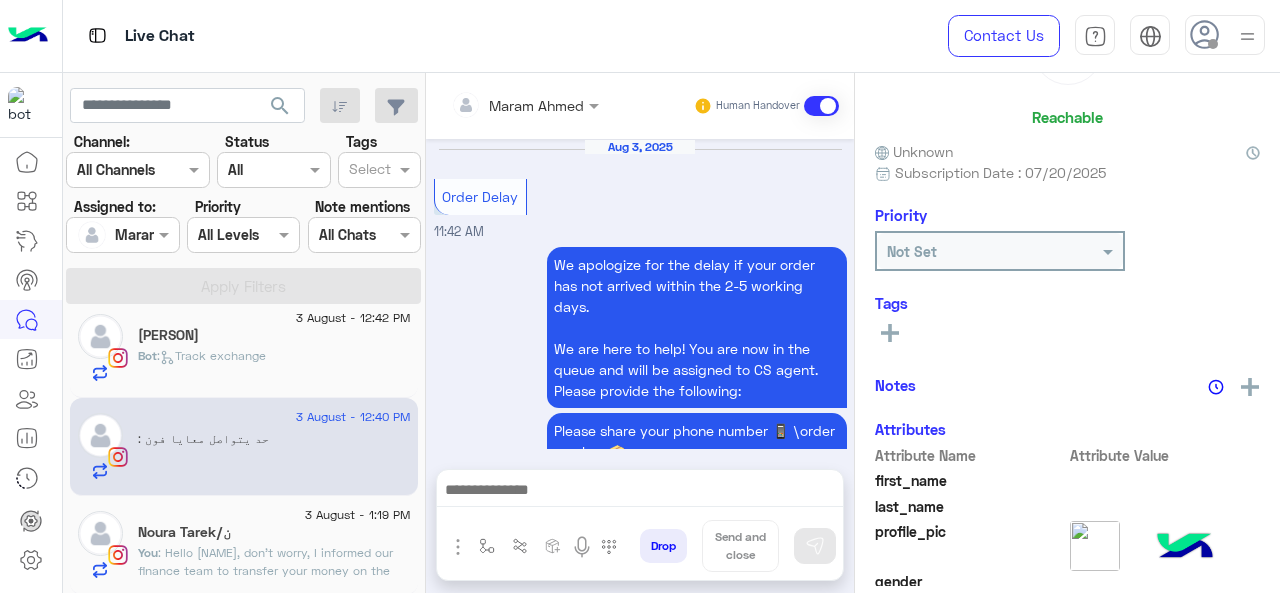 scroll, scrollTop: 680, scrollLeft: 0, axis: vertical 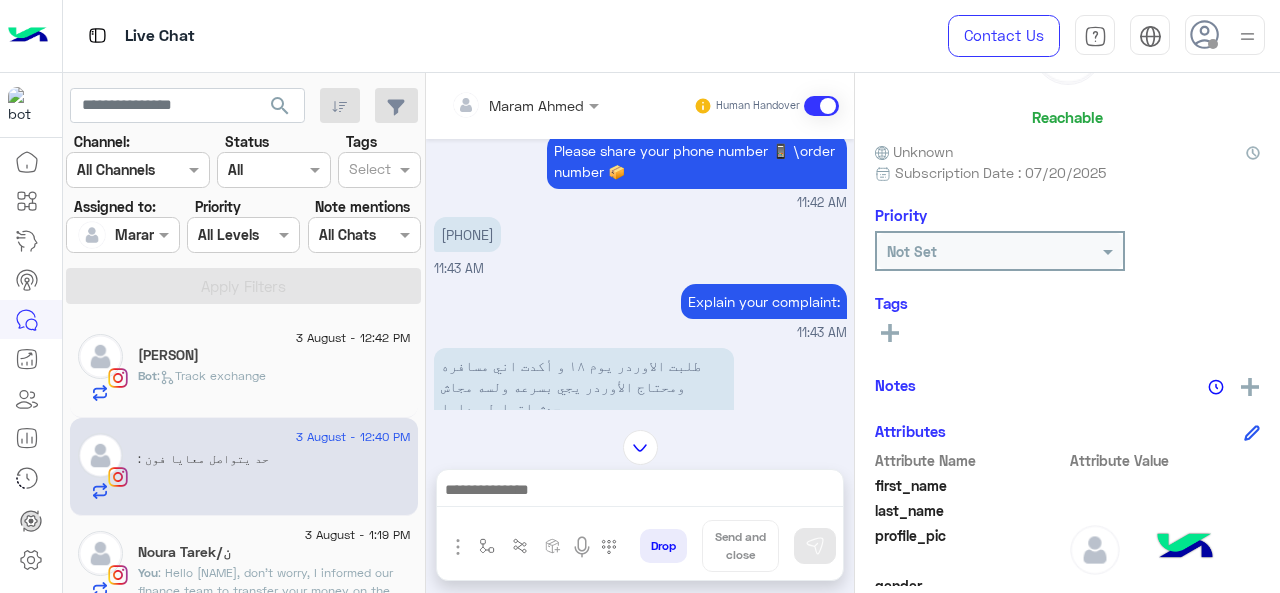 drag, startPoint x: 526, startPoint y: 239, endPoint x: 448, endPoint y: 241, distance: 78.025635 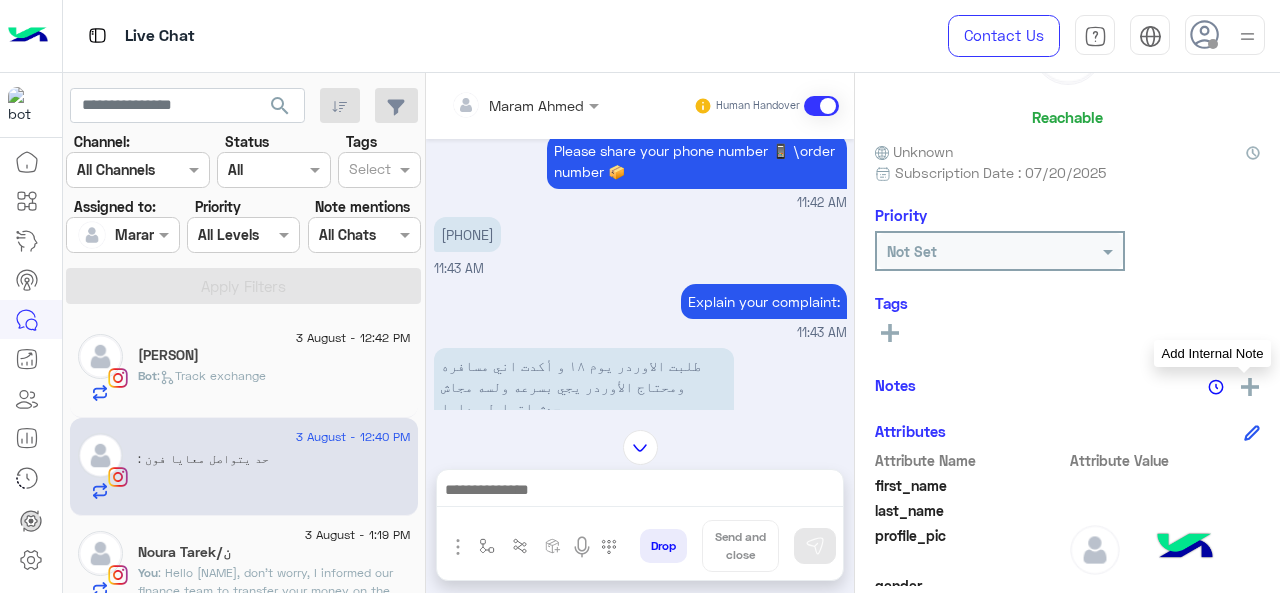 click 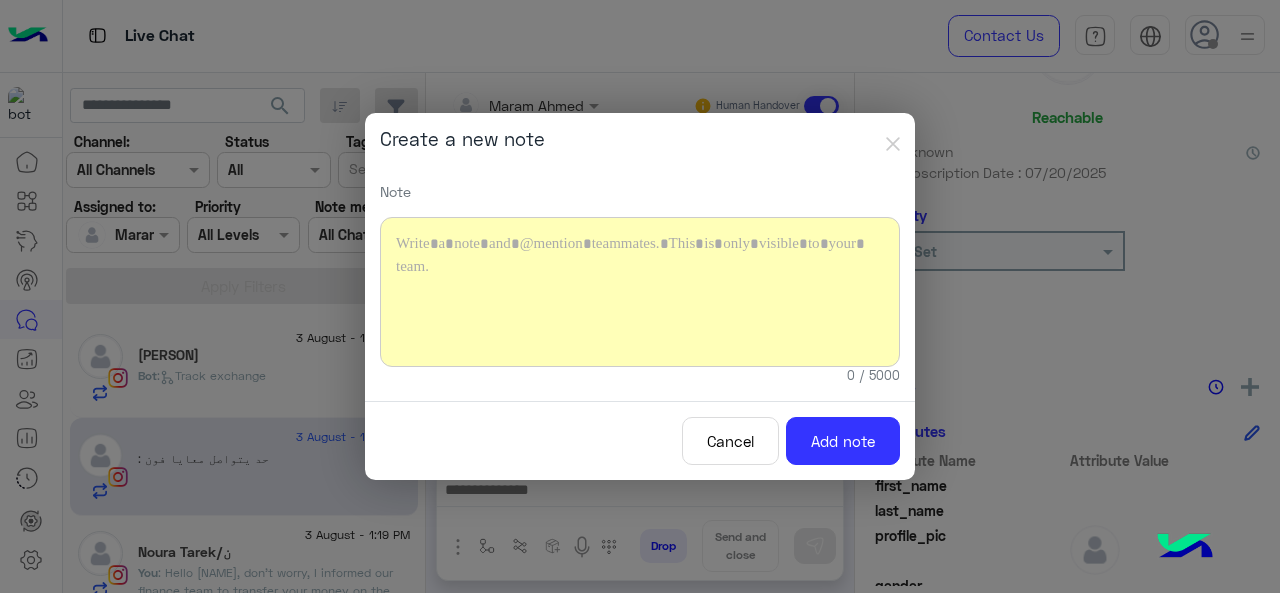 type 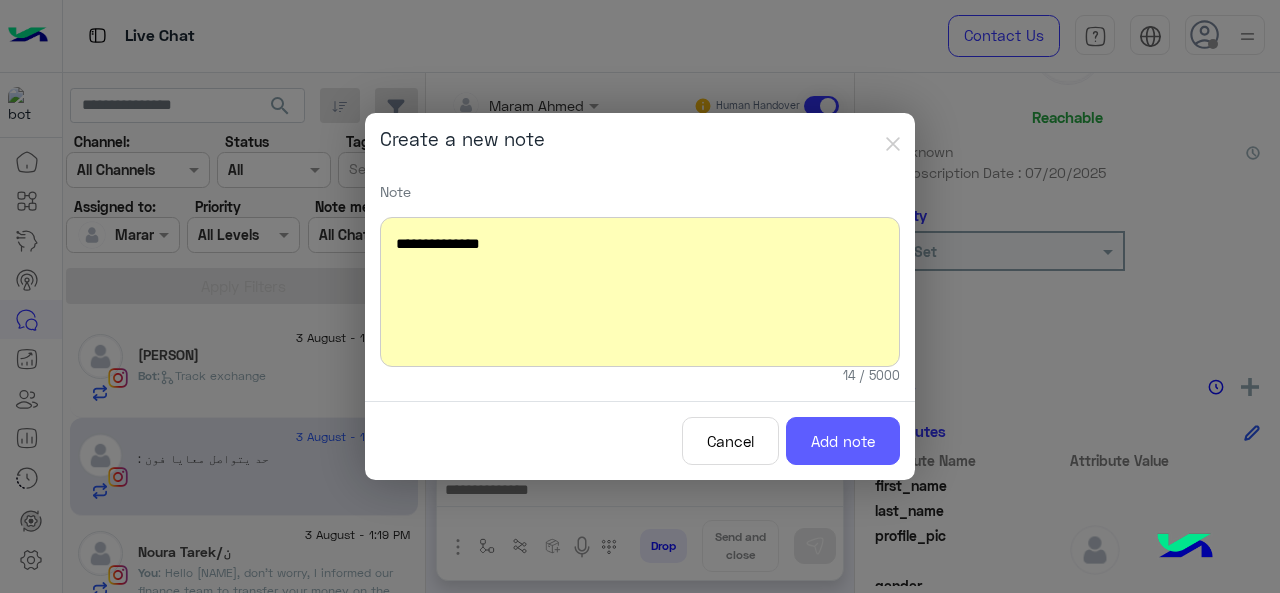 click on "Add note" 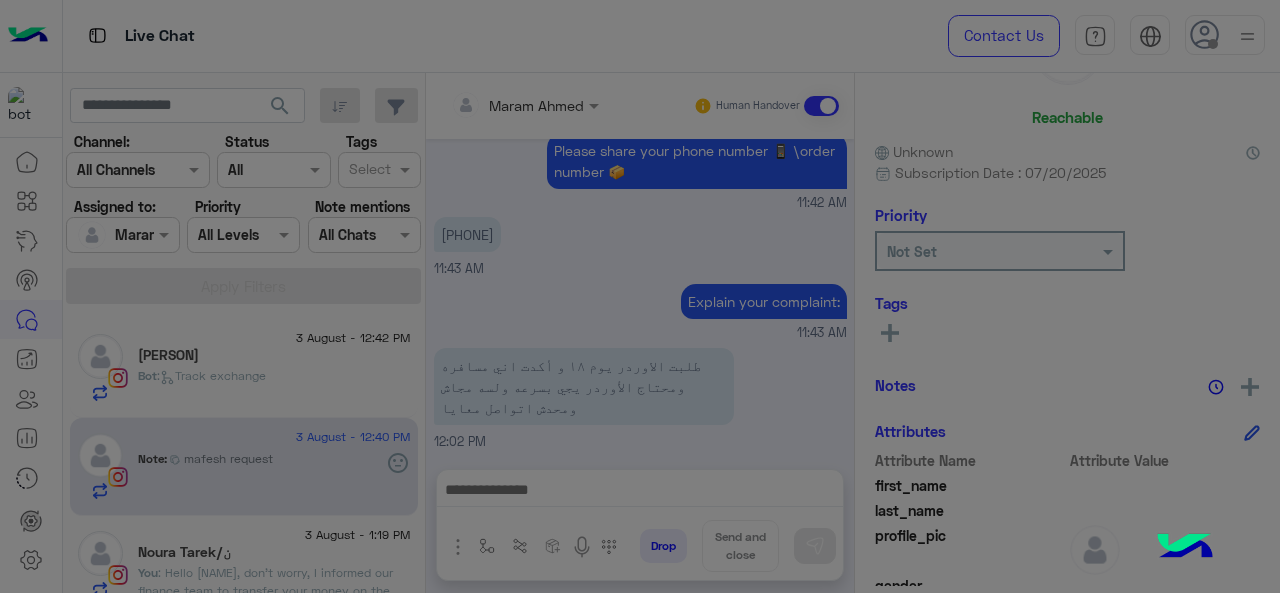 scroll, scrollTop: 804, scrollLeft: 0, axis: vertical 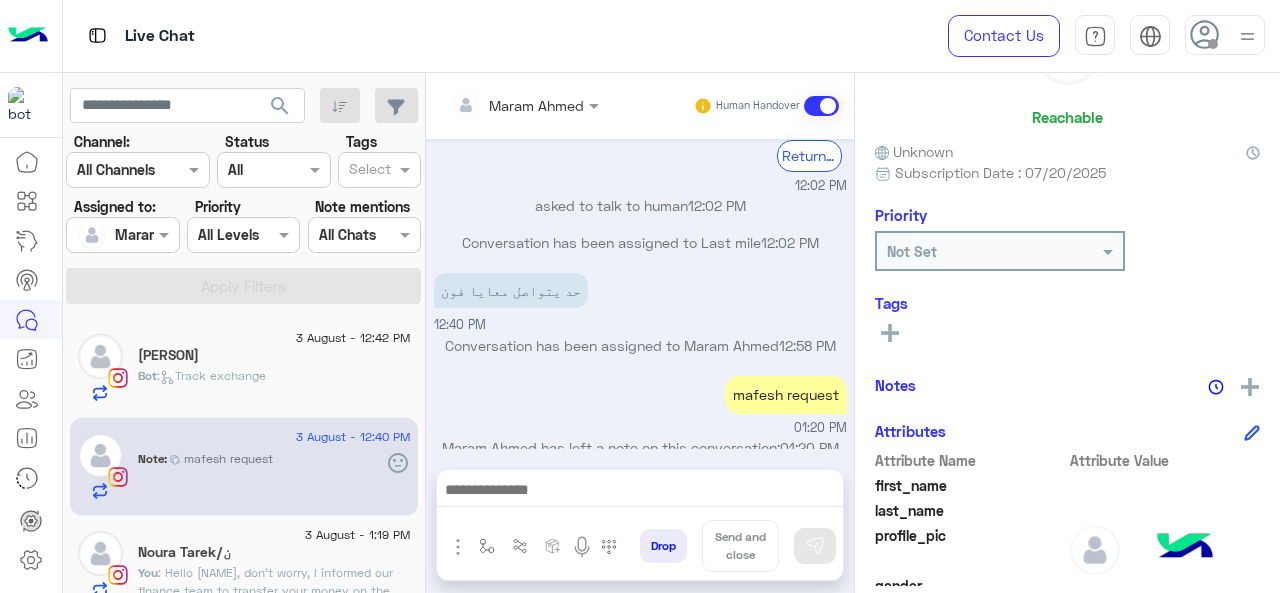 click at bounding box center (525, 104) 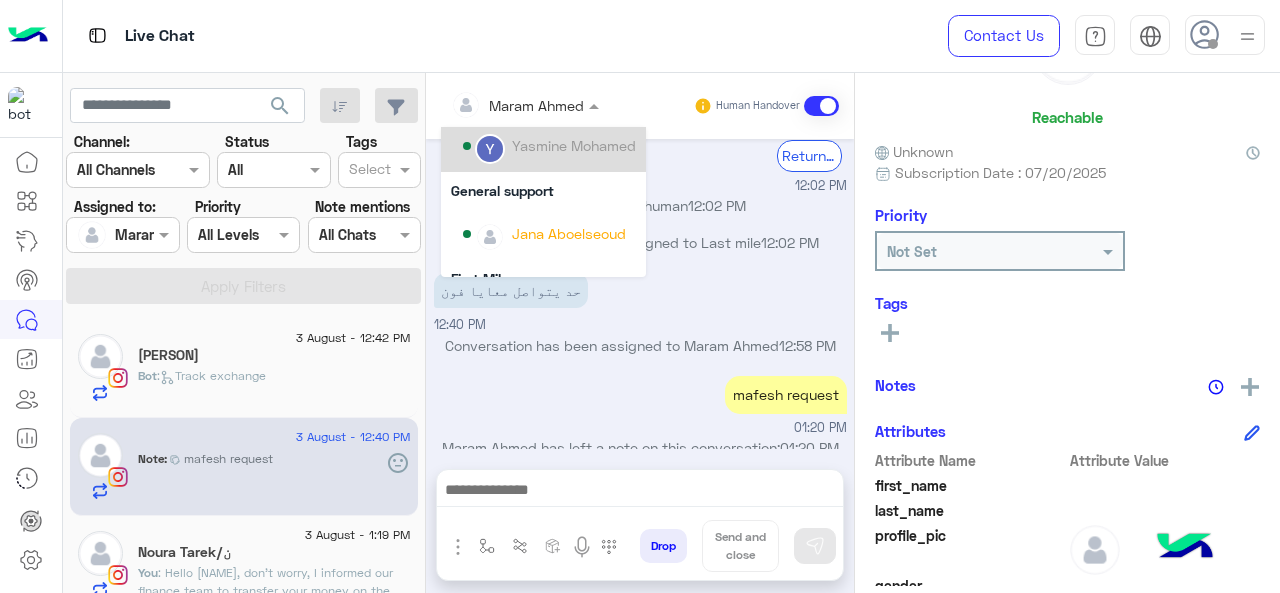 scroll, scrollTop: 200, scrollLeft: 0, axis: vertical 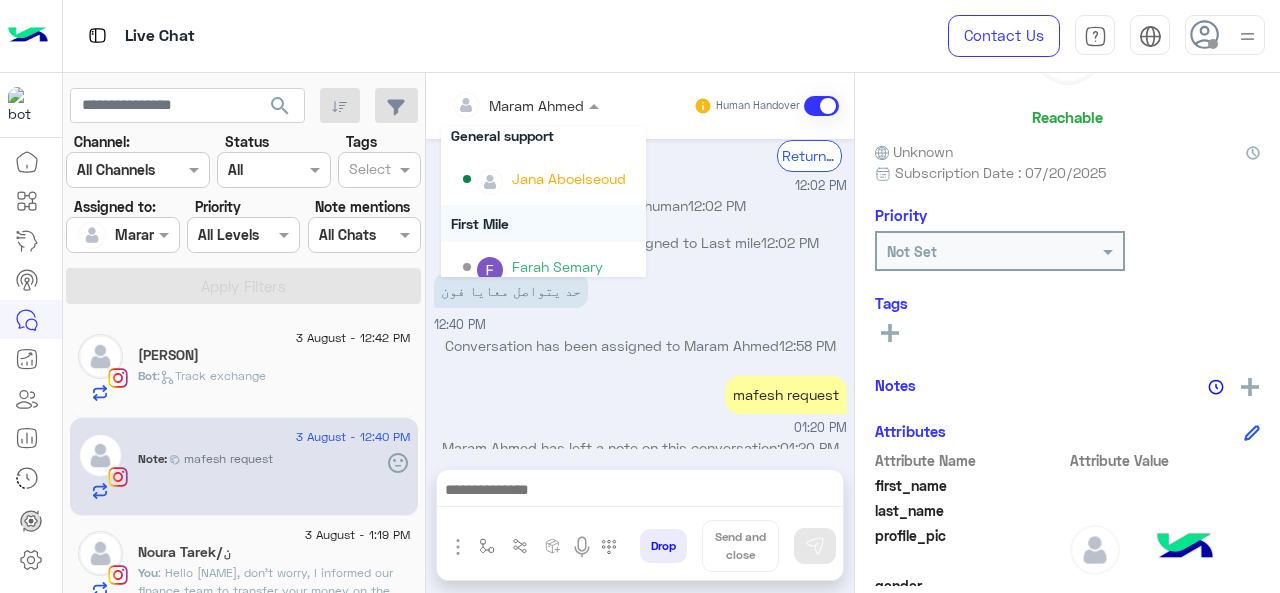 click on "First Mile" at bounding box center (543, 223) 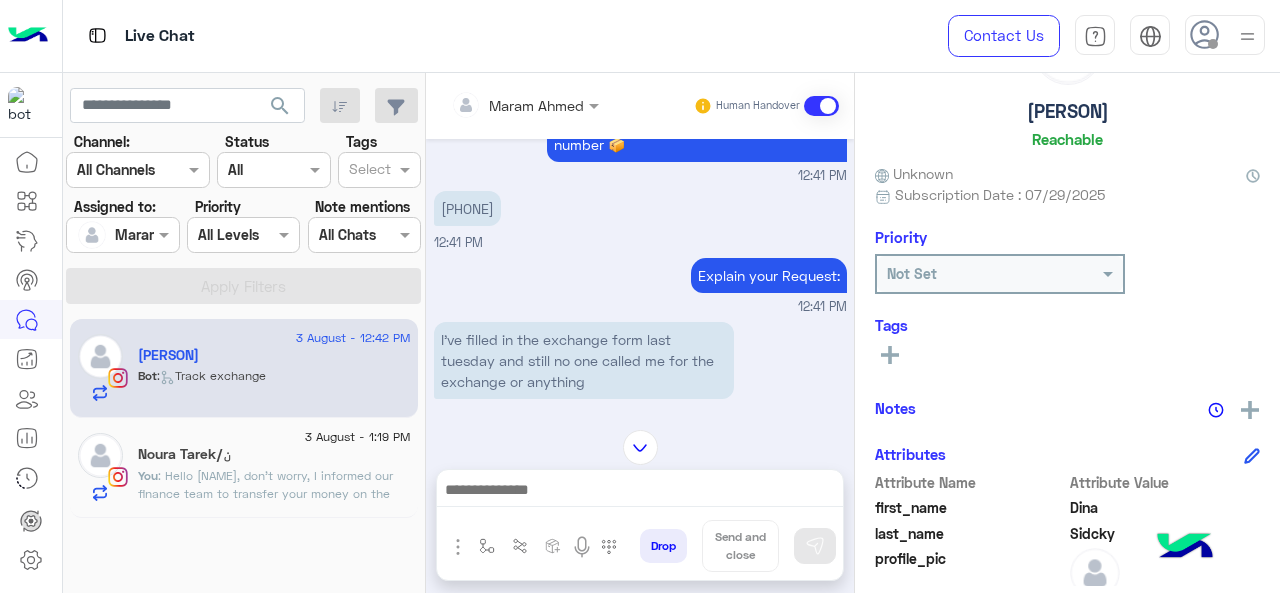 scroll, scrollTop: 375, scrollLeft: 0, axis: vertical 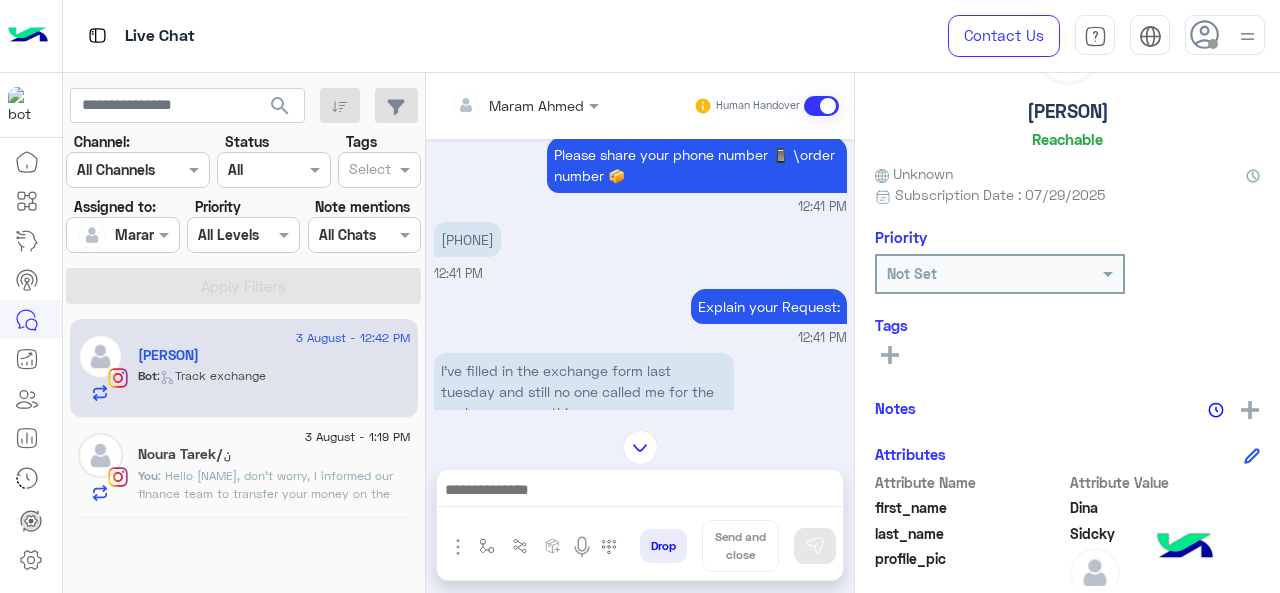 drag, startPoint x: 529, startPoint y: 258, endPoint x: 447, endPoint y: 269, distance: 82.73451 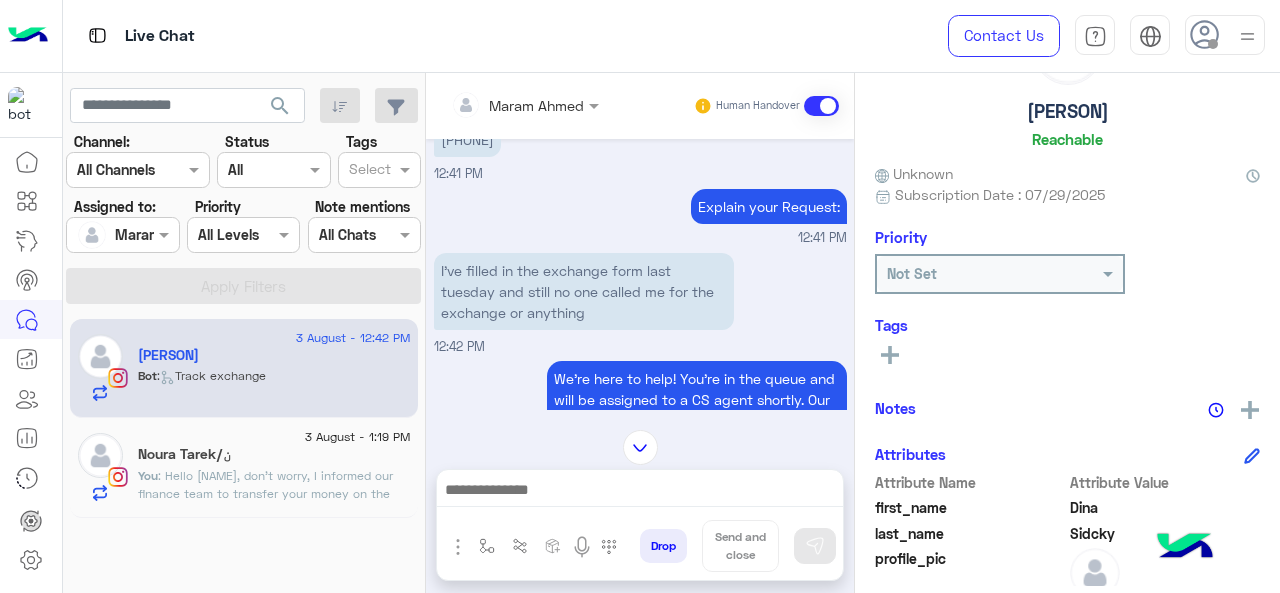 click 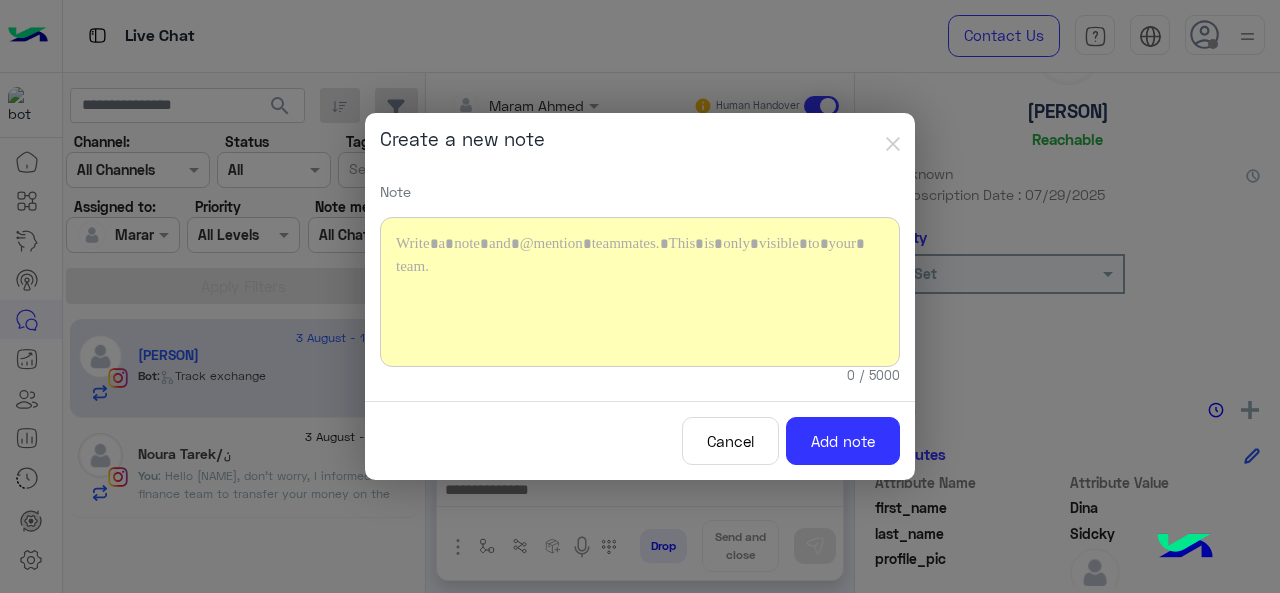 type 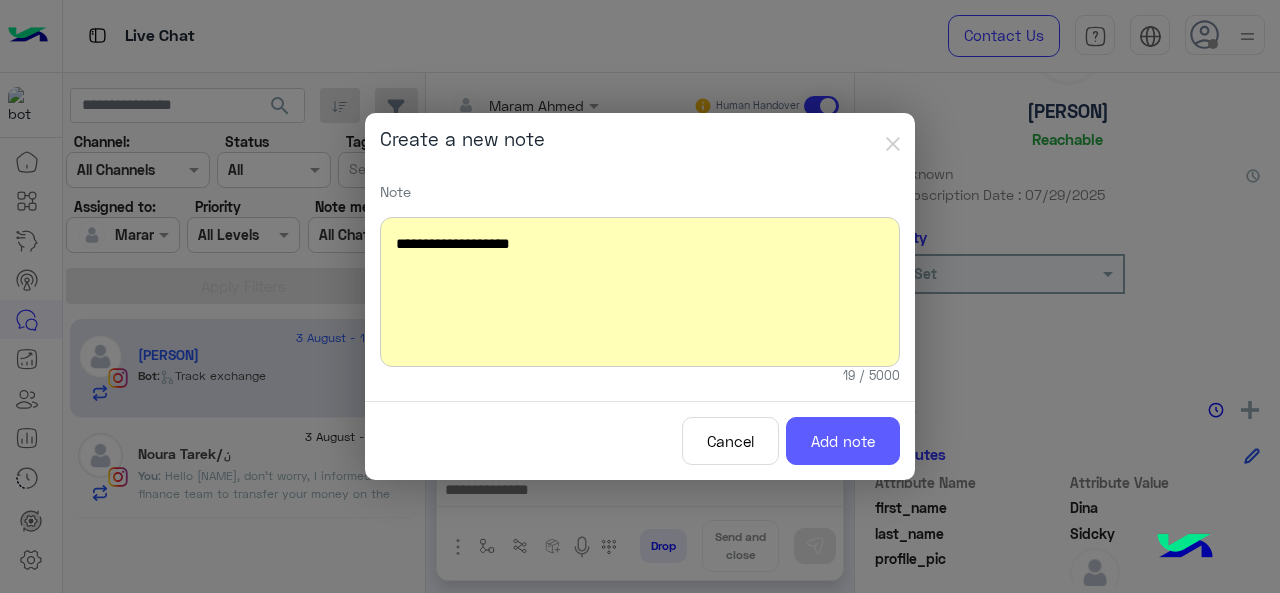 click on "Add note" 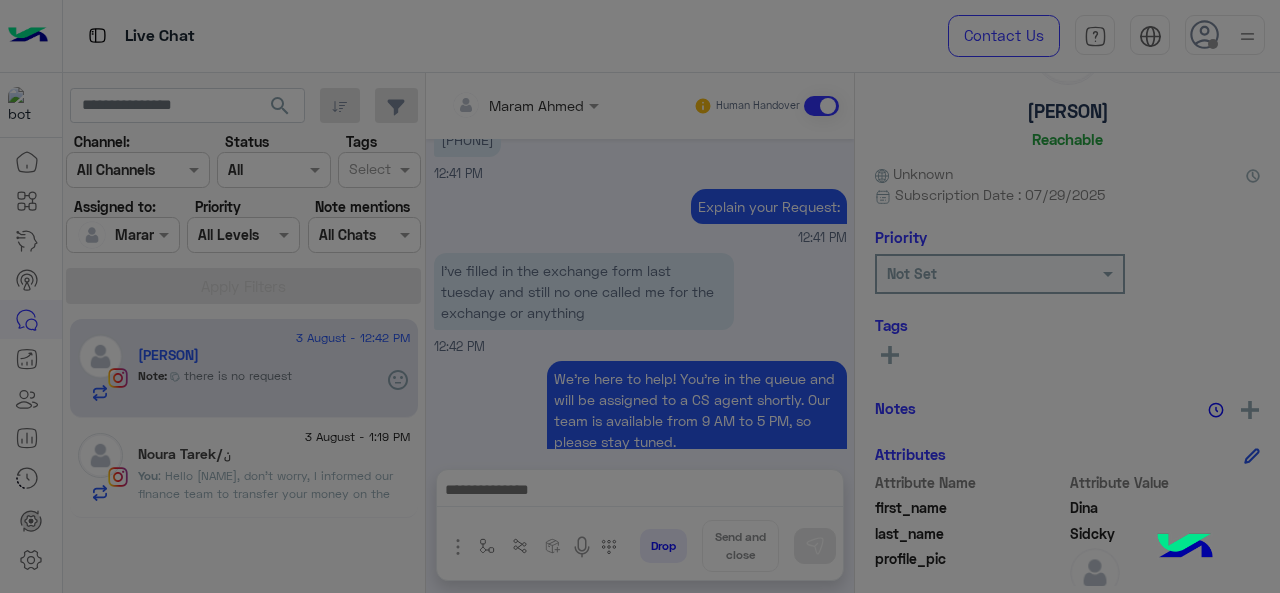 scroll, scrollTop: 899, scrollLeft: 0, axis: vertical 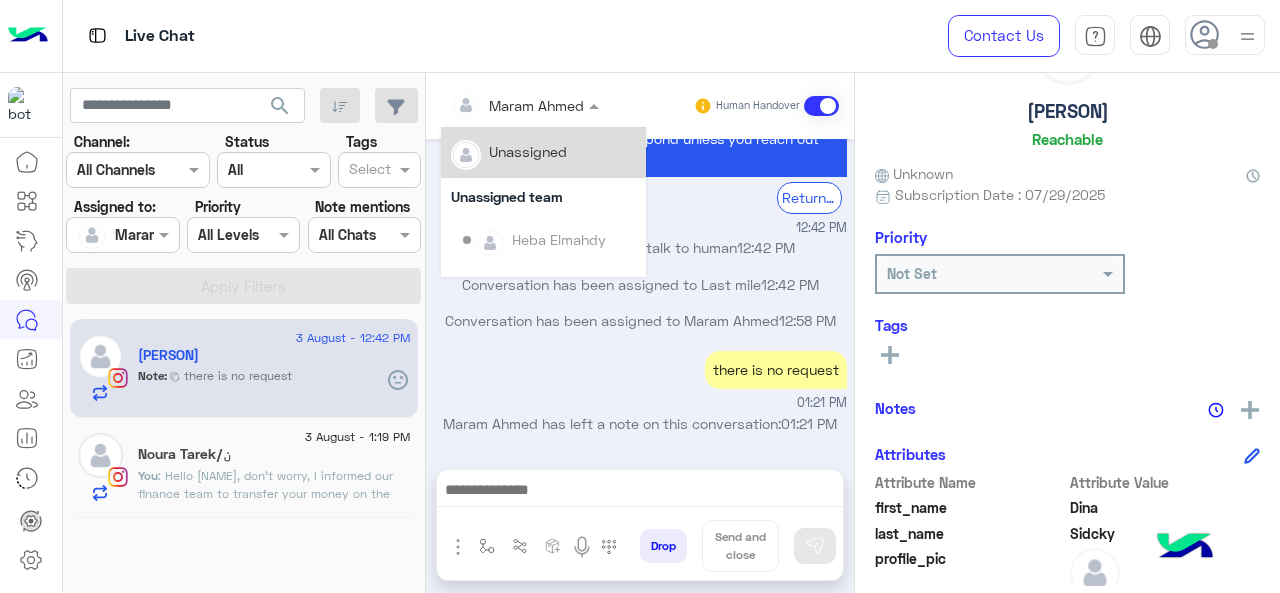 click at bounding box center (525, 104) 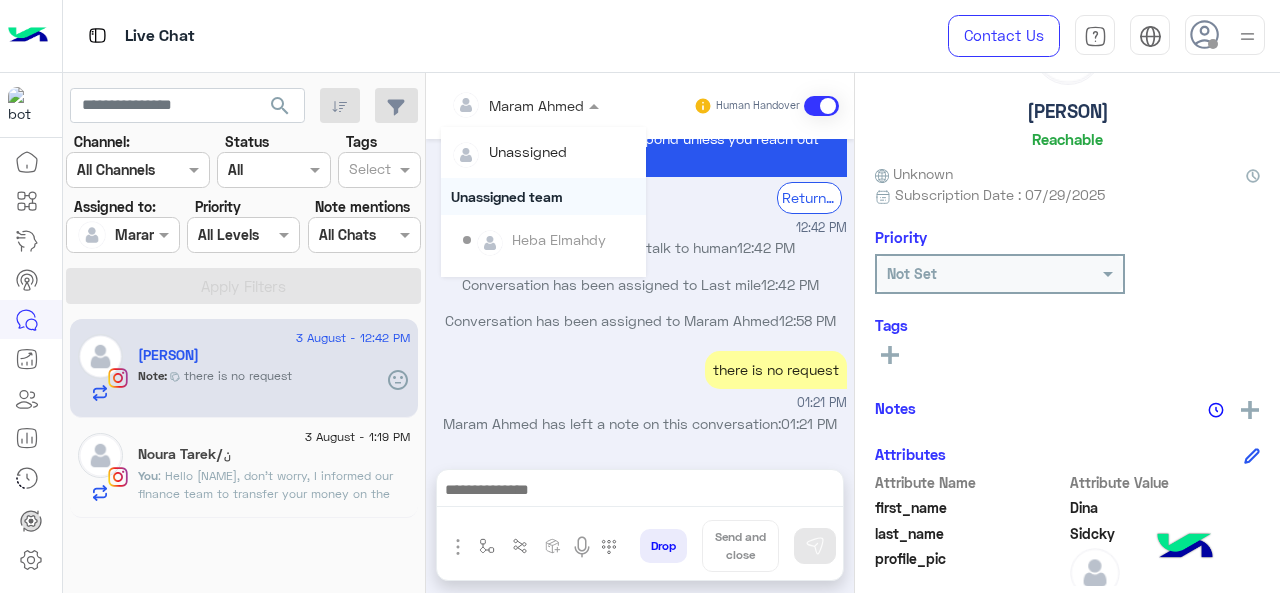 scroll, scrollTop: 200, scrollLeft: 0, axis: vertical 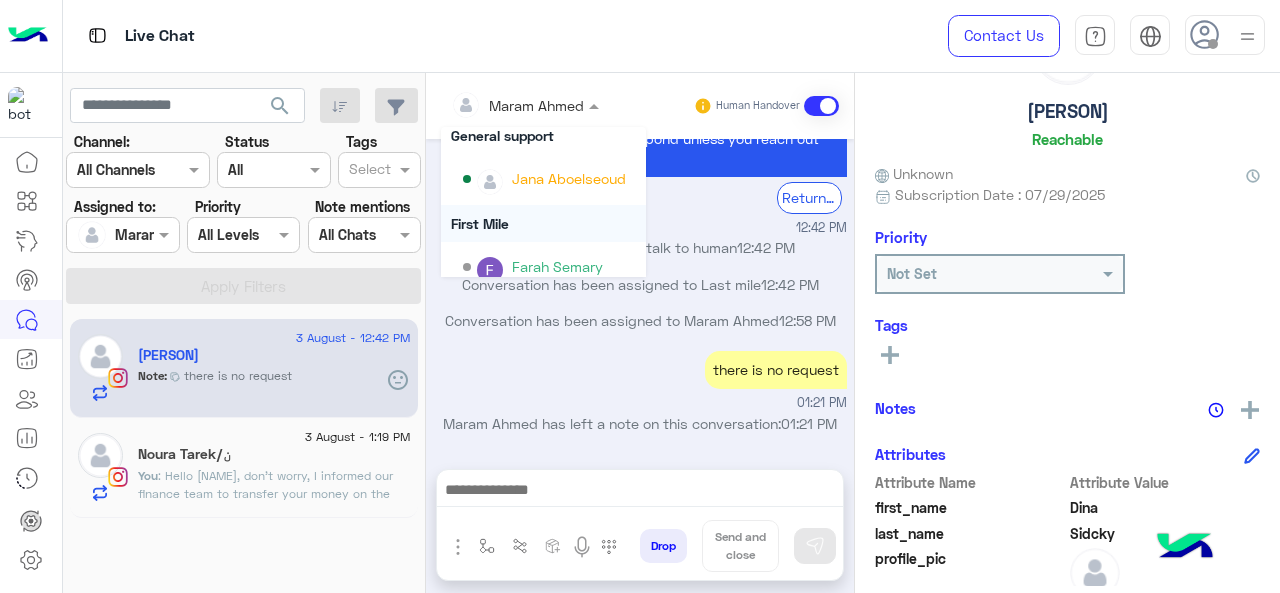 click on "First Mile" at bounding box center (543, 223) 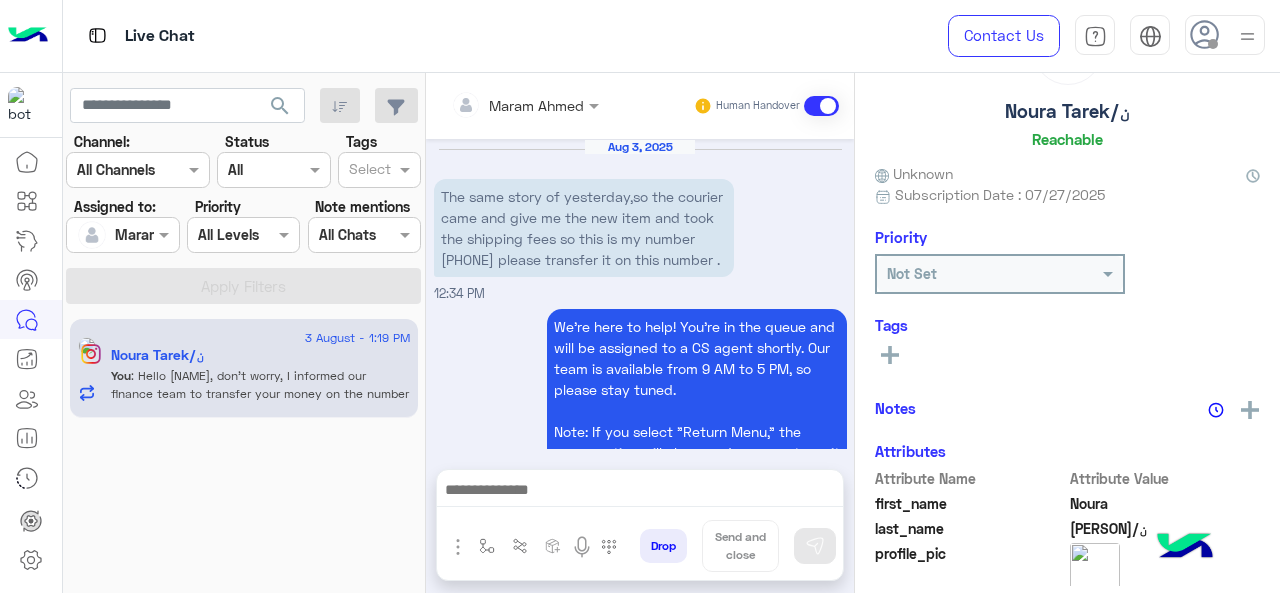 scroll, scrollTop: 591, scrollLeft: 0, axis: vertical 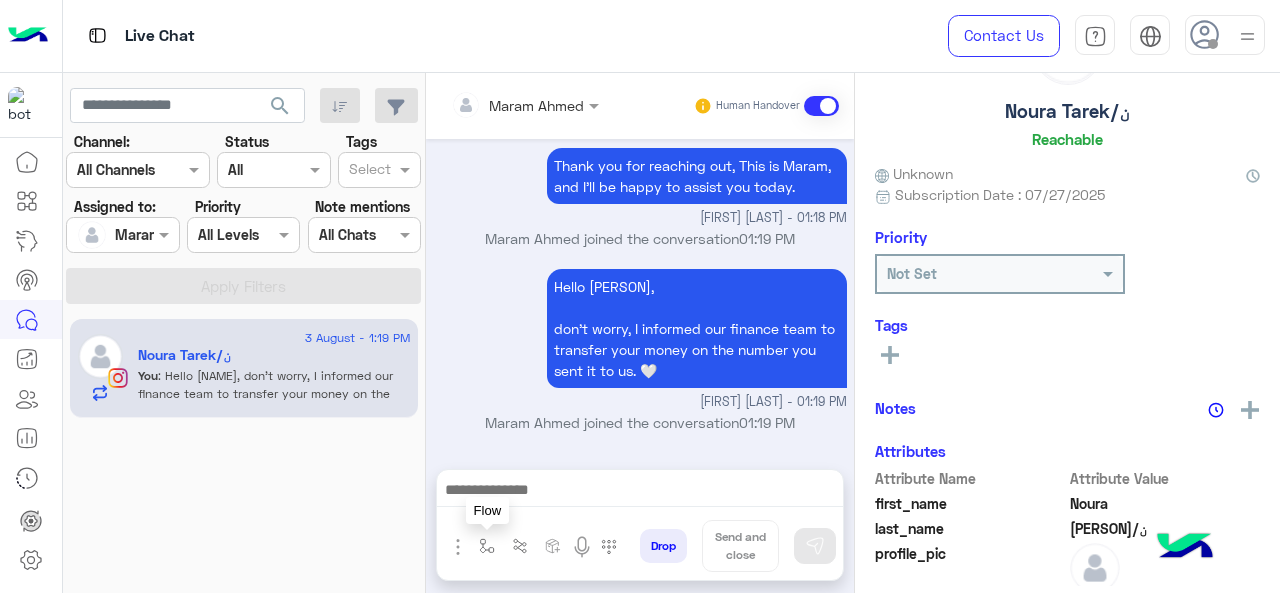 click at bounding box center (487, 546) 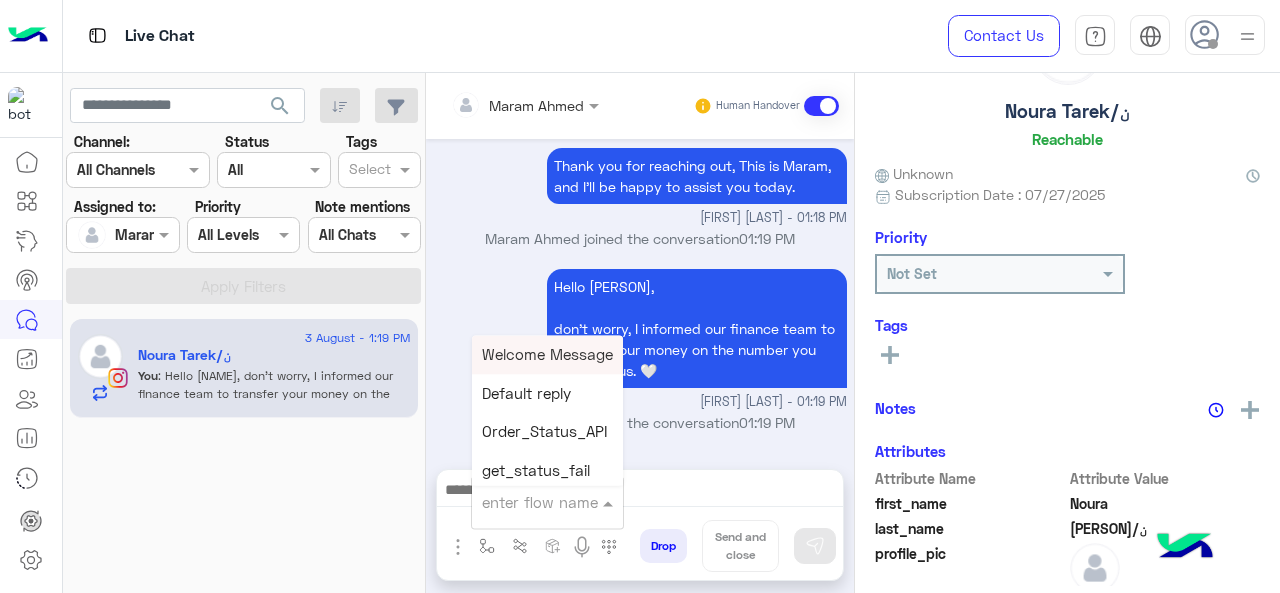 click at bounding box center (523, 502) 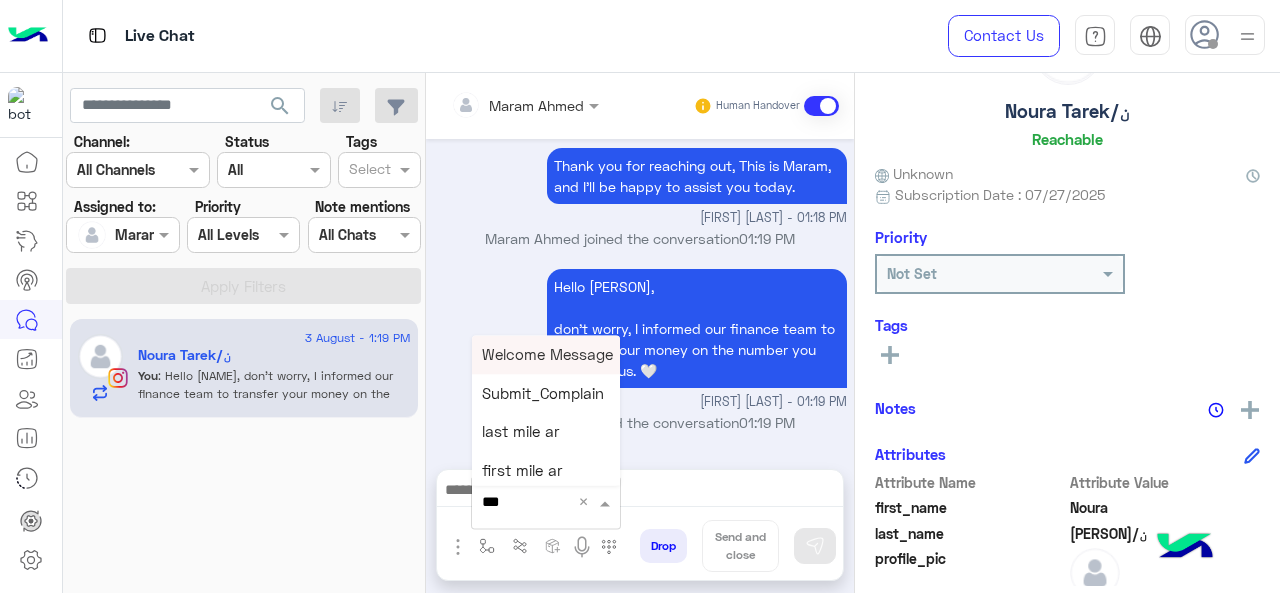 type on "****" 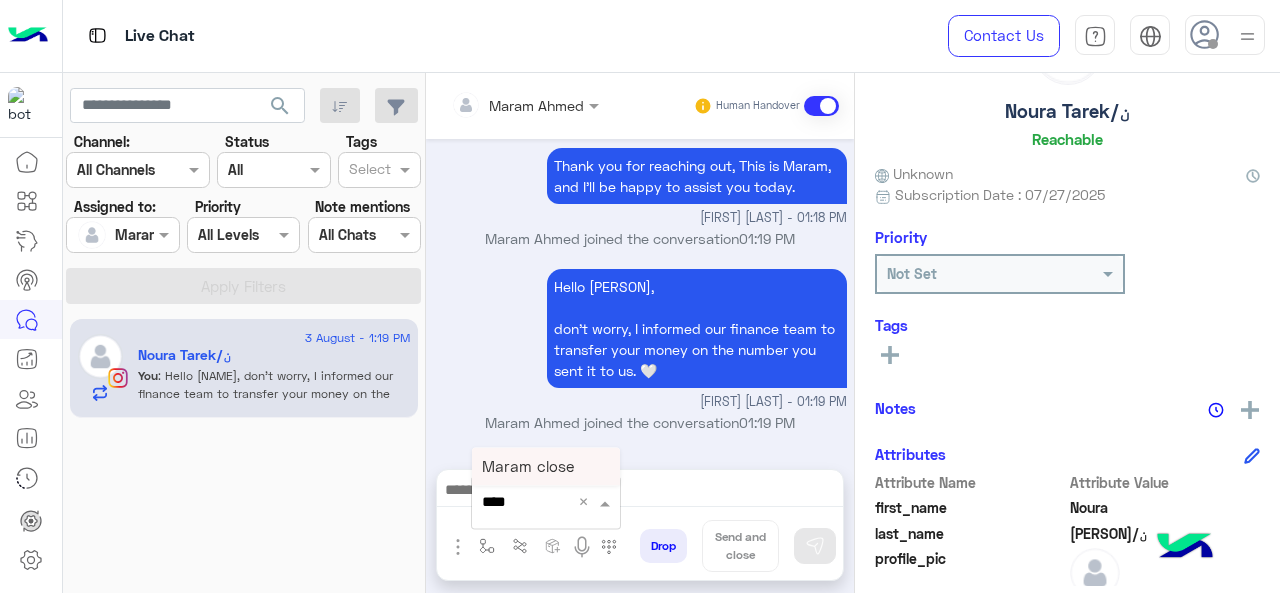 click on "Maram close" at bounding box center (528, 466) 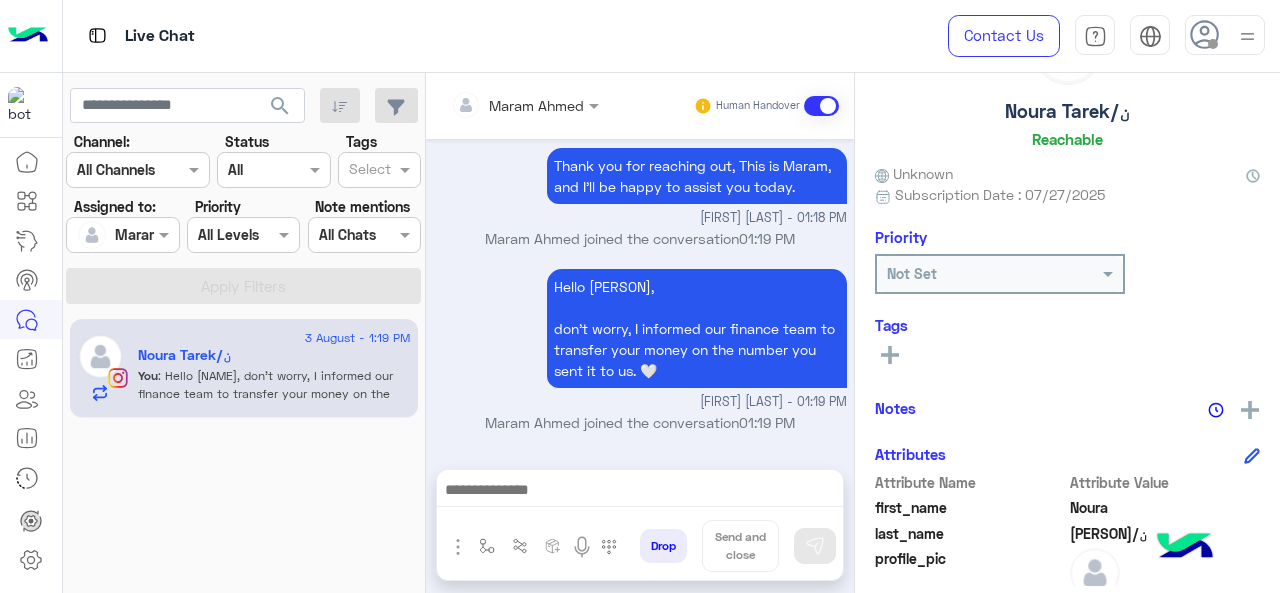 type on "**********" 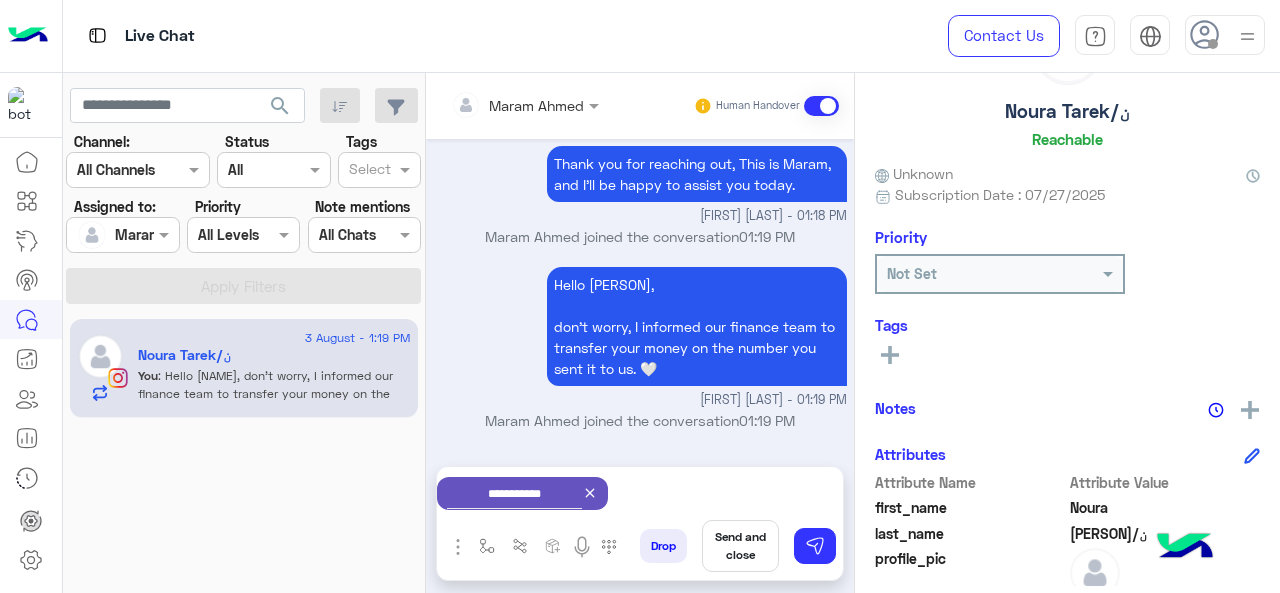 click on "Send and close" at bounding box center [740, 546] 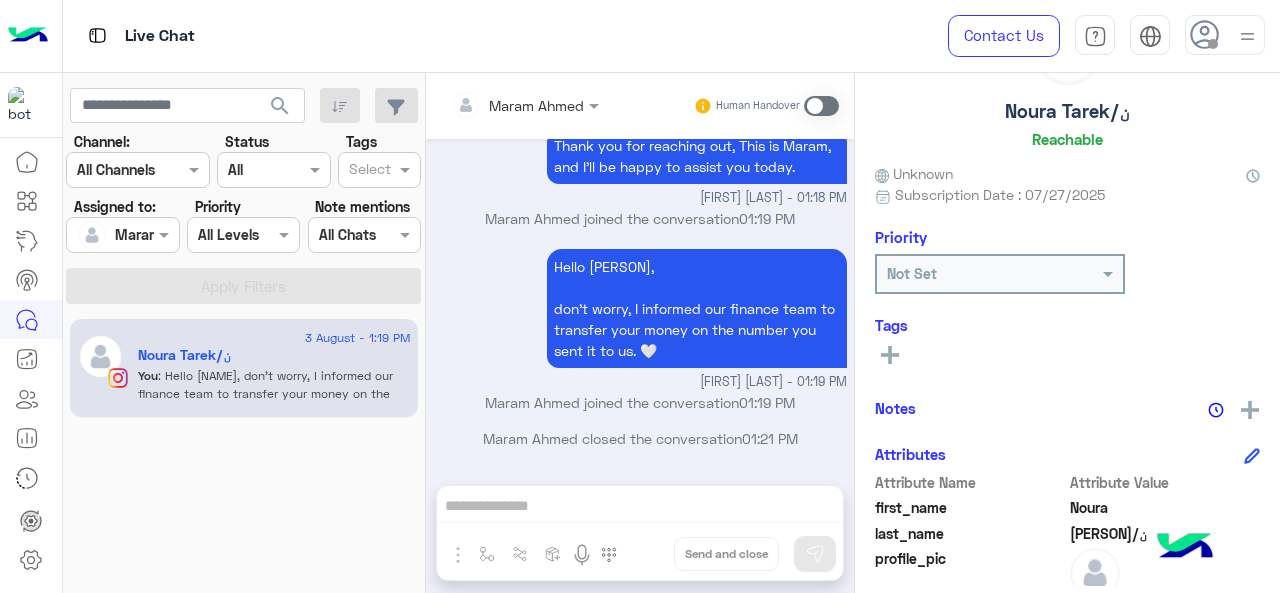 scroll, scrollTop: 859, scrollLeft: 0, axis: vertical 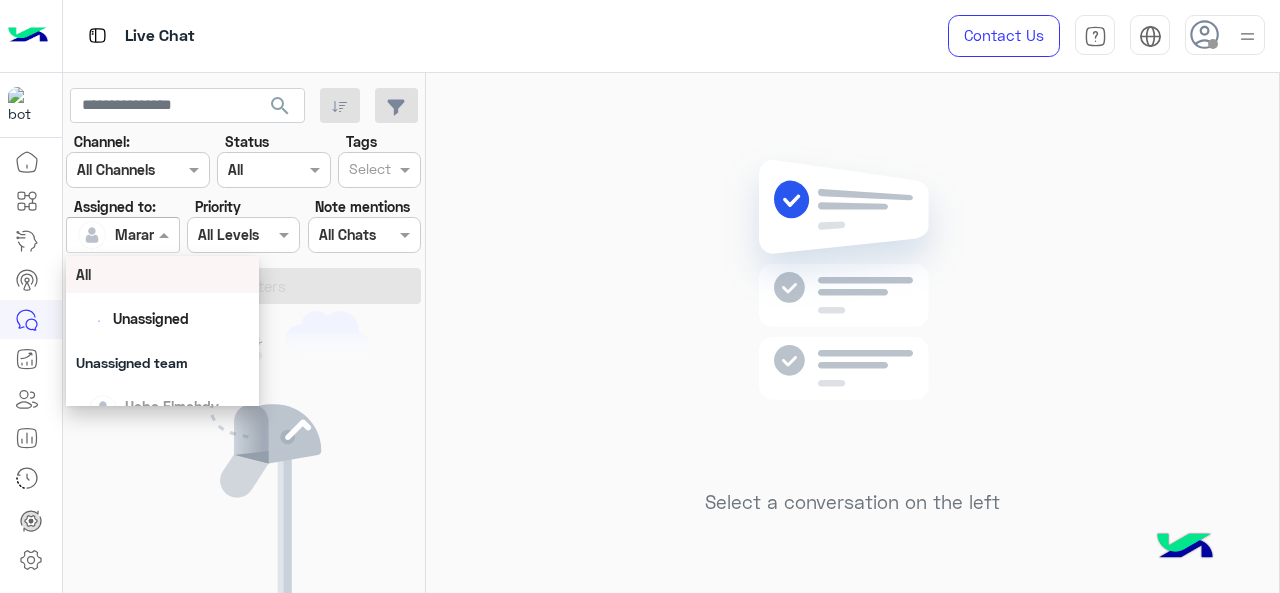 click at bounding box center [122, 234] 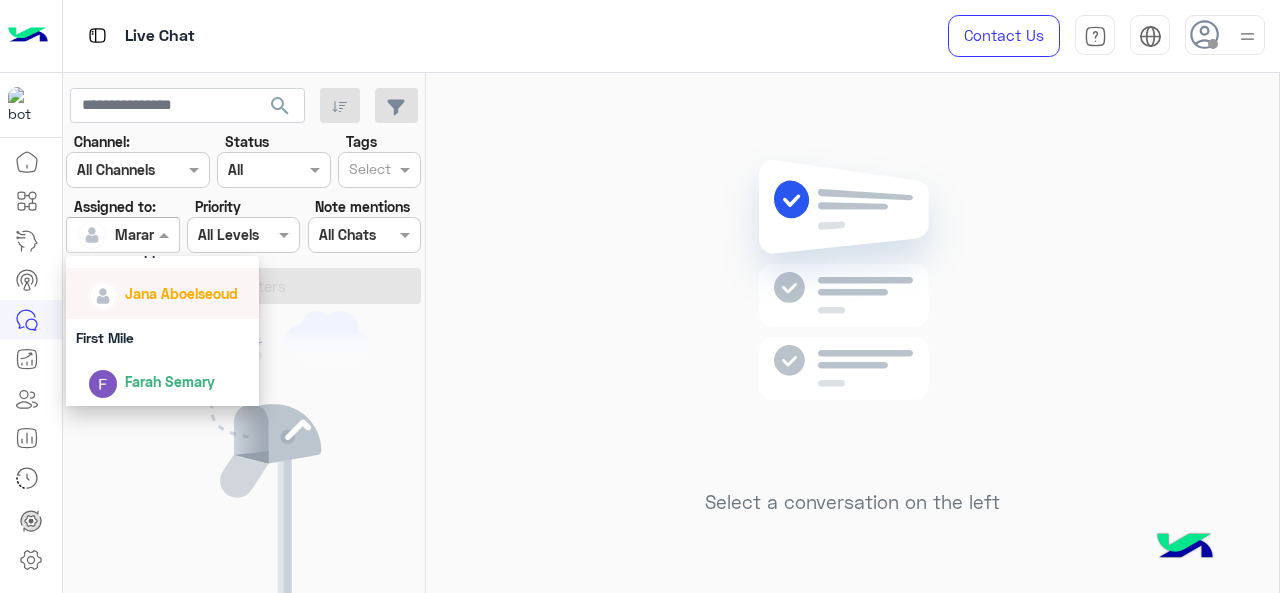 scroll, scrollTop: 341, scrollLeft: 0, axis: vertical 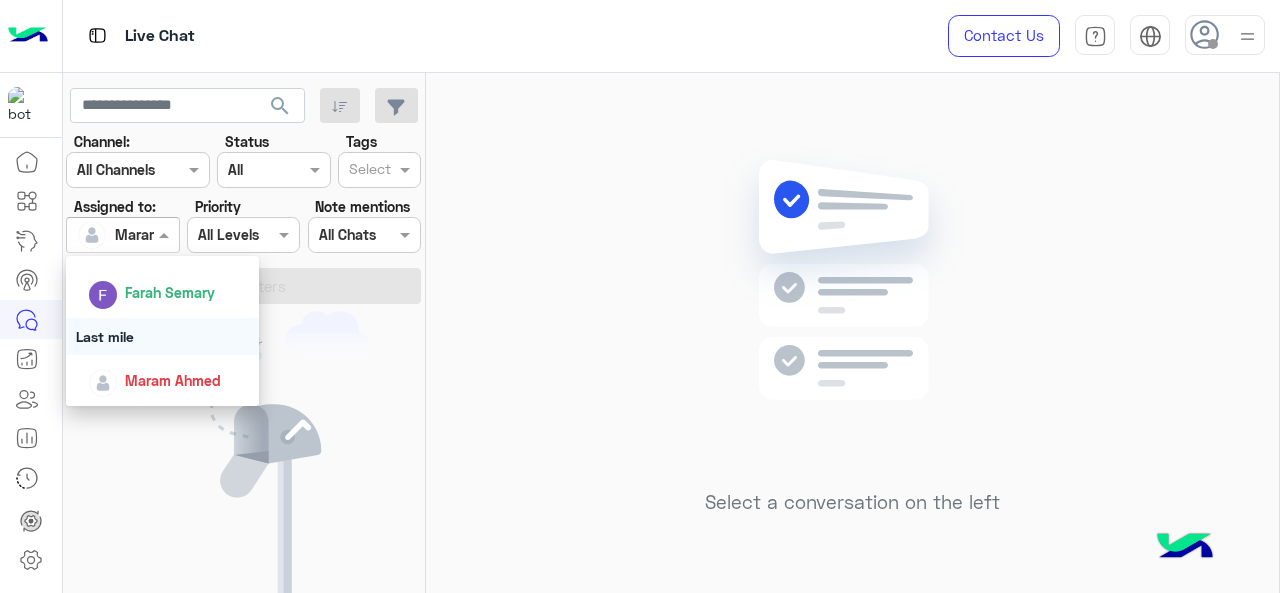 click on "Last mile" at bounding box center (163, 336) 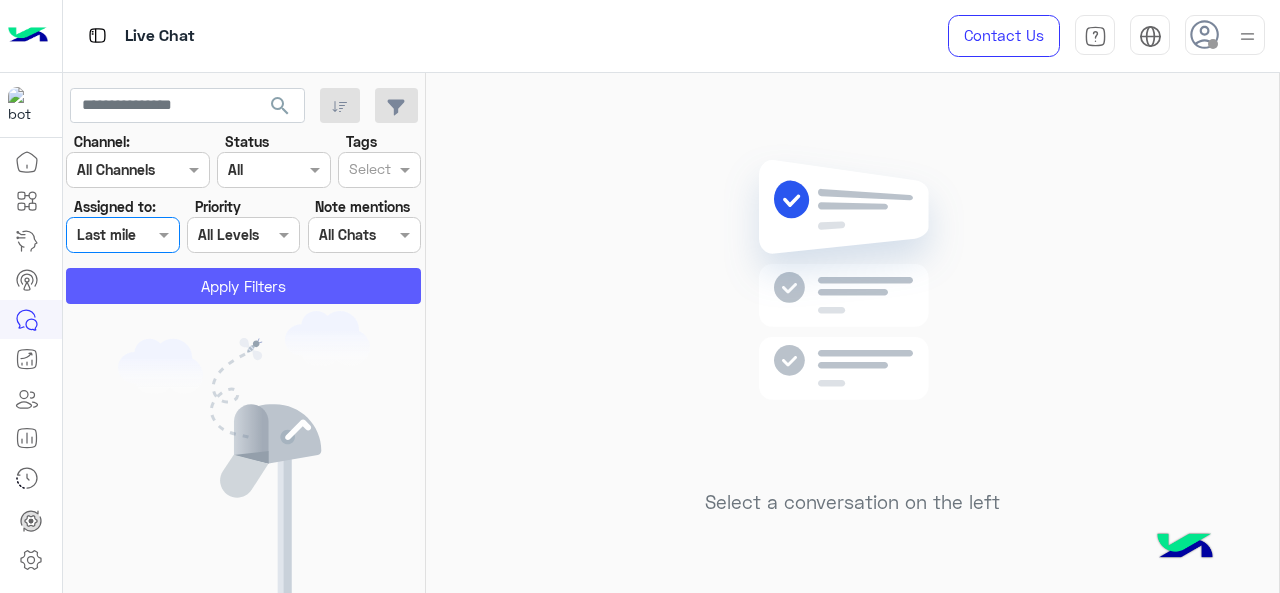 click on "Apply Filters" 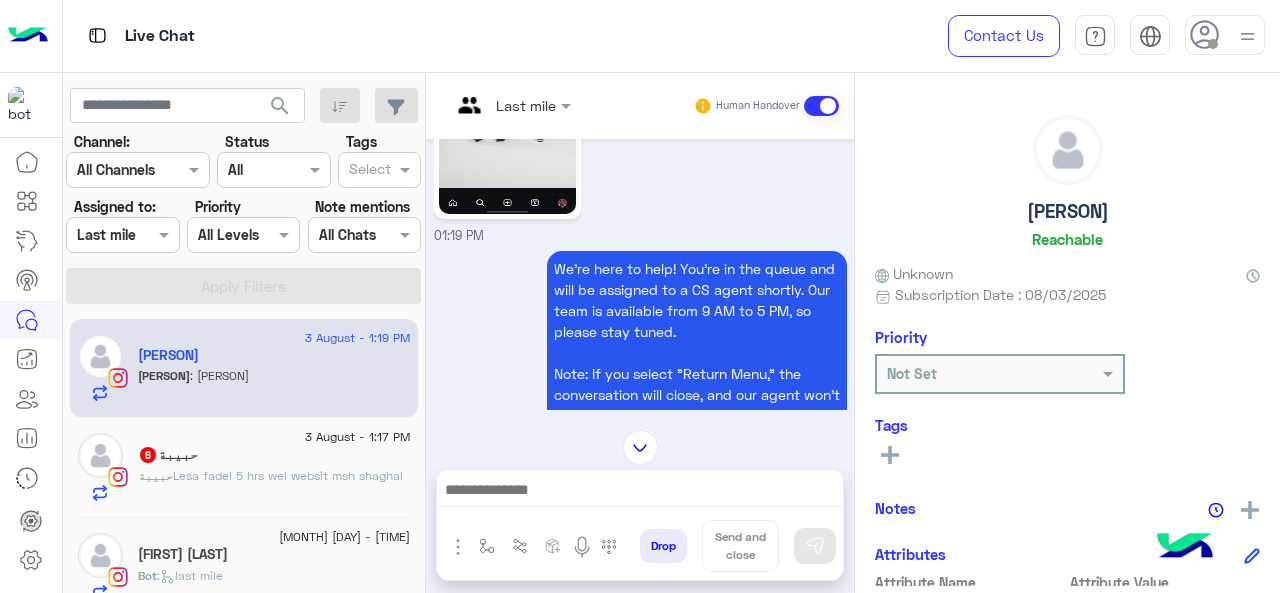 scroll, scrollTop: 760, scrollLeft: 0, axis: vertical 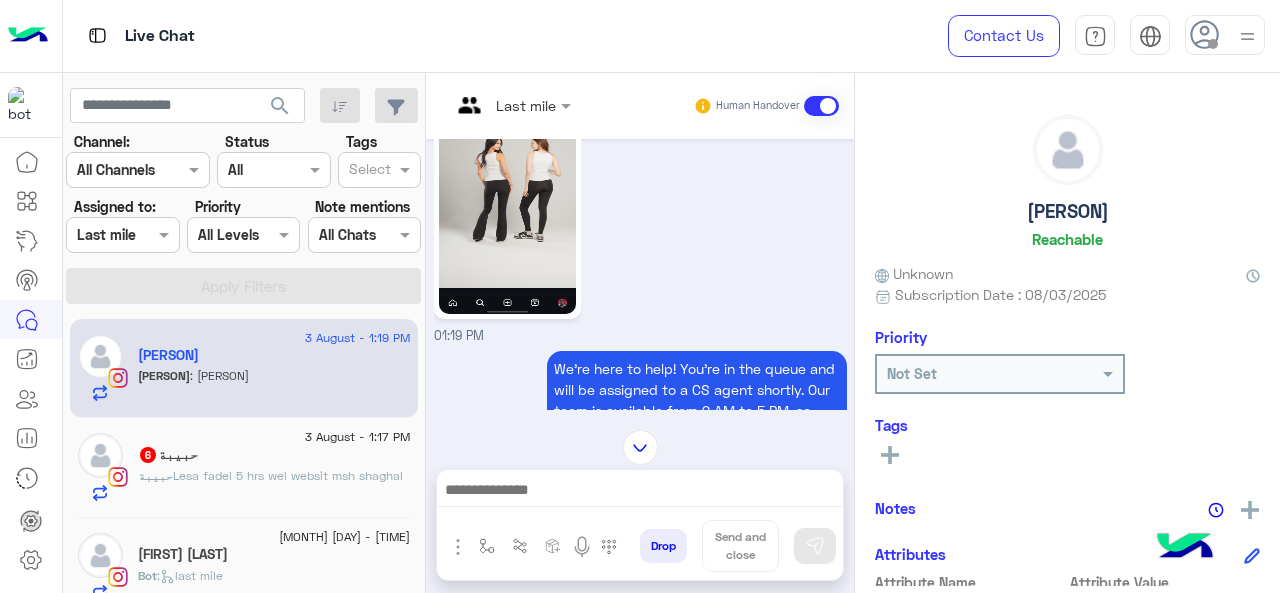 click on "Last mile Human Handover" at bounding box center (640, 106) 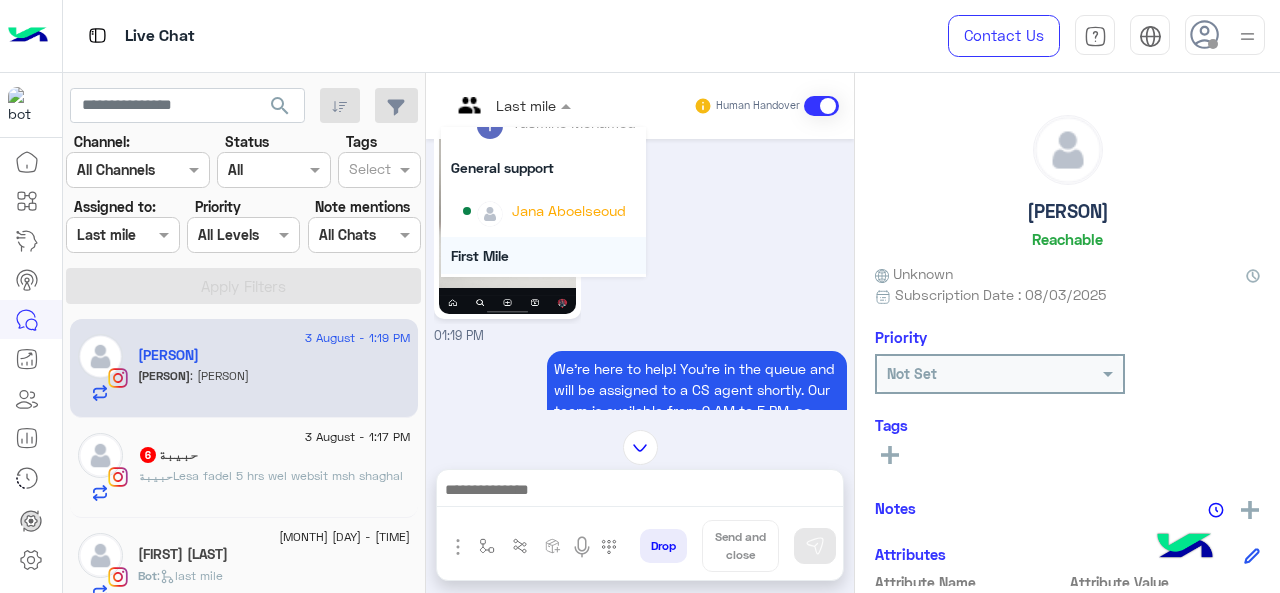 scroll, scrollTop: 200, scrollLeft: 0, axis: vertical 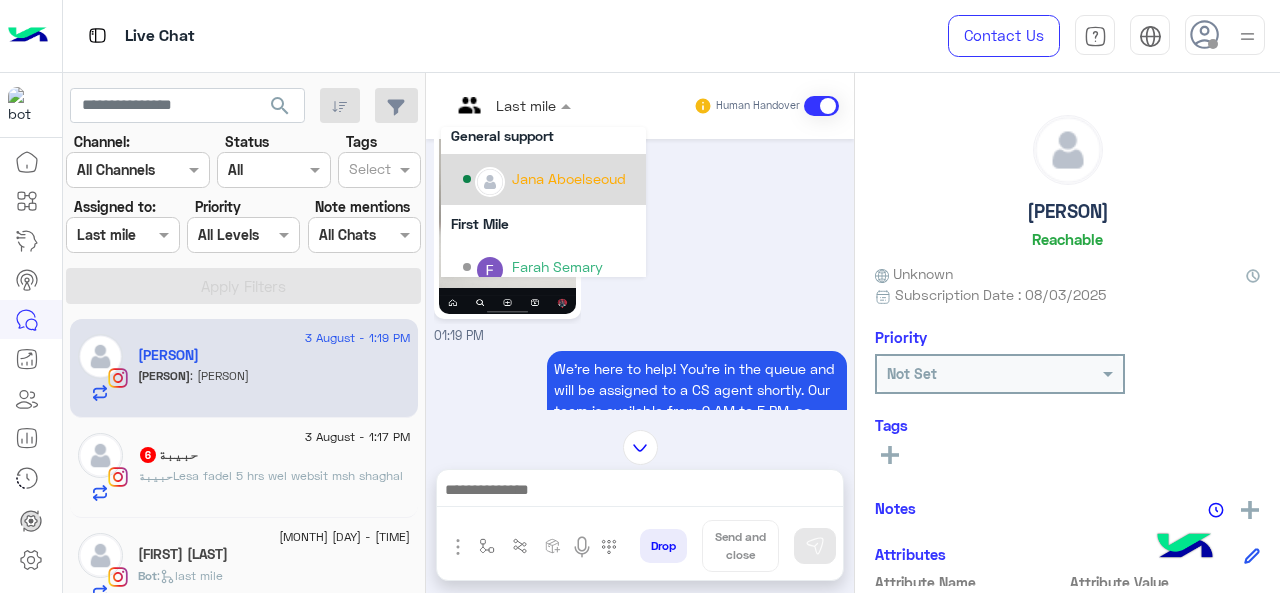 click on "Jana Aboelseoud" at bounding box center [569, 178] 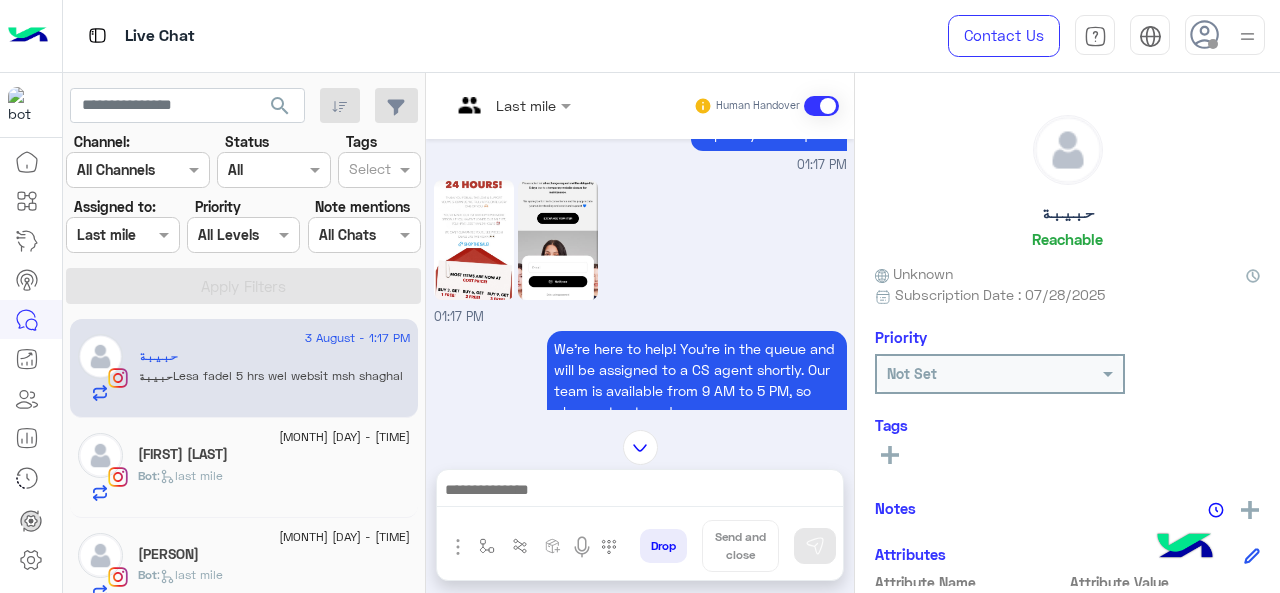 scroll, scrollTop: 348, scrollLeft: 0, axis: vertical 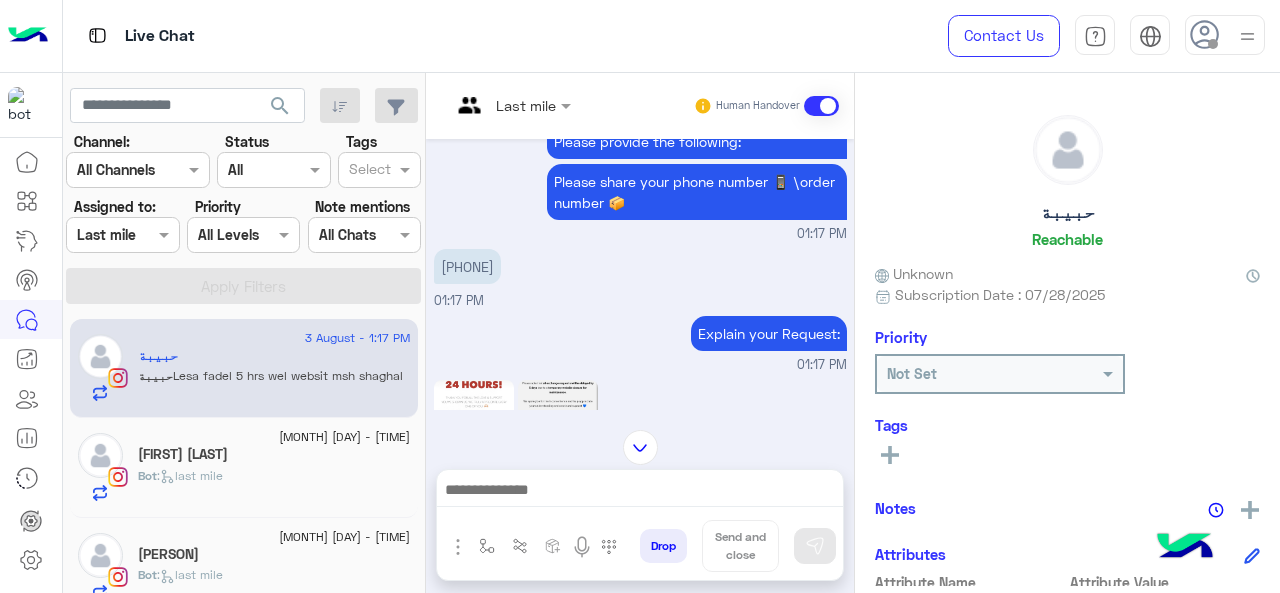 click on "Last mile" at bounding box center [526, 105] 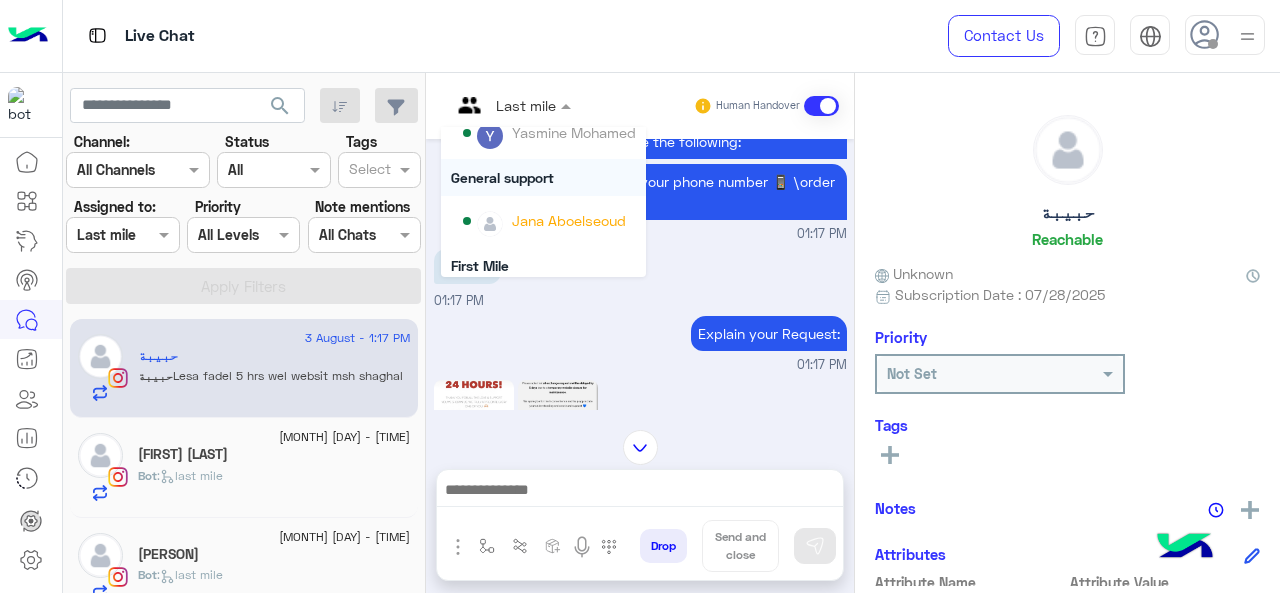 scroll, scrollTop: 200, scrollLeft: 0, axis: vertical 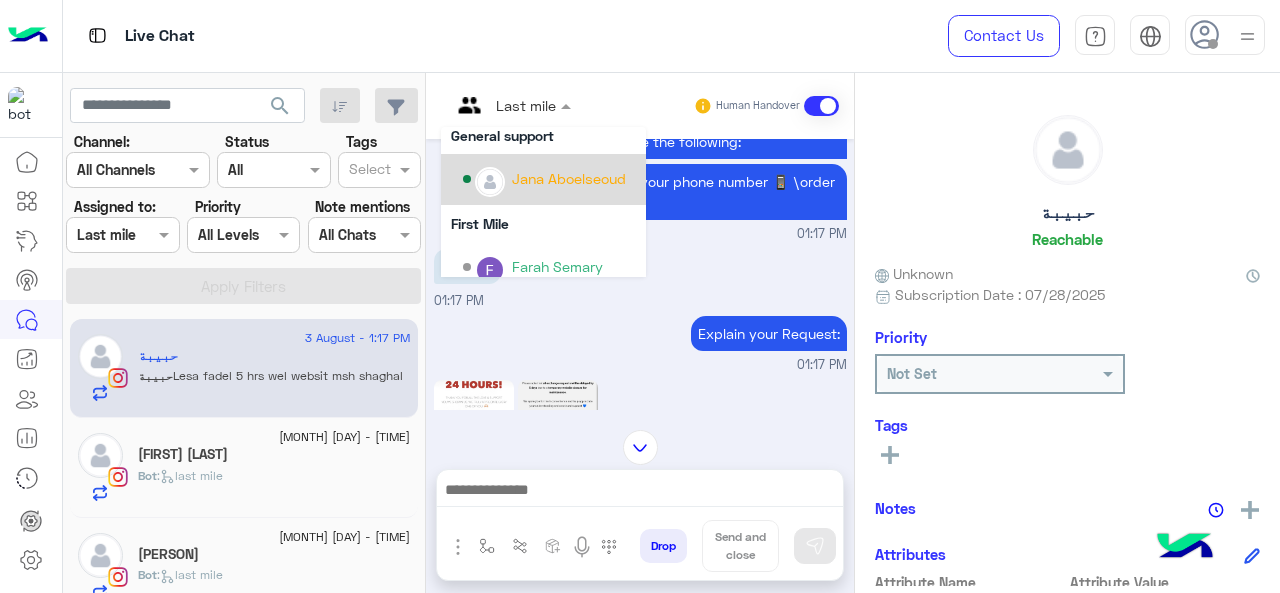 click on "Jana Aboelseoud" at bounding box center (569, 178) 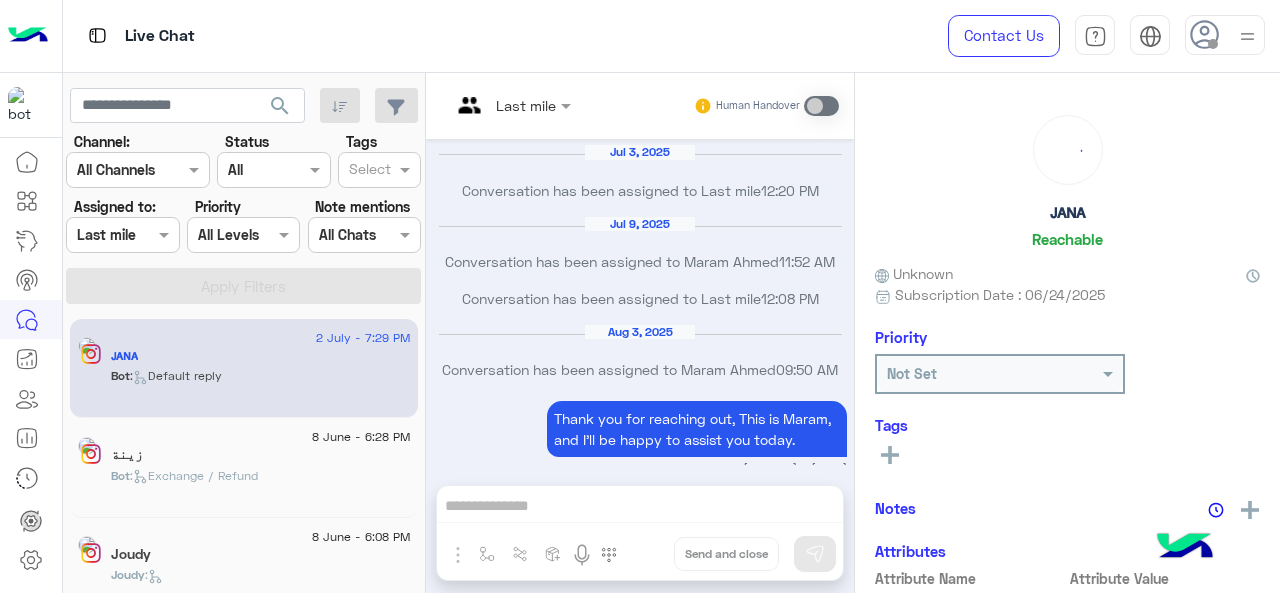 scroll, scrollTop: 1674, scrollLeft: 0, axis: vertical 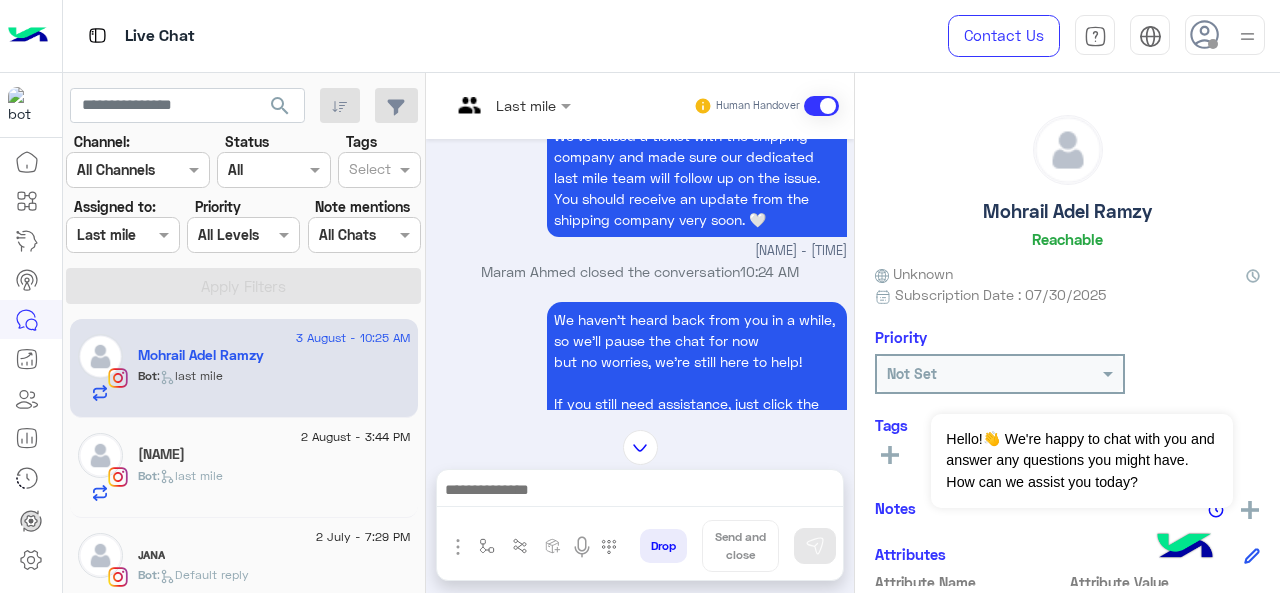 click at bounding box center (122, 234) 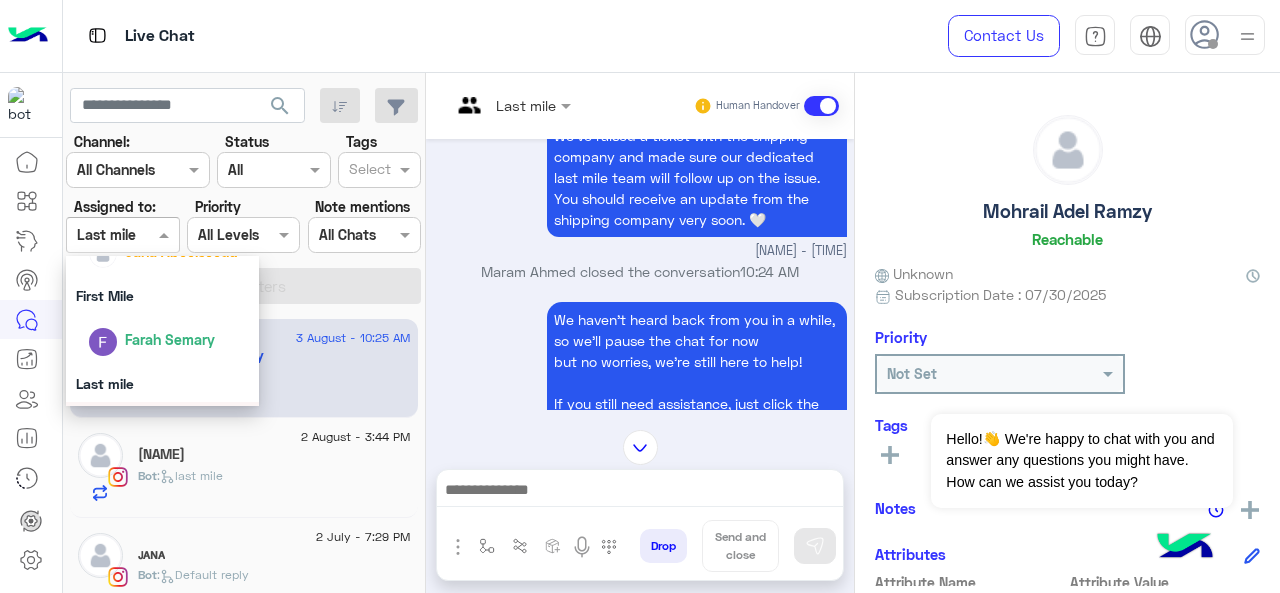 scroll, scrollTop: 341, scrollLeft: 0, axis: vertical 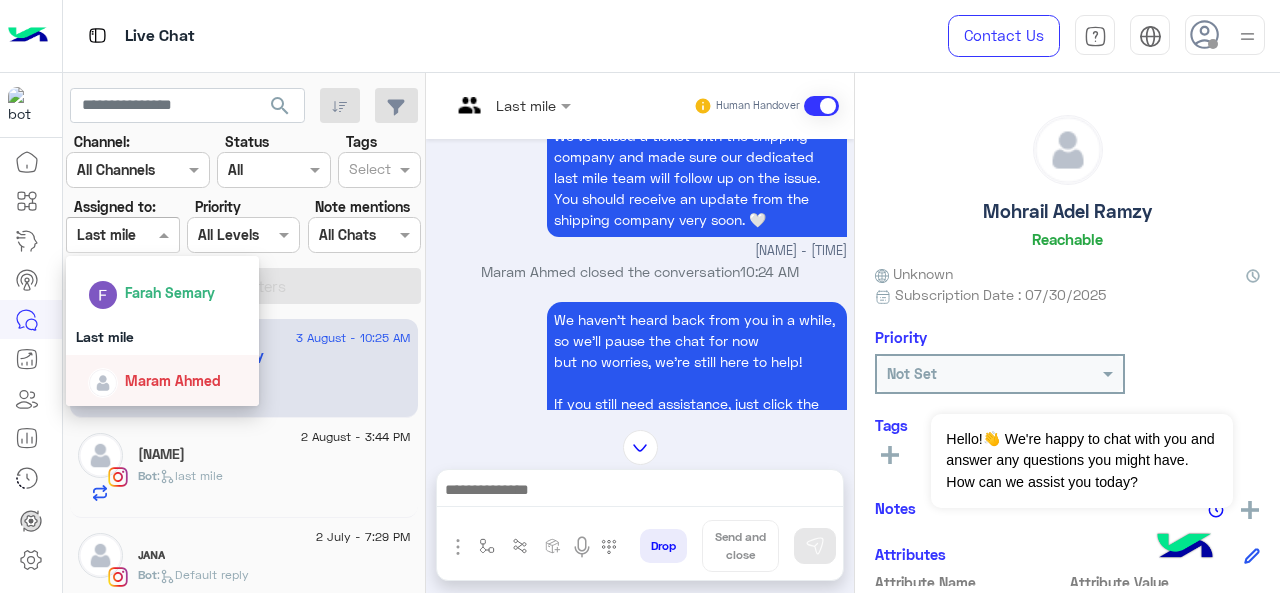 click on "Maram Ahmed" at bounding box center [173, 380] 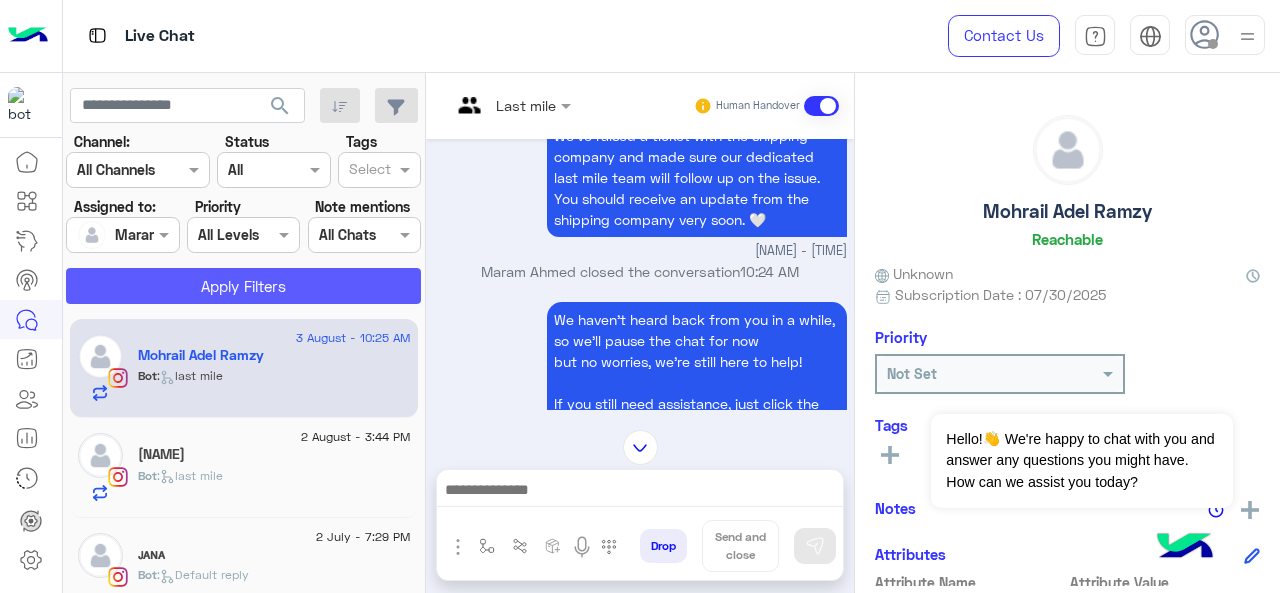 click on "Apply Filters" 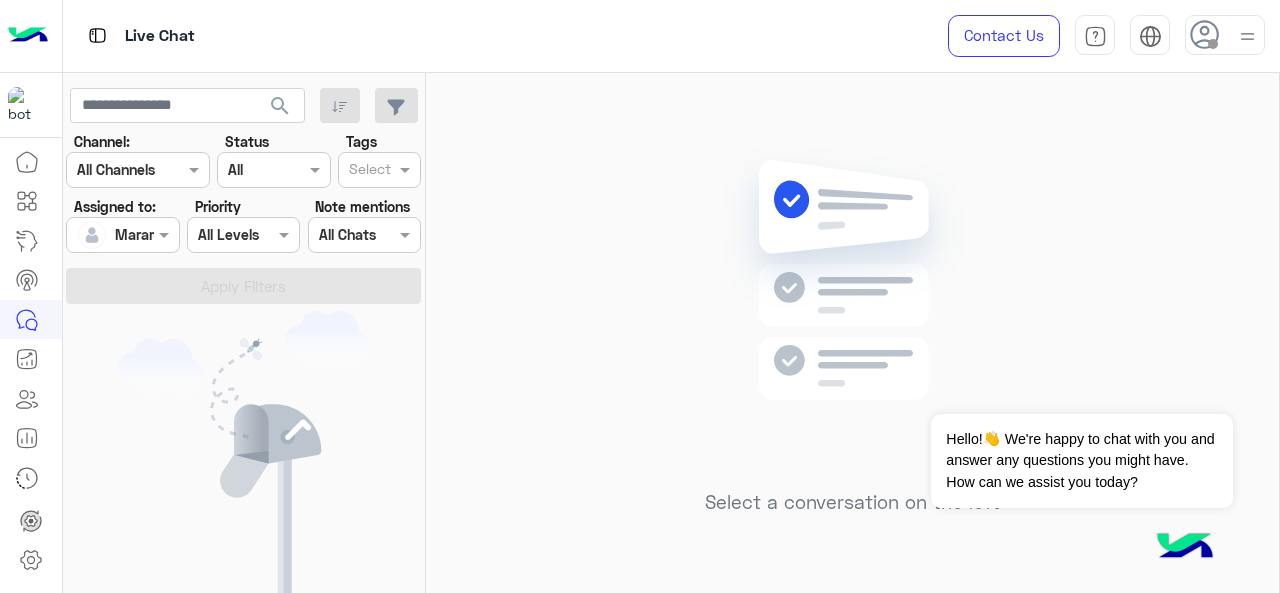 click at bounding box center (1225, 35) 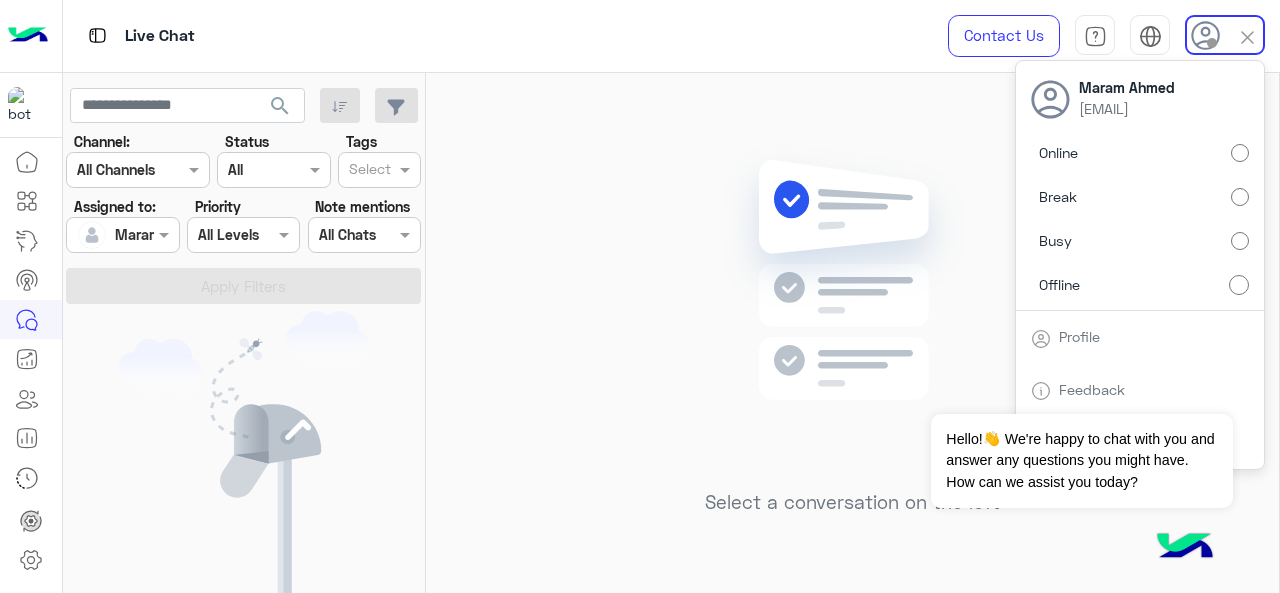 click at bounding box center (1247, 37) 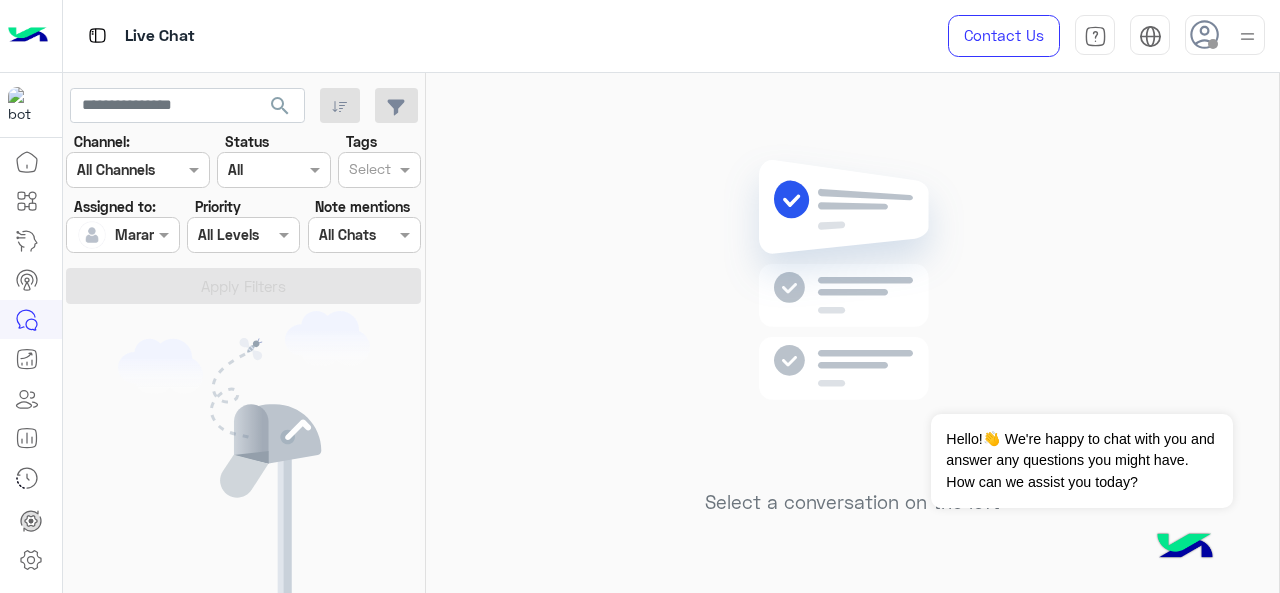 click on "Maram Ahmed" at bounding box center [115, 235] 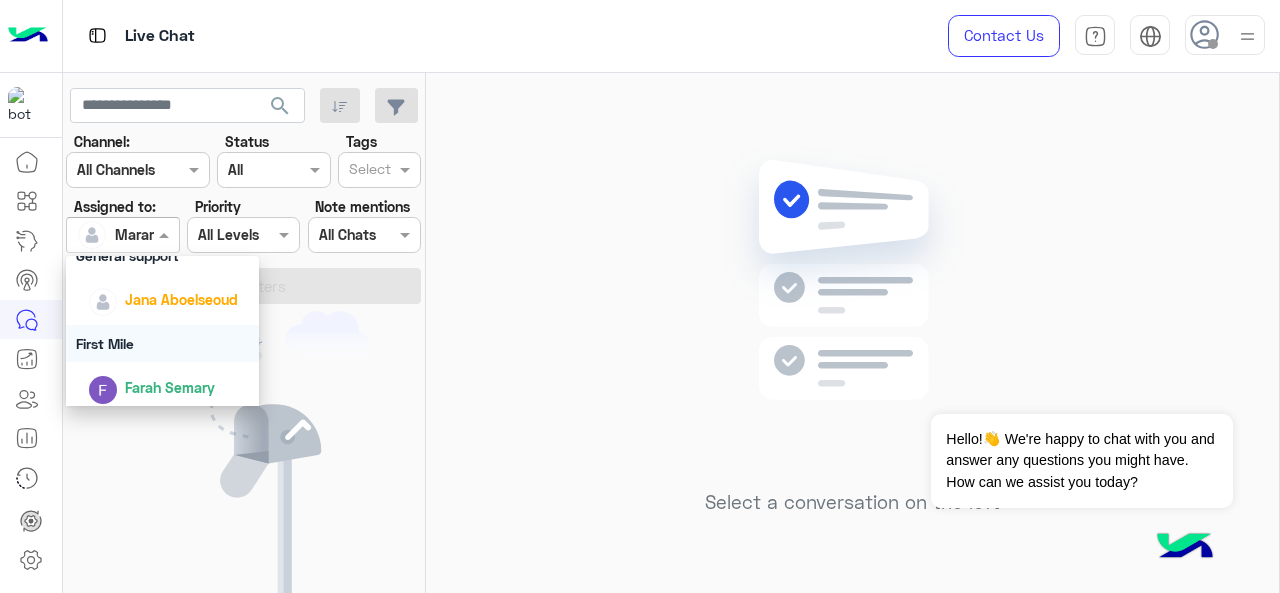 scroll, scrollTop: 341, scrollLeft: 0, axis: vertical 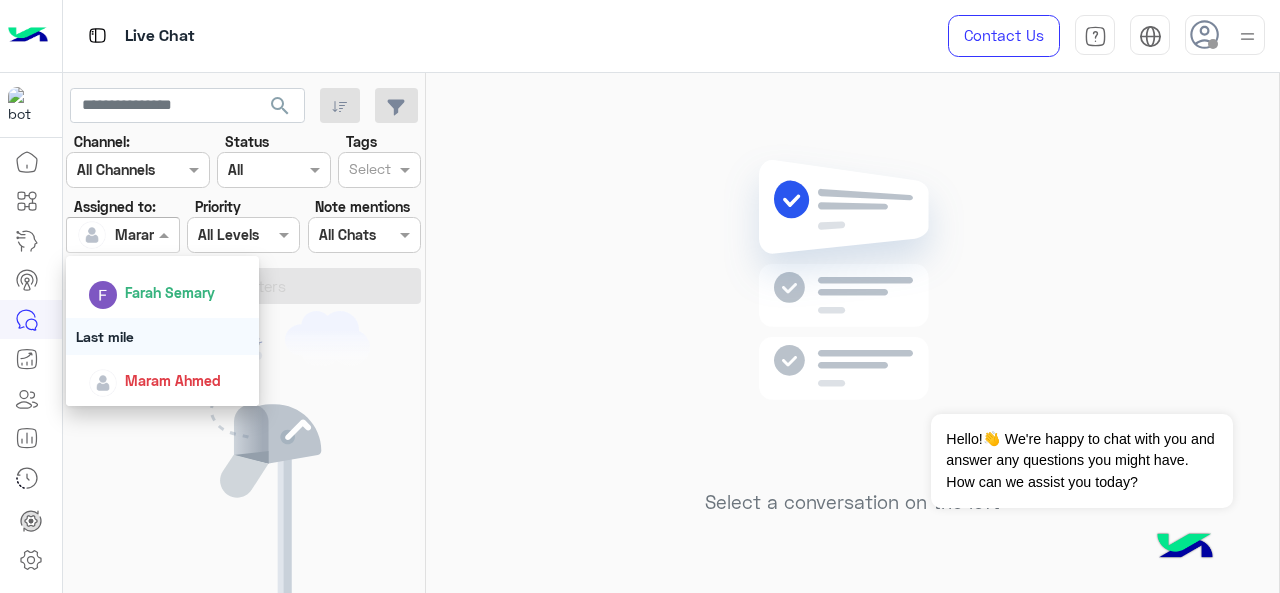 click on "Last mile" at bounding box center [163, 336] 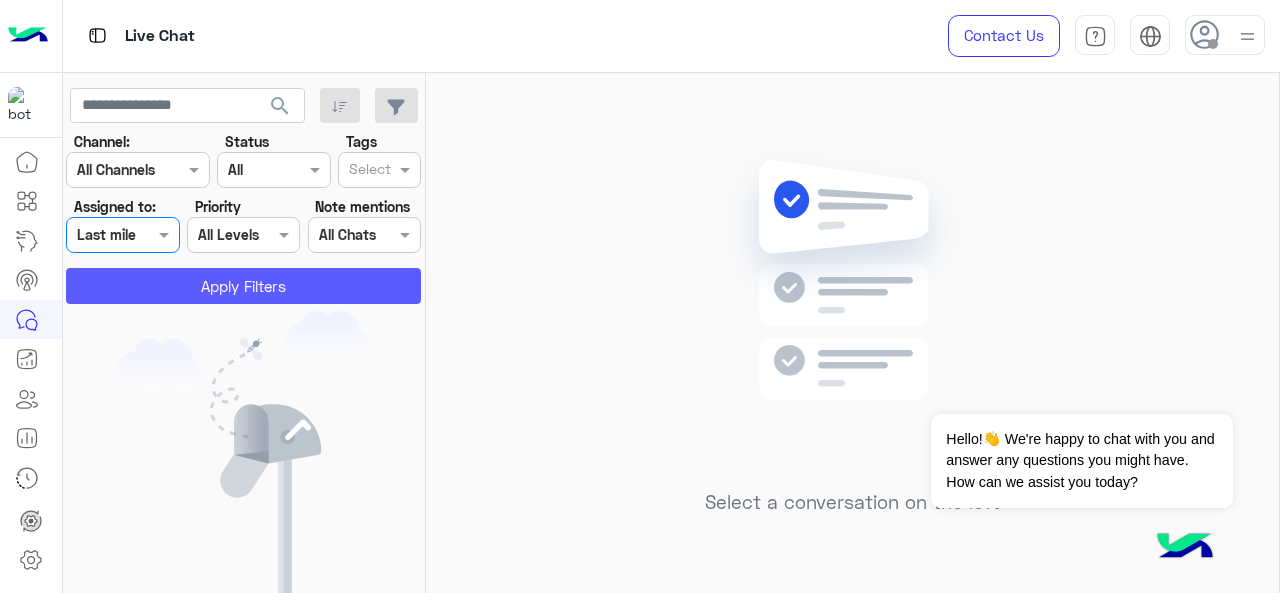 click on "Apply Filters" 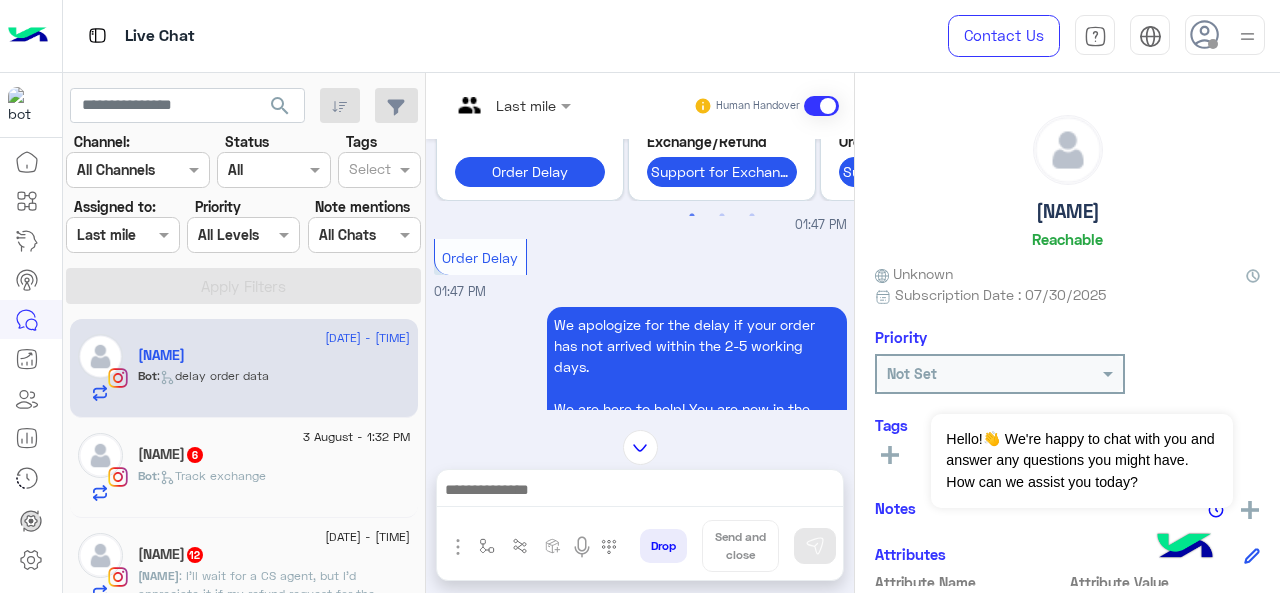 scroll, scrollTop: 0, scrollLeft: 0, axis: both 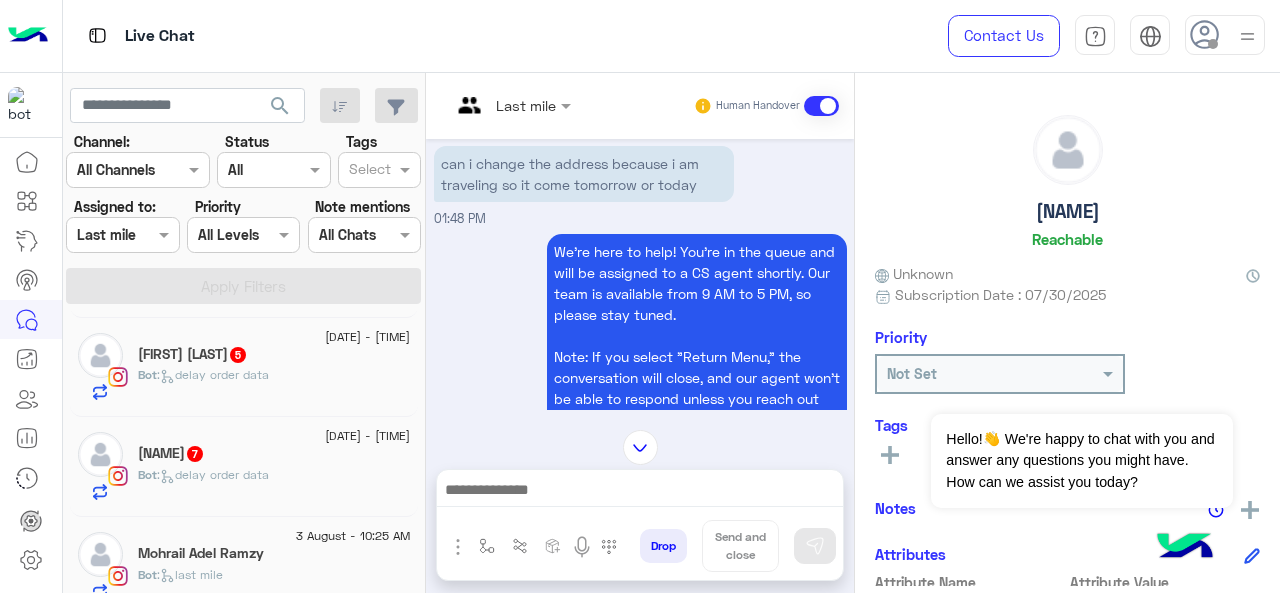 click on ":   delay order data" 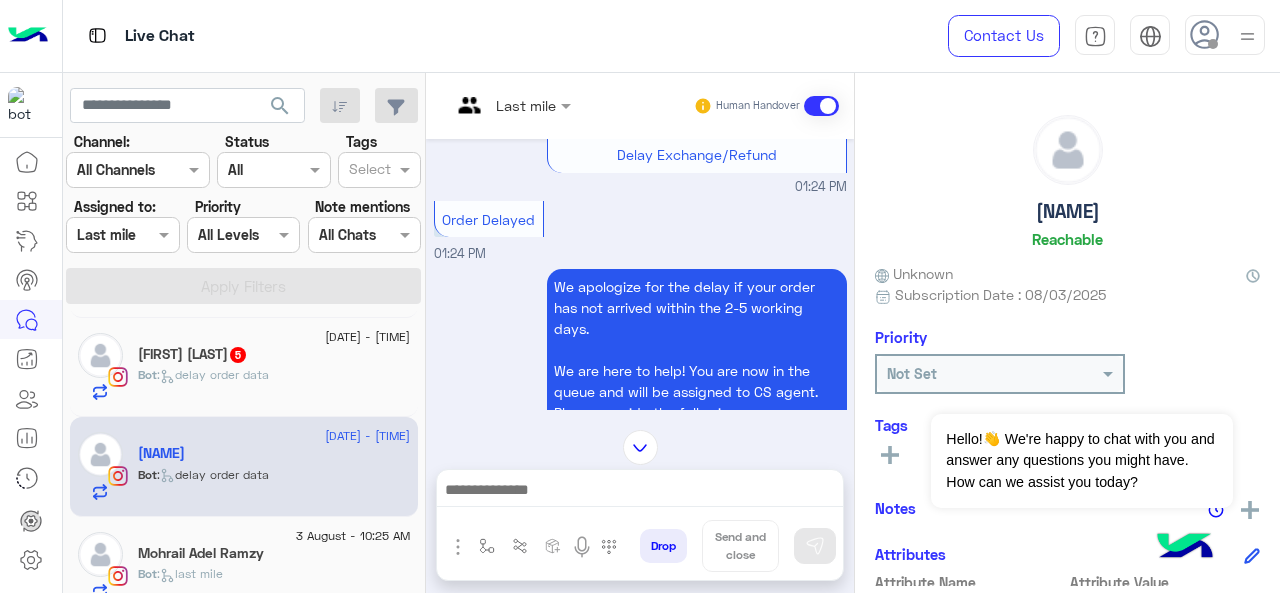 scroll, scrollTop: 144, scrollLeft: 0, axis: vertical 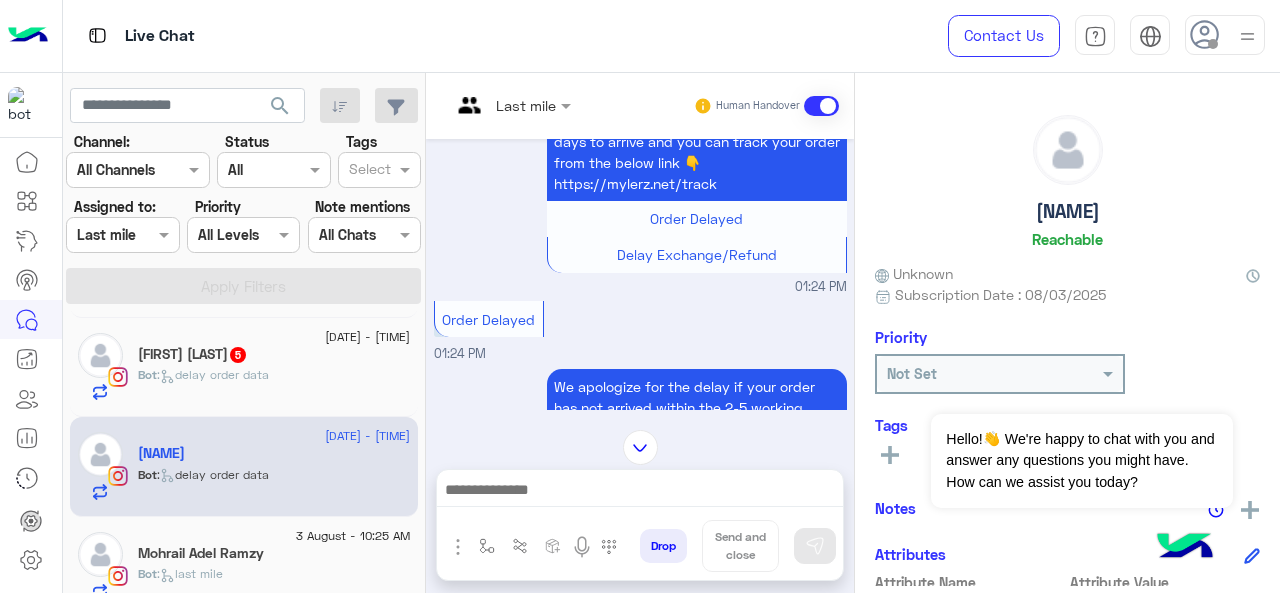 click on ":   delay order data" 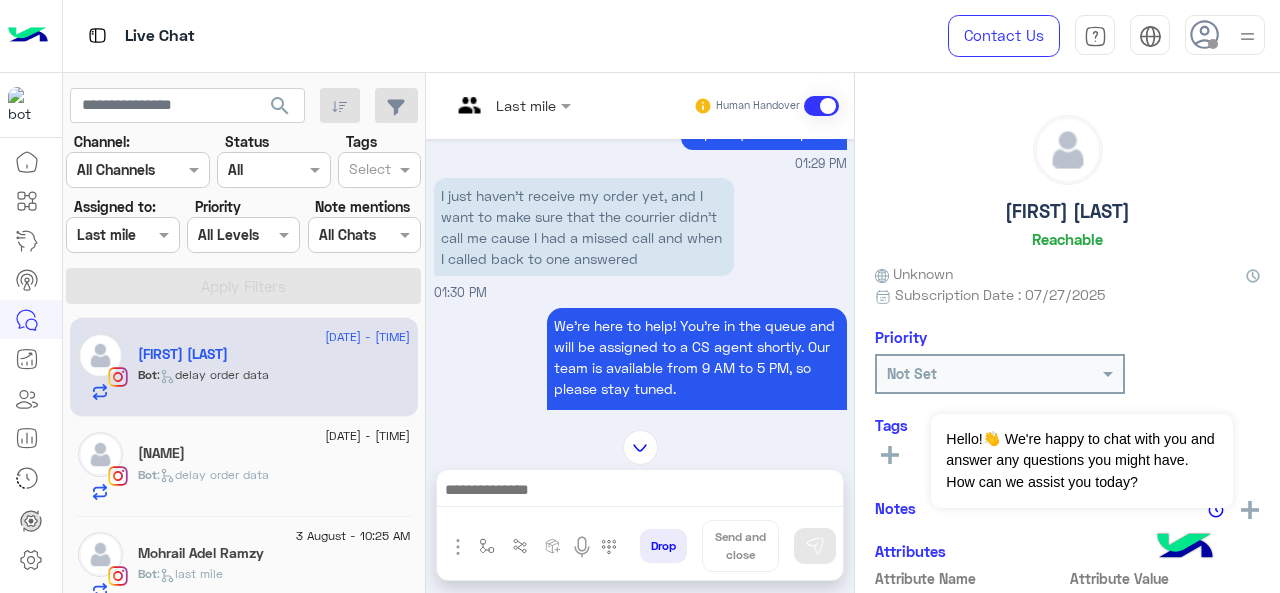 scroll, scrollTop: 636, scrollLeft: 0, axis: vertical 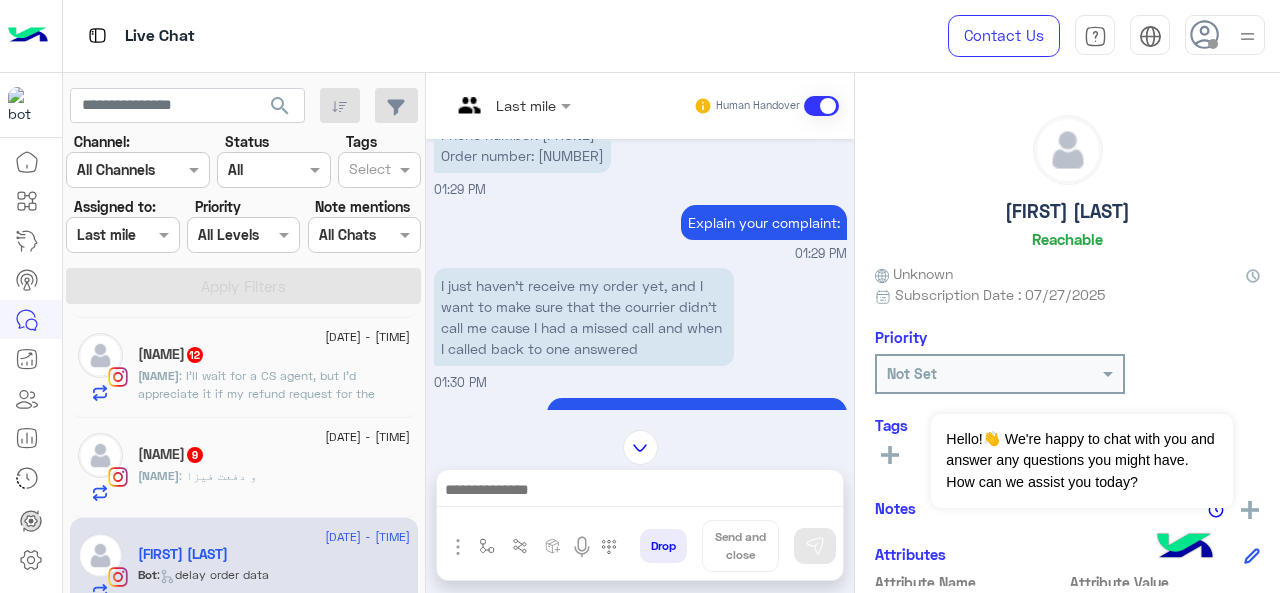 click on "[NAME] : و دفعت فيزا" 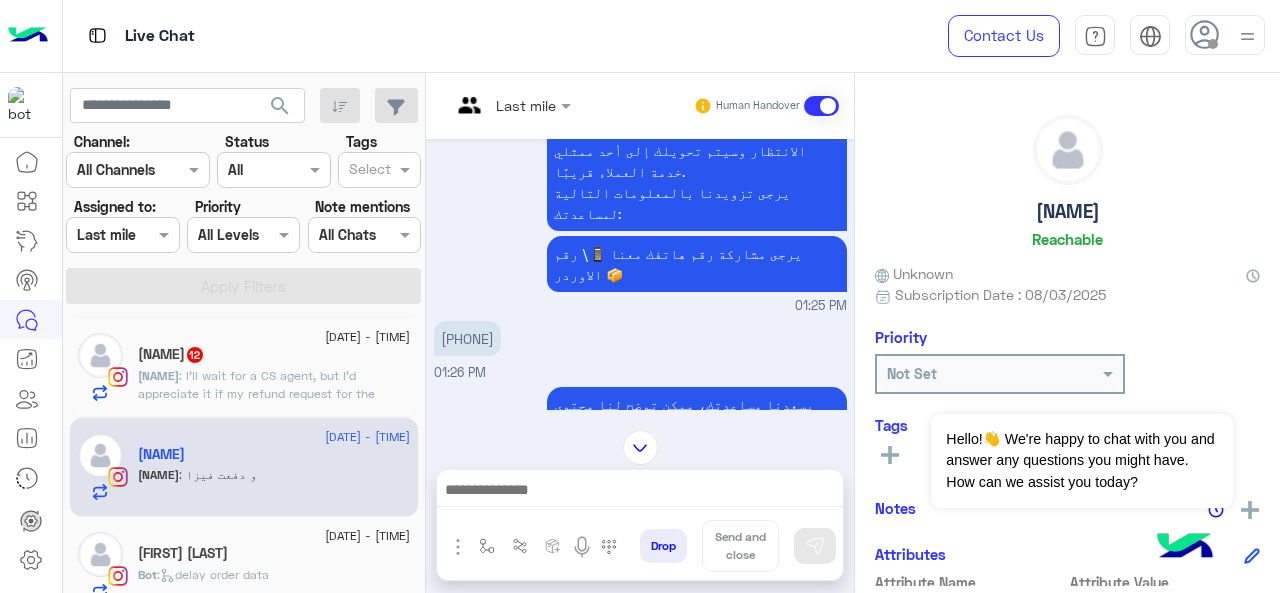 scroll, scrollTop: 430, scrollLeft: 0, axis: vertical 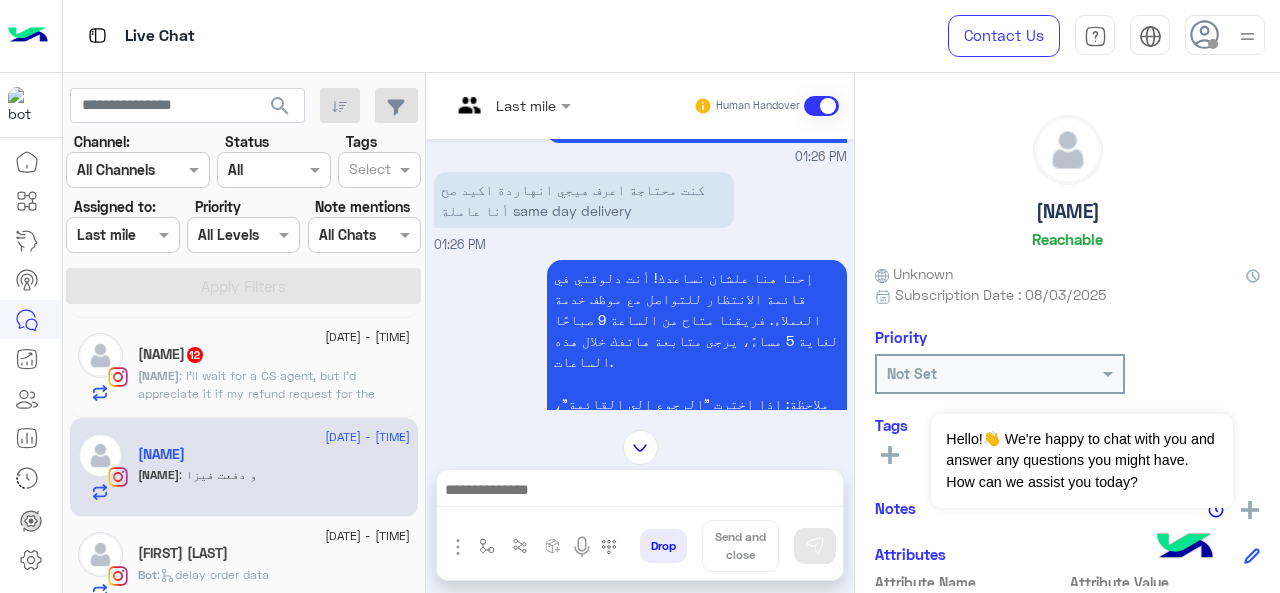 click on "Last mile" at bounding box center [503, 106] 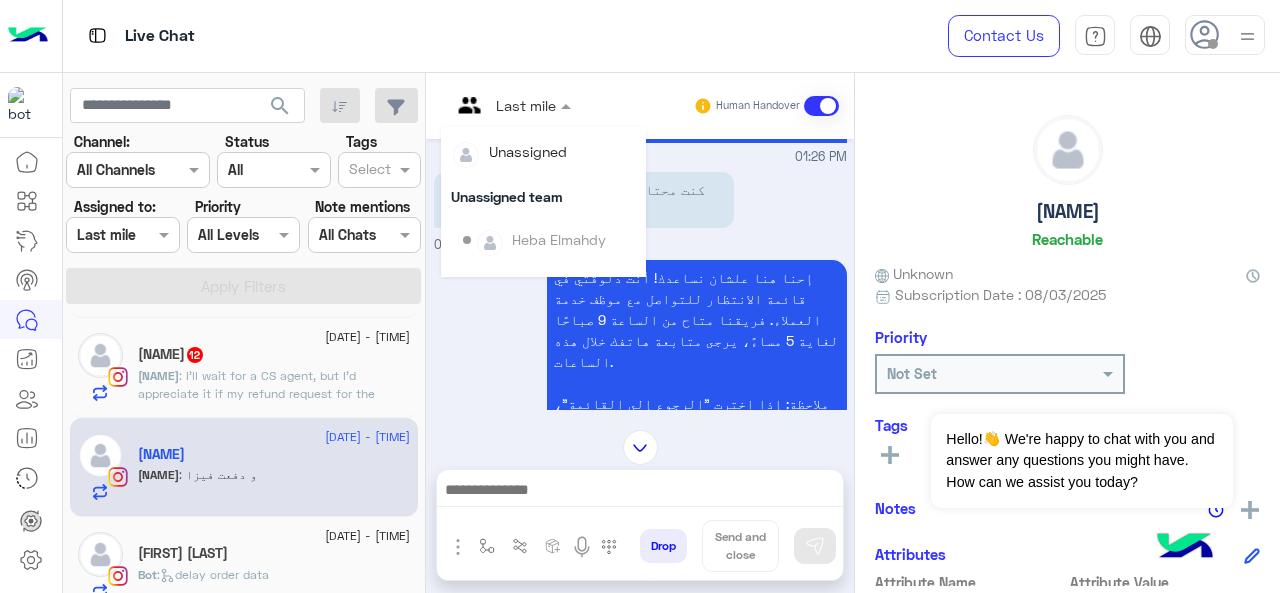 scroll, scrollTop: 252, scrollLeft: 0, axis: vertical 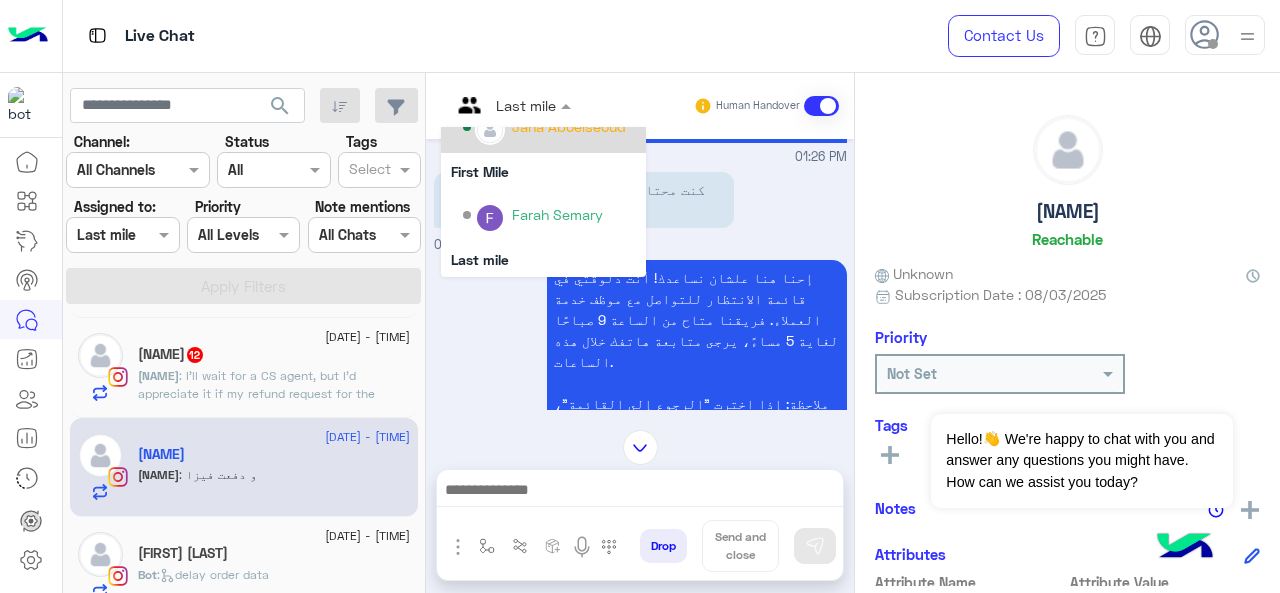 click on "Jana Aboelseoud" at bounding box center [549, 127] 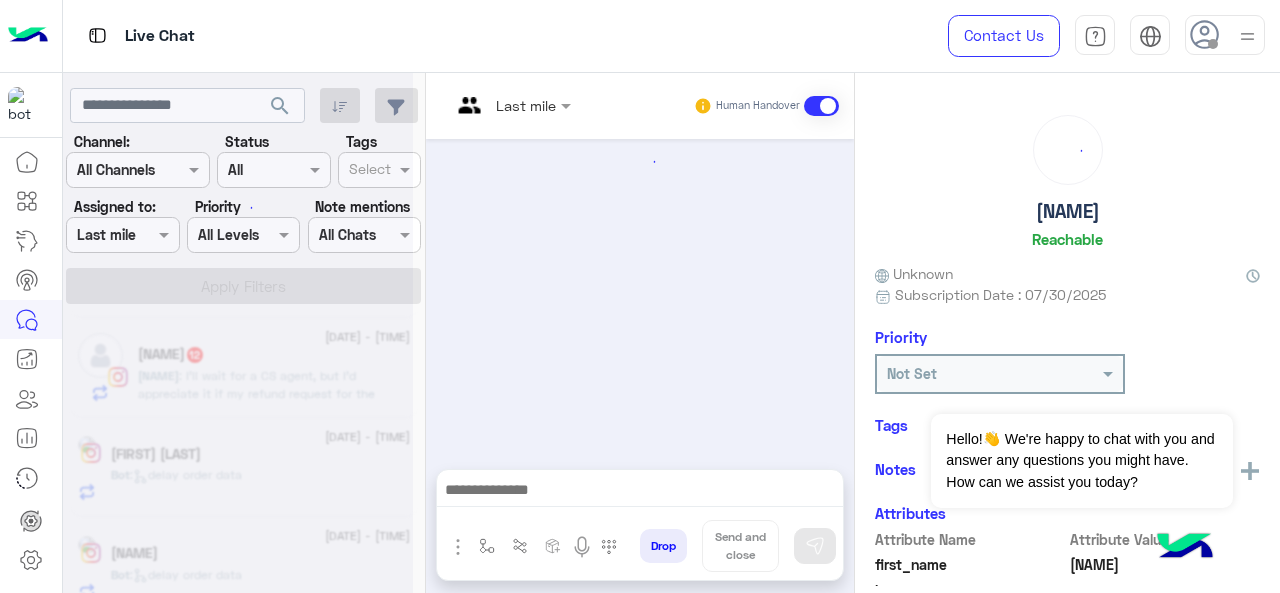 scroll, scrollTop: 890, scrollLeft: 0, axis: vertical 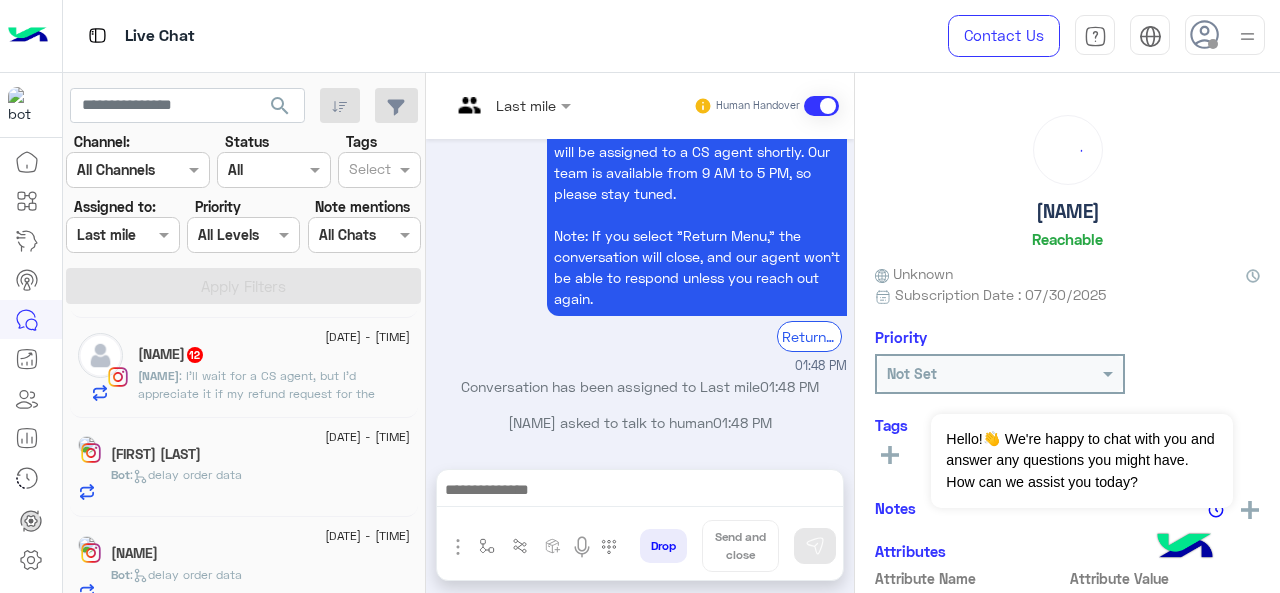 click on ": I’ll wait for a CS agent, but I’d appreciate it if my refund request for the damaged pyjama shorts could be prioritized since this has already been pending for several days." 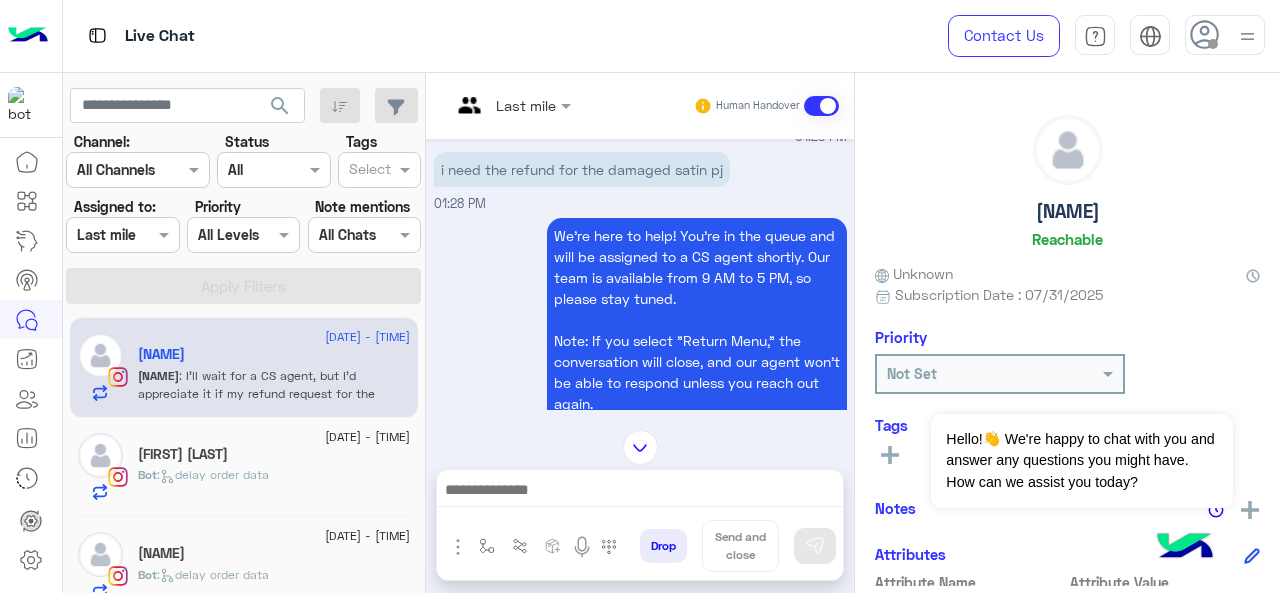 scroll, scrollTop: 447, scrollLeft: 0, axis: vertical 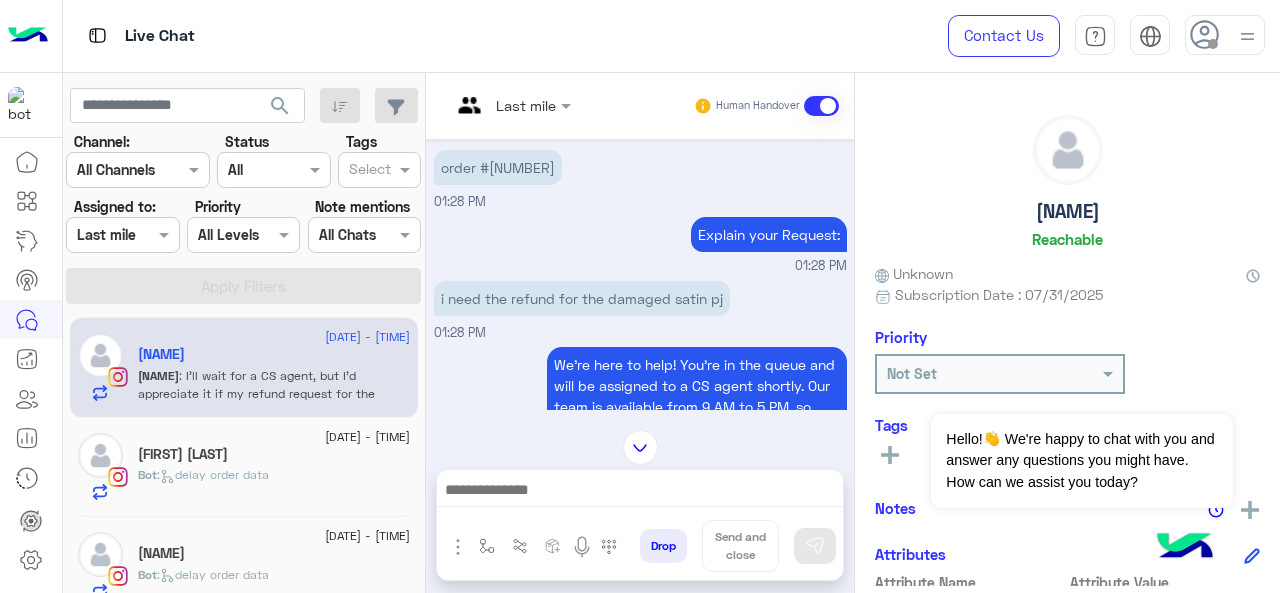 click at bounding box center (511, 104) 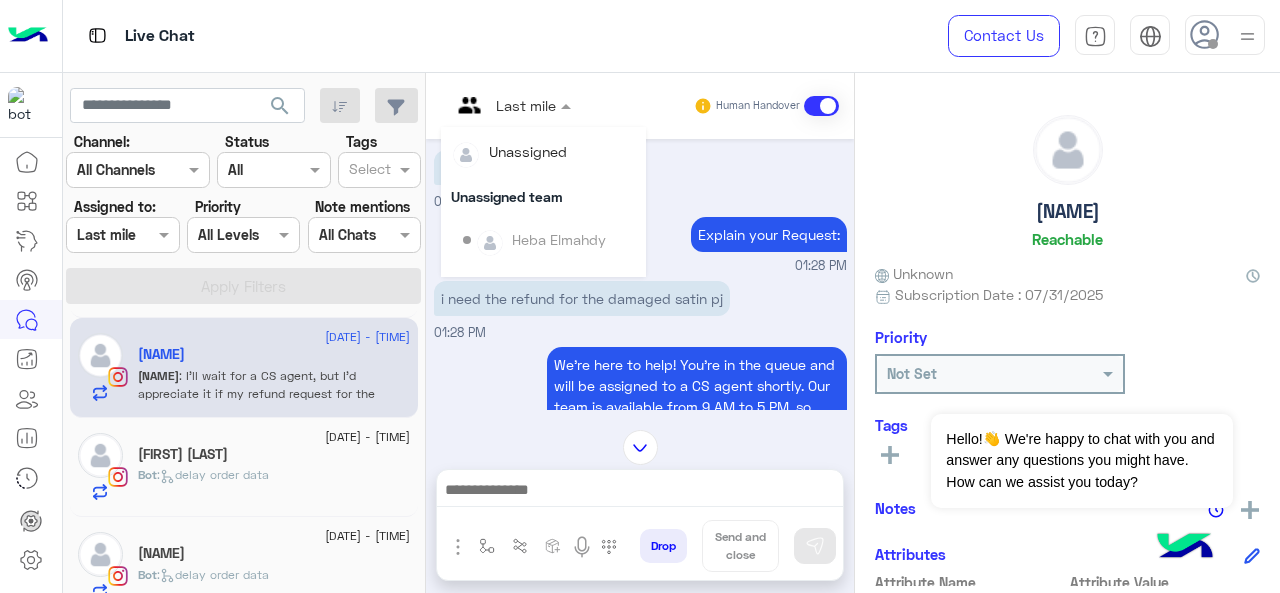 scroll, scrollTop: 304, scrollLeft: 0, axis: vertical 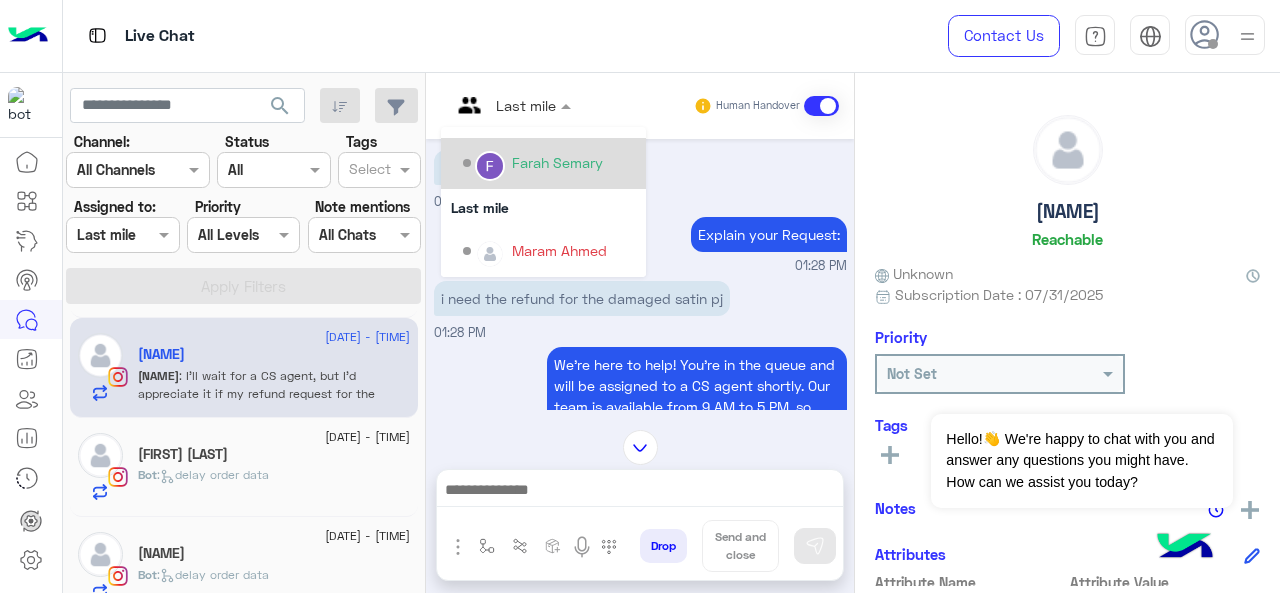 click on "Farah Semary" at bounding box center [557, 162] 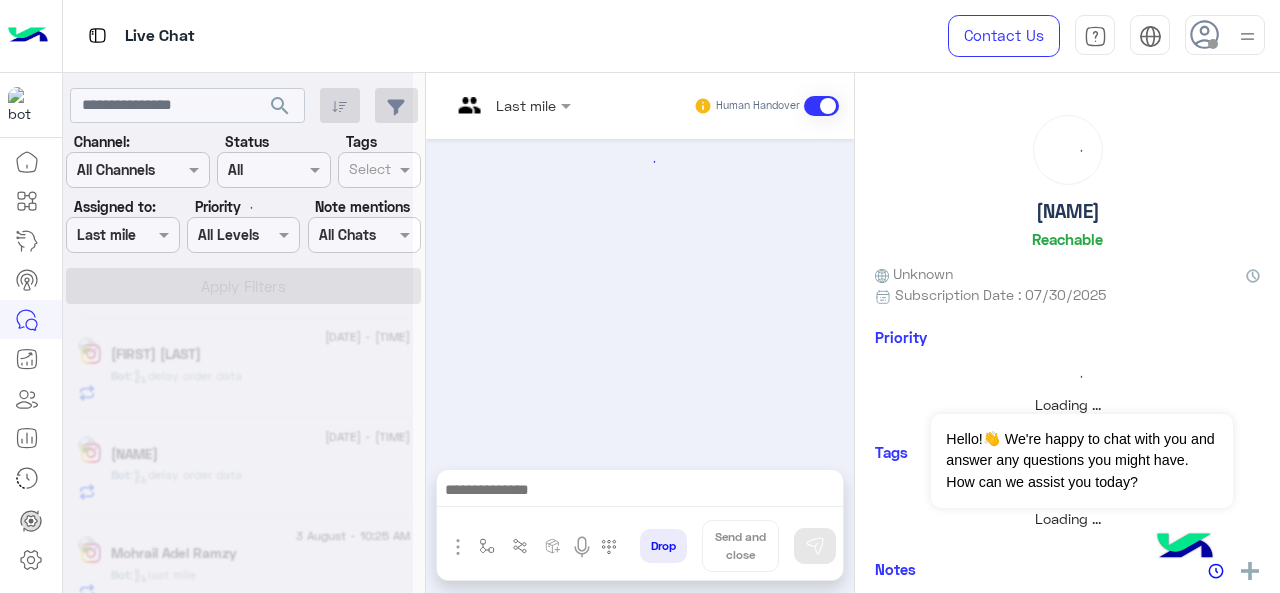 scroll, scrollTop: 890, scrollLeft: 0, axis: vertical 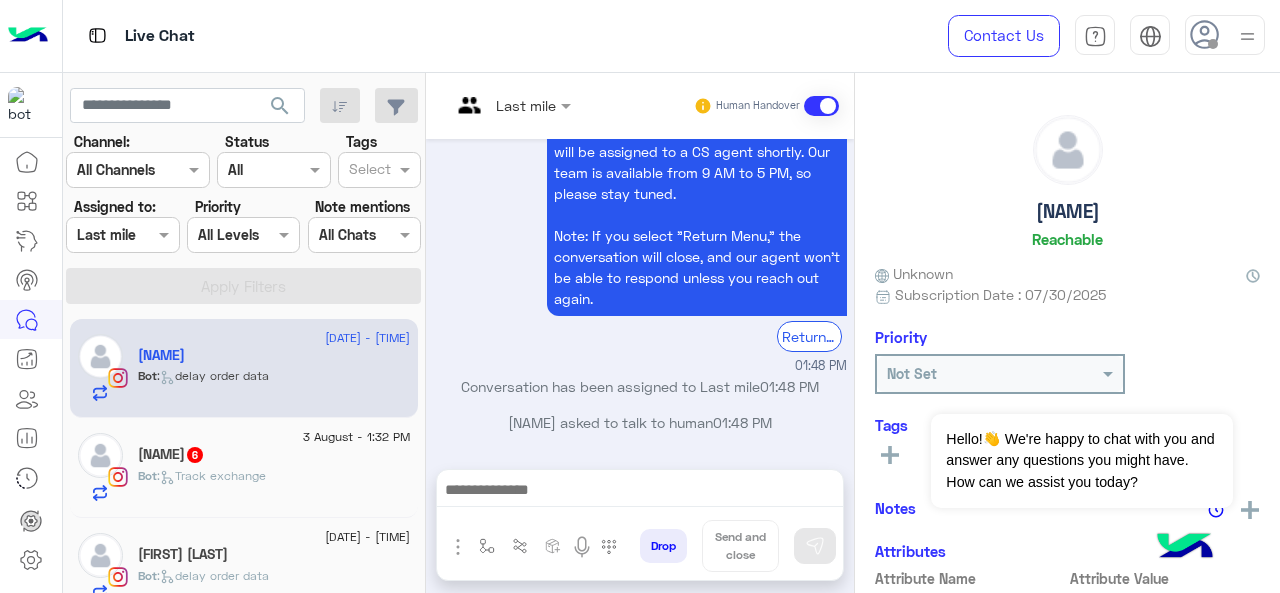 click on "Bot :   Track exchange" 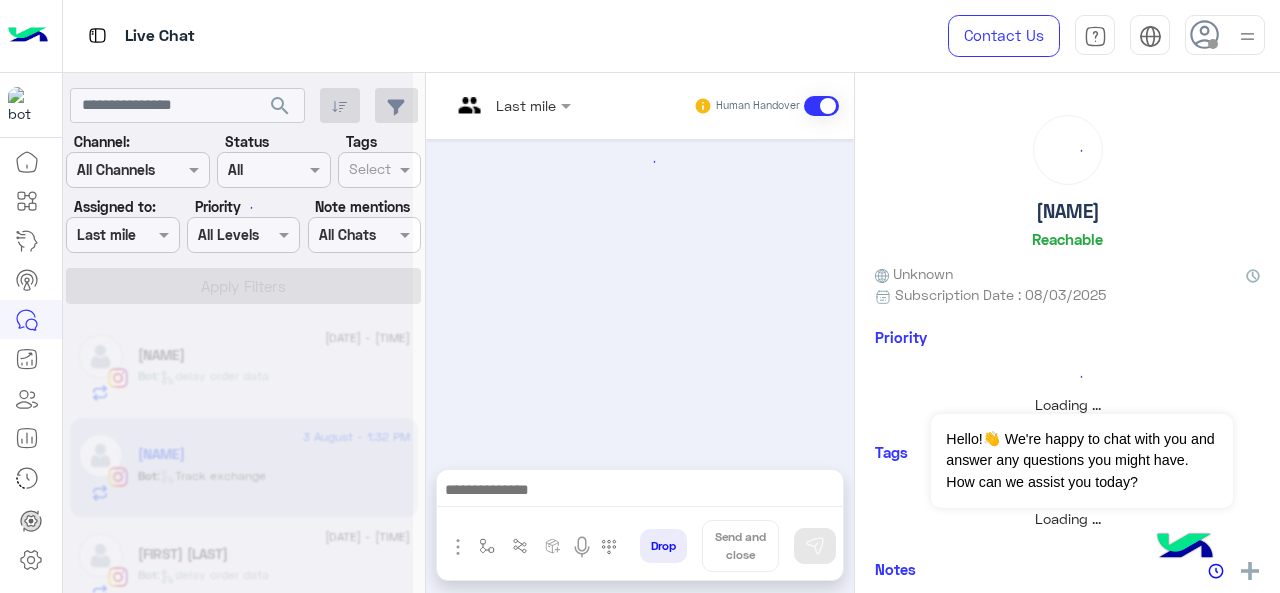 scroll 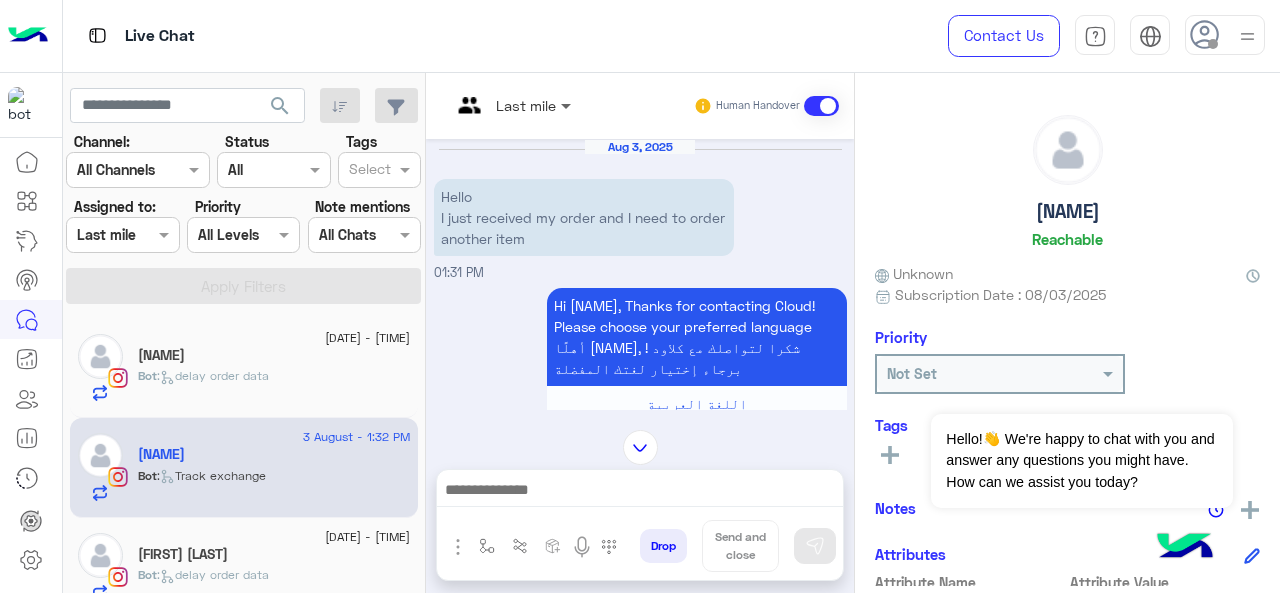click at bounding box center (568, 105) 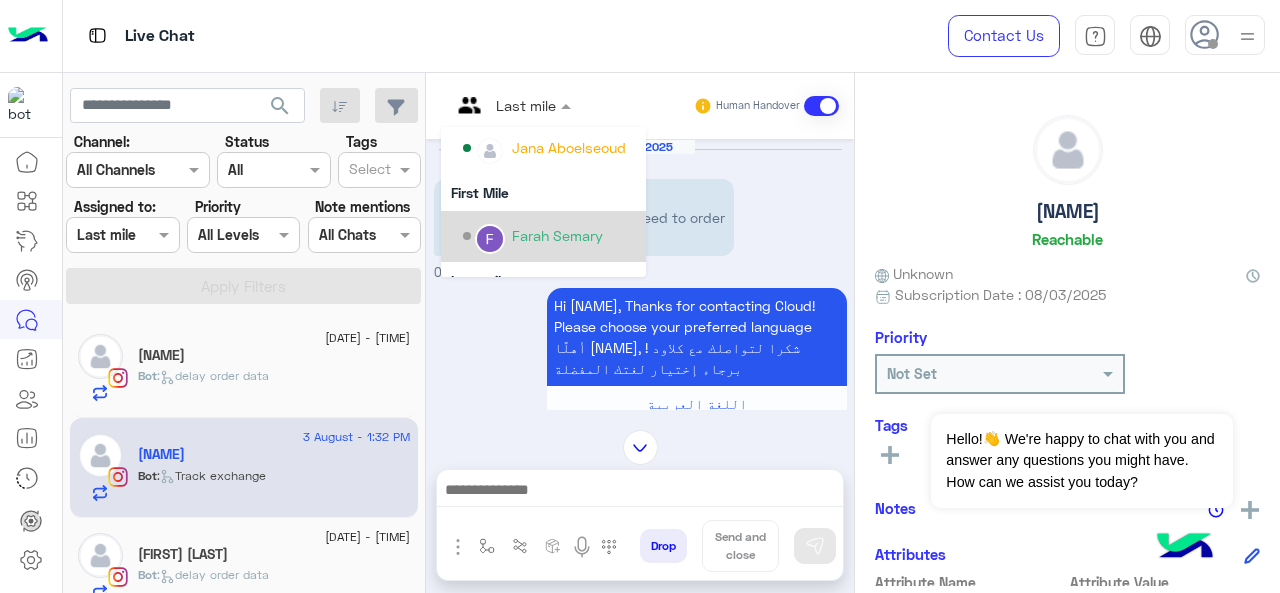 scroll, scrollTop: 200, scrollLeft: 0, axis: vertical 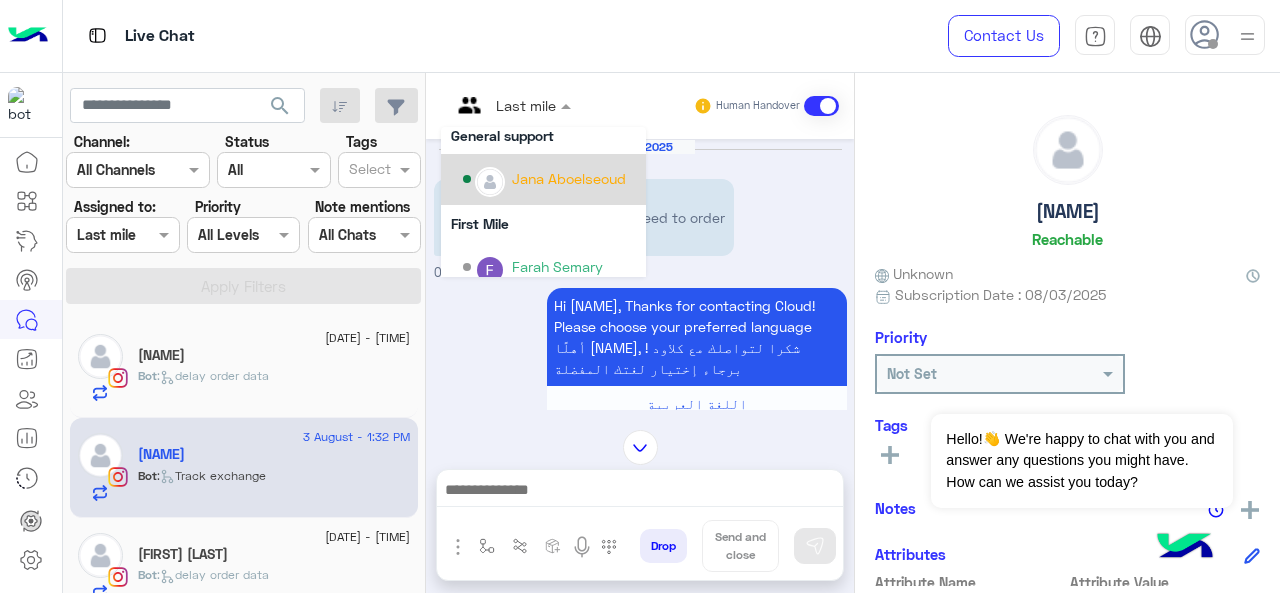 click on "Jana Aboelseoud" at bounding box center [569, 178] 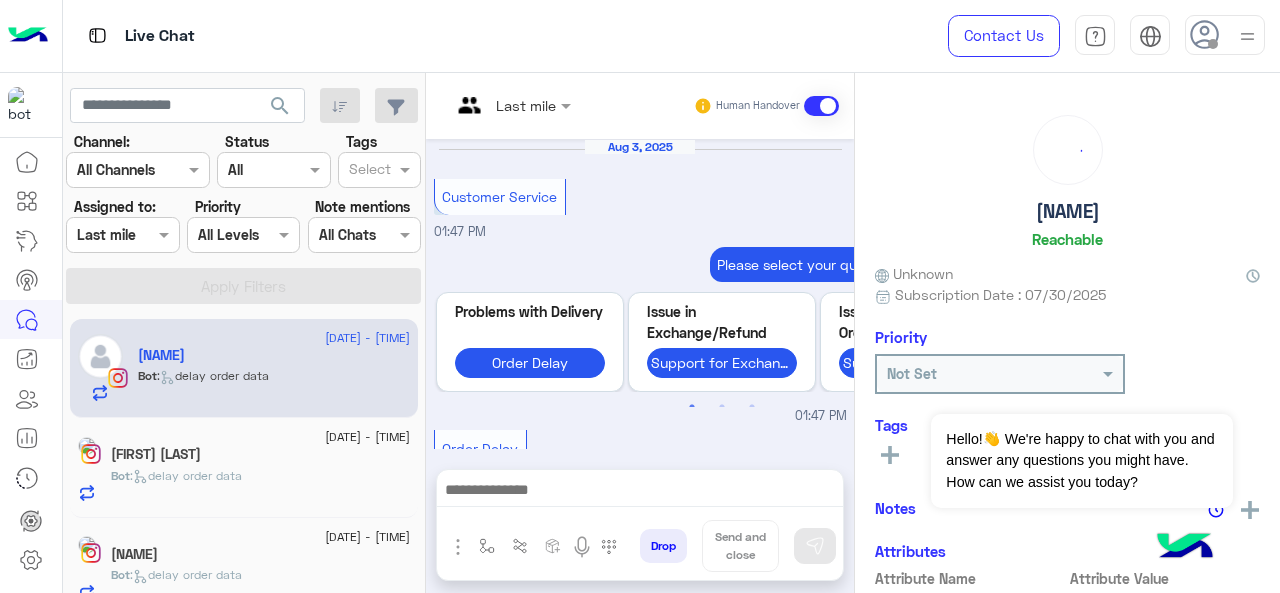 scroll, scrollTop: 890, scrollLeft: 0, axis: vertical 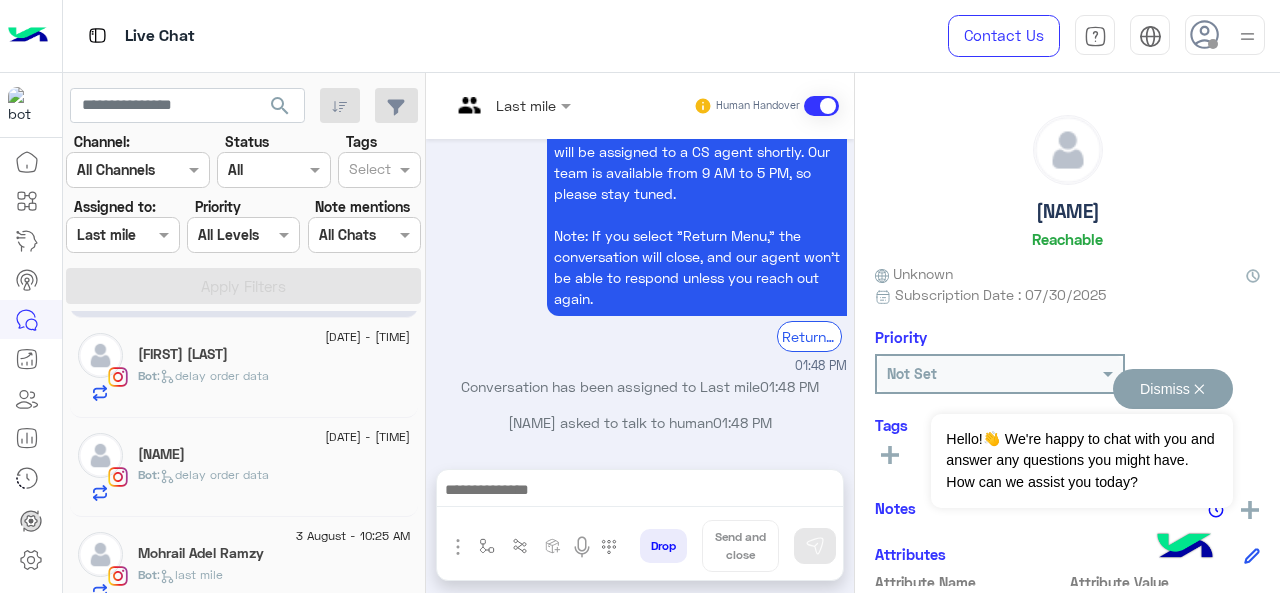 click on "Dismiss ✕" at bounding box center [1173, 389] 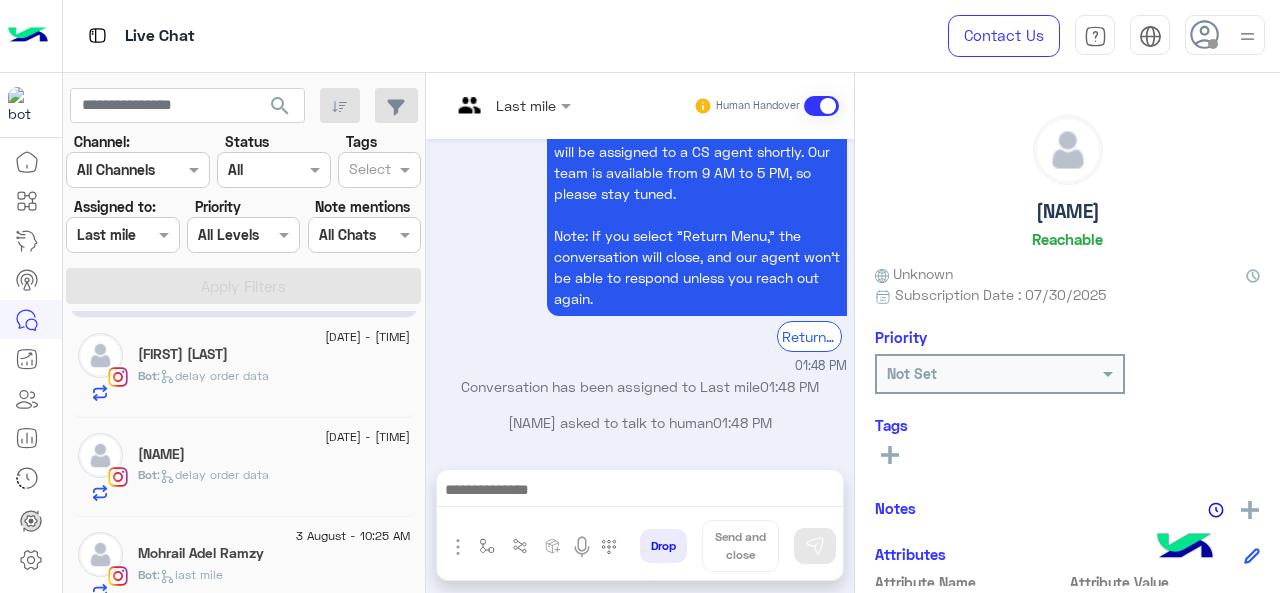 click on "[NAME]" 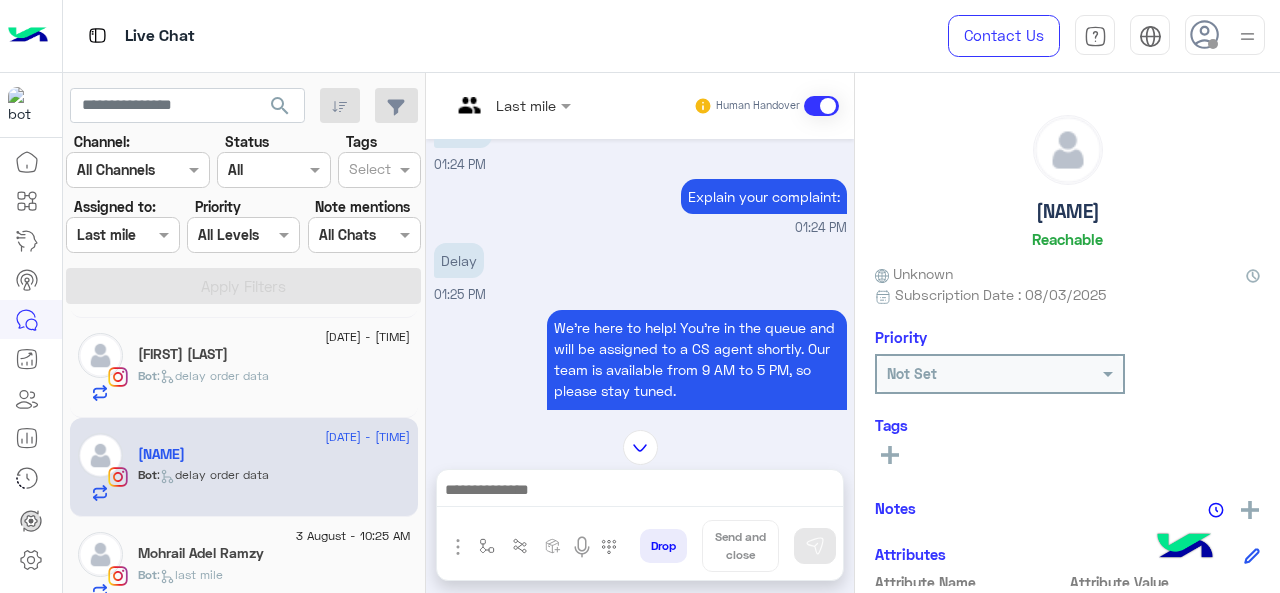 scroll, scrollTop: 545, scrollLeft: 0, axis: vertical 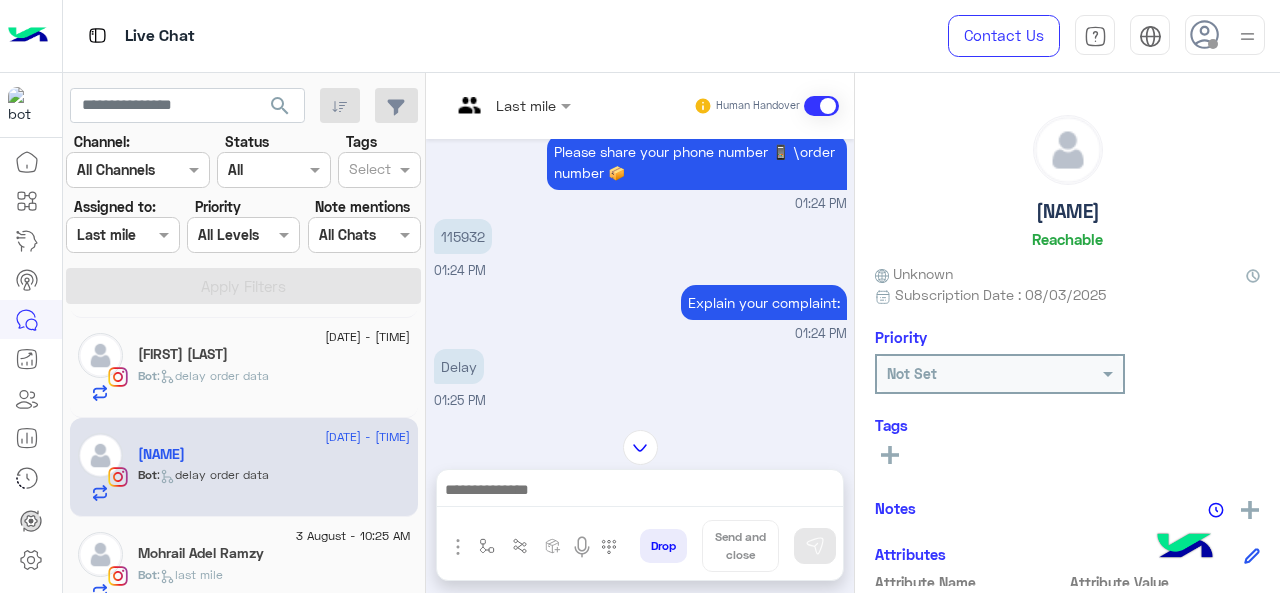 click on "115932" at bounding box center [463, 236] 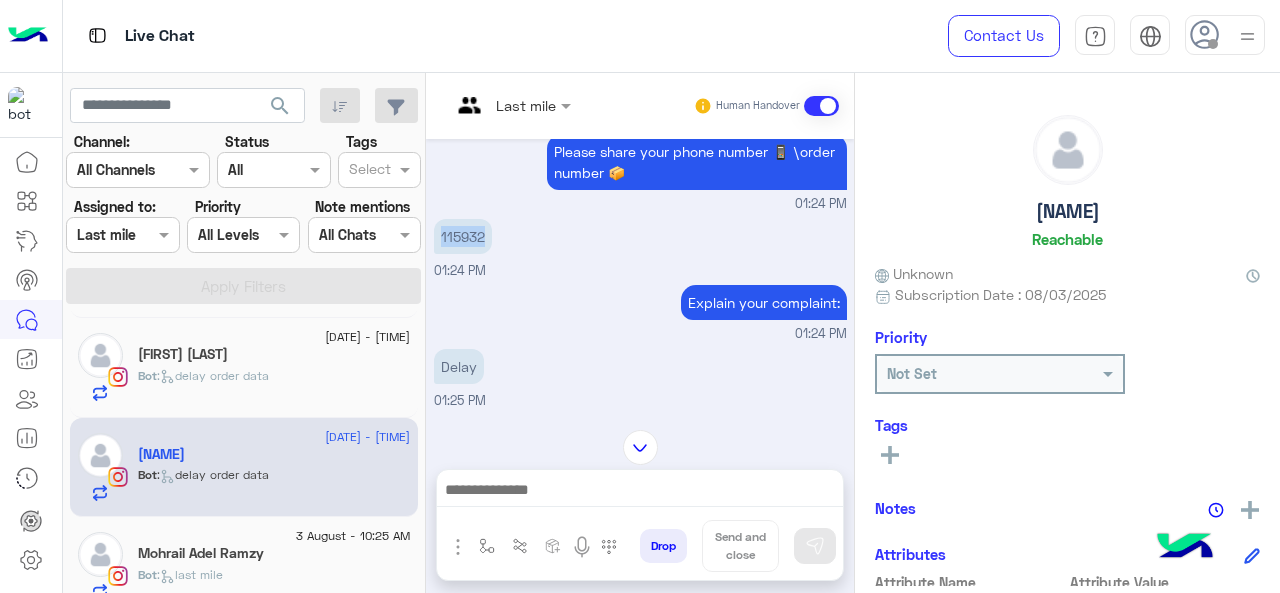 click on "115932" at bounding box center (463, 236) 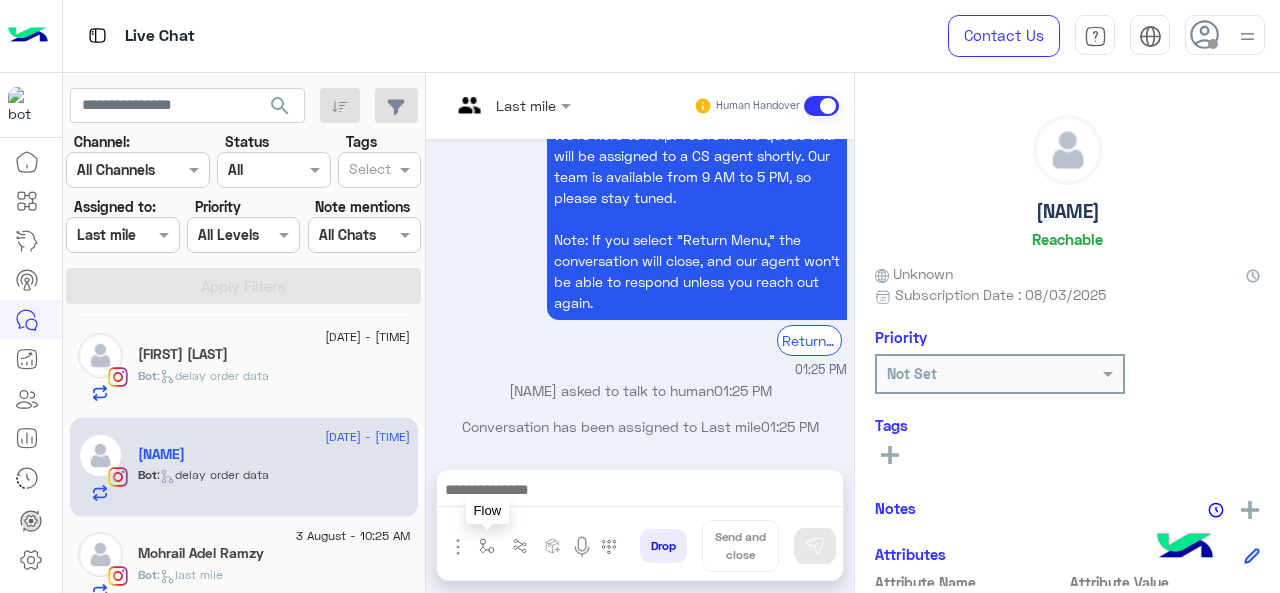drag, startPoint x: 482, startPoint y: 547, endPoint x: 509, endPoint y: 533, distance: 30.413813 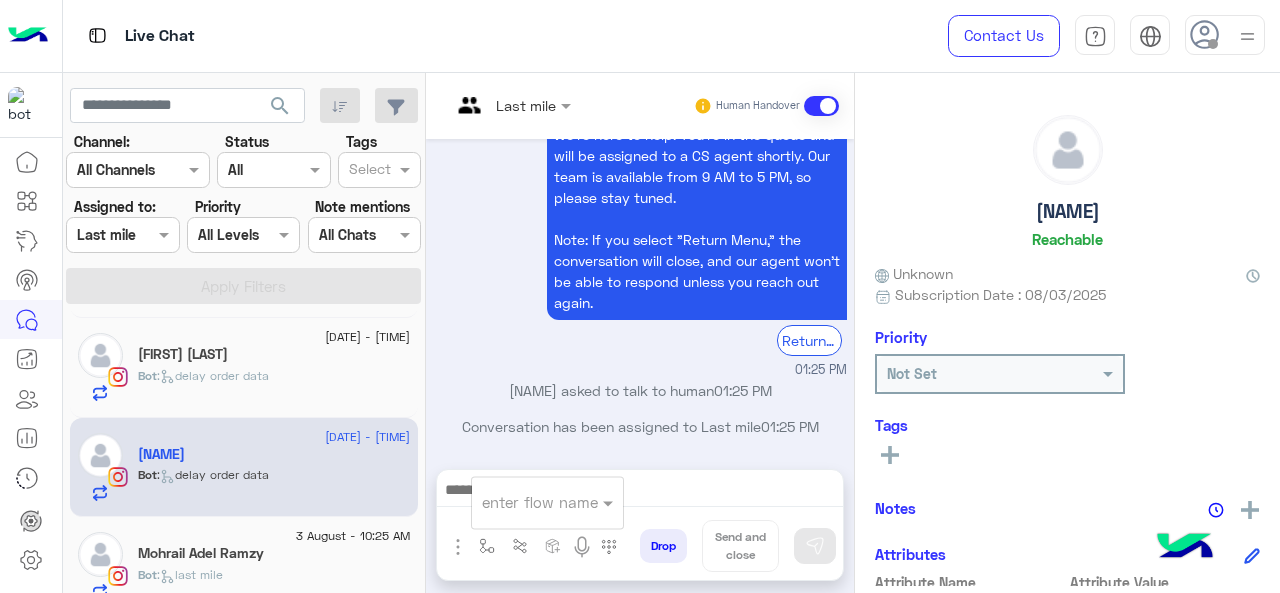 click on "enter flow name" at bounding box center (547, 502) 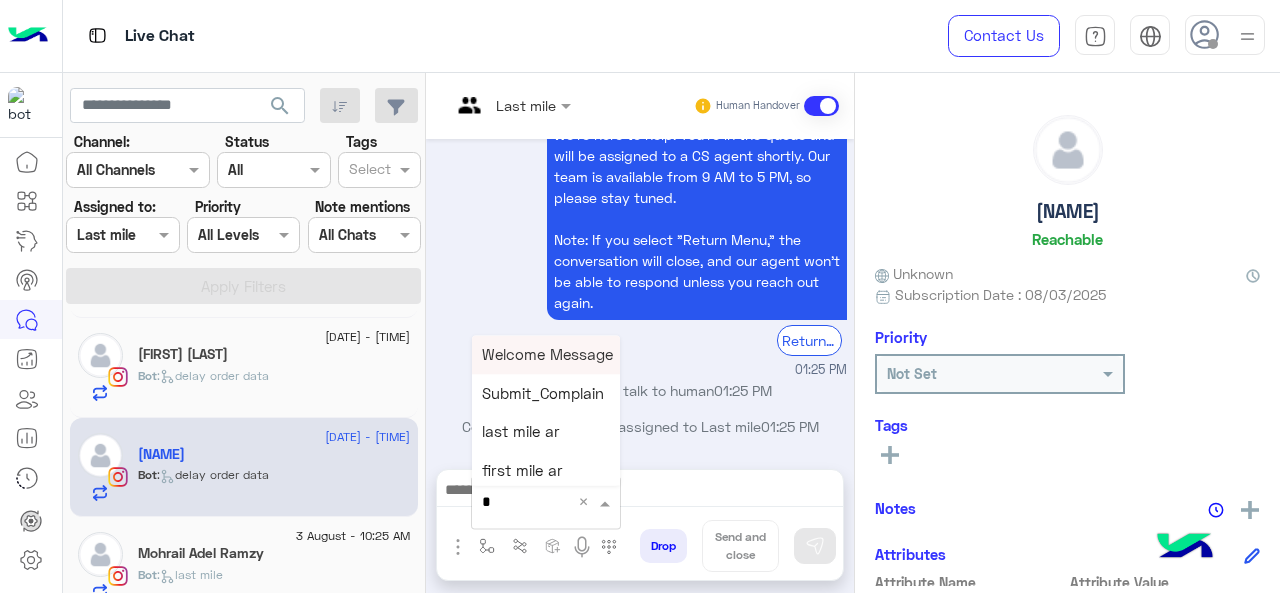 type on "*" 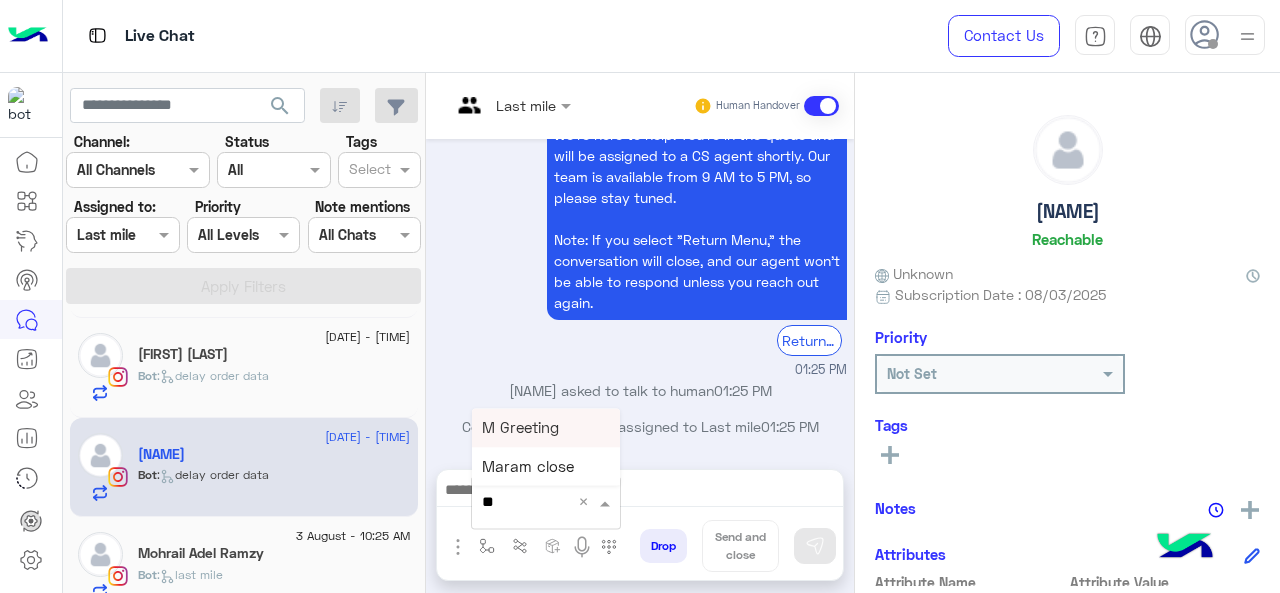 click on "M Greeting" at bounding box center [520, 427] 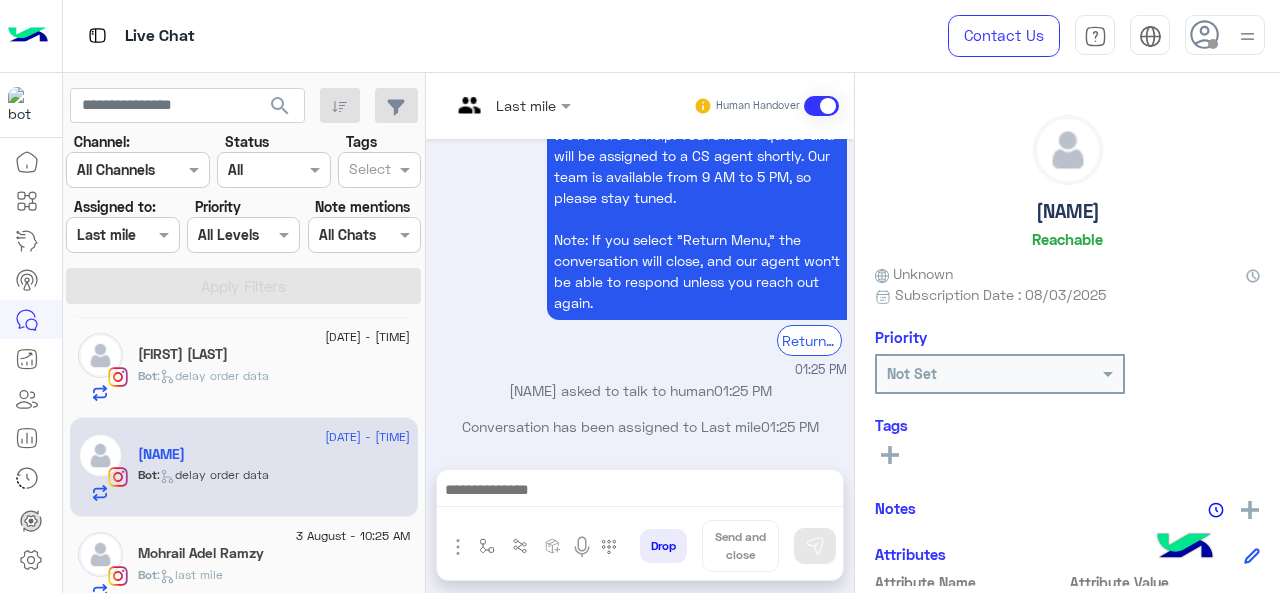 type on "**********" 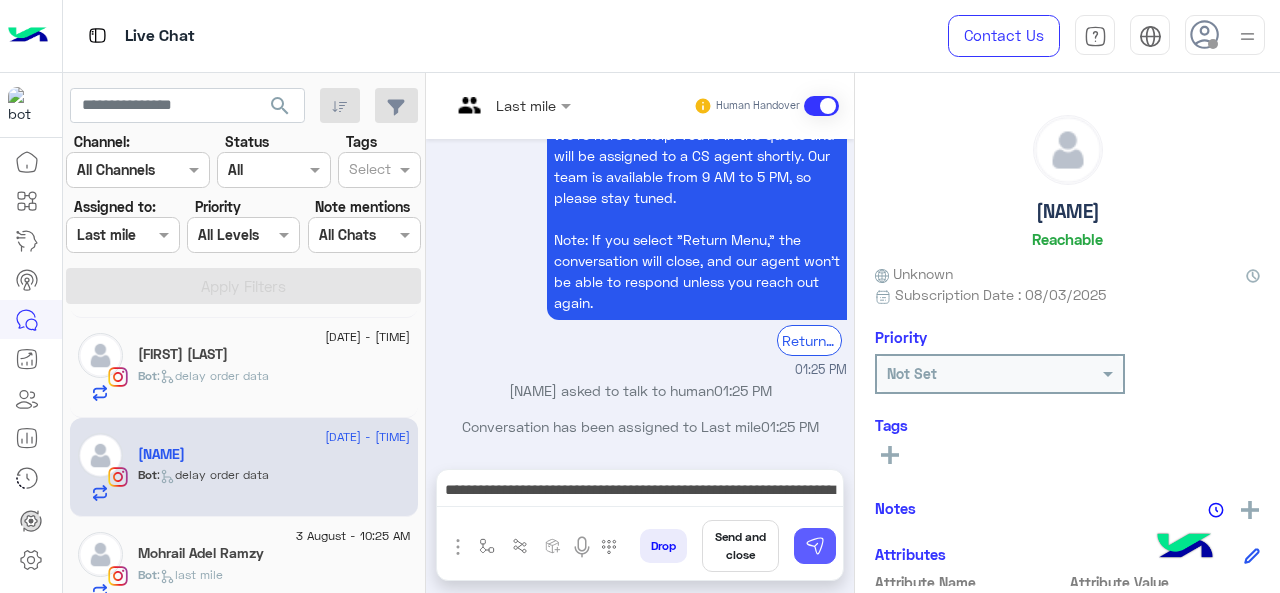 click at bounding box center (815, 546) 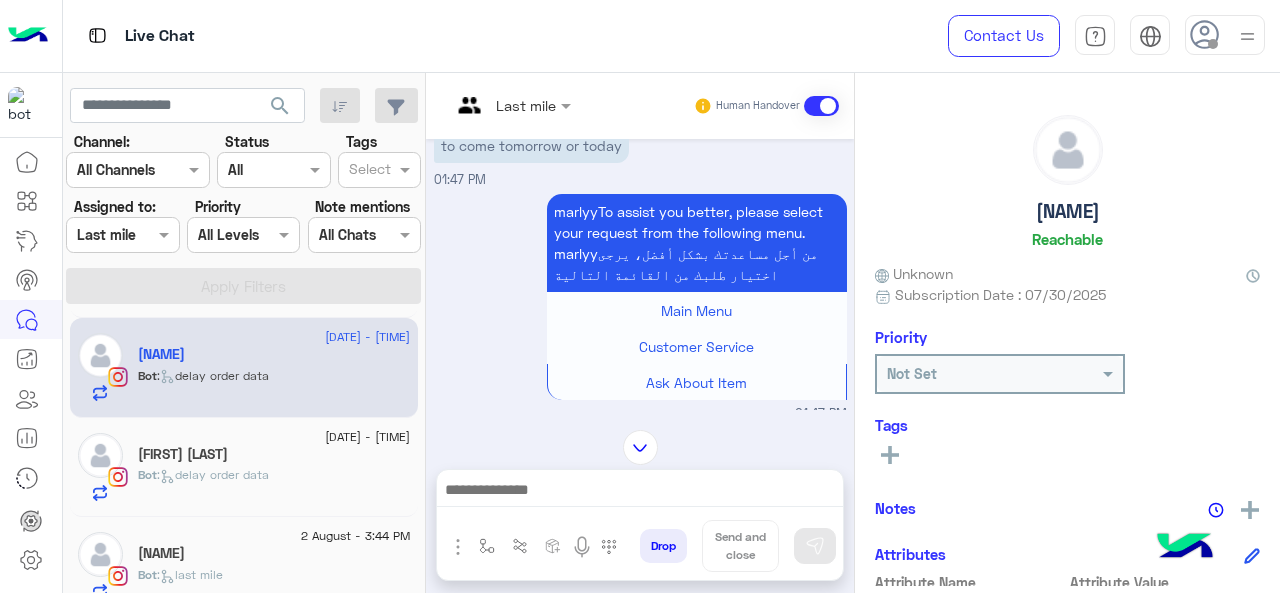 scroll, scrollTop: 1139, scrollLeft: 0, axis: vertical 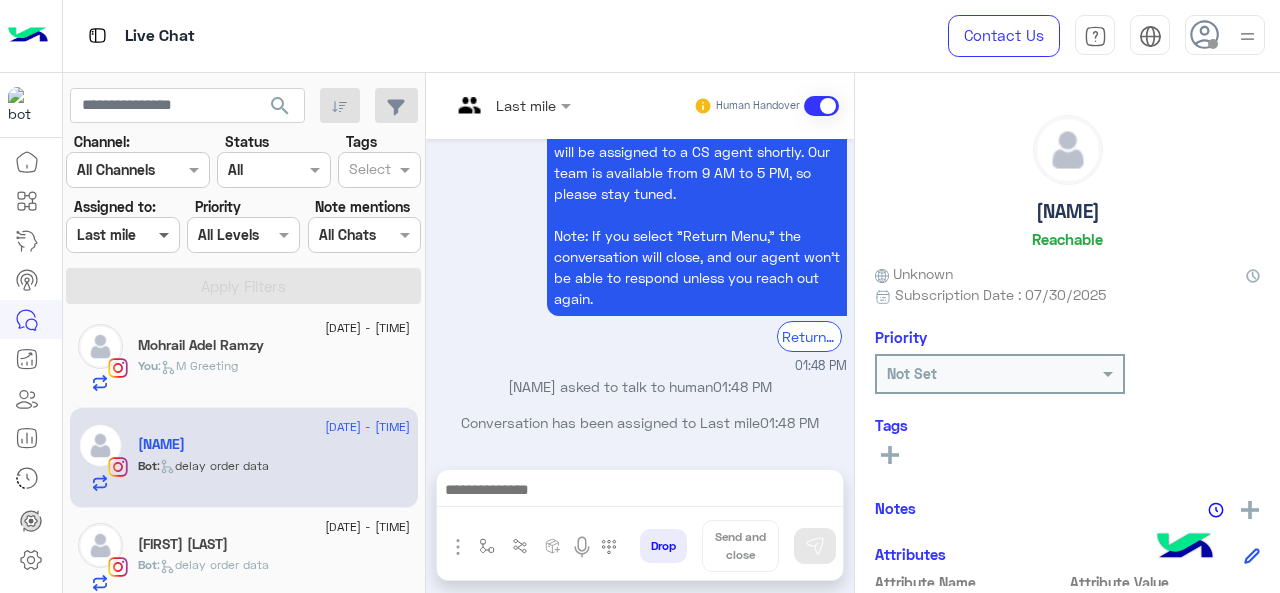 click at bounding box center [166, 234] 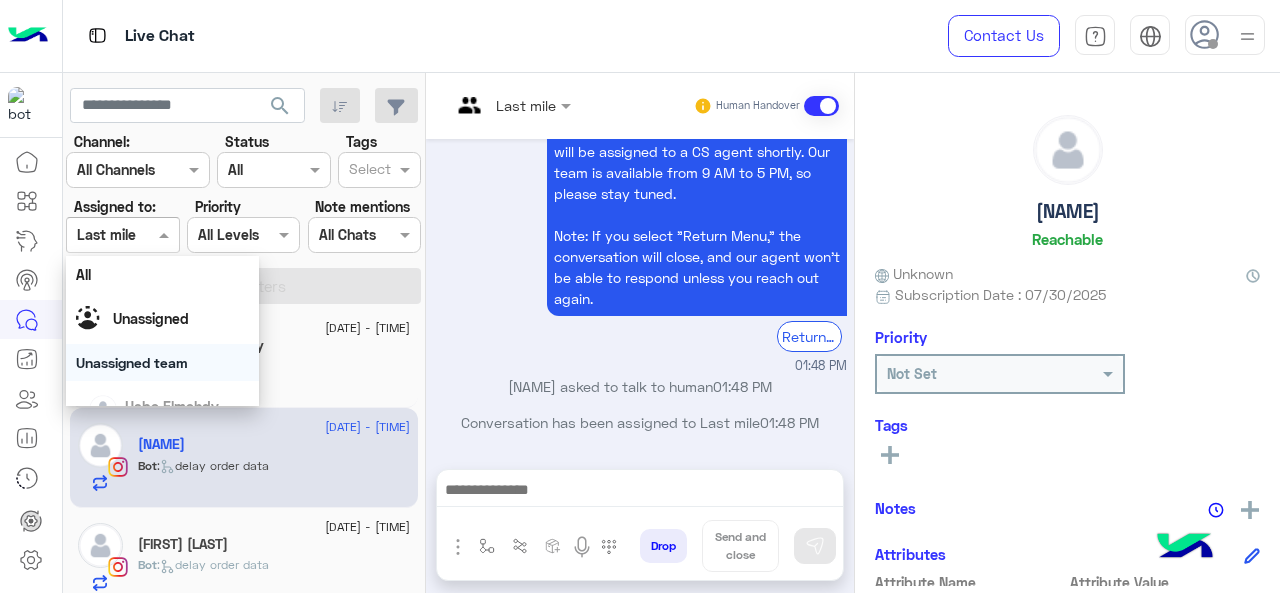 scroll, scrollTop: 341, scrollLeft: 0, axis: vertical 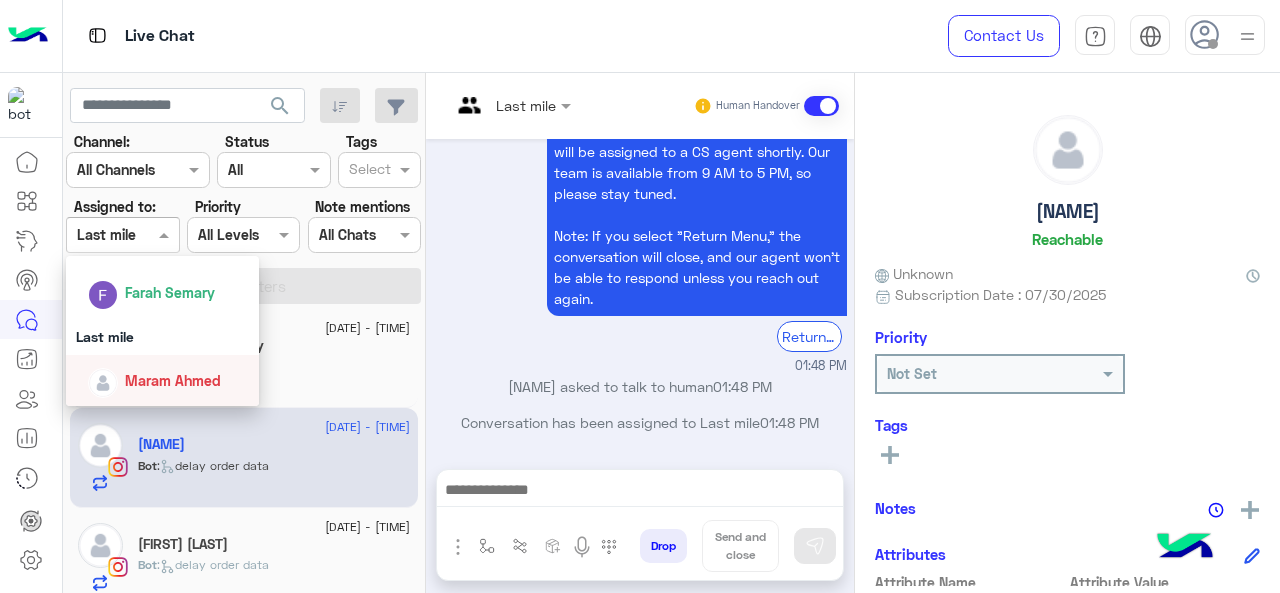 click on "Maram Ahmed" at bounding box center (173, 380) 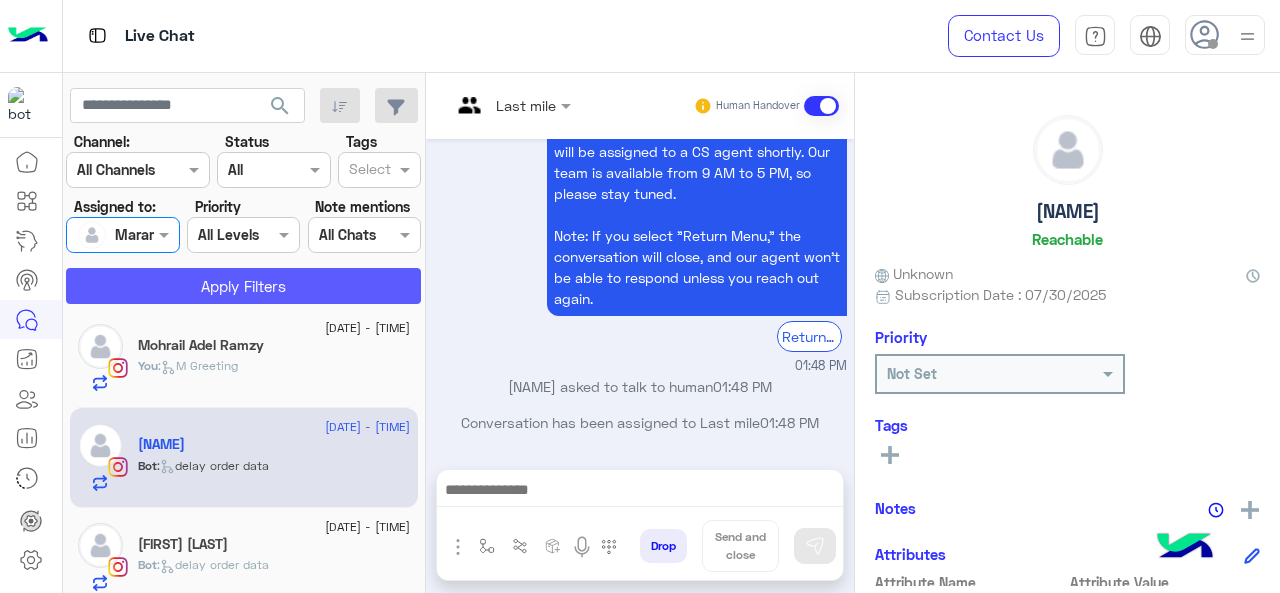 click on "Apply Filters" 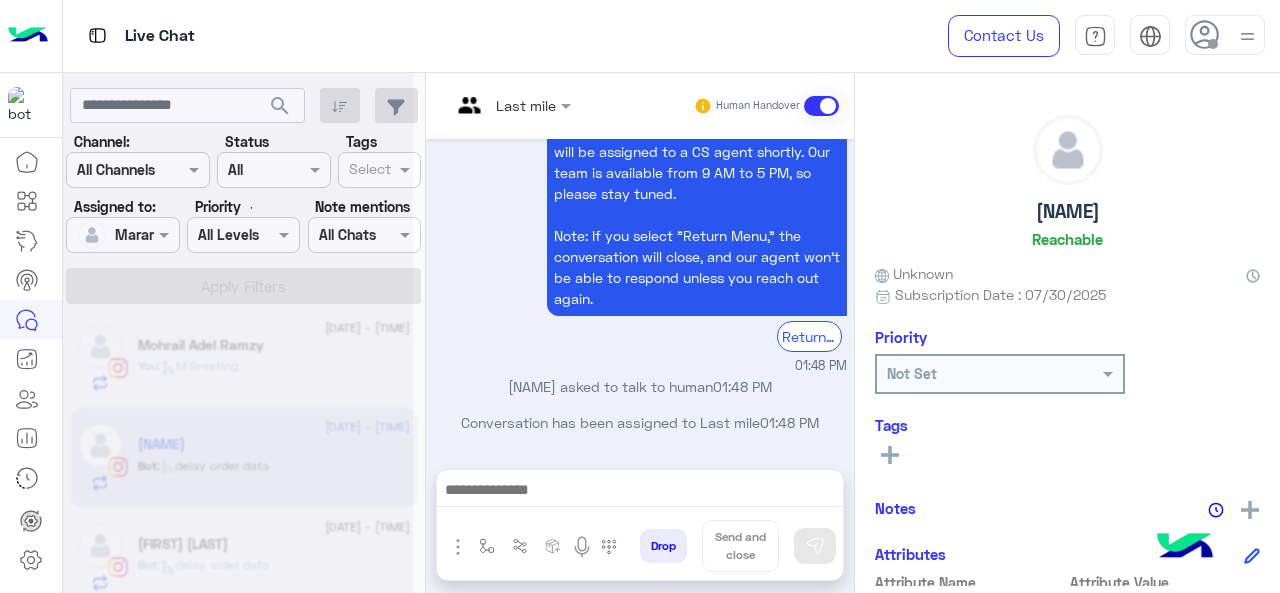 scroll, scrollTop: 0, scrollLeft: 0, axis: both 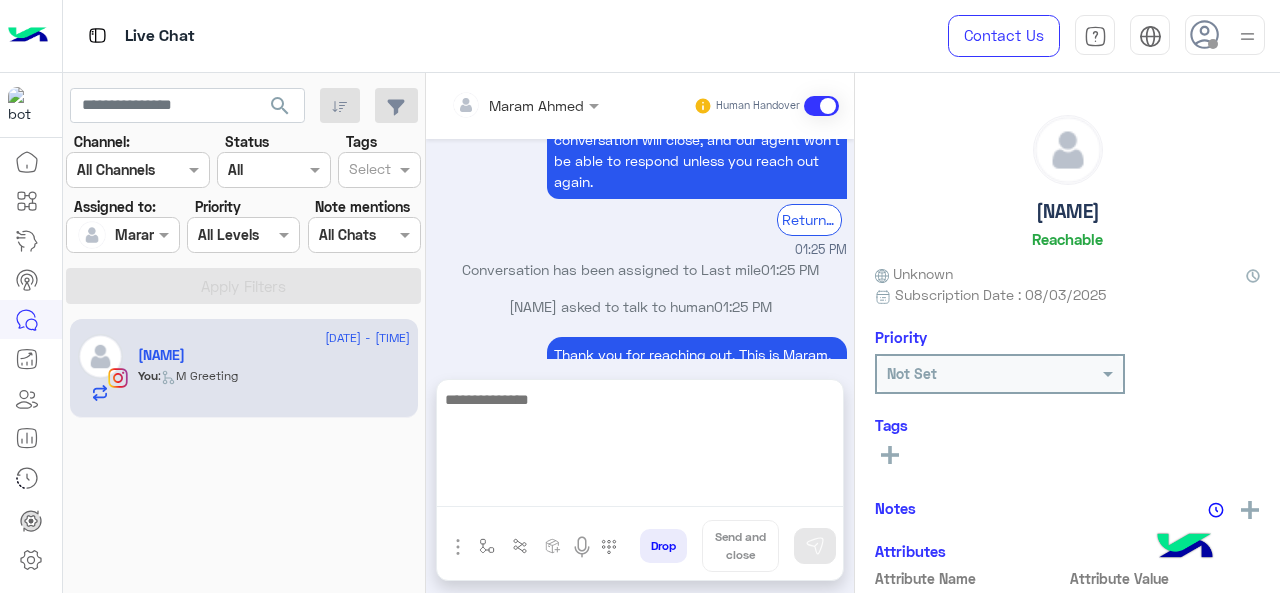 click at bounding box center (640, 447) 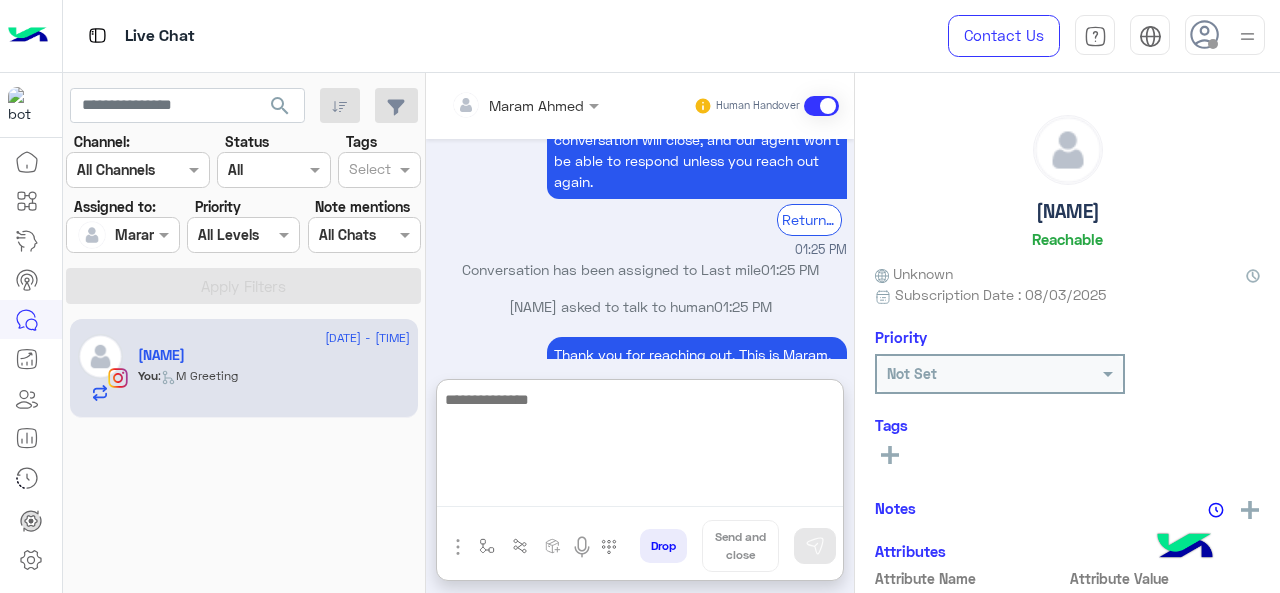 paste on "**********" 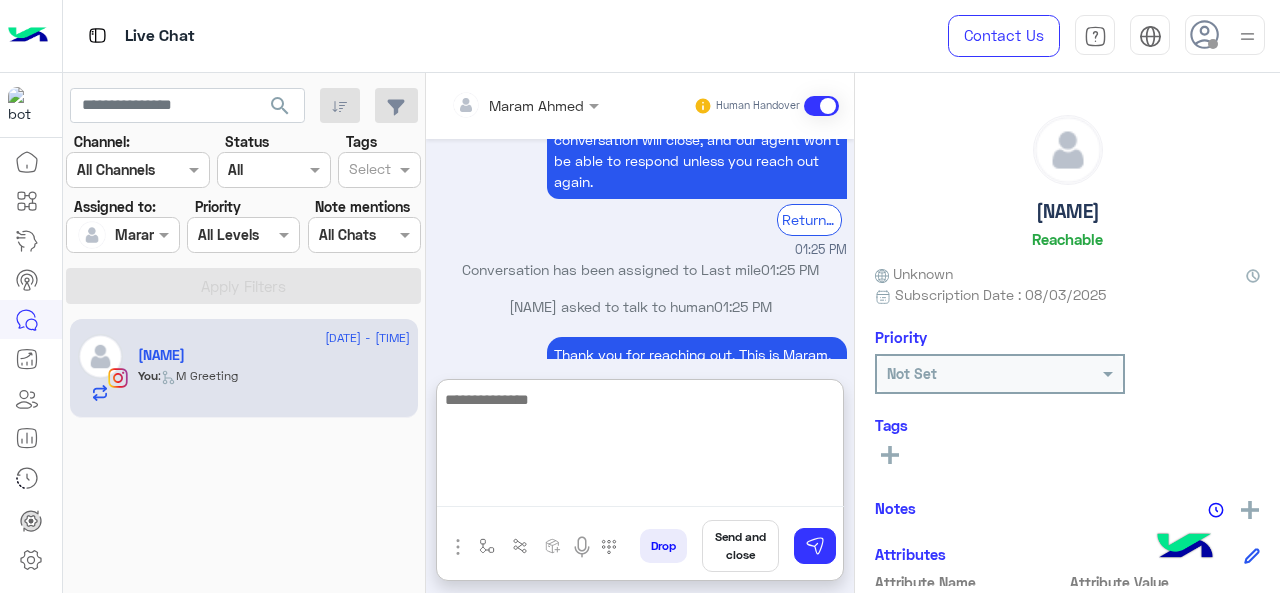scroll, scrollTop: 0, scrollLeft: 0, axis: both 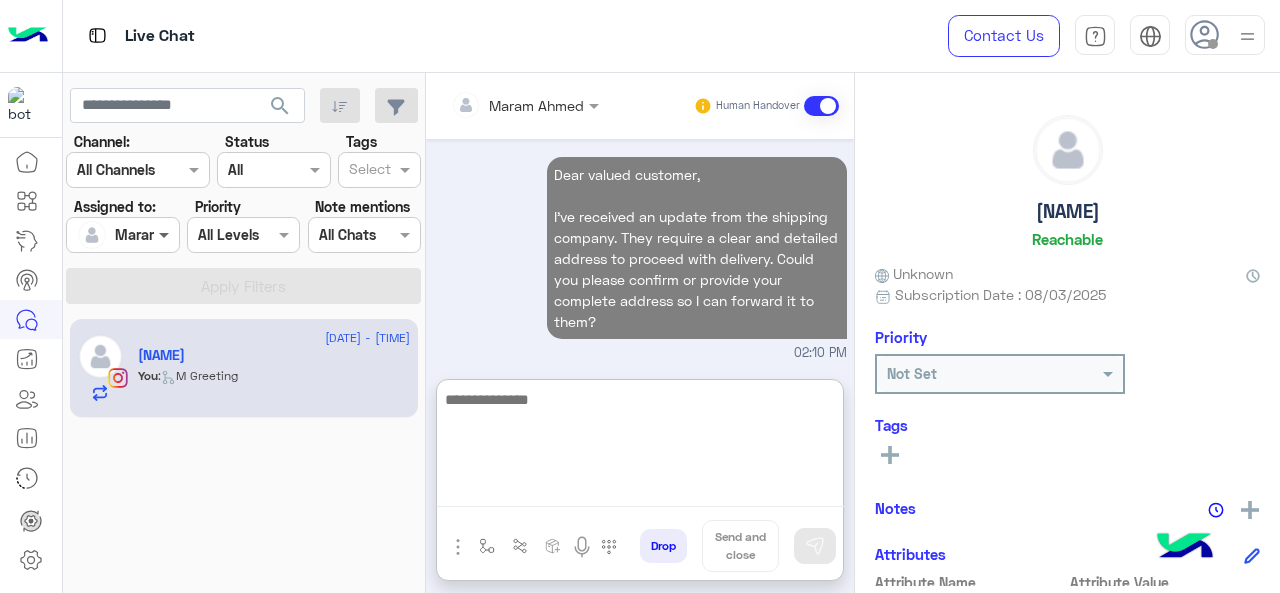 click at bounding box center (166, 234) 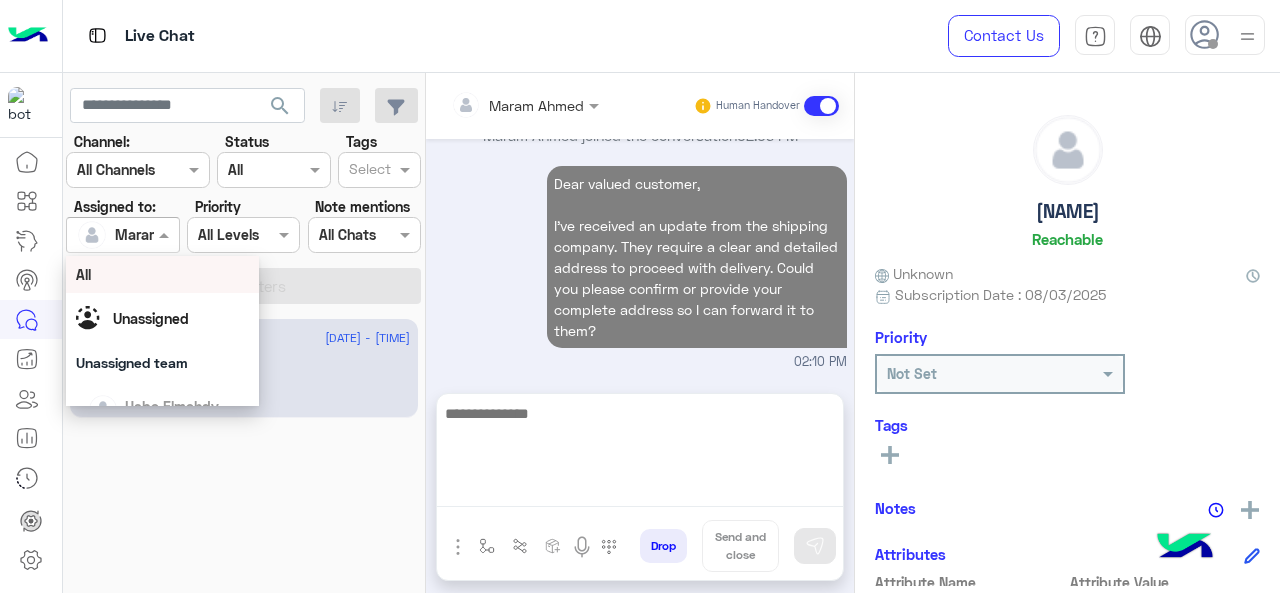 scroll, scrollTop: 909, scrollLeft: 0, axis: vertical 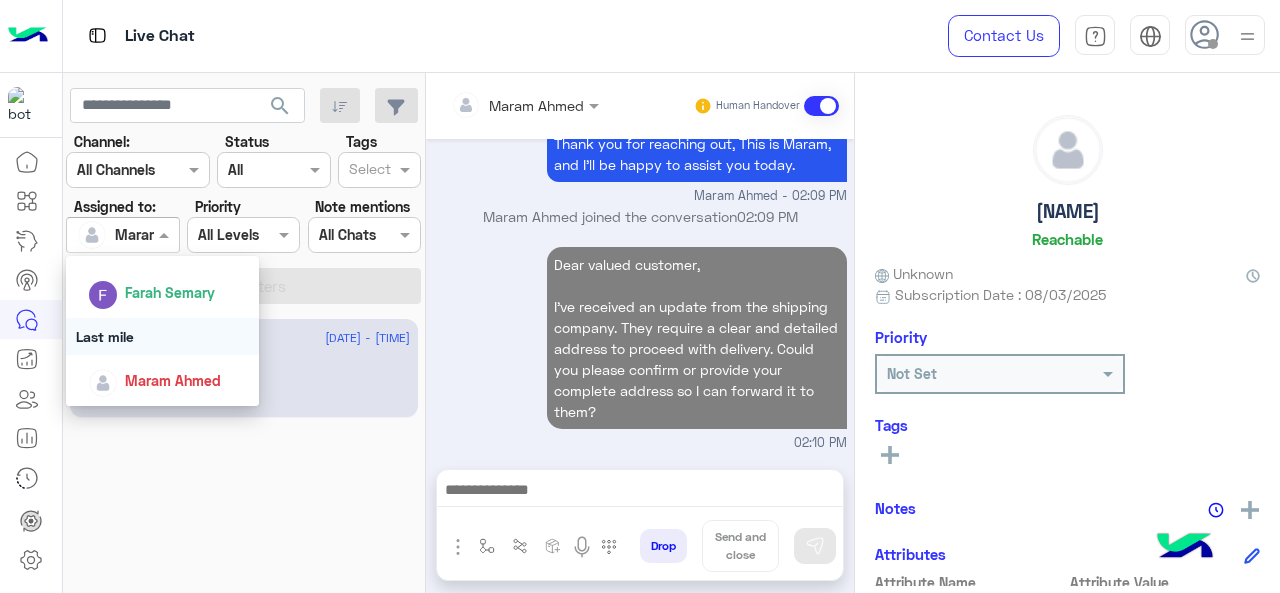 click on "Last mile" at bounding box center (163, 336) 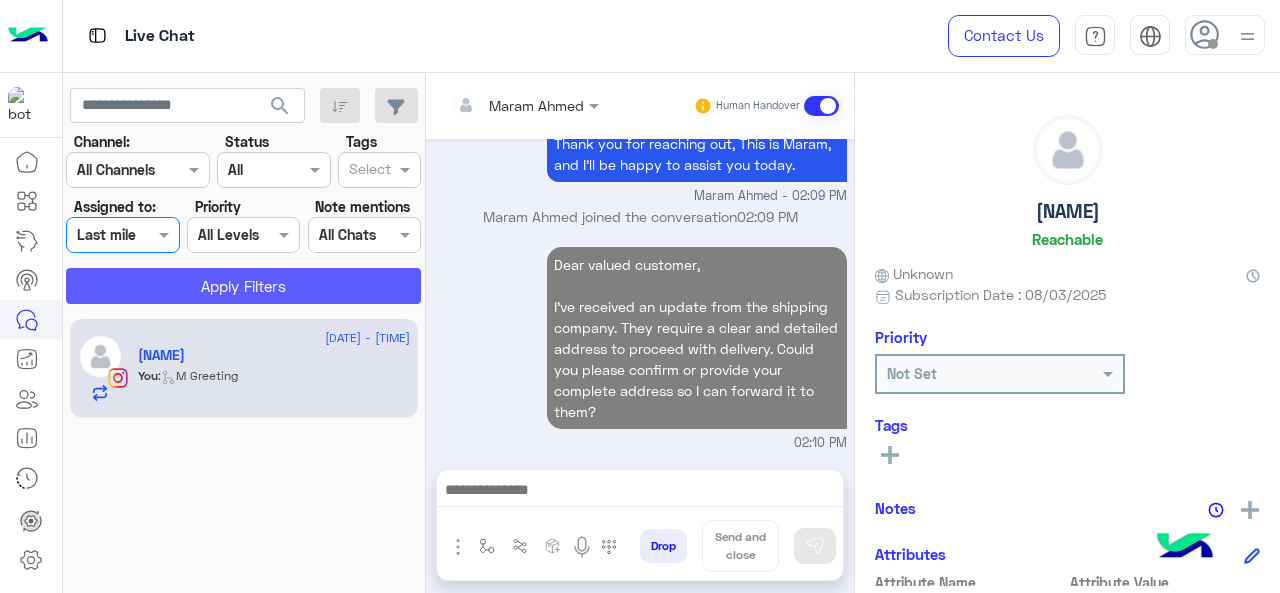 click on "Apply Filters" 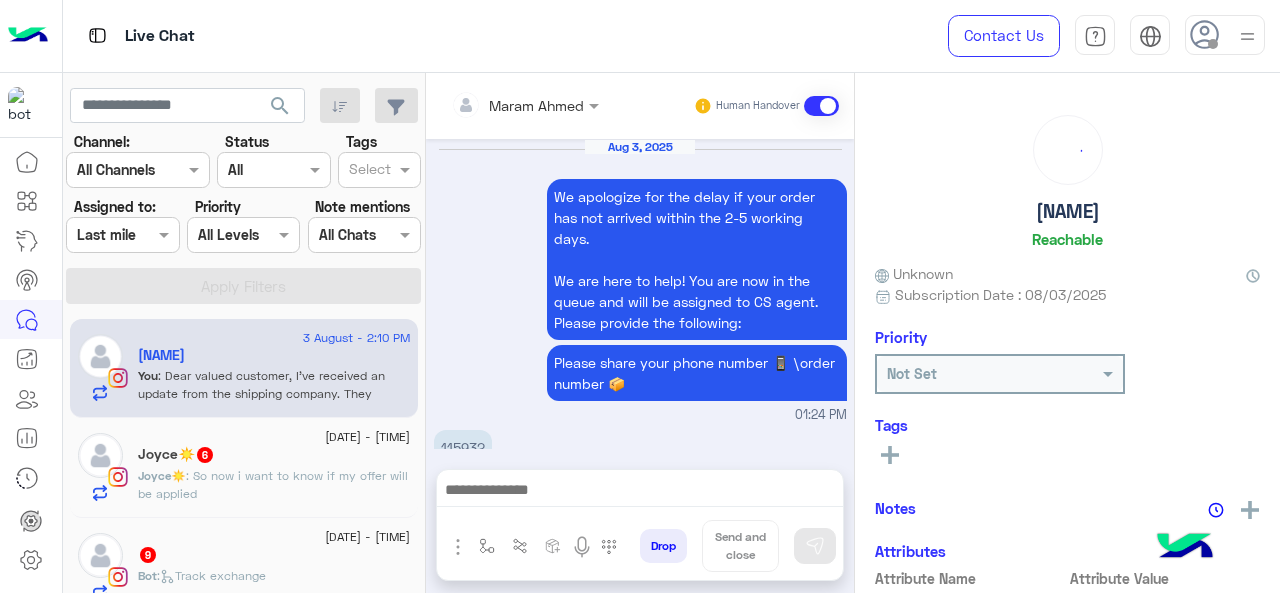 scroll, scrollTop: 842, scrollLeft: 0, axis: vertical 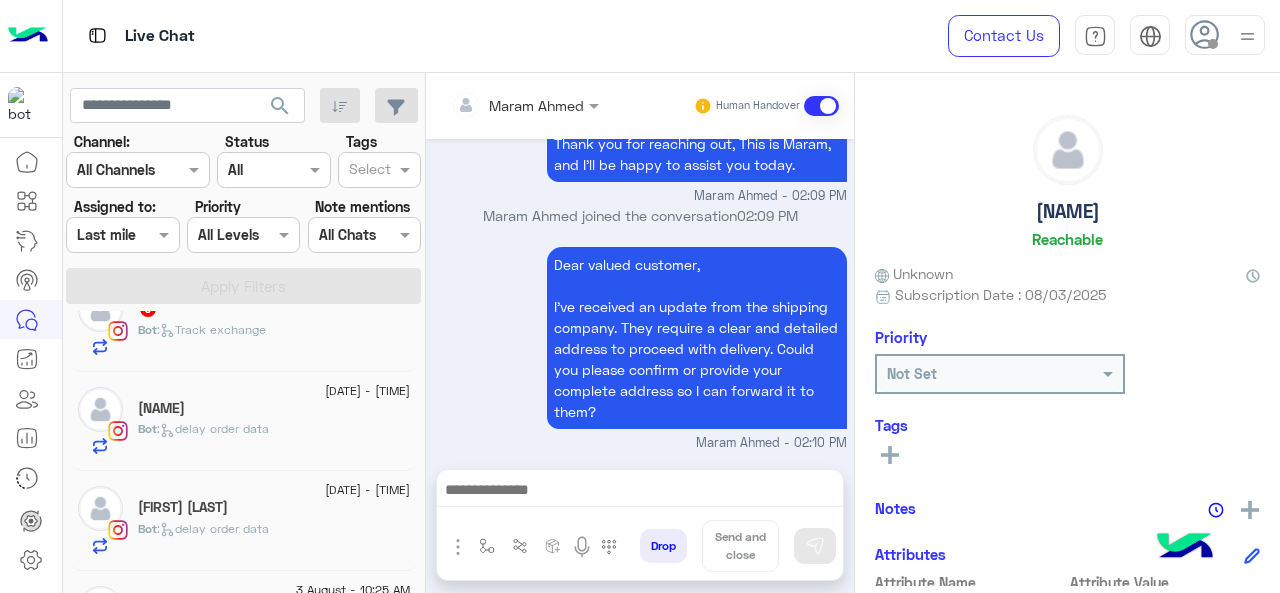 click on "[FIRST] [LAST]" 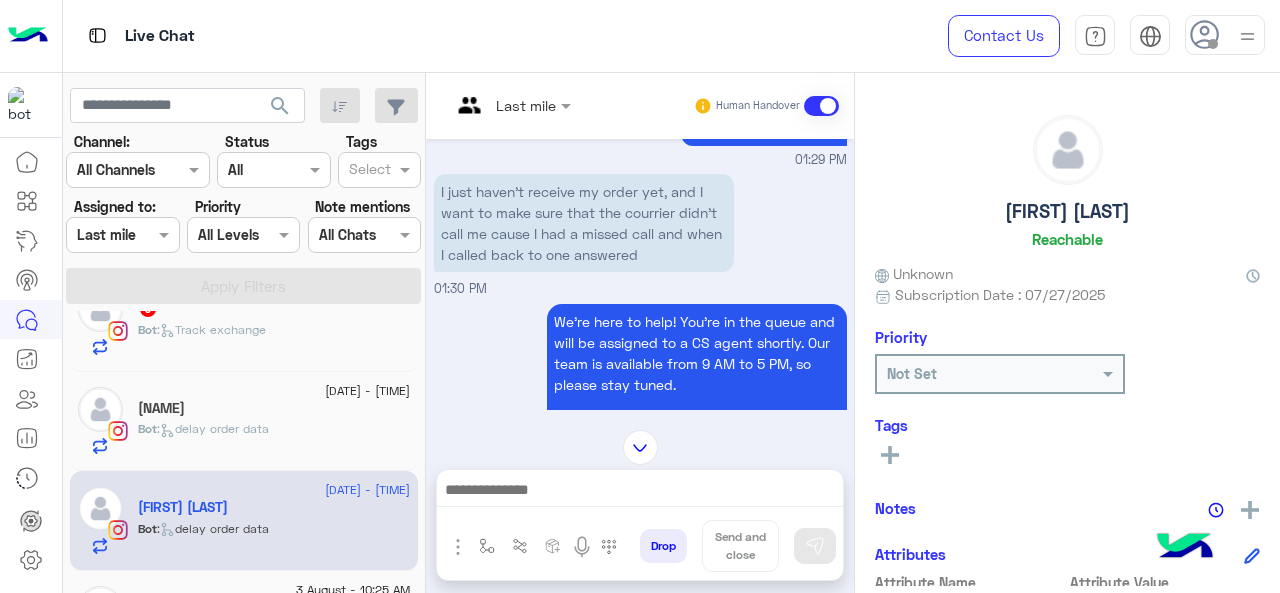 scroll, scrollTop: 732, scrollLeft: 0, axis: vertical 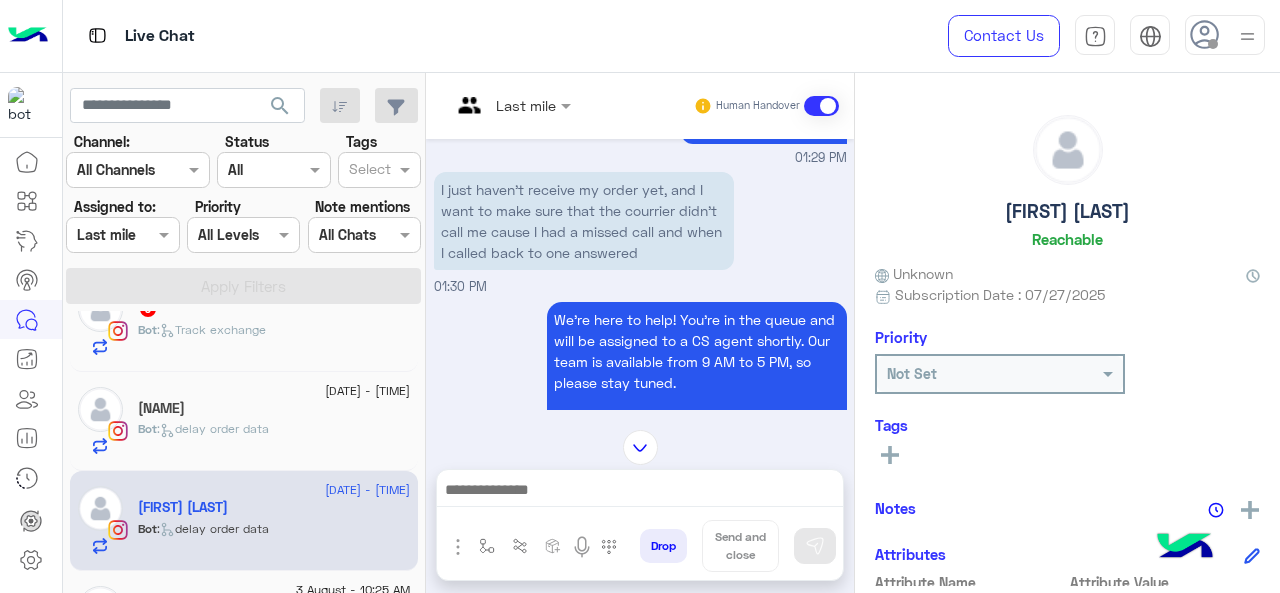 click at bounding box center (511, 104) 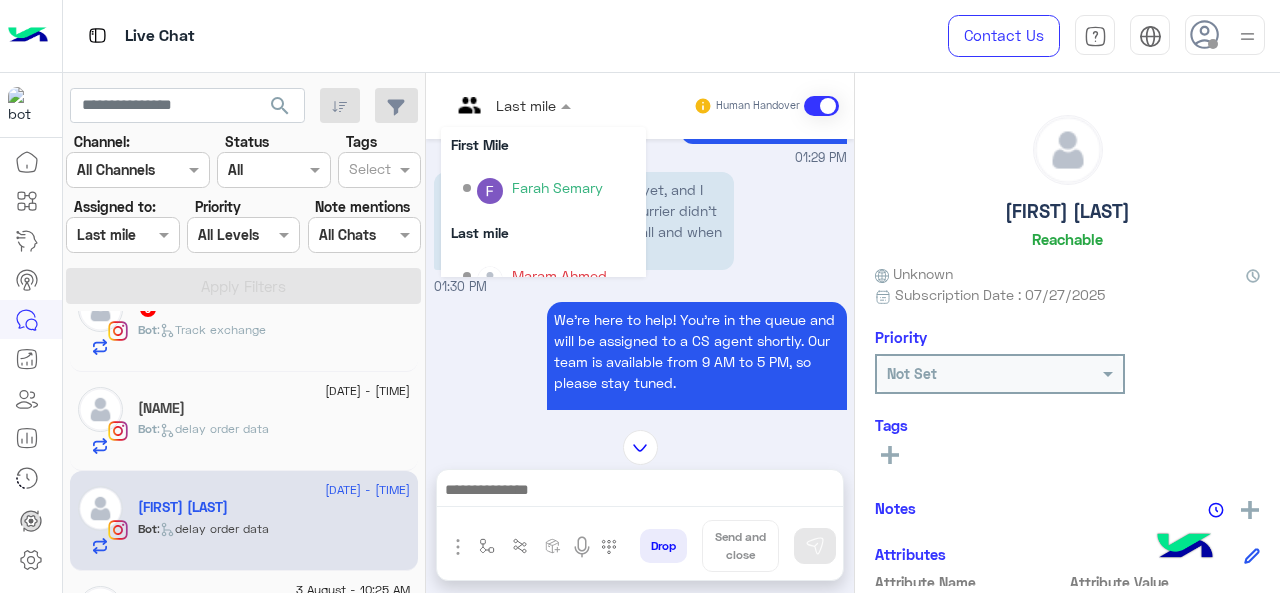 scroll, scrollTop: 304, scrollLeft: 0, axis: vertical 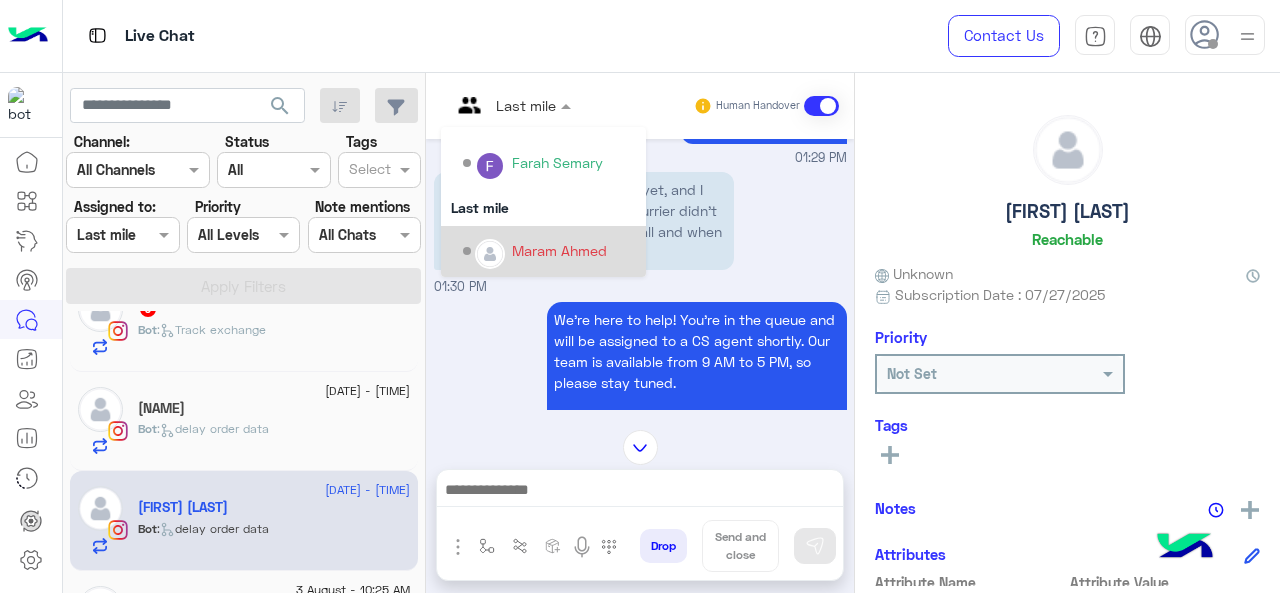 click on "Maram Ahmed" at bounding box center (549, 251) 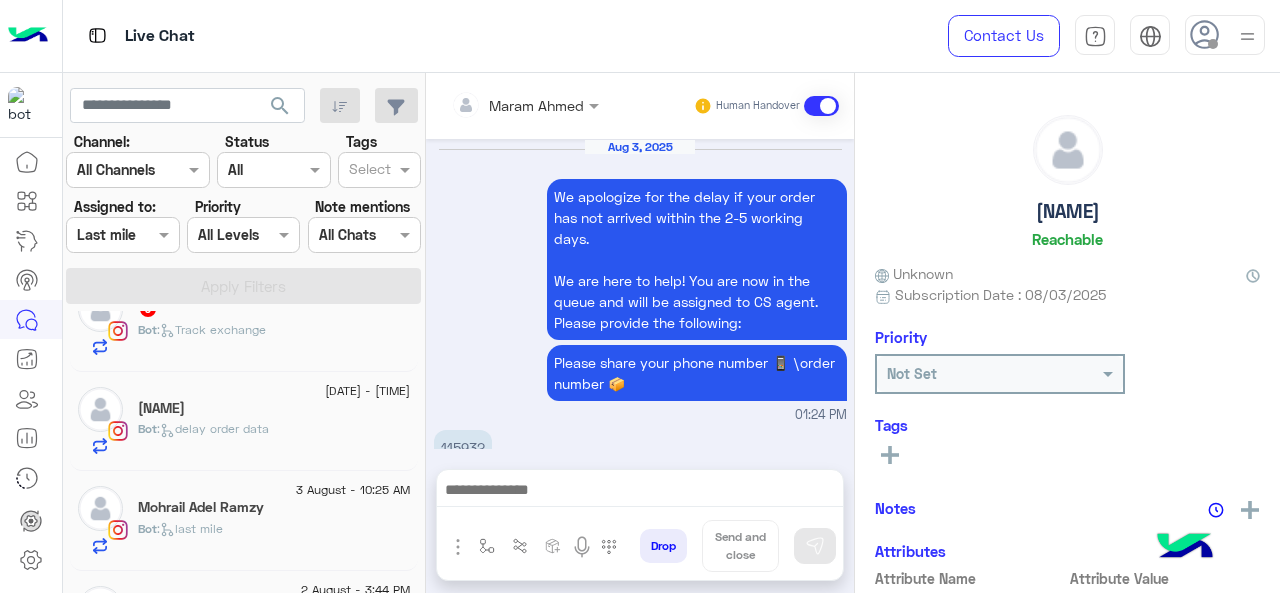 scroll, scrollTop: 842, scrollLeft: 0, axis: vertical 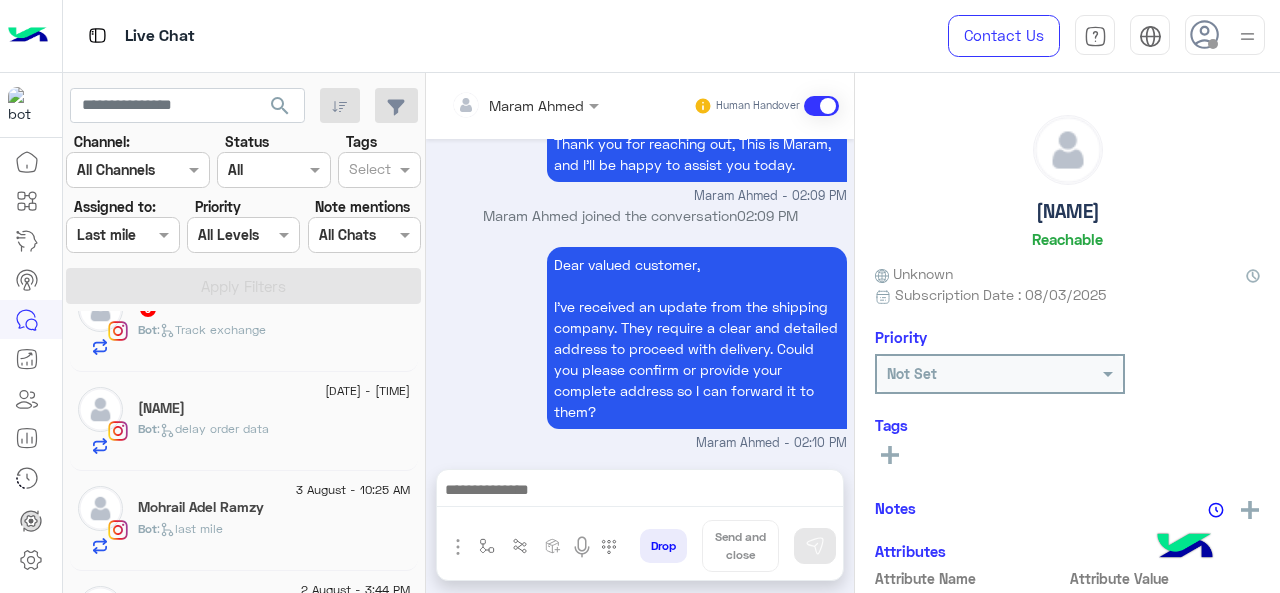 click on "Mohrail Adel Ramzy" 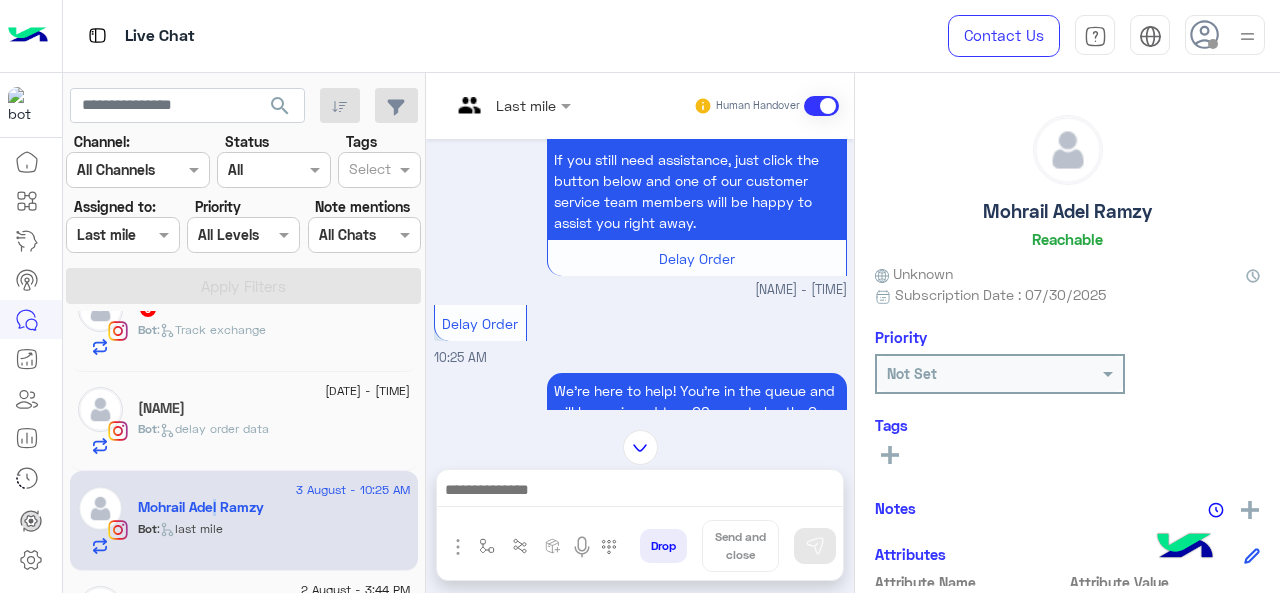 scroll, scrollTop: 504, scrollLeft: 0, axis: vertical 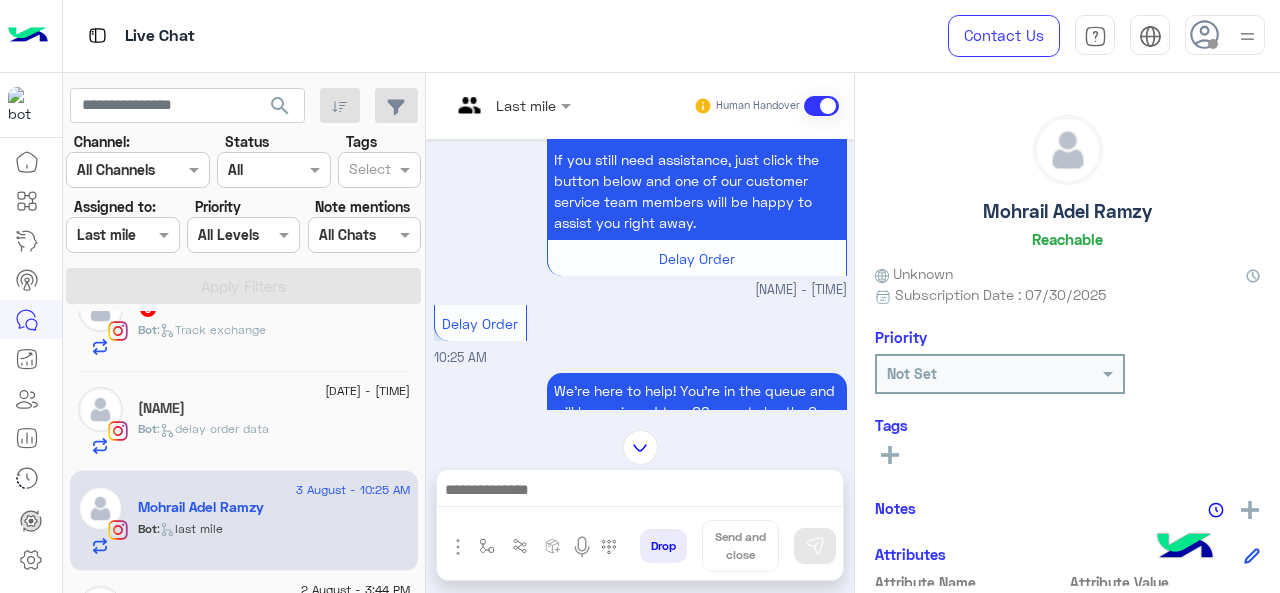 click on ":   delay order data" 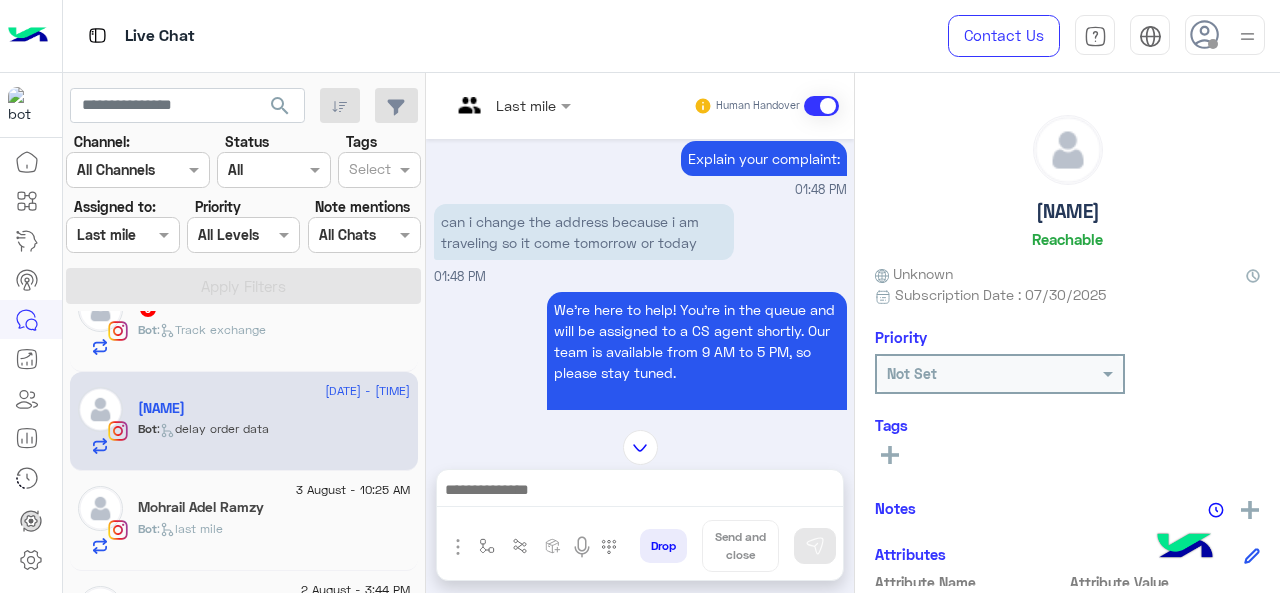 scroll, scrollTop: 694, scrollLeft: 0, axis: vertical 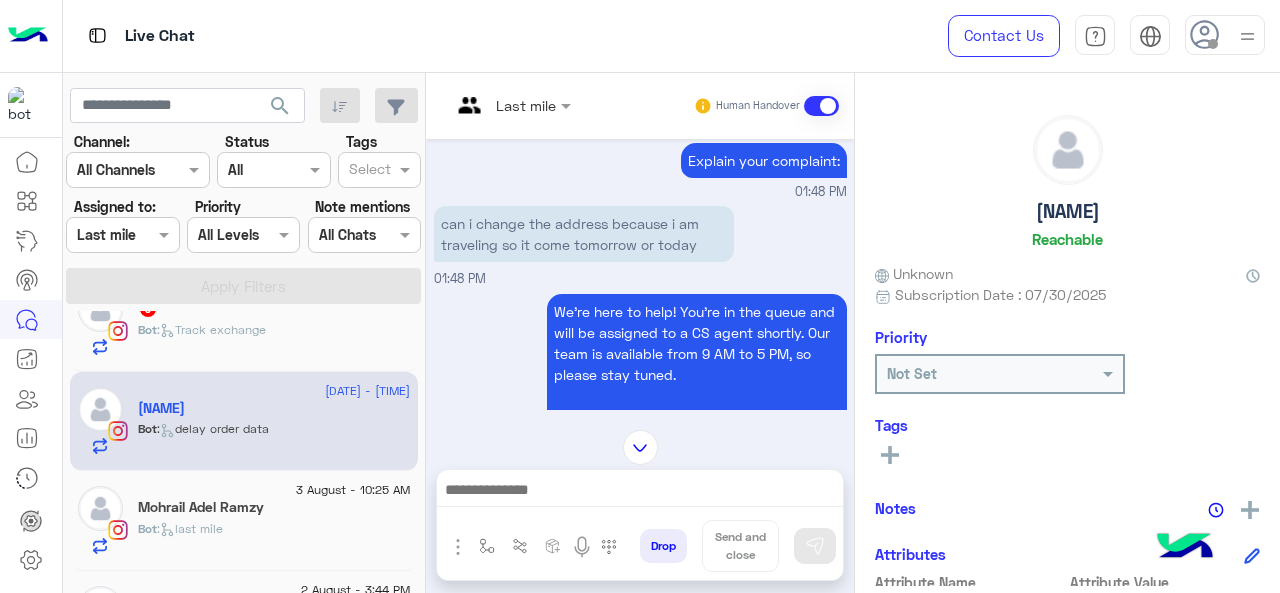 click at bounding box center (511, 104) 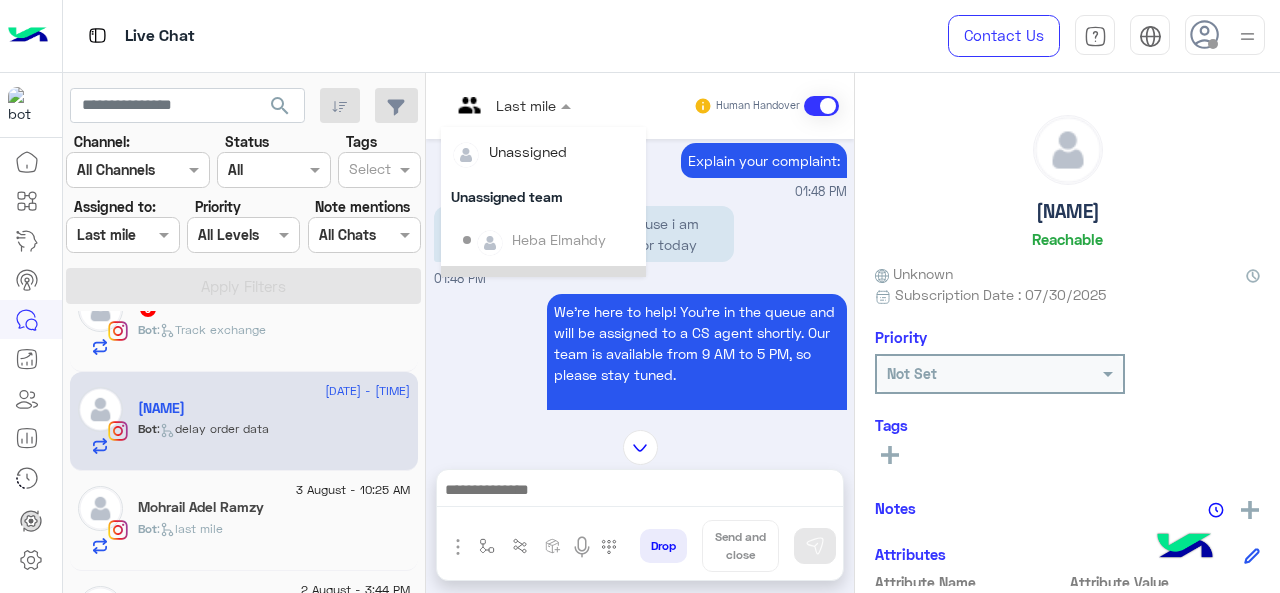 scroll, scrollTop: 304, scrollLeft: 0, axis: vertical 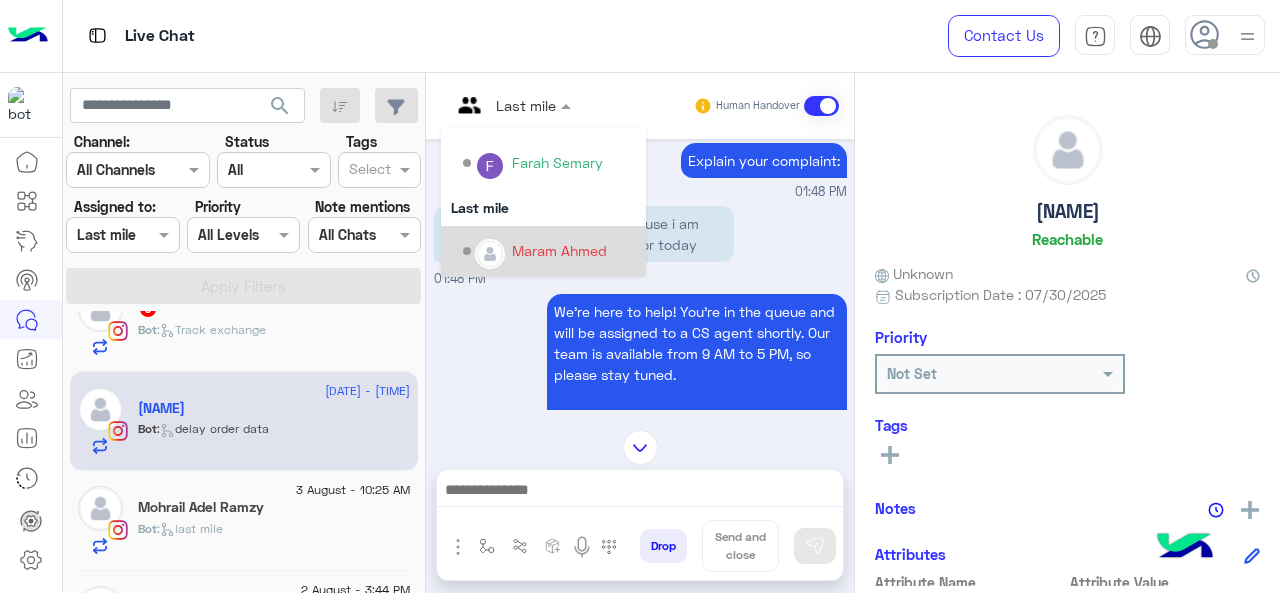 drag, startPoint x: 502, startPoint y: 246, endPoint x: 490, endPoint y: 255, distance: 15 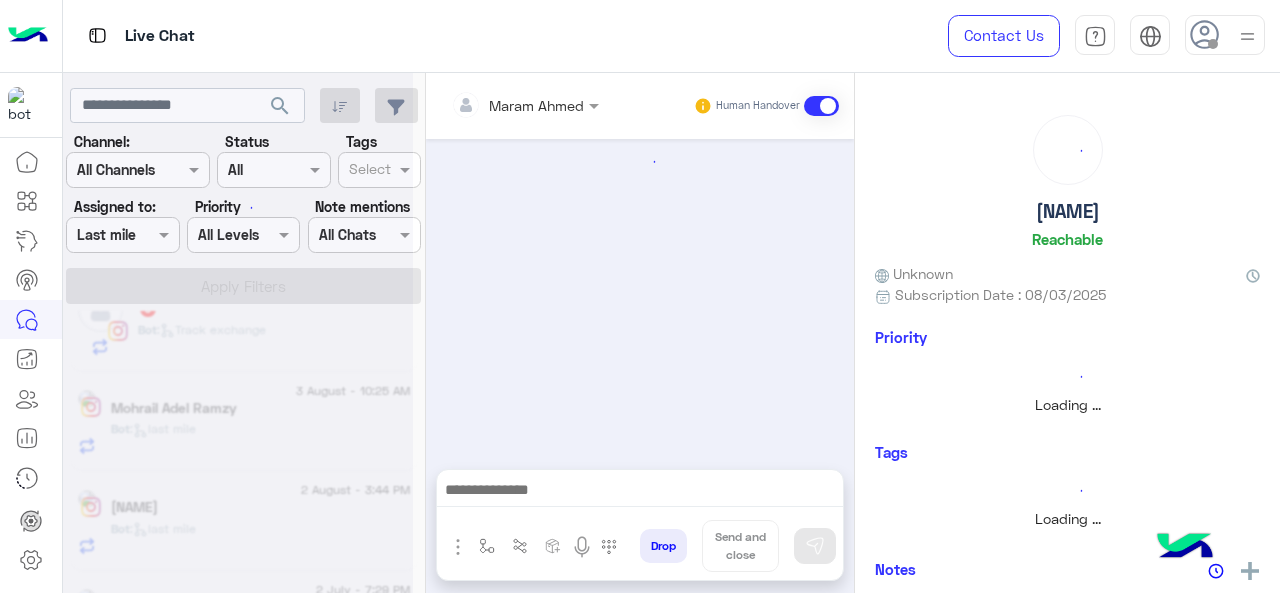 scroll, scrollTop: 842, scrollLeft: 0, axis: vertical 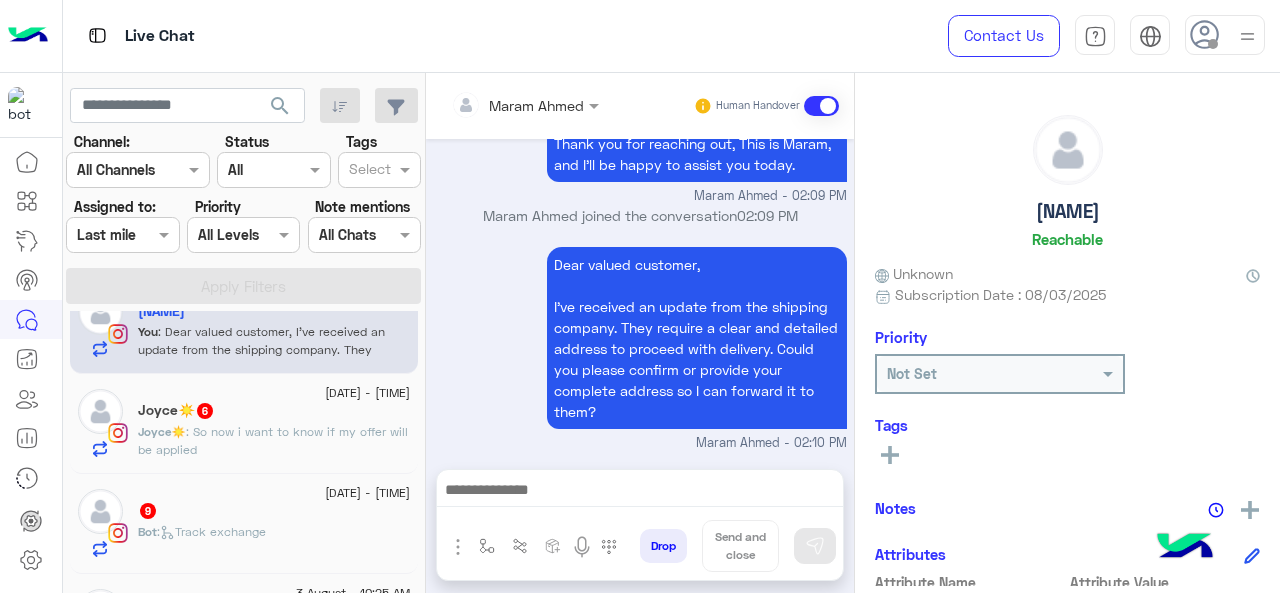 click on ": So now i want to know if my offer will be applied" 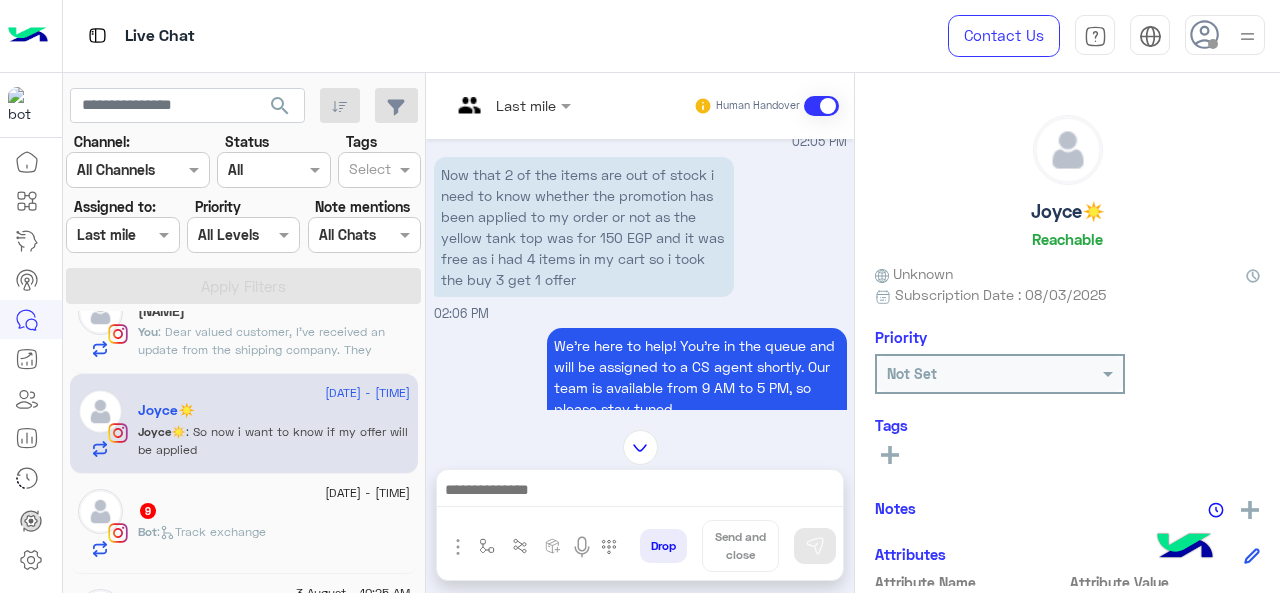 click at bounding box center [511, 104] 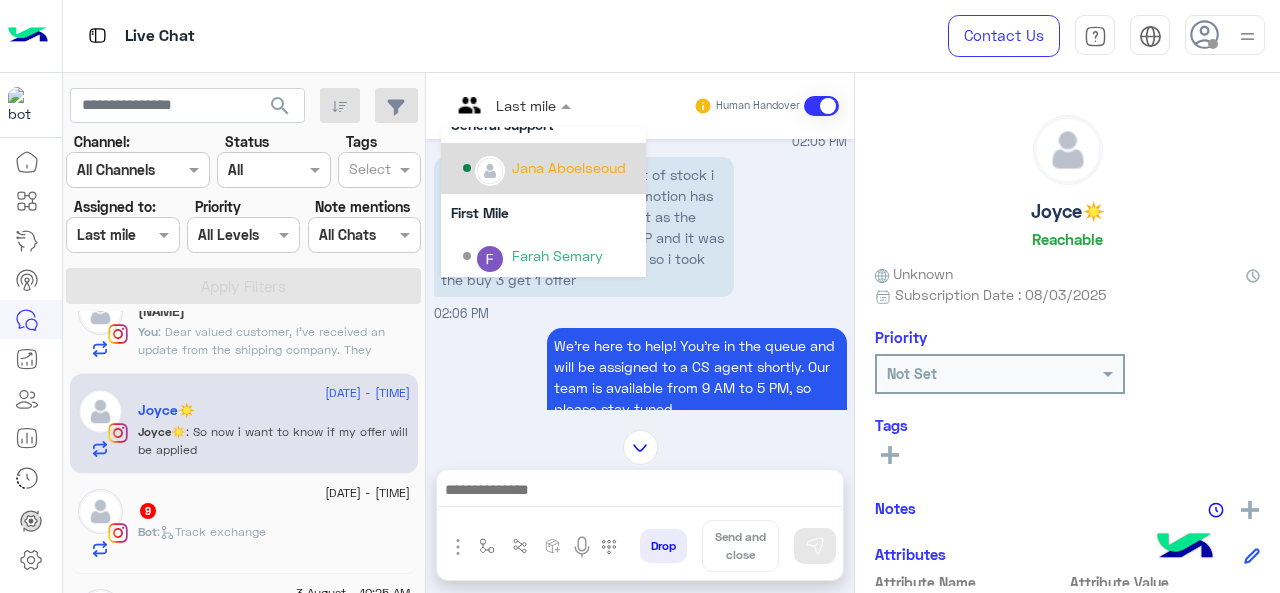 click on "Jana Aboelseoud" at bounding box center [569, 167] 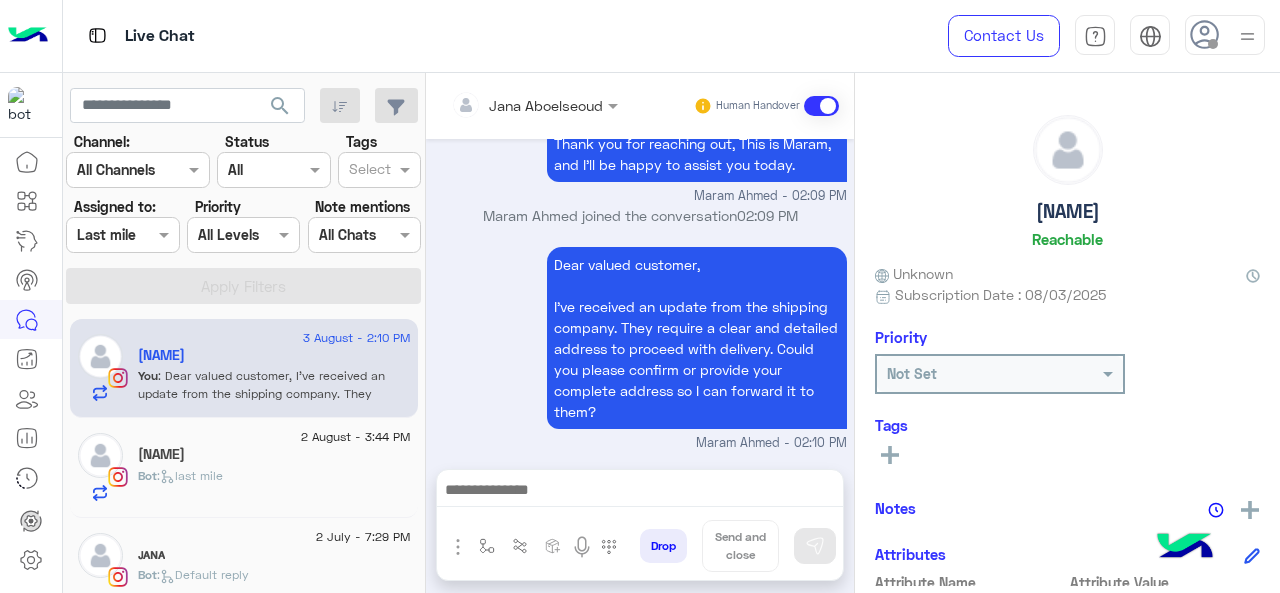 click on "[NAME]" 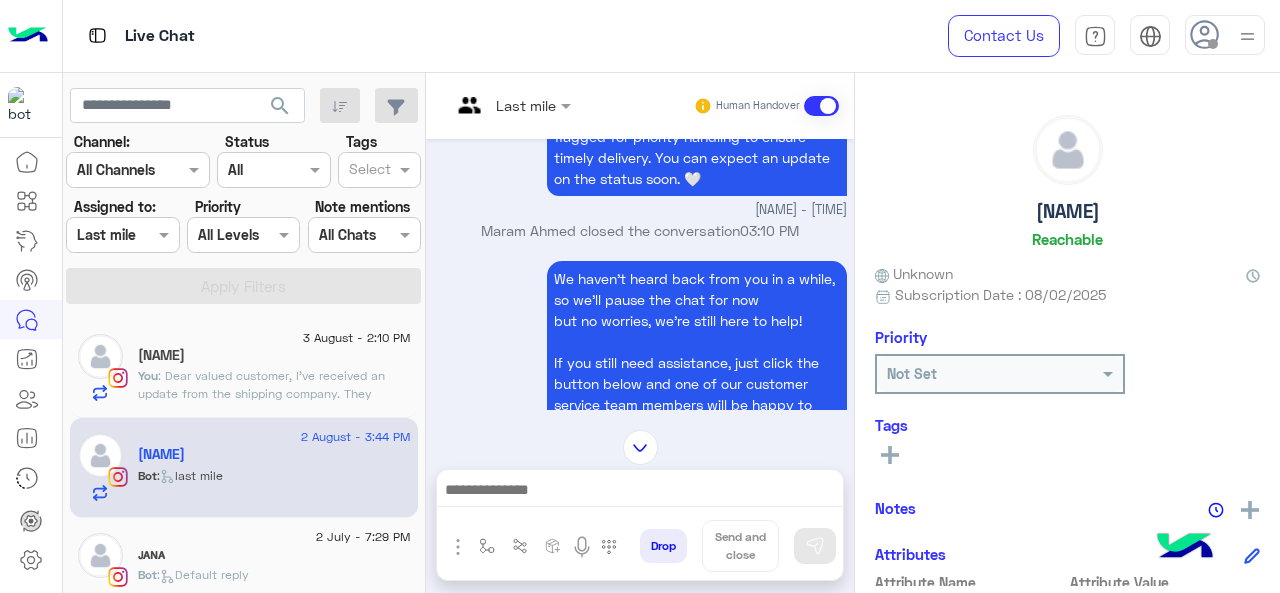 click on "Channel: Channel All Channels Status Channel All Tags Select Assigned to: Assigned on Last mile Priority All Levels All Levels Note mentions Select All Chats Apply Filters" 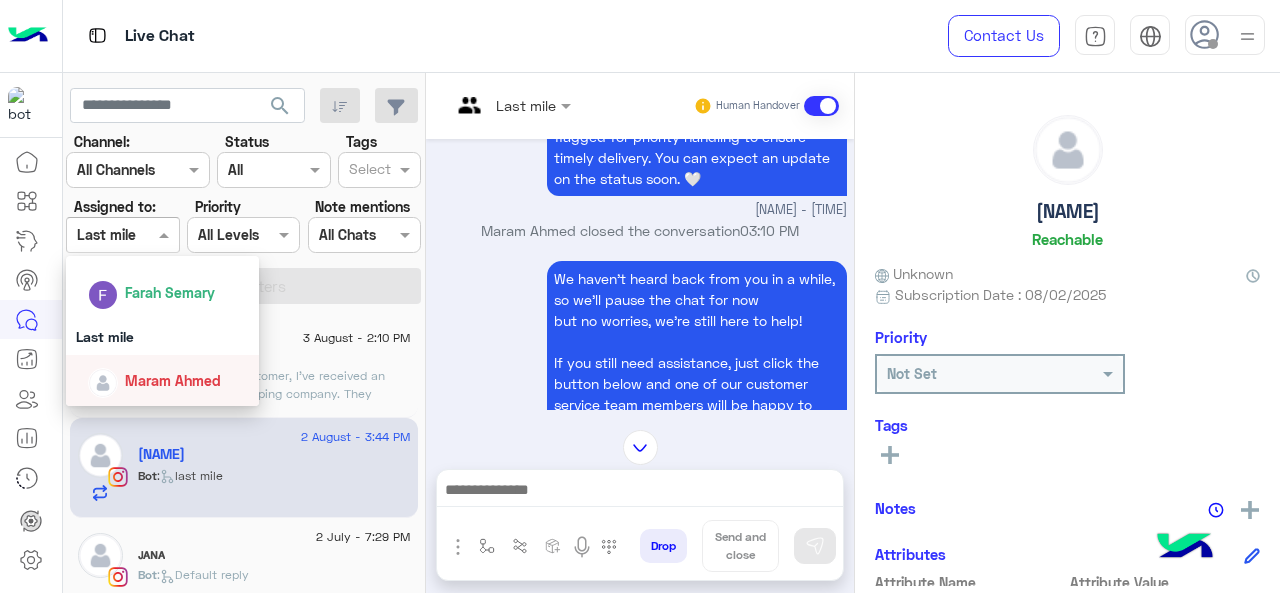 click on "Maram Ahmed" at bounding box center [173, 380] 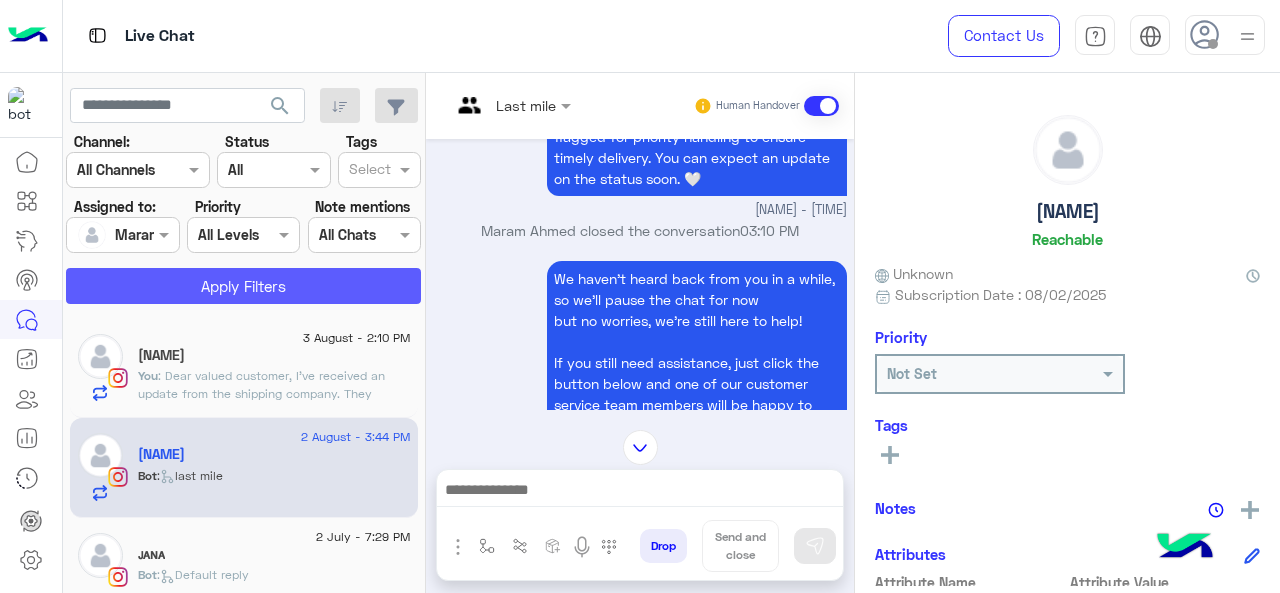 click on "Apply Filters" 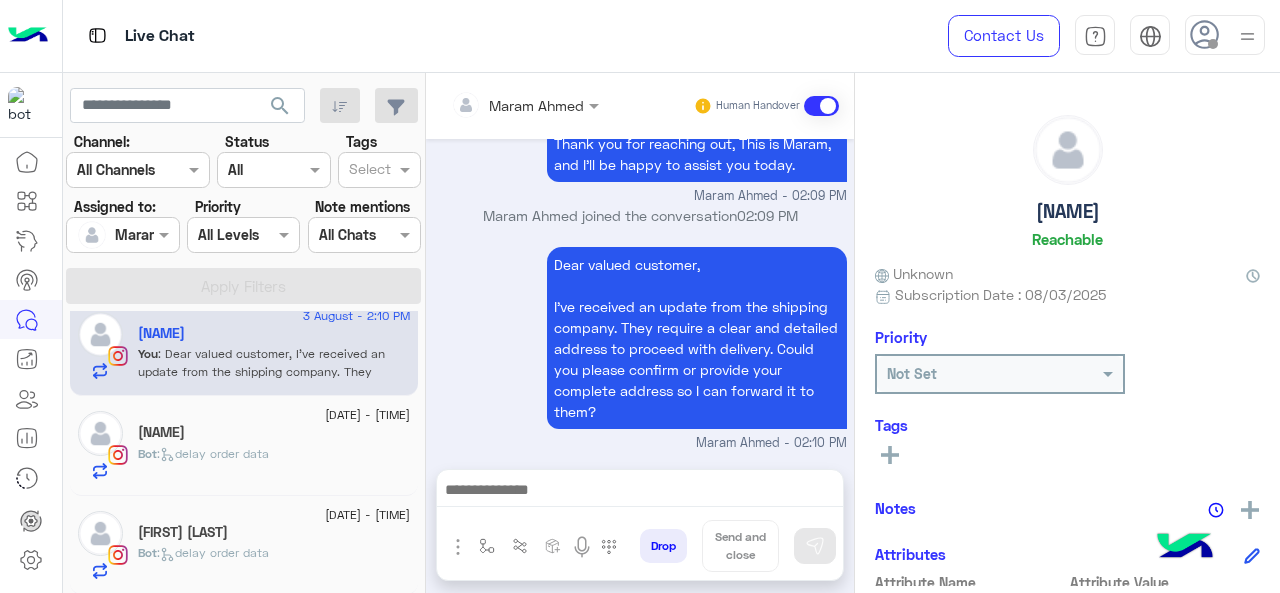 click on ":   delay order data" 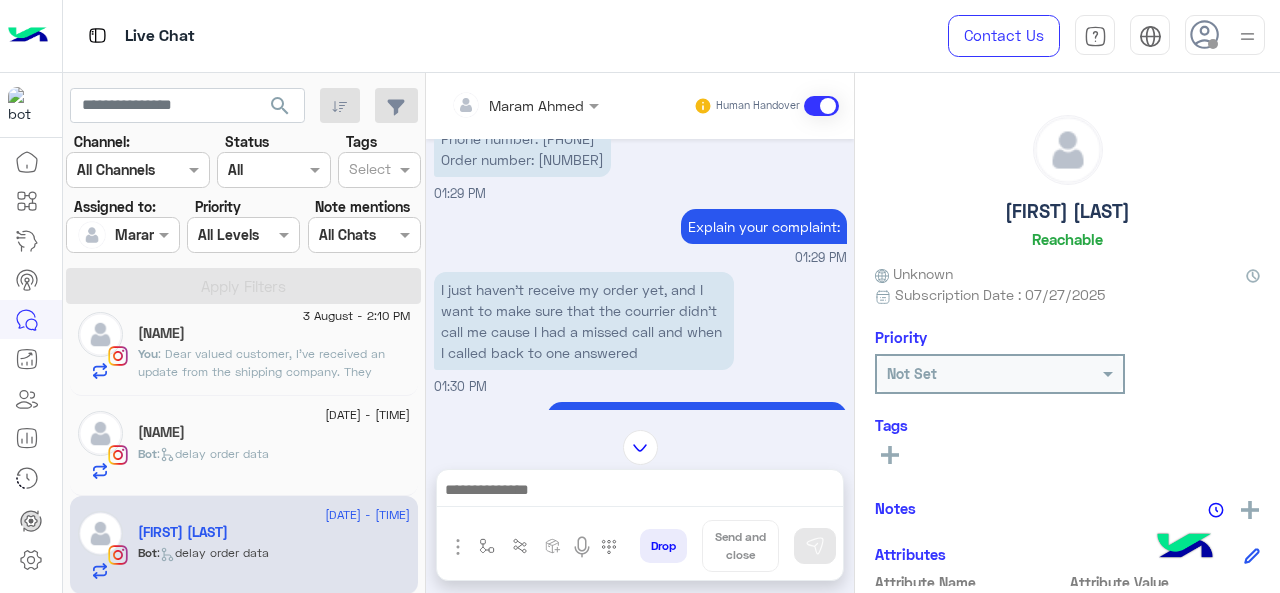 click on "[NAME]" 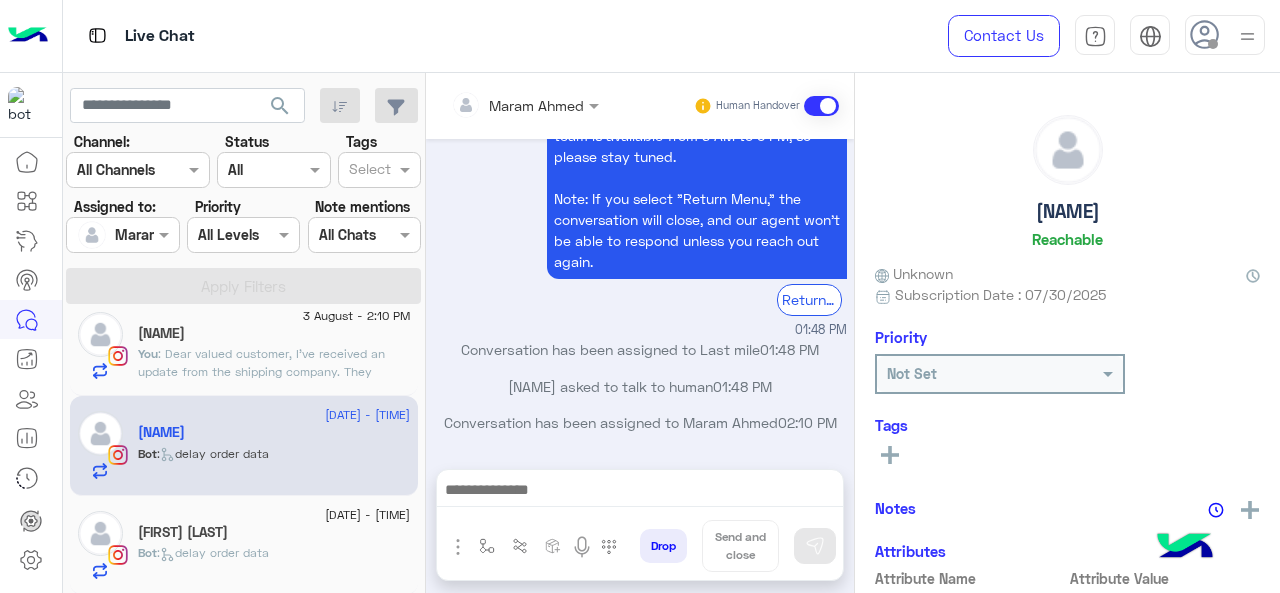 click at bounding box center (640, 492) 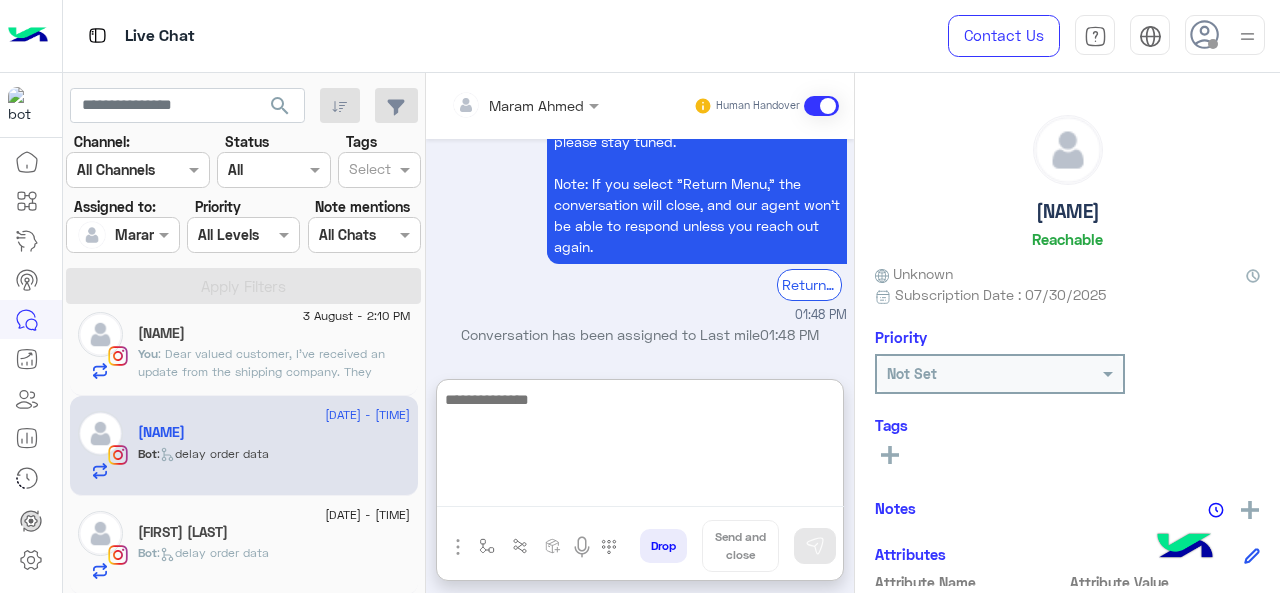 paste on "**********" 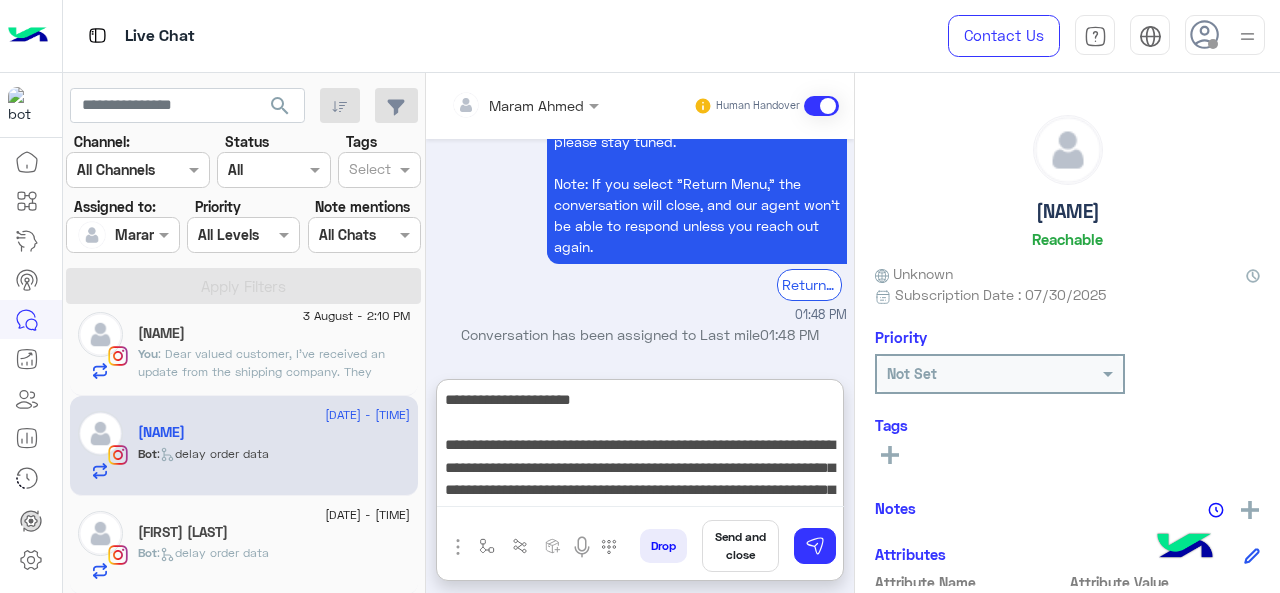 drag, startPoint x: 766, startPoint y: 479, endPoint x: 378, endPoint y: 379, distance: 400.6794 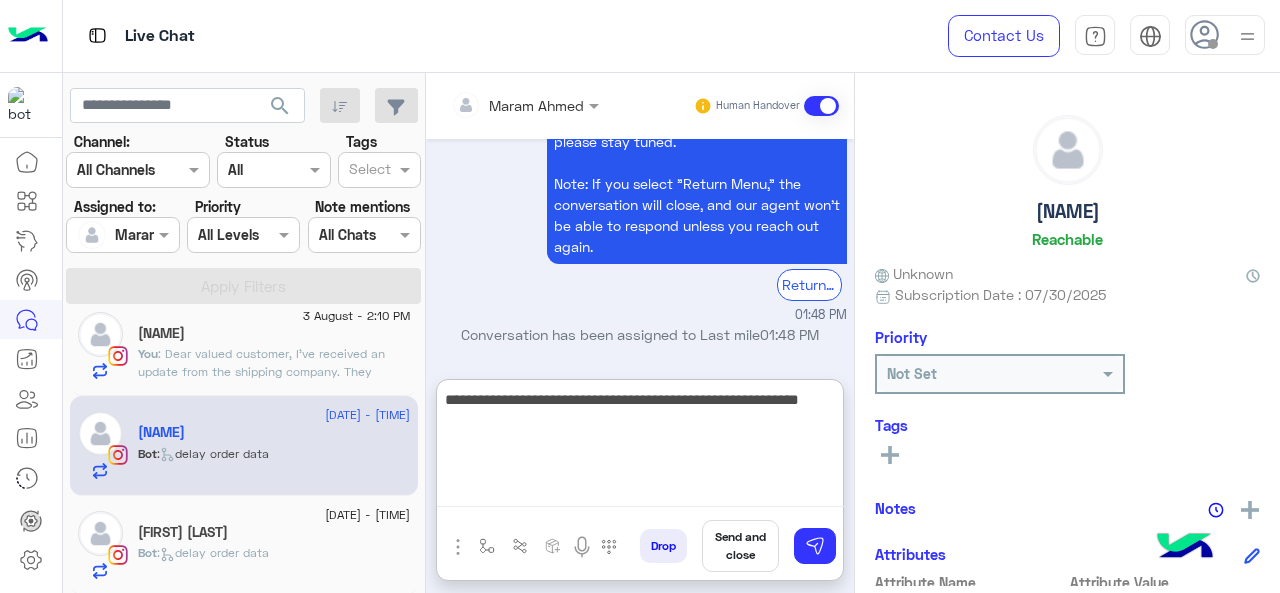 type on "**********" 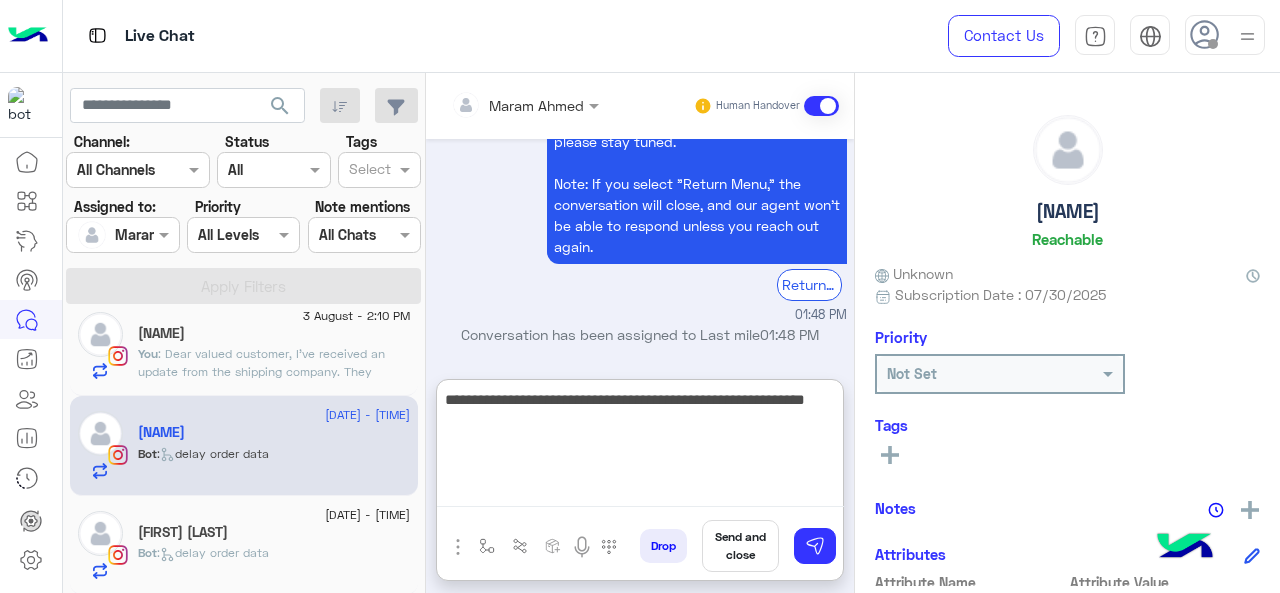 type 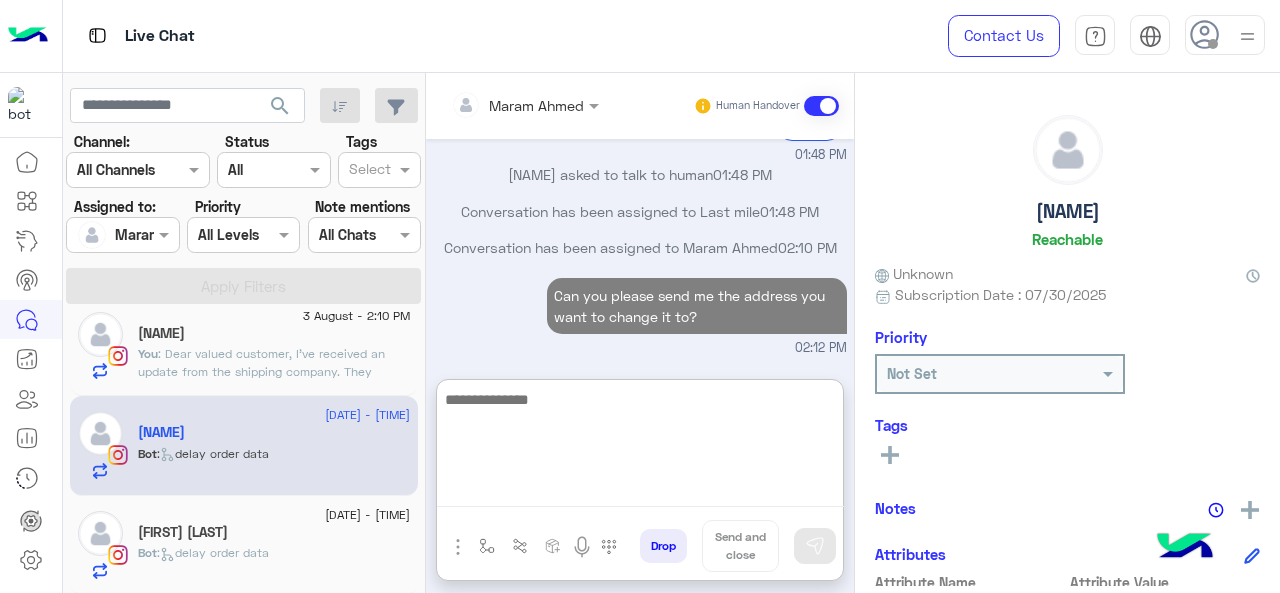 scroll, scrollTop: 1070, scrollLeft: 0, axis: vertical 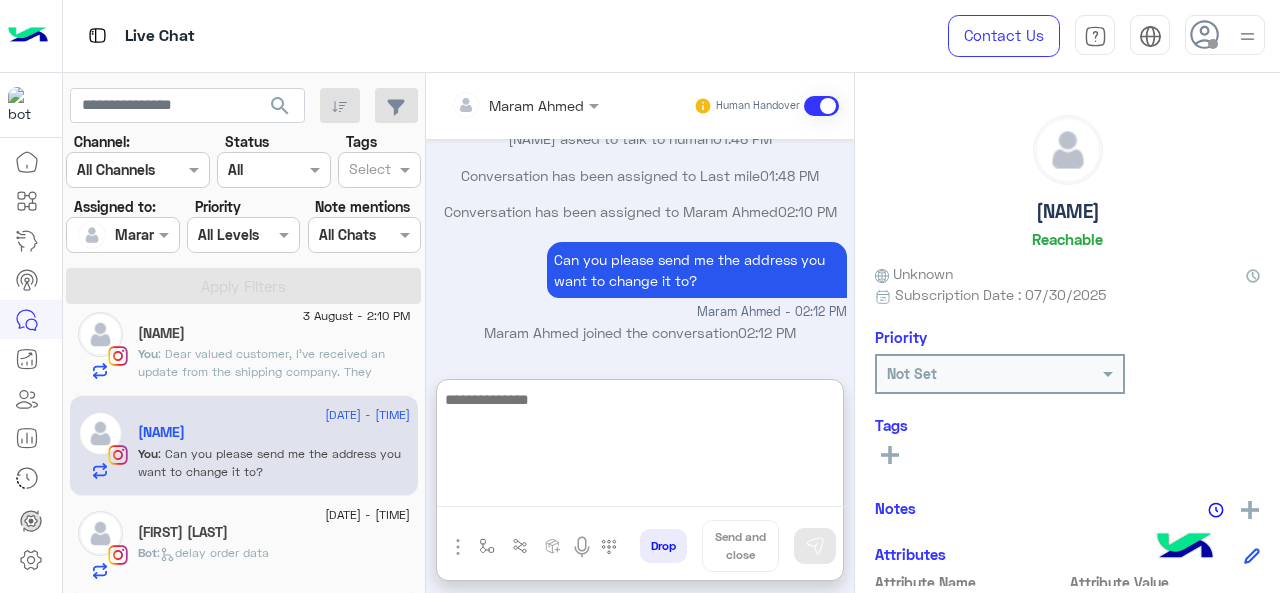 click on ": Dear valued customer,
I've received an update from the shipping company. They require a clear and detailed address to proceed with delivery. Could you please confirm or provide your complete address so I can forward it to them?" 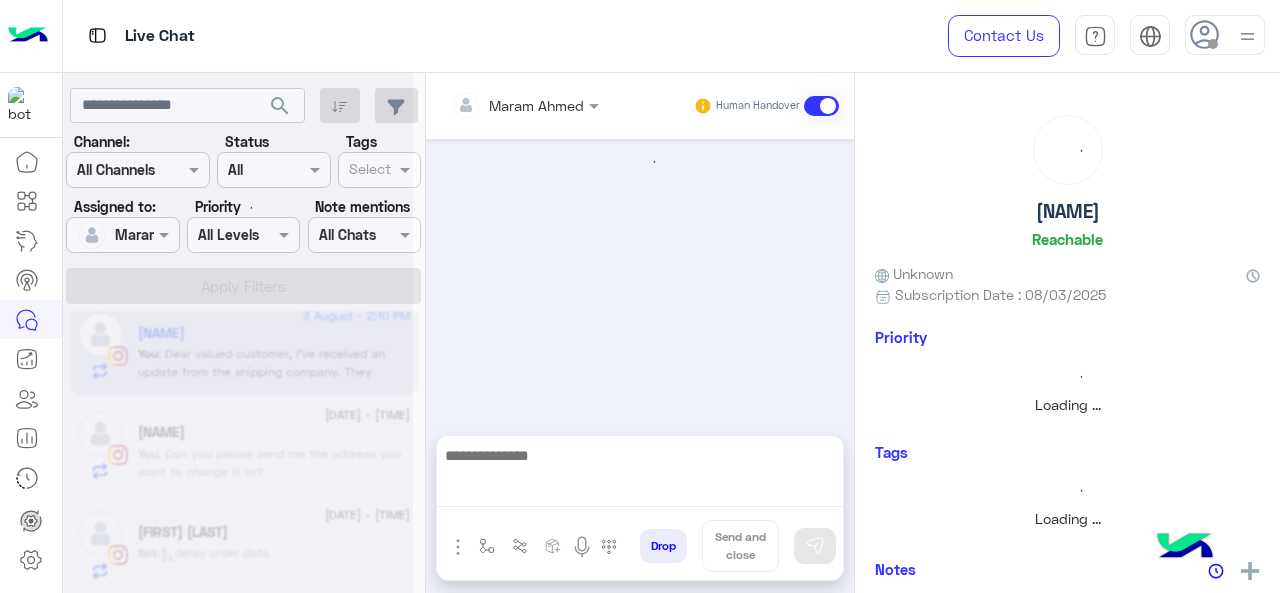 scroll, scrollTop: 0, scrollLeft: 0, axis: both 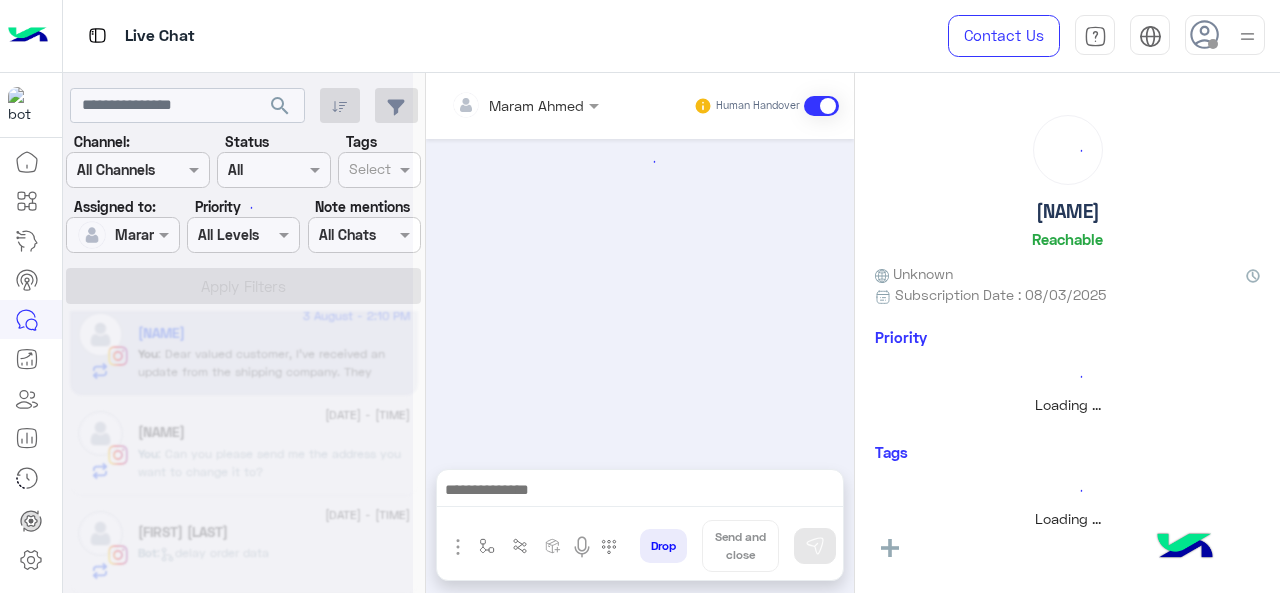 click at bounding box center [487, 546] 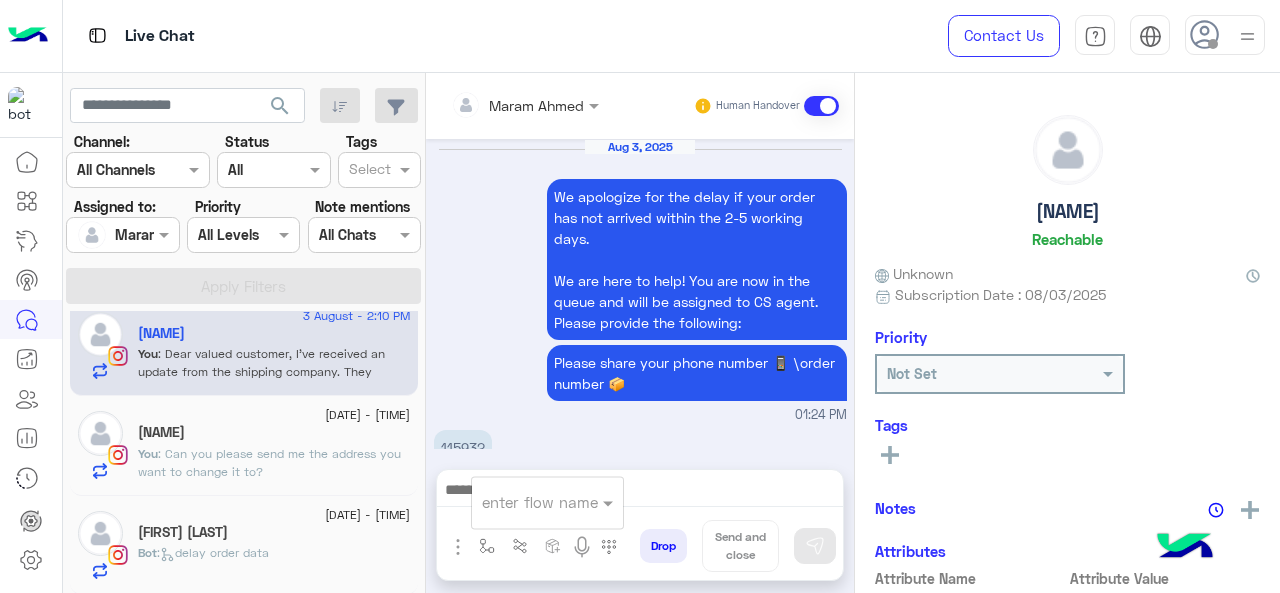 scroll, scrollTop: 842, scrollLeft: 0, axis: vertical 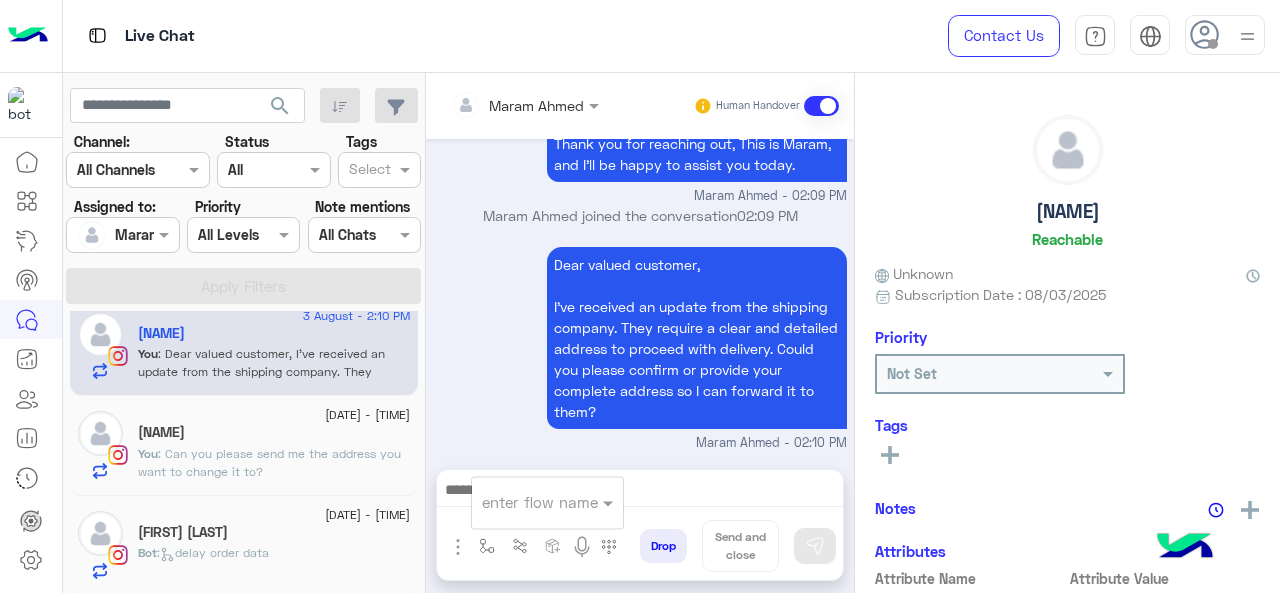 click at bounding box center (523, 502) 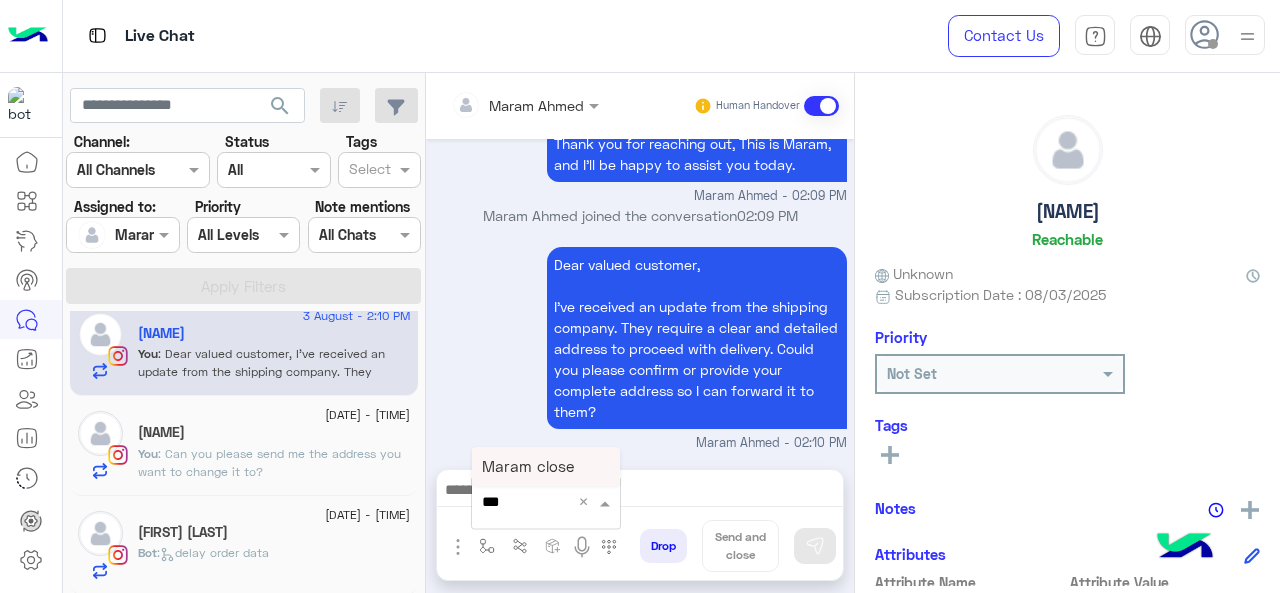 type on "****" 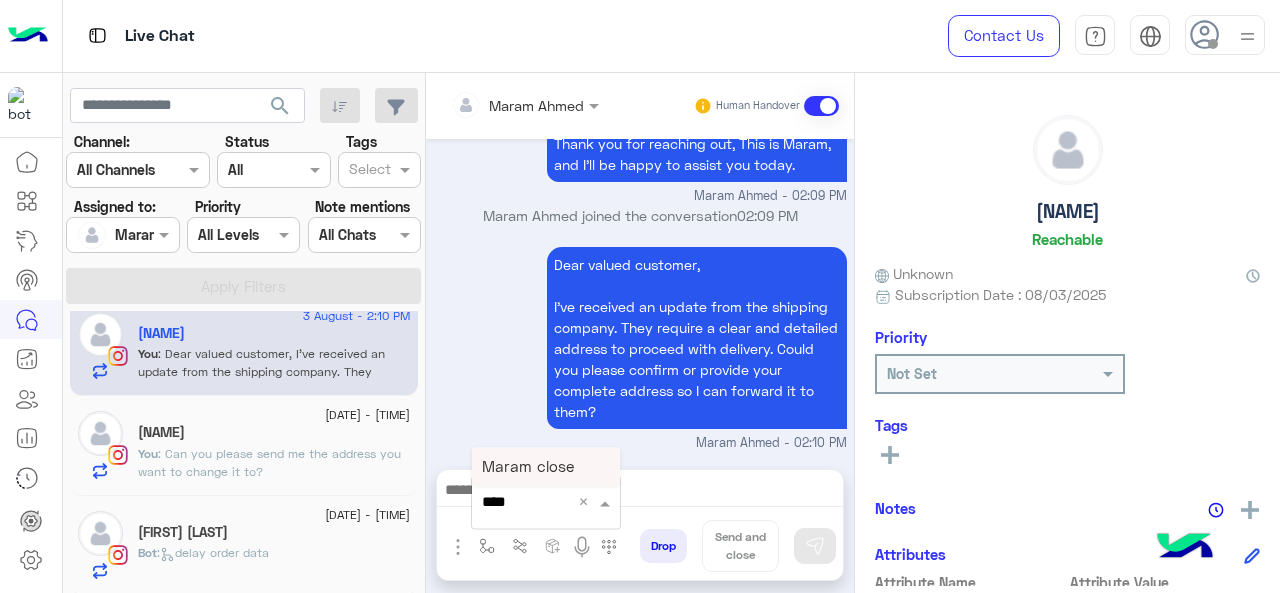 click on "Maram close" at bounding box center (528, 466) 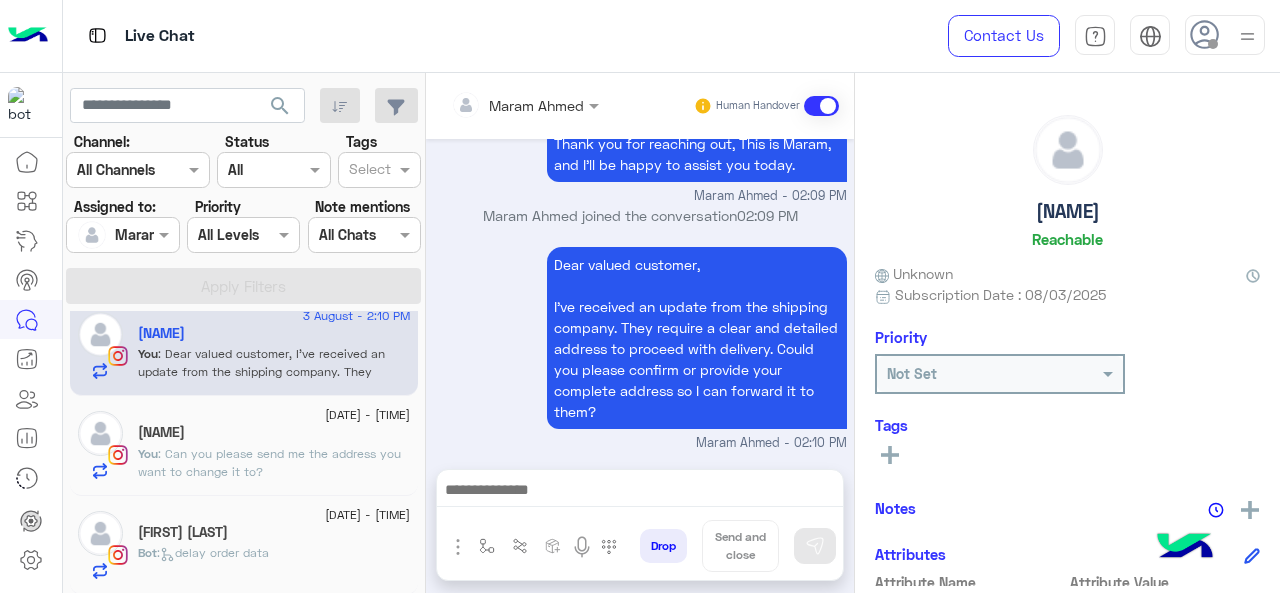 type on "**********" 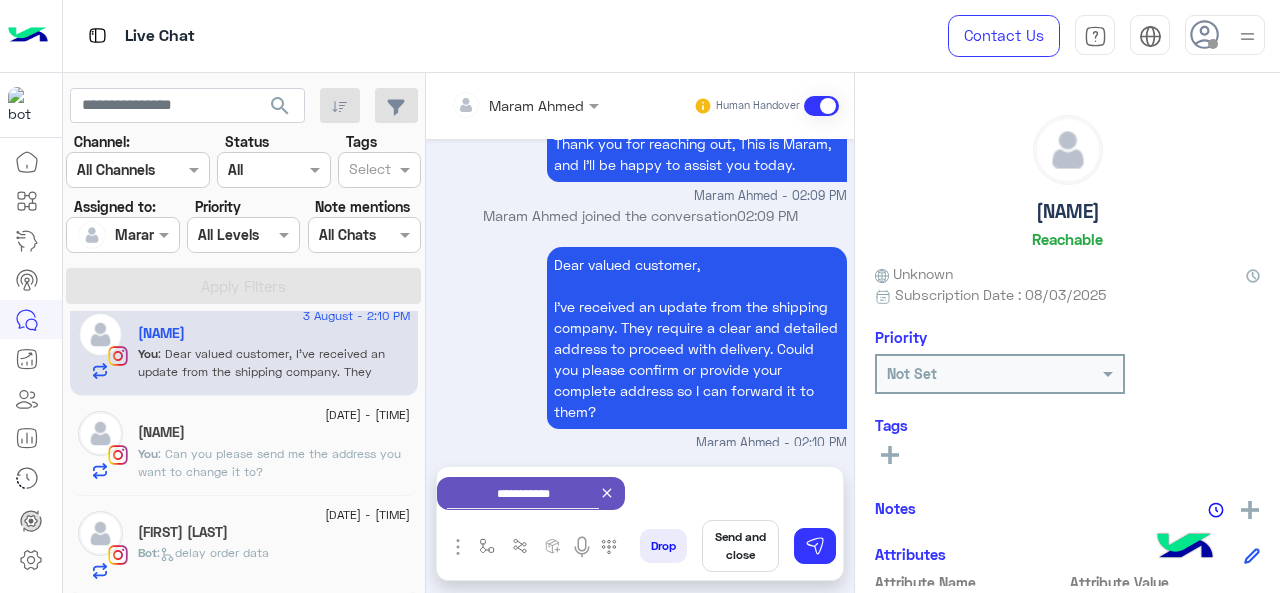 click on "Send and close" at bounding box center [740, 546] 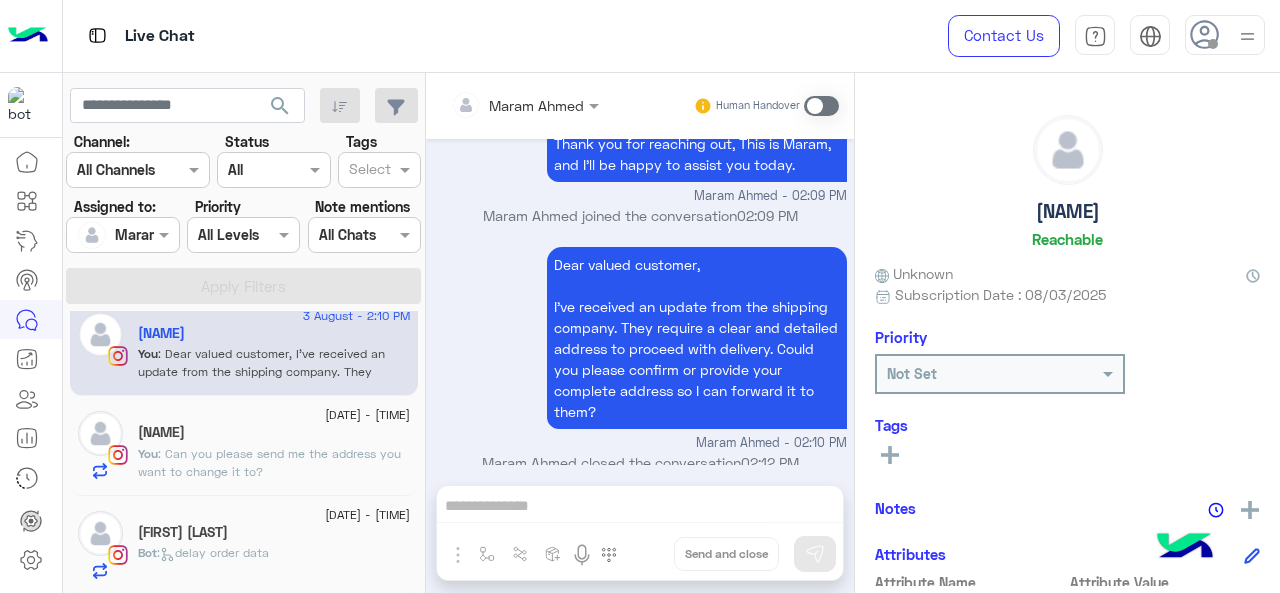 scroll, scrollTop: 863, scrollLeft: 0, axis: vertical 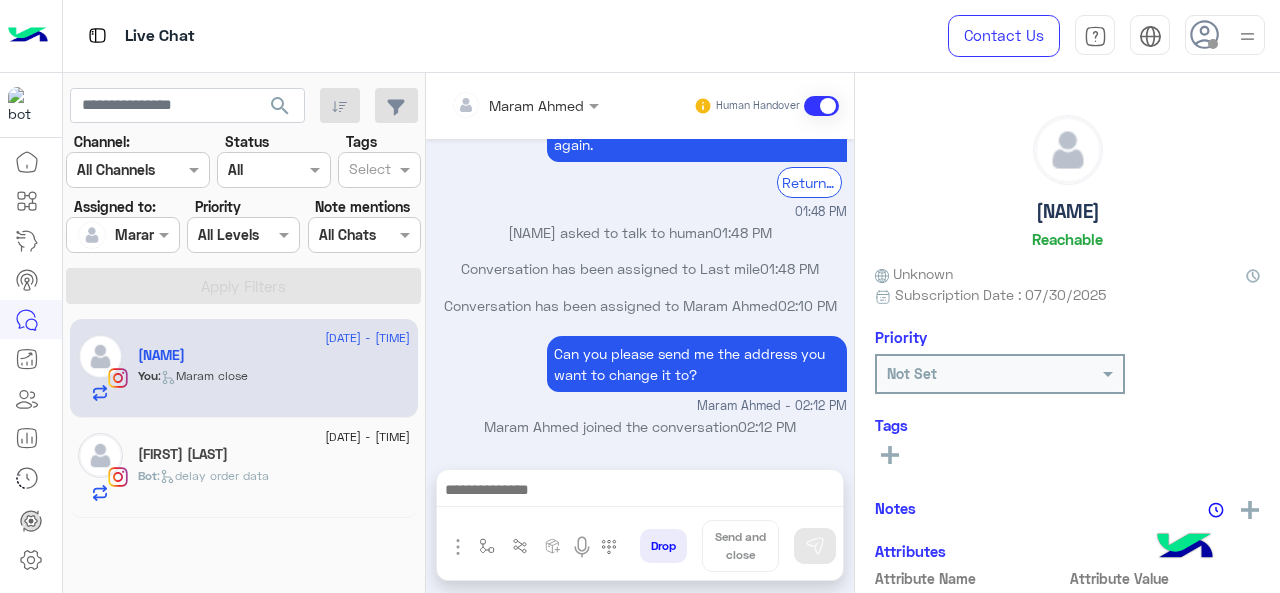 click on "Bot :   delay order data" 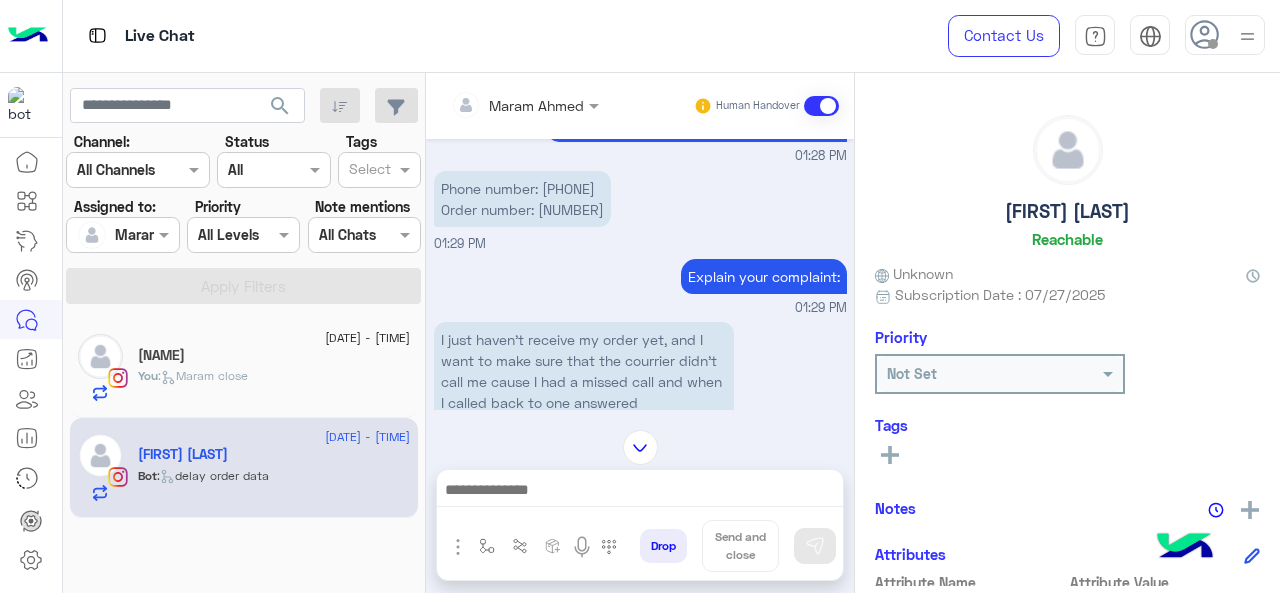 scroll, scrollTop: 395, scrollLeft: 0, axis: vertical 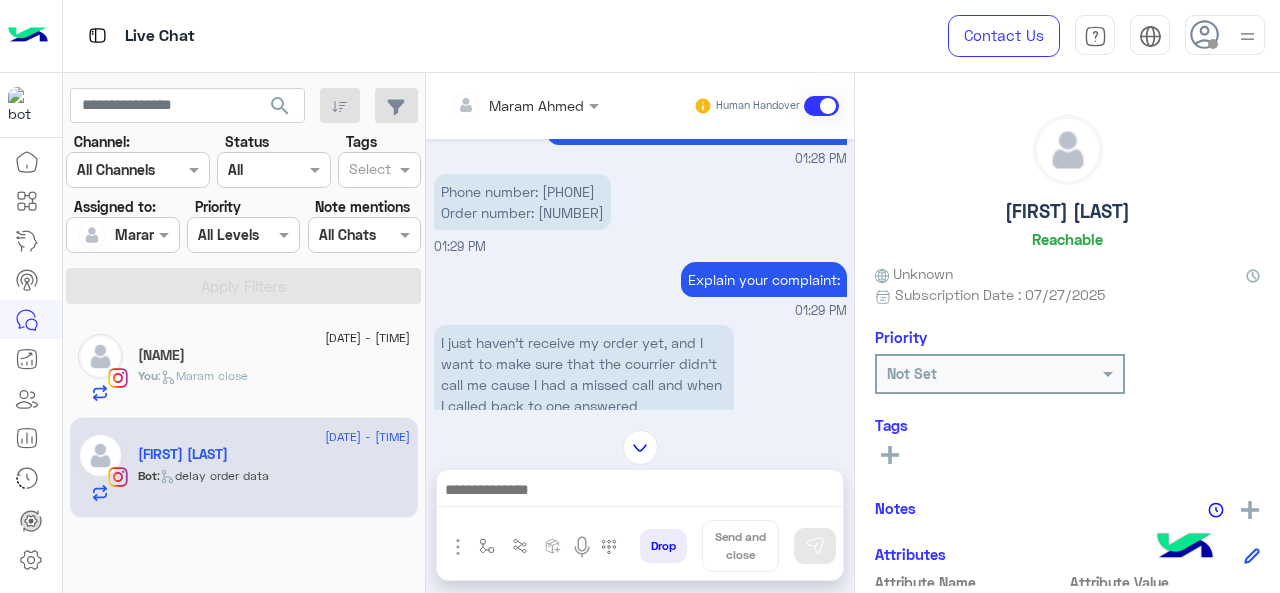 click on "Phone number: [PHONE] Order number: [NUMBER]" at bounding box center [522, 202] 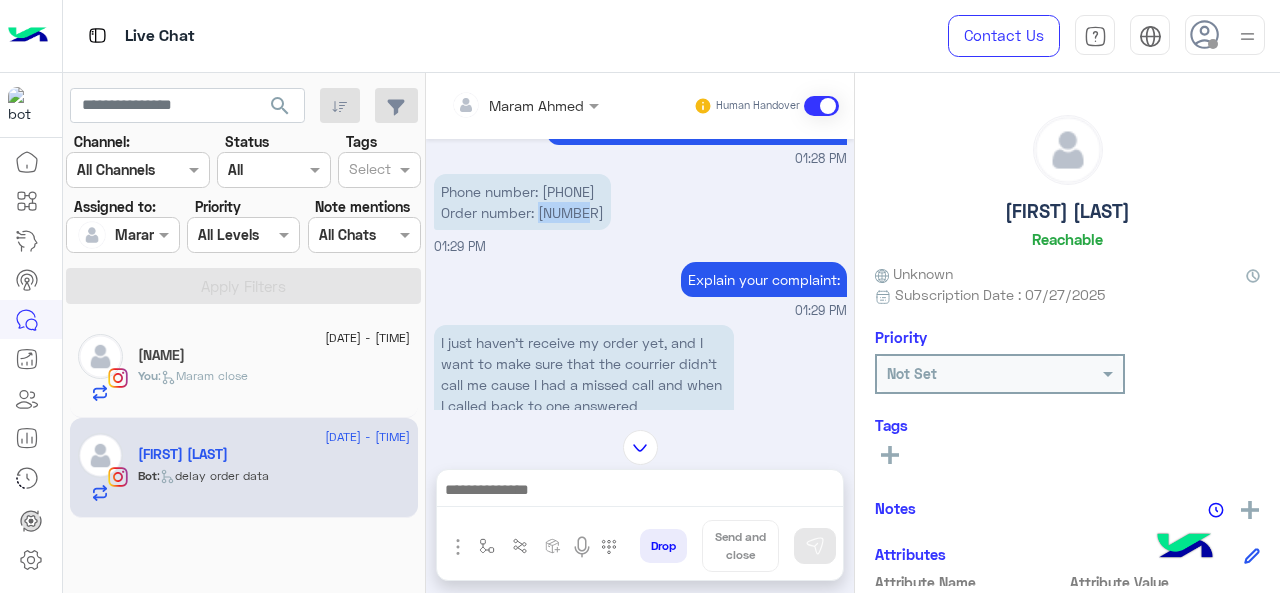 click on "Phone number: [PHONE] Order number: [NUMBER]" at bounding box center [522, 202] 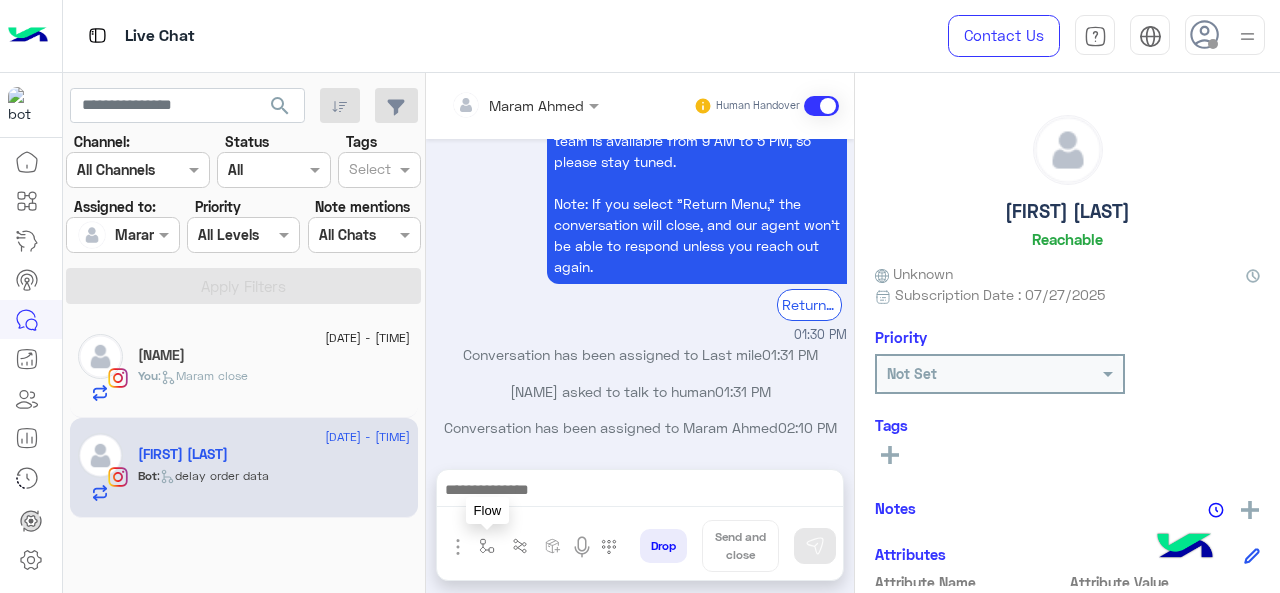 drag, startPoint x: 488, startPoint y: 545, endPoint x: 493, endPoint y: 529, distance: 16.763054 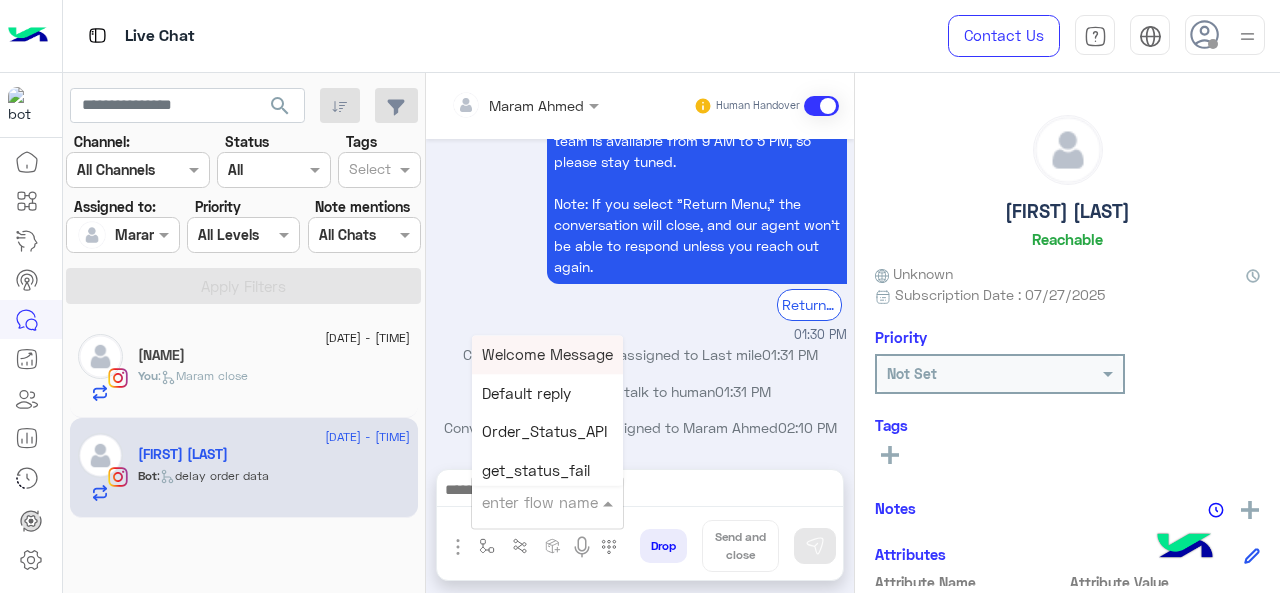 click at bounding box center [523, 502] 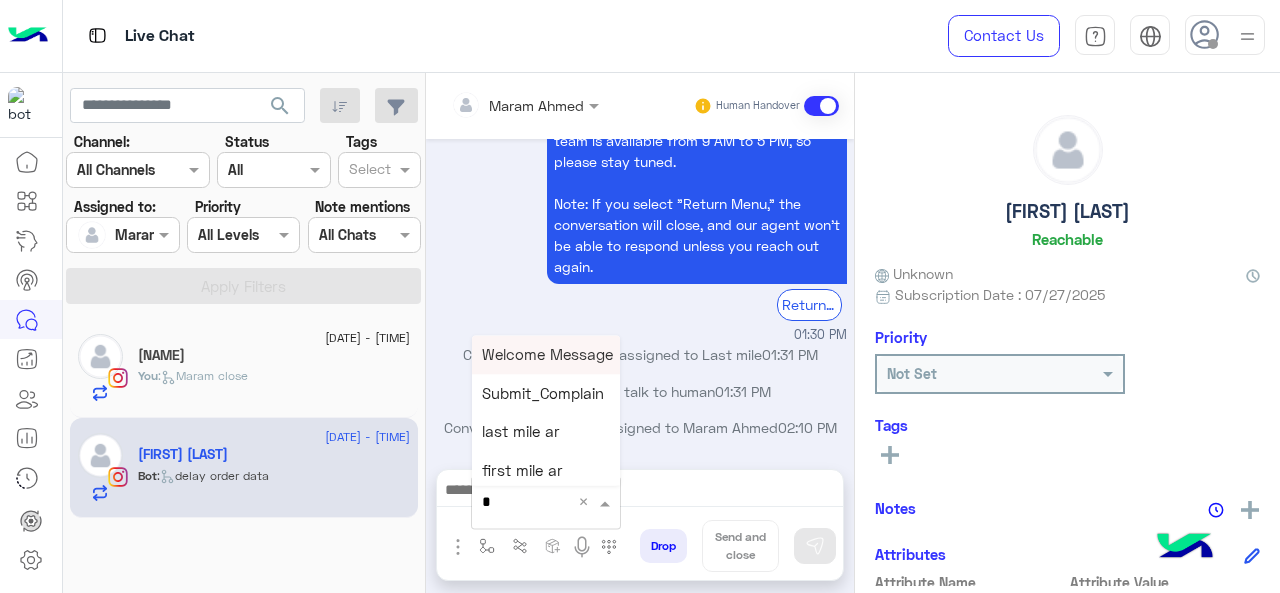 type on "*" 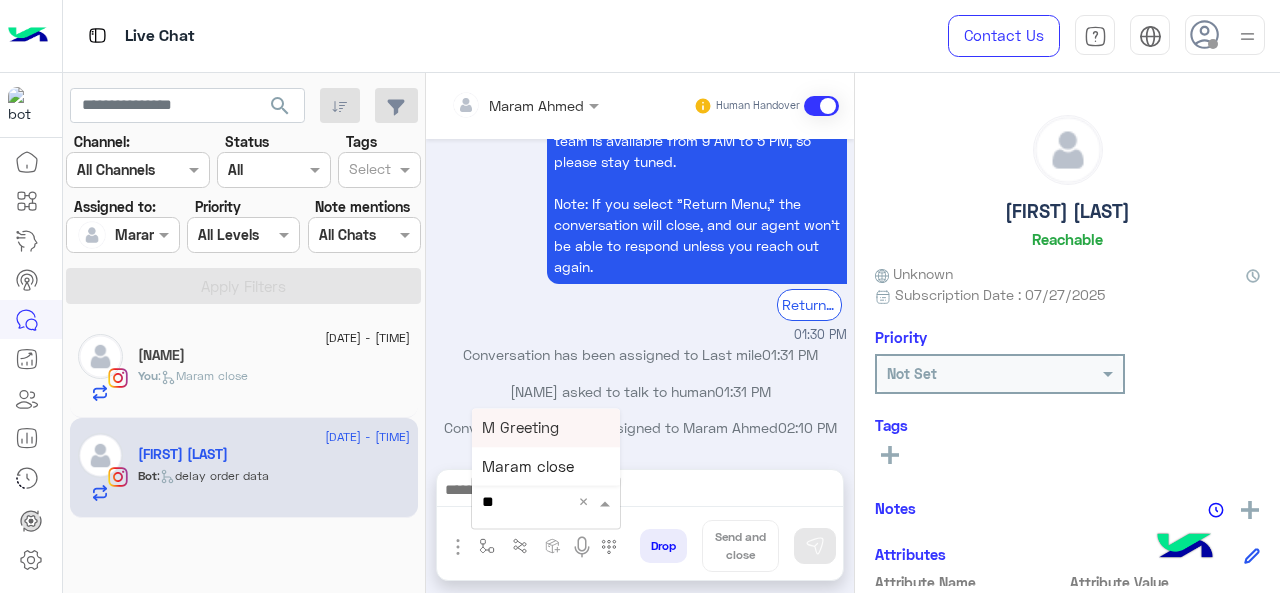 click on "M Greeting" at bounding box center [520, 427] 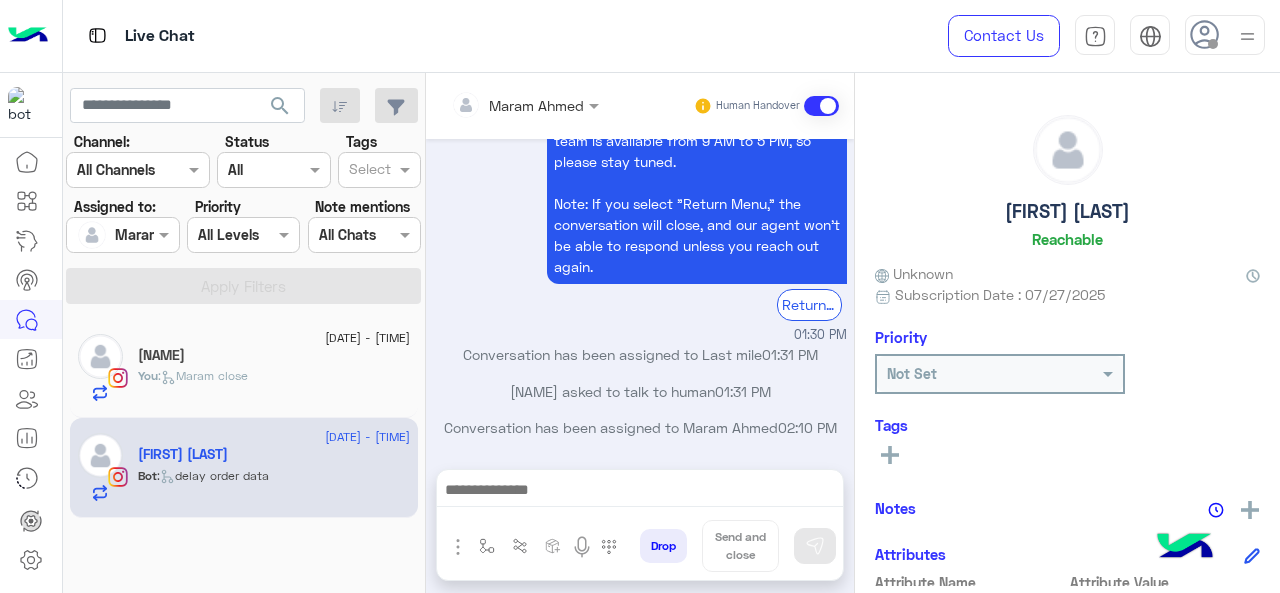 type on "**********" 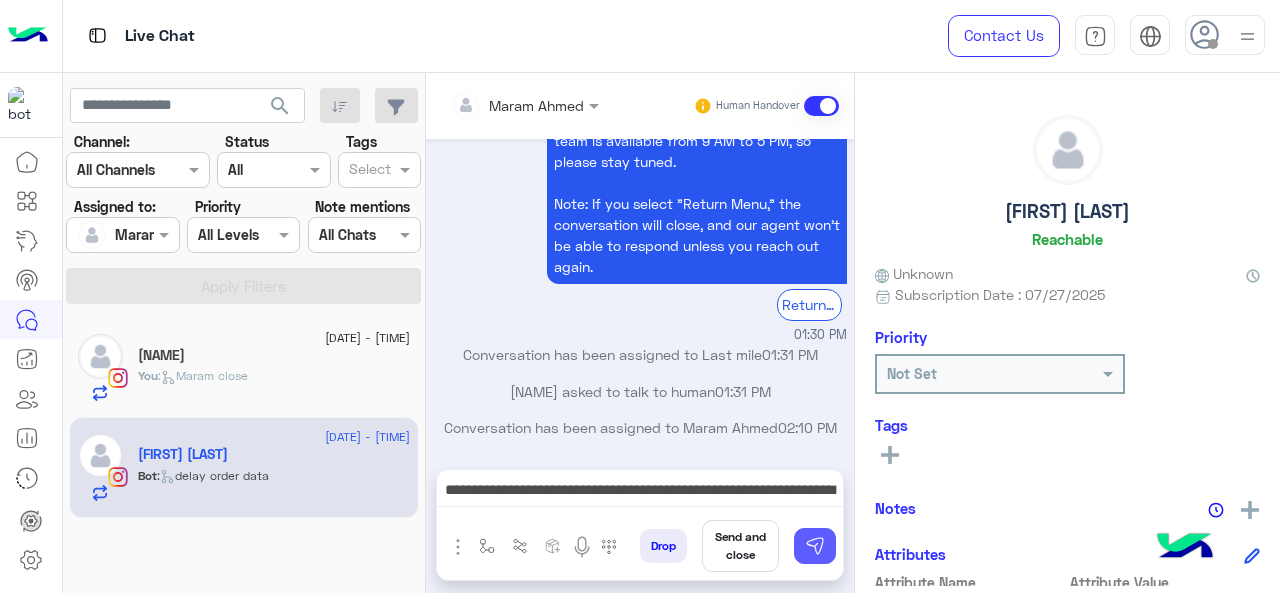 click at bounding box center (815, 546) 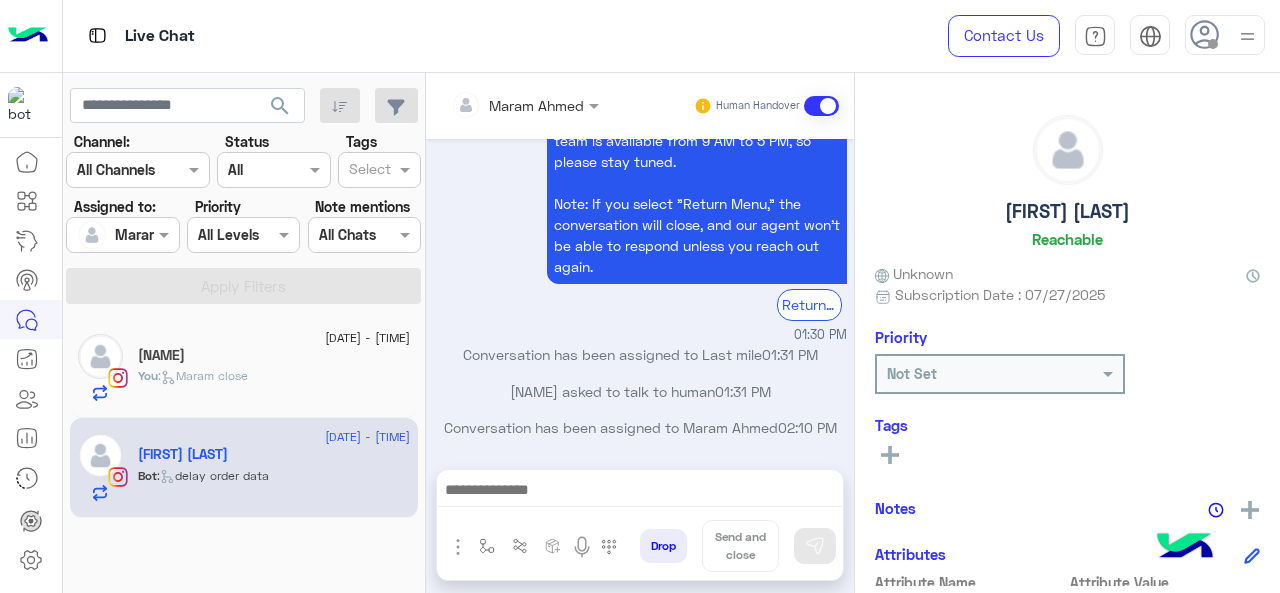 click at bounding box center (640, 492) 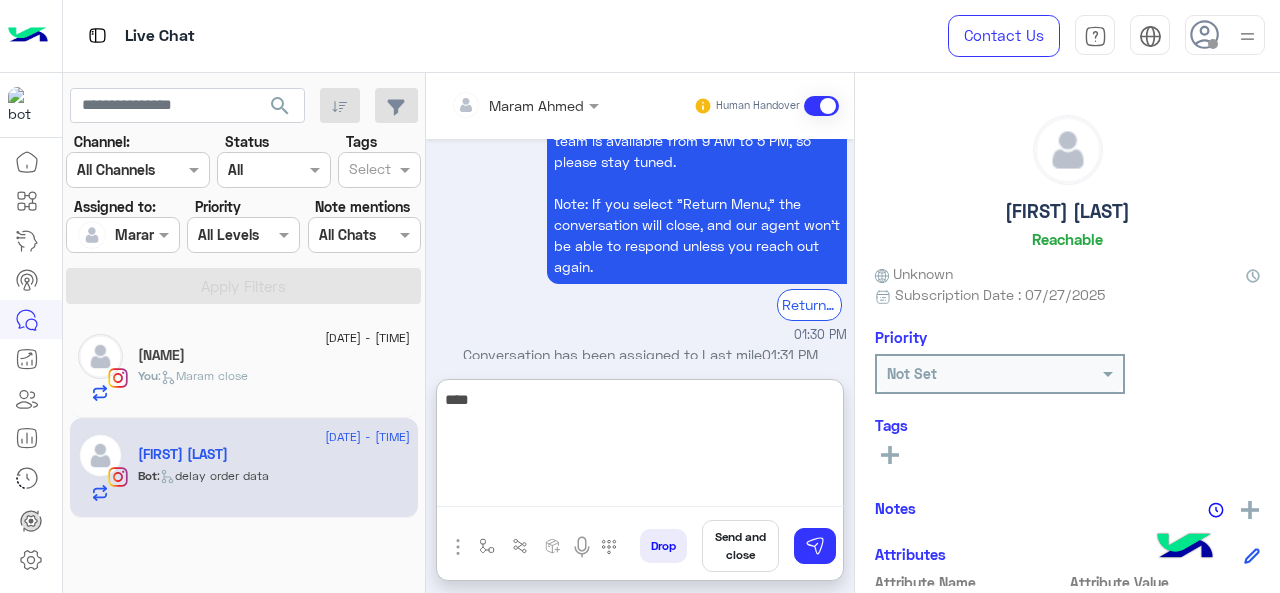 scroll, scrollTop: 980, scrollLeft: 0, axis: vertical 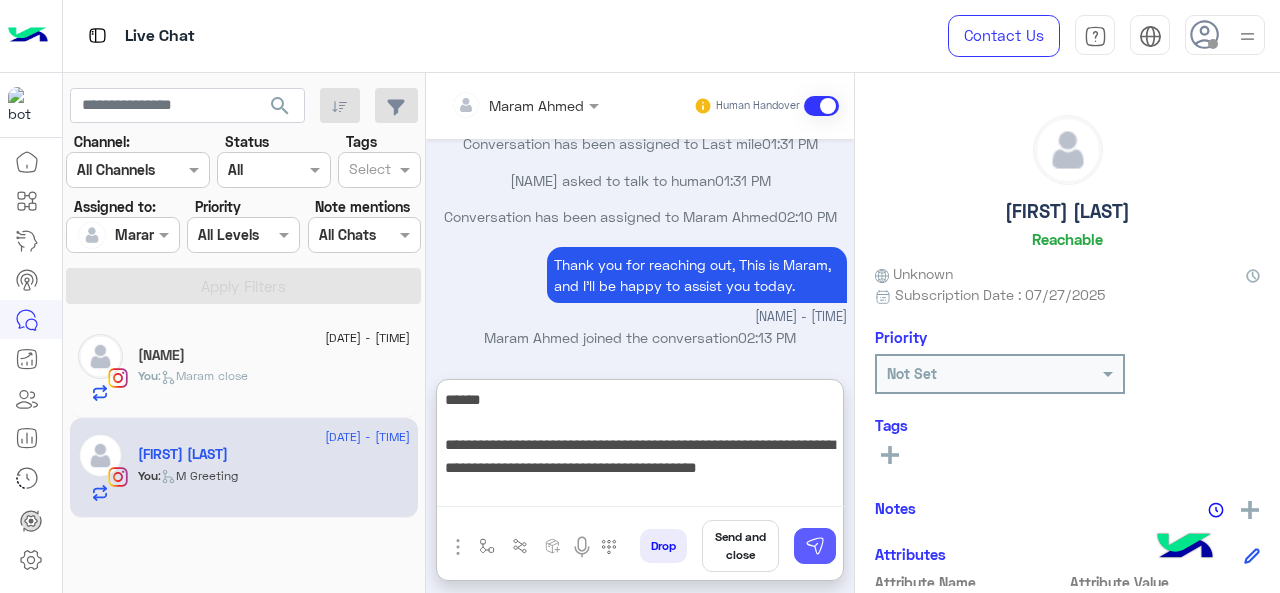 type on "**********" 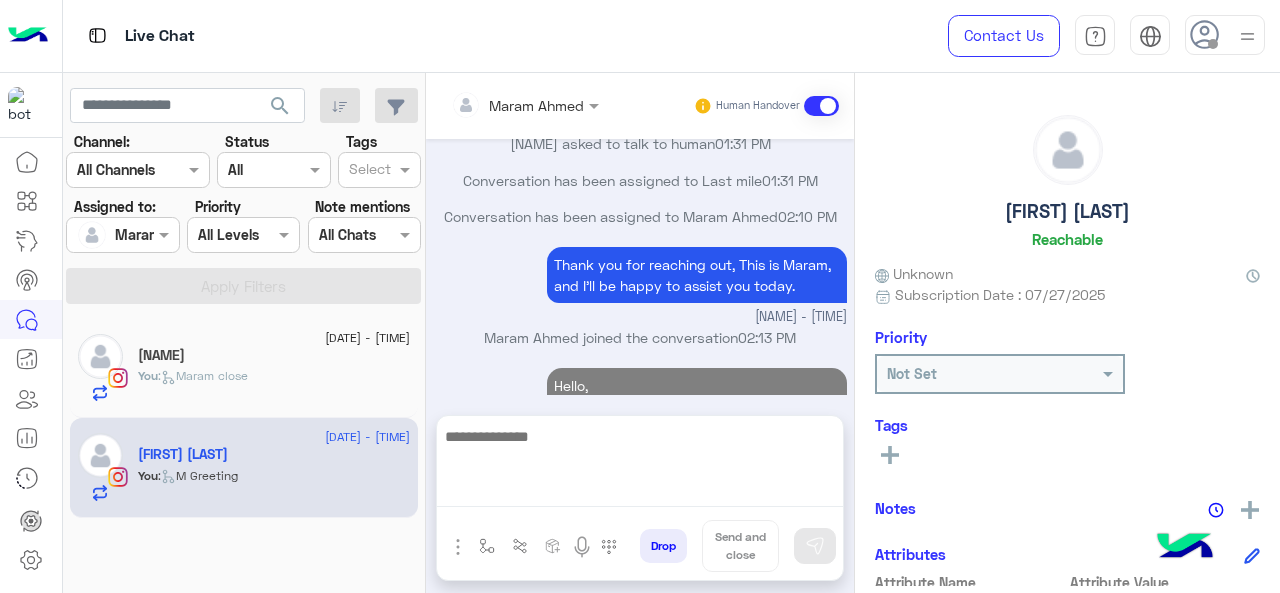 scroll, scrollTop: 1038, scrollLeft: 0, axis: vertical 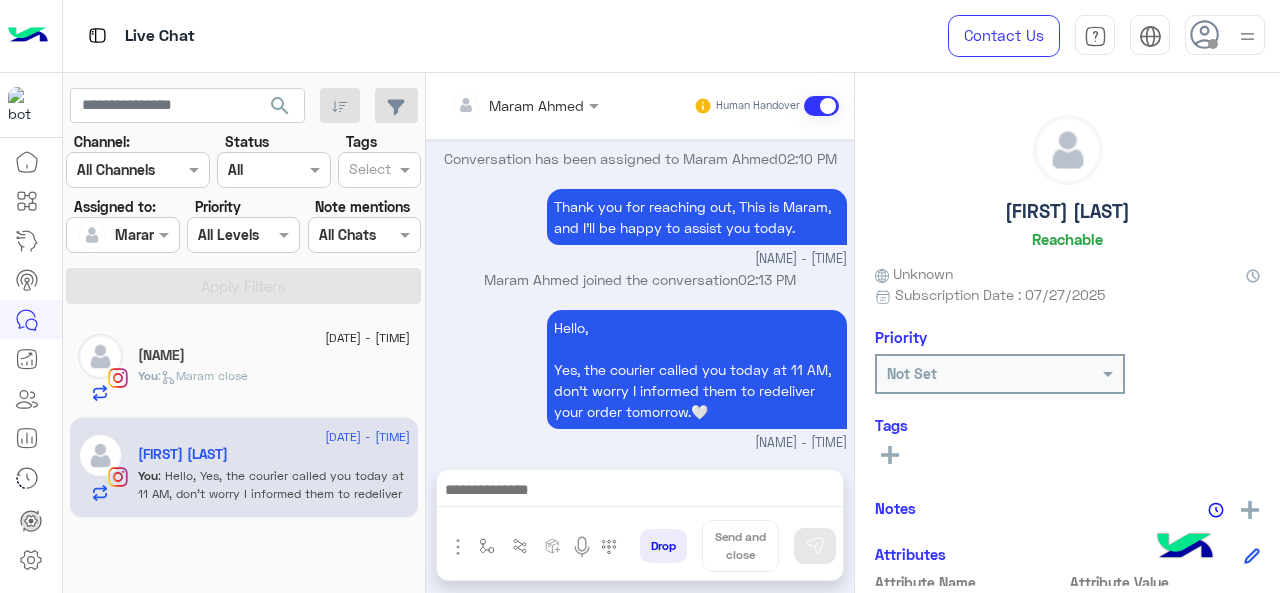 click on "[NAME]" 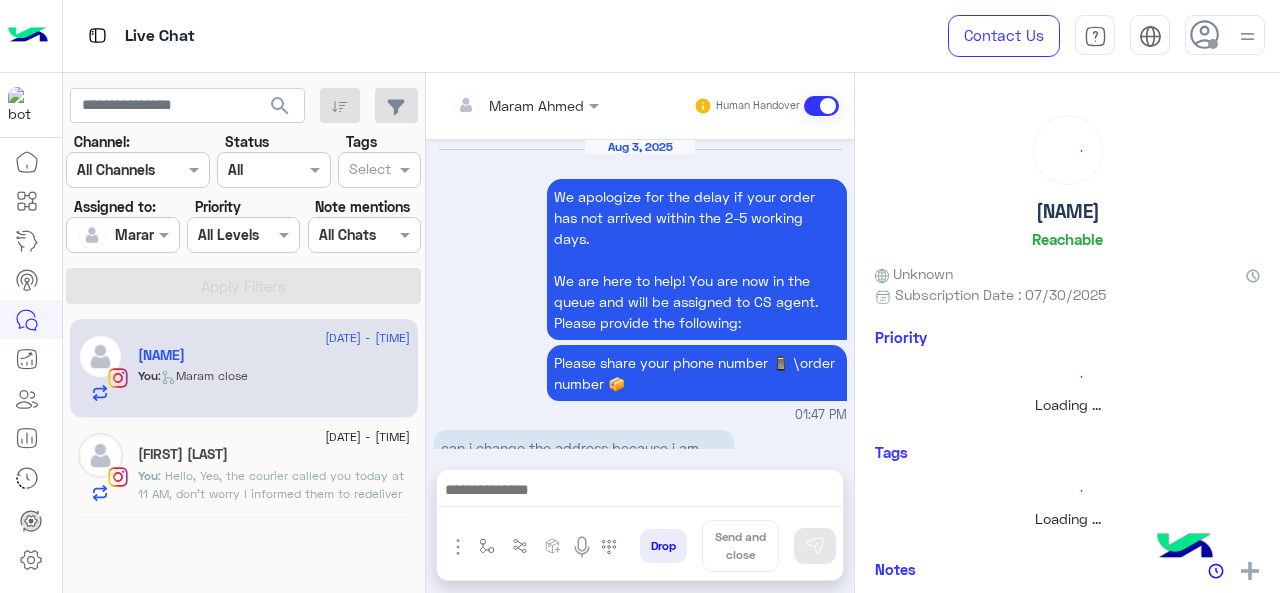 scroll, scrollTop: 710, scrollLeft: 0, axis: vertical 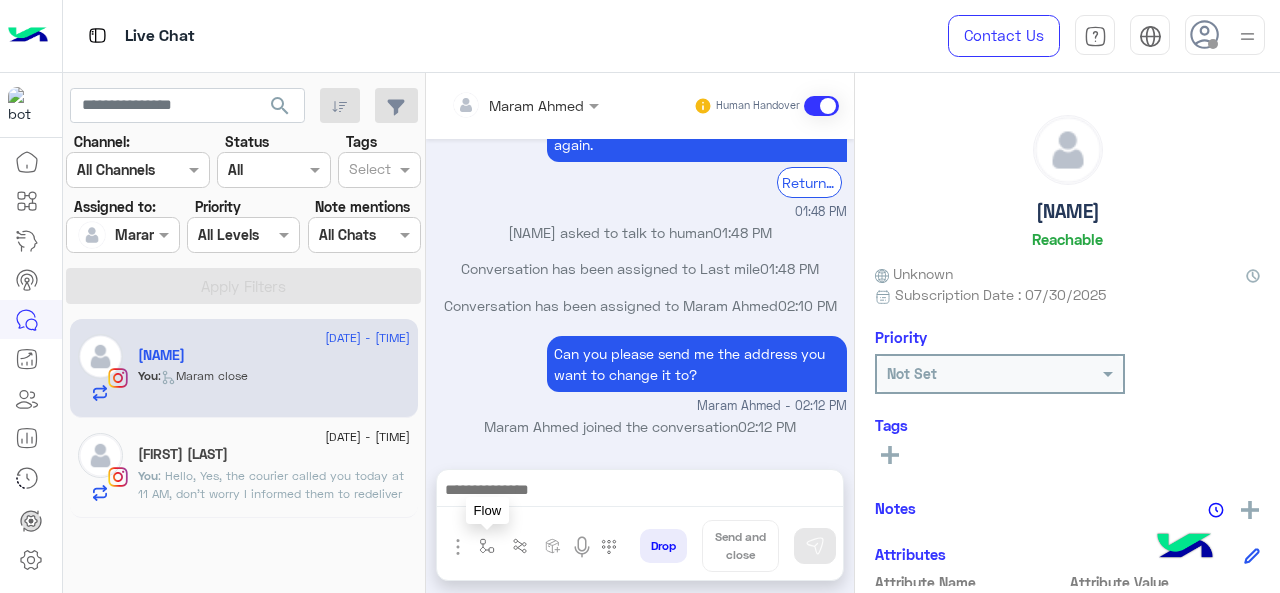 drag, startPoint x: 484, startPoint y: 555, endPoint x: 559, endPoint y: 505, distance: 90.13878 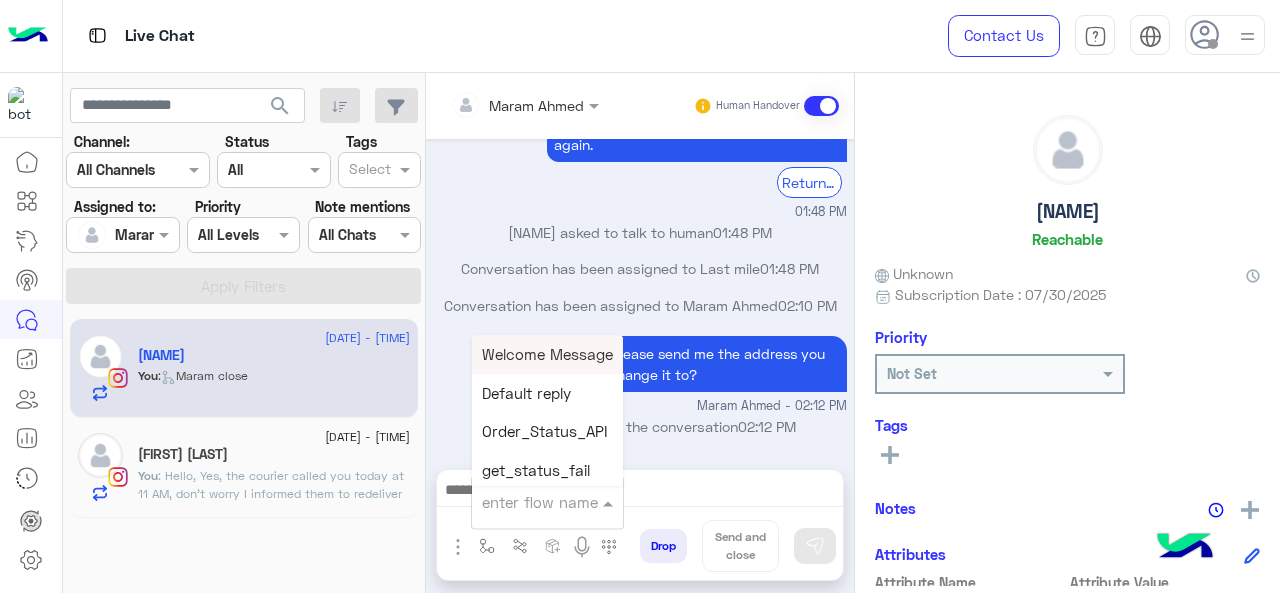 click at bounding box center (547, 501) 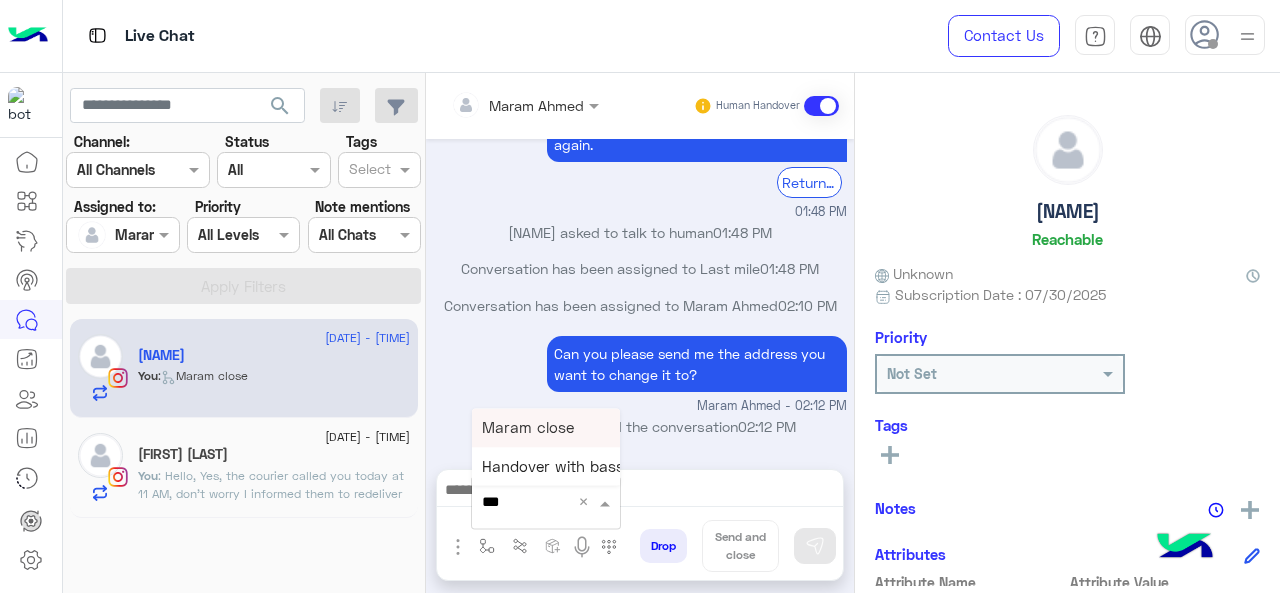 type on "****" 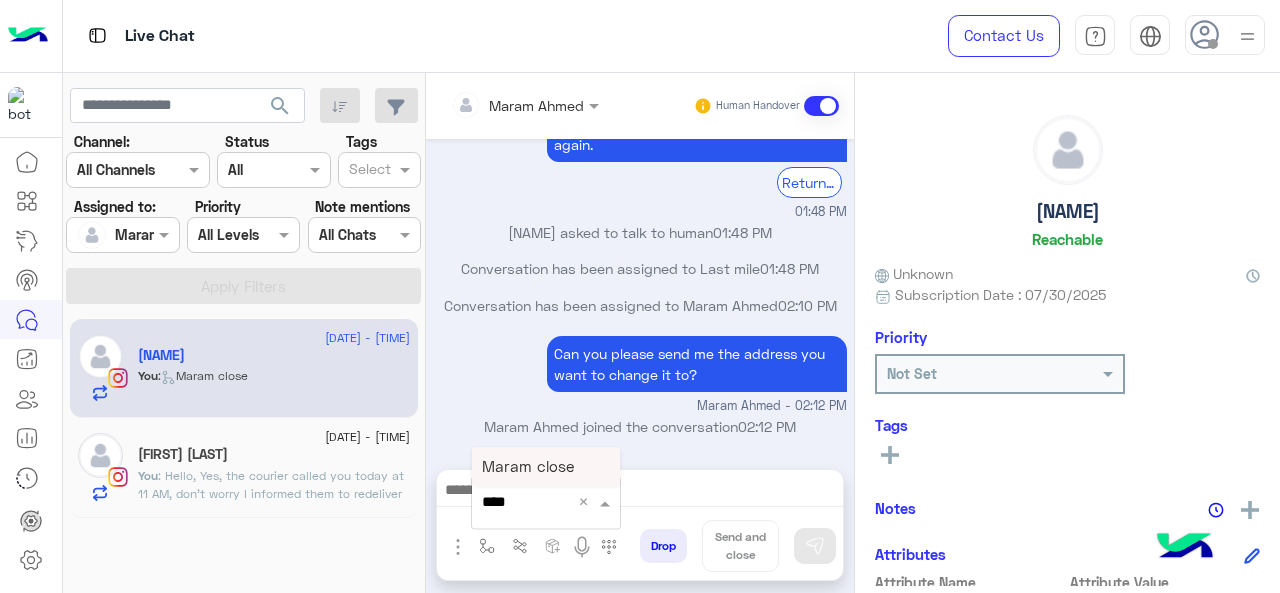 click on "Maram close" at bounding box center (528, 466) 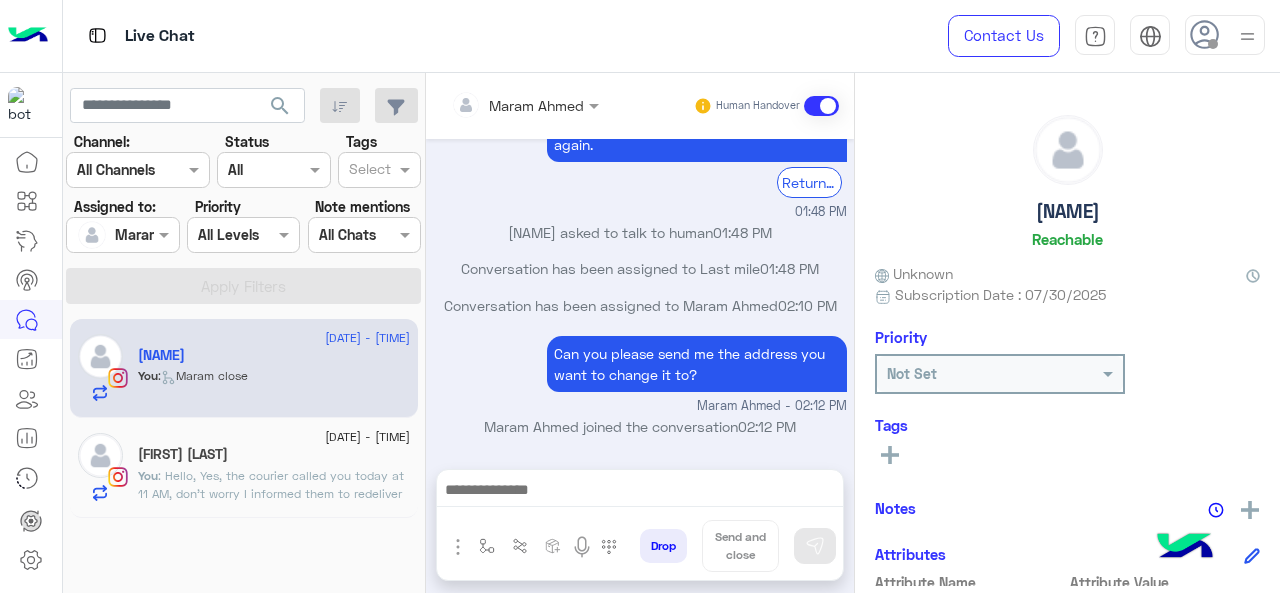 type on "**********" 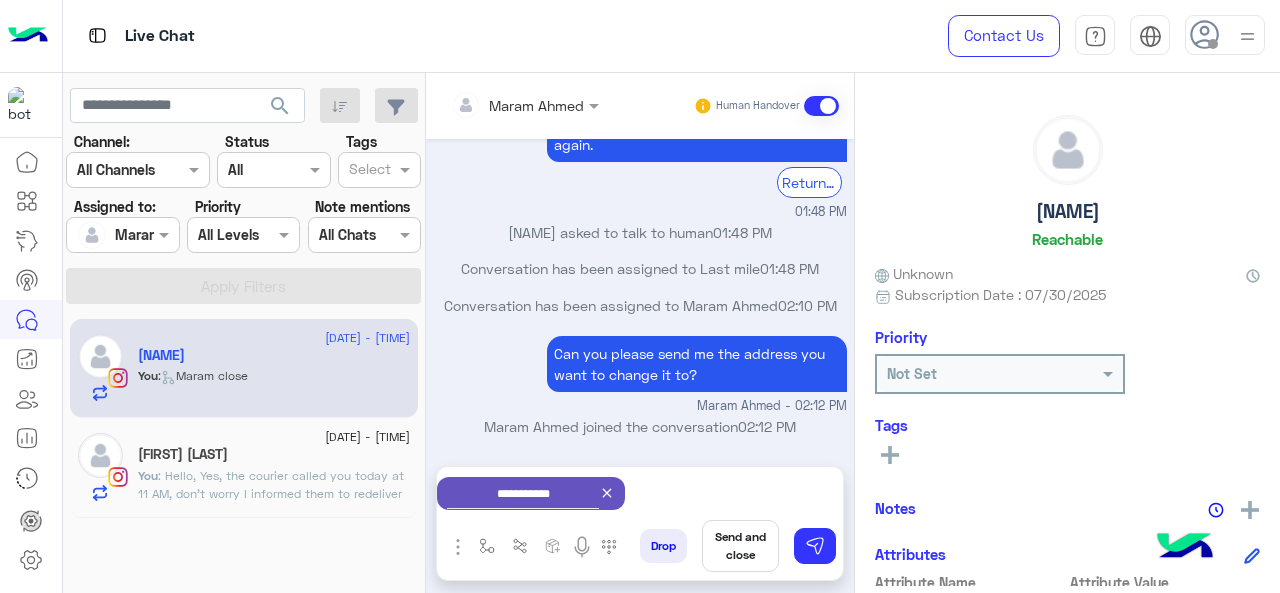 click 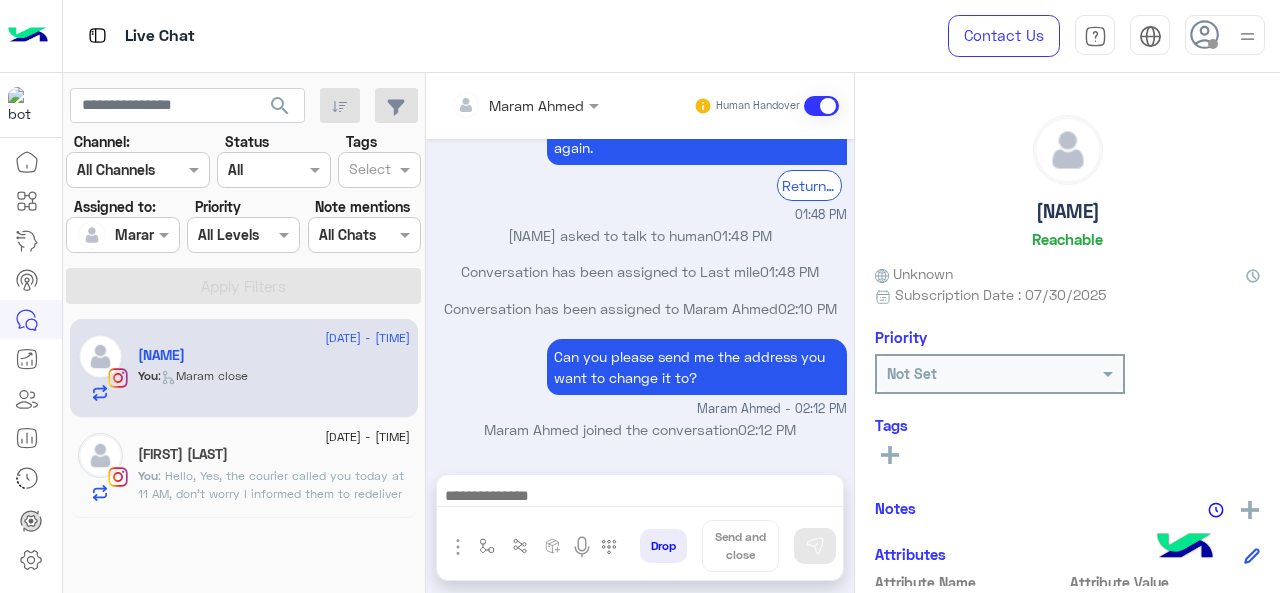 scroll, scrollTop: 710, scrollLeft: 0, axis: vertical 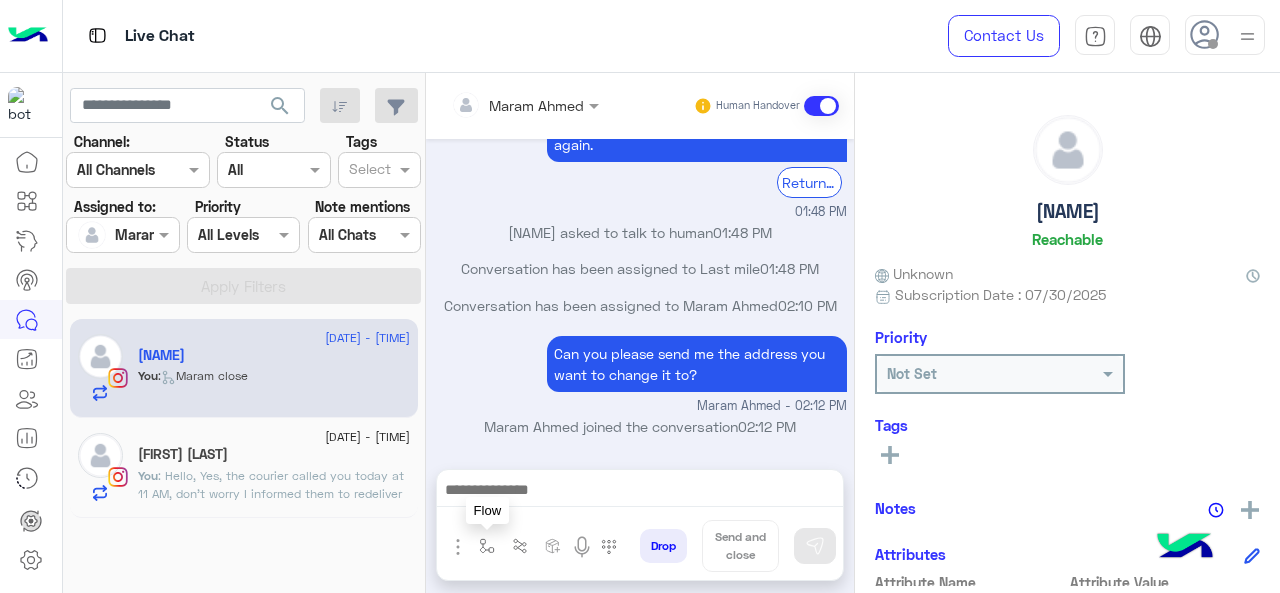 click at bounding box center (487, 546) 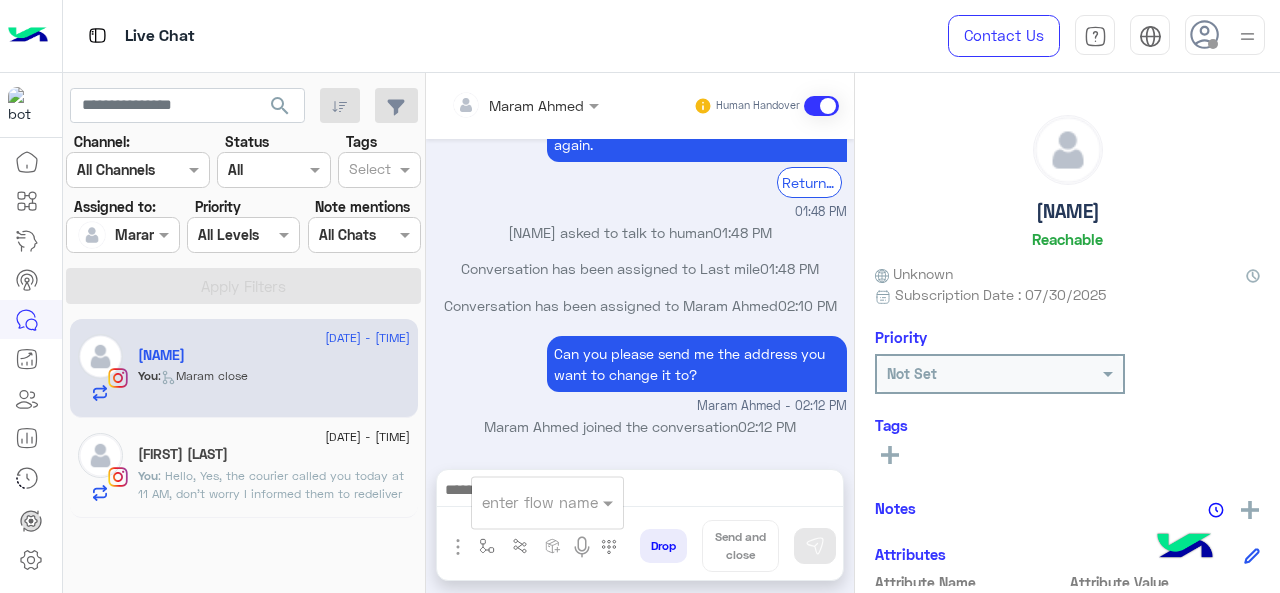 click on "enter flow name" at bounding box center (547, 502) 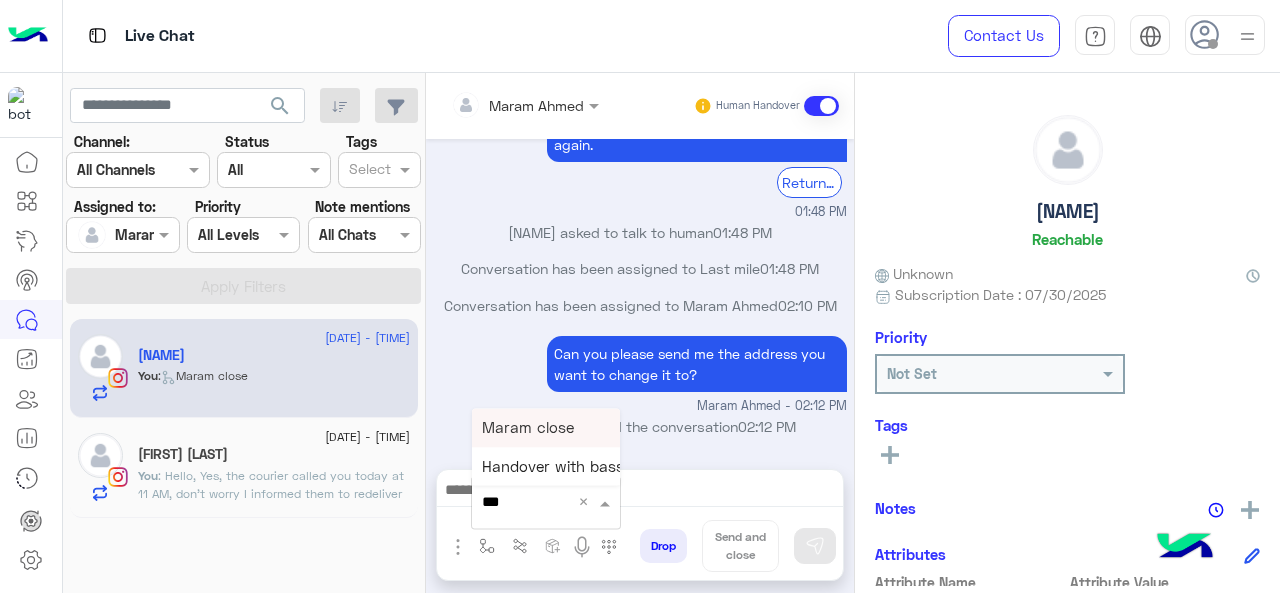 type on "****" 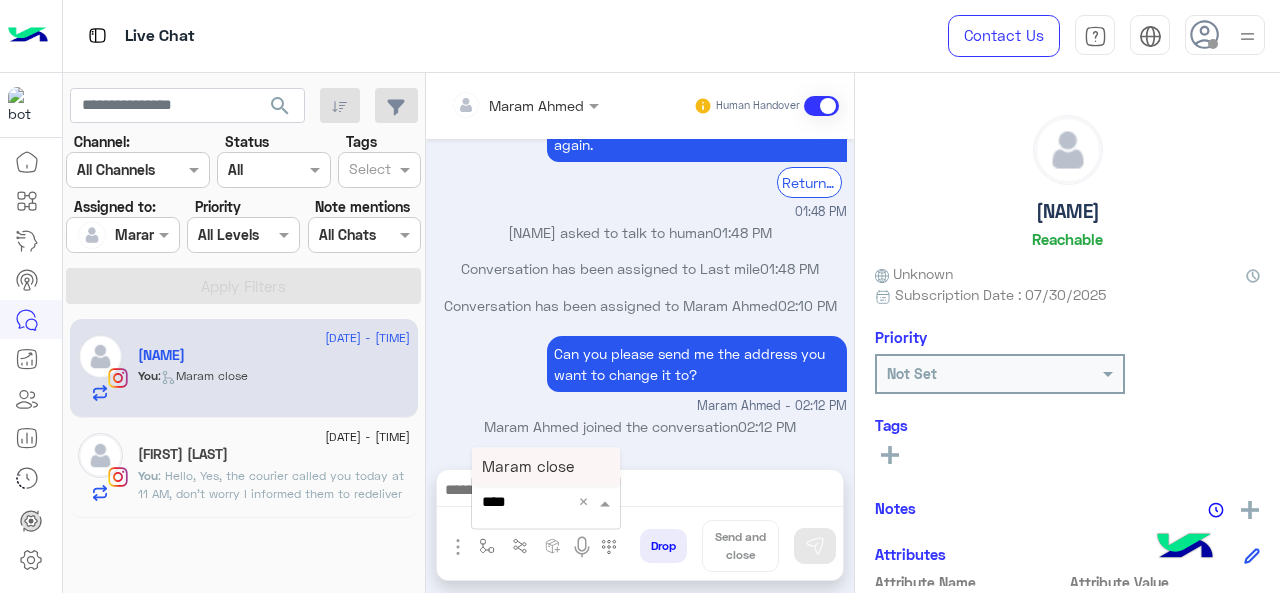 click on "Maram close" at bounding box center [528, 466] 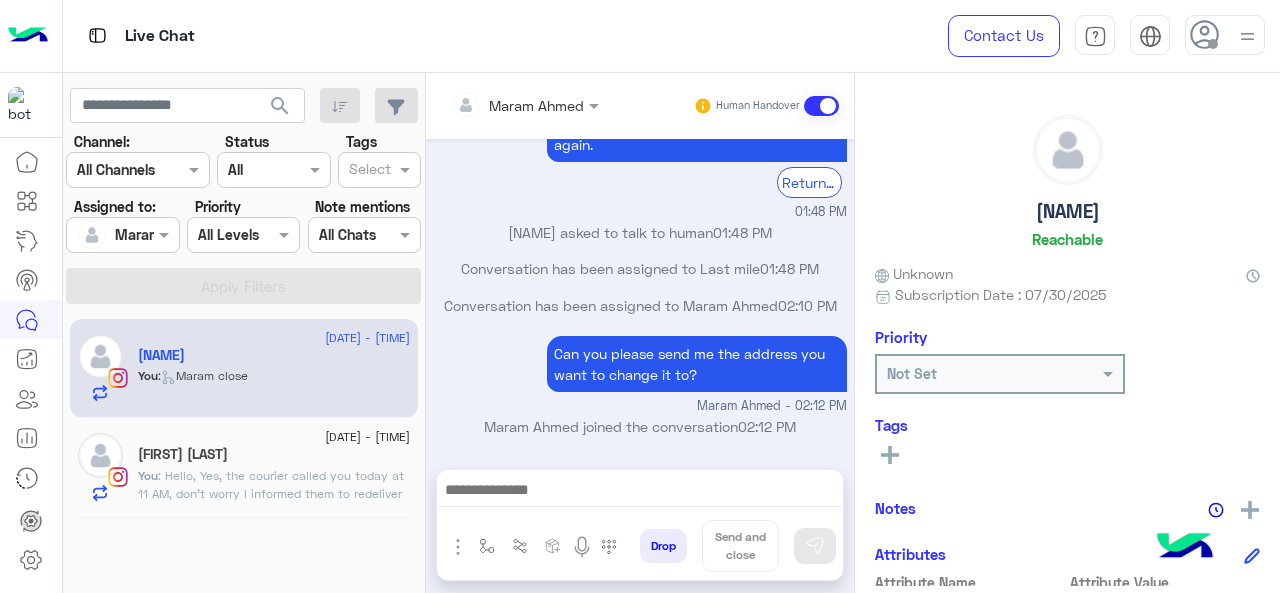 type on "**********" 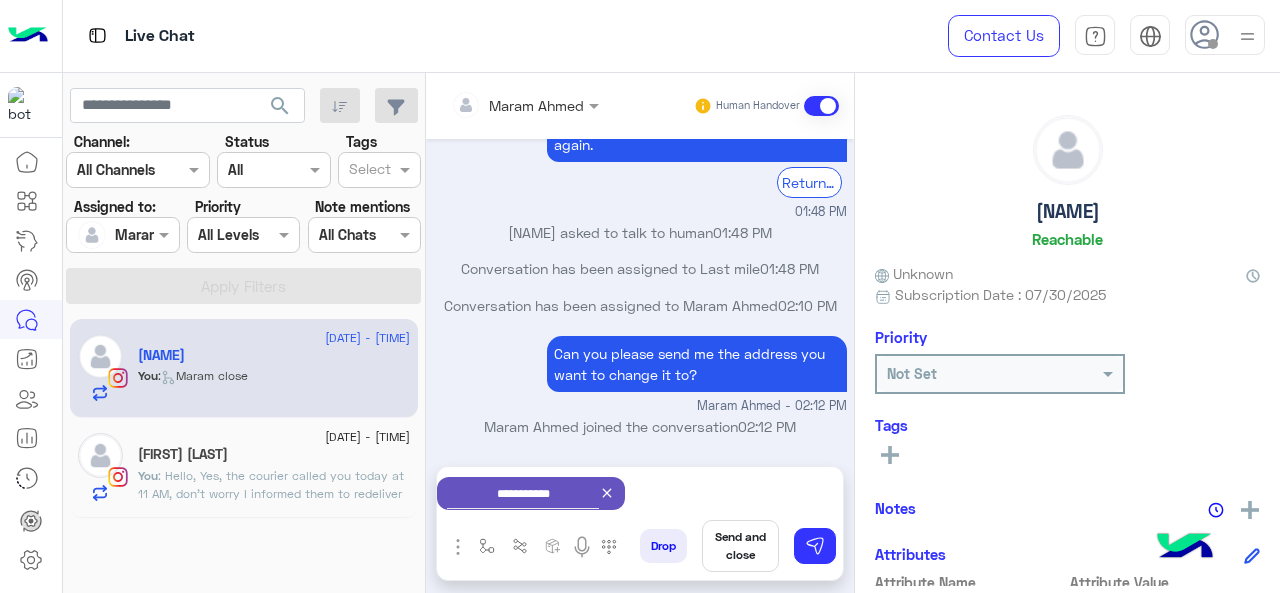 click on "Send and close" at bounding box center [740, 546] 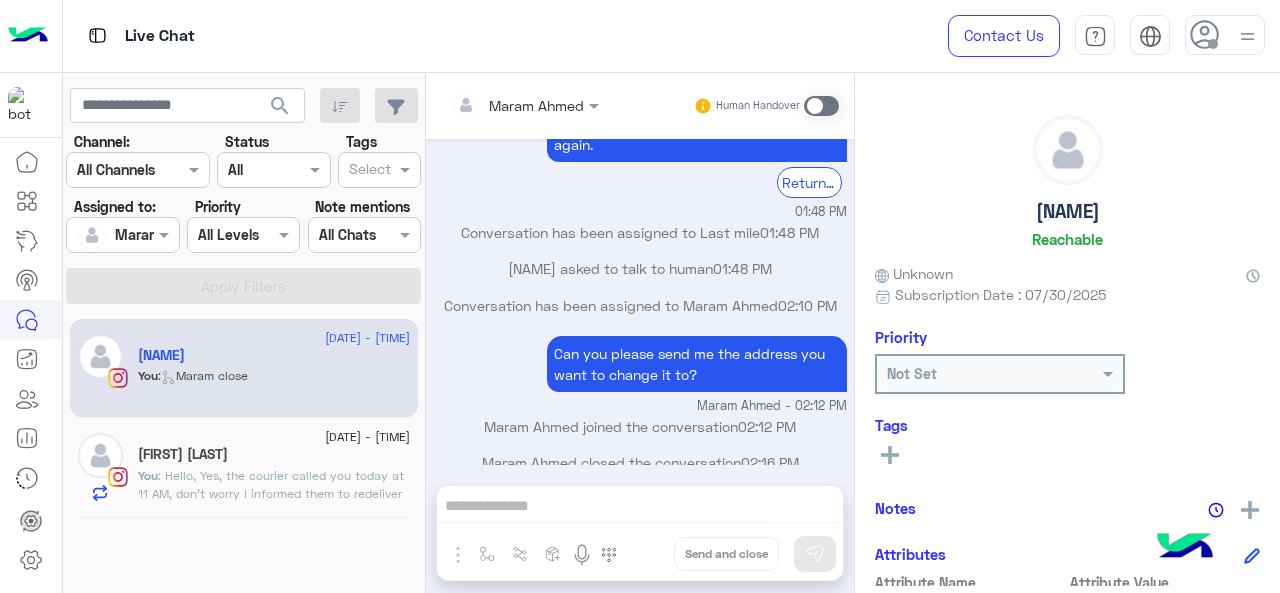 scroll, scrollTop: 730, scrollLeft: 0, axis: vertical 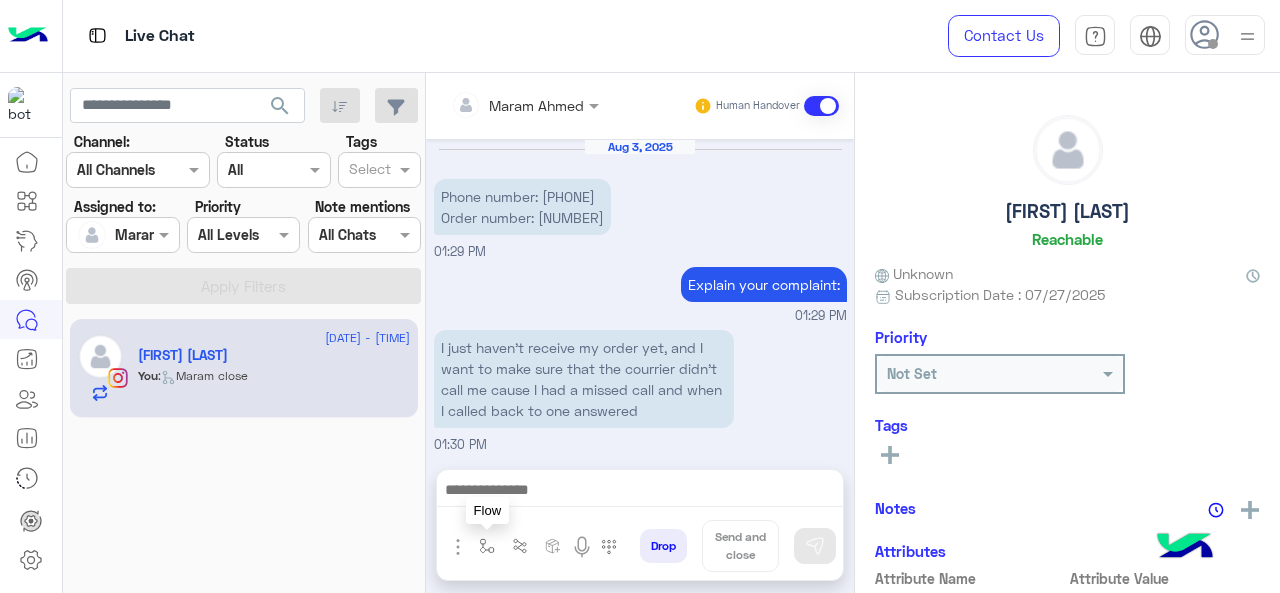click at bounding box center (487, 546) 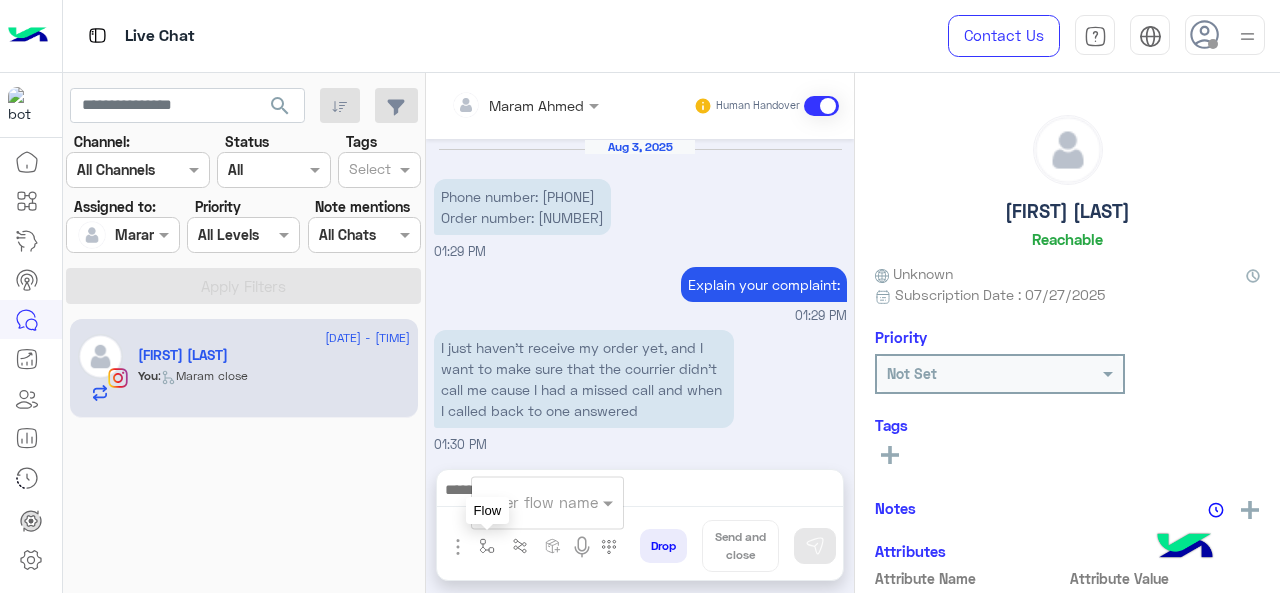 scroll, scrollTop: 648, scrollLeft: 0, axis: vertical 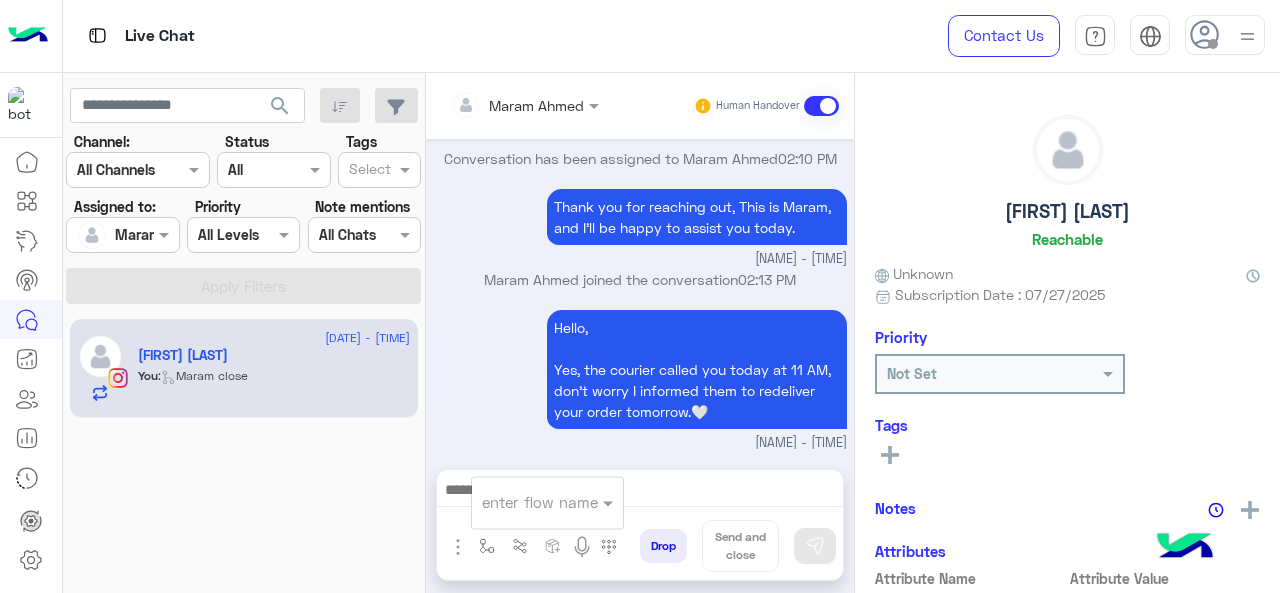 click at bounding box center (523, 502) 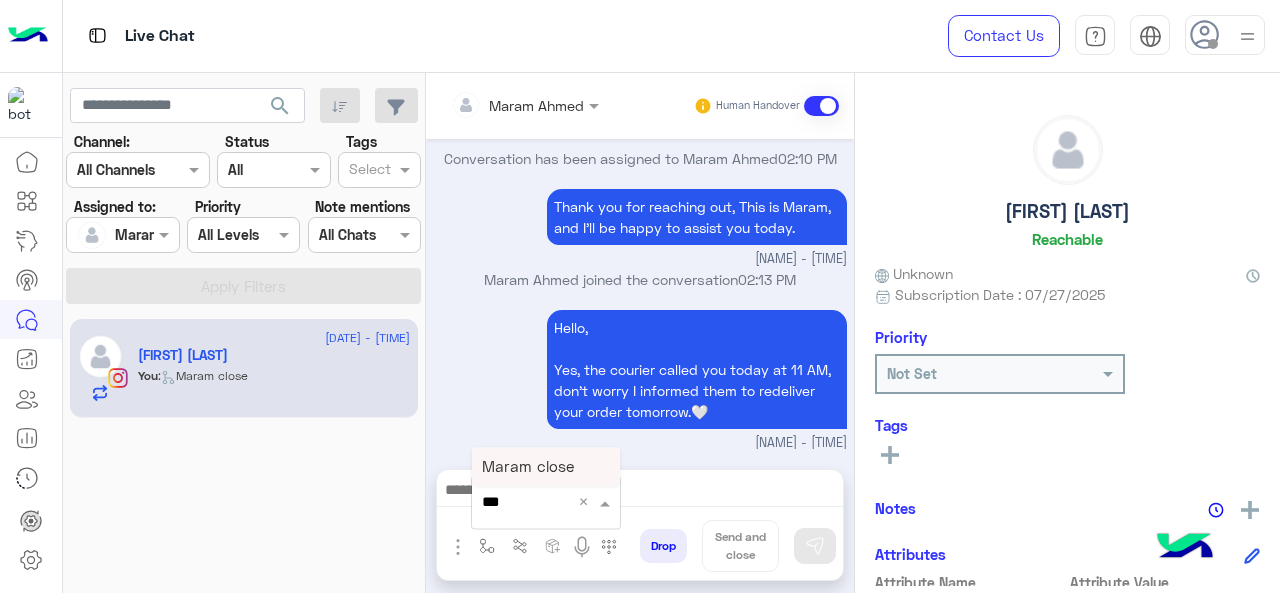 type on "****" 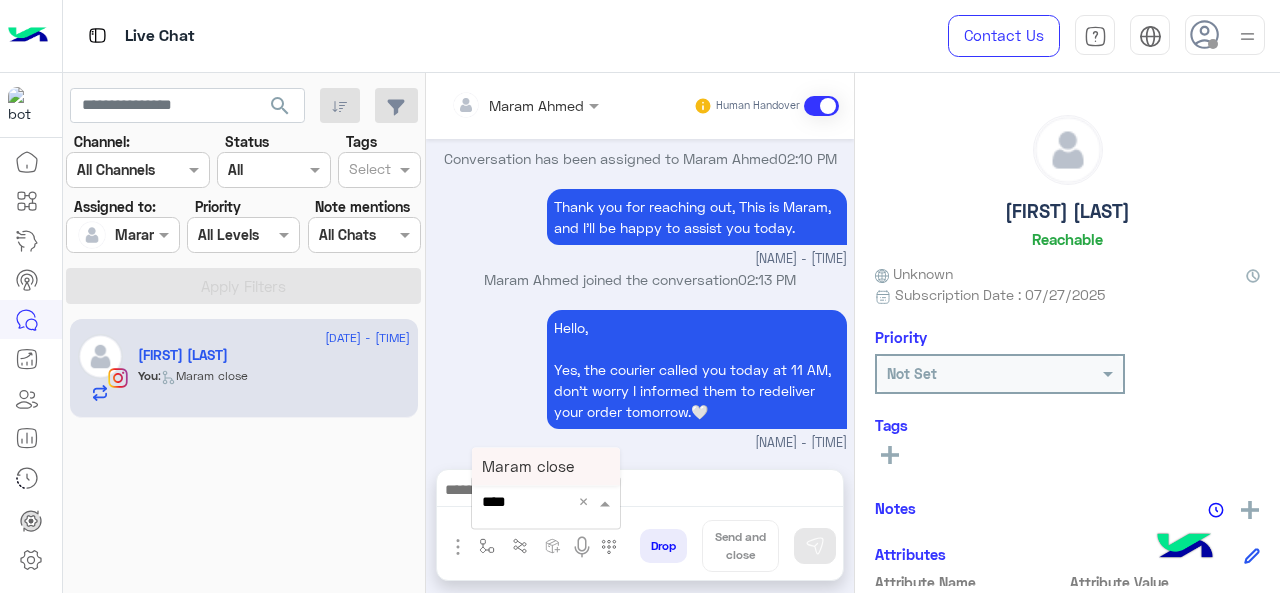 click on "Maram close" at bounding box center [528, 466] 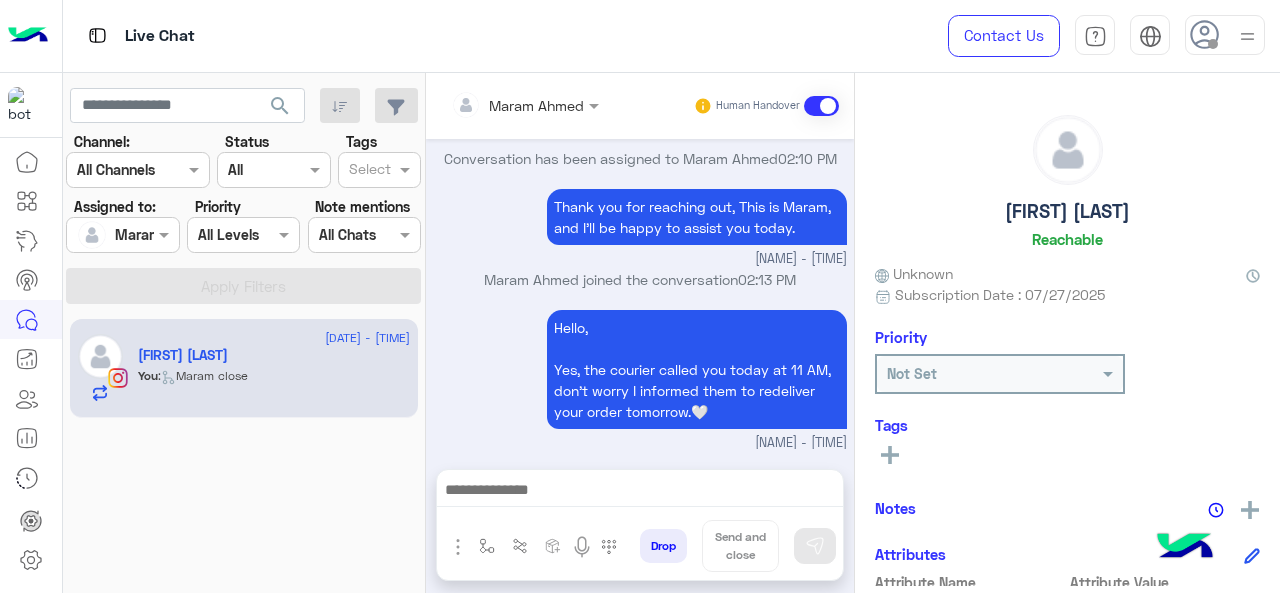 type on "**********" 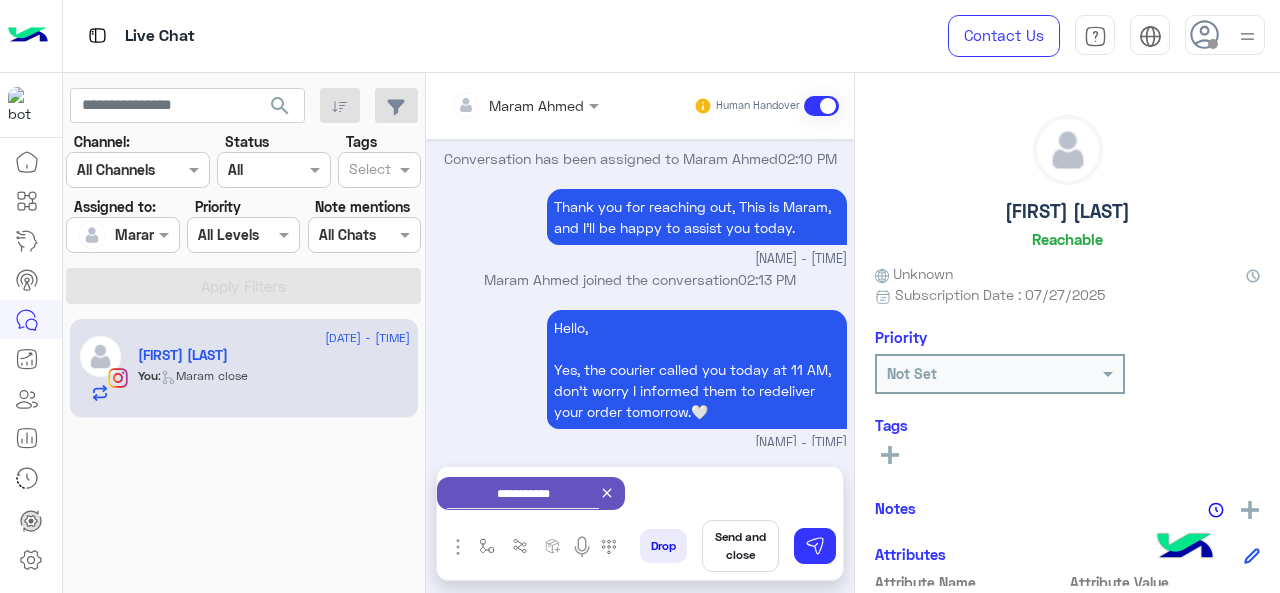 click on "Send and close" at bounding box center [740, 546] 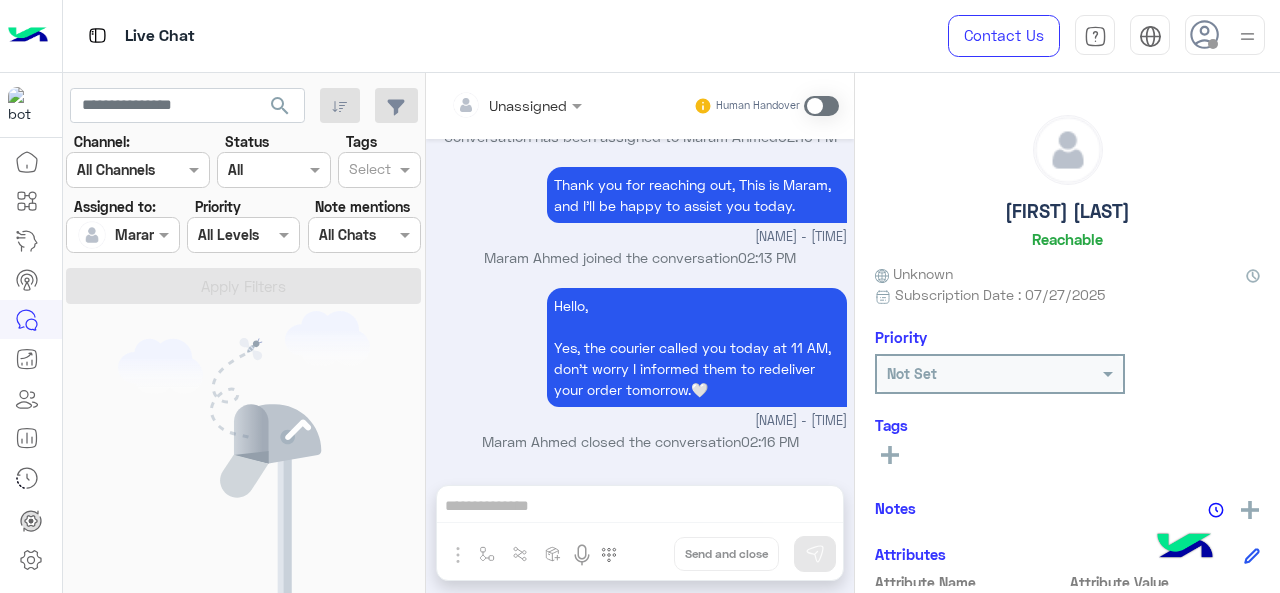 scroll, scrollTop: 916, scrollLeft: 0, axis: vertical 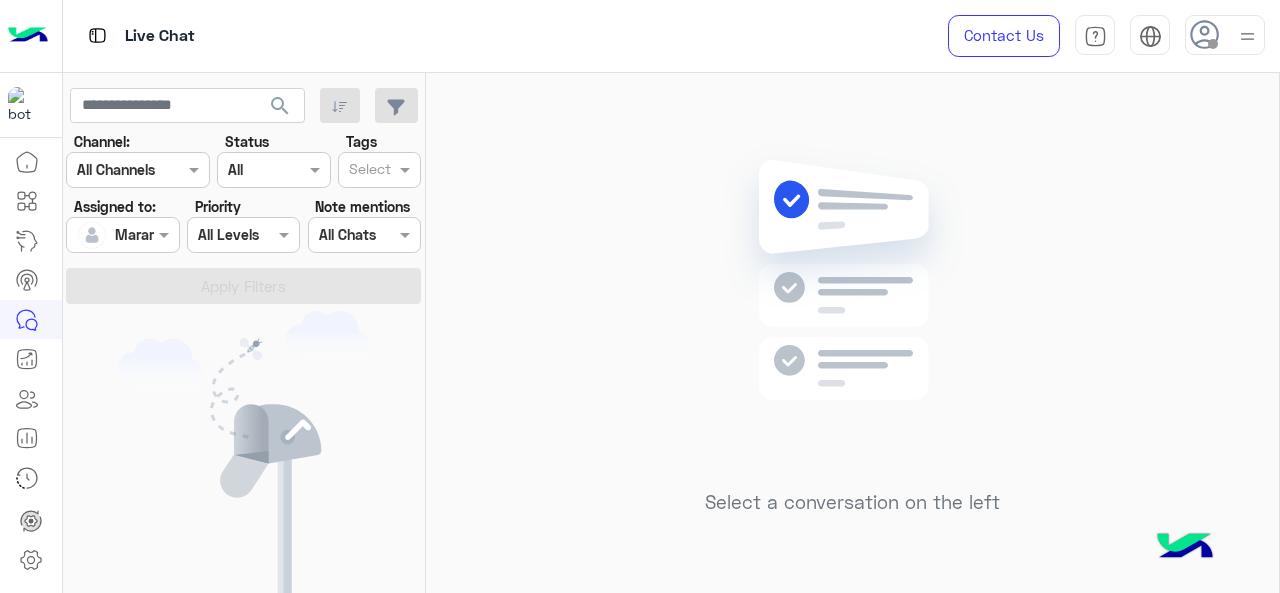 click on "Channel: Channel All Channels Status Channel All Tags Select Assigned to: Assigned on [NAME] Priority All Levels All Levels Note mentions Select All Chats Apply Filters" 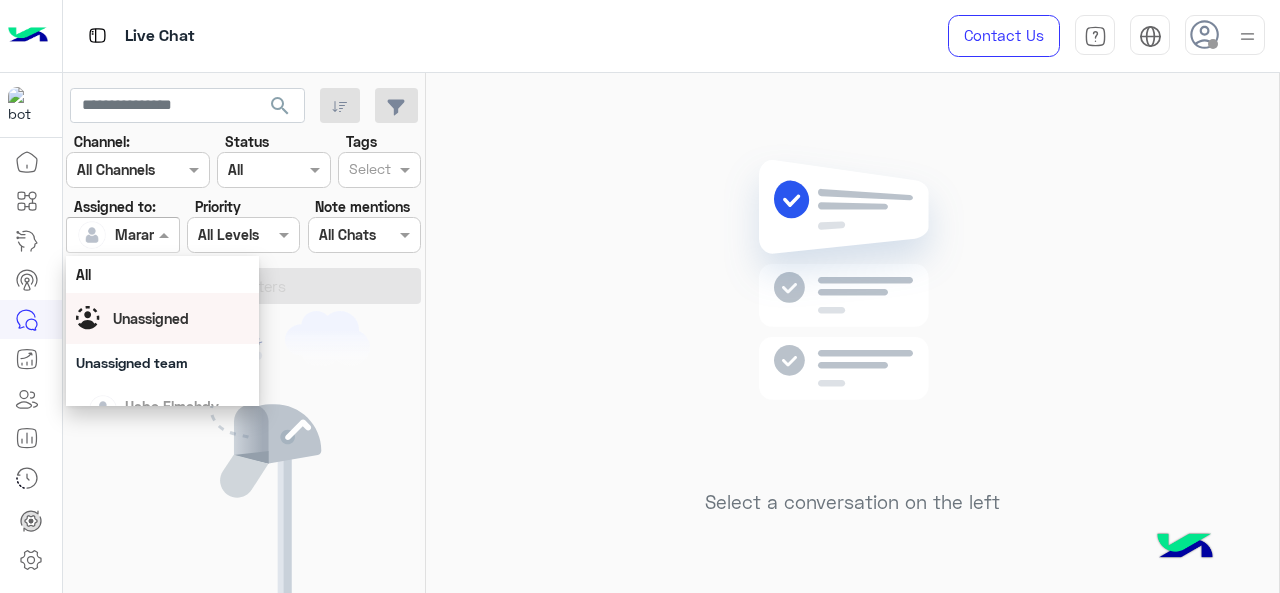 scroll, scrollTop: 341, scrollLeft: 0, axis: vertical 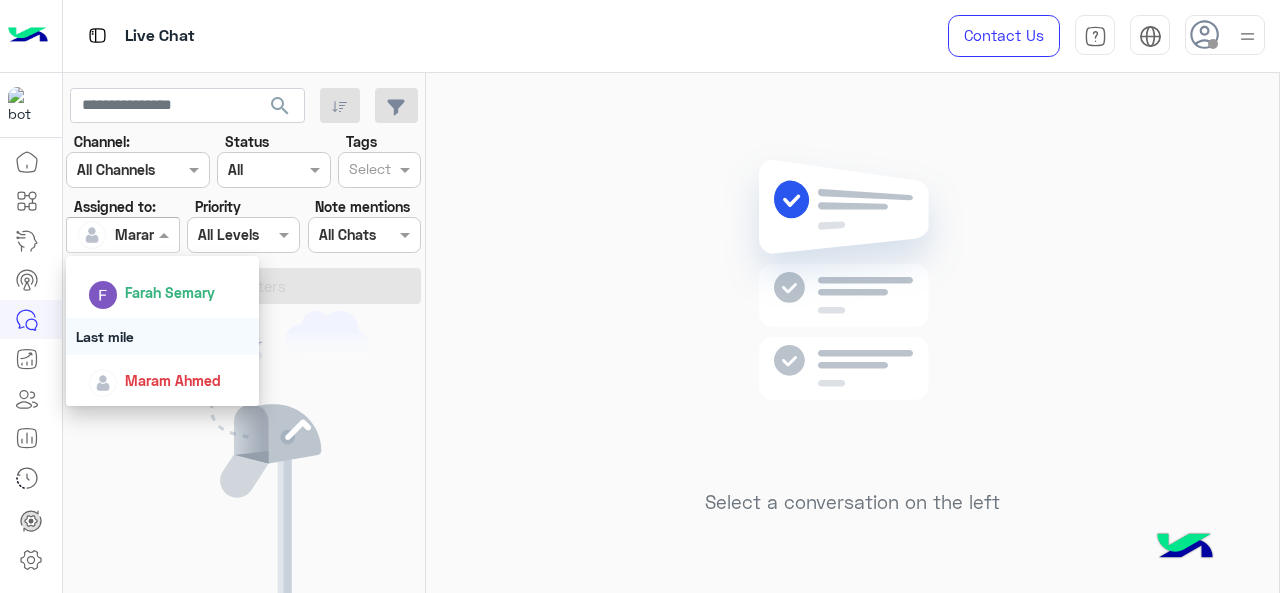 click on "Last mile" at bounding box center [163, 336] 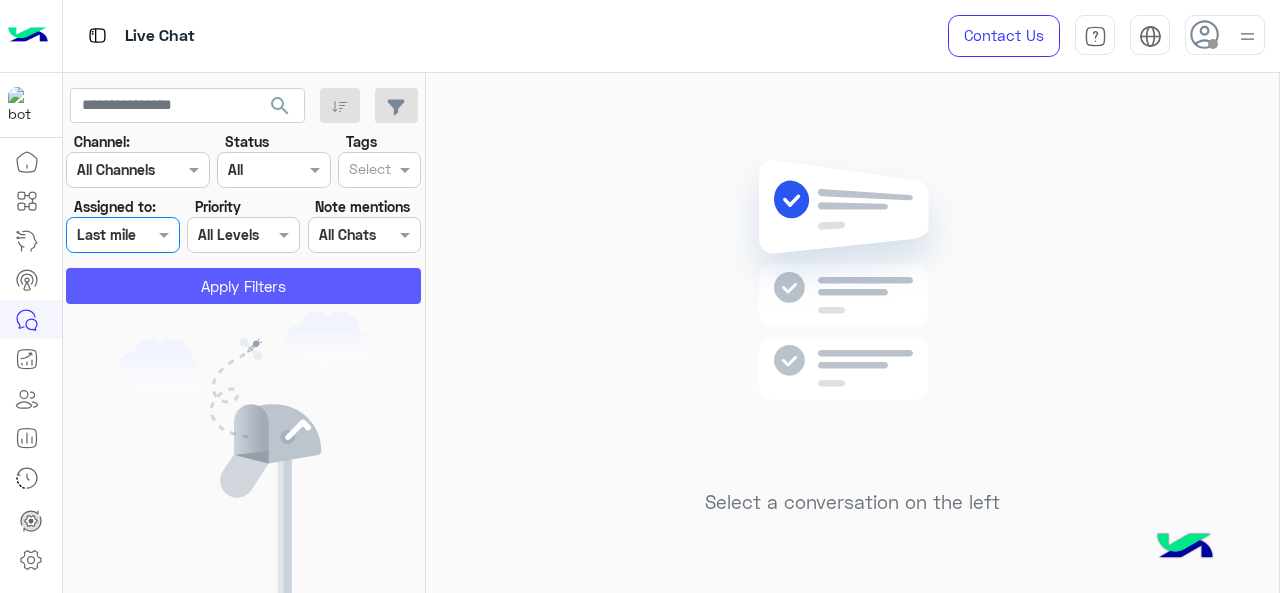 click on "Apply Filters" 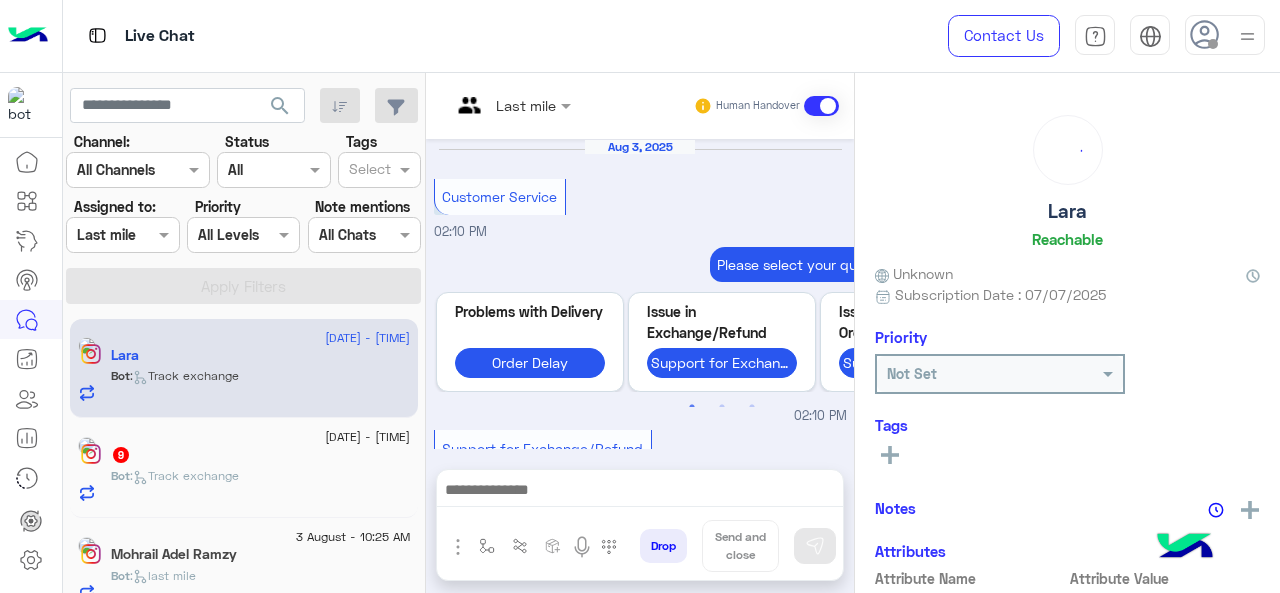 scroll, scrollTop: 827, scrollLeft: 0, axis: vertical 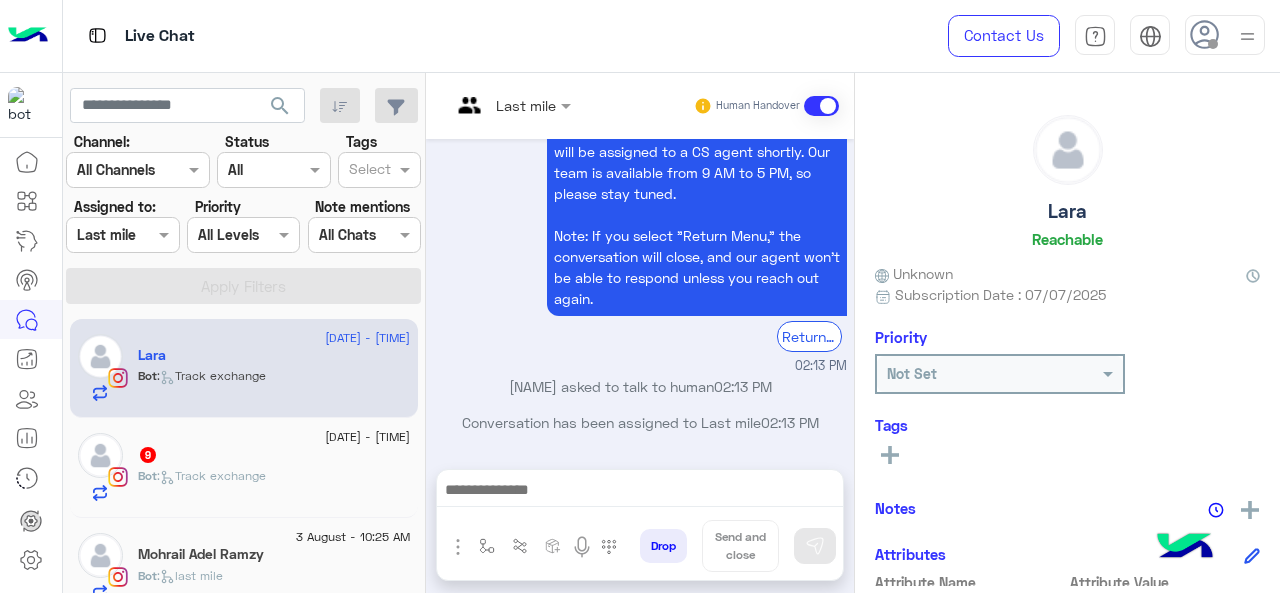 click on "[DATE] - [TIME]" 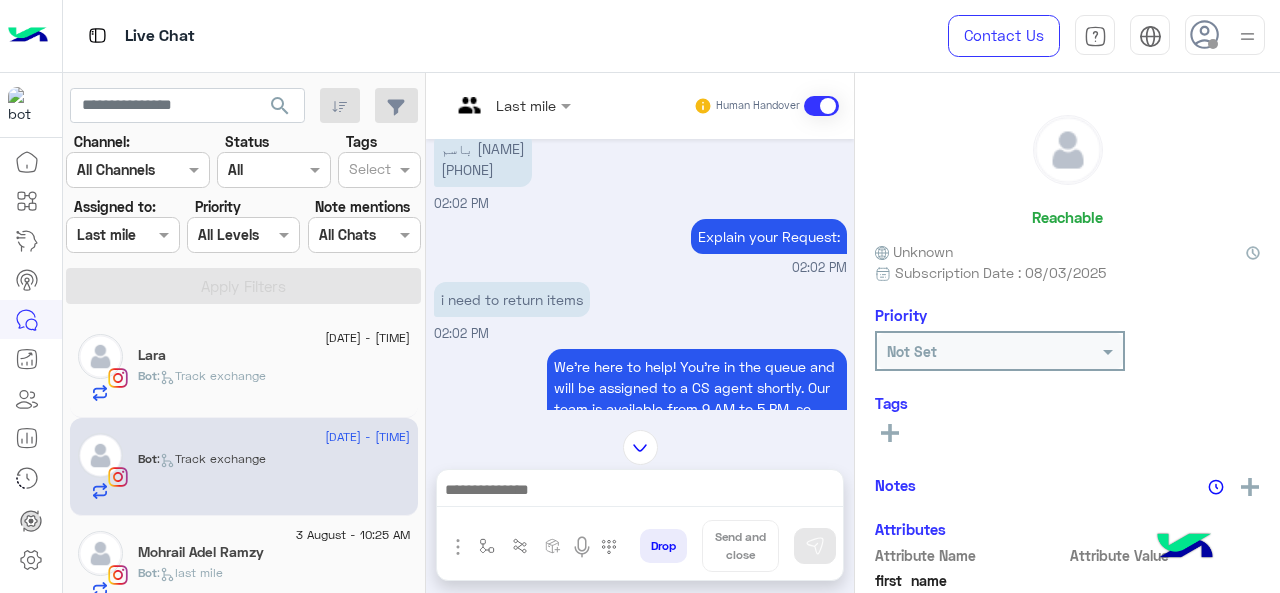 scroll, scrollTop: 535, scrollLeft: 0, axis: vertical 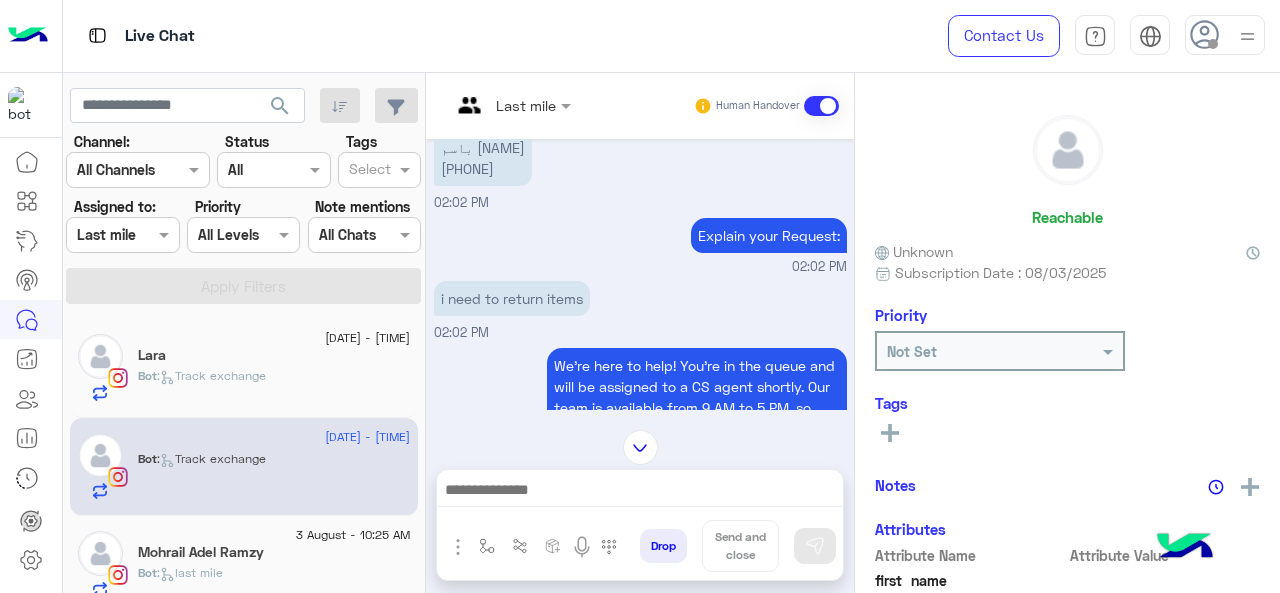 click at bounding box center (511, 104) 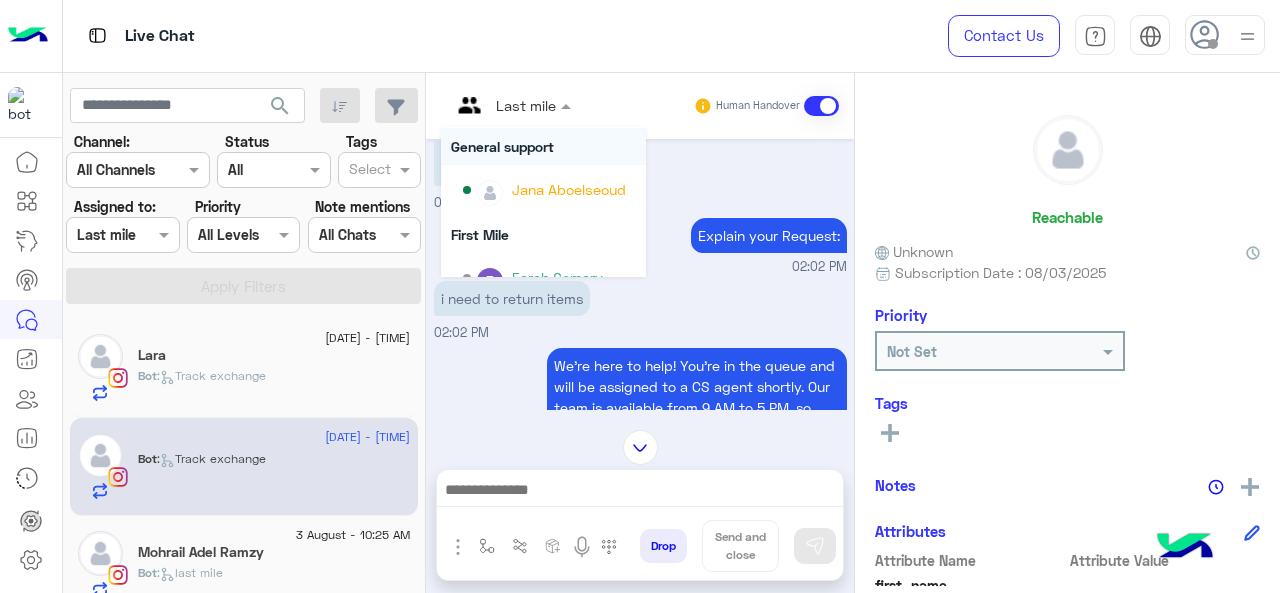 scroll, scrollTop: 260, scrollLeft: 0, axis: vertical 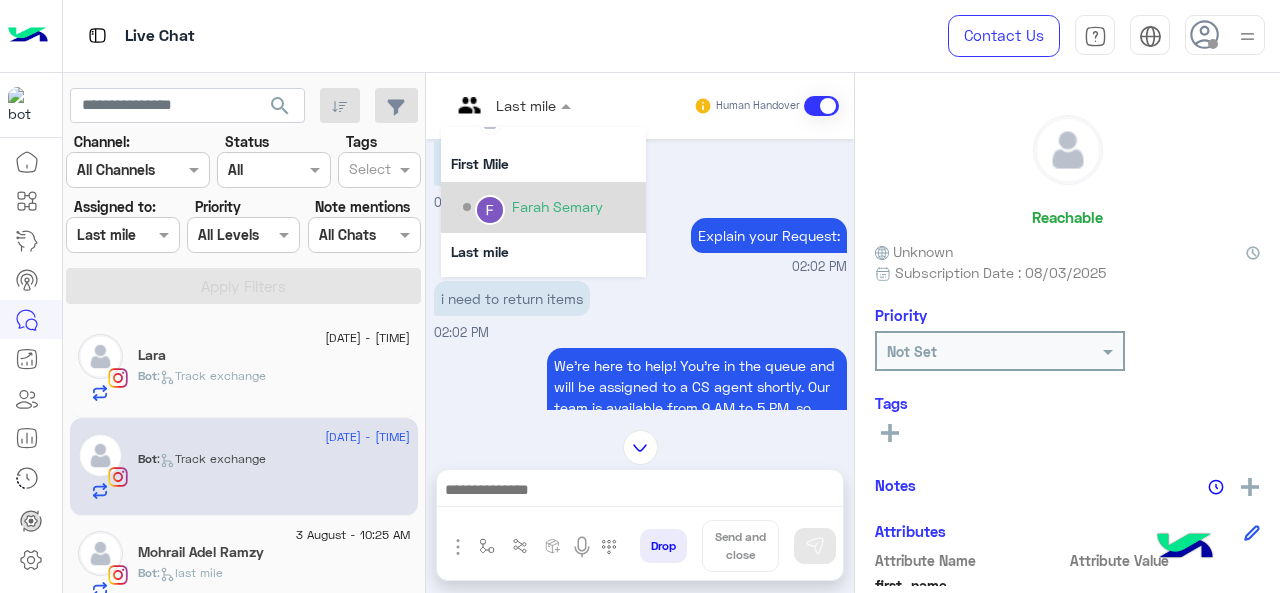 click on "Farah Semary" at bounding box center (557, 206) 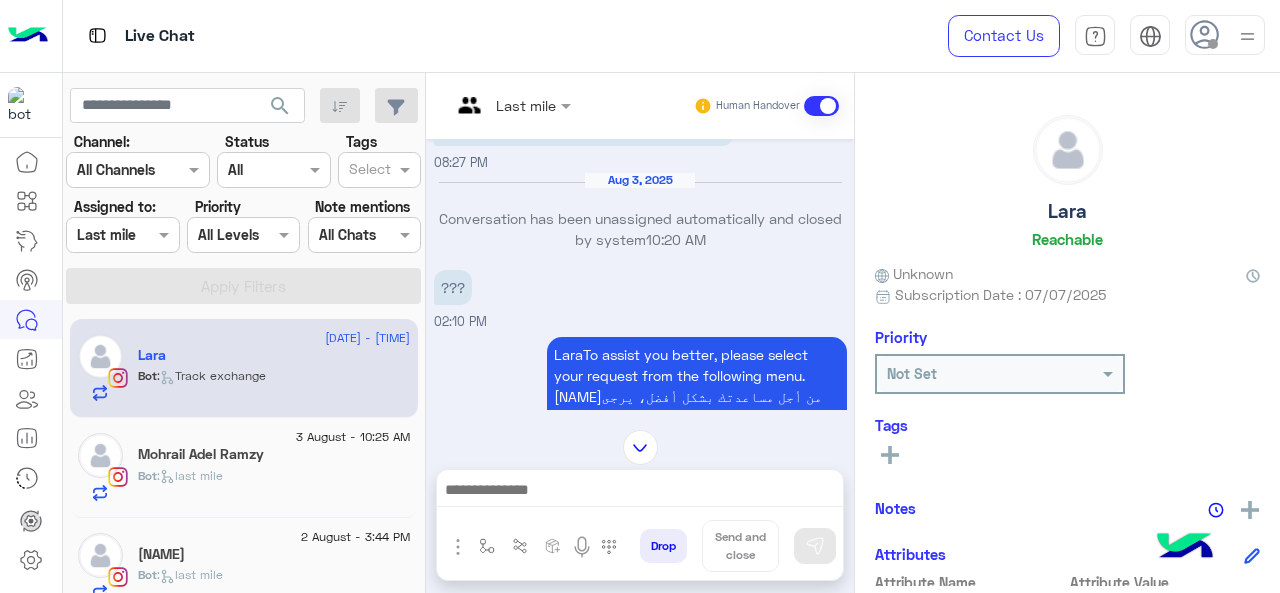 scroll, scrollTop: 600, scrollLeft: 0, axis: vertical 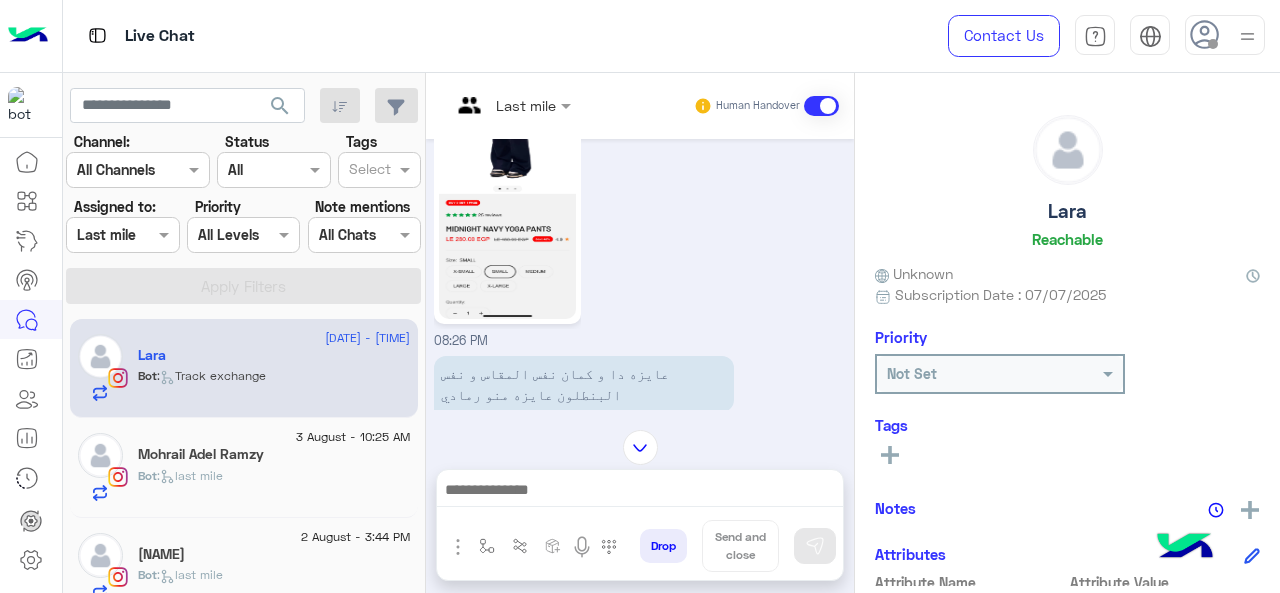 drag, startPoint x: 545, startPoint y: 101, endPoint x: 544, endPoint y: 112, distance: 11.045361 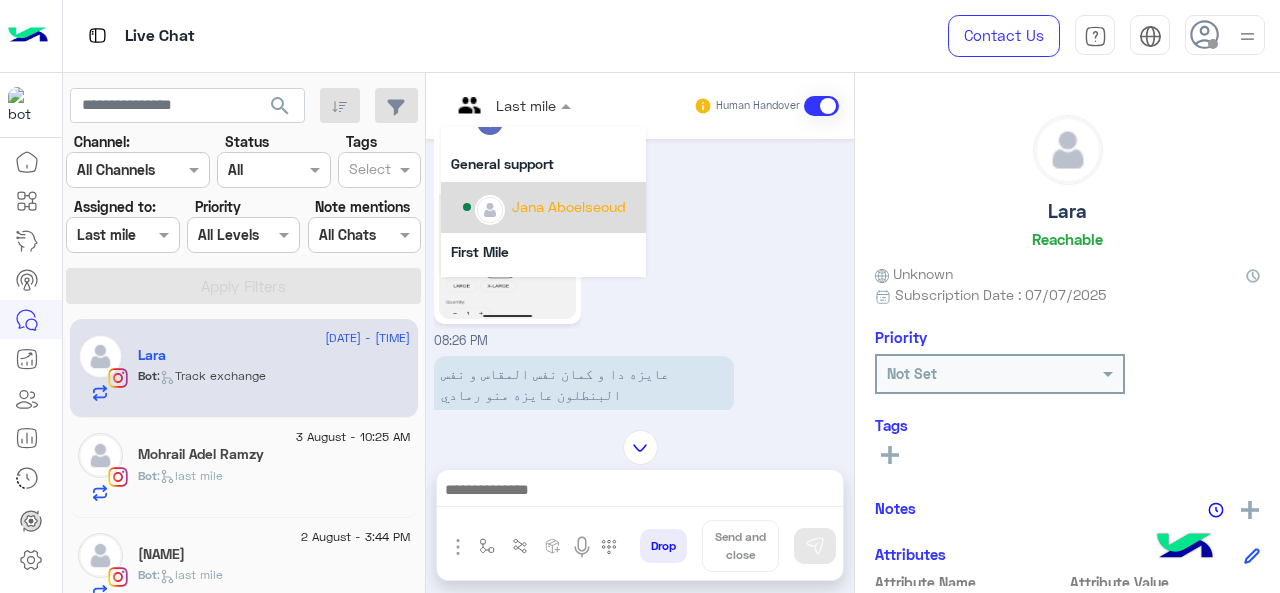 scroll, scrollTop: 277, scrollLeft: 0, axis: vertical 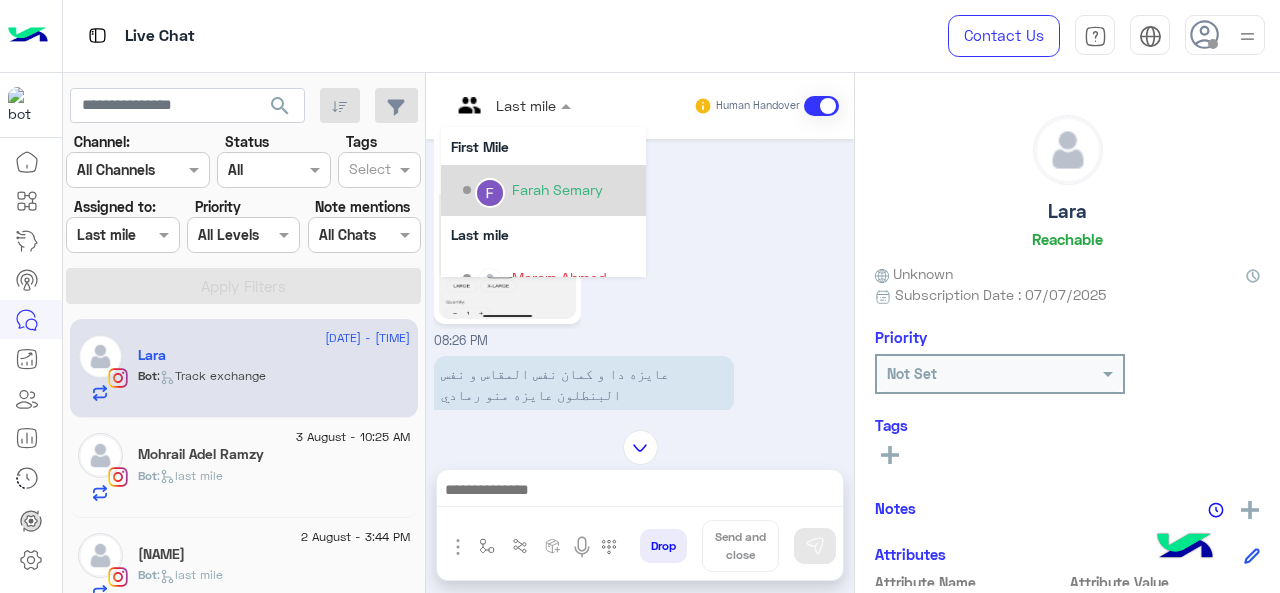 click on "Farah Semary" at bounding box center (557, 189) 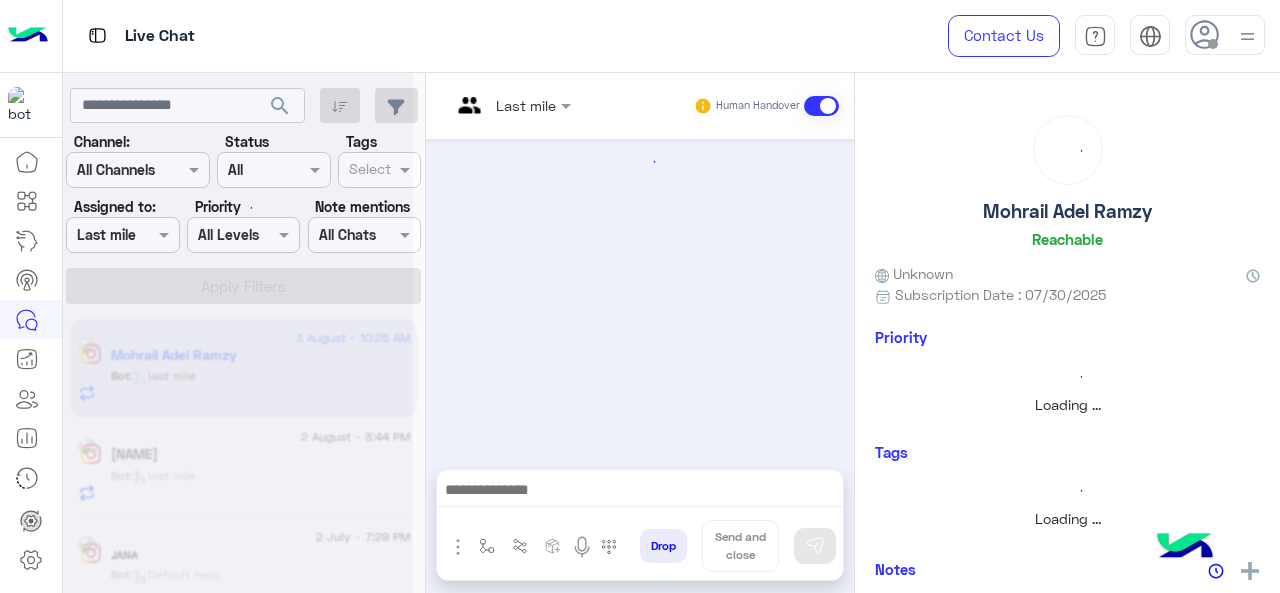 scroll, scrollTop: 760, scrollLeft: 0, axis: vertical 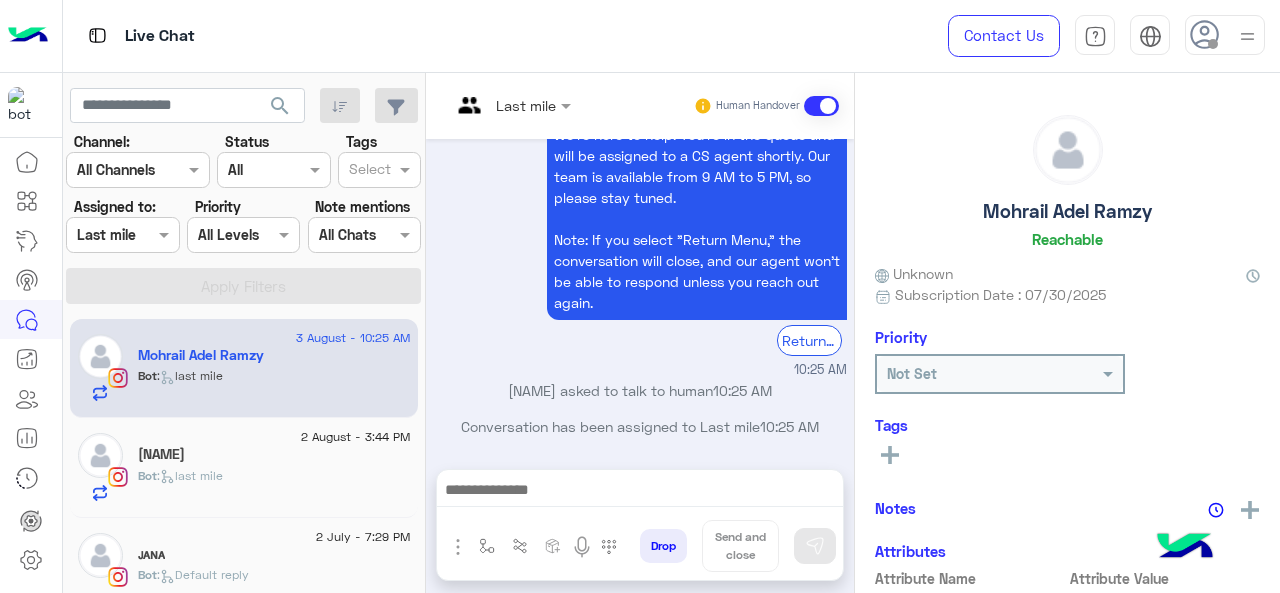 click on "We're here to help! You’re in the queue and will be assigned to a CS agent shortly. Our team is available from 9 AM to 5 PM, so please stay tuned. Note: If you select "Return Menu," the conversation will close, and our agent won’t be able to respond unless you reach out again. Return to main menu [TIME]" at bounding box center (640, 246) 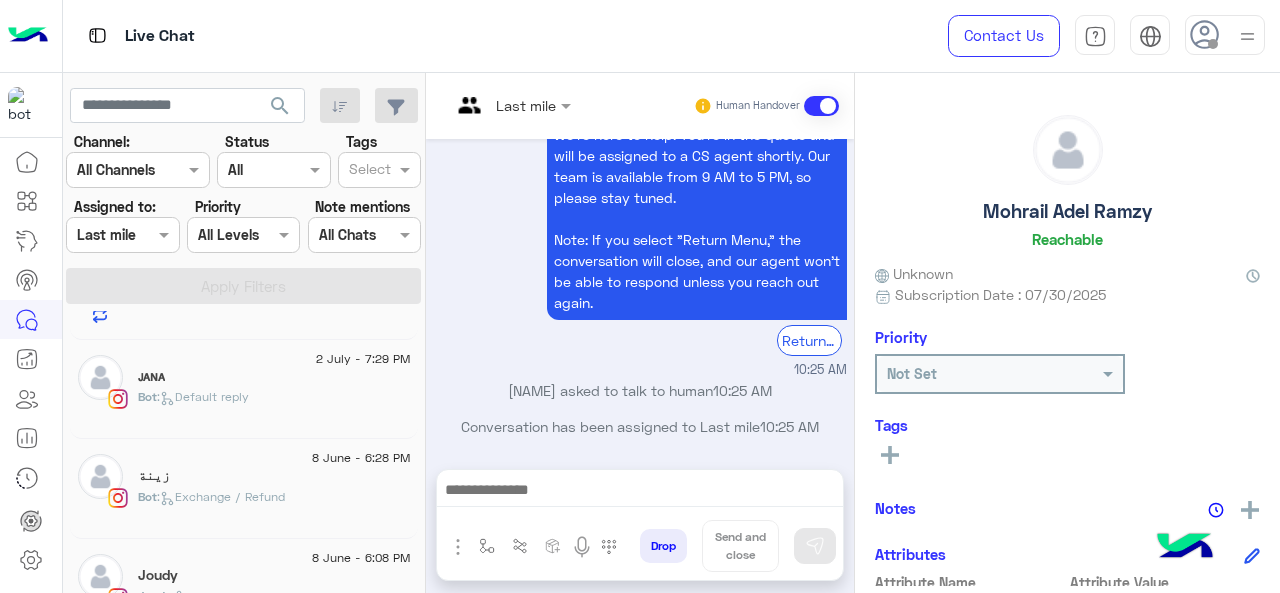 scroll, scrollTop: 0, scrollLeft: 0, axis: both 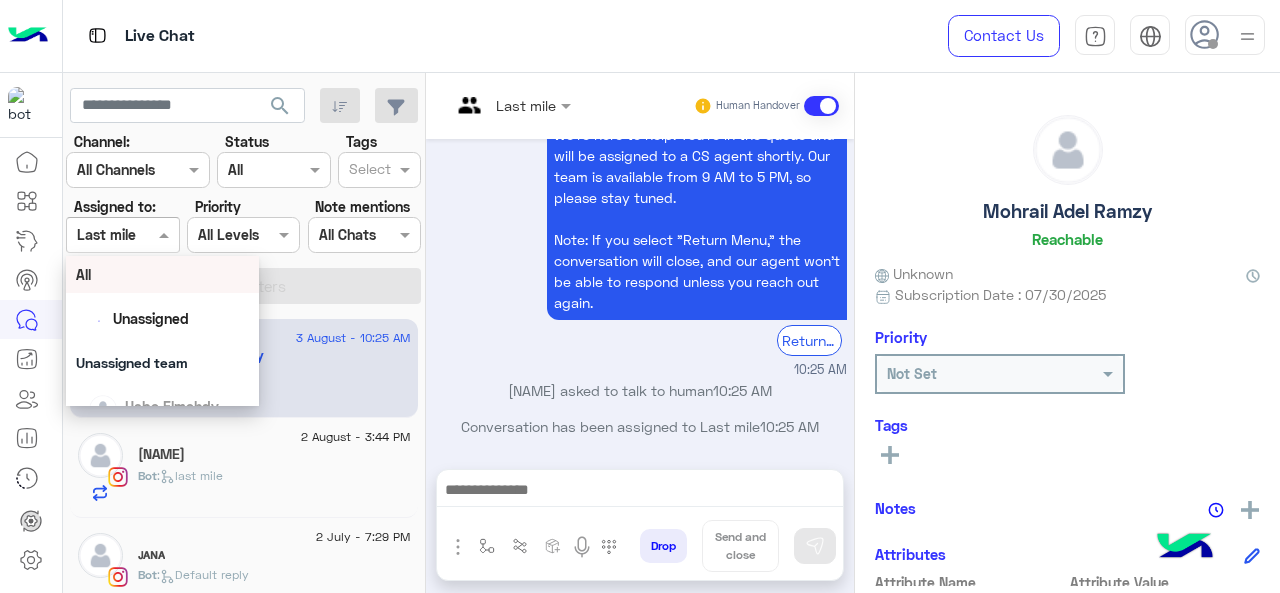 click at bounding box center (122, 234) 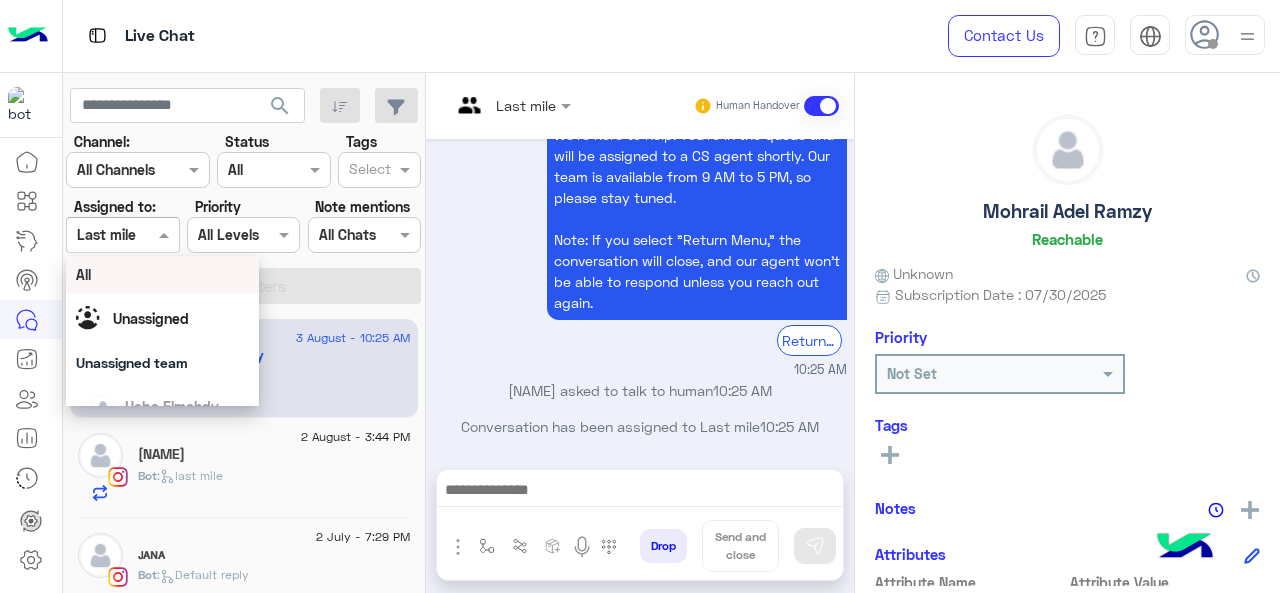 click on "We're here to help! You’re in the queue and will be assigned to a CS agent shortly. Our team is available from 9 AM to 5 PM, so please stay tuned. Note: If you select "Return Menu," the conversation will close, and our agent won’t be able to respond unless you reach out again. Return to main menu [TIME]" at bounding box center [640, 246] 